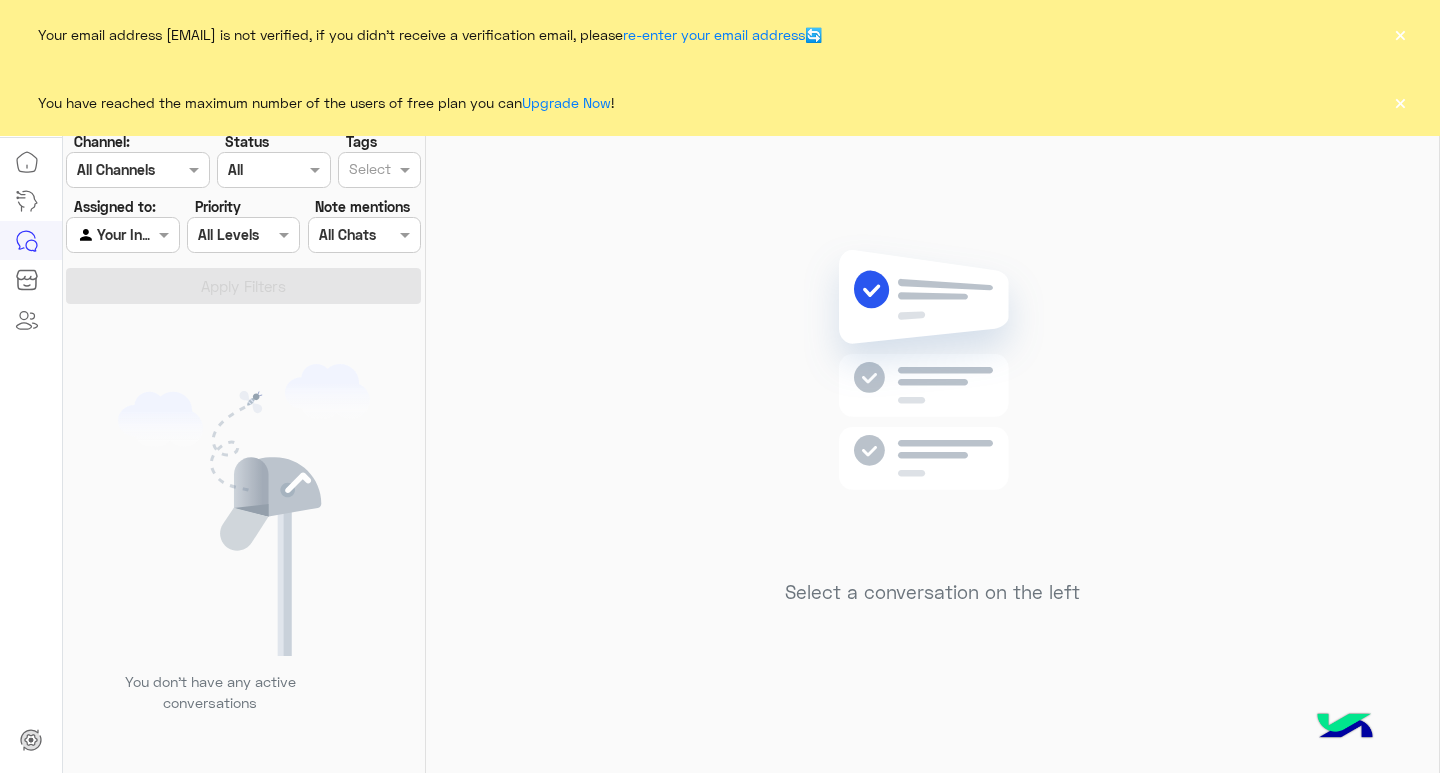 scroll, scrollTop: 0, scrollLeft: 0, axis: both 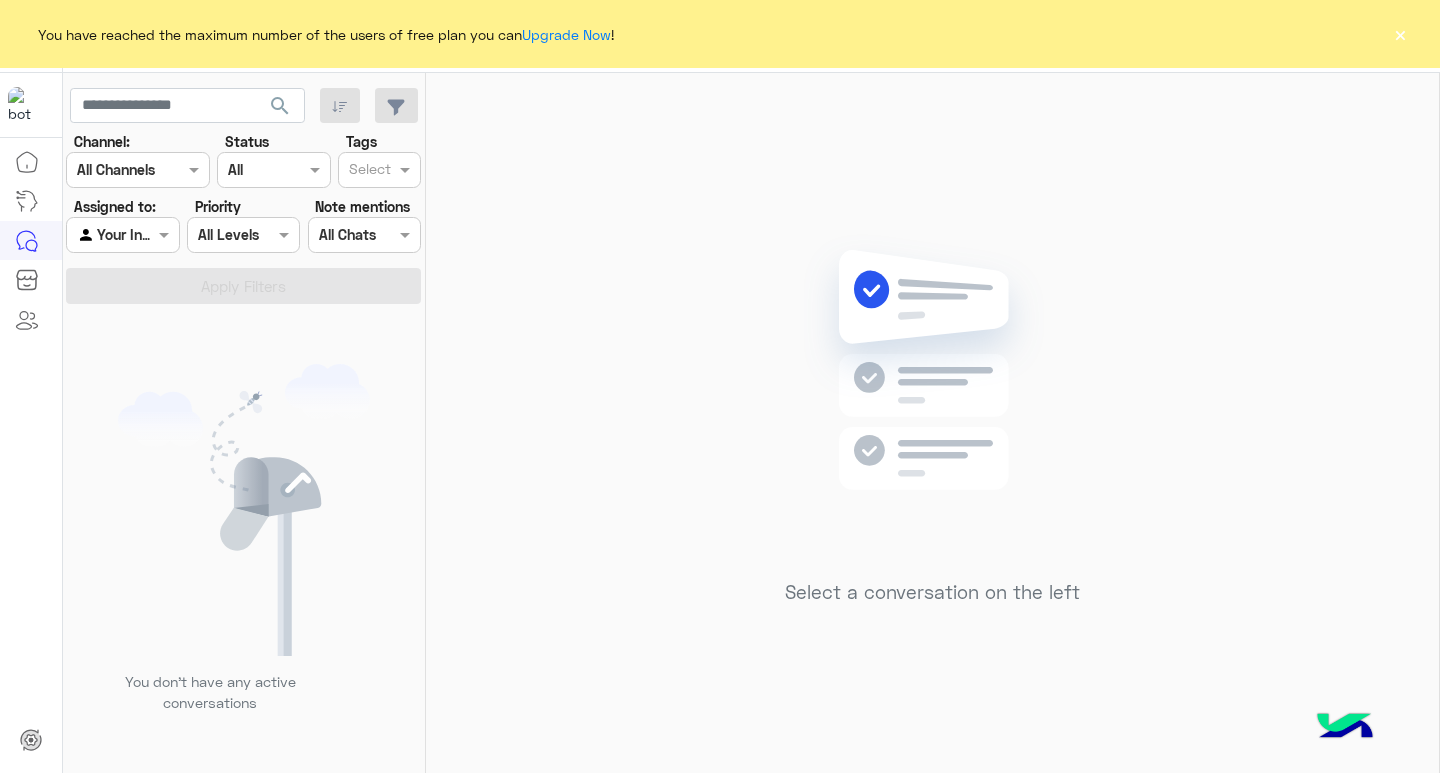 click on "×" 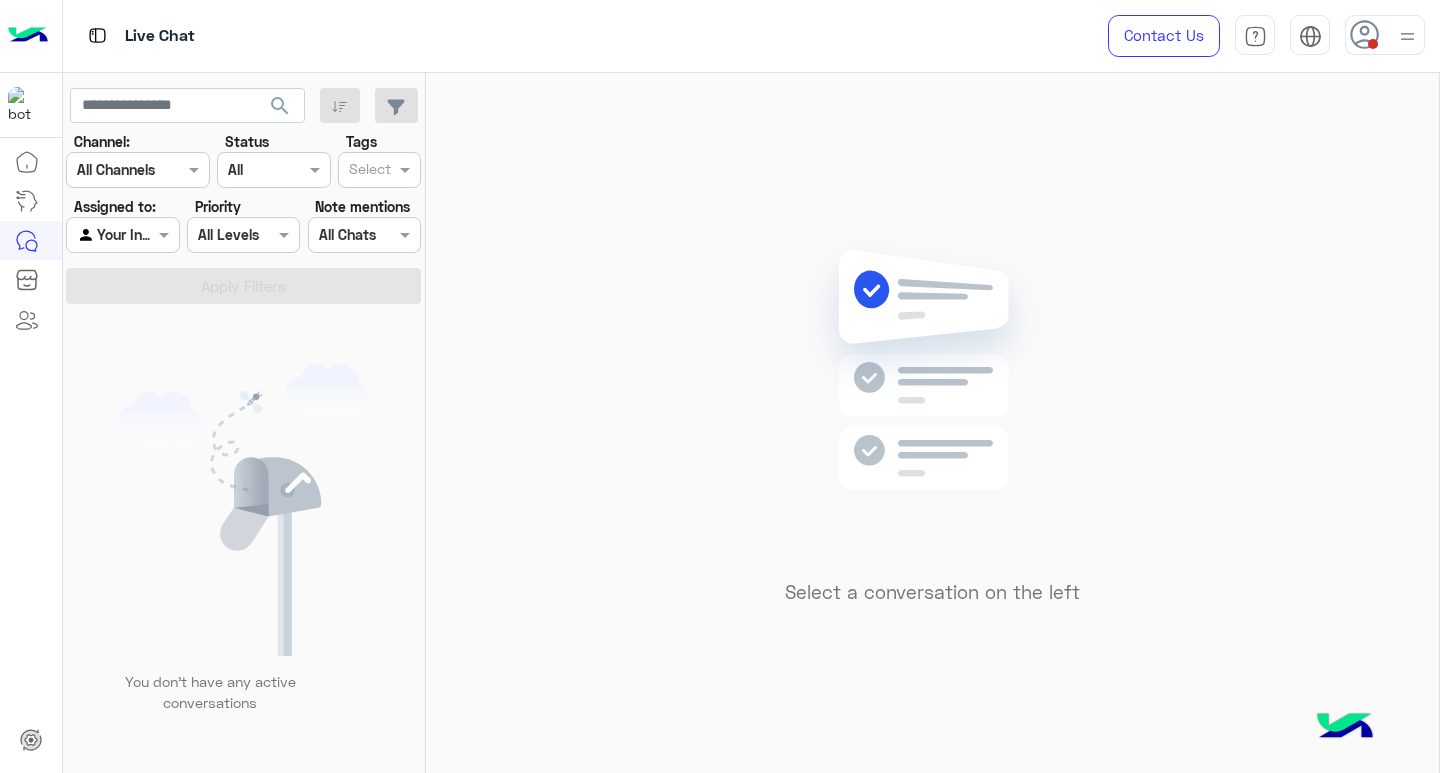 click at bounding box center (1385, 35) 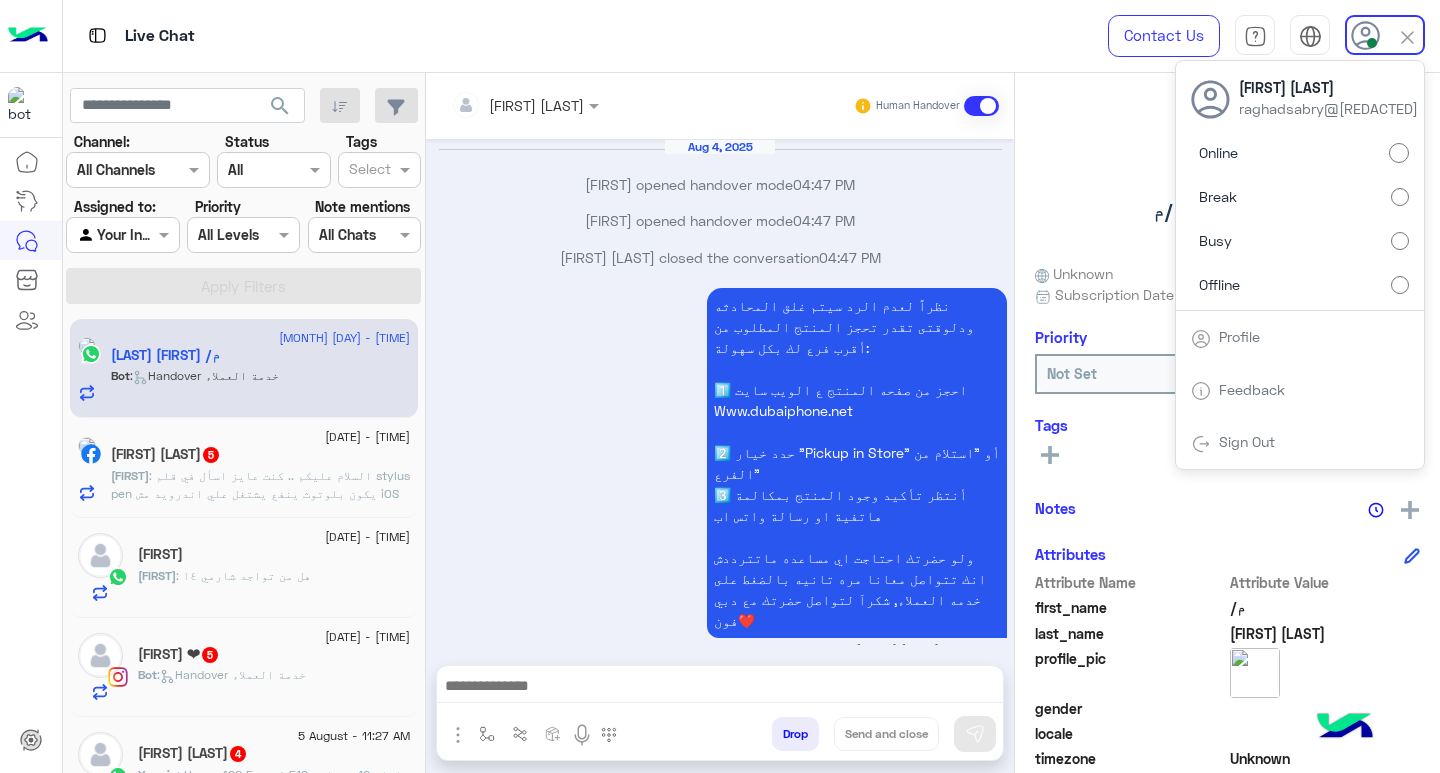 scroll, scrollTop: 1593, scrollLeft: 0, axis: vertical 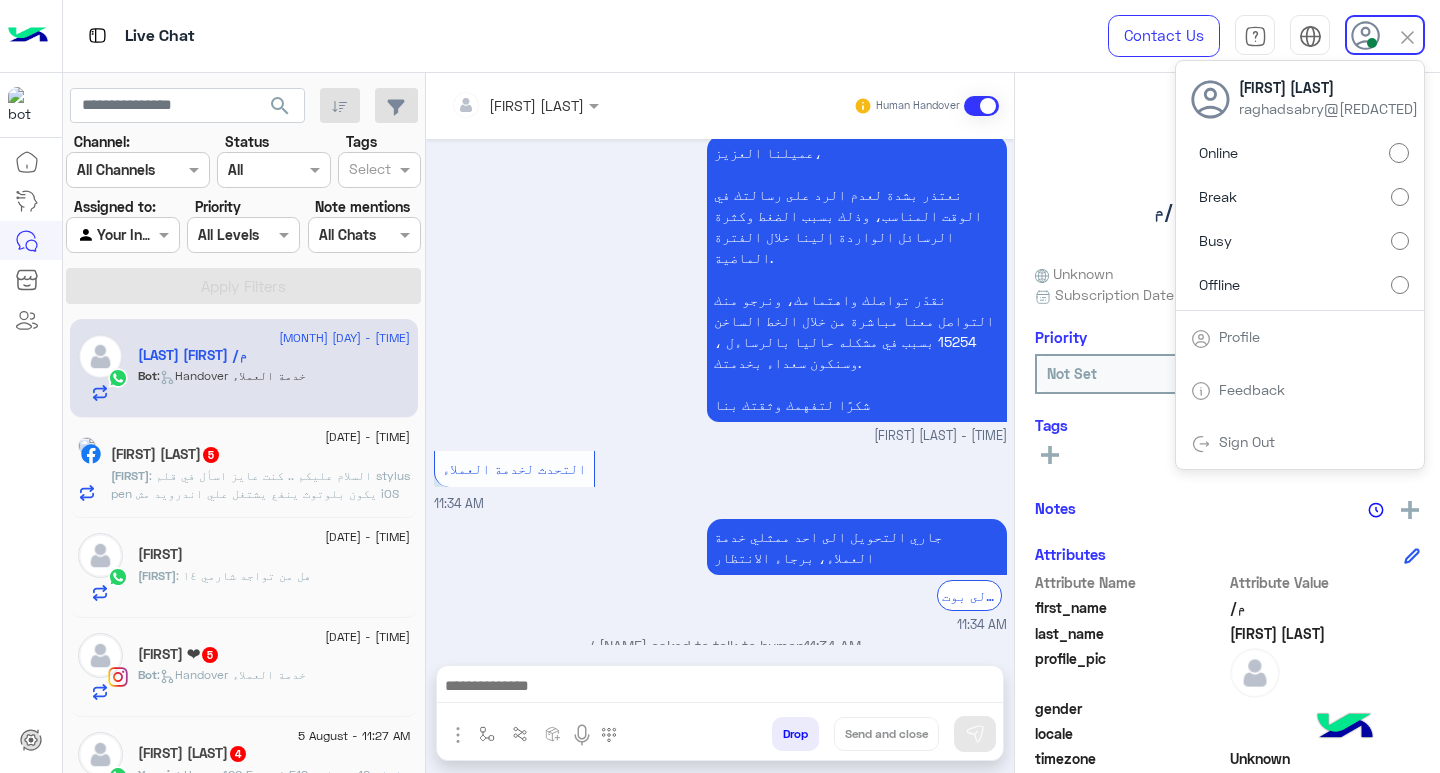 click on "التحدث لخدمة العملاء    11:34 AM" at bounding box center (720, 480) 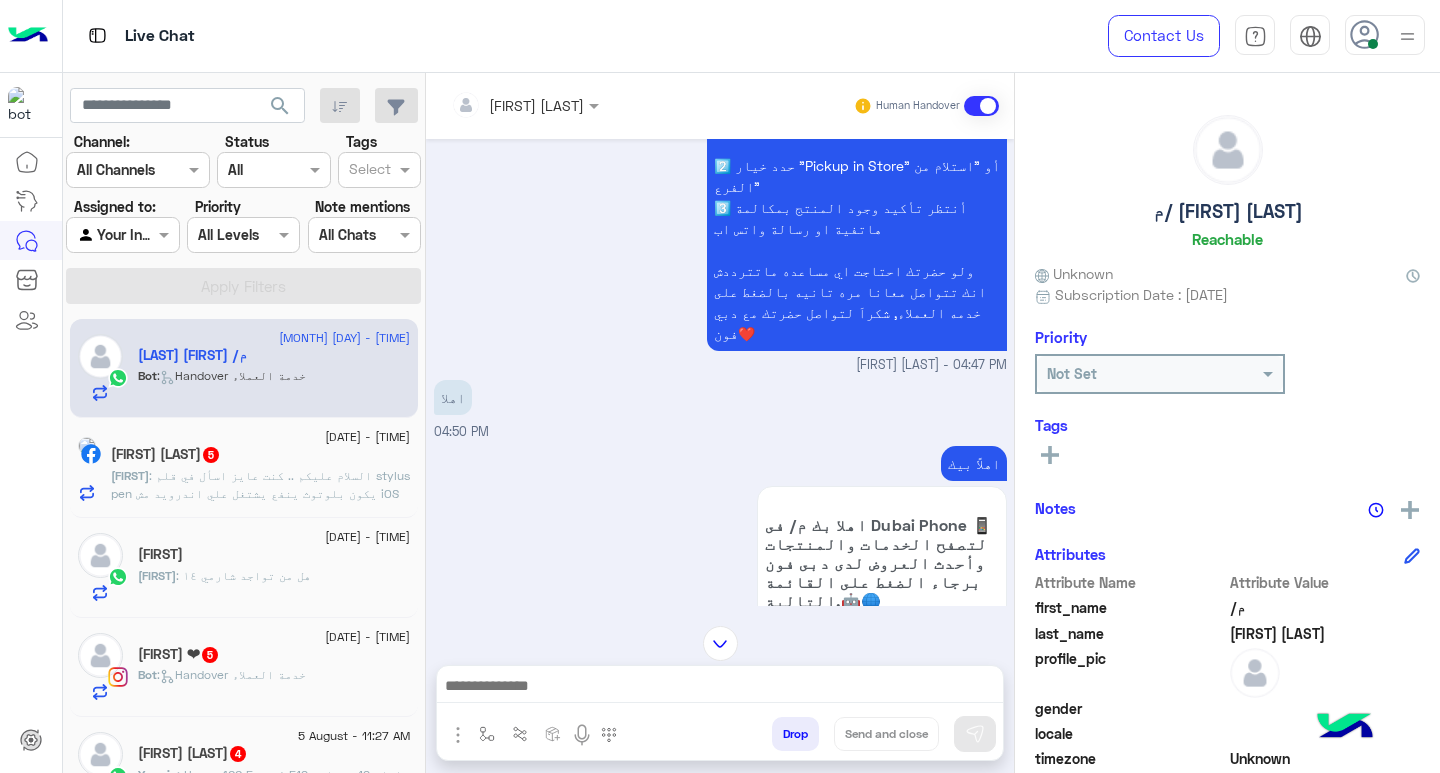 scroll, scrollTop: 193, scrollLeft: 0, axis: vertical 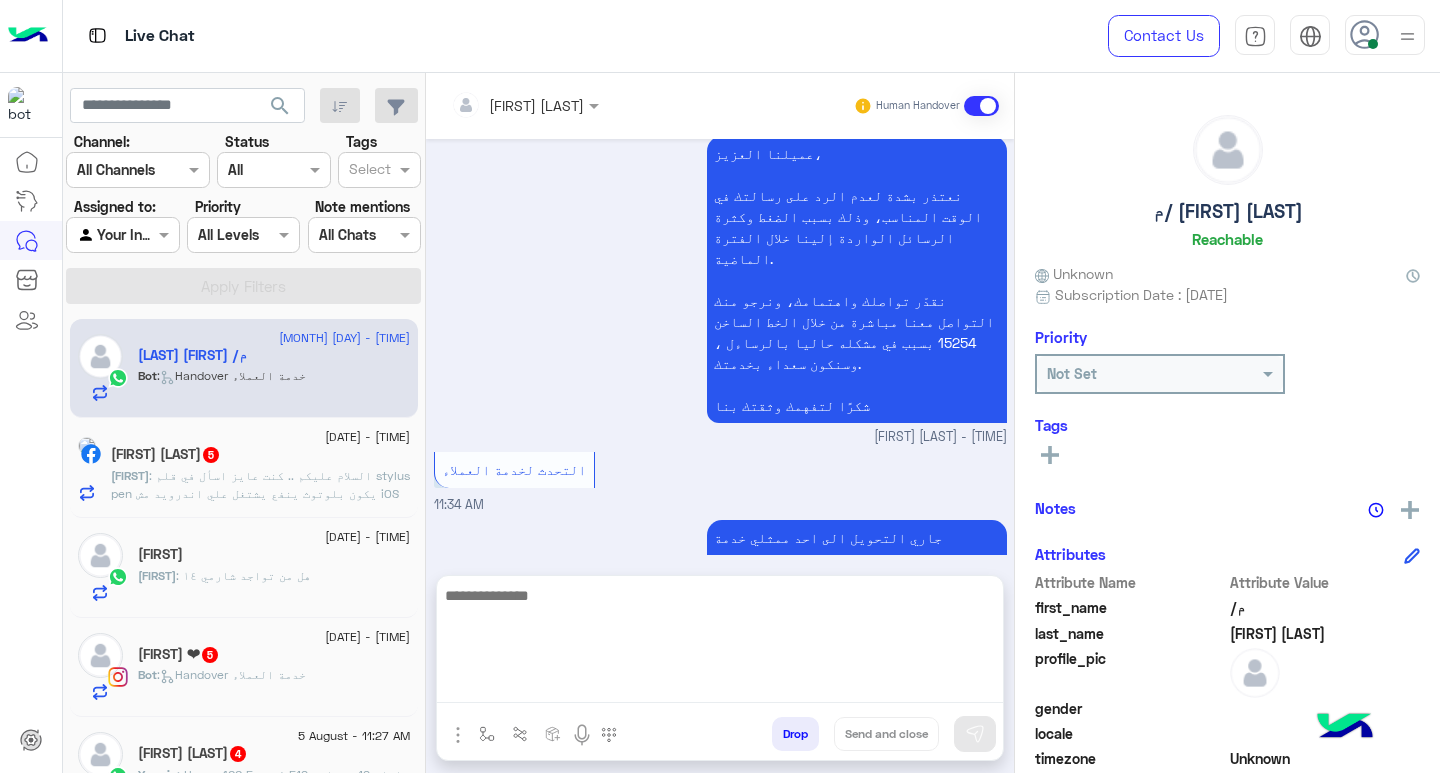 click at bounding box center (720, 643) 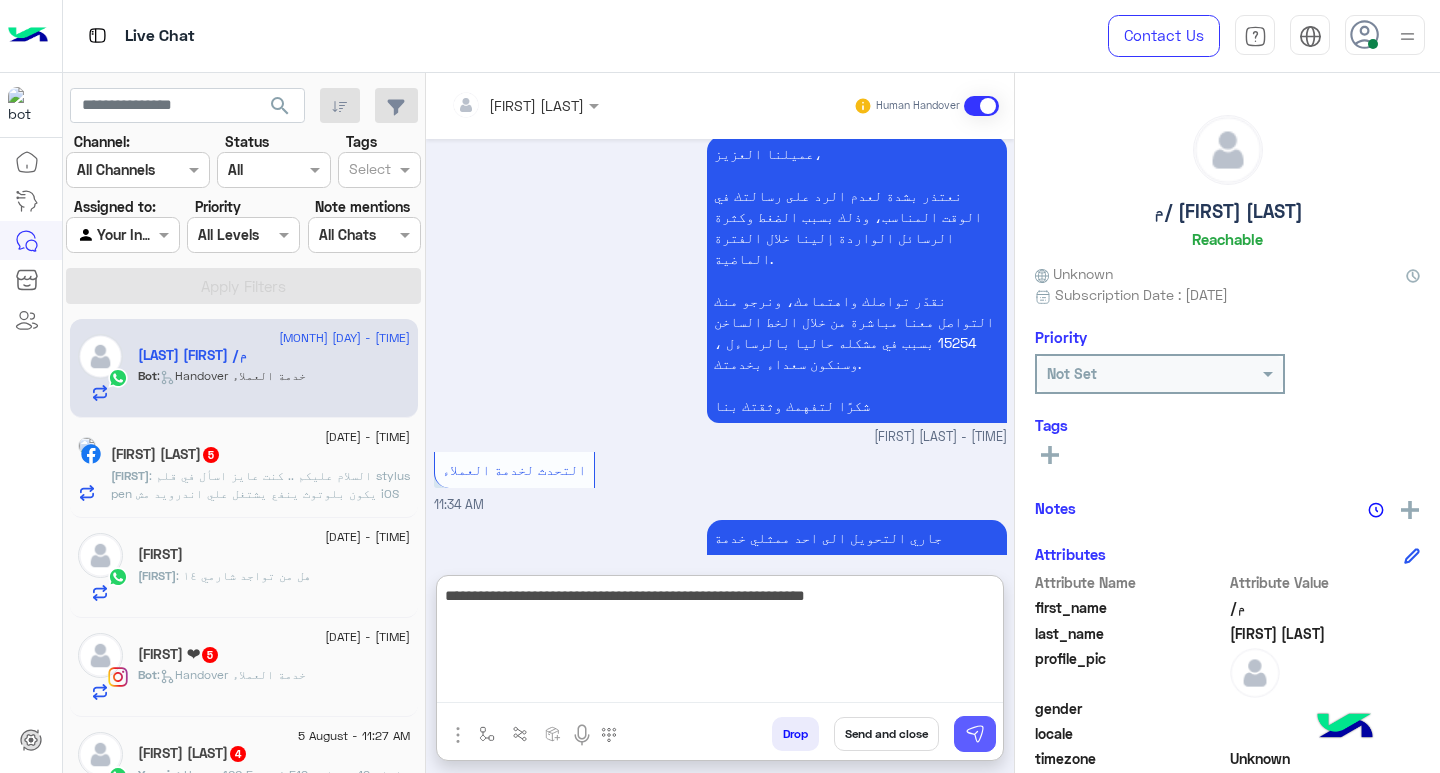 type on "**********" 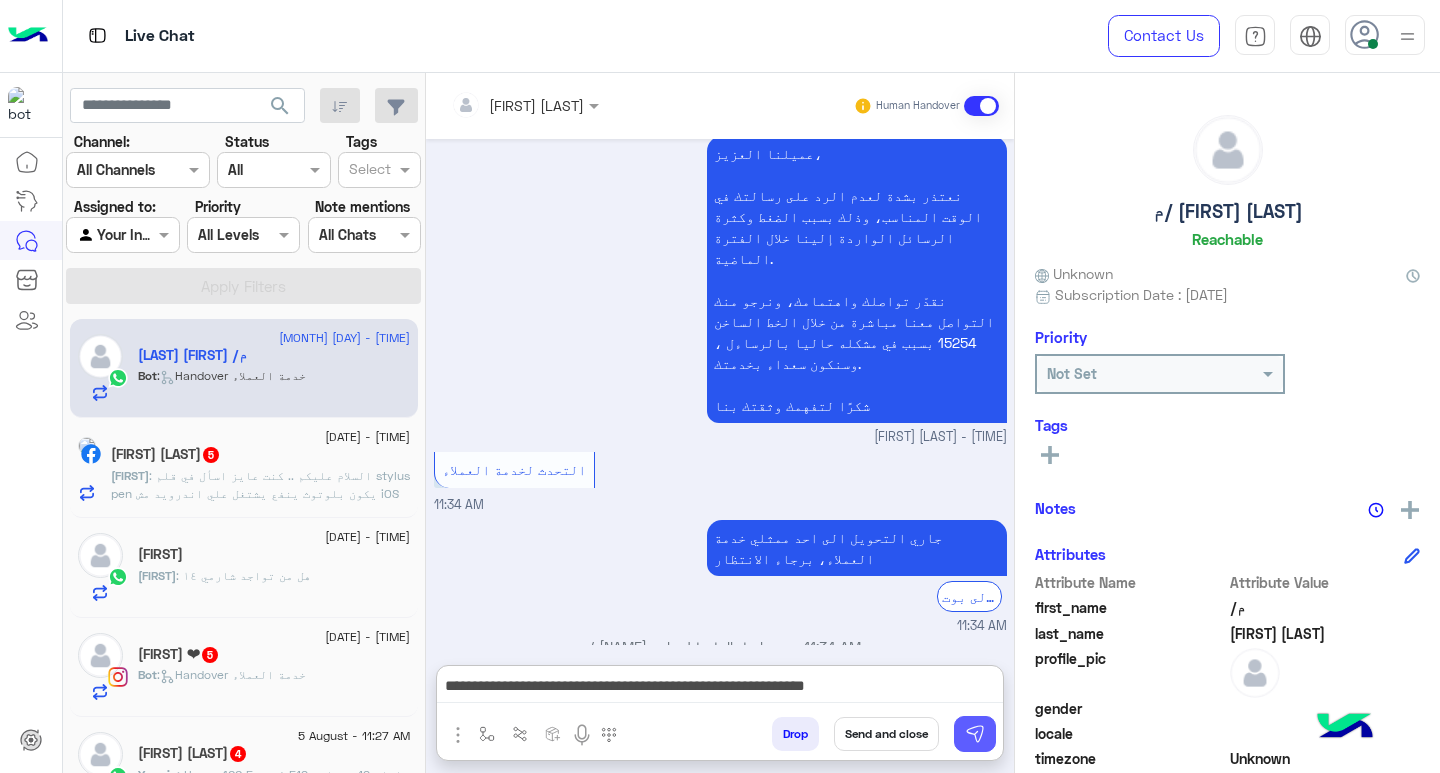 click at bounding box center [975, 734] 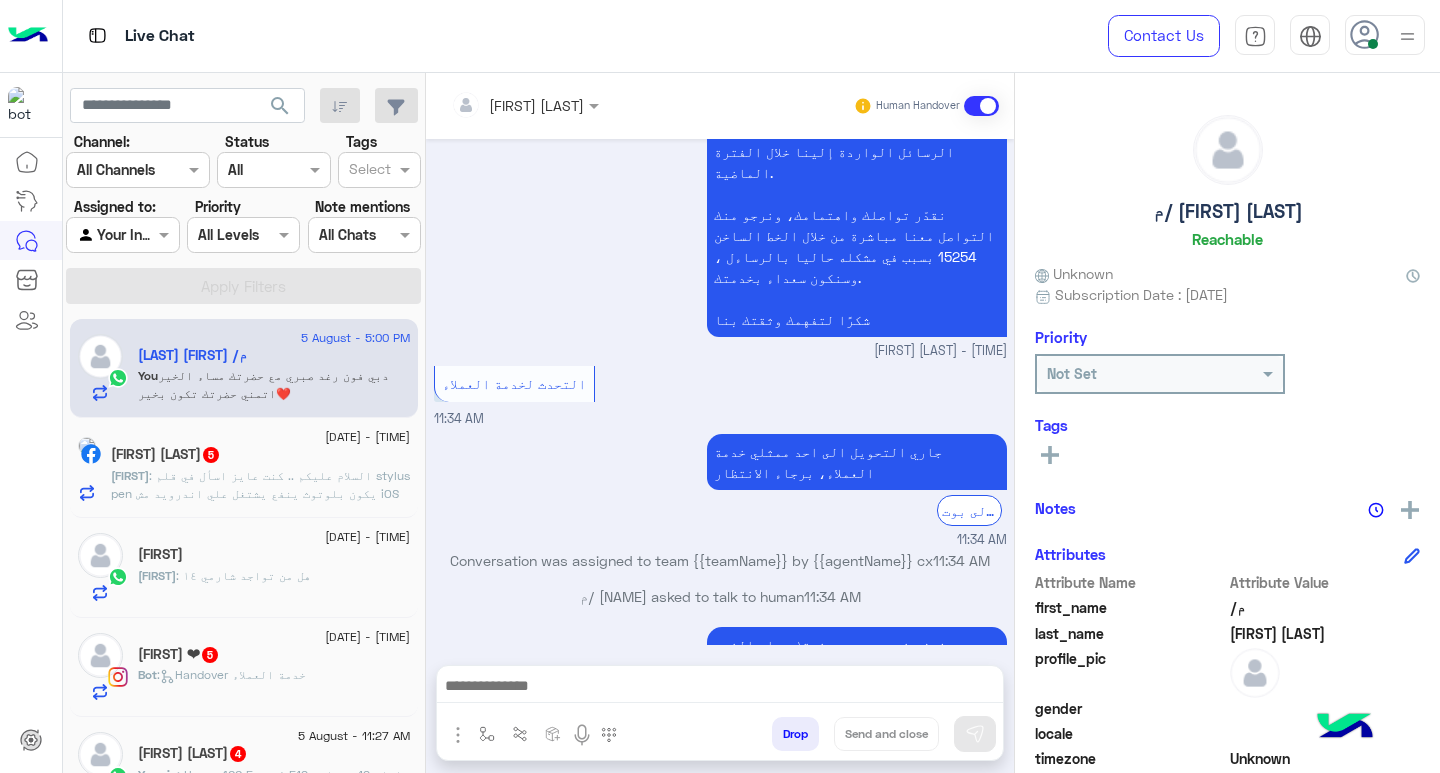scroll, scrollTop: 1714, scrollLeft: 0, axis: vertical 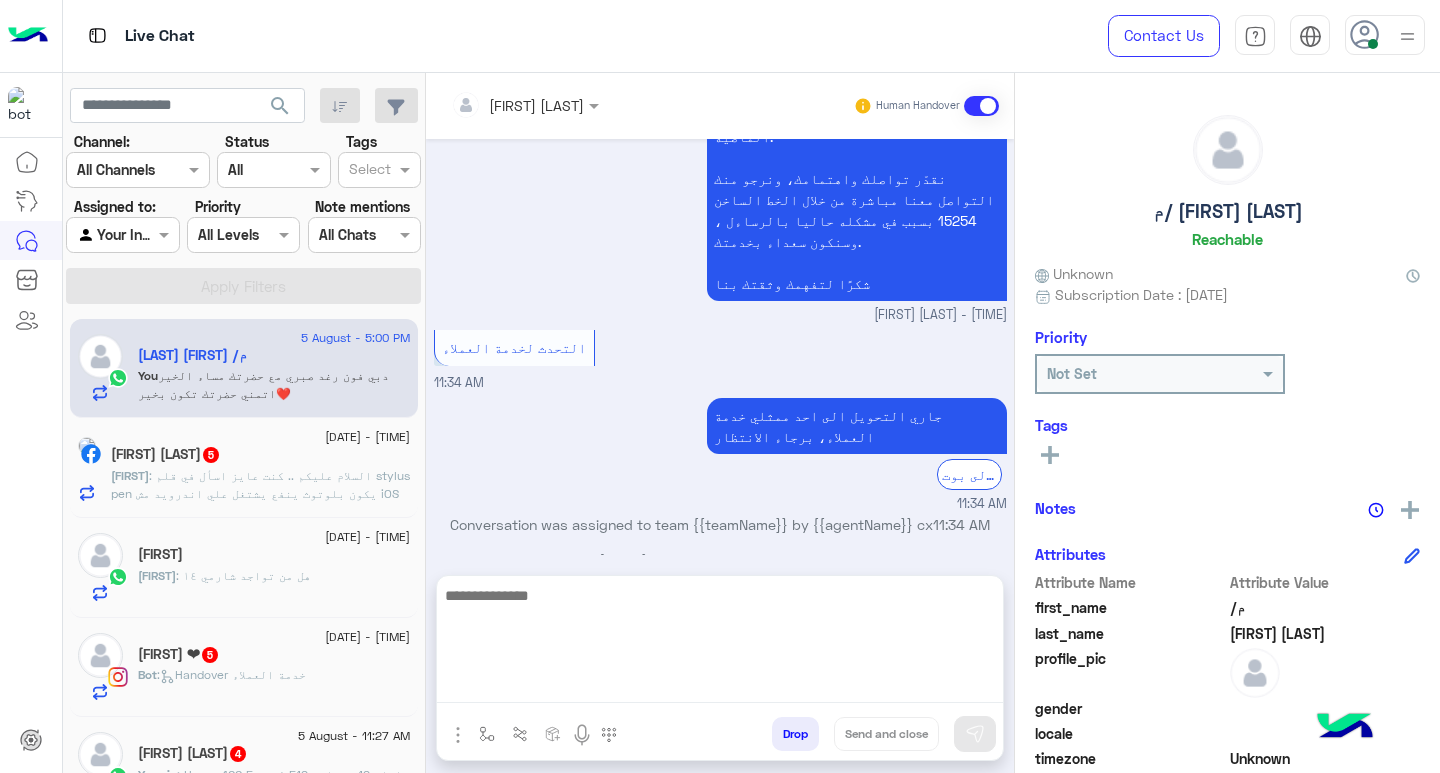 drag, startPoint x: 896, startPoint y: 697, endPoint x: 913, endPoint y: 697, distance: 17 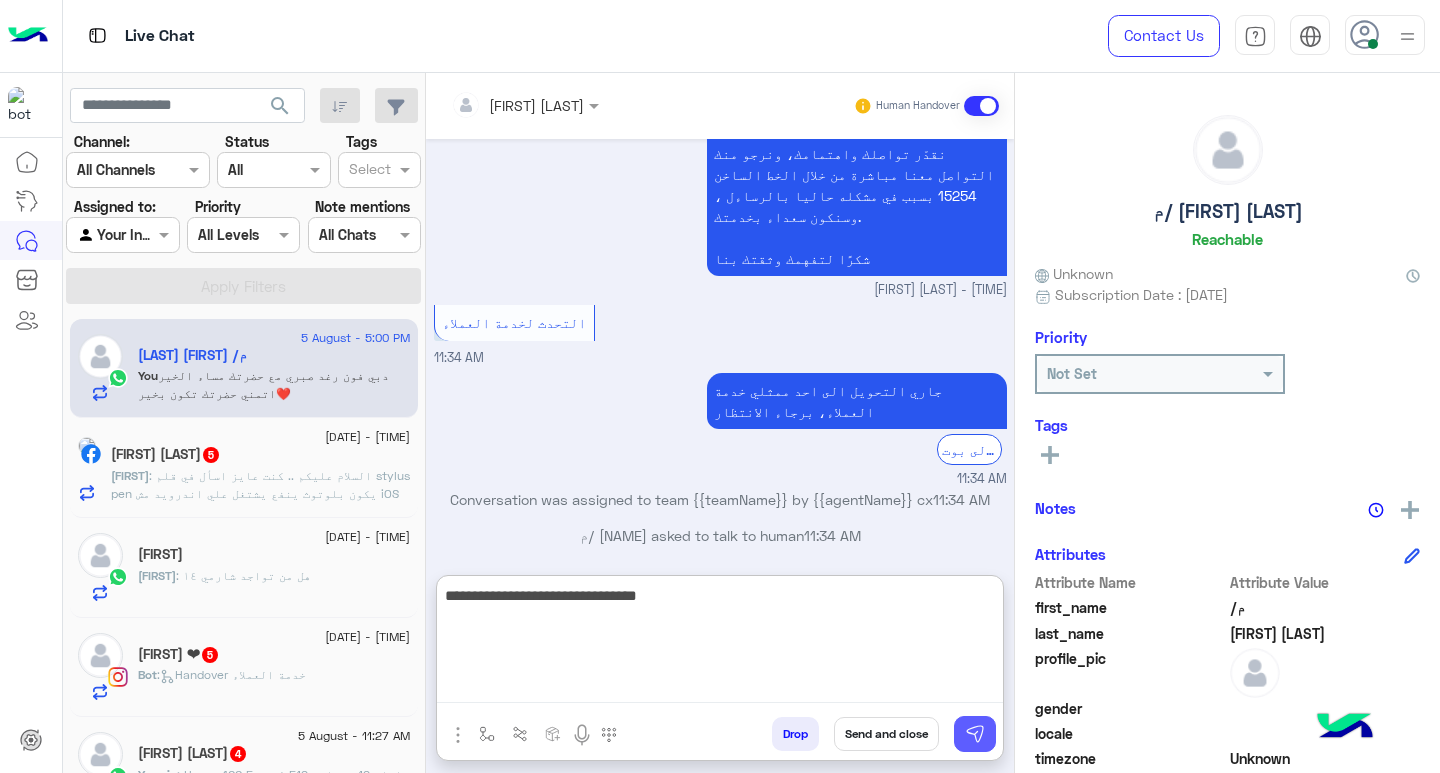 type on "**********" 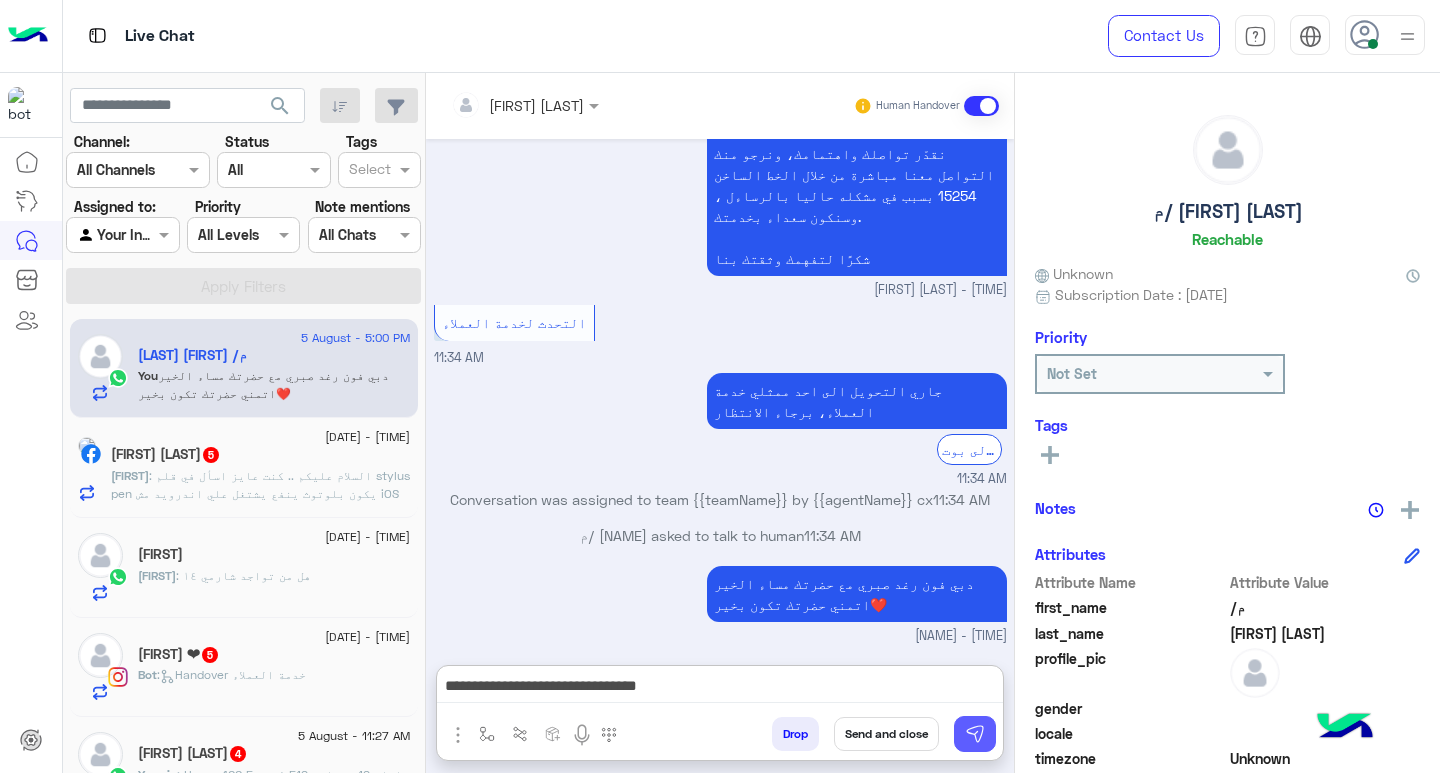 drag, startPoint x: 974, startPoint y: 721, endPoint x: 899, endPoint y: 728, distance: 75.32596 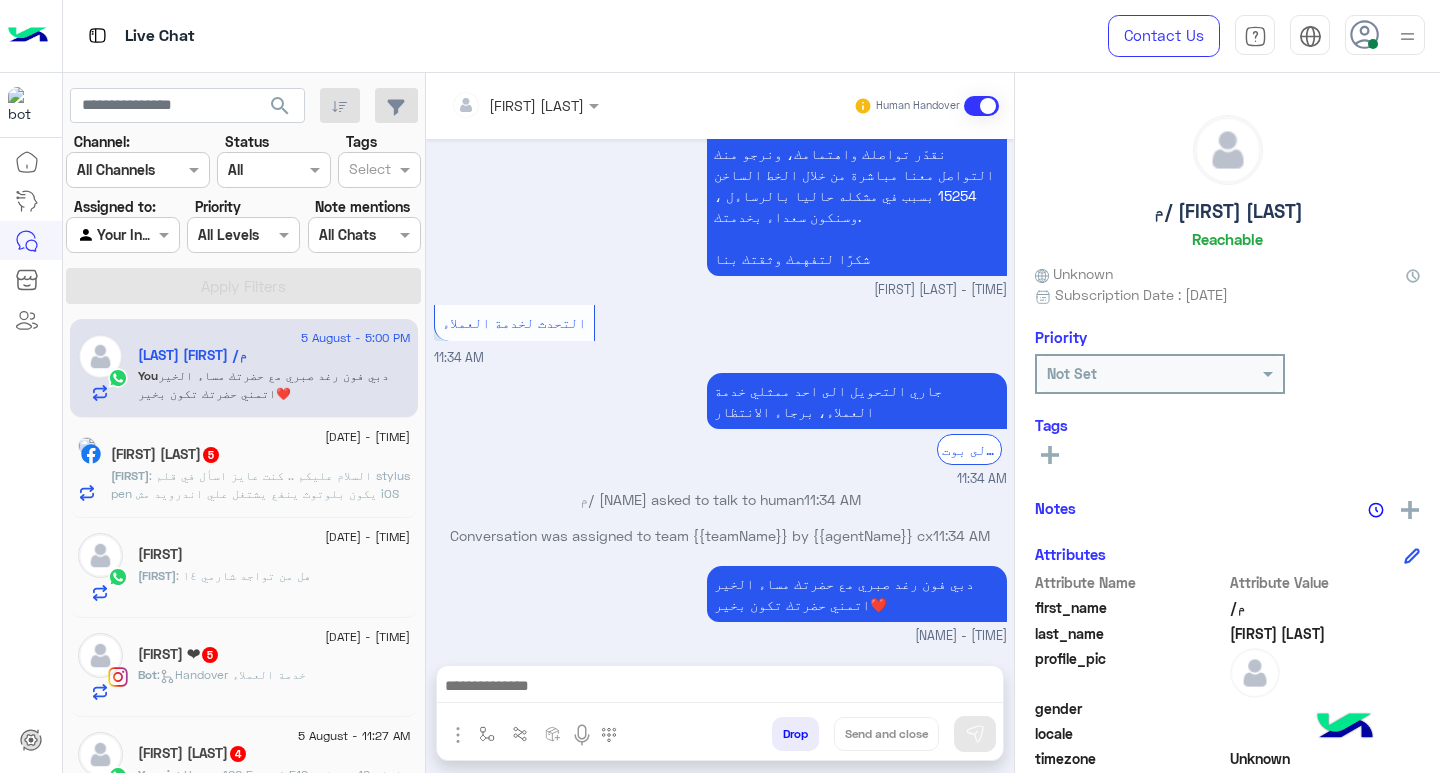 scroll, scrollTop: 1778, scrollLeft: 0, axis: vertical 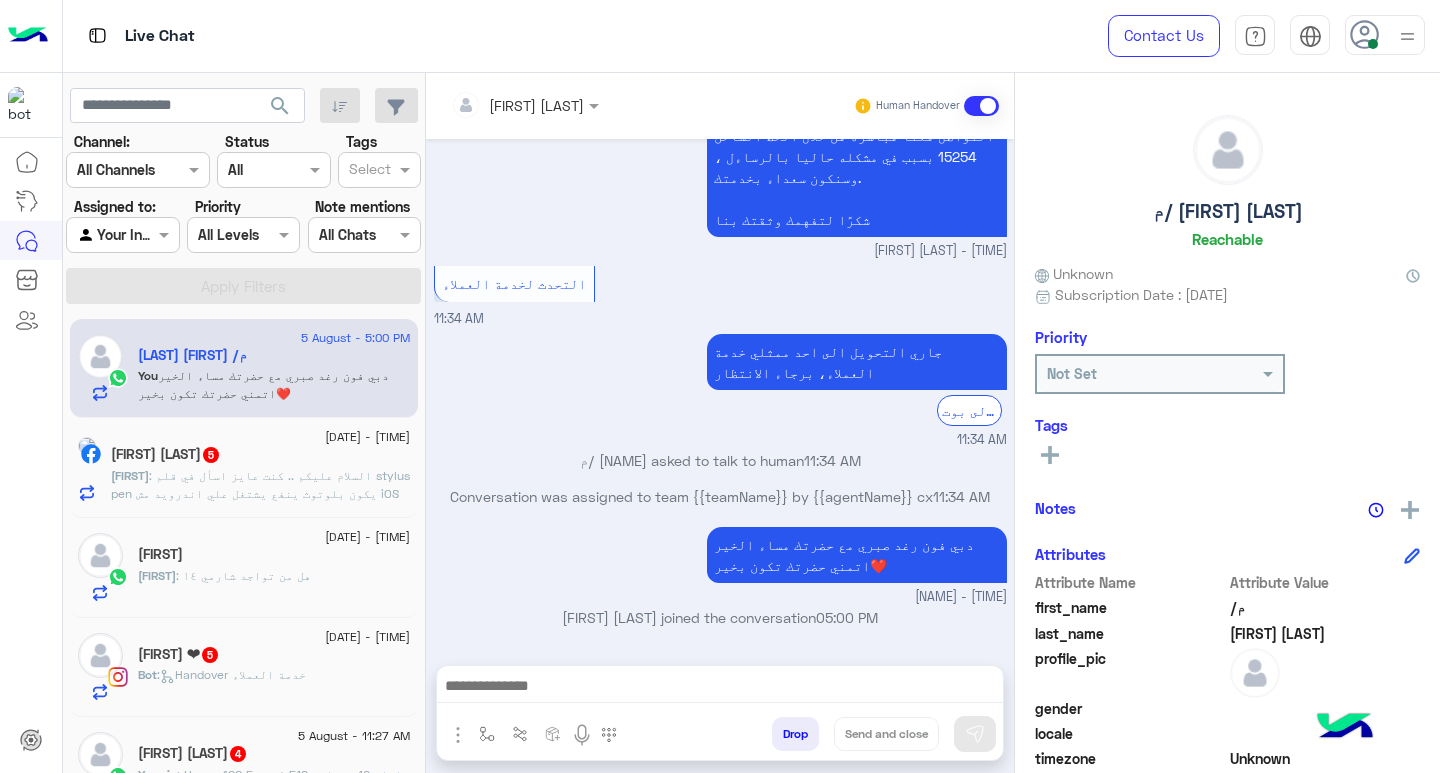 click on ": السلام عليكم ..
كنت عايز اسأل في قلم stylus pen  يكون بلوتوث ينفع يشتغل علي اندرويد مش iOS
معايا honor pad 10 و عايز اجيب قلم يشتغل معاه" 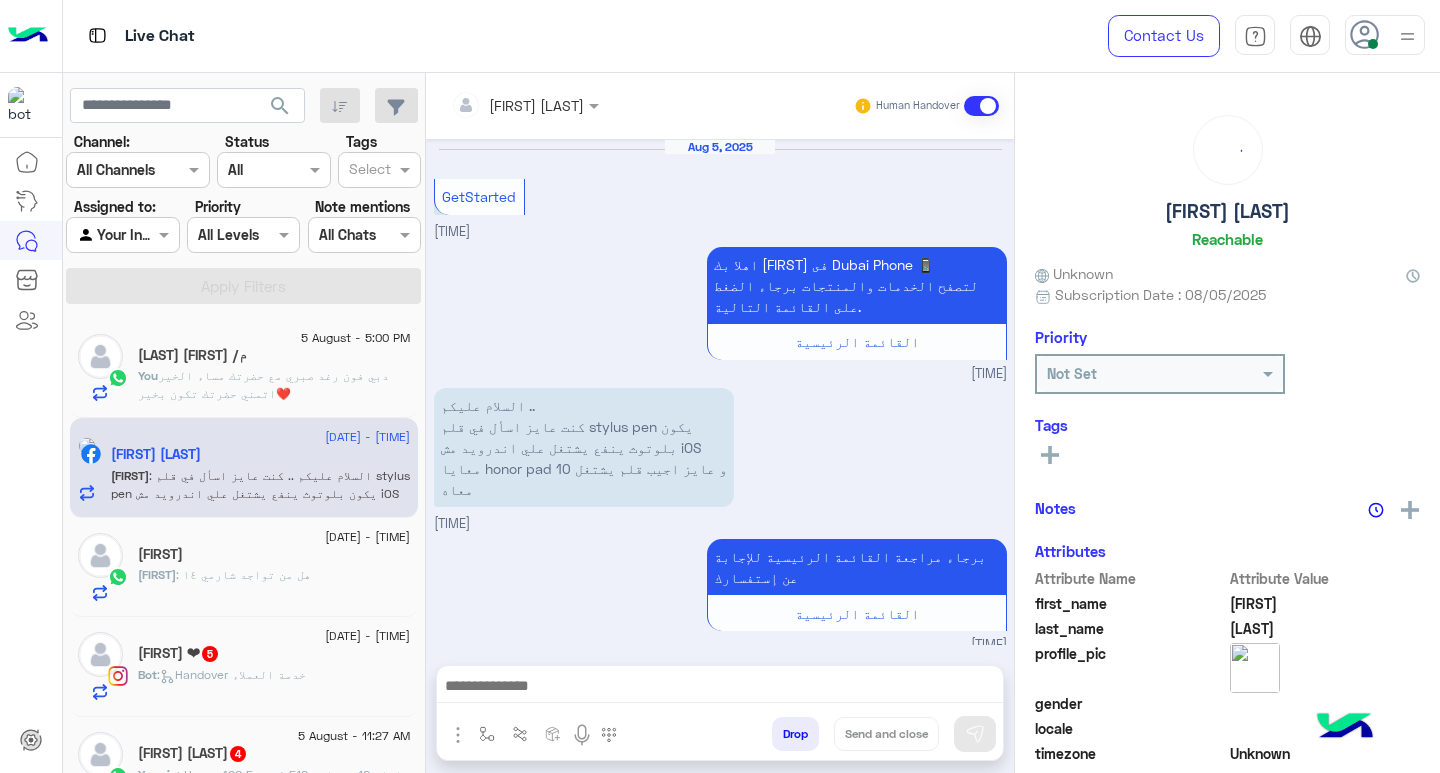 scroll, scrollTop: 754, scrollLeft: 0, axis: vertical 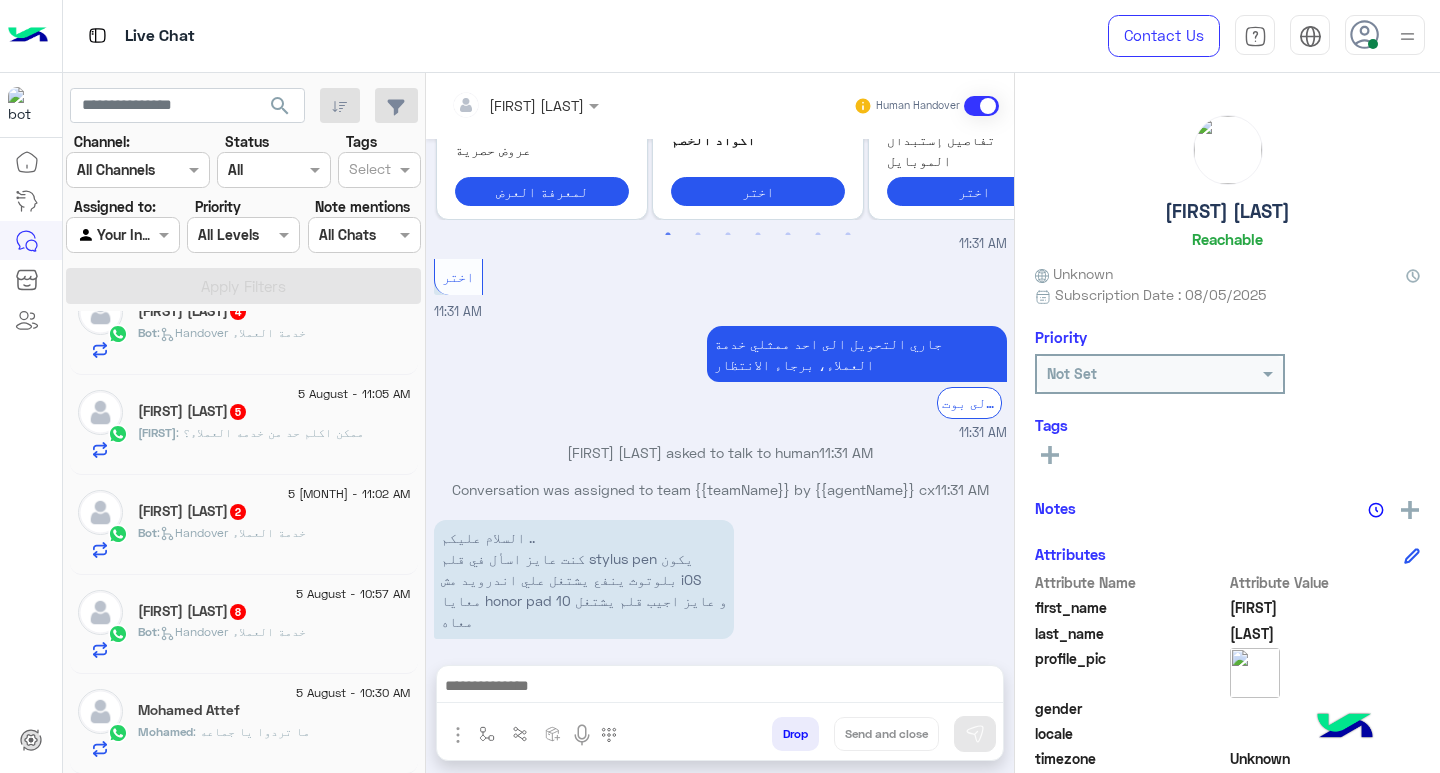 click on ": ما تردوا يا جماعه" 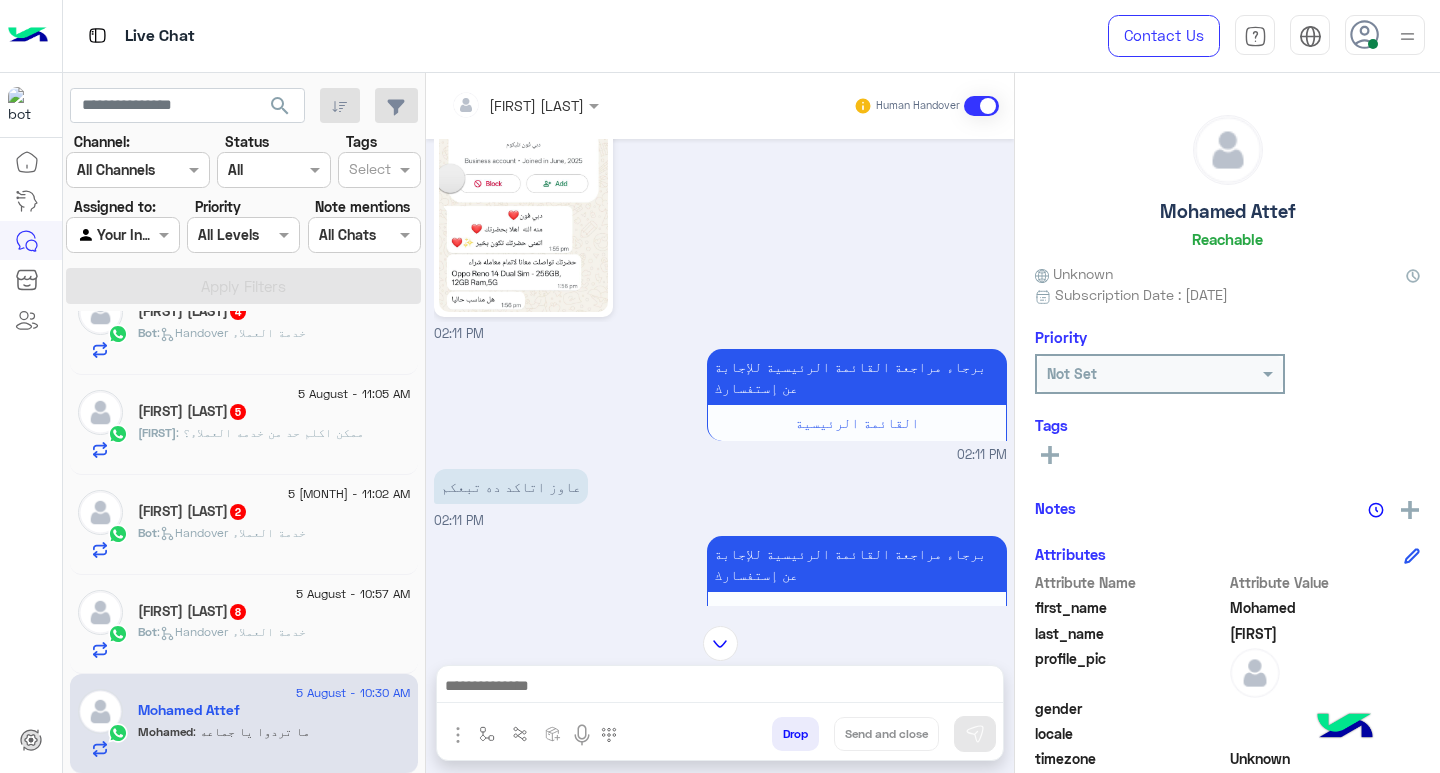 scroll, scrollTop: 1224, scrollLeft: 0, axis: vertical 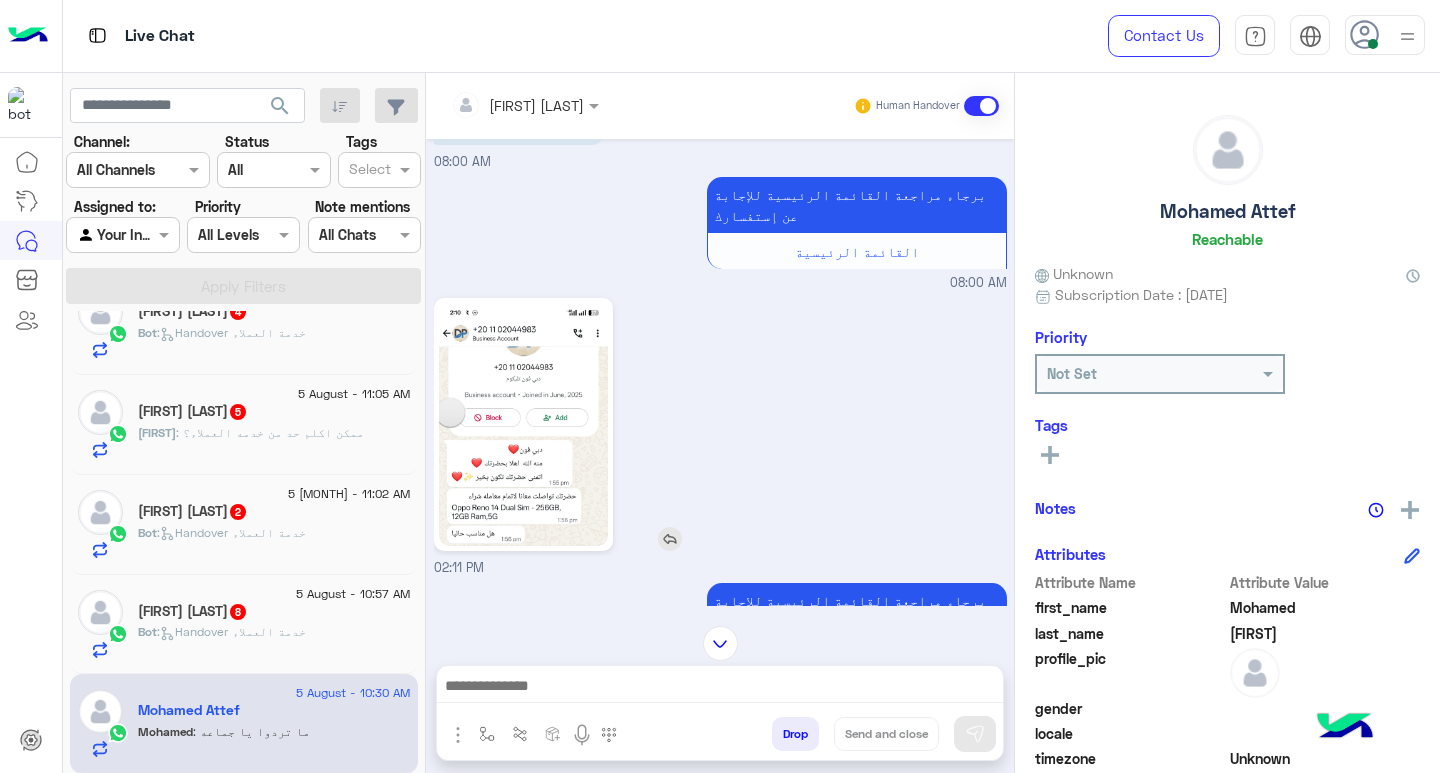 click 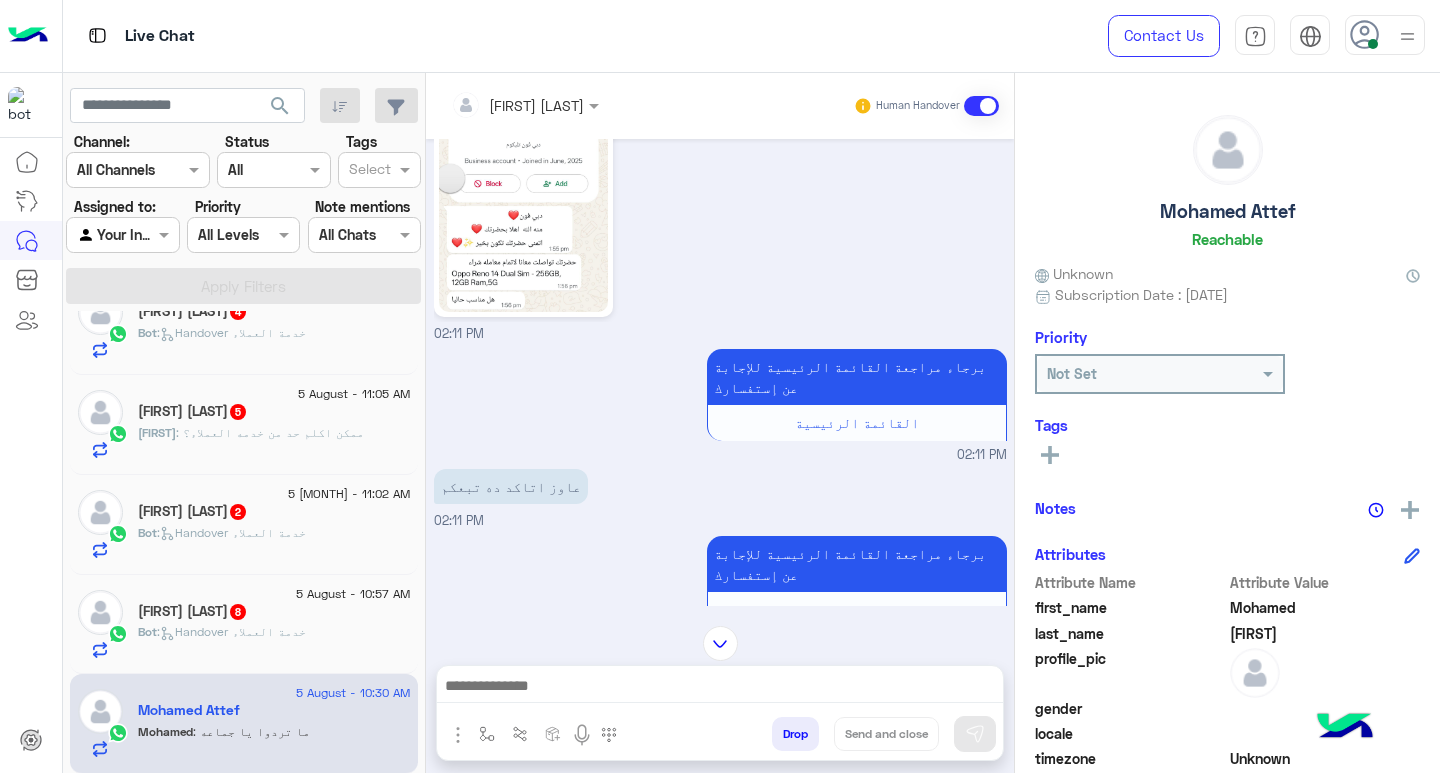 scroll, scrollTop: 1224, scrollLeft: 0, axis: vertical 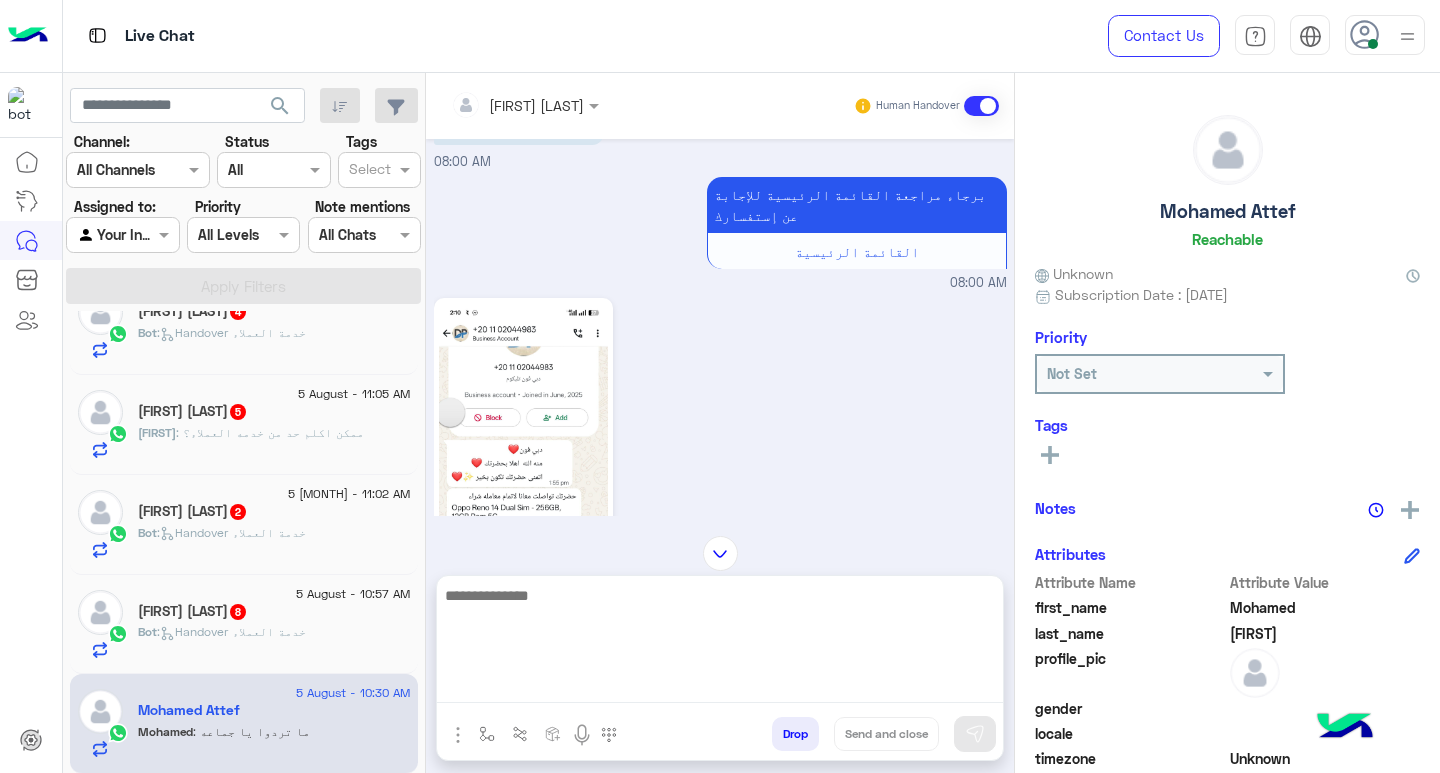 click at bounding box center (720, 643) 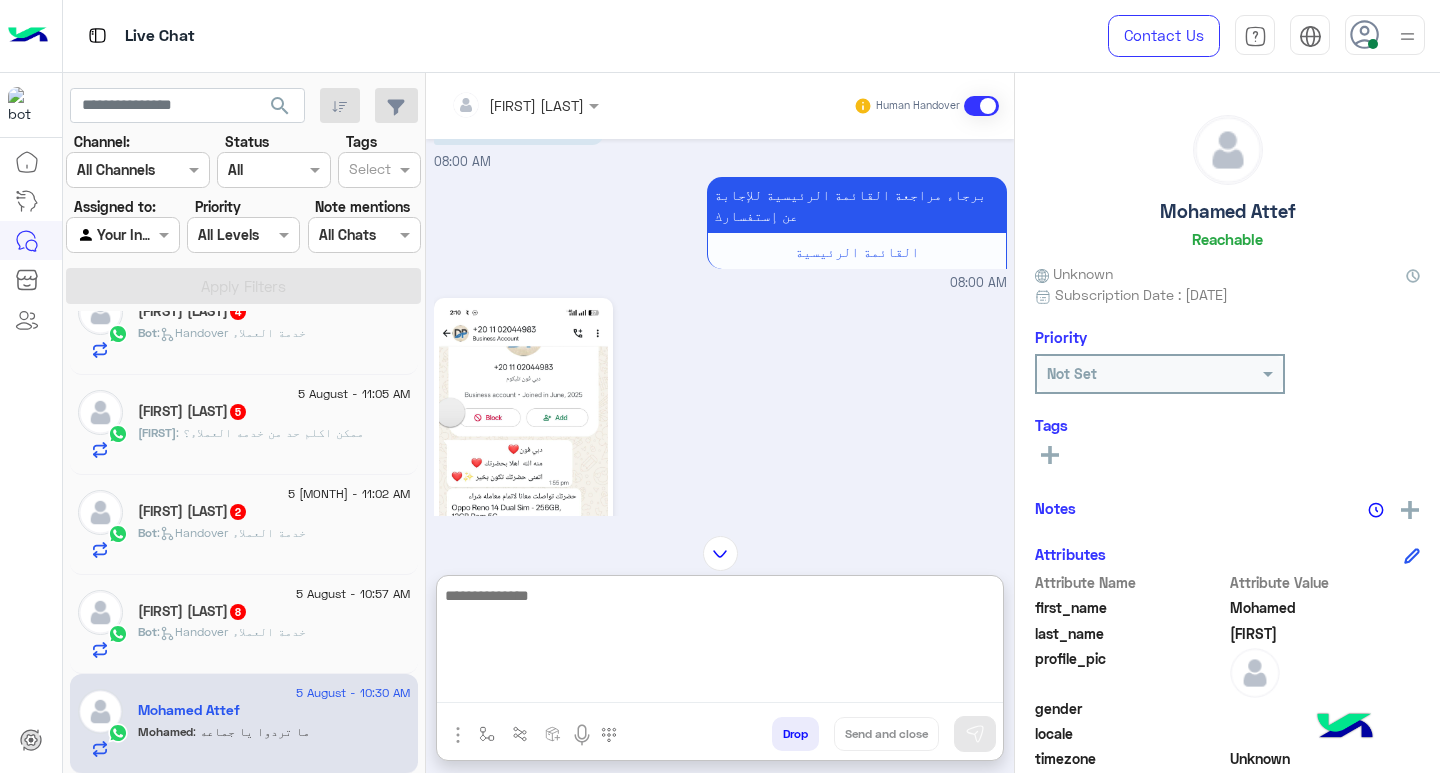 paste on "**********" 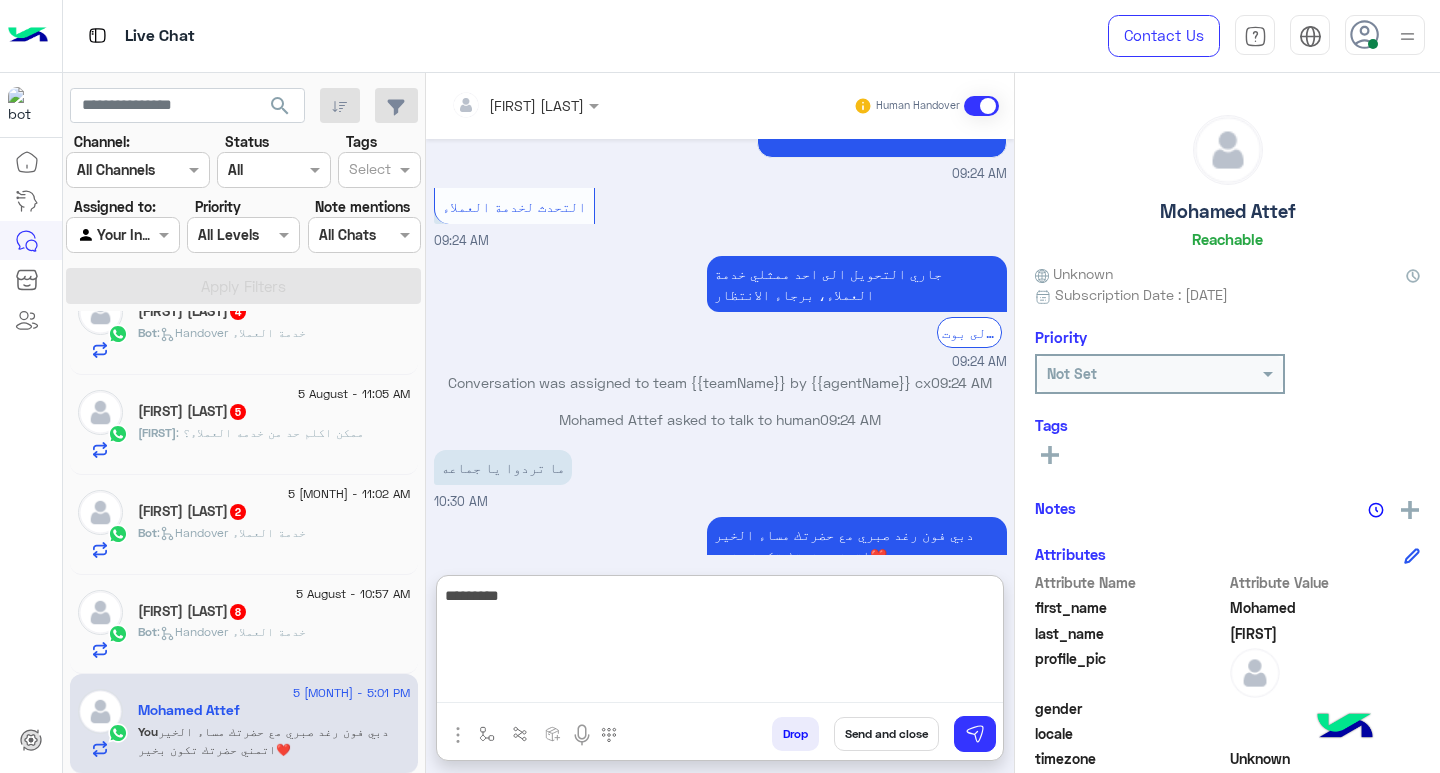 scroll, scrollTop: 3954, scrollLeft: 0, axis: vertical 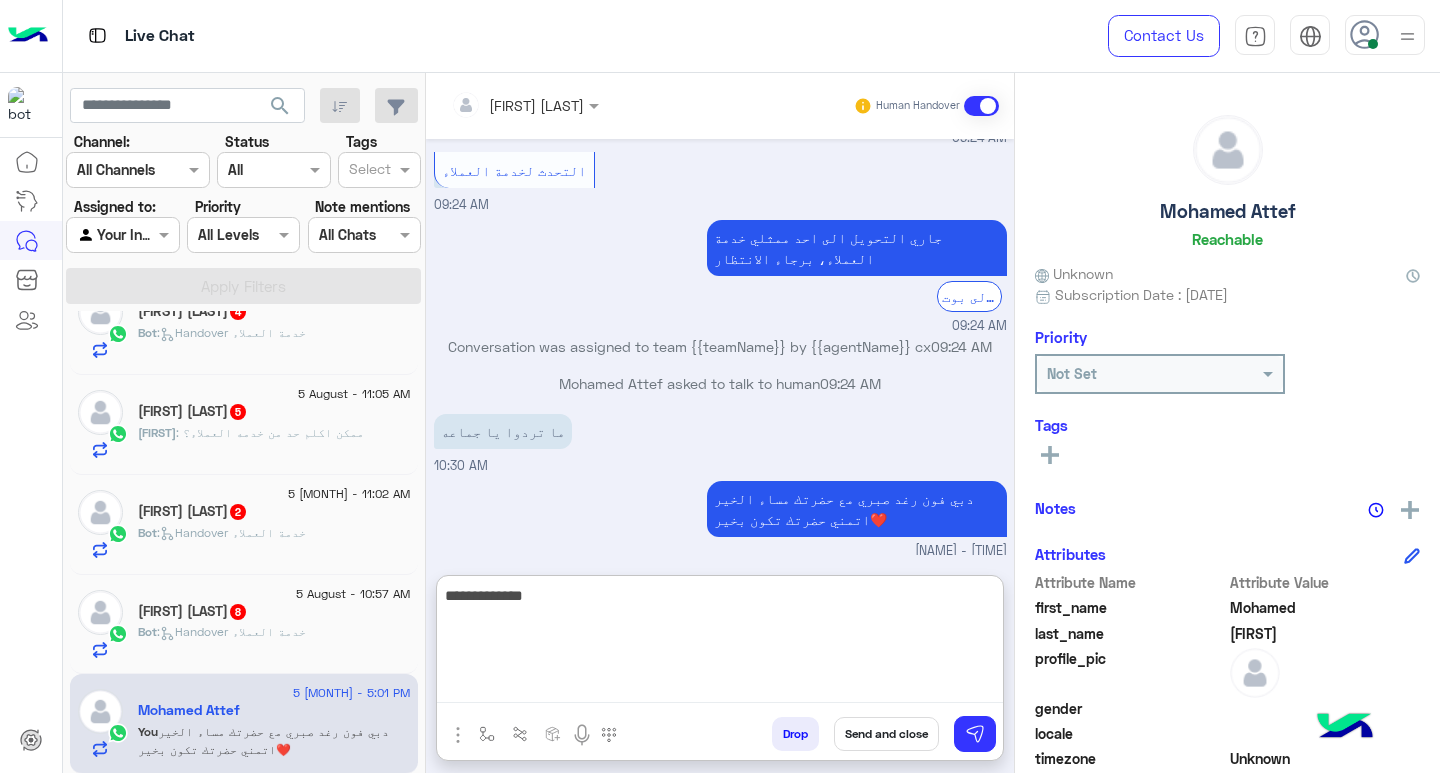 type on "**********" 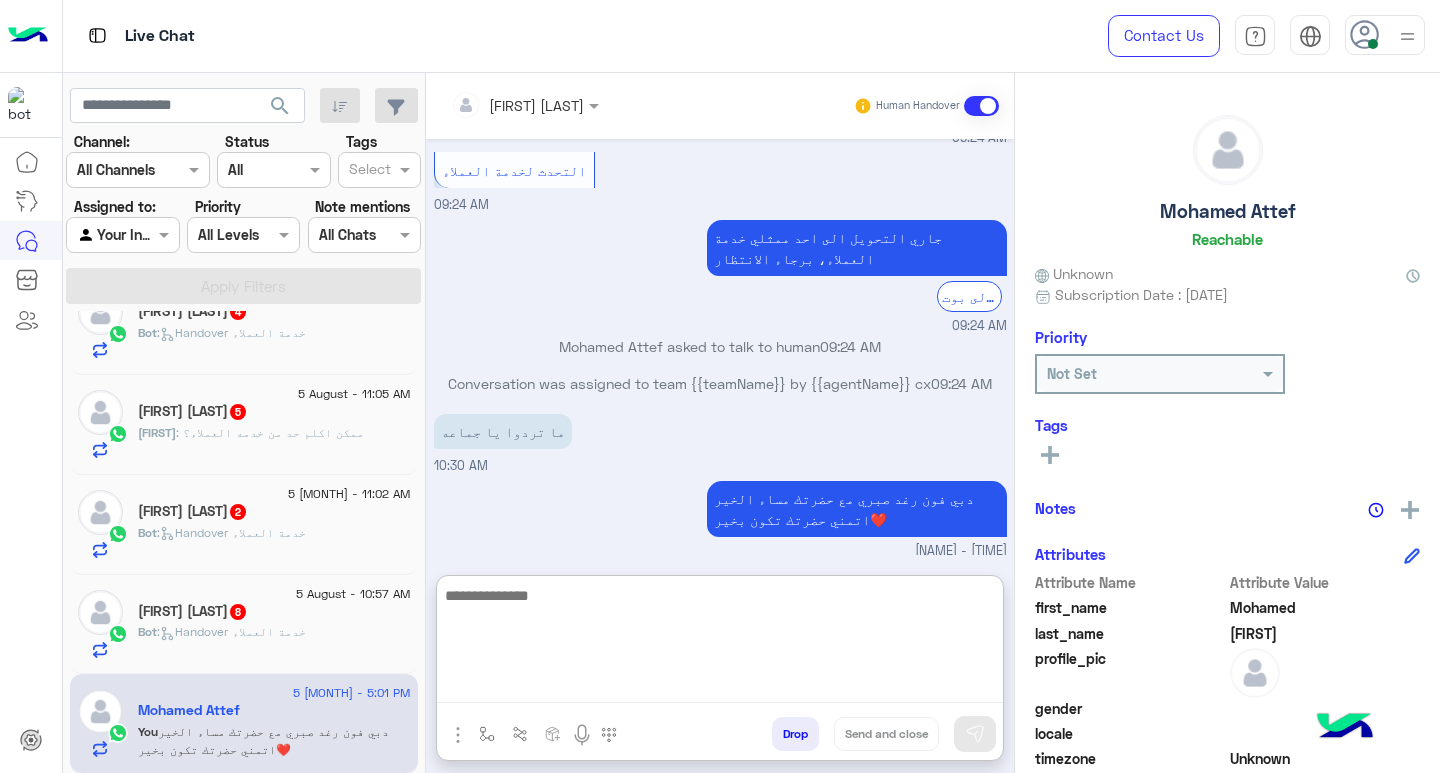 scroll, scrollTop: 4018, scrollLeft: 0, axis: vertical 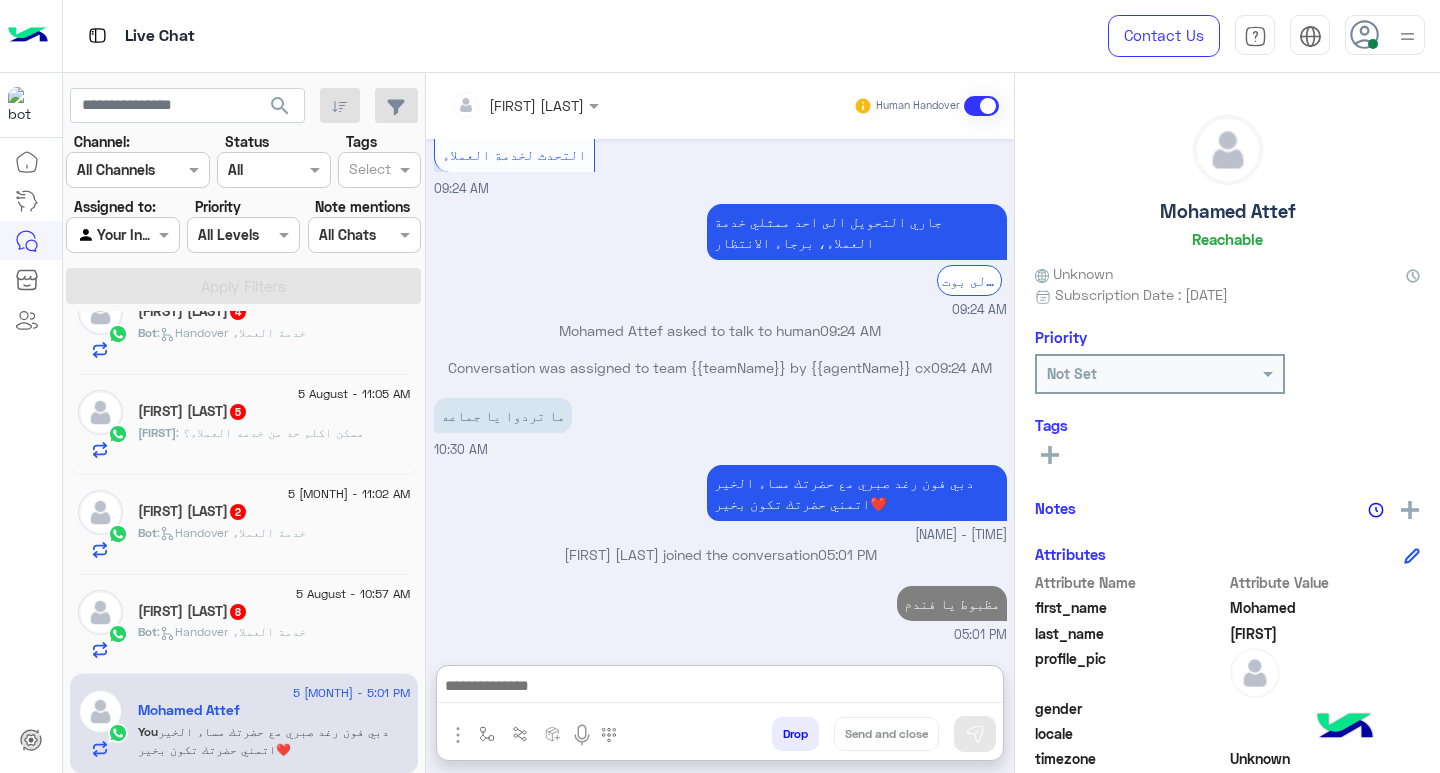 click on "Bot :   Handover خدمة العملاء" 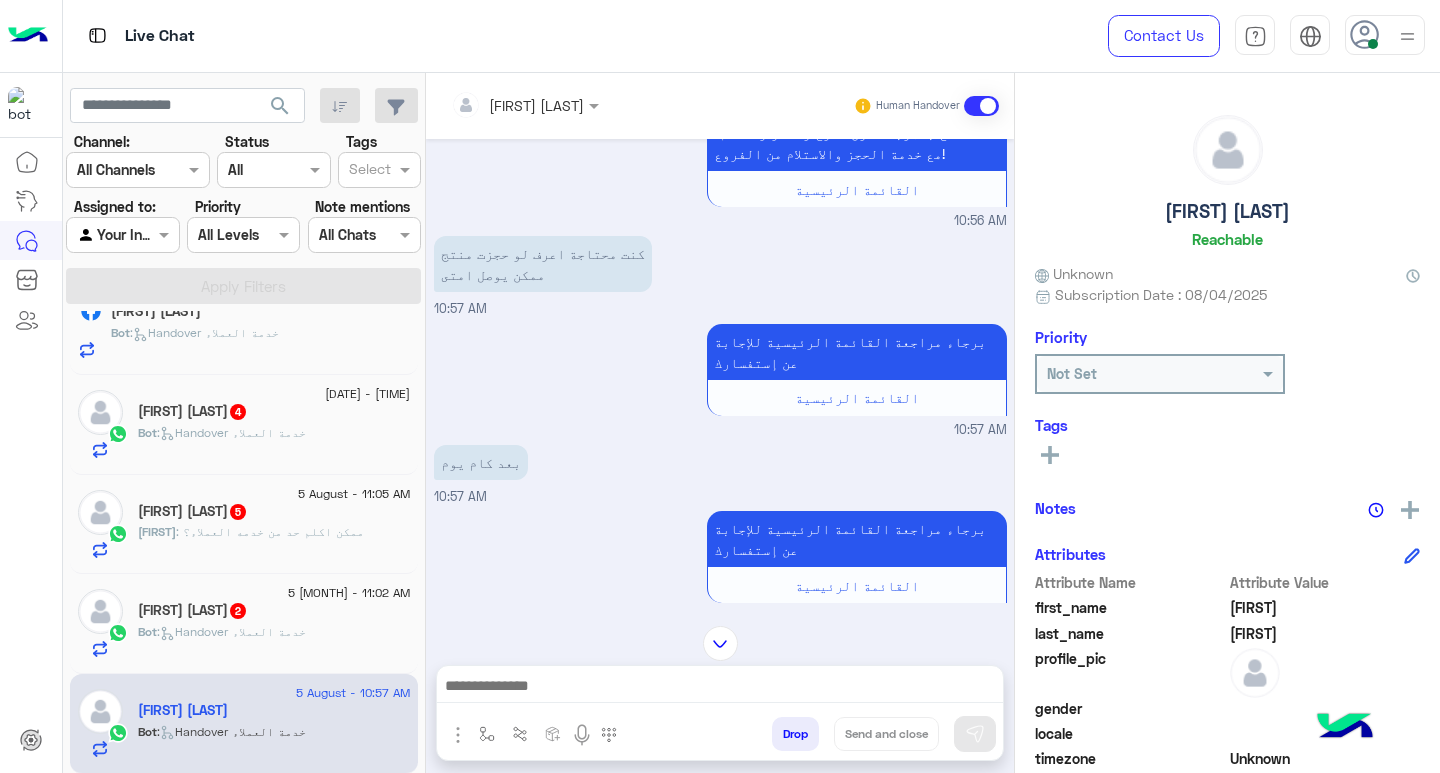 scroll, scrollTop: 851, scrollLeft: 0, axis: vertical 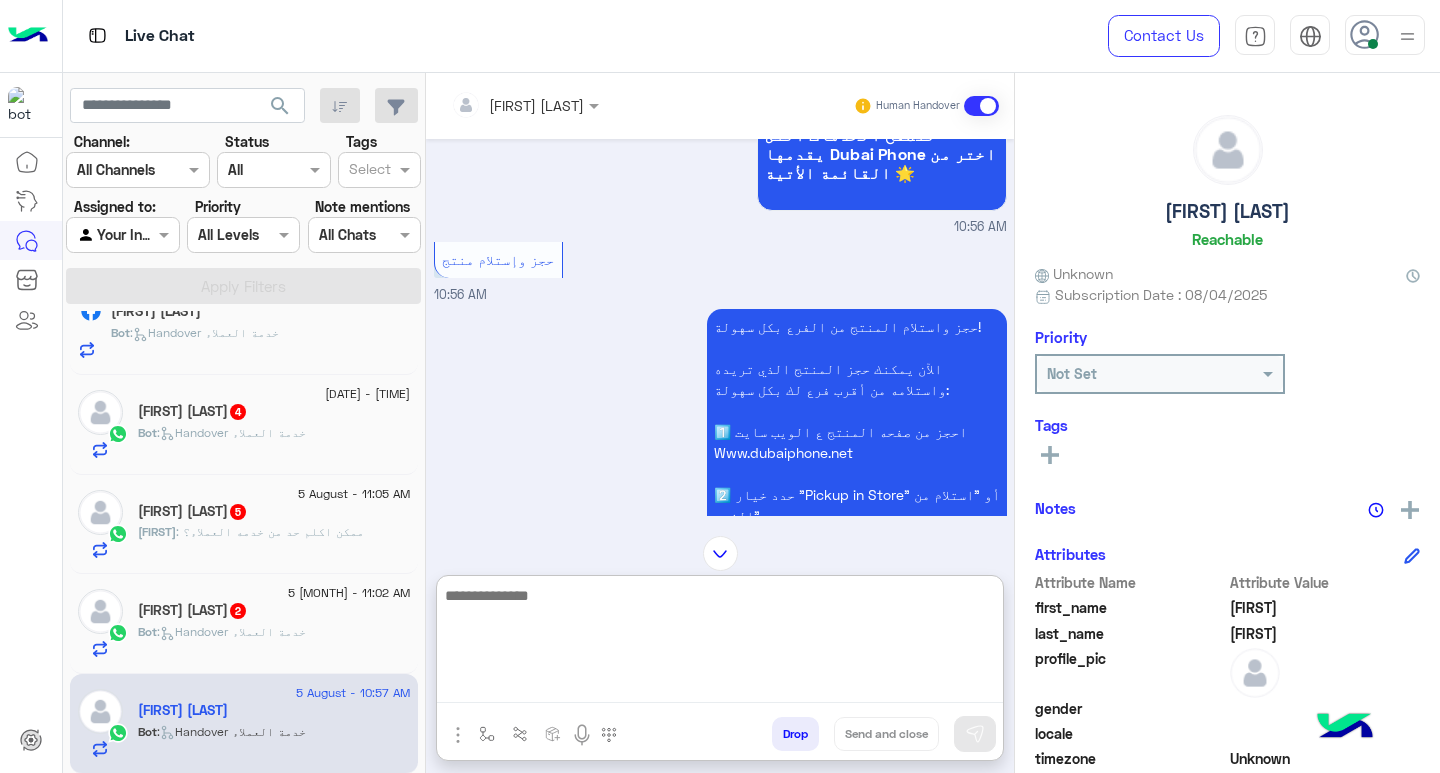 click at bounding box center (720, 643) 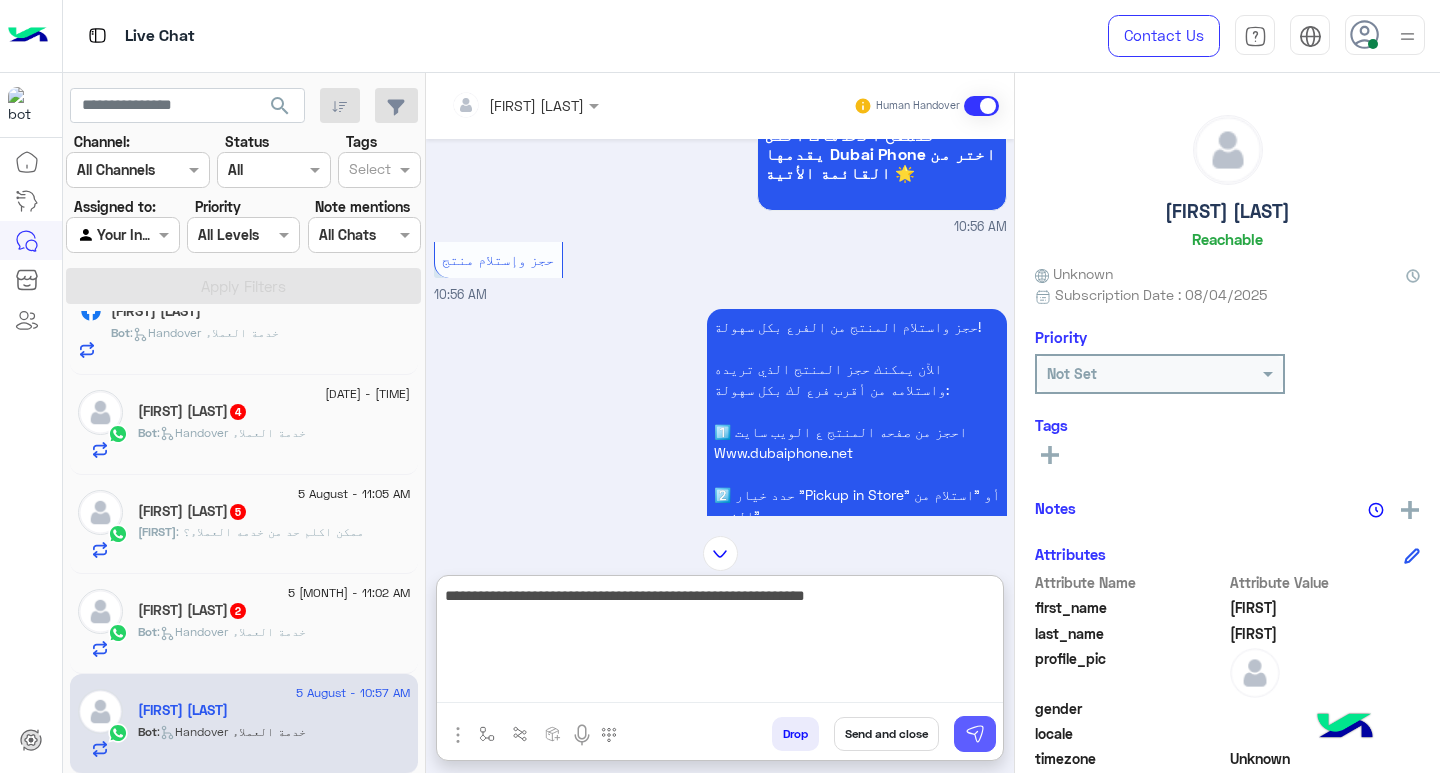 type on "**********" 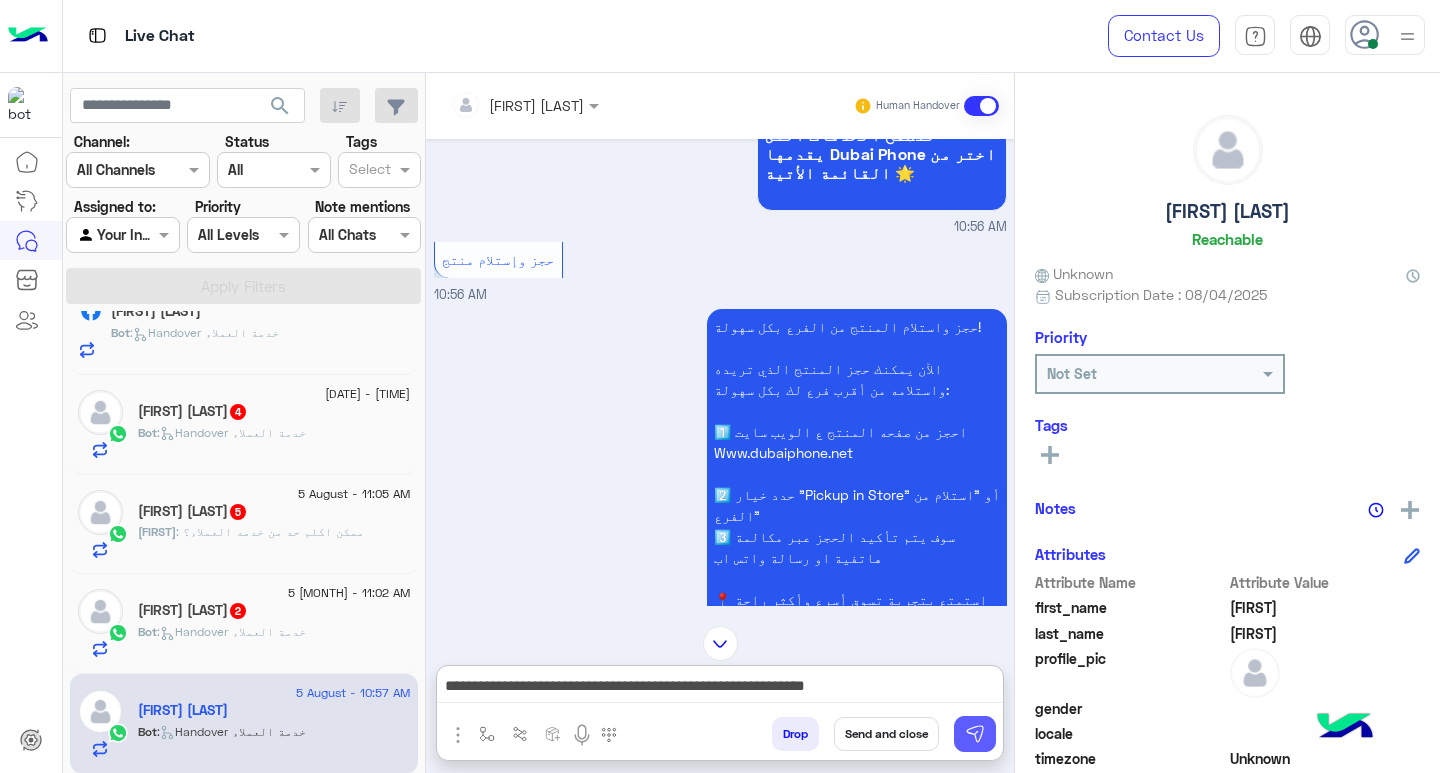 click at bounding box center [975, 734] 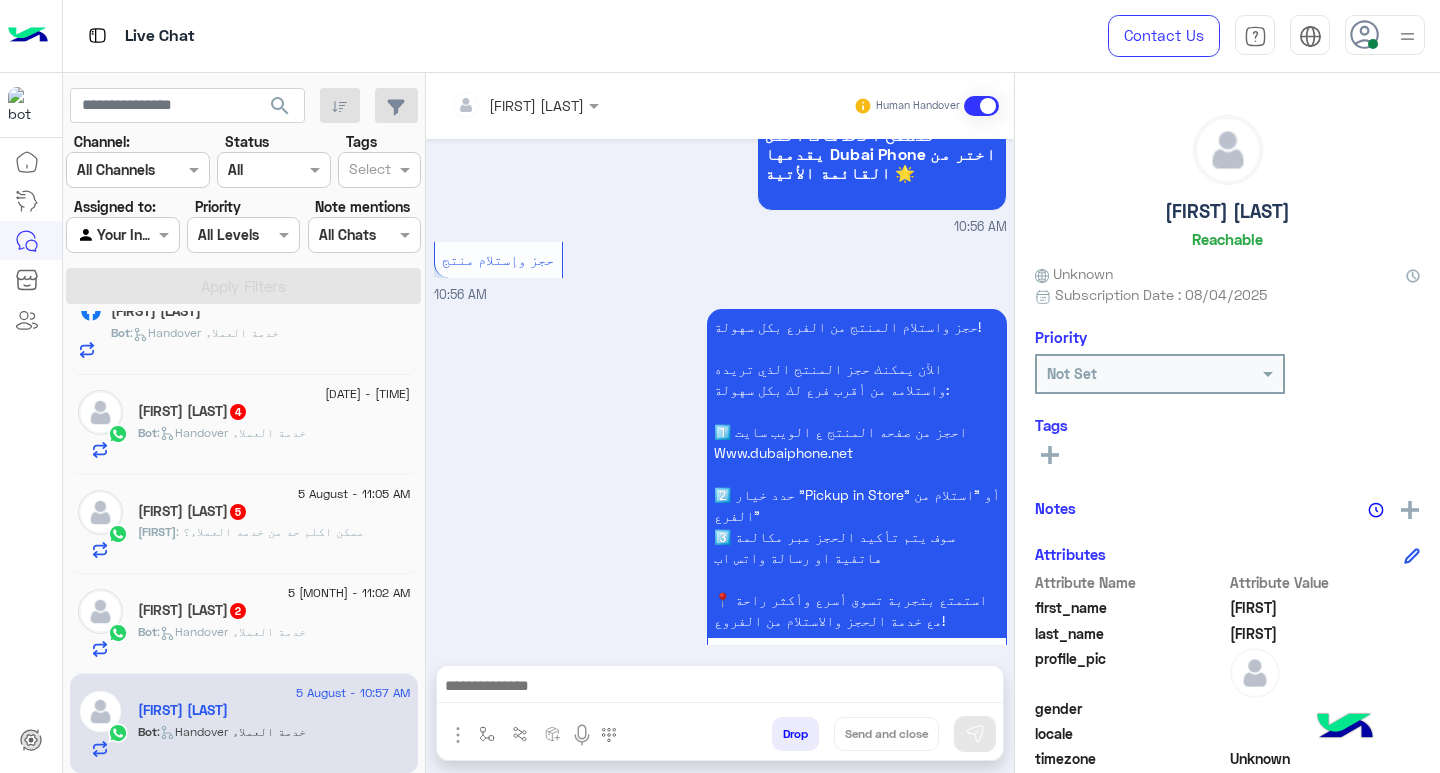 scroll, scrollTop: 2803, scrollLeft: 0, axis: vertical 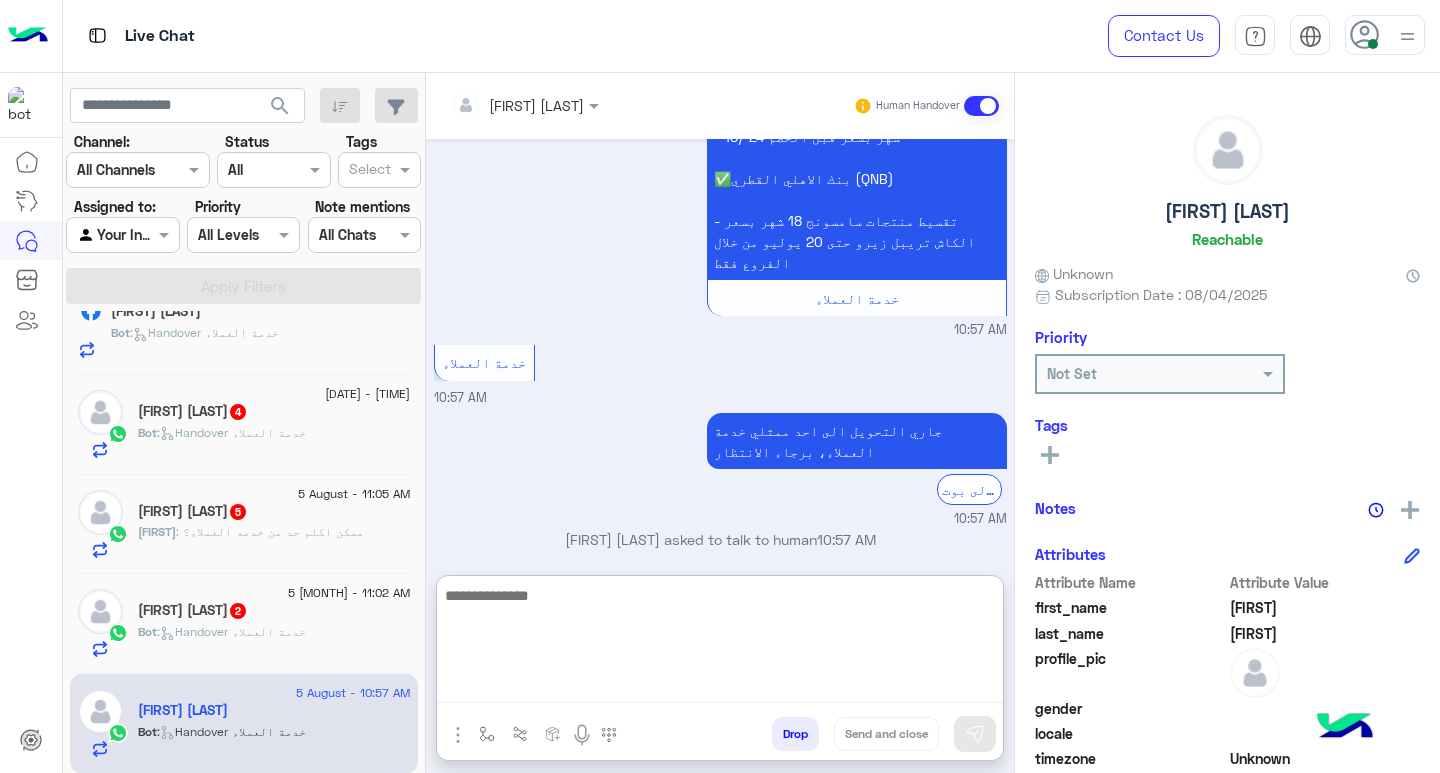 click at bounding box center [720, 643] 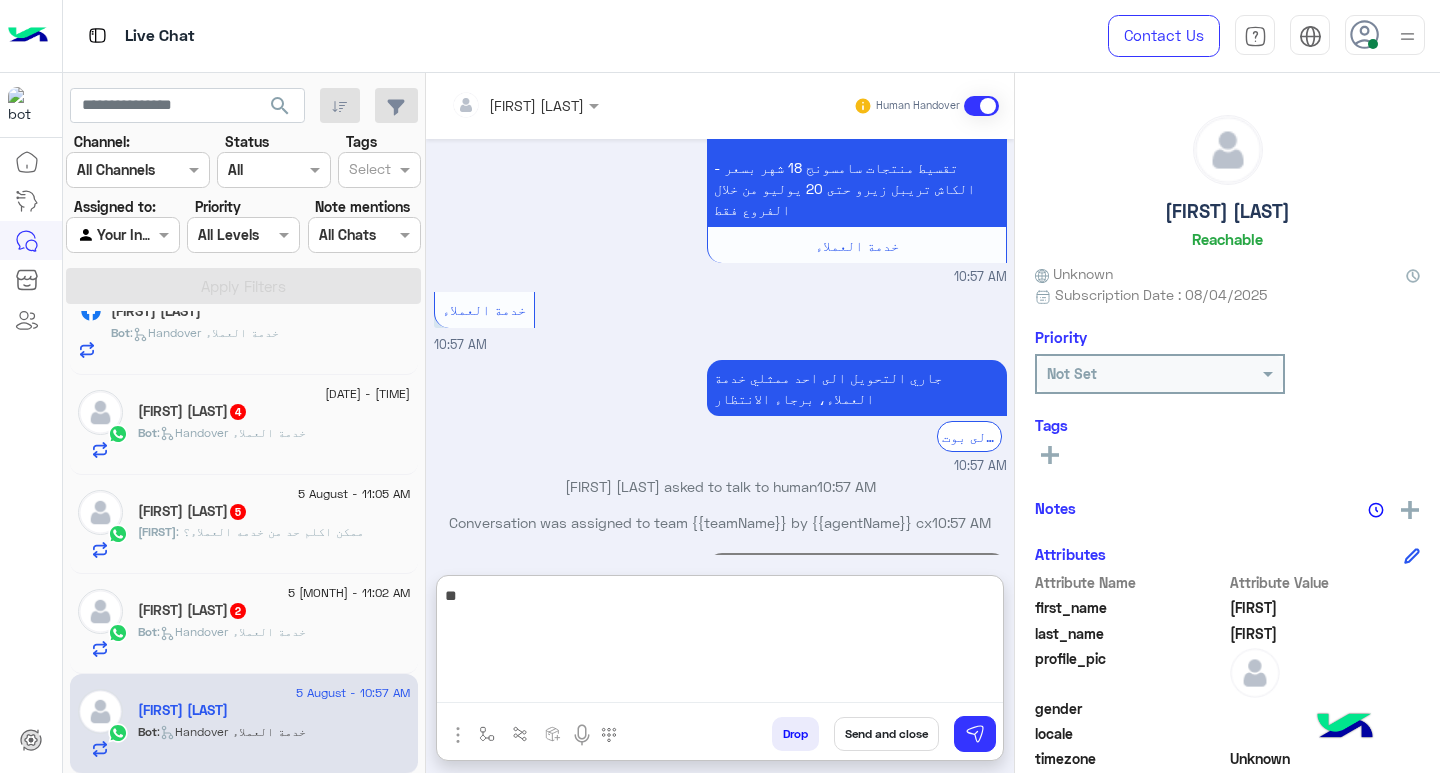 scroll, scrollTop: 2929, scrollLeft: 0, axis: vertical 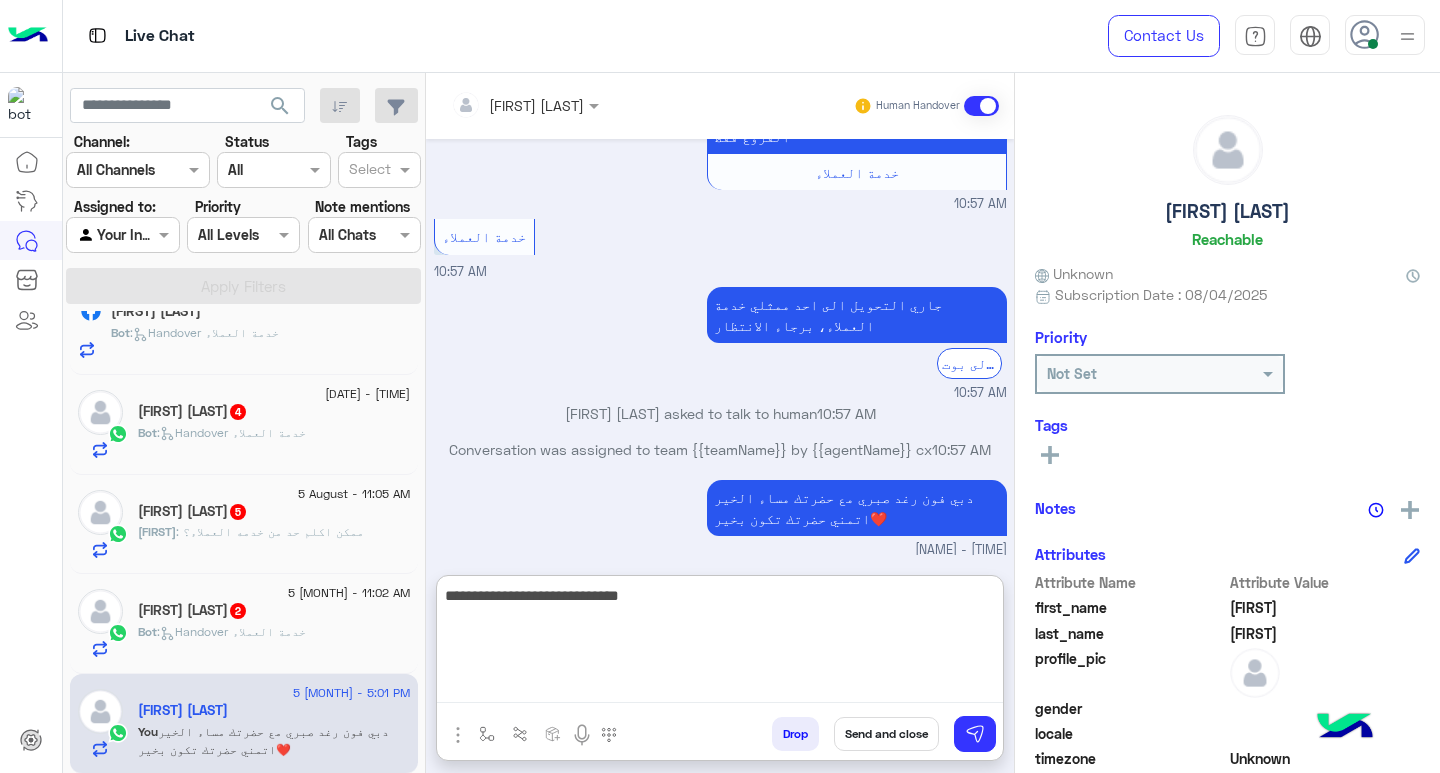 type on "**********" 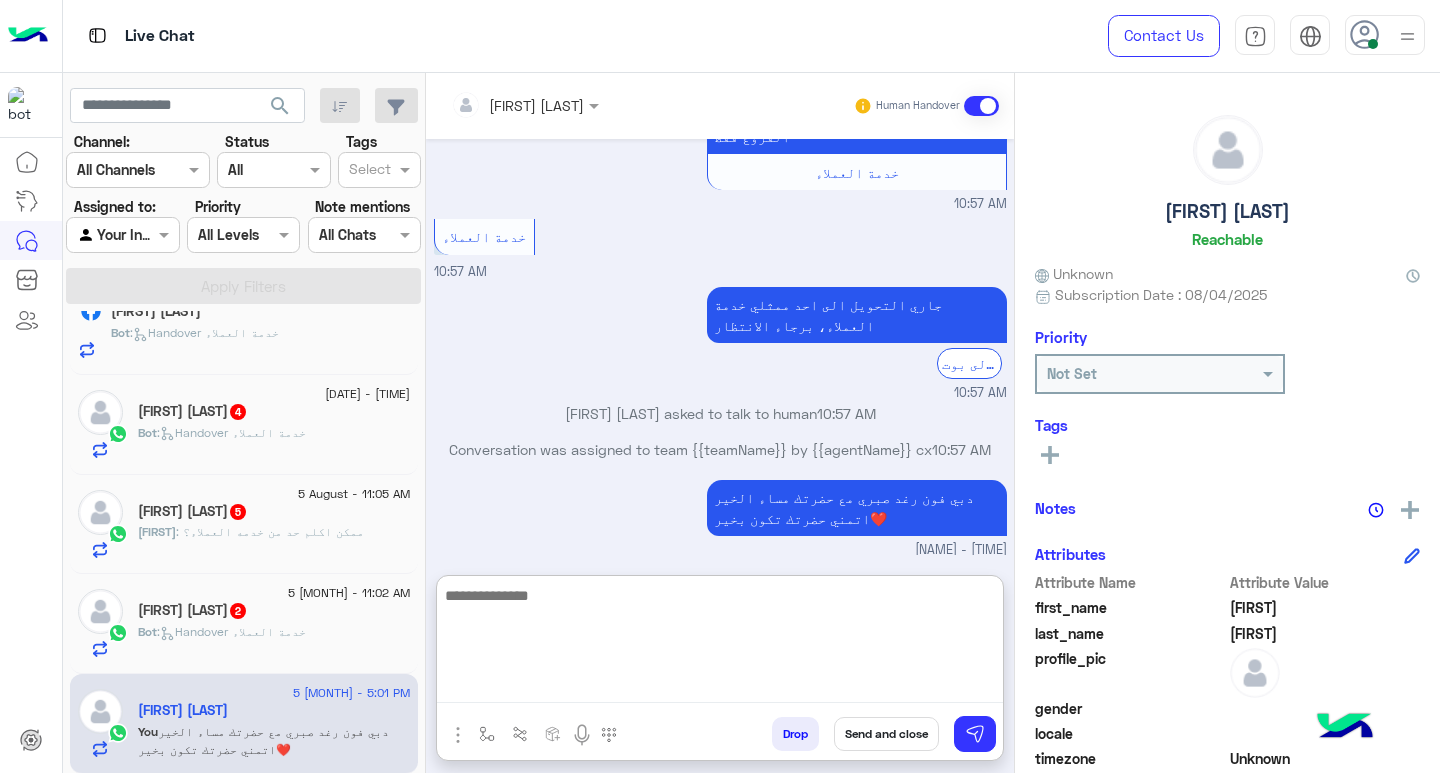 scroll, scrollTop: 2993, scrollLeft: 0, axis: vertical 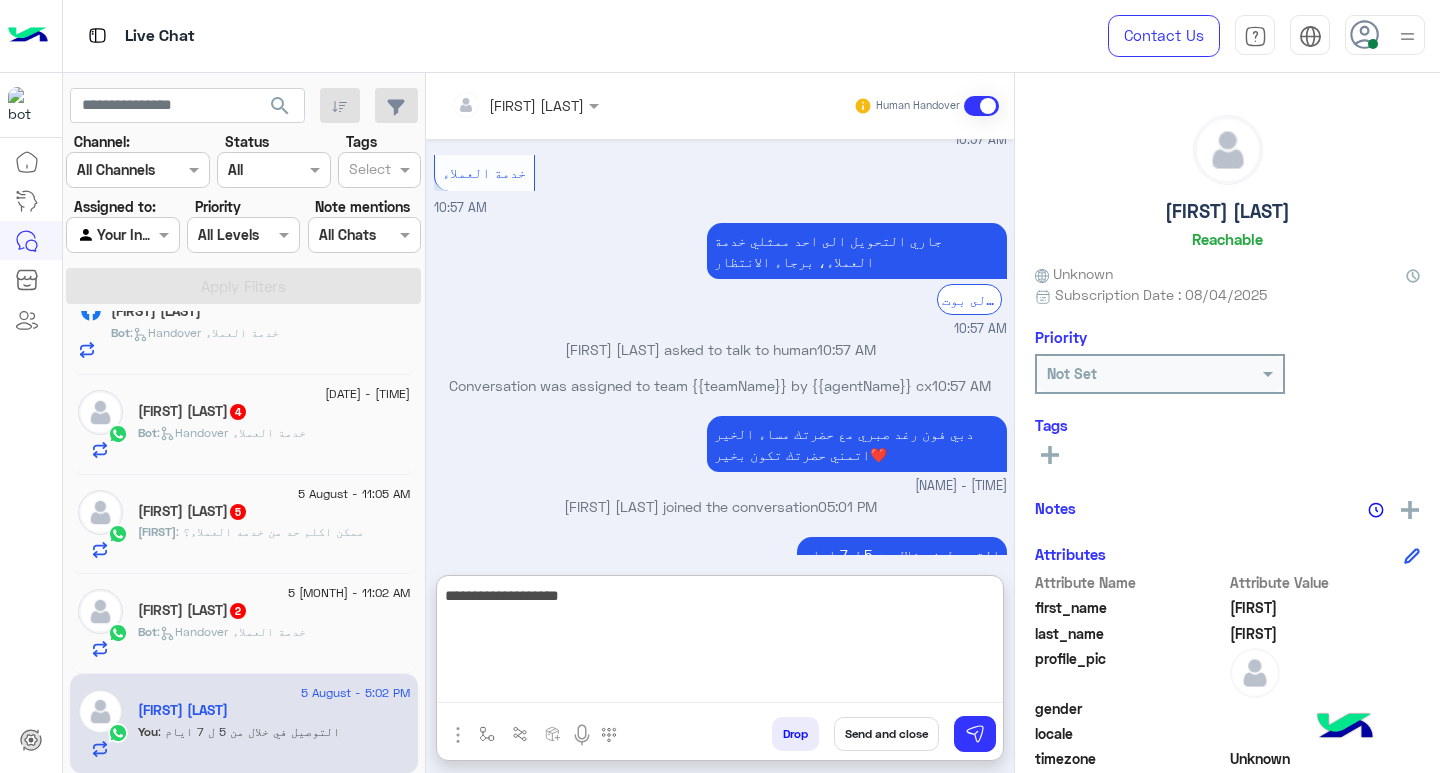 type on "**********" 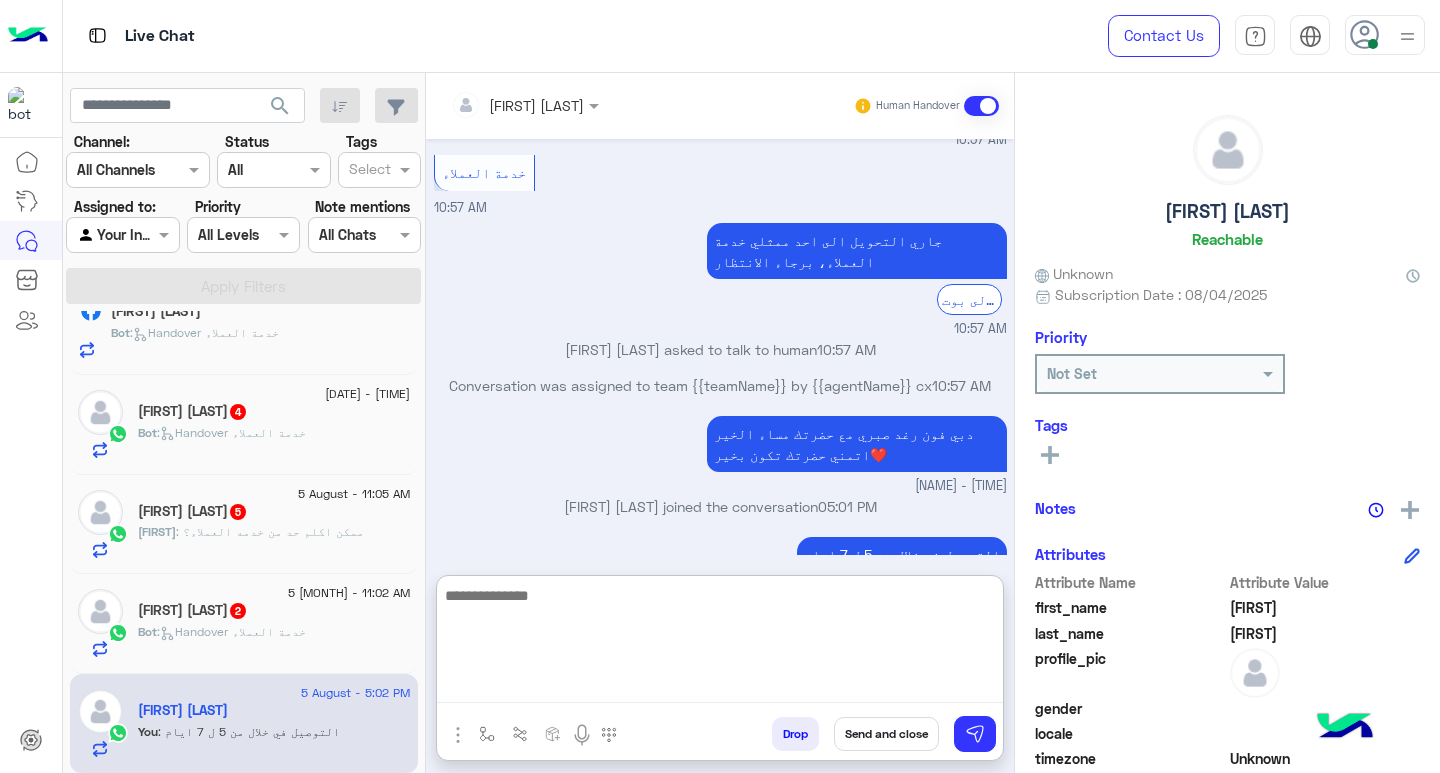 scroll, scrollTop: 3056, scrollLeft: 0, axis: vertical 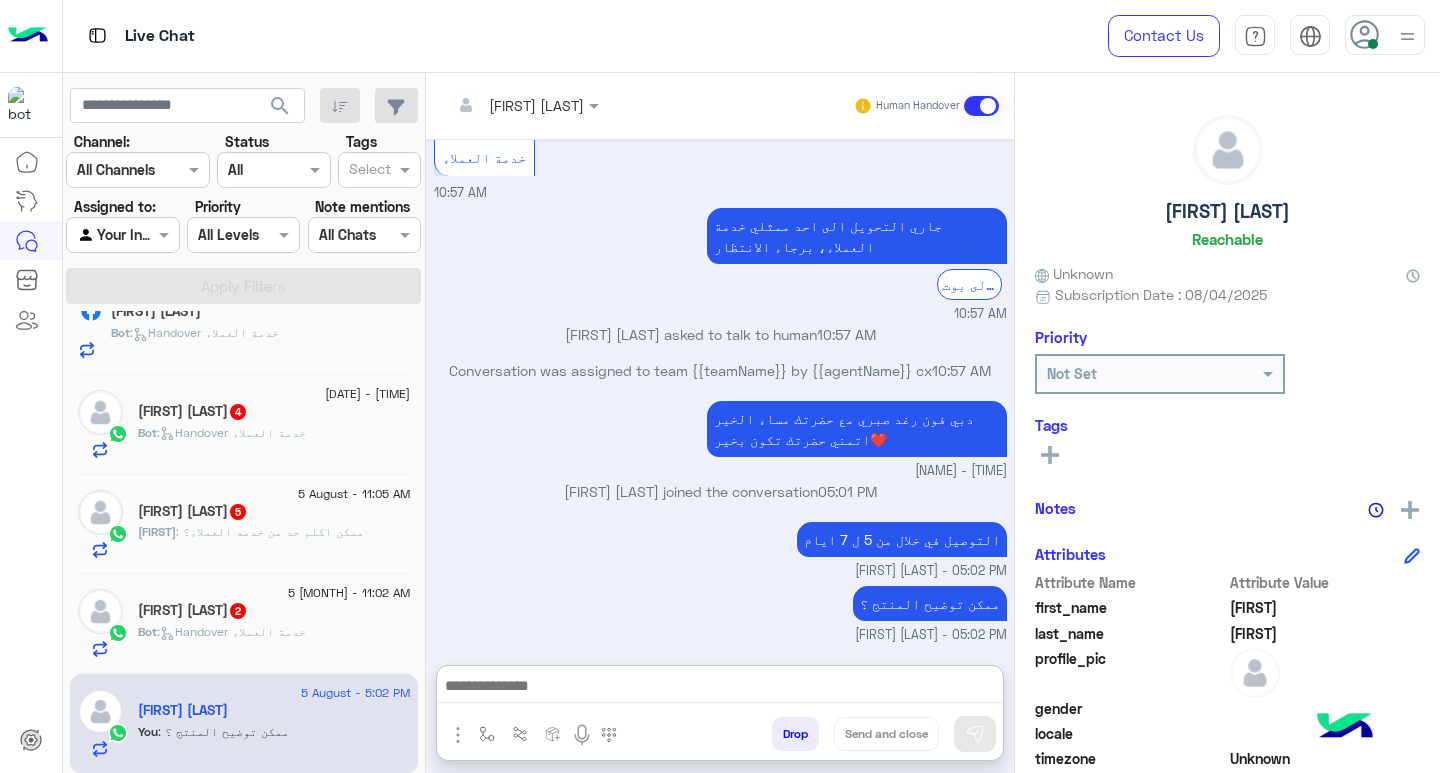 click on "Bot :   Handover خدمة العملاء" 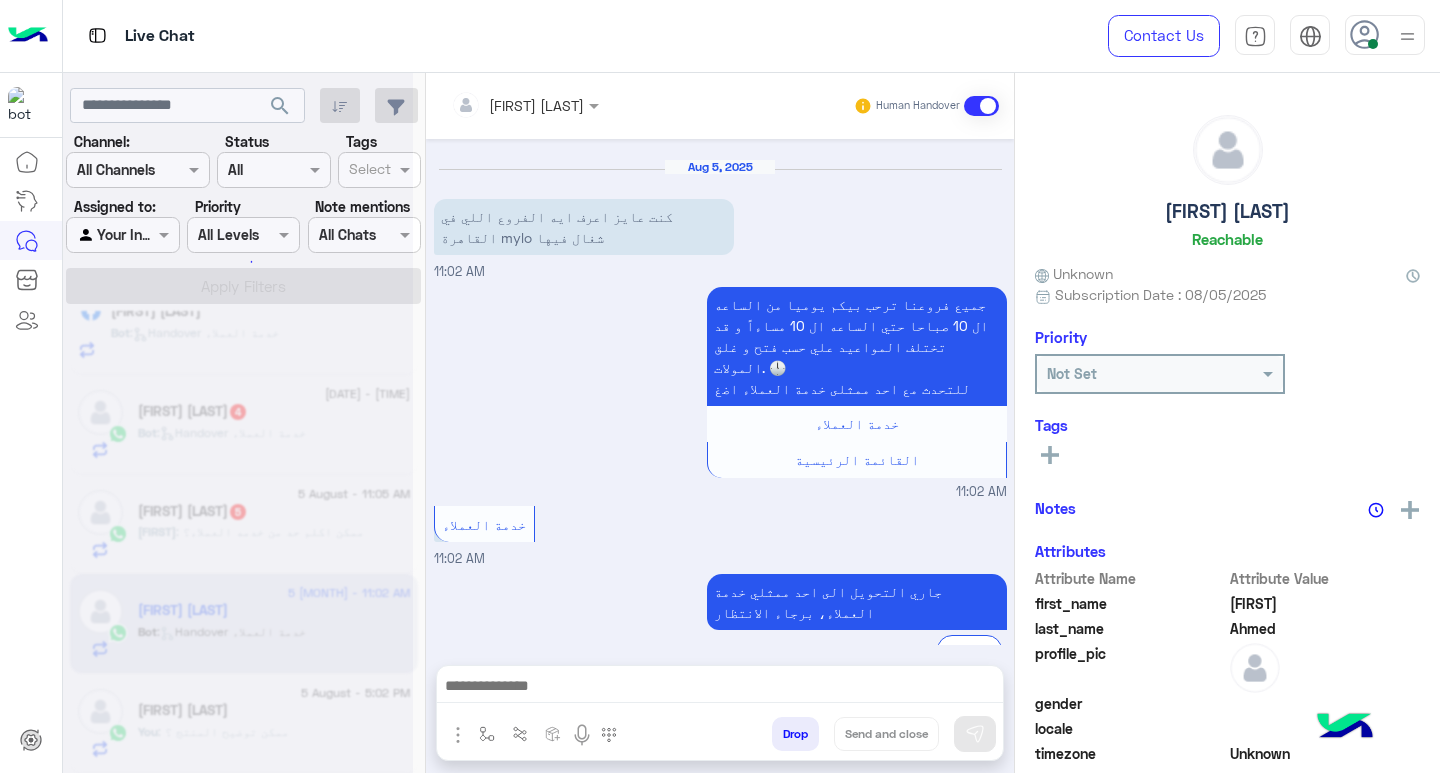 scroll, scrollTop: 0, scrollLeft: 0, axis: both 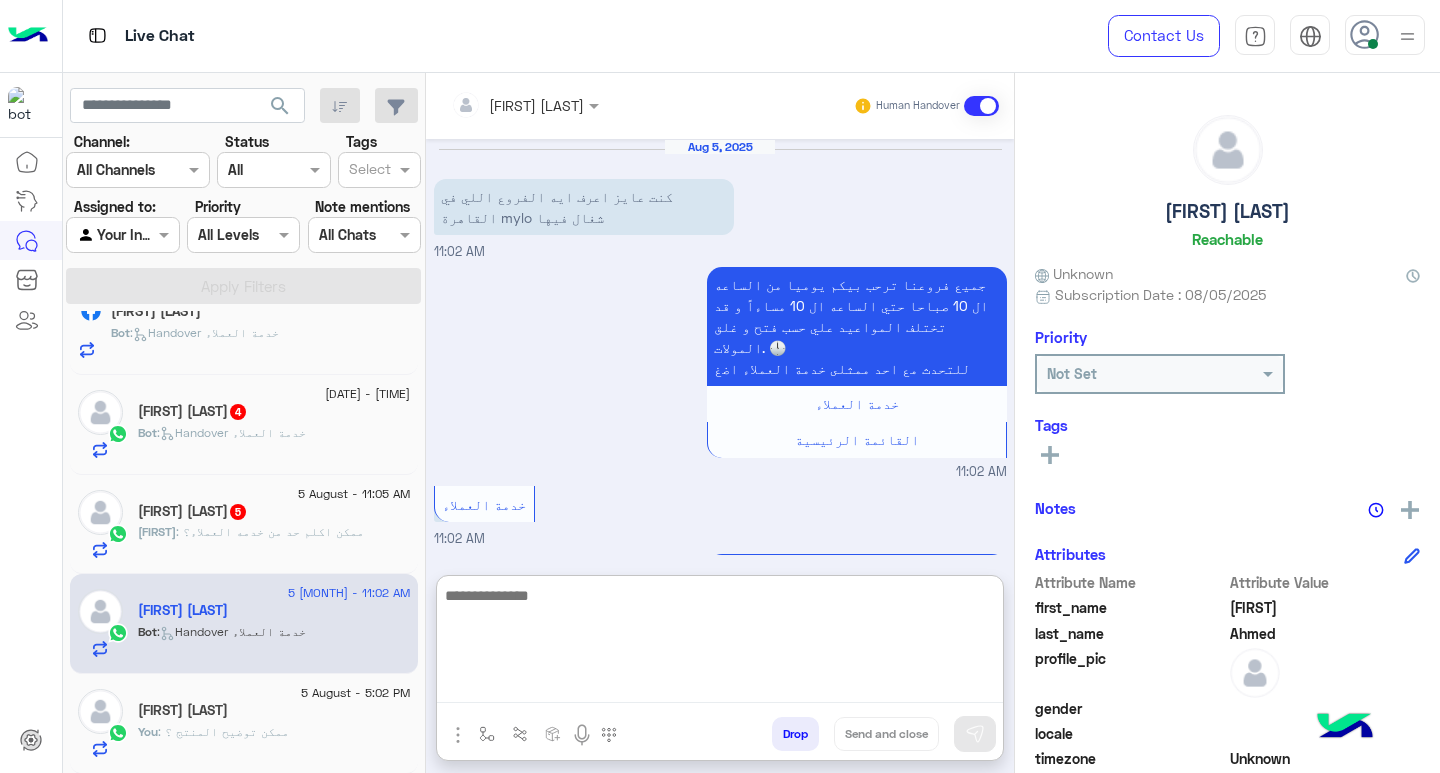 paste on "**********" 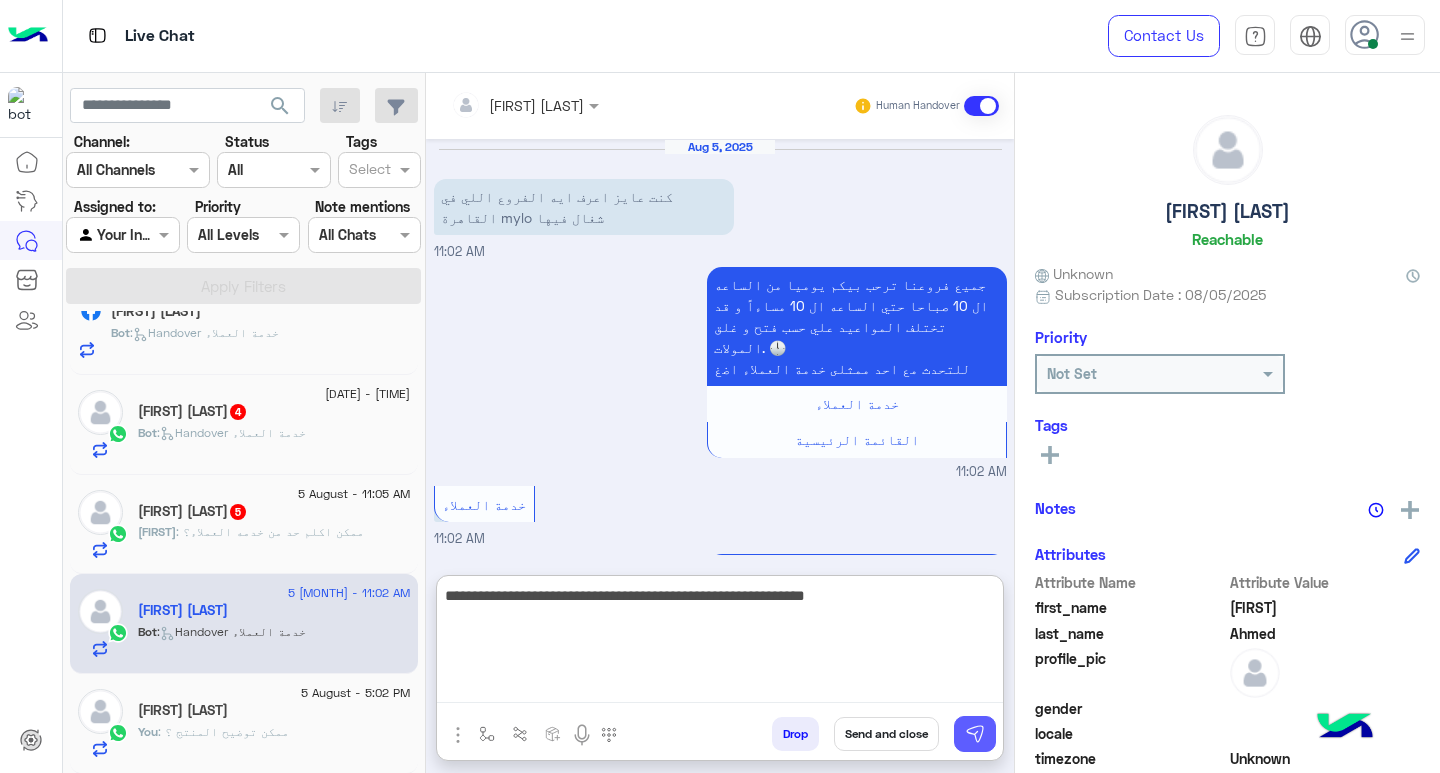 type on "**********" 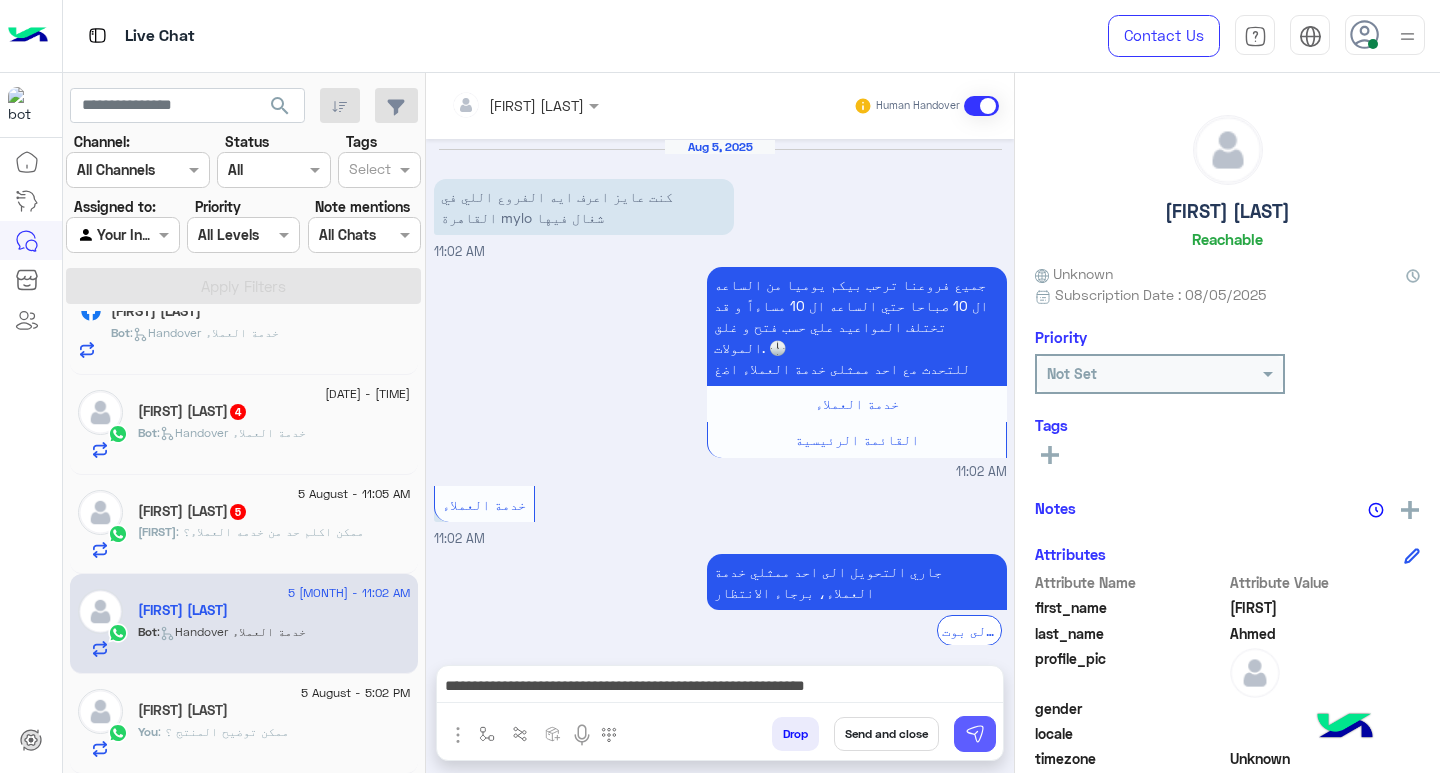 click at bounding box center (975, 734) 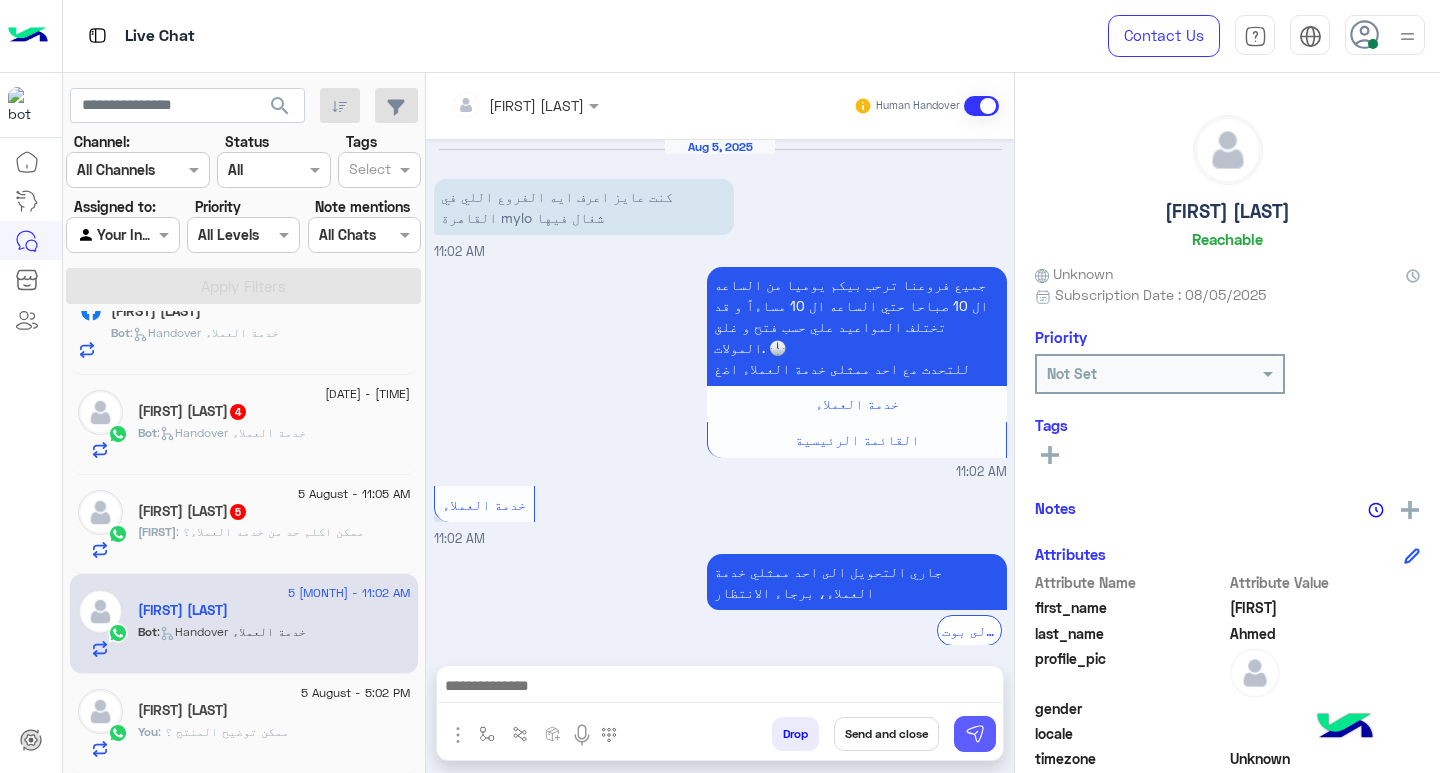 scroll, scrollTop: 162, scrollLeft: 0, axis: vertical 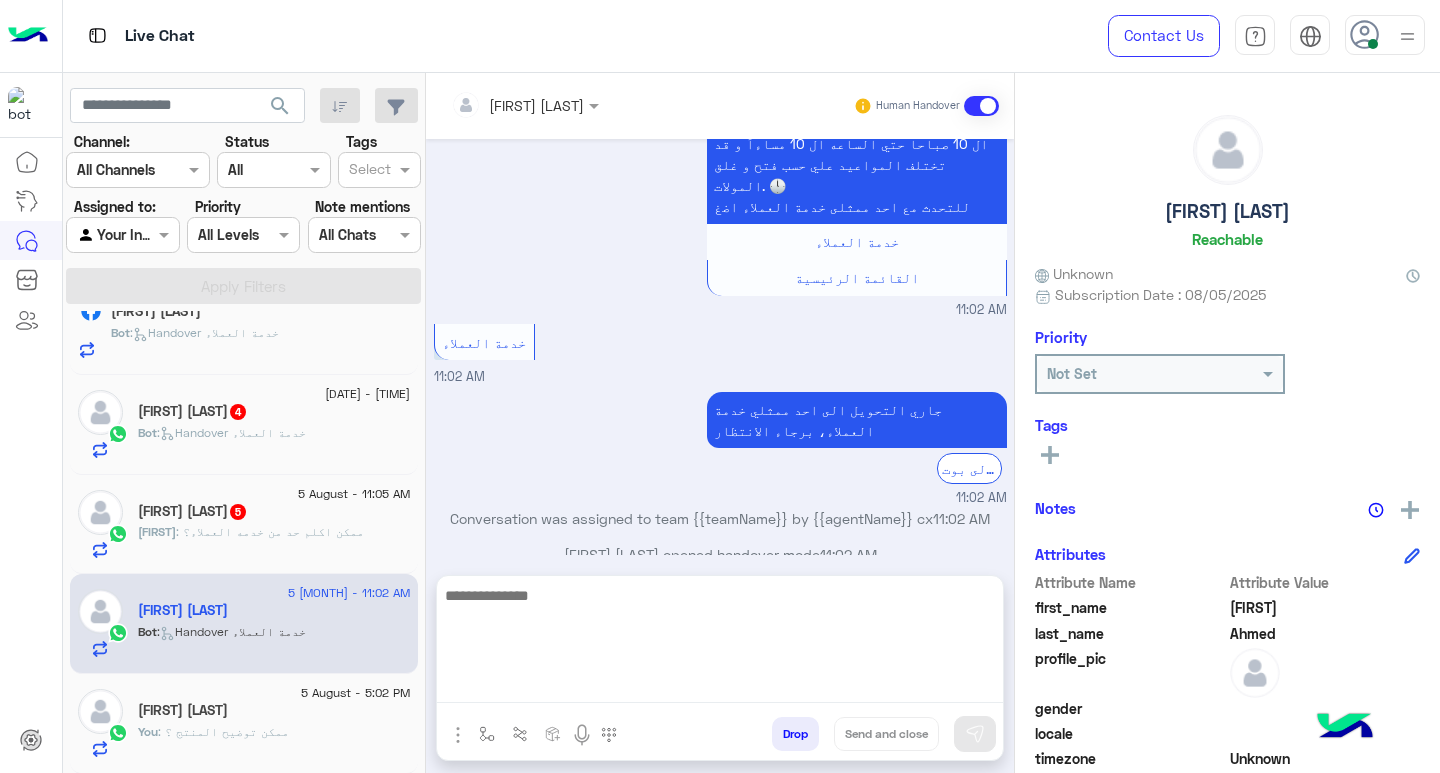 click at bounding box center [720, 643] 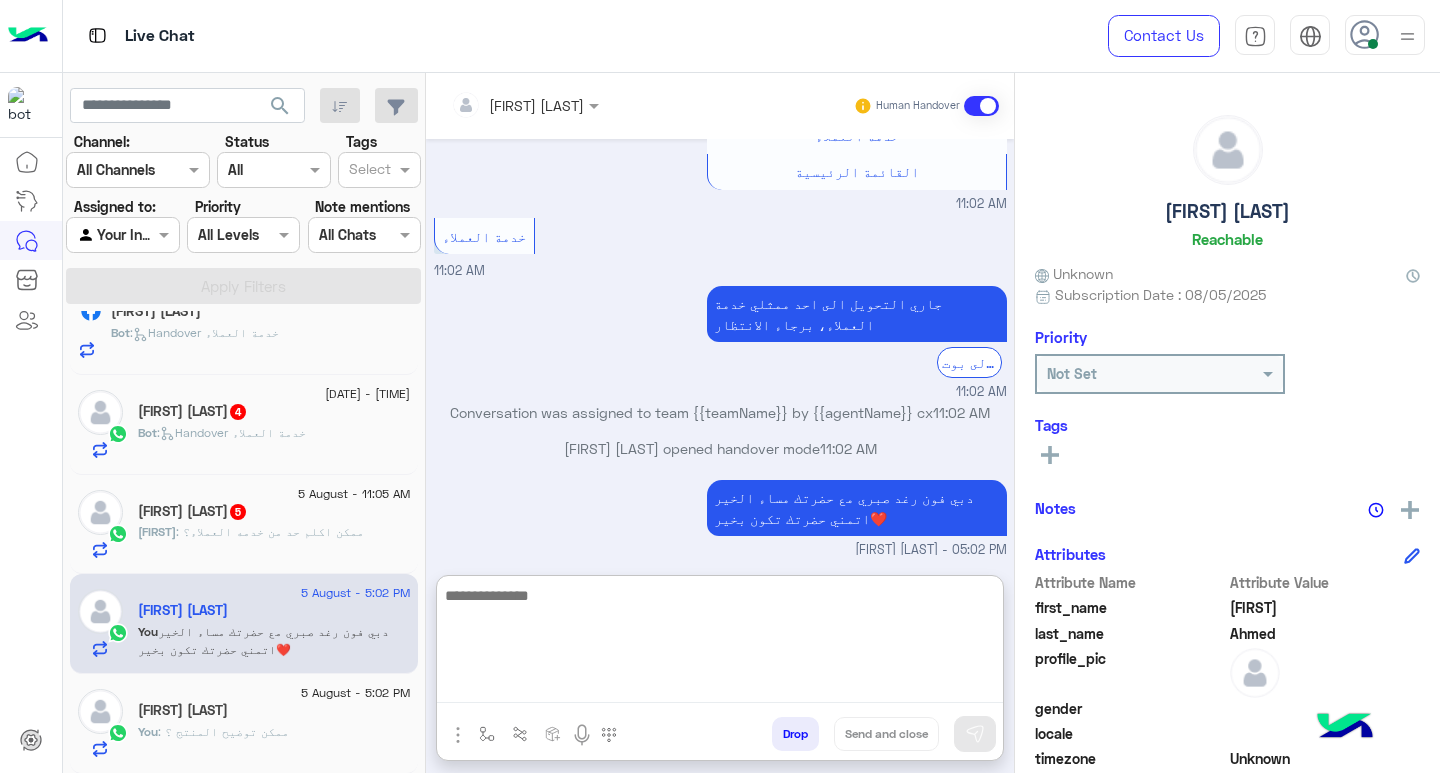 scroll, scrollTop: 268, scrollLeft: 0, axis: vertical 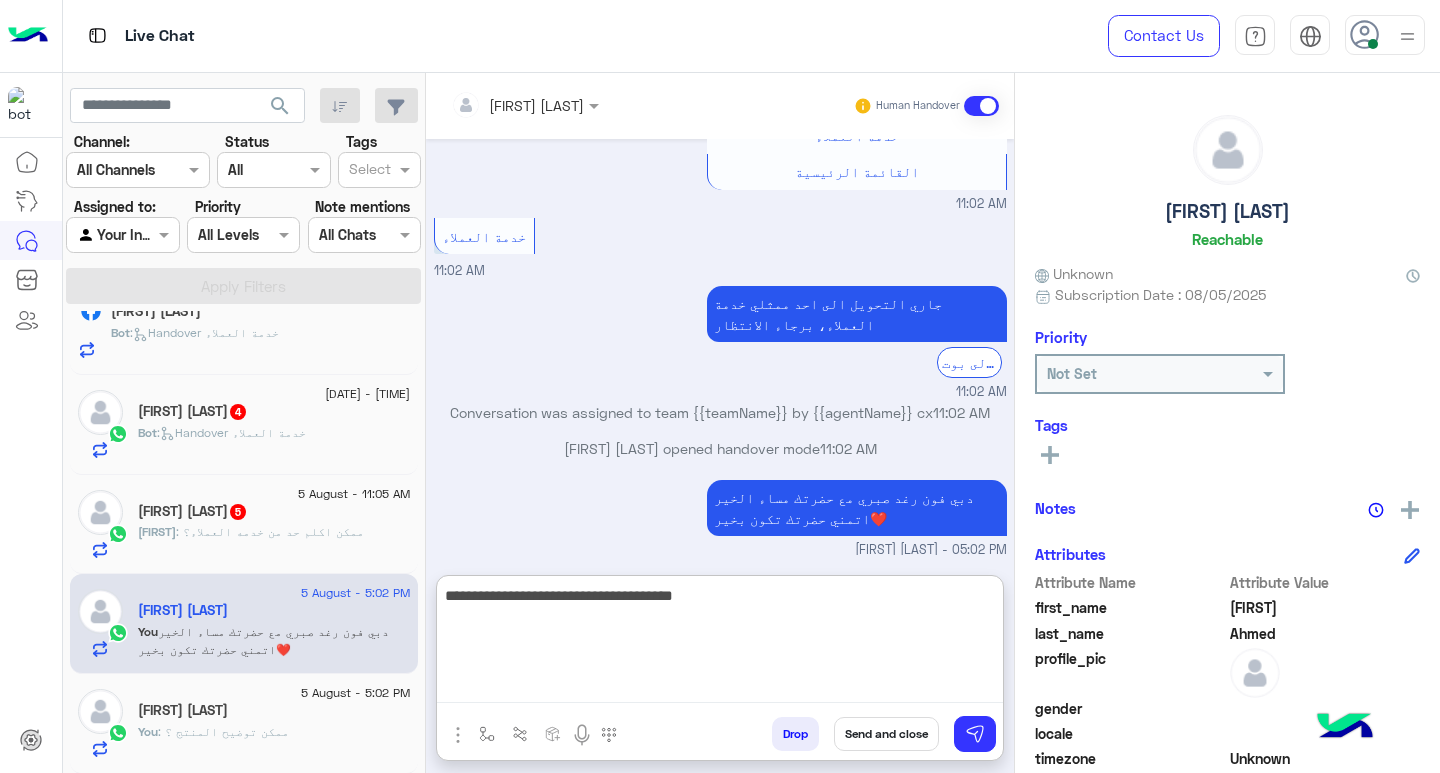 type on "**********" 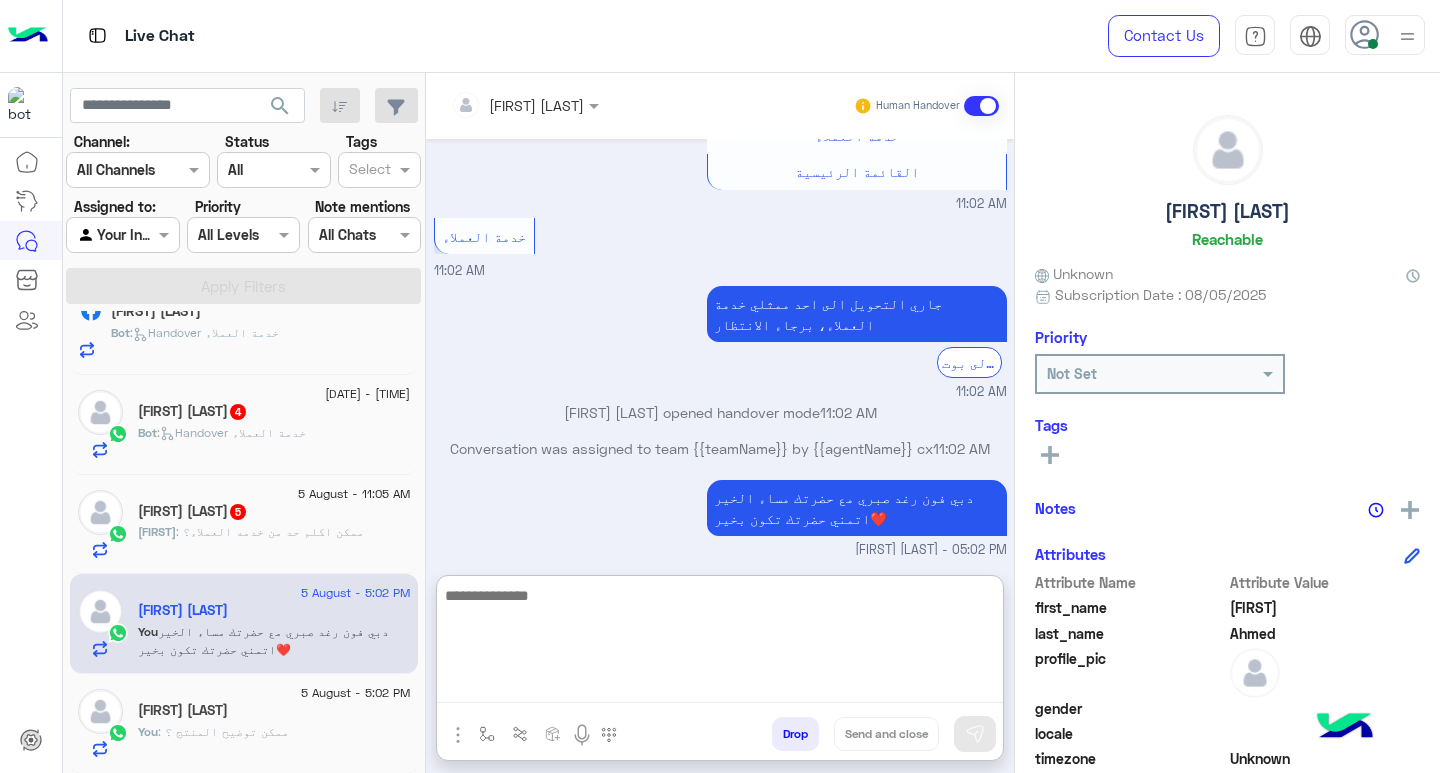 scroll, scrollTop: 352, scrollLeft: 0, axis: vertical 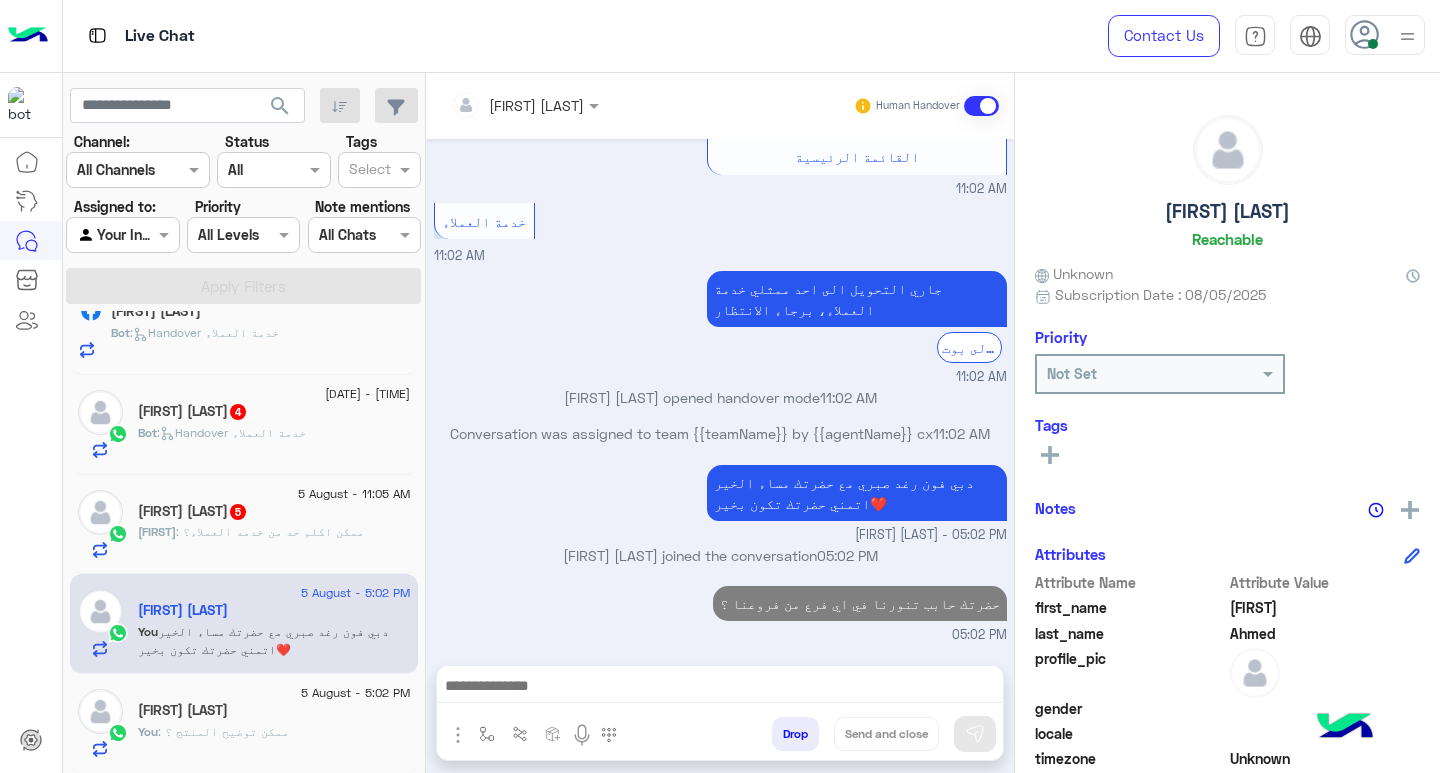 click on ": ممكن اكلم حد من خدمه العملاء؟" 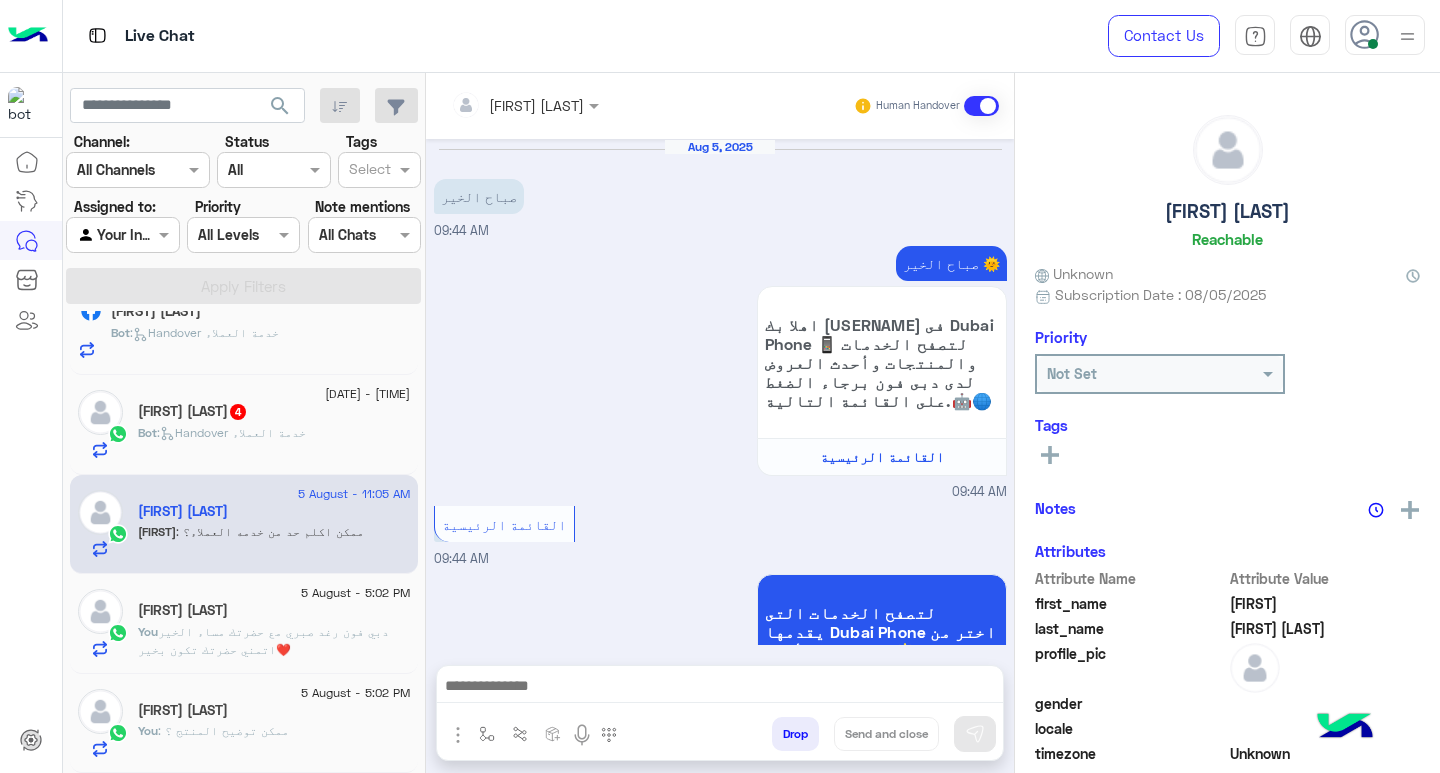 scroll, scrollTop: 465, scrollLeft: 0, axis: vertical 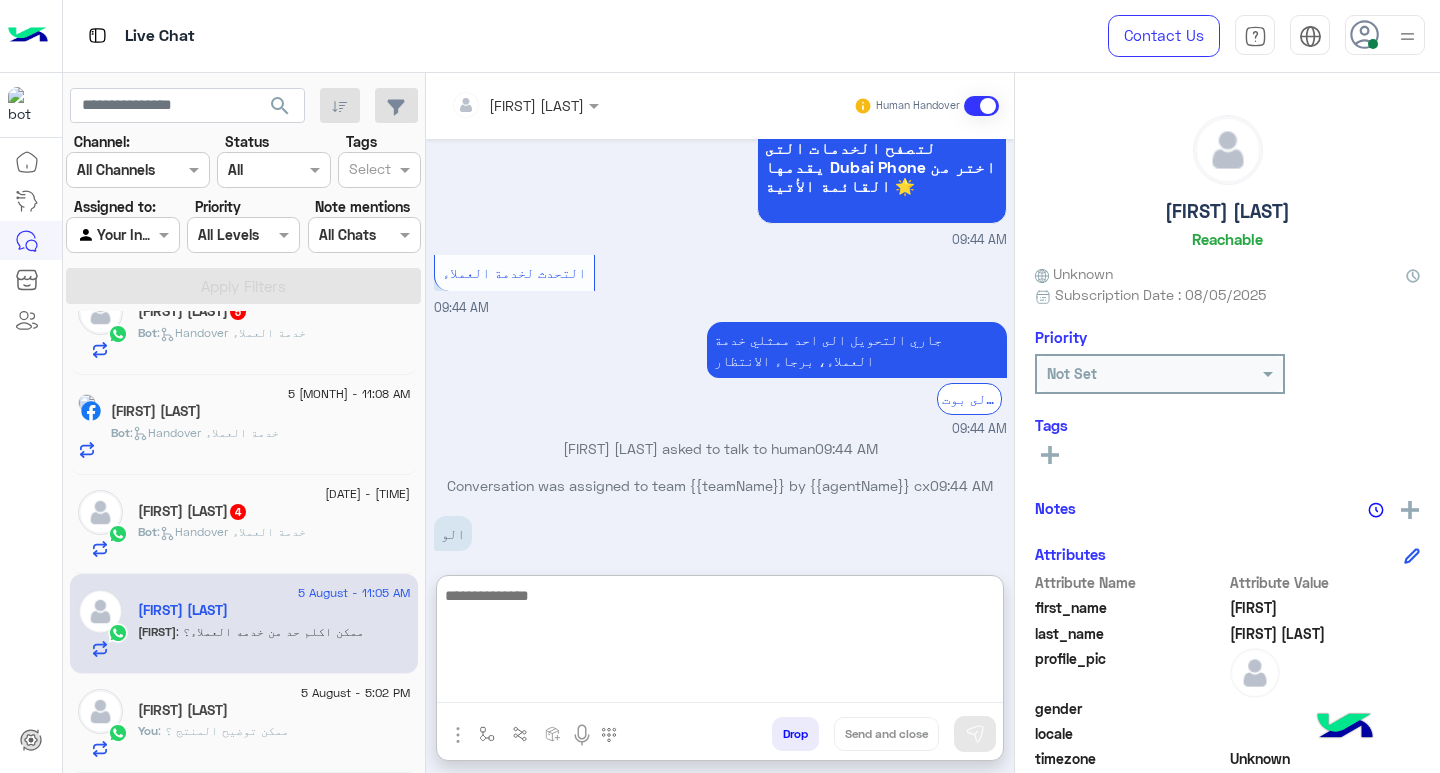 paste on "**********" 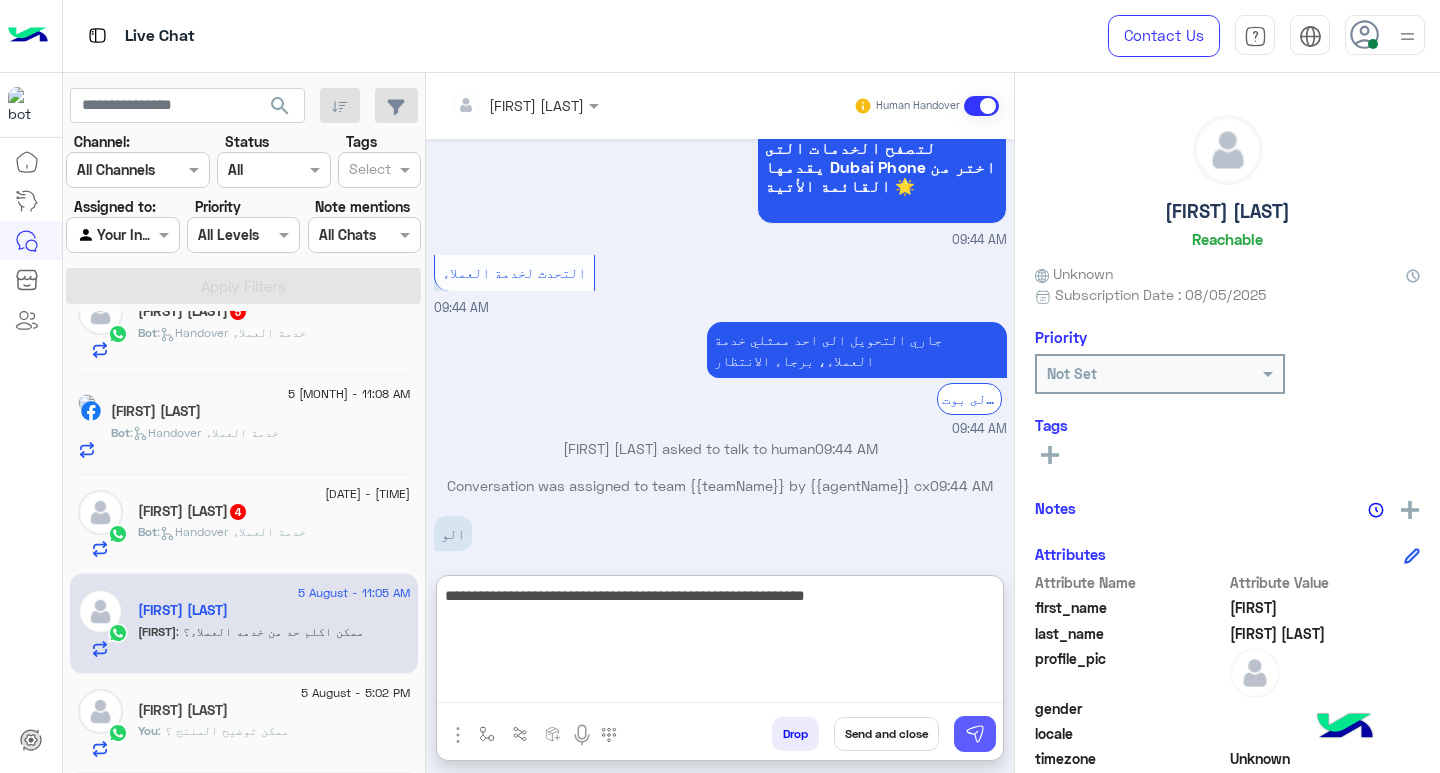 type on "**********" 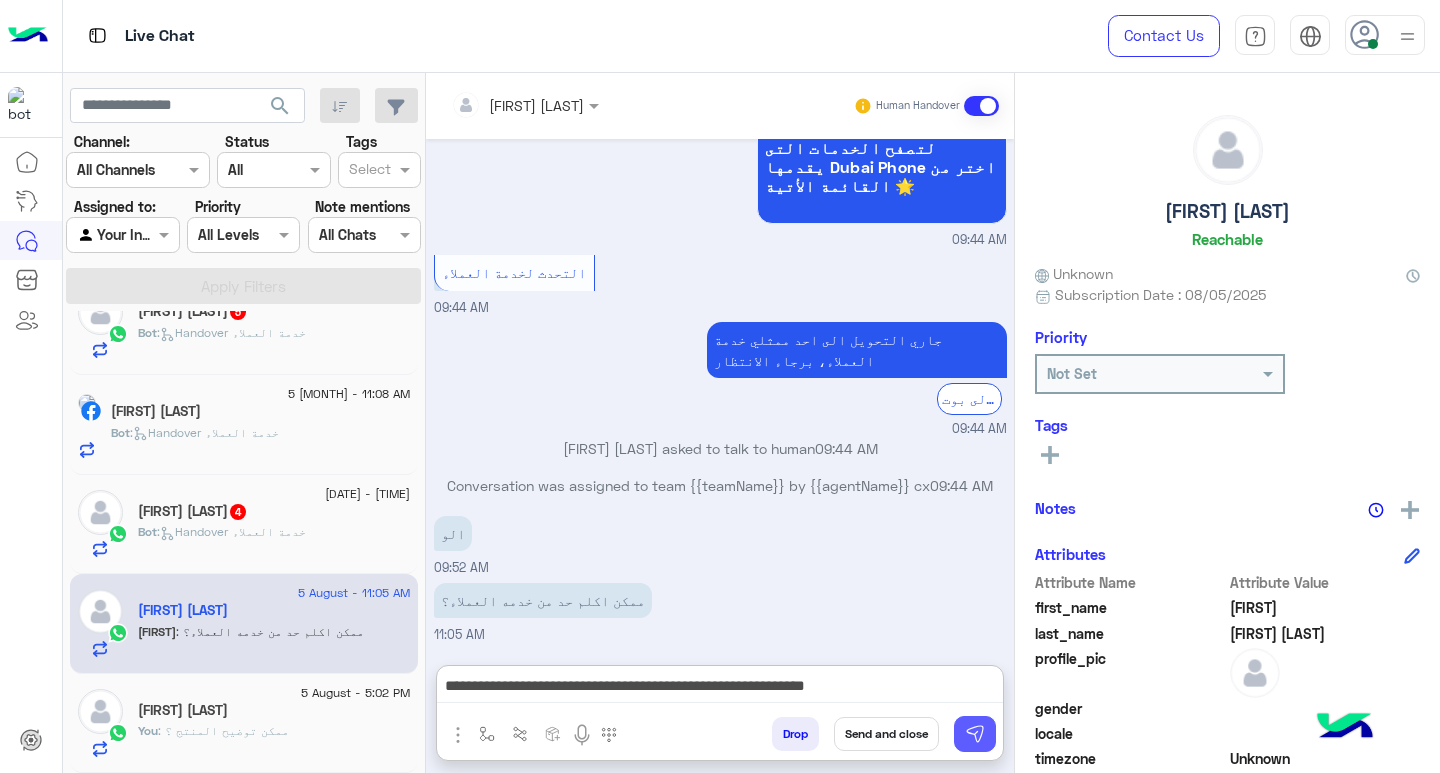 click at bounding box center (975, 734) 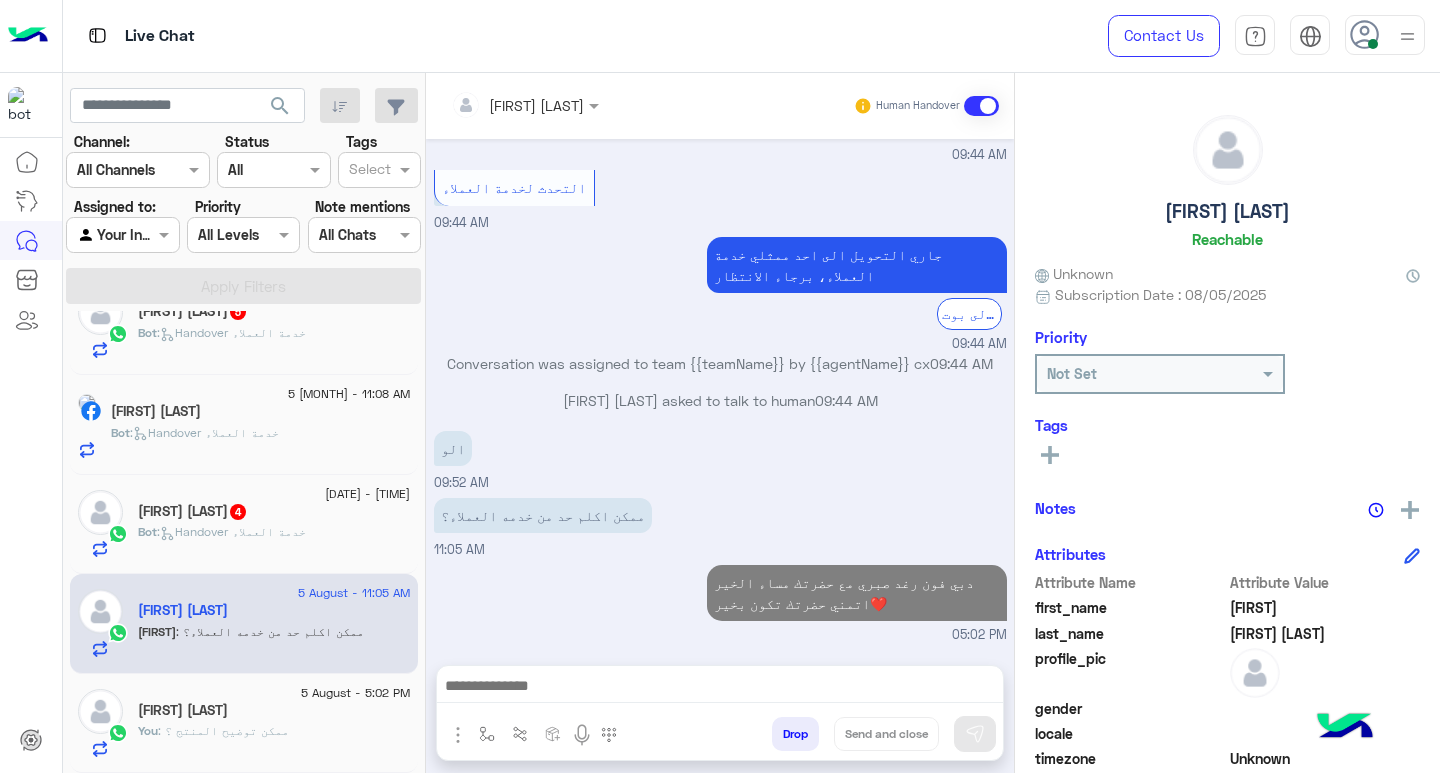 scroll, scrollTop: 586, scrollLeft: 0, axis: vertical 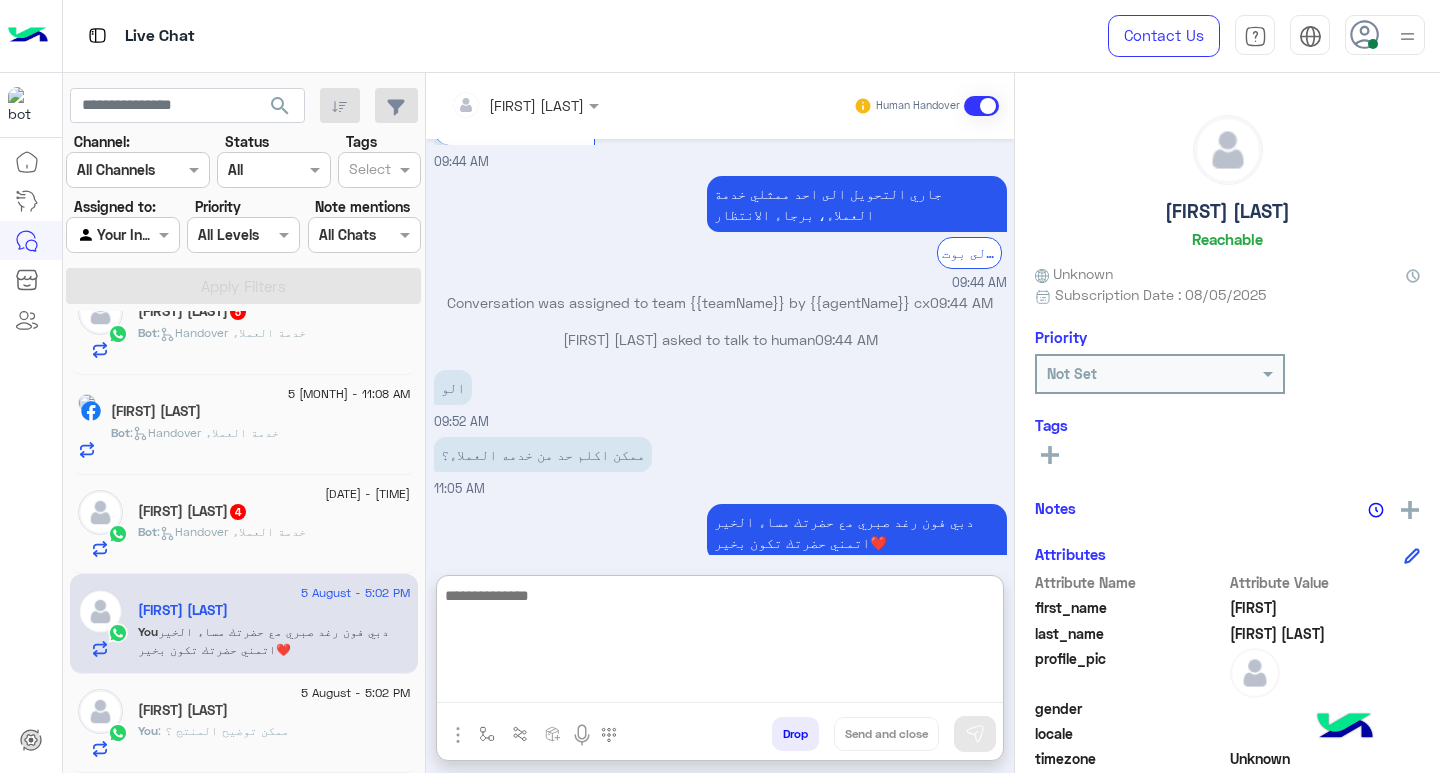 paste on "**********" 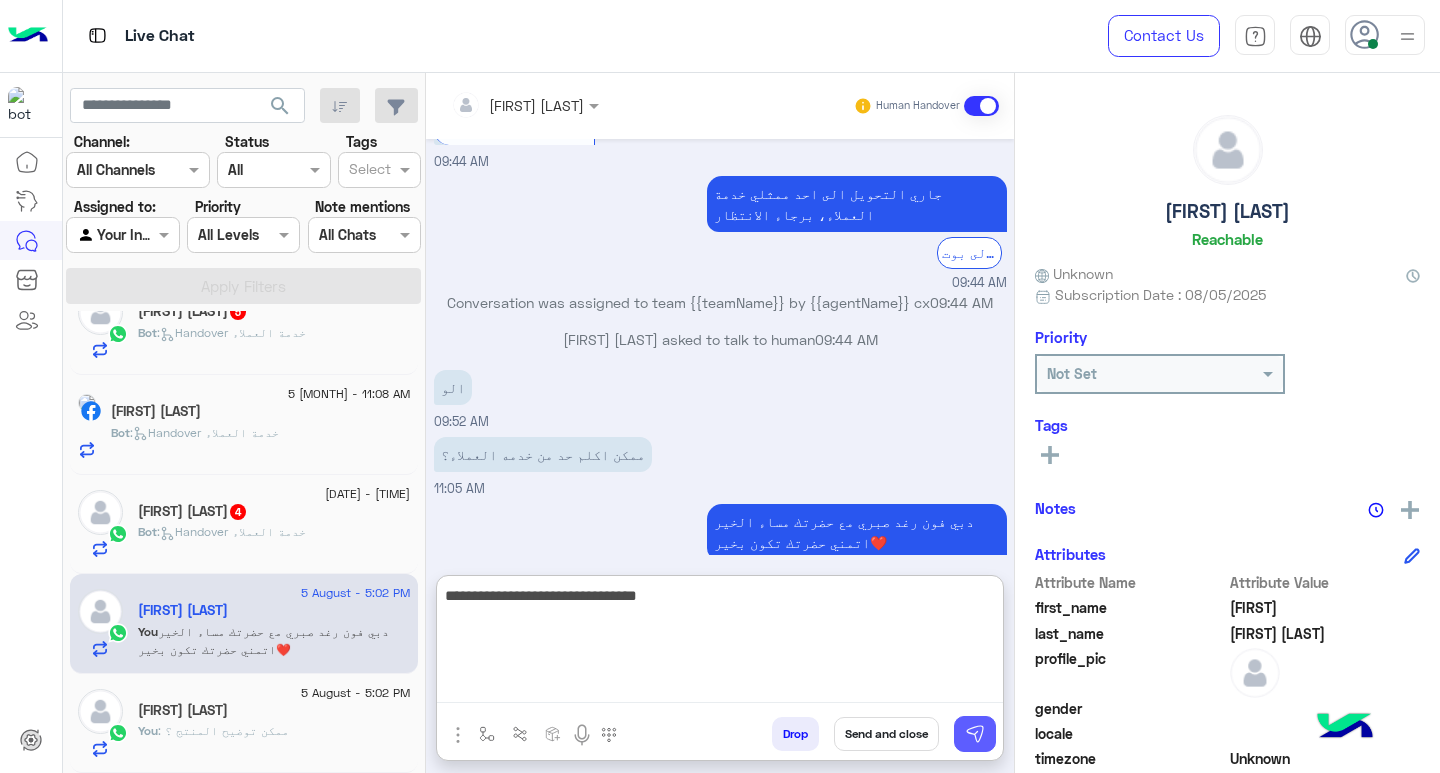 type on "**********" 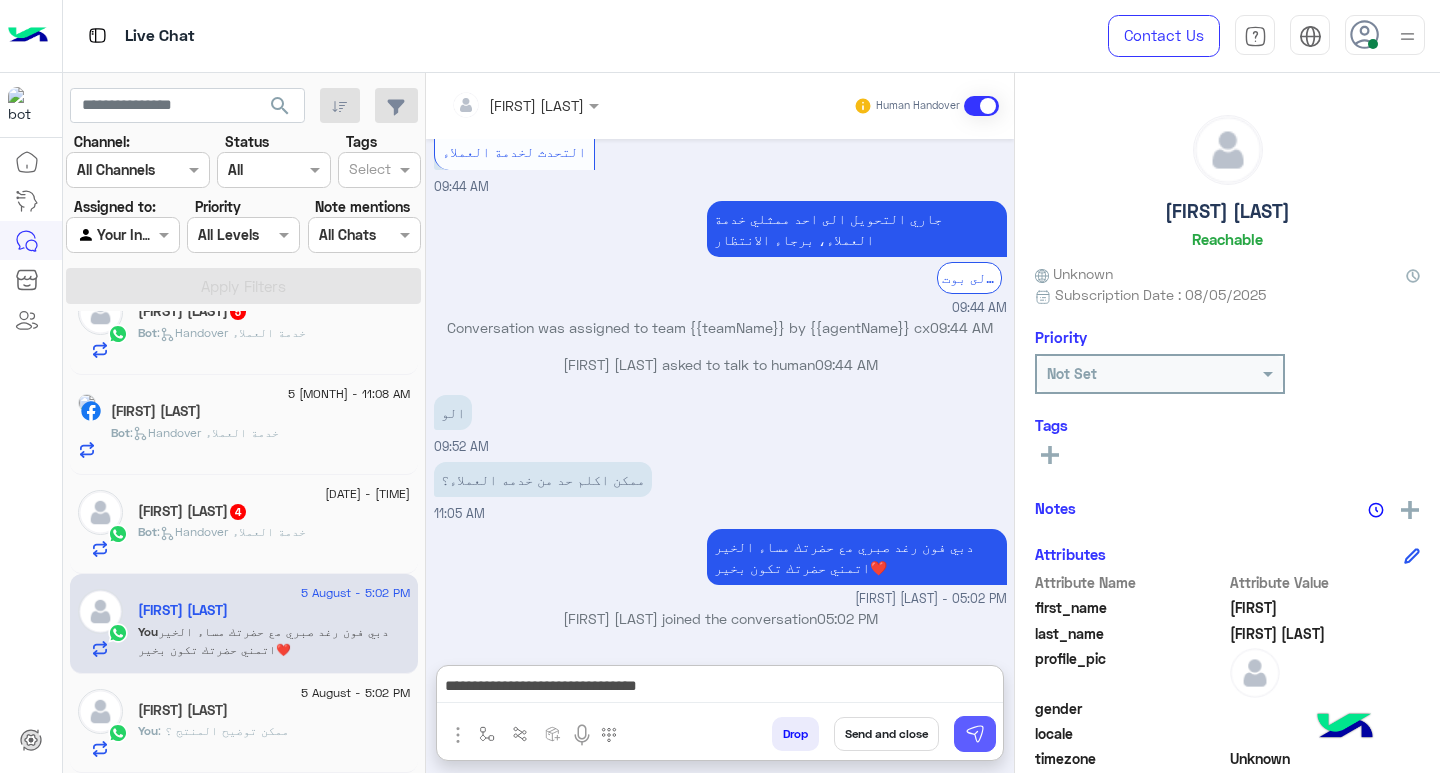 click at bounding box center (975, 734) 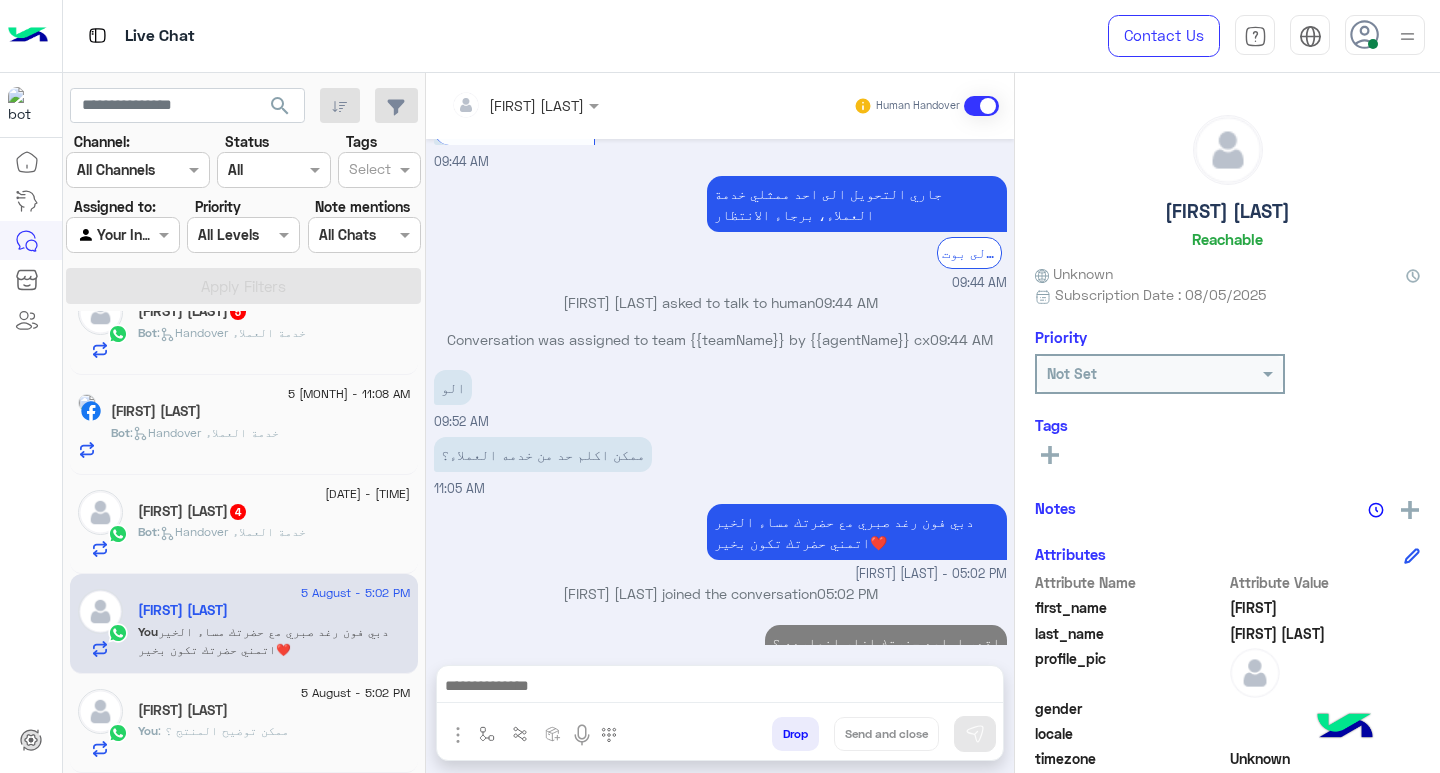 scroll, scrollTop: 650, scrollLeft: 0, axis: vertical 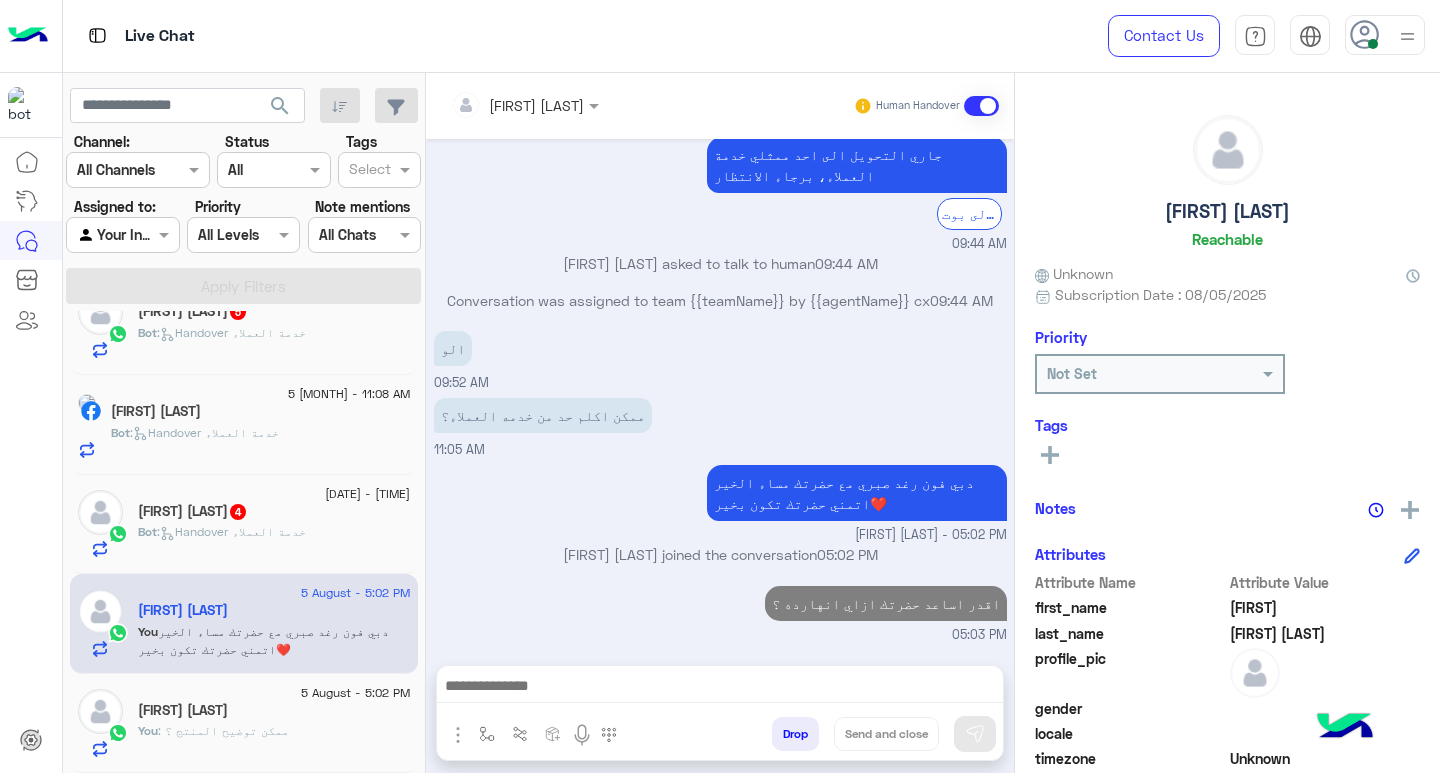 click on "Bot :   Handover خدمة العملاء" 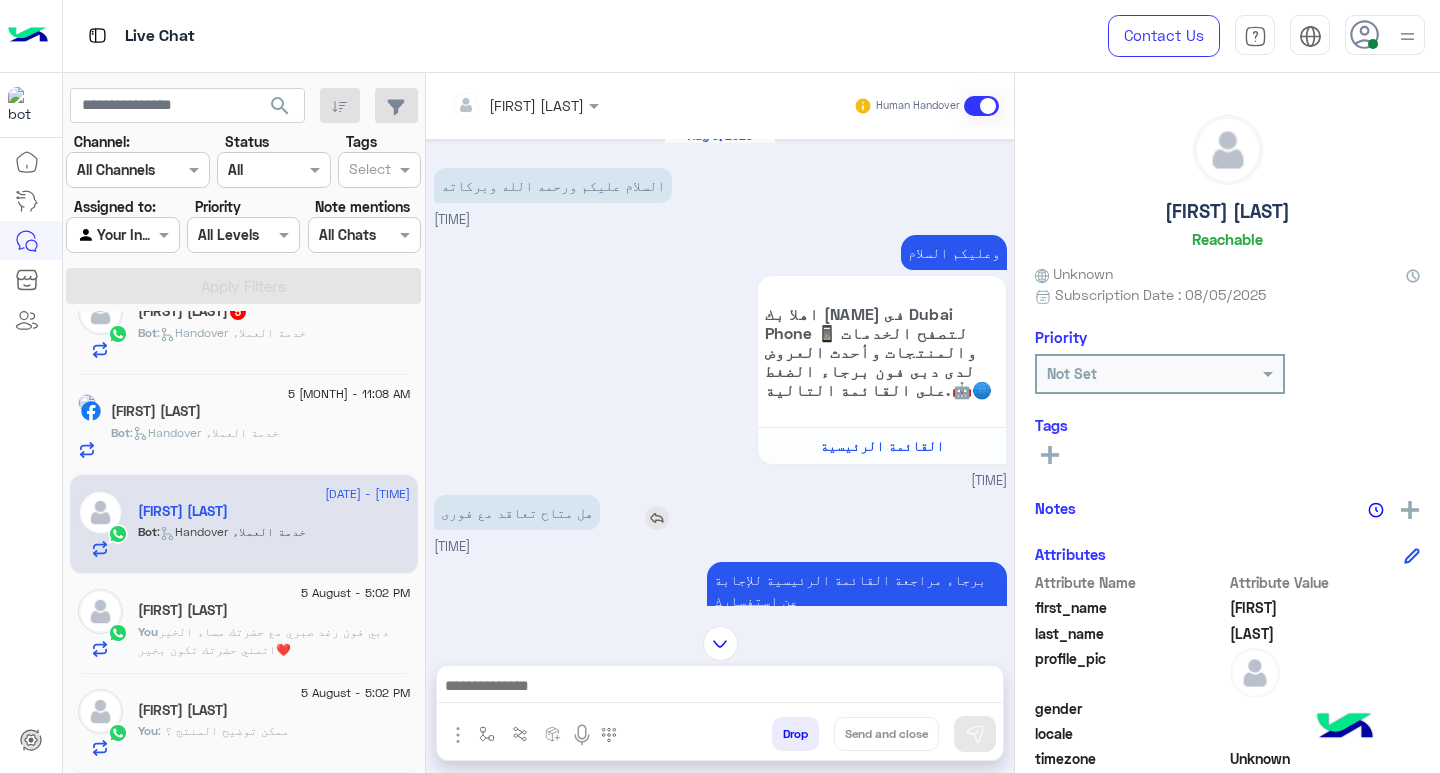 scroll, scrollTop: 0, scrollLeft: 0, axis: both 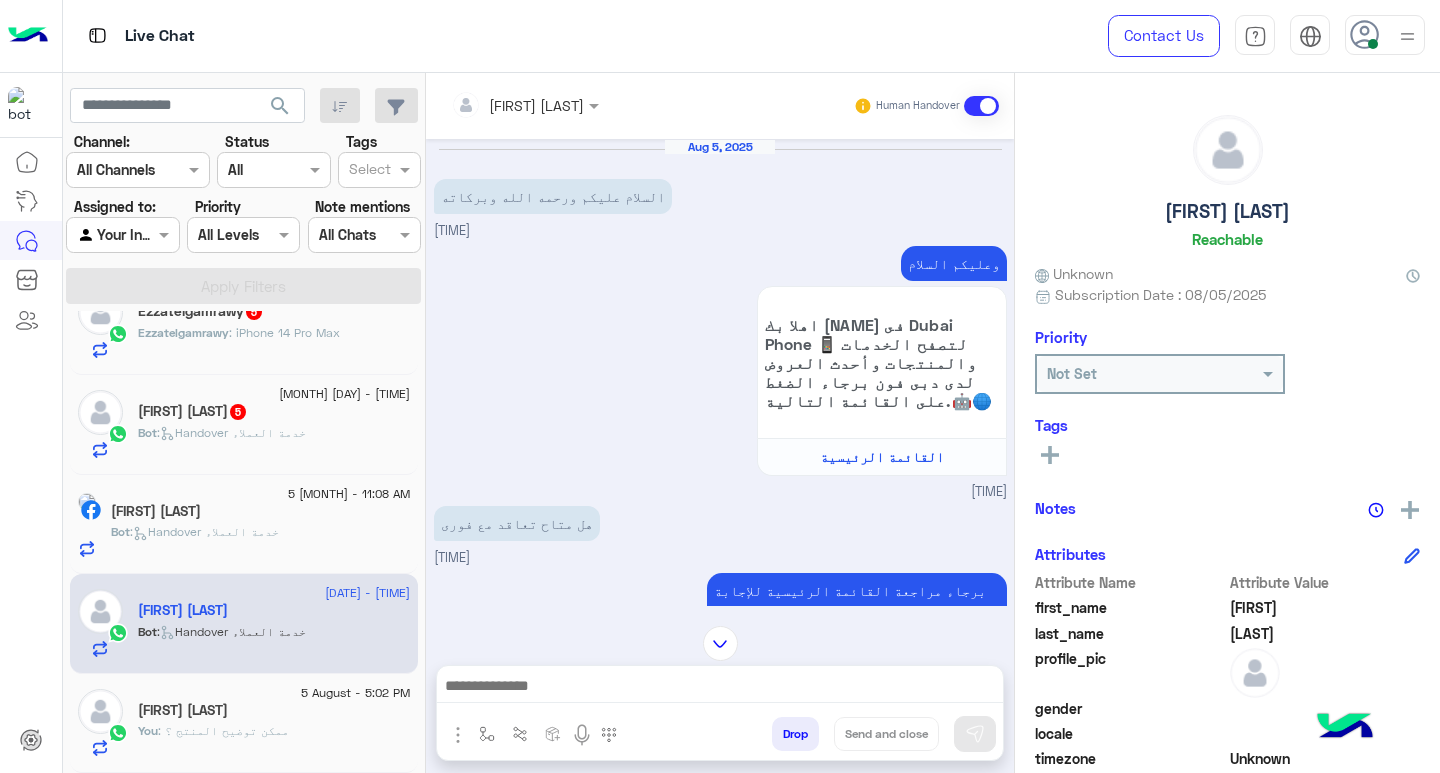 click on "[FIRST] [LAST]  5" 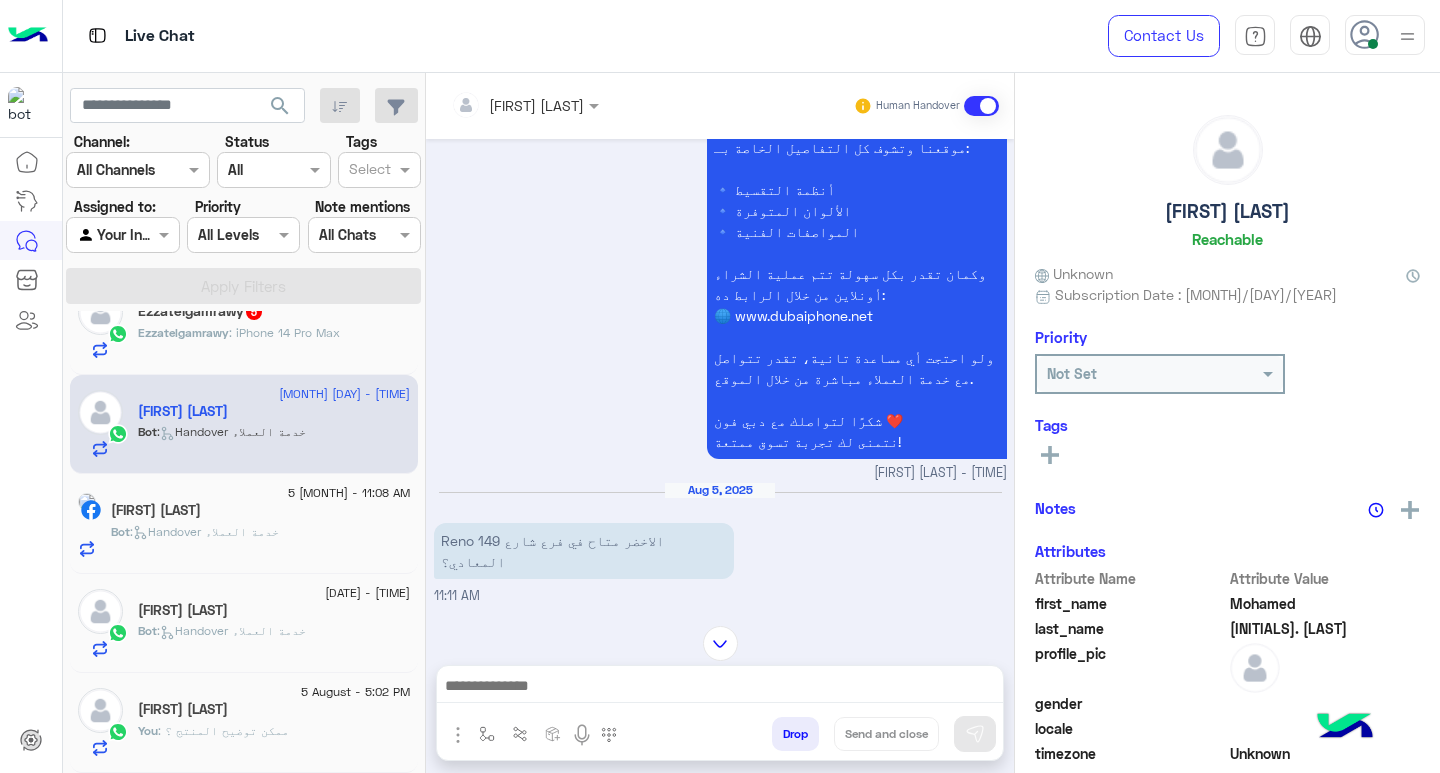 scroll, scrollTop: 700, scrollLeft: 0, axis: vertical 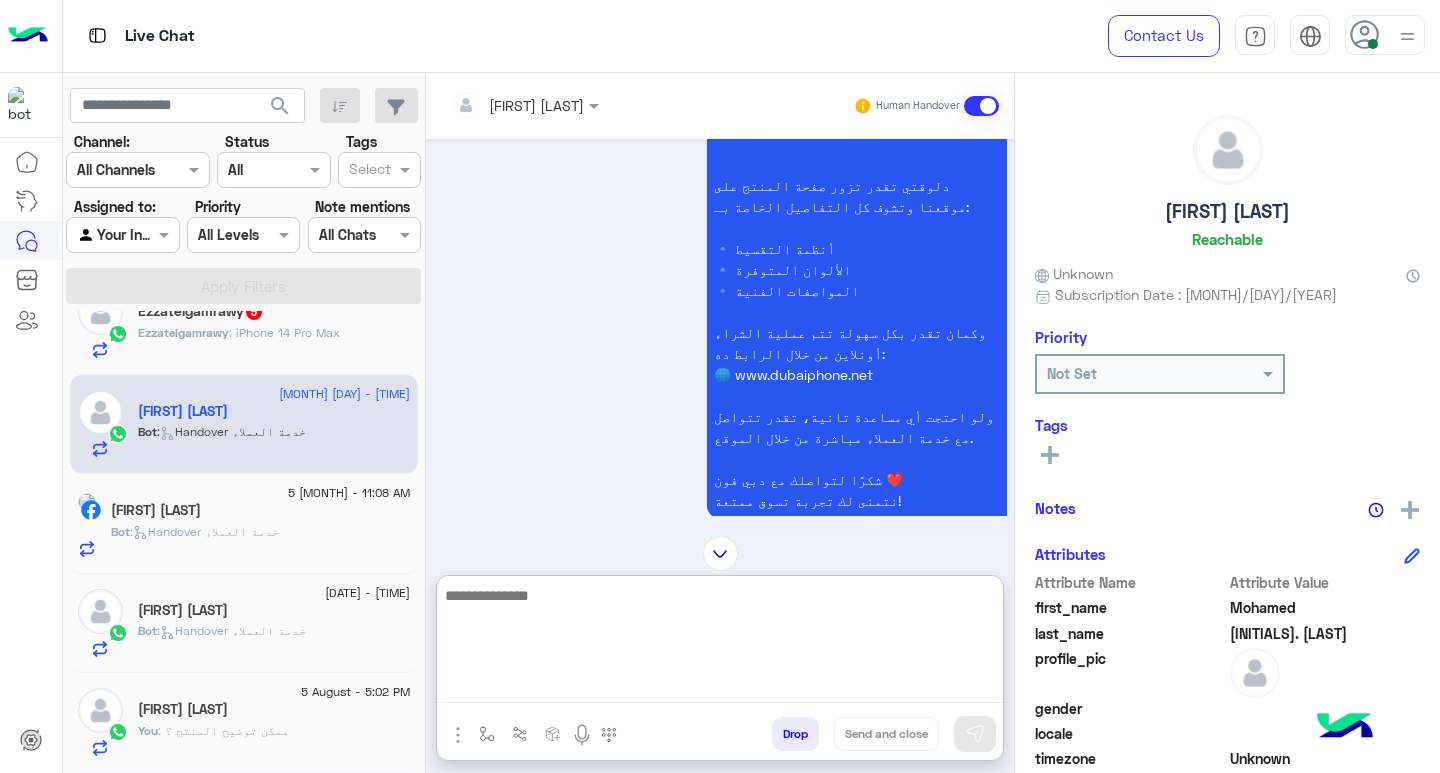 paste on "**********" 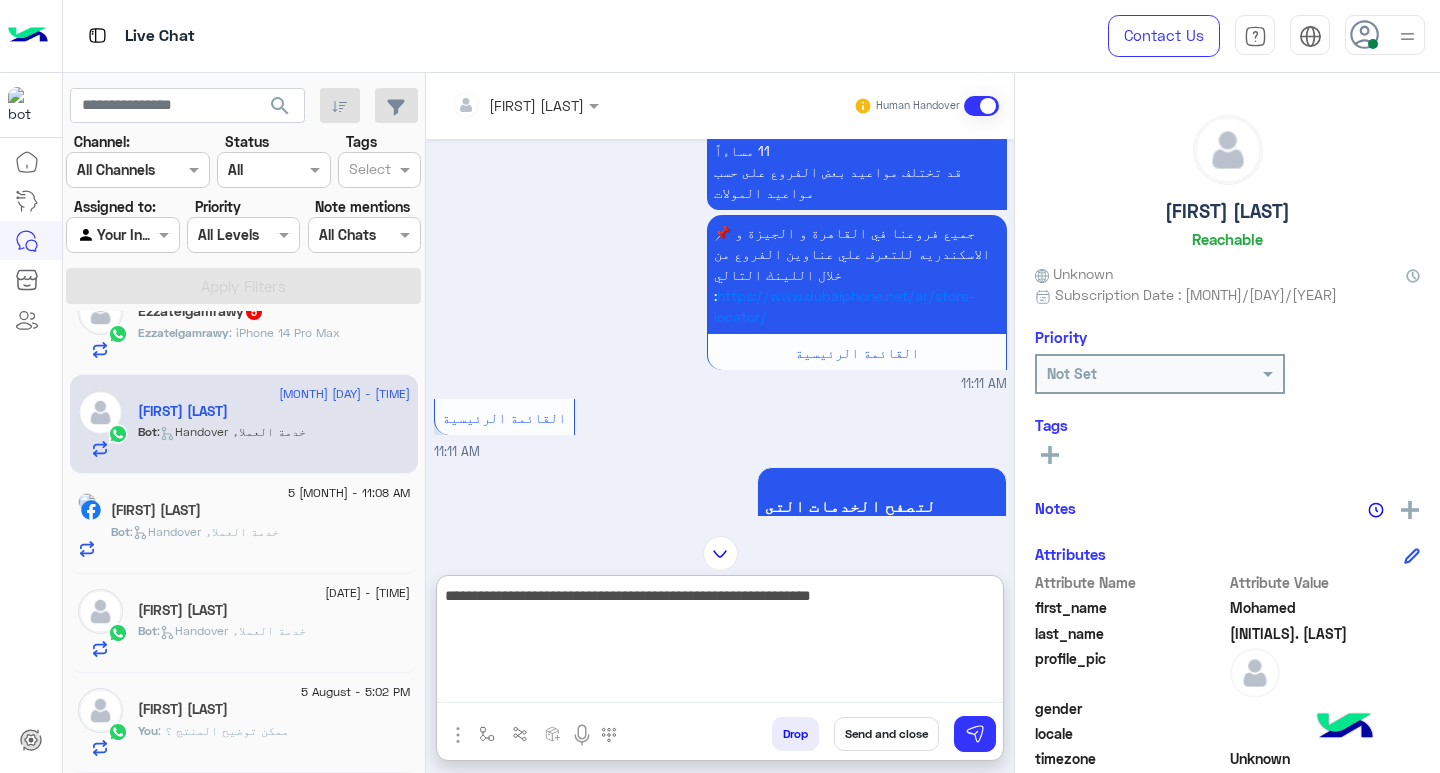 scroll, scrollTop: 1023, scrollLeft: 0, axis: vertical 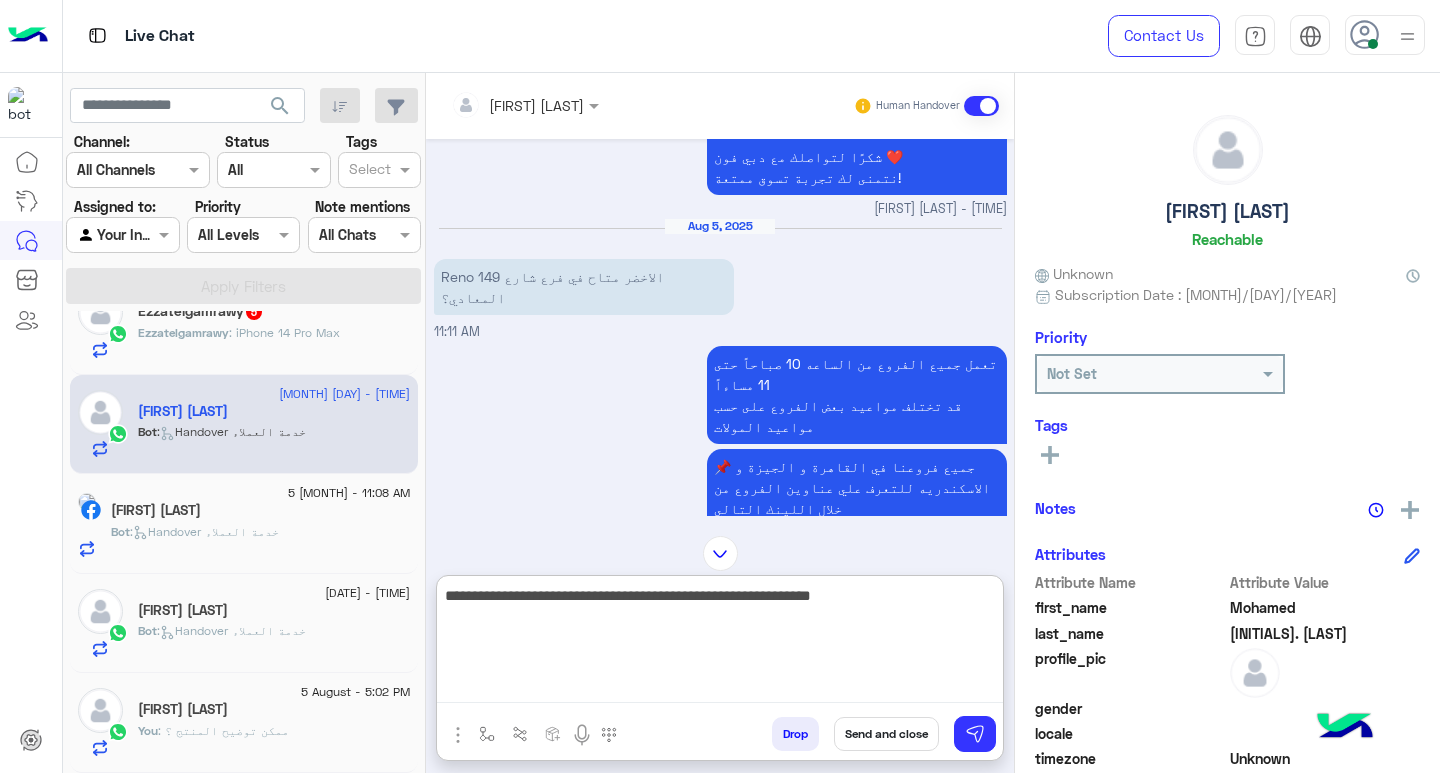 type on "**********" 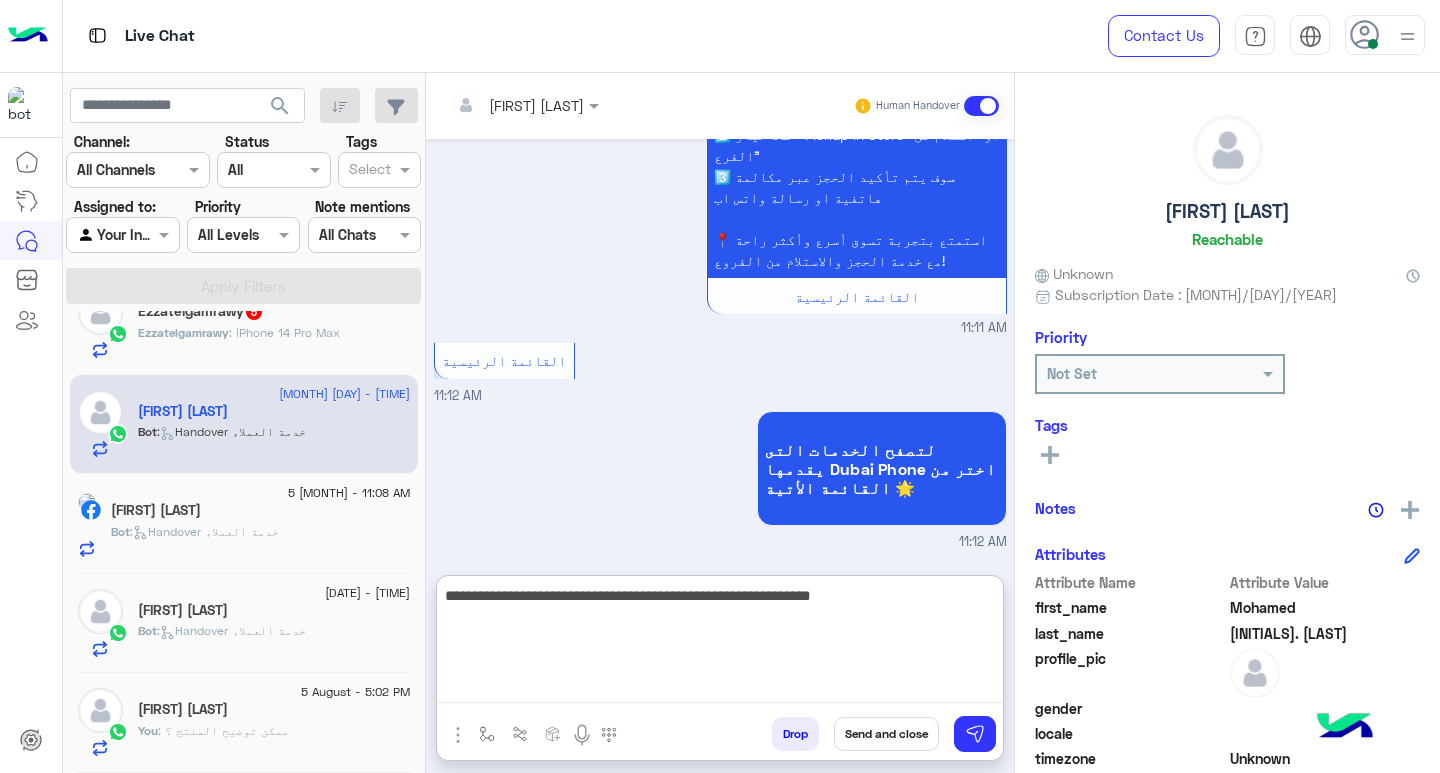 scroll, scrollTop: 2190, scrollLeft: 0, axis: vertical 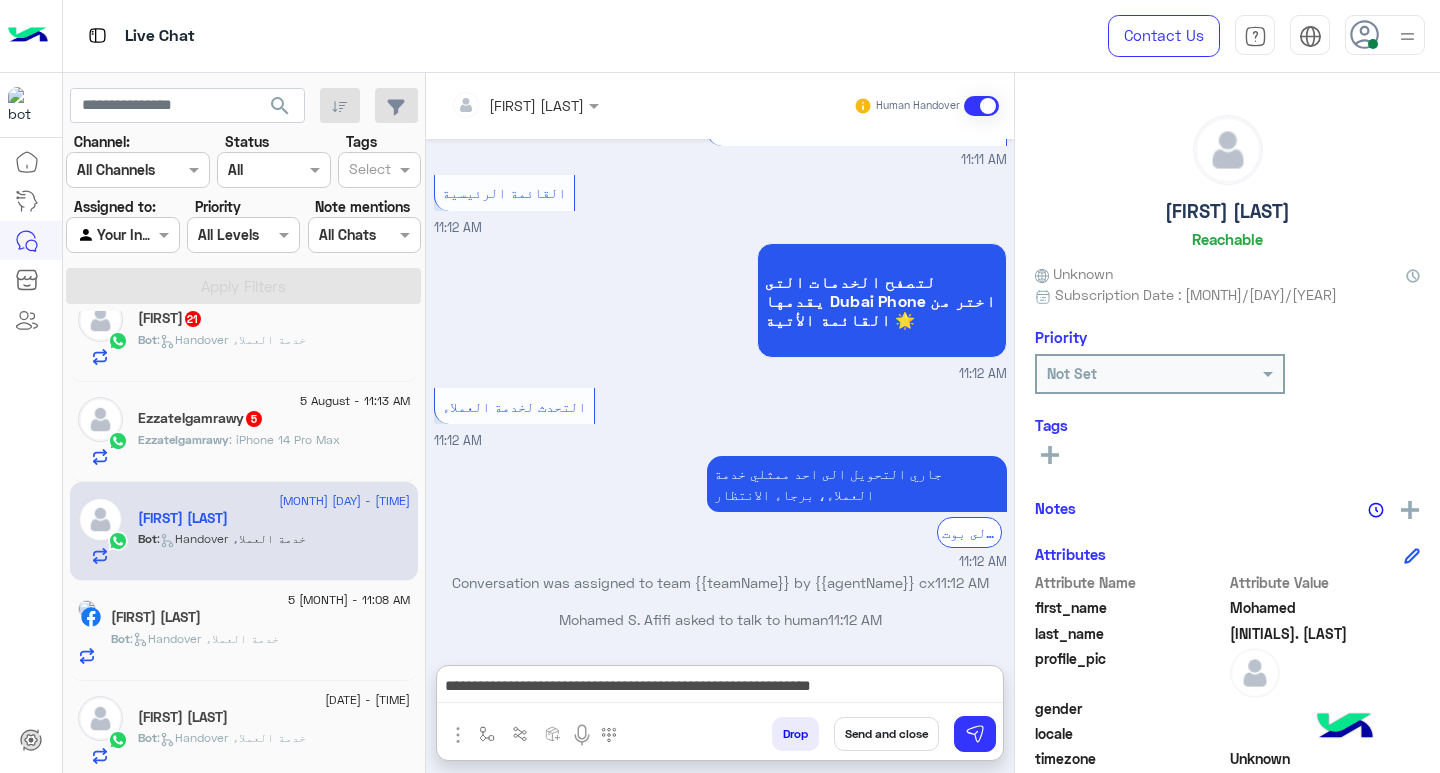 click on "[FIRST] [LAST] 5" 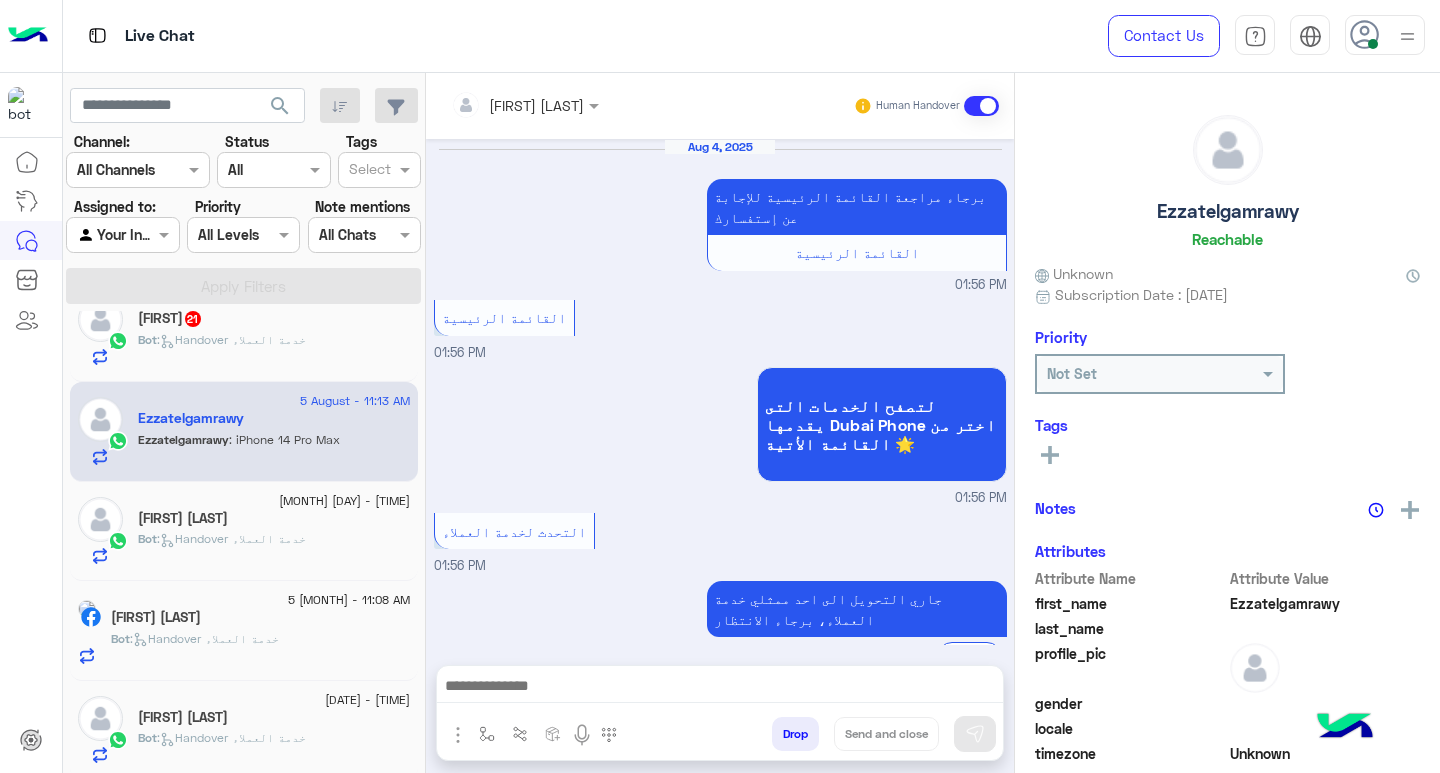 scroll, scrollTop: 1423, scrollLeft: 0, axis: vertical 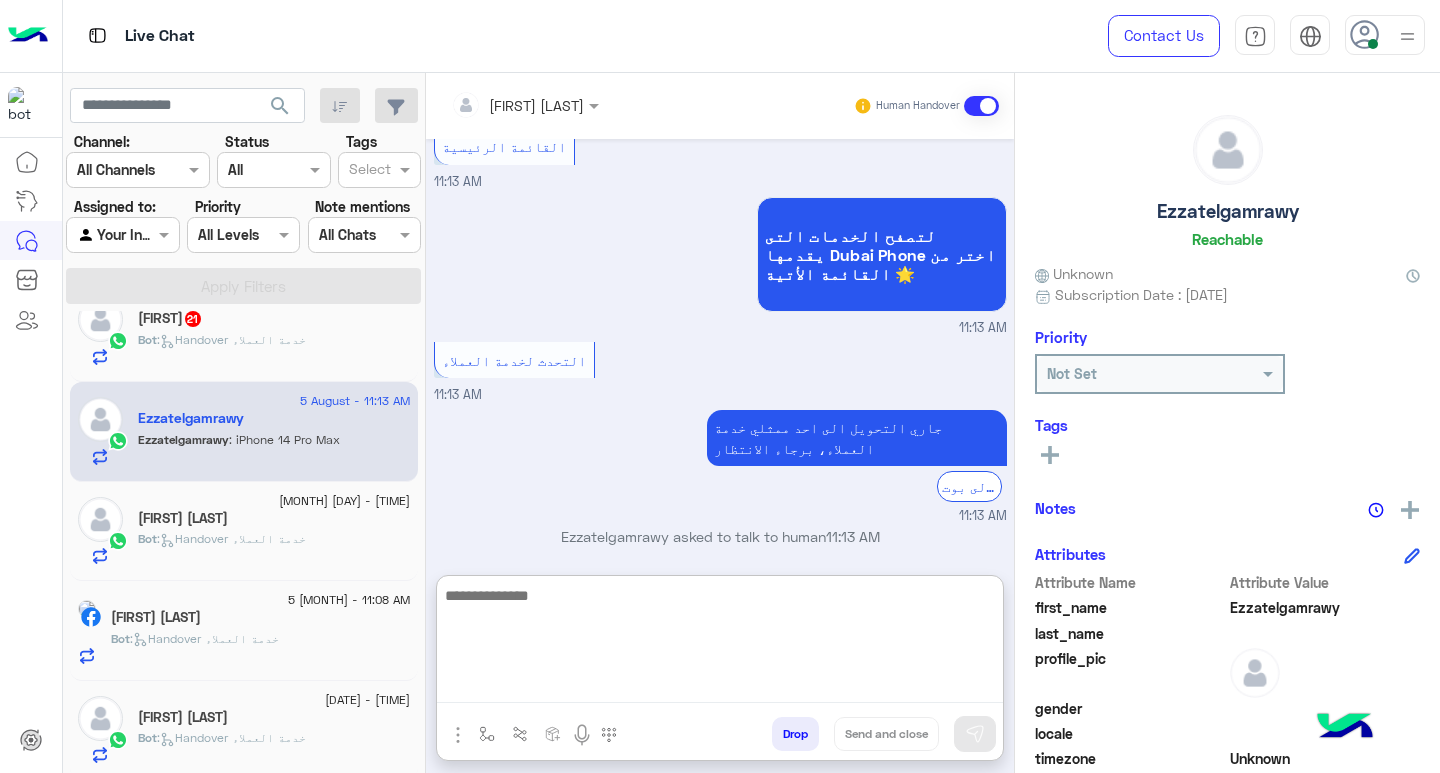 paste on "**********" 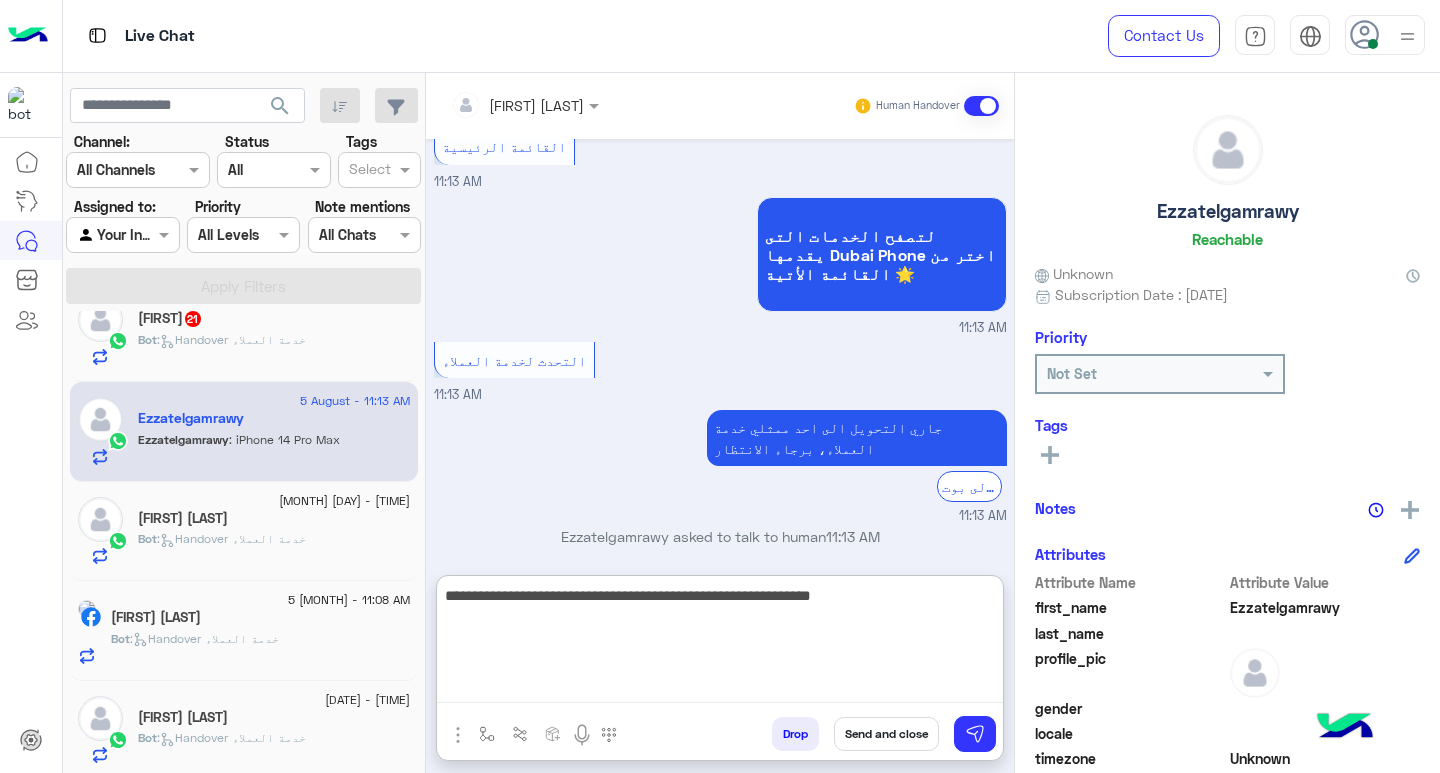 scroll, scrollTop: 1512, scrollLeft: 0, axis: vertical 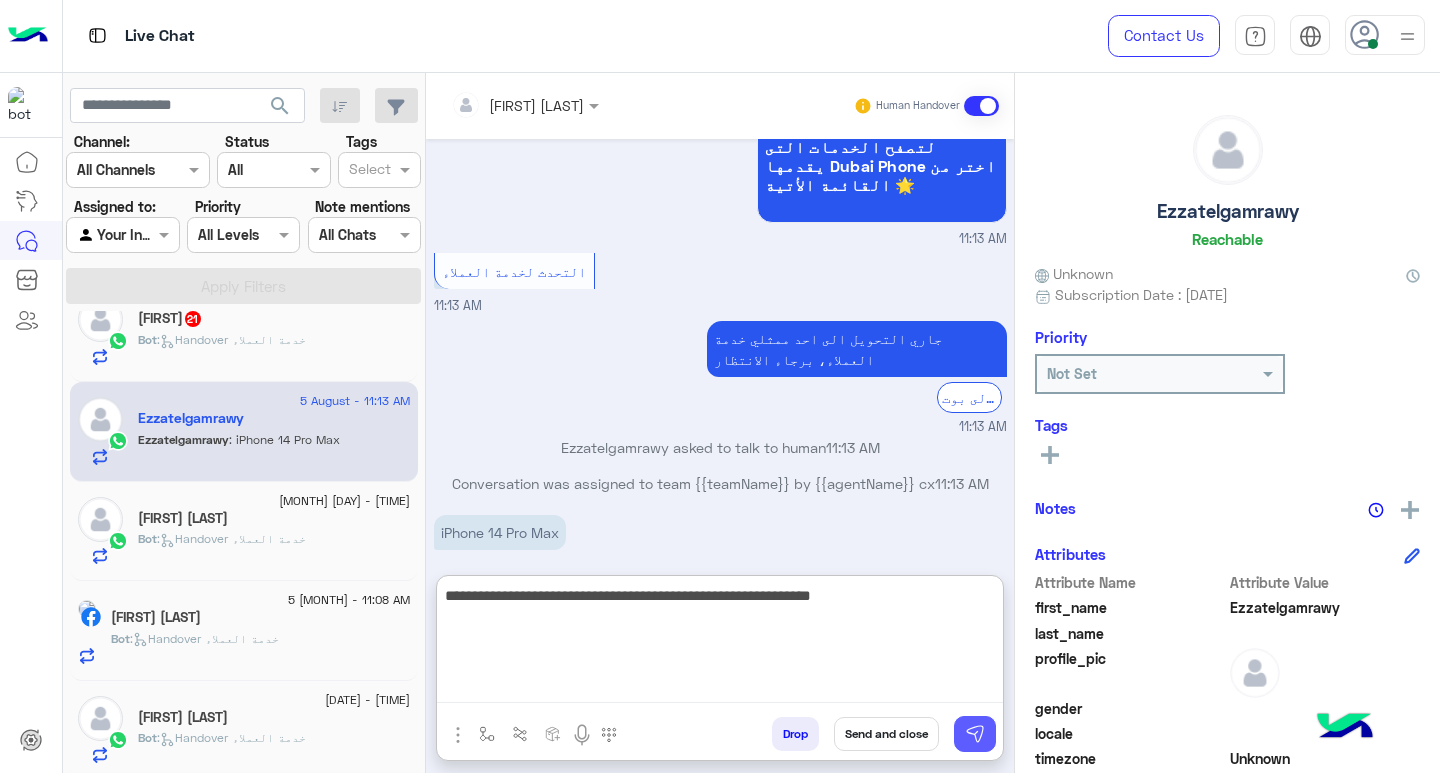 type on "**********" 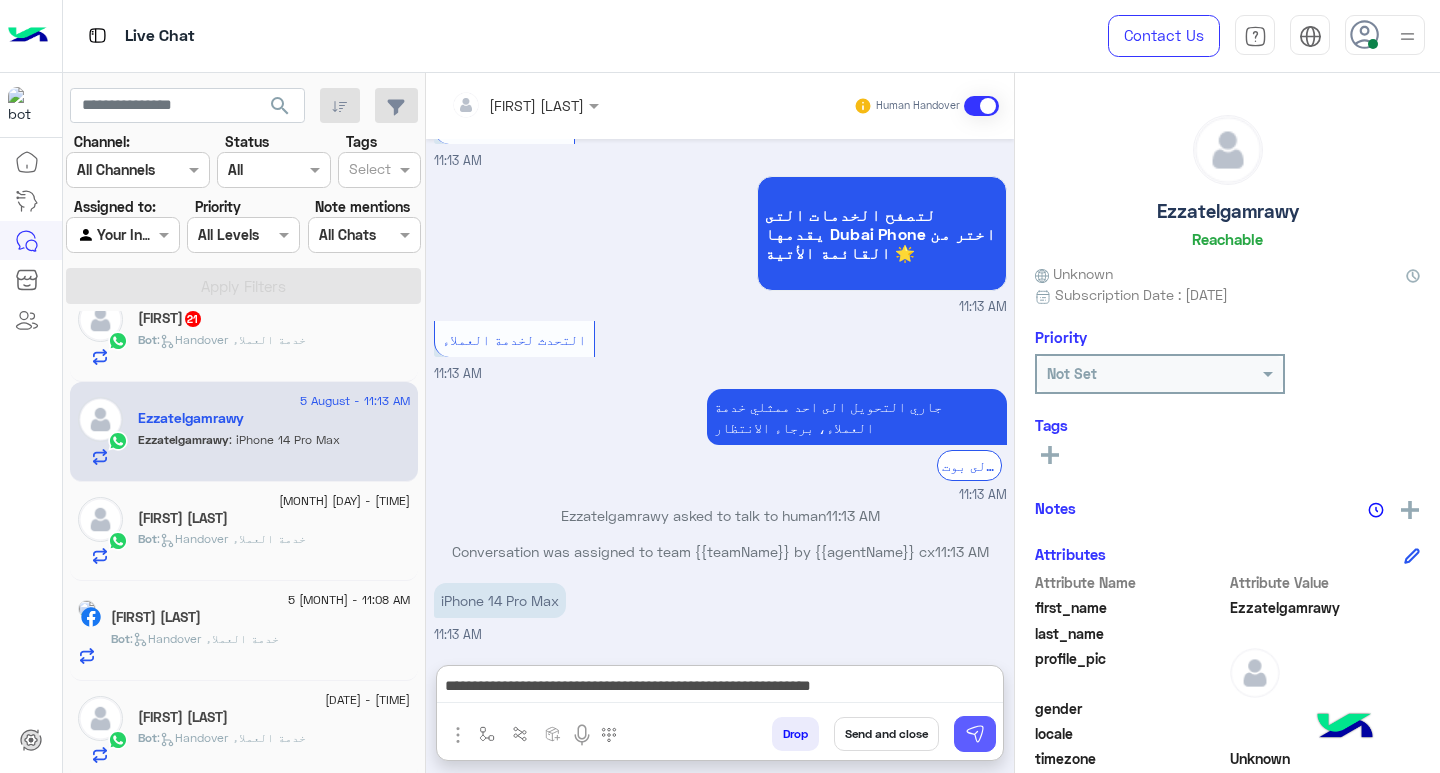 click at bounding box center [975, 734] 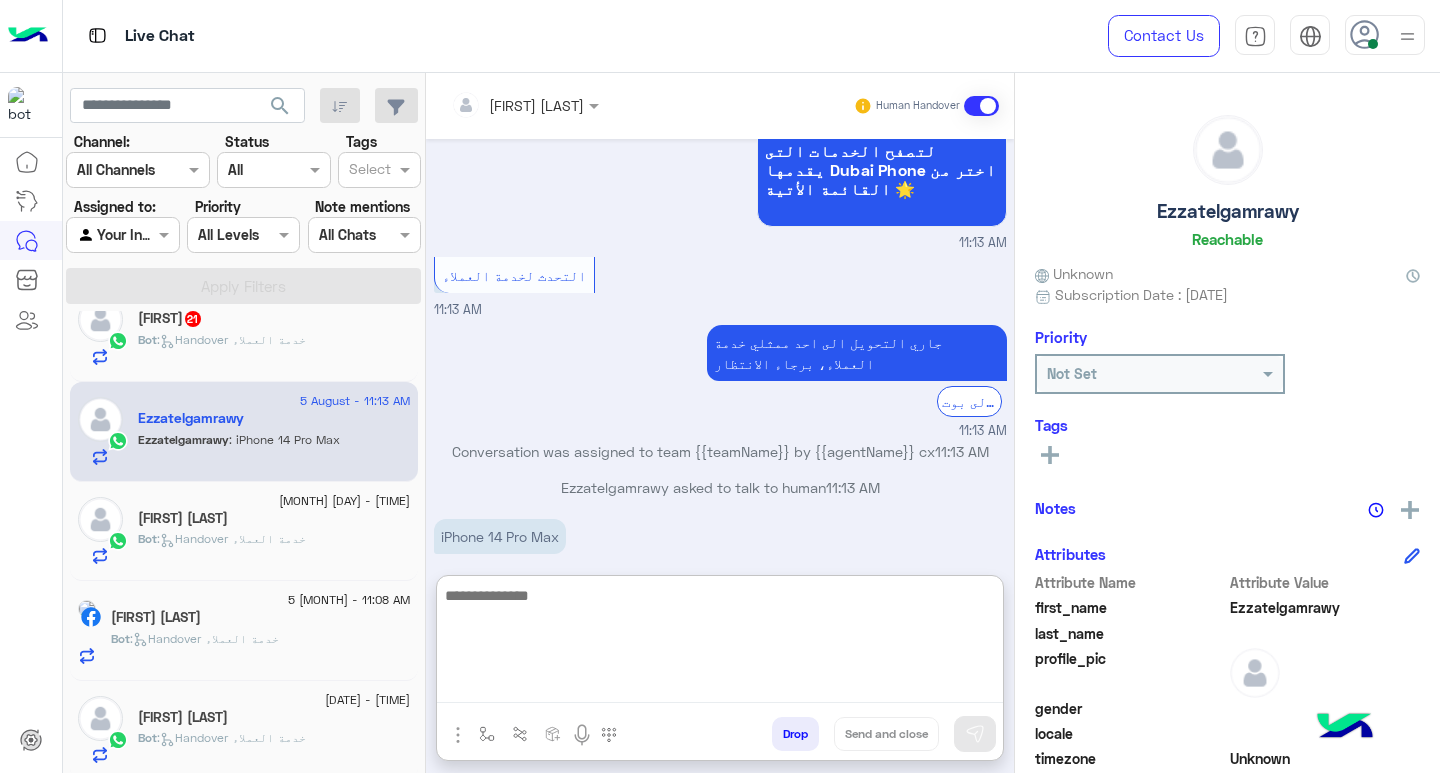 click at bounding box center [720, 643] 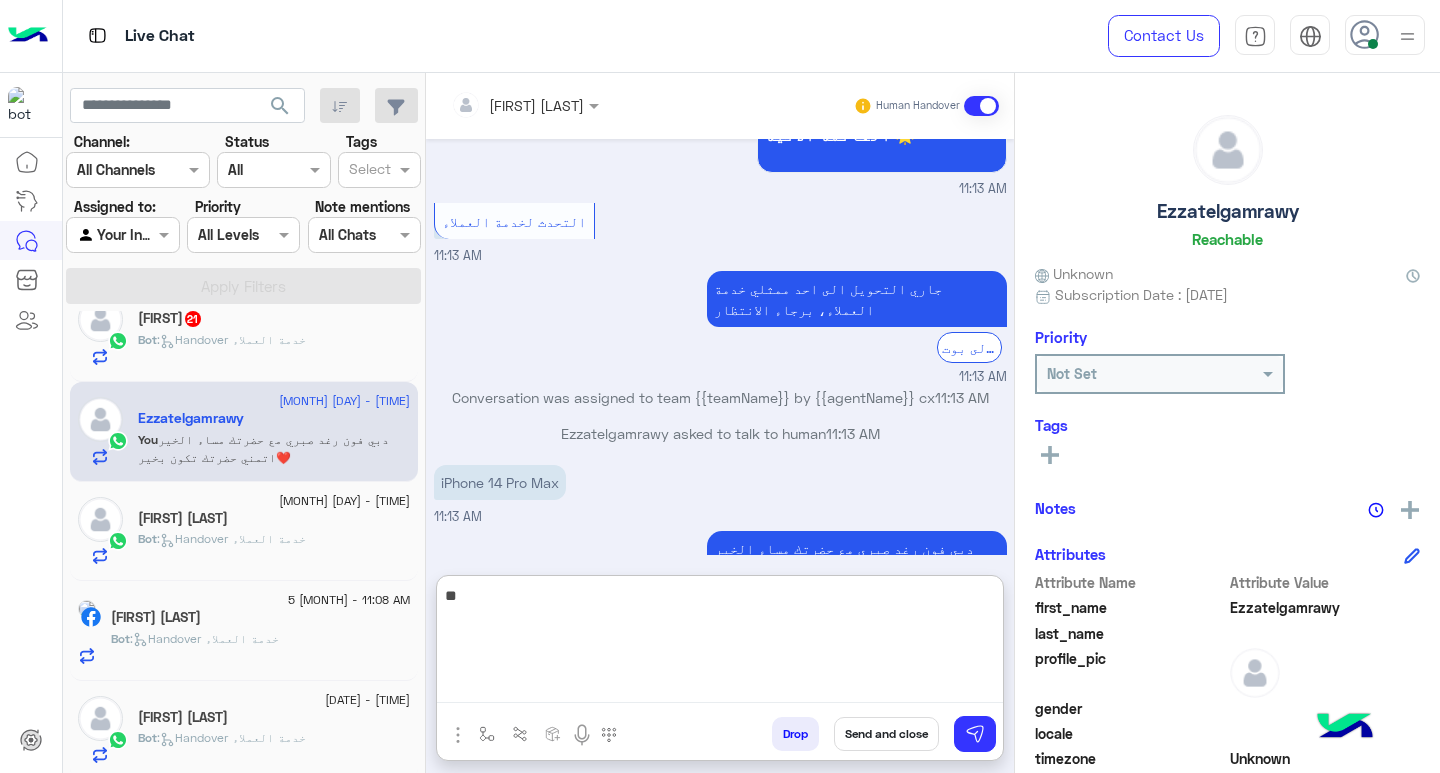 scroll, scrollTop: 1634, scrollLeft: 0, axis: vertical 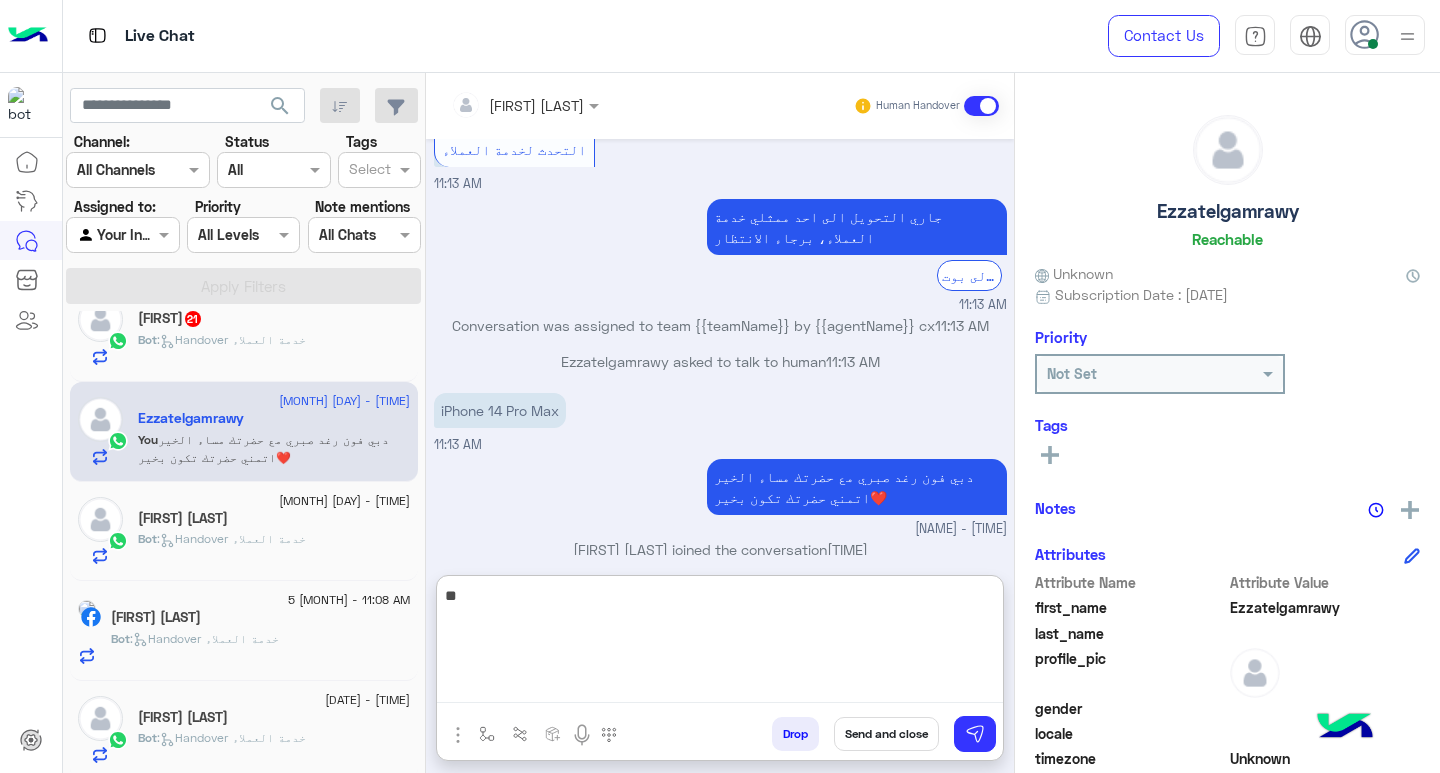 type on "*" 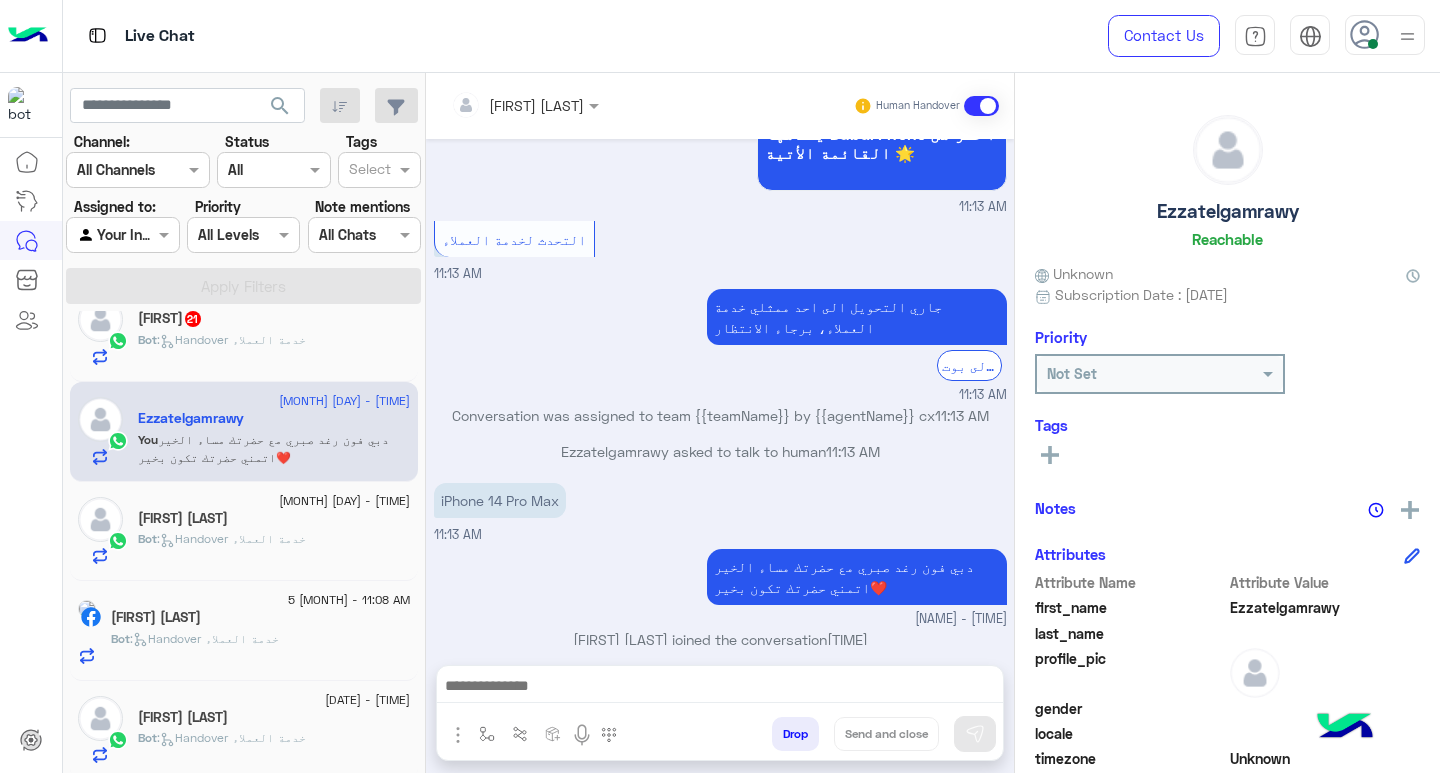 scroll, scrollTop: 1544, scrollLeft: 0, axis: vertical 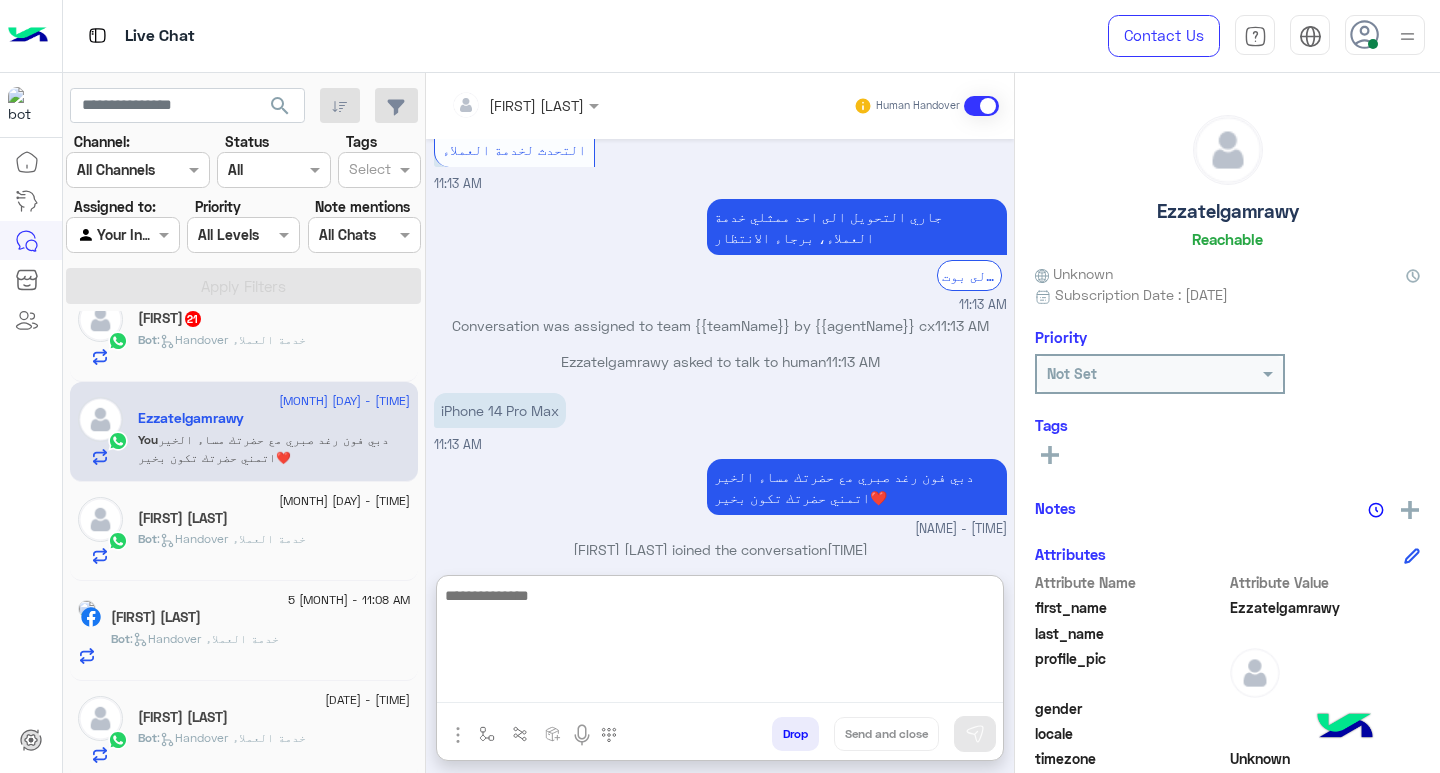 paste on "**********" 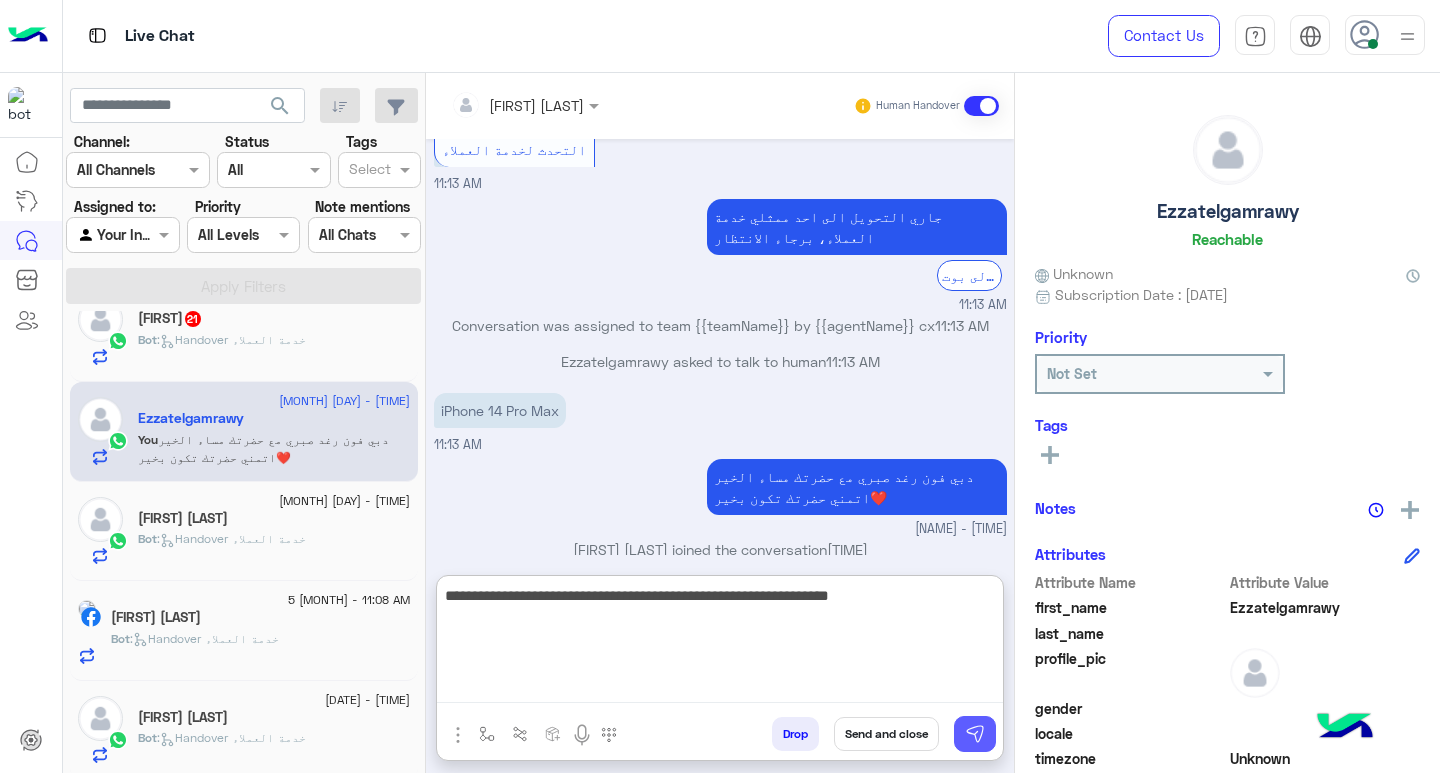 type on "**********" 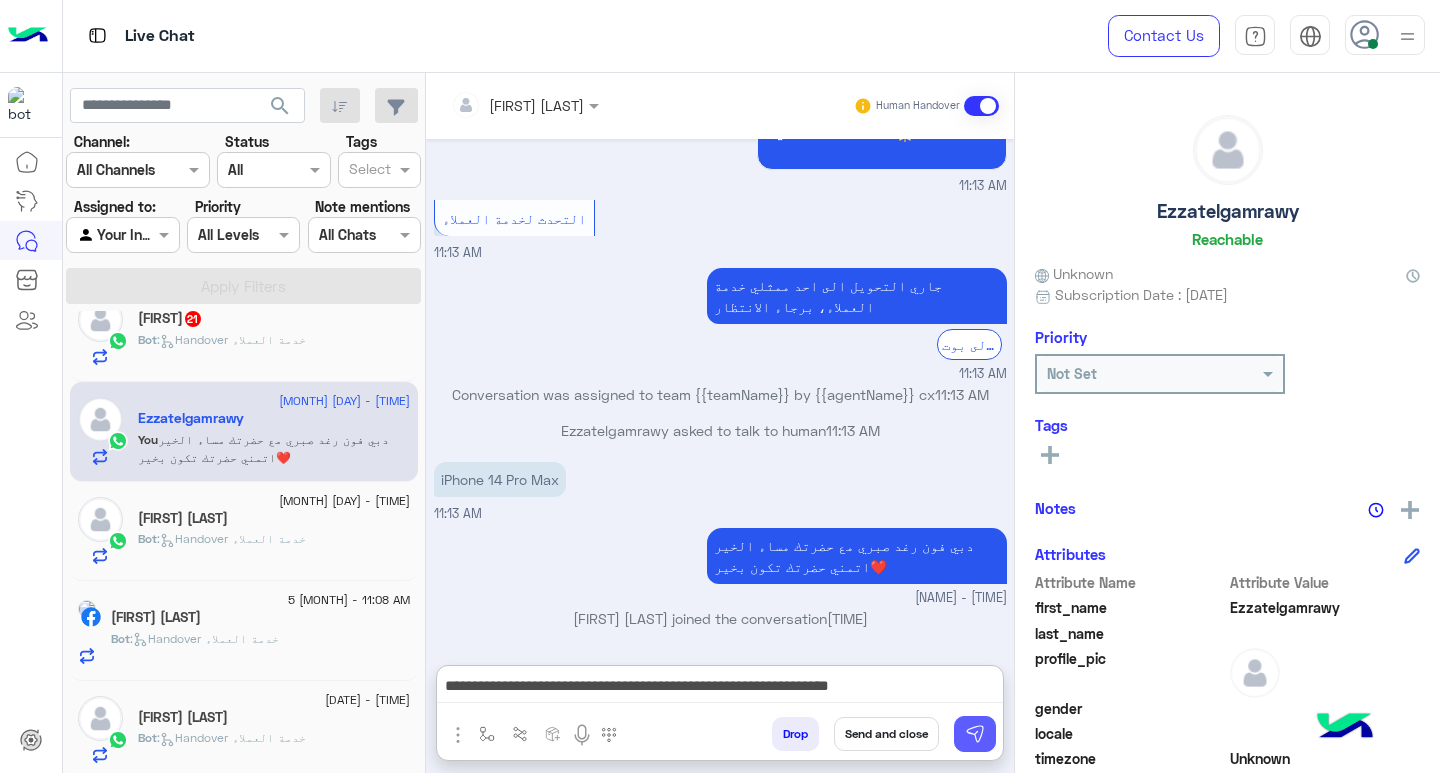 click at bounding box center [975, 734] 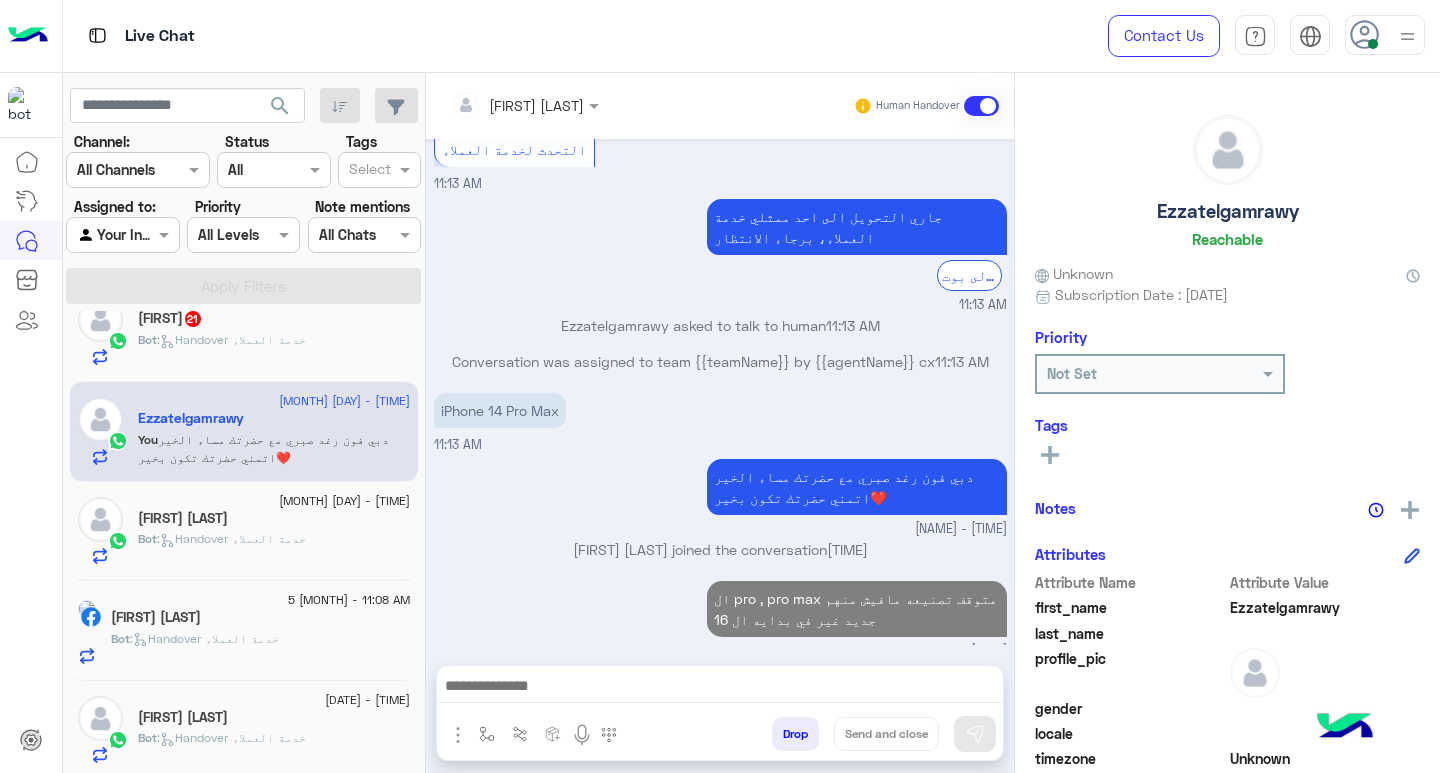 scroll, scrollTop: 1629, scrollLeft: 0, axis: vertical 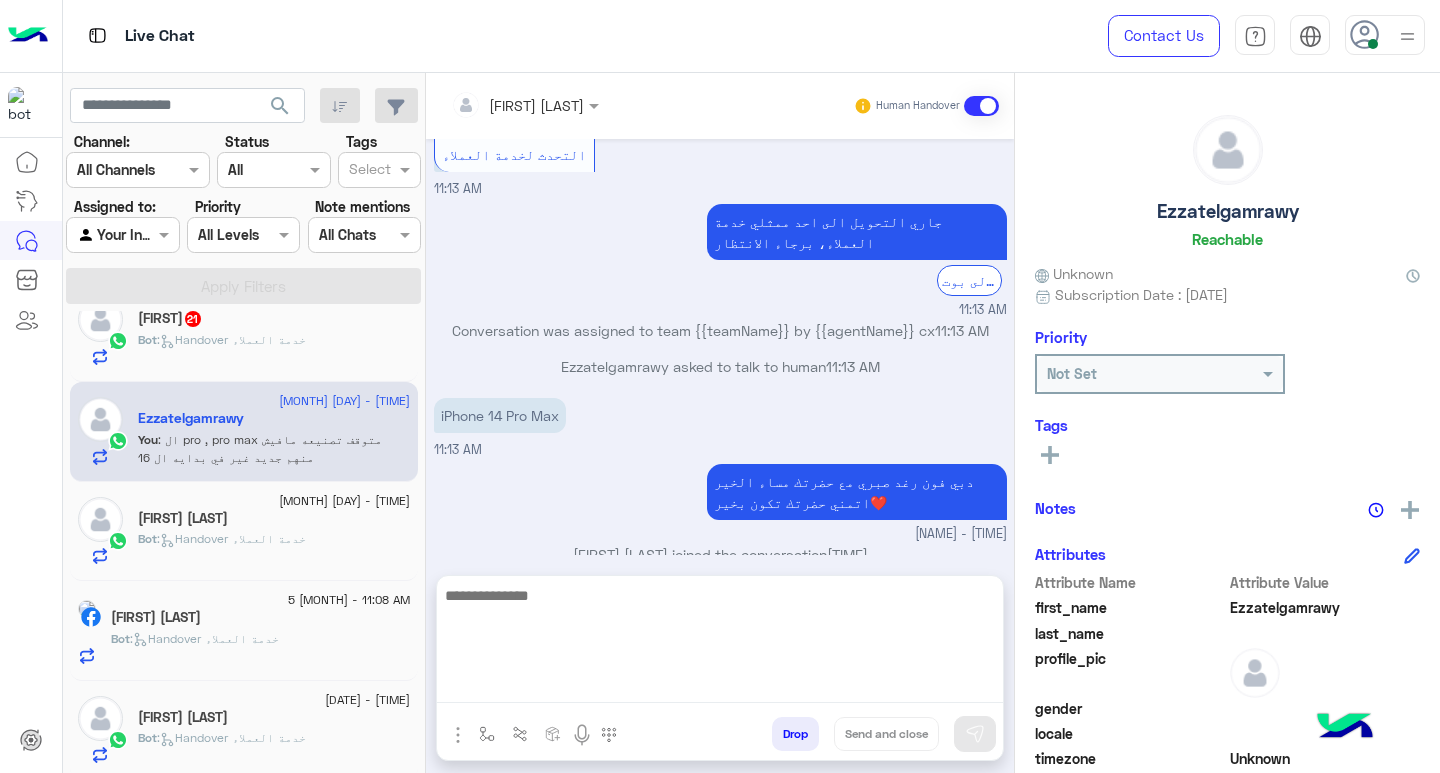 click at bounding box center (720, 643) 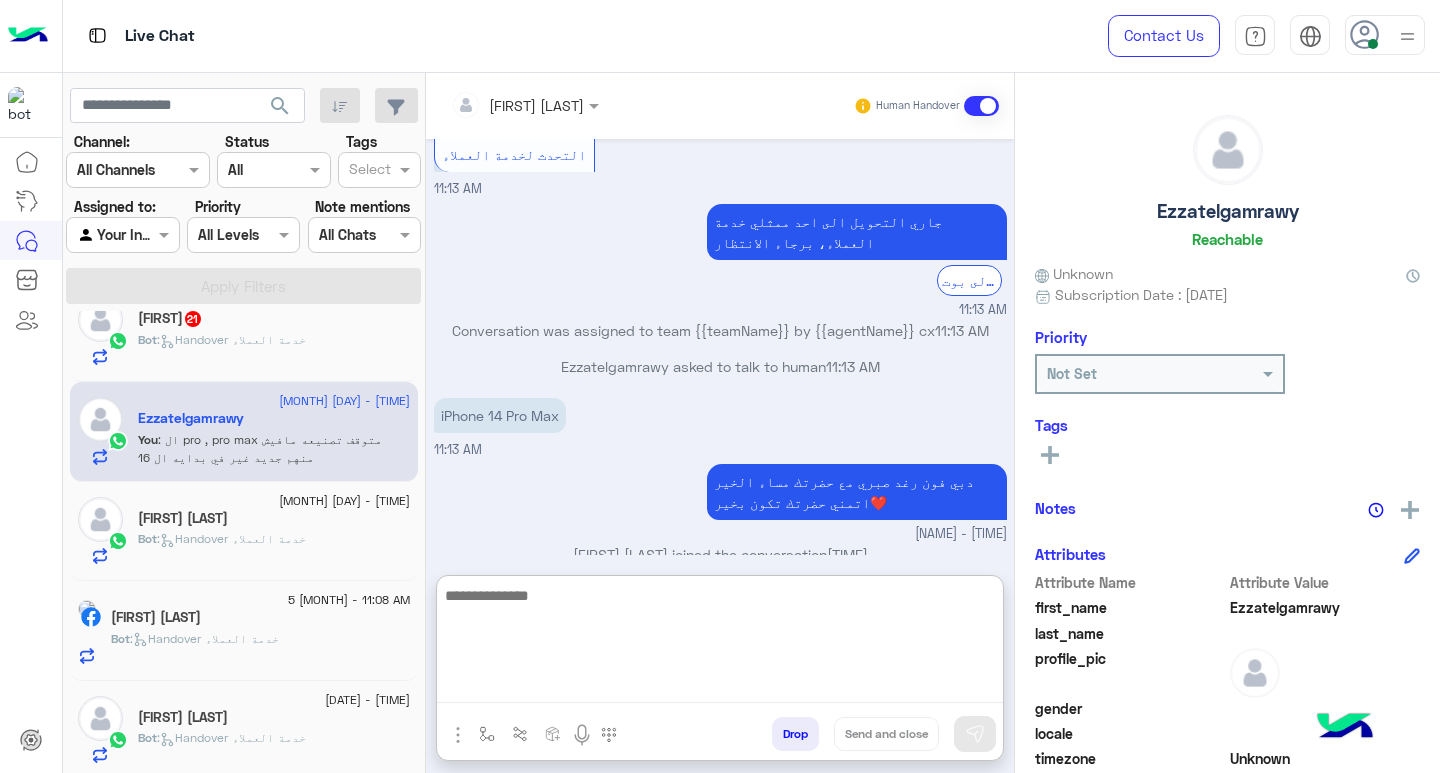 scroll, scrollTop: 1683, scrollLeft: 0, axis: vertical 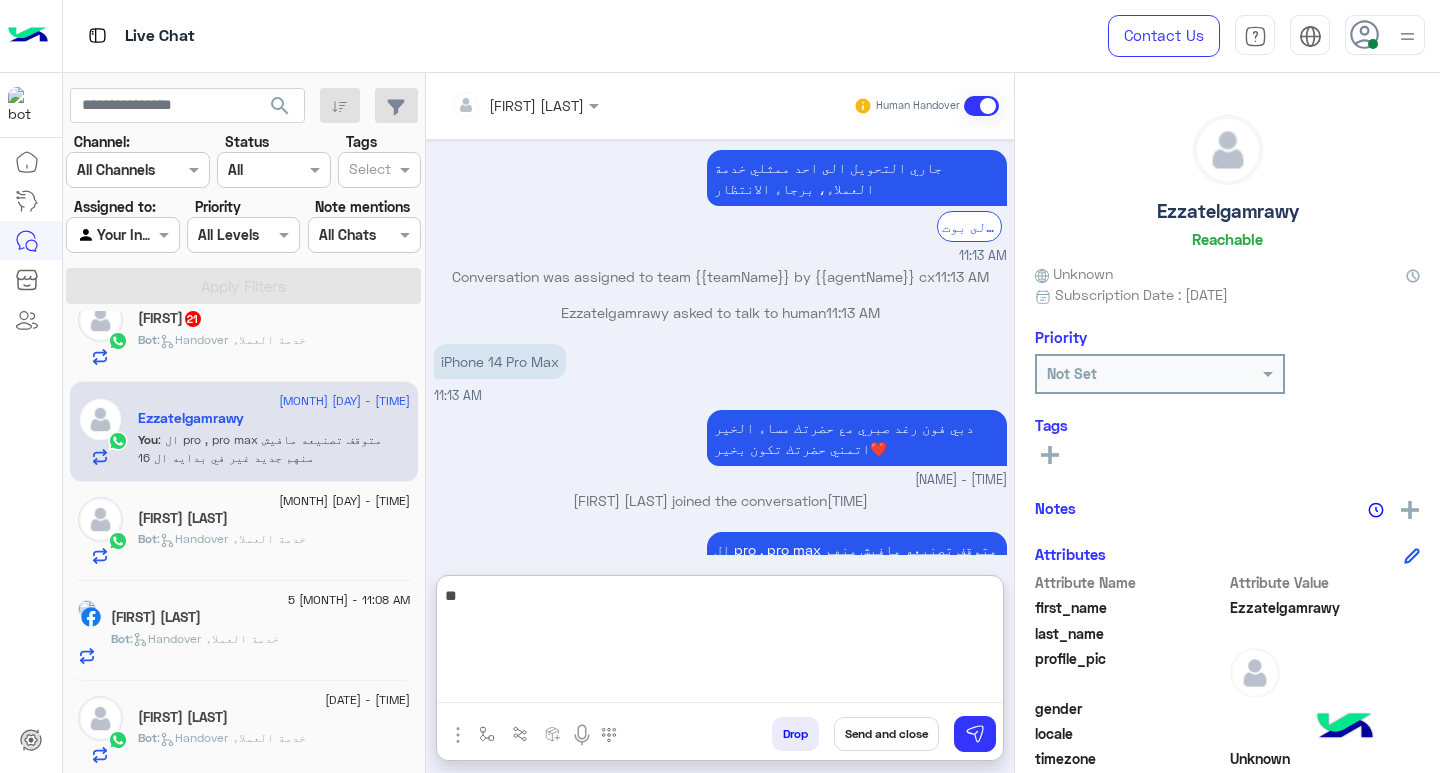 type on "*" 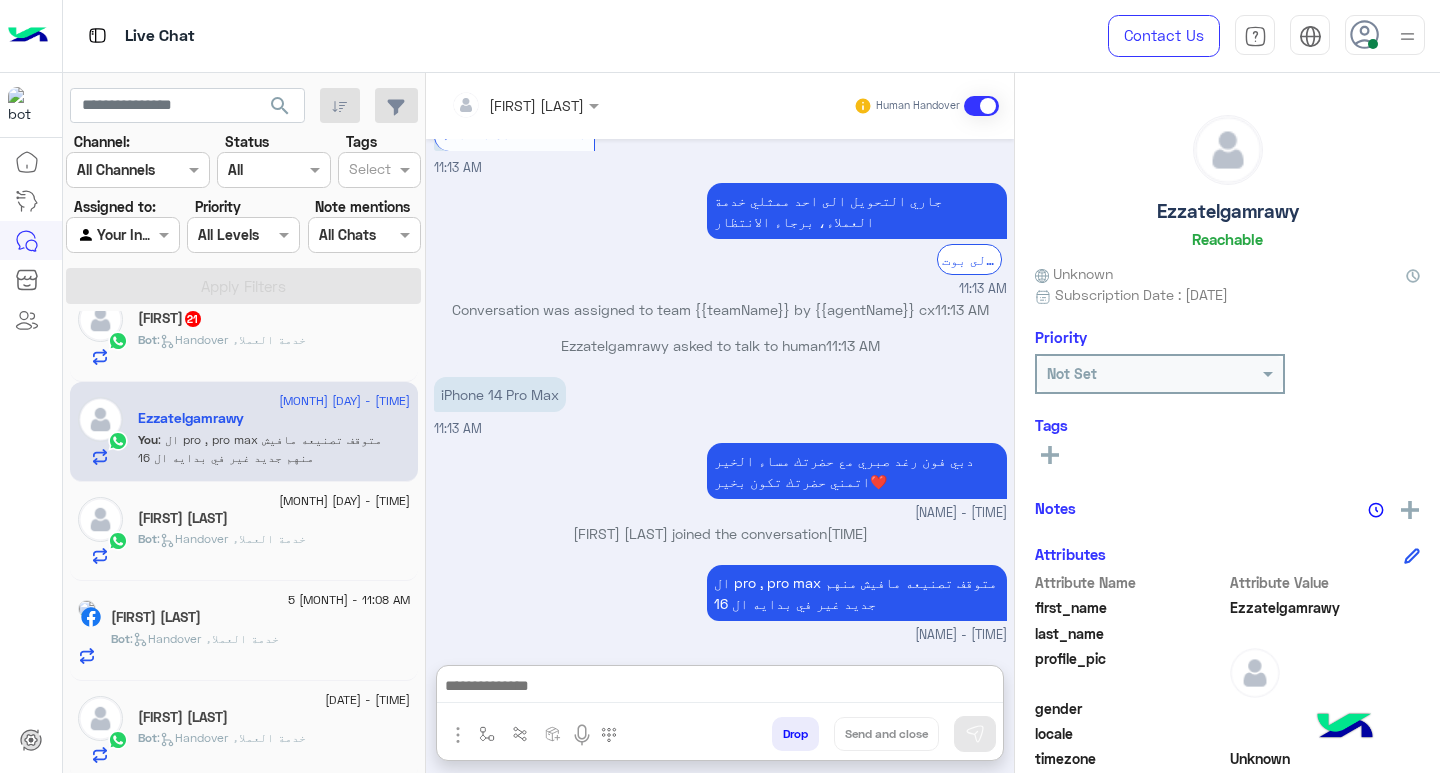 click on "Bot :   Handover خدمة العملاء" 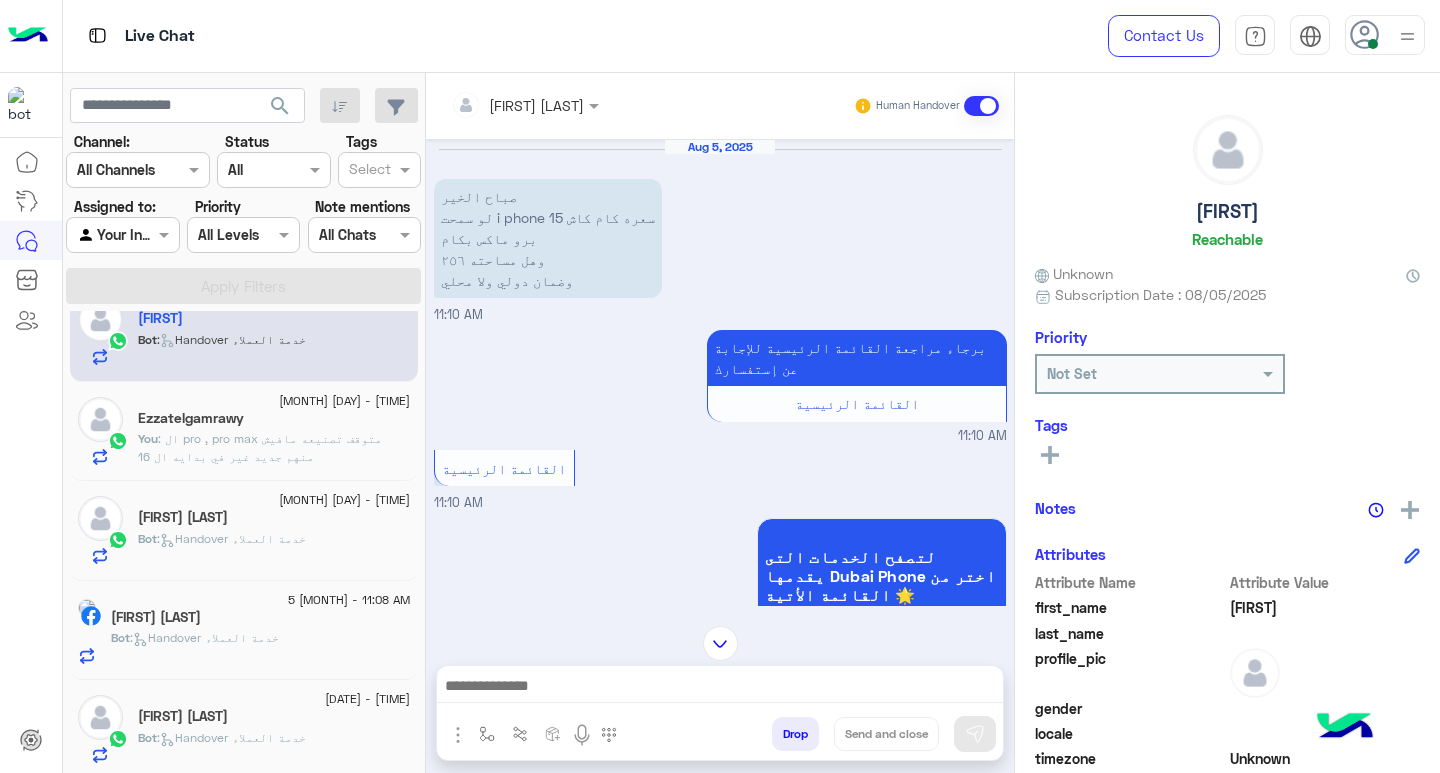 scroll, scrollTop: 226, scrollLeft: 0, axis: vertical 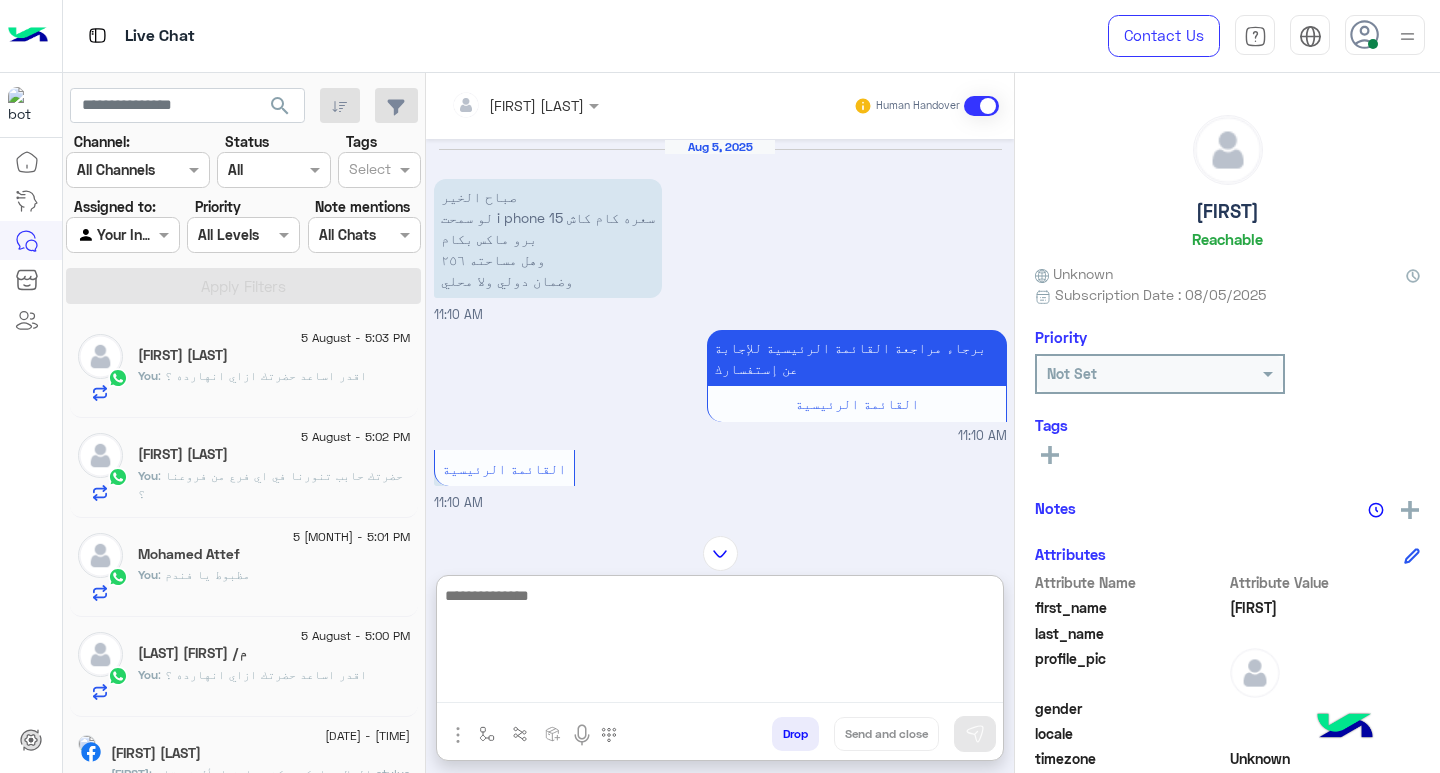 paste on "**********" 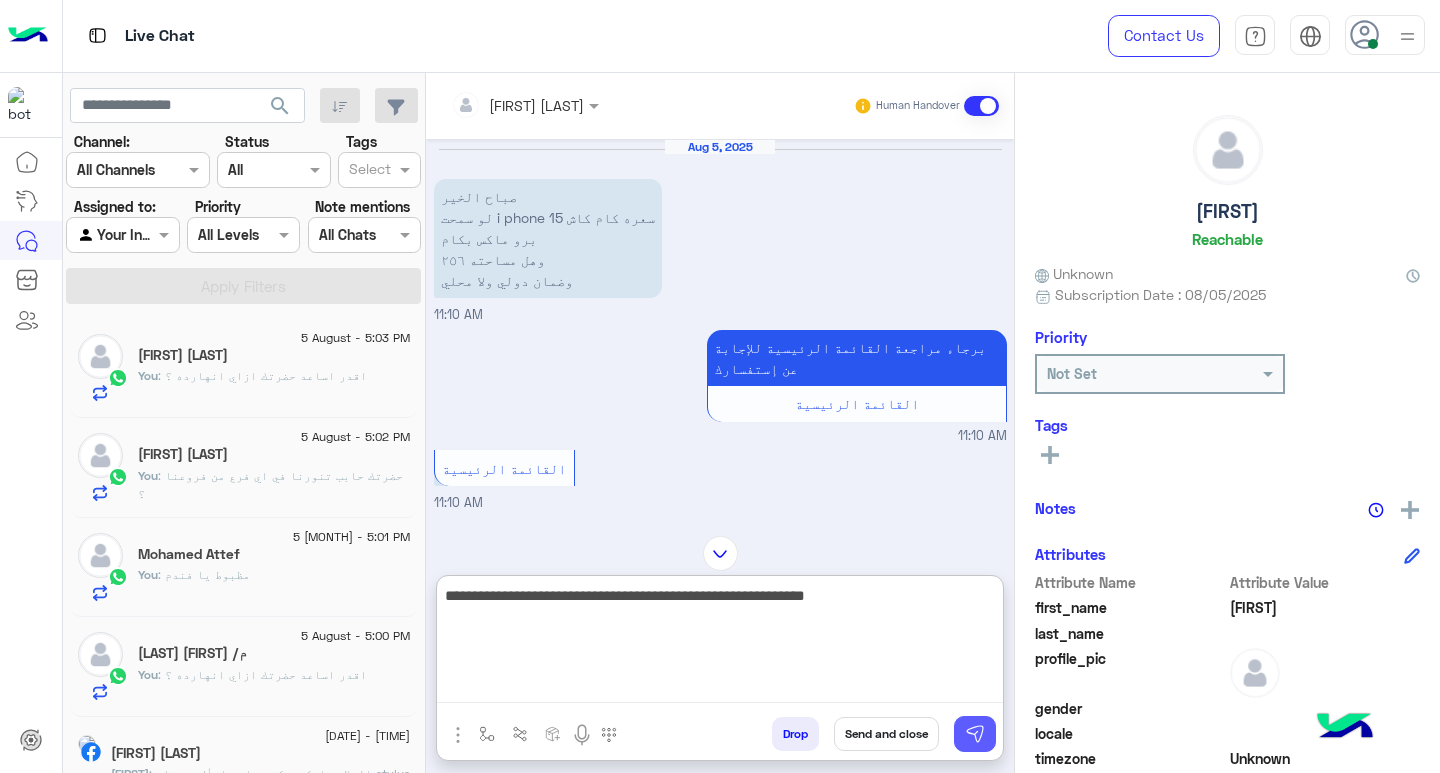 type on "**********" 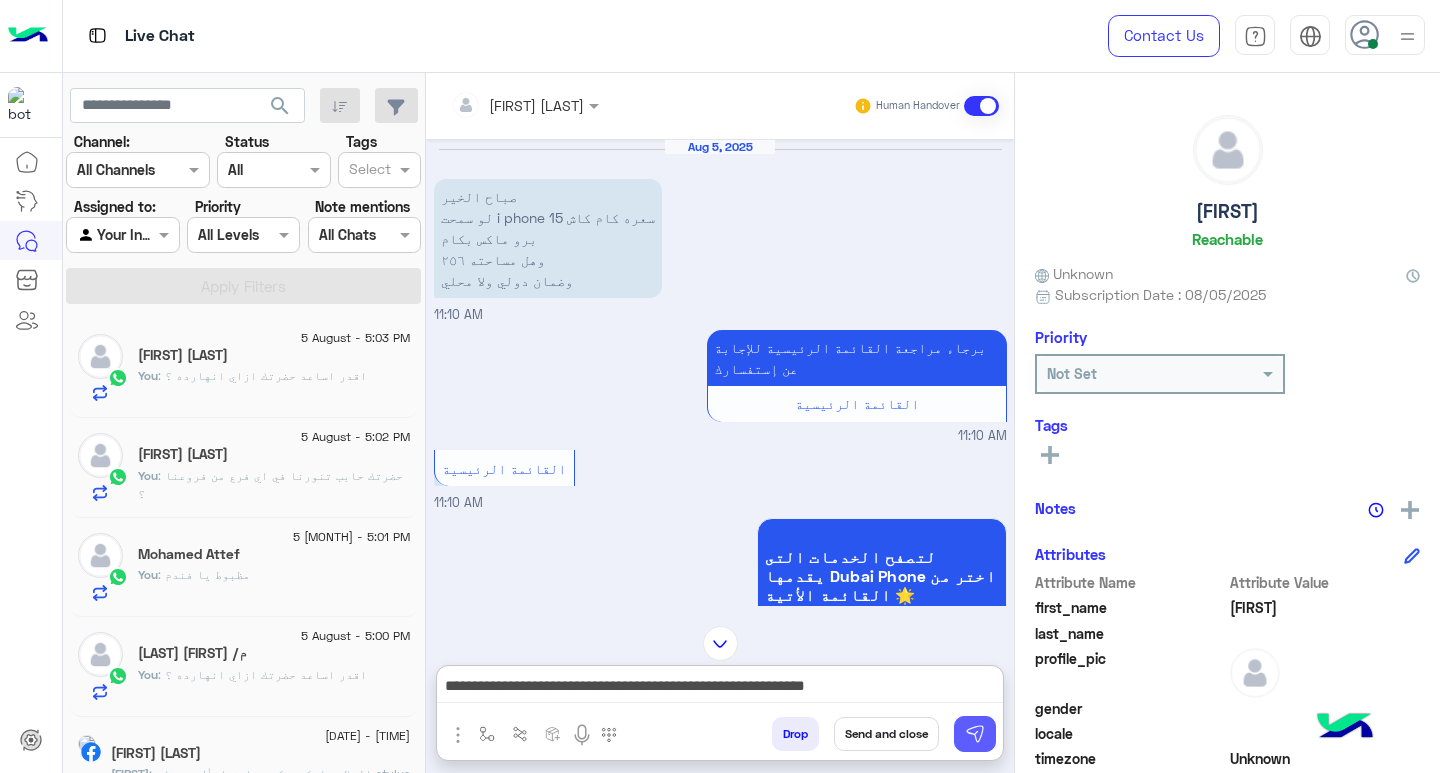 click at bounding box center [975, 734] 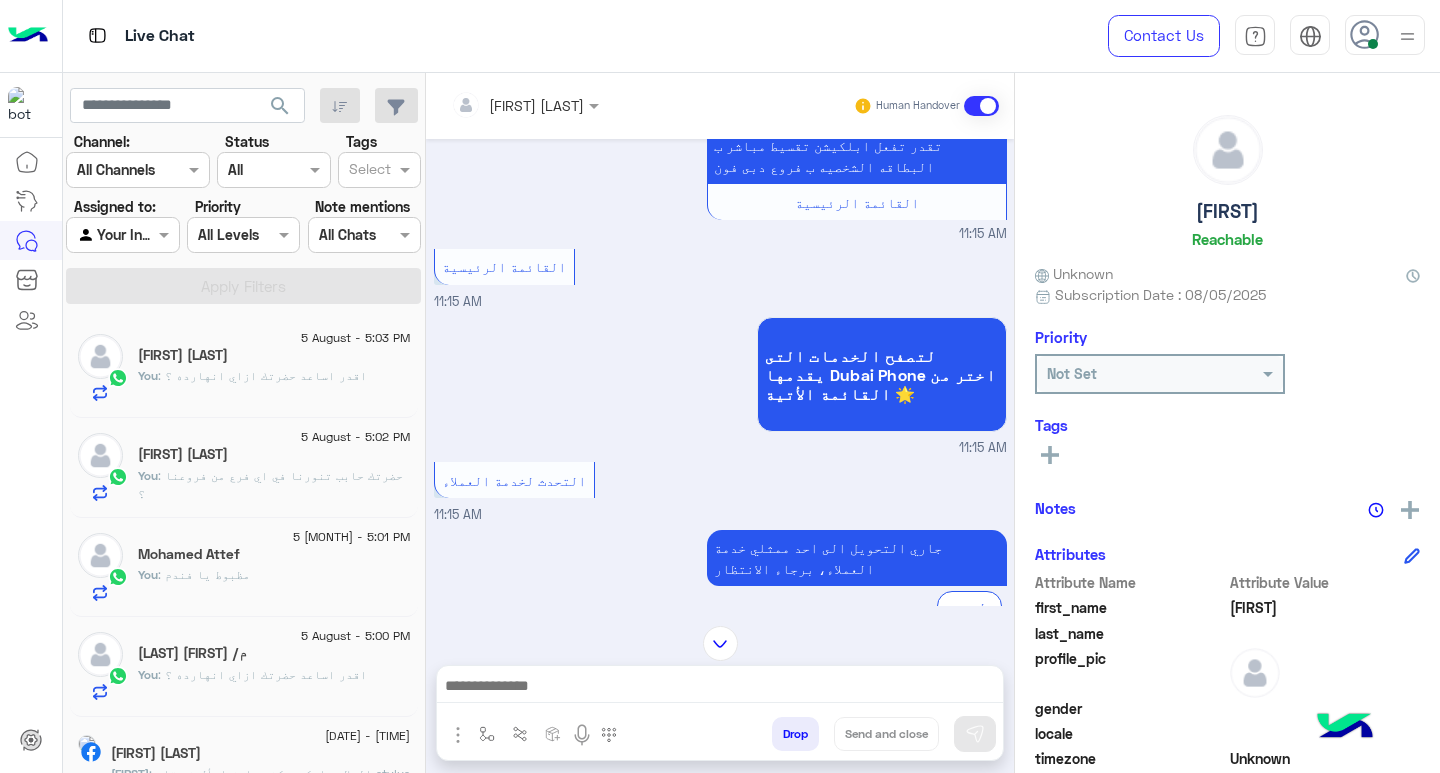 scroll, scrollTop: 5798, scrollLeft: 0, axis: vertical 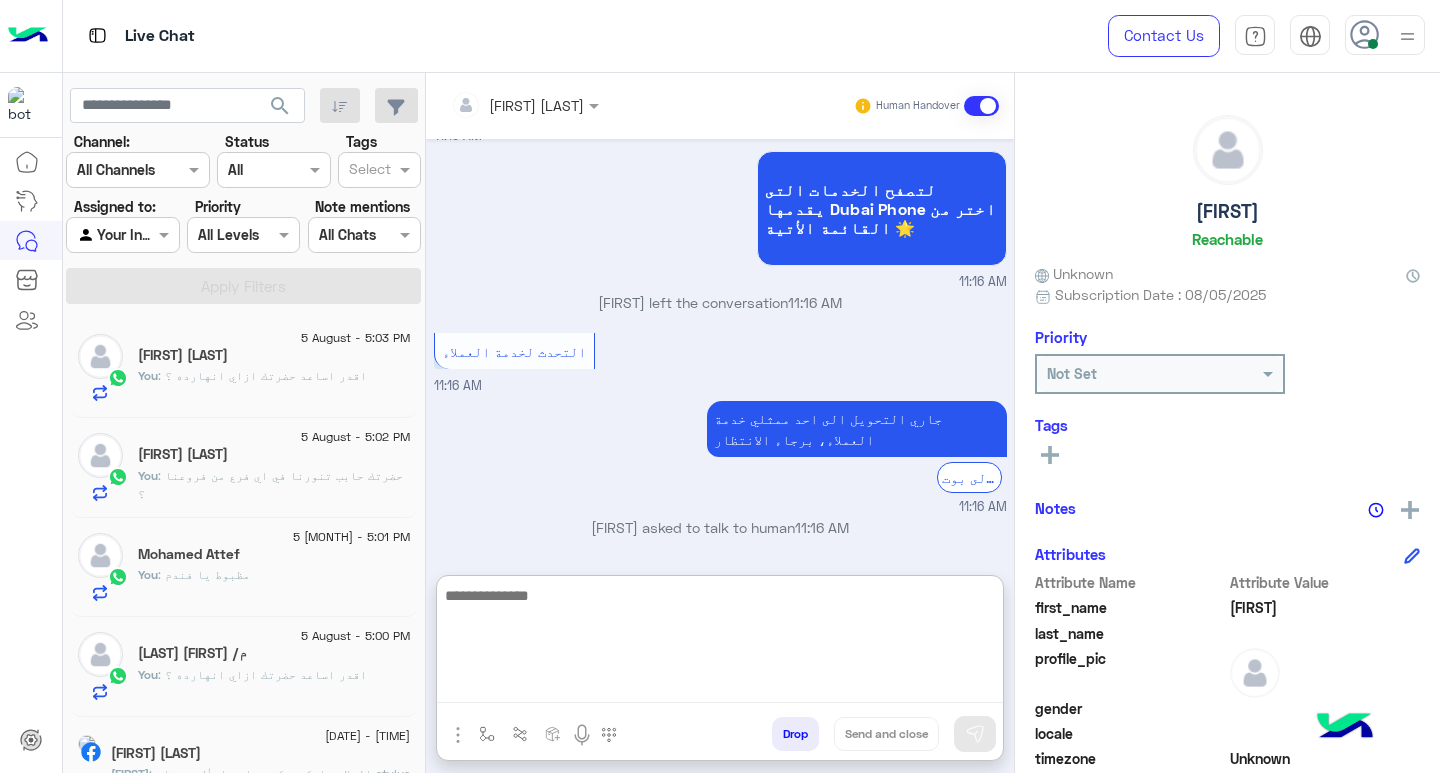 paste on "**********" 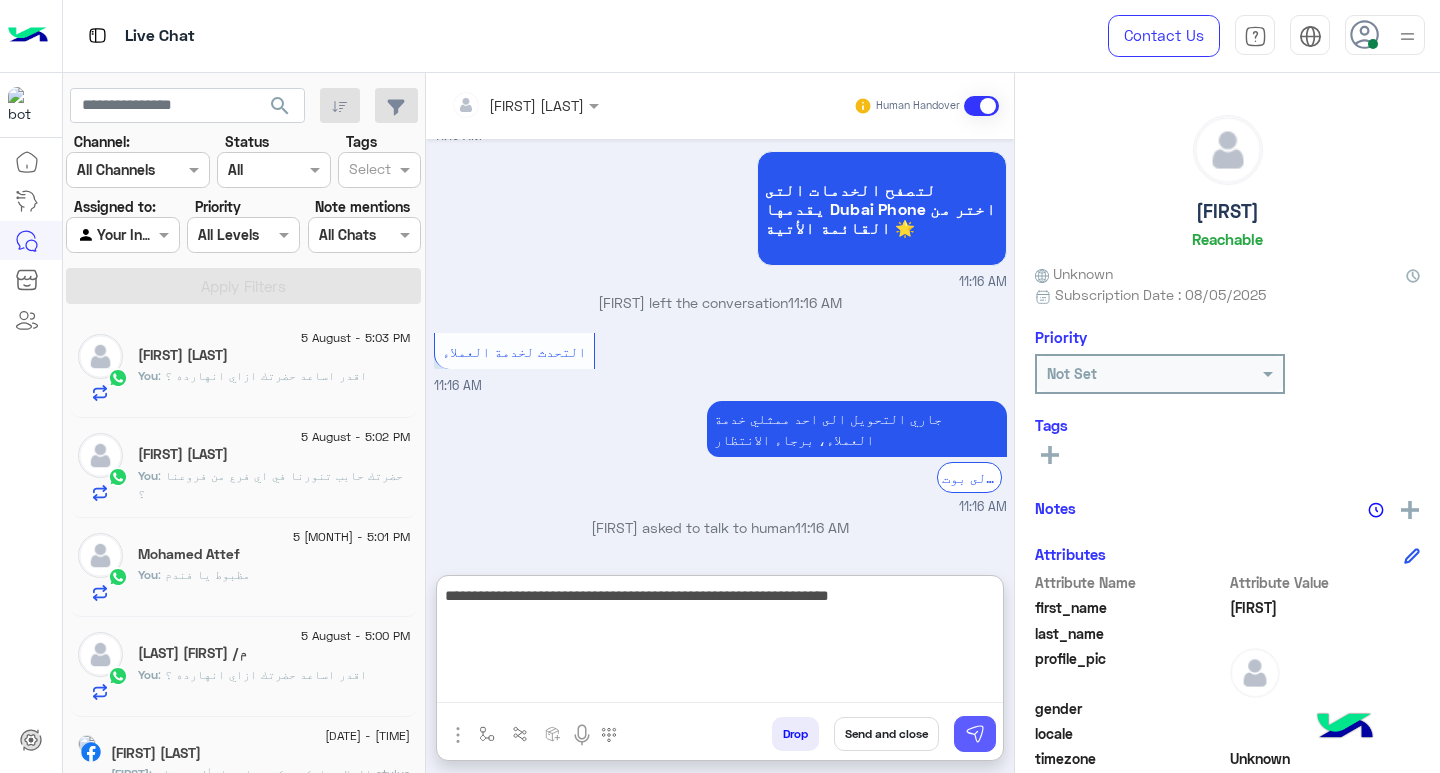 type on "**********" 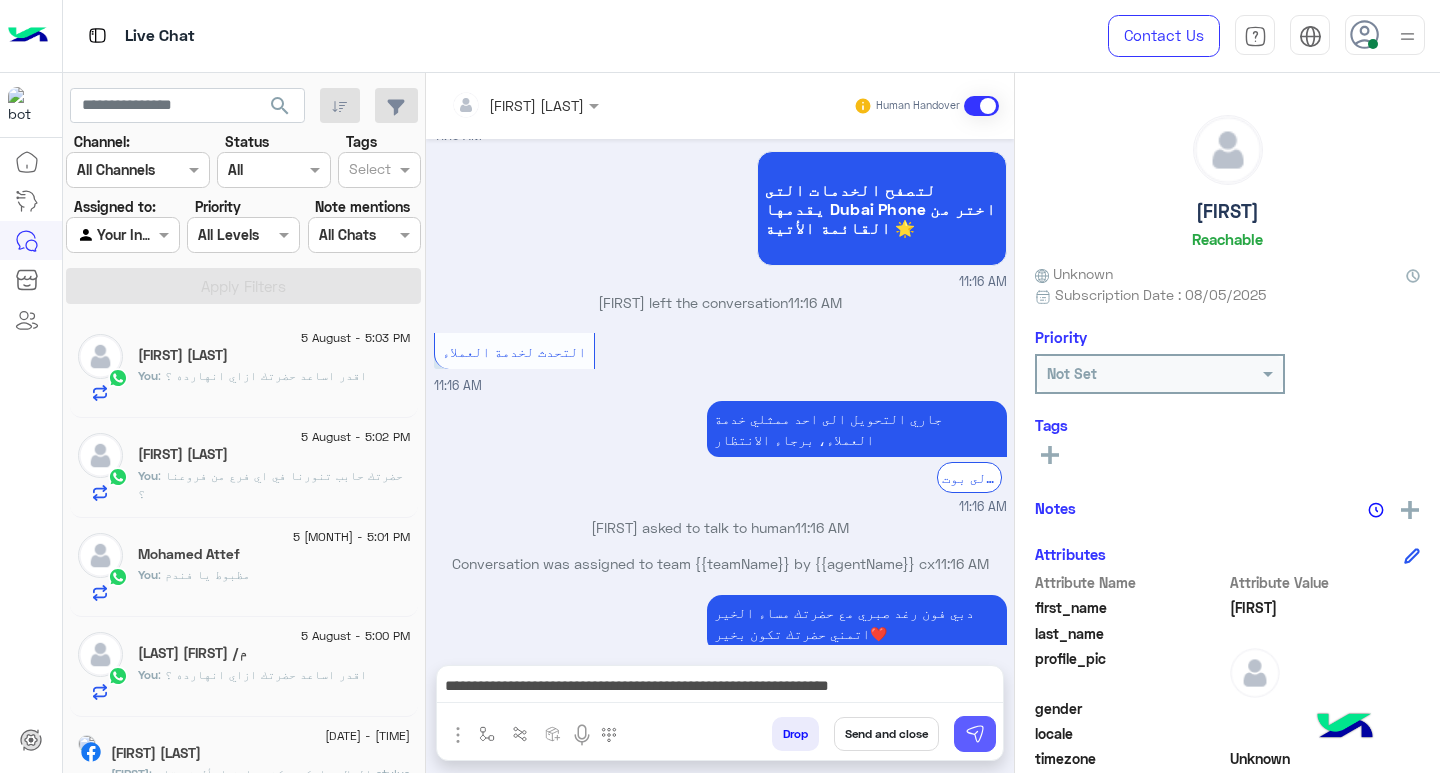 click at bounding box center (975, 734) 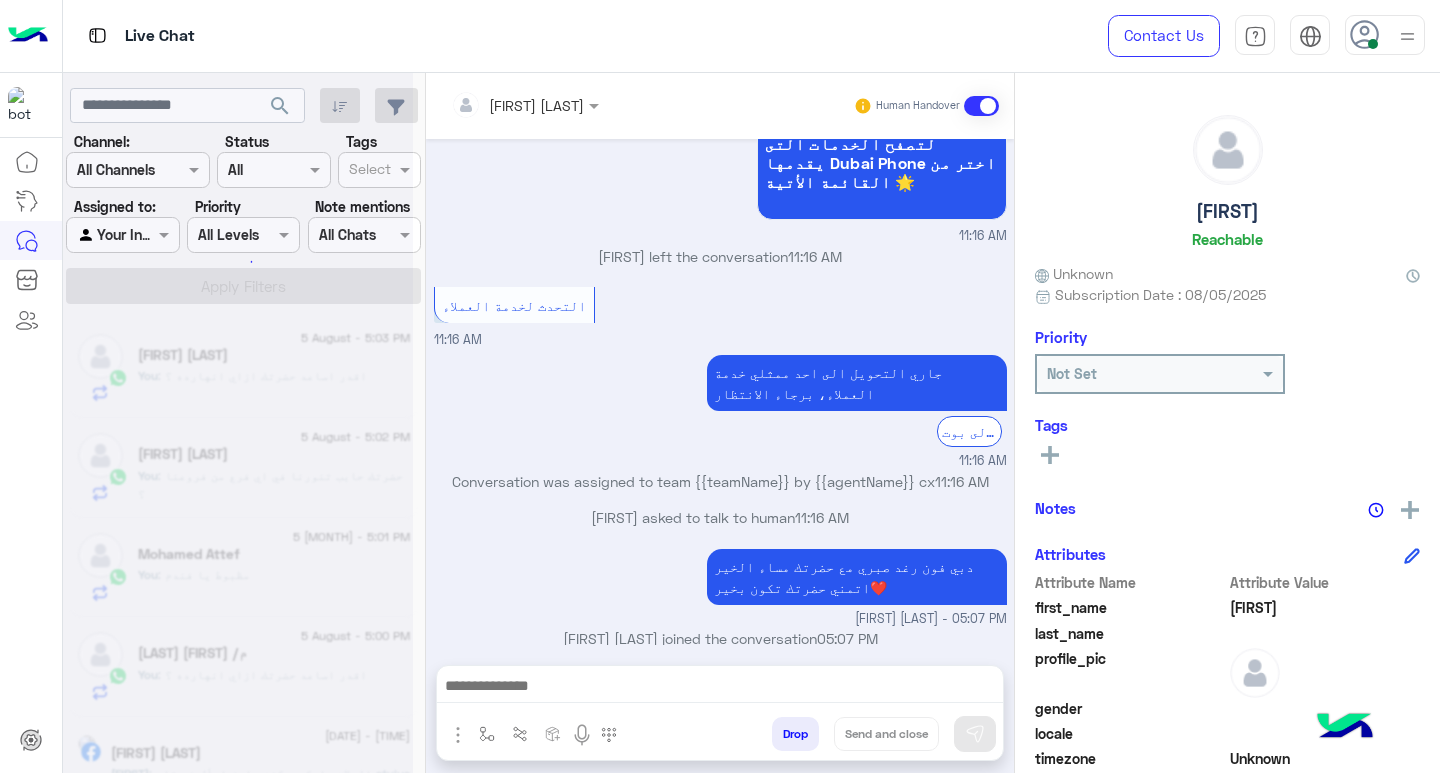scroll, scrollTop: 6004, scrollLeft: 0, axis: vertical 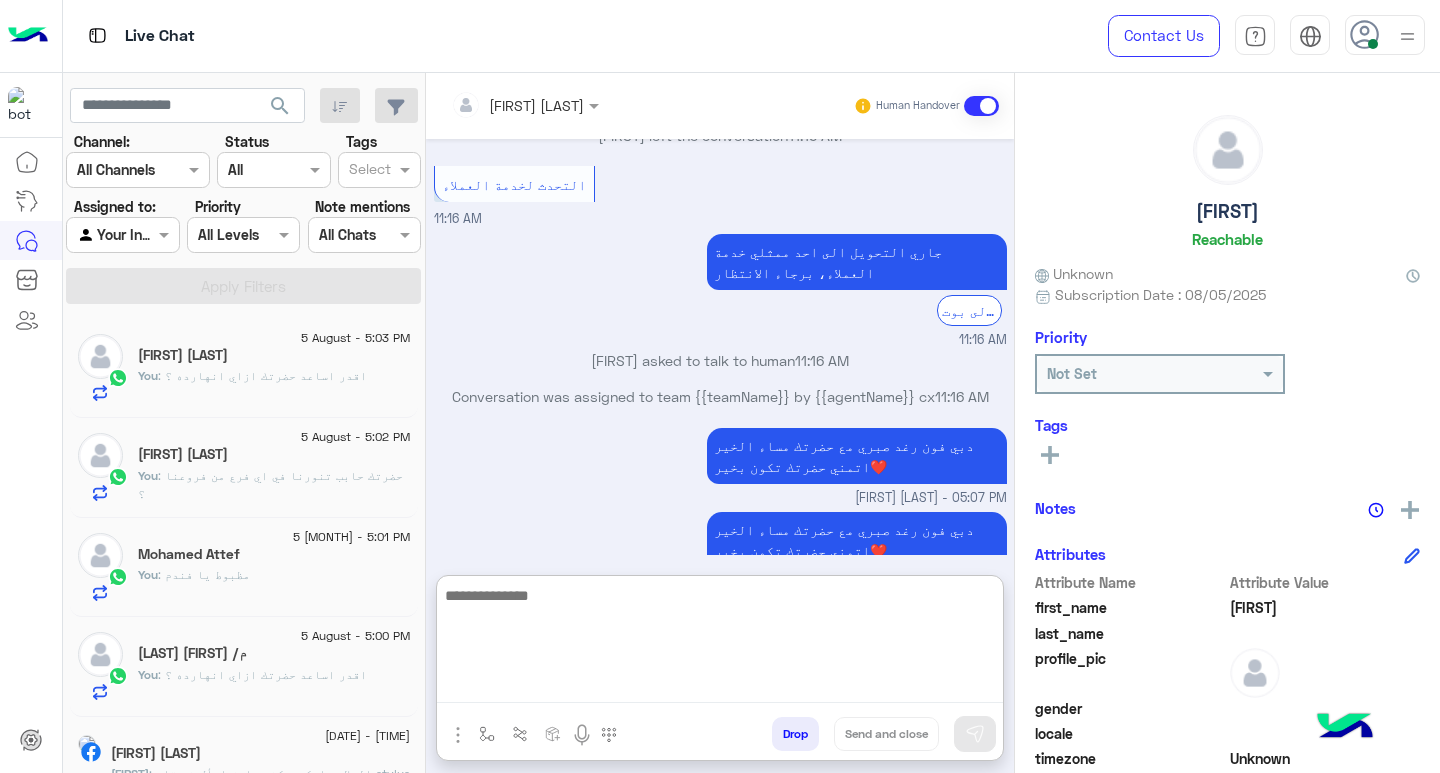 click at bounding box center [720, 643] 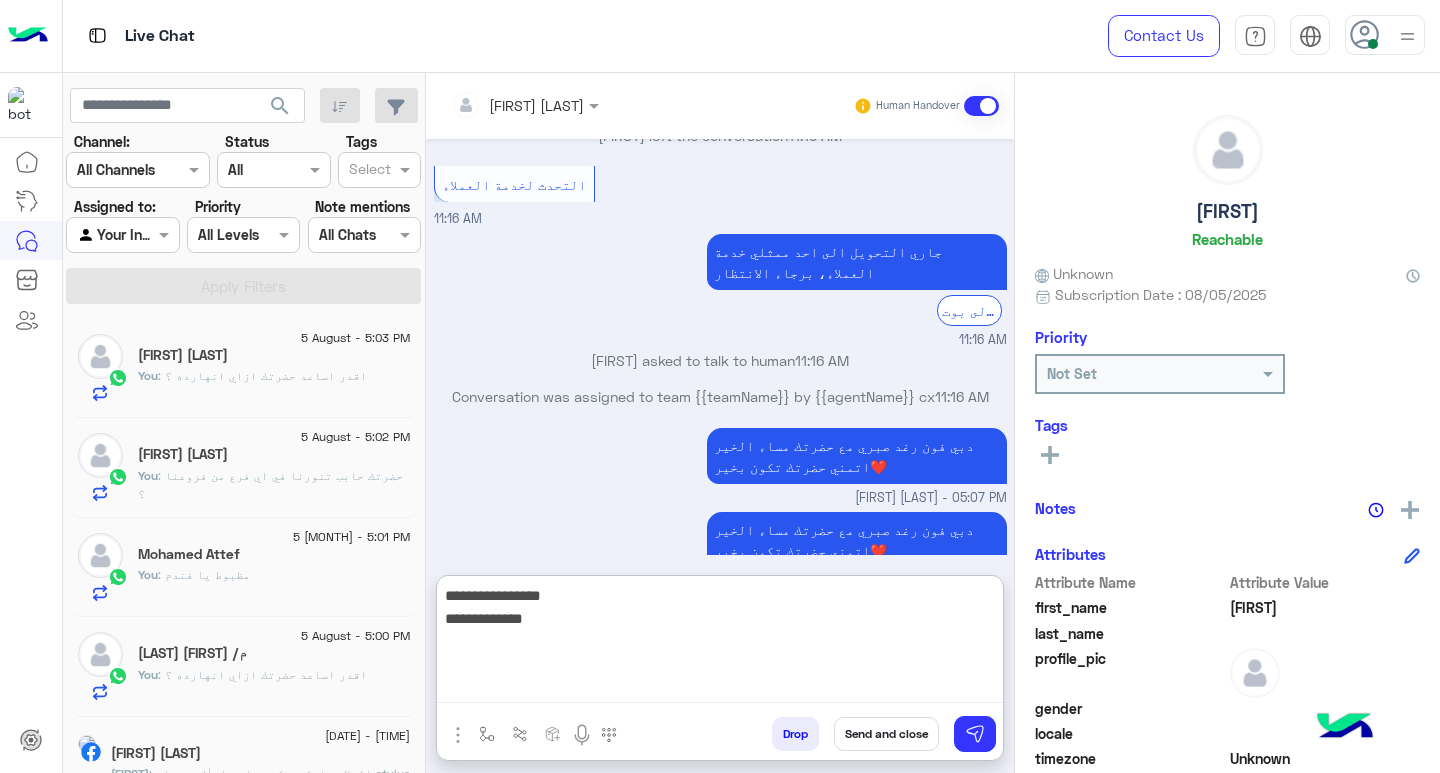 type on "**********" 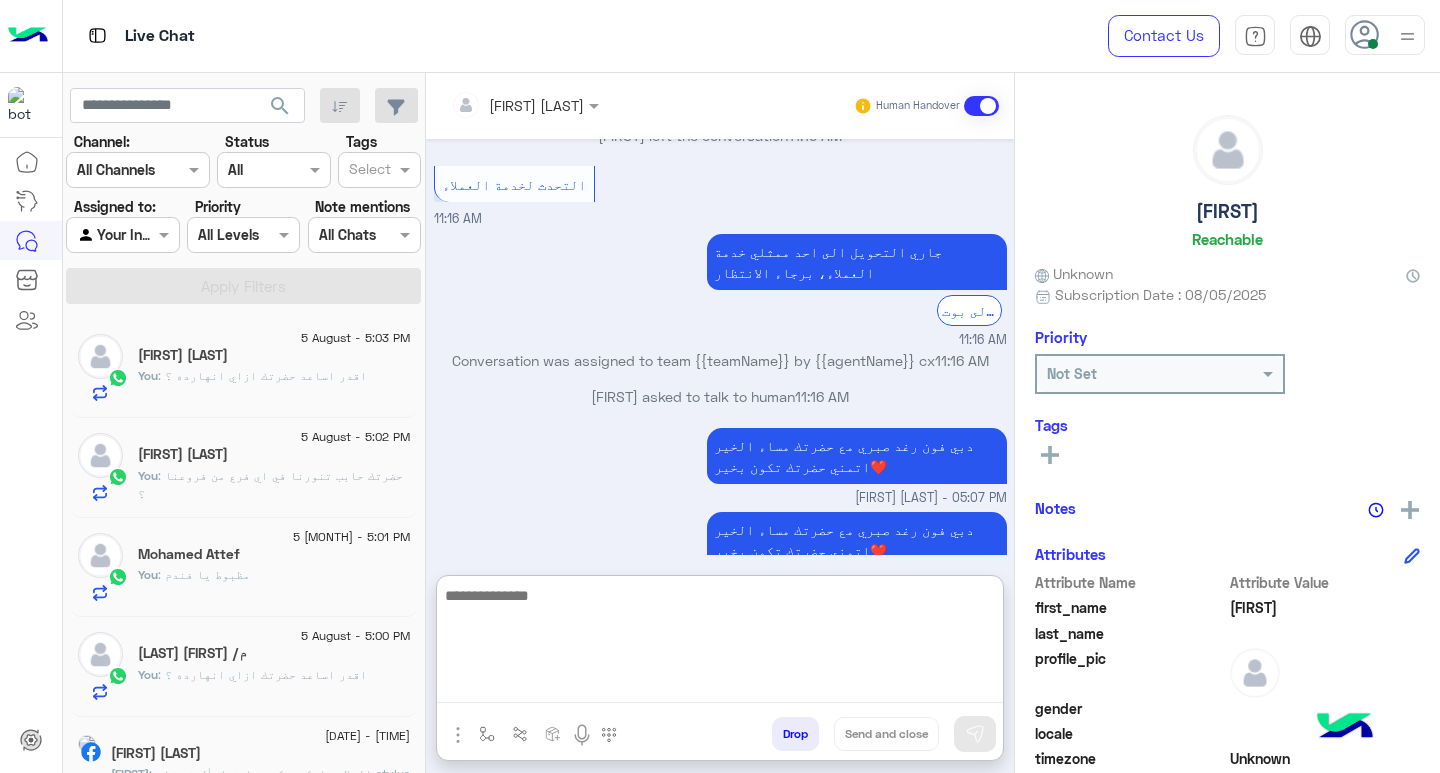 scroll, scrollTop: 6179, scrollLeft: 0, axis: vertical 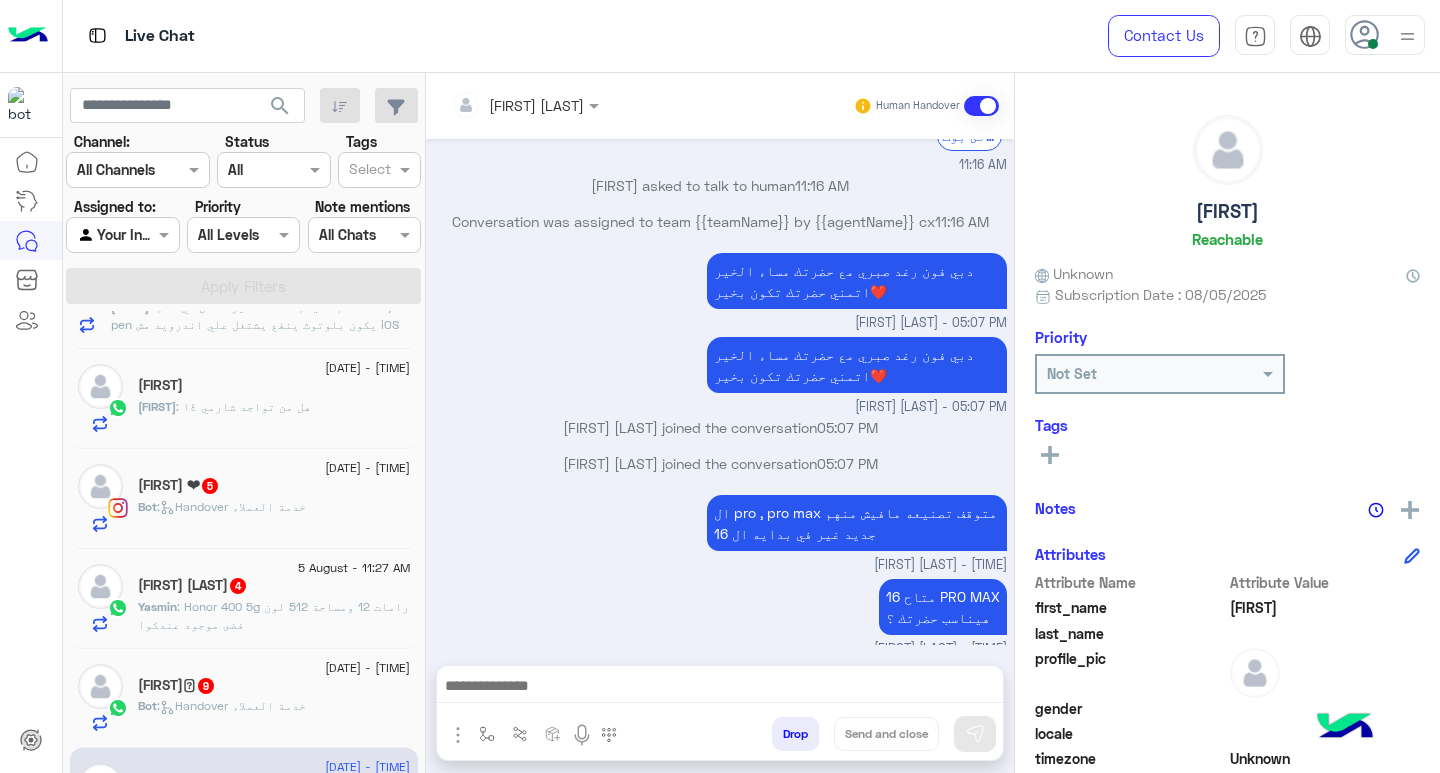 click on ":   Handover خدمة العملاء" 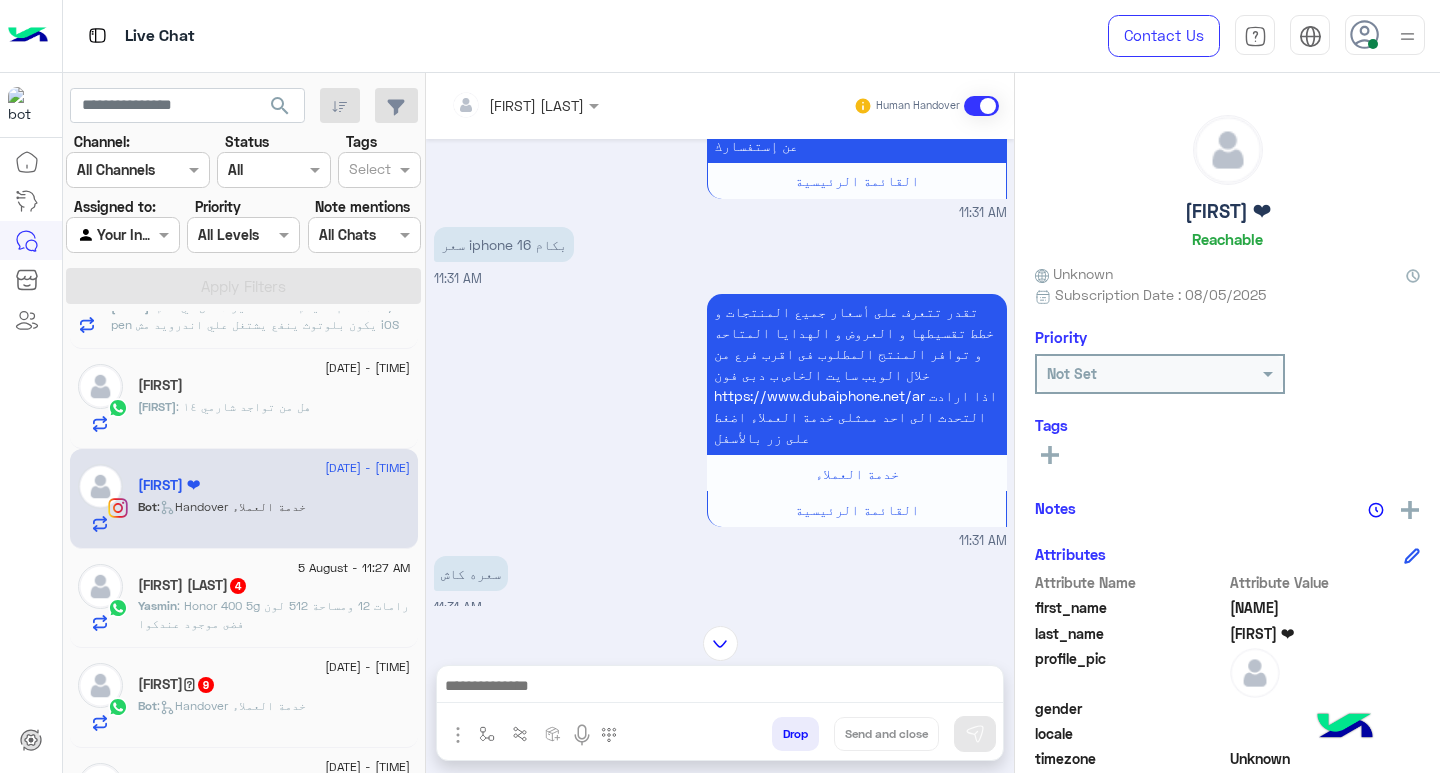 scroll, scrollTop: 344, scrollLeft: 0, axis: vertical 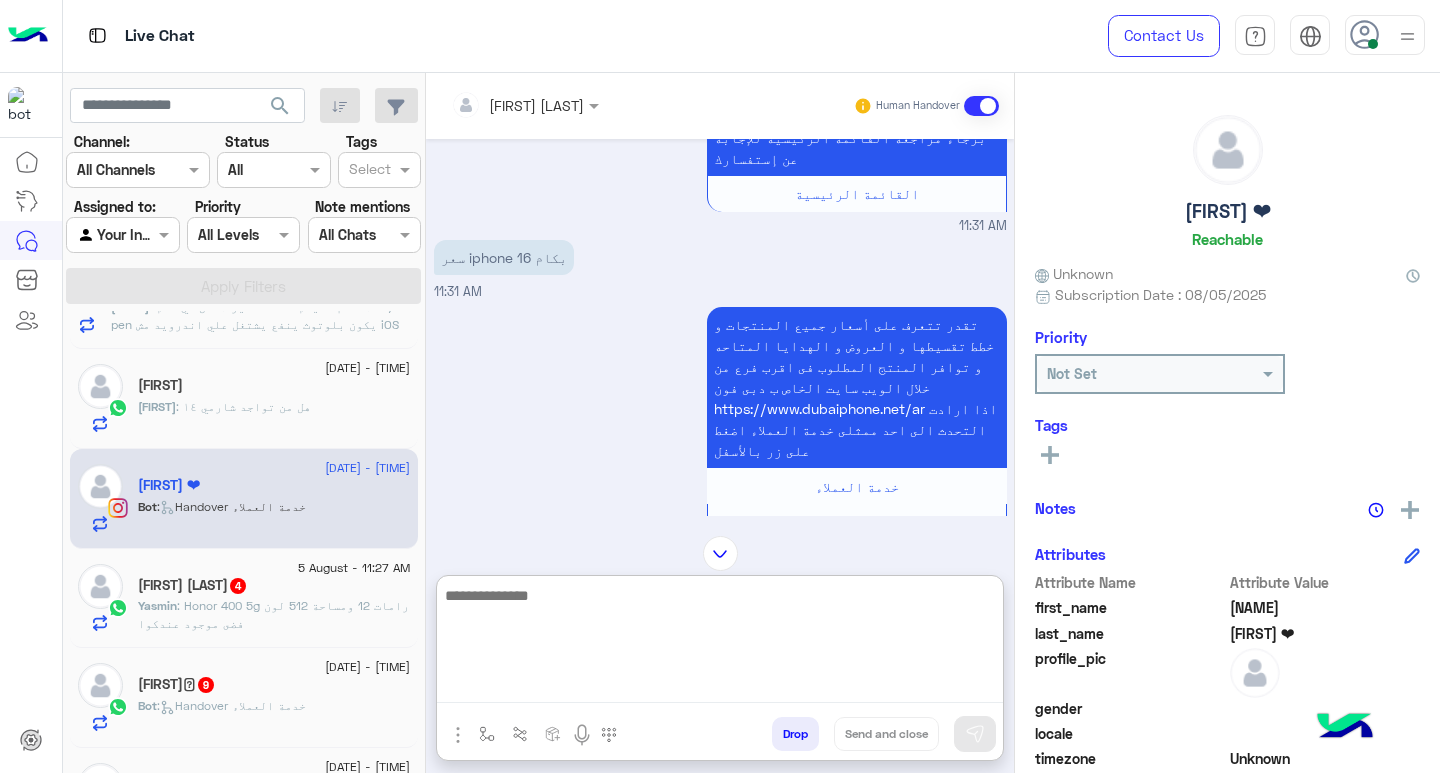 paste on "**********" 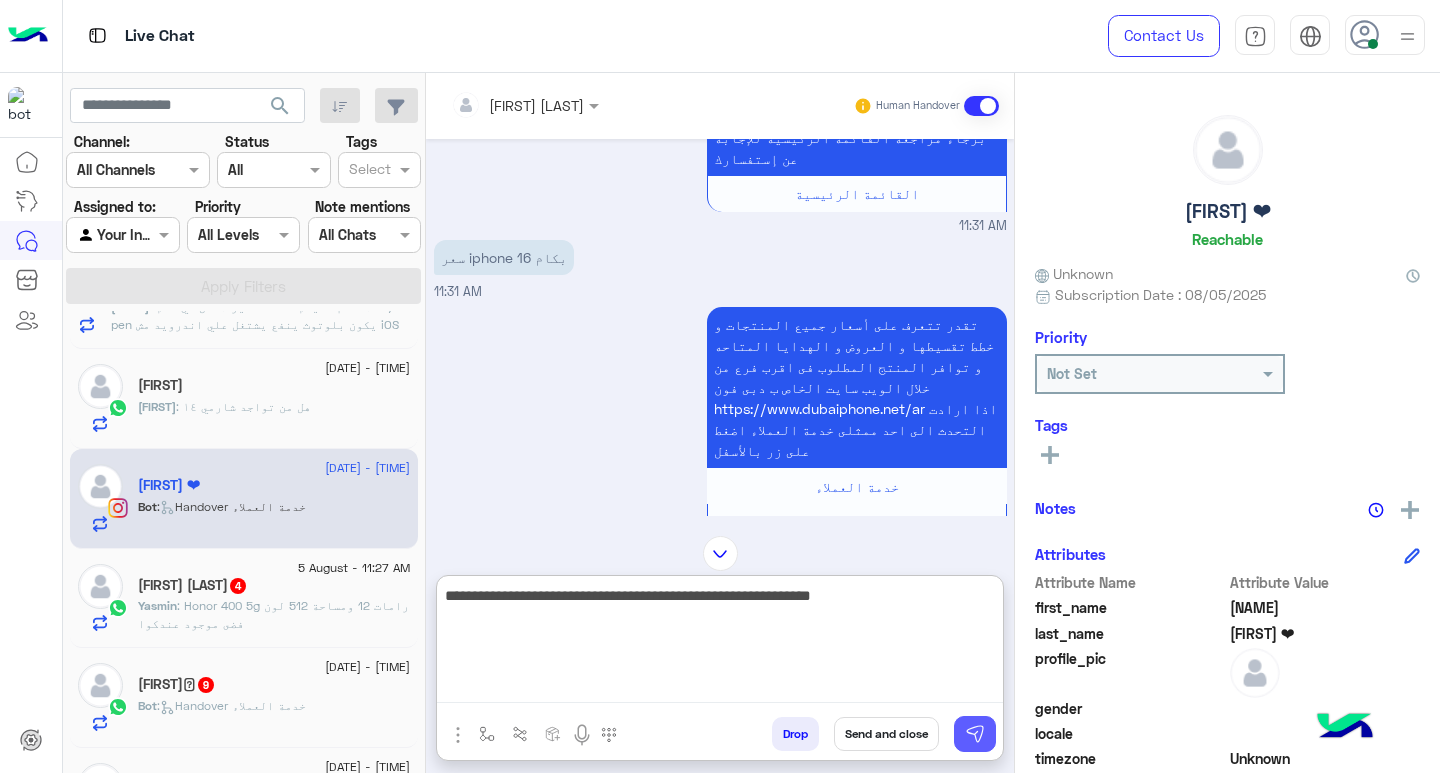 type on "**********" 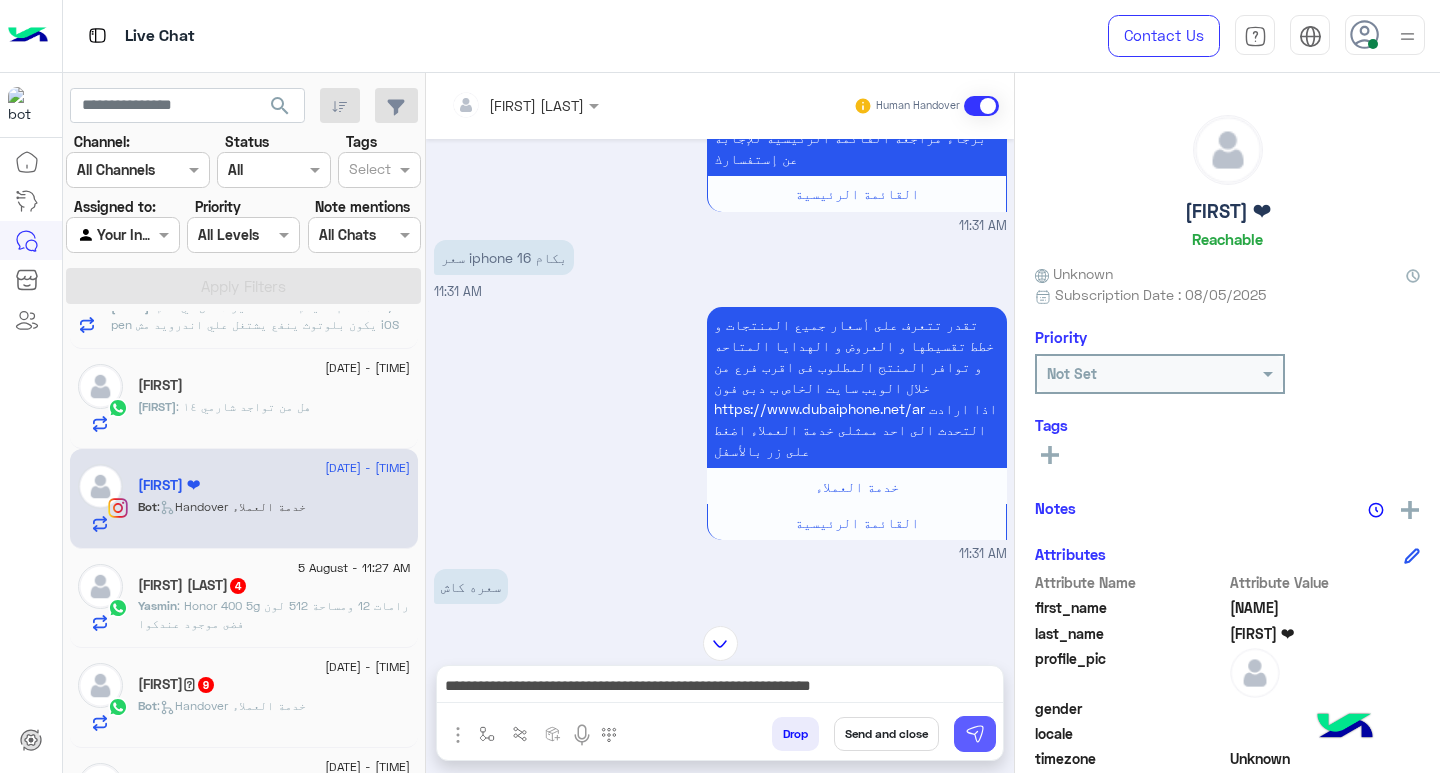 click at bounding box center [975, 734] 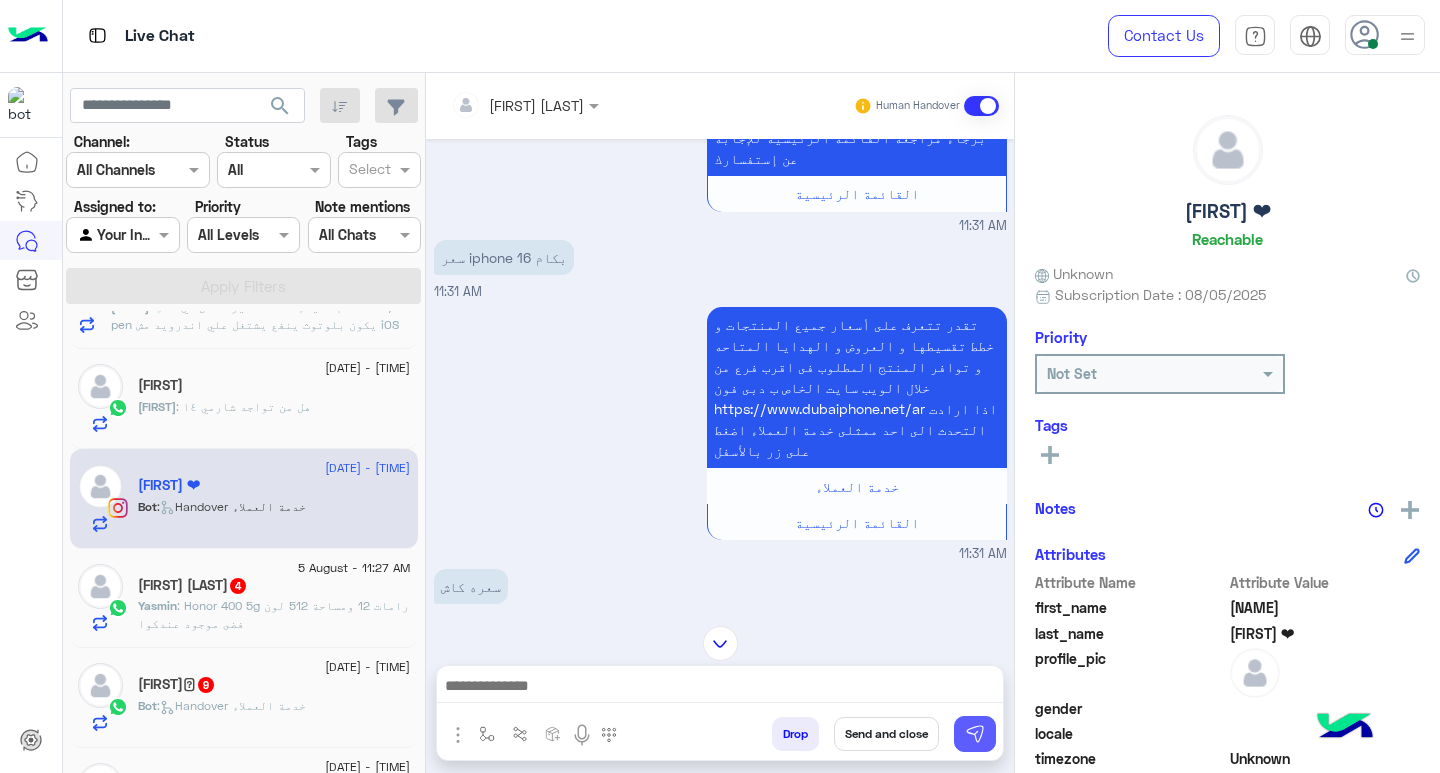 scroll, scrollTop: 1128, scrollLeft: 0, axis: vertical 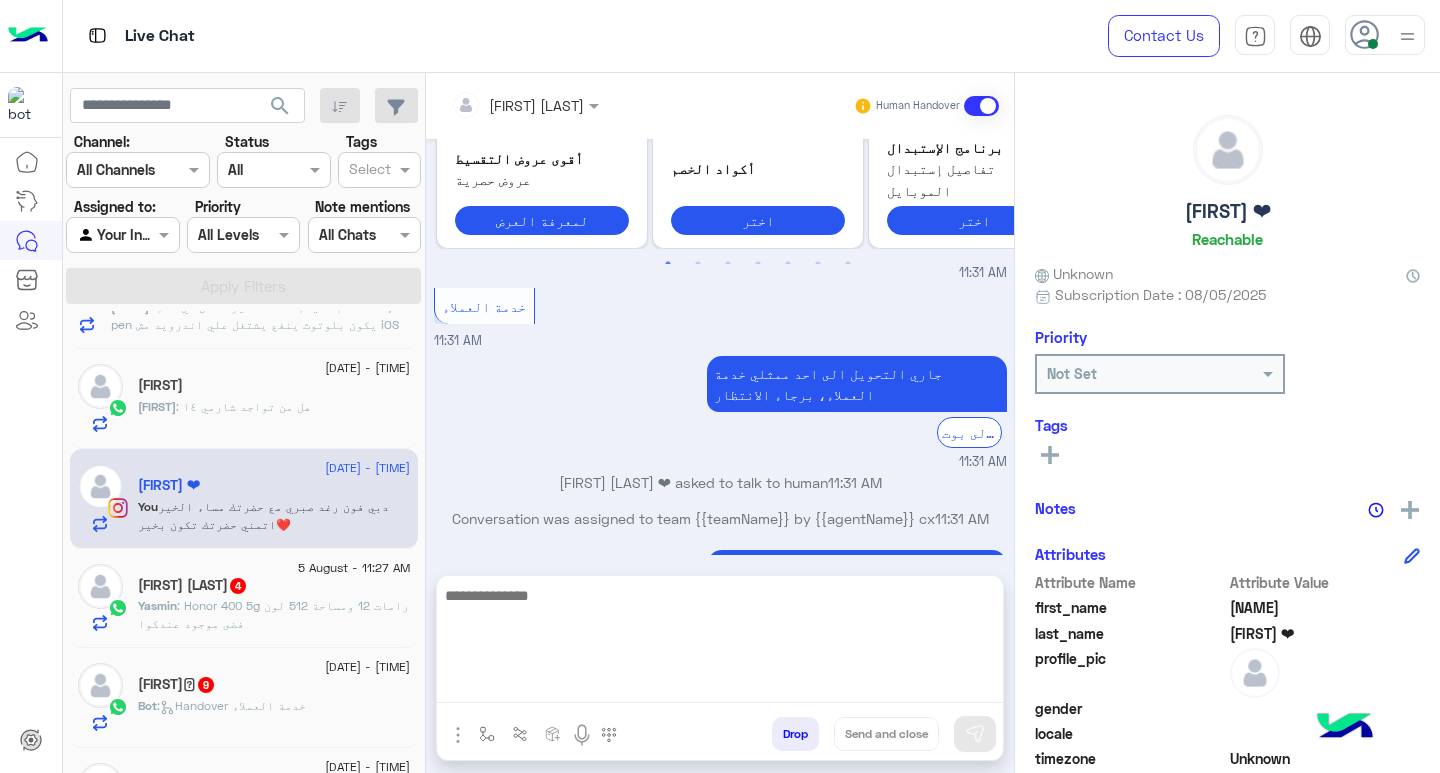 click at bounding box center [720, 643] 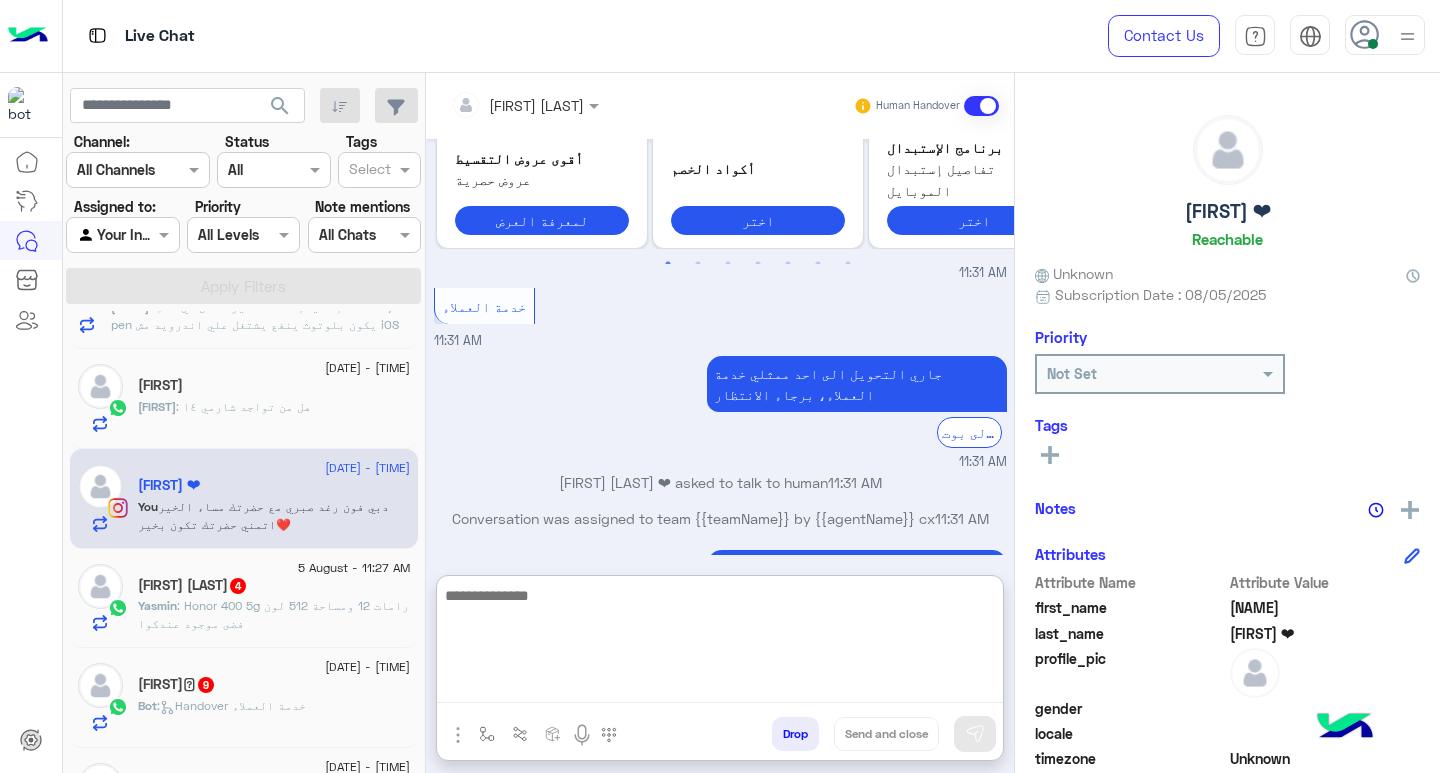 scroll, scrollTop: 1197, scrollLeft: 0, axis: vertical 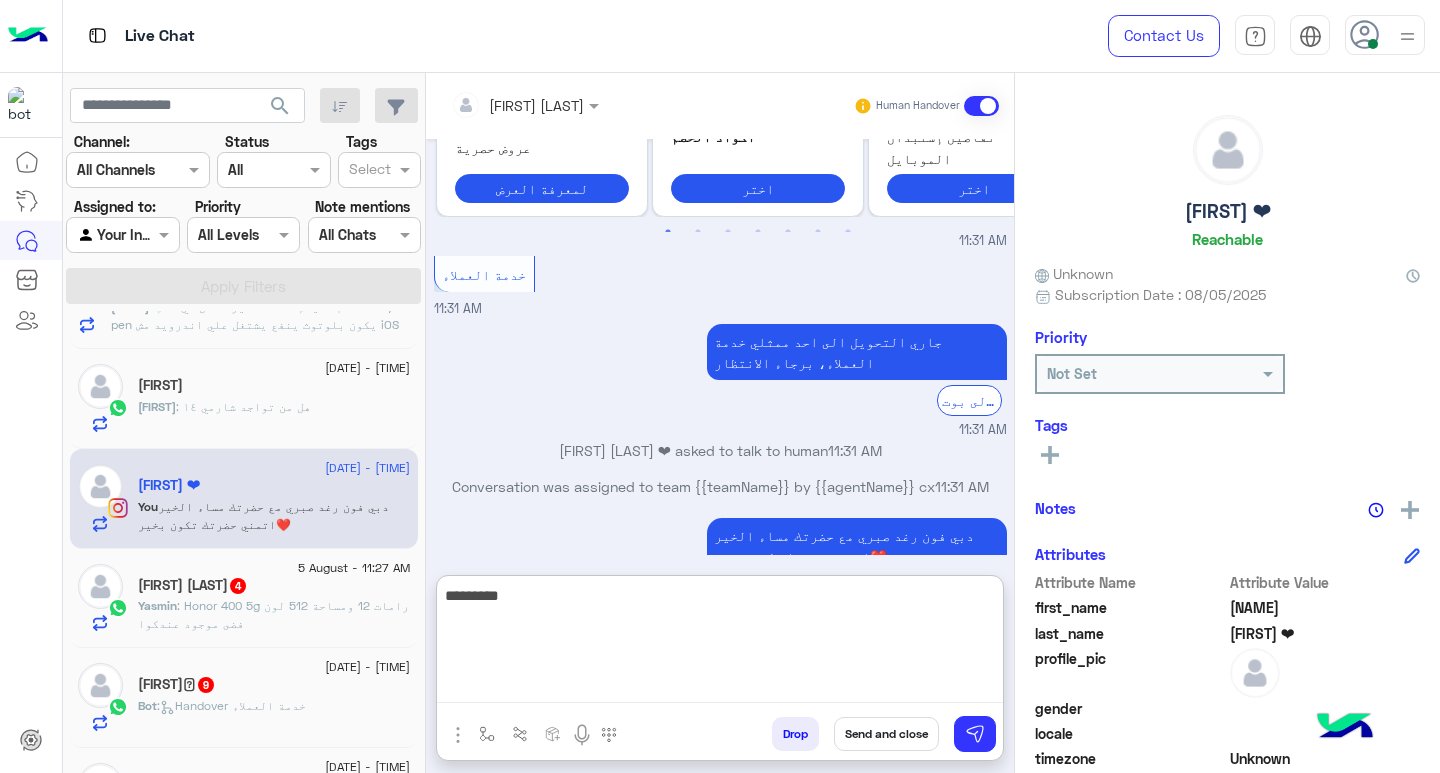 type on "*********" 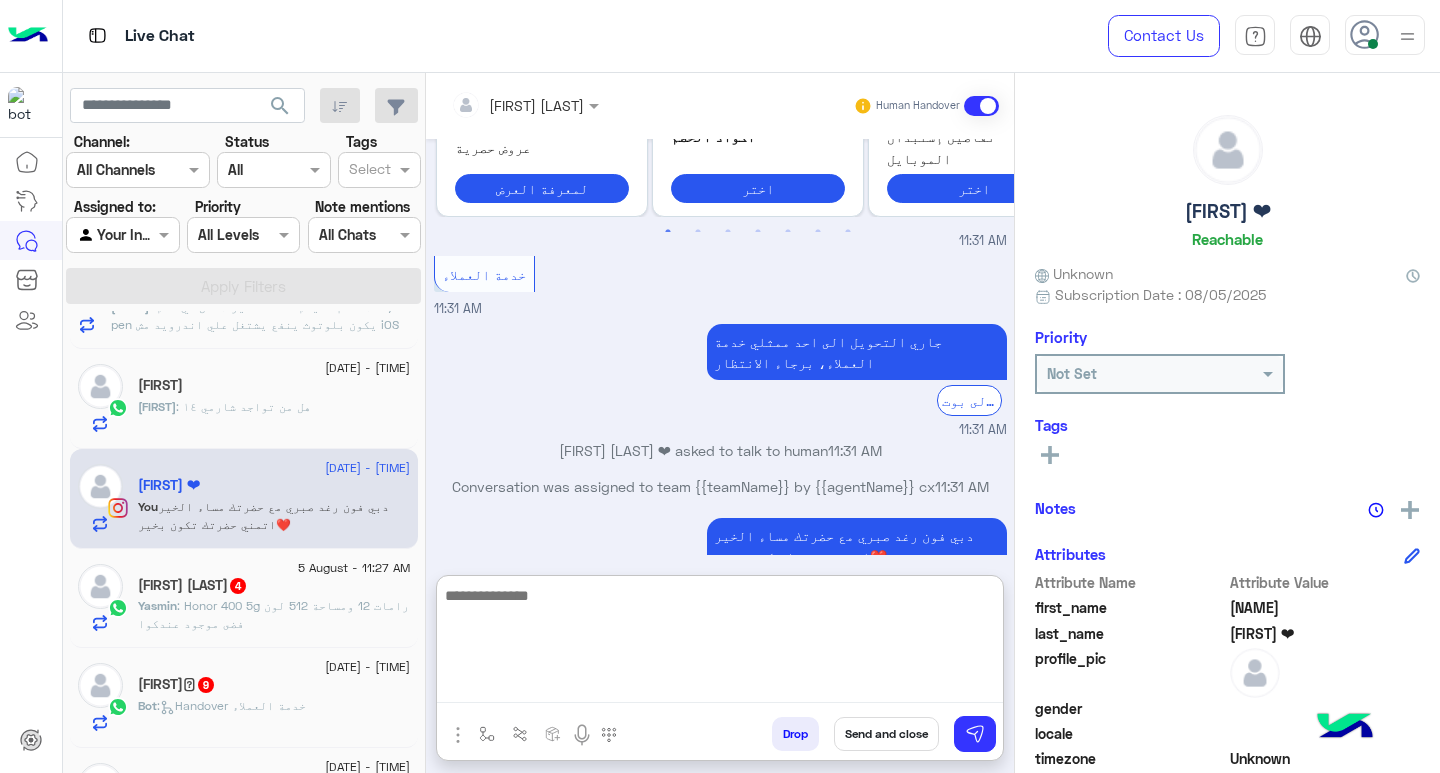 scroll, scrollTop: 1318, scrollLeft: 0, axis: vertical 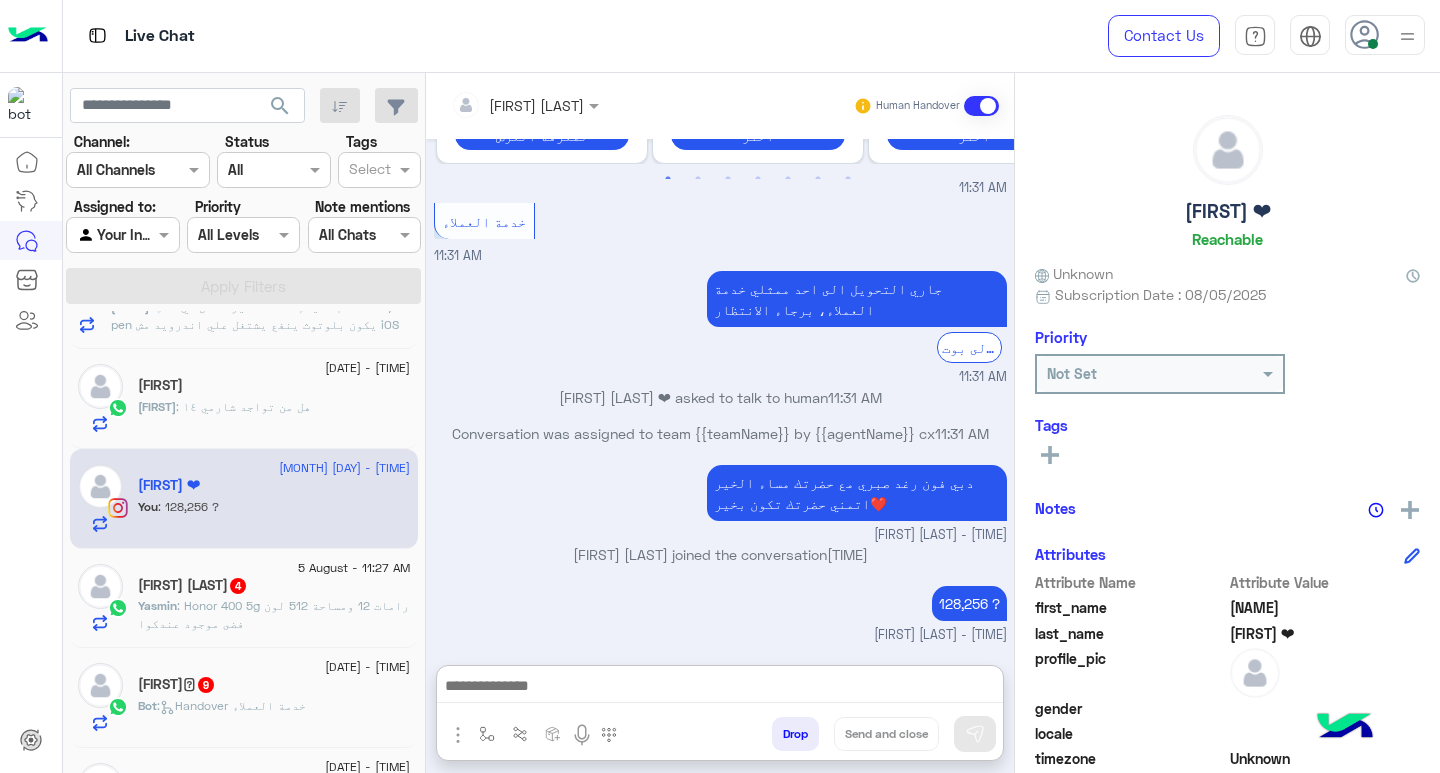 click on "[FIRST] [LAST]  4" 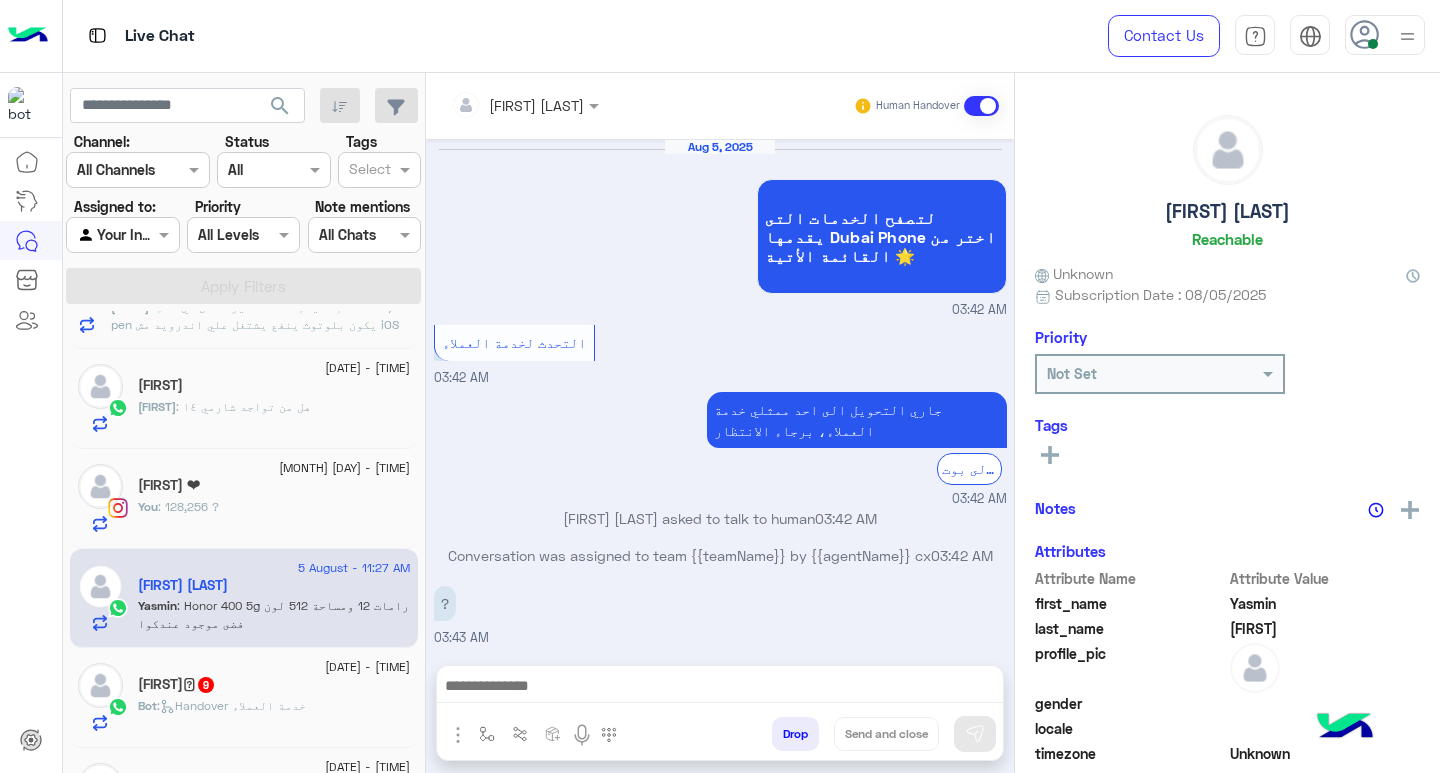scroll, scrollTop: 1513, scrollLeft: 0, axis: vertical 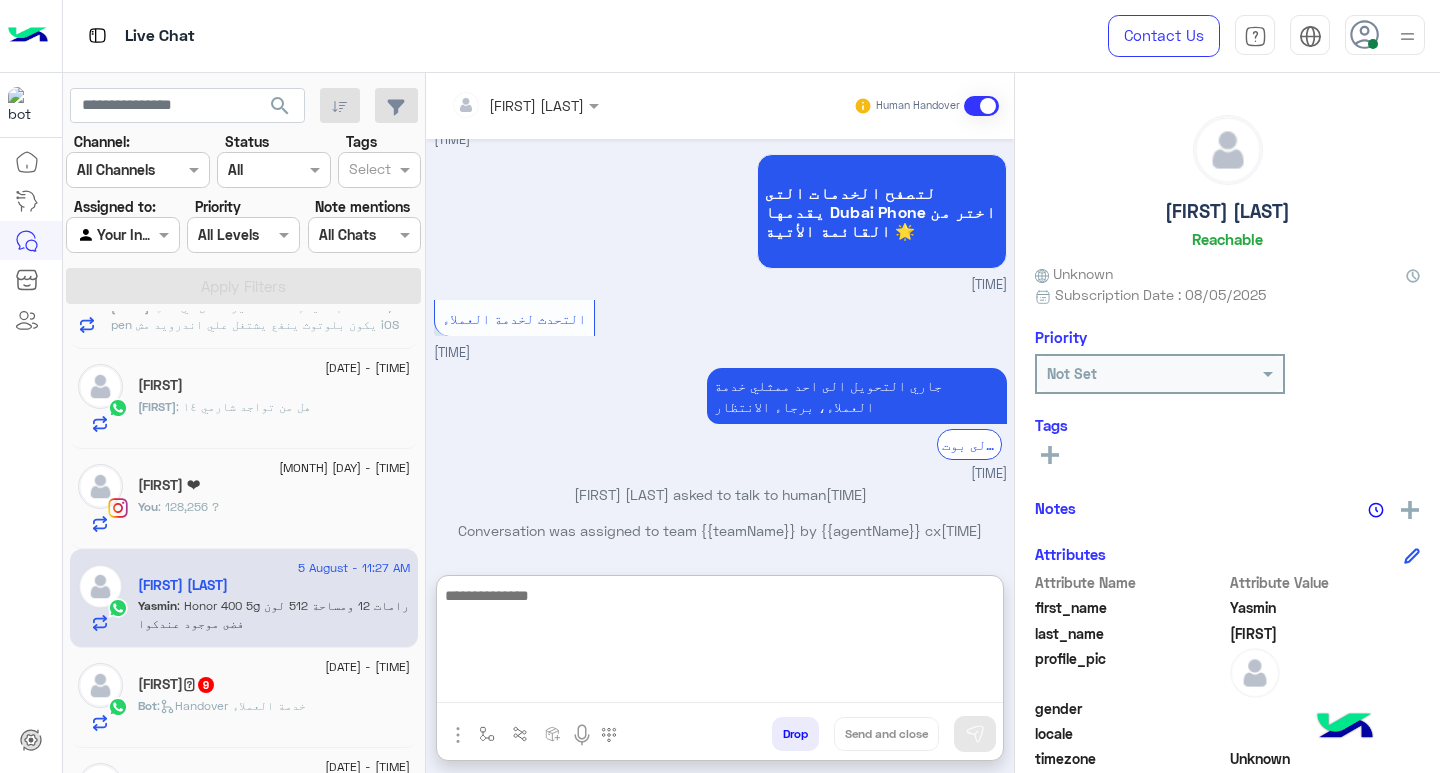 click at bounding box center [720, 643] 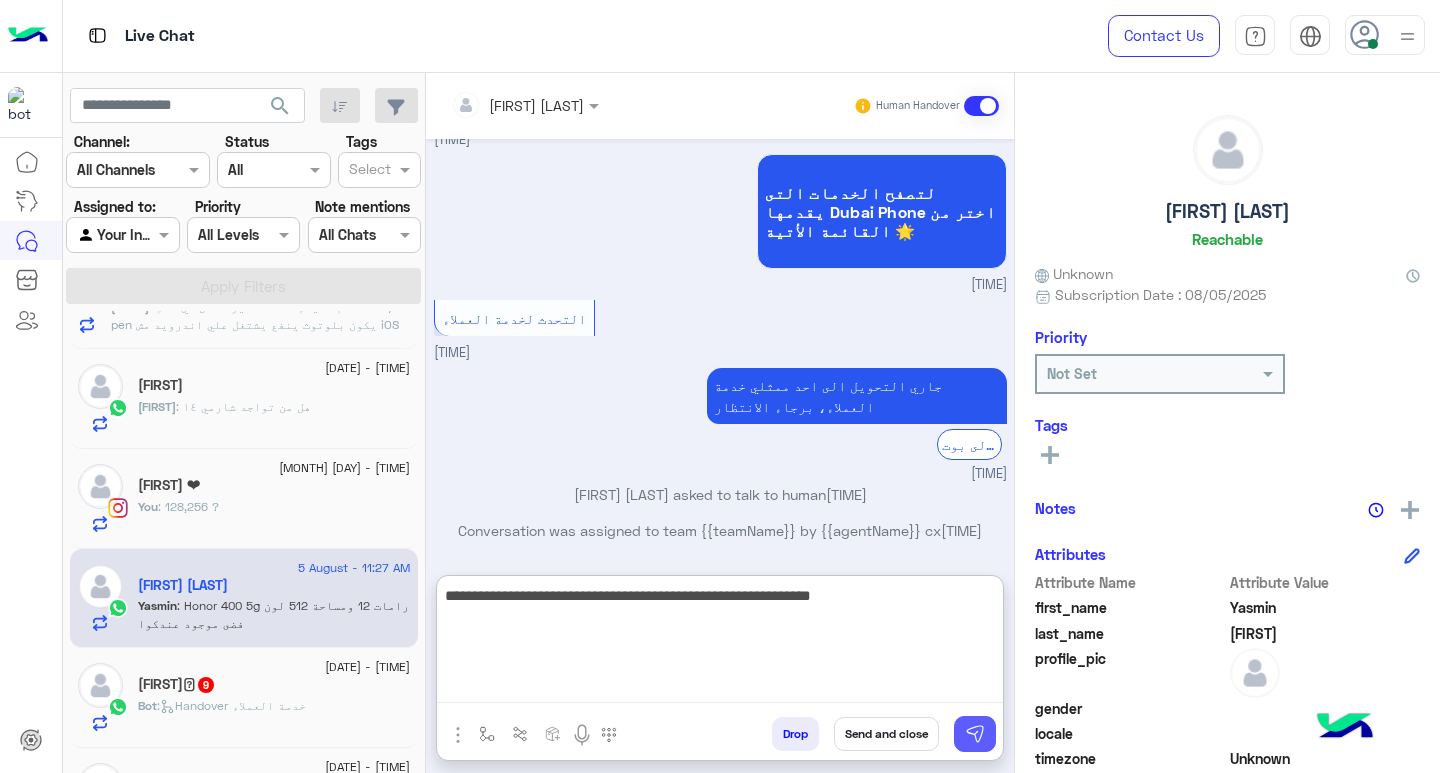 type on "**********" 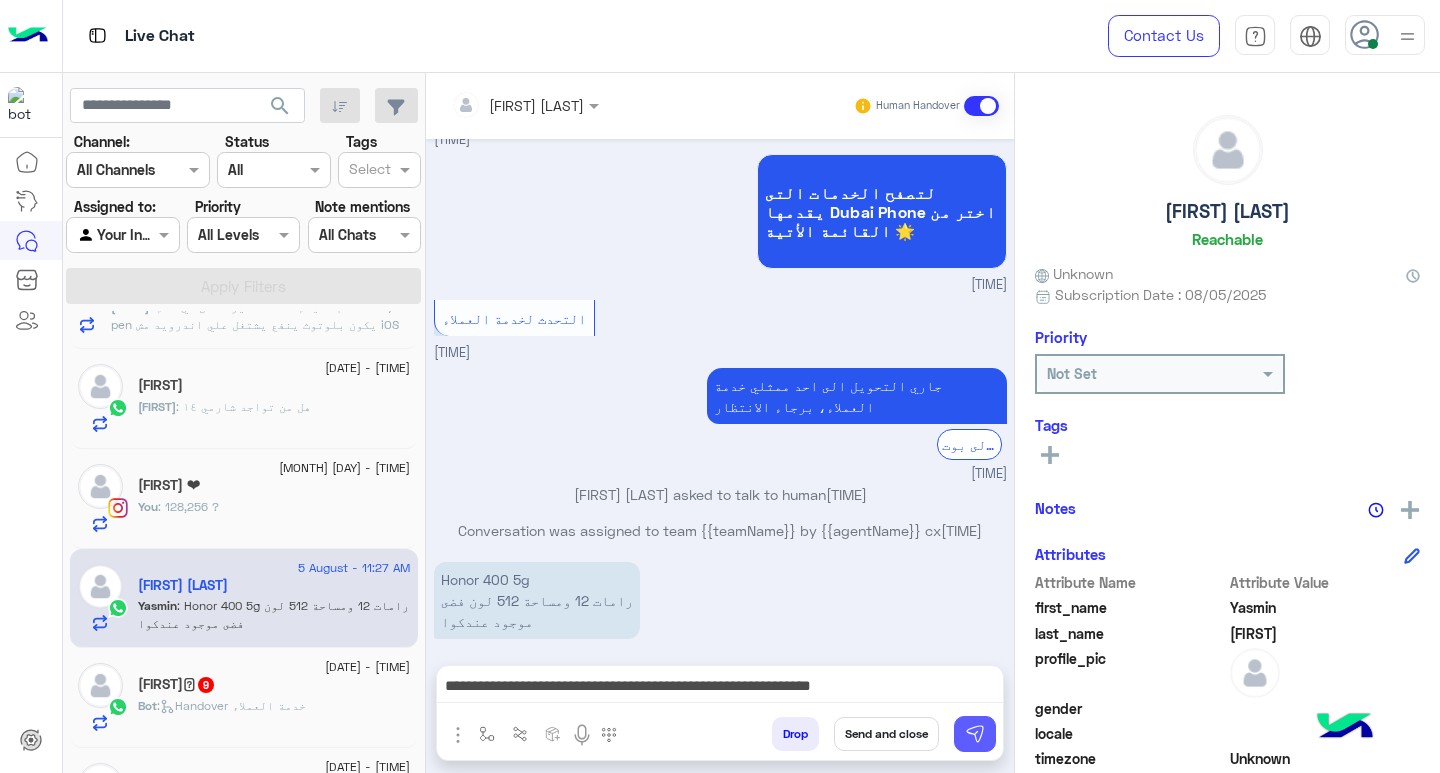 click at bounding box center [975, 734] 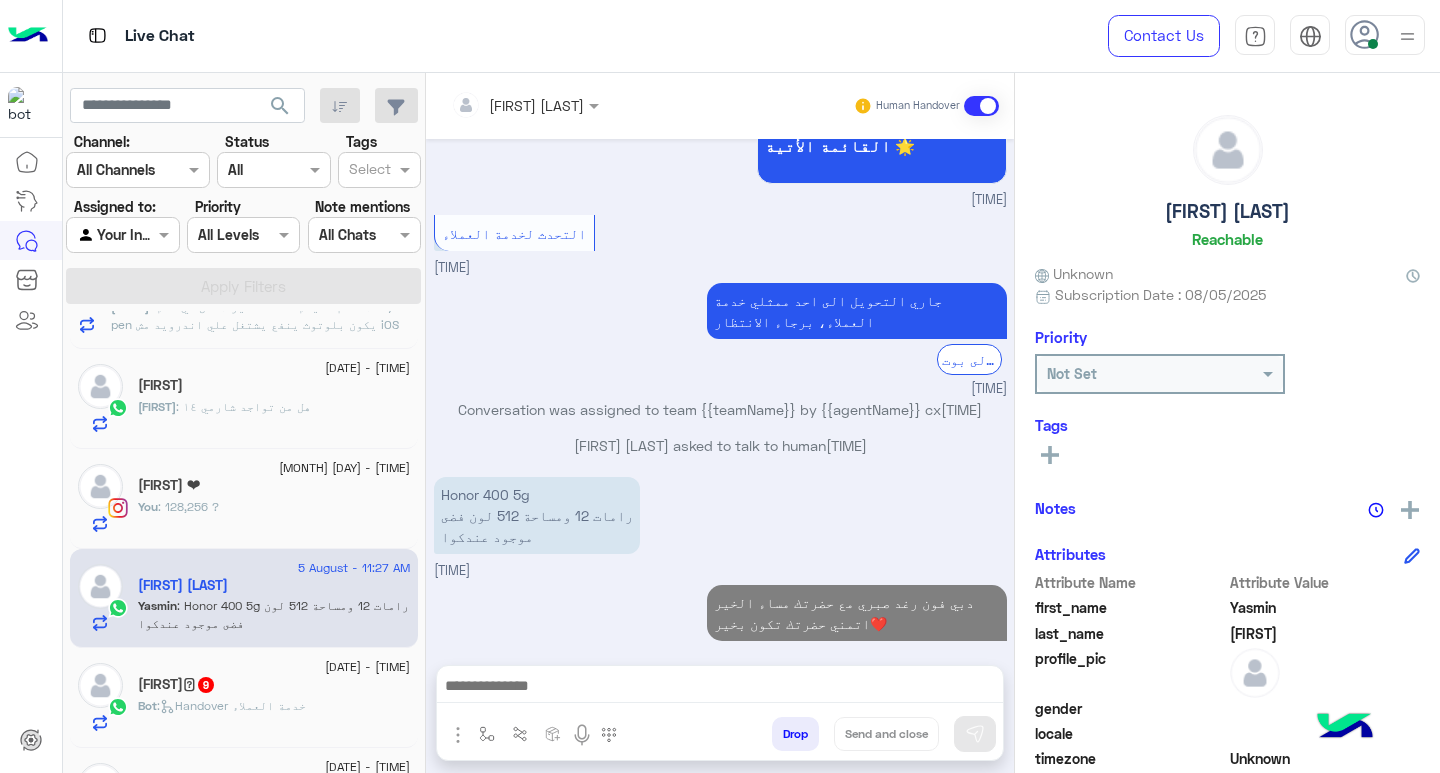 scroll, scrollTop: 1634, scrollLeft: 0, axis: vertical 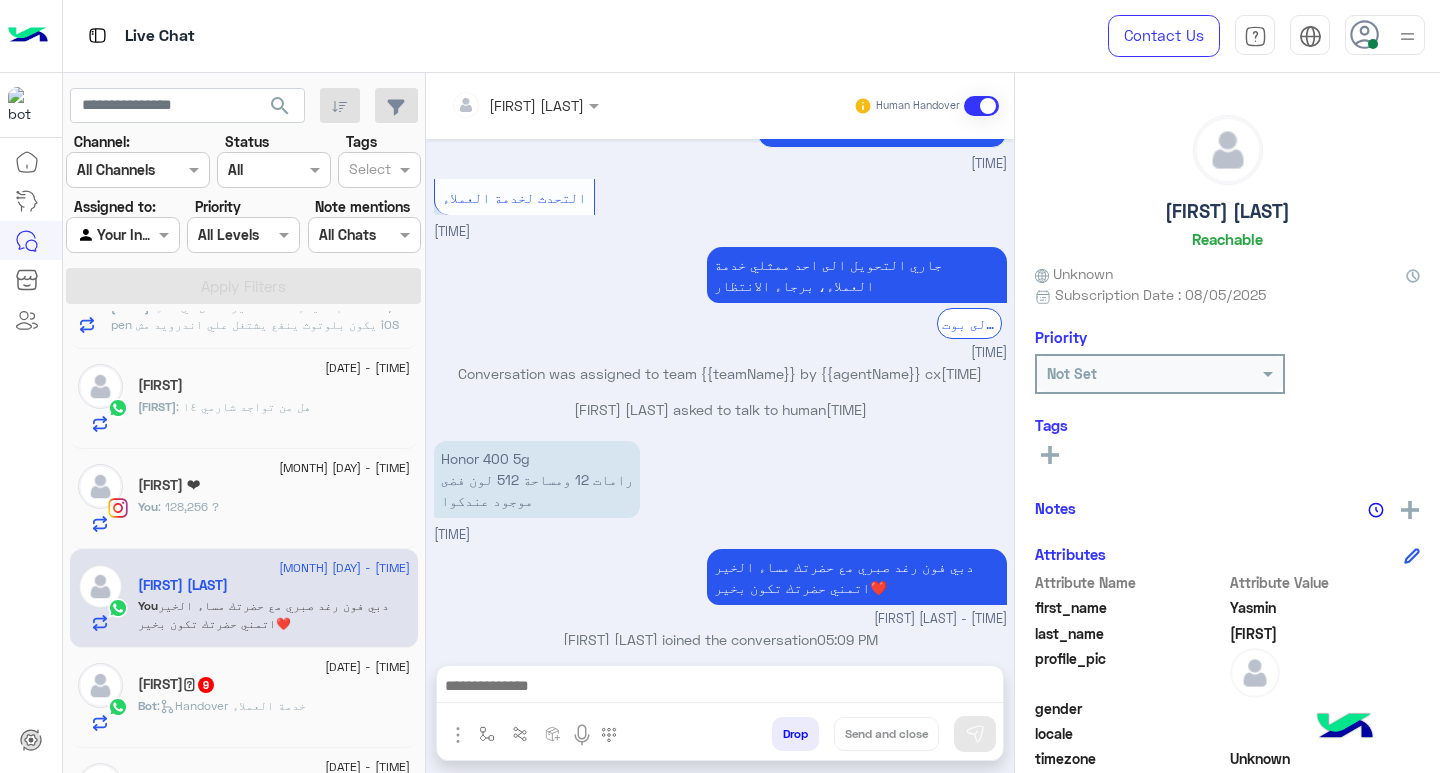 click at bounding box center (720, 691) 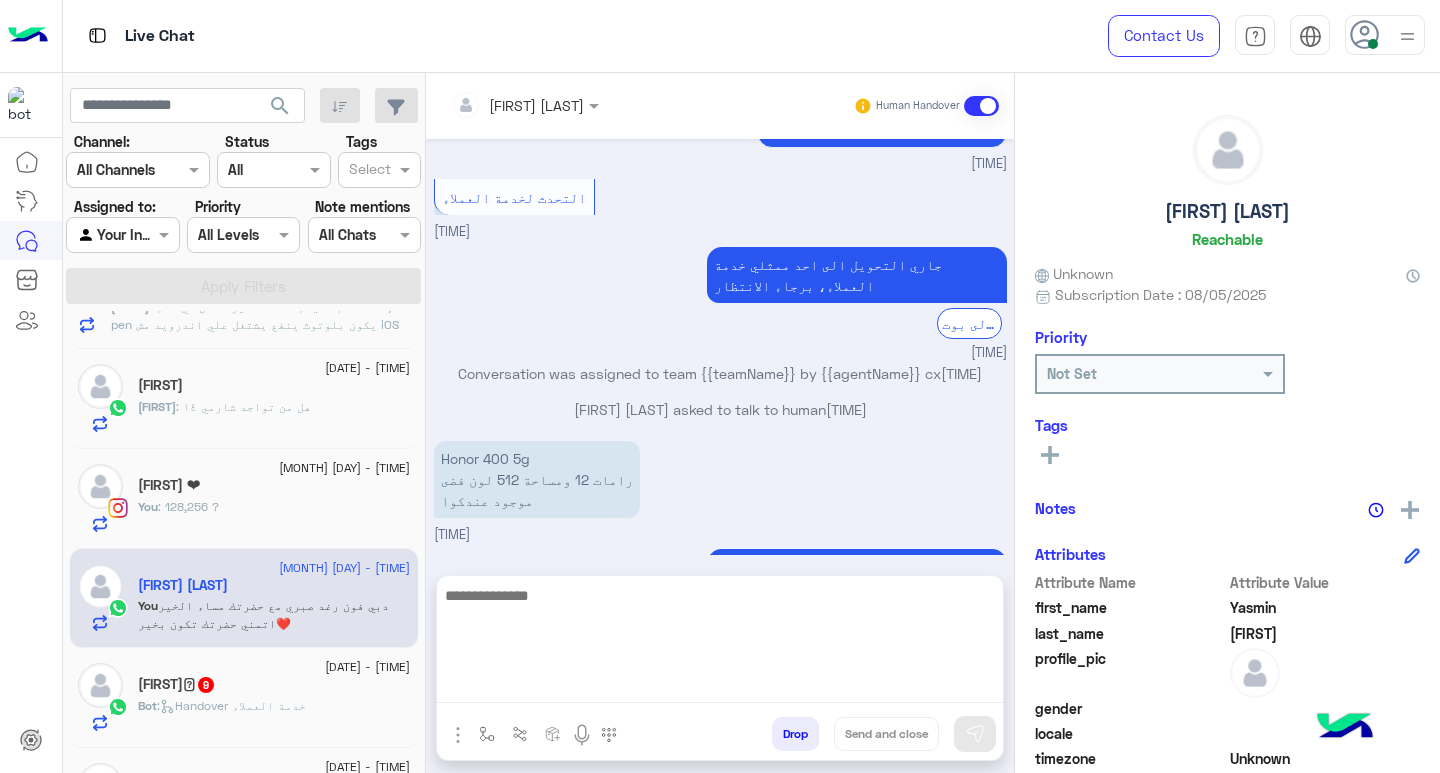 click at bounding box center (720, 643) 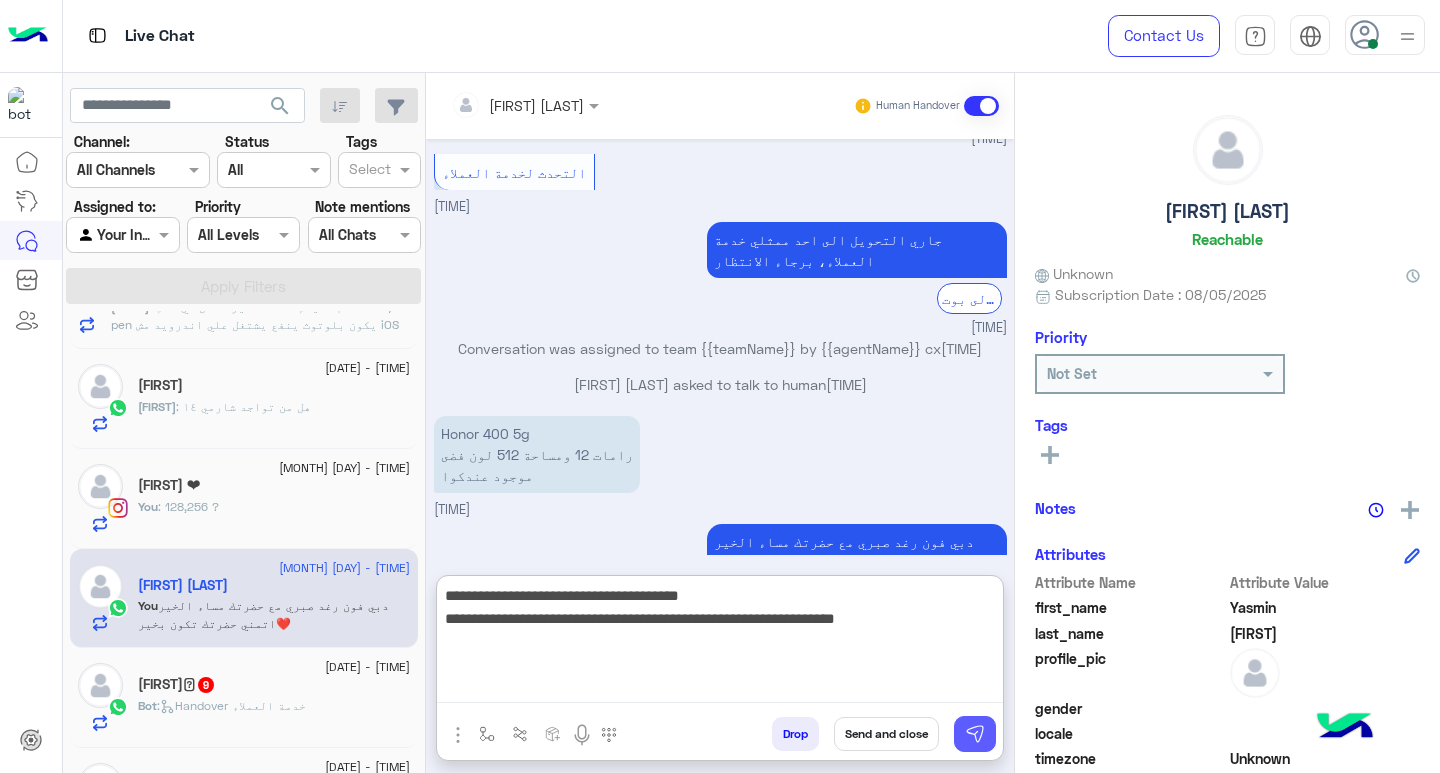type on "**********" 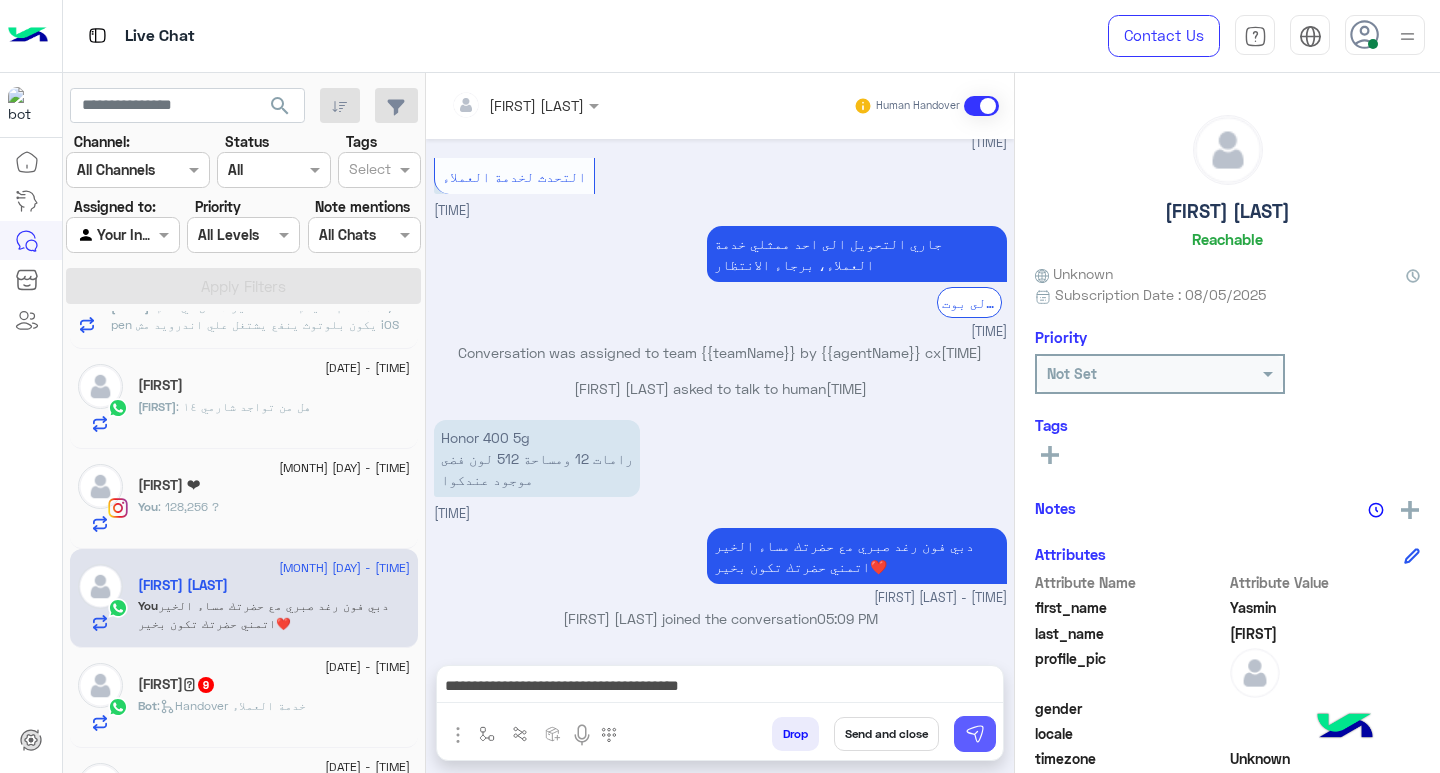 click at bounding box center (975, 734) 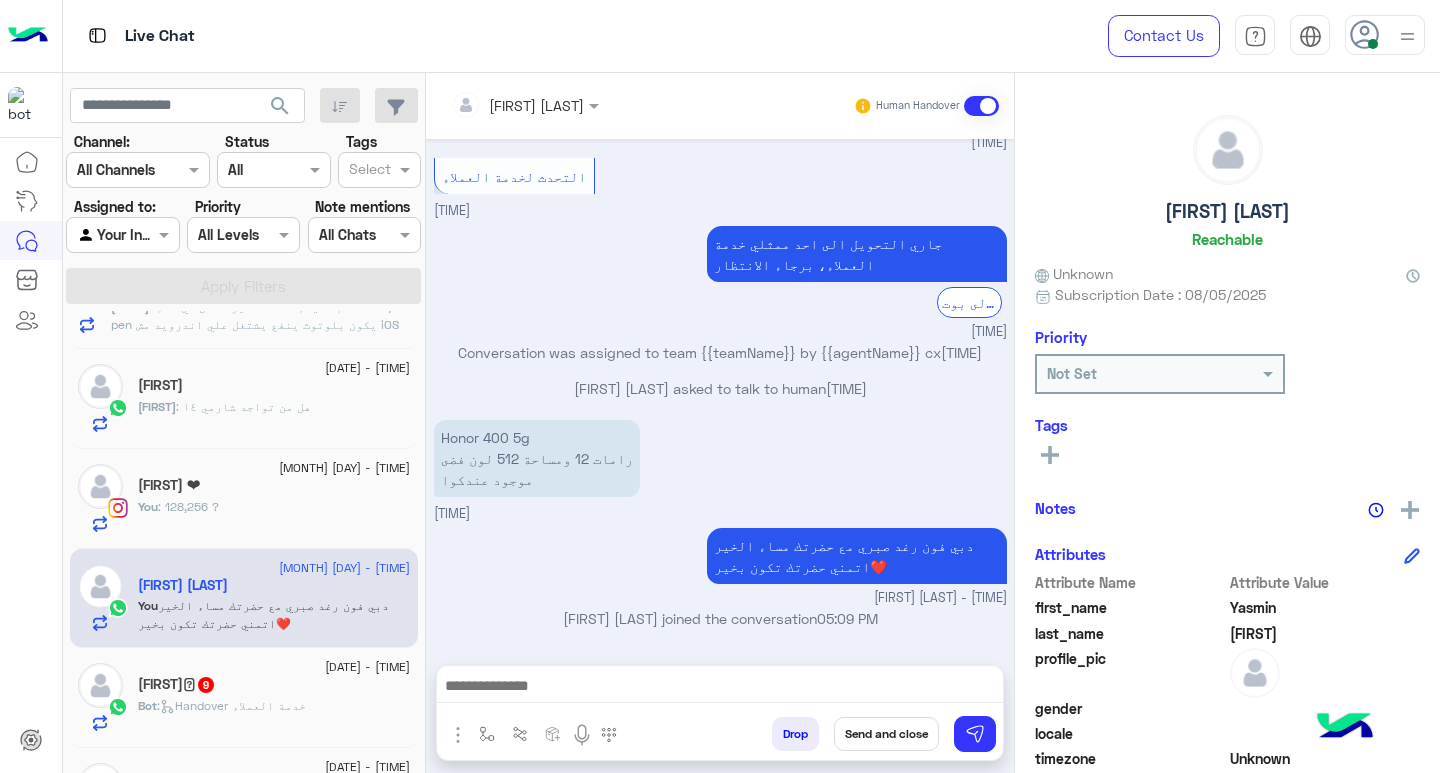 scroll, scrollTop: 1740, scrollLeft: 0, axis: vertical 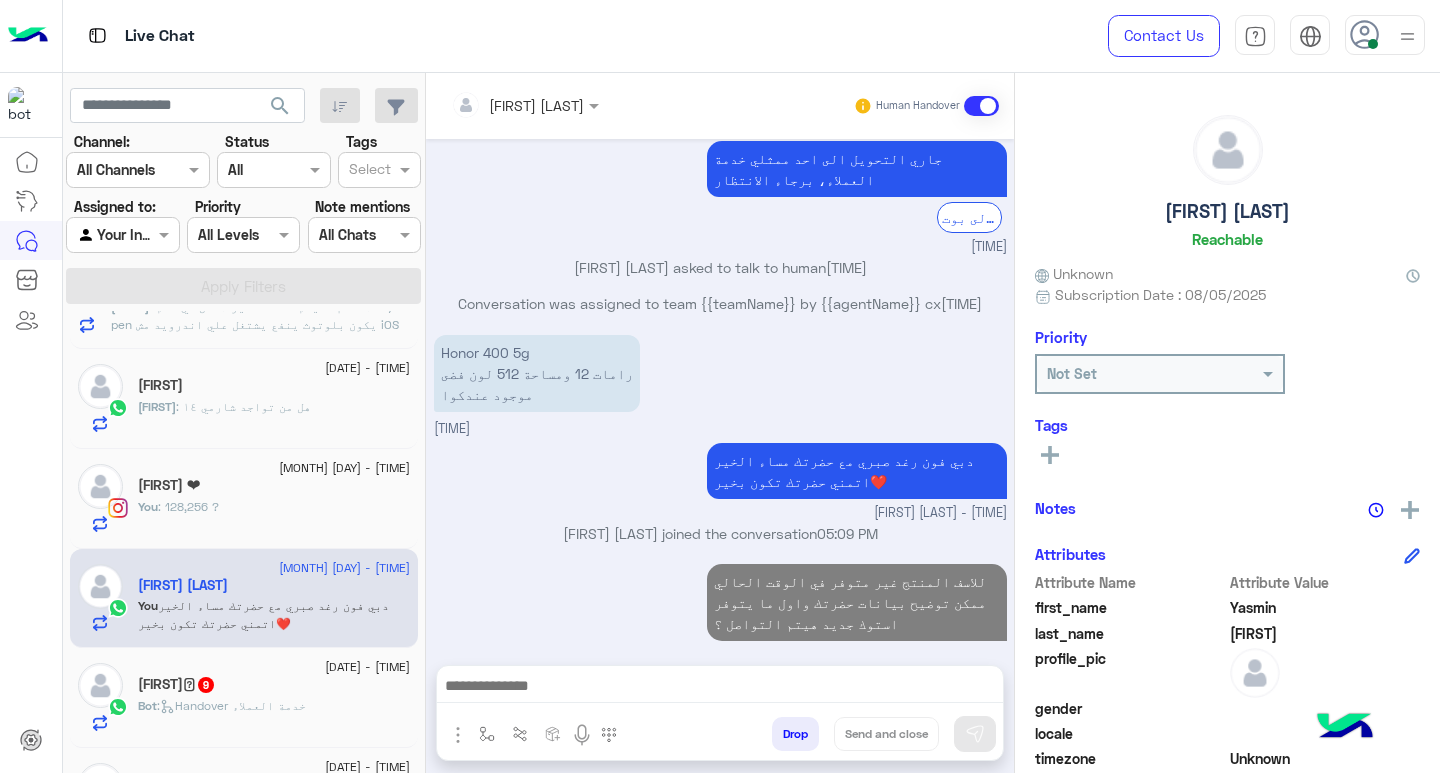 click on ":   Handover خدمة العملاء" 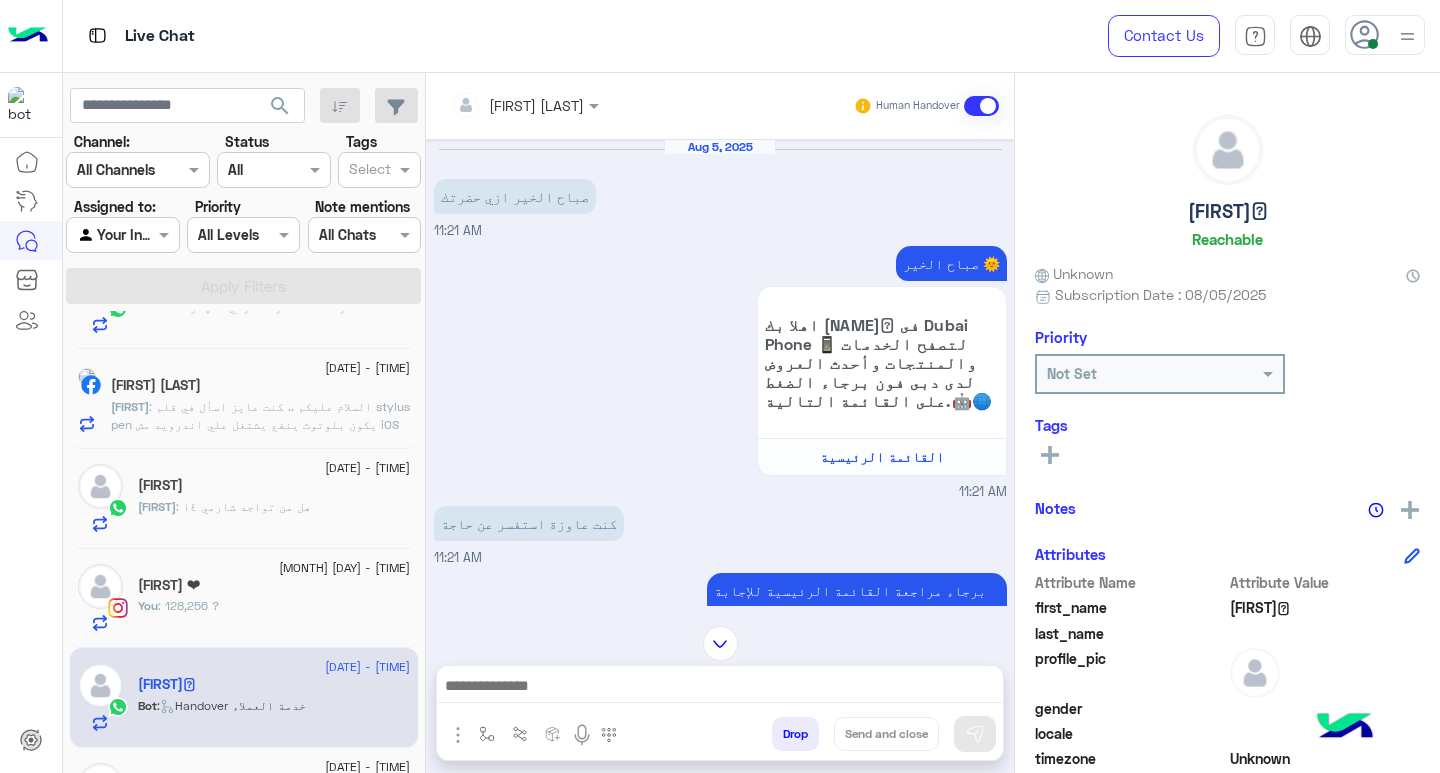 scroll, scrollTop: 1829, scrollLeft: 0, axis: vertical 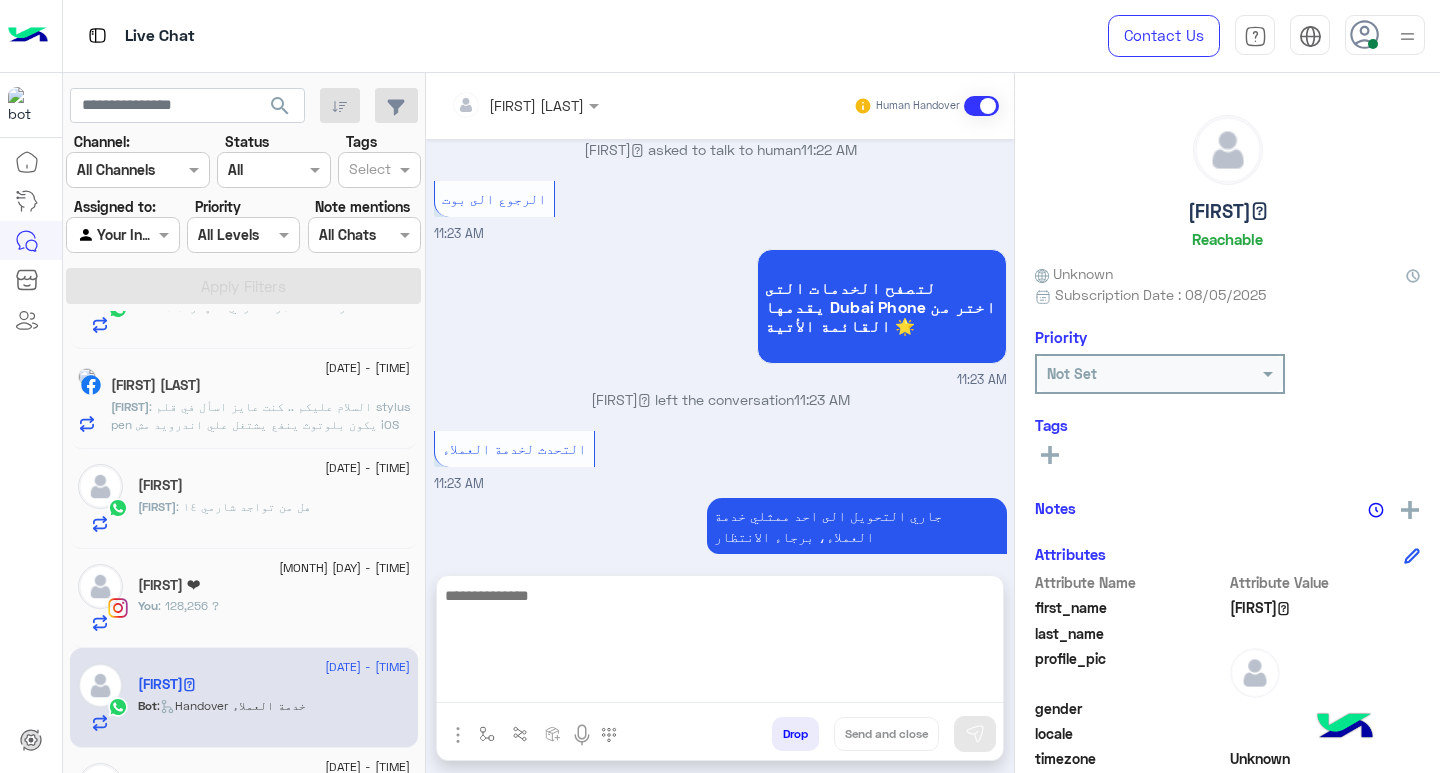 click at bounding box center (720, 643) 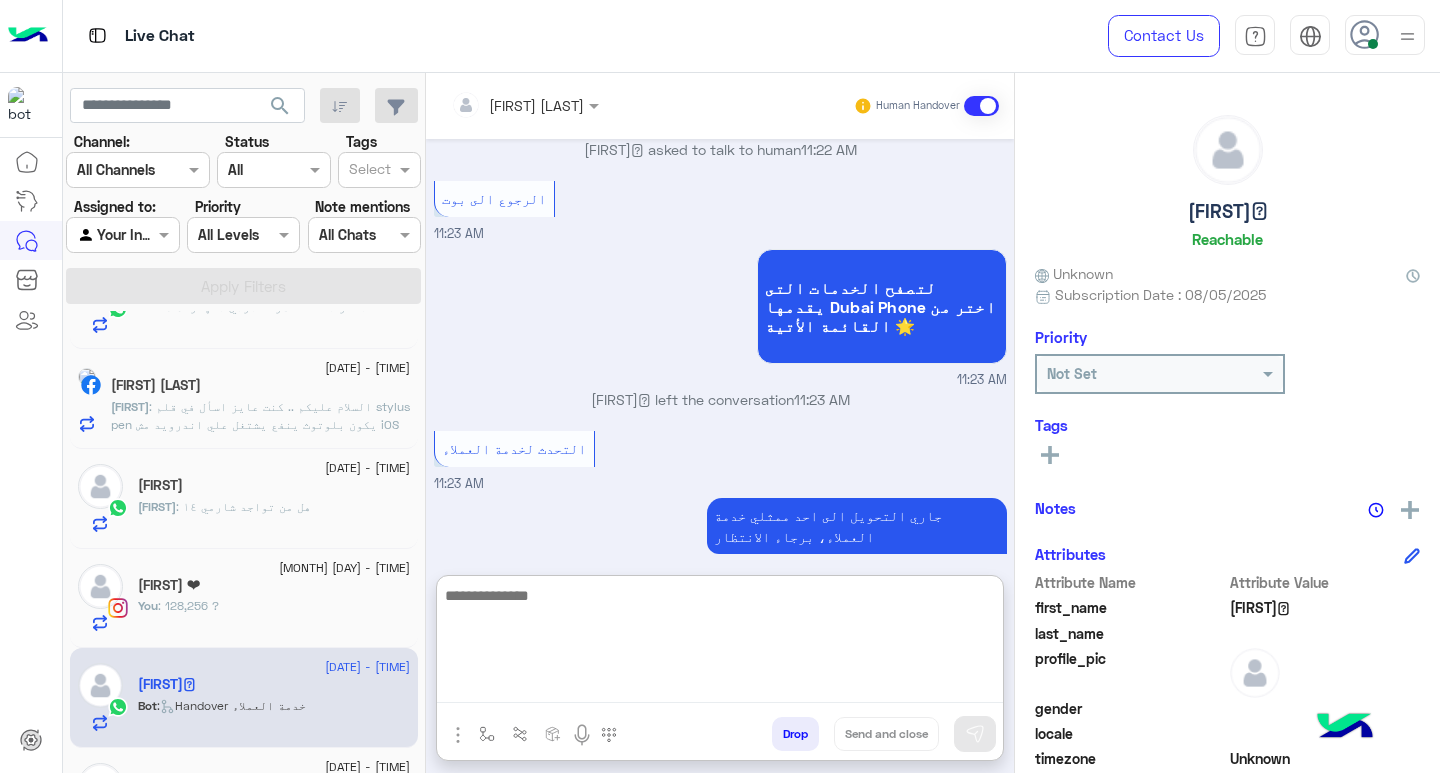 paste on "**********" 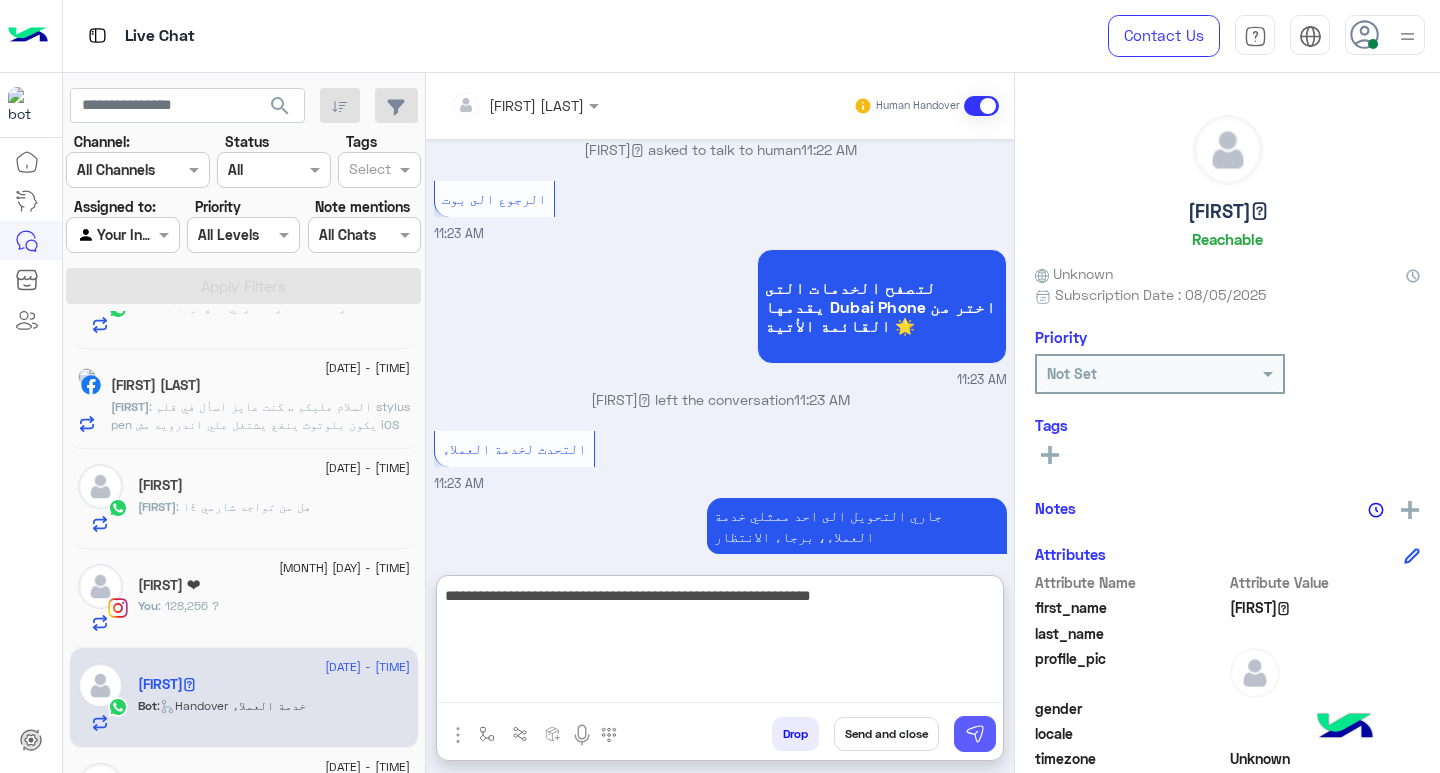 type on "**********" 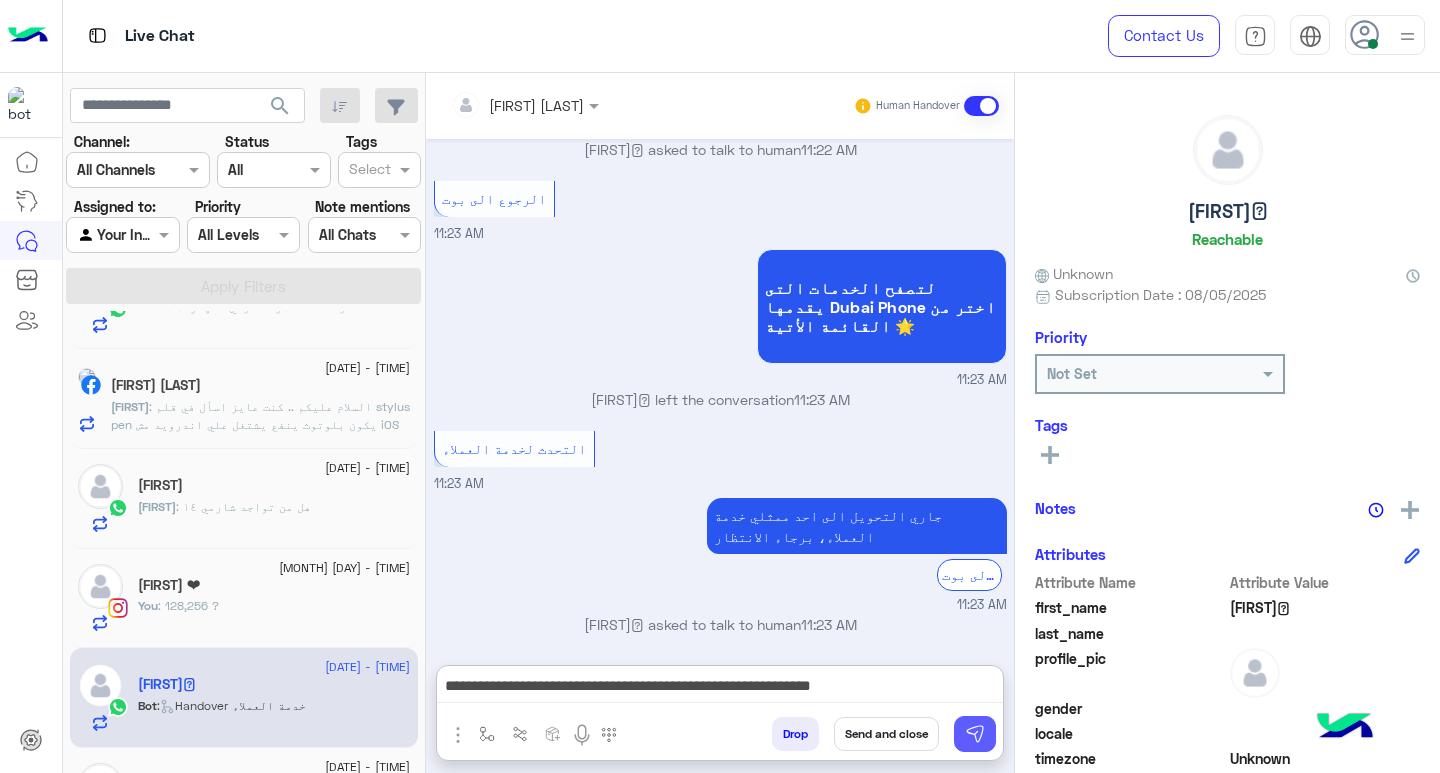 click at bounding box center [975, 734] 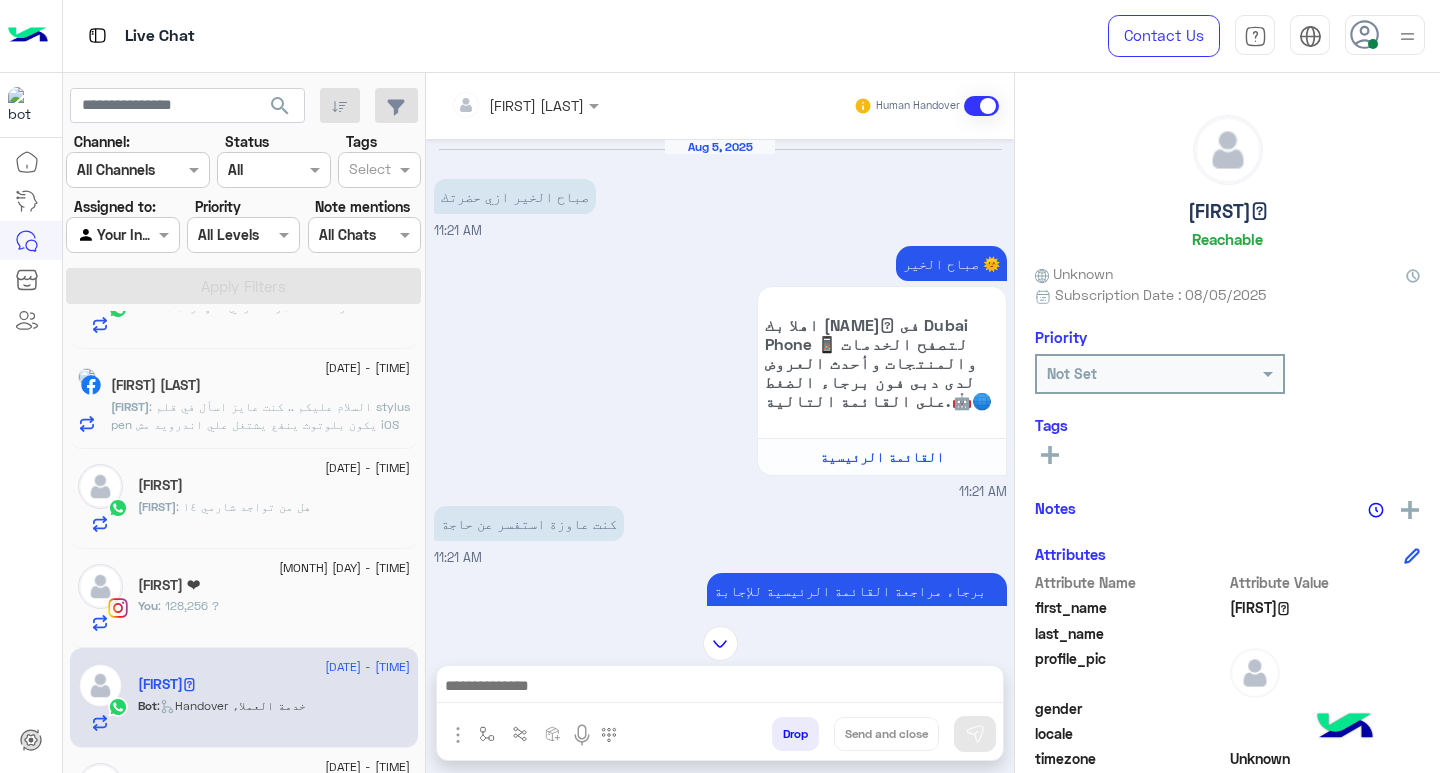 scroll, scrollTop: 1951, scrollLeft: 0, axis: vertical 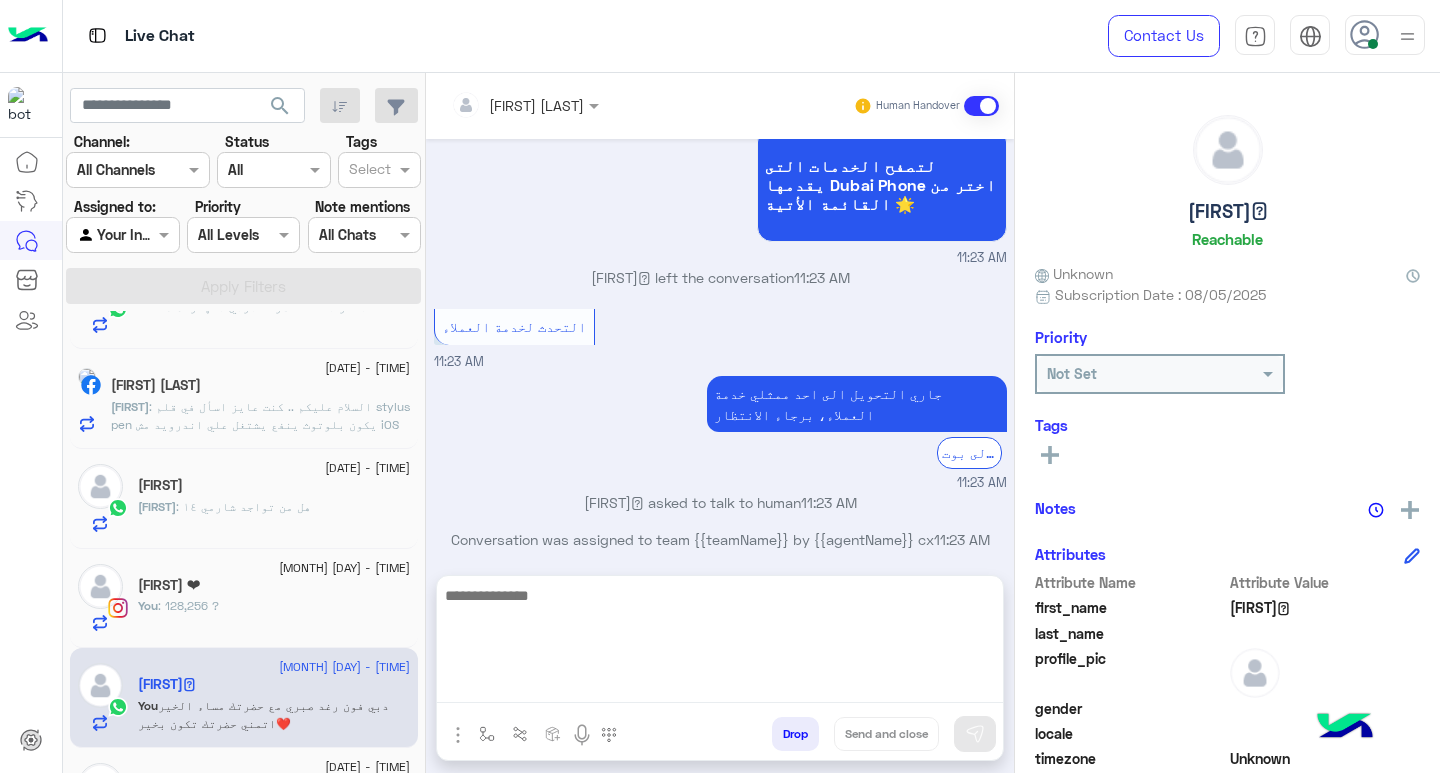 click at bounding box center (720, 643) 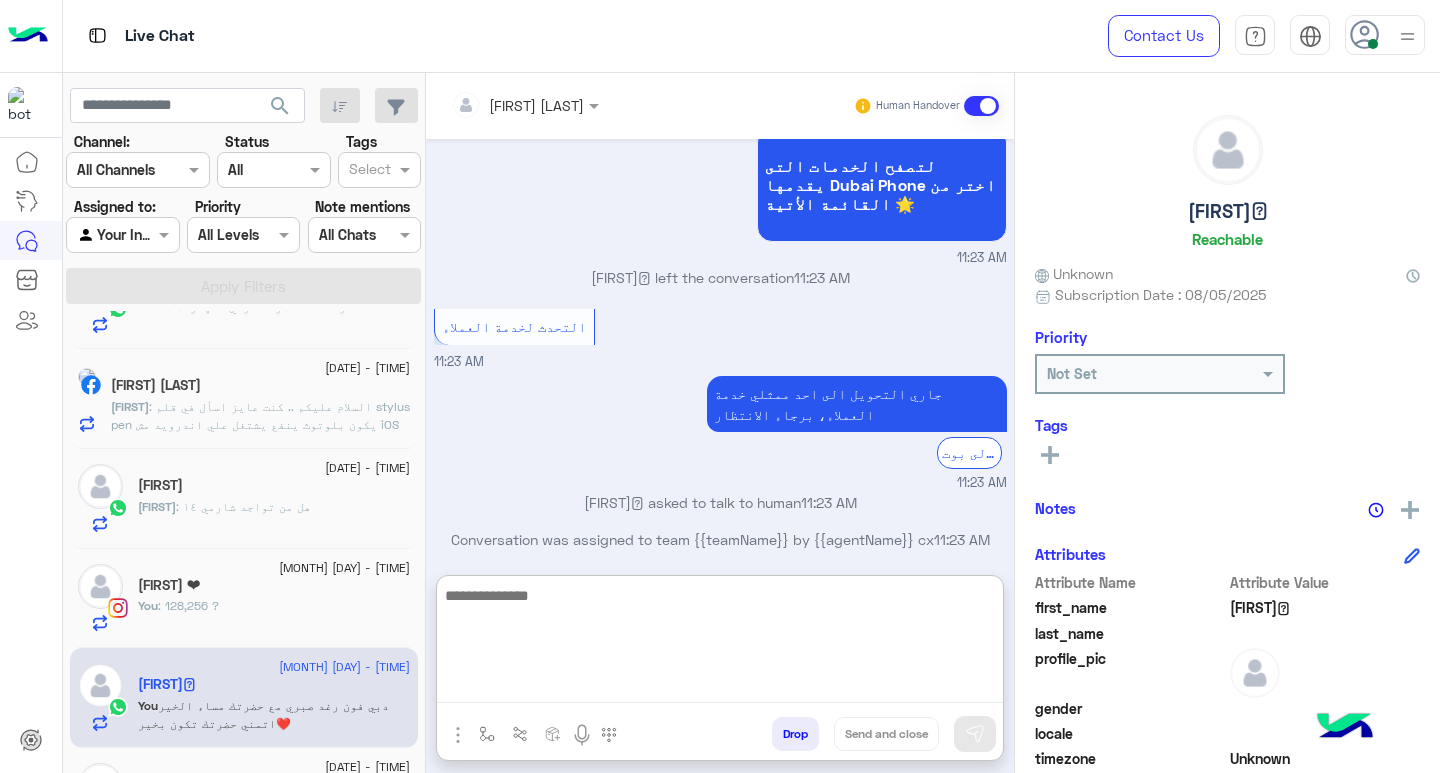 paste on "**********" 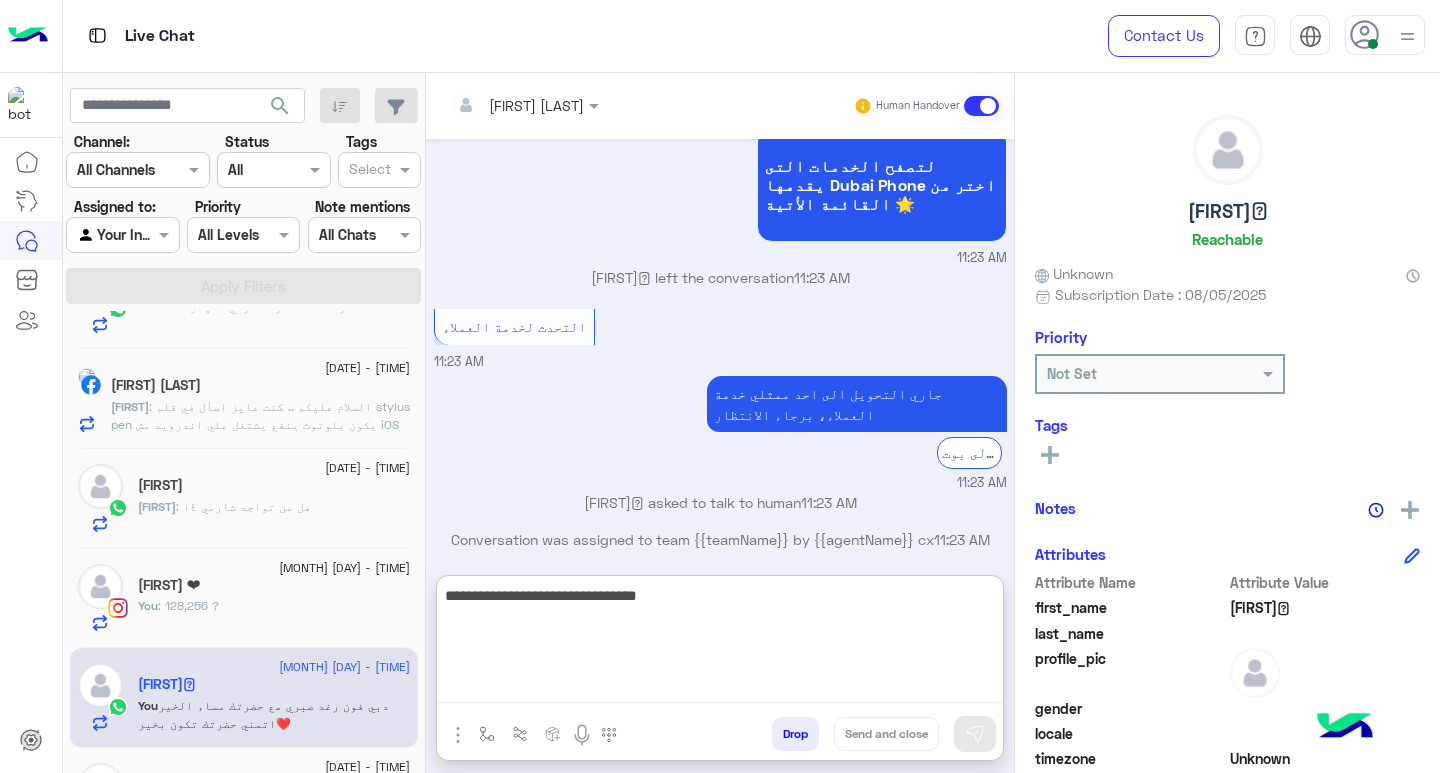 type on "**********" 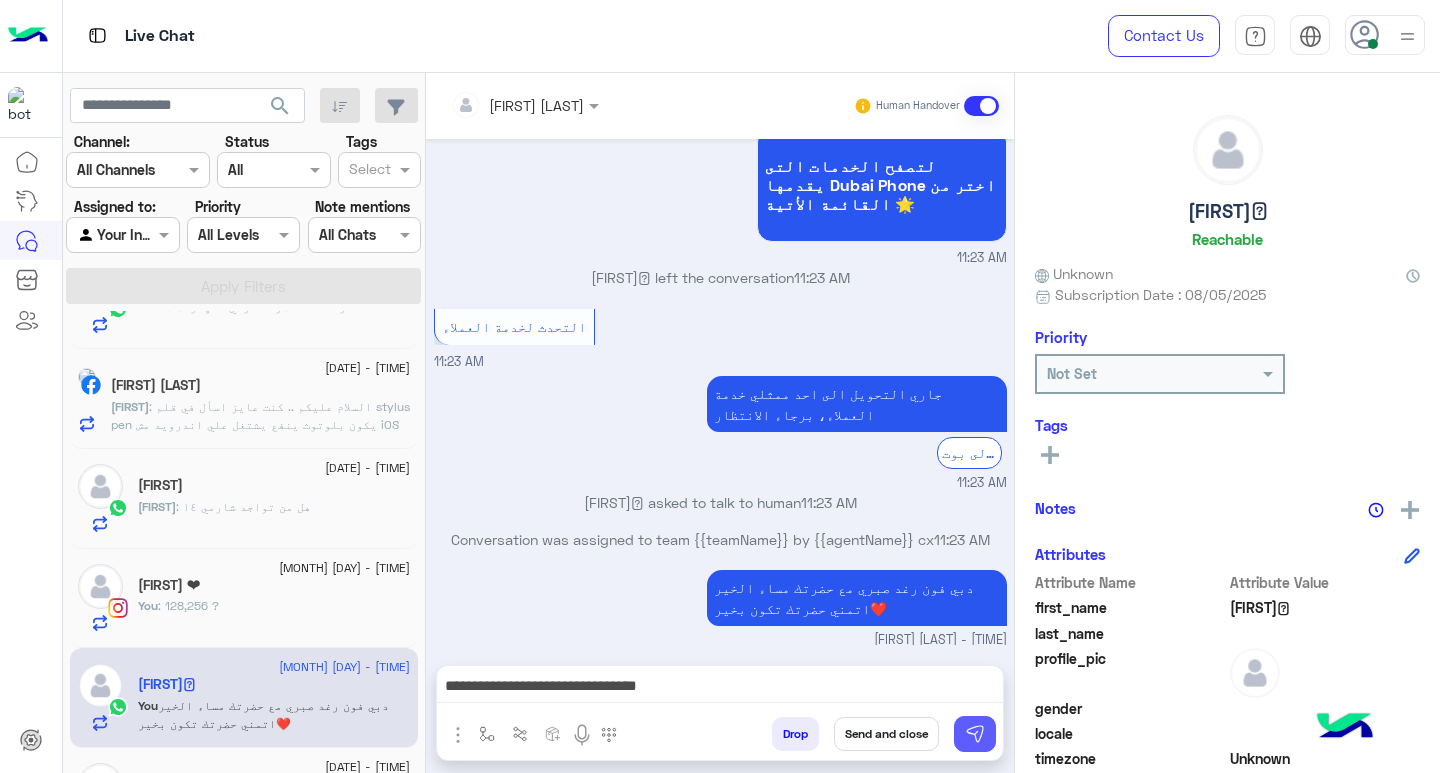 click at bounding box center [975, 734] 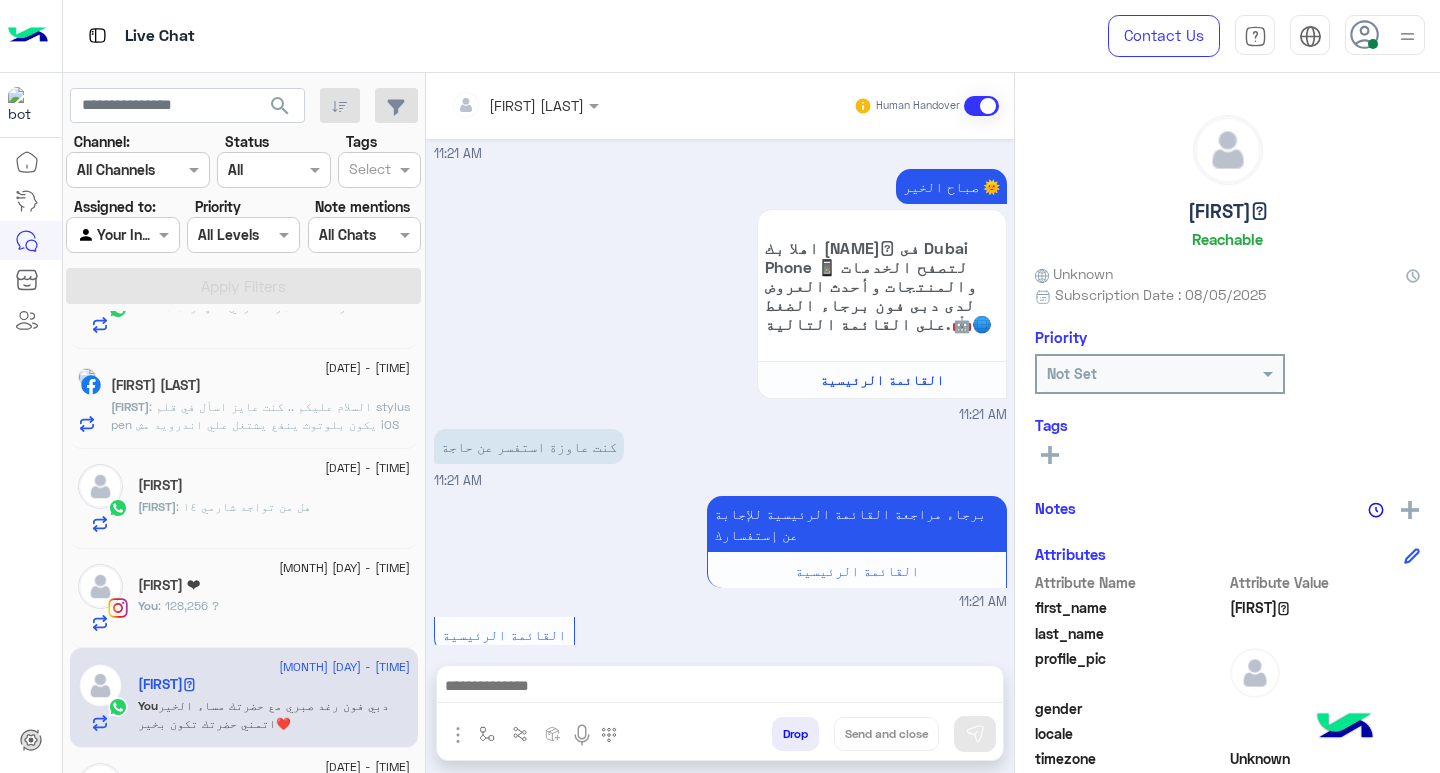 scroll, scrollTop: 2136, scrollLeft: 0, axis: vertical 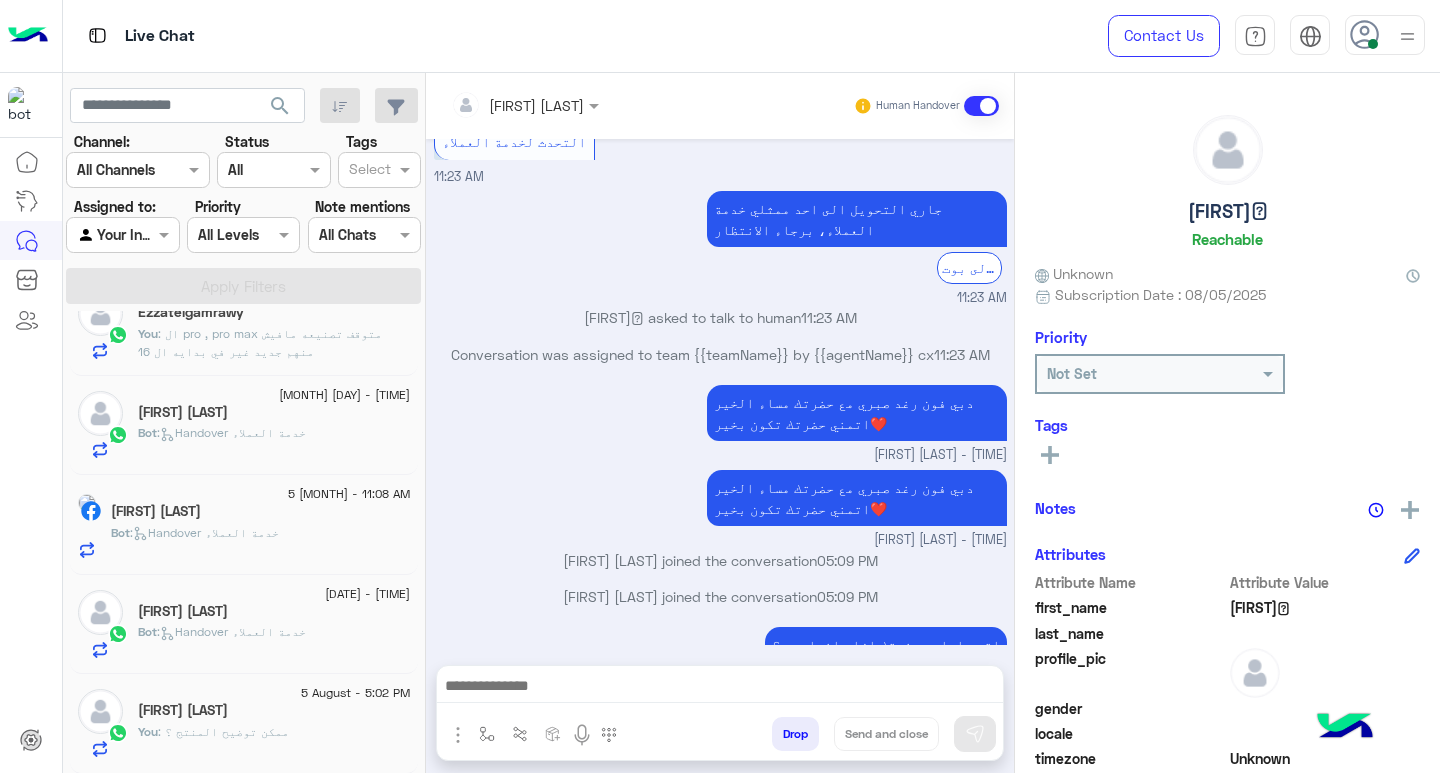 click on "[FIRST] [LAST]" 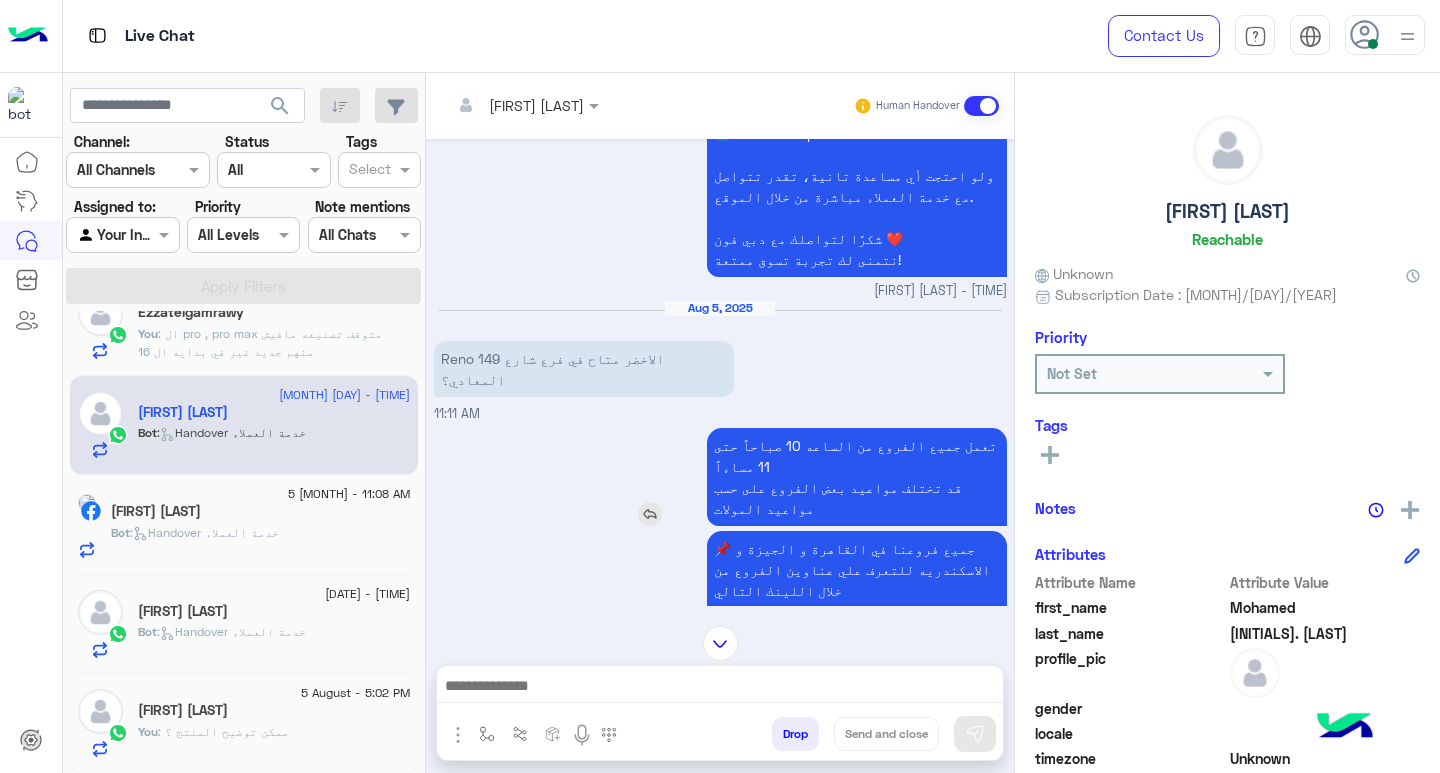 scroll, scrollTop: 933, scrollLeft: 0, axis: vertical 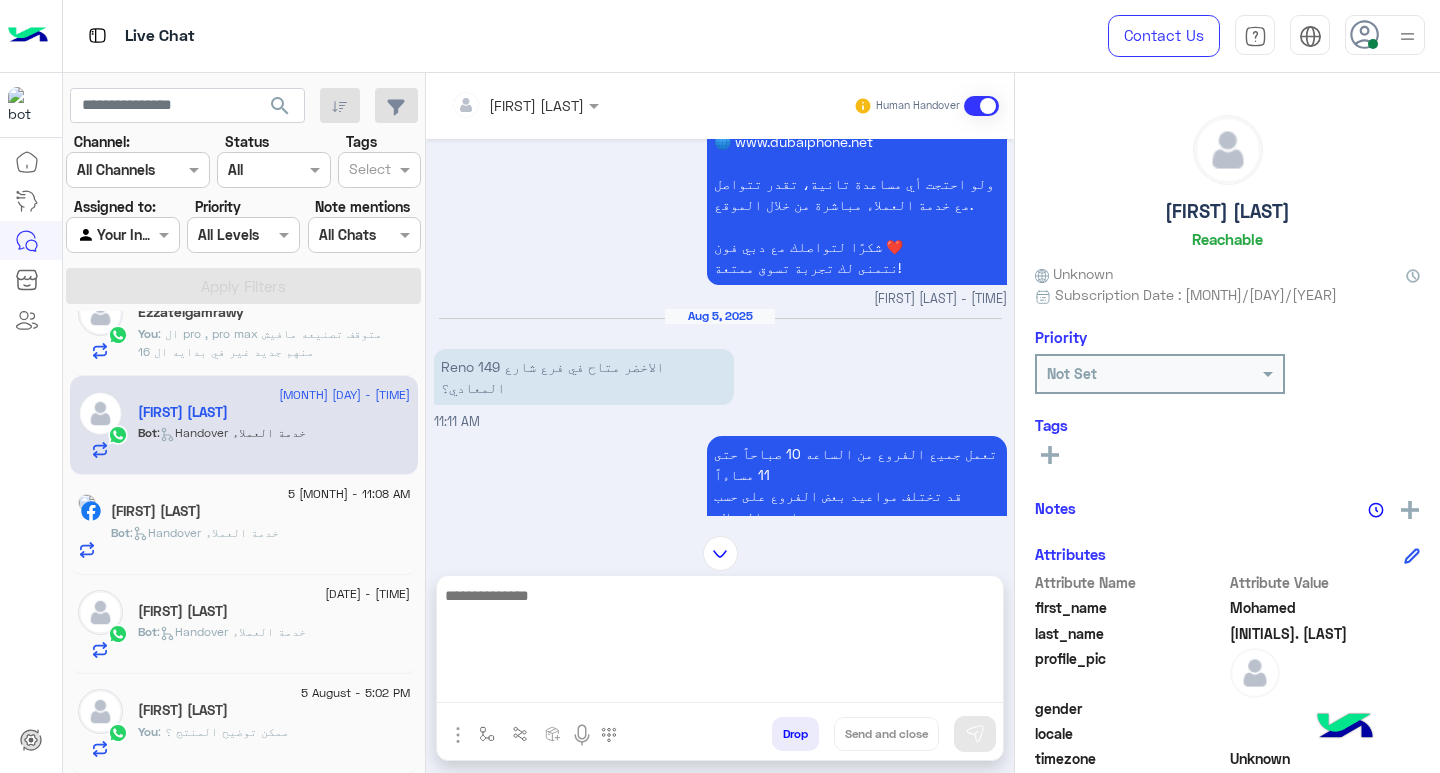 click at bounding box center (720, 643) 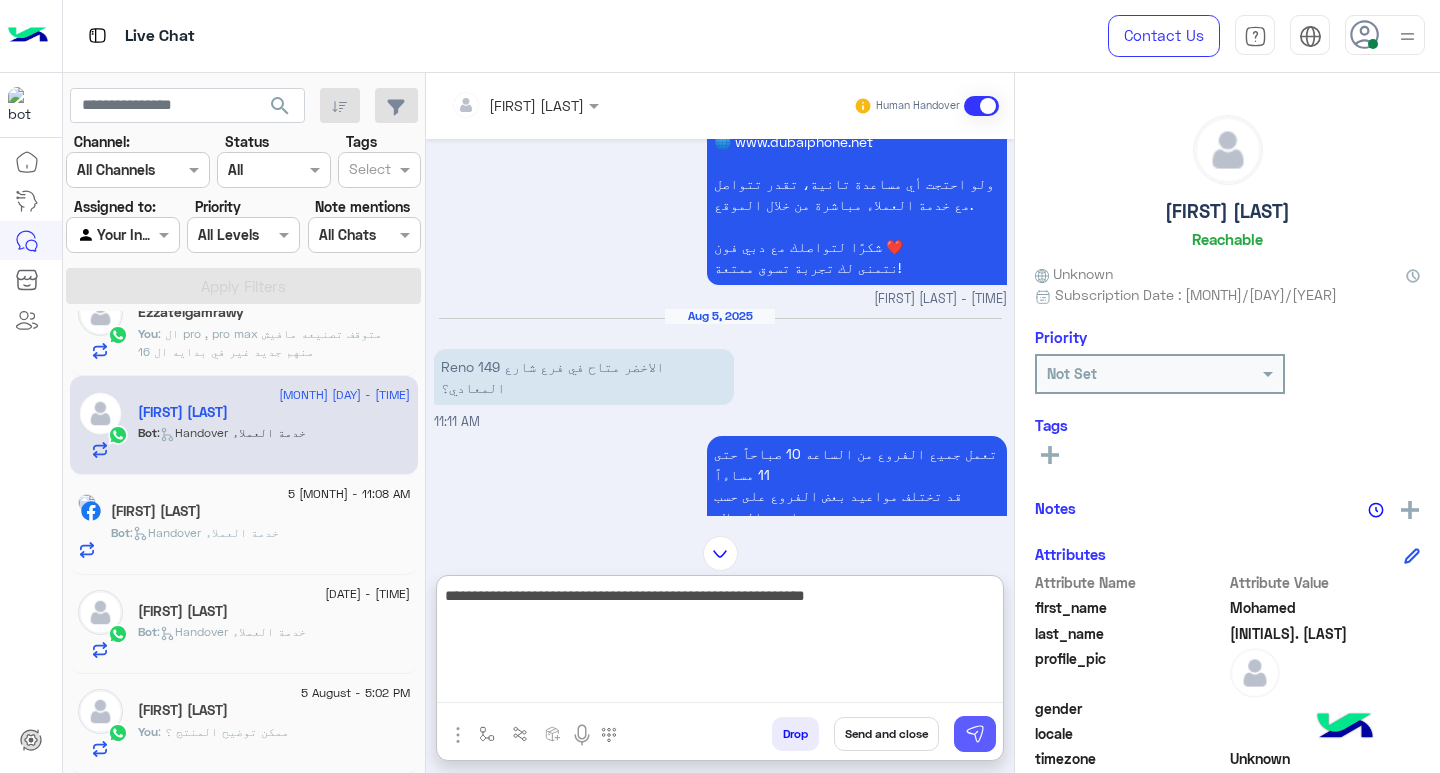 type on "**********" 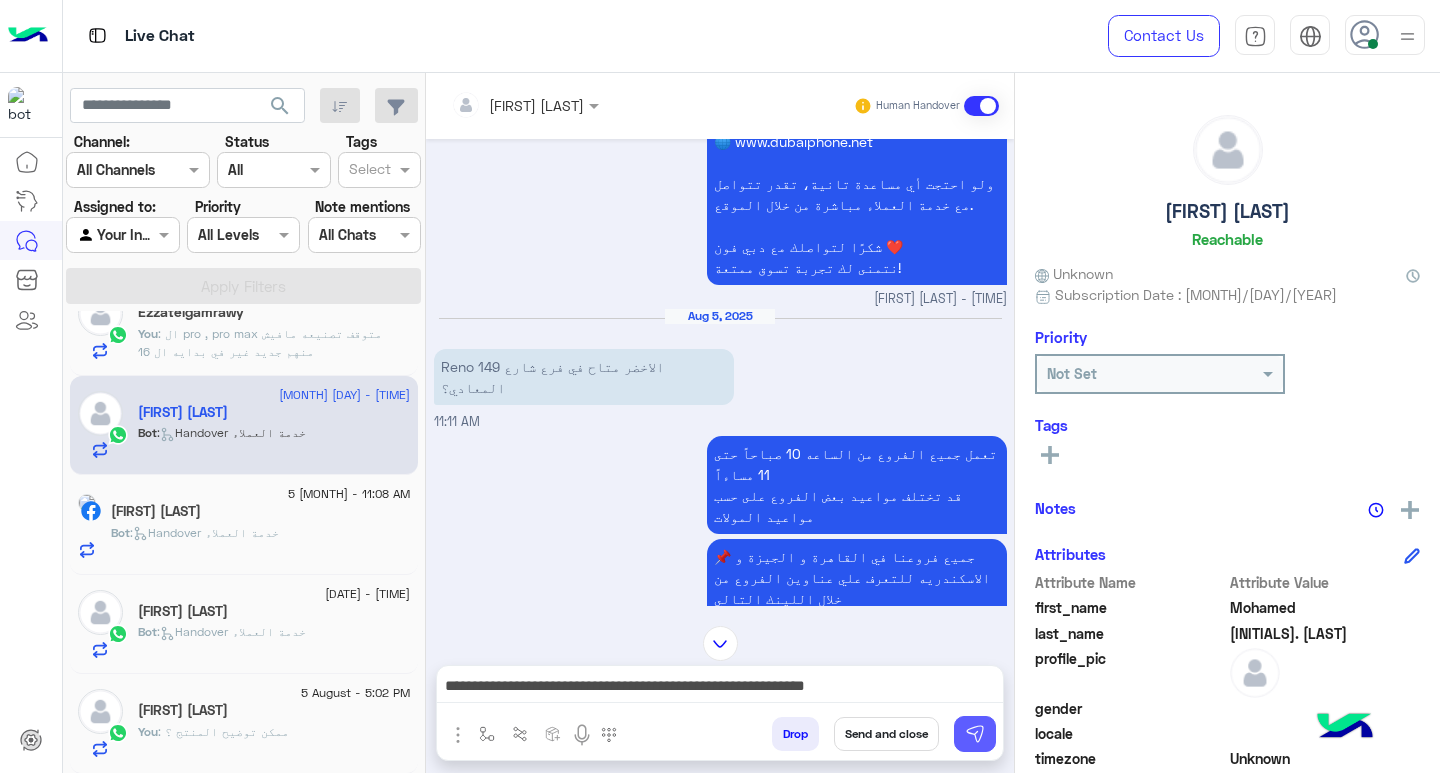 click at bounding box center (975, 734) 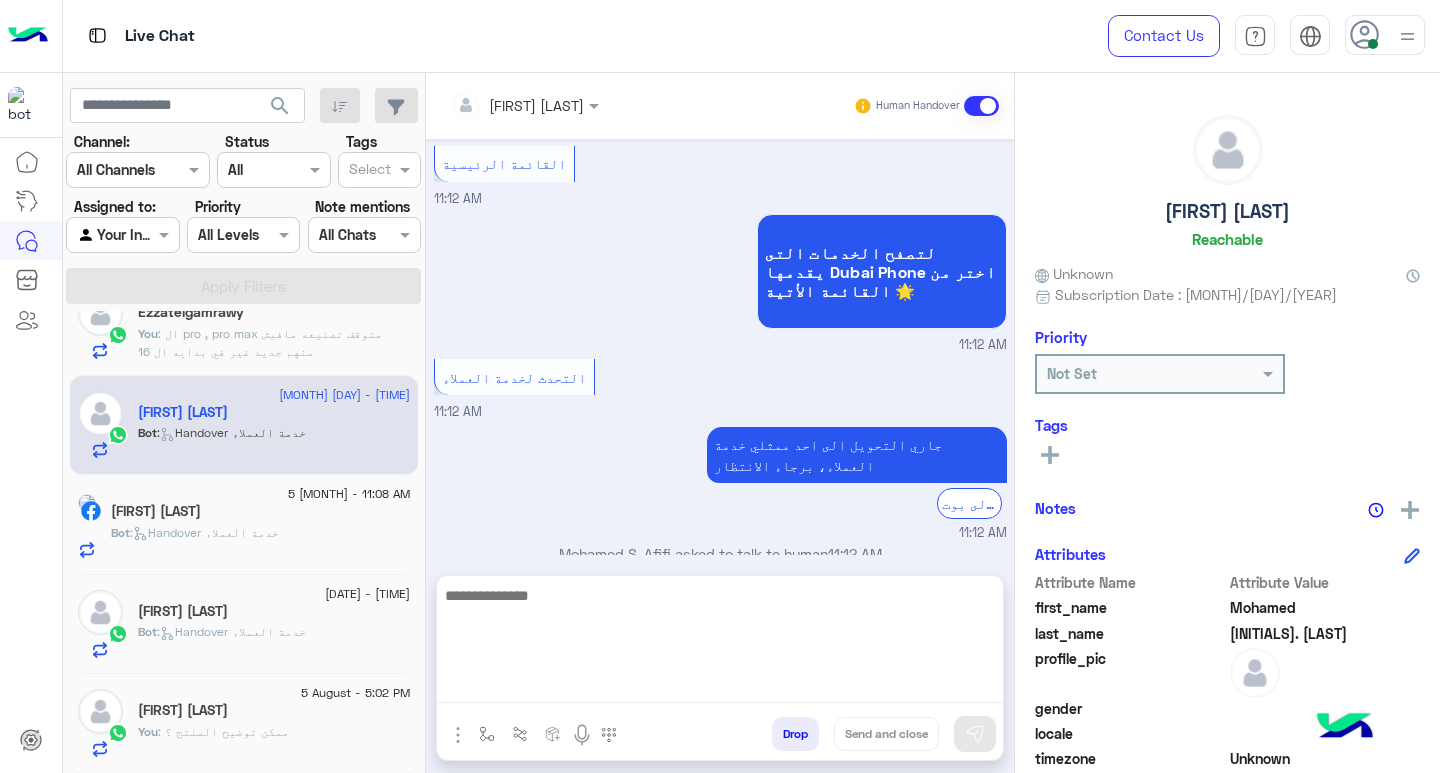 click at bounding box center (720, 643) 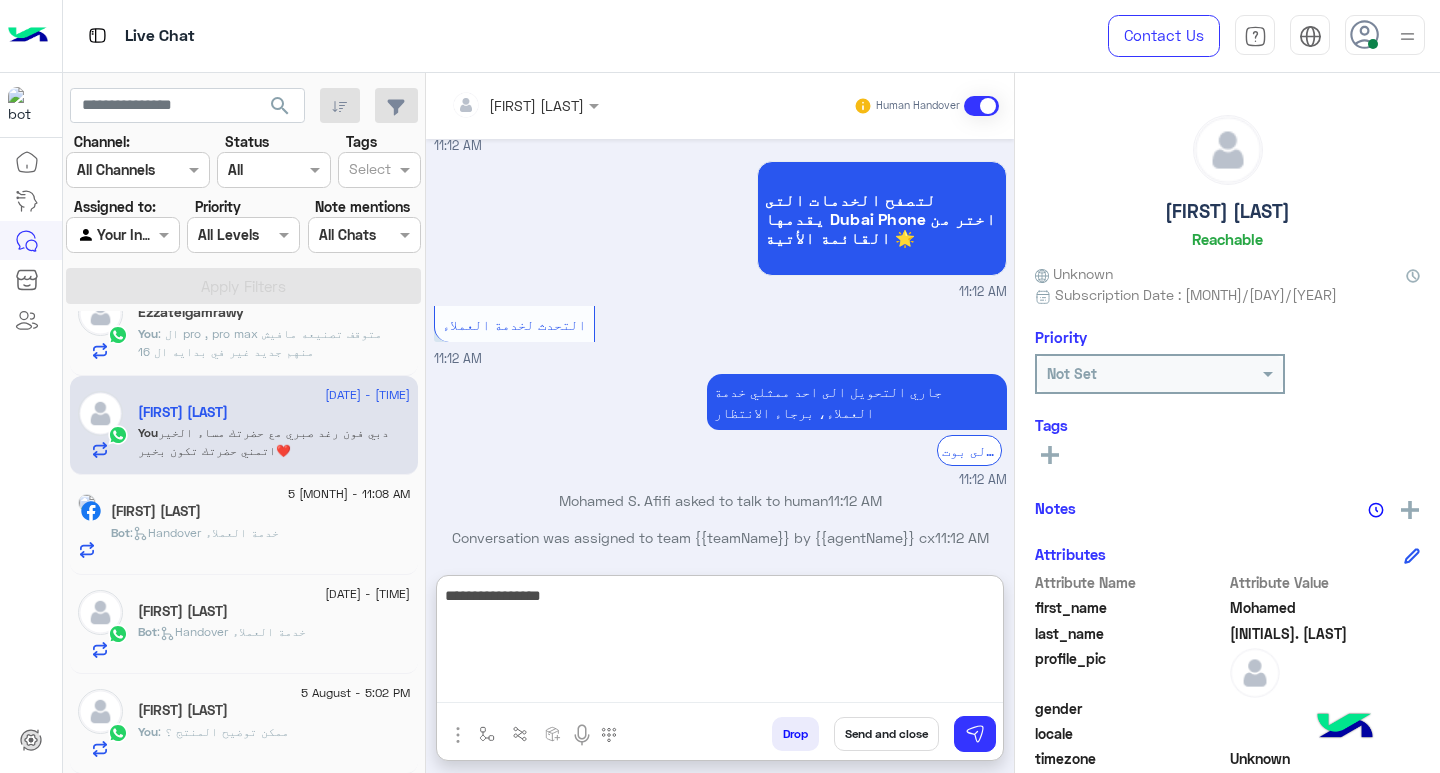scroll, scrollTop: 2311, scrollLeft: 0, axis: vertical 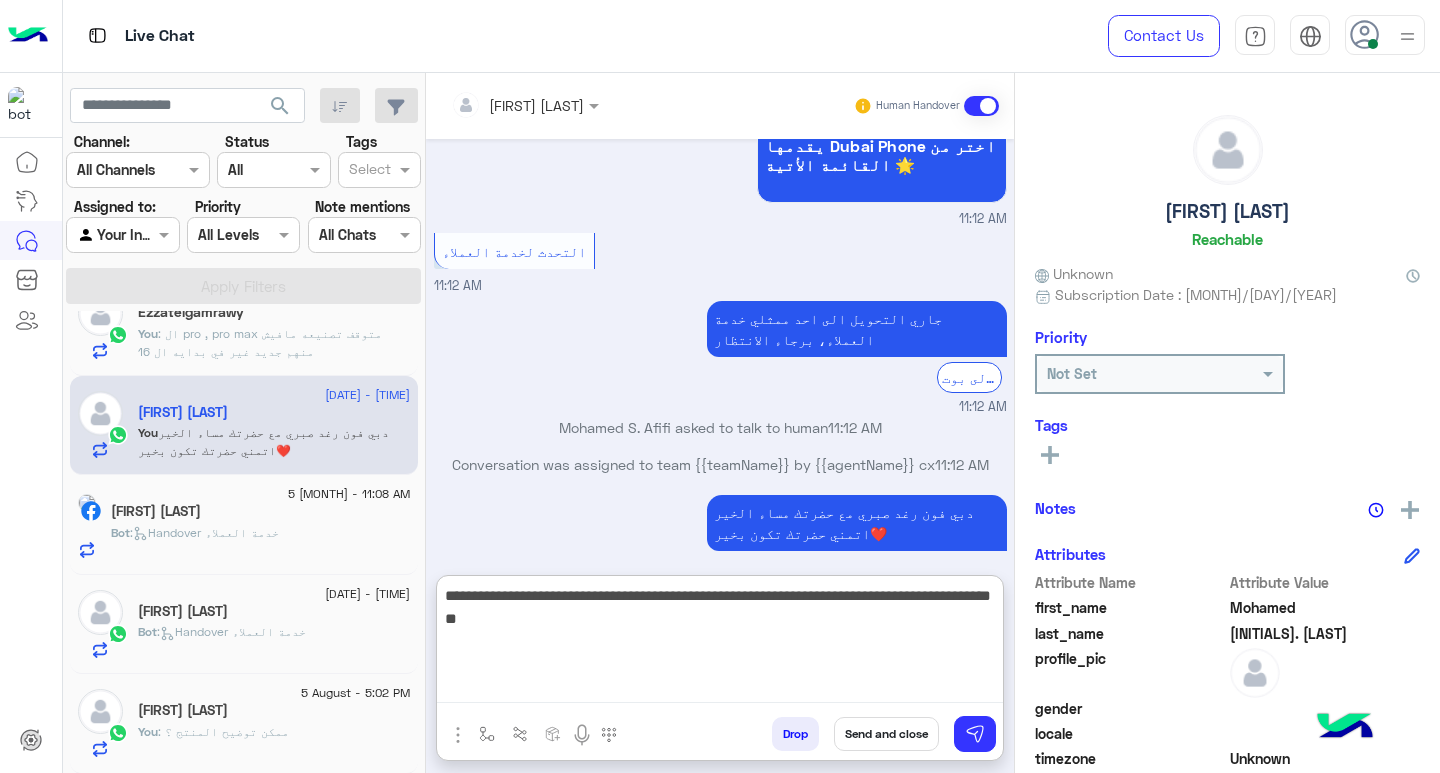 type on "**********" 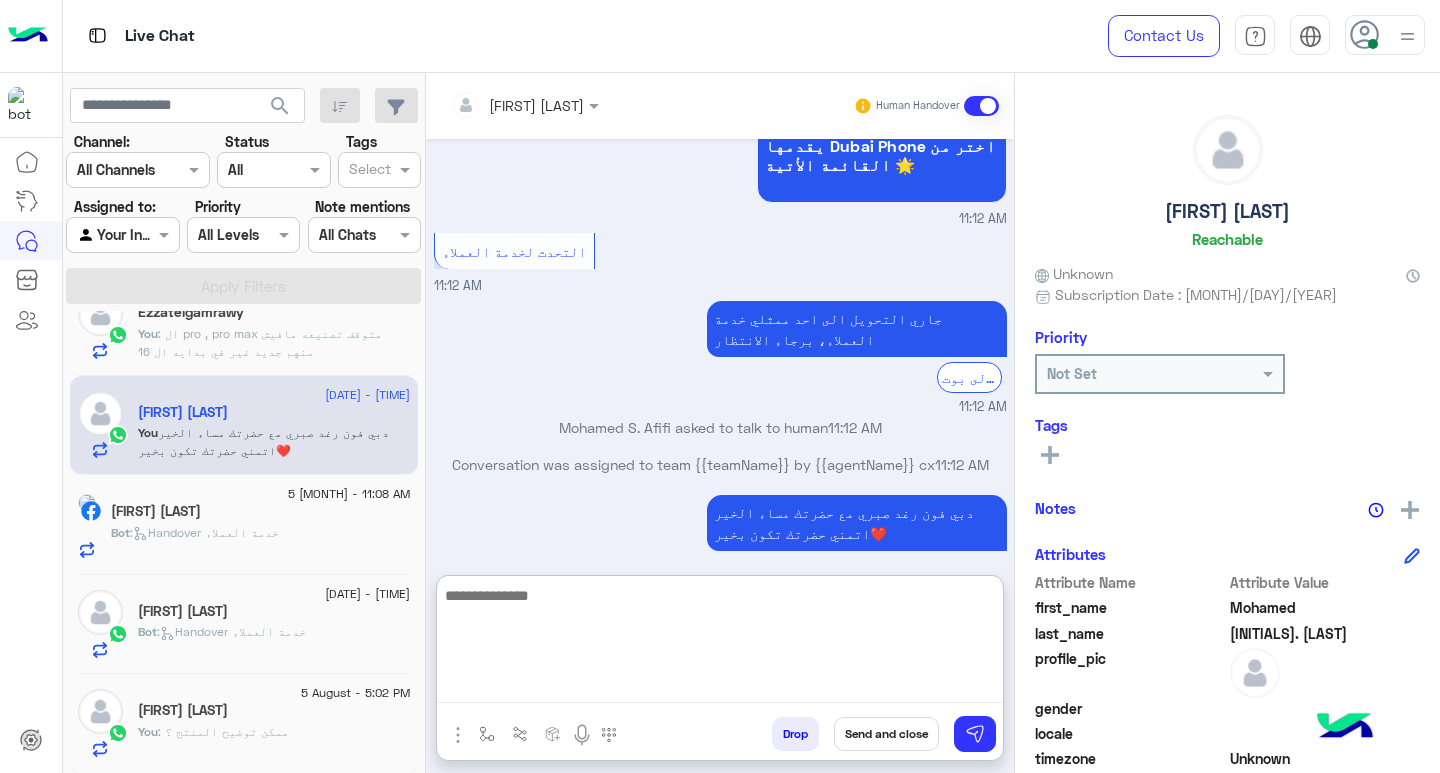 scroll, scrollTop: 2417, scrollLeft: 0, axis: vertical 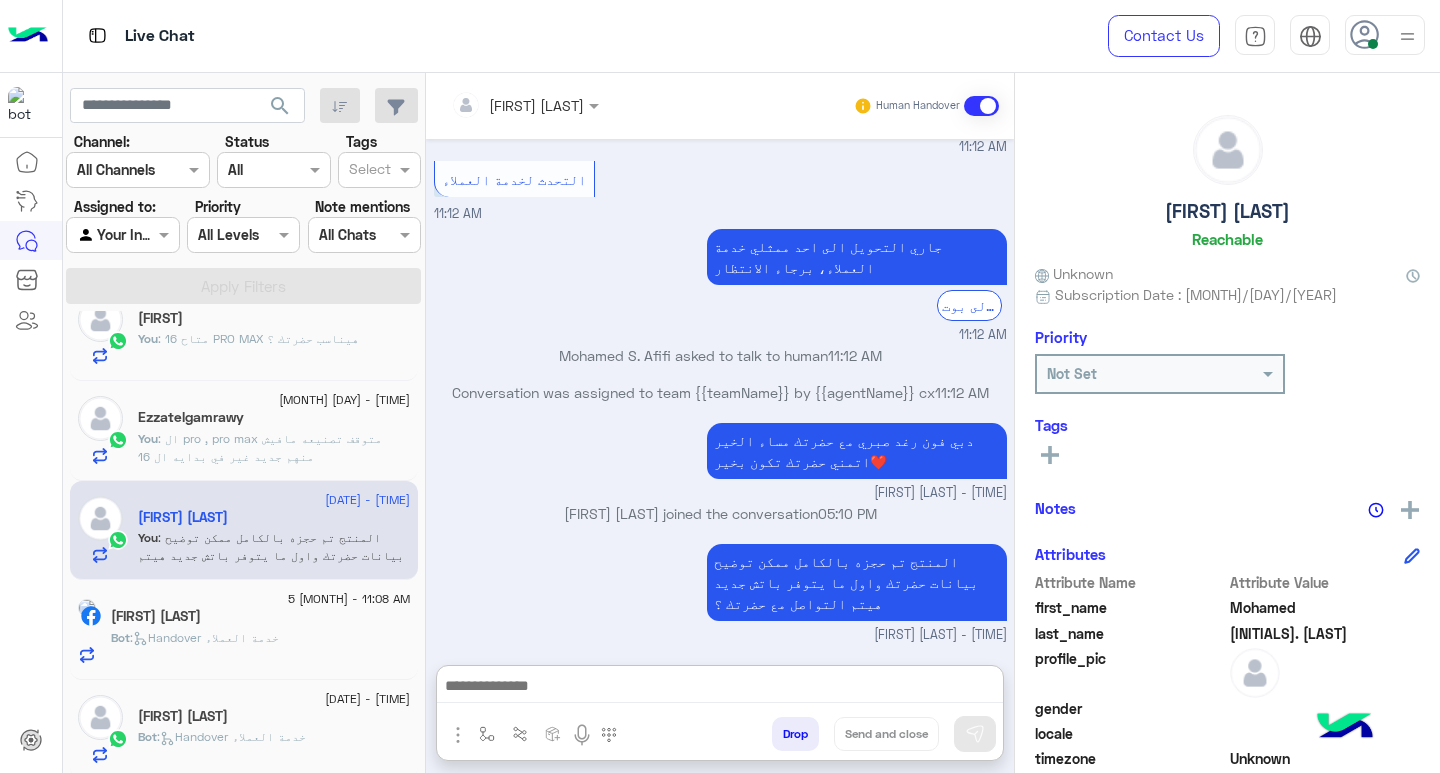 click on "[FIRST] [LAST]" 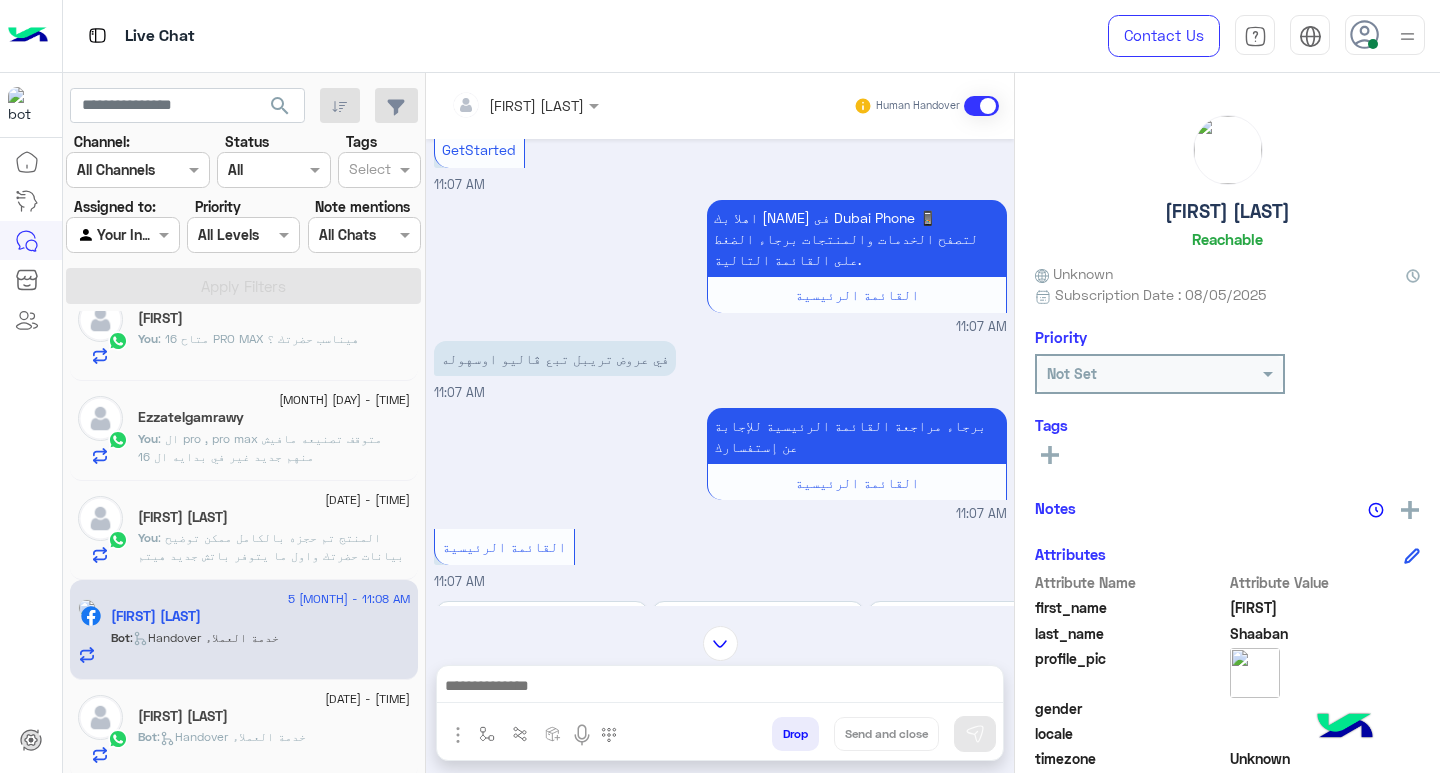 scroll, scrollTop: 0, scrollLeft: 0, axis: both 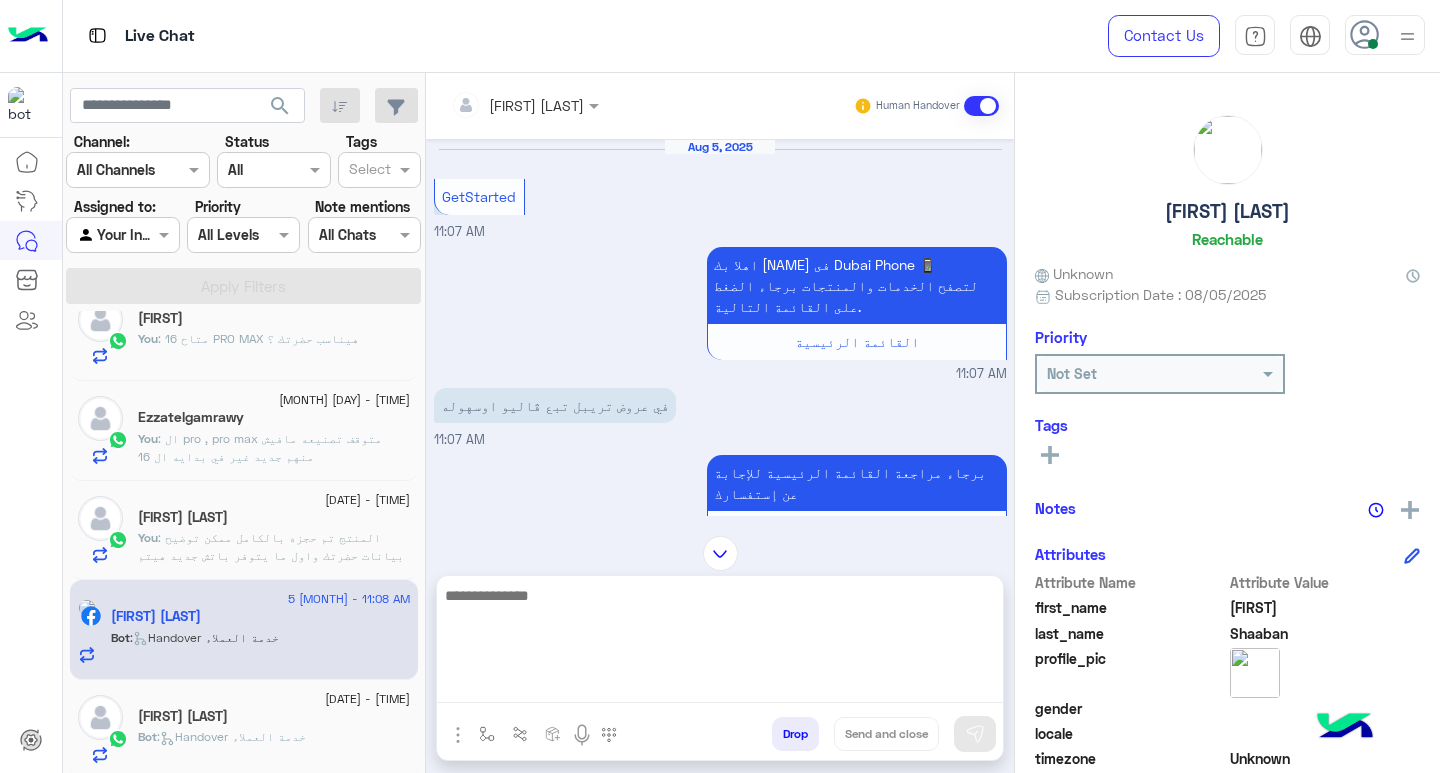 click at bounding box center (720, 643) 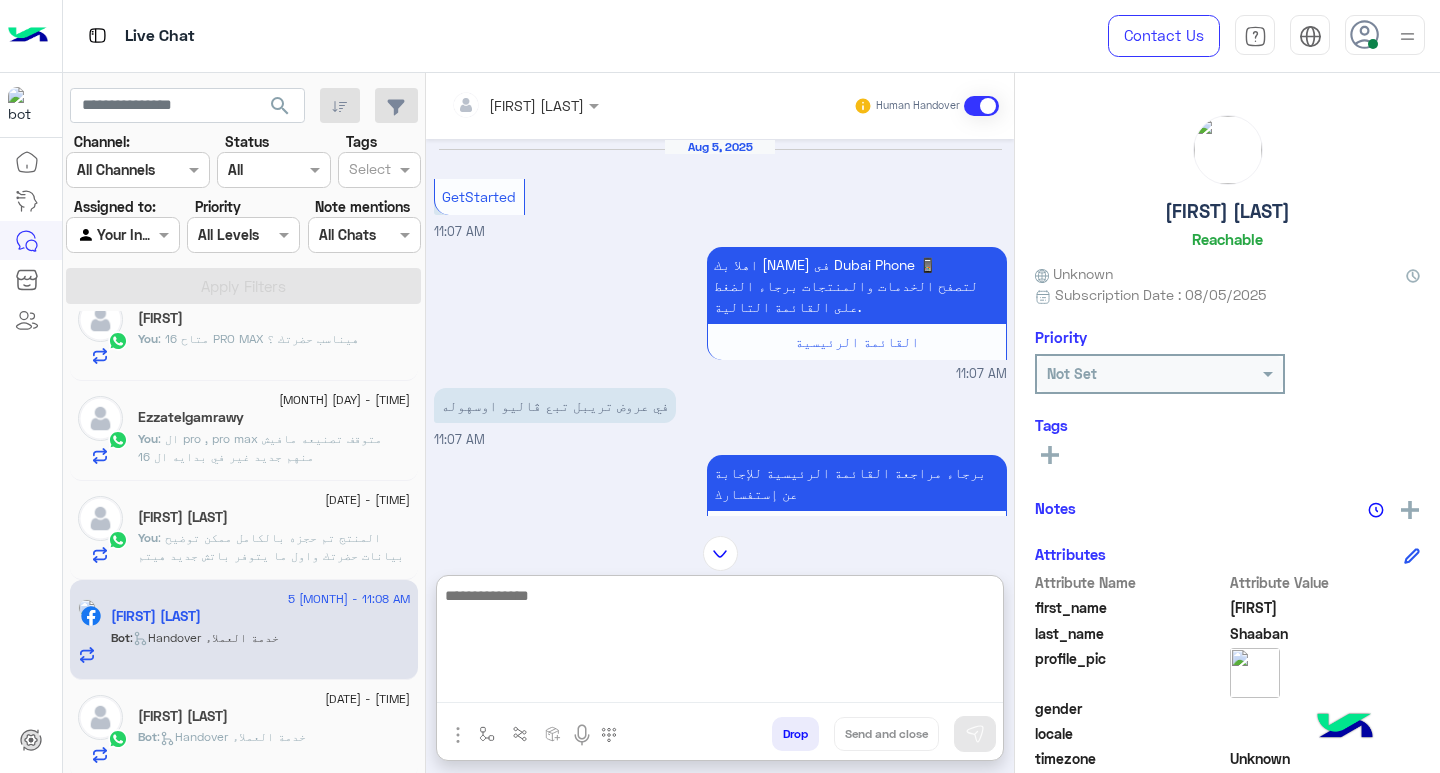 paste on "**********" 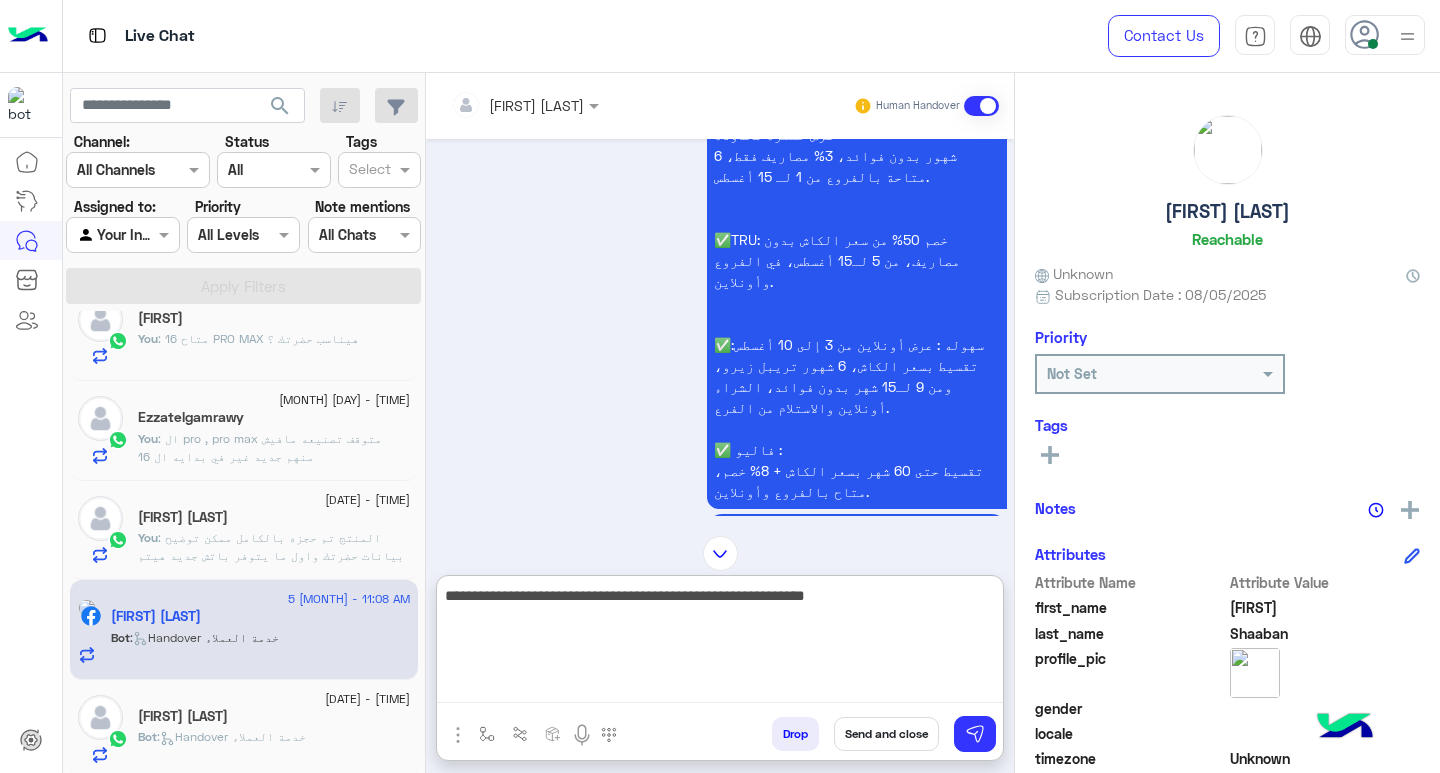 scroll, scrollTop: 1551, scrollLeft: 0, axis: vertical 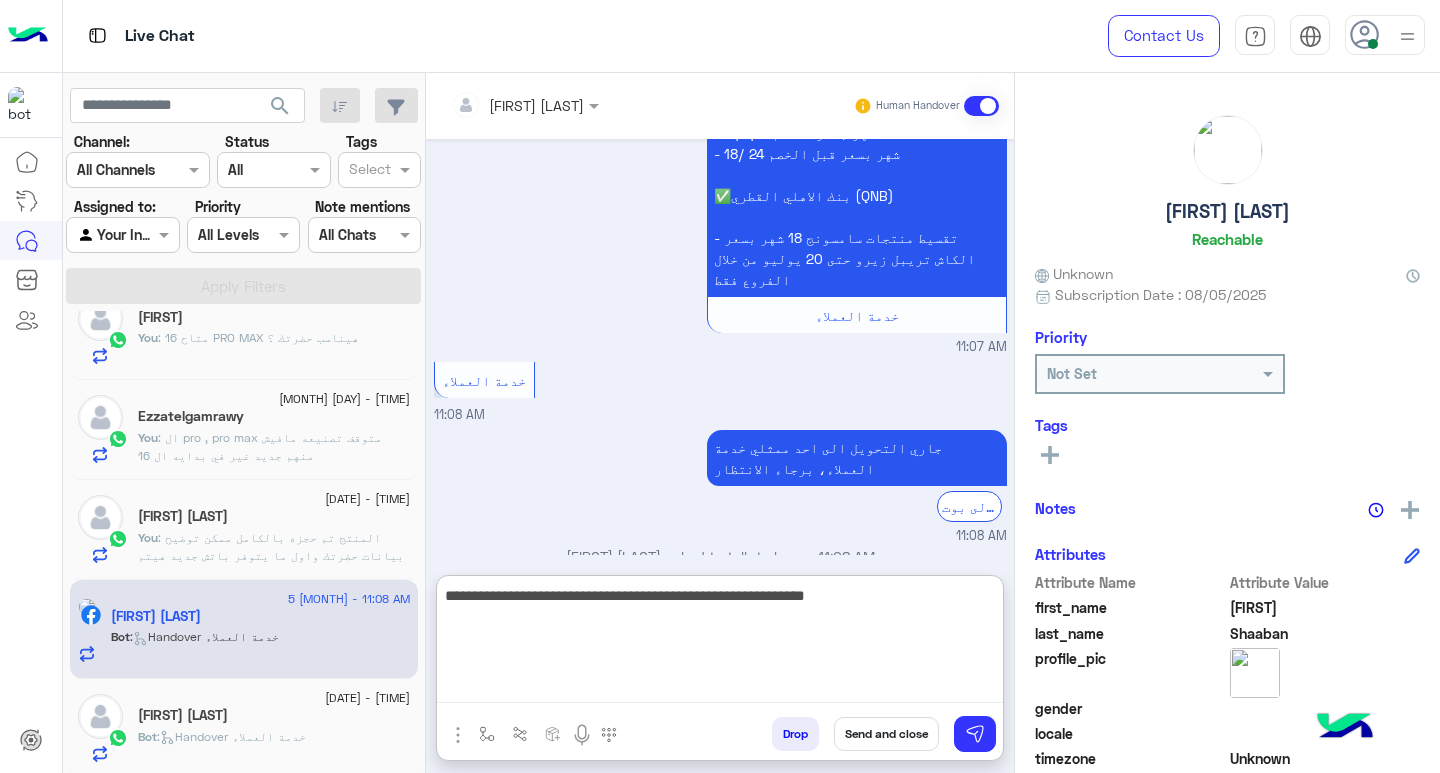 type on "**********" 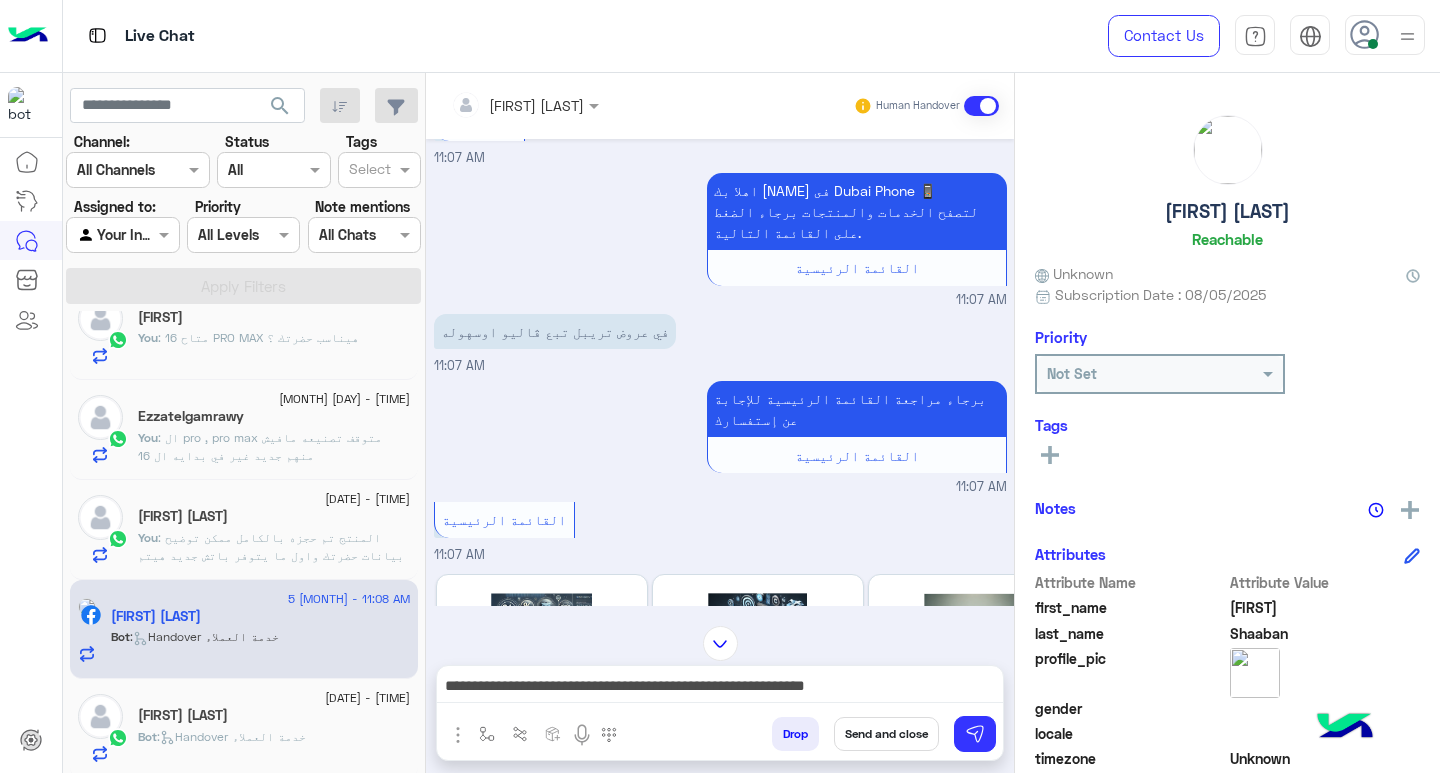 scroll, scrollTop: 0, scrollLeft: 0, axis: both 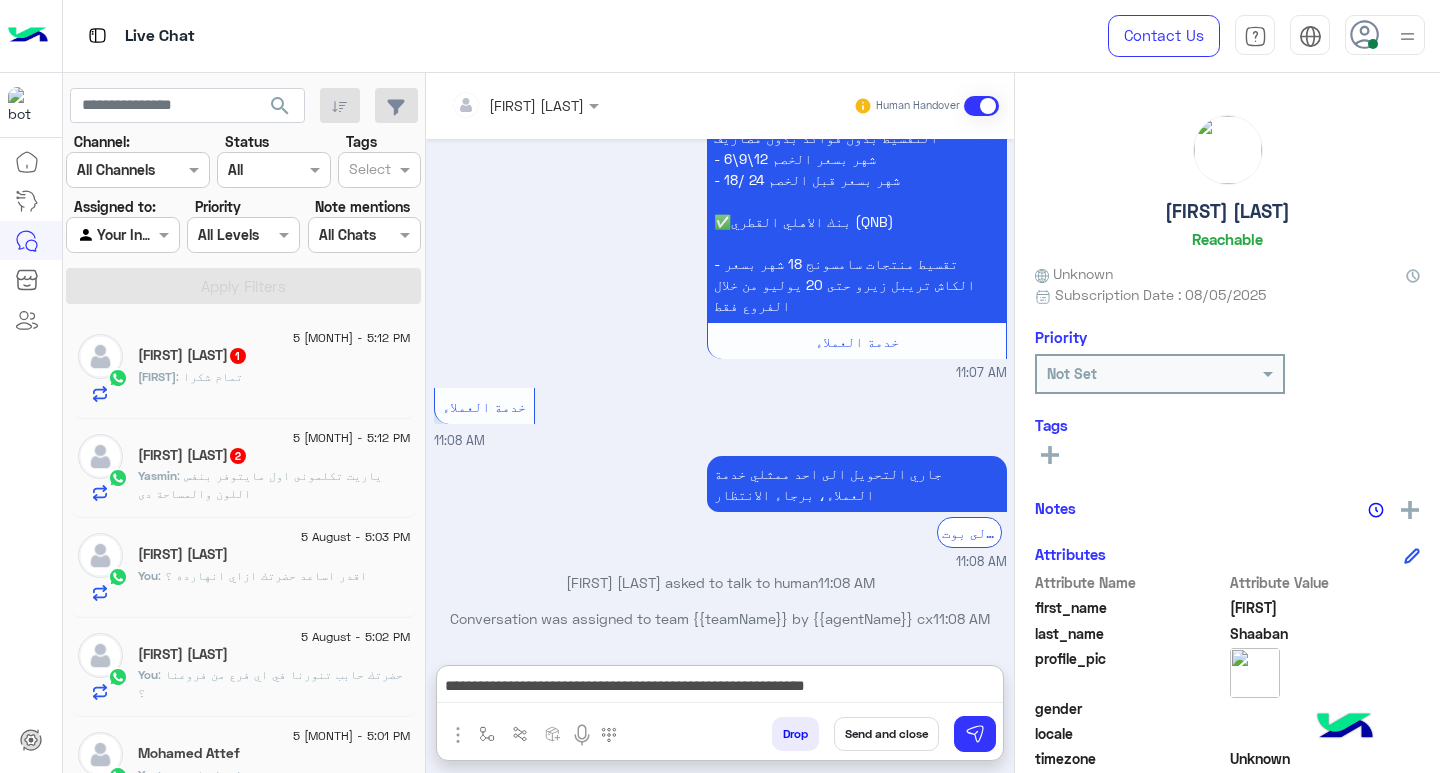 click on "[FIRST] : تمام شكرا" 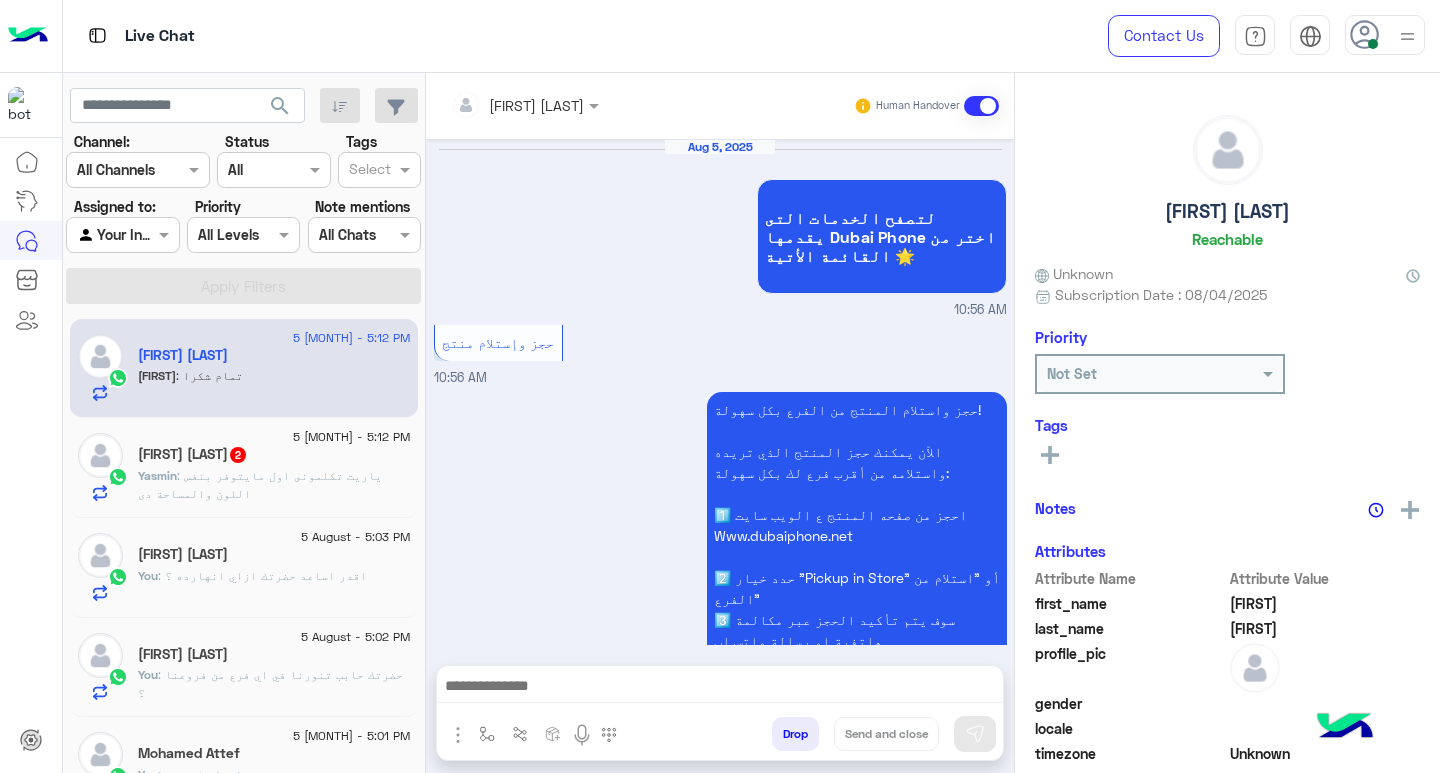 scroll, scrollTop: 2265, scrollLeft: 0, axis: vertical 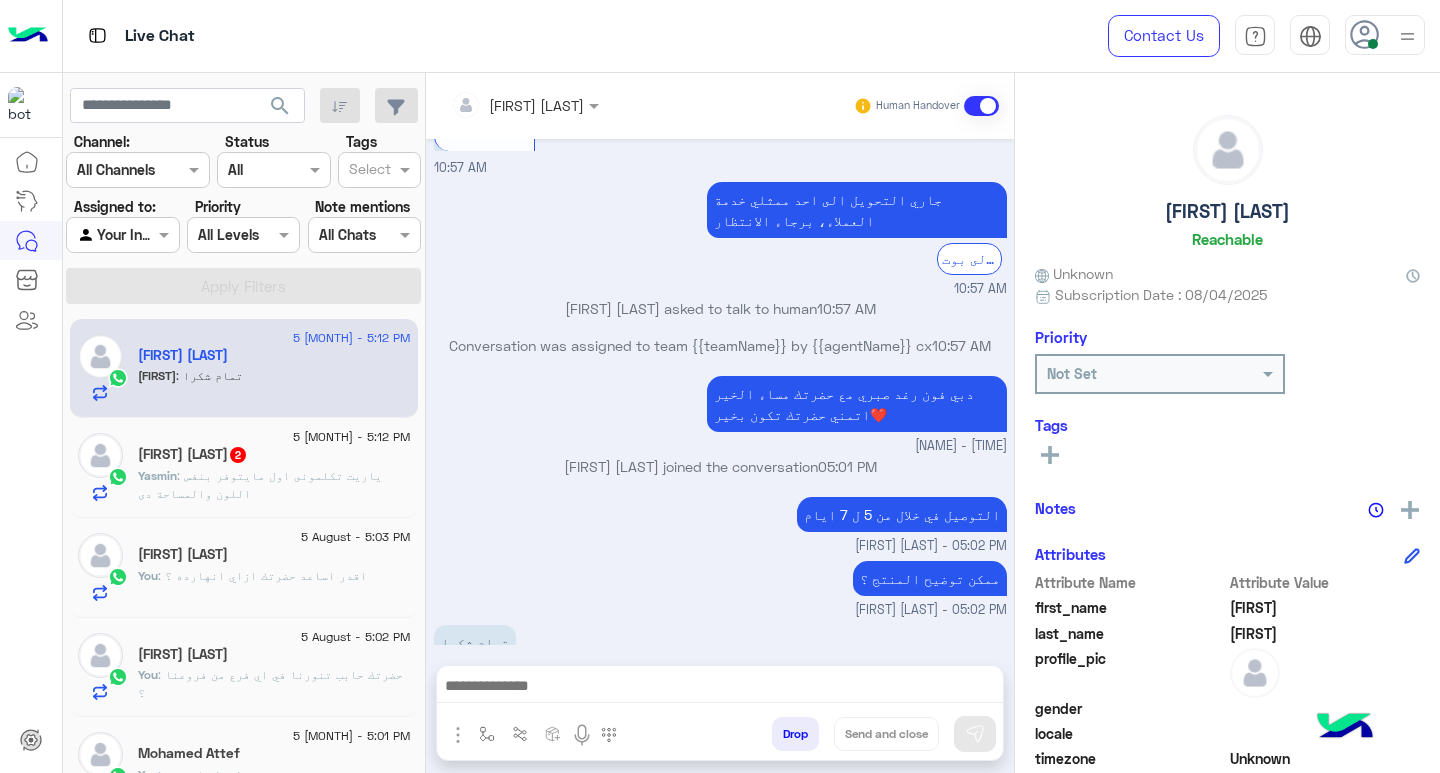 click on "Yasmin : ياريت تكلمونى اول مايتوفر بنفس اللون والمساحة دى" 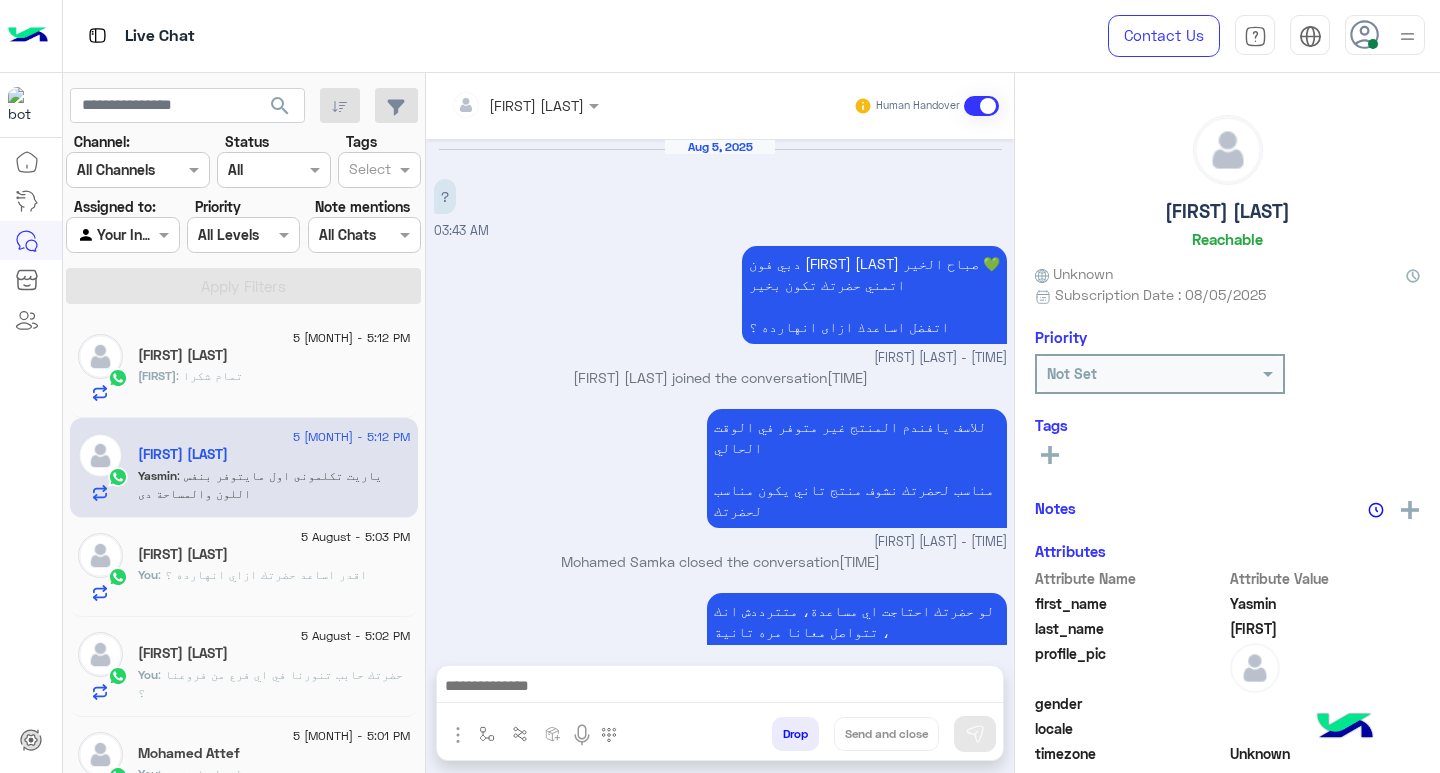 scroll, scrollTop: 1487, scrollLeft: 0, axis: vertical 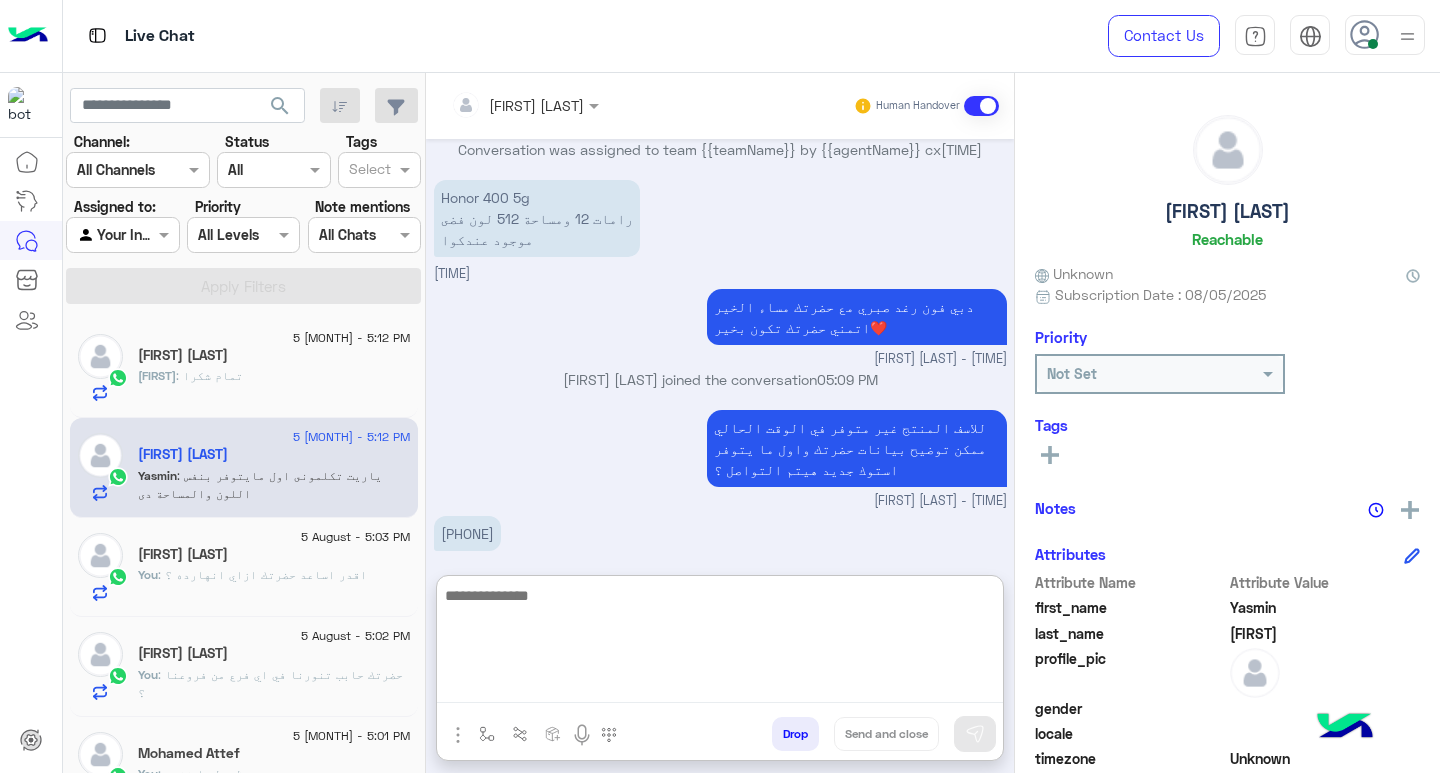 click at bounding box center (720, 643) 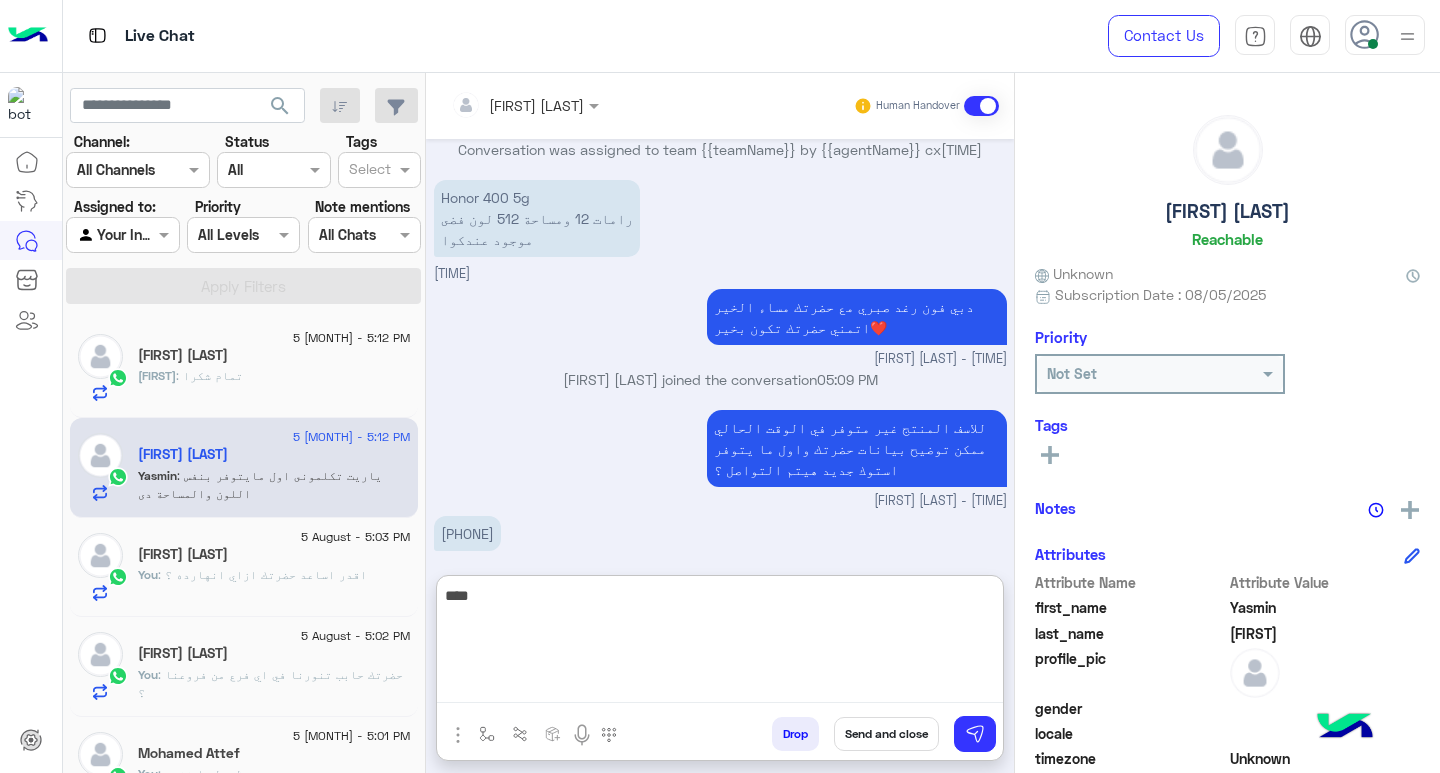 type on "****" 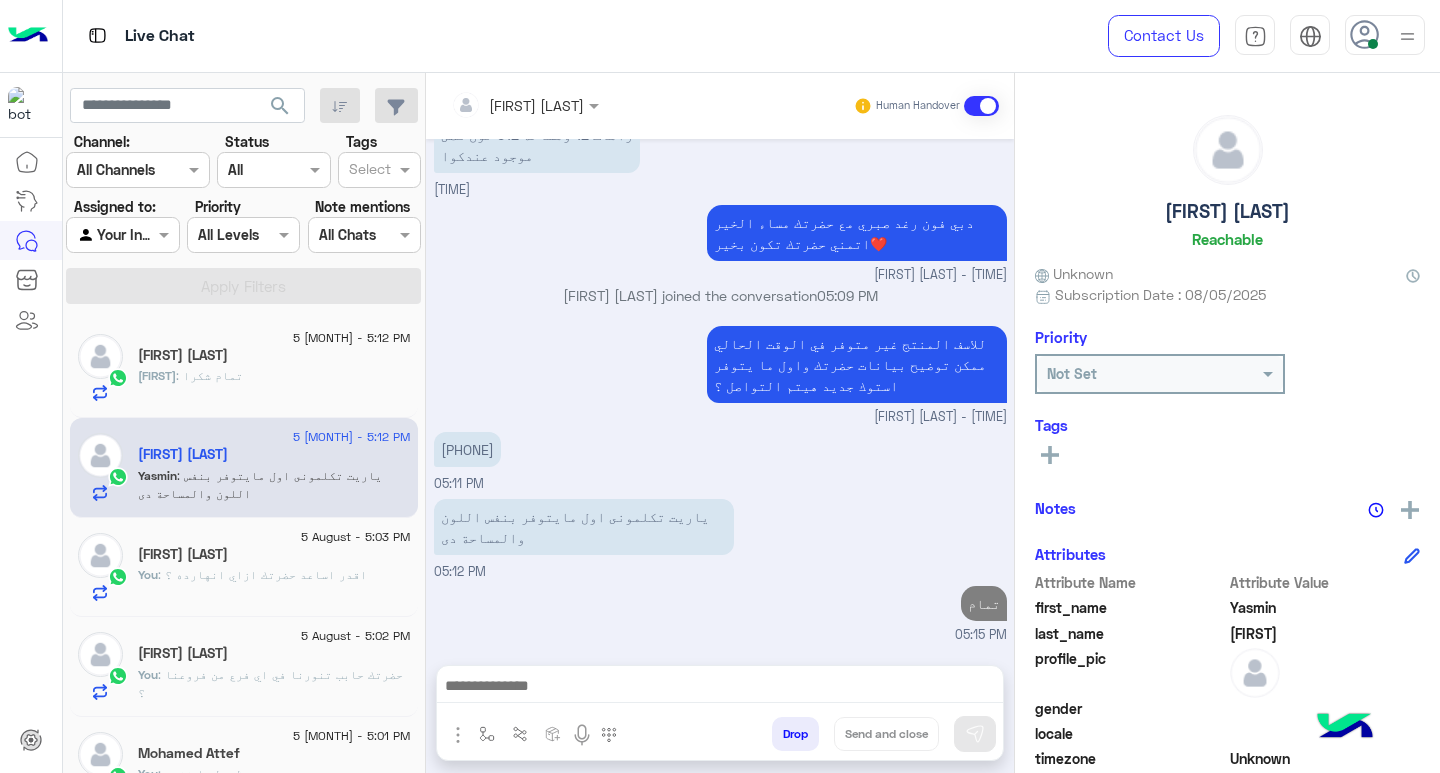 scroll, scrollTop: 1550, scrollLeft: 0, axis: vertical 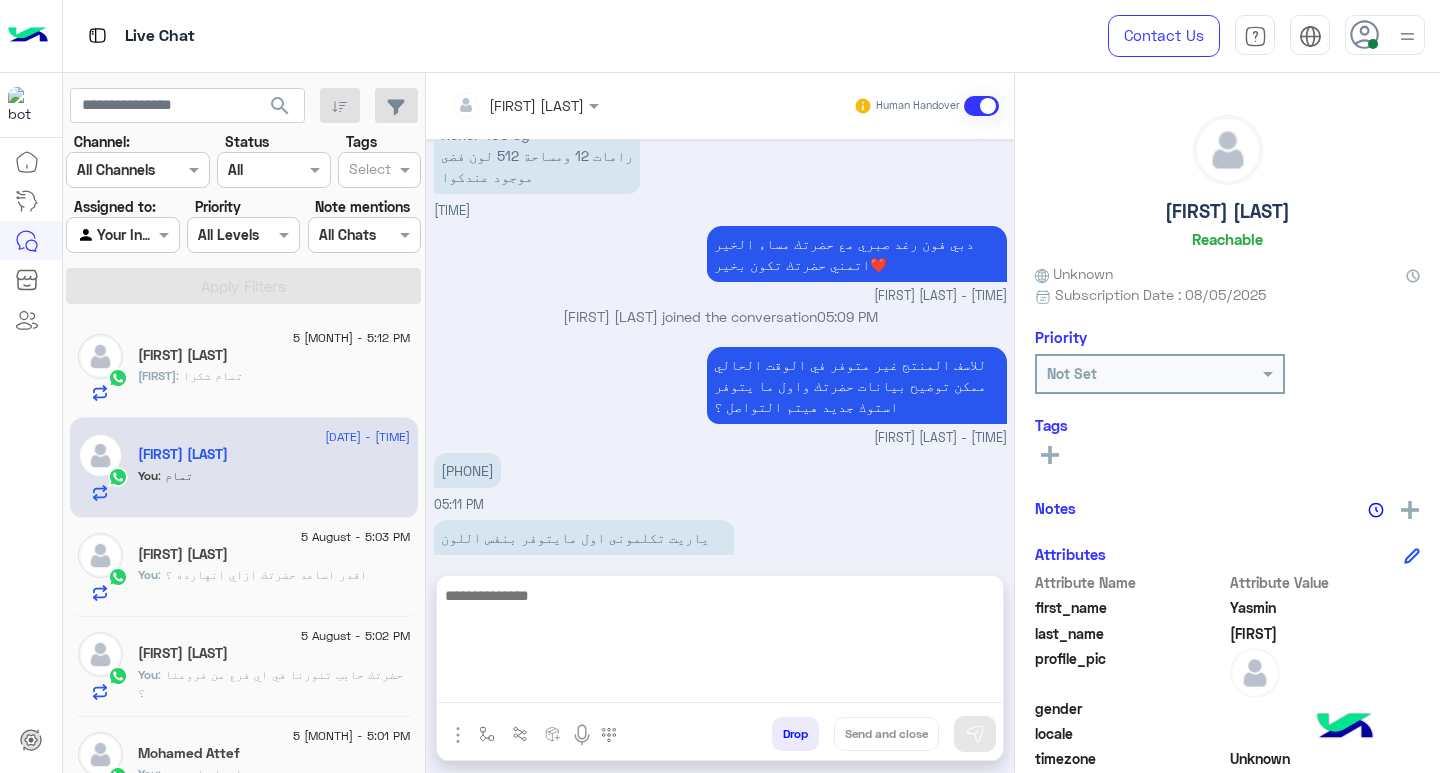 drag, startPoint x: 930, startPoint y: 686, endPoint x: 914, endPoint y: 723, distance: 40.311287 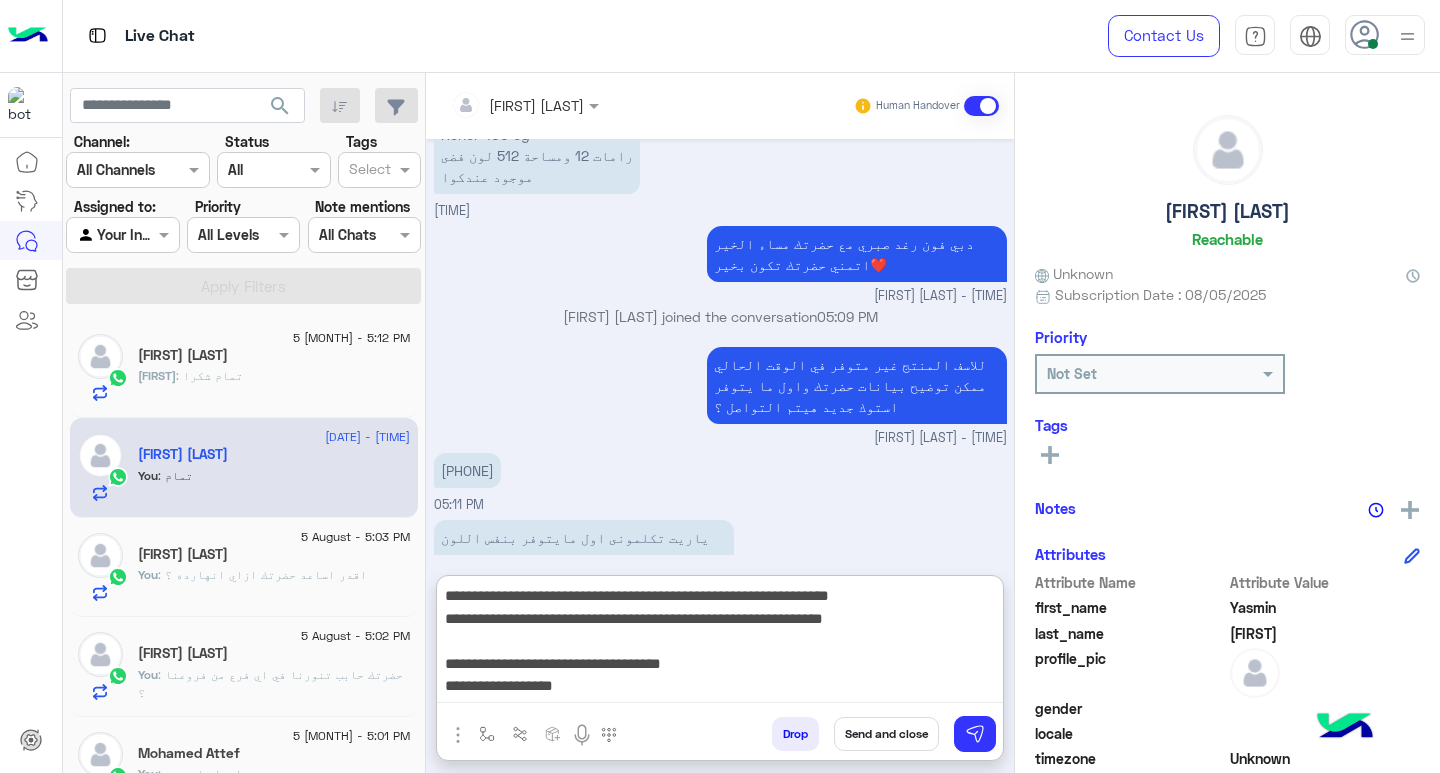 scroll, scrollTop: 1640, scrollLeft: 0, axis: vertical 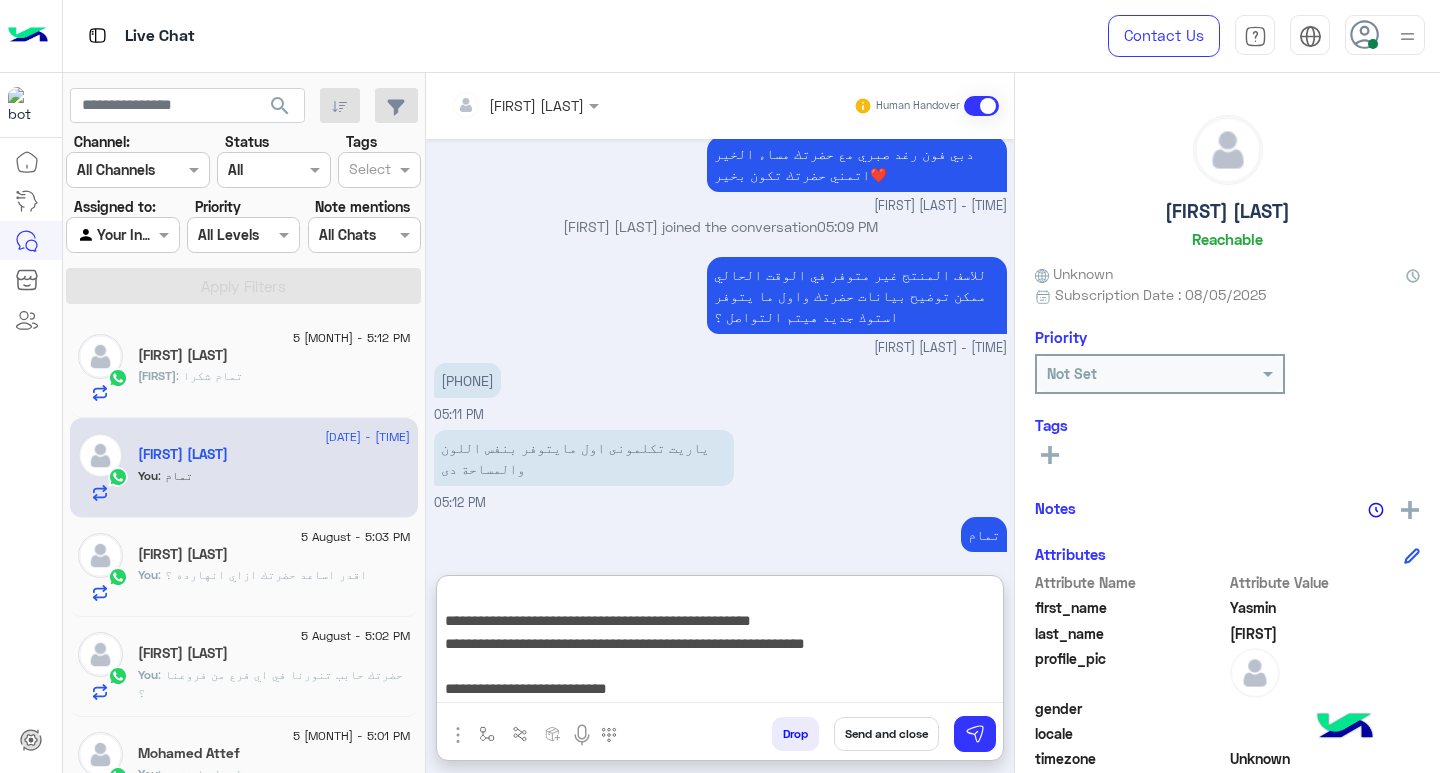 type on "**********" 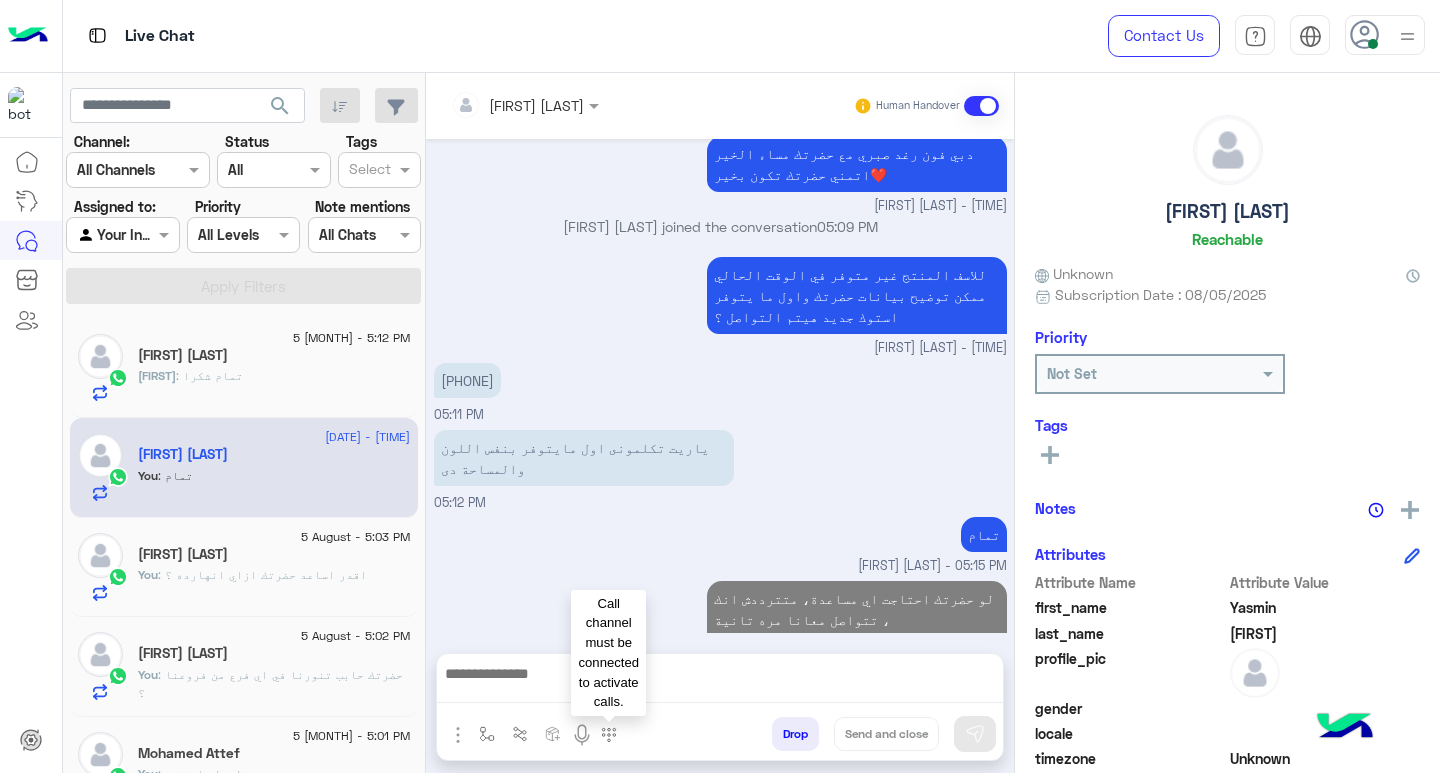 scroll, scrollTop: 1899, scrollLeft: 0, axis: vertical 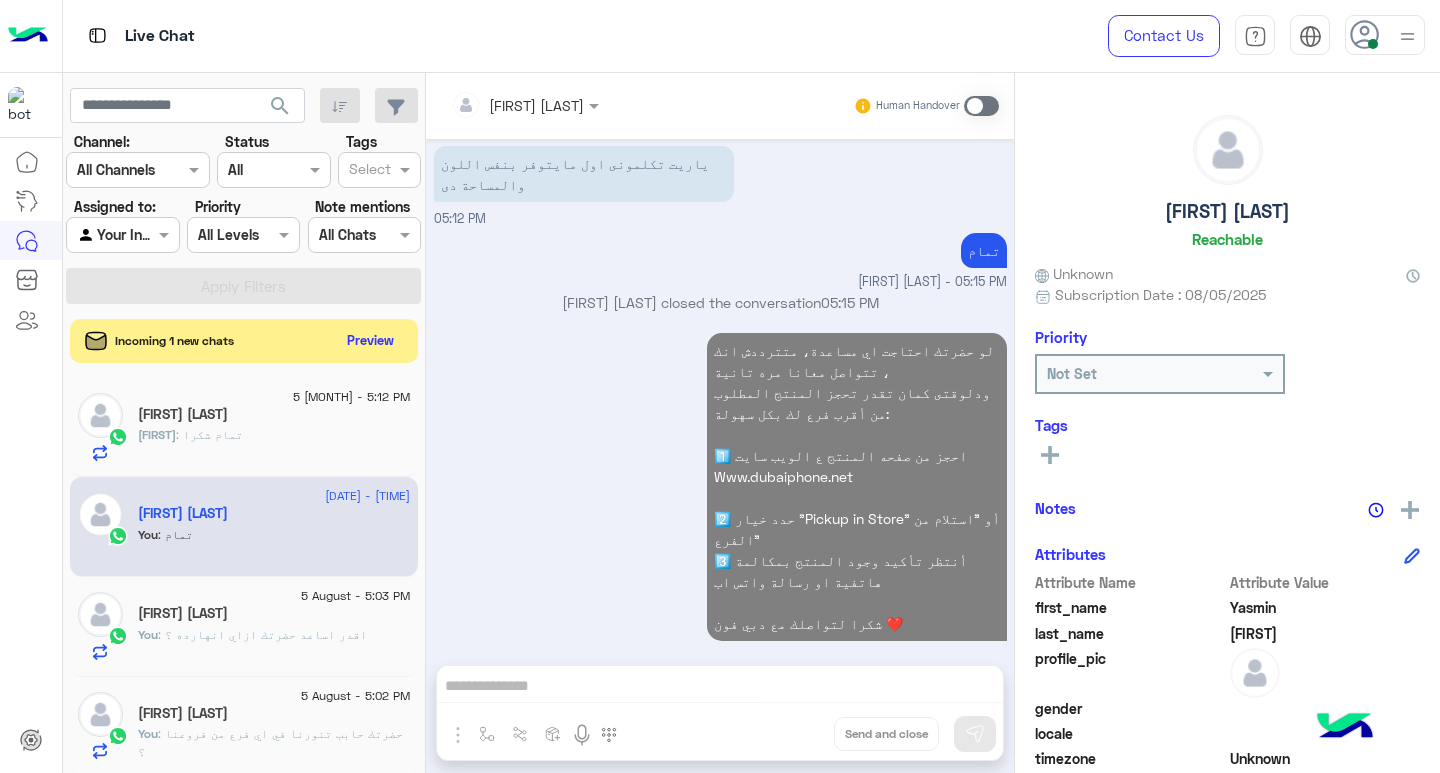 click on "[FIRST] : تمام شكرا" 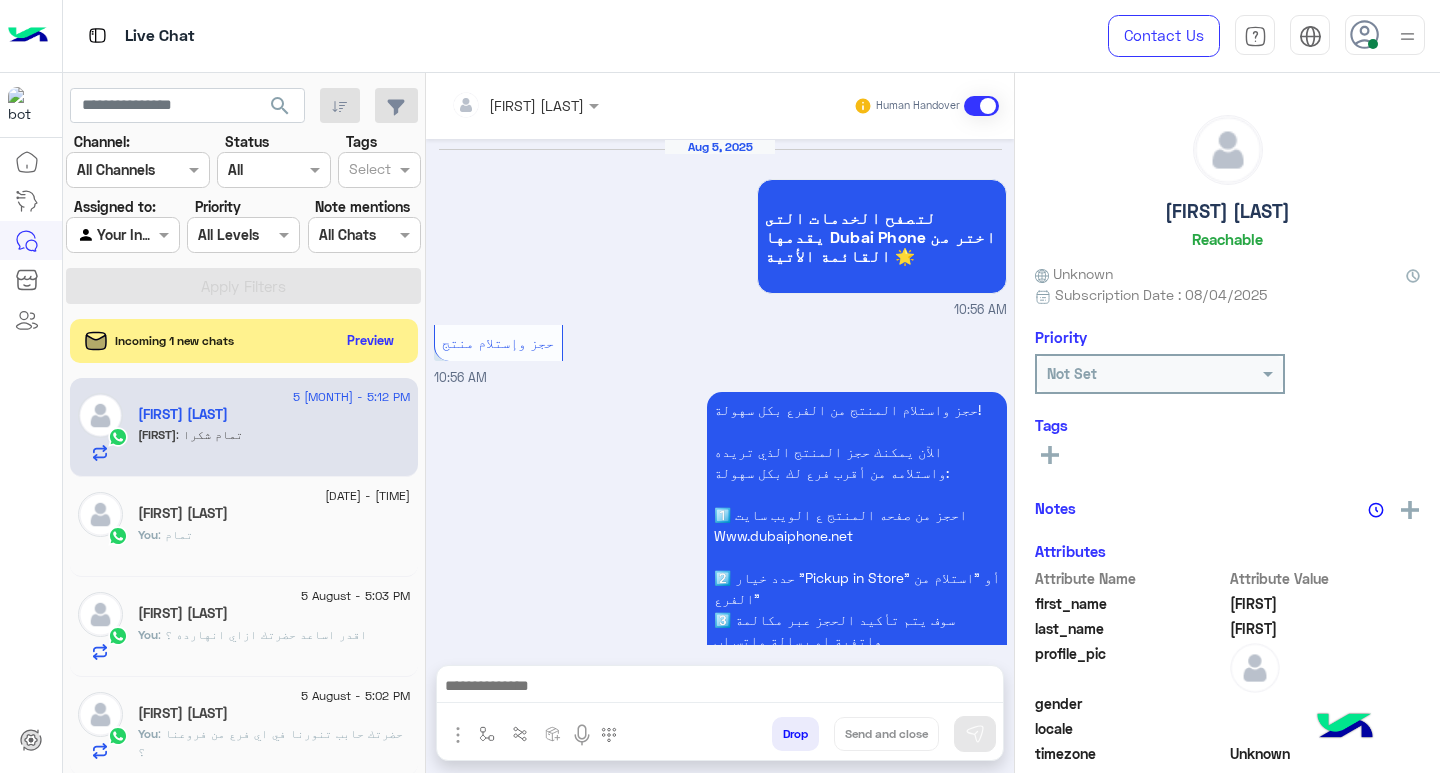 scroll, scrollTop: 2265, scrollLeft: 0, axis: vertical 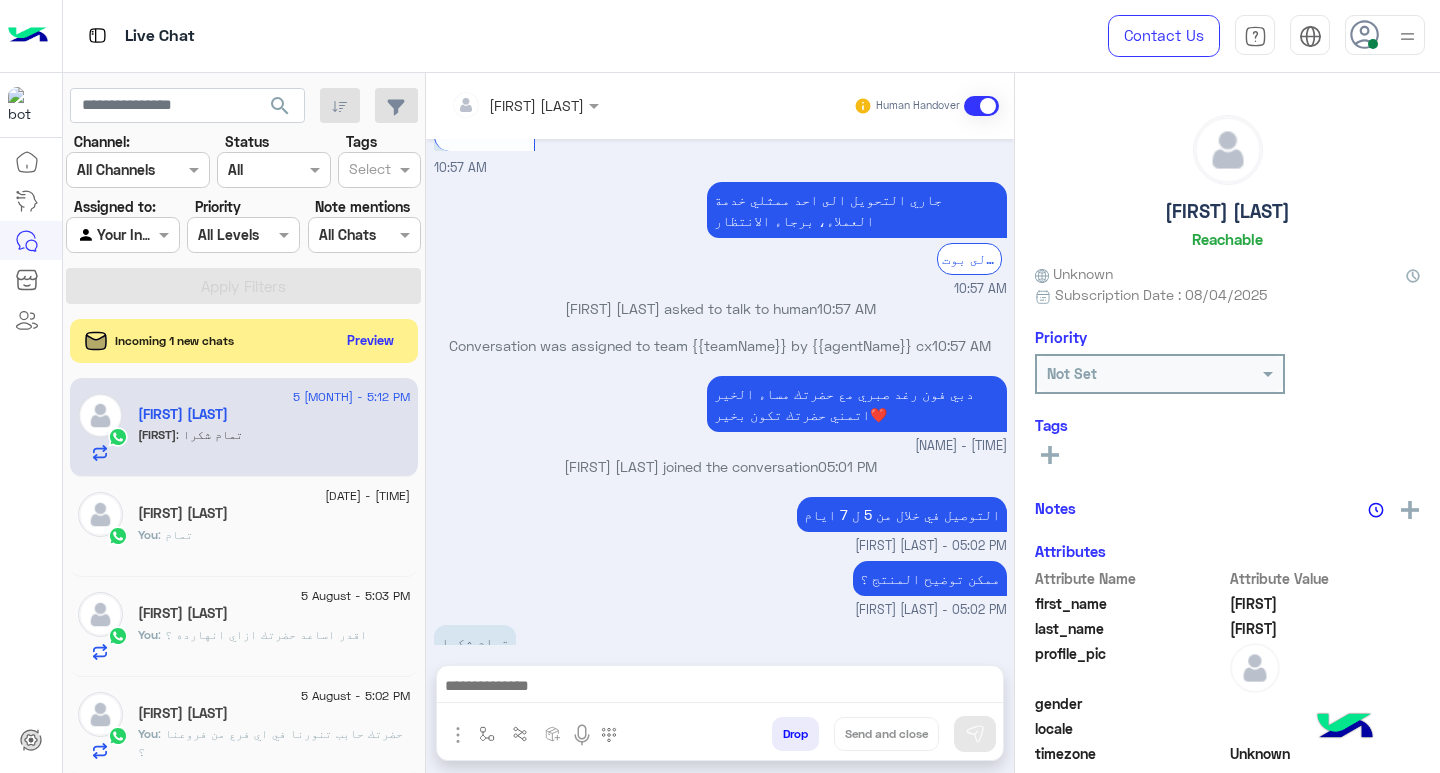 click at bounding box center (720, 688) 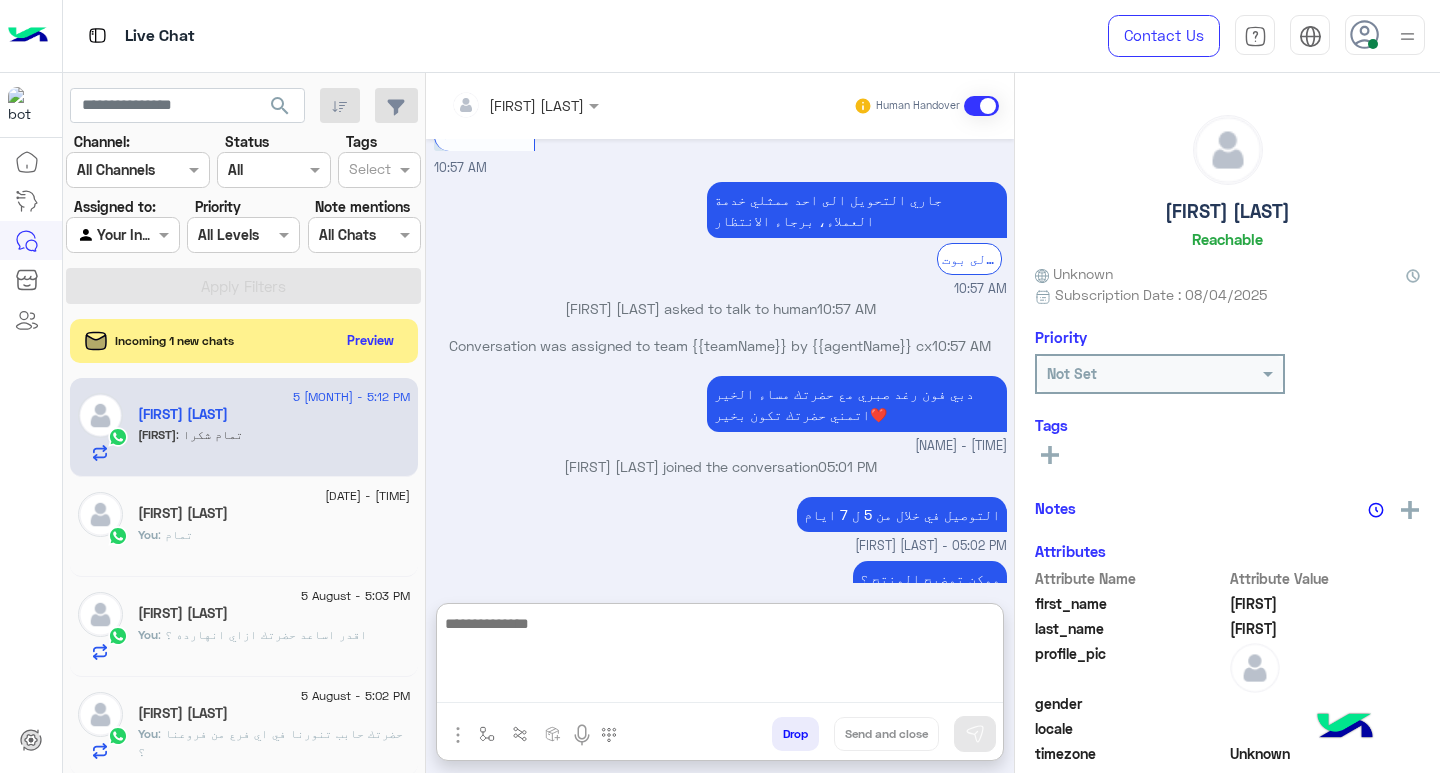 paste on "**********" 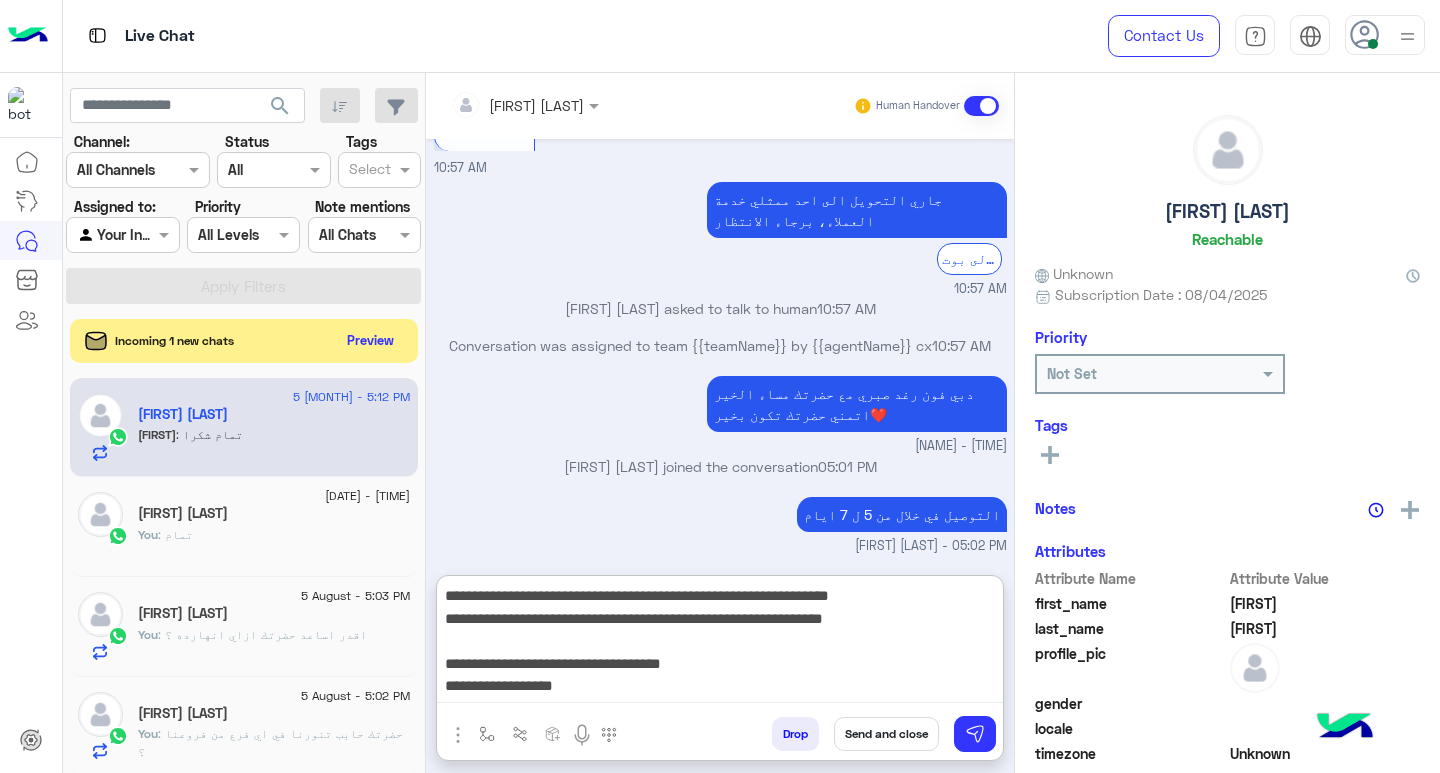 scroll, scrollTop: 133, scrollLeft: 0, axis: vertical 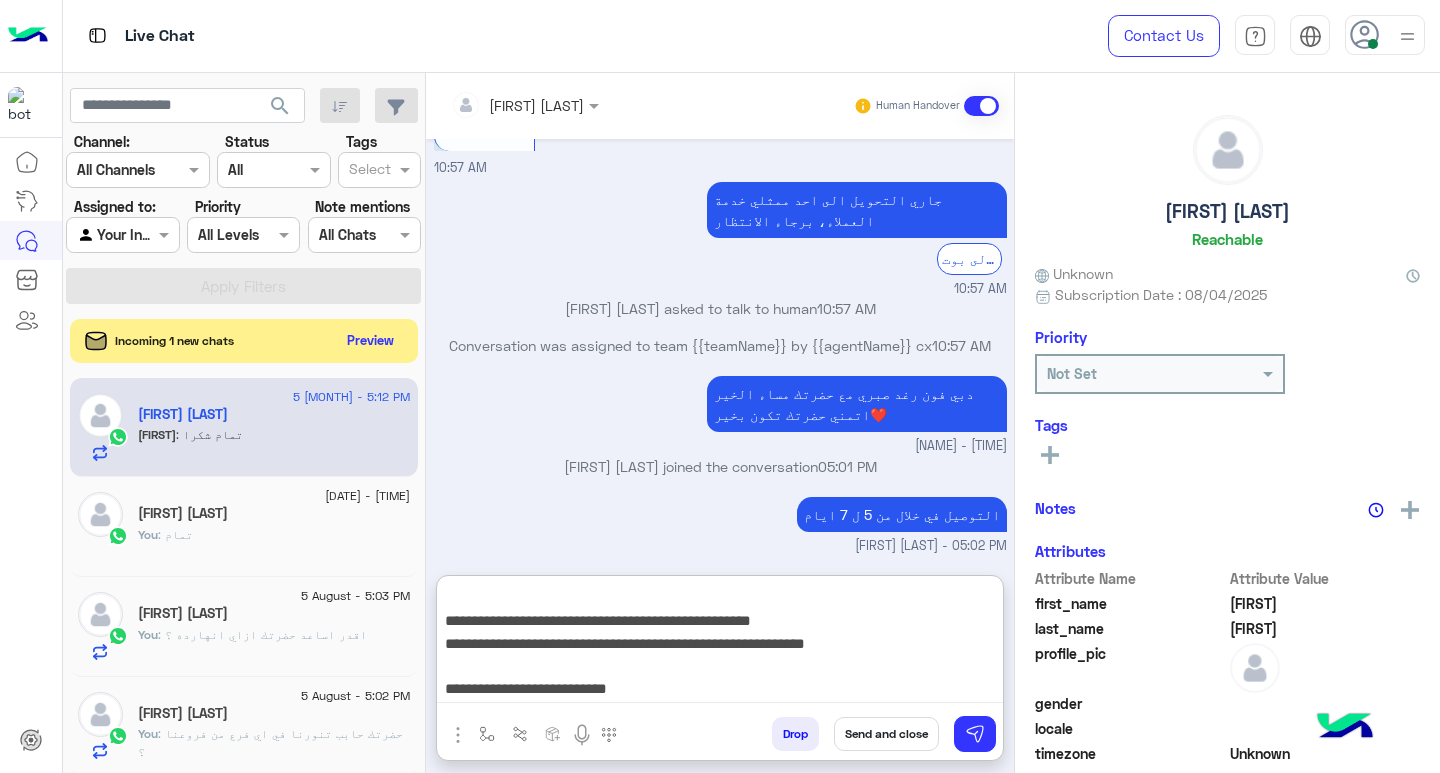 type on "**********" 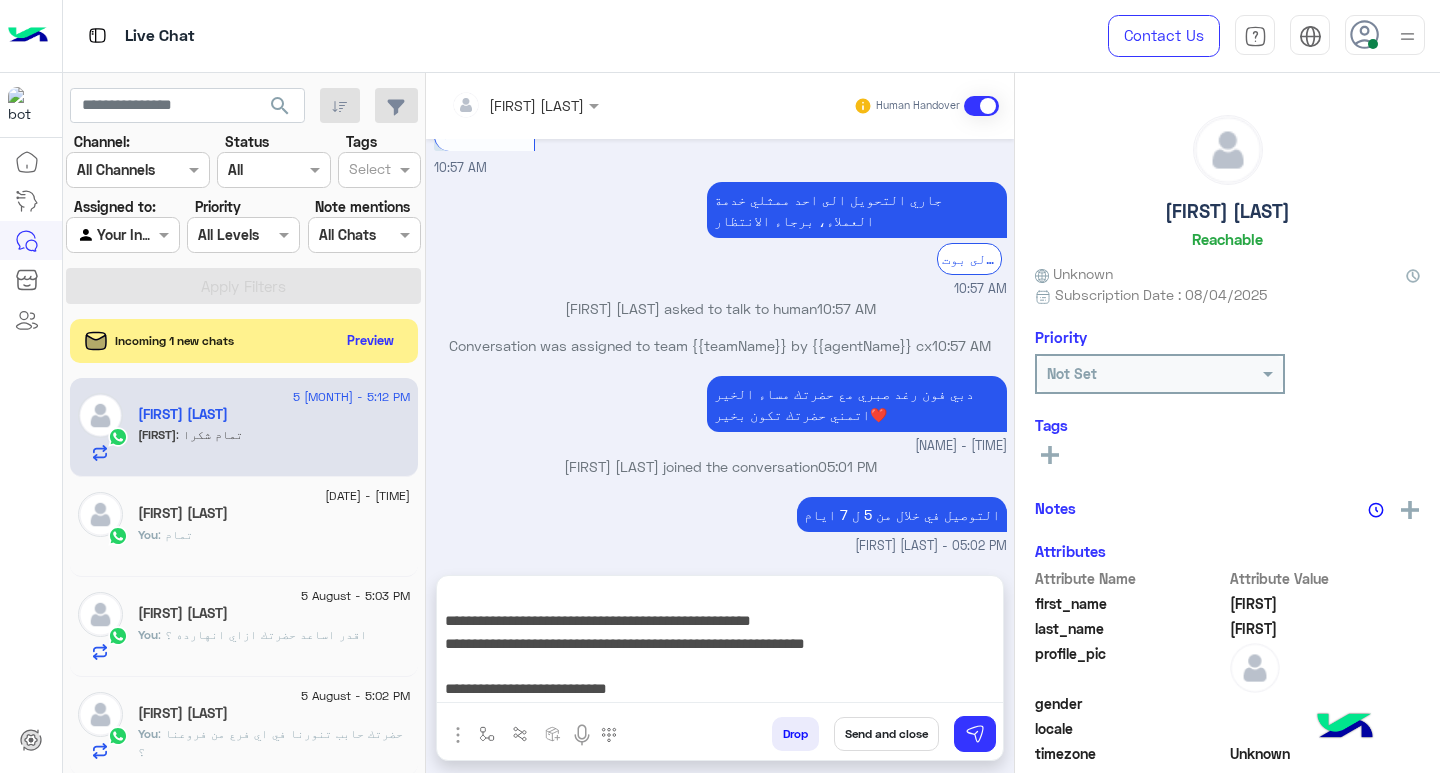 click on "Send and close" at bounding box center (886, 734) 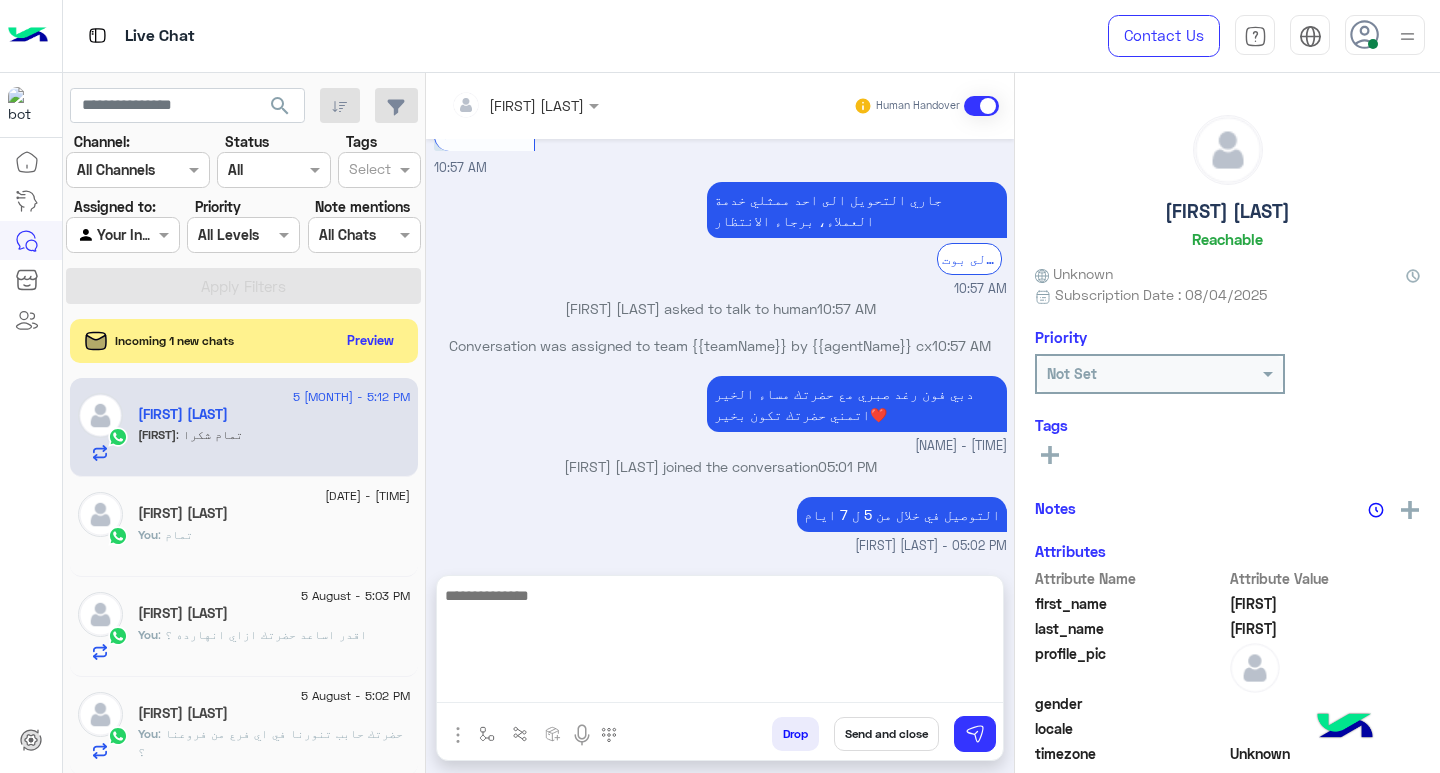 scroll, scrollTop: 0, scrollLeft: 0, axis: both 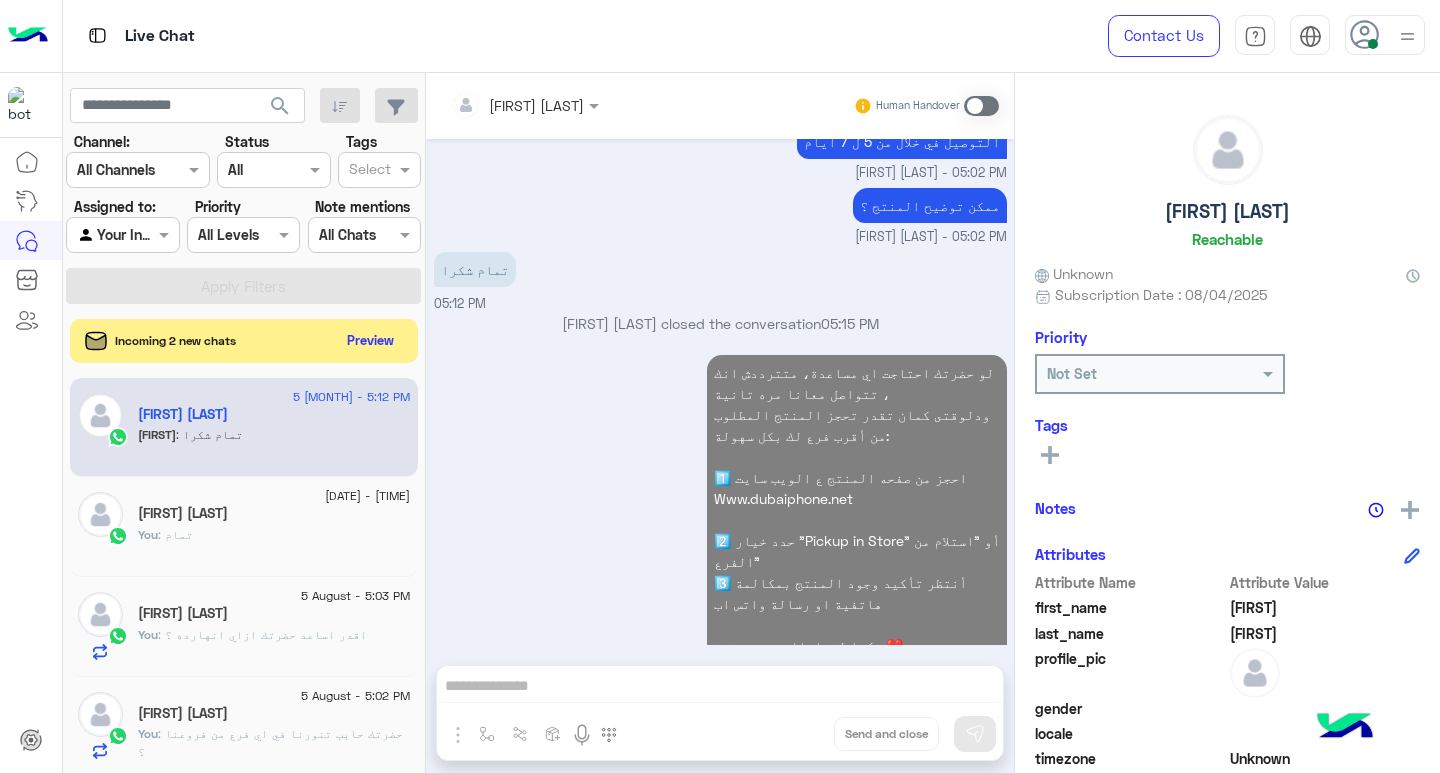 click on "You  : اقدر اساعد حضرتك ازاي انهارده ؟" 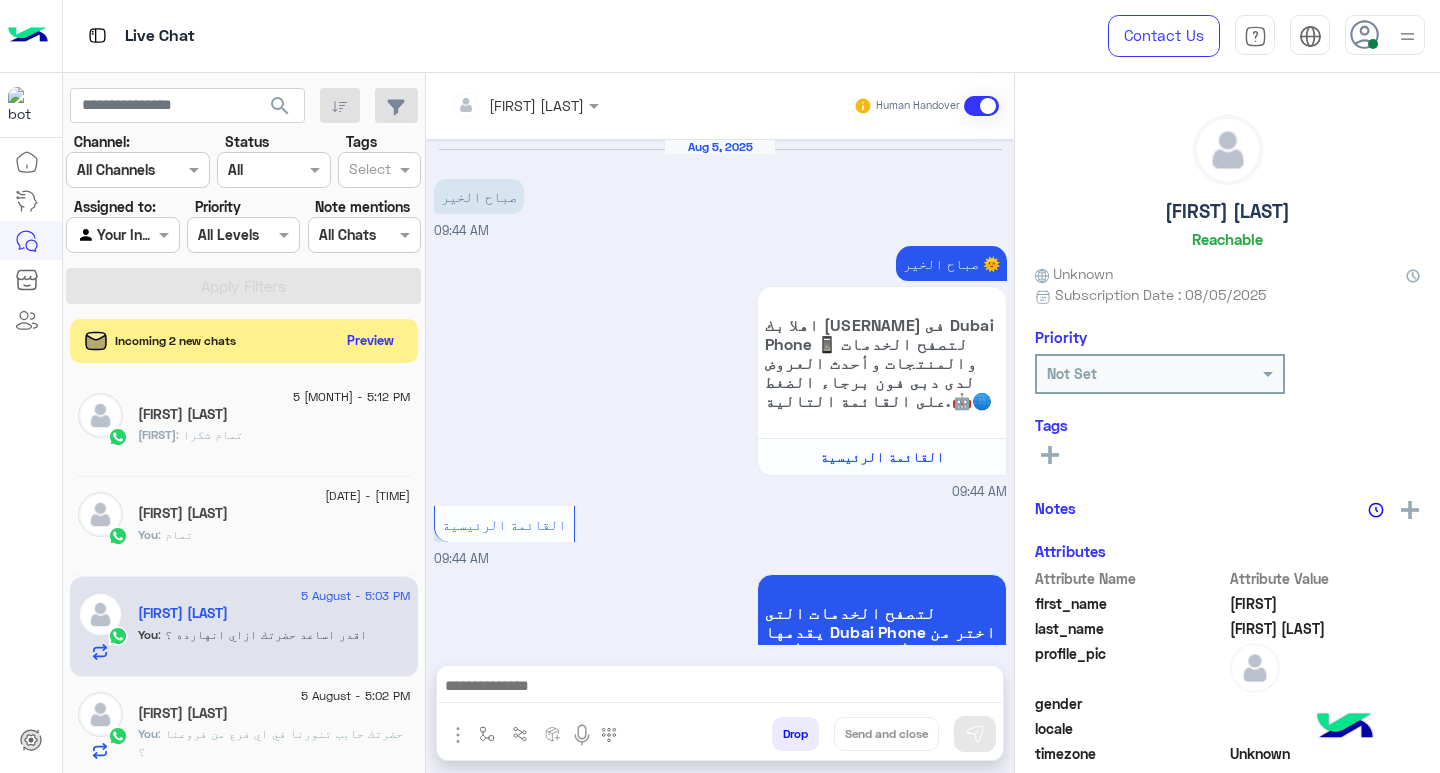 scroll, scrollTop: 650, scrollLeft: 0, axis: vertical 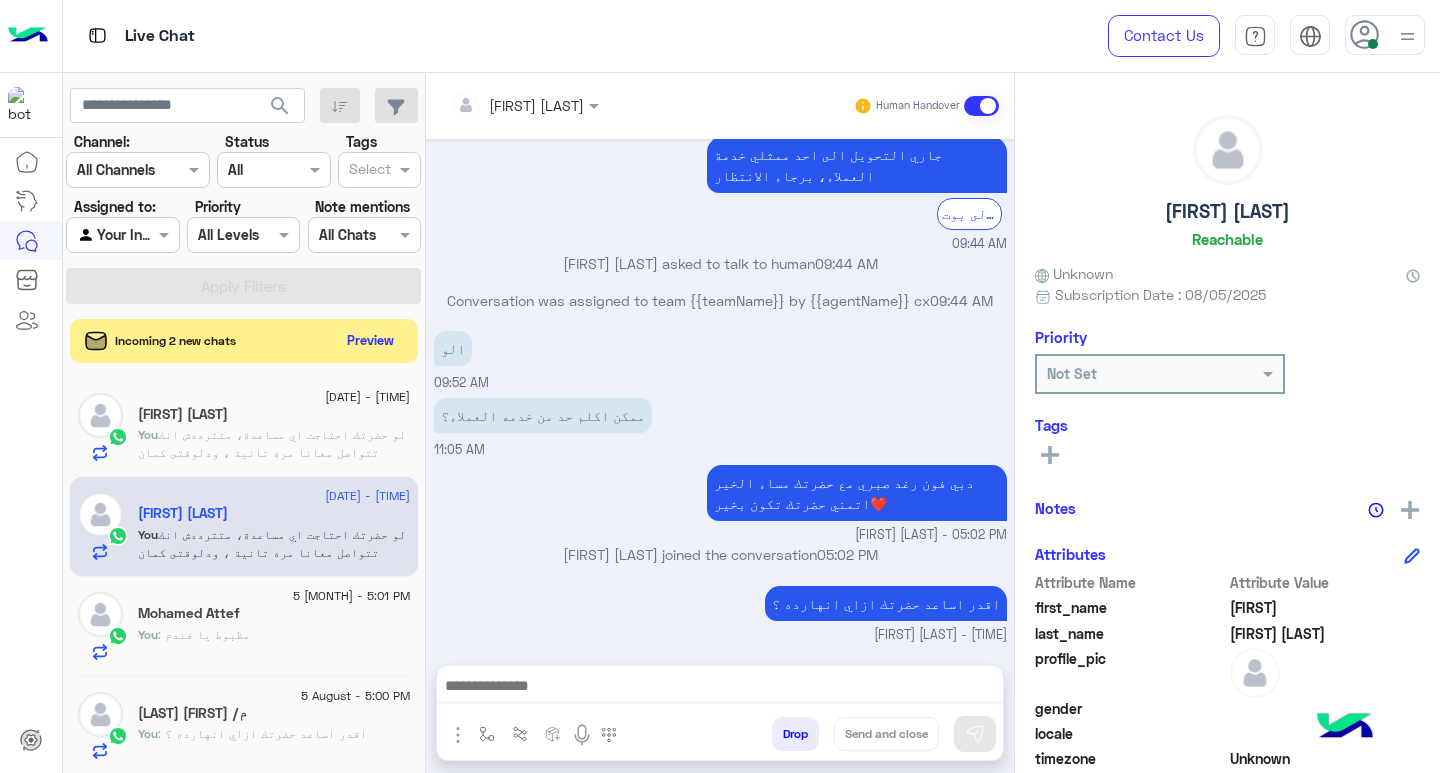 click at bounding box center [720, 688] 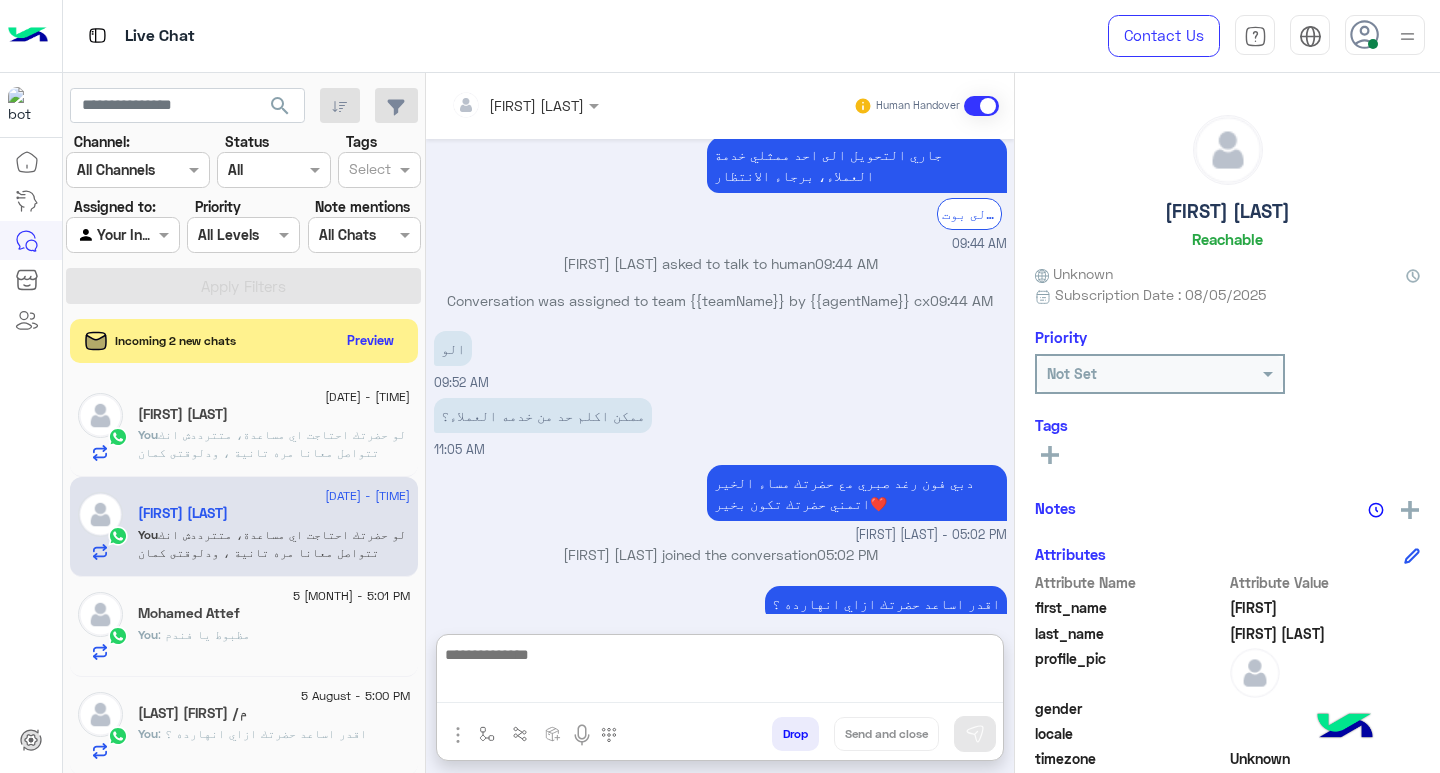 paste on "**********" 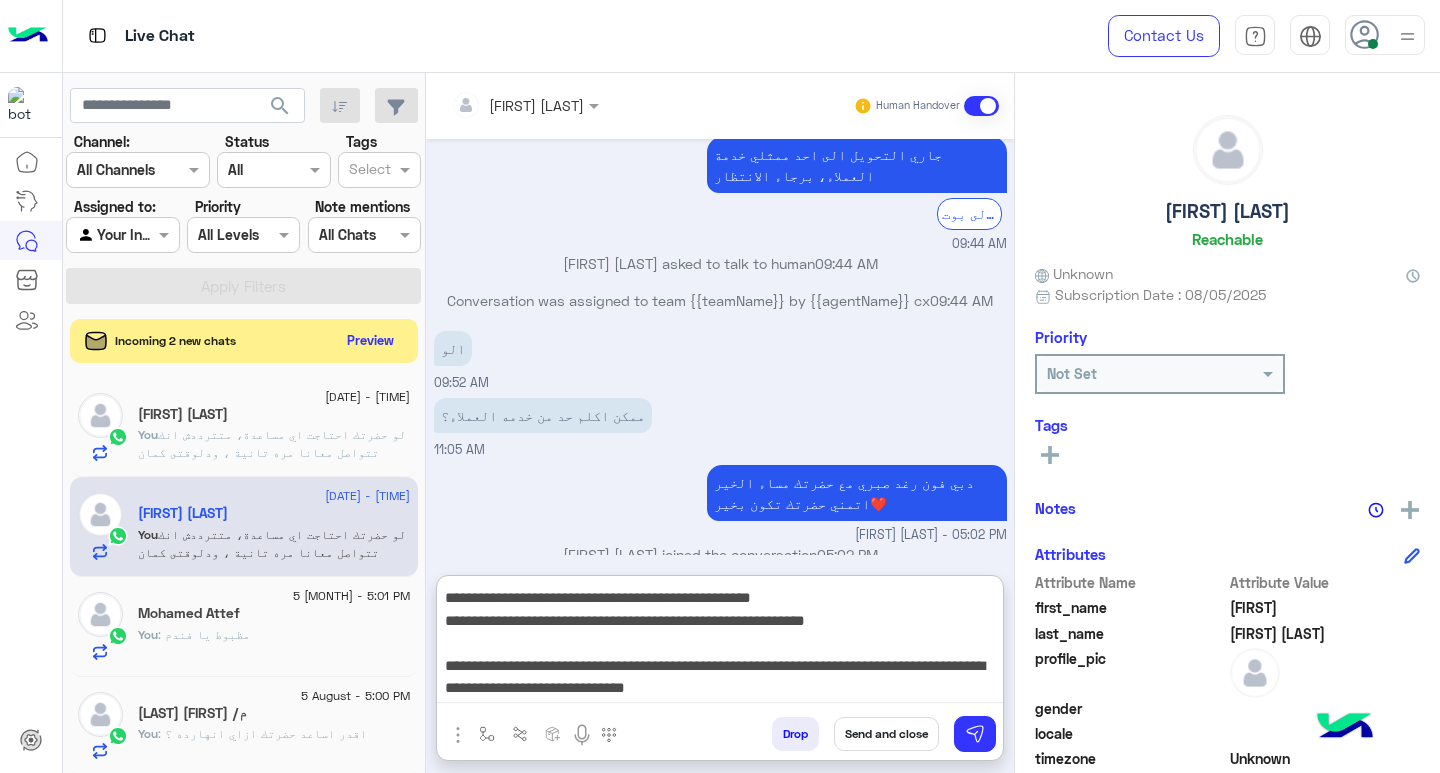 scroll, scrollTop: 155, scrollLeft: 0, axis: vertical 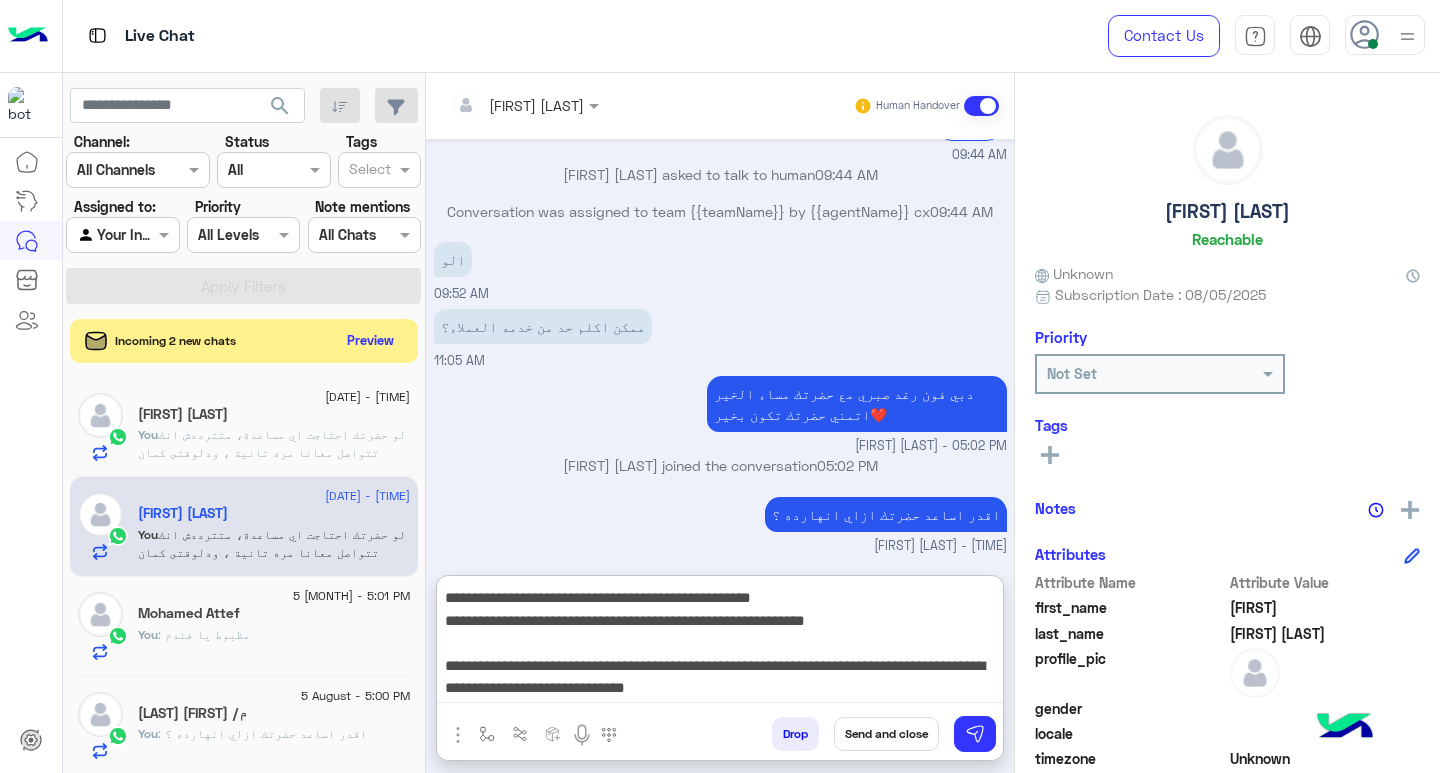 type on "**********" 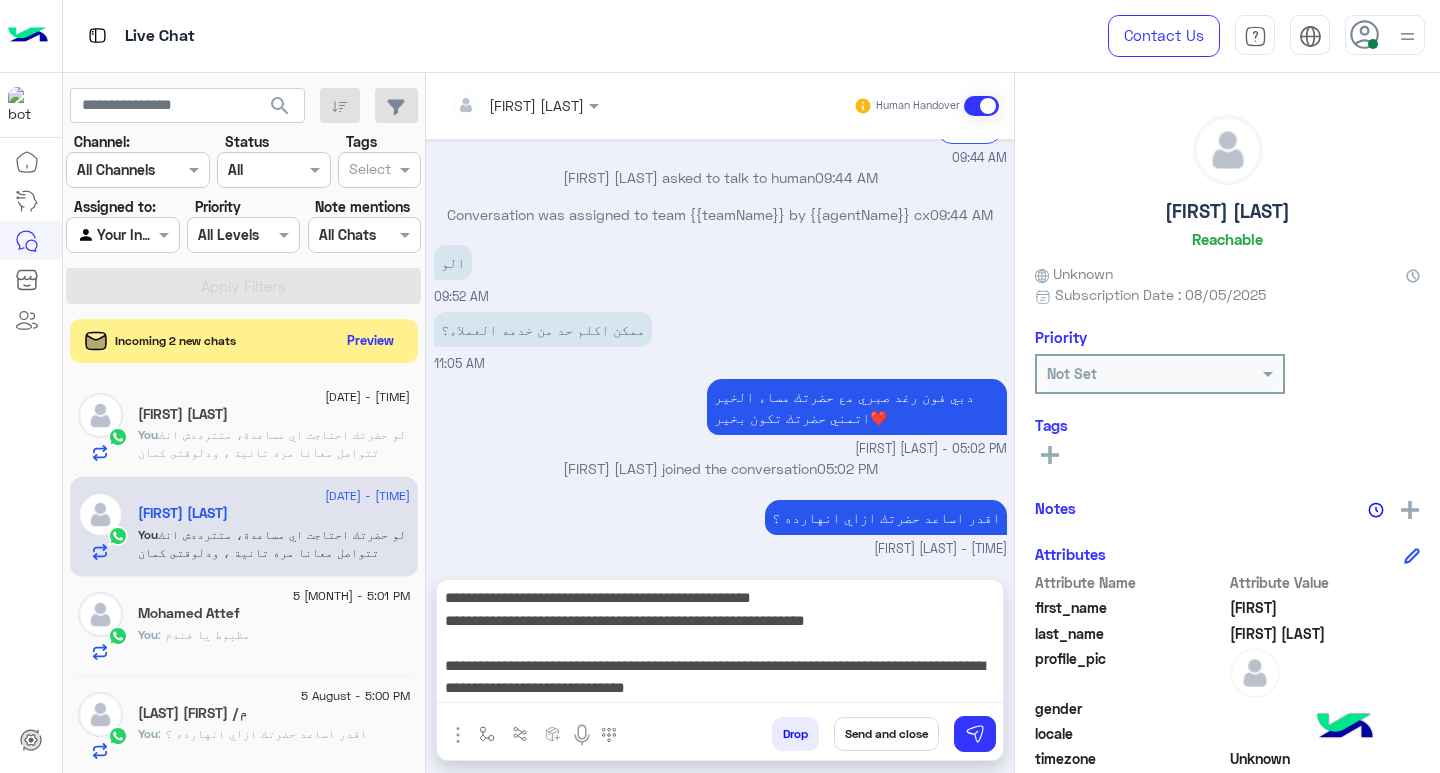 click on "Send and close" at bounding box center [886, 734] 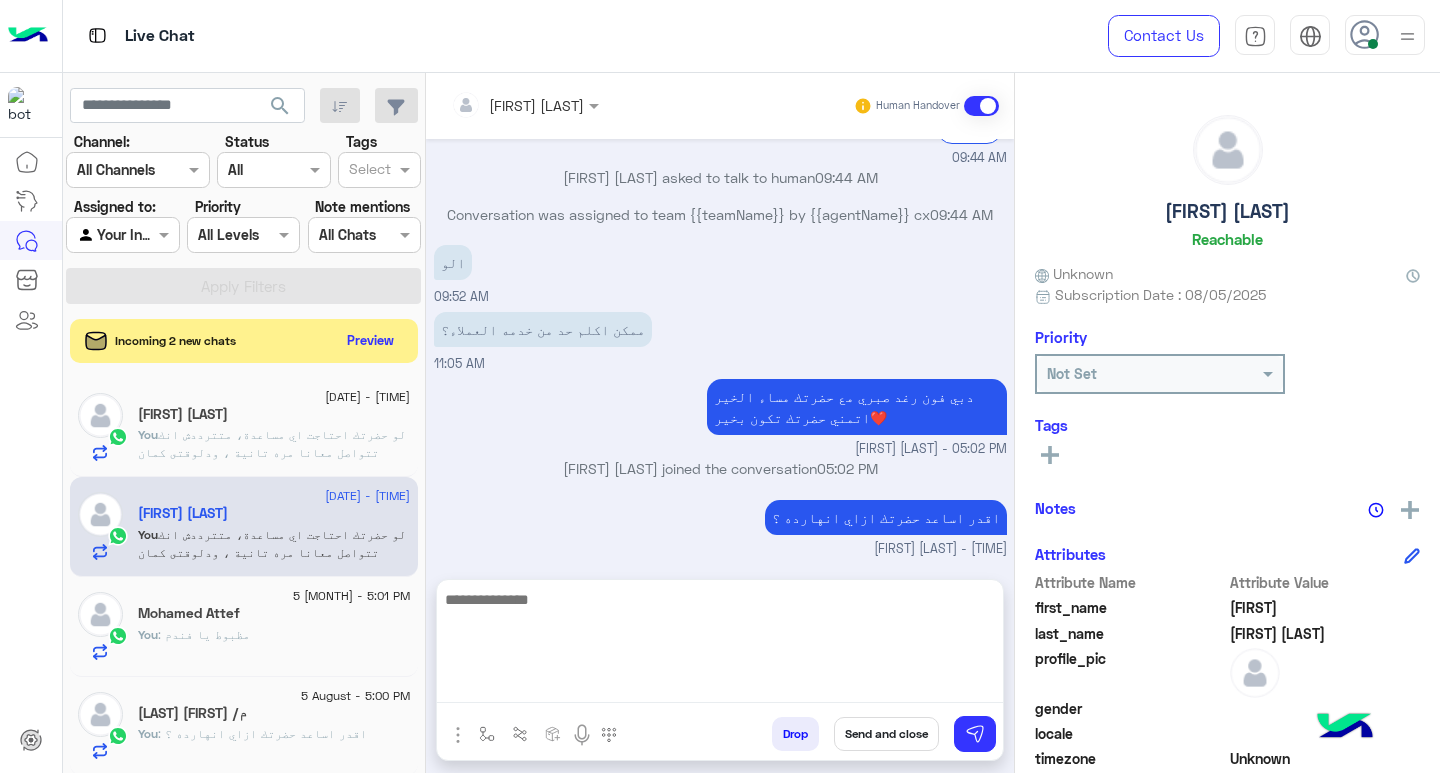 scroll, scrollTop: 1008, scrollLeft: 0, axis: vertical 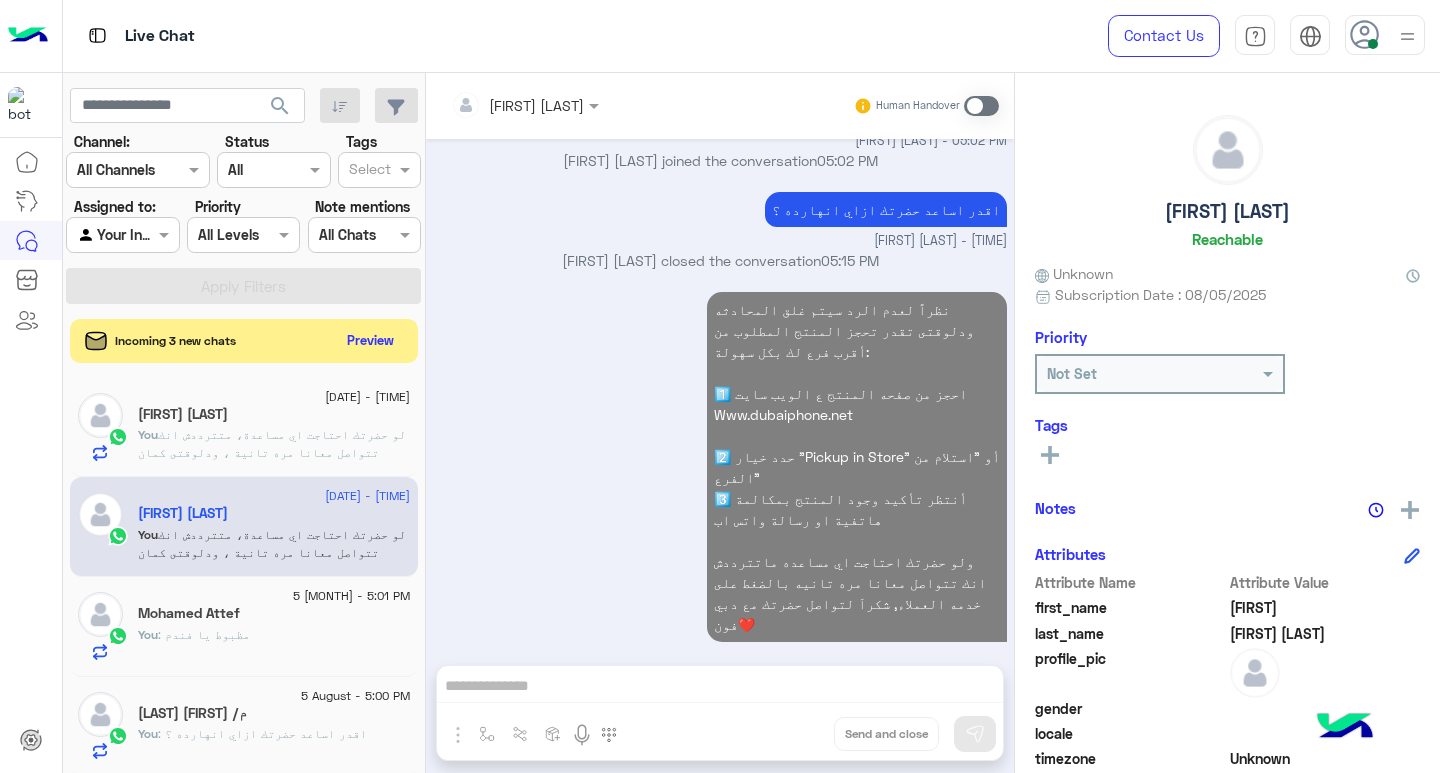 click on "لو حضرتك احتاجت اي مساعدة، متترددش انك تتواصل معانا مره تانية ،
ودلوقتى كمان تقدر تحجز المنتج المطلوب من أقرب فرع لك بكل سهولة:
1️⃣ احجز من صفحه المنتج ع الويب سايت
Www.dubaiphone.net
2️⃣ حدد خيار "Pickup in Store" أو "استلام من الفرع"
3️⃣ أنتظر تأكيد وجود المنتج  بمكالمة هاتفية او رسالة واتس اب
شكرا لتواصلك مع دبي فون ❤️" 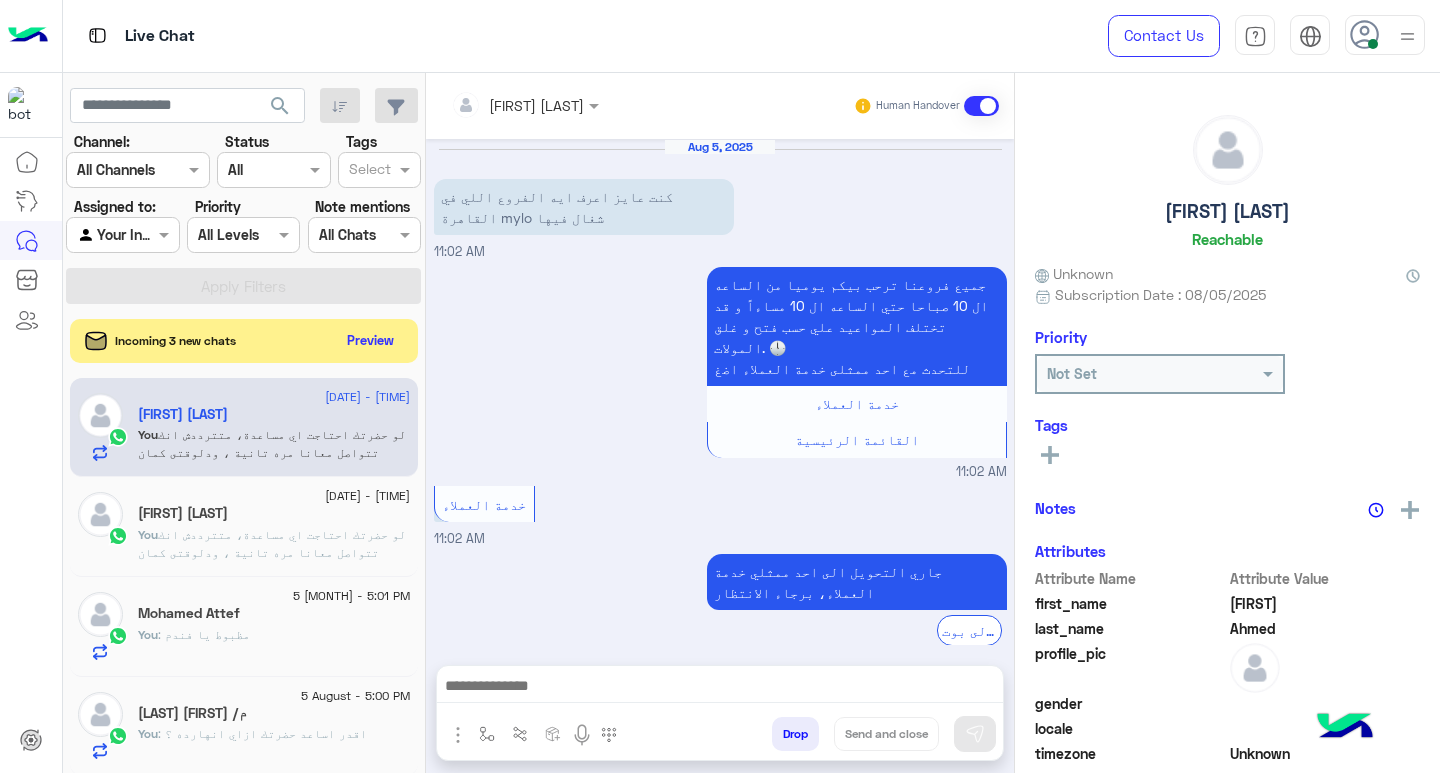 scroll, scrollTop: 262, scrollLeft: 0, axis: vertical 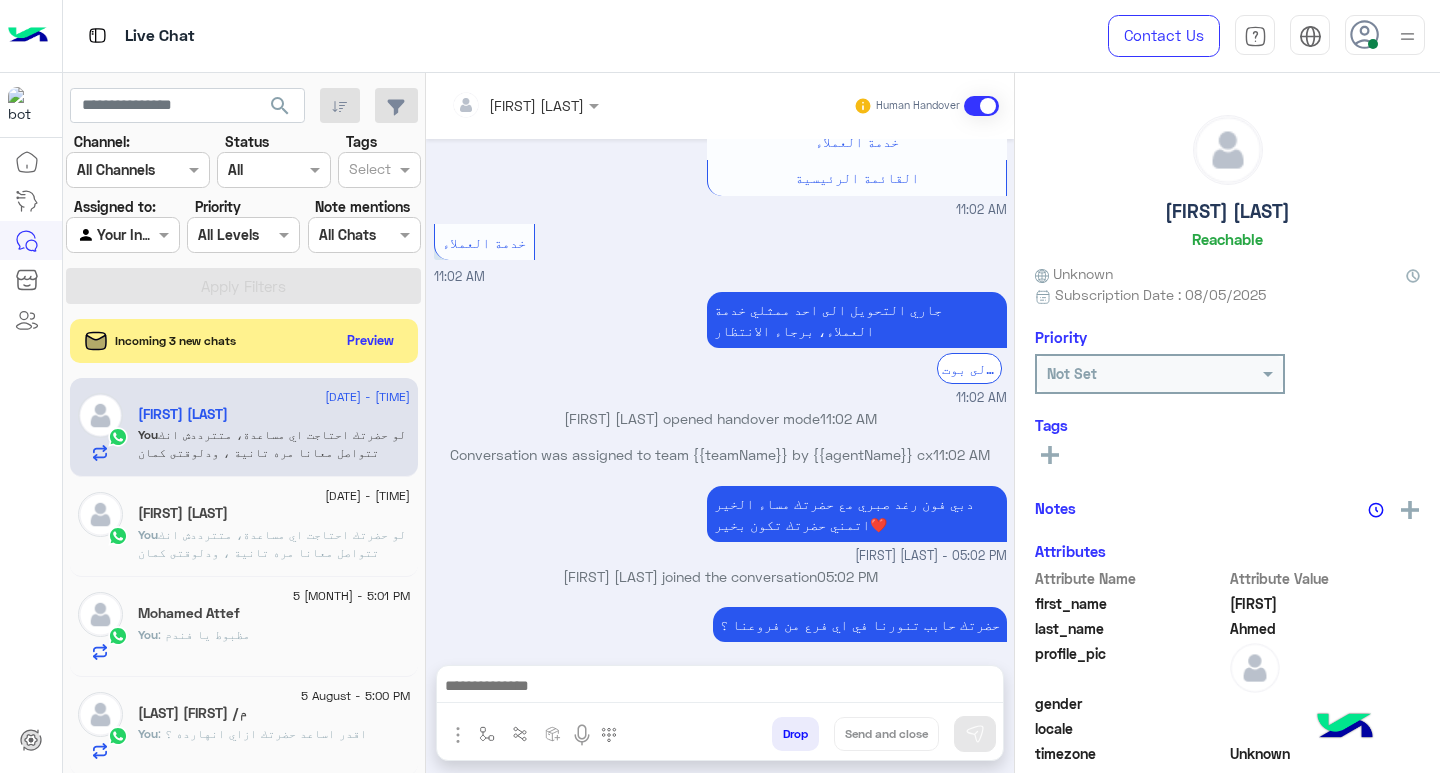 click at bounding box center [720, 688] 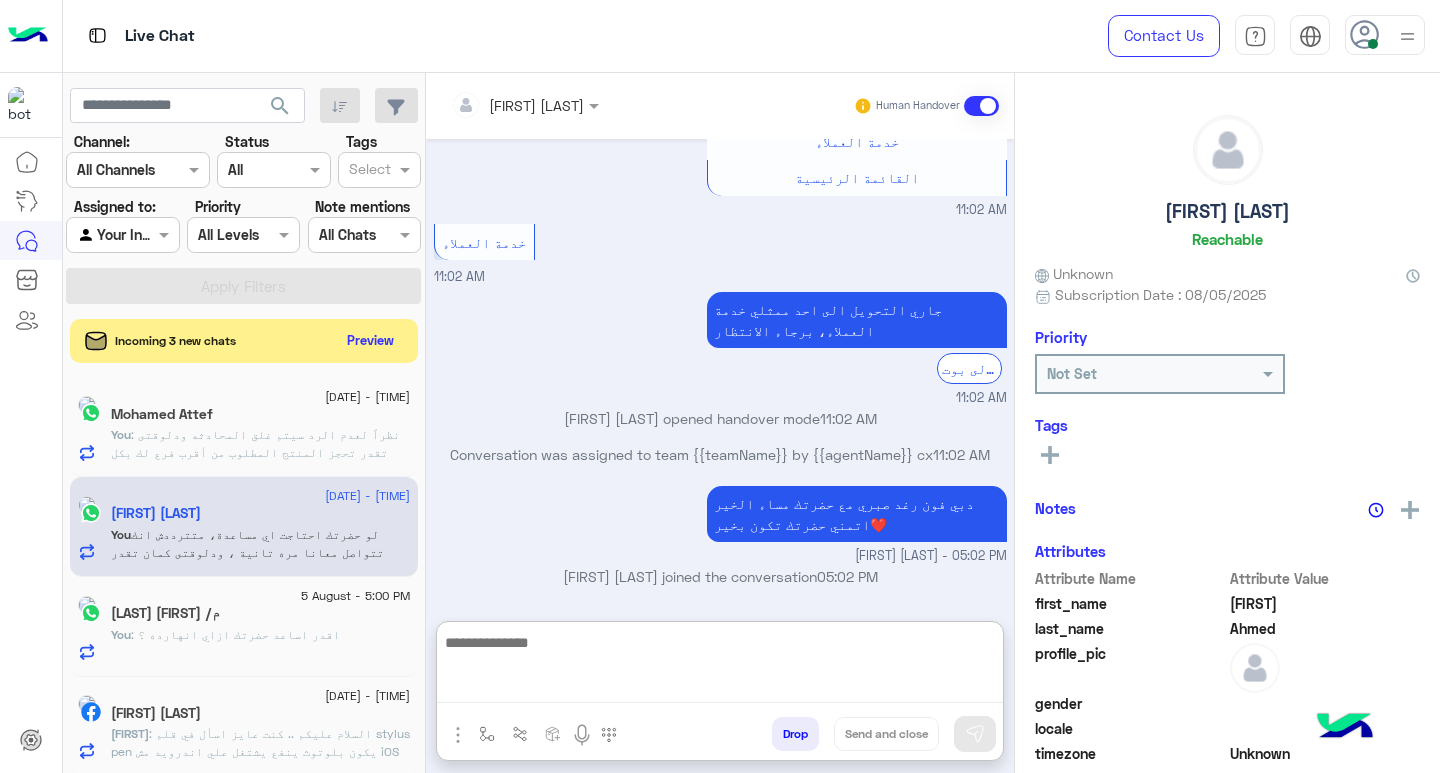 paste on "**********" 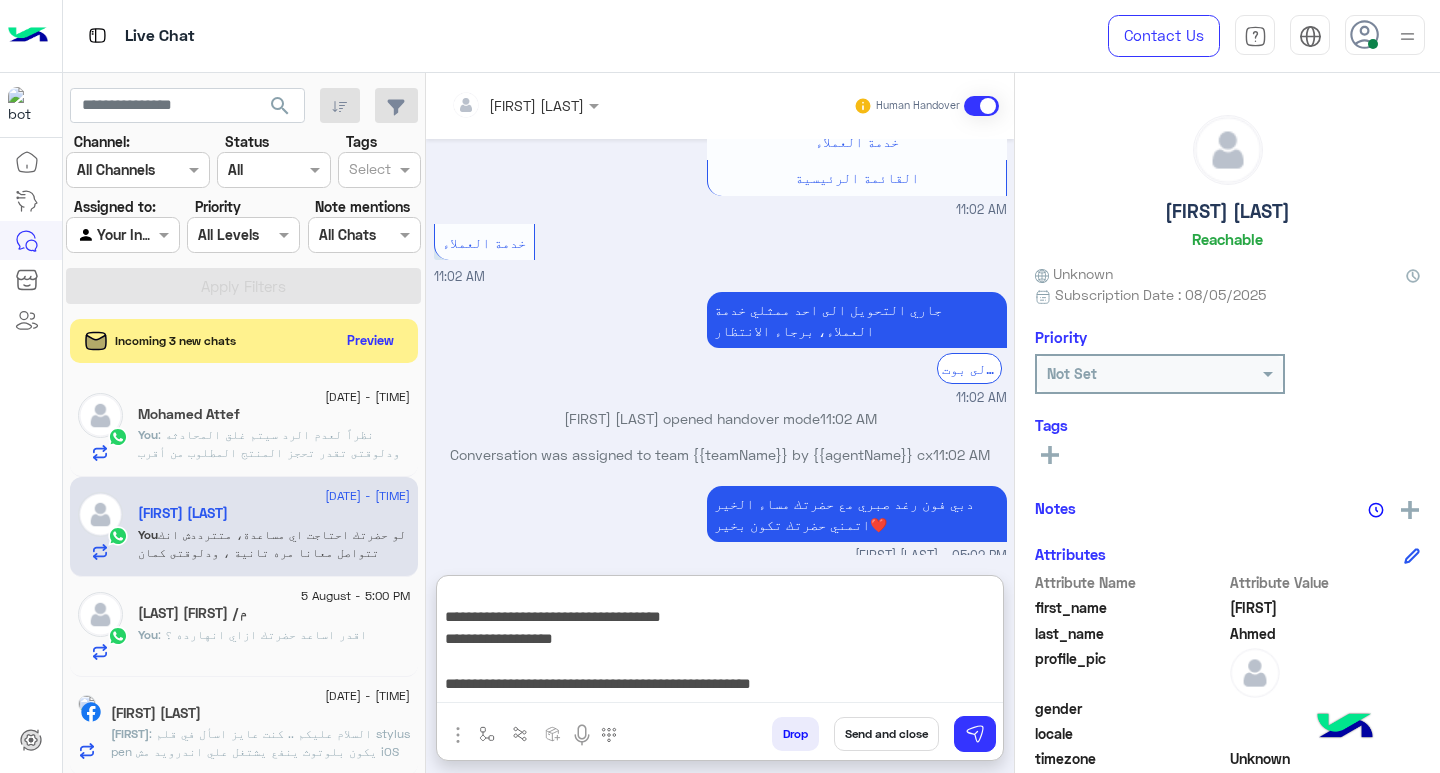 scroll, scrollTop: 0, scrollLeft: 0, axis: both 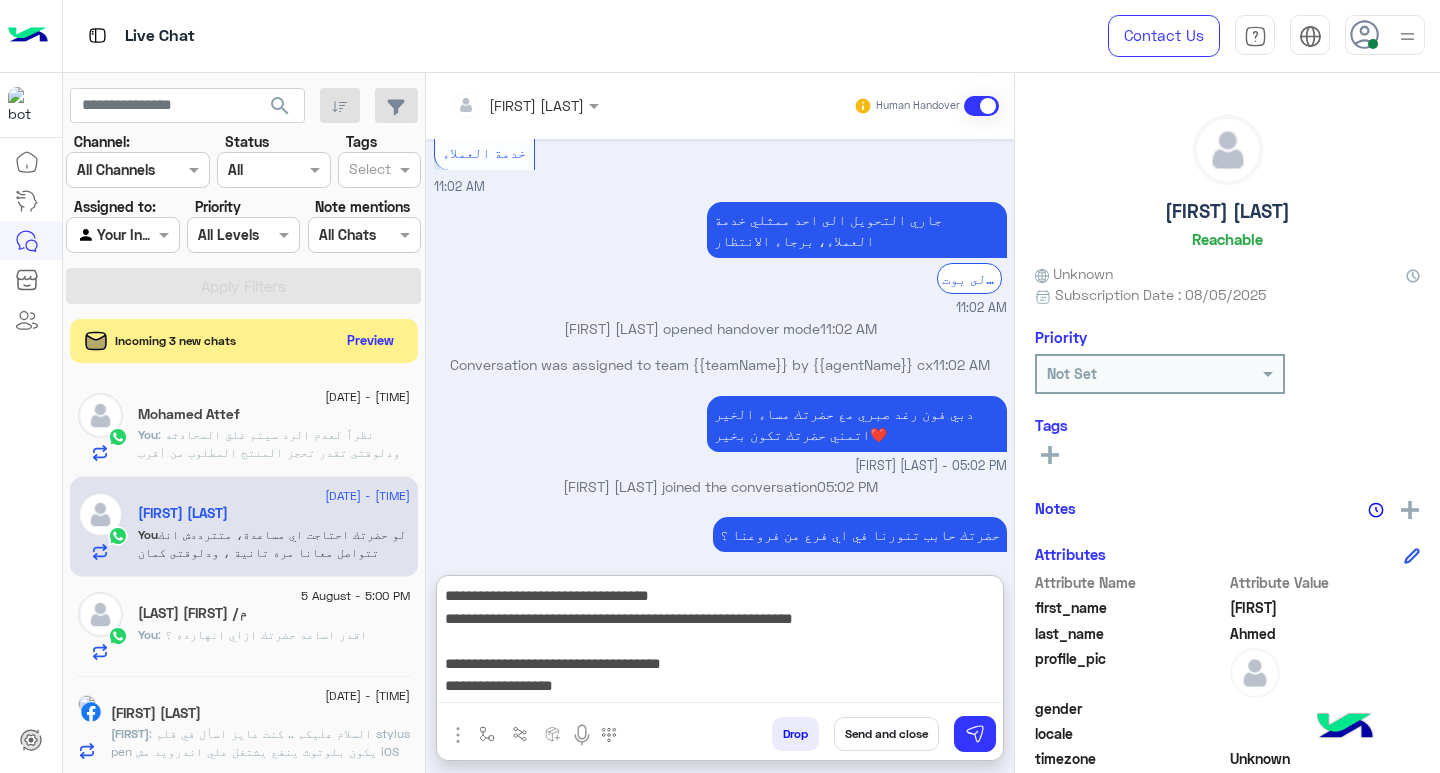 type on "**********" 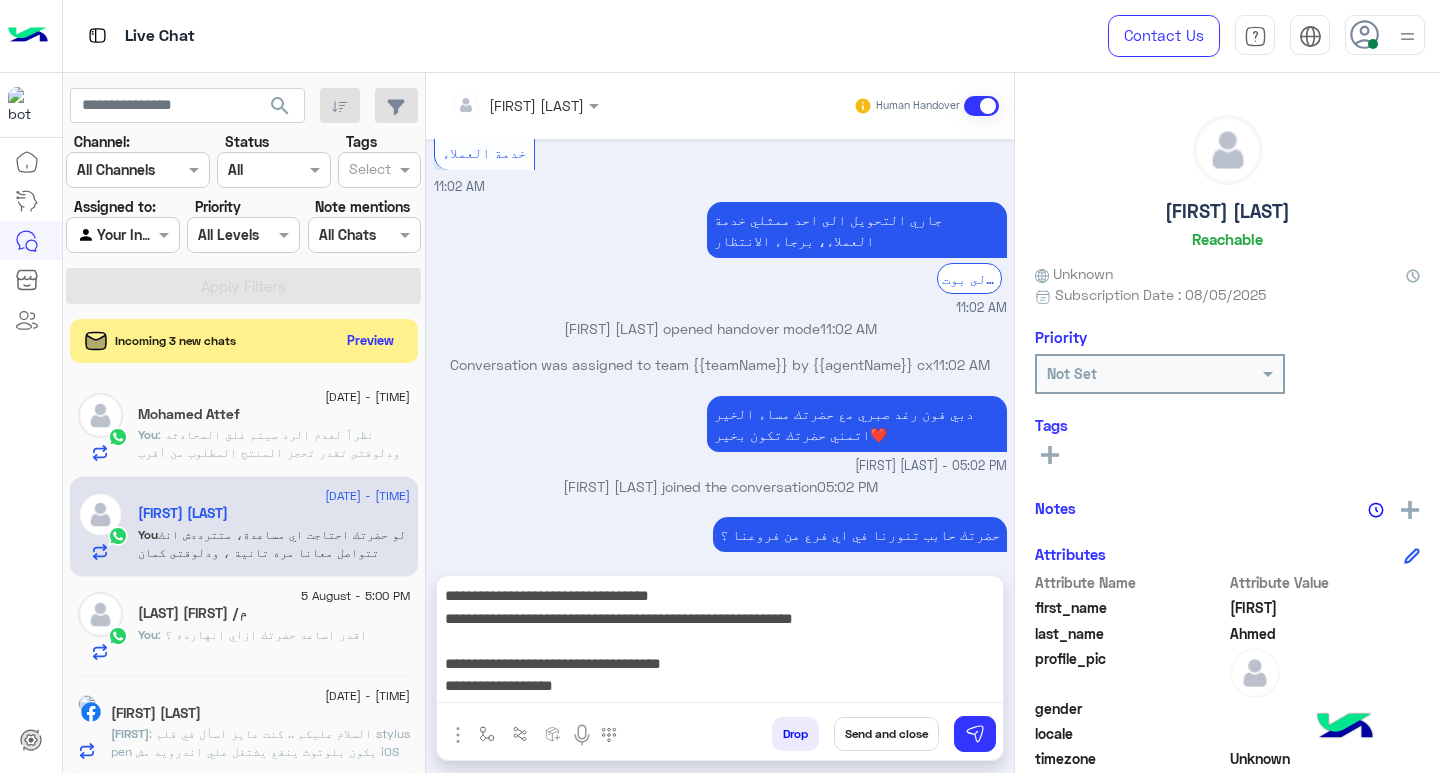 click on "Send and close" at bounding box center [886, 734] 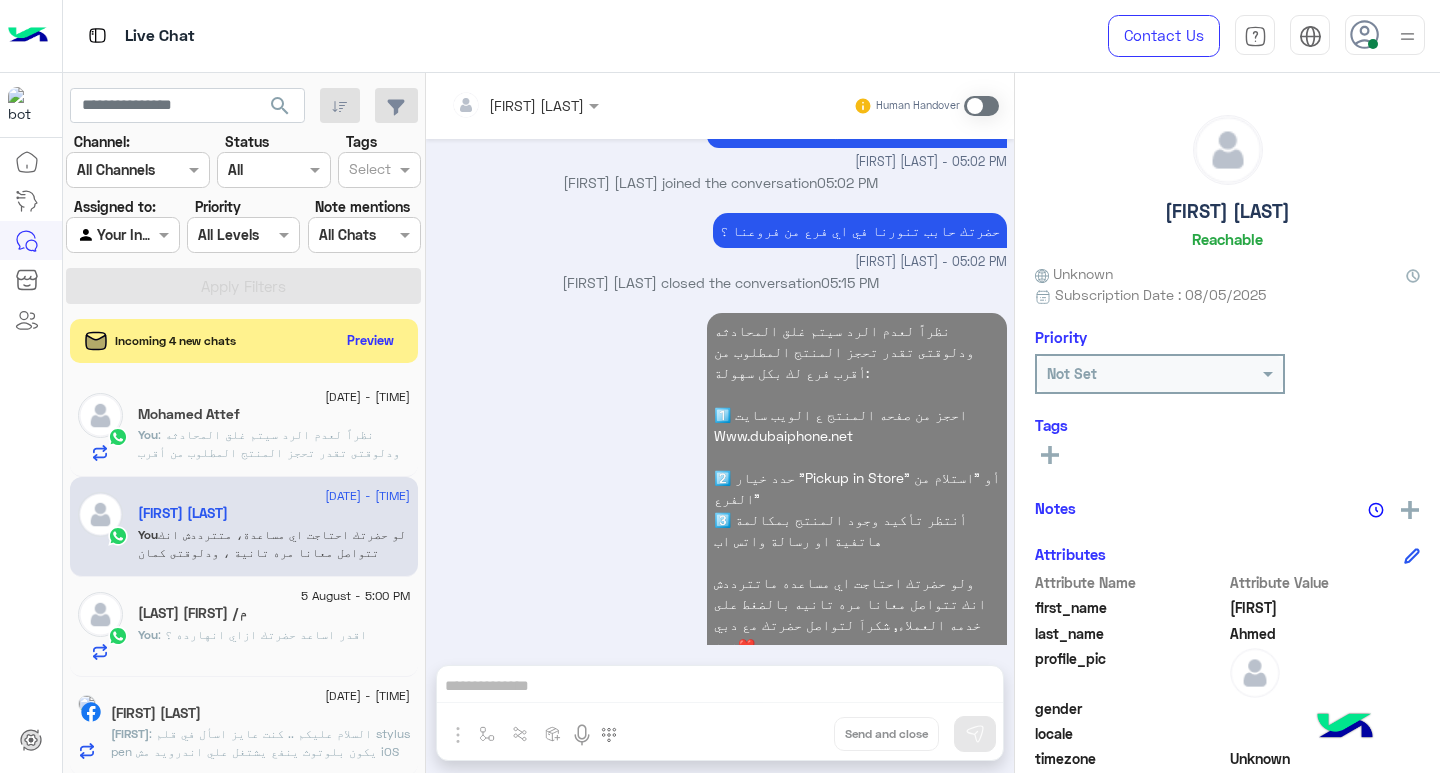 click on "م/ [FIRST] [LAST]" 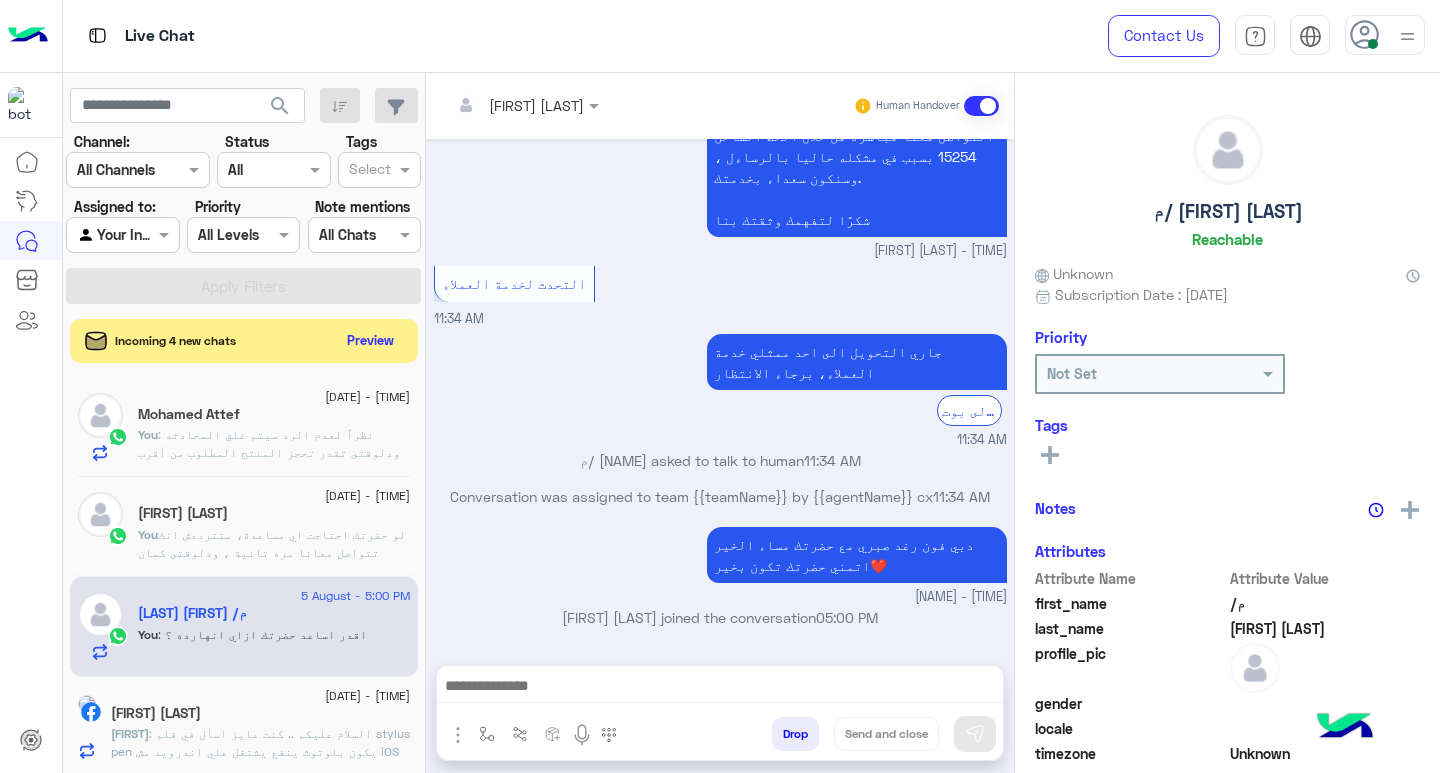 click at bounding box center (720, 688) 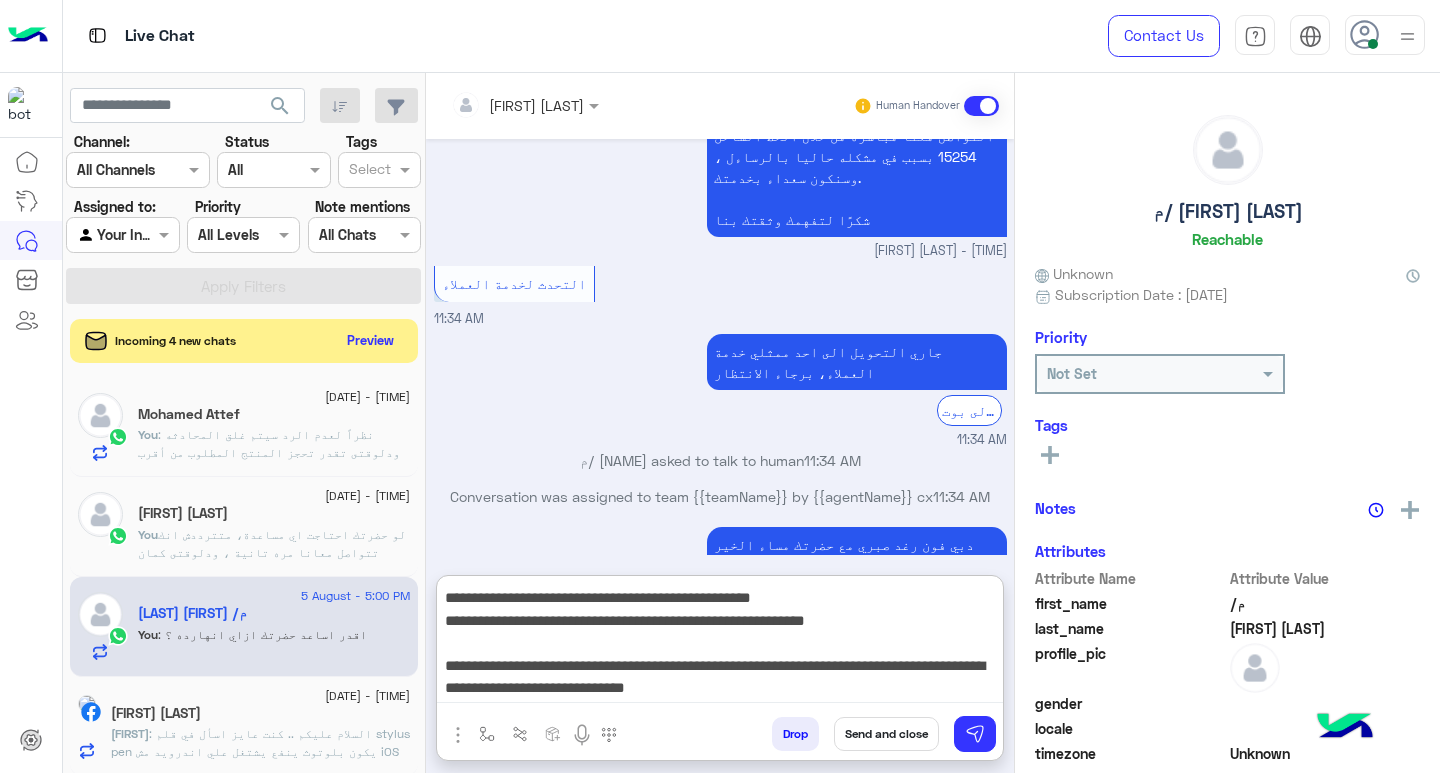 type on "**********" 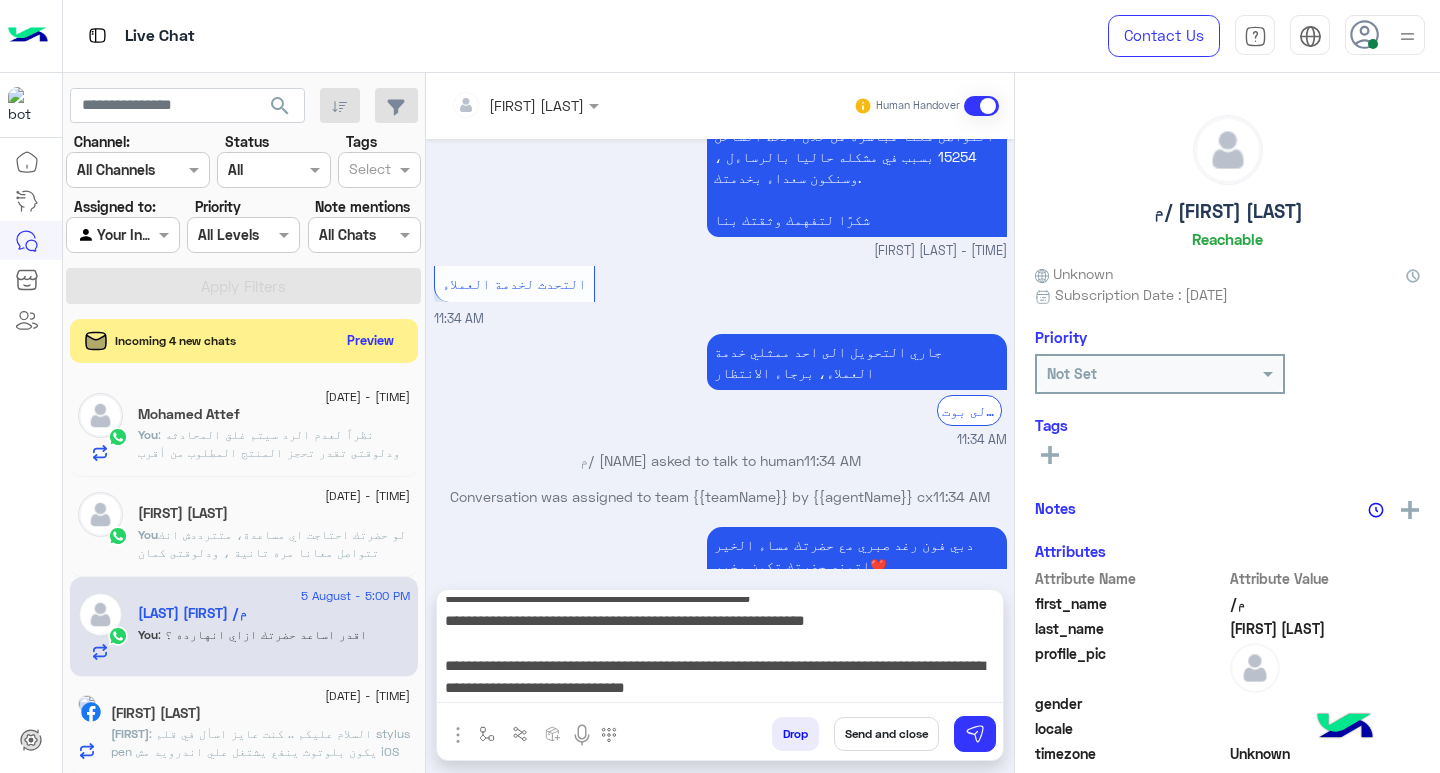 click on "Send and close" at bounding box center [886, 734] 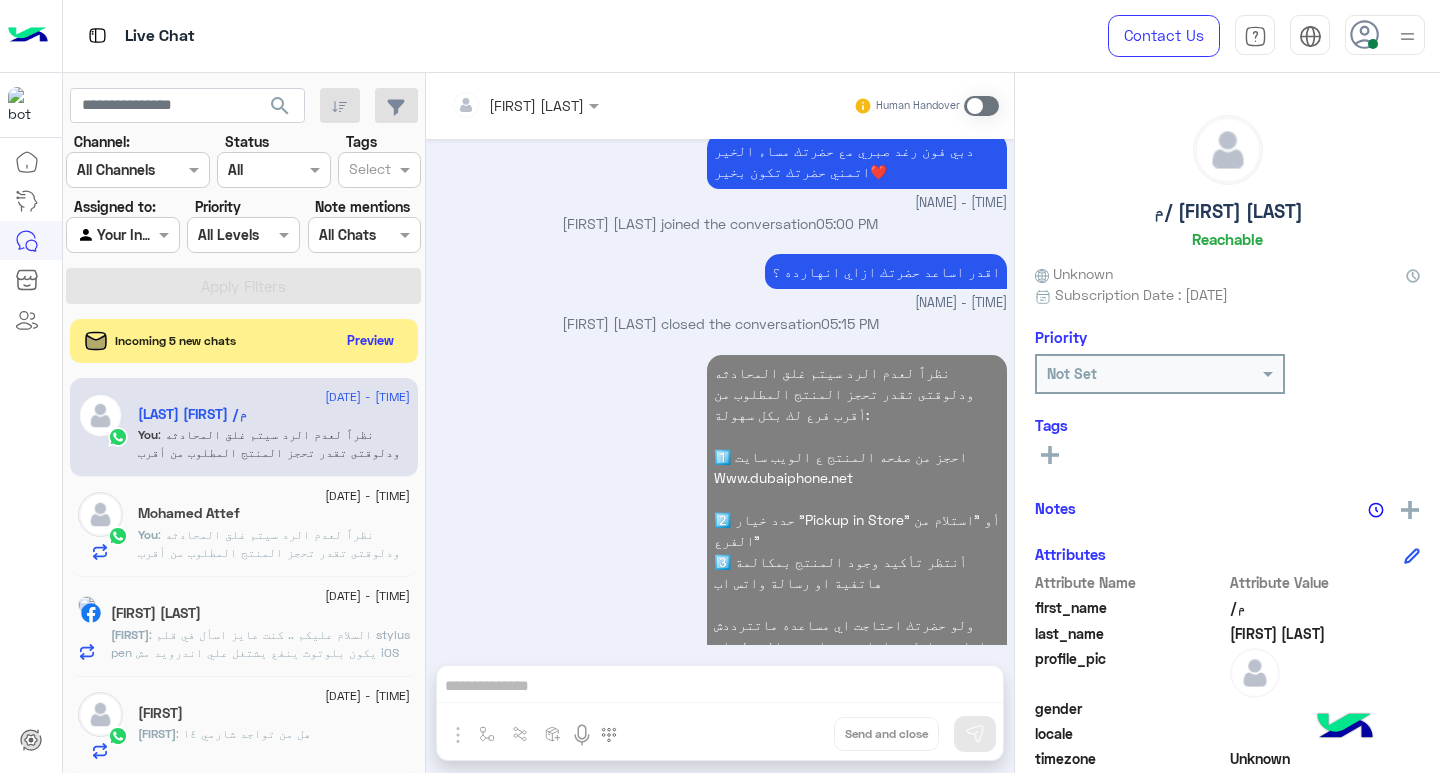 click on ": السلام عليكم ..
كنت عايز اسأل في قلم stylus pen  يكون بلوتوث ينفع يشتغل علي اندرويد مش iOS
معايا honor pad 10 و عايز اجيب قلم يشتغل معاه" 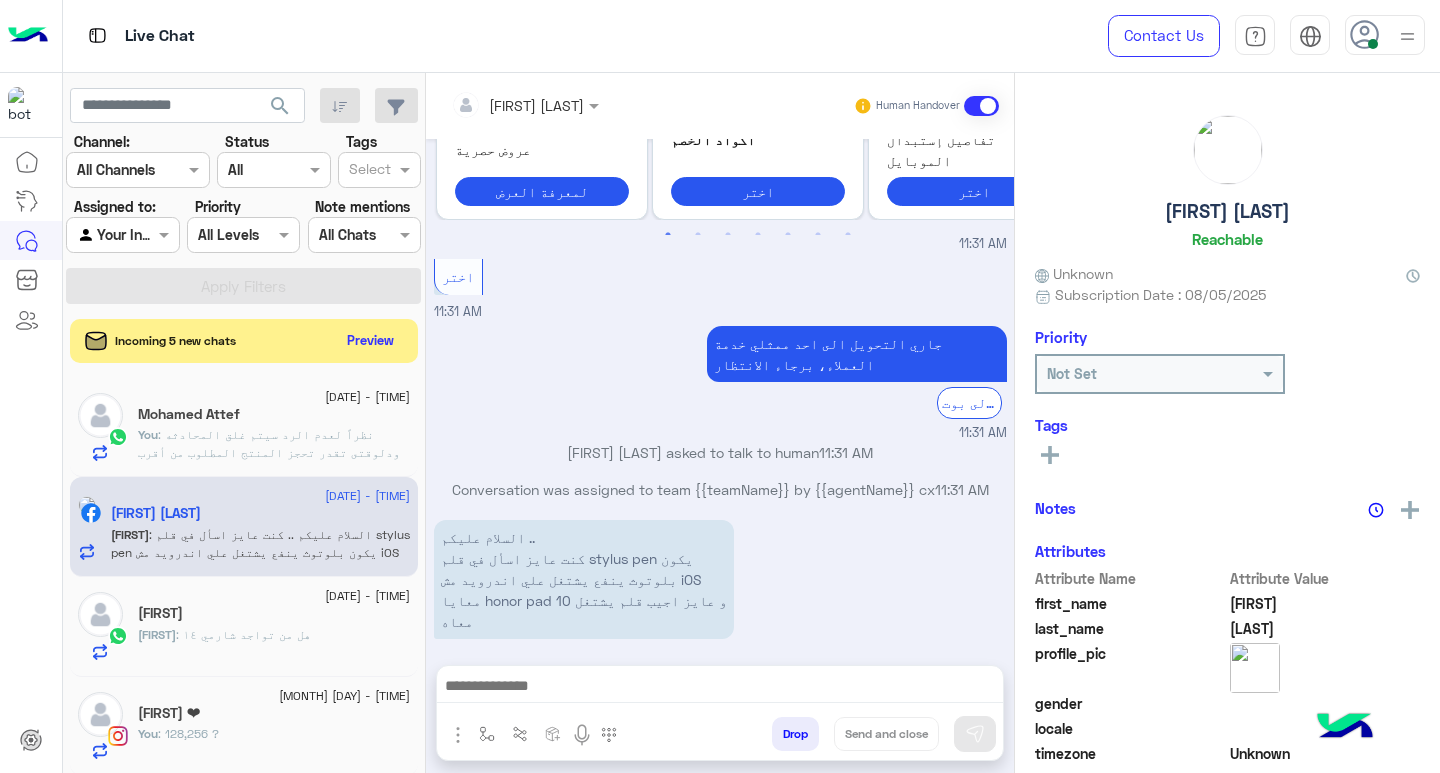 click on ": نظراً لعدم الرد سيتم غلق المحادثه
ودلوقتى تقدر تحجز المنتج المطلوب من أقرب فرع لك بكل سهولة:
1️⃣ احجز من صفحه المنتج ع الويب سايت
Www.dubaiphone.net
2️⃣ حدد خيار "Pickup in Store" أو "استلام من الفرع"
3️⃣ أنتظر تأكيد وجود المنتج  بمكالمة هاتفية او رسالة واتس اب
ولو حضرتك احتاجت اي مساعده ماتترددش انك تتواصل معانا مره تانيه بالضغط على خدمه العملاء, شكراَ لتواصل حضرتك مع دبي فون❤️" 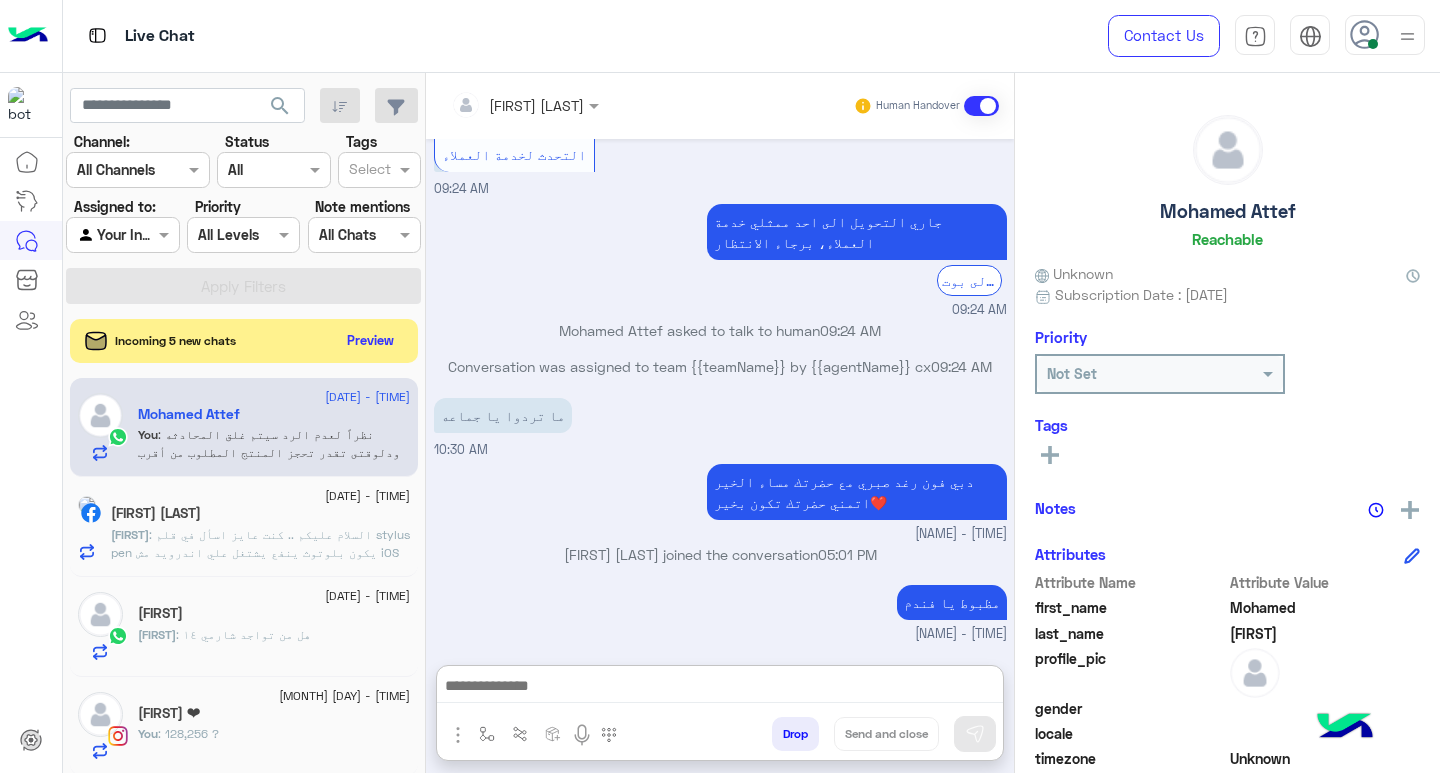 click at bounding box center [720, 688] 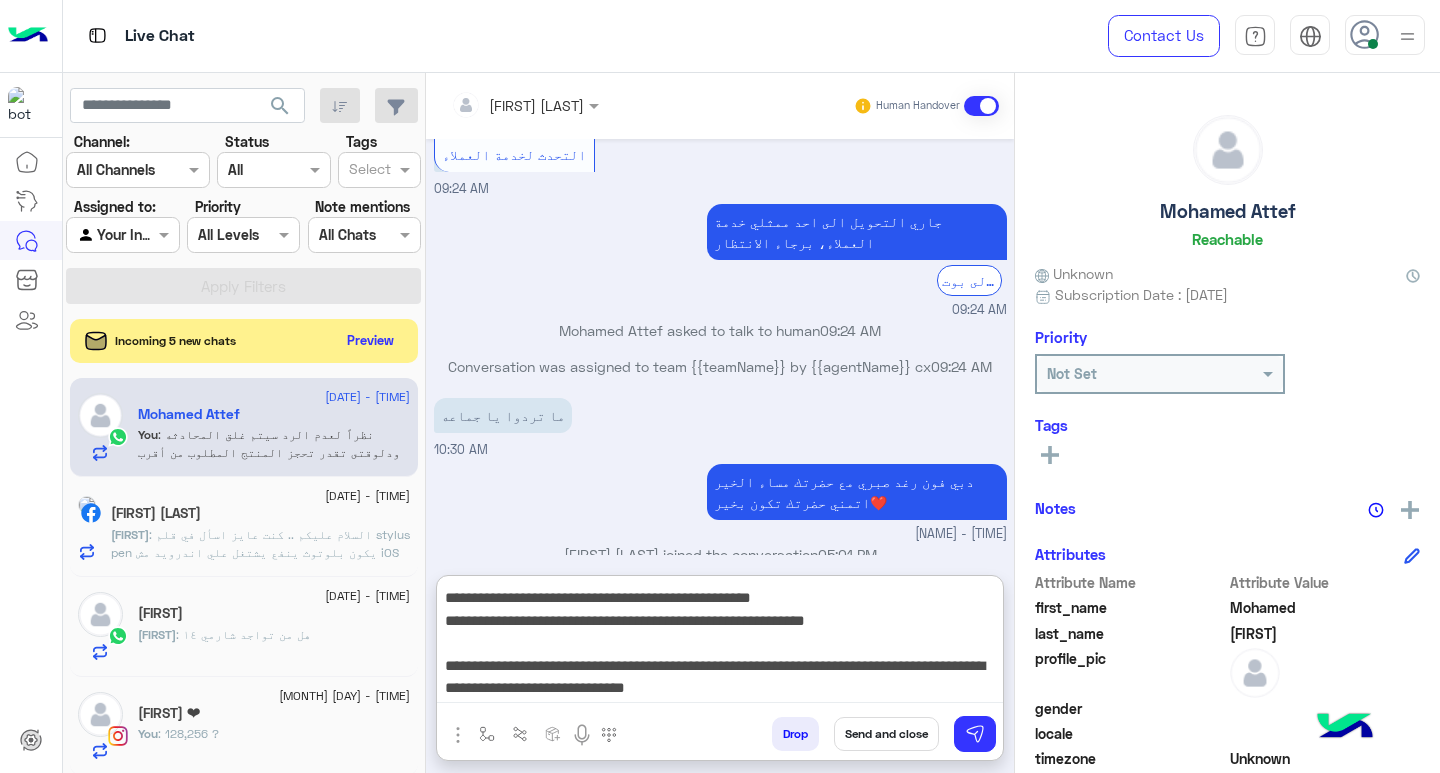 type on "**********" 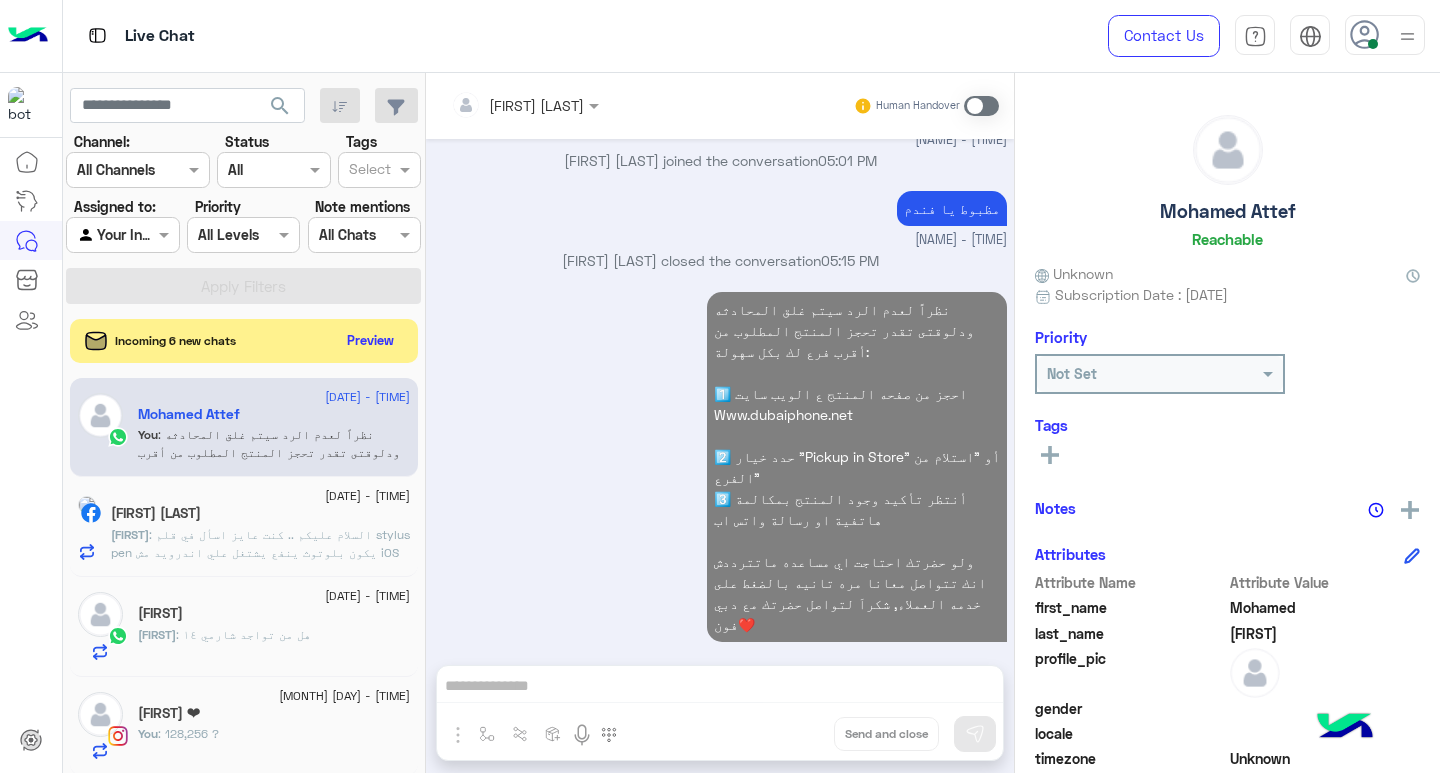 click on "[FIRST] ❤" 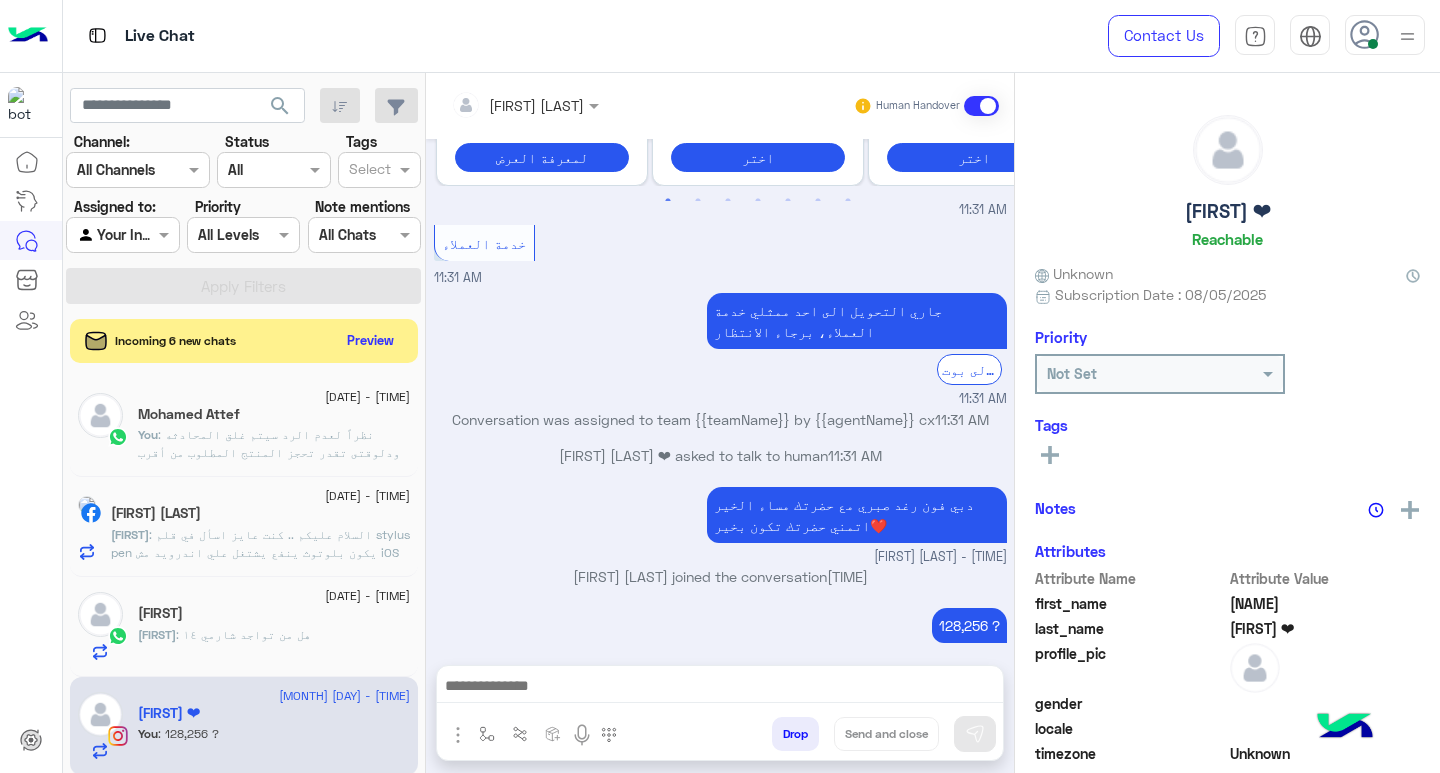 click at bounding box center (720, 688) 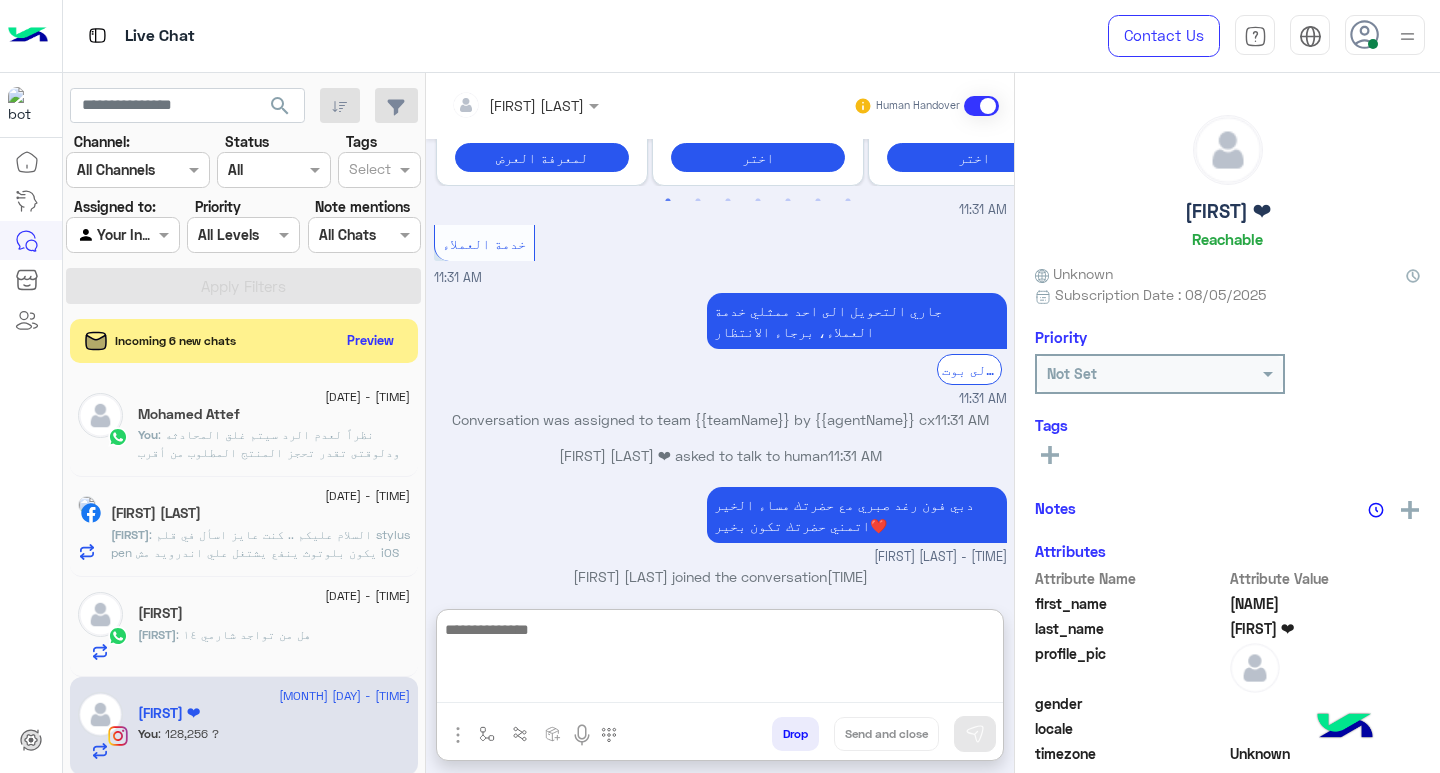 paste on "**********" 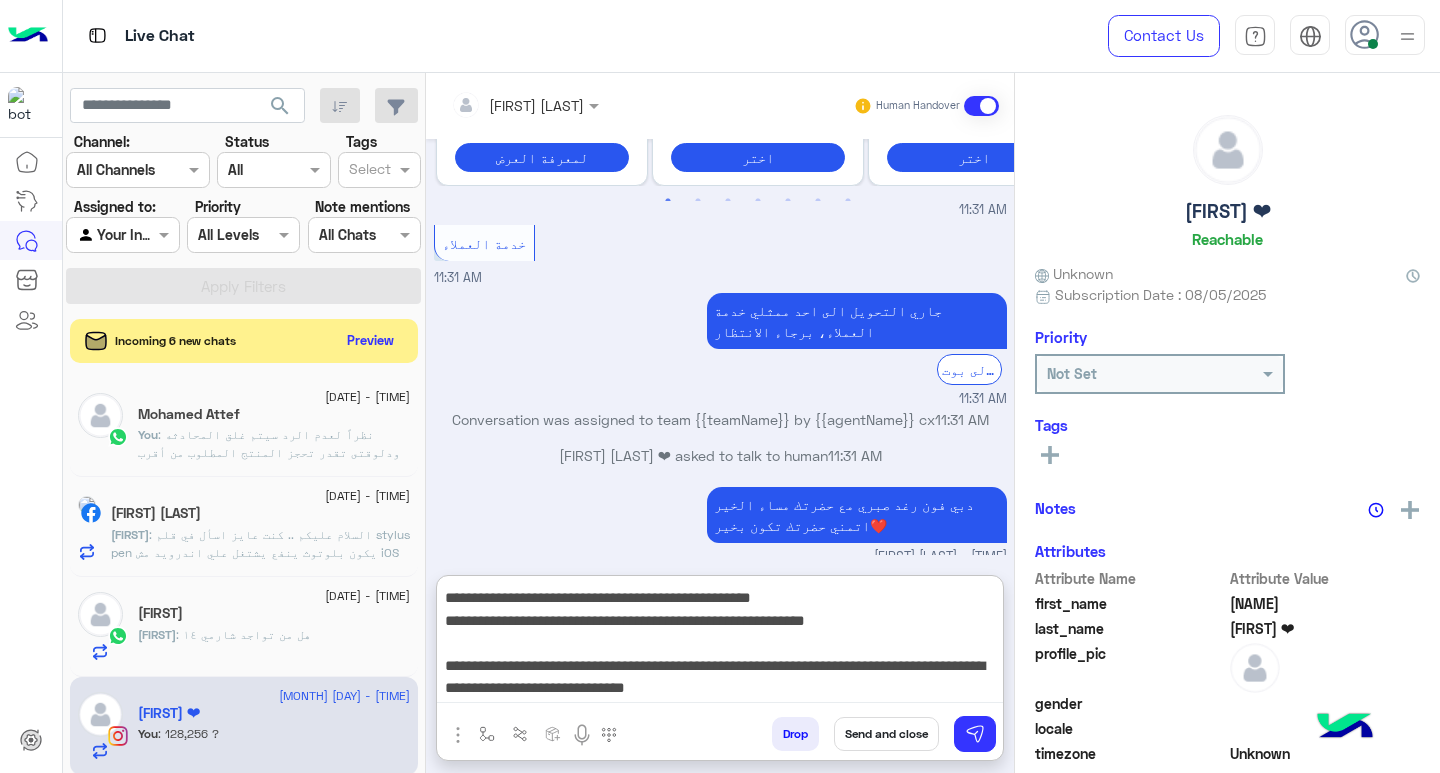 type on "**********" 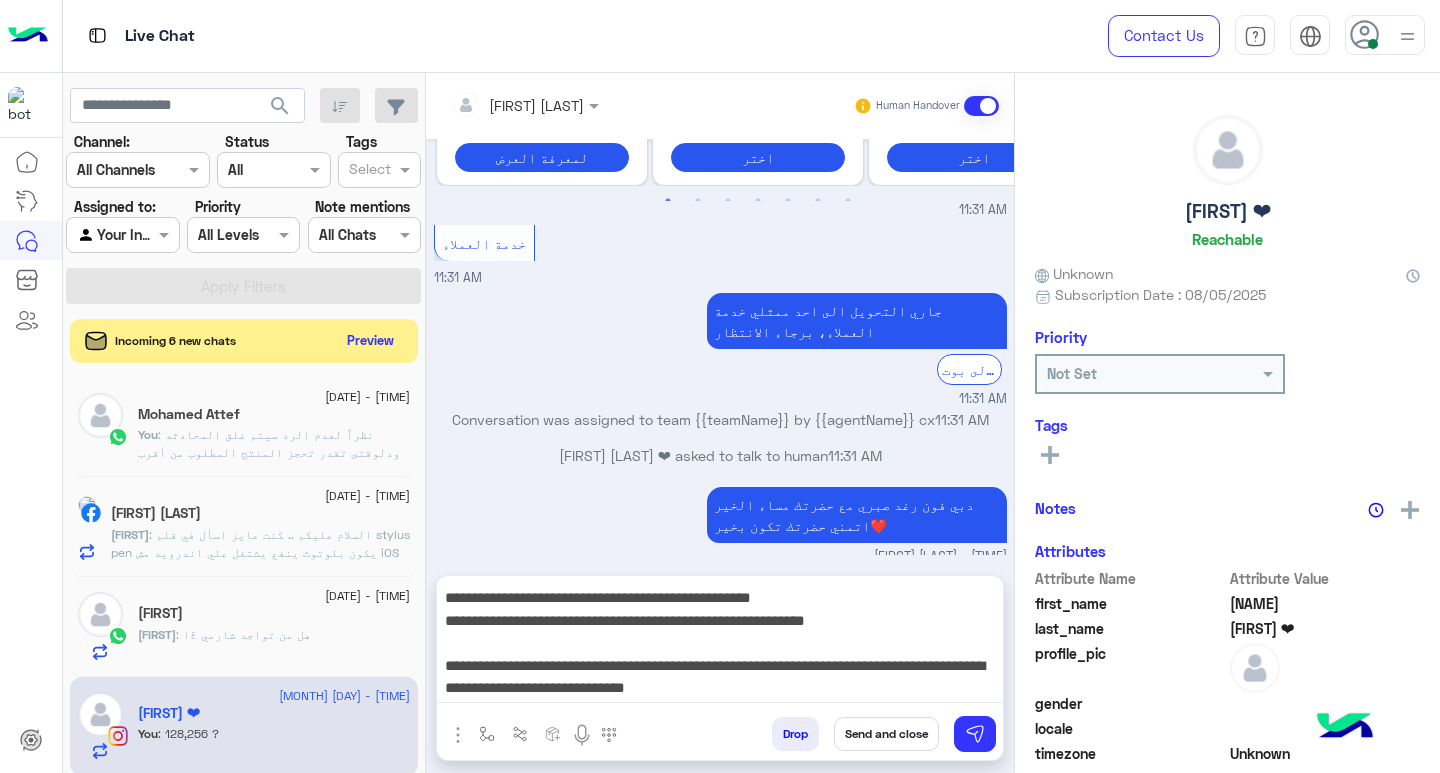 click on "Send and close" at bounding box center (886, 734) 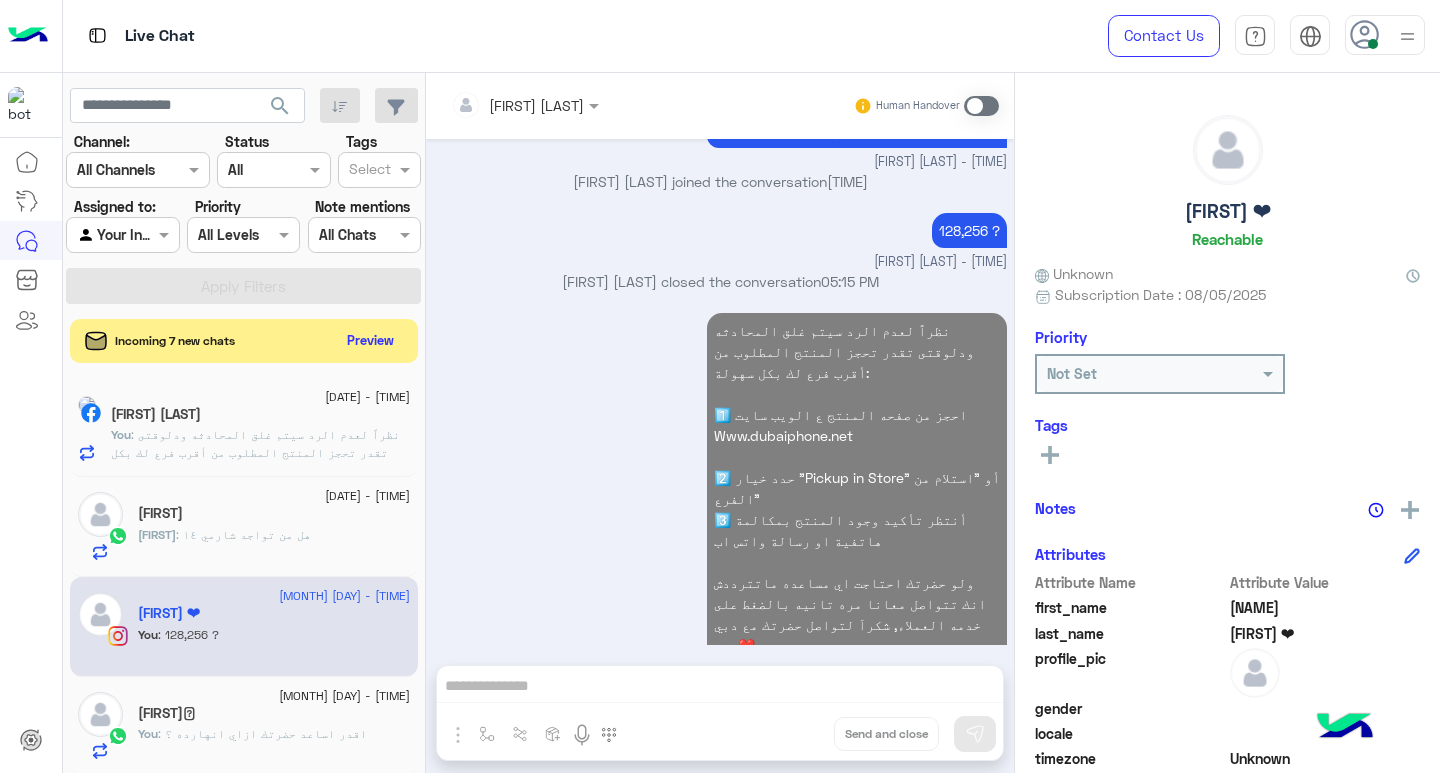 click on "[MONTH] [DAY] - [TIME]" 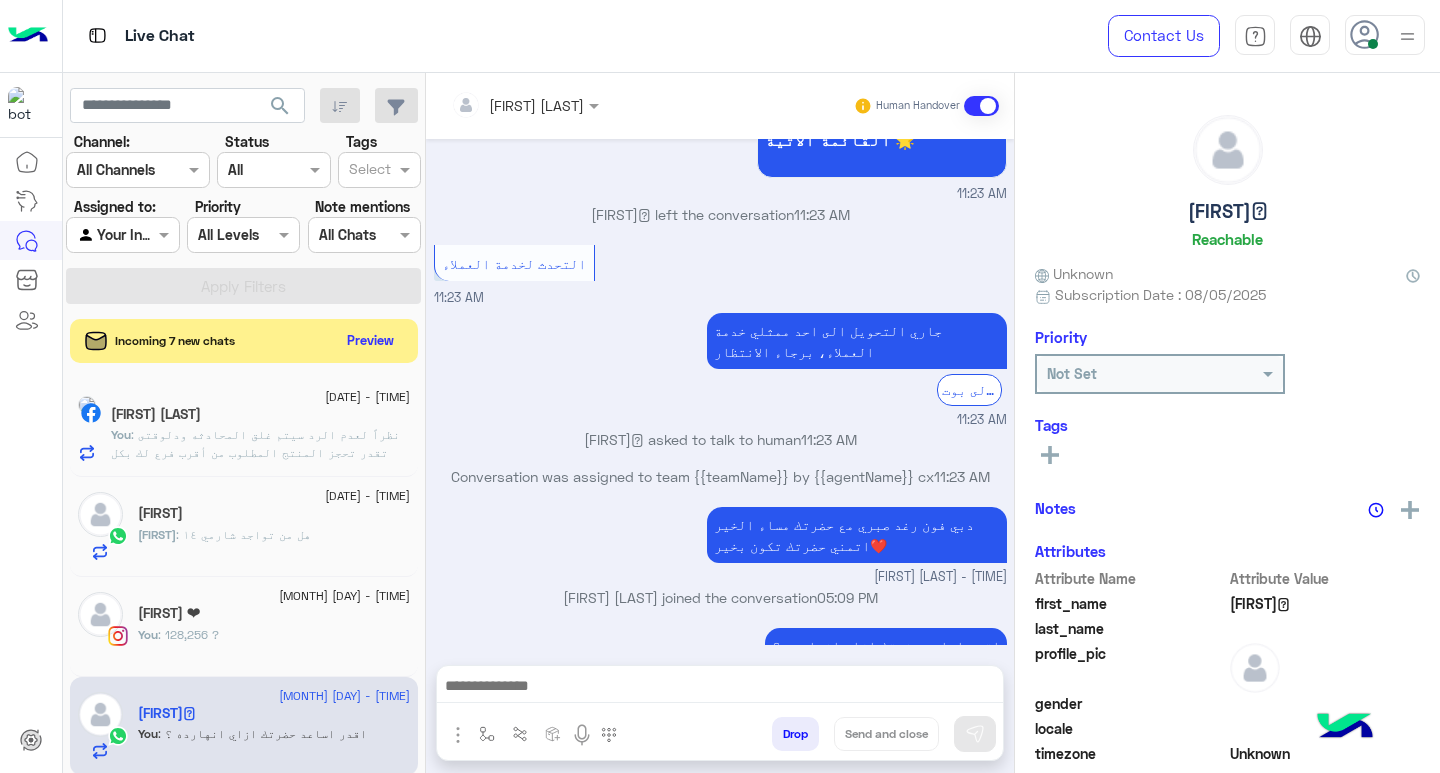 click at bounding box center [720, 688] 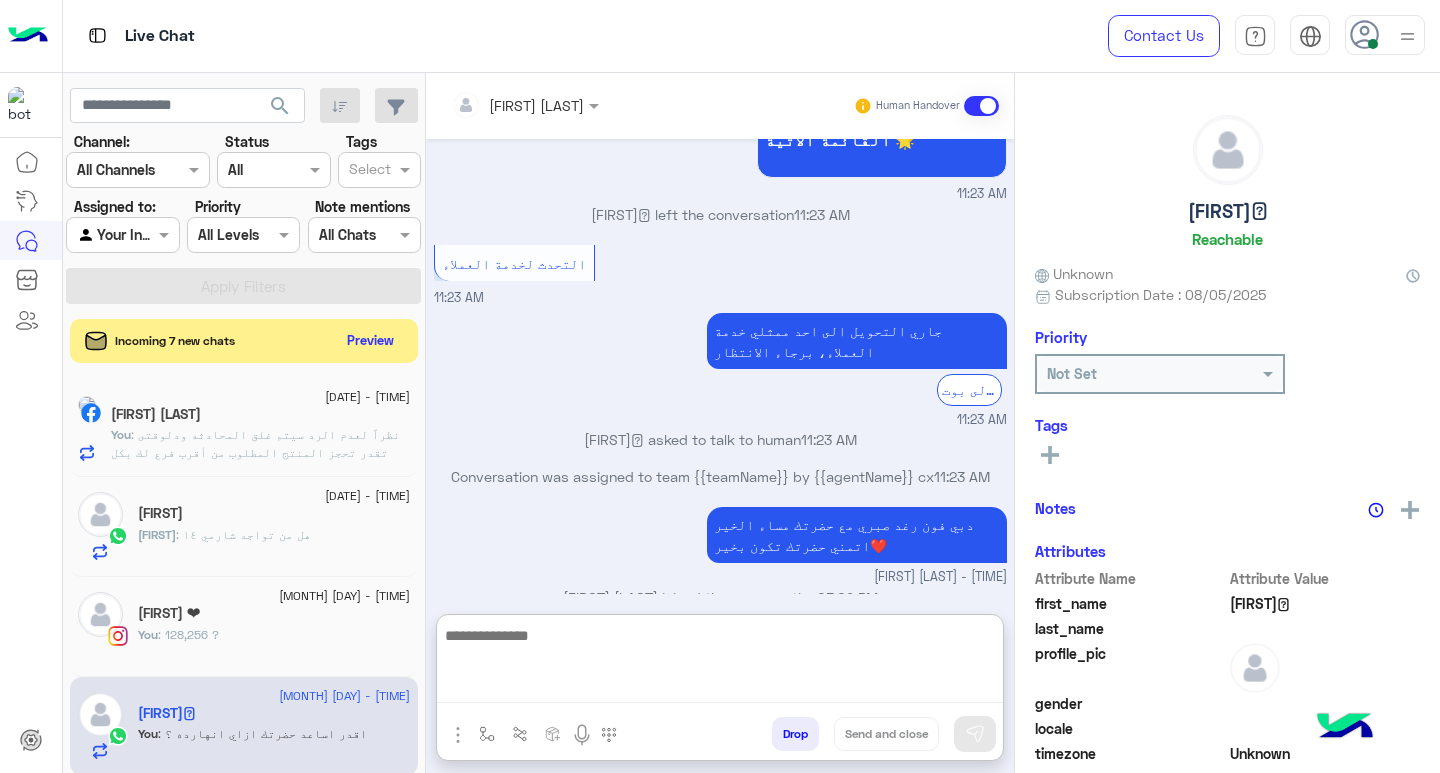 paste on "**********" 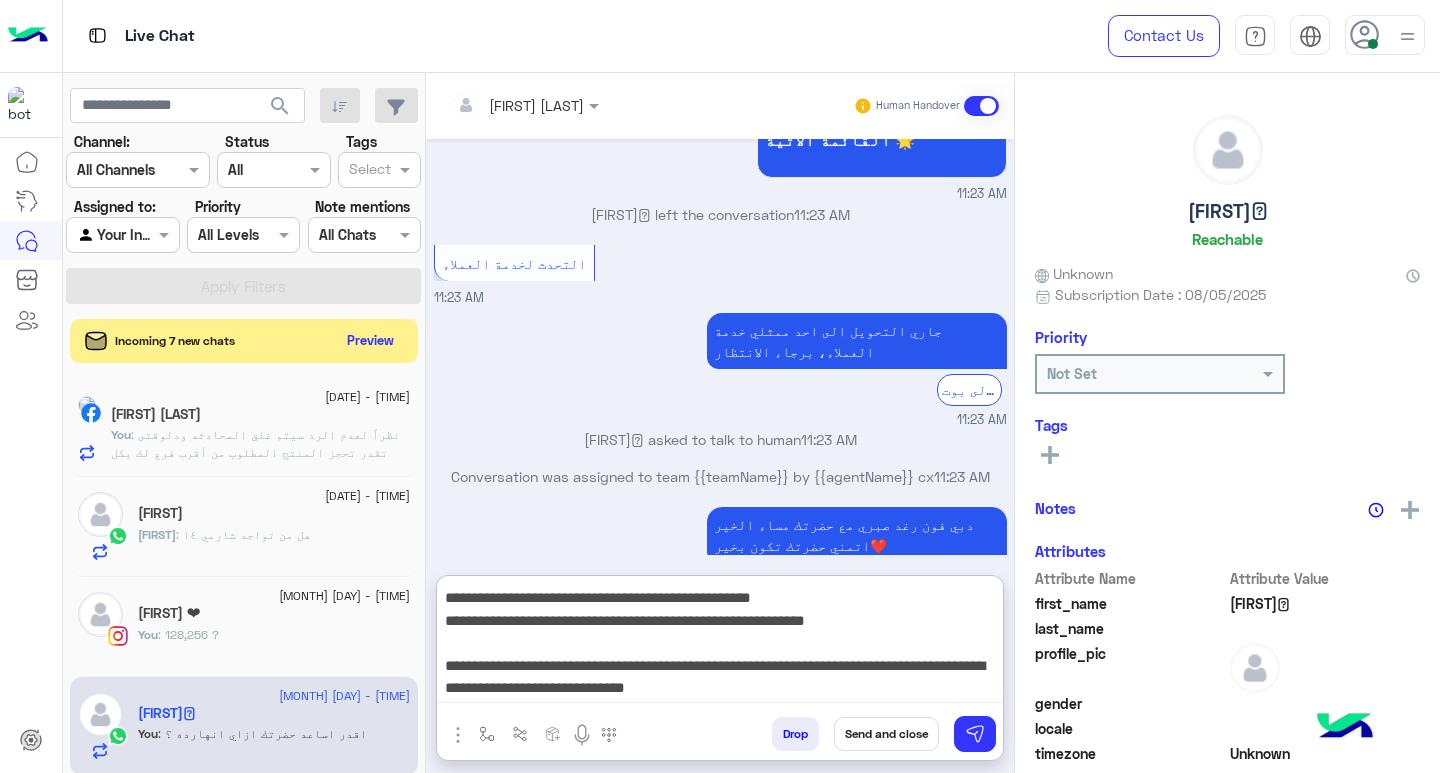 type on "**********" 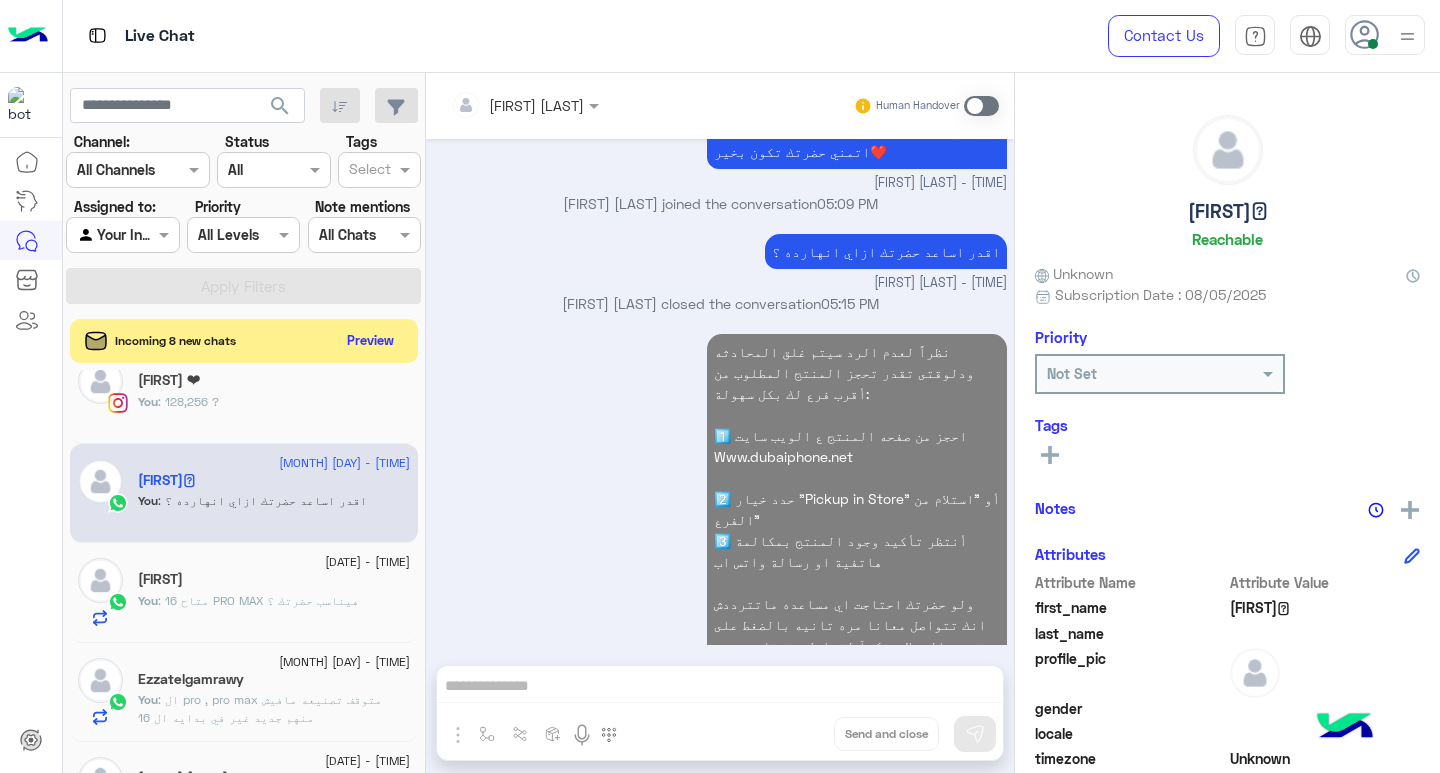 click on "You : متاح 16 PRO MAX
هيناسب حضرتك ؟" 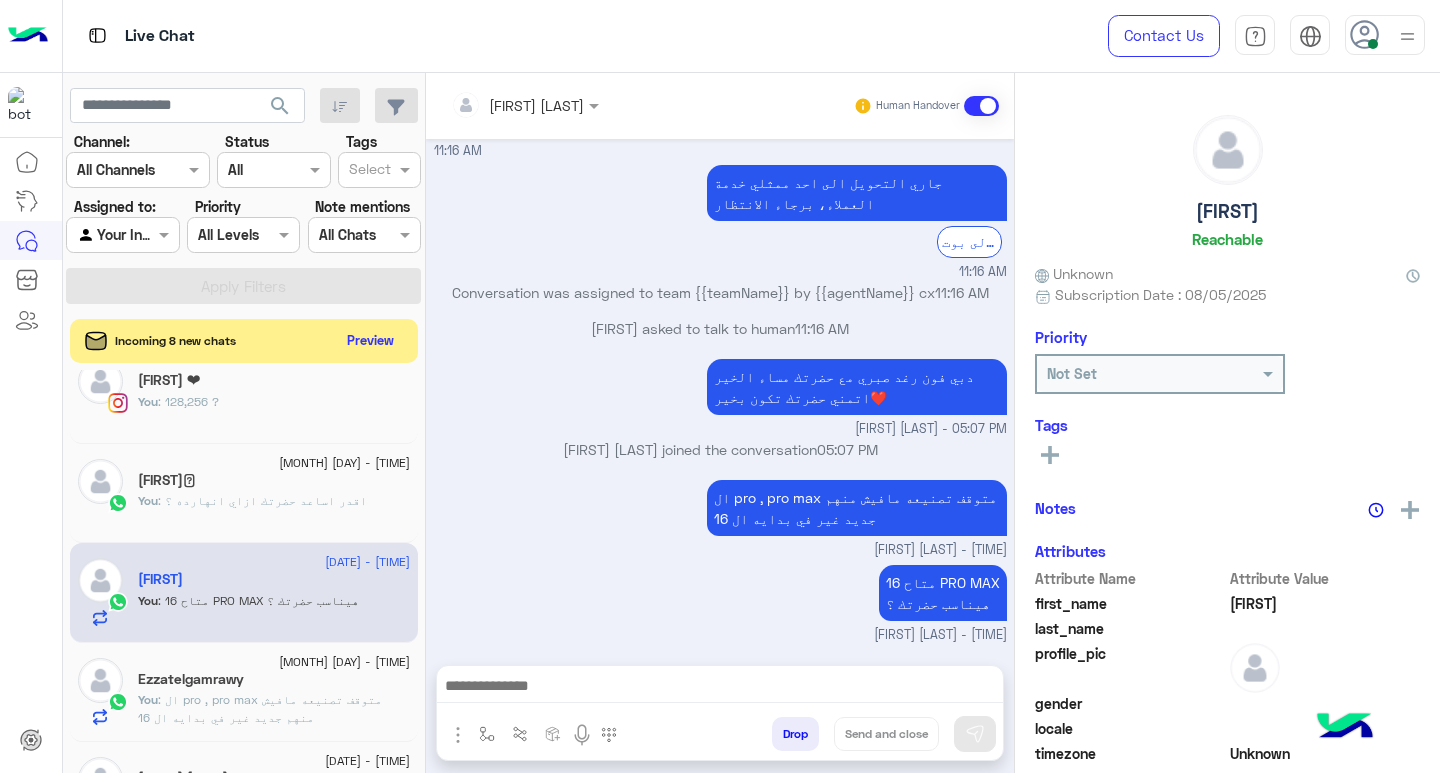 click at bounding box center (720, 688) 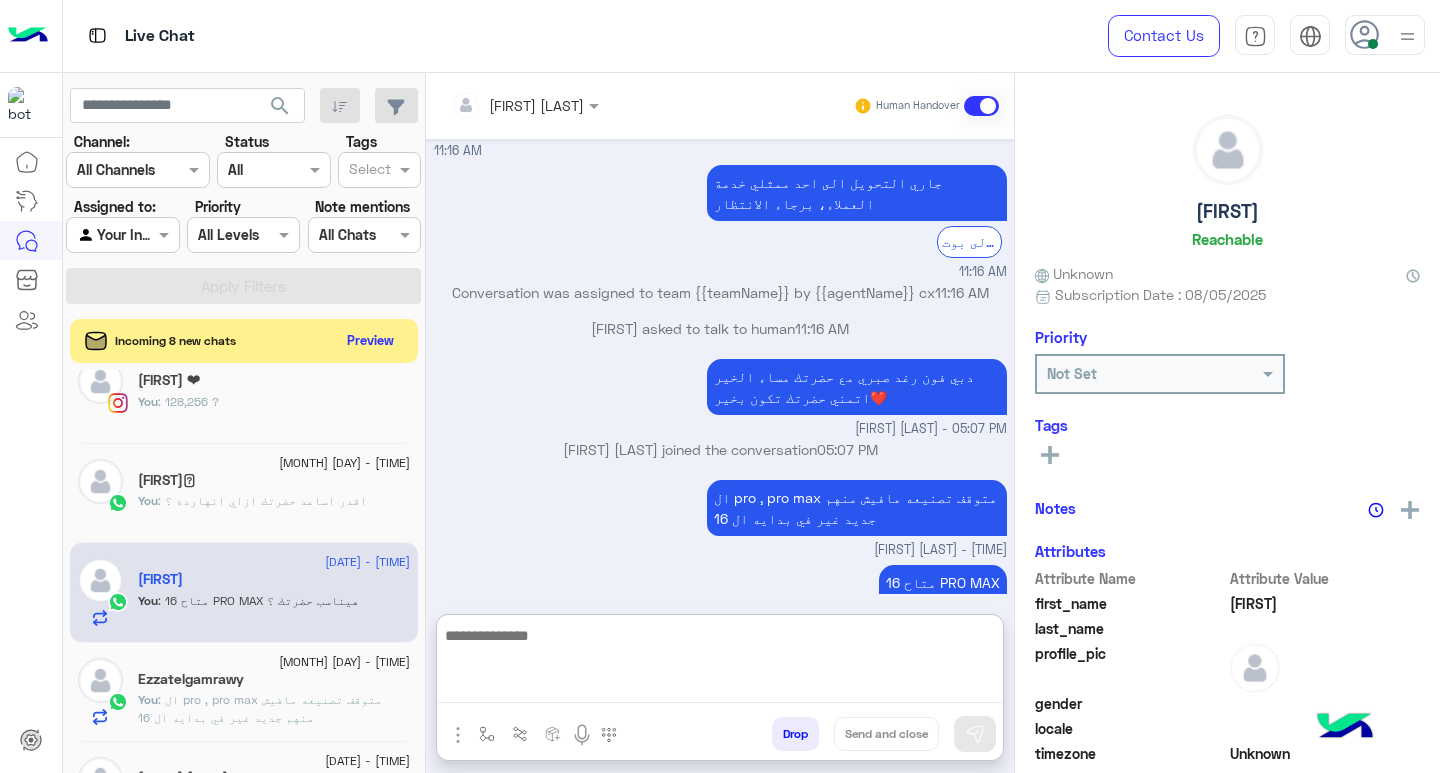 paste on "**********" 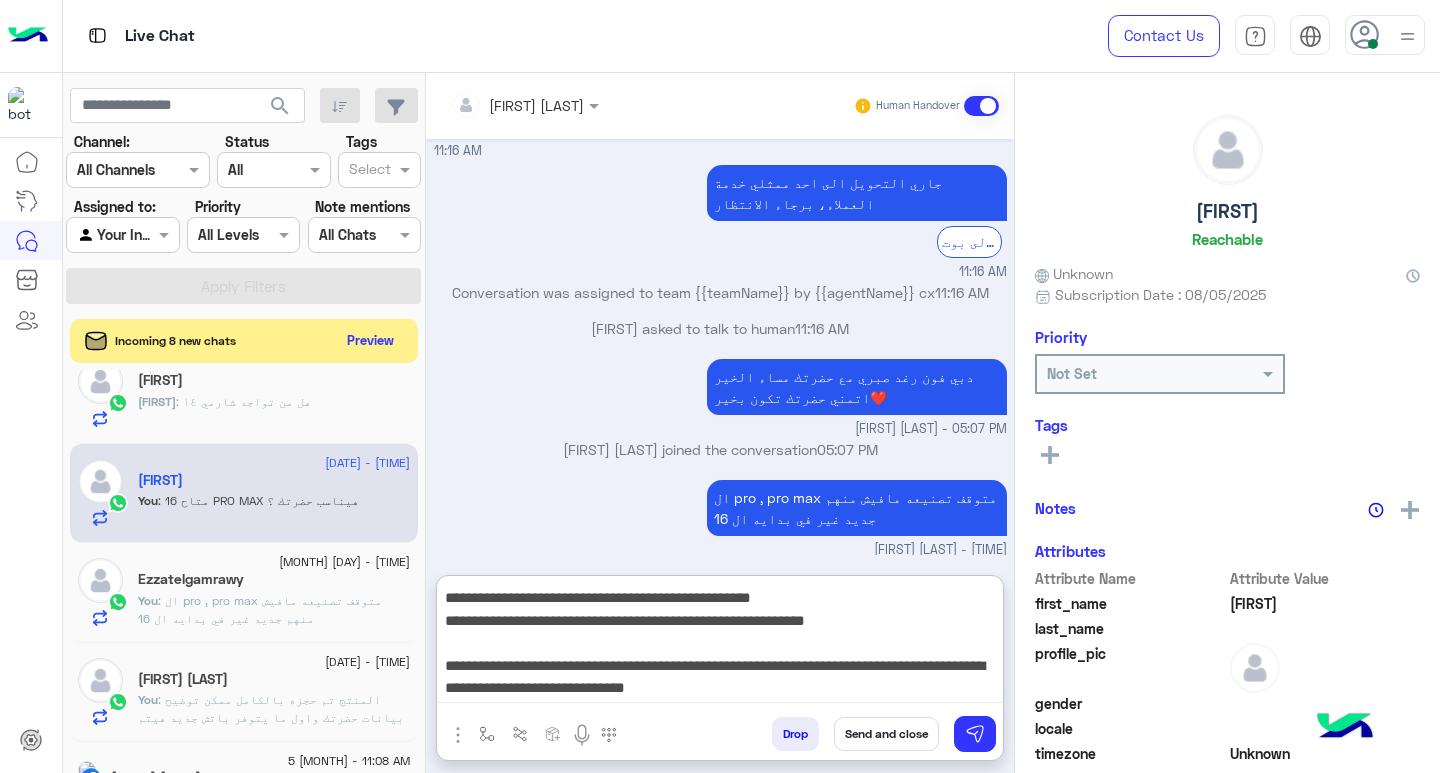 type on "**********" 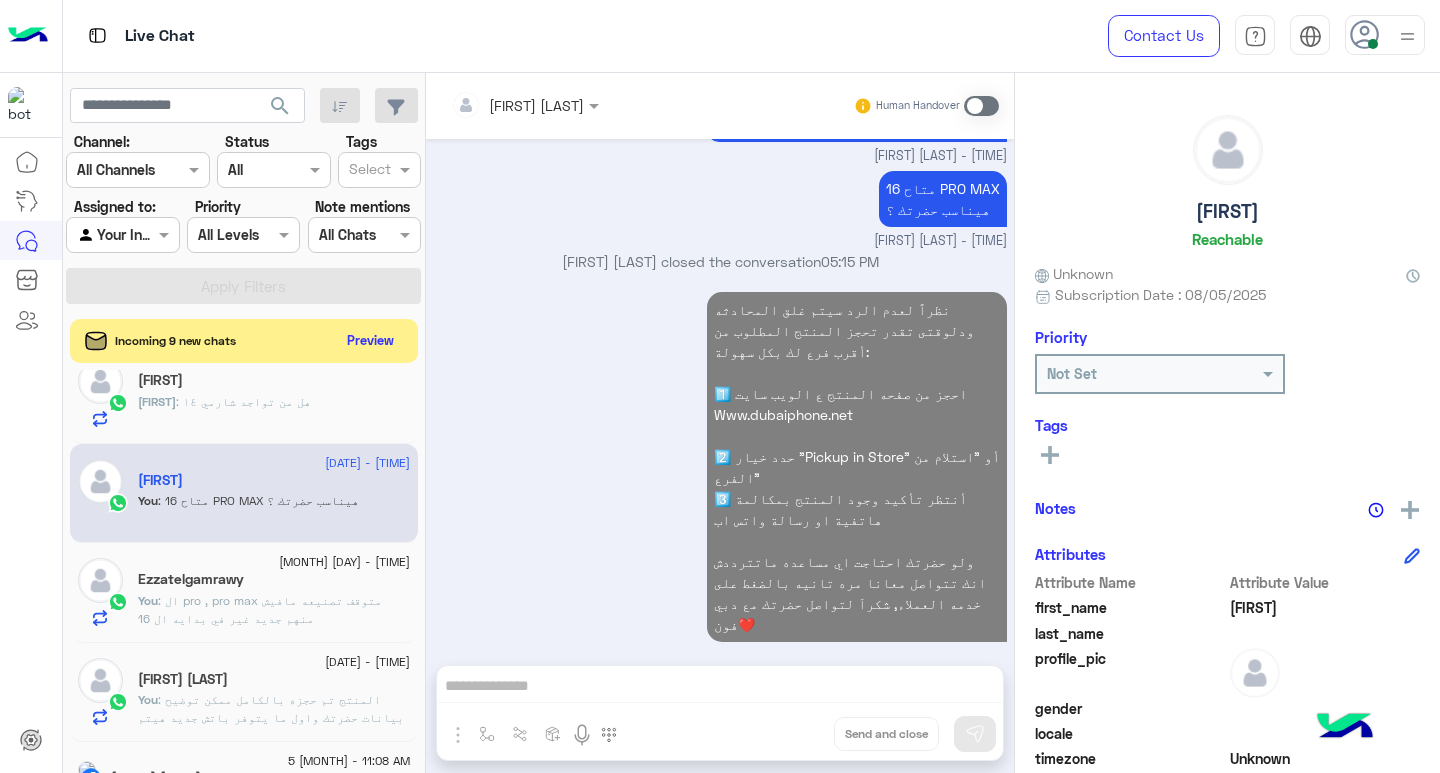 click on ": المنتج تم حجزه بالكامل ممكن توضيح بيانات حضرتك واول ما يتوفر باتش جديد هيتم التواصل مع حضرتك ؟" 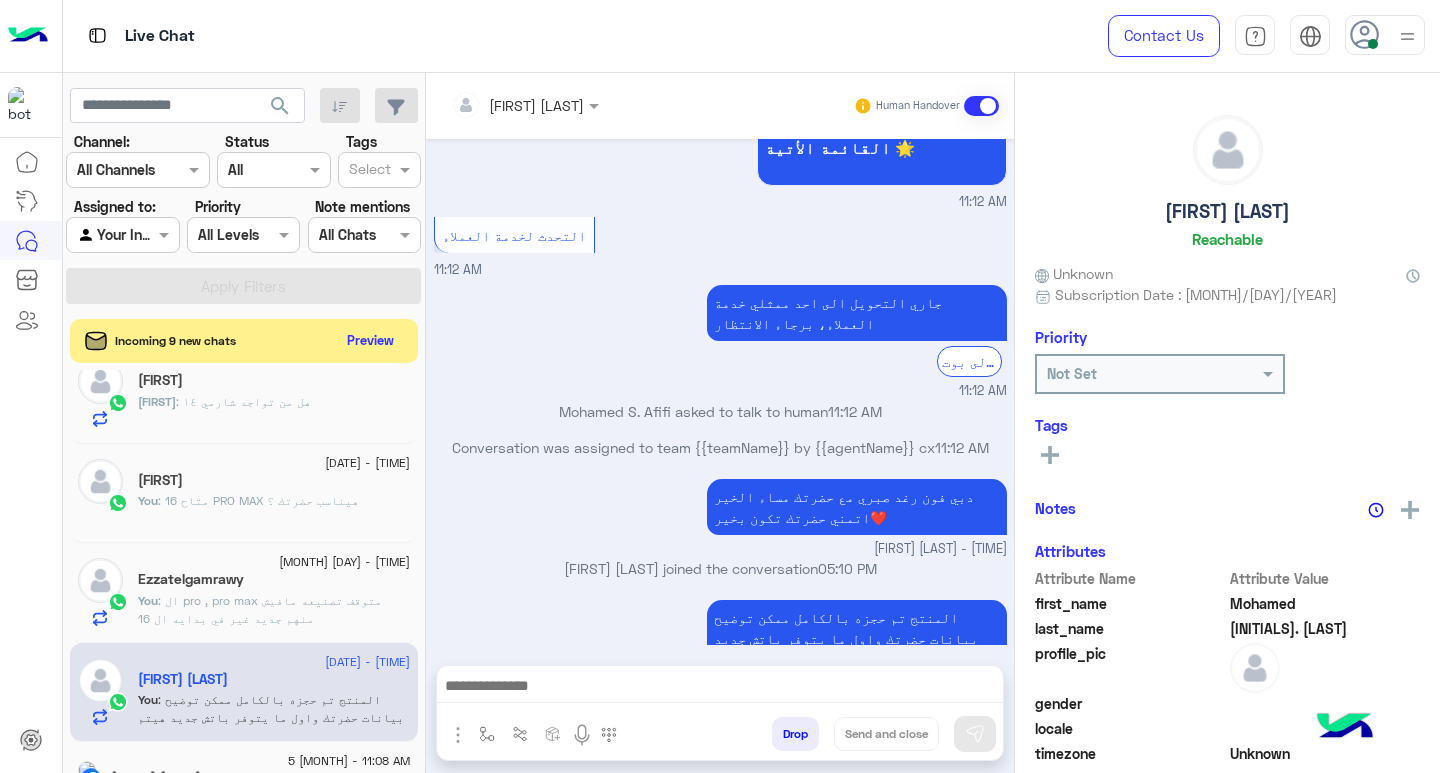 click at bounding box center [720, 691] 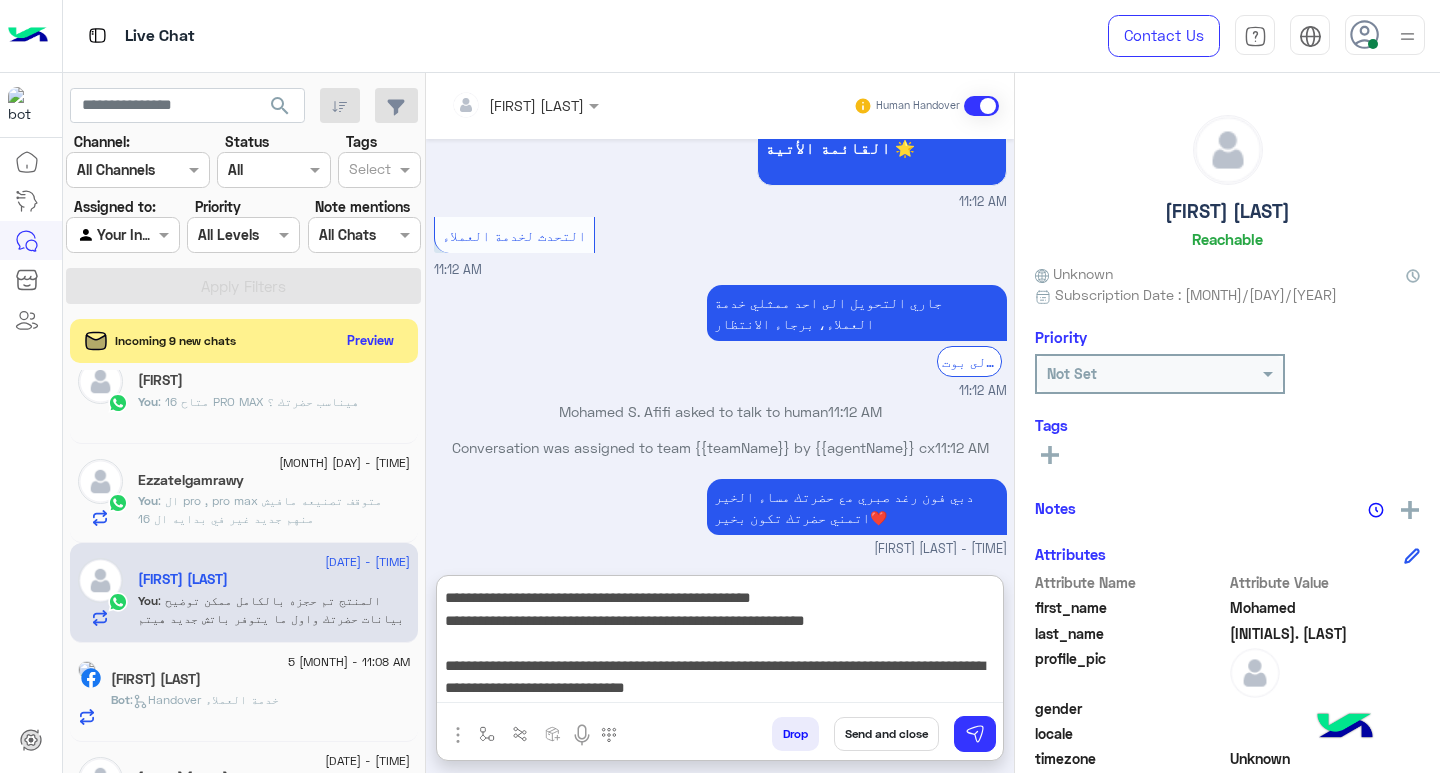 type on "**********" 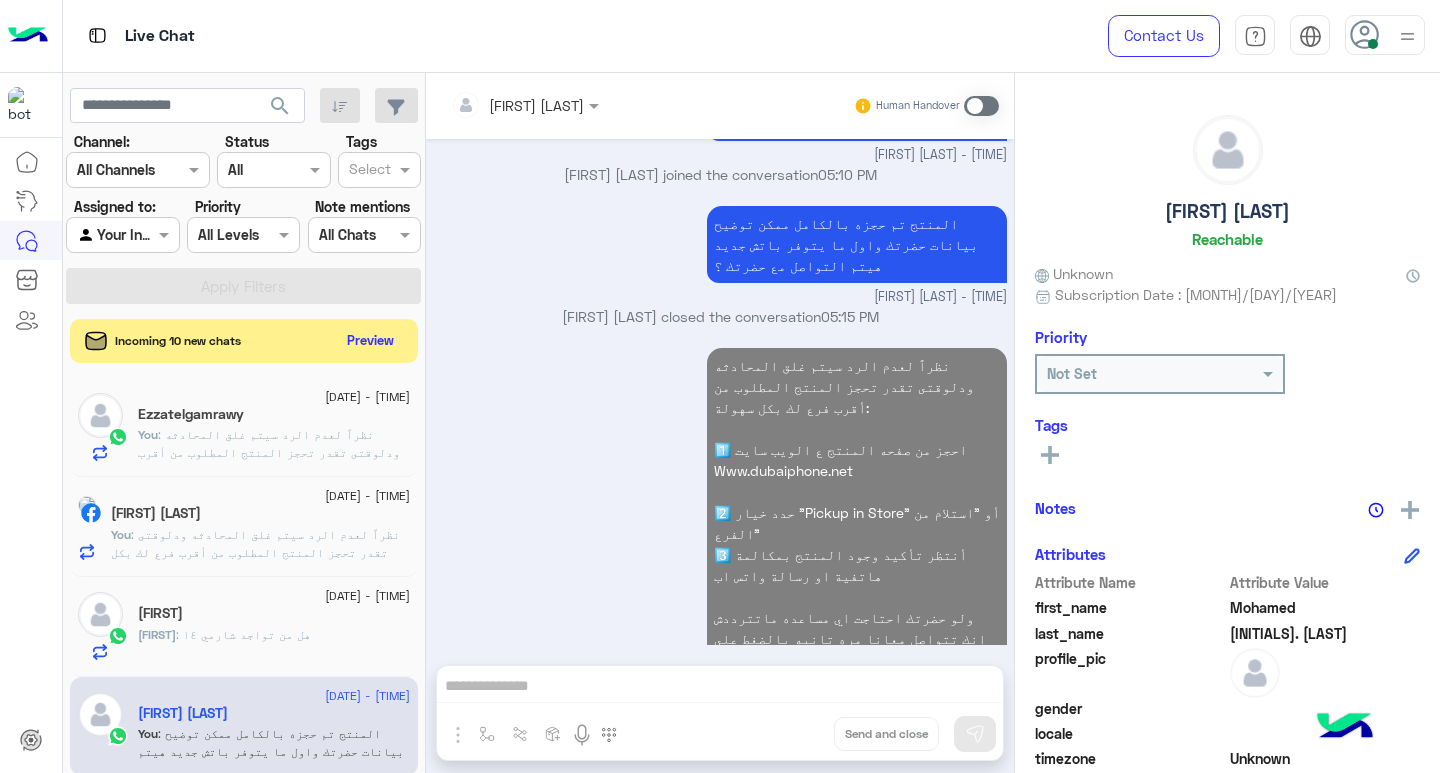 click on "So : هل من تواجد شارمي ١٤" 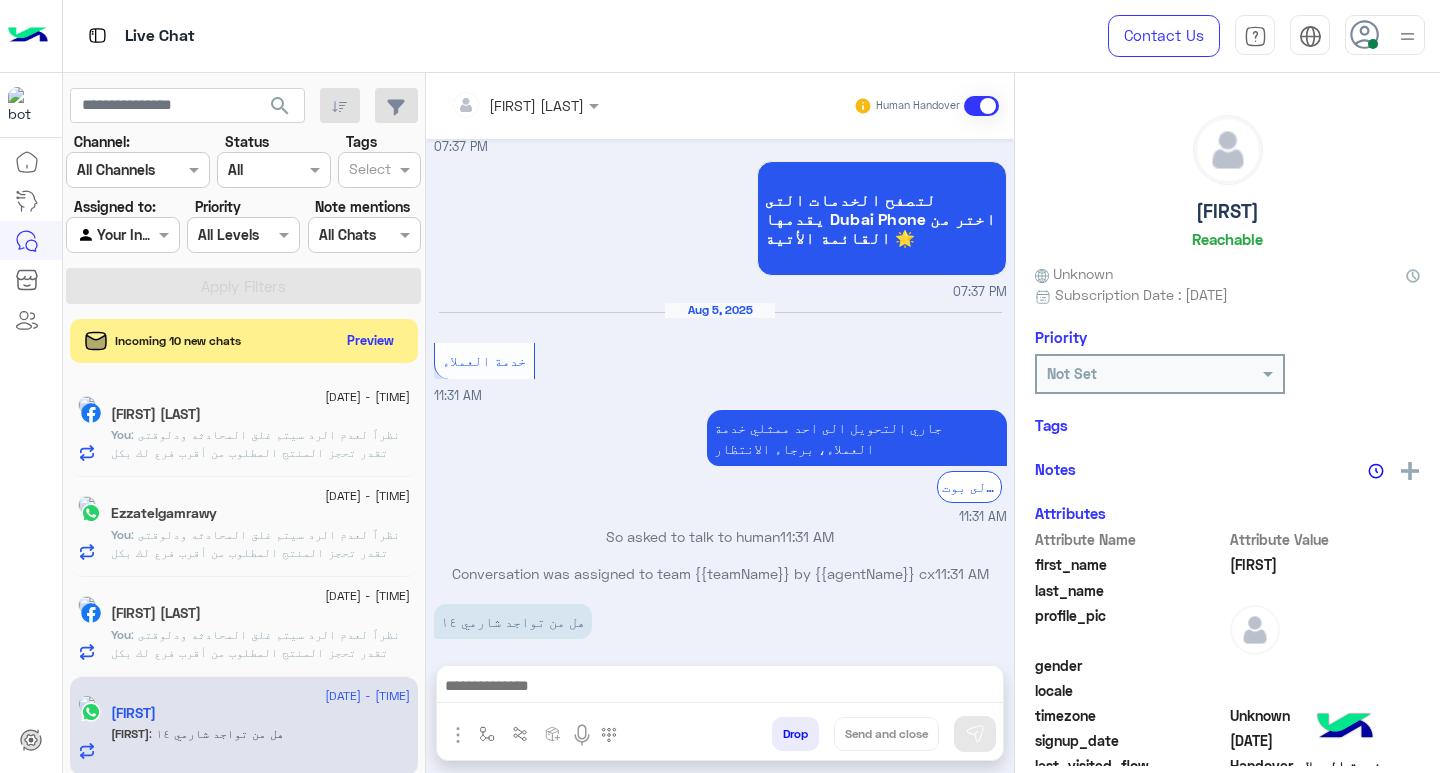 click on ": نظراً لعدم الرد سيتم غلق المحادثه
ودلوقتى تقدر تحجز المنتج المطلوب من أقرب فرع لك بكل سهولة:
1️⃣ احجز من صفحه المنتج ع الويب سايت
Www.dubaiphone.net
2️⃣ حدد خيار "Pickup in Store" أو "استلام من الفرع"
3️⃣ أنتظر تأكيد وجود المنتج  بمكالمة هاتفية او رسالة واتس اب
ولو حضرتك احتاجت اي مساعده ماتترددش انك تتواصل معانا مره تانيه بالضغط على خدمه العملاء, شكراَ لتواصل حضرتك مع دبي فون❤️" 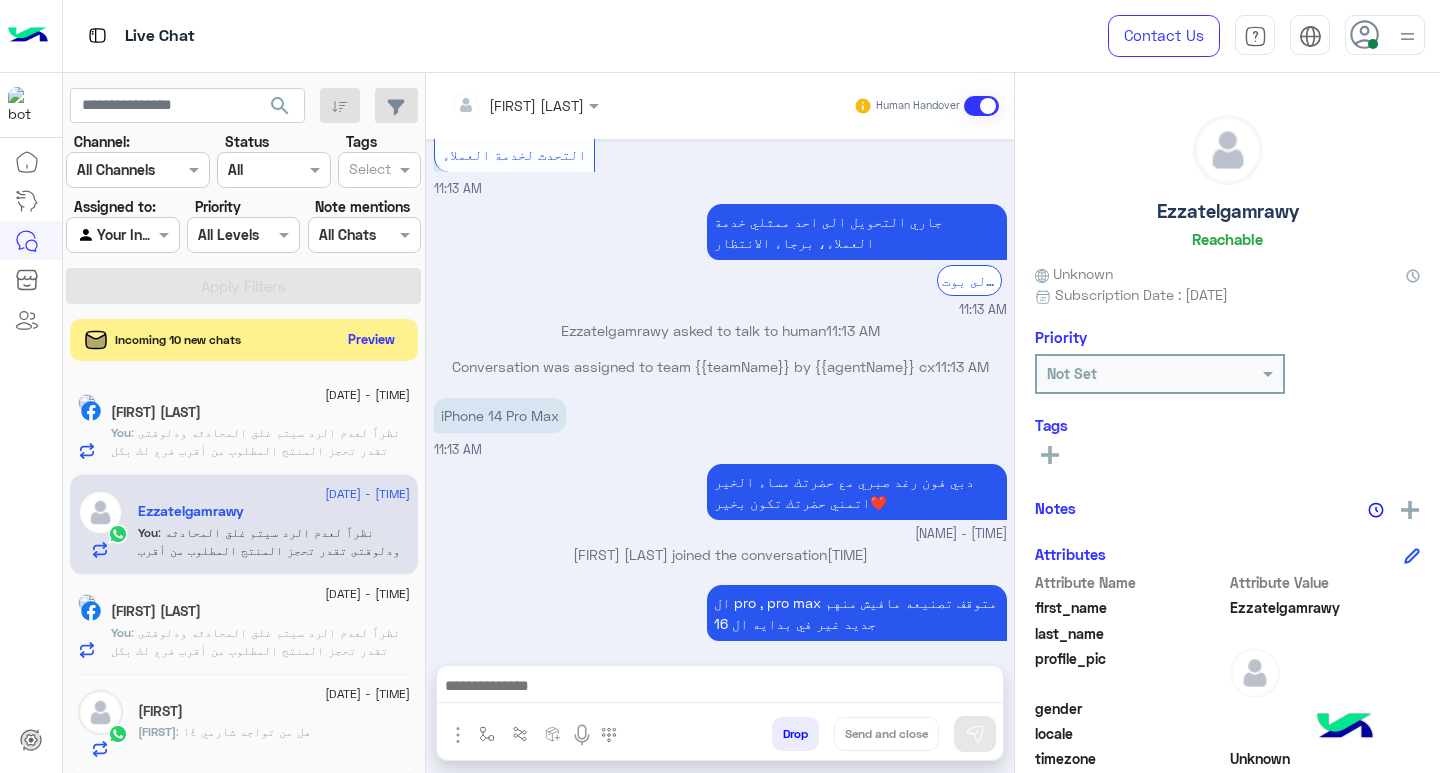 click on "Preview" 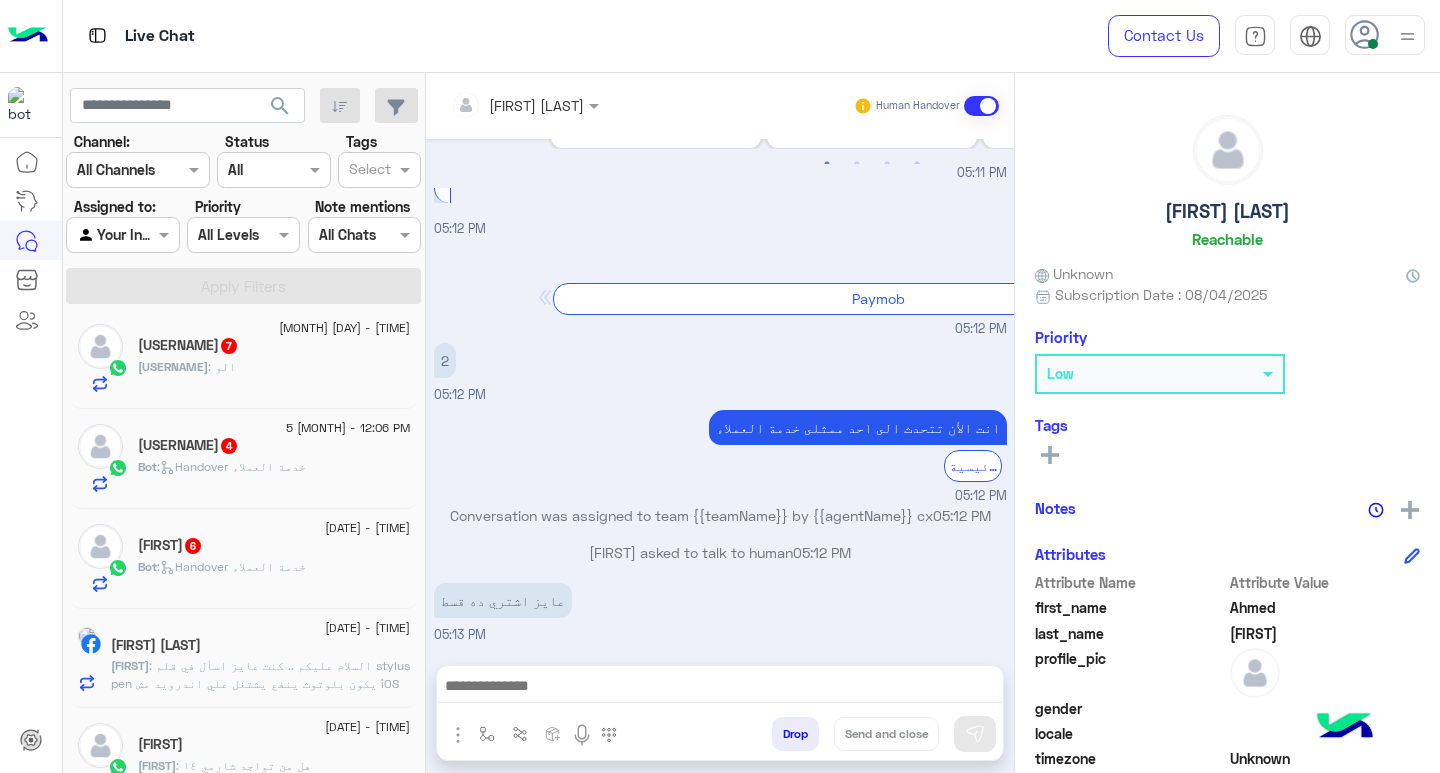 click on "ahmed   6" 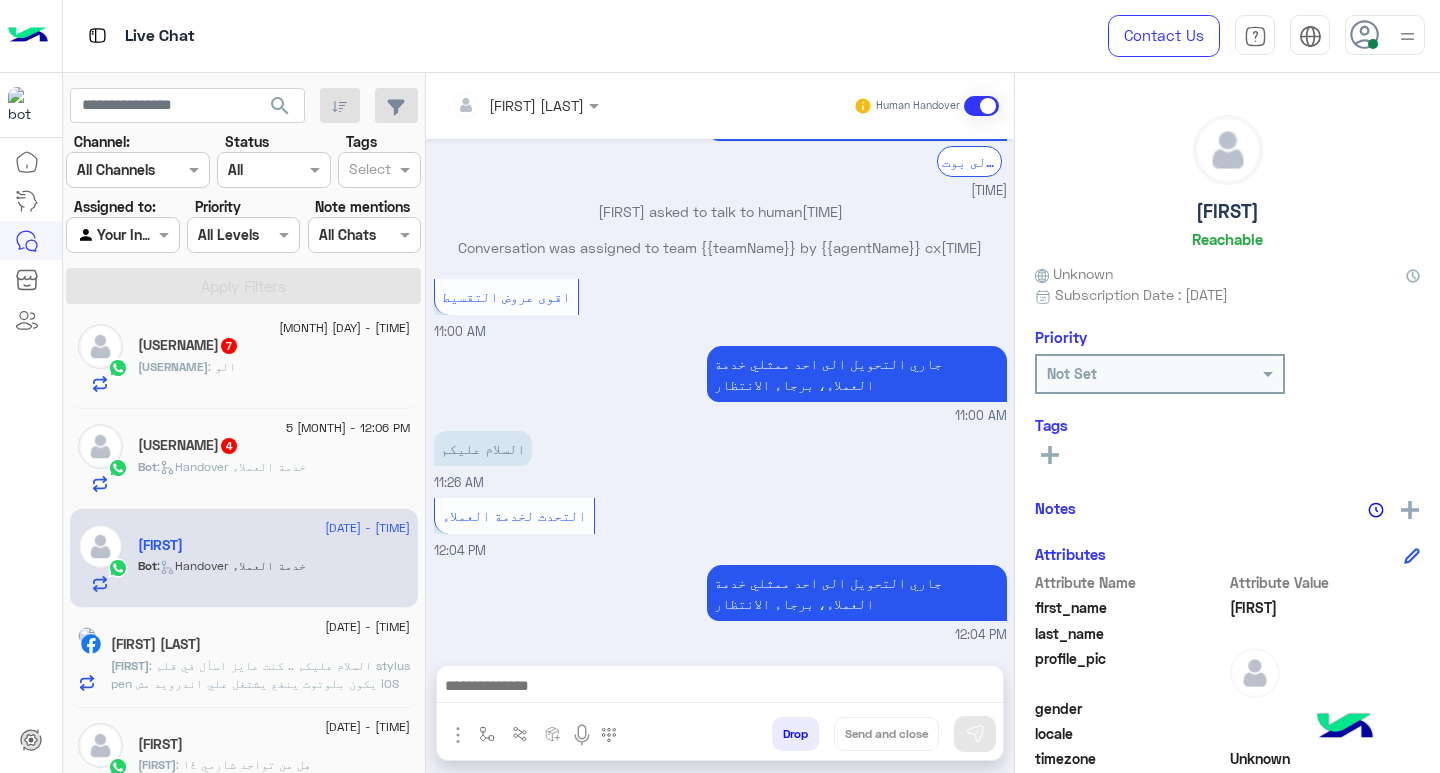 click at bounding box center (720, 688) 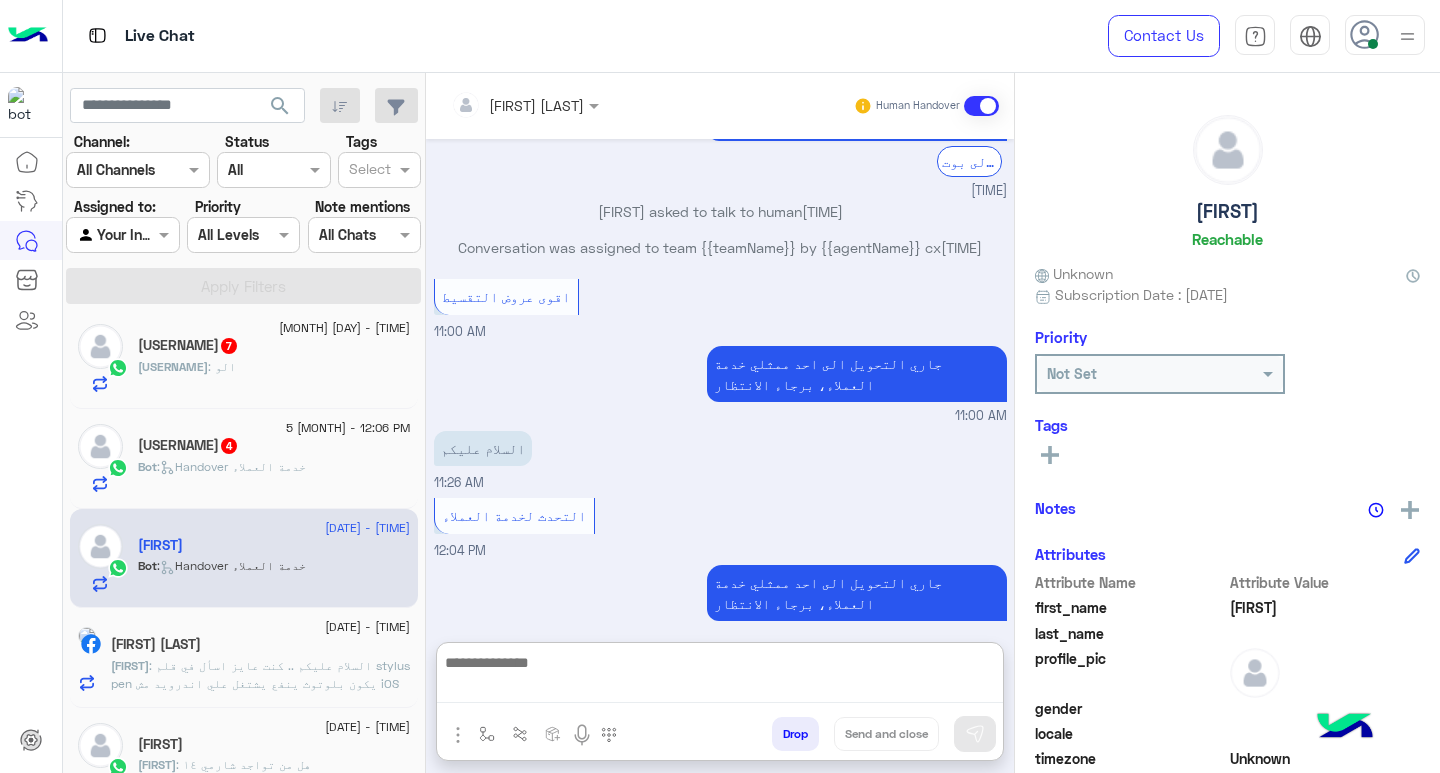 paste on "**********" 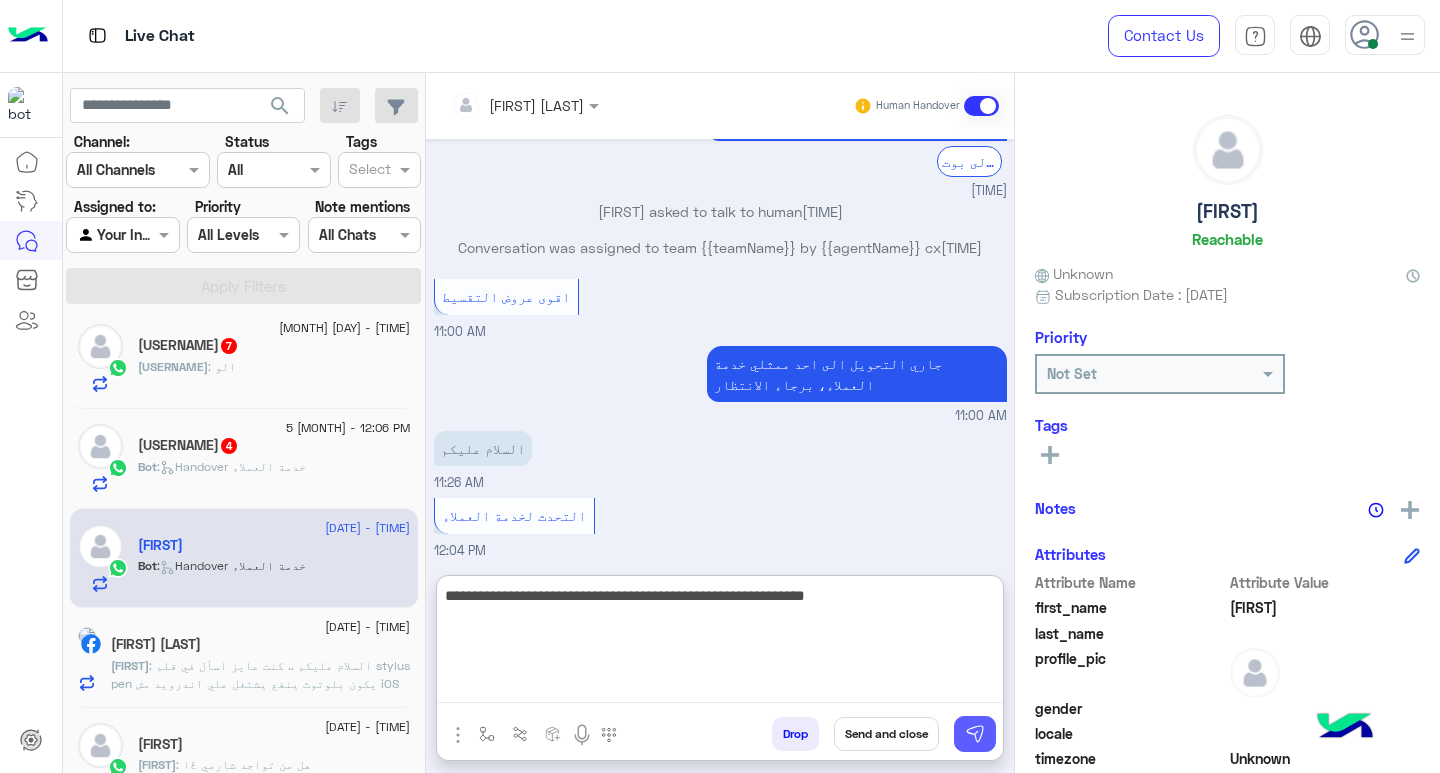 type on "**********" 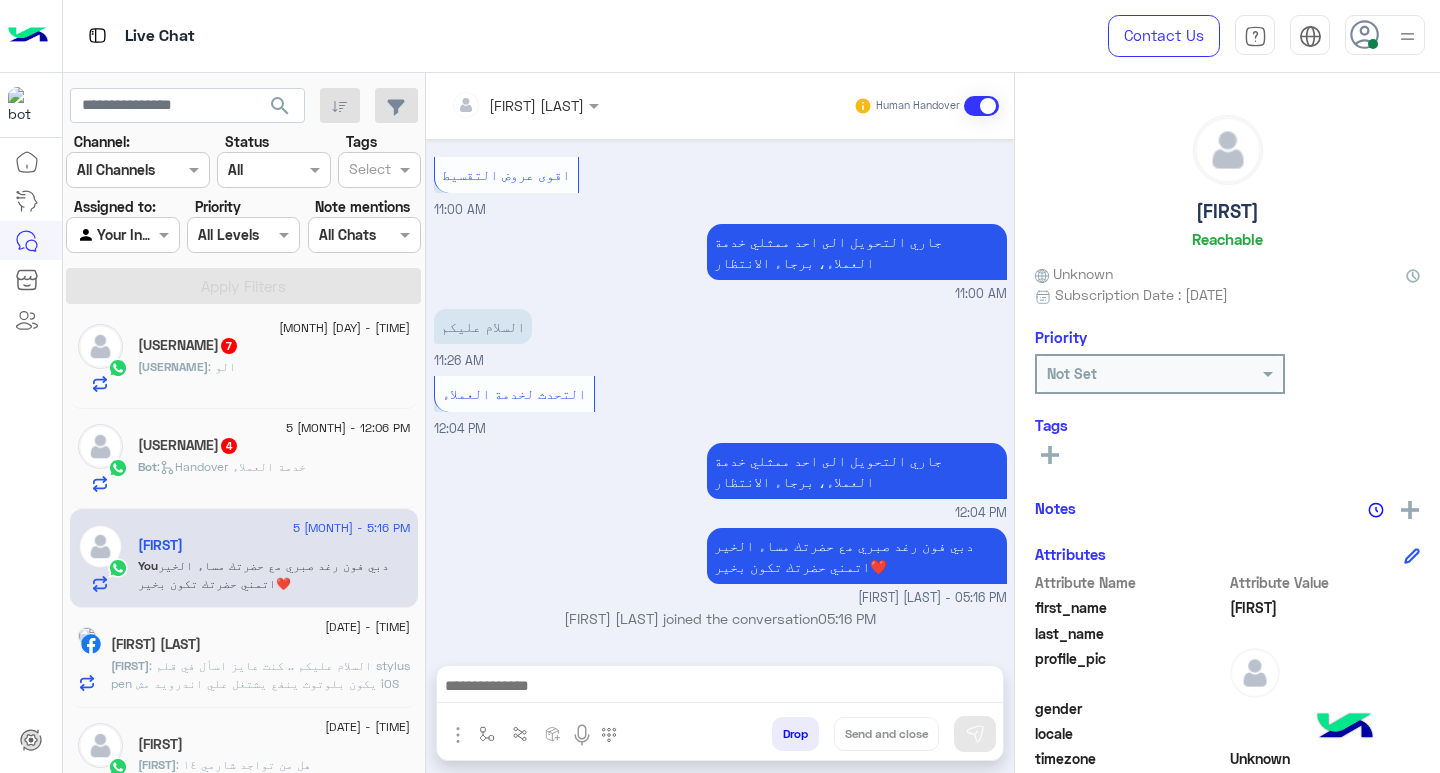 click at bounding box center (720, 688) 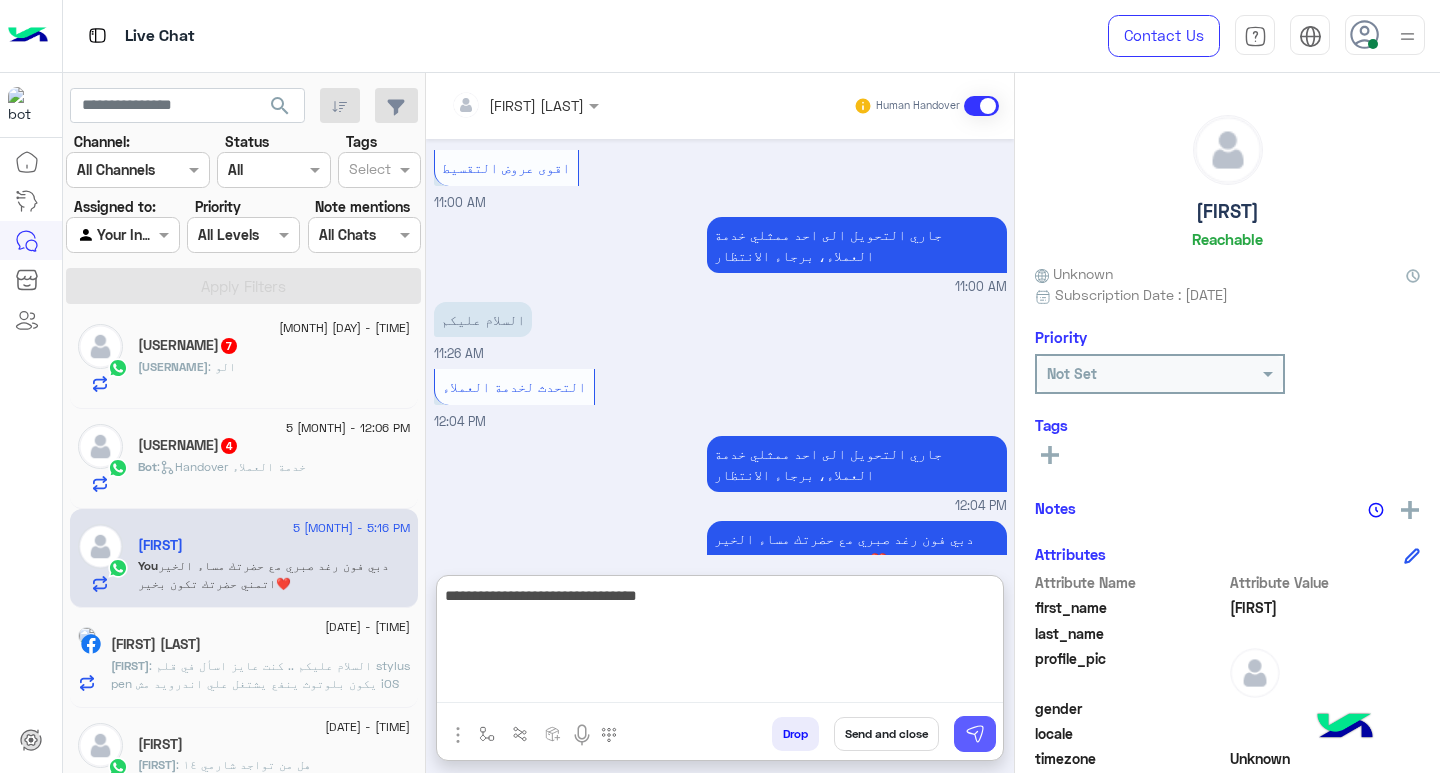 type on "**********" 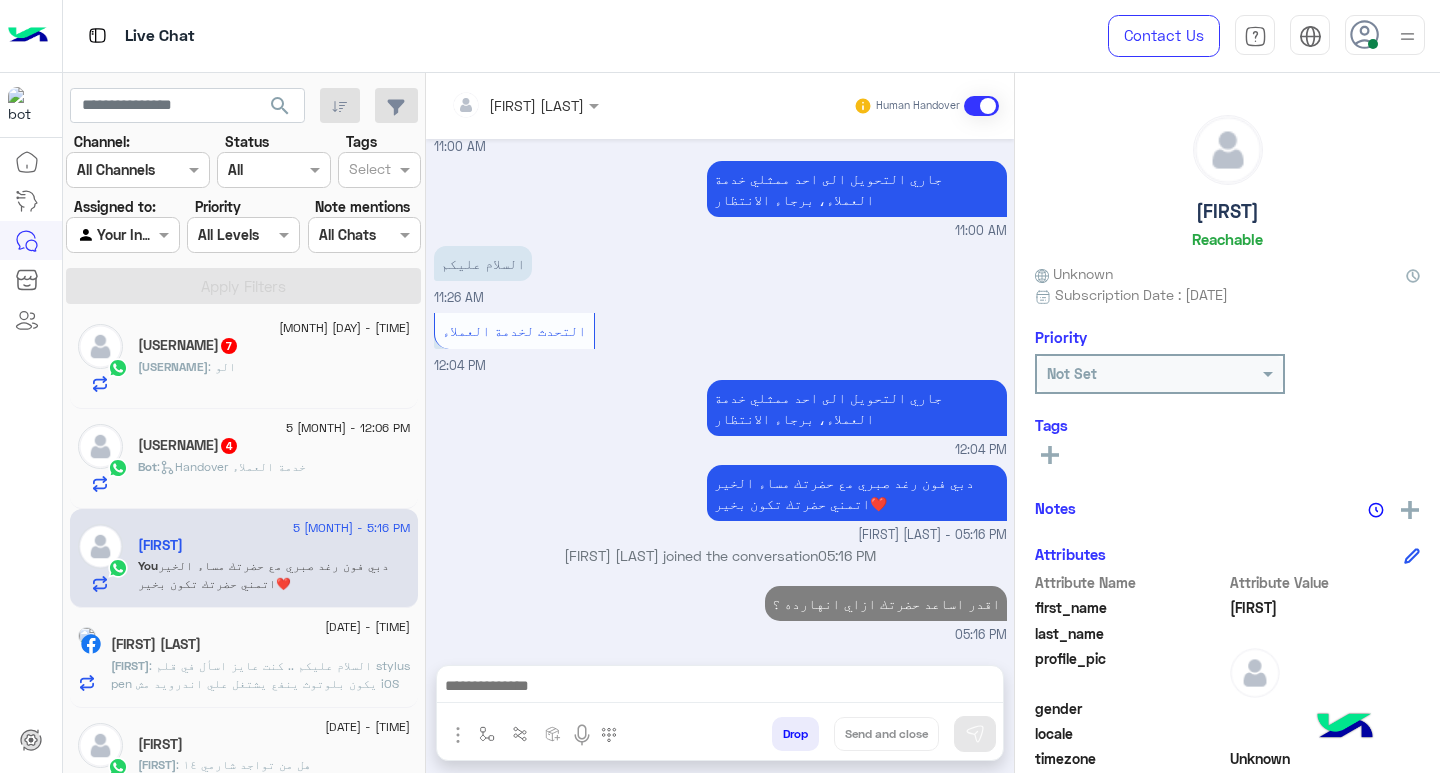 click on "mohamedf142   4" 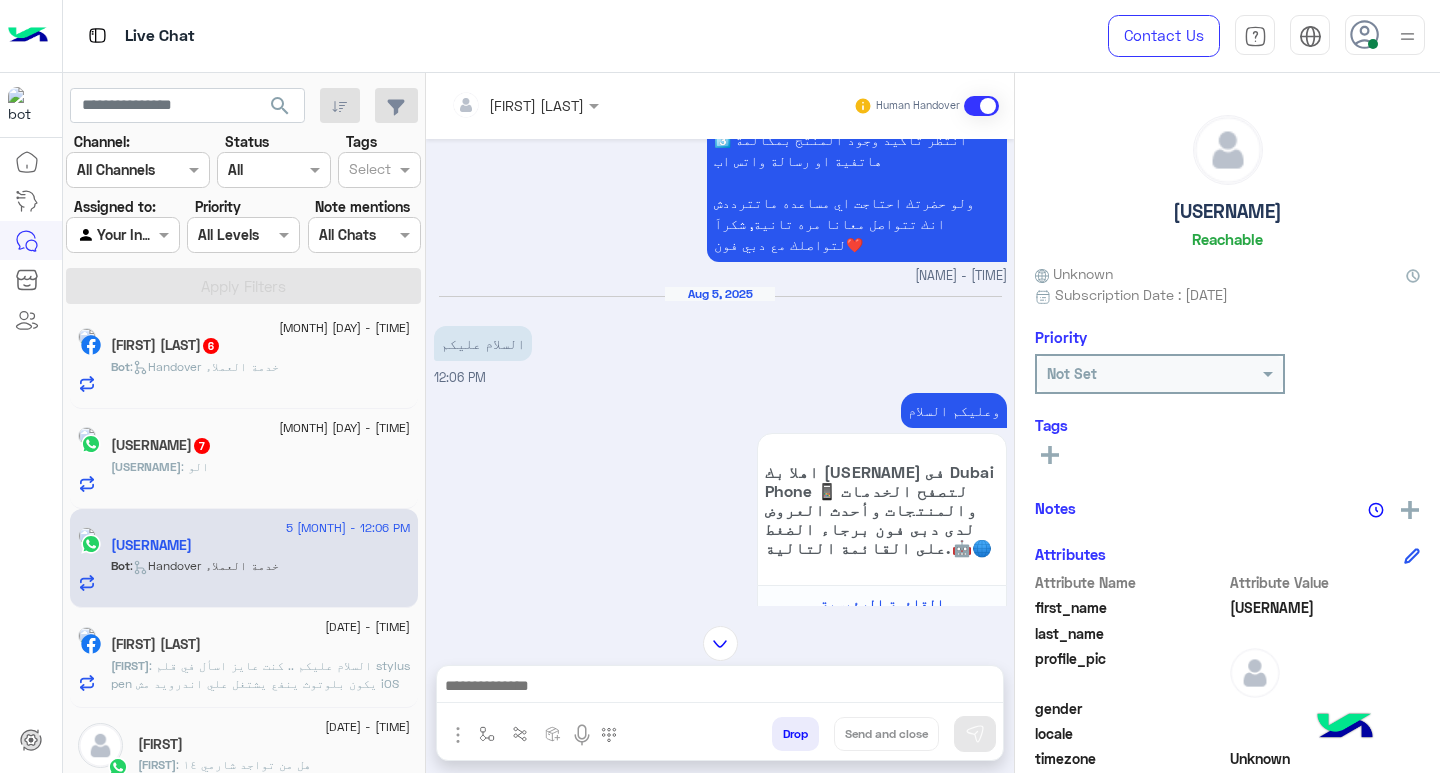 click at bounding box center (720, 688) 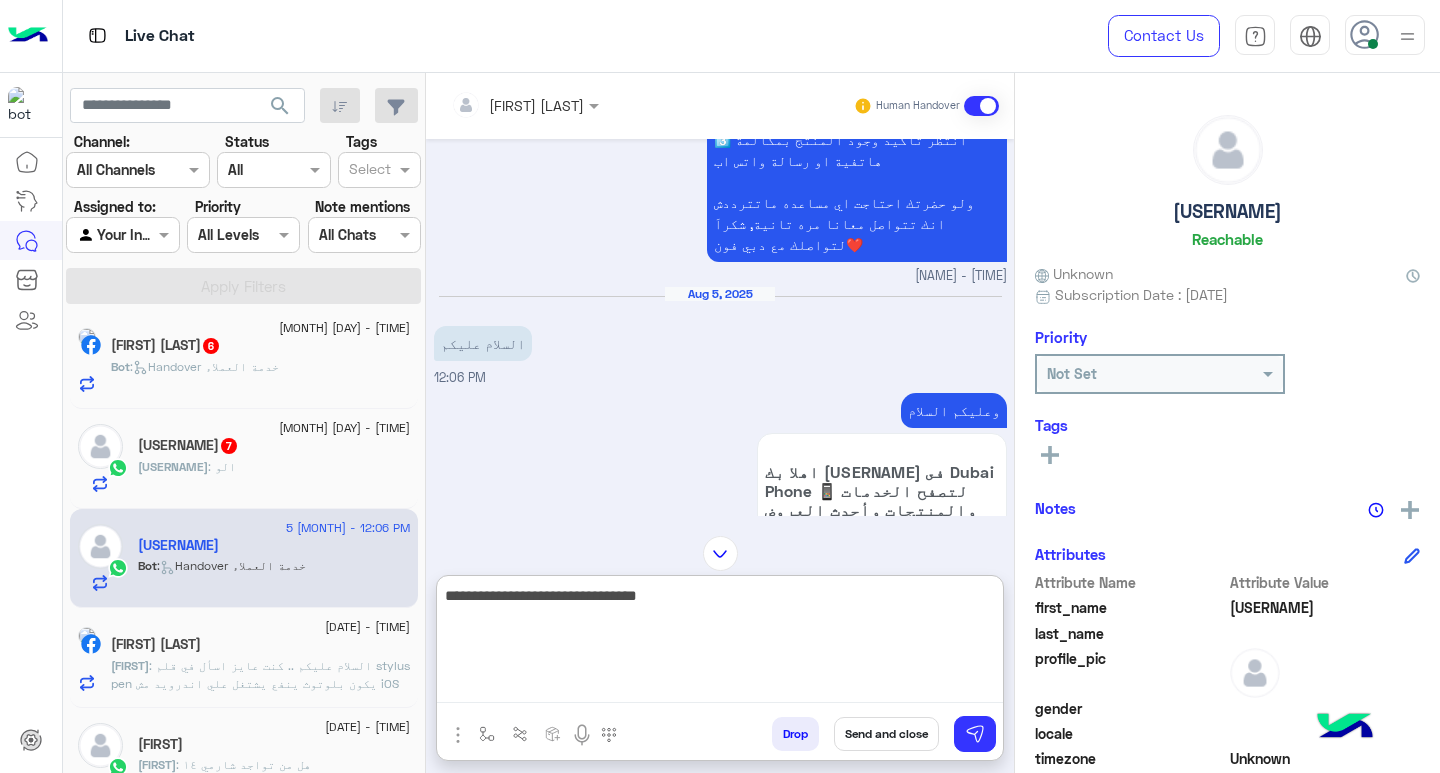 click on "**********" at bounding box center (720, 643) 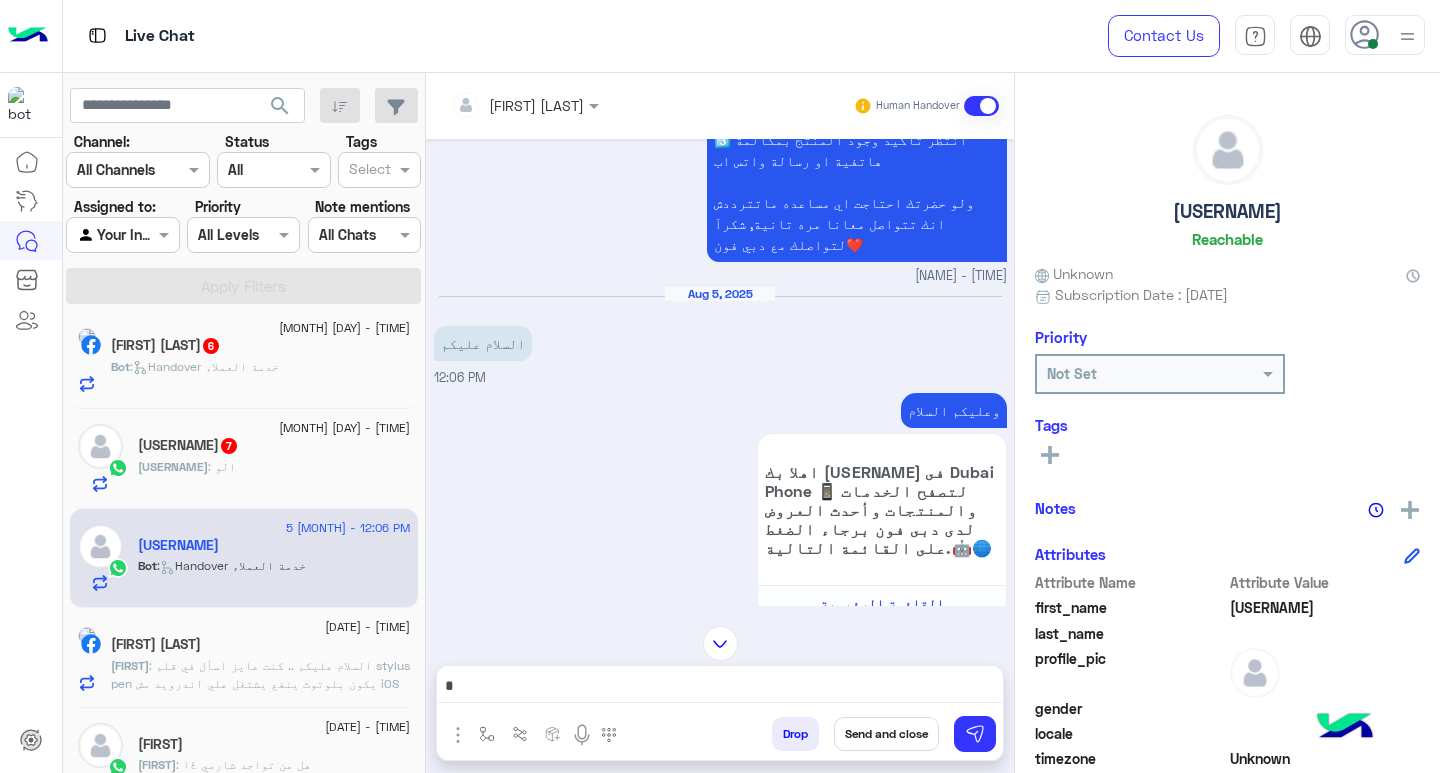 click at bounding box center [720, 688] 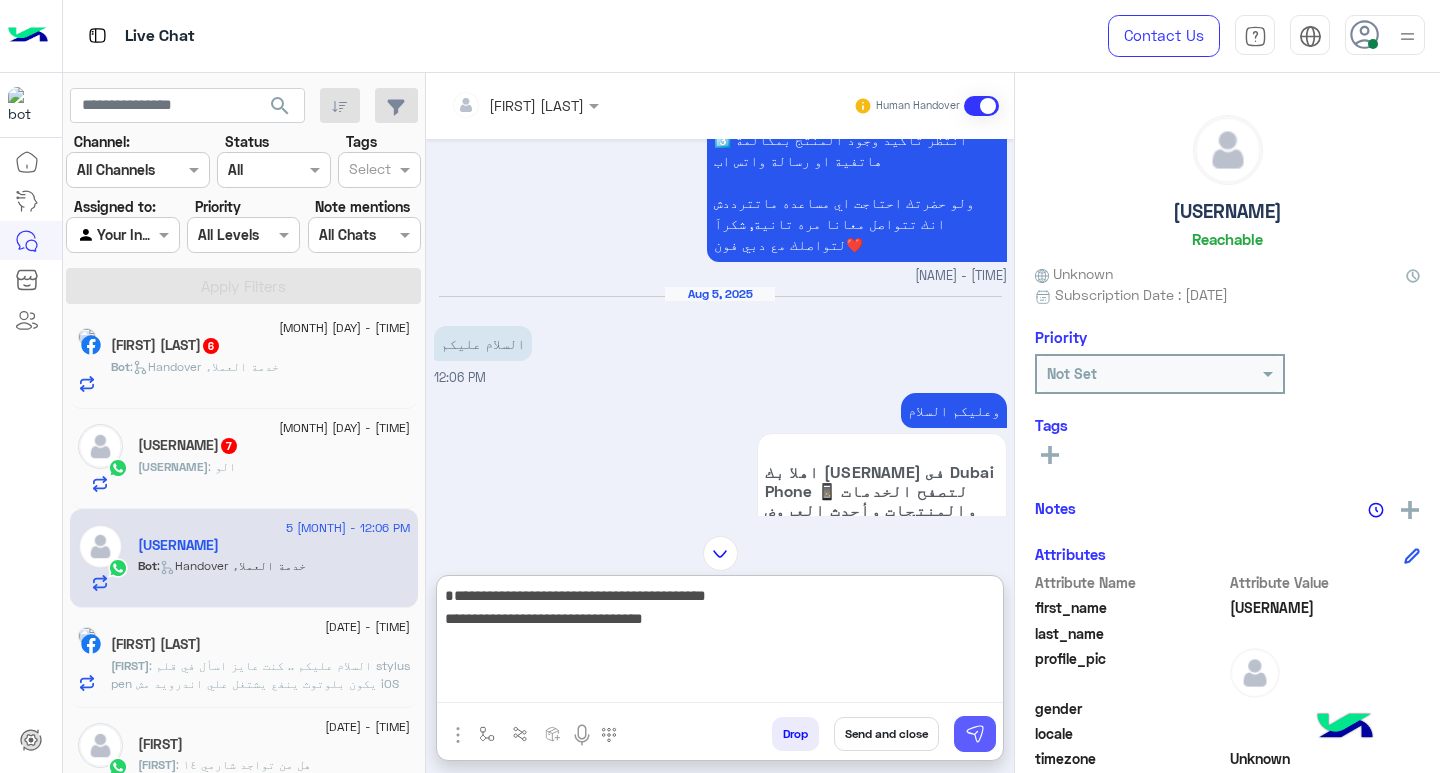 type on "**********" 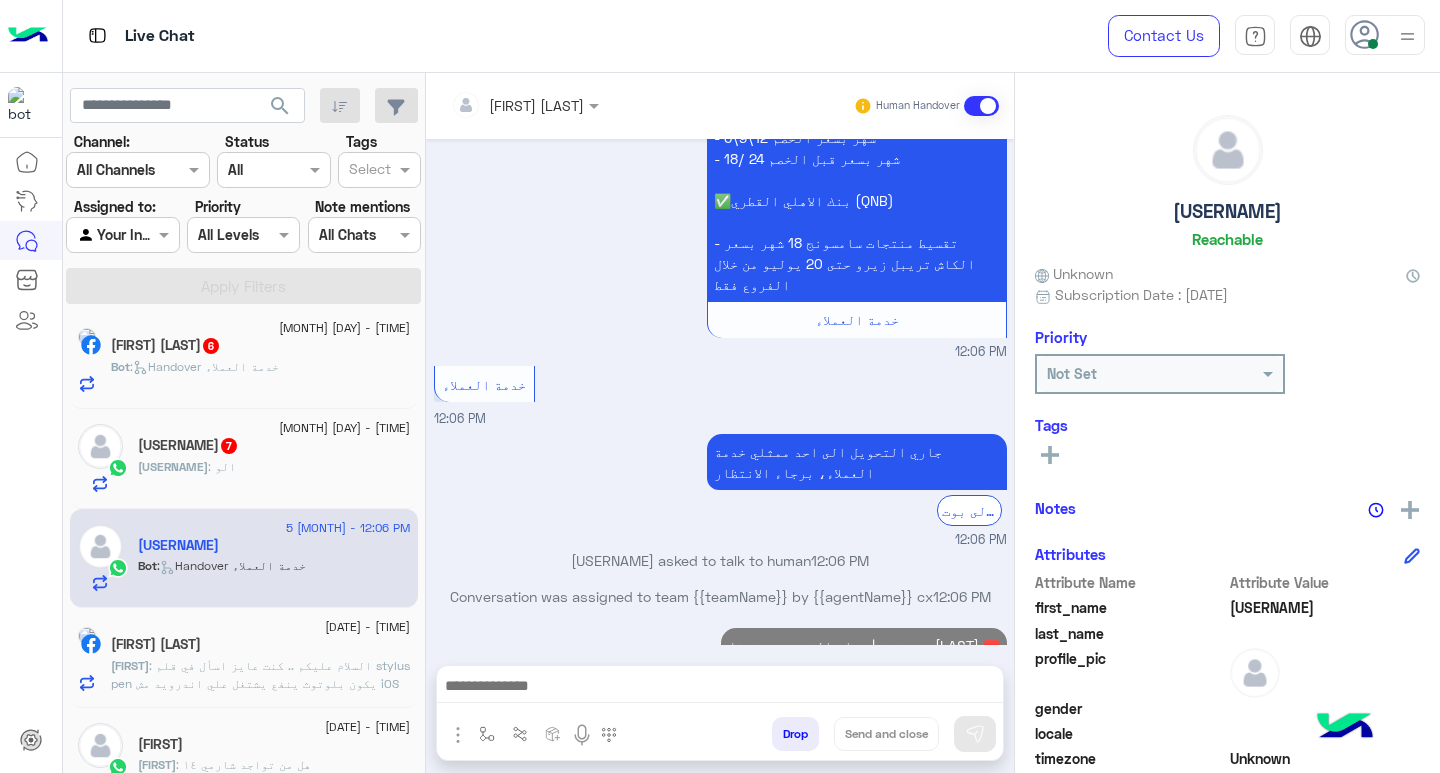 click on "BEBOOOOO : الو" 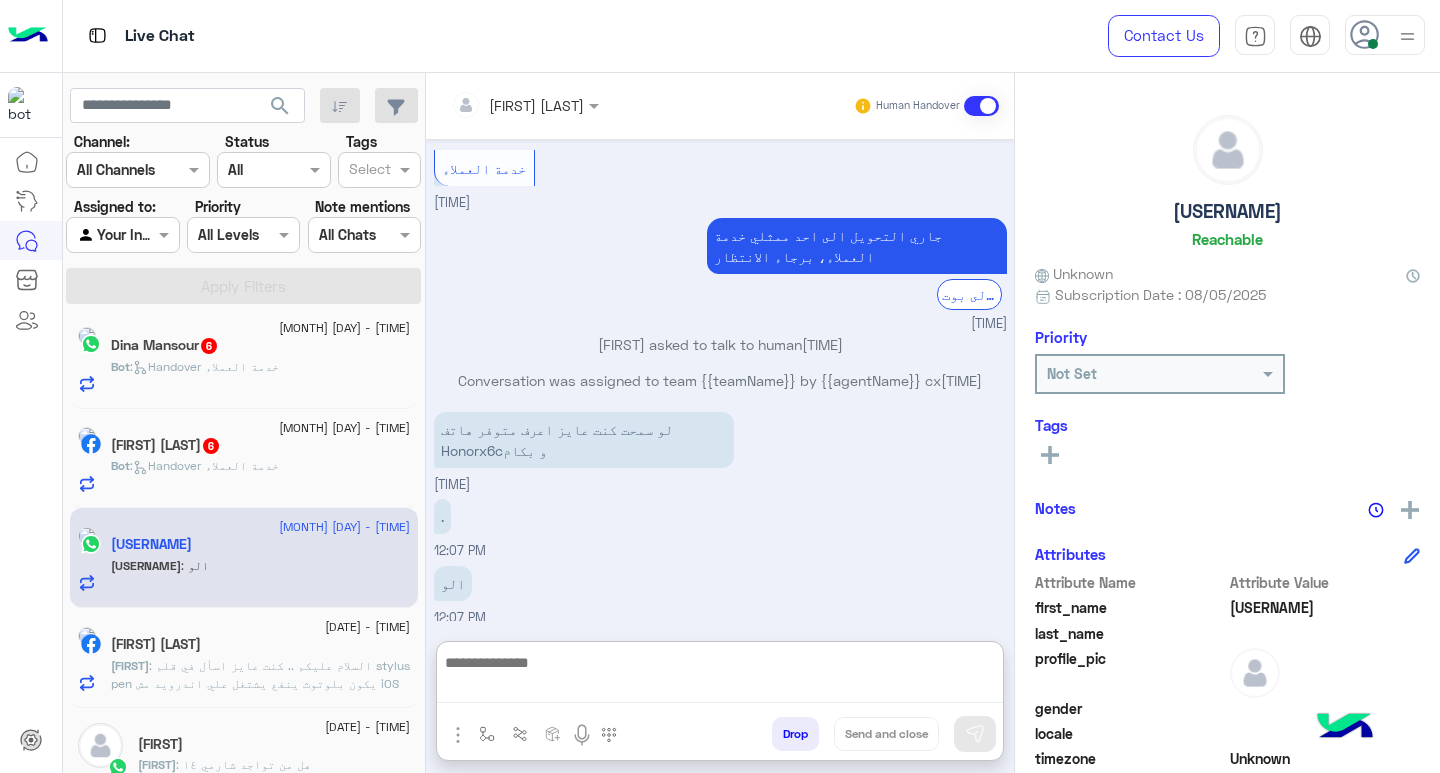 click at bounding box center [720, 677] 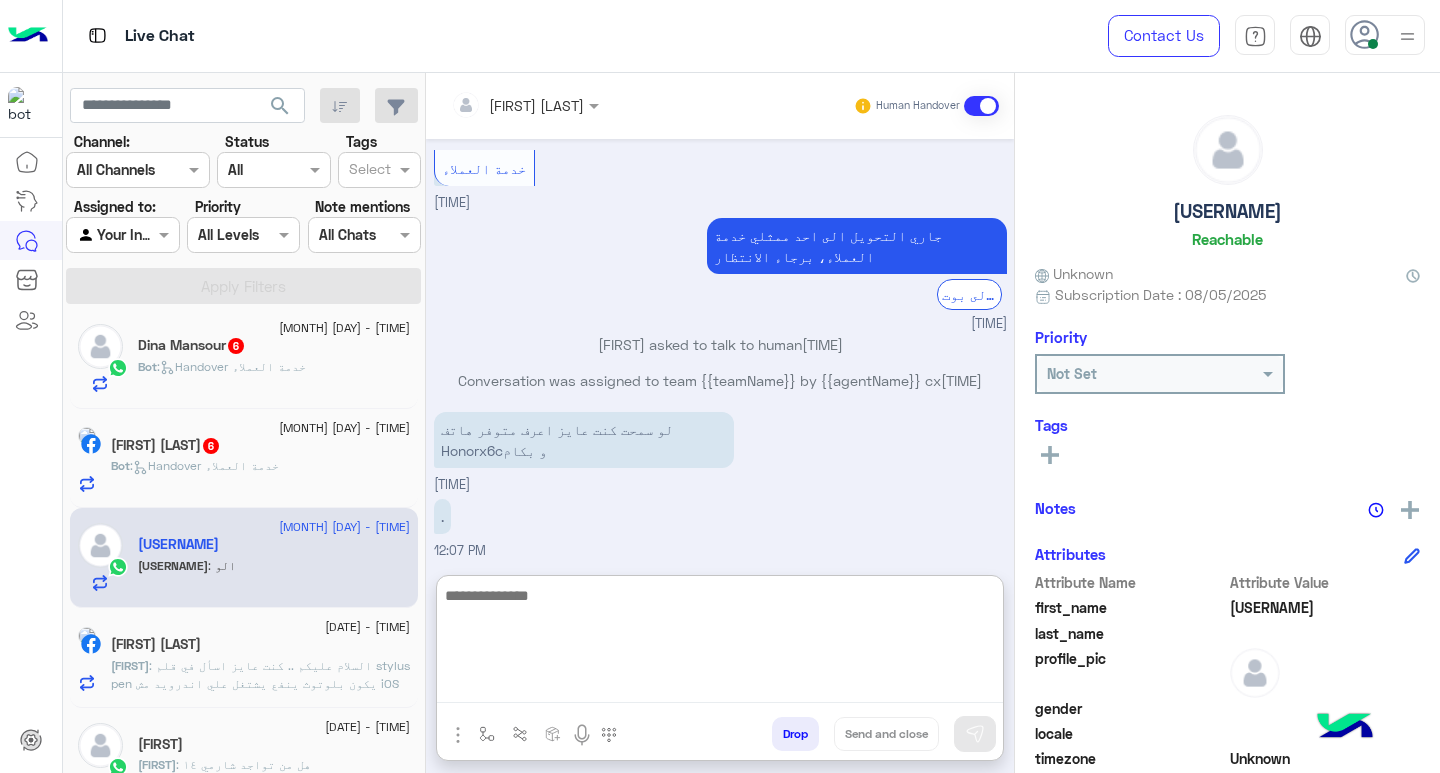 paste on "**********" 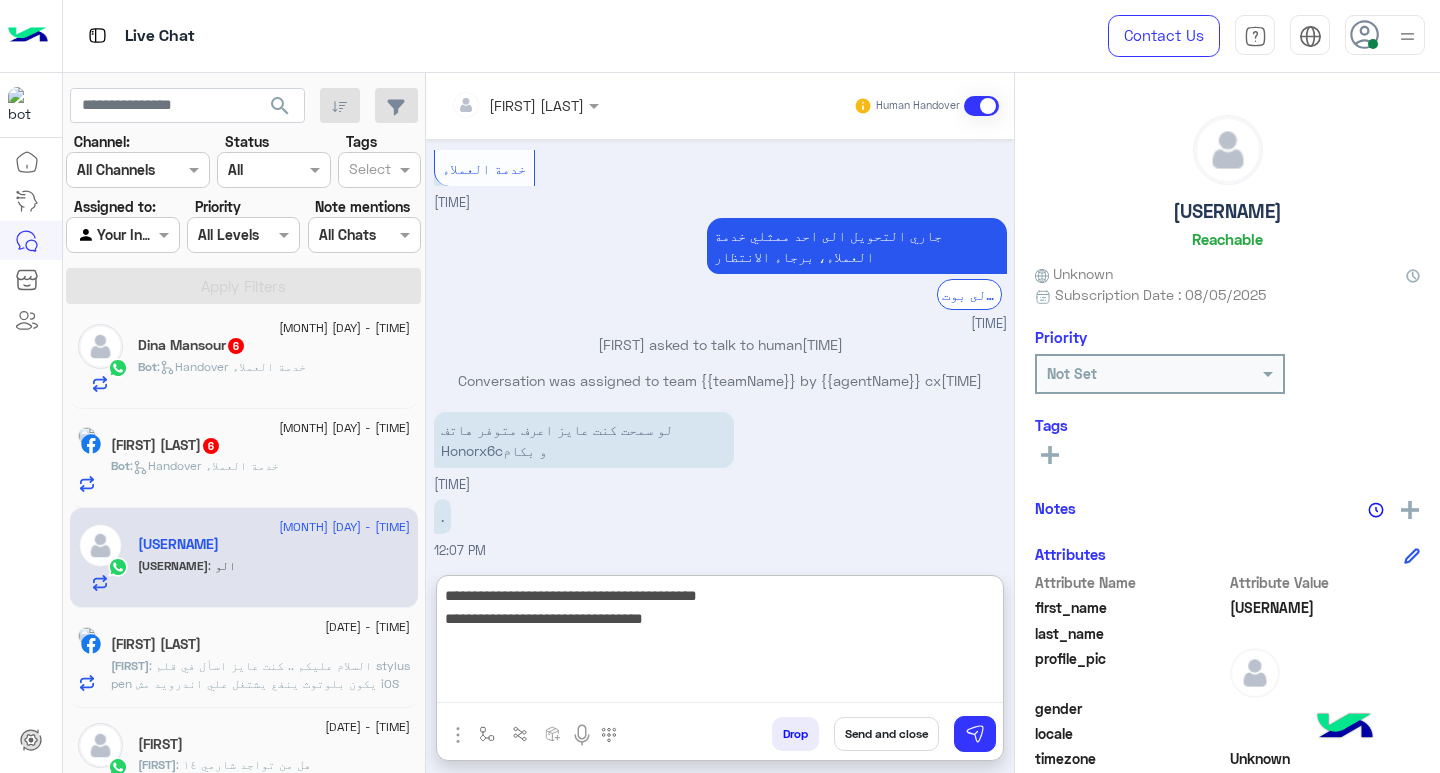 click on "**********" at bounding box center (720, 643) 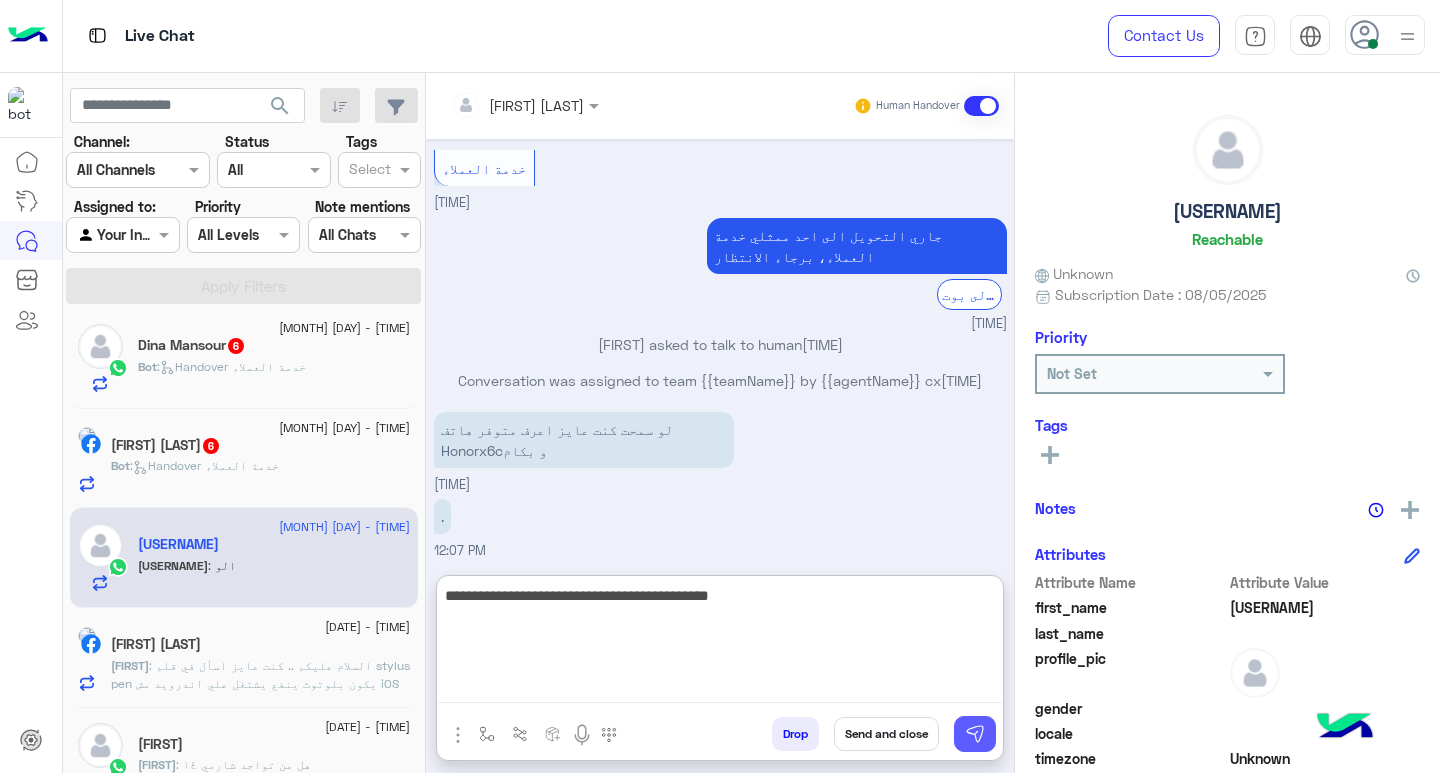 type on "**********" 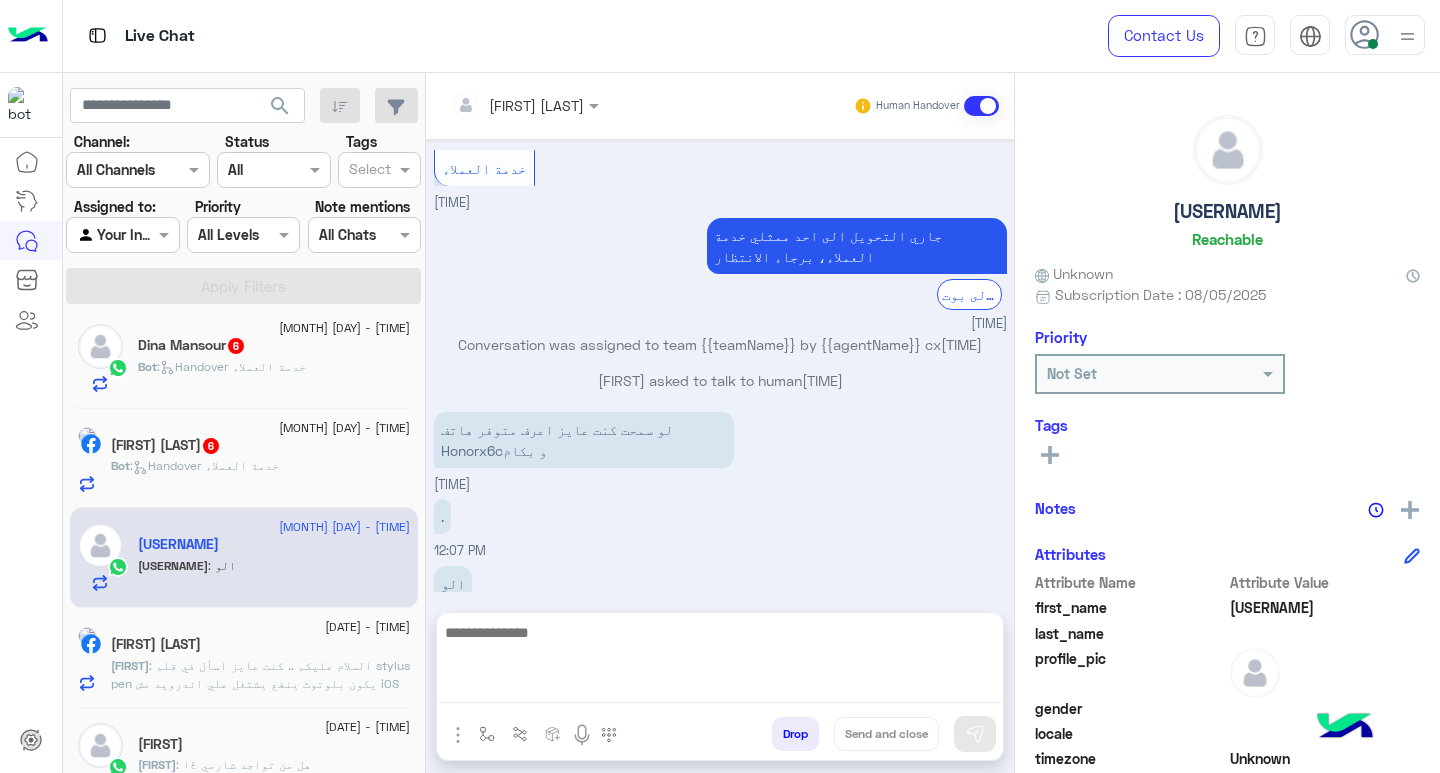 scroll, scrollTop: 884, scrollLeft: 0, axis: vertical 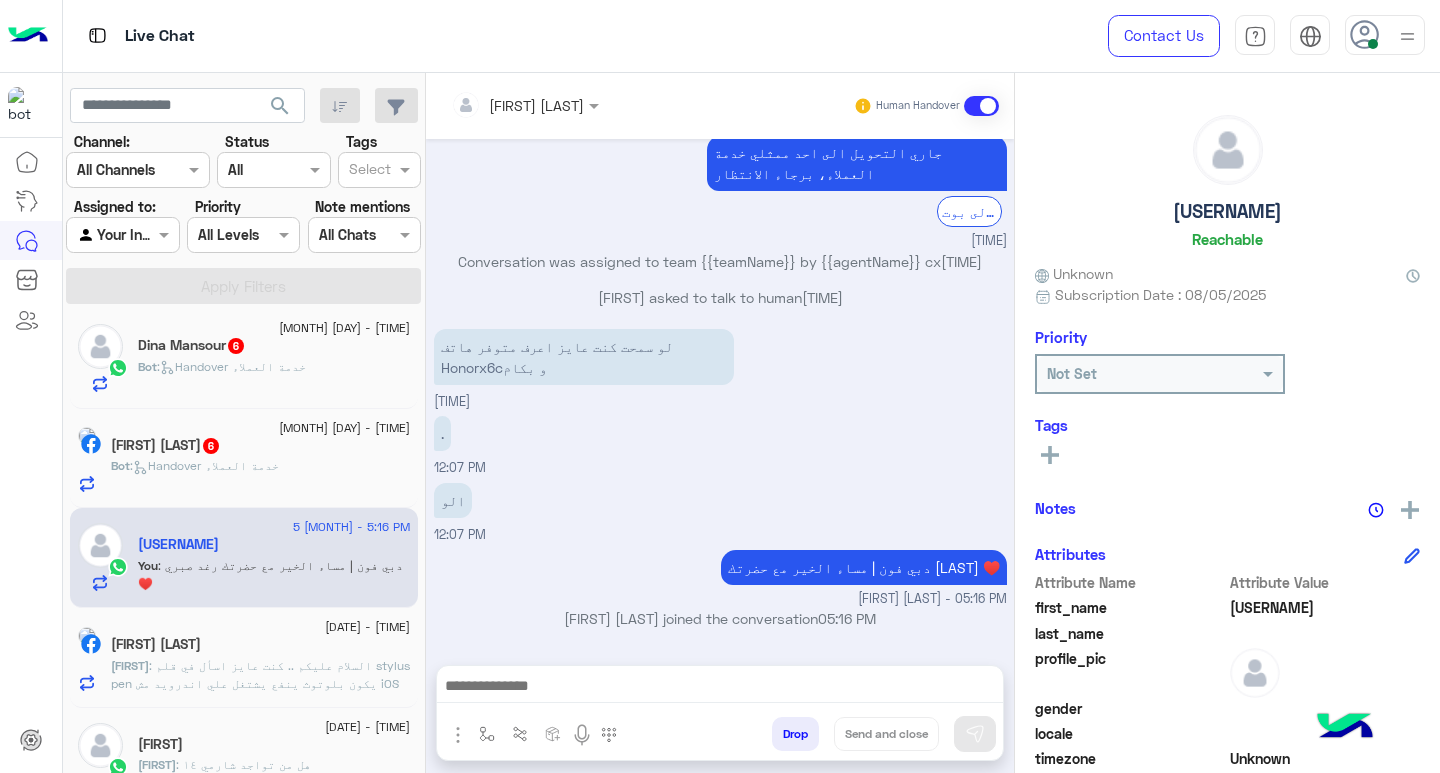 click at bounding box center [720, 688] 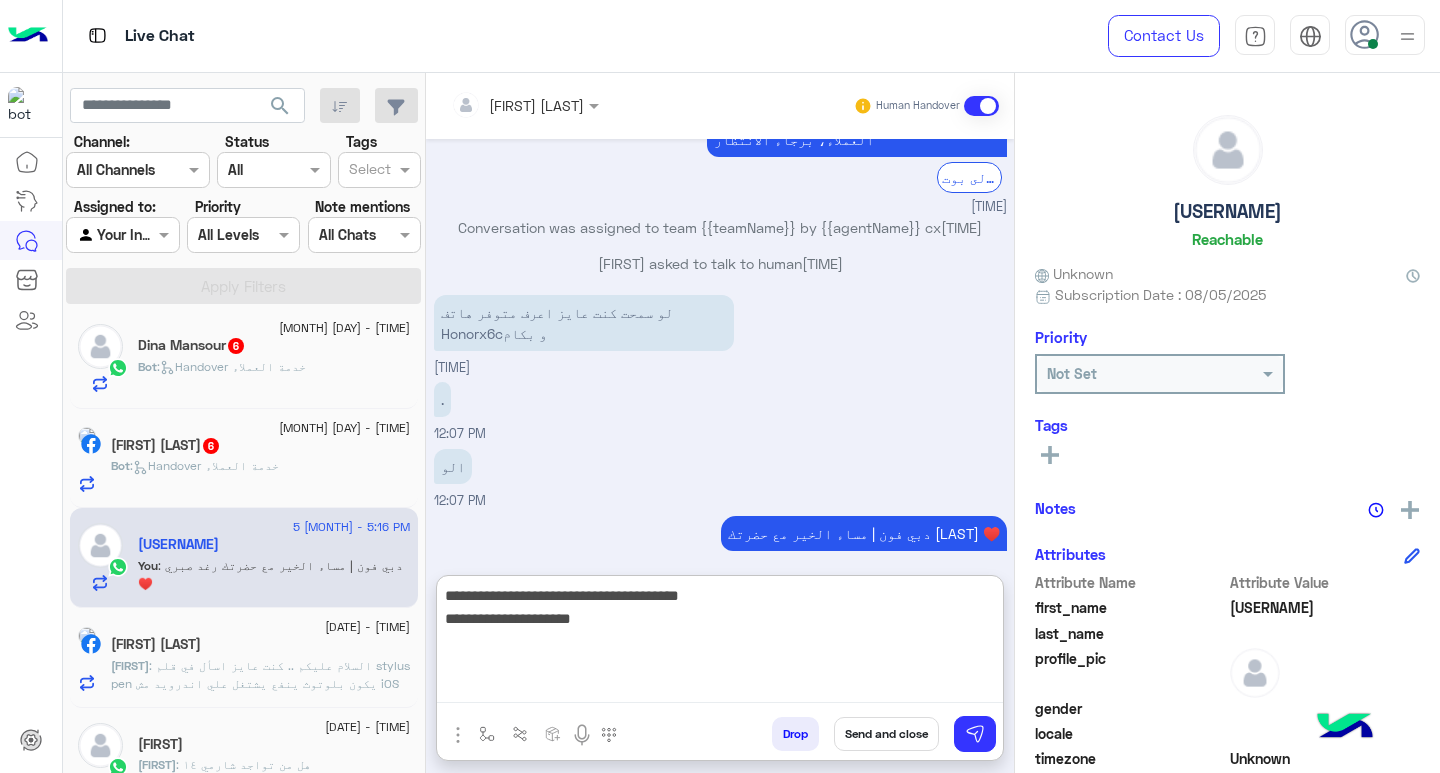 click on "**********" at bounding box center (720, 643) 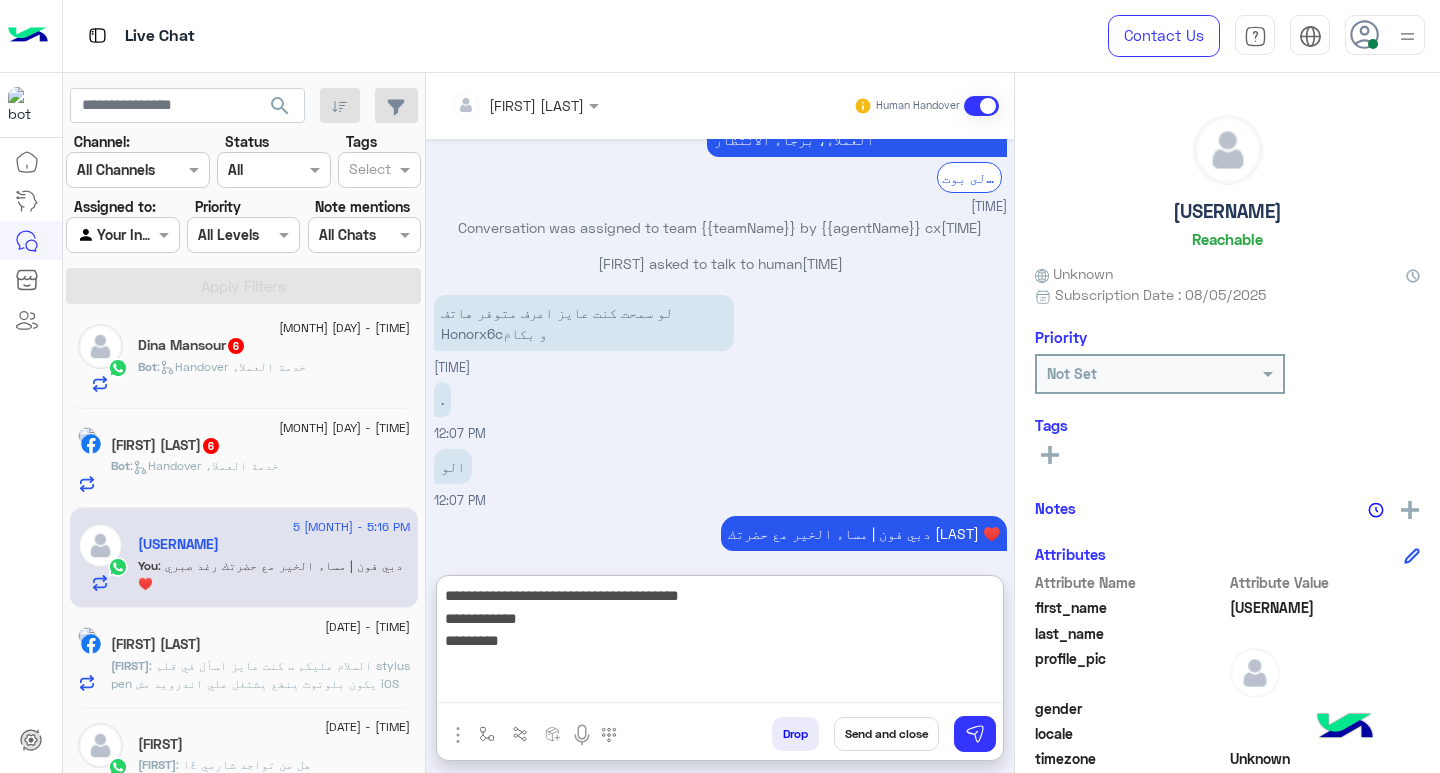 click on "**********" at bounding box center (720, 643) 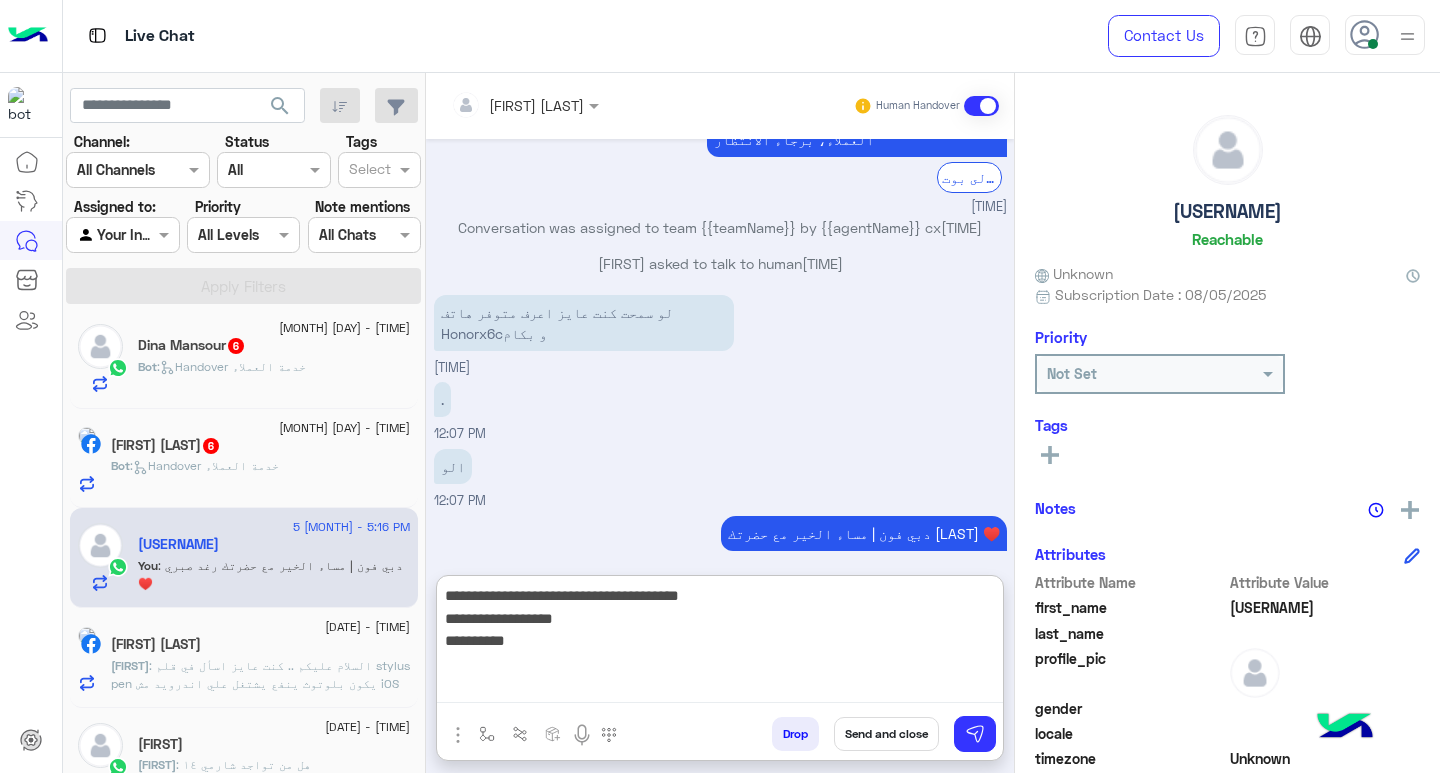 click on "**********" at bounding box center [720, 643] 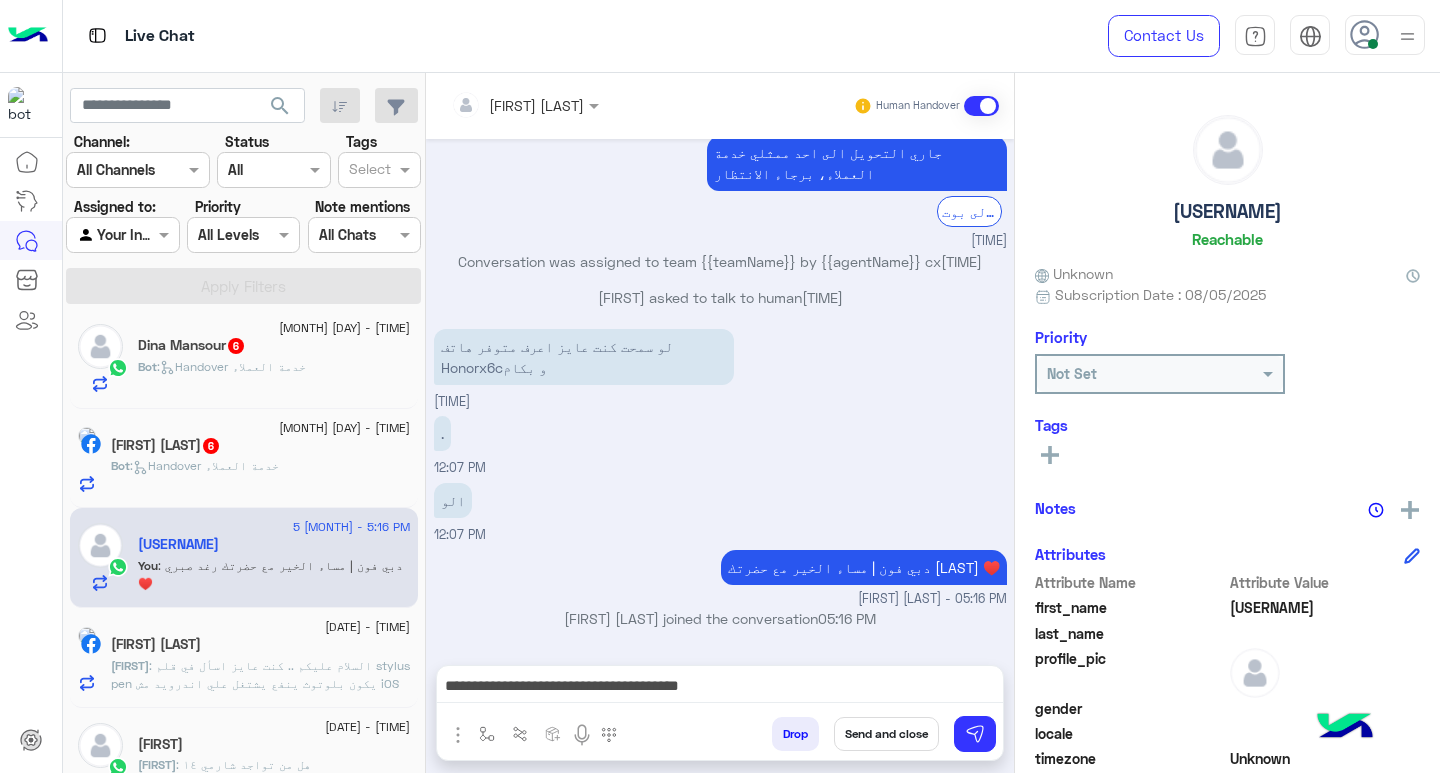 scroll, scrollTop: 920, scrollLeft: 0, axis: vertical 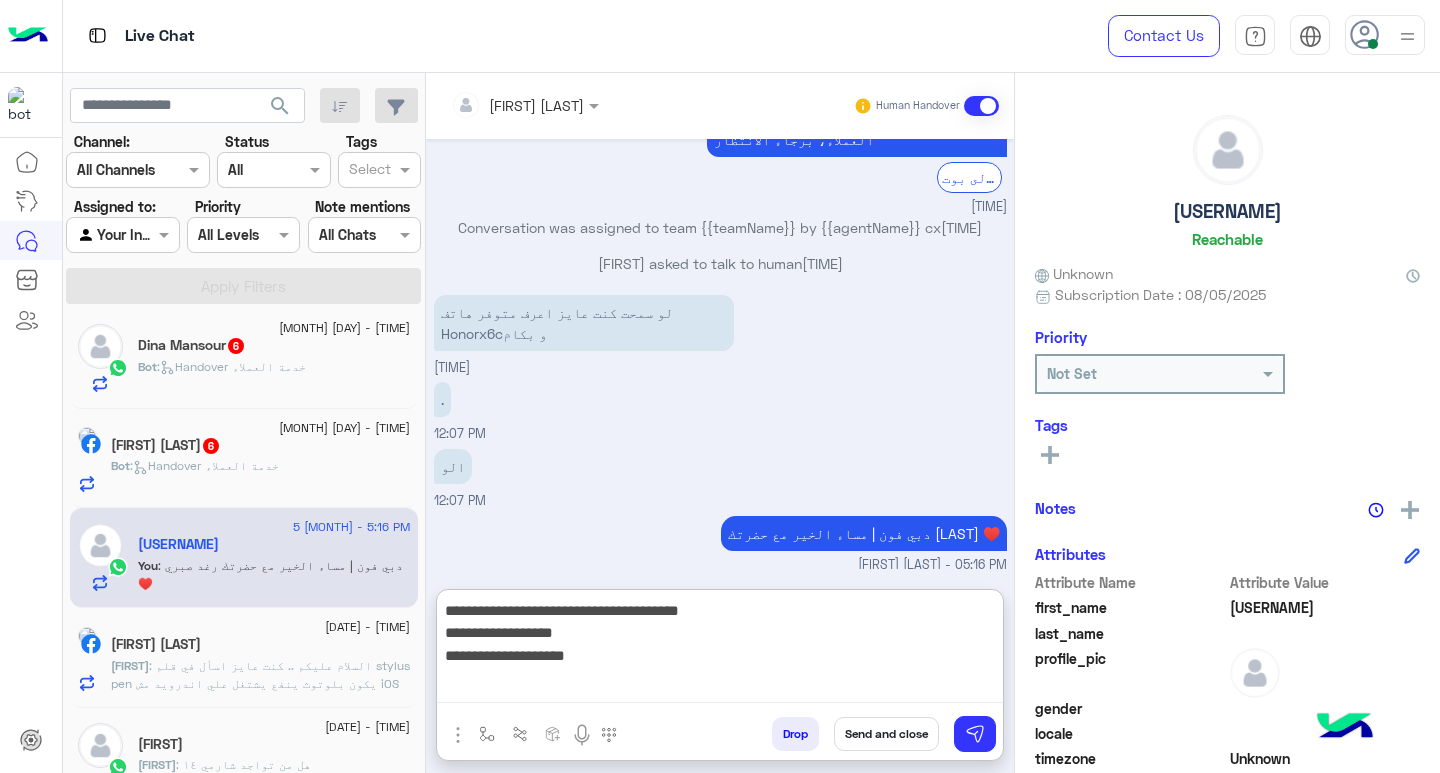 click on "**********" at bounding box center (720, 650) 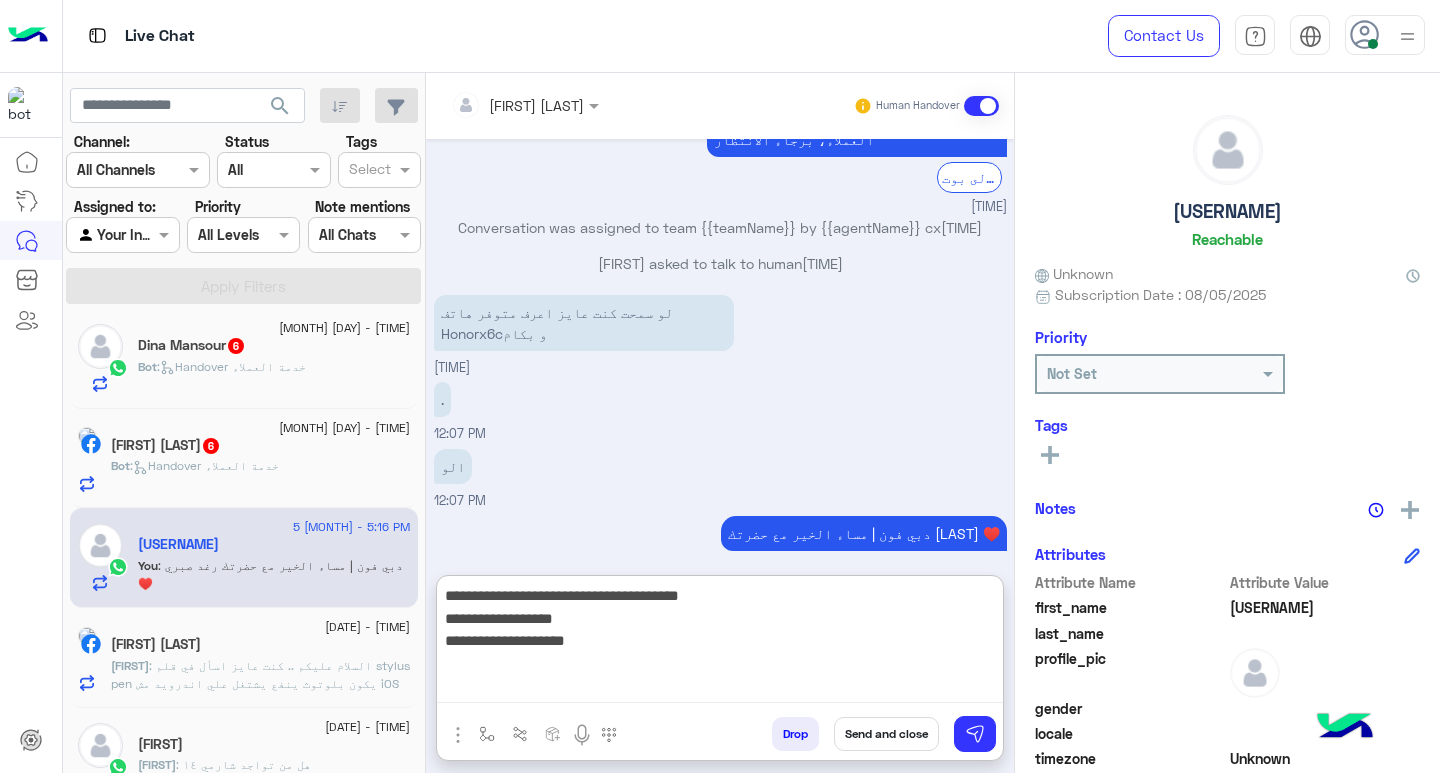 paste on "**********" 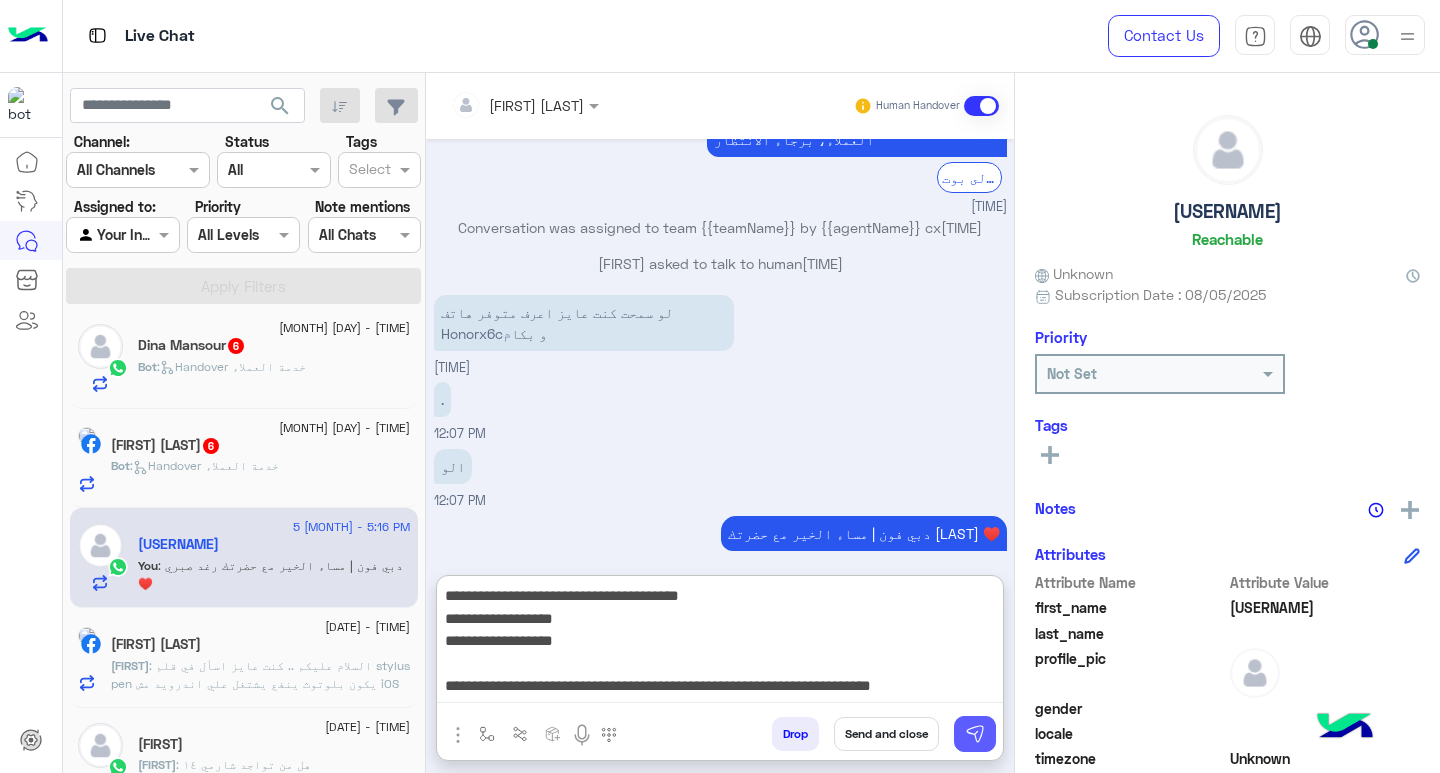 type on "**********" 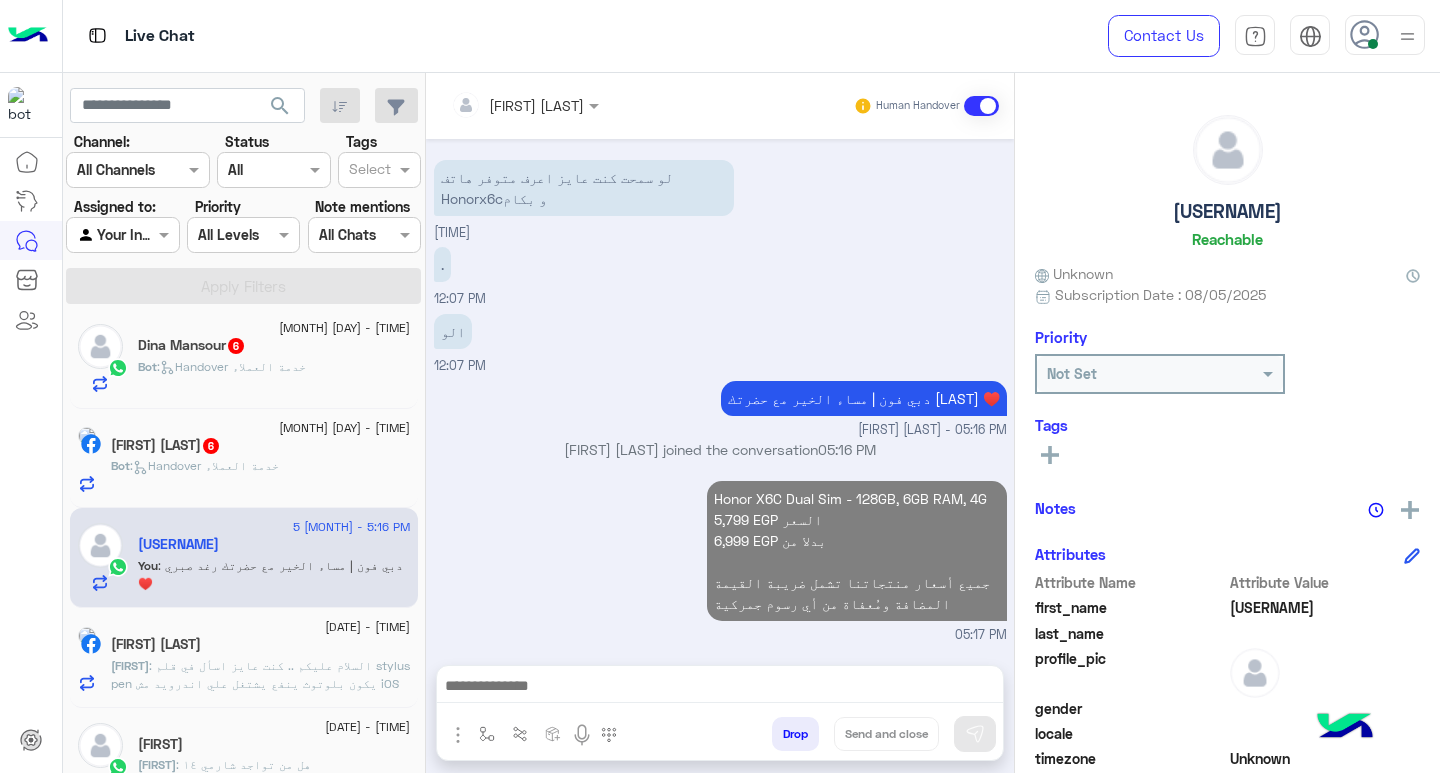 click at bounding box center [720, 691] 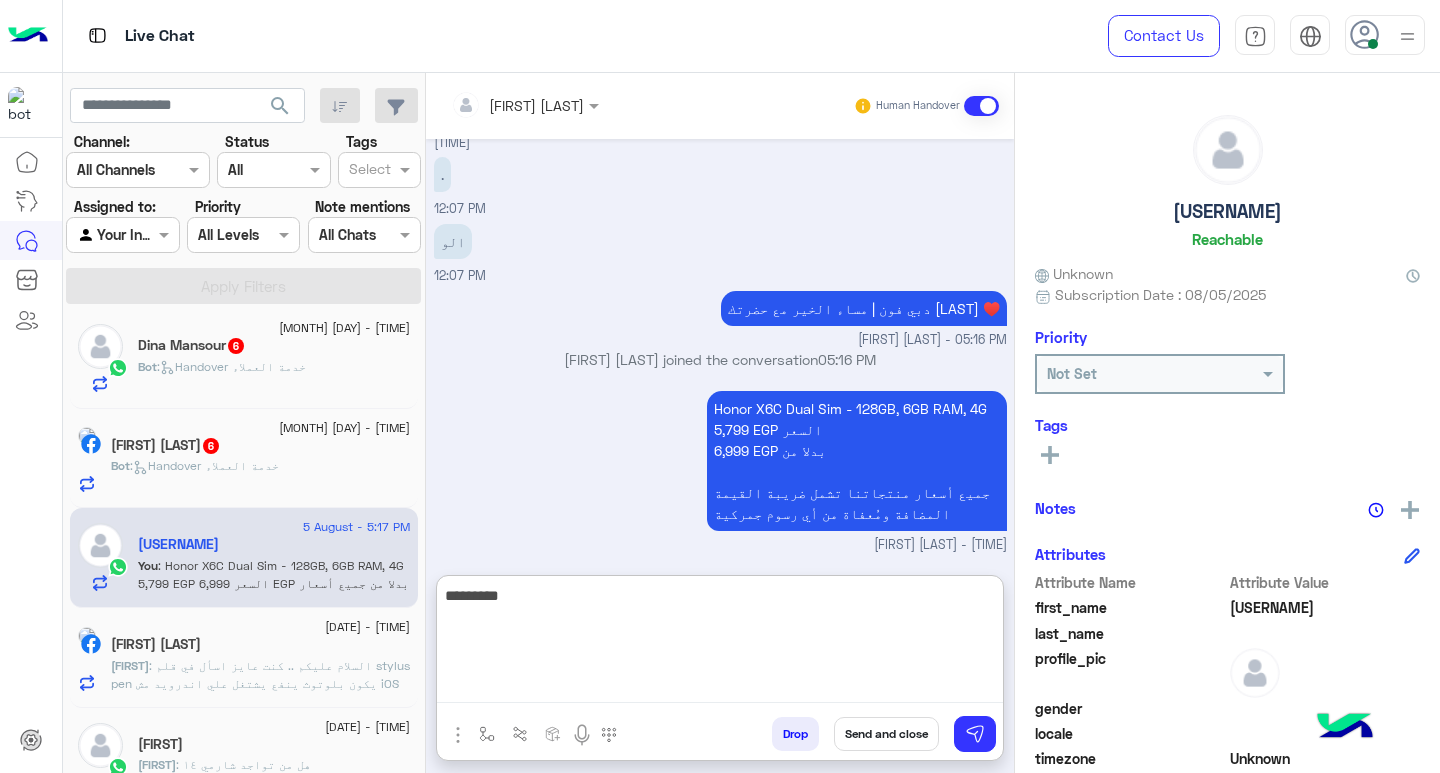 scroll, scrollTop: 1179, scrollLeft: 0, axis: vertical 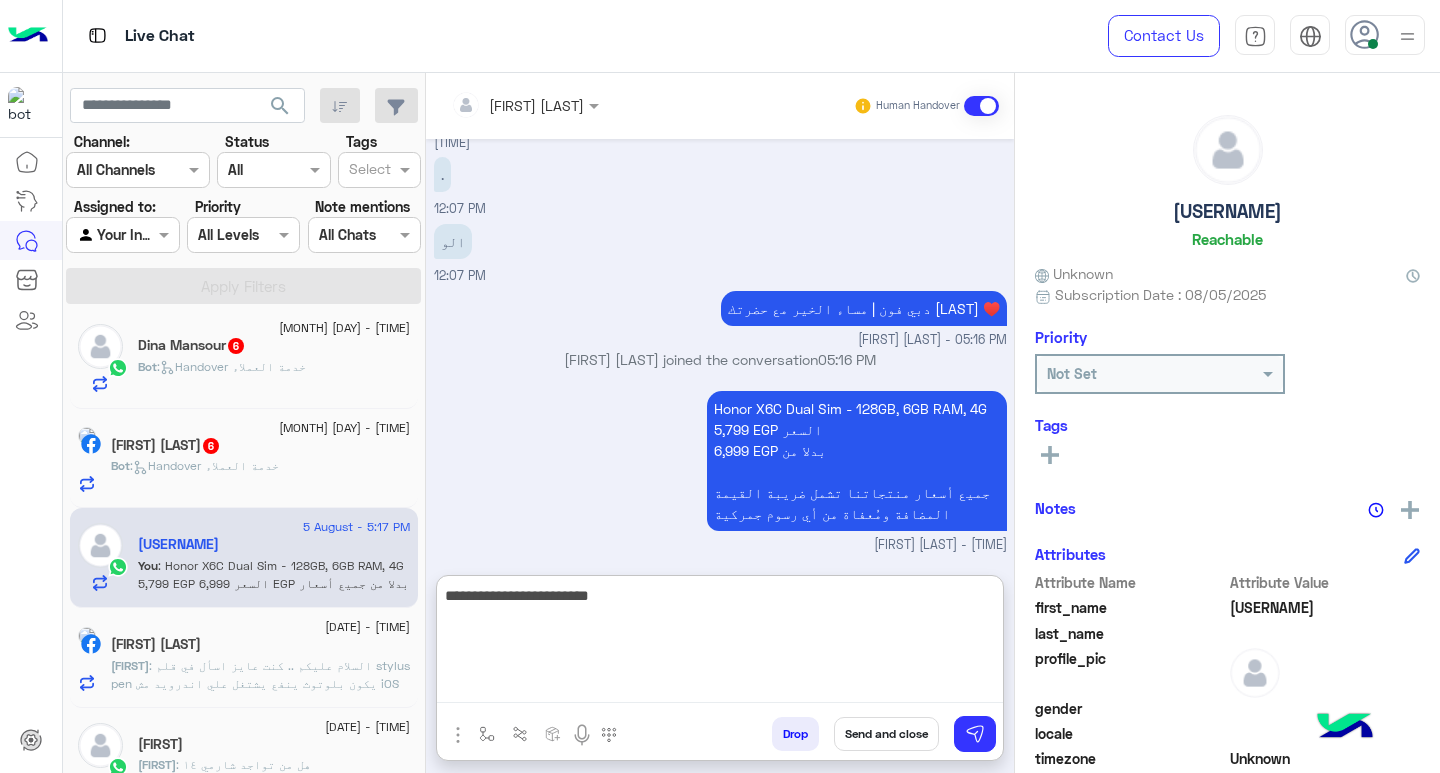 type on "**********" 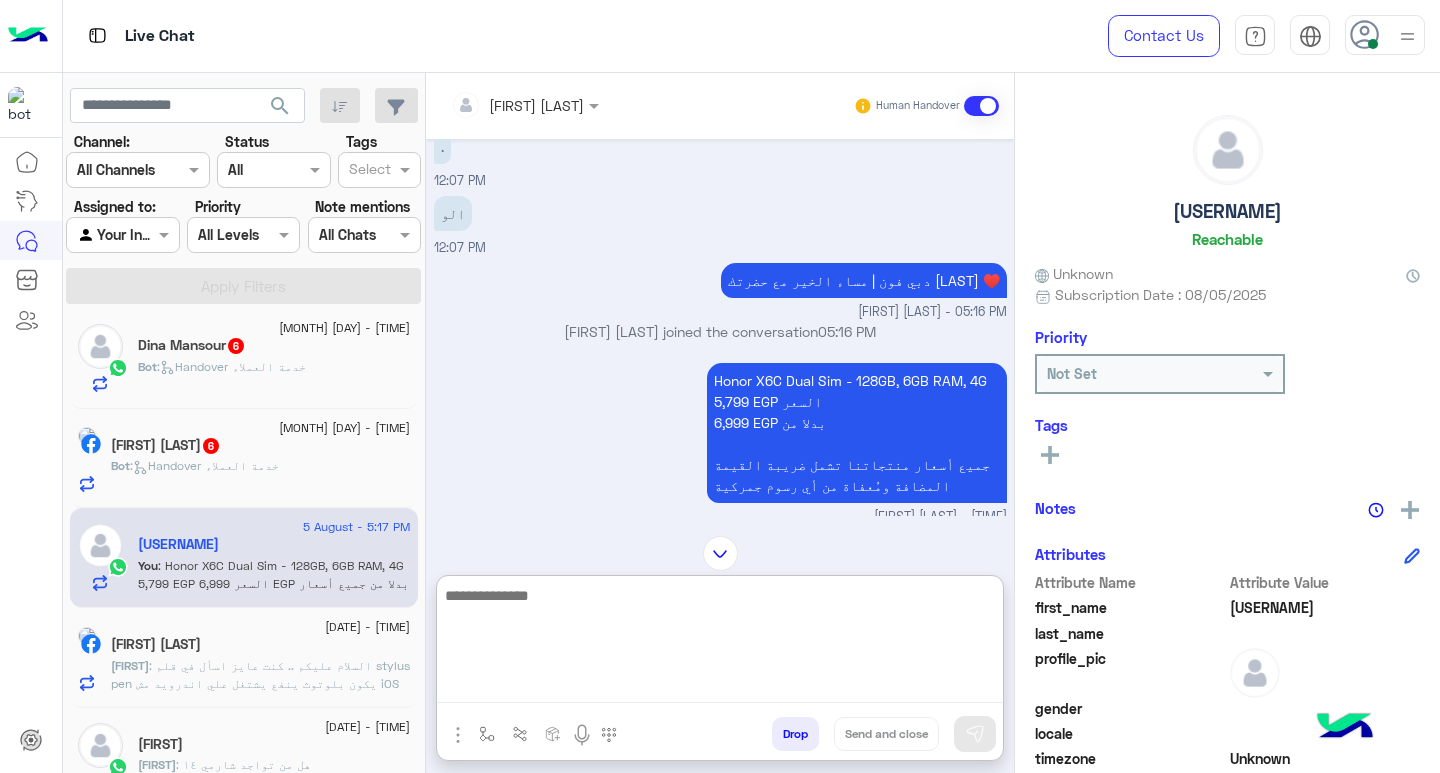 scroll, scrollTop: 1242, scrollLeft: 0, axis: vertical 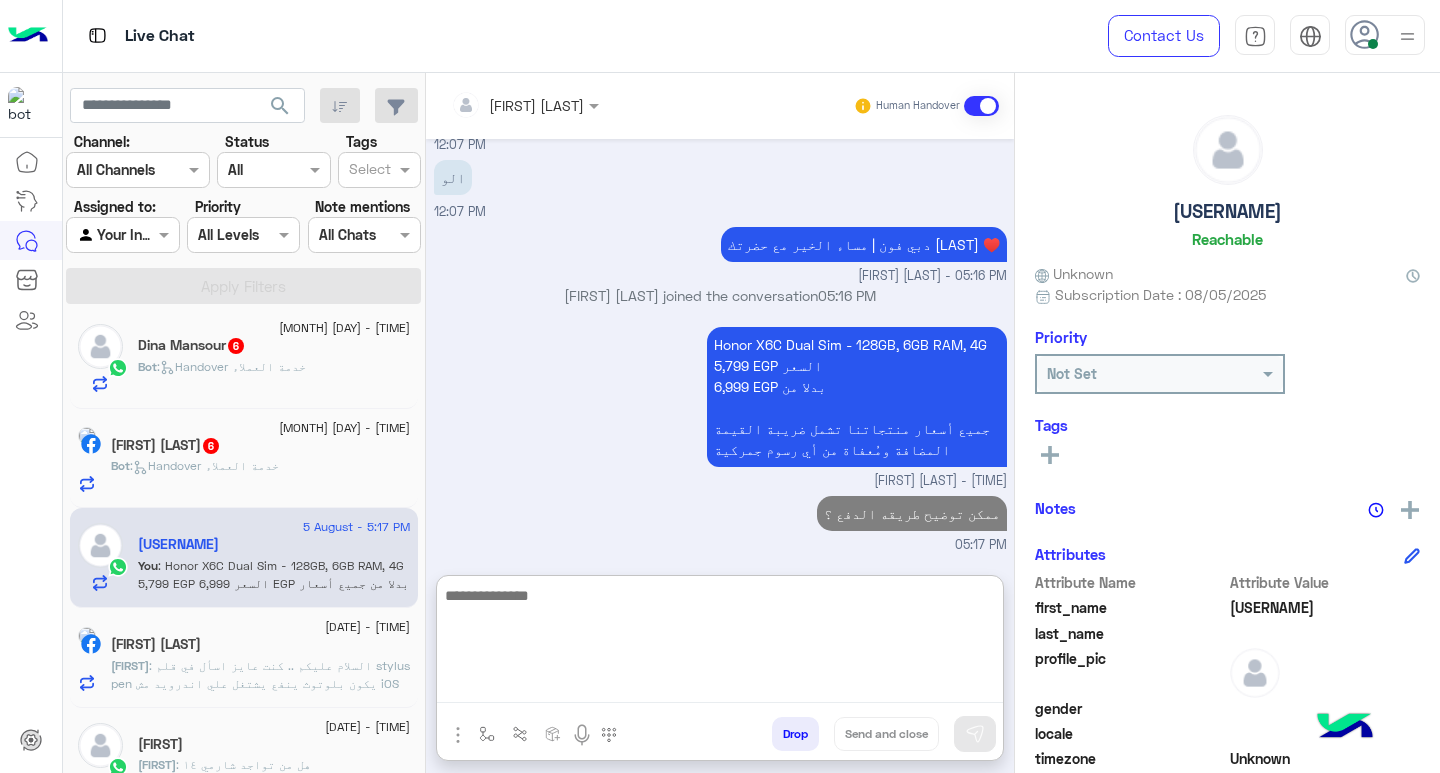 click on "Bot :   Handover خدمة العملاء" 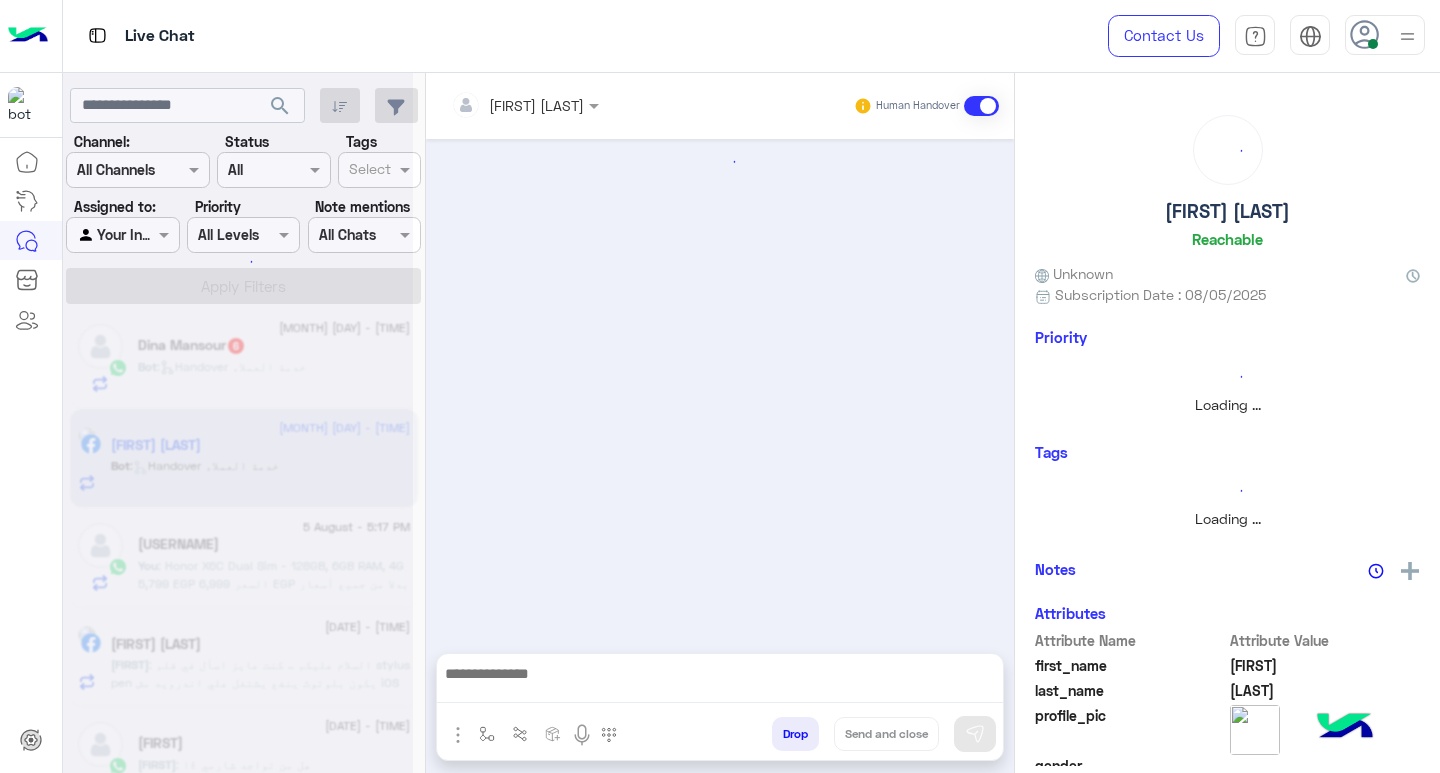 scroll, scrollTop: 0, scrollLeft: 0, axis: both 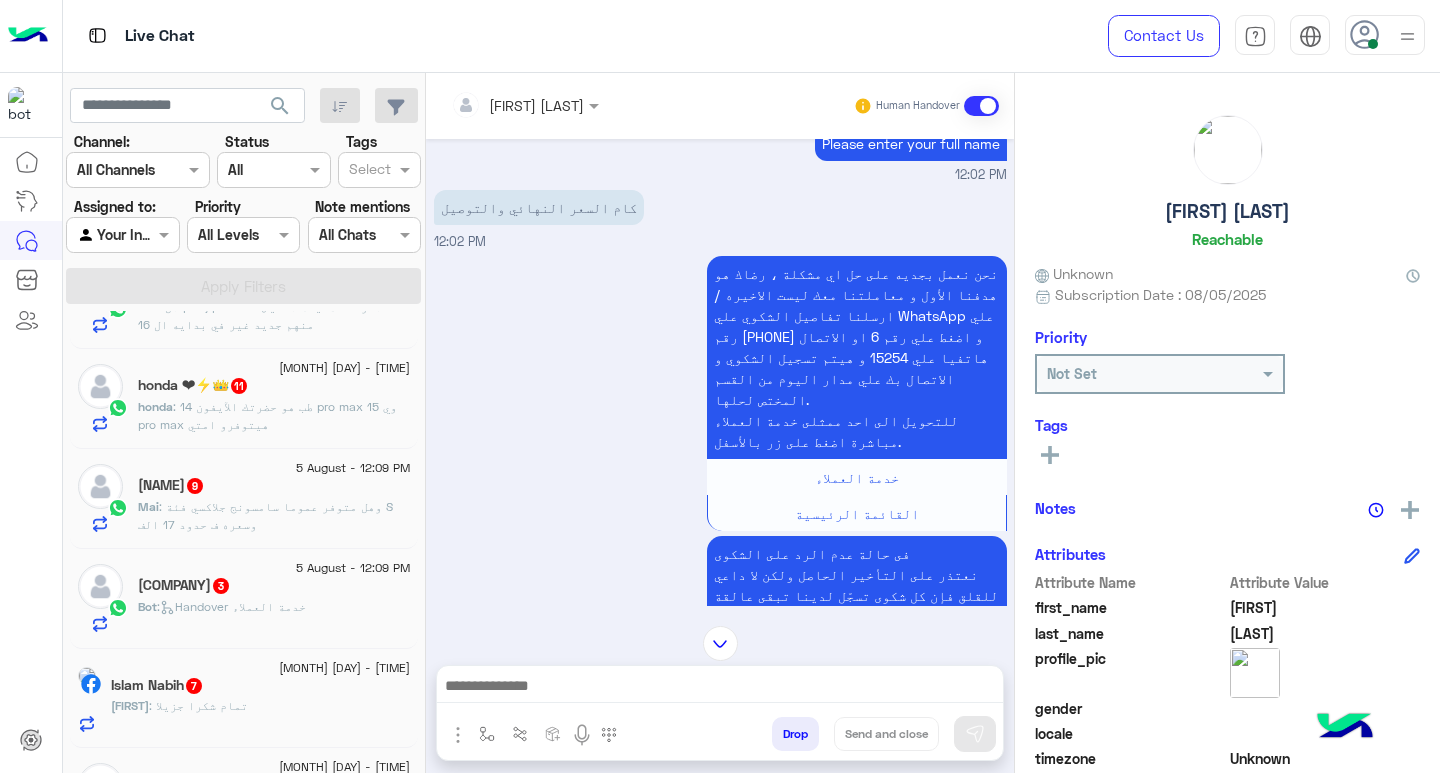 click on "[BRAND] : طب هو حضرتك الآيفون 14 pro max وي 15 pro max هيتوفرو امتي" 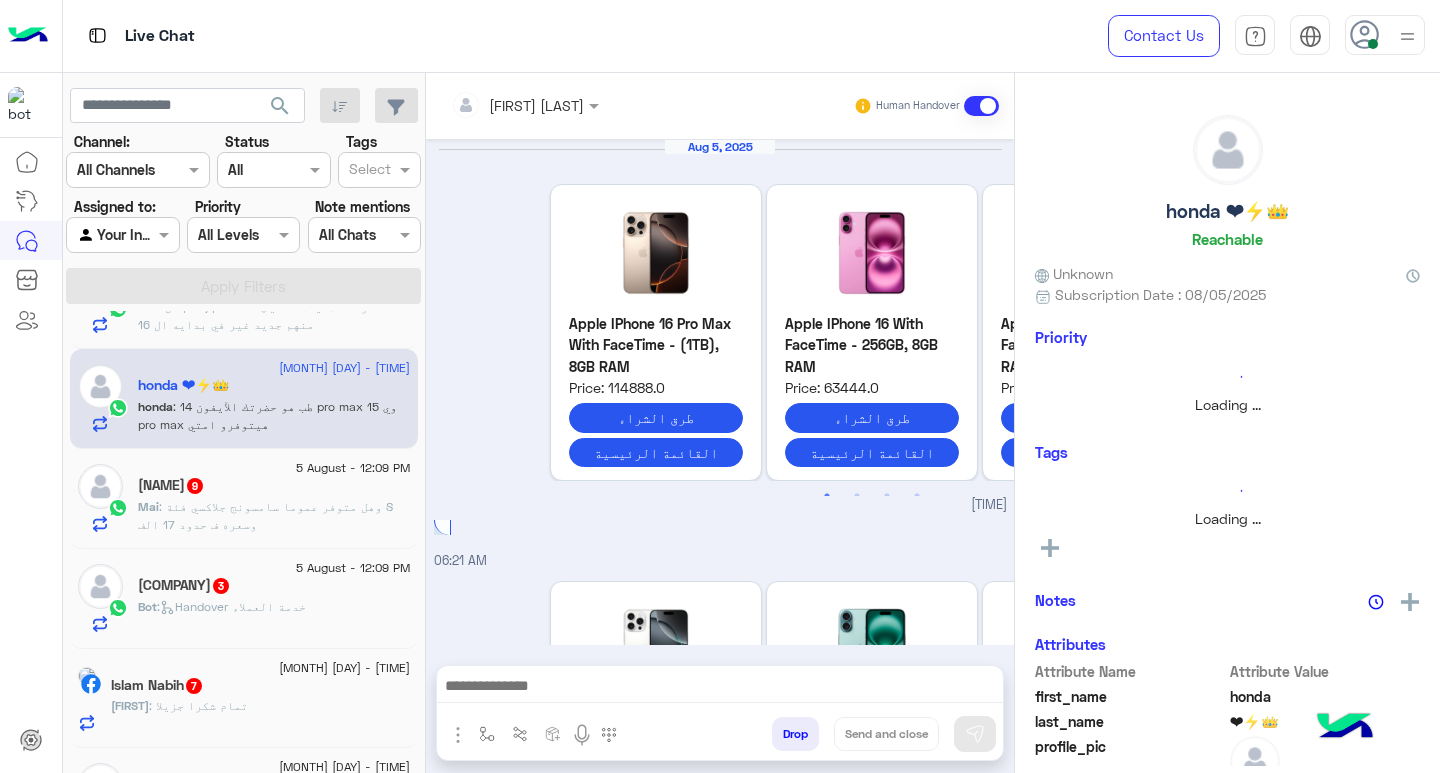 scroll, scrollTop: 2620, scrollLeft: 0, axis: vertical 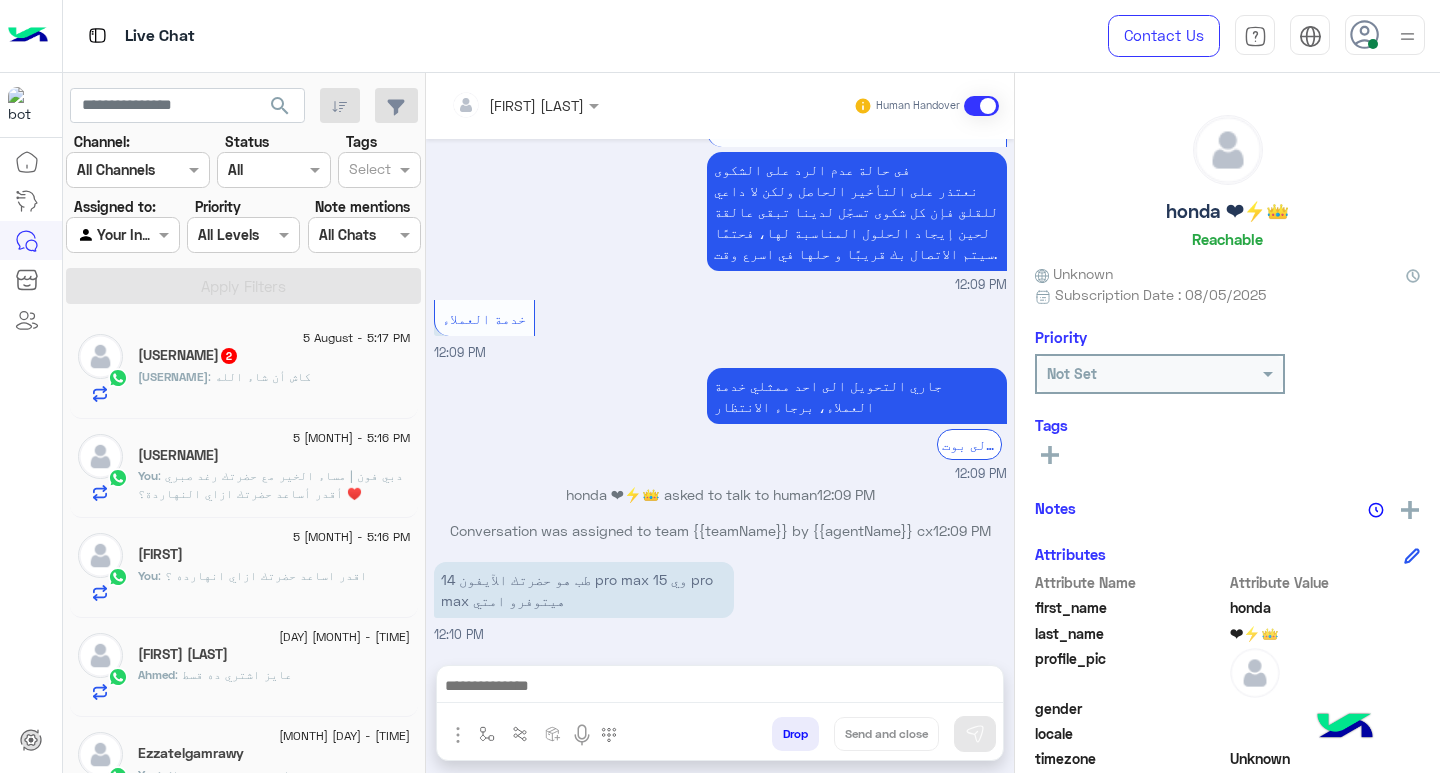 click on ": كاش أن شاء الله" 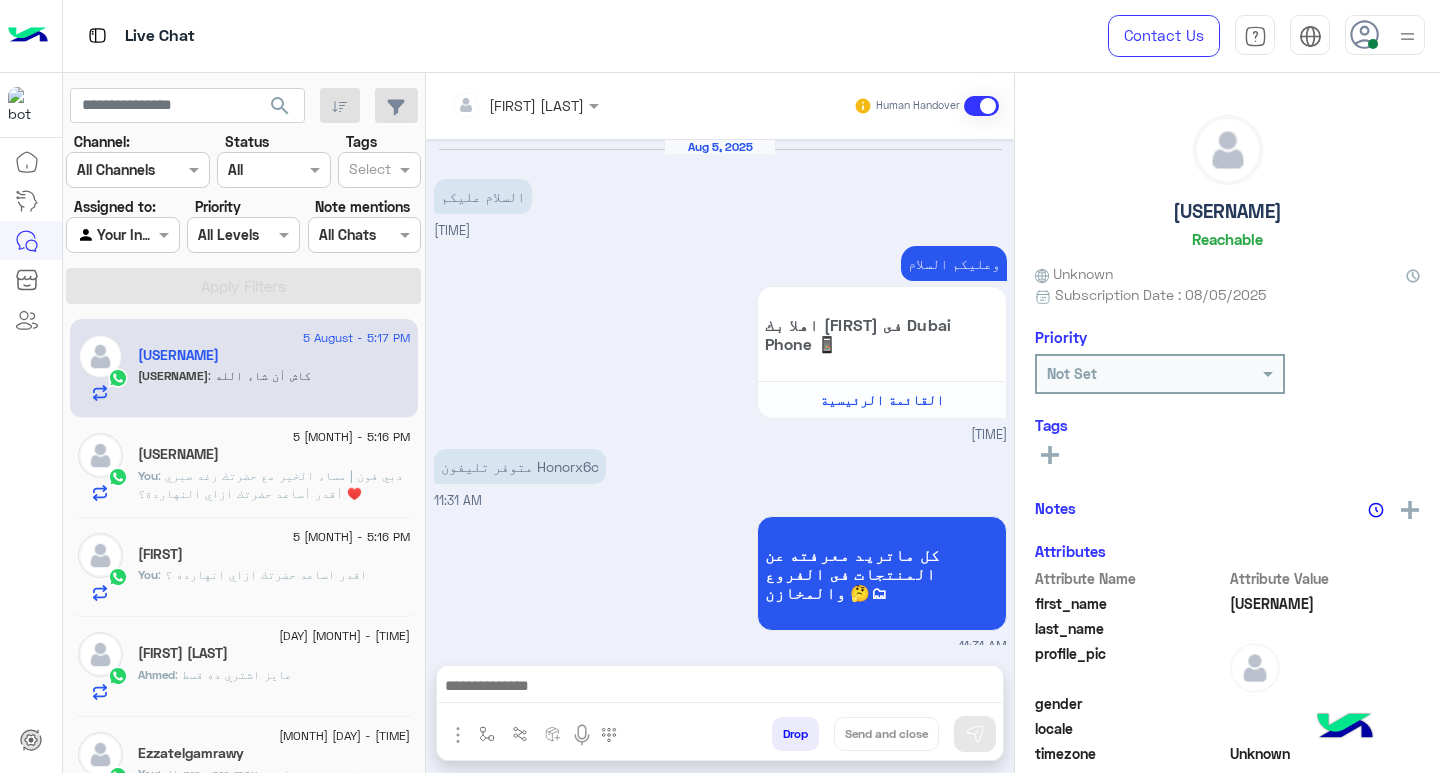 scroll, scrollTop: 1321, scrollLeft: 0, axis: vertical 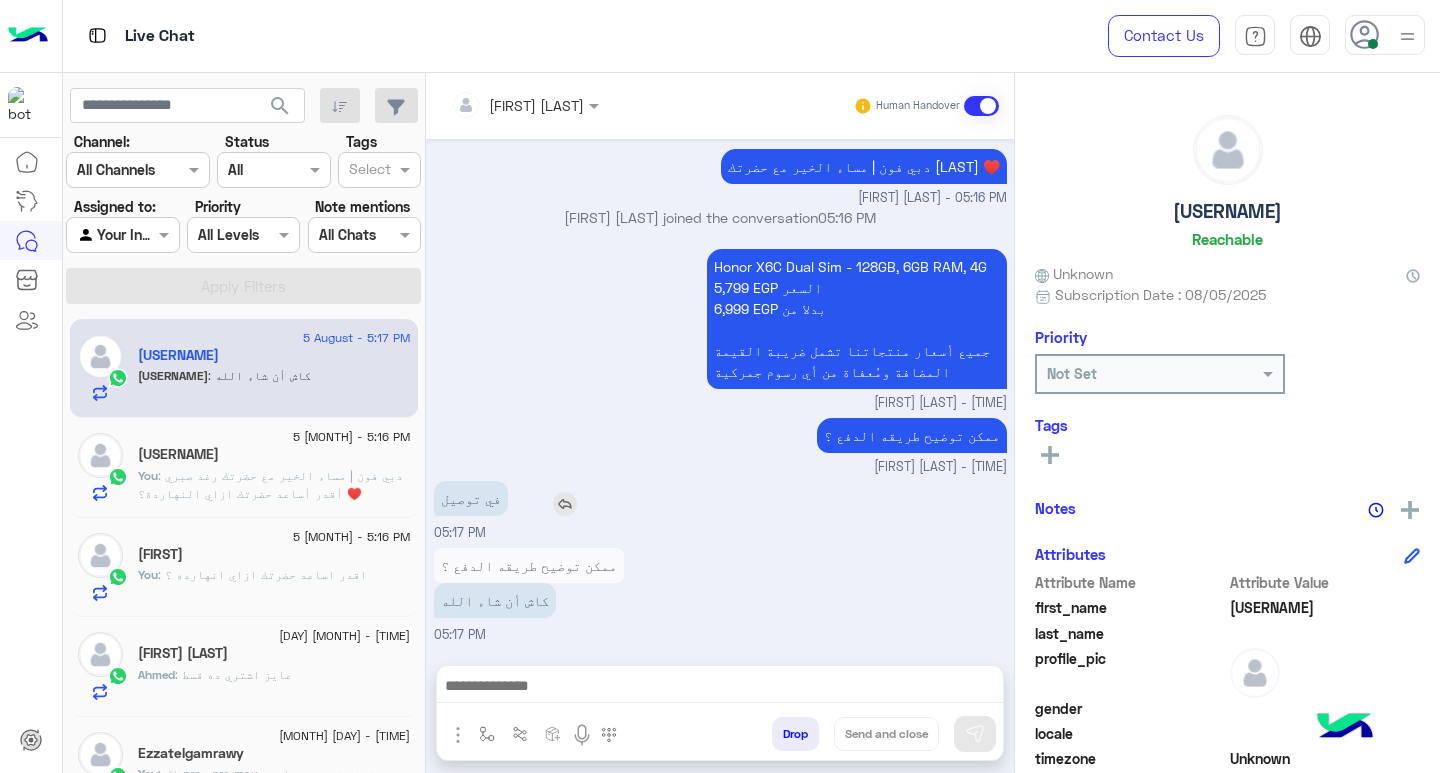 click at bounding box center [565, 504] 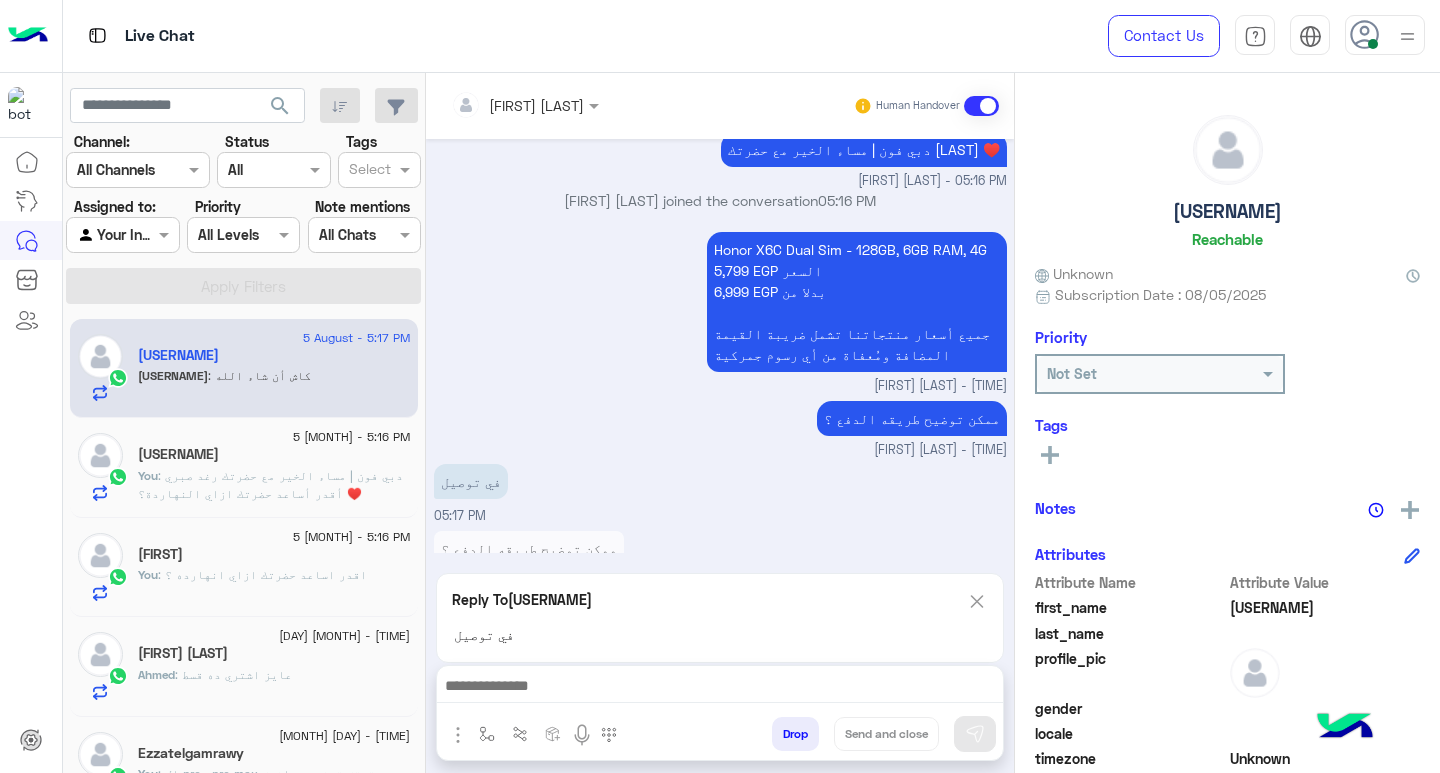 click at bounding box center (720, 688) 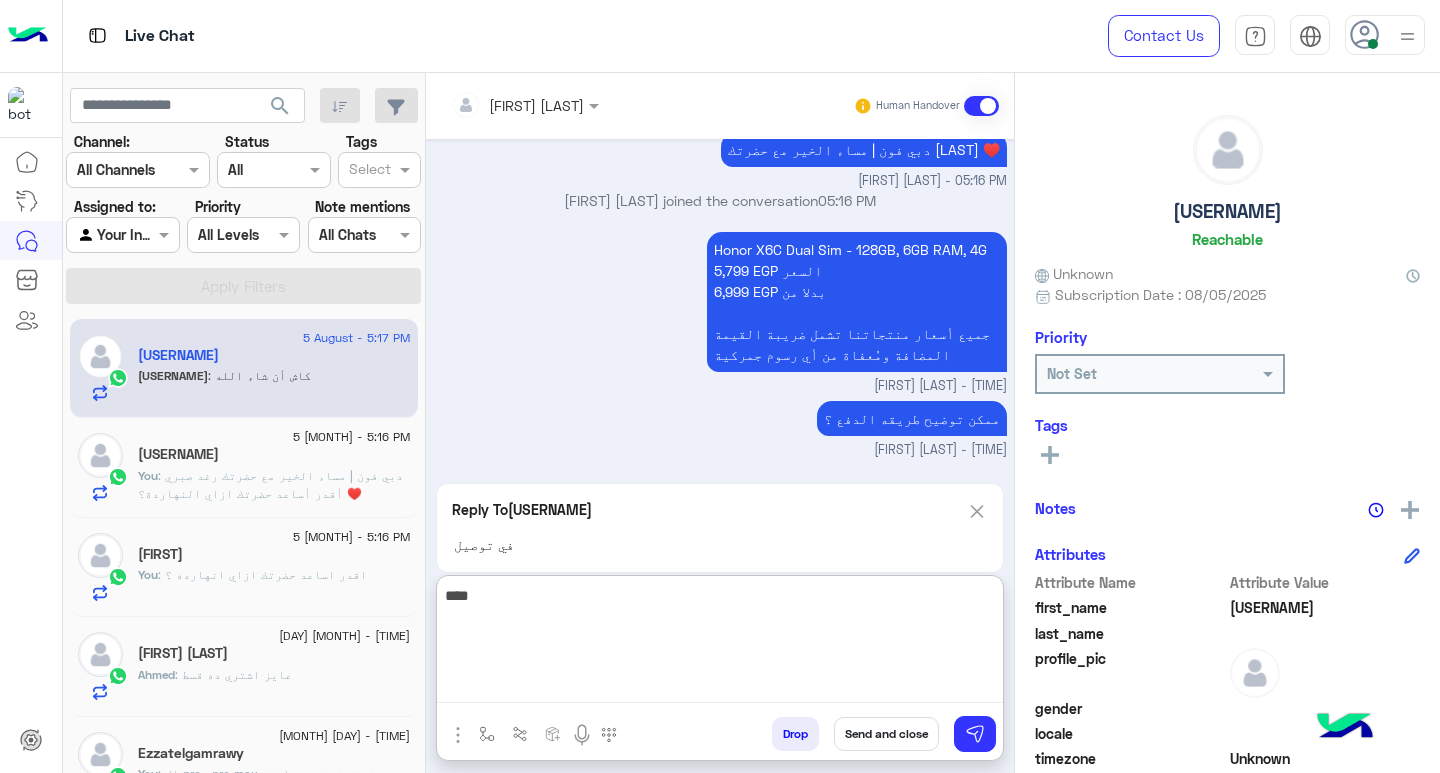 type on "****" 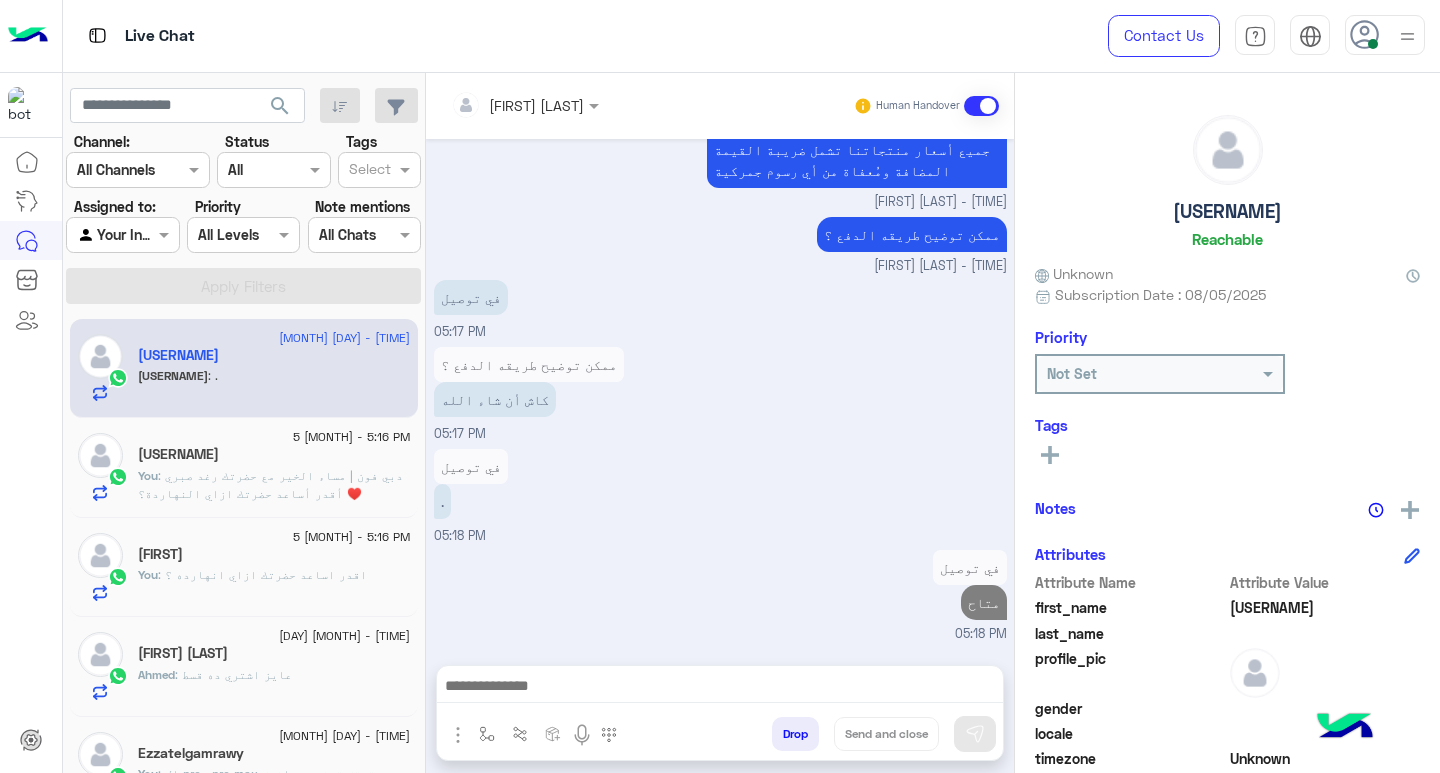 scroll, scrollTop: 1522, scrollLeft: 0, axis: vertical 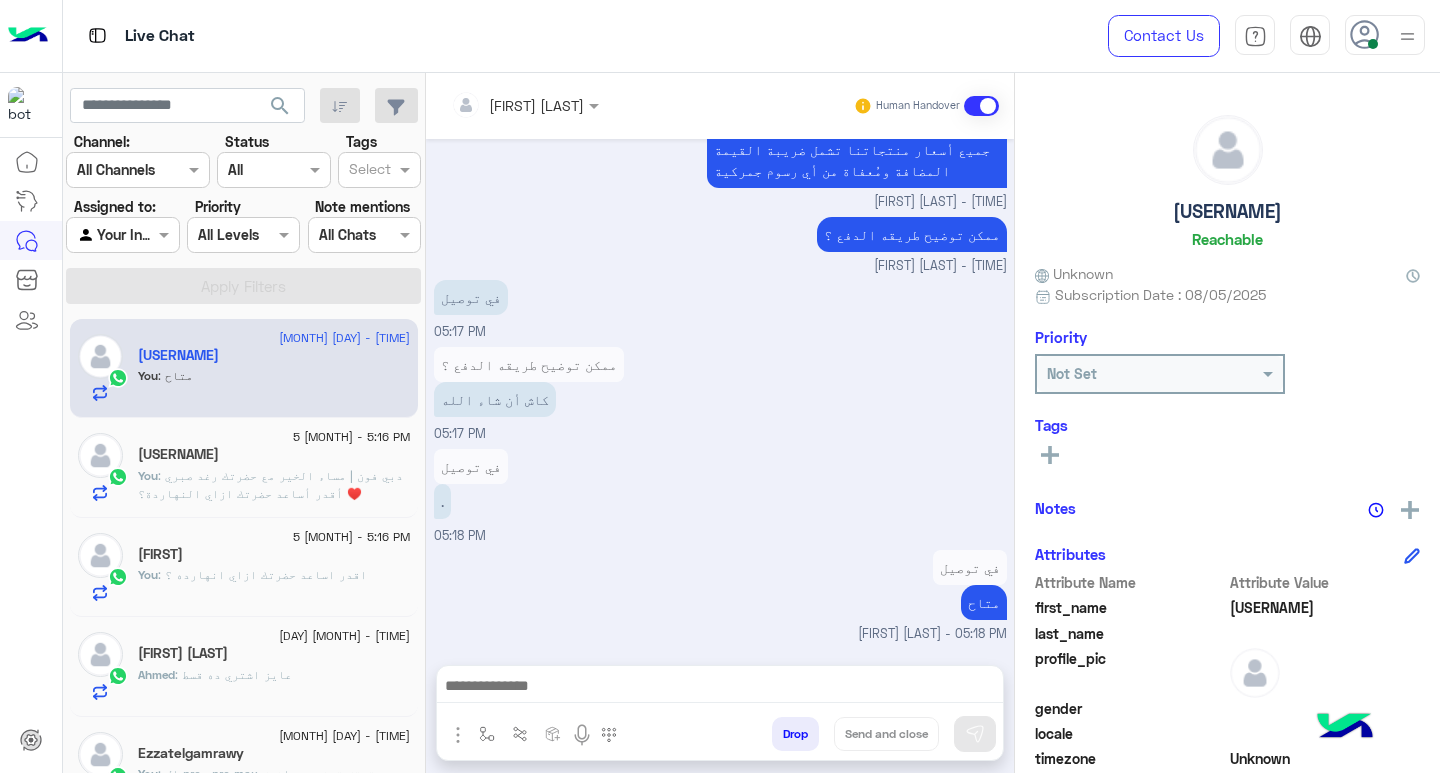 click on "في توصيل متاح  [FIRST] [LAST] -  [TIME]" at bounding box center [720, 594] 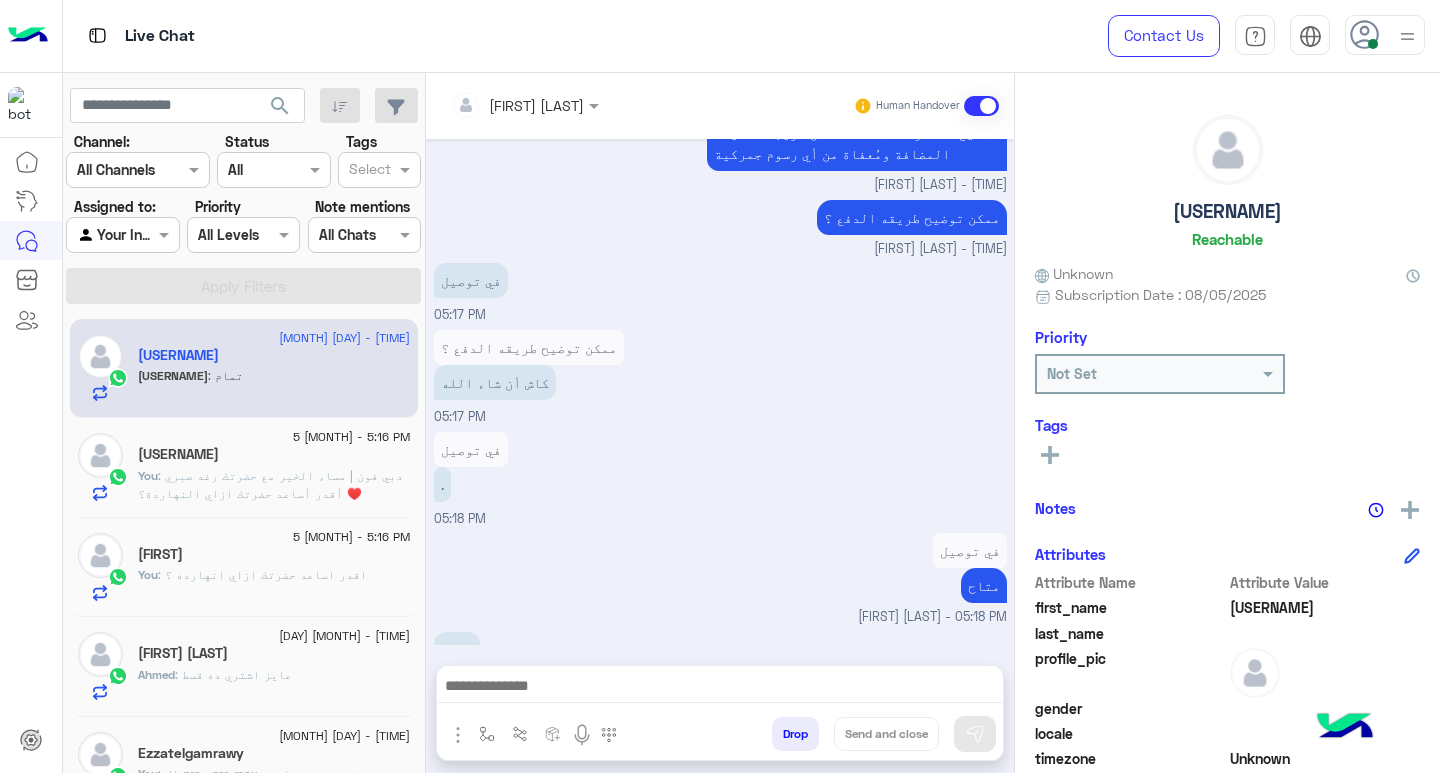 scroll, scrollTop: 1588, scrollLeft: 0, axis: vertical 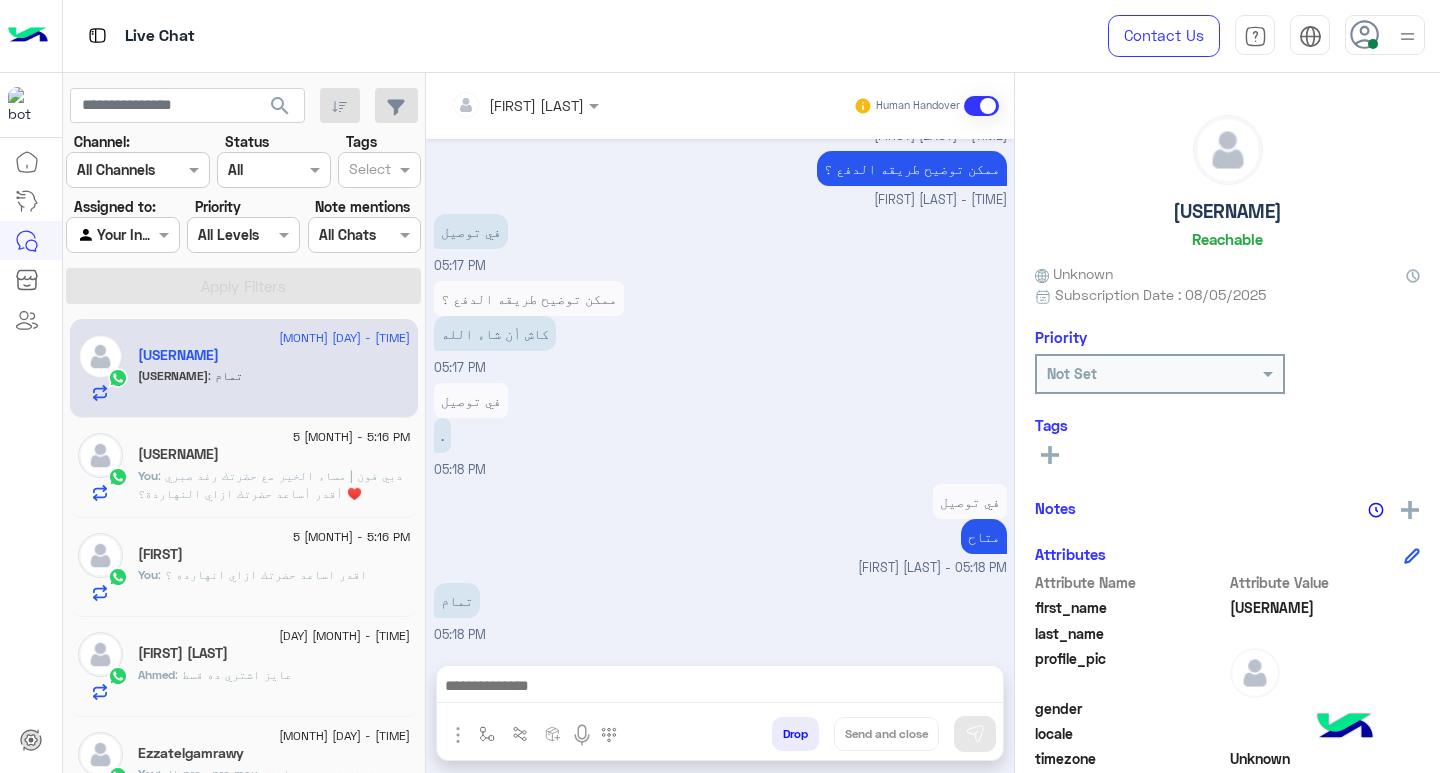 drag, startPoint x: 949, startPoint y: 679, endPoint x: 974, endPoint y: 712, distance: 41.400482 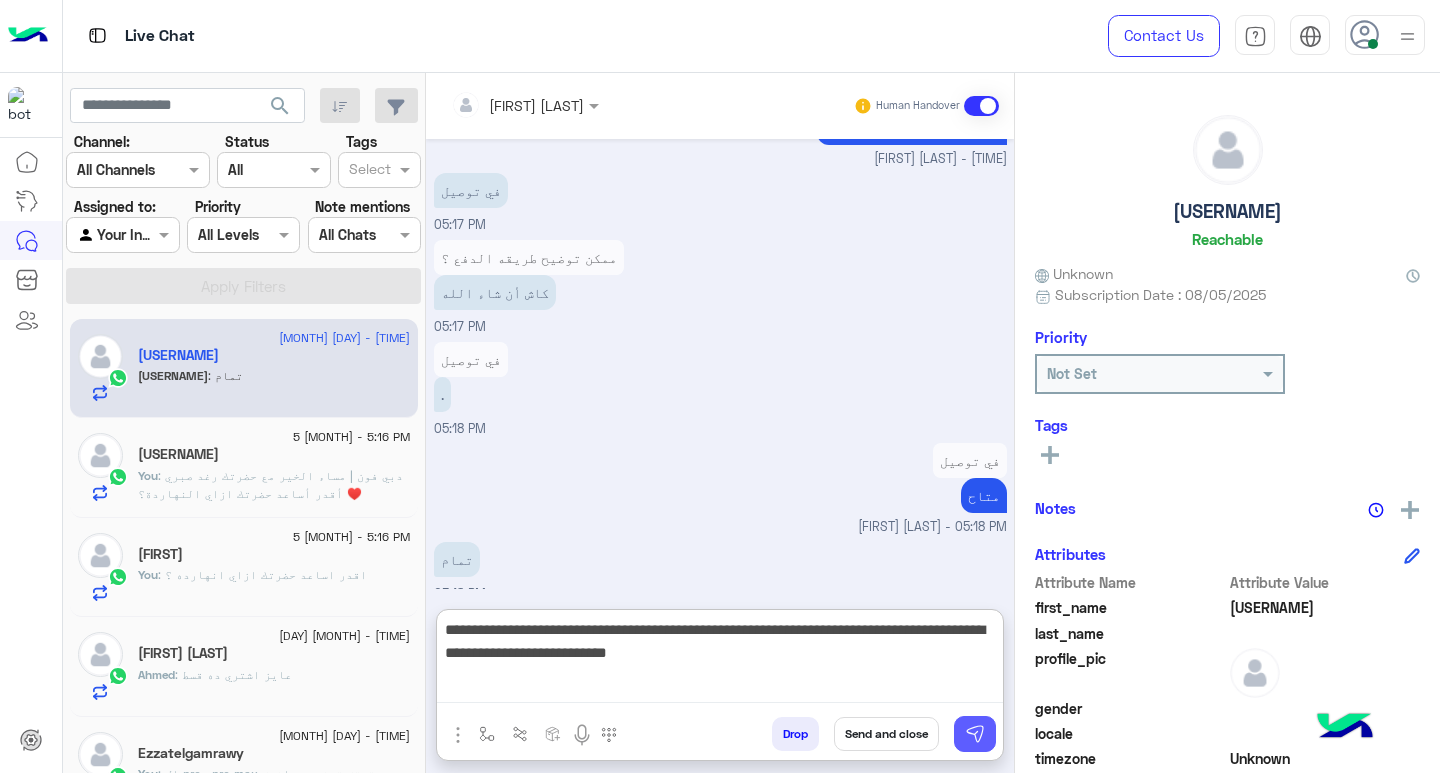 type on "**********" 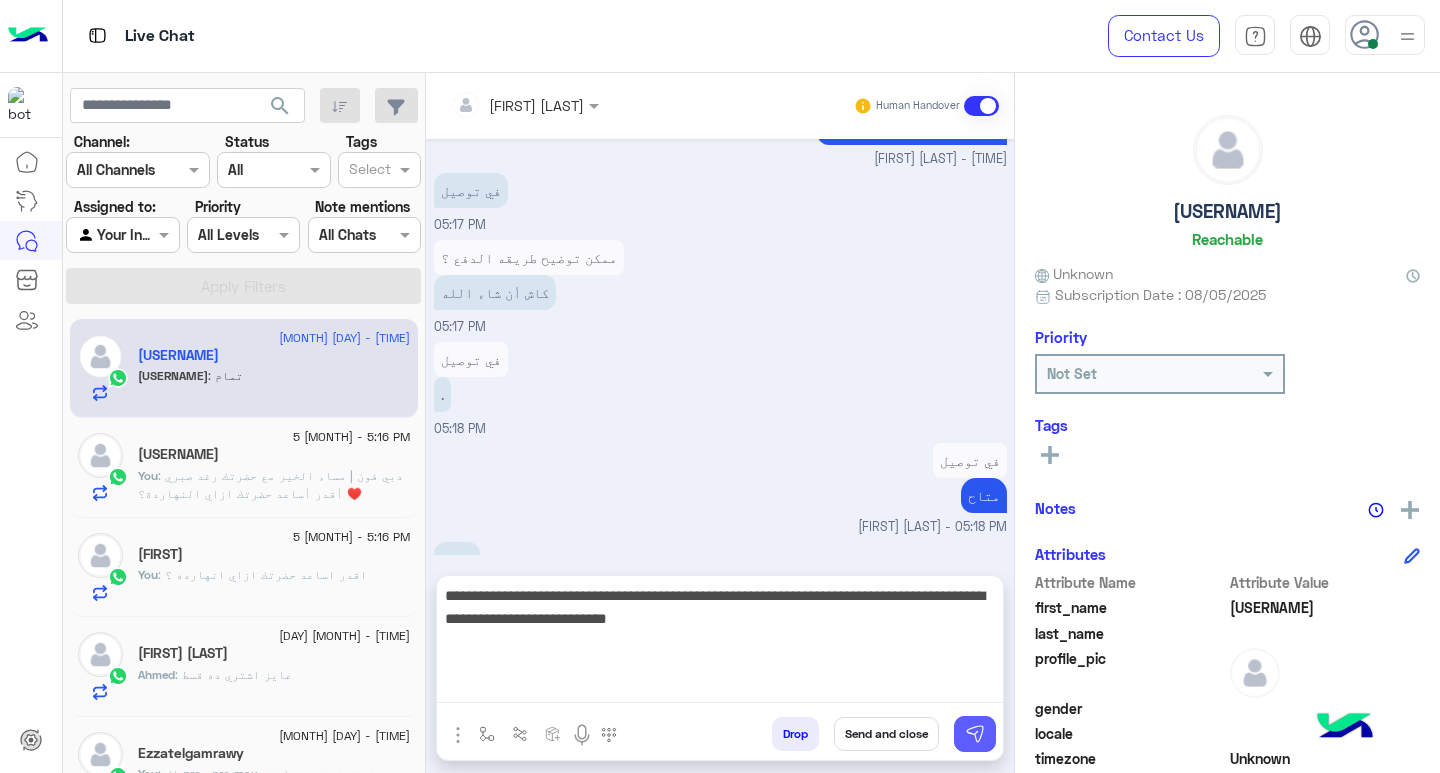click at bounding box center [975, 734] 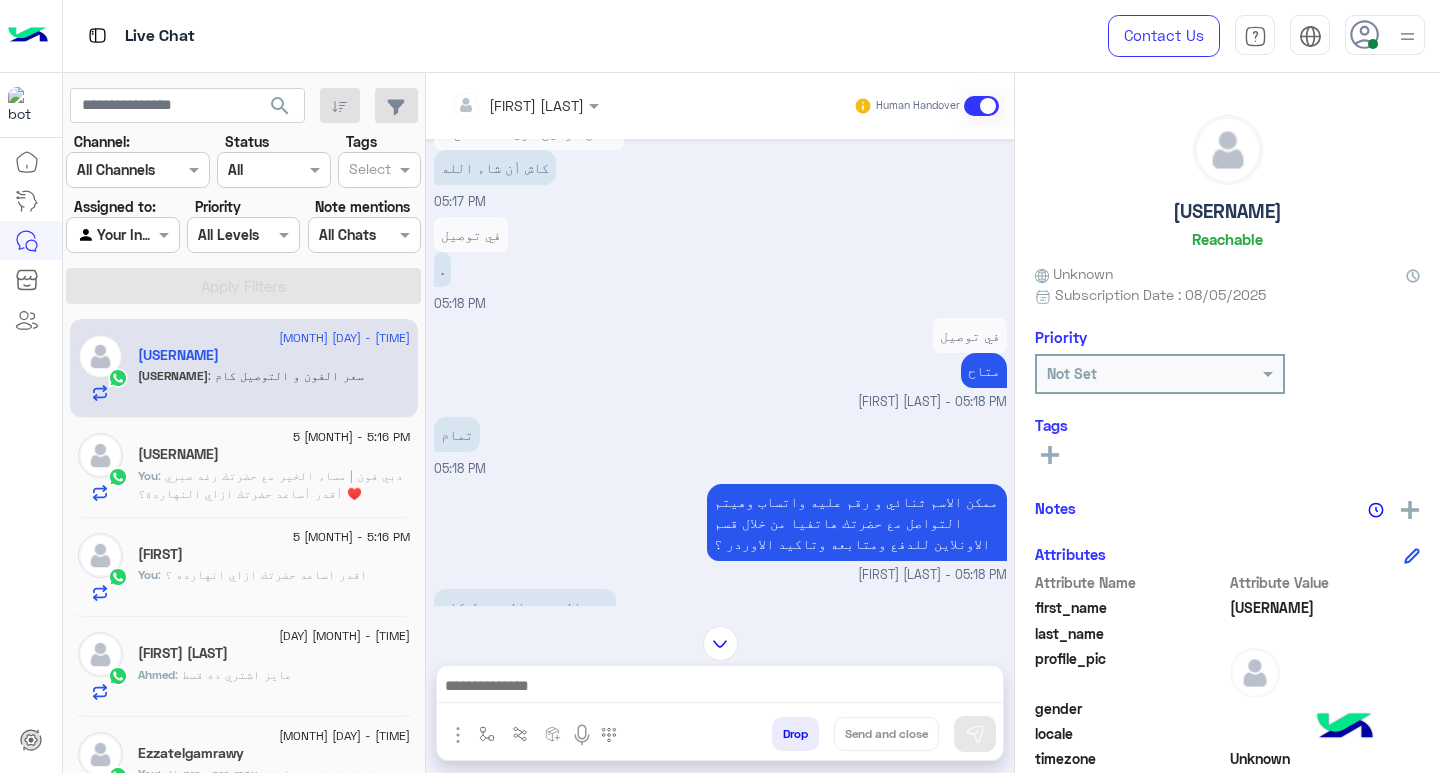scroll, scrollTop: 1760, scrollLeft: 0, axis: vertical 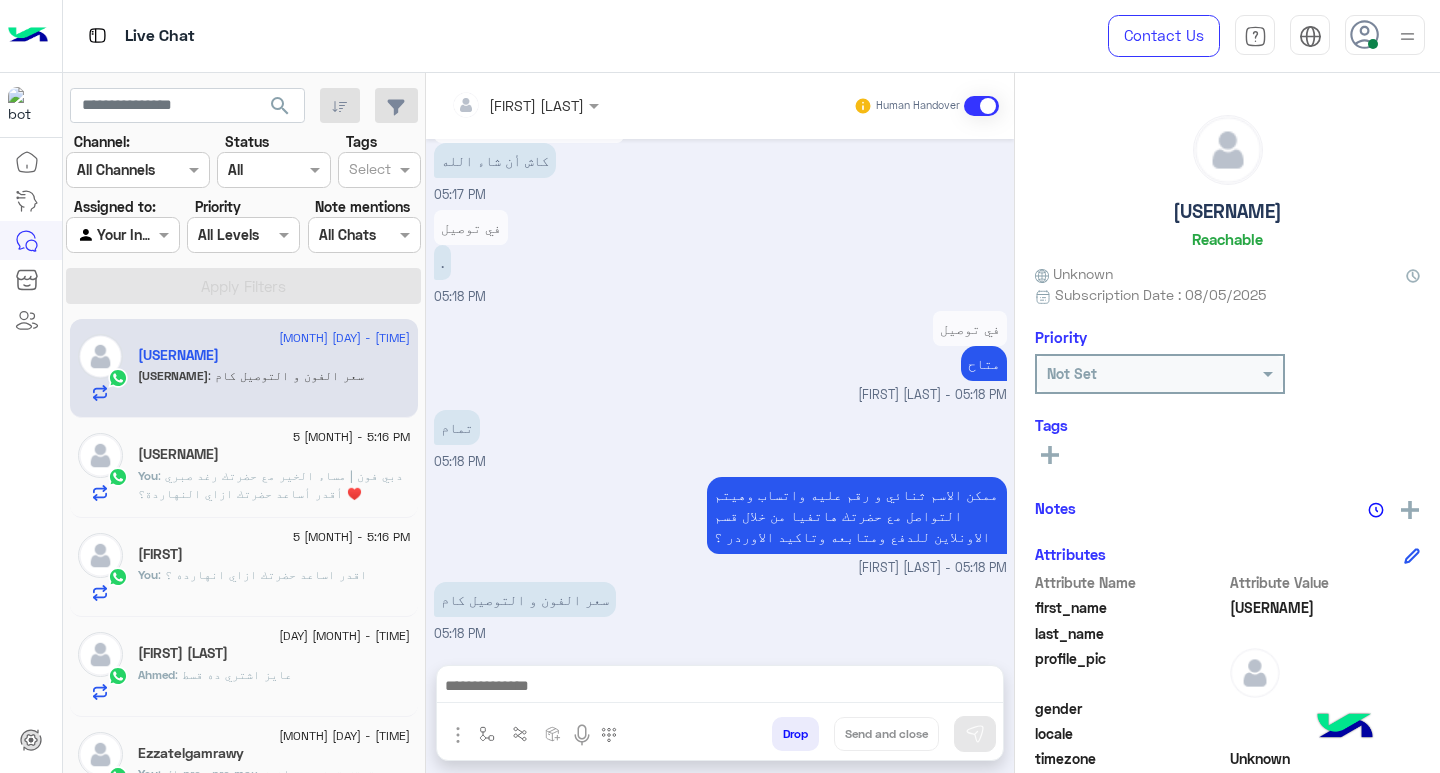 click at bounding box center [720, 688] 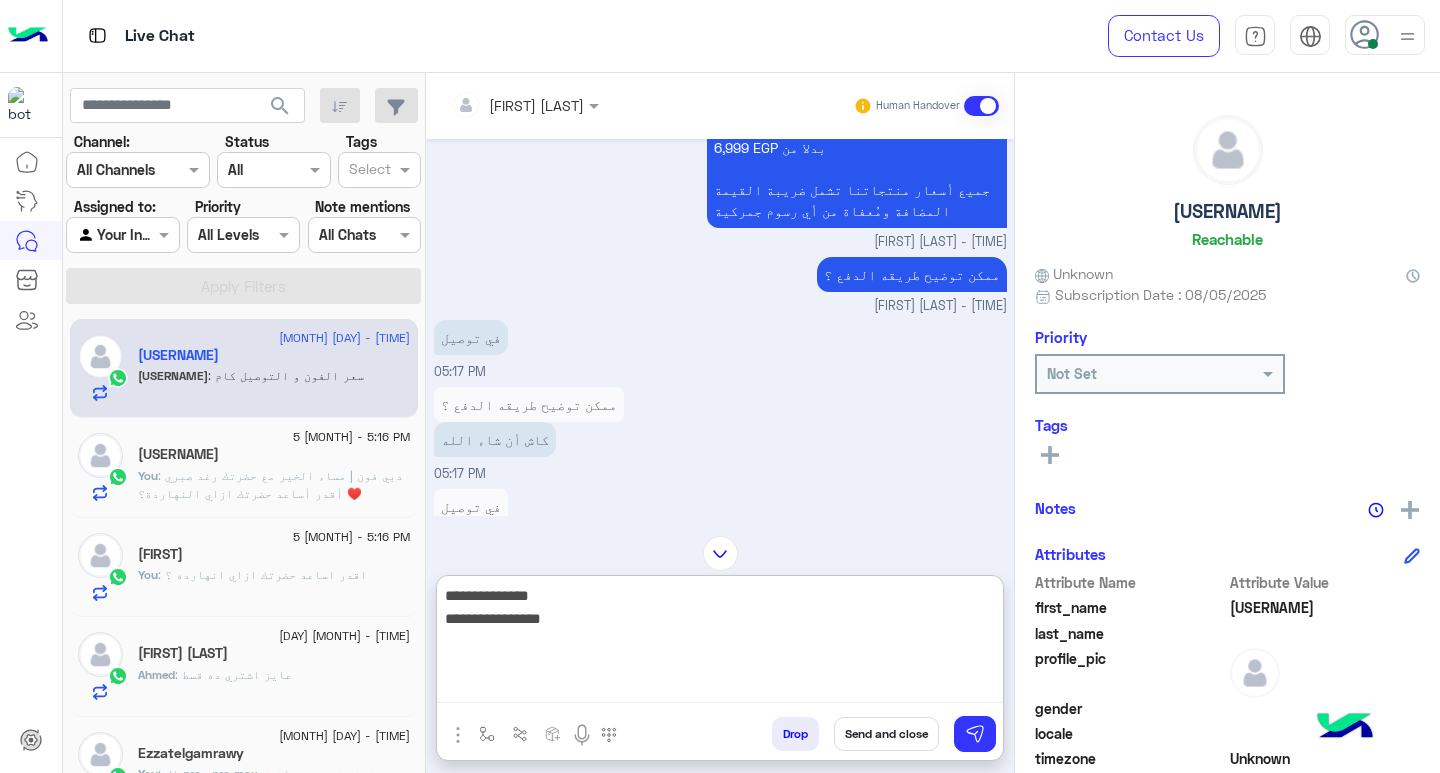 scroll, scrollTop: 1293, scrollLeft: 0, axis: vertical 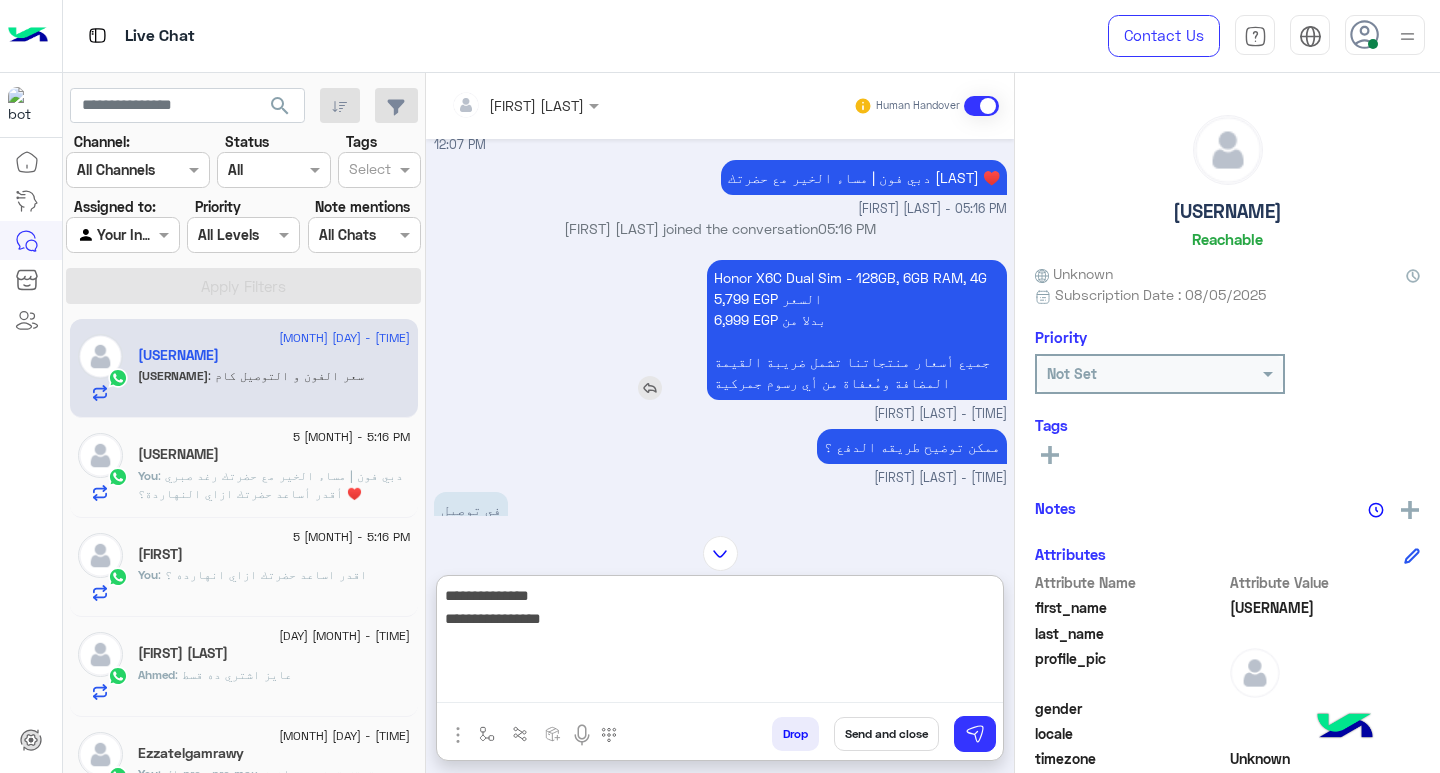 click on "Honor X6C Dual Sim - 128GB, 6GB RAM, 4G 5,799 EGP   السعر  6,999 EGP بدلا من  جميع أسعار منتجاتنا تشمل ضريبة القيمة المضافة ومُعفاة من أي رسوم جمركية" at bounding box center (857, 330) 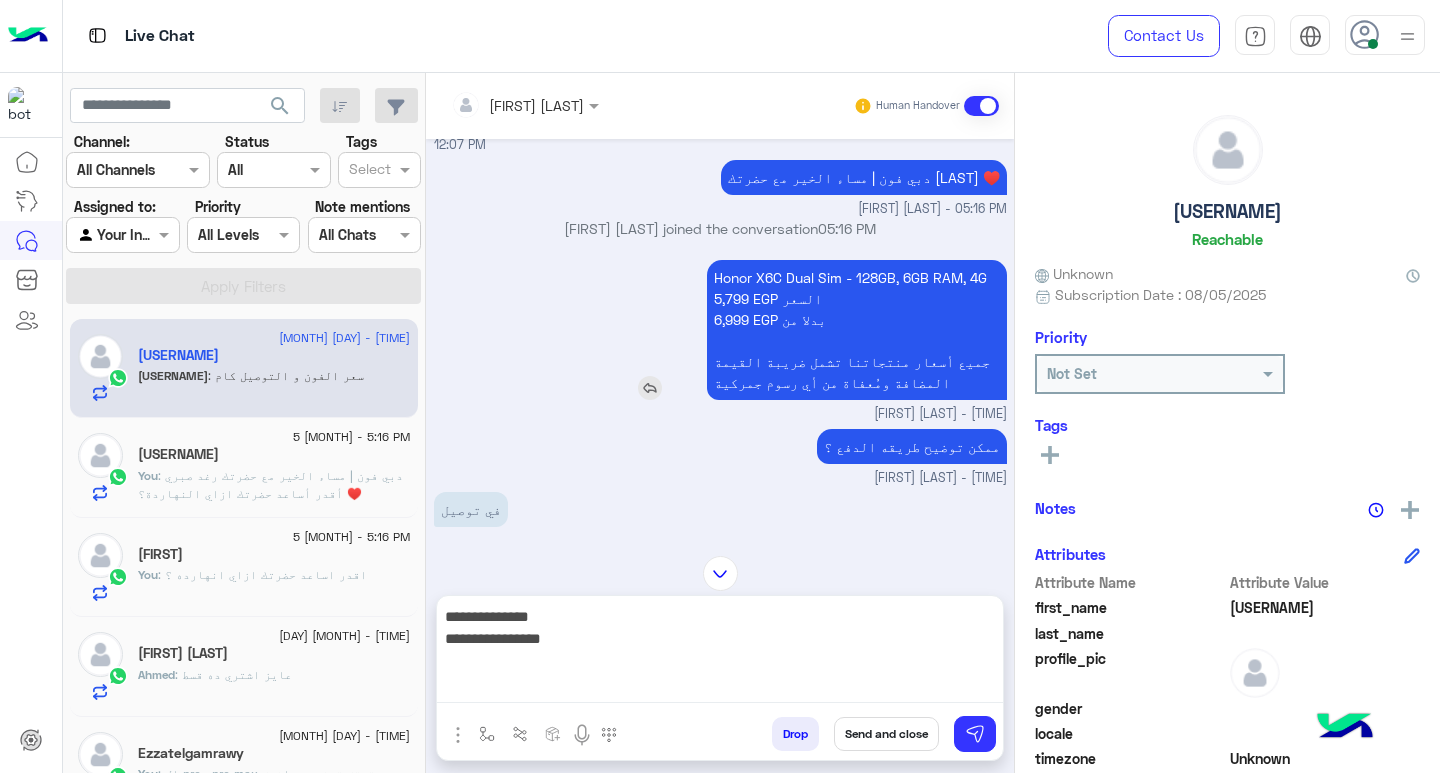 click on "Honor X6C Dual Sim - 128GB, 6GB RAM, 4G 5,799 EGP   السعر  6,999 EGP بدلا من  جميع أسعار منتجاتنا تشمل ضريبة القيمة المضافة ومُعفاة من أي رسوم جمركية" at bounding box center [857, 330] 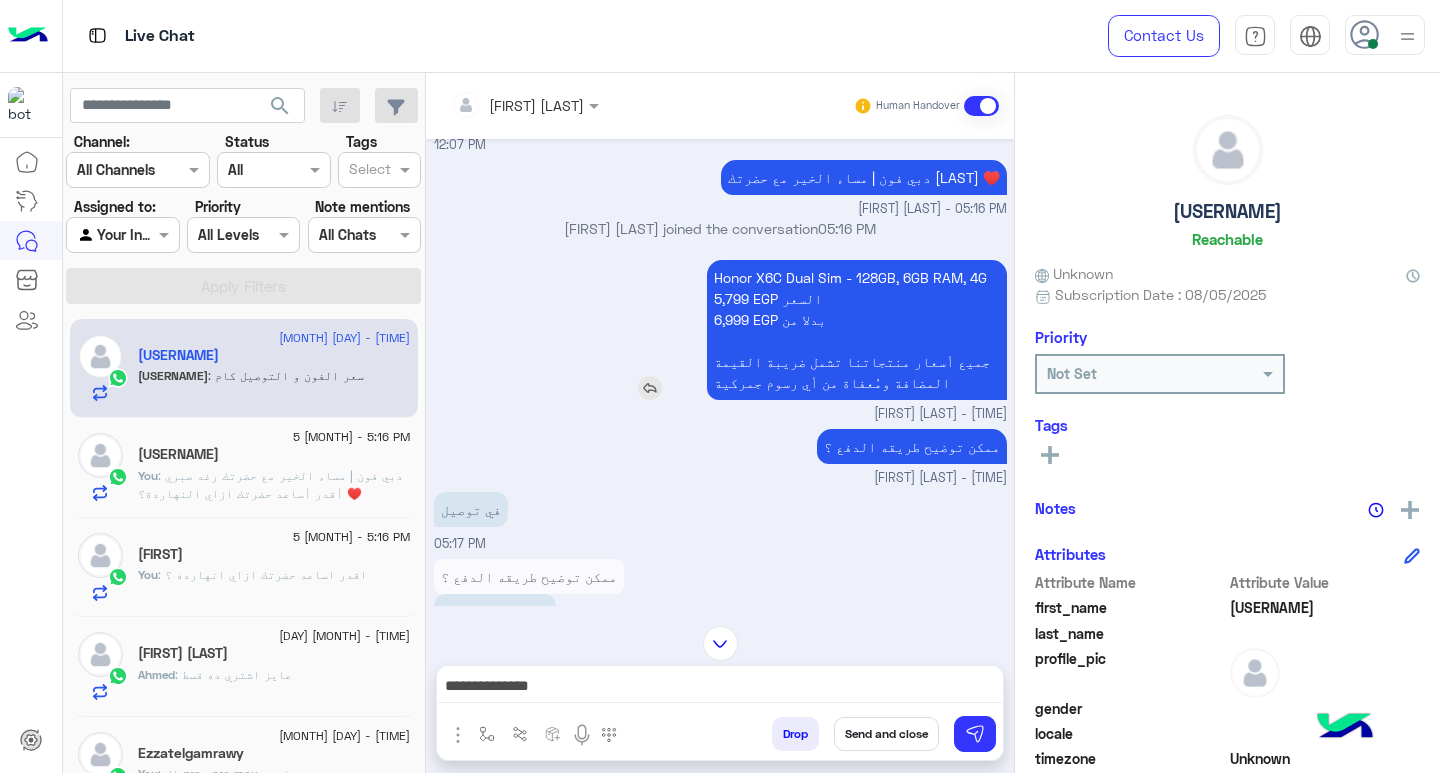copy on "5,799" 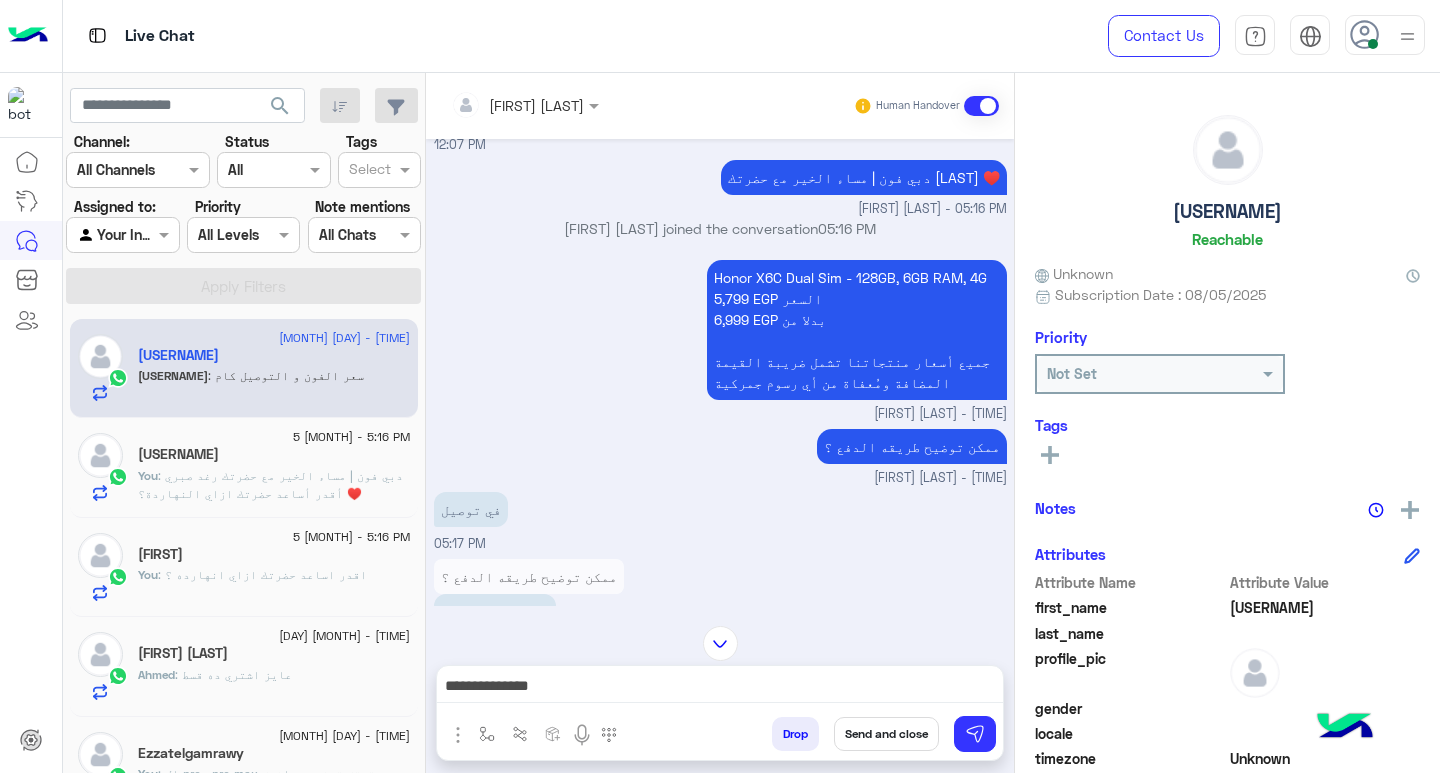 click on "**********" at bounding box center (720, 688) 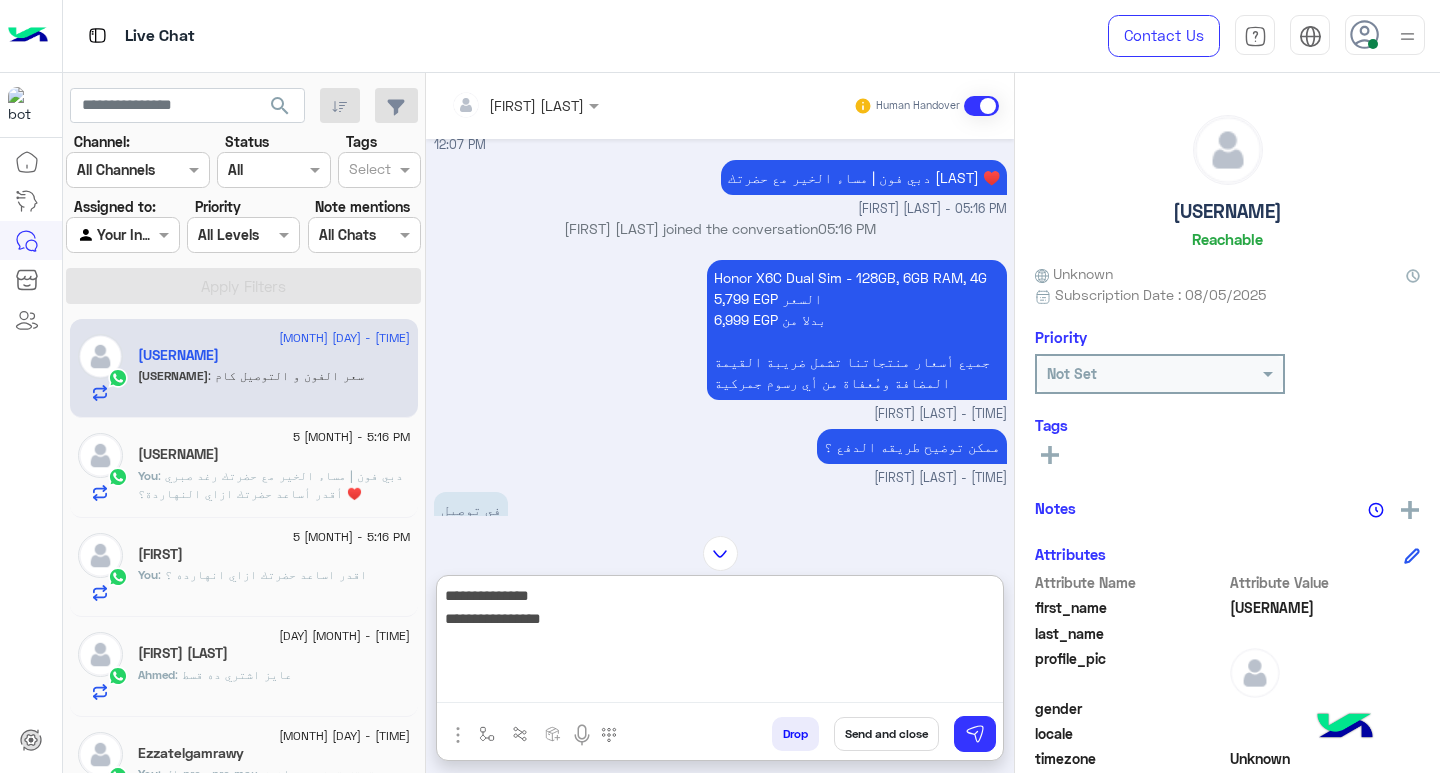 click on "**********" at bounding box center [720, 643] 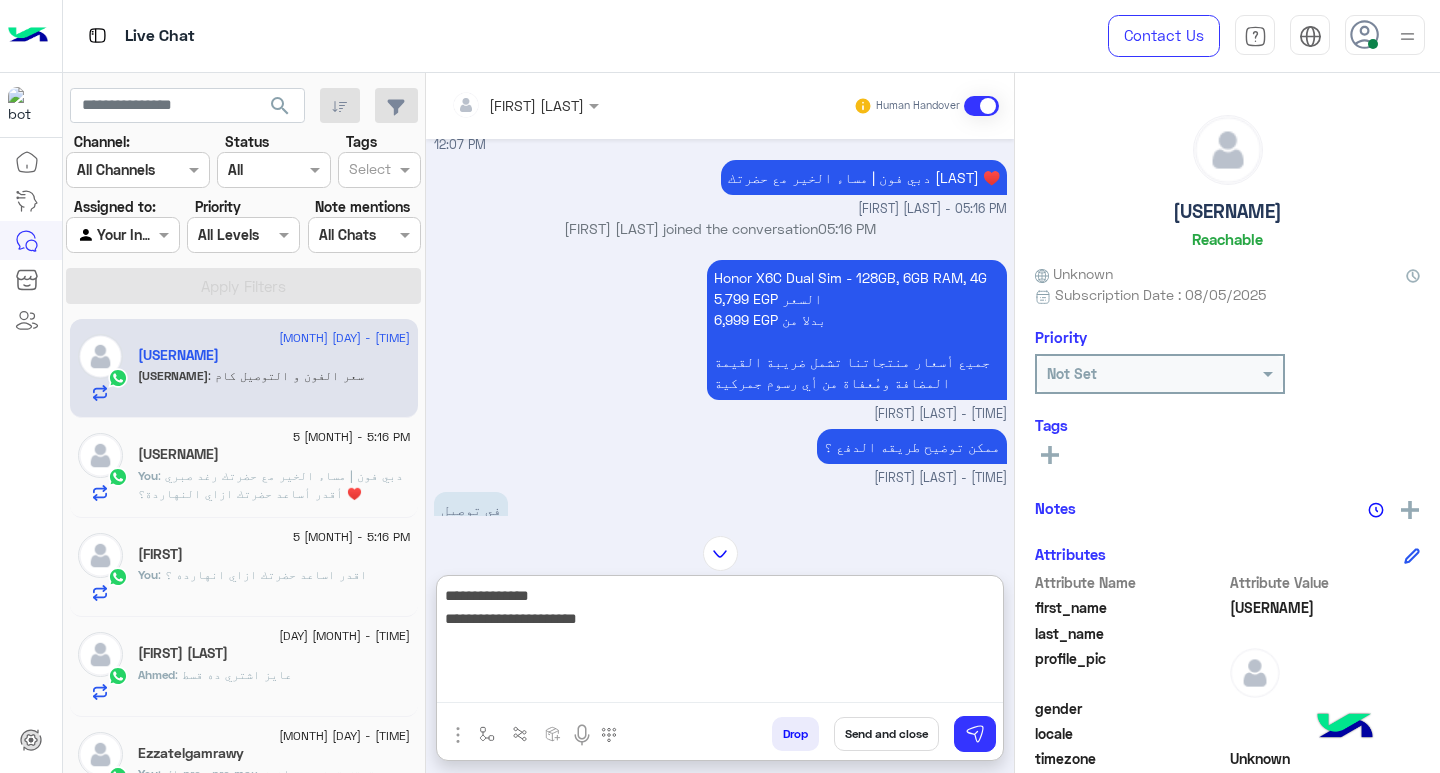 type on "**********" 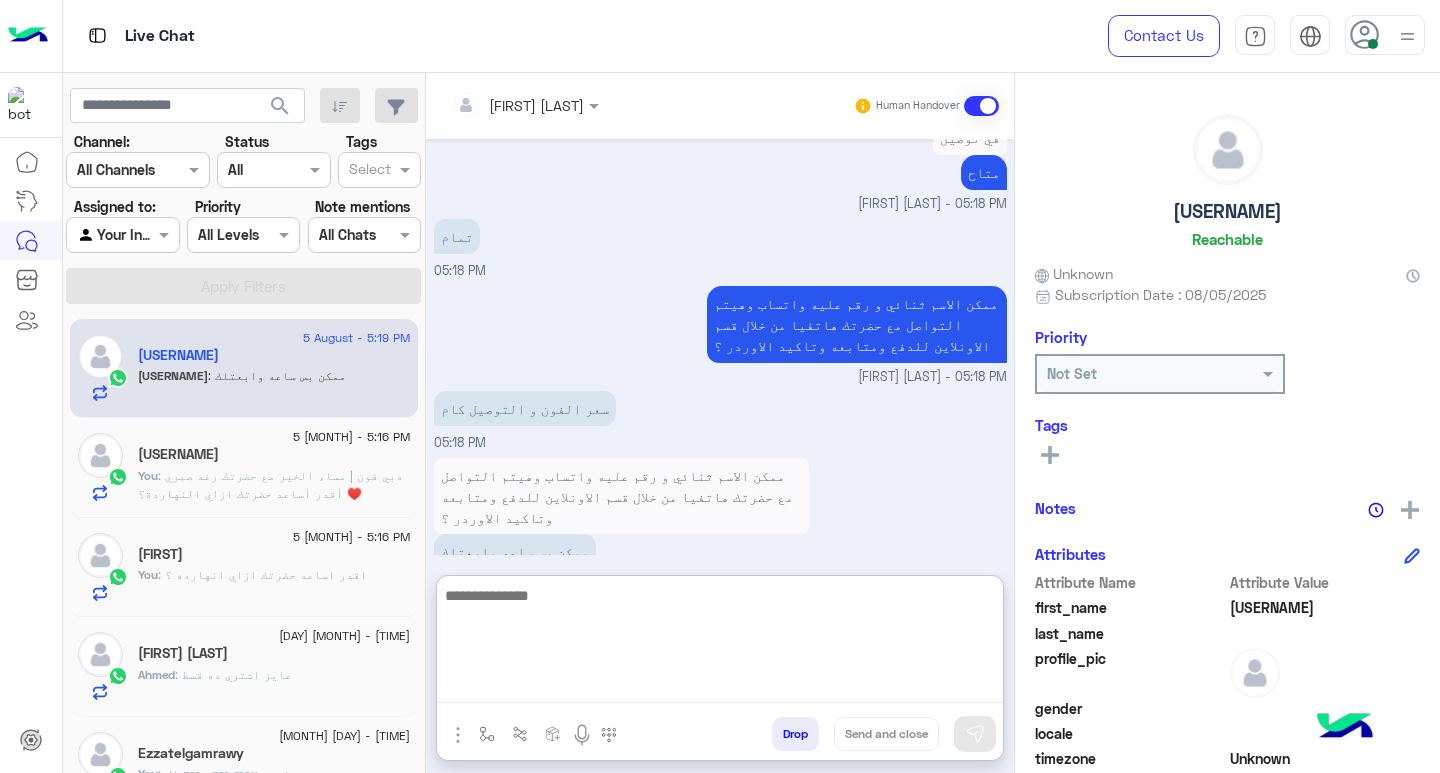 scroll, scrollTop: 2078, scrollLeft: 0, axis: vertical 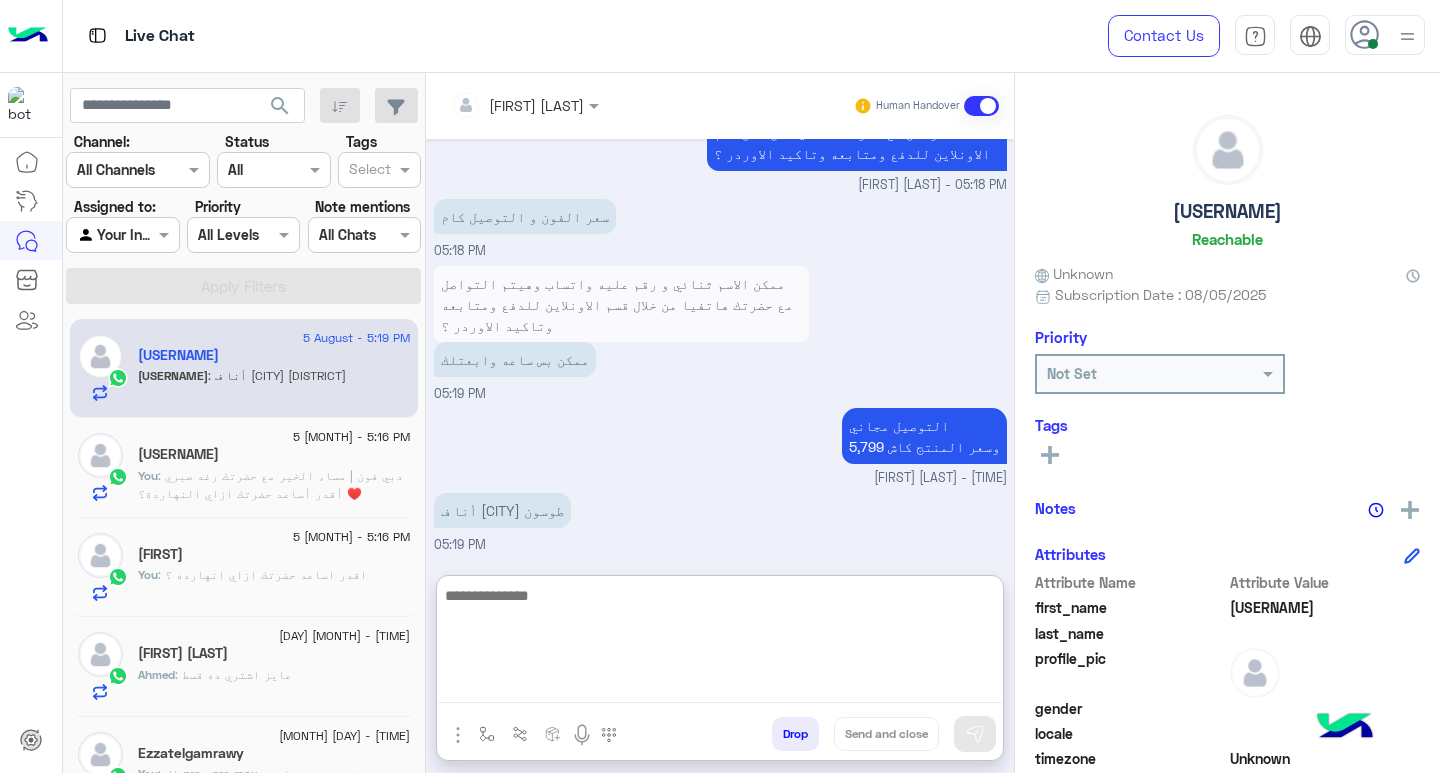 click at bounding box center [720, 643] 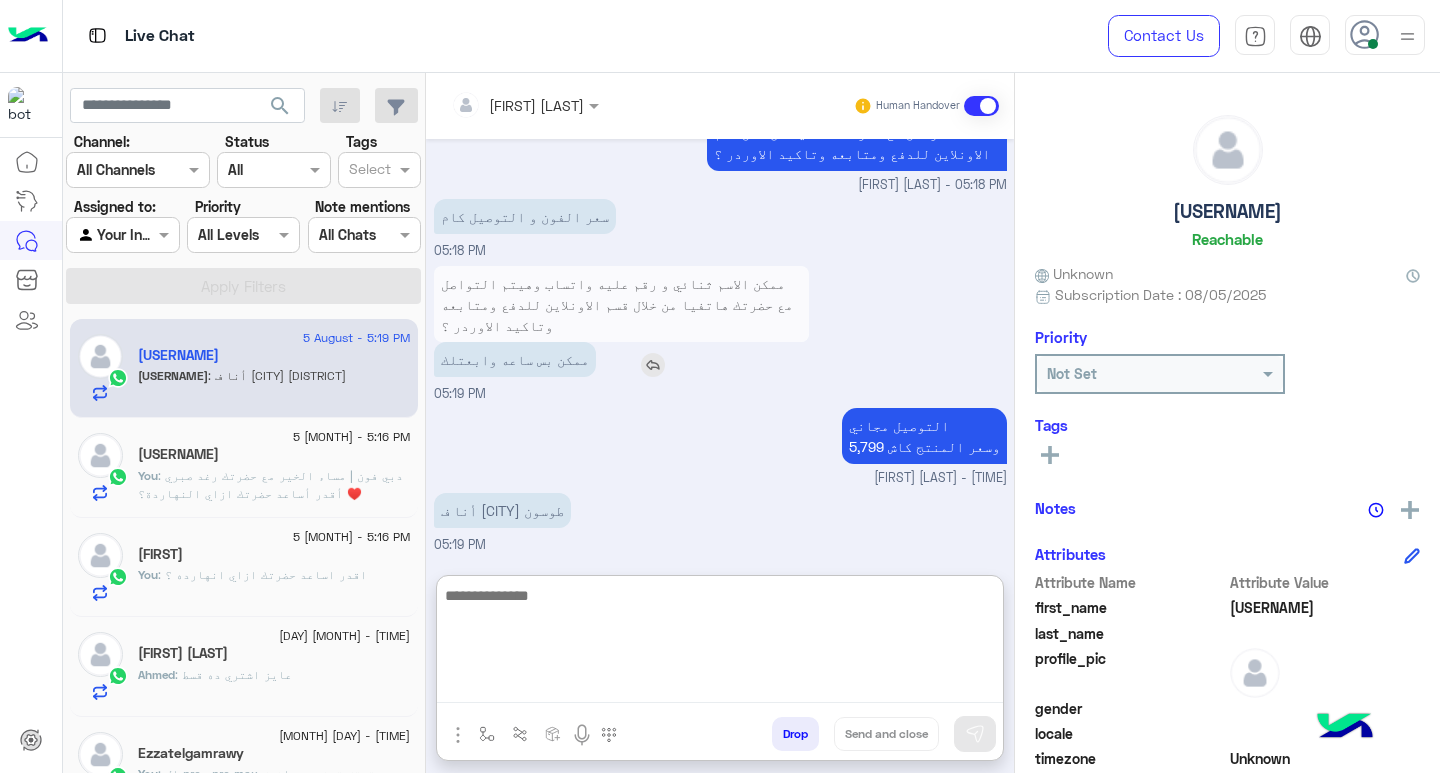 click on "ممكن بس ساعه وابعتلك" at bounding box center [621, 359] 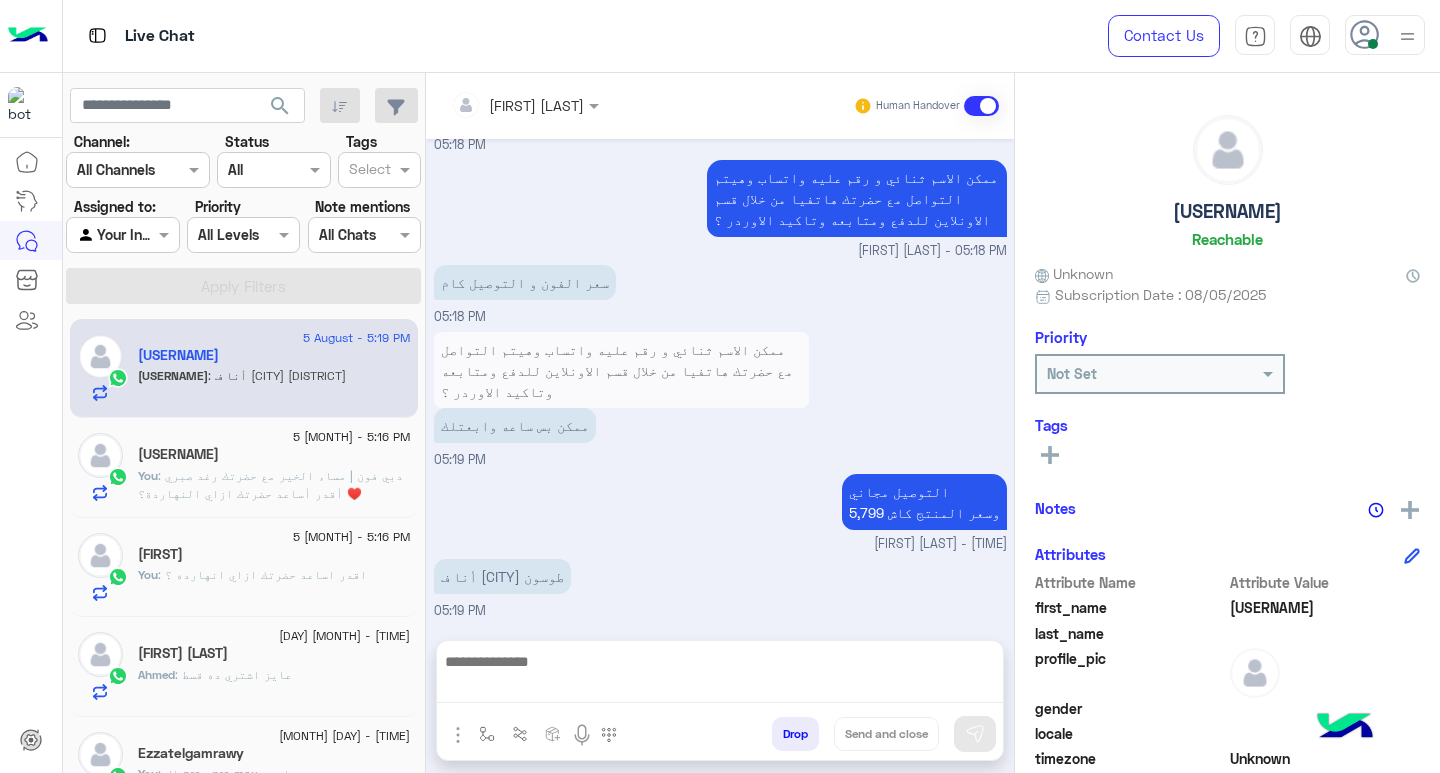 scroll, scrollTop: 2054, scrollLeft: 0, axis: vertical 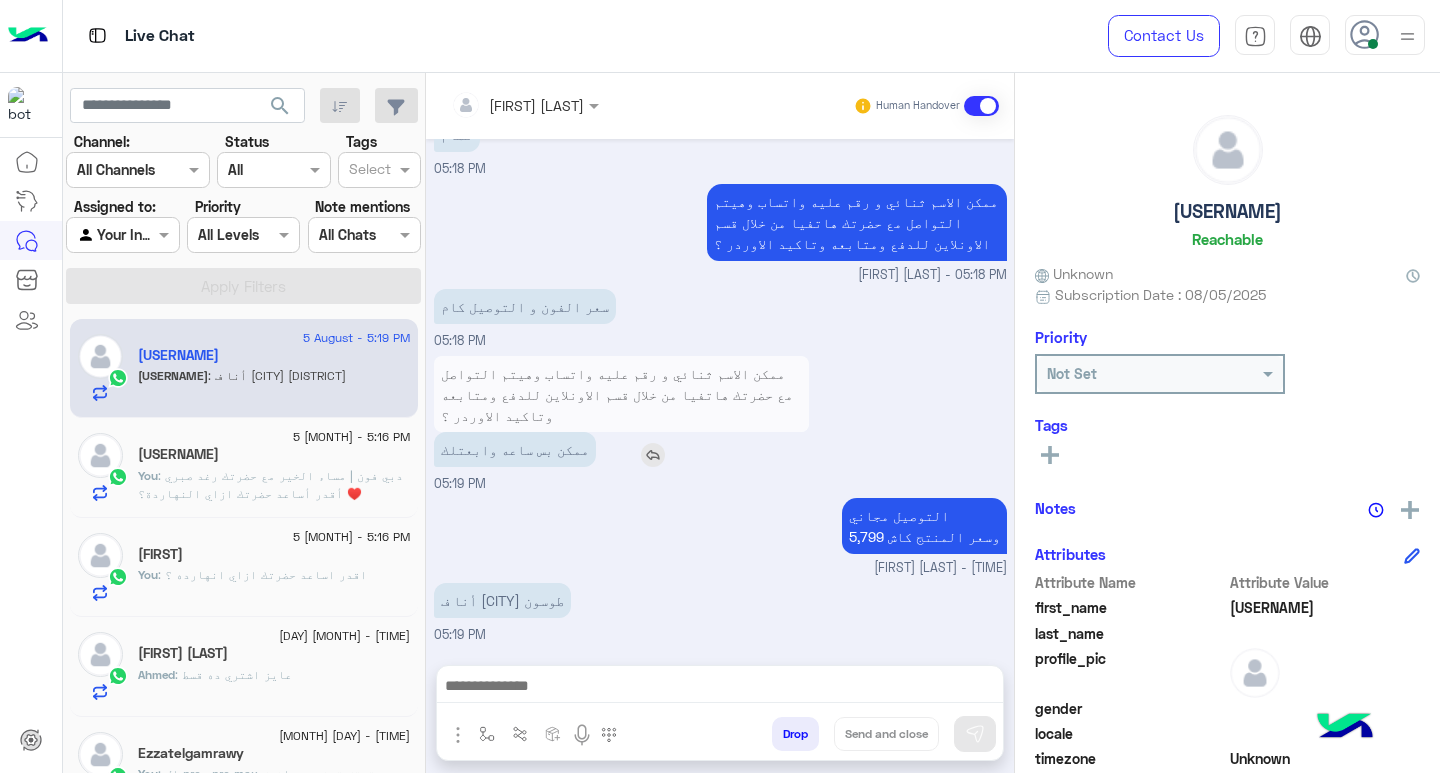 click at bounding box center (653, 455) 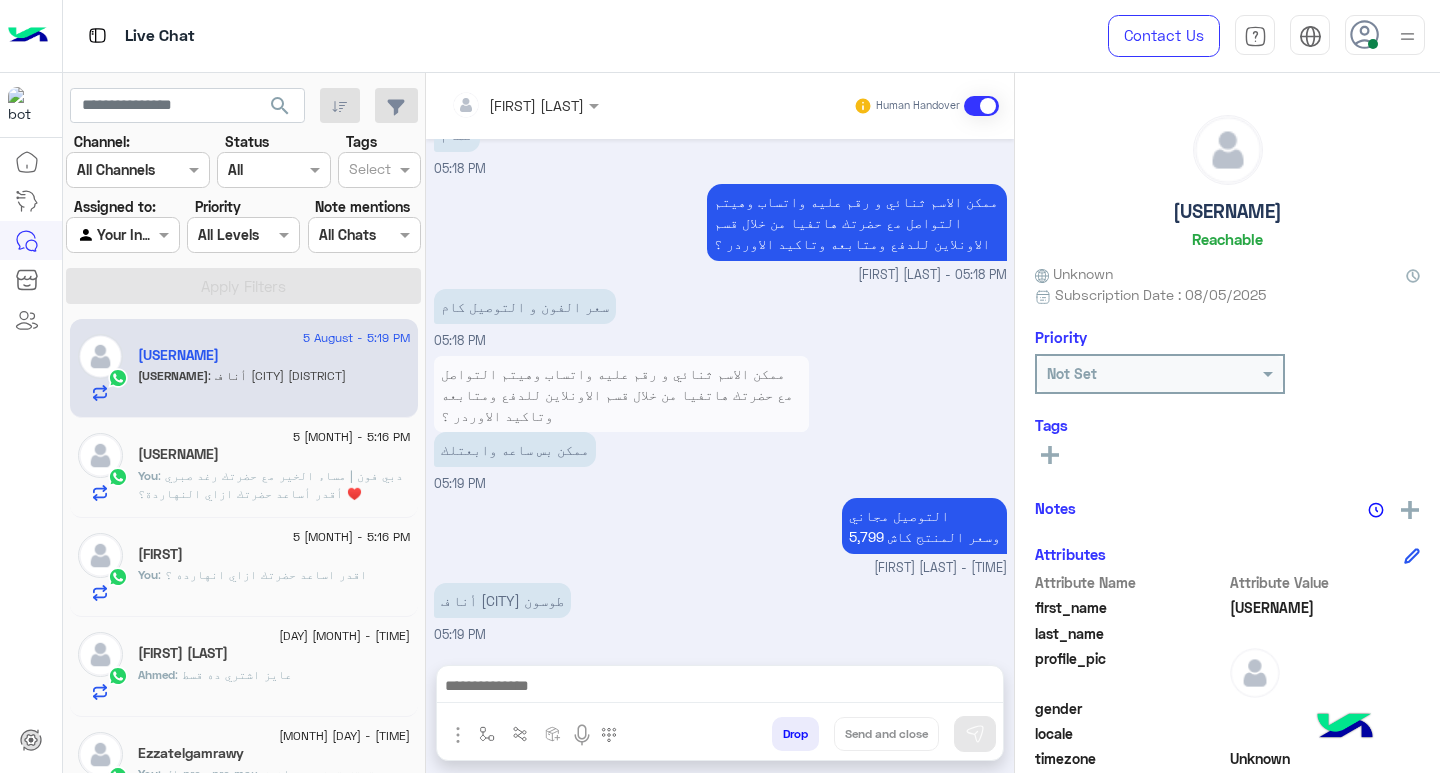 scroll, scrollTop: 2144, scrollLeft: 0, axis: vertical 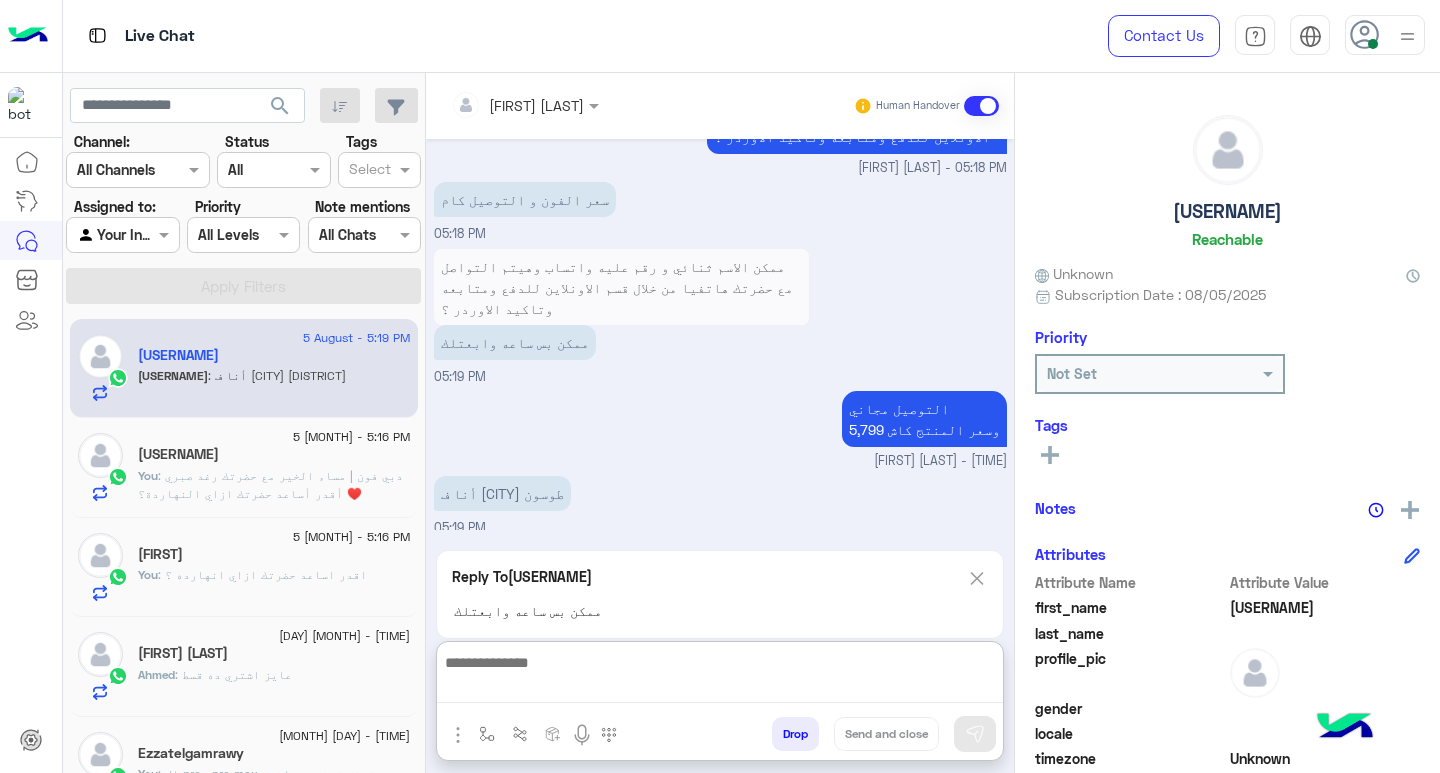 click at bounding box center [720, 676] 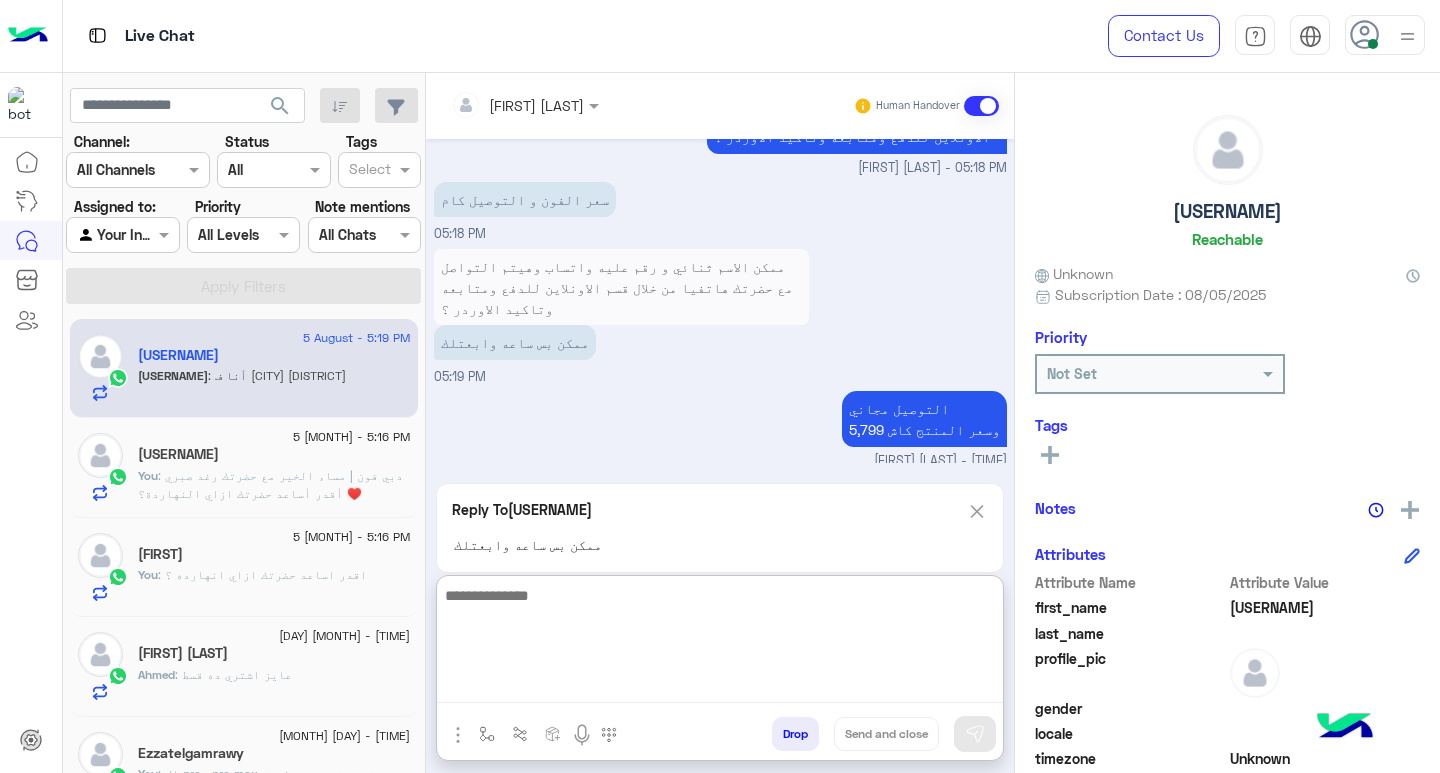 type on "*" 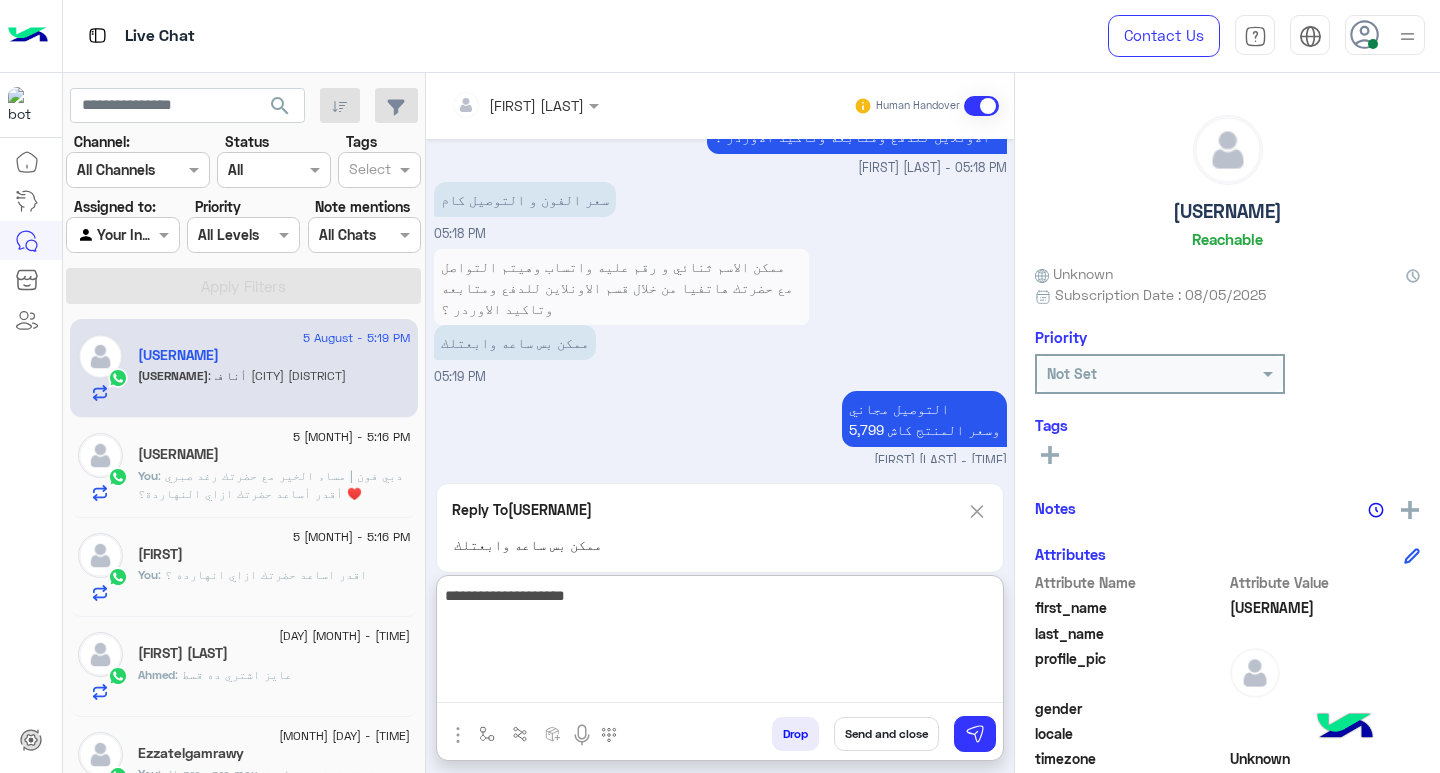 type on "**********" 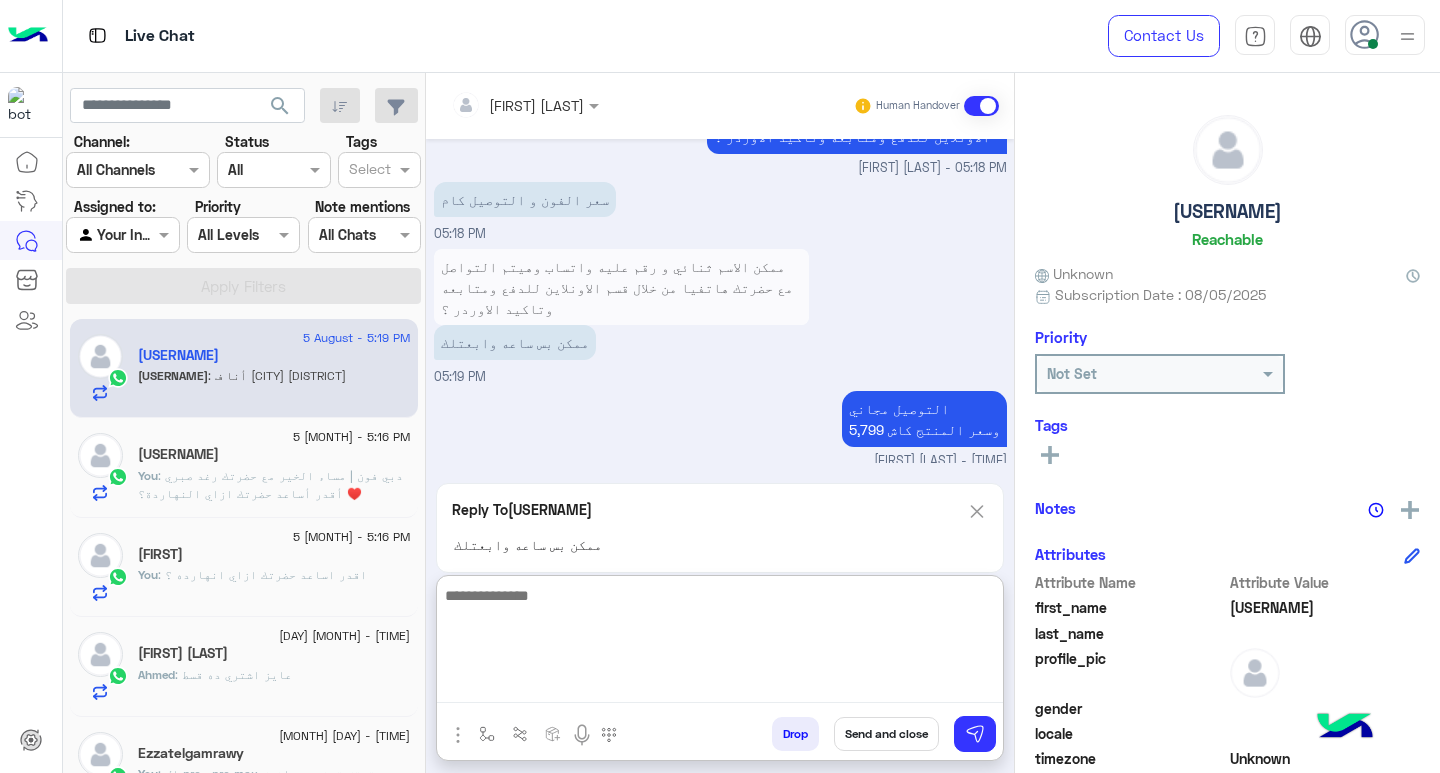 scroll, scrollTop: 2243, scrollLeft: 0, axis: vertical 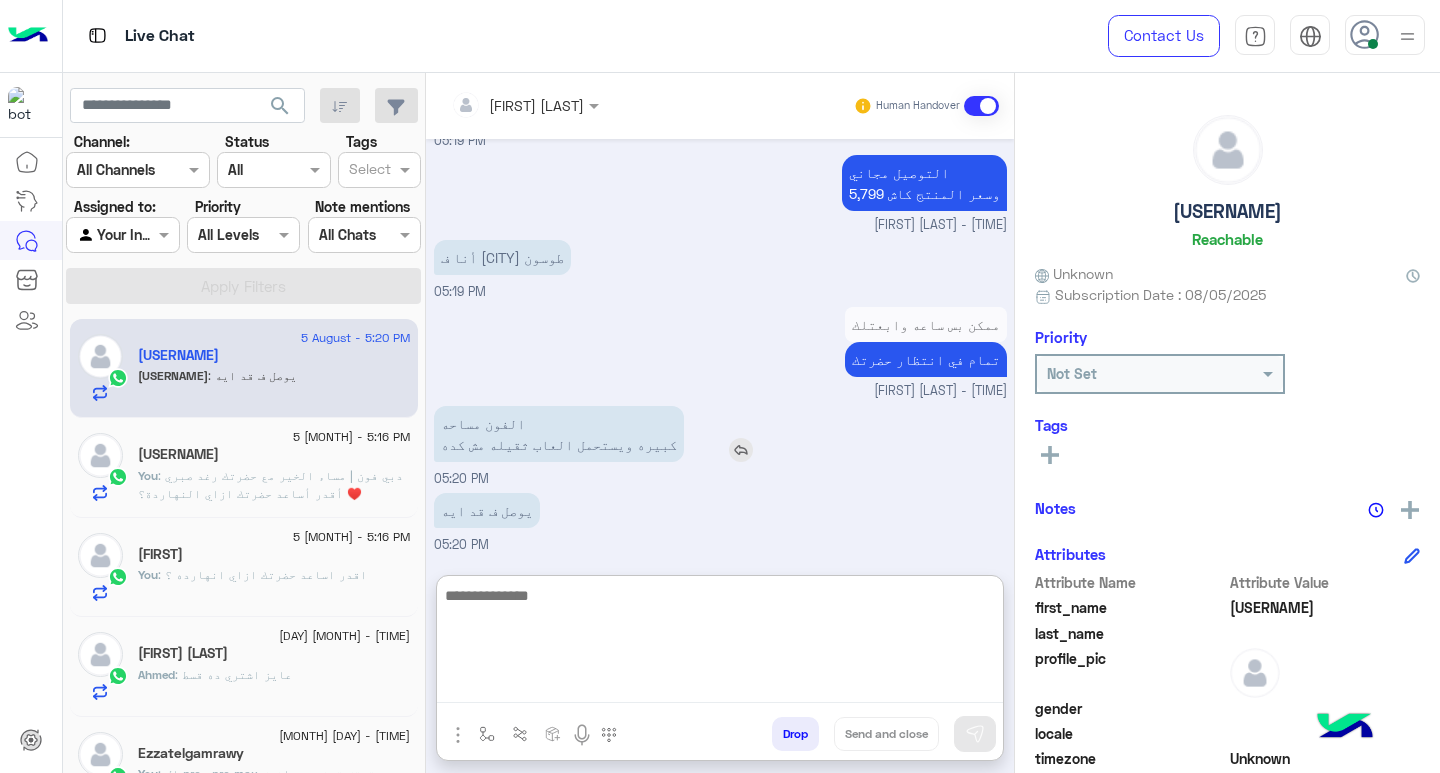 click at bounding box center [741, 450] 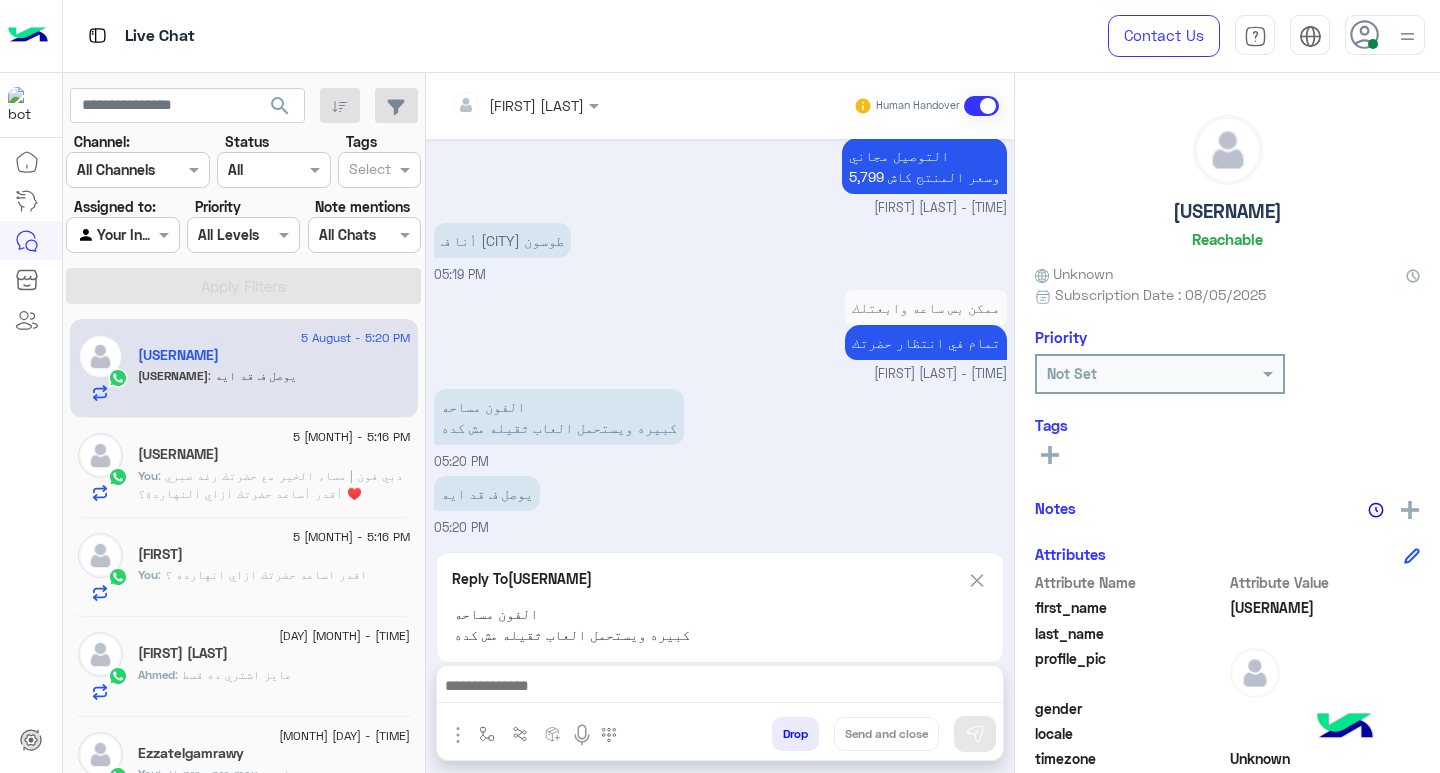 click at bounding box center (720, 688) 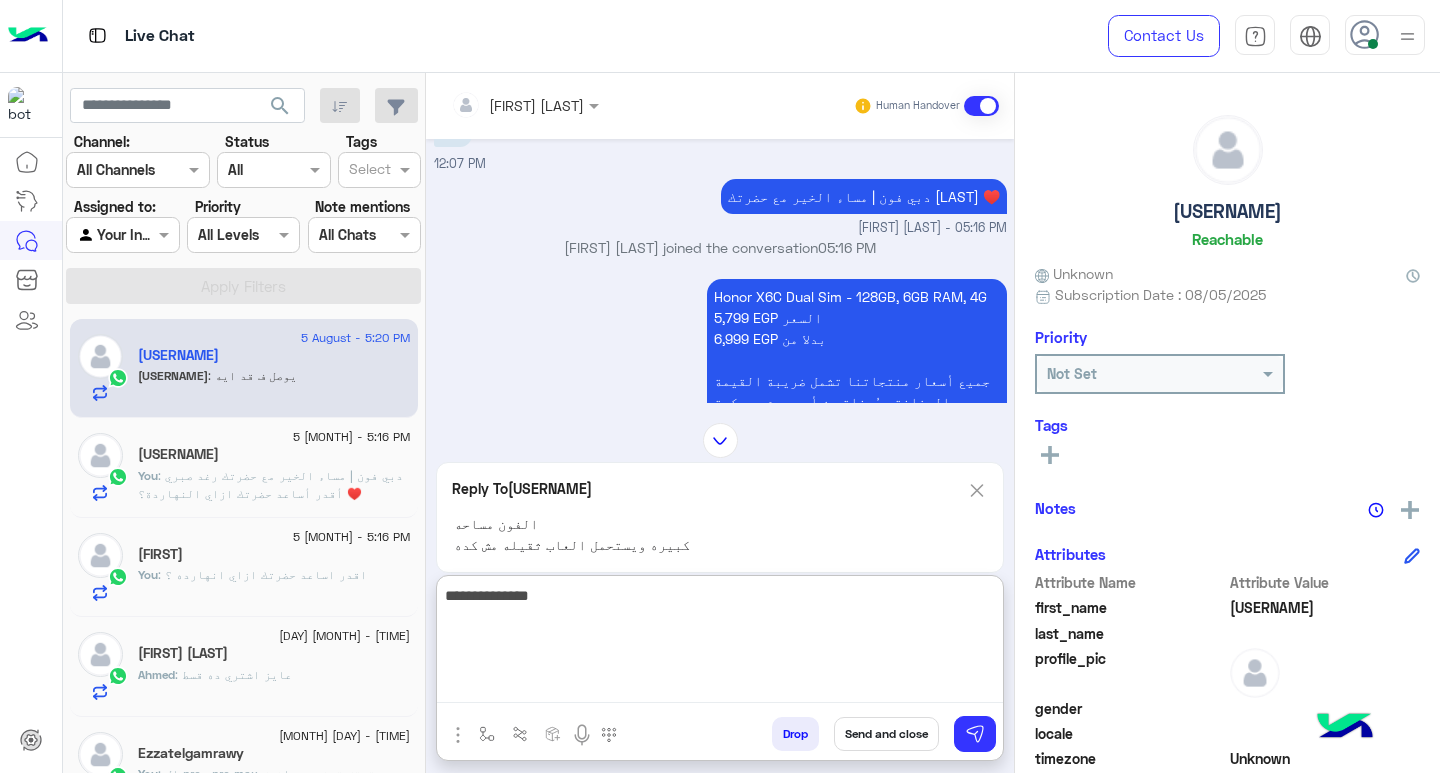 scroll, scrollTop: 1230, scrollLeft: 0, axis: vertical 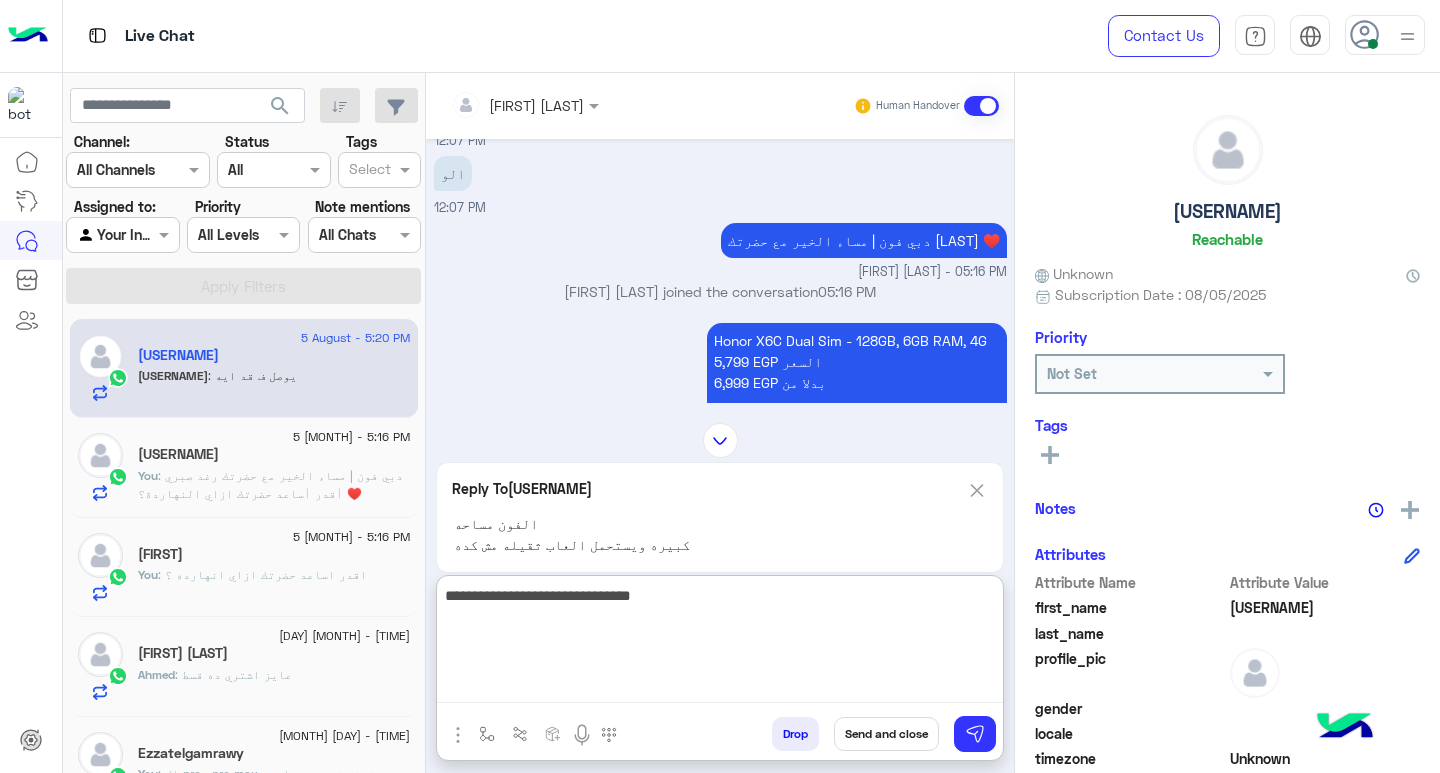type on "**********" 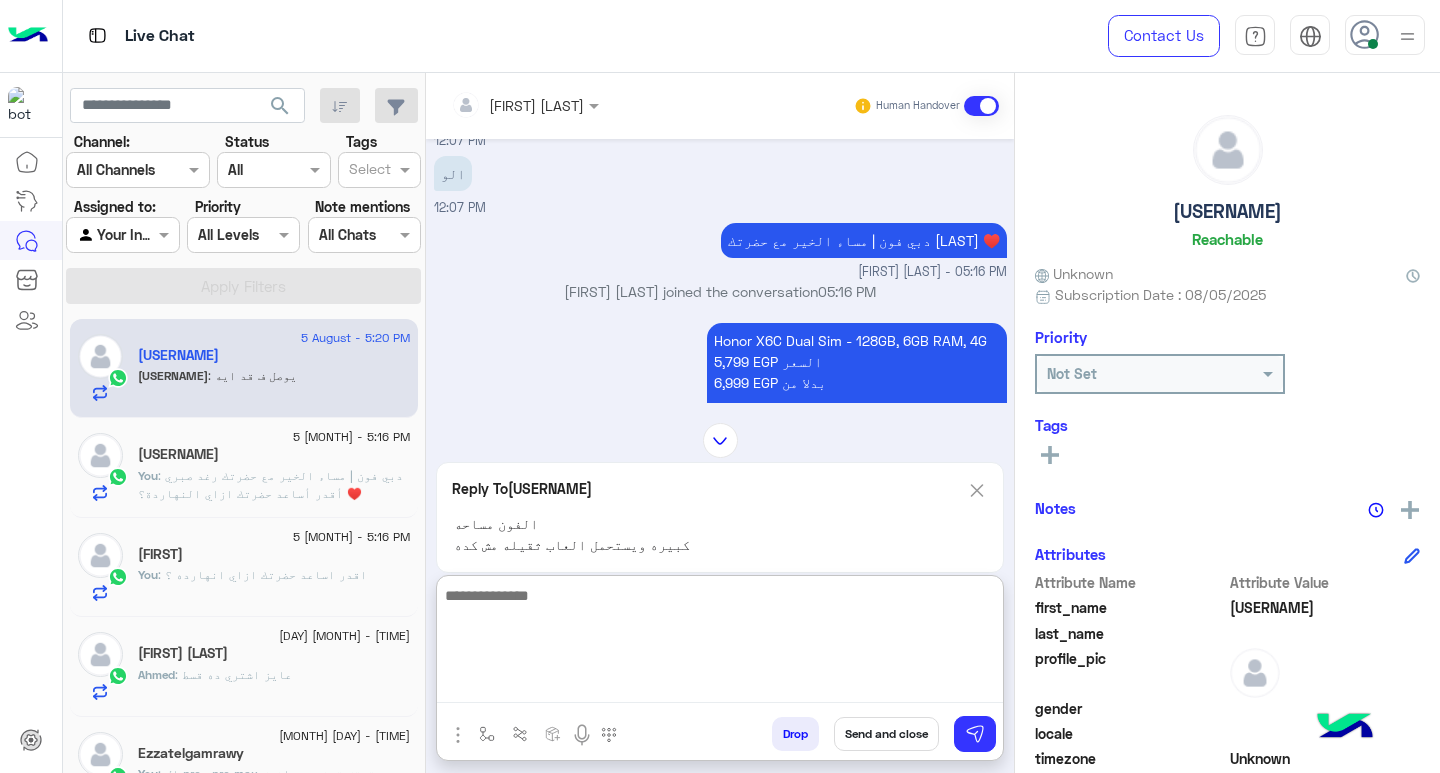 scroll, scrollTop: 2517, scrollLeft: 0, axis: vertical 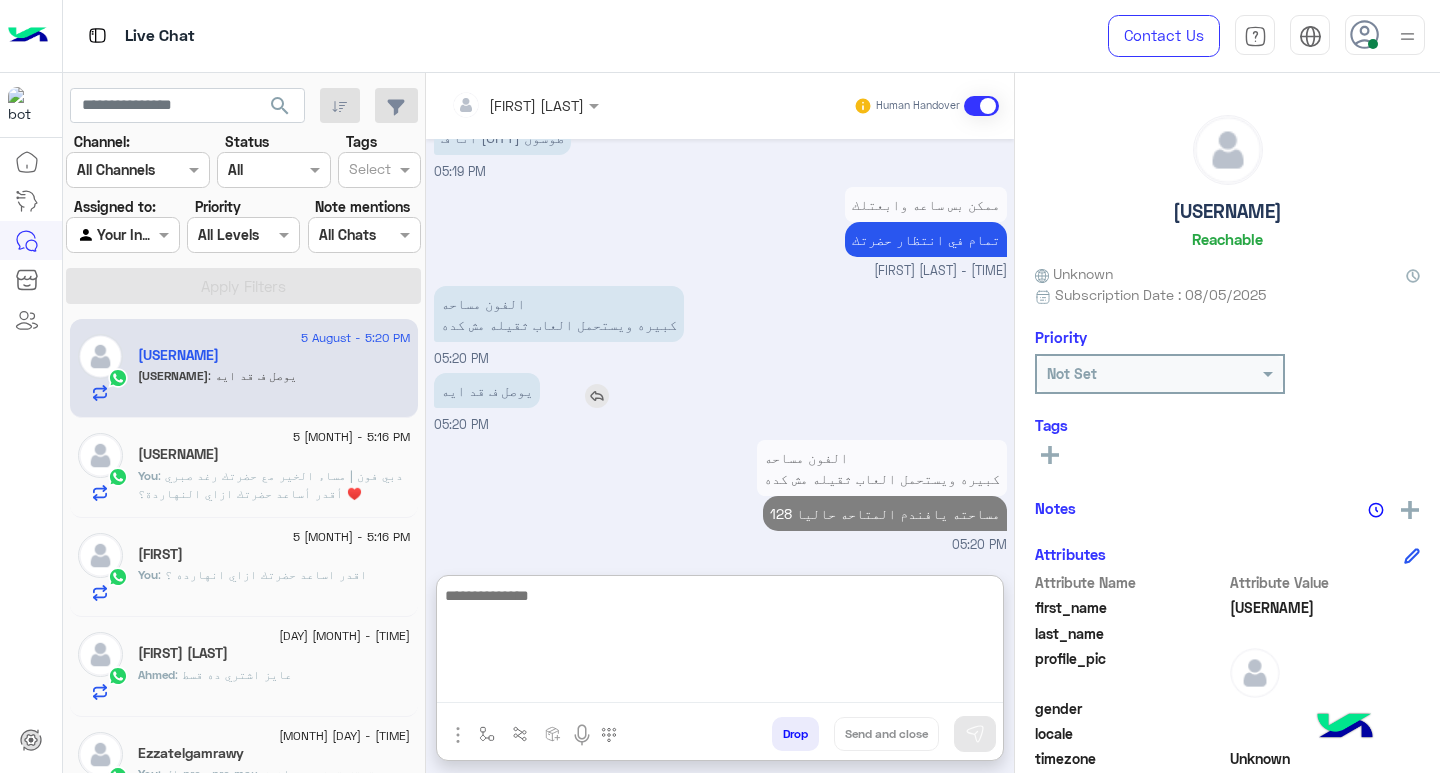 click on "يوصل ف قد ايه" at bounding box center (544, 390) 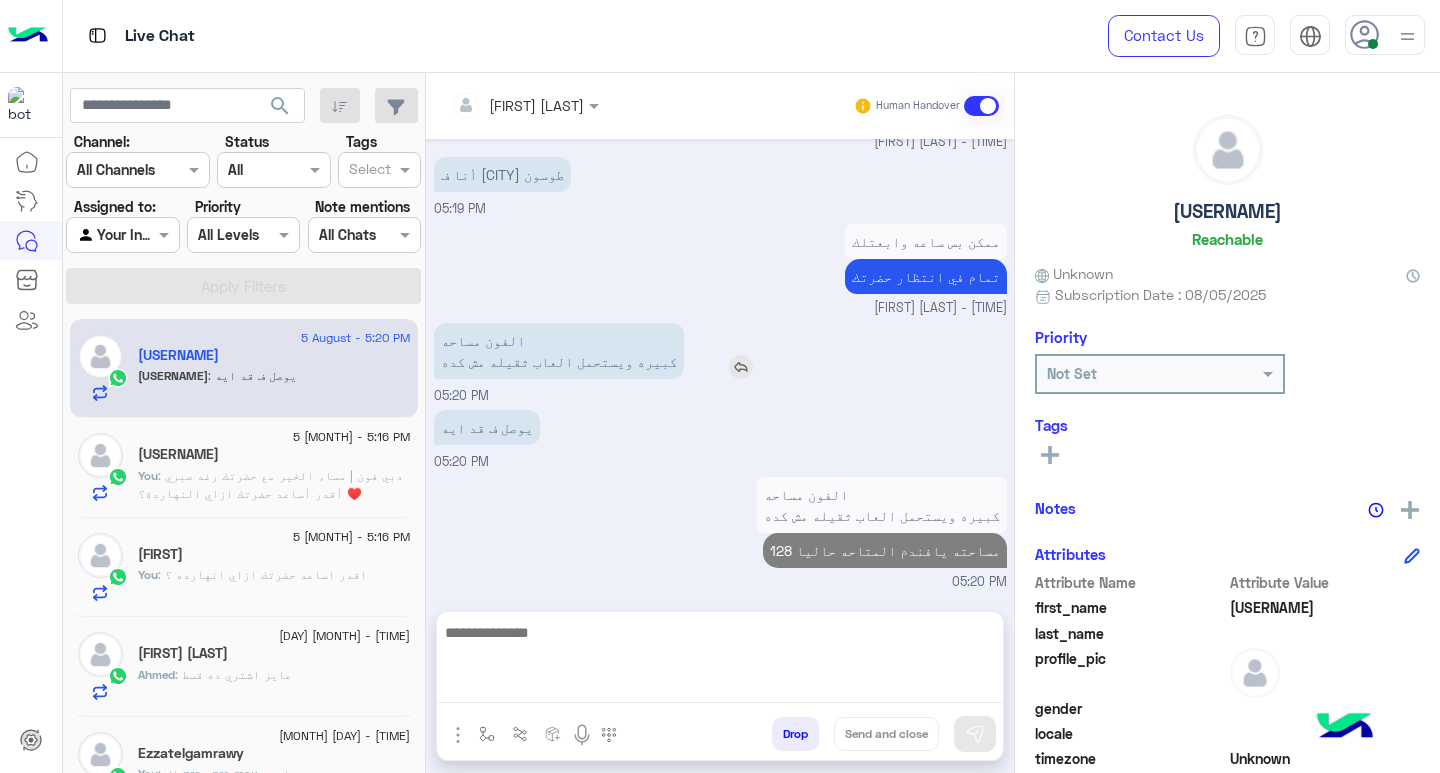 scroll, scrollTop: 2427, scrollLeft: 0, axis: vertical 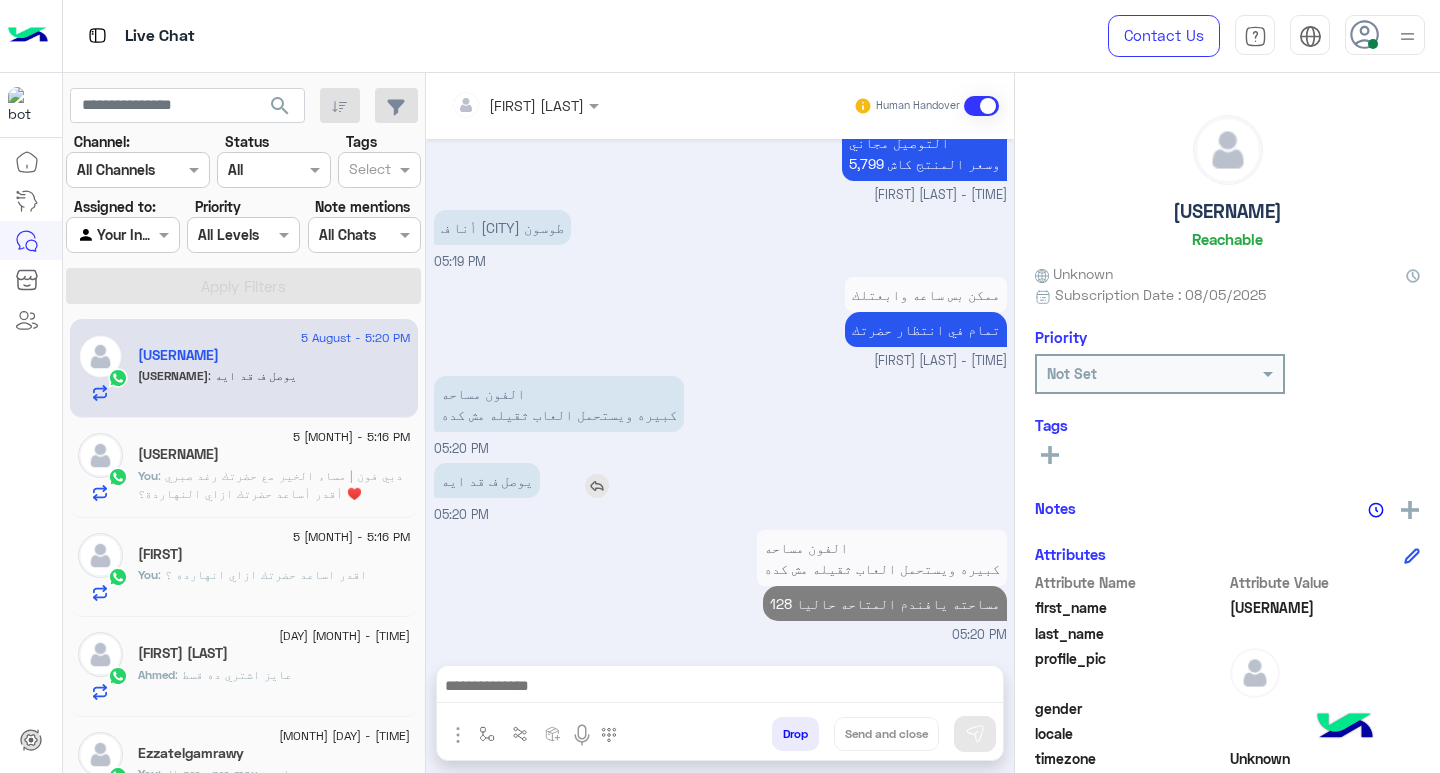 click at bounding box center (597, 486) 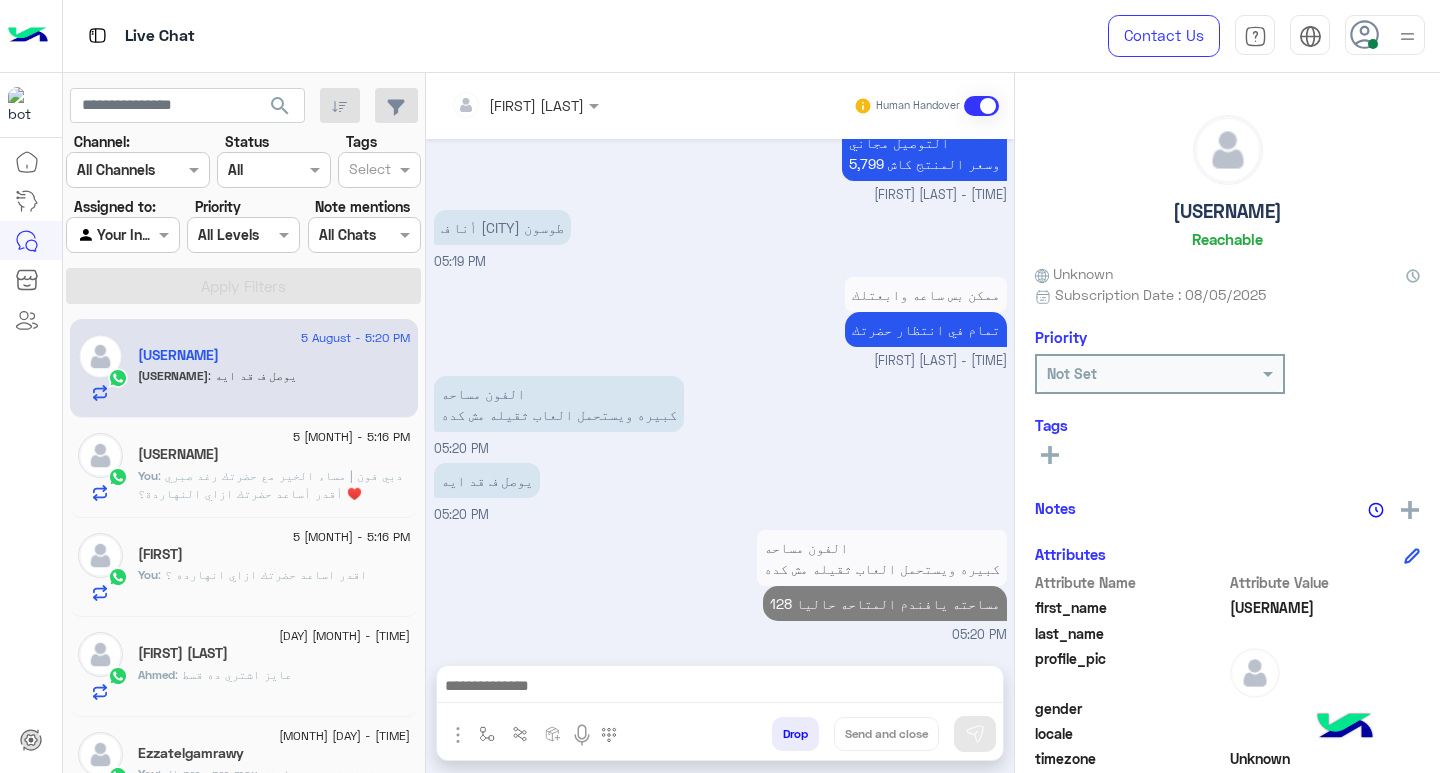 scroll, scrollTop: 2517, scrollLeft: 0, axis: vertical 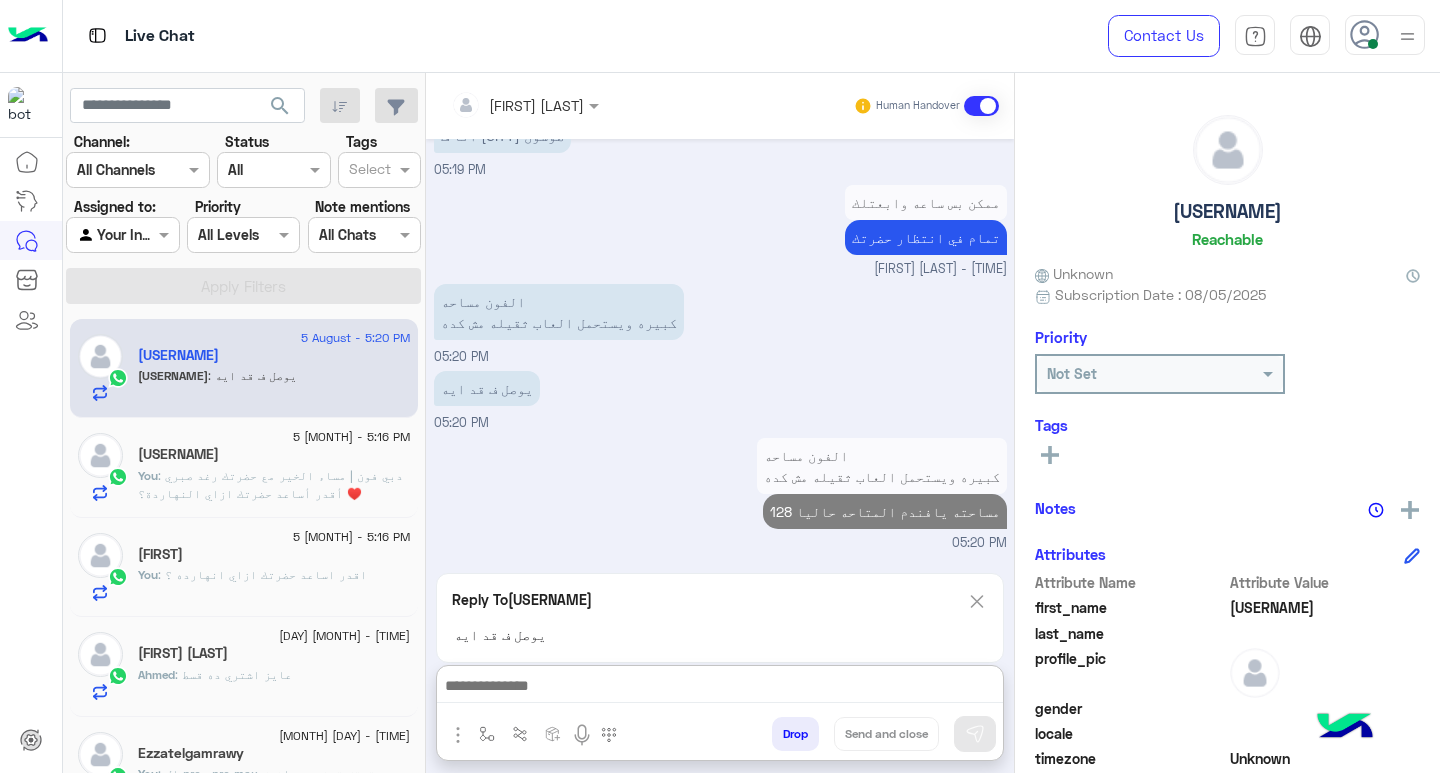 click at bounding box center [720, 688] 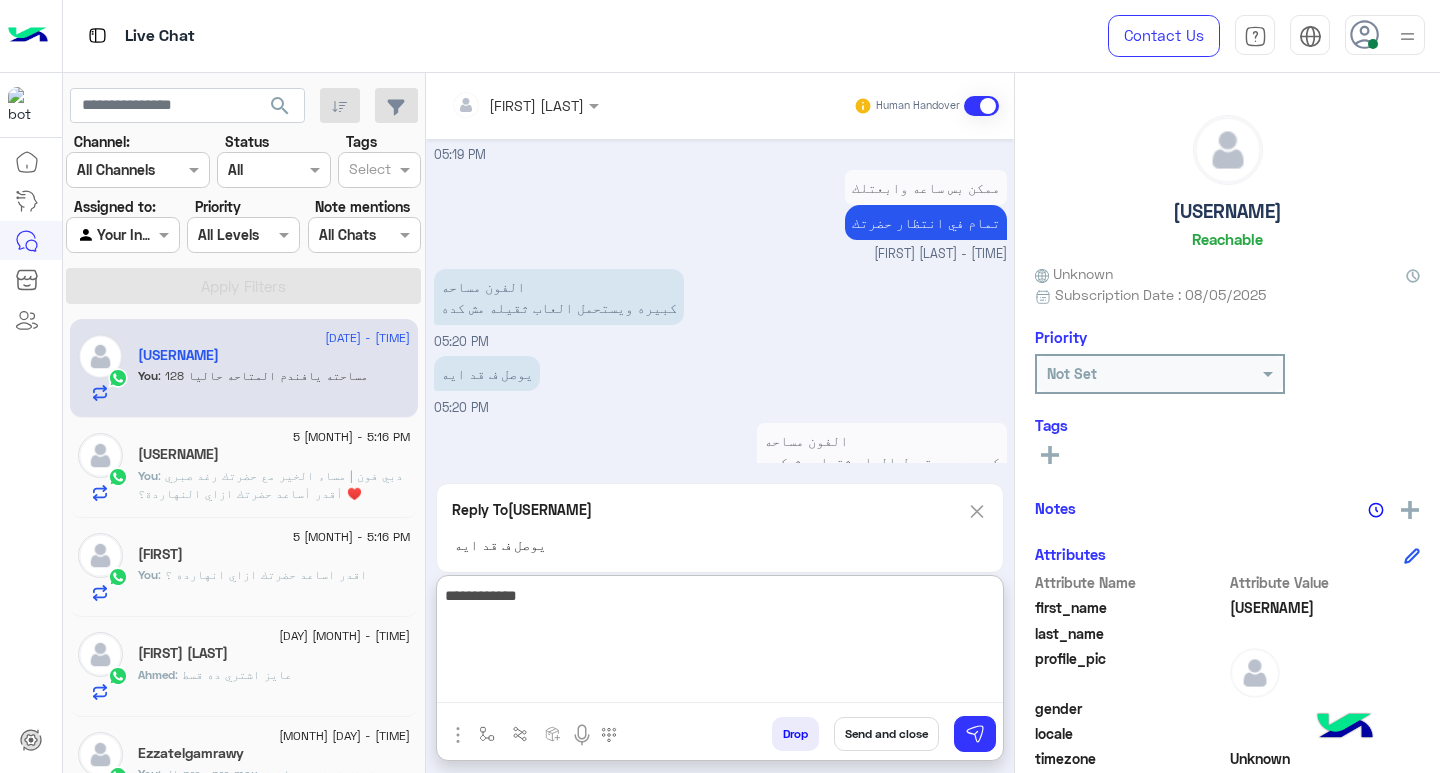 scroll, scrollTop: 2609, scrollLeft: 0, axis: vertical 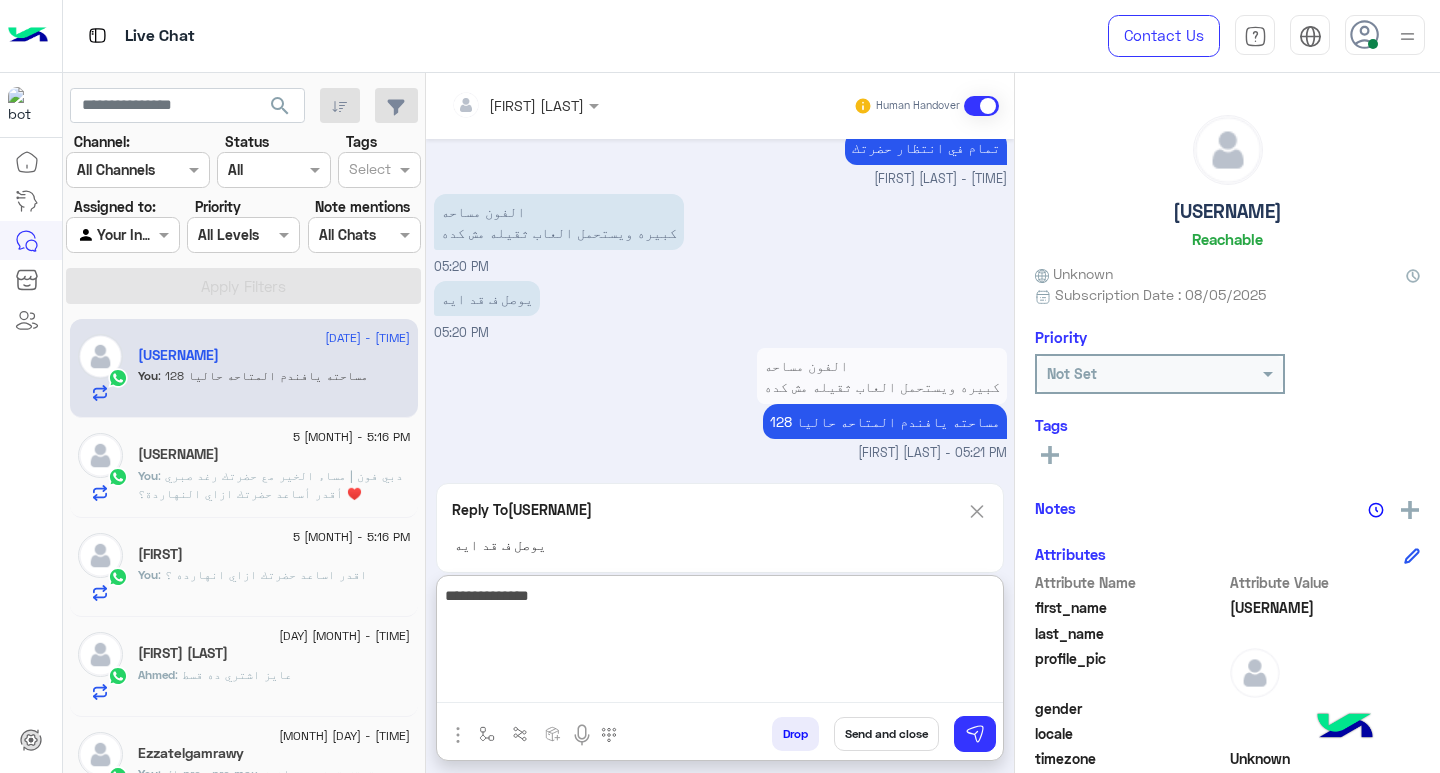 type on "**********" 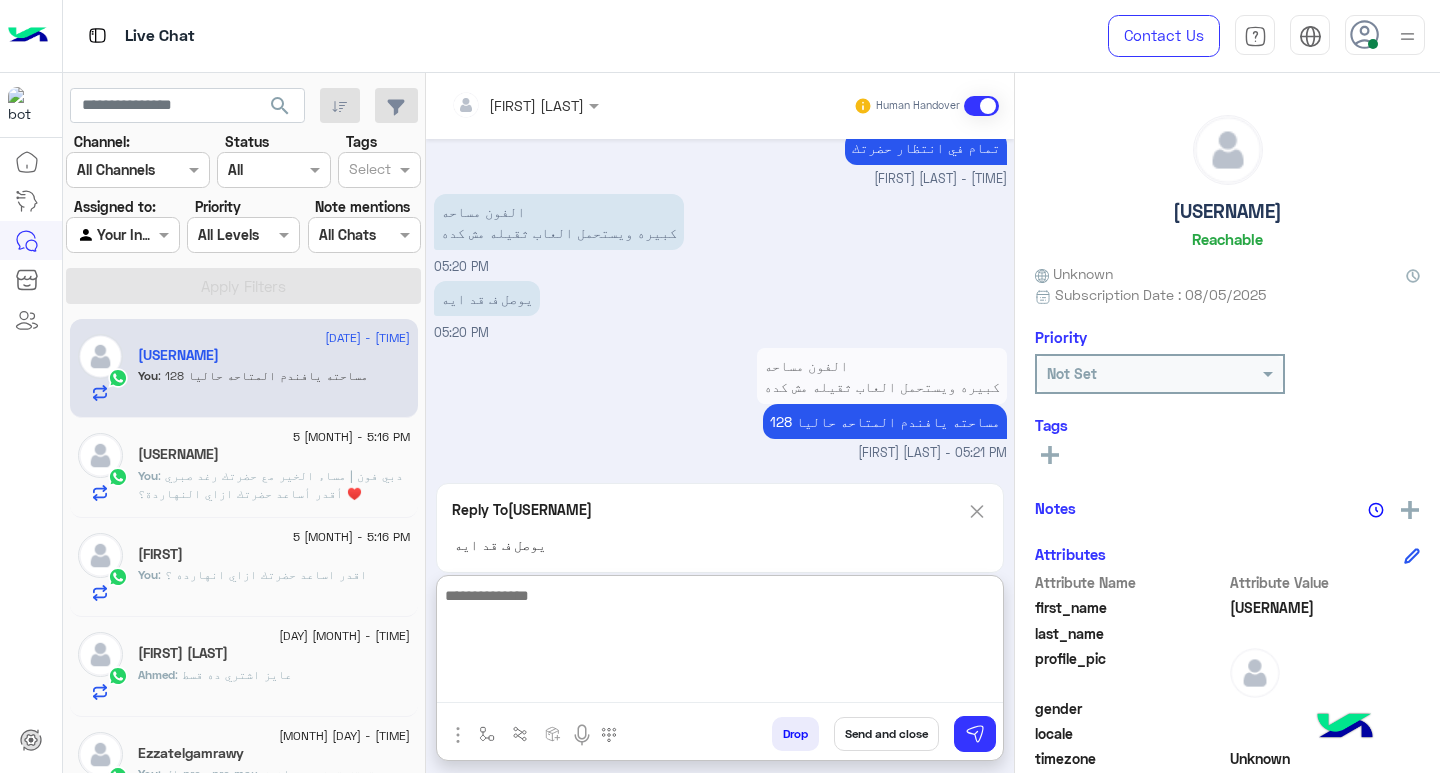 scroll, scrollTop: 2616, scrollLeft: 0, axis: vertical 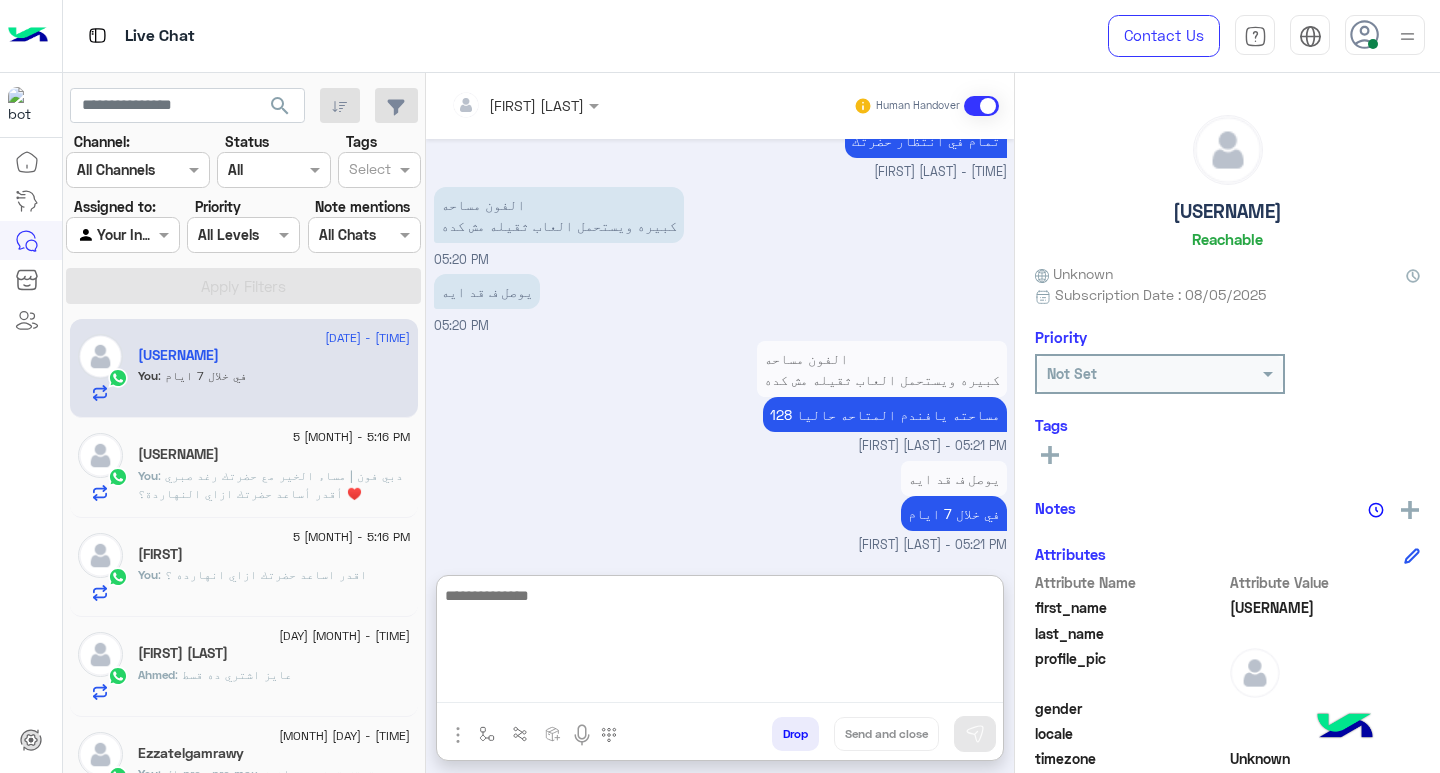 click on "[FIRST] : عايز اشتري ده قسط" 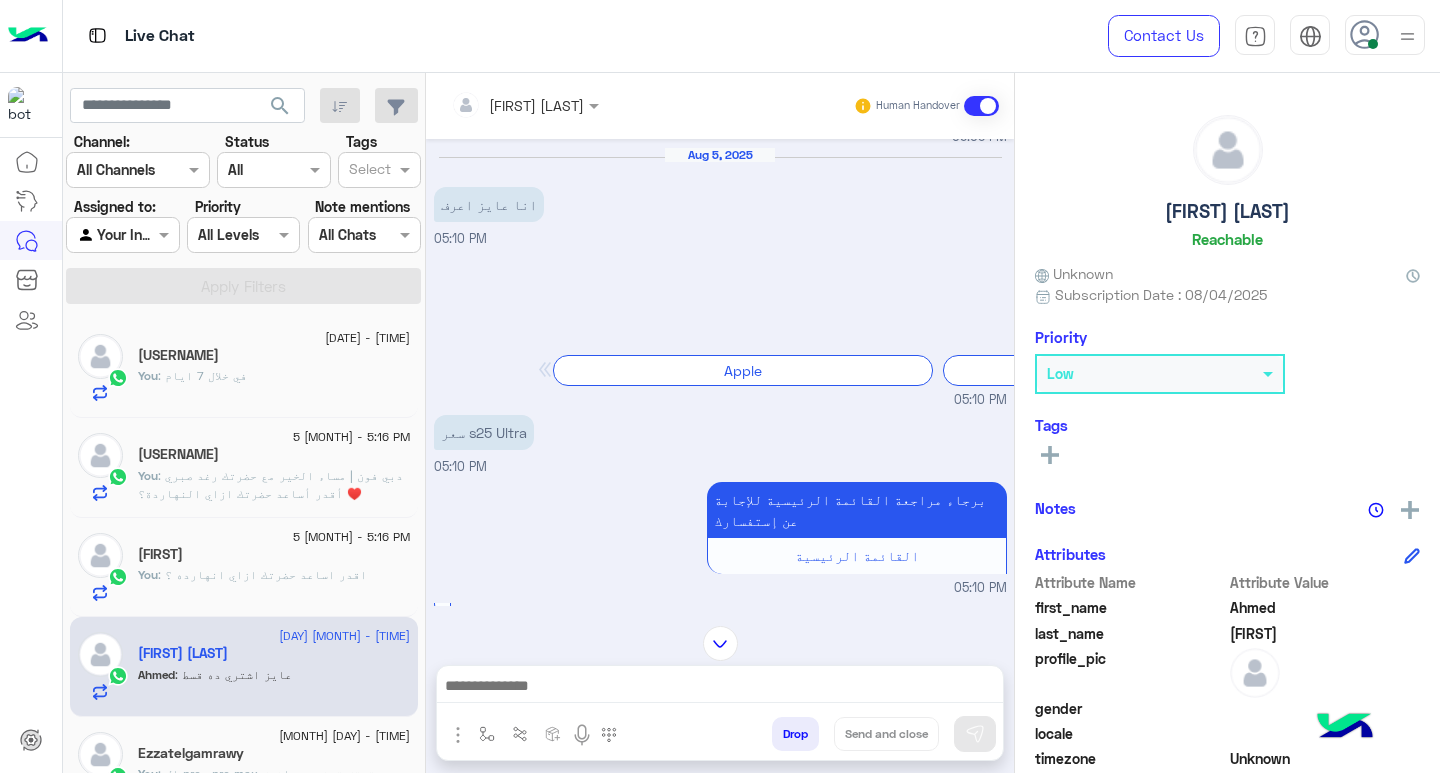 scroll, scrollTop: 463, scrollLeft: 0, axis: vertical 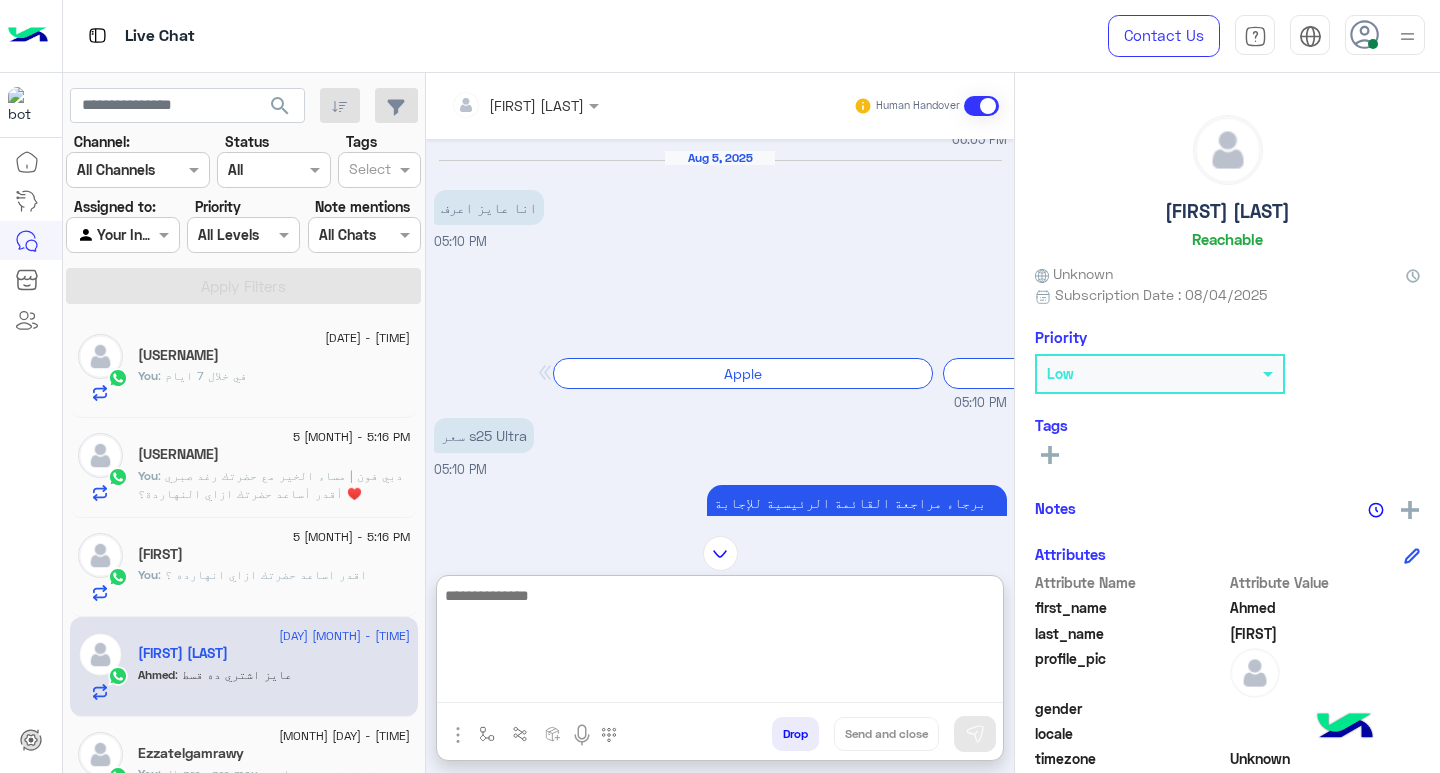 paste on "**********" 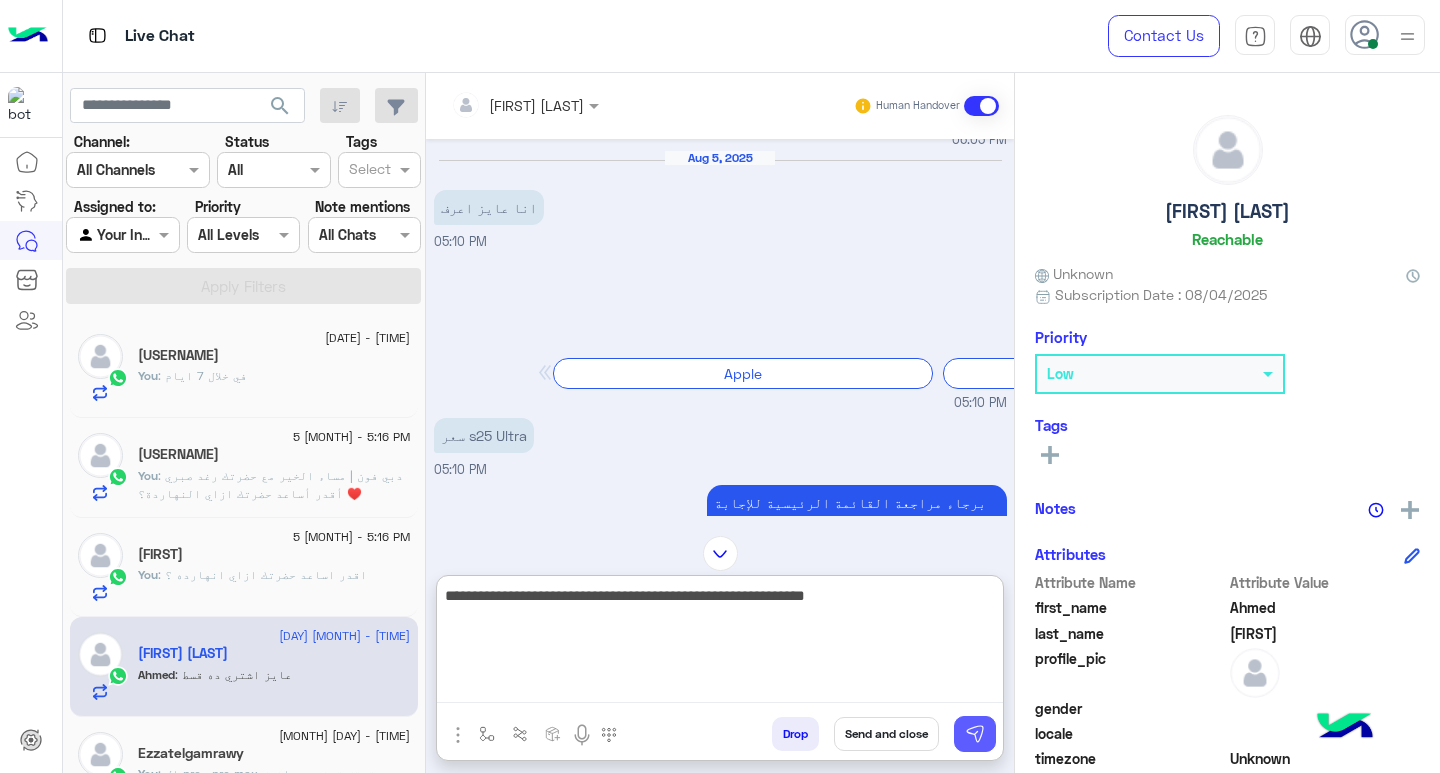 type on "**********" 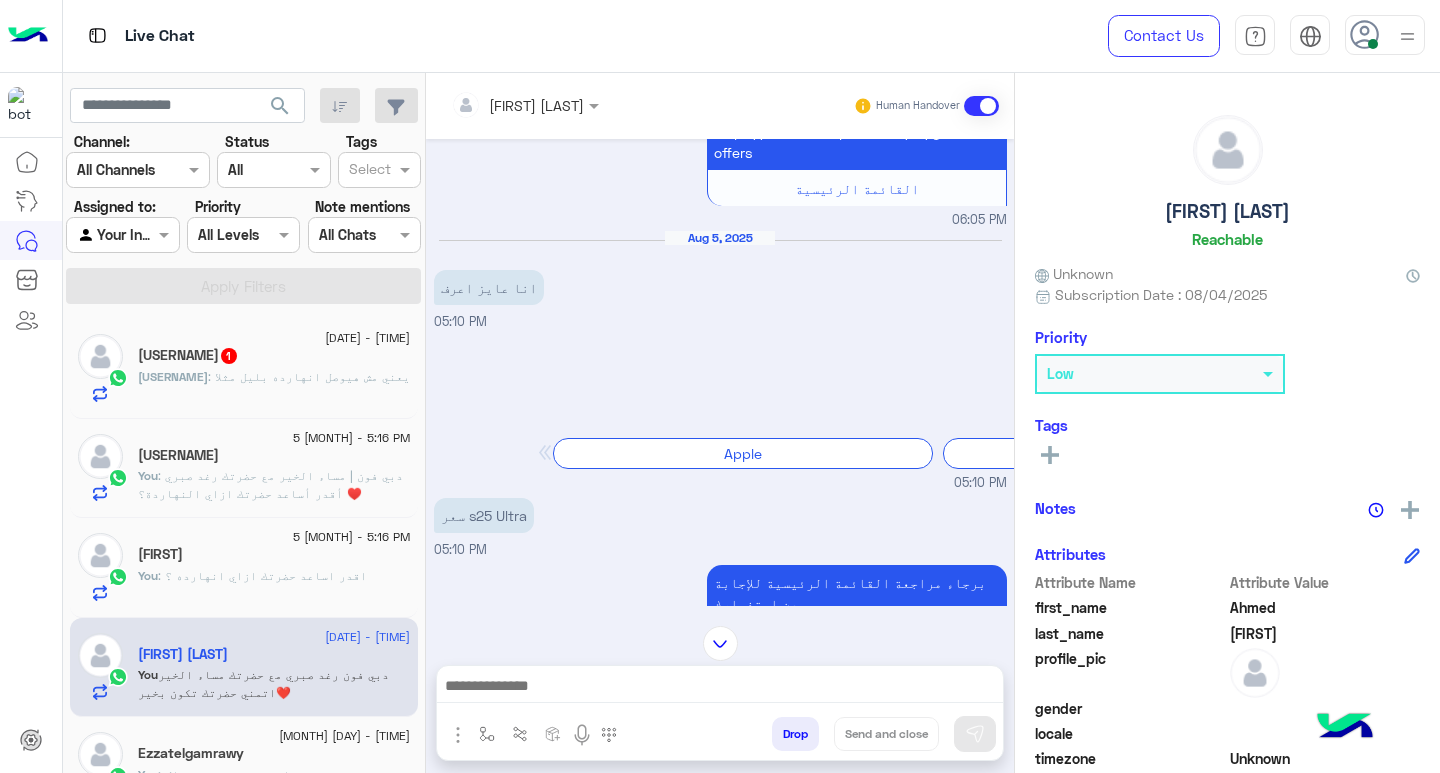 scroll, scrollTop: 584, scrollLeft: 0, axis: vertical 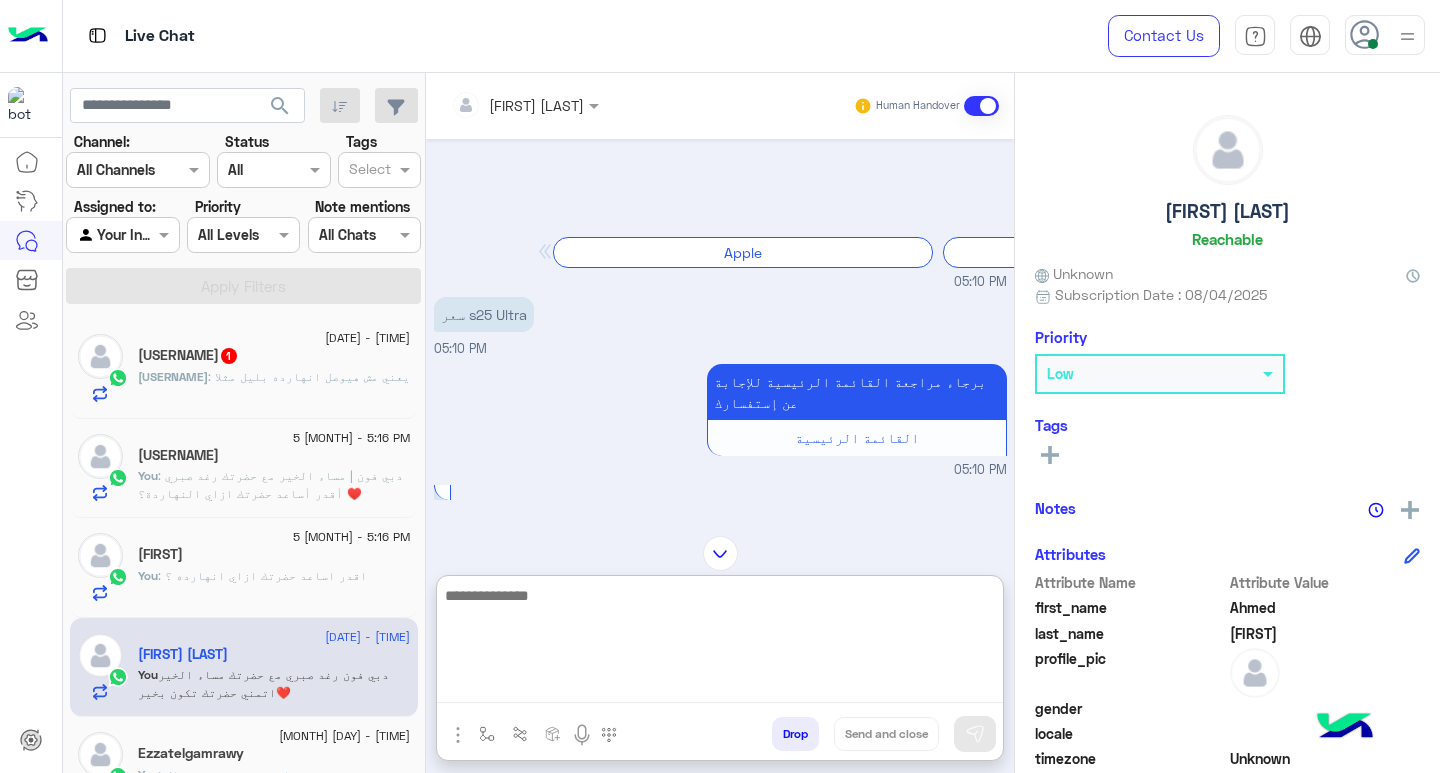 paste on "**********" 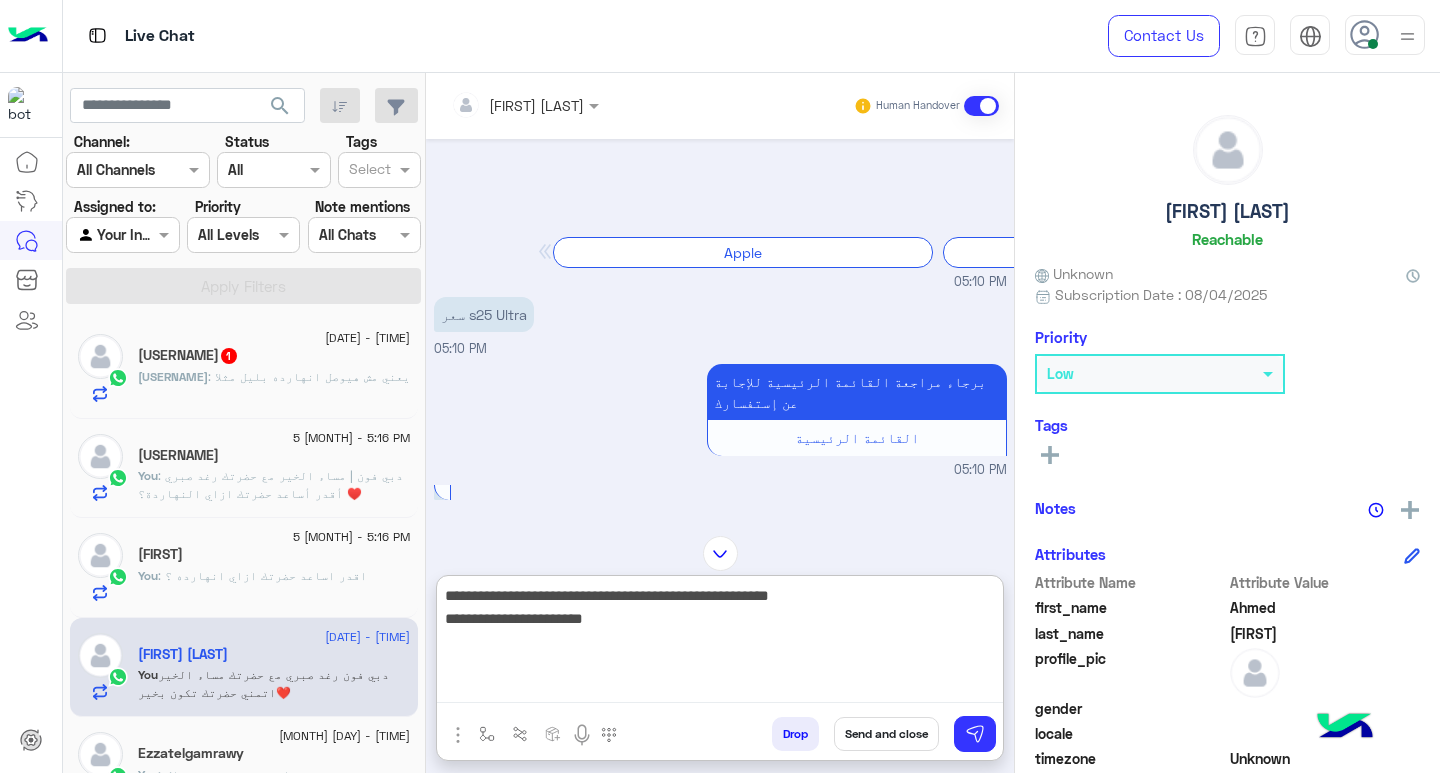 click on "**********" at bounding box center [720, 643] 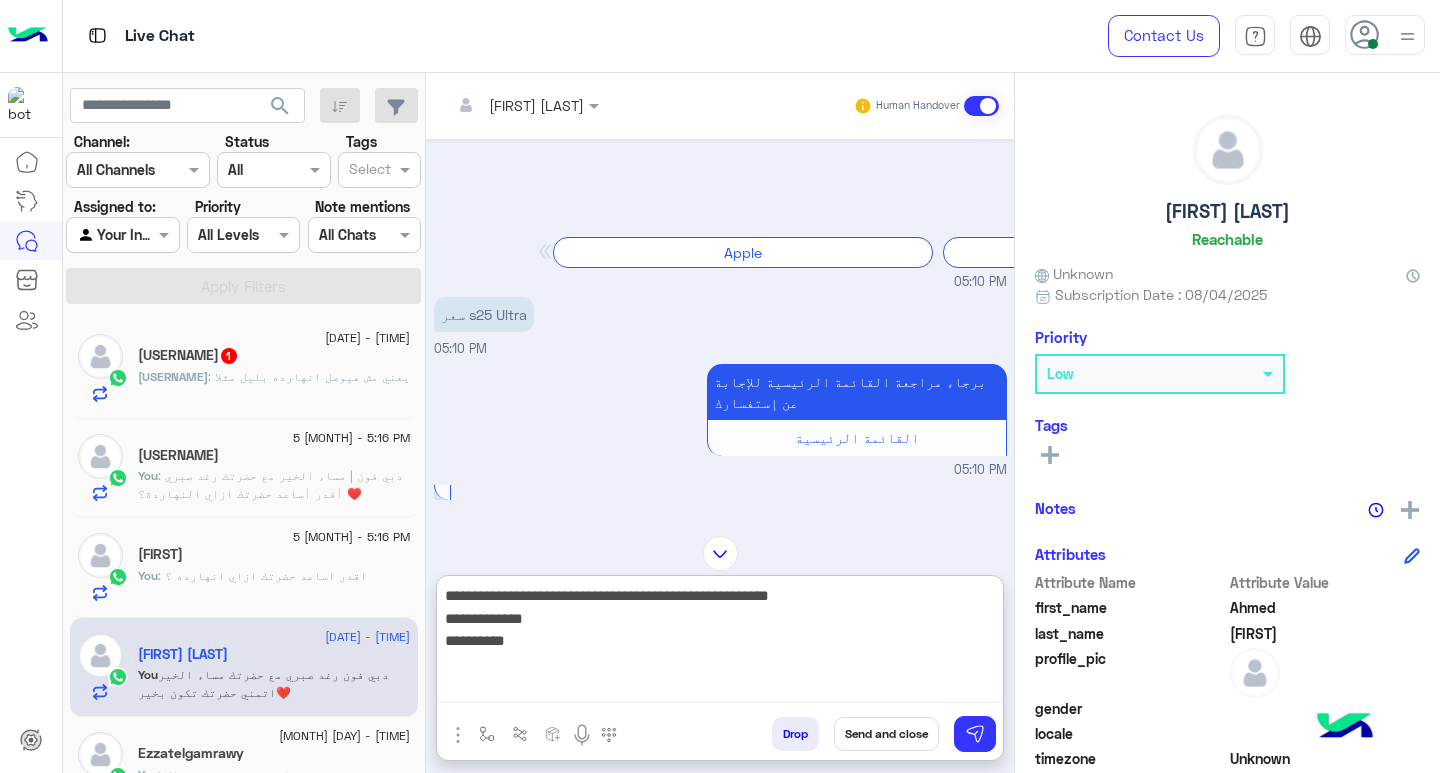 click on "**********" at bounding box center (720, 643) 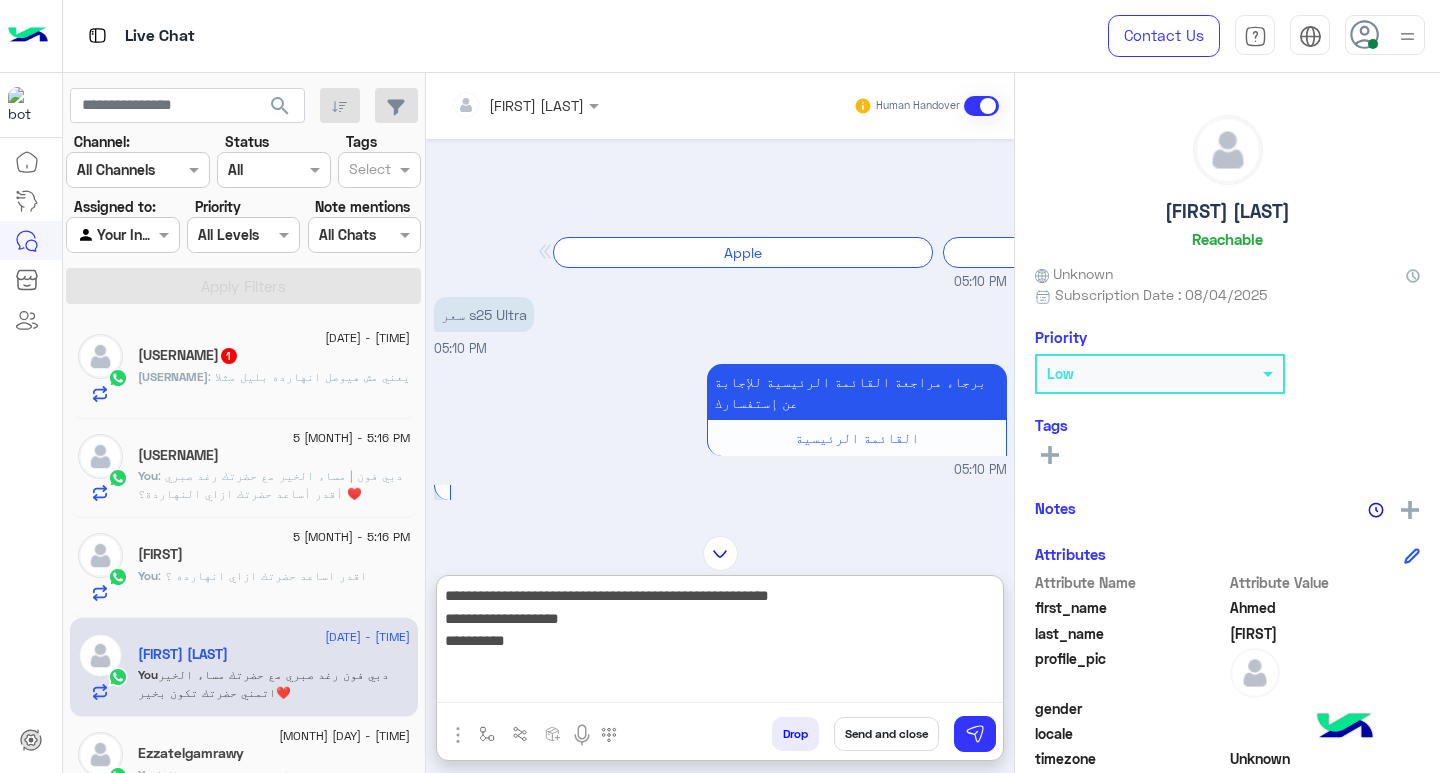 click on "**********" at bounding box center [720, 643] 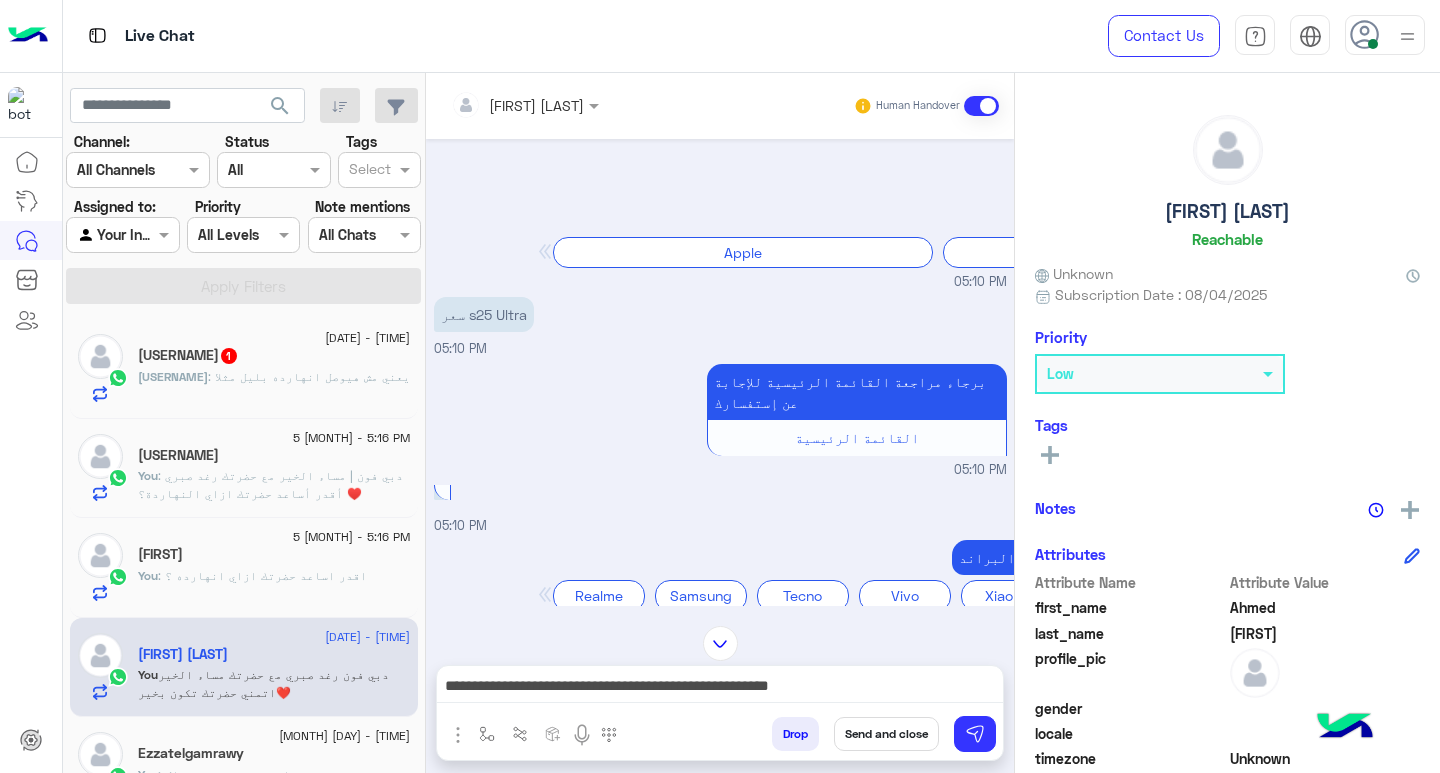 scroll, scrollTop: 2051, scrollLeft: 0, axis: vertical 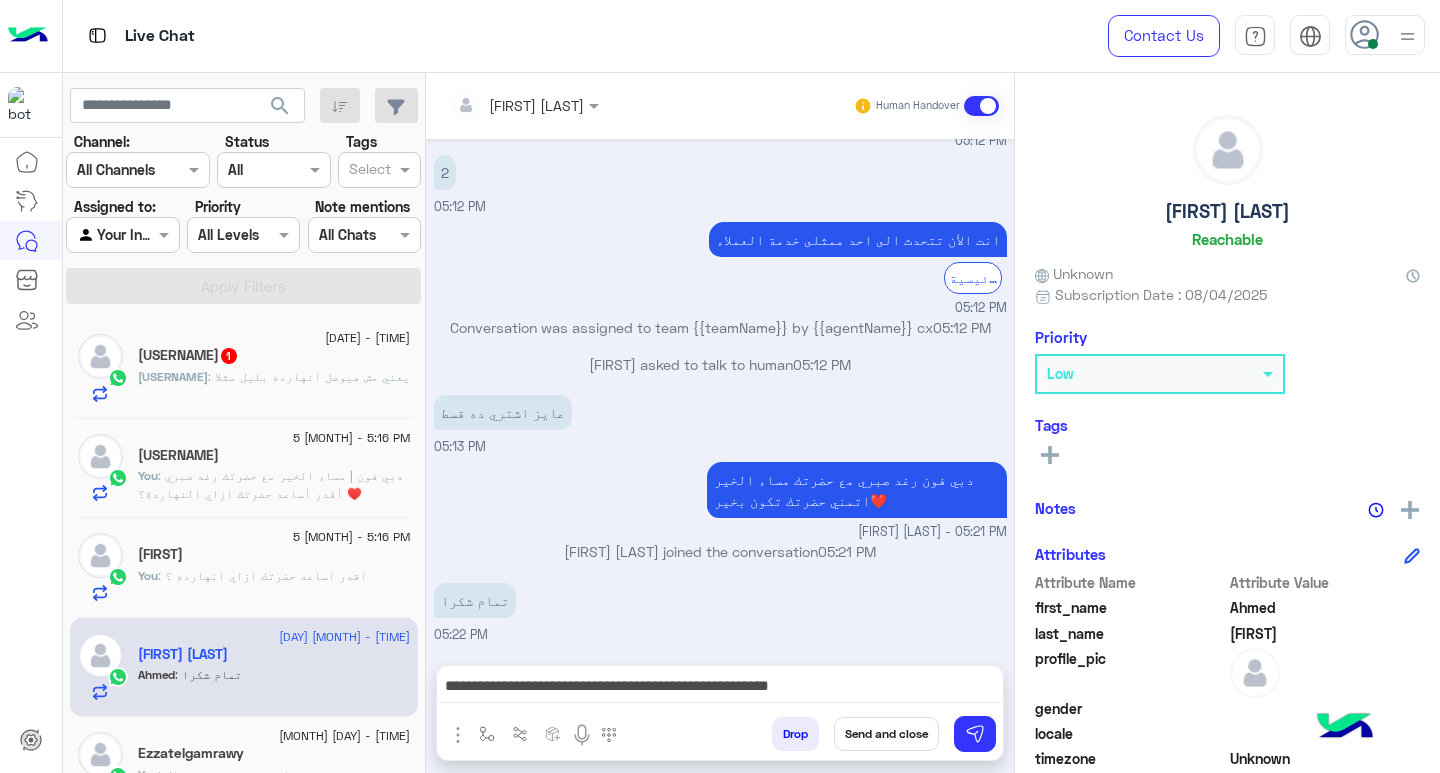 click on "**********" at bounding box center (720, 688) 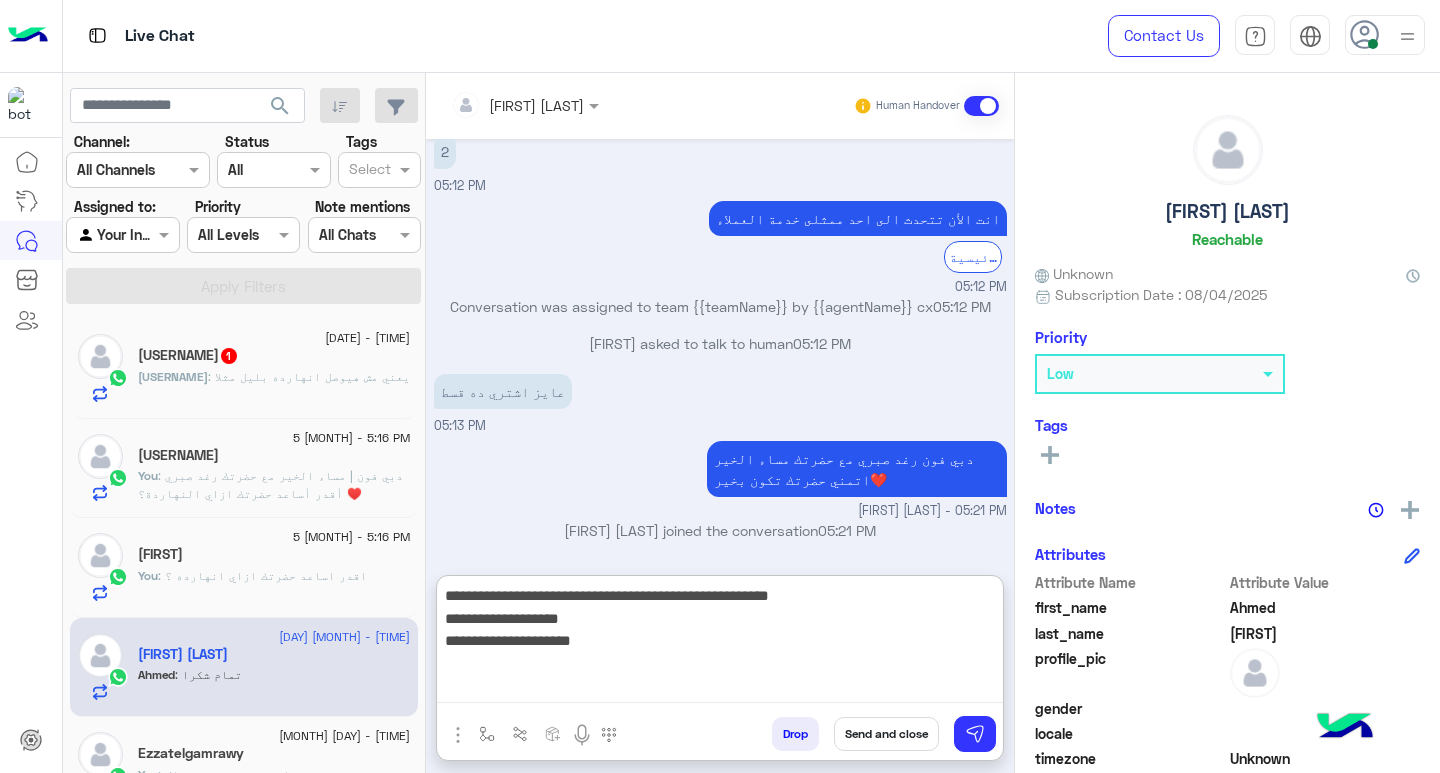 paste on "**********" 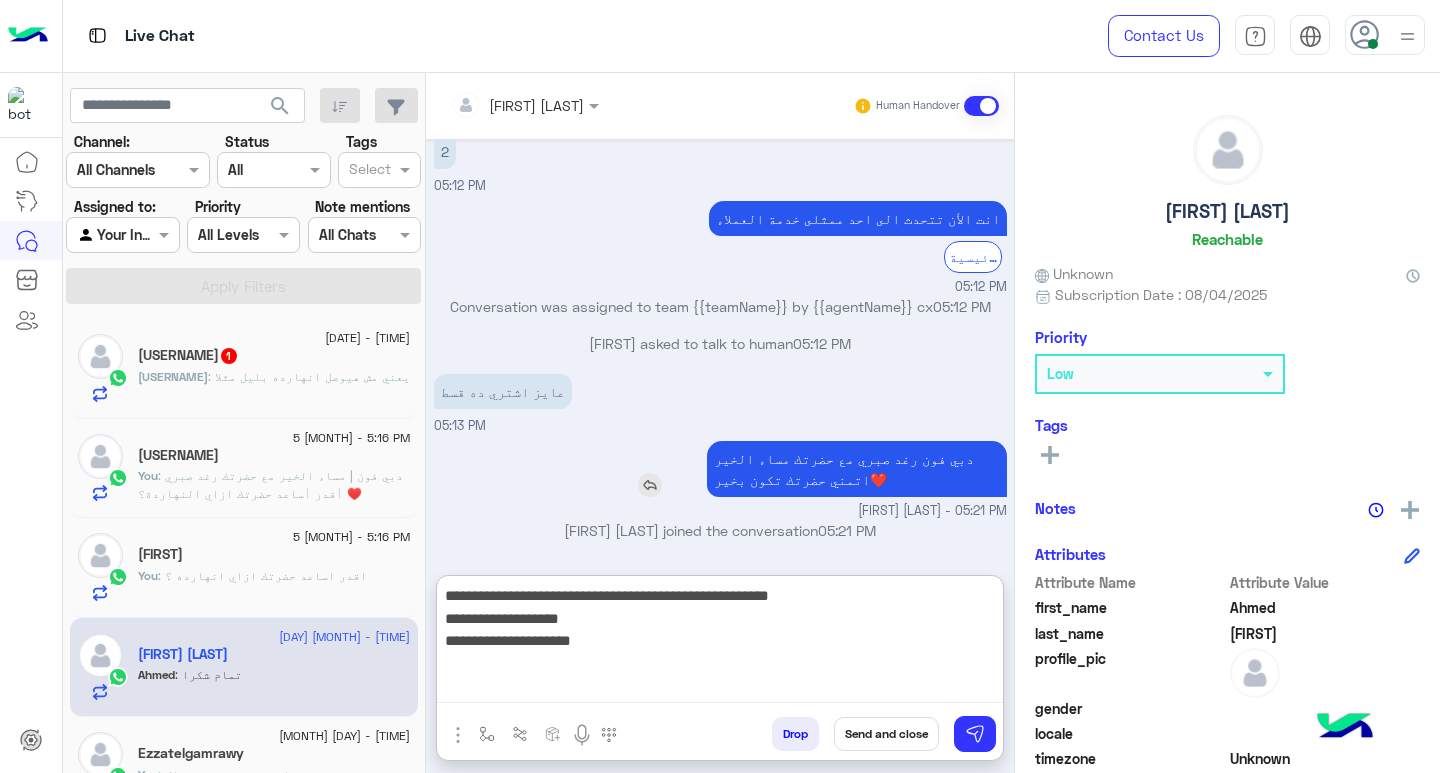type on "**********" 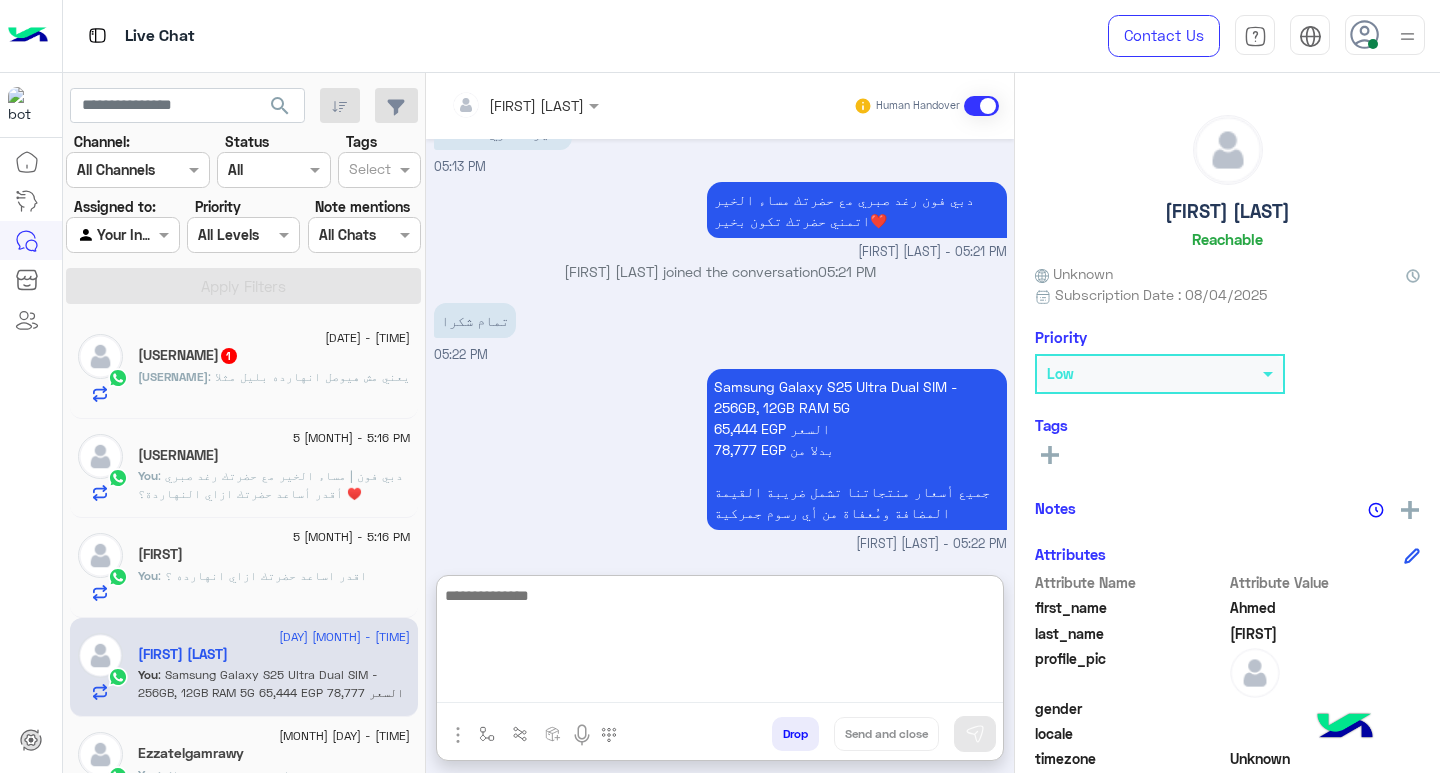 scroll, scrollTop: 2331, scrollLeft: 0, axis: vertical 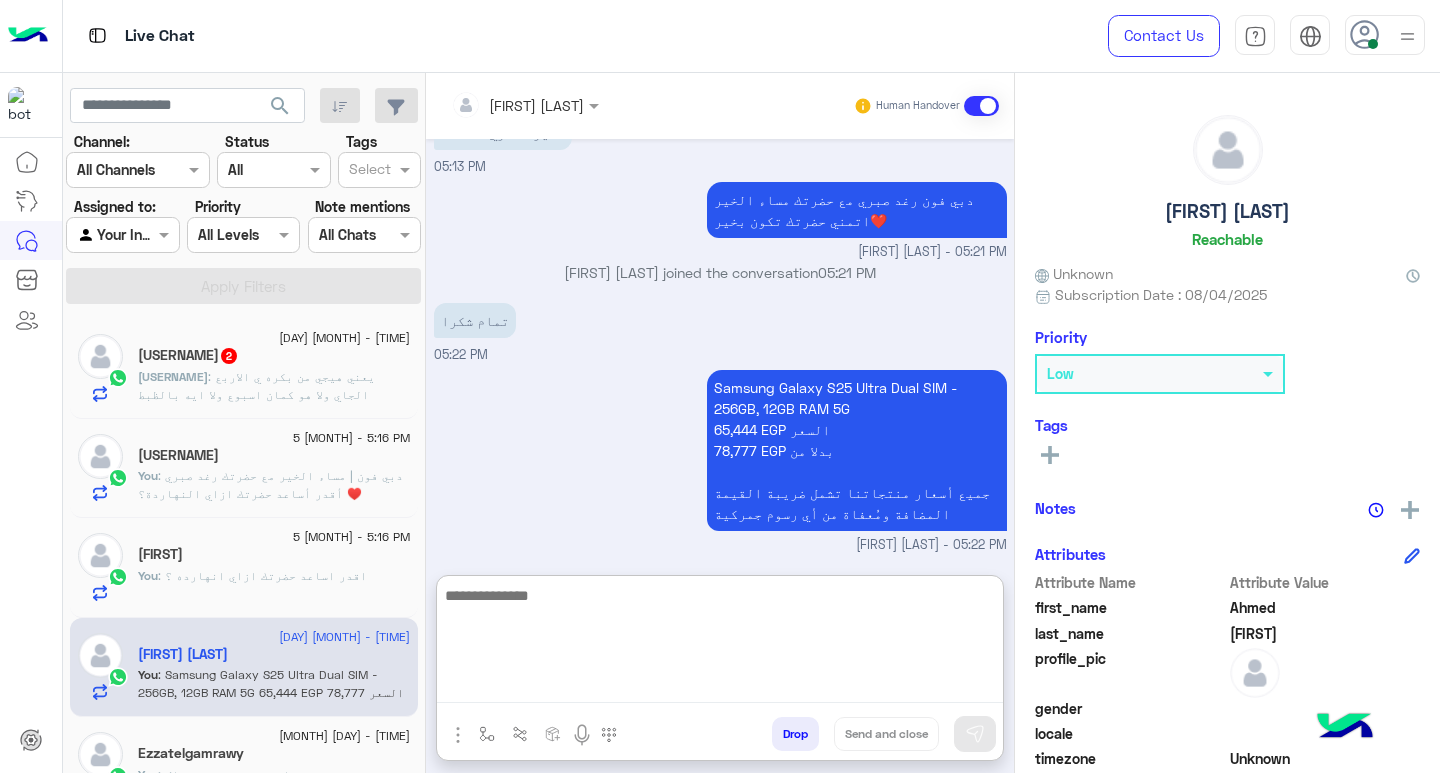 click at bounding box center [720, 643] 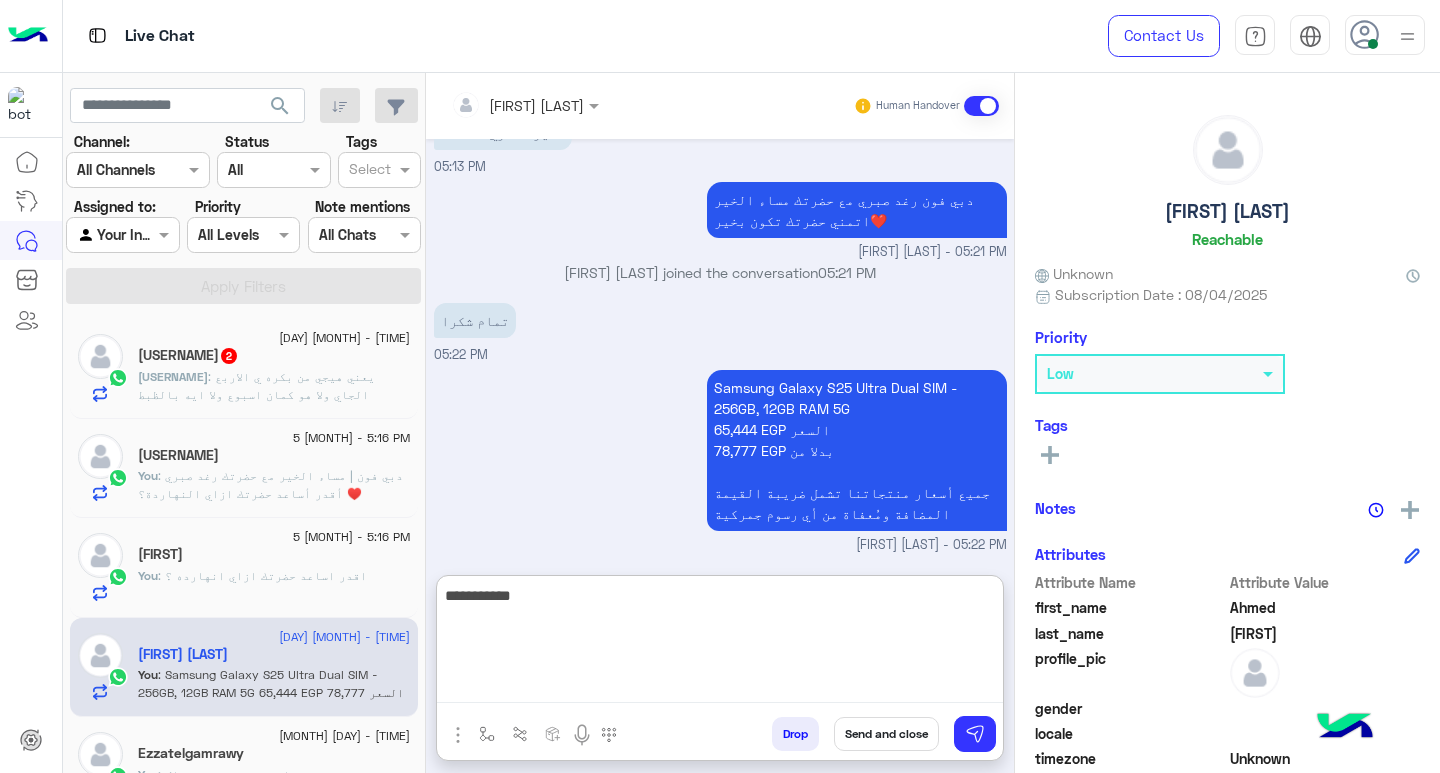 scroll, scrollTop: 3592, scrollLeft: 0, axis: vertical 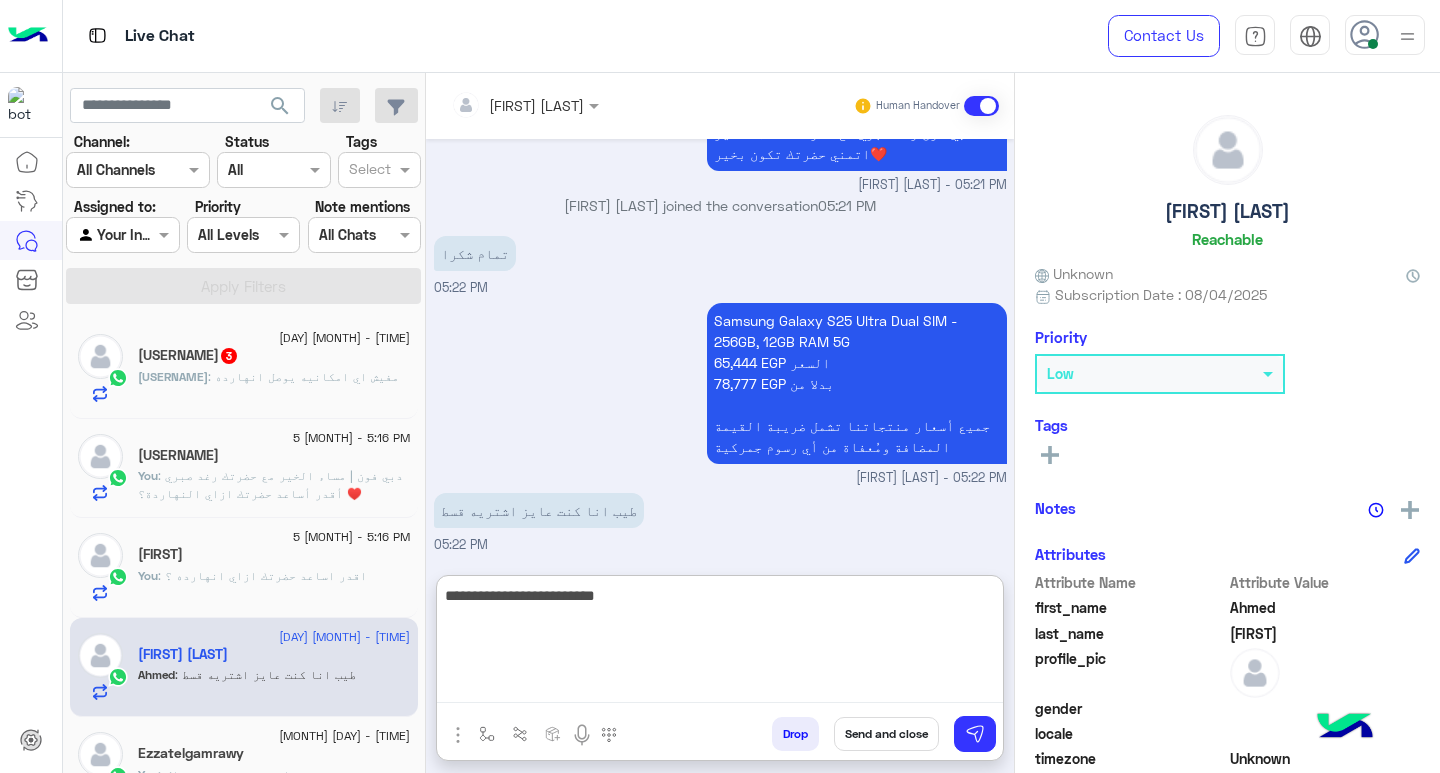 type on "**********" 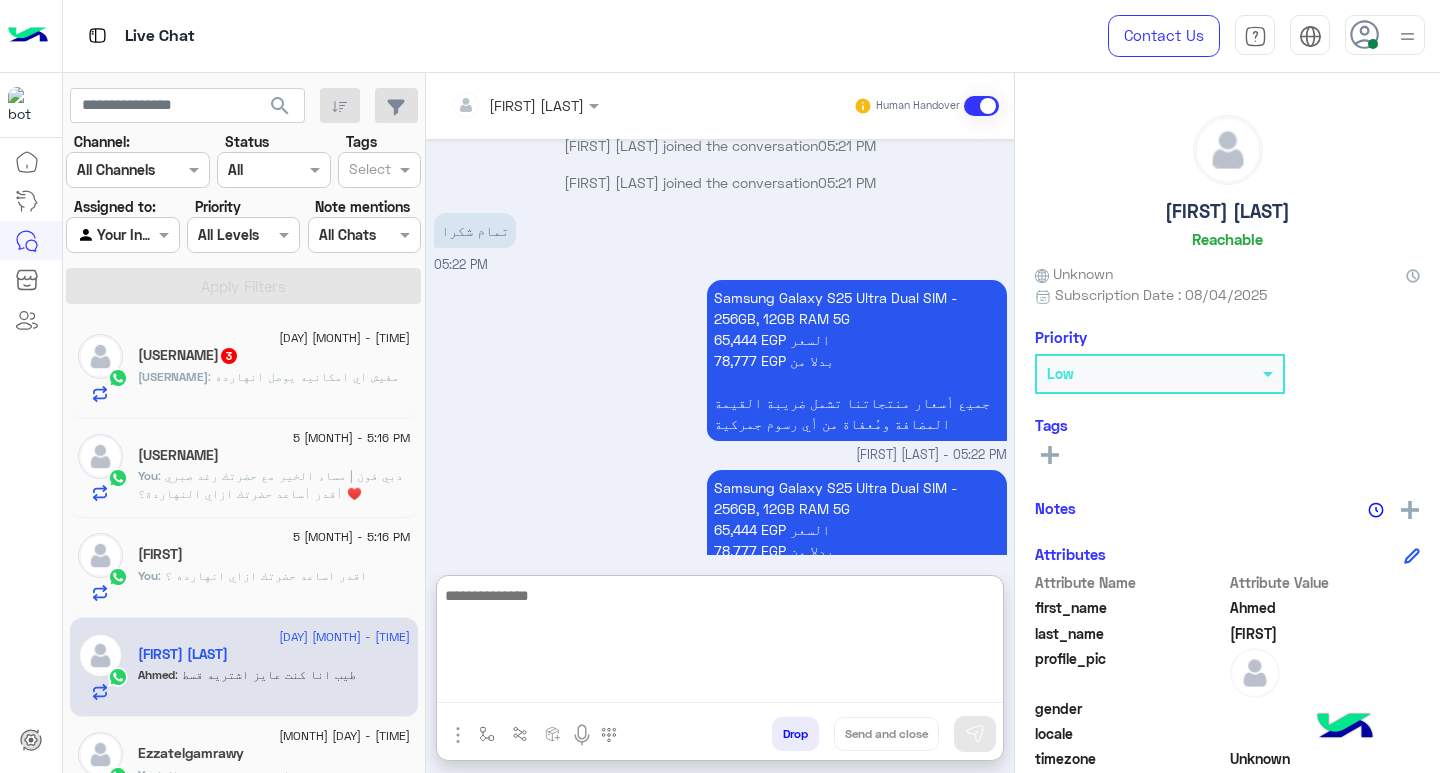 scroll, scrollTop: 3966, scrollLeft: 0, axis: vertical 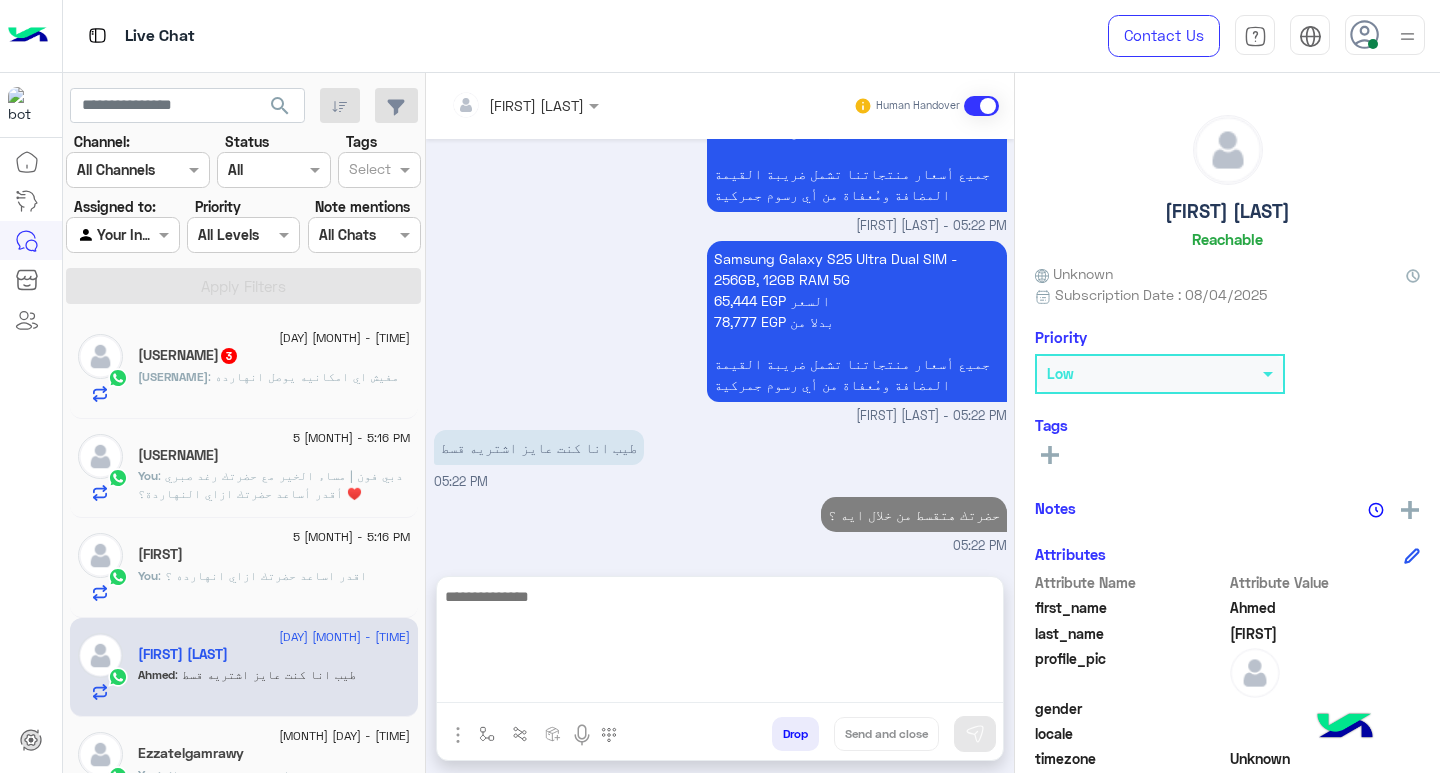 click on "[FIRST]  3" 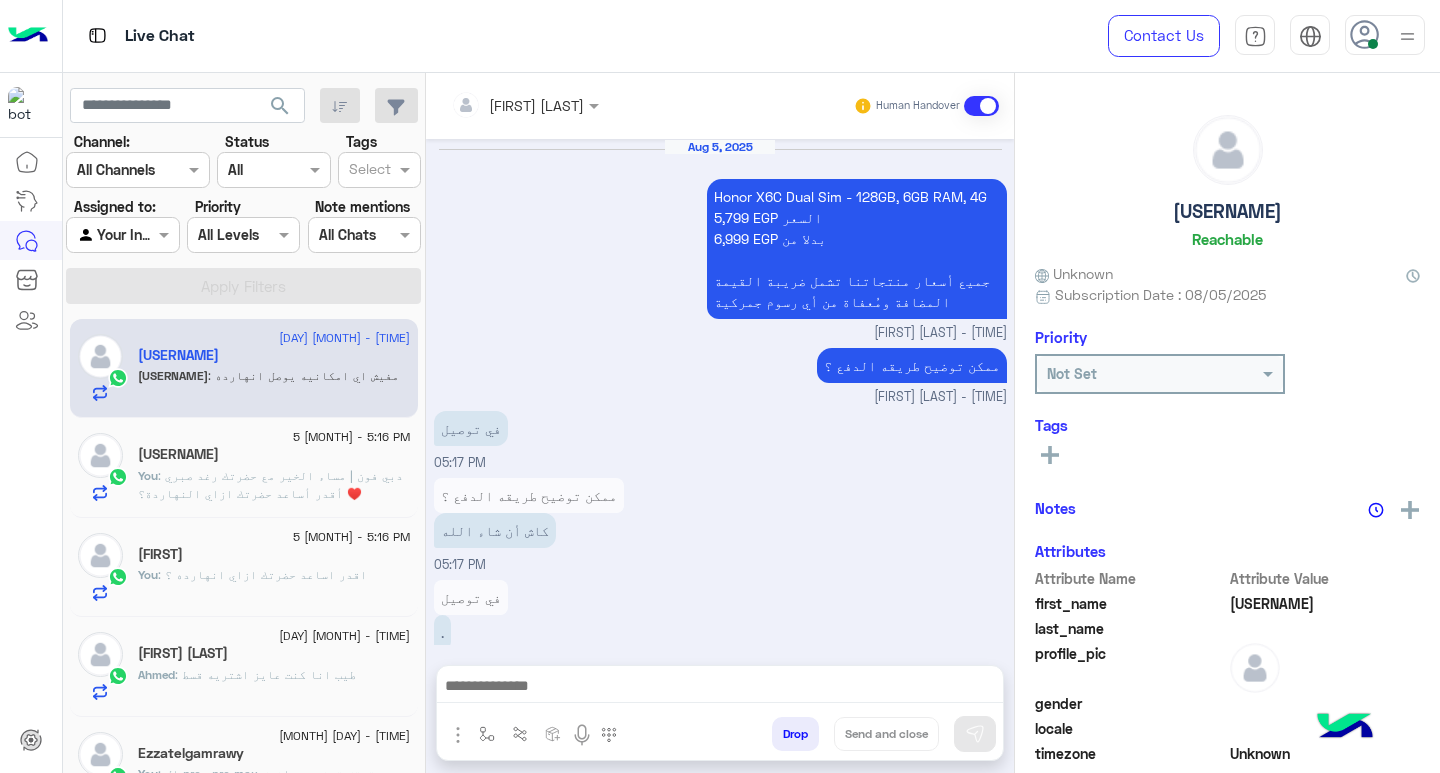 scroll, scrollTop: 1391, scrollLeft: 0, axis: vertical 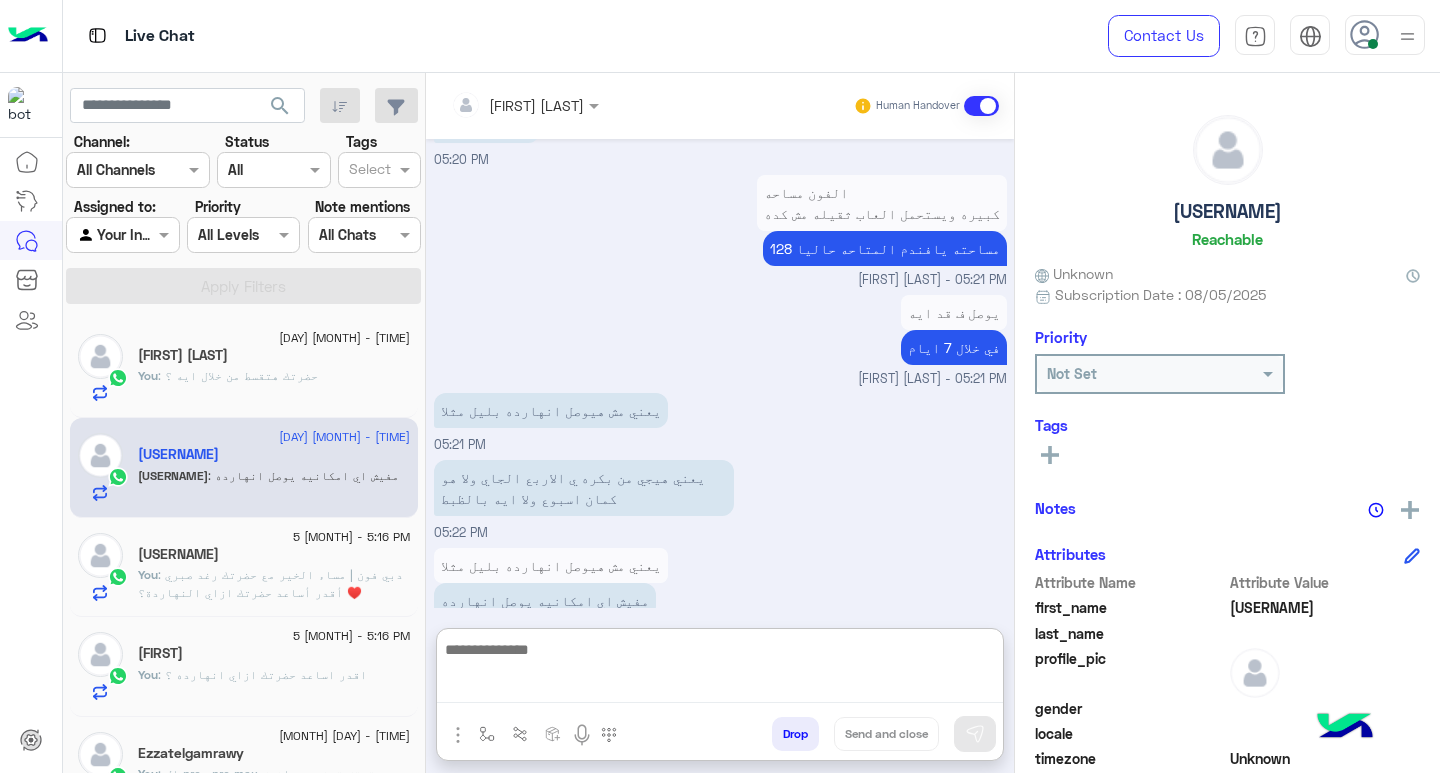 click at bounding box center [720, 670] 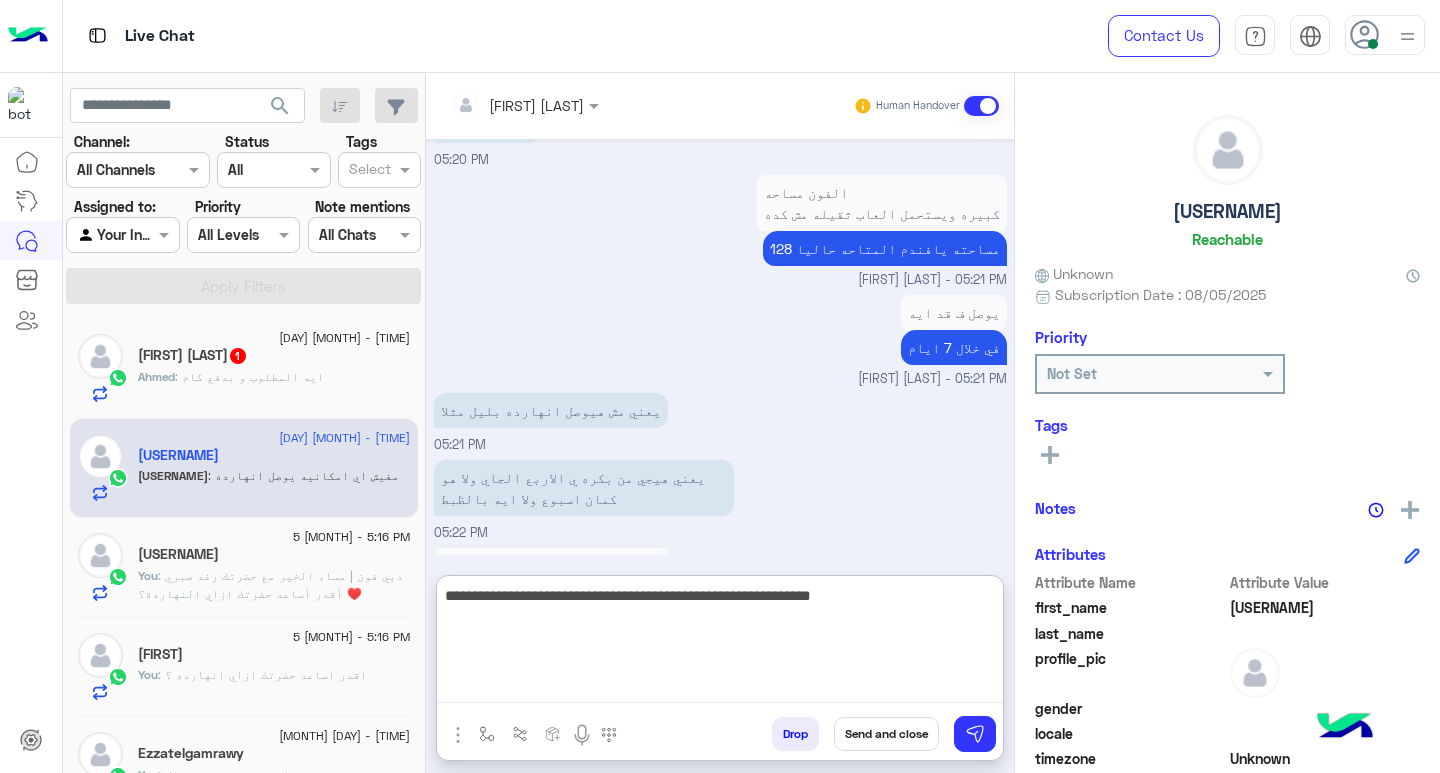 type on "**********" 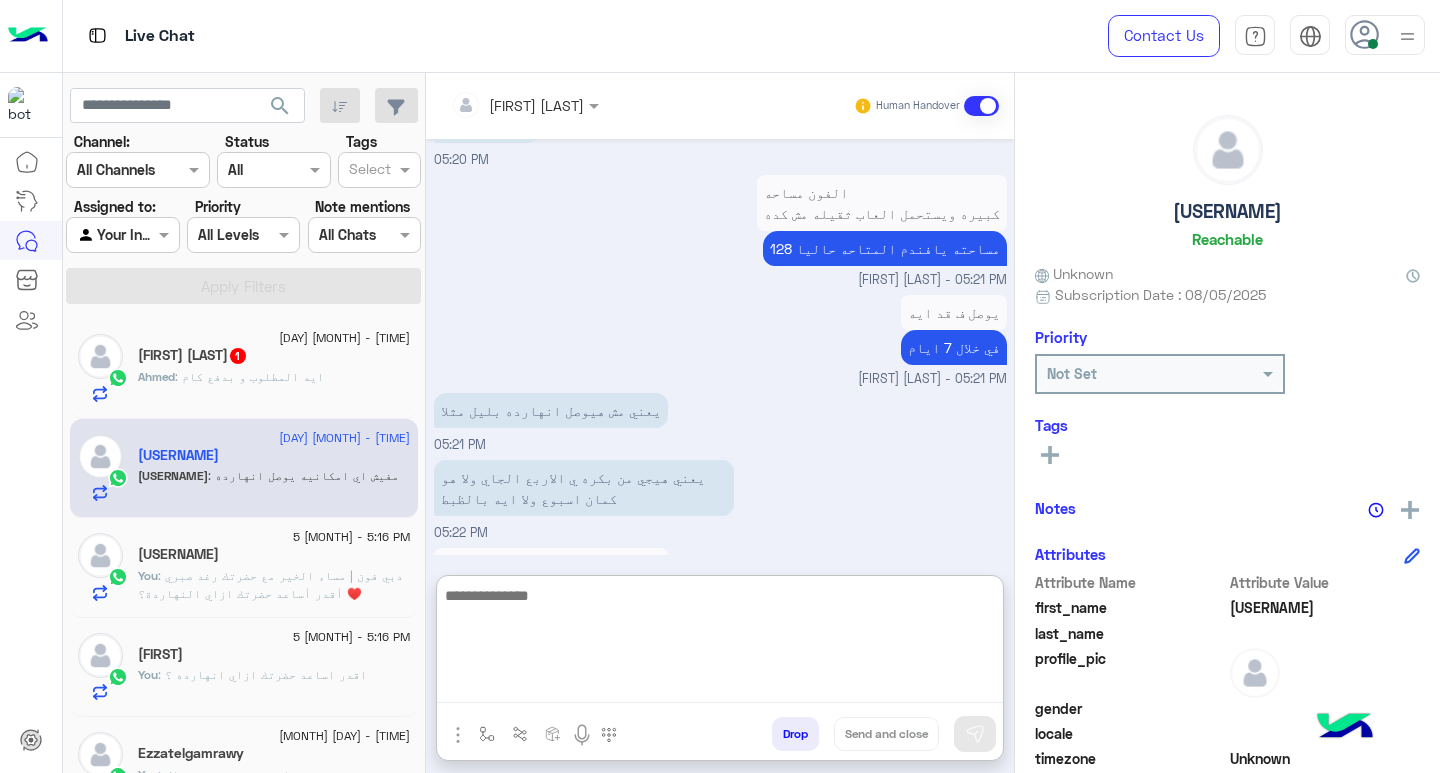 scroll, scrollTop: 1566, scrollLeft: 0, axis: vertical 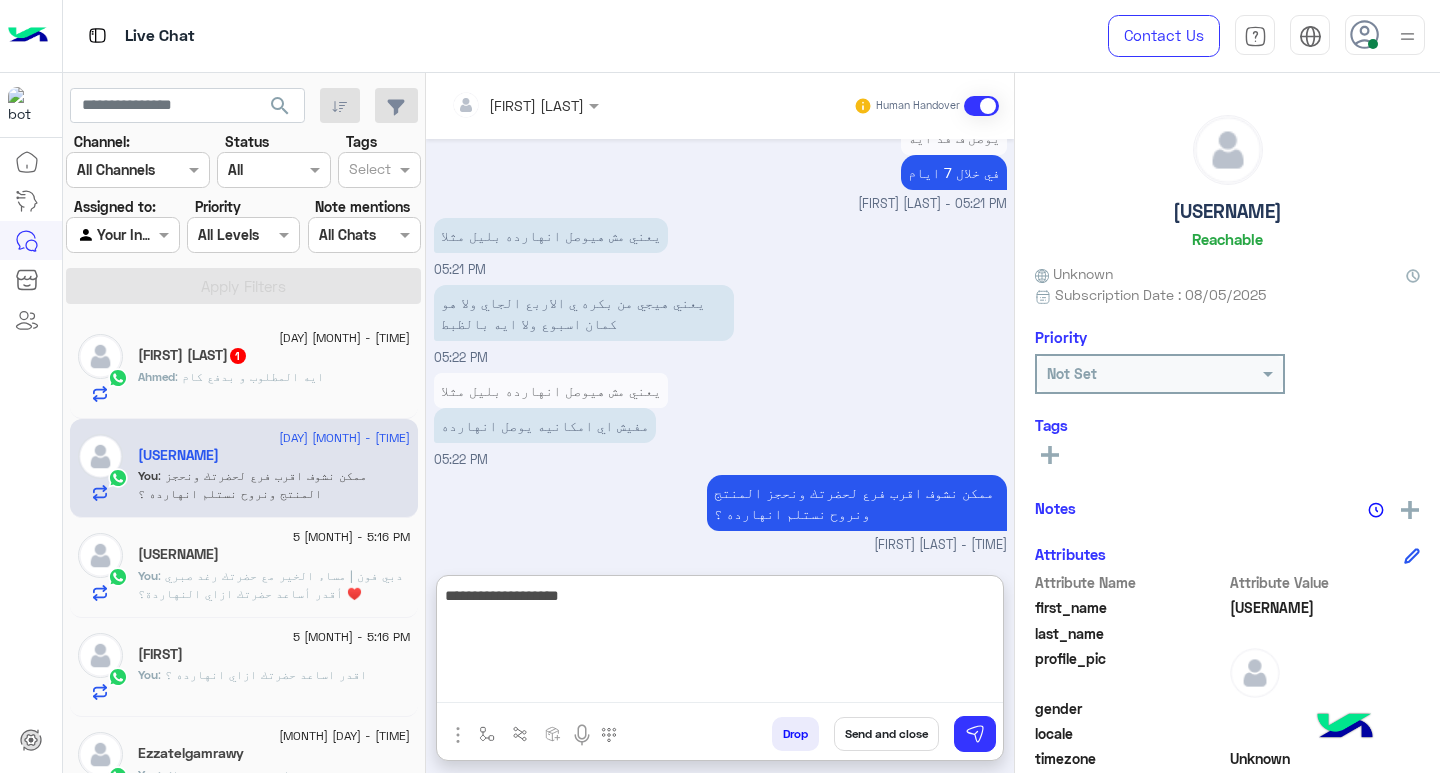 drag, startPoint x: 776, startPoint y: 690, endPoint x: 814, endPoint y: 612, distance: 86.764046 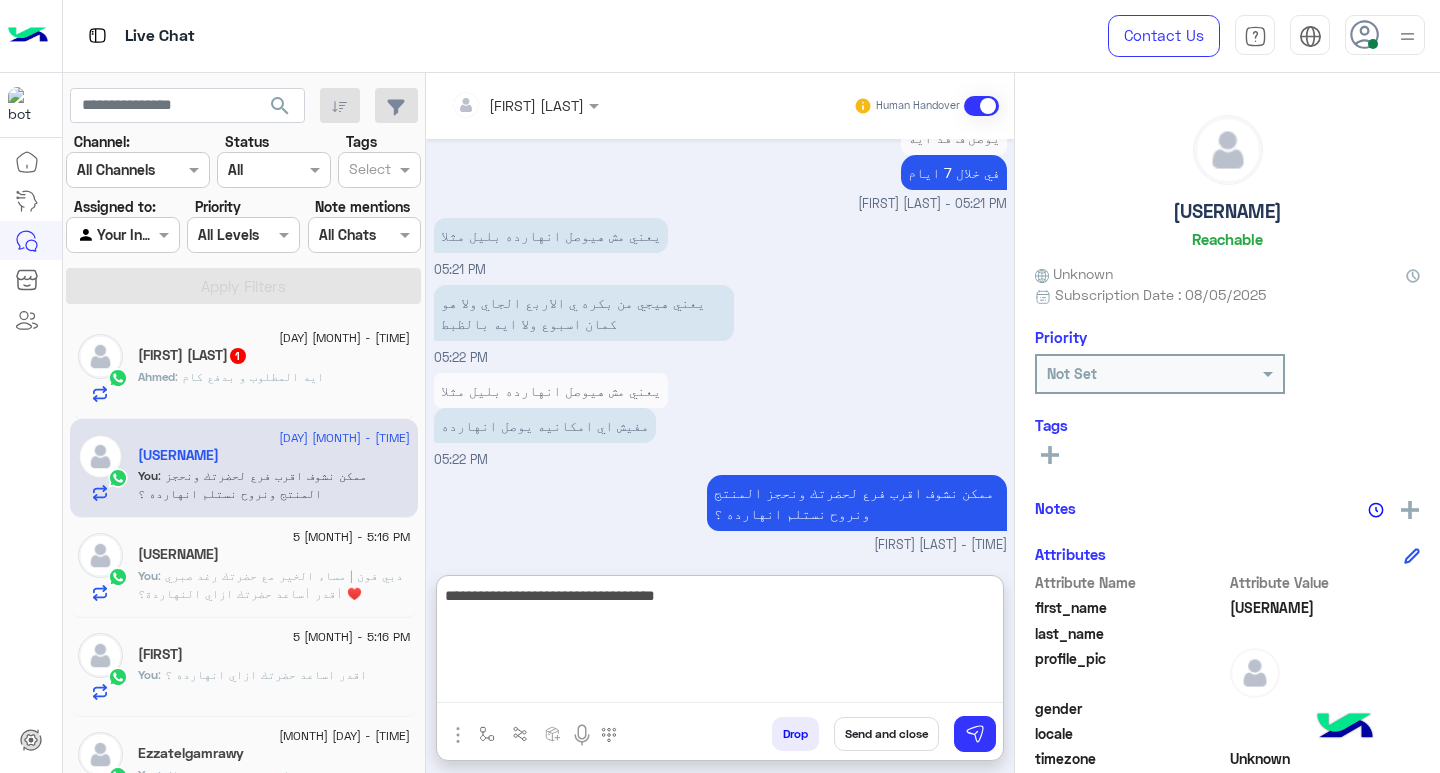 type on "**********" 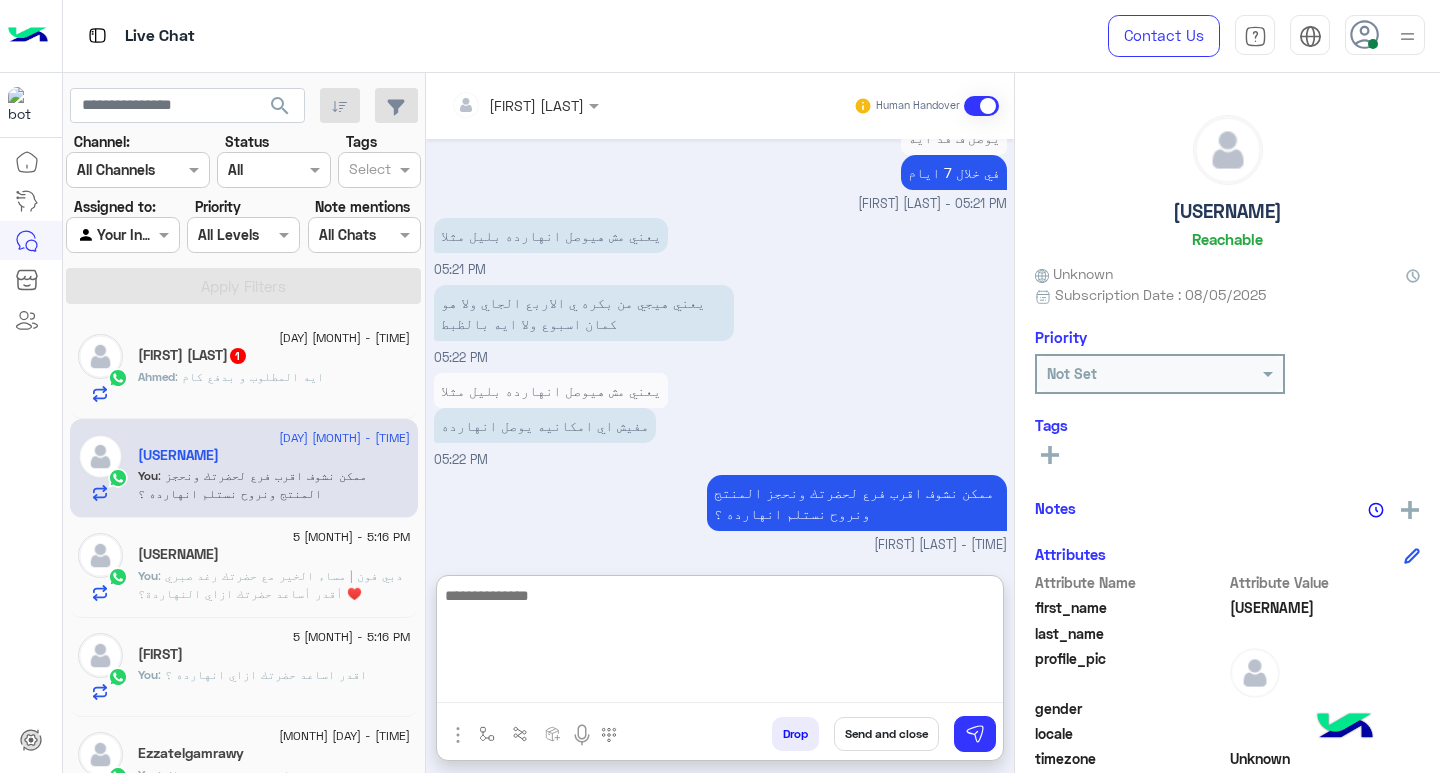 scroll, scrollTop: 1629, scrollLeft: 0, axis: vertical 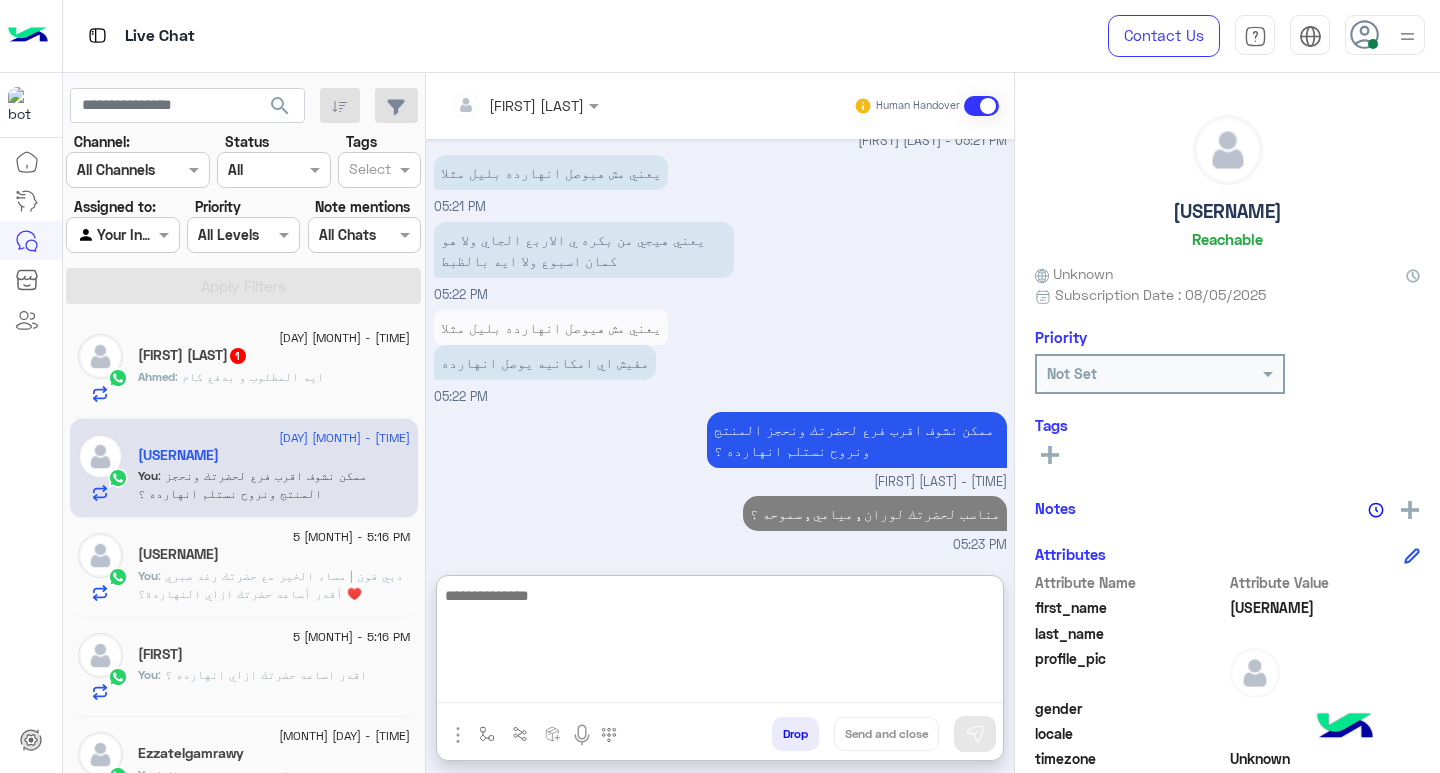 click on ": ايه المطلوب و بدفع كام" 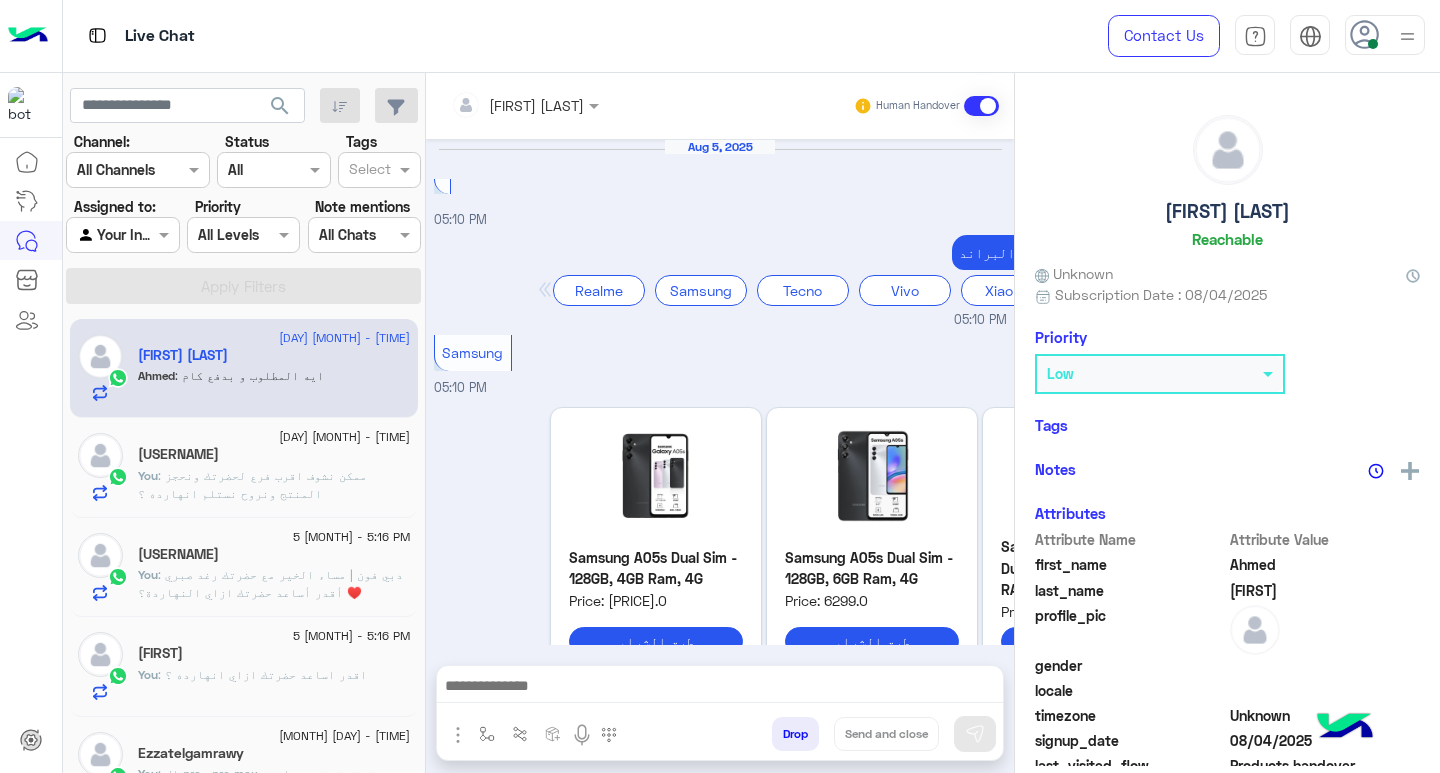 scroll, scrollTop: 1541, scrollLeft: 0, axis: vertical 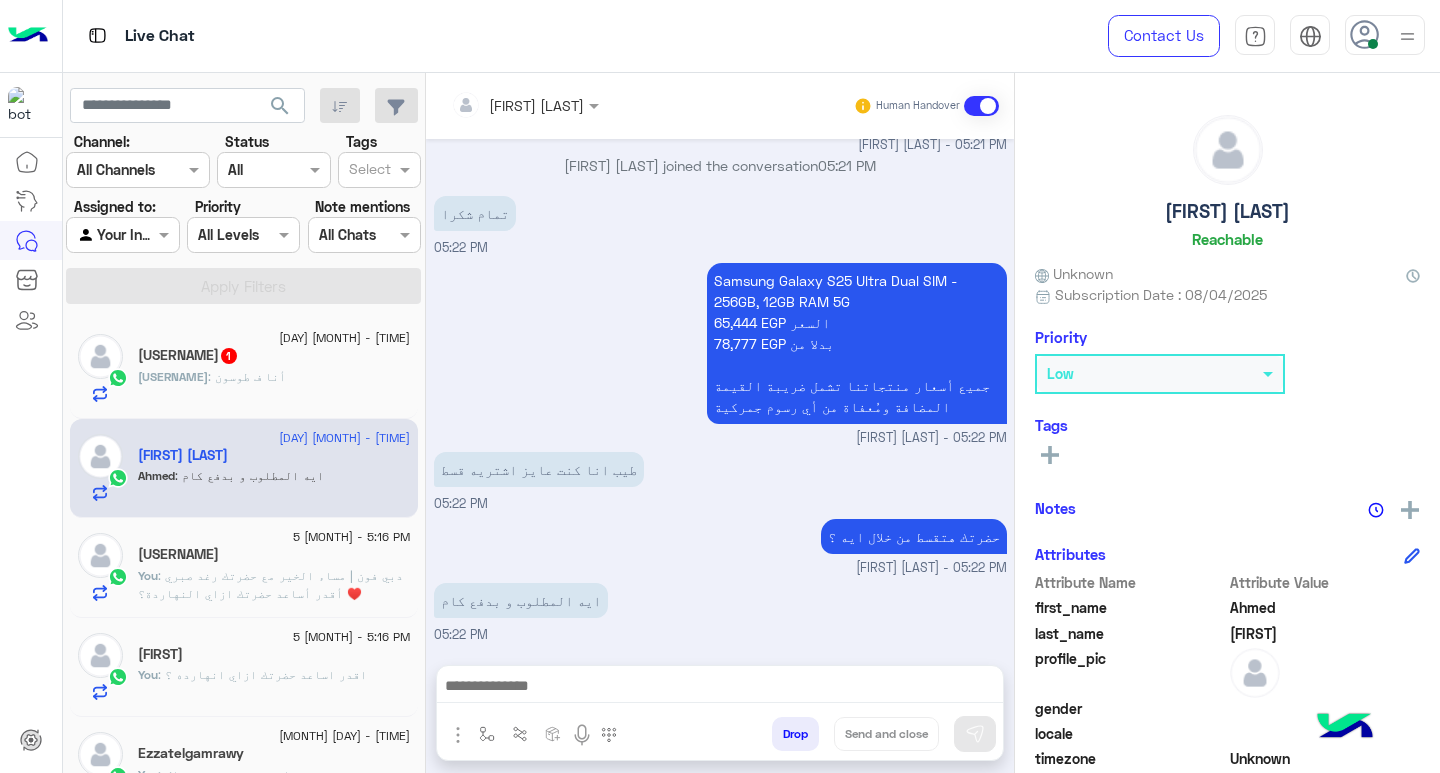 click on ": انا ف طوسون" 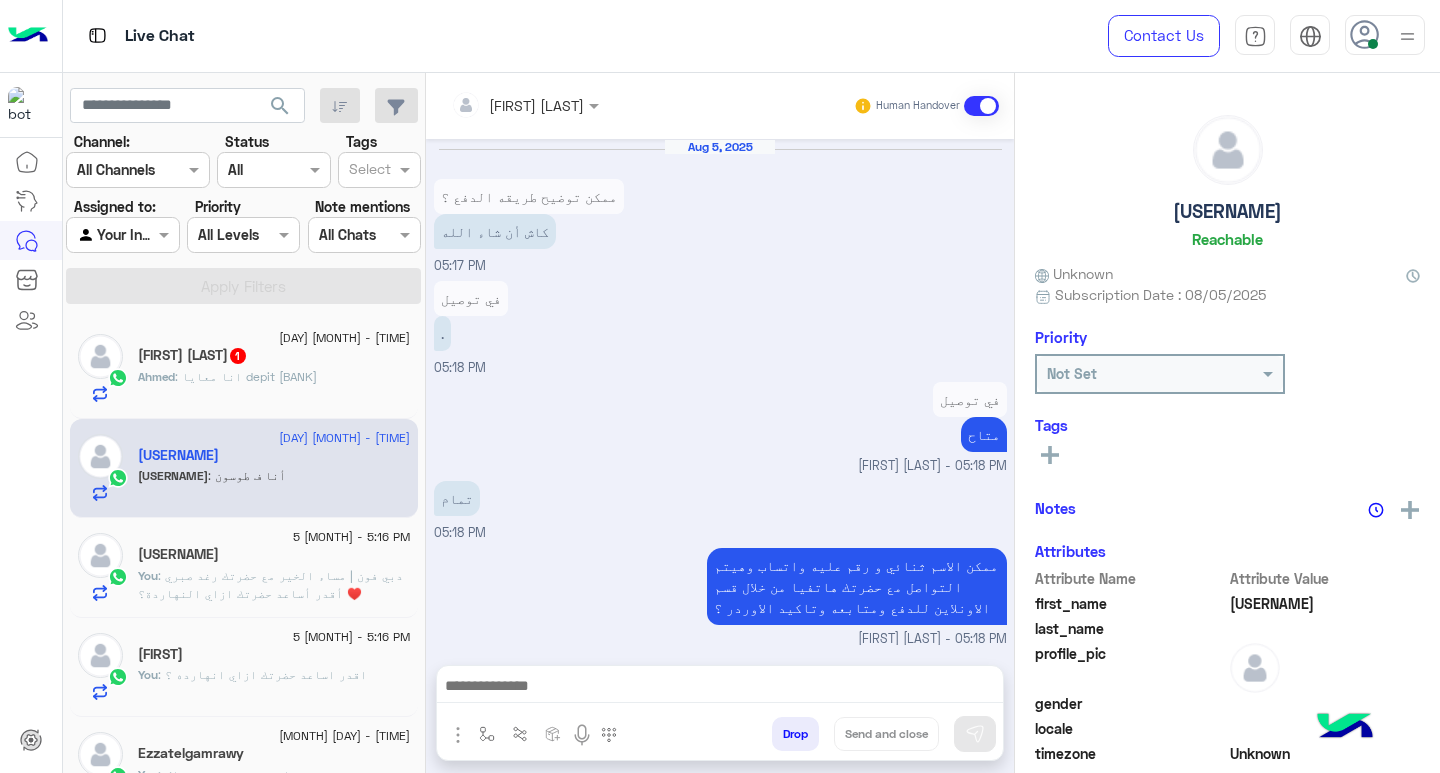 scroll, scrollTop: 1307, scrollLeft: 0, axis: vertical 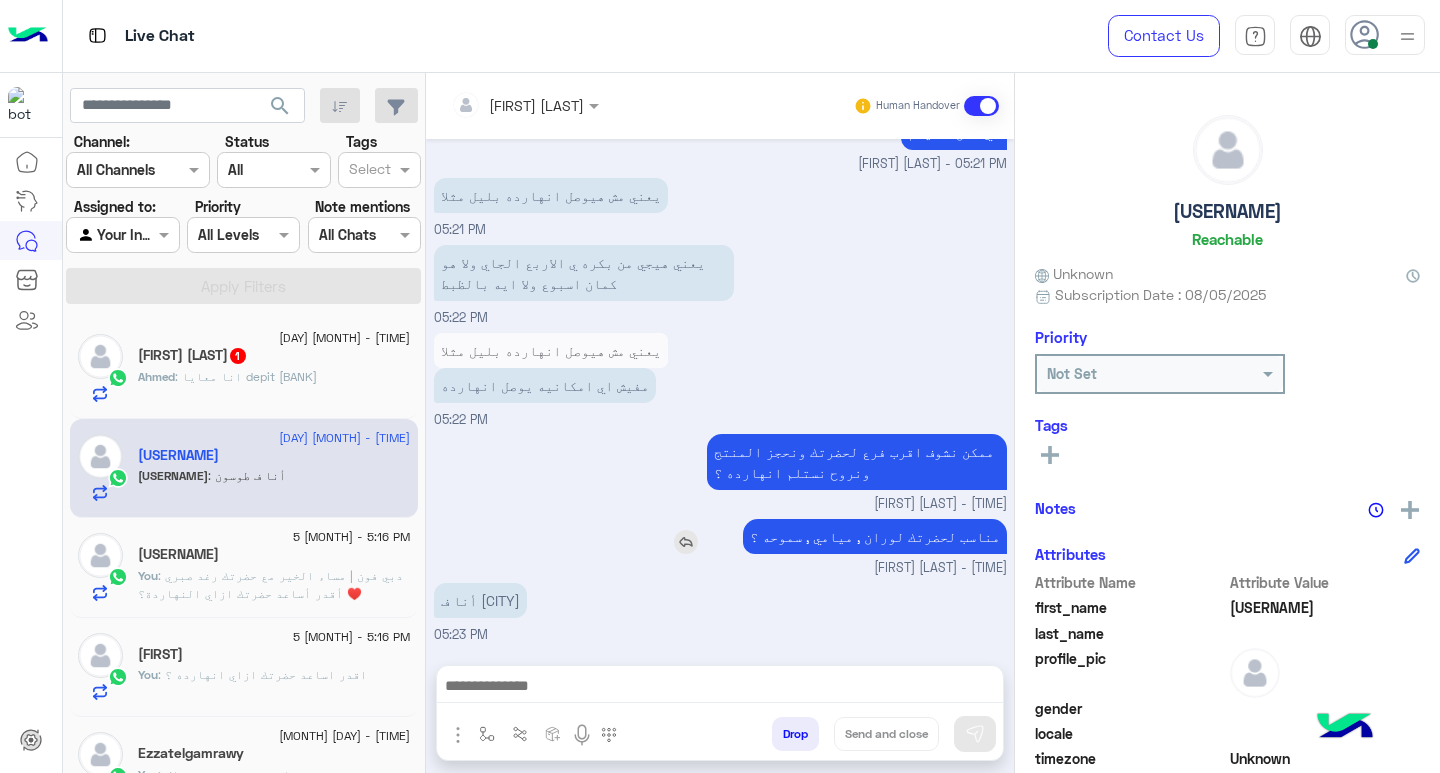 click at bounding box center (686, 542) 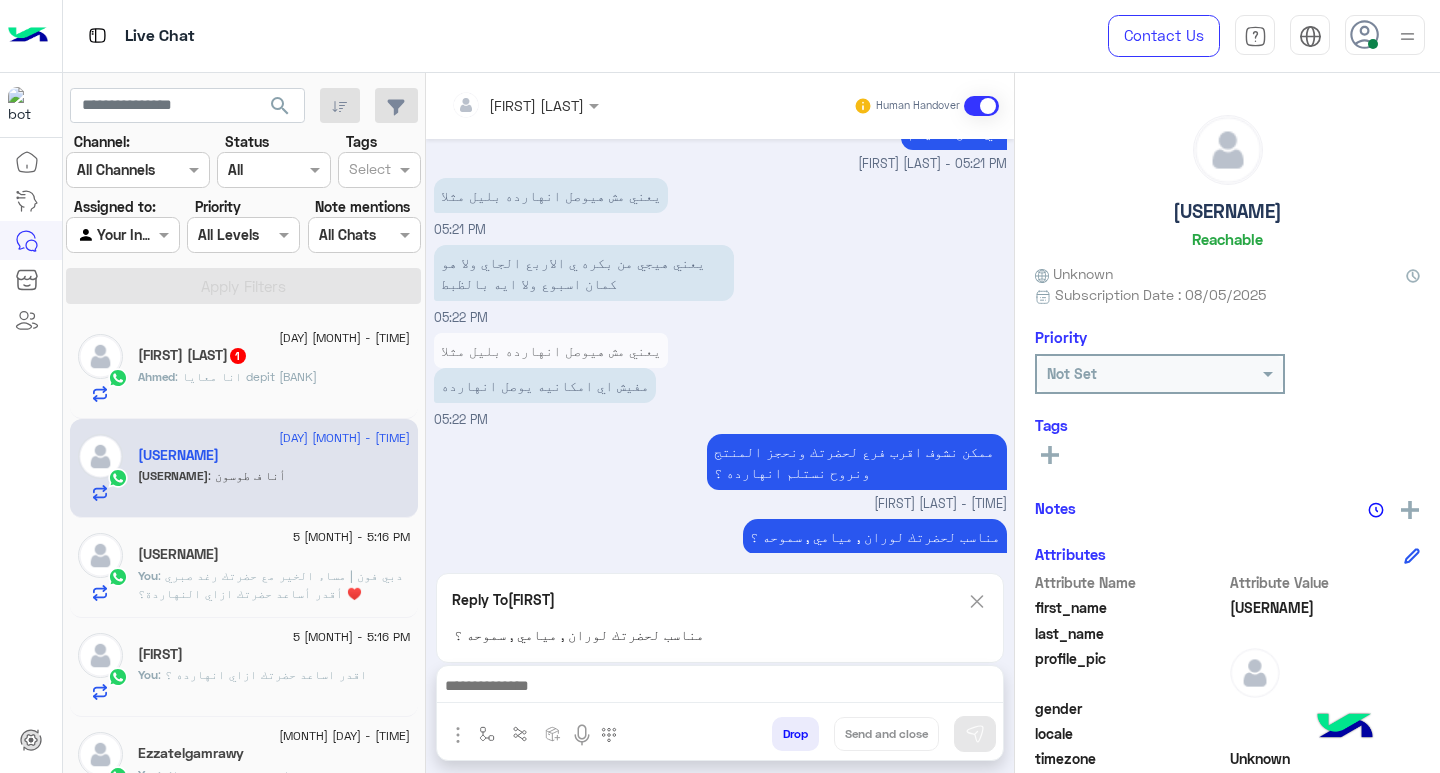 click at bounding box center [720, 688] 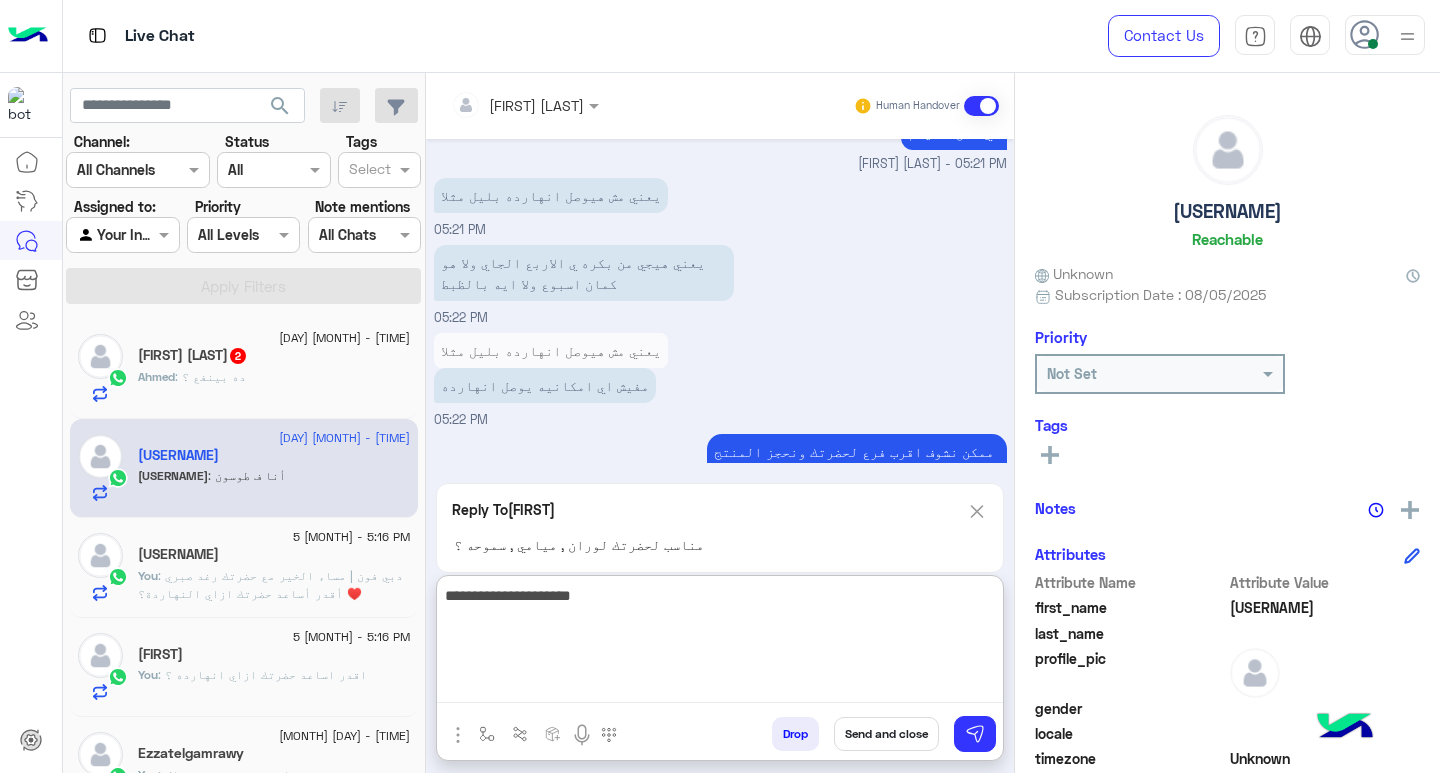 type on "**********" 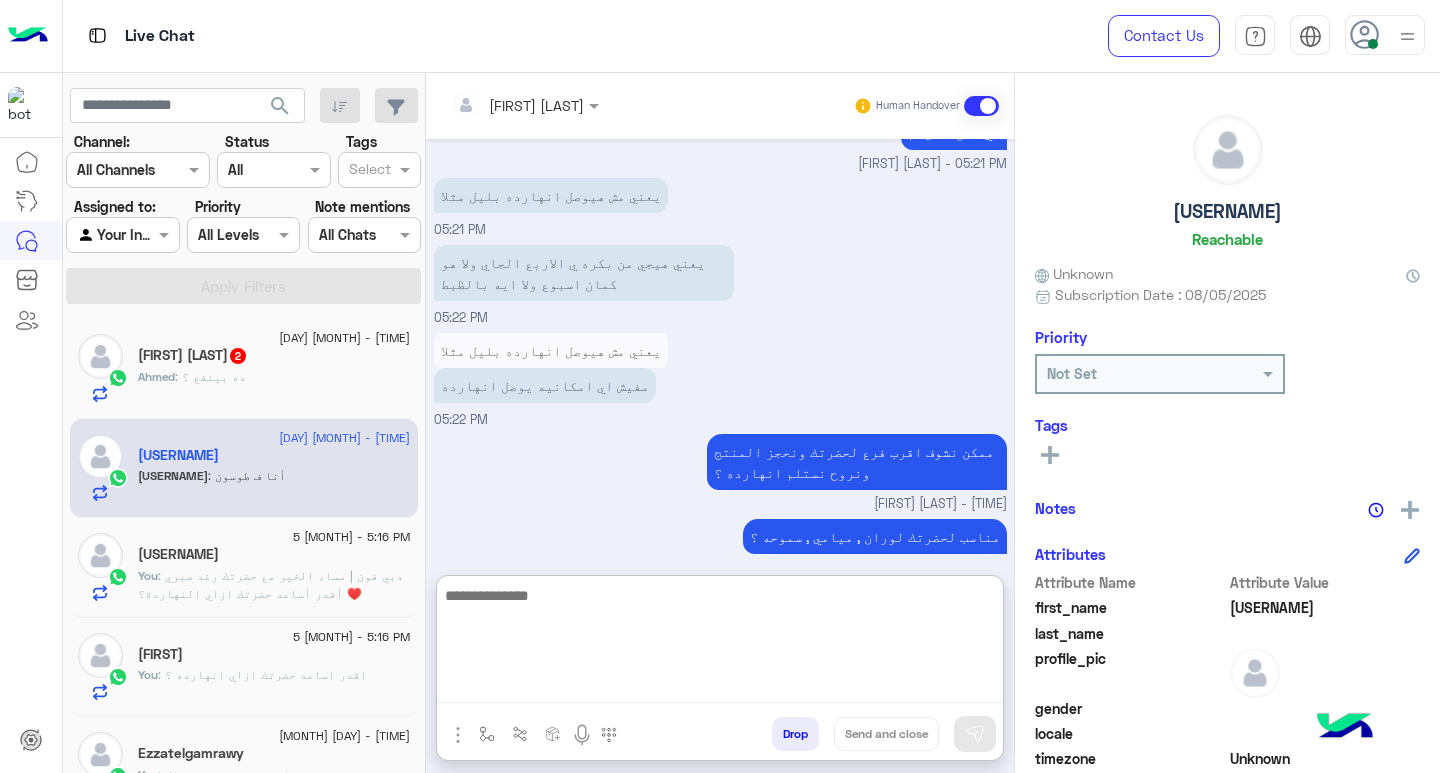 scroll, scrollTop: 1496, scrollLeft: 0, axis: vertical 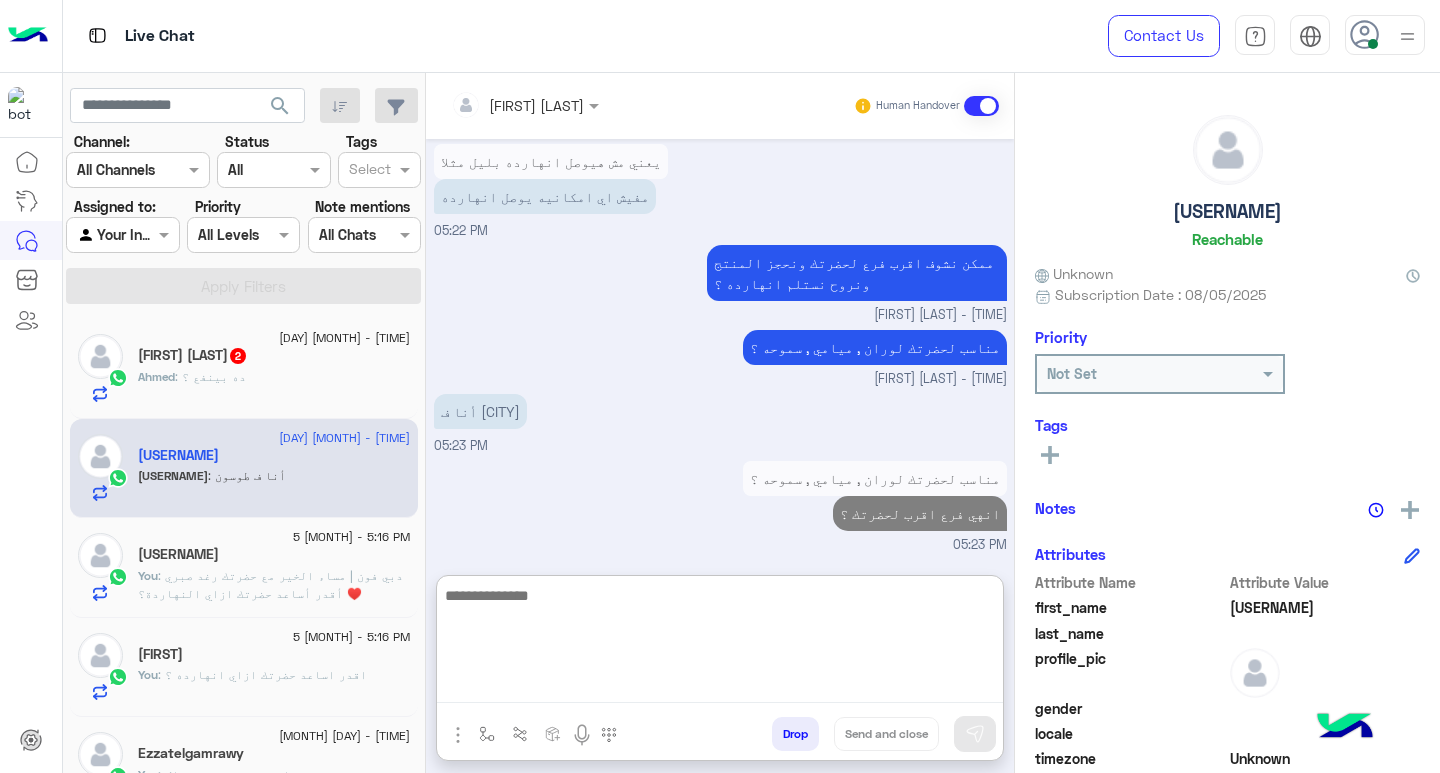click on "[FIRST] : ده بينفع ؟" 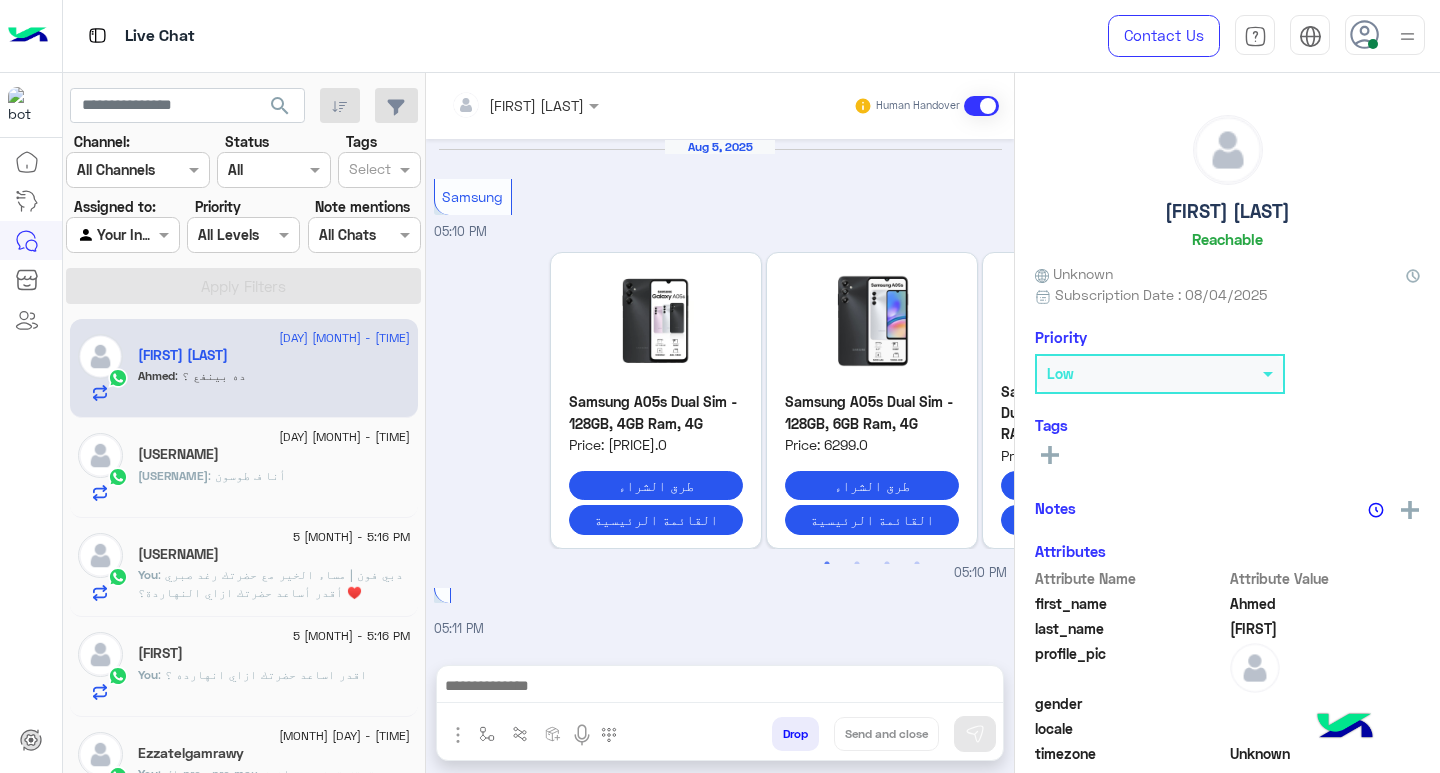 scroll, scrollTop: 1547, scrollLeft: 0, axis: vertical 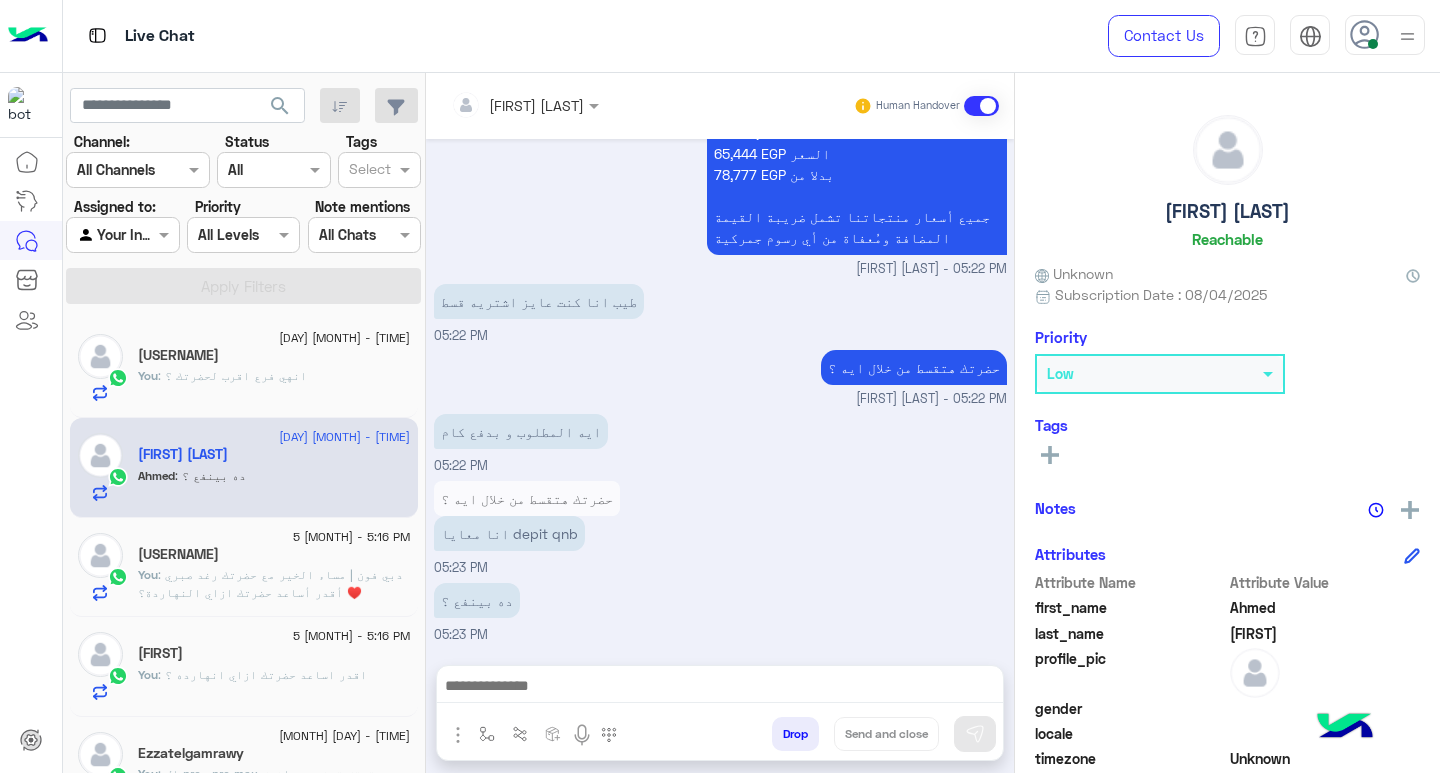 click at bounding box center (720, 688) 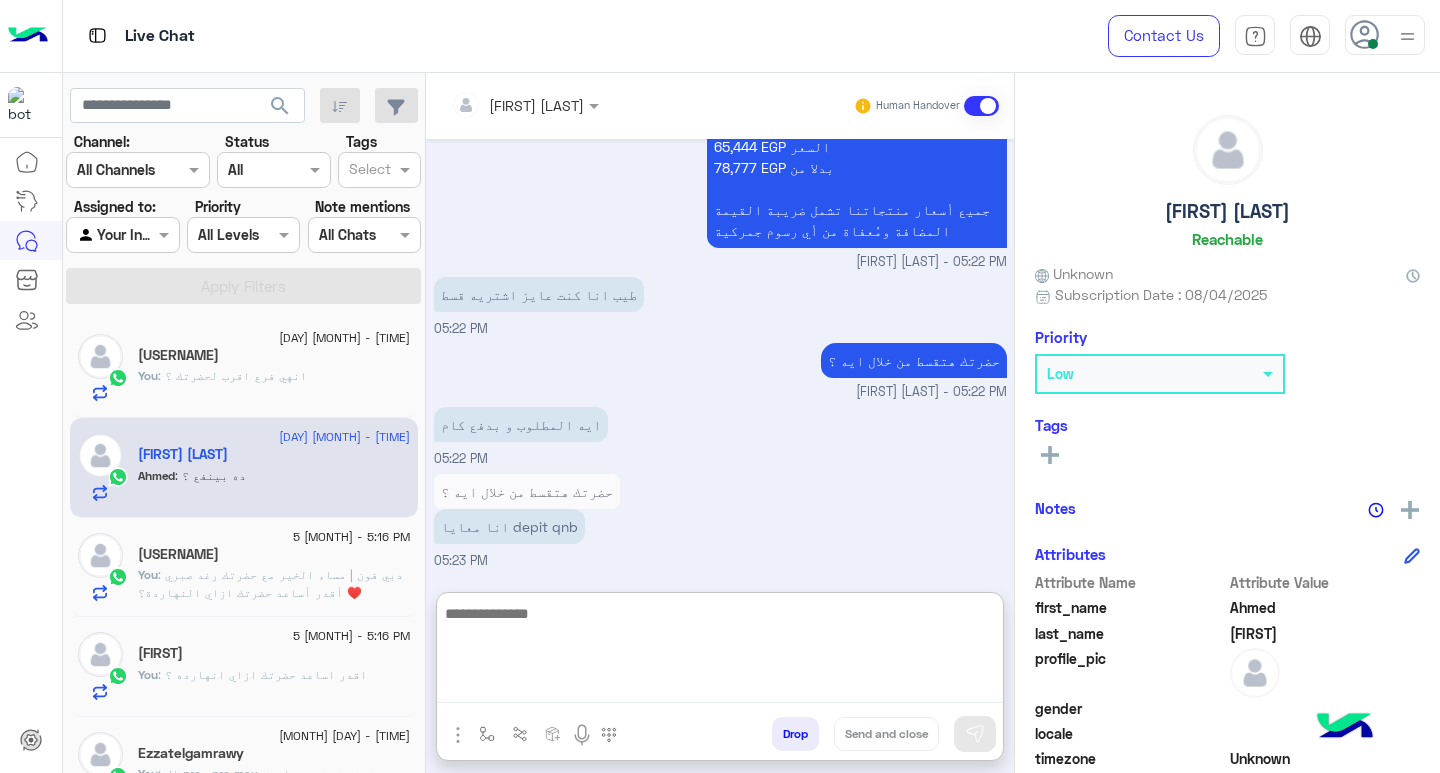 paste on "**********" 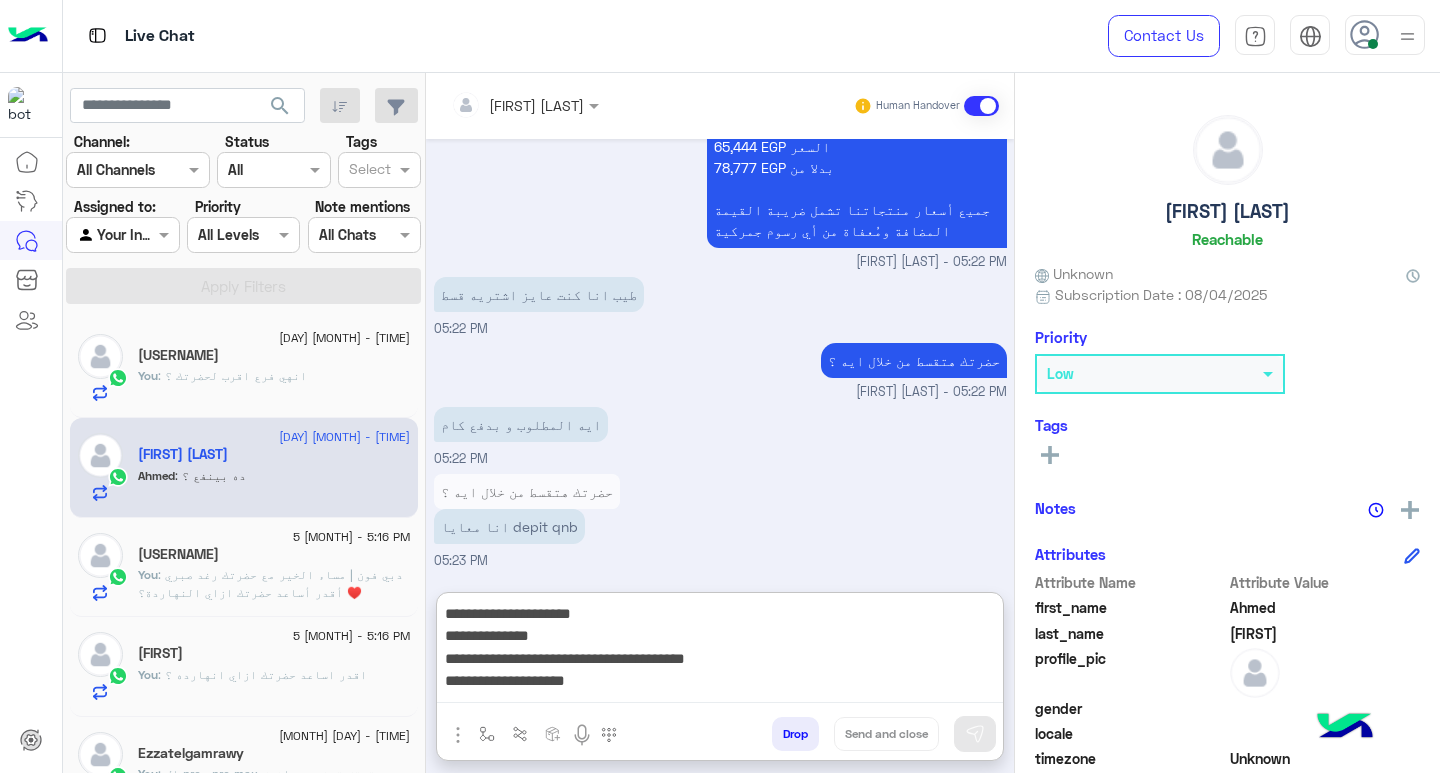 scroll, scrollTop: 0, scrollLeft: 0, axis: both 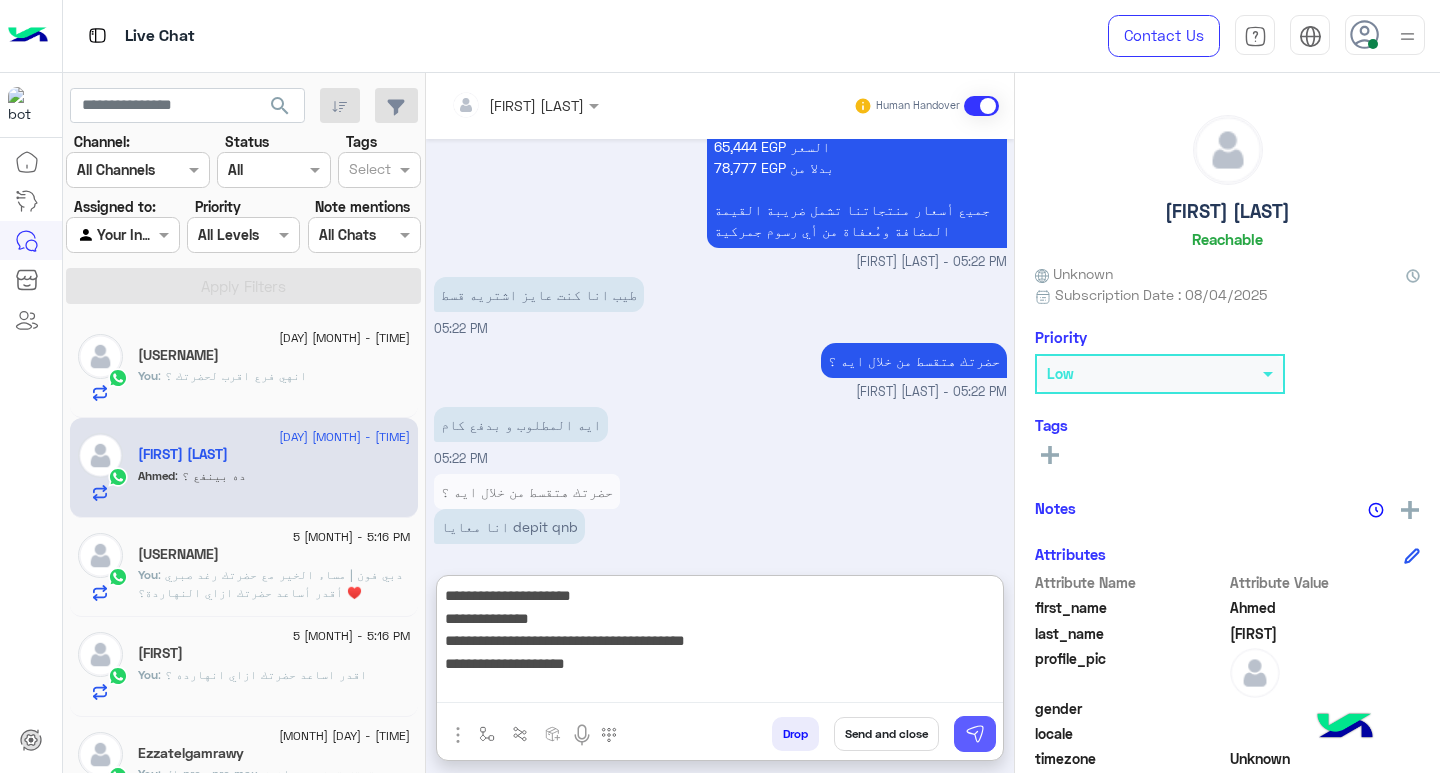 type on "**********" 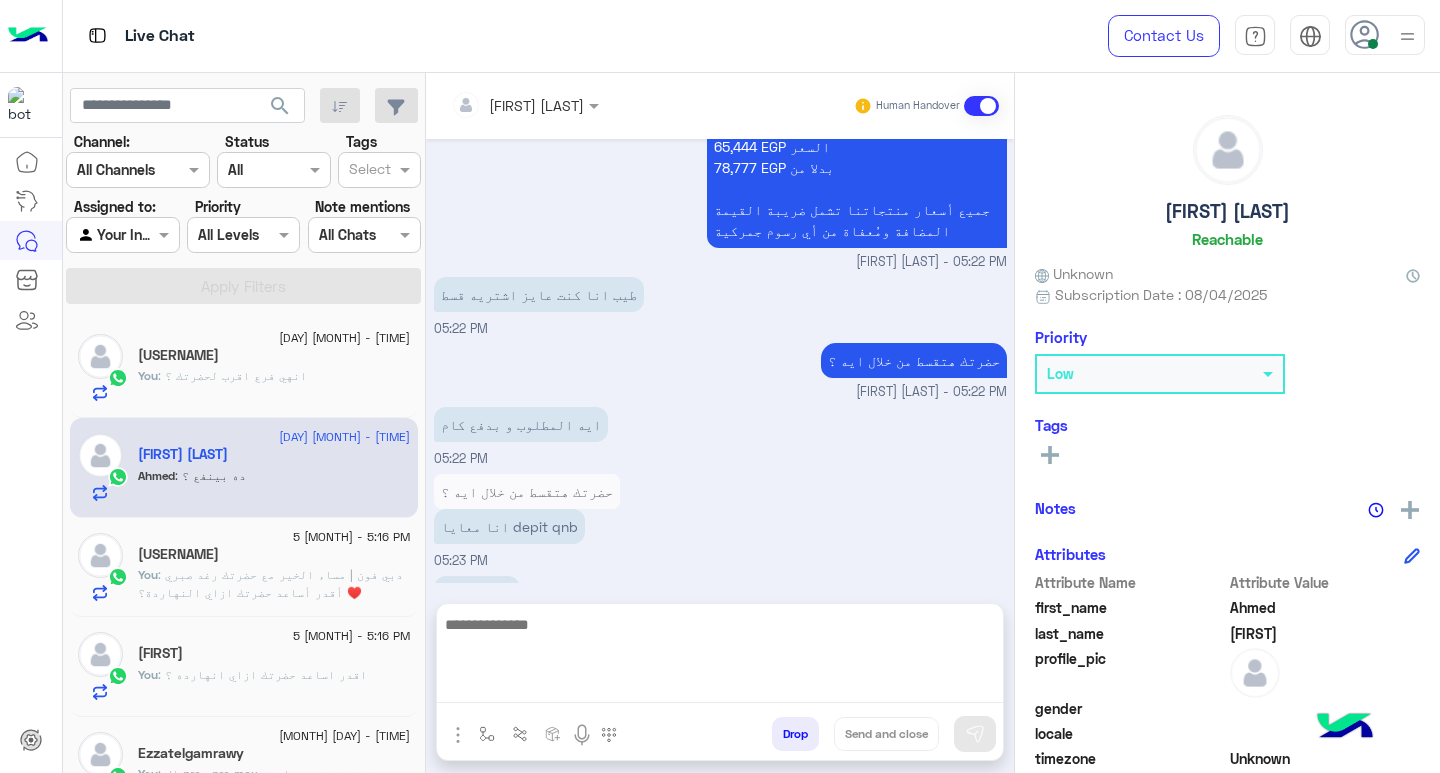 scroll, scrollTop: 1673, scrollLeft: 0, axis: vertical 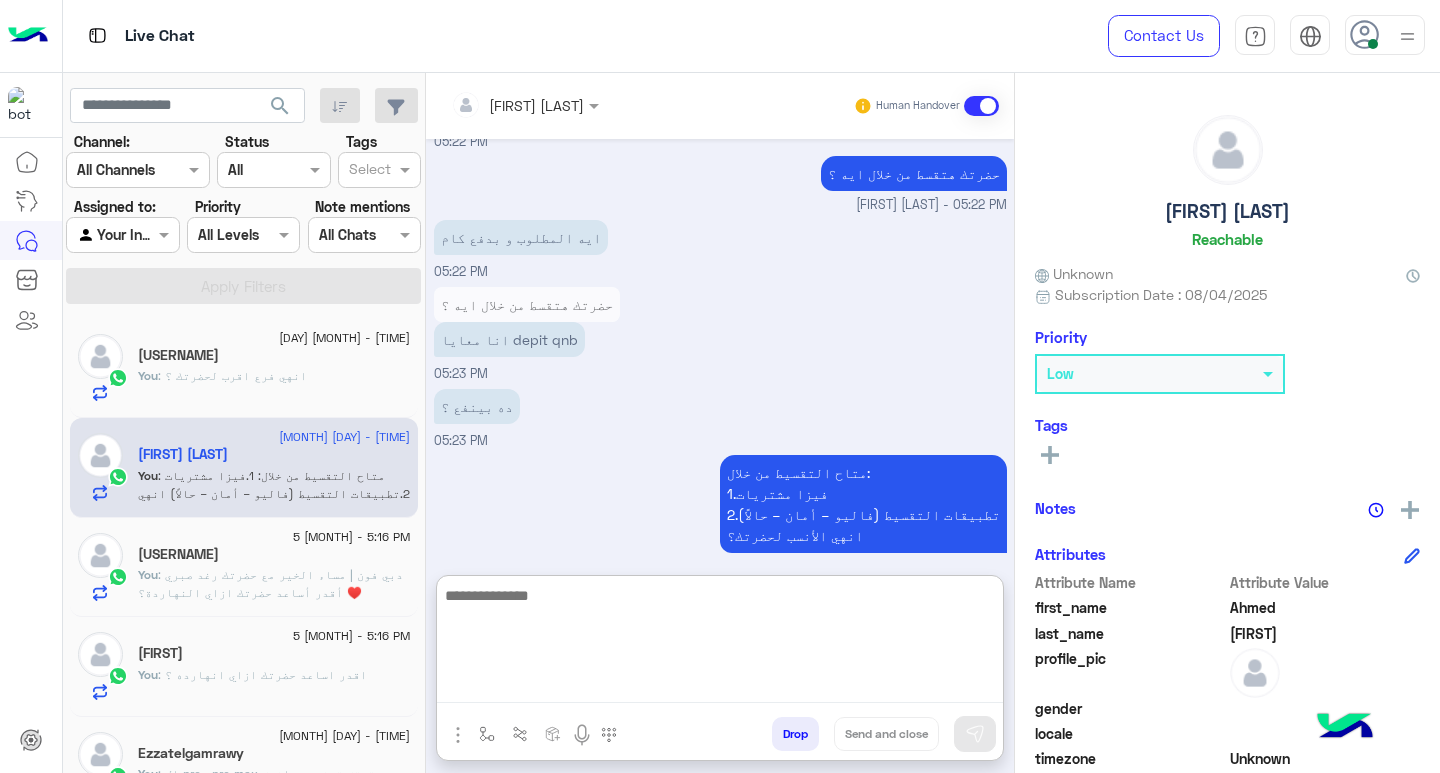 paste on "**********" 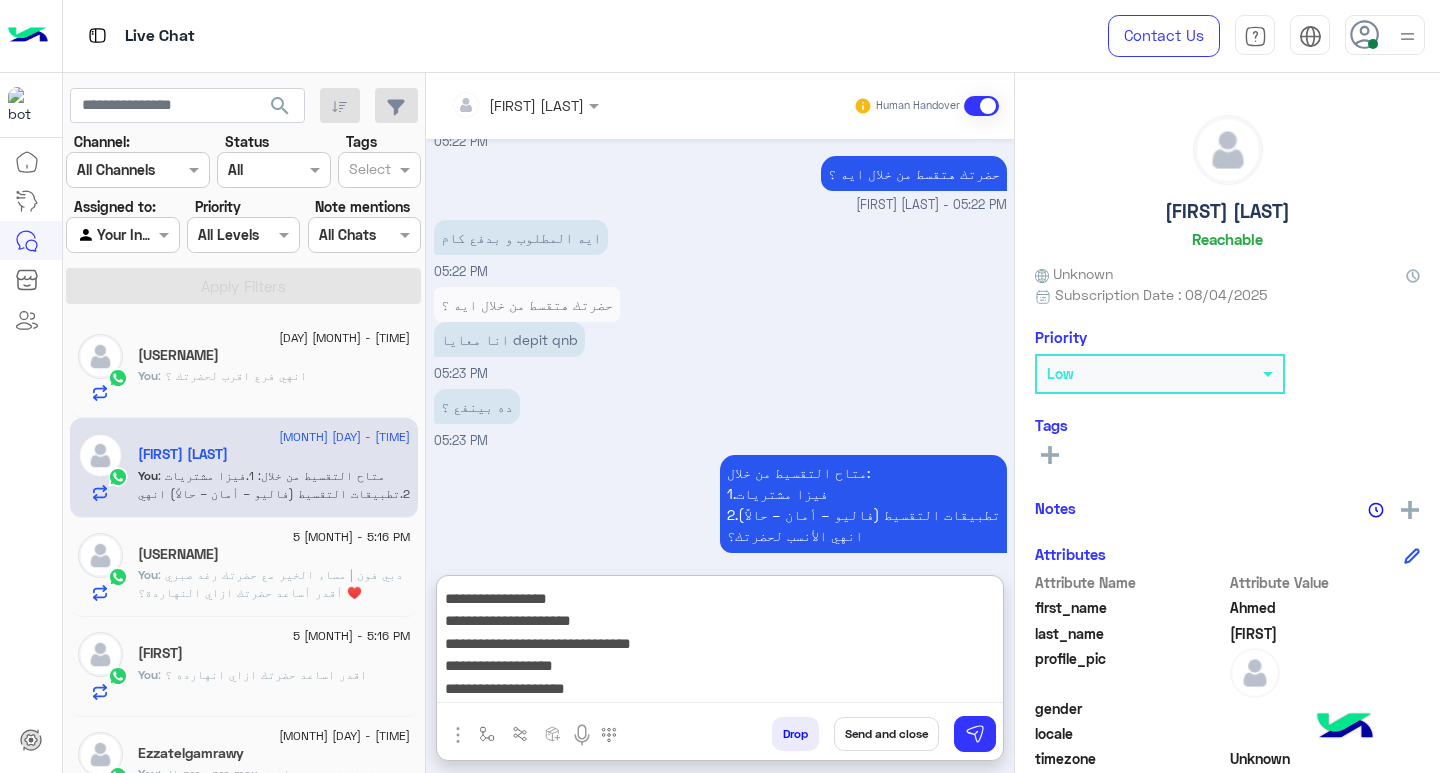 scroll, scrollTop: 0, scrollLeft: 0, axis: both 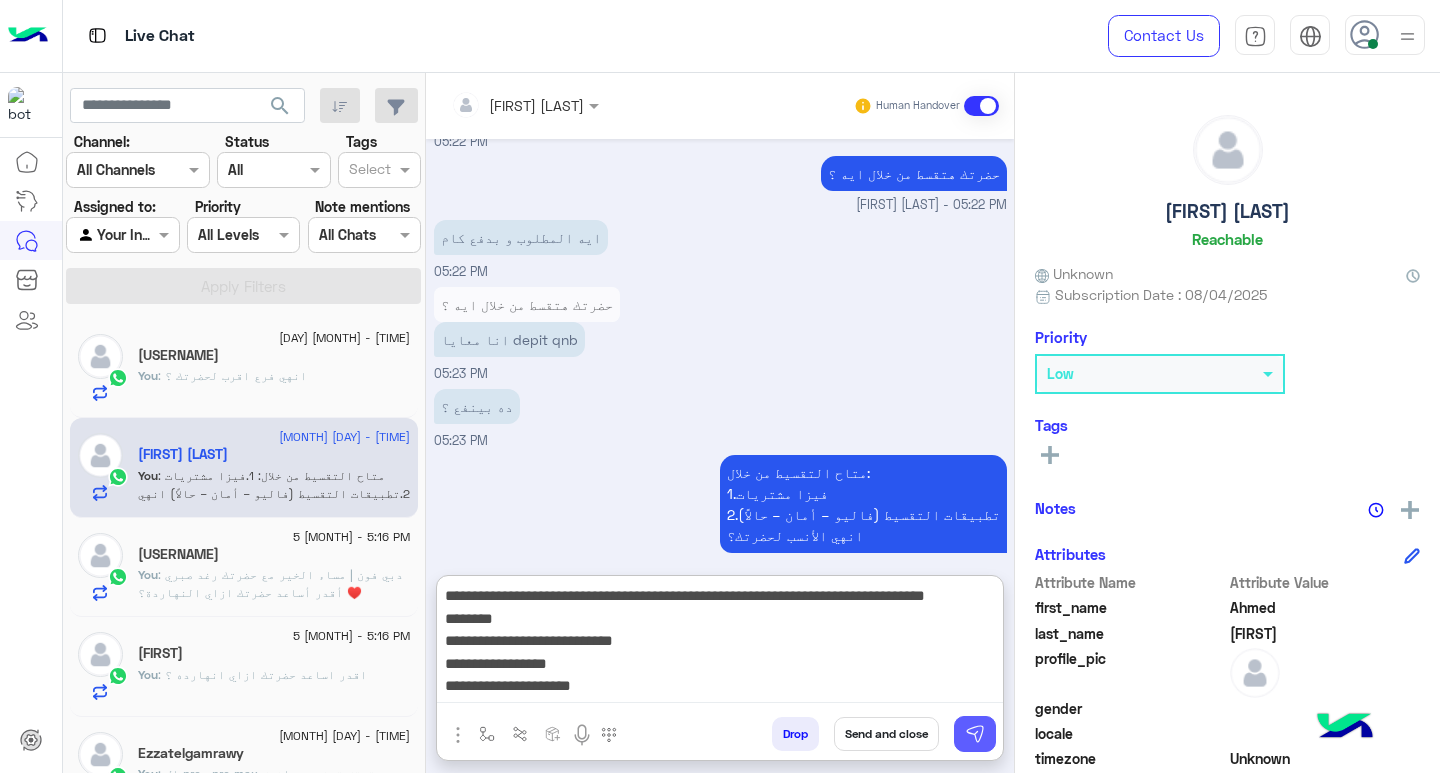 type on "**********" 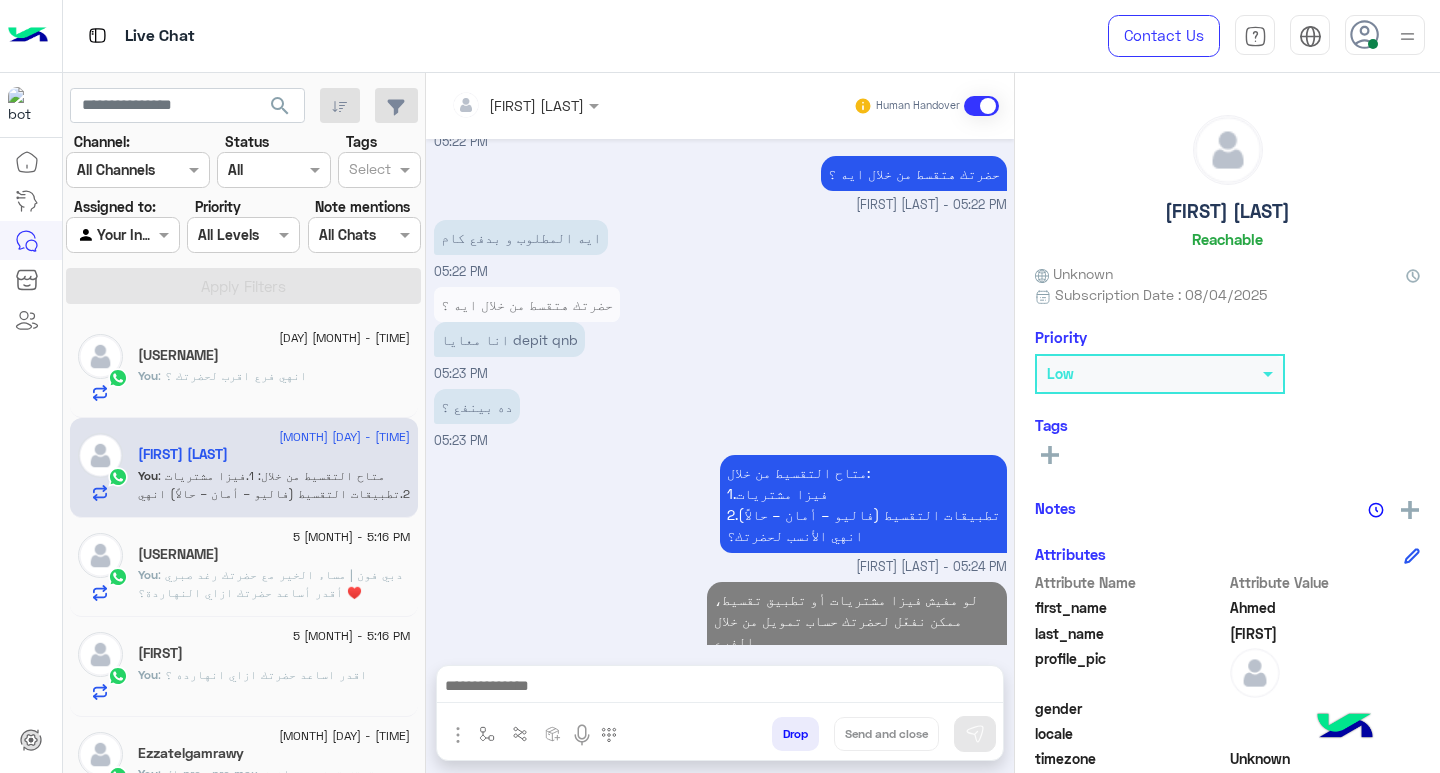 scroll, scrollTop: 1905, scrollLeft: 0, axis: vertical 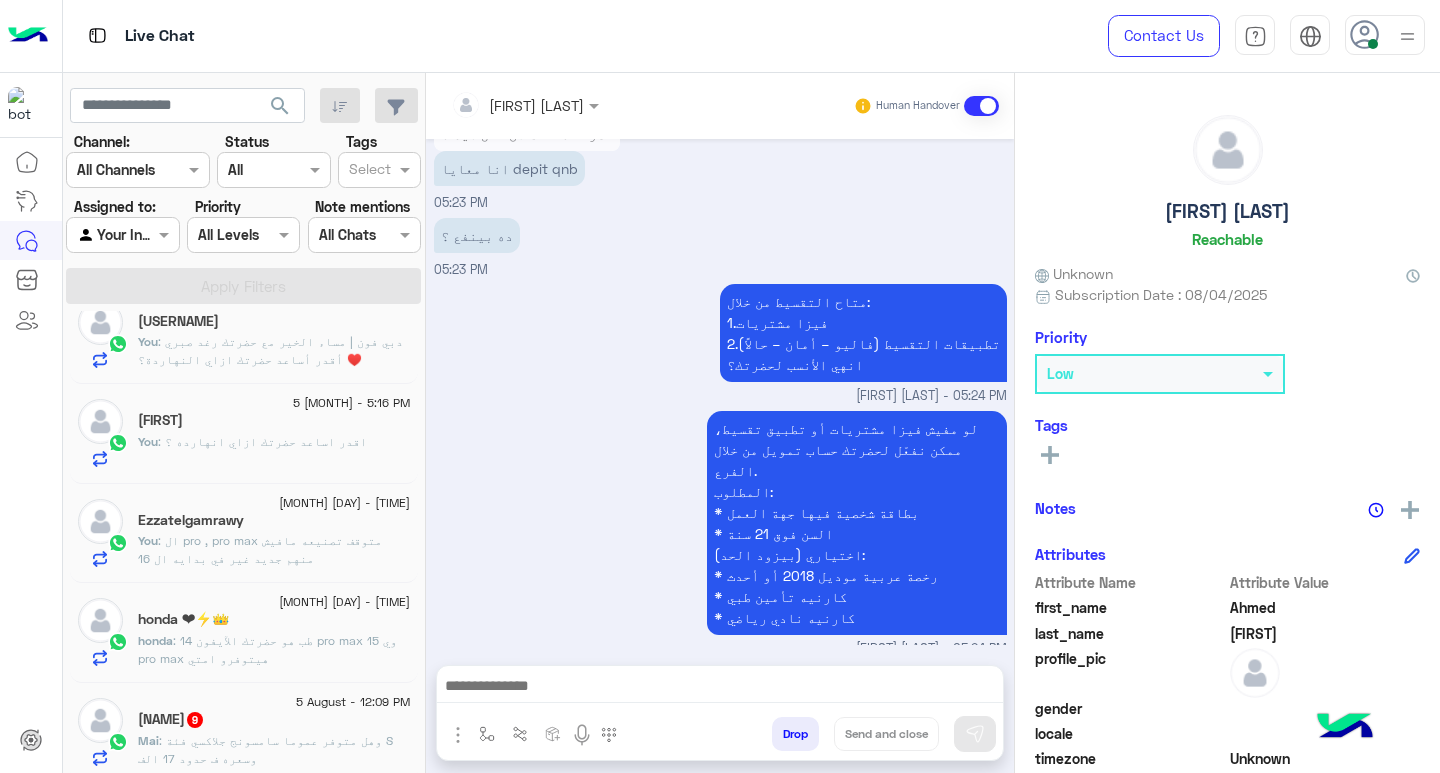 click on "[BRAND] : طب هو حضرتك الآيفون 14 pro max وي 15 pro max هيتوفرو امتي" 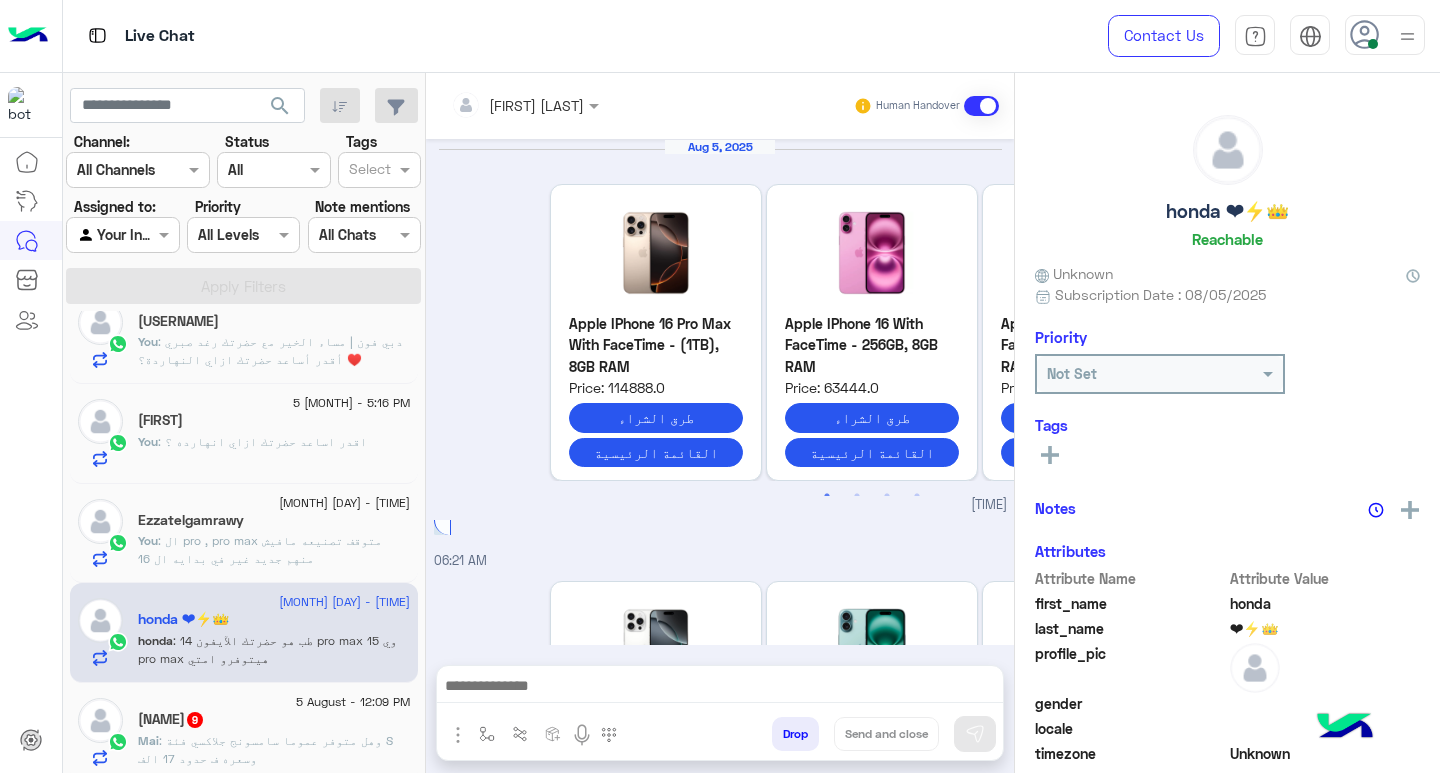 scroll, scrollTop: 2620, scrollLeft: 0, axis: vertical 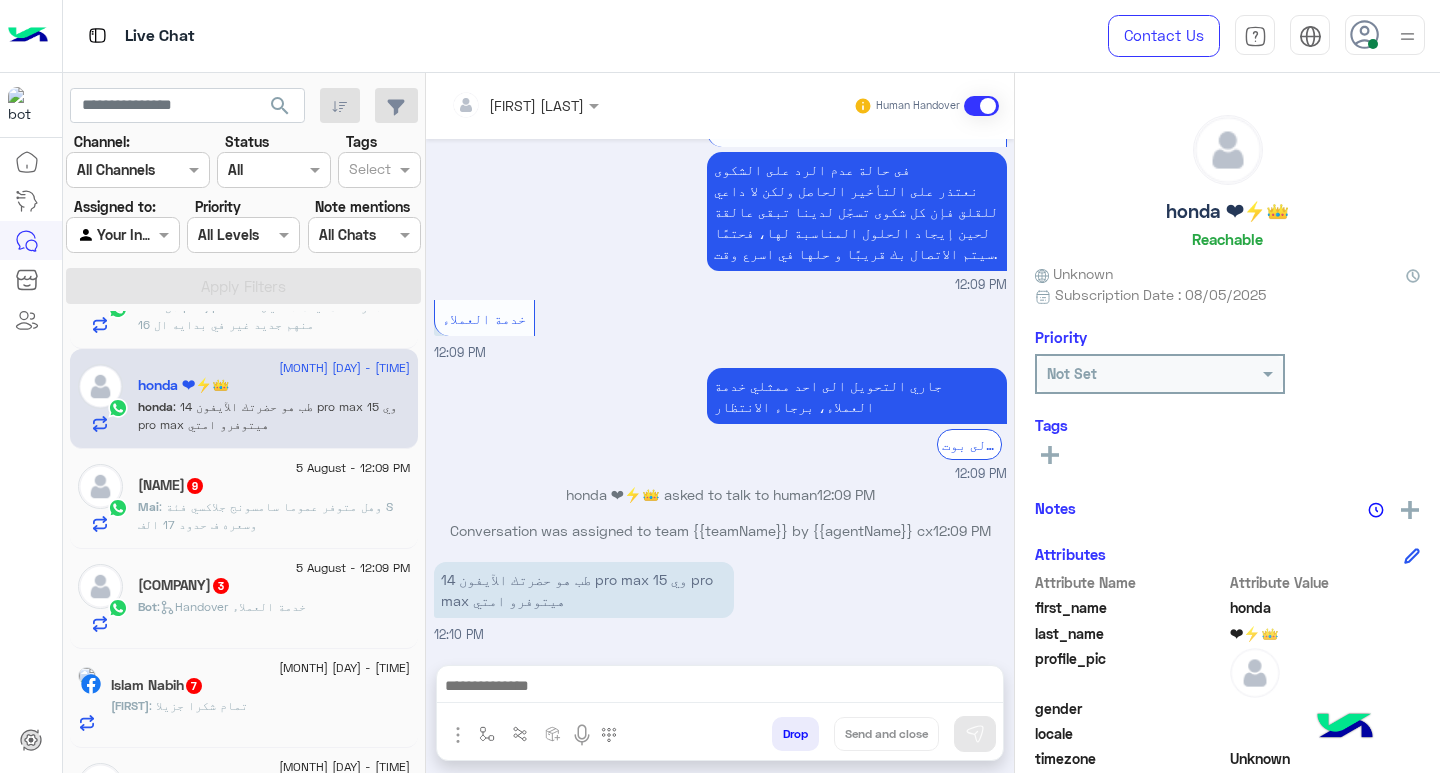 click on ": وهل متوفر عموما سامسونج جلاكسي فئة S وسعره ف حدود 17 الف" 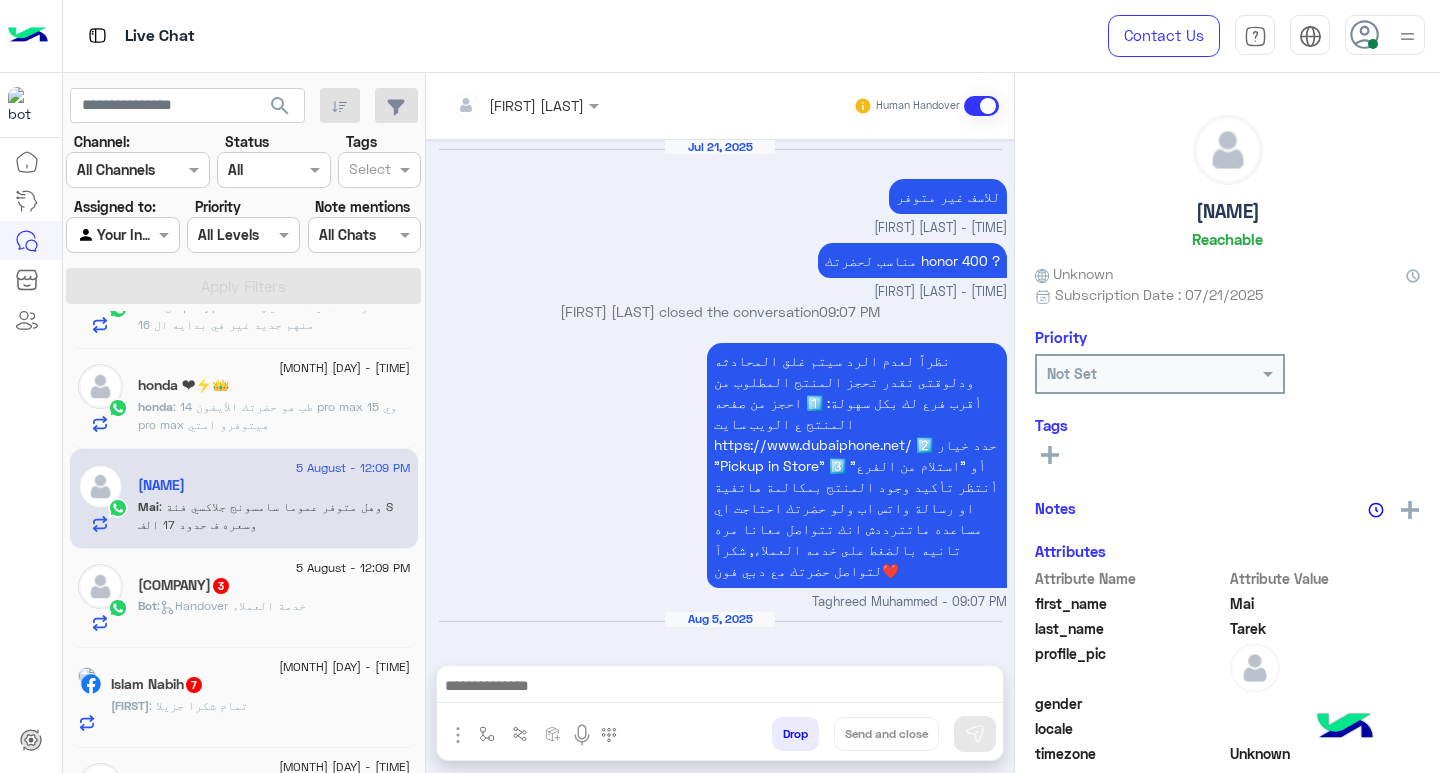 scroll, scrollTop: 1746, scrollLeft: 0, axis: vertical 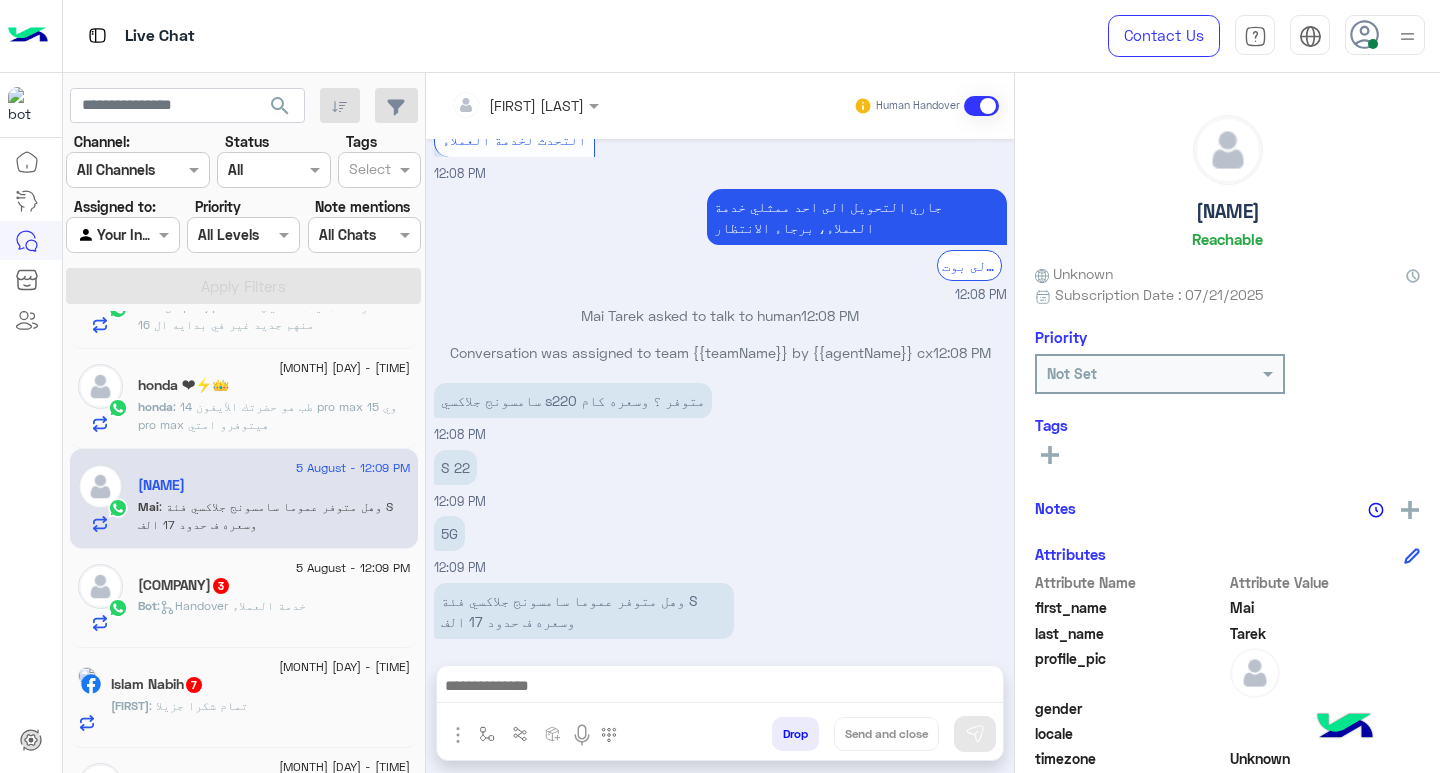 click on "[BRAND] Trade  3" 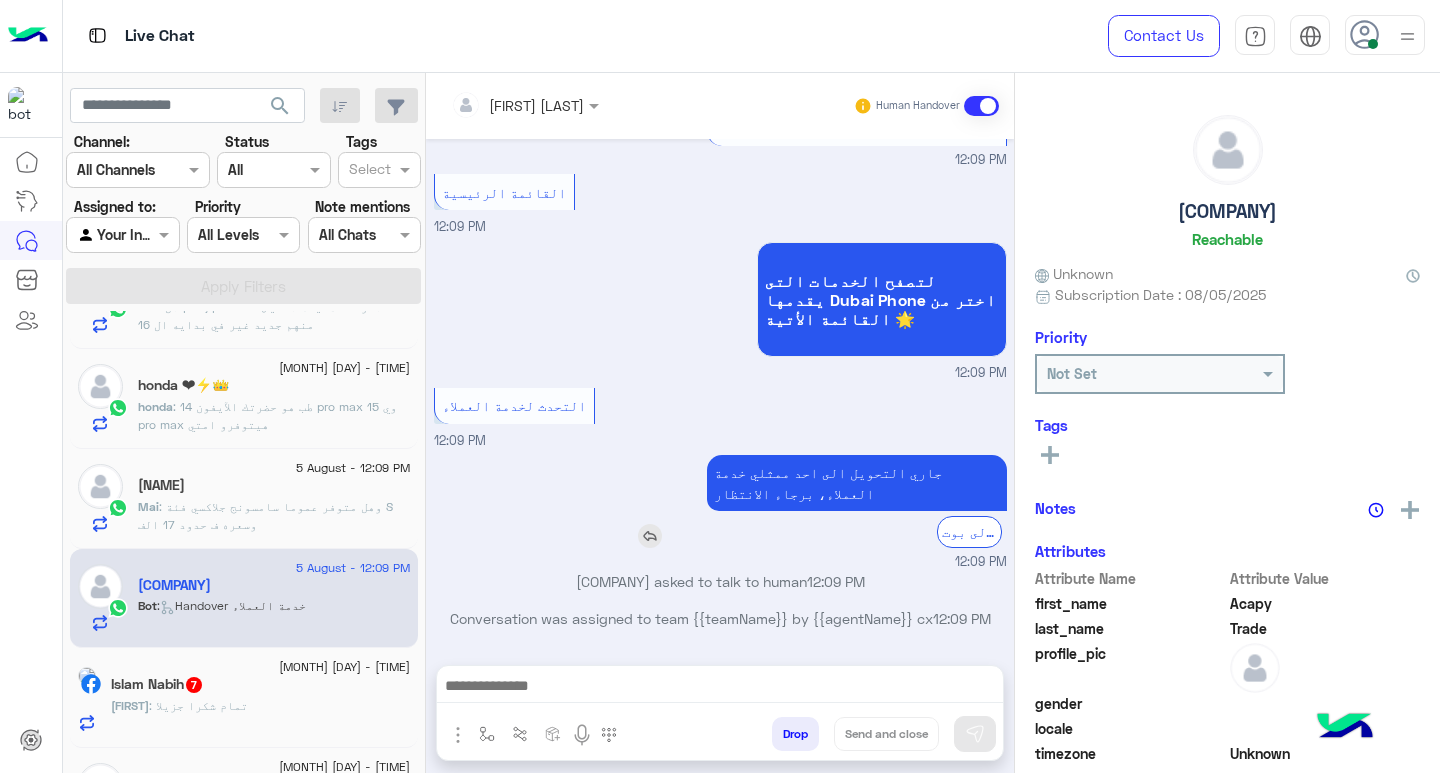 scroll, scrollTop: 0, scrollLeft: 0, axis: both 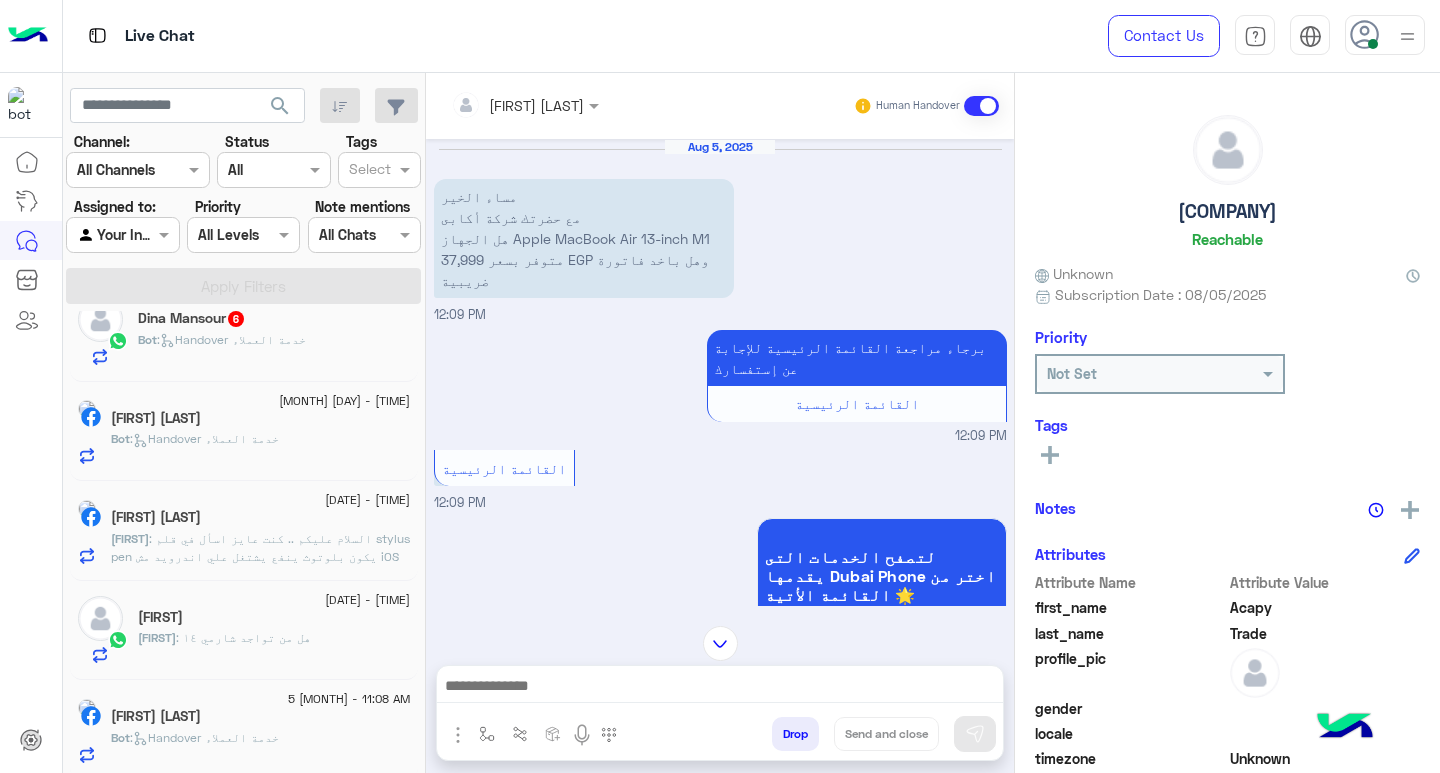 click on ":   Handover خدمة العملاء" 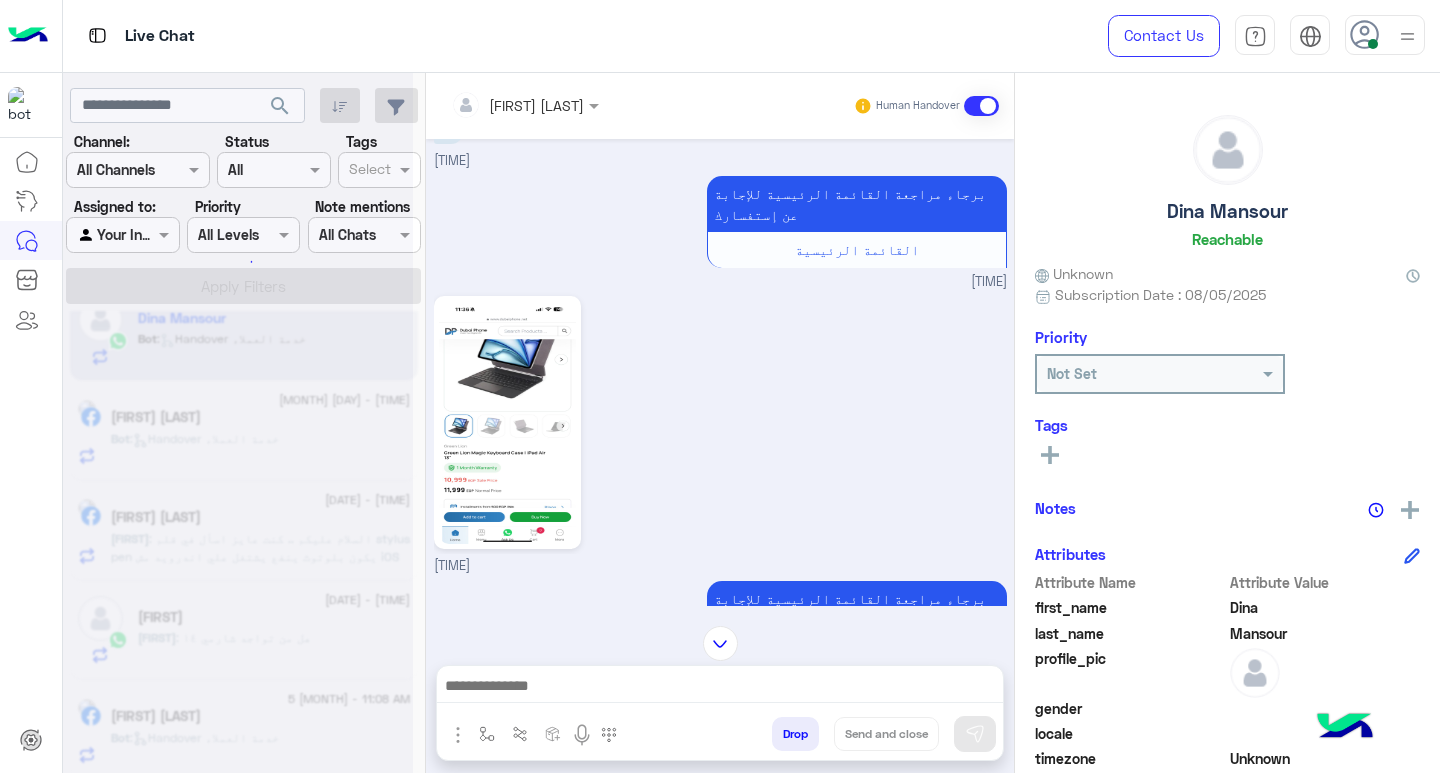 scroll, scrollTop: 0, scrollLeft: 0, axis: both 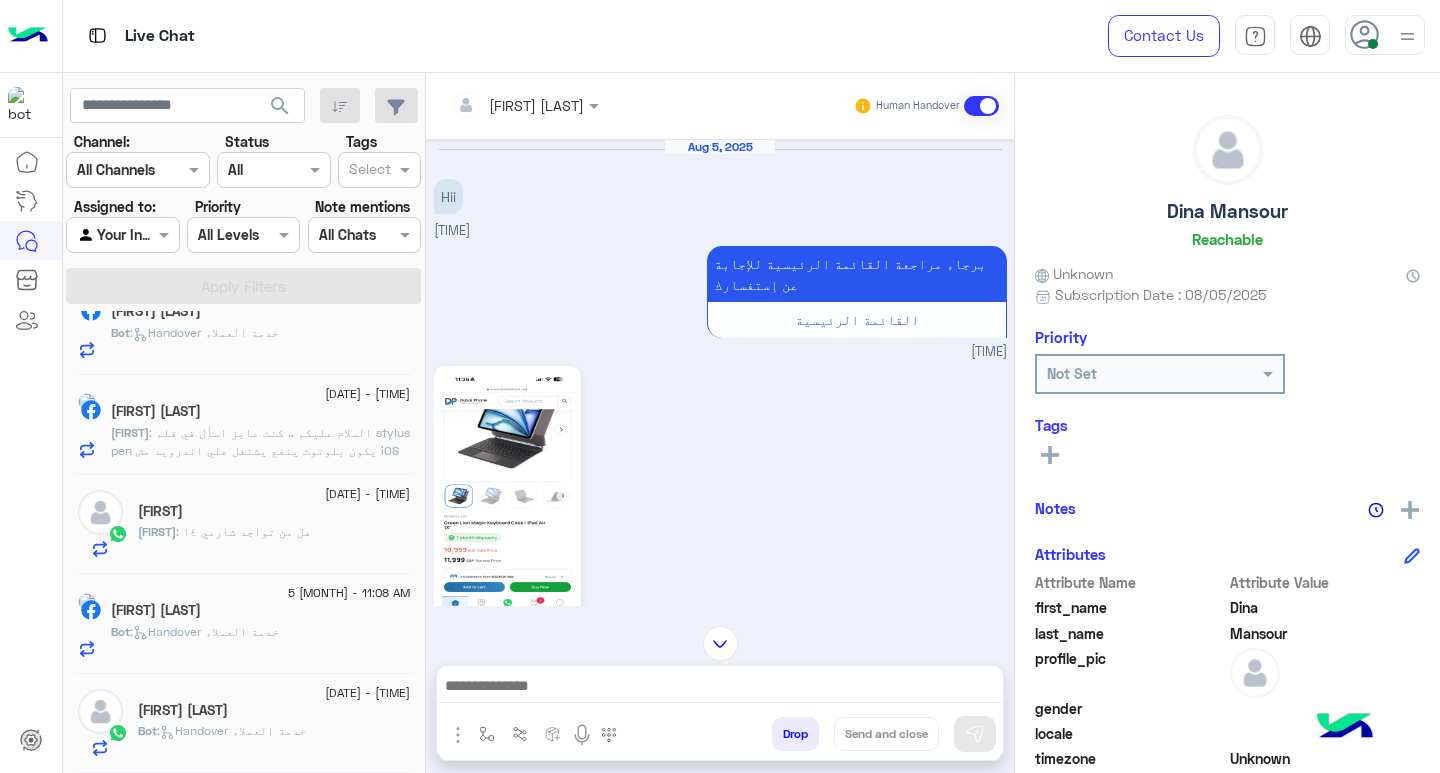 click on ":   Handover خدمة العملاء" 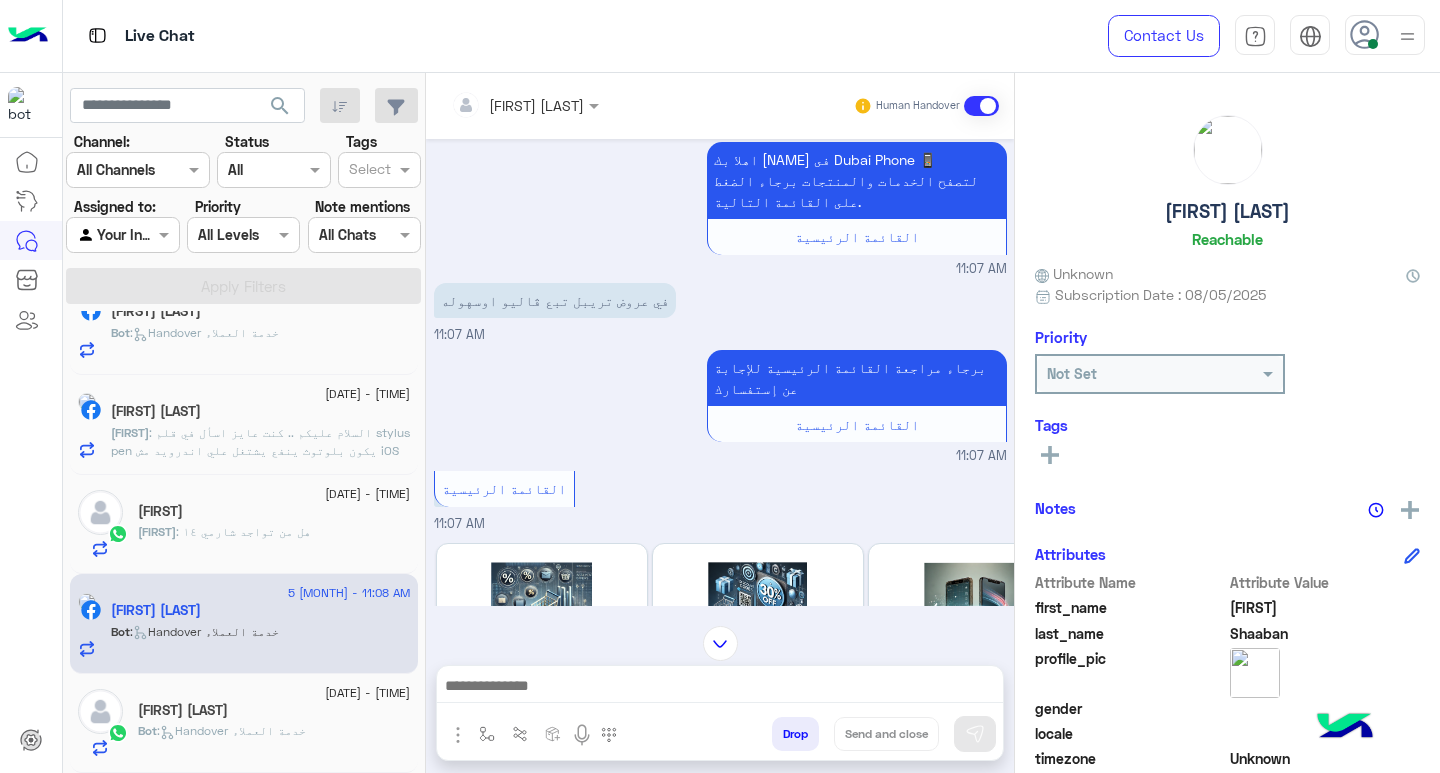 scroll, scrollTop: 0, scrollLeft: 0, axis: both 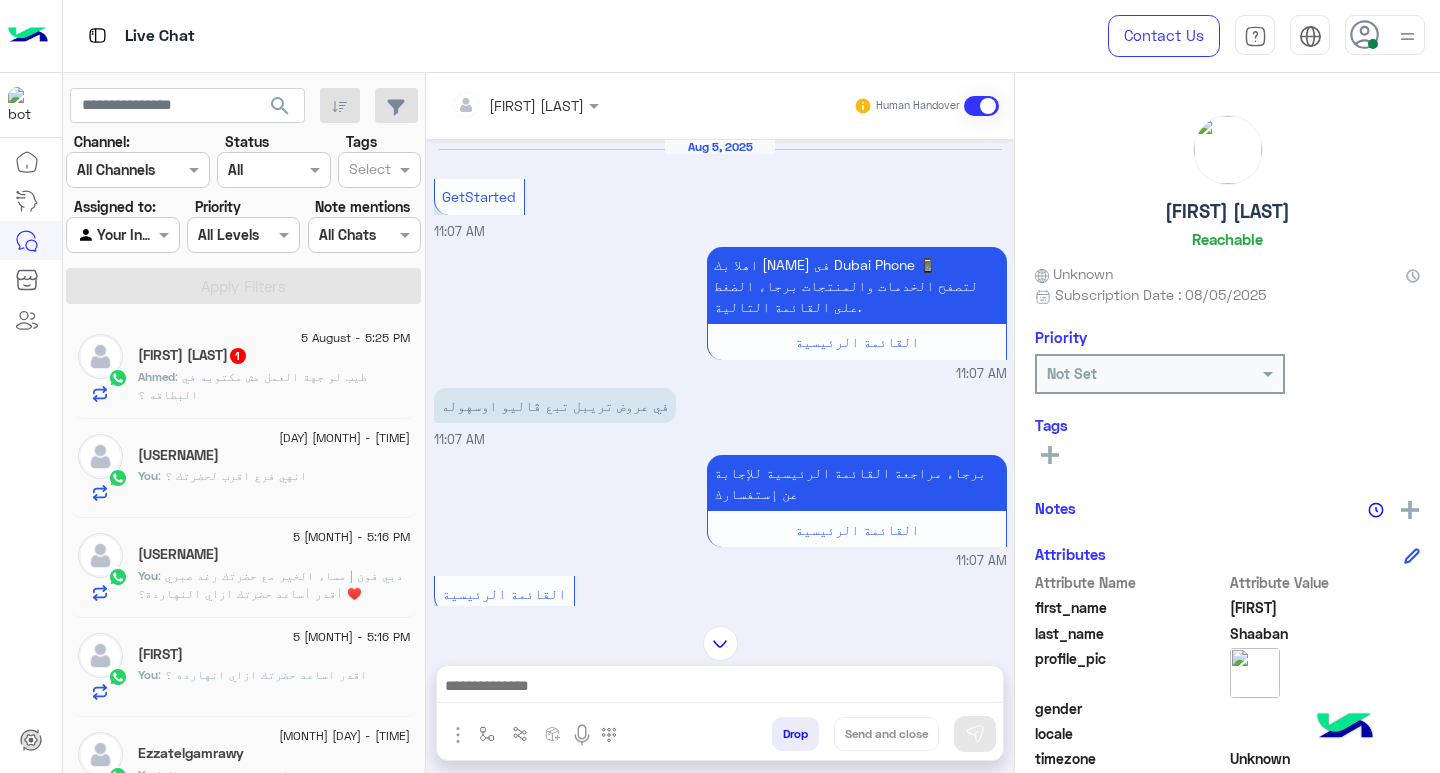 click on ": طيب لو جهة العمل مش مكتوبه في البطاقه ؟" 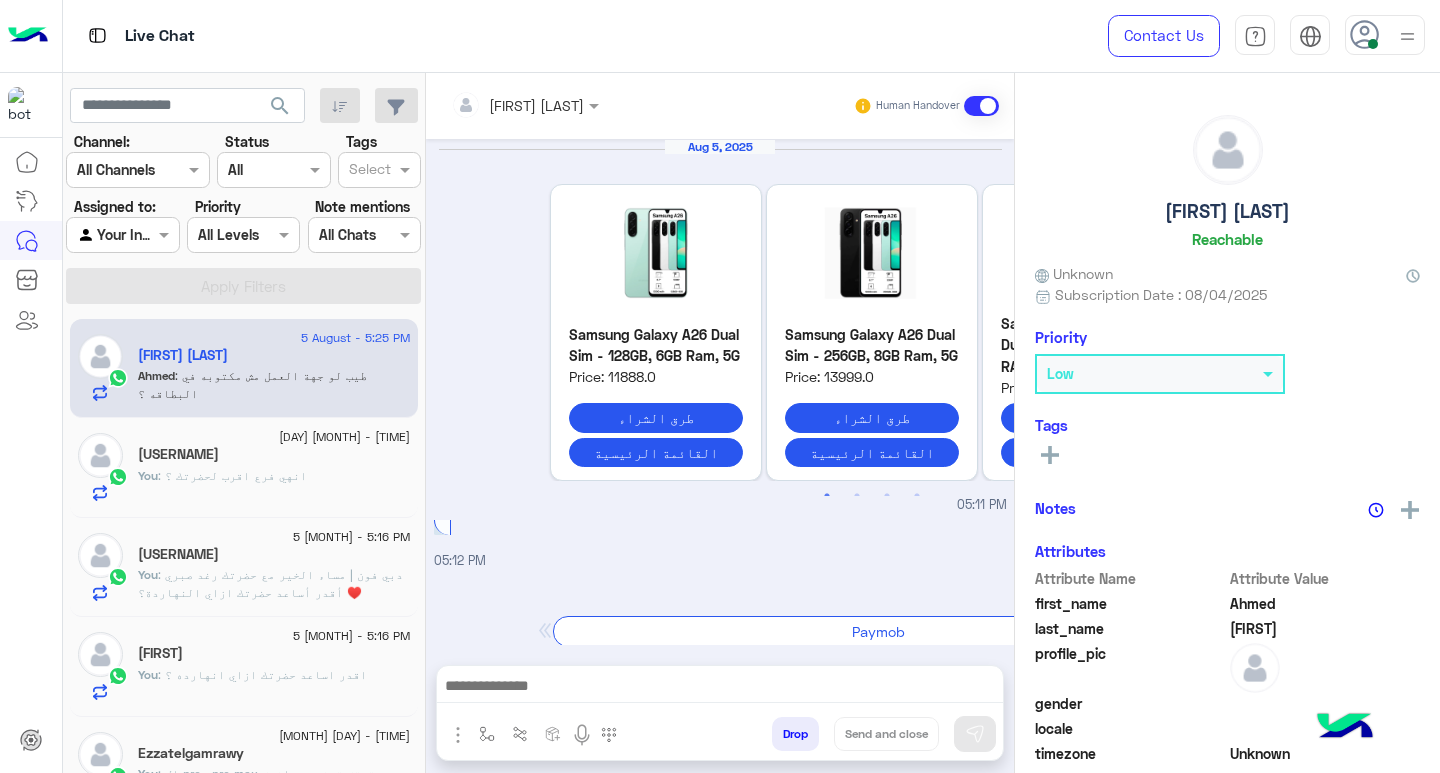 scroll, scrollTop: 1583, scrollLeft: 0, axis: vertical 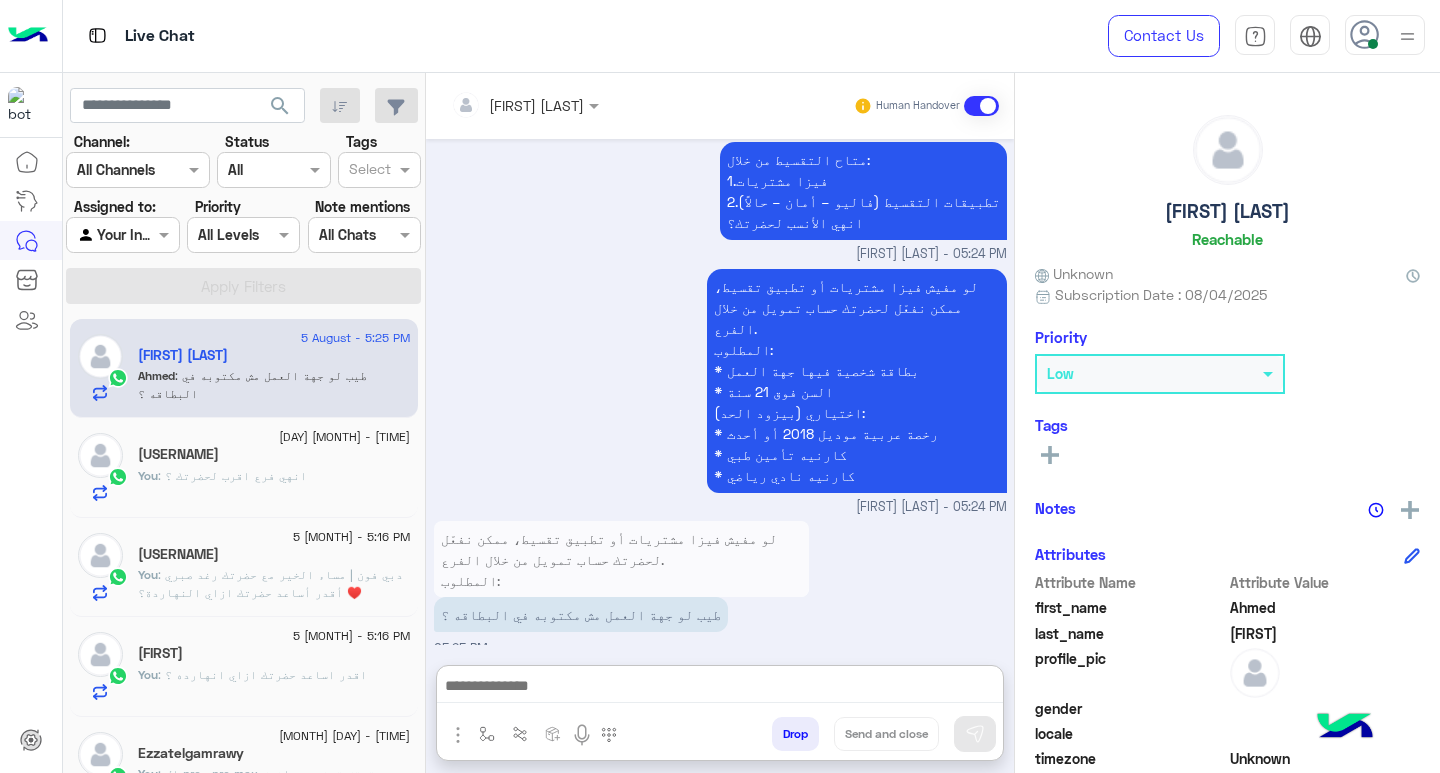 click at bounding box center (720, 688) 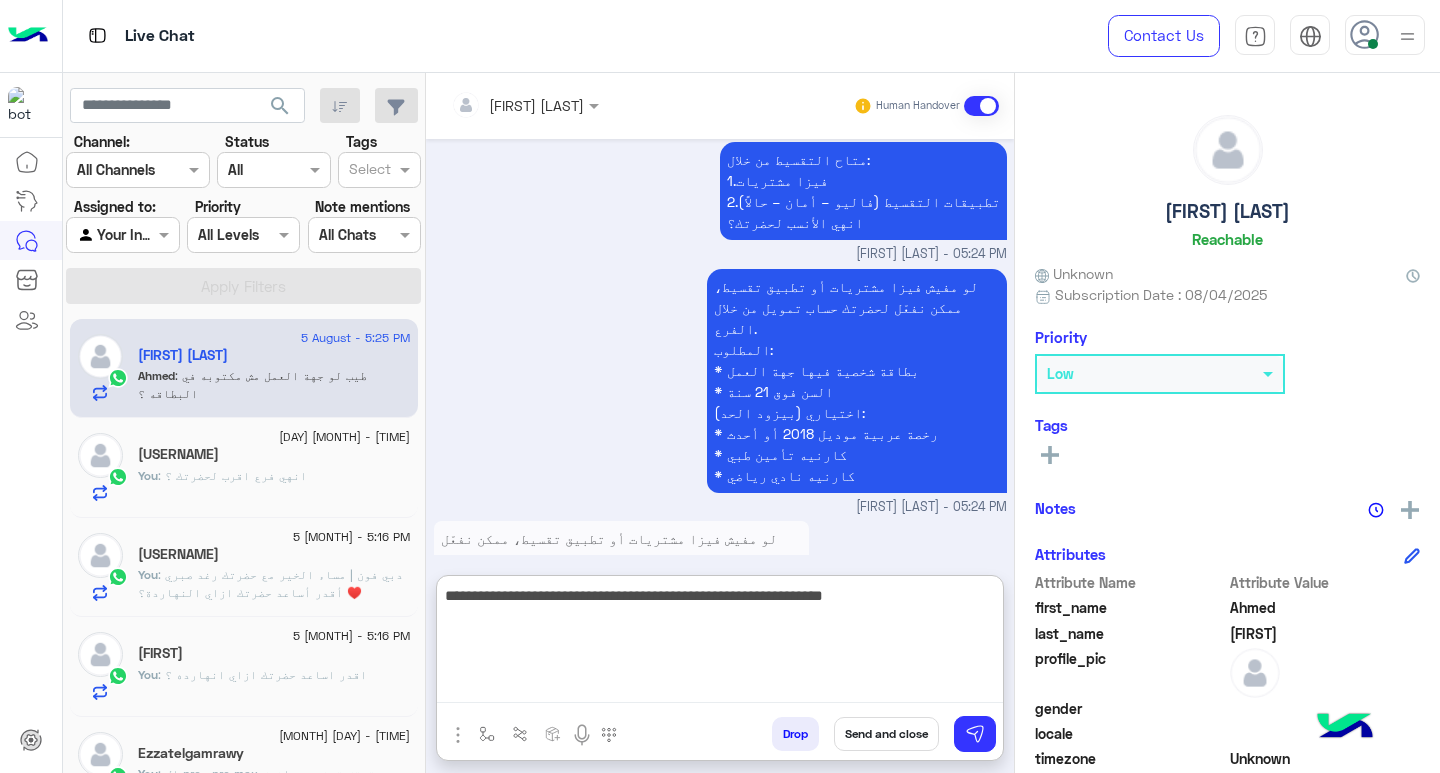 type on "**********" 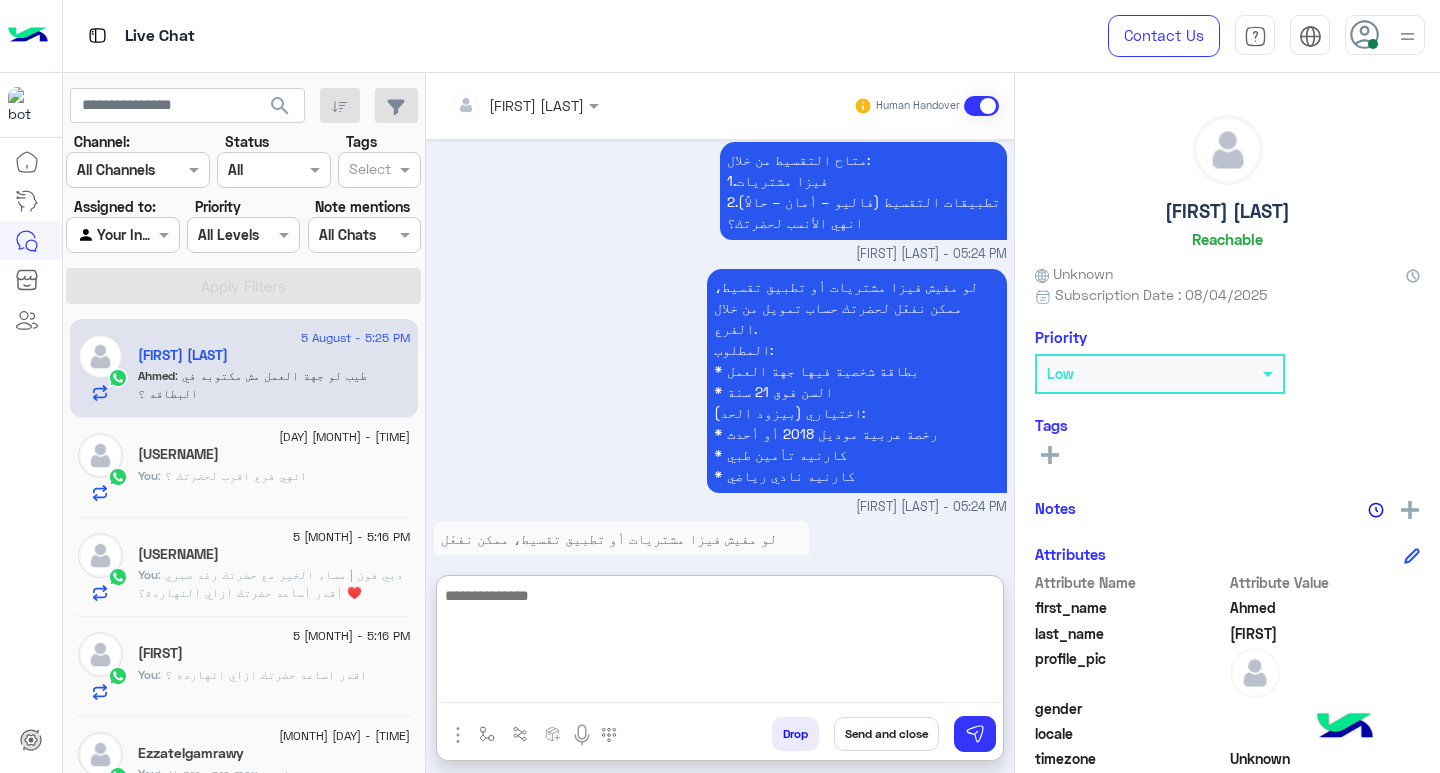 scroll, scrollTop: 1758, scrollLeft: 0, axis: vertical 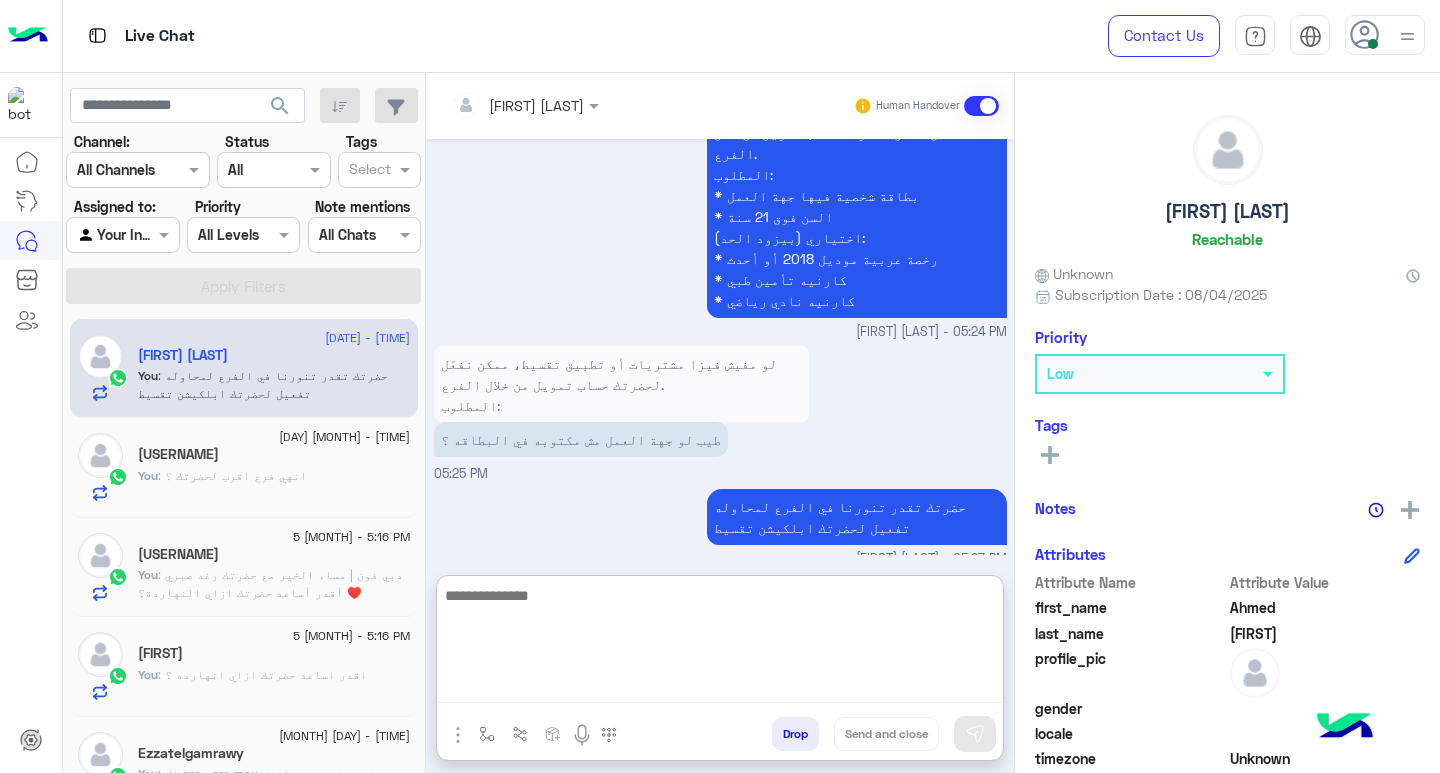 click on ":  دبي فون | مساء  الخير مع حضرتك رغد صبري ♥️
أقدر أساعد حضرتك ازاي النهاردة؟" 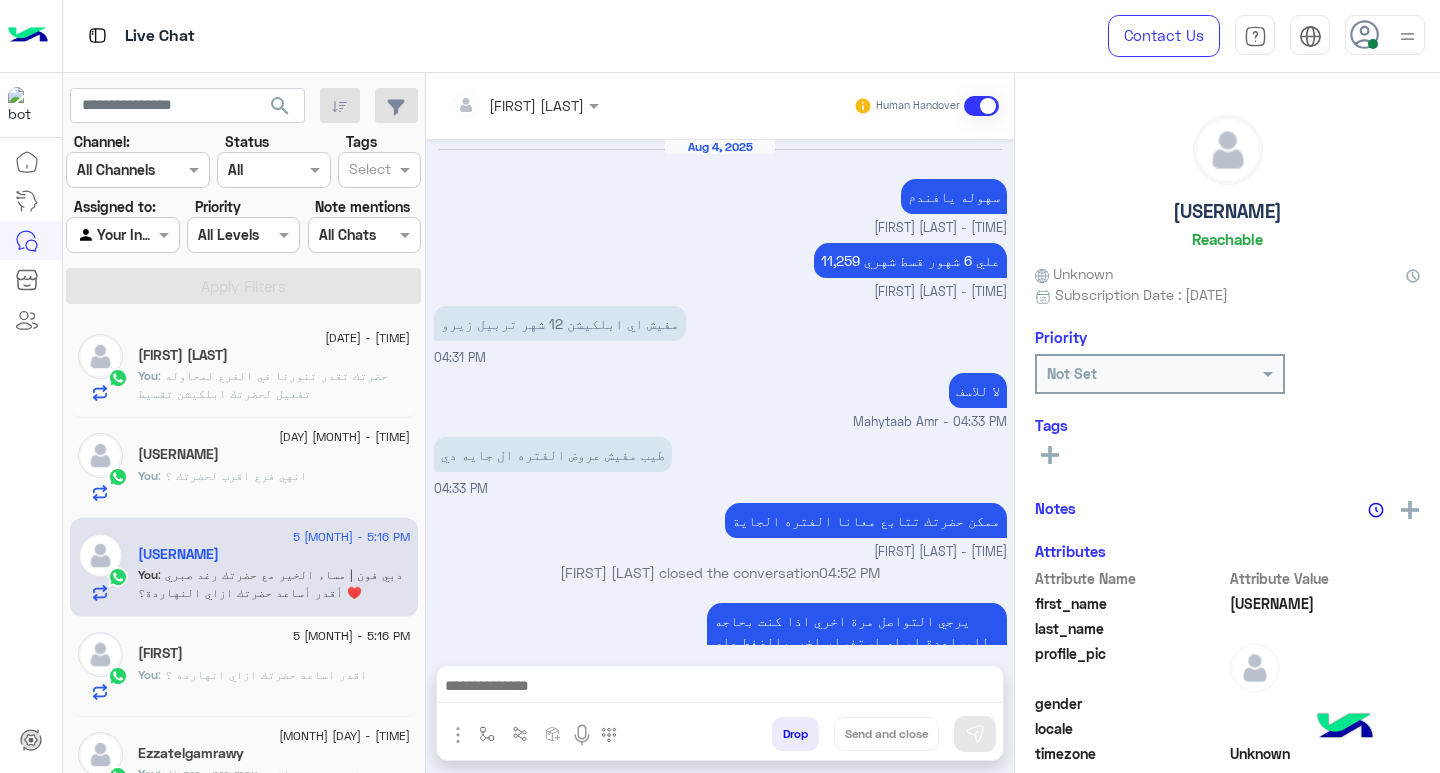 scroll, scrollTop: 2297, scrollLeft: 0, axis: vertical 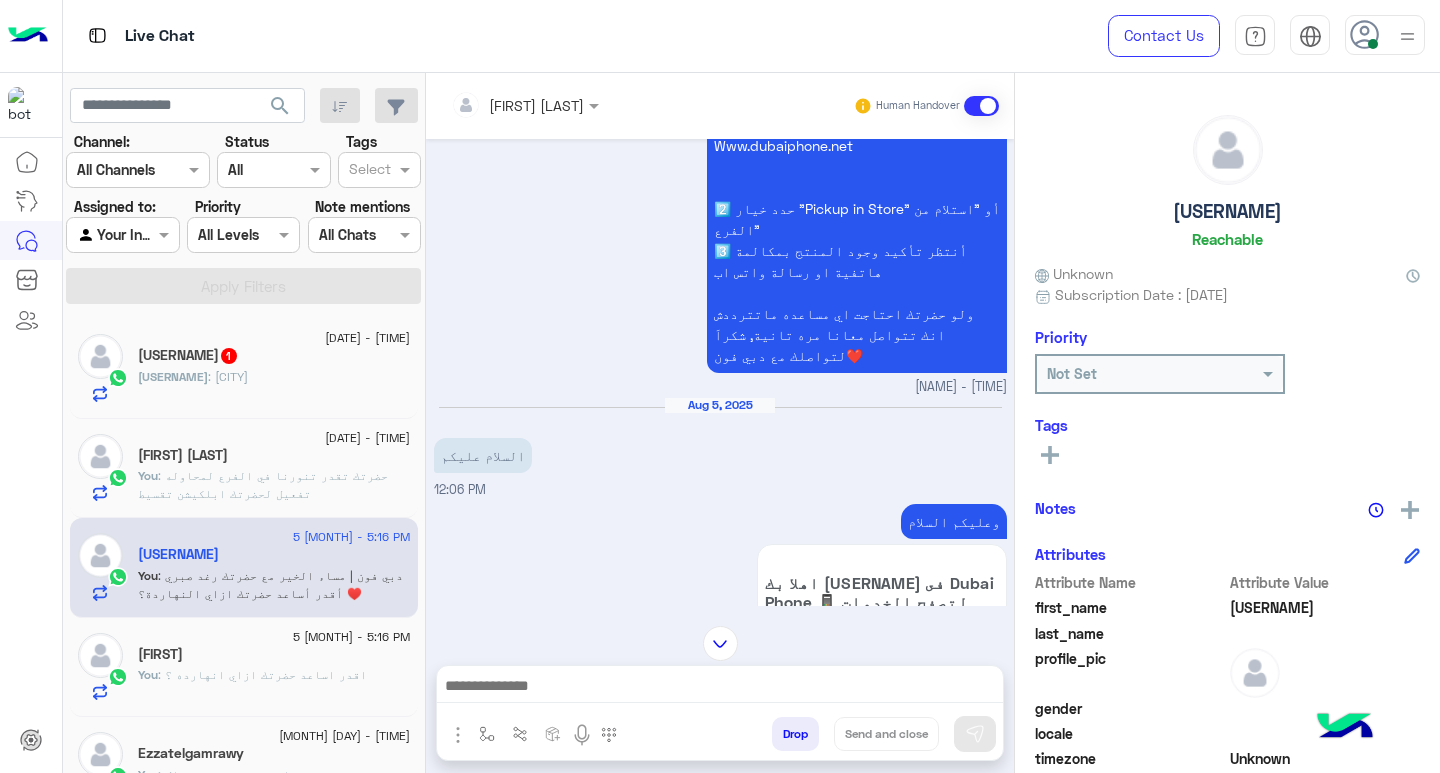 click on "BEBOOOOO : ميامي" 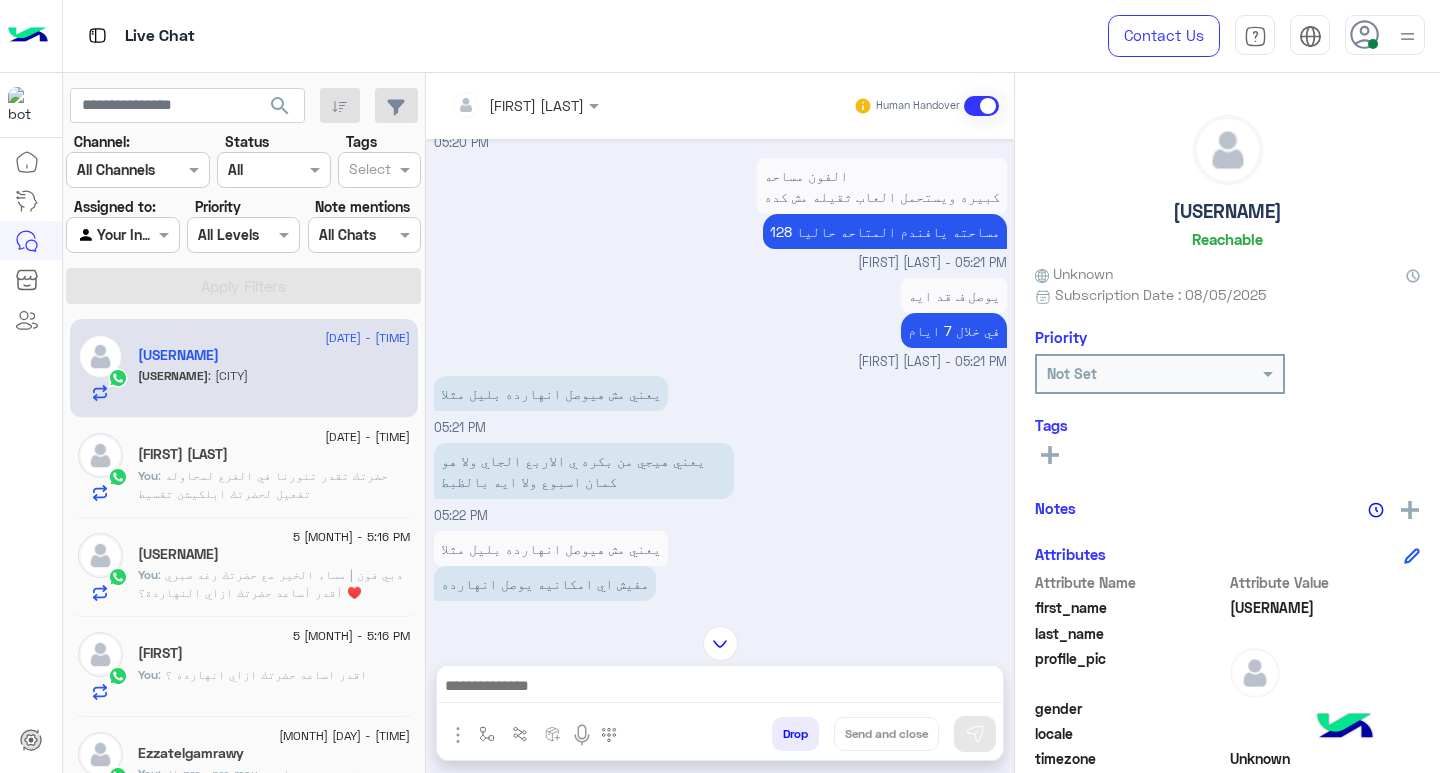 scroll, scrollTop: 3162, scrollLeft: 0, axis: vertical 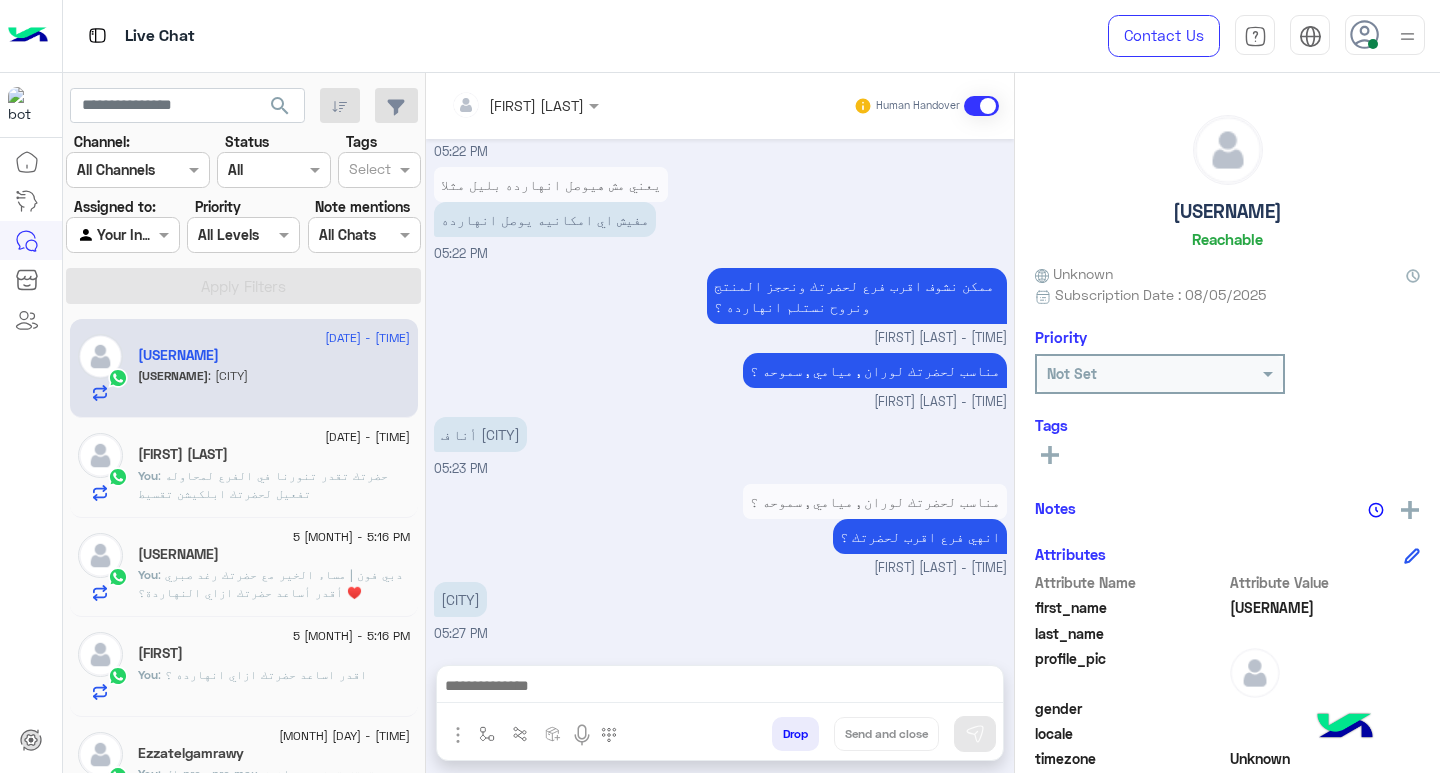 click on ": حضرتك تقدر تنورنا في الفرع لمحاوله تفعيل لحضرتك ابلكيشن تقسيط" 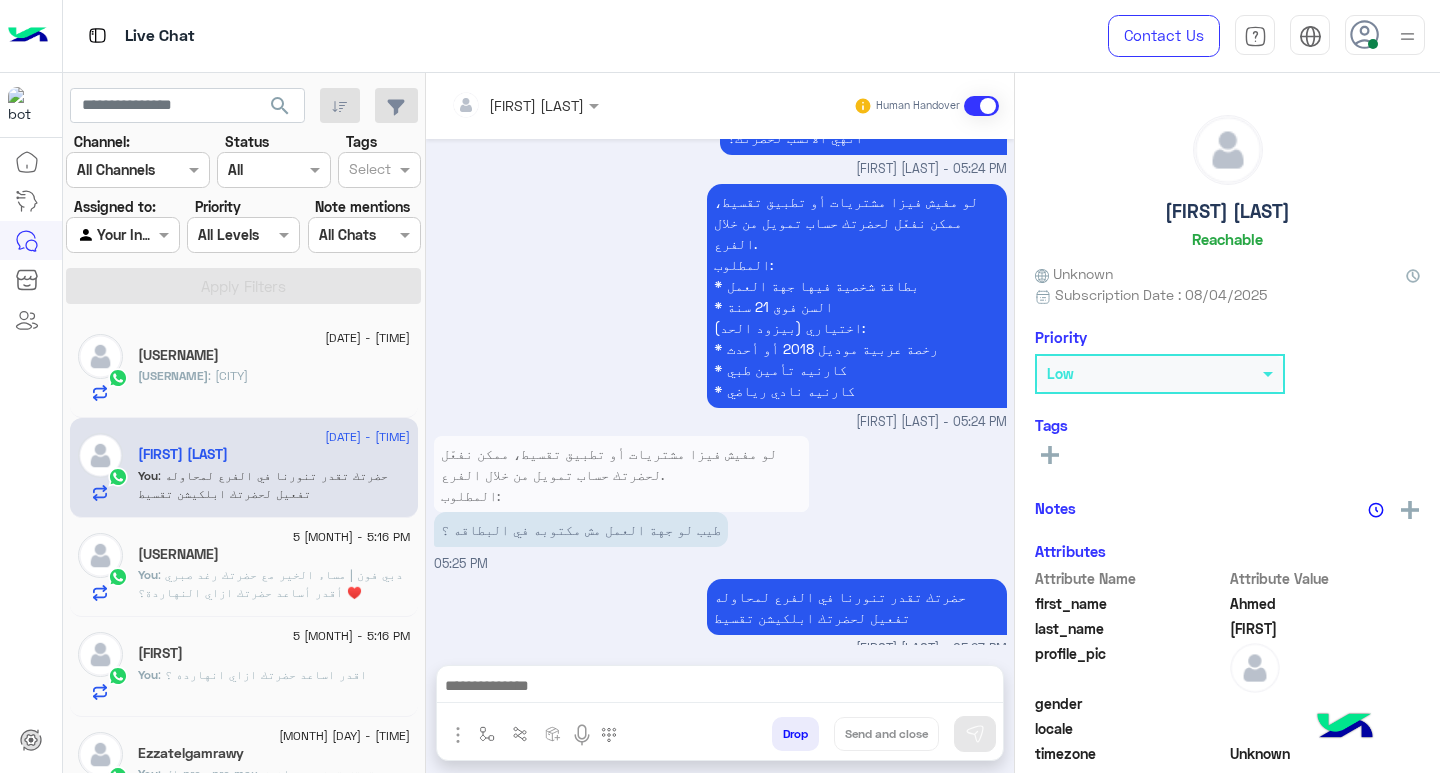scroll, scrollTop: 1394, scrollLeft: 0, axis: vertical 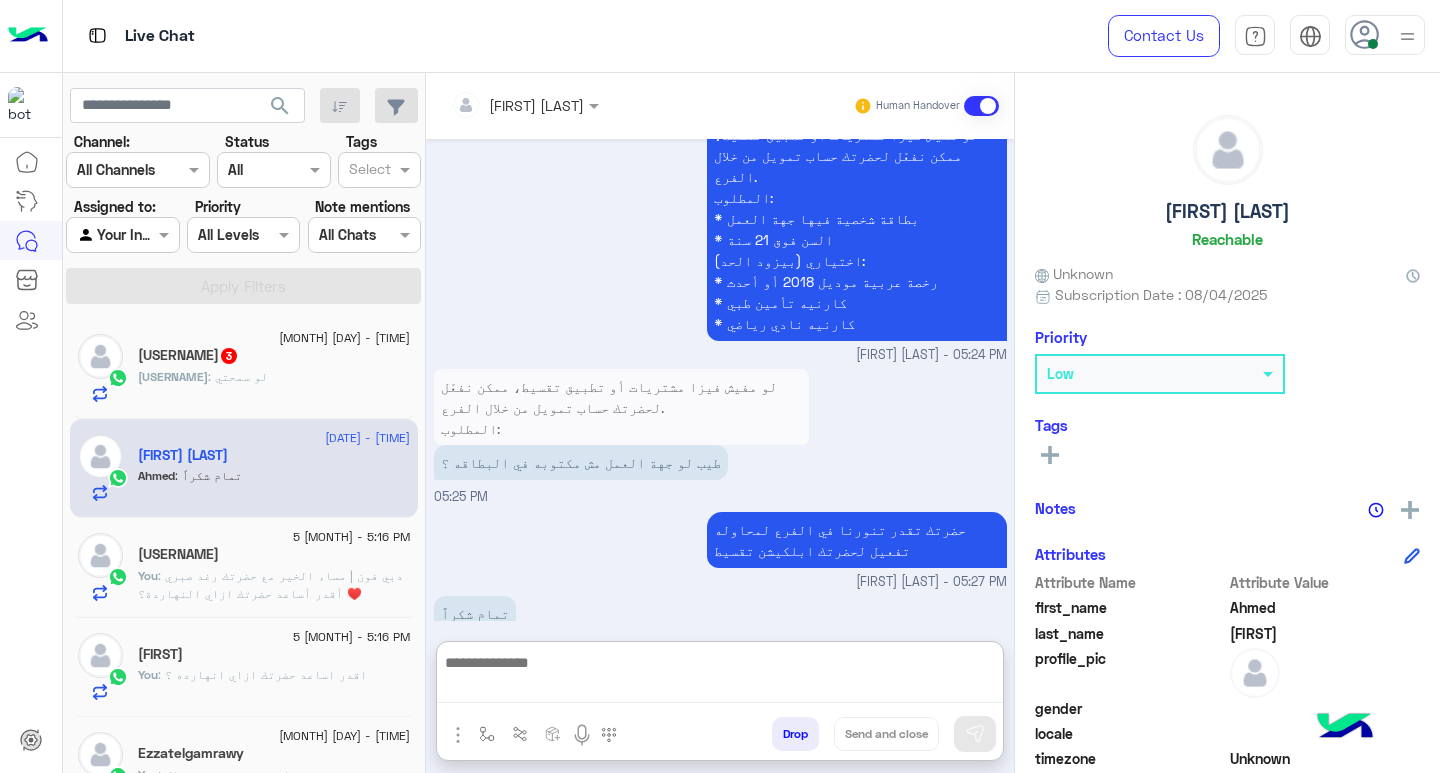 click at bounding box center (720, 677) 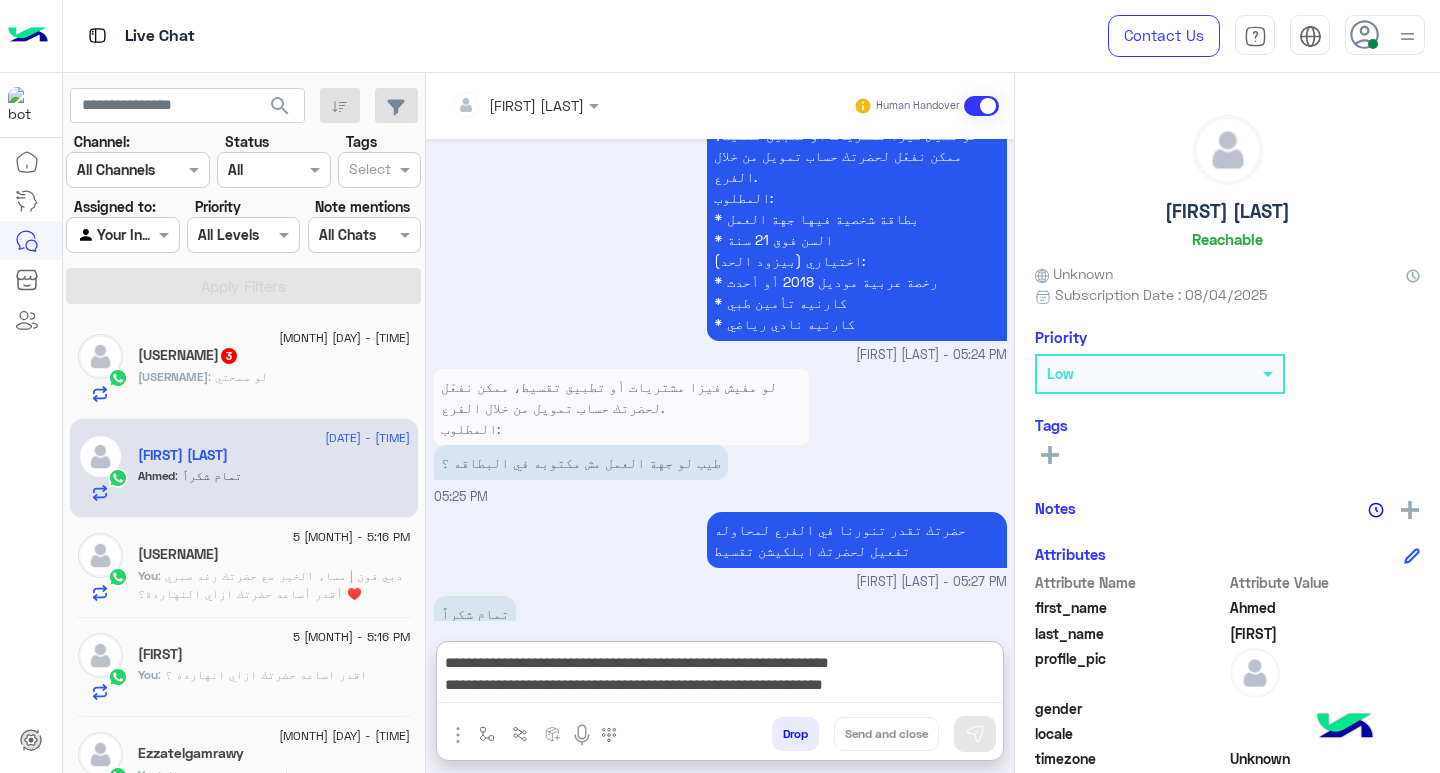 scroll, scrollTop: 133, scrollLeft: 0, axis: vertical 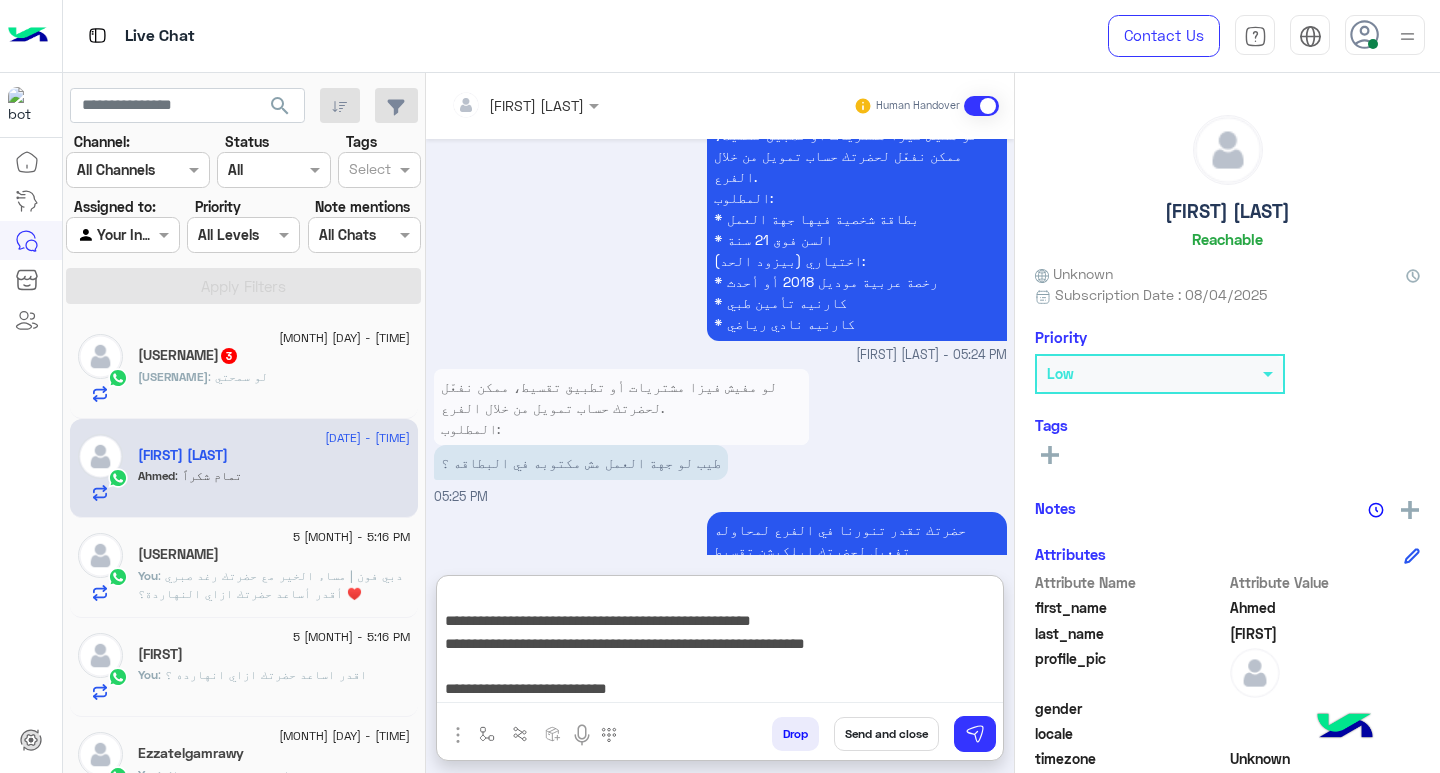 type on "**********" 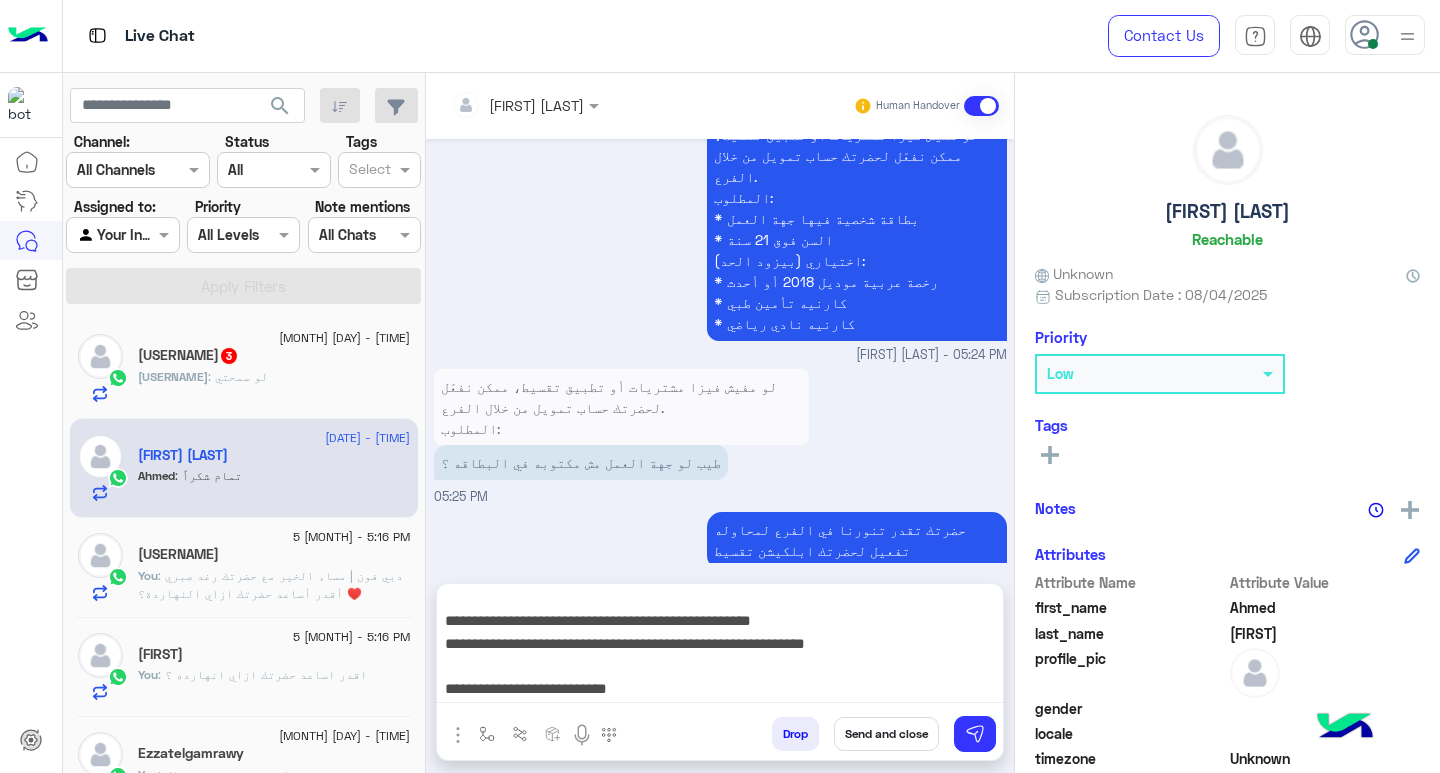 click on "Send and close" at bounding box center (886, 734) 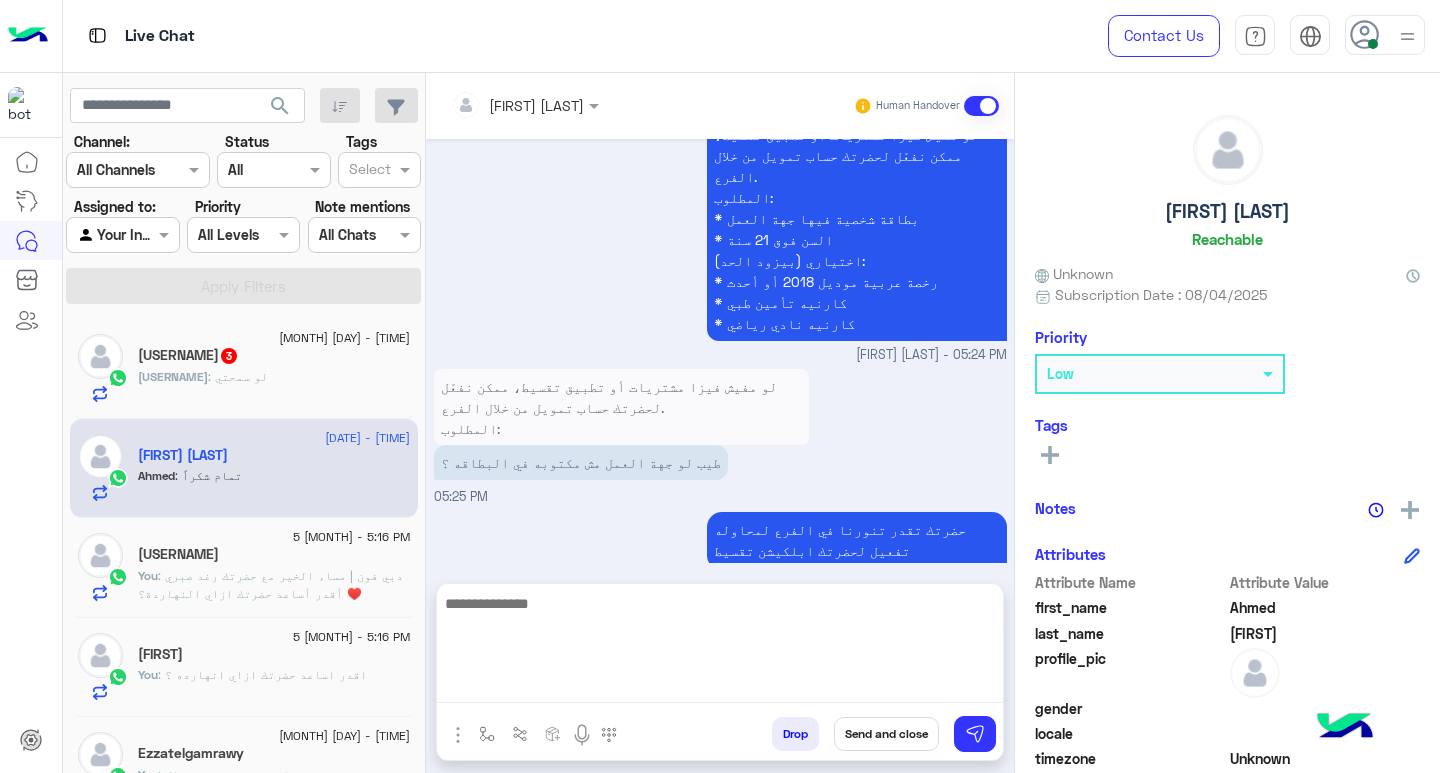 scroll, scrollTop: 0, scrollLeft: 0, axis: both 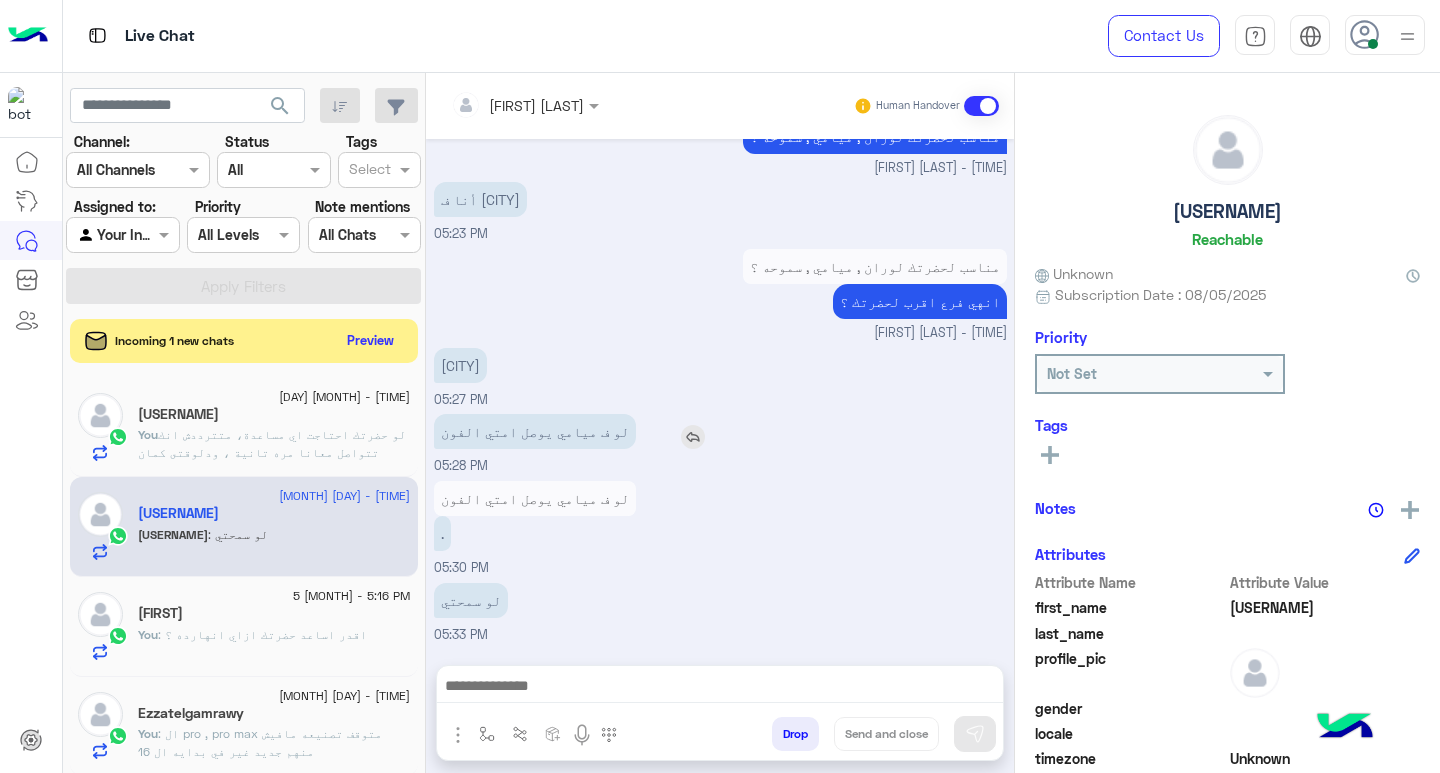 click at bounding box center (693, 437) 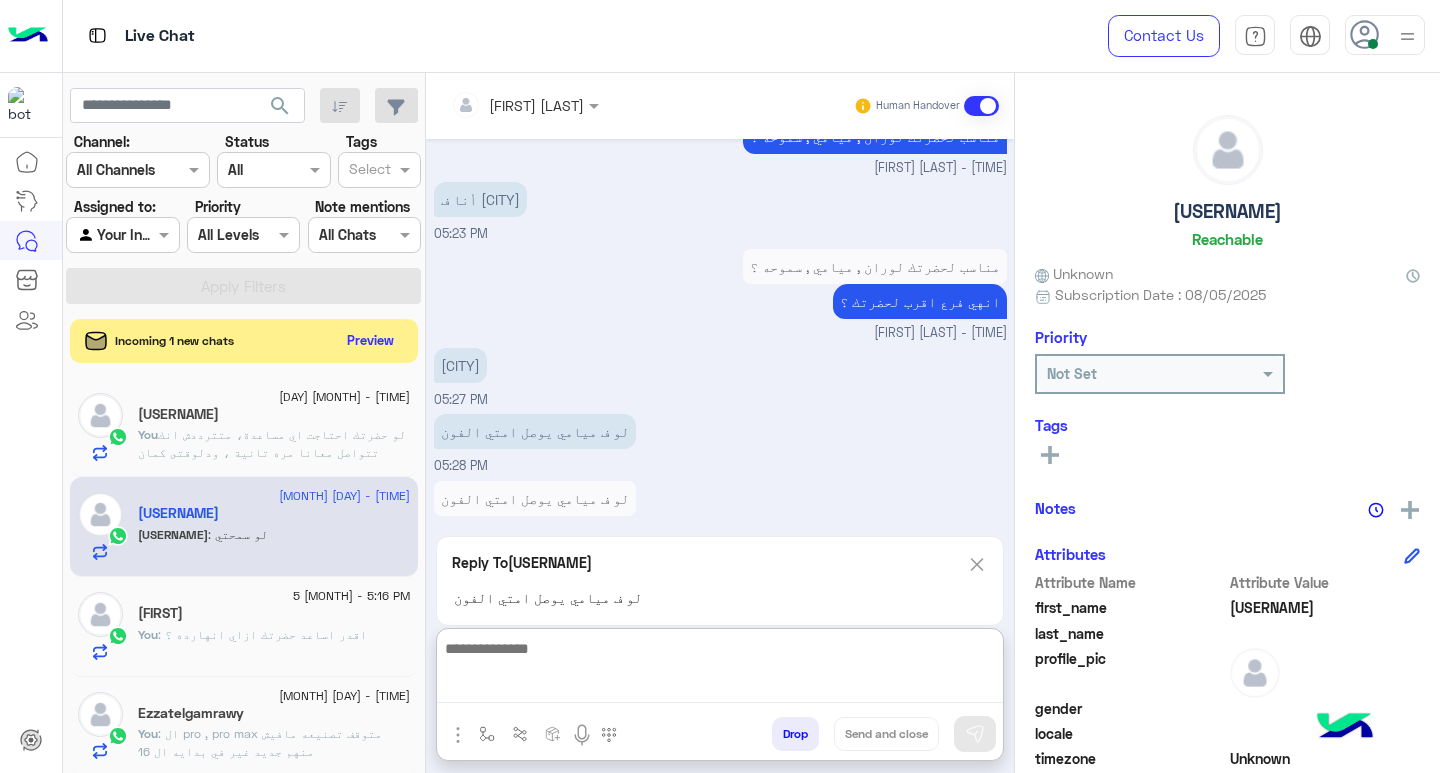 click at bounding box center [720, 669] 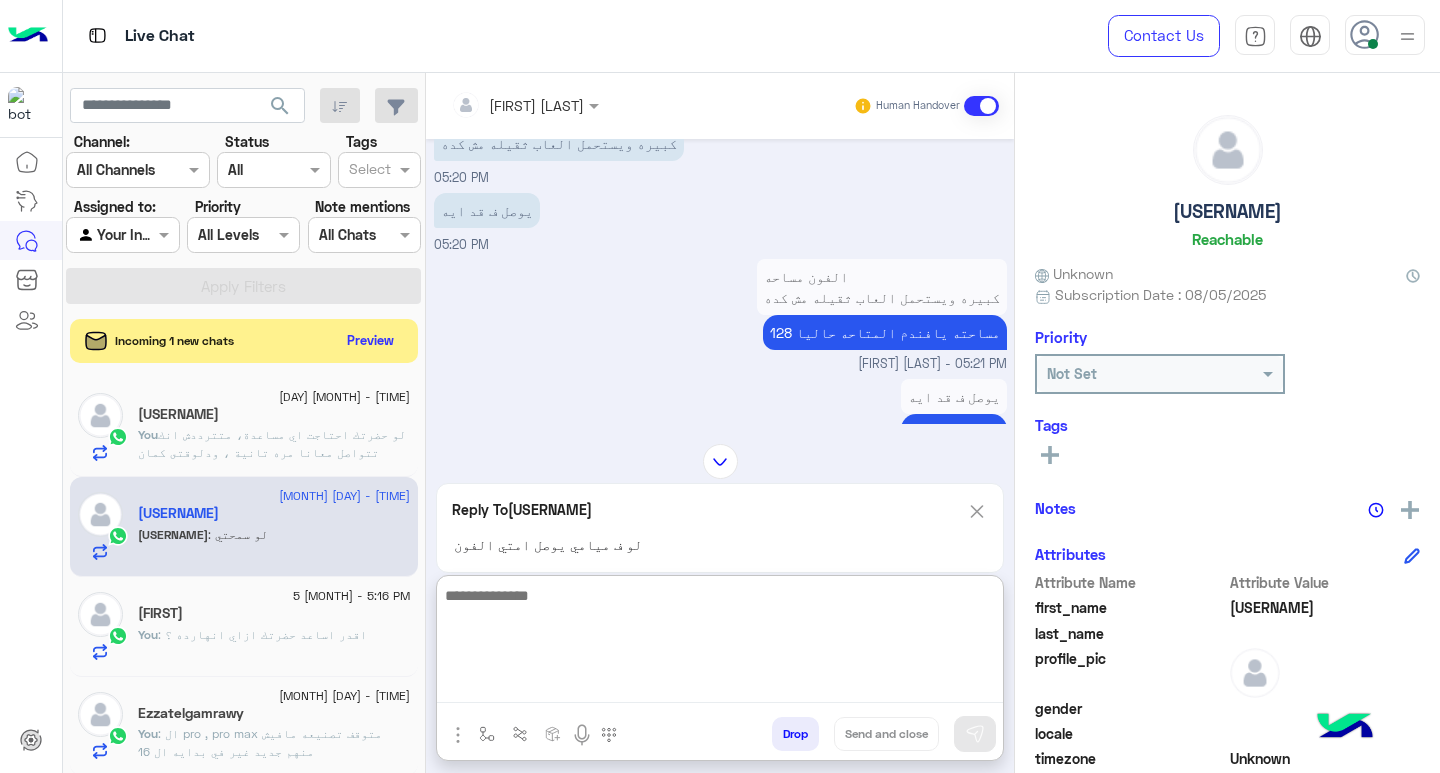 click on "الفون مساحه  كبيره ويستحمل العاب ثقيله مش كده مساحته يافندم المتاحه حاليا 128 [FIRST] [LAST] -  05:21 PM" at bounding box center [720, 314] 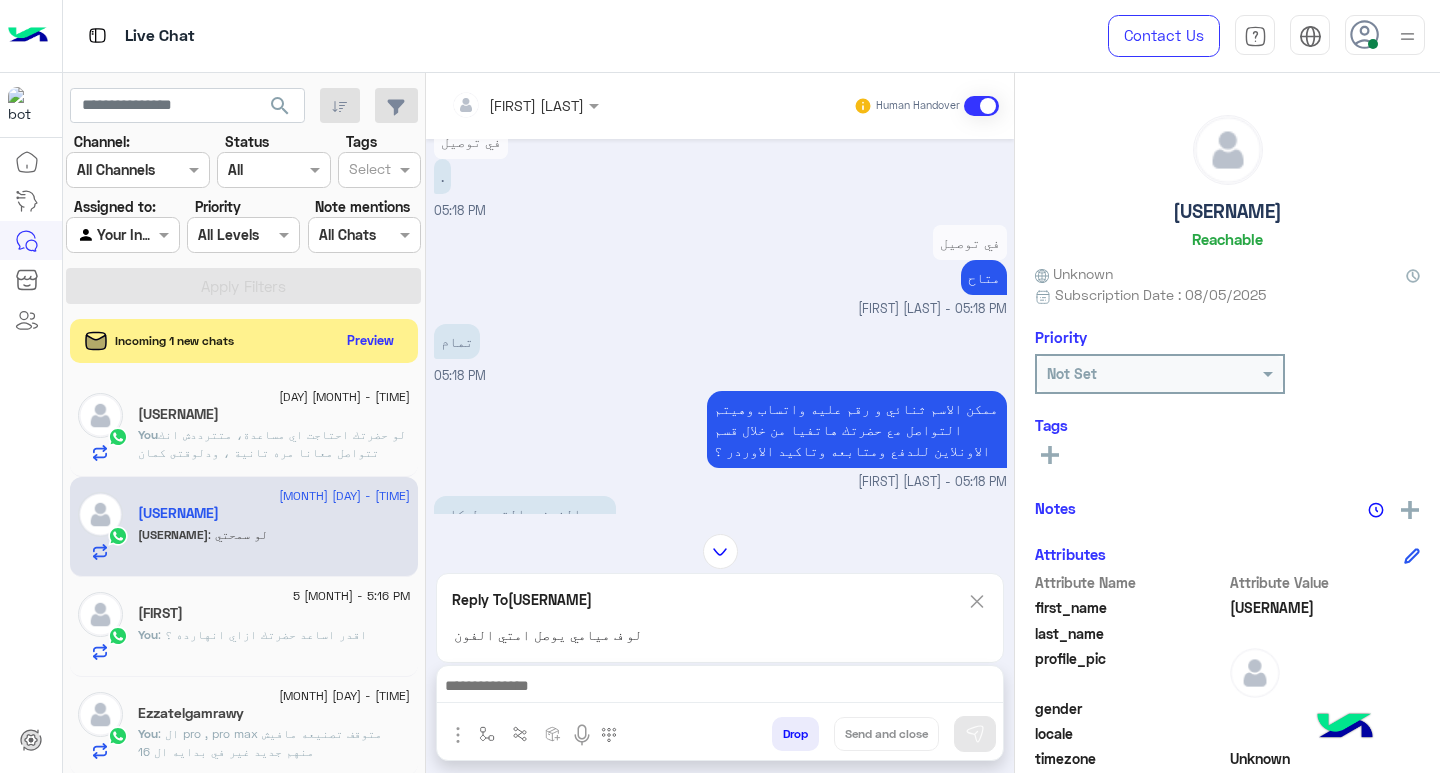 scroll, scrollTop: 1026, scrollLeft: 0, axis: vertical 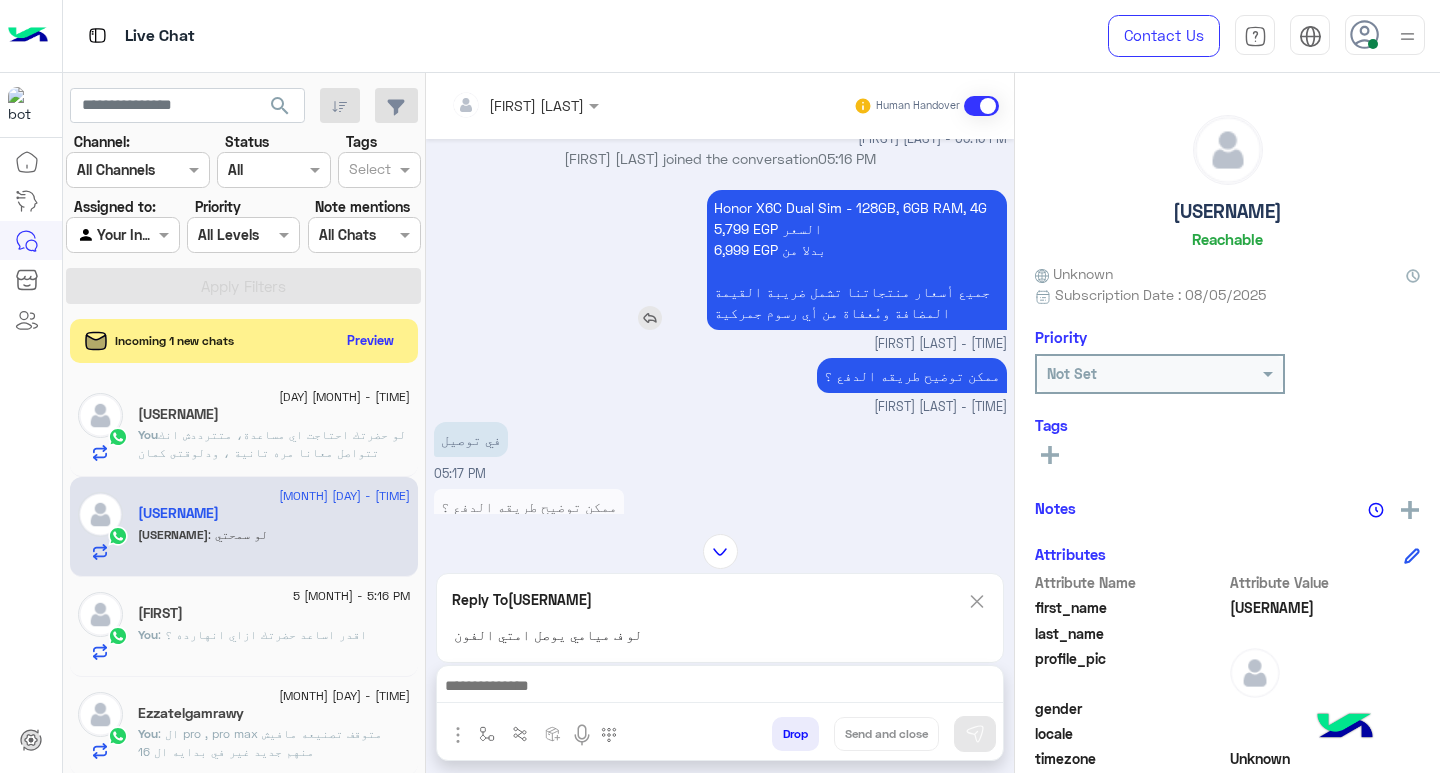 click on "Honor X6C Dual Sim - 128GB, 6GB RAM, 4G 5,799 EGP   السعر  6,999 EGP بدلا من  جميع أسعار منتجاتنا تشمل ضريبة القيمة المضافة ومُعفاة من أي رسوم جمركية" at bounding box center (857, 260) 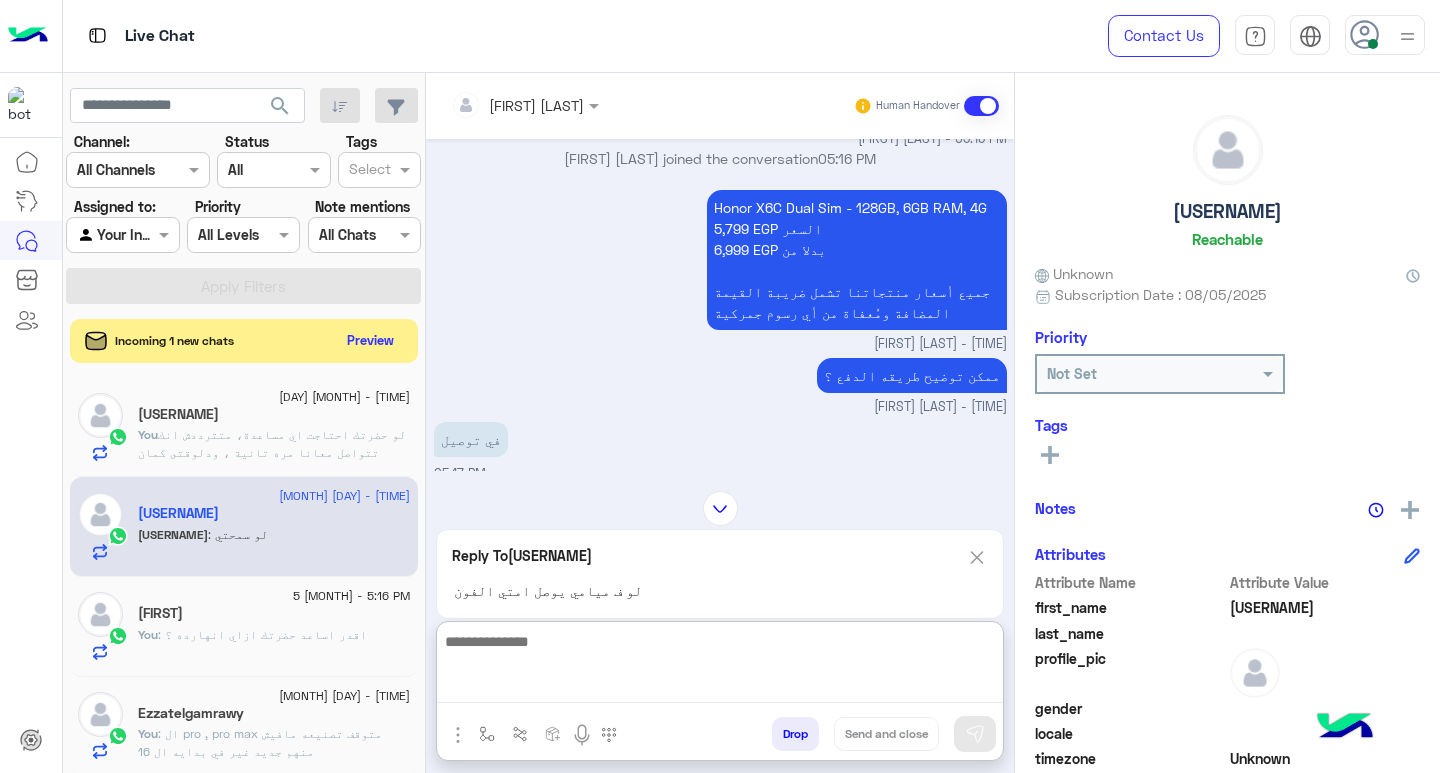 click at bounding box center [720, 666] 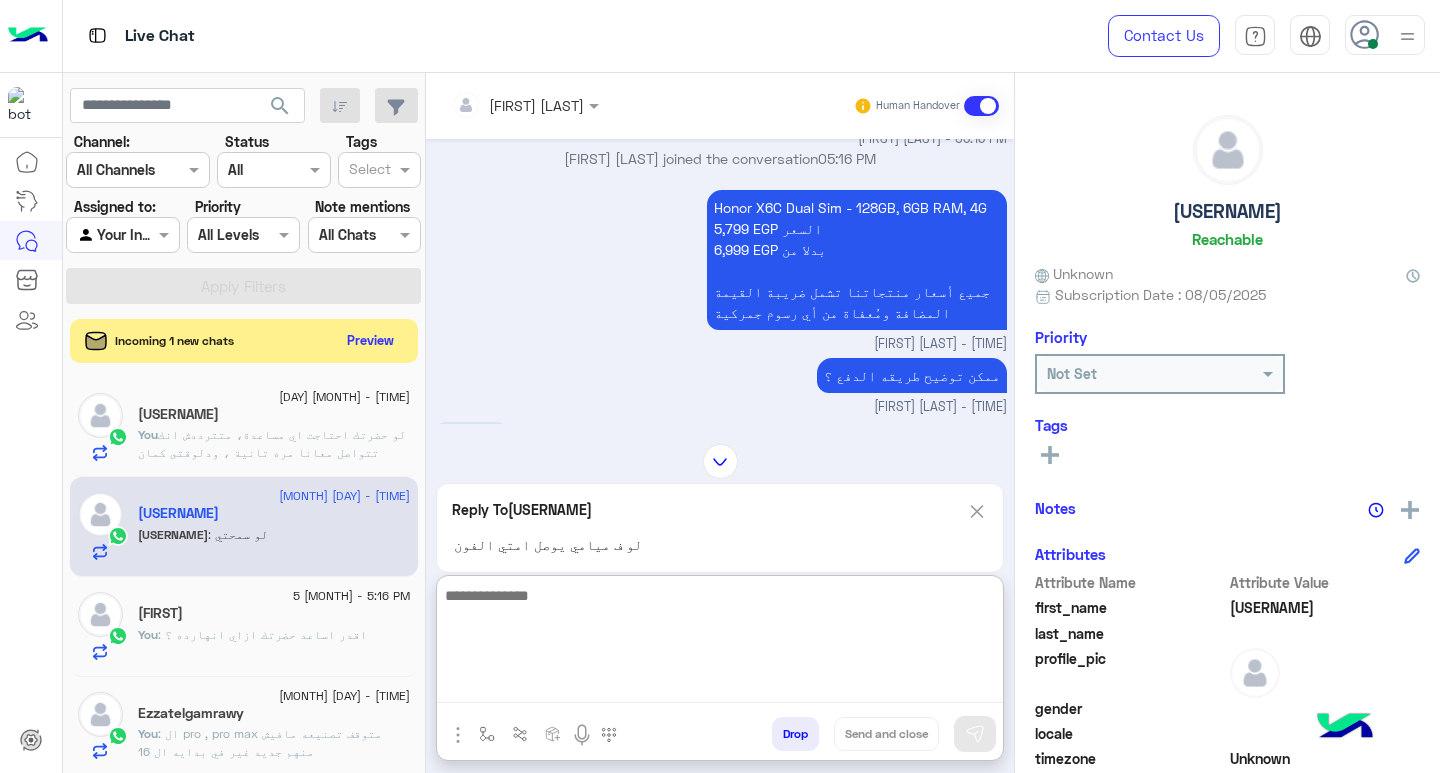 click at bounding box center (720, 643) 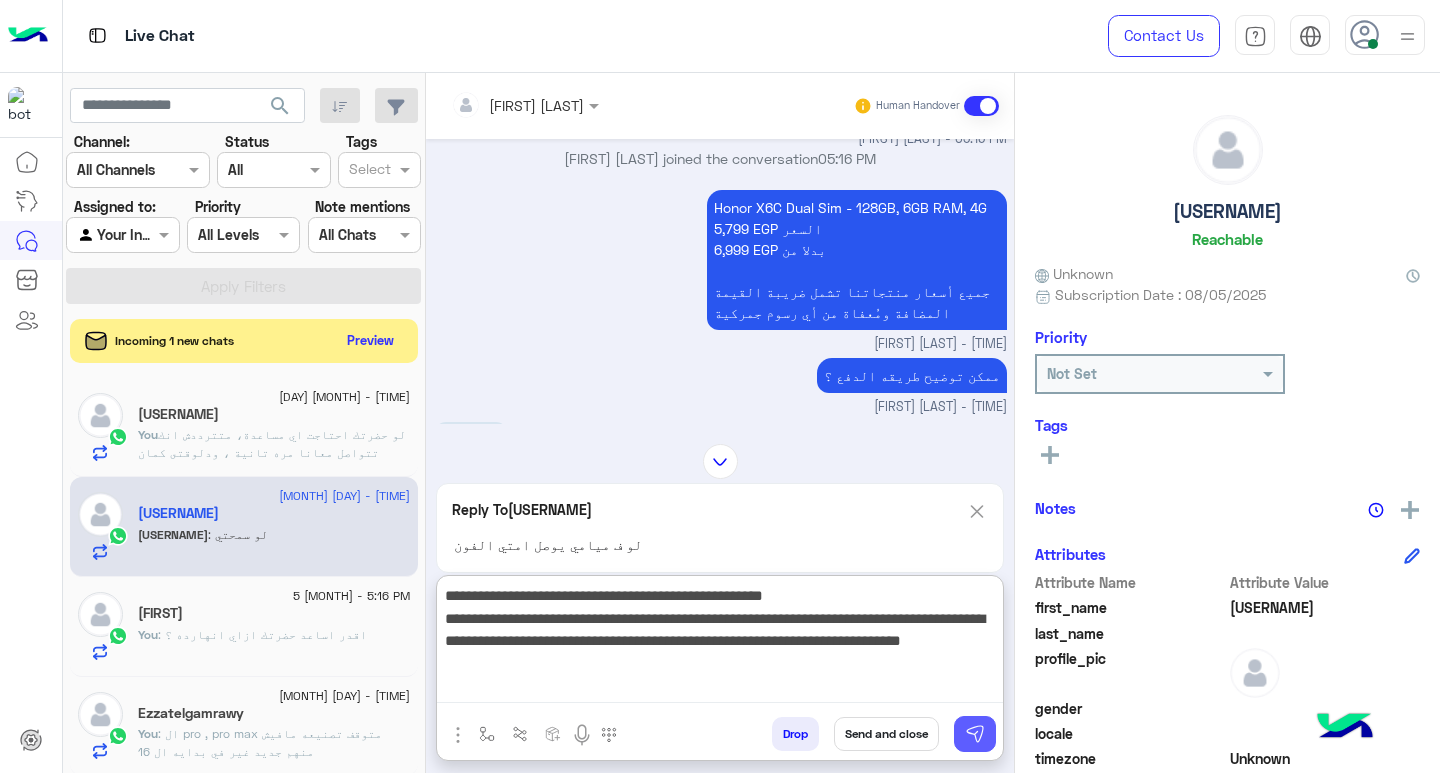 type on "**********" 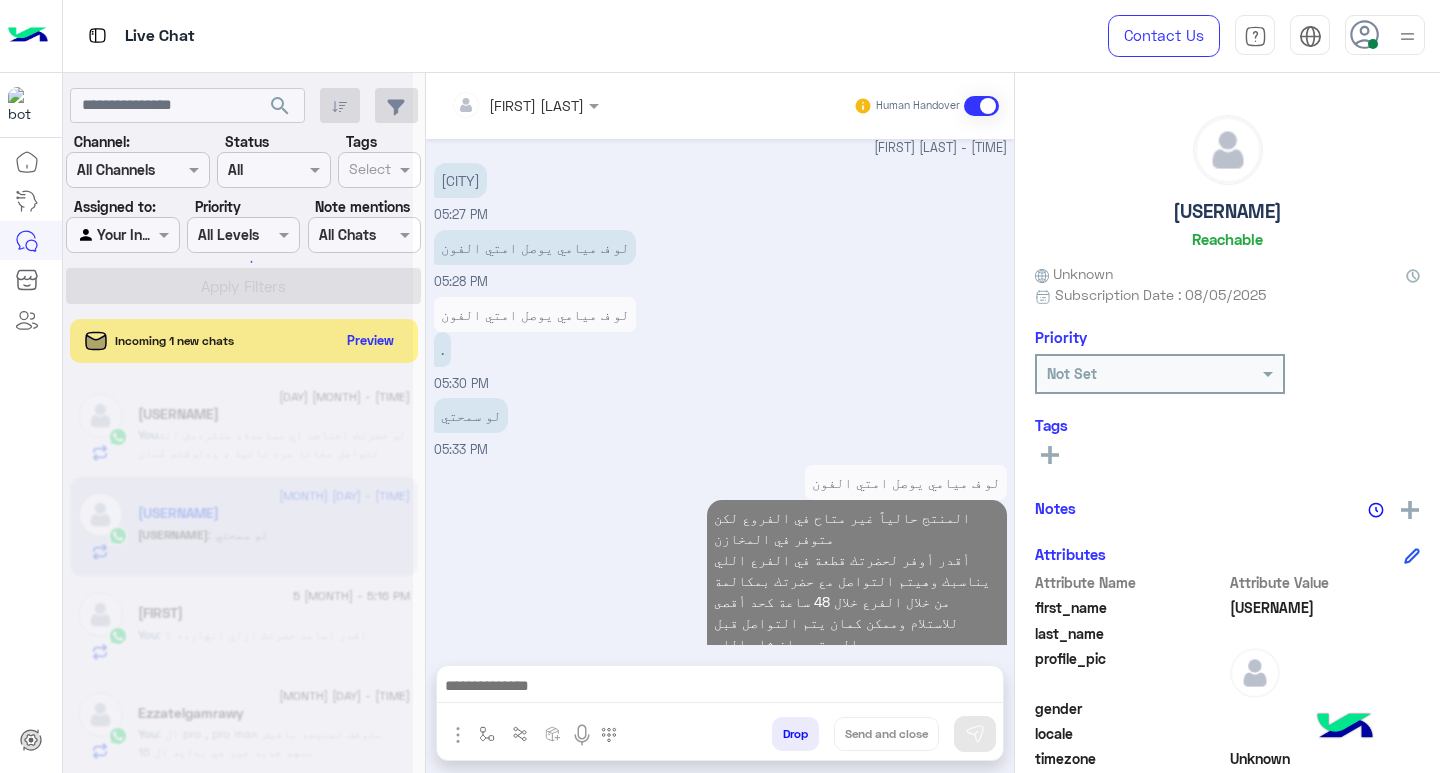 click at bounding box center (720, 688) 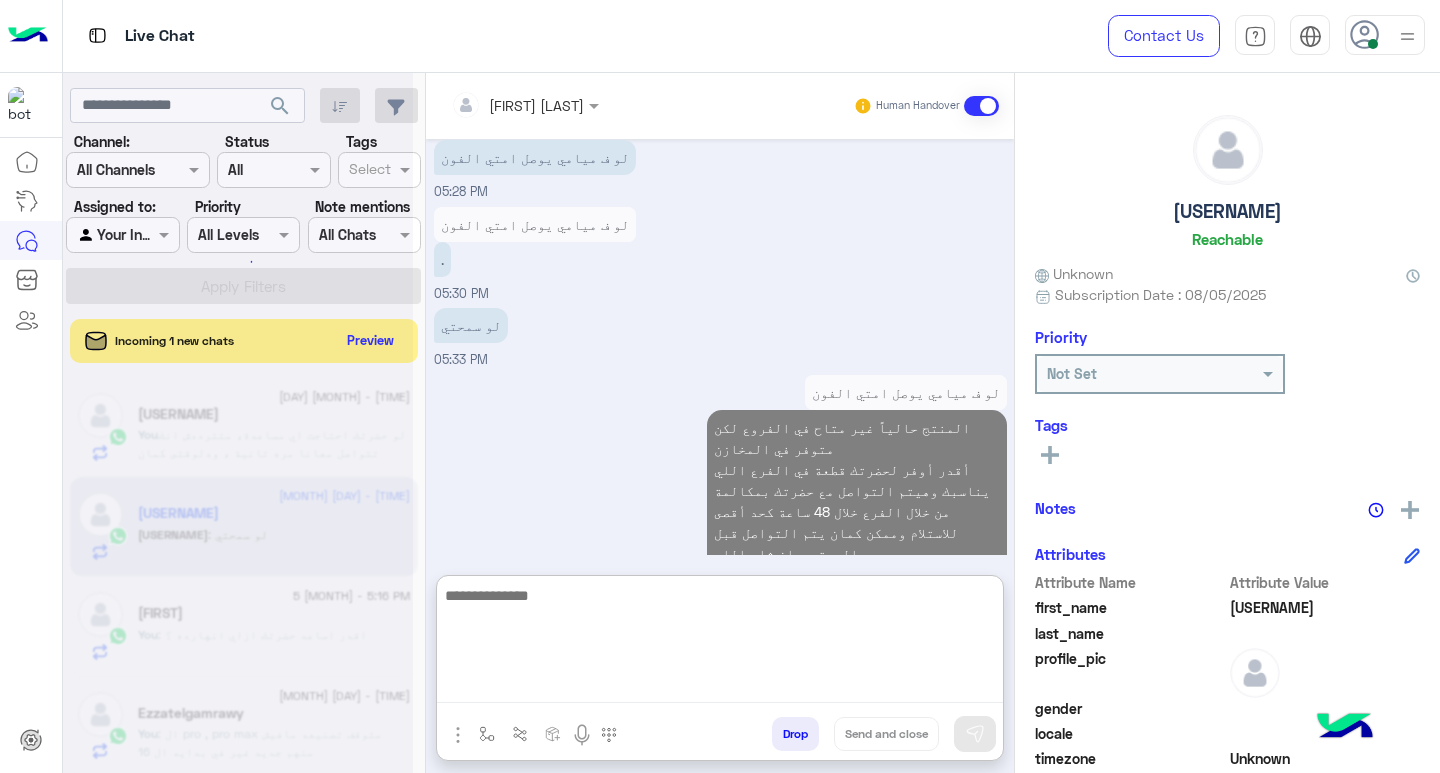 scroll, scrollTop: 3318, scrollLeft: 0, axis: vertical 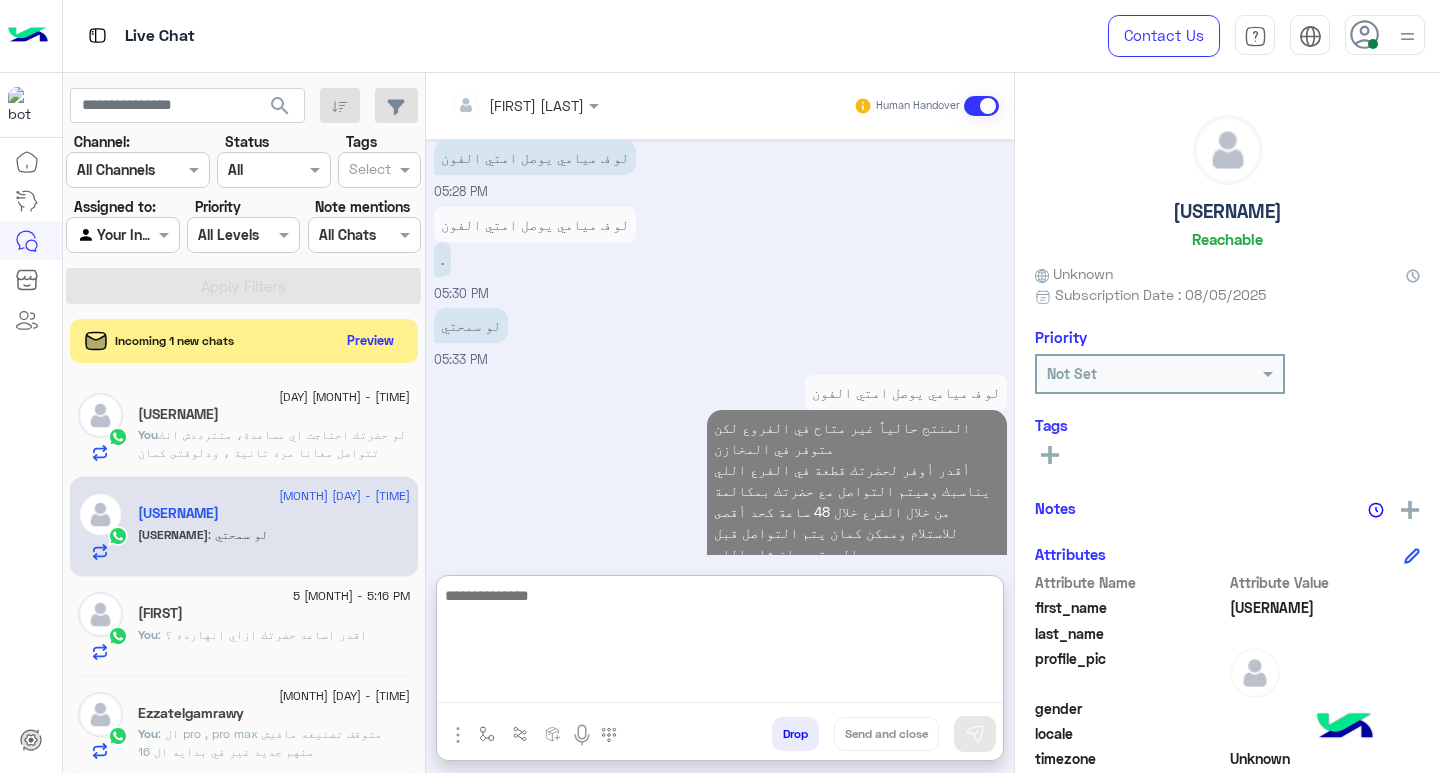 type on "*" 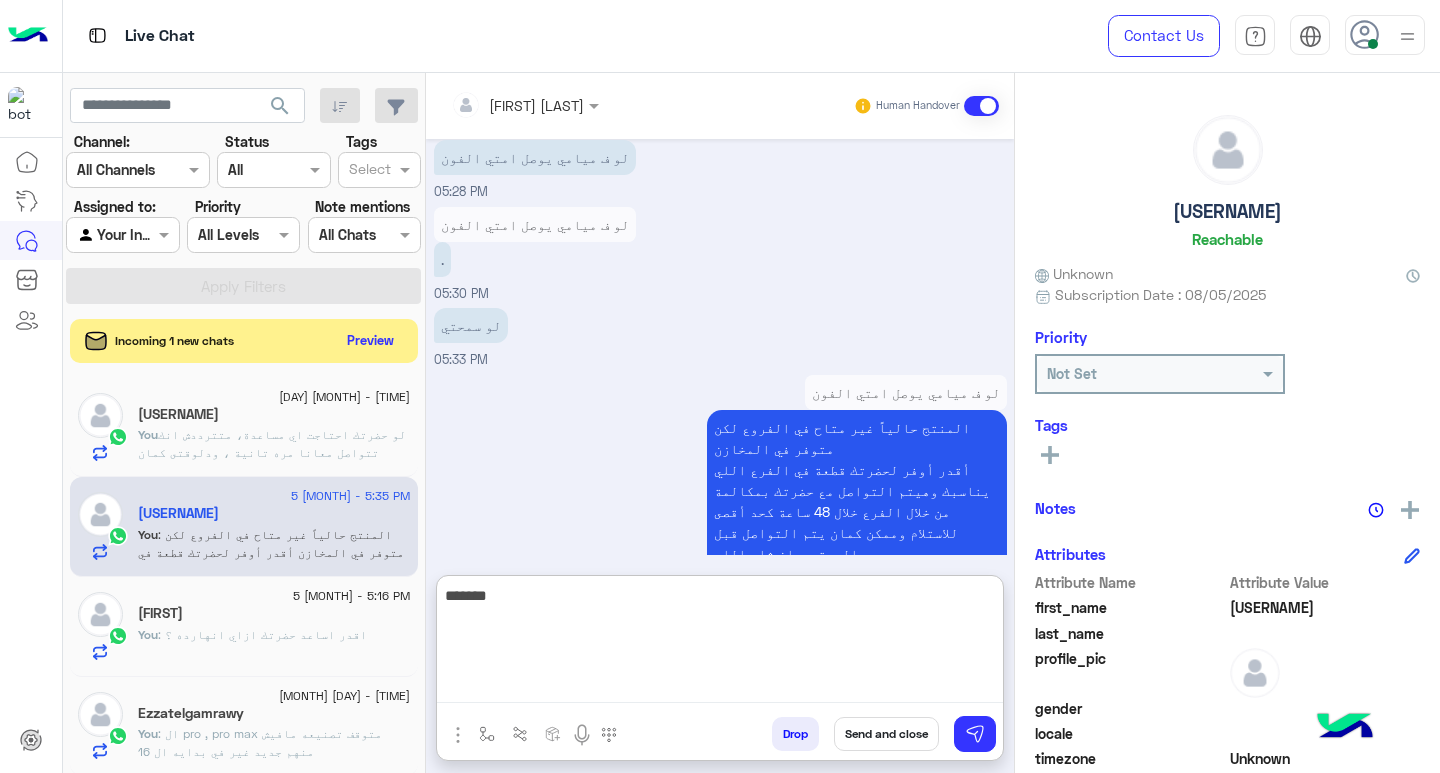 type on "********" 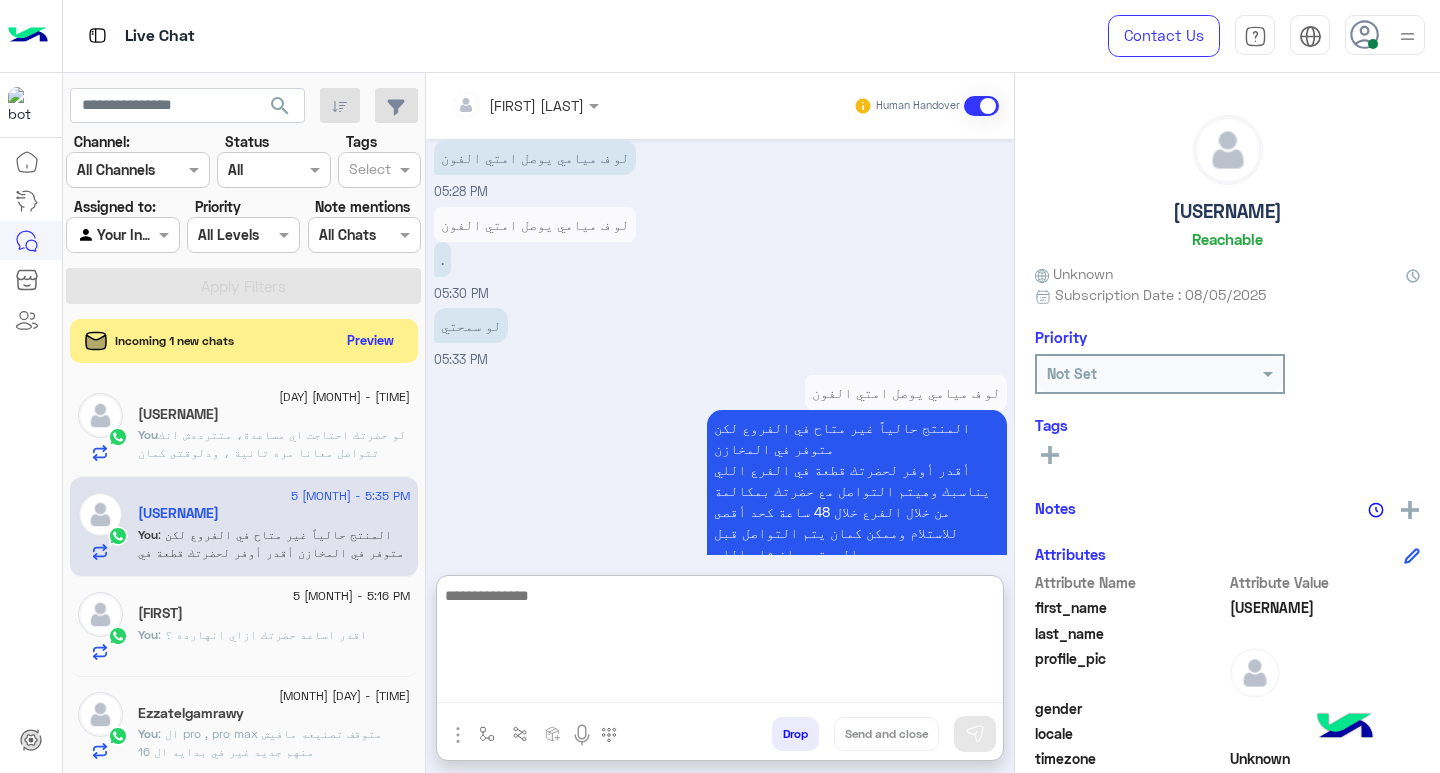 scroll, scrollTop: 3382, scrollLeft: 0, axis: vertical 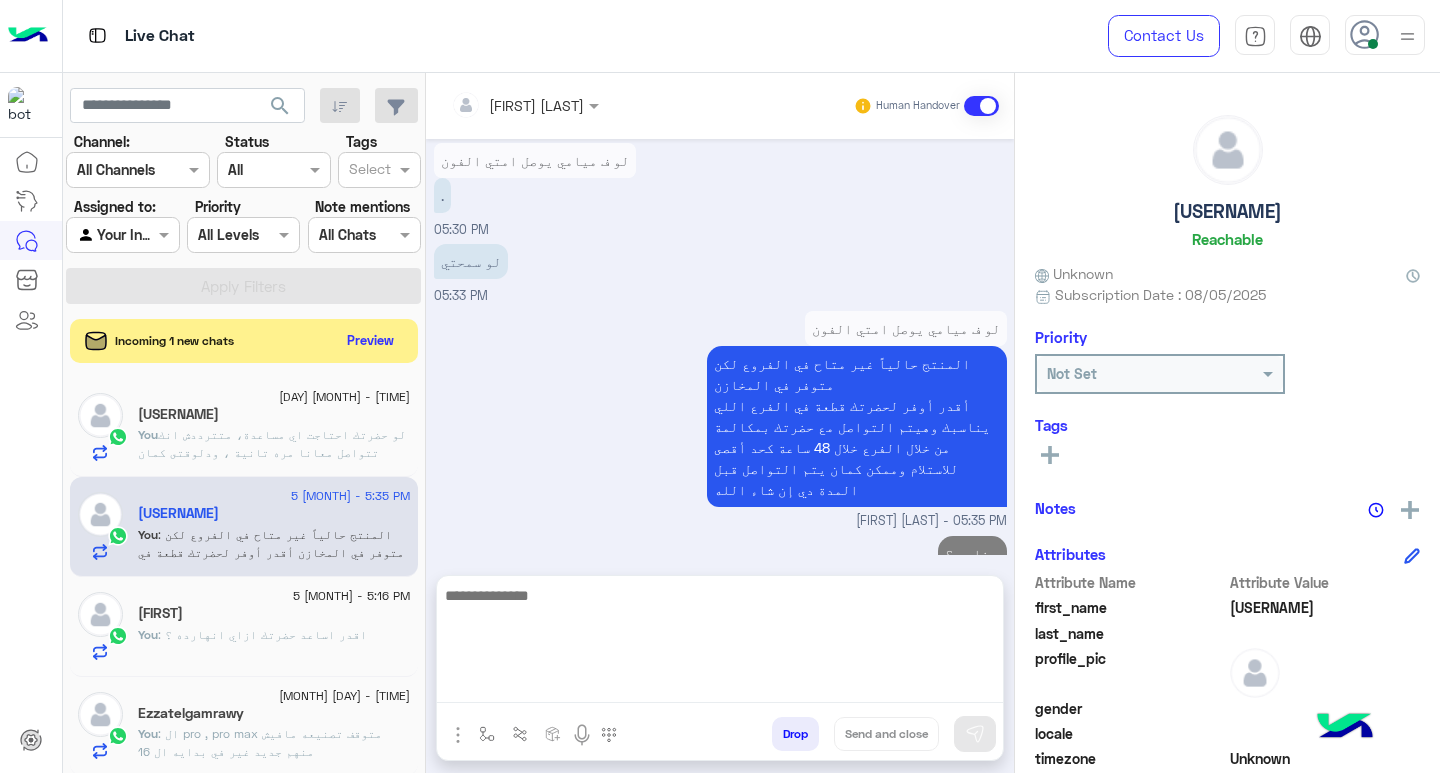 click on "[FIRST]" 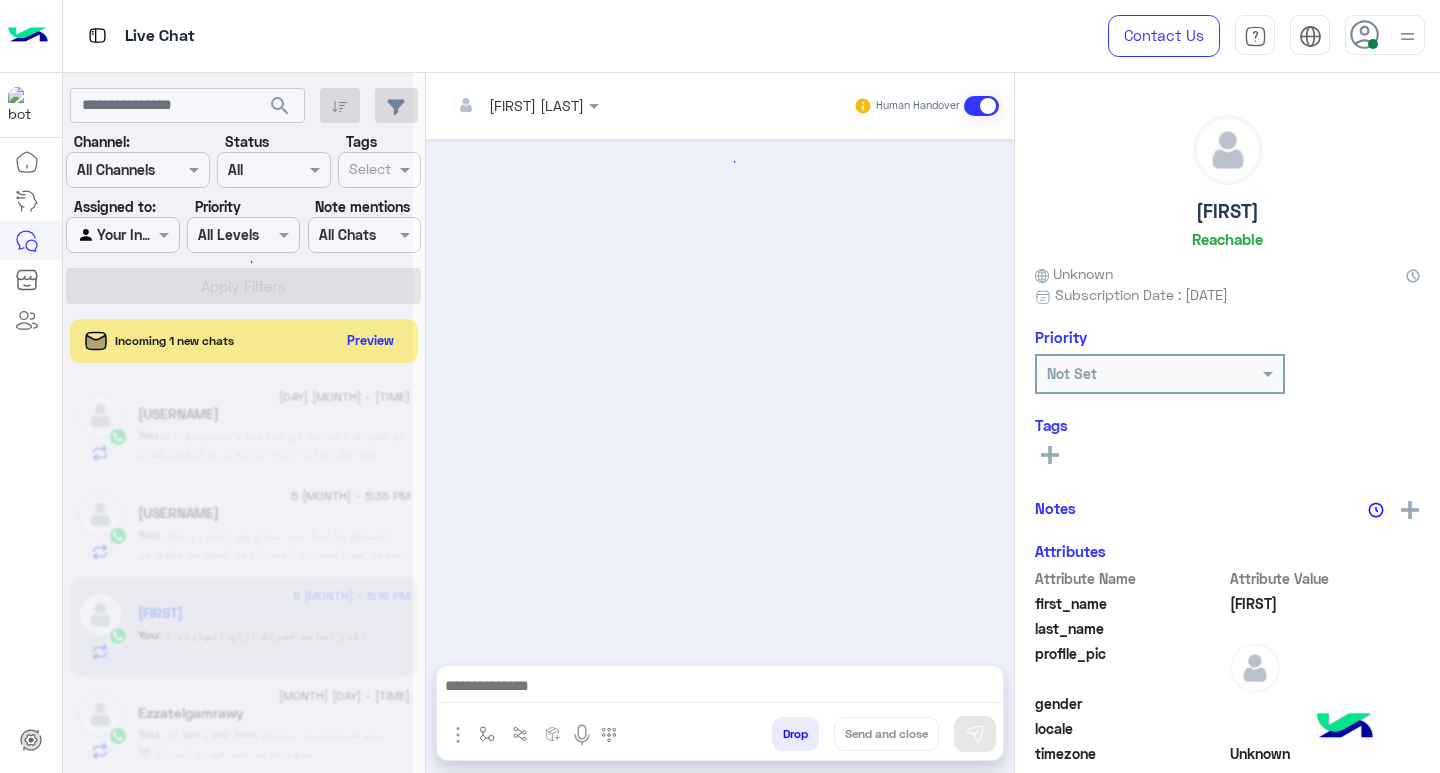 scroll, scrollTop: 1424, scrollLeft: 0, axis: vertical 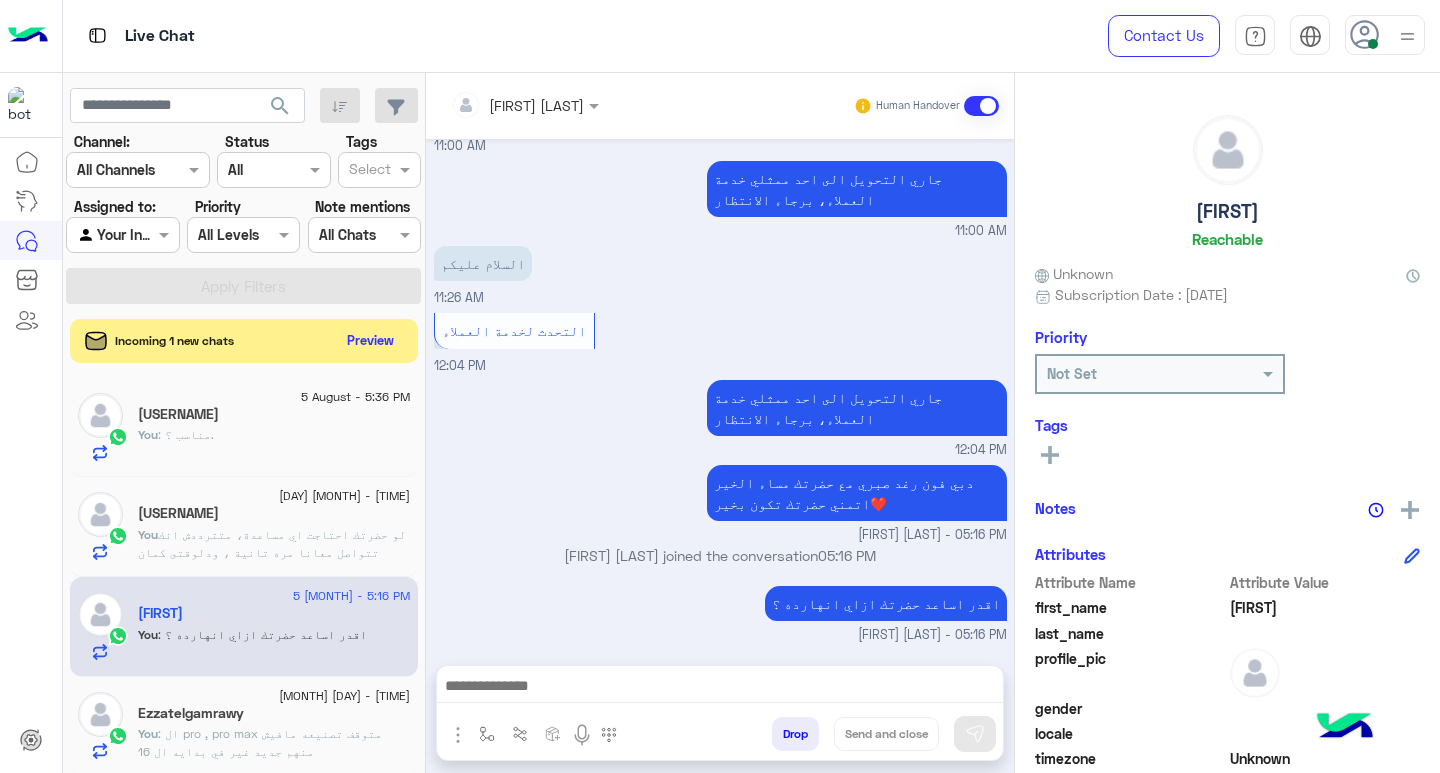 click at bounding box center (720, 688) 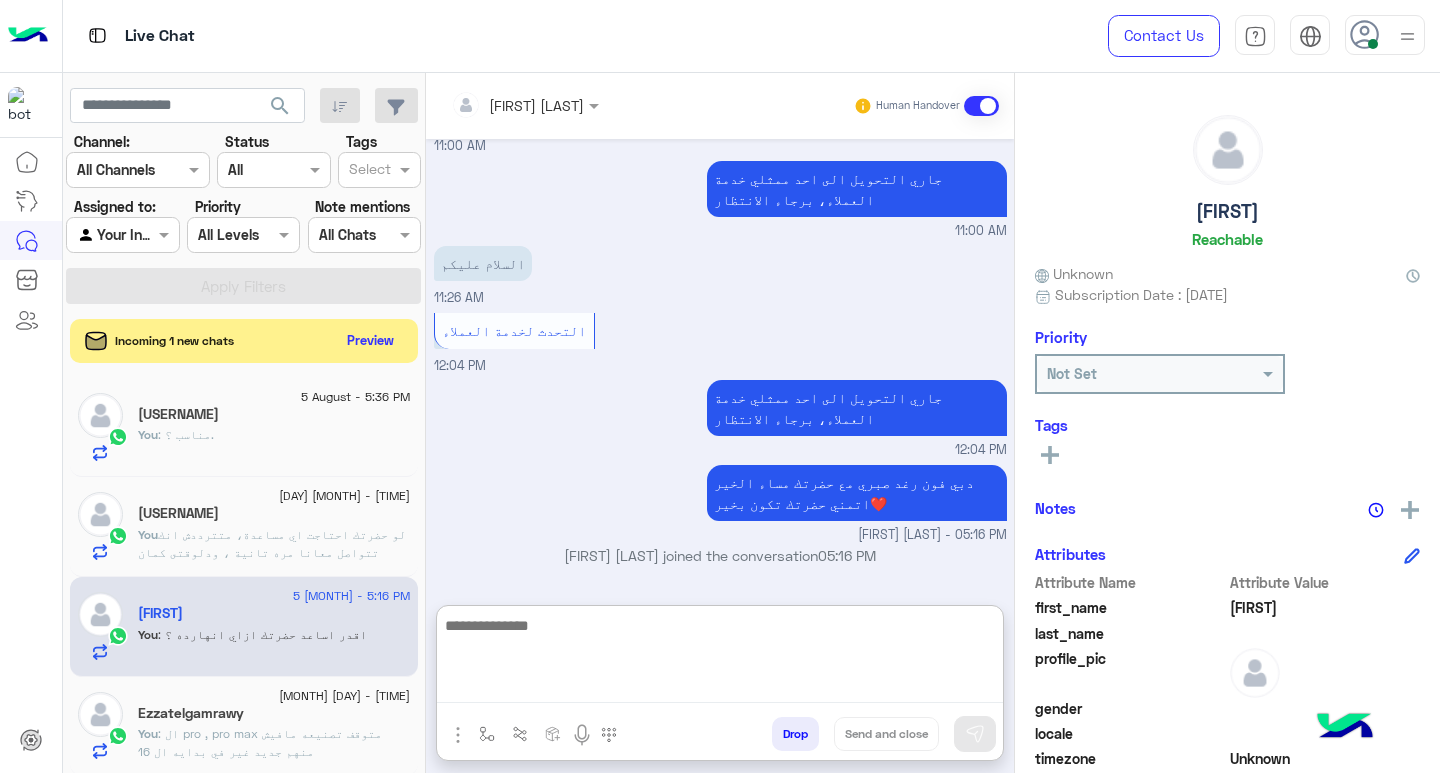 paste on "**********" 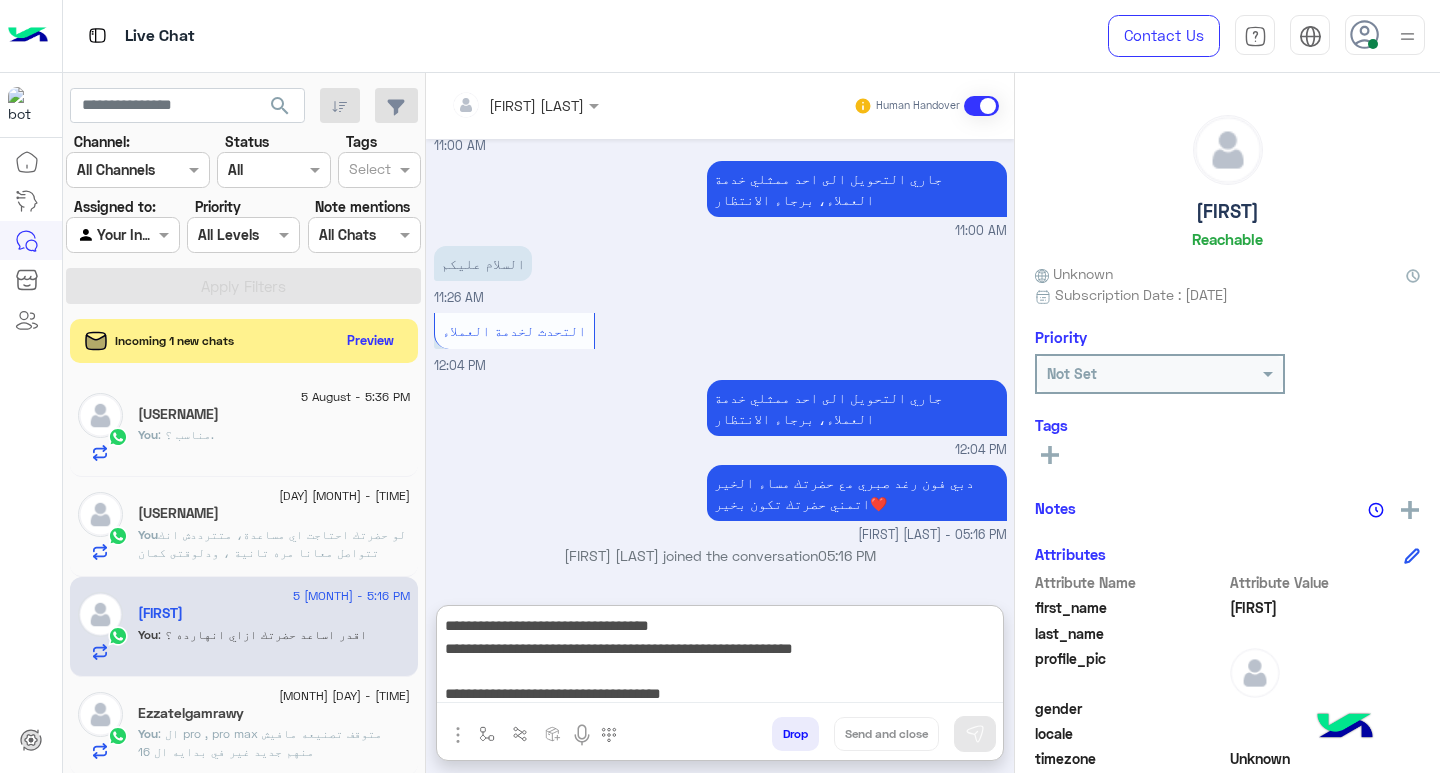 scroll, scrollTop: 155, scrollLeft: 0, axis: vertical 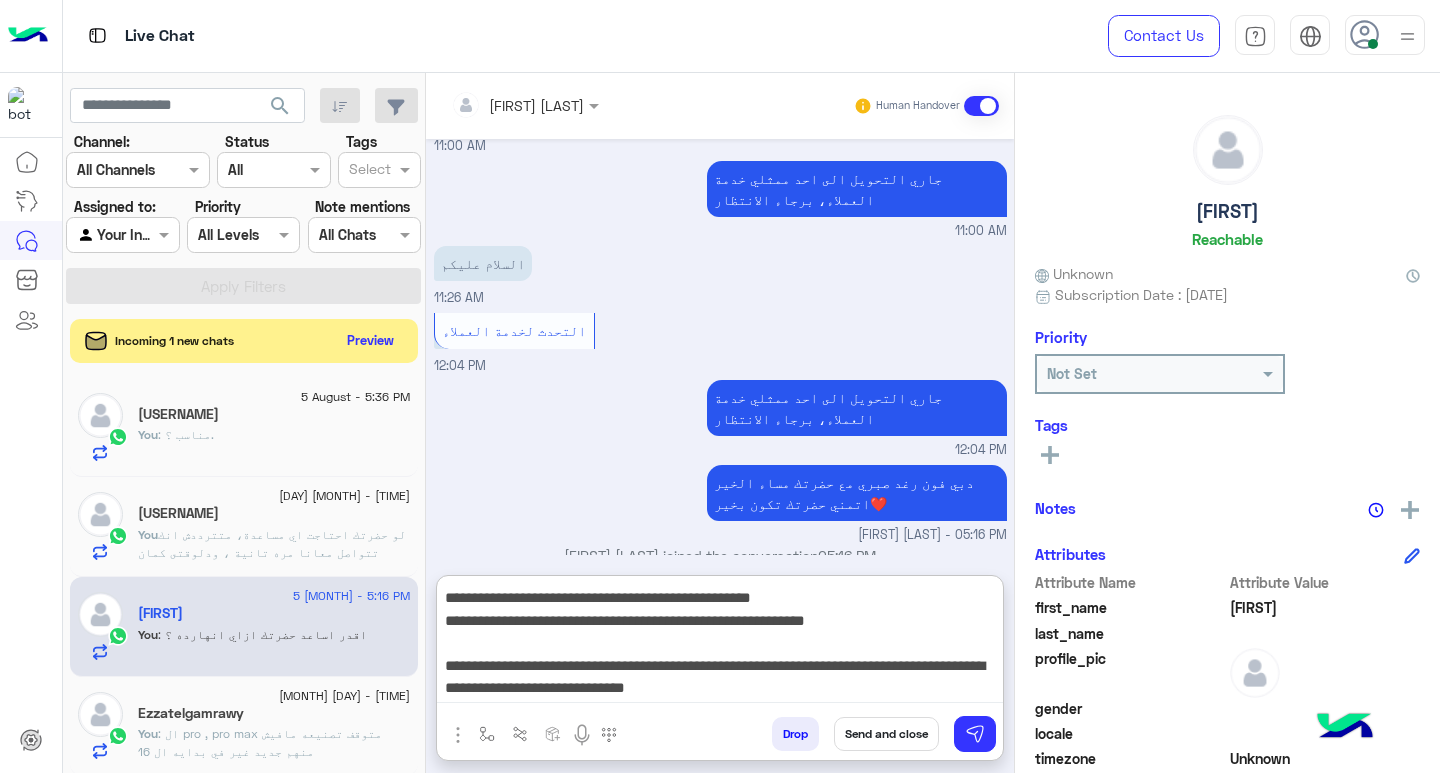 type on "**********" 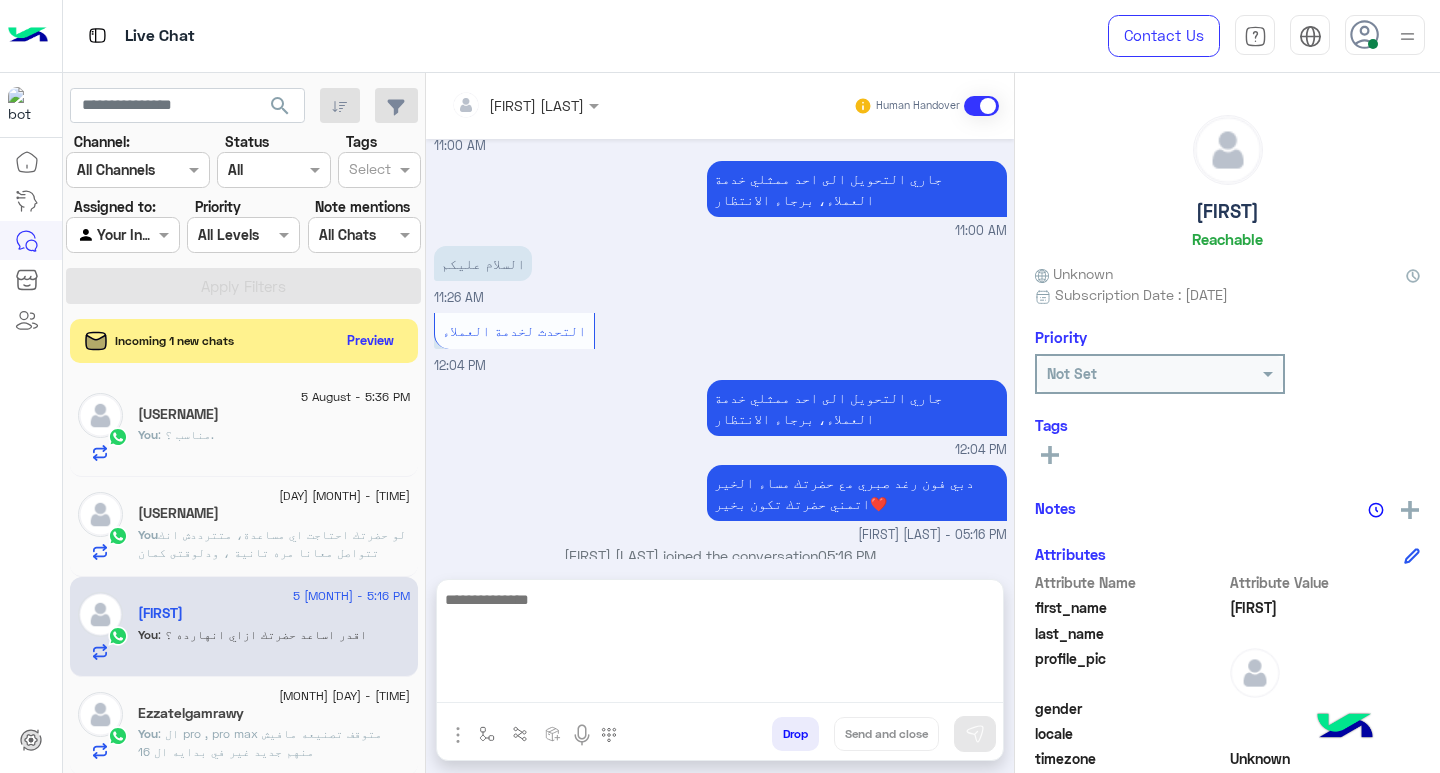 scroll, scrollTop: 0, scrollLeft: 0, axis: both 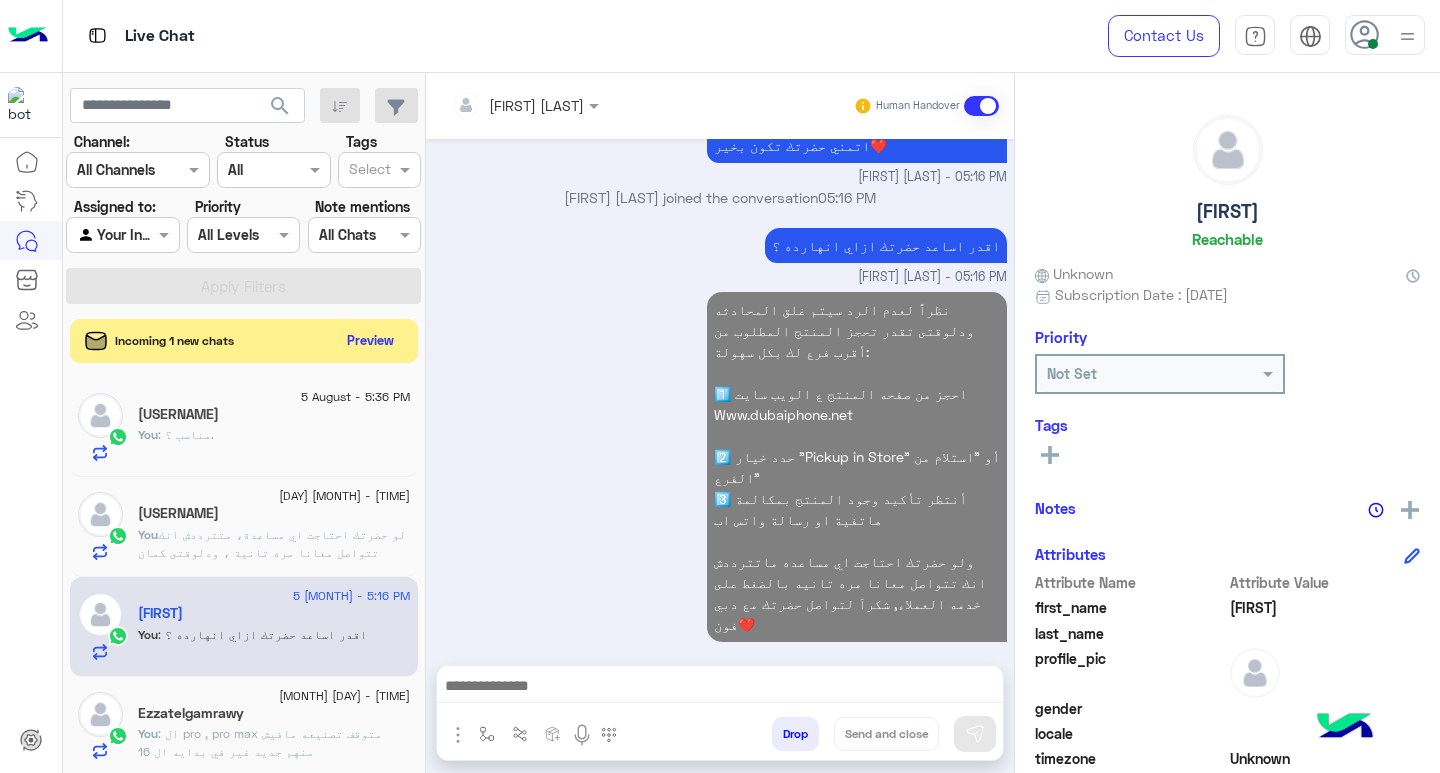 click on "لو حضرتك احتاجت اي مساعدة، متترددش انك تتواصل معانا مره تانية ،
ودلوقتى كمان تقدر تحجز المنتج المطلوب من أقرب فرع لك بكل سهولة:
1️⃣ احجز من صفحه المنتج ع الويب سايت
Www.dubaiphone.net
2️⃣ حدد خيار "Pickup in Store" أو "استلام من الفرع"
3️⃣ أنتظر تأكيد وجود المنتج  بمكالمة هاتفية او رسالة واتس اب
شكرا لتواصلك مع دبي فون ❤️" 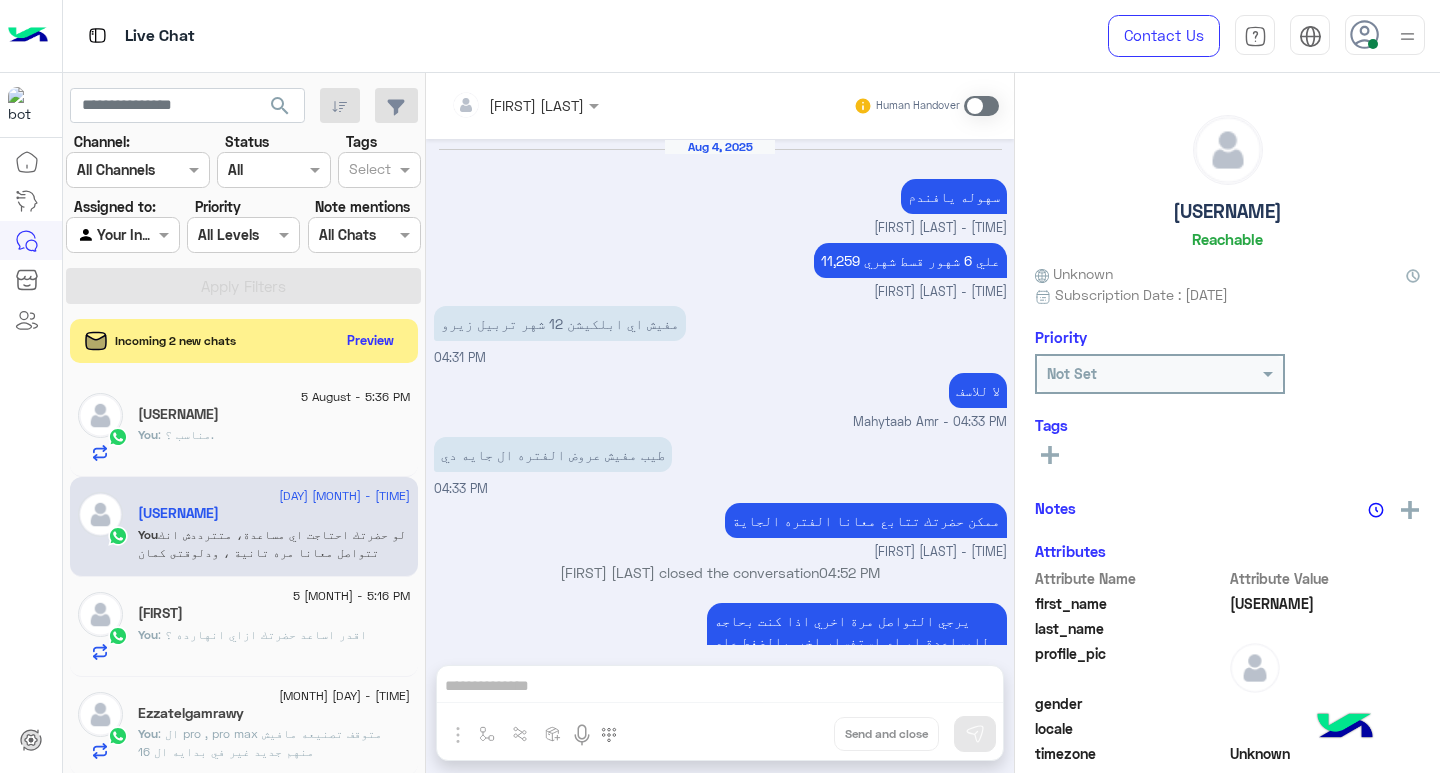 scroll, scrollTop: 2297, scrollLeft: 0, axis: vertical 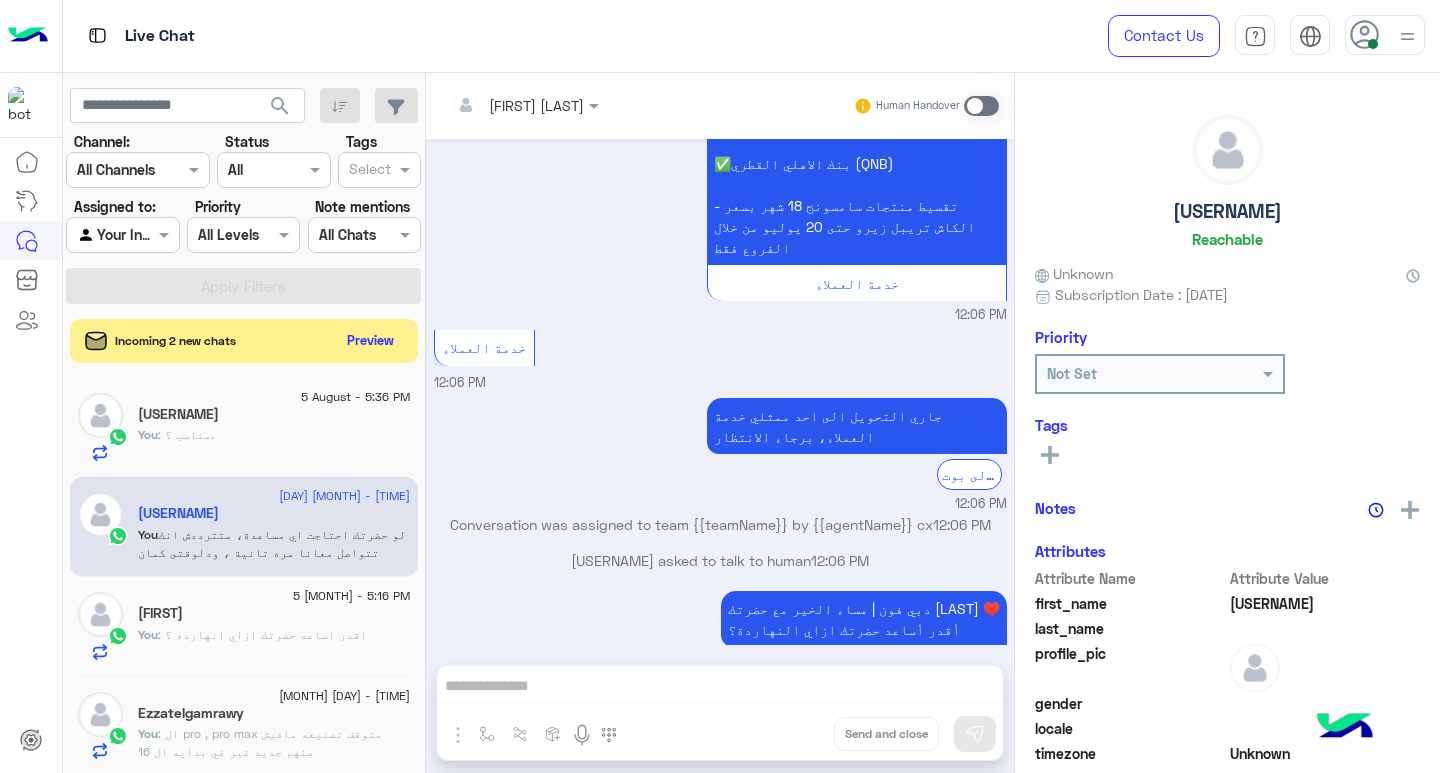 click at bounding box center (981, 106) 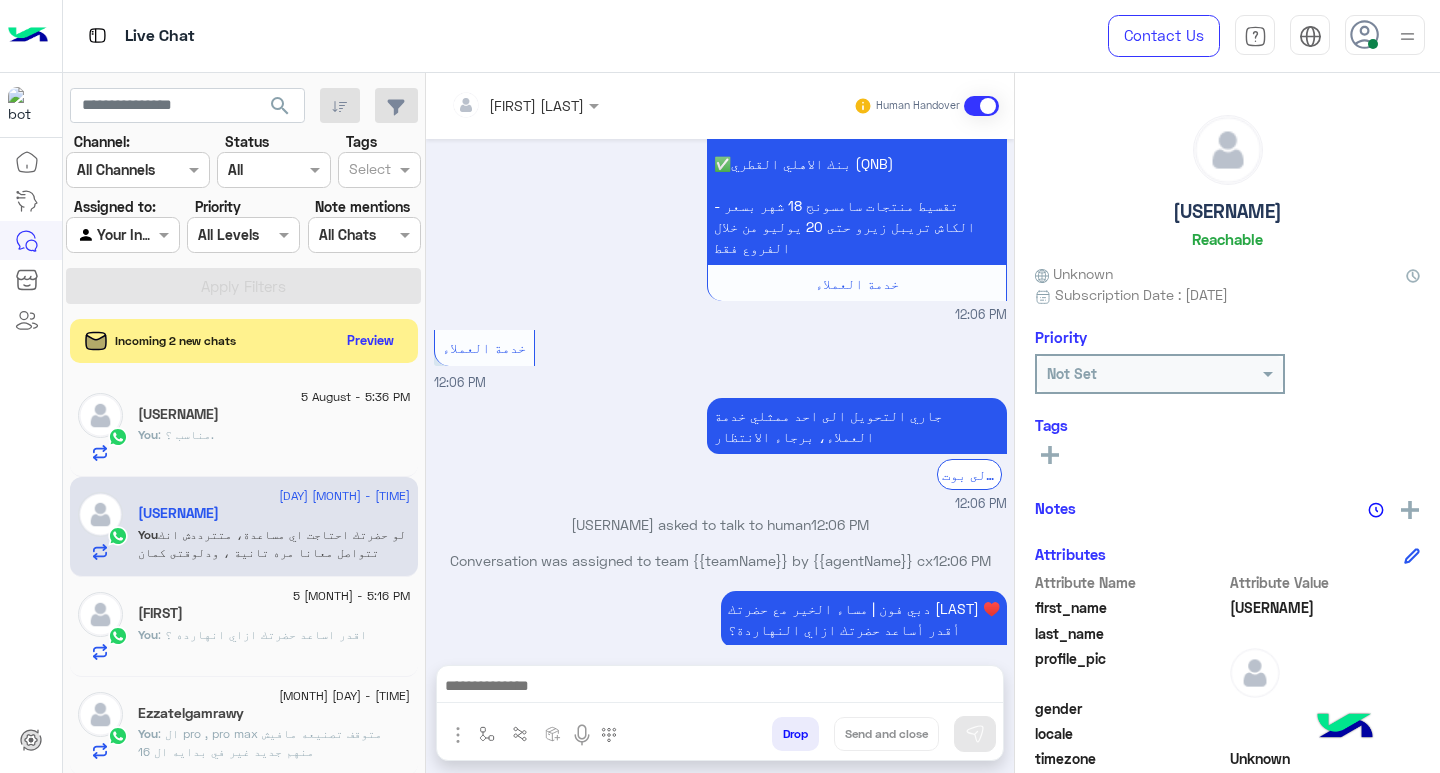 scroll, scrollTop: 2333, scrollLeft: 0, axis: vertical 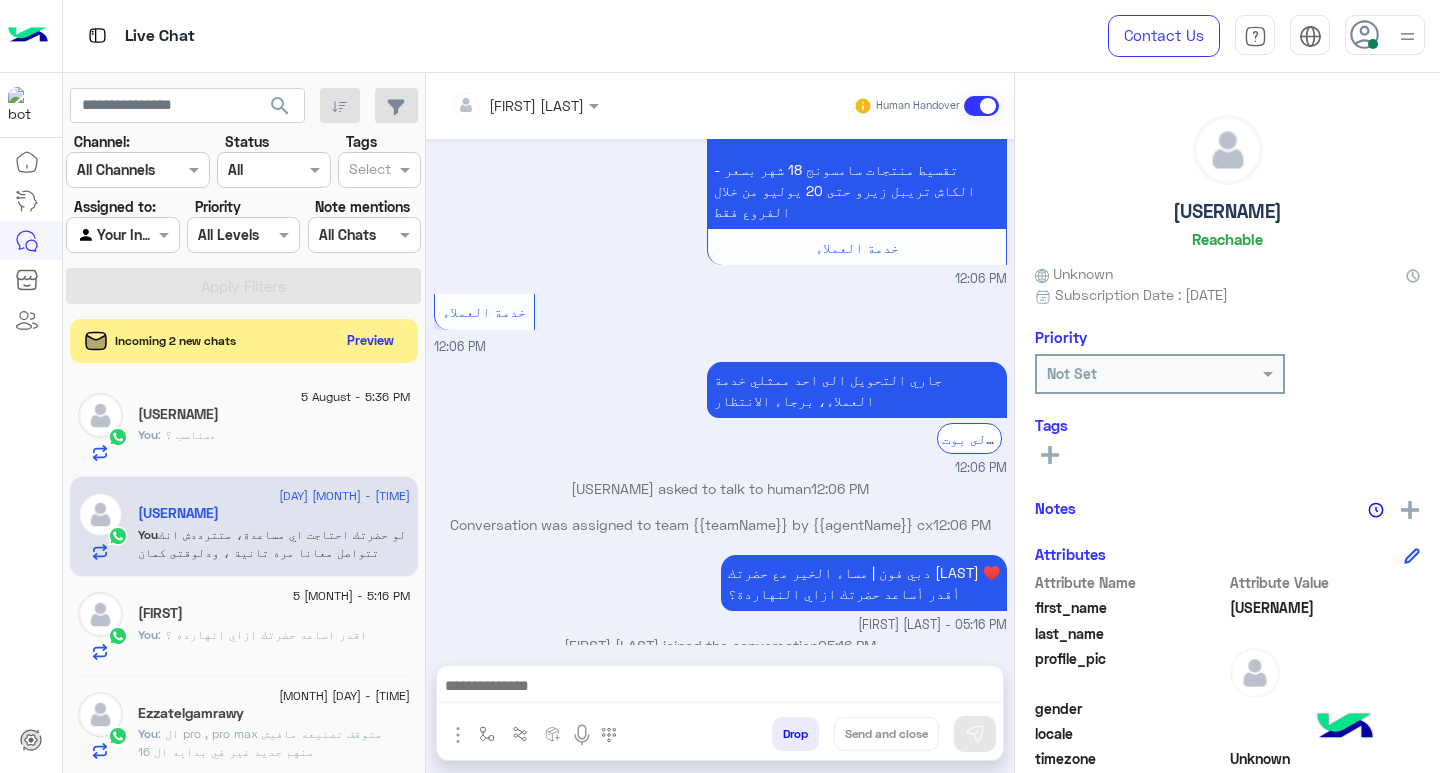 click at bounding box center [720, 688] 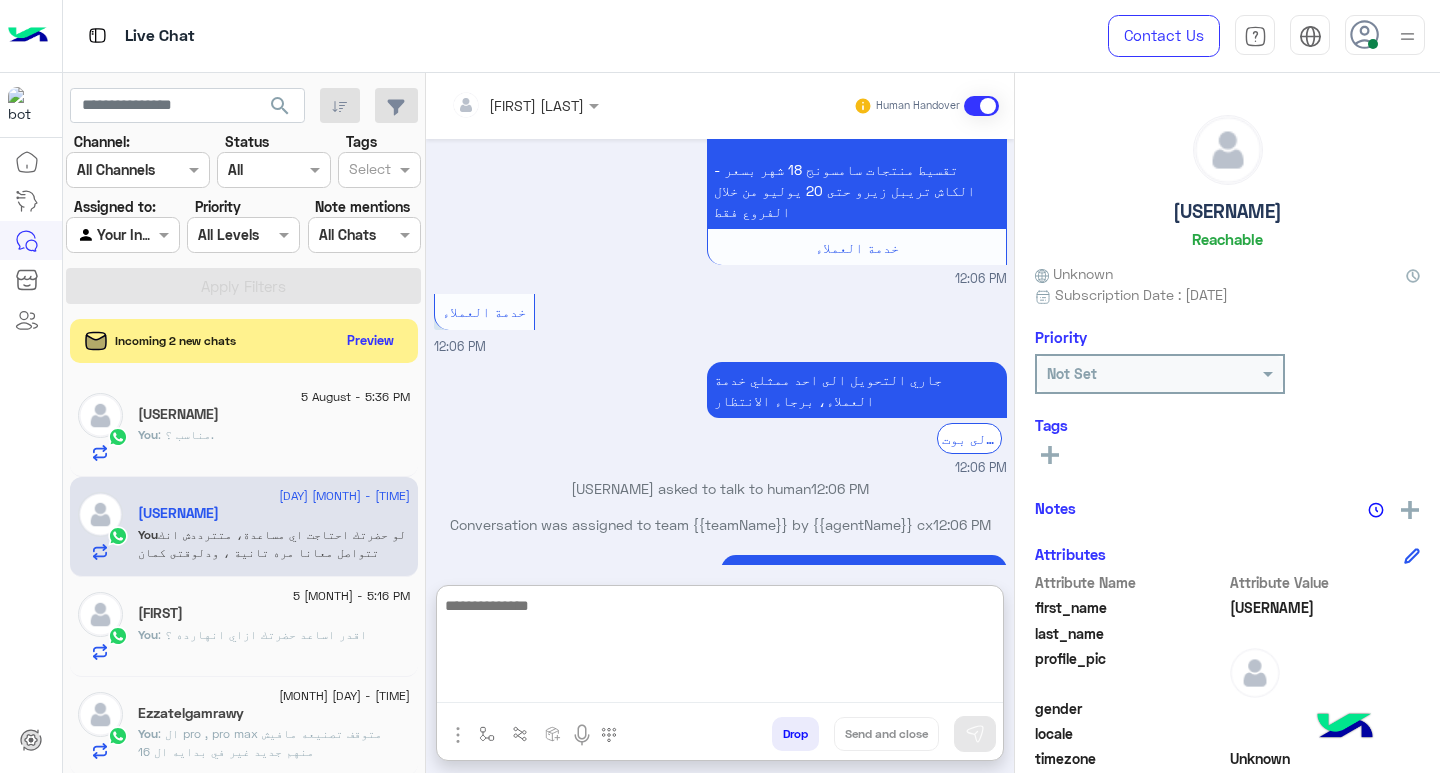 paste on "**********" 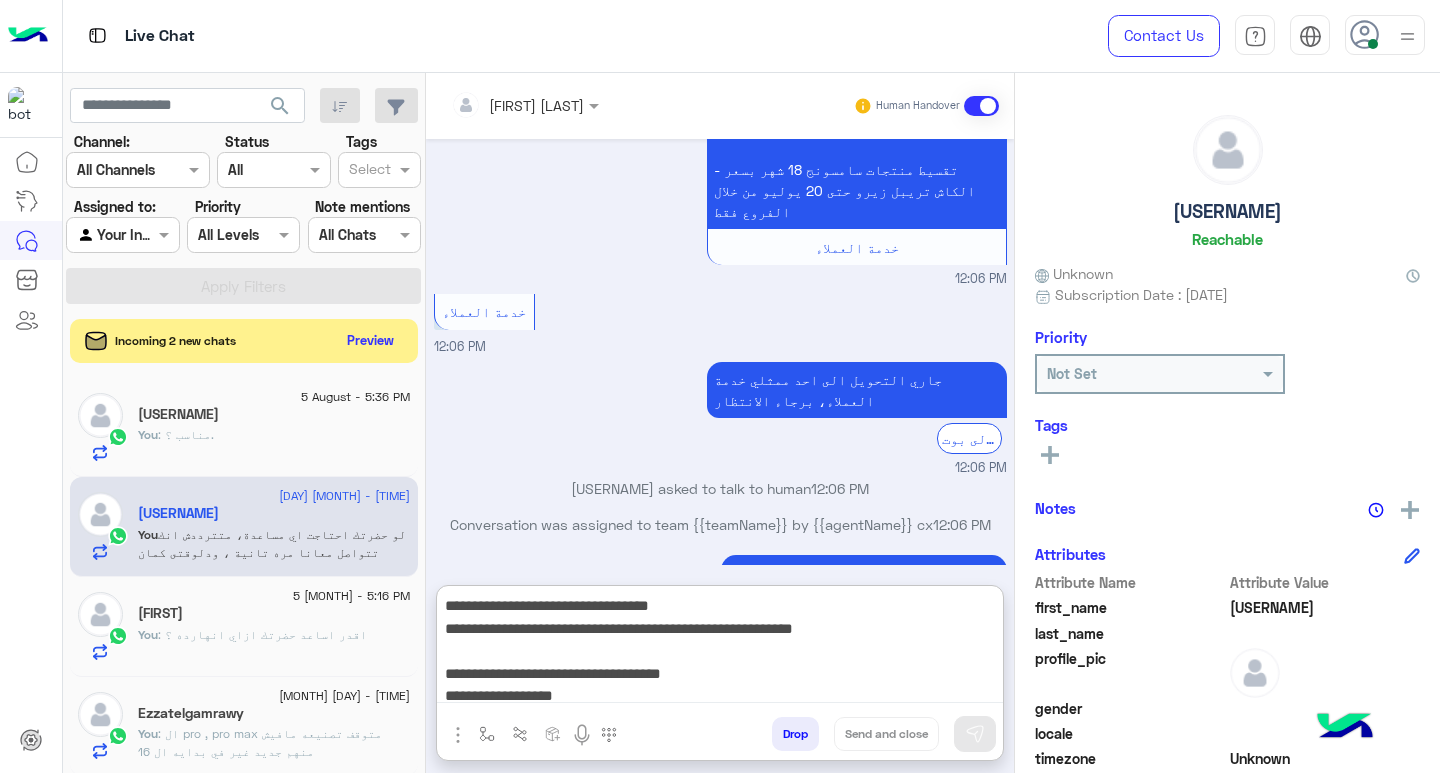scroll, scrollTop: 155, scrollLeft: 0, axis: vertical 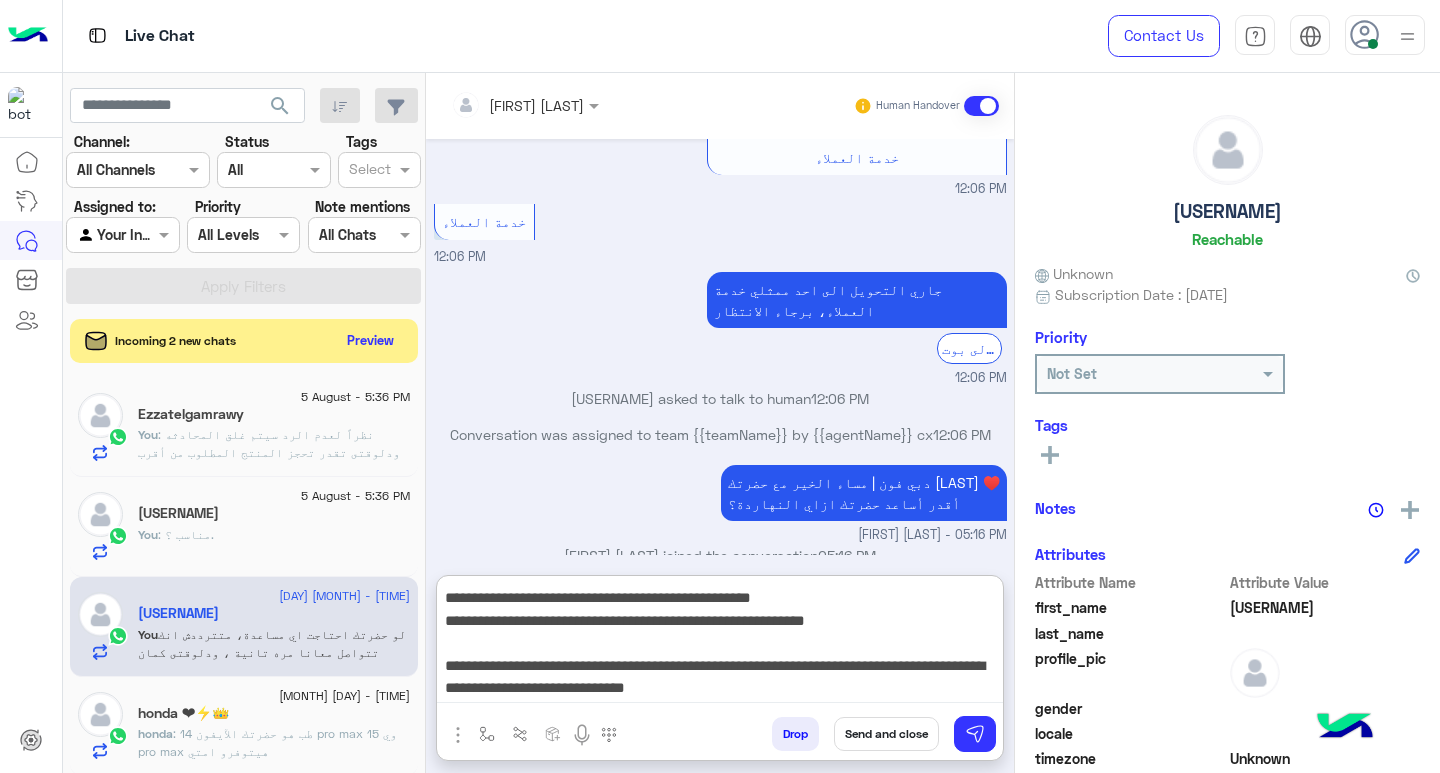 type on "**********" 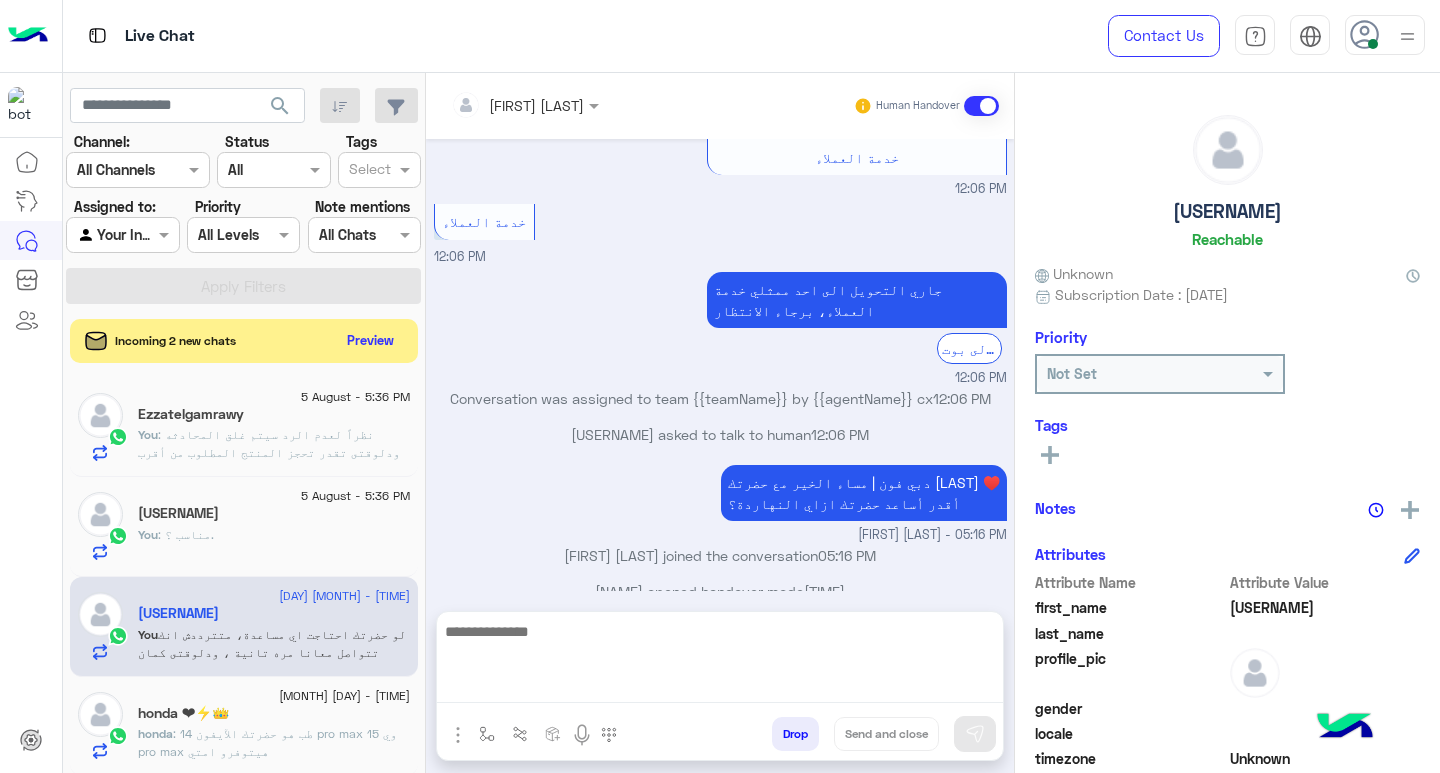 scroll, scrollTop: 2691, scrollLeft: 0, axis: vertical 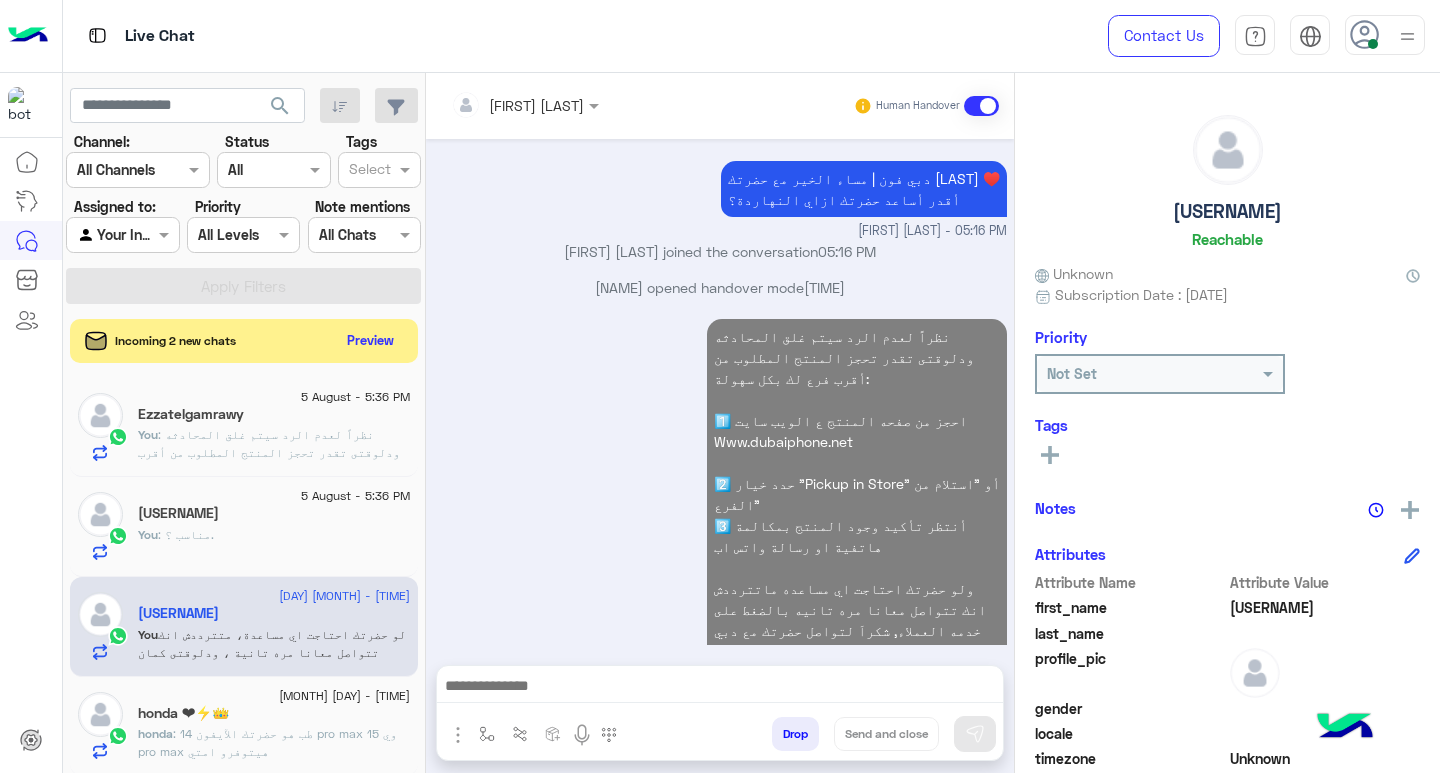 click on "You  : مناسب ?." 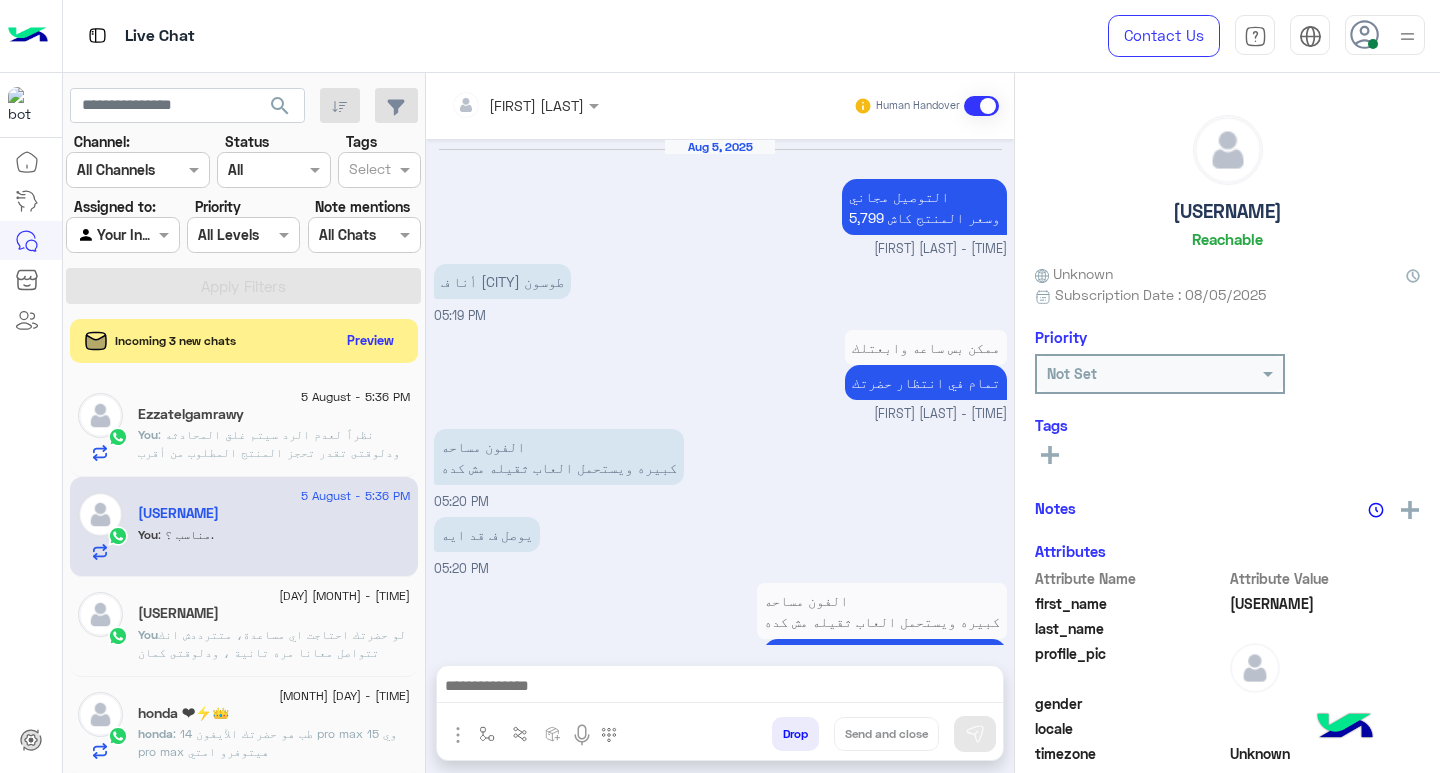 scroll, scrollTop: 1312, scrollLeft: 0, axis: vertical 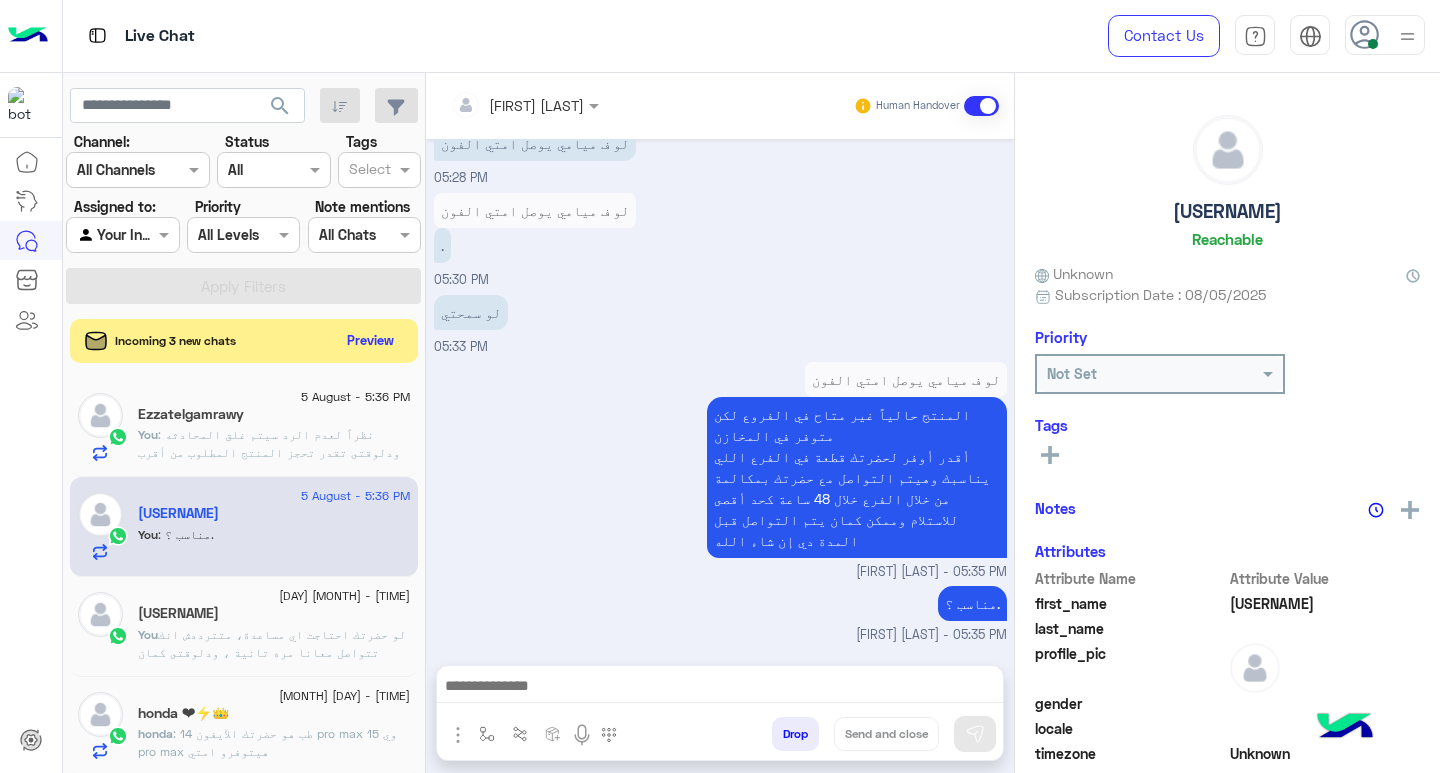 click on "Ezzatelgamrawy" 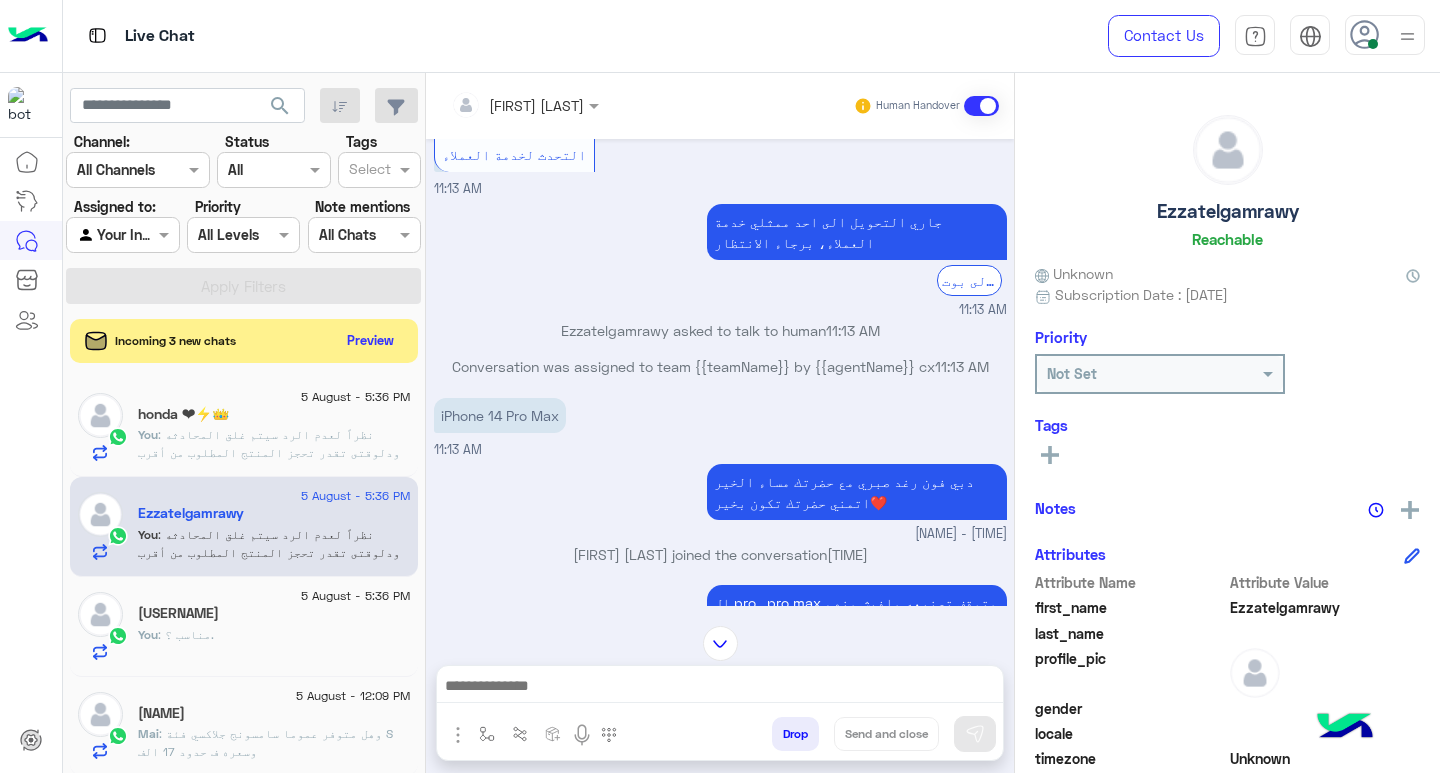 scroll, scrollTop: 1294, scrollLeft: 0, axis: vertical 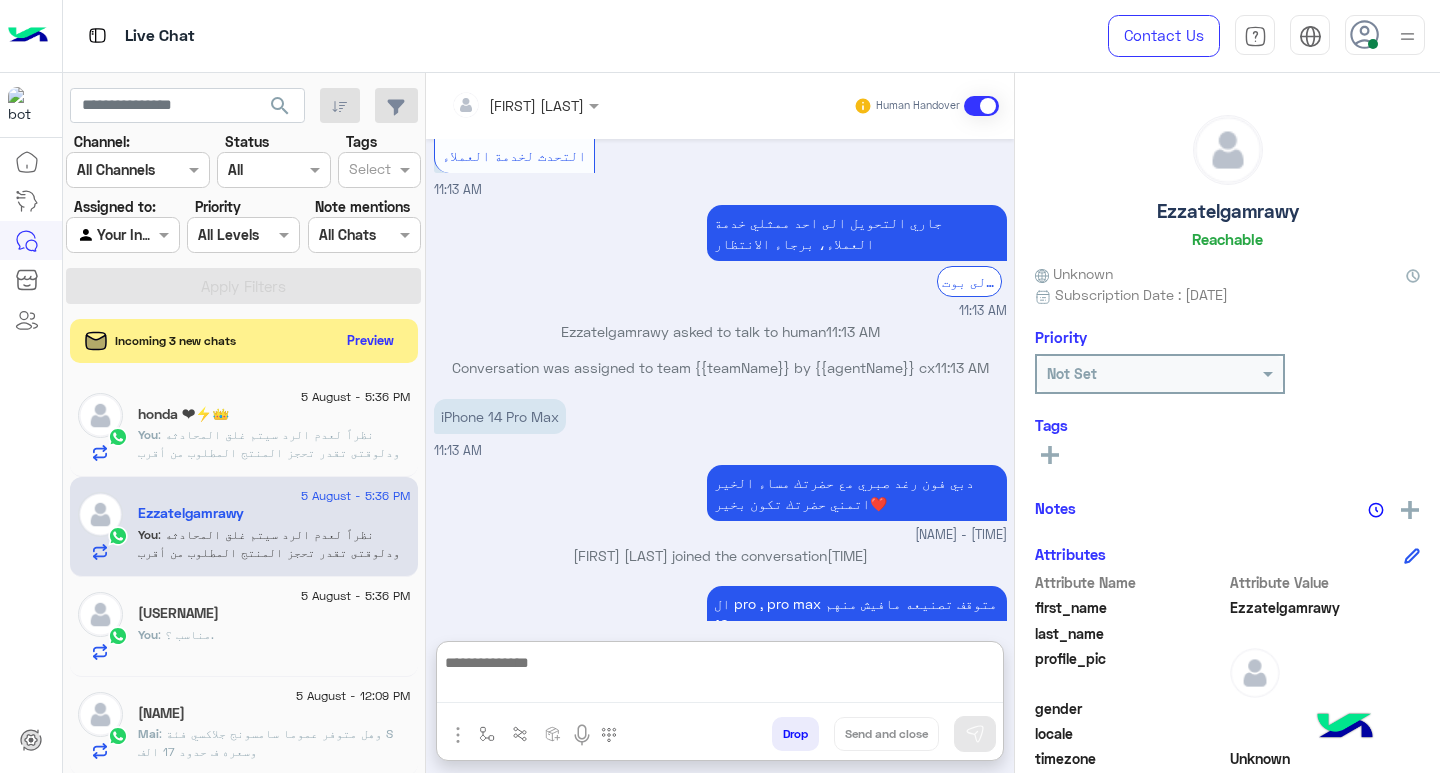click at bounding box center (720, 677) 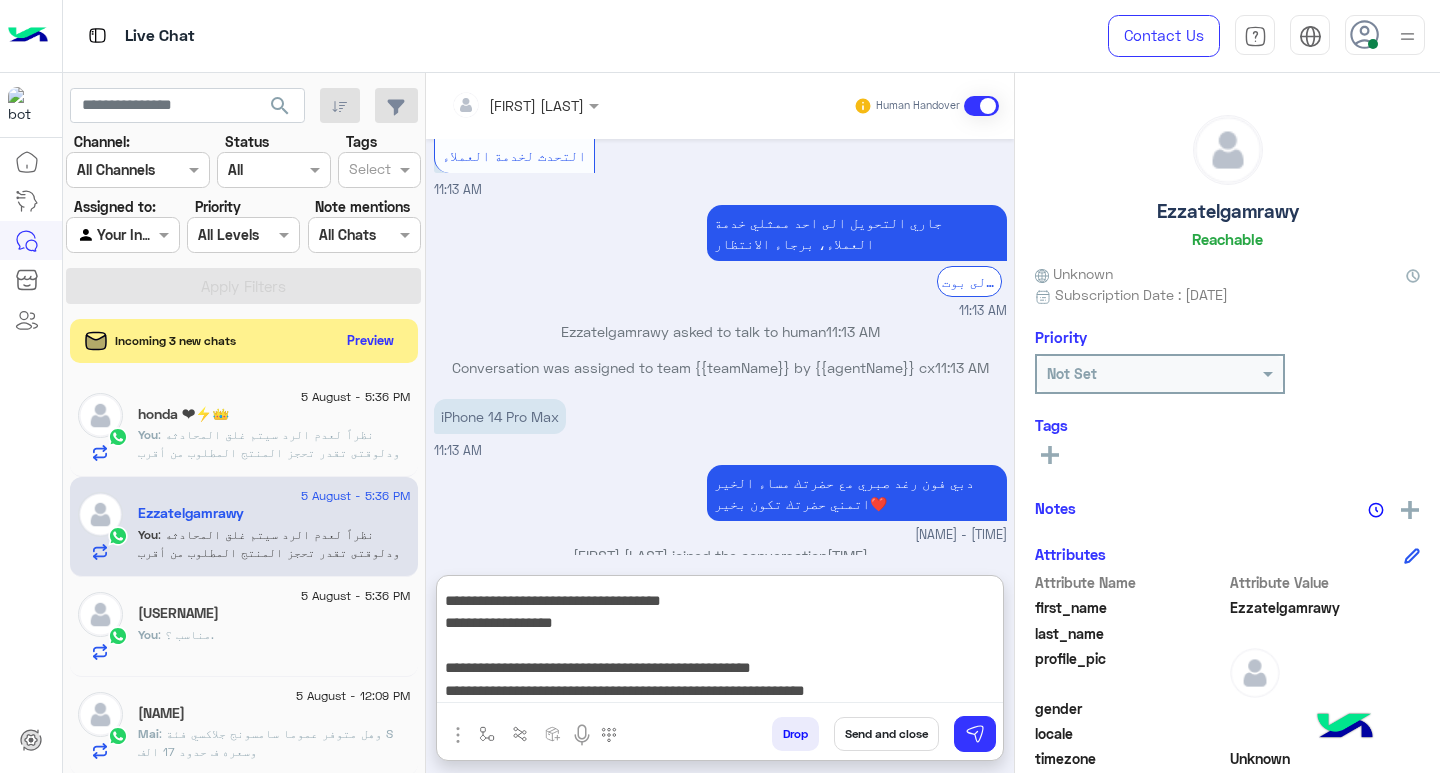 scroll, scrollTop: 0, scrollLeft: 0, axis: both 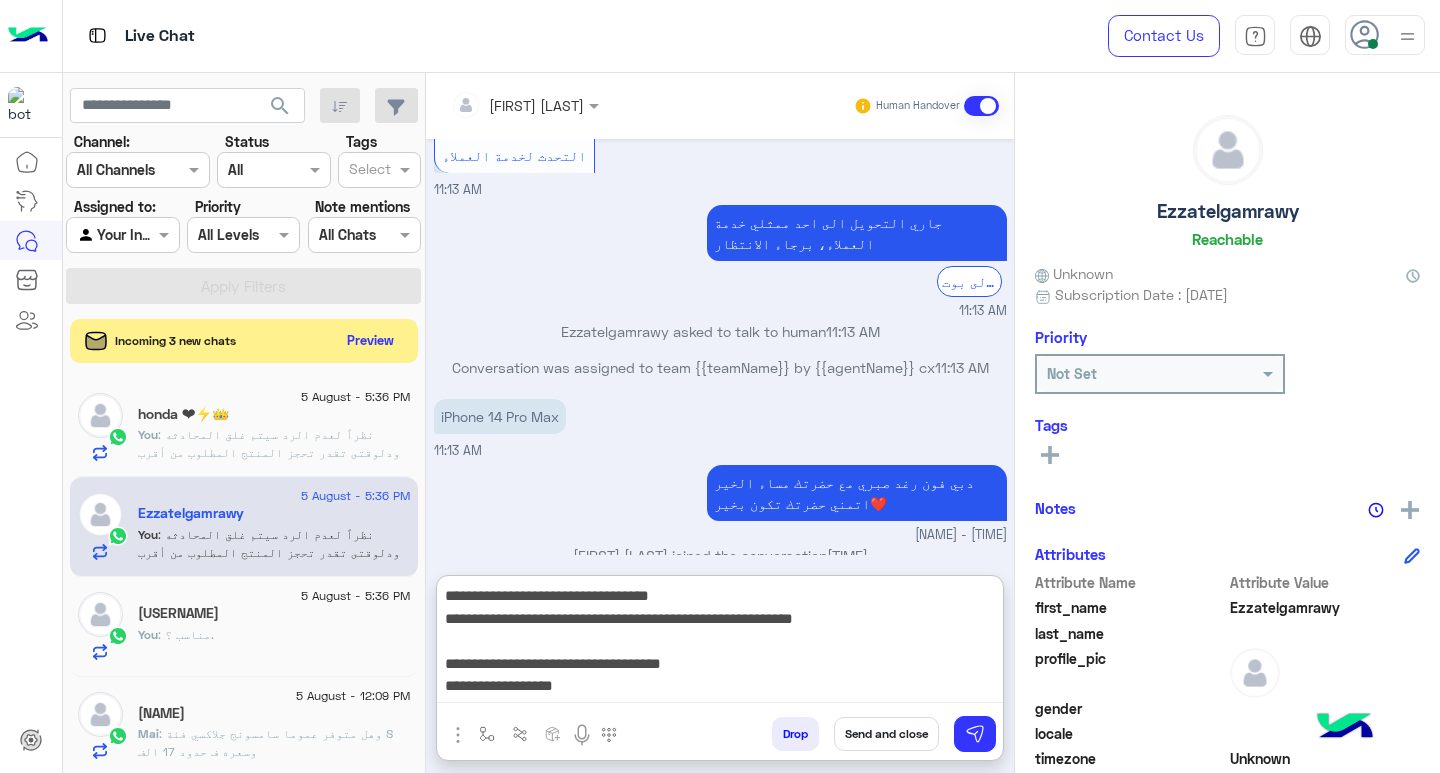 type on "**********" 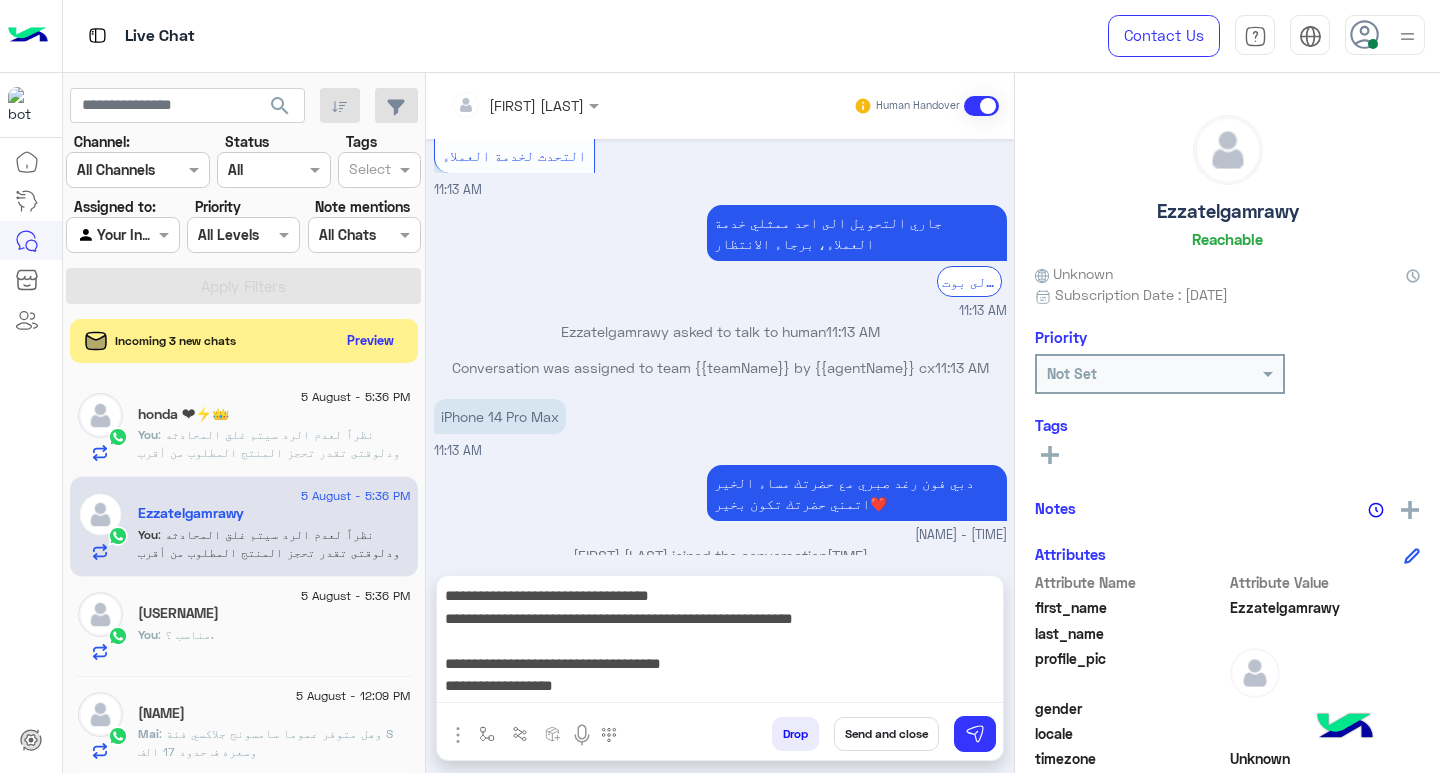 click on "Send and close" at bounding box center [886, 734] 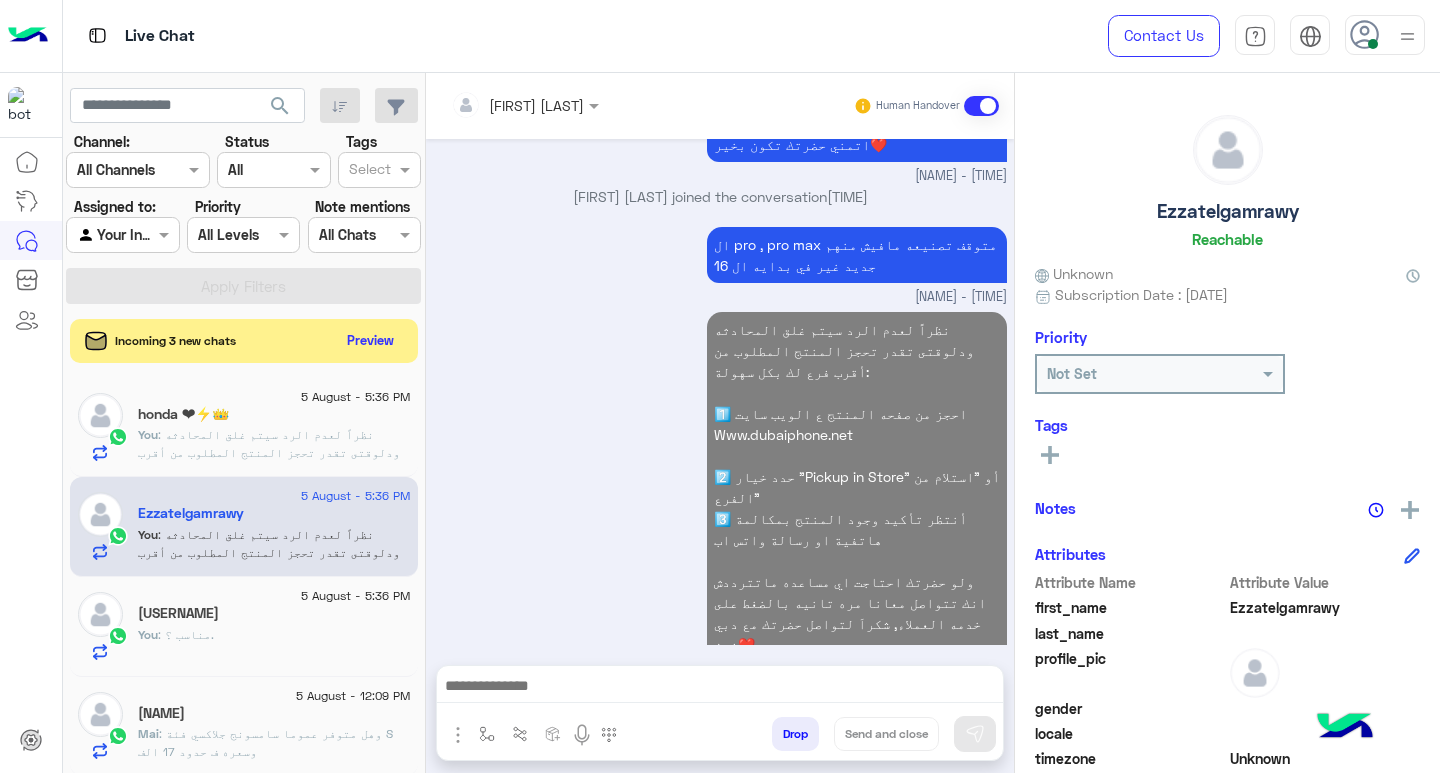 scroll, scrollTop: 1652, scrollLeft: 0, axis: vertical 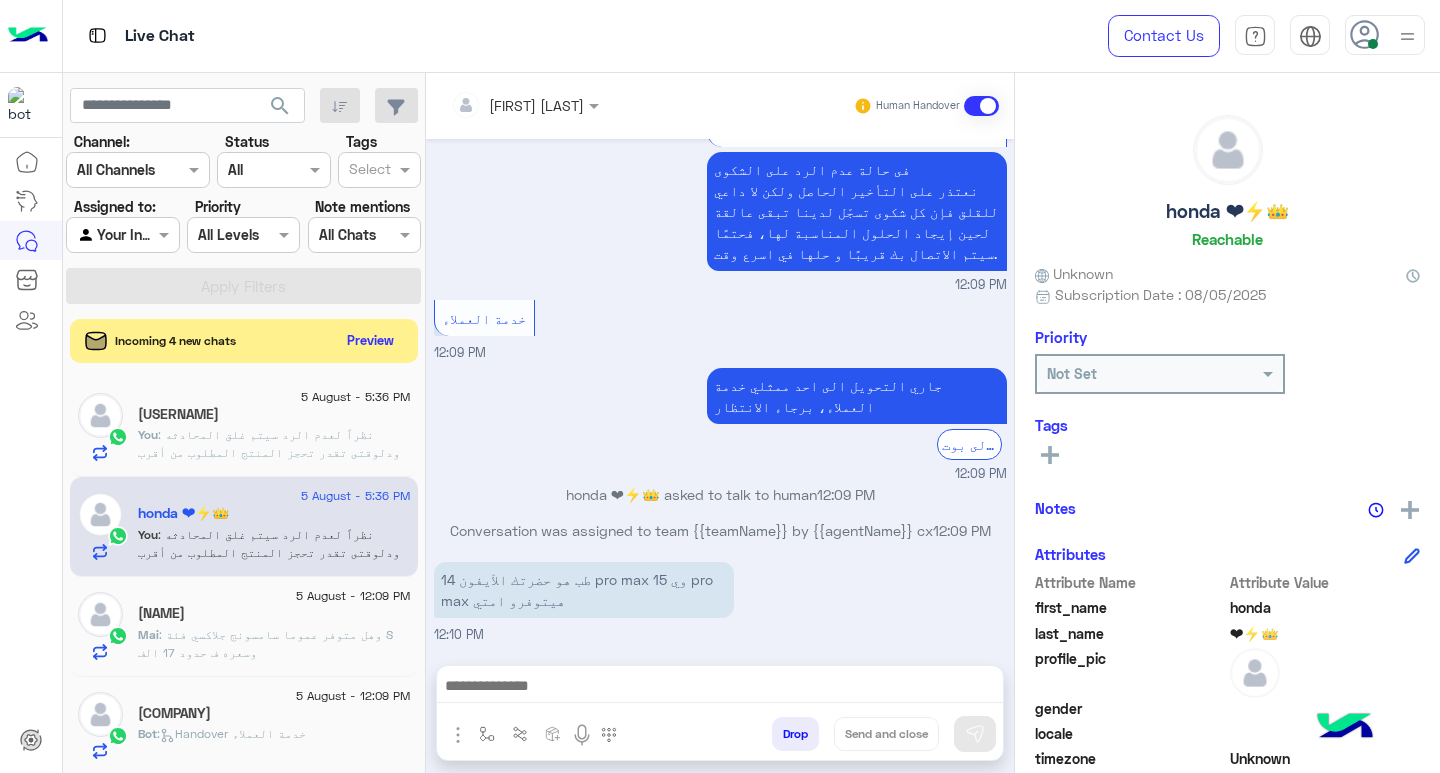 click on ": نظراً لعدم الرد سيتم غلق المحادثه
ودلوقتى تقدر تحجز المنتج المطلوب من أقرب فرع لك بكل سهولة:
1️⃣ احجز من صفحه المنتج ع الويب سايت
Www.dubaiphone.net
2️⃣ حدد خيار "Pickup in Store" أو "استلام من الفرع"
3️⃣ أنتظر تأكيد وجود المنتج  بمكالمة هاتفية او رسالة واتس اب
ولو حضرتك احتاجت اي مساعده ماتترددش انك تتواصل معانا مره تانيه بالضغط على خدمه العملاء, شكراَ لتواصل حضرتك مع دبي فون❤️" 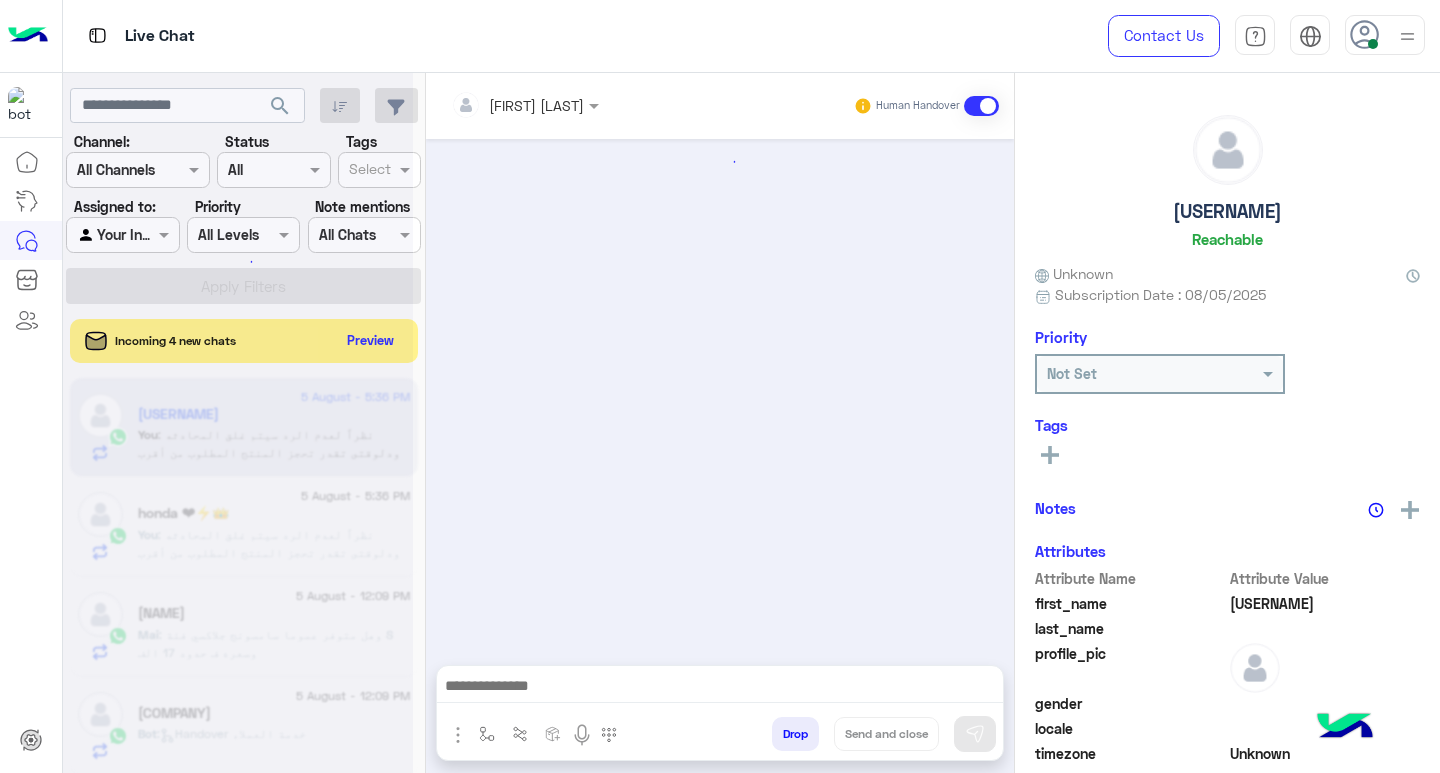 scroll, scrollTop: 1312, scrollLeft: 0, axis: vertical 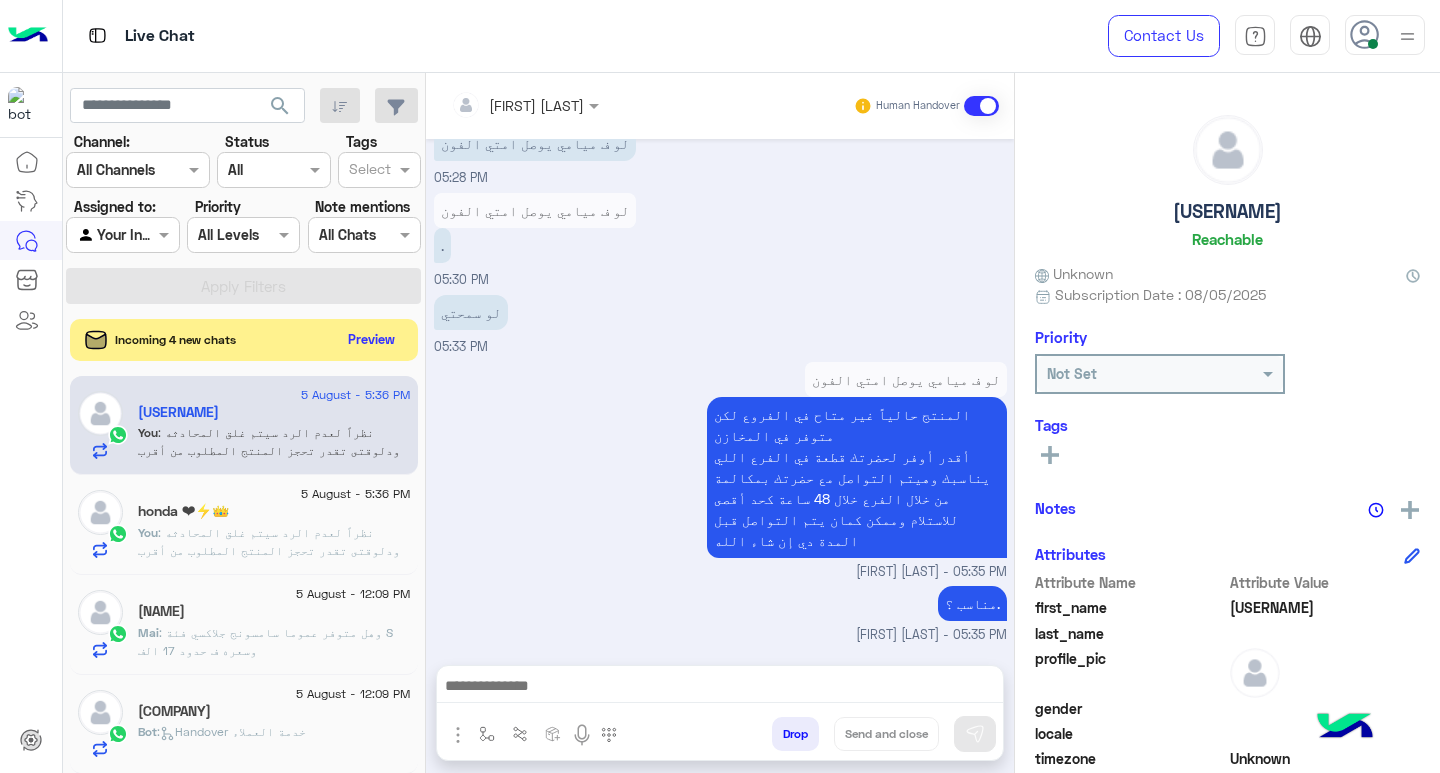 click on "Preview" 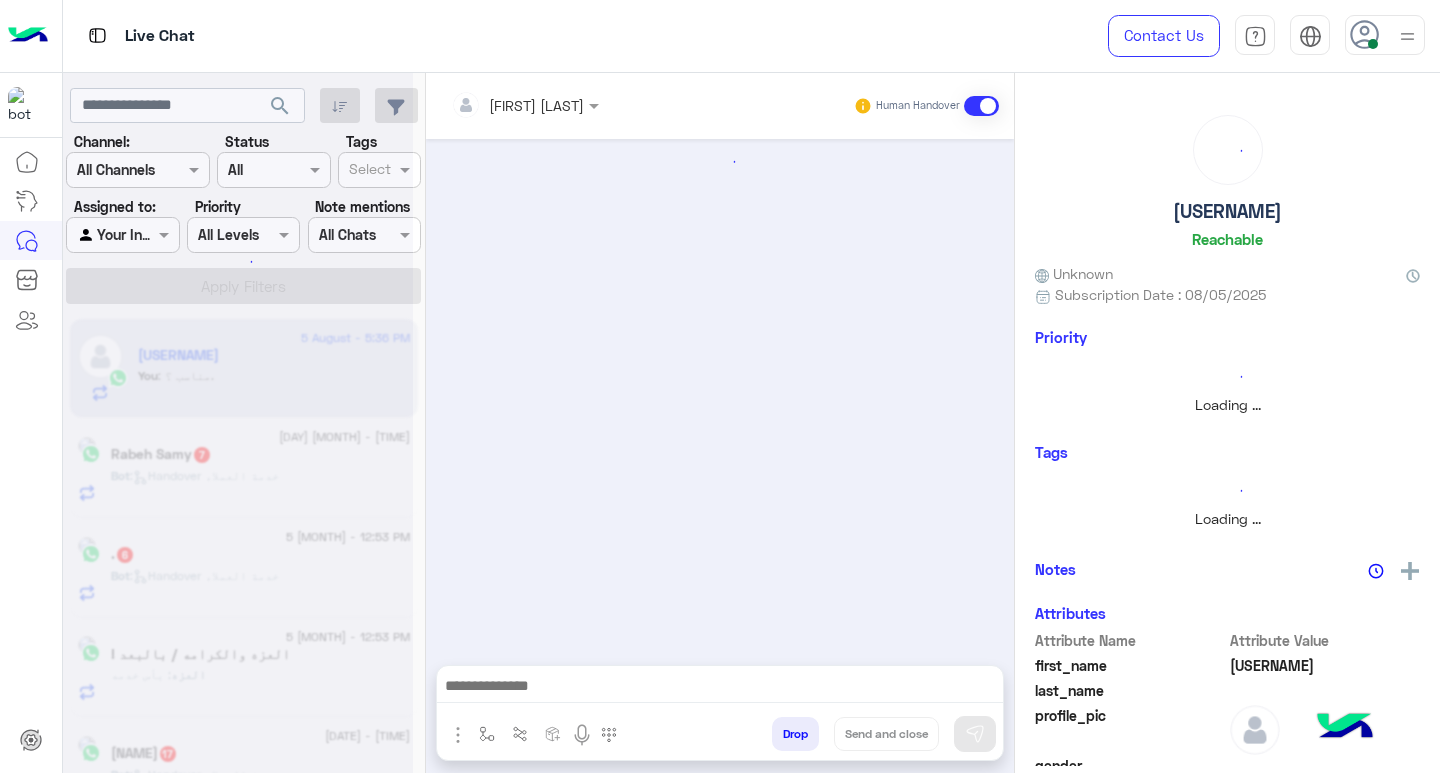 scroll, scrollTop: 1312, scrollLeft: 0, axis: vertical 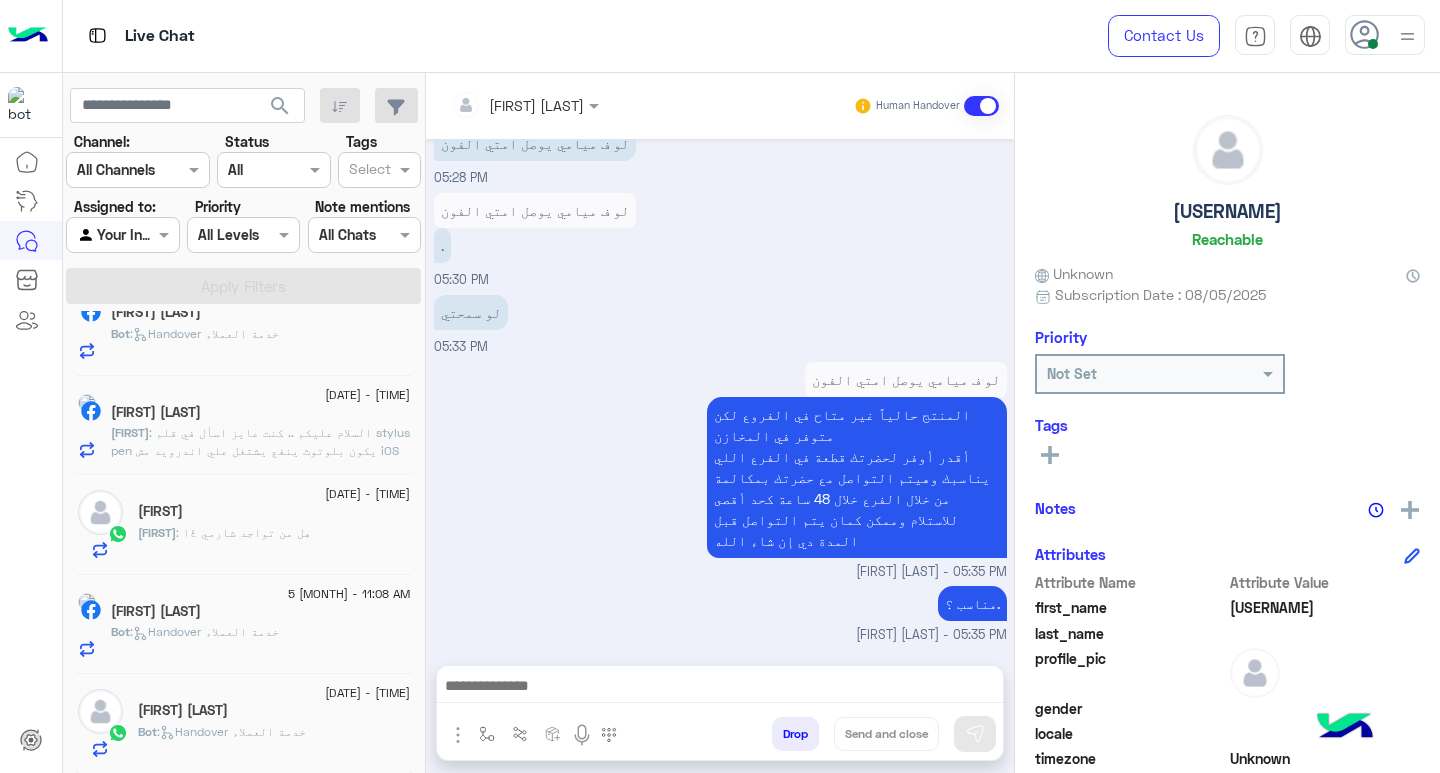 click on "[FIRST]" 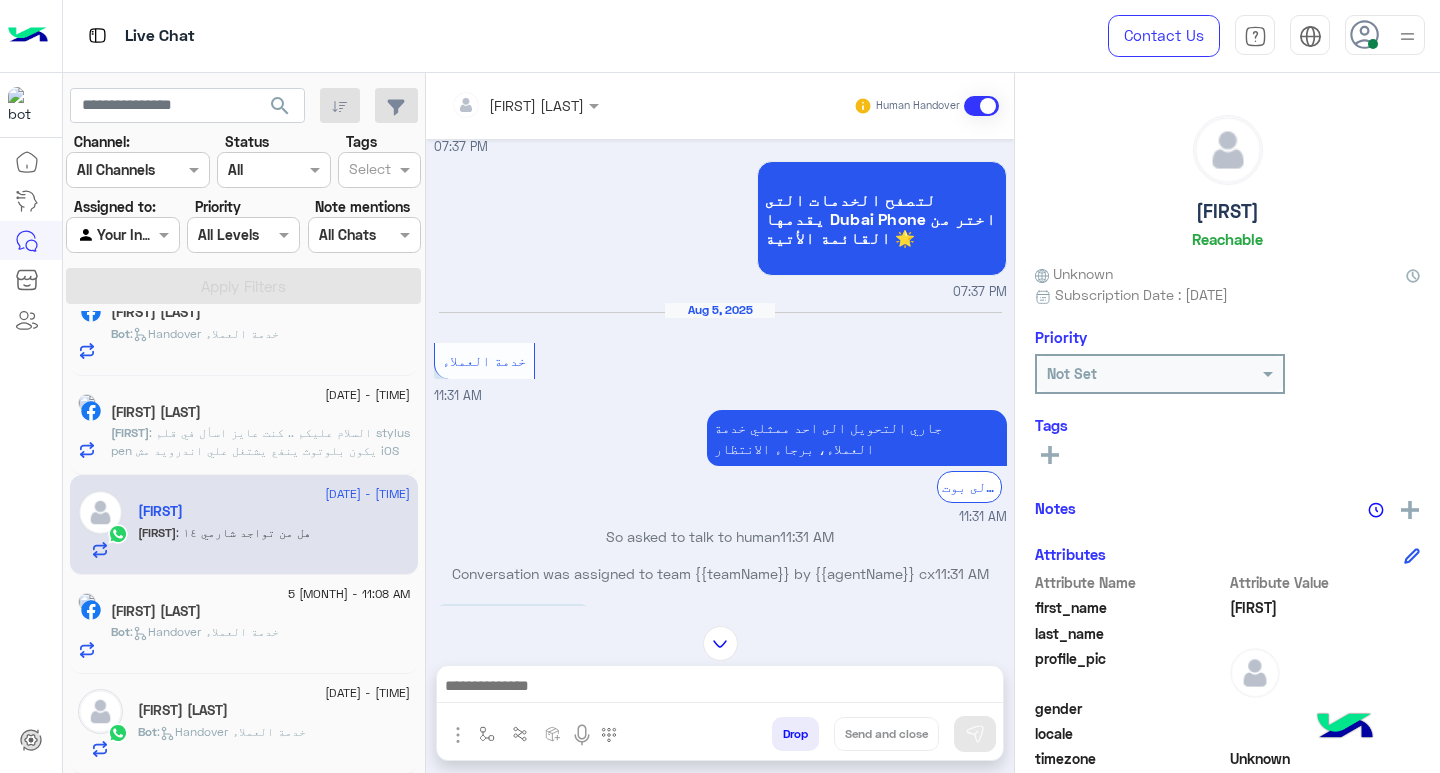 scroll, scrollTop: 32, scrollLeft: 0, axis: vertical 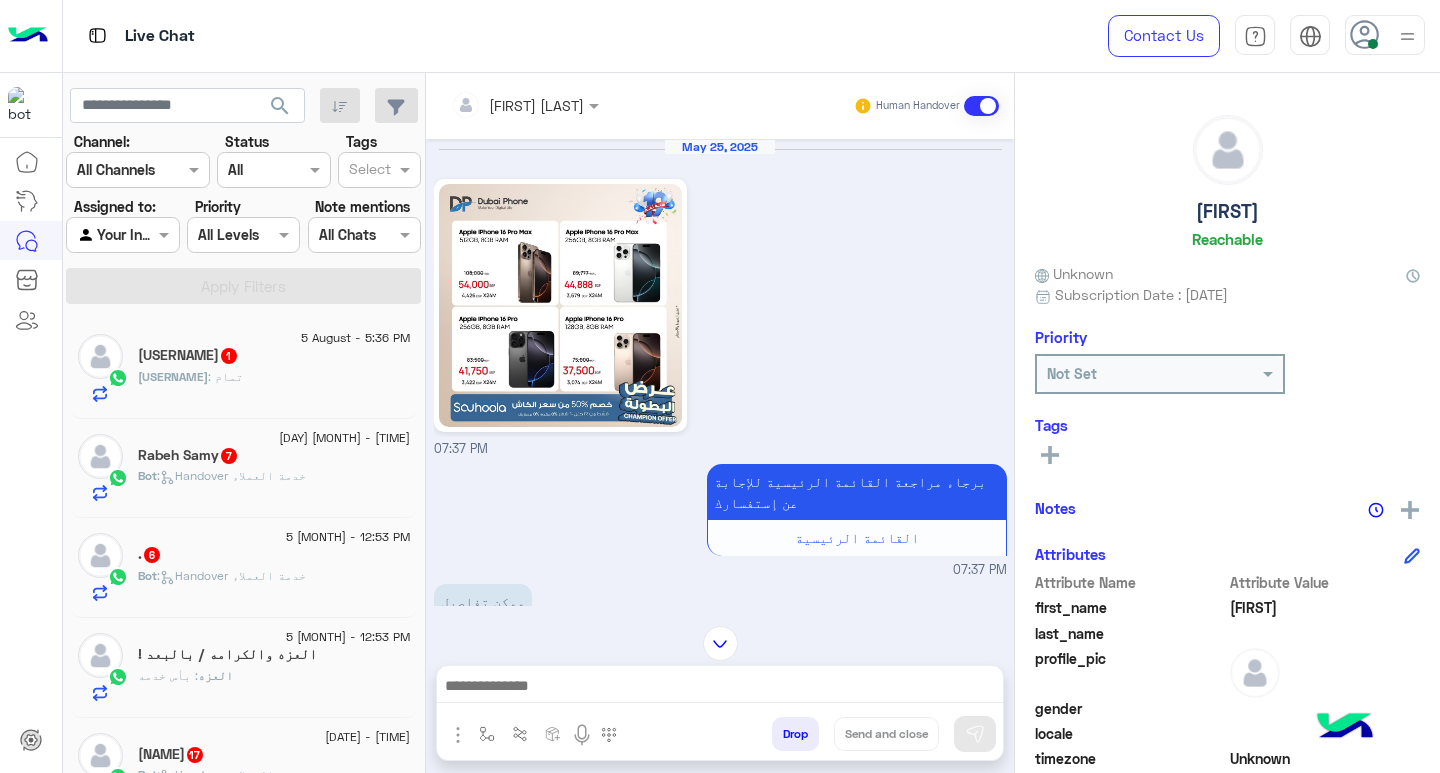 click on "BEBOOOOO   1" 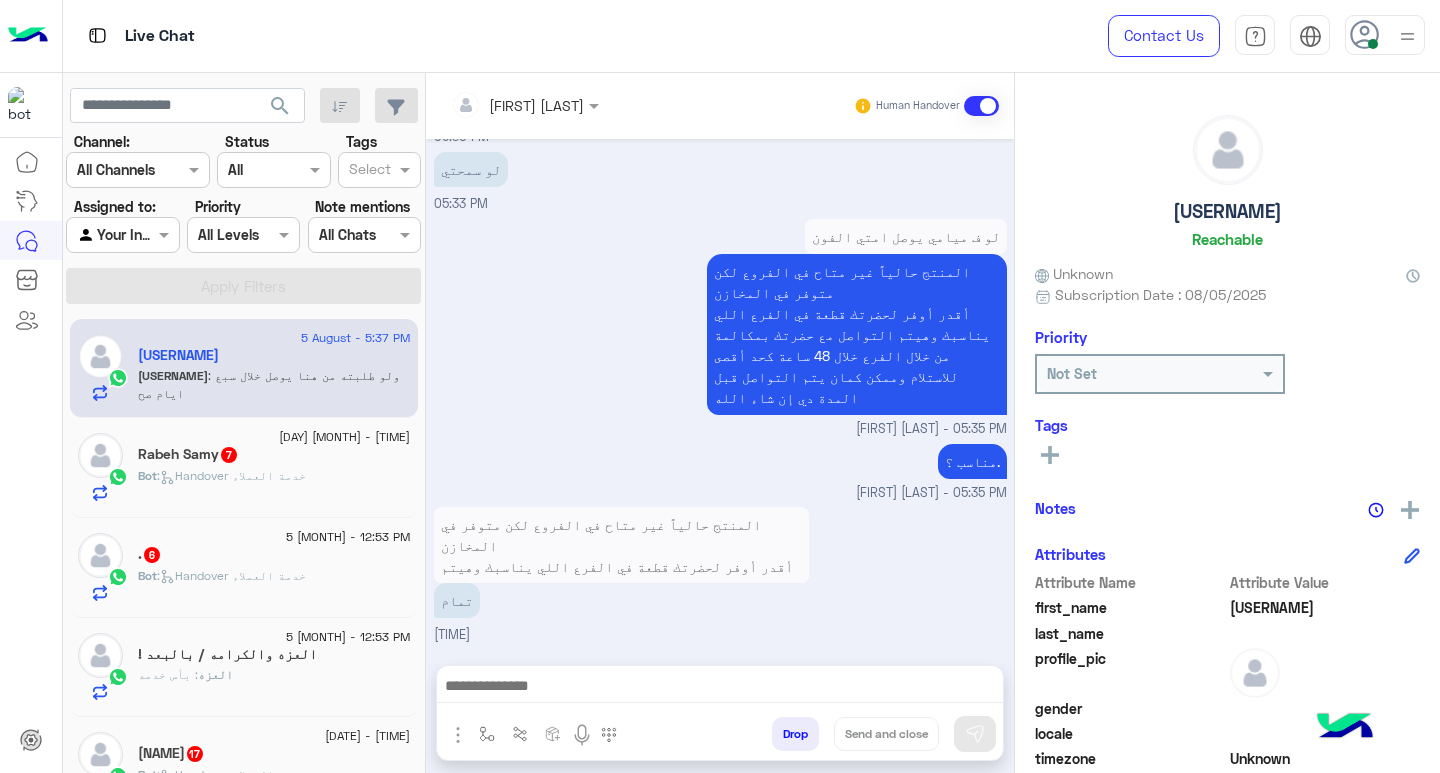scroll, scrollTop: 1437, scrollLeft: 0, axis: vertical 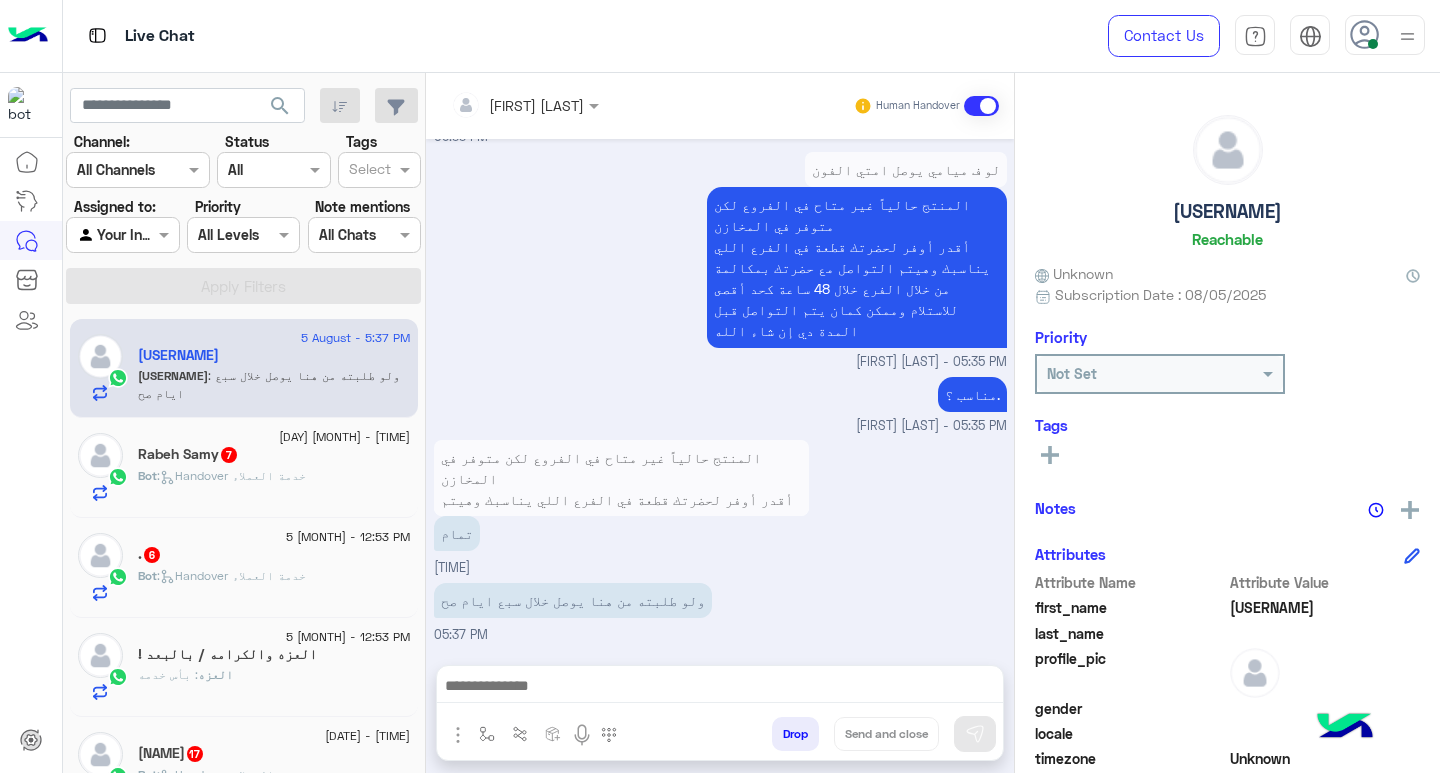 click at bounding box center (720, 691) 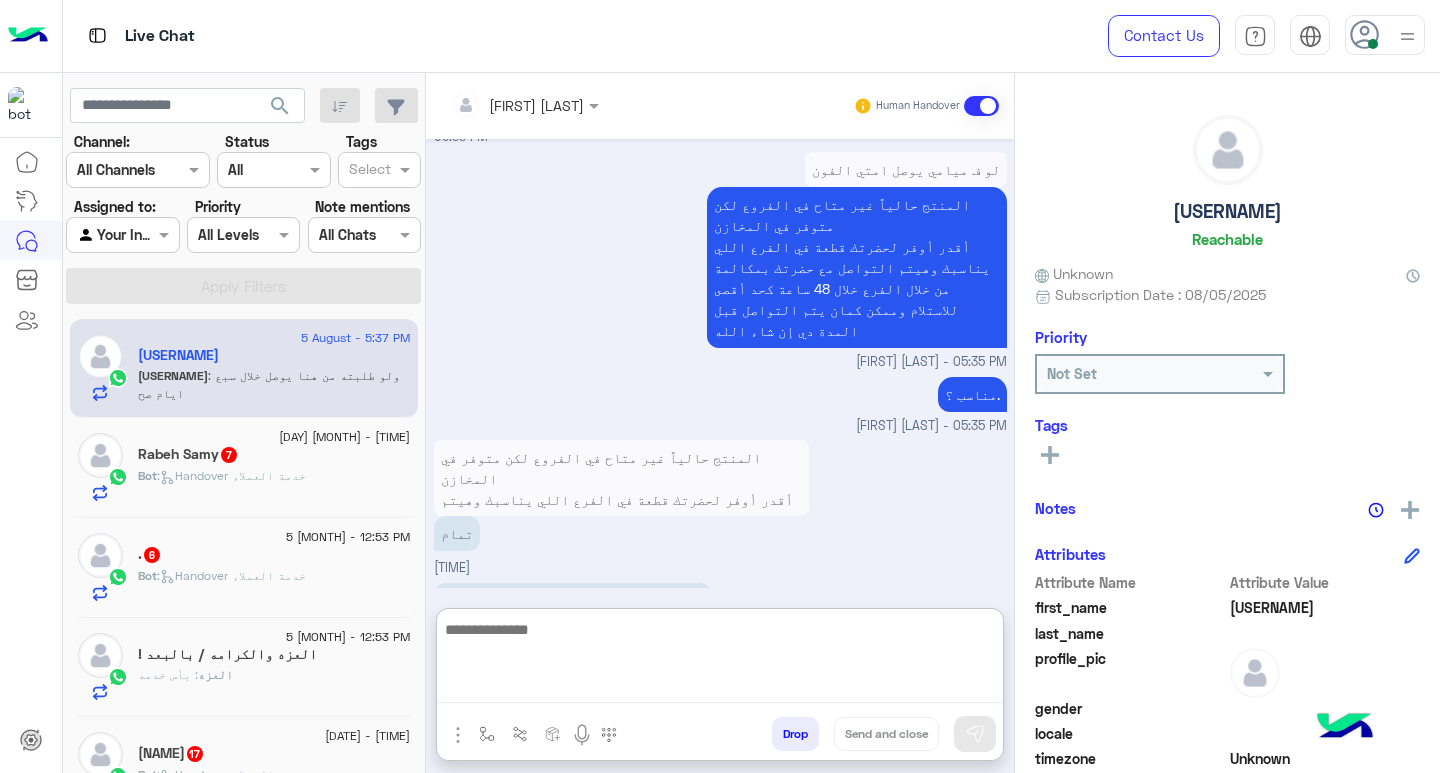 paste on "**********" 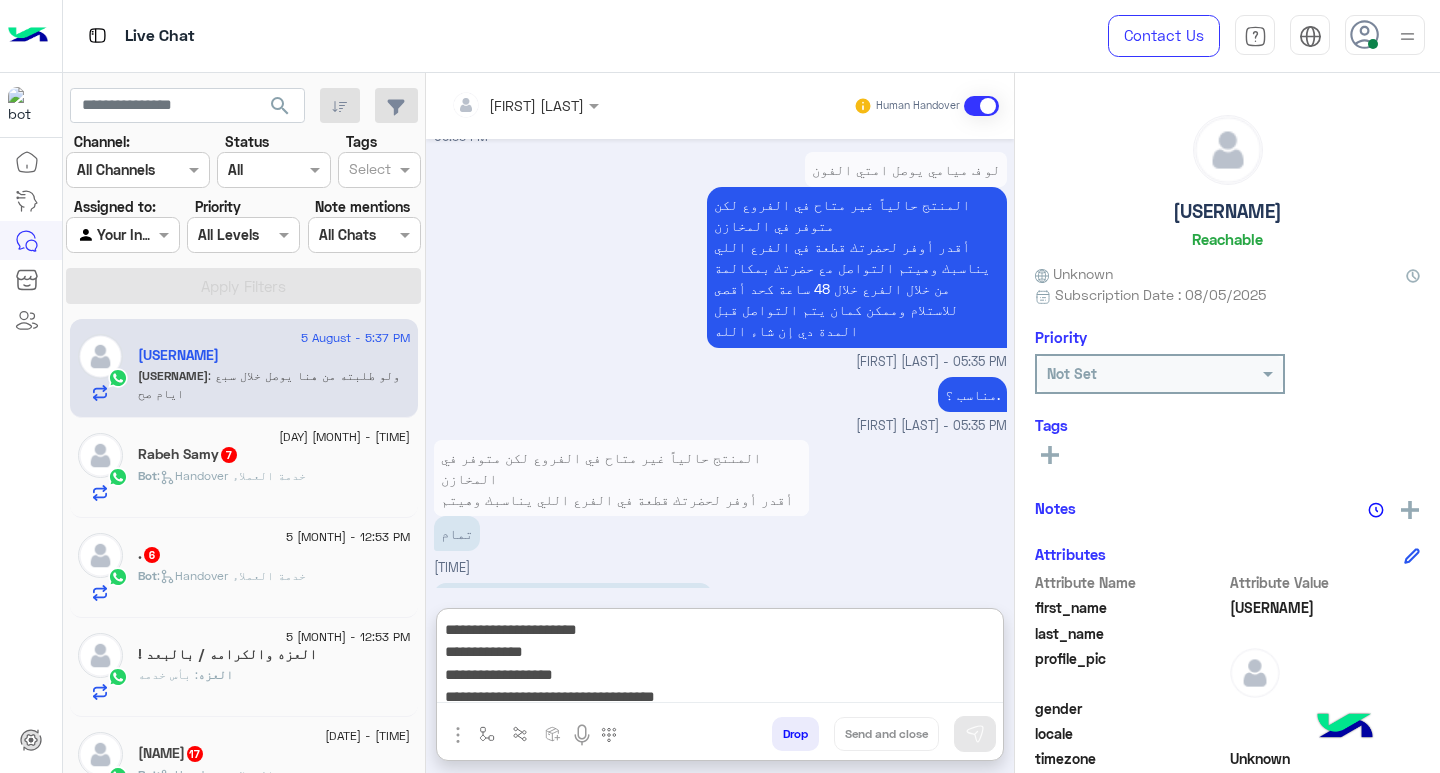 scroll, scrollTop: 0, scrollLeft: 0, axis: both 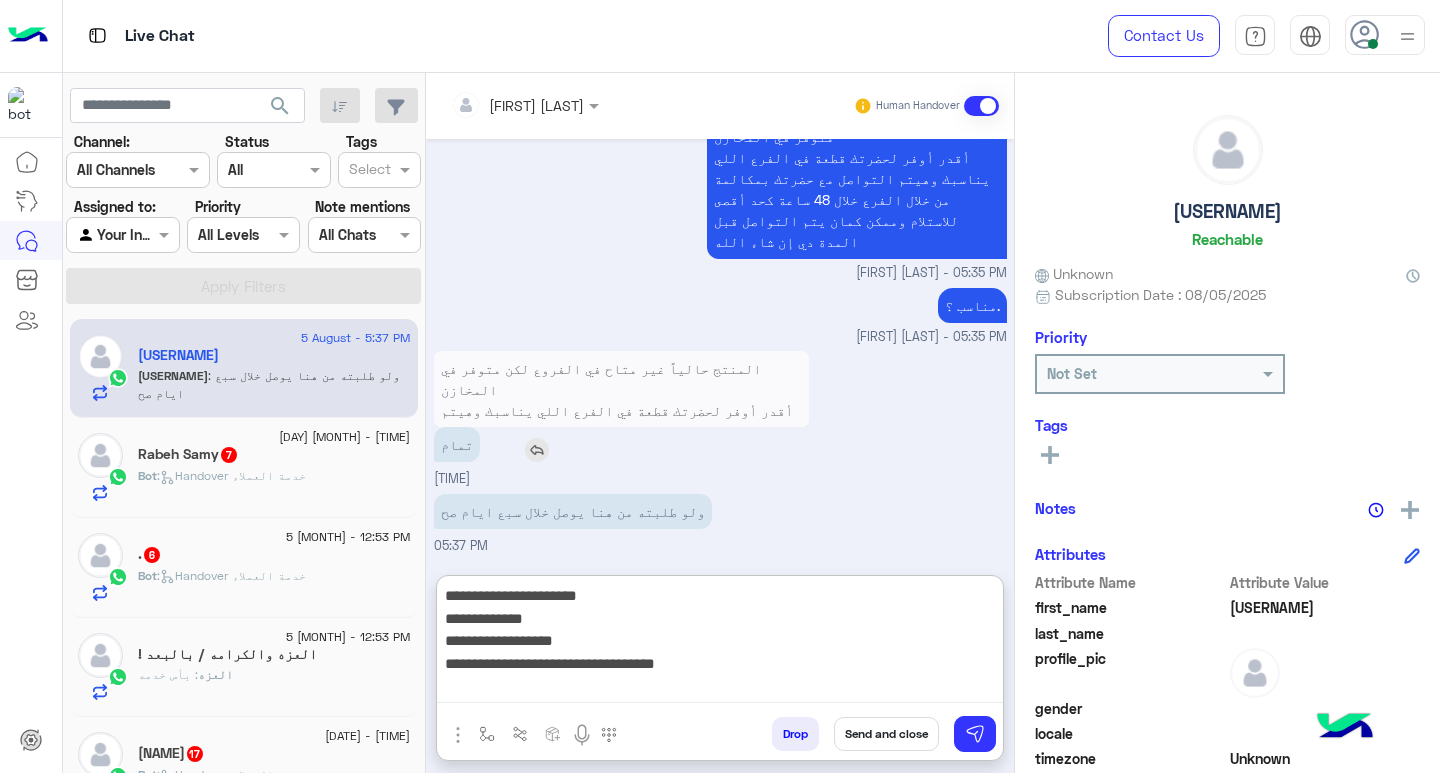 type on "**********" 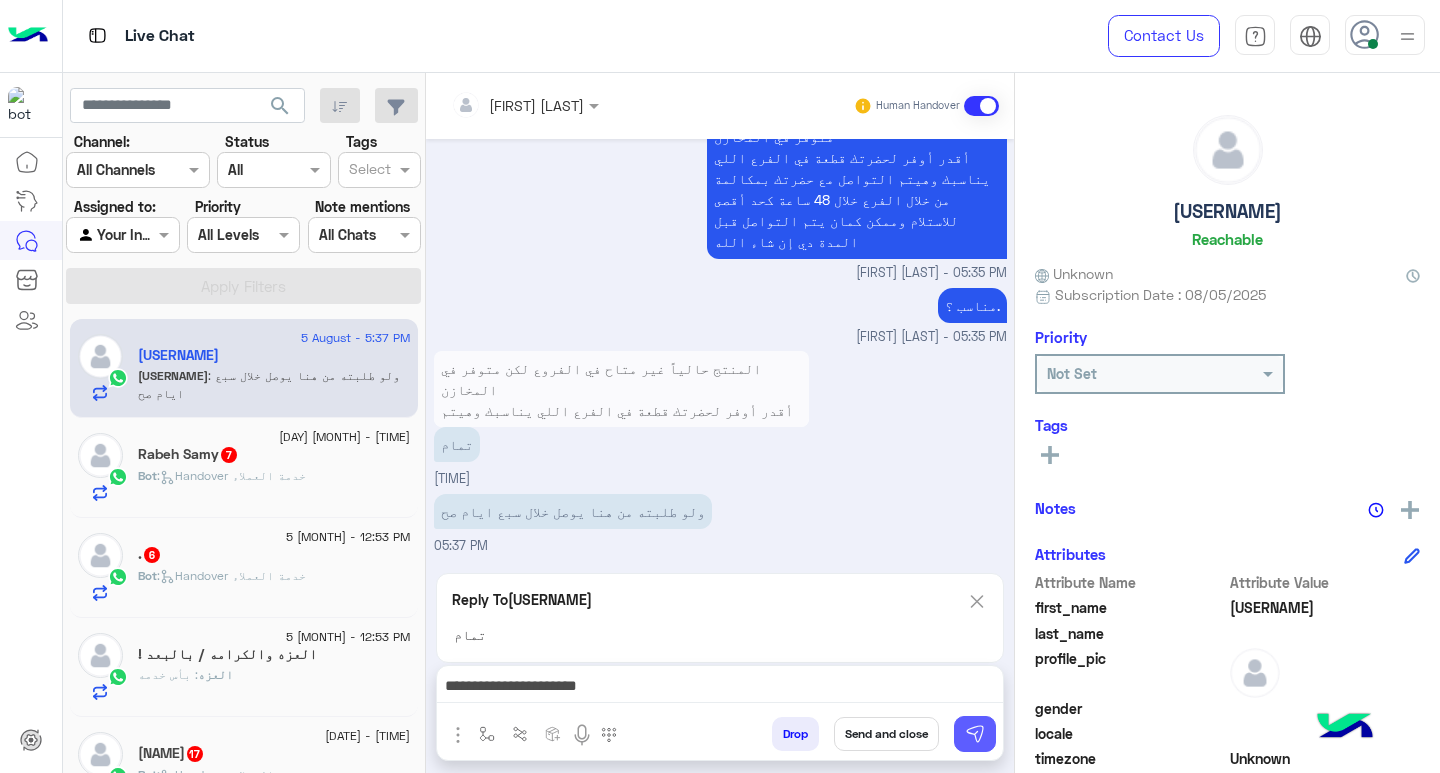 click at bounding box center [975, 734] 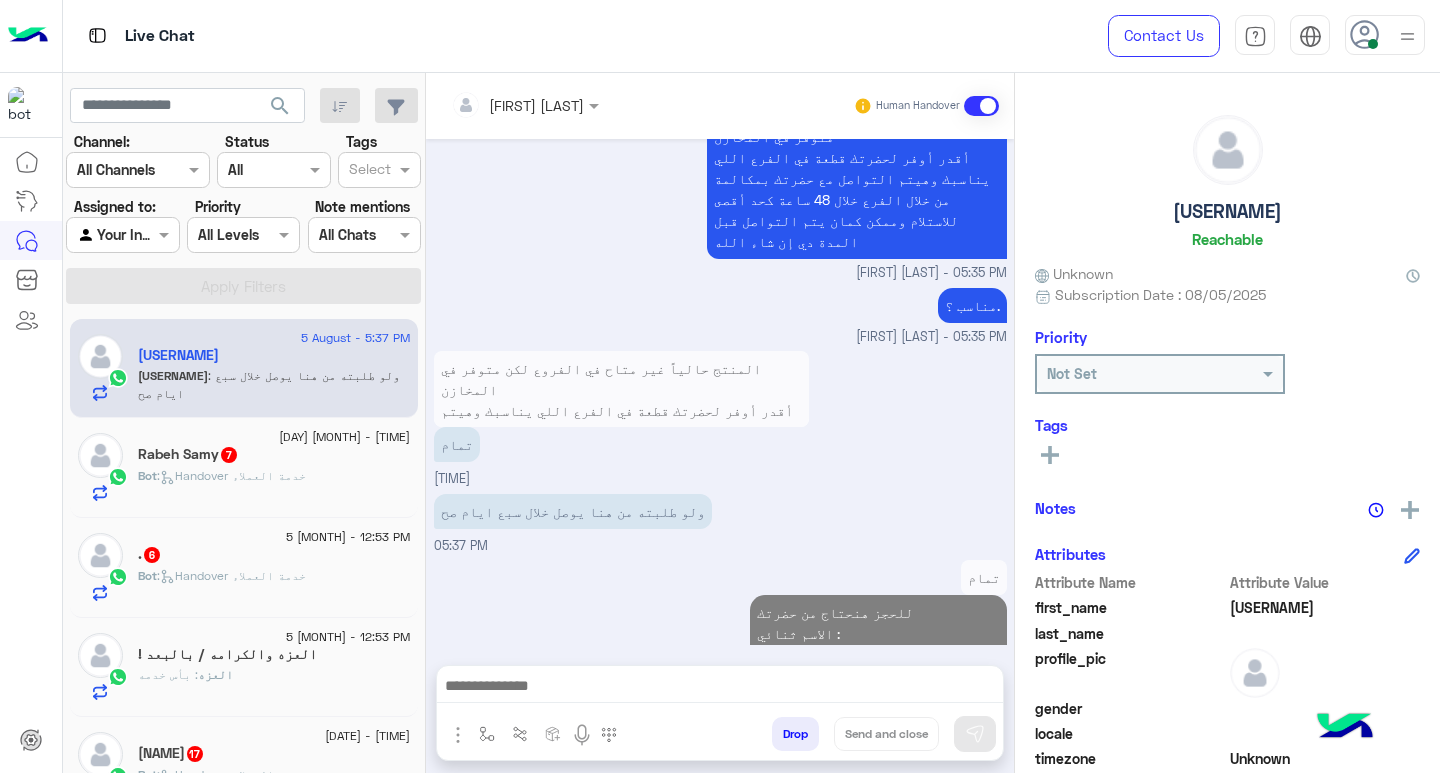 scroll, scrollTop: 1598, scrollLeft: 0, axis: vertical 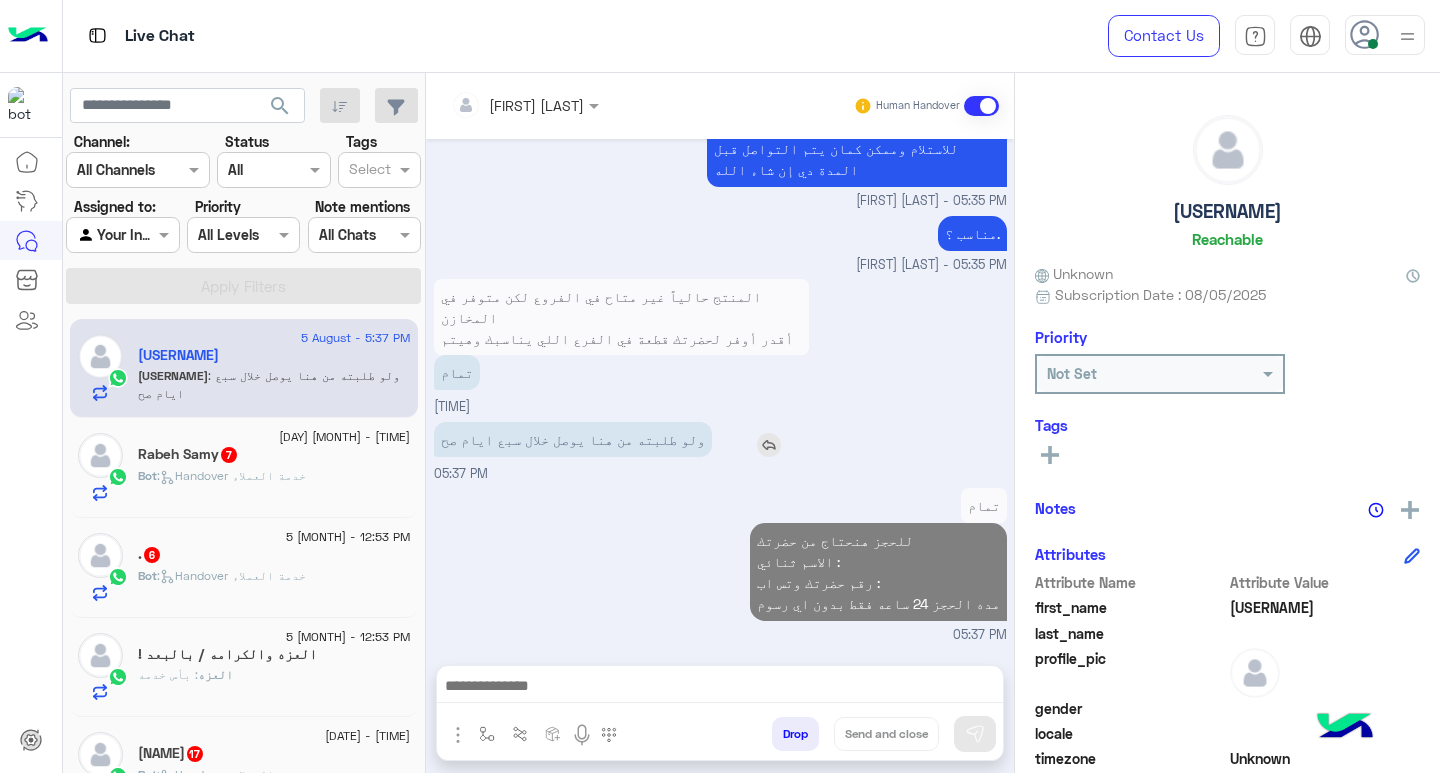 click at bounding box center [769, 445] 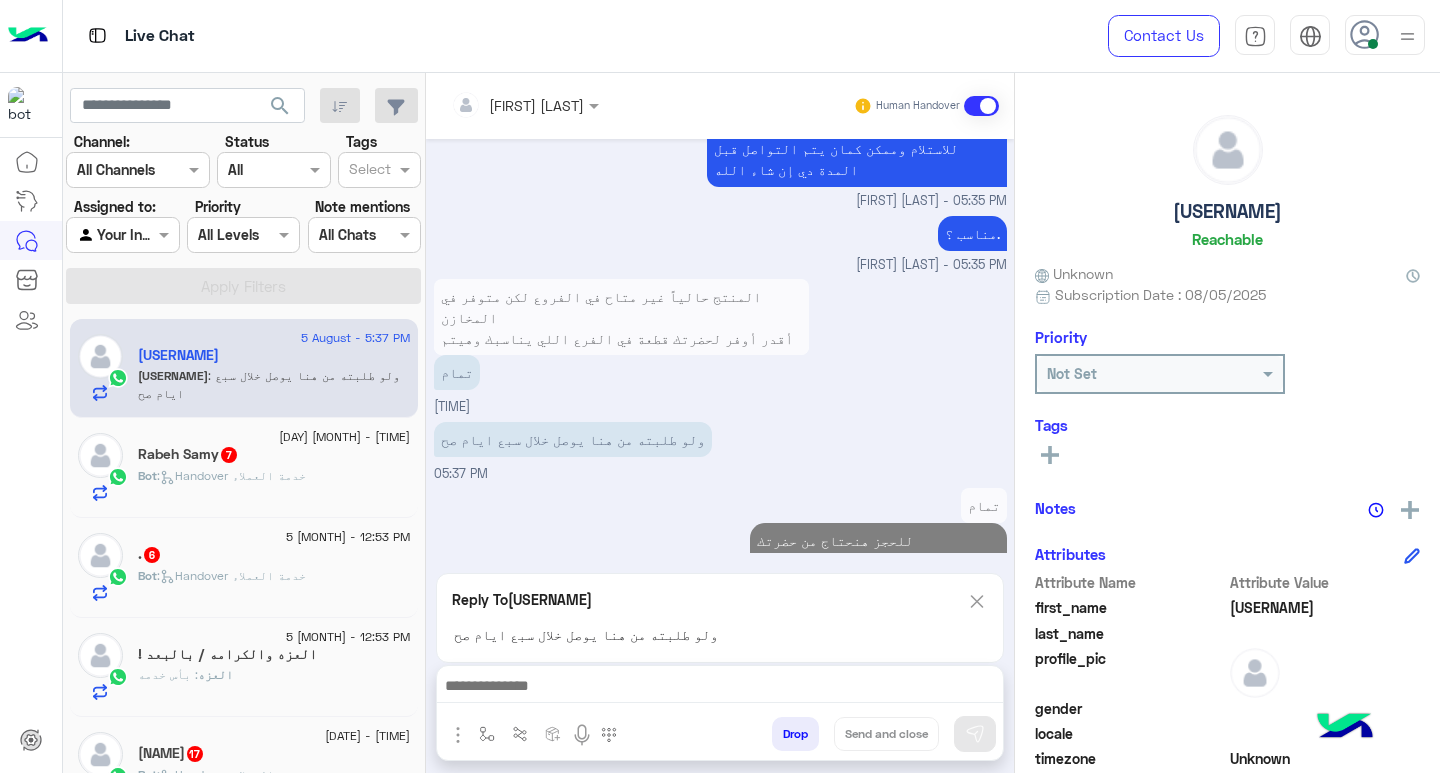 drag, startPoint x: 872, startPoint y: 665, endPoint x: 882, endPoint y: 692, distance: 28.79236 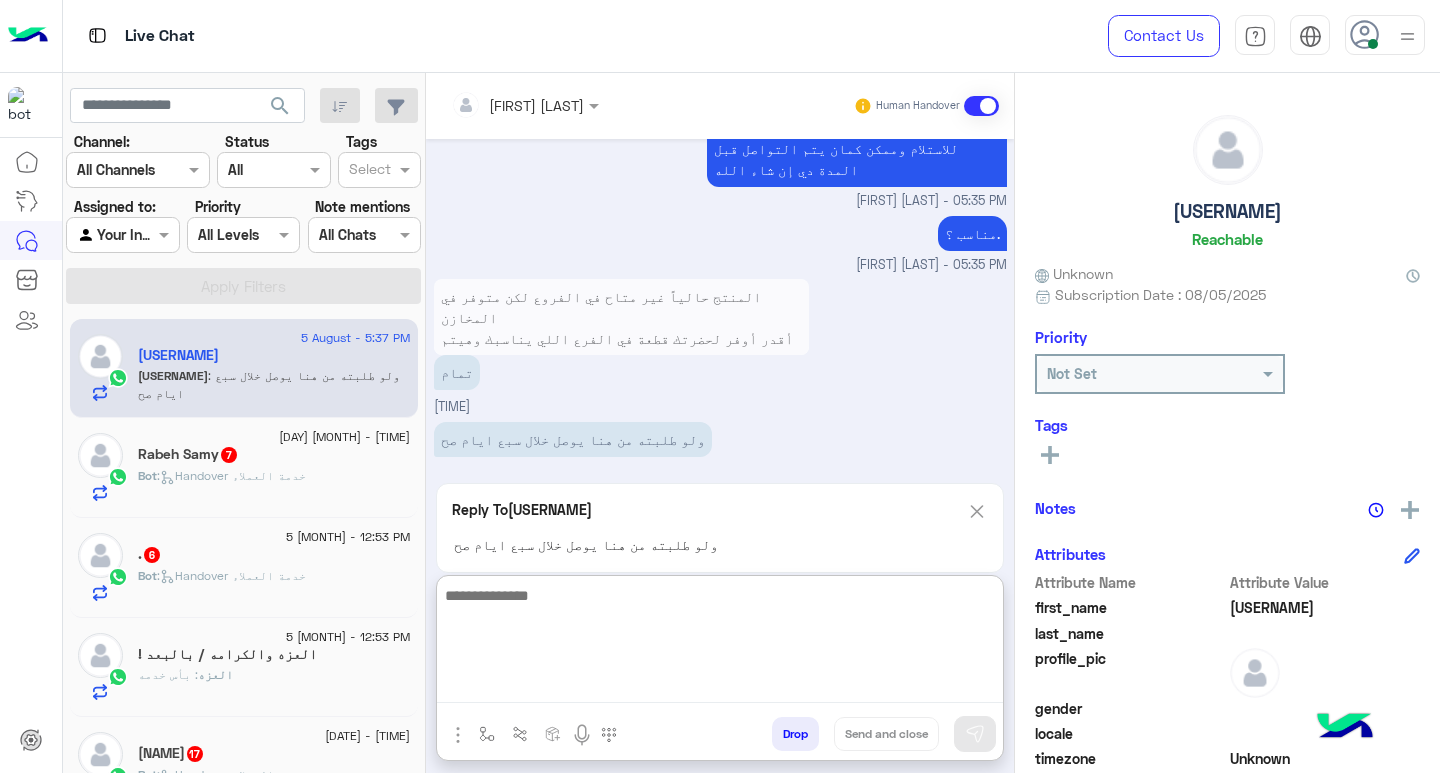 type on "*" 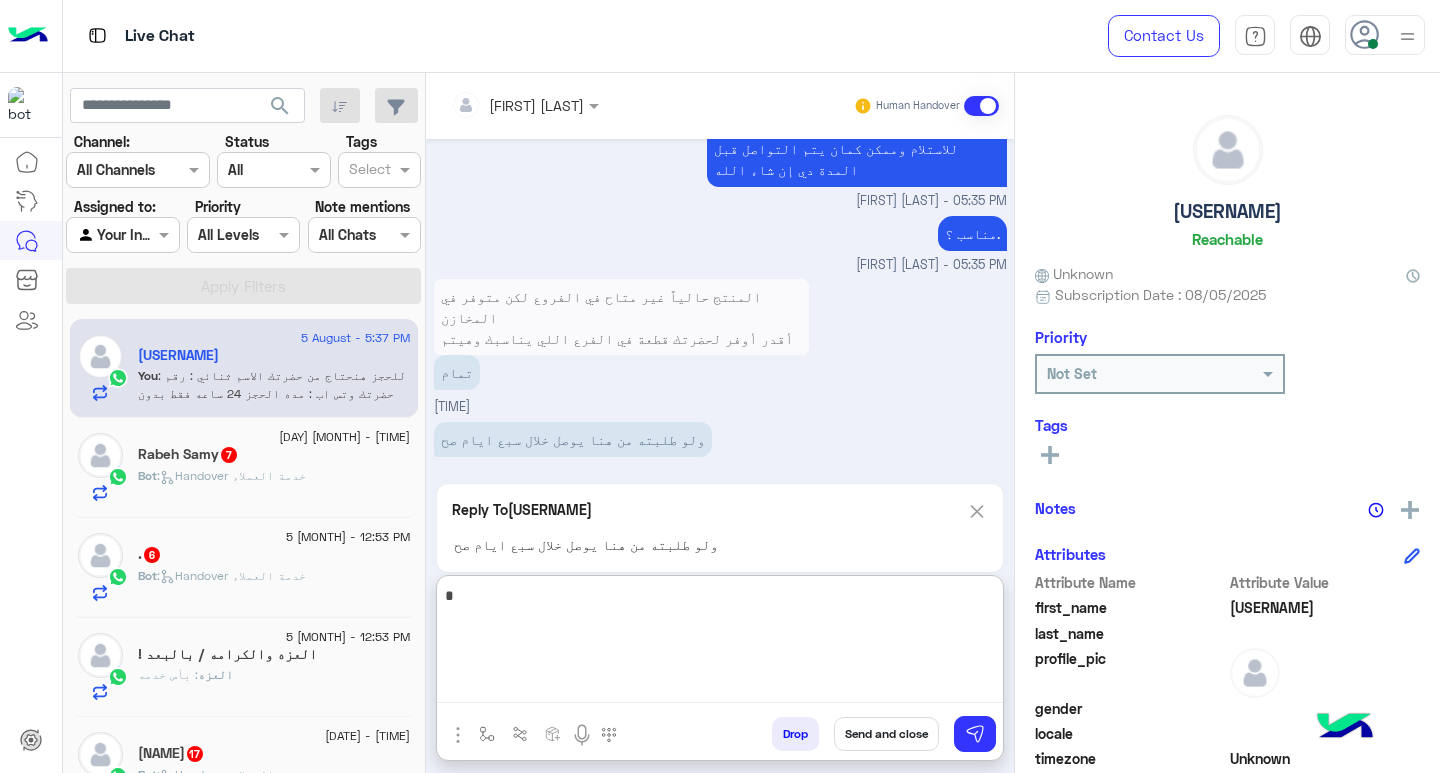 scroll, scrollTop: 1780, scrollLeft: 0, axis: vertical 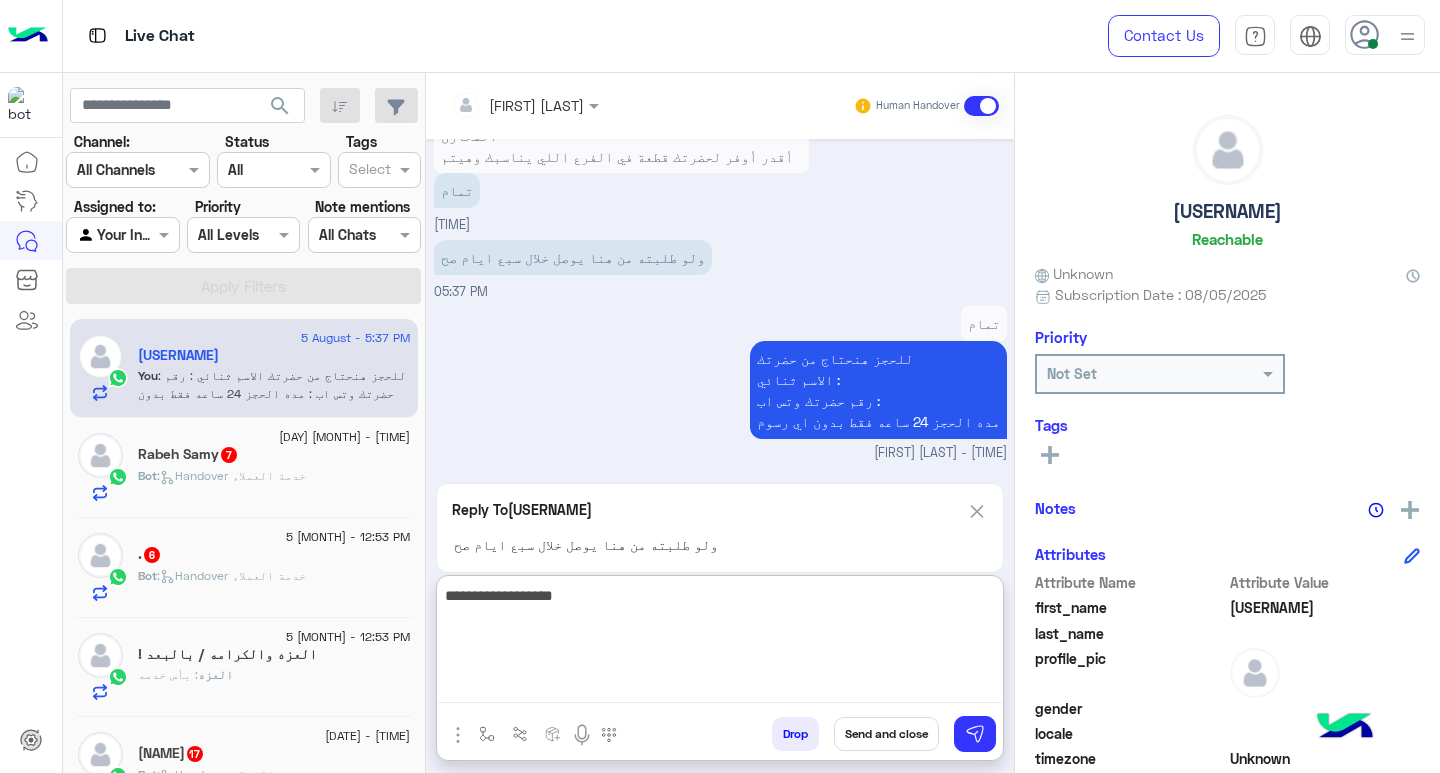 type on "**********" 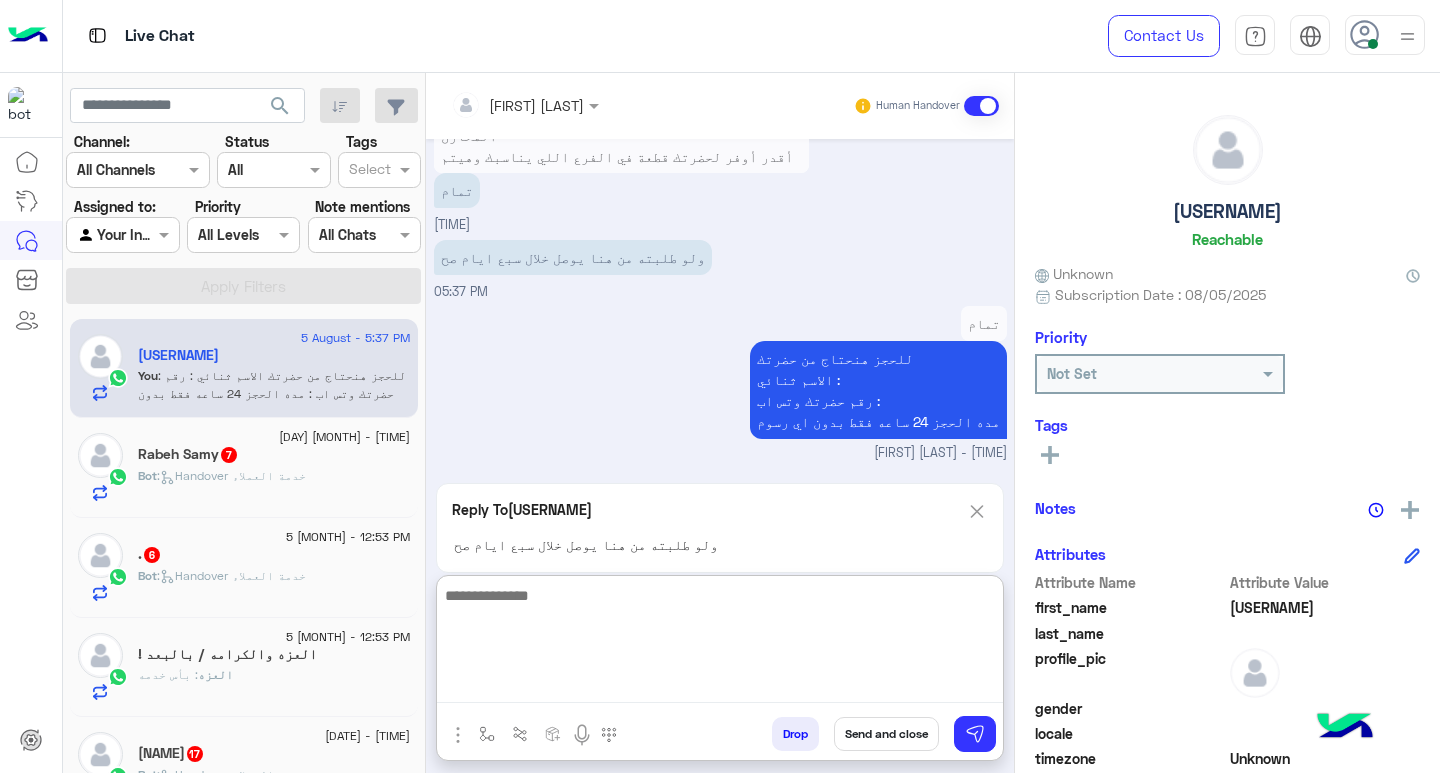 scroll, scrollTop: 1787, scrollLeft: 0, axis: vertical 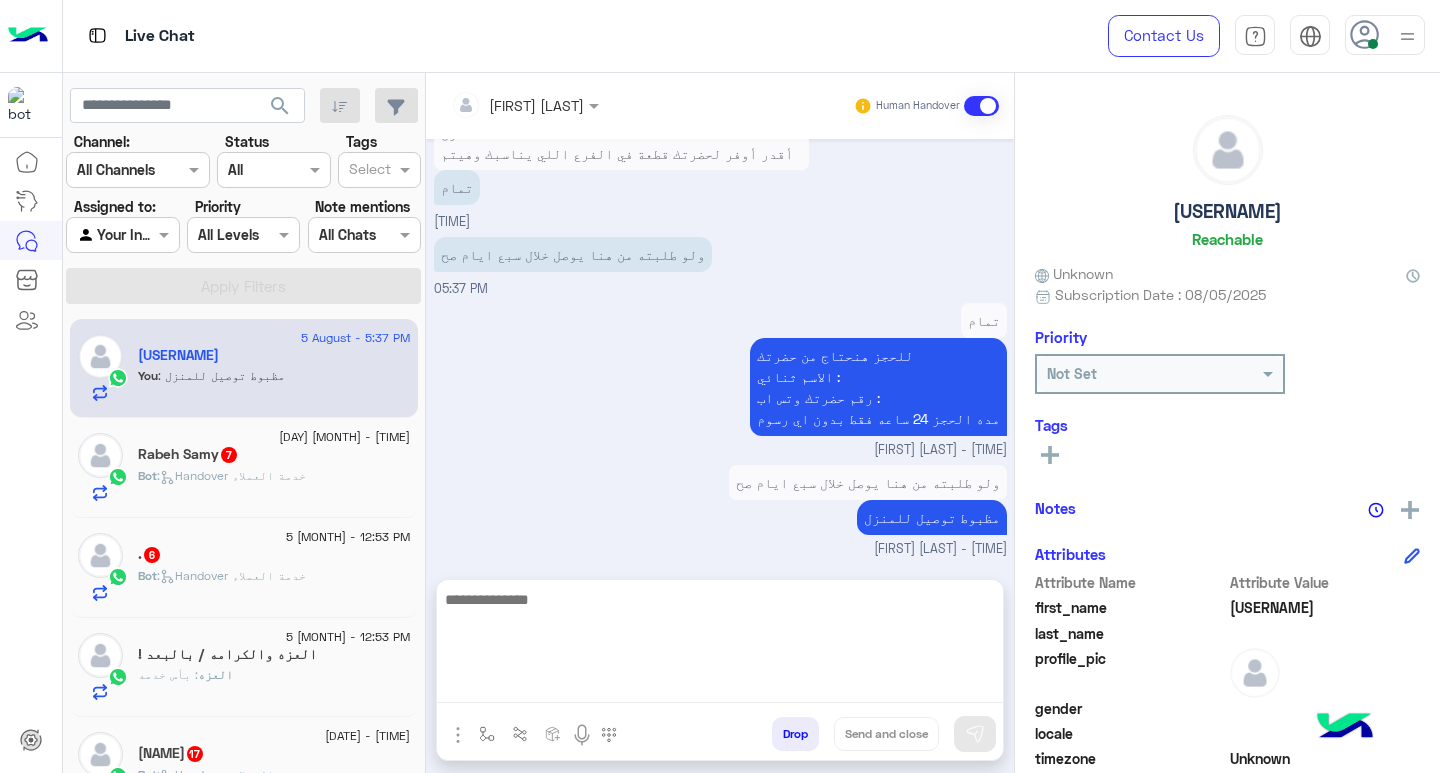 click on ":   Handover خدمة العملاء" 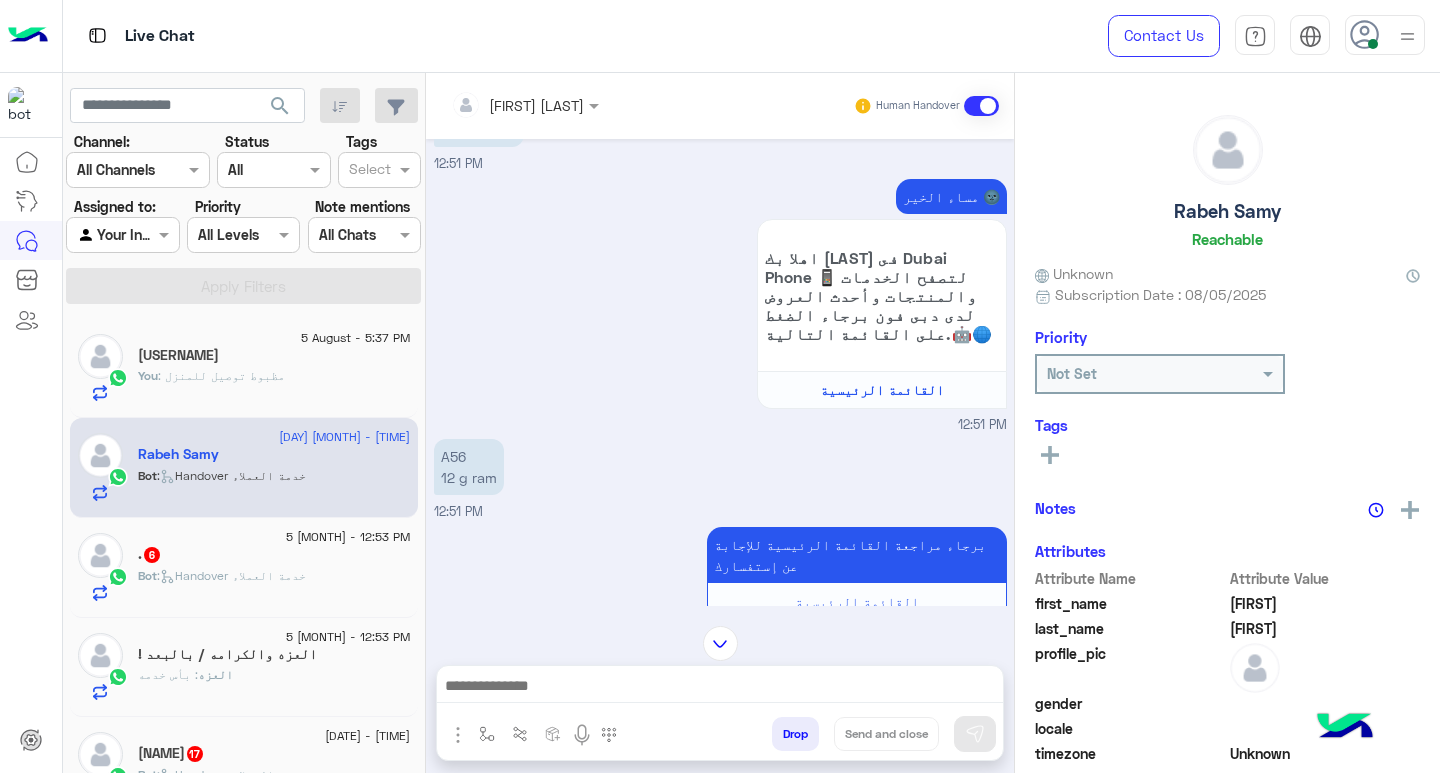 scroll, scrollTop: 0, scrollLeft: 0, axis: both 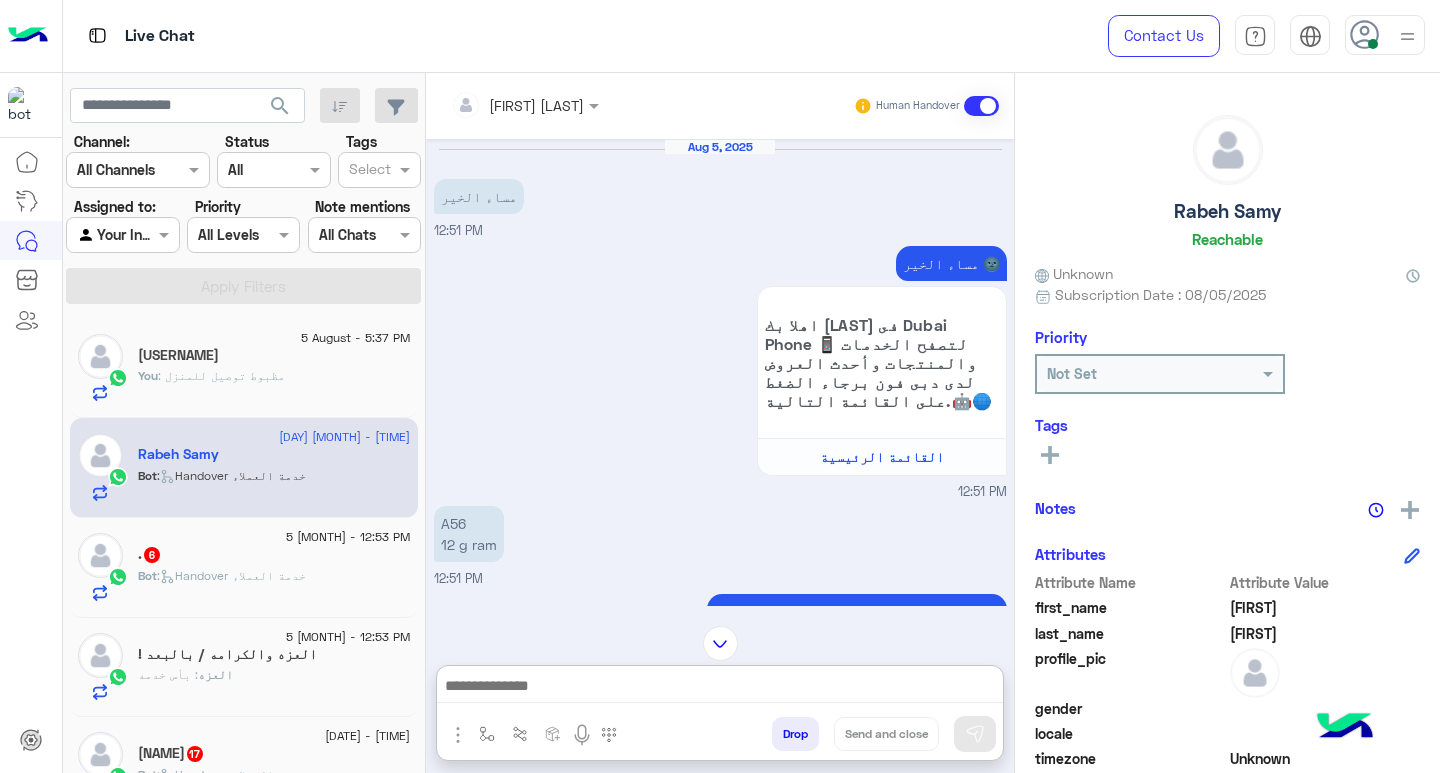 click at bounding box center [720, 688] 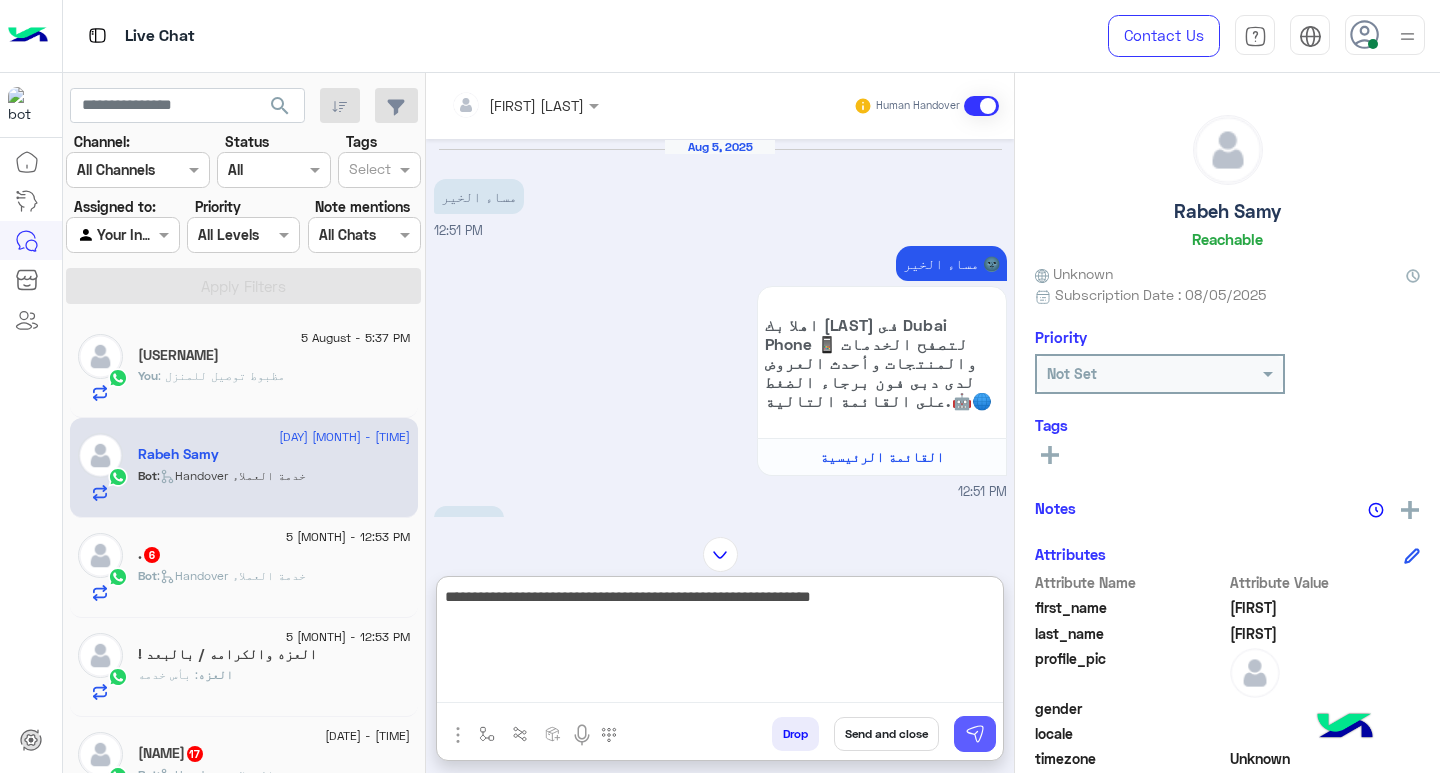 type on "**********" 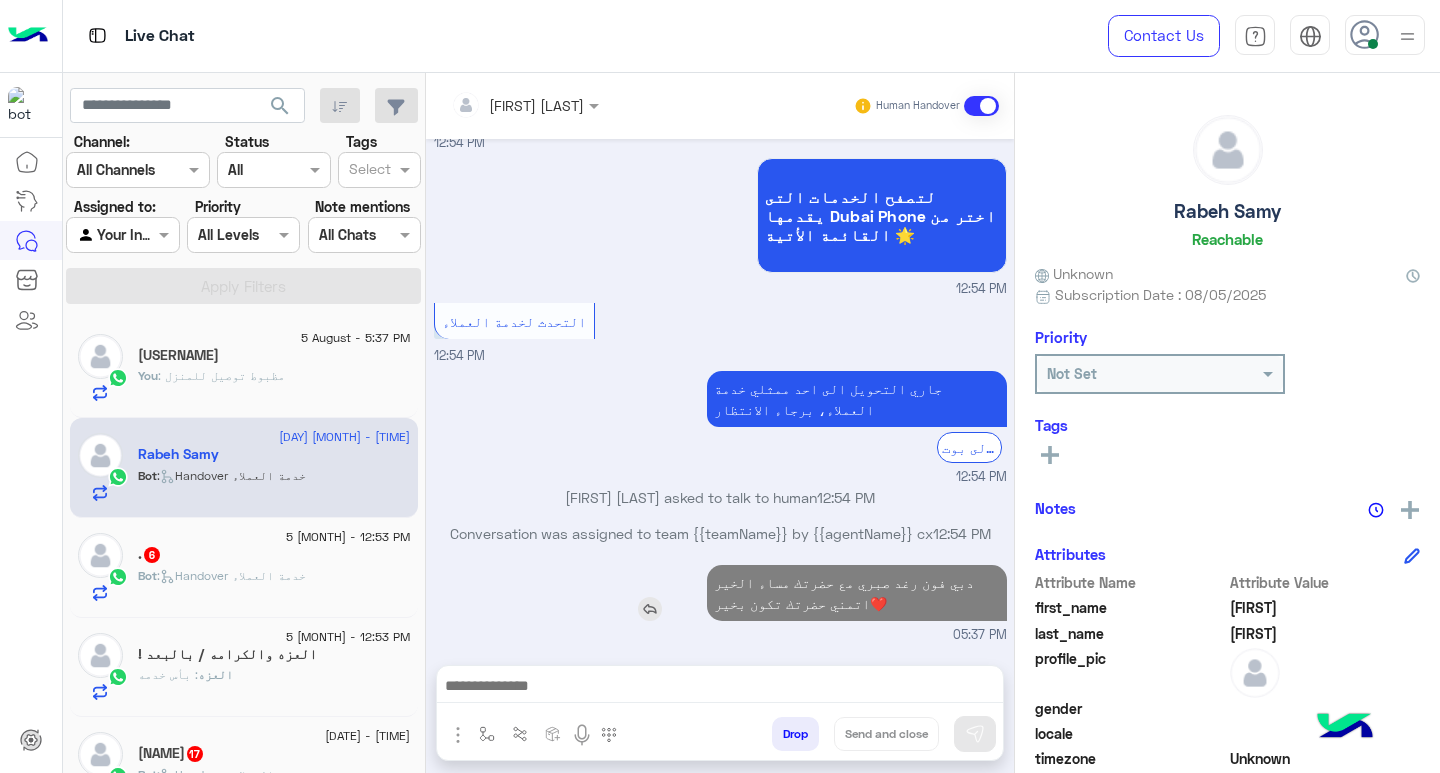 scroll, scrollTop: 1355, scrollLeft: 0, axis: vertical 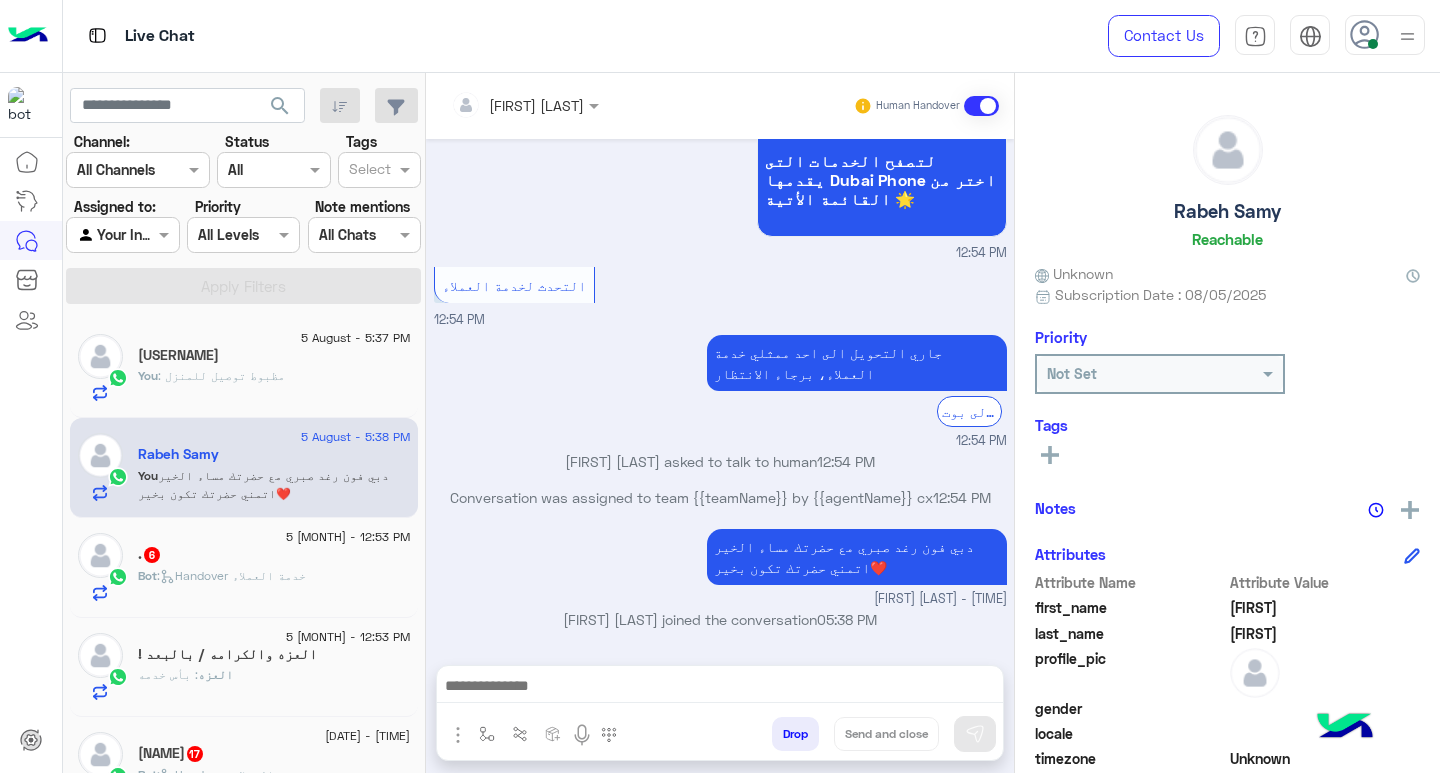 click at bounding box center [720, 688] 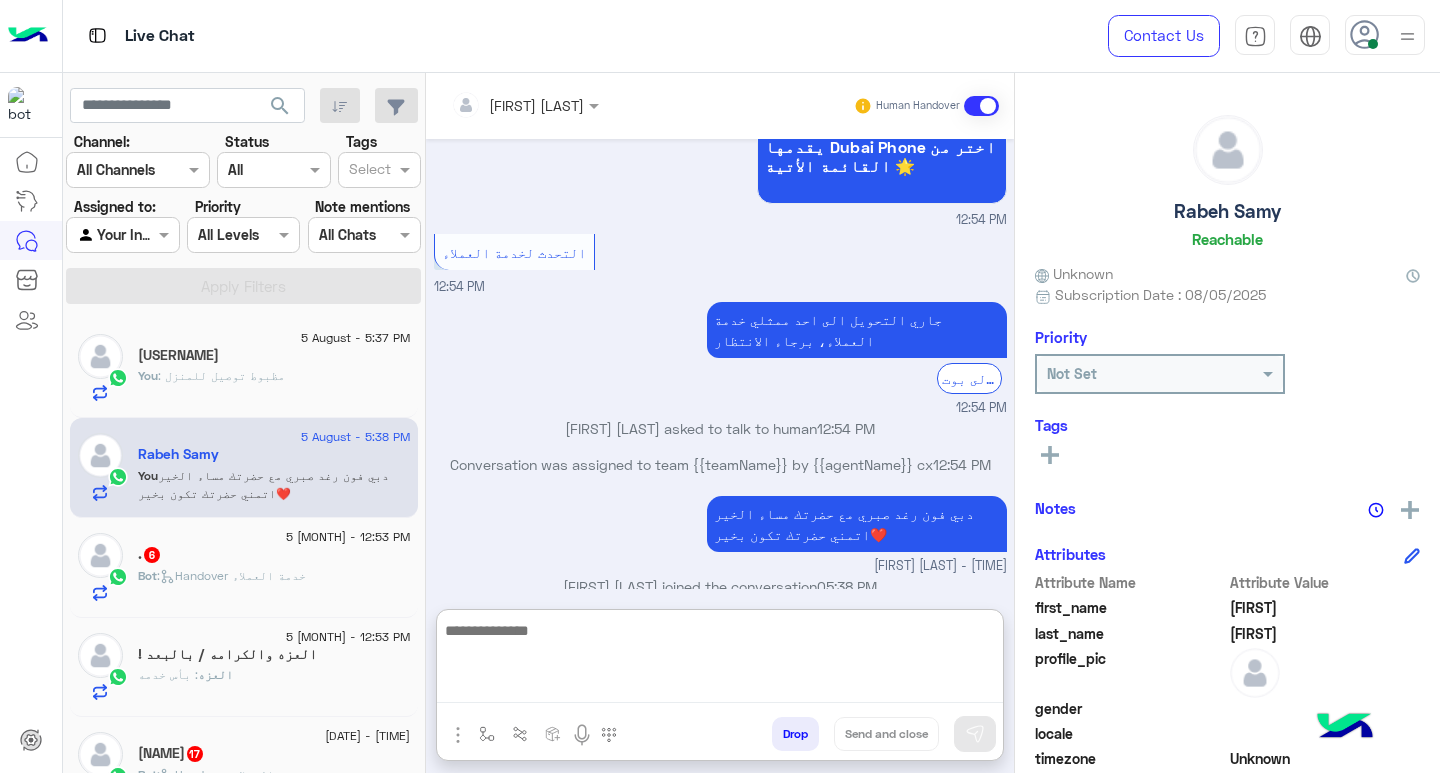 paste on "**********" 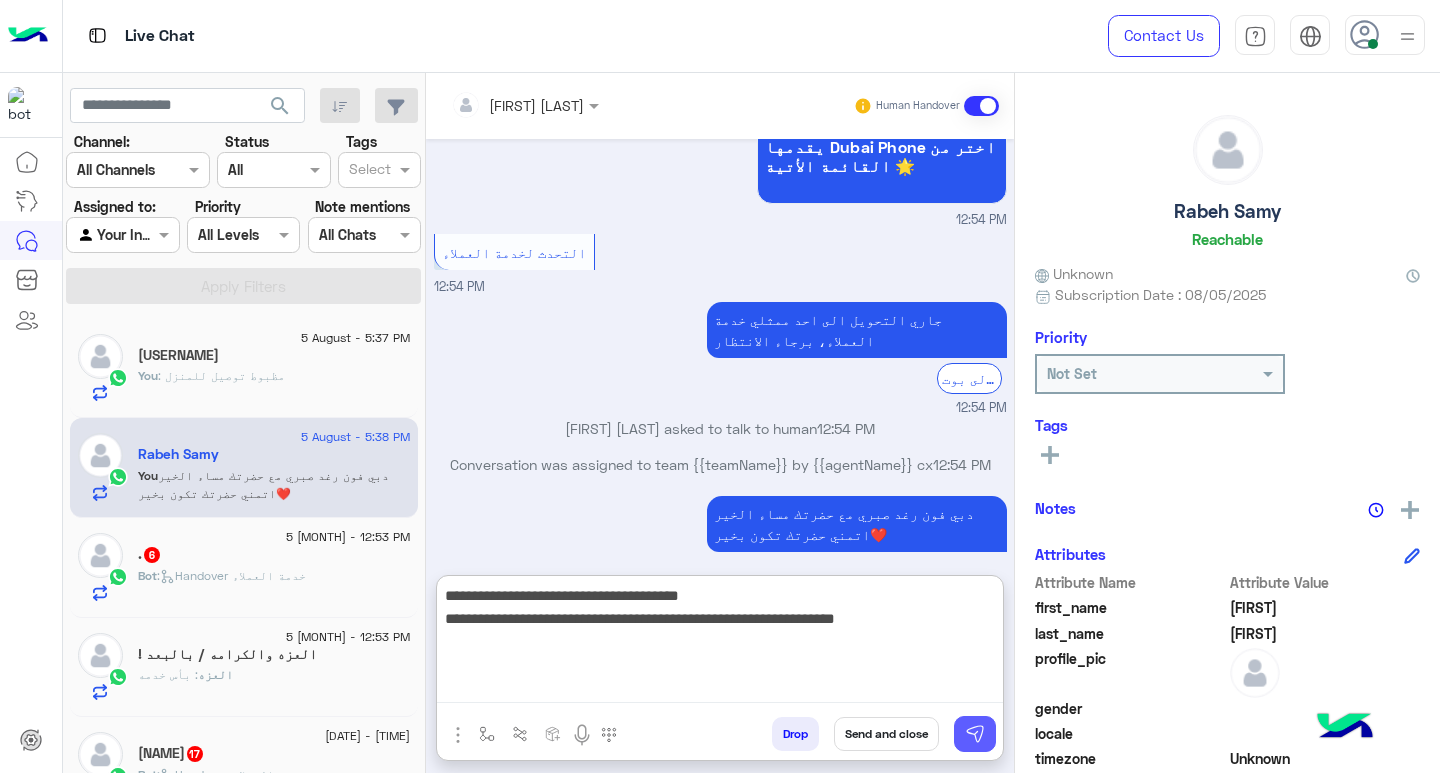 type on "**********" 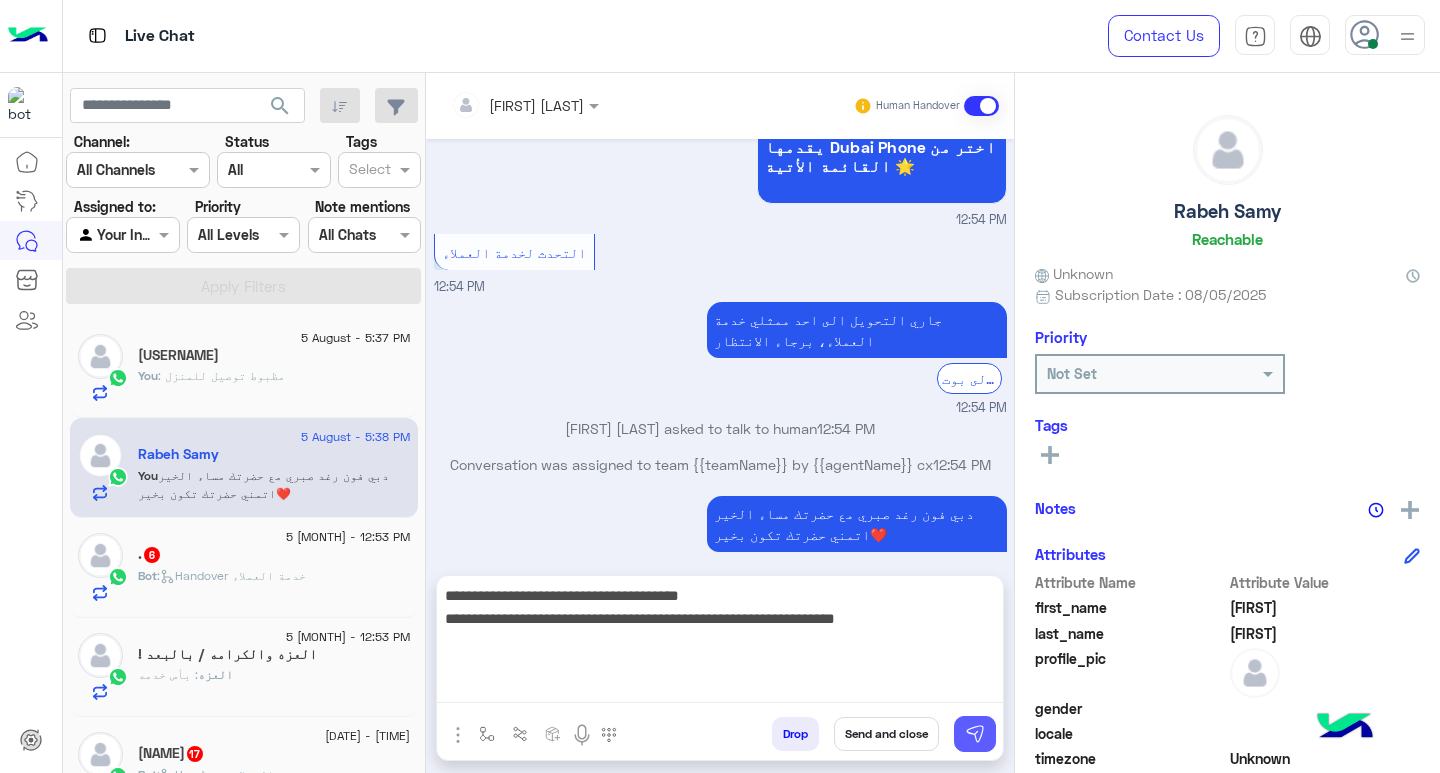 click at bounding box center [975, 734] 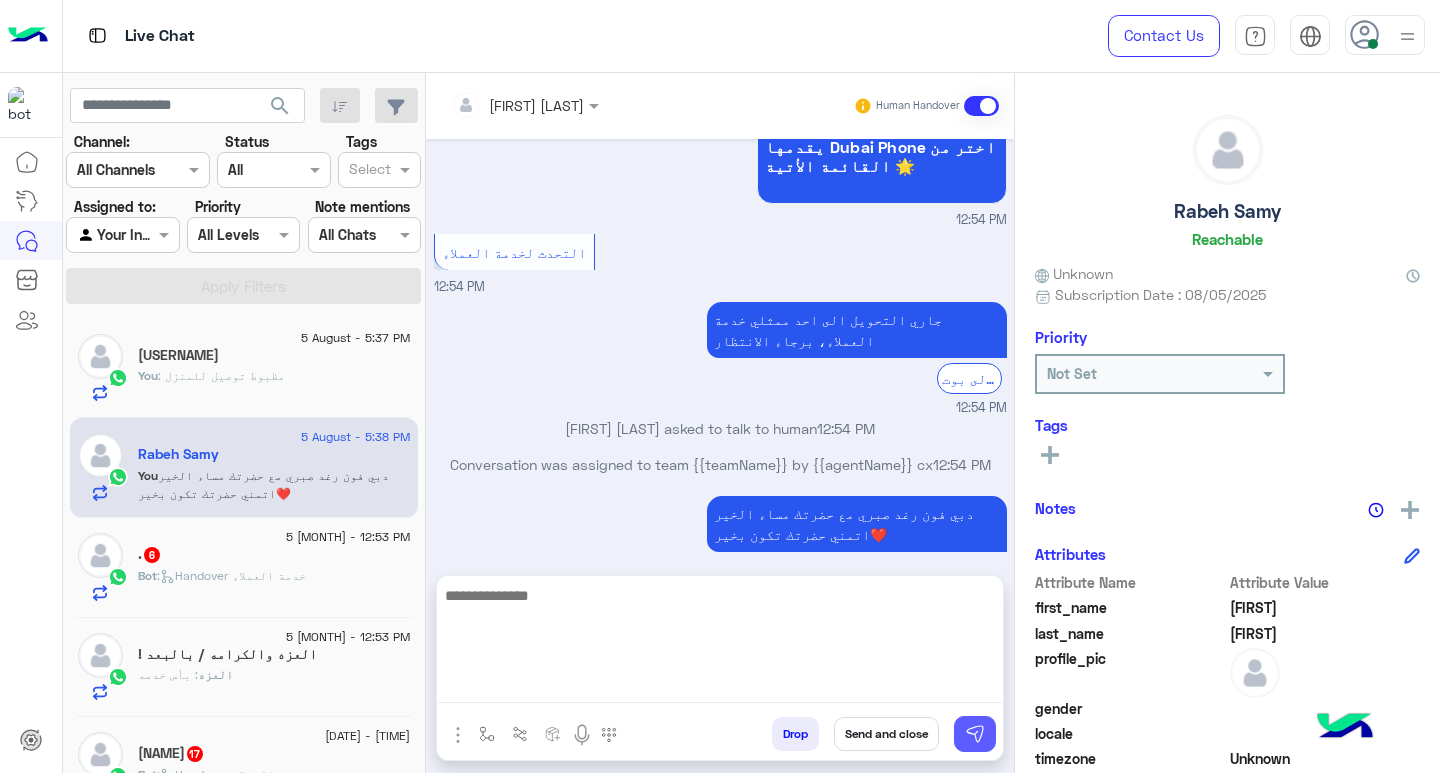 scroll, scrollTop: 1461, scrollLeft: 0, axis: vertical 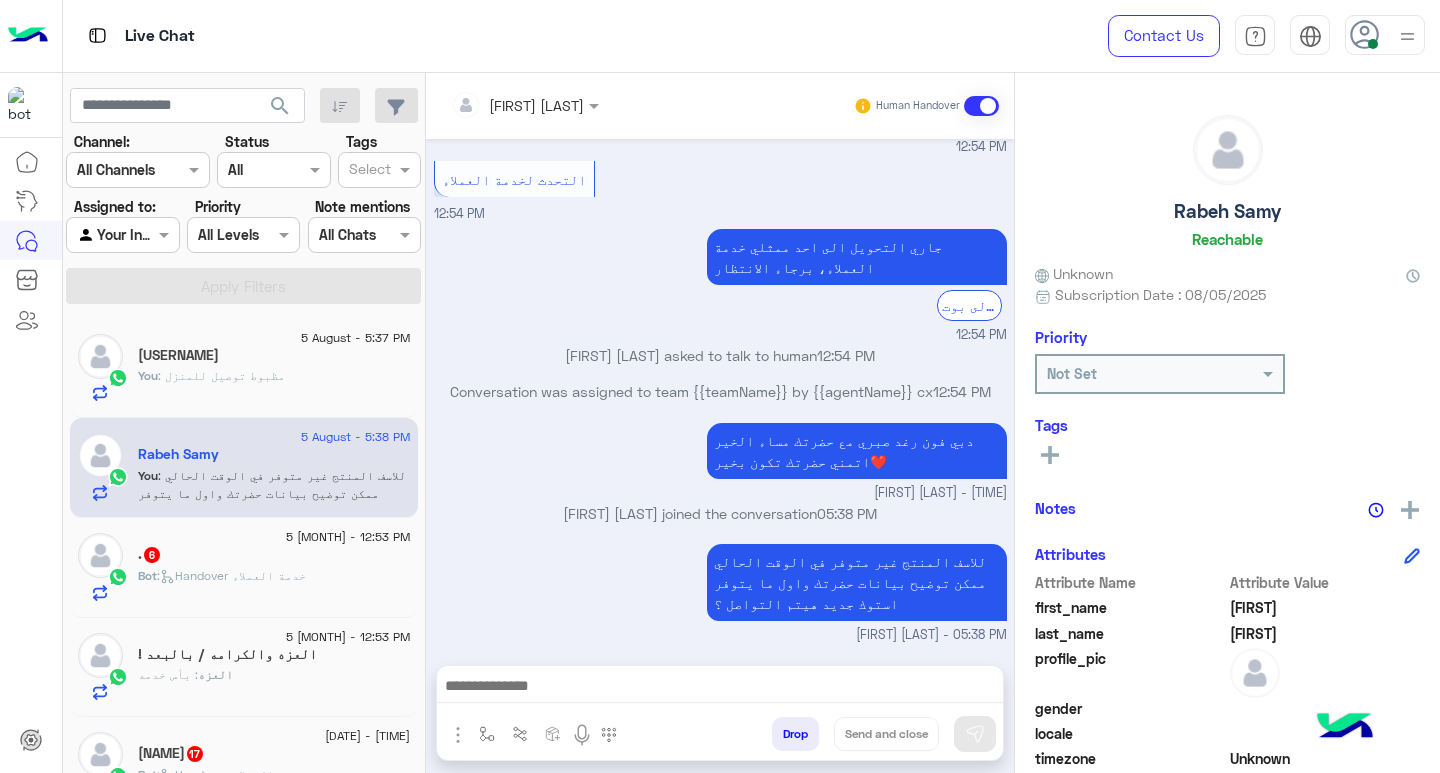 click on "5 [MONTH] - 12:53 PM" 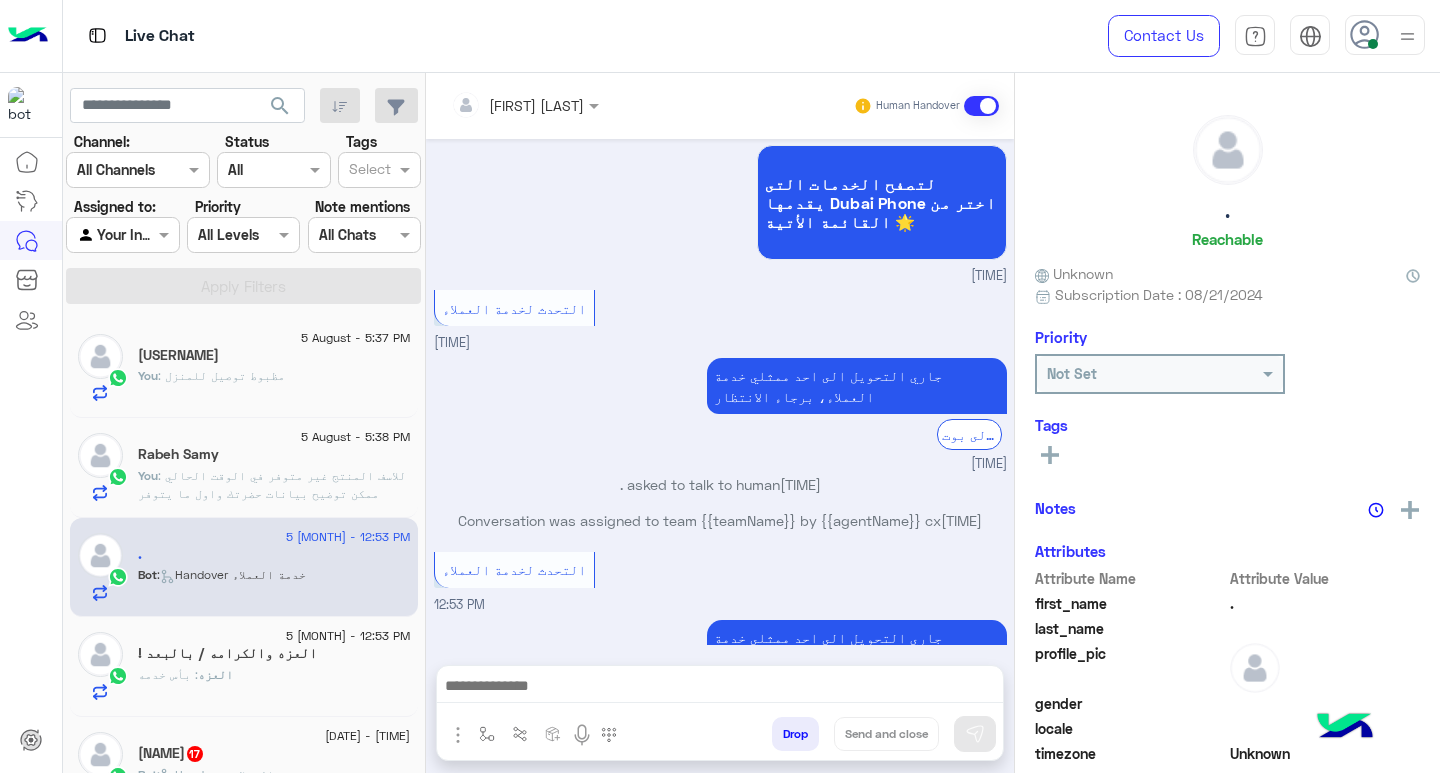 scroll, scrollTop: 779, scrollLeft: 0, axis: vertical 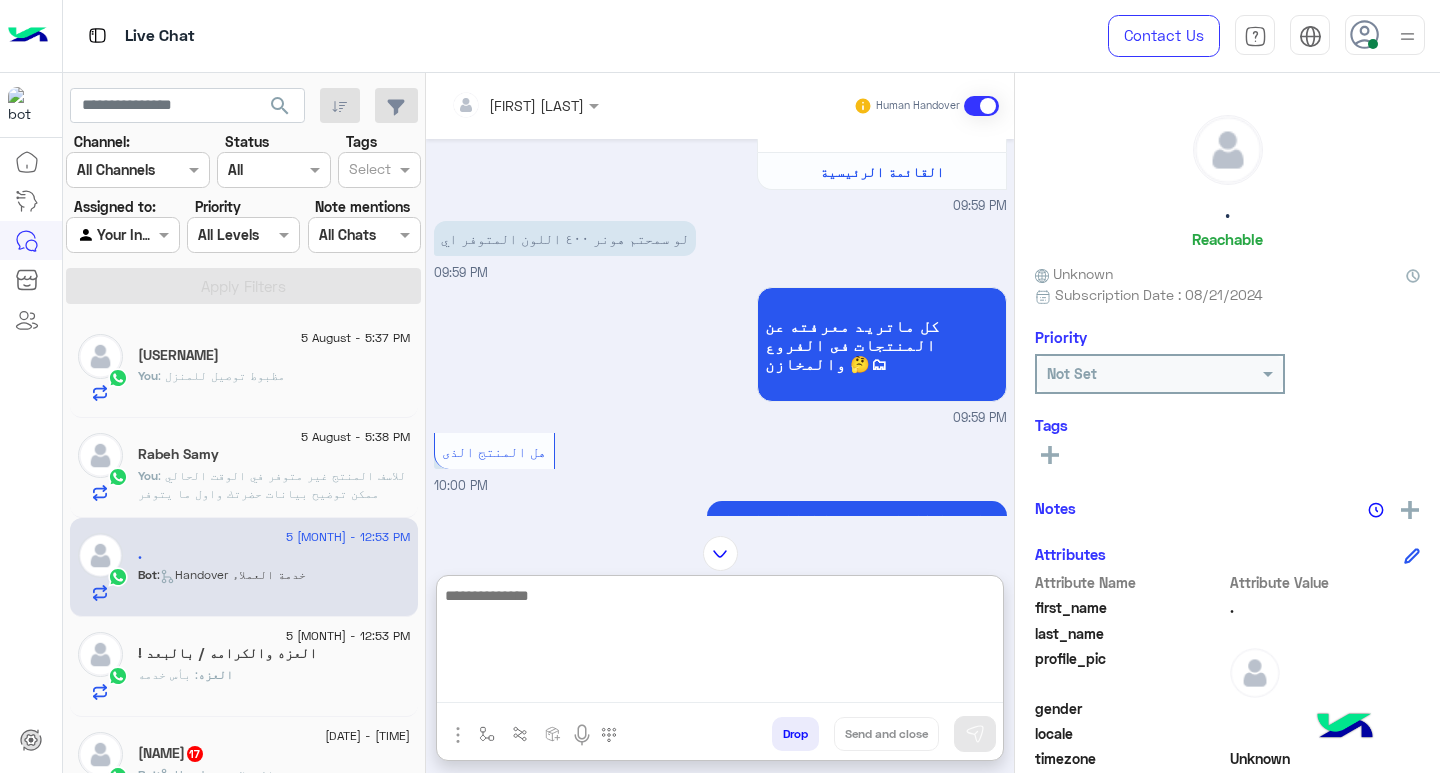 paste on "**********" 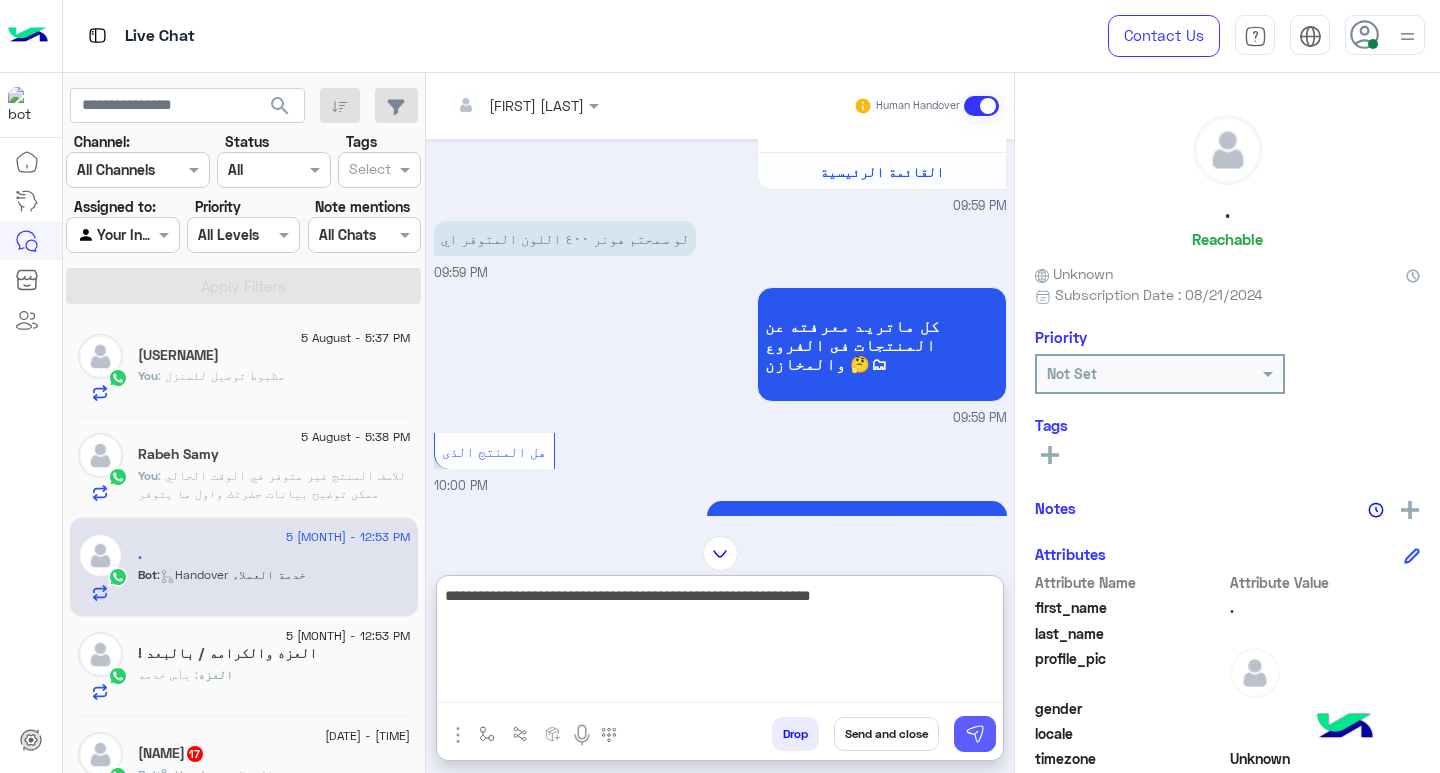 type on "**********" 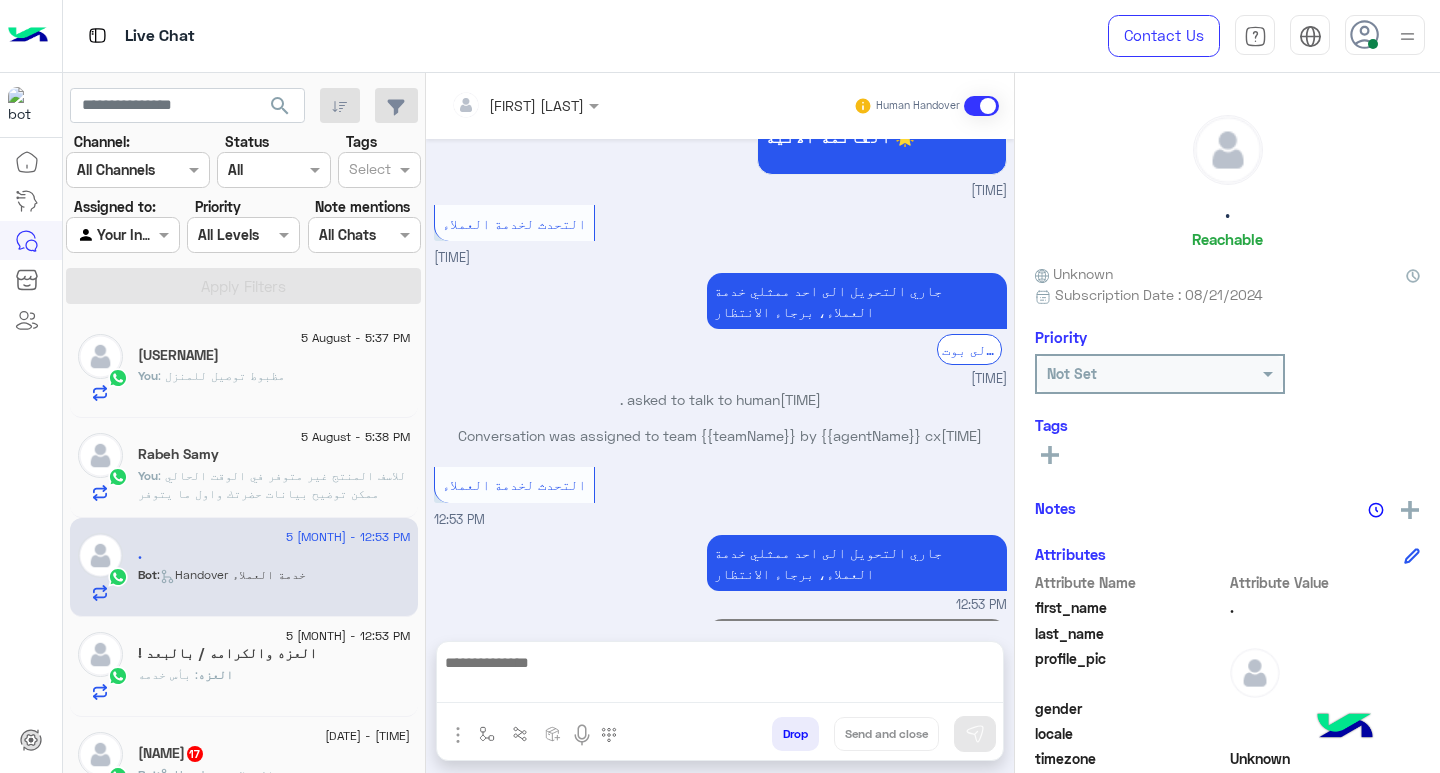 scroll, scrollTop: 1564, scrollLeft: 0, axis: vertical 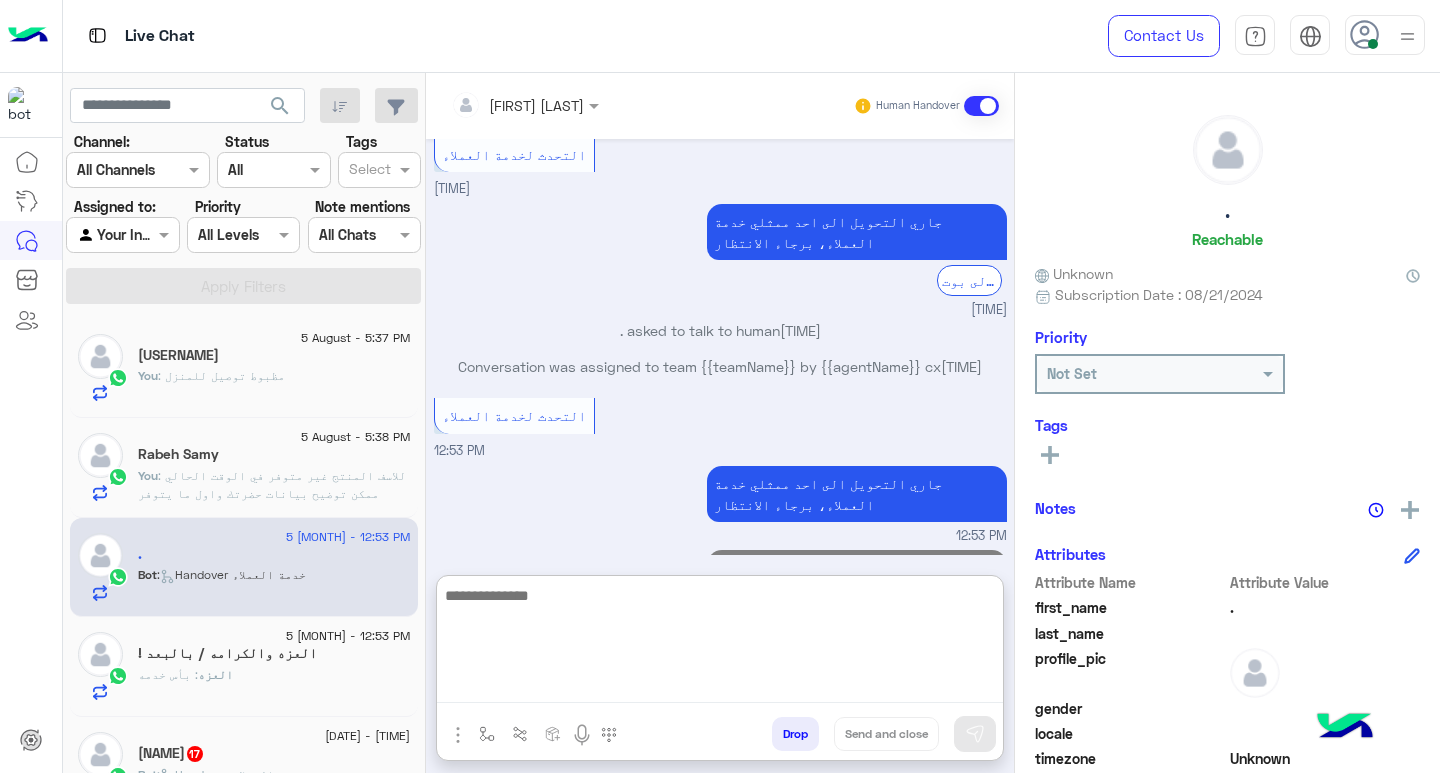 paste on "**********" 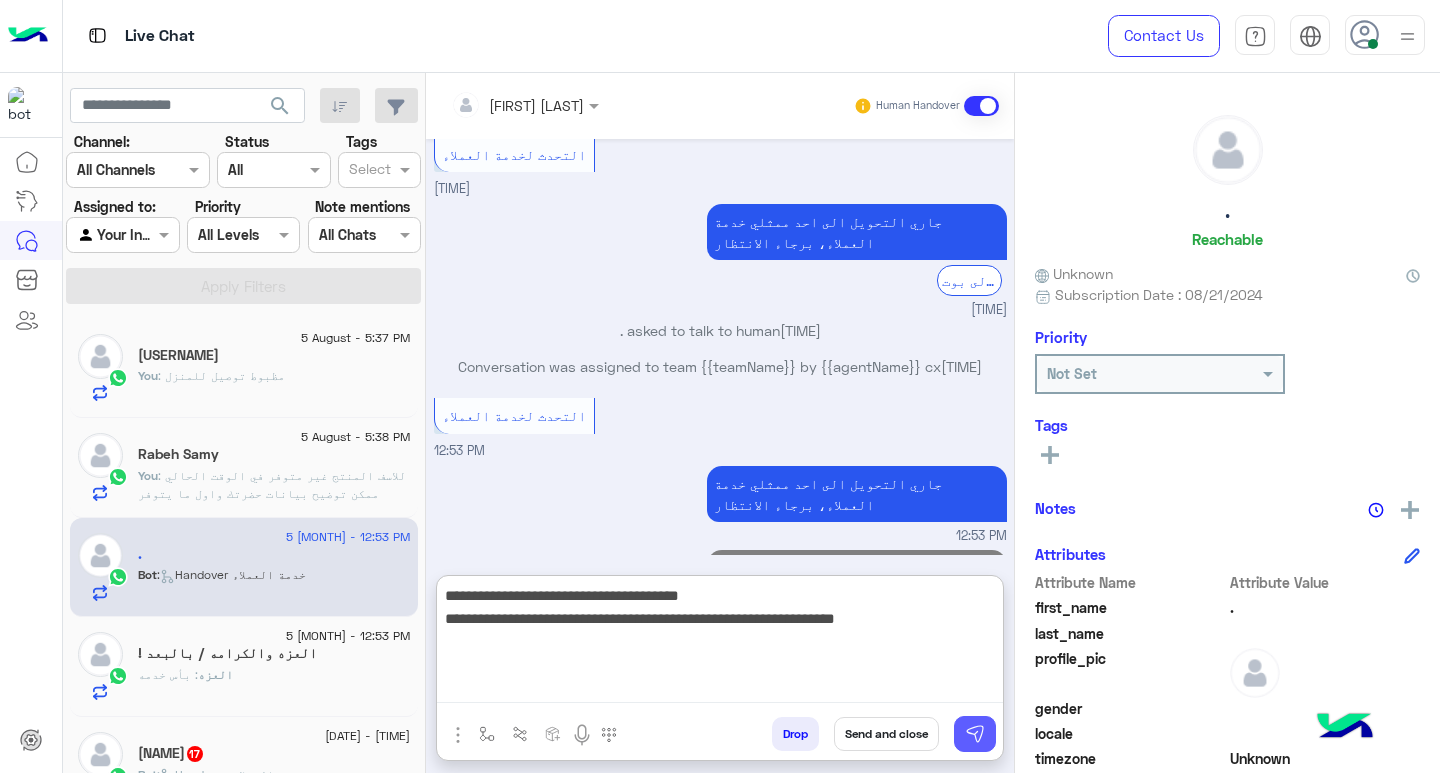 type on "**********" 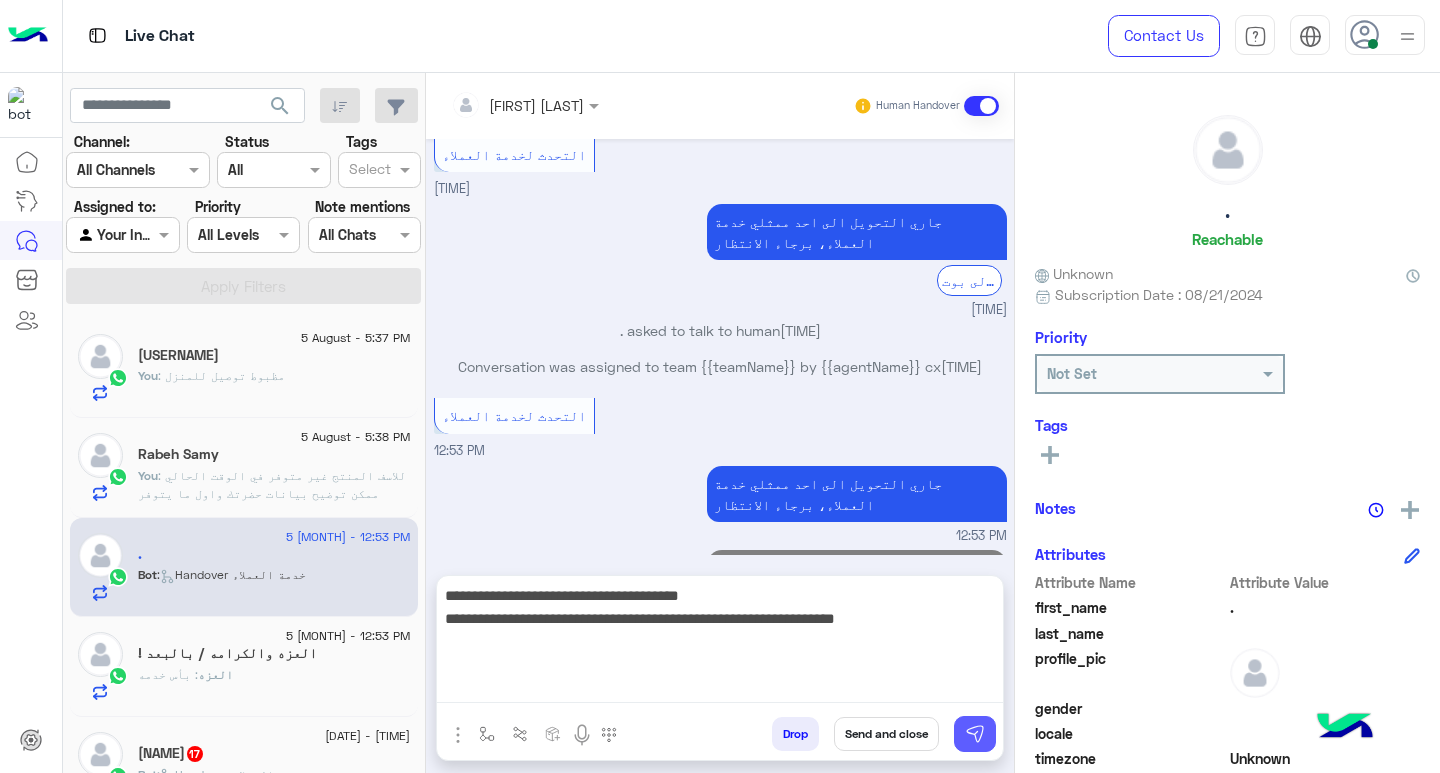 click at bounding box center [975, 734] 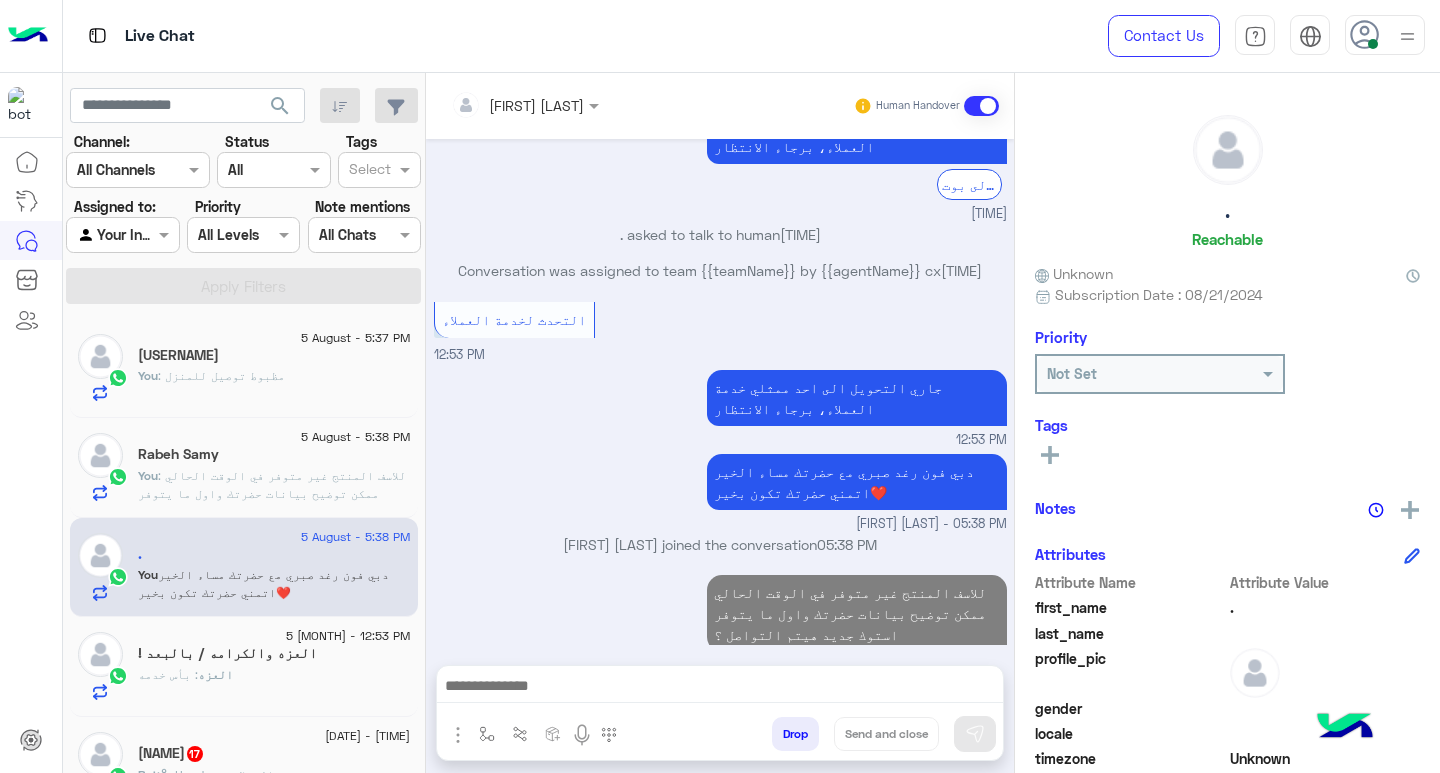scroll, scrollTop: 1706, scrollLeft: 0, axis: vertical 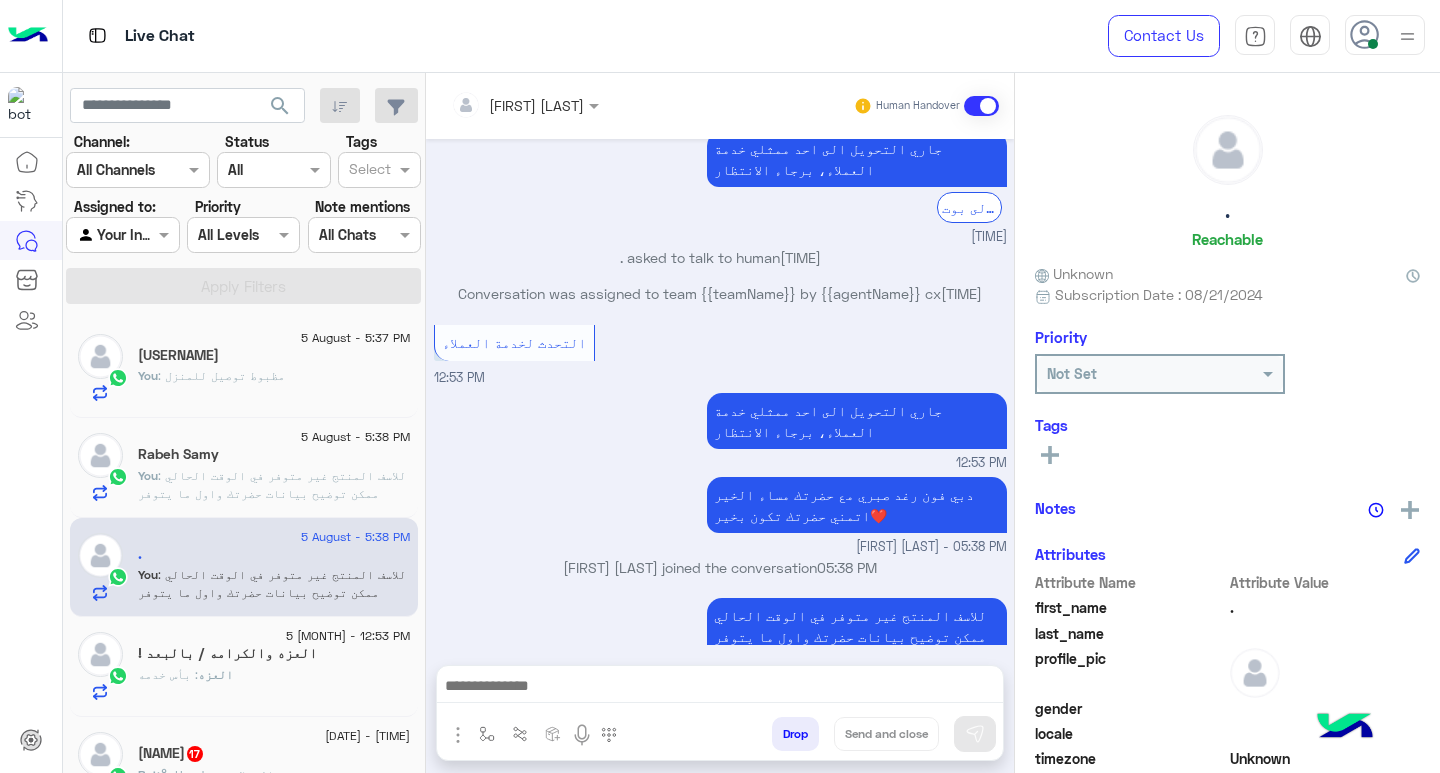 click on "العزه : بأس خدمه" 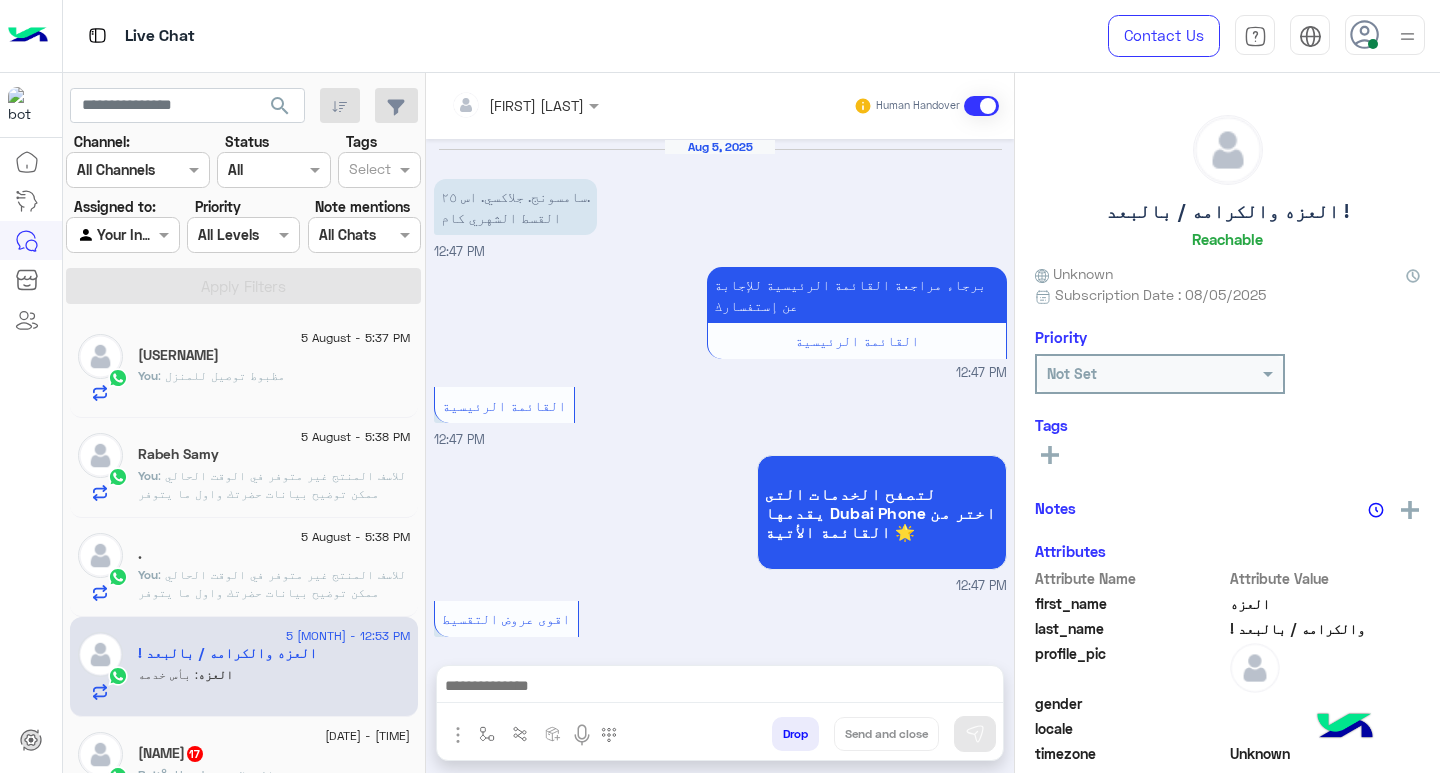 scroll, scrollTop: 1683, scrollLeft: 0, axis: vertical 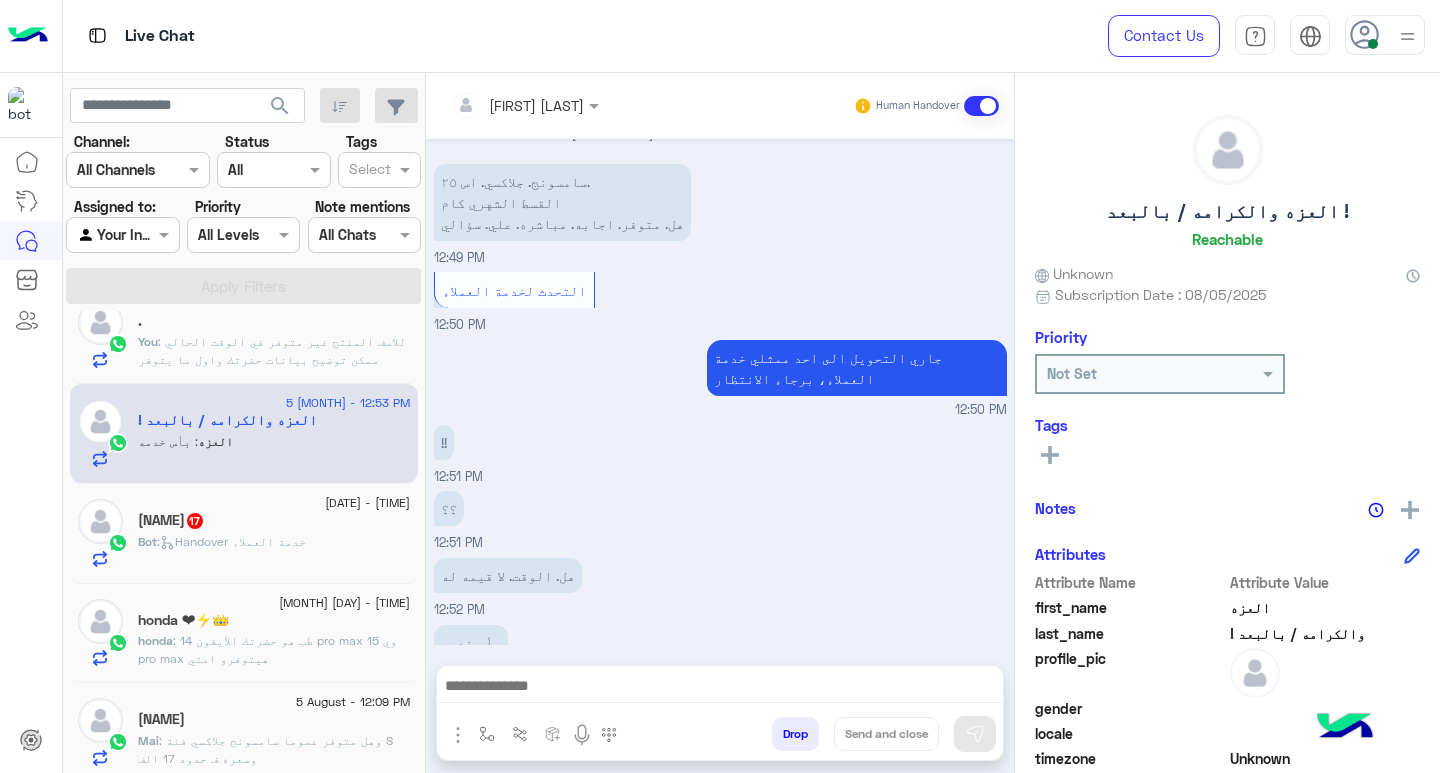 click on "Bot :   Handover خدمة العملاء" 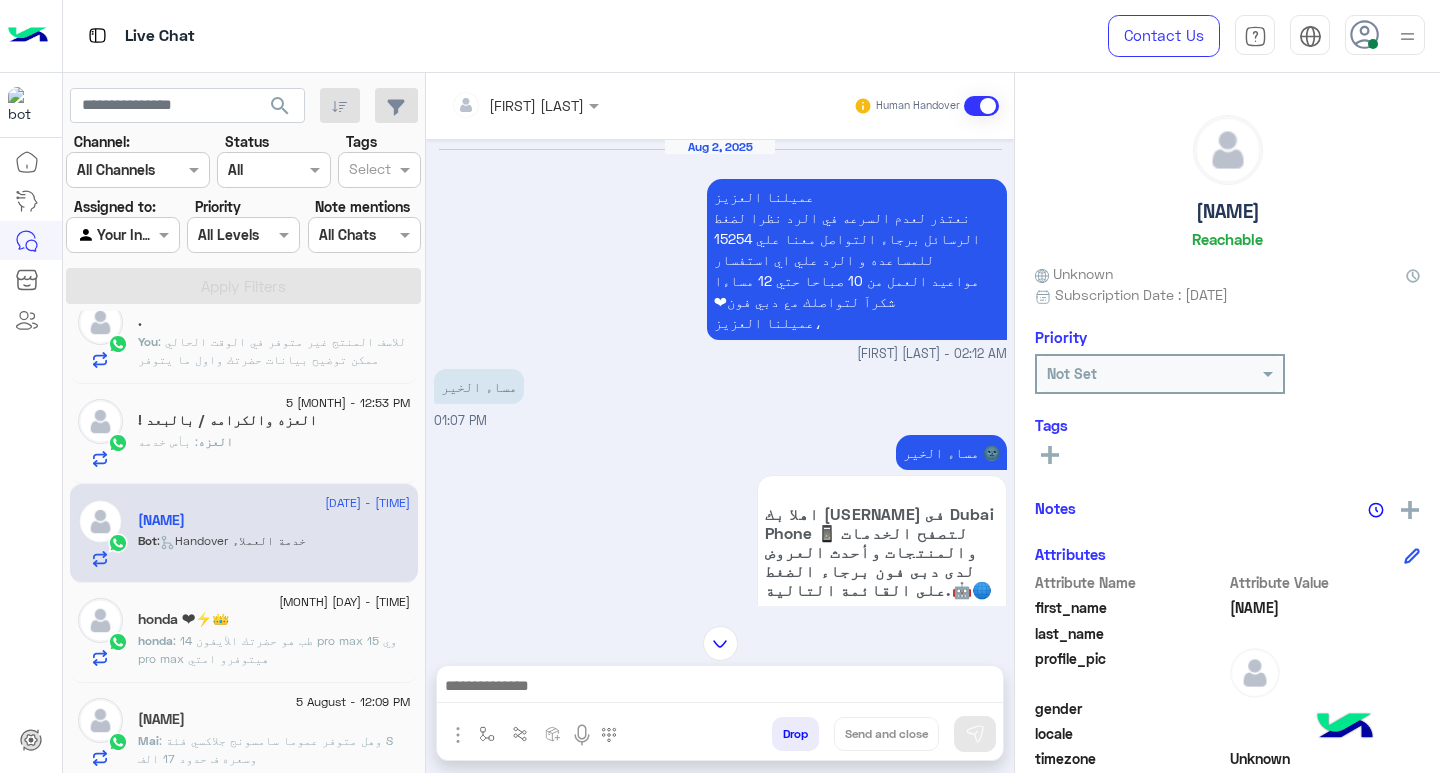 scroll, scrollTop: 2395, scrollLeft: 0, axis: vertical 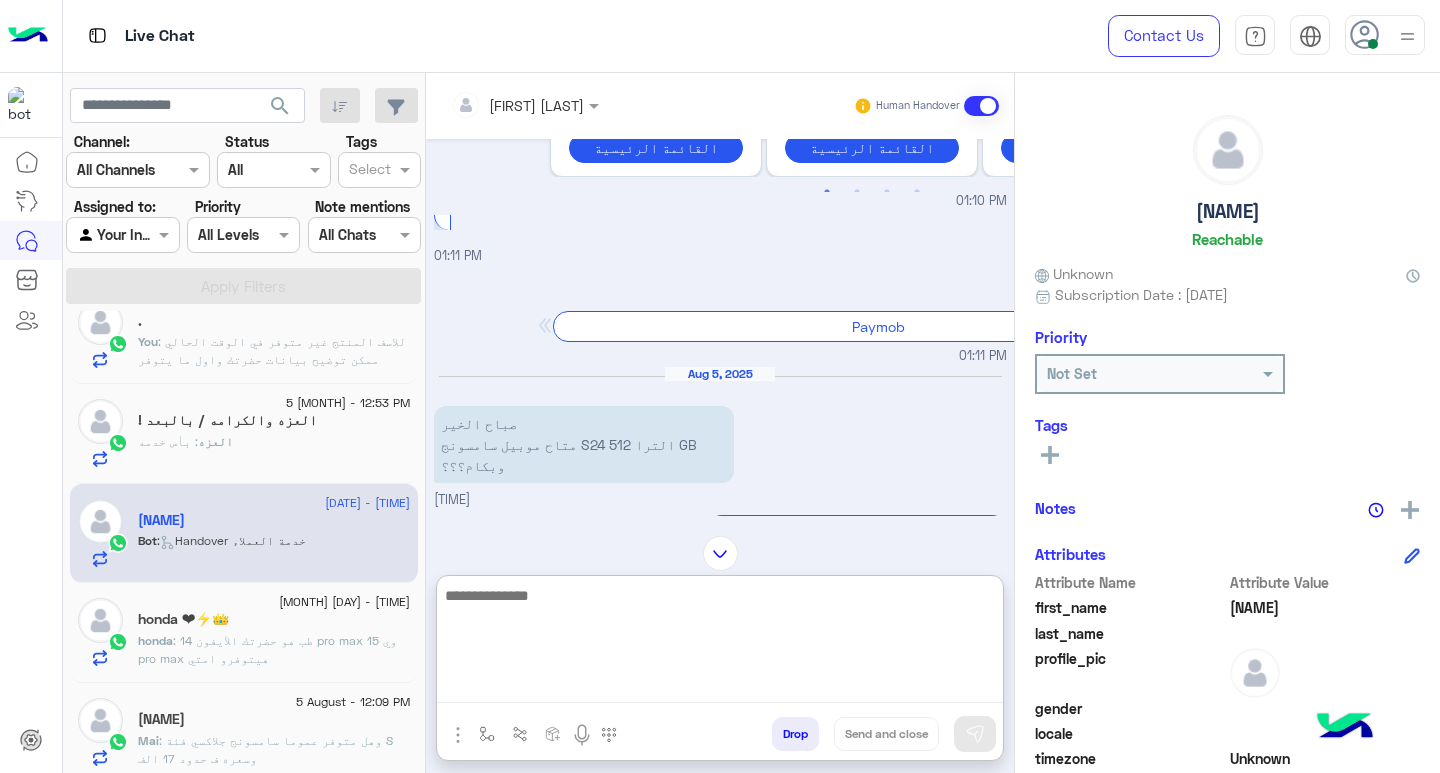 paste on "**********" 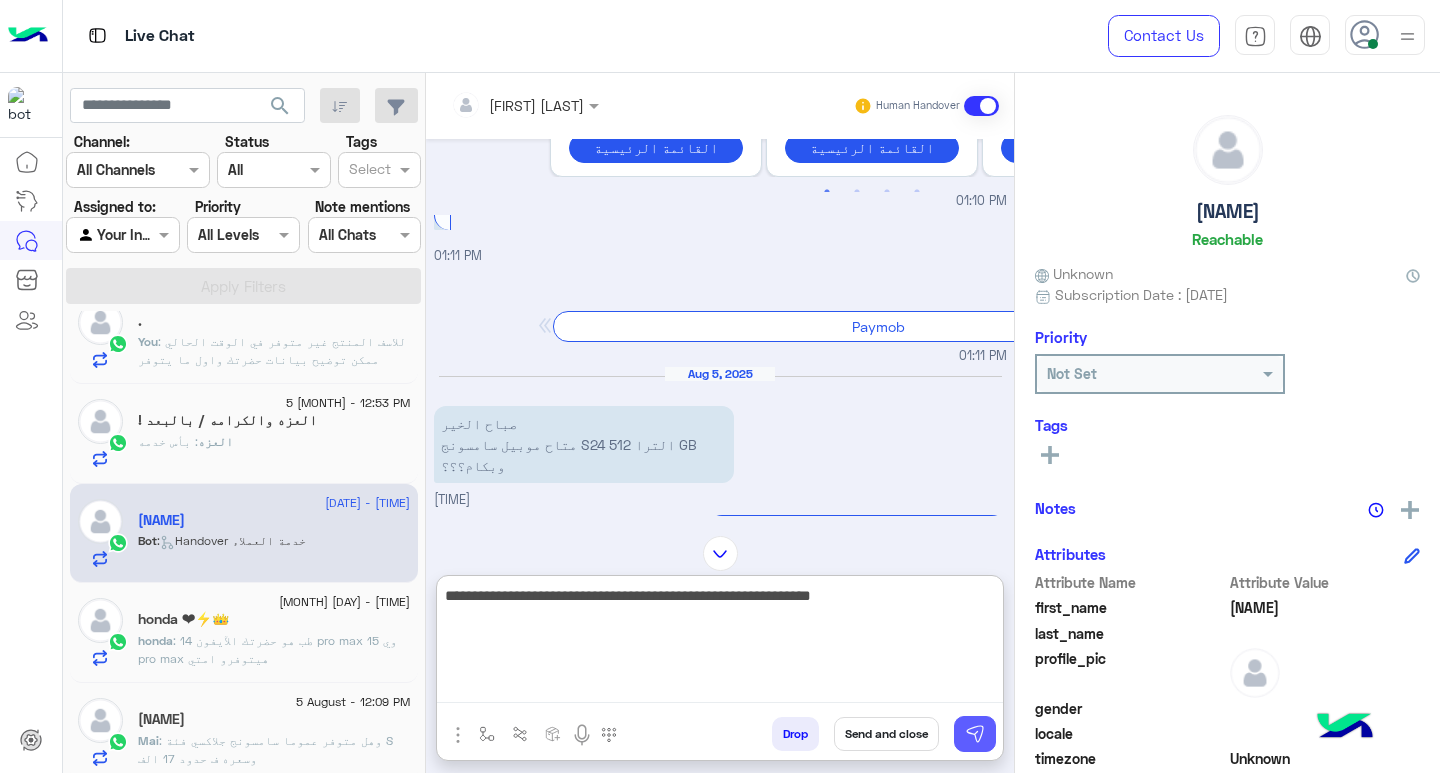 type on "**********" 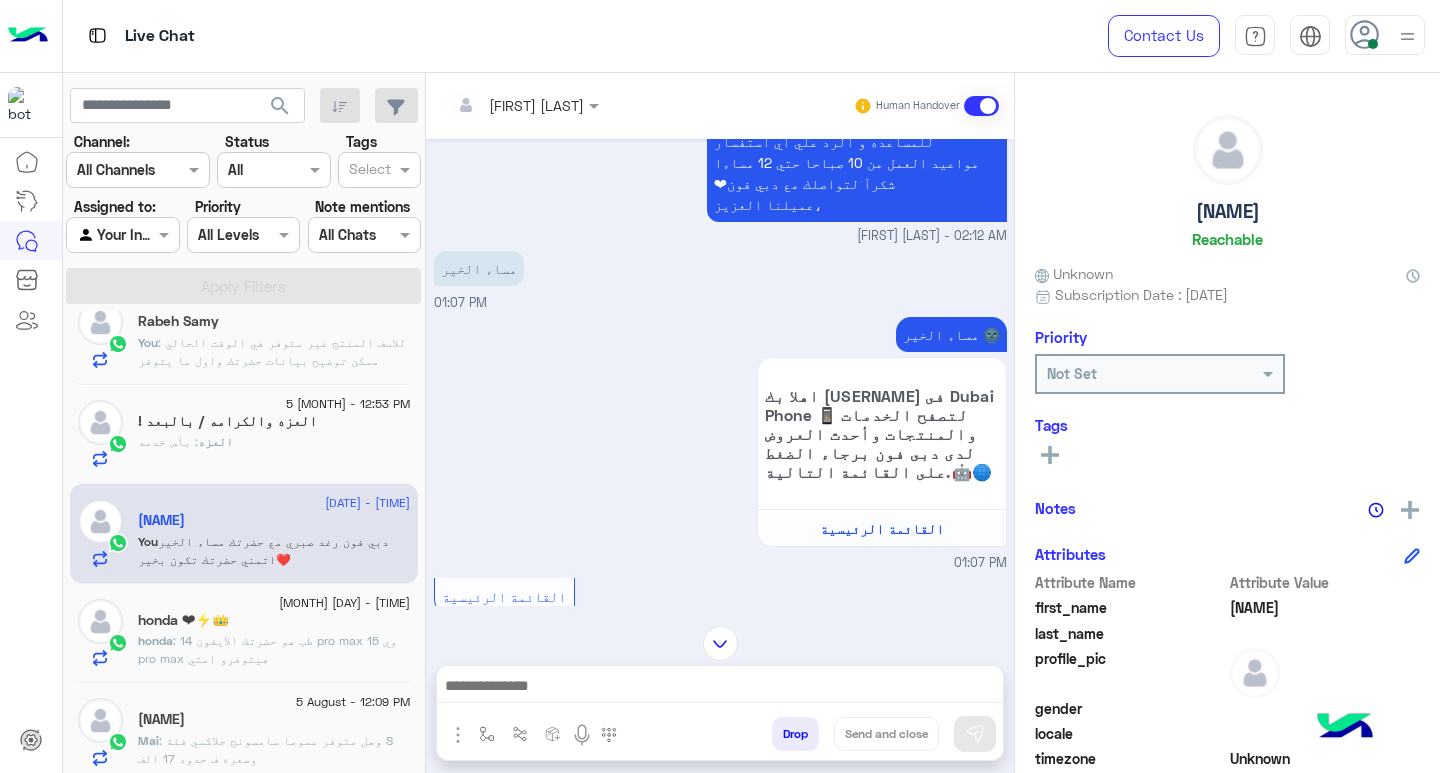scroll, scrollTop: 5241, scrollLeft: 0, axis: vertical 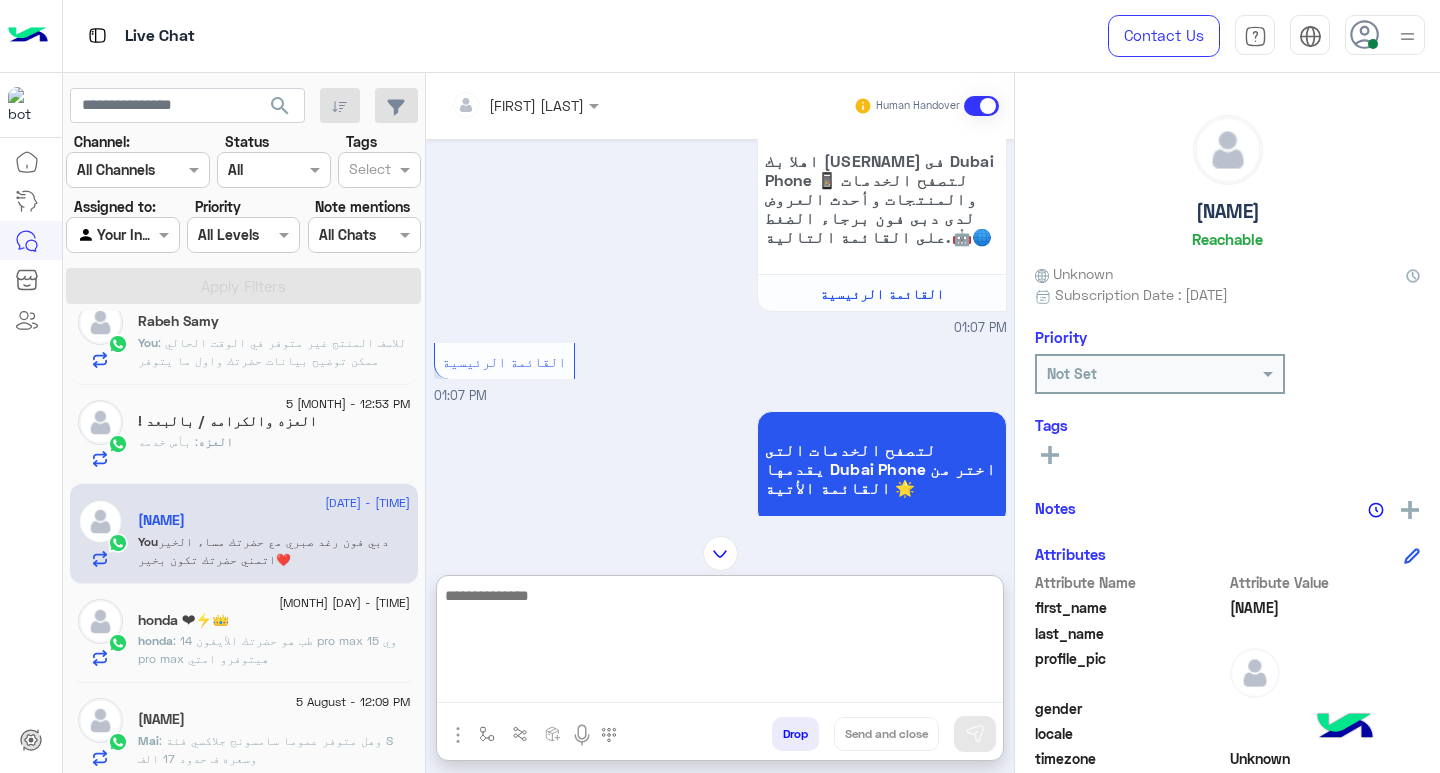 paste on "**********" 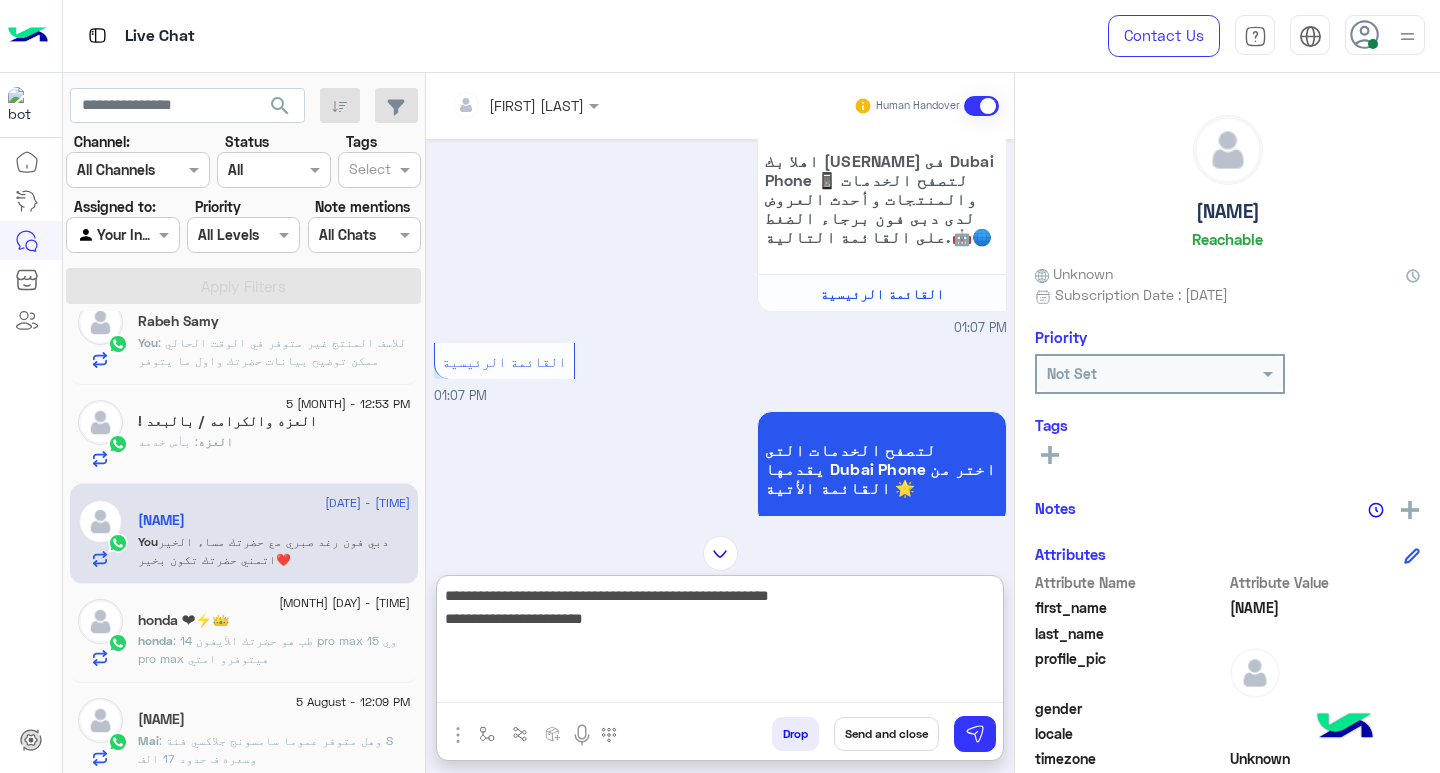 click on "**********" at bounding box center (720, 643) 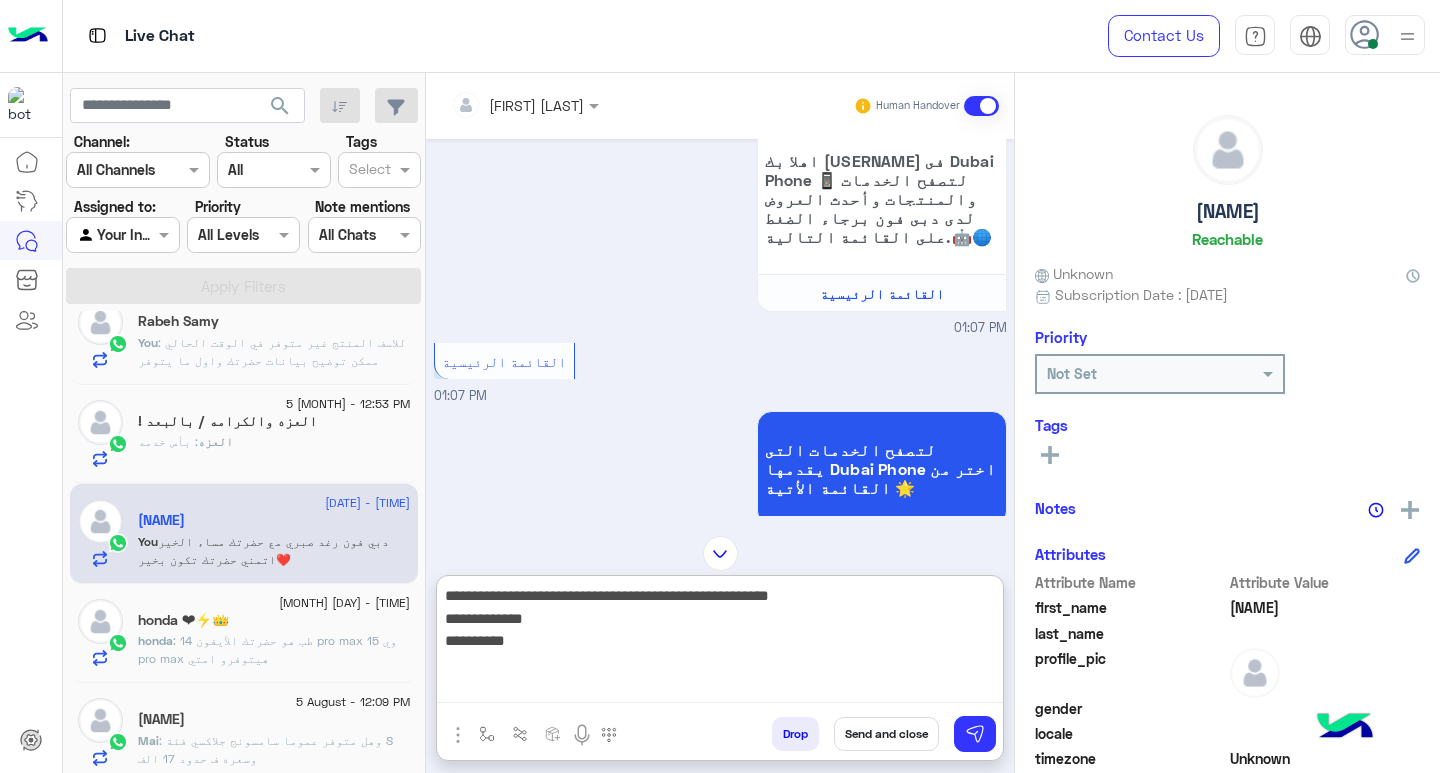 click on "**********" at bounding box center [720, 643] 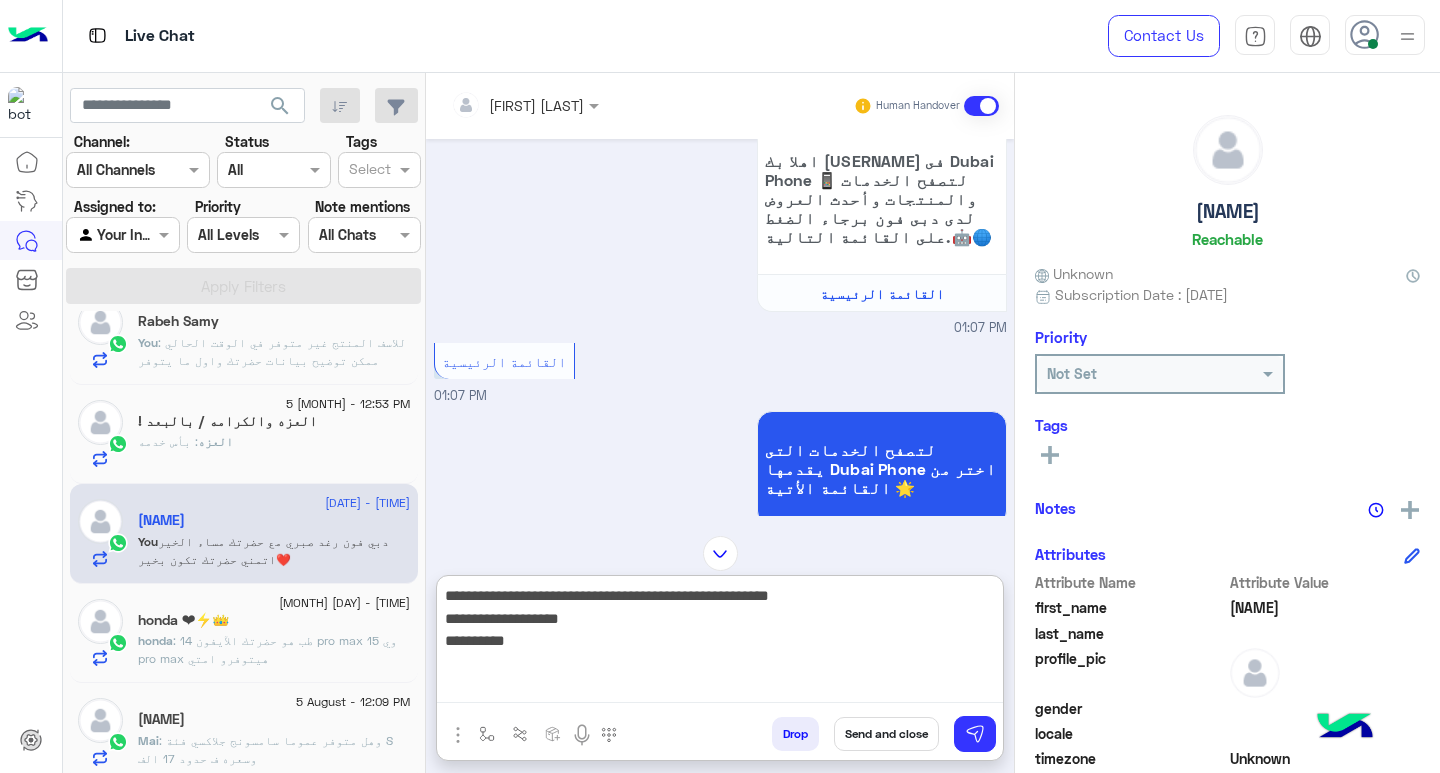 click on "**********" at bounding box center [720, 643] 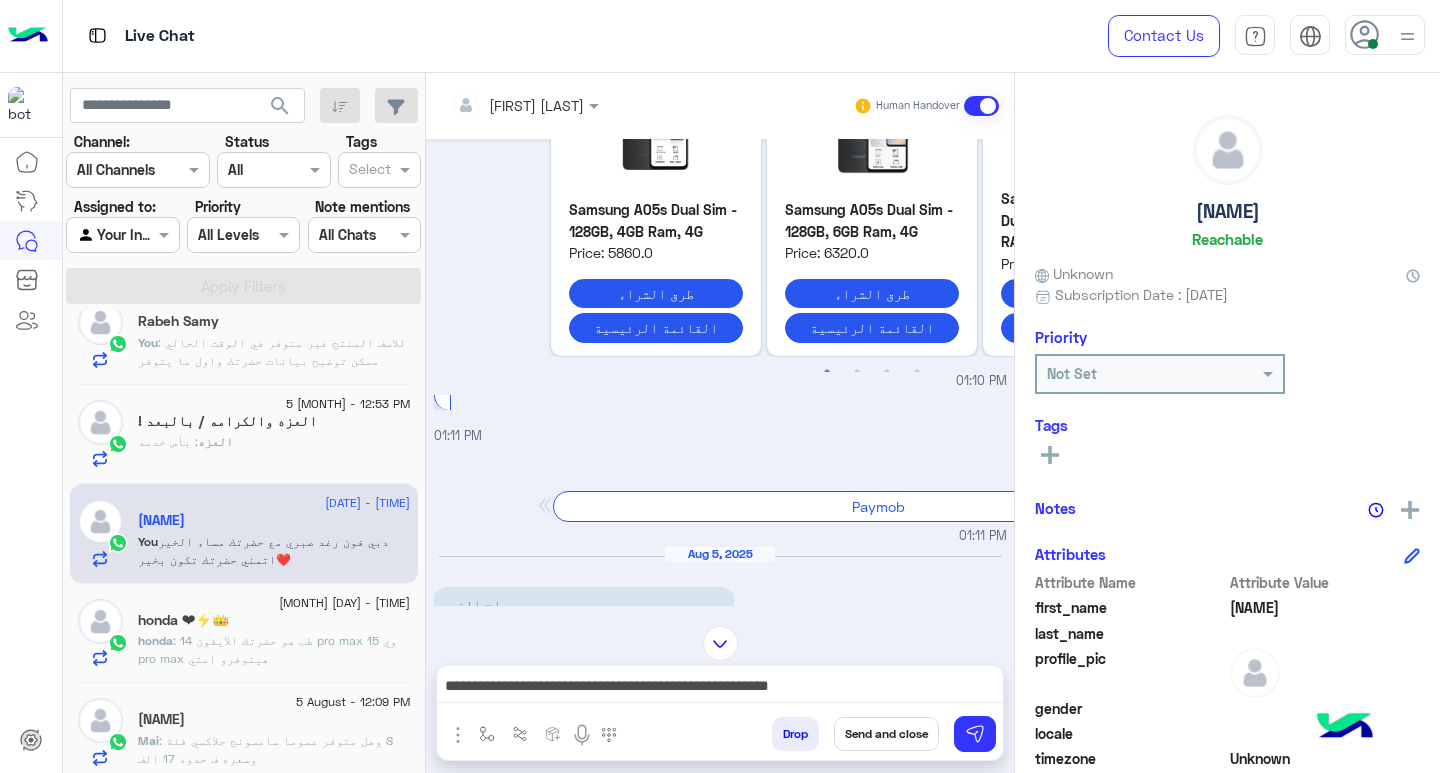 scroll, scrollTop: 7341, scrollLeft: 0, axis: vertical 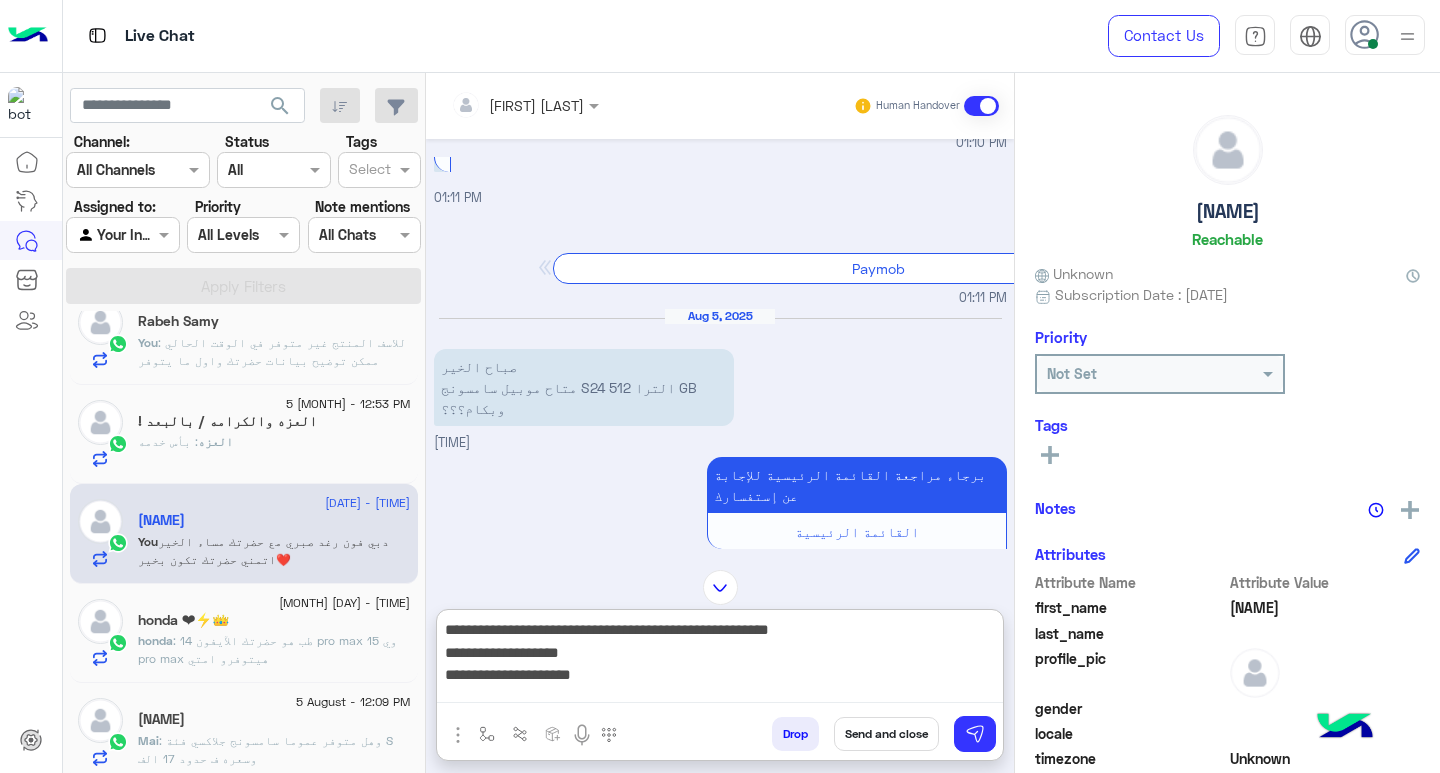 click on "**********" at bounding box center [720, 660] 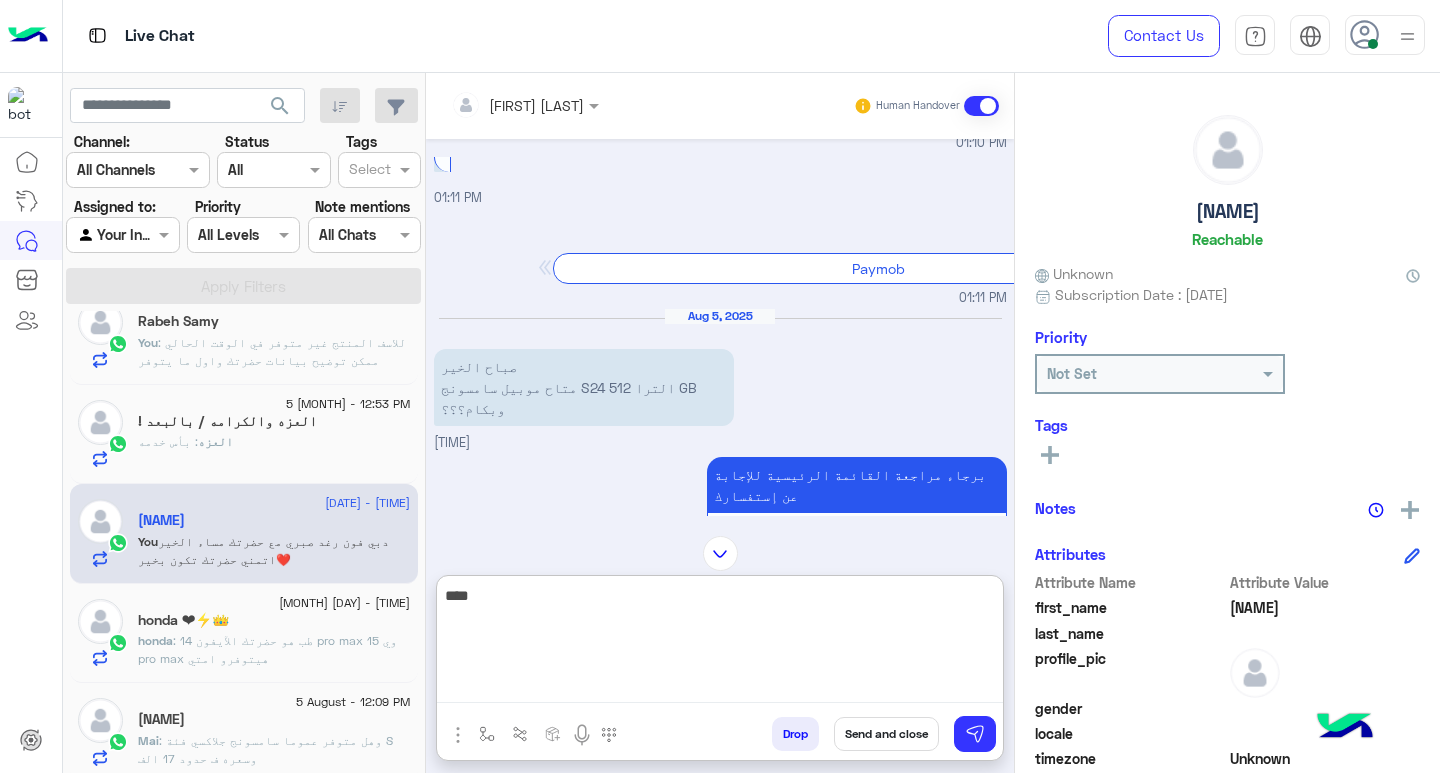 type on "*" 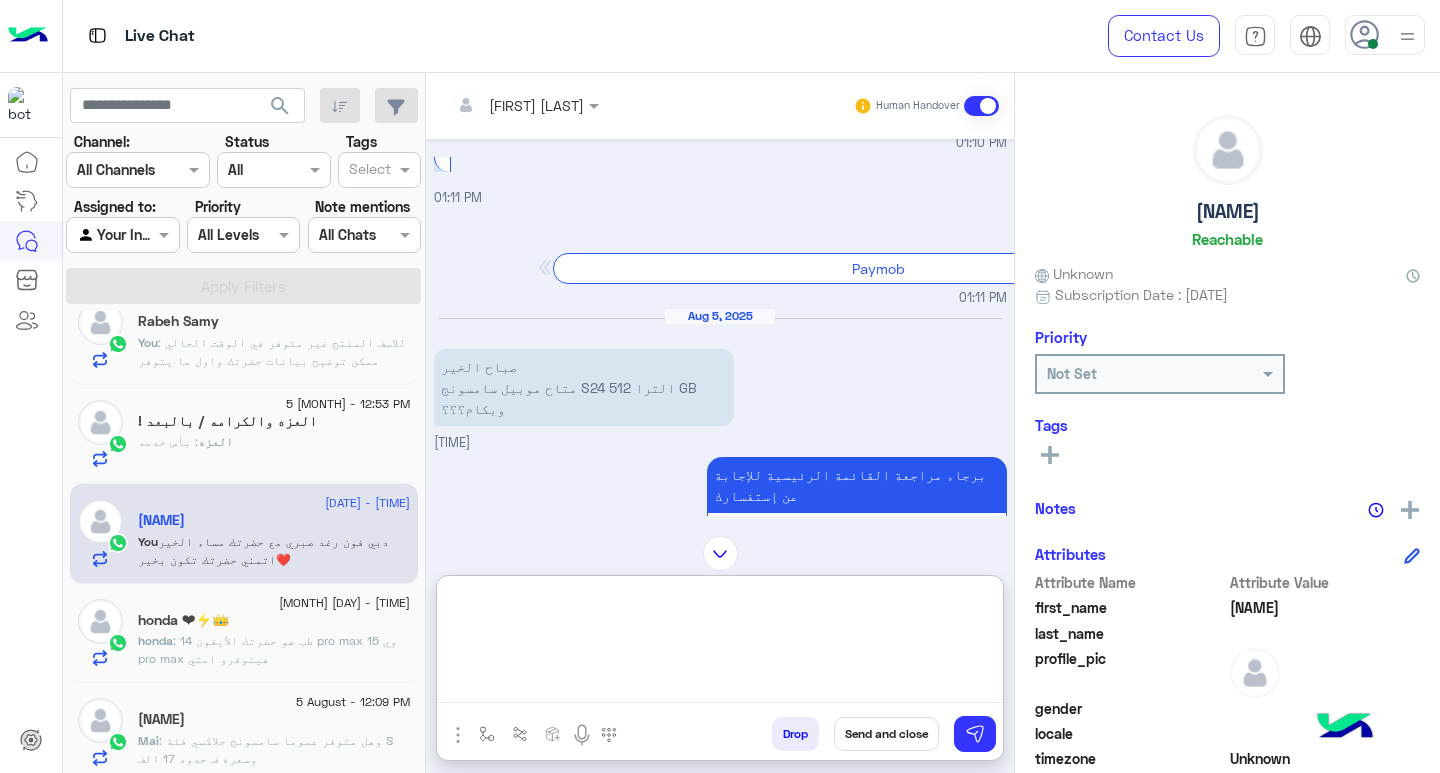 paste on "**********" 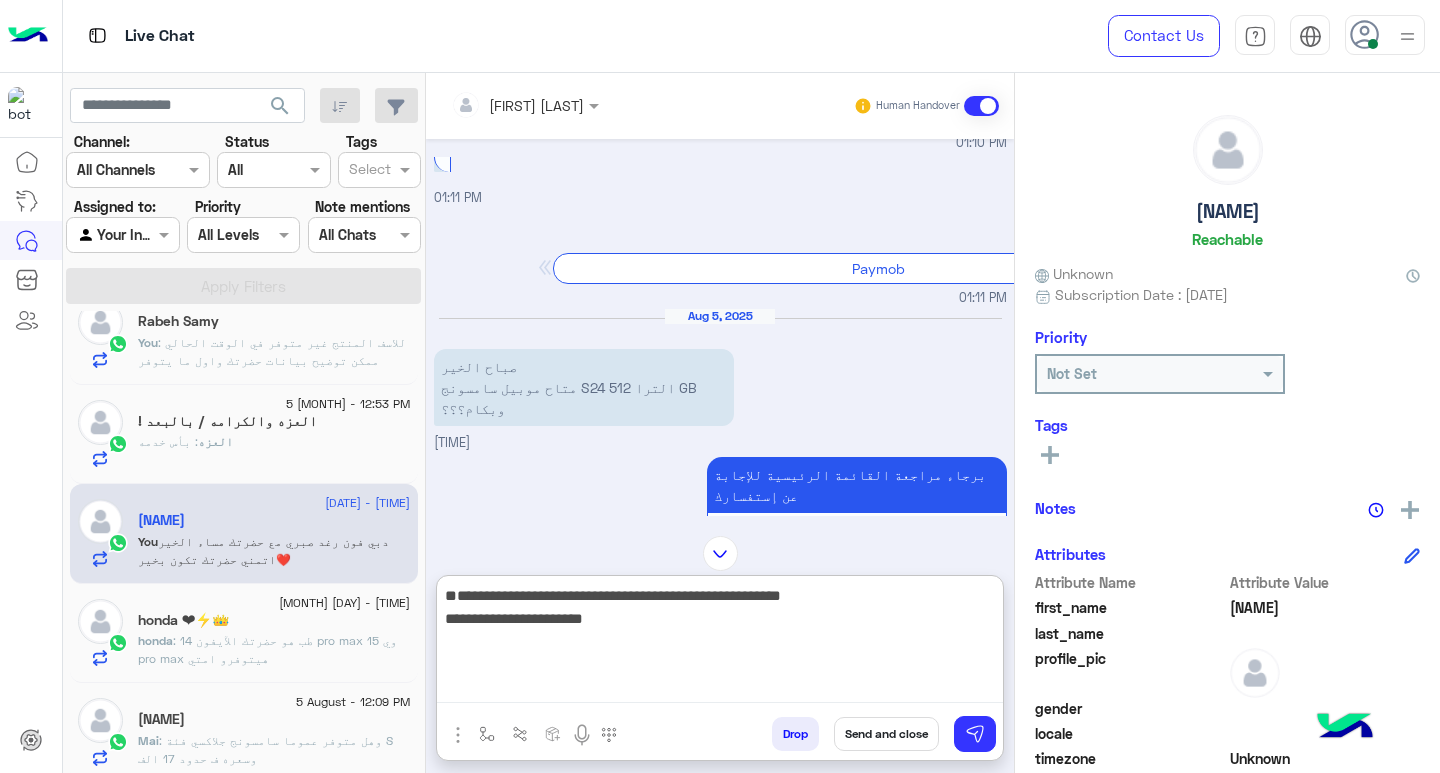 click on "**********" at bounding box center [720, 643] 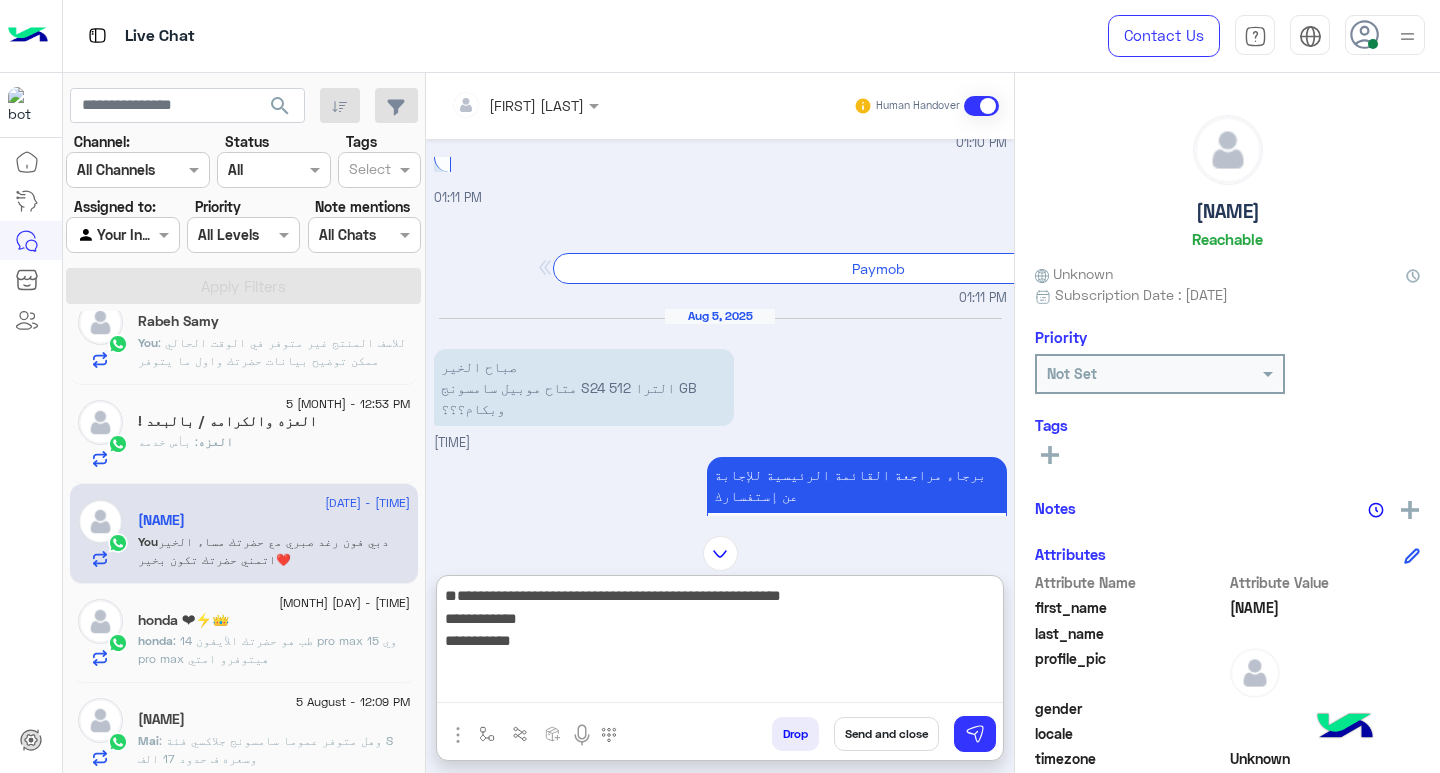 click on "**********" at bounding box center [720, 643] 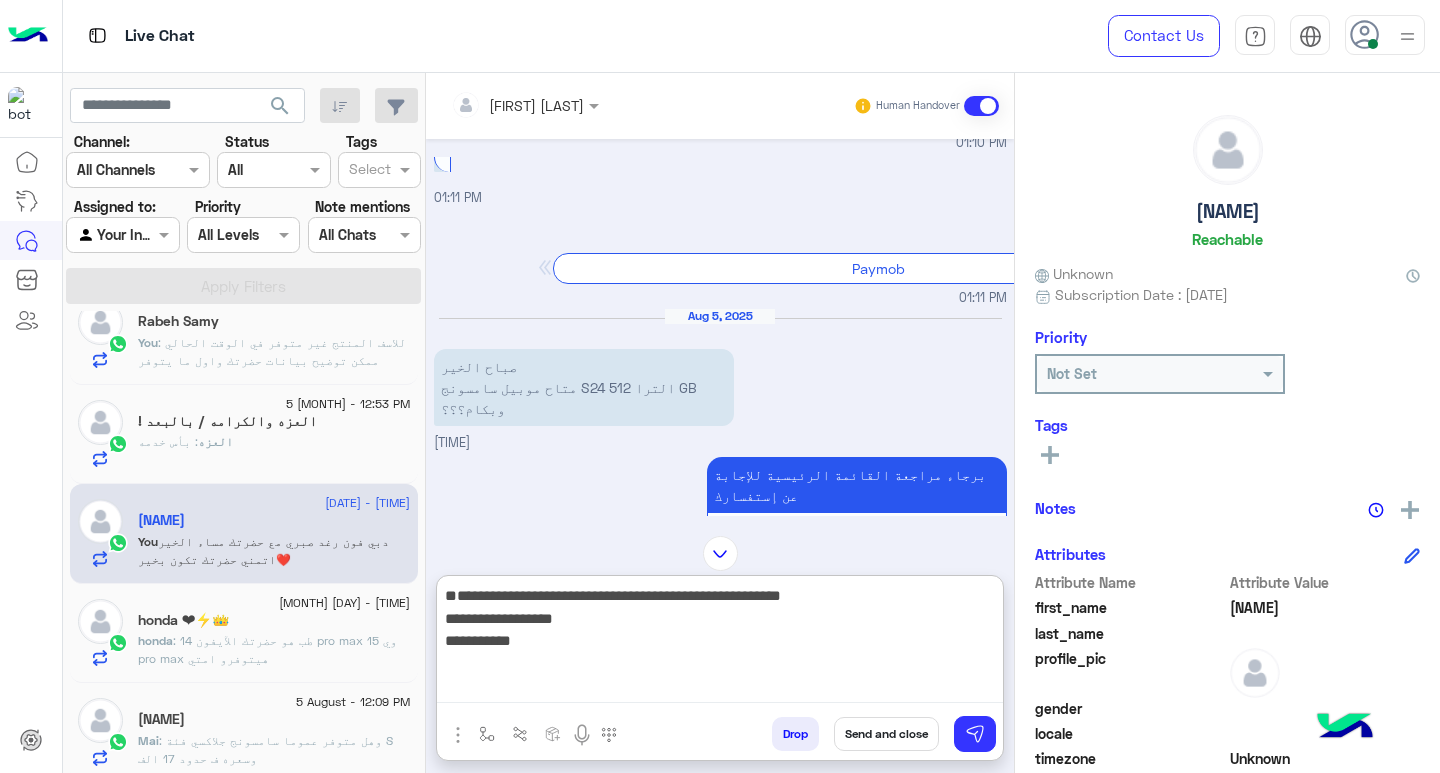 click on "**********" at bounding box center (720, 643) 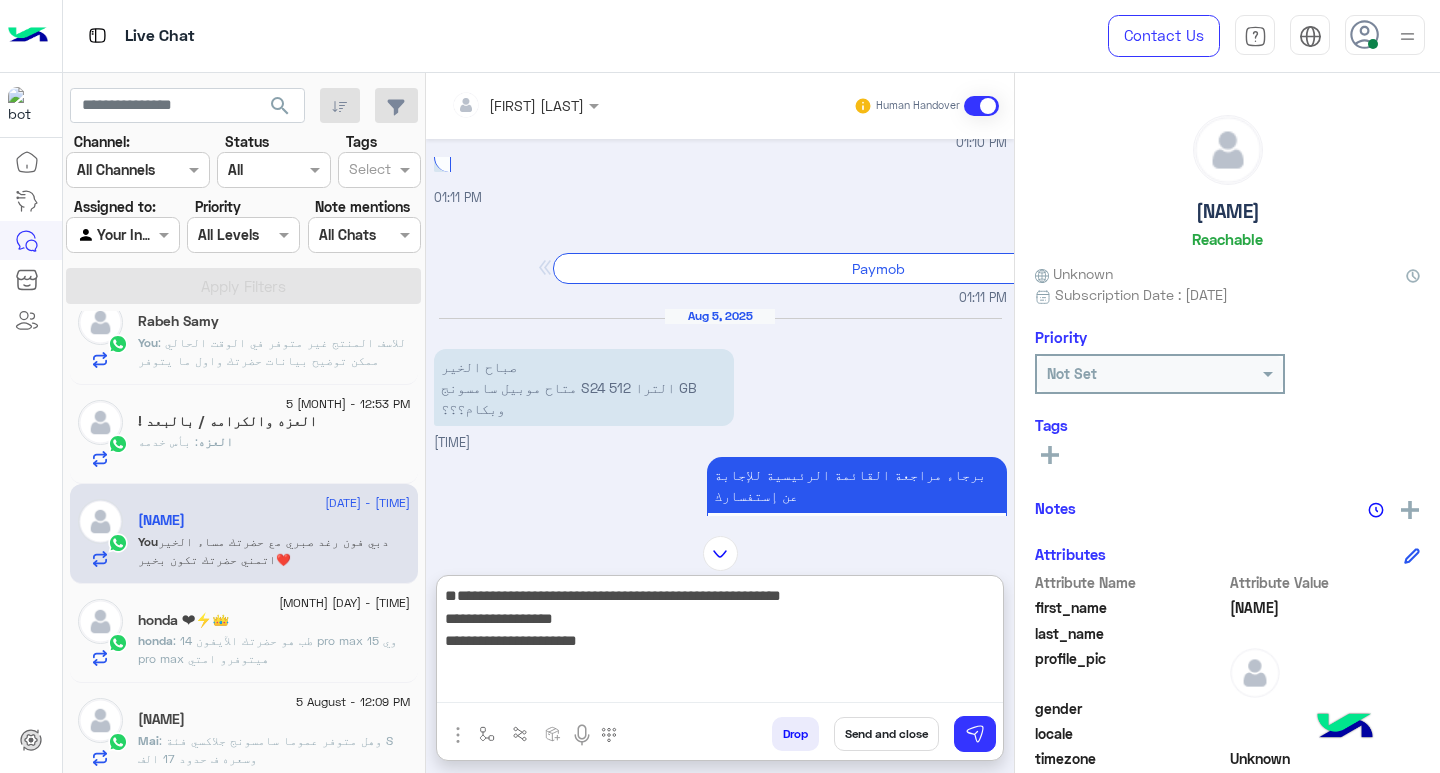 scroll, scrollTop: 39, scrollLeft: 0, axis: vertical 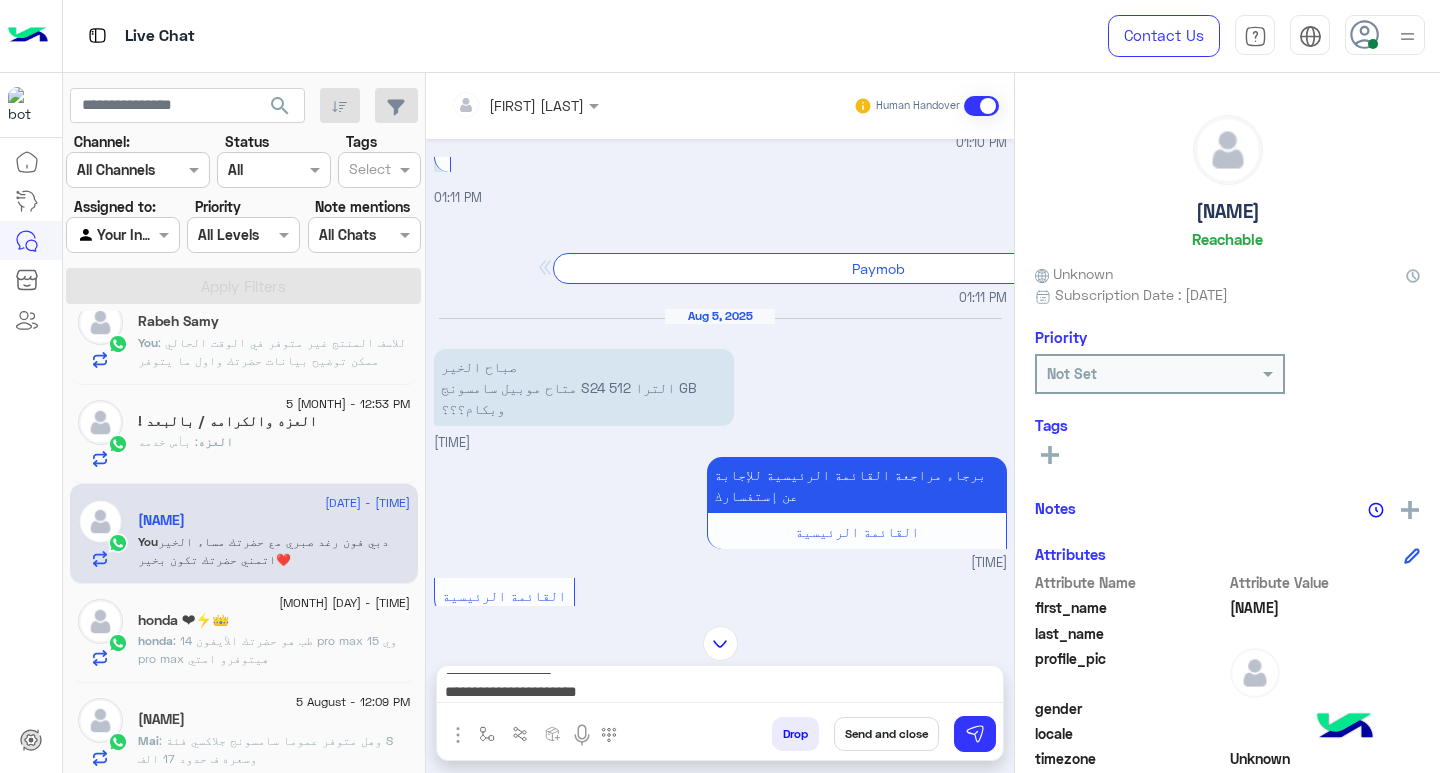 click on "**********" at bounding box center [720, 688] 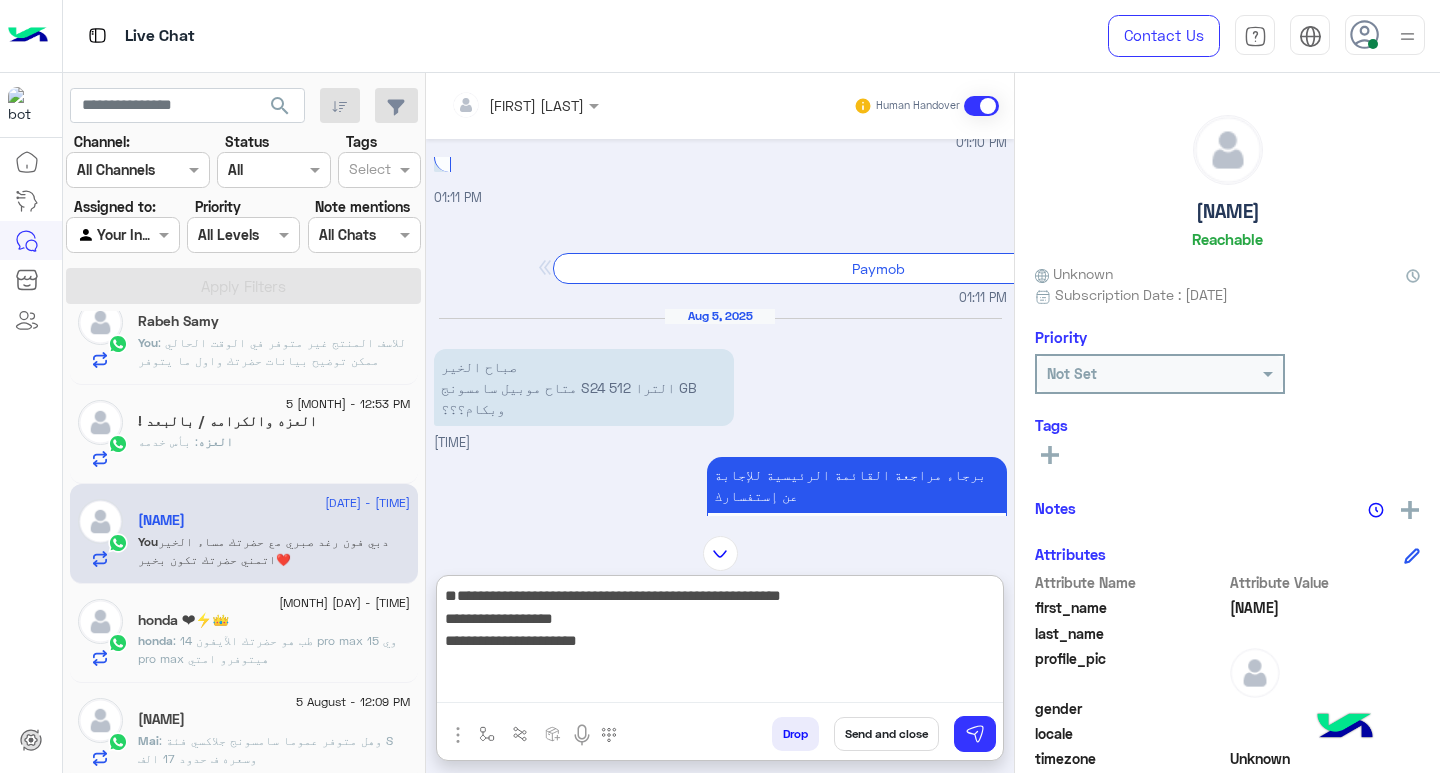 click on "**********" at bounding box center [720, 643] 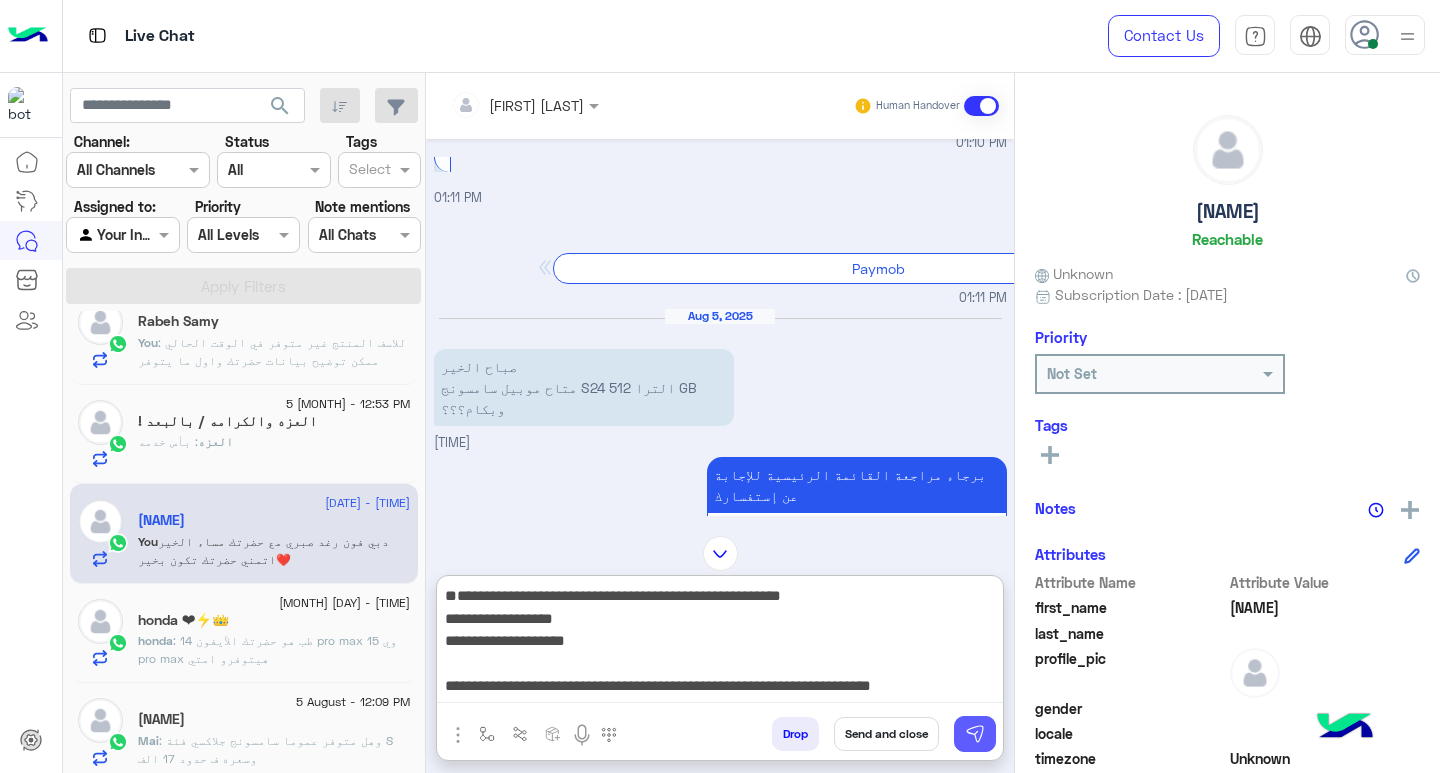 type on "**********" 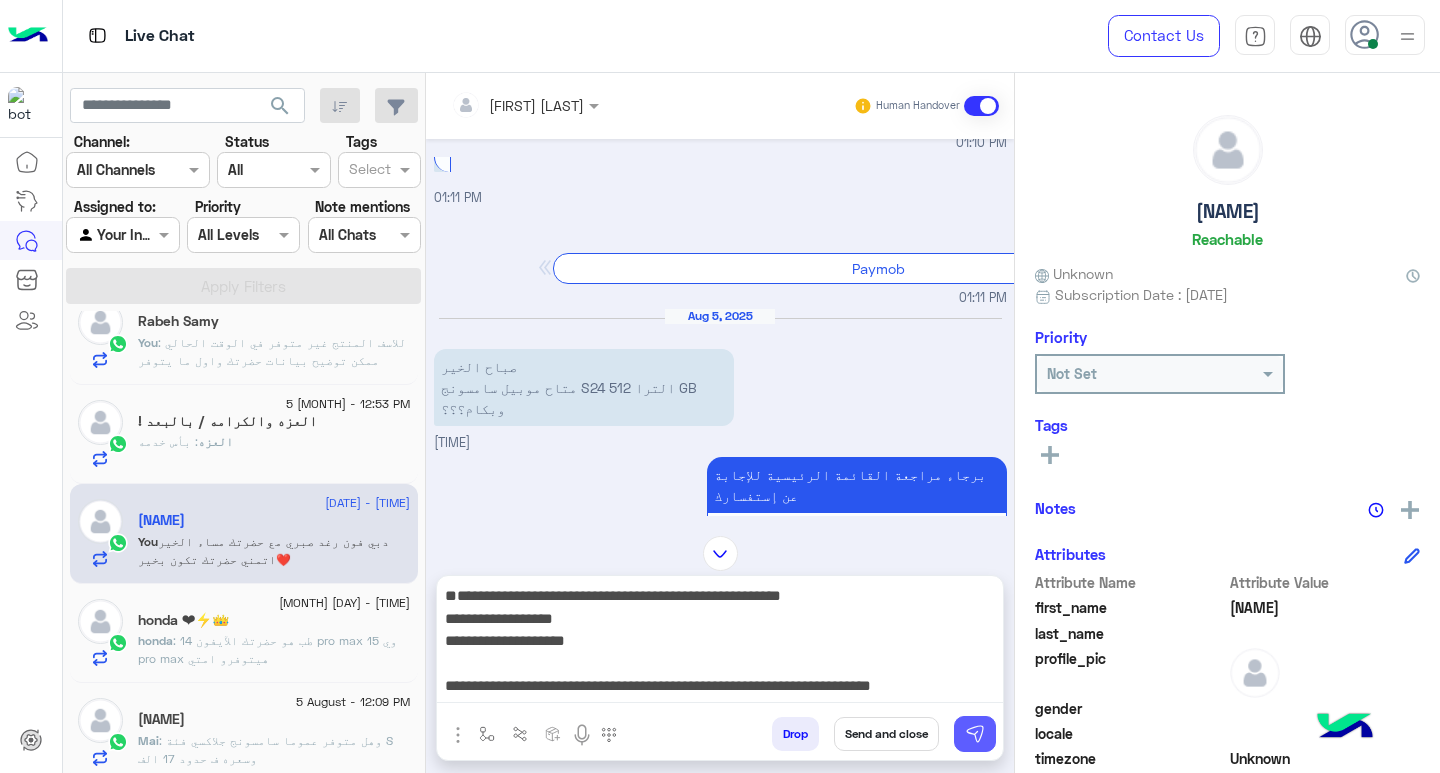 click at bounding box center [975, 734] 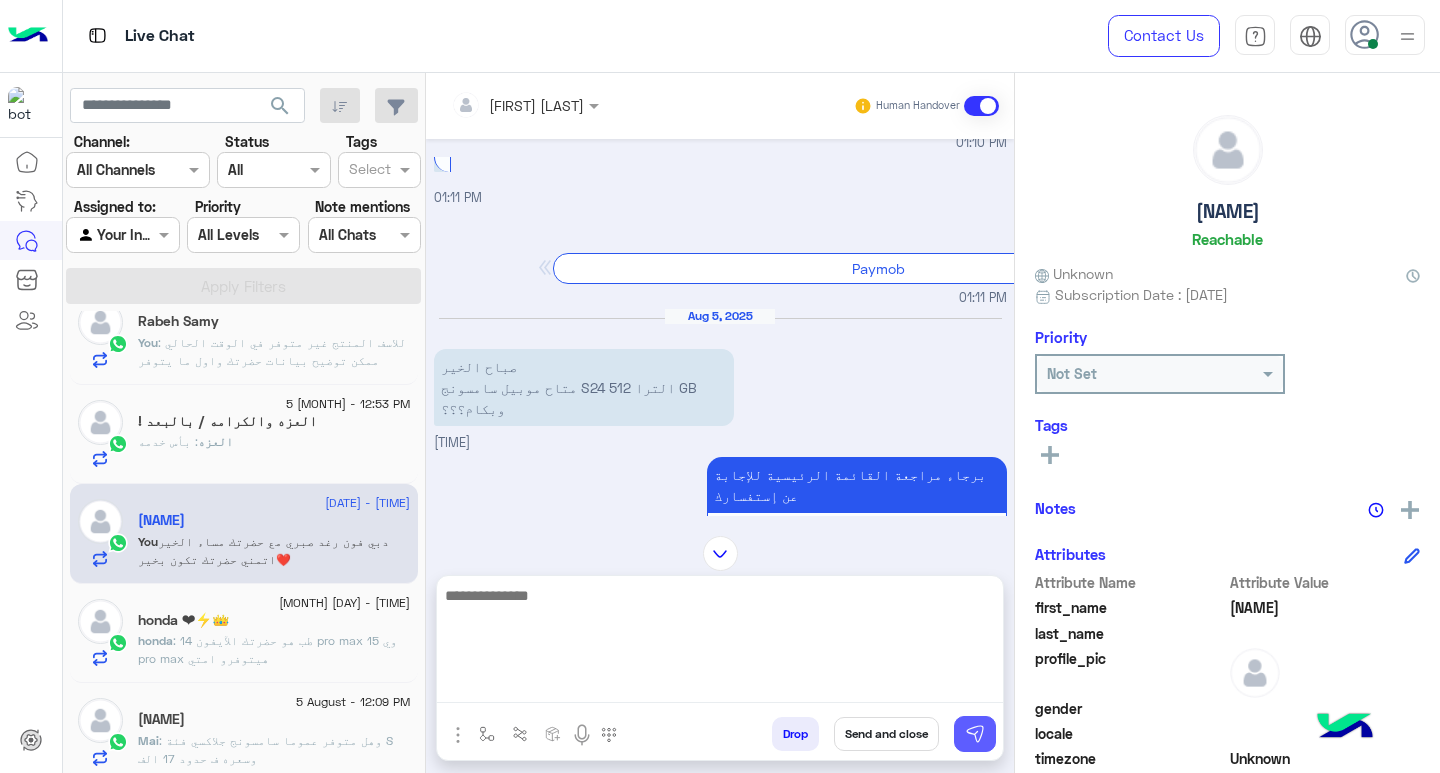 scroll, scrollTop: 0, scrollLeft: 0, axis: both 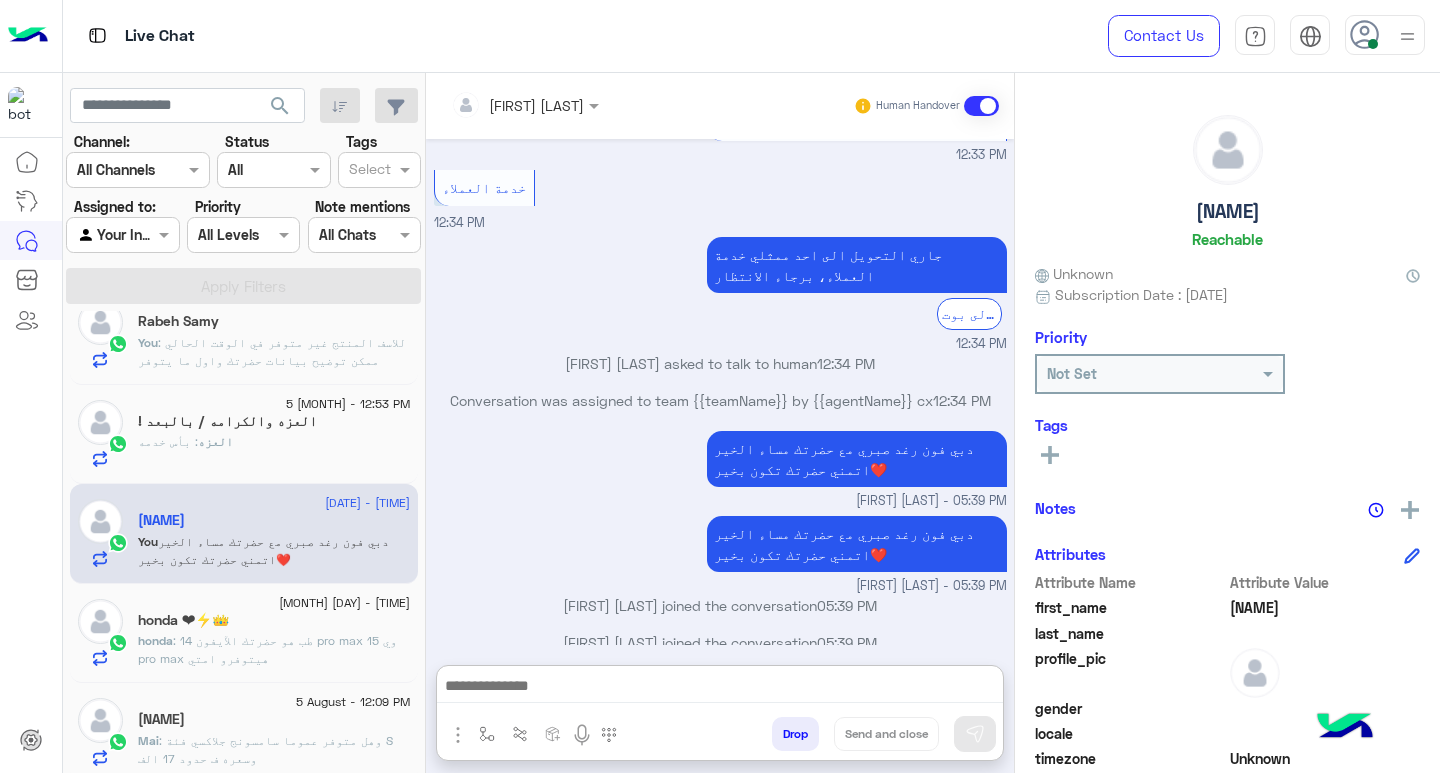 click at bounding box center [720, 688] 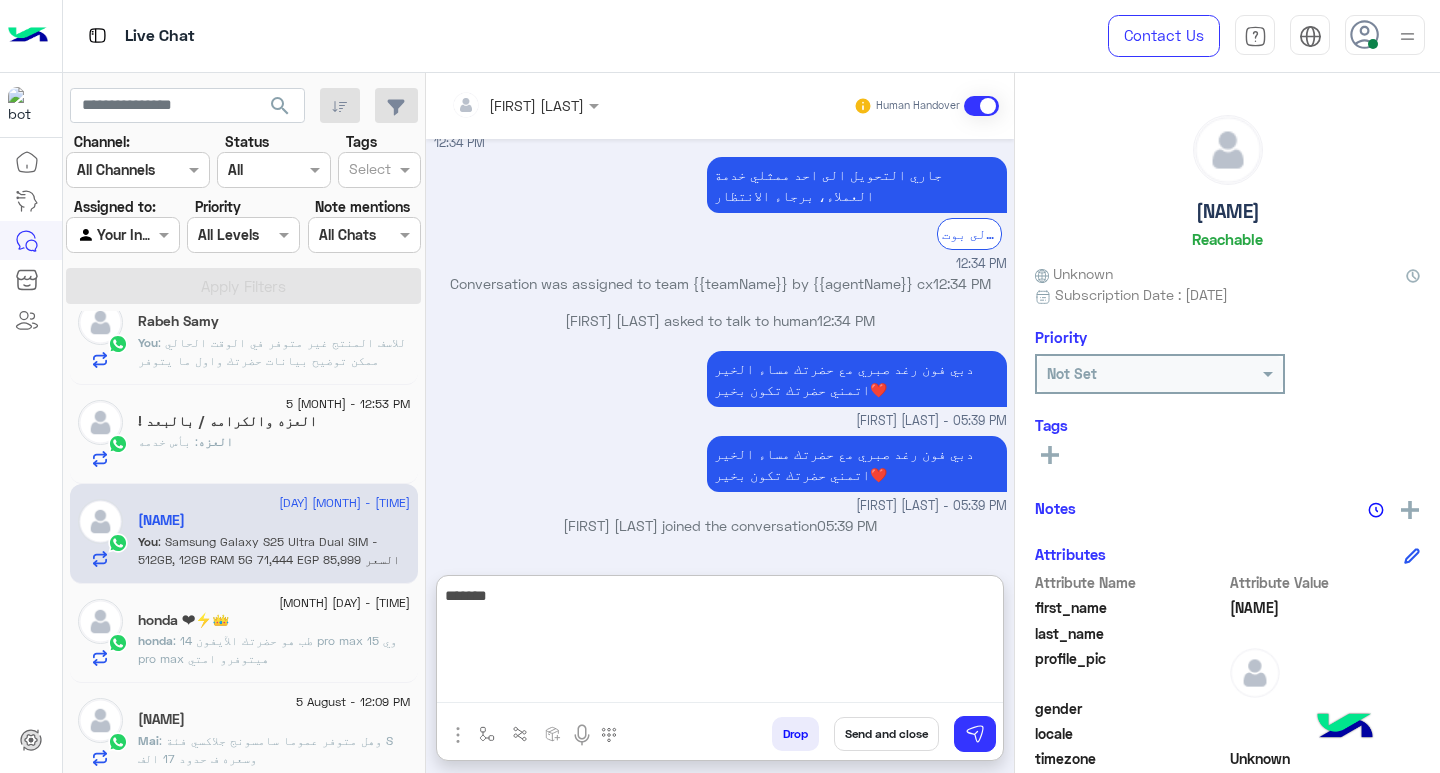 scroll, scrollTop: 9842, scrollLeft: 0, axis: vertical 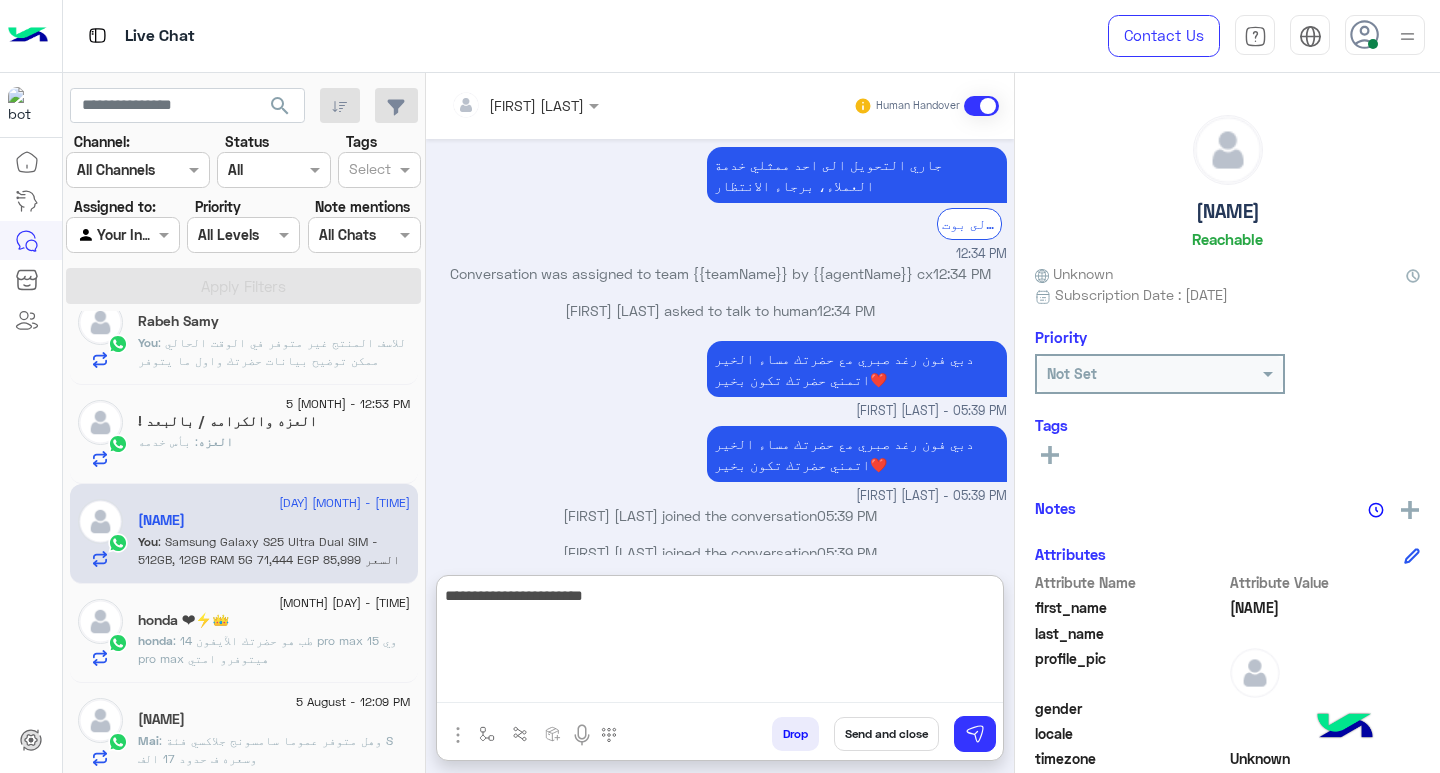 type on "**********" 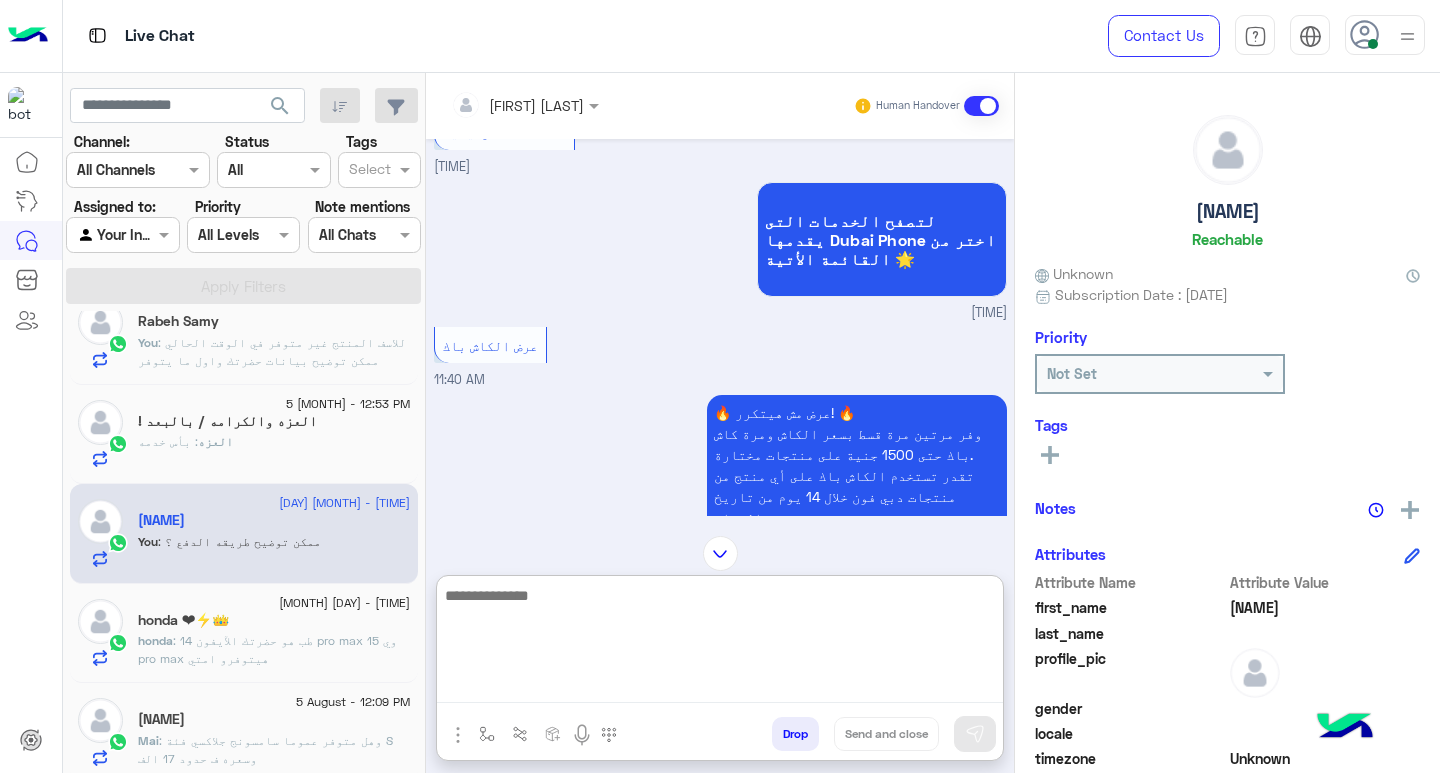 scroll, scrollTop: 7339, scrollLeft: 0, axis: vertical 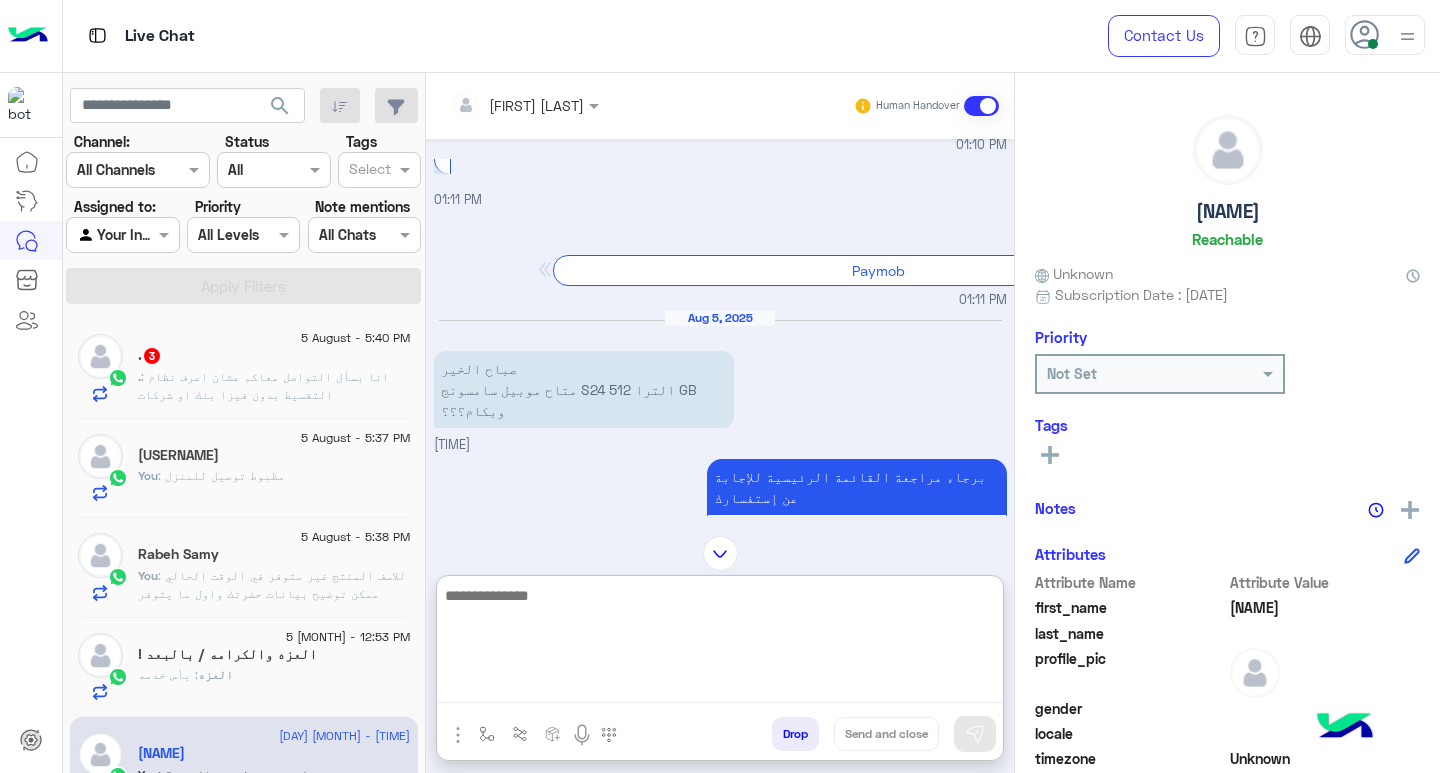 click on "5 August - 5:40 PM  .   3 . : انا بسأل التواصل معاكم عشان اعرف نظام التقسيط بدون فيزا بنك او شركات" 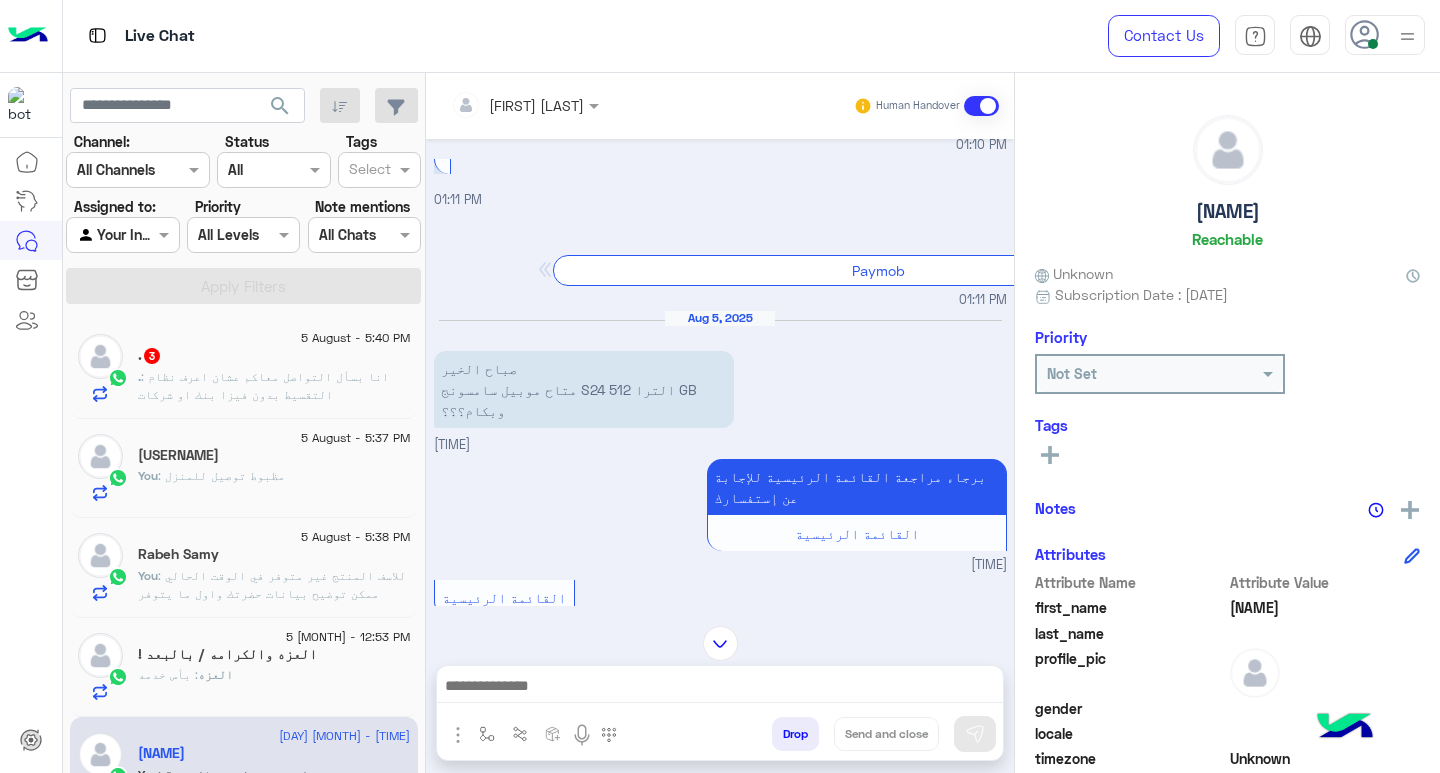click on ". : انا بسأل التواصل معاكم عشان اعرف نظام التقسيط بدون فيزا بنك او شركات" 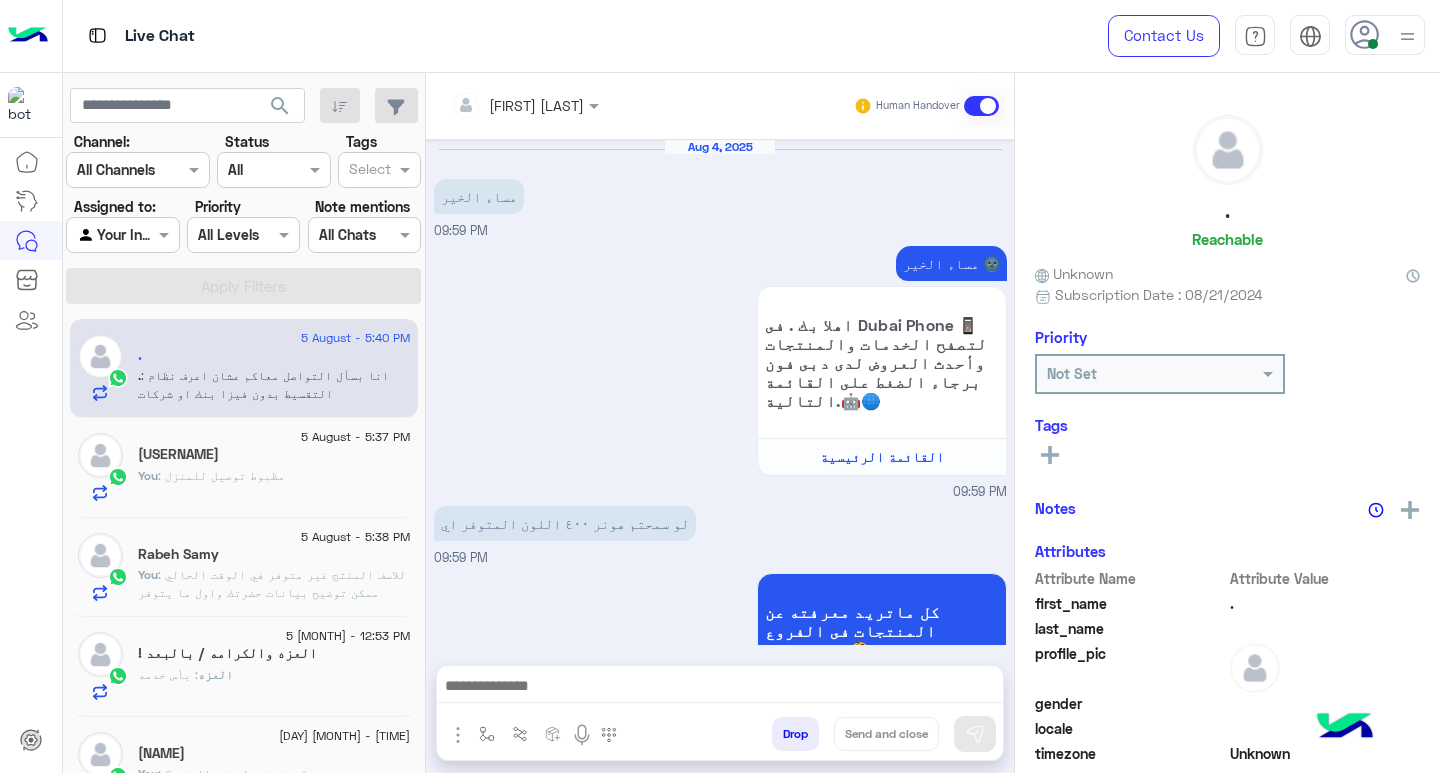 scroll, scrollTop: 1448, scrollLeft: 0, axis: vertical 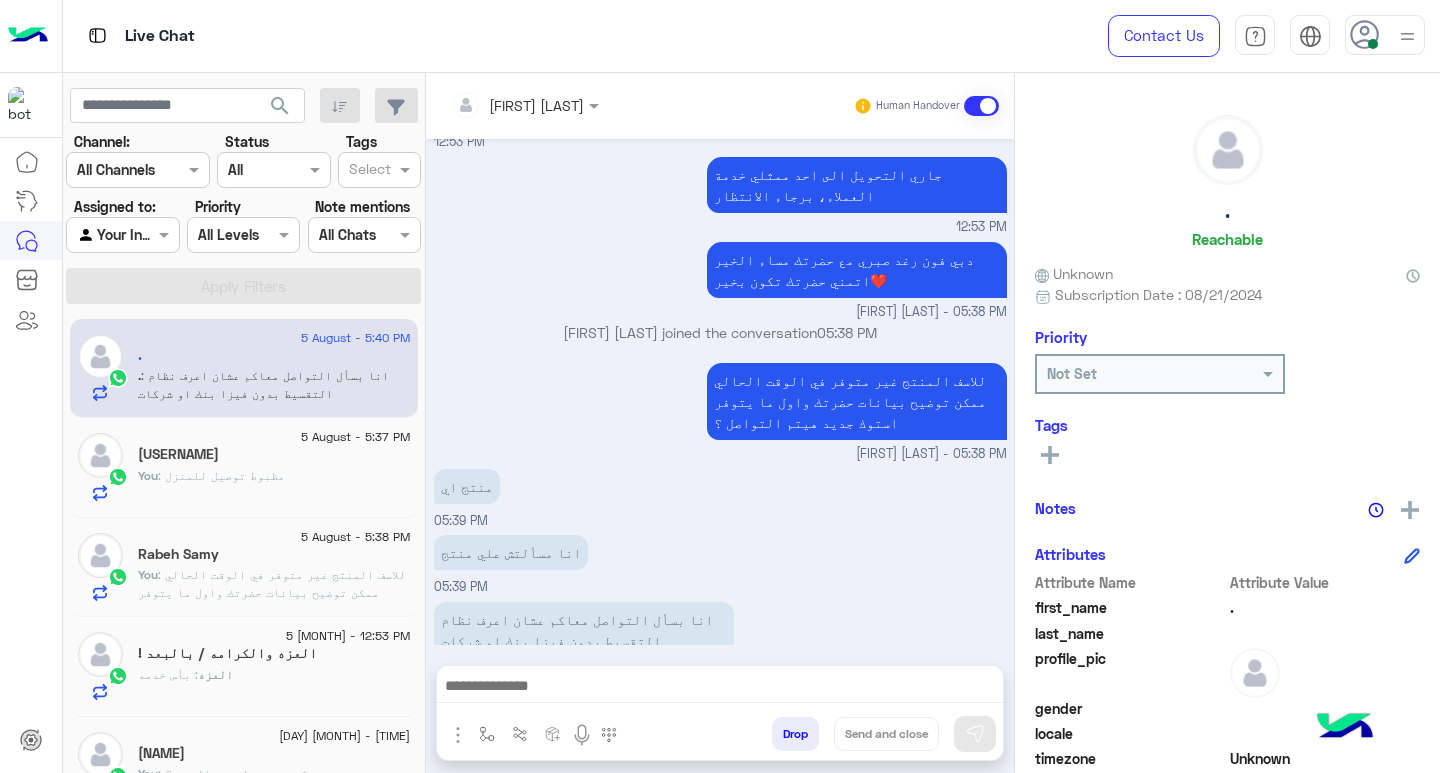 click on "You  : مظبوط توصيل للمنزل" 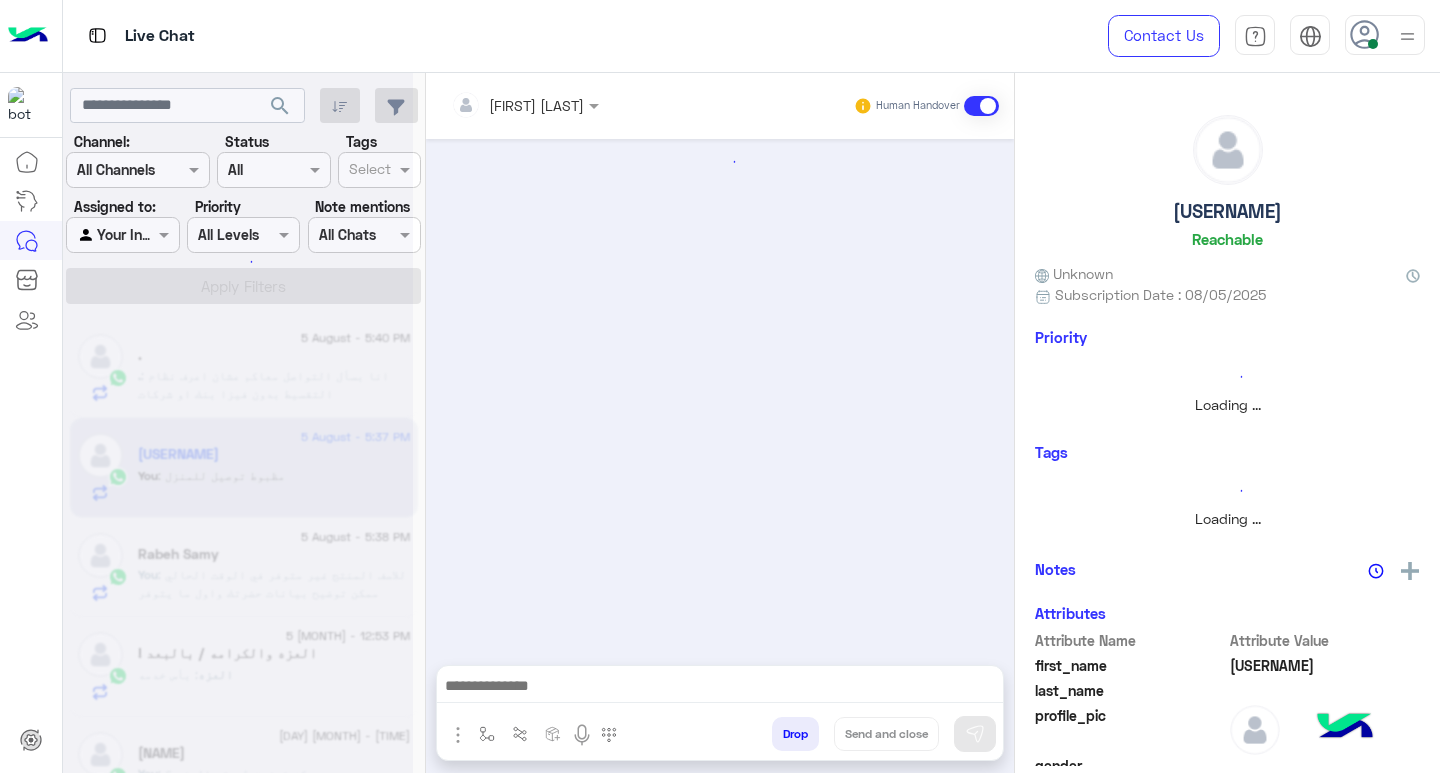 scroll, scrollTop: 1444, scrollLeft: 0, axis: vertical 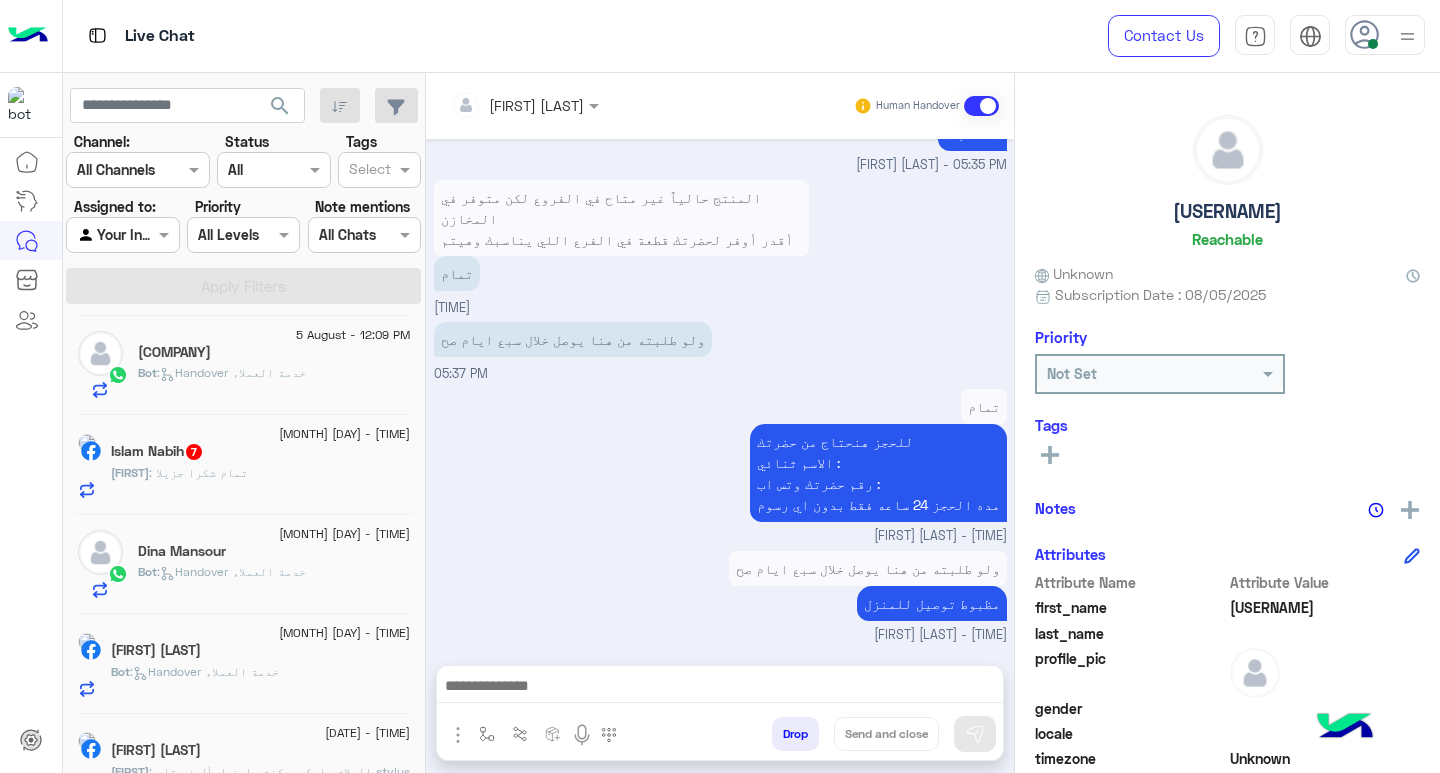 click on "[FIRST] : تمام شكرا جزيلا" 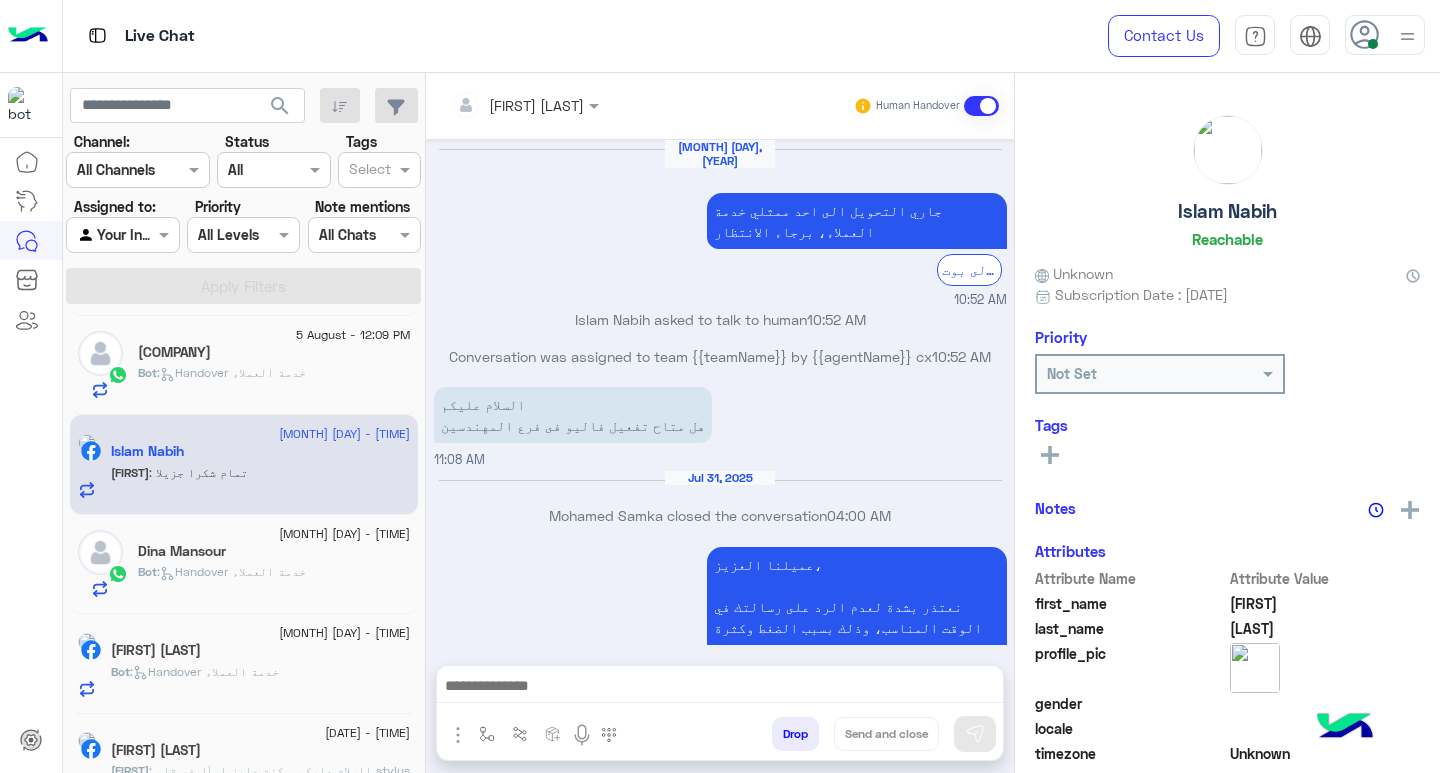 scroll, scrollTop: 1750, scrollLeft: 0, axis: vertical 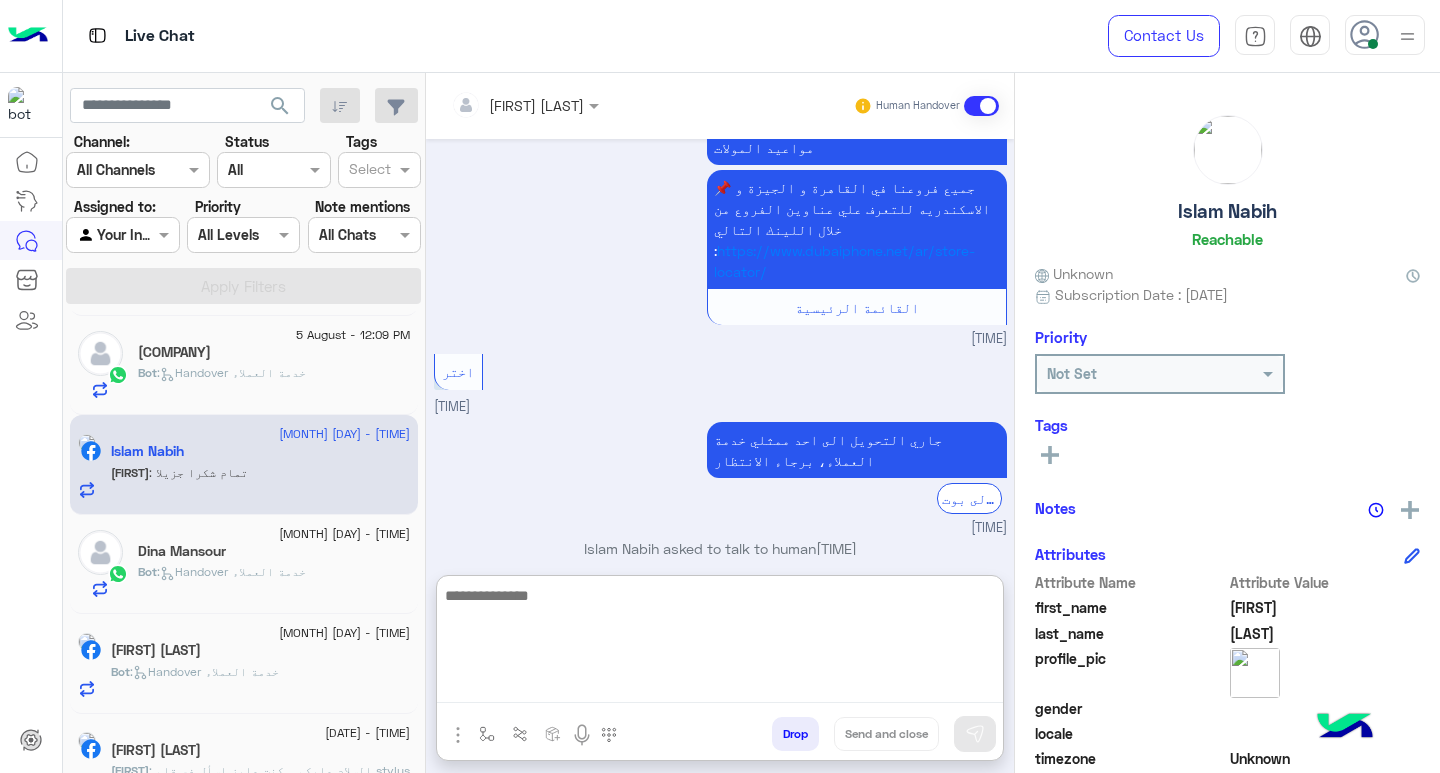 paste on "**********" 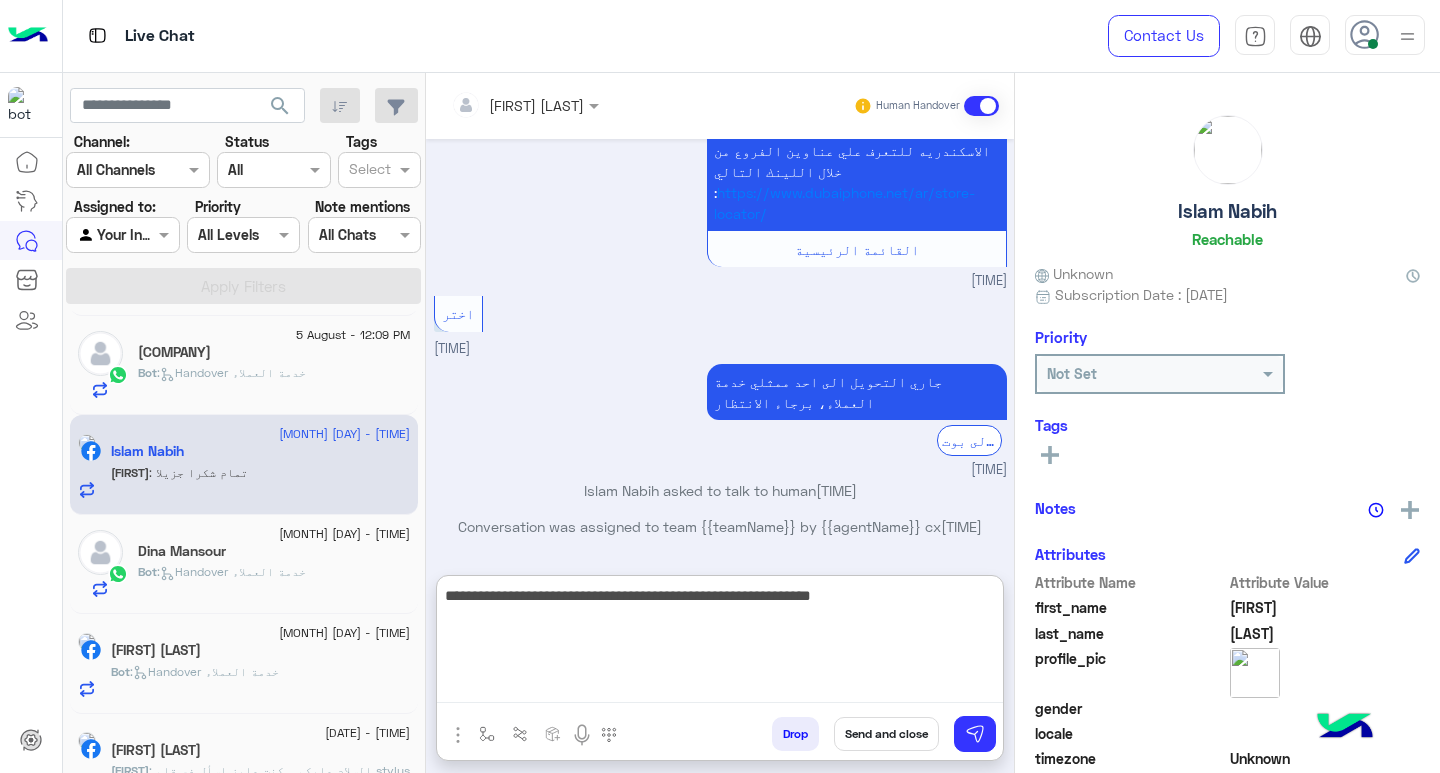scroll, scrollTop: 1840, scrollLeft: 0, axis: vertical 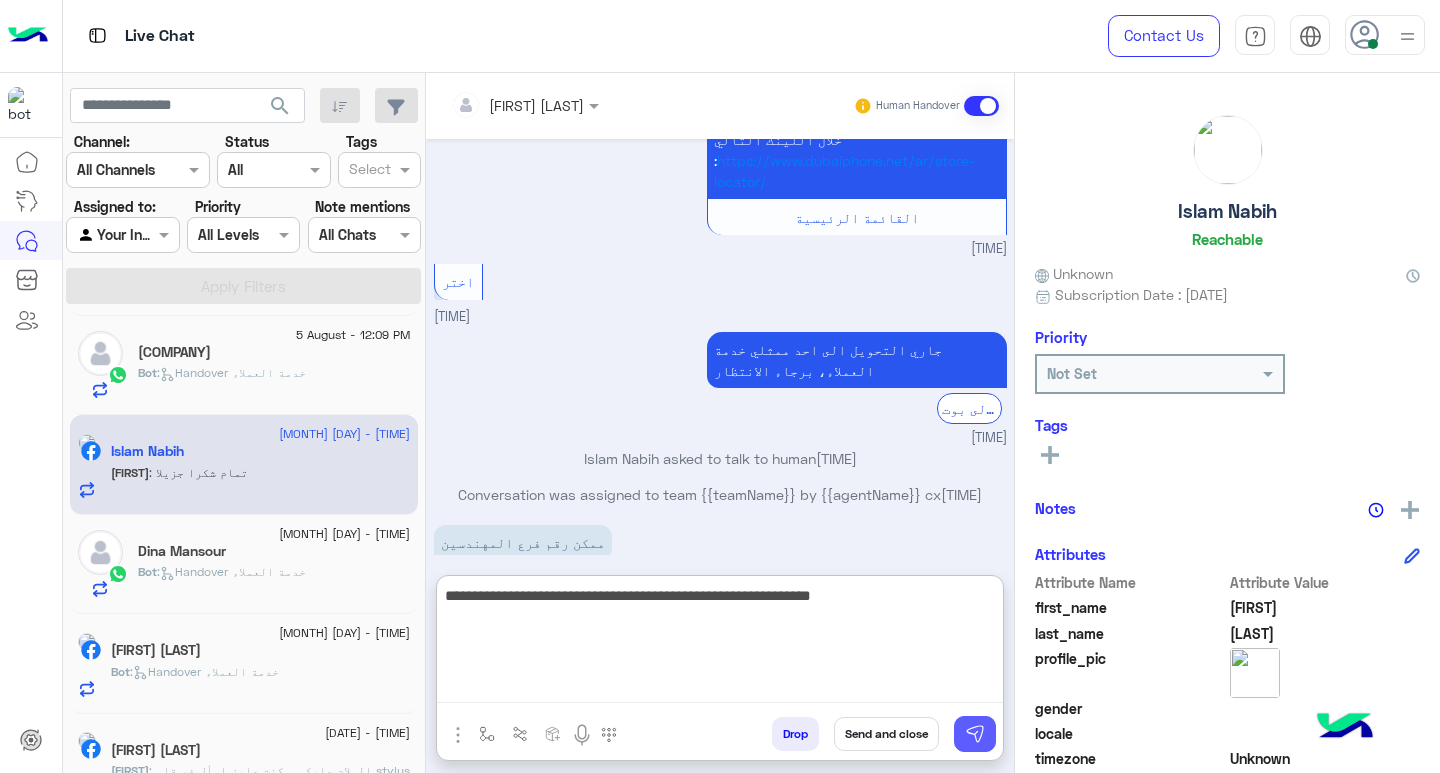 type on "**********" 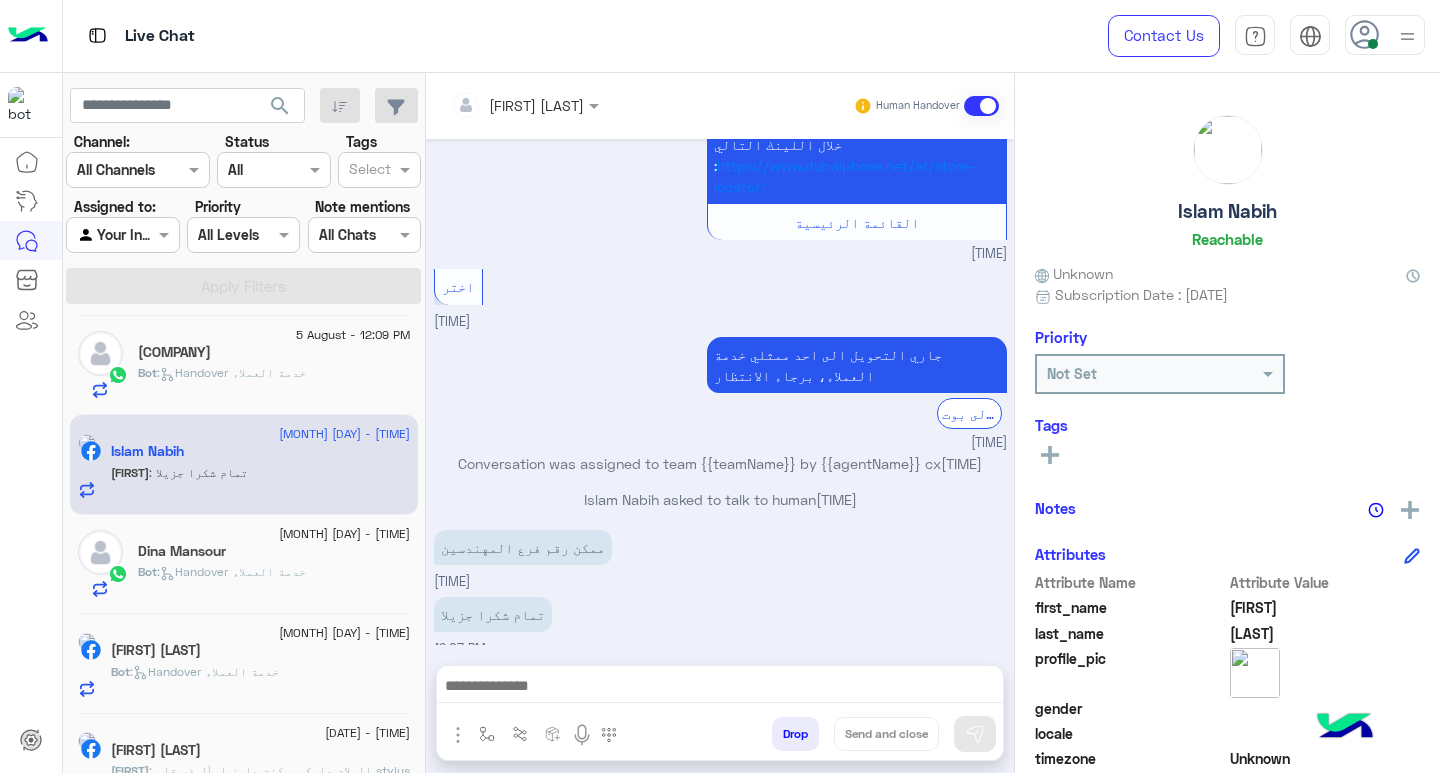 scroll, scrollTop: 1872, scrollLeft: 0, axis: vertical 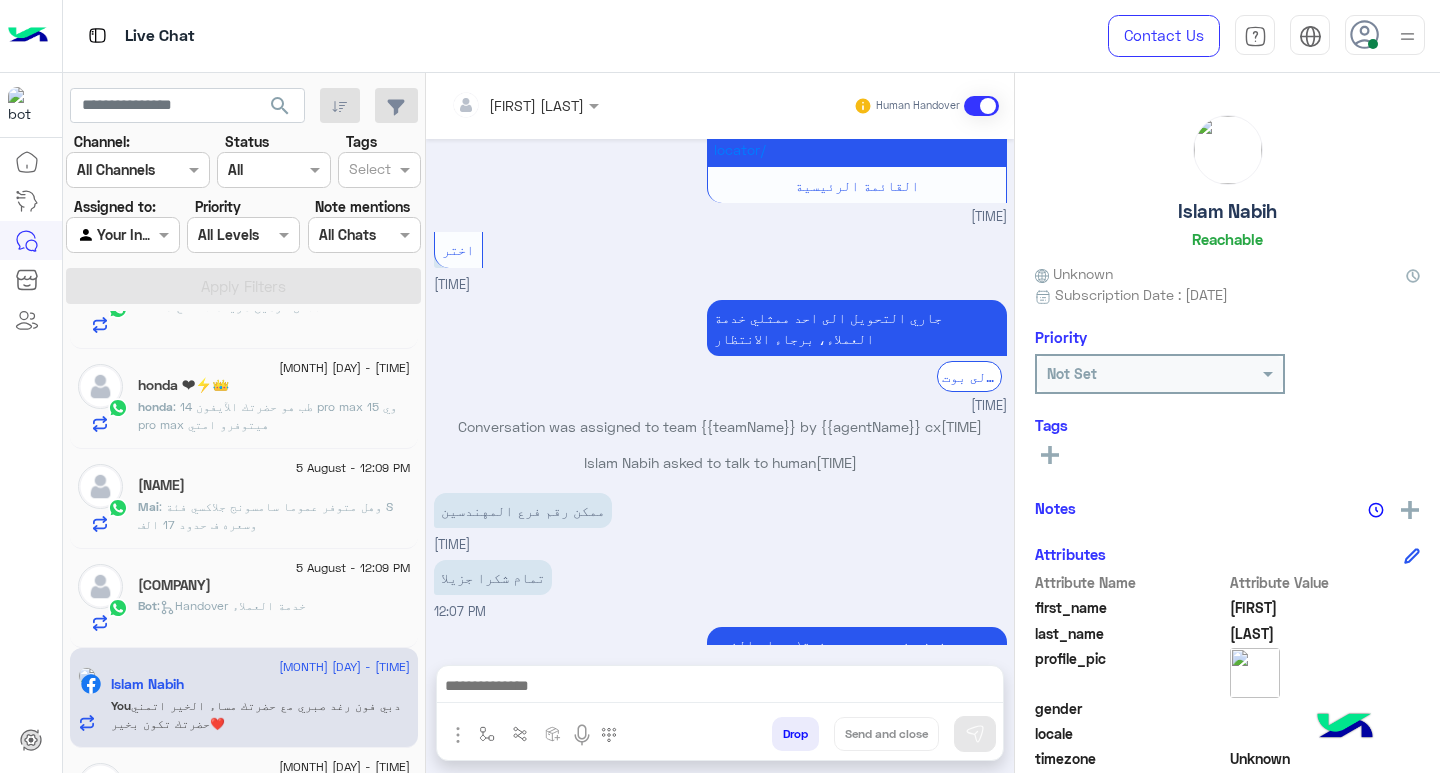 click on ":   Handover خدمة العملاء" 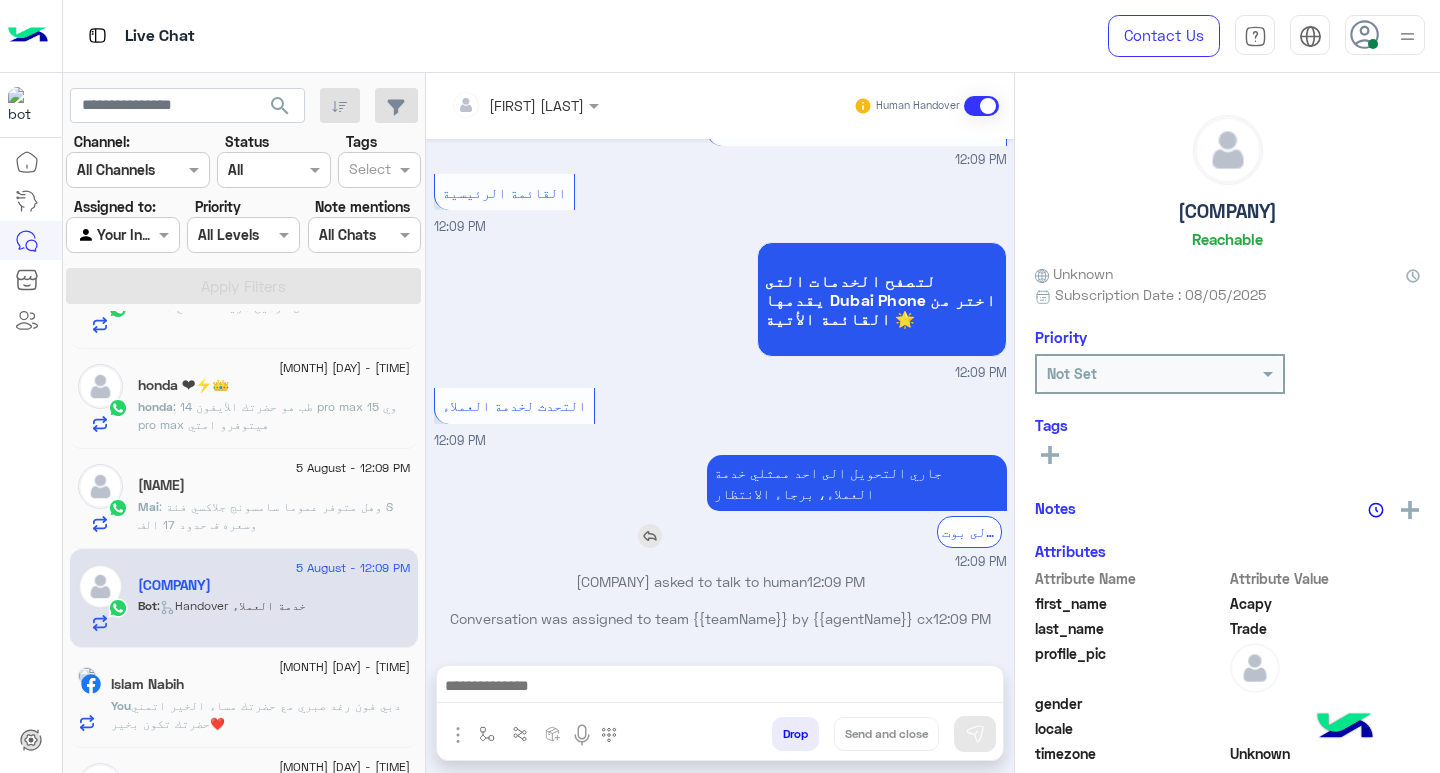 scroll, scrollTop: 0, scrollLeft: 0, axis: both 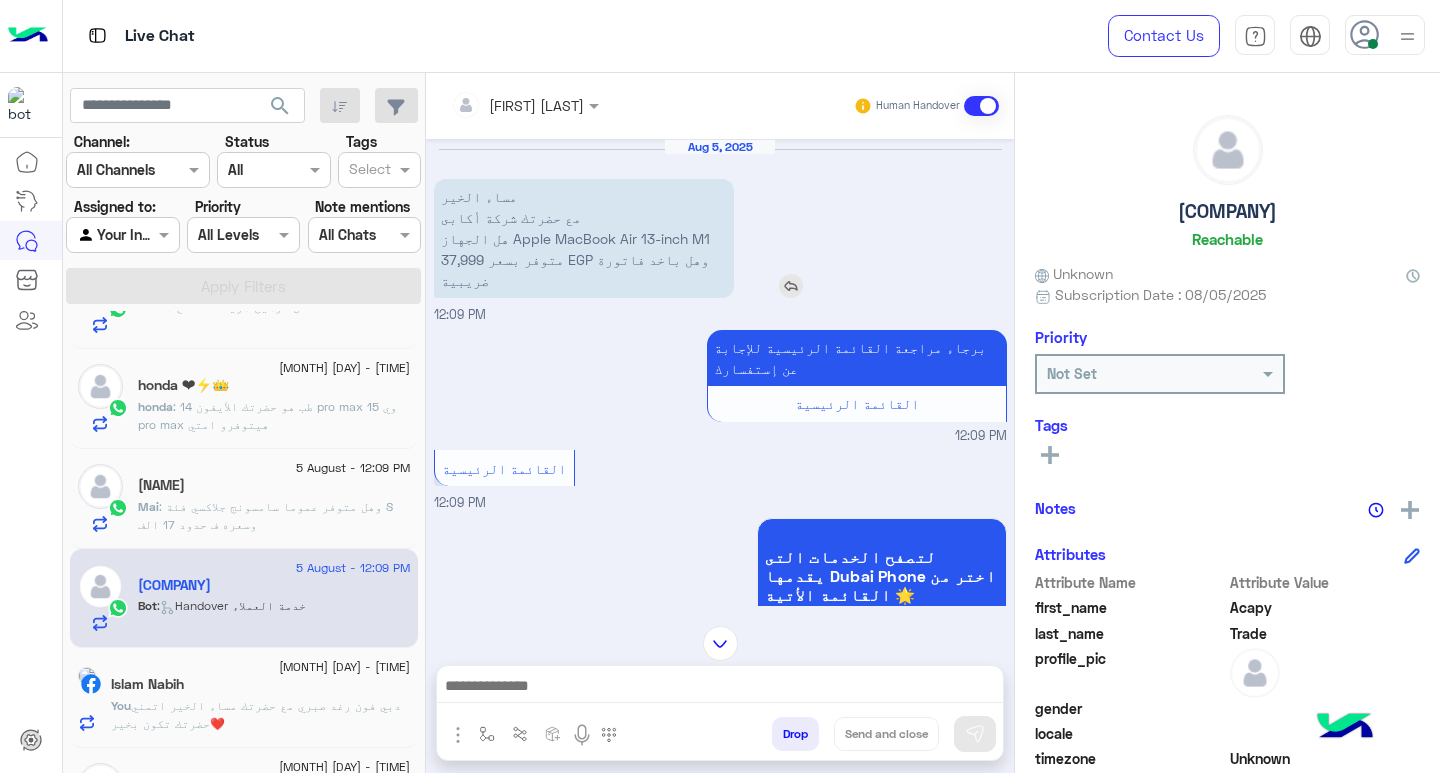 drag, startPoint x: 500, startPoint y: 239, endPoint x: 729, endPoint y: 241, distance: 229.00873 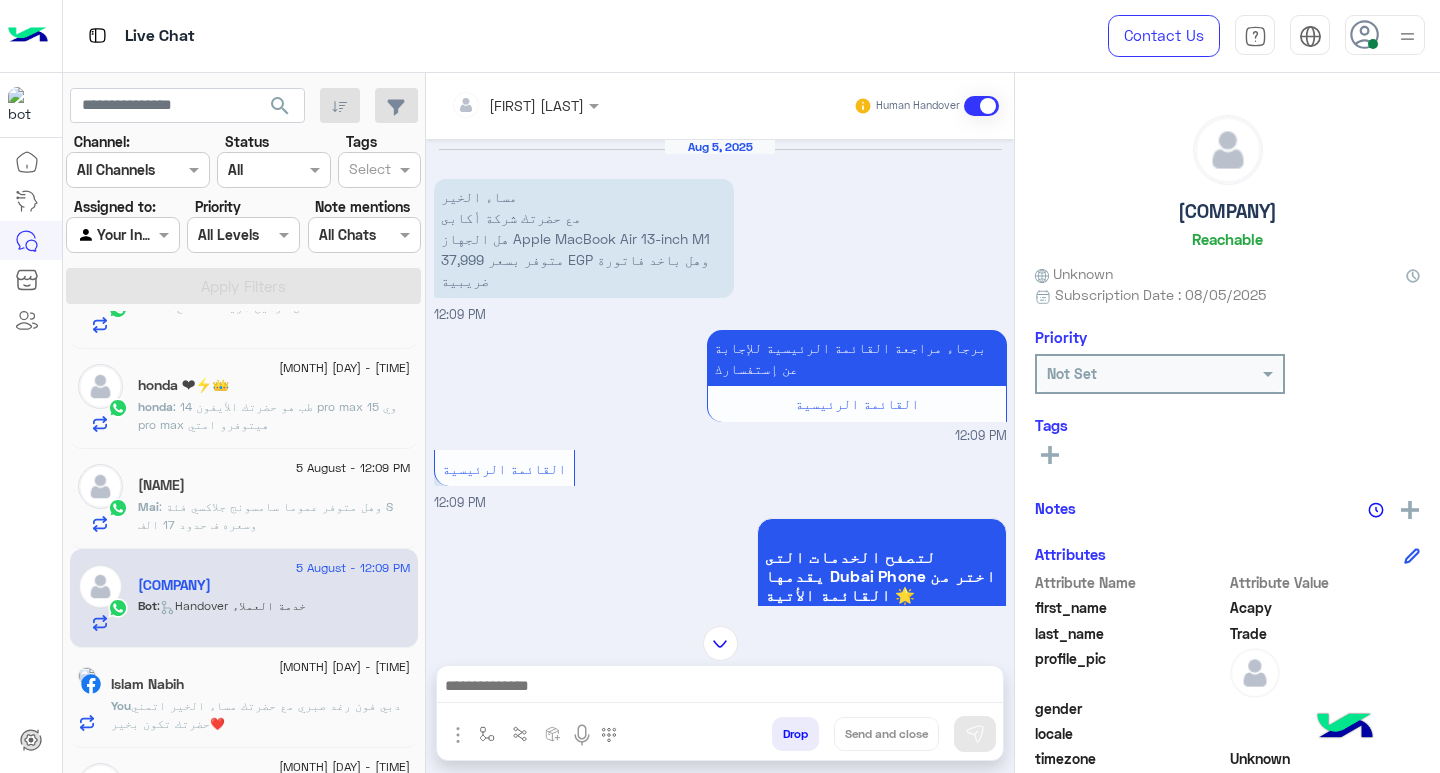 scroll, scrollTop: 275, scrollLeft: 0, axis: vertical 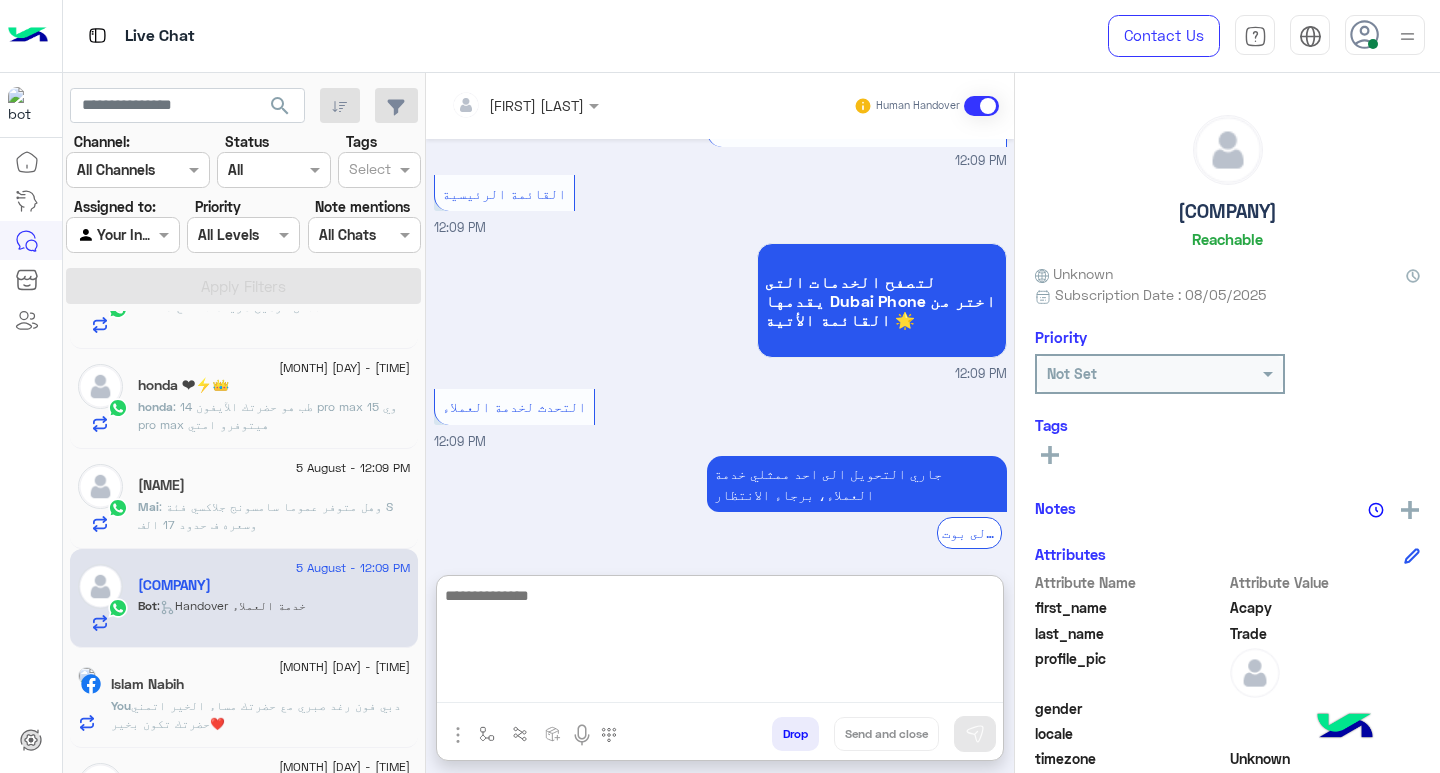 paste on "**********" 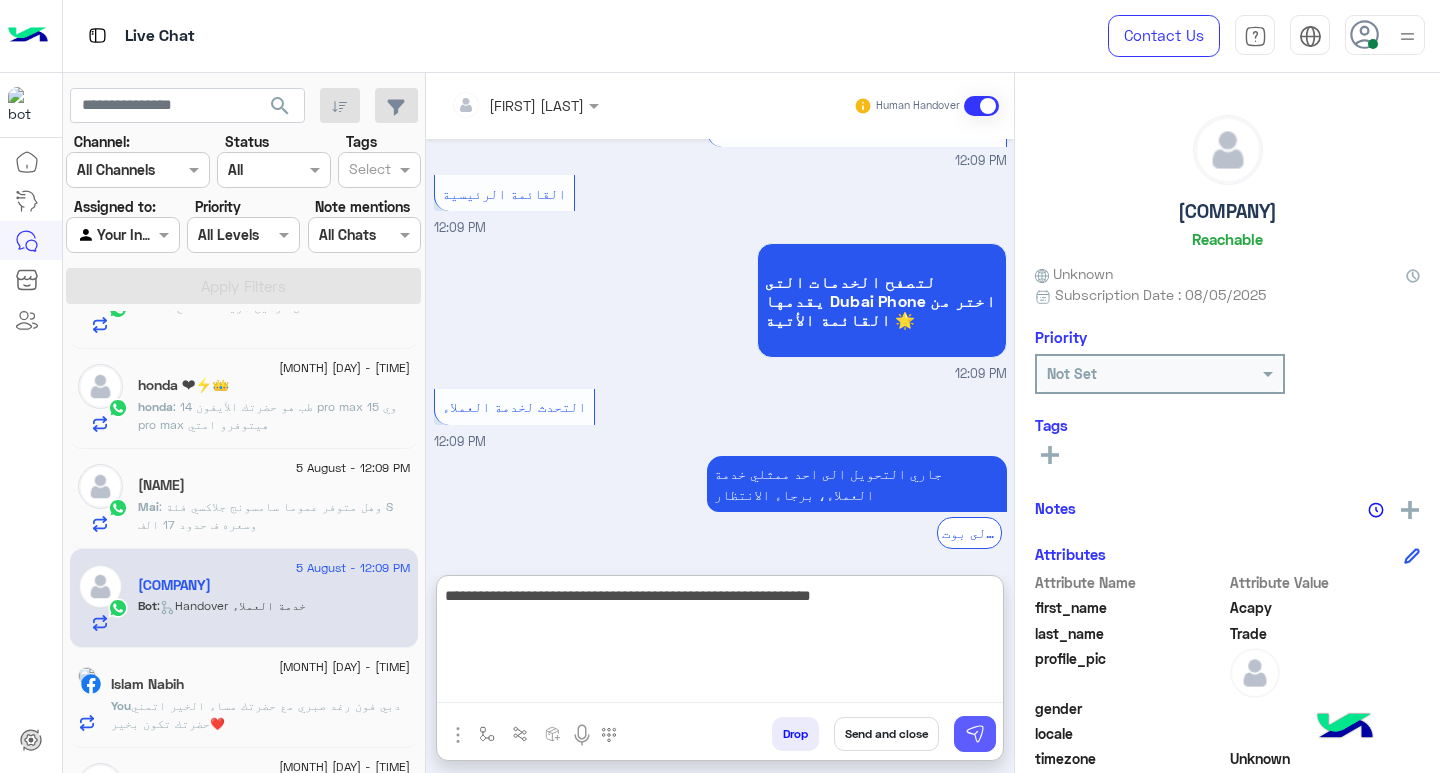 type on "**********" 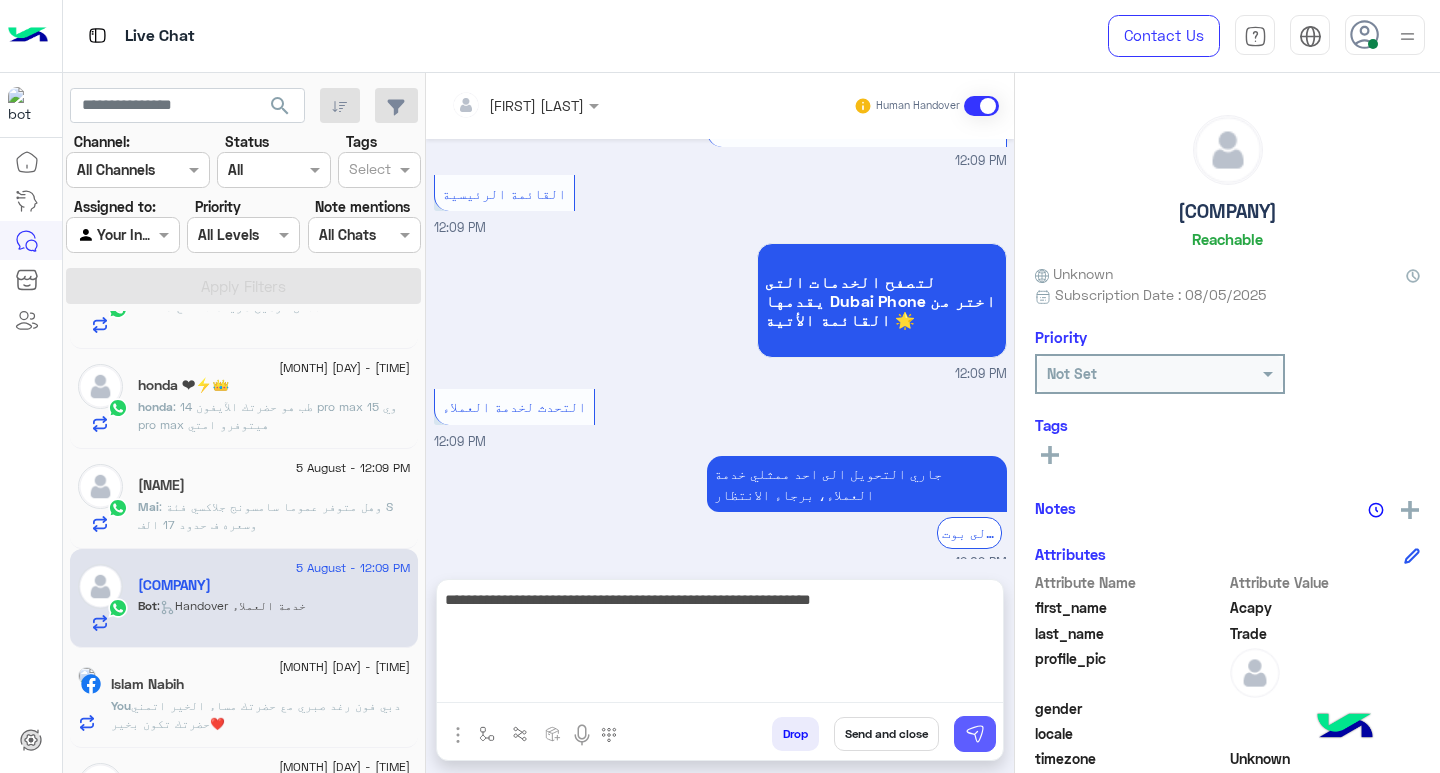 click at bounding box center (975, 734) 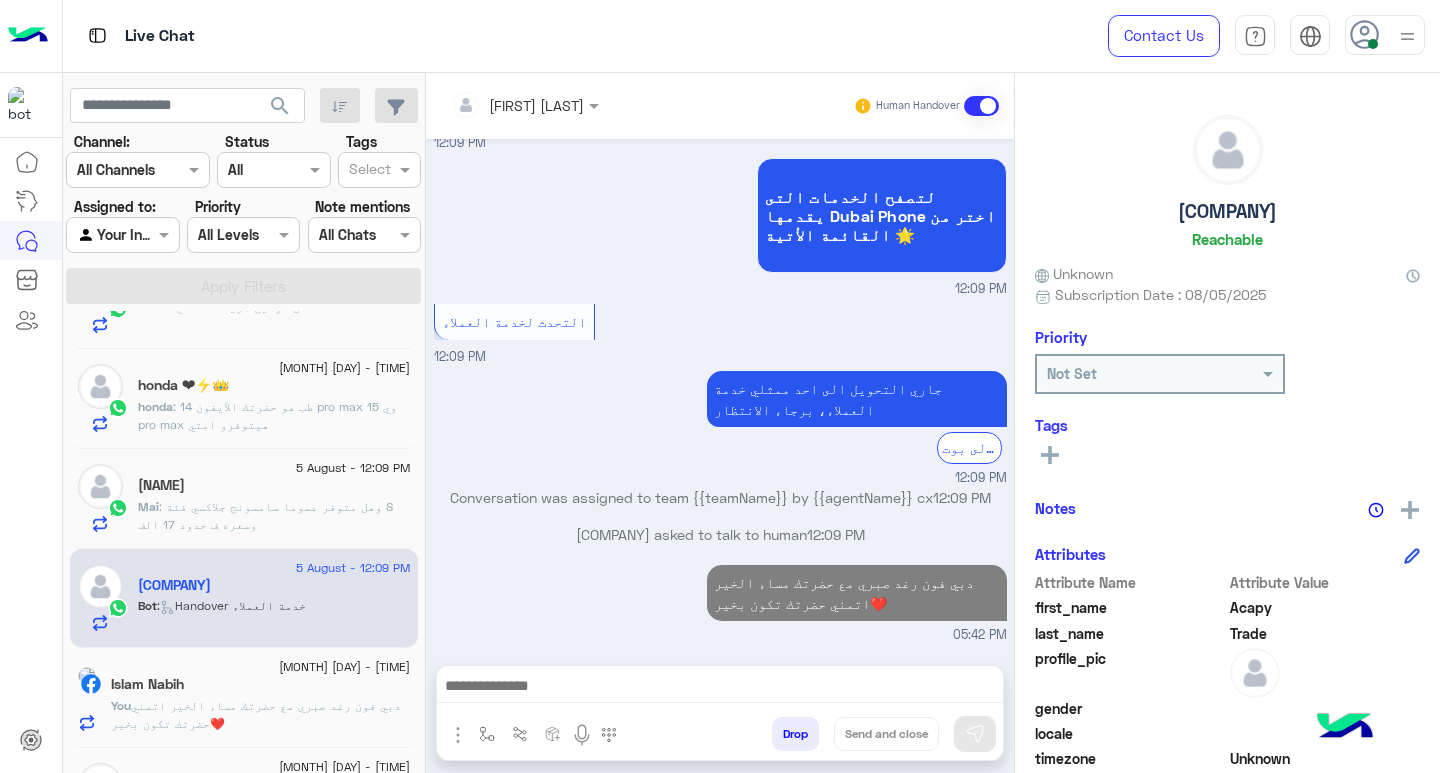 scroll, scrollTop: 360, scrollLeft: 0, axis: vertical 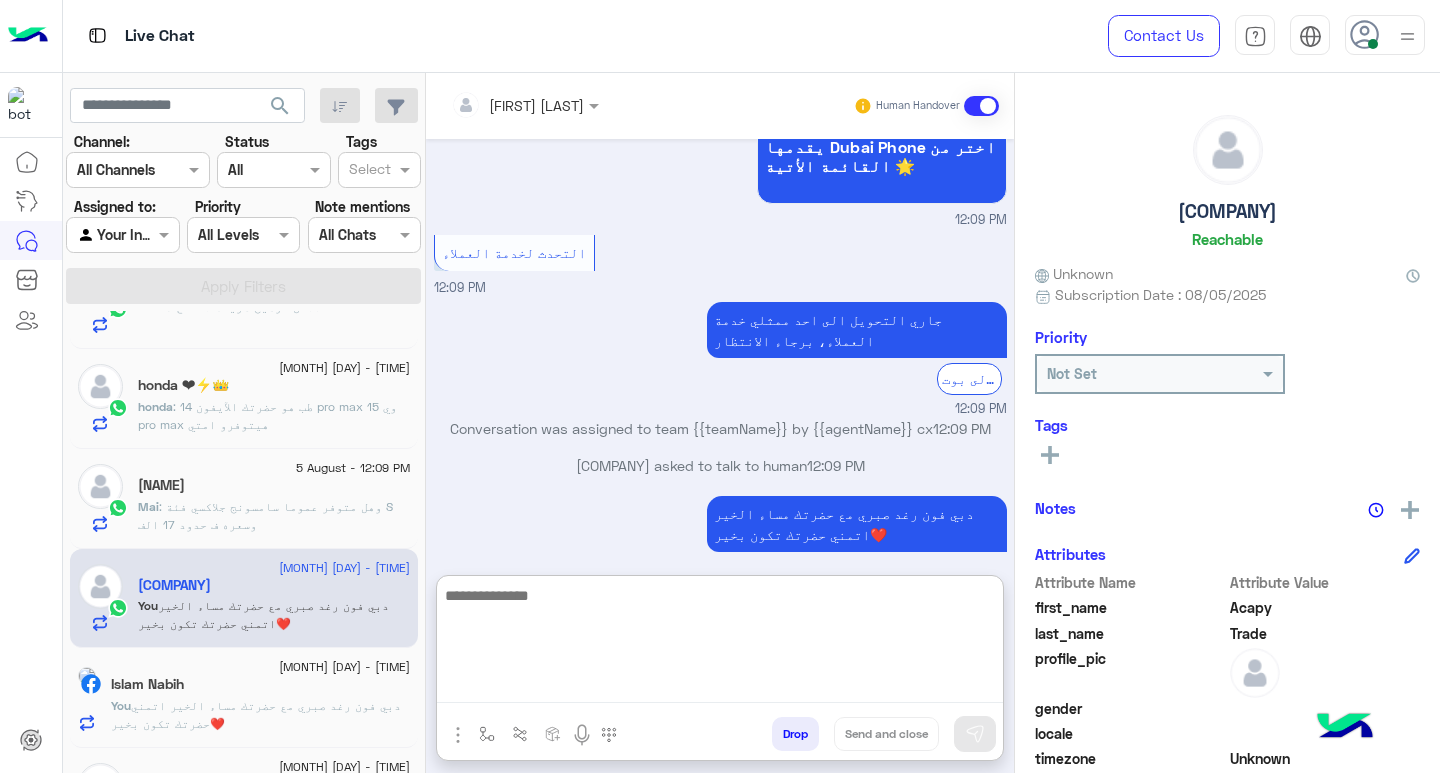 paste on "**********" 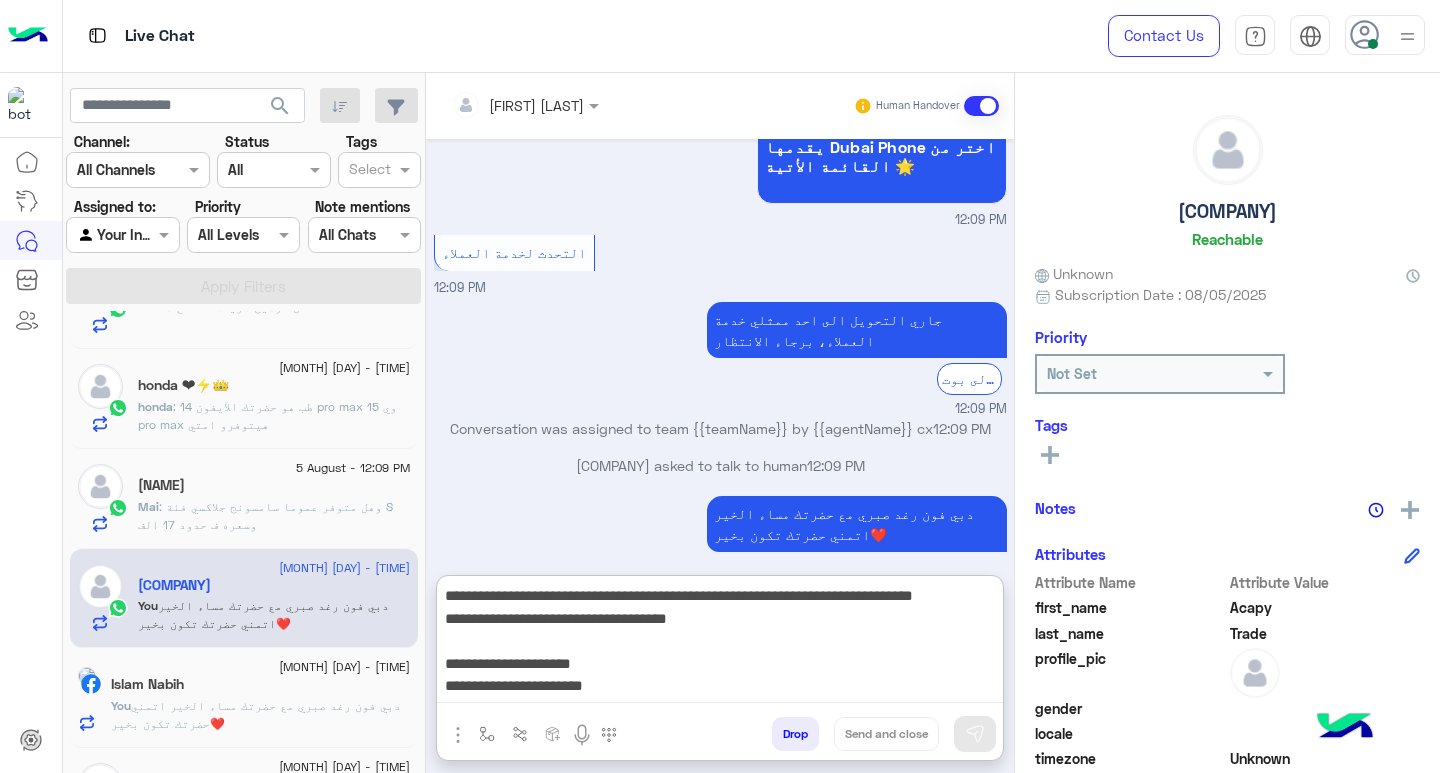 scroll, scrollTop: 16, scrollLeft: 0, axis: vertical 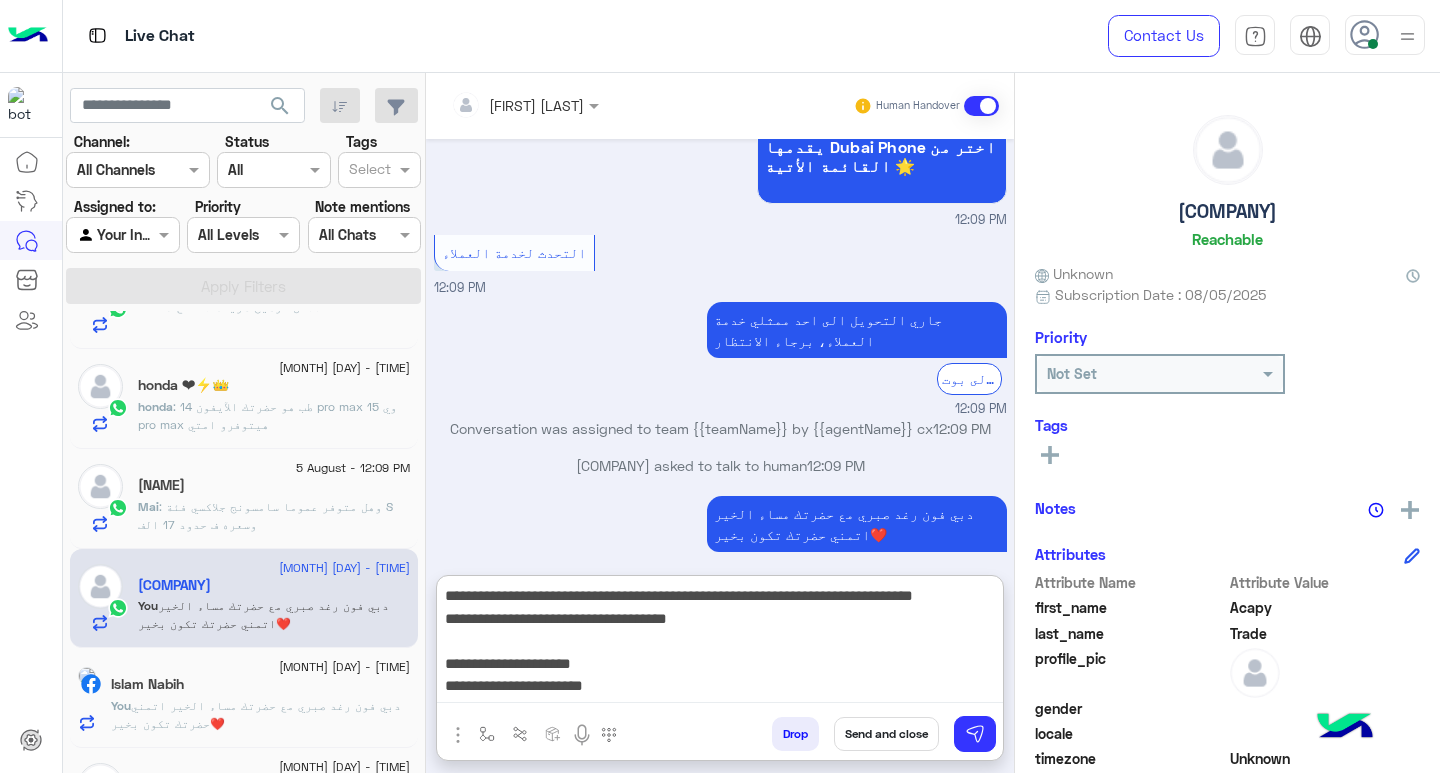 click on "**********" at bounding box center (720, 643) 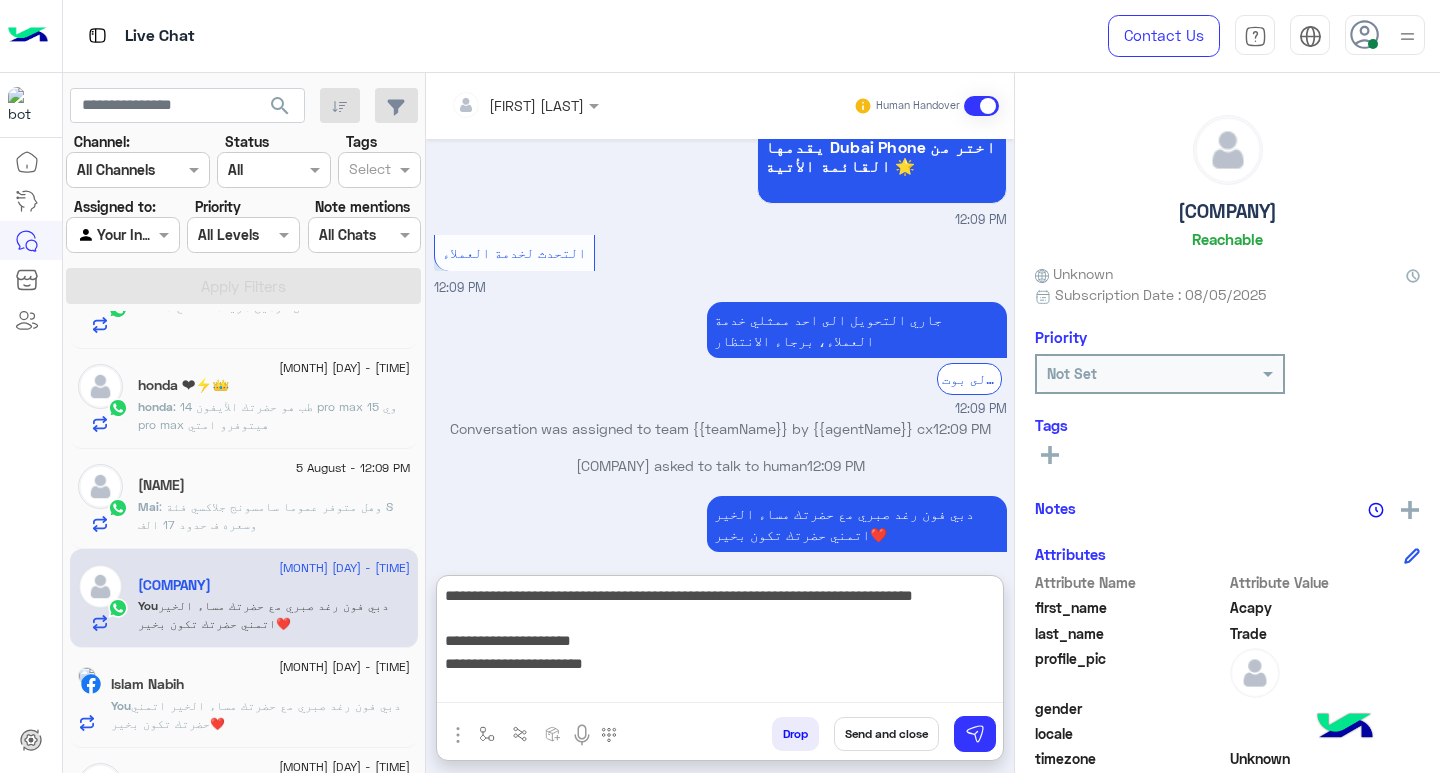 scroll, scrollTop: 0, scrollLeft: 0, axis: both 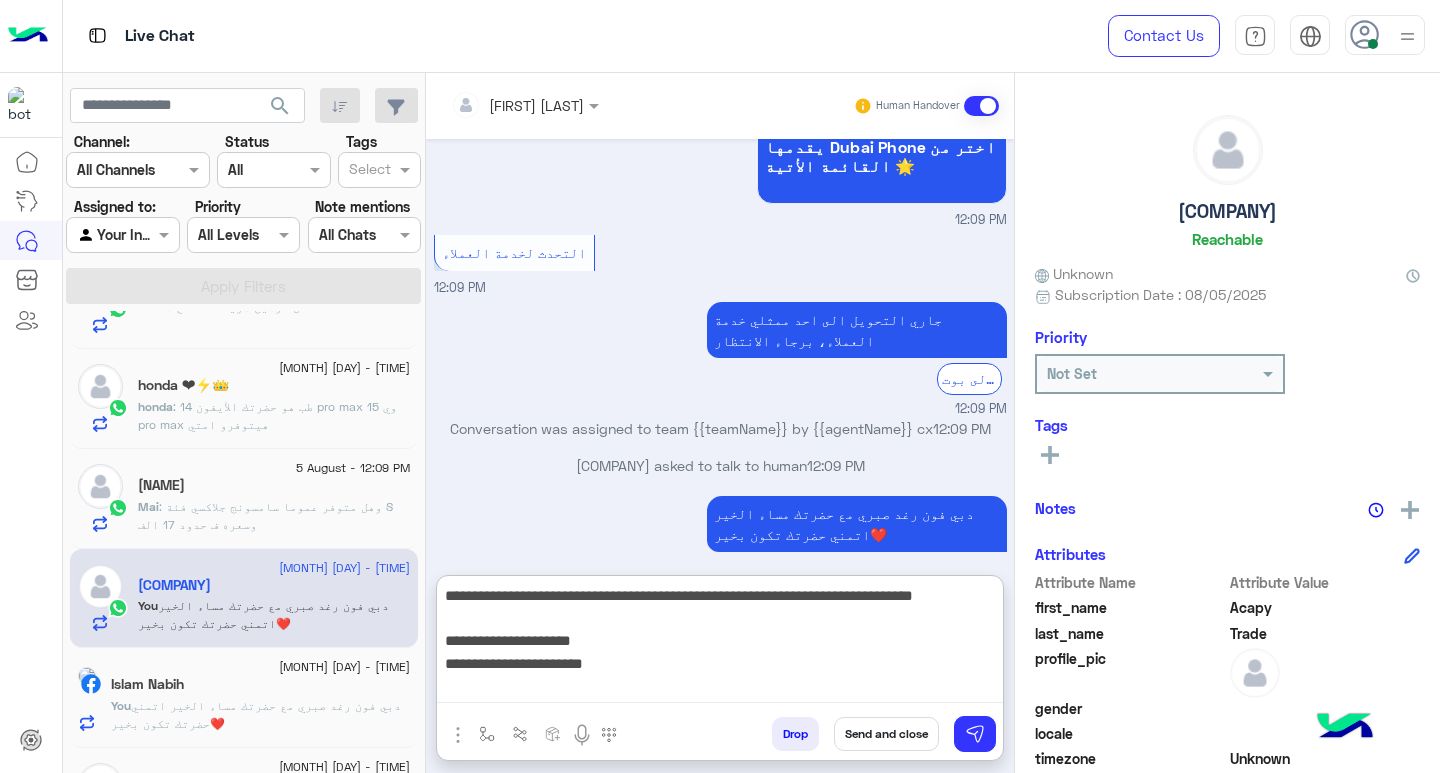 drag, startPoint x: 528, startPoint y: 660, endPoint x: 624, endPoint y: 658, distance: 96.02083 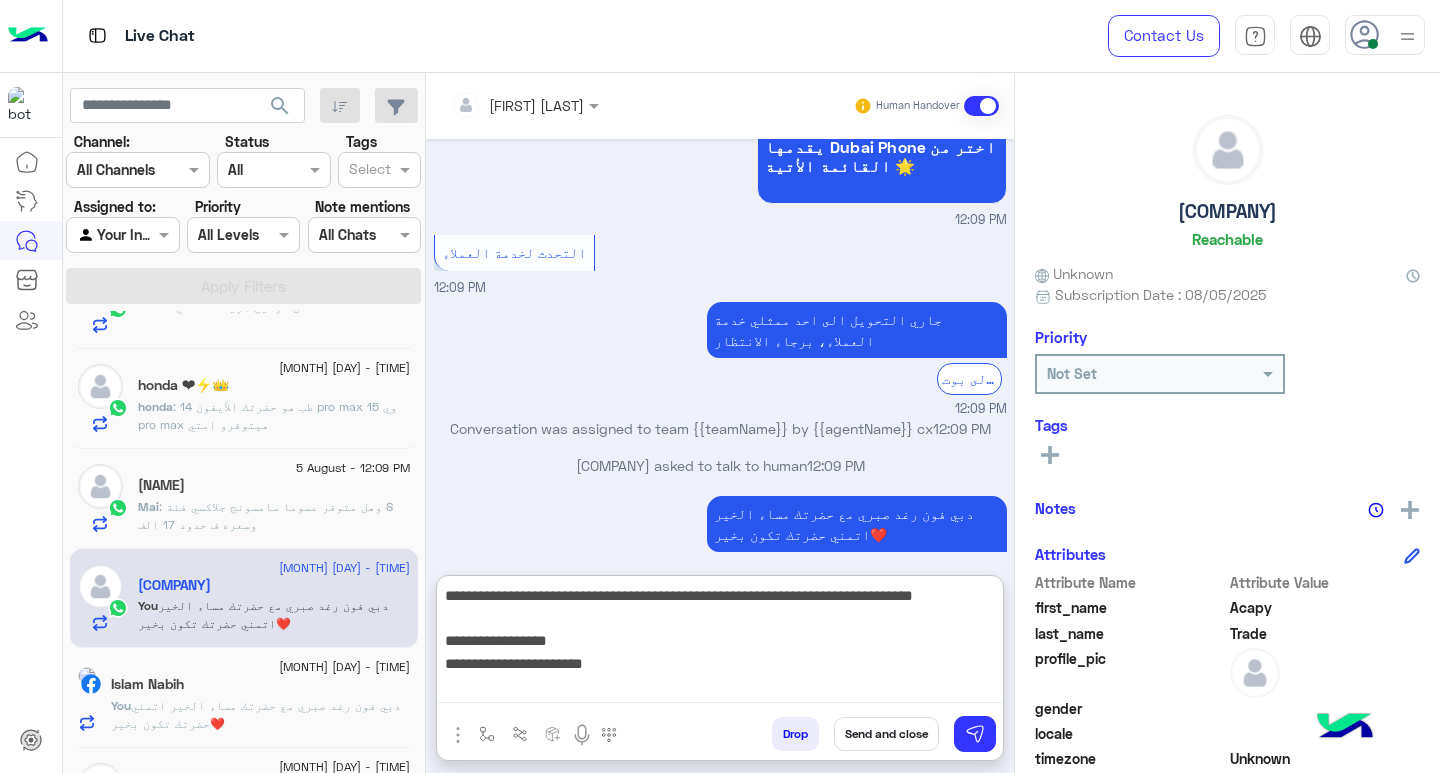 drag, startPoint x: 526, startPoint y: 690, endPoint x: 626, endPoint y: 689, distance: 100.005 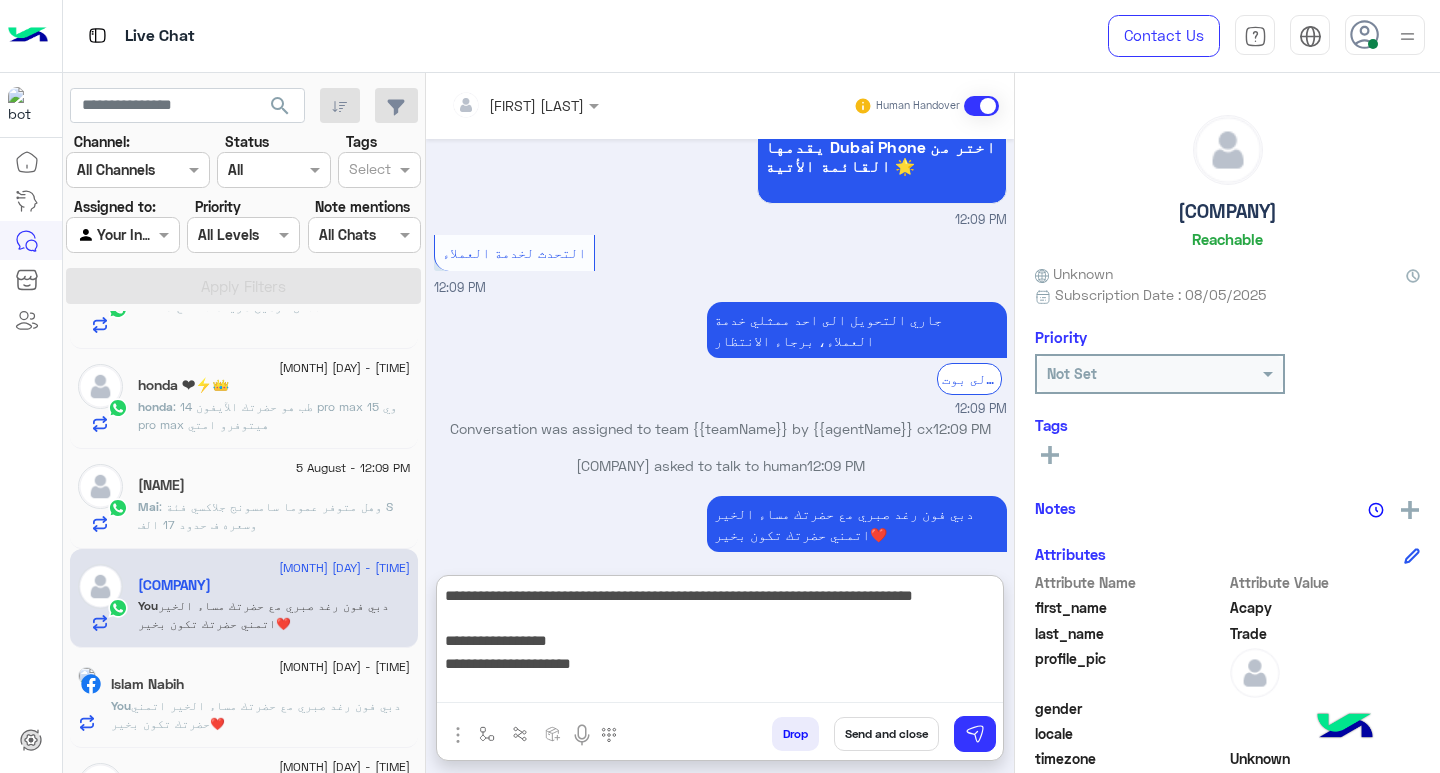 scroll, scrollTop: 39, scrollLeft: 0, axis: vertical 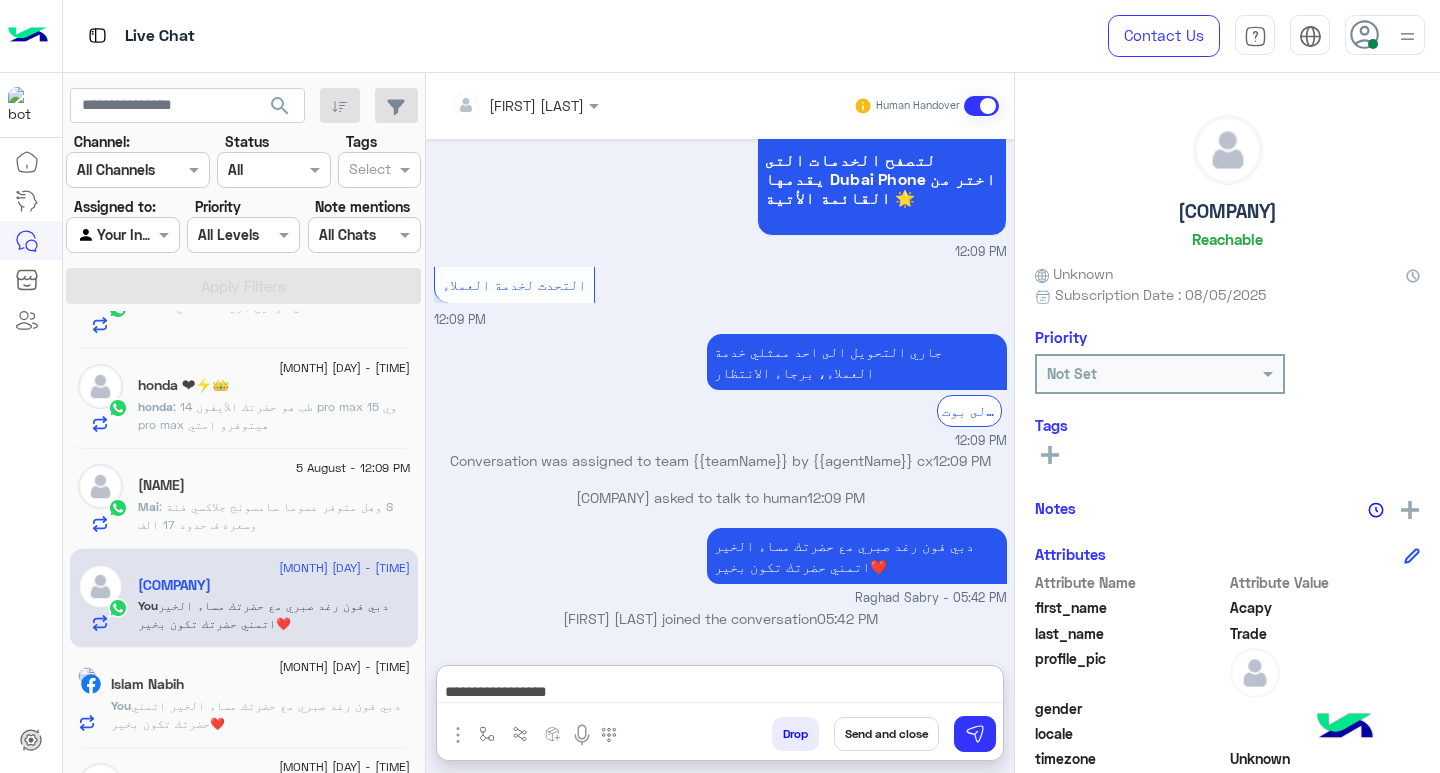 click on "**********" at bounding box center (720, 688) 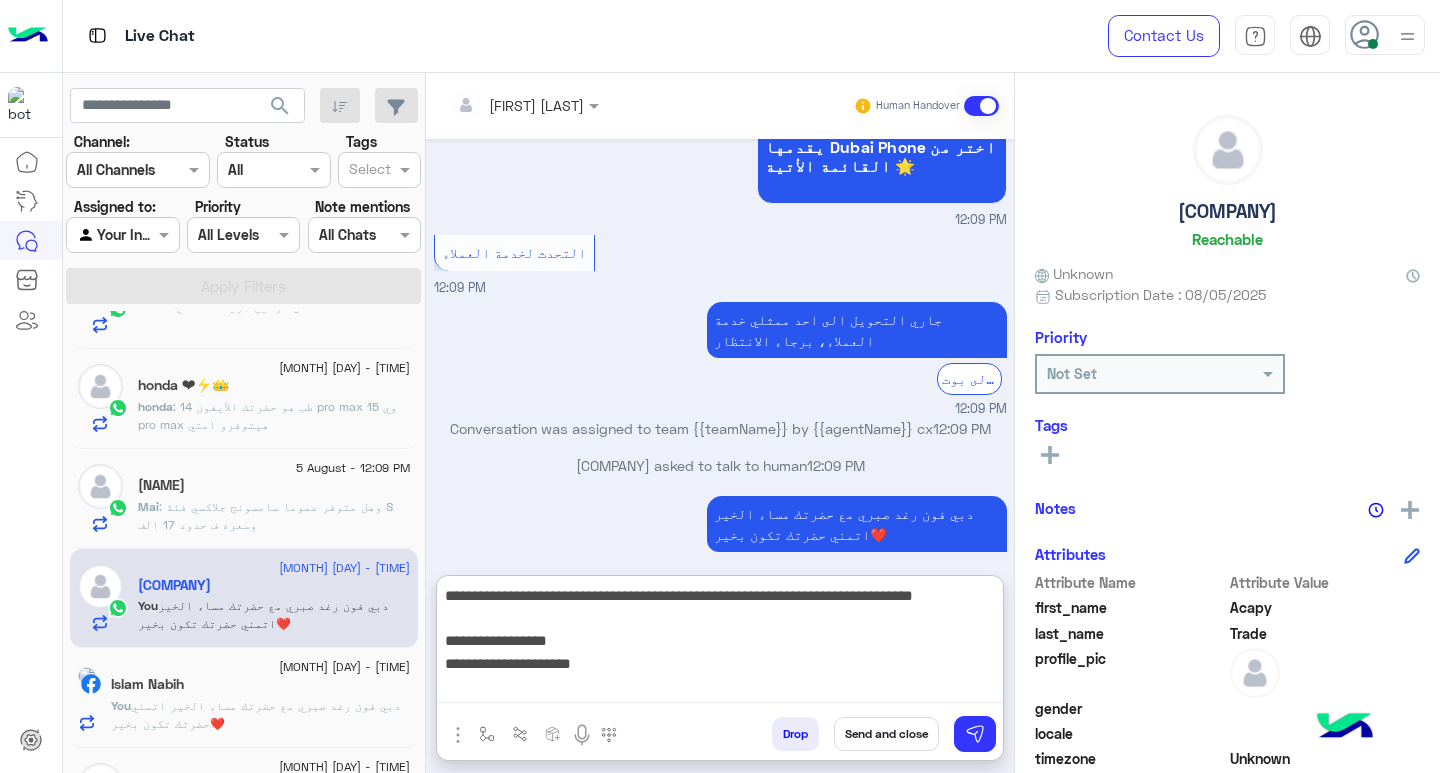 scroll, scrollTop: 43, scrollLeft: 0, axis: vertical 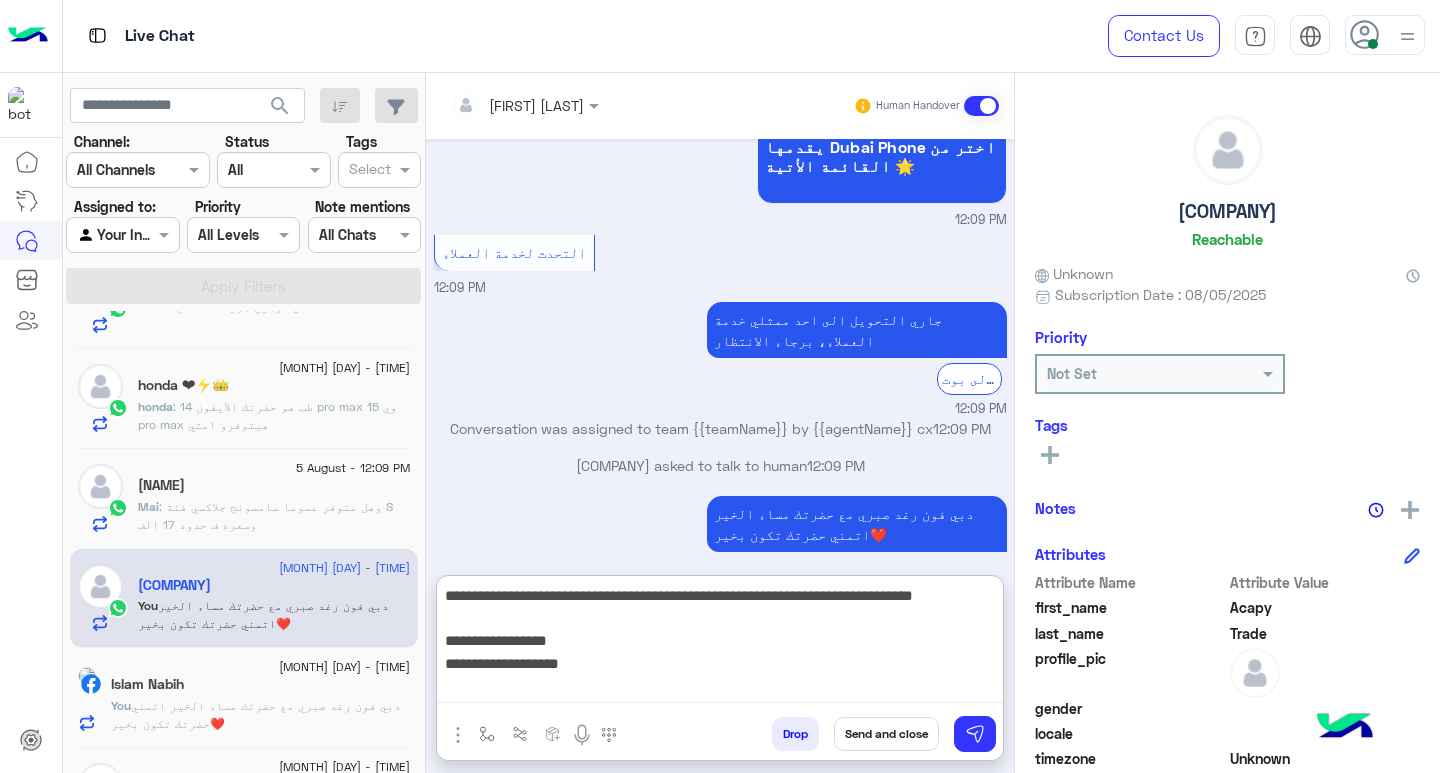 click on "**********" at bounding box center (720, 643) 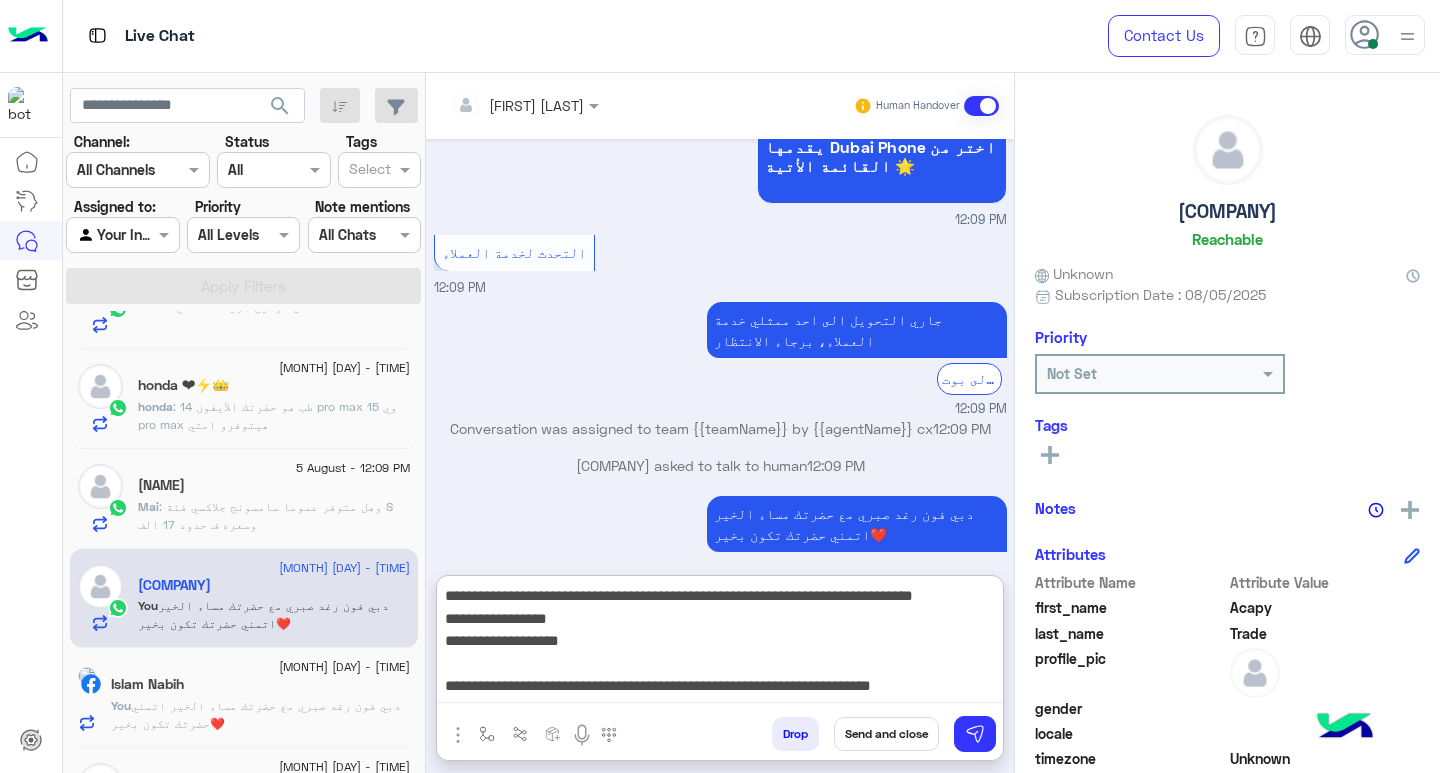 scroll, scrollTop: 20, scrollLeft: 0, axis: vertical 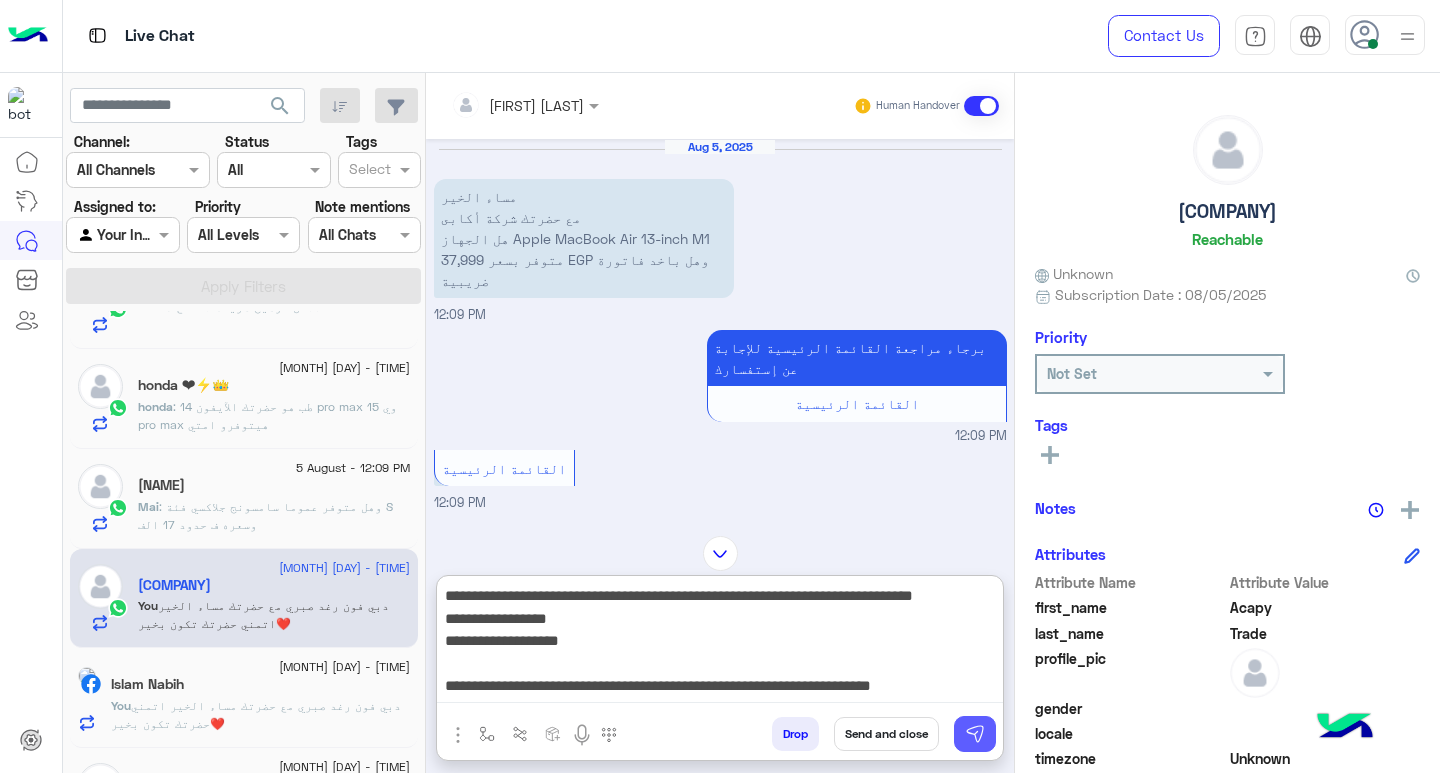 type on "**********" 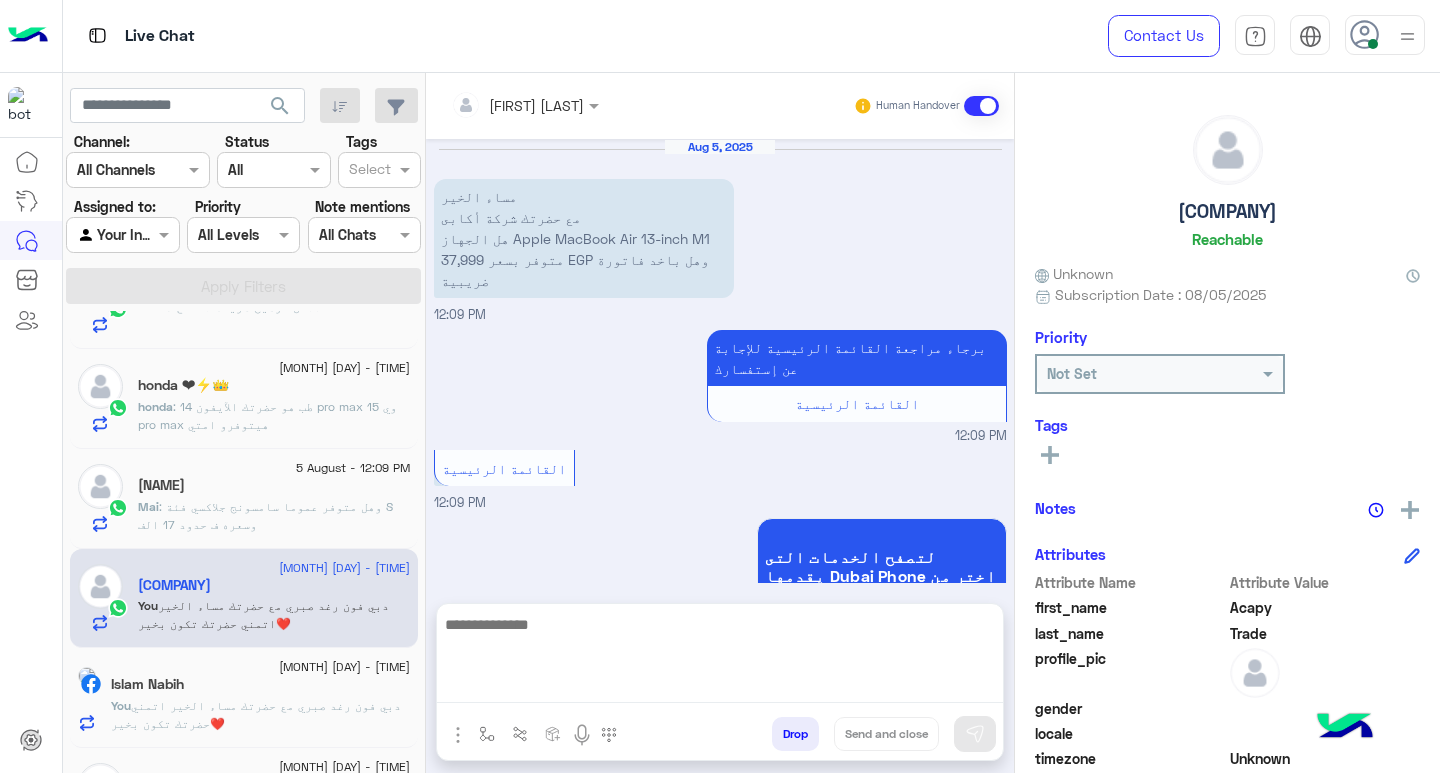scroll, scrollTop: 0, scrollLeft: 0, axis: both 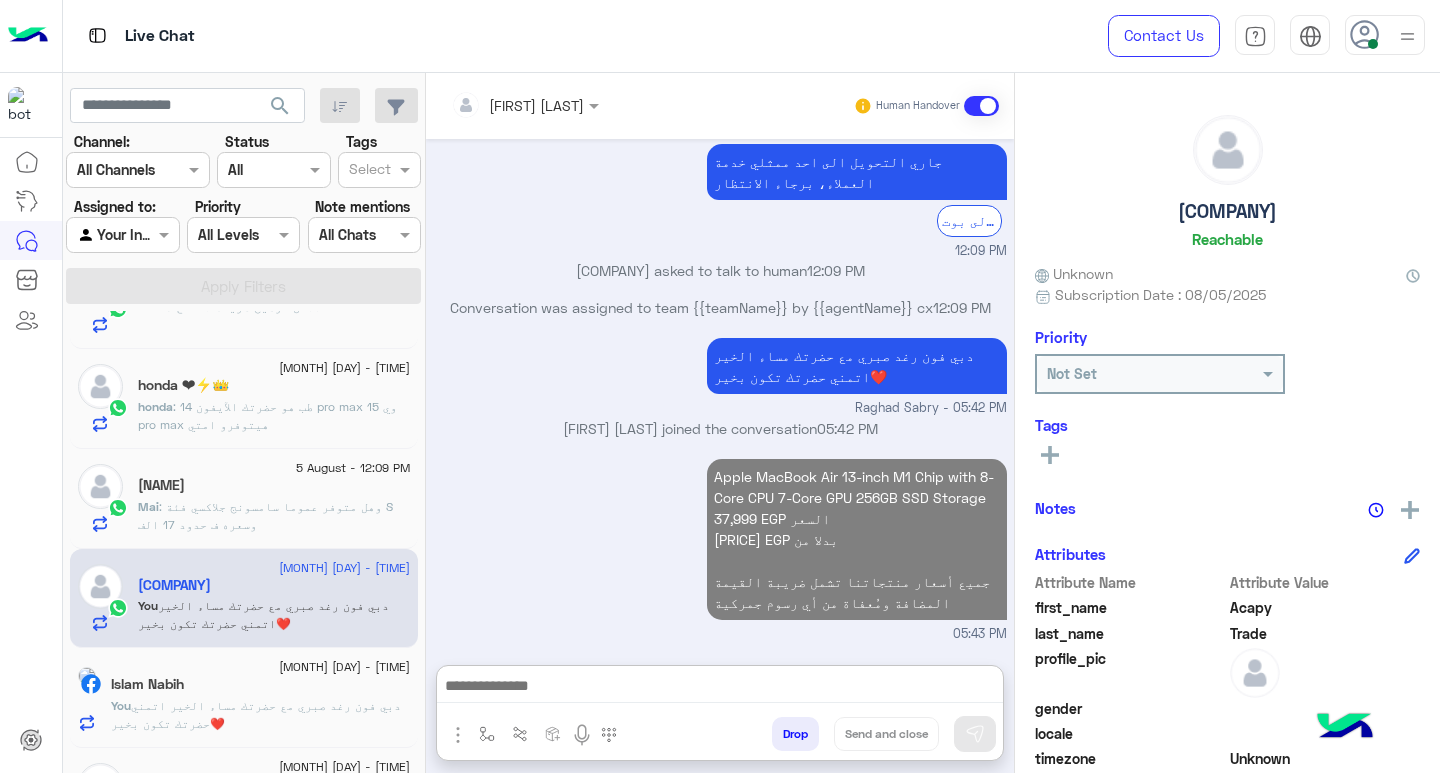 click at bounding box center (720, 688) 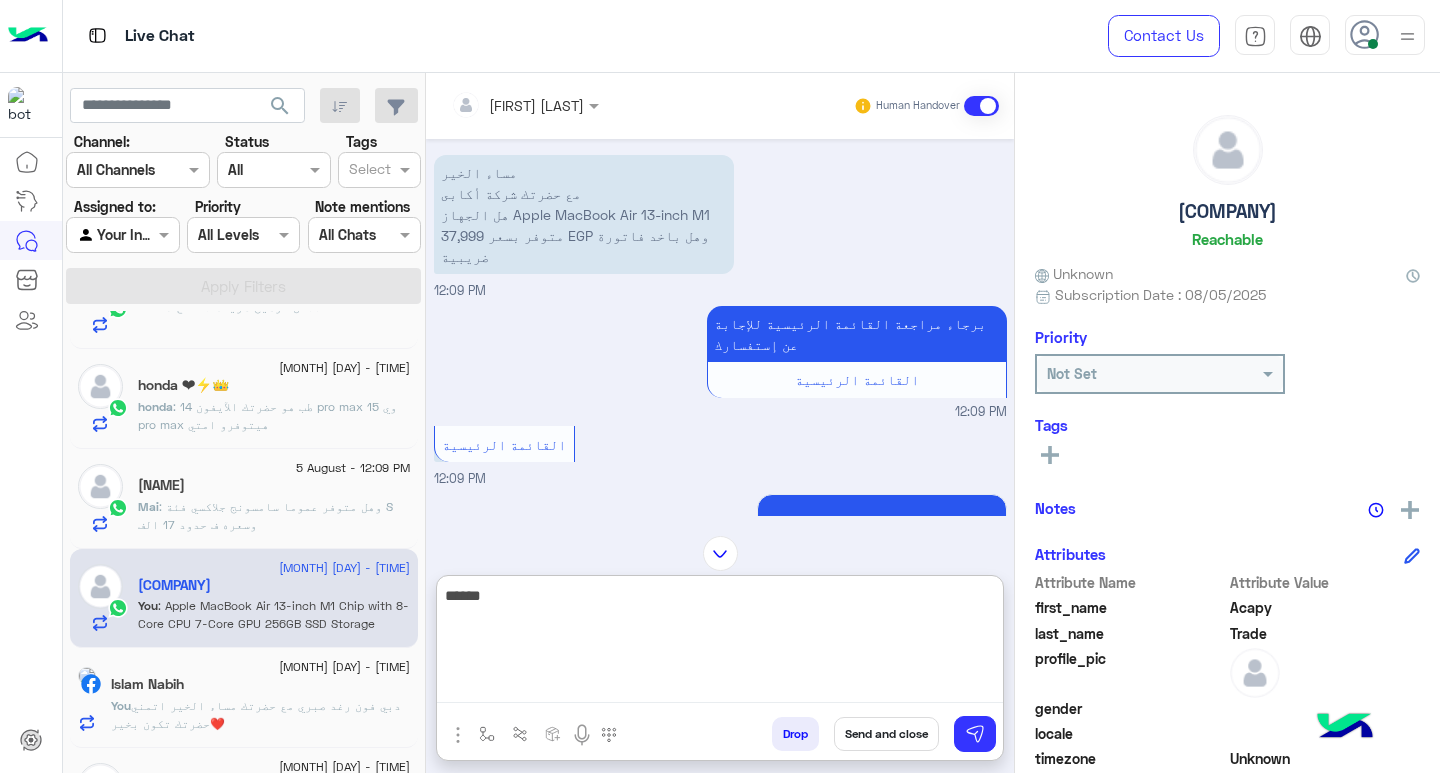 scroll, scrollTop: 0, scrollLeft: 0, axis: both 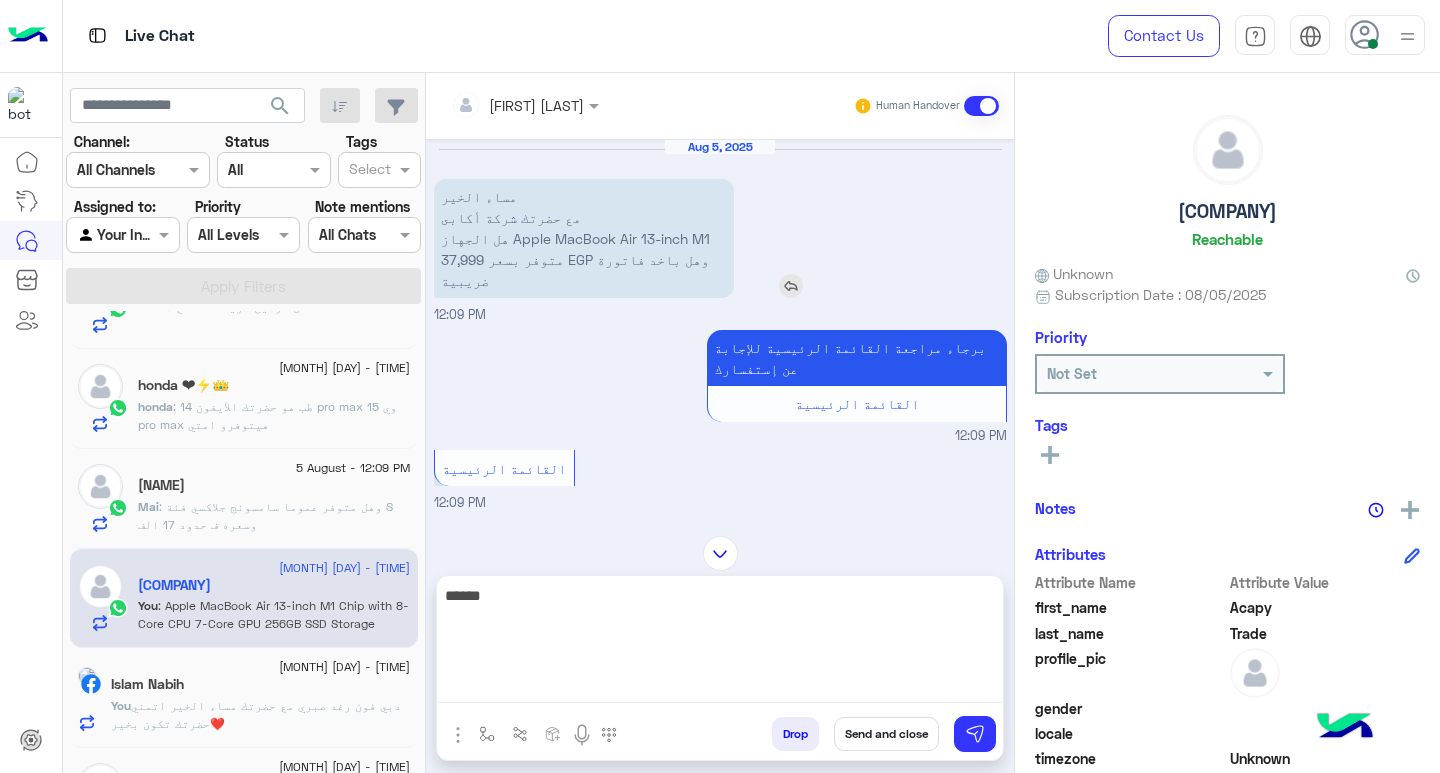 click at bounding box center [791, 286] 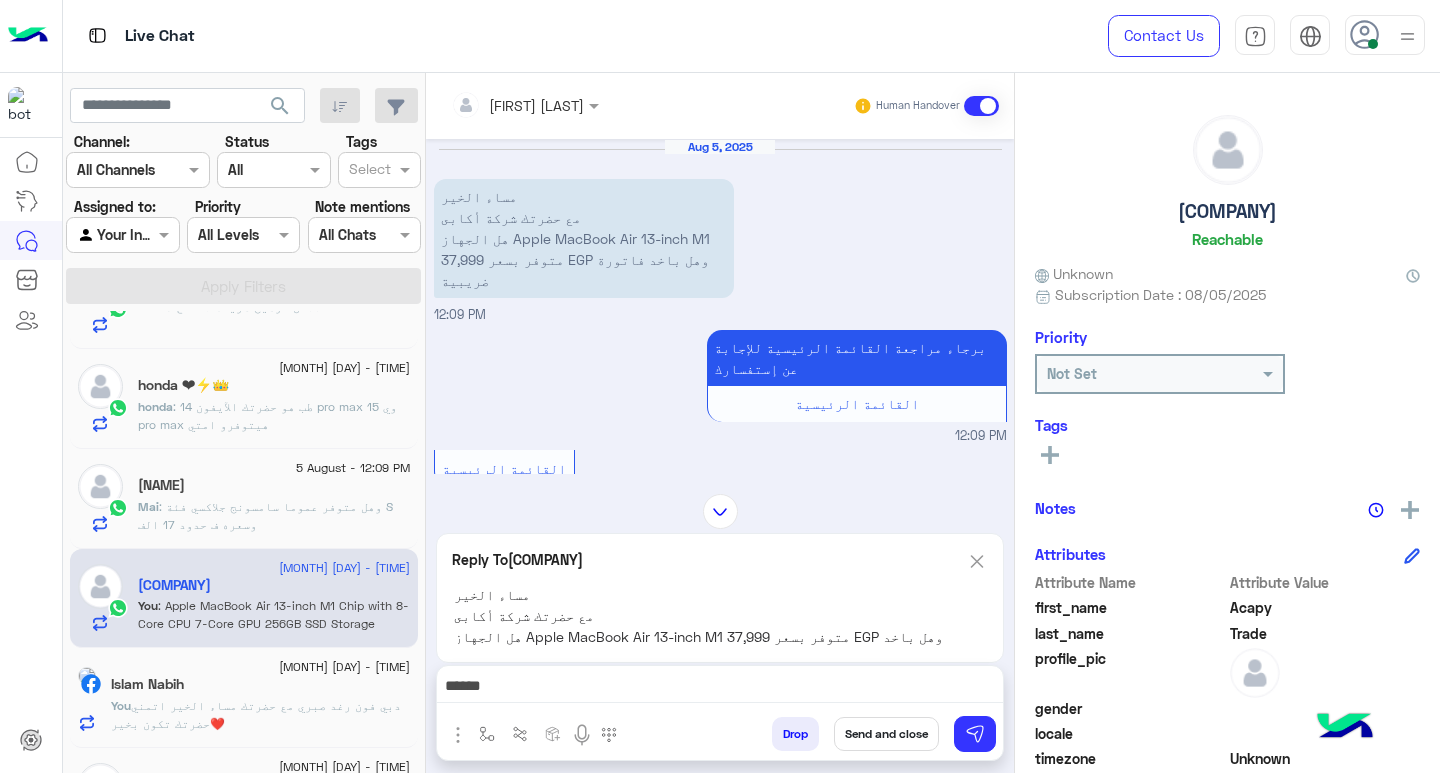 scroll, scrollTop: 0, scrollLeft: 0, axis: both 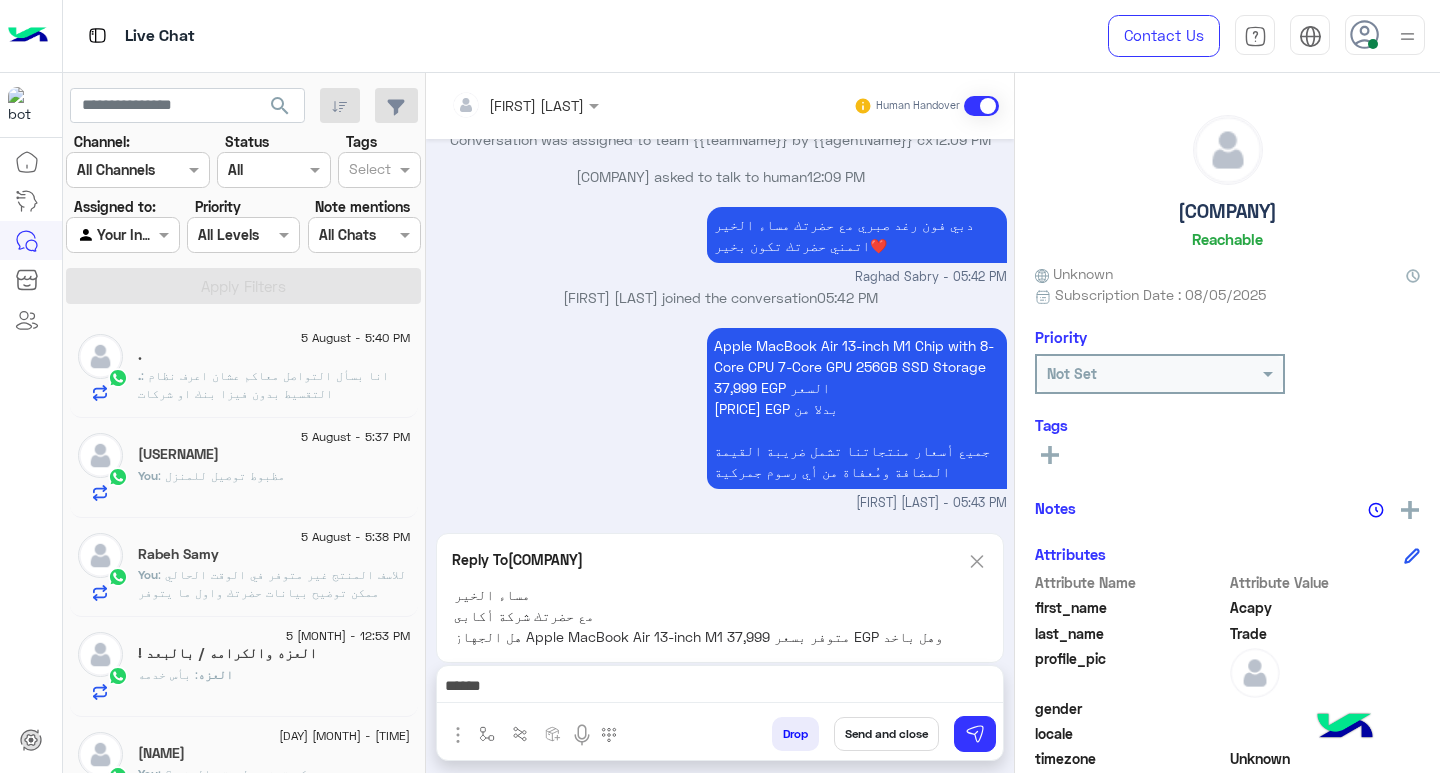 click on "*****" at bounding box center [720, 688] 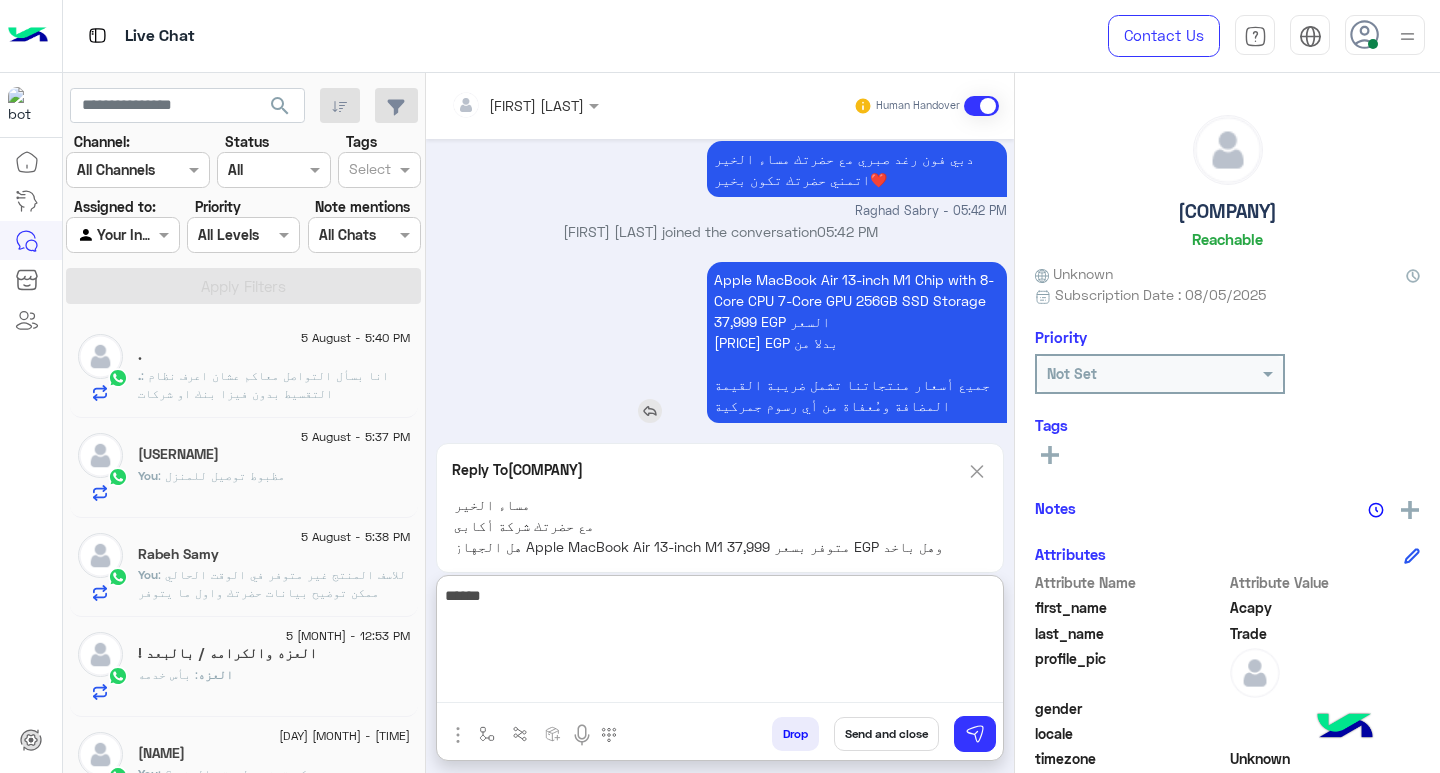 scroll, scrollTop: 808, scrollLeft: 0, axis: vertical 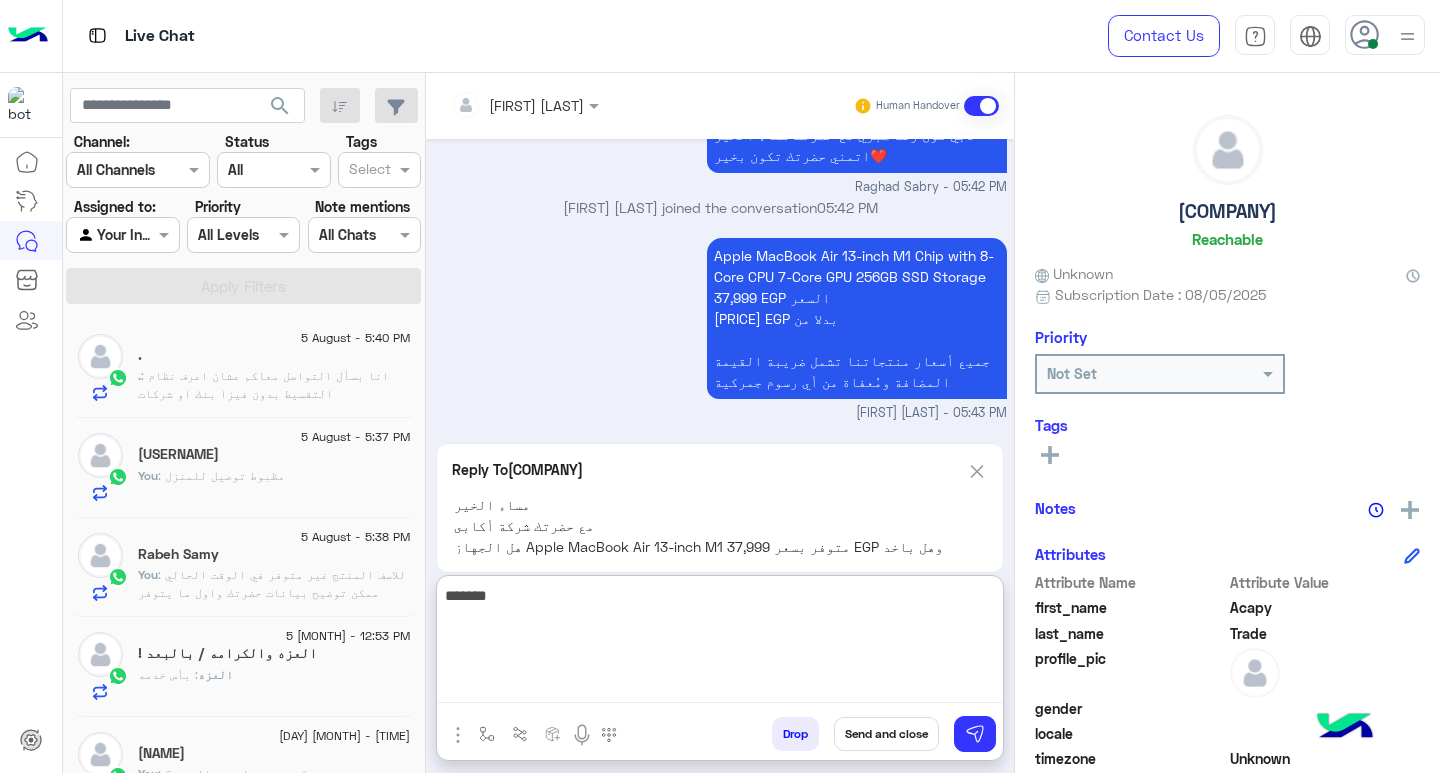 type on "*****" 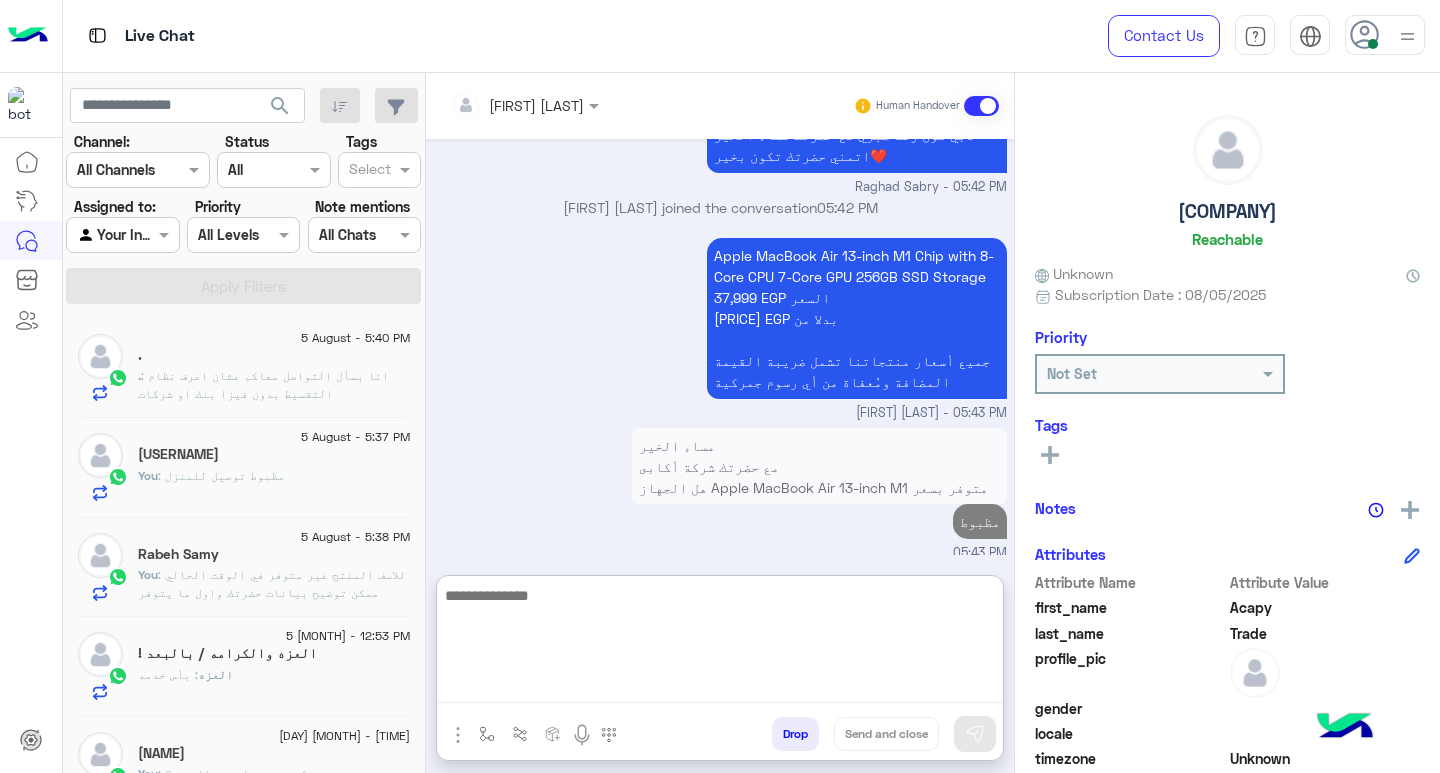 scroll, scrollTop: 816, scrollLeft: 0, axis: vertical 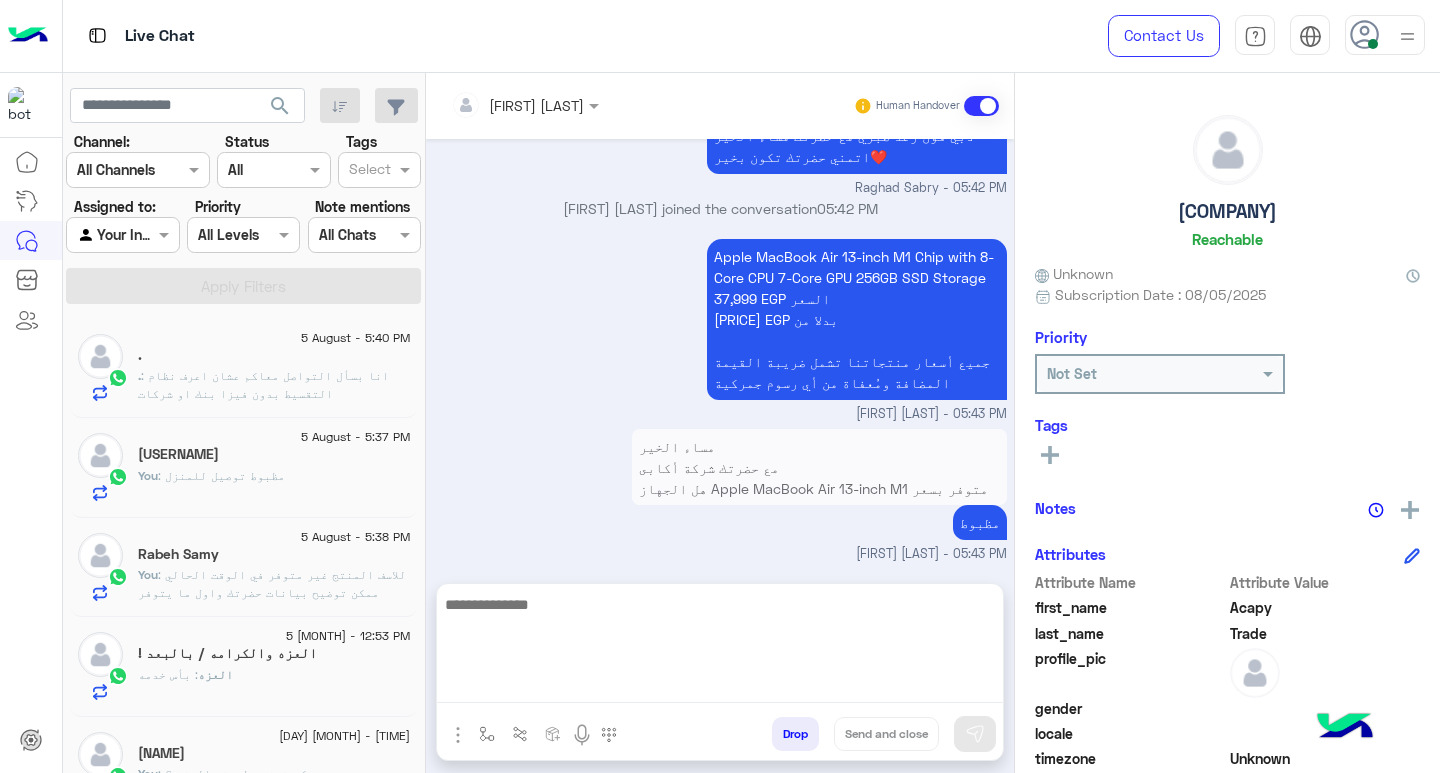 click on "[USERNAME]" 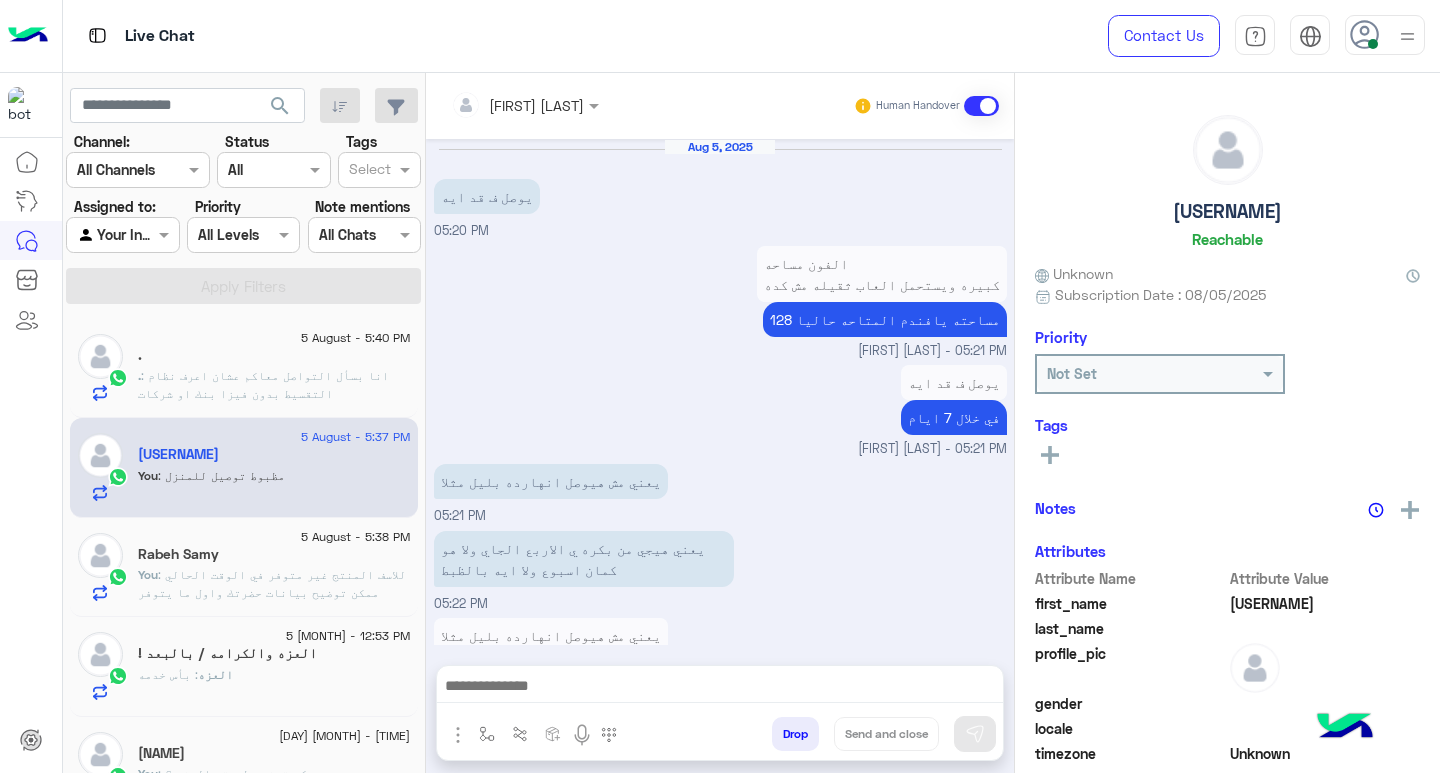 scroll, scrollTop: 1444, scrollLeft: 0, axis: vertical 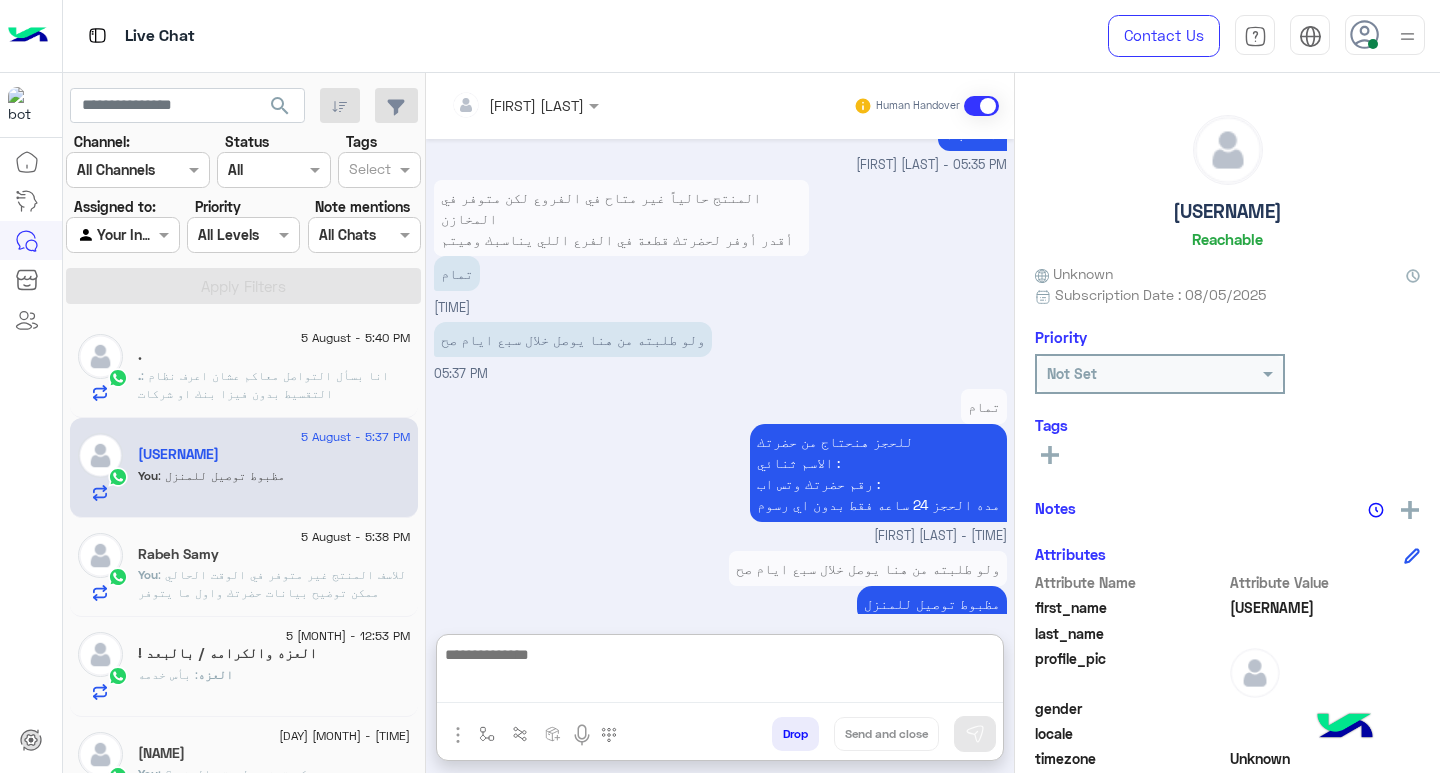 click at bounding box center [720, 672] 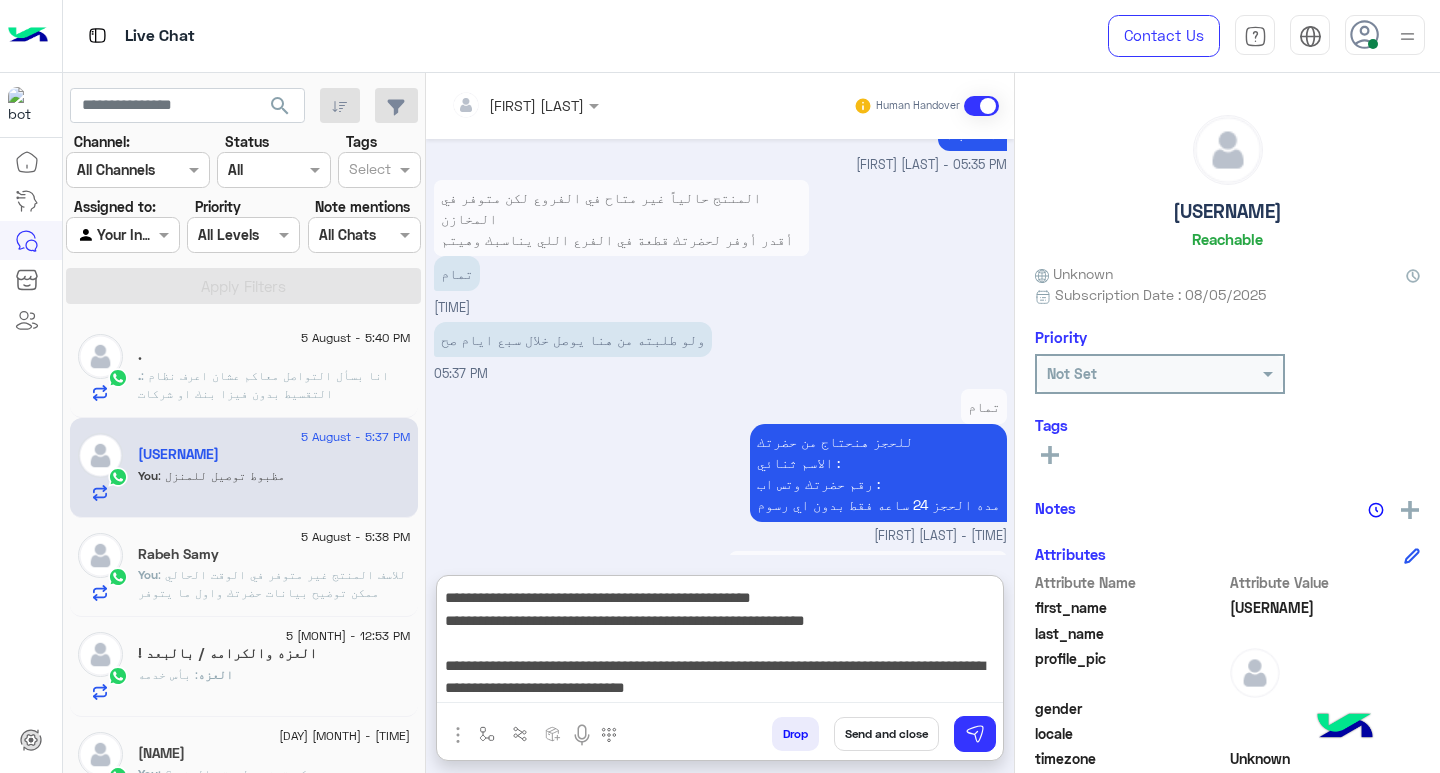 scroll, scrollTop: 155, scrollLeft: 0, axis: vertical 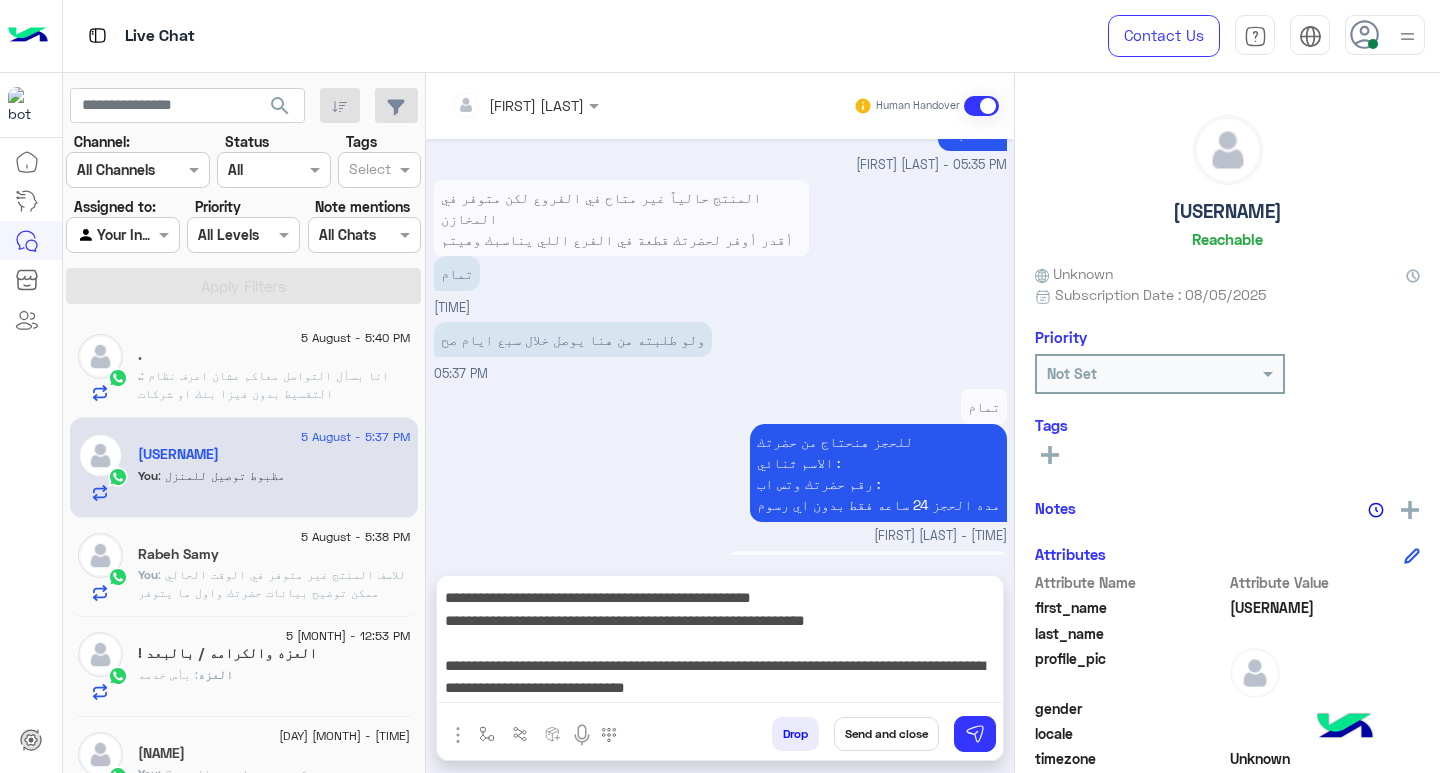 click on "Send and close" at bounding box center (886, 734) 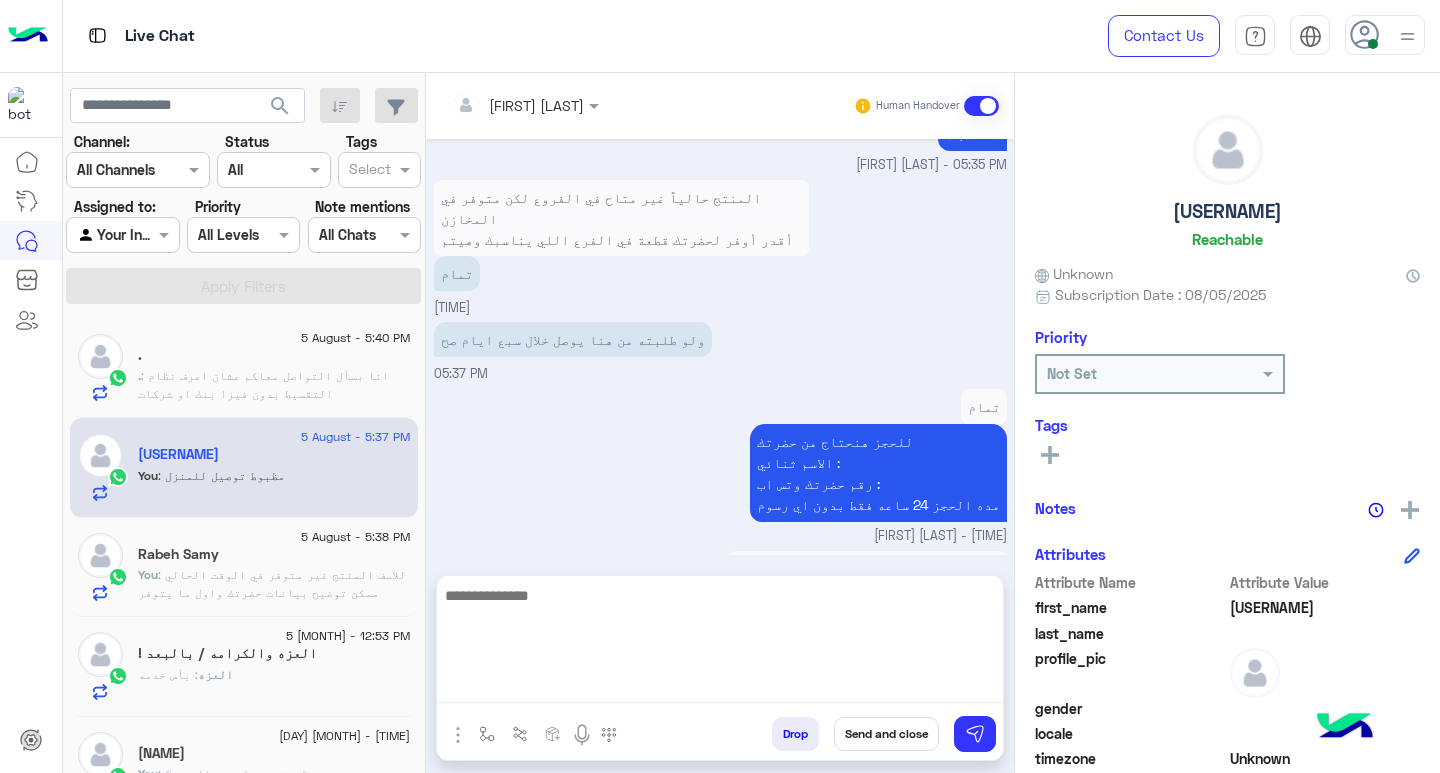 scroll, scrollTop: 0, scrollLeft: 0, axis: both 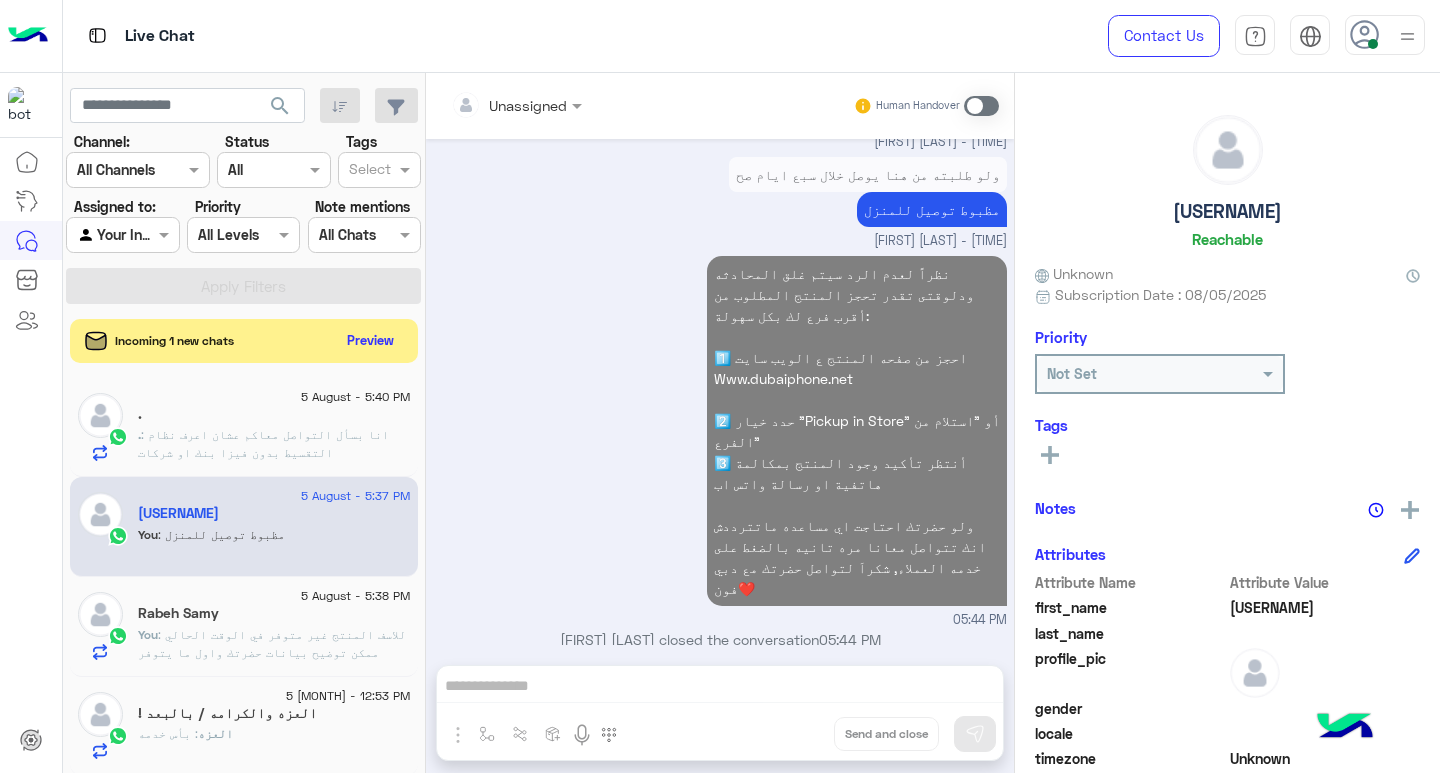 click on ": انا بسأل التواصل معاكم عشان اعرف نظام التقسيط بدون فيزا بنك او شركات" 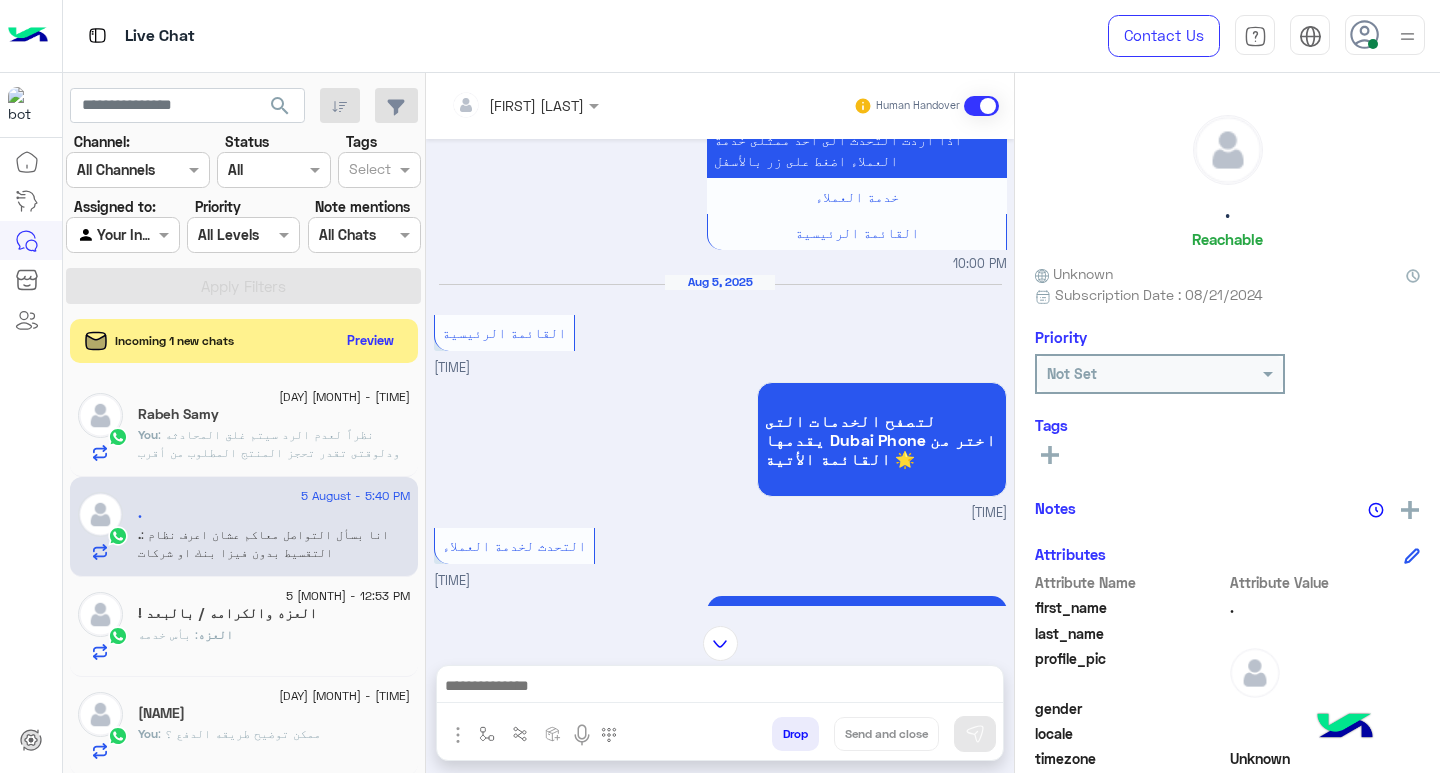 scroll, scrollTop: 281, scrollLeft: 0, axis: vertical 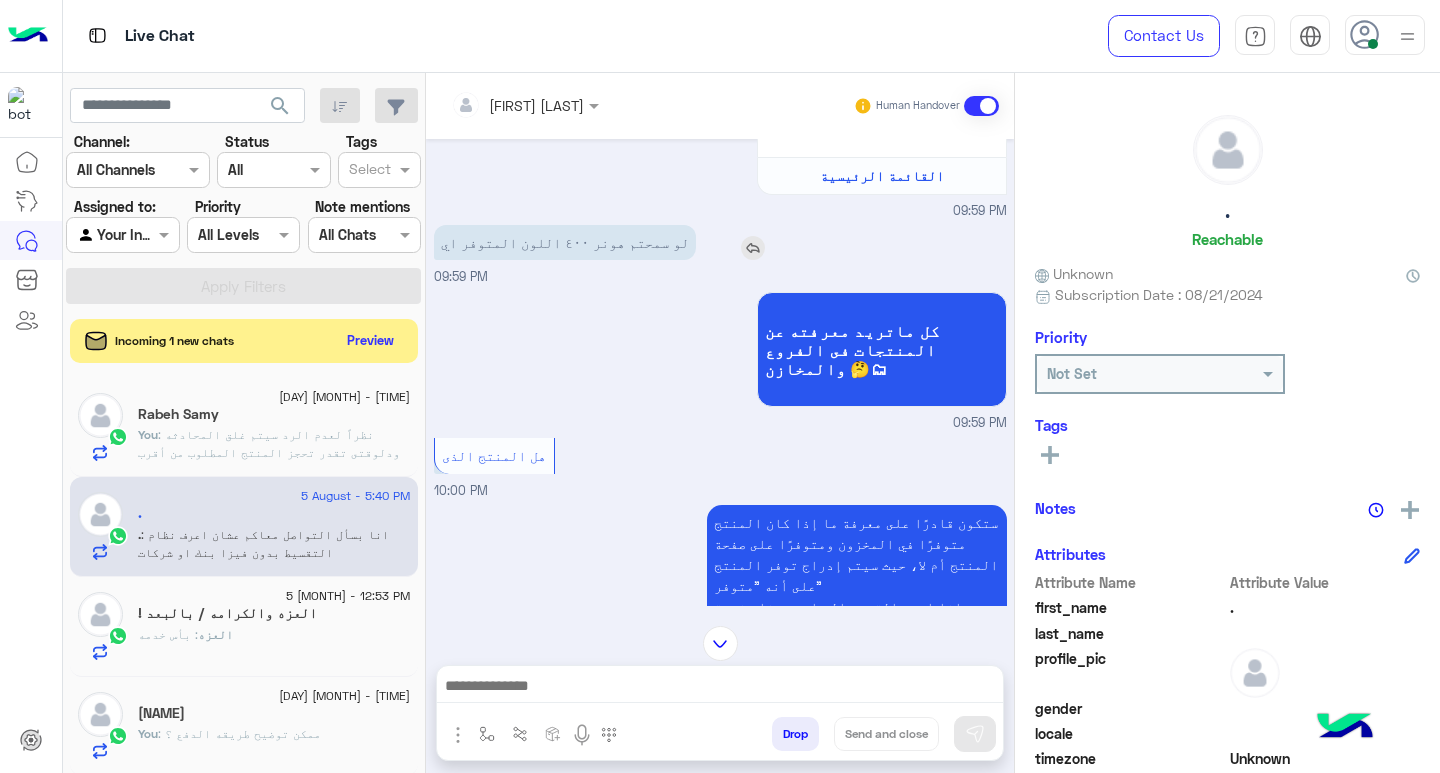 click at bounding box center [753, 248] 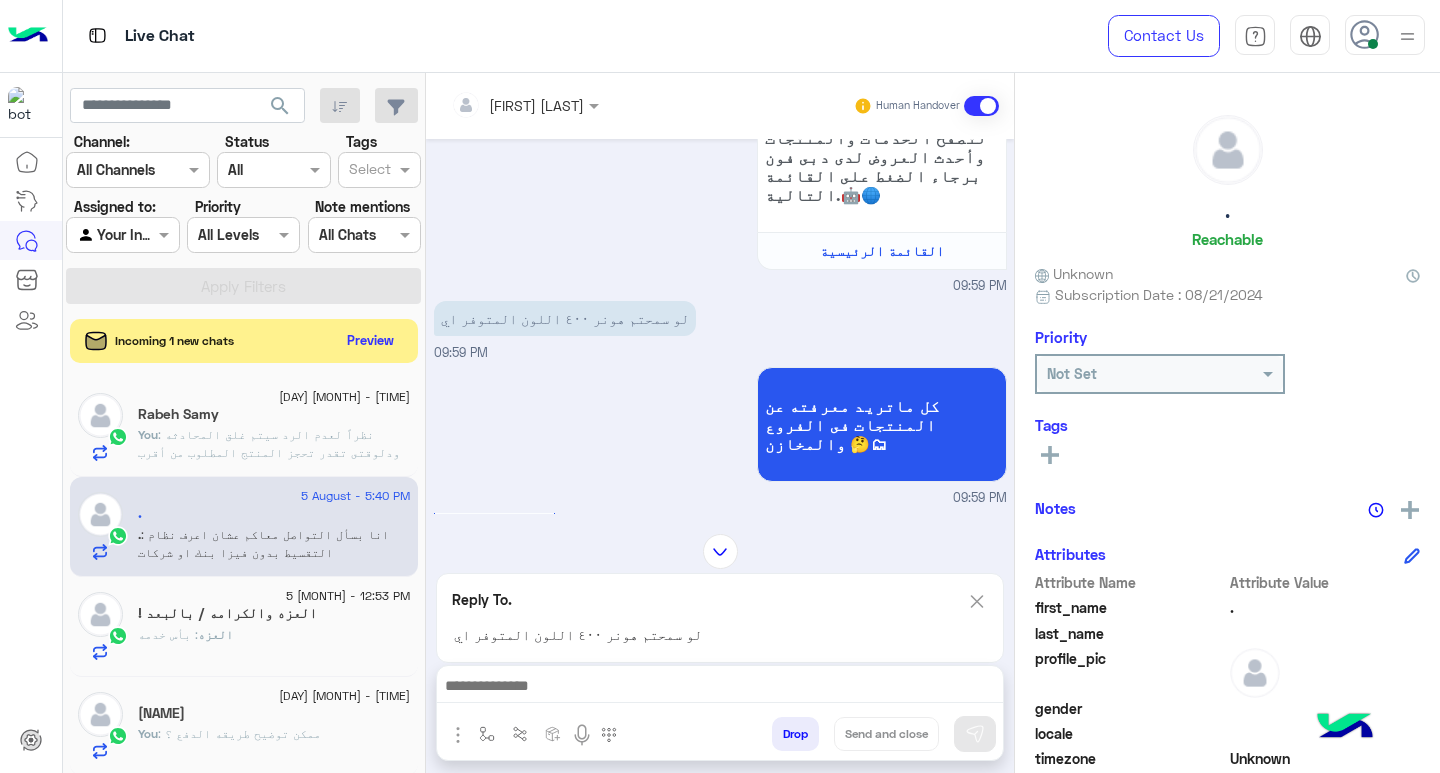 scroll, scrollTop: 1712, scrollLeft: 0, axis: vertical 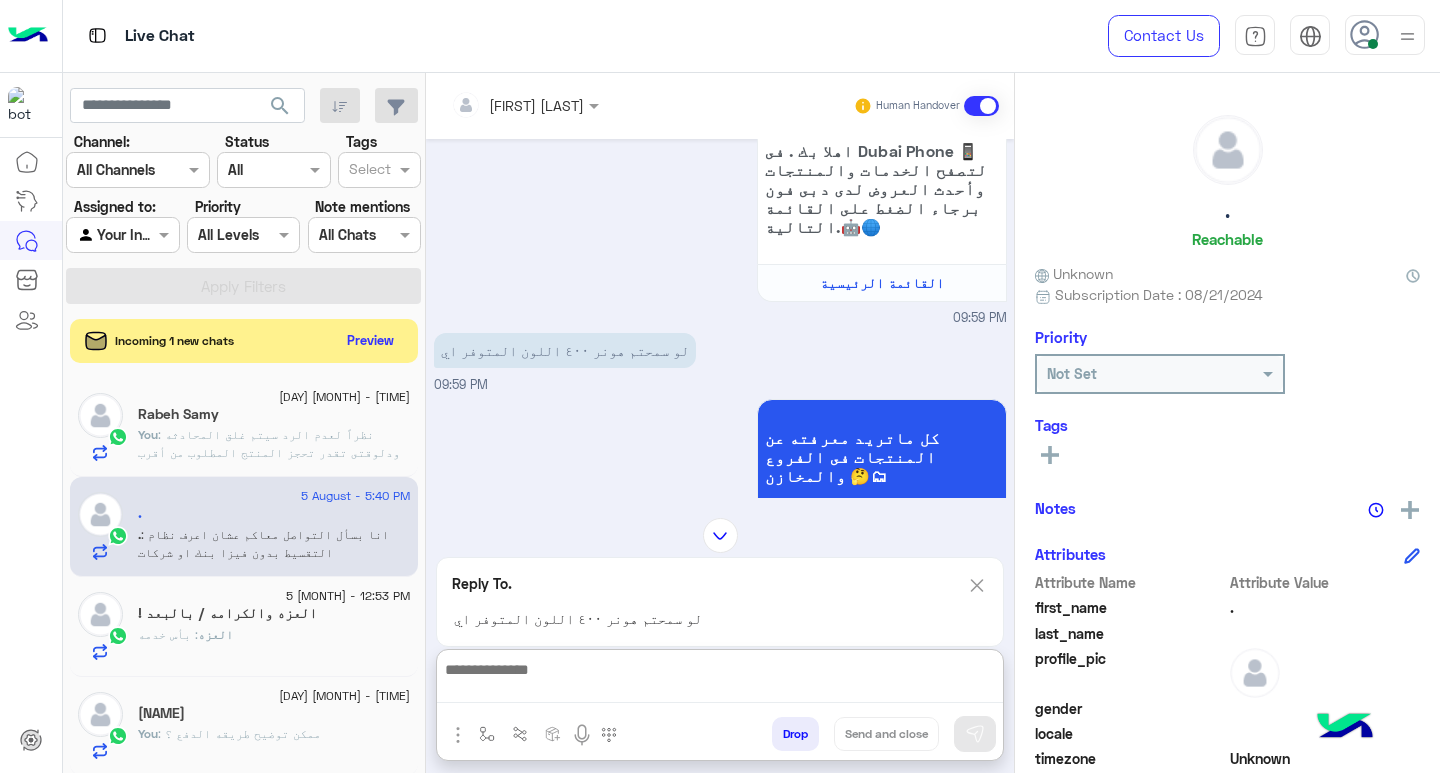 click at bounding box center (720, 680) 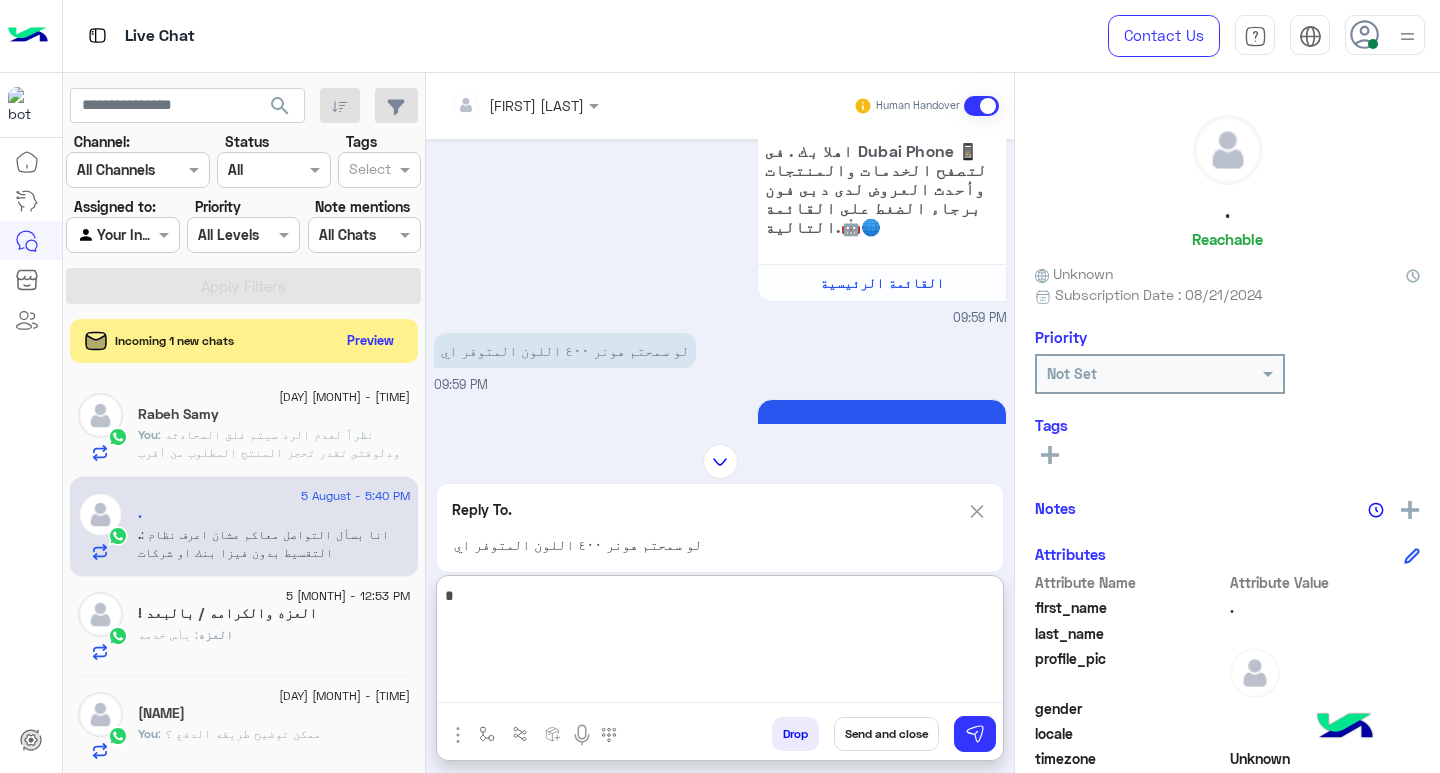 type on "**" 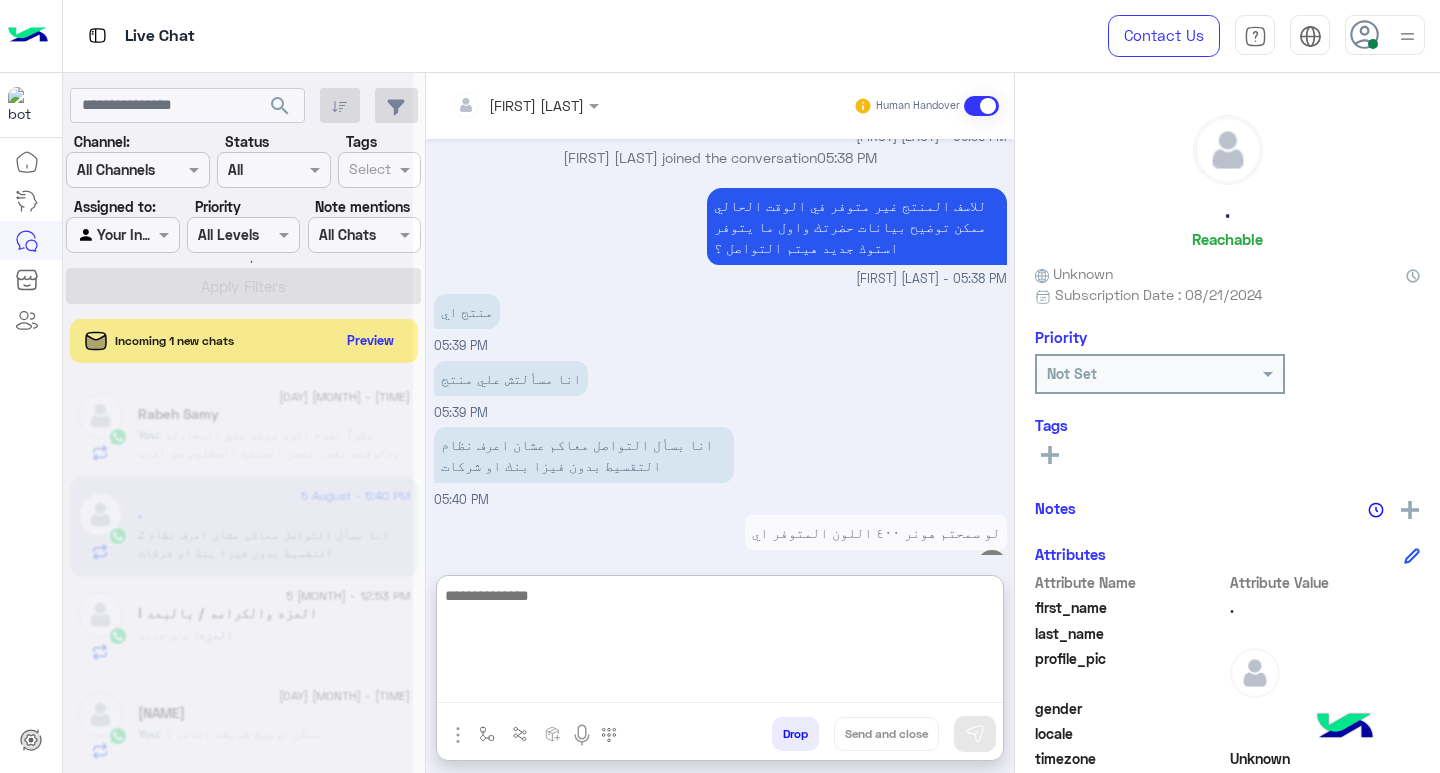scroll, scrollTop: 3161, scrollLeft: 0, axis: vertical 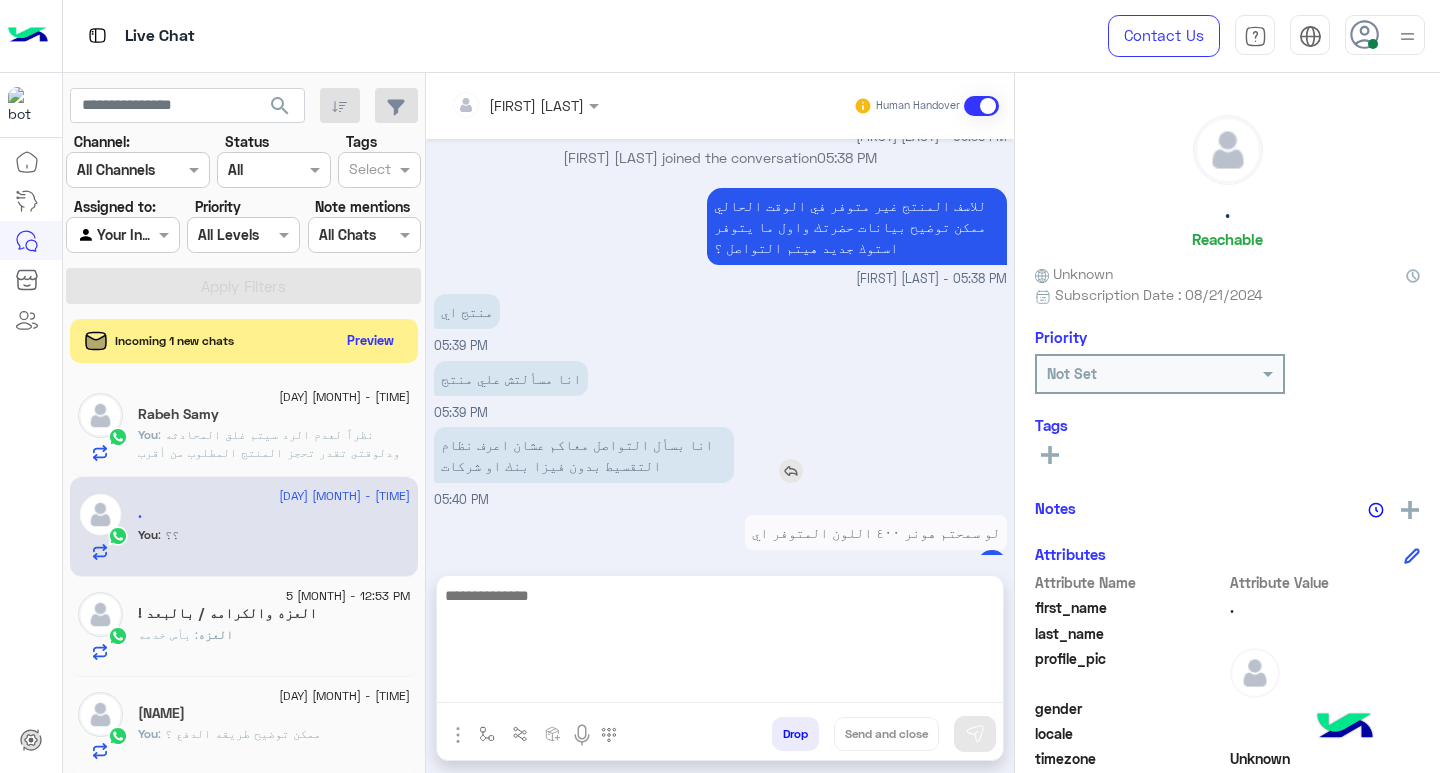 click on "انا بسأل التواصل معاكم عشان اعرف نظام التقسيط بدون فيزا بنك او شركات" at bounding box center (641, 455) 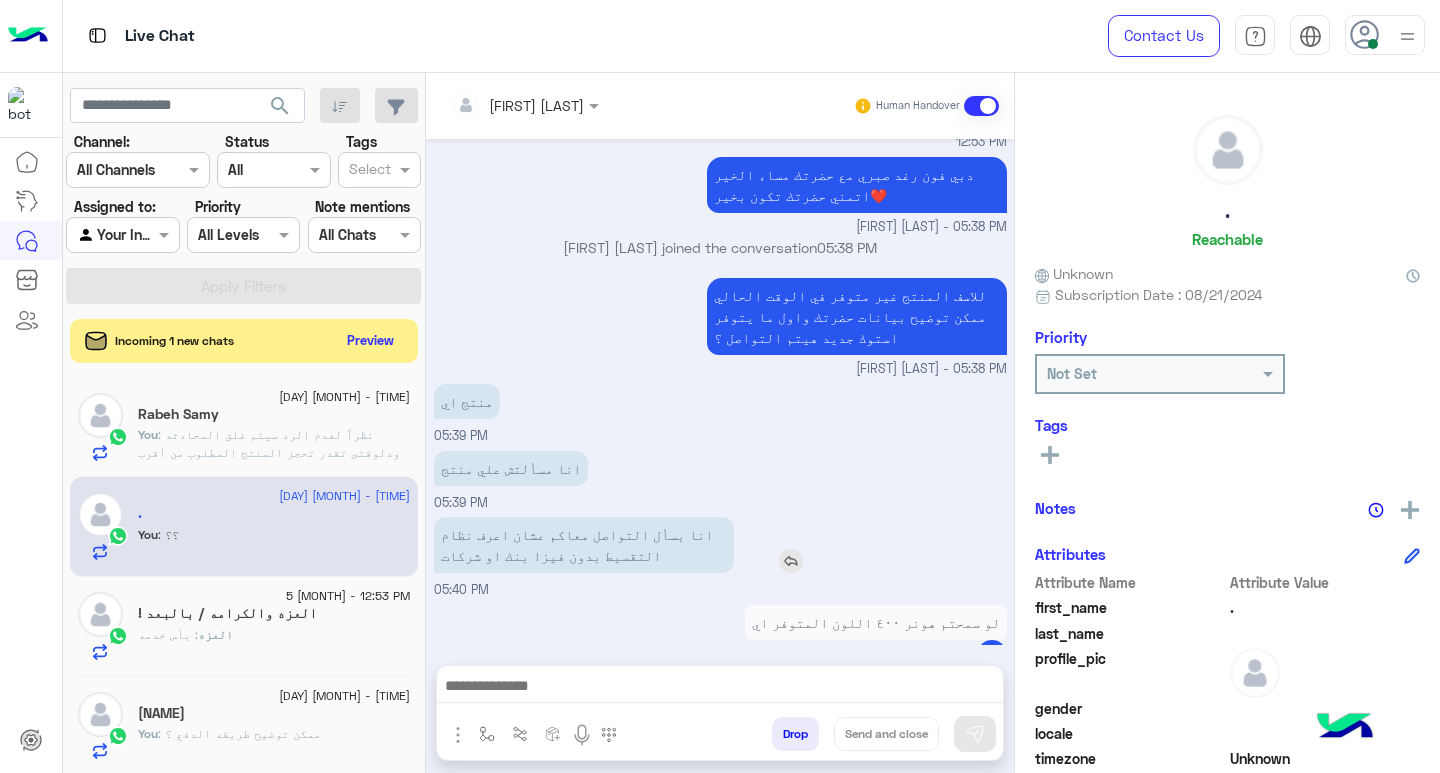 click at bounding box center (791, 561) 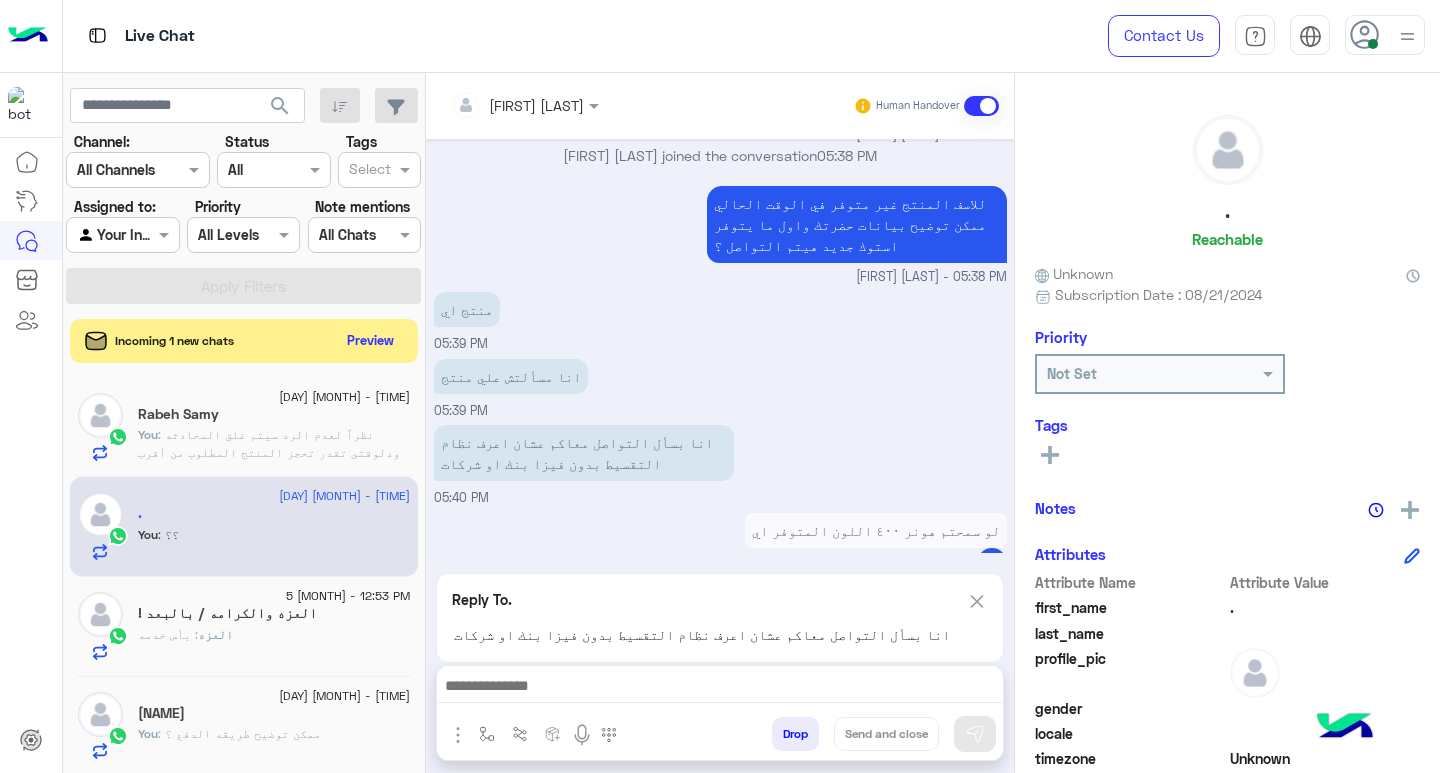 click at bounding box center [720, 688] 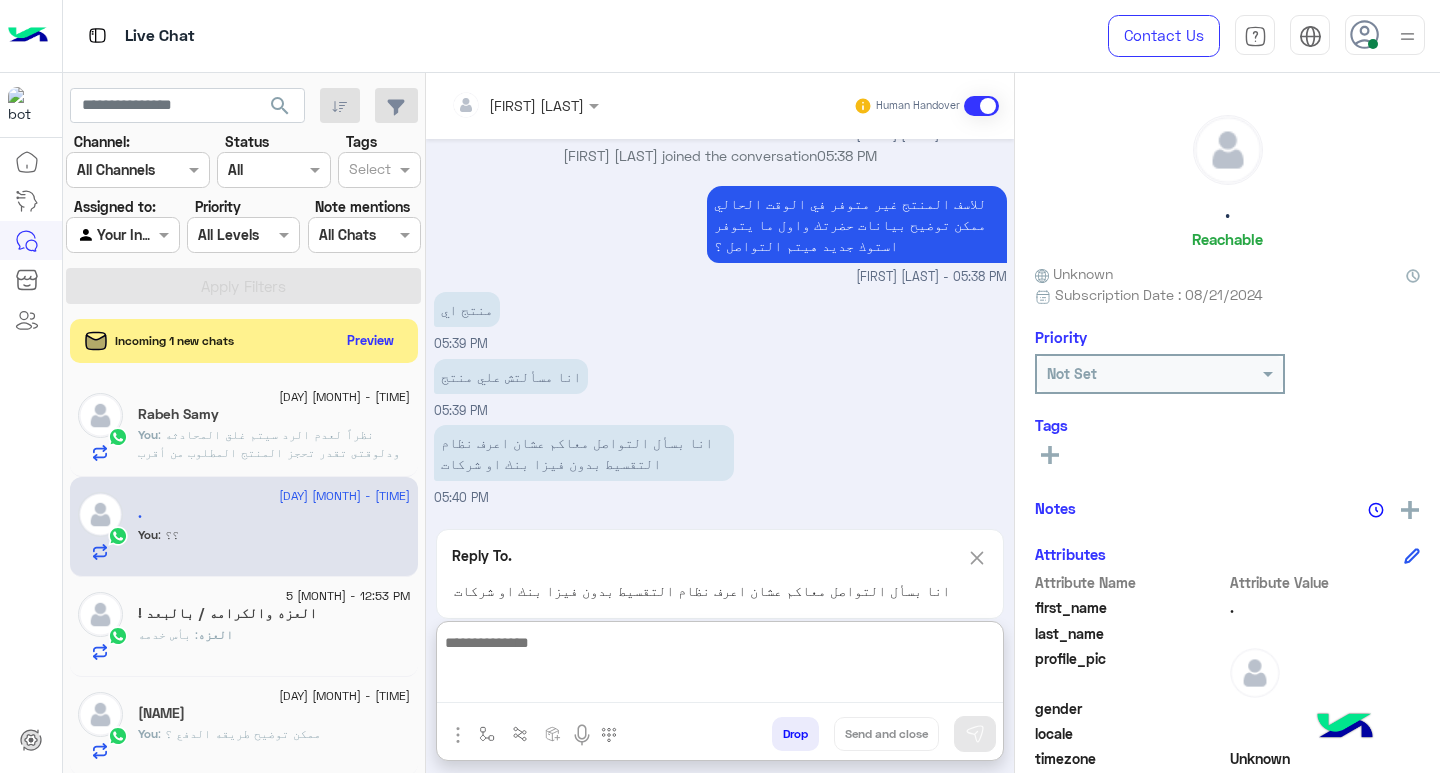 scroll, scrollTop: 3200, scrollLeft: 0, axis: vertical 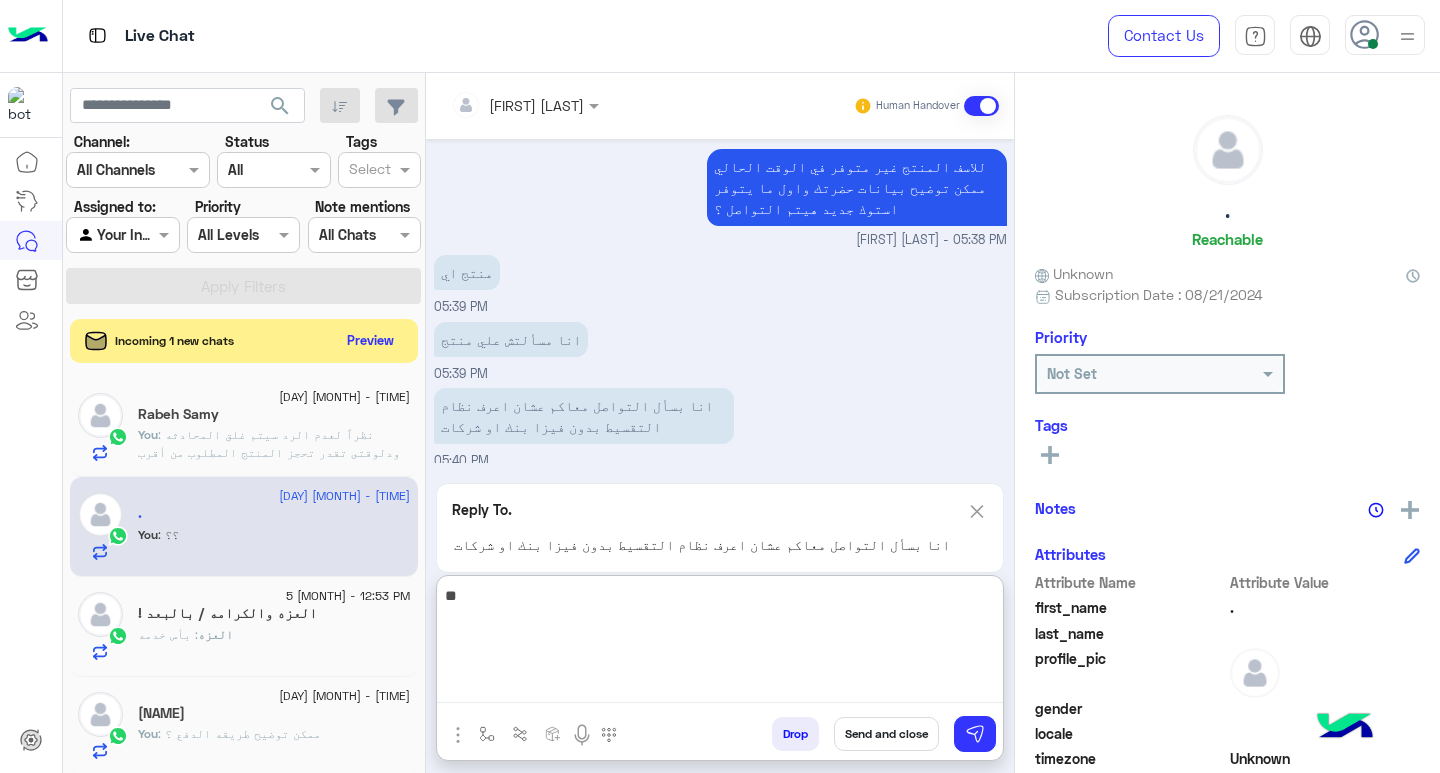 type on "*" 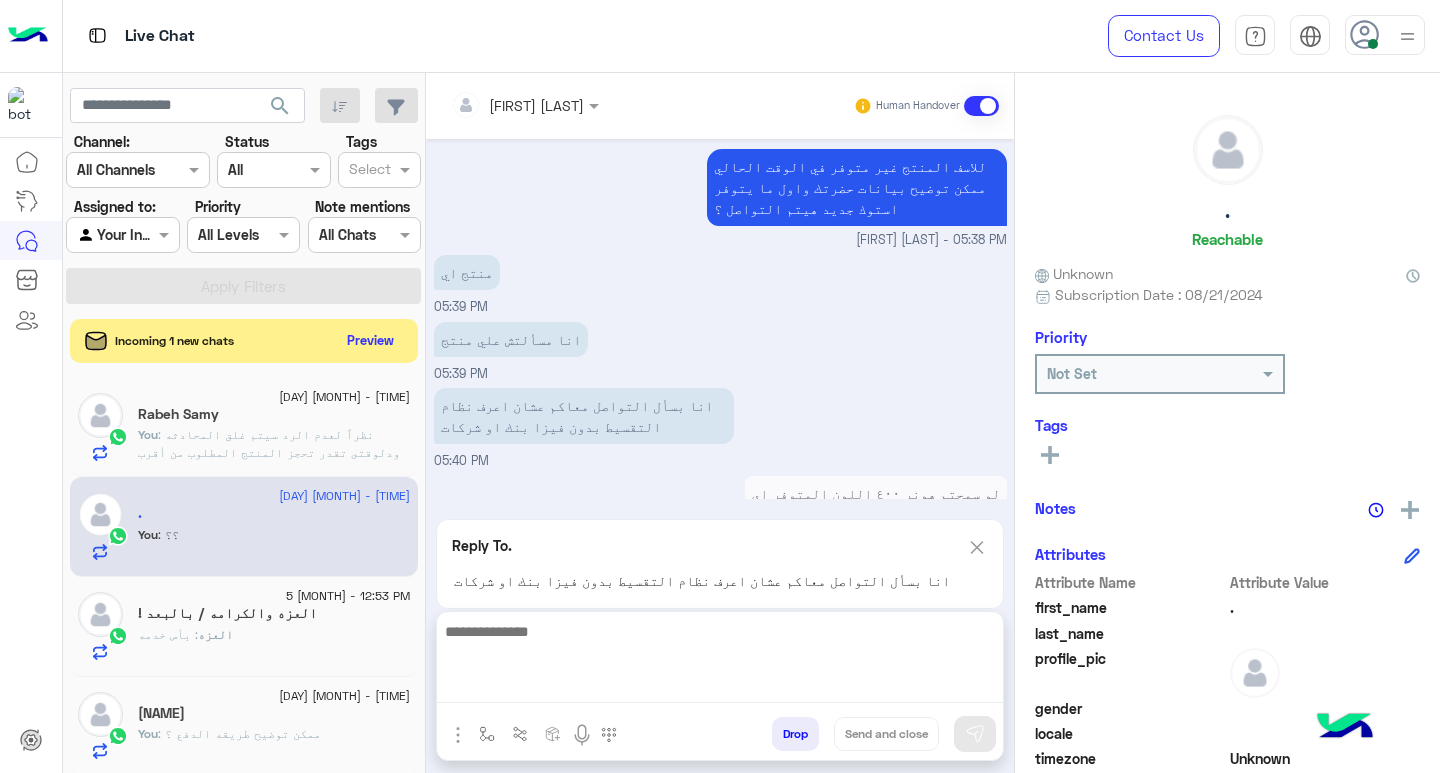 scroll, scrollTop: 3163, scrollLeft: 0, axis: vertical 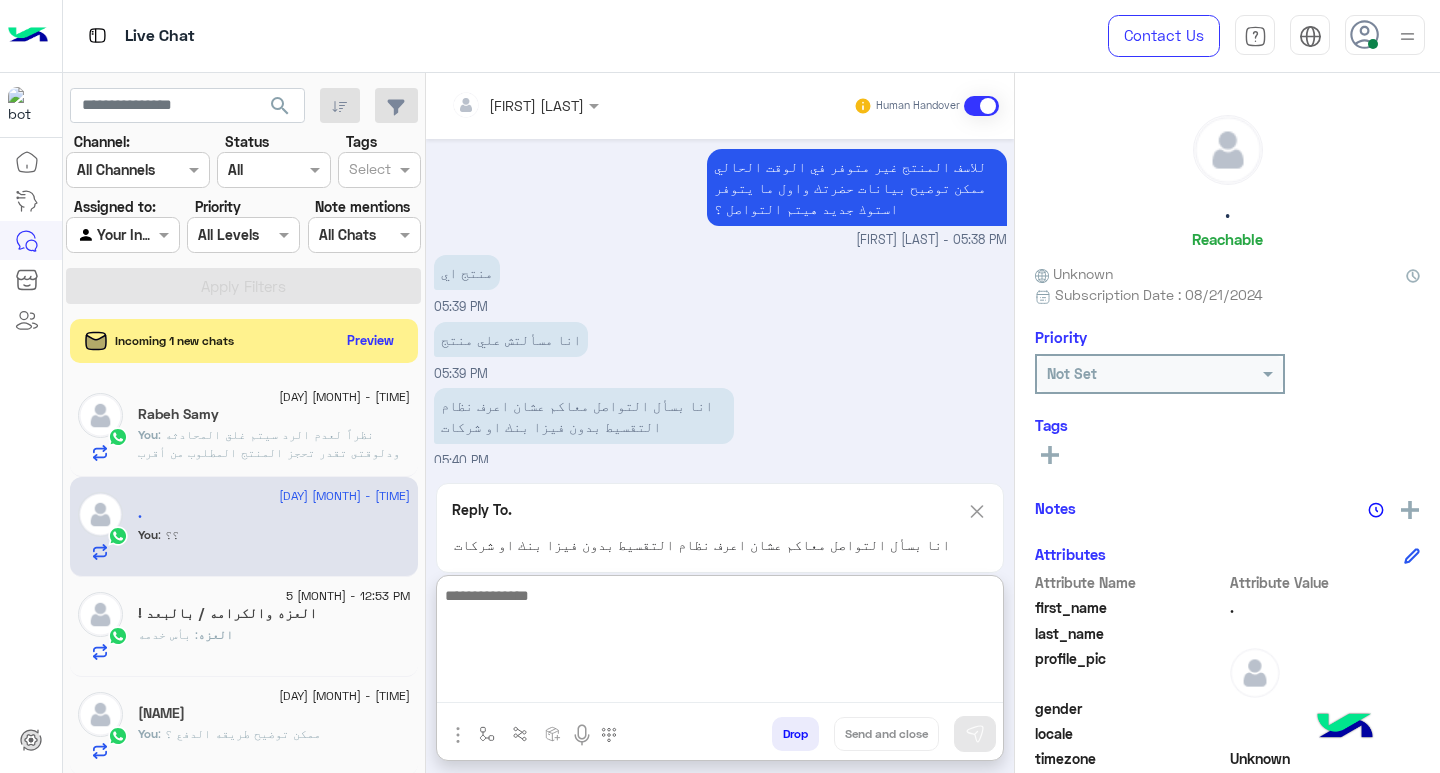 paste on "**********" 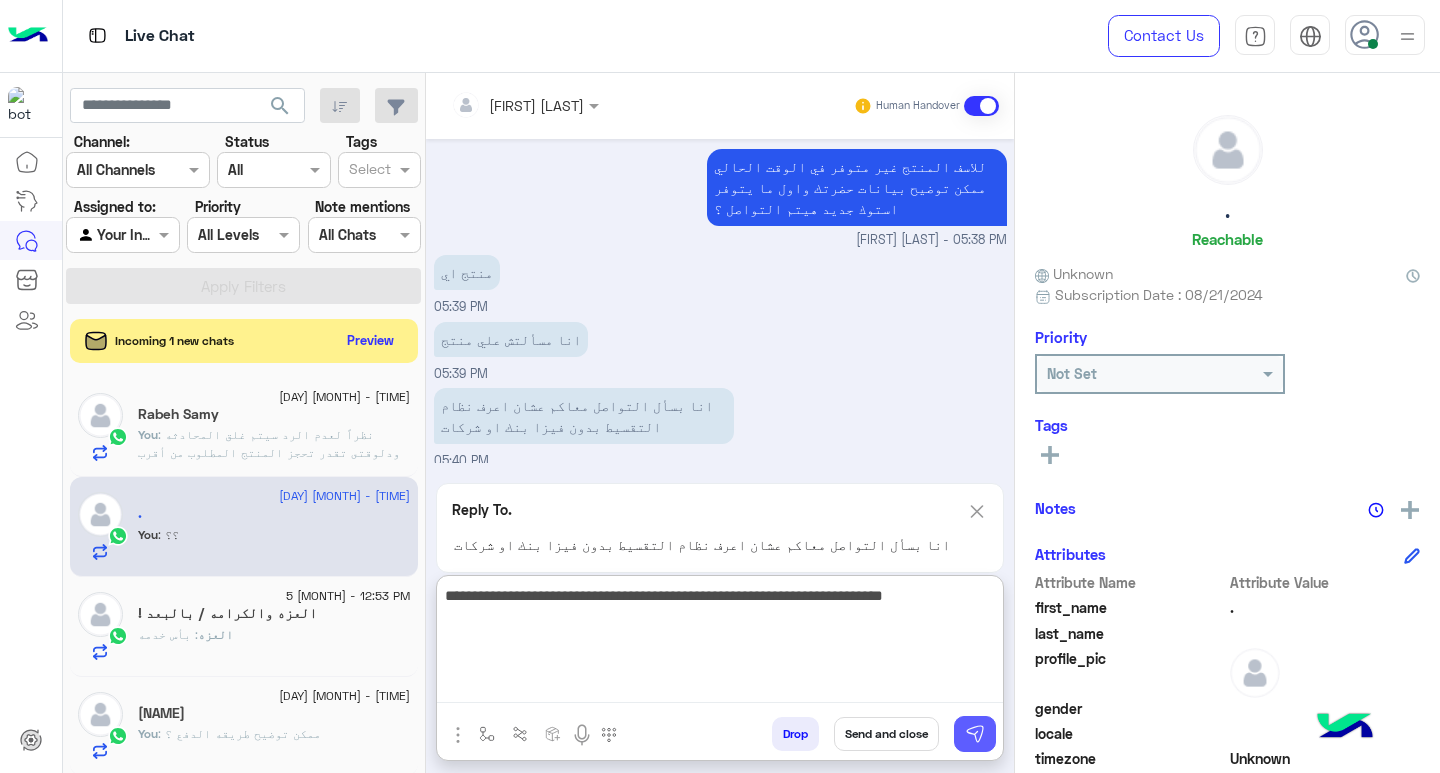 type on "**********" 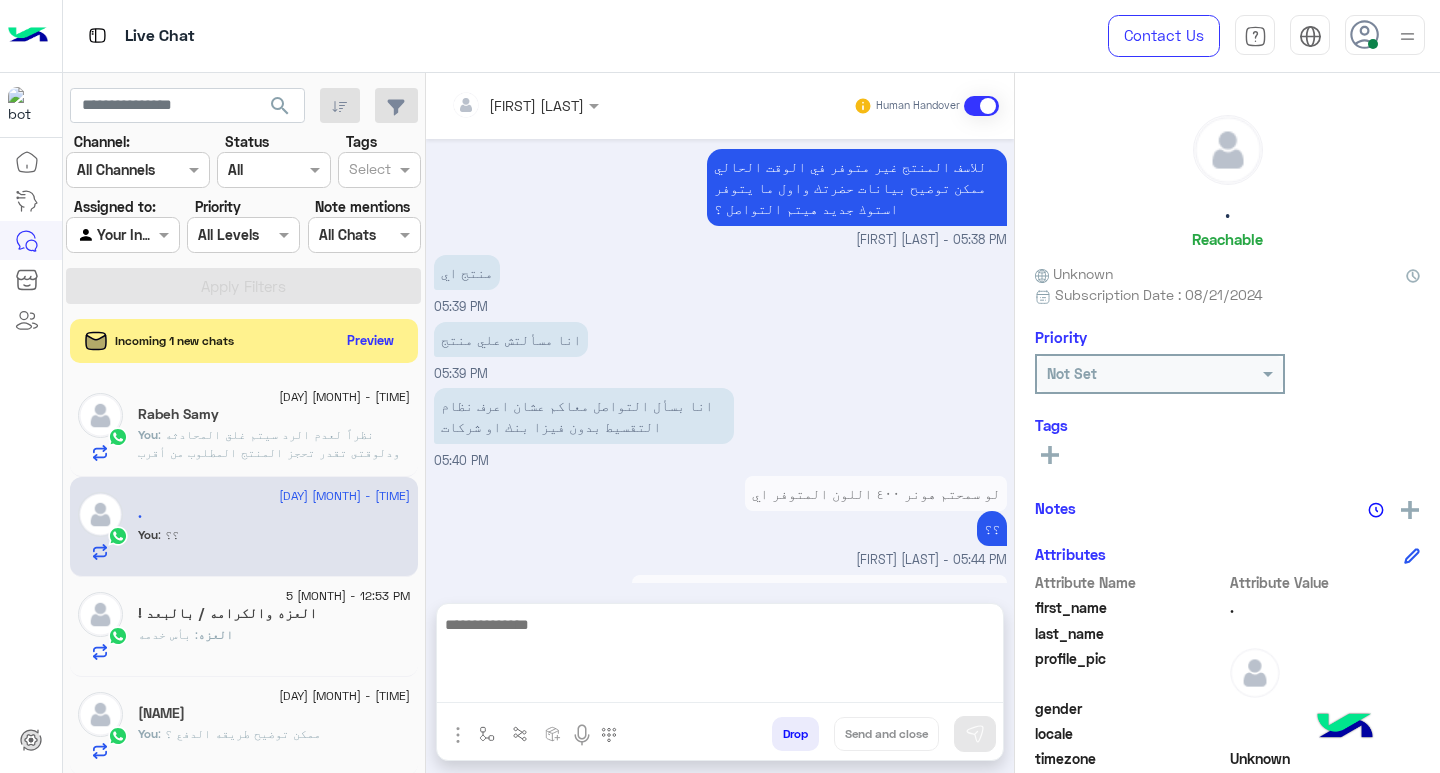 scroll, scrollTop: 3212, scrollLeft: 0, axis: vertical 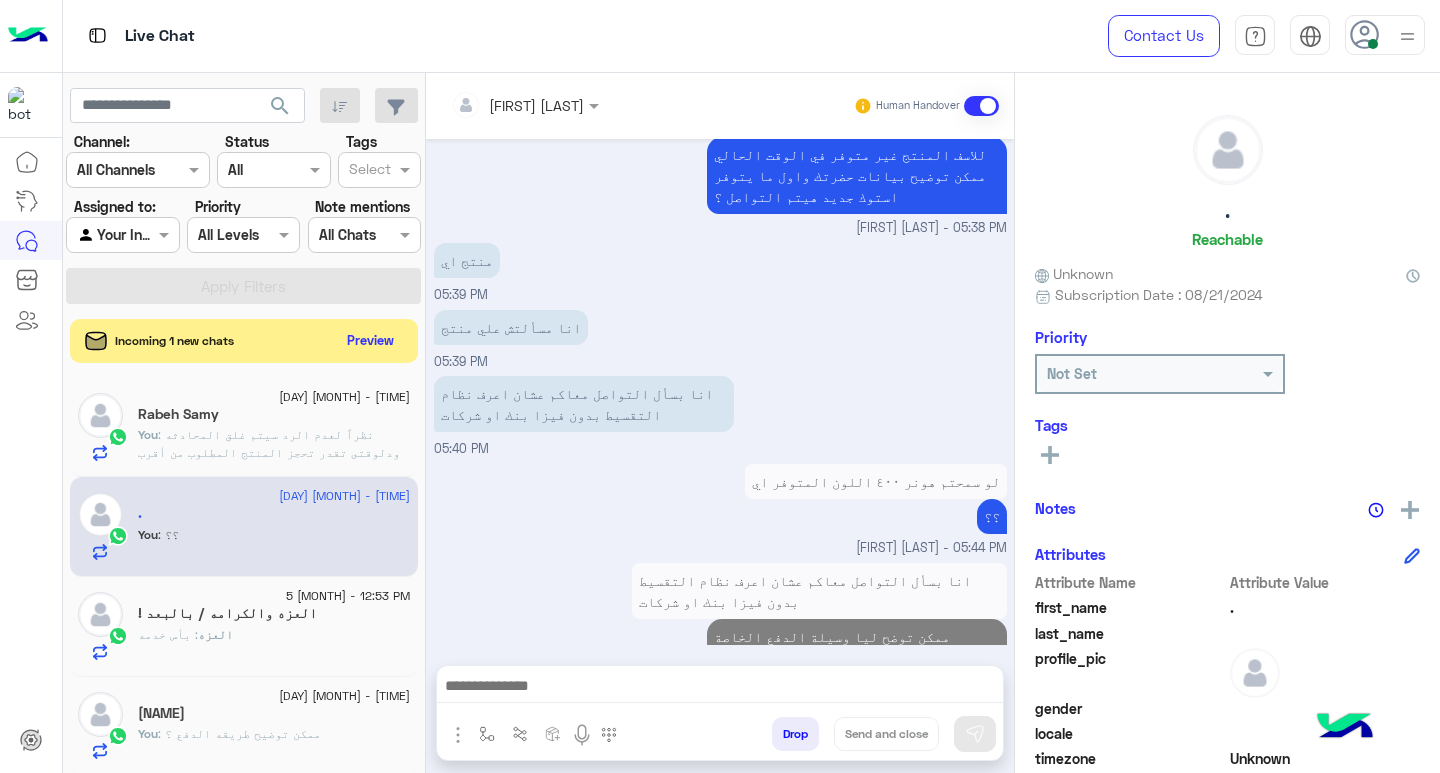 click on "العزه : بأس خدمه" 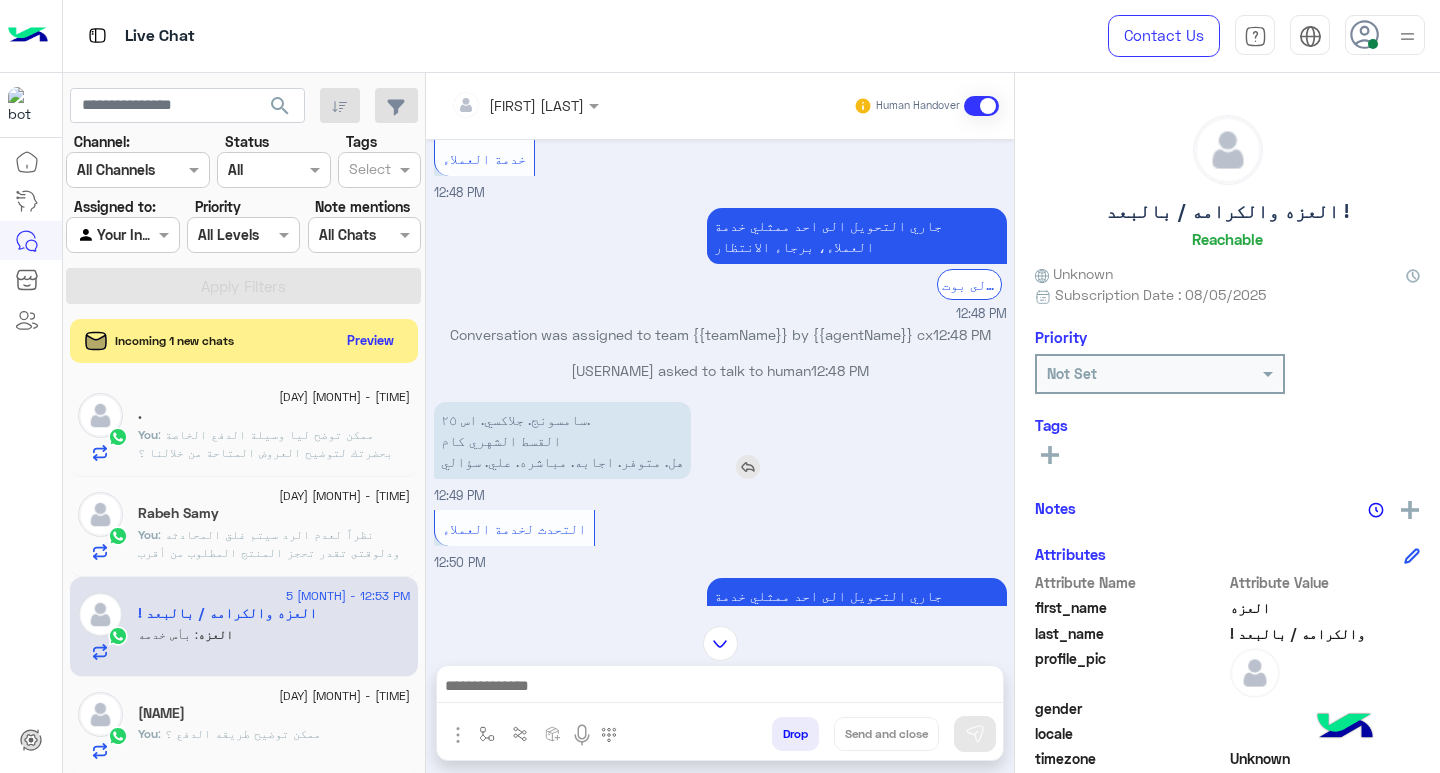 scroll, scrollTop: 1450, scrollLeft: 0, axis: vertical 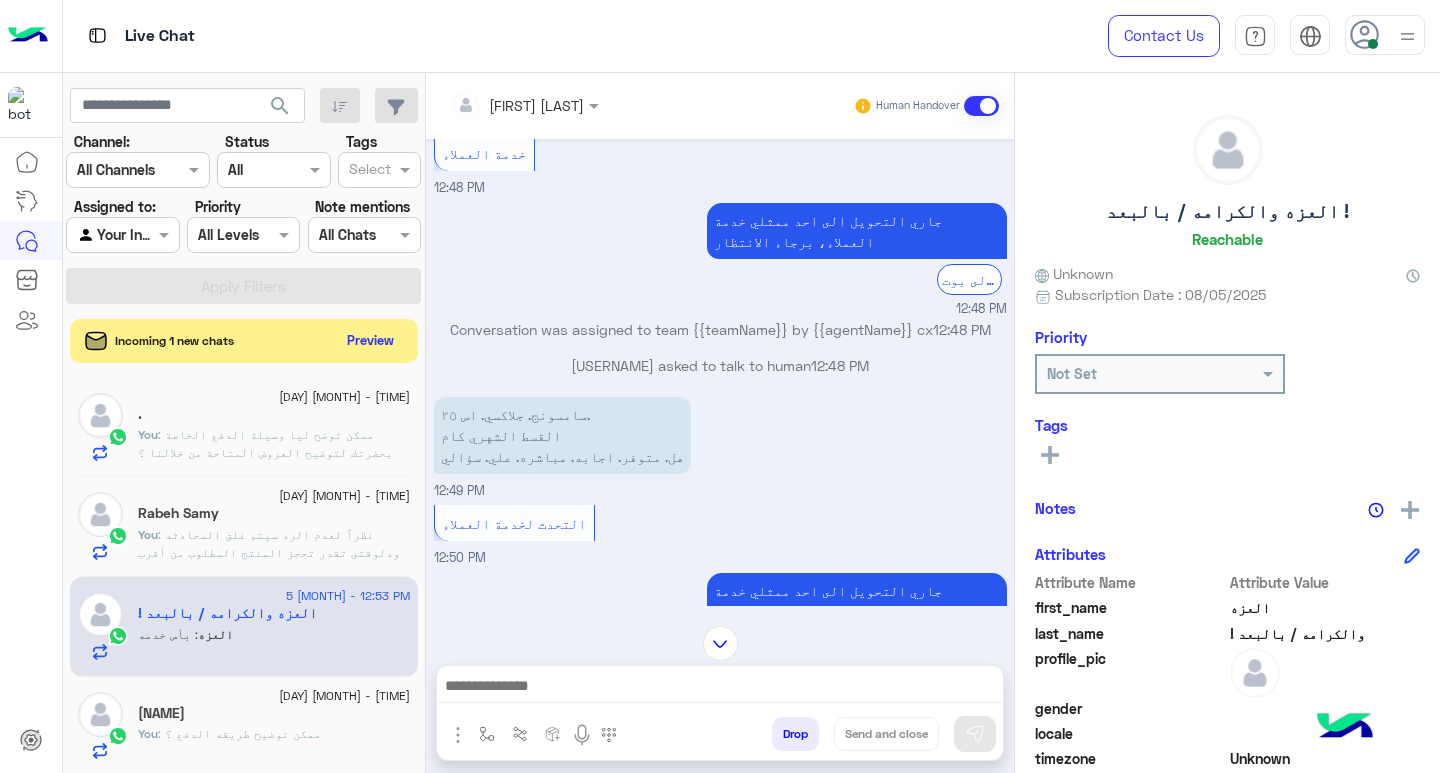 click at bounding box center [720, 688] 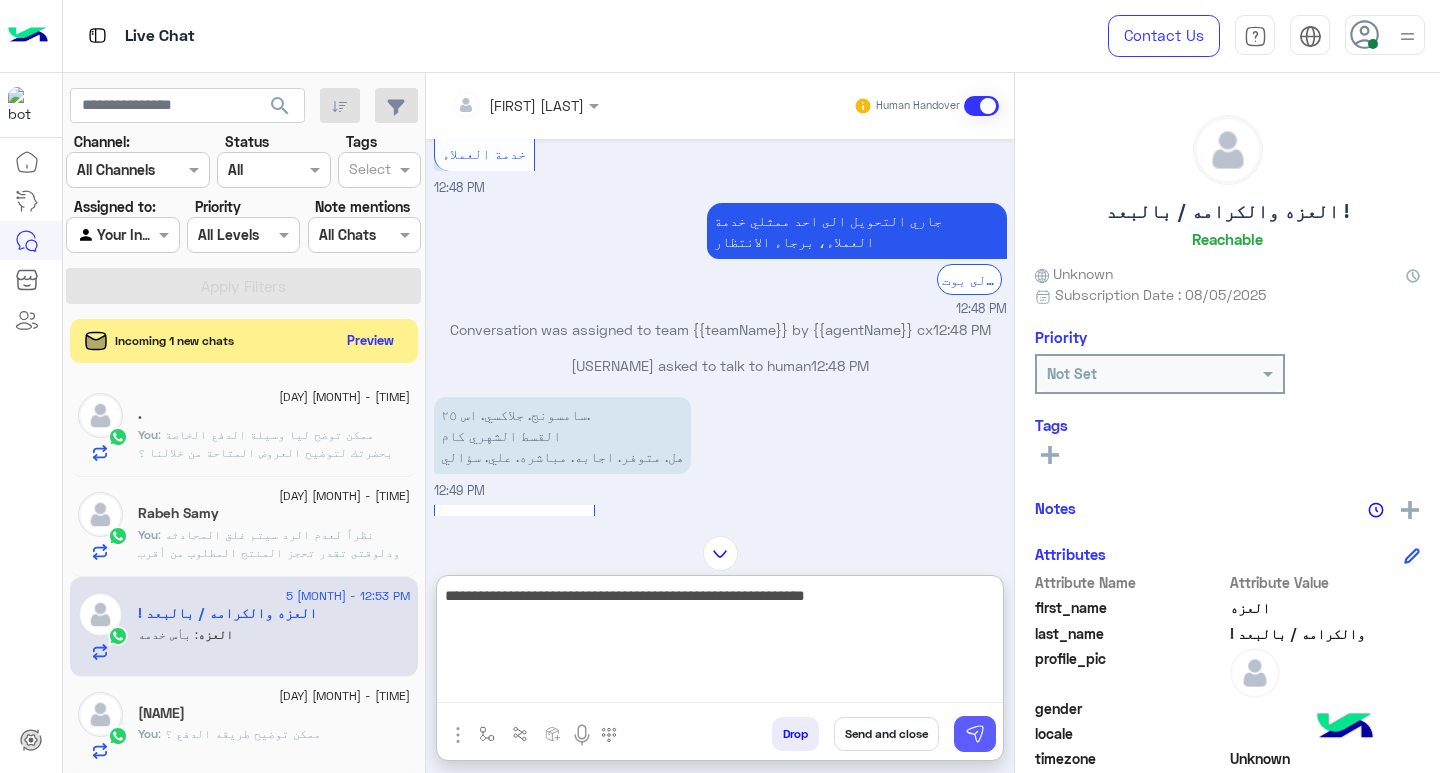type on "**********" 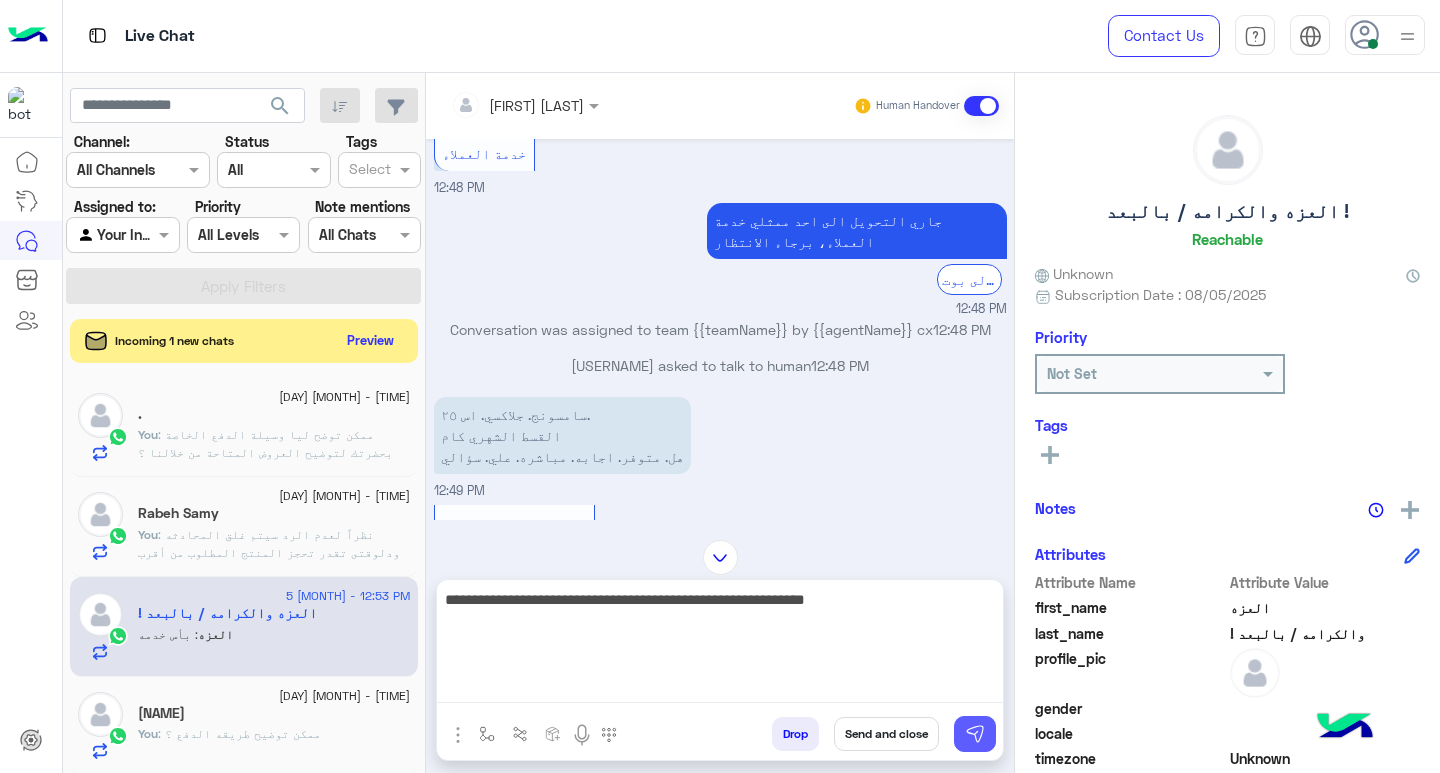 click at bounding box center [975, 734] 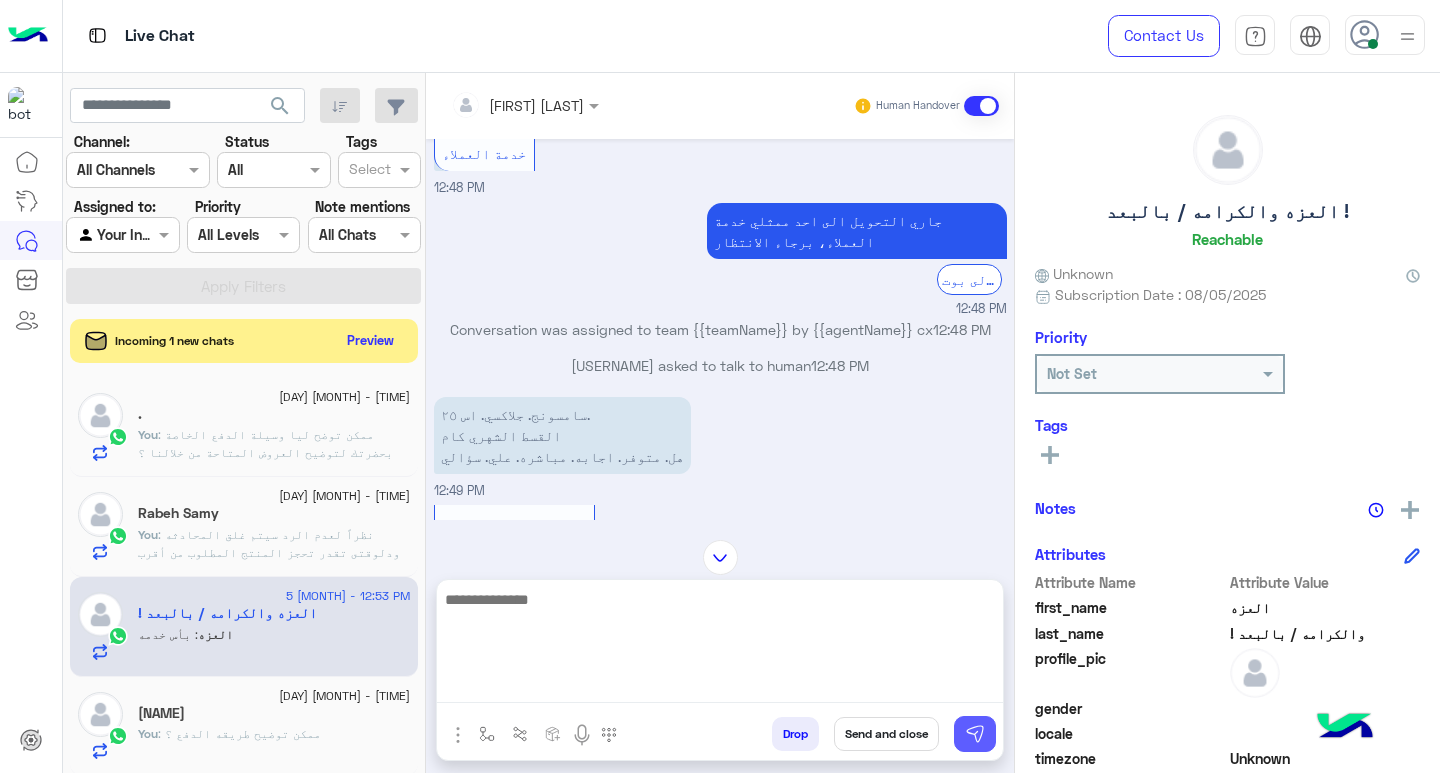 scroll, scrollTop: 1768, scrollLeft: 0, axis: vertical 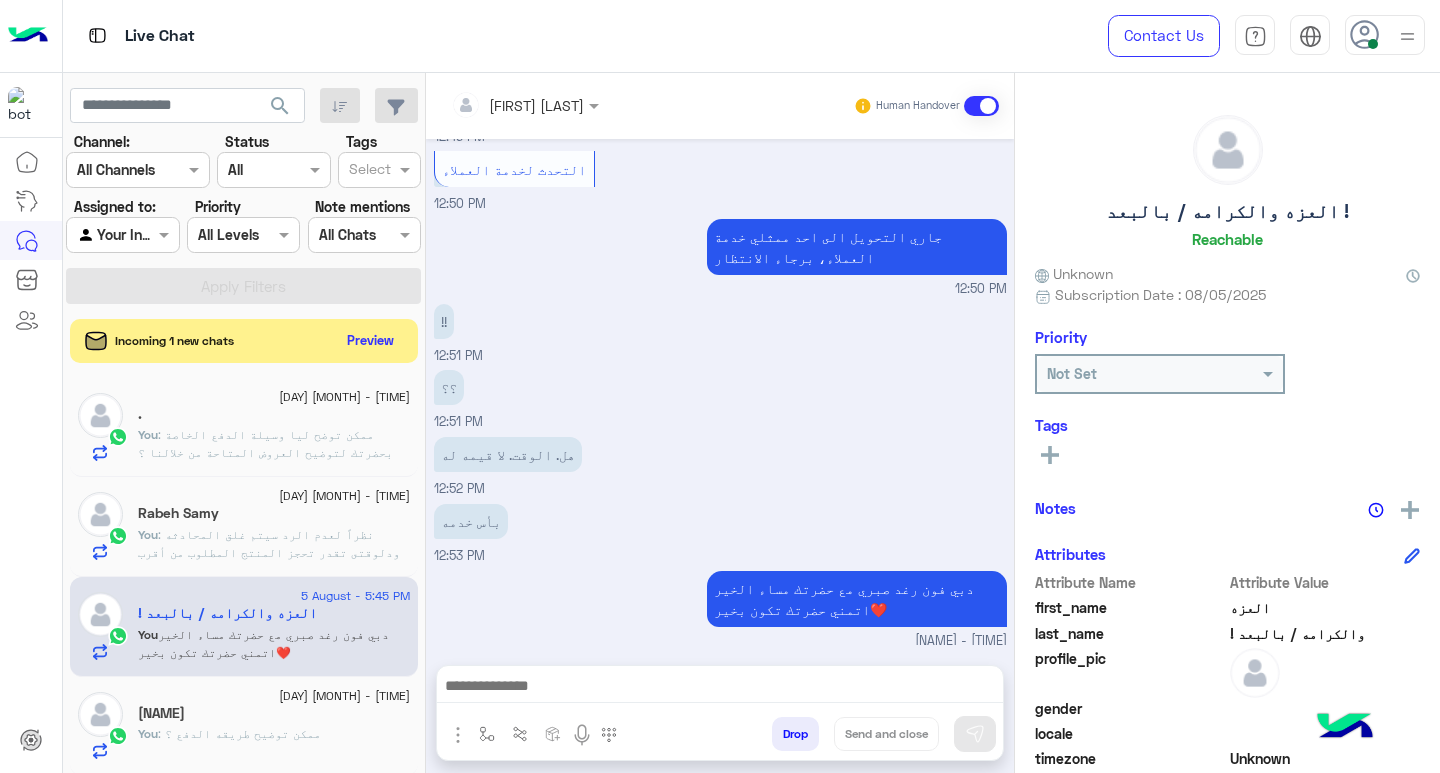 click at bounding box center [720, 688] 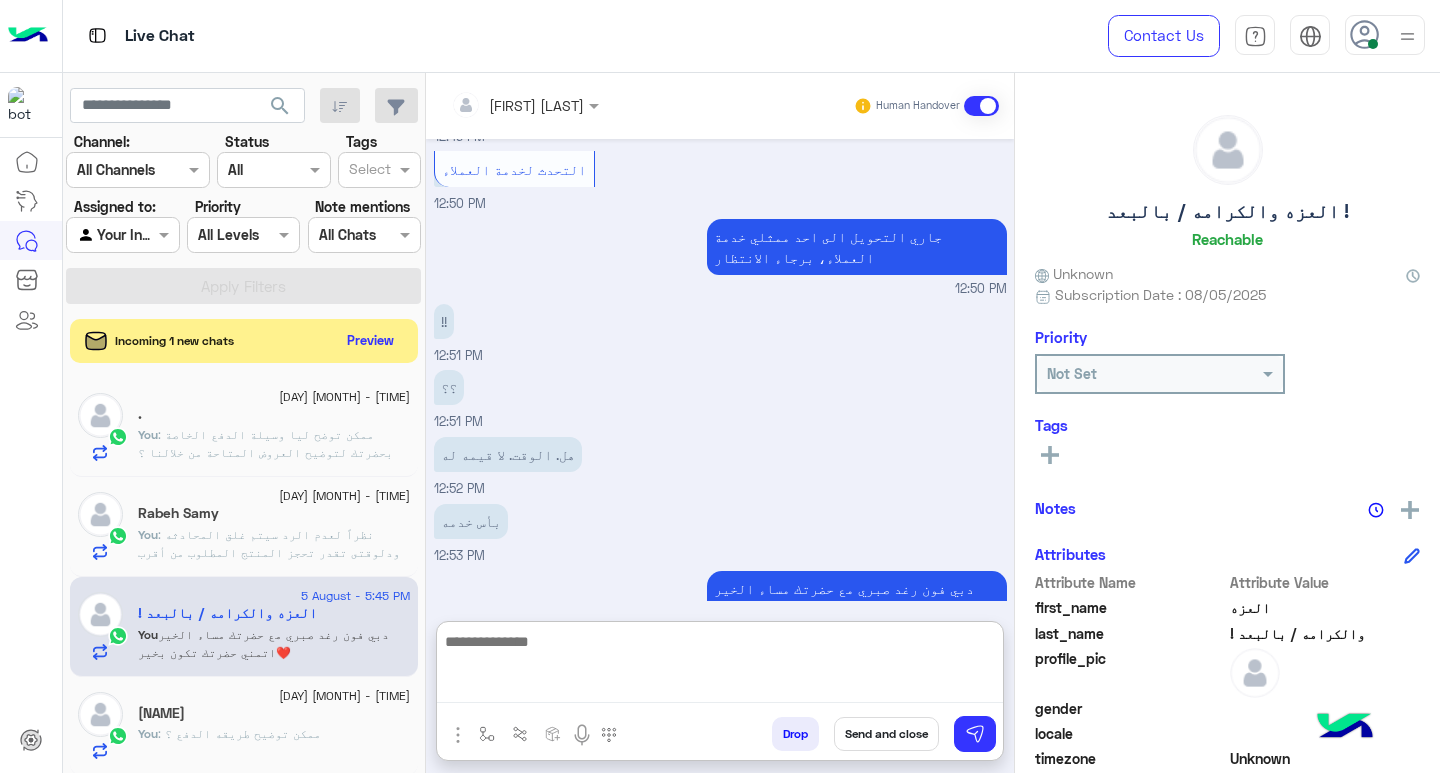 scroll, scrollTop: 1812, scrollLeft: 0, axis: vertical 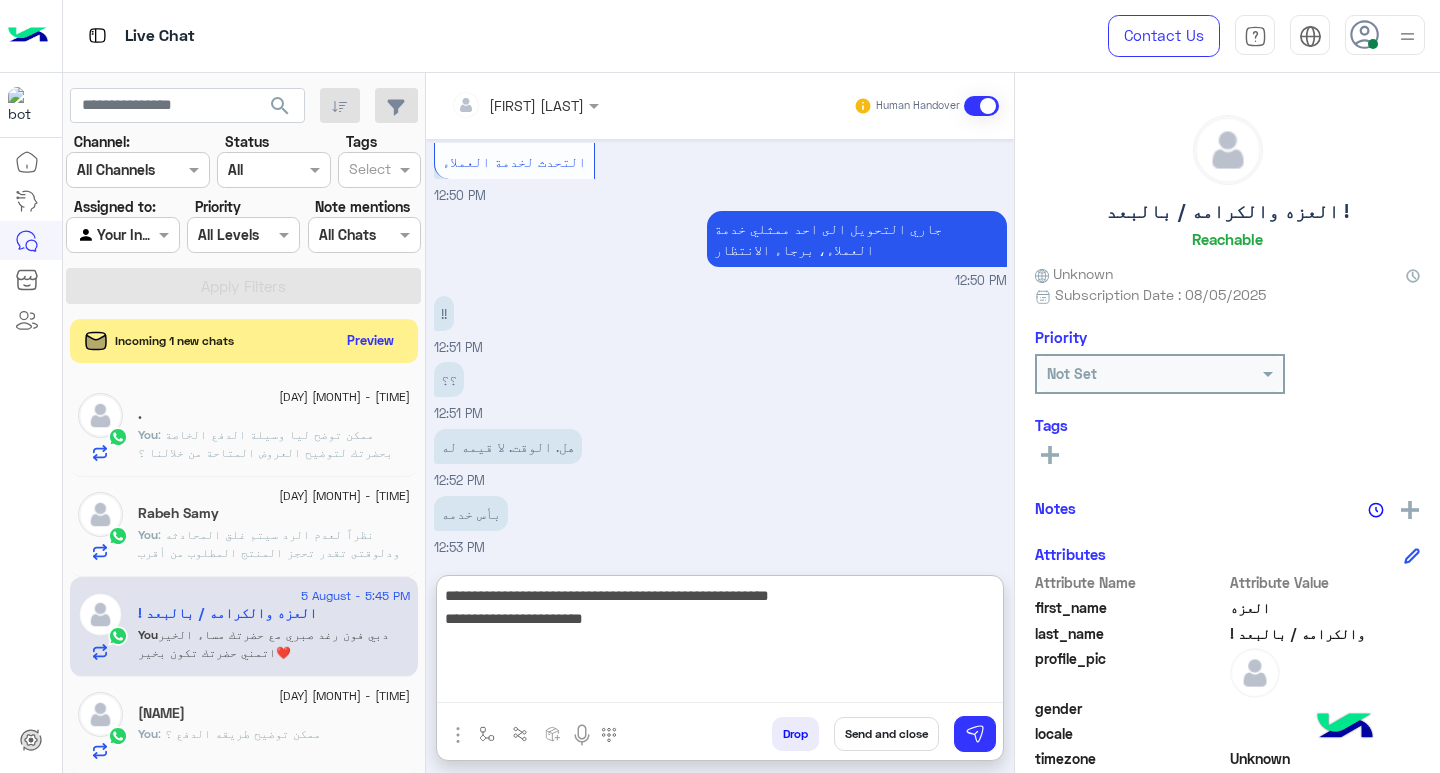 click on "**********" at bounding box center [720, 643] 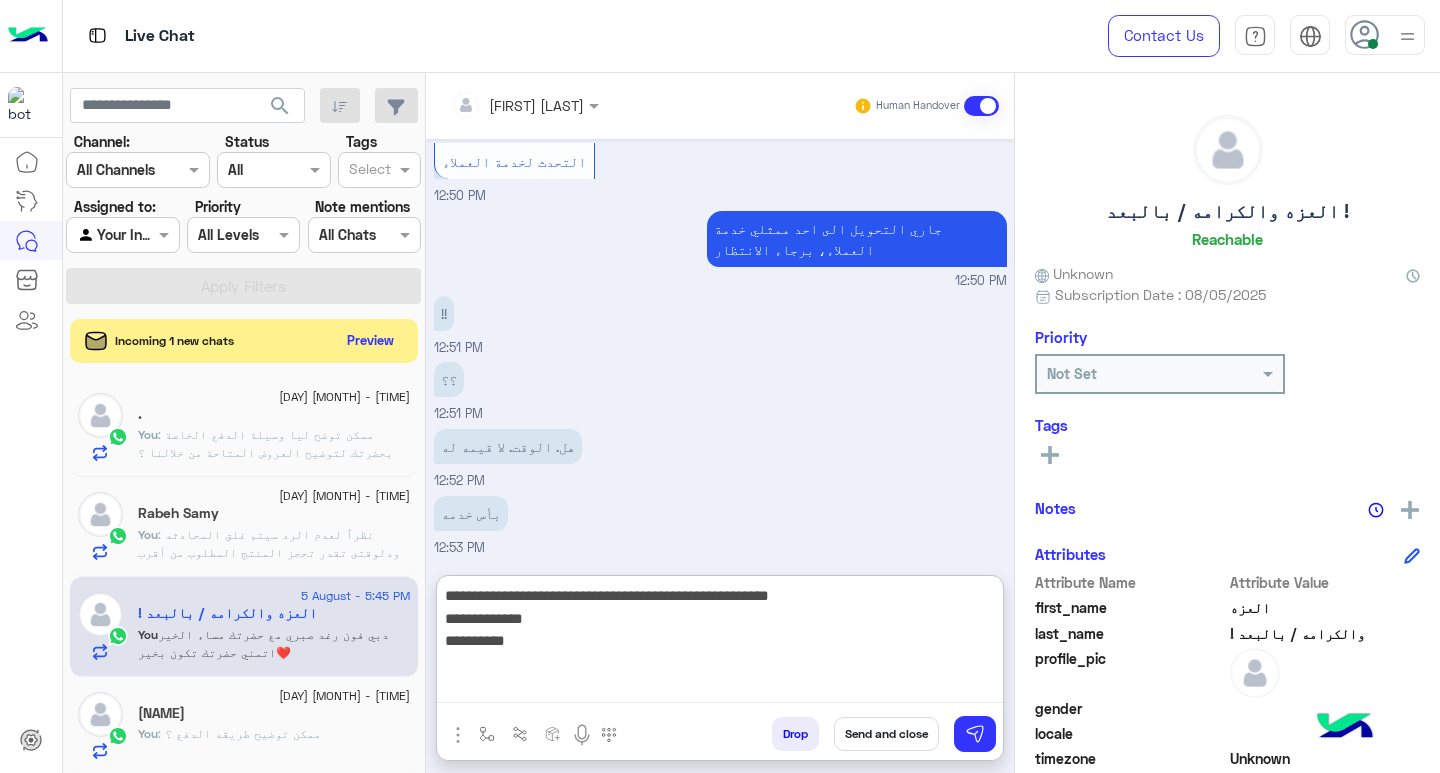 click on "**********" at bounding box center (720, 643) 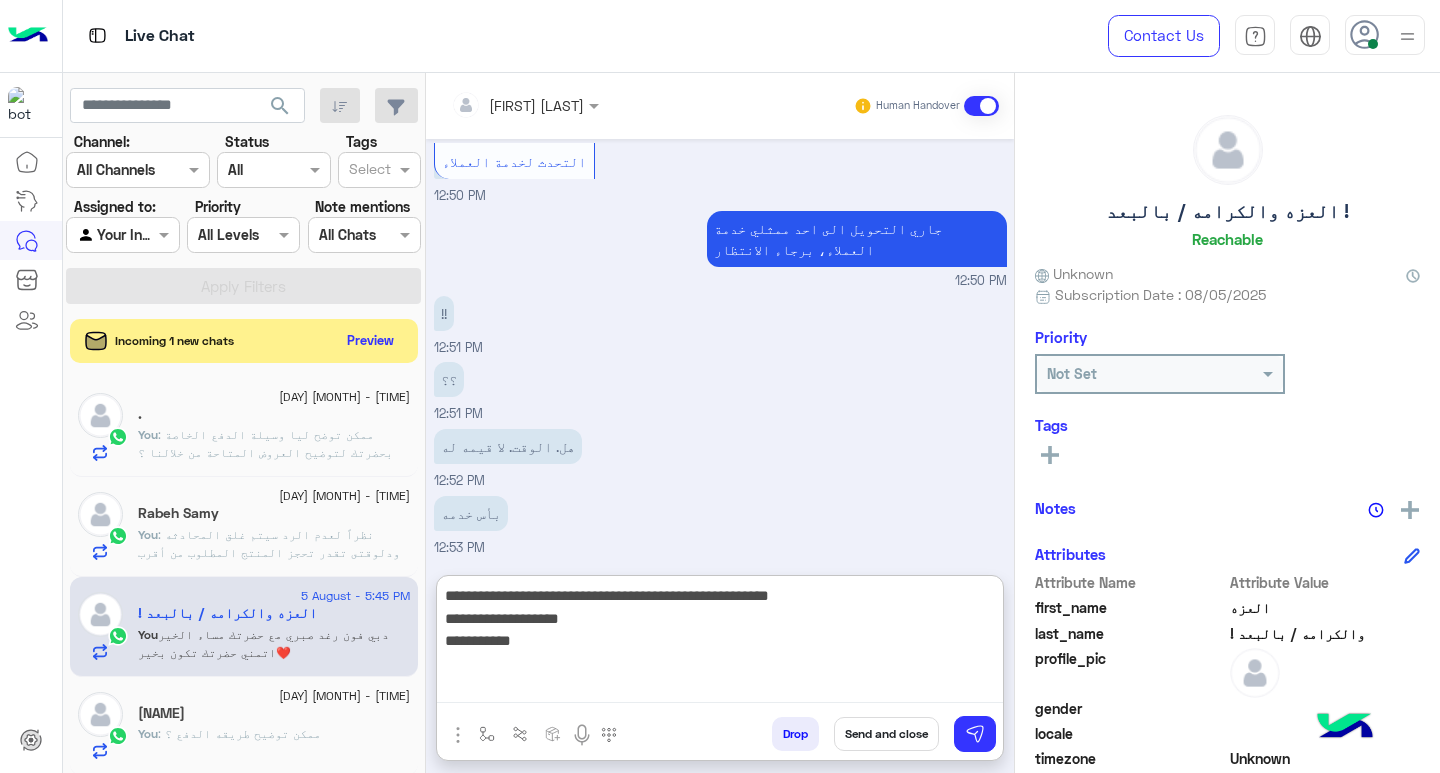 click on "**********" at bounding box center [720, 643] 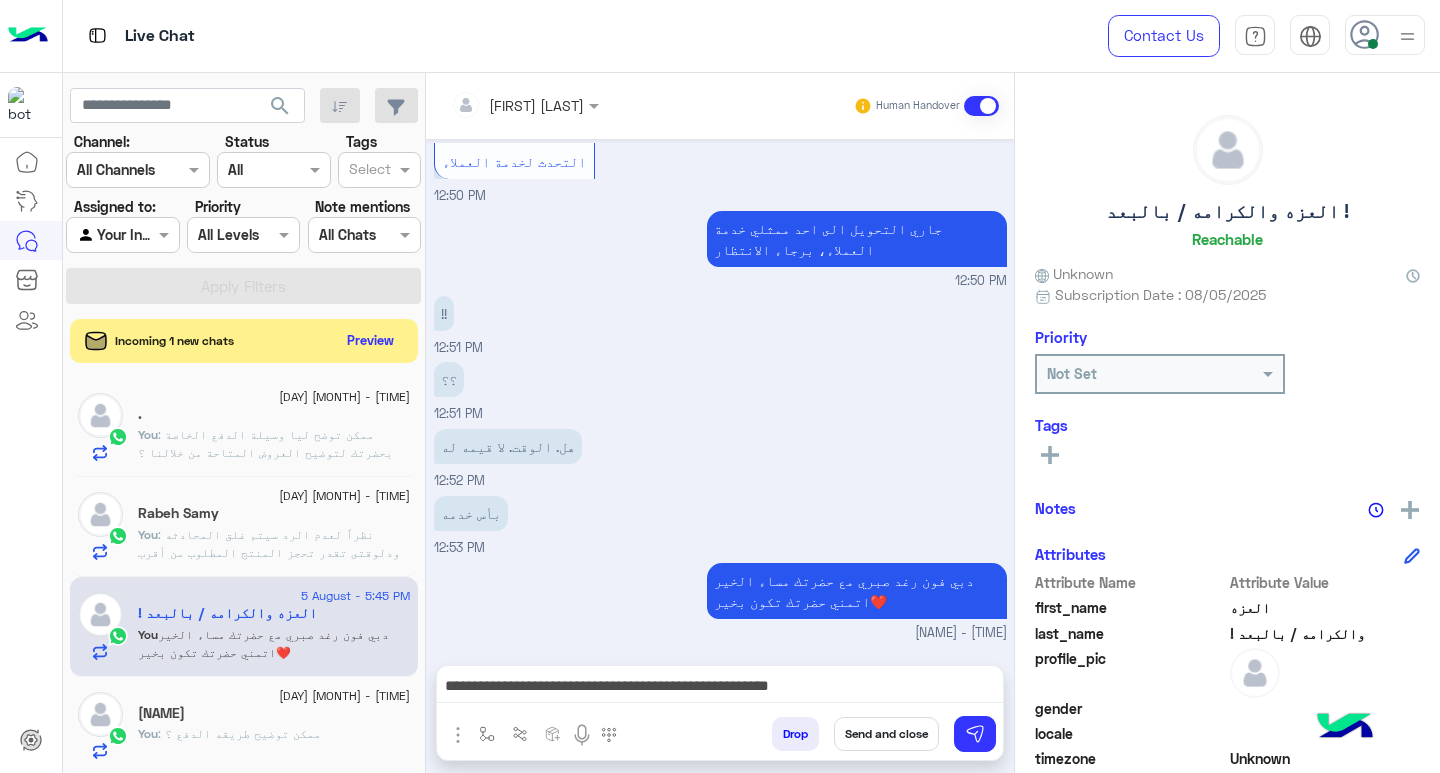 scroll, scrollTop: 1804, scrollLeft: 0, axis: vertical 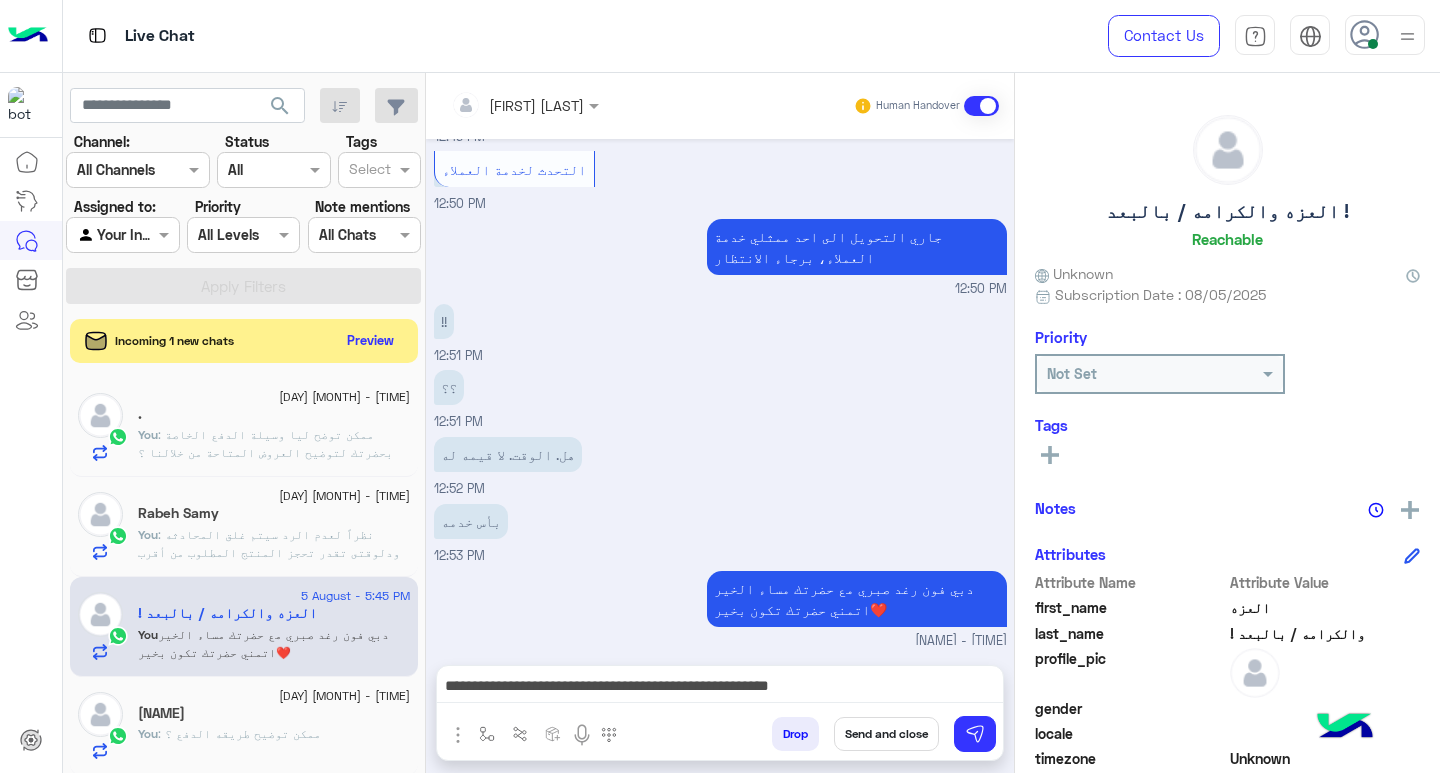 click on "**********" at bounding box center [720, 688] 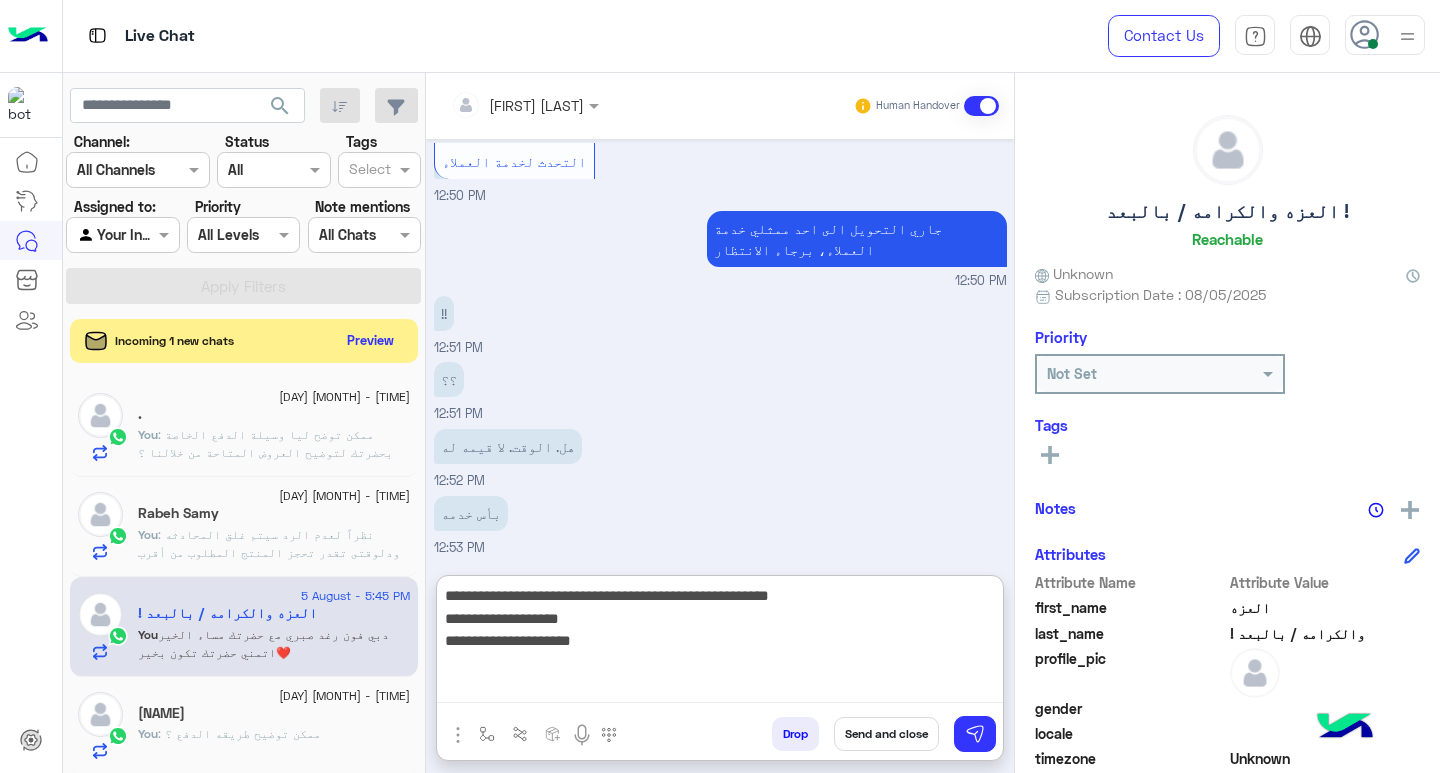 click on "**********" at bounding box center [720, 643] 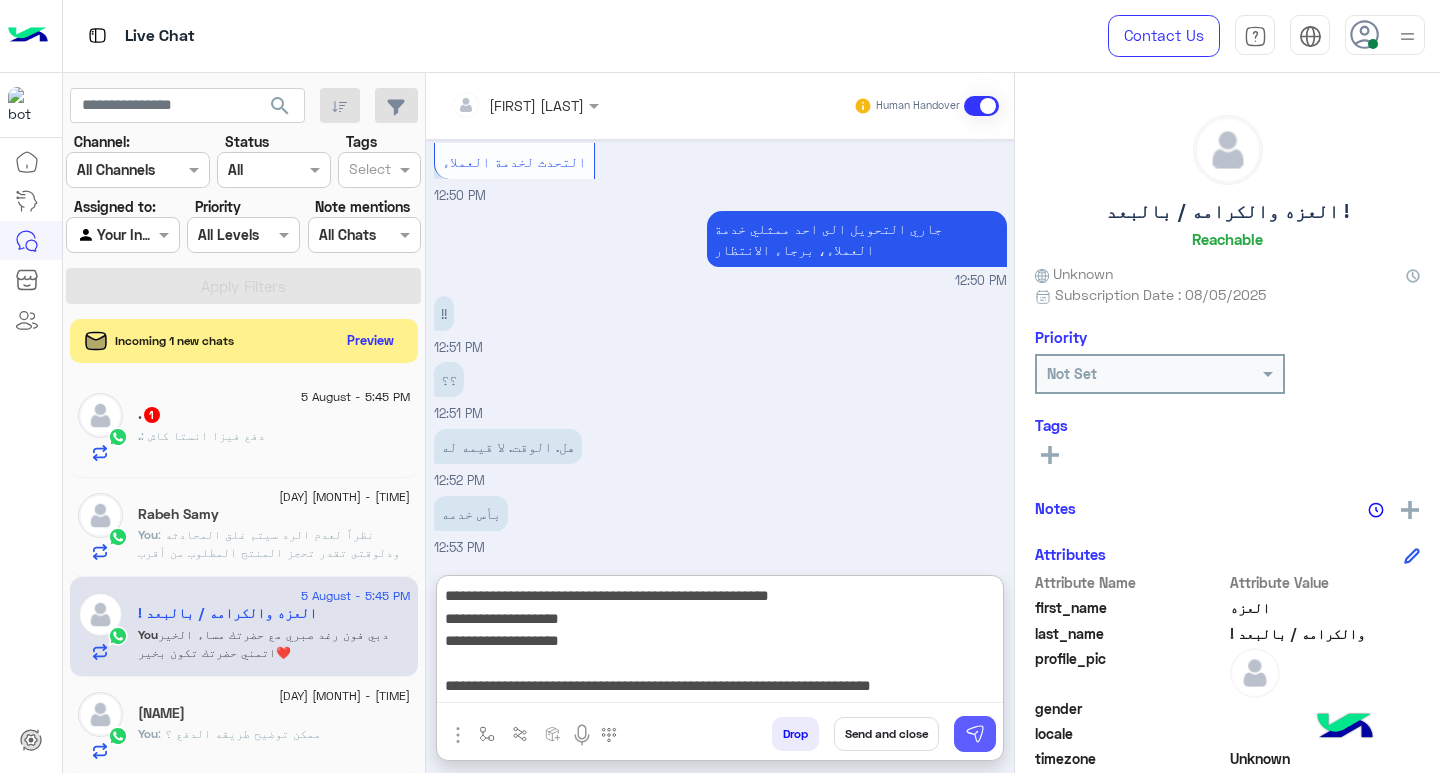 type on "**********" 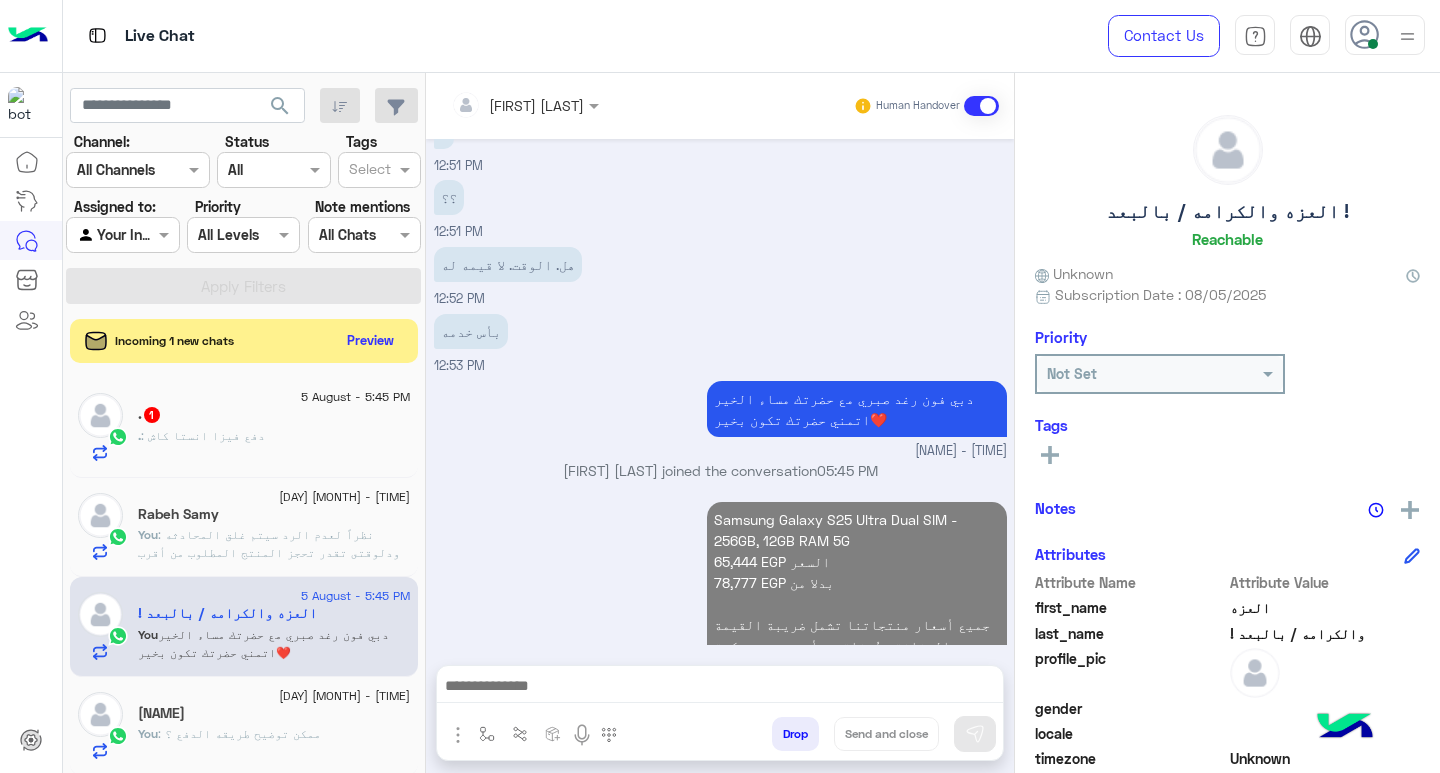 click at bounding box center (720, 688) 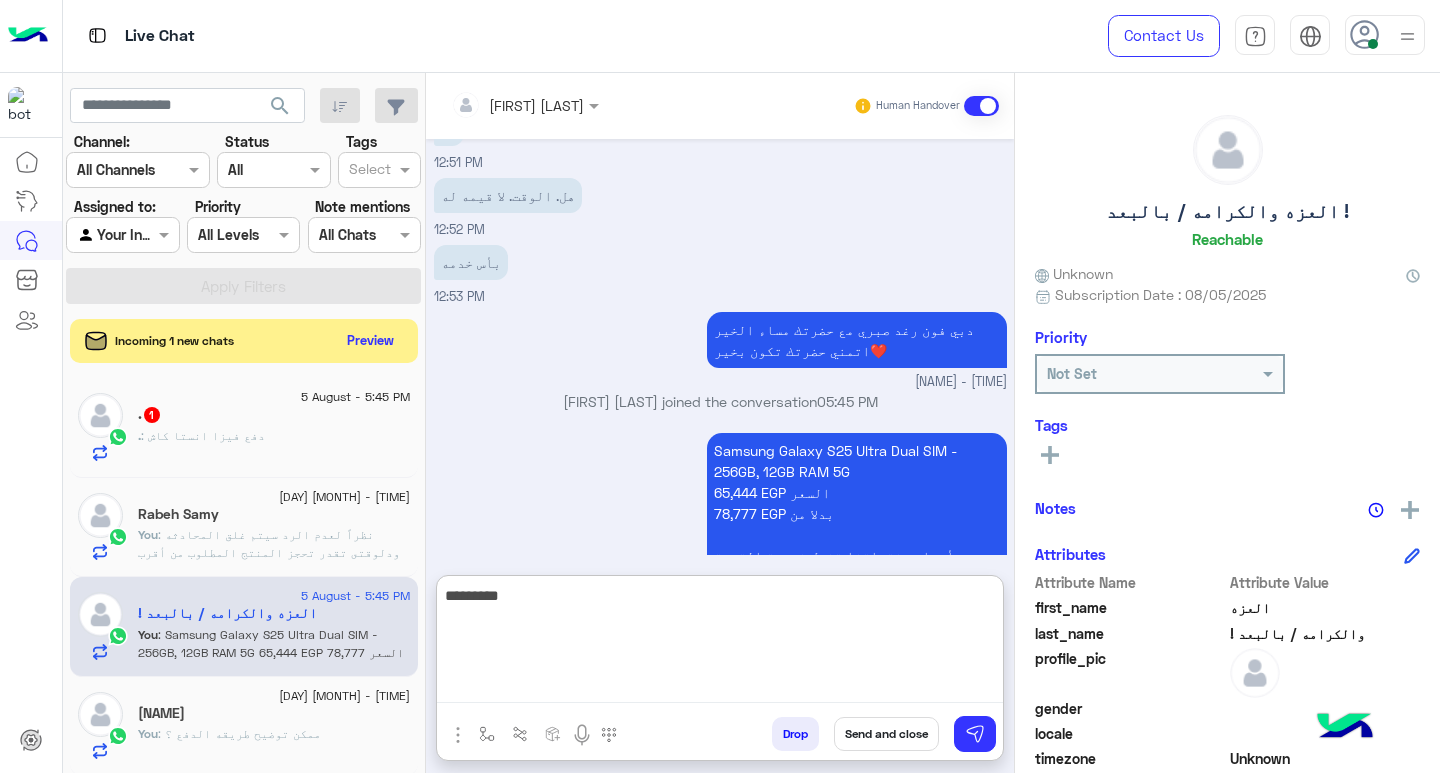 scroll, scrollTop: 2084, scrollLeft: 0, axis: vertical 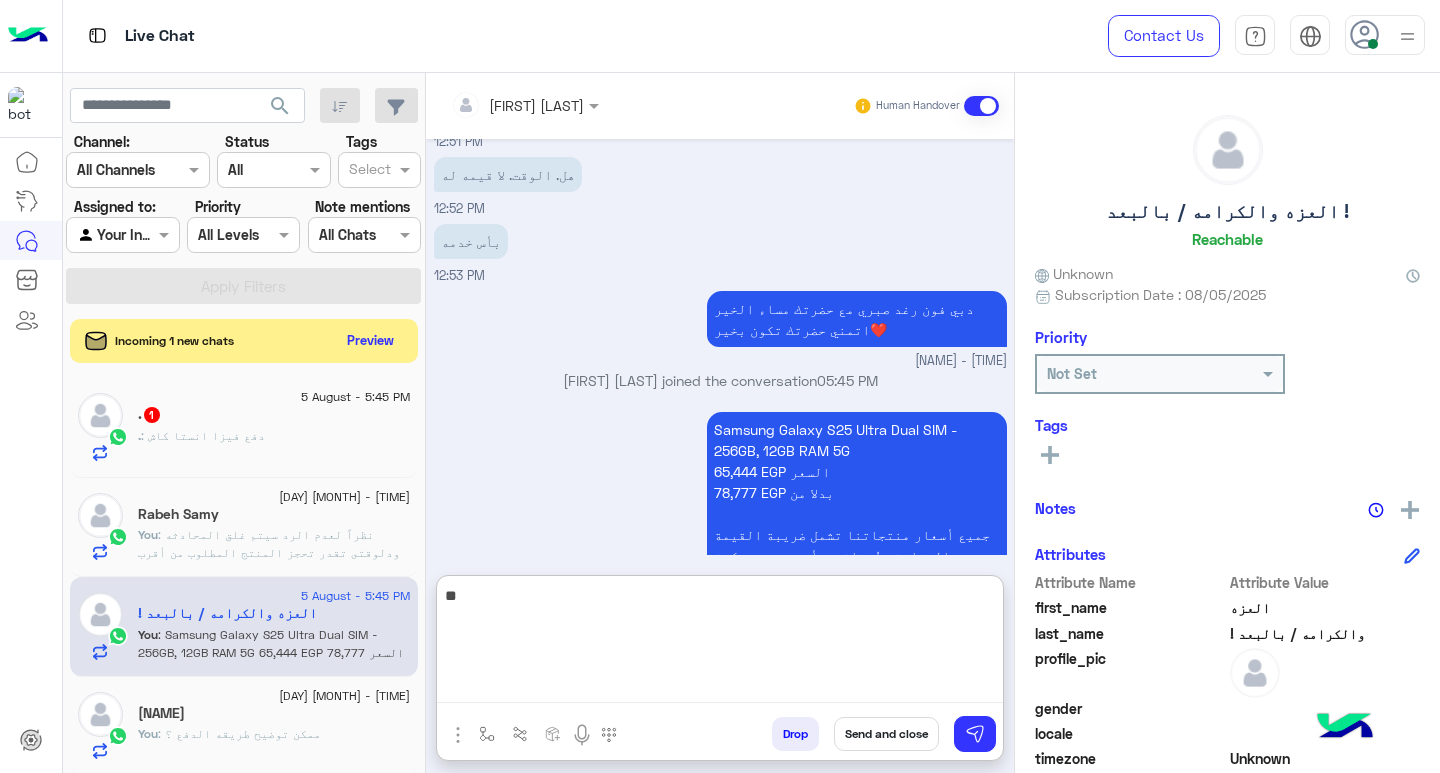 type on "*" 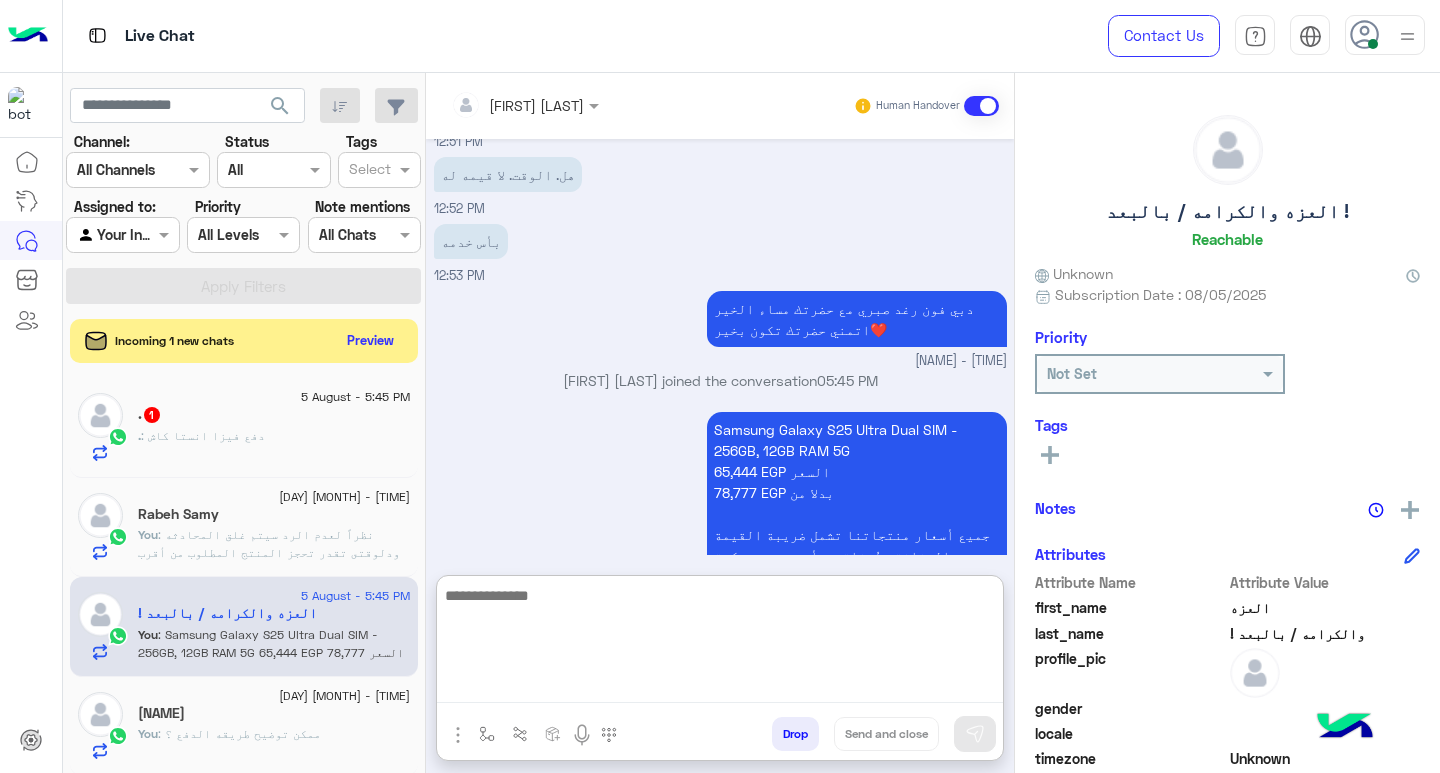 click on ". : دفع فيزا انستا كاش" 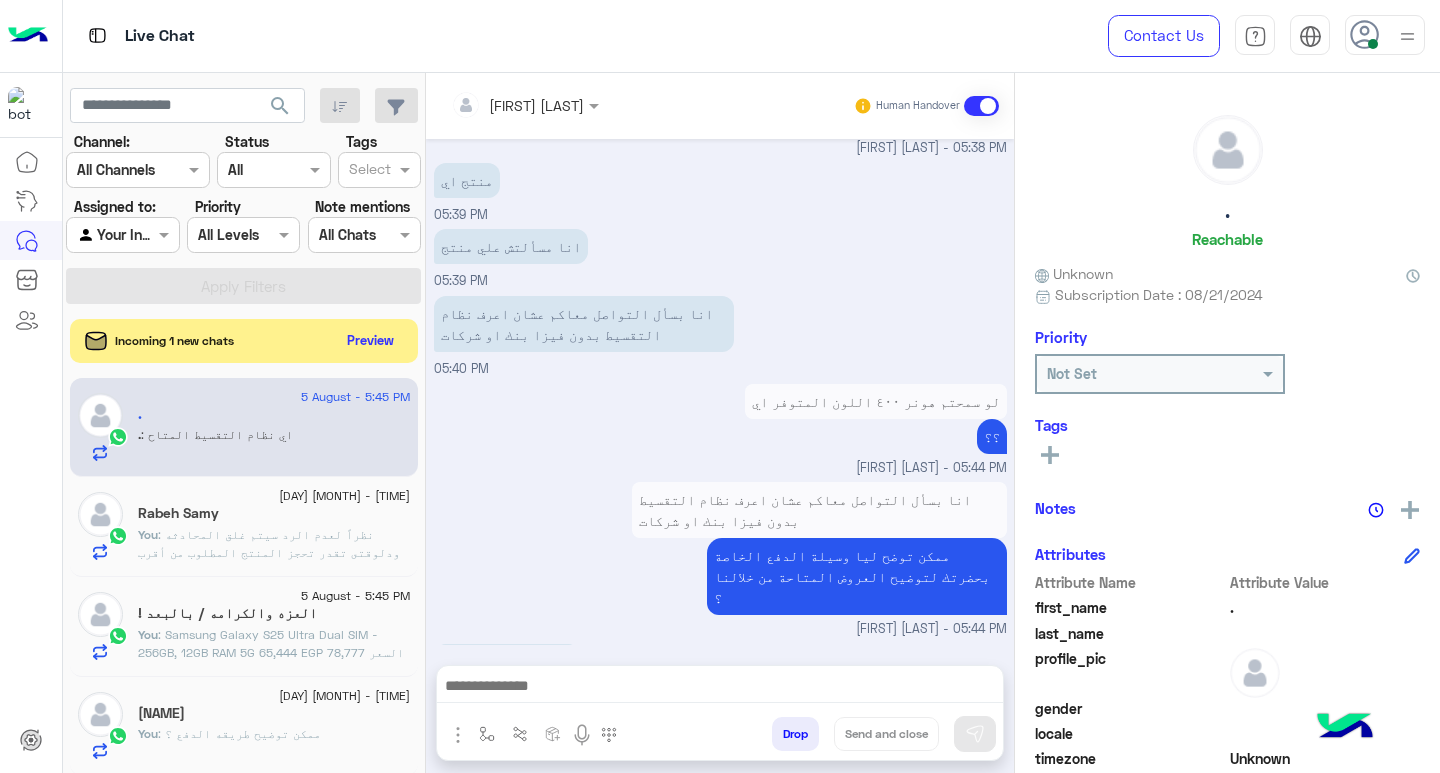 scroll, scrollTop: 1427, scrollLeft: 0, axis: vertical 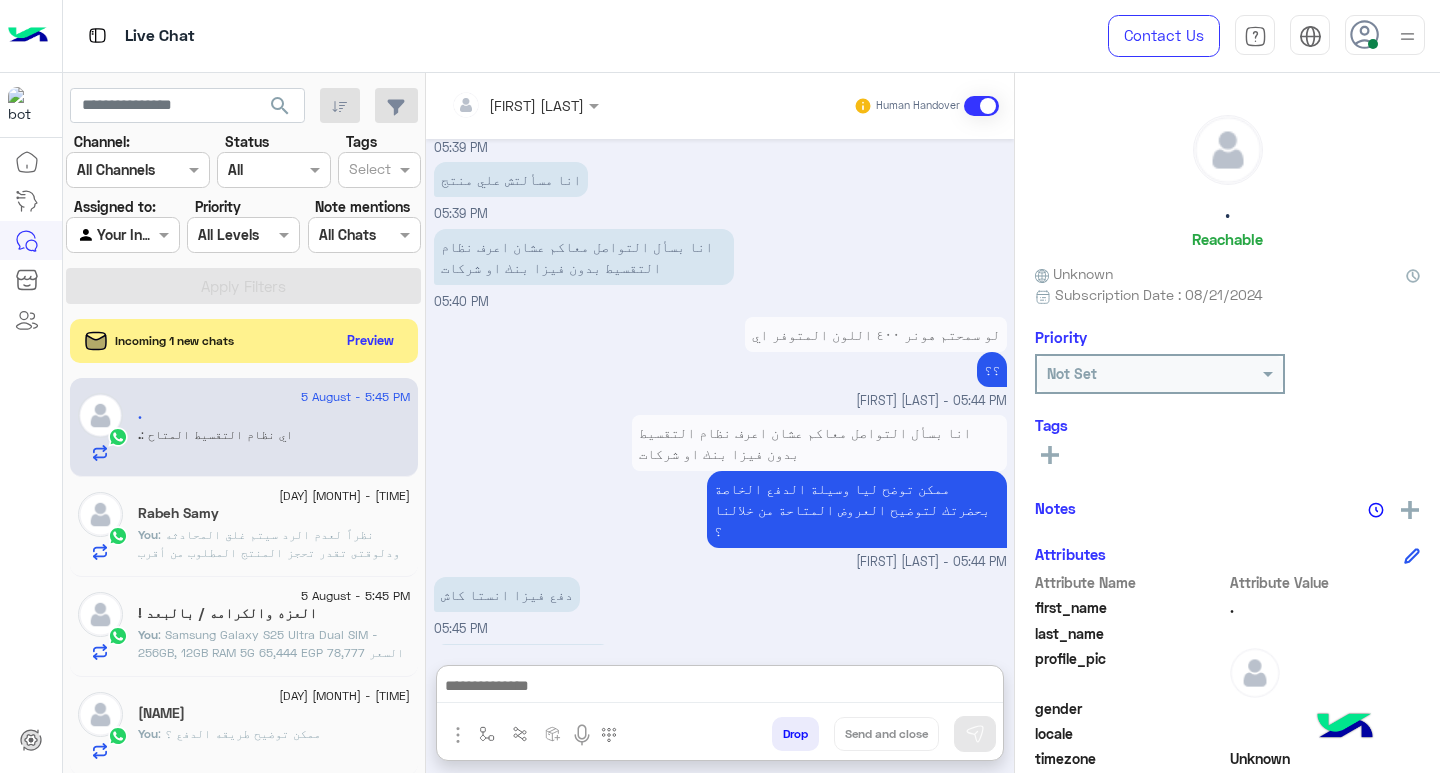 click at bounding box center [720, 688] 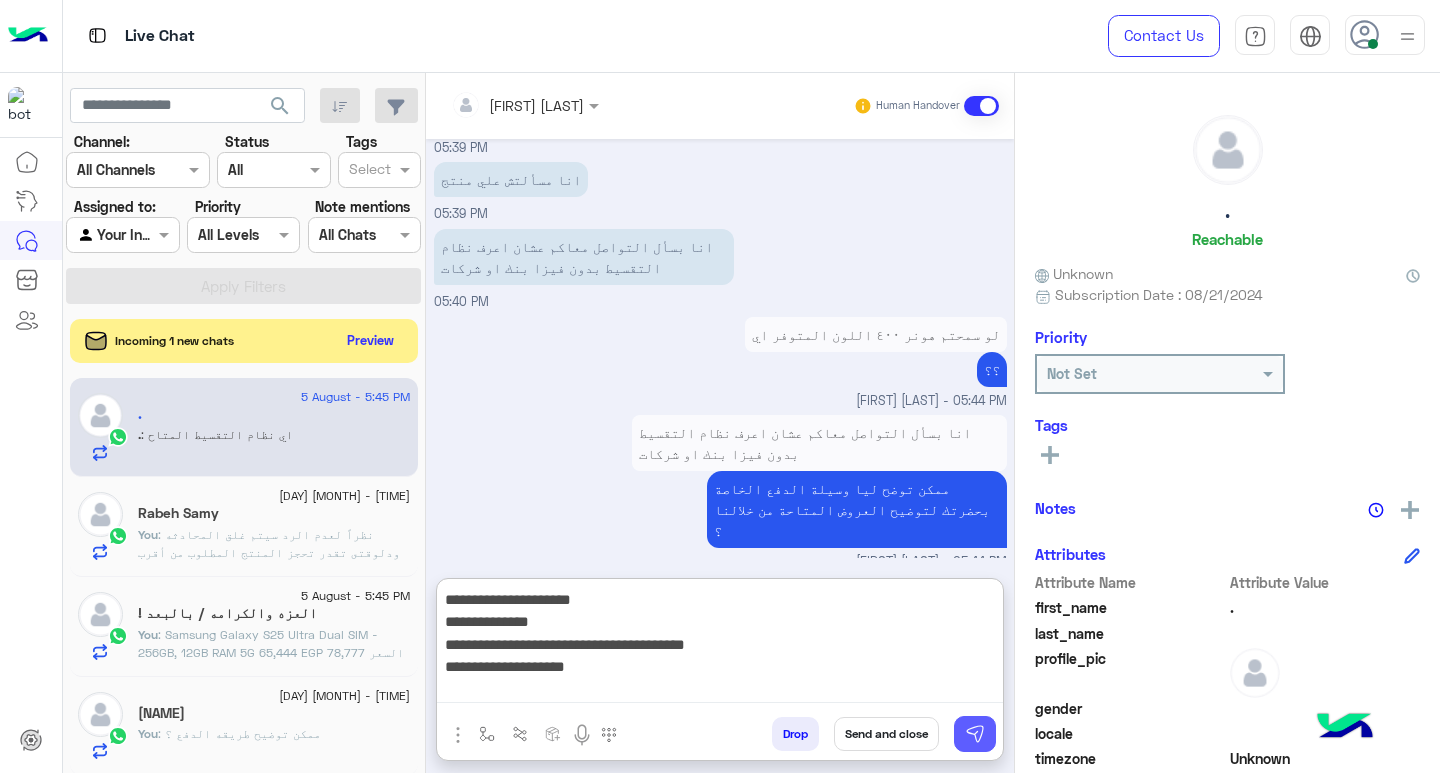 scroll, scrollTop: 0, scrollLeft: 0, axis: both 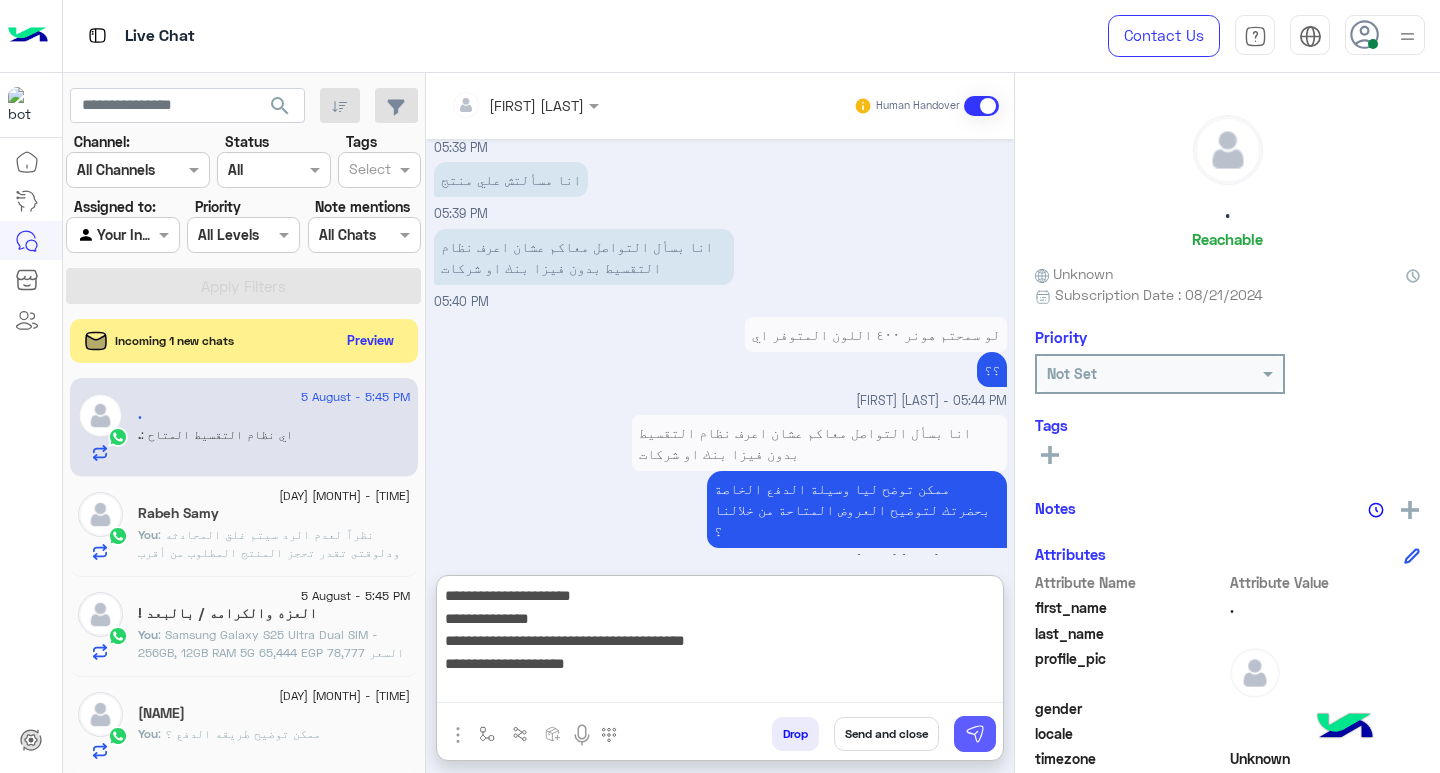 type on "**********" 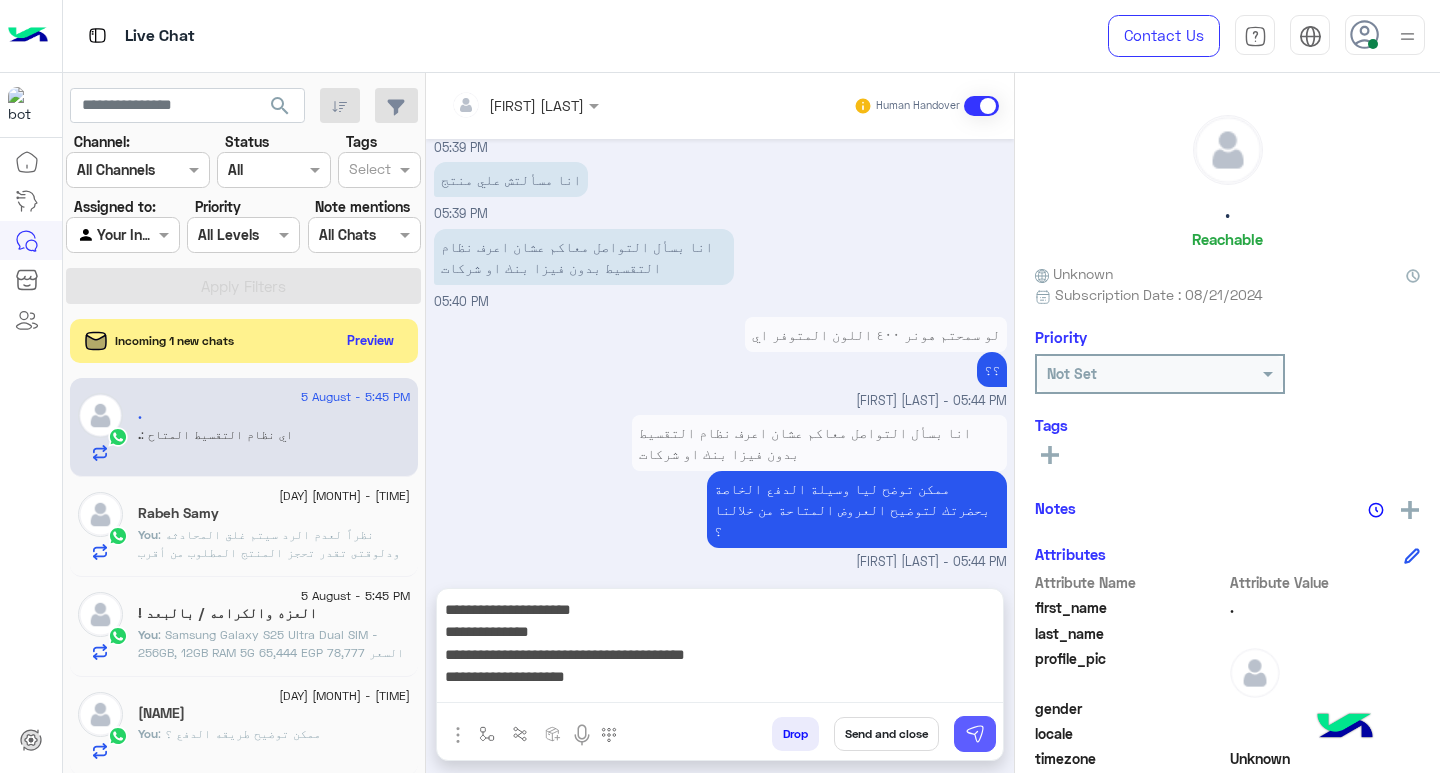 click at bounding box center [975, 734] 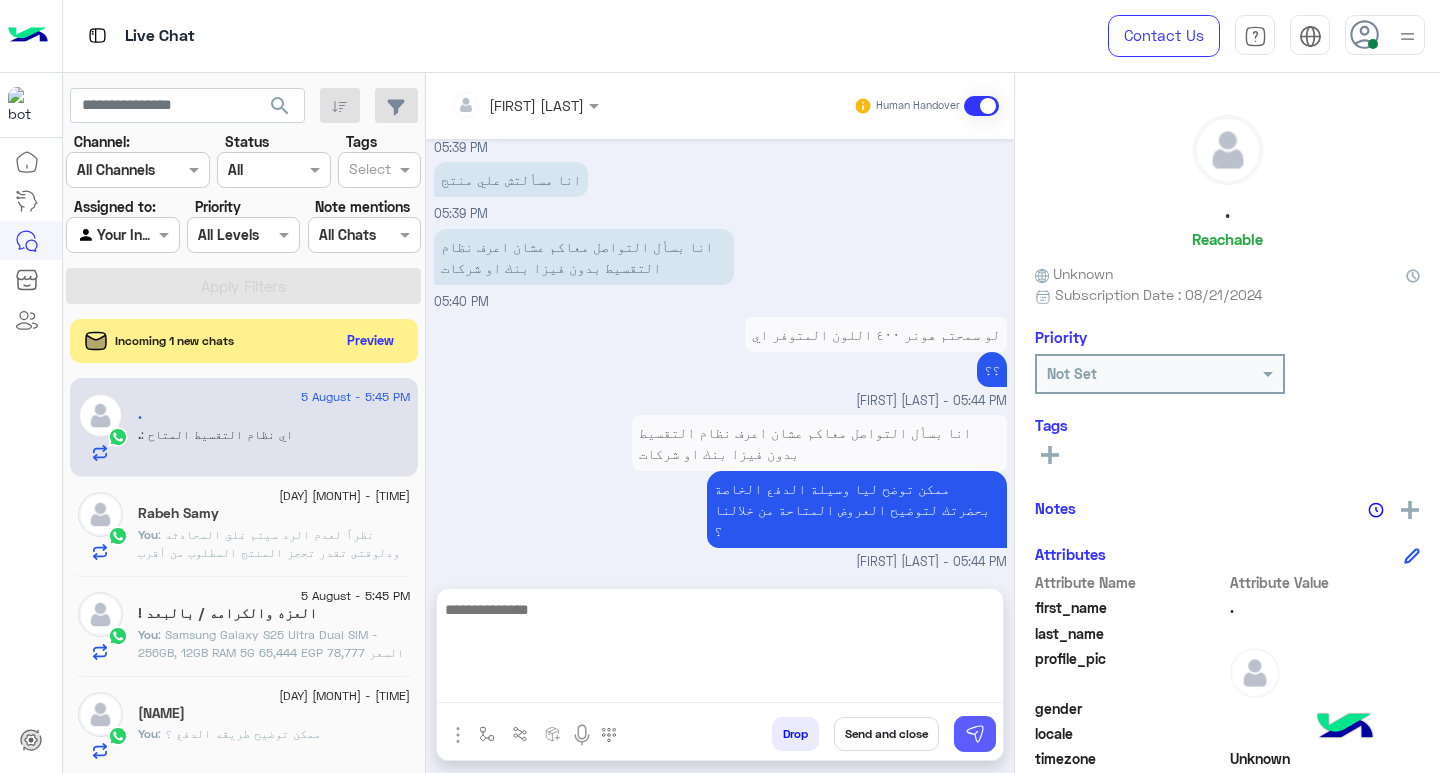 scroll, scrollTop: 1554, scrollLeft: 0, axis: vertical 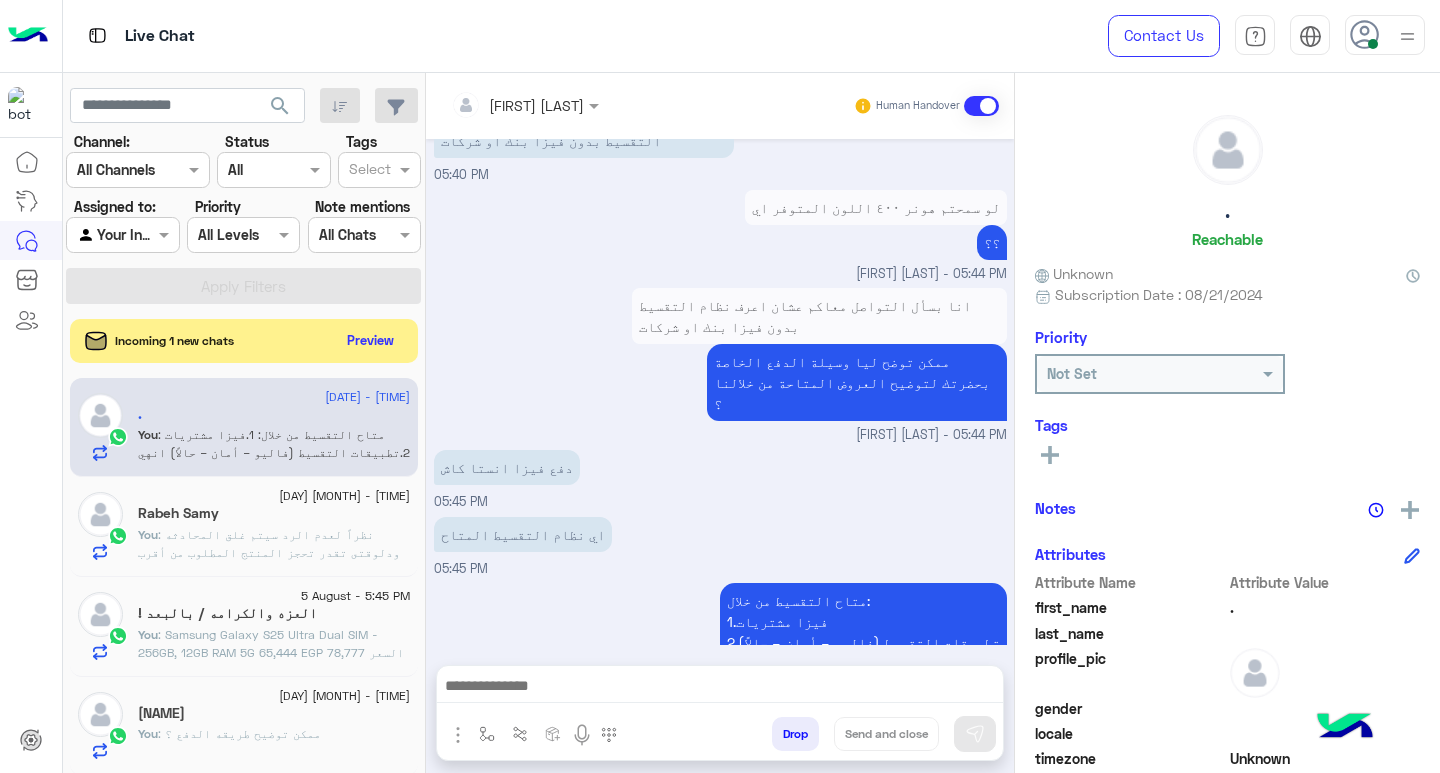 click at bounding box center [720, 688] 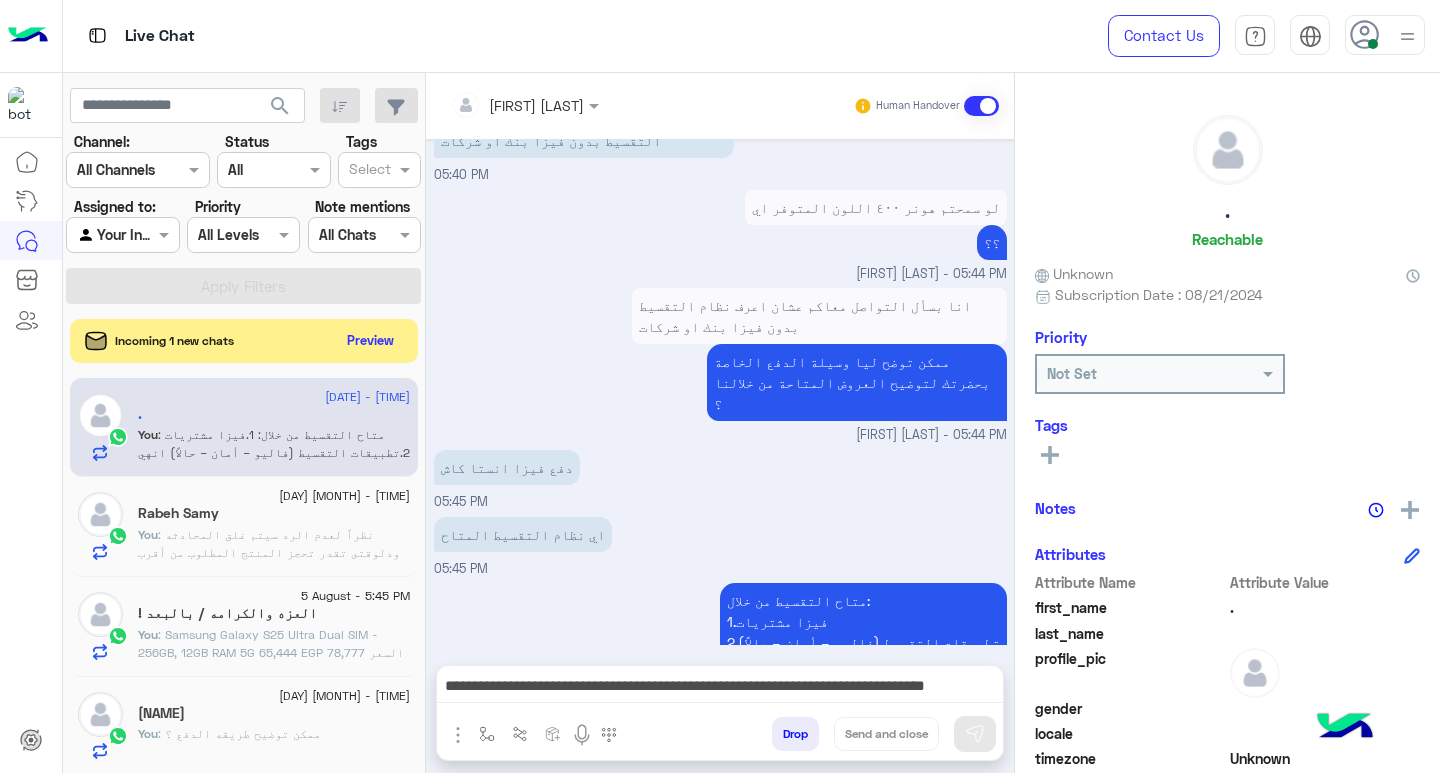 scroll, scrollTop: 1615, scrollLeft: 0, axis: vertical 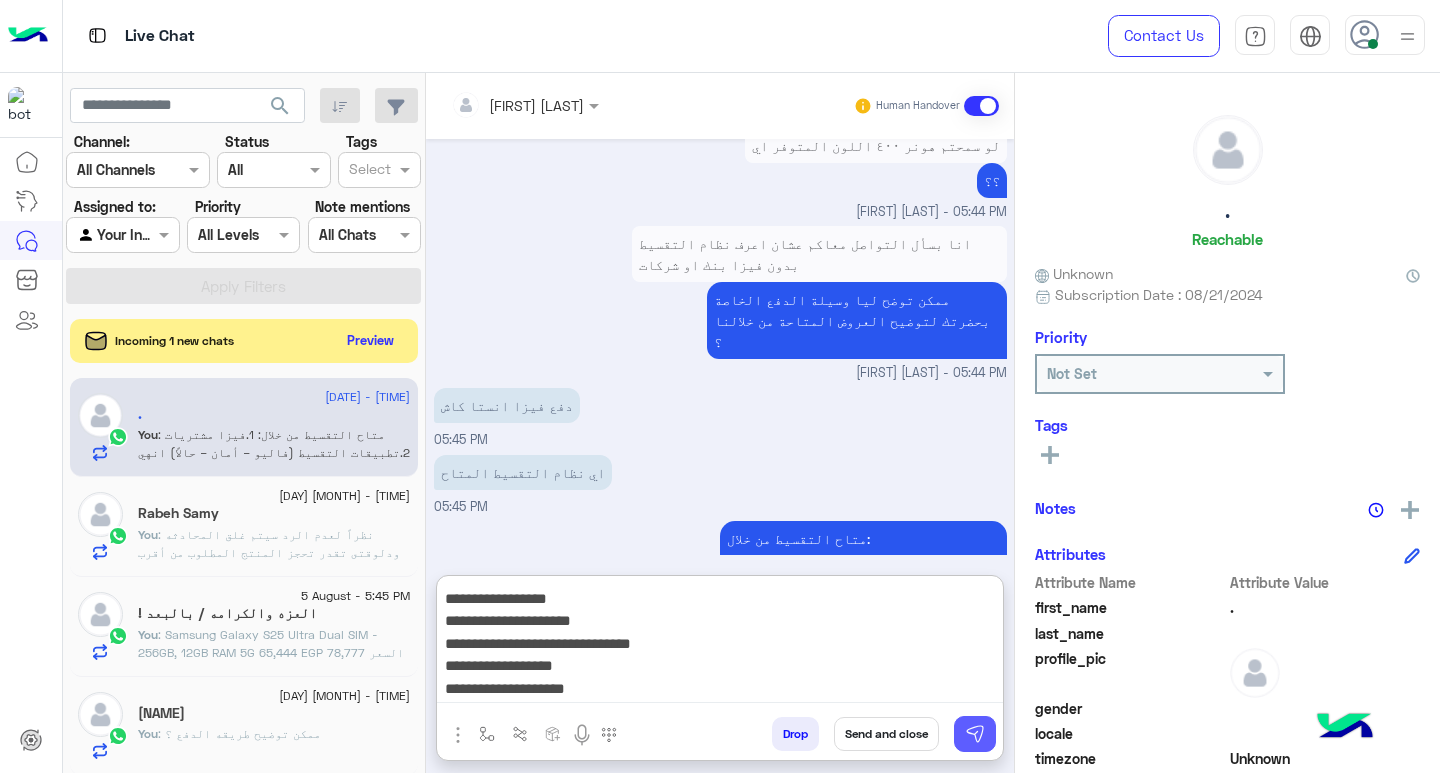 type on "**********" 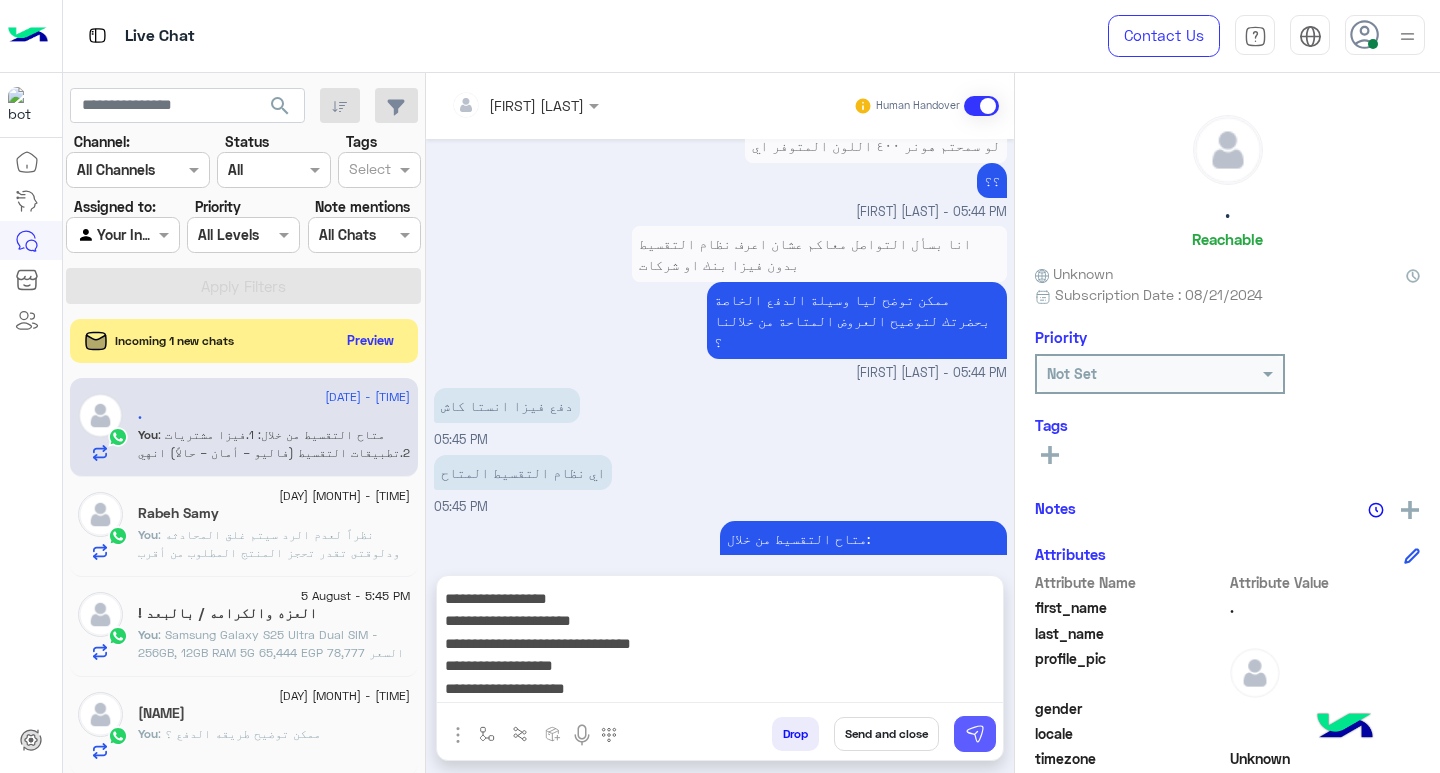 click at bounding box center [975, 734] 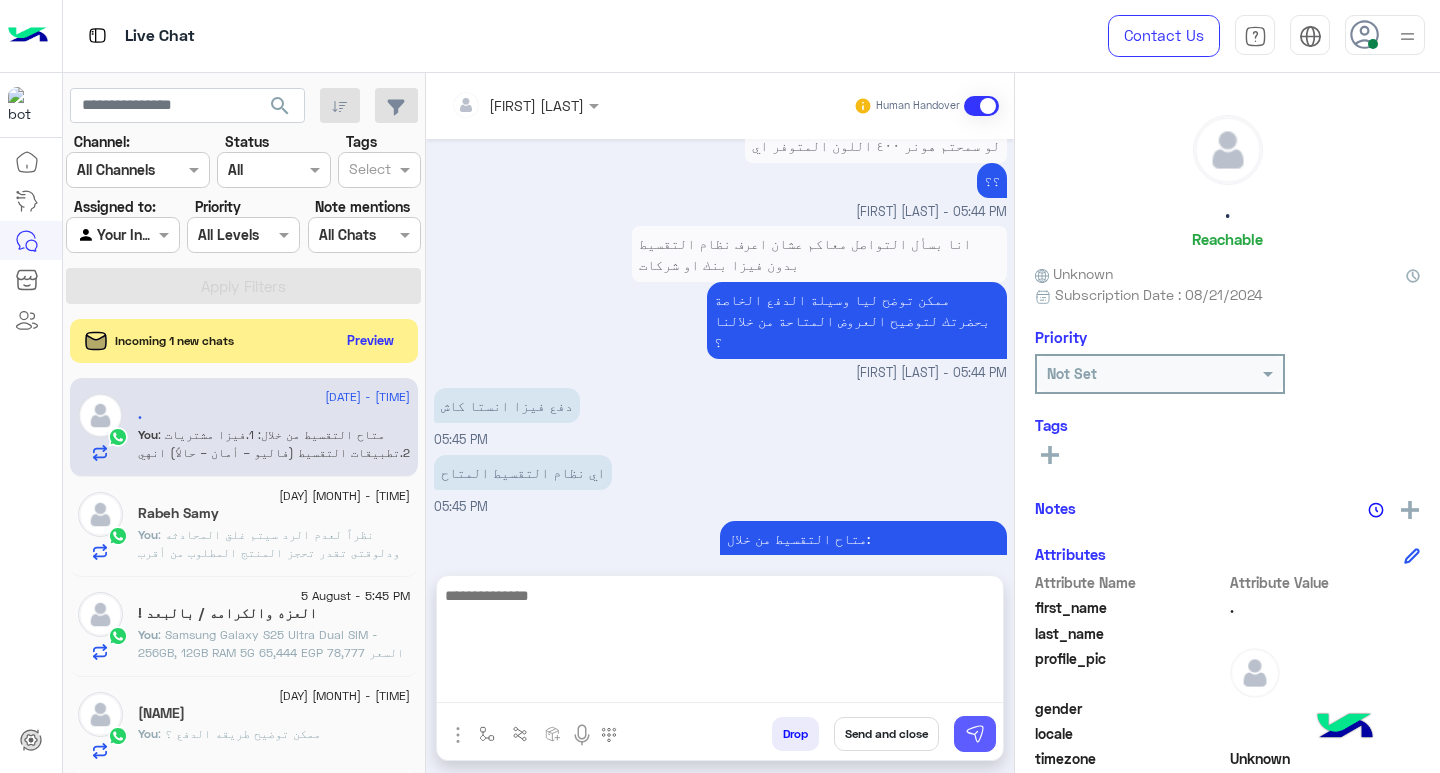 scroll, scrollTop: 0, scrollLeft: 0, axis: both 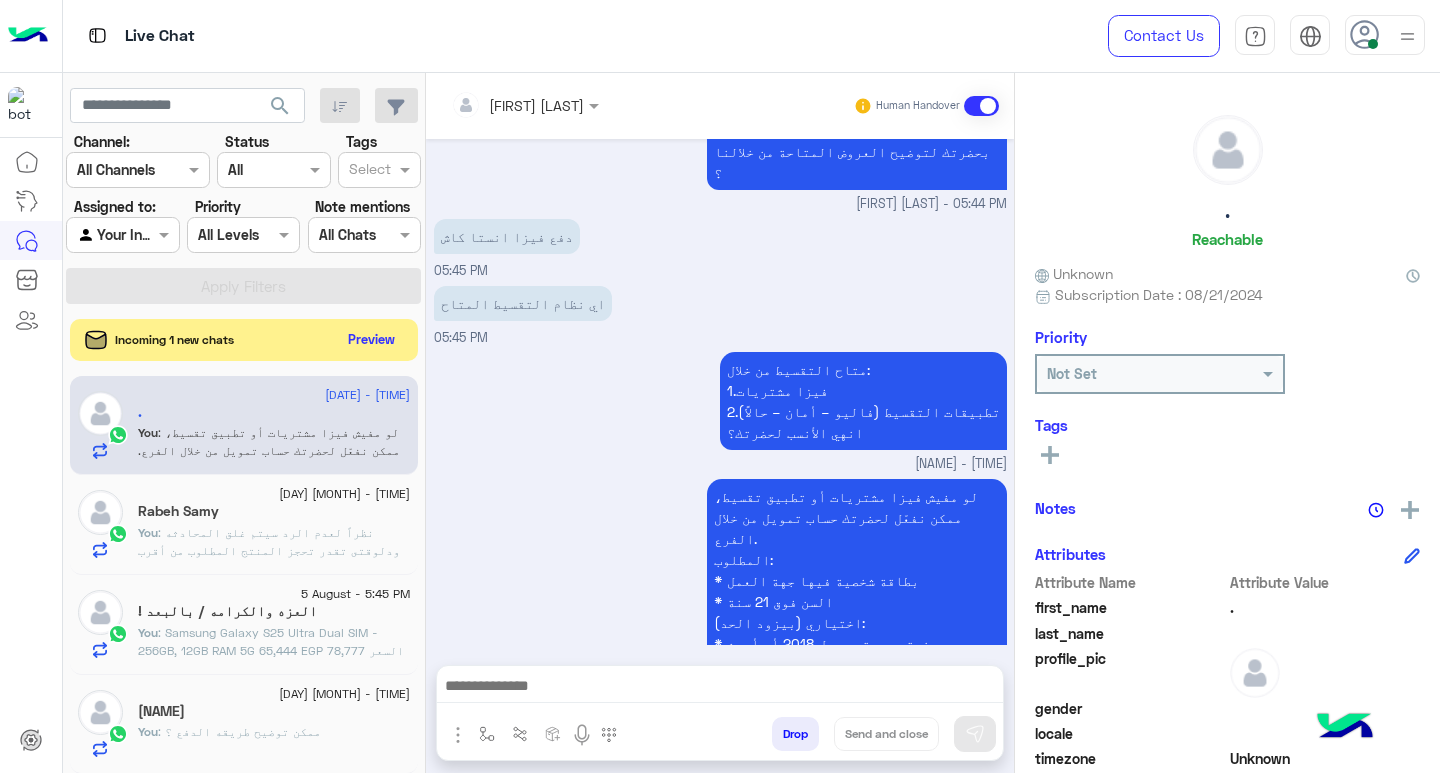 click on "Preview" 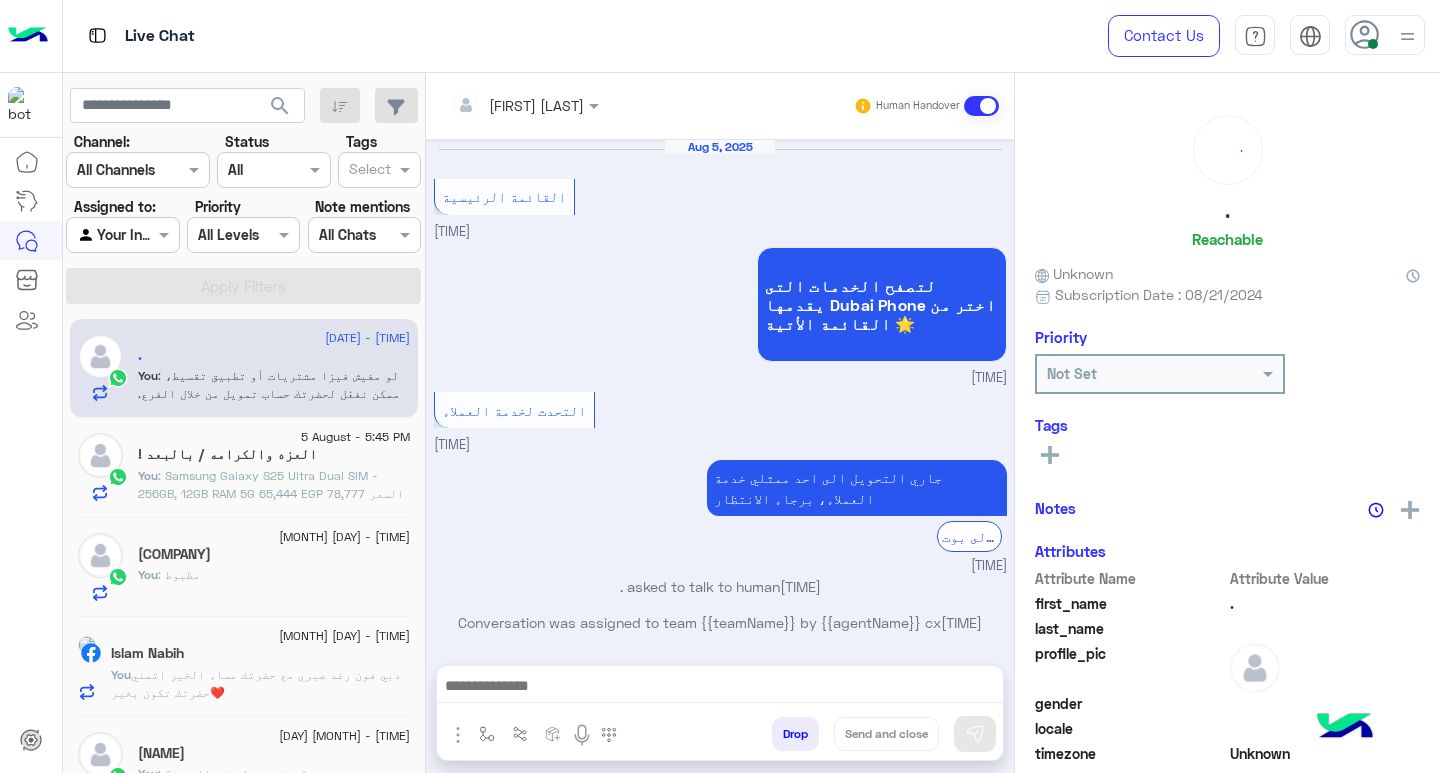 scroll, scrollTop: 1336, scrollLeft: 0, axis: vertical 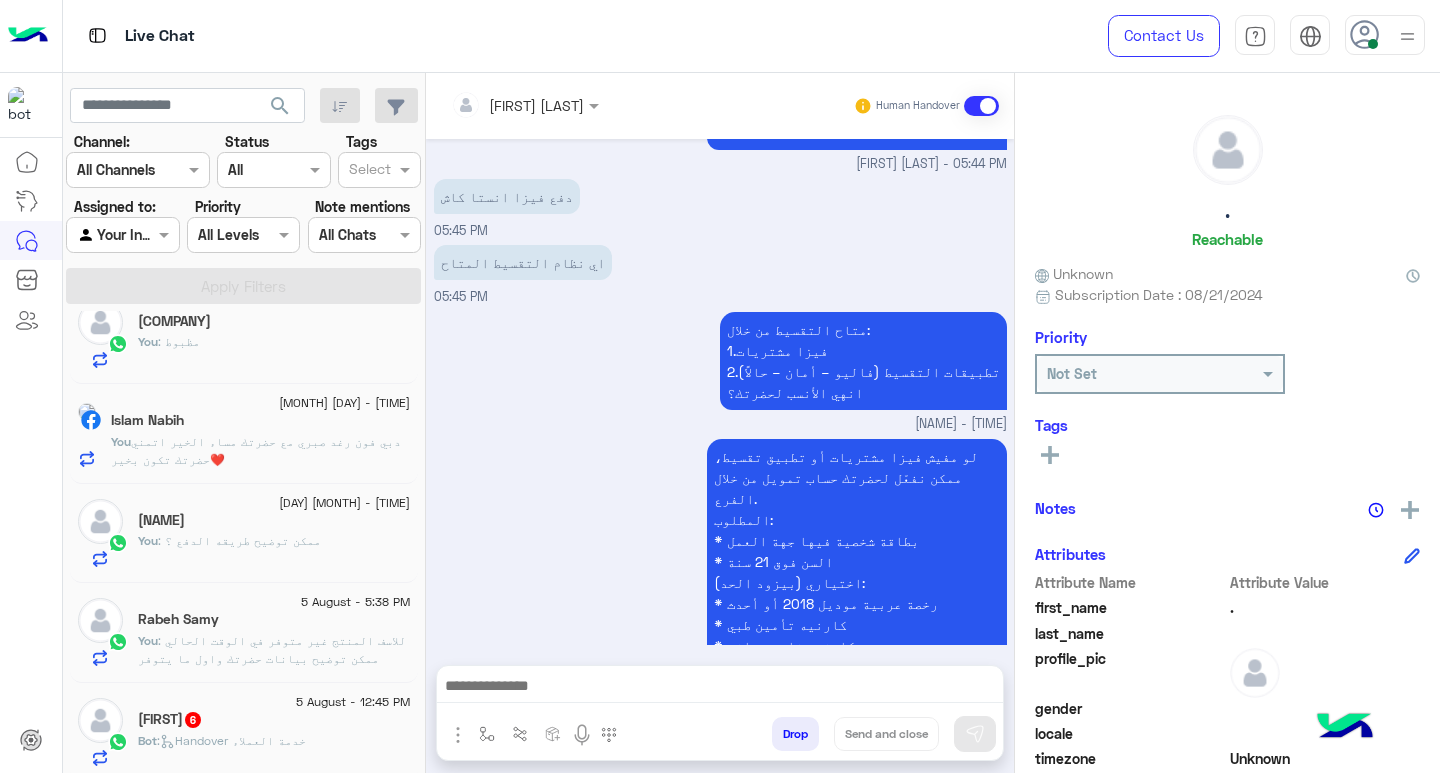 click on ": للاسف المنتج غير متوفر في الوقت الحالي
ممكن توضيح بيانات حضرتك واول ما يتوفر استوك جديد هيتم التواصل ؟" 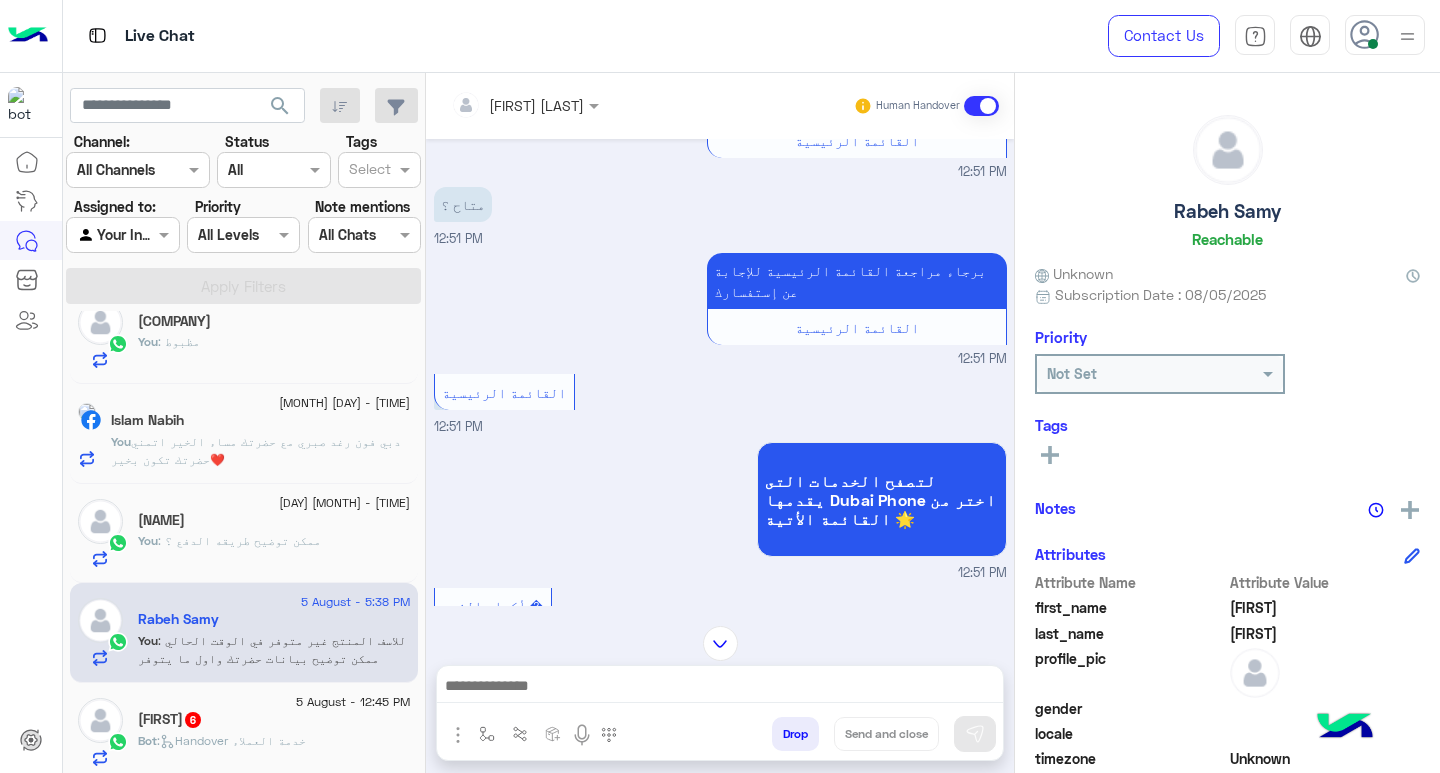 scroll, scrollTop: 61, scrollLeft: 0, axis: vertical 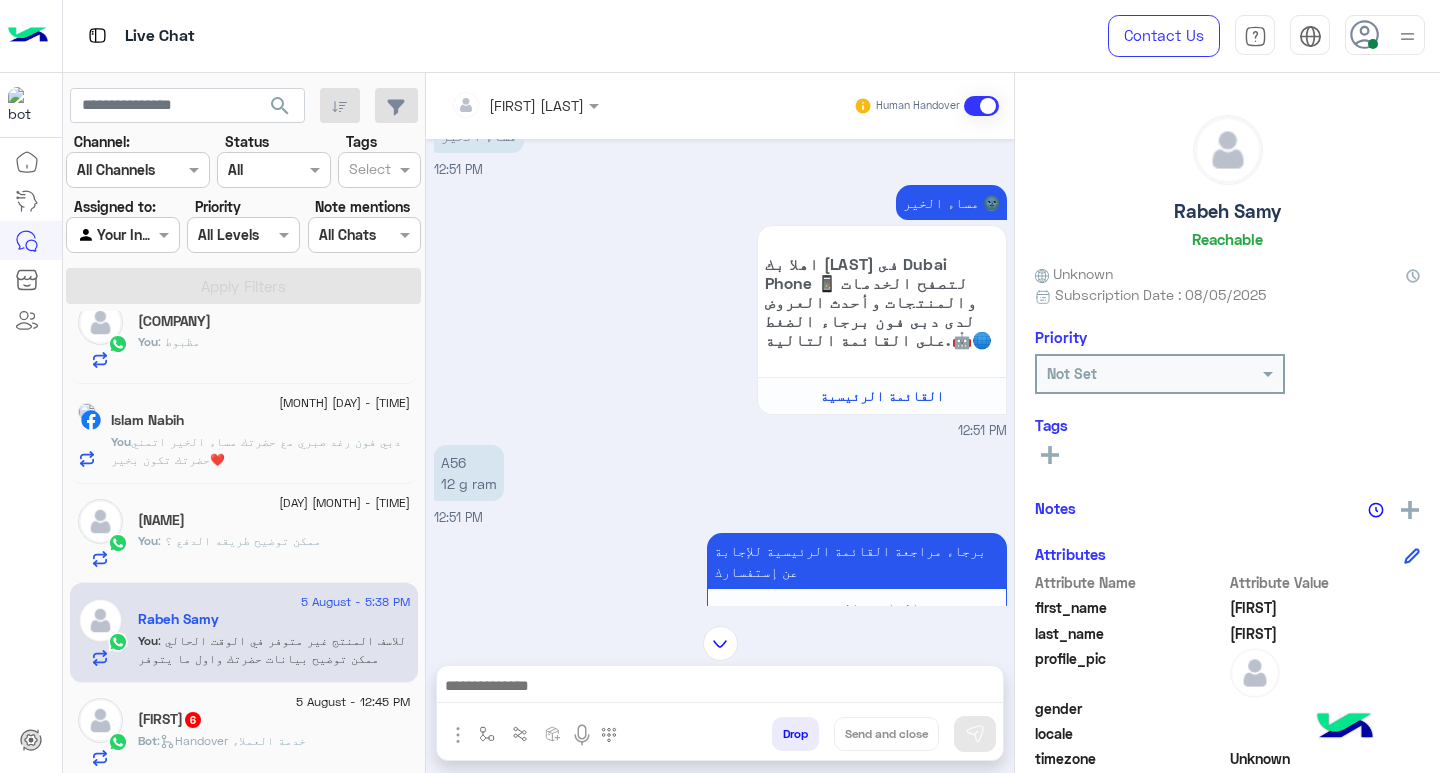 click at bounding box center (720, 688) 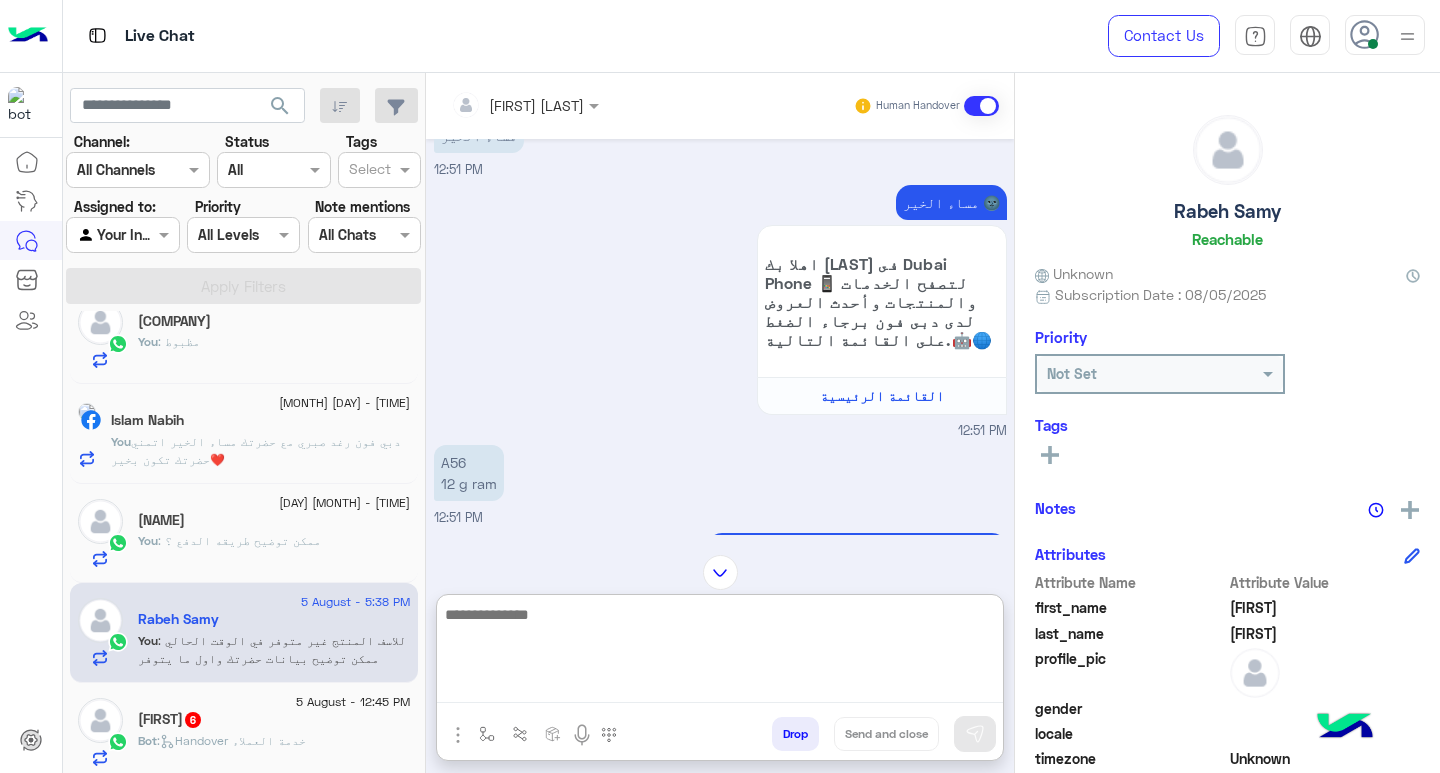 paste on "**********" 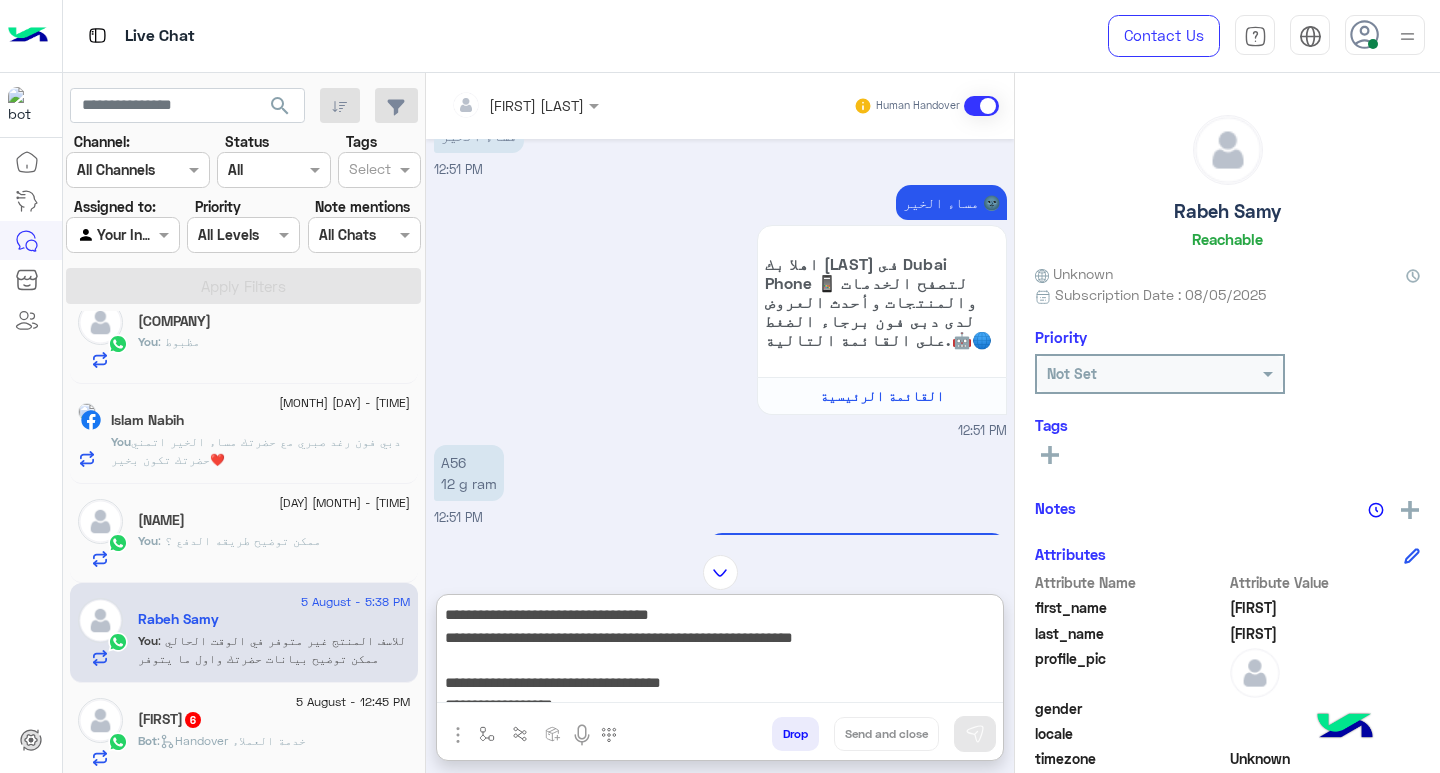 scroll, scrollTop: 153, scrollLeft: 0, axis: vertical 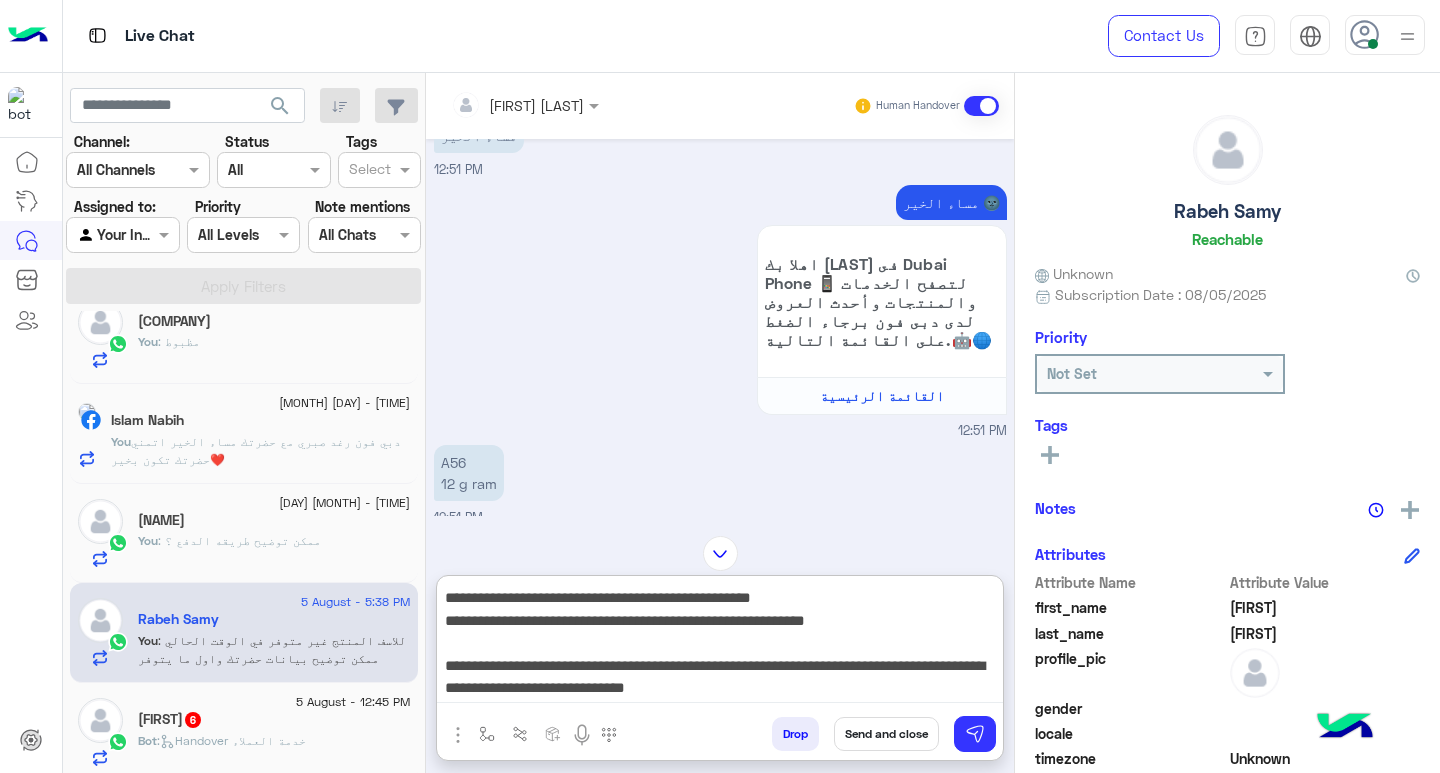 type on "**********" 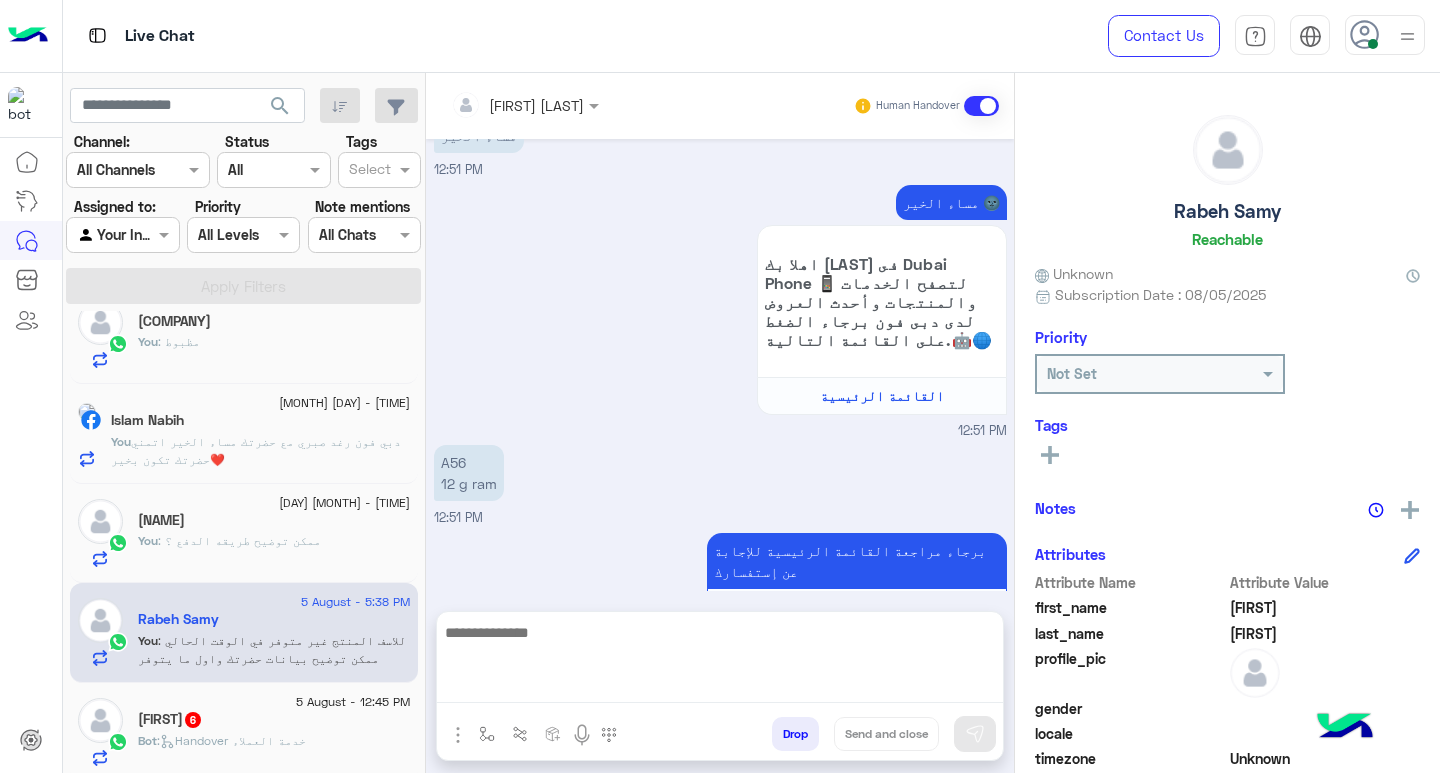 scroll, scrollTop: 0, scrollLeft: 0, axis: both 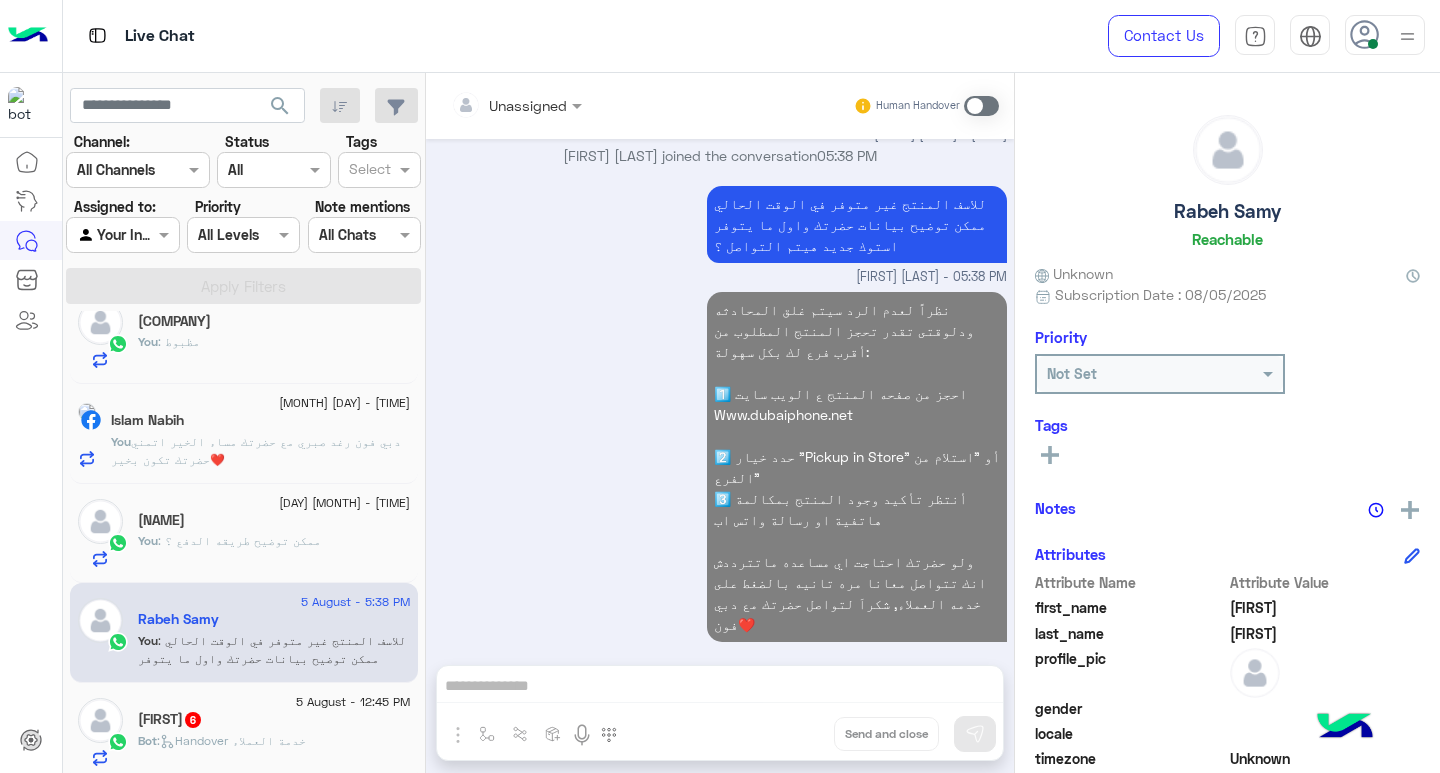 click on "5 [MONTH] - 5:46 PM  .    You  : لو مفيش فيزا مشتريات أو تطبيق تقسيط، ممكن نفعّل لحضرتك حساب تمويل من خلال الفرع.
المطلوب:
* بطاقة شخصية فيها جهة العمل
* السن فوق 21 سنة
اختياري (بيزود الحد):
* رخصة عربية موديل 2018 أو أحدث
* كارنيه تأمين طبي
* كارنيه نادي رياضي
5 [MONTH] - 5:45 PM  العزه والكرامه / بالبعد !   You  : Samsung Galaxy S25 Ultra Dual SIM - 256GB, 12GB RAM 5G
65,444 EGP   السعر
78,777 EGP بدلا من
جميع أسعار منتجاتنا تشمل ضريبة القيمة المضافة ومُعفاة من أي رسوم جمركية 5 [MONTH] - 5:43 PM  Acapy Trade   You  : مظبوط  5 [MONTH] - 5:42 PM  [FIRST] [LAST]   You  : دبي فون رغد صبري مع حضرتك مساء الخير اتمني حضرتك تكون بخير❤️
5 [MONTH] - 5:41 PM  [FIRST] [LAST]    You  5 [MONTH] - 5:38 PM  [FIRST] [LAST]  6" 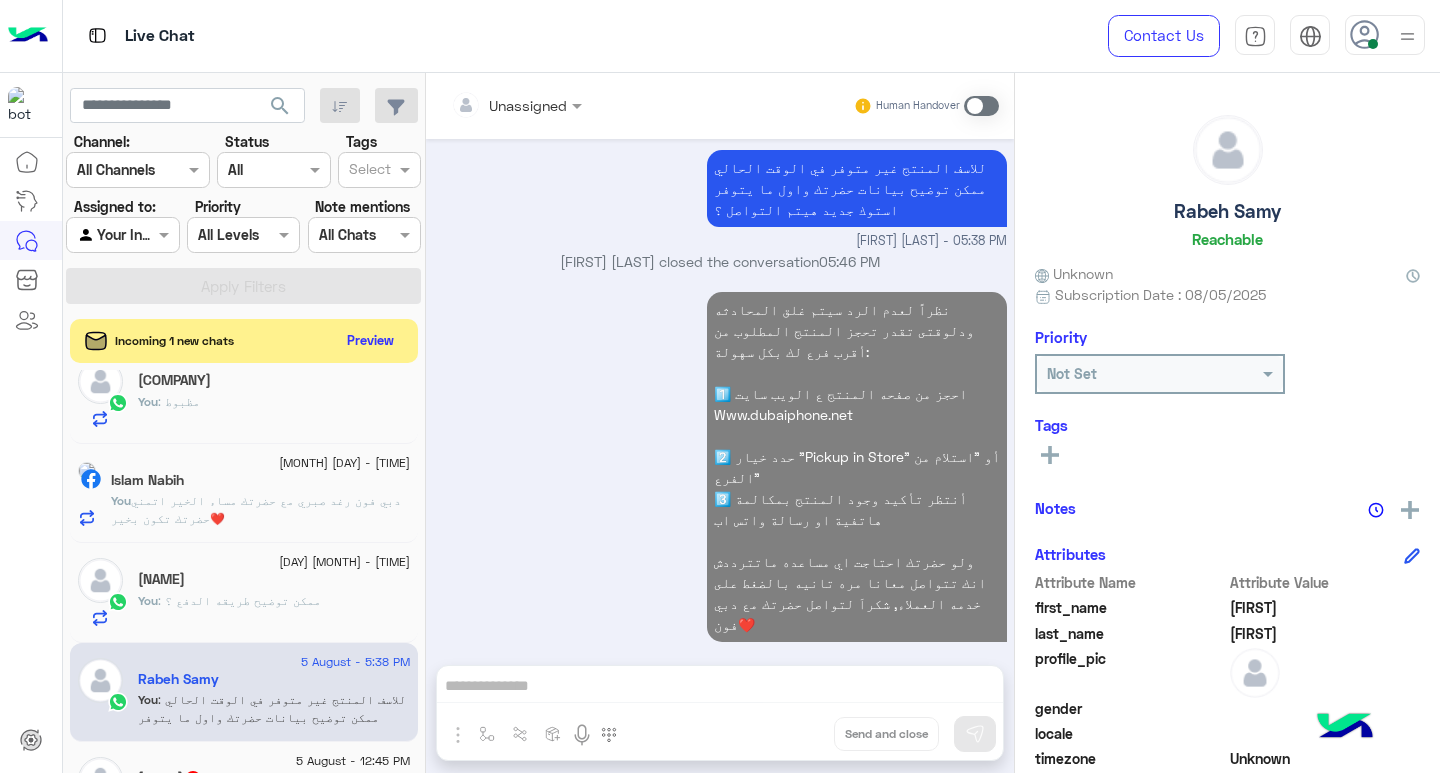 click on "You : ممكن توضيح طريقه الدفع ؟" 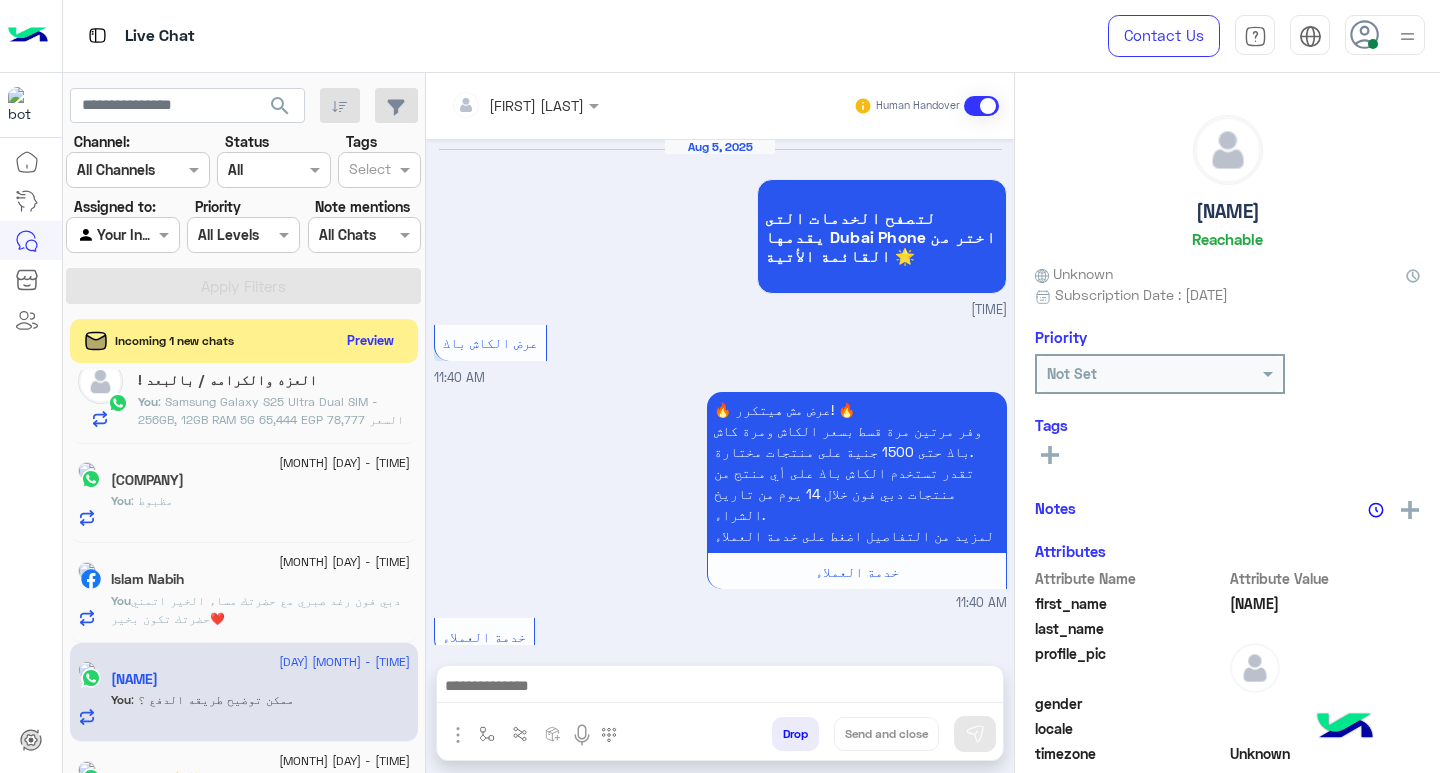 scroll, scrollTop: 2037, scrollLeft: 0, axis: vertical 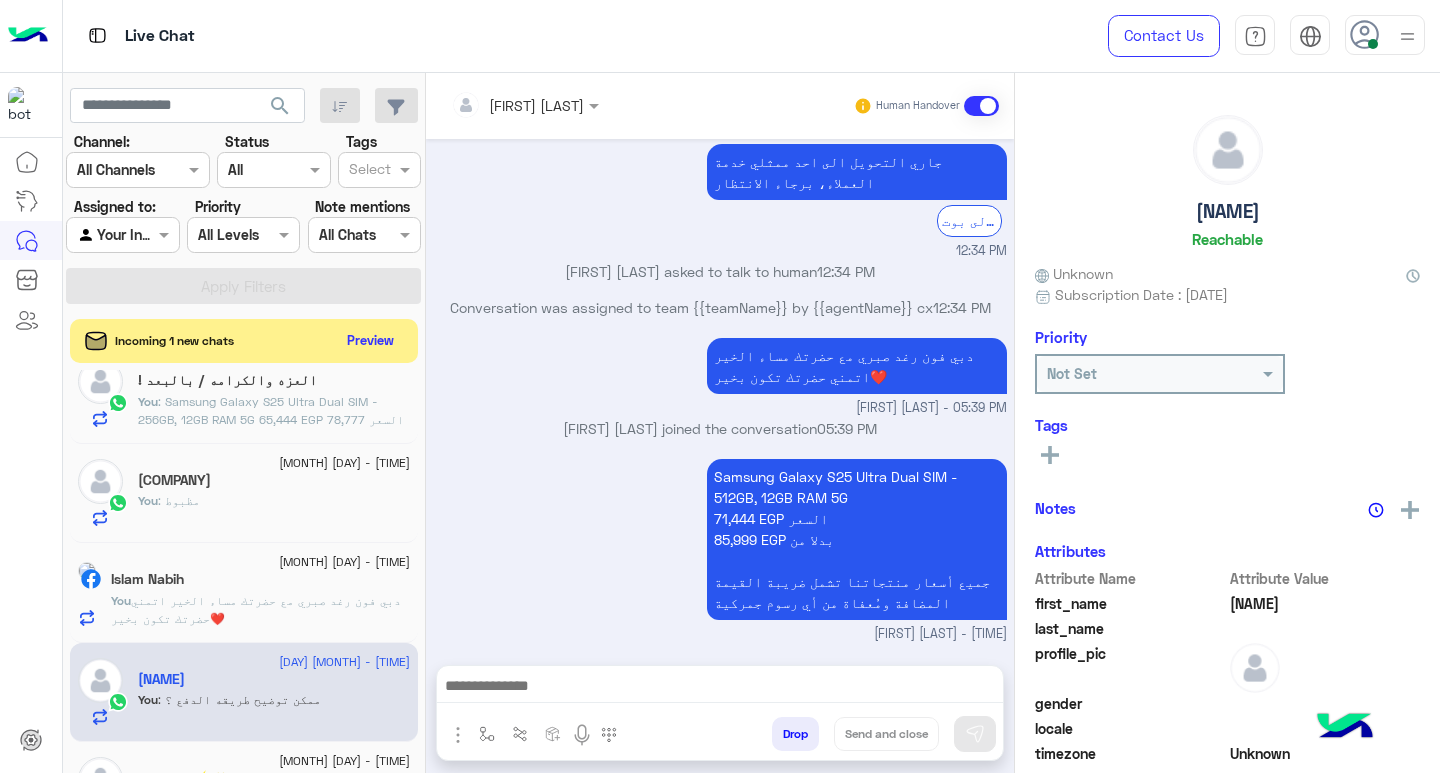 click at bounding box center [720, 688] 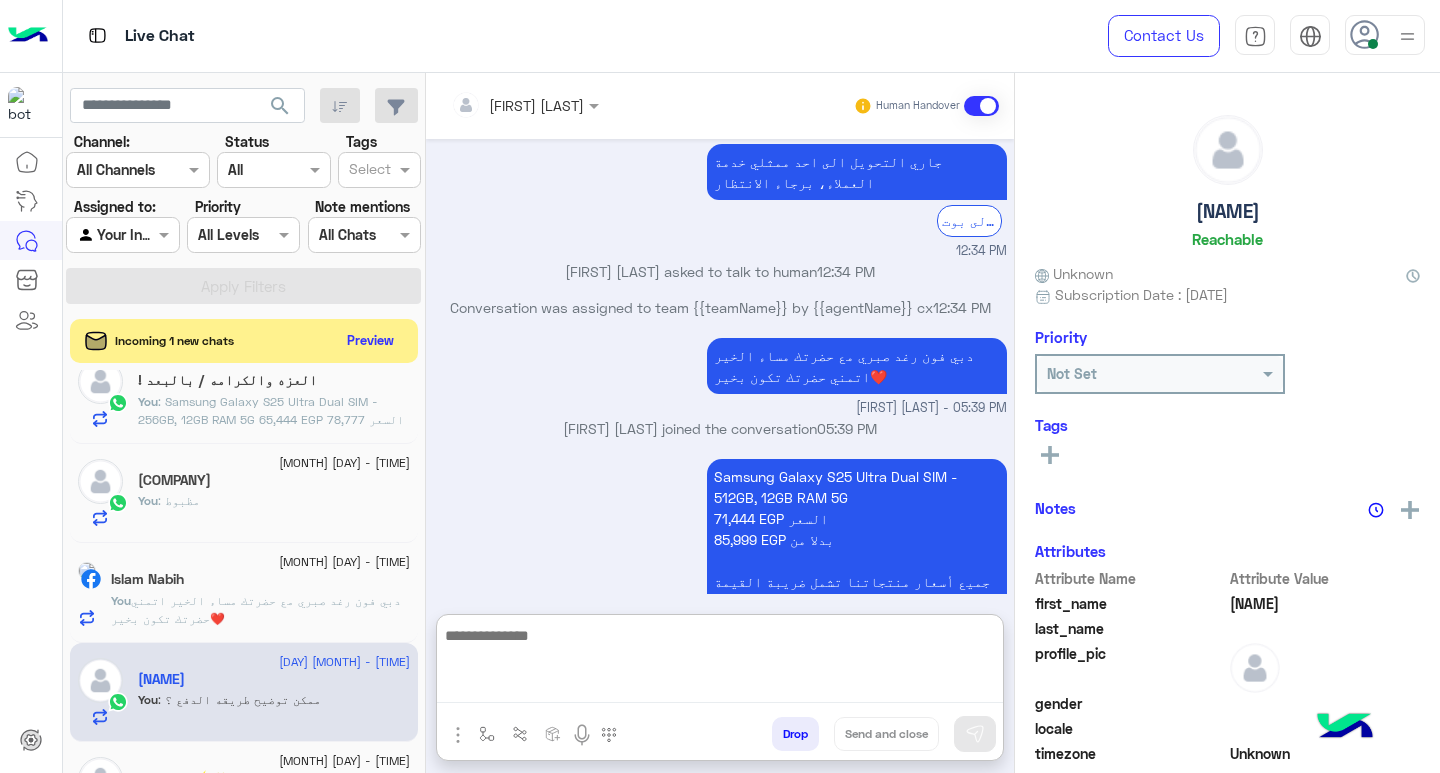 paste on "**********" 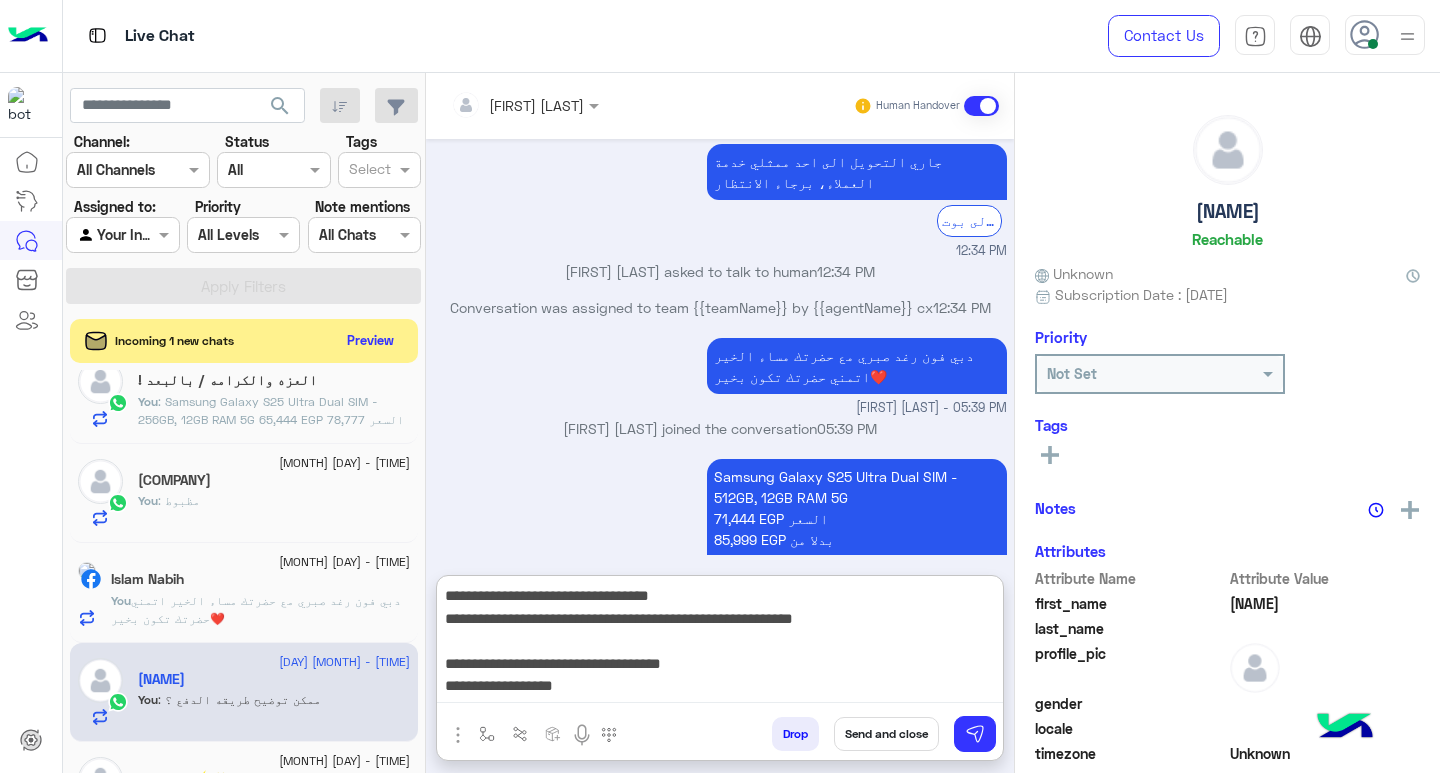scroll, scrollTop: 153, scrollLeft: 0, axis: vertical 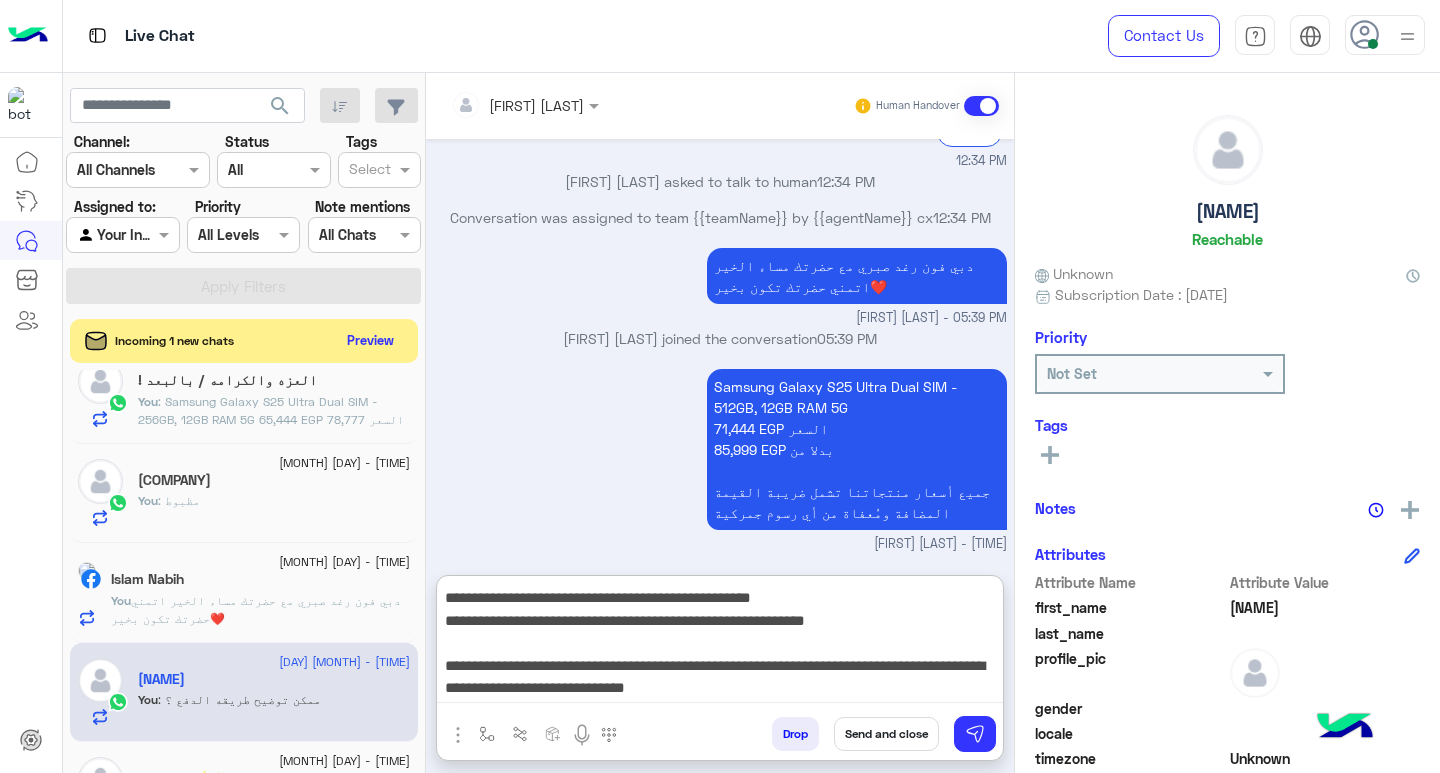 type on "**********" 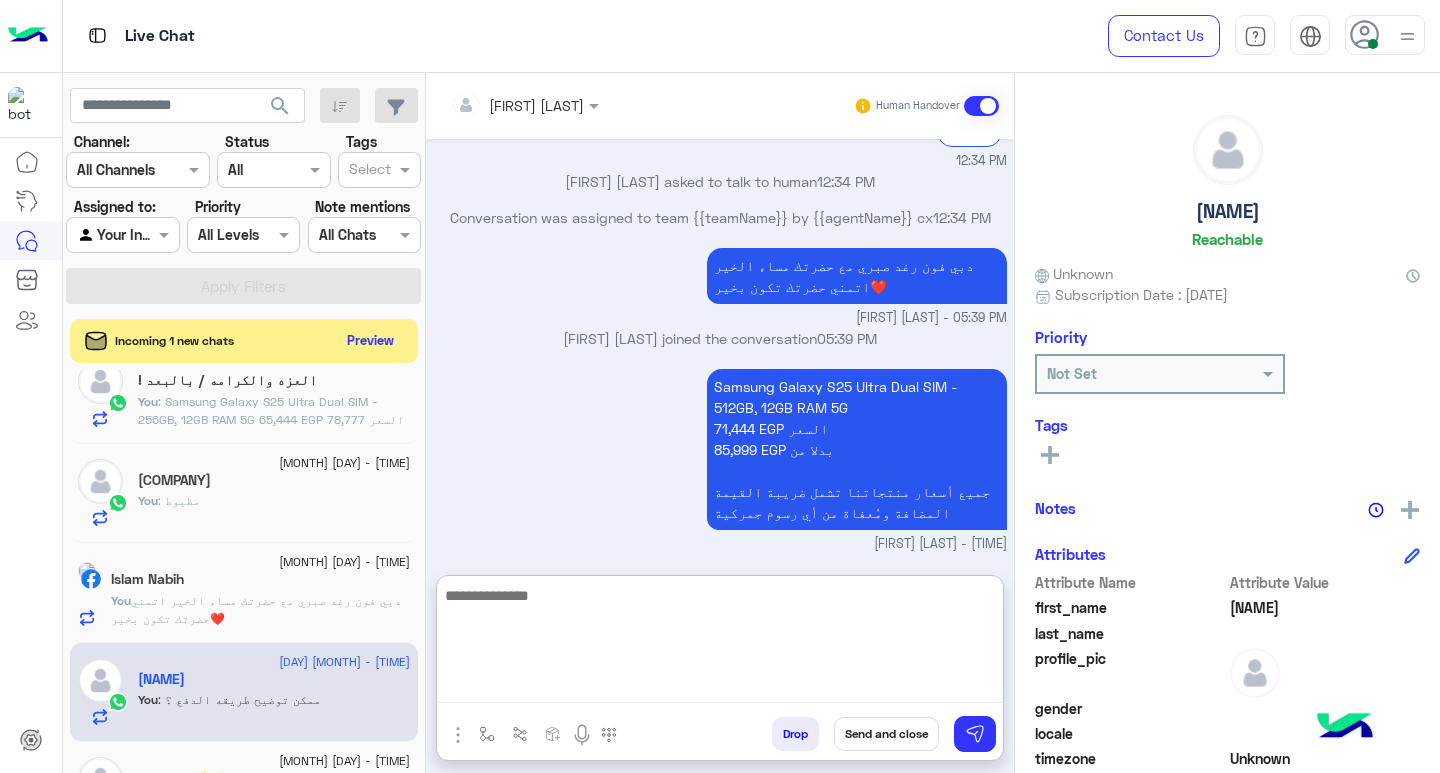 scroll, scrollTop: 2439, scrollLeft: 0, axis: vertical 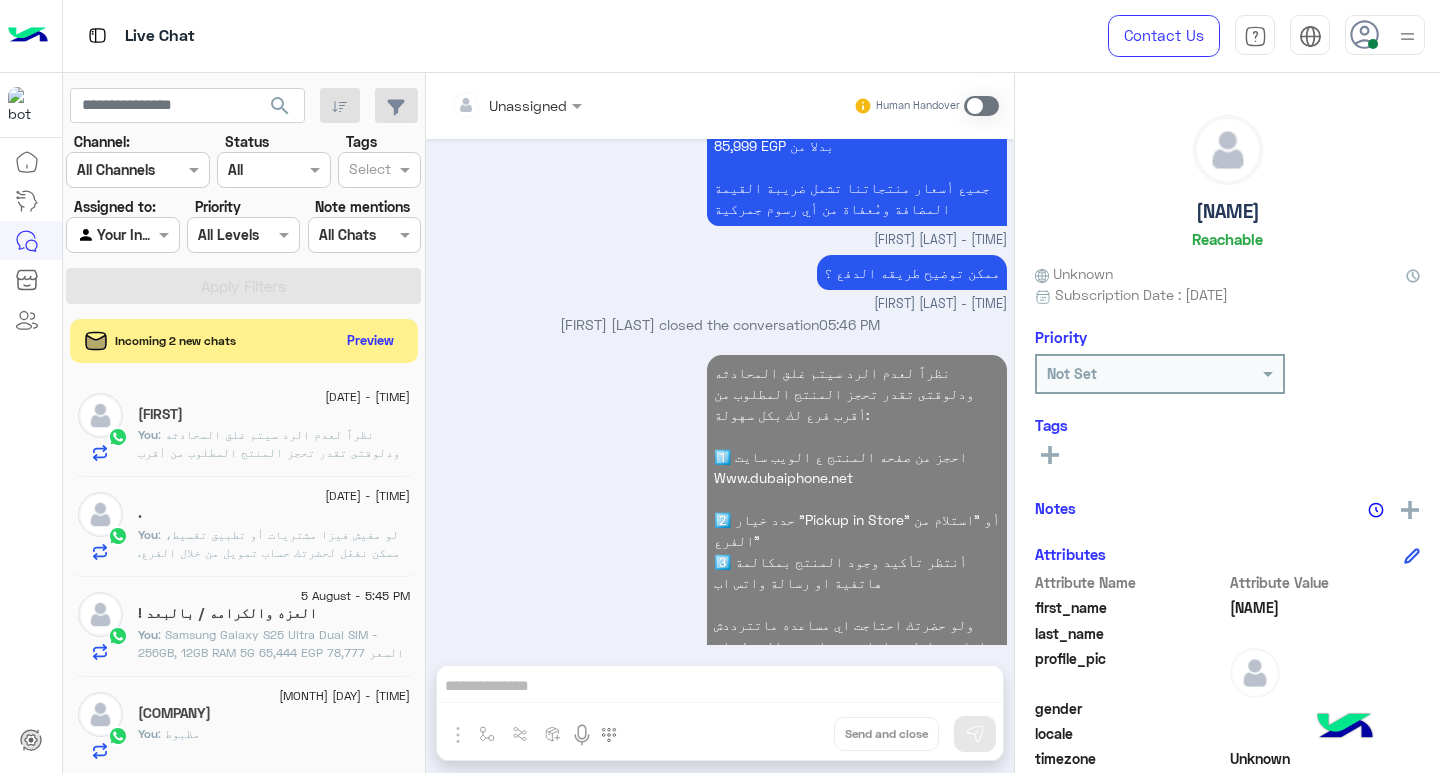 click on "[FIRST]" 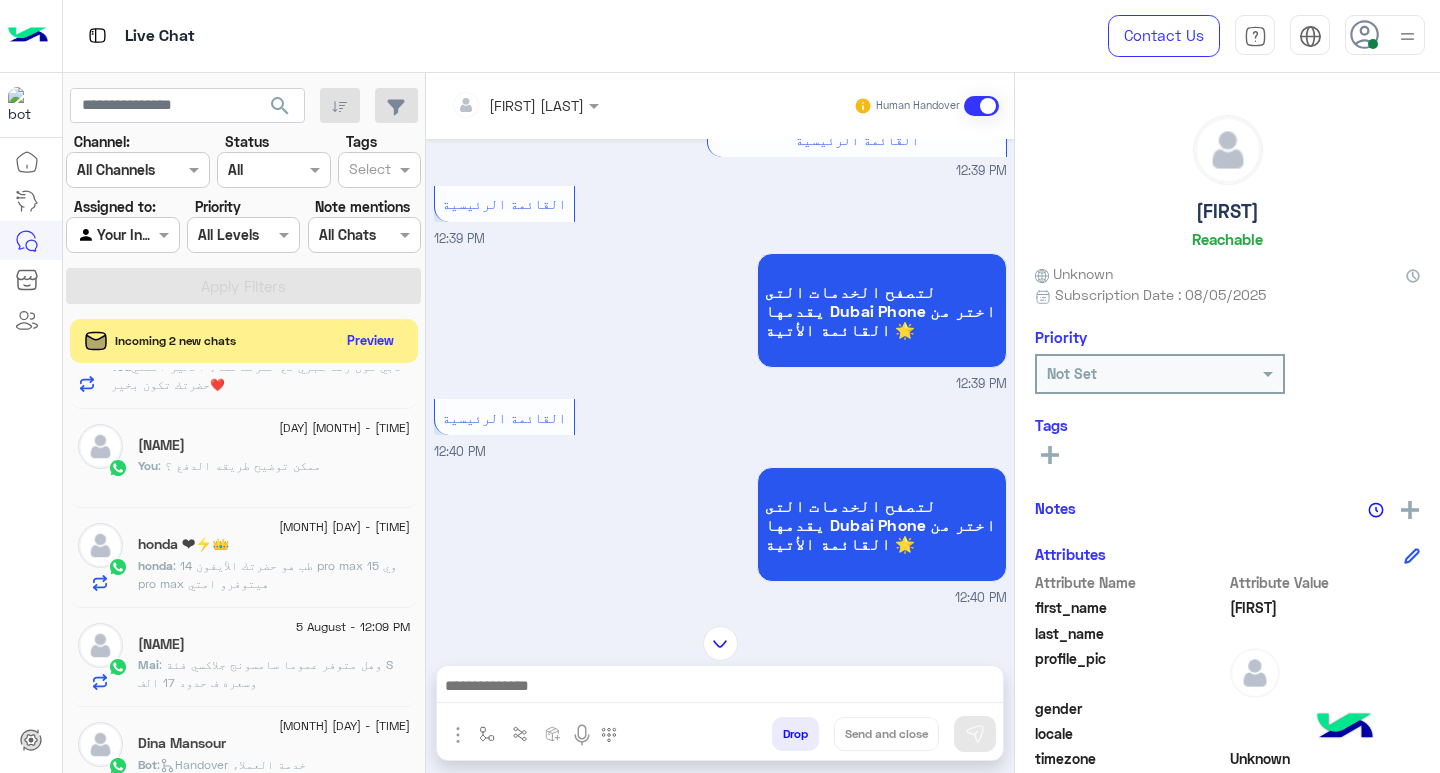 click on ": ممكن توضيح طريقه الدفع ؟" 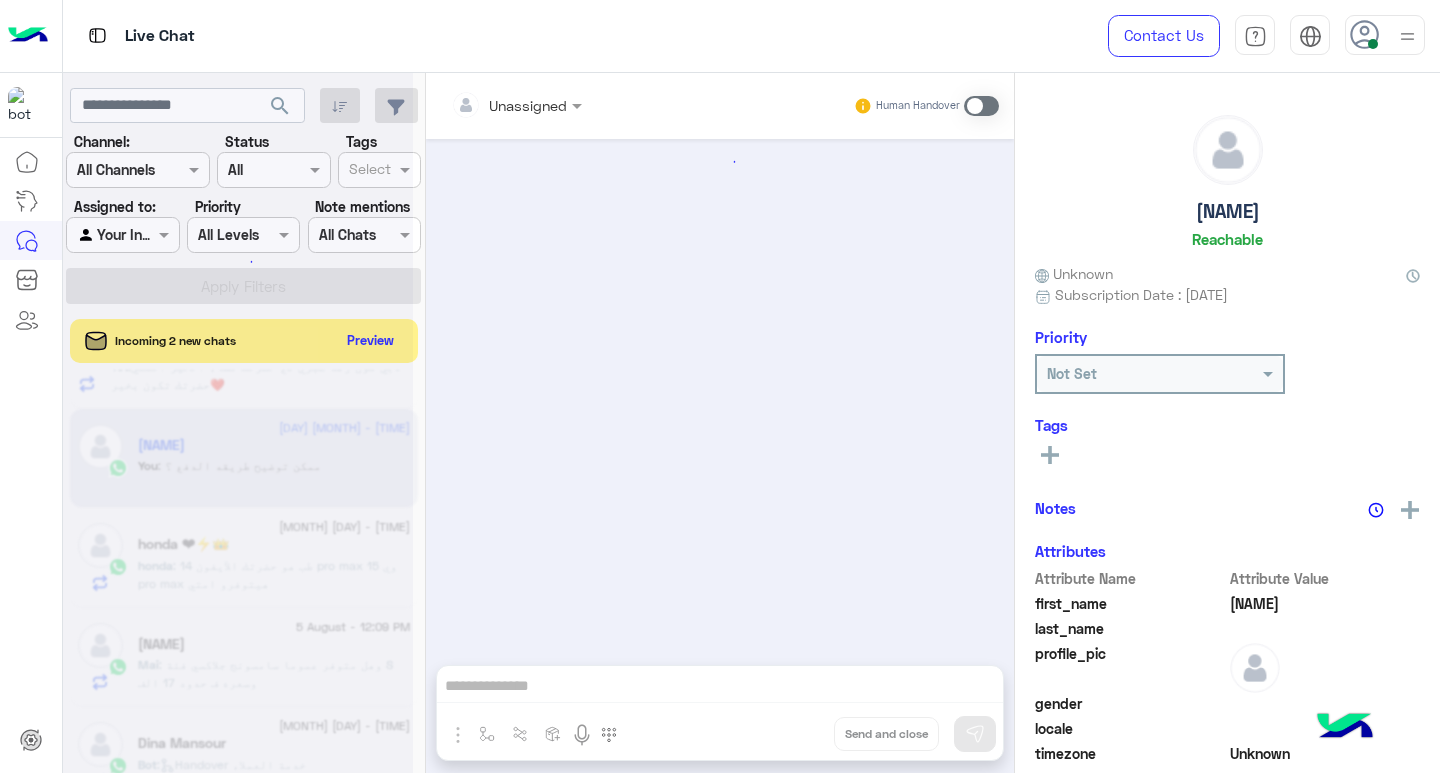 click on "Unassigned Human Handover     Drop   Send and close" at bounding box center [720, 427] 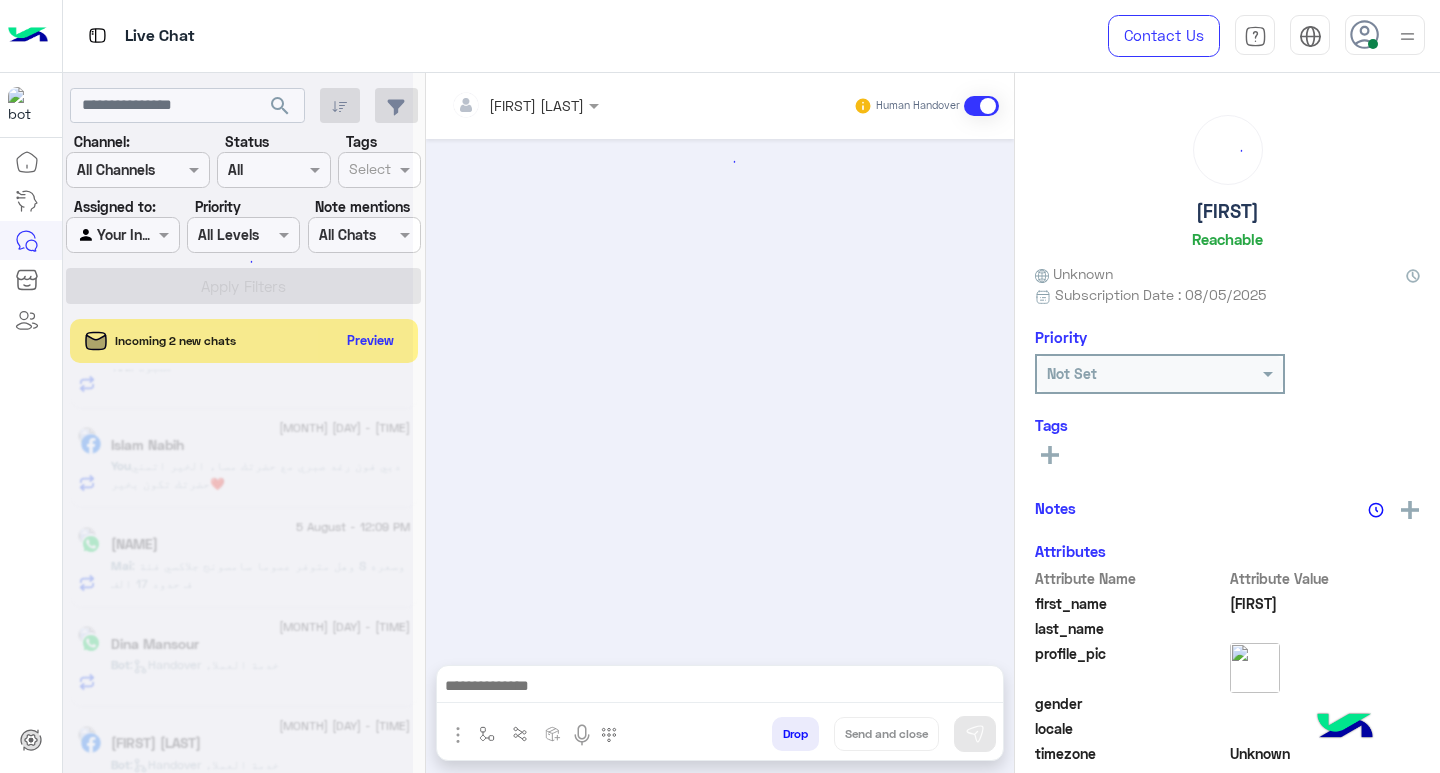 click at bounding box center (981, 106) 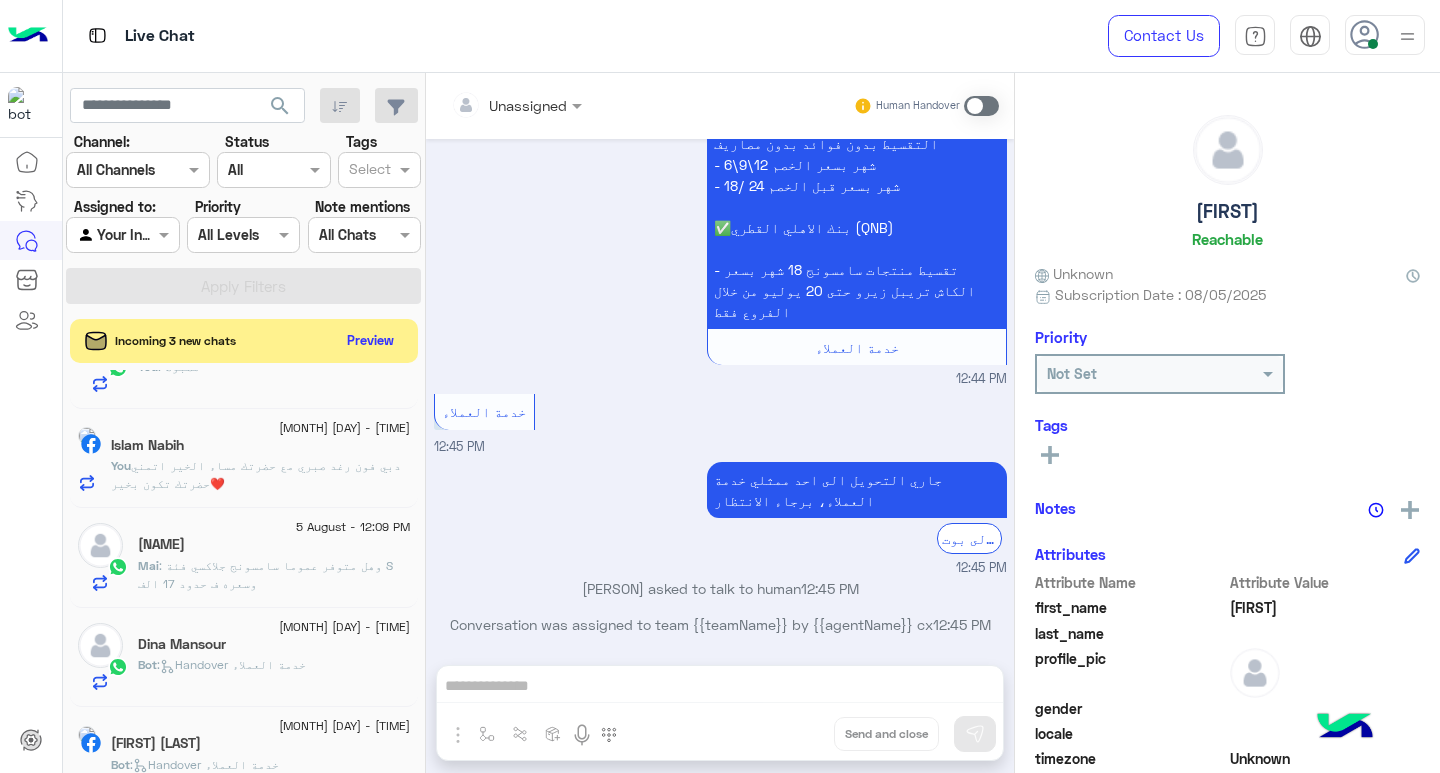 click on "دبي فون رغد صبري مع حضرتك مساء الخير اتمني حضرتك تكون بخير❤️" 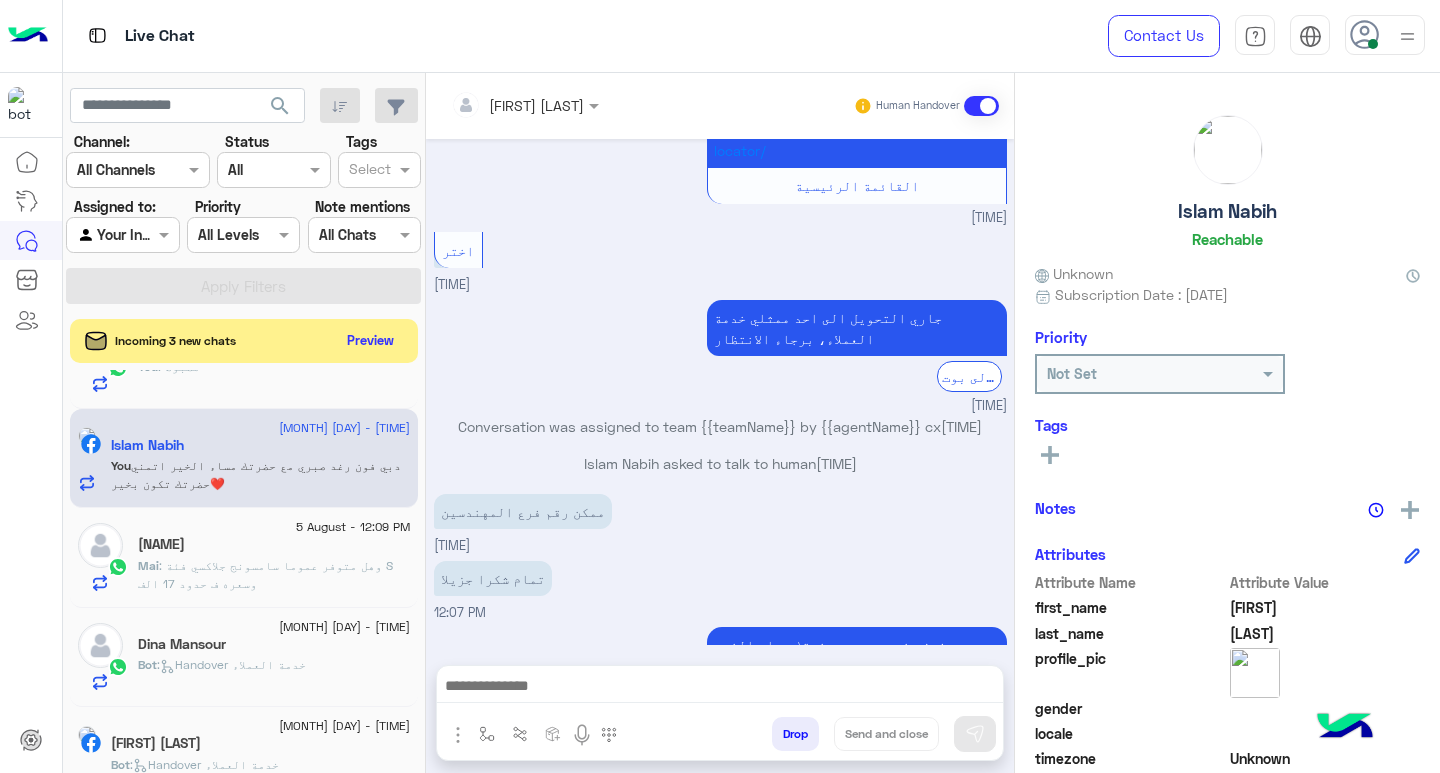 click at bounding box center [720, 691] 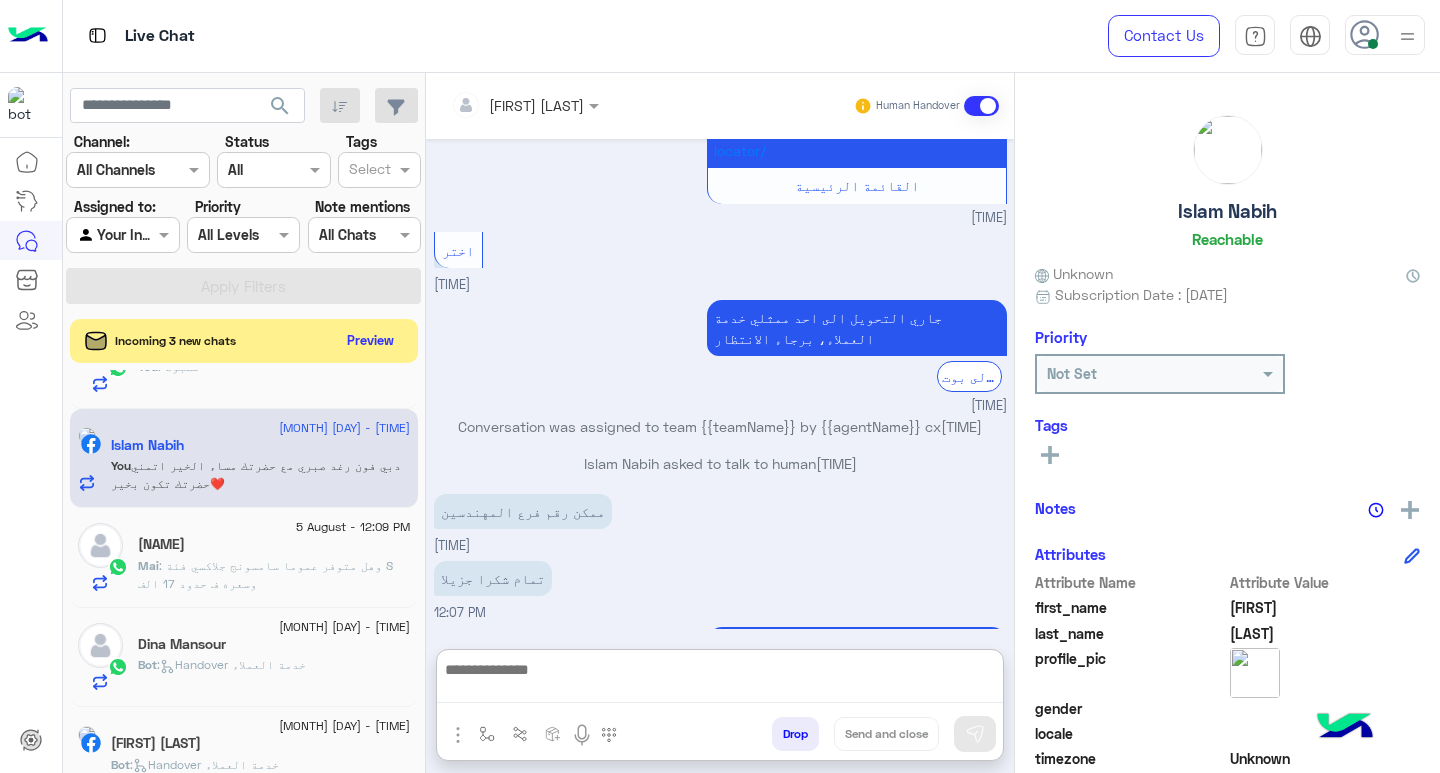 click at bounding box center [720, 680] 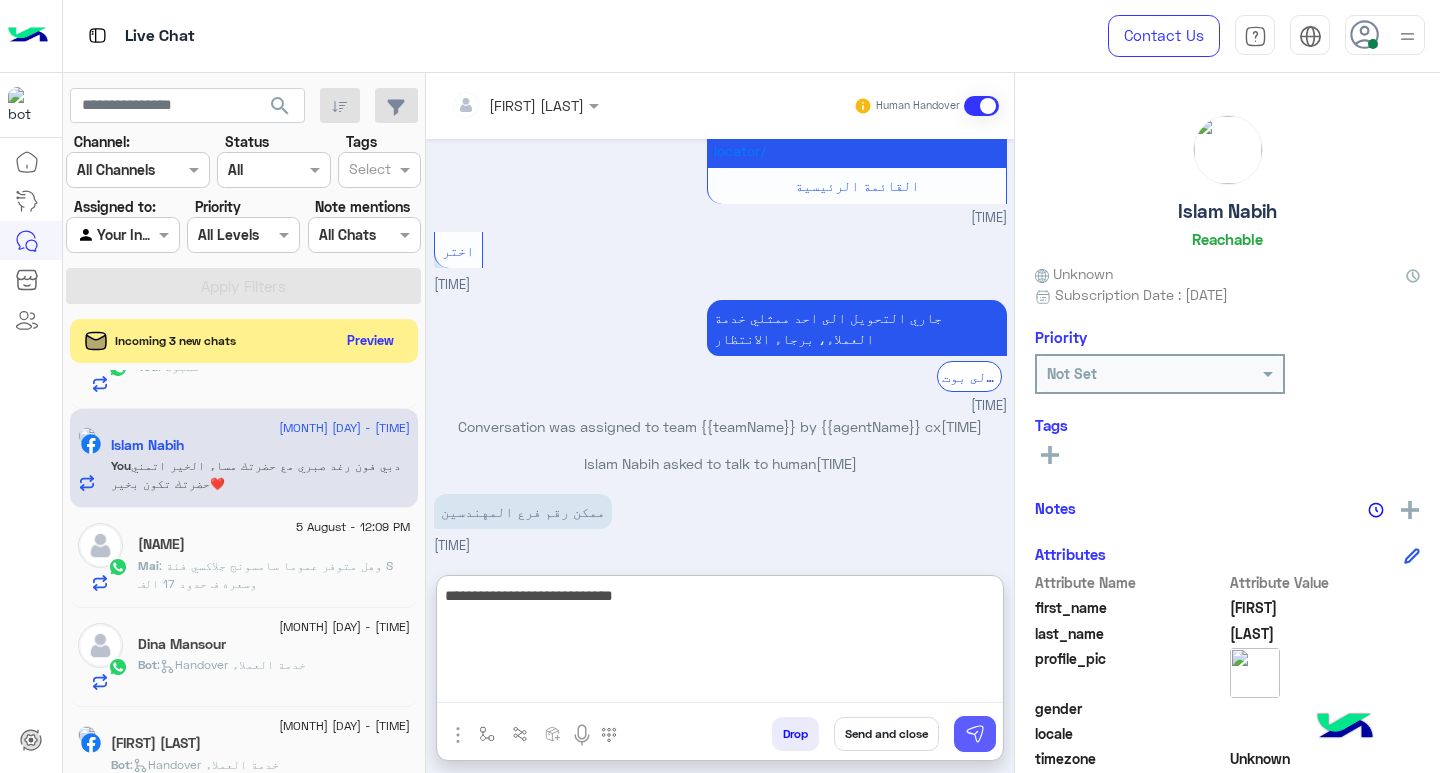 type on "**********" 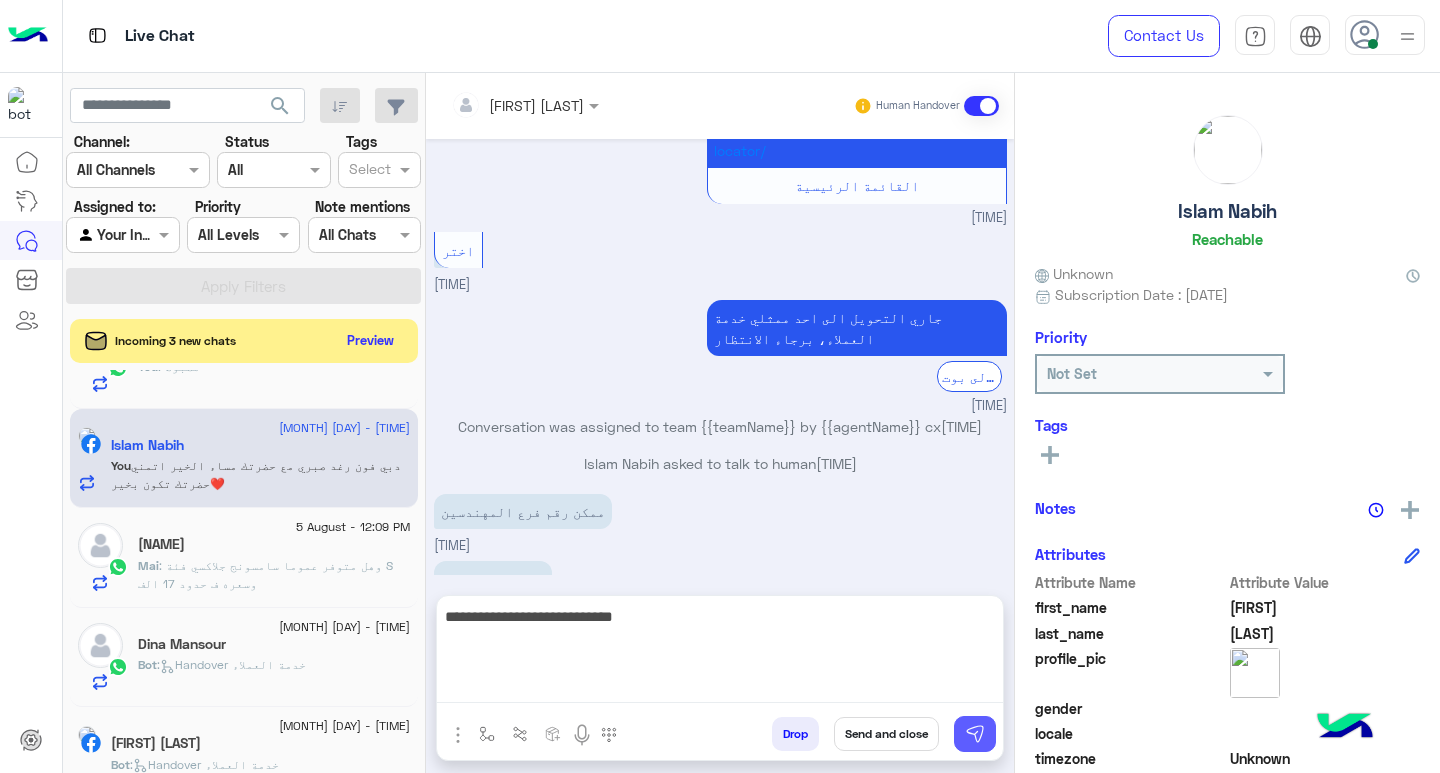 click at bounding box center (975, 734) 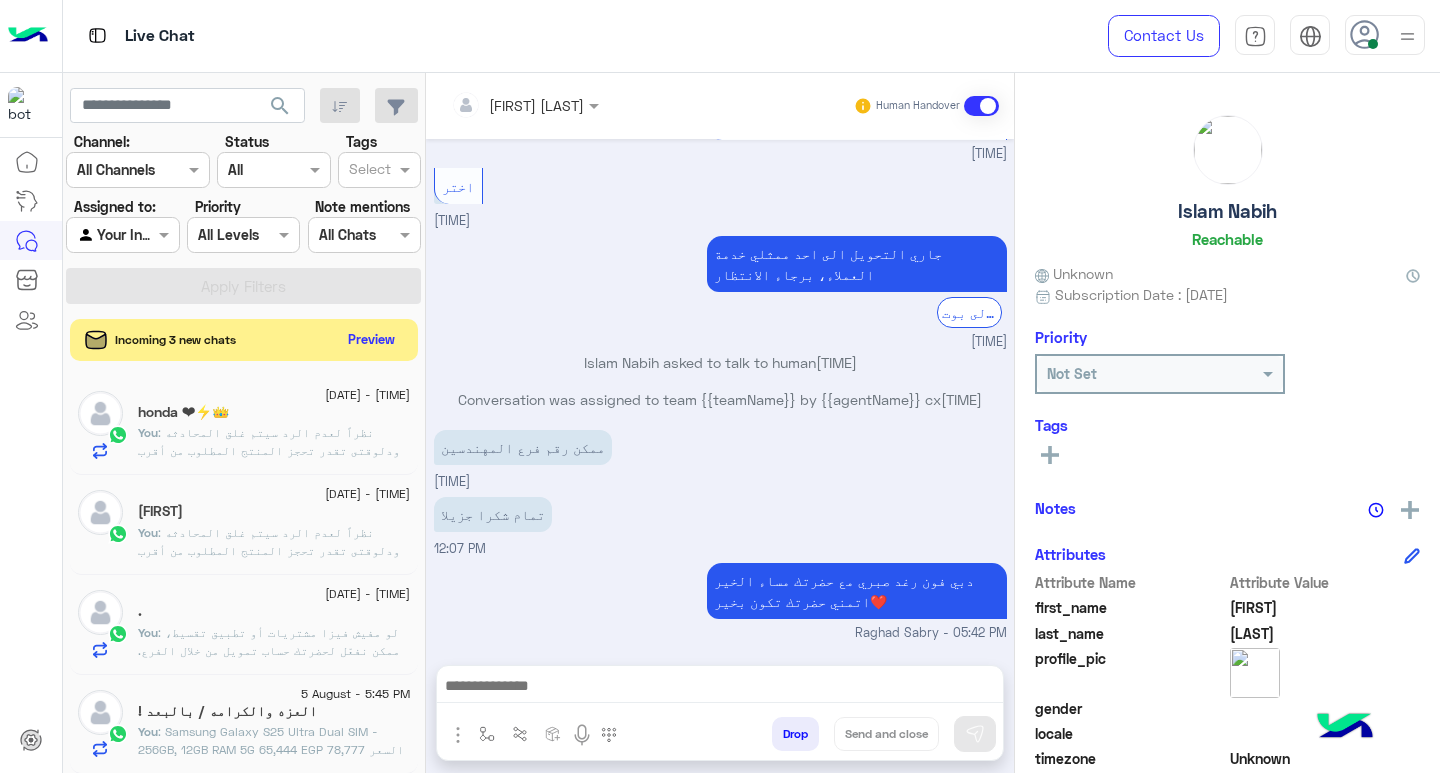 click on "Preview" 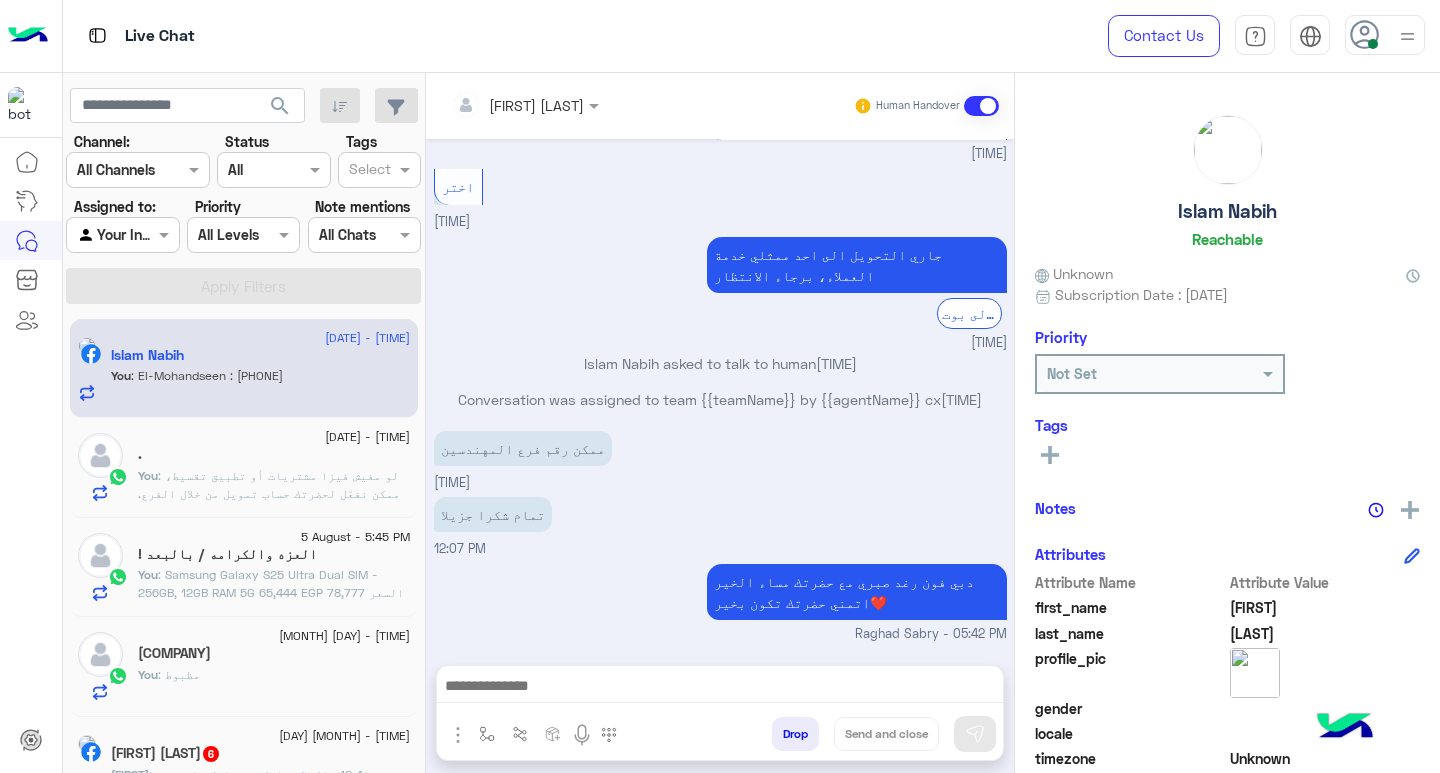 click on "Raghad Sabry -  05:42 PM" at bounding box center (720, 634) 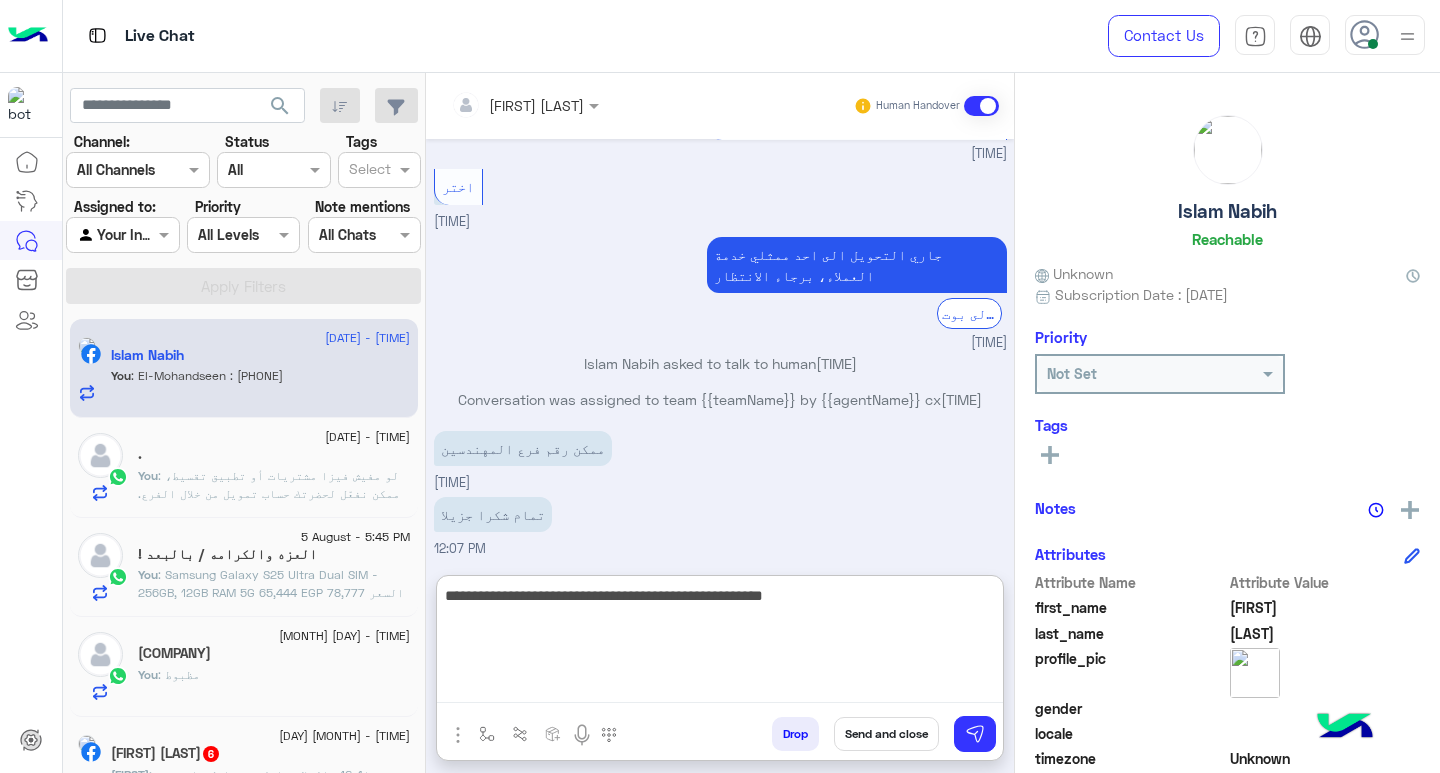 type on "**********" 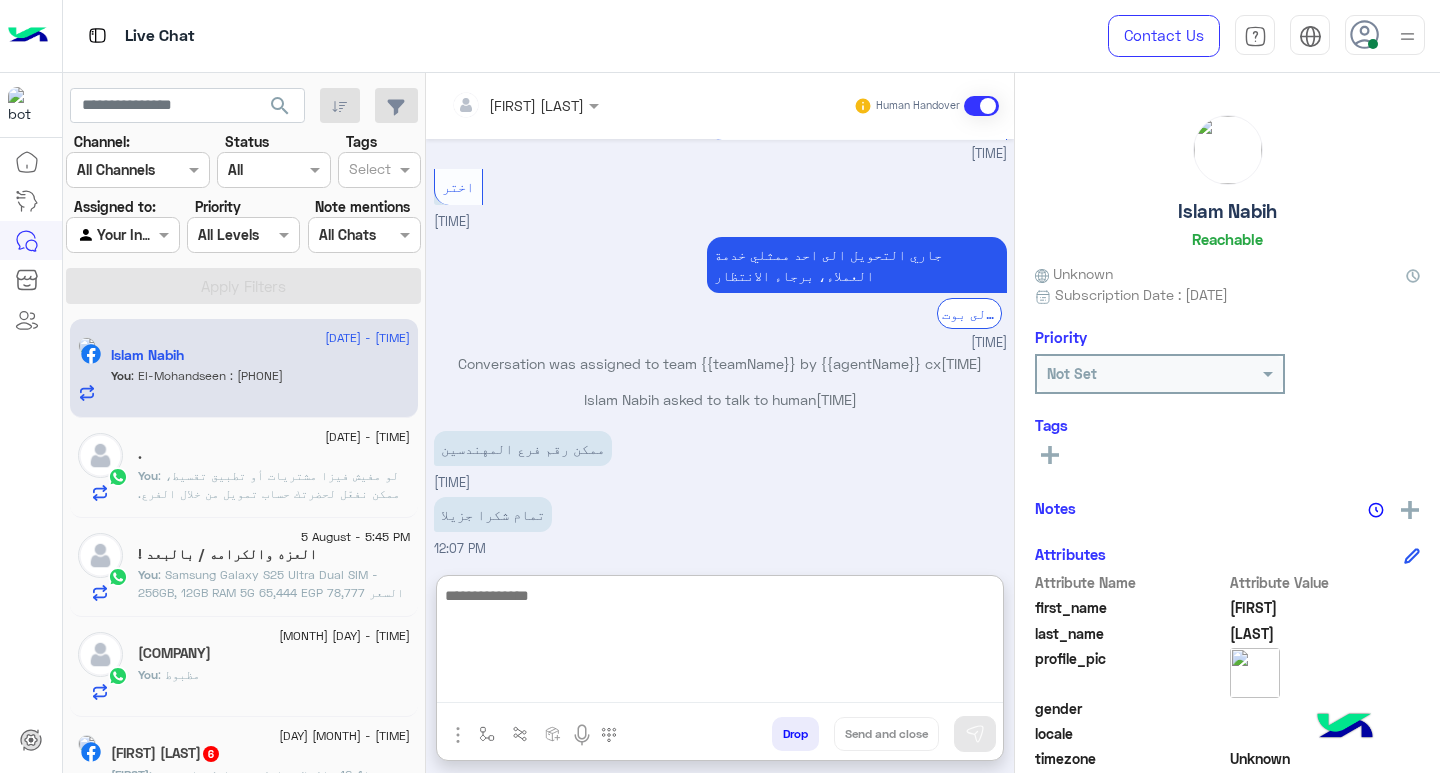 scroll, scrollTop: 1916, scrollLeft: 0, axis: vertical 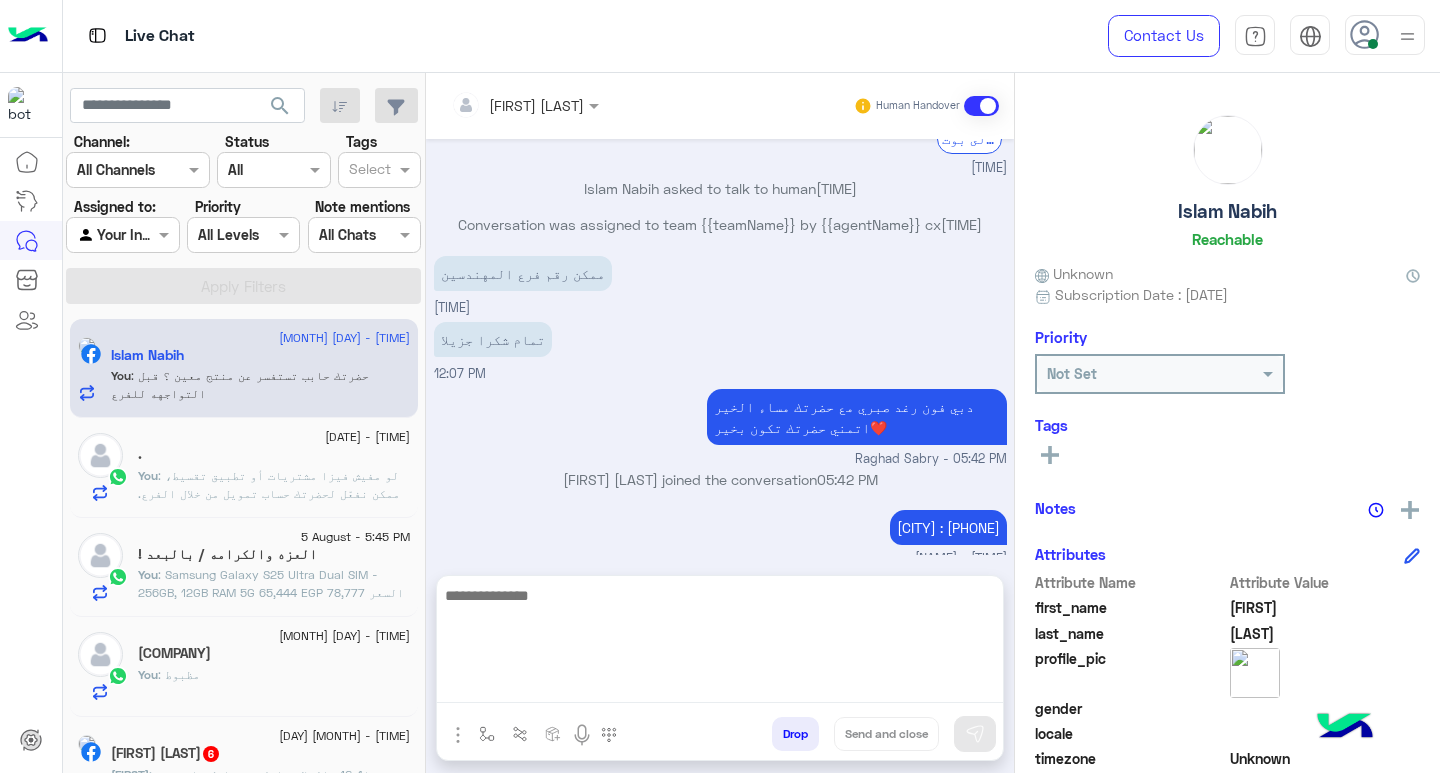 click on "[COMPANY]" 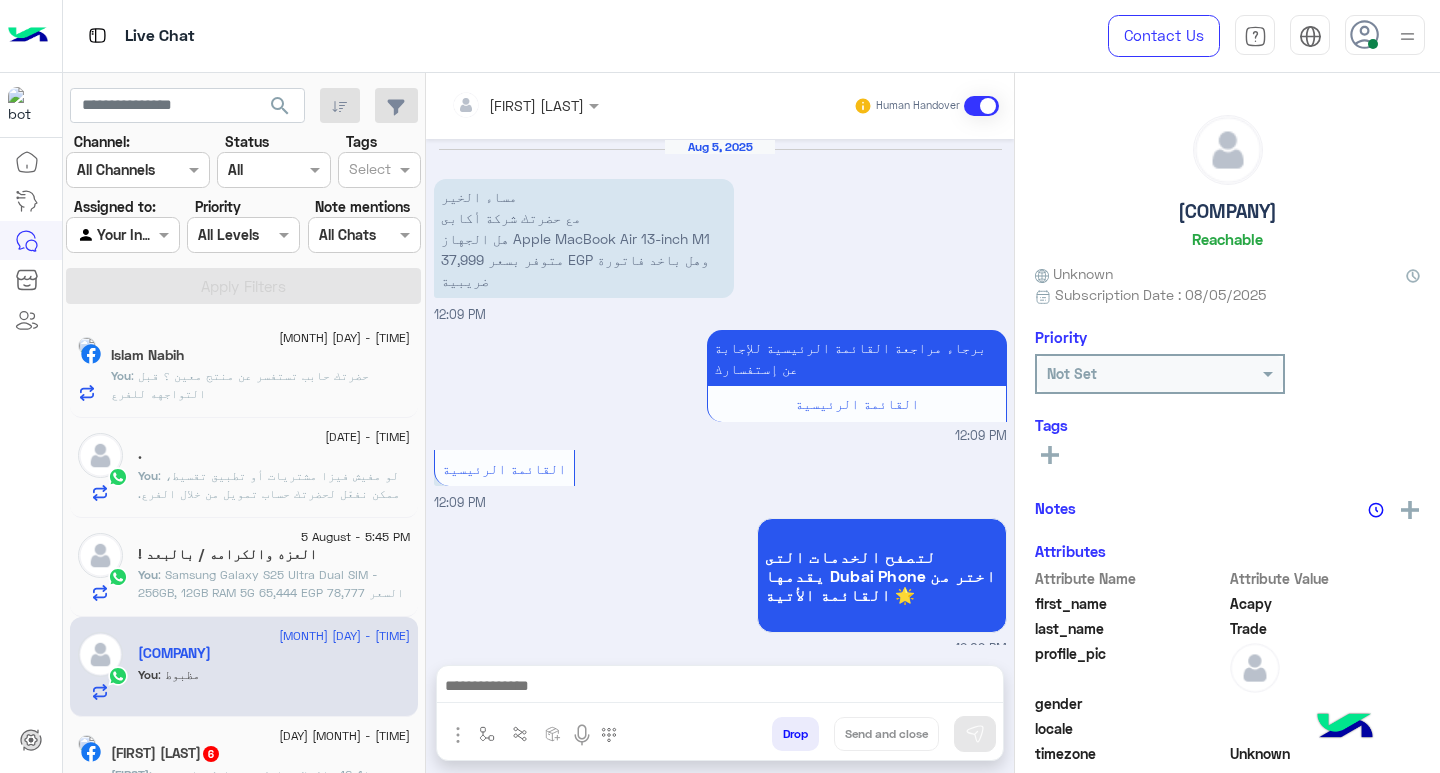 scroll, scrollTop: 726, scrollLeft: 0, axis: vertical 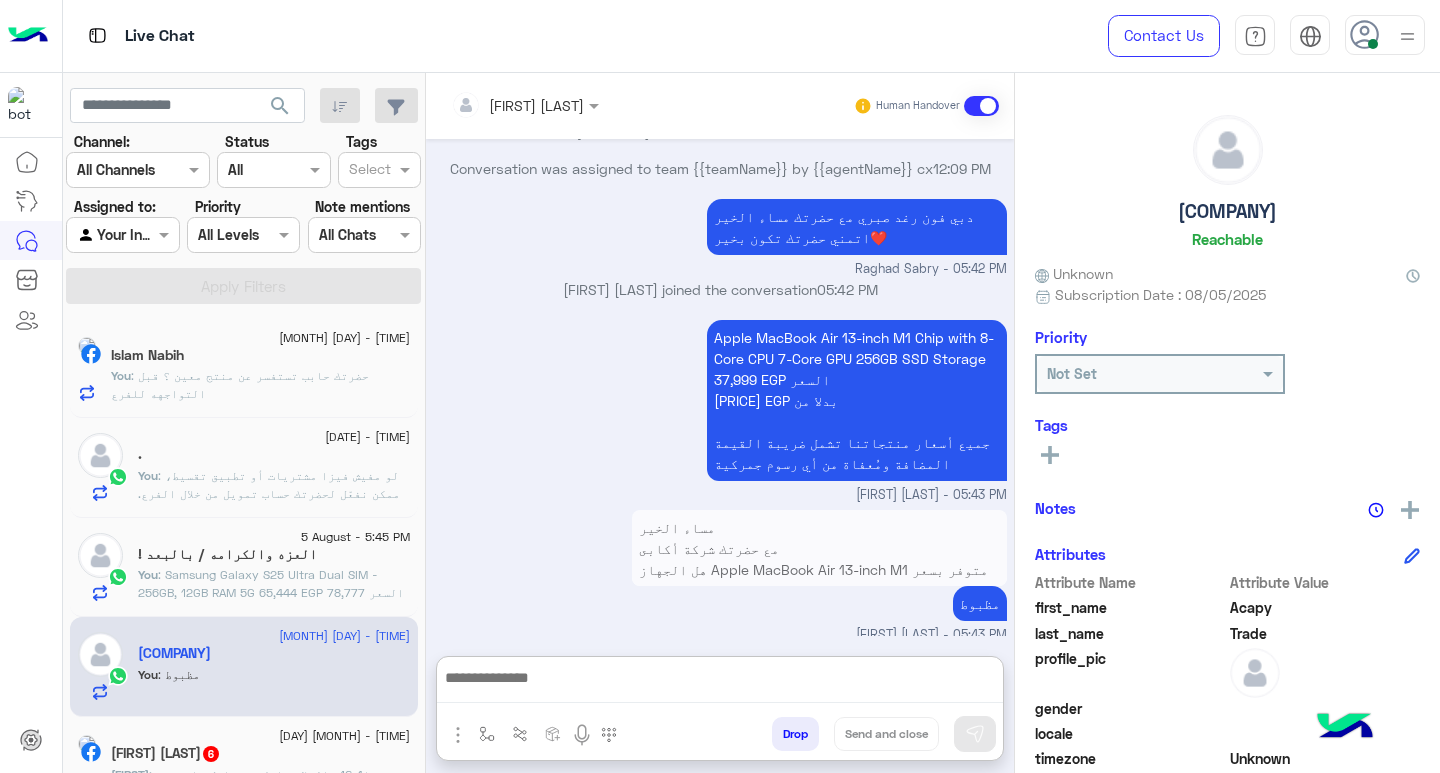 click at bounding box center (720, 684) 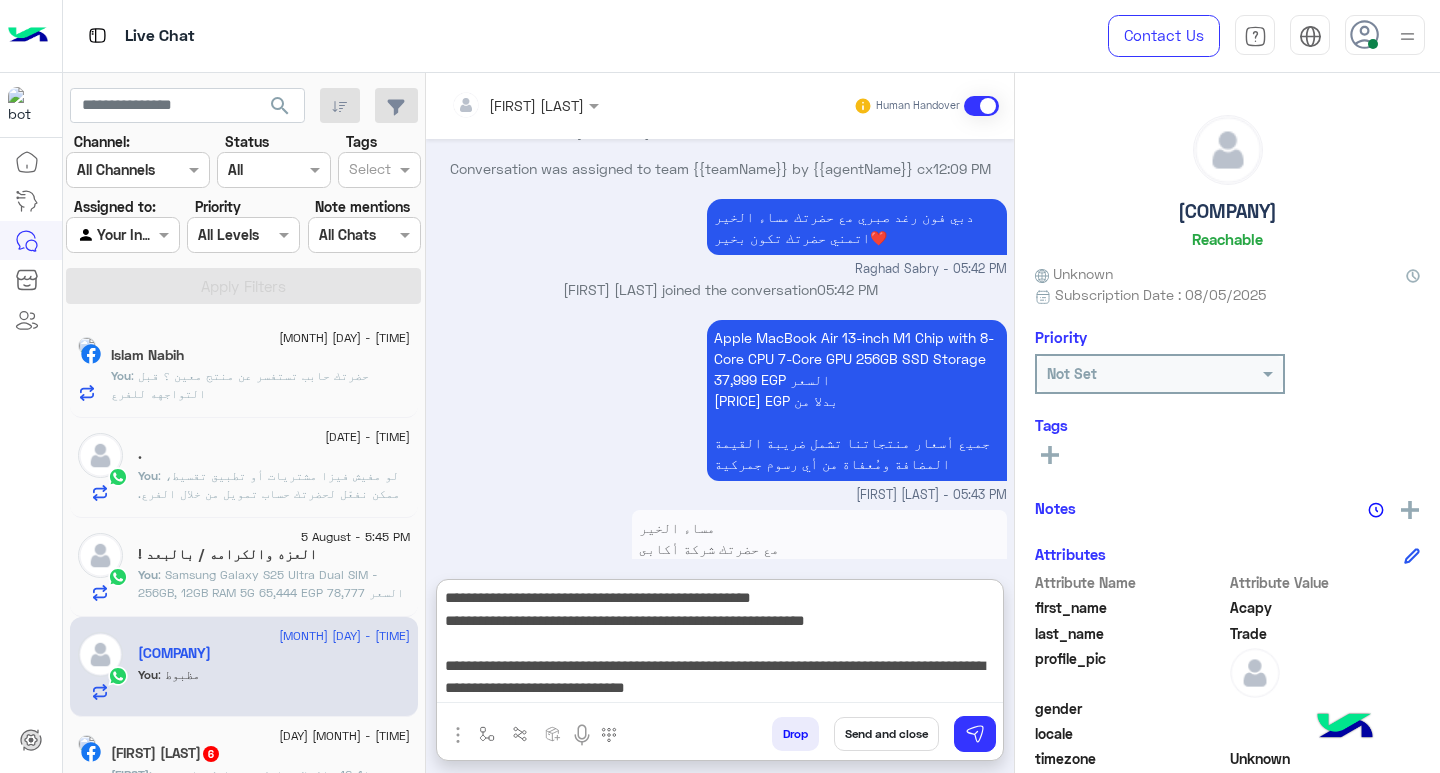 scroll, scrollTop: 155, scrollLeft: 0, axis: vertical 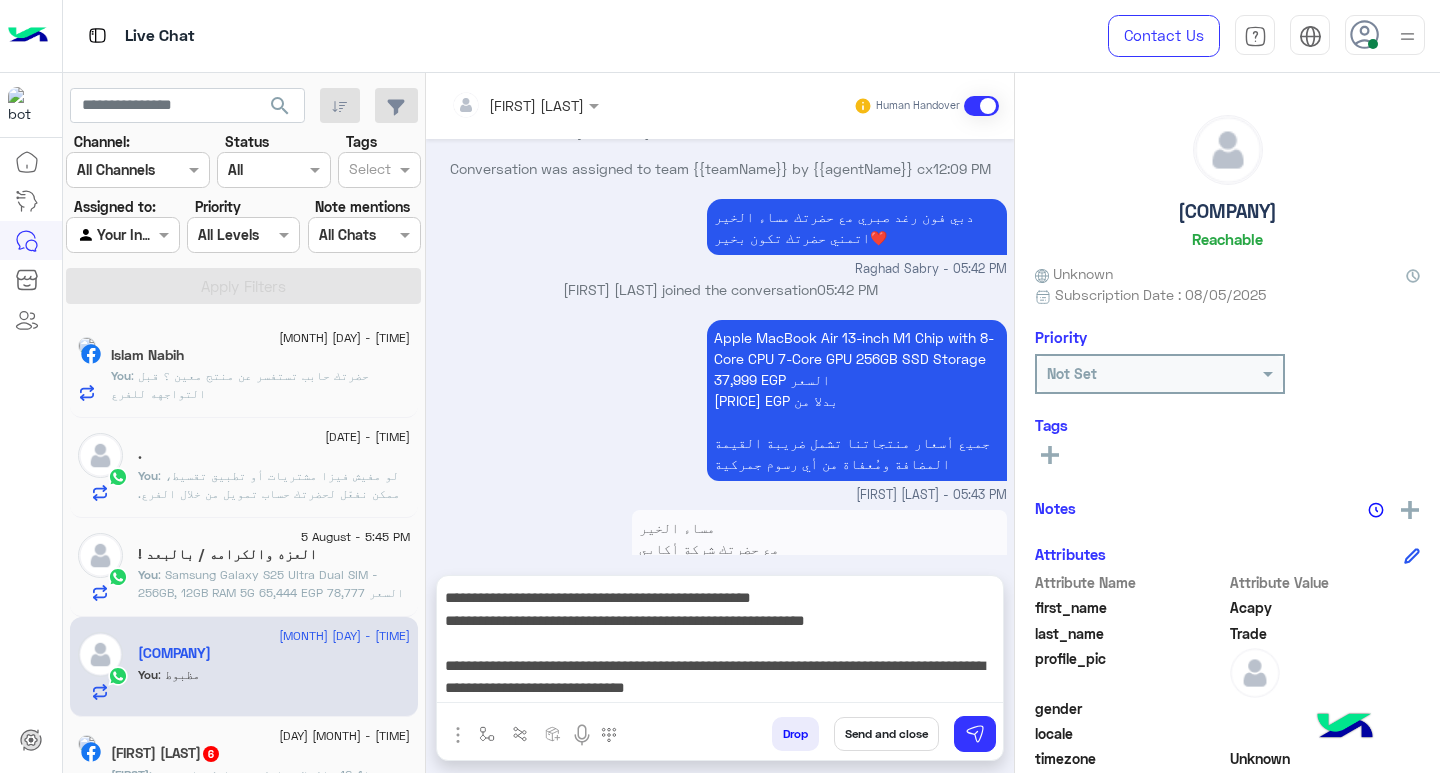 click on "Send and close" at bounding box center (886, 734) 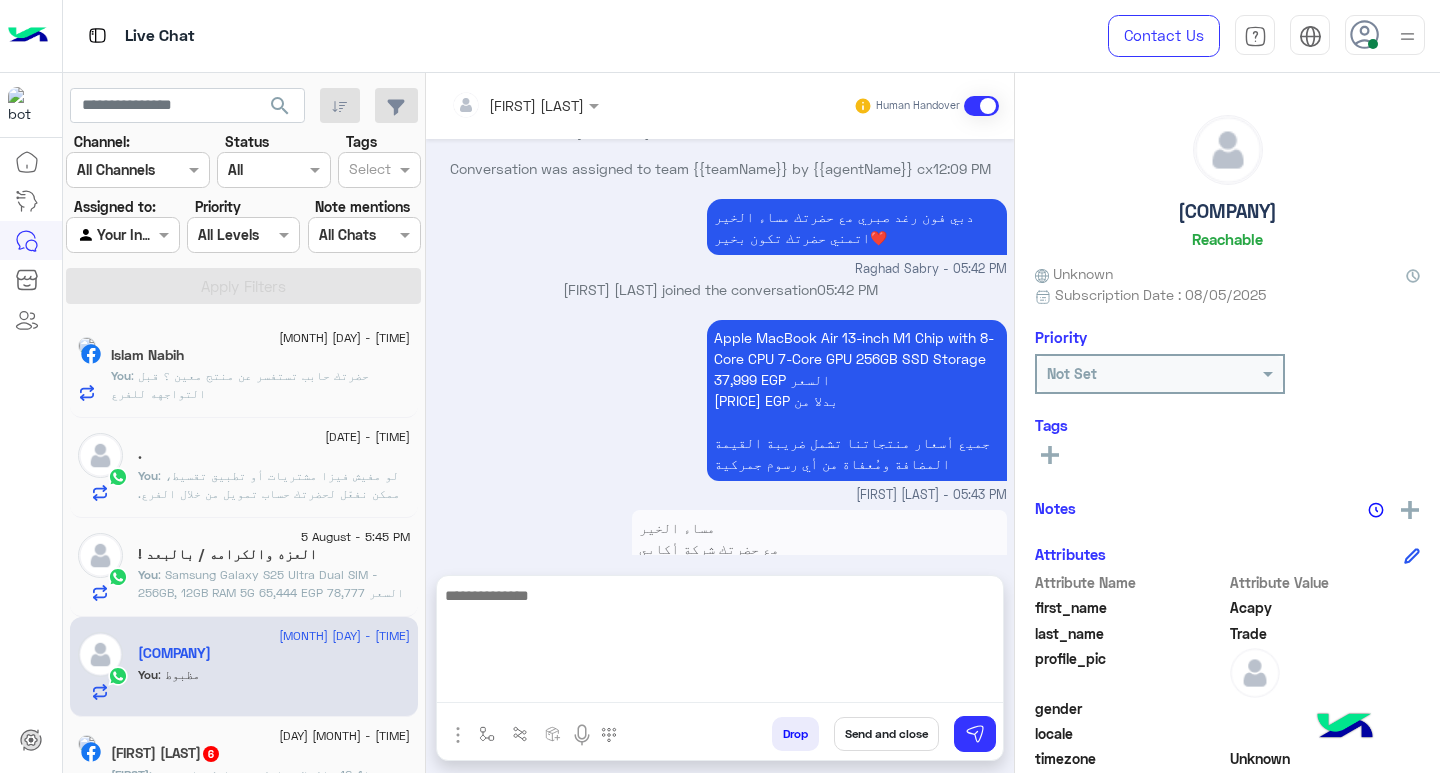 scroll, scrollTop: 0, scrollLeft: 0, axis: both 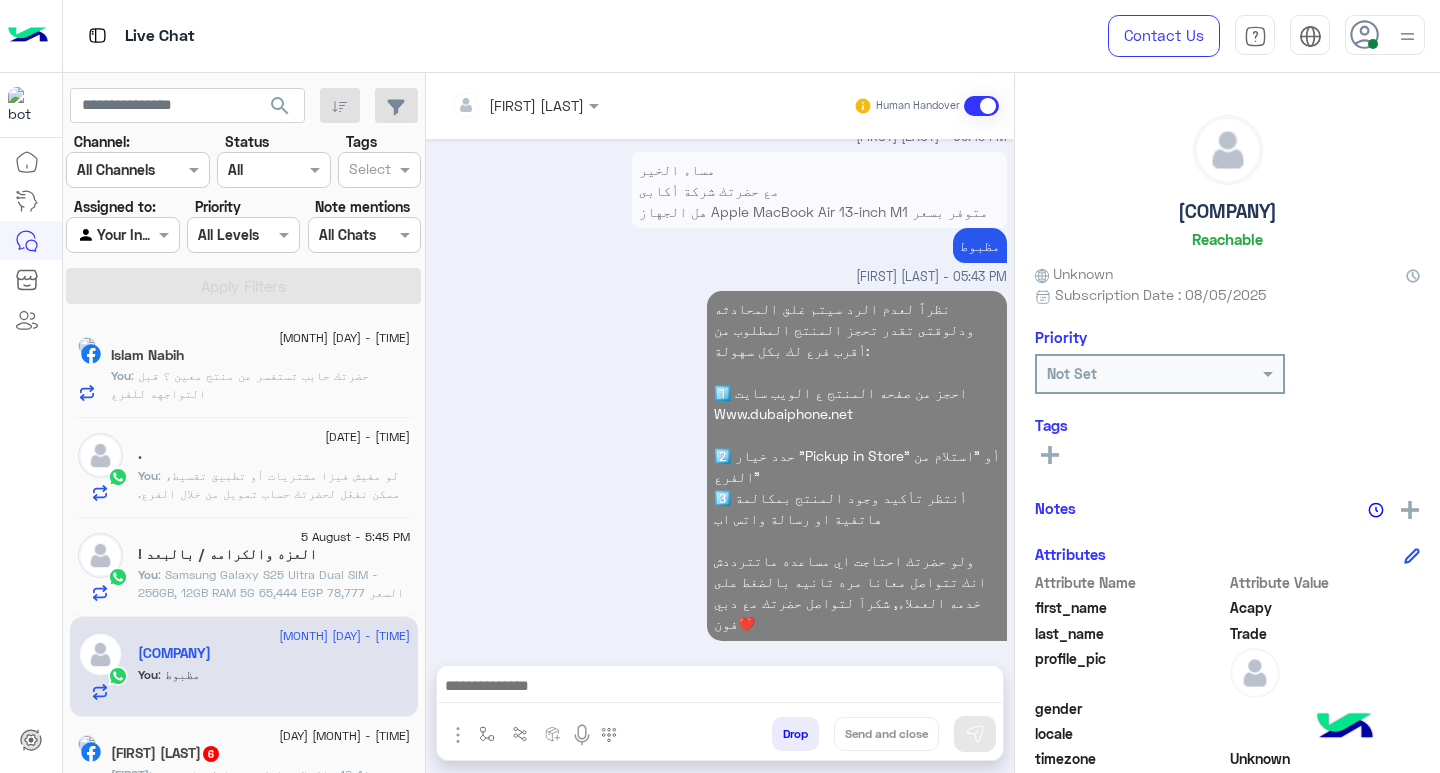 click on "5 August - 5:45 PM" 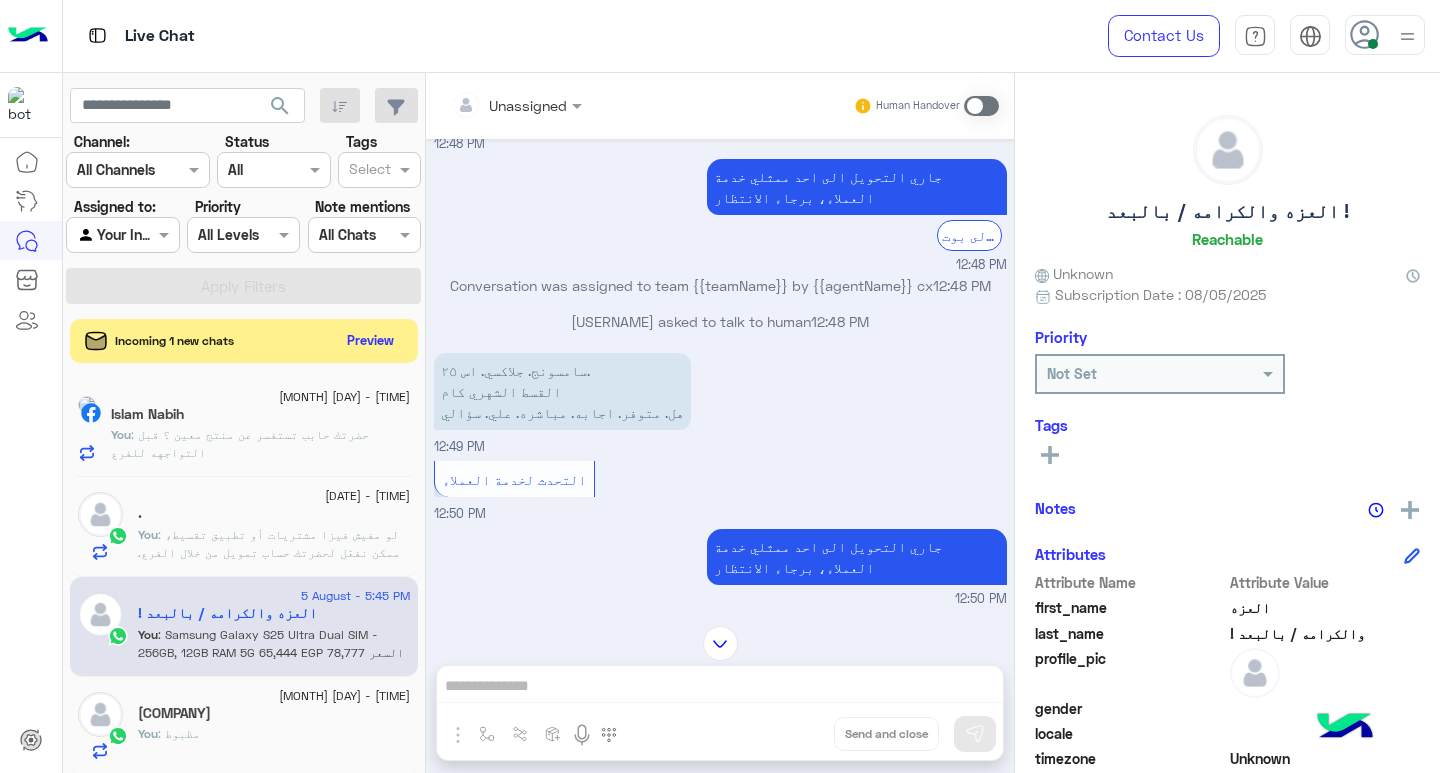 scroll, scrollTop: 1294, scrollLeft: 0, axis: vertical 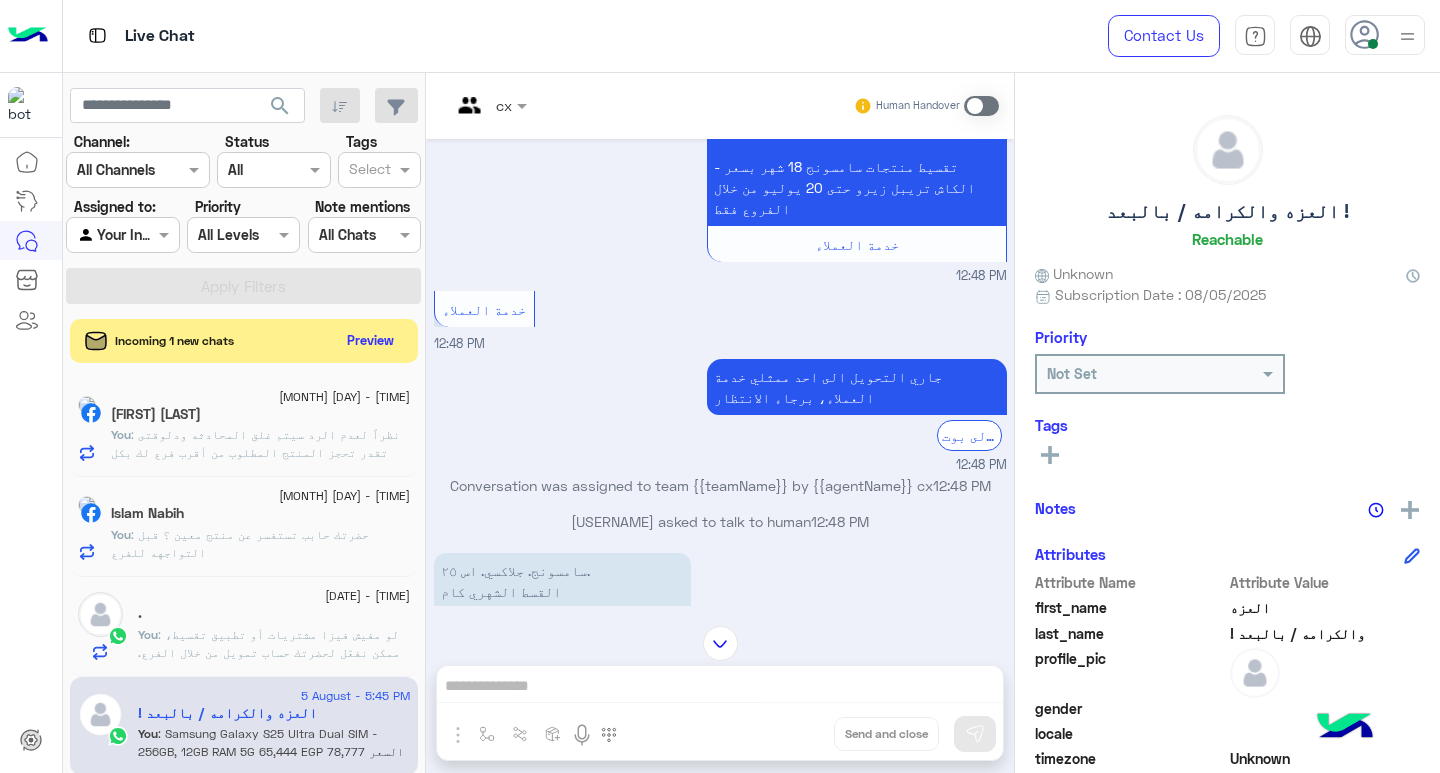 click at bounding box center (981, 106) 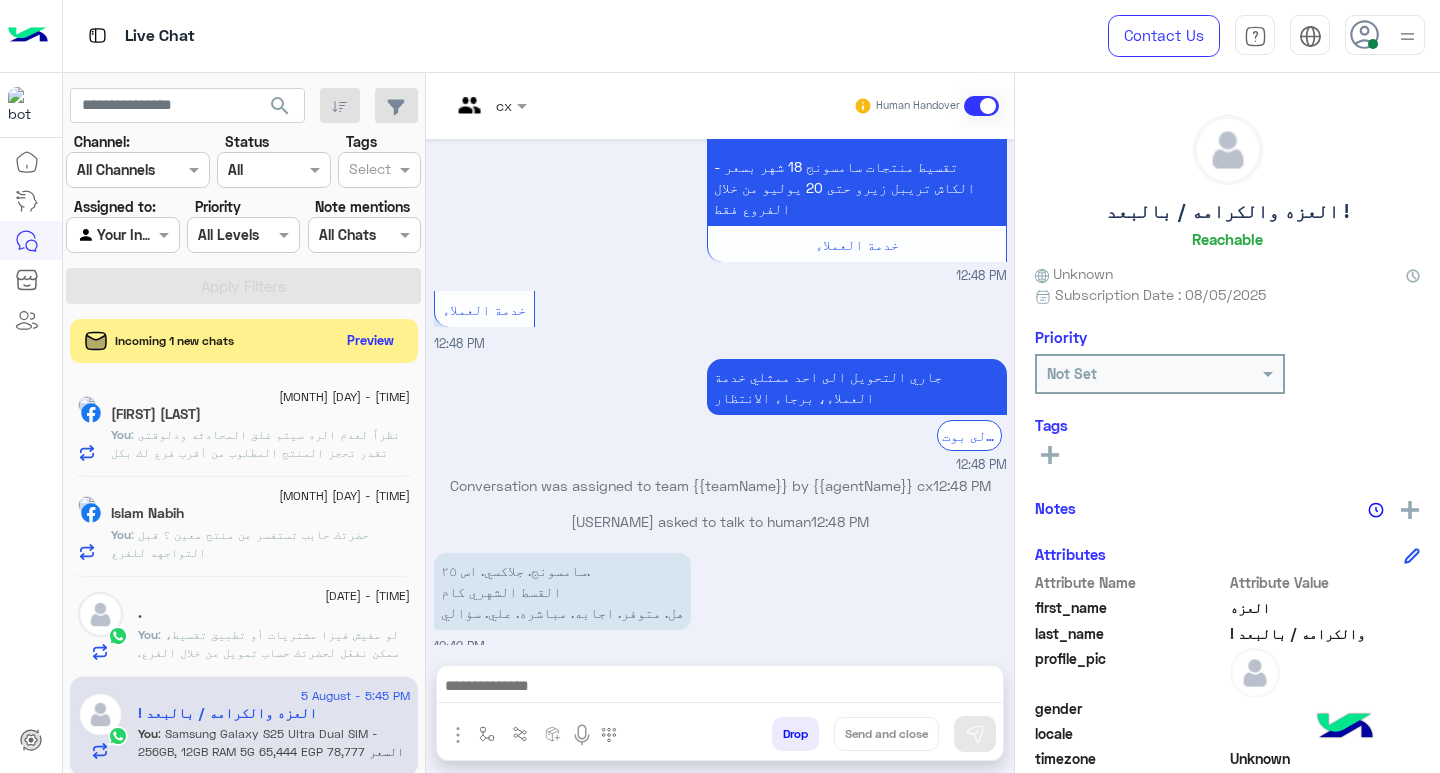 scroll, scrollTop: 2030, scrollLeft: 0, axis: vertical 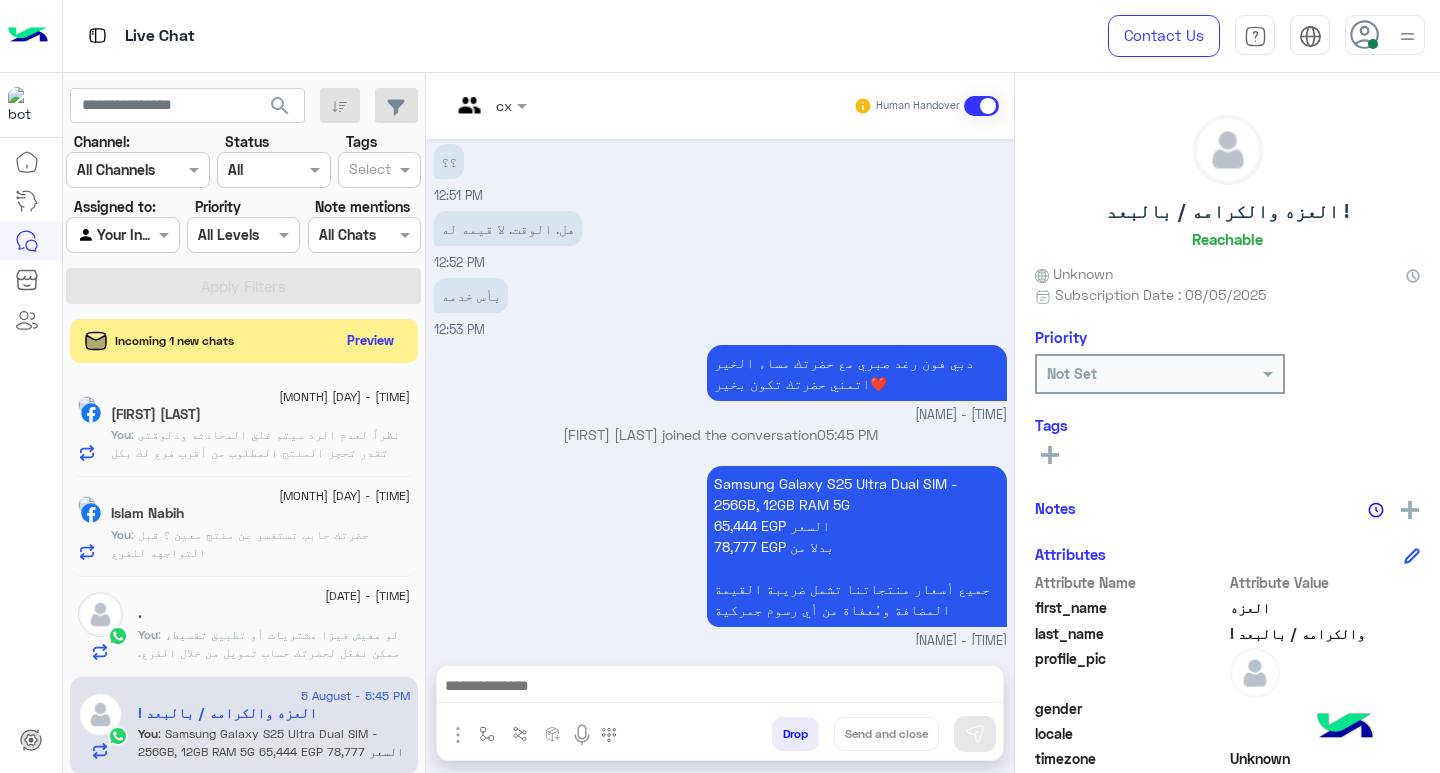 click at bounding box center (720, 688) 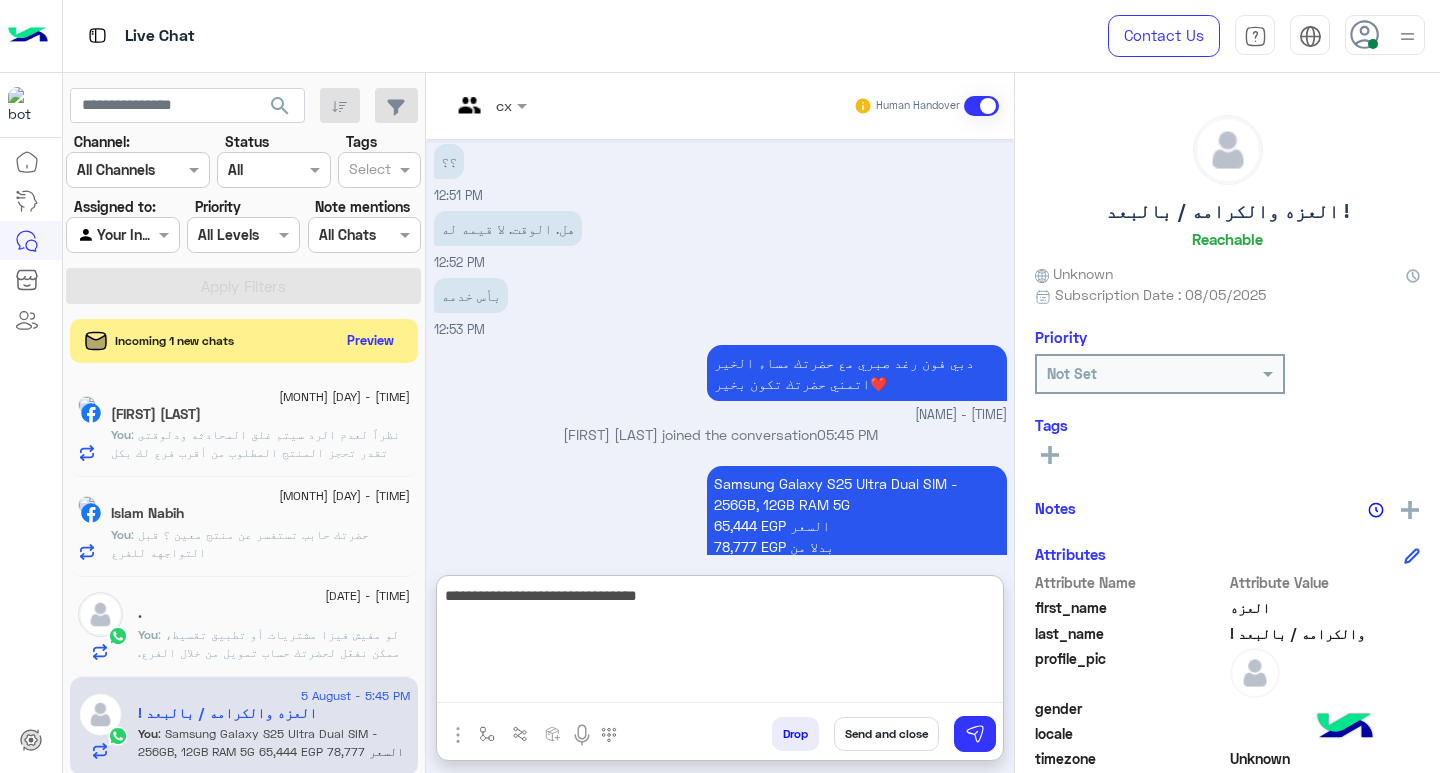 type on "**********" 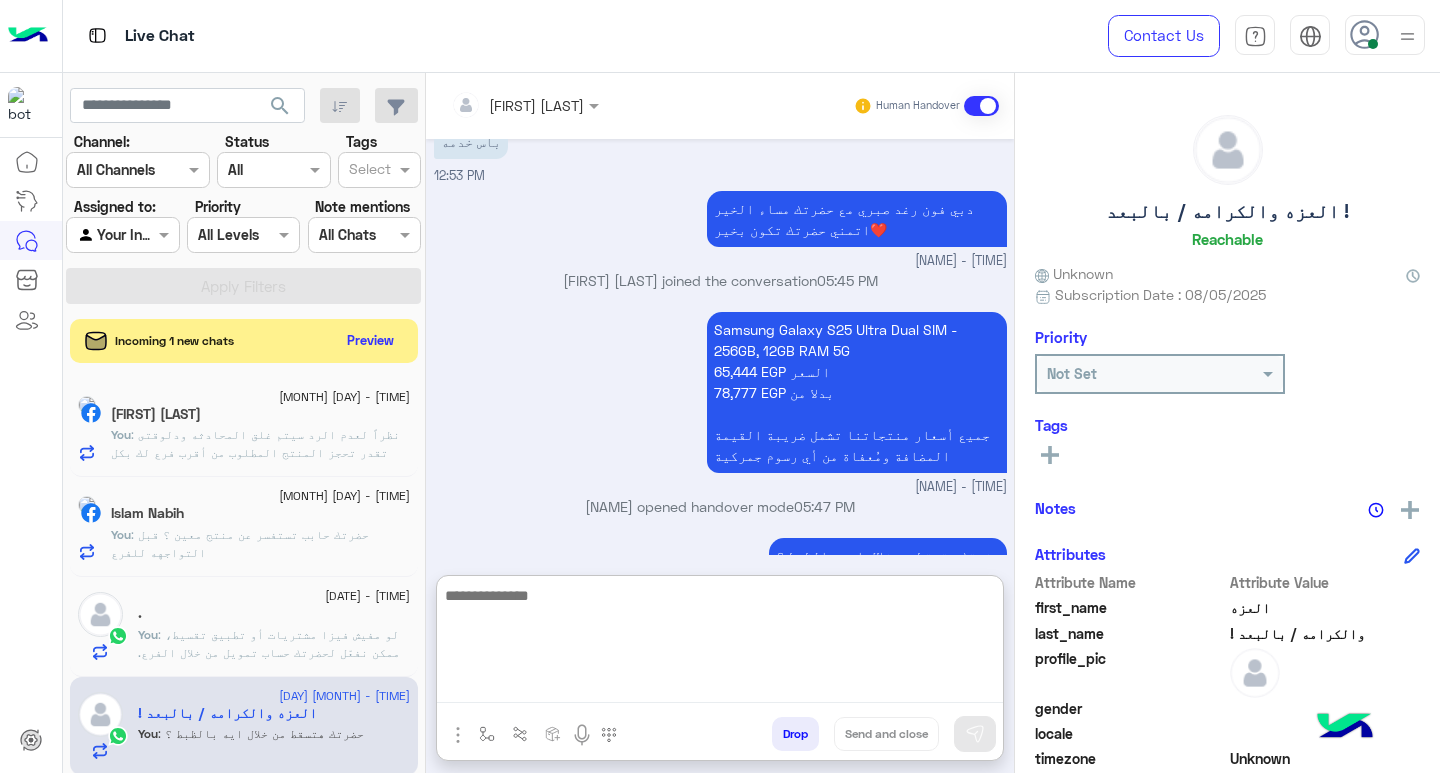 scroll, scrollTop: 2220, scrollLeft: 0, axis: vertical 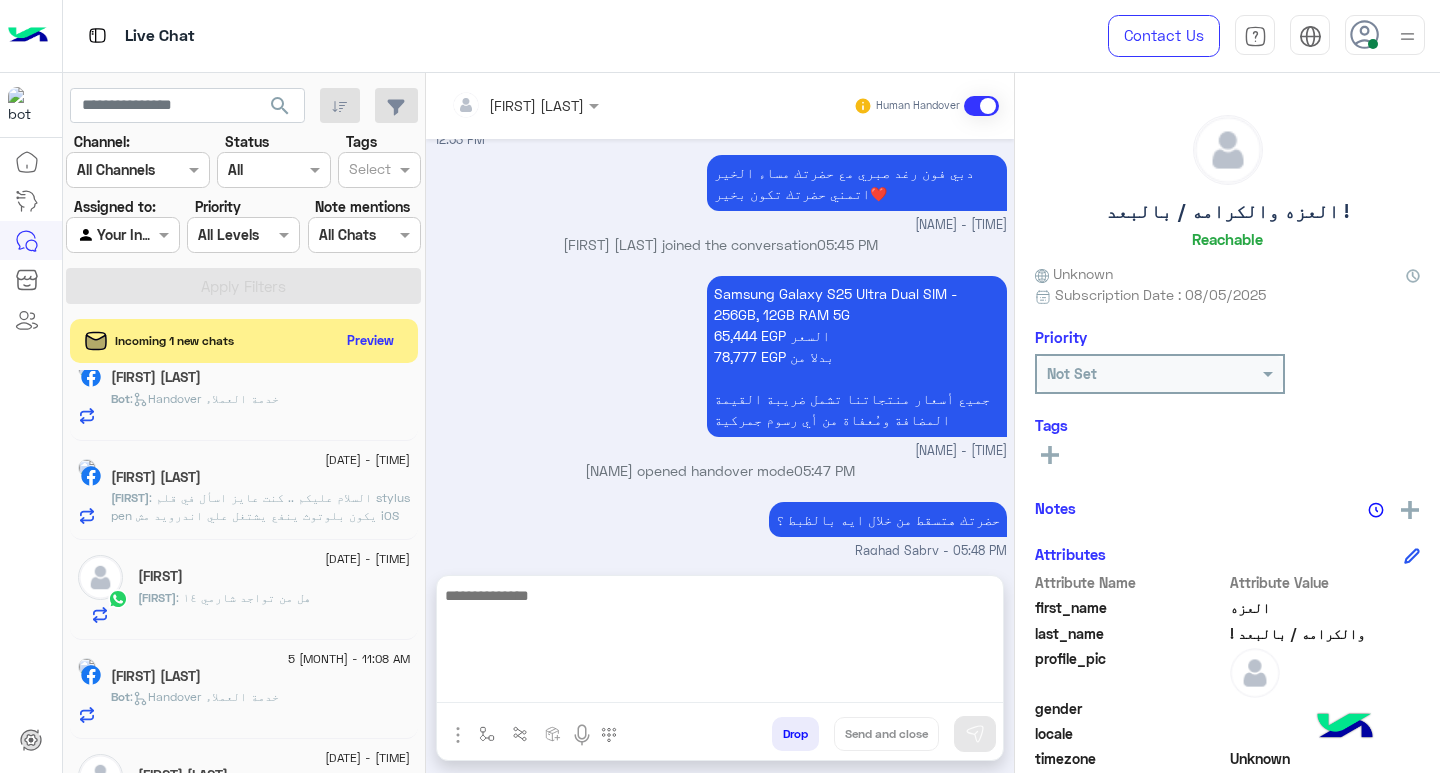 click on "So : هل من تواجد شارمي ١٤" 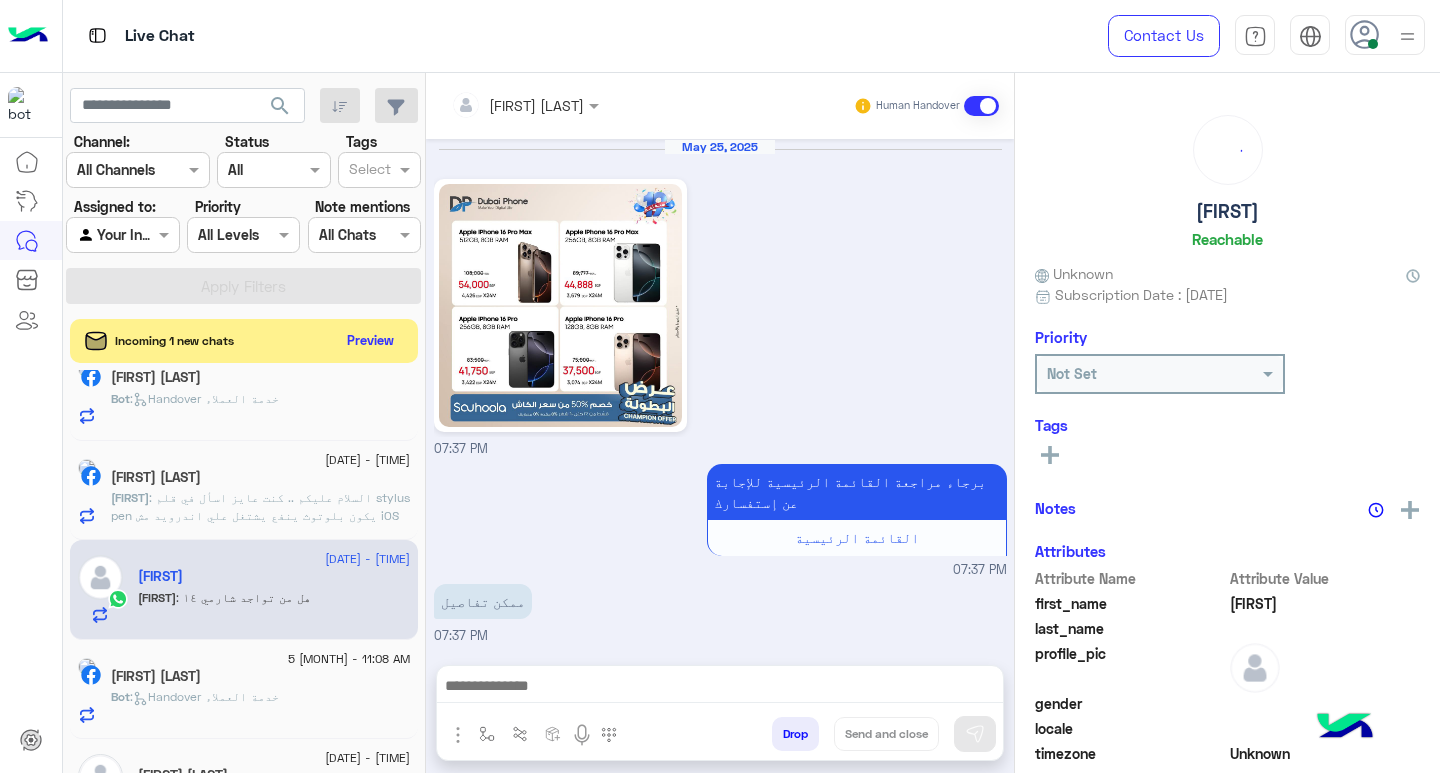 scroll, scrollTop: 861, scrollLeft: 0, axis: vertical 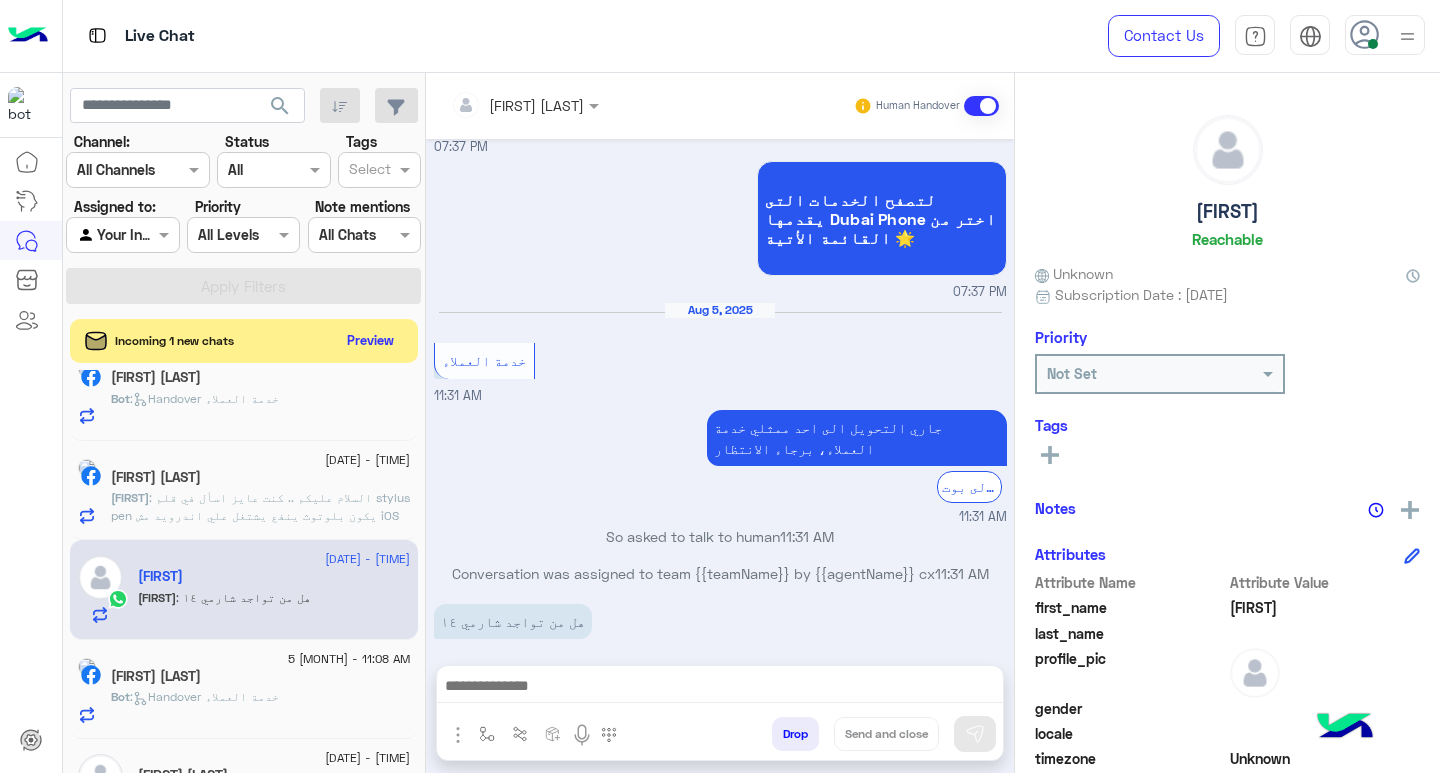 click at bounding box center (720, 688) 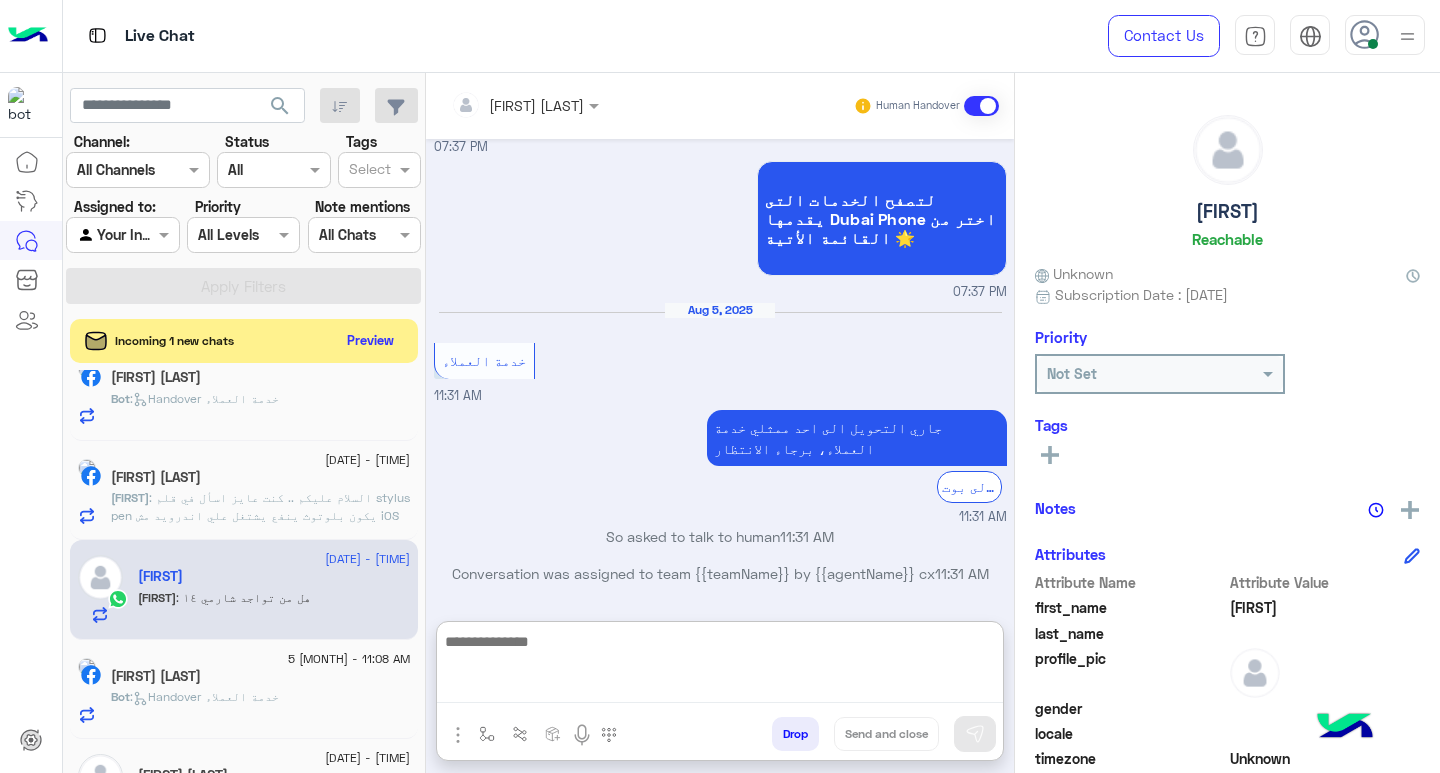 paste on "**********" 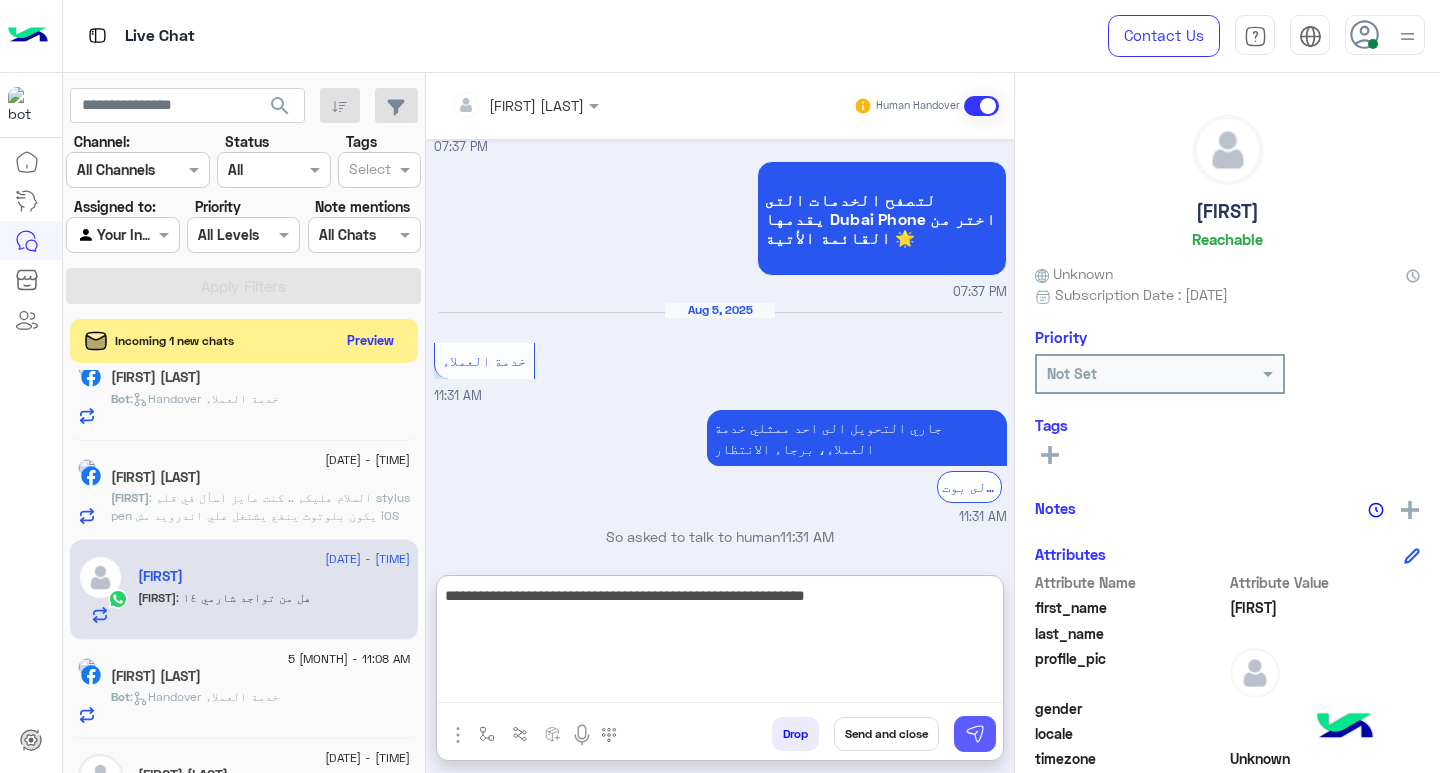 type on "**********" 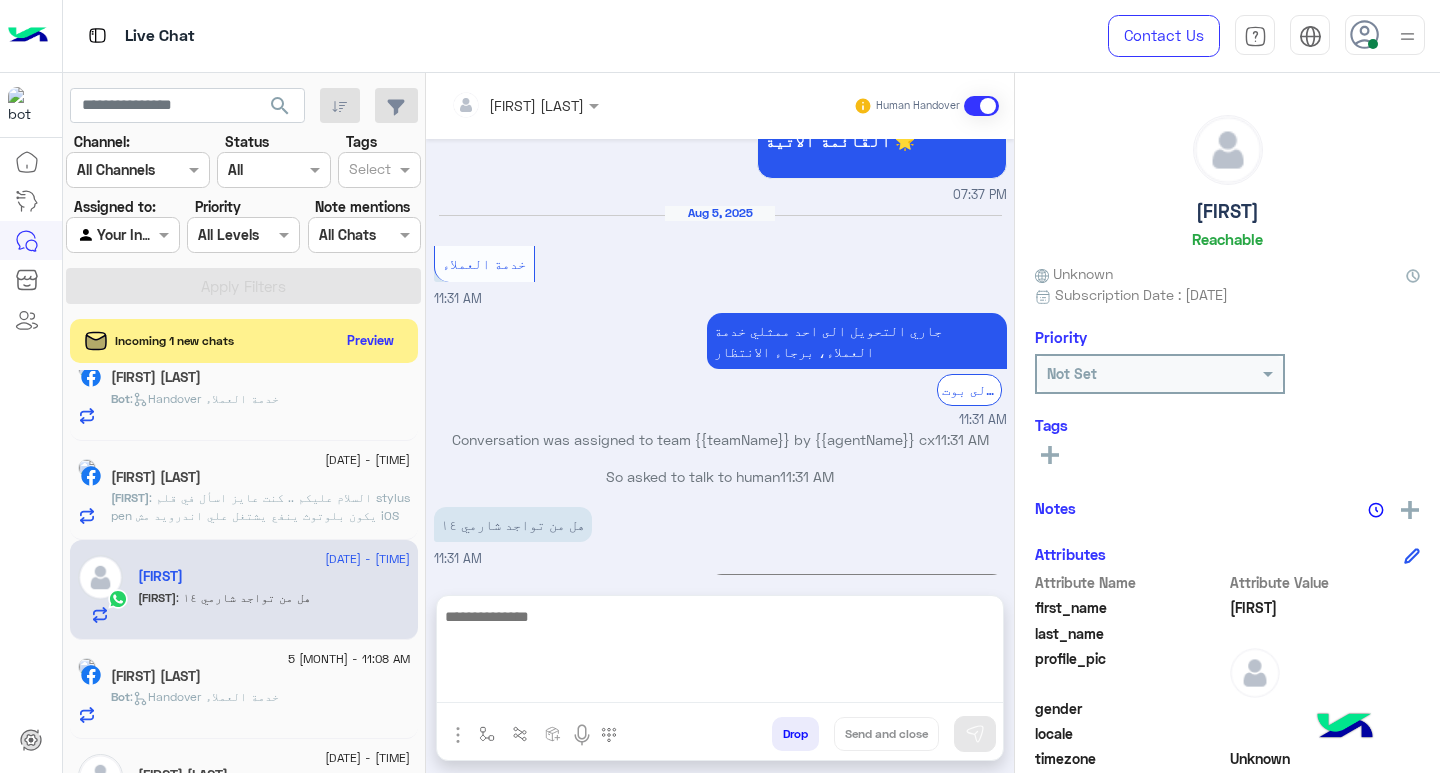 scroll, scrollTop: 946, scrollLeft: 0, axis: vertical 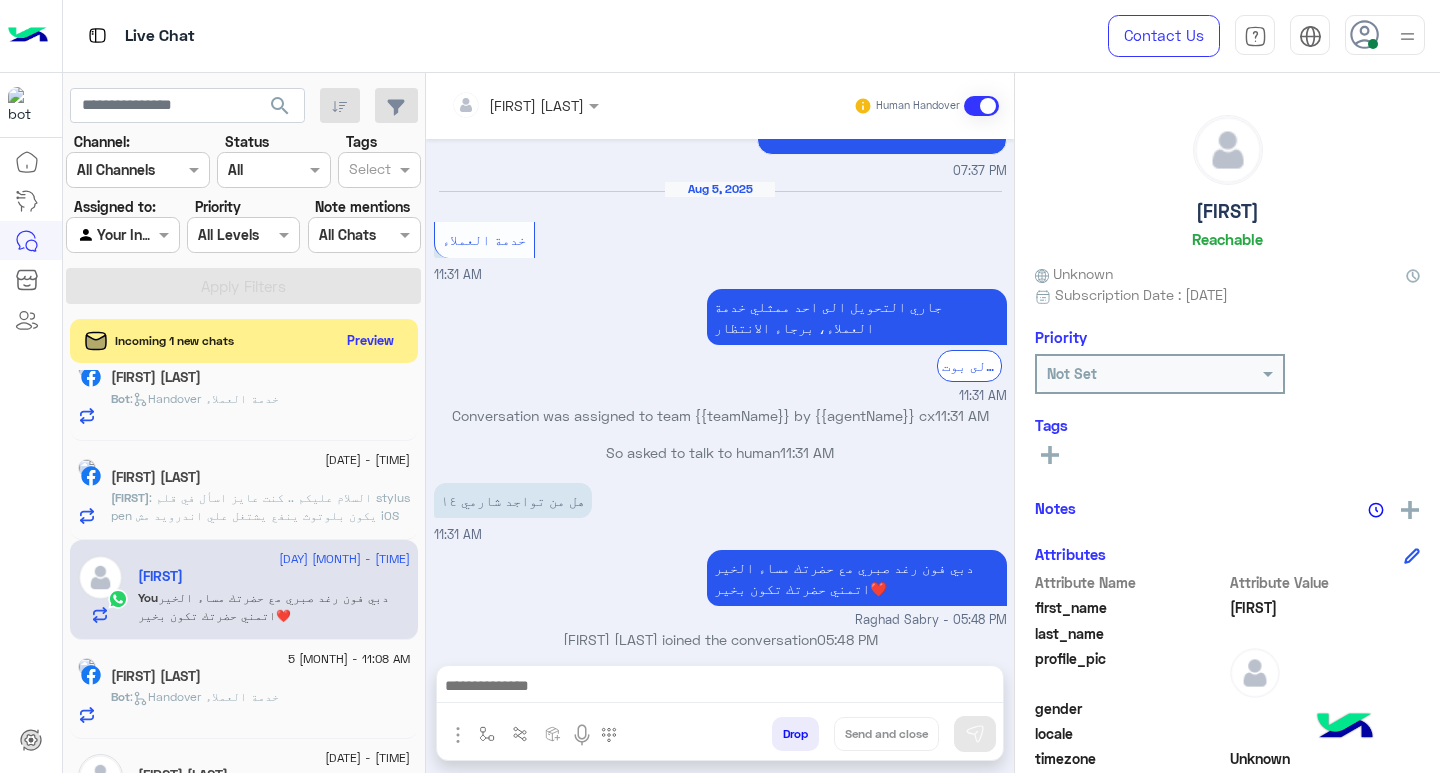 click at bounding box center (720, 688) 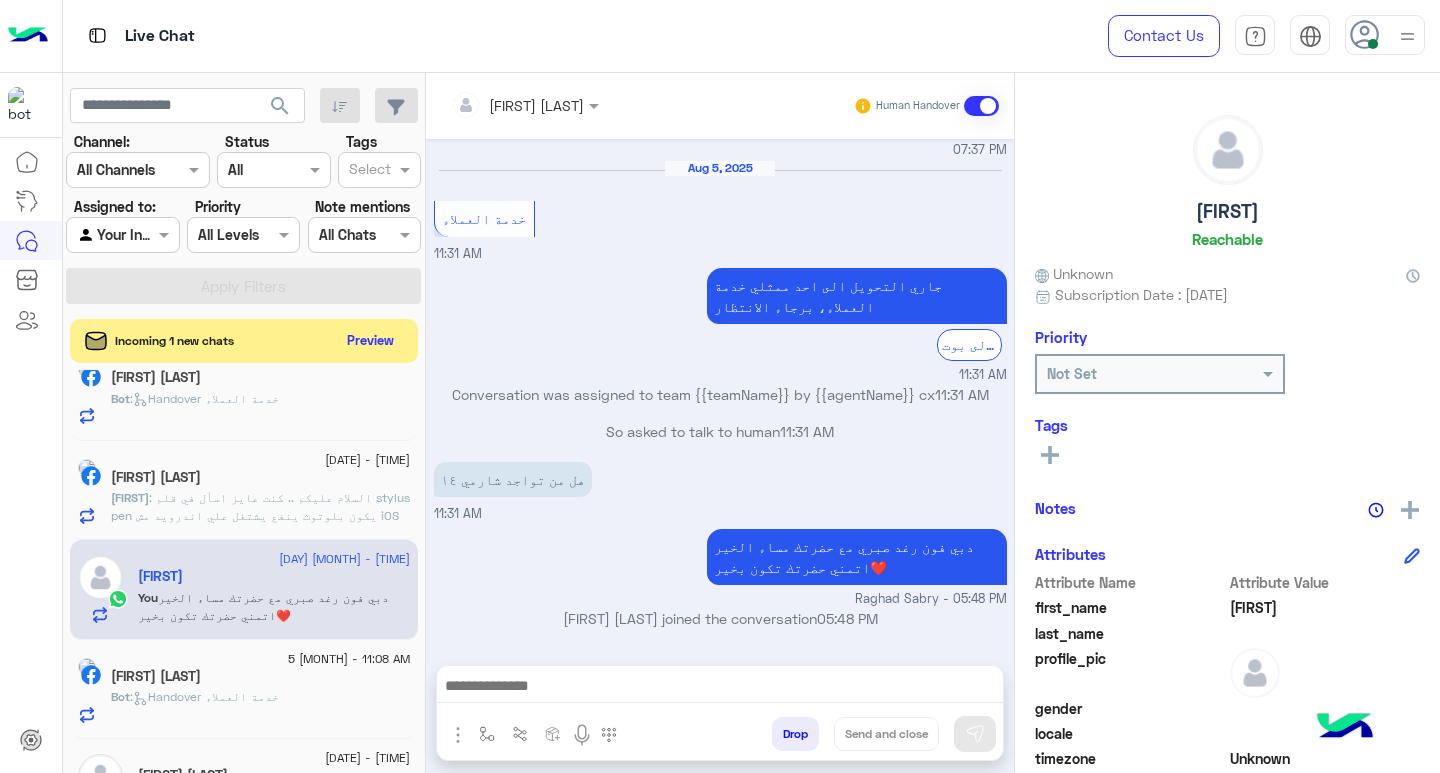 paste on "**********" 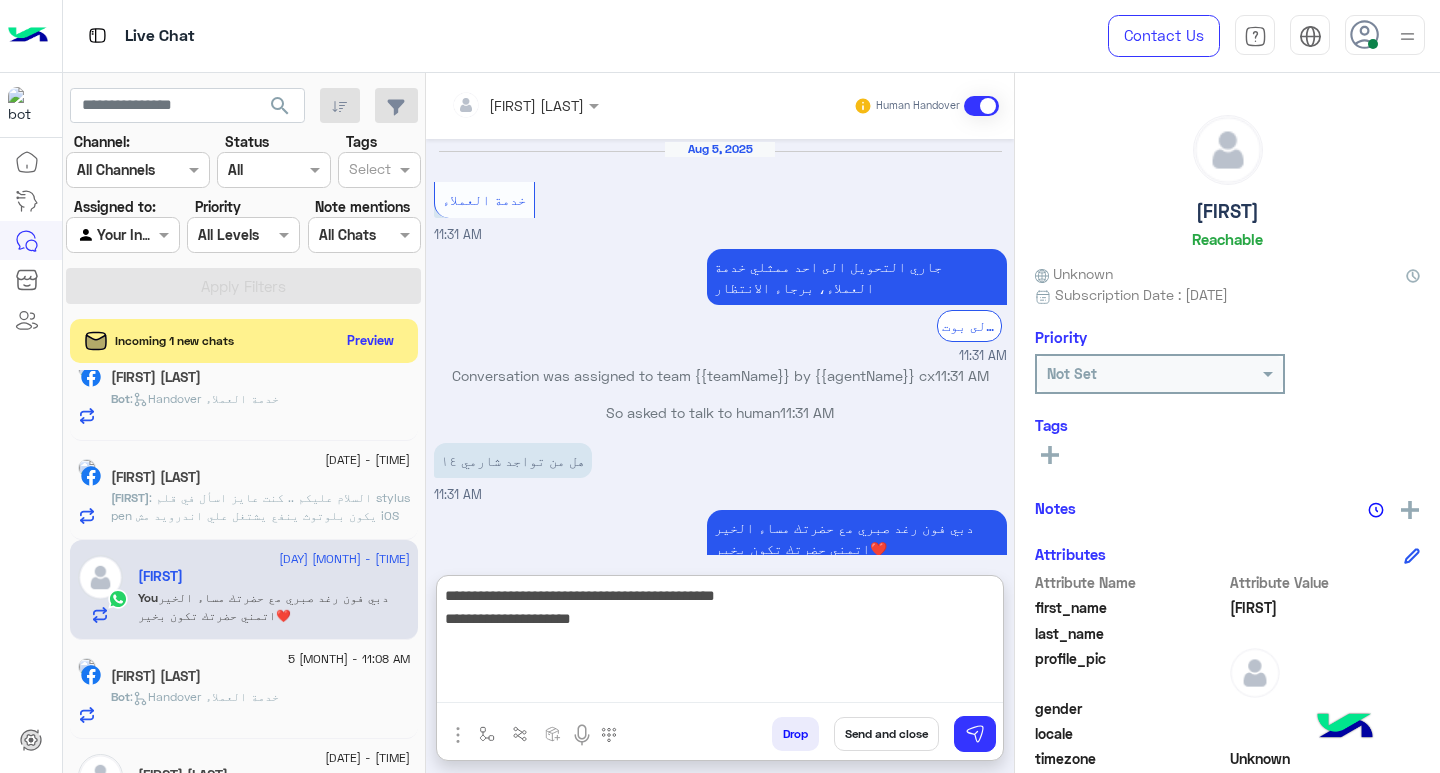 click on "**********" at bounding box center (720, 643) 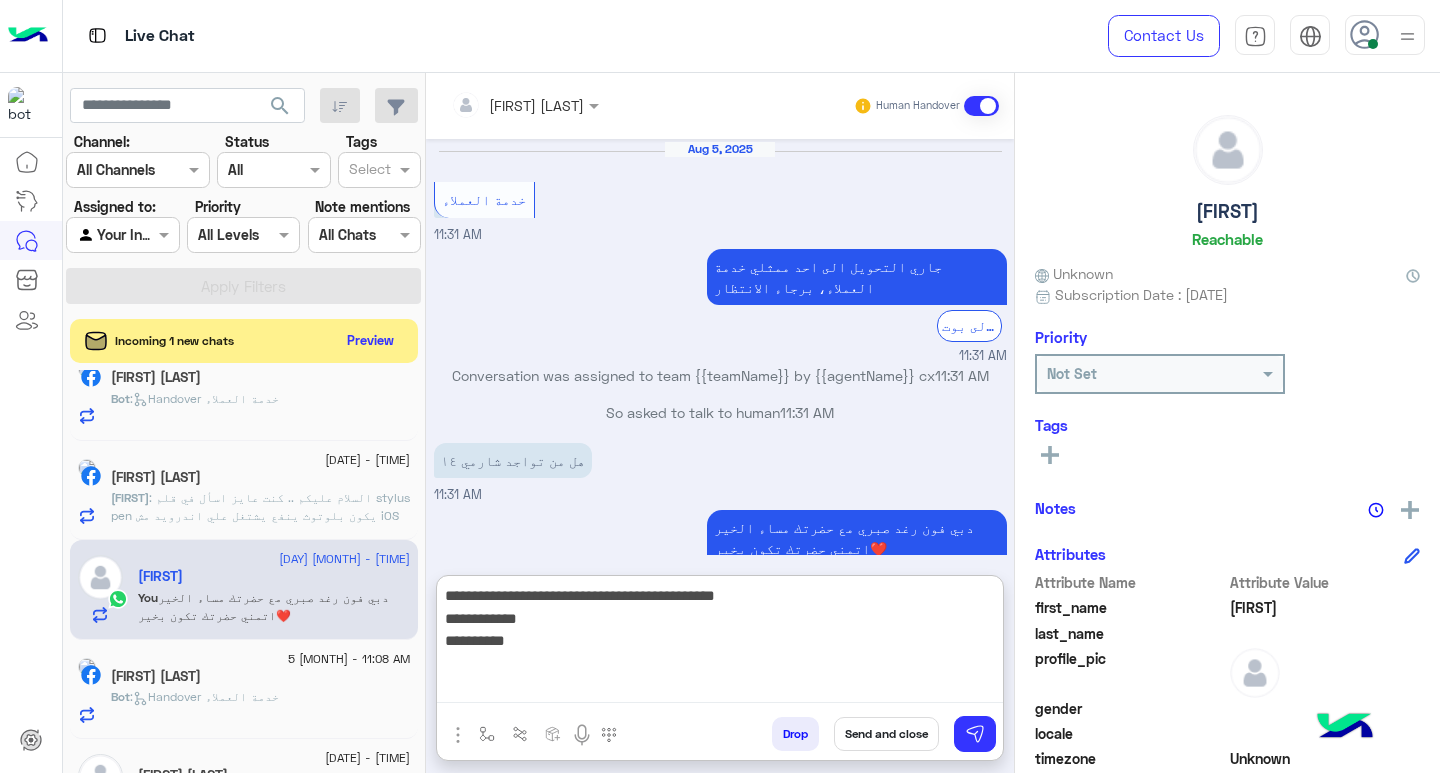 click on "**********" at bounding box center (720, 643) 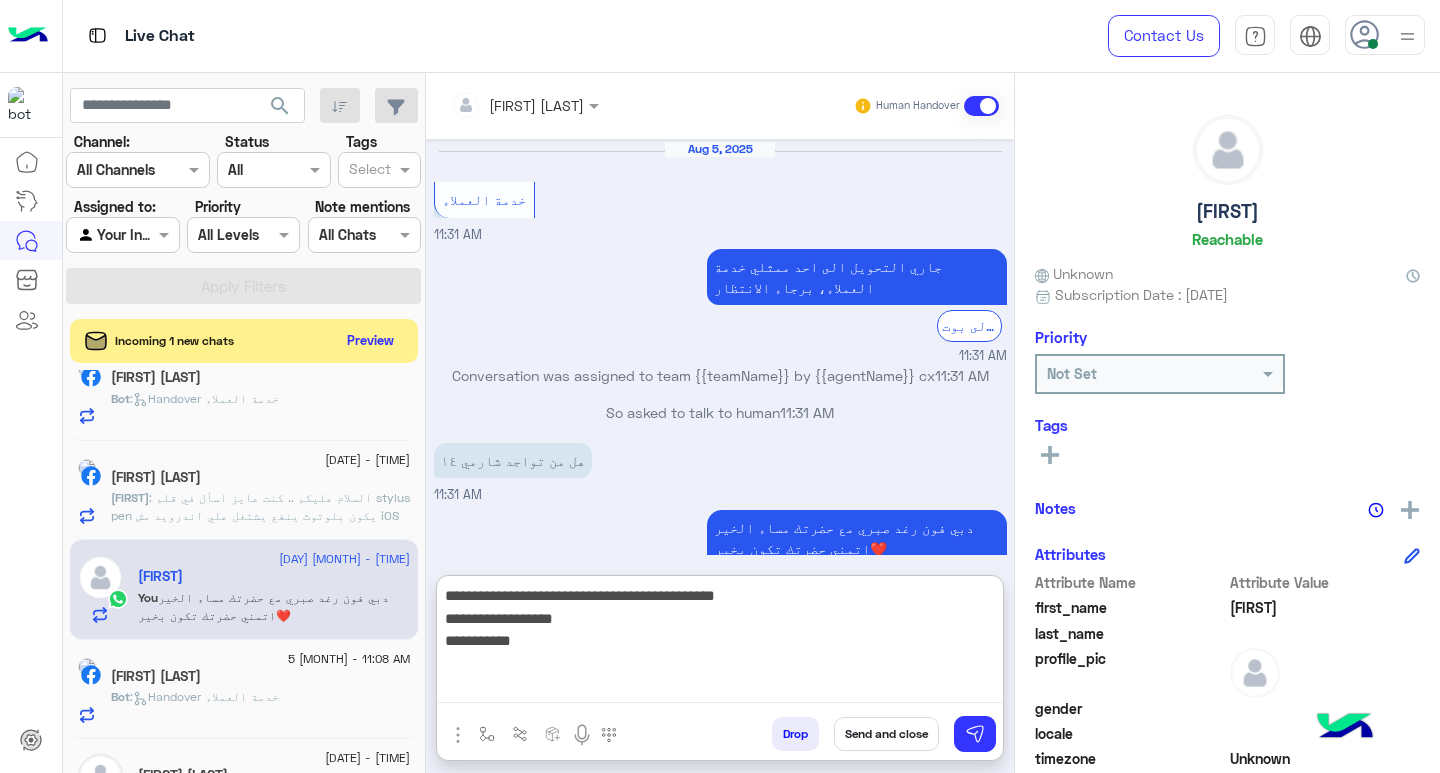 click on "**********" at bounding box center (720, 643) 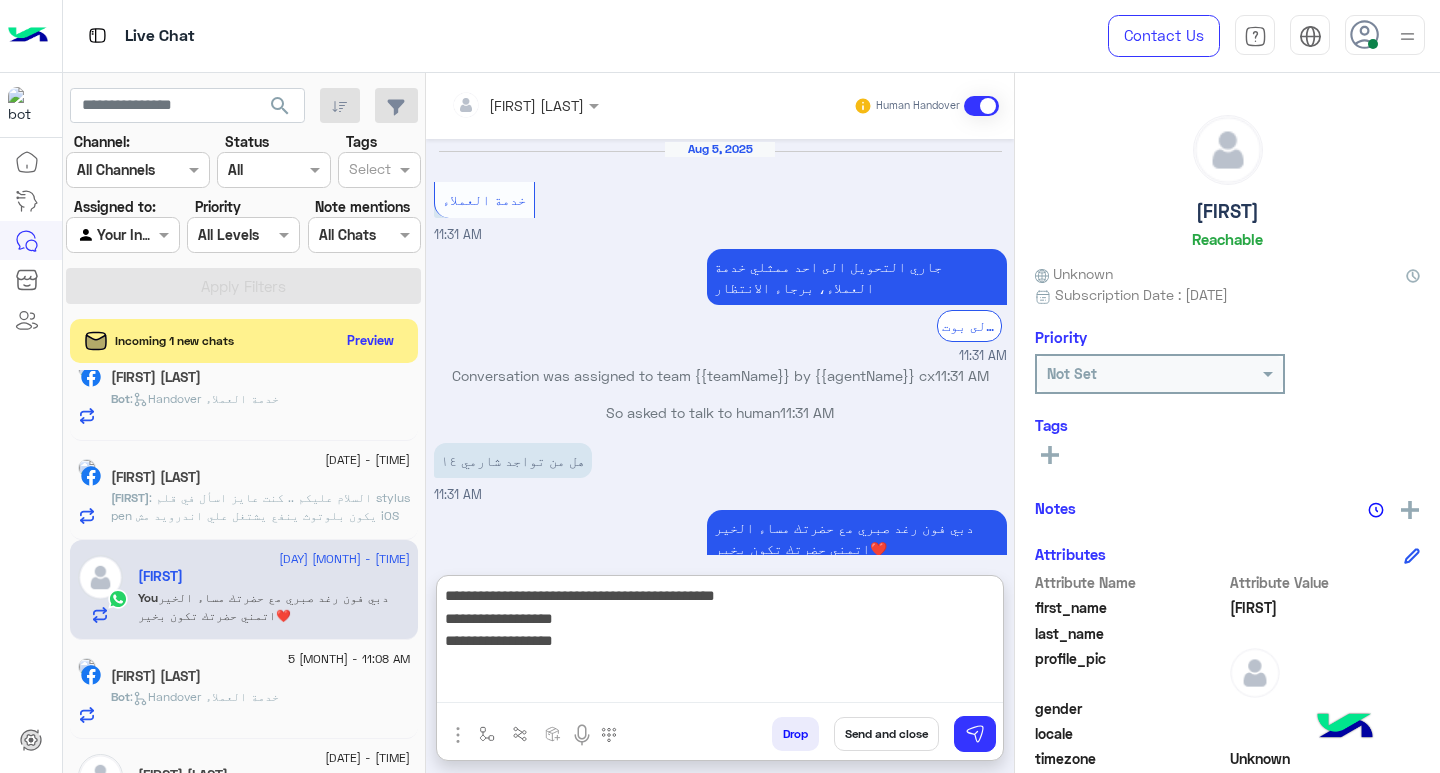 type on "**********" 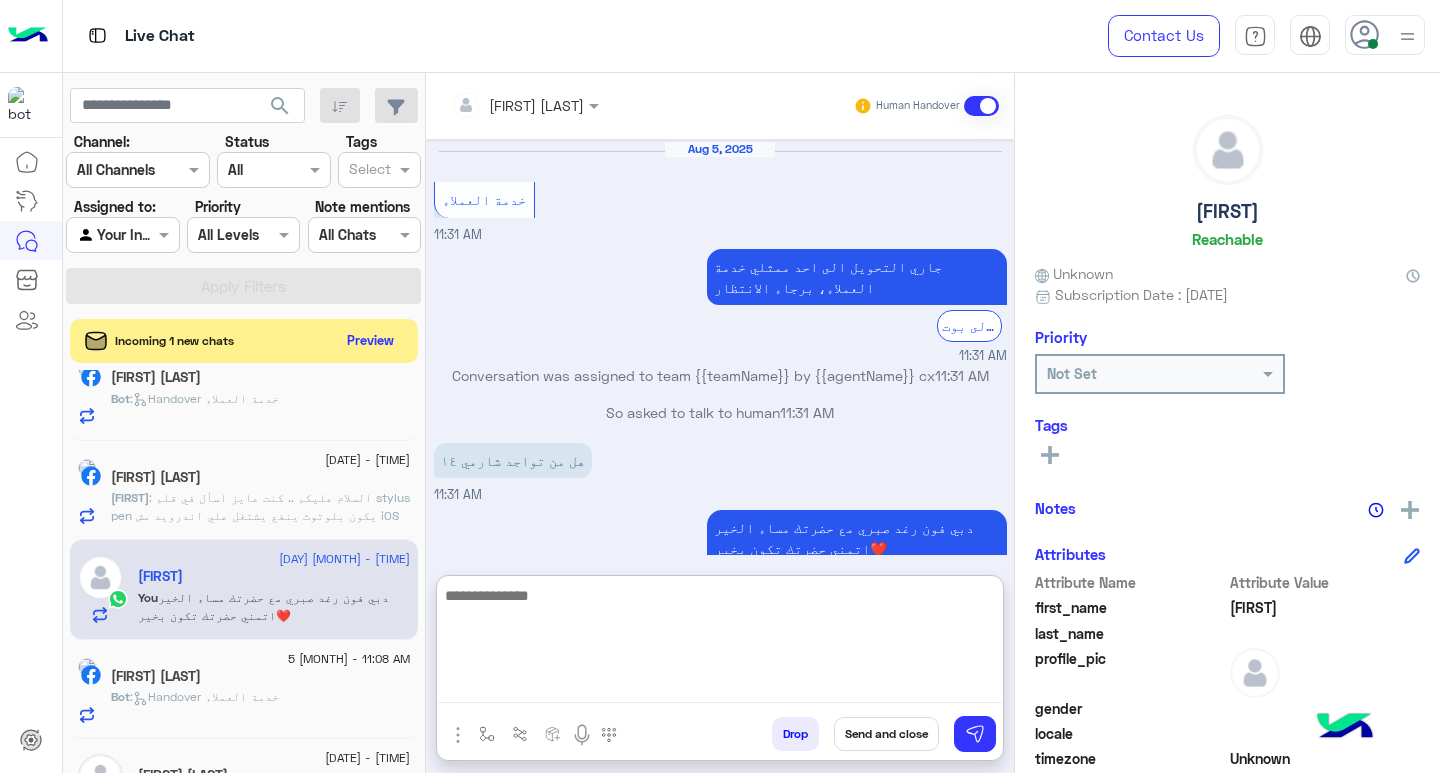 scroll, scrollTop: 1199, scrollLeft: 0, axis: vertical 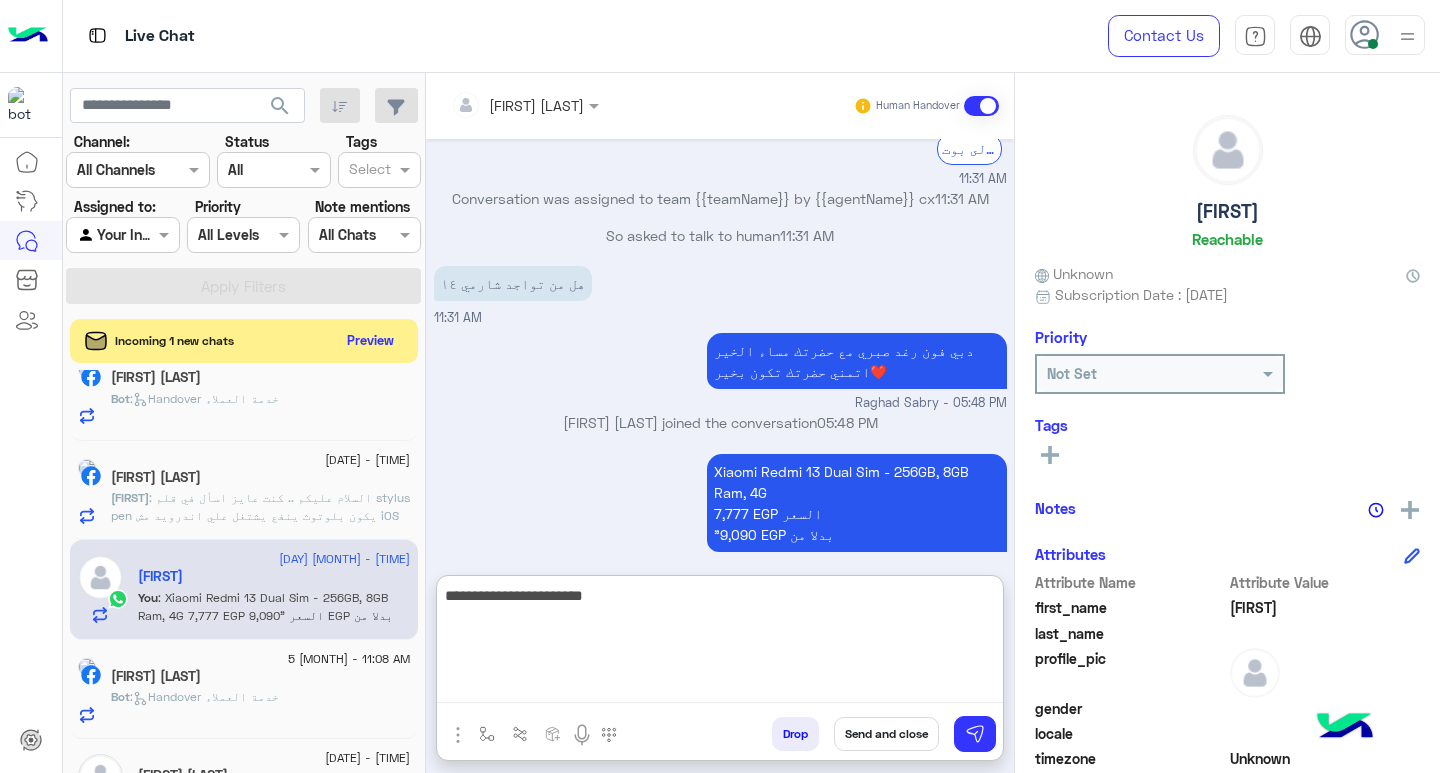 type on "**********" 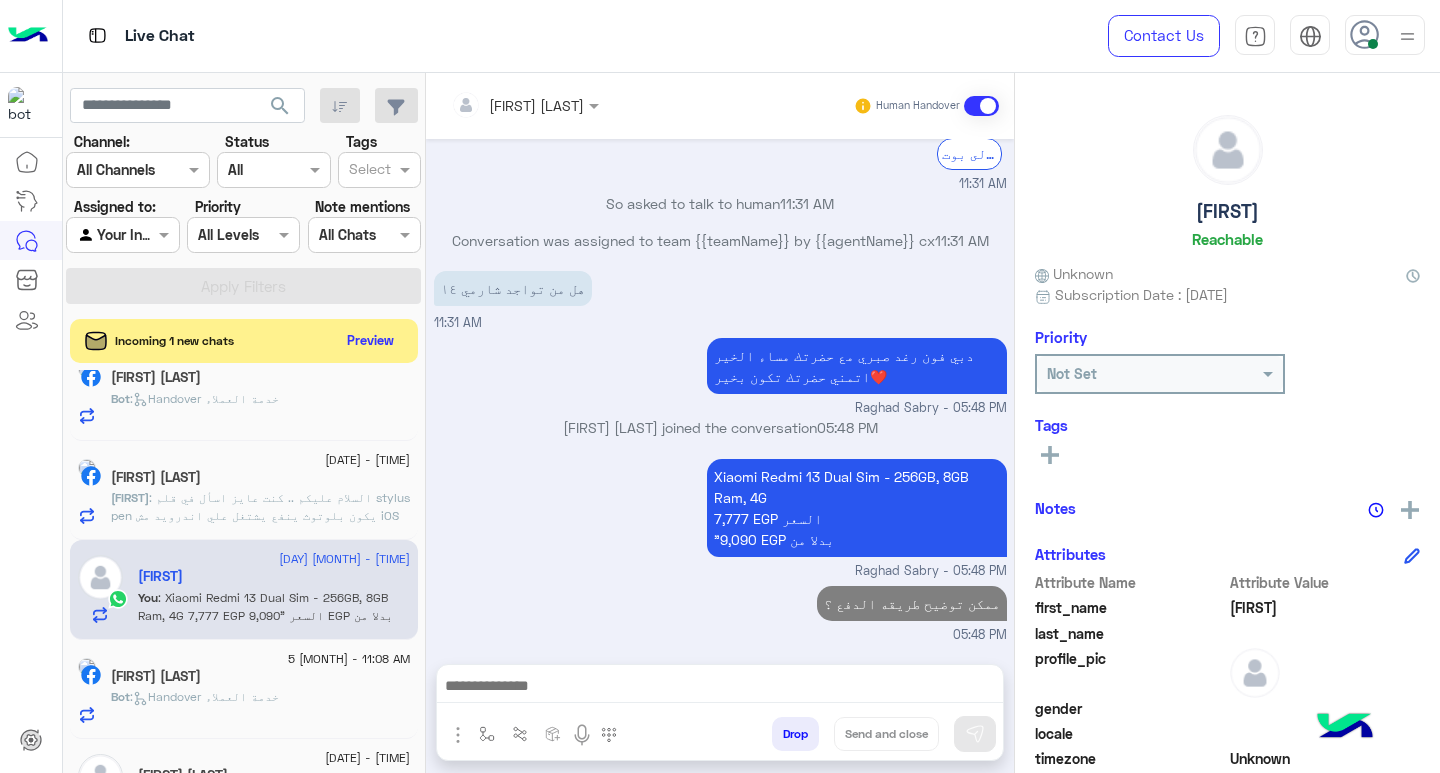 scroll, scrollTop: 1173, scrollLeft: 0, axis: vertical 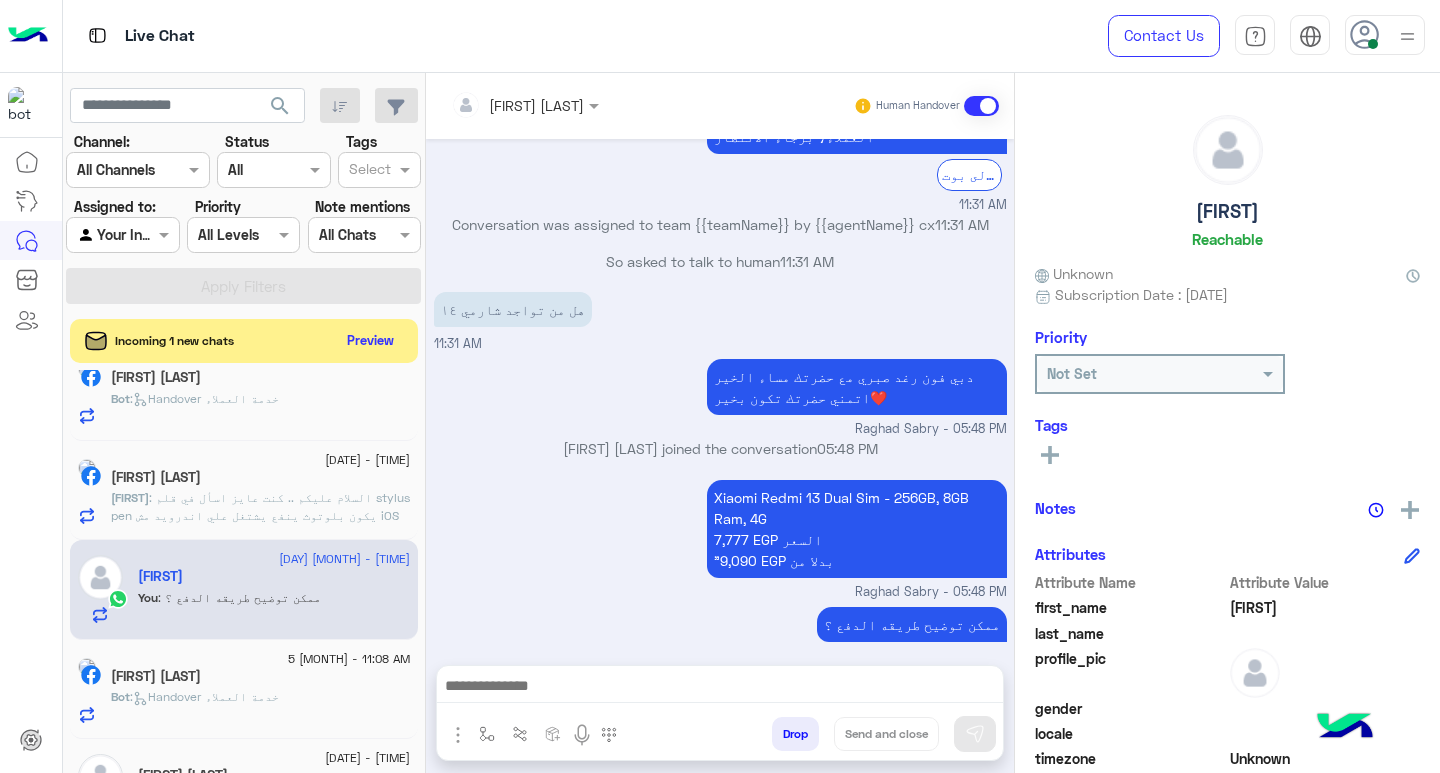 click at bounding box center [720, 688] 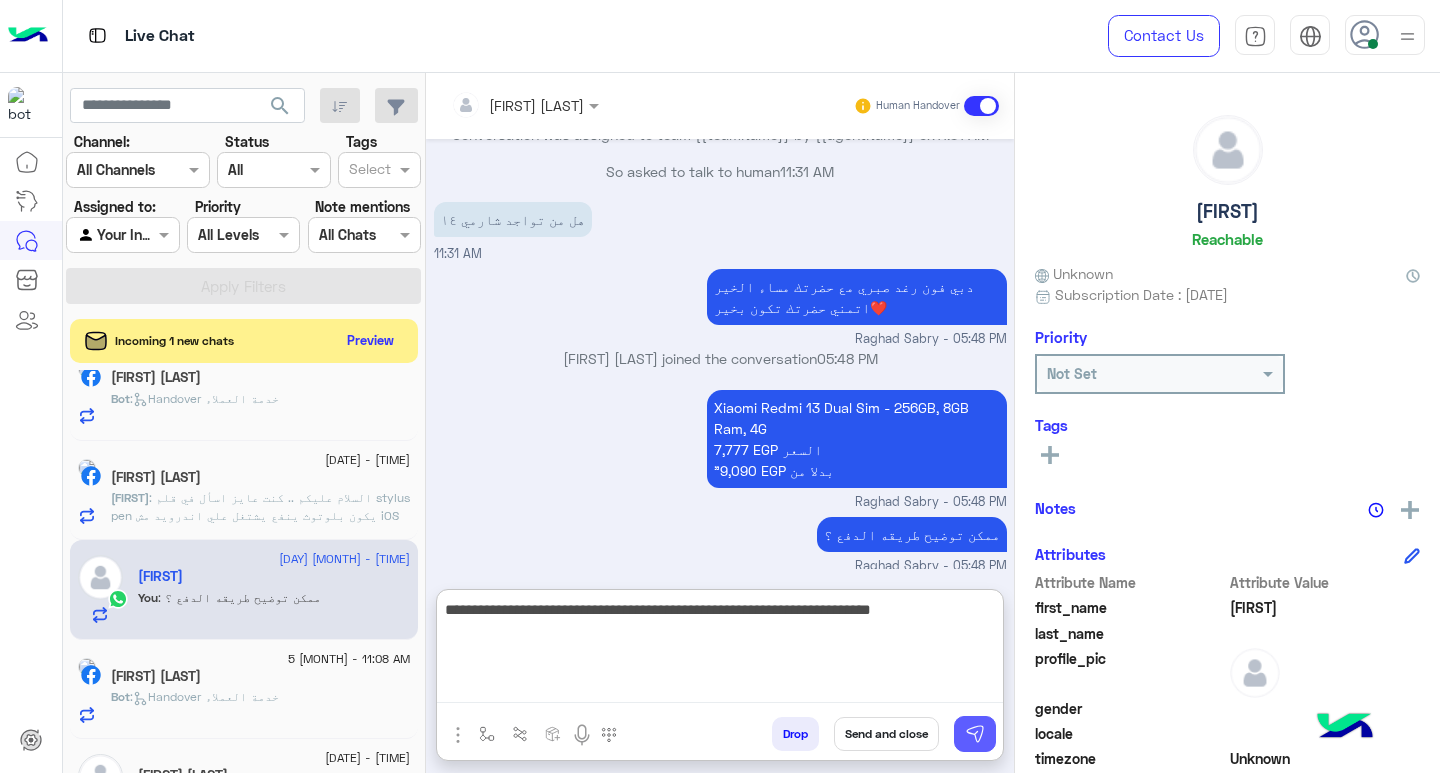 type on "**********" 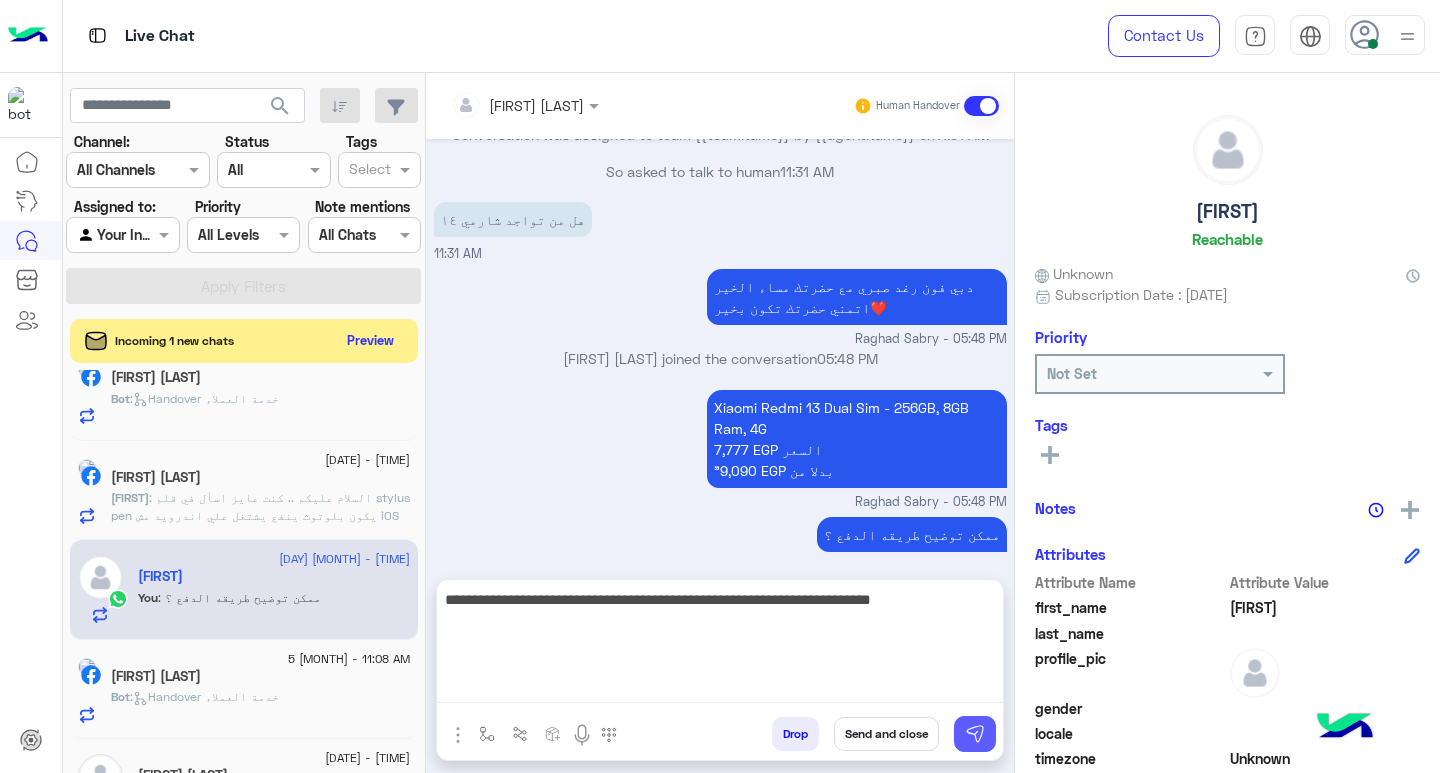 click at bounding box center [975, 734] 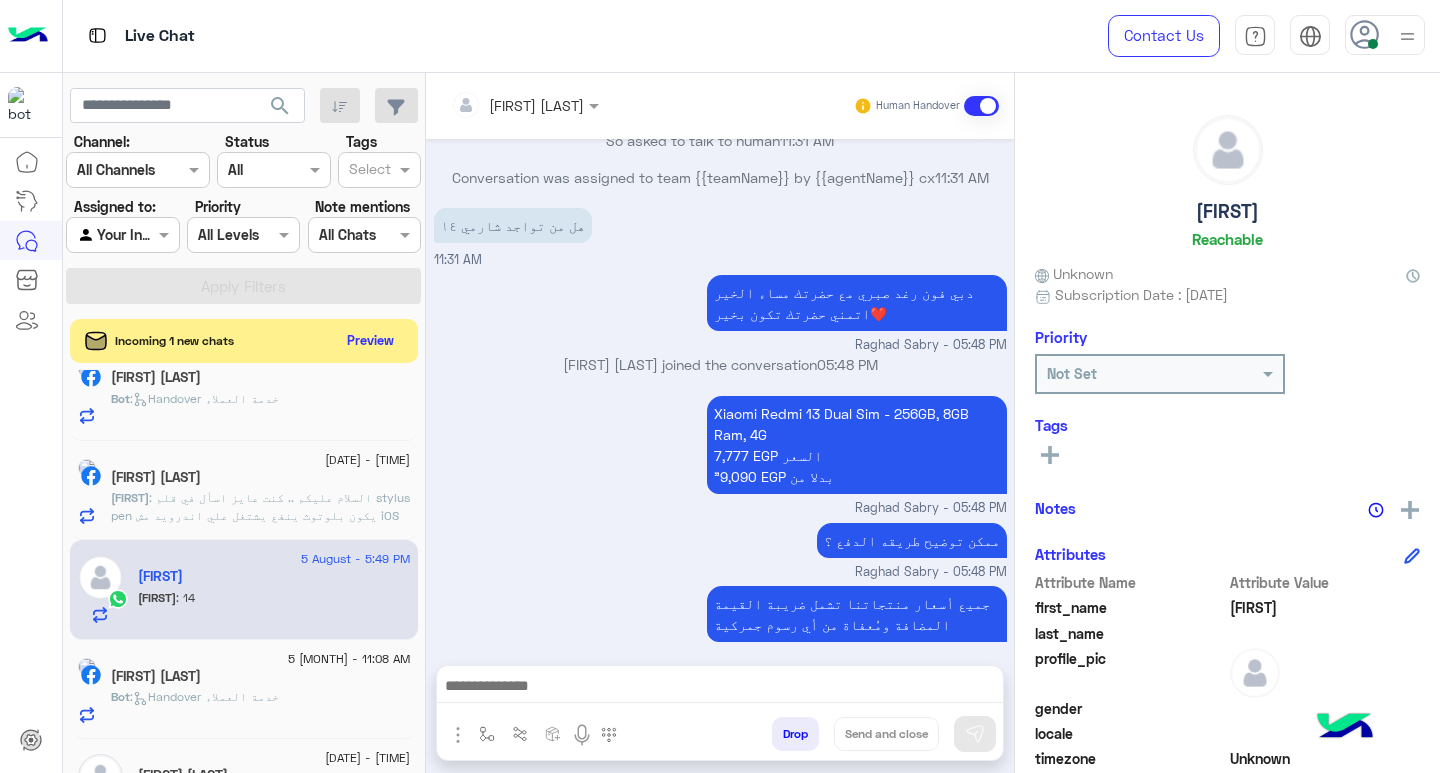 scroll, scrollTop: 1400, scrollLeft: 0, axis: vertical 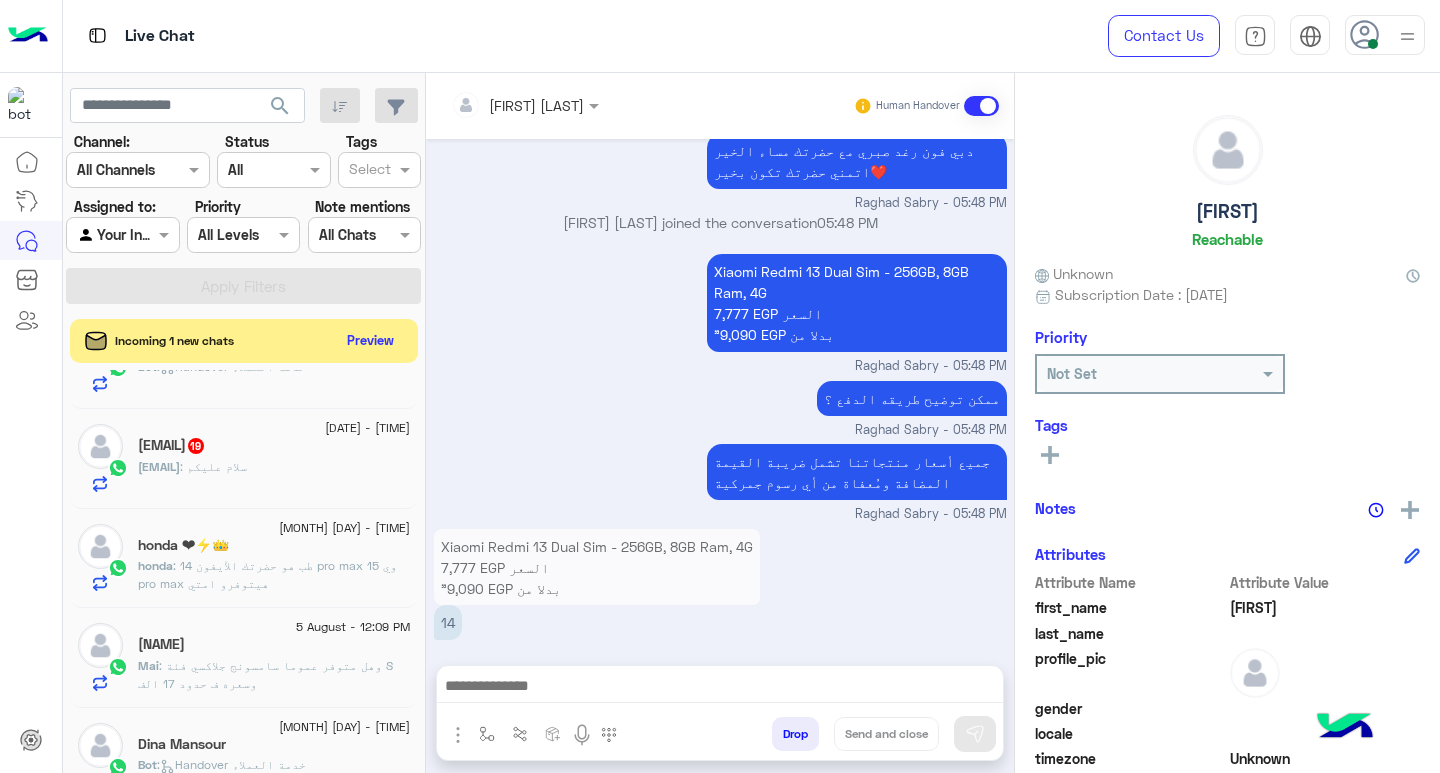 click at bounding box center (720, 688) 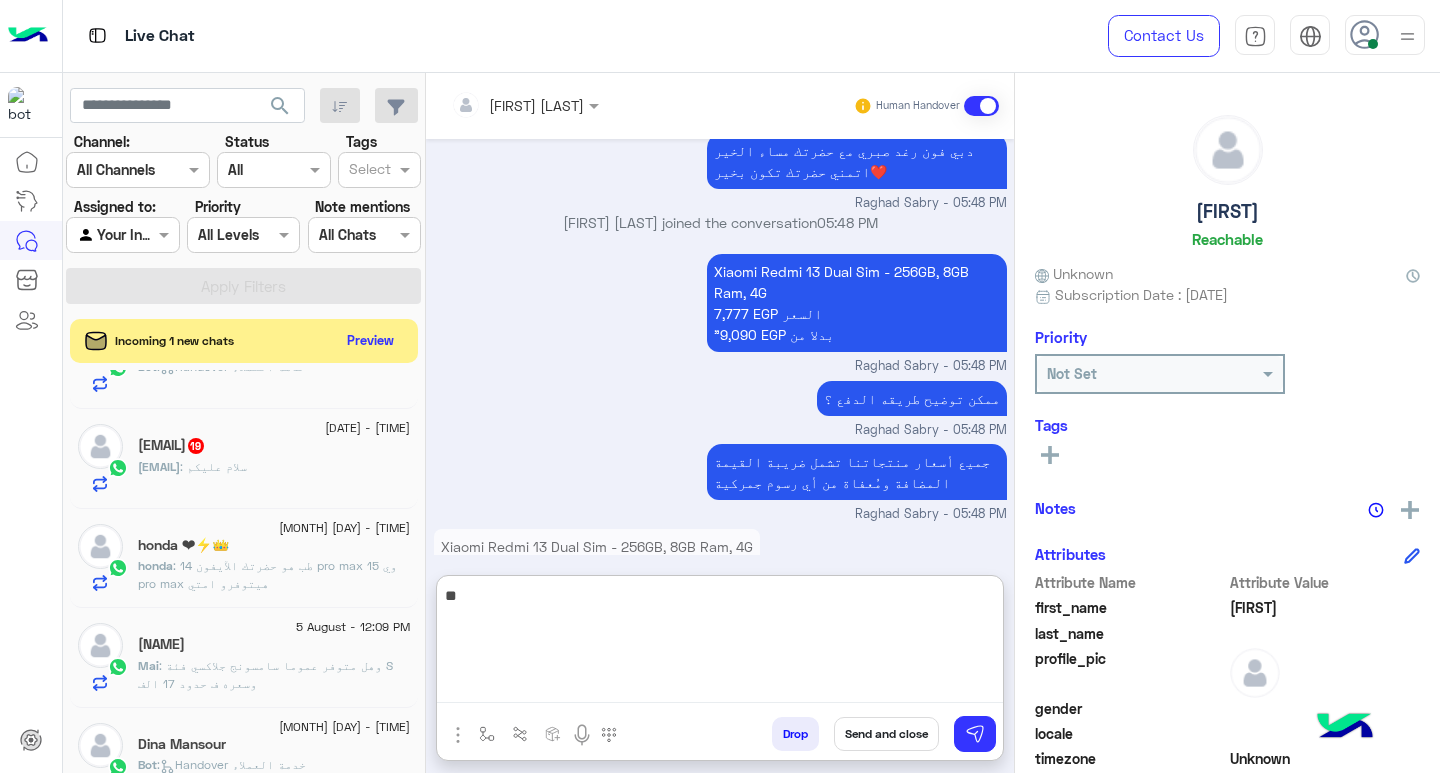 type on "*" 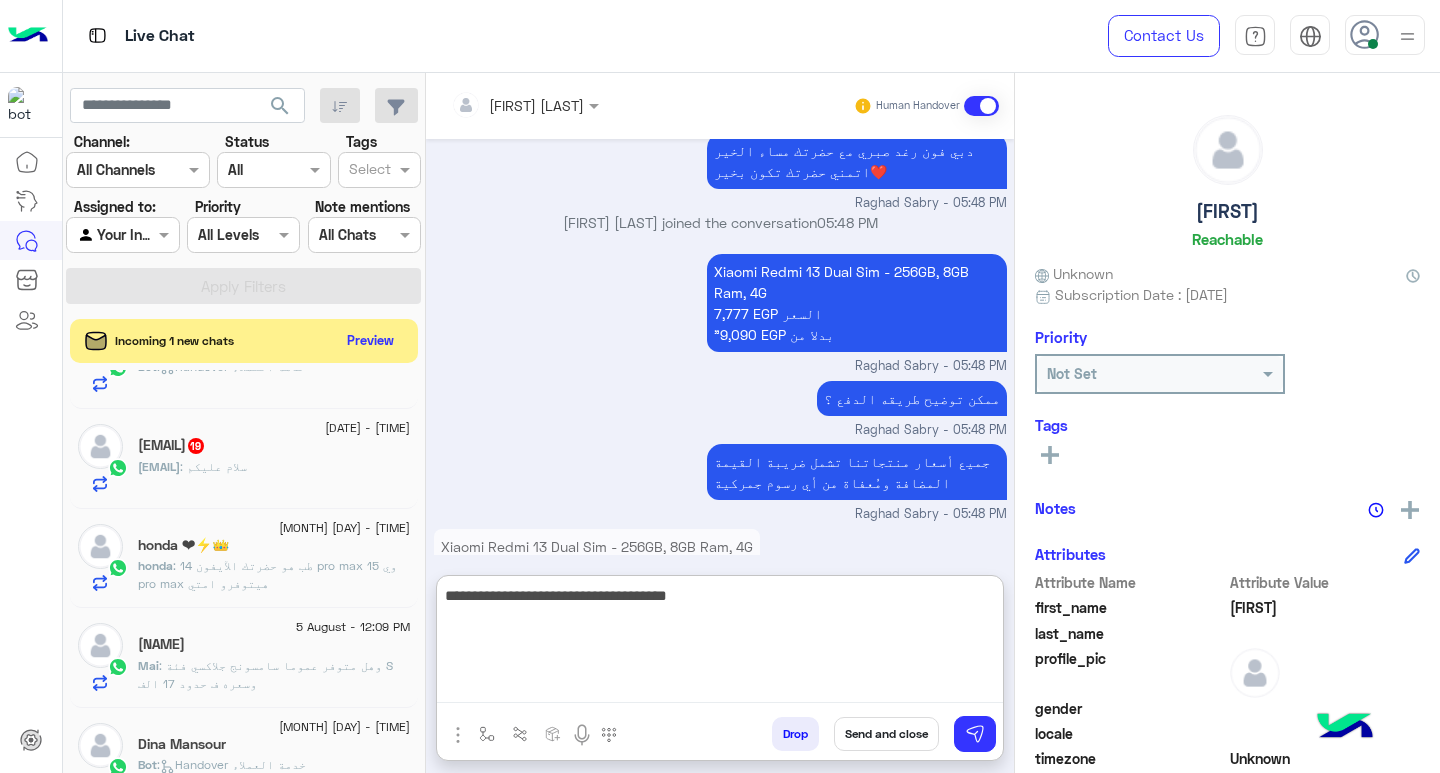 type on "**********" 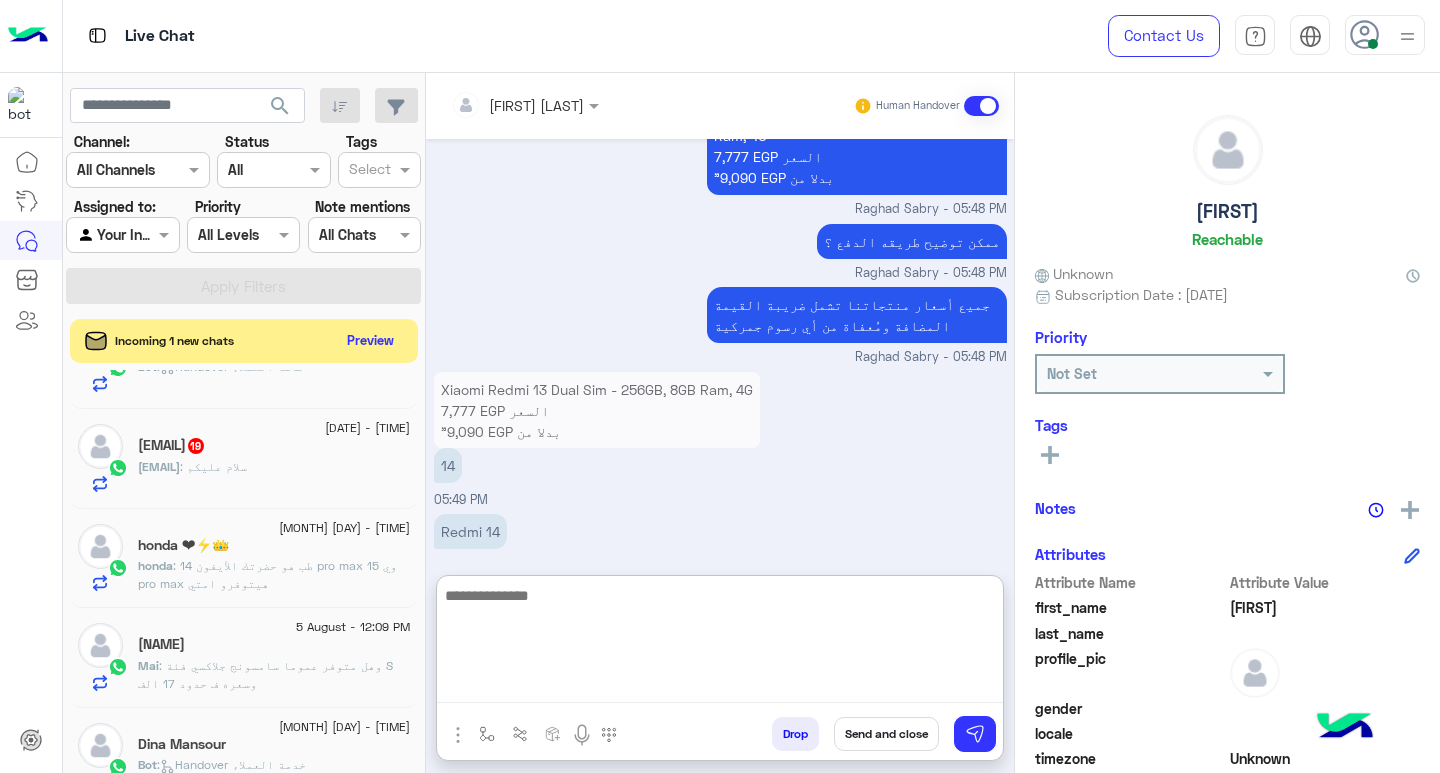 scroll, scrollTop: 1620, scrollLeft: 0, axis: vertical 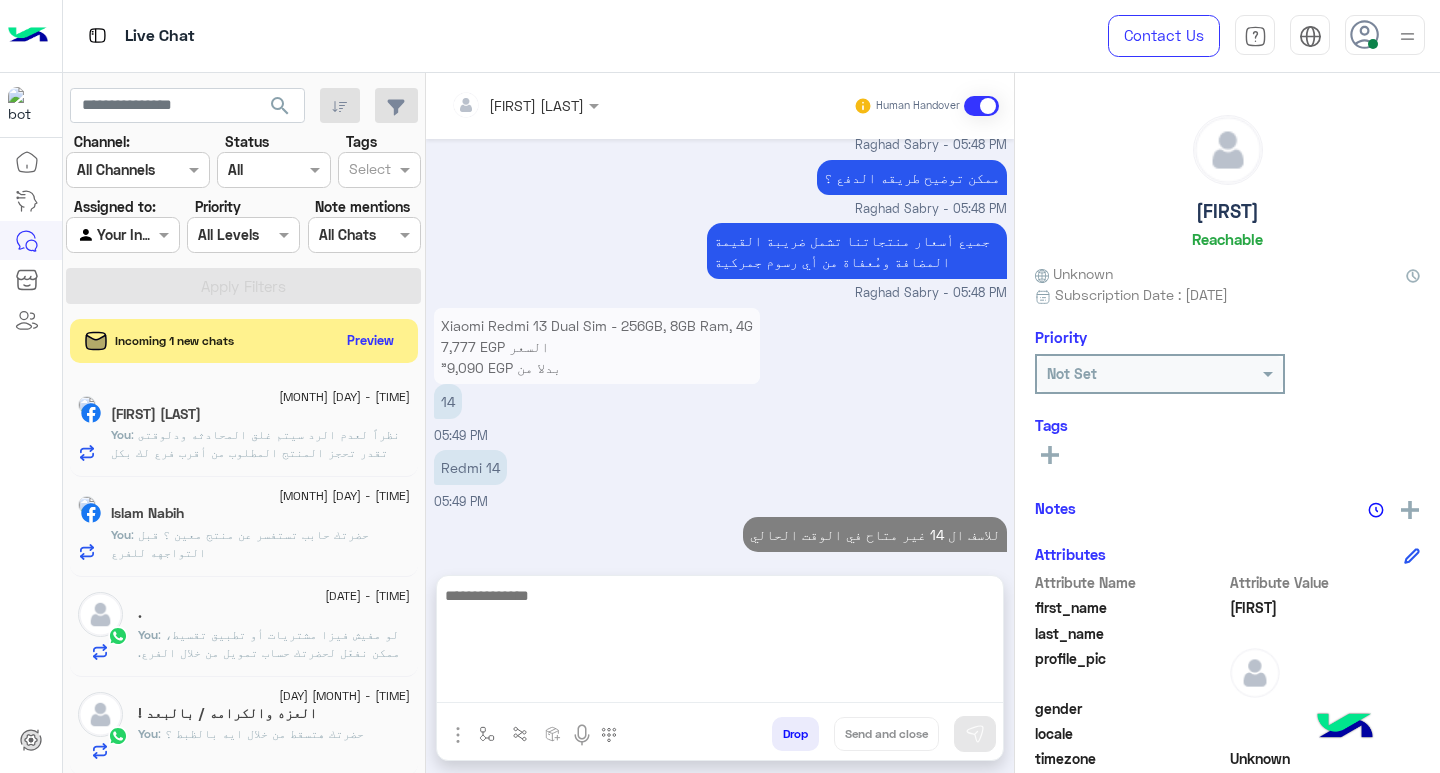 click on ": نظراً لعدم الرد سيتم غلق المحادثه
ودلوقتى تقدر تحجز المنتج المطلوب من أقرب فرع لك بكل سهولة:
1️⃣ احجز من صفحه المنتج ع الويب سايت
Www.dubaiphone.net
2️⃣ حدد خيار "Pickup in Store" أو "استلام من الفرع"
3️⃣ أنتظر تأكيد وجود المنتج  بمكالمة هاتفية او رسالة واتس اب
ولو حضرتك احتاجت اي مساعده ماتترددش انك تتواصل معانا مره تانيه بالضغط على خدمه العملاء, شكراَ لتواصل حضرتك مع دبي فون❤️" 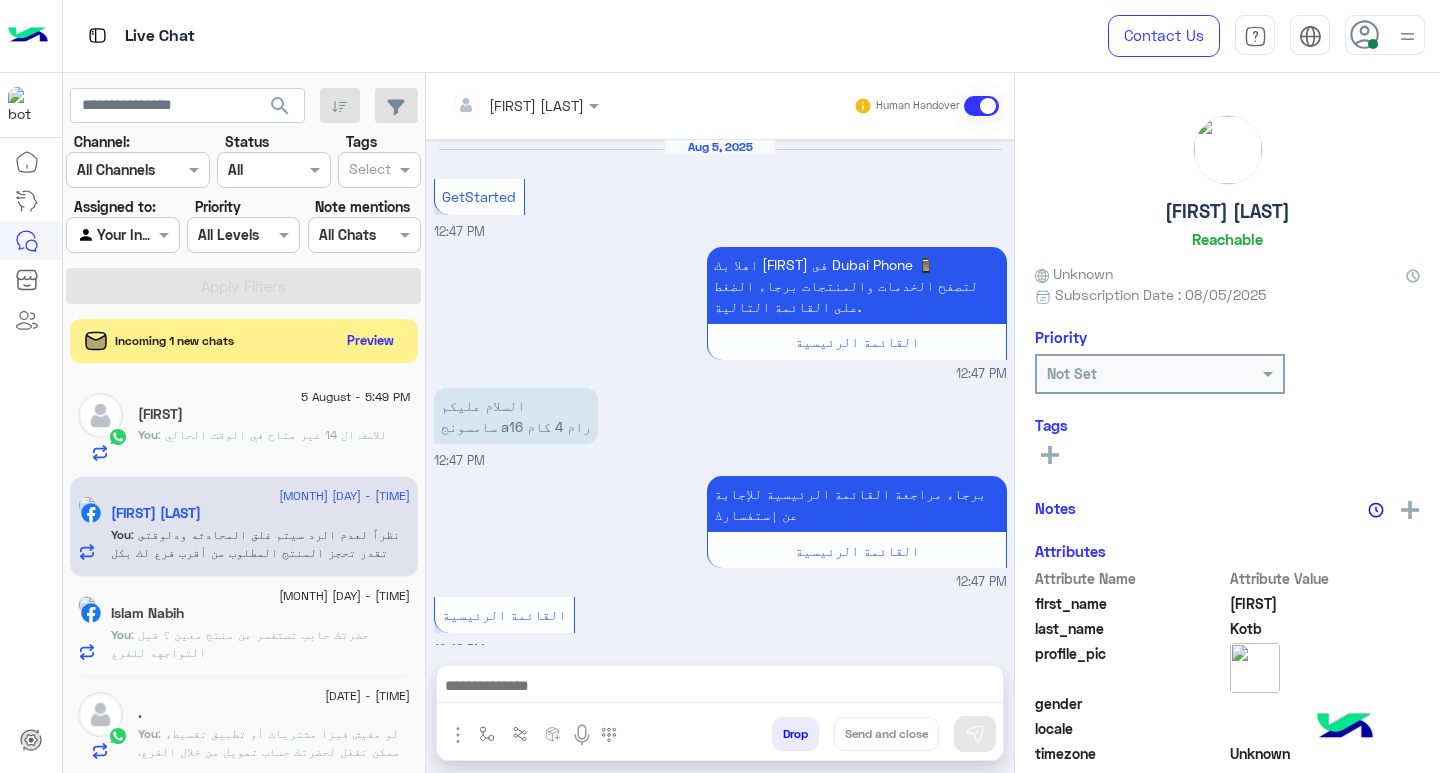 scroll, scrollTop: 981, scrollLeft: 0, axis: vertical 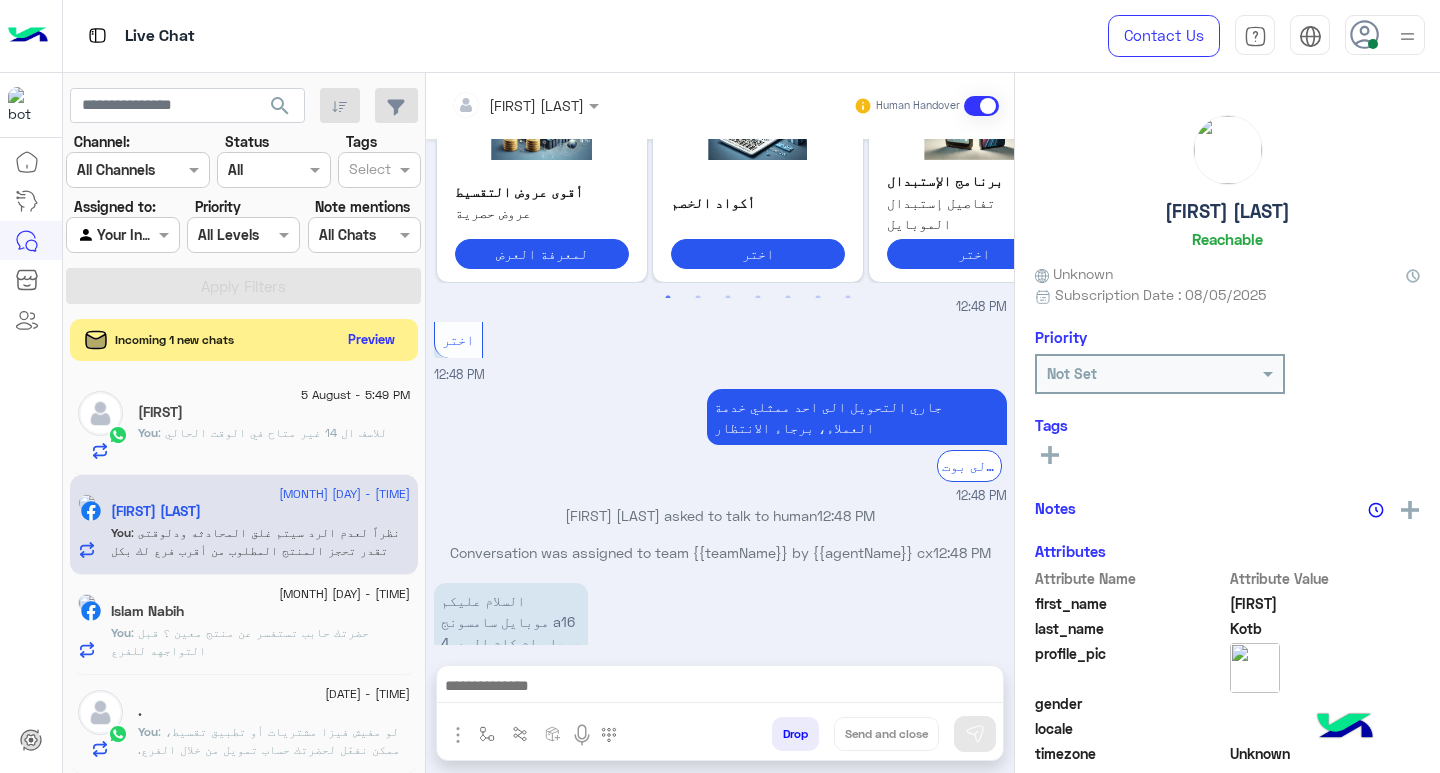 click on "Preview" 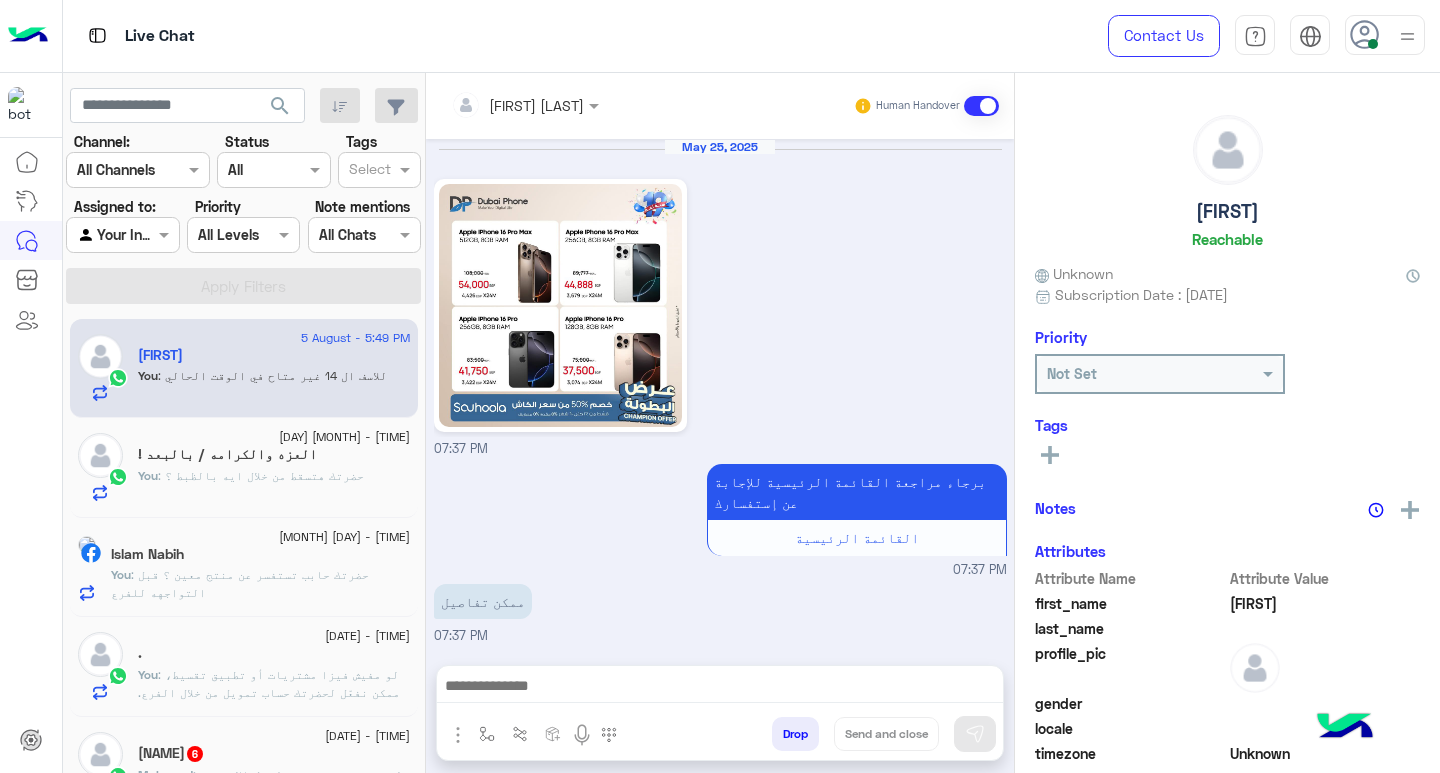 scroll, scrollTop: 1530, scrollLeft: 0, axis: vertical 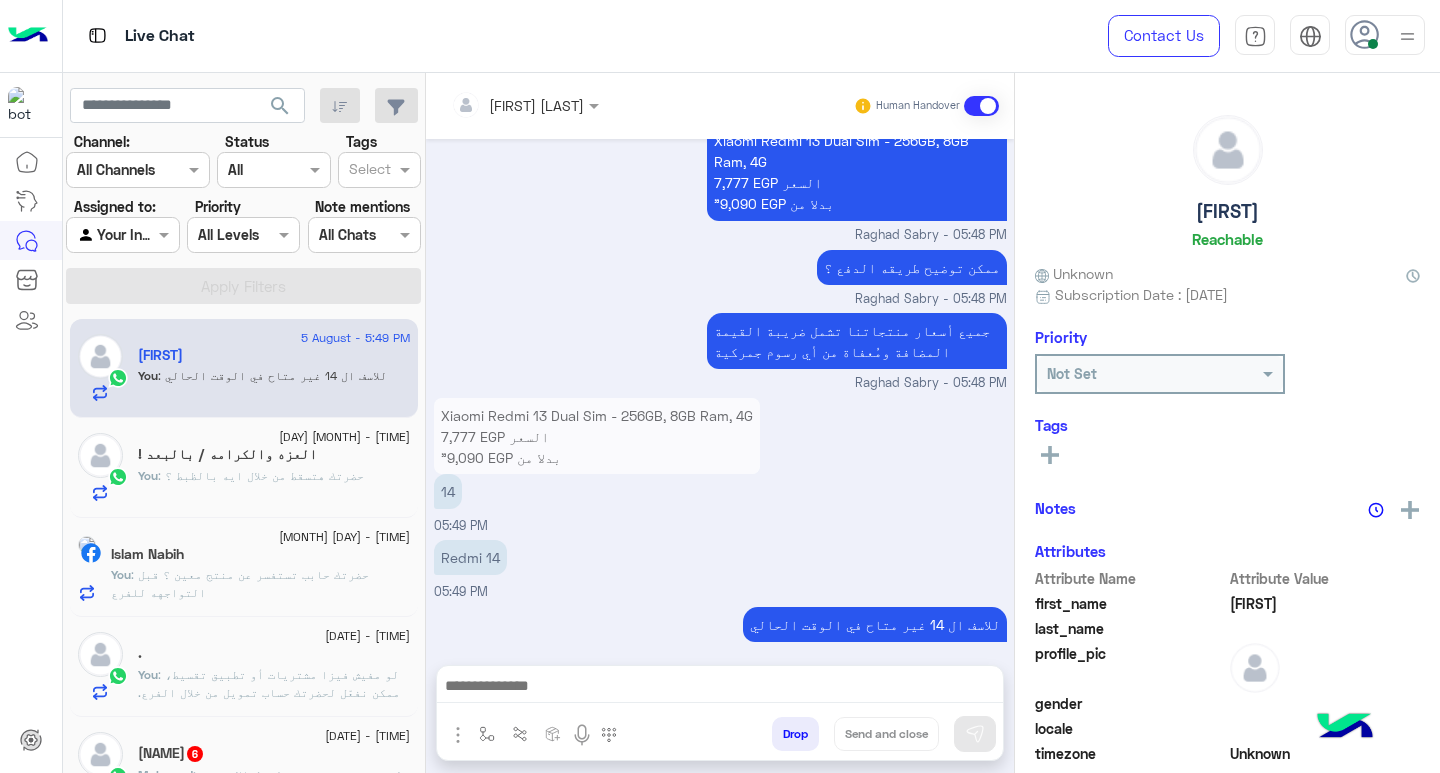 click on "You  : حضرتك هتسقط من خلال ايه بالظبط ؟" 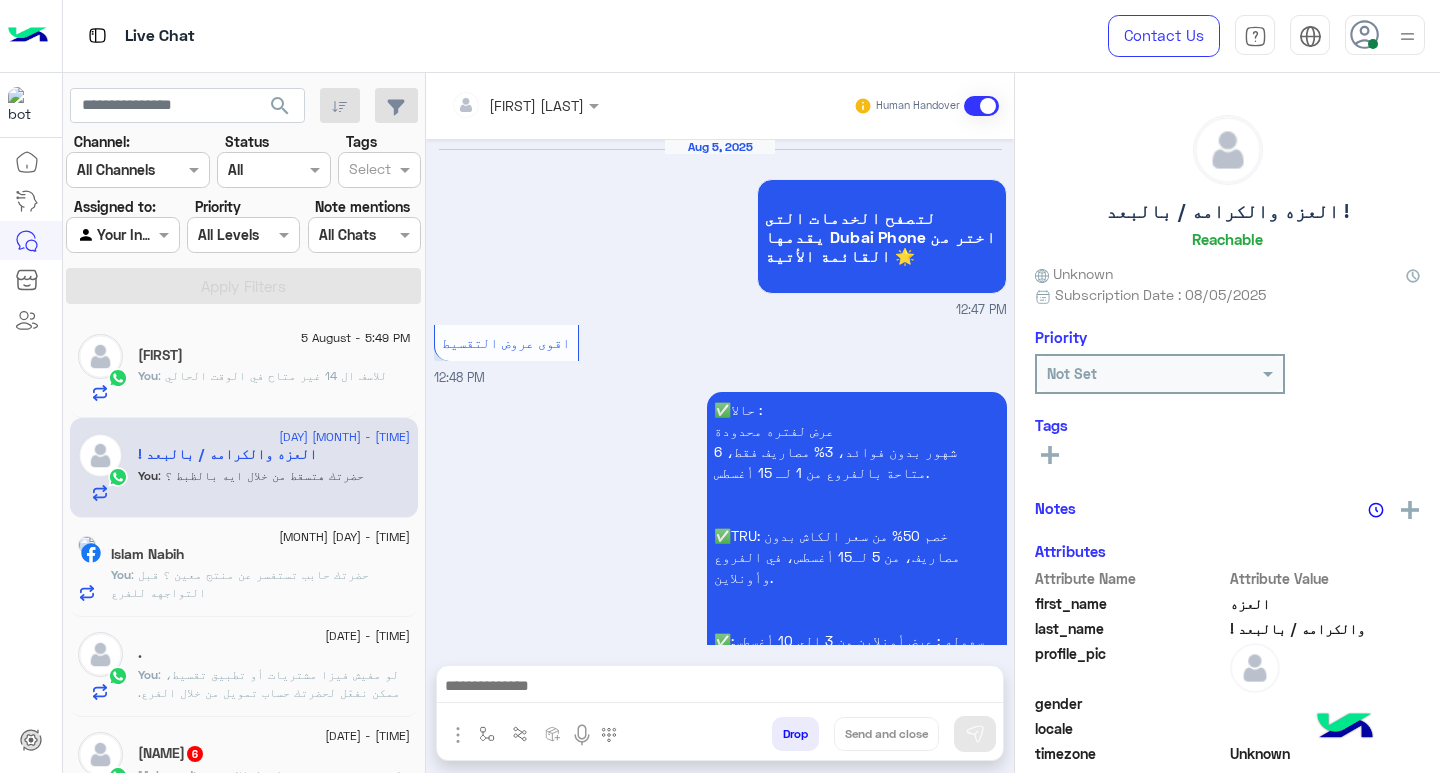 scroll, scrollTop: 1854, scrollLeft: 0, axis: vertical 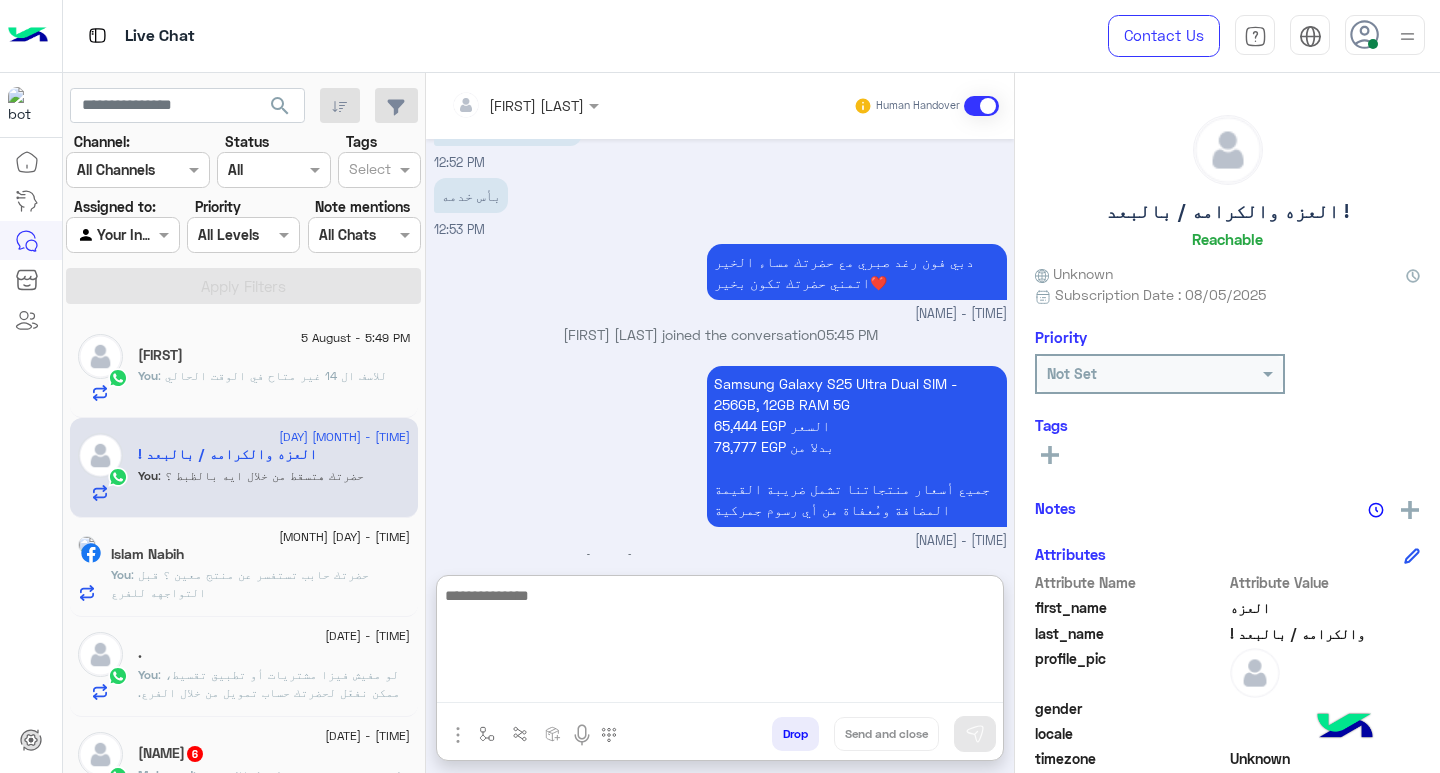 paste on "**********" 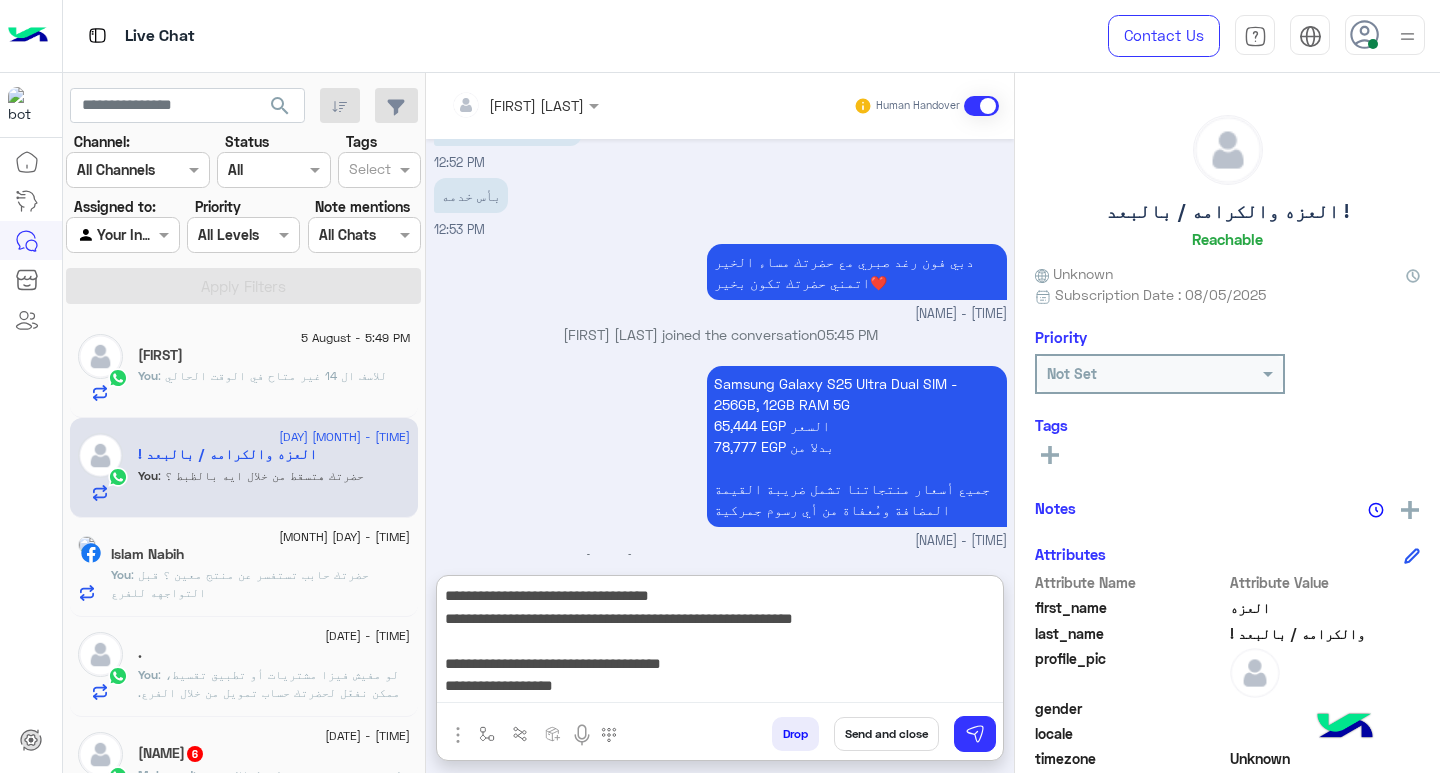 scroll, scrollTop: 151, scrollLeft: 0, axis: vertical 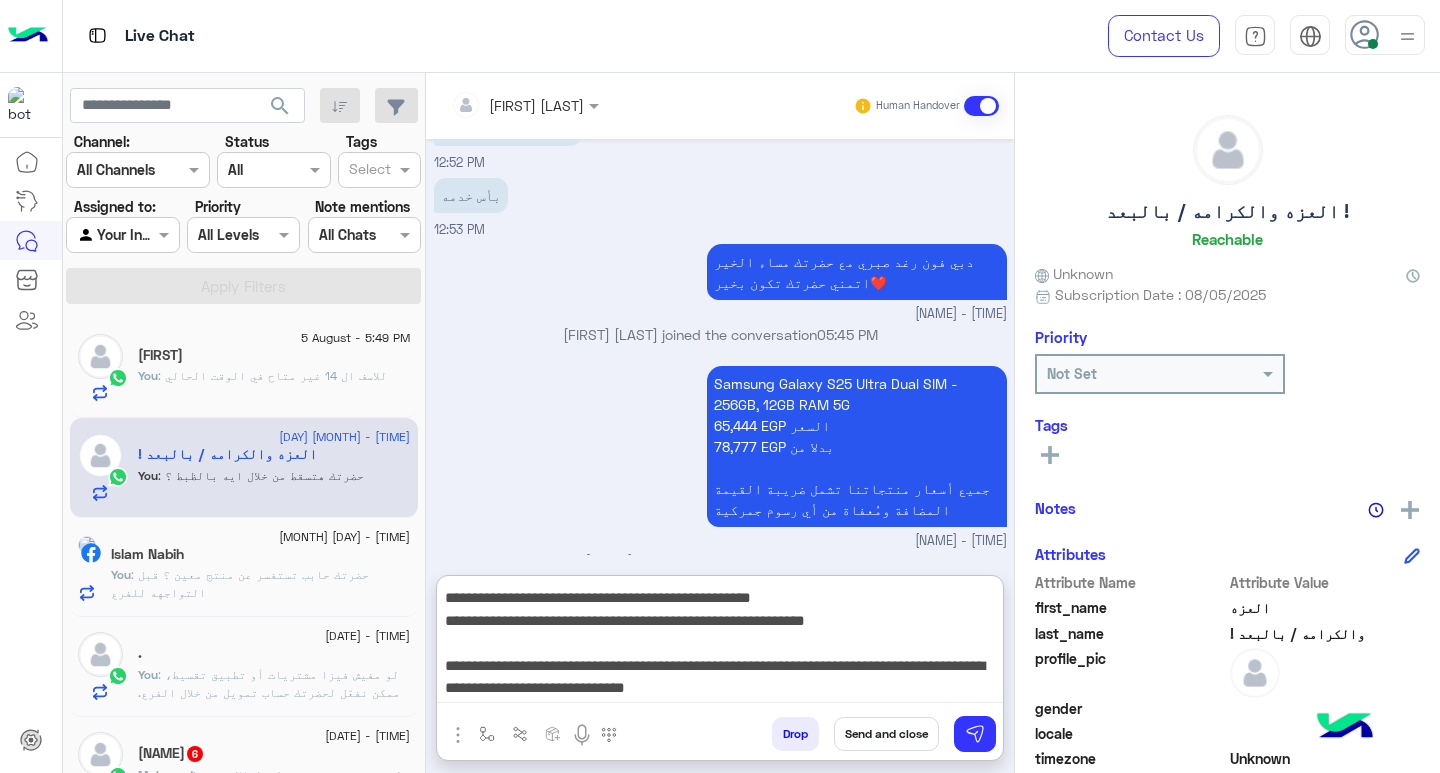 type on "**********" 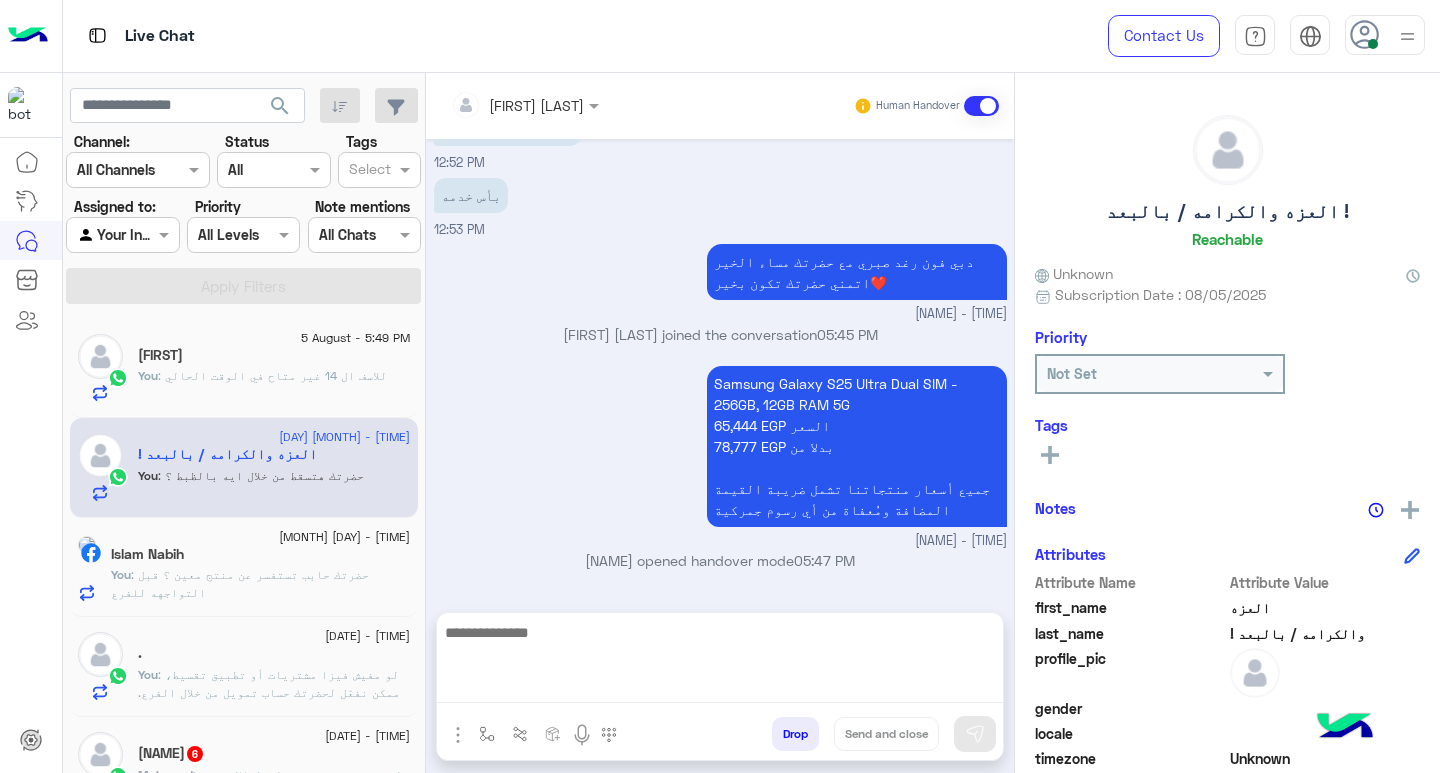 scroll, scrollTop: 0, scrollLeft: 0, axis: both 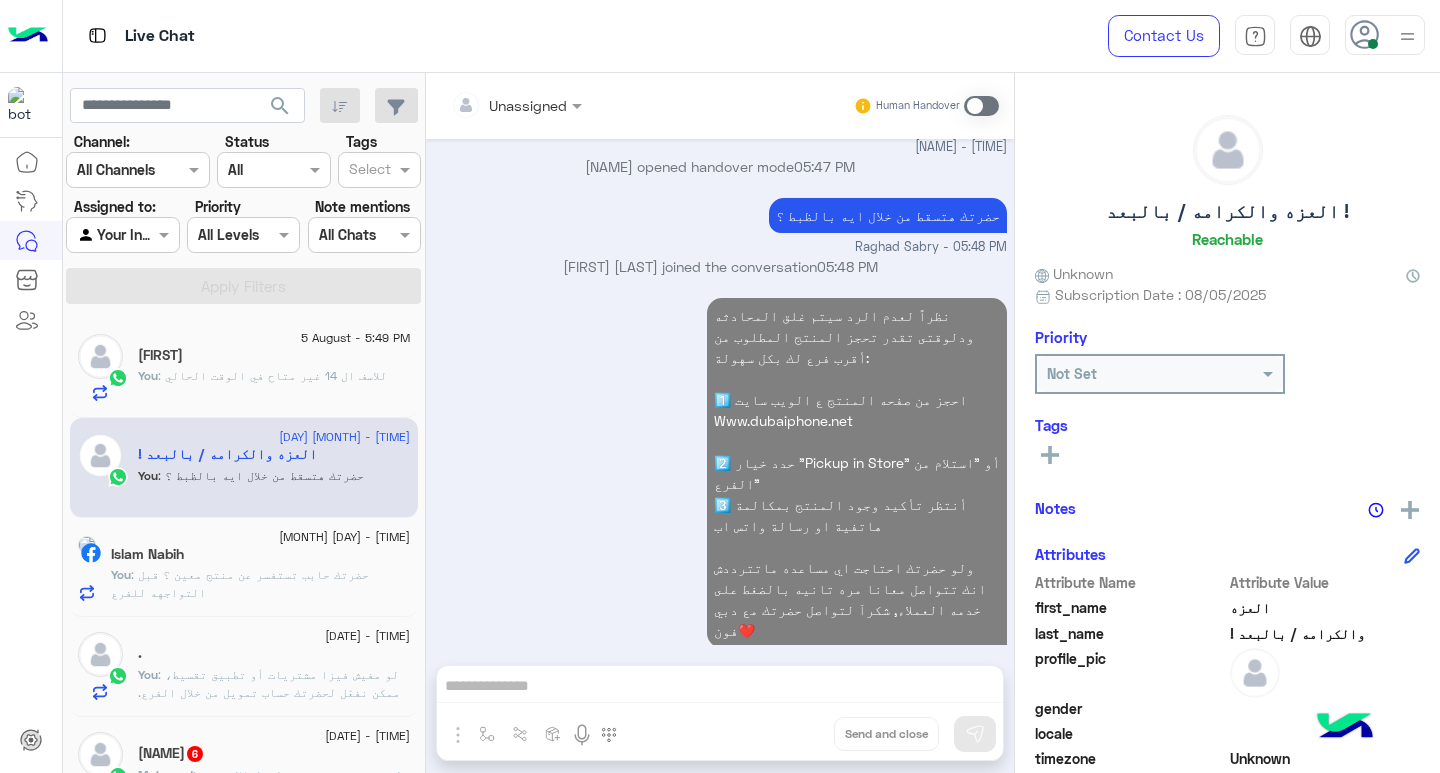 click on "You  : حضرتك هتسقط من خلال ايه بالظبط ؟" 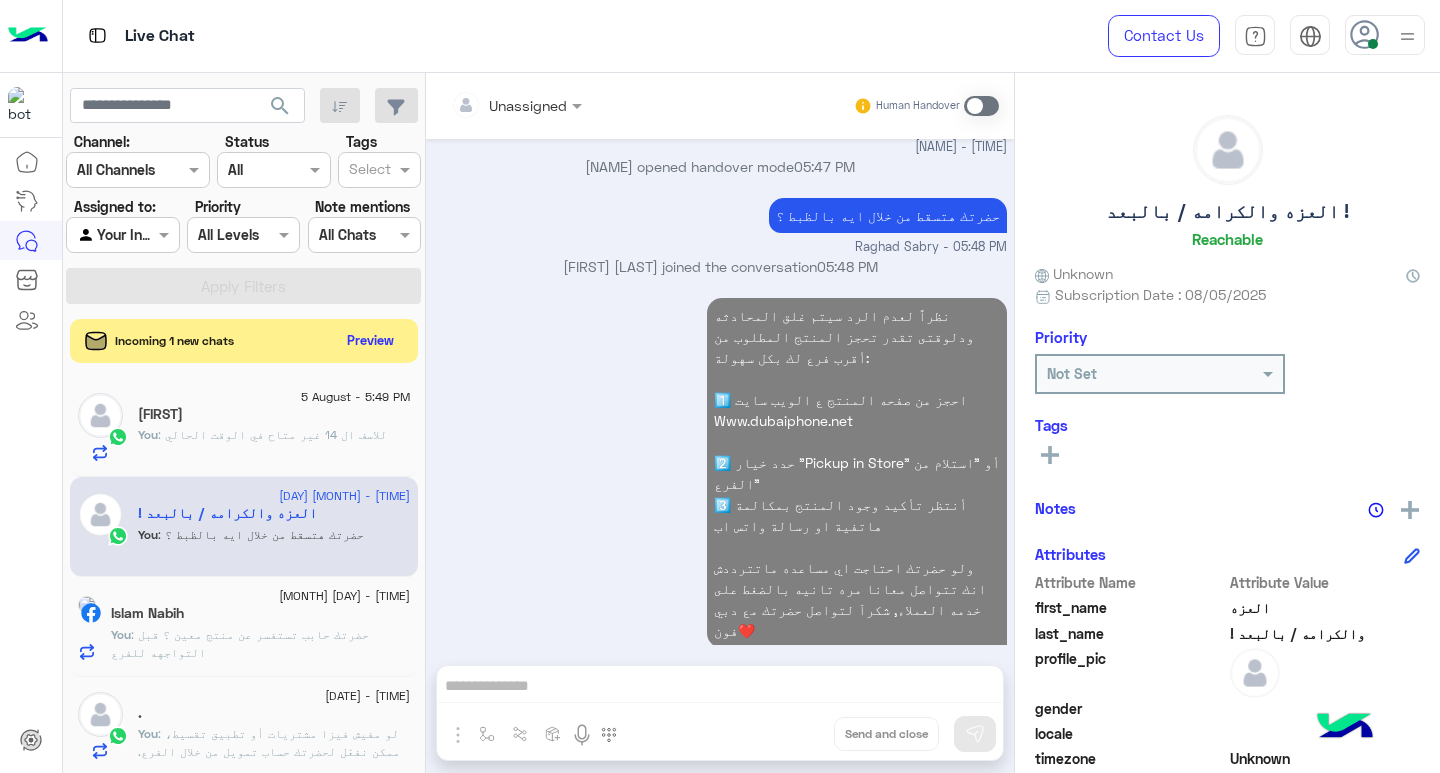click on "Islam Nabih" 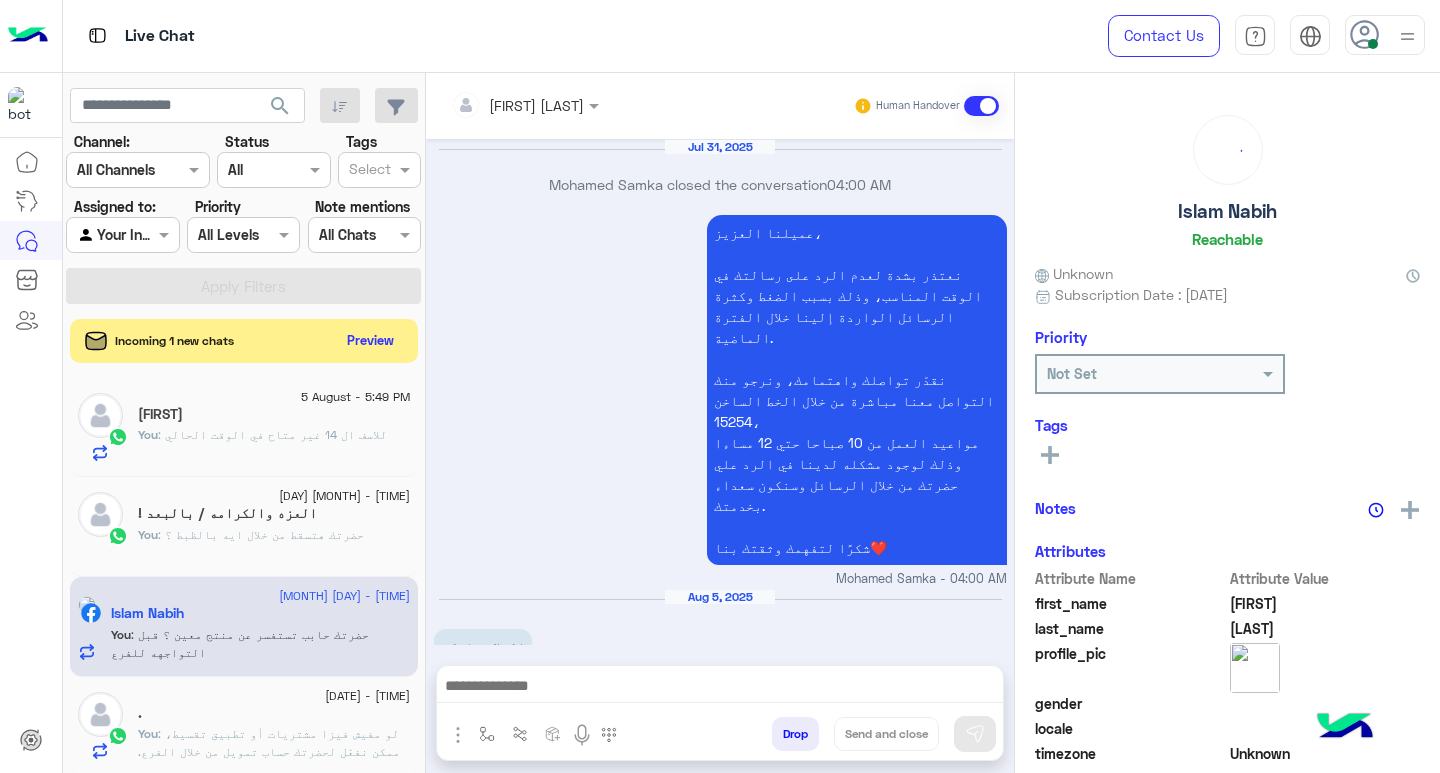 scroll, scrollTop: 1703, scrollLeft: 0, axis: vertical 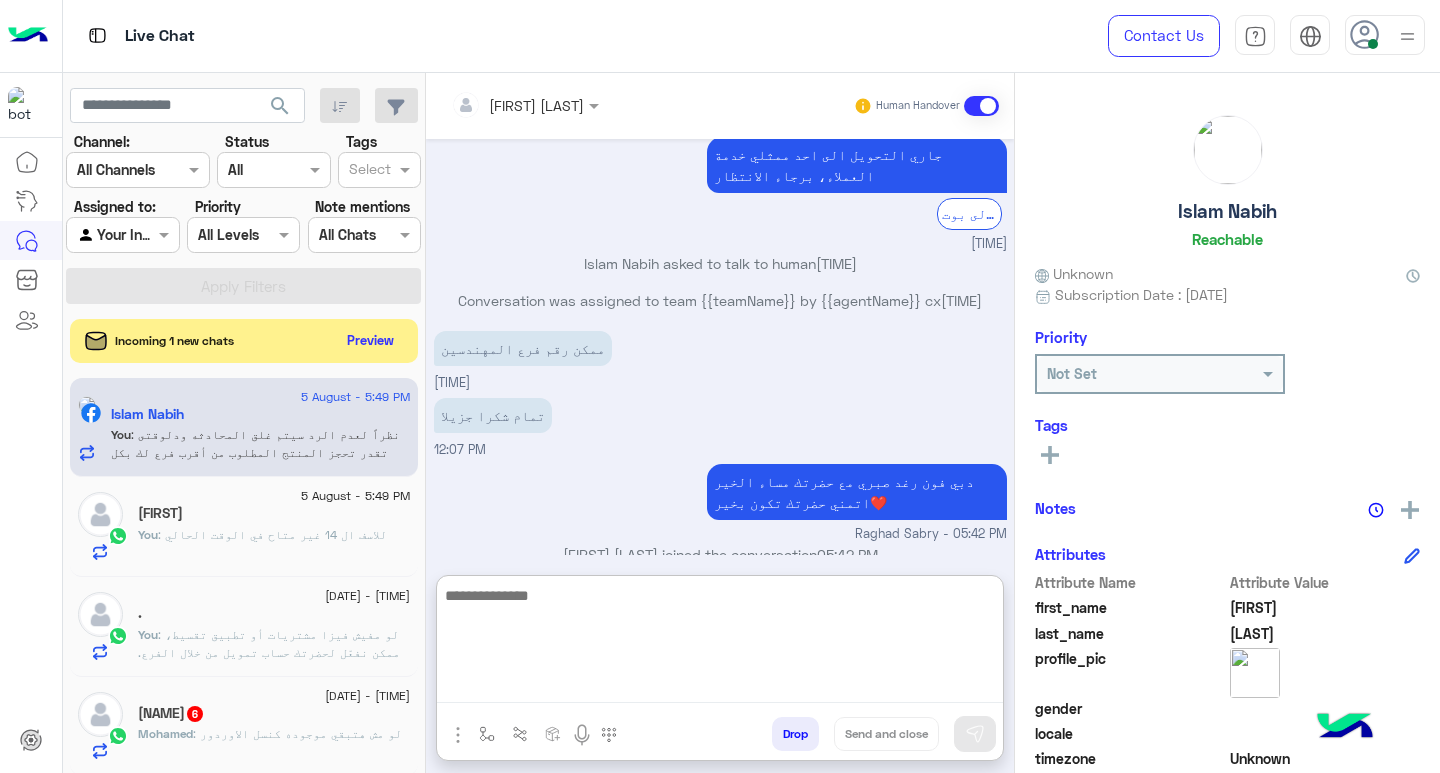 paste on "**********" 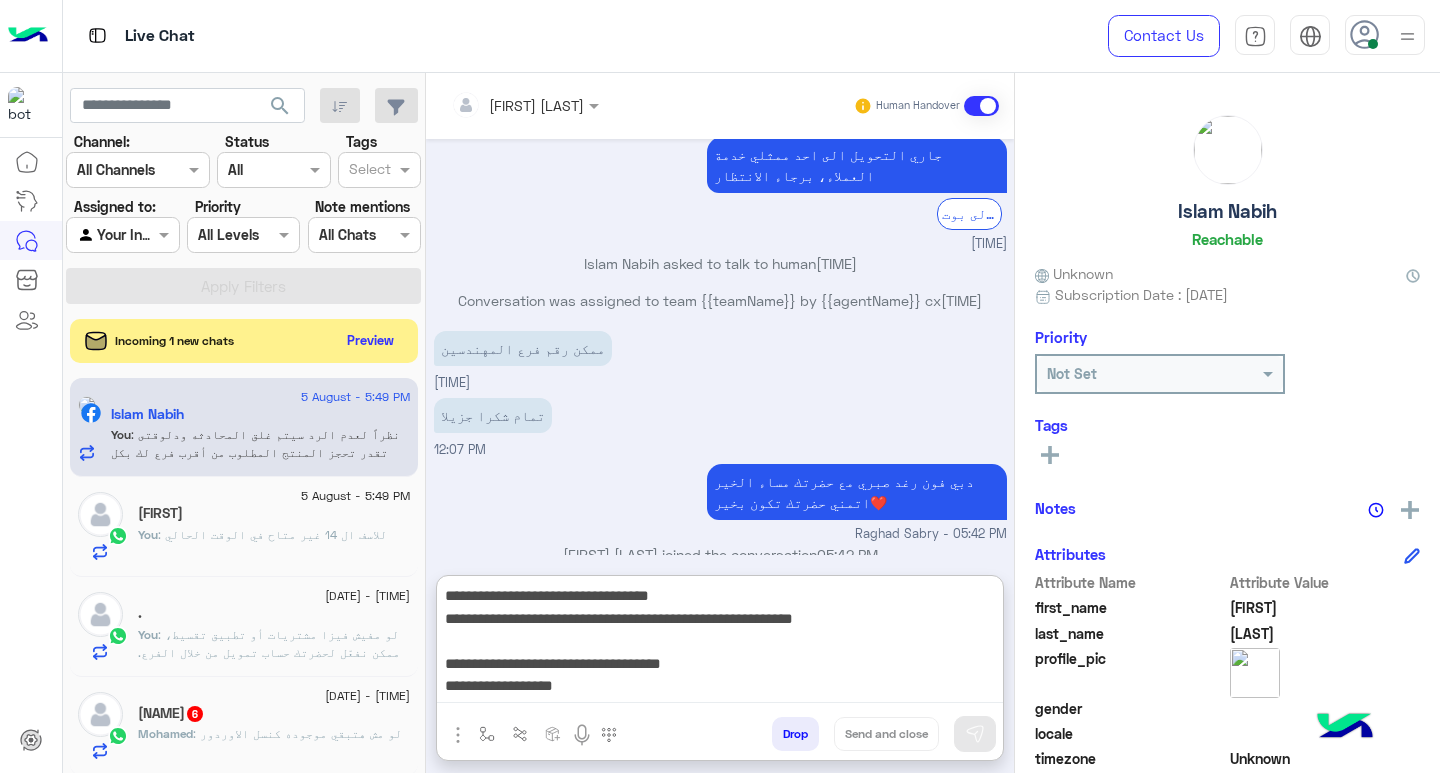 scroll, scrollTop: 151, scrollLeft: 0, axis: vertical 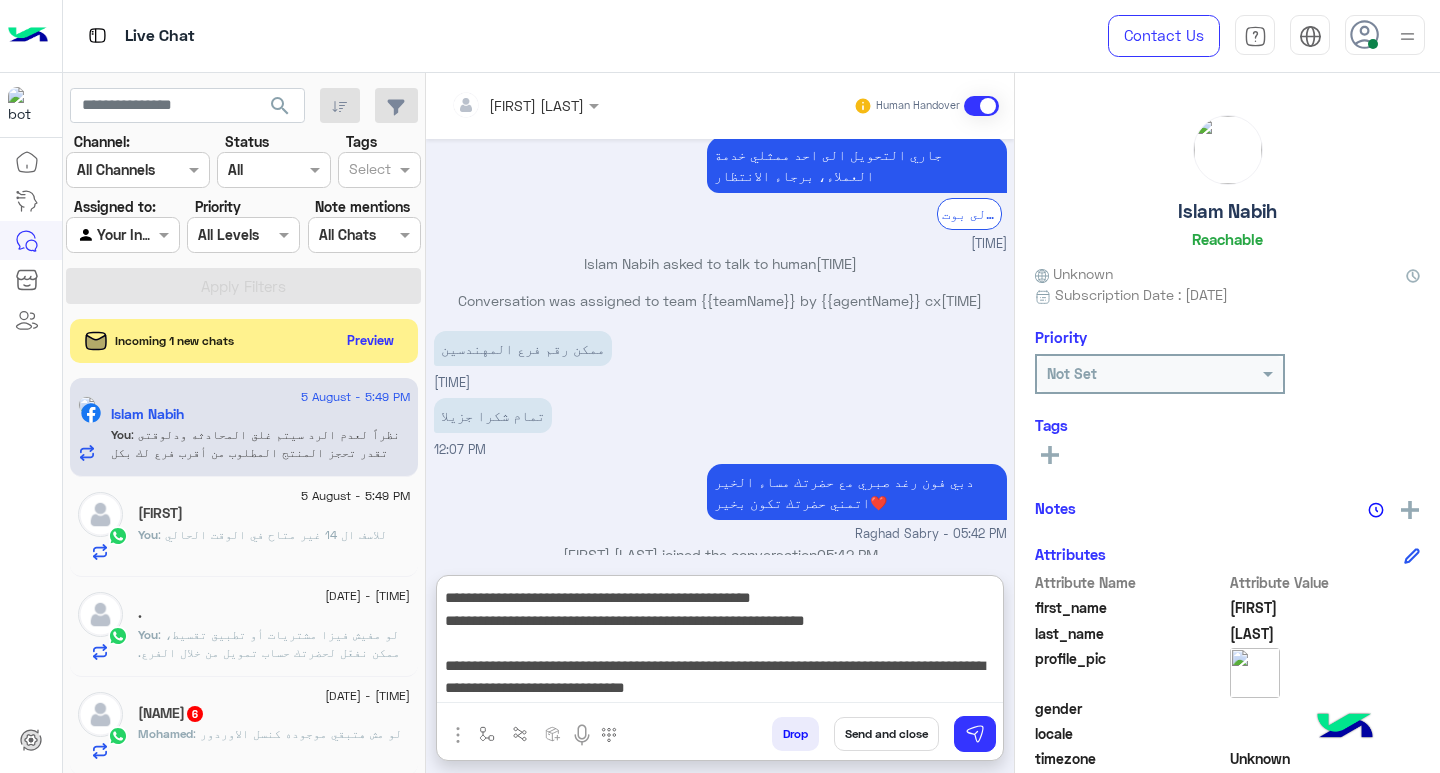 type on "**********" 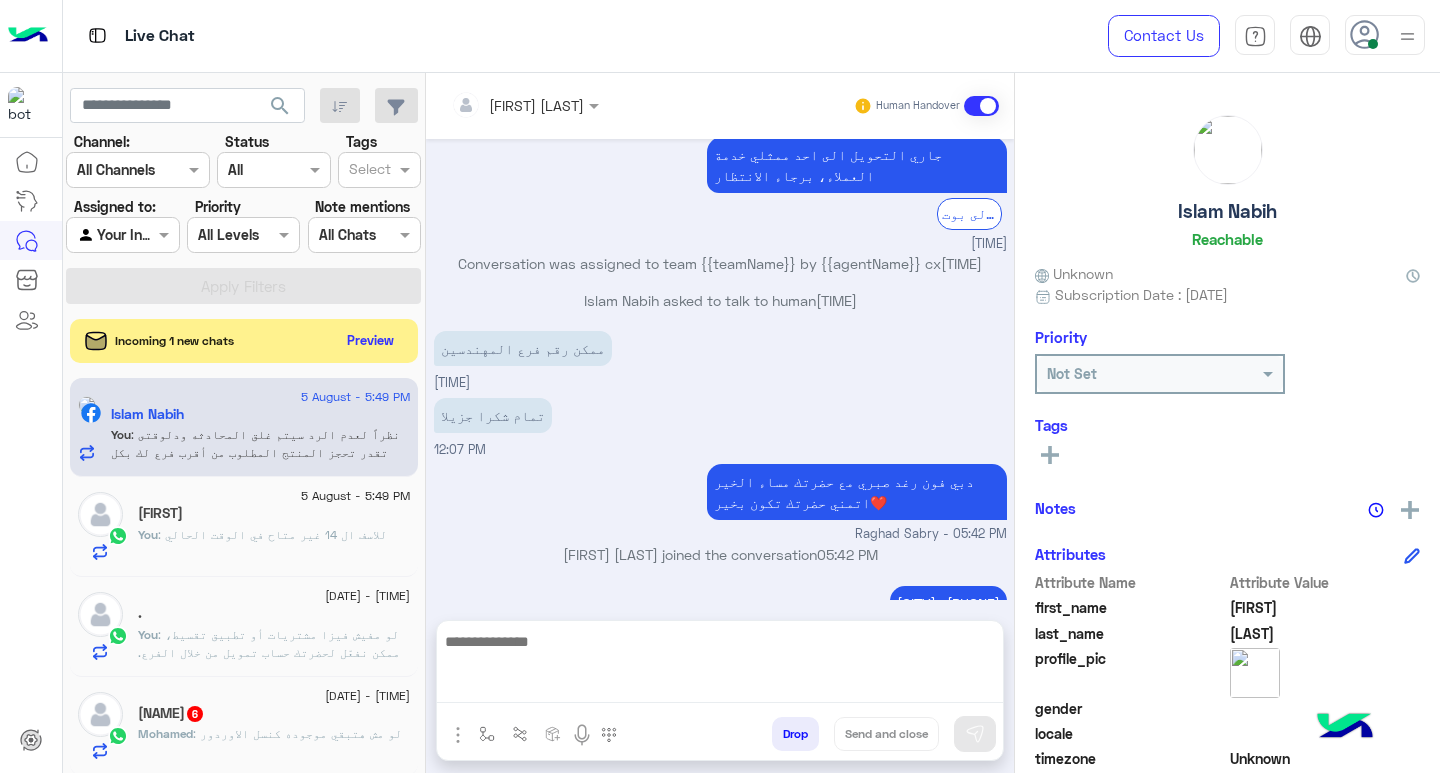 scroll, scrollTop: 0, scrollLeft: 0, axis: both 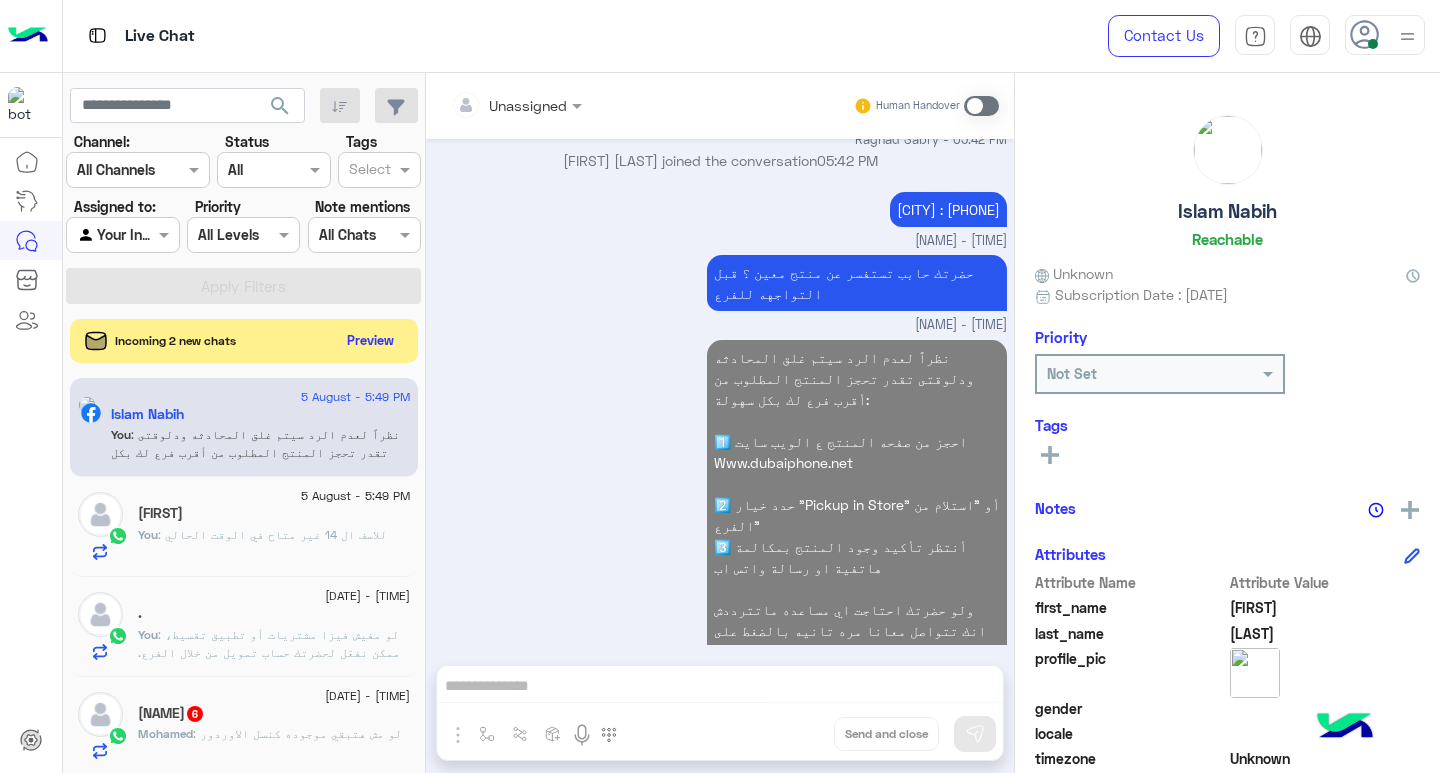 click on ": لو مفيش فيزا مشتريات أو تطبيق تقسيط، ممكن نفعّل لحضرتك حساب تمويل من خلال الفرع.
المطلوب:
* بطاقة شخصية فيها جهة العمل
* السن فوق 21 سنة
اختياري (بيزود الحد):
* رخصة عربية موديل 2018 أو أحدث
* كارنيه تأمين طبي
* كارنيه نادي رياضي" 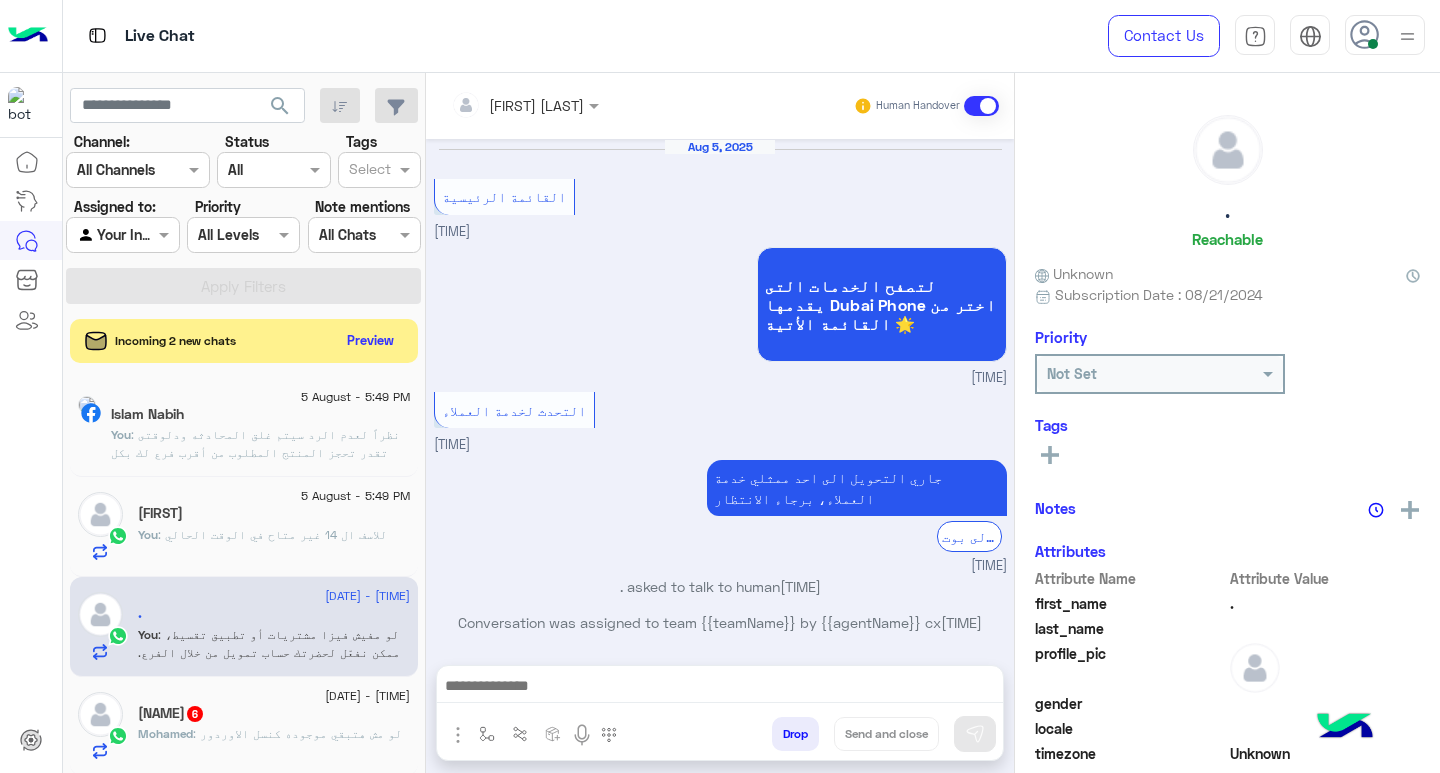 scroll, scrollTop: 1336, scrollLeft: 0, axis: vertical 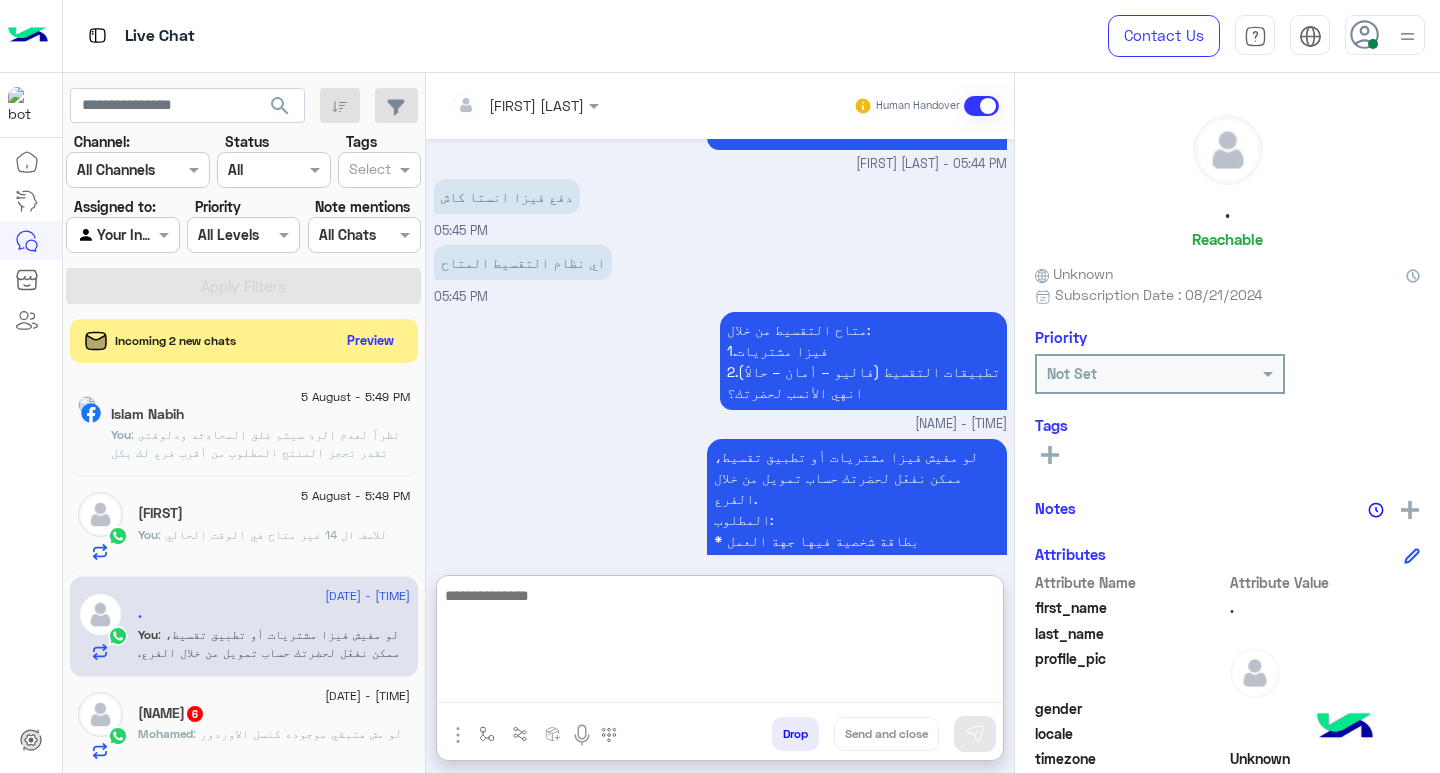 paste on "**********" 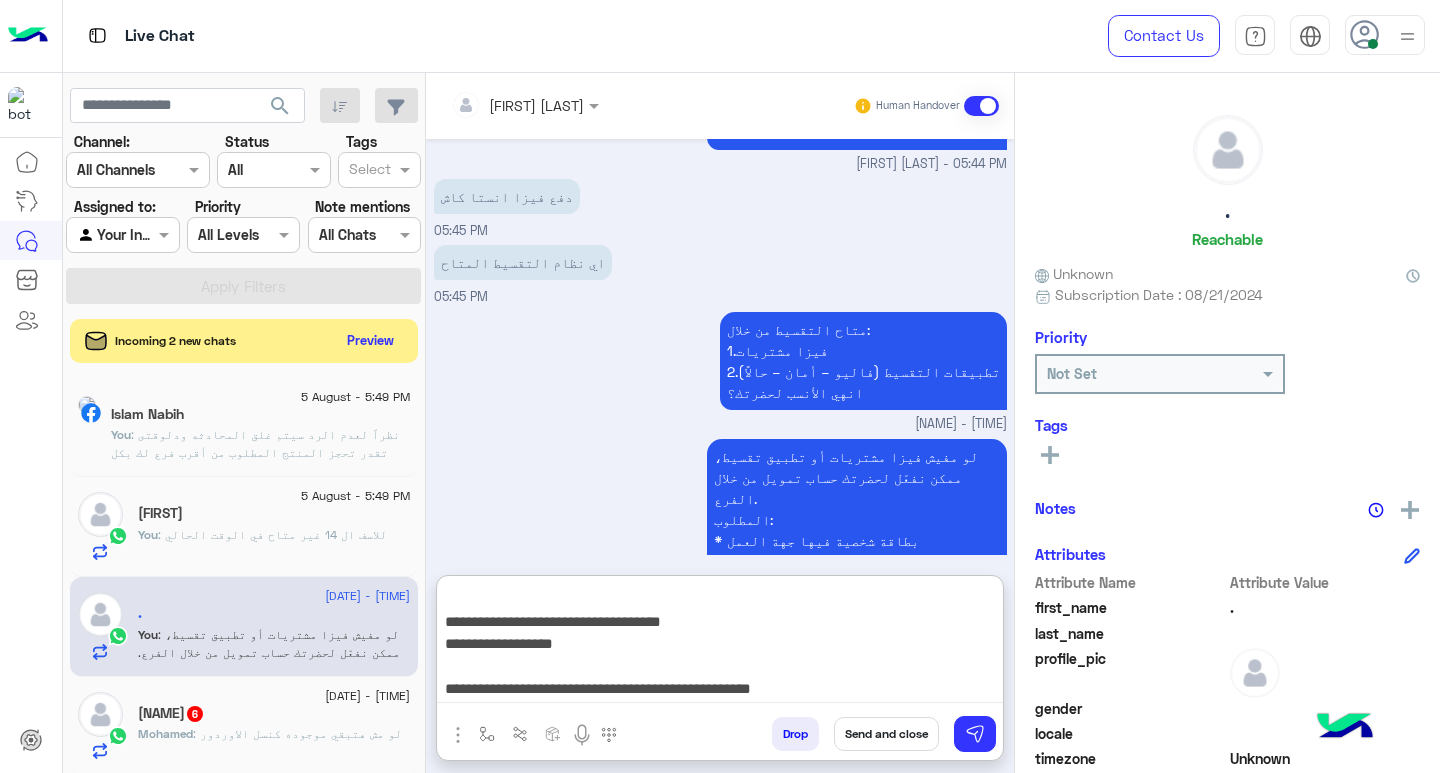 scroll, scrollTop: 0, scrollLeft: 0, axis: both 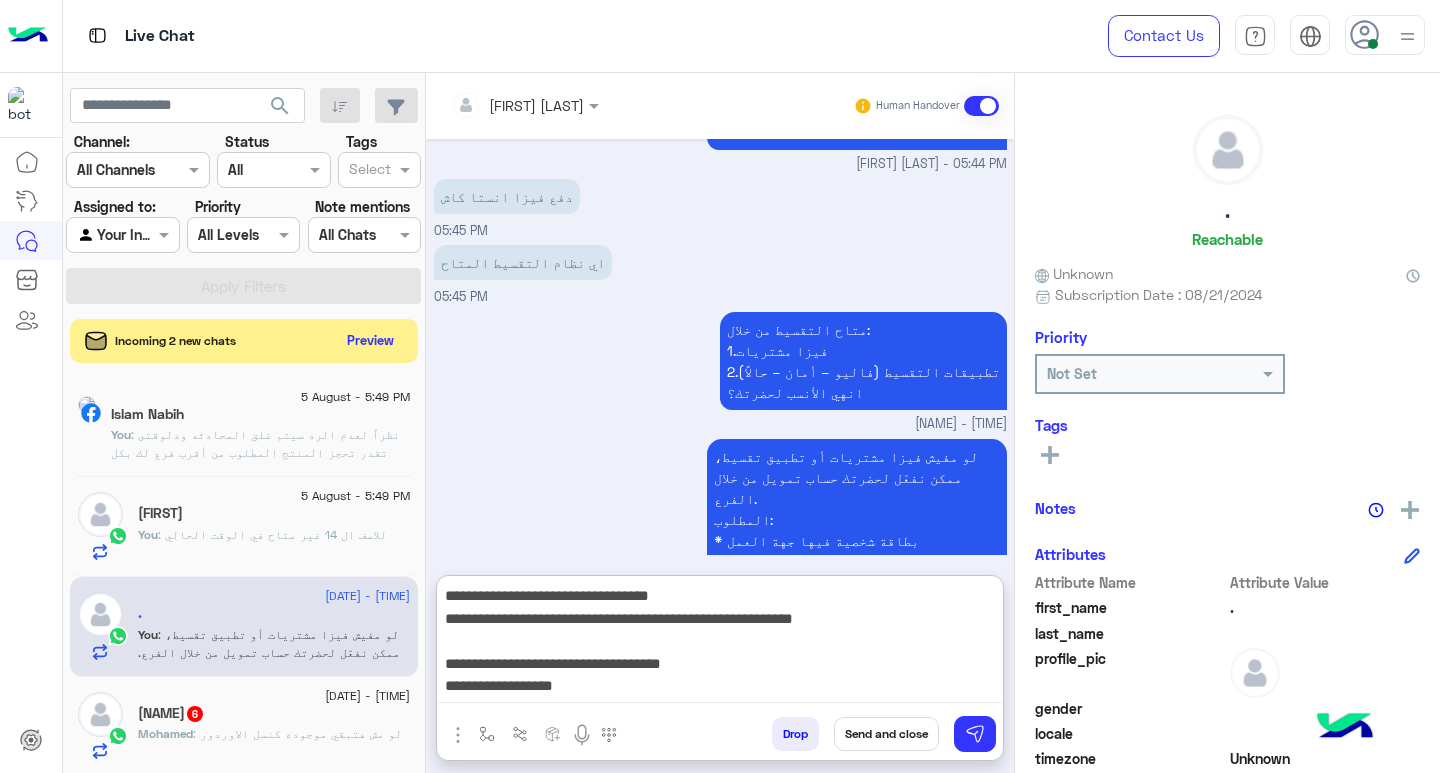 type on "**********" 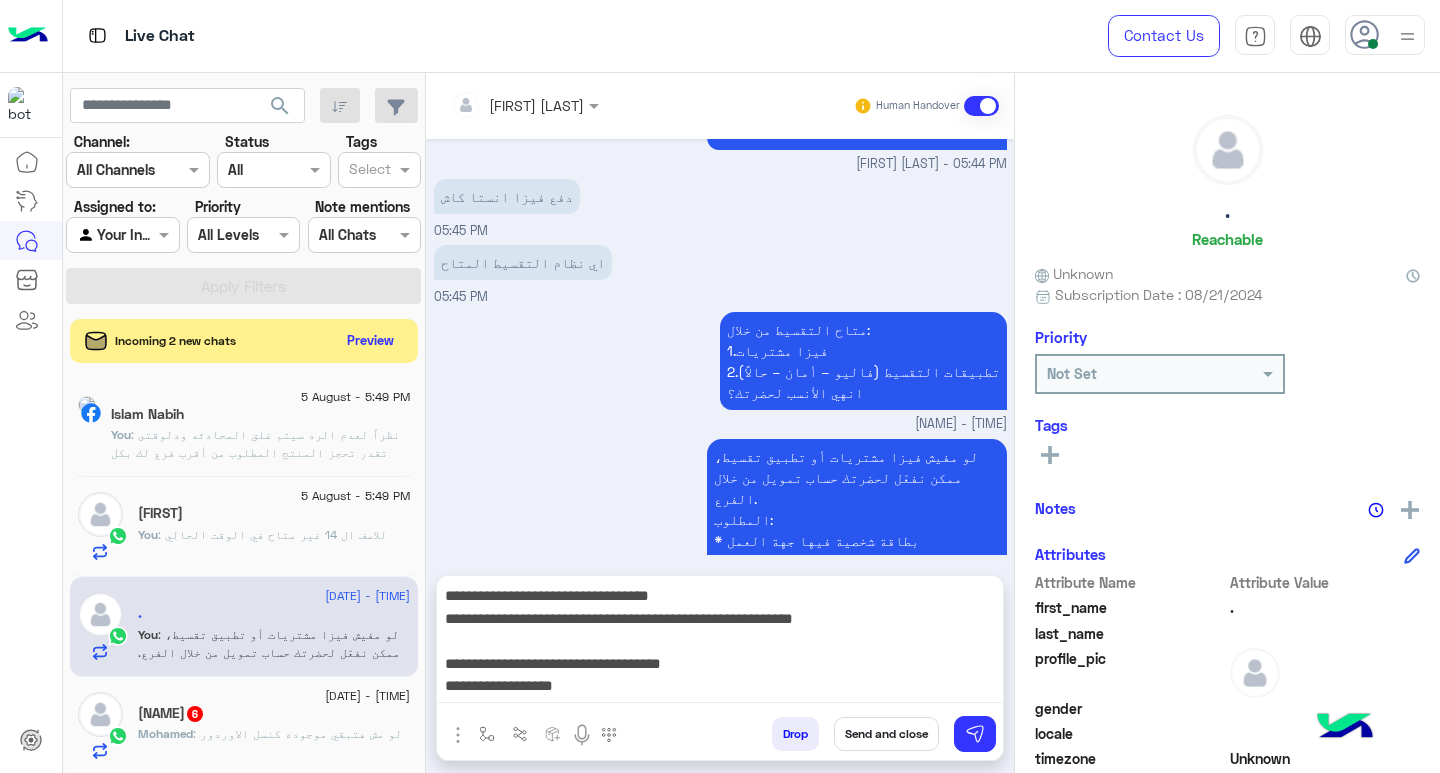 click on "Send and close" at bounding box center [886, 734] 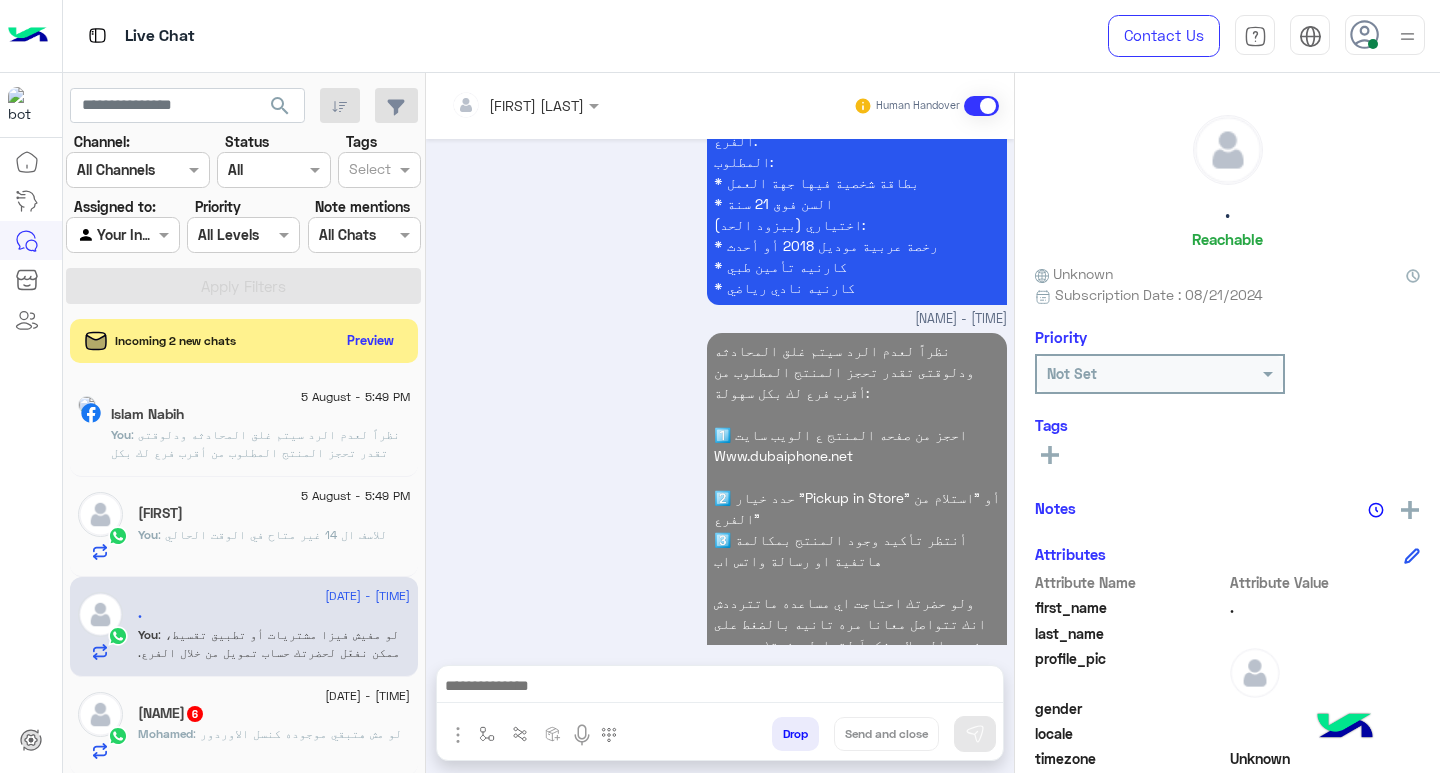 scroll, scrollTop: 1730, scrollLeft: 0, axis: vertical 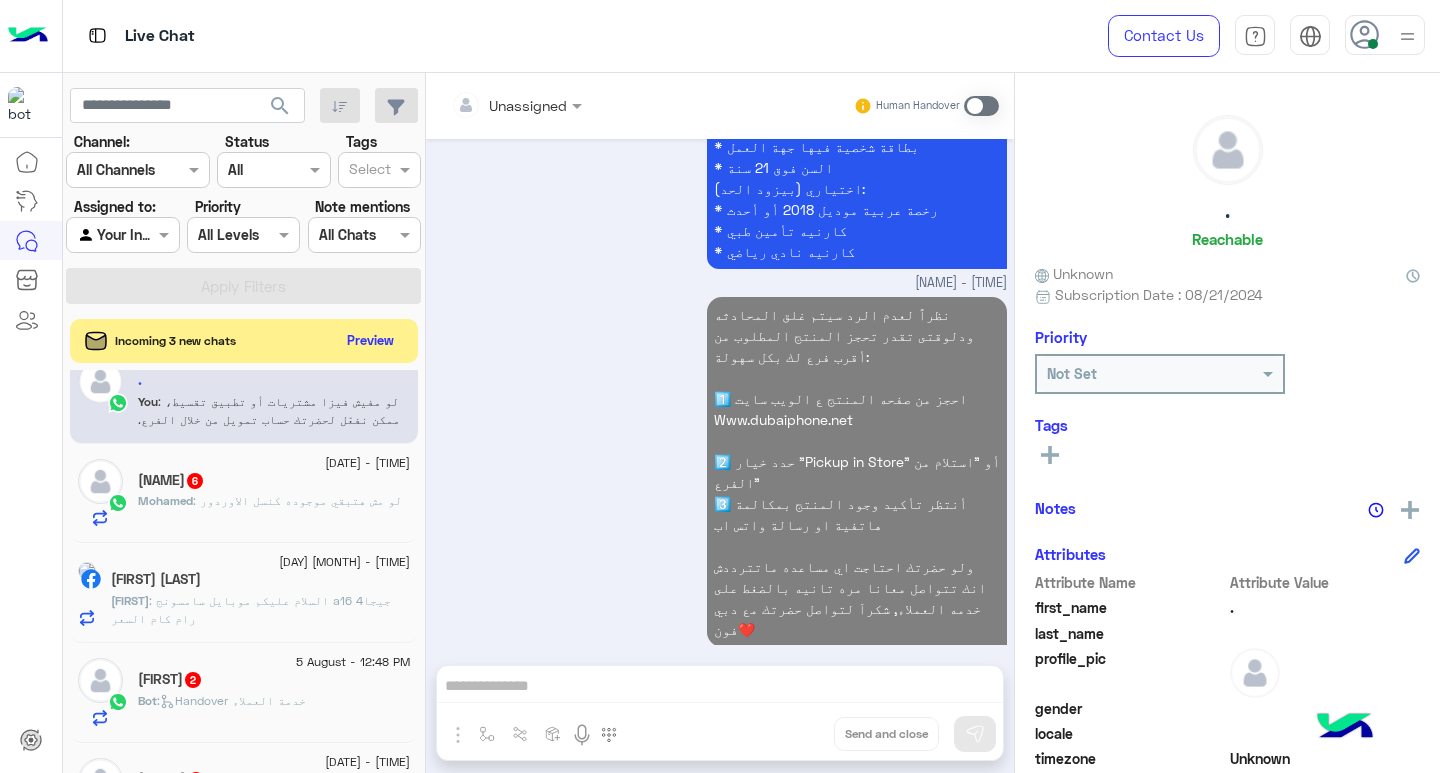click on ": لو مش هتبقي موجوده كنسل الاوردور" 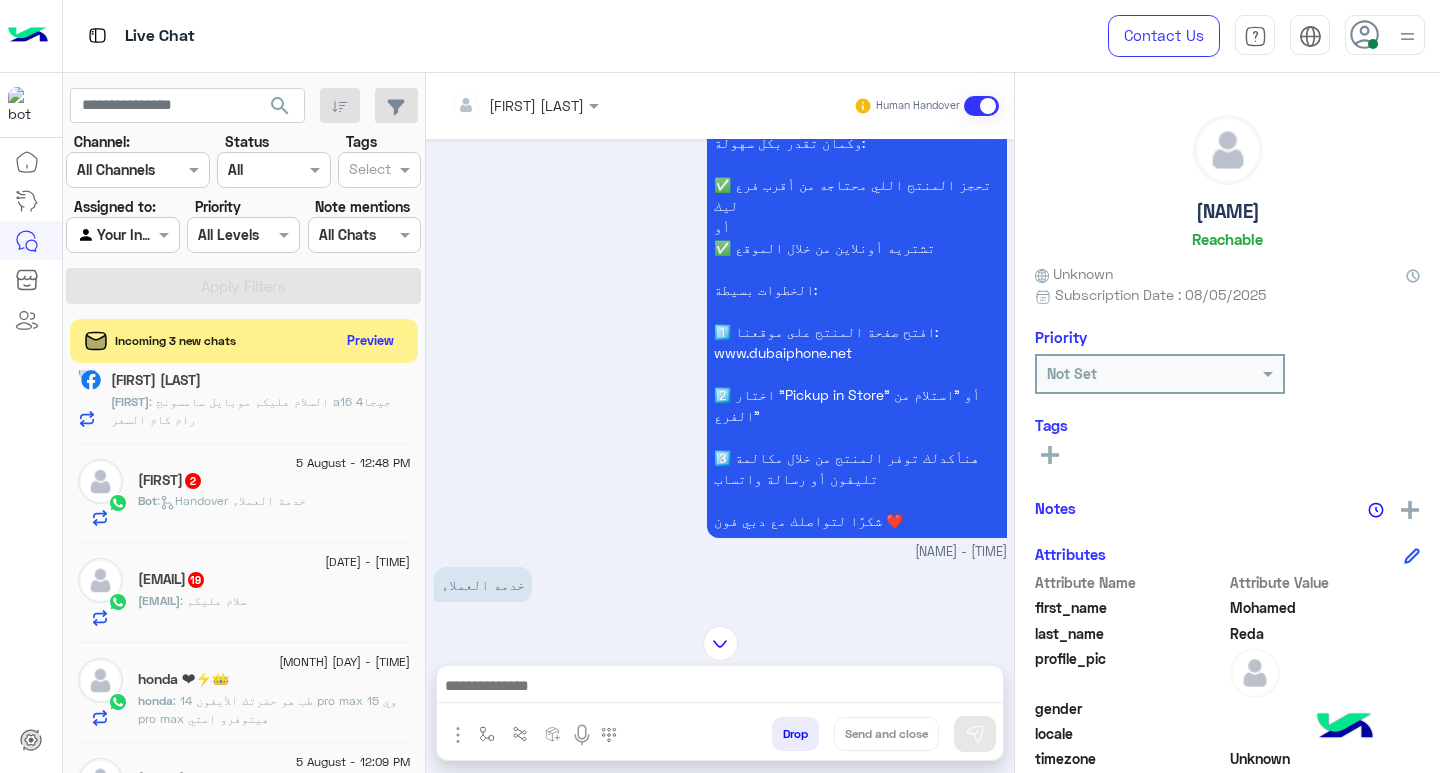 scroll, scrollTop: 6, scrollLeft: 0, axis: vertical 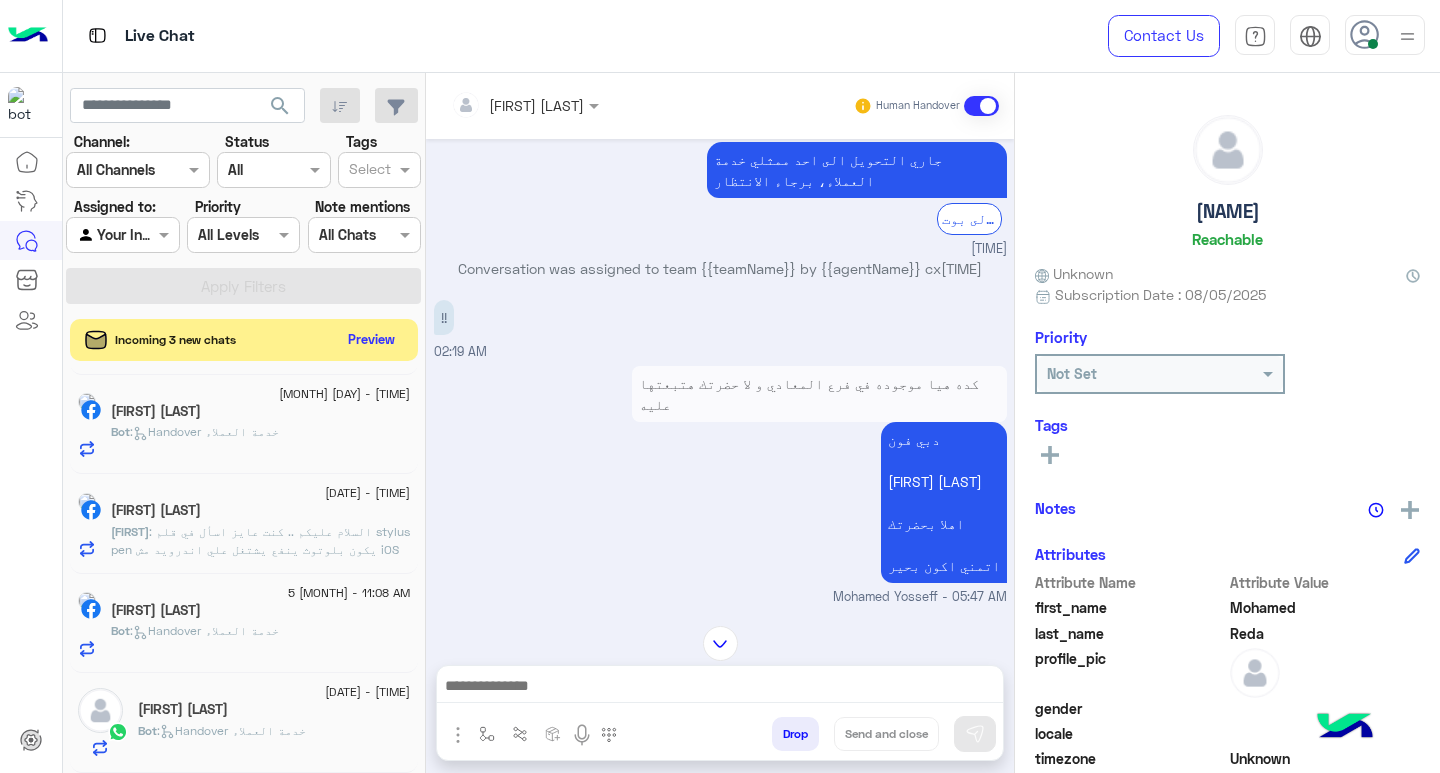 click on "Preview" 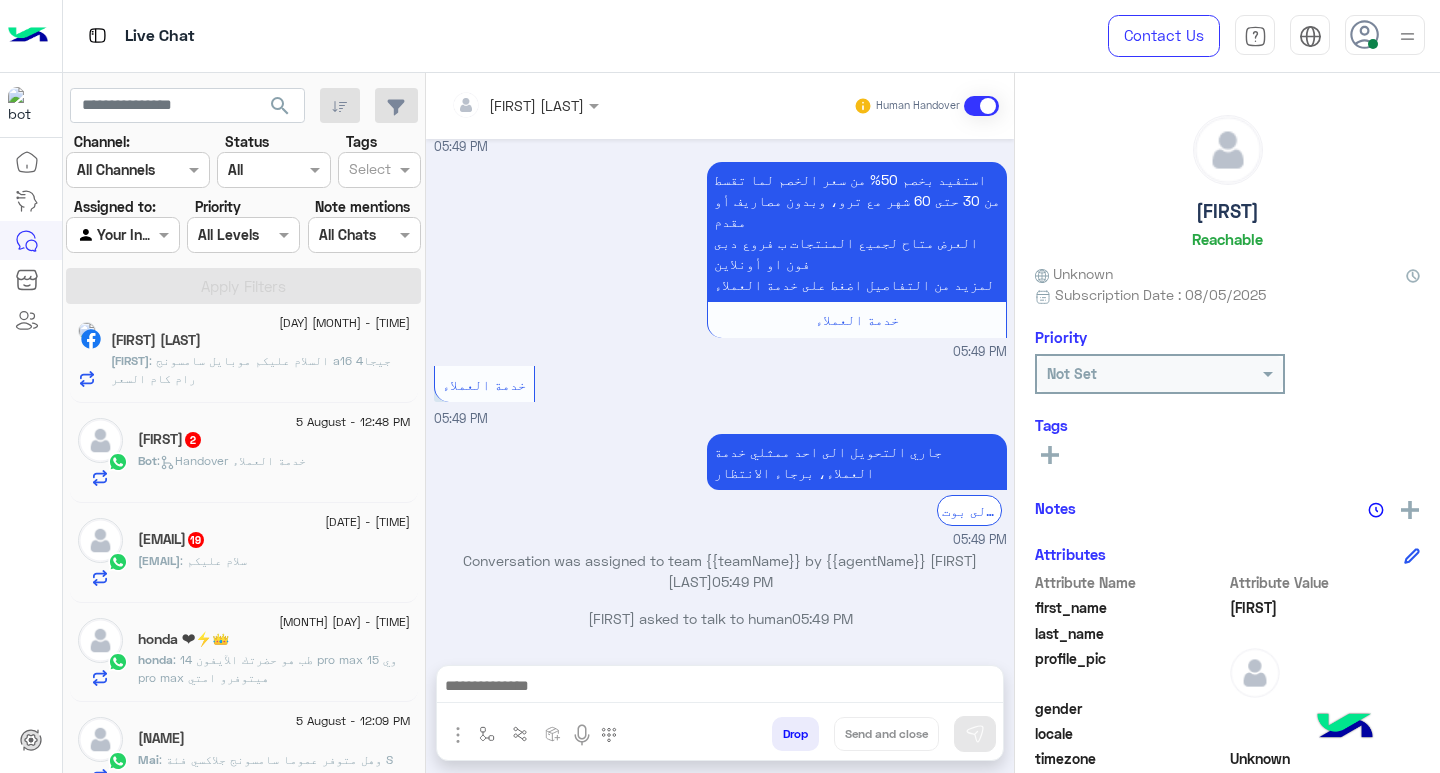 scroll, scrollTop: 0, scrollLeft: 0, axis: both 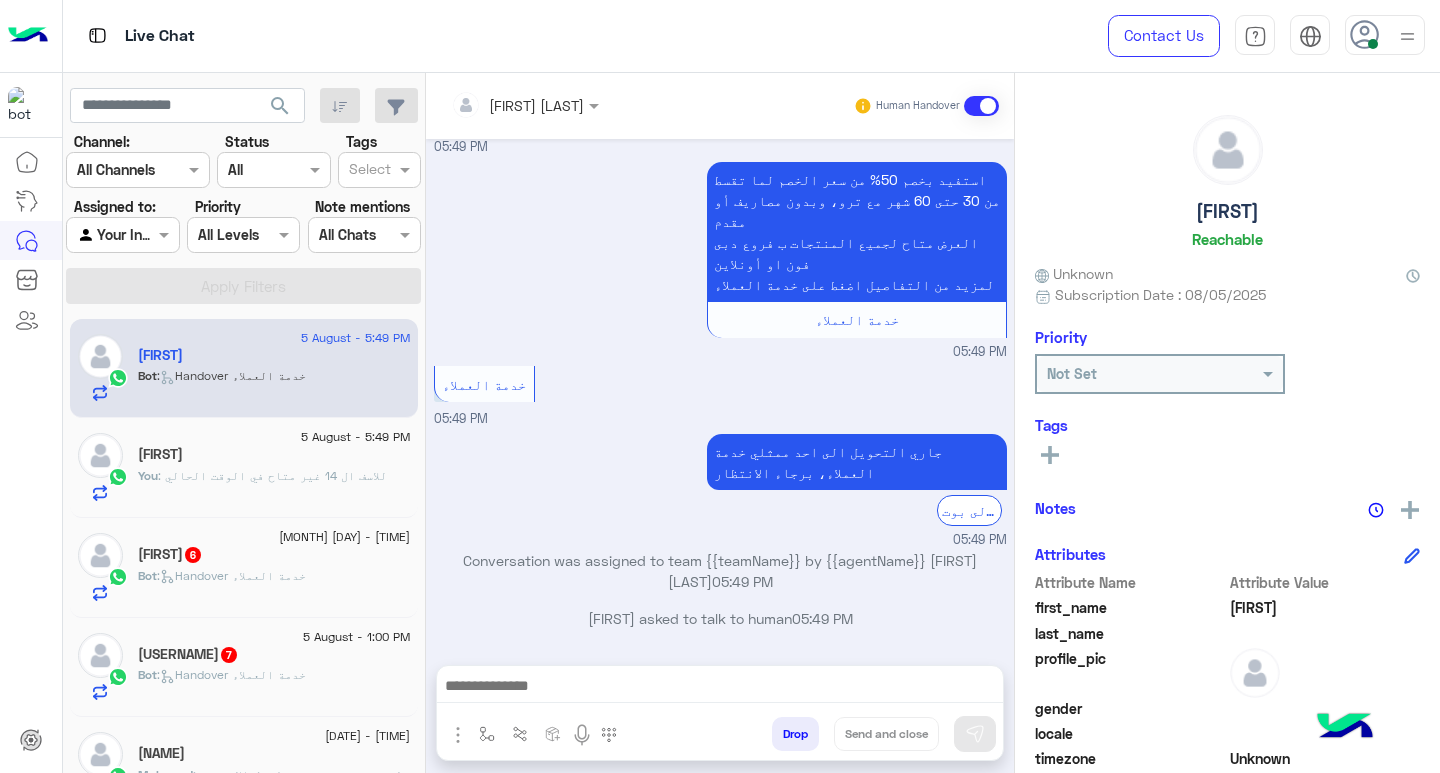 click on "You  : للاسف ال 14 غير متاح في الوقت الحالي" 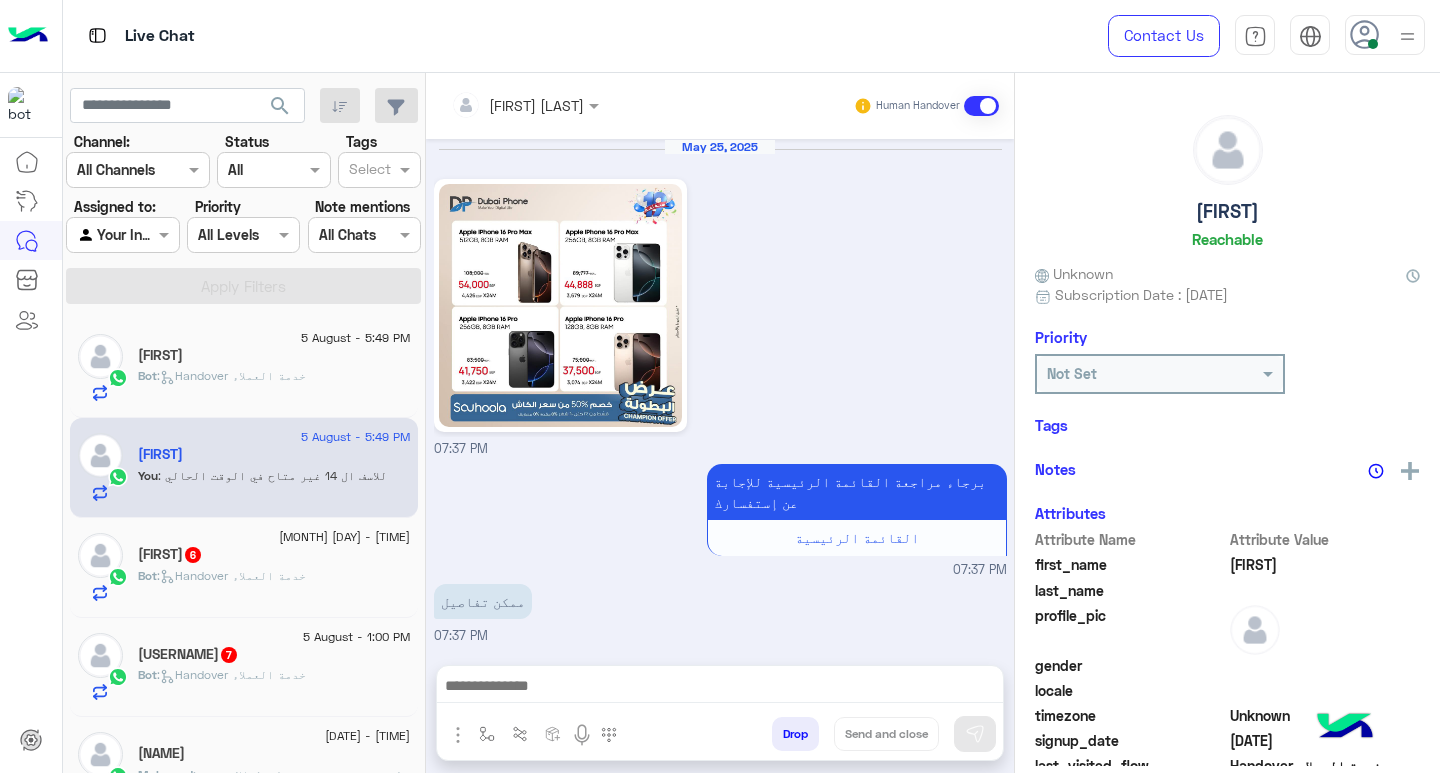 scroll, scrollTop: 1530, scrollLeft: 0, axis: vertical 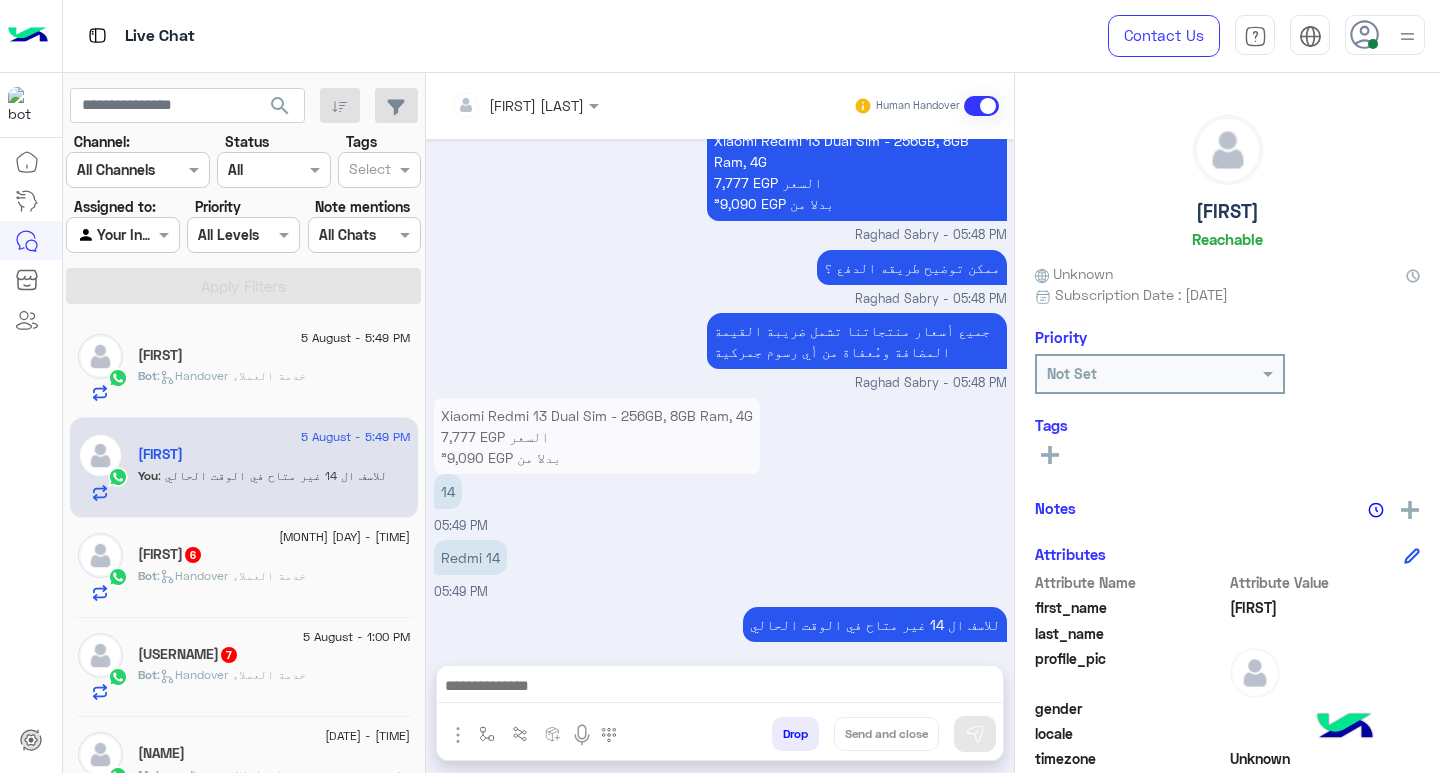 click at bounding box center [720, 688] 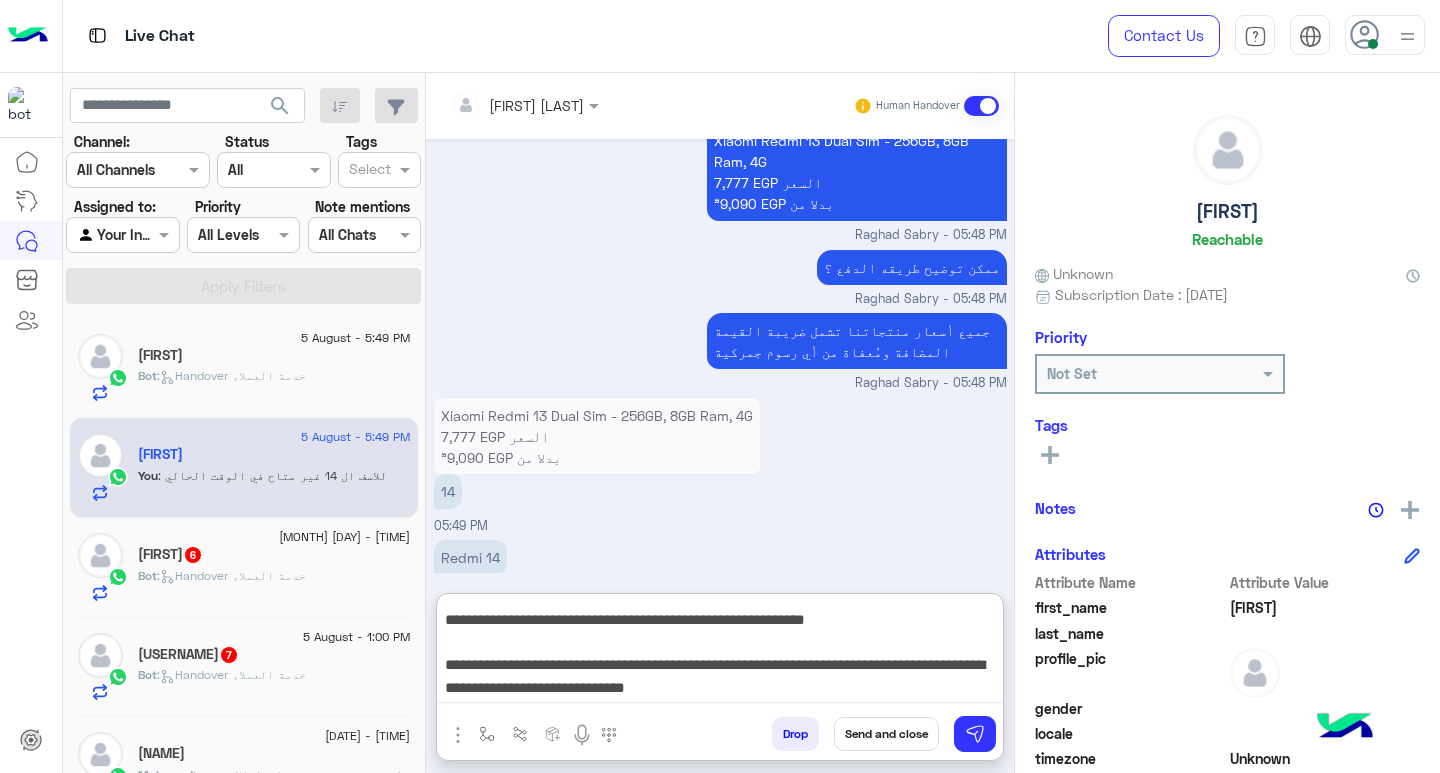 scroll, scrollTop: 155, scrollLeft: 0, axis: vertical 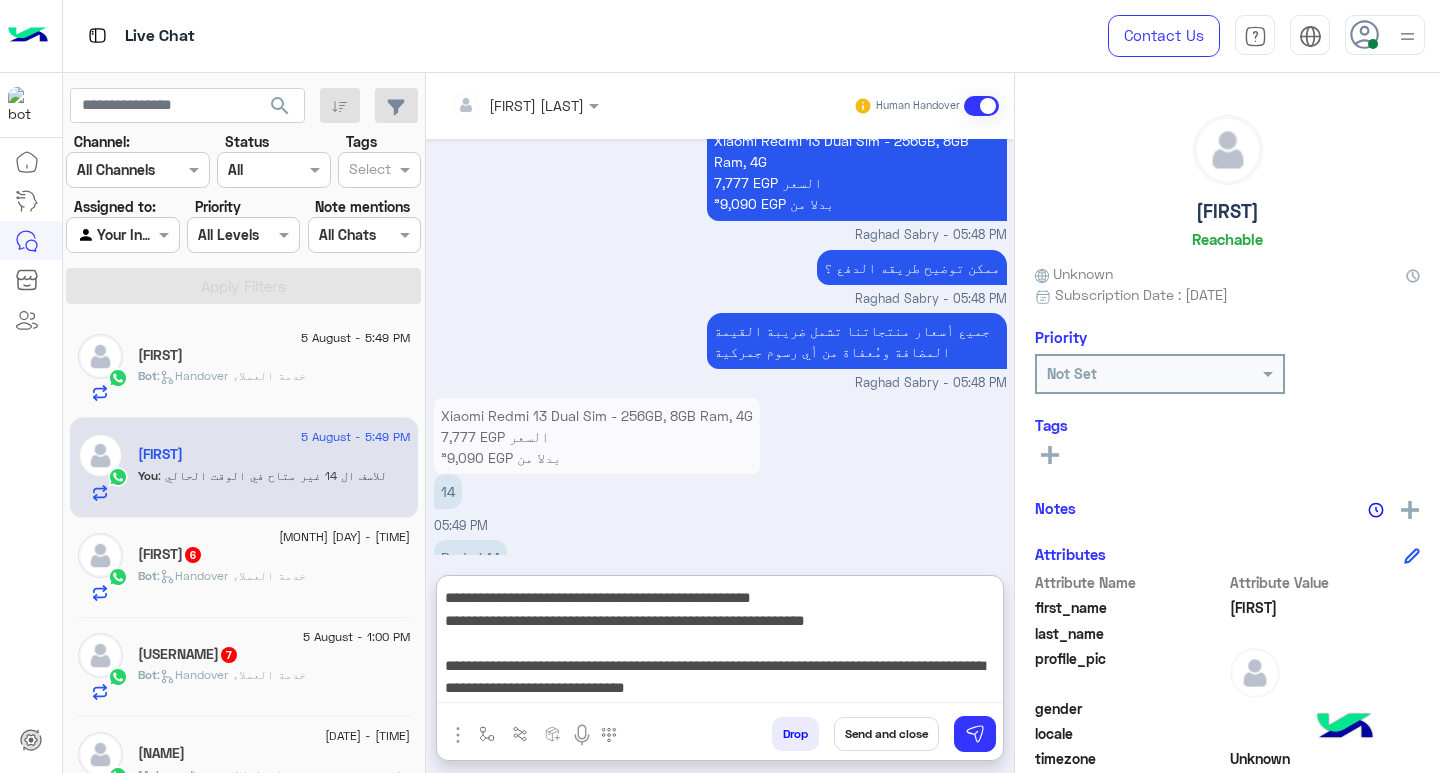 type on "**********" 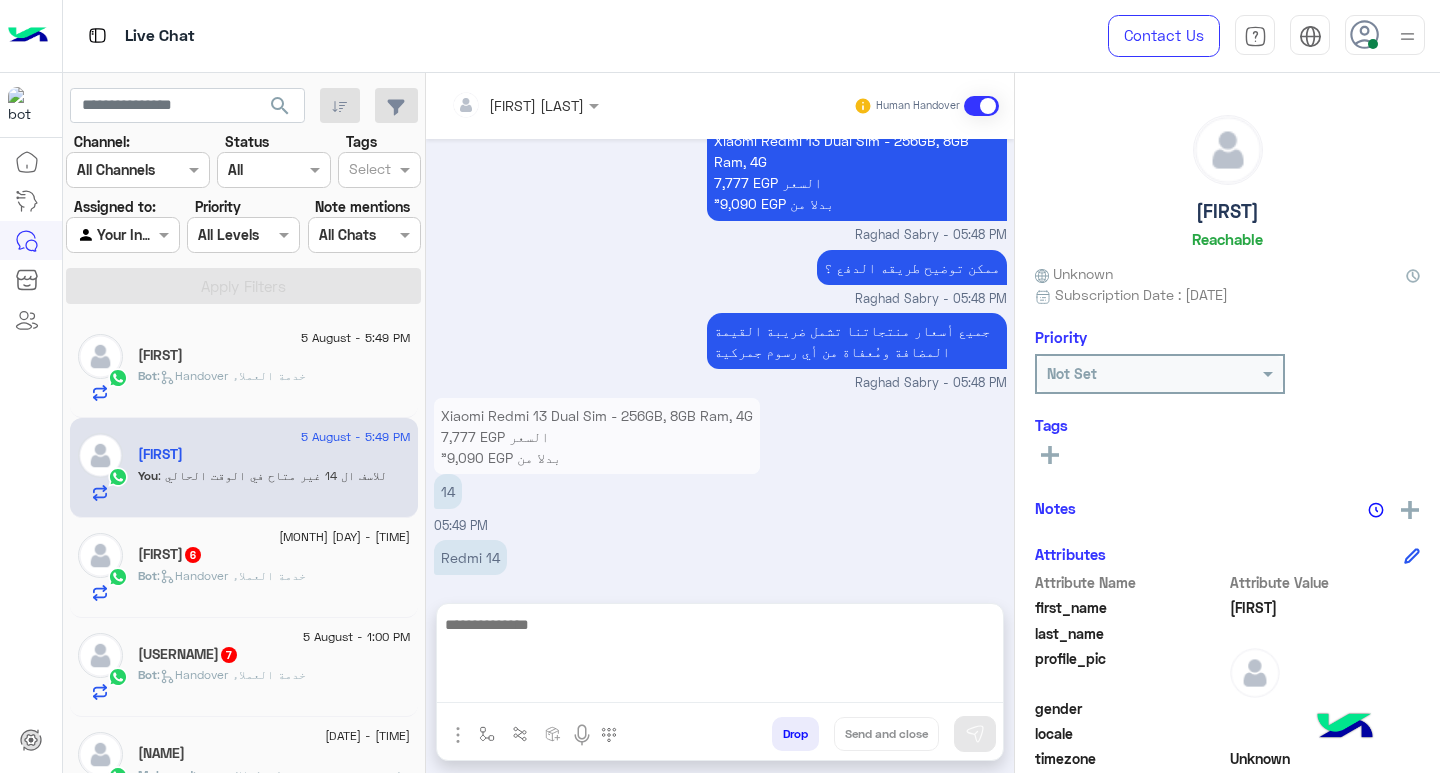 scroll, scrollTop: 0, scrollLeft: 0, axis: both 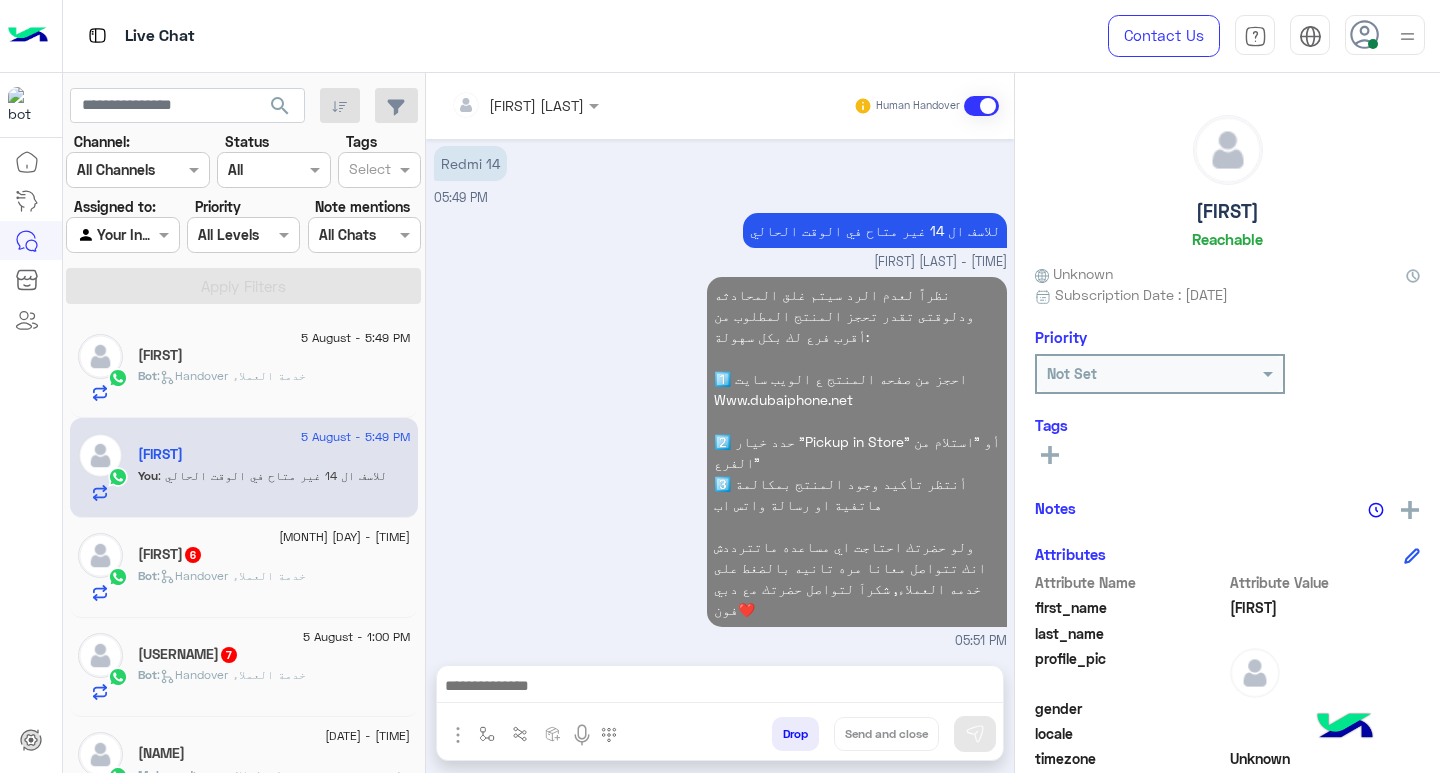 click on "Bot :   Handover خدمة العملاء" 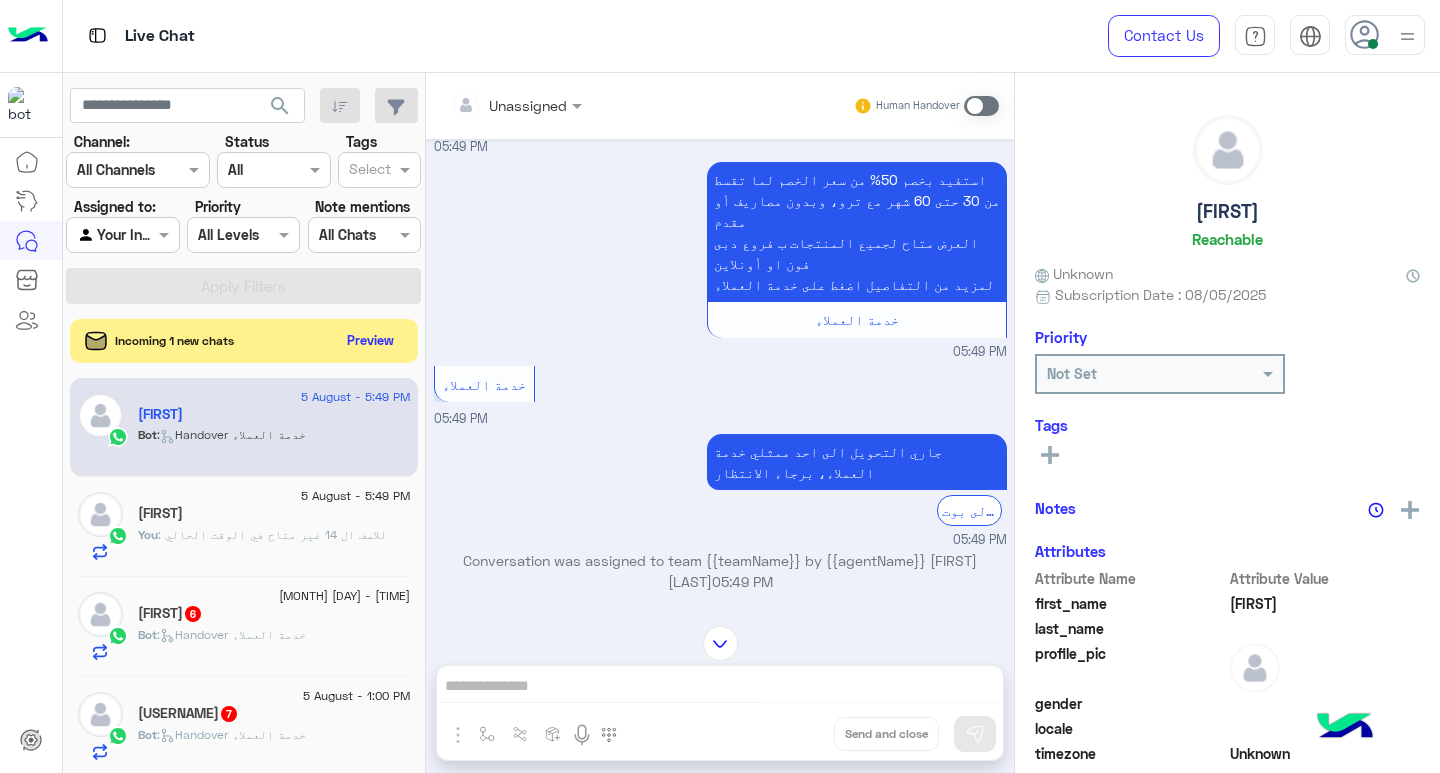 scroll, scrollTop: 499, scrollLeft: 0, axis: vertical 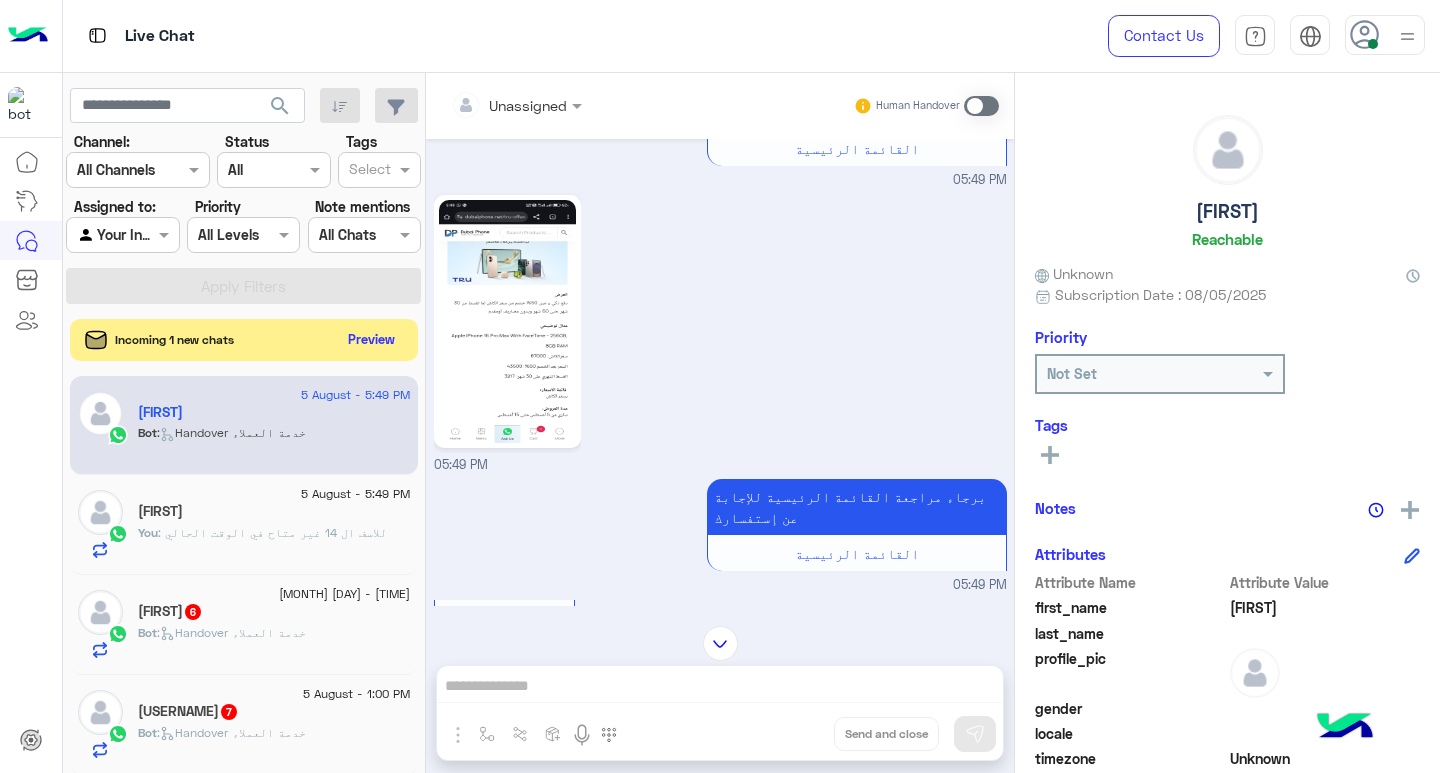 click on "Preview" 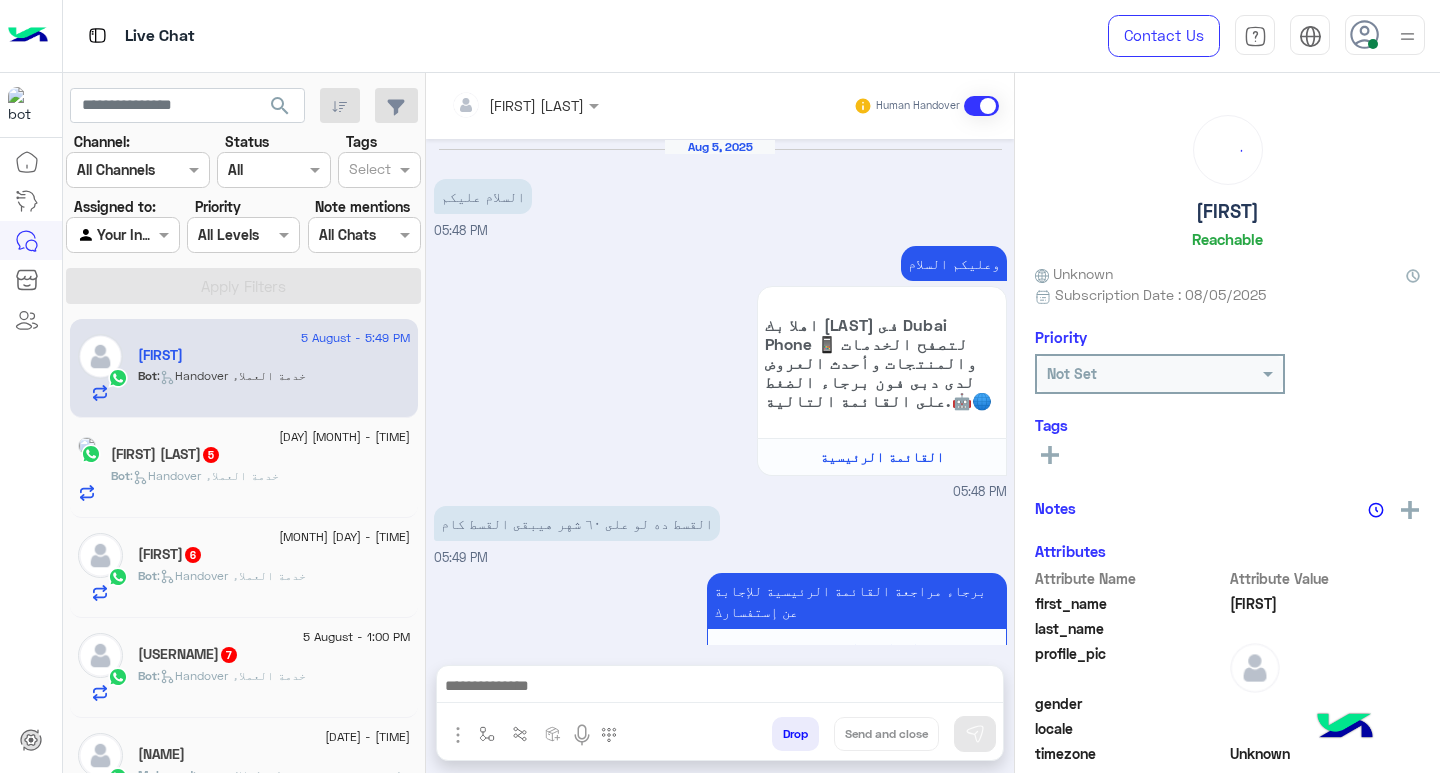 scroll, scrollTop: 1432, scrollLeft: 0, axis: vertical 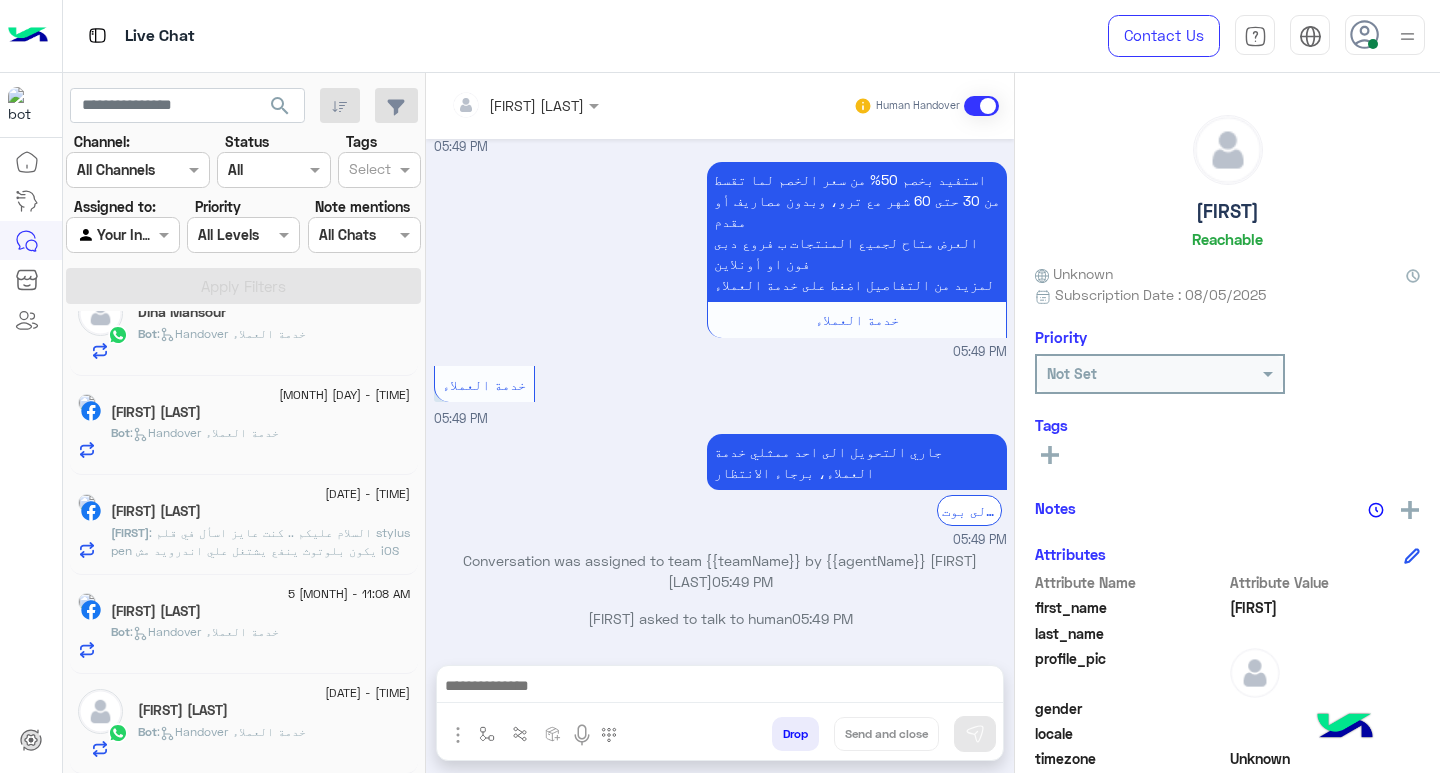 click on "[FIRST] : السلام عليكم ..
كنت عايز اسأل في قلم stylus pen  يكون بلوتوث ينفع يشتغل علي اندرويد مش iOS
معايا honor pad 10 و عايز اجيب قلم يشتغل معاه" 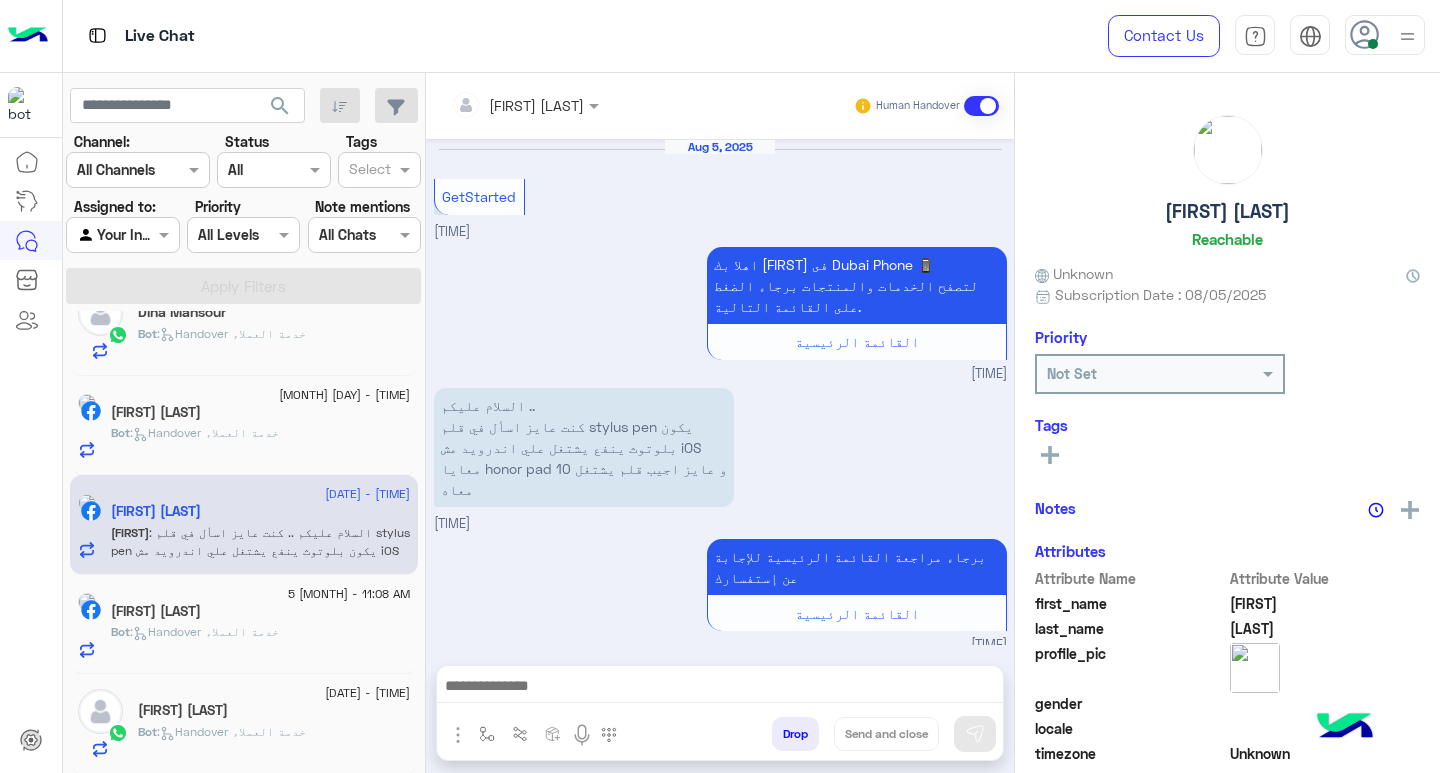 scroll, scrollTop: 754, scrollLeft: 0, axis: vertical 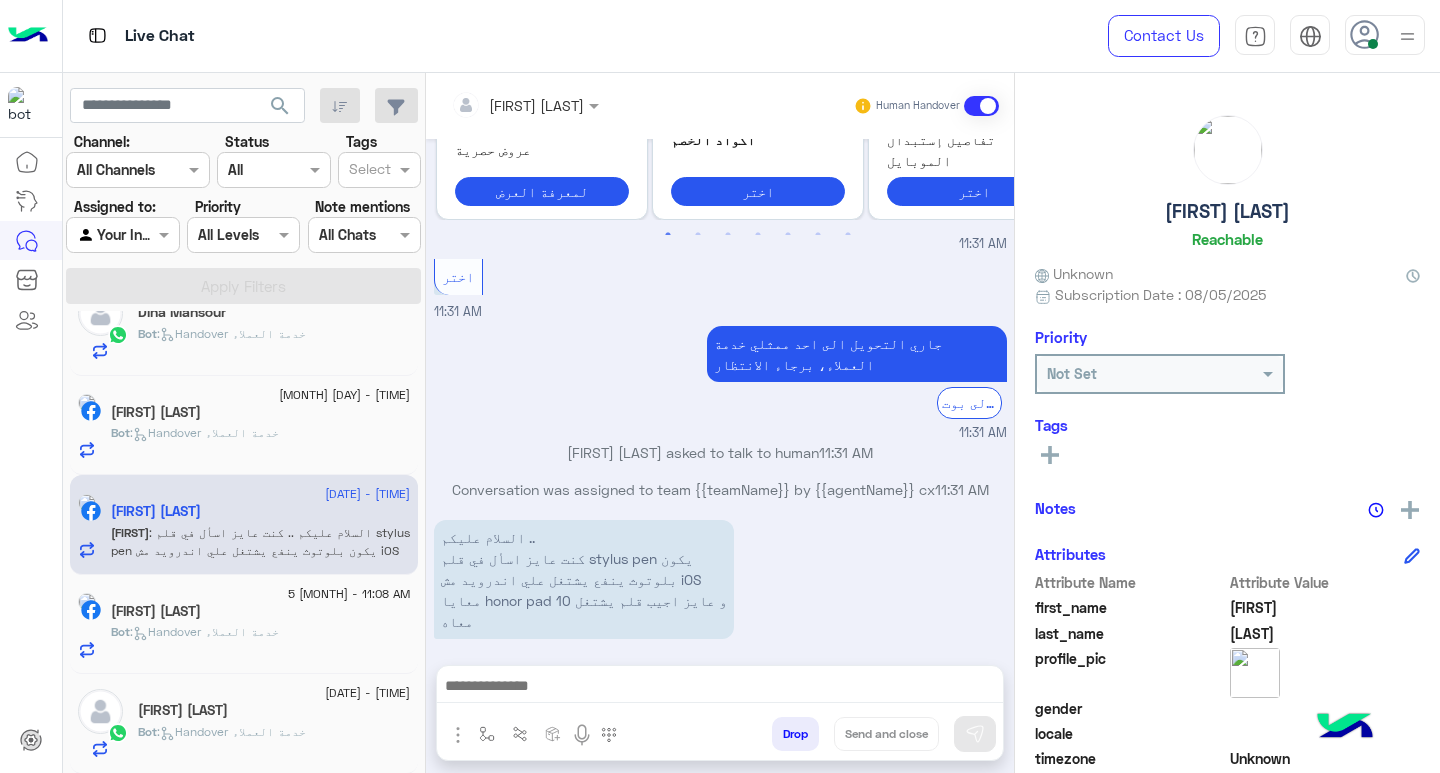 click on "Bot :   Handover خدمة العملاء" 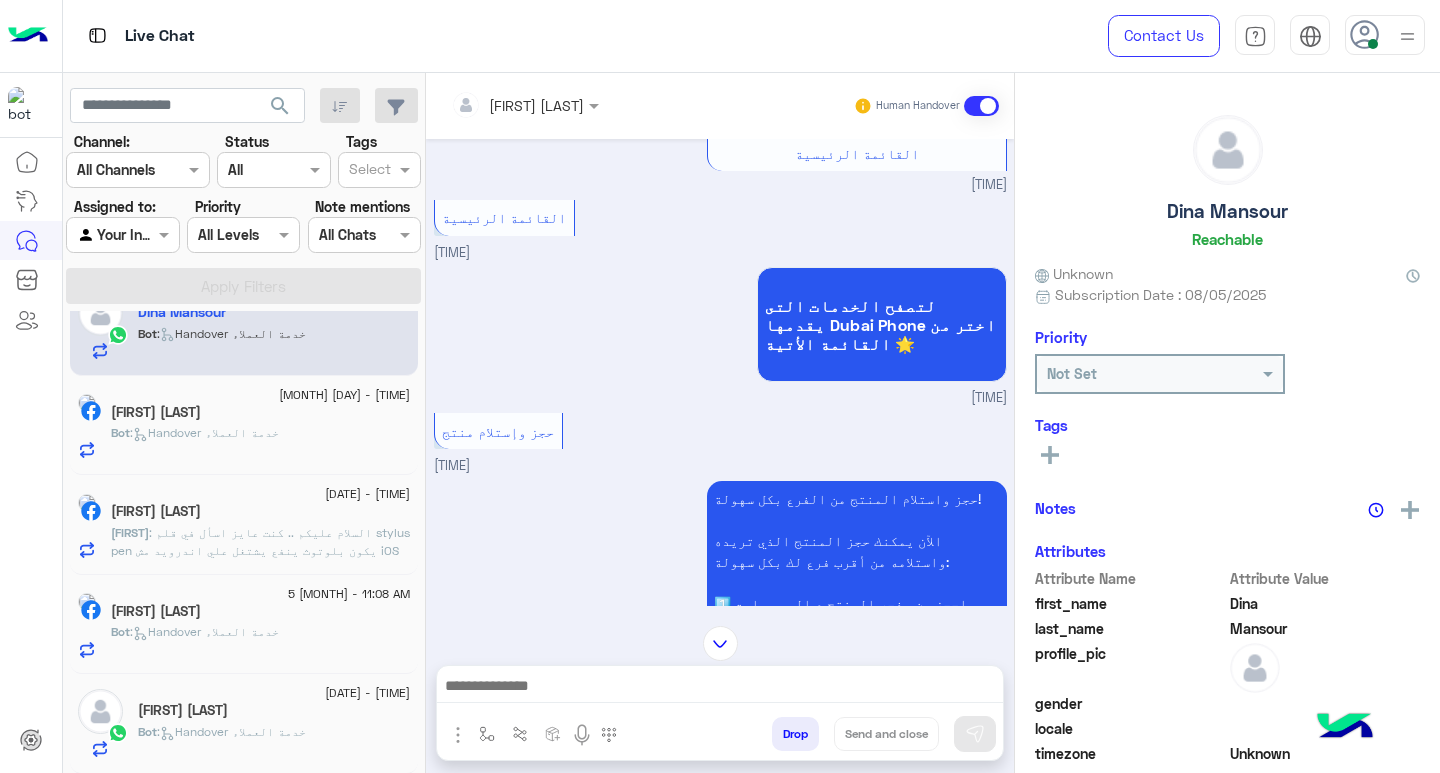 scroll, scrollTop: 0, scrollLeft: 0, axis: both 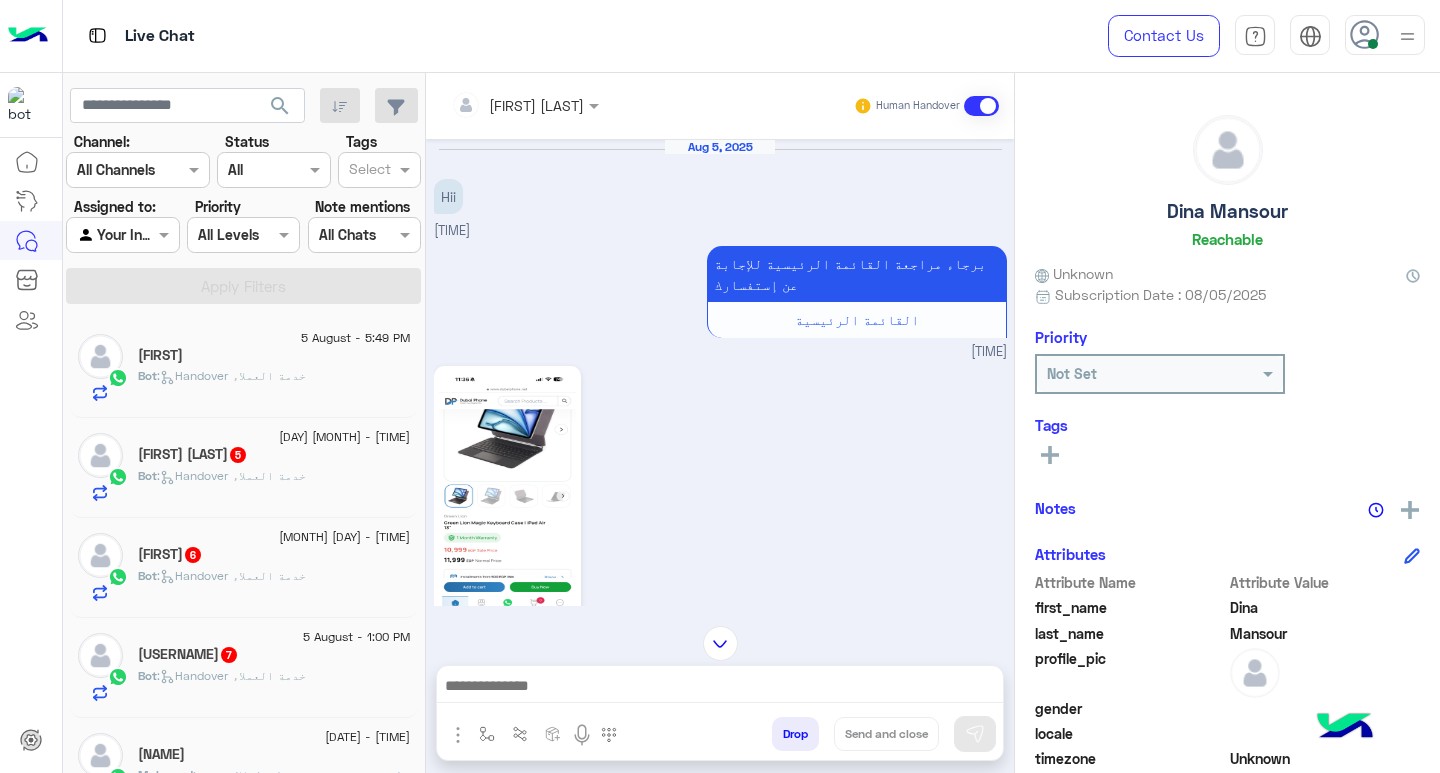 click on "Bot :   Handover خدمة العملاء" 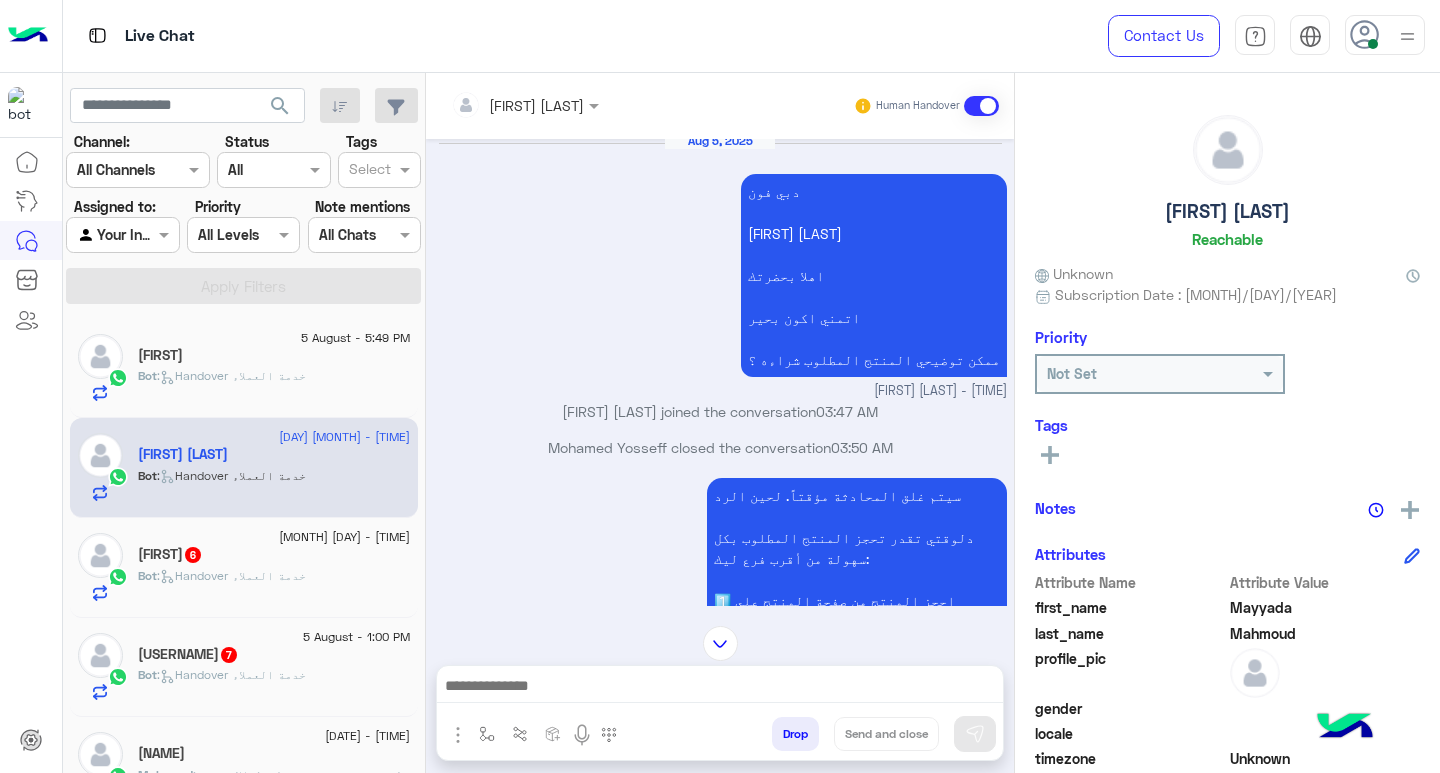 scroll, scrollTop: 679, scrollLeft: 0, axis: vertical 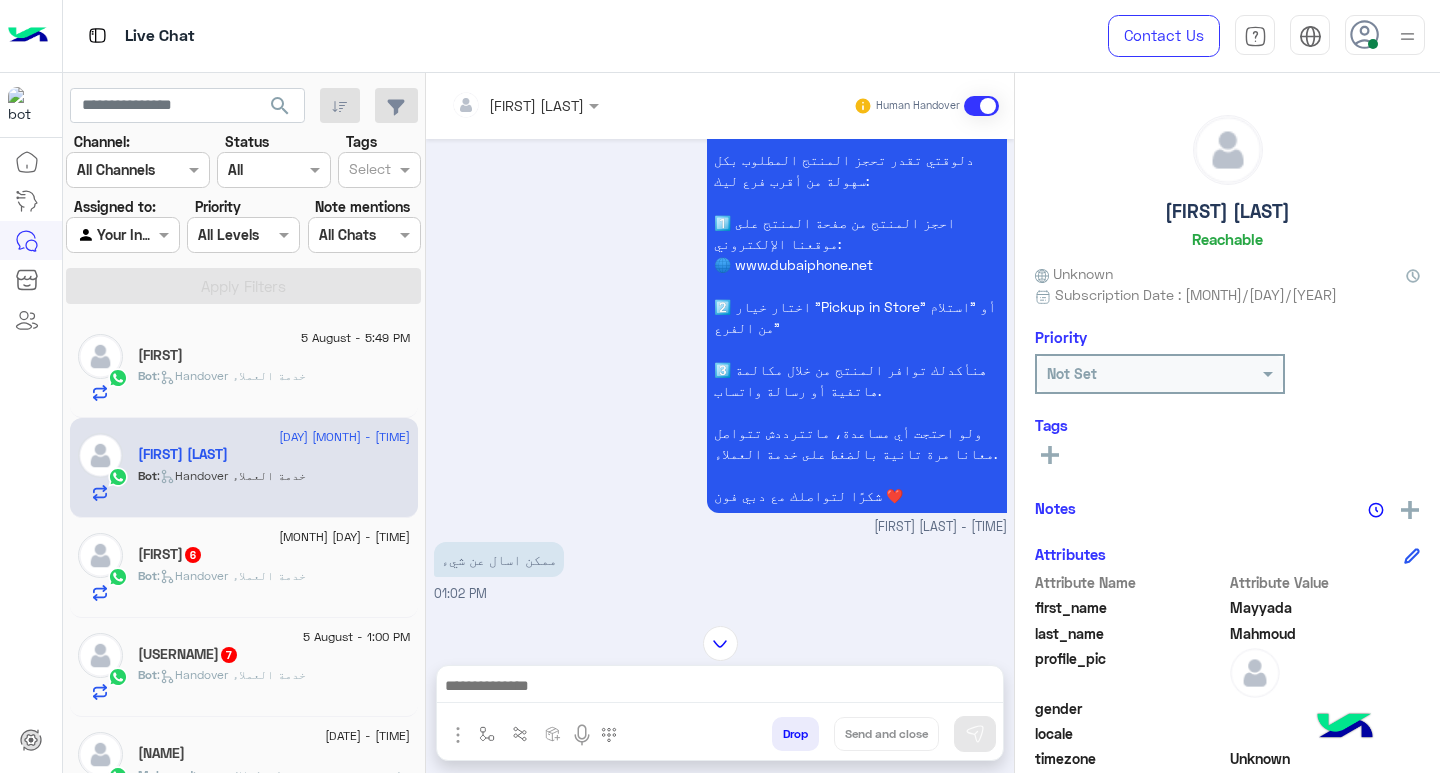click at bounding box center (720, 688) 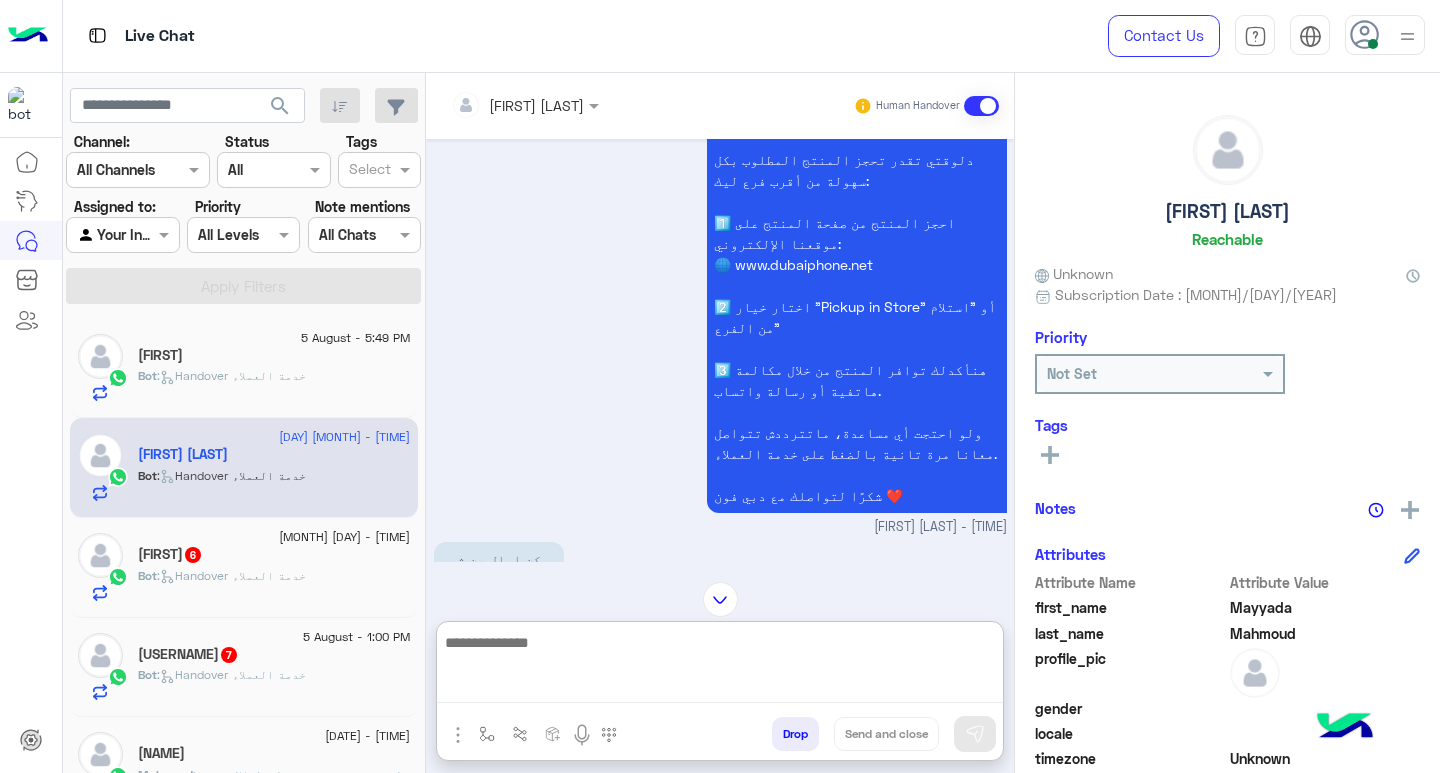 paste on "**********" 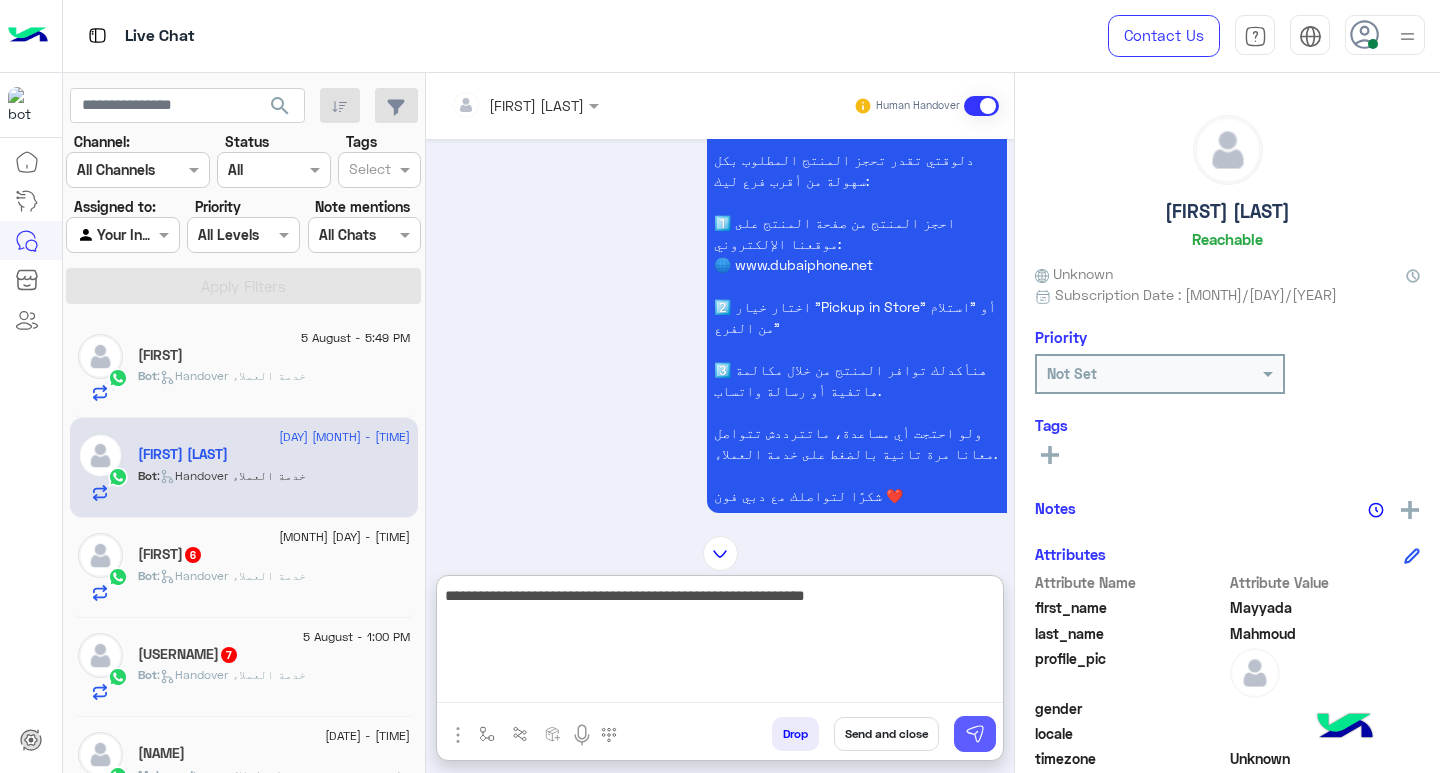 type on "**********" 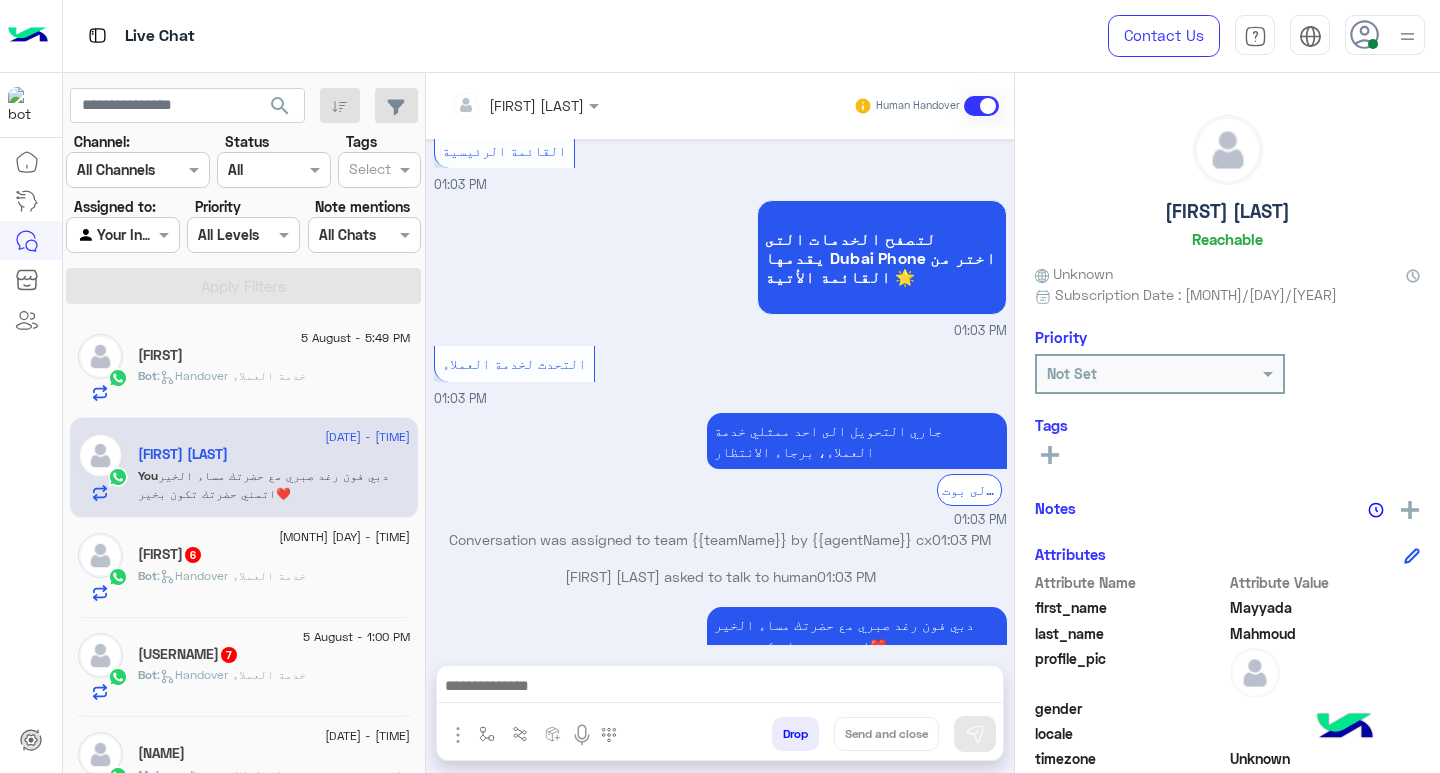 scroll, scrollTop: 1967, scrollLeft: 0, axis: vertical 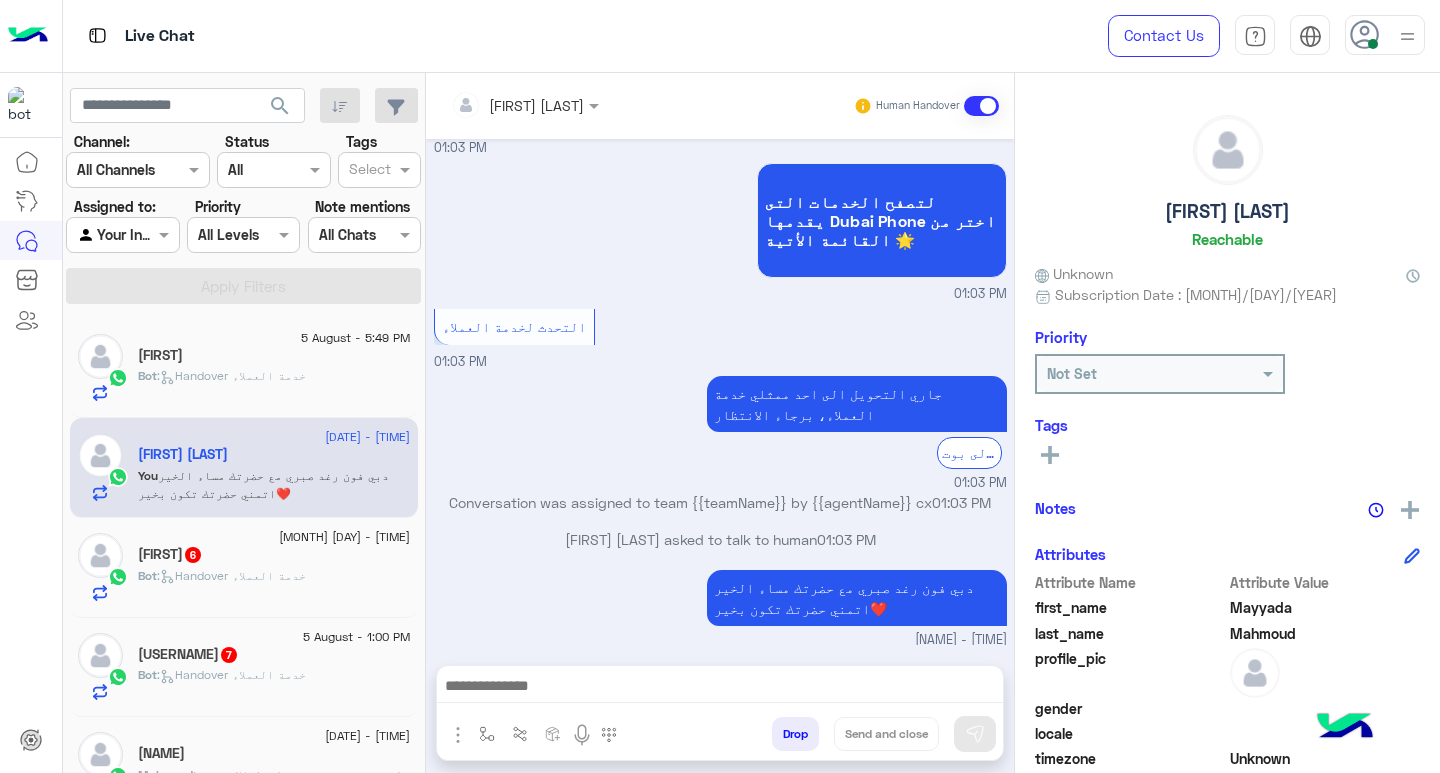 click at bounding box center [720, 688] 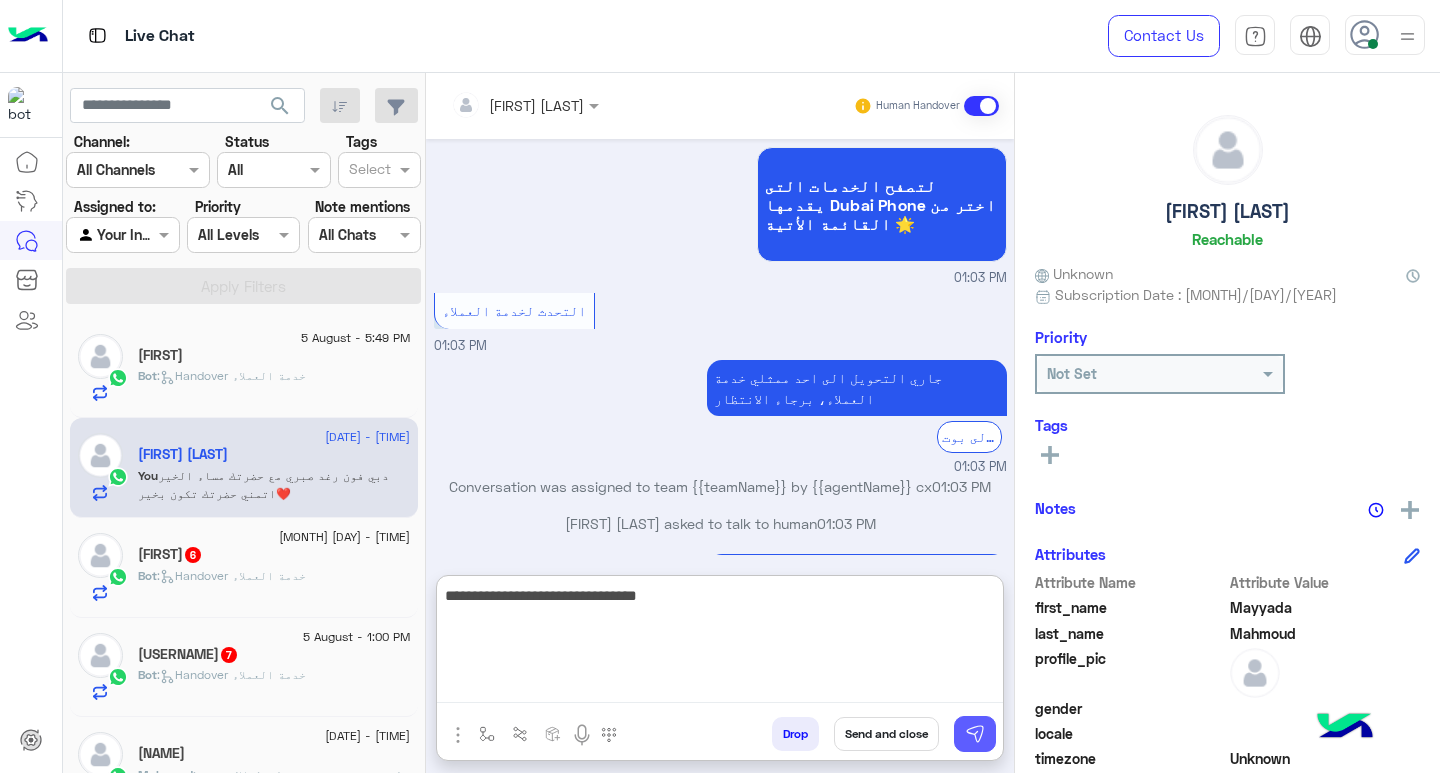 type on "**********" 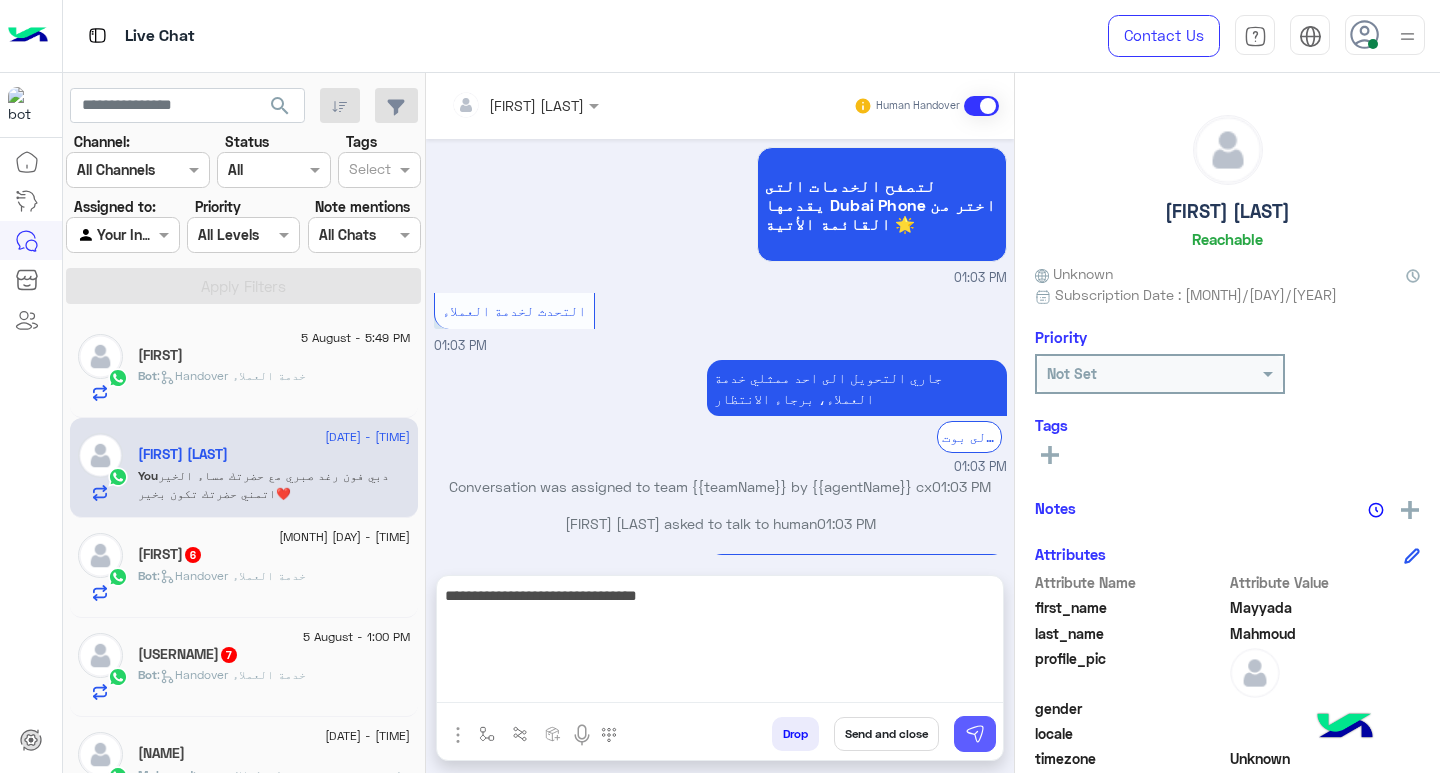 click at bounding box center [975, 734] 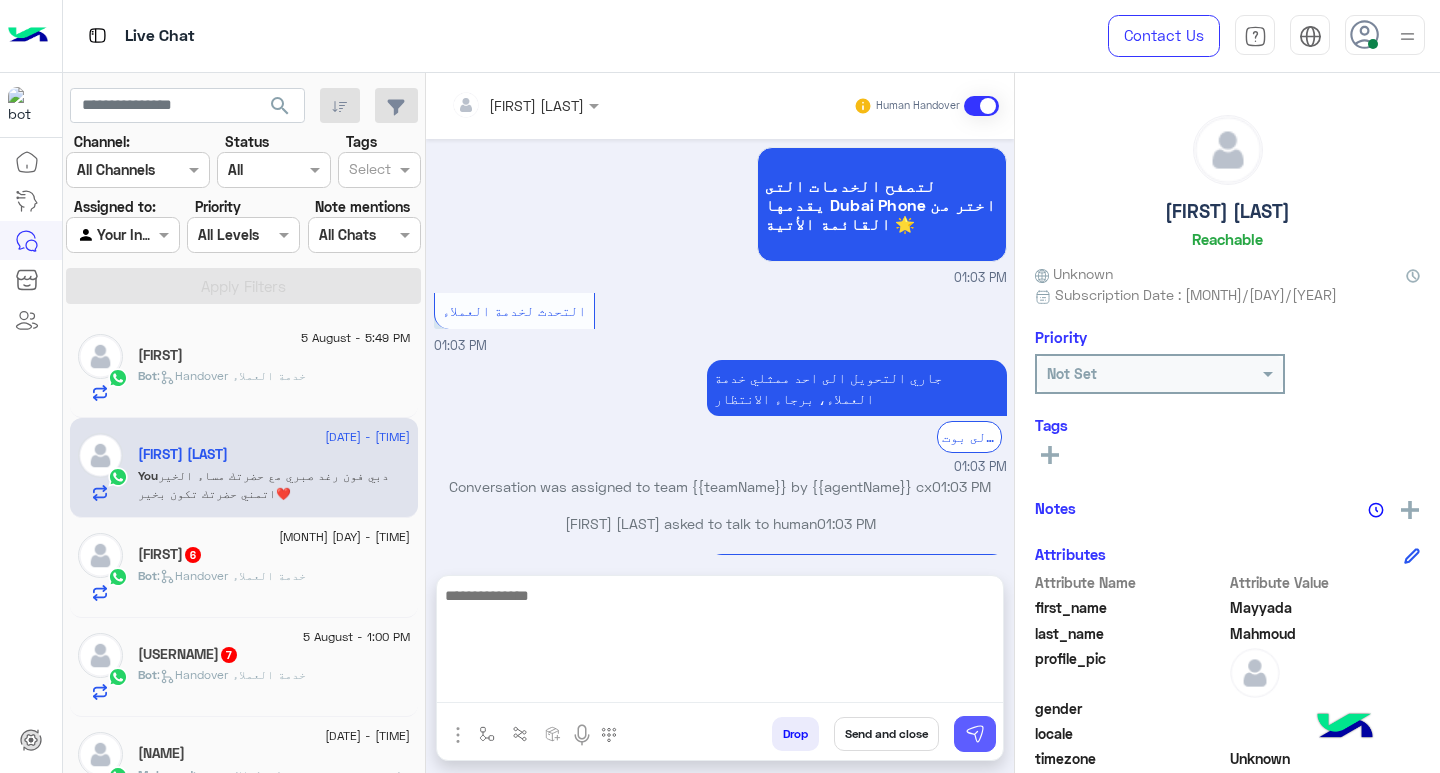 scroll, scrollTop: 2030, scrollLeft: 0, axis: vertical 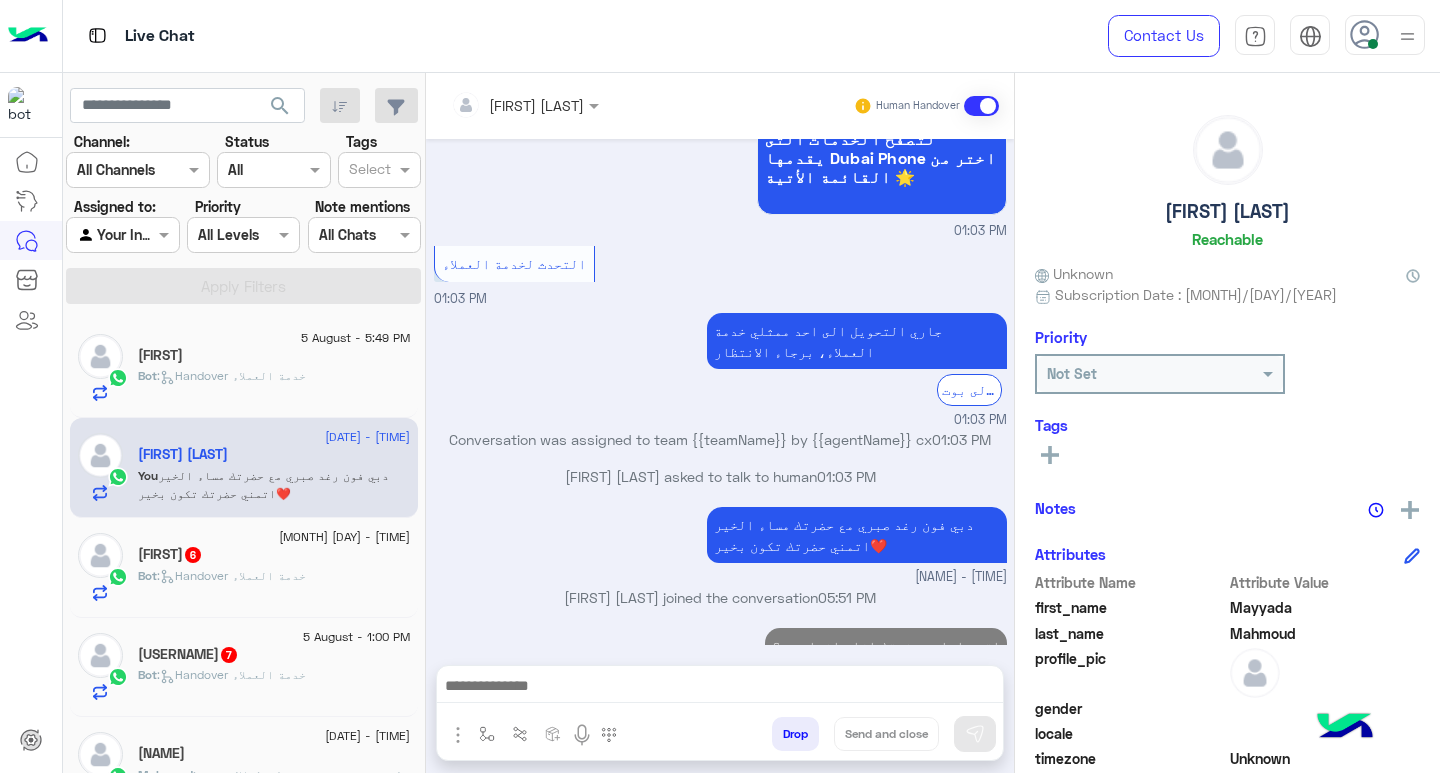 click on ":   Handover خدمة العملاء" 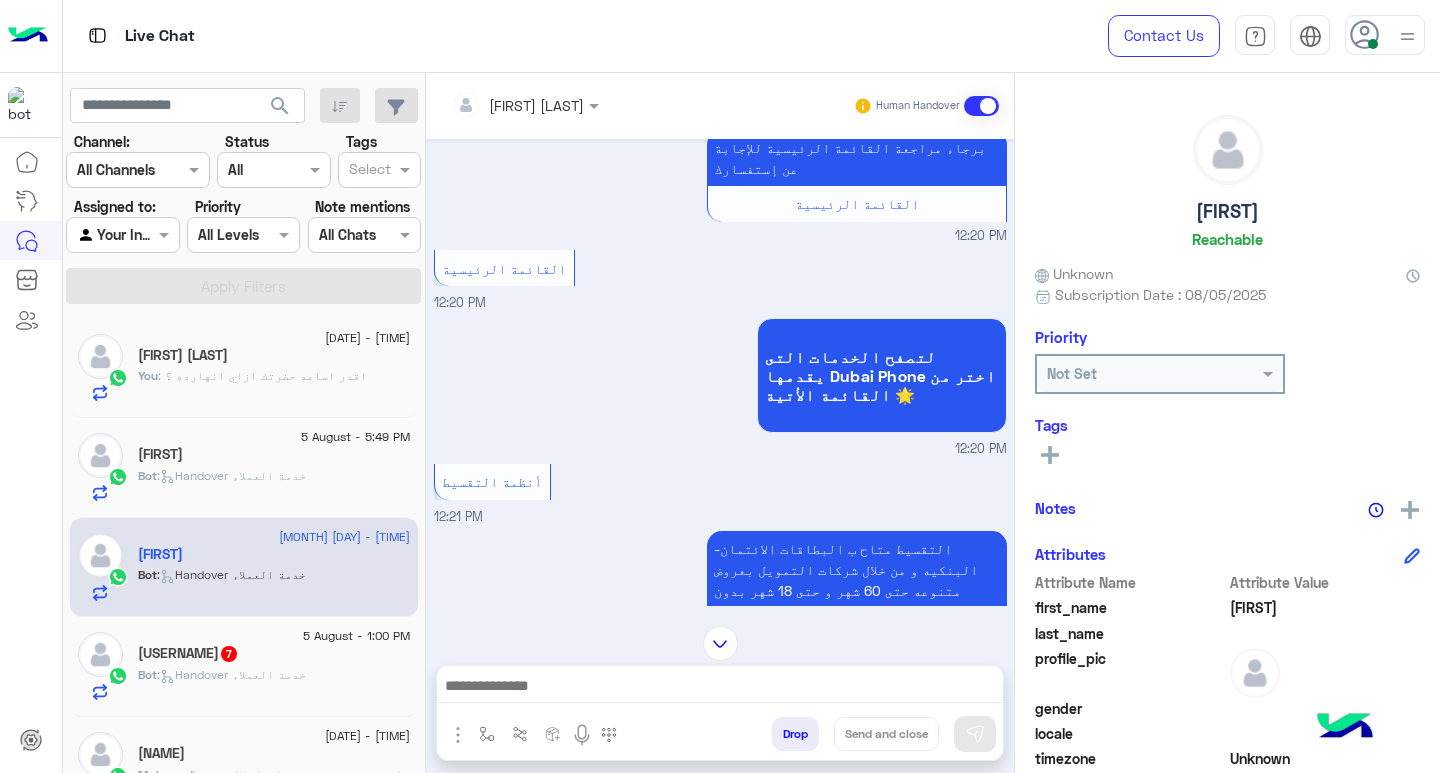scroll, scrollTop: 0, scrollLeft: 0, axis: both 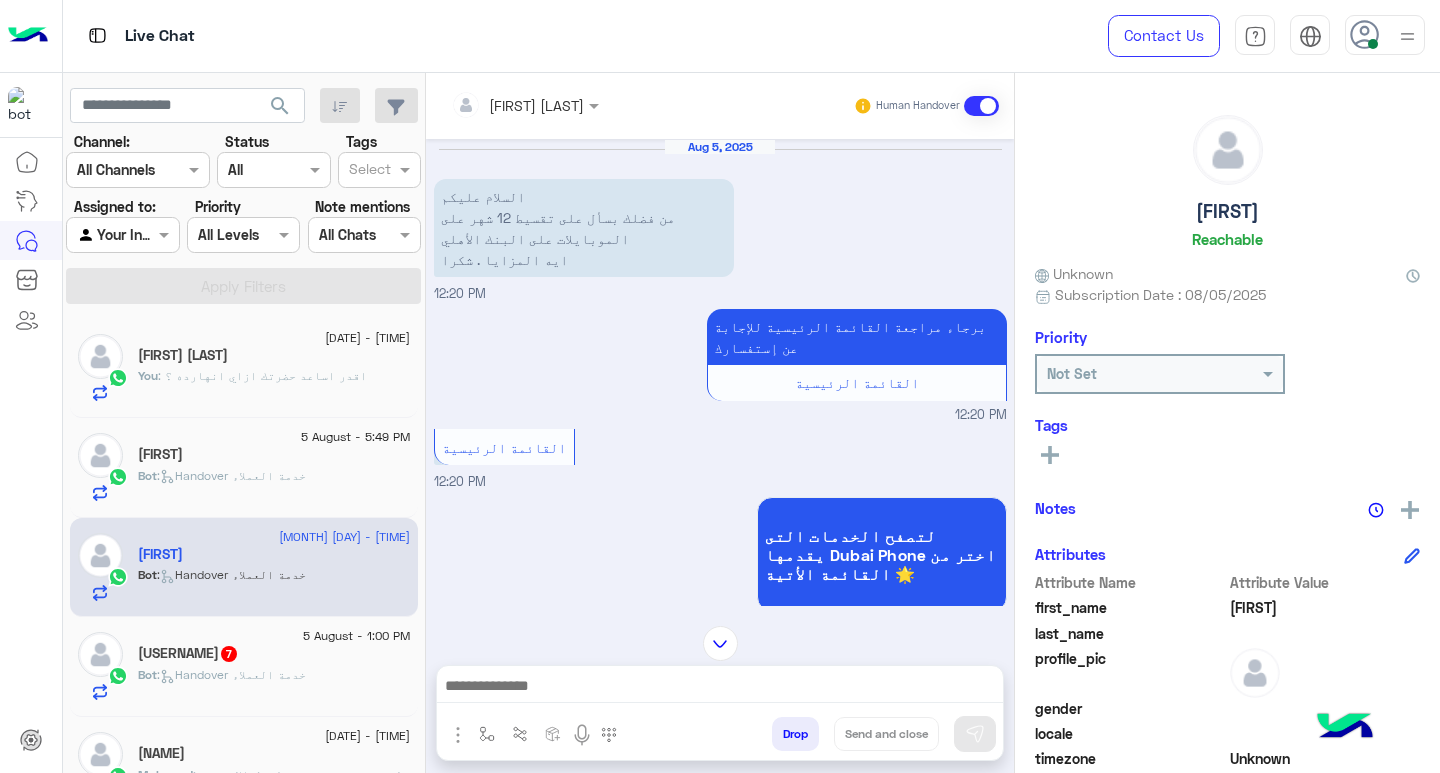 click at bounding box center (720, 688) 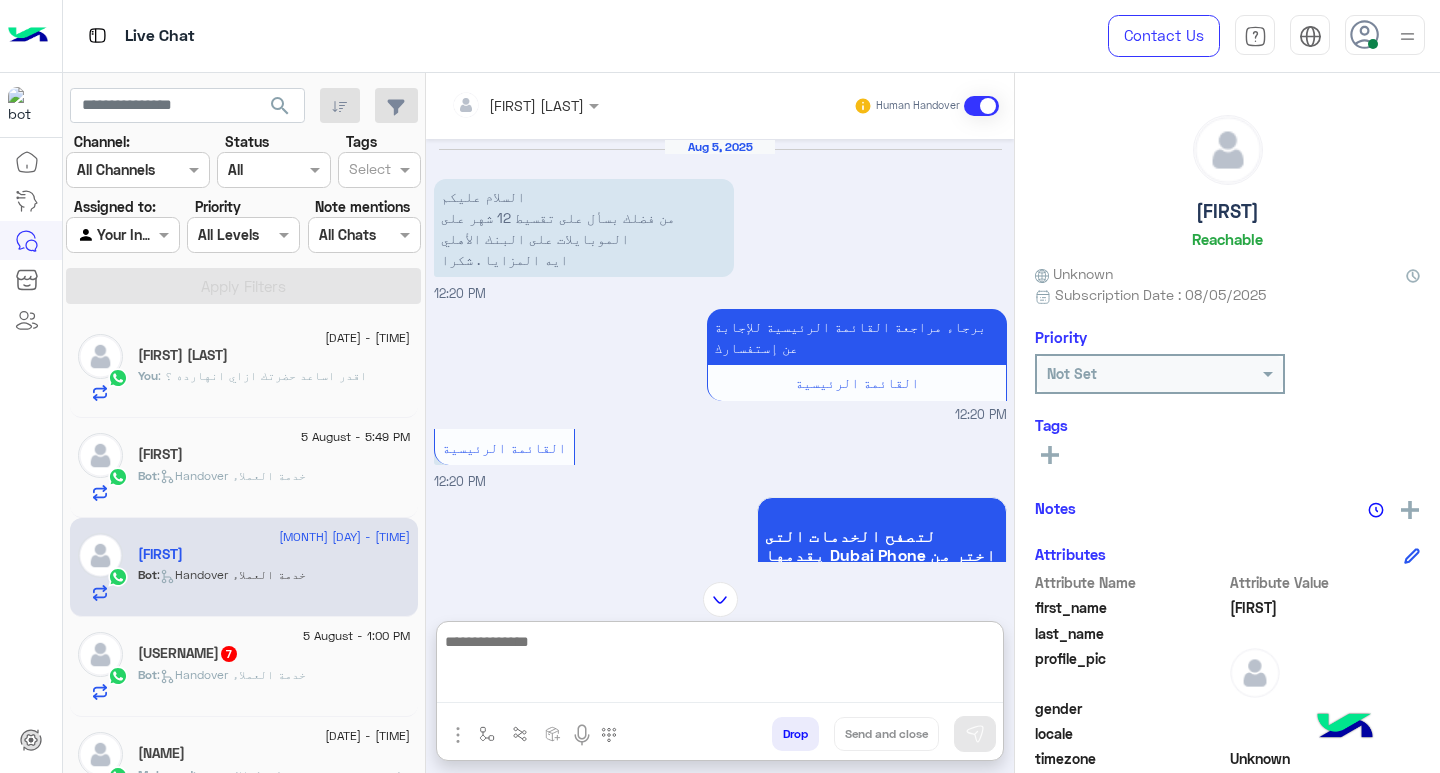 paste on "**********" 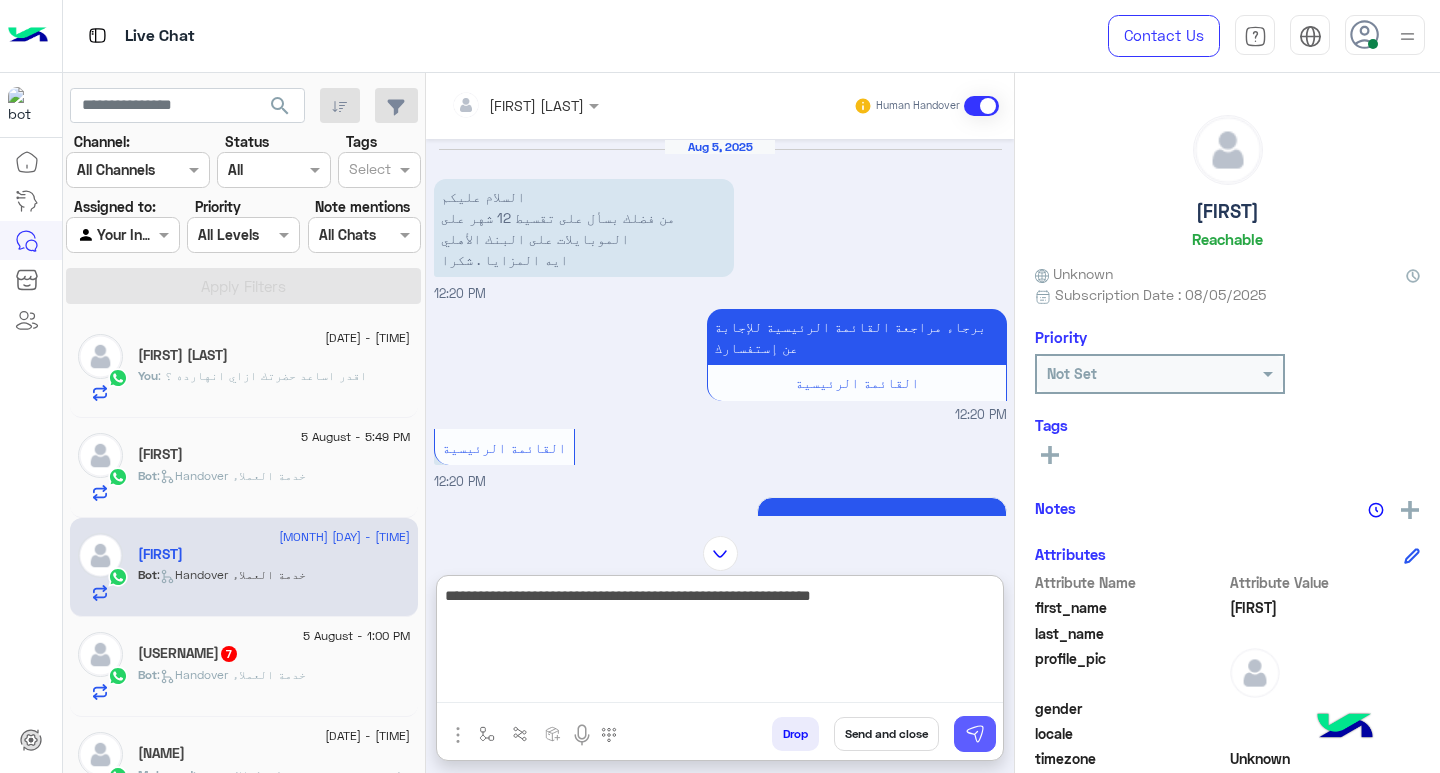 type on "**********" 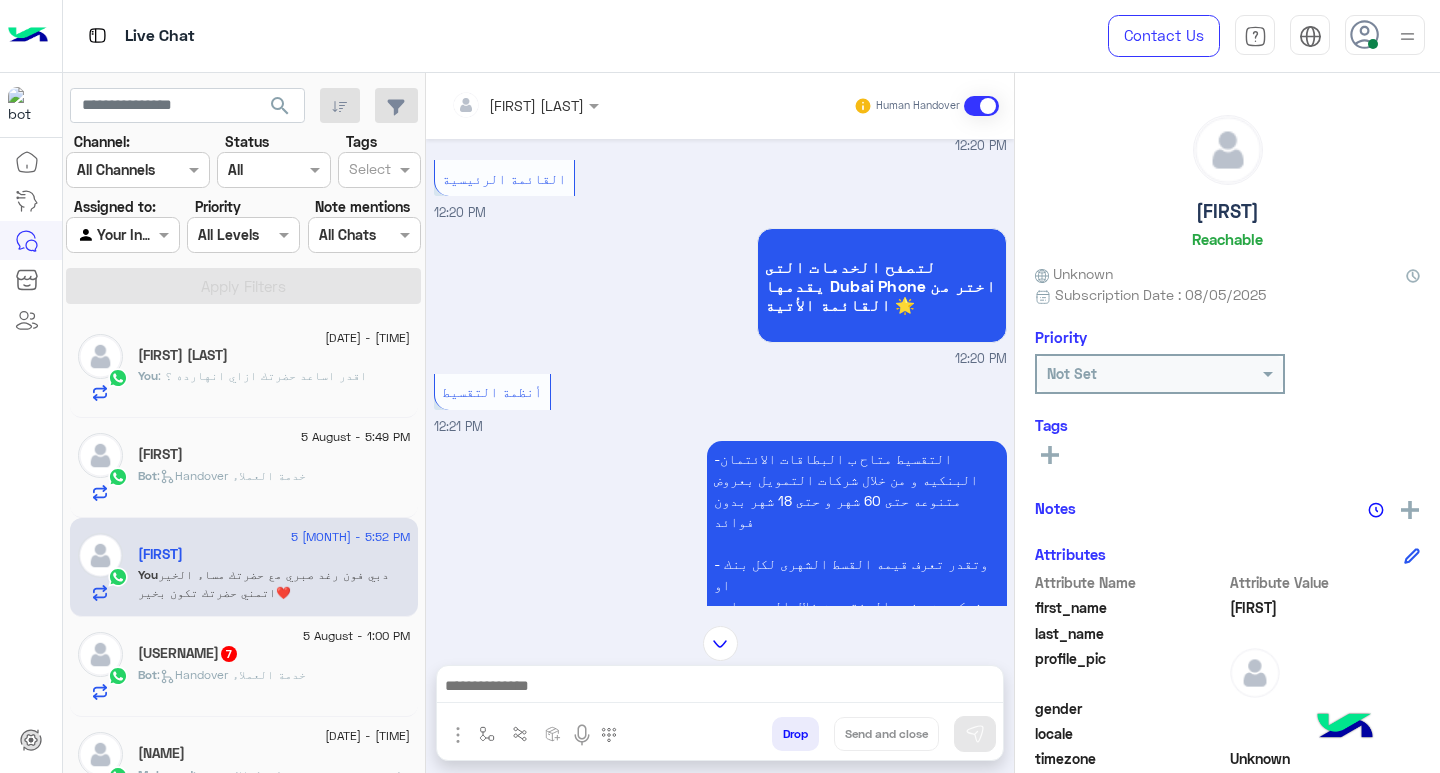 scroll, scrollTop: 0, scrollLeft: 0, axis: both 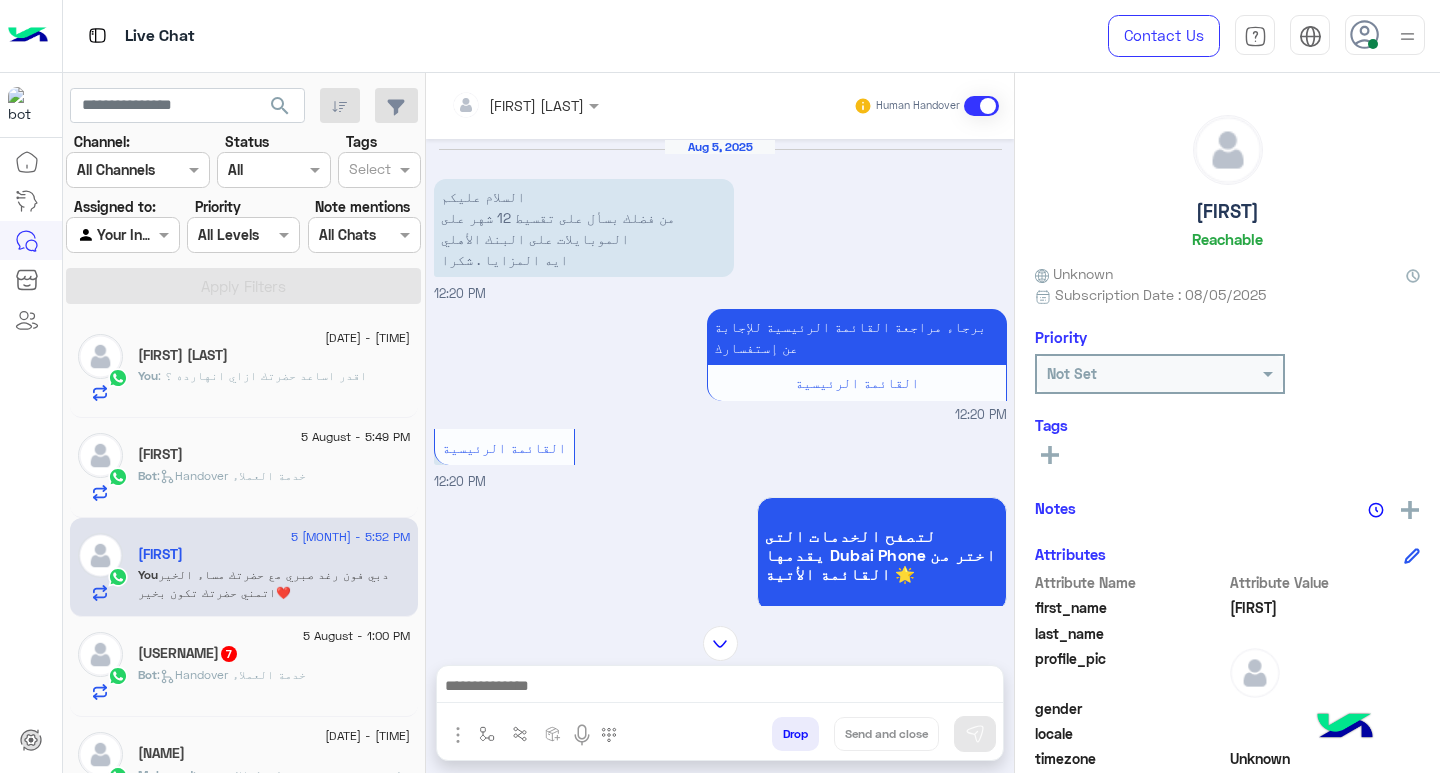 click at bounding box center [720, 688] 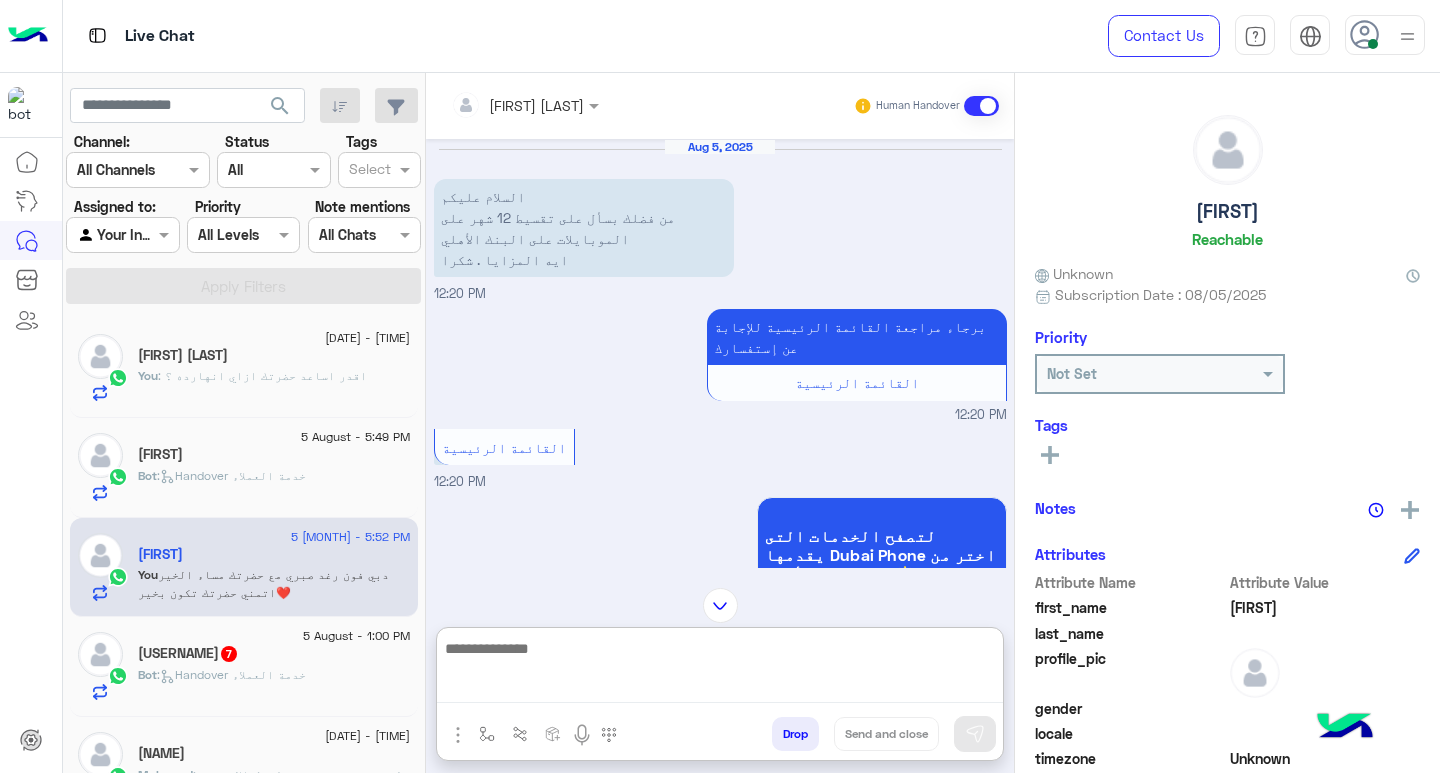 paste on "**********" 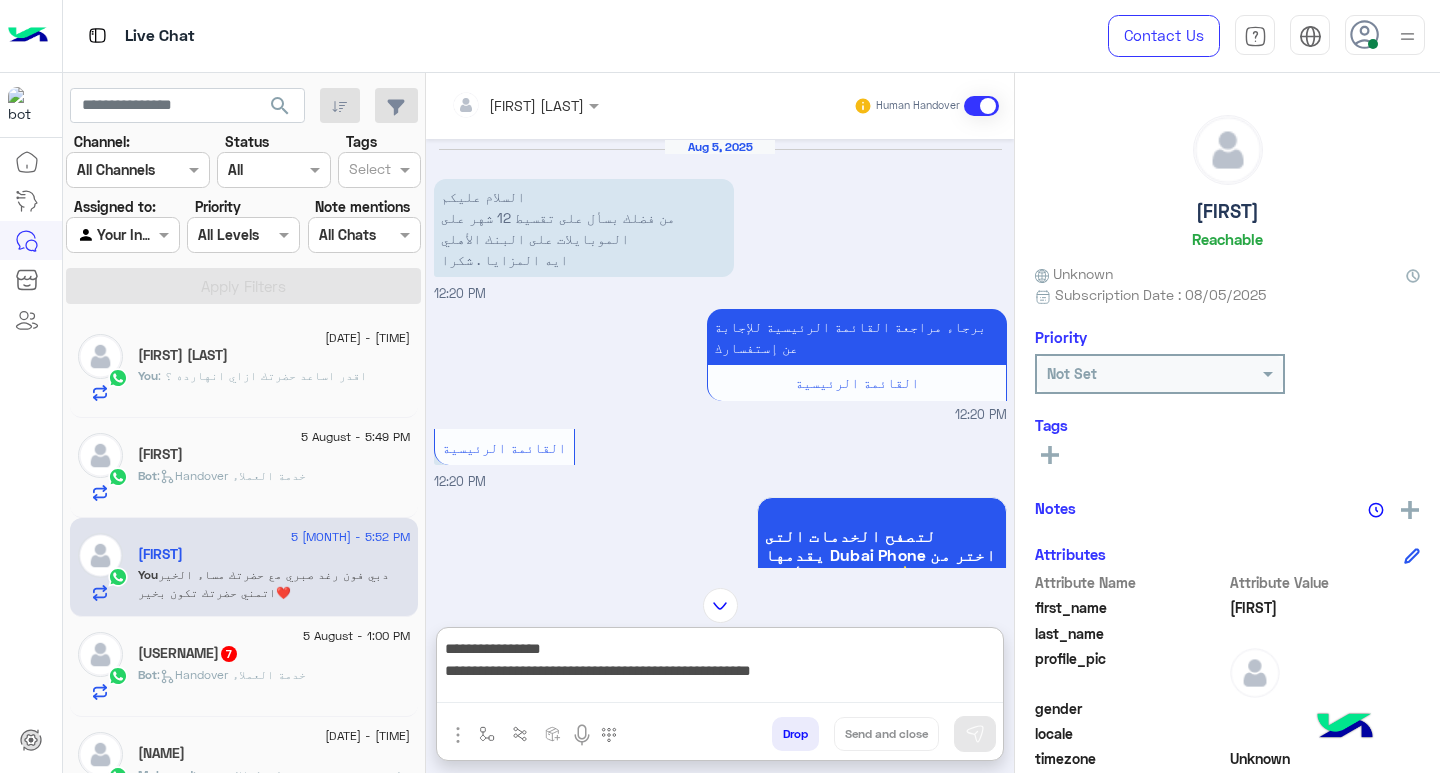 scroll, scrollTop: 0, scrollLeft: 0, axis: both 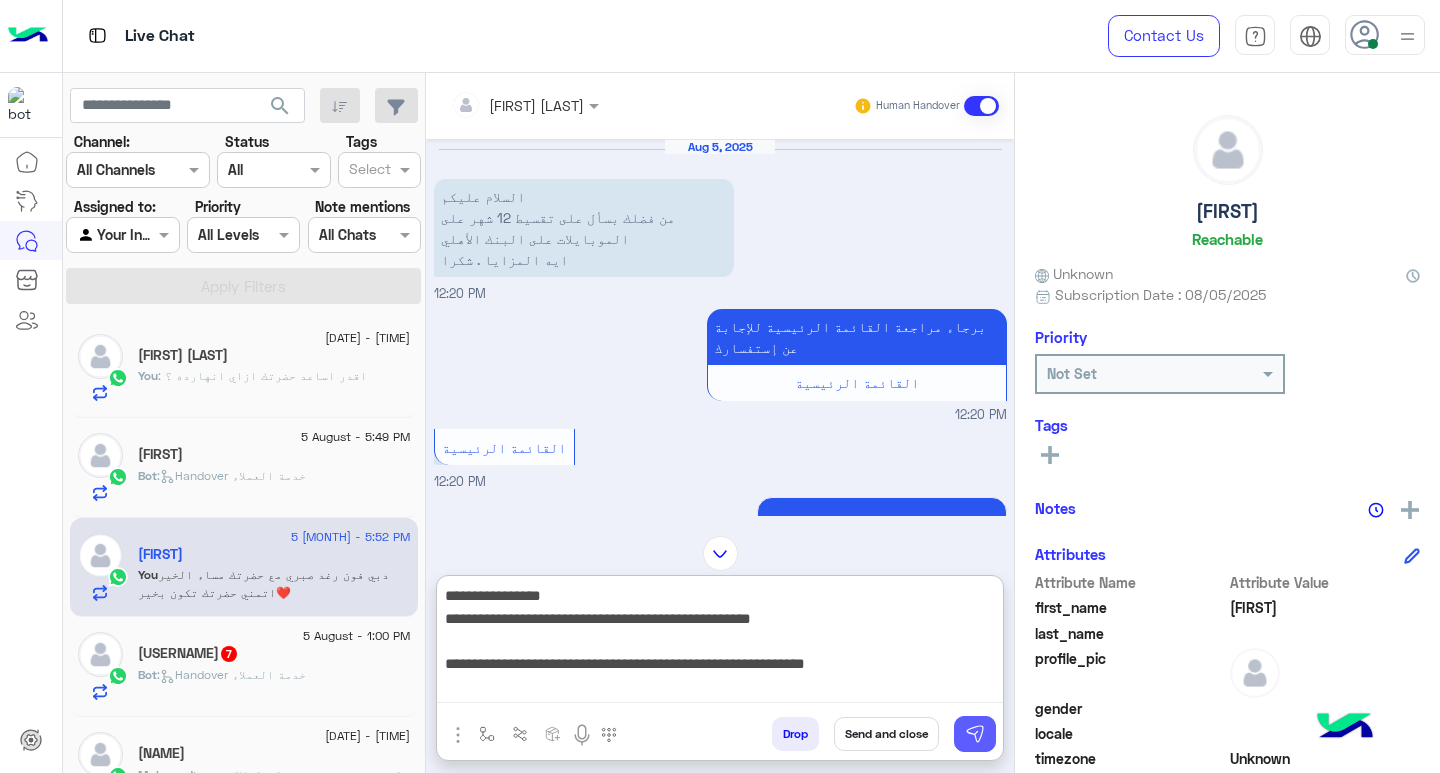 type on "**********" 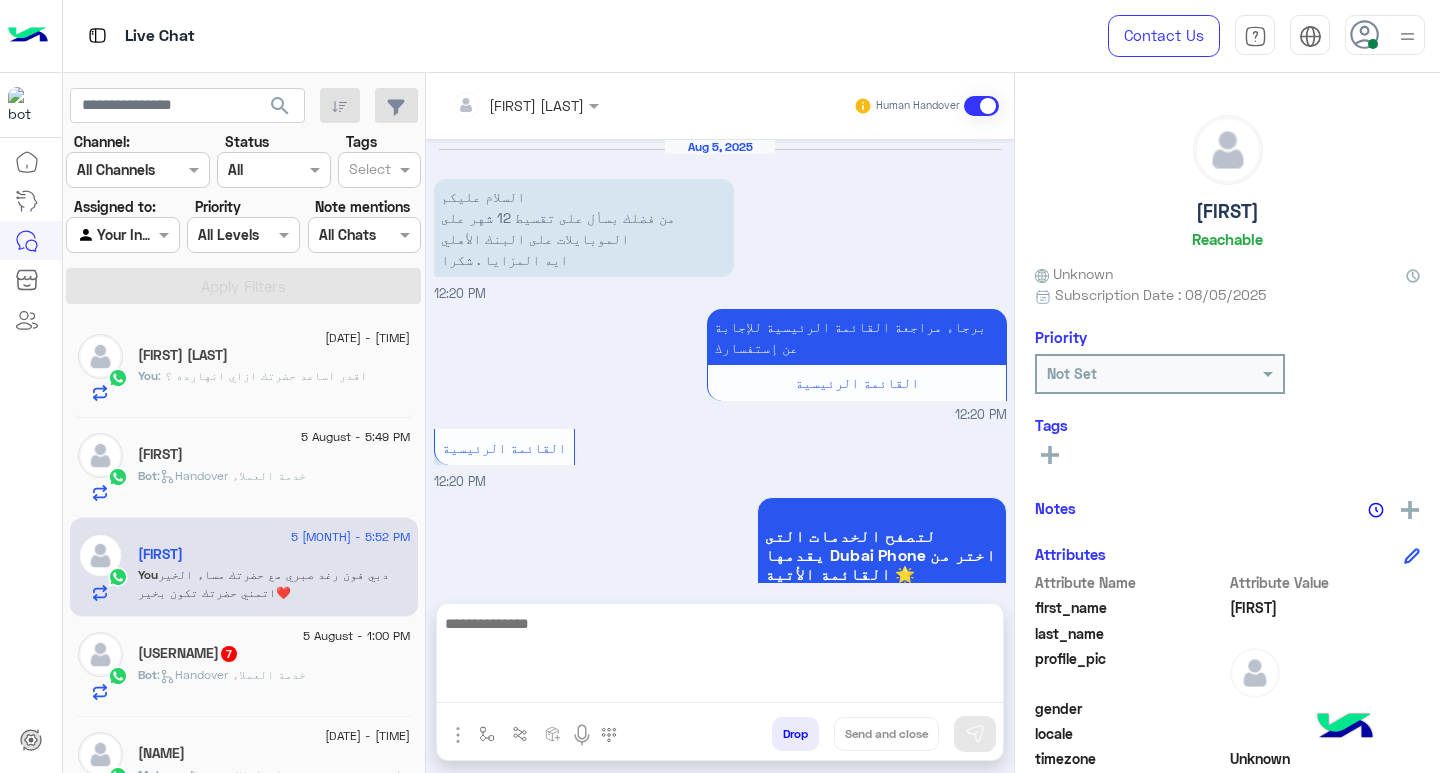 scroll, scrollTop: 2099, scrollLeft: 0, axis: vertical 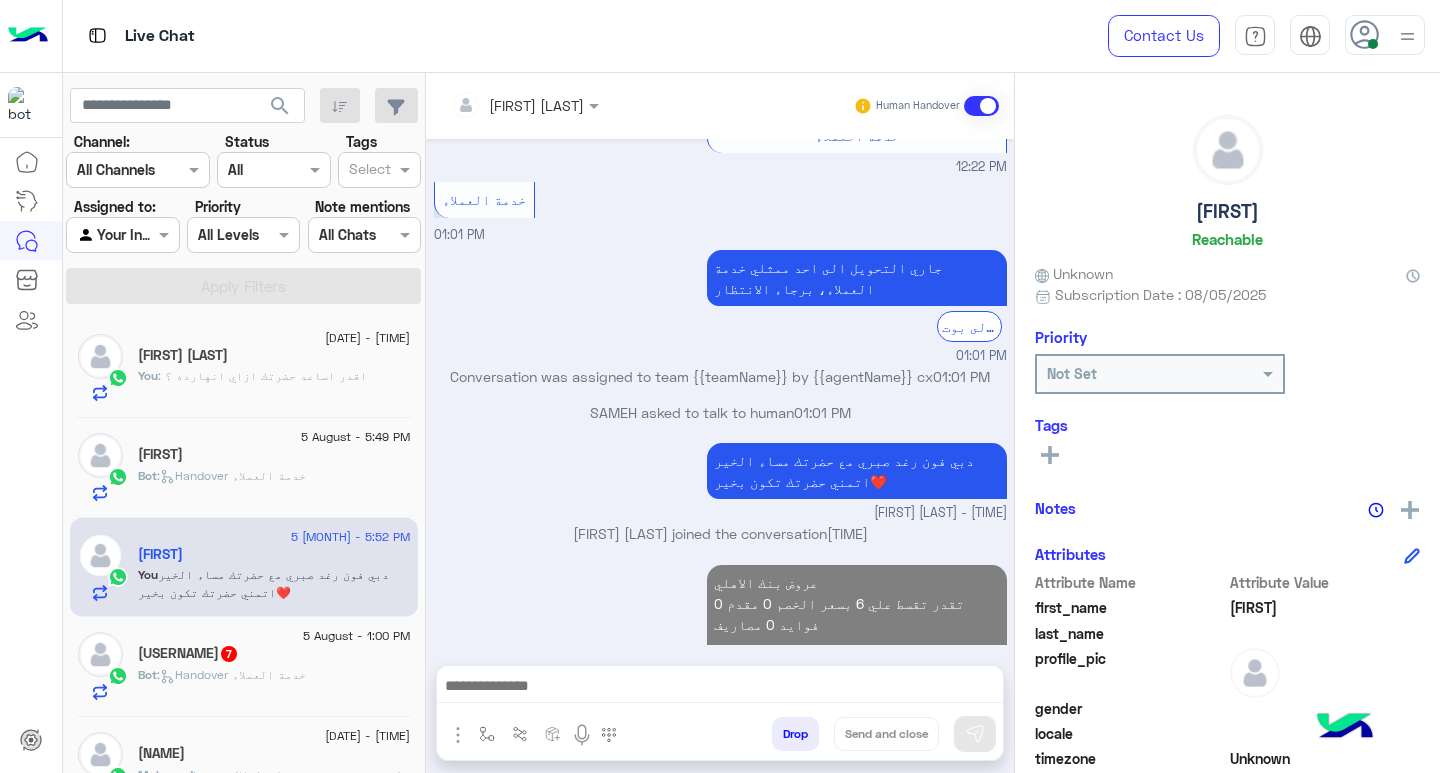 click at bounding box center [720, 688] 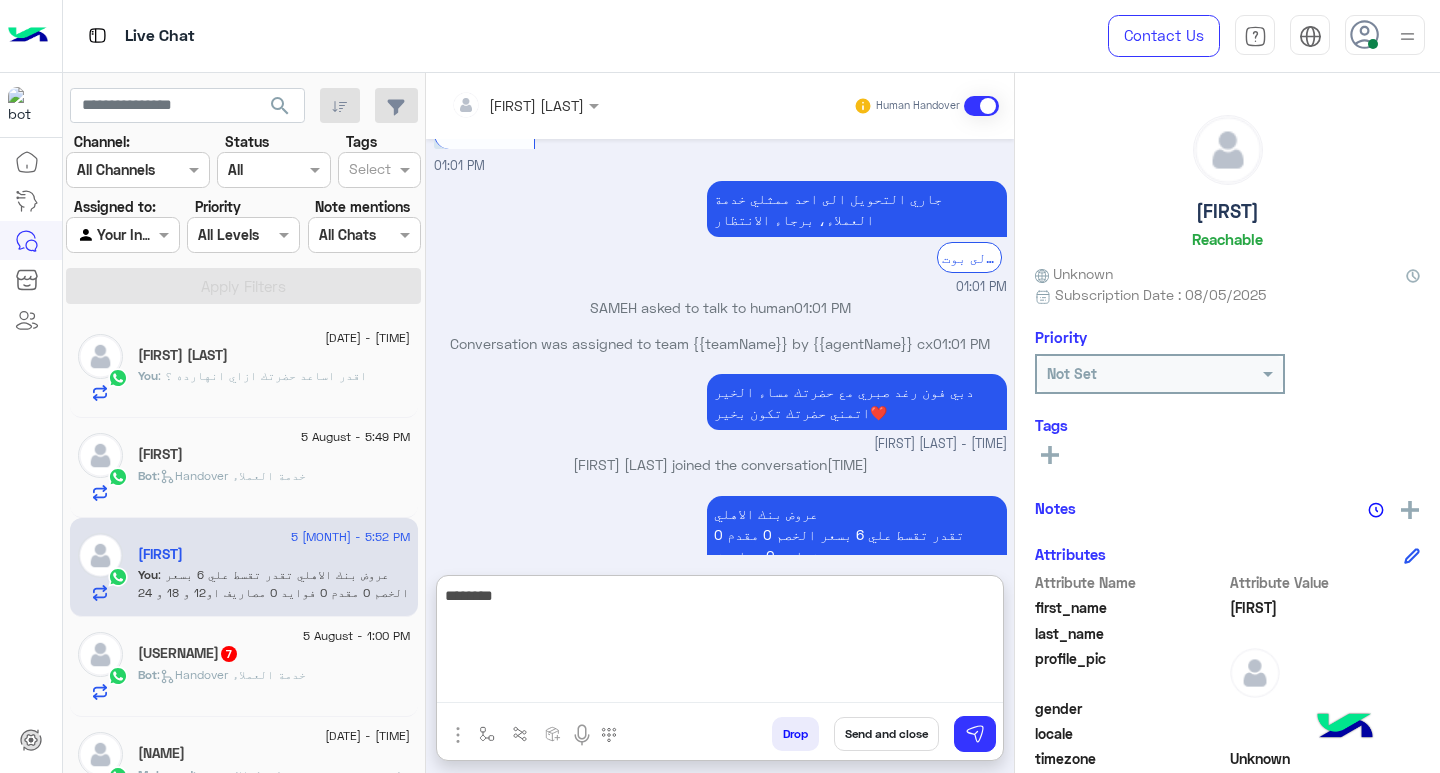 scroll, scrollTop: 2189, scrollLeft: 0, axis: vertical 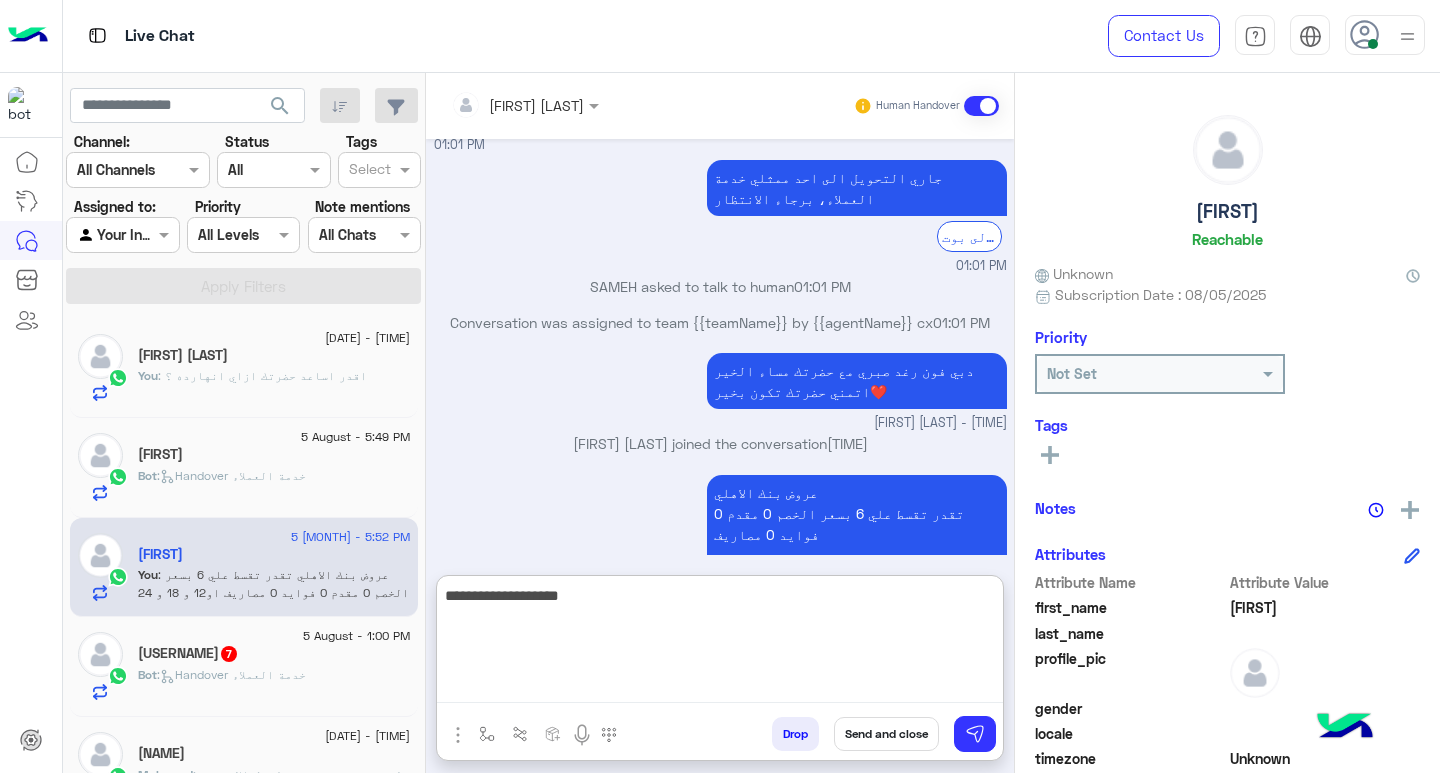 type on "**********" 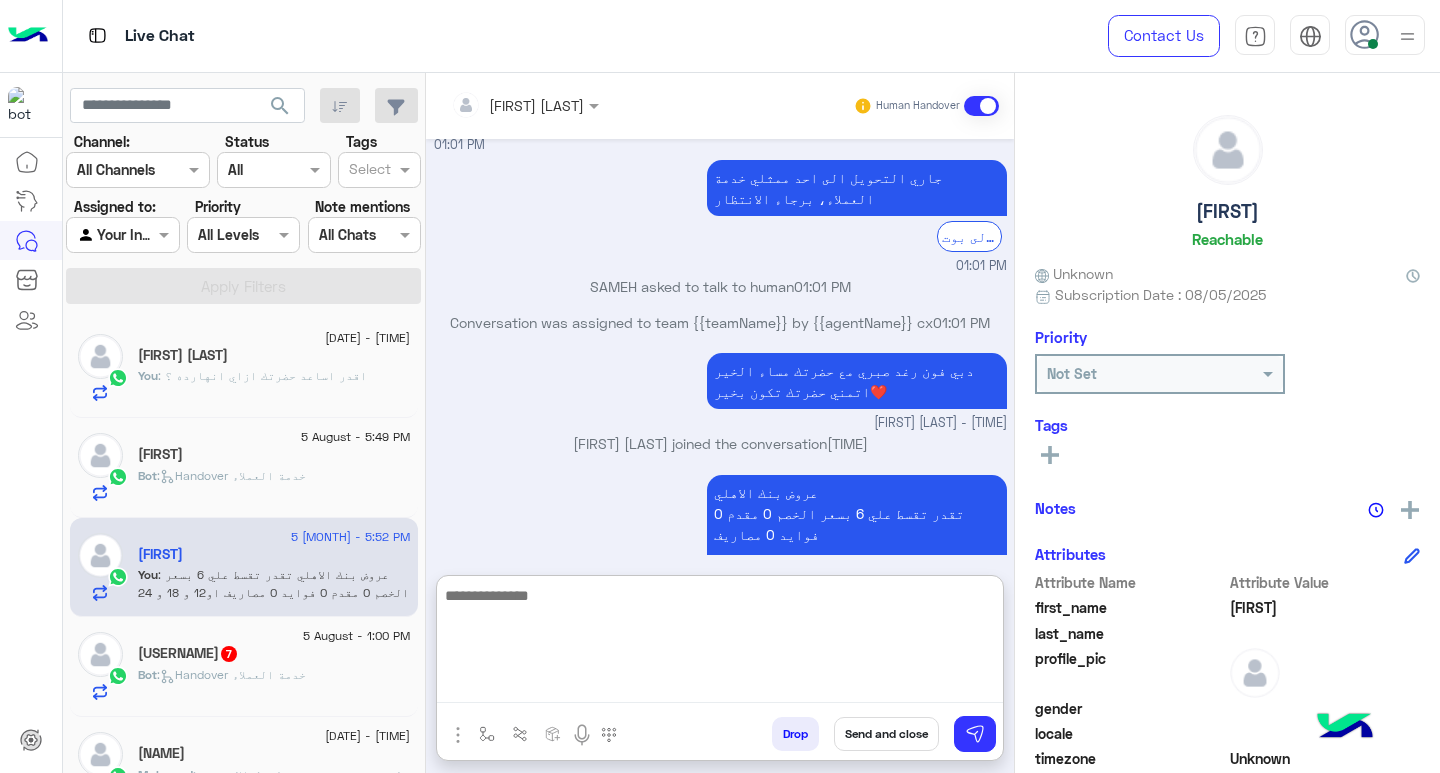 scroll, scrollTop: 2252, scrollLeft: 0, axis: vertical 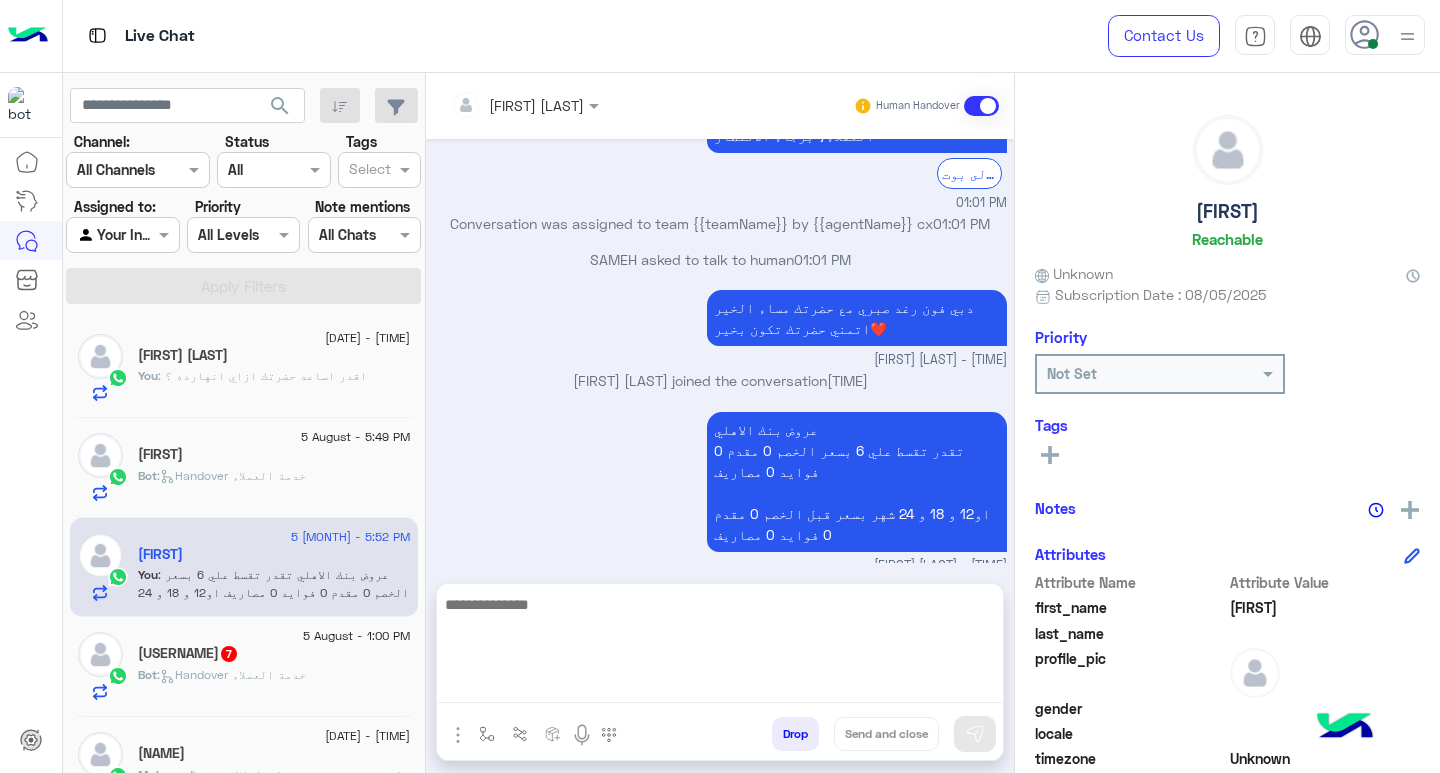 click on ":   Handover خدمة العملاء" 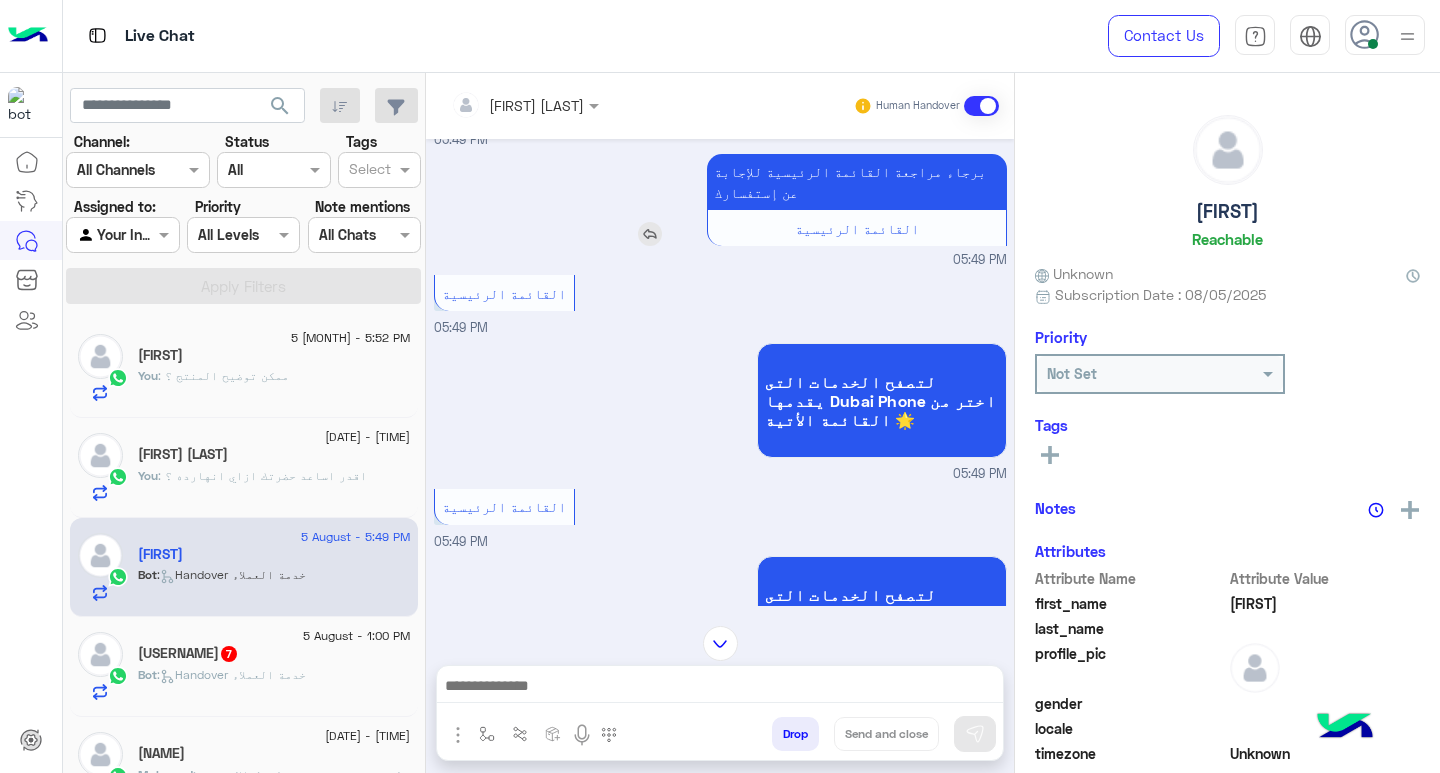 scroll, scrollTop: 499, scrollLeft: 0, axis: vertical 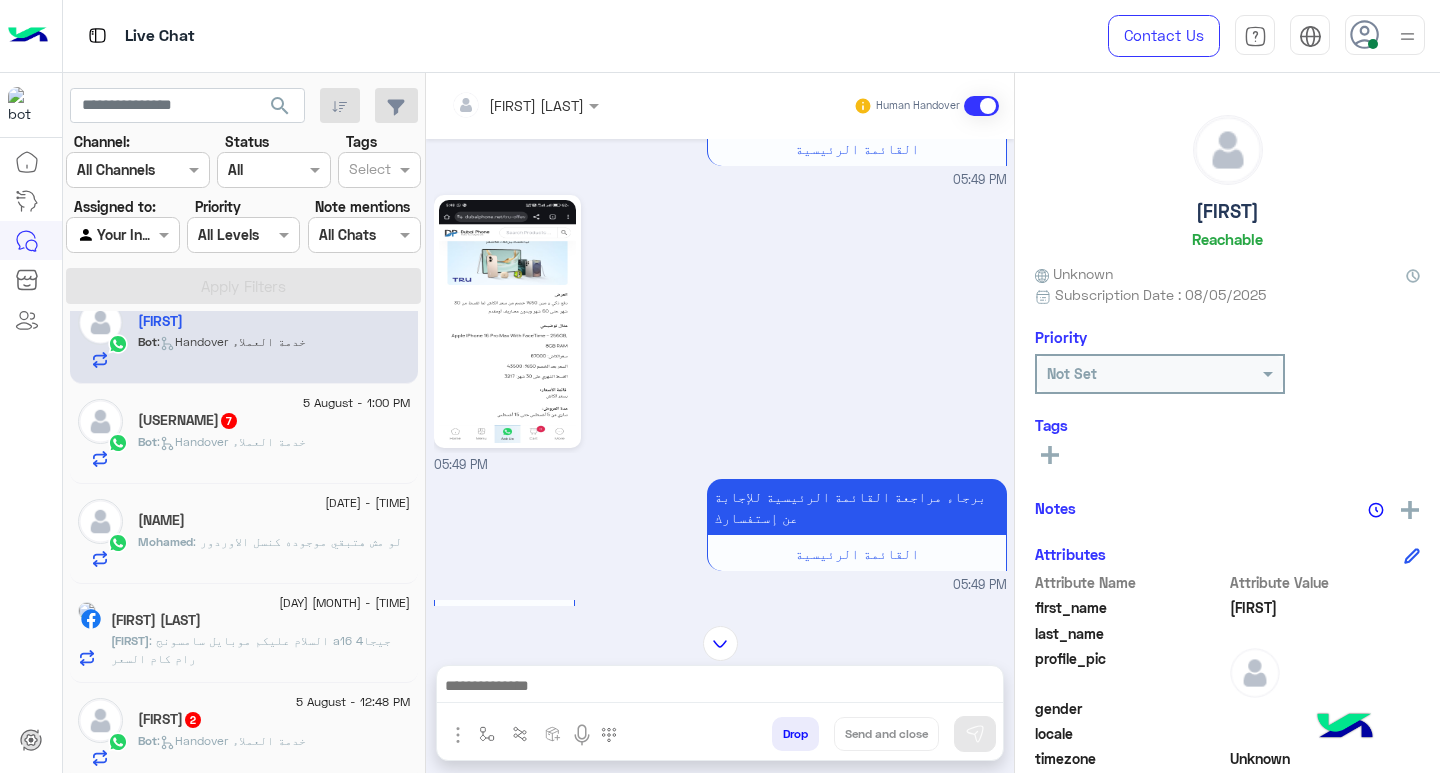 click on ":   Handover خدمة العملاء" 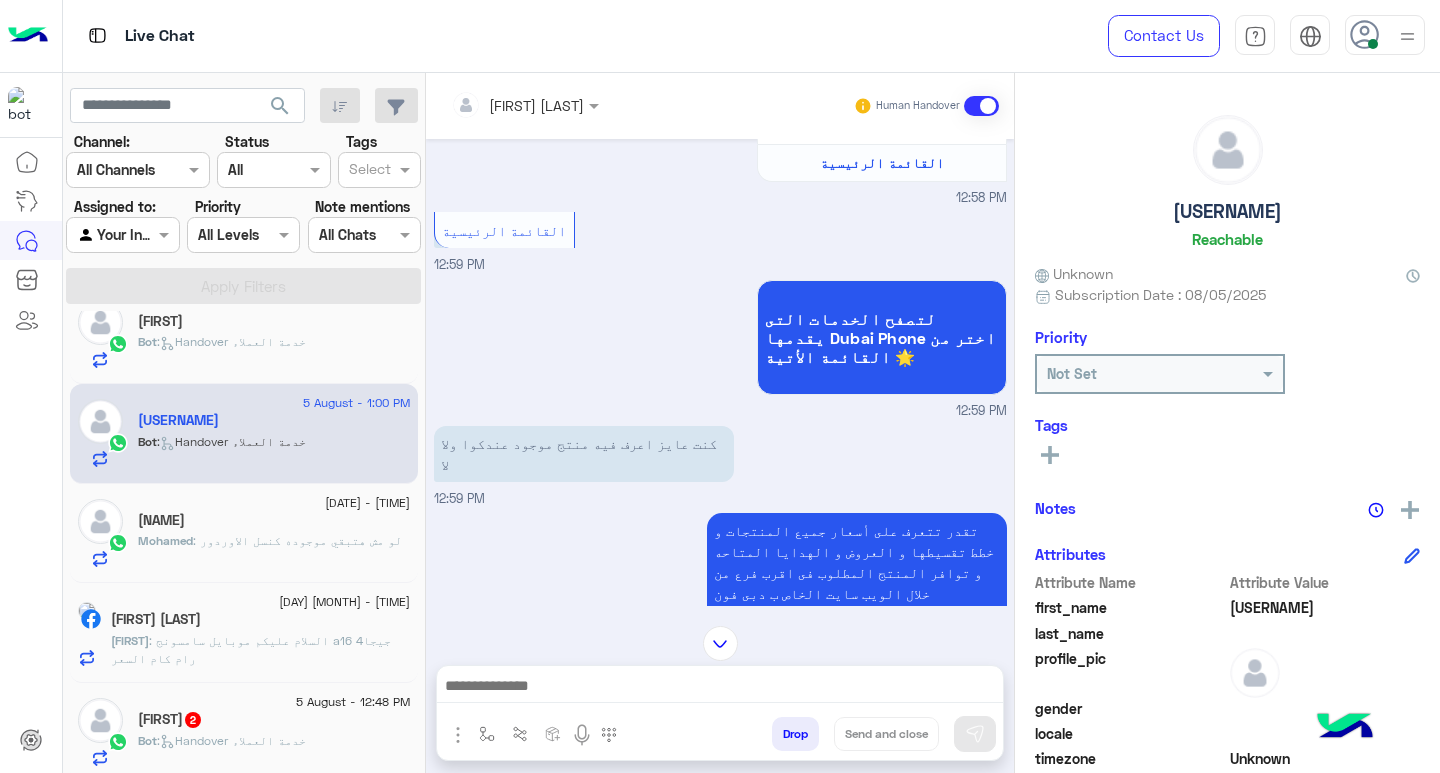 scroll, scrollTop: 266, scrollLeft: 0, axis: vertical 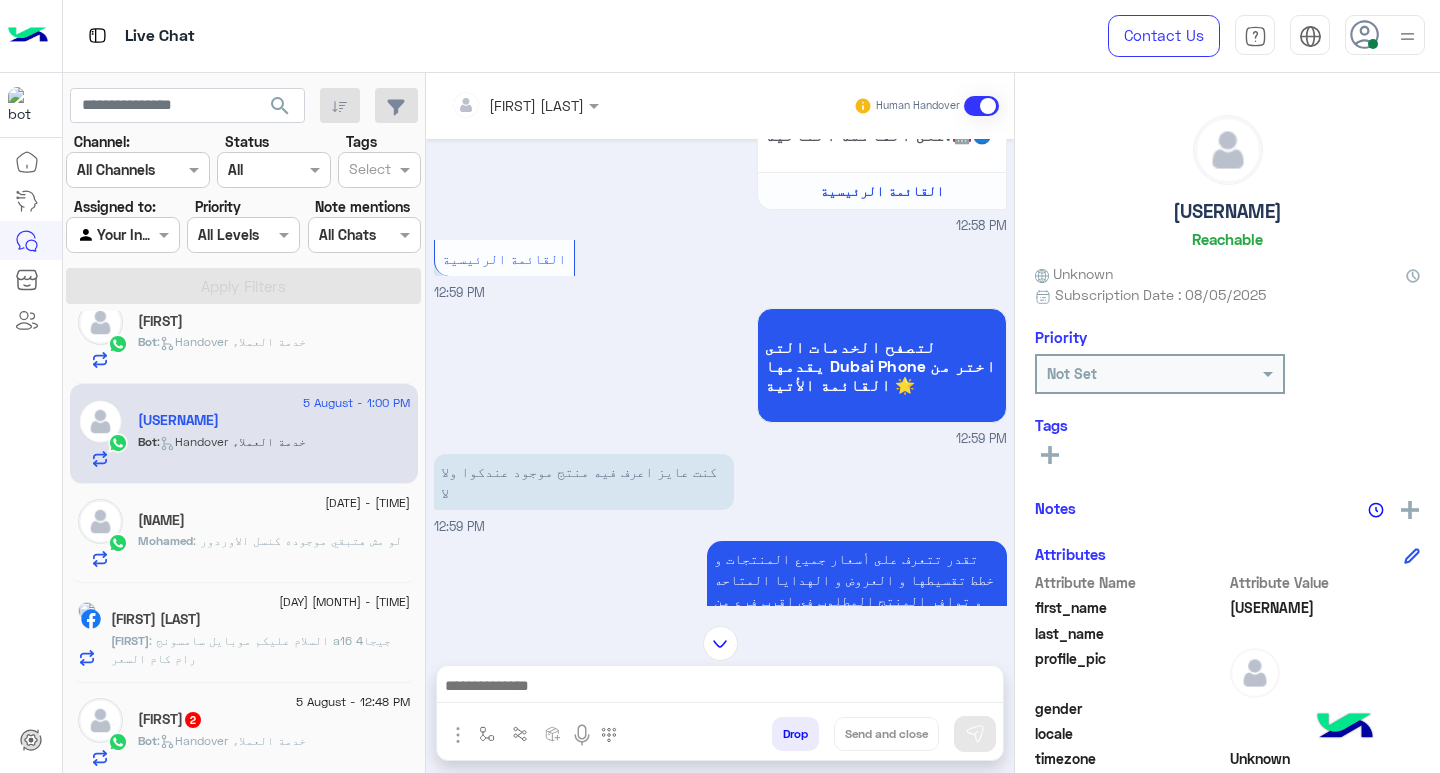 click at bounding box center (720, 688) 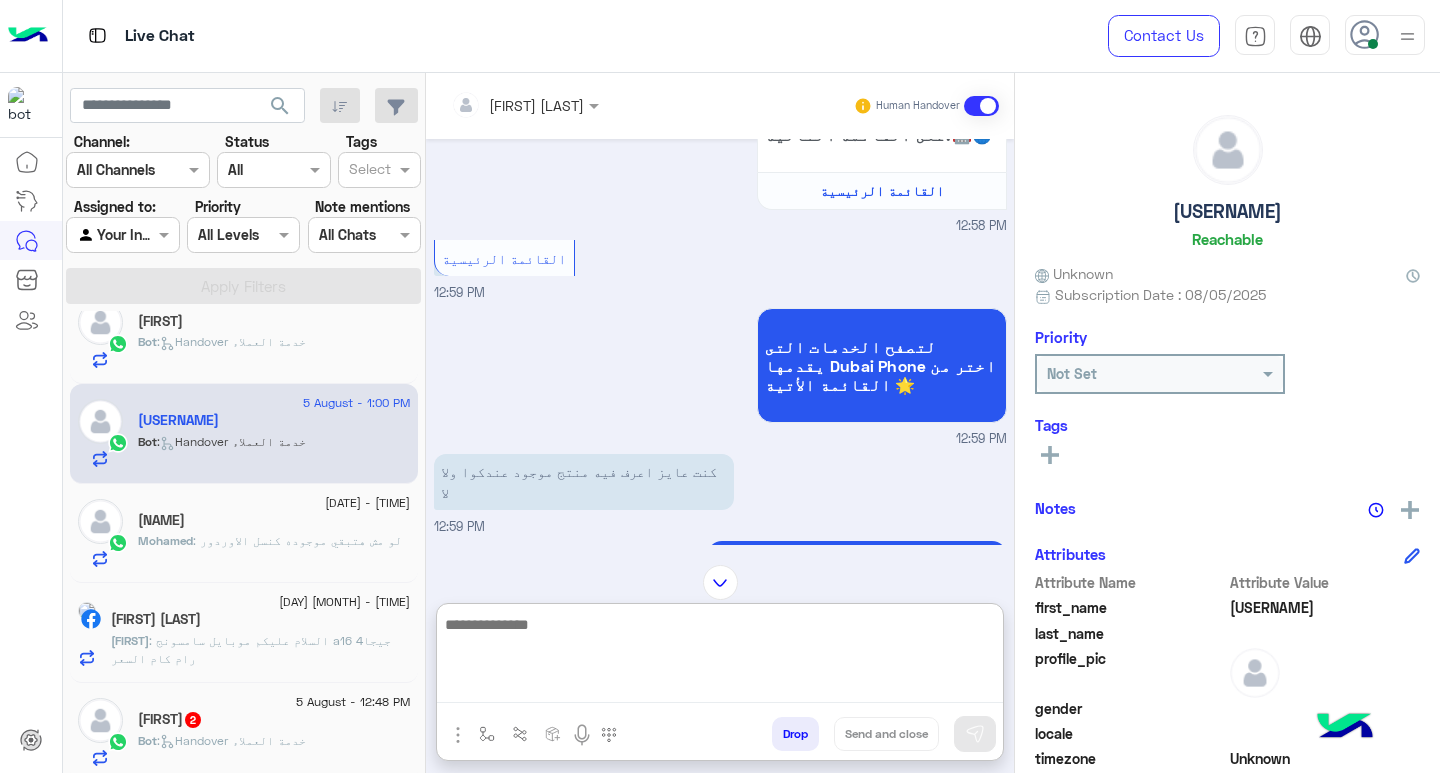 paste on "**********" 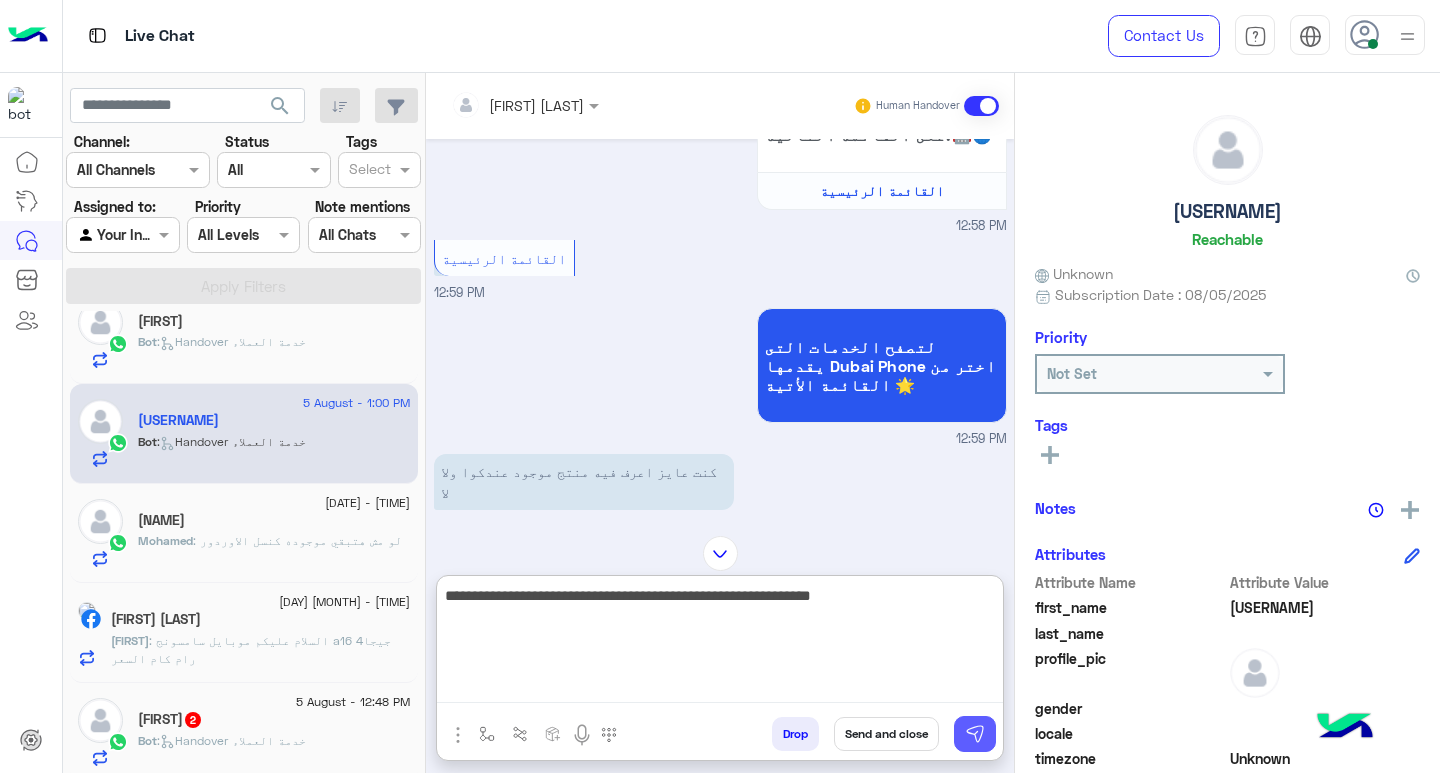type on "**********" 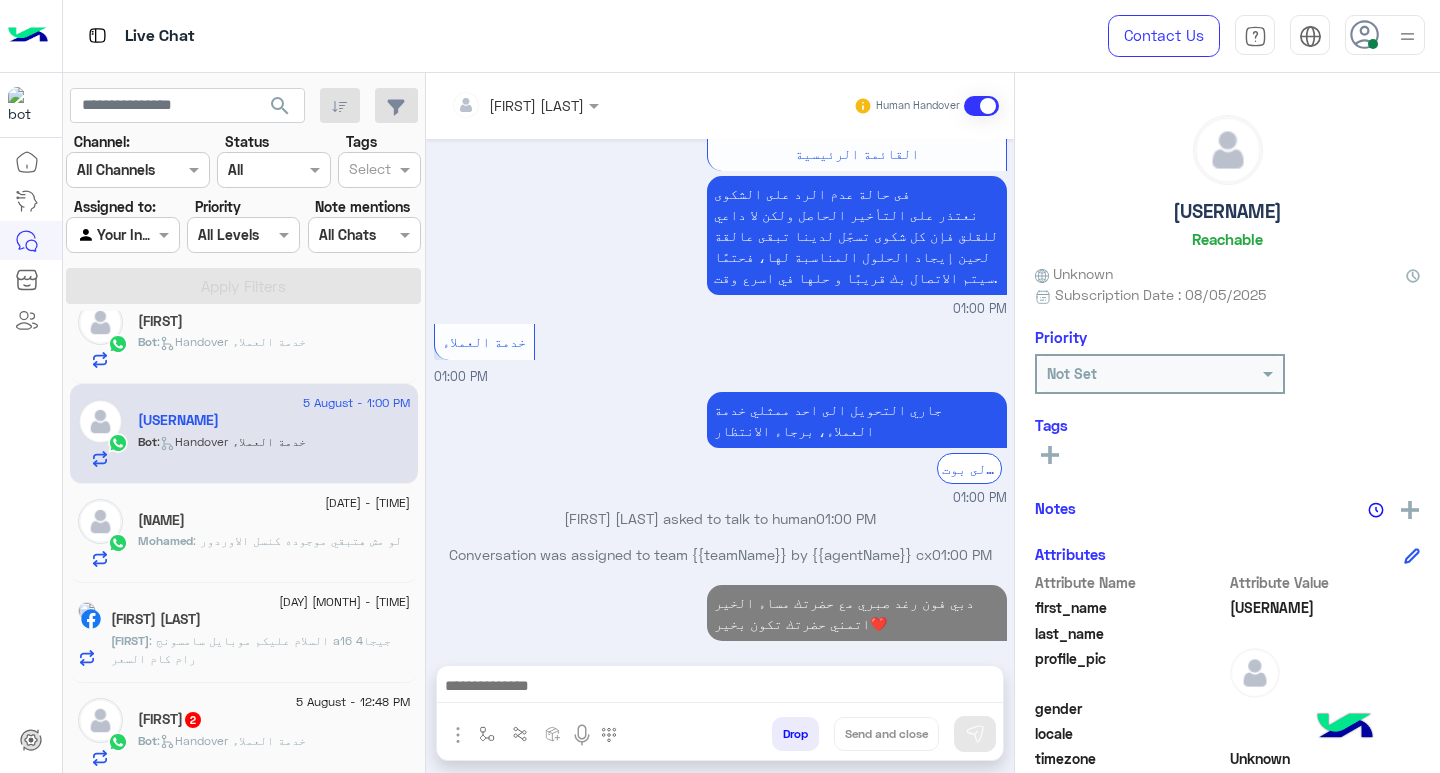 scroll, scrollTop: 1787, scrollLeft: 0, axis: vertical 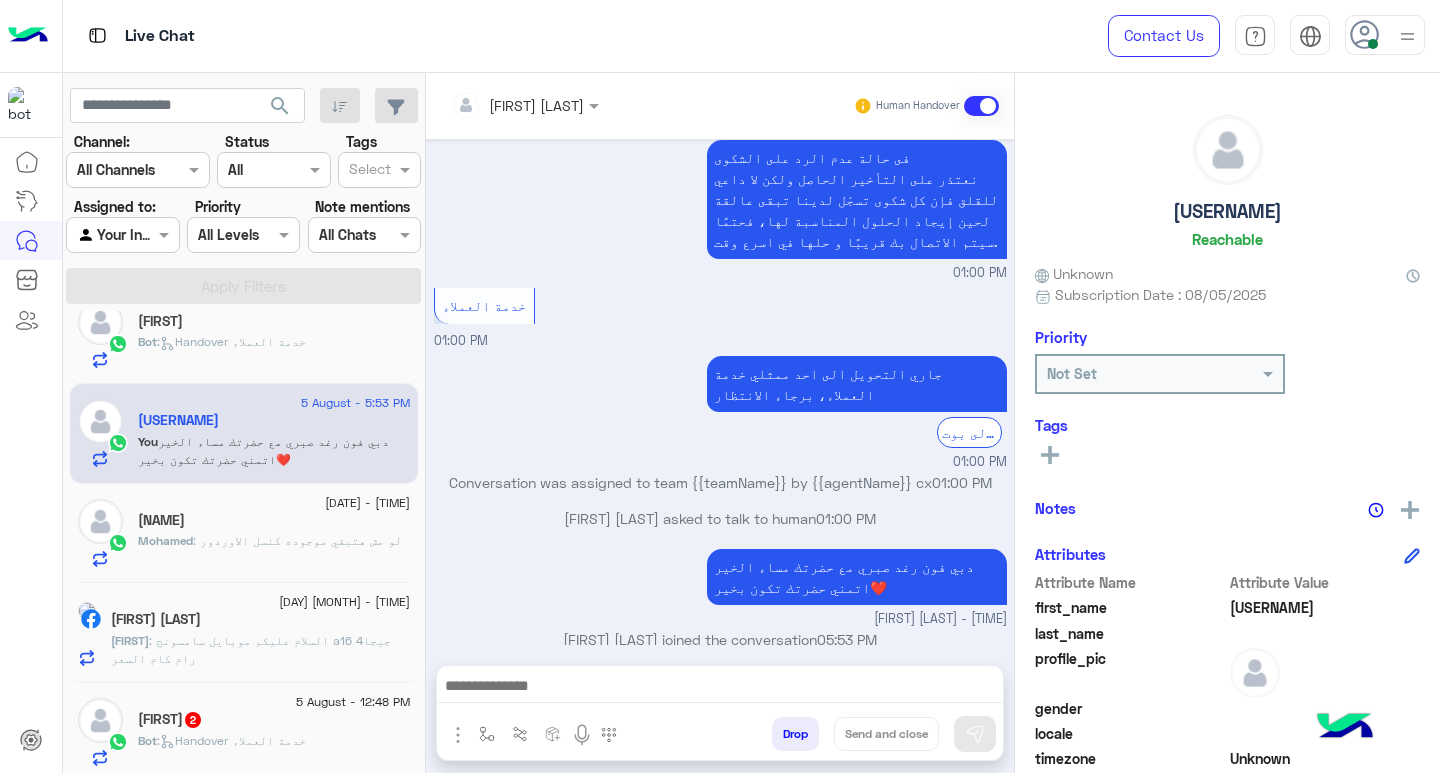 click at bounding box center (720, 688) 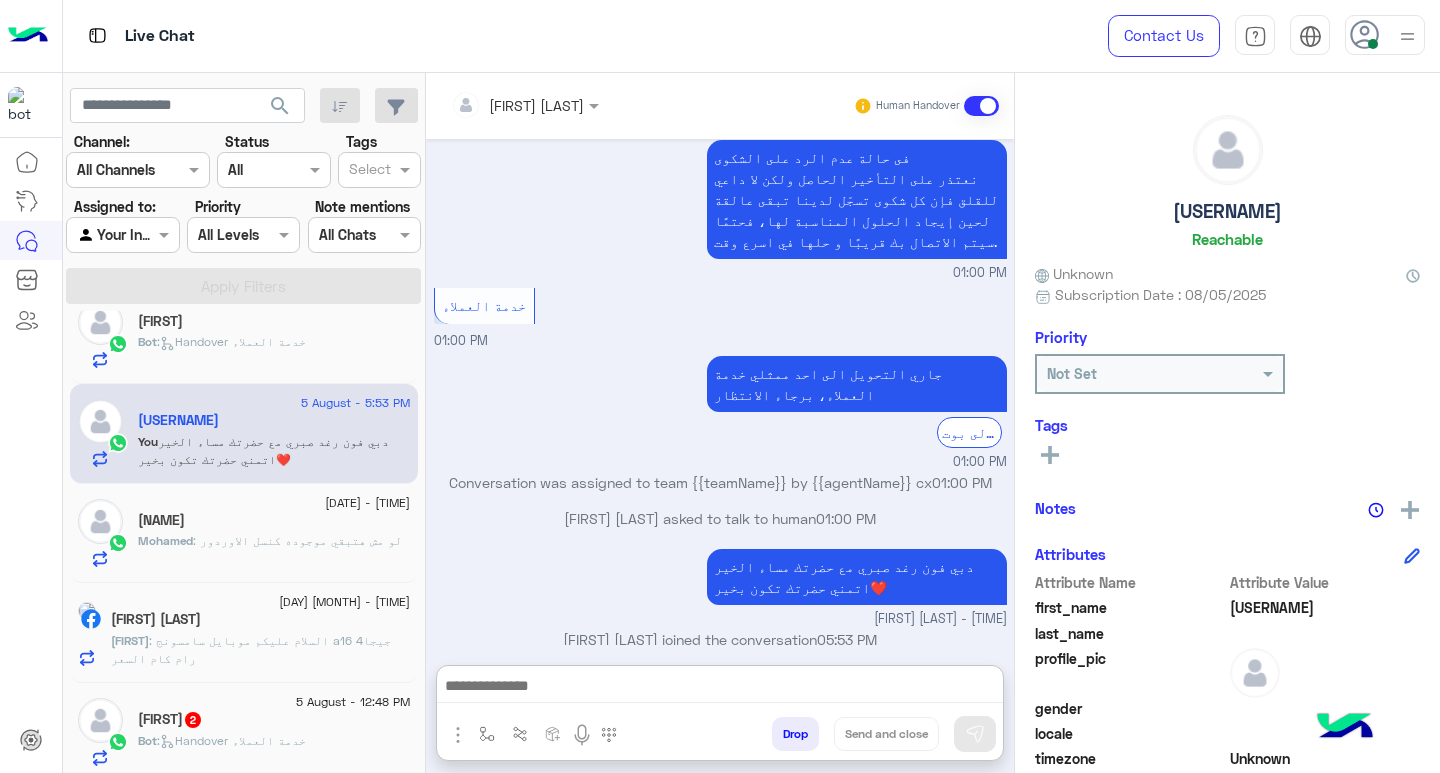 paste on "**********" 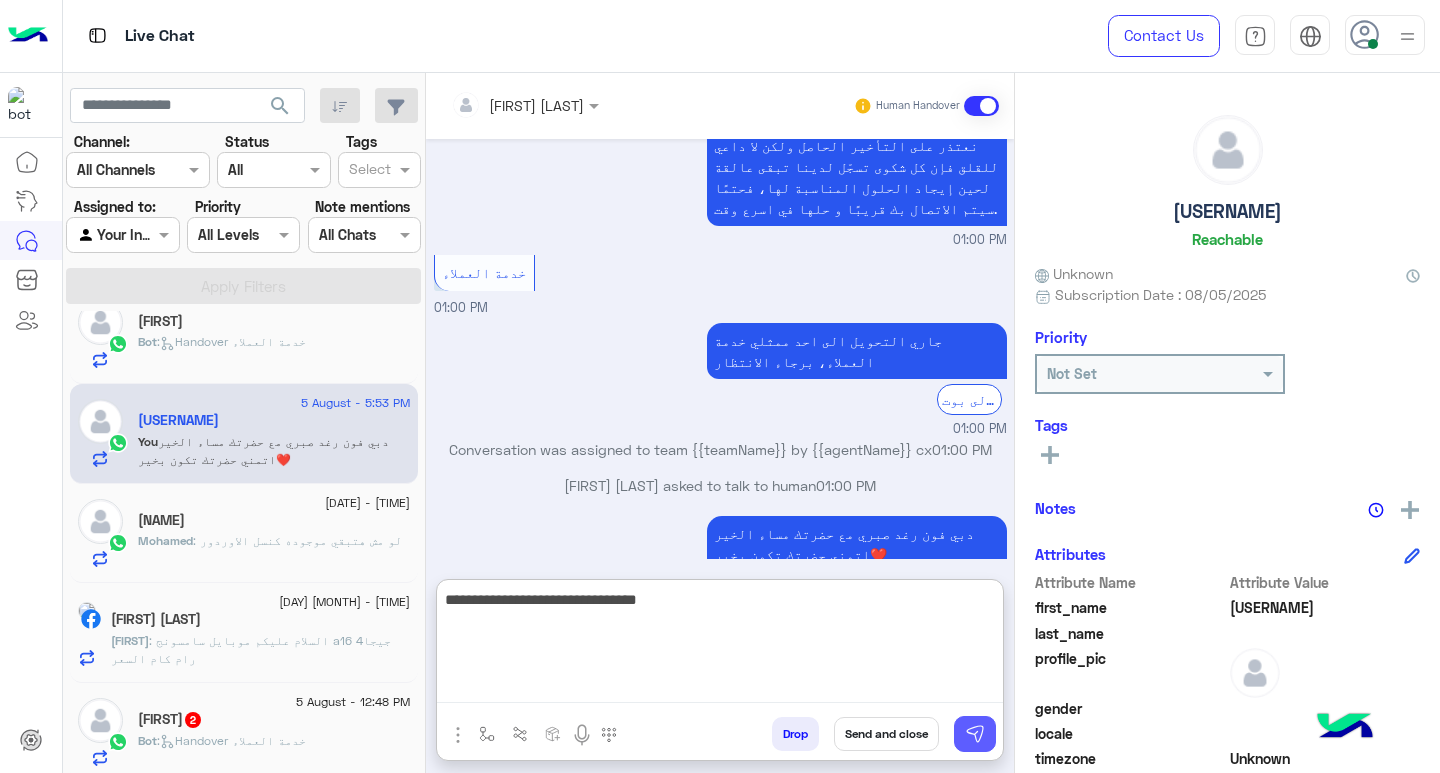 type on "**********" 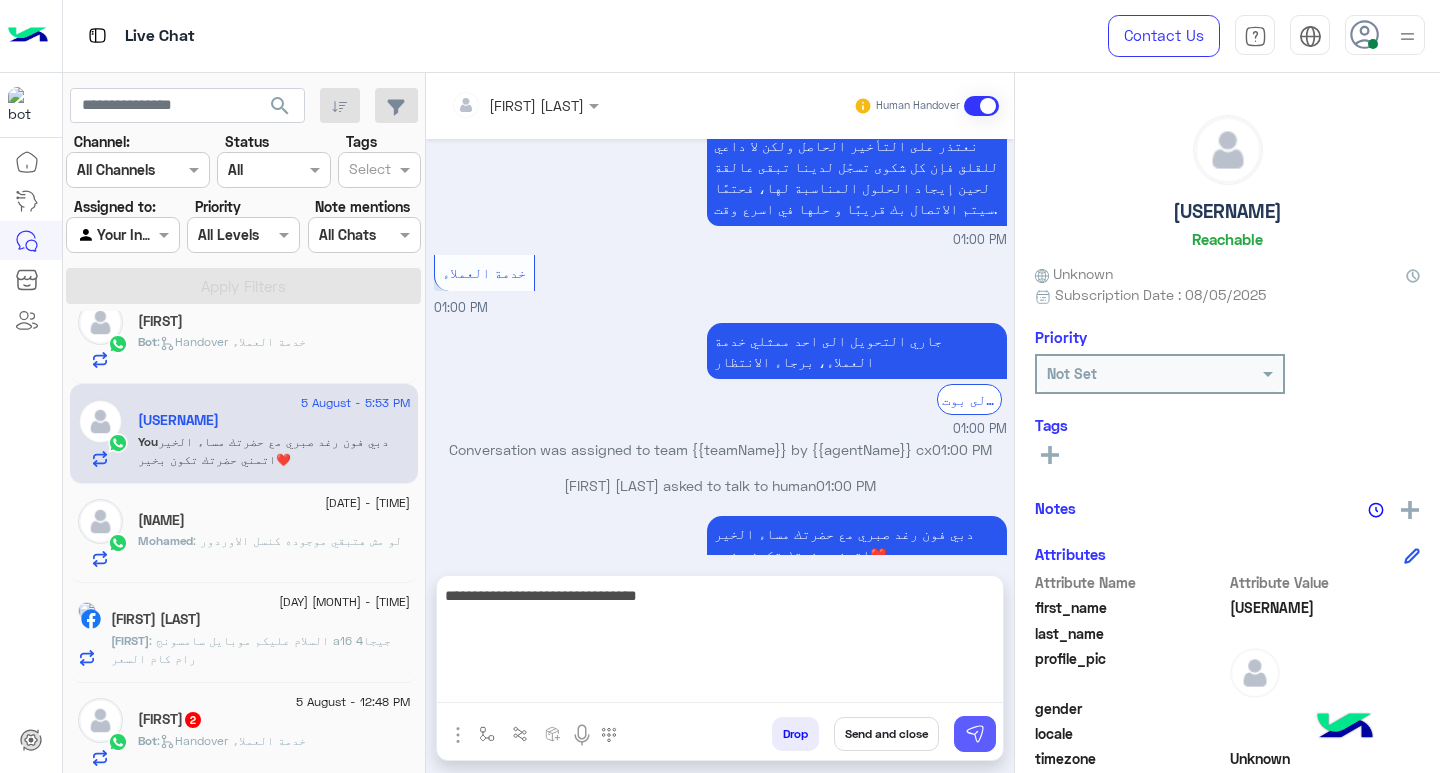 click at bounding box center [975, 734] 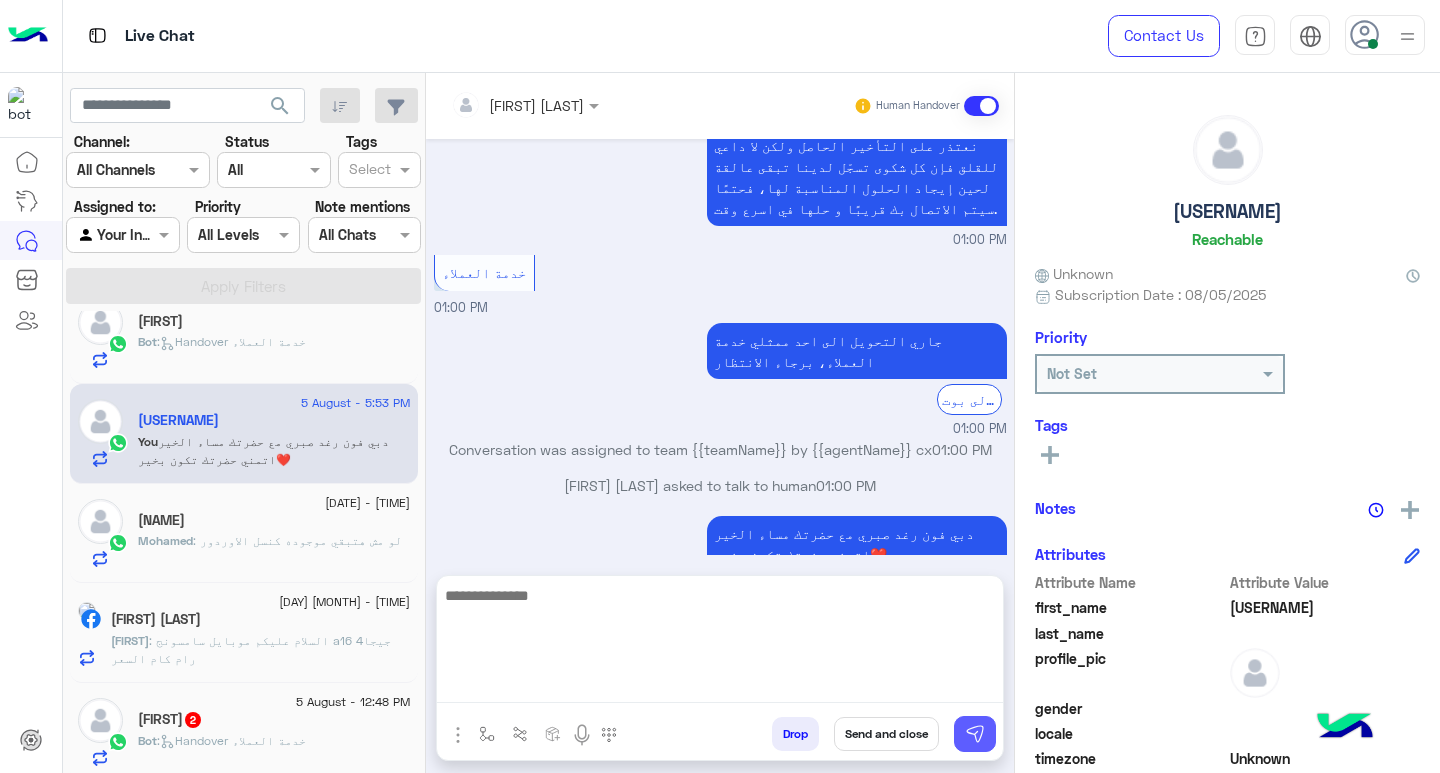 scroll, scrollTop: 1851, scrollLeft: 0, axis: vertical 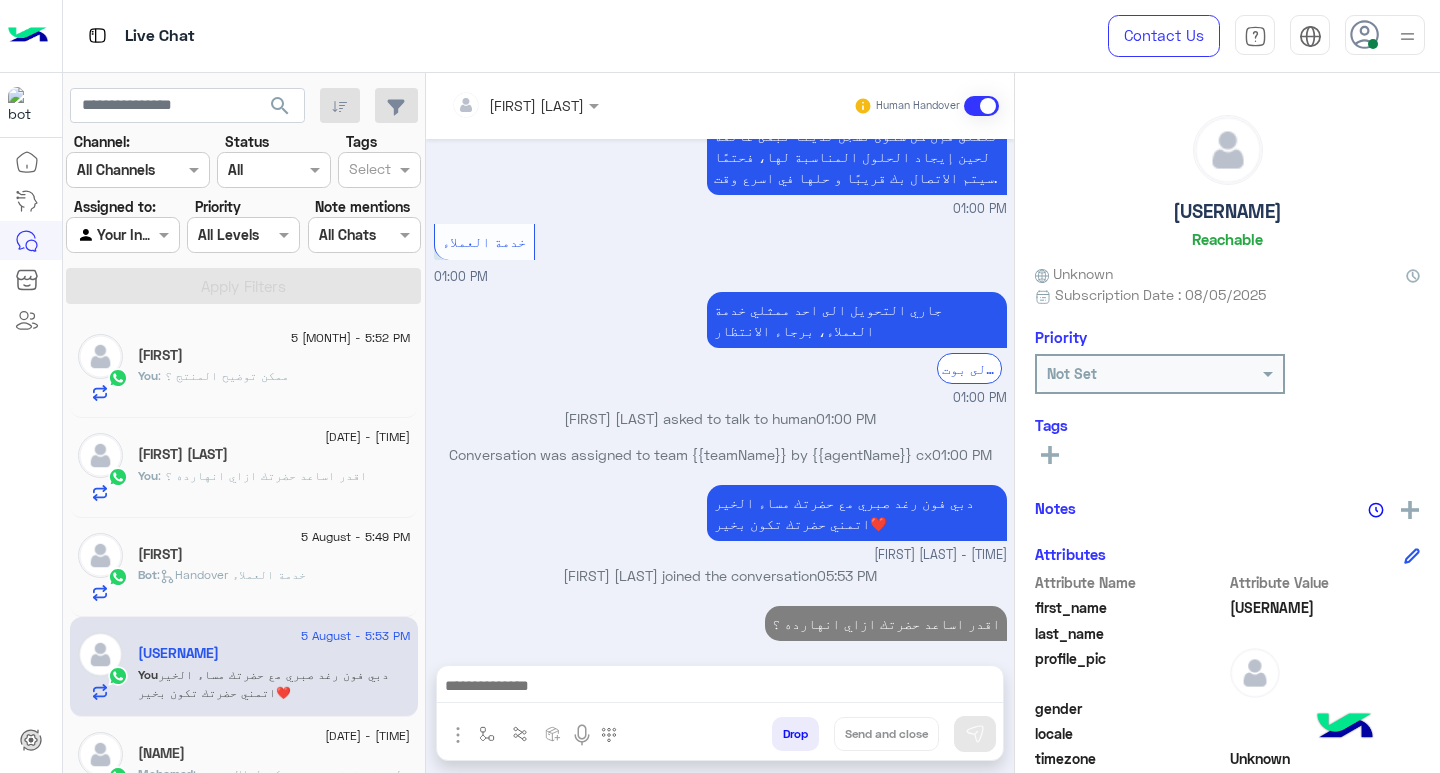click on "Bot :   Handover خدمة العملاء" 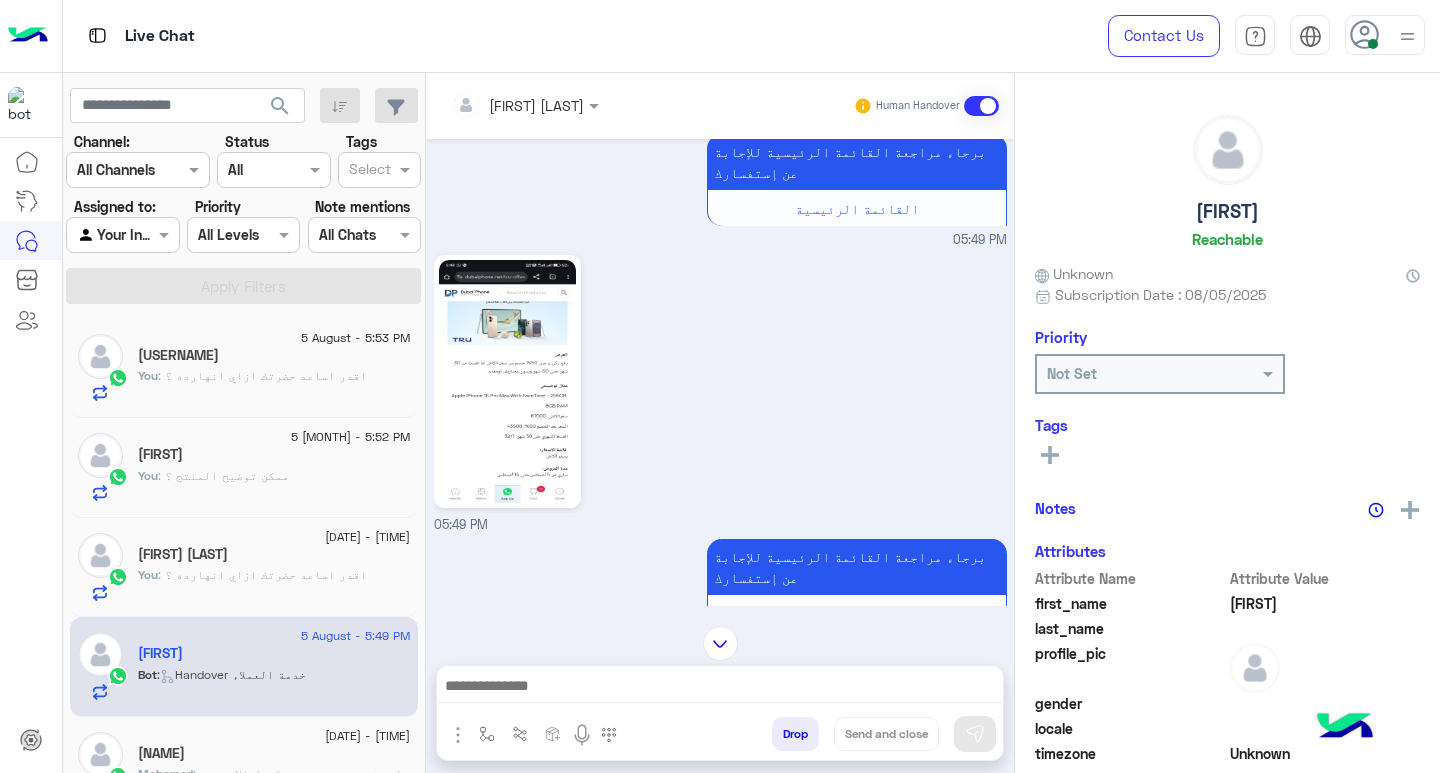 scroll, scrollTop: 265, scrollLeft: 0, axis: vertical 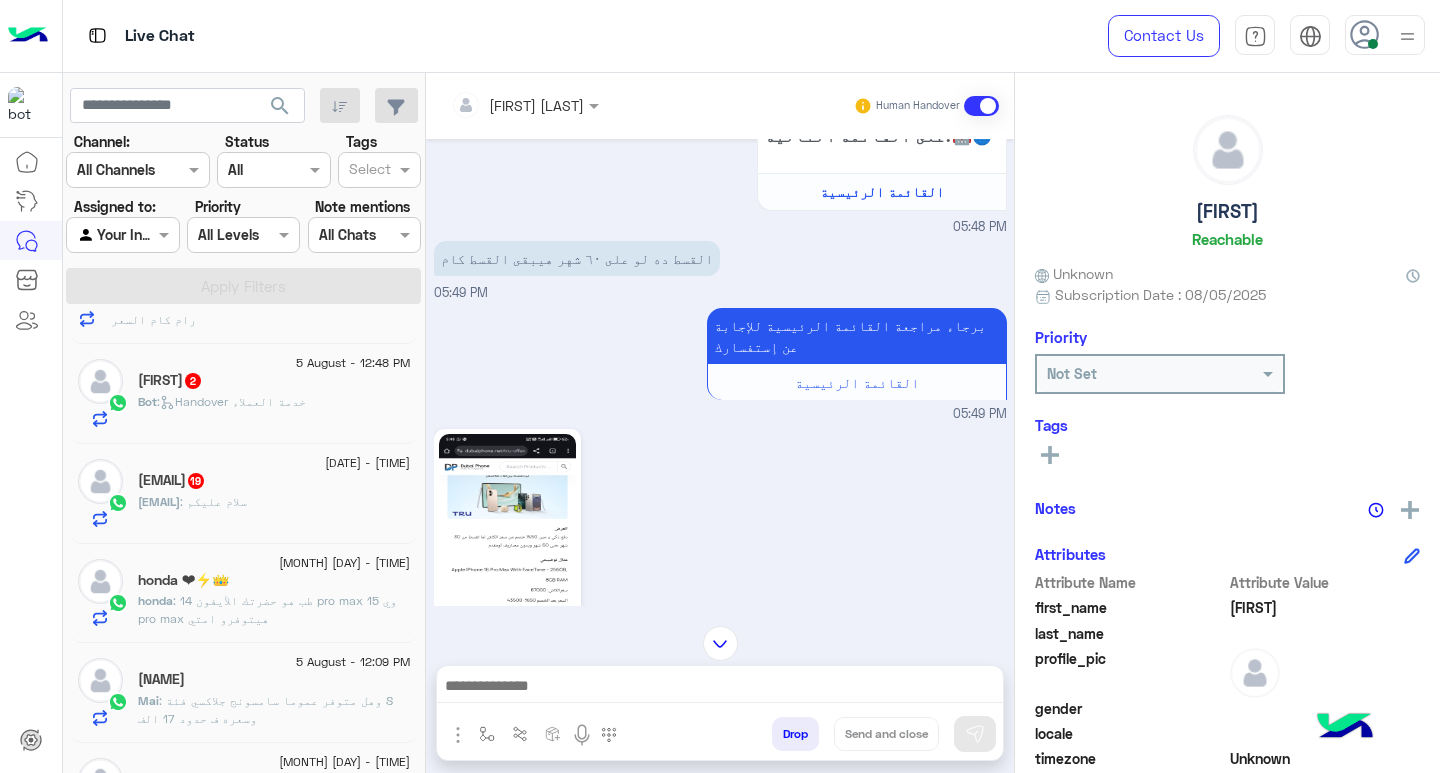click on "Bot :   Handover خدمة العملاء" 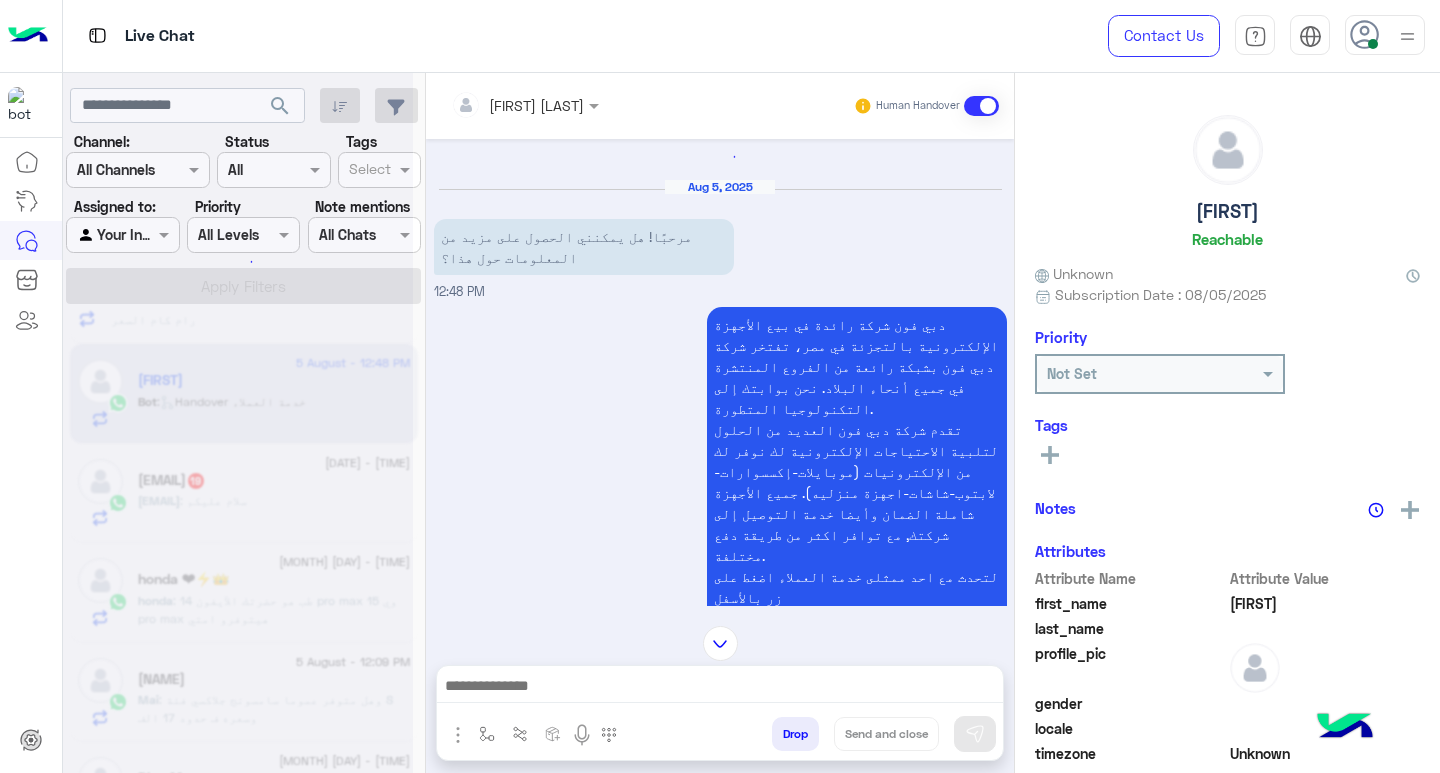 scroll, scrollTop: 0, scrollLeft: 0, axis: both 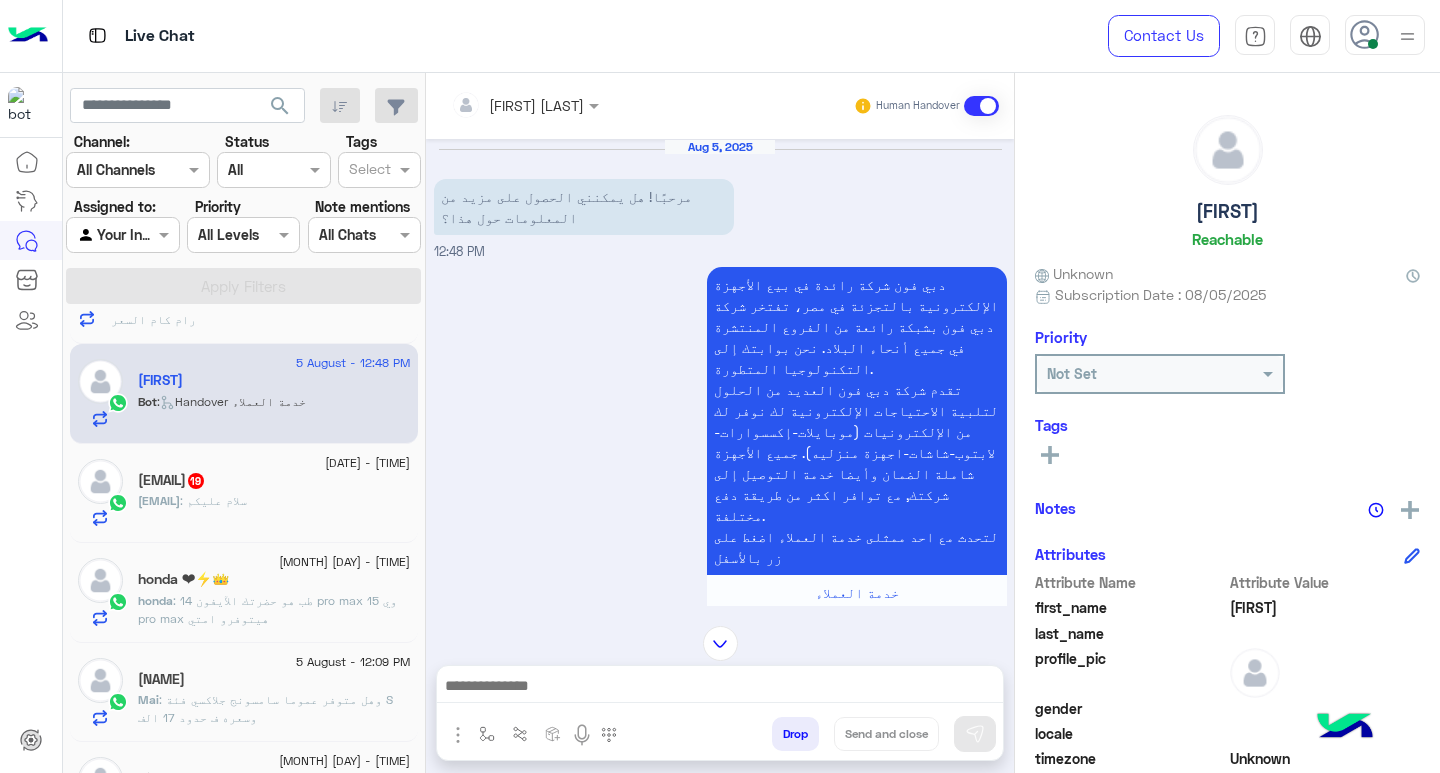 click at bounding box center (720, 688) 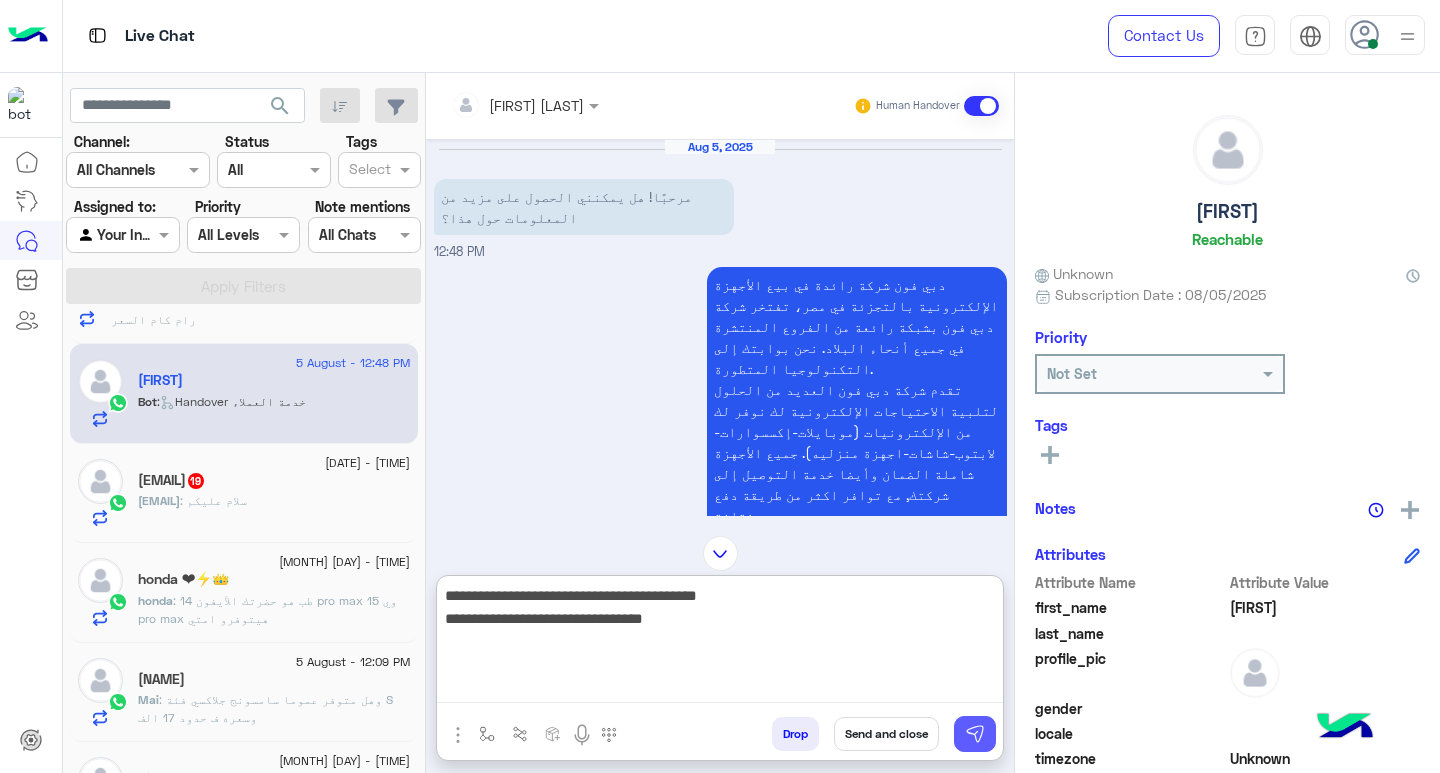 type on "**********" 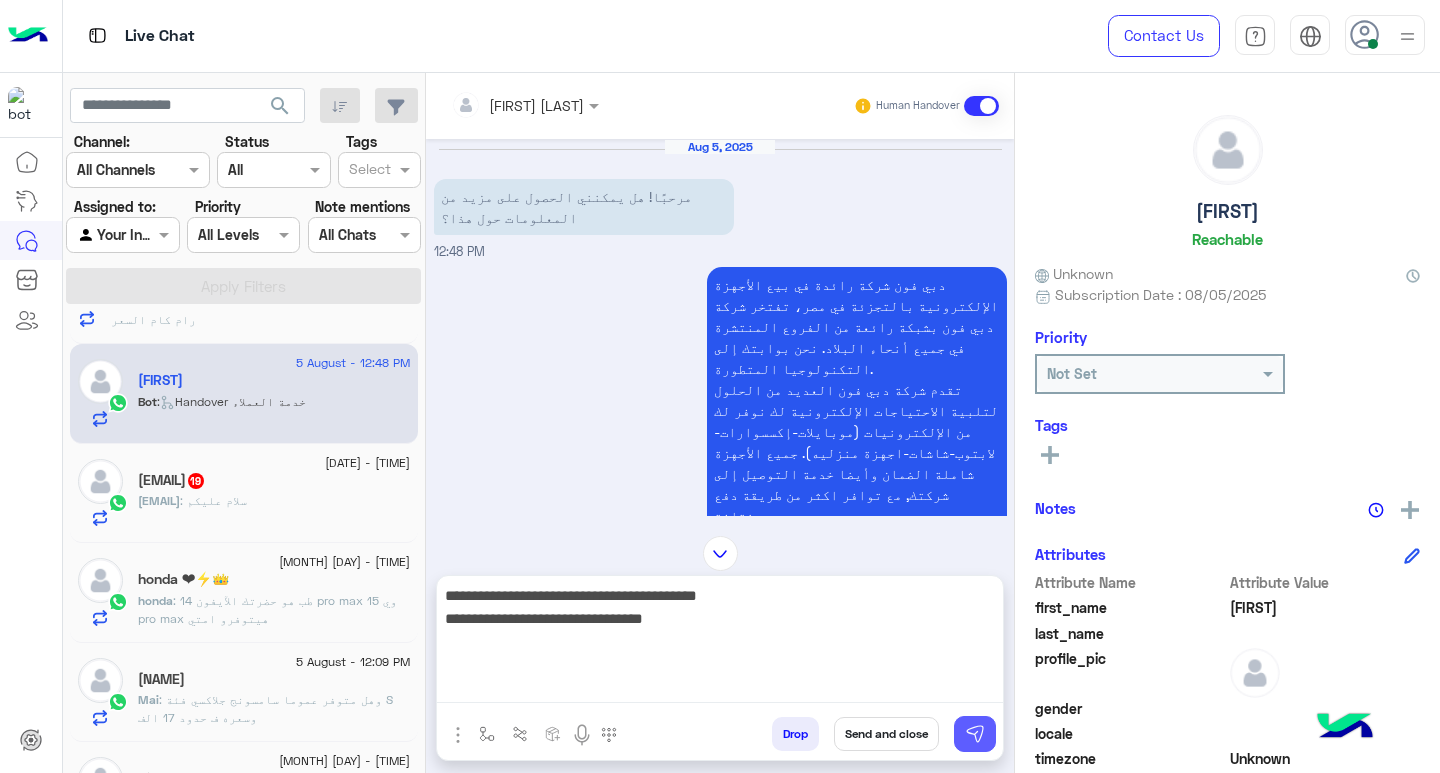 click at bounding box center (975, 734) 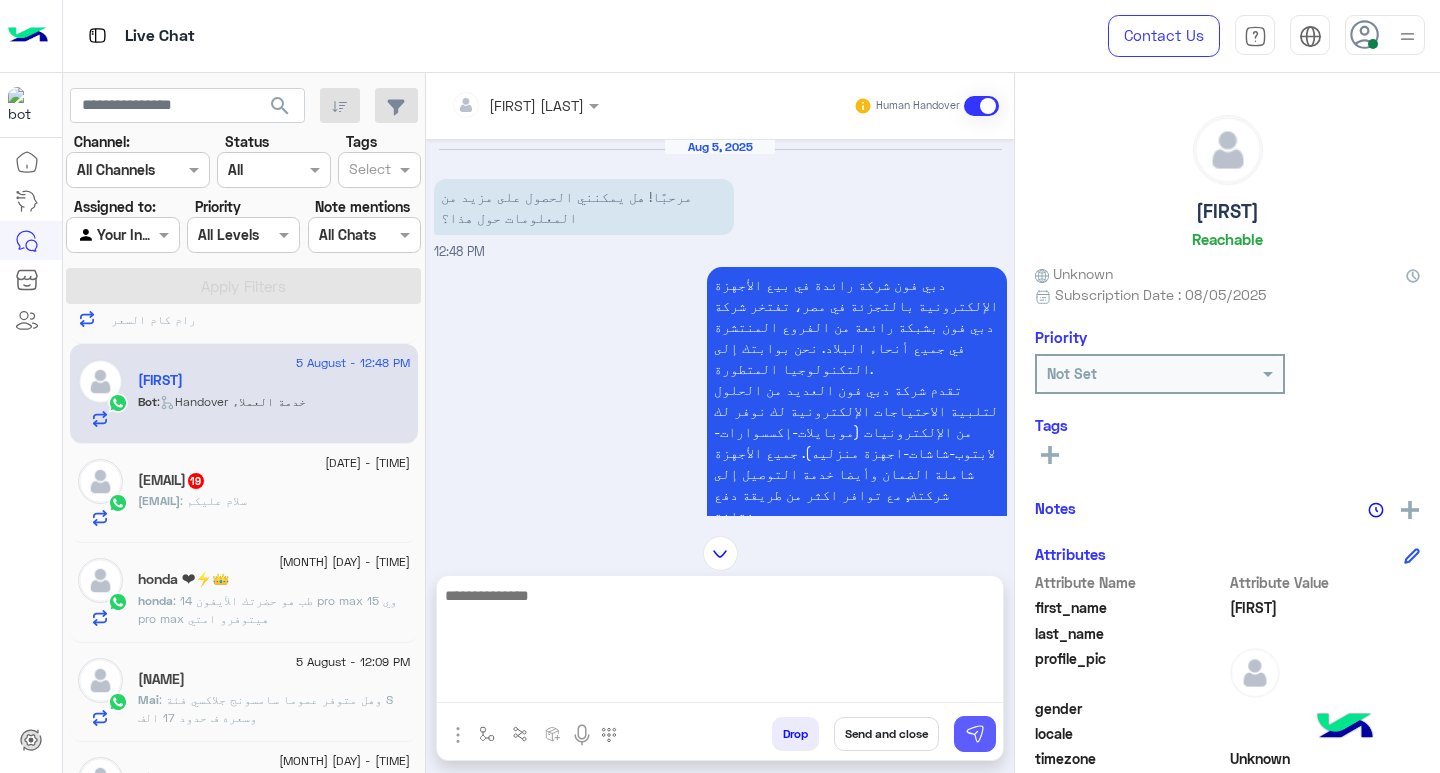 scroll, scrollTop: 330, scrollLeft: 0, axis: vertical 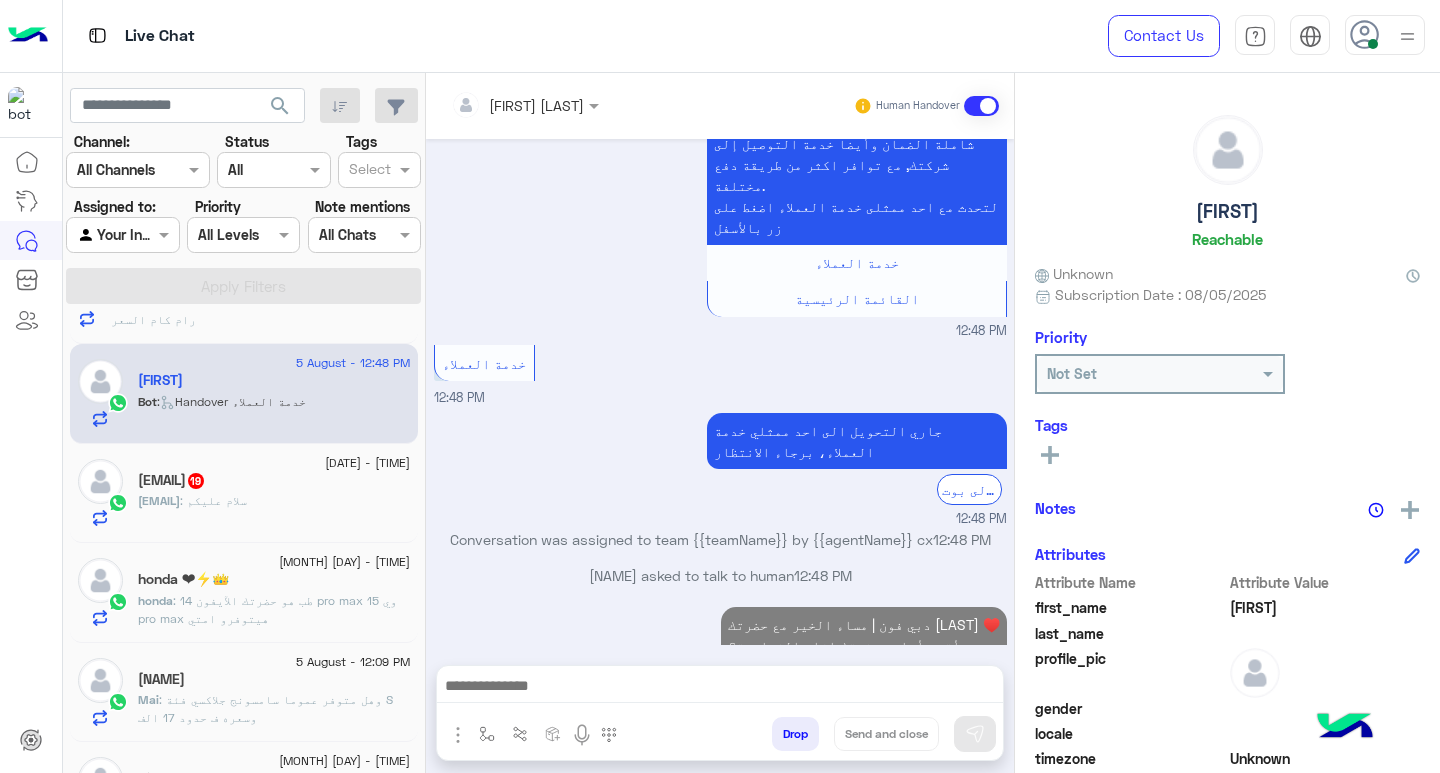 click on "[DATE] - [TIME]" 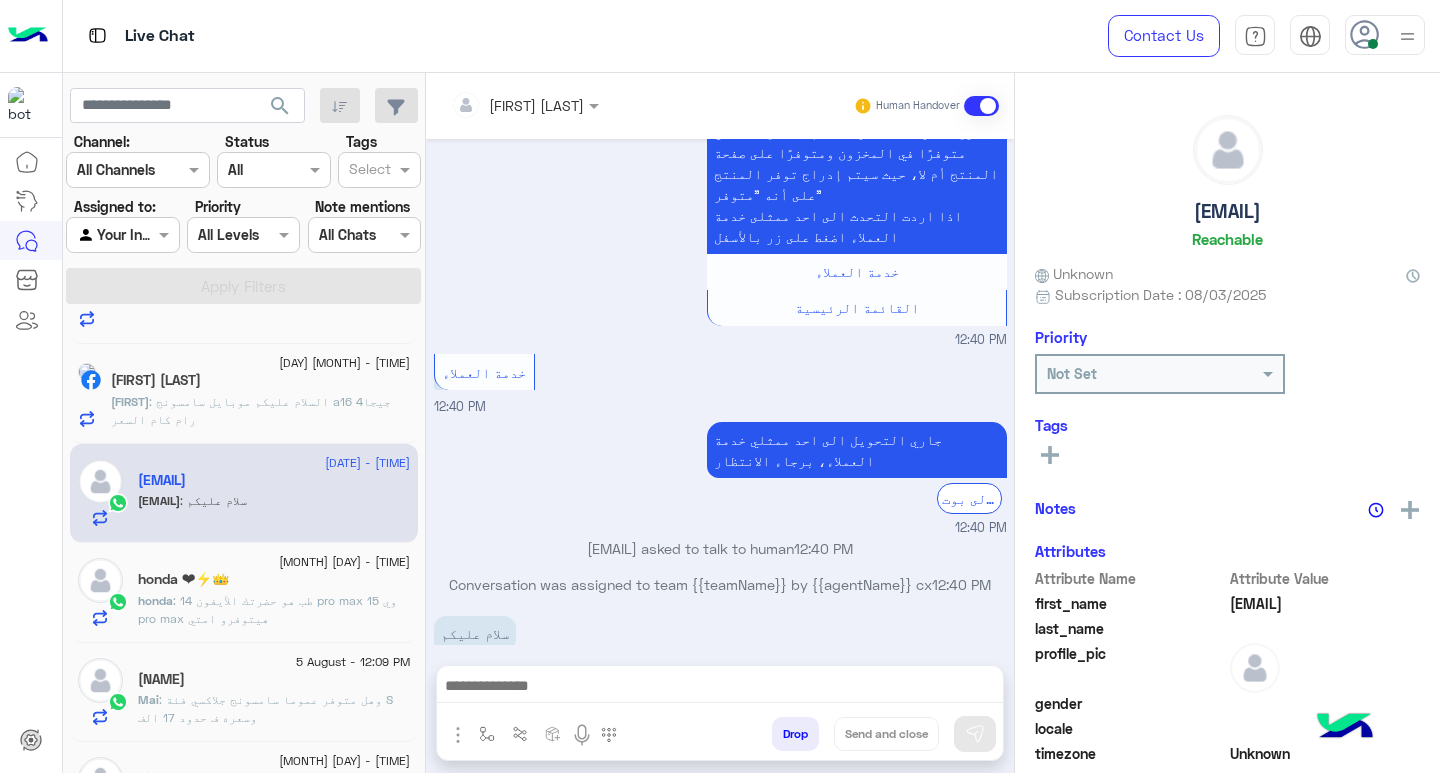 click at bounding box center (720, 688) 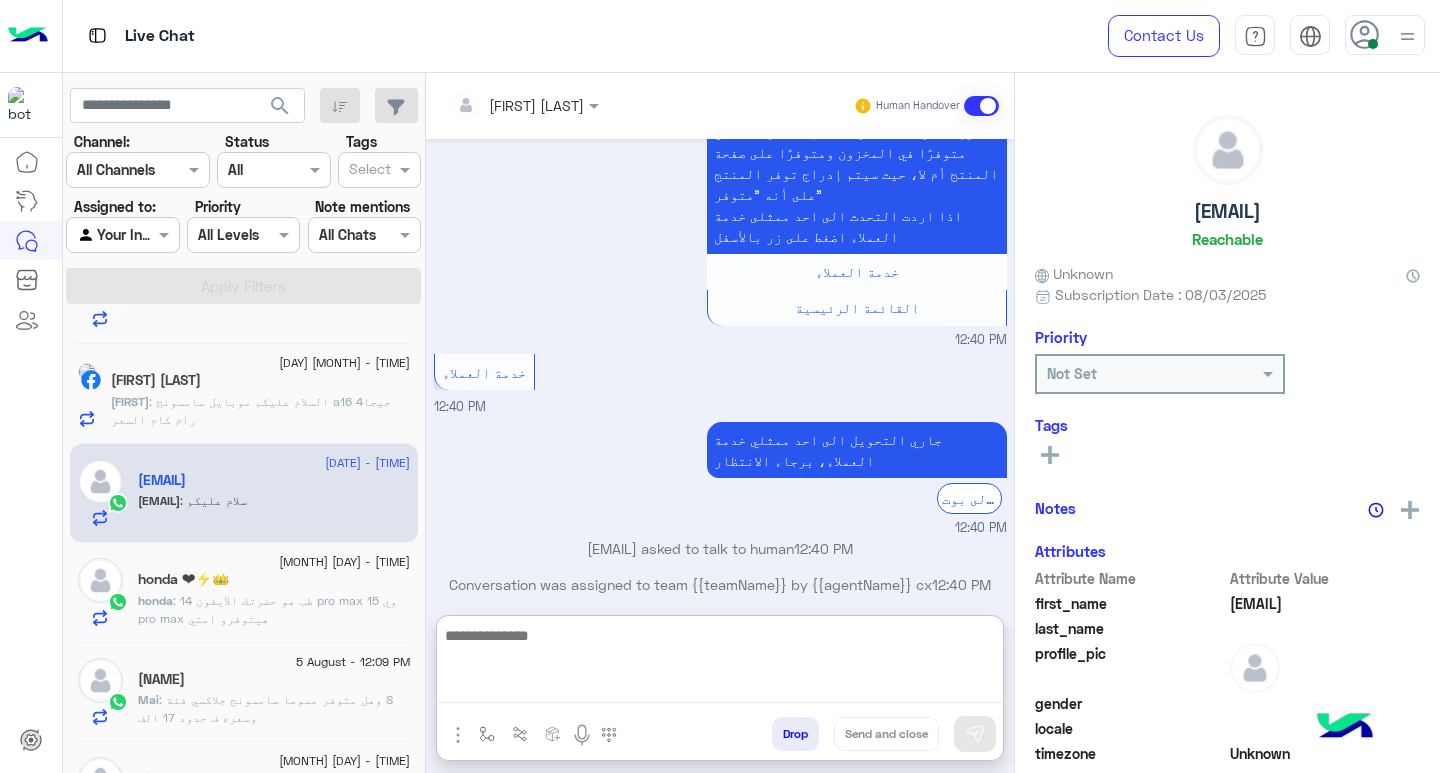 paste on "**********" 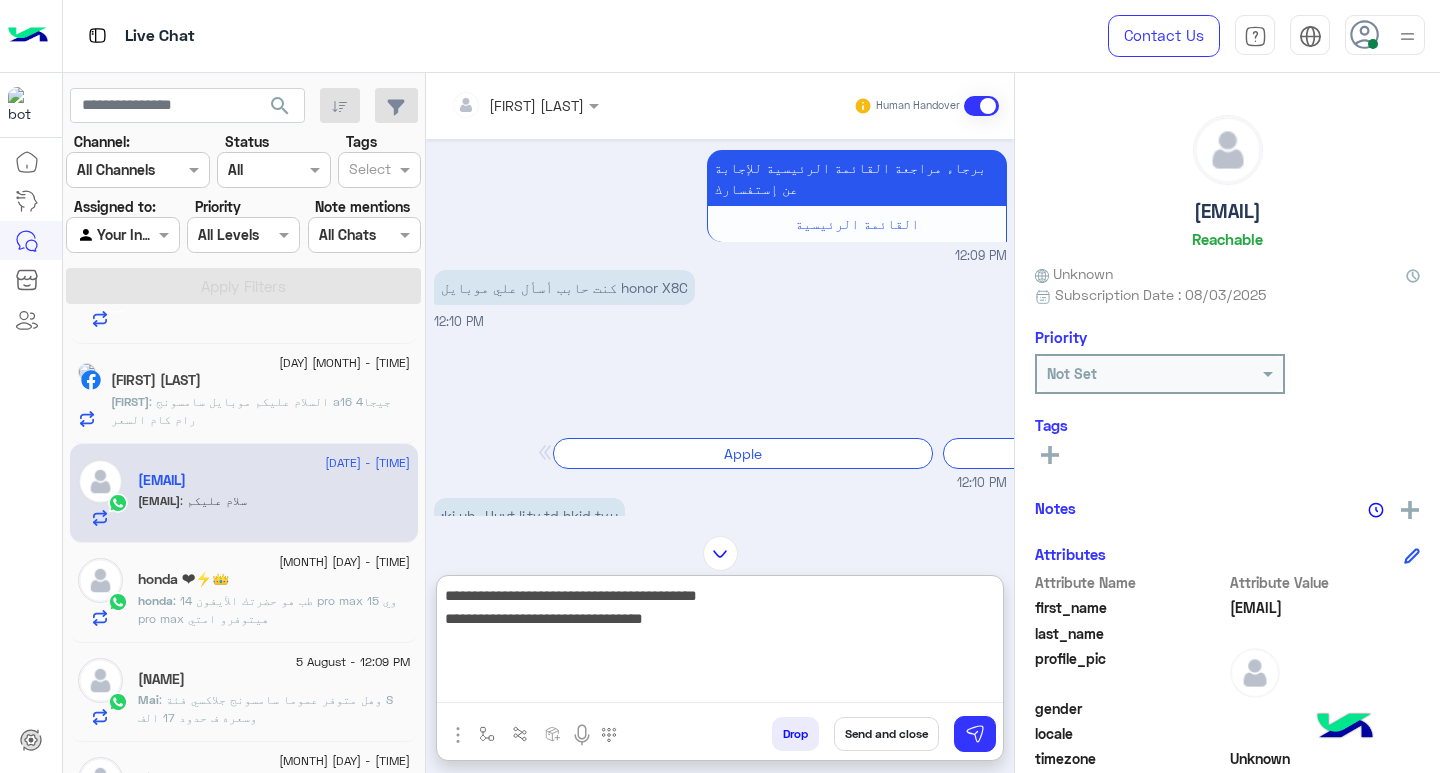 scroll, scrollTop: 703, scrollLeft: 0, axis: vertical 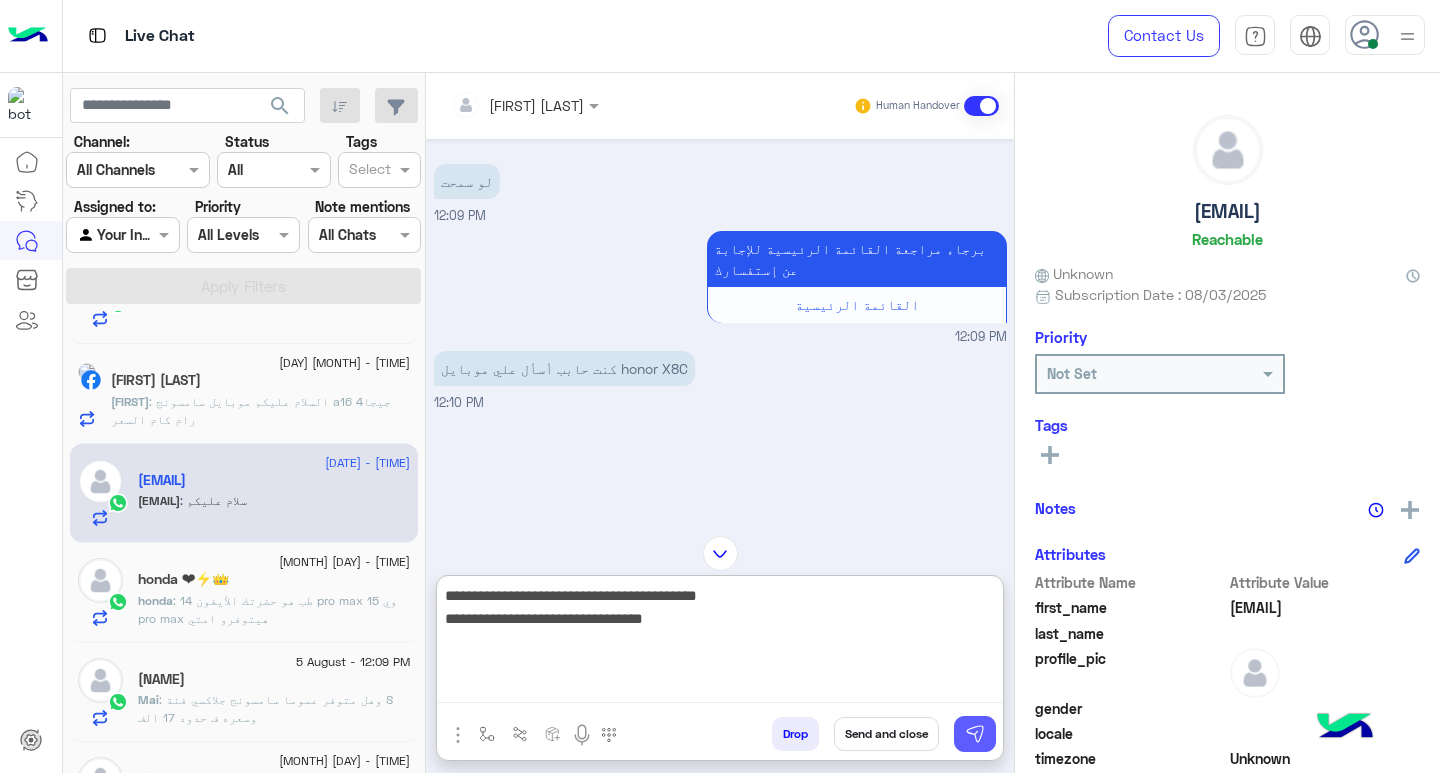 type on "**********" 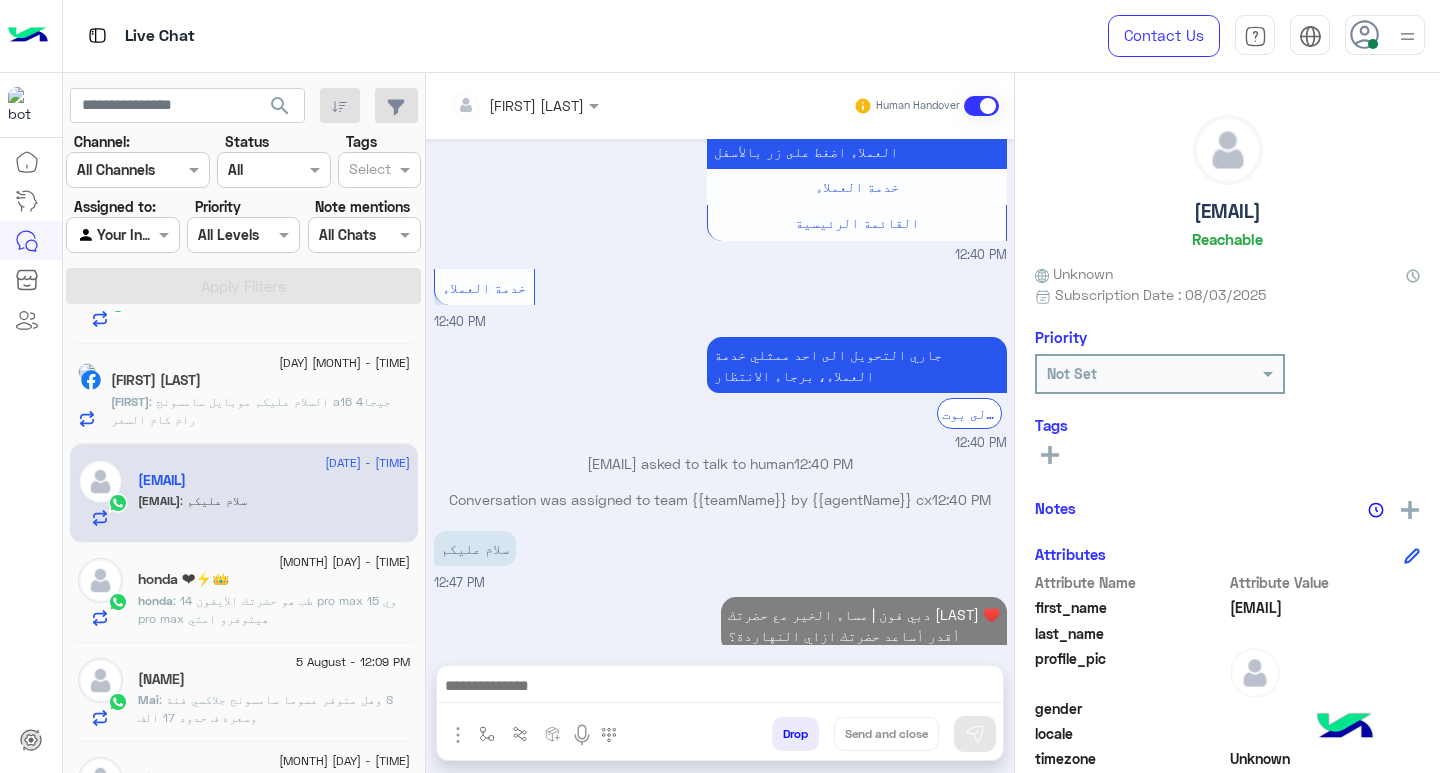 scroll, scrollTop: 1757, scrollLeft: 0, axis: vertical 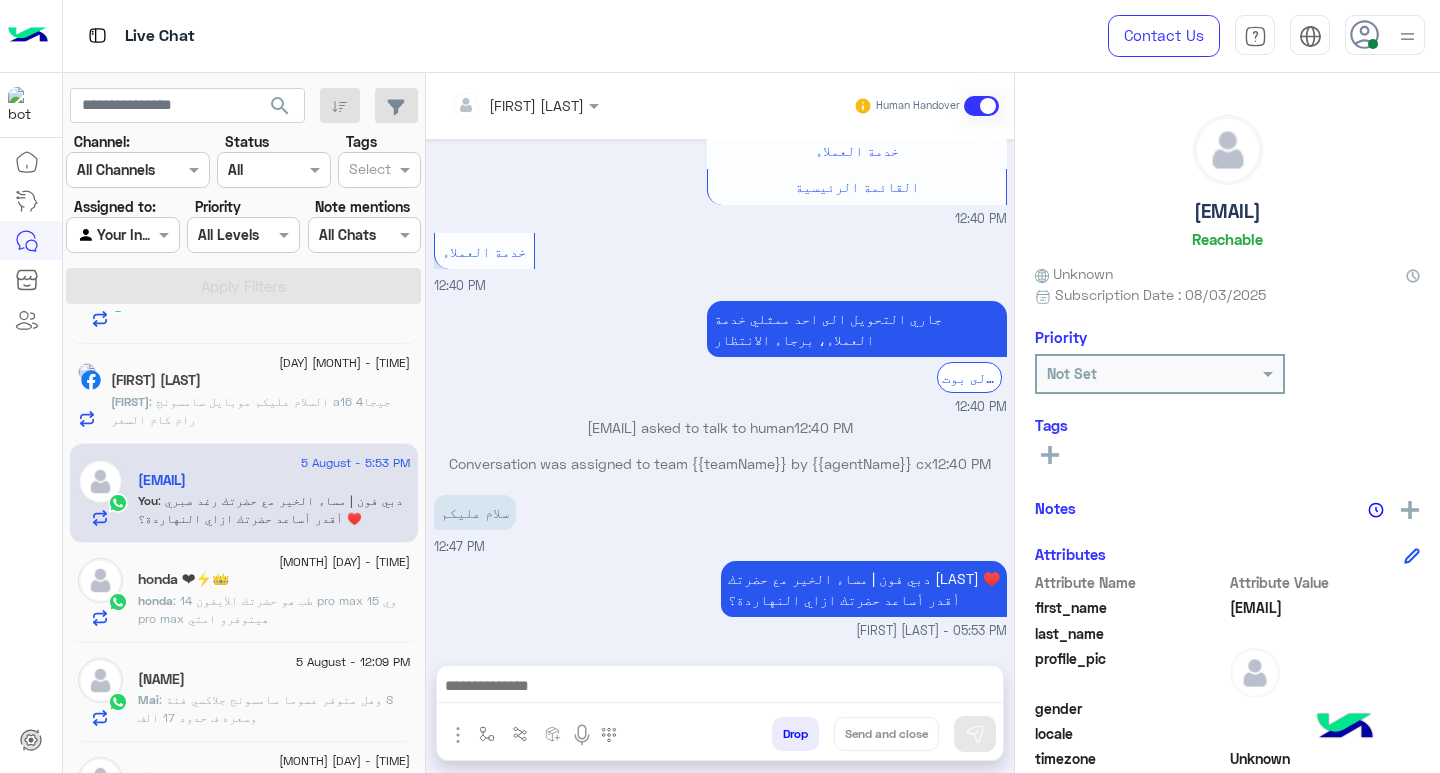click at bounding box center [720, 688] 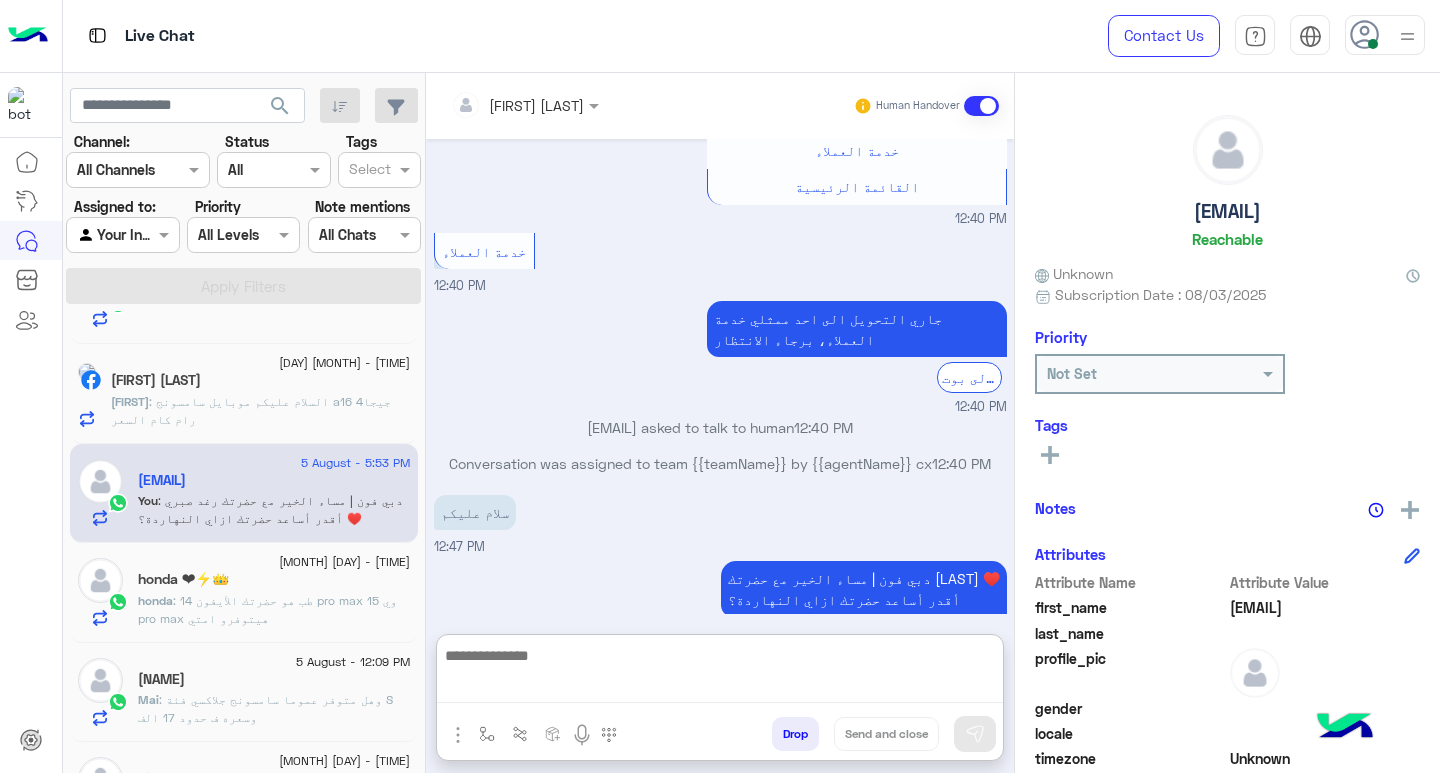 scroll, scrollTop: 1790, scrollLeft: 0, axis: vertical 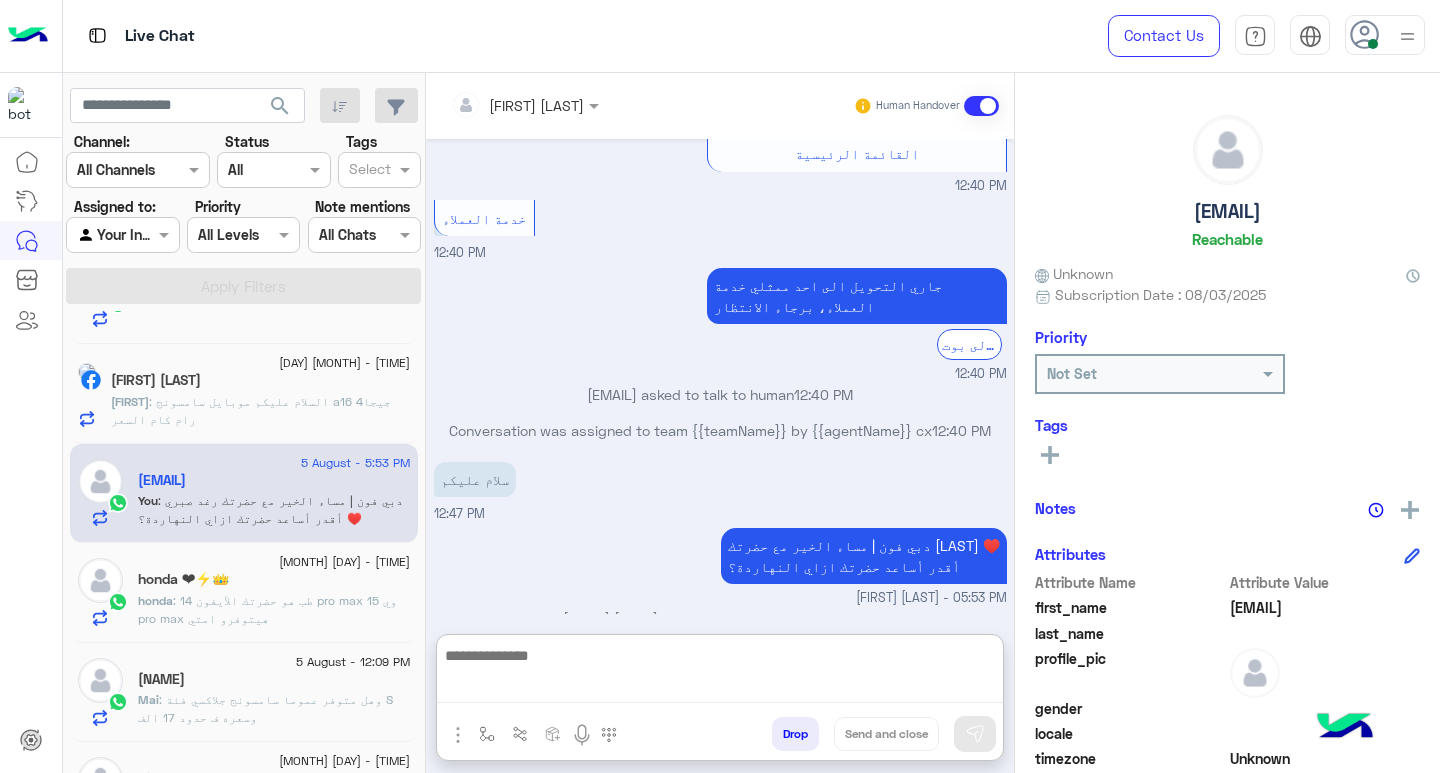 paste on "**********" 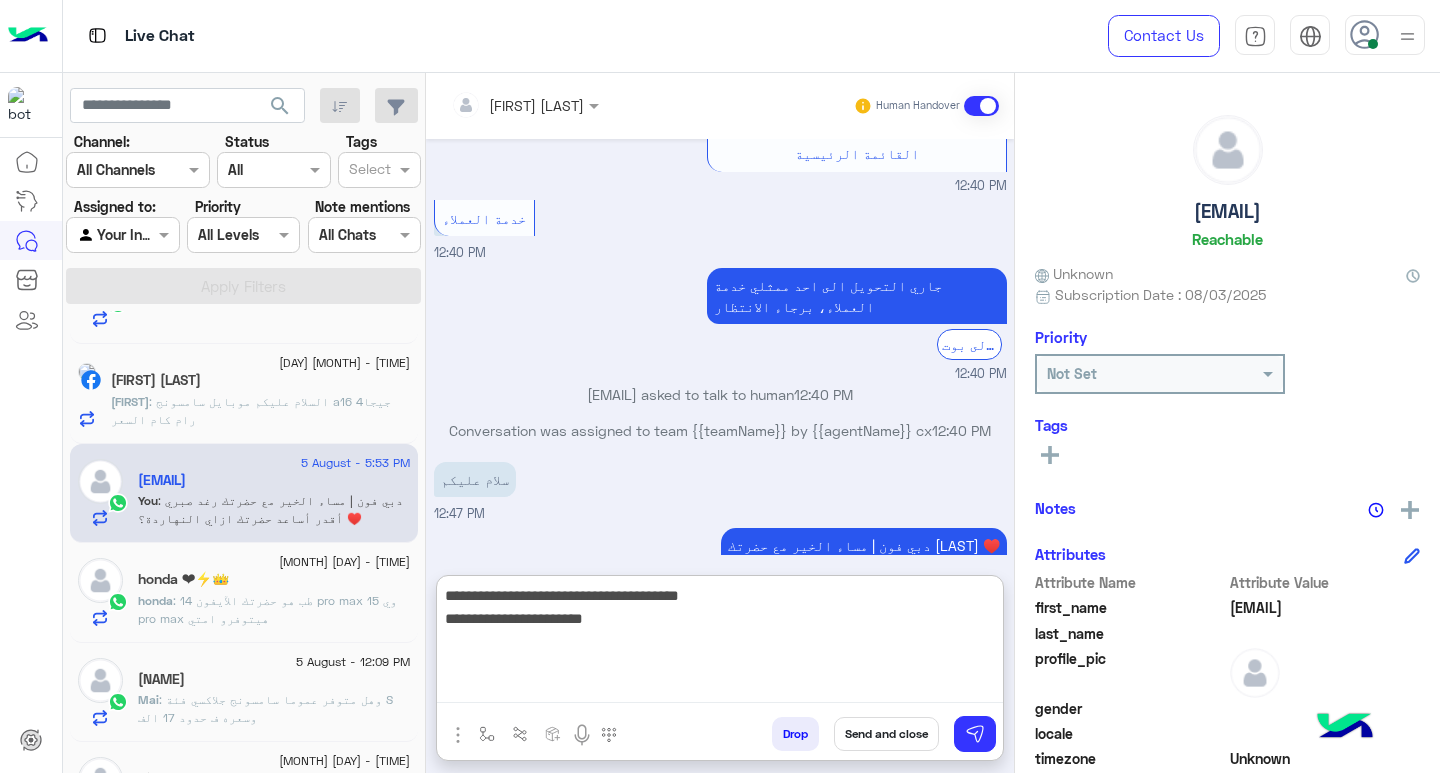 click on "**********" at bounding box center [720, 643] 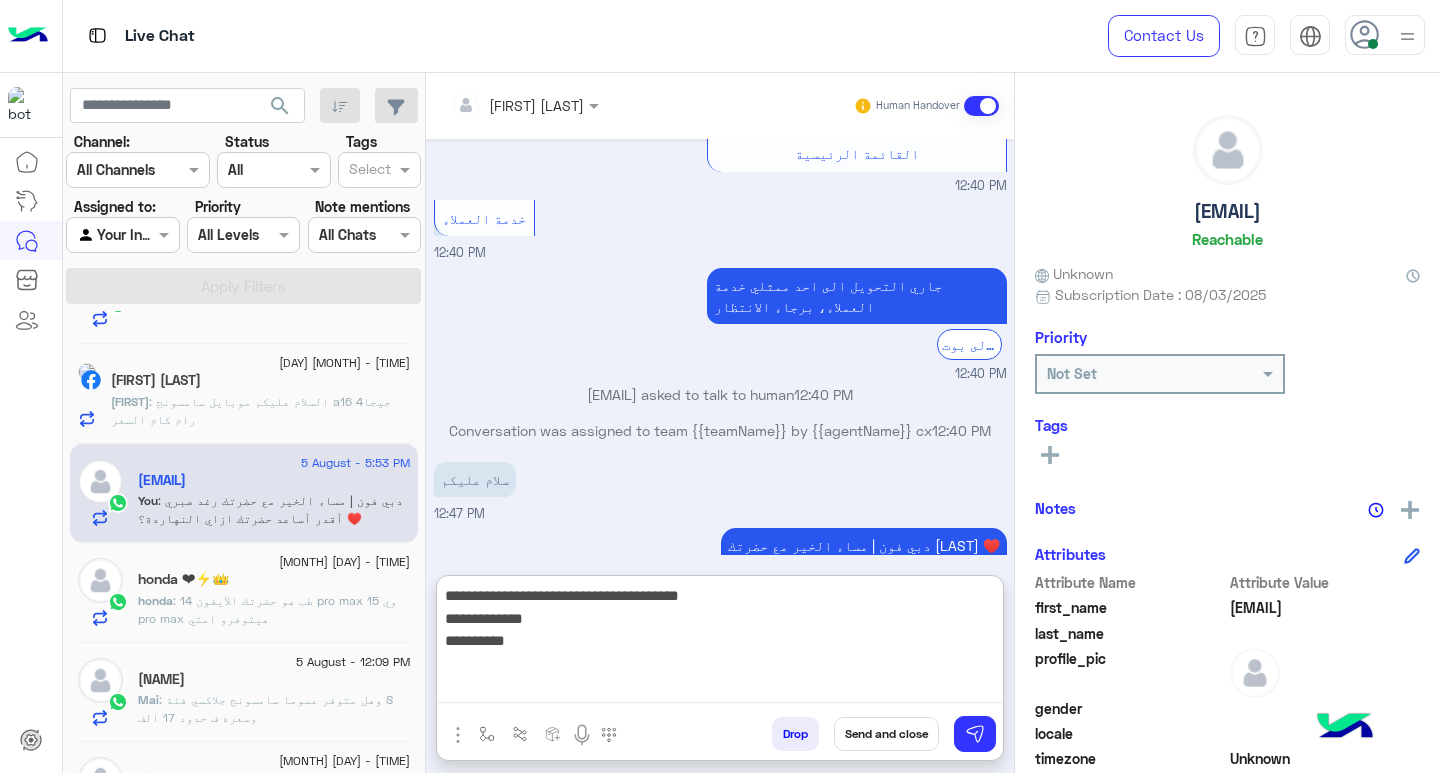 drag, startPoint x: 545, startPoint y: 608, endPoint x: 541, endPoint y: 629, distance: 21.377558 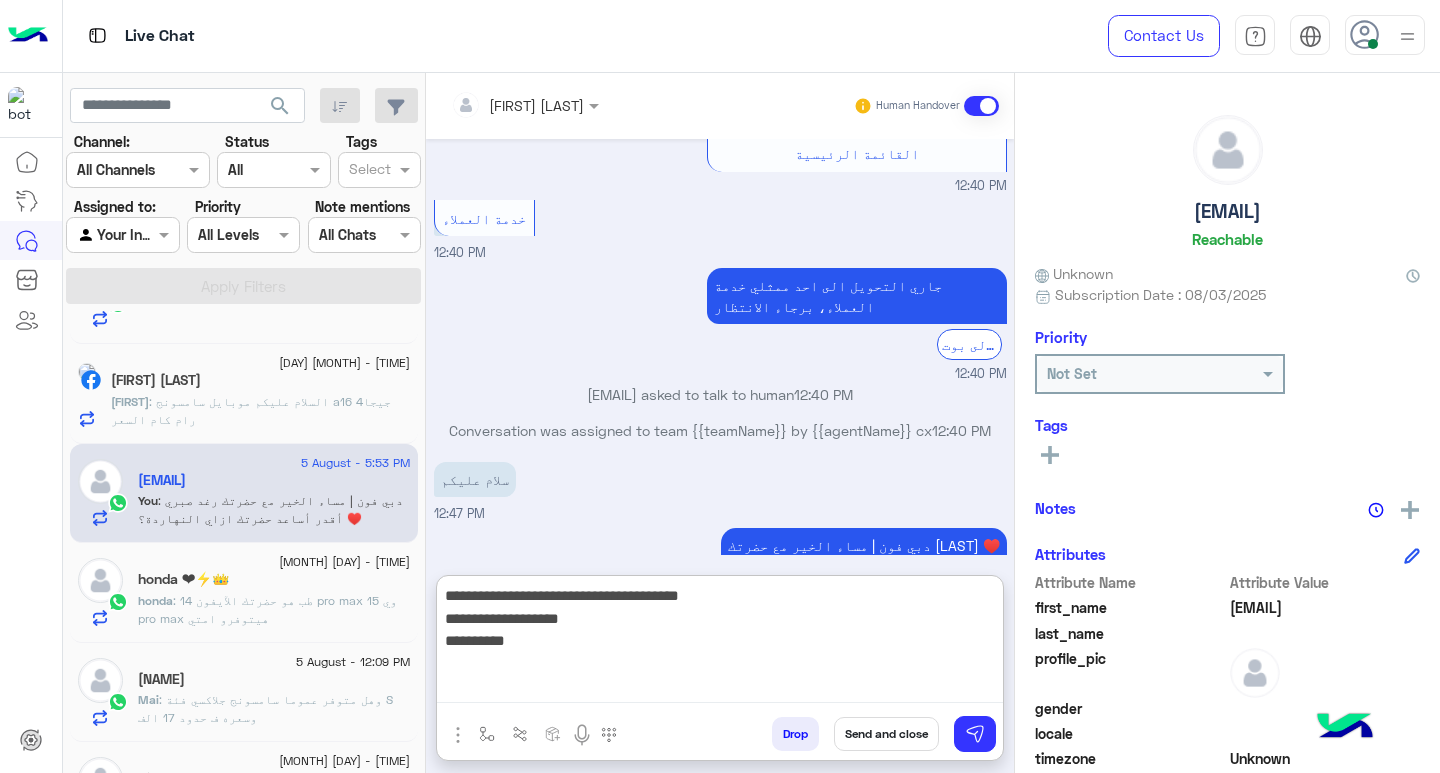 click on "**********" at bounding box center [720, 643] 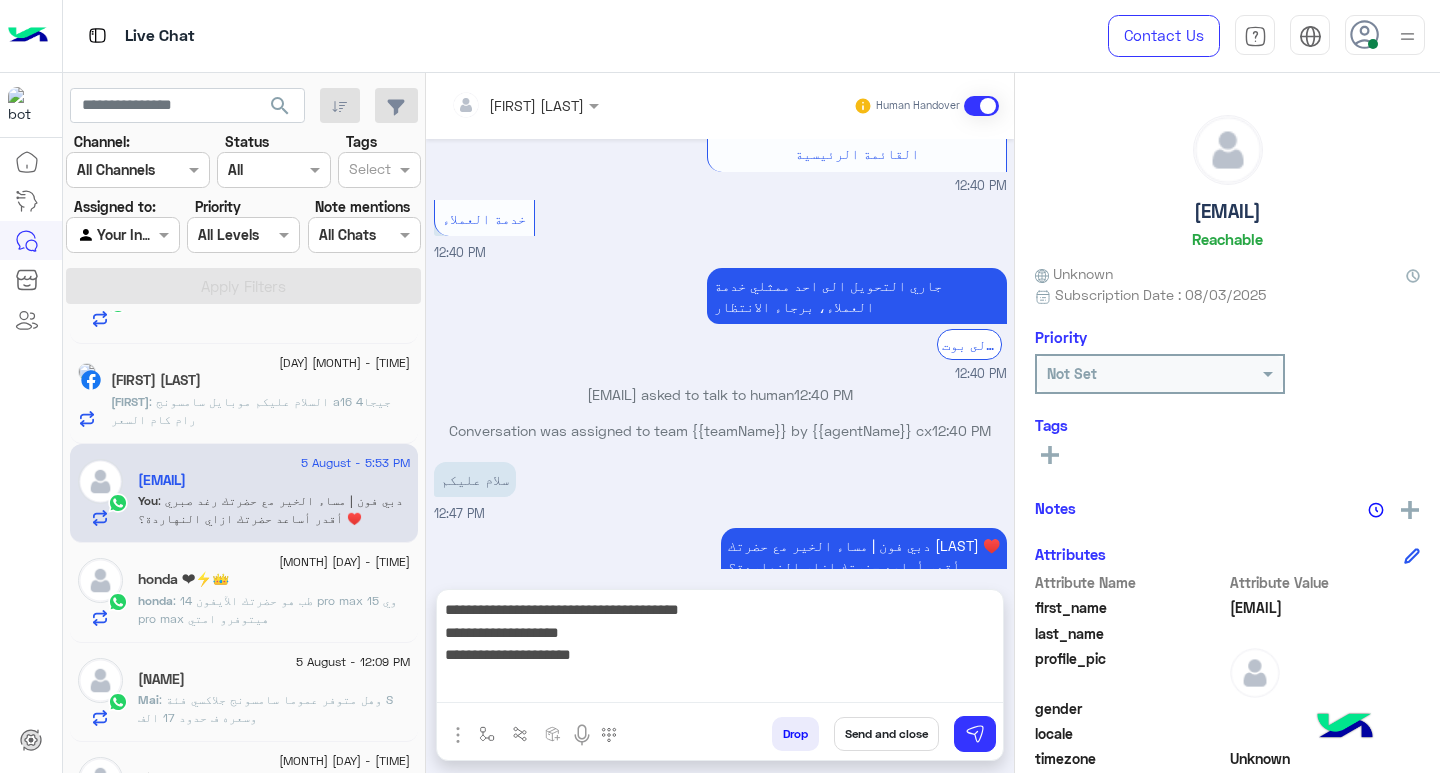 scroll, scrollTop: 1757, scrollLeft: 0, axis: vertical 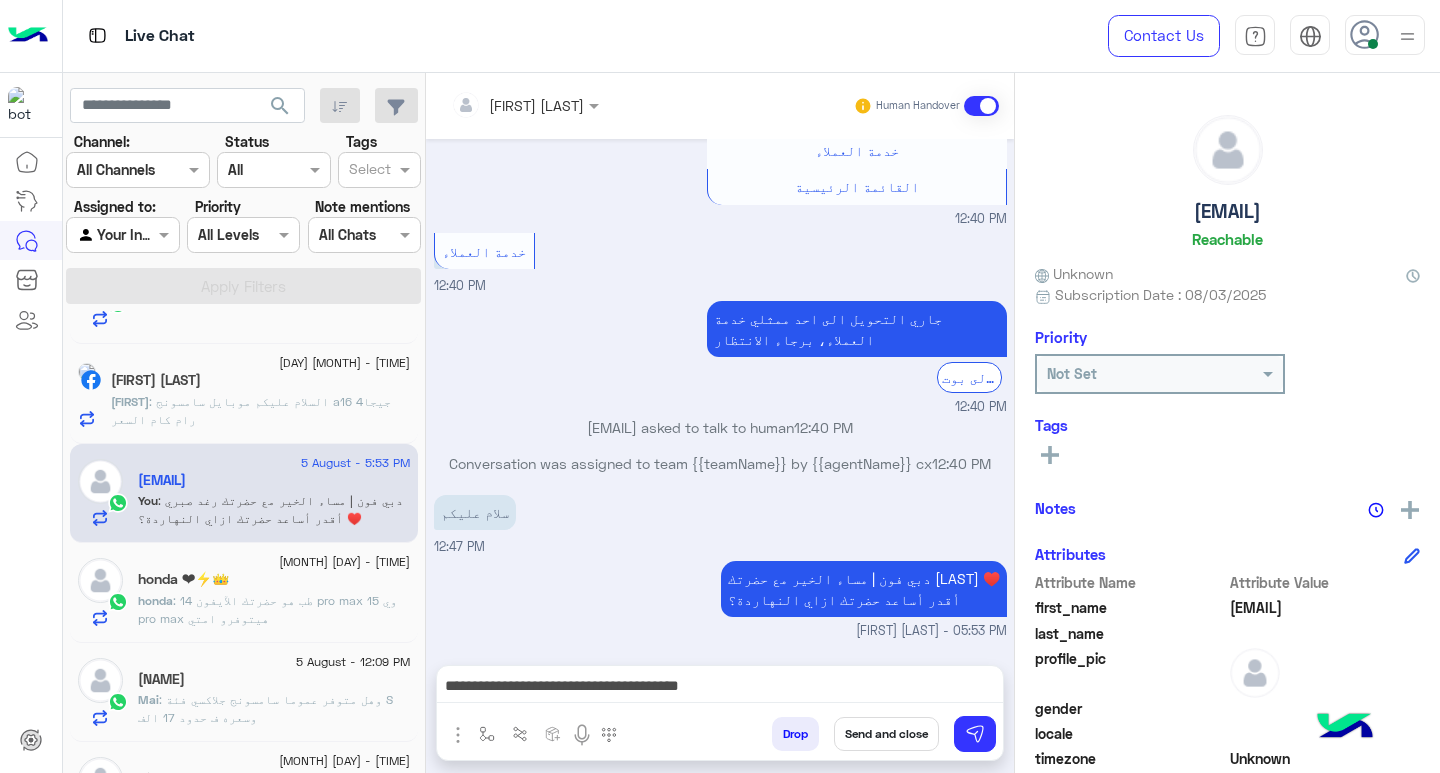 click on "**********" at bounding box center [720, 688] 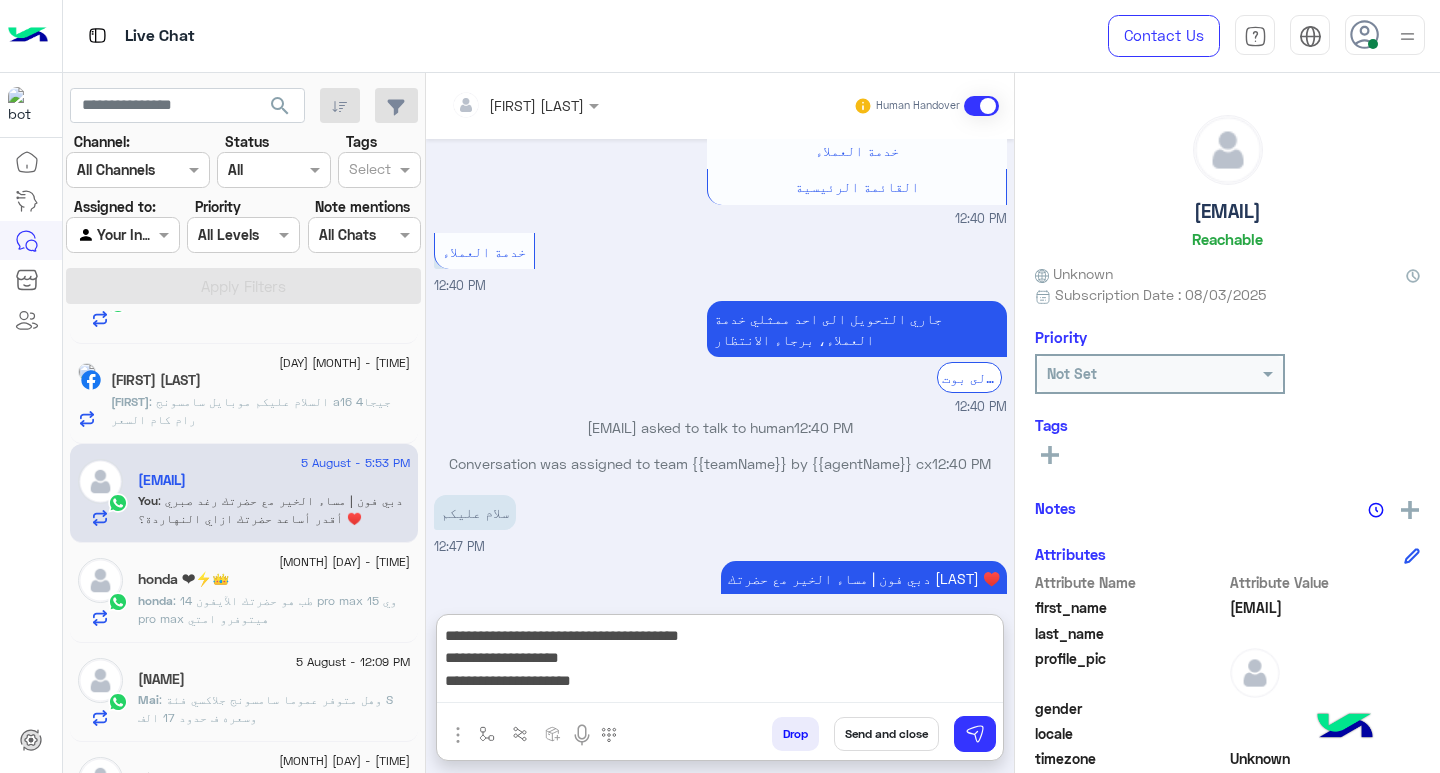 scroll, scrollTop: 1790, scrollLeft: 0, axis: vertical 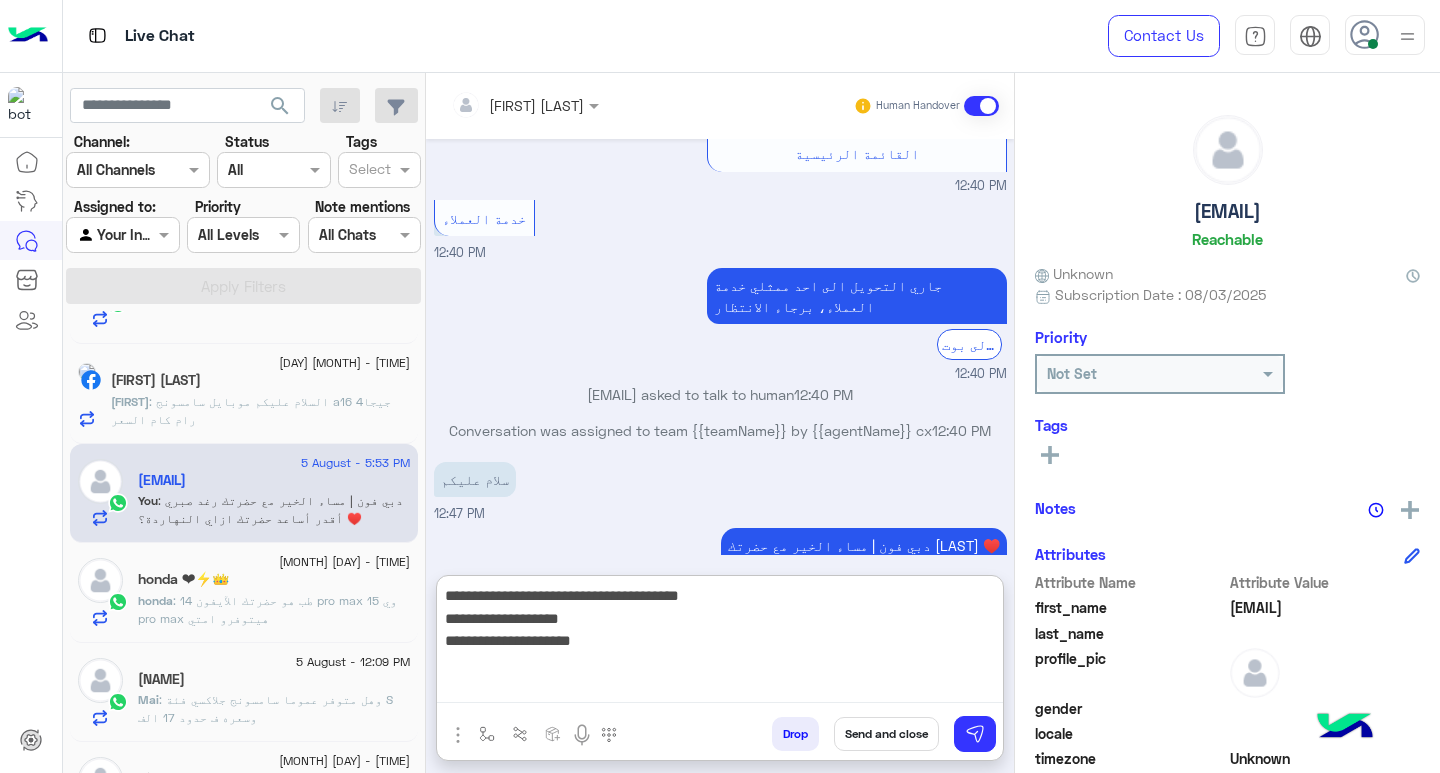 click on "**********" at bounding box center [720, 643] 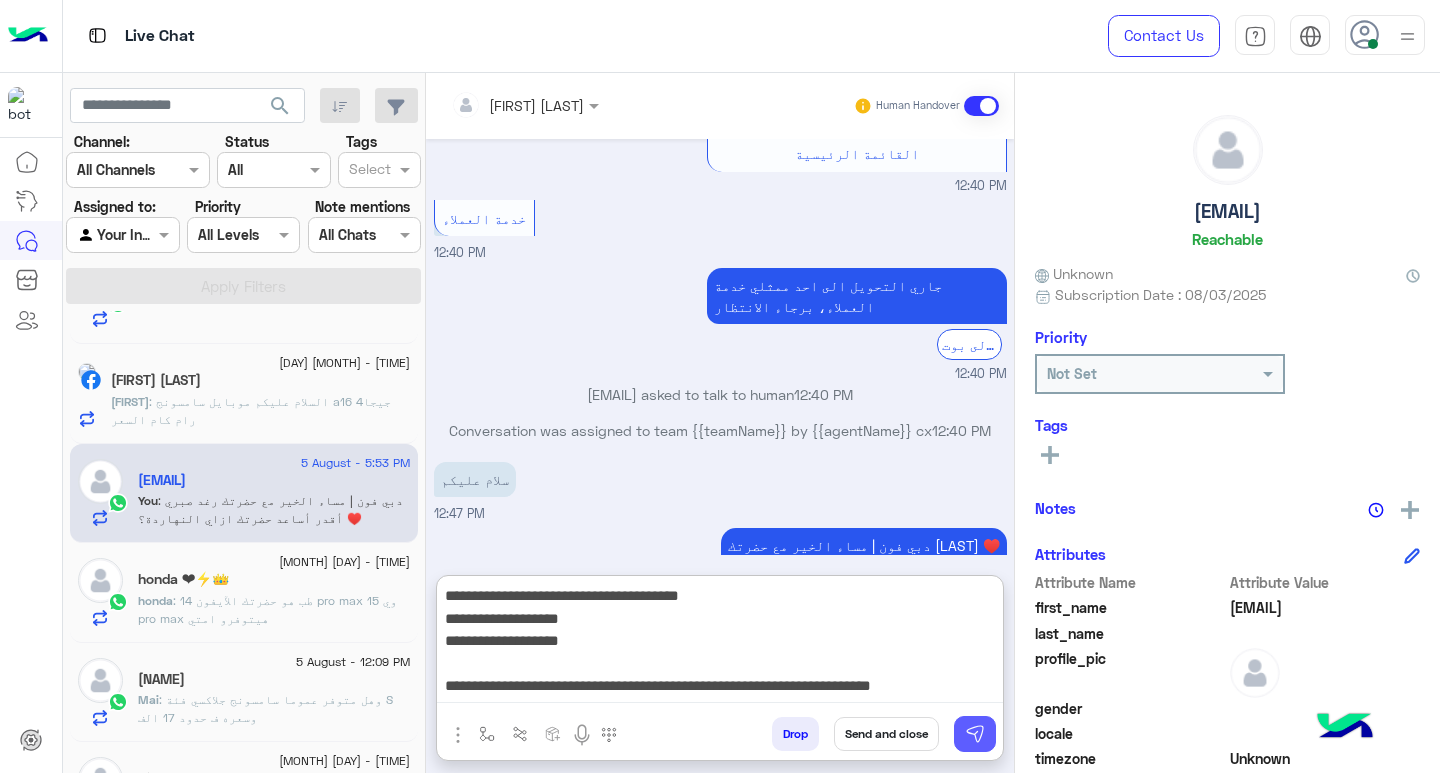 type on "**********" 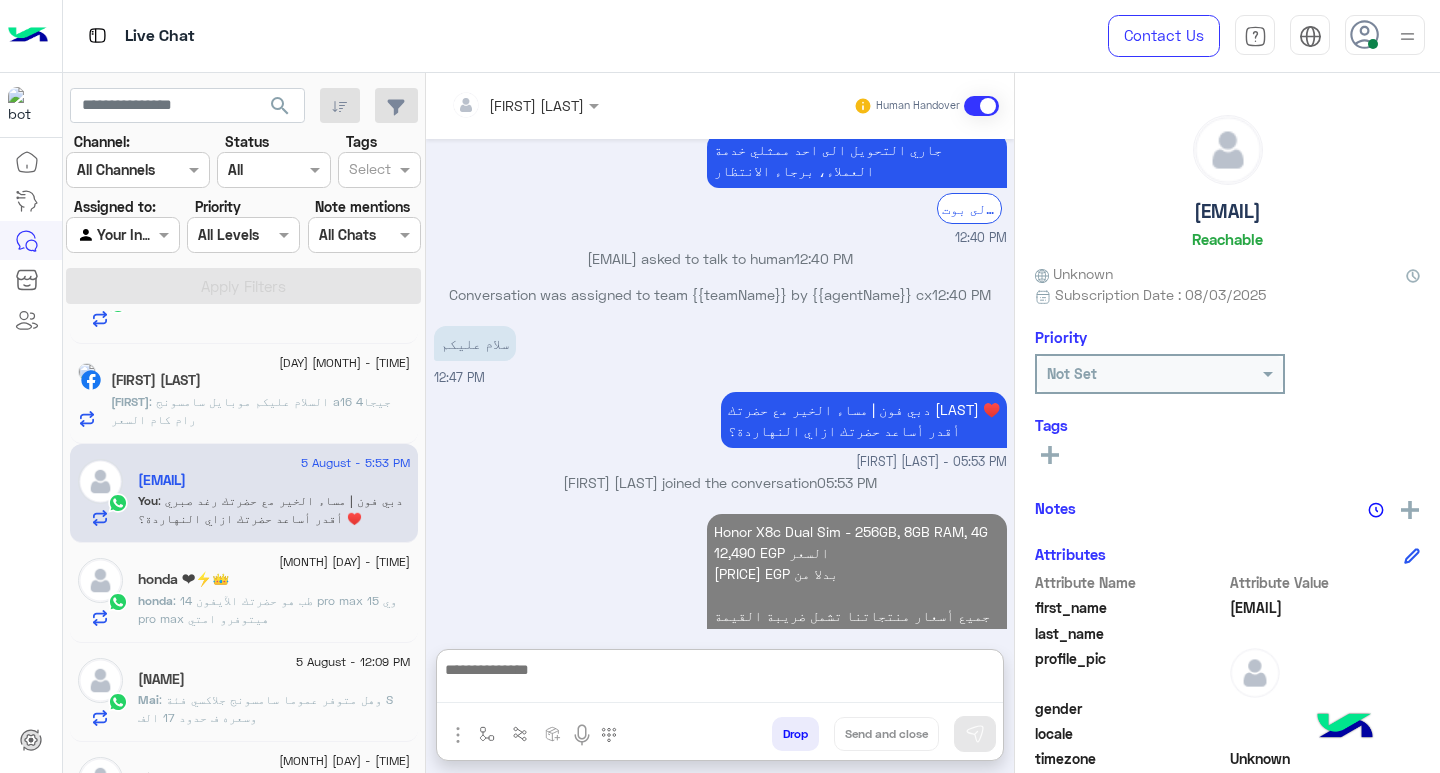 click at bounding box center [720, 680] 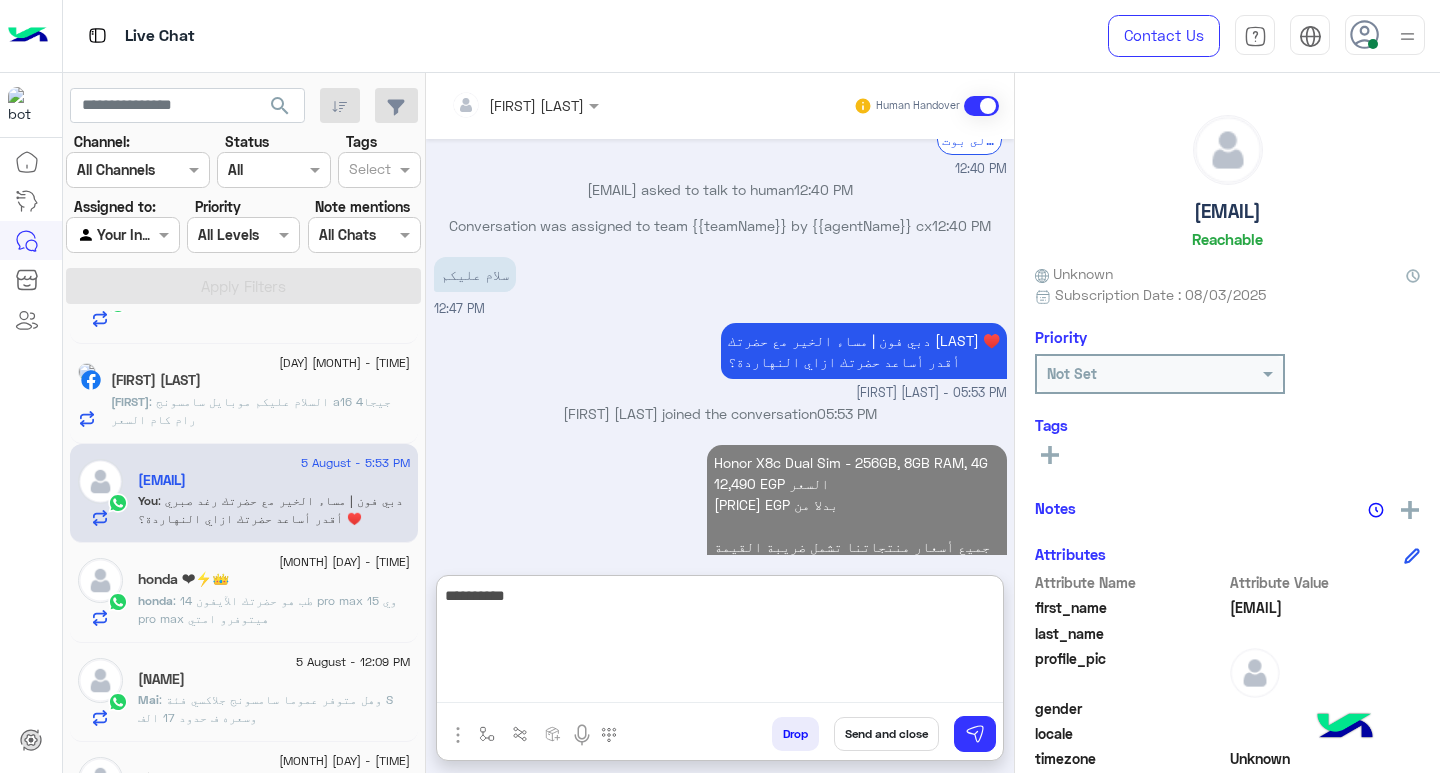 scroll, scrollTop: 2016, scrollLeft: 0, axis: vertical 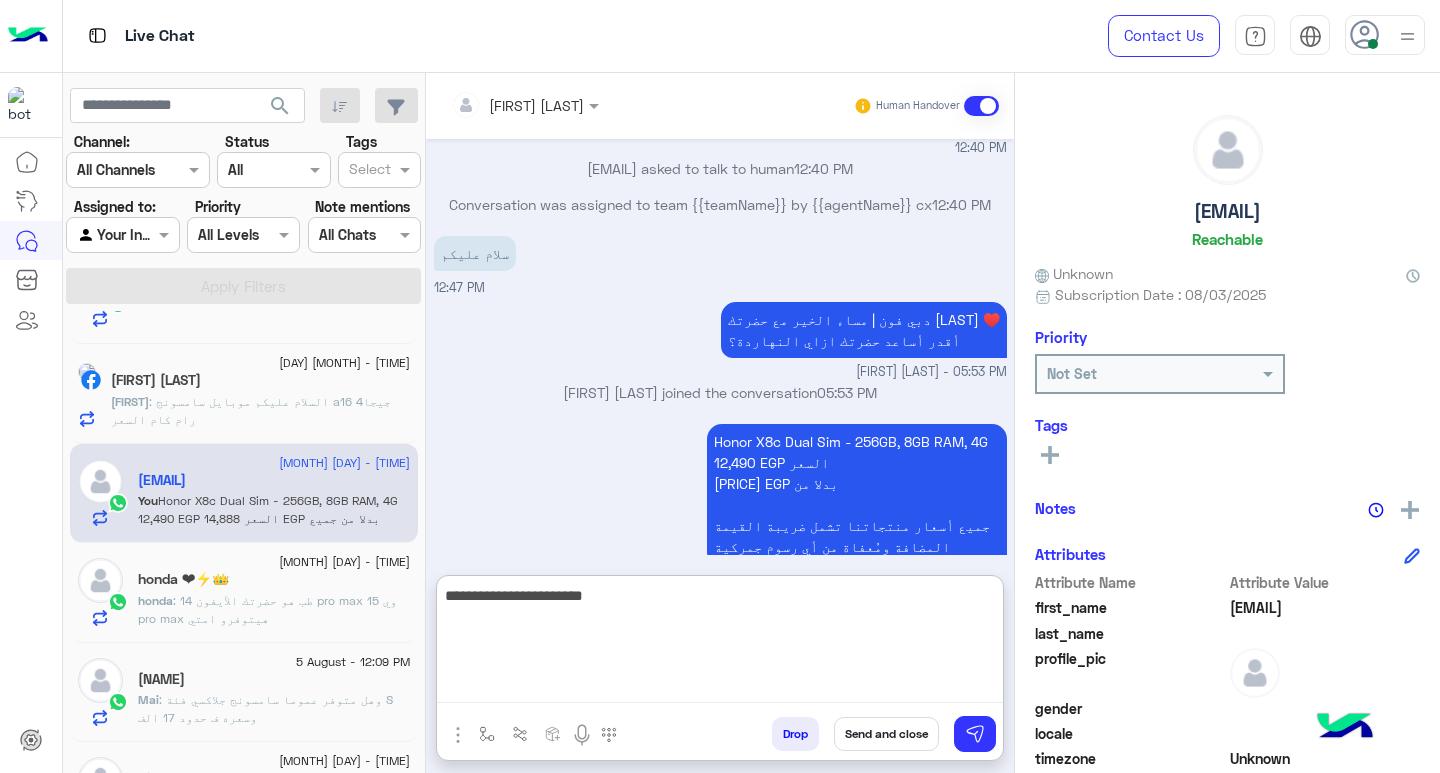 type on "**********" 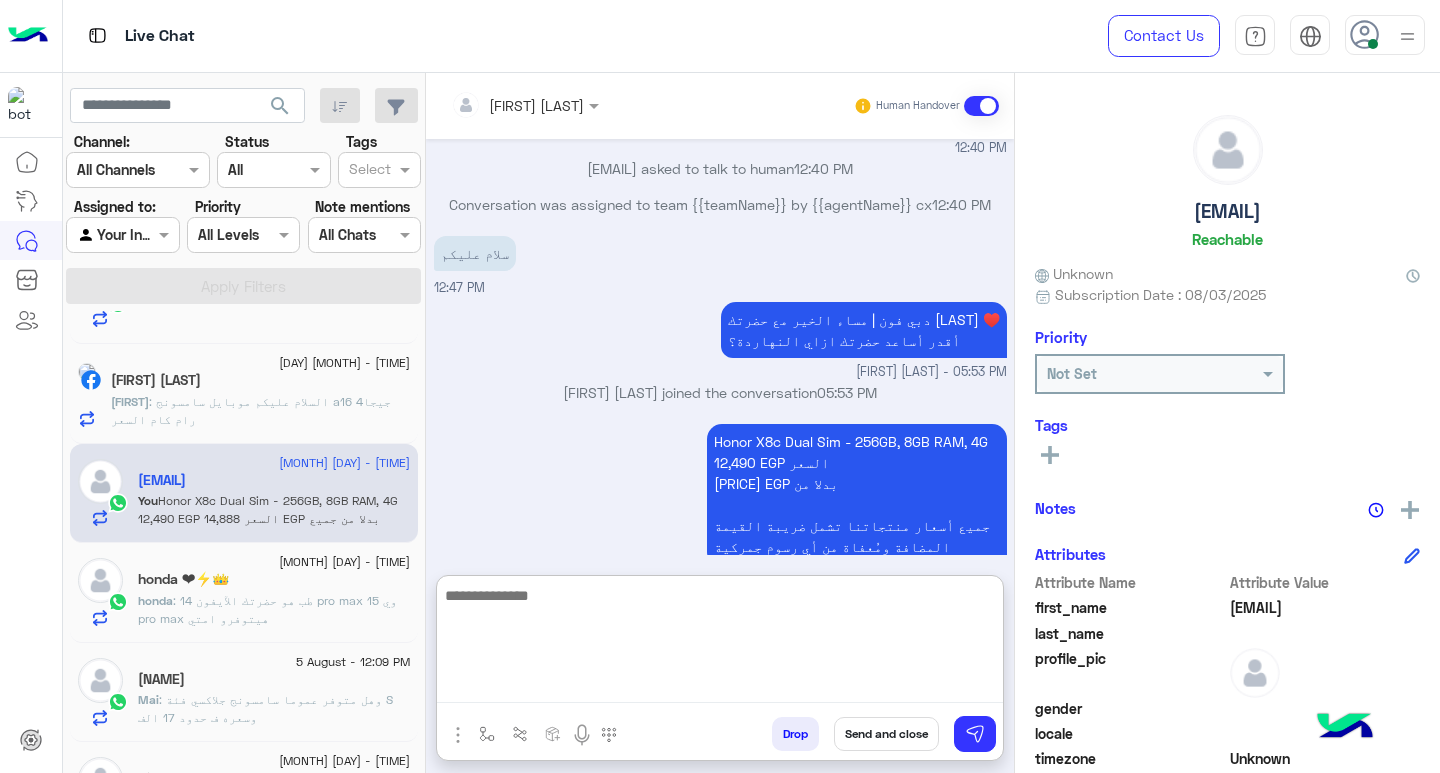 scroll, scrollTop: 2079, scrollLeft: 0, axis: vertical 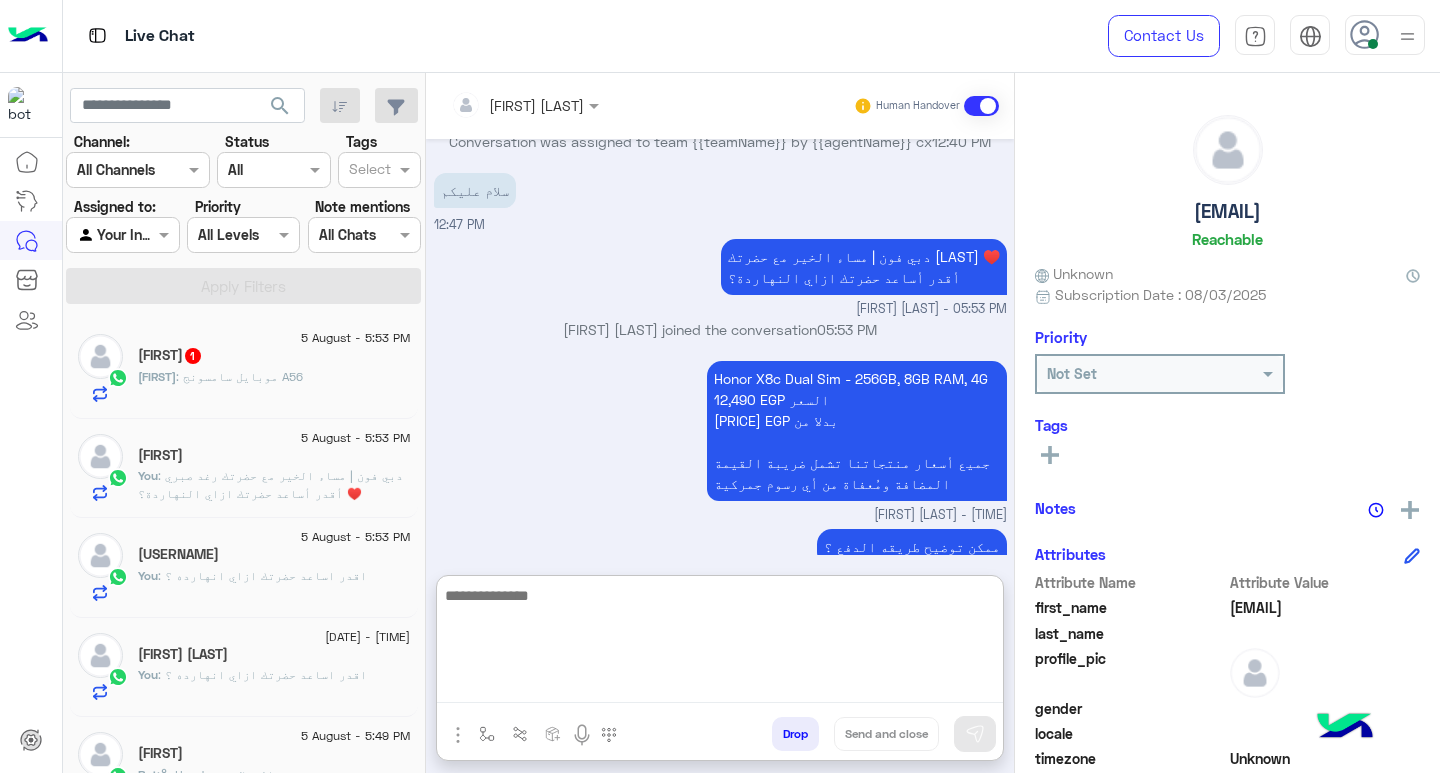 click on "SAMEH : موبايل سامسونج A56" 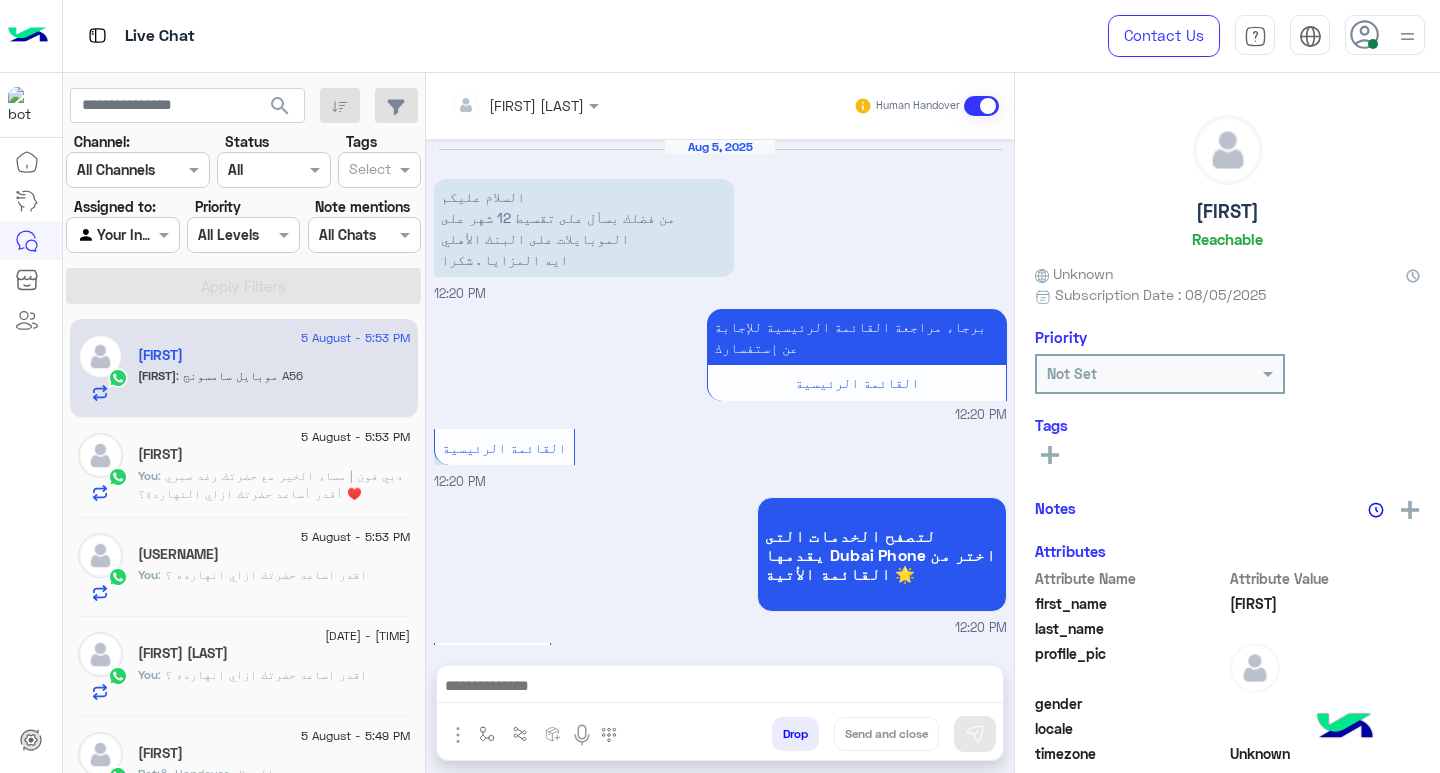 scroll, scrollTop: 2229, scrollLeft: 0, axis: vertical 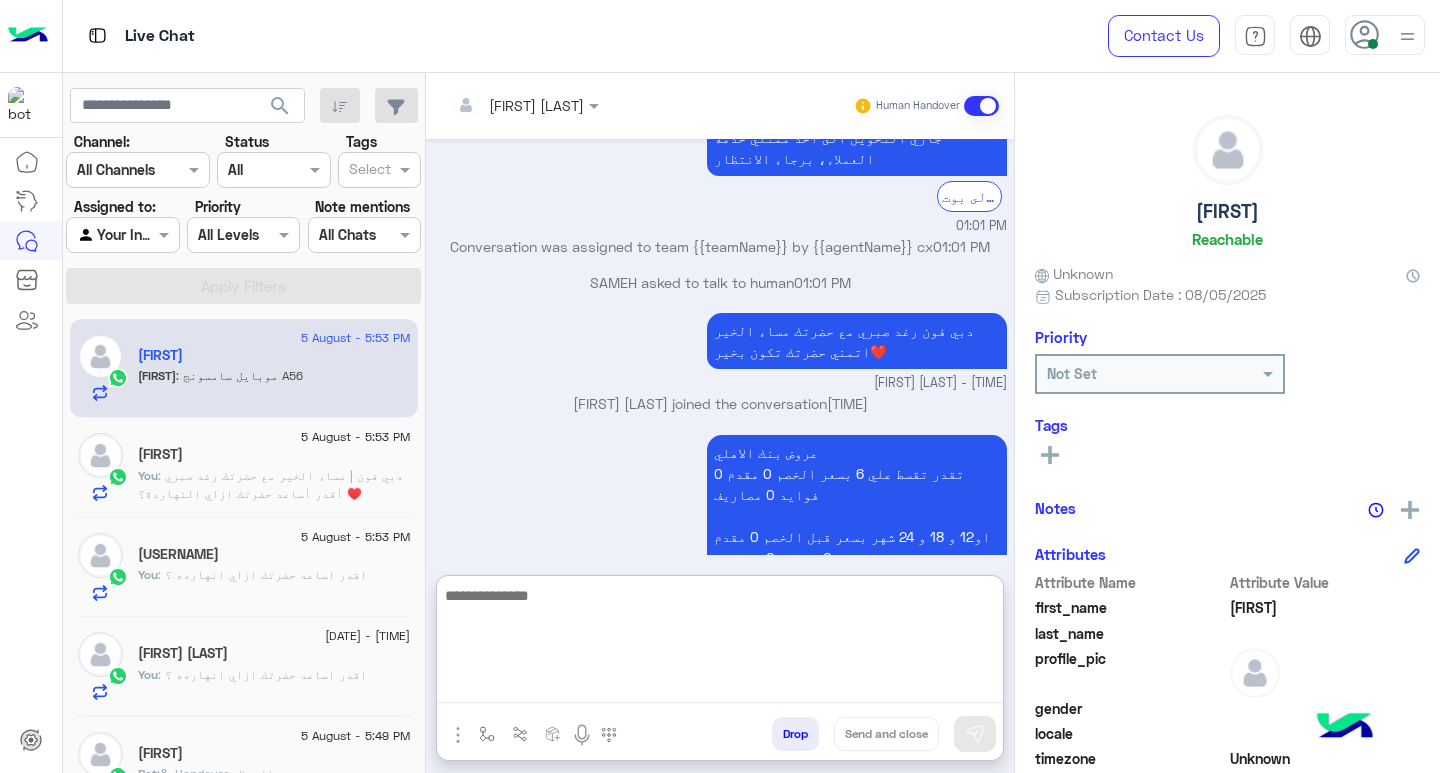 paste on "**********" 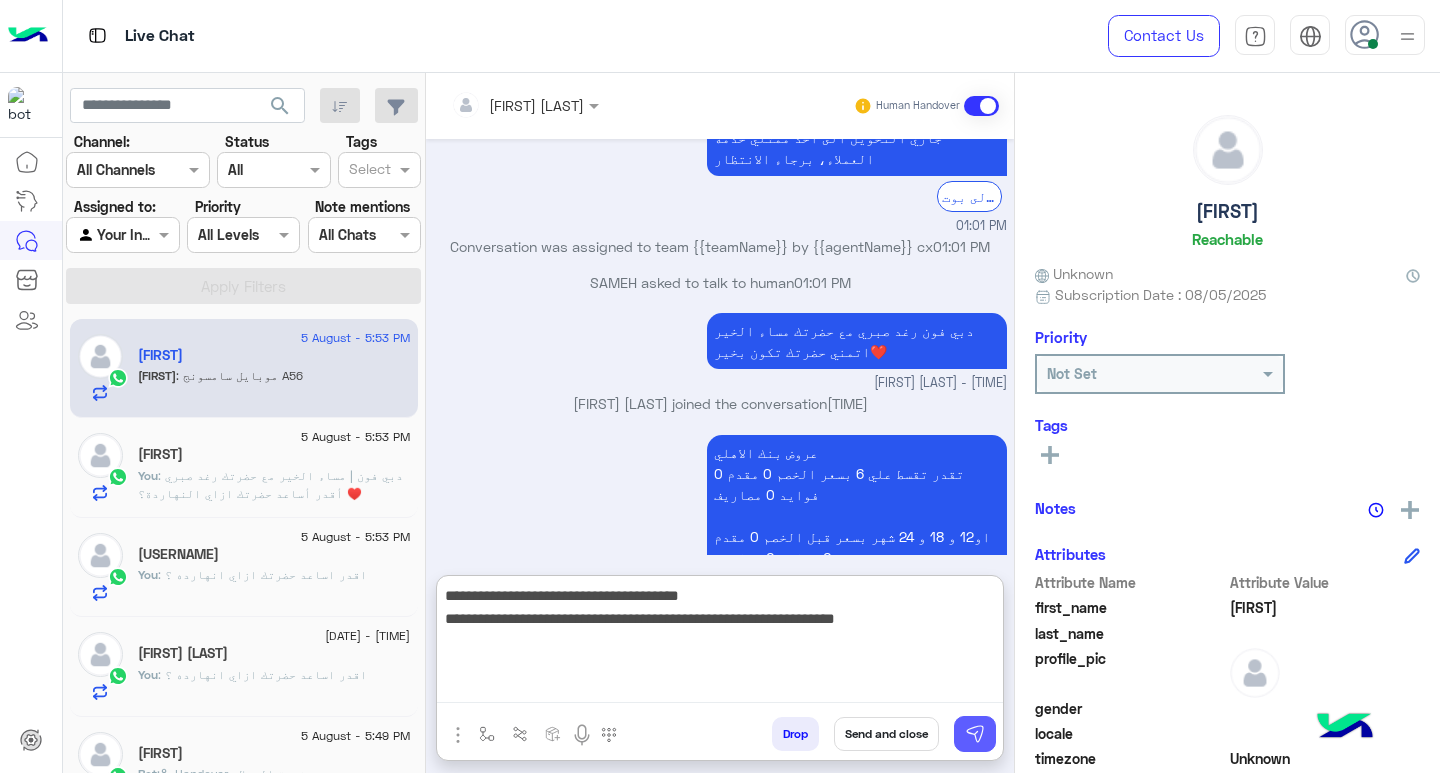 type on "**********" 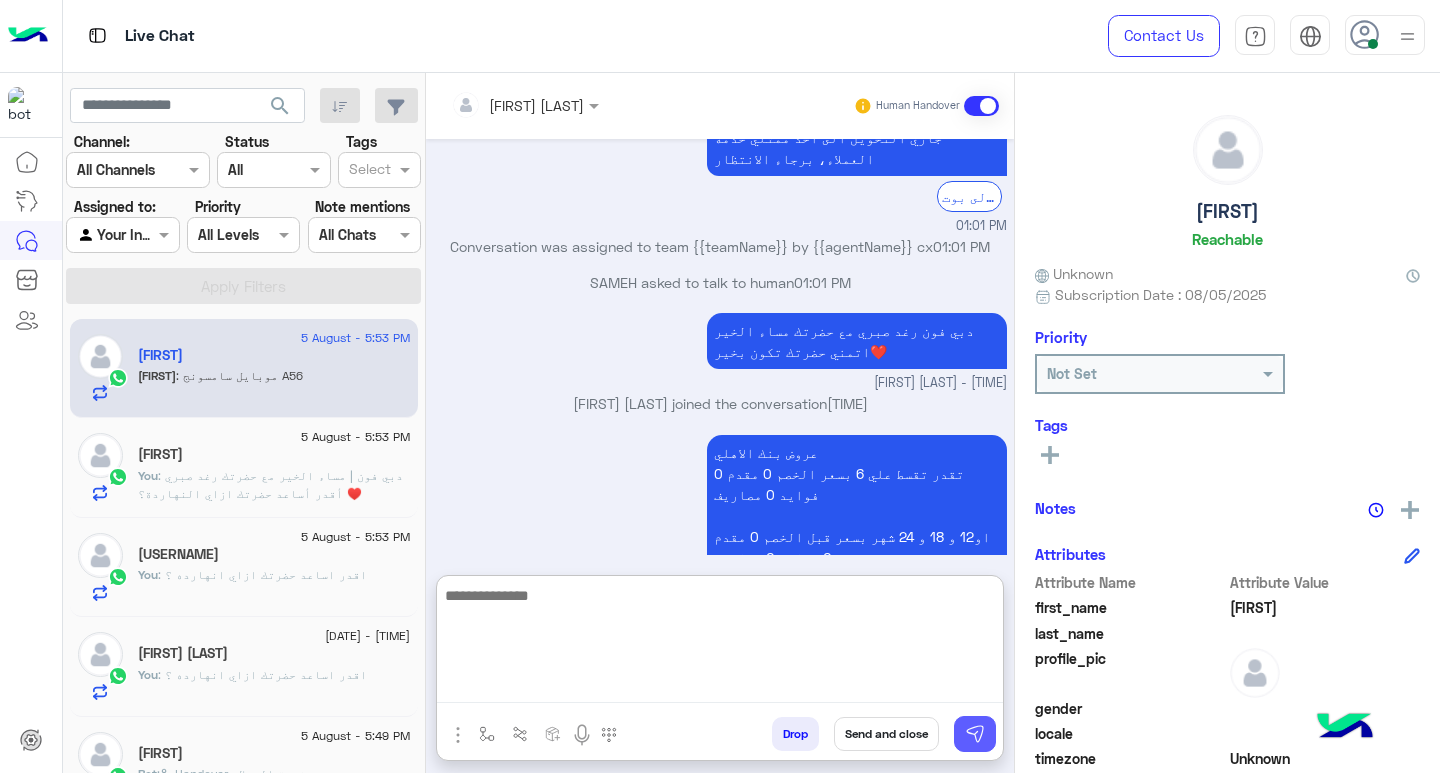 scroll, scrollTop: 2335, scrollLeft: 0, axis: vertical 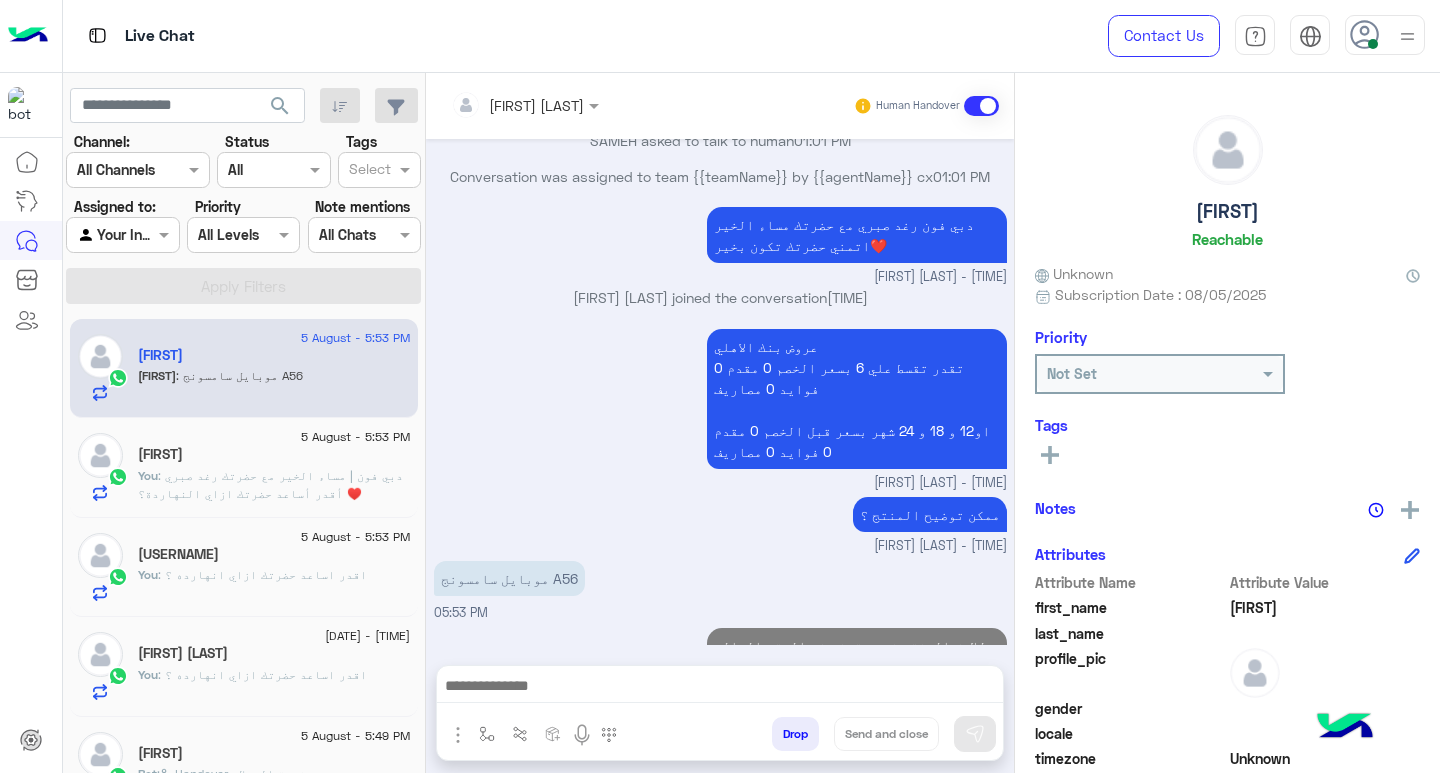 click on ": اقدر اساعد حضرتك ازاي انهارده ؟" 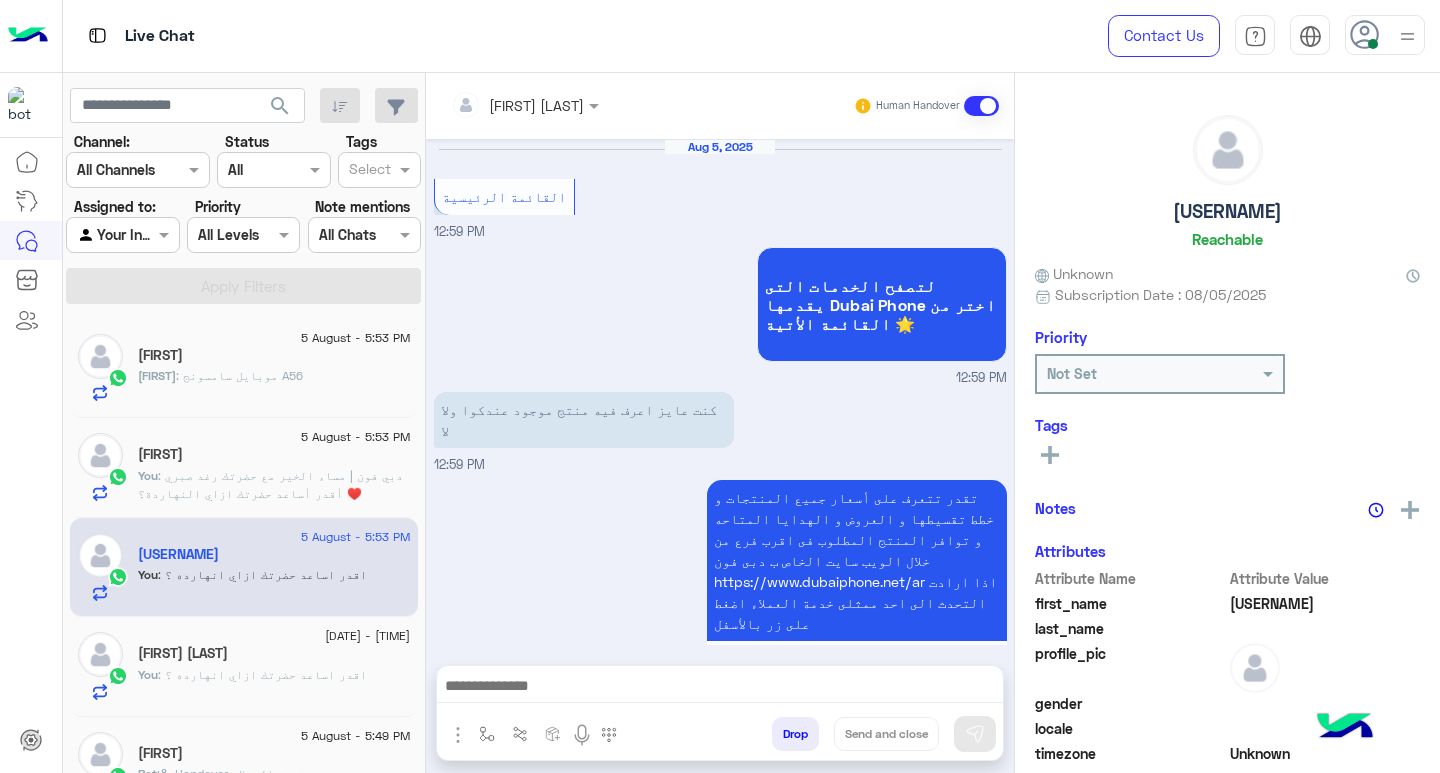 scroll, scrollTop: 1523, scrollLeft: 0, axis: vertical 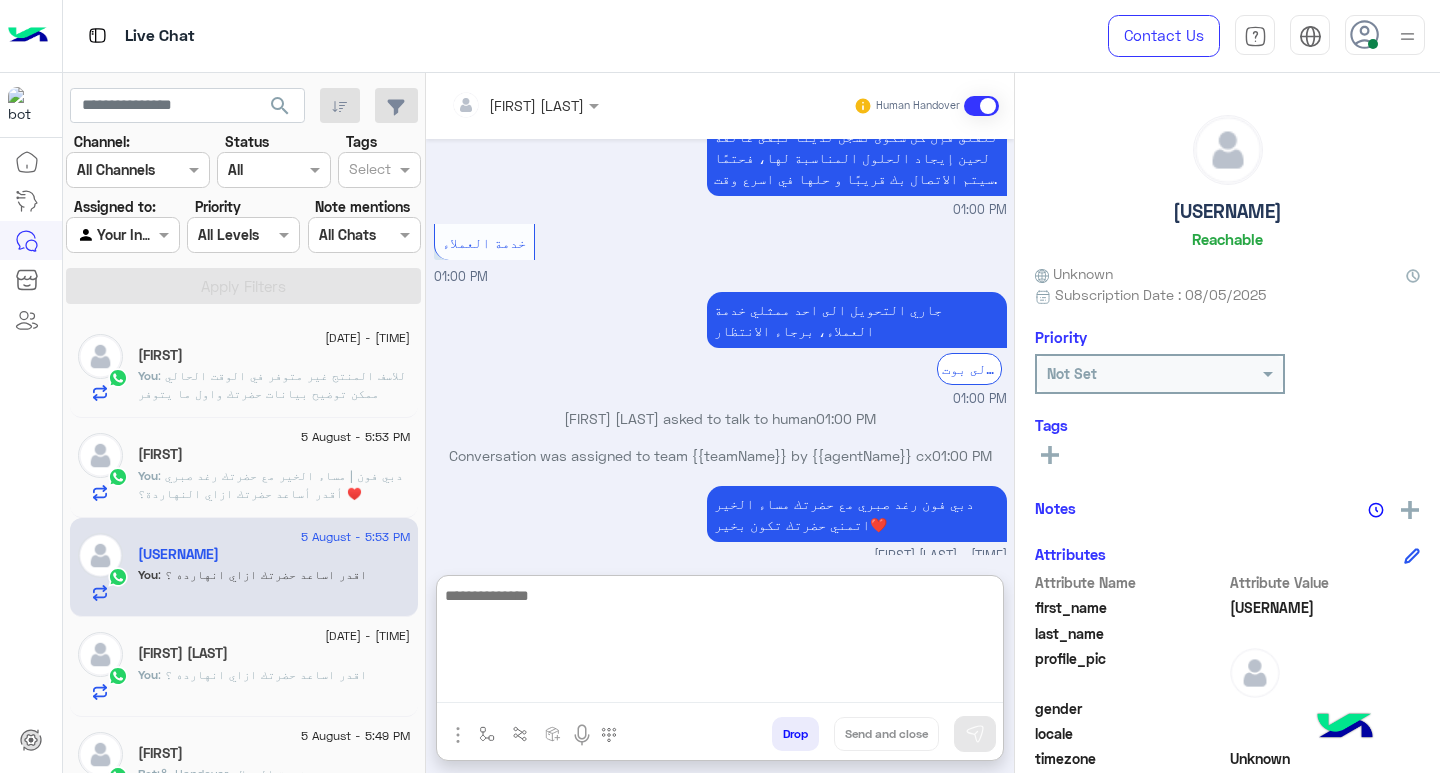 paste on "**********" 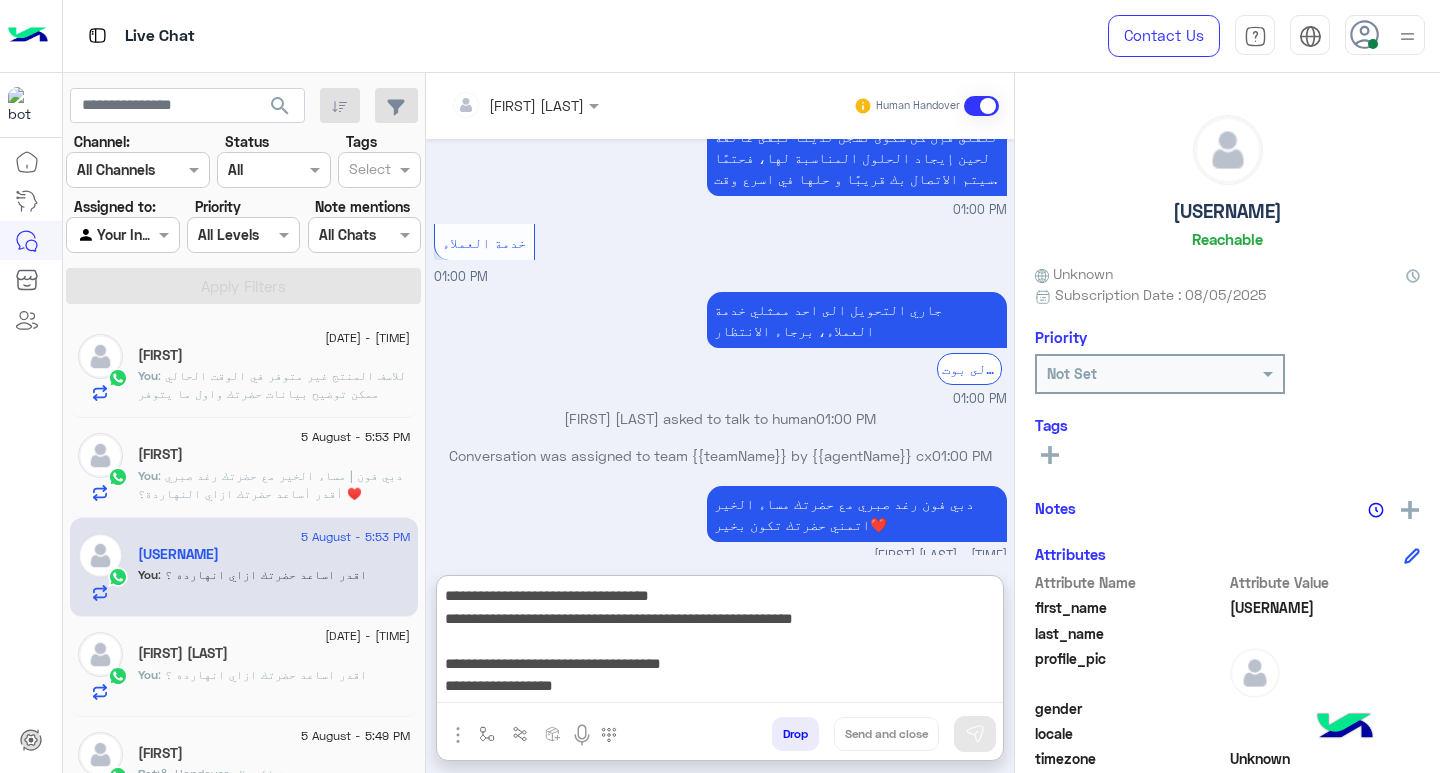scroll, scrollTop: 151, scrollLeft: 0, axis: vertical 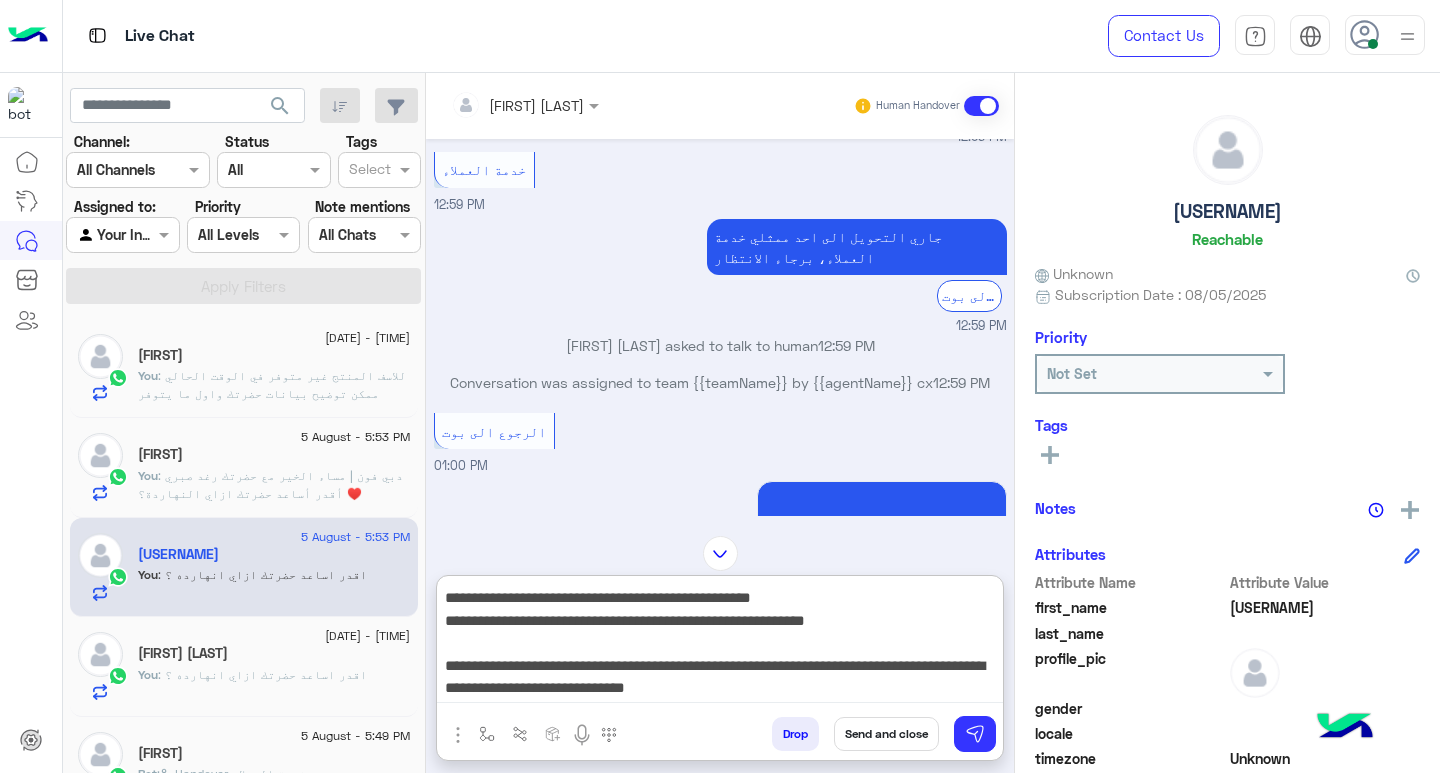 type on "**********" 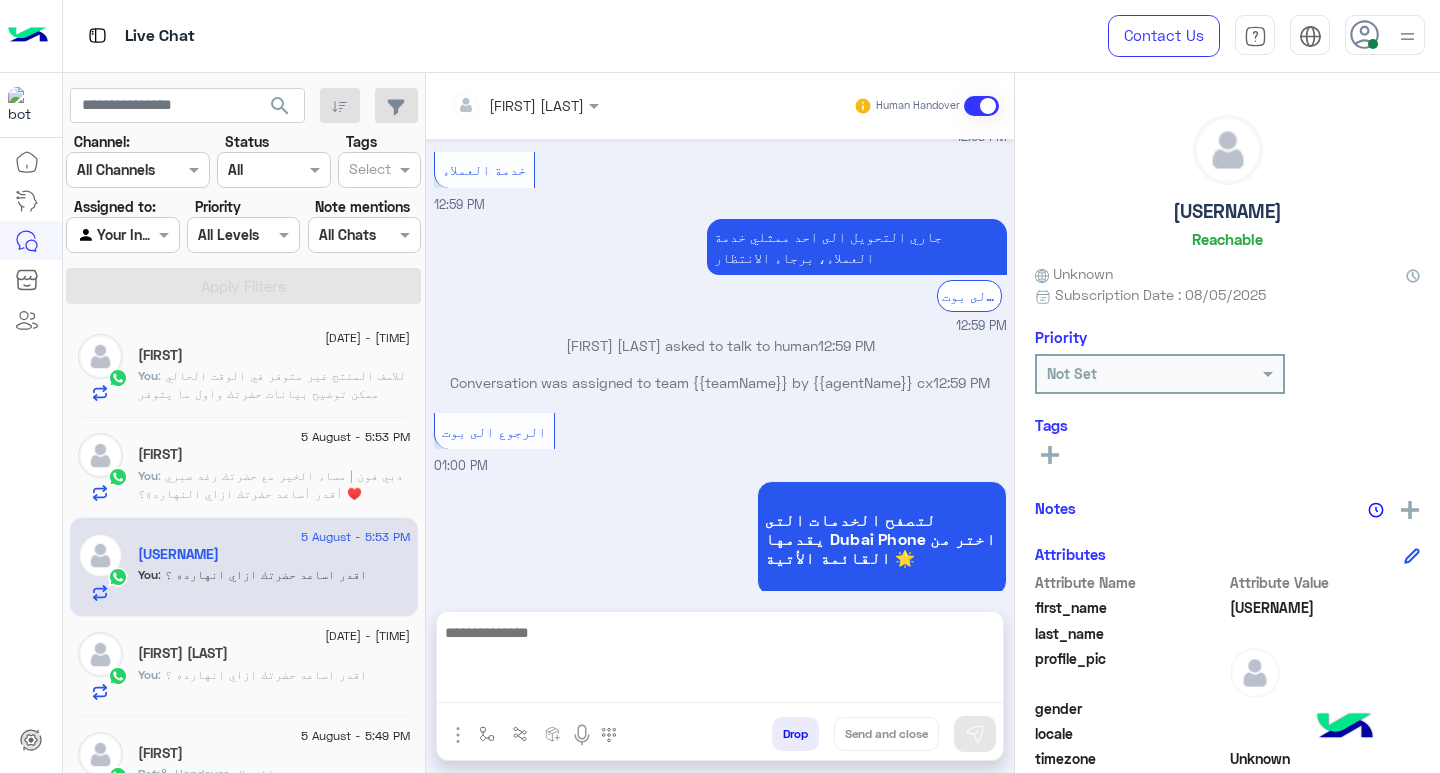 scroll, scrollTop: 0, scrollLeft: 0, axis: both 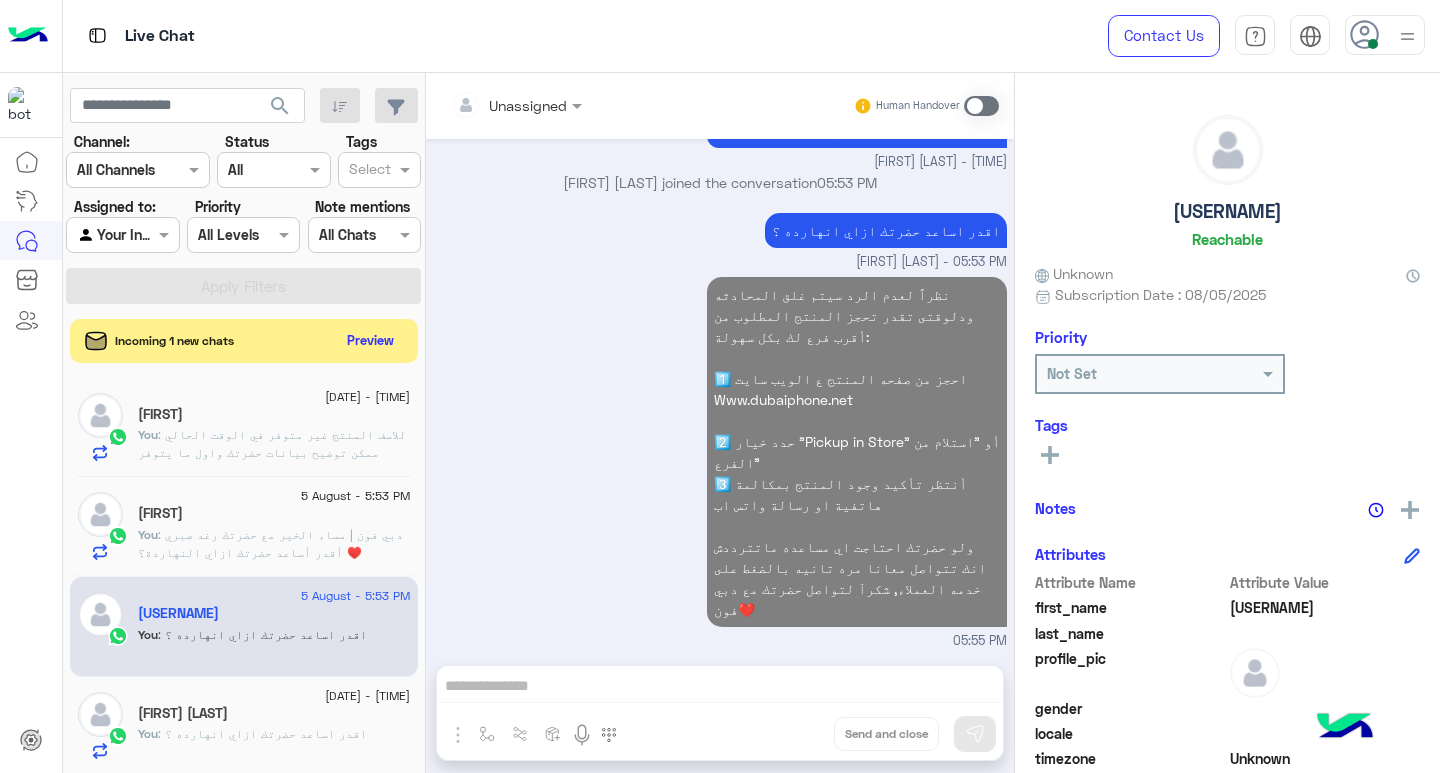 click on "[FIRST] [LAST]" 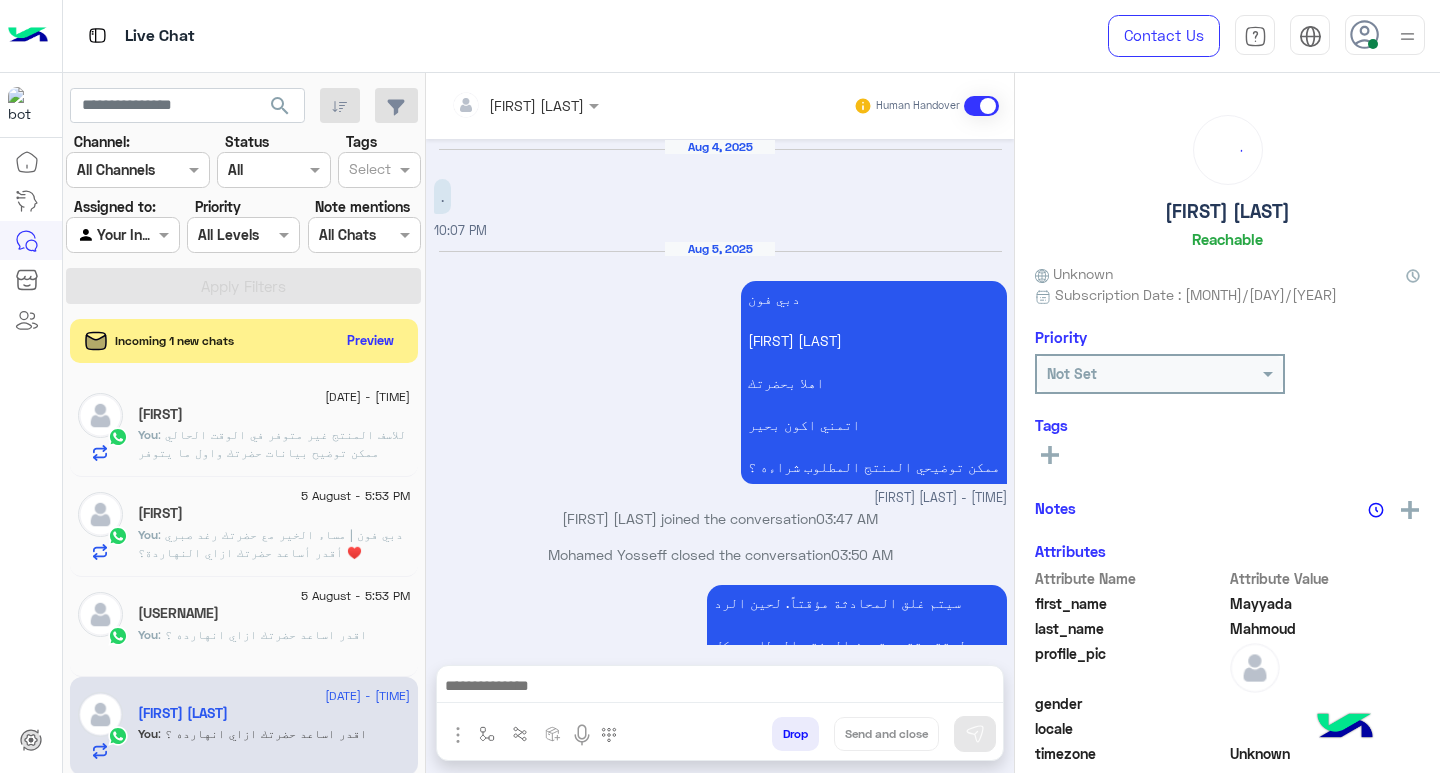 scroll, scrollTop: 1837, scrollLeft: 0, axis: vertical 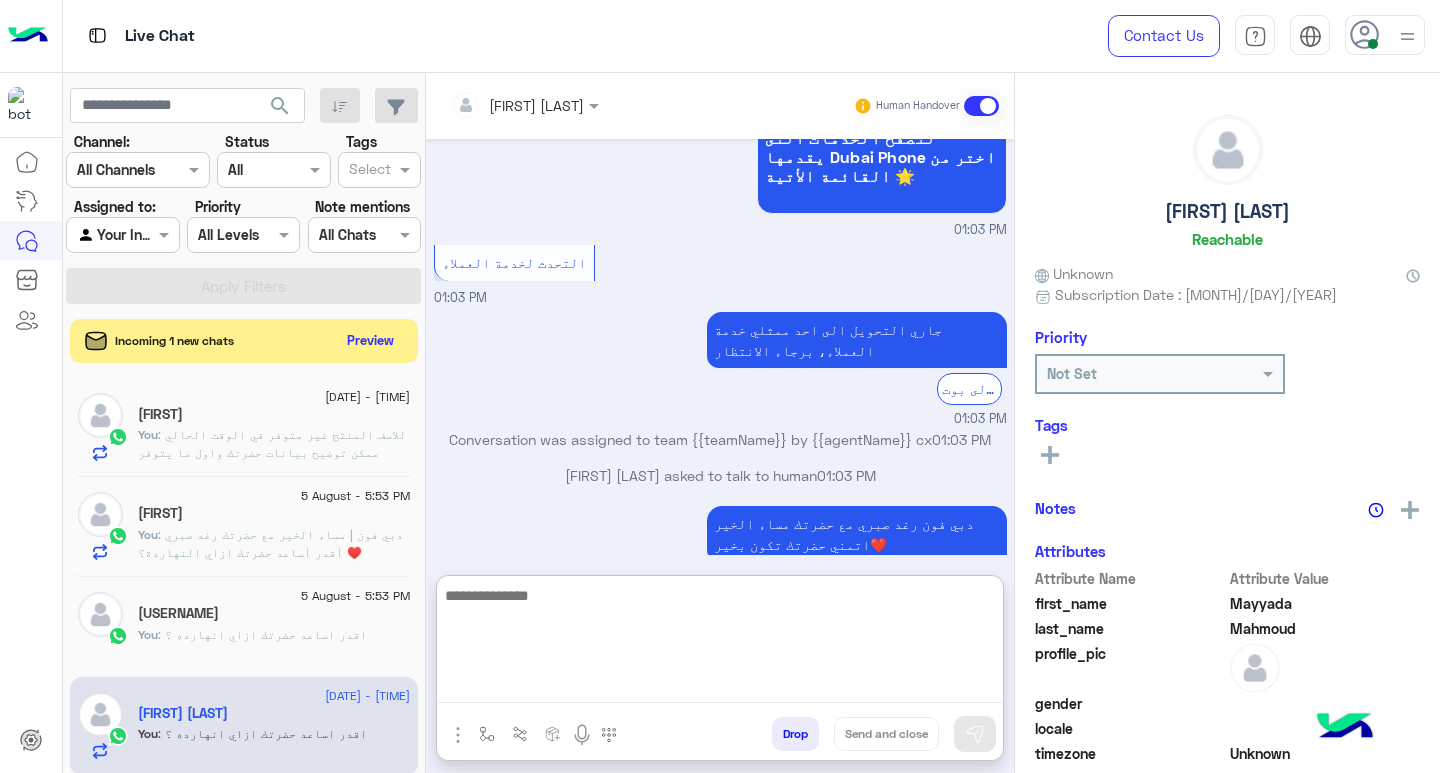 paste on "**********" 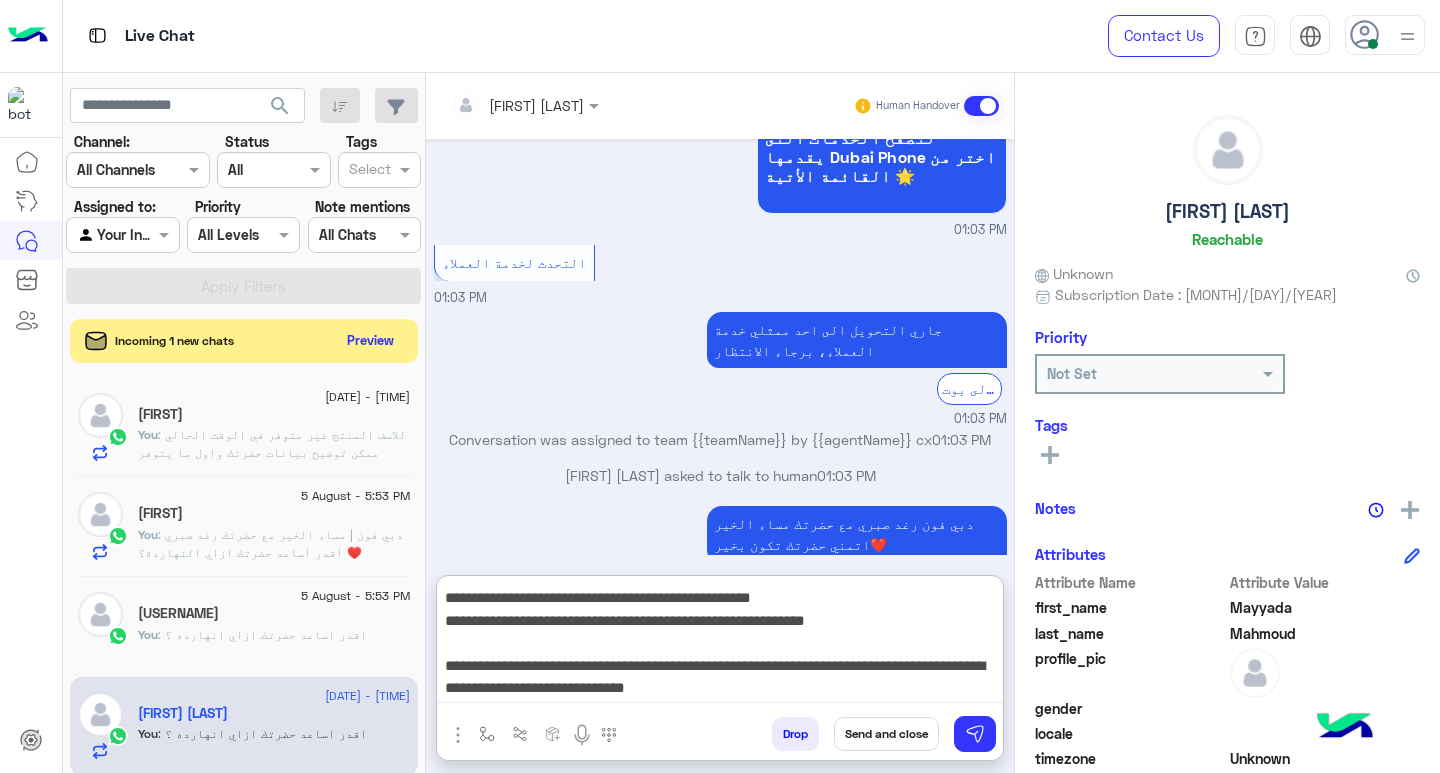 scroll, scrollTop: 0, scrollLeft: 0, axis: both 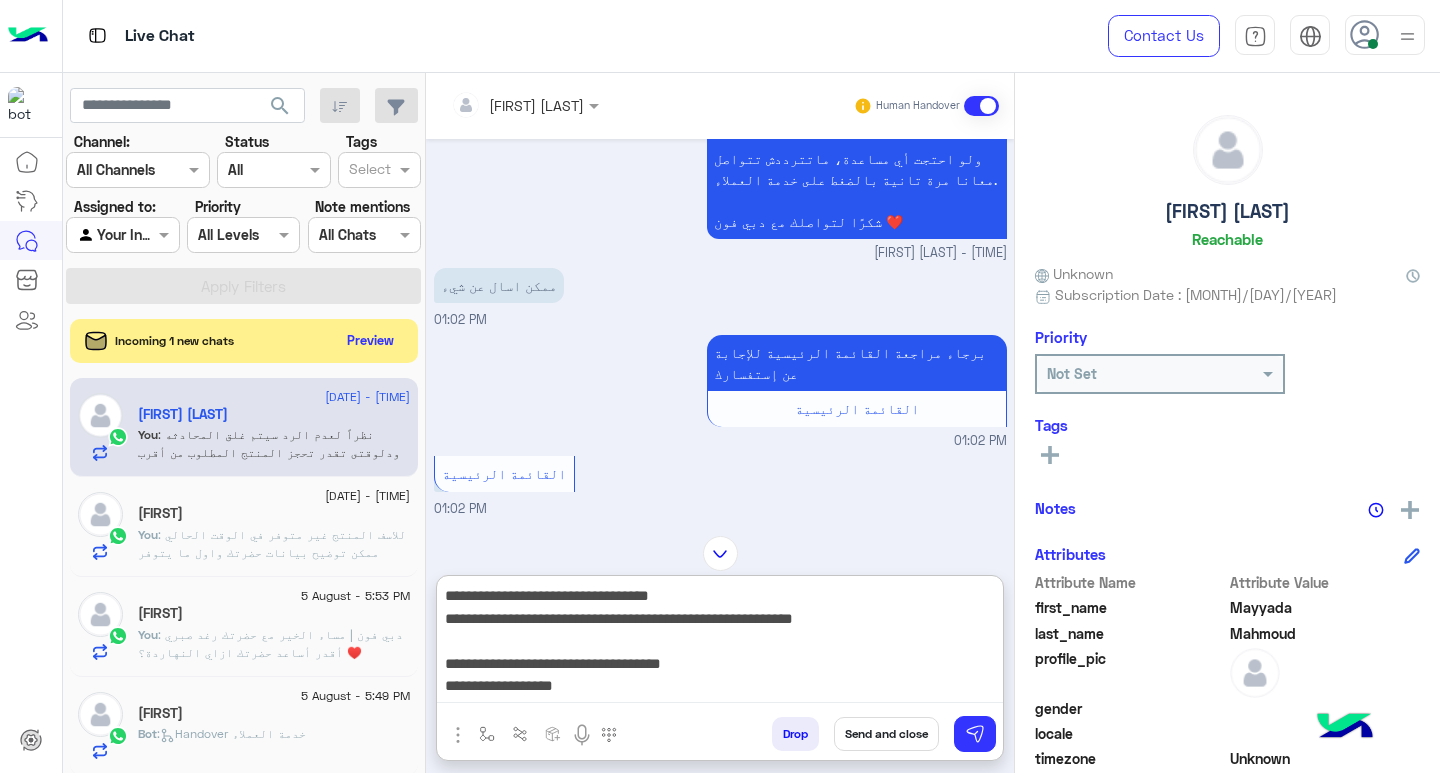 type on "**********" 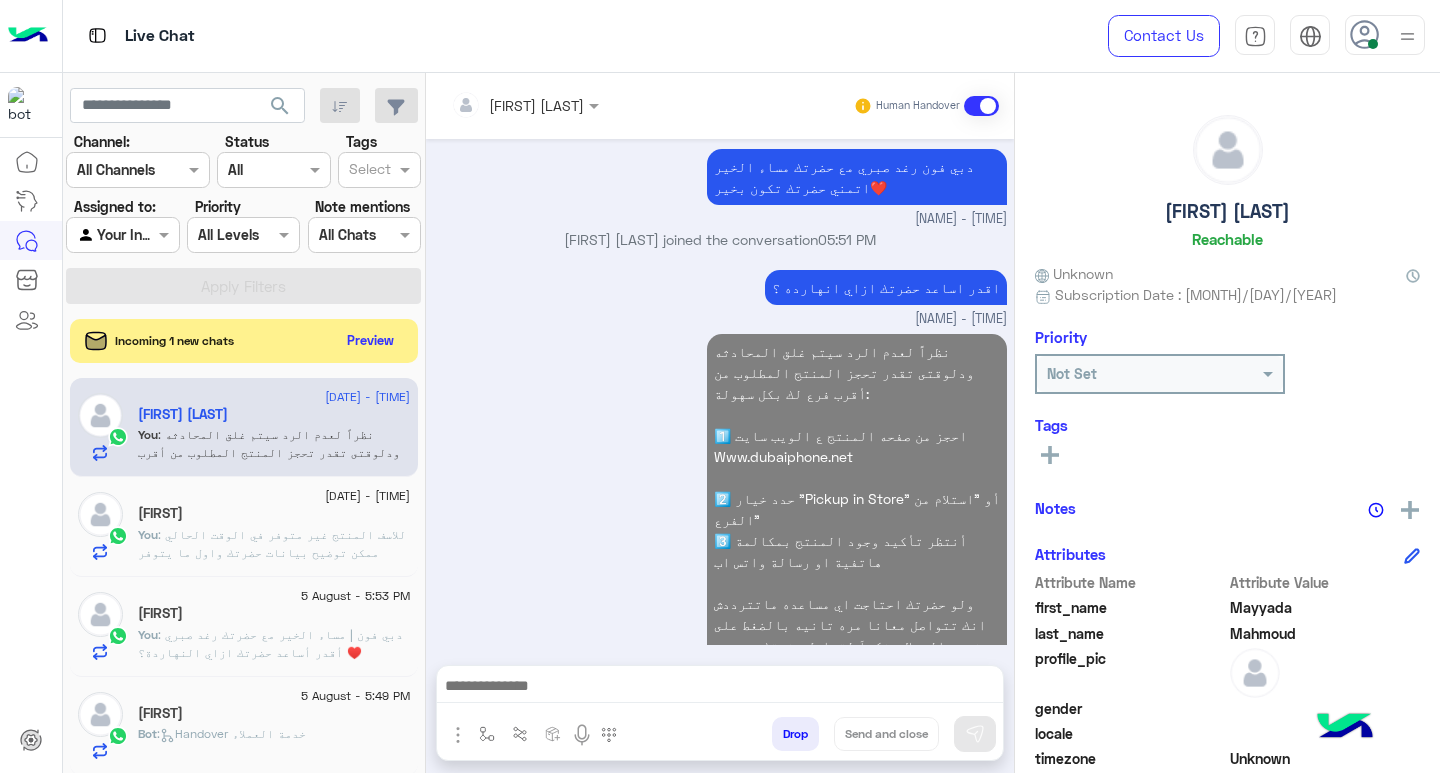 scroll, scrollTop: 2231, scrollLeft: 0, axis: vertical 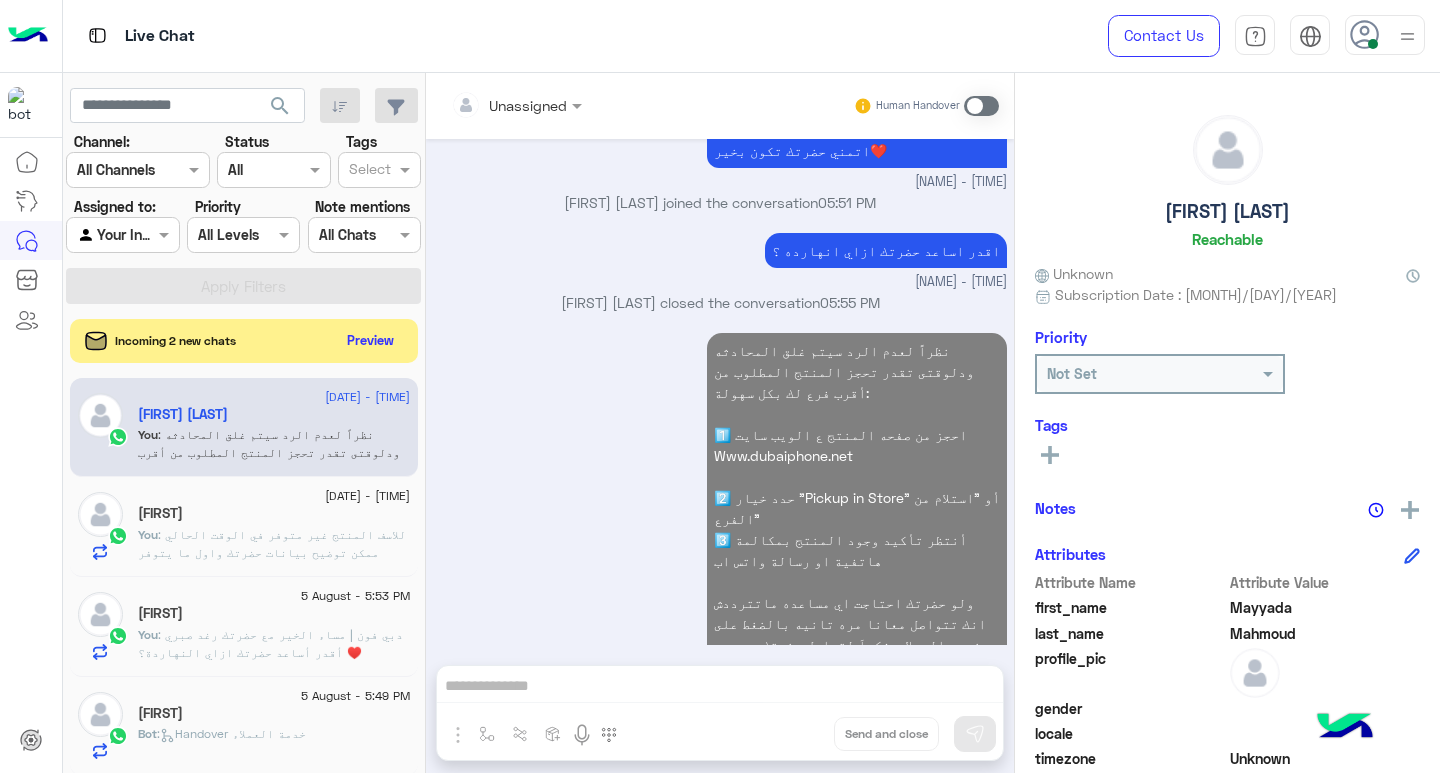 click on ": دبي فون | مساء  الخير مع حضرتك رغد صبري ♥️
أقدر أساعد حضرتك ازاي النهاردة؟" 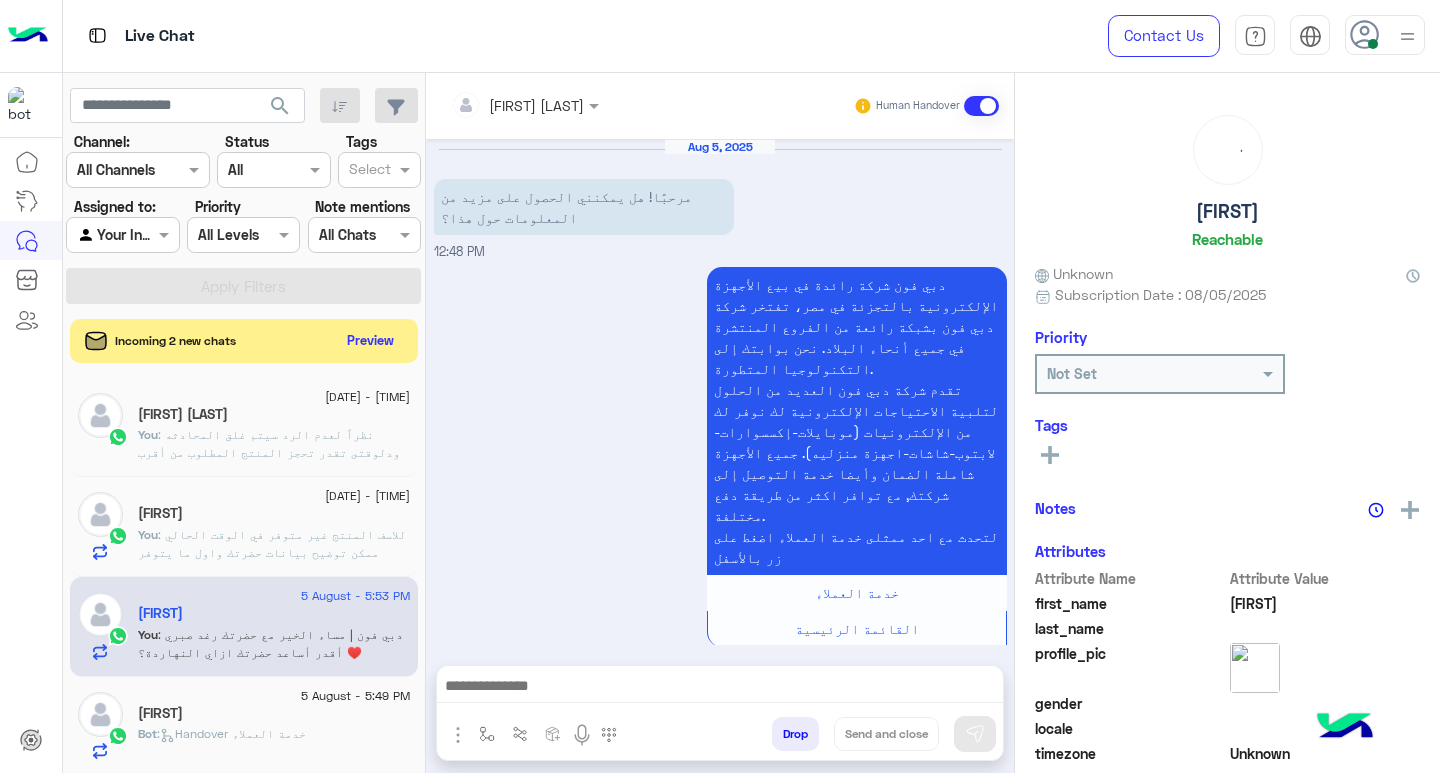 scroll, scrollTop: 366, scrollLeft: 0, axis: vertical 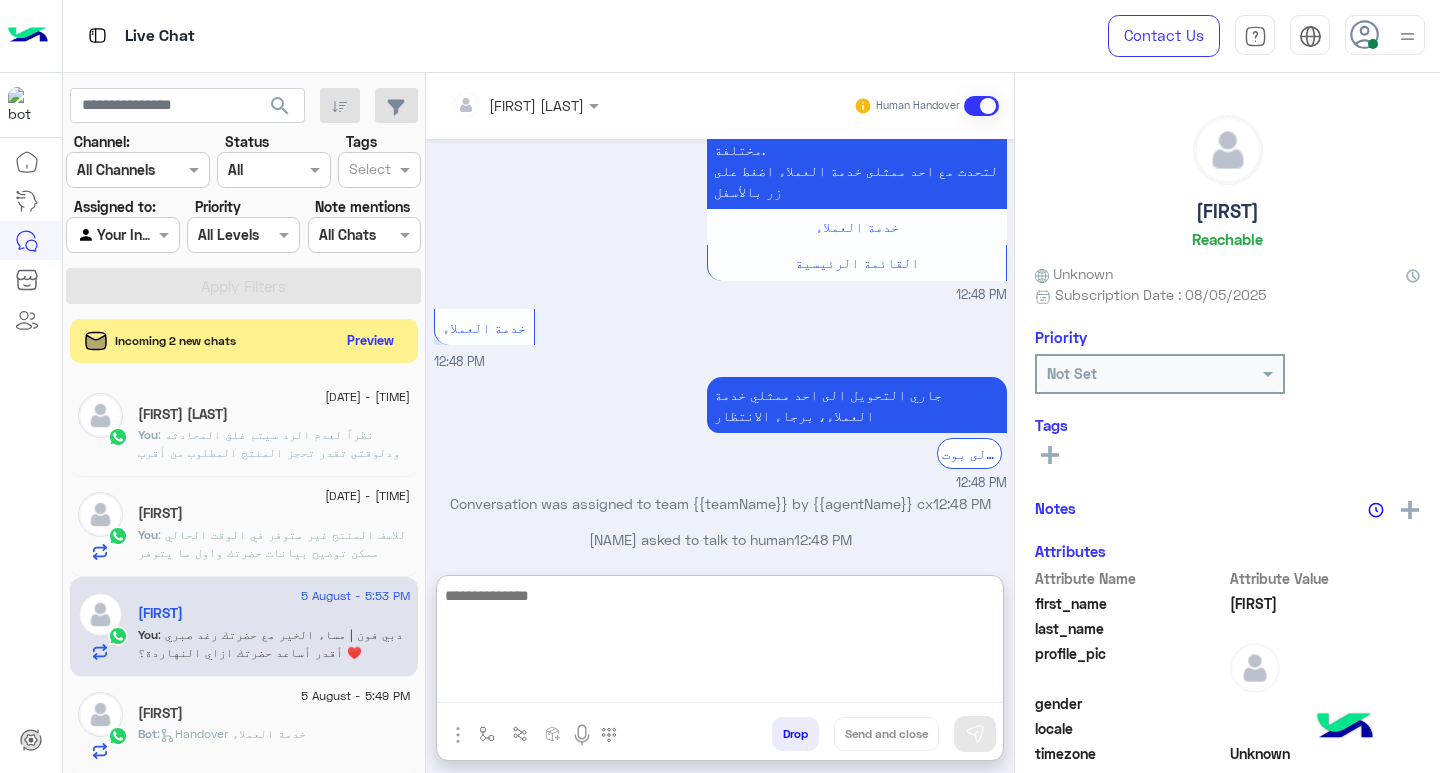 paste on "**********" 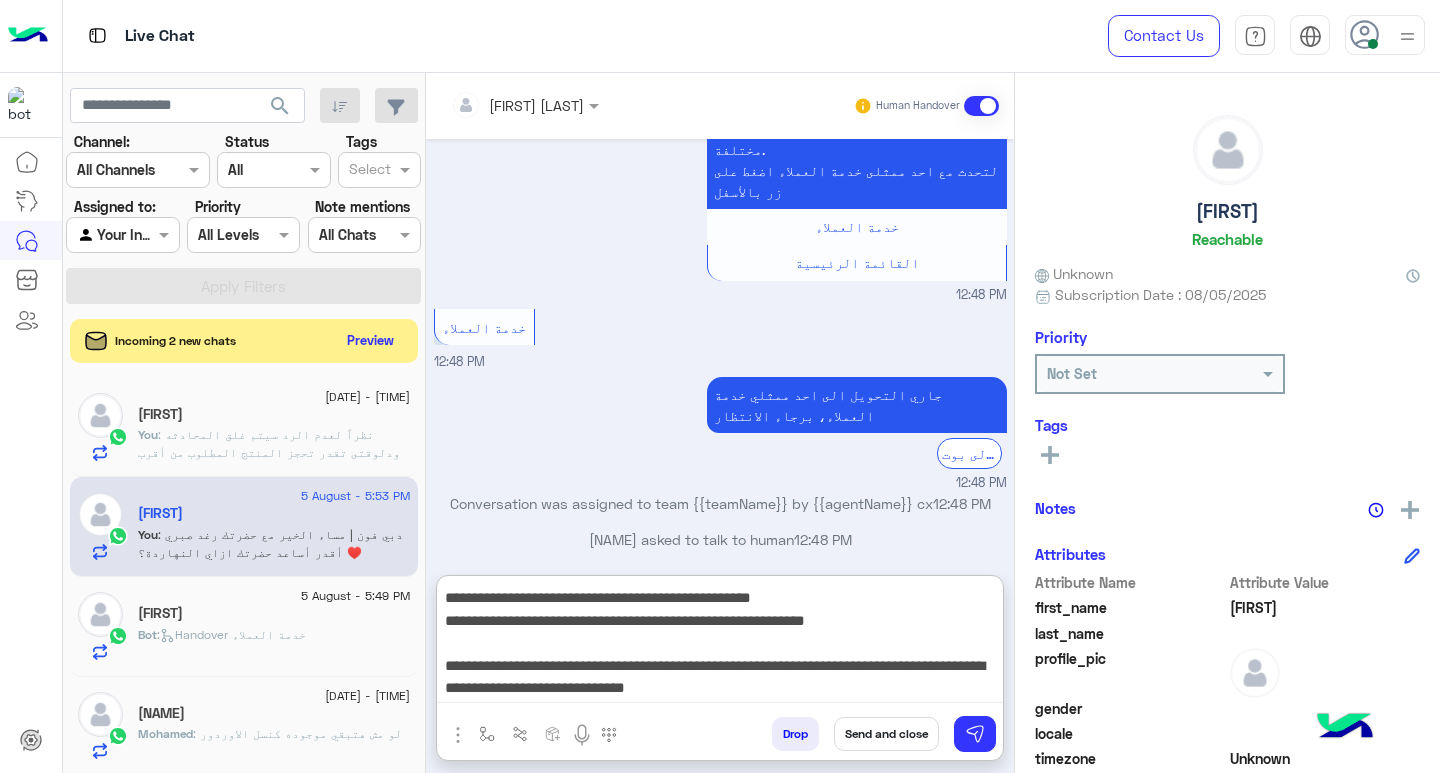 scroll, scrollTop: 0, scrollLeft: 0, axis: both 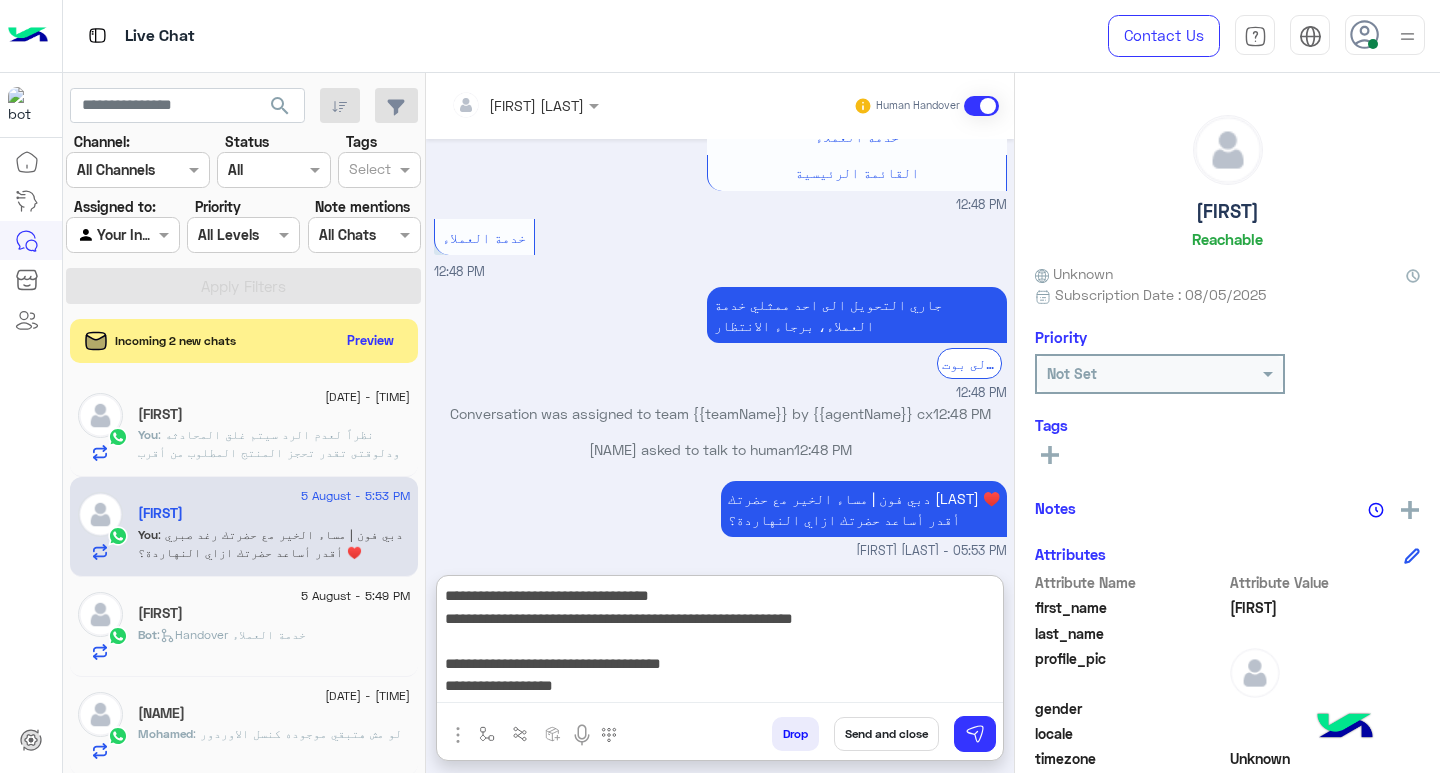 type on "**********" 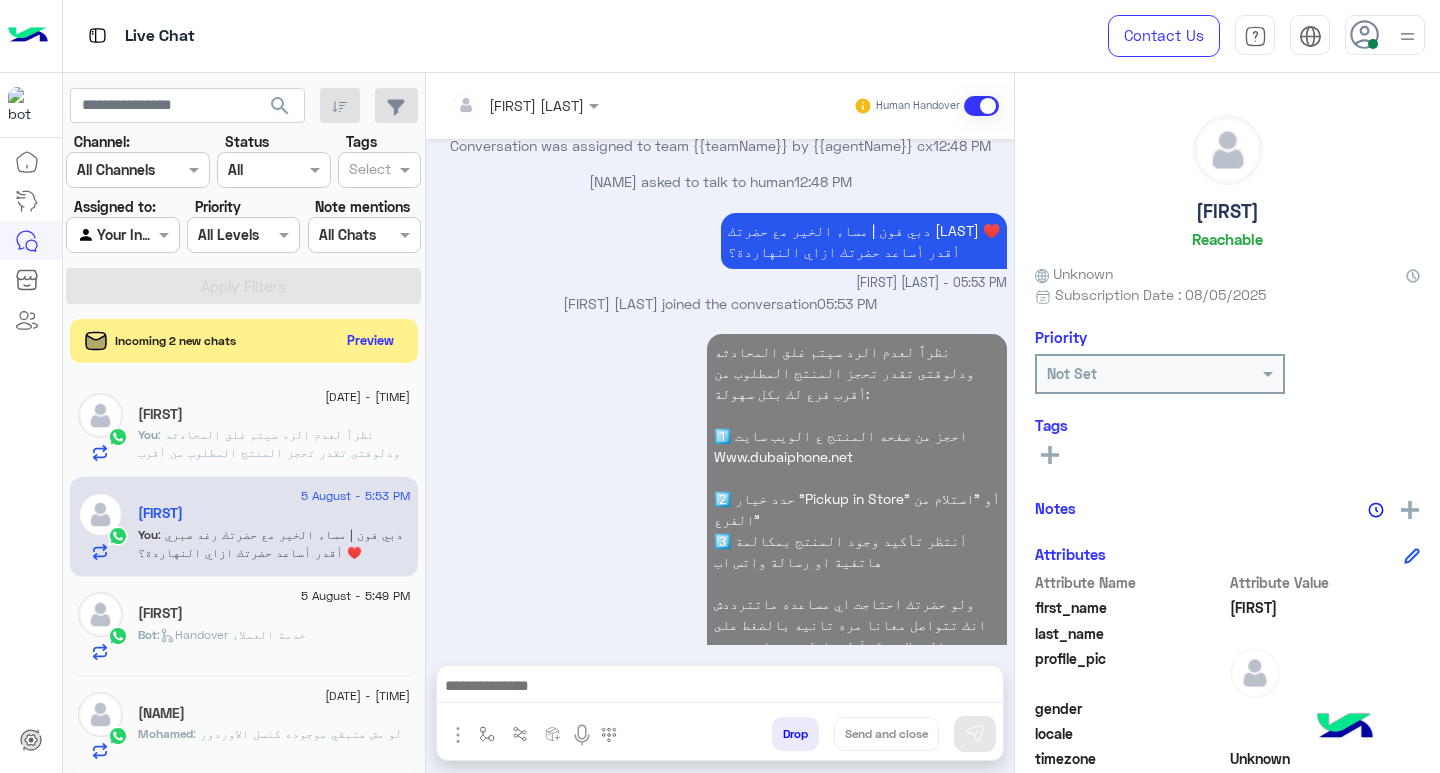 scroll, scrollTop: 760, scrollLeft: 0, axis: vertical 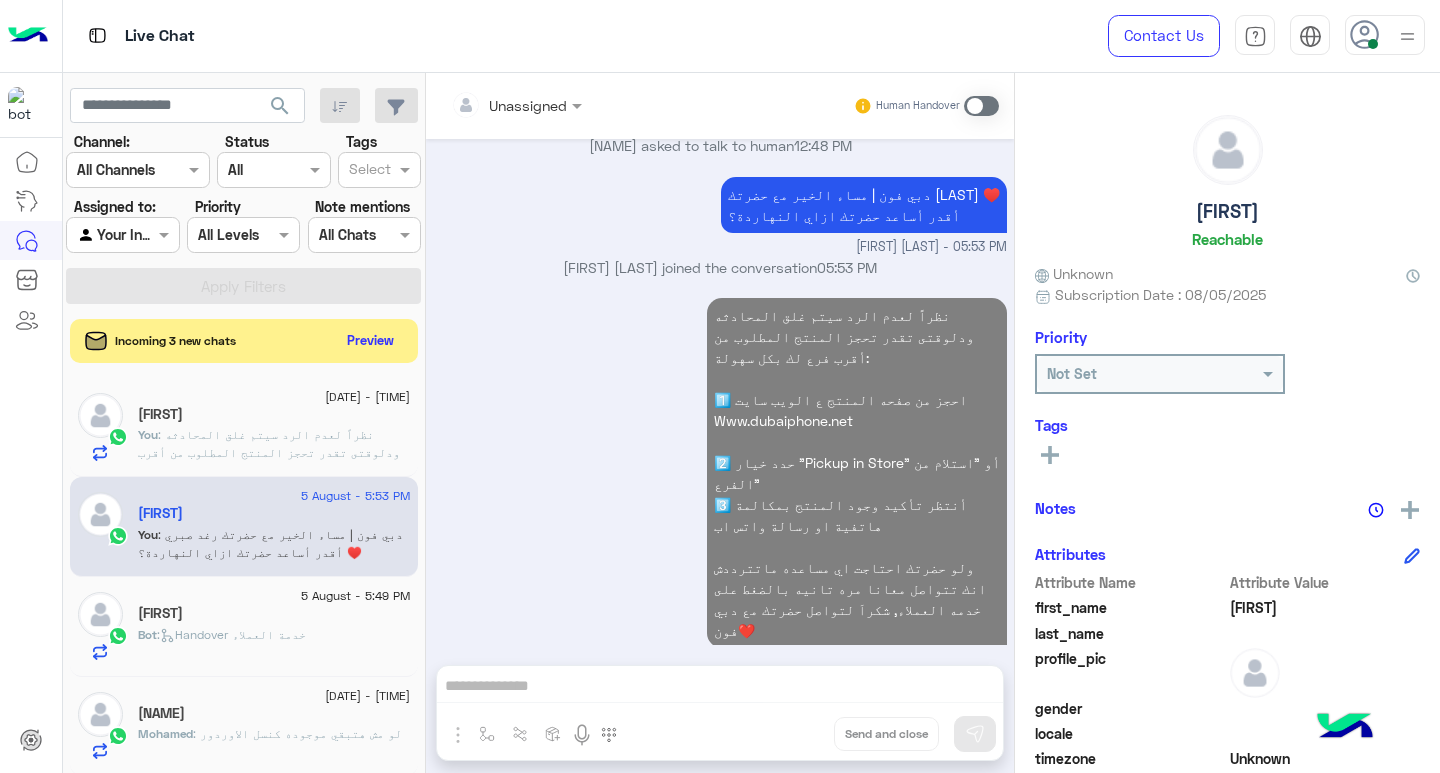 click on ": نظراً لعدم الرد سيتم غلق المحادثه
ودلوقتى تقدر تحجز المنتج المطلوب من أقرب فرع لك بكل سهولة:
1️⃣ احجز من صفحه المنتج ع الويب سايت
Www.dubaiphone.net
2️⃣ حدد خيار "Pickup in Store" أو "استلام من الفرع"
3️⃣ أنتظر تأكيد وجود المنتج  بمكالمة هاتفية او رسالة واتس اب
ولو حضرتك احتاجت اي مساعده ماتترددش انك تتواصل معانا مره تانيه بالضغط على خدمه العملاء, شكراَ لتواصل حضرتك مع دبي فون❤️" 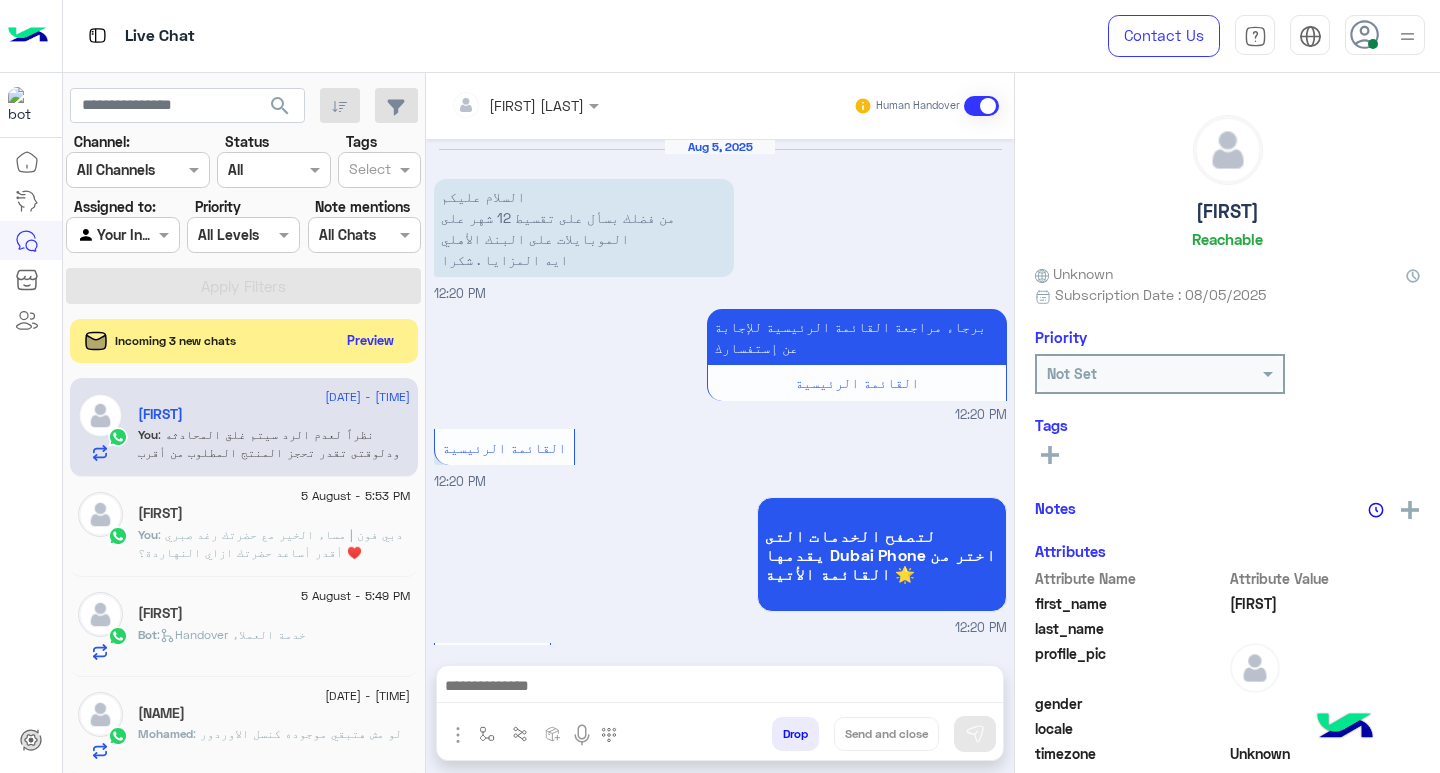 scroll, scrollTop: 2335, scrollLeft: 0, axis: vertical 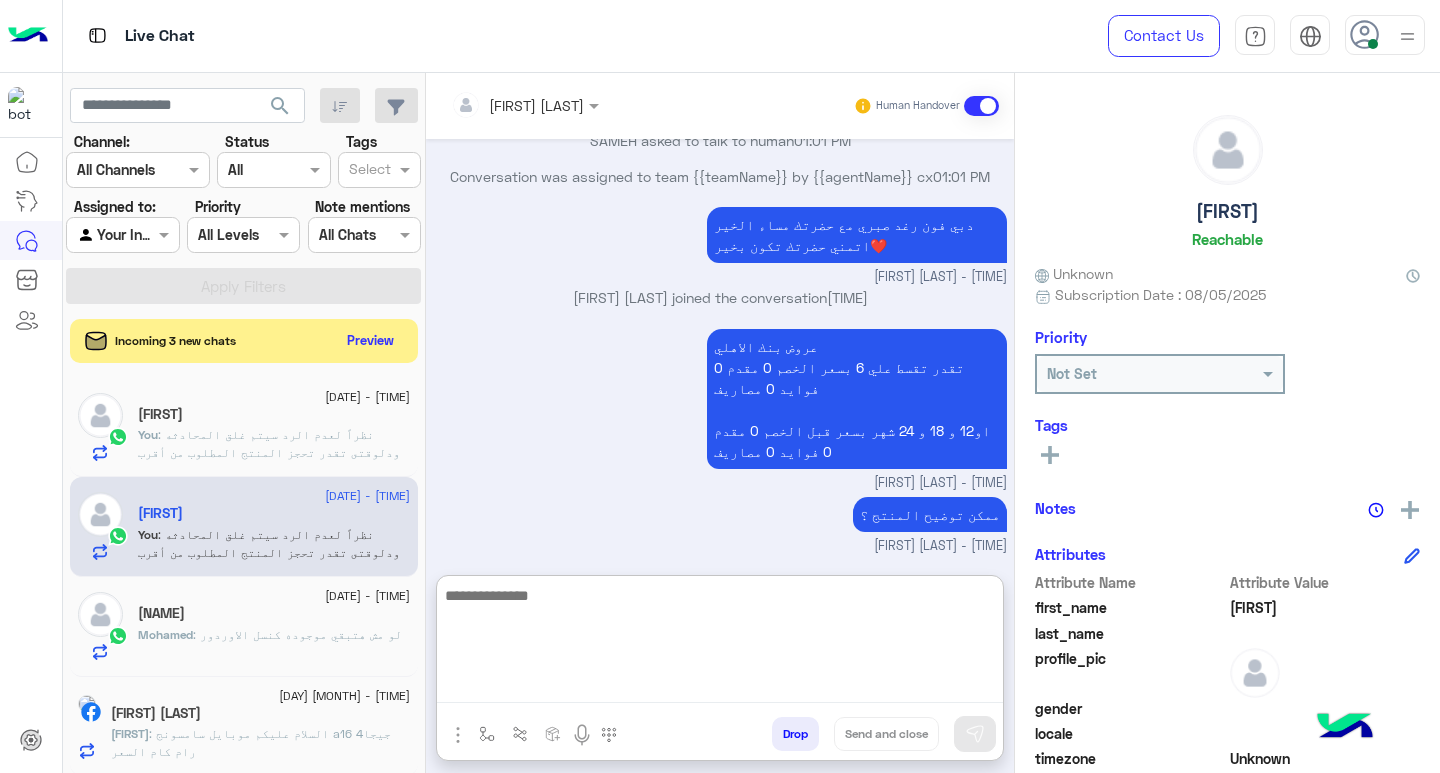 paste on "**********" 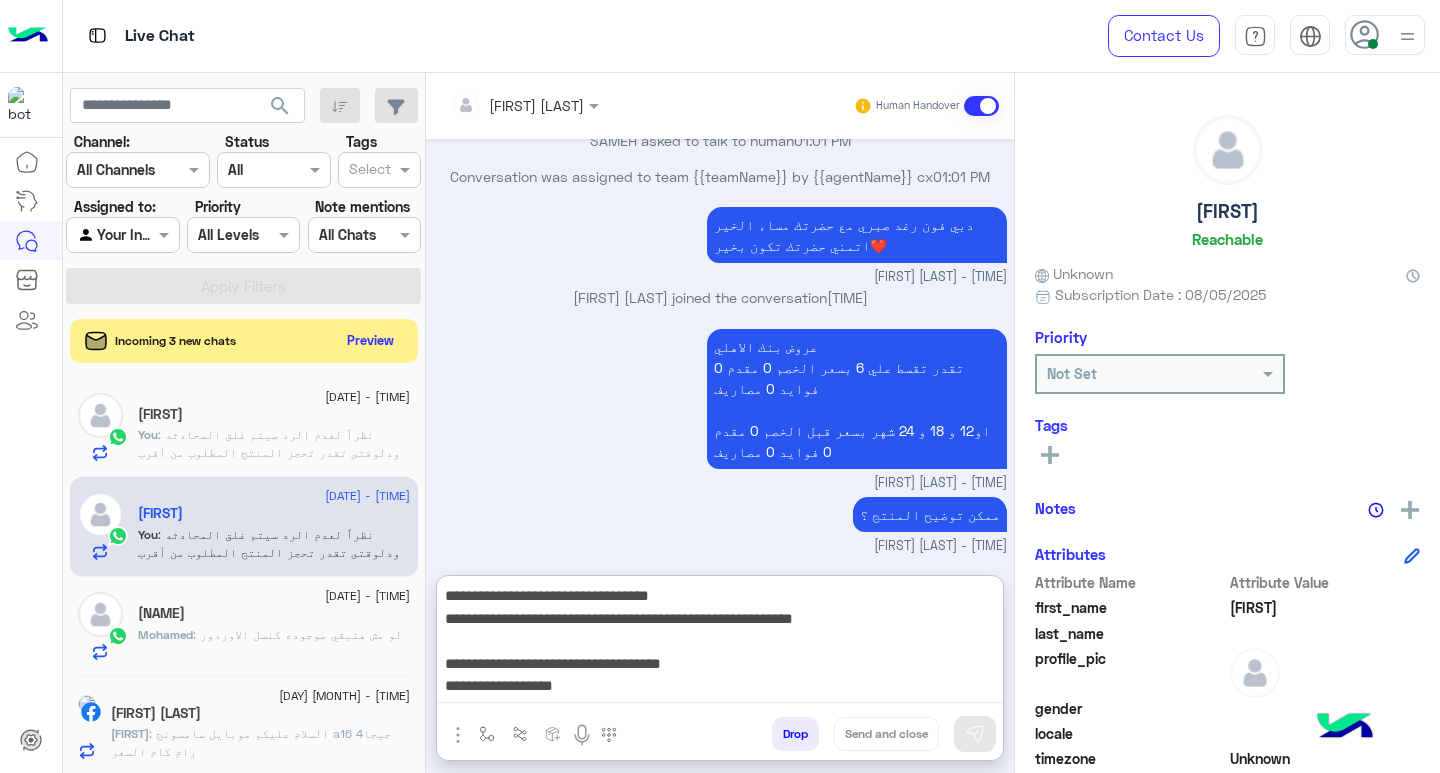 scroll, scrollTop: 151, scrollLeft: 0, axis: vertical 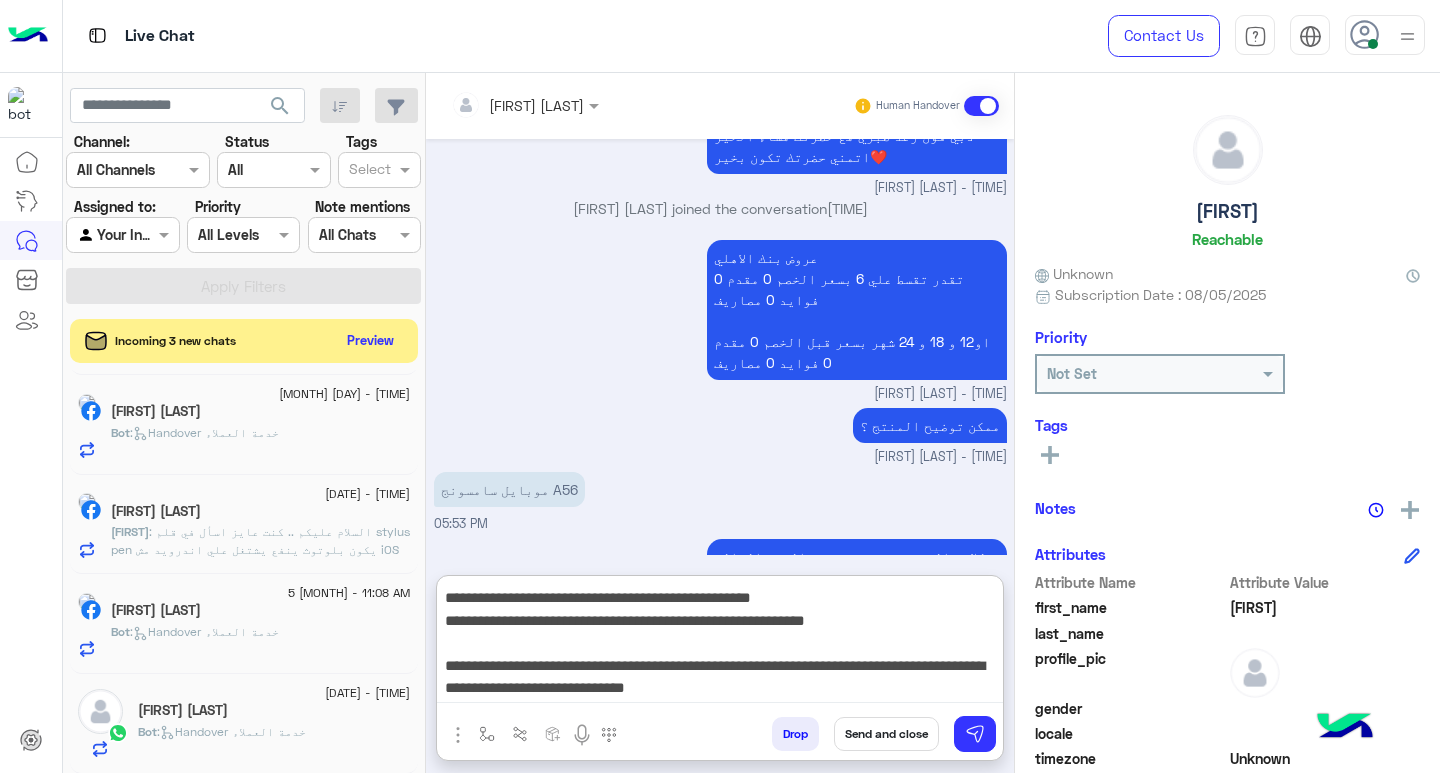 type on "**********" 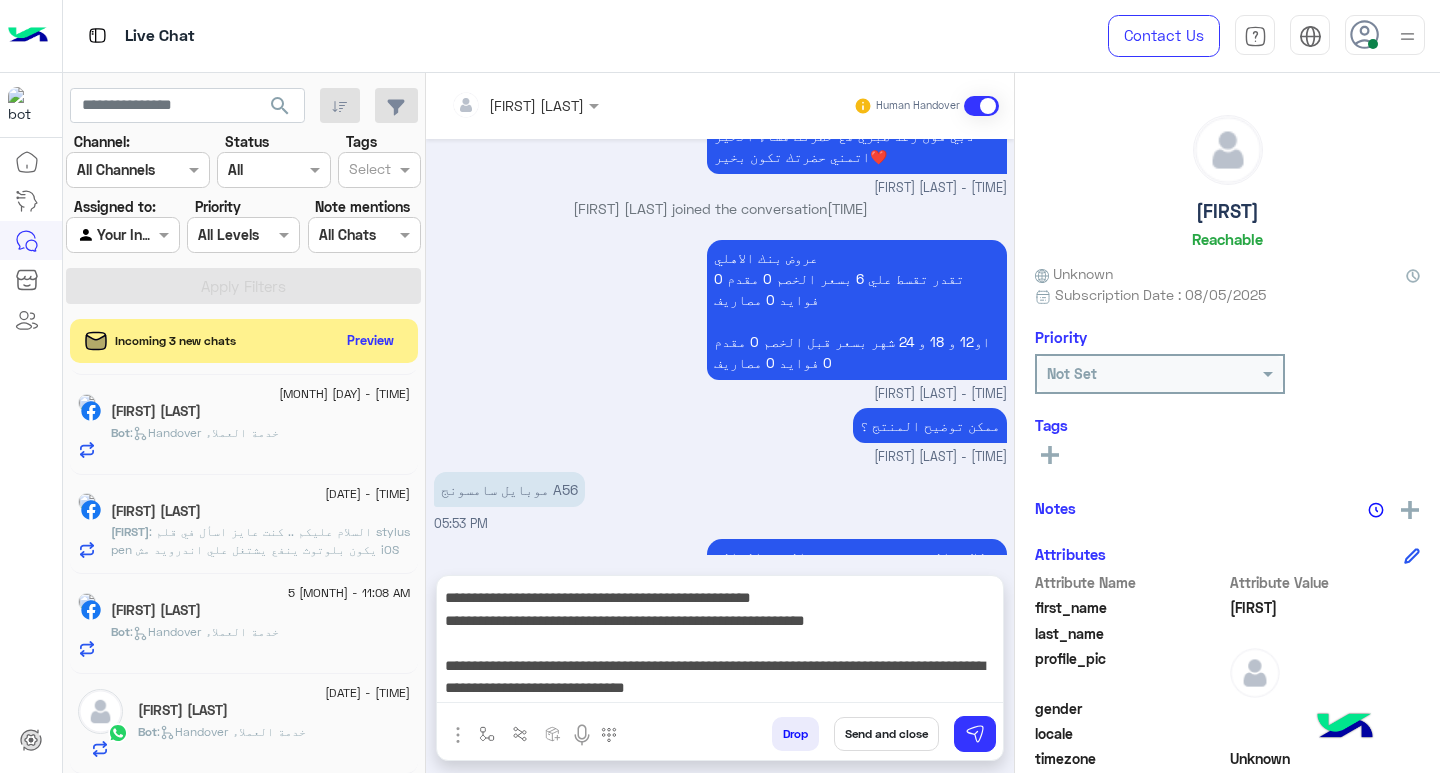 click on ": السلام عليكم ..
كنت عايز اسأل في قلم stylus pen  يكون بلوتوث ينفع يشتغل علي اندرويد مش iOS
معايا honor pad 10 و عايز اجيب قلم يشتغل معاه" 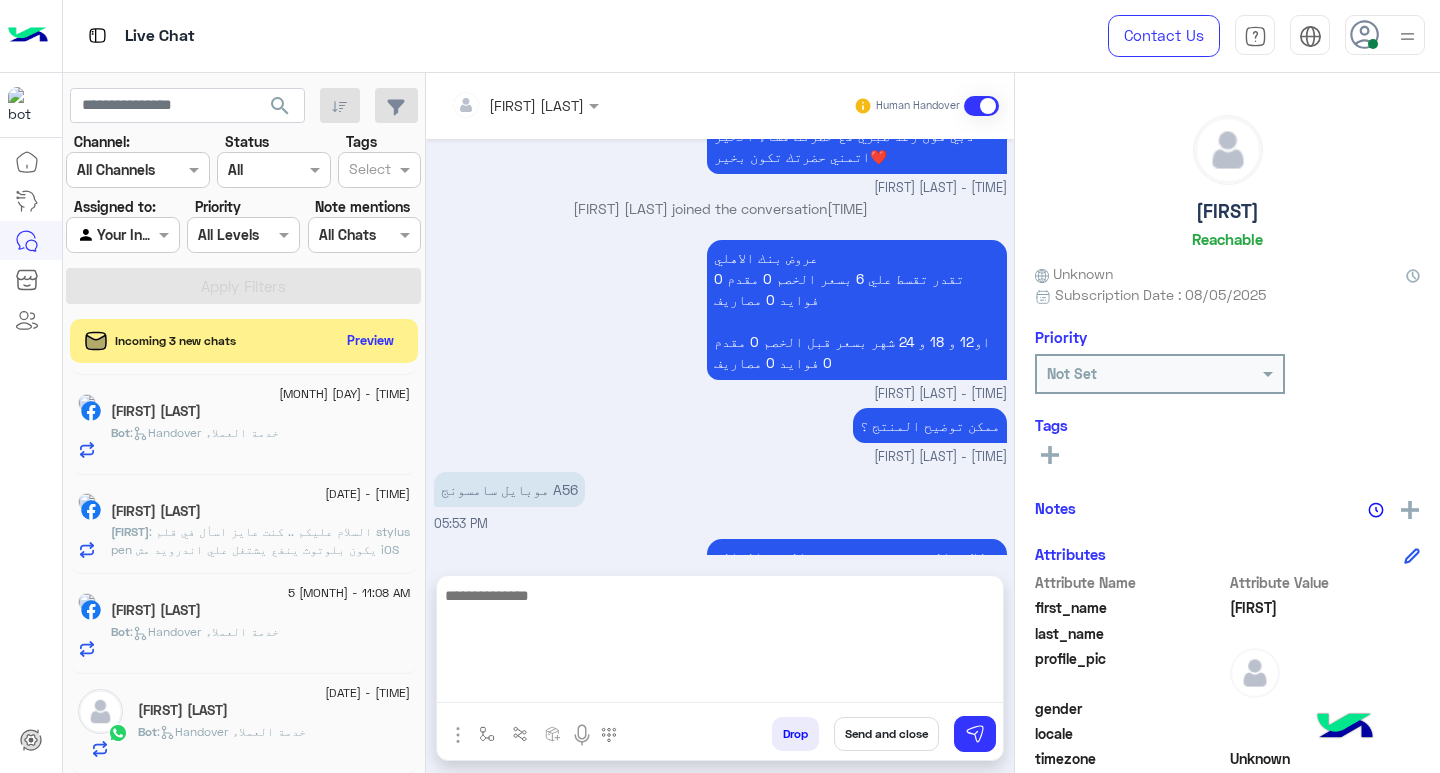 scroll, scrollTop: 0, scrollLeft: 0, axis: both 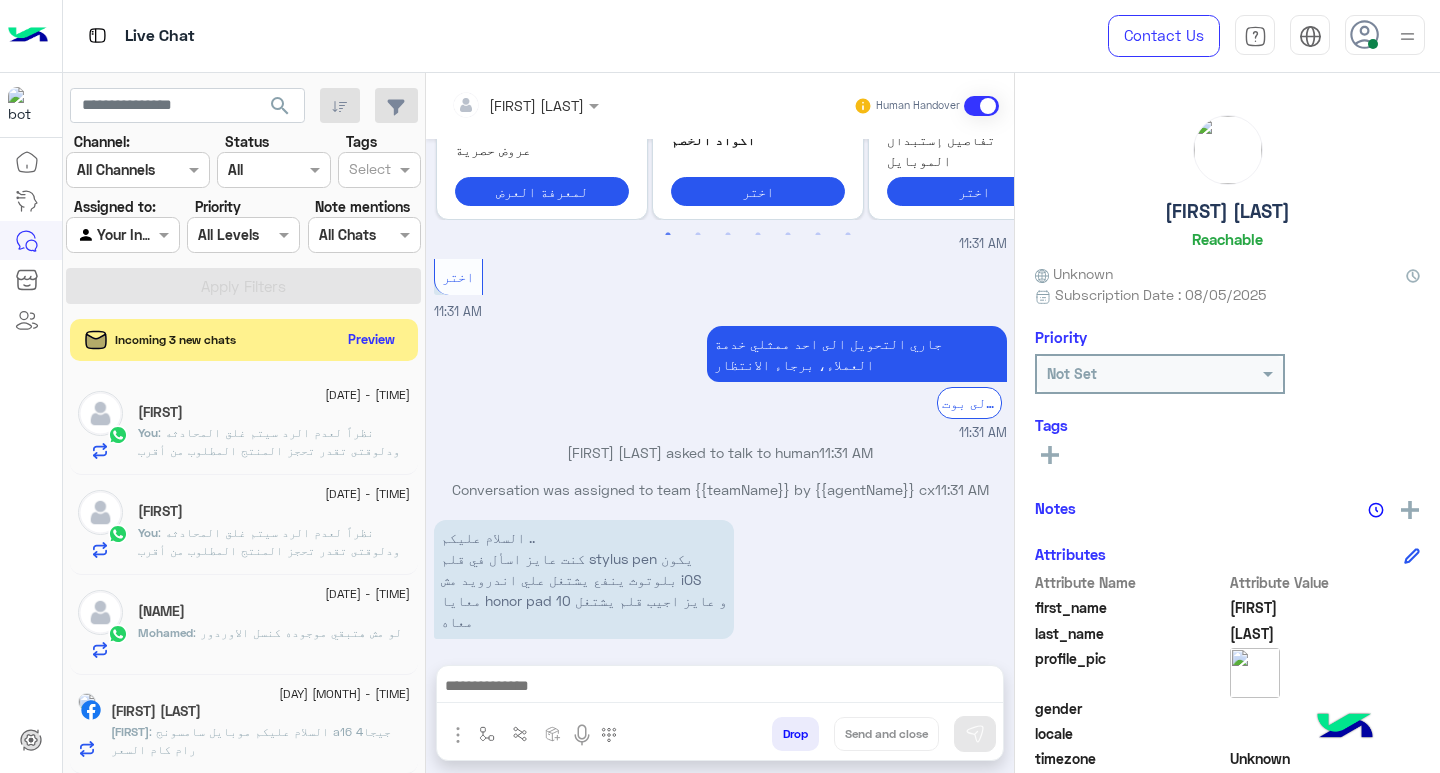 click on "Preview" 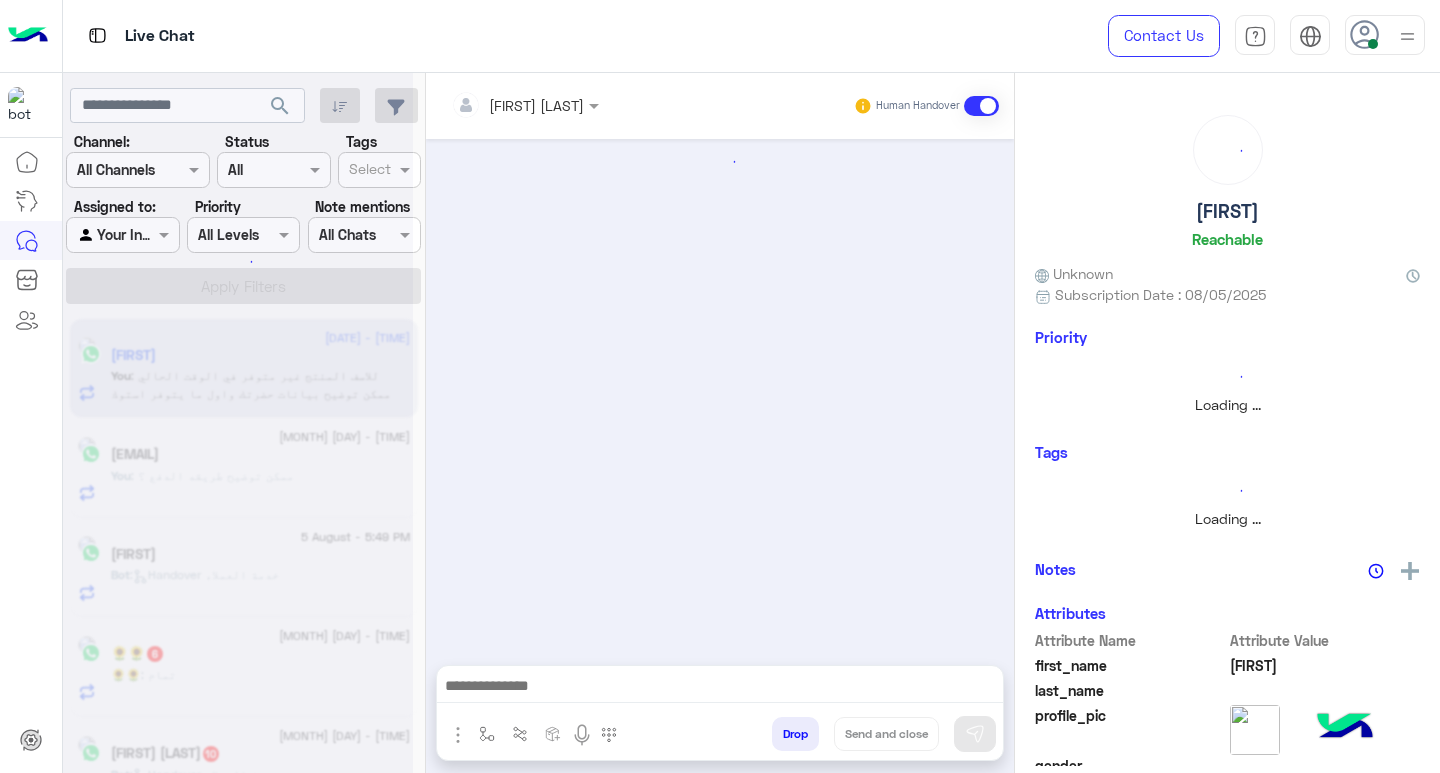 scroll, scrollTop: 0, scrollLeft: 0, axis: both 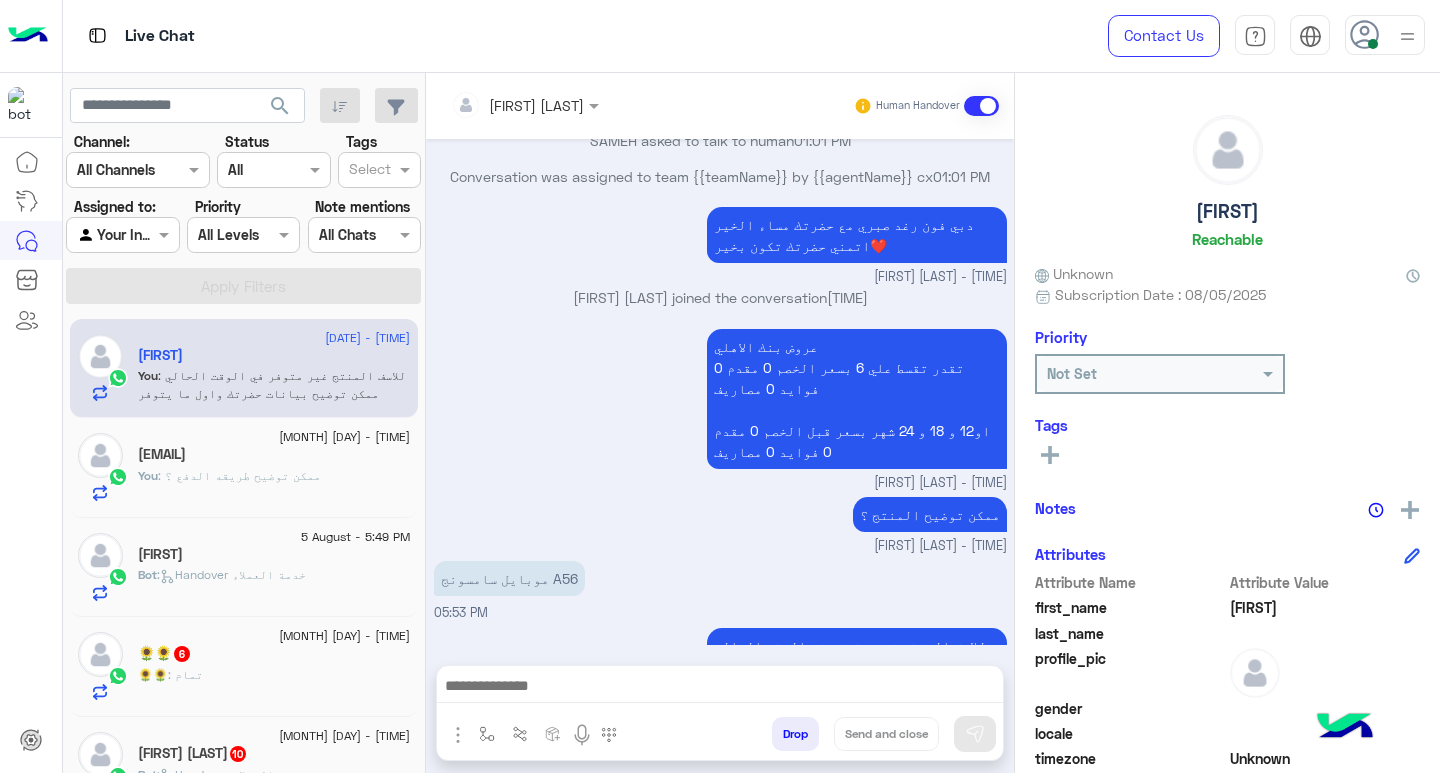 click on ": ممكن توضيح طريقه الدفع ؟" 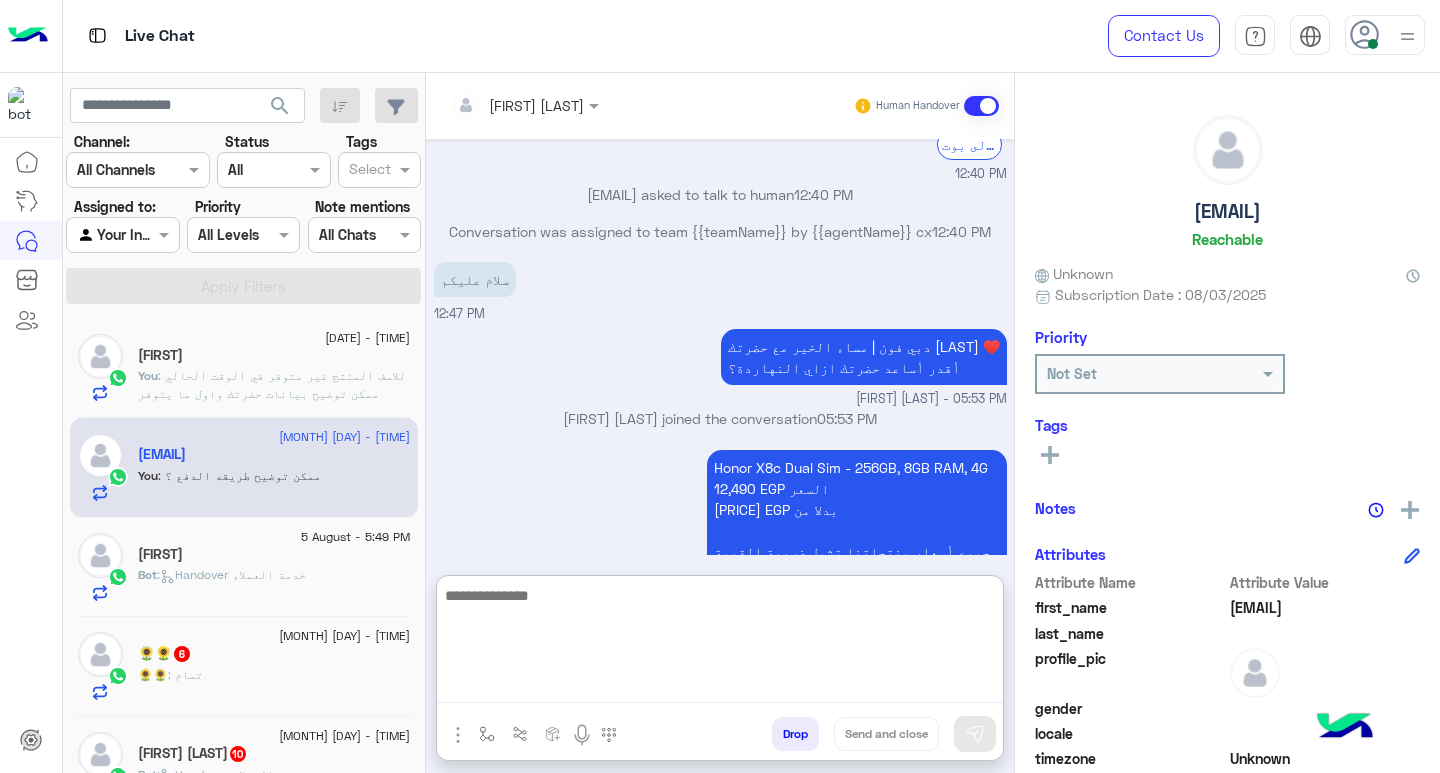 paste on "**********" 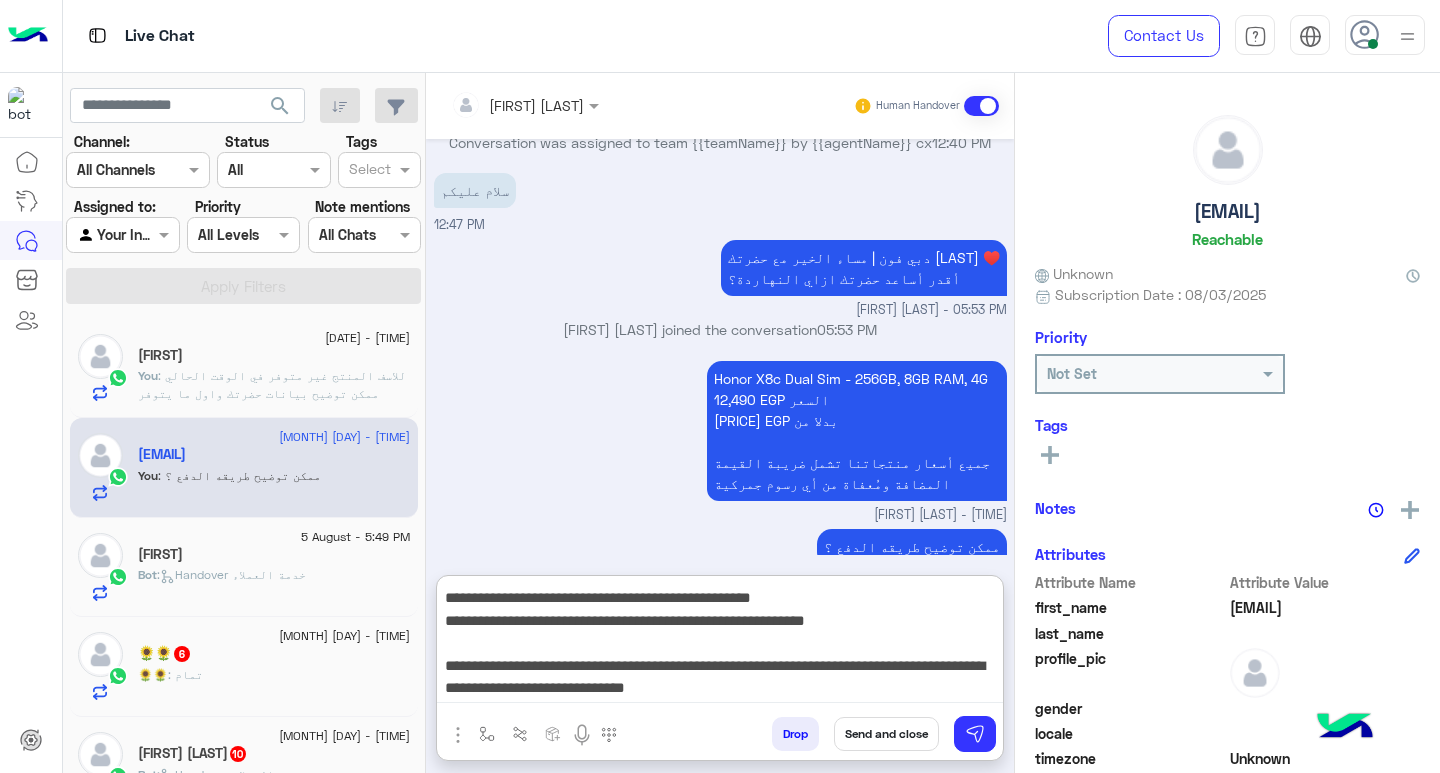 type on "**********" 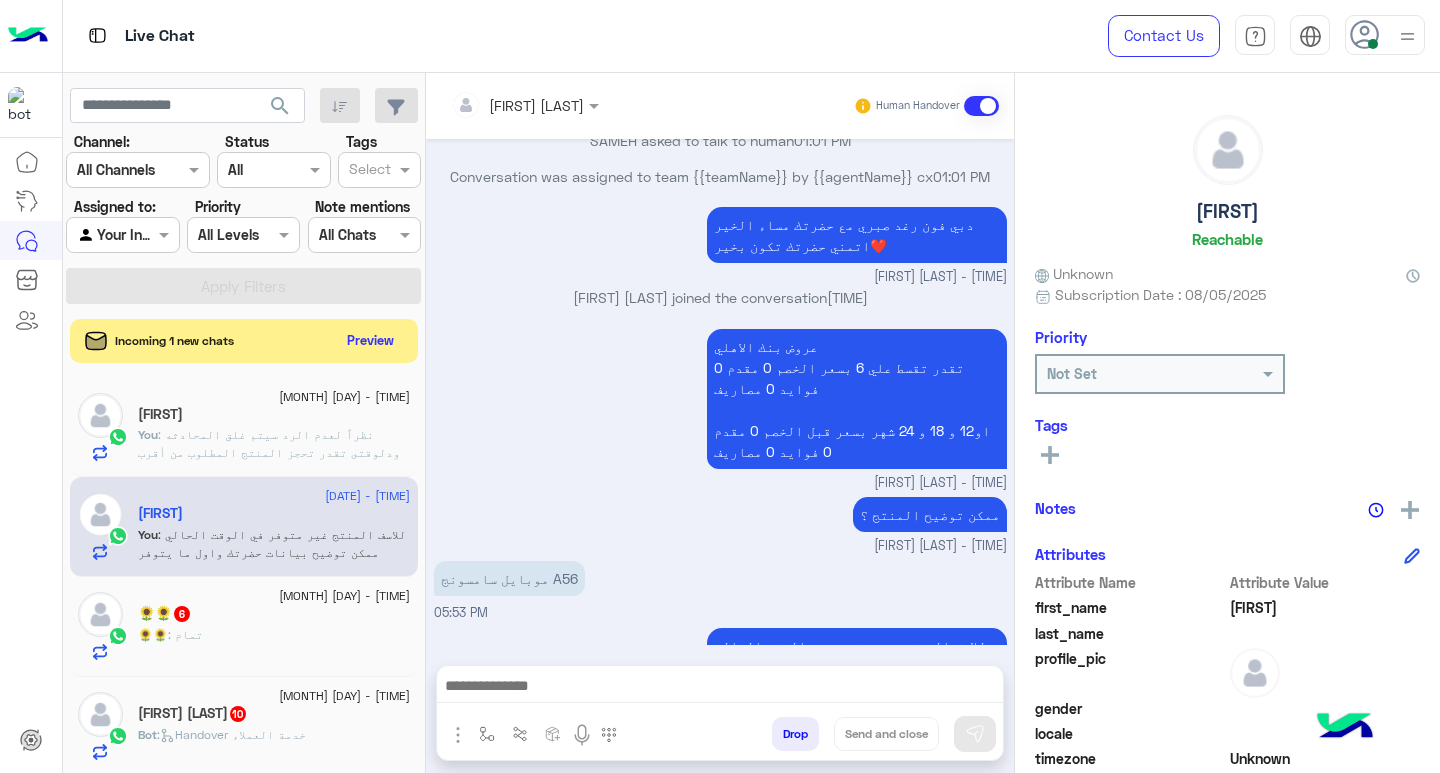 click on ": نظراً لعدم الرد سيتم غلق المحادثه
ودلوقتى تقدر تحجز المنتج المطلوب من أقرب فرع لك بكل سهولة:
1️⃣ احجز من صفحه المنتج ع الويب سايت
Www.dubaiphone.net
2️⃣ حدد خيار "Pickup in Store" أو "استلام من الفرع"
3️⃣ أنتظر تأكيد وجود المنتج  بمكالمة هاتفية او رسالة واتس اب
ولو حضرتك احتاجت اي مساعده ماتترددش انك تتواصل معانا مره تانيه بالضغط على خدمه العملاء, شكراَ لتواصل حضرتك مع دبي فون❤️" 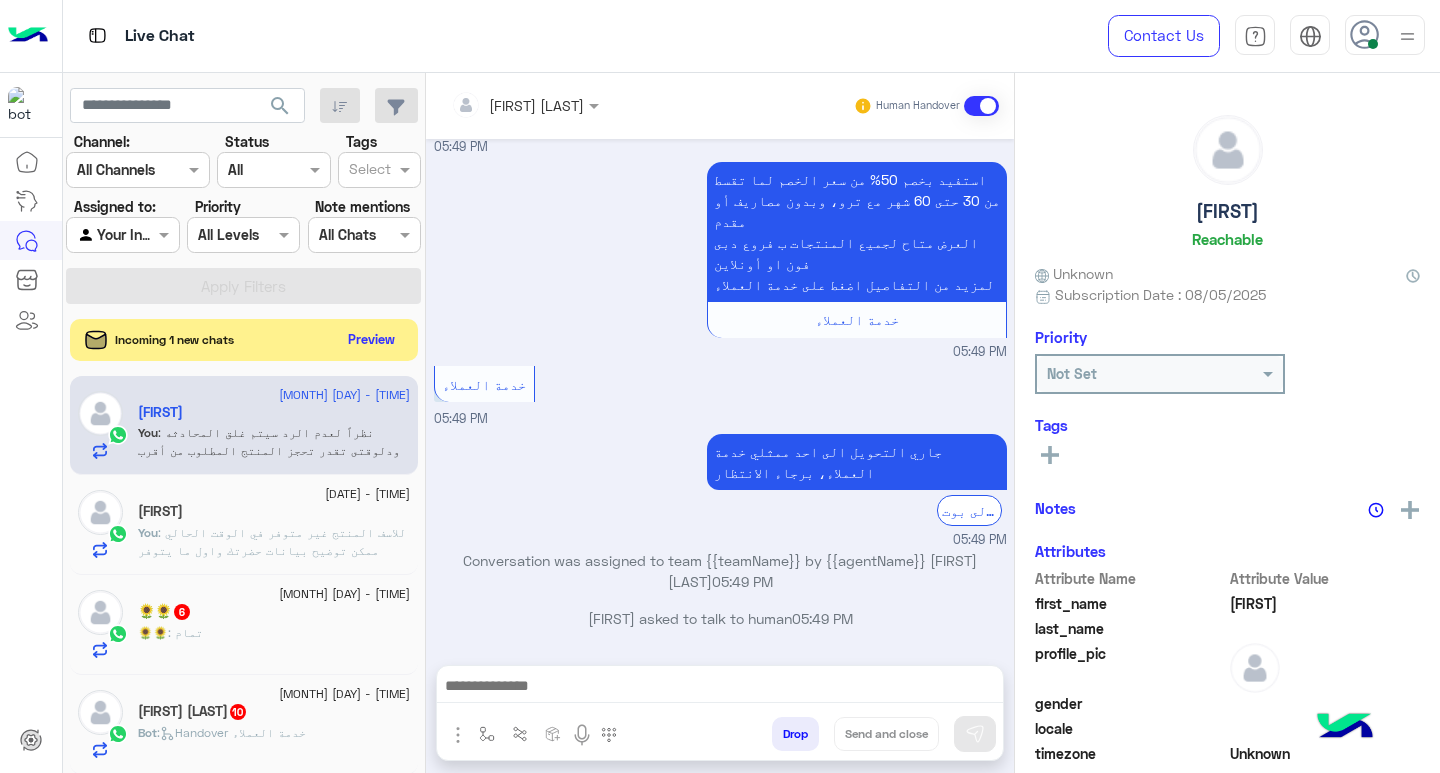 click on "Preview" 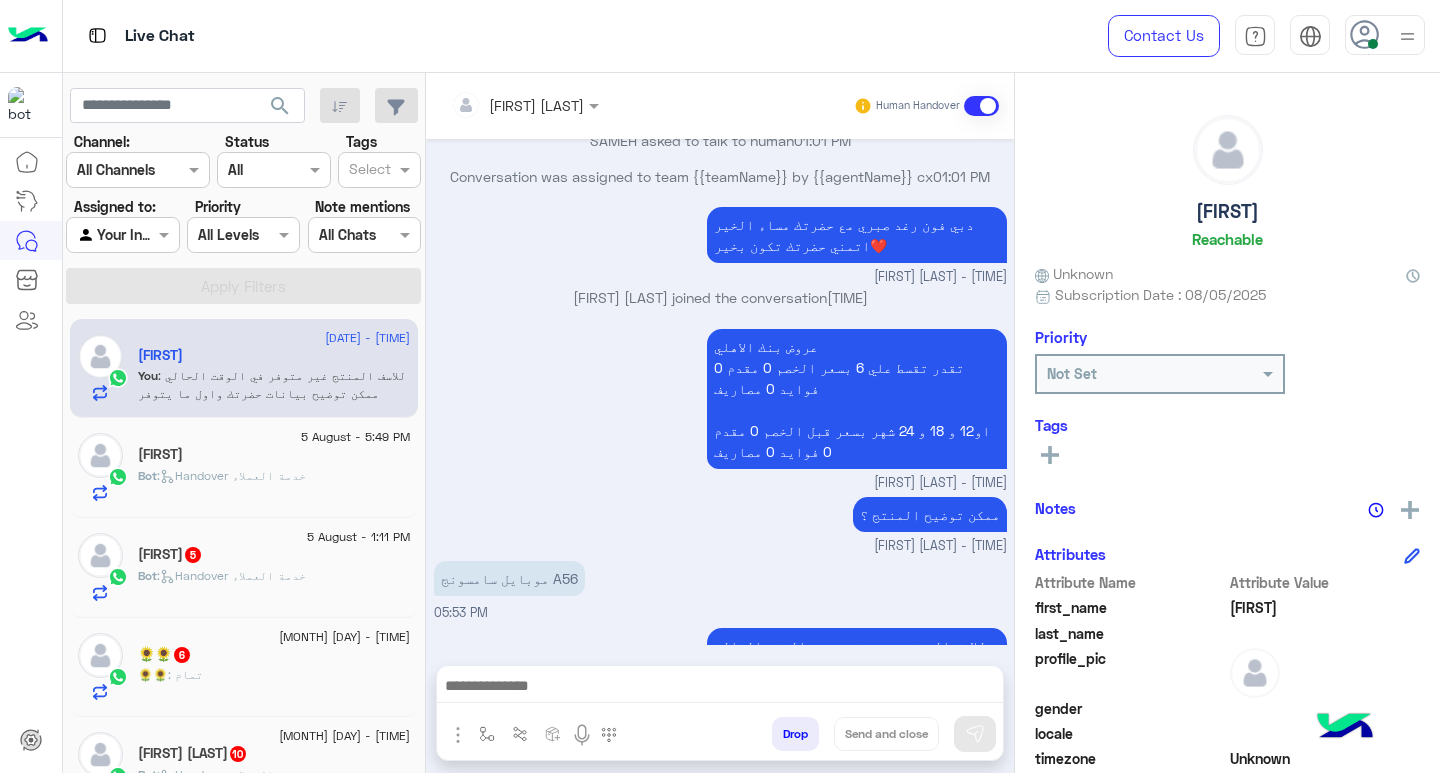 click on "[FIRST]" 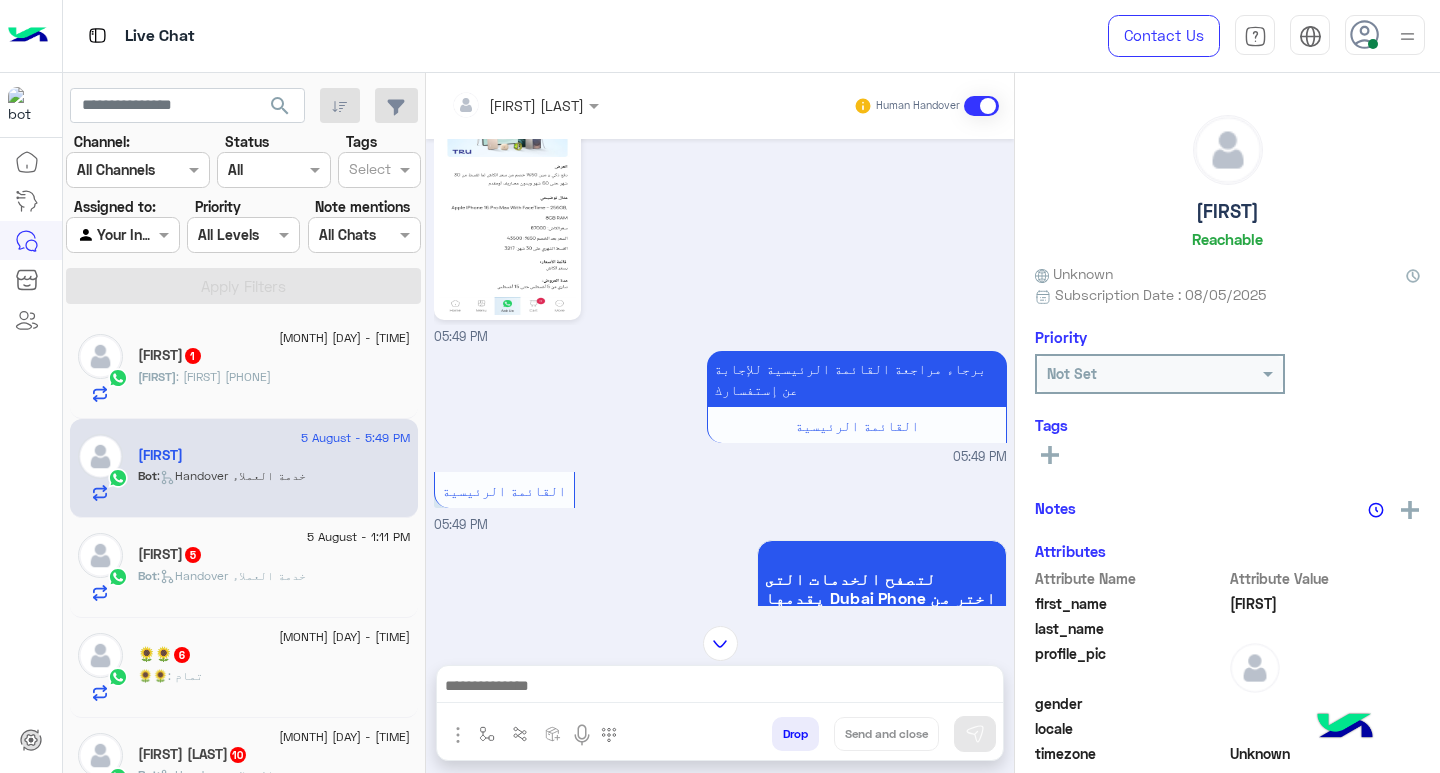 scroll, scrollTop: 499, scrollLeft: 0, axis: vertical 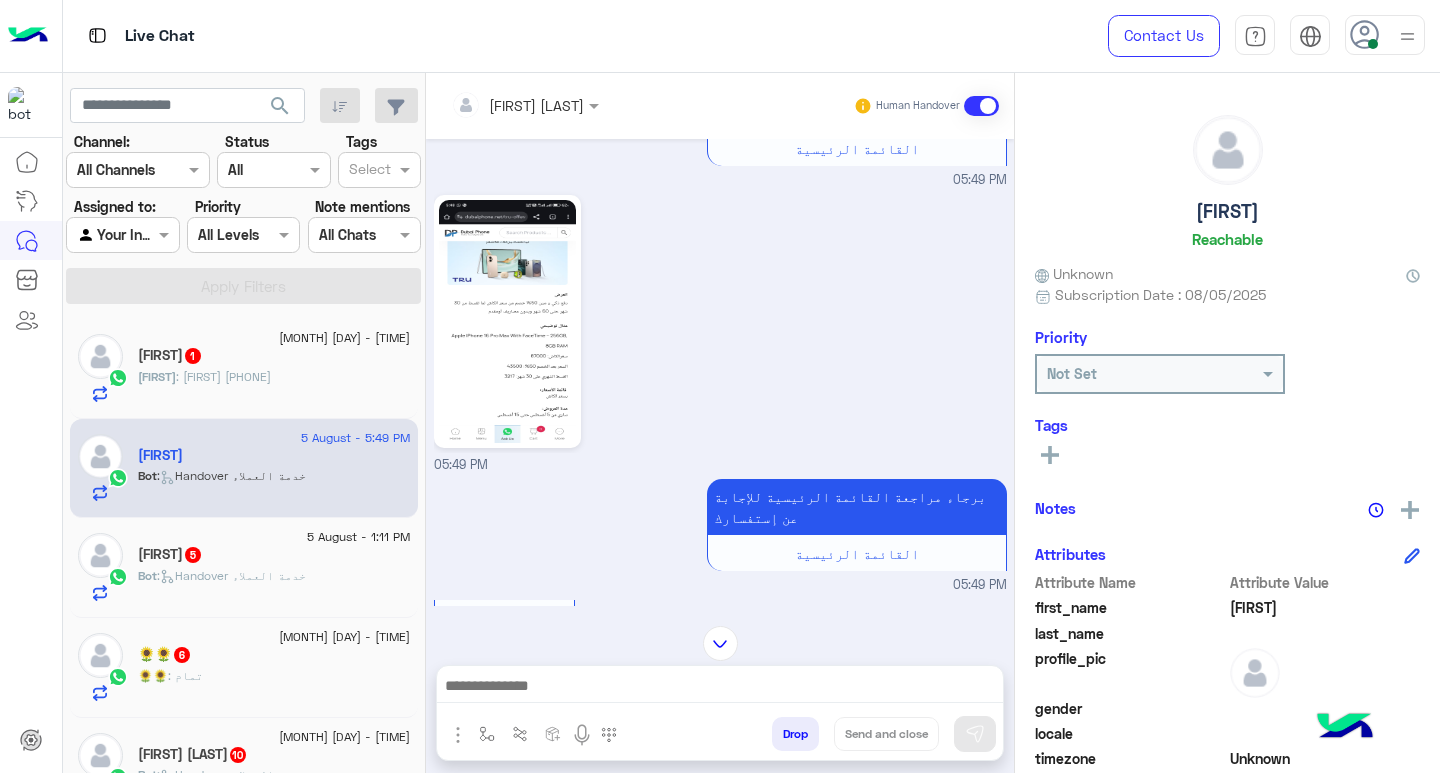 click on "[FIRST] : [FIRST]
[PHONE]" 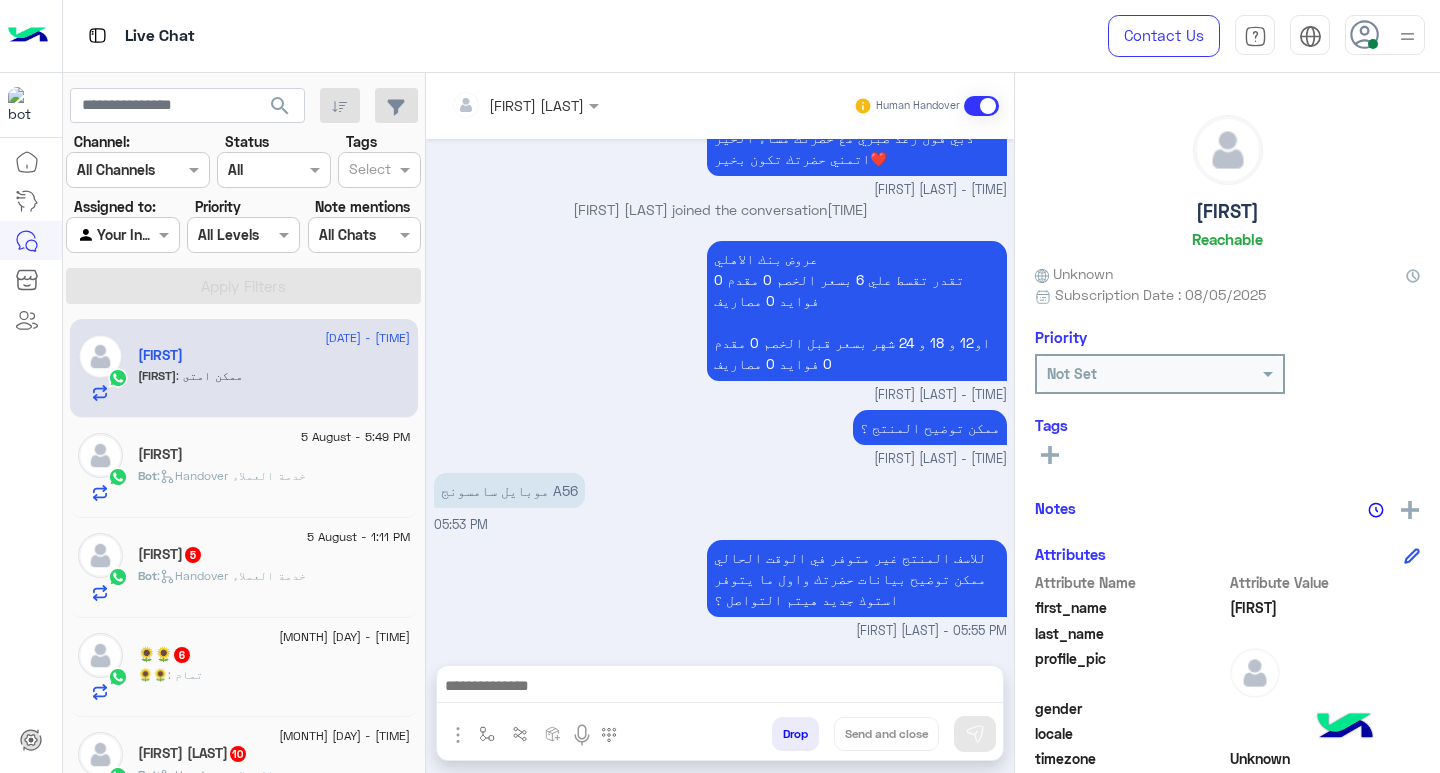 scroll, scrollTop: 2360, scrollLeft: 0, axis: vertical 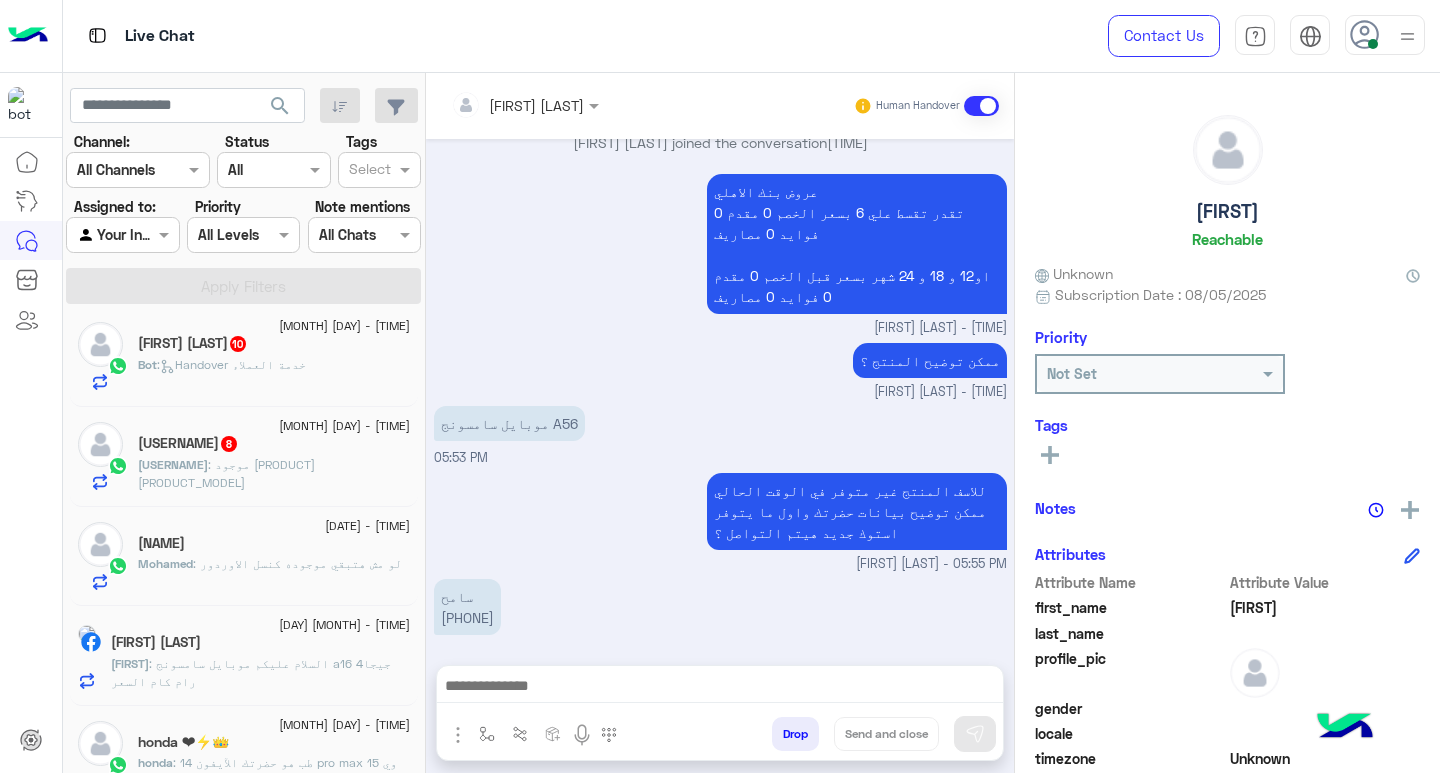 drag, startPoint x: 656, startPoint y: 662, endPoint x: 643, endPoint y: 675, distance: 18.384777 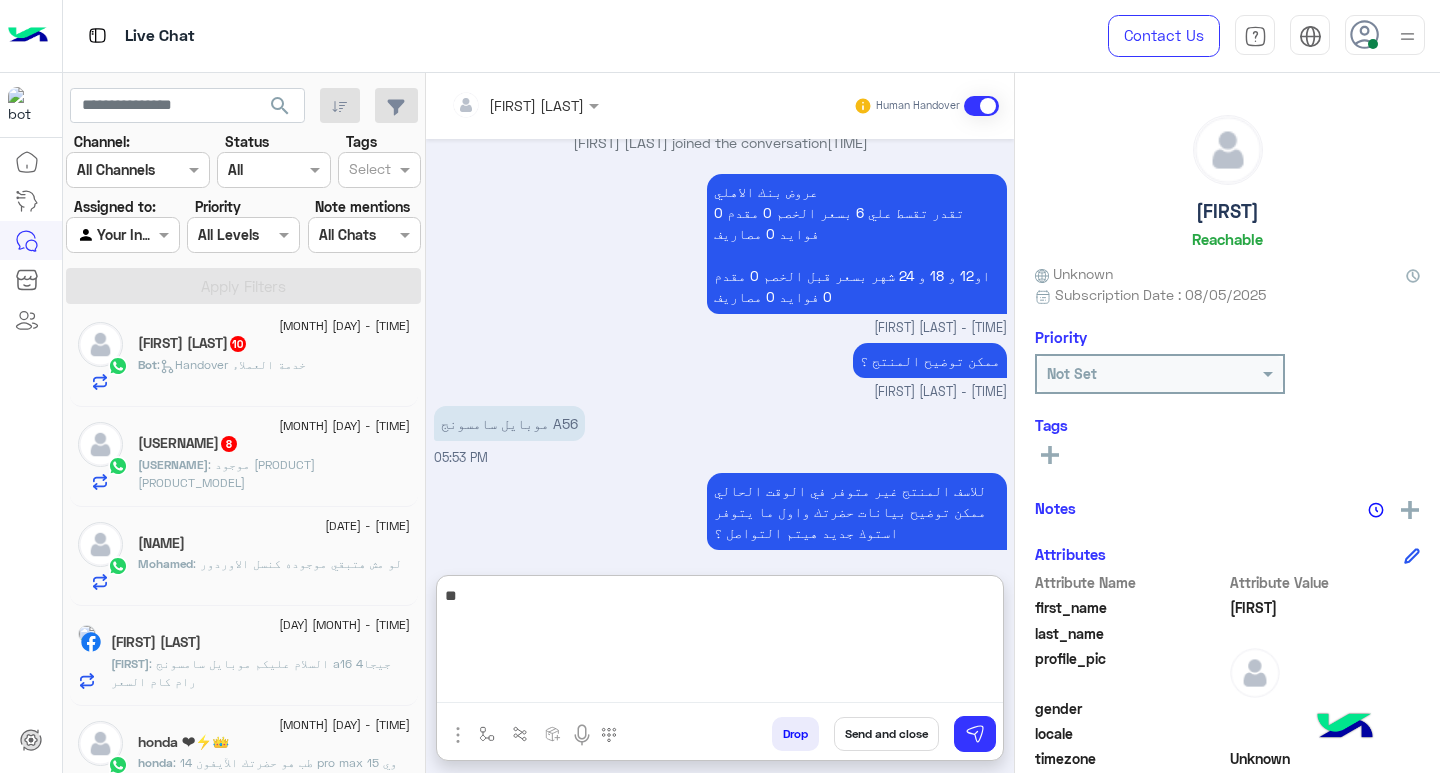 type on "*" 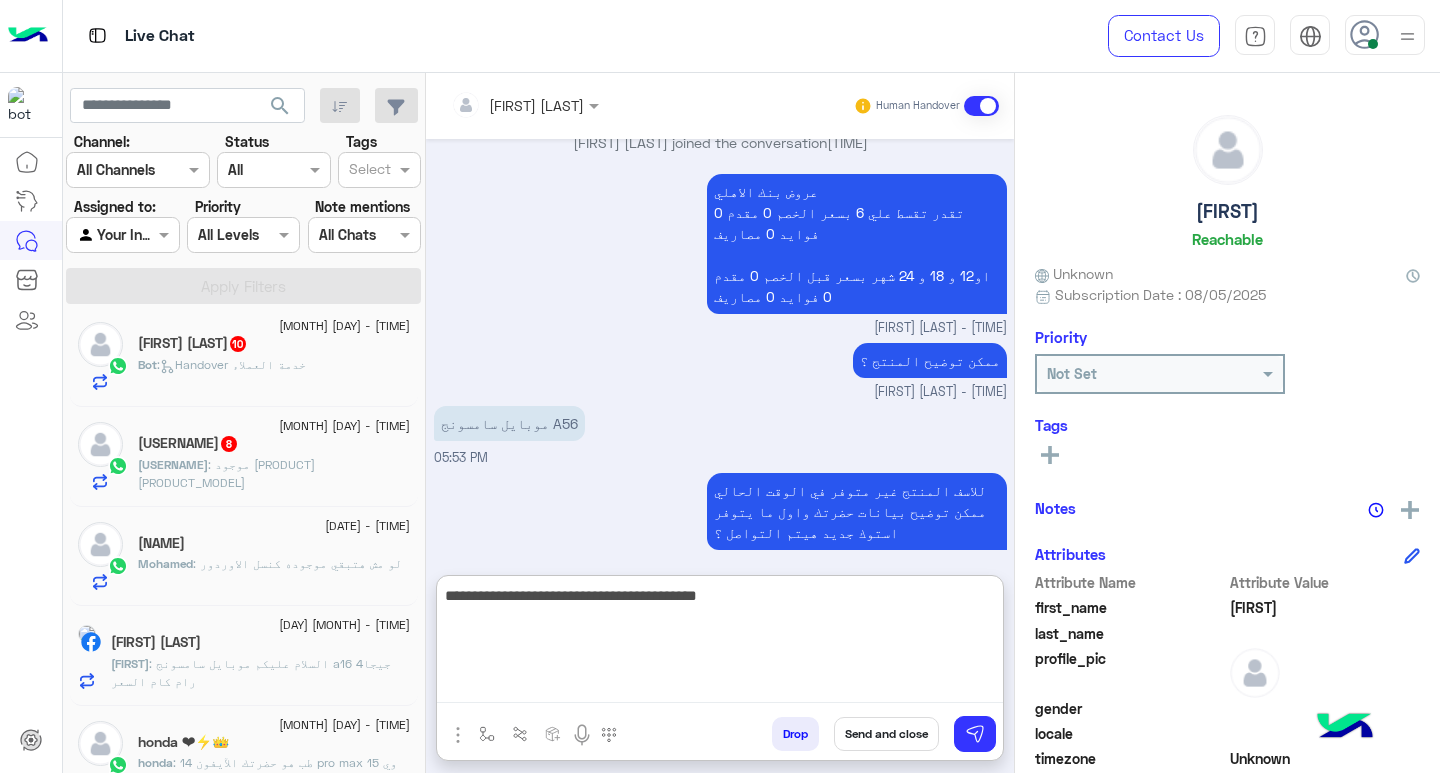 type on "**********" 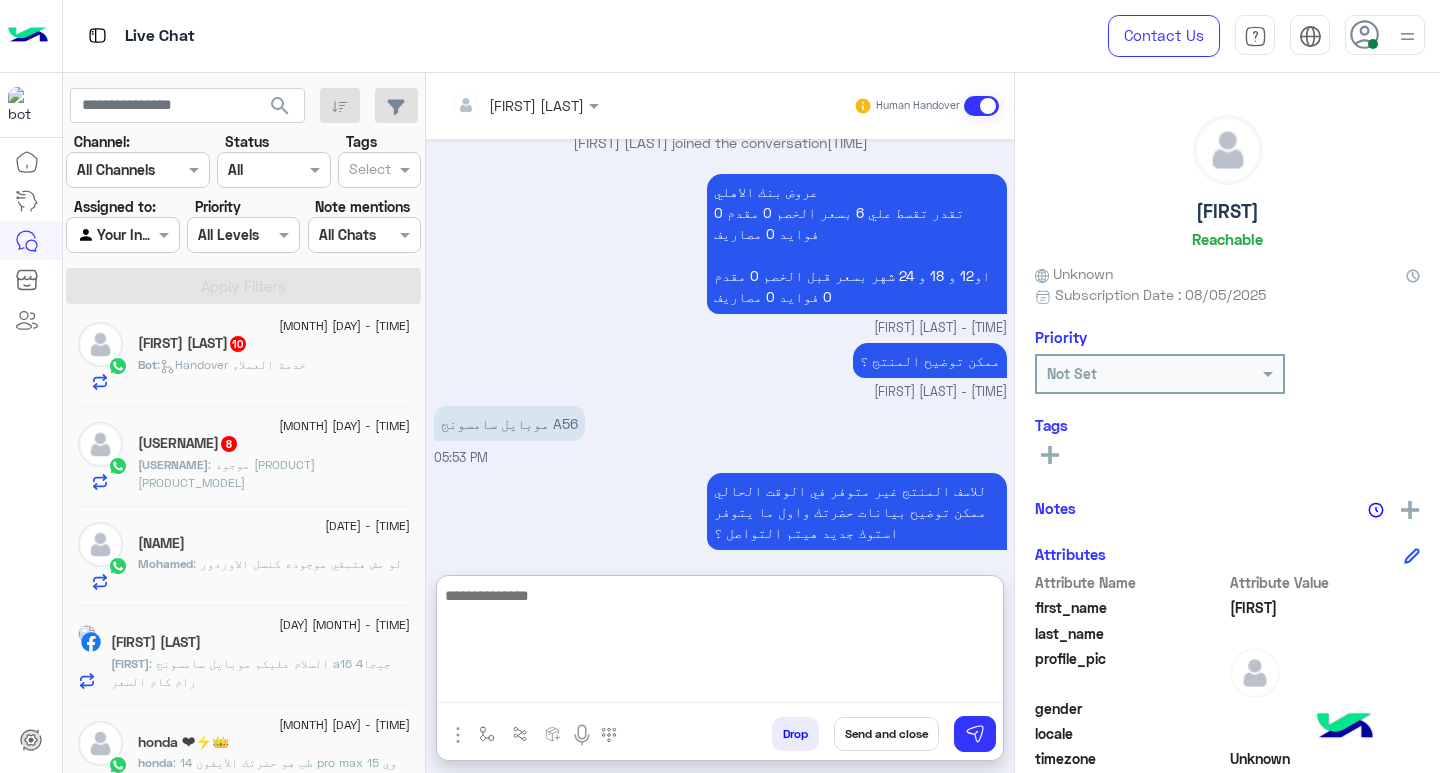 scroll, scrollTop: 2513, scrollLeft: 0, axis: vertical 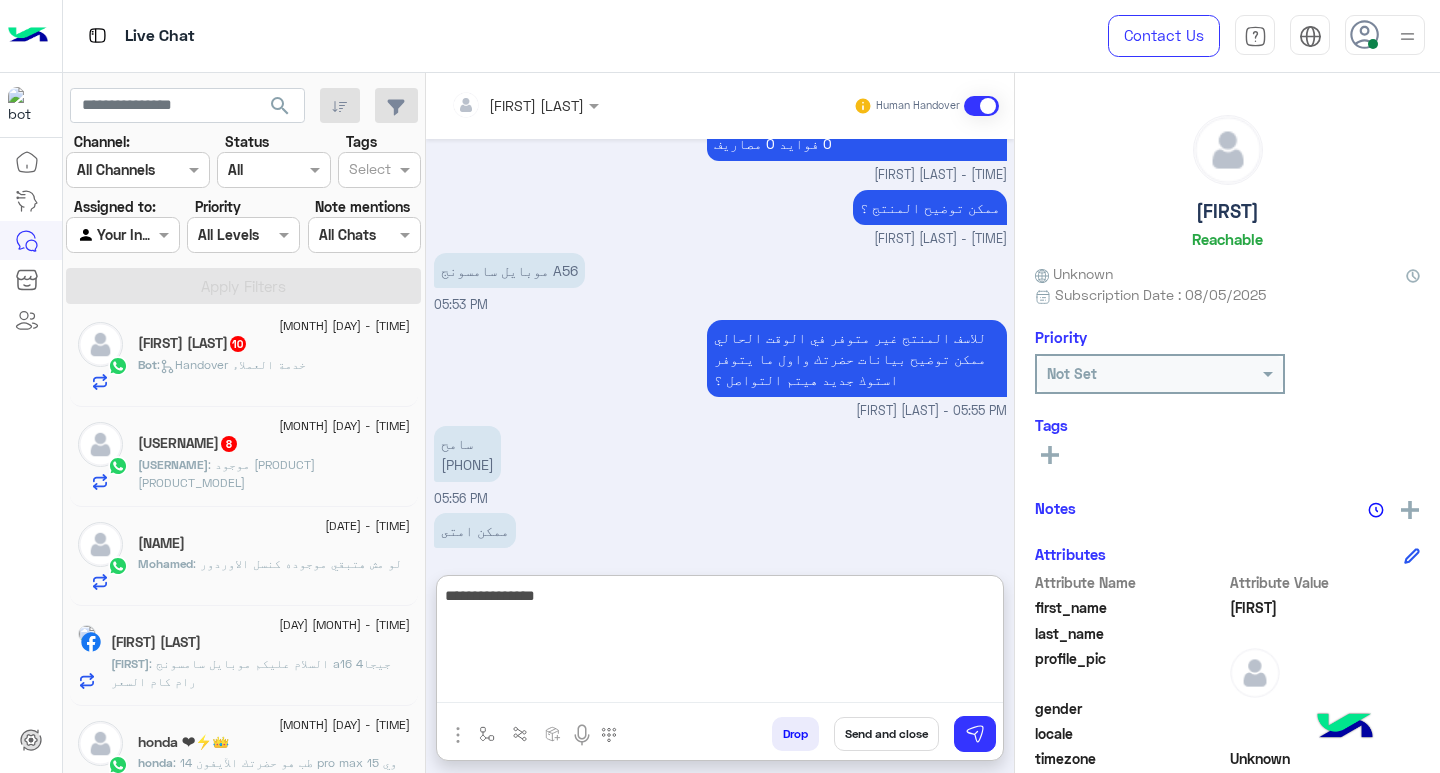 type on "**********" 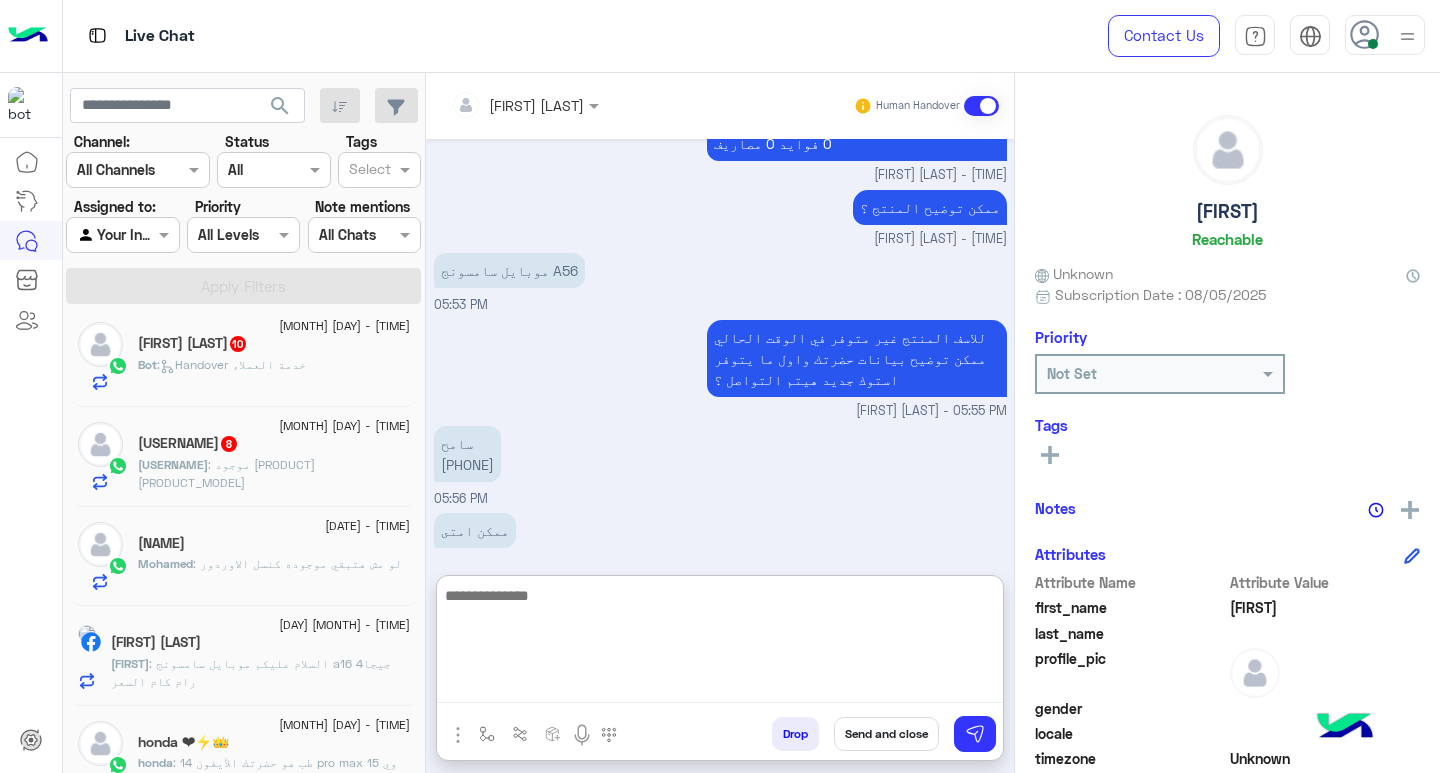 scroll, scrollTop: 2577, scrollLeft: 0, axis: vertical 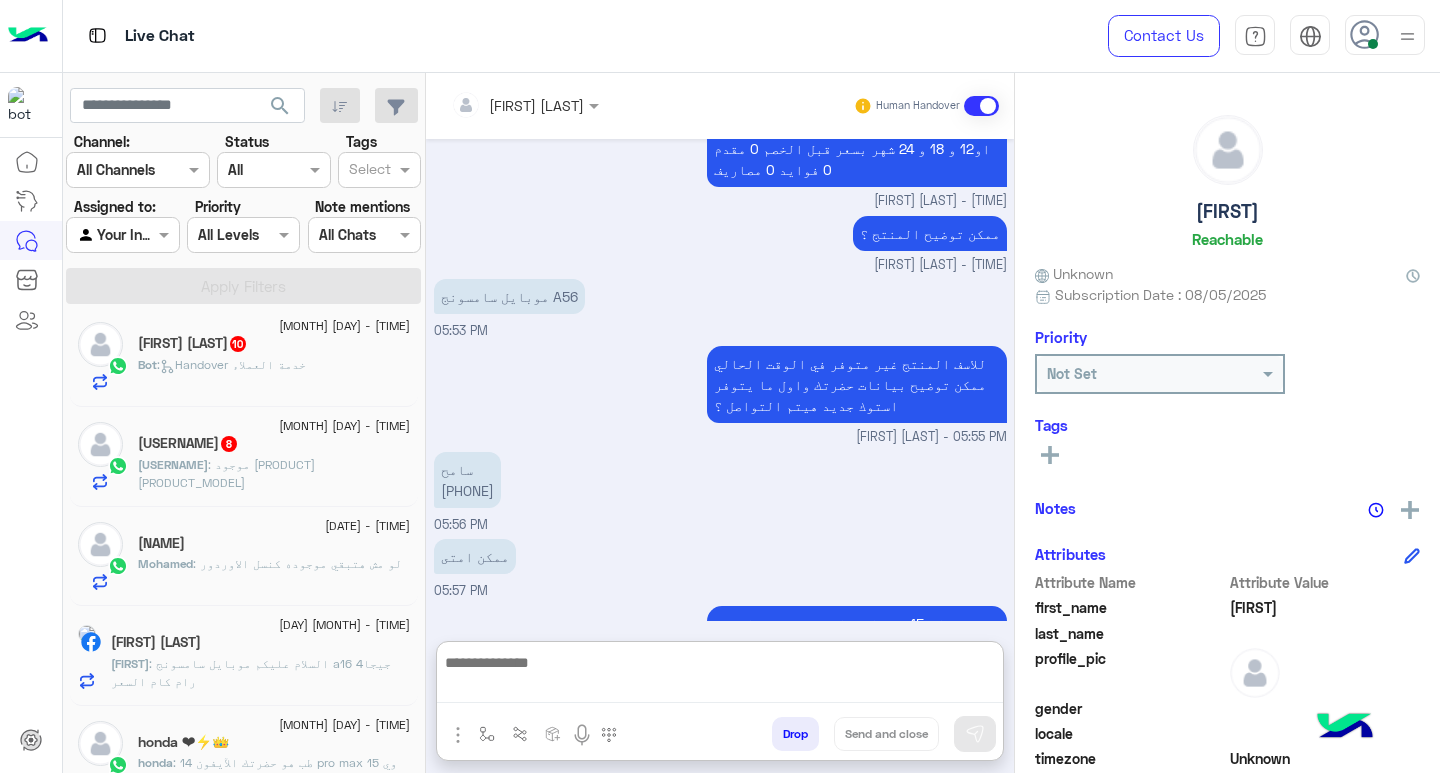 click at bounding box center [720, 676] 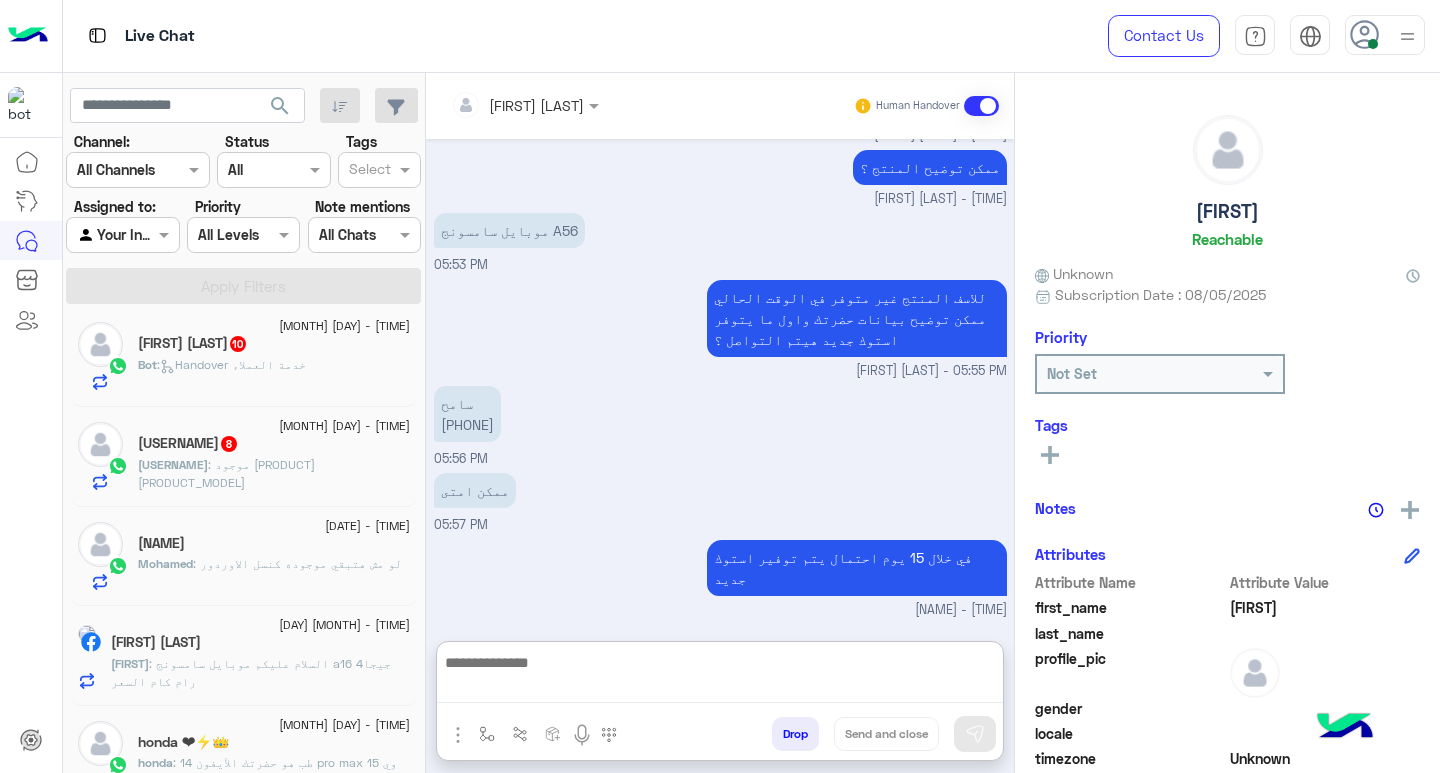 paste on "**********" 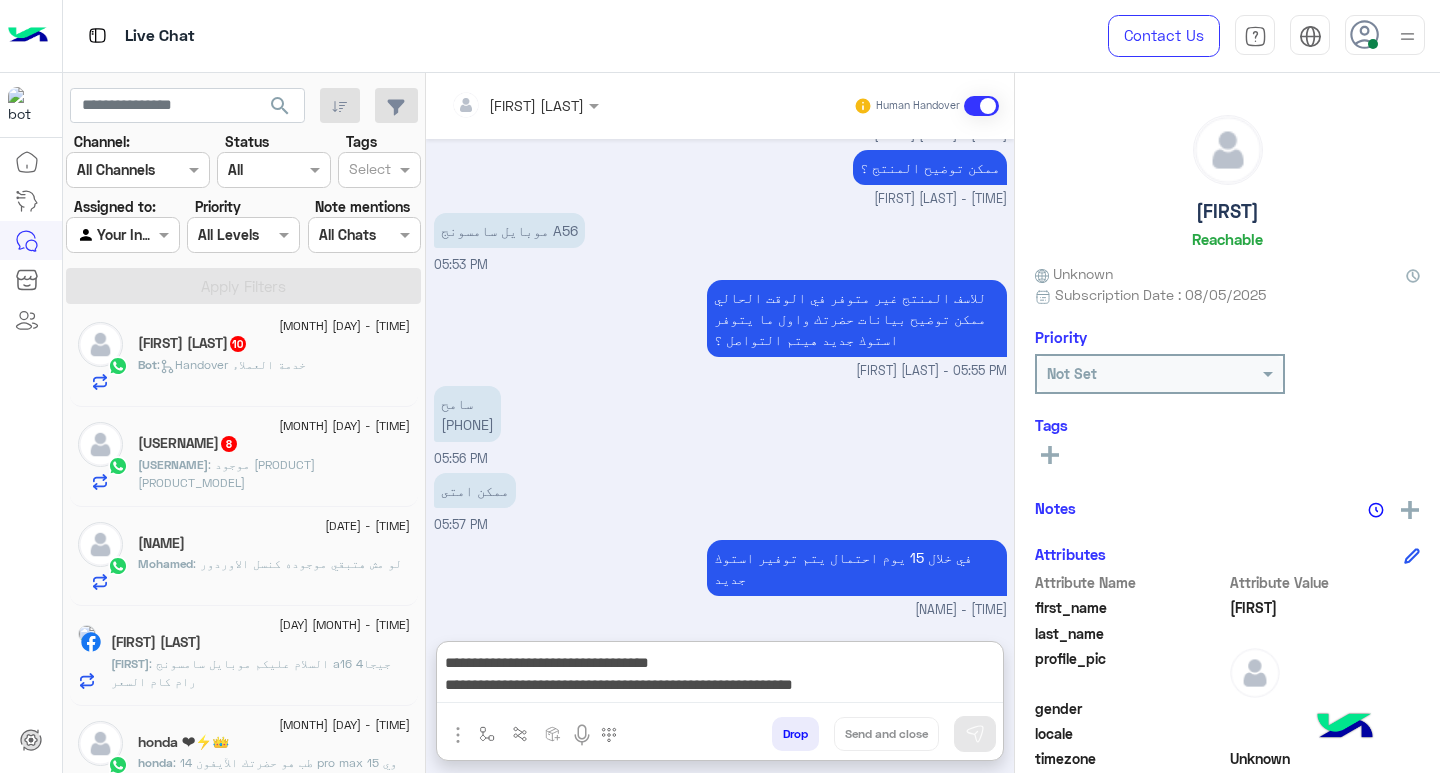 scroll, scrollTop: 2577, scrollLeft: 0, axis: vertical 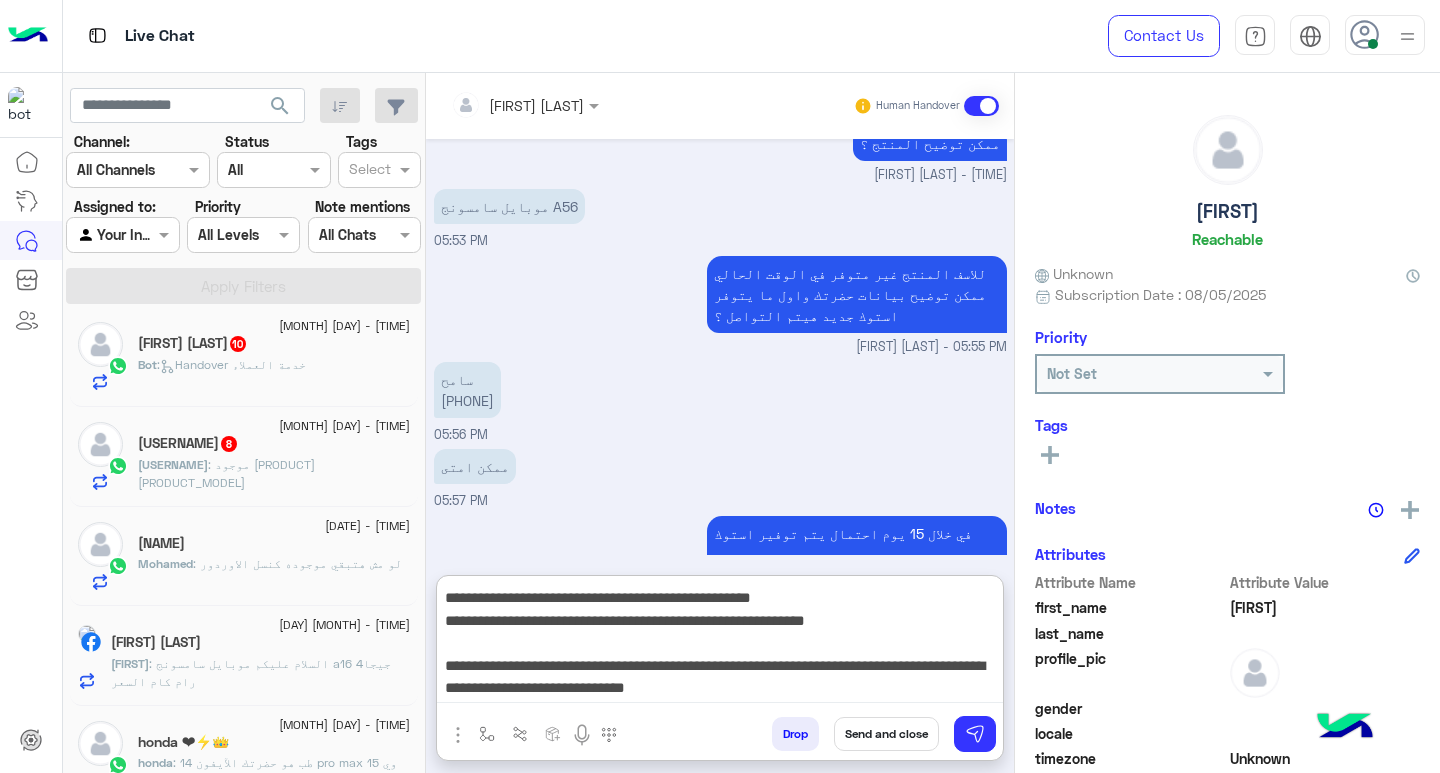 type on "**********" 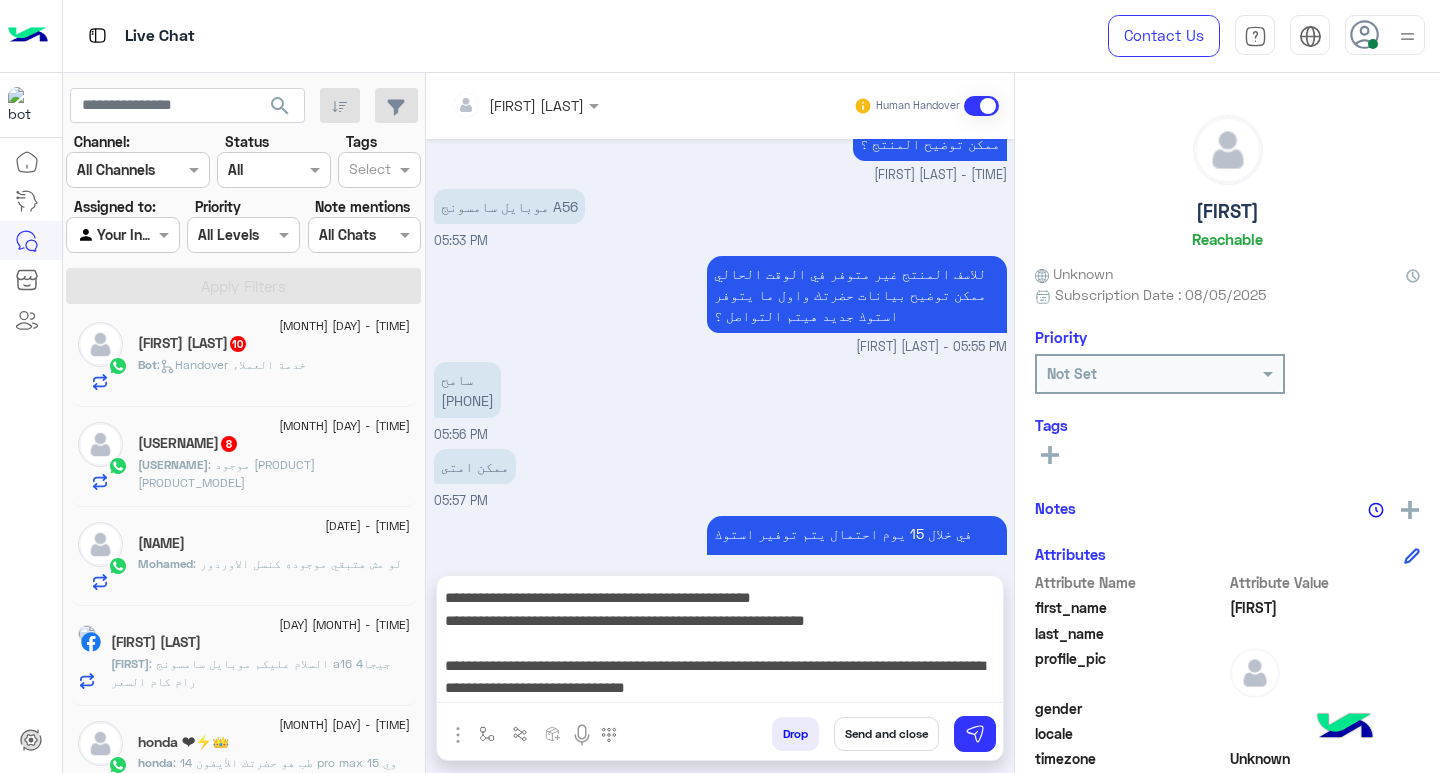 click on "Send and close" at bounding box center (886, 734) 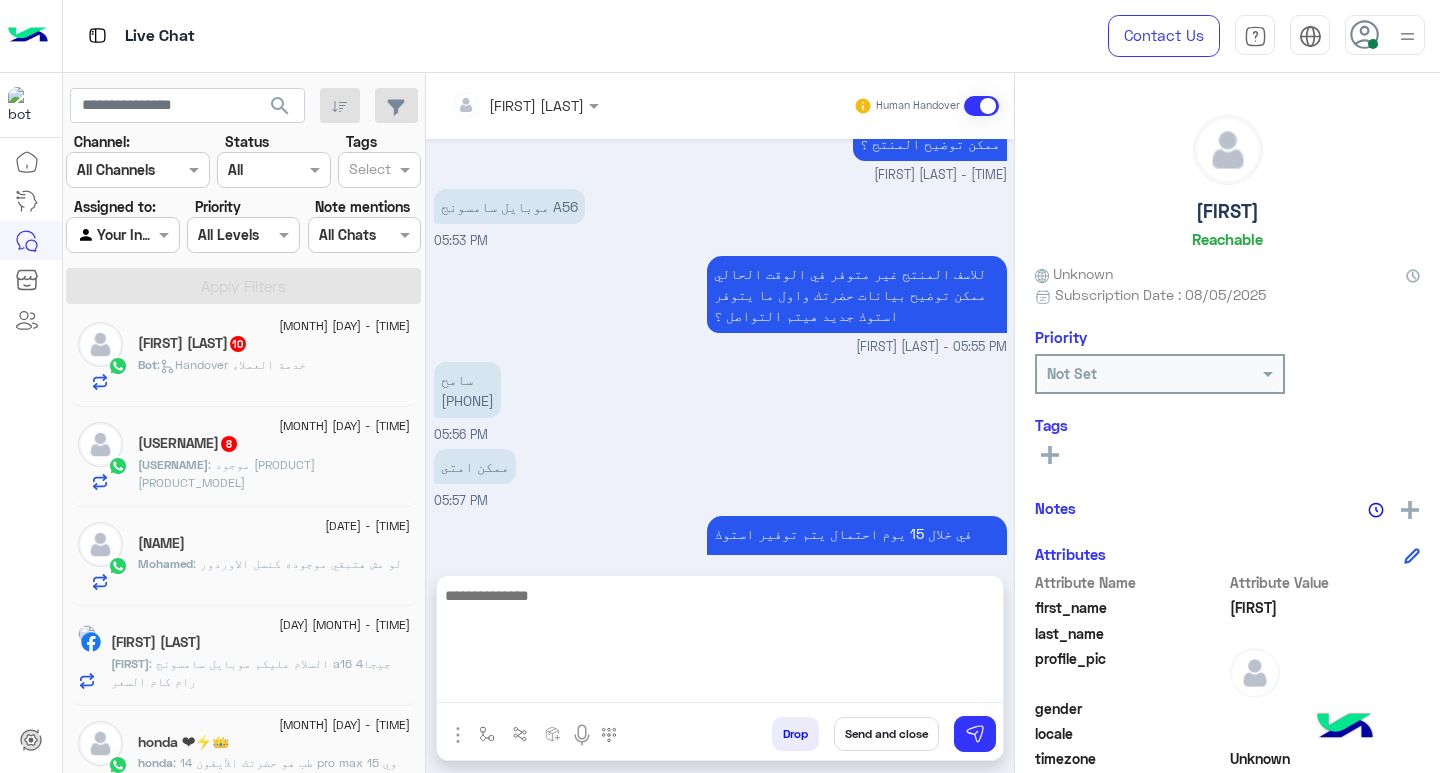 scroll, scrollTop: 2845, scrollLeft: 0, axis: vertical 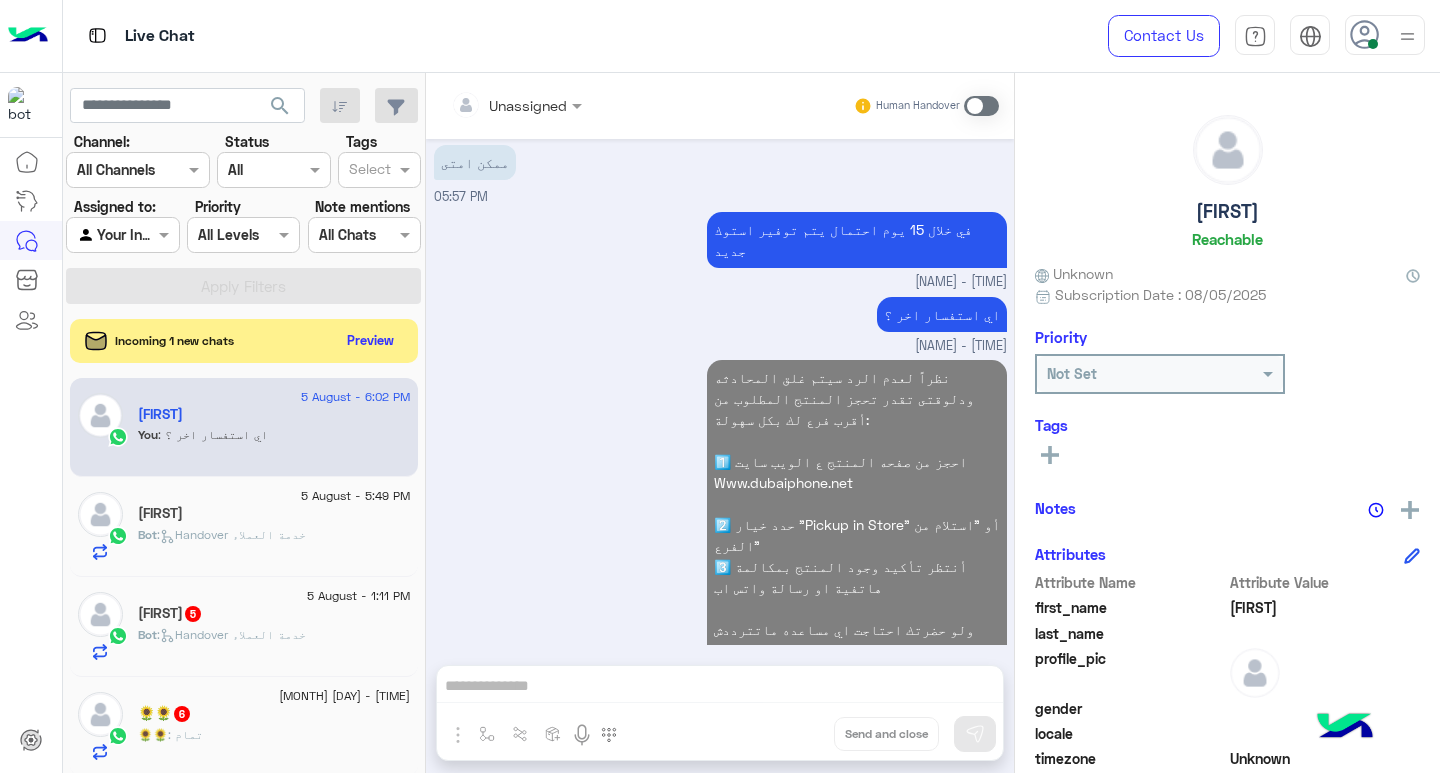 click on "Bot :   Handover خدمة العملاء" 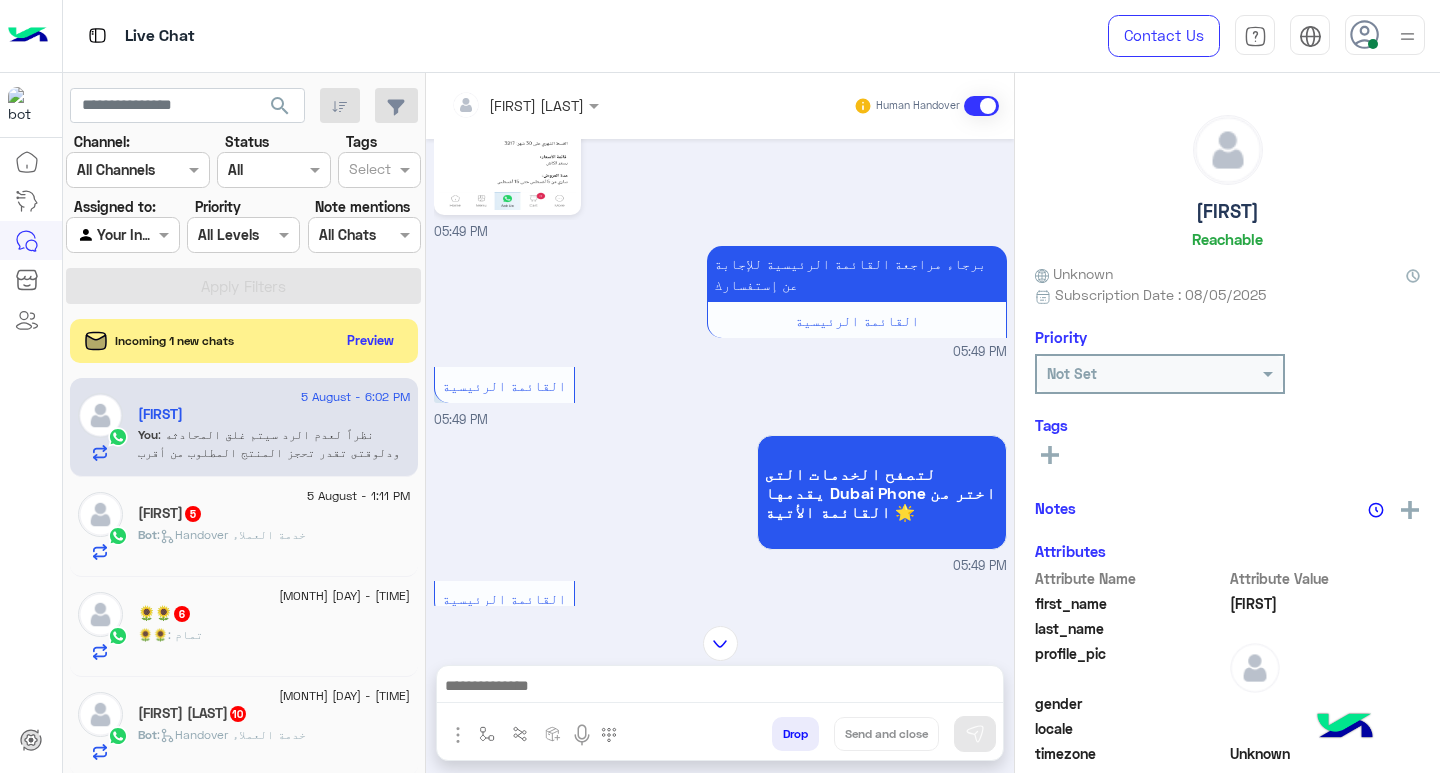 scroll, scrollTop: 265, scrollLeft: 0, axis: vertical 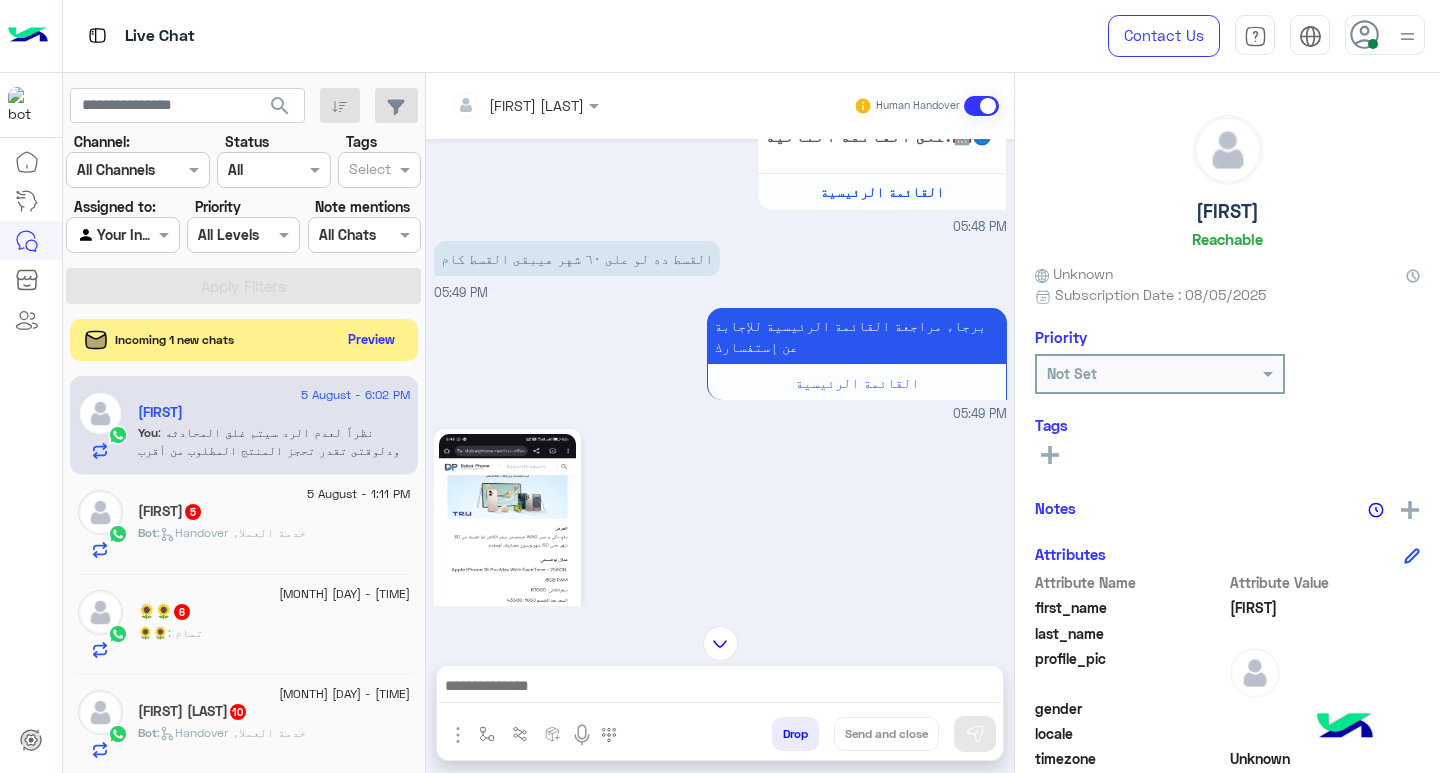 click on "Preview" 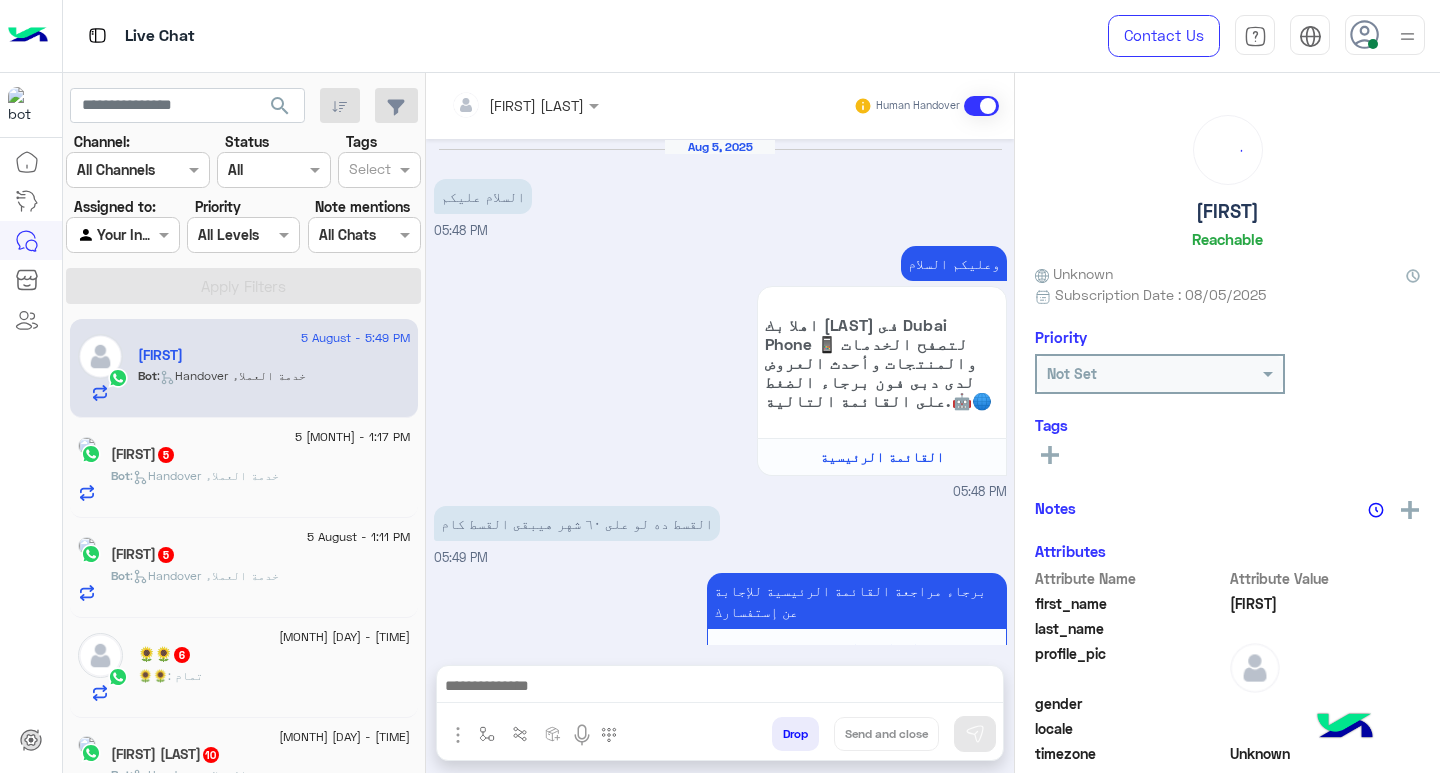 scroll, scrollTop: 1432, scrollLeft: 0, axis: vertical 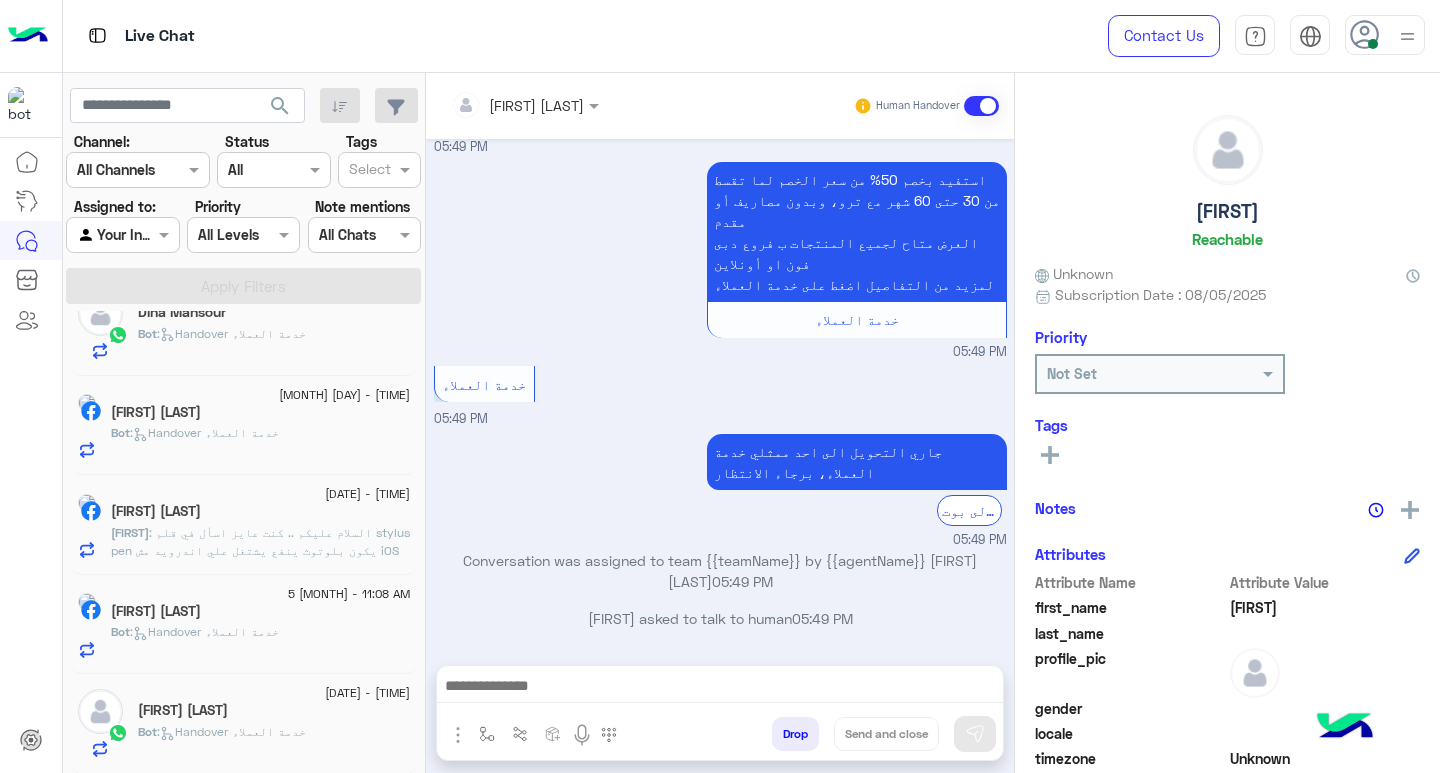 click on ":   Handover خدمة العملاء" 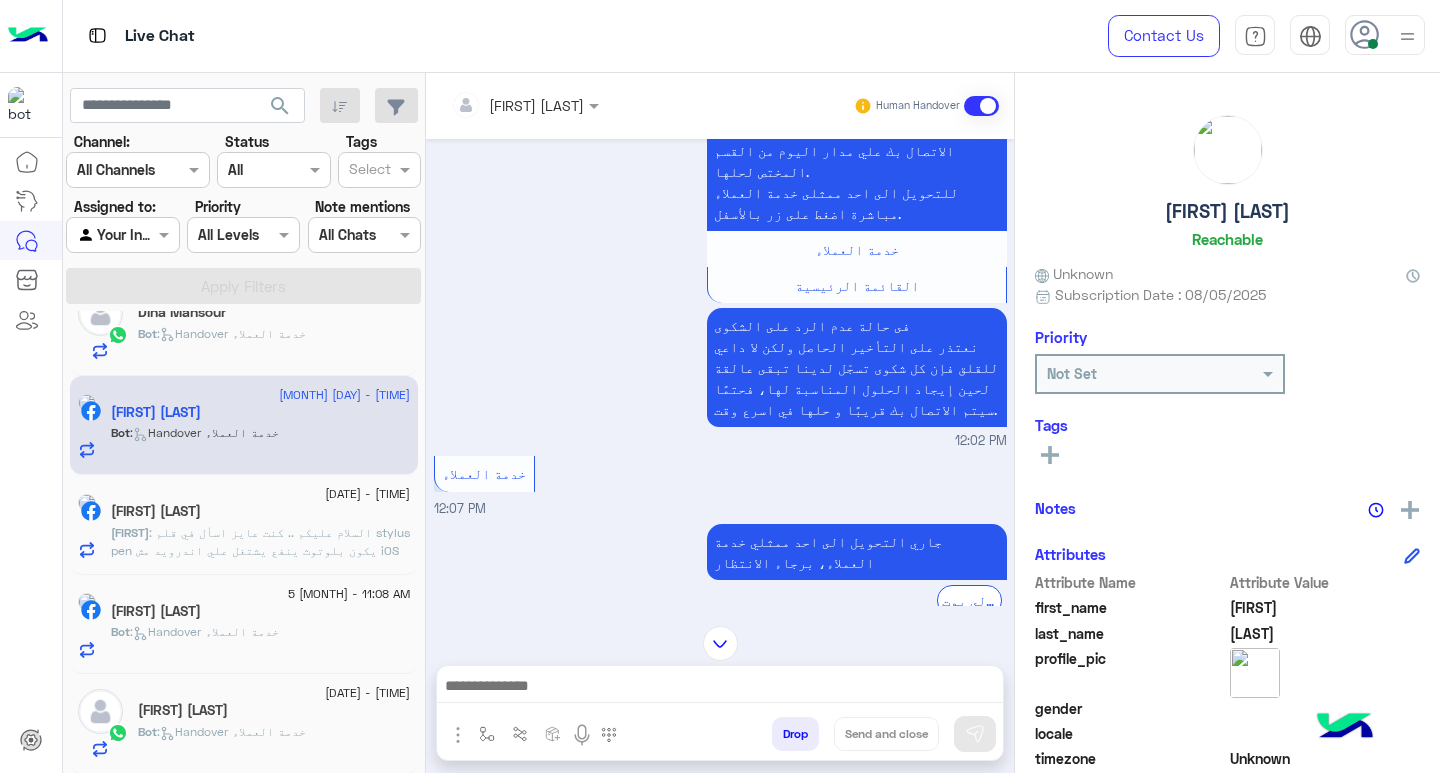 scroll, scrollTop: 1639, scrollLeft: 0, axis: vertical 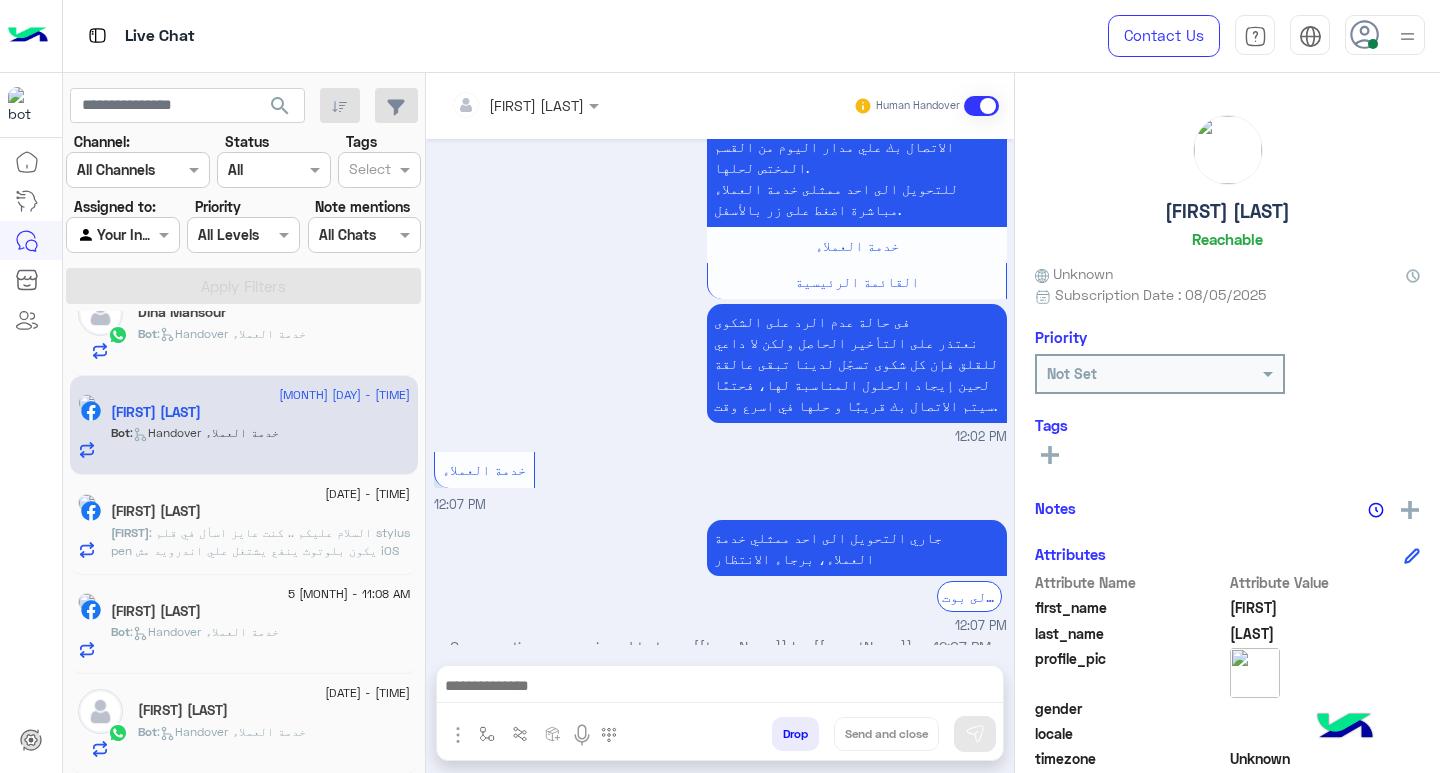 click on ": السلام عليكم ..
كنت عايز اسأل في قلم stylus pen  يكون بلوتوث ينفع يشتغل علي اندرويد مش iOS
معايا honor pad 10 و عايز اجيب قلم يشتغل معاه" 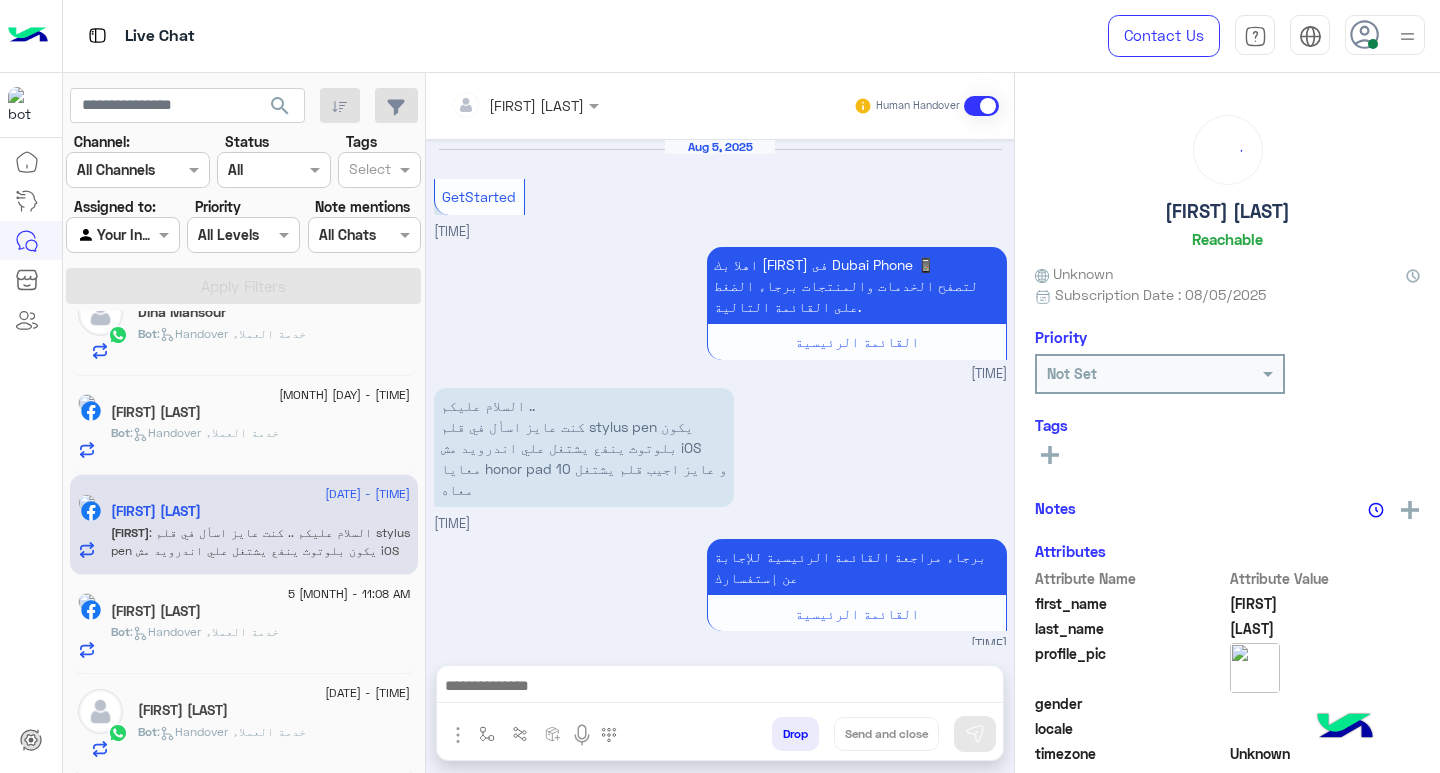 scroll, scrollTop: 754, scrollLeft: 0, axis: vertical 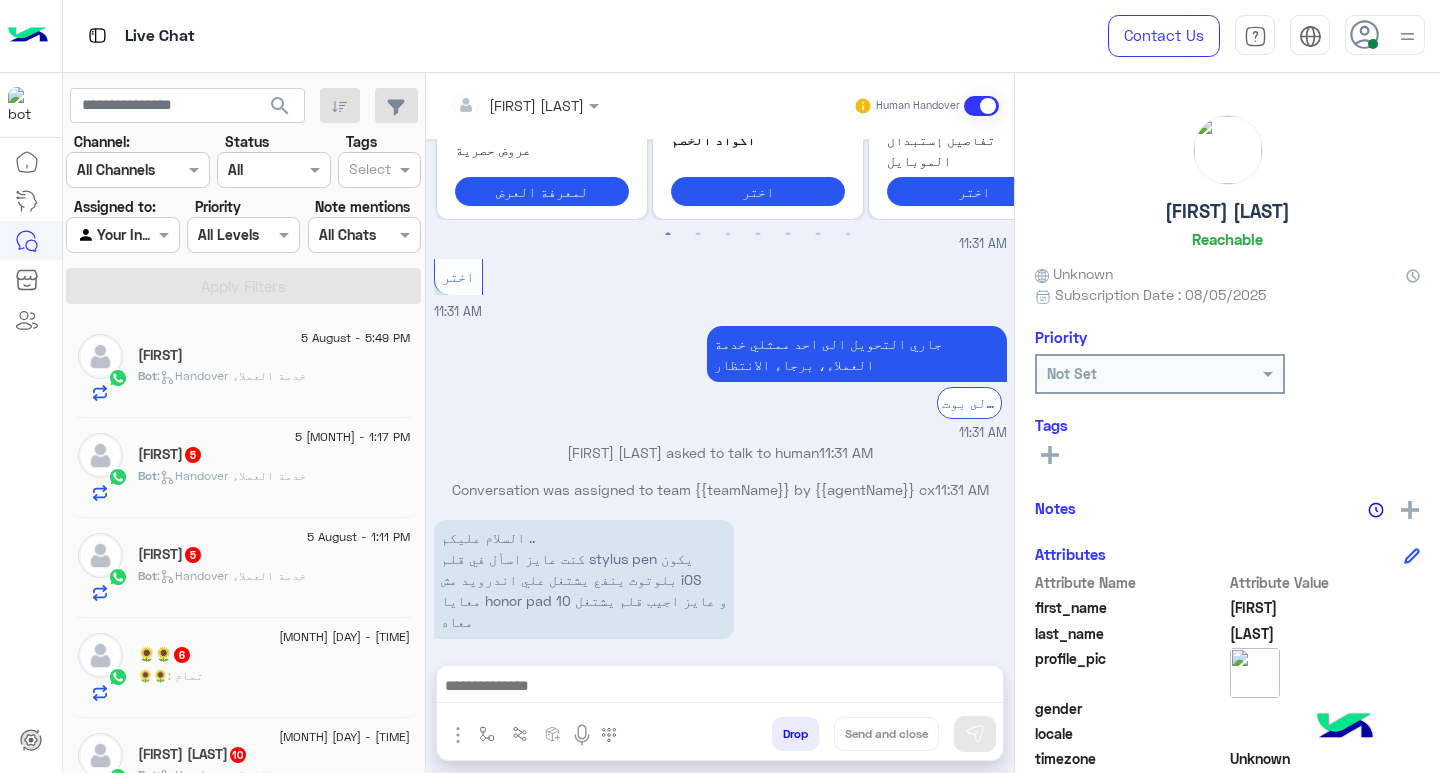 click on "Bot :   Handover خدمة العملاء" 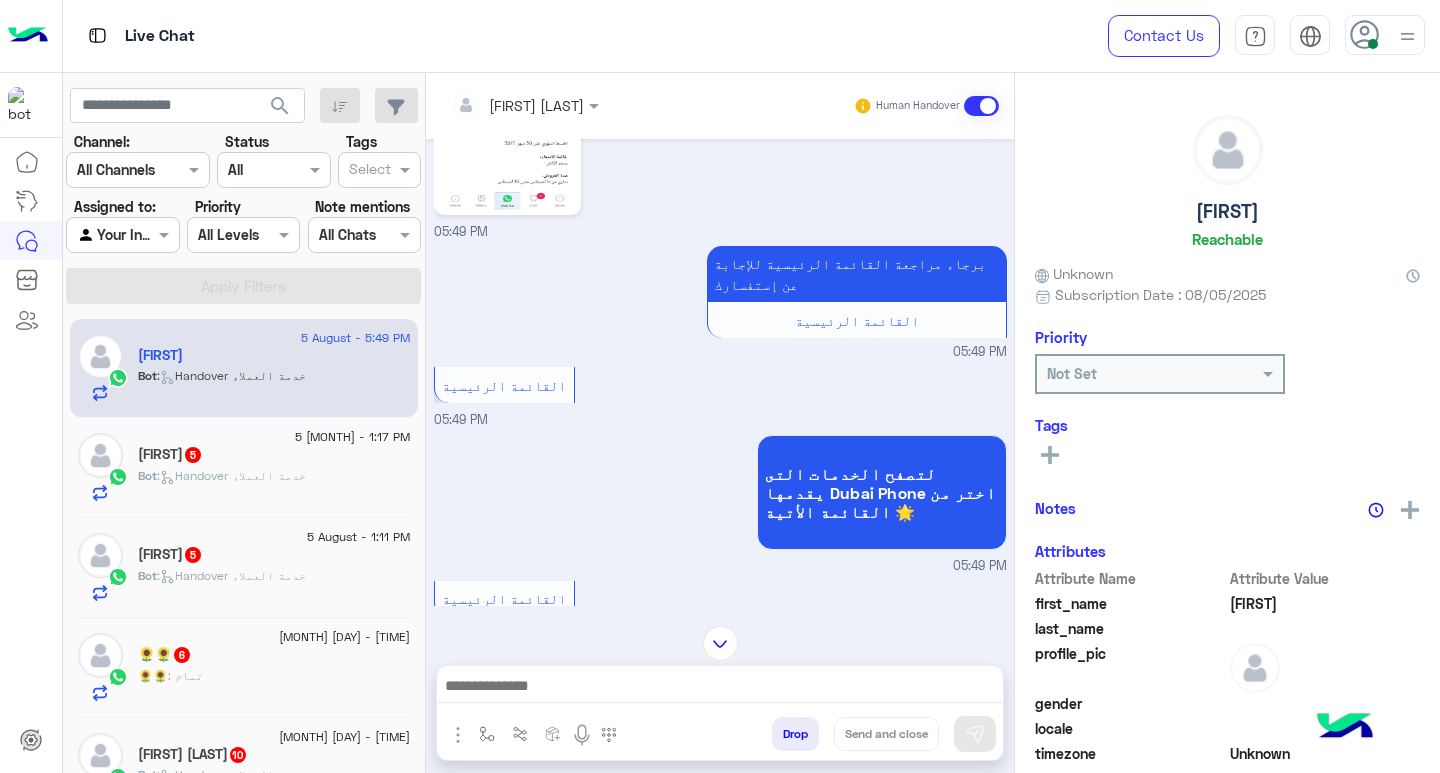 scroll, scrollTop: 265, scrollLeft: 0, axis: vertical 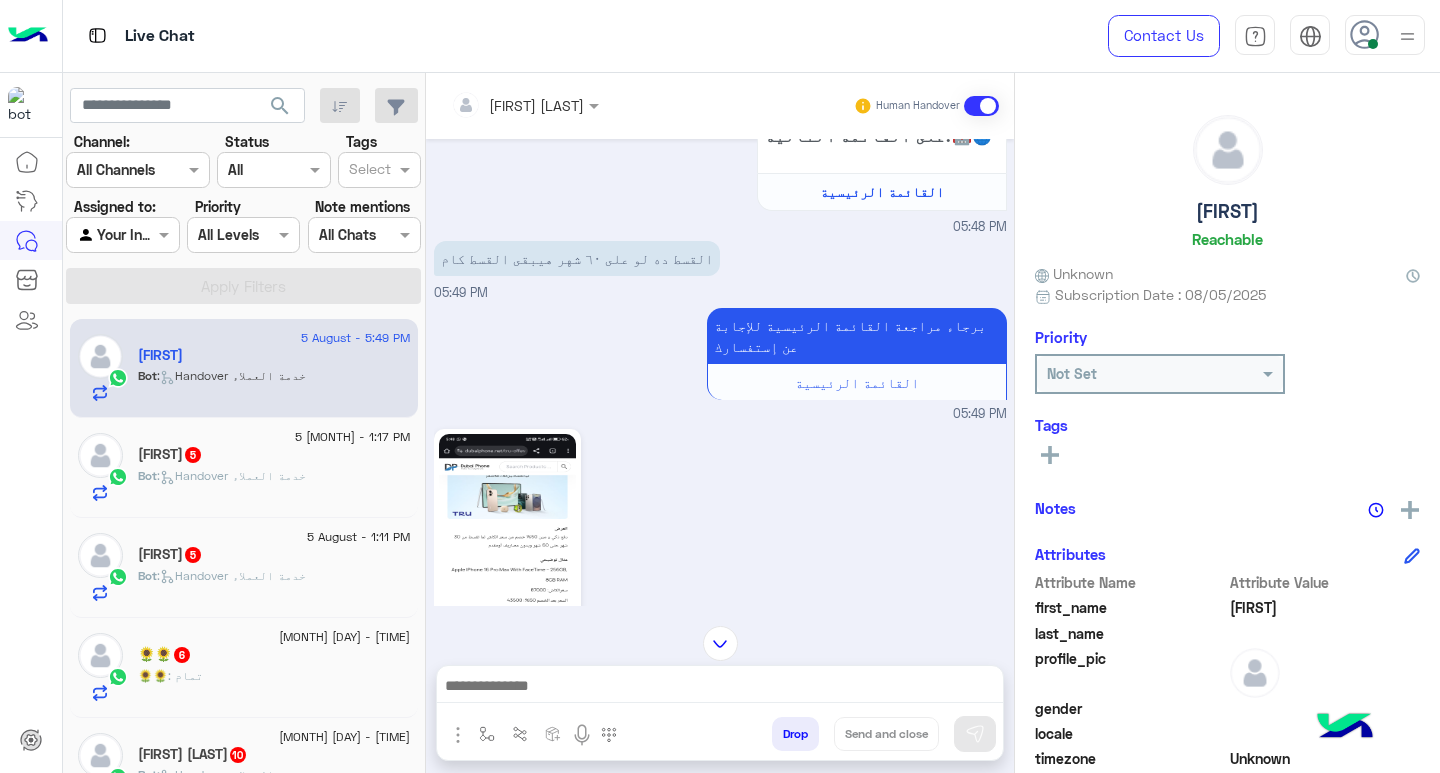 click 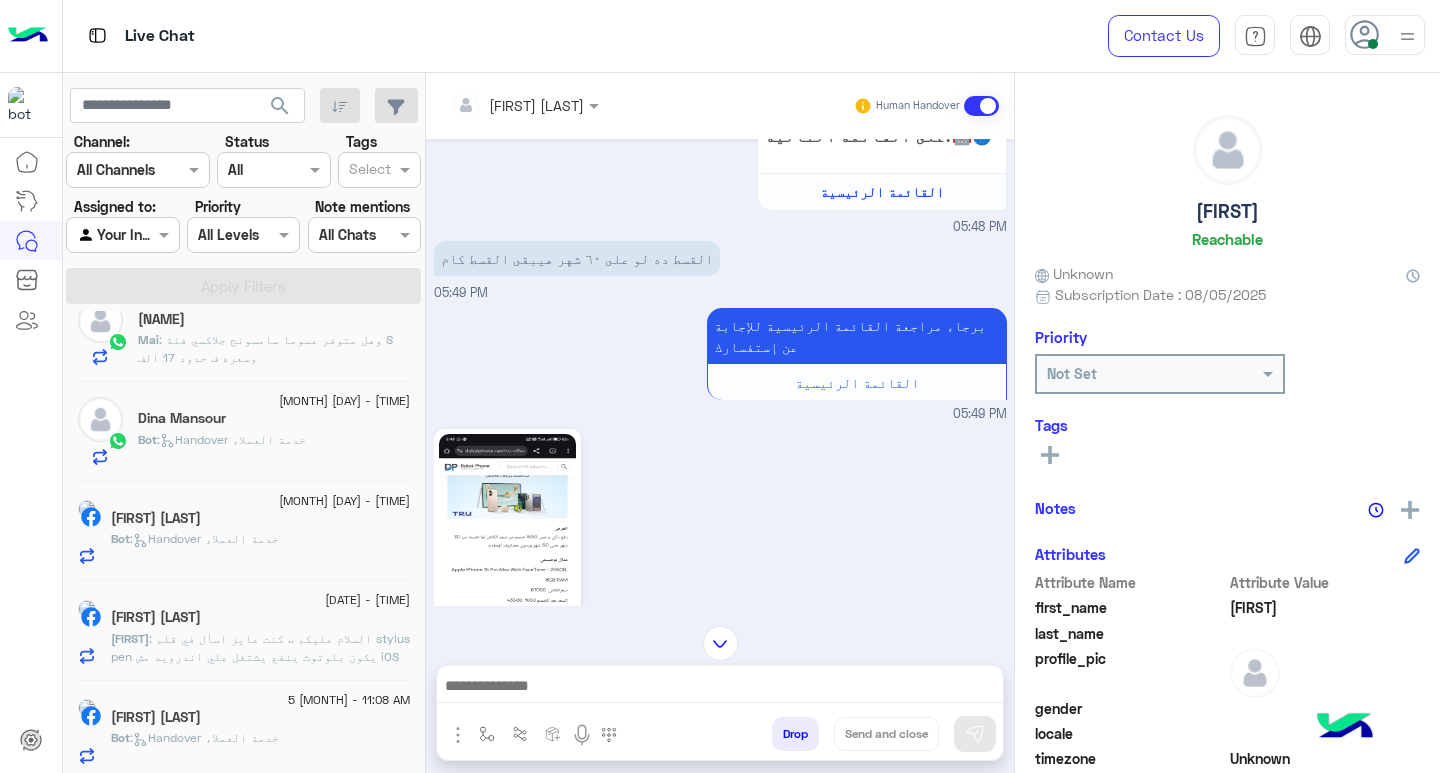 scroll, scrollTop: 0, scrollLeft: 0, axis: both 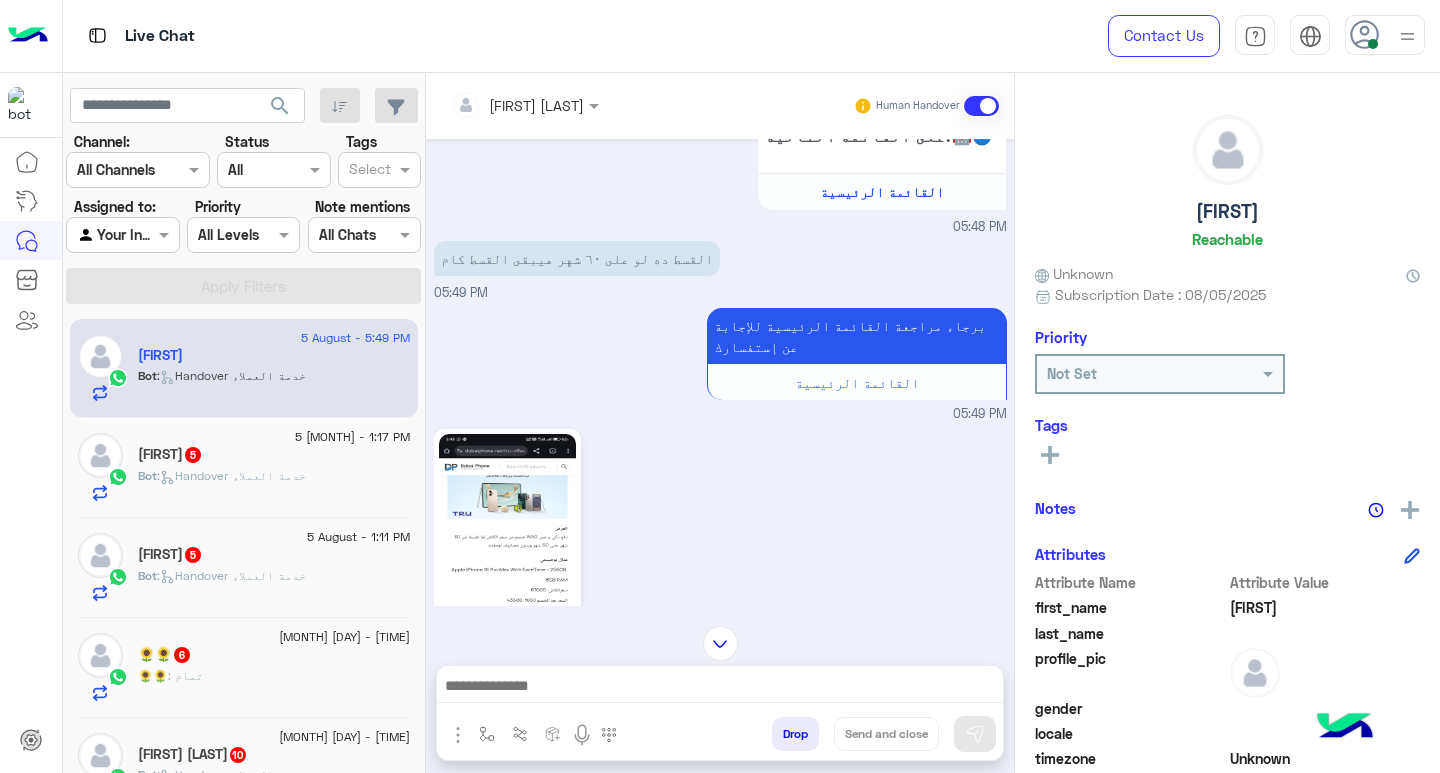 click on "Mosalah   5" 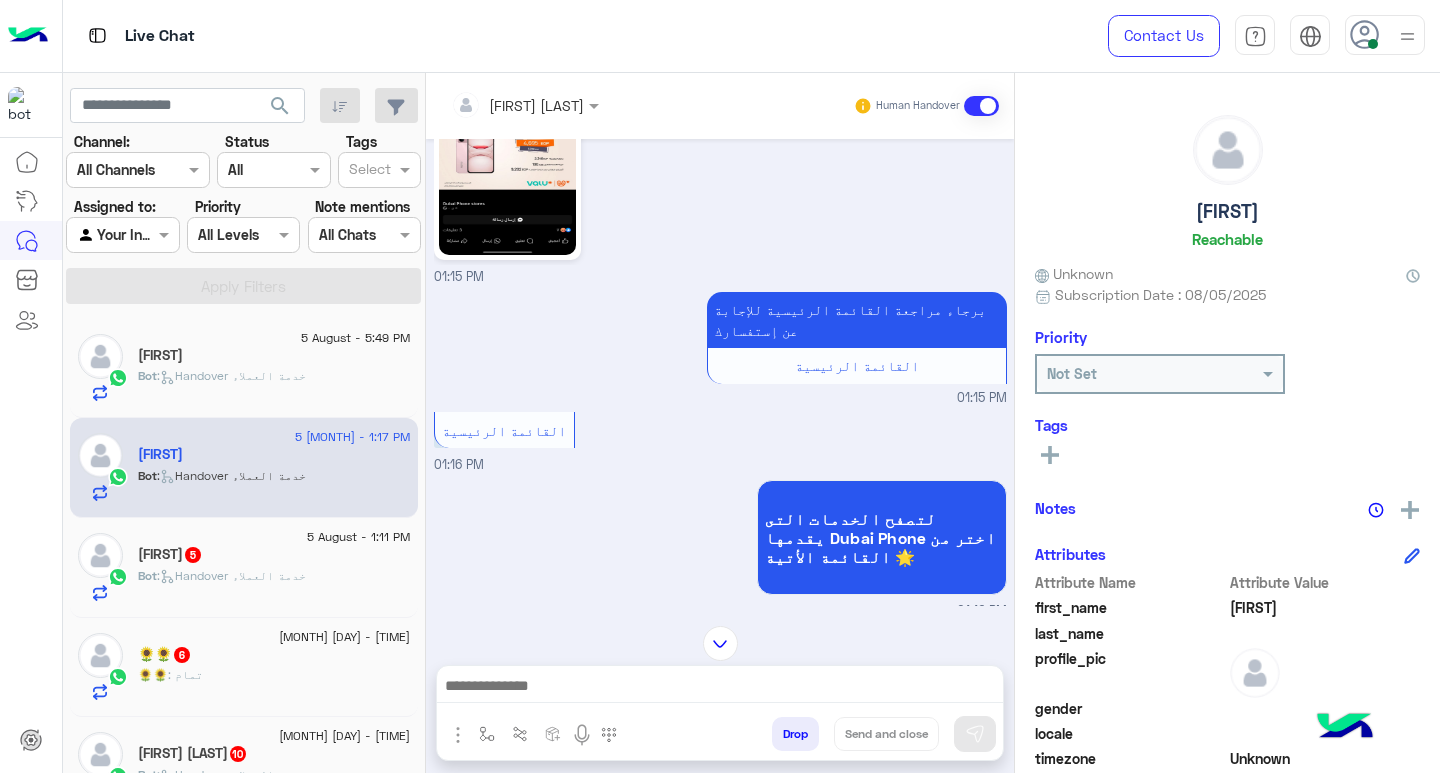 scroll, scrollTop: 0, scrollLeft: 0, axis: both 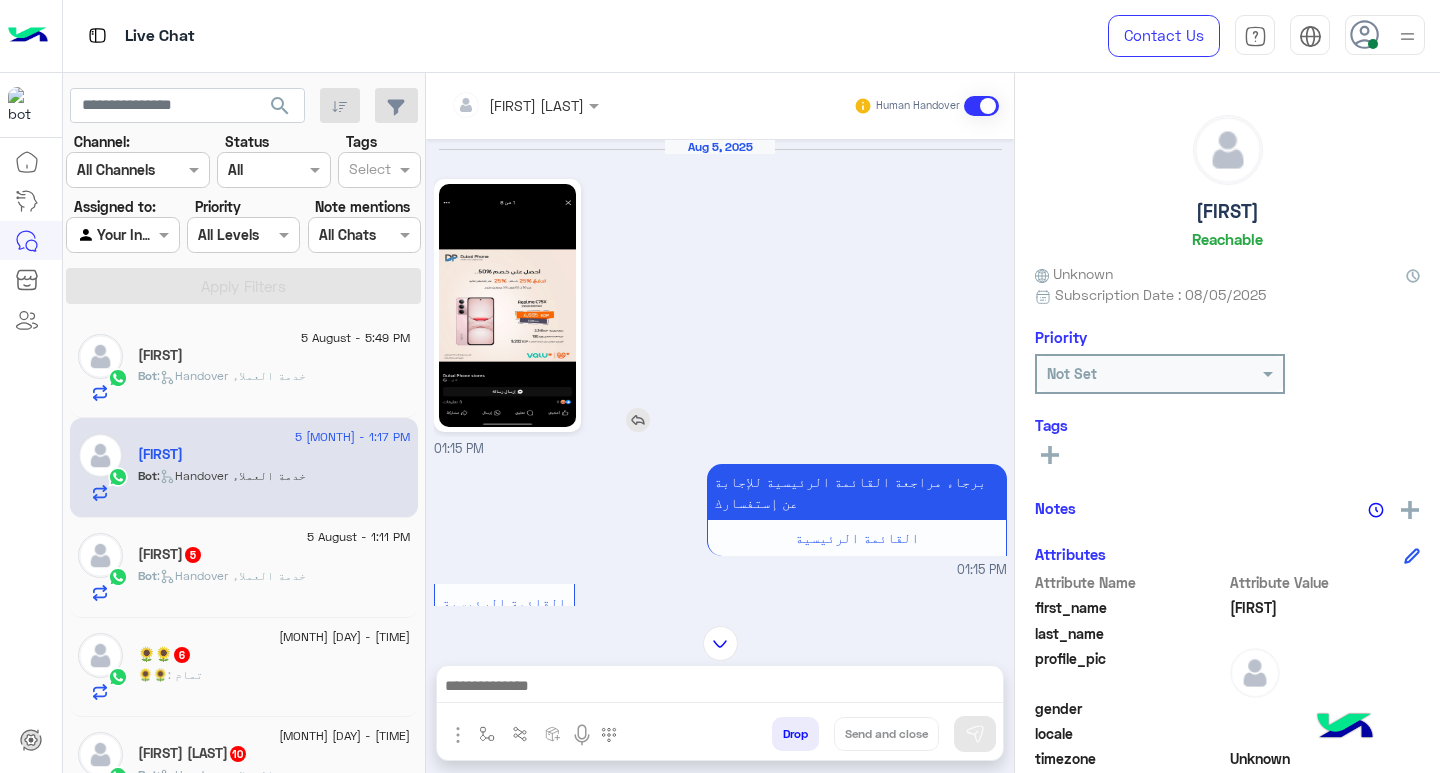 click 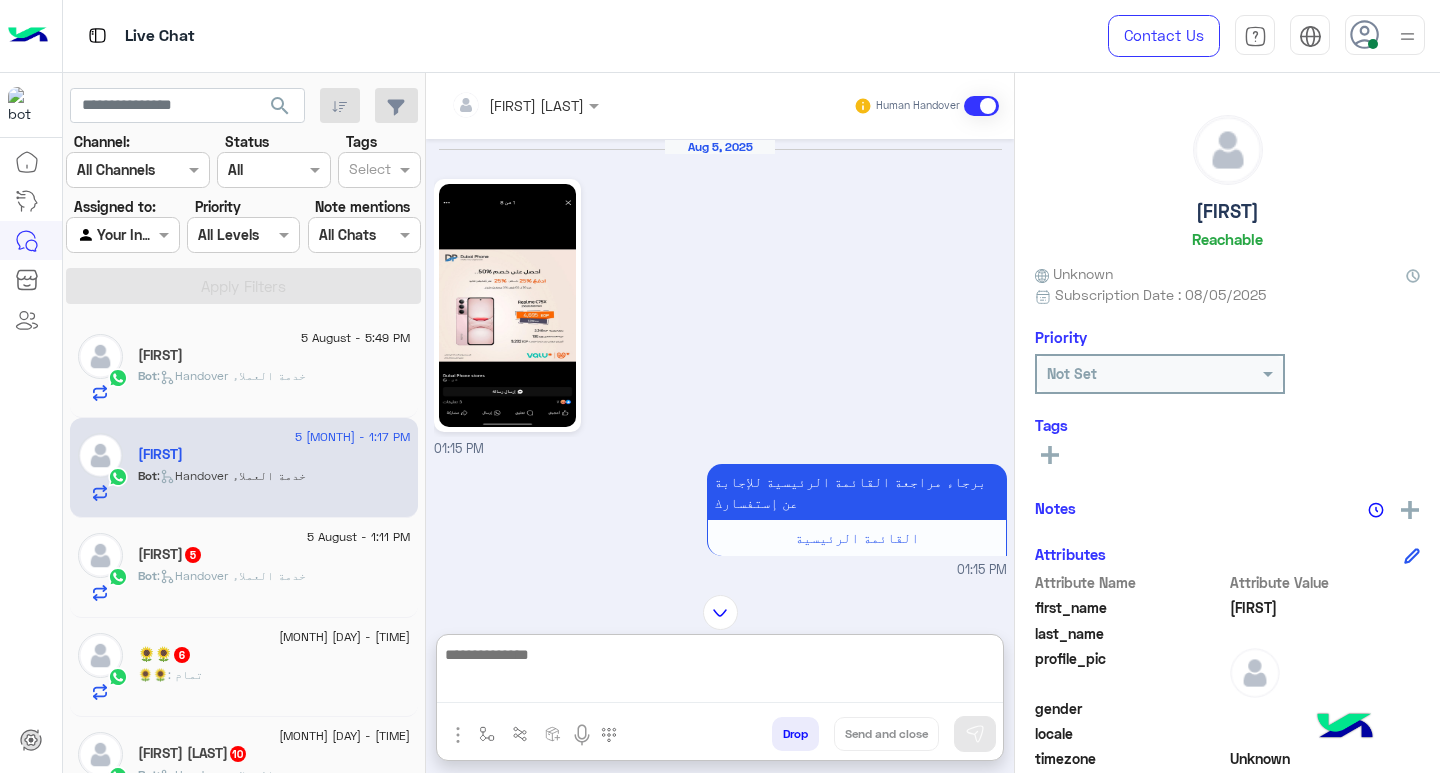 click at bounding box center [720, 672] 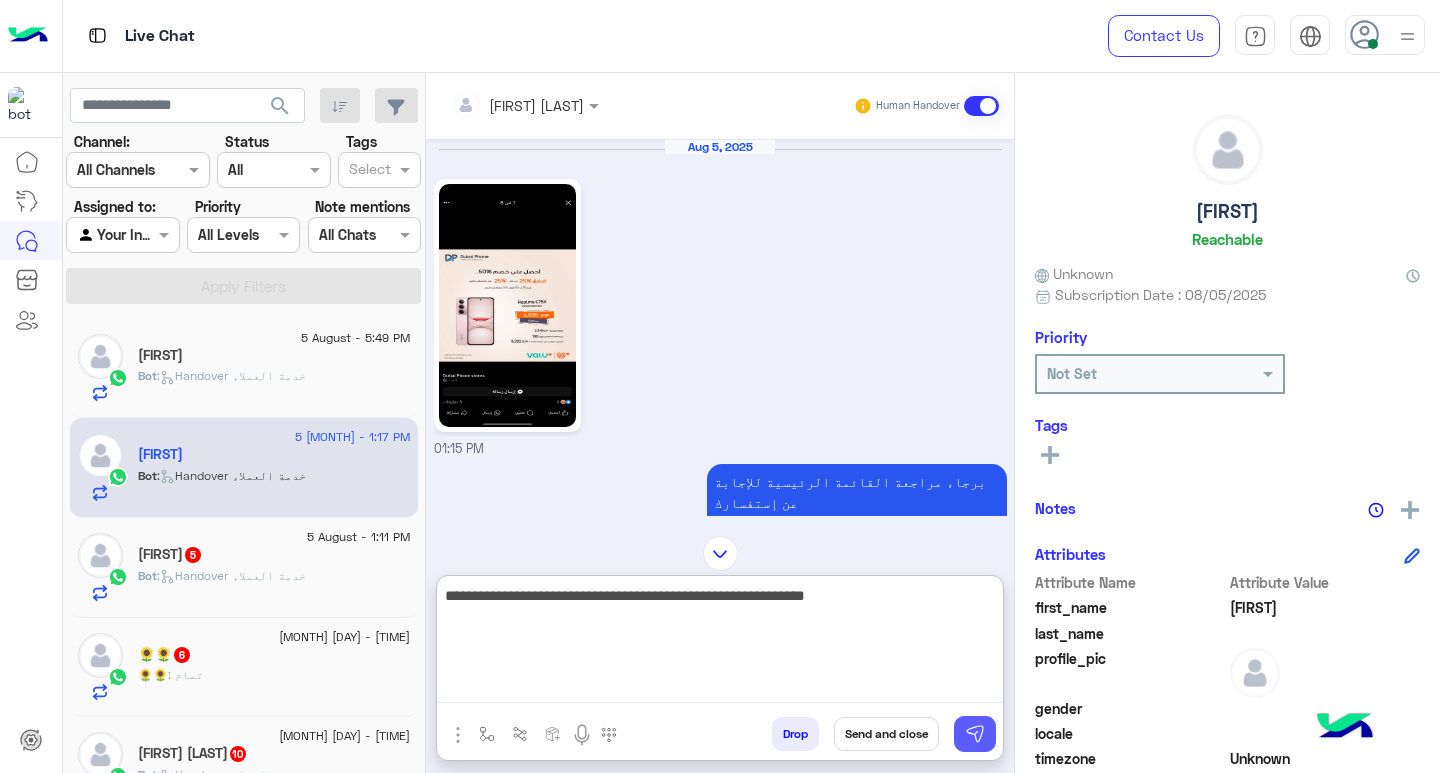 type on "**********" 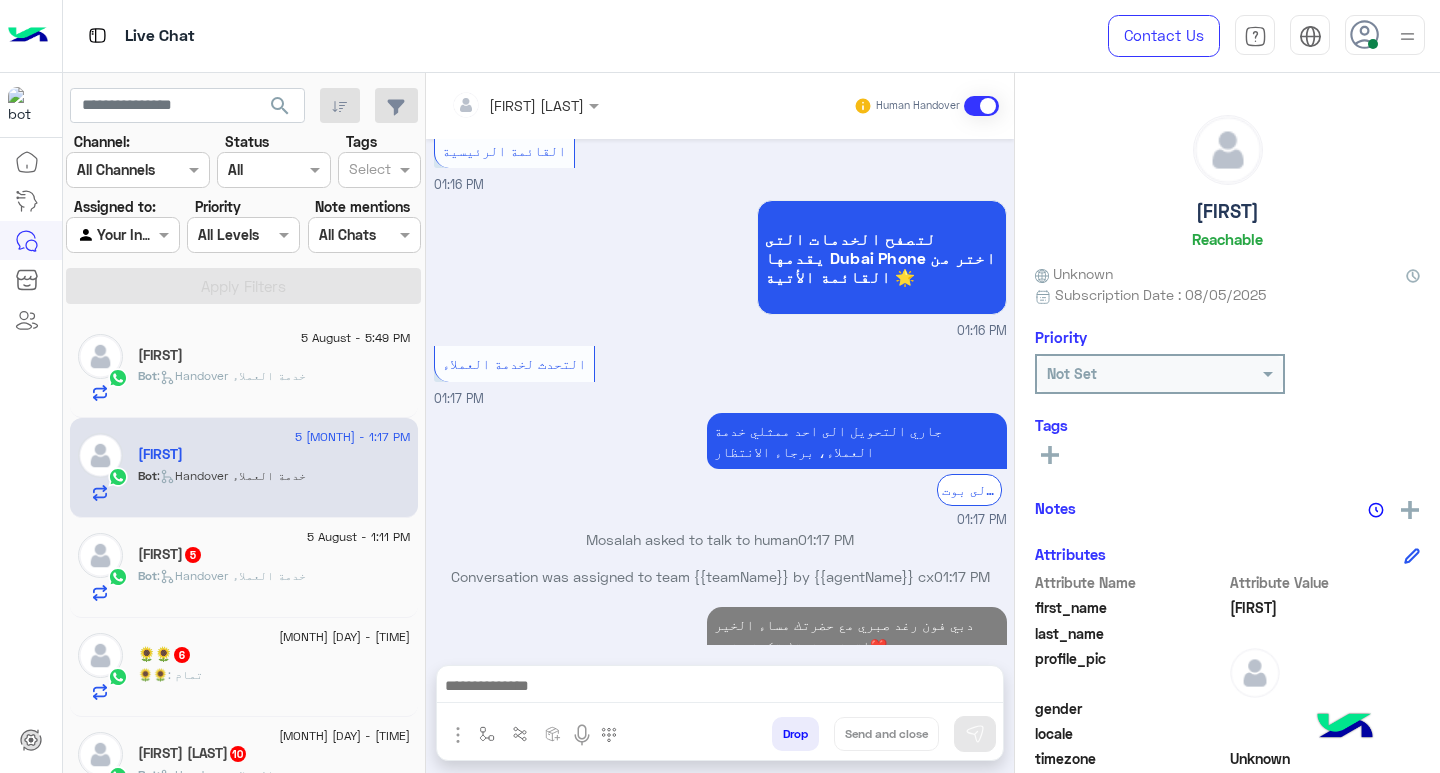 scroll, scrollTop: 1143, scrollLeft: 0, axis: vertical 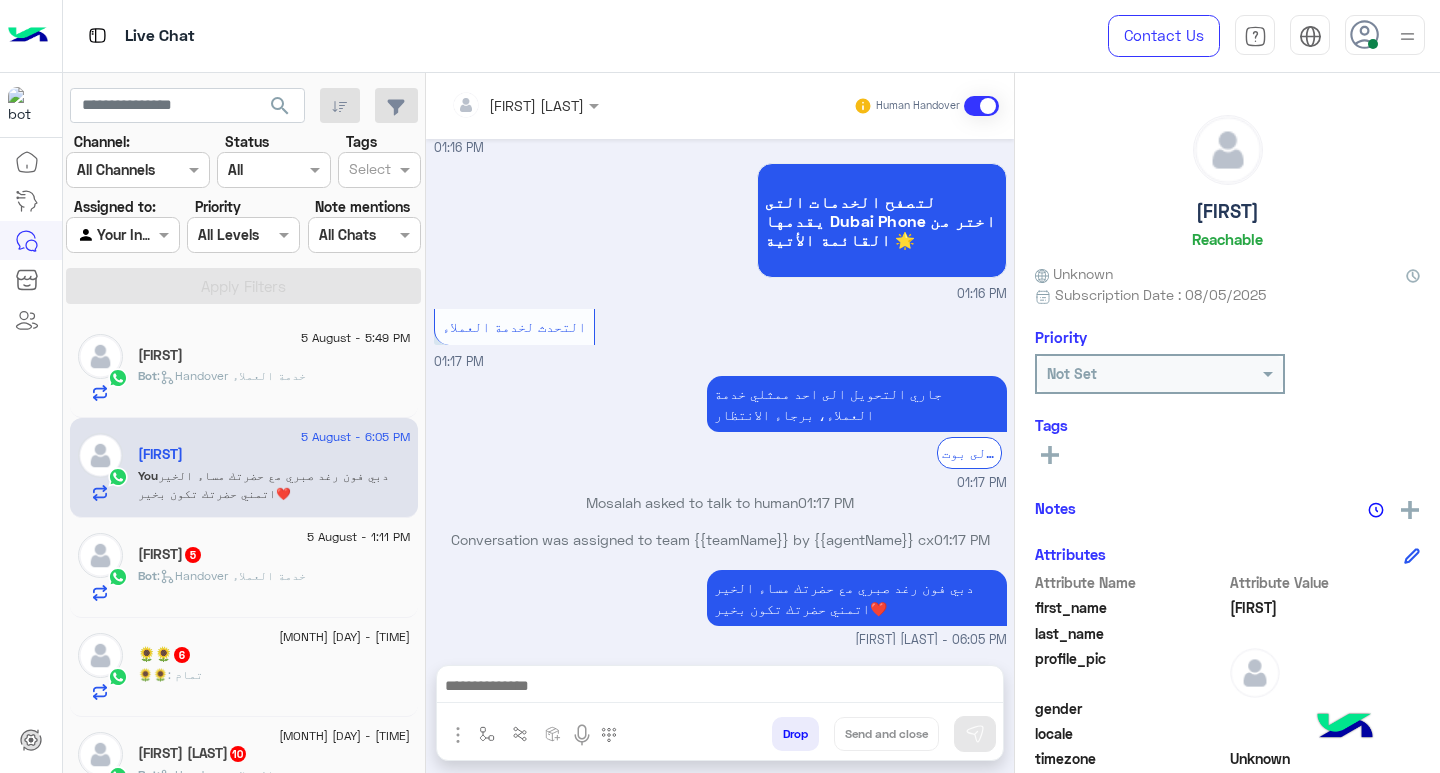 drag, startPoint x: 877, startPoint y: 692, endPoint x: 895, endPoint y: 691, distance: 18.027756 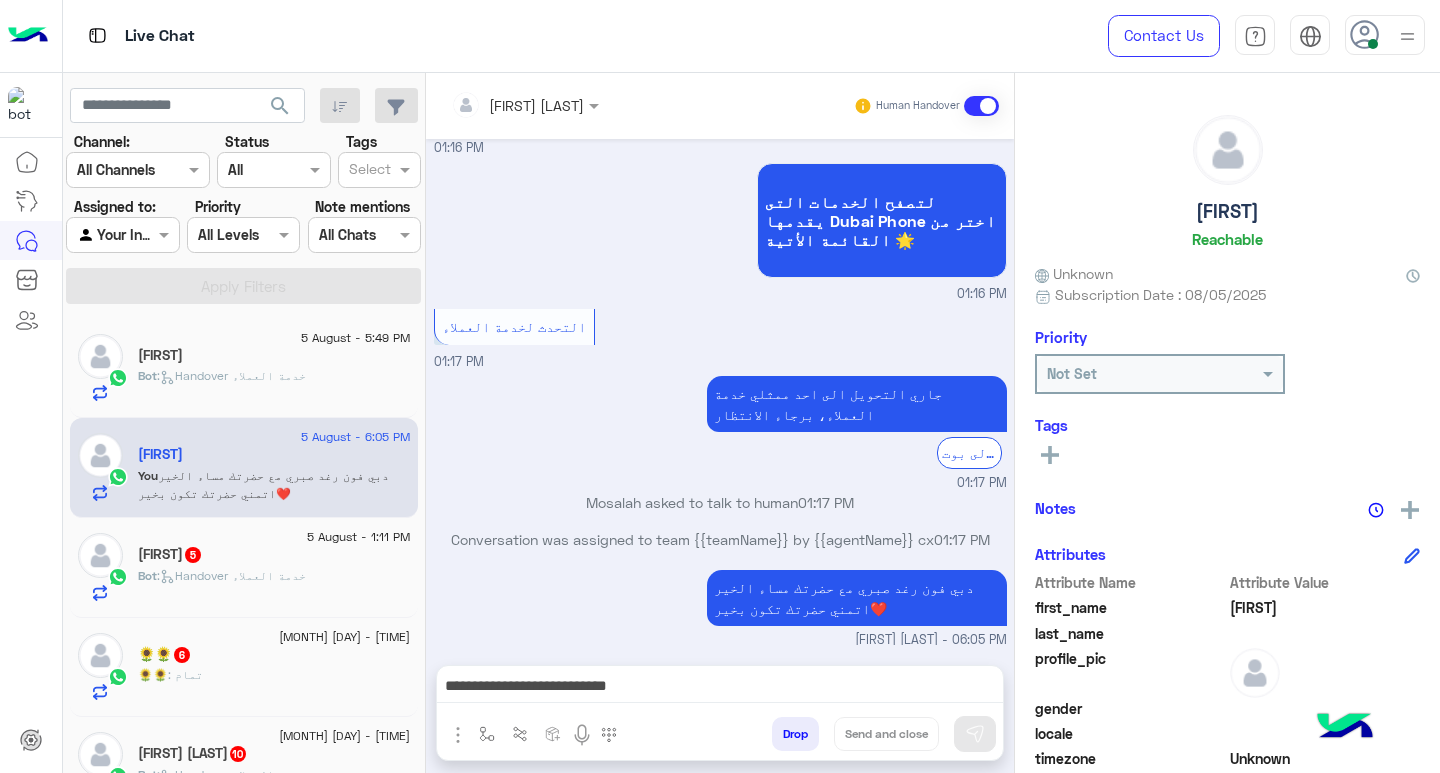 scroll, scrollTop: 1175, scrollLeft: 0, axis: vertical 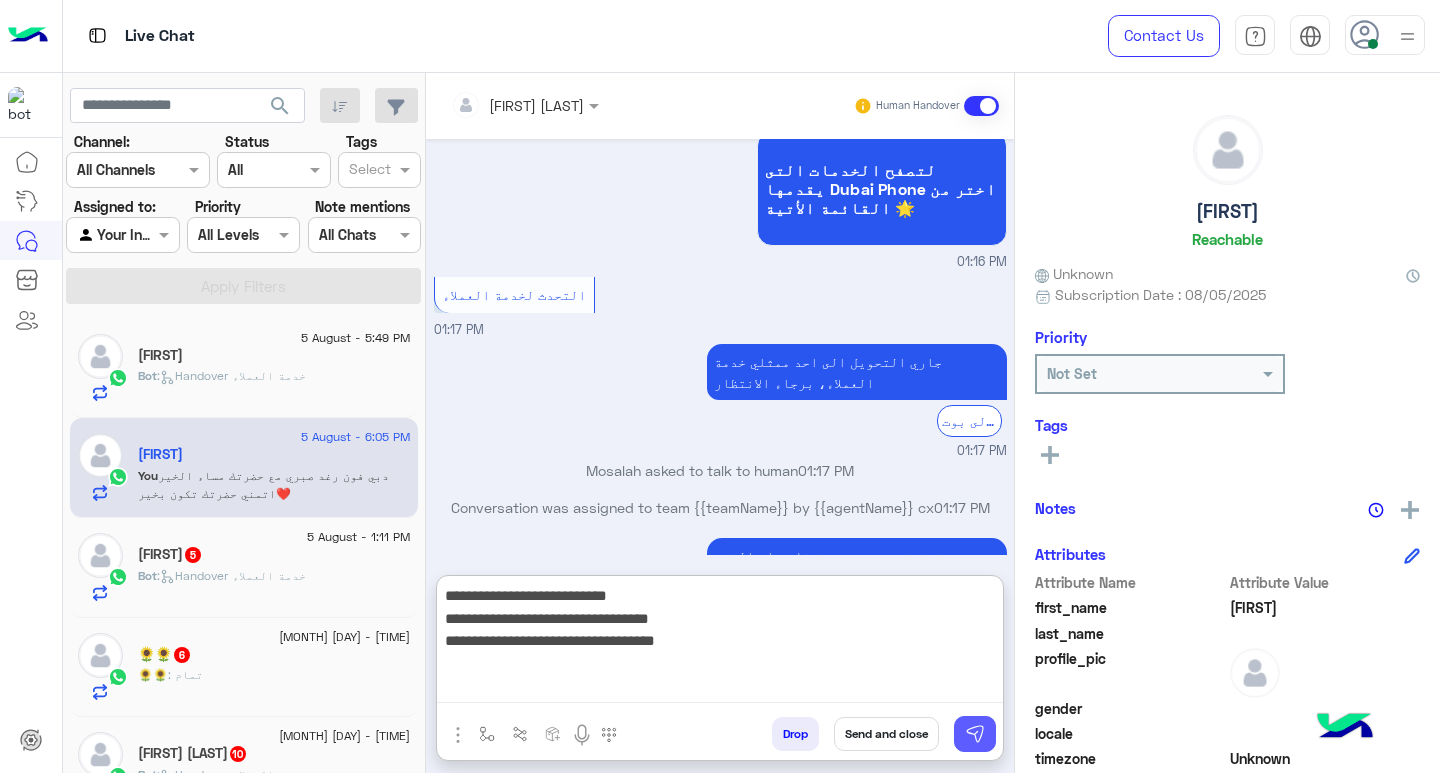 type on "**********" 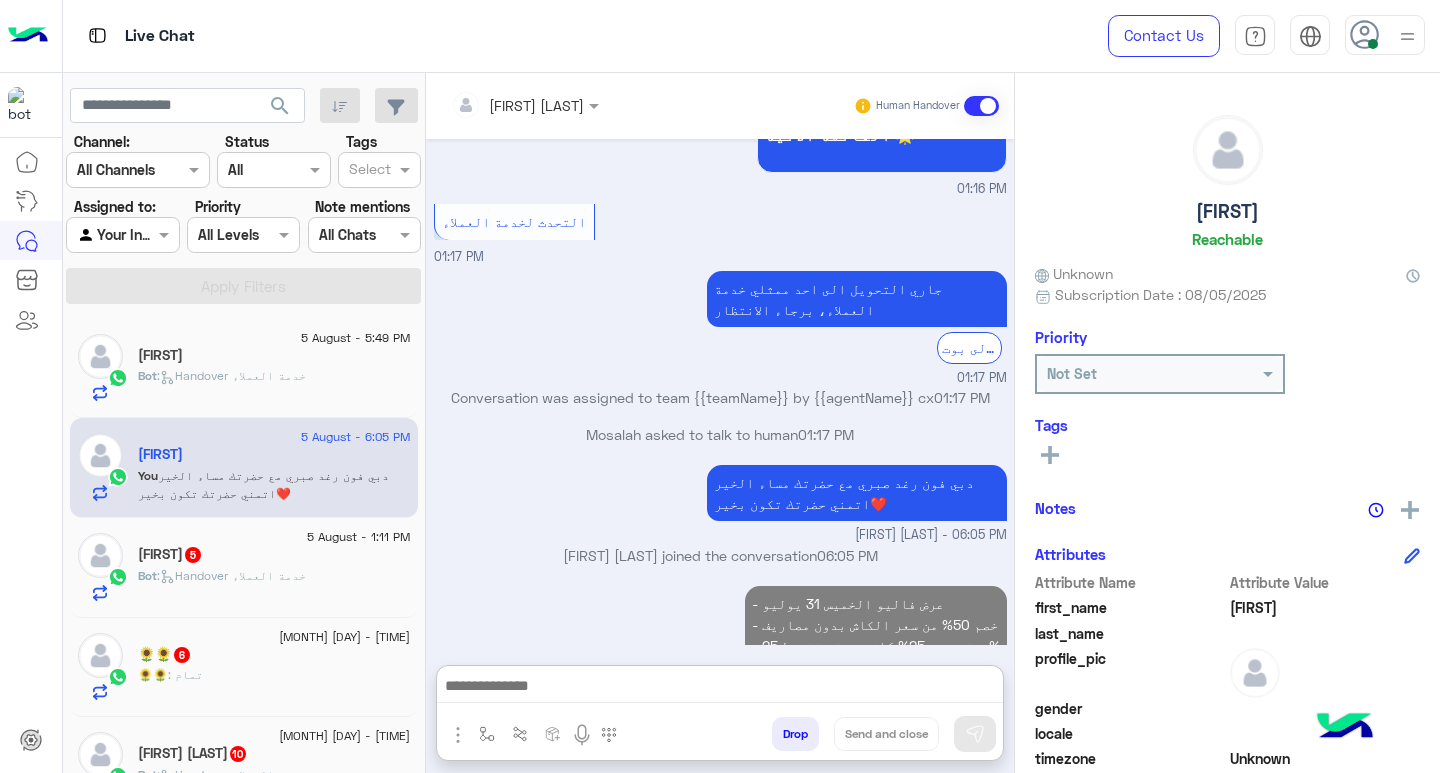 click at bounding box center (720, 688) 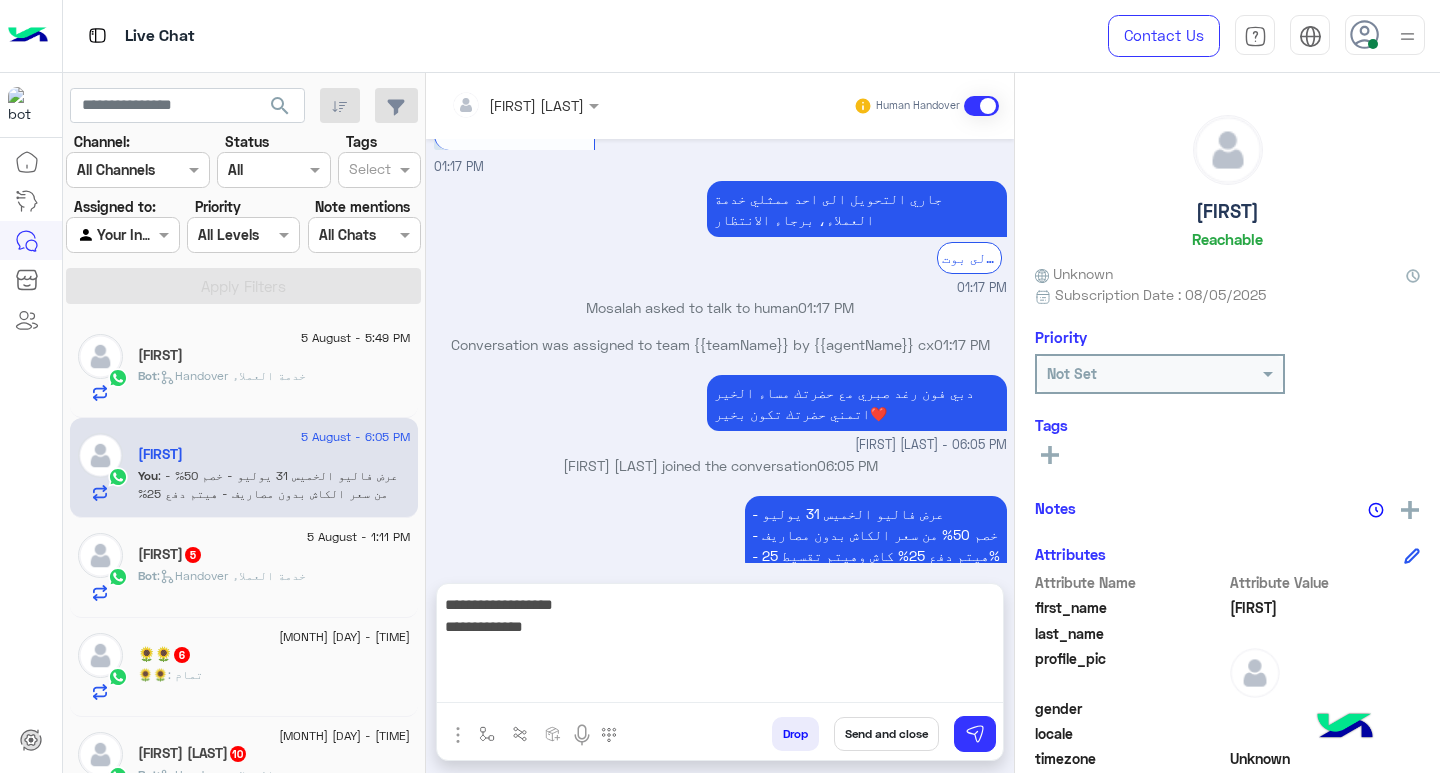 scroll, scrollTop: 1248, scrollLeft: 0, axis: vertical 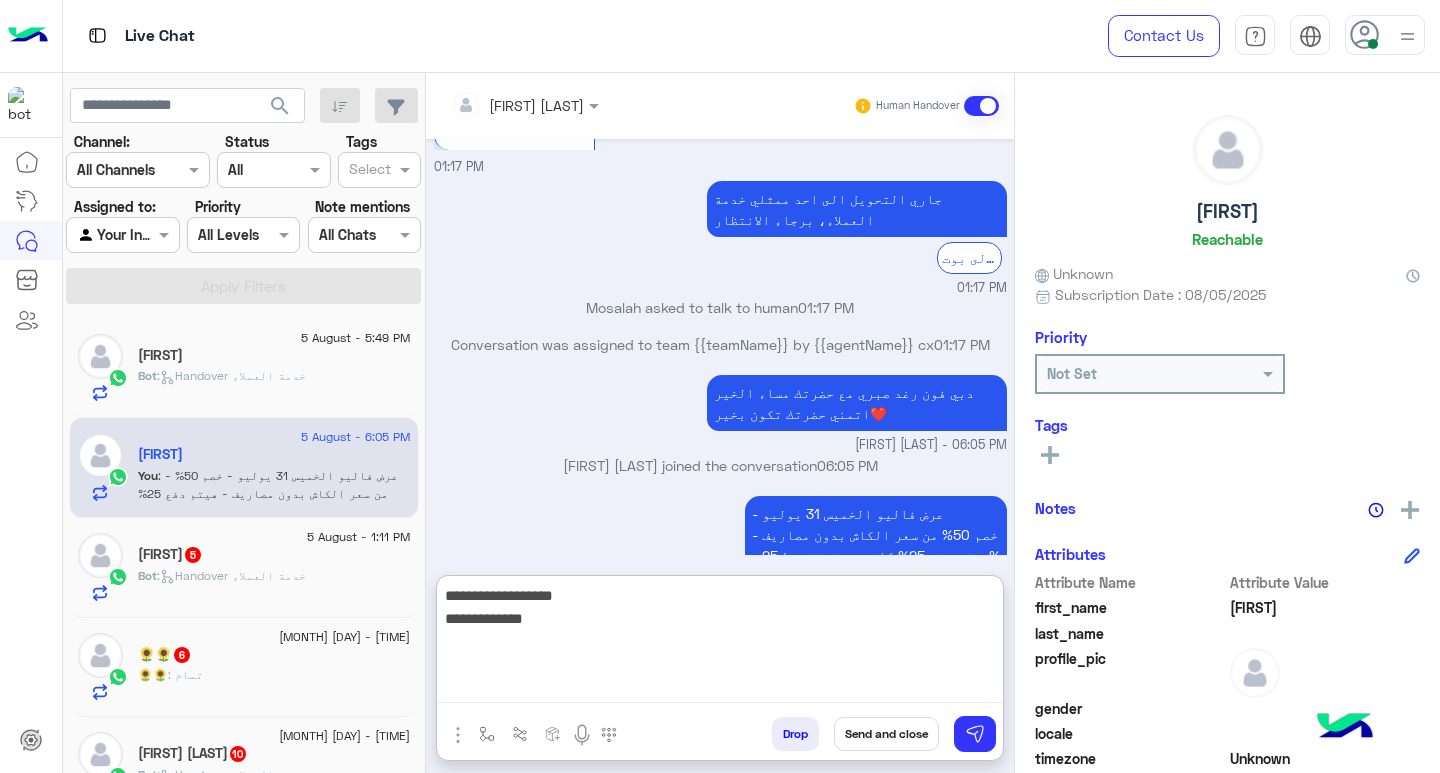 paste on "**********" 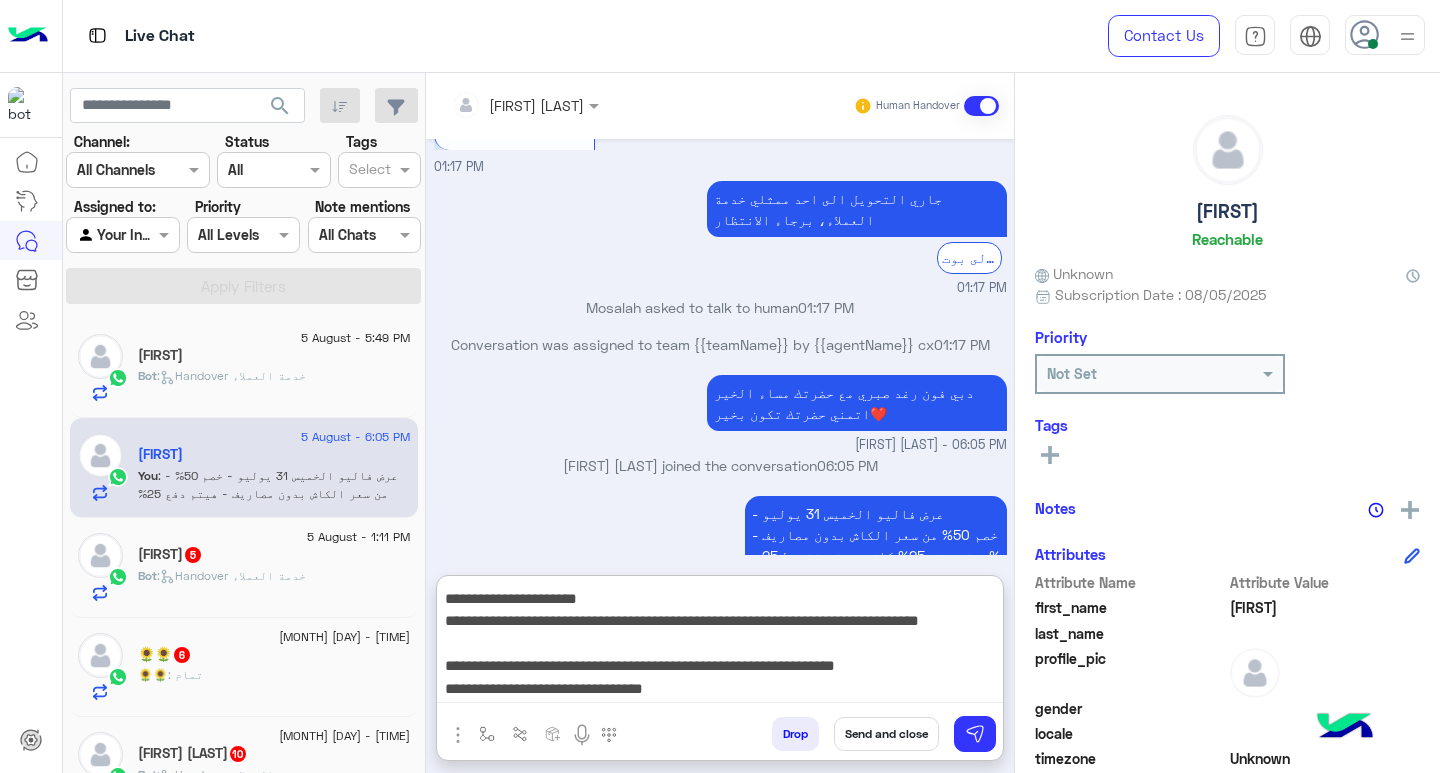 scroll, scrollTop: 0, scrollLeft: 0, axis: both 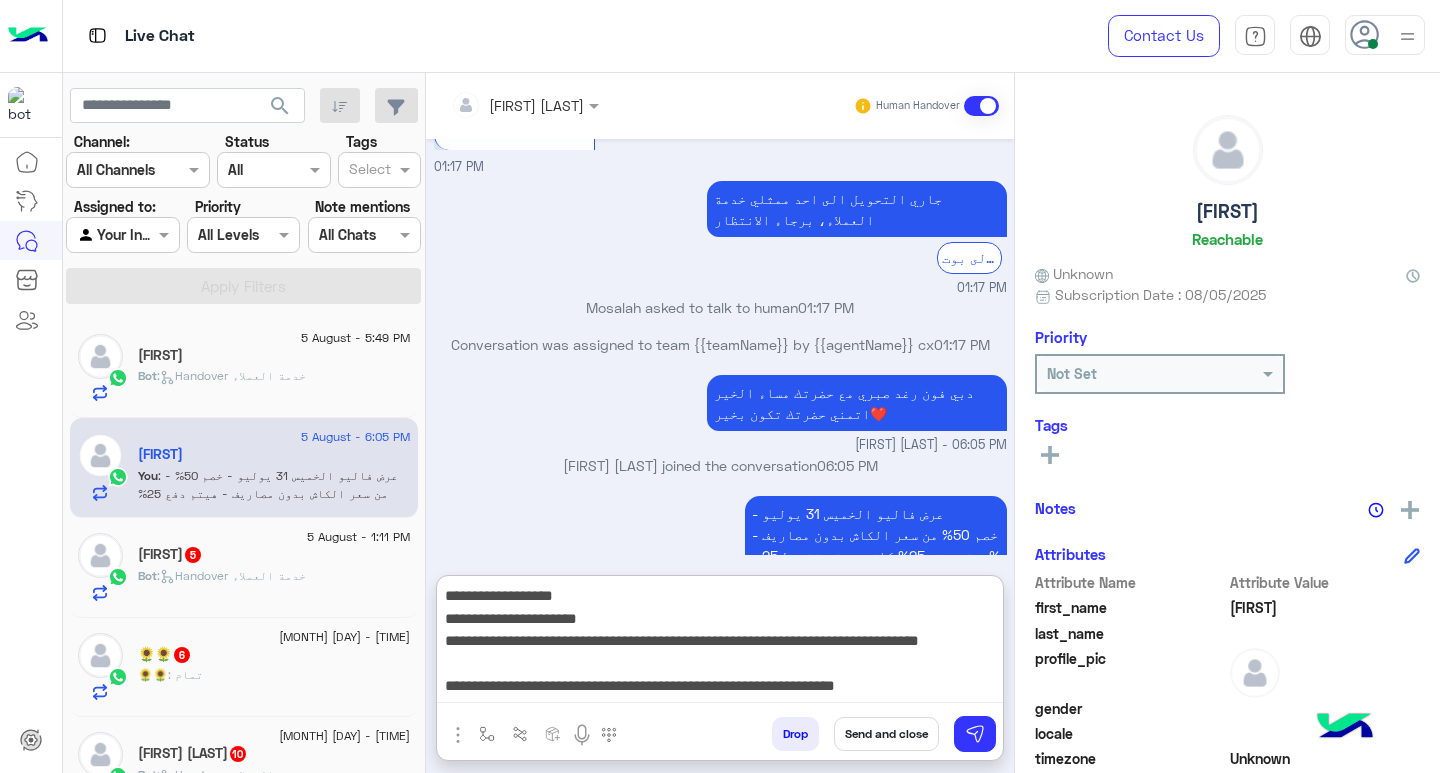 click on "**********" at bounding box center (720, 643) 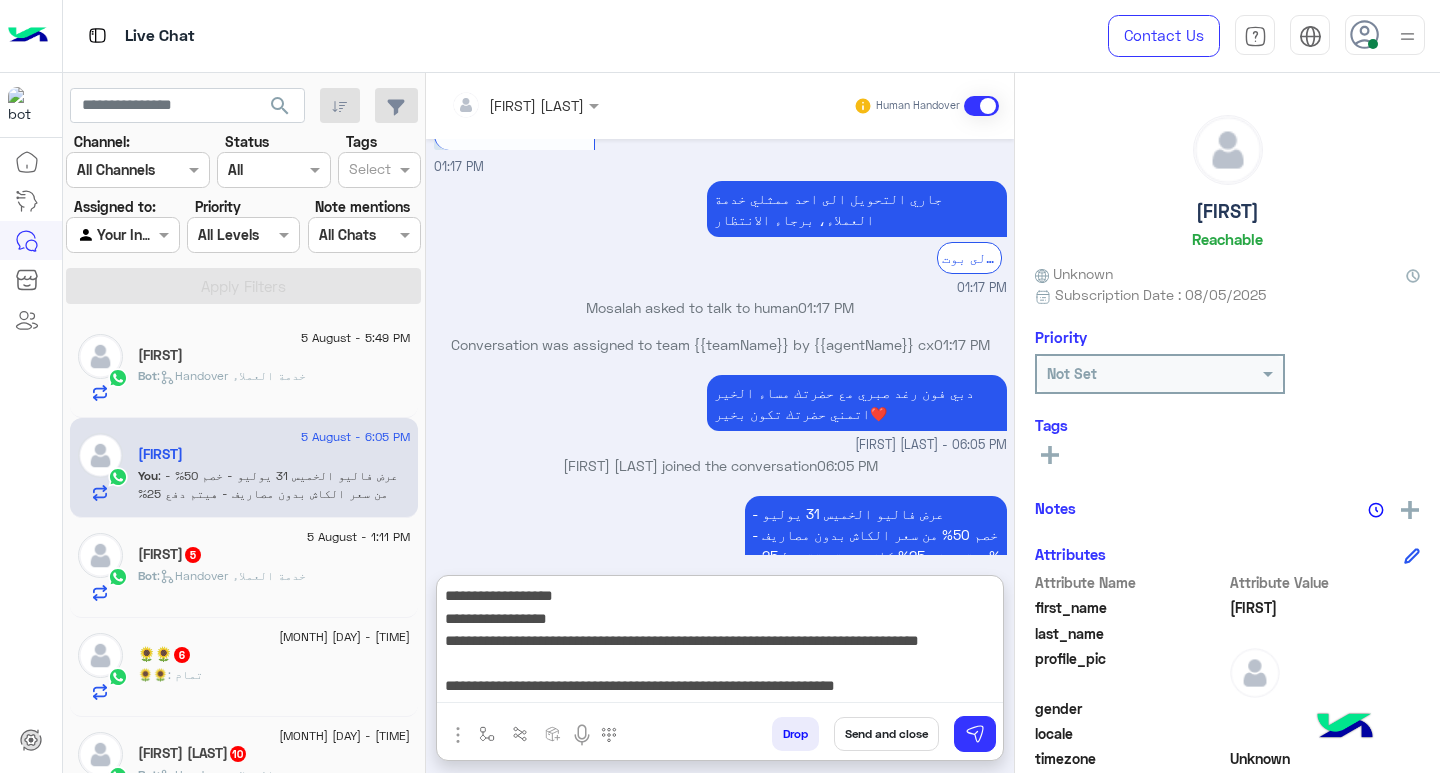 click on "**********" at bounding box center [720, 643] 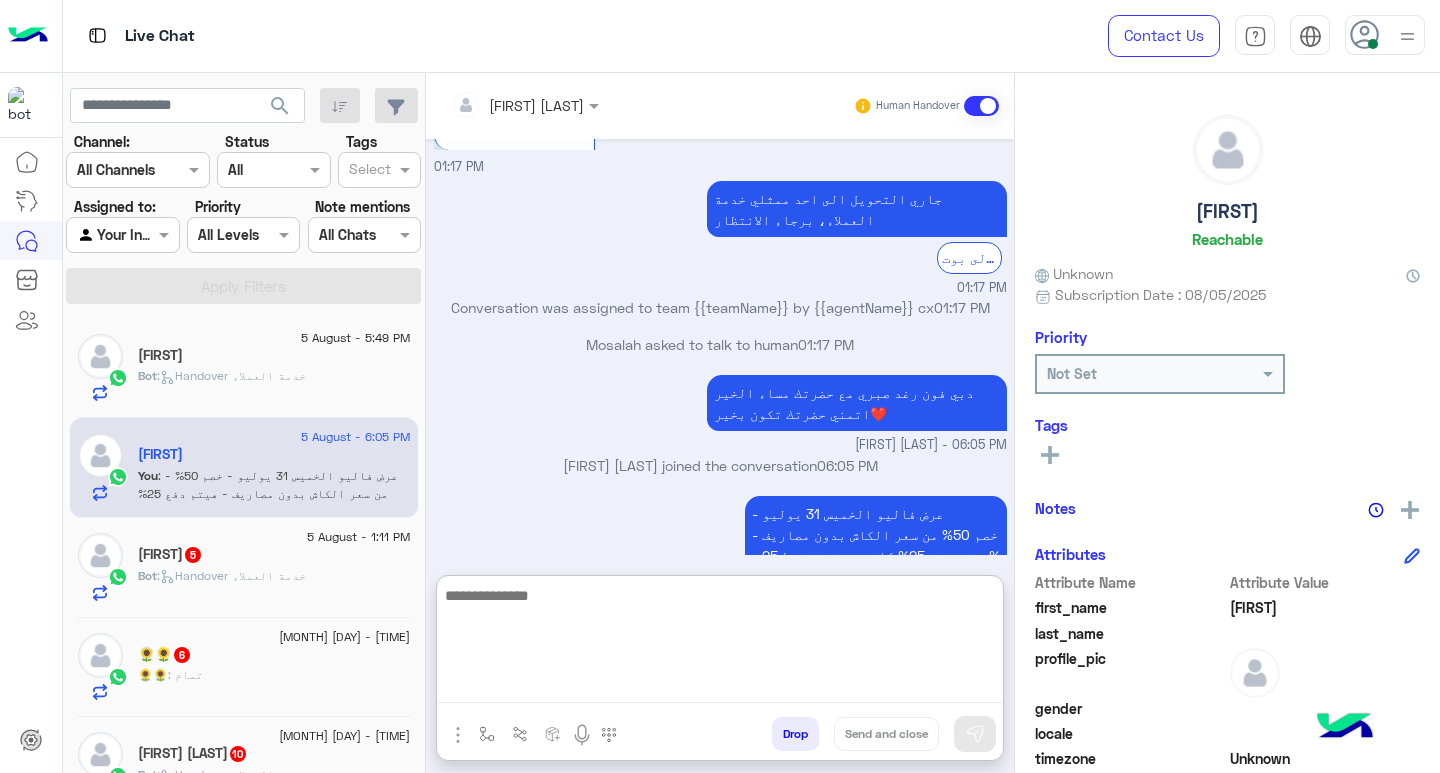 scroll, scrollTop: 1570, scrollLeft: 0, axis: vertical 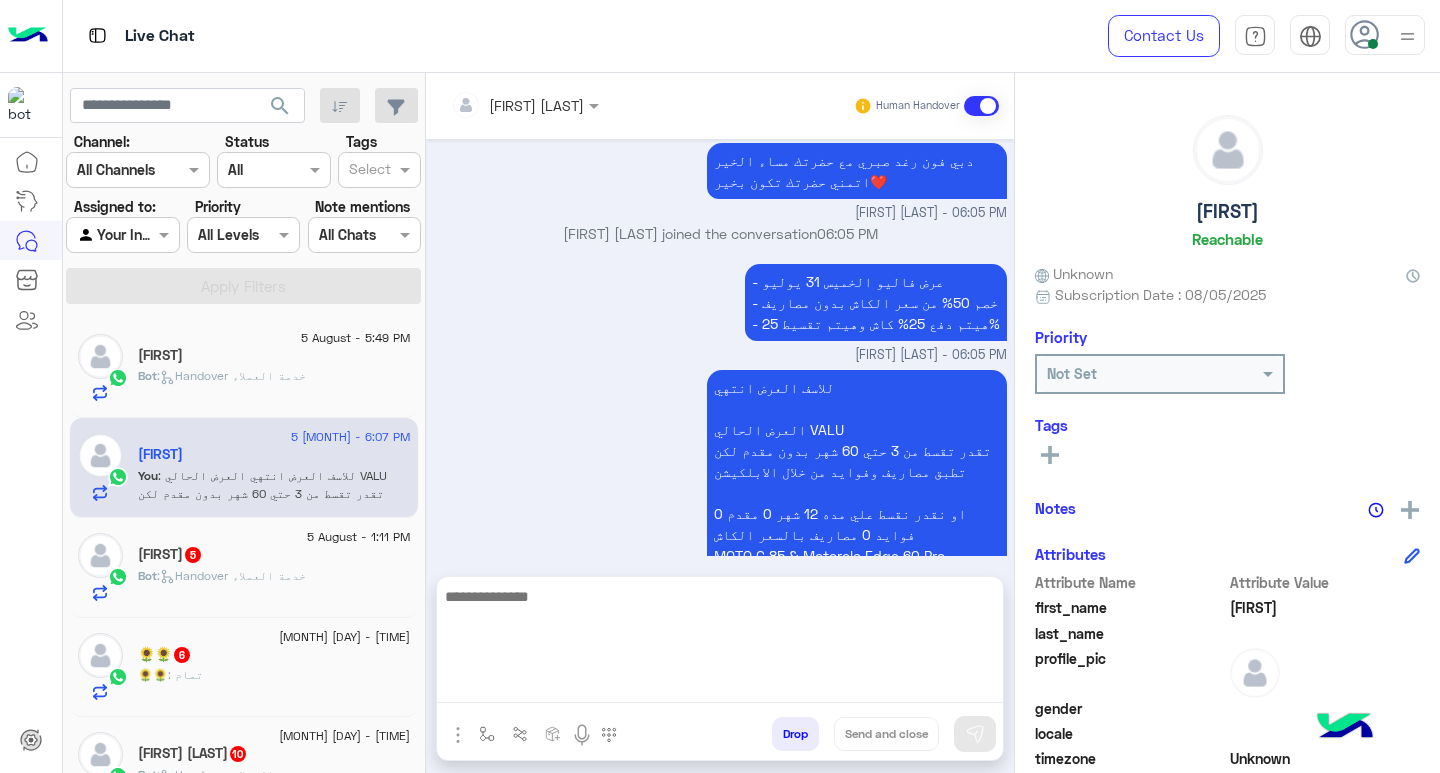 click on ":   Handover خدمة العملاء" 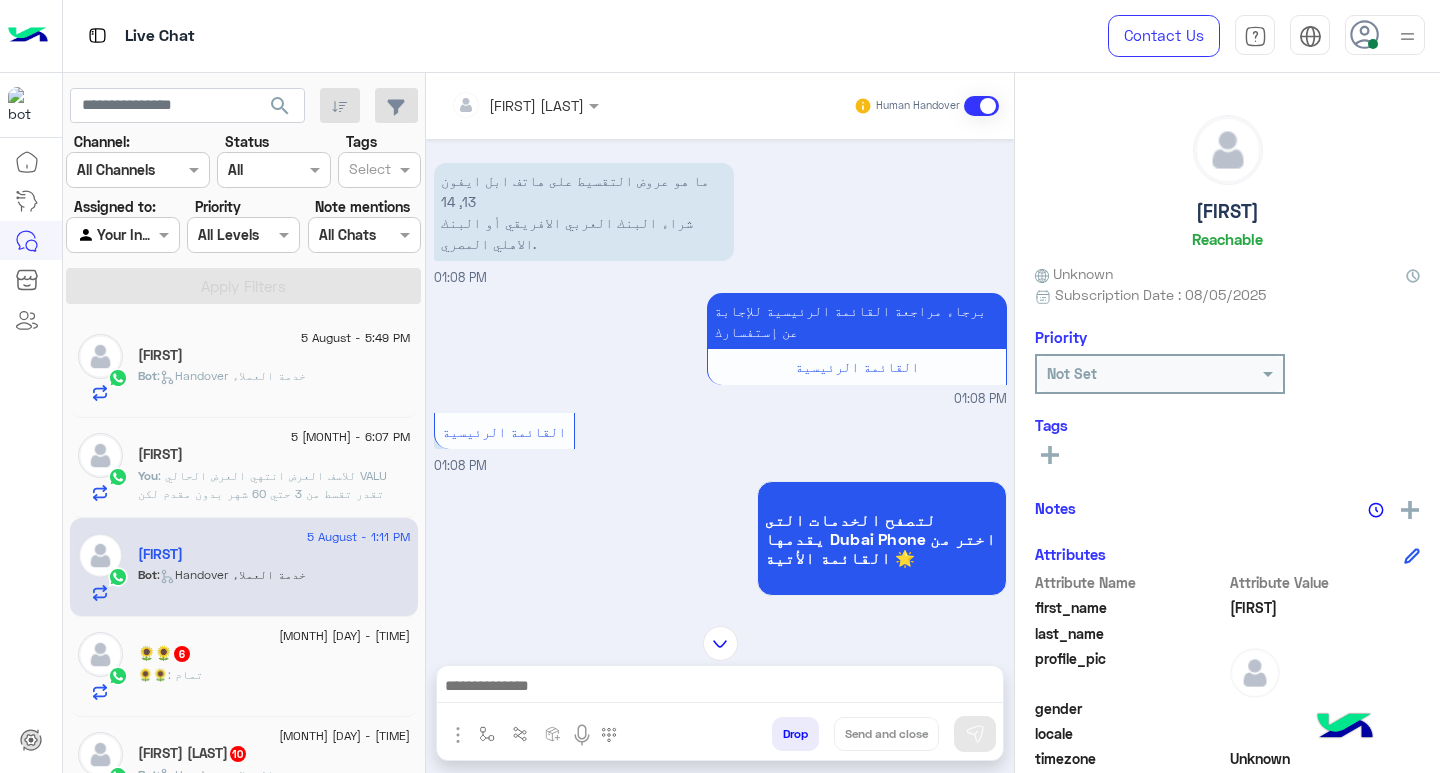 scroll, scrollTop: 0, scrollLeft: 0, axis: both 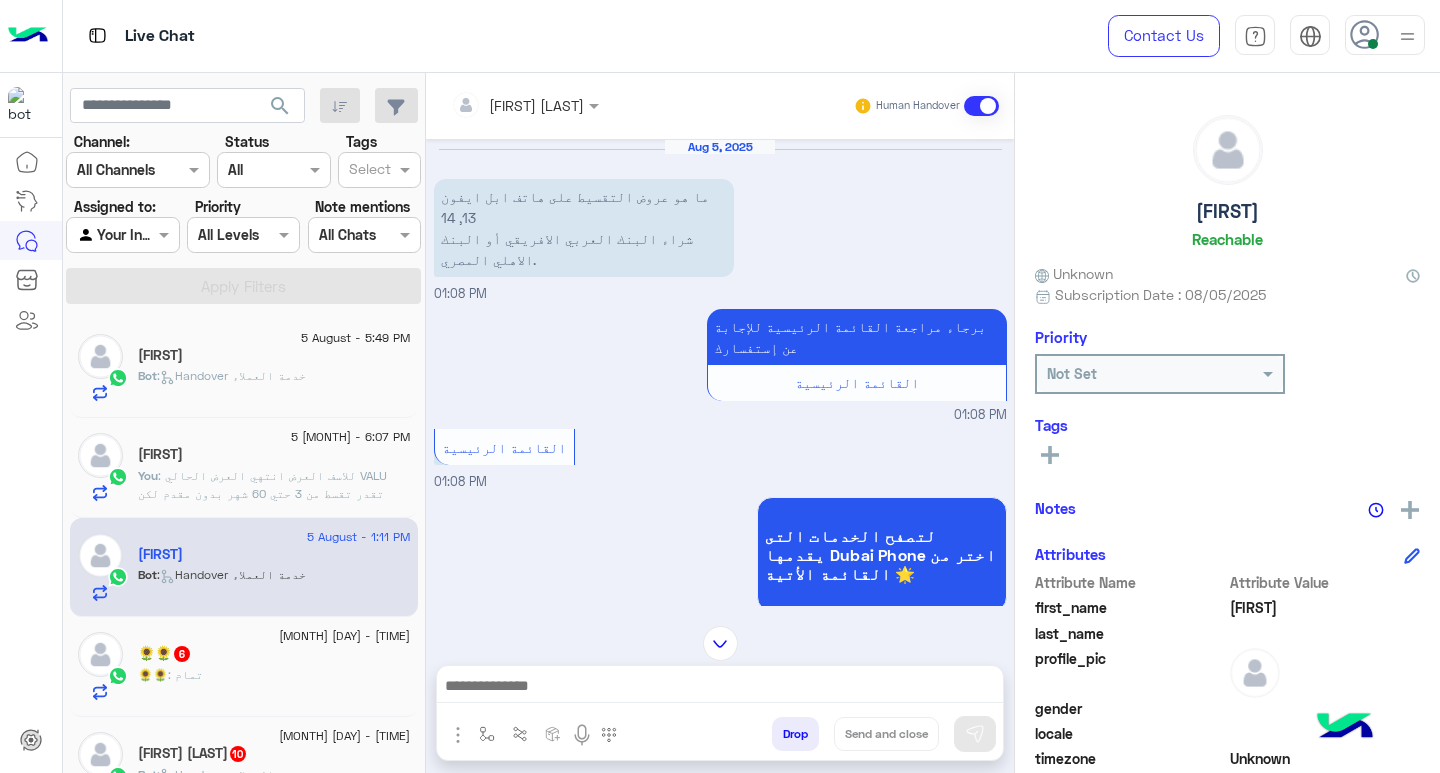 click on "Bot :   Handover خدمة العملاء" 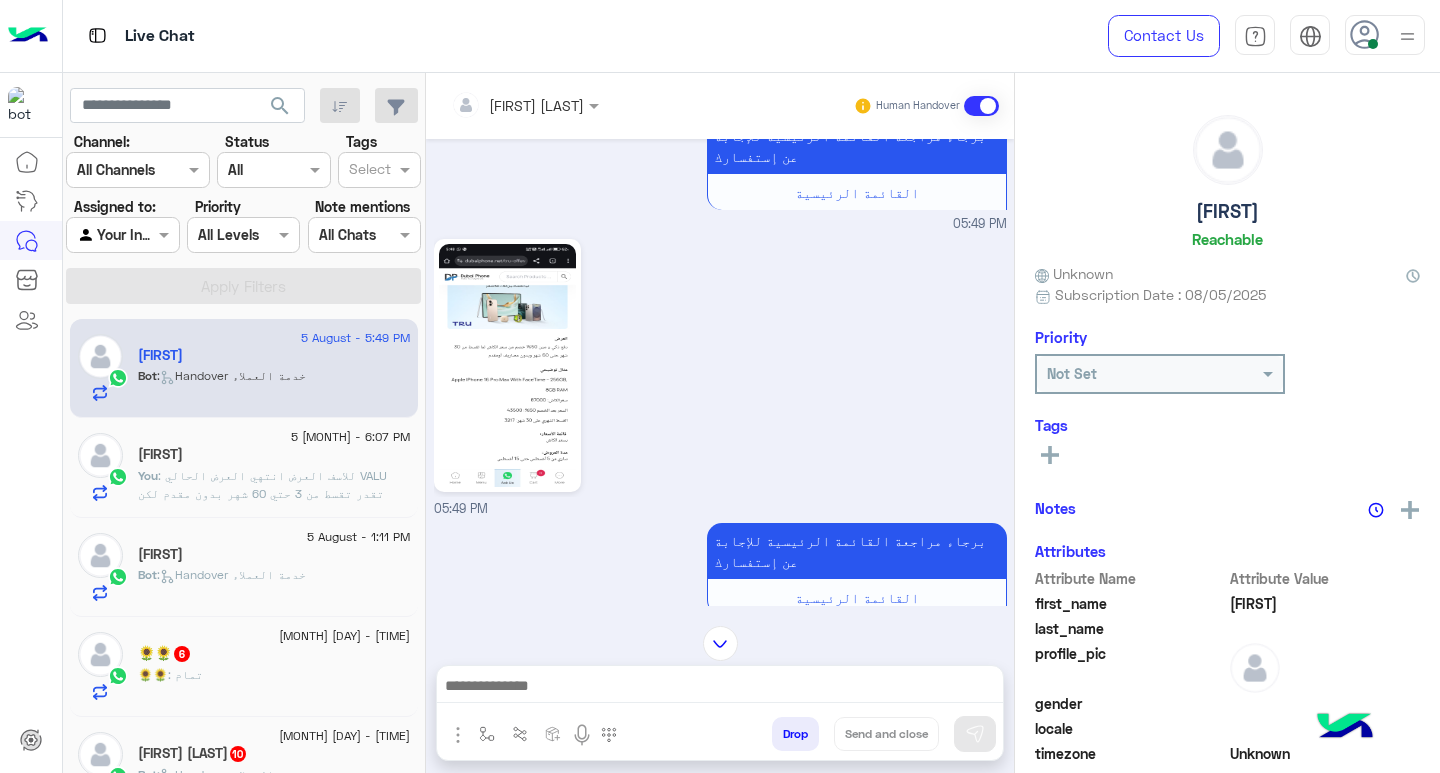 scroll, scrollTop: 265, scrollLeft: 0, axis: vertical 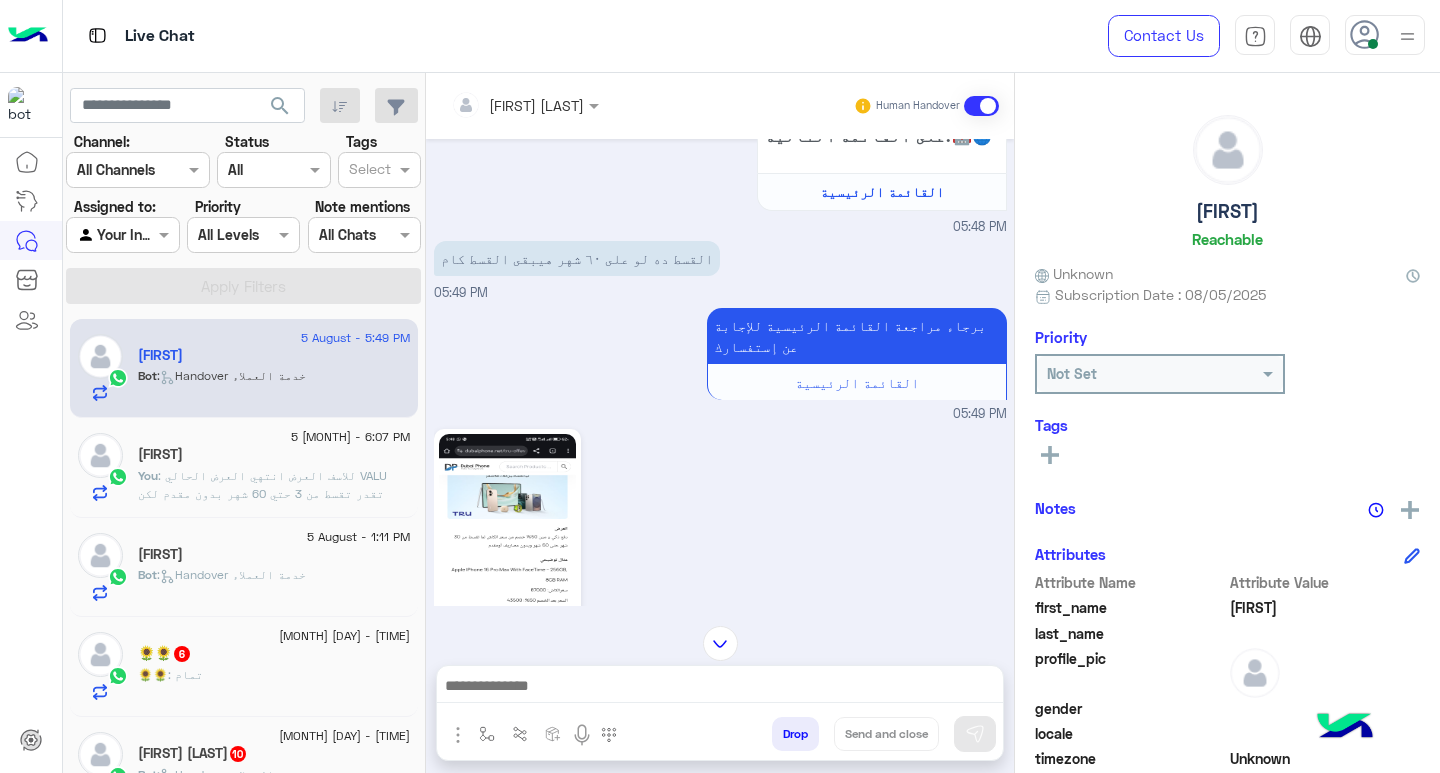 click on "Bot :   Handover خدمة العملاء" 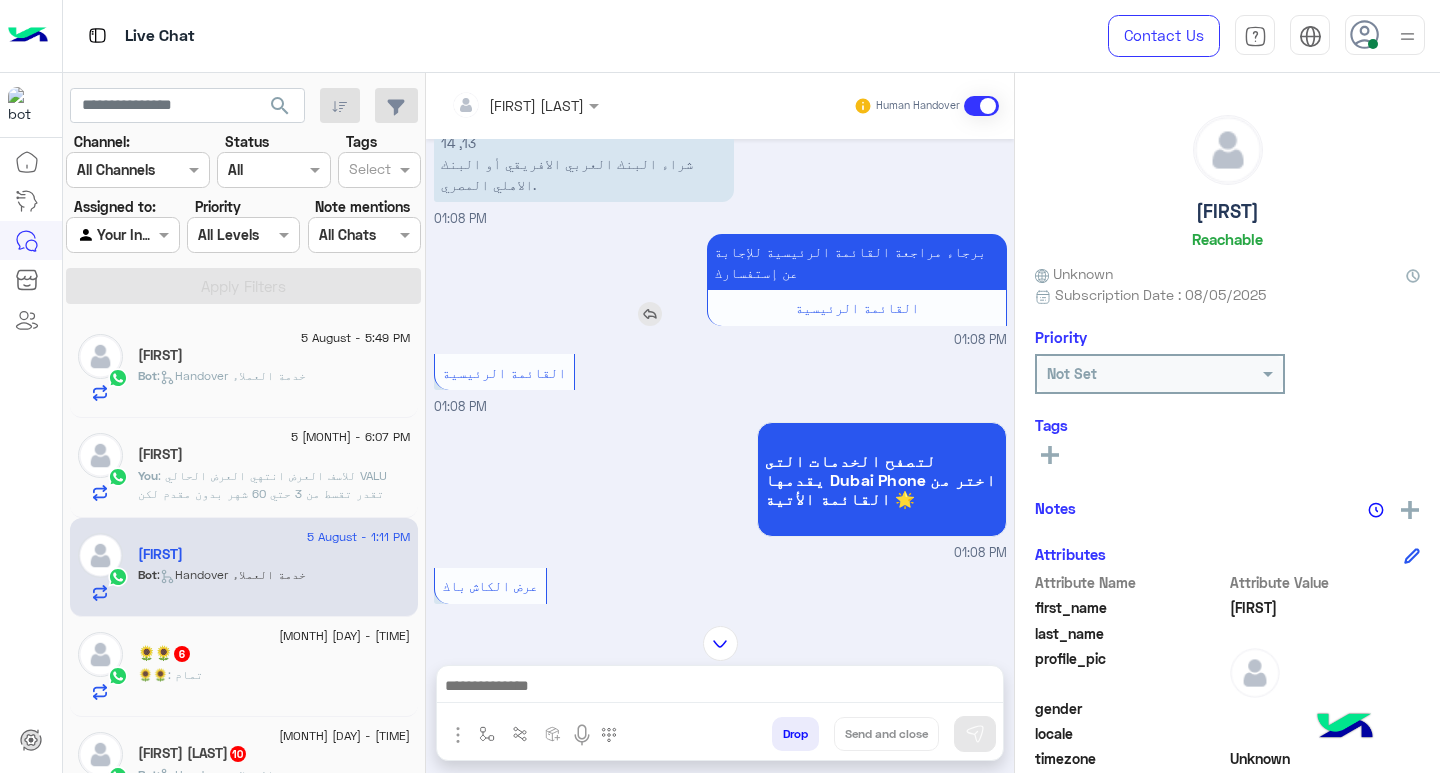 scroll, scrollTop: 0, scrollLeft: 0, axis: both 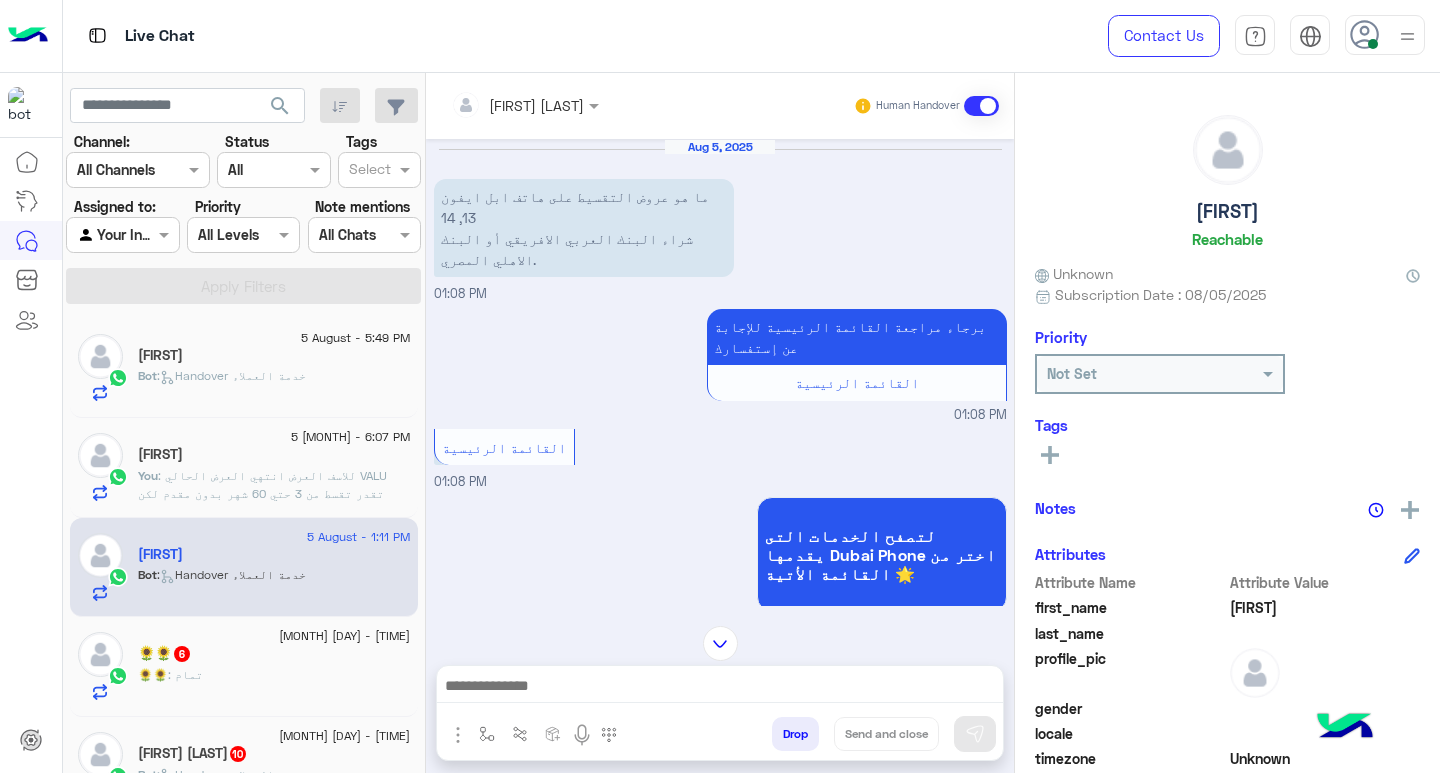 click on "Bot :   Handover خدمة العملاء" 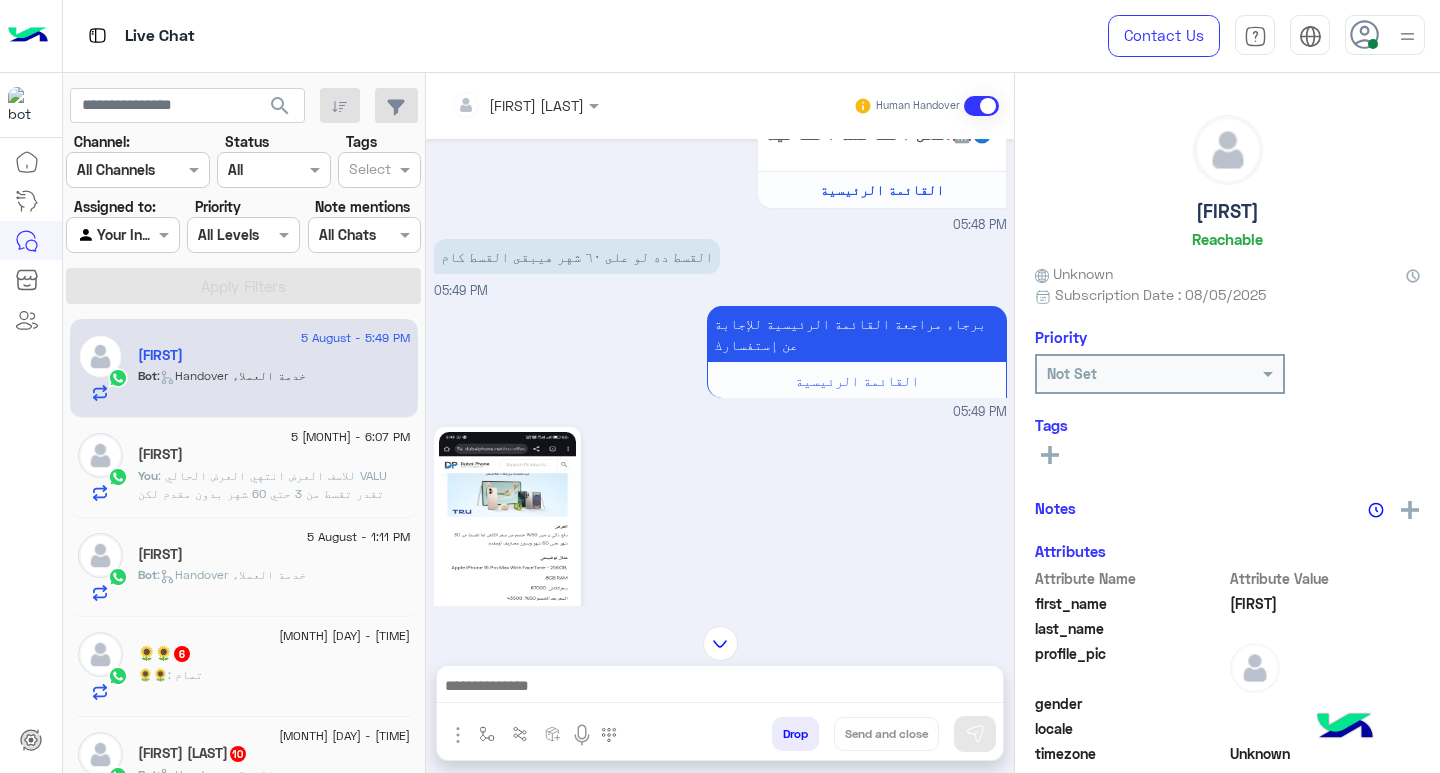 scroll, scrollTop: 265, scrollLeft: 0, axis: vertical 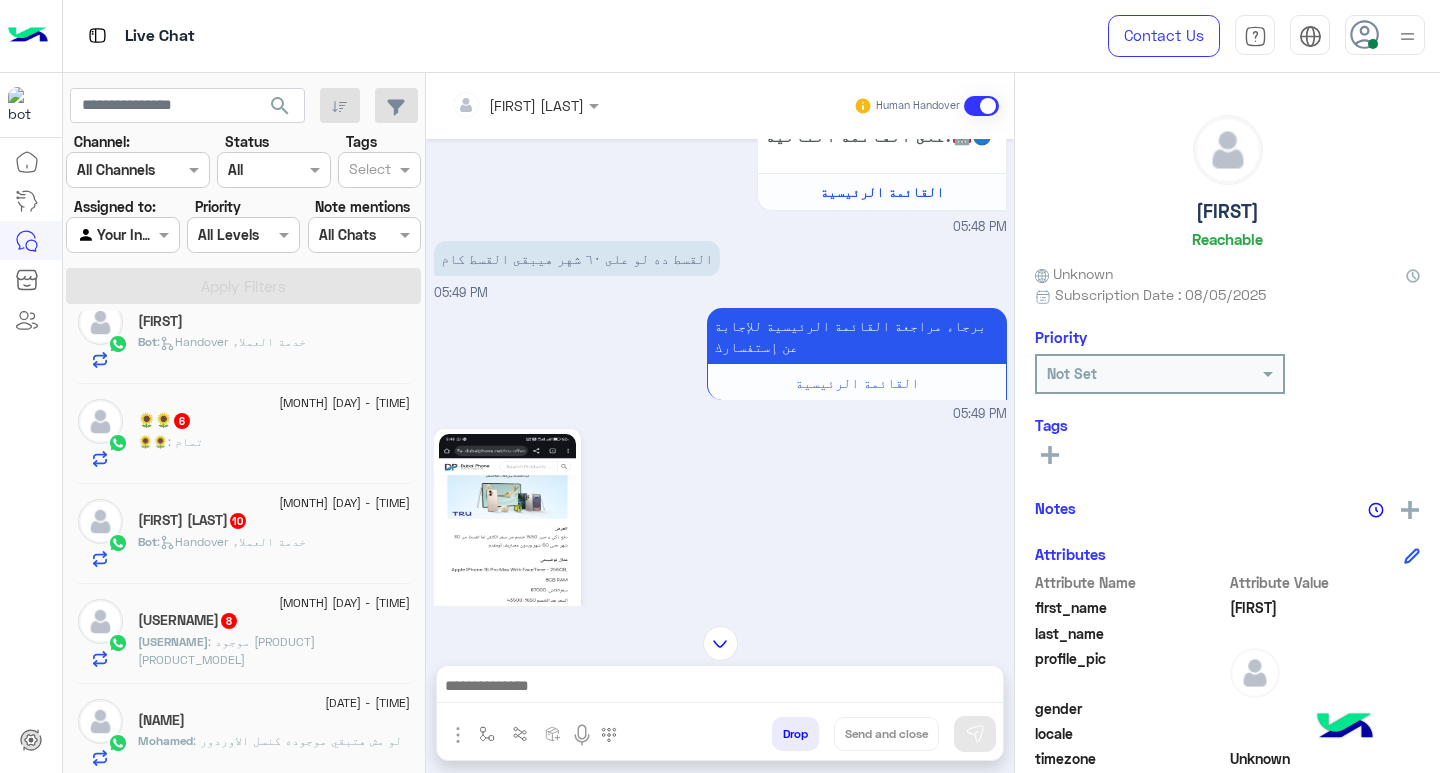click on "🌻🌻 : تمام" 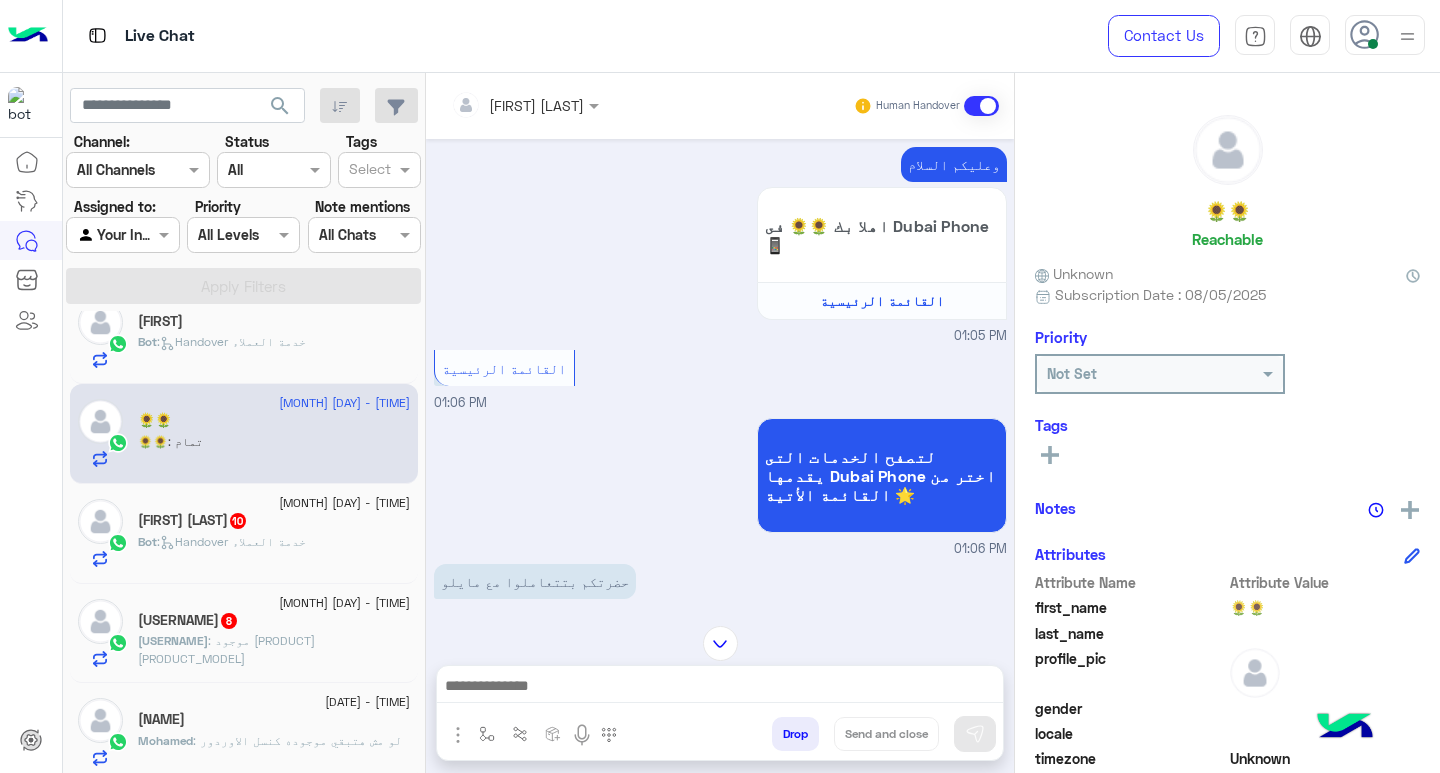 scroll, scrollTop: 332, scrollLeft: 0, axis: vertical 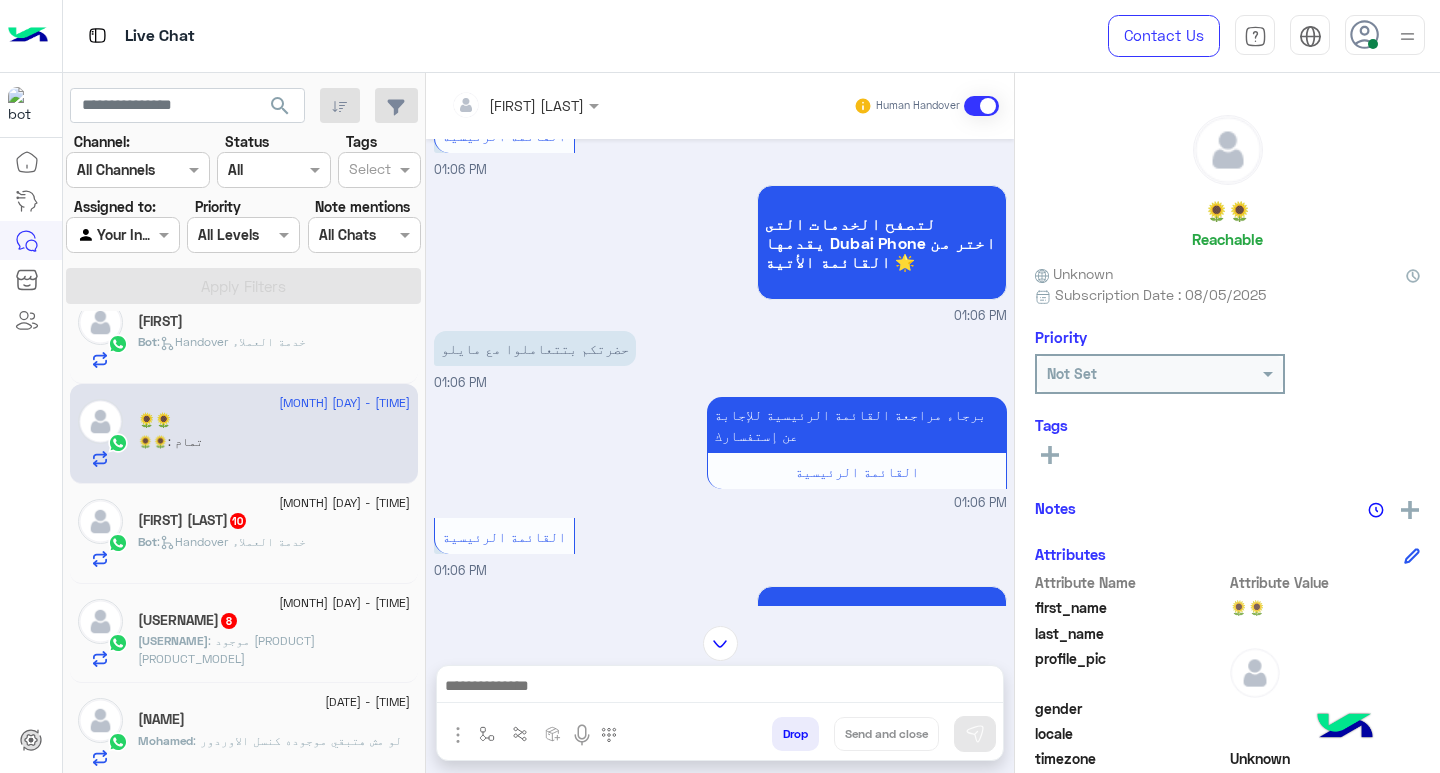 click on "[FIRST] [LAST] 10" 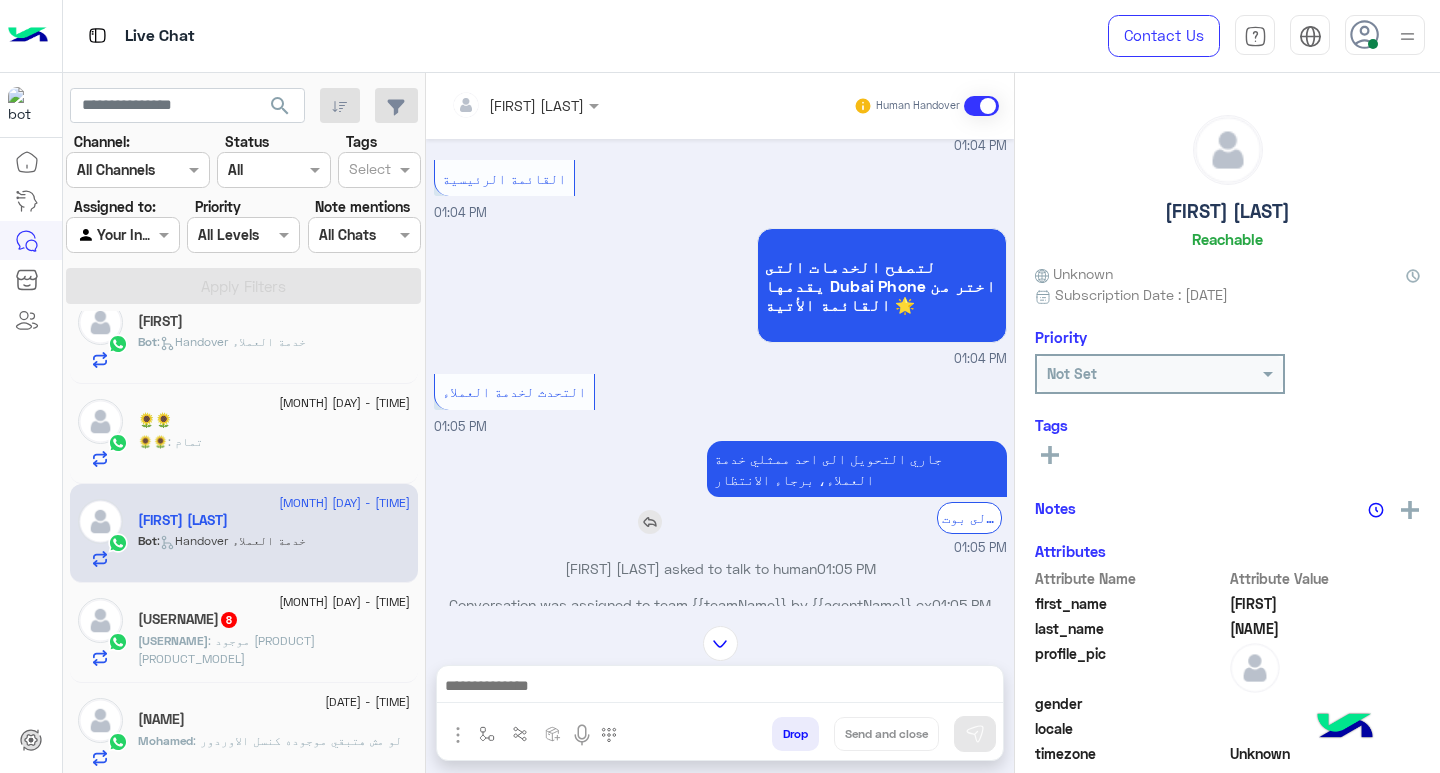 scroll, scrollTop: 814, scrollLeft: 0, axis: vertical 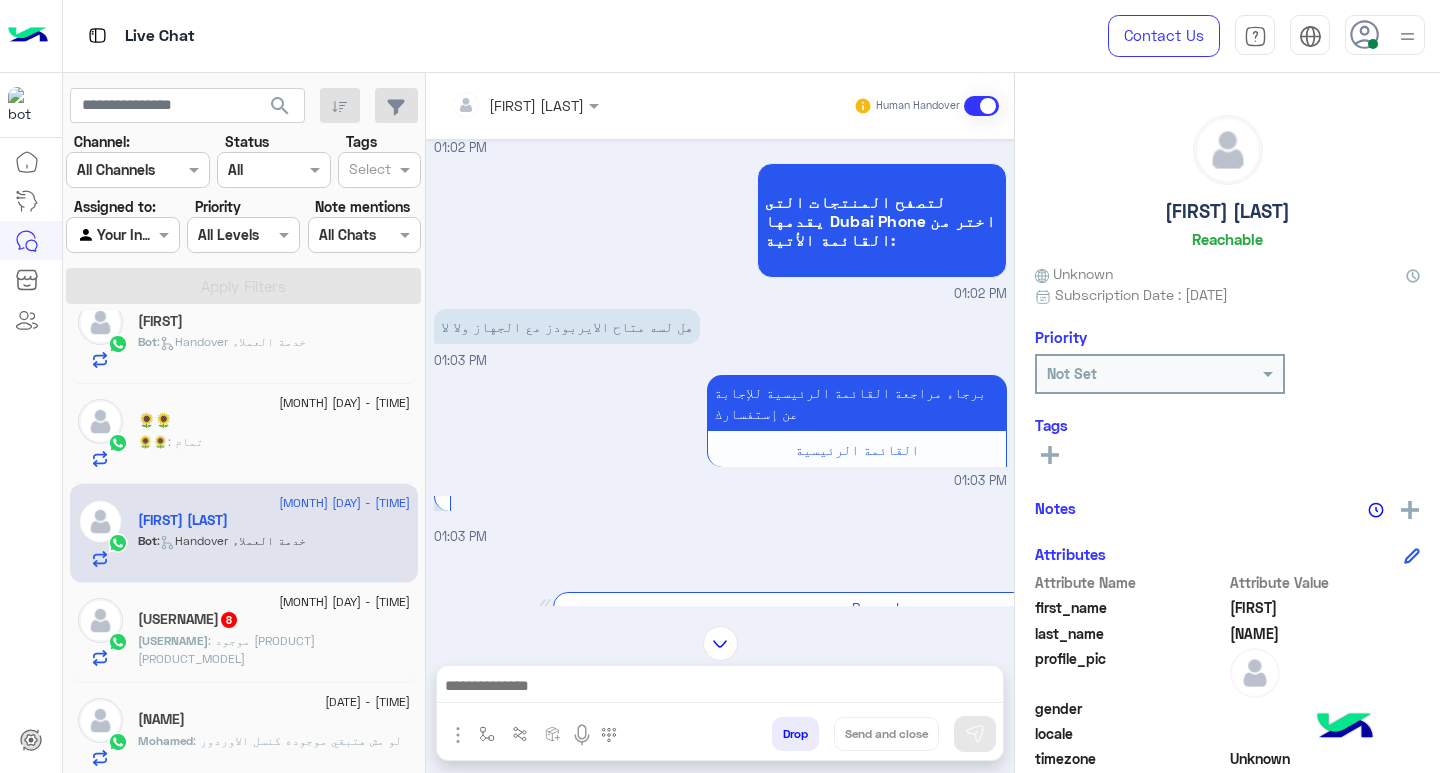click at bounding box center [525, 104] 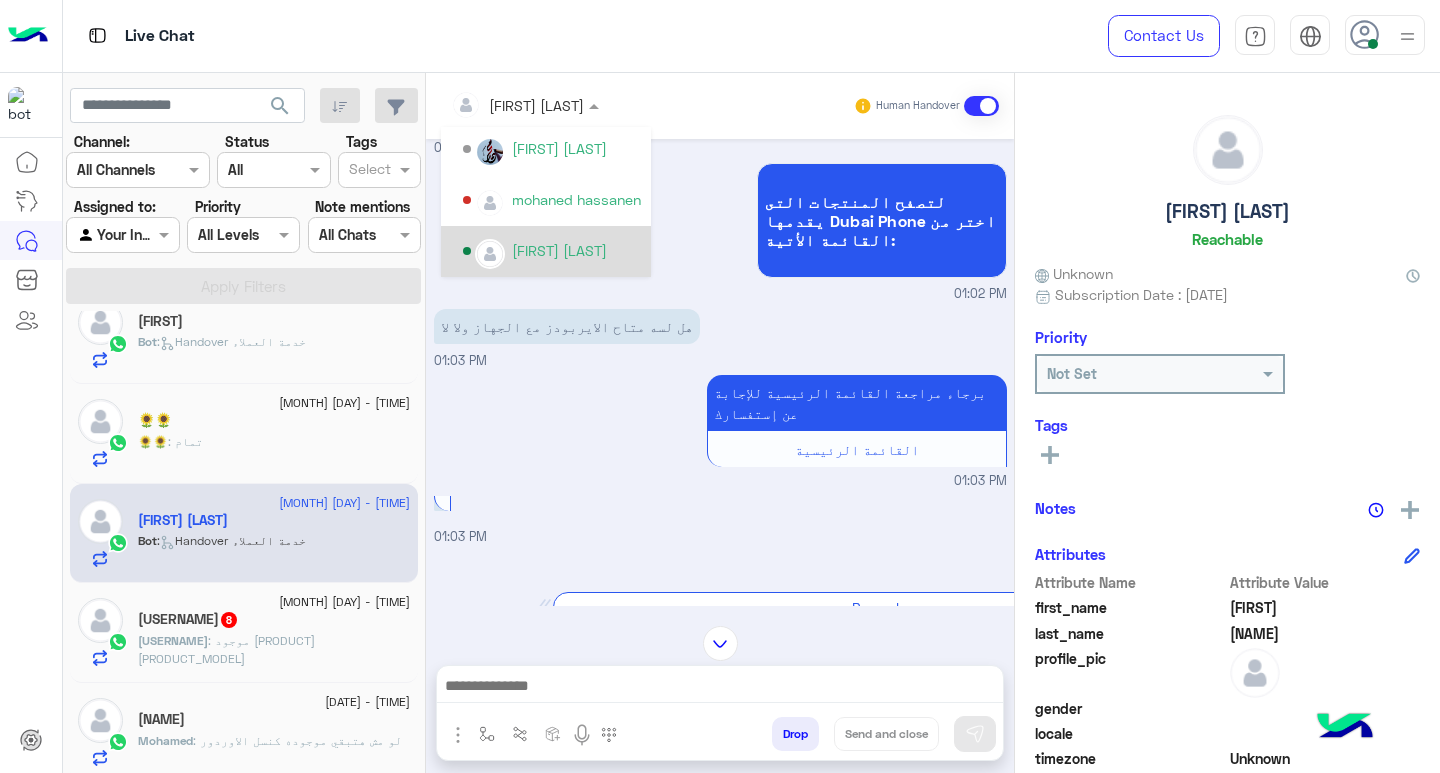 scroll, scrollTop: 448, scrollLeft: 0, axis: vertical 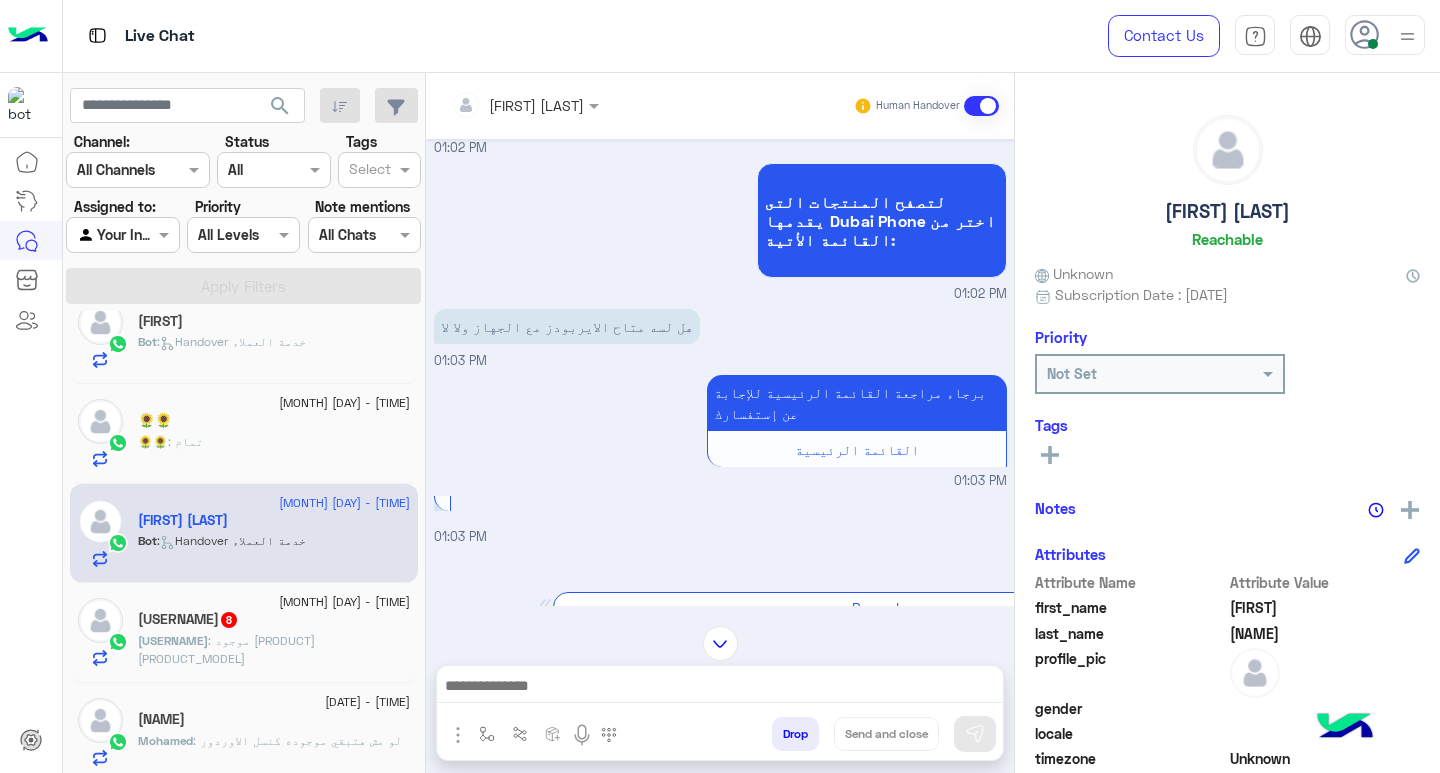 click on "برجاء مراجعة القائمة الرئيسية للإجابة عن إستفسارك  القائمة الرئيسية     01:03 PM" at bounding box center (720, 430) 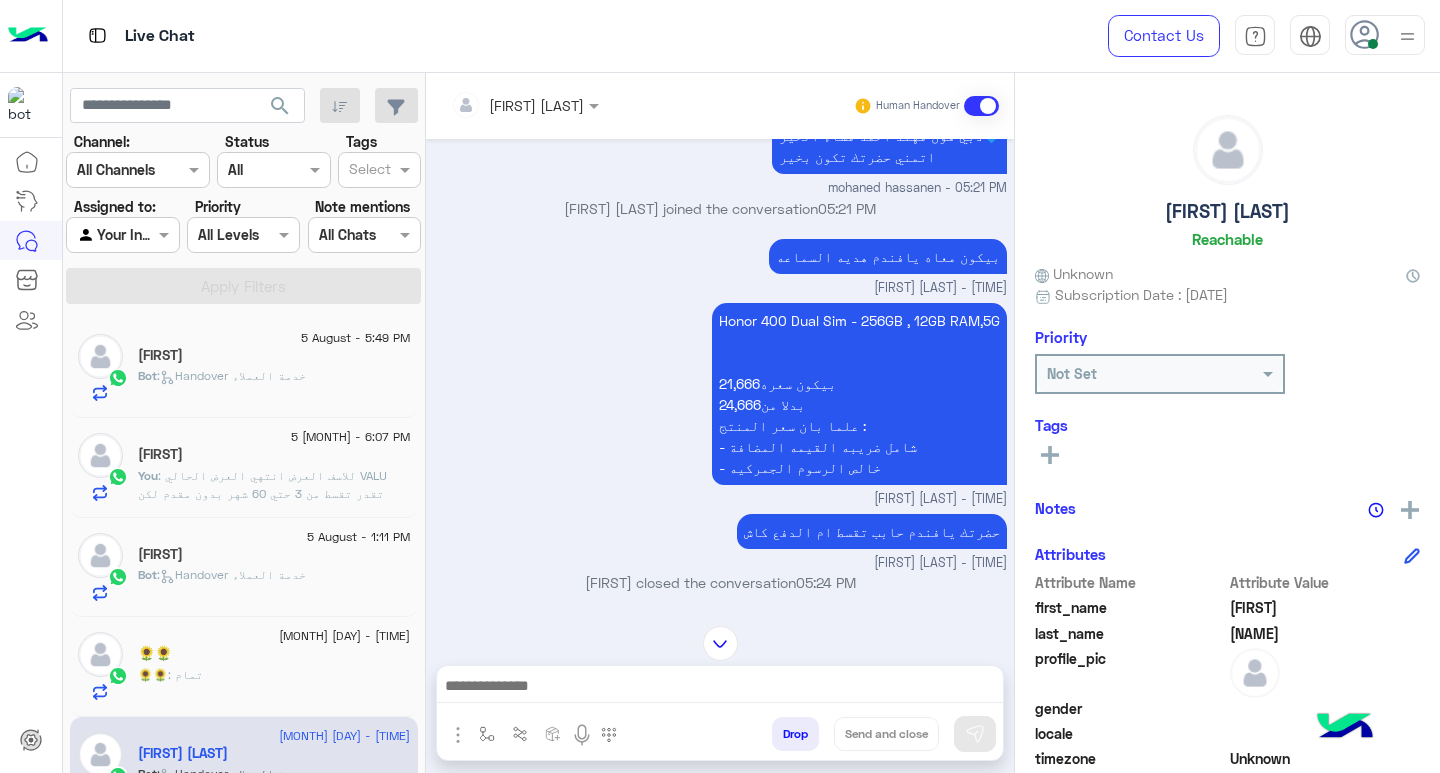 scroll, scrollTop: 1282, scrollLeft: 0, axis: vertical 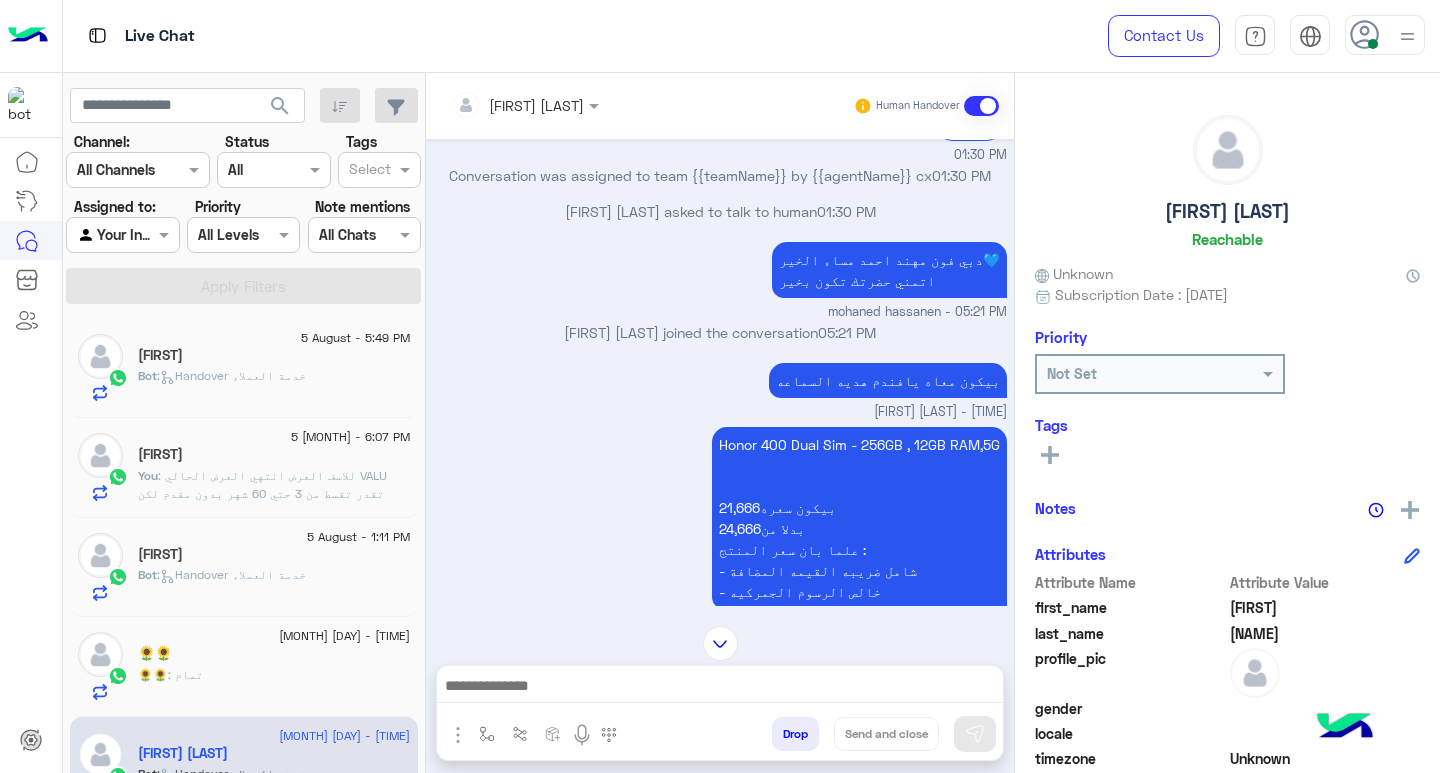 click at bounding box center (720, 688) 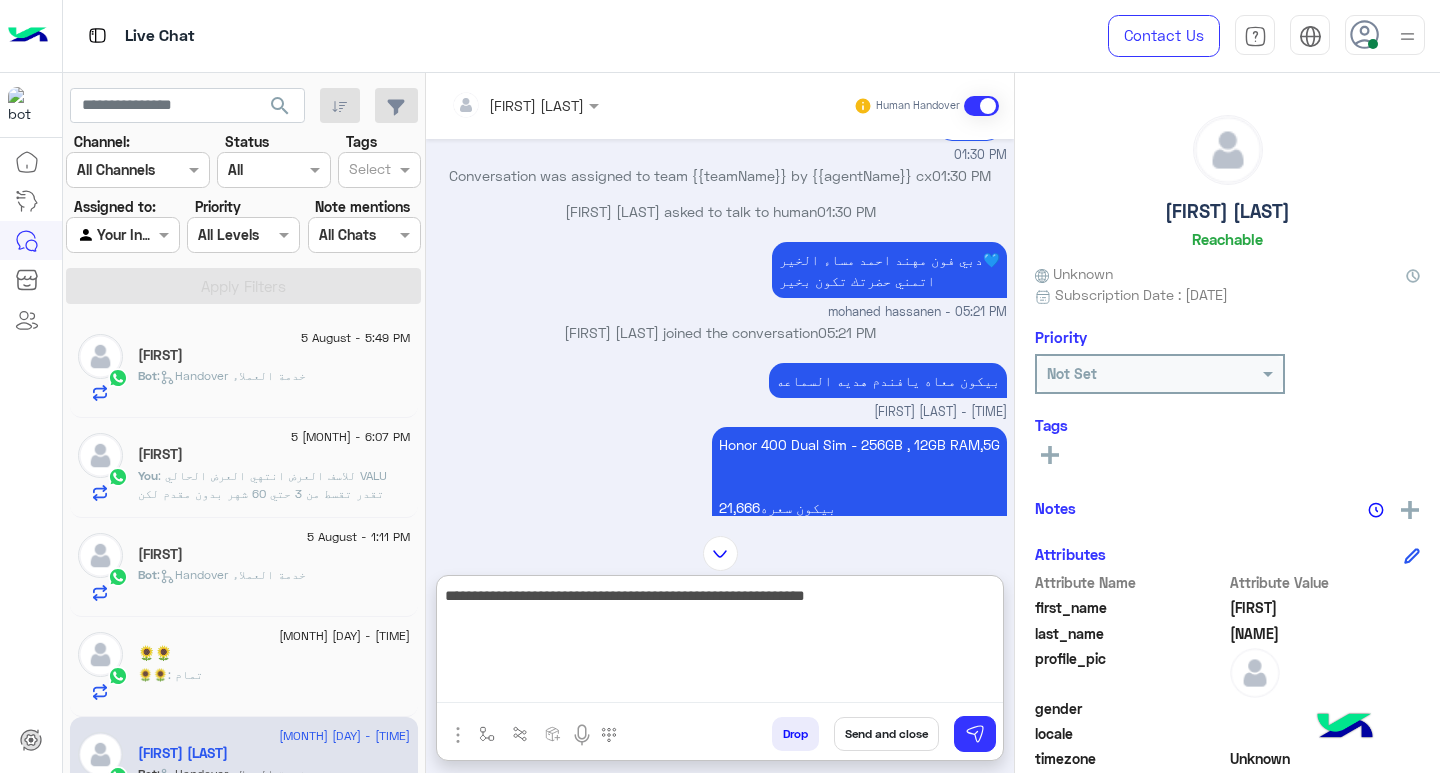 type on "**********" 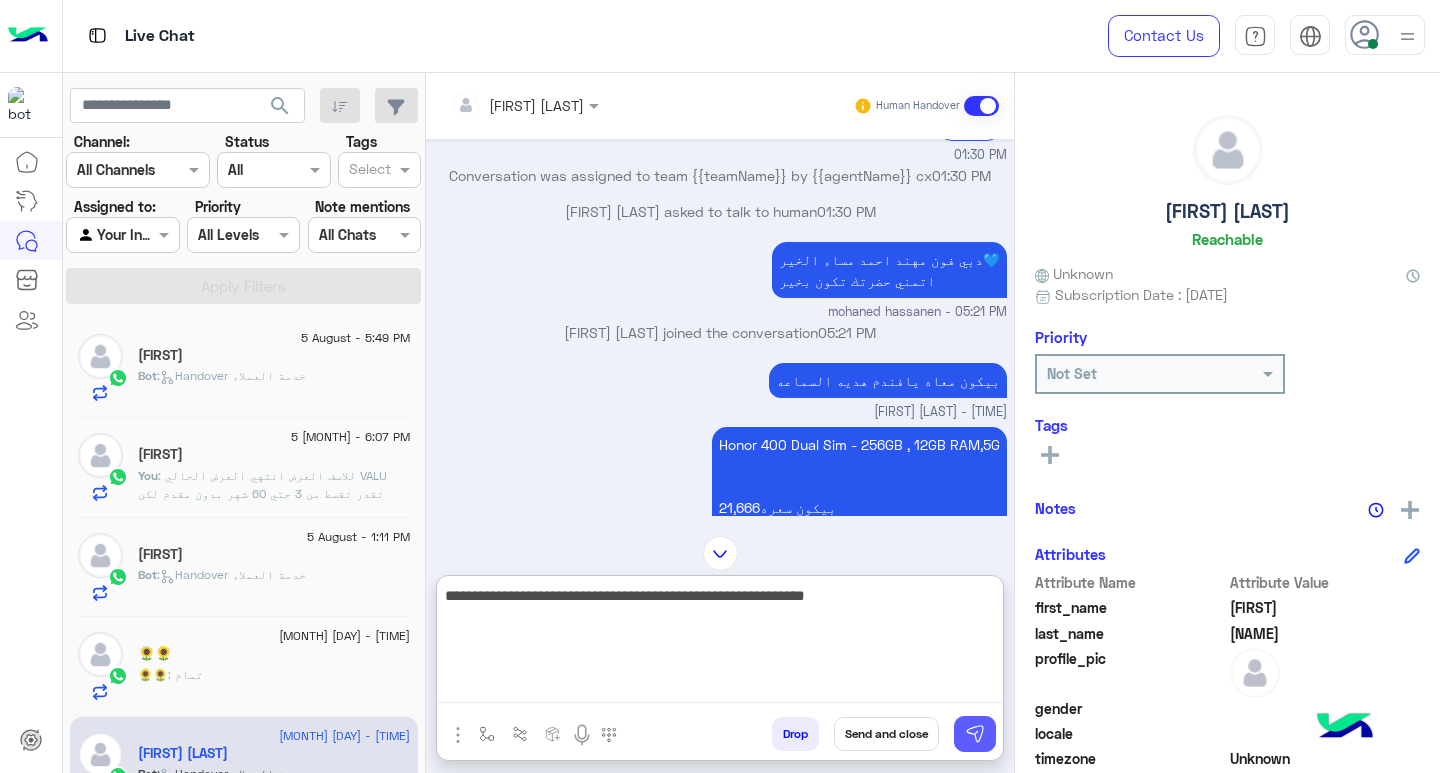 click at bounding box center [975, 734] 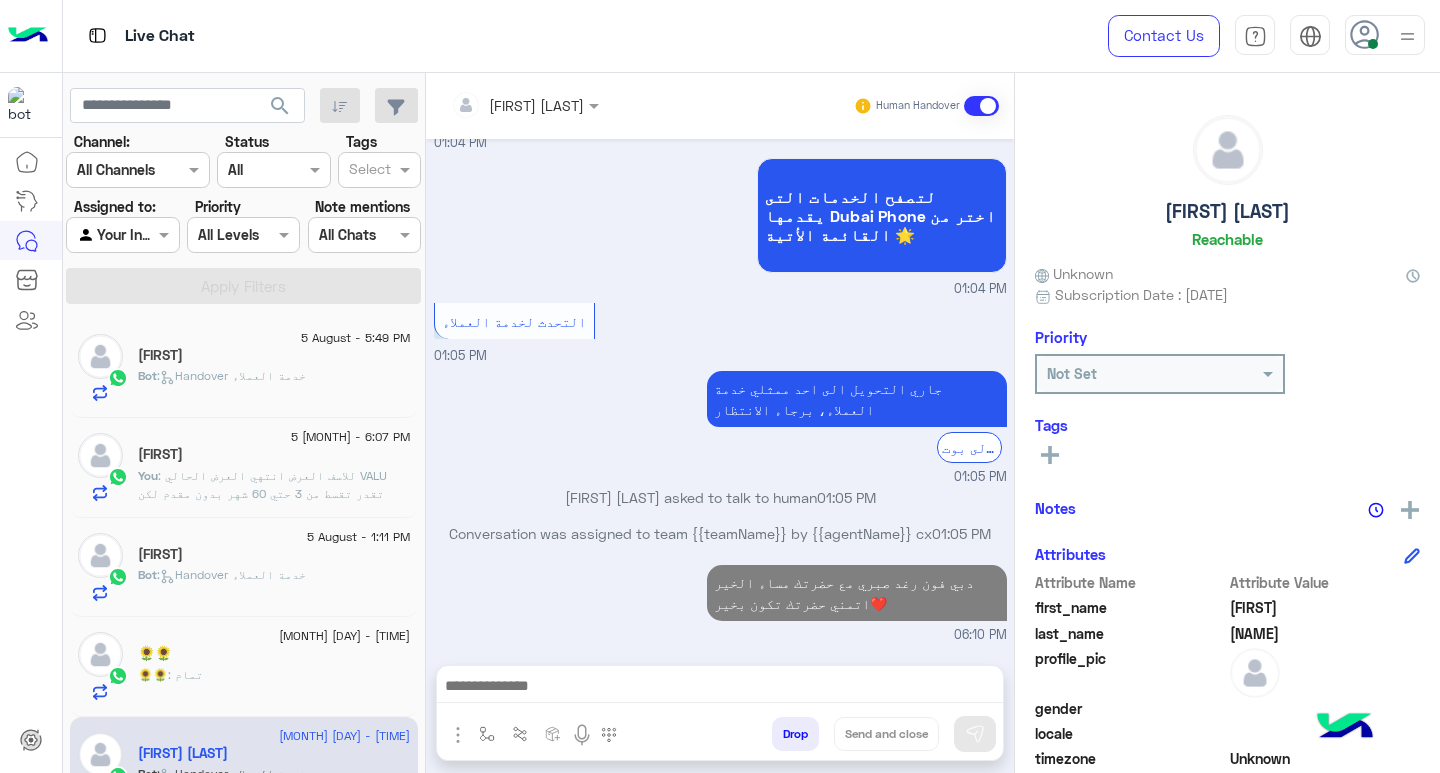 scroll, scrollTop: 3859, scrollLeft: 0, axis: vertical 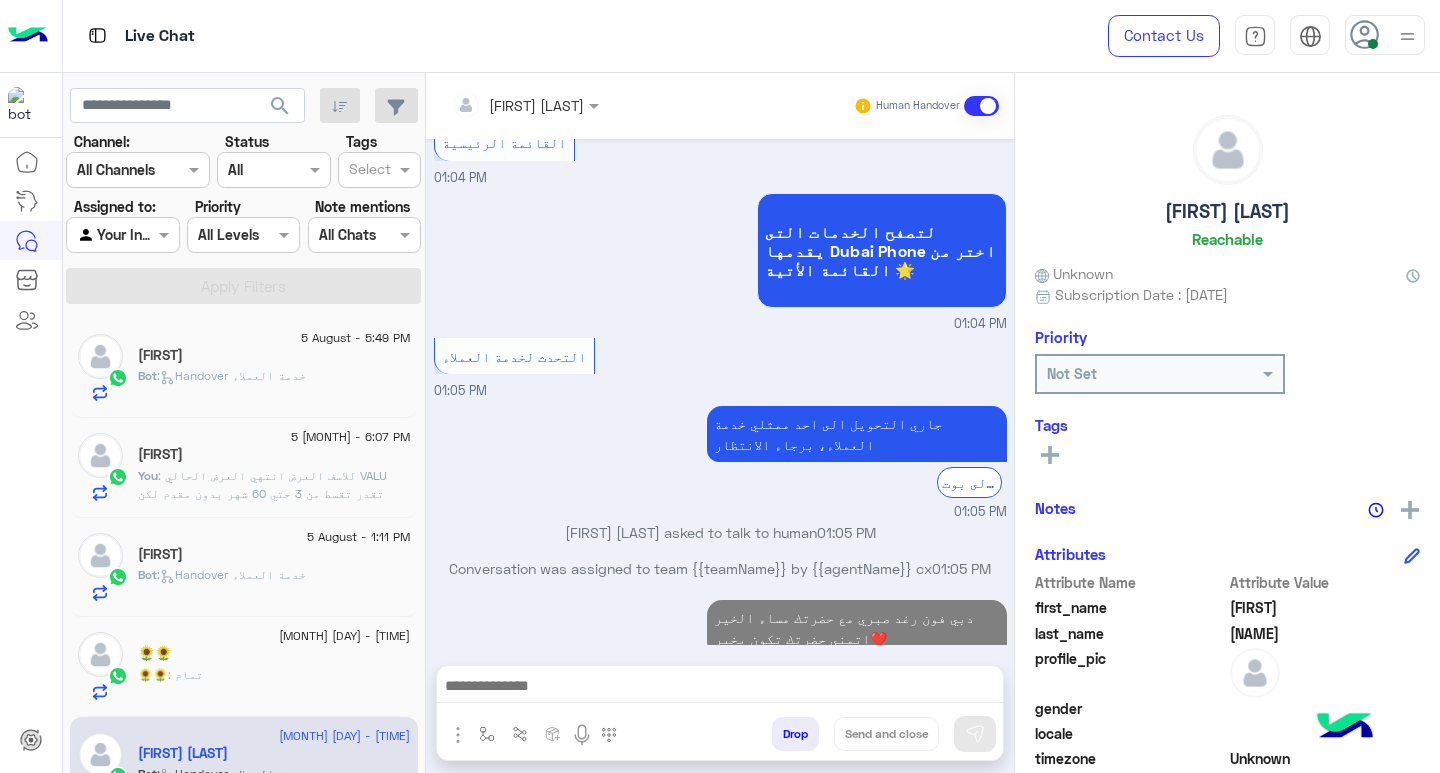 drag, startPoint x: 962, startPoint y: 689, endPoint x: 965, endPoint y: 722, distance: 33.13608 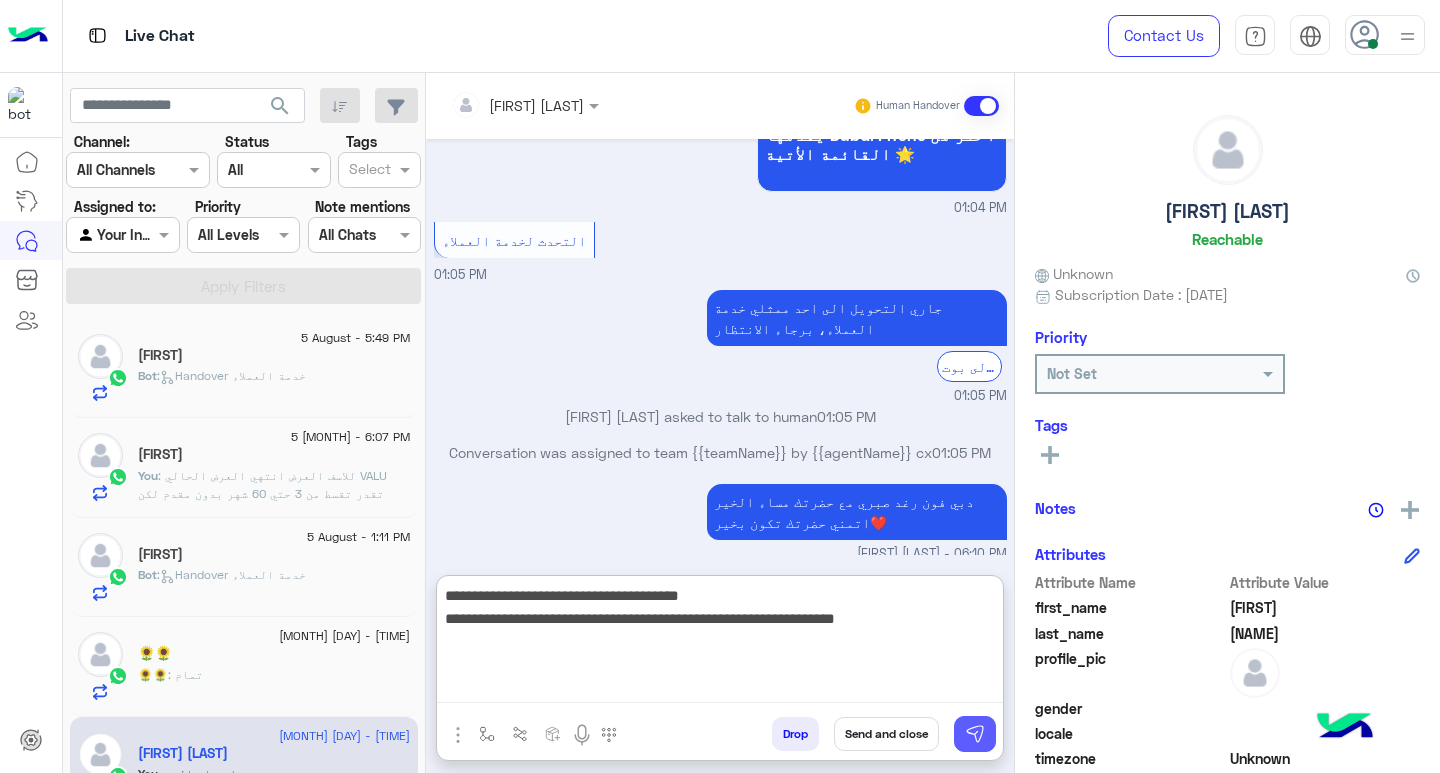 type on "**********" 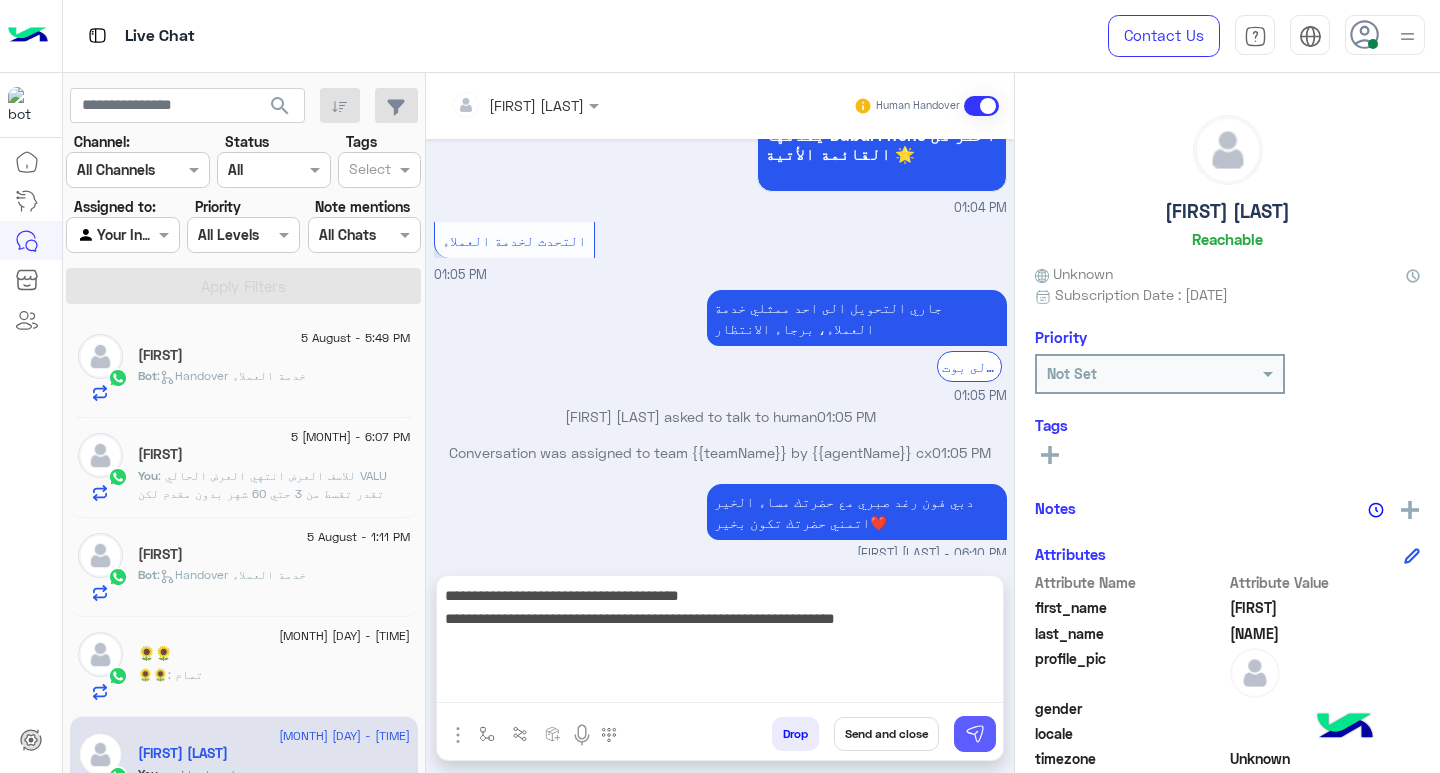 click at bounding box center [975, 734] 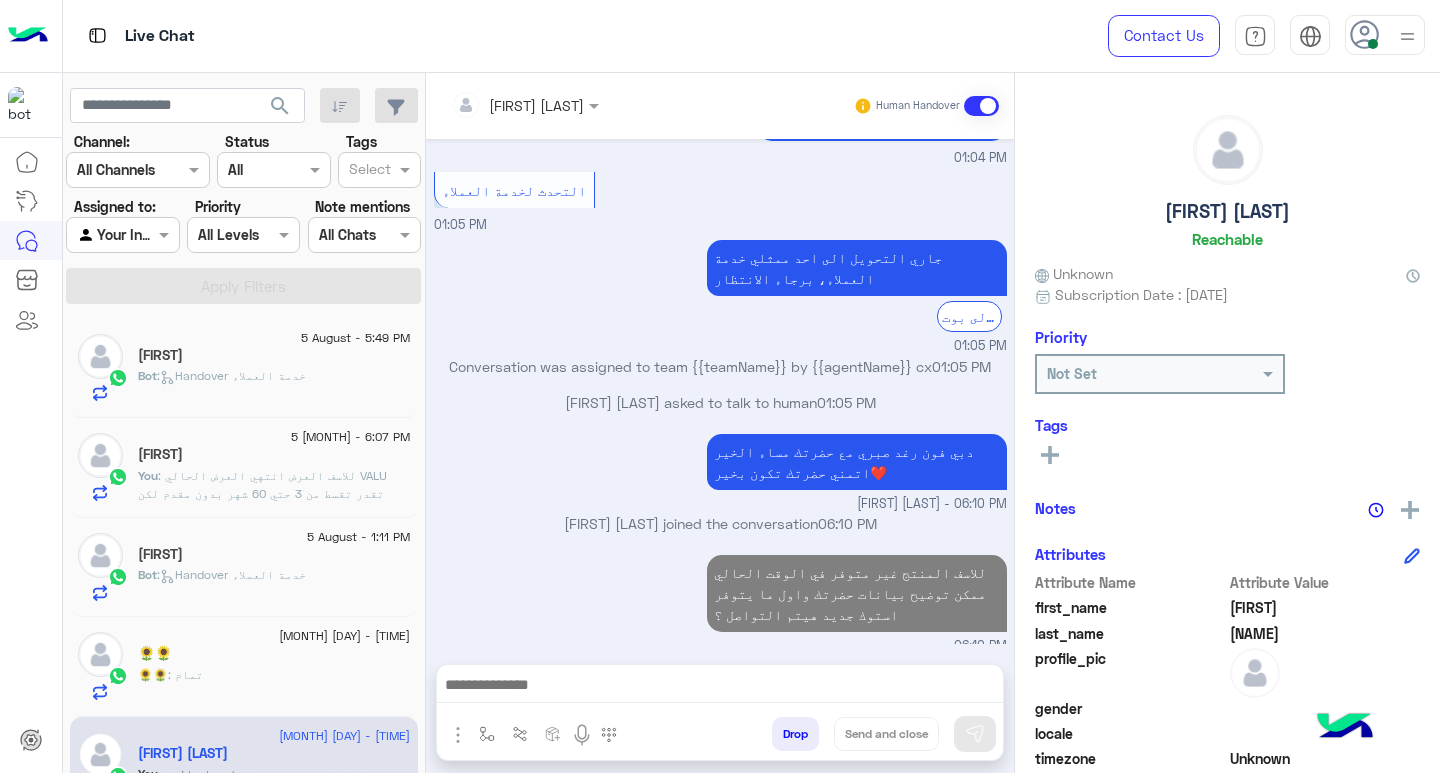 scroll, scrollTop: 4001, scrollLeft: 0, axis: vertical 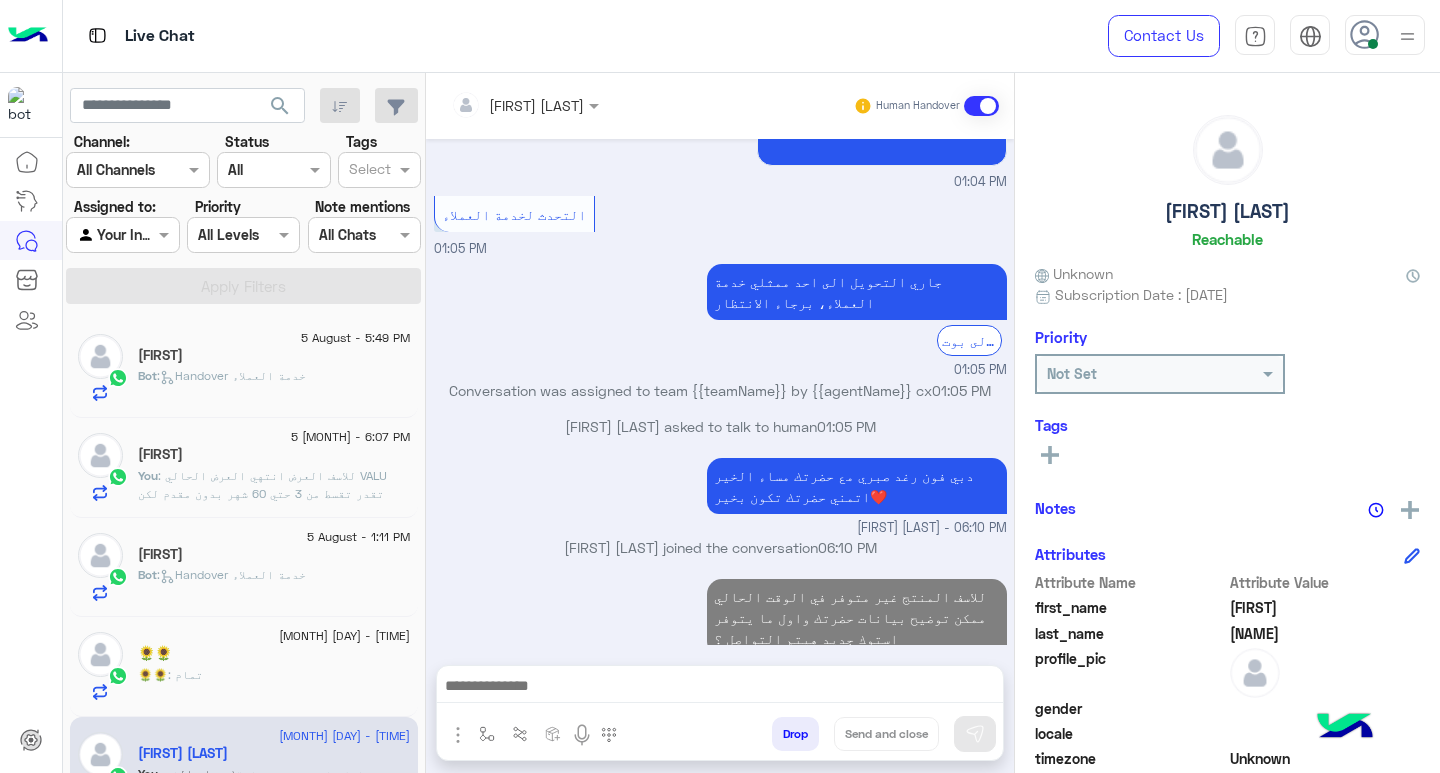 click on ":   Handover خدمة العملاء" 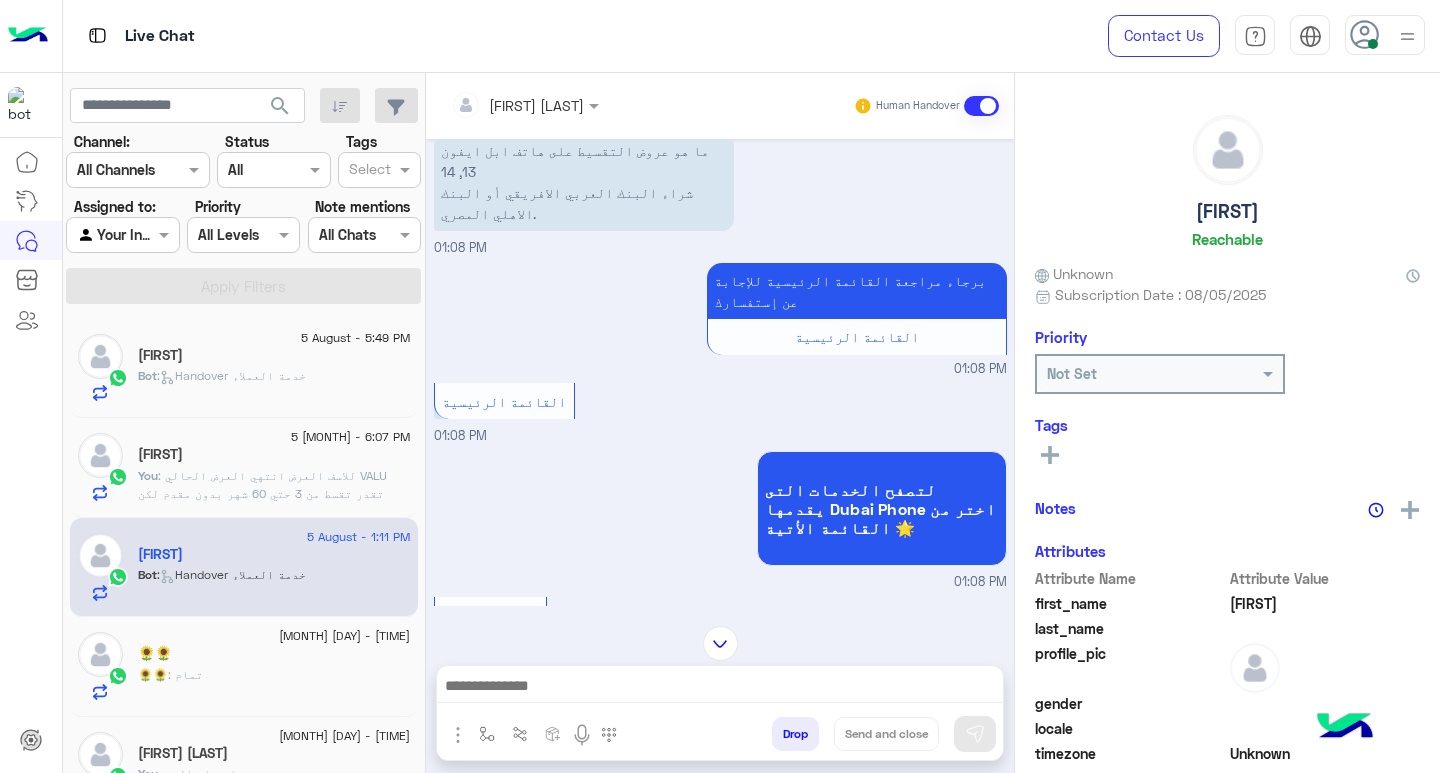 scroll, scrollTop: 0, scrollLeft: 0, axis: both 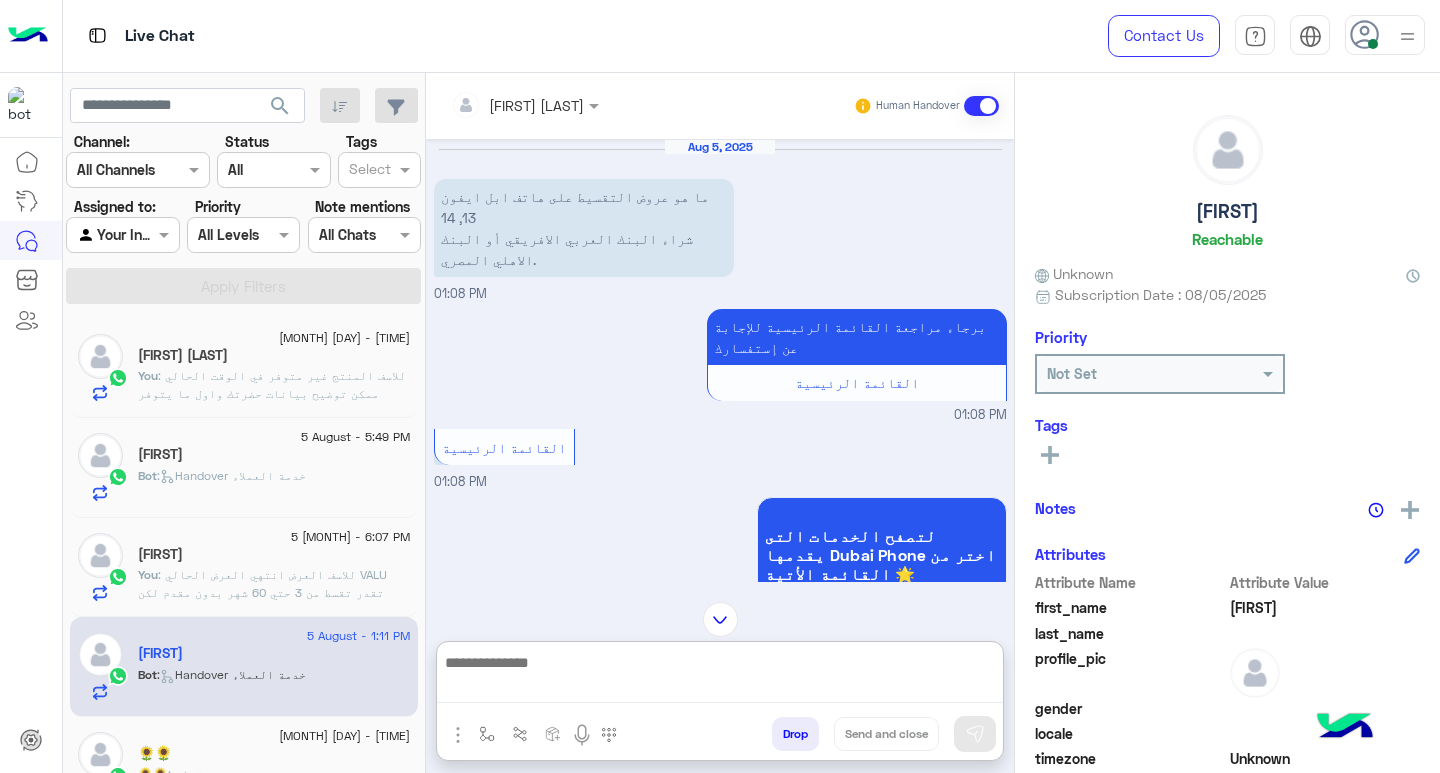 click at bounding box center [720, 676] 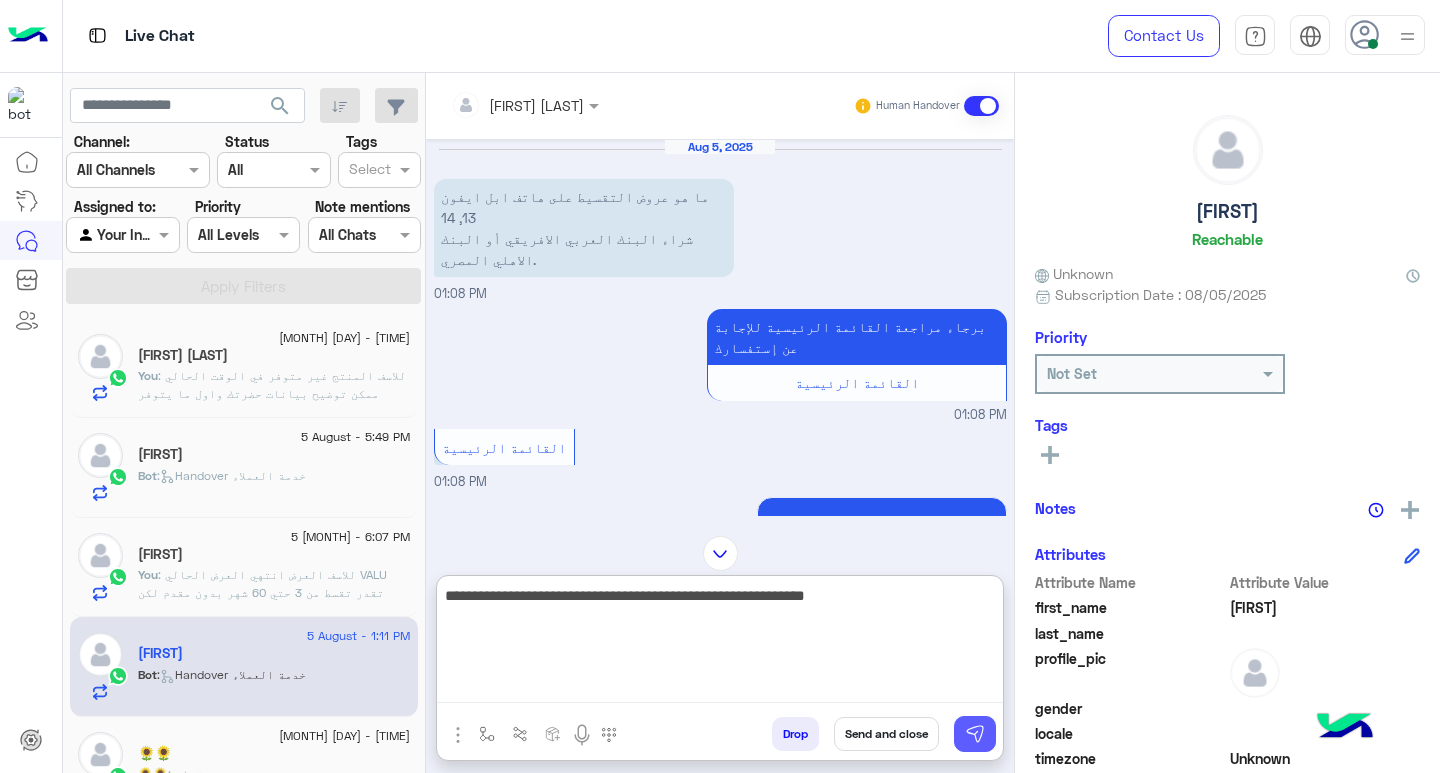 type on "**********" 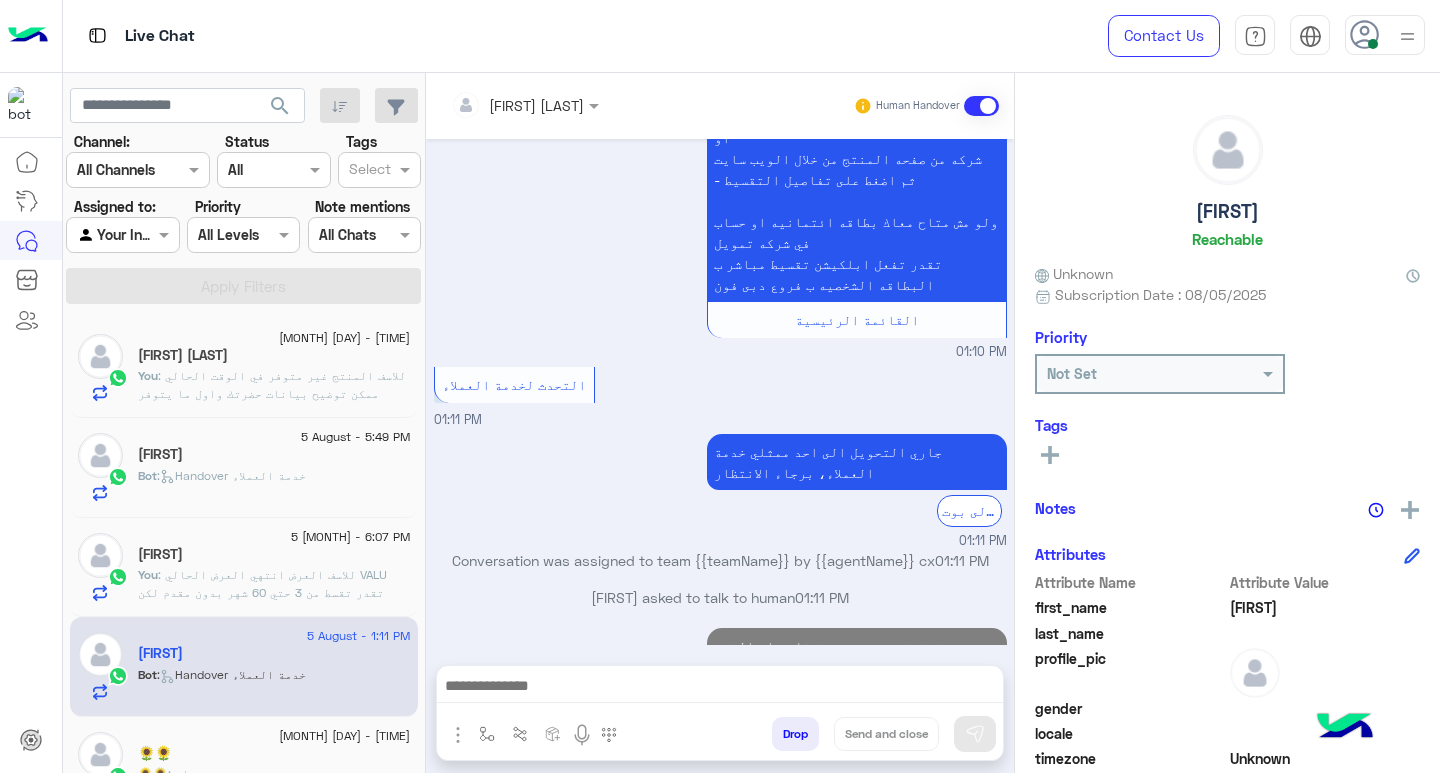 scroll, scrollTop: 1010, scrollLeft: 0, axis: vertical 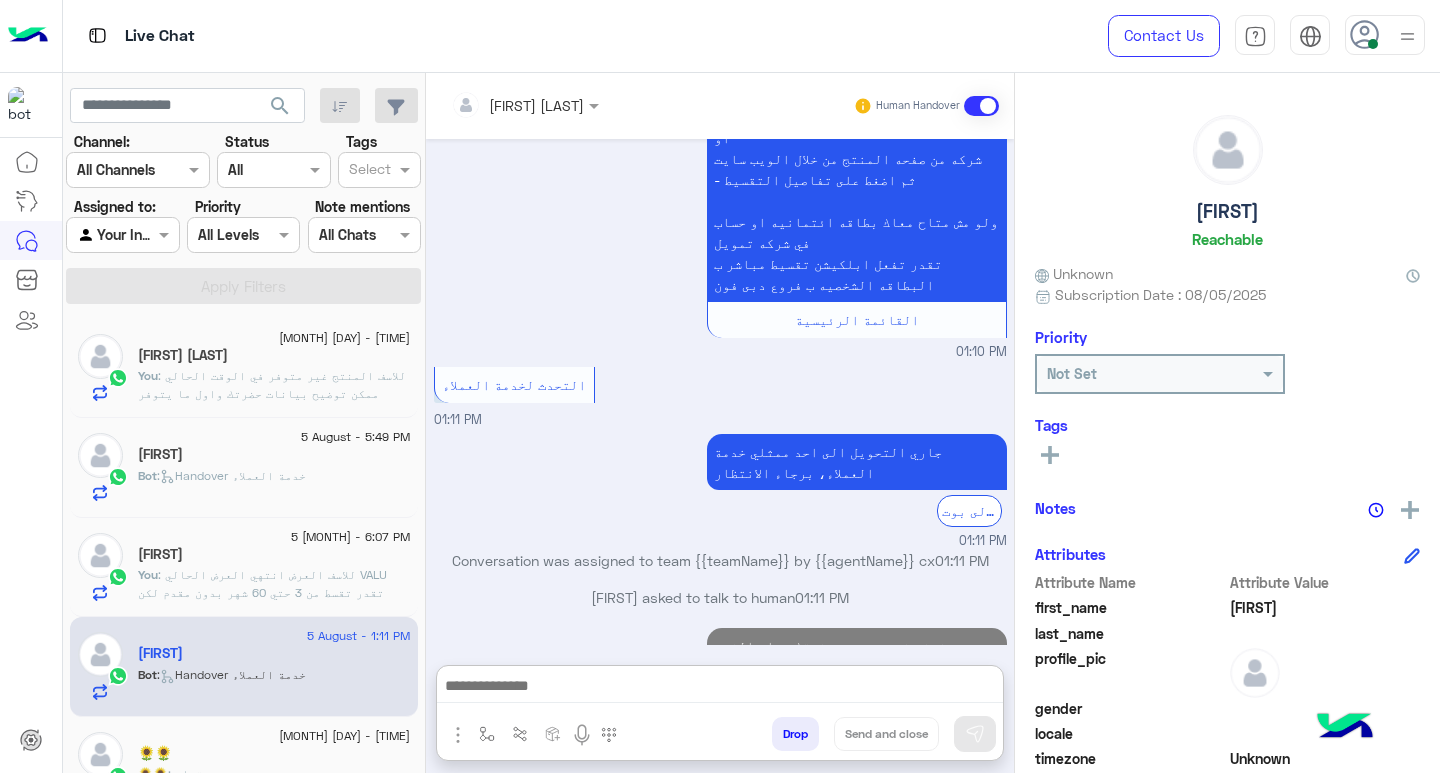 click at bounding box center [720, 688] 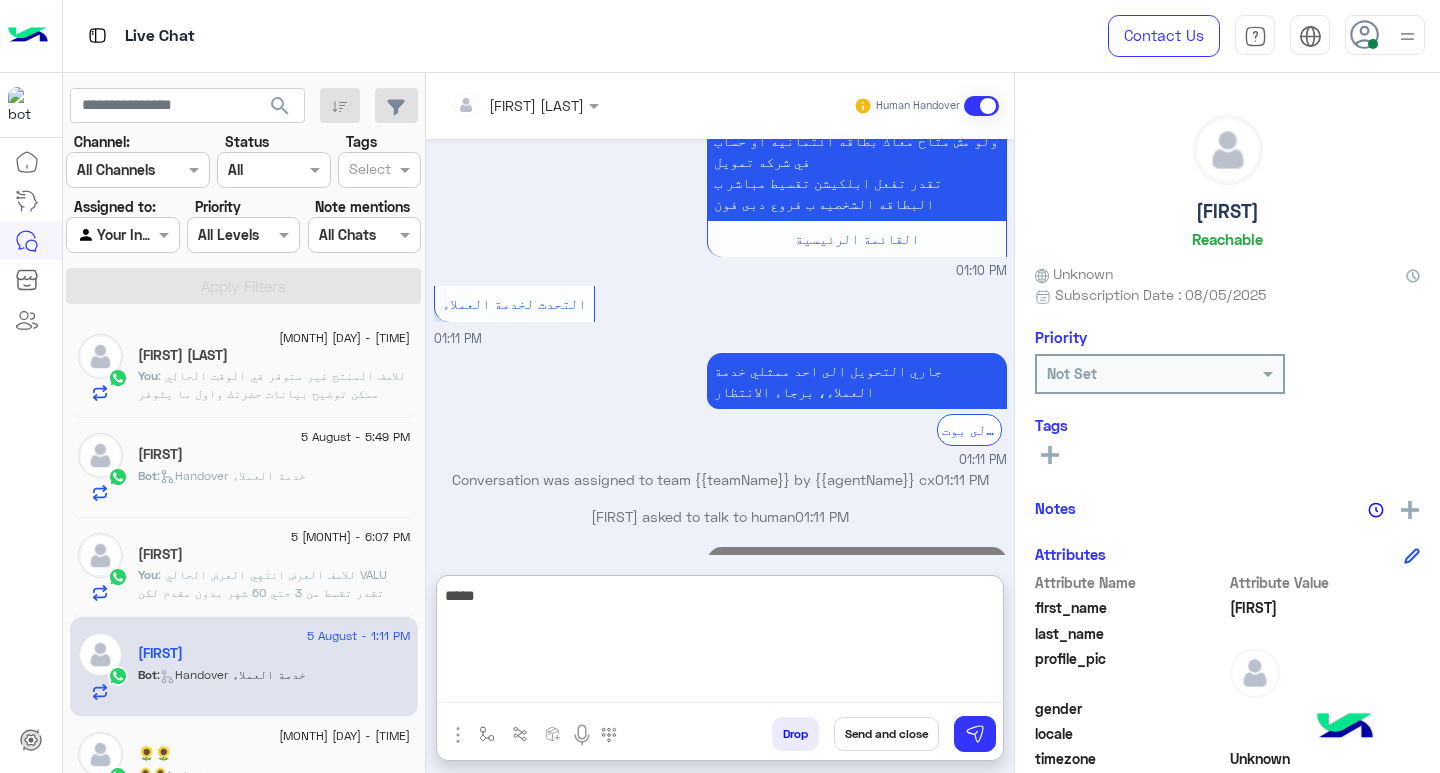 scroll, scrollTop: 1137, scrollLeft: 0, axis: vertical 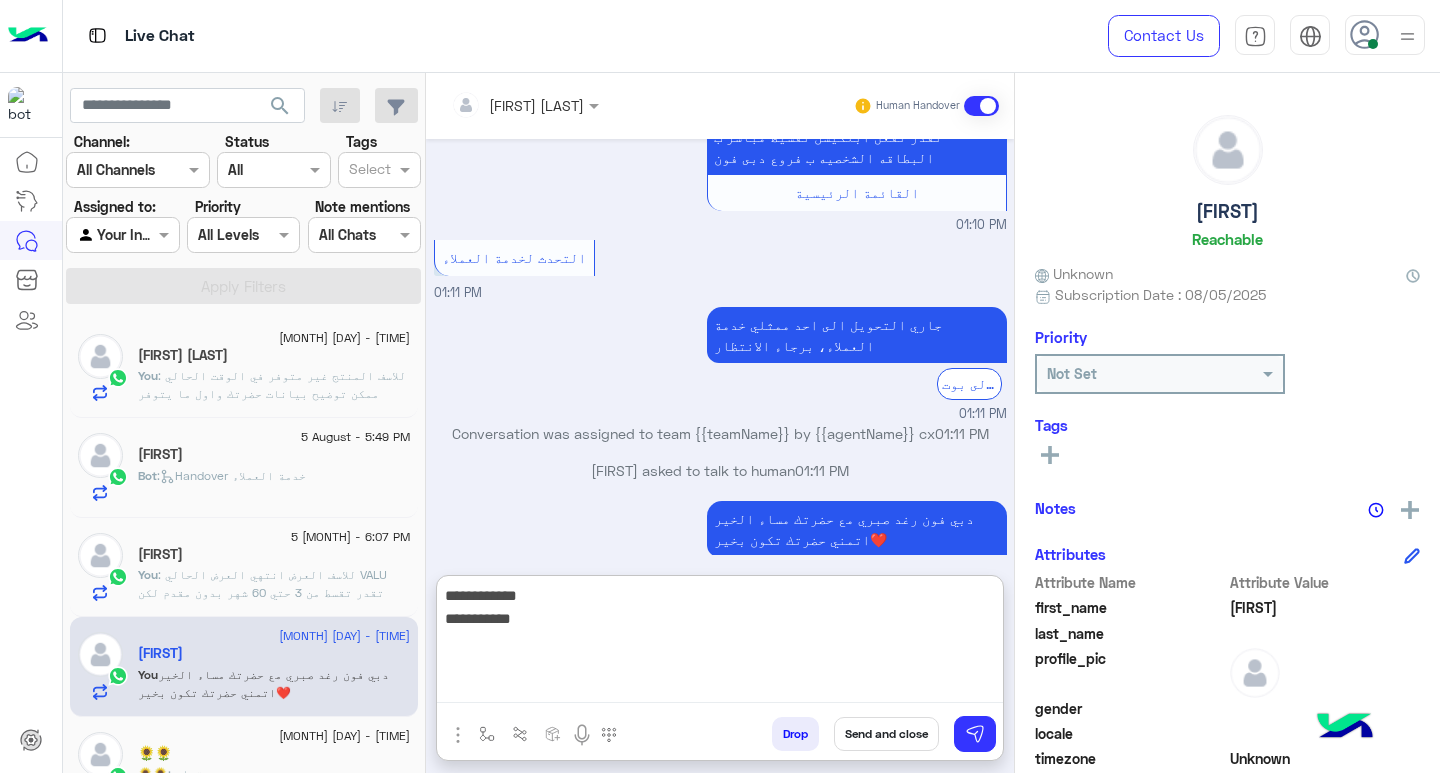 type on "**********" 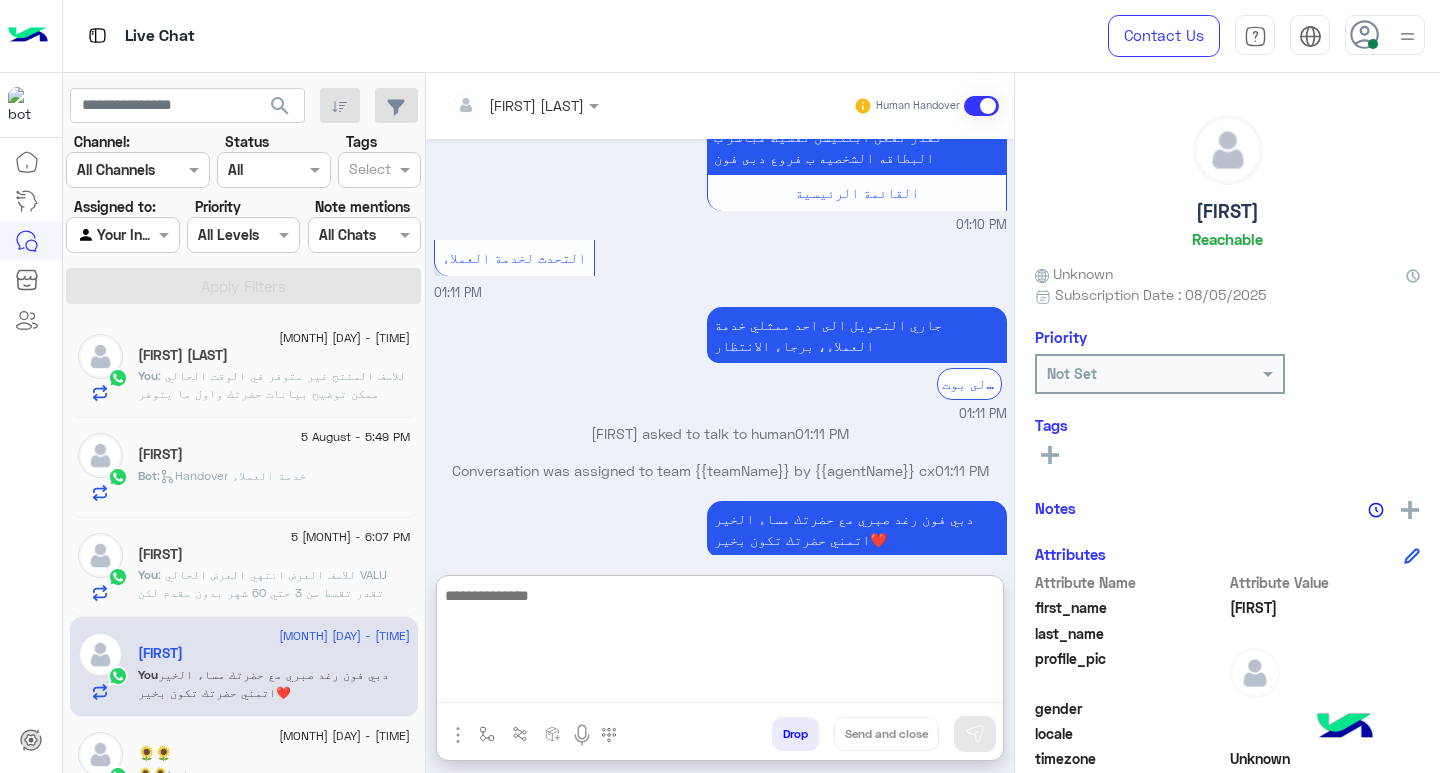 scroll, scrollTop: 1221, scrollLeft: 0, axis: vertical 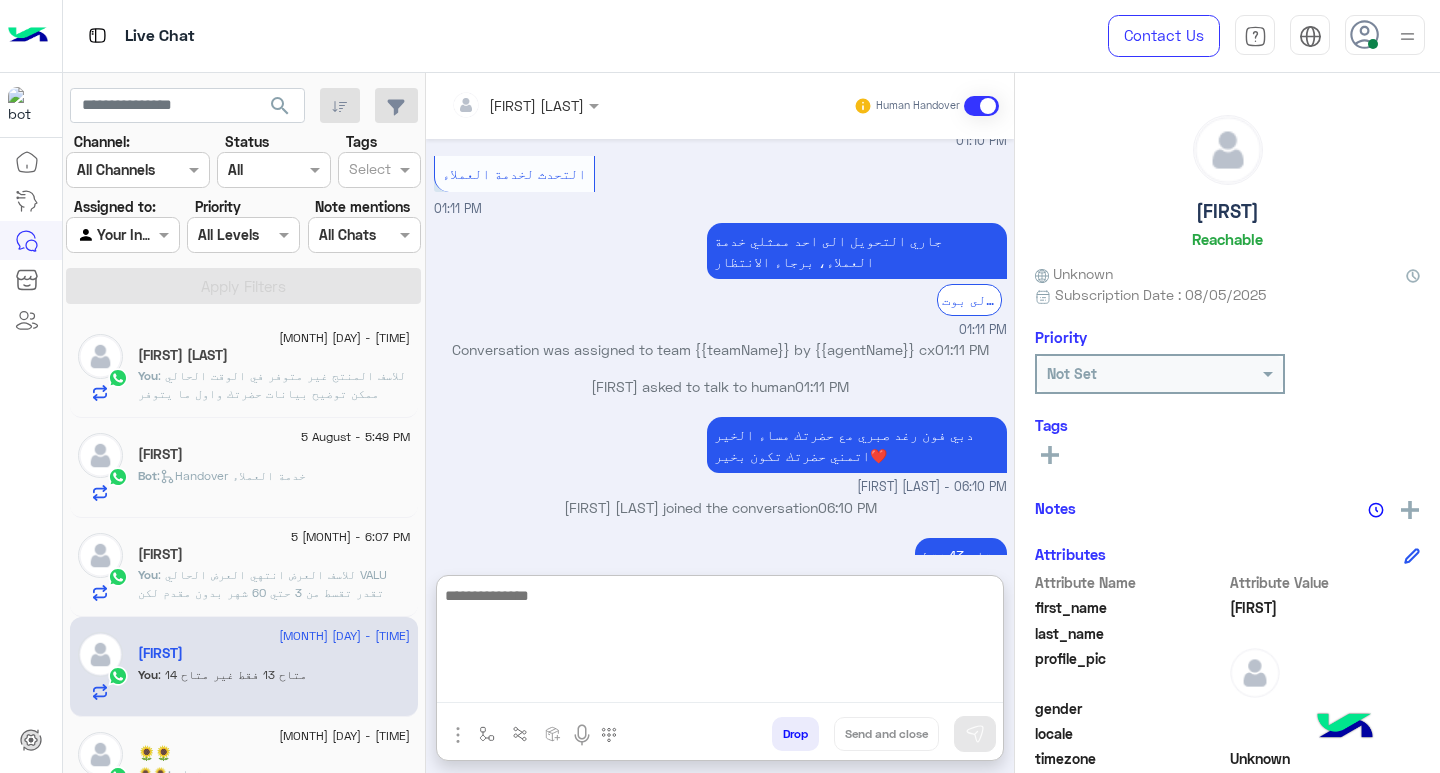 click at bounding box center [720, 643] 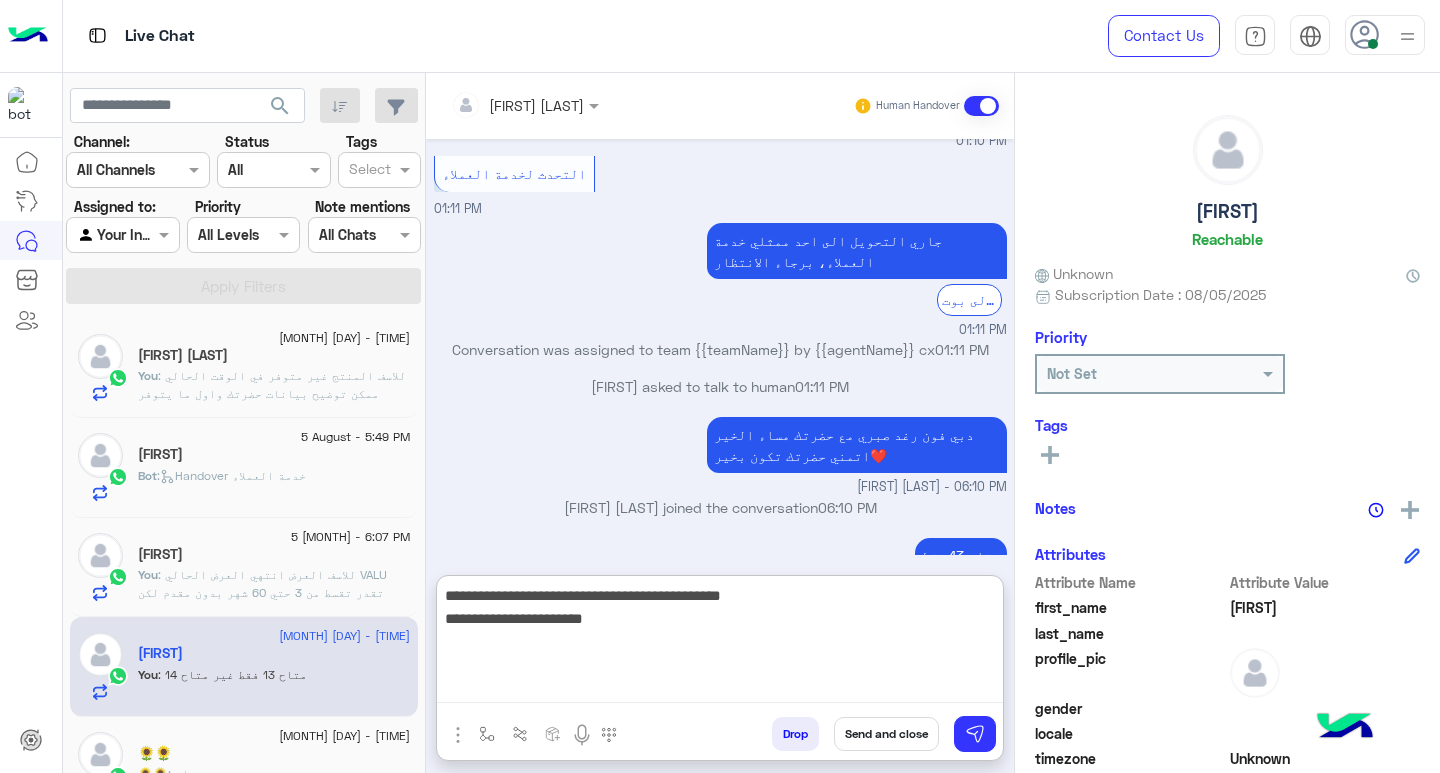 click on "**********" at bounding box center (720, 643) 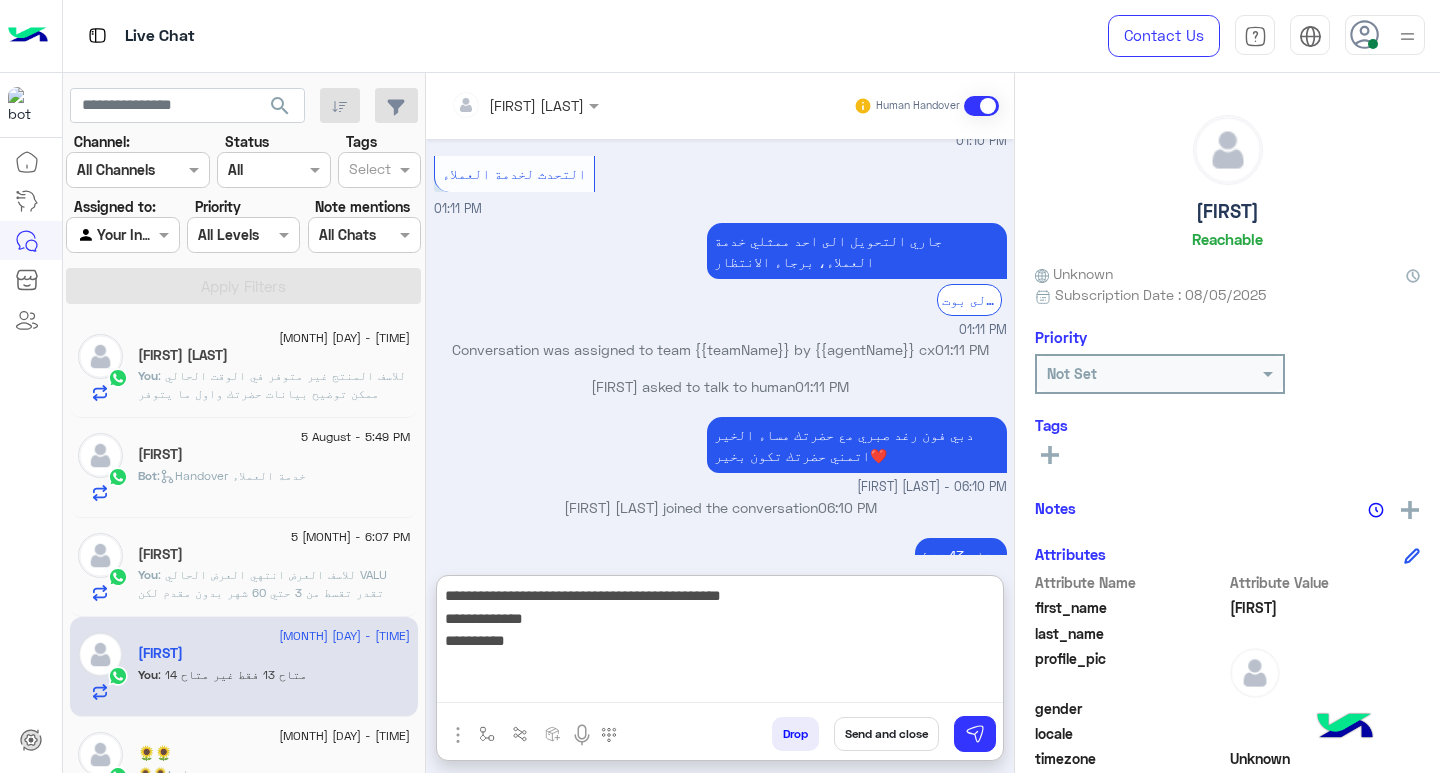 click on "**********" at bounding box center [720, 643] 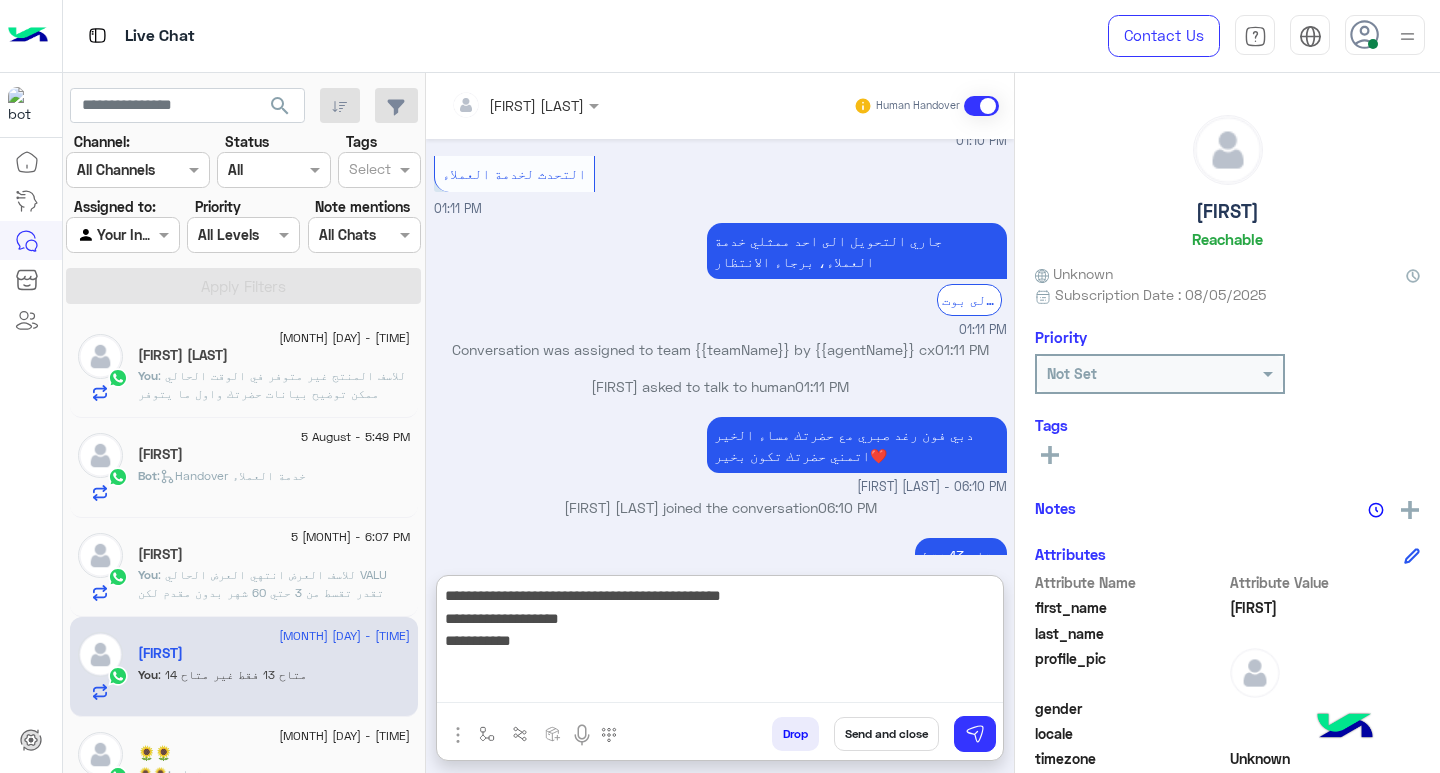 click on "**********" at bounding box center [720, 643] 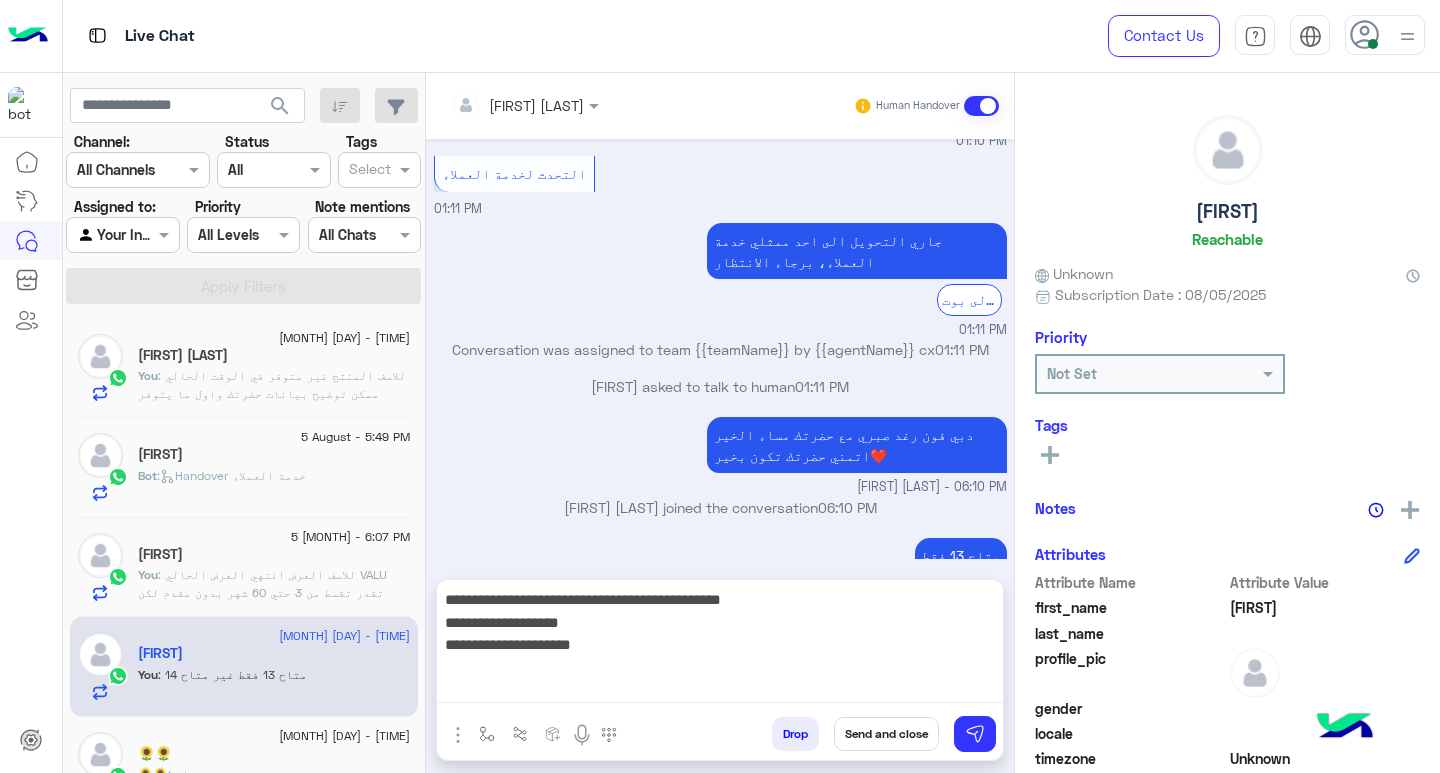 scroll, scrollTop: 1131, scrollLeft: 0, axis: vertical 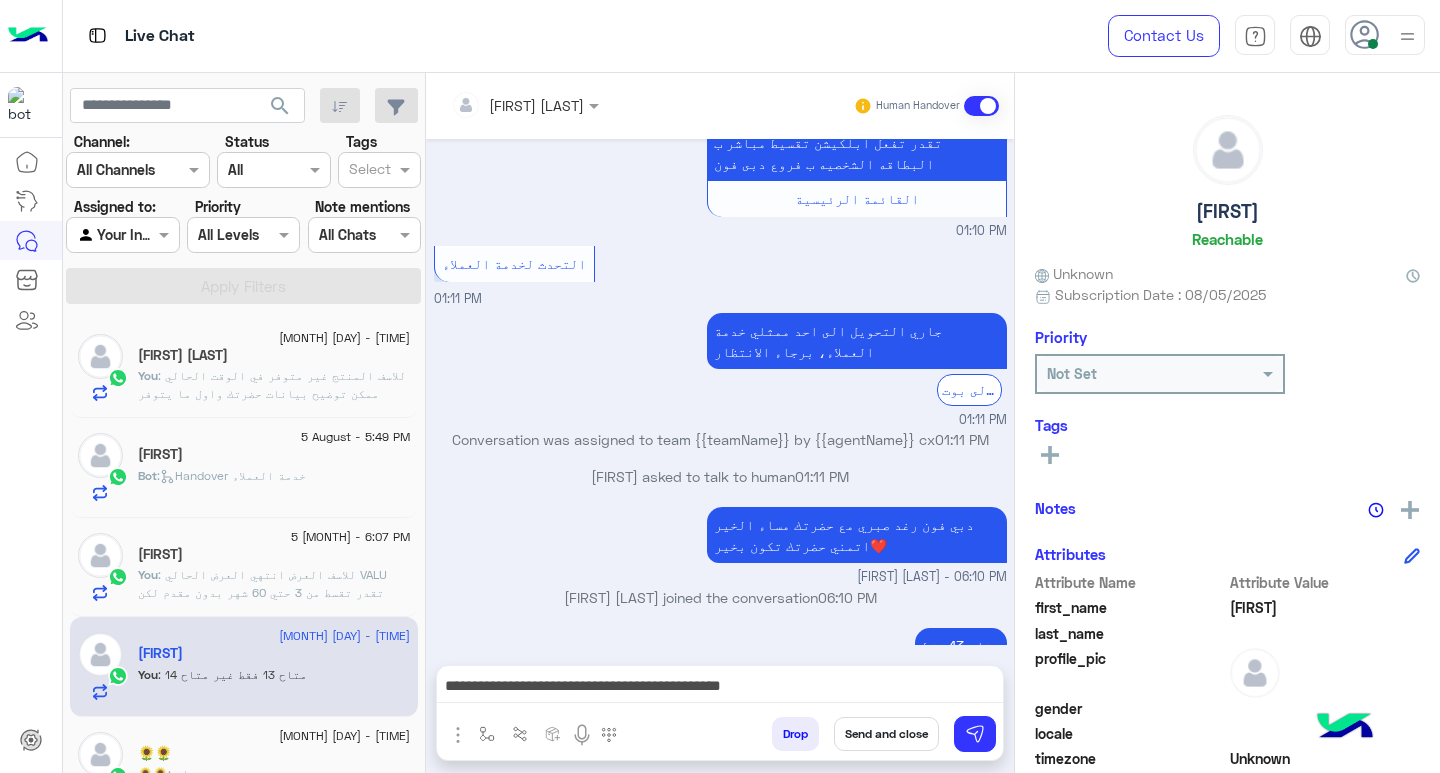 click on "**********" at bounding box center (720, 688) 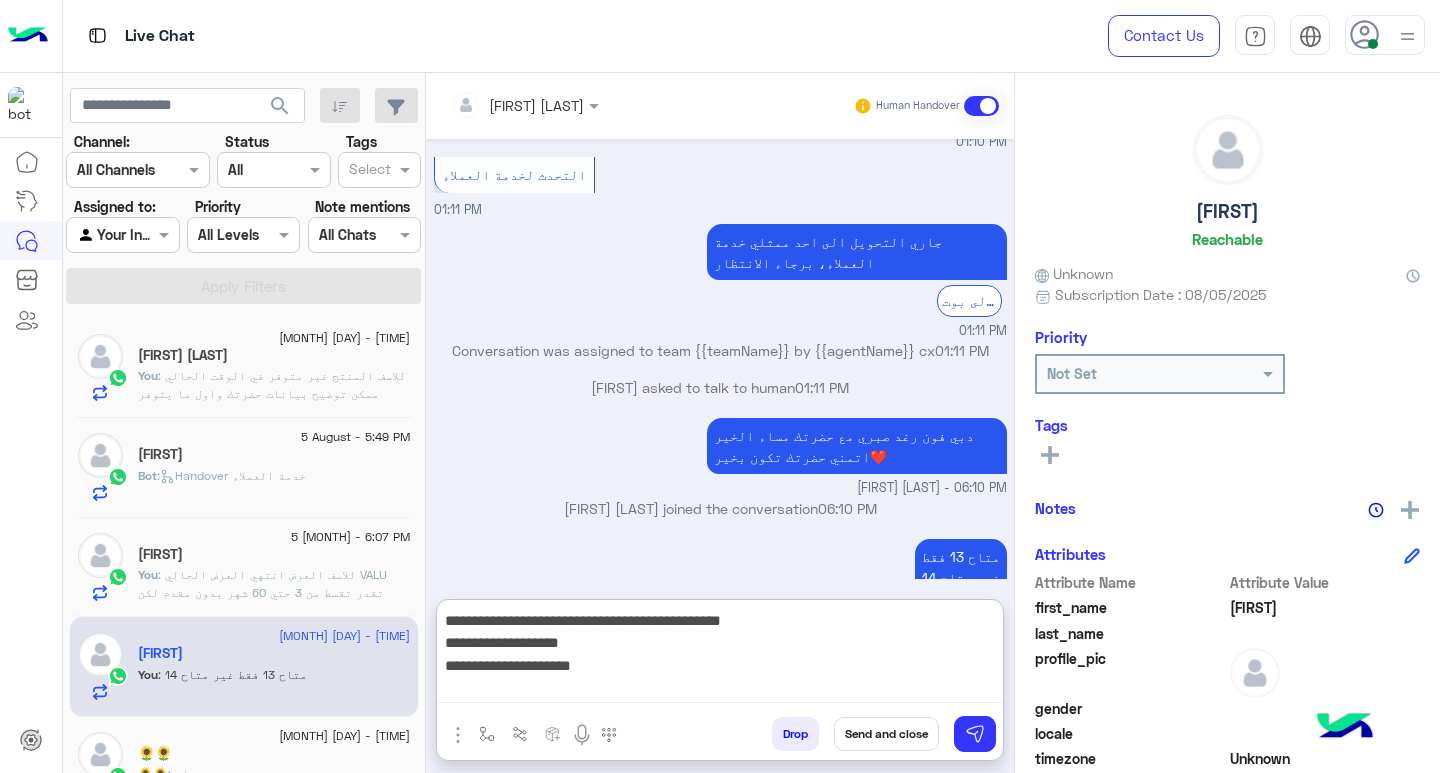 scroll, scrollTop: 1221, scrollLeft: 0, axis: vertical 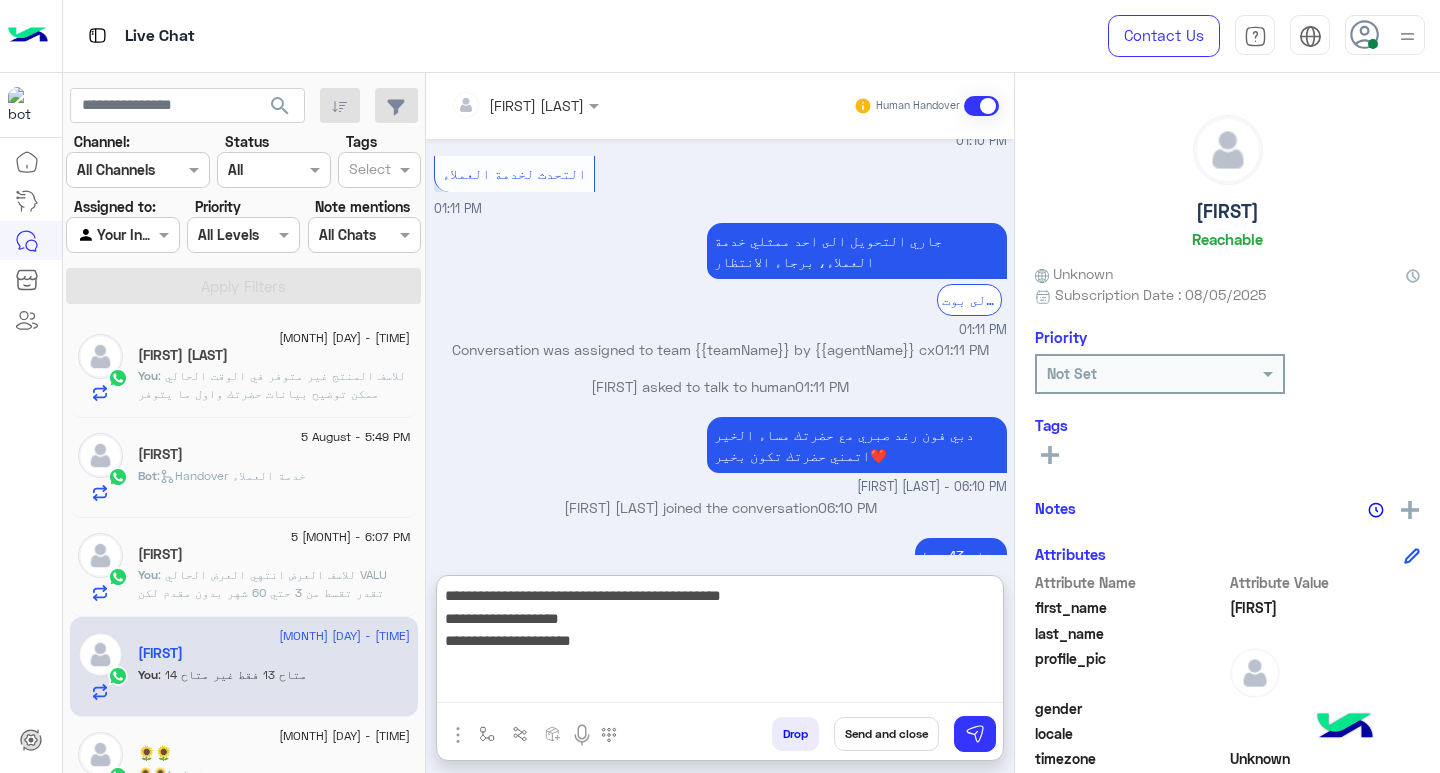 click on "**********" at bounding box center [720, 643] 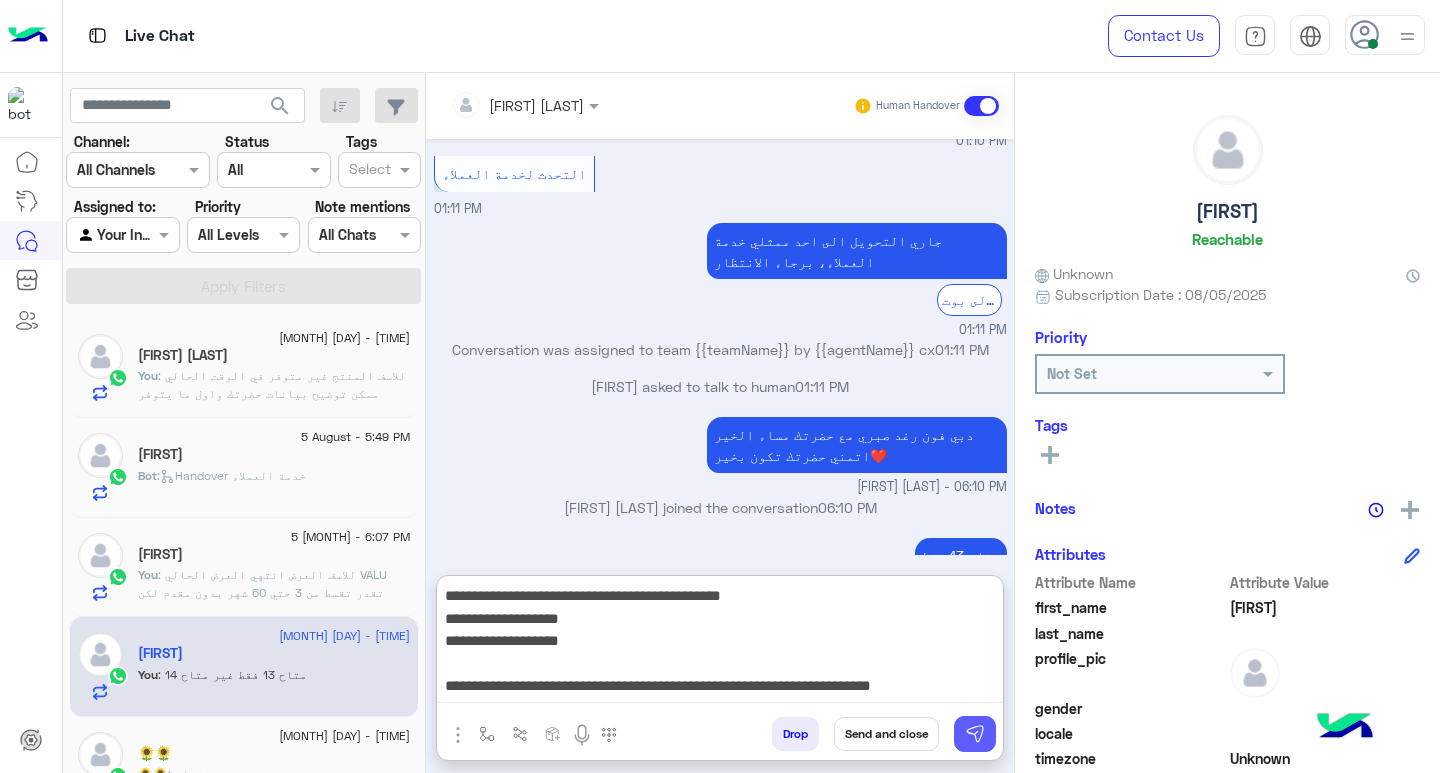 type on "**********" 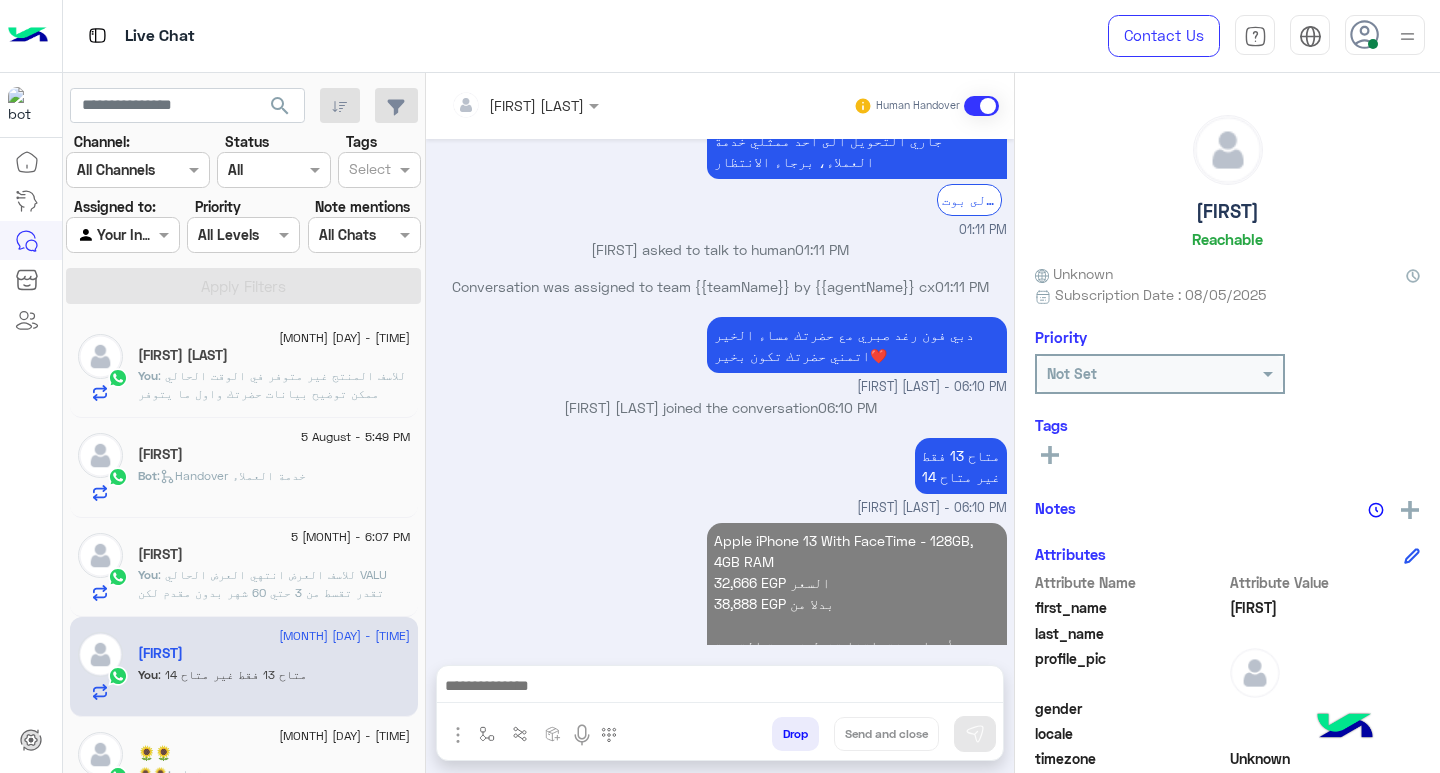 click at bounding box center [720, 688] 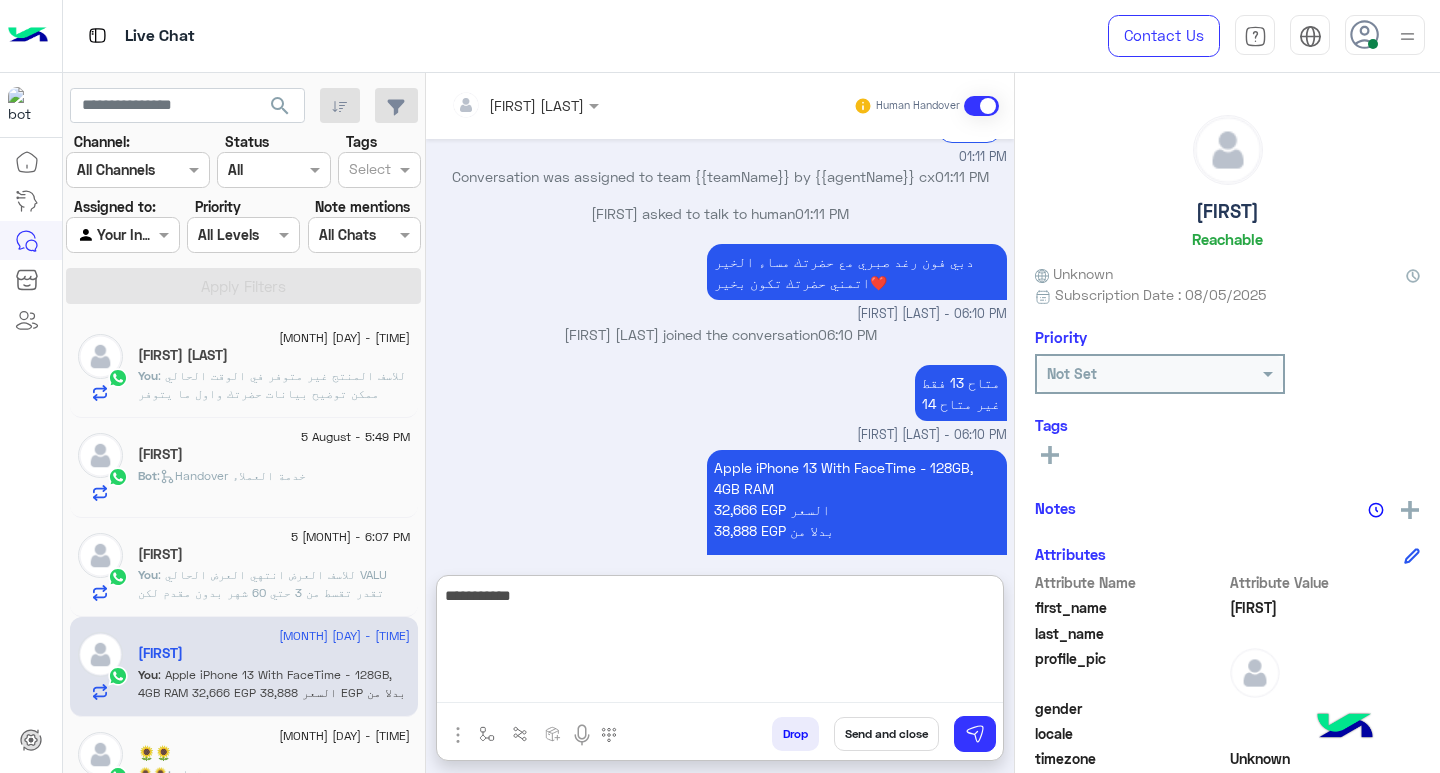 scroll, scrollTop: 1411, scrollLeft: 0, axis: vertical 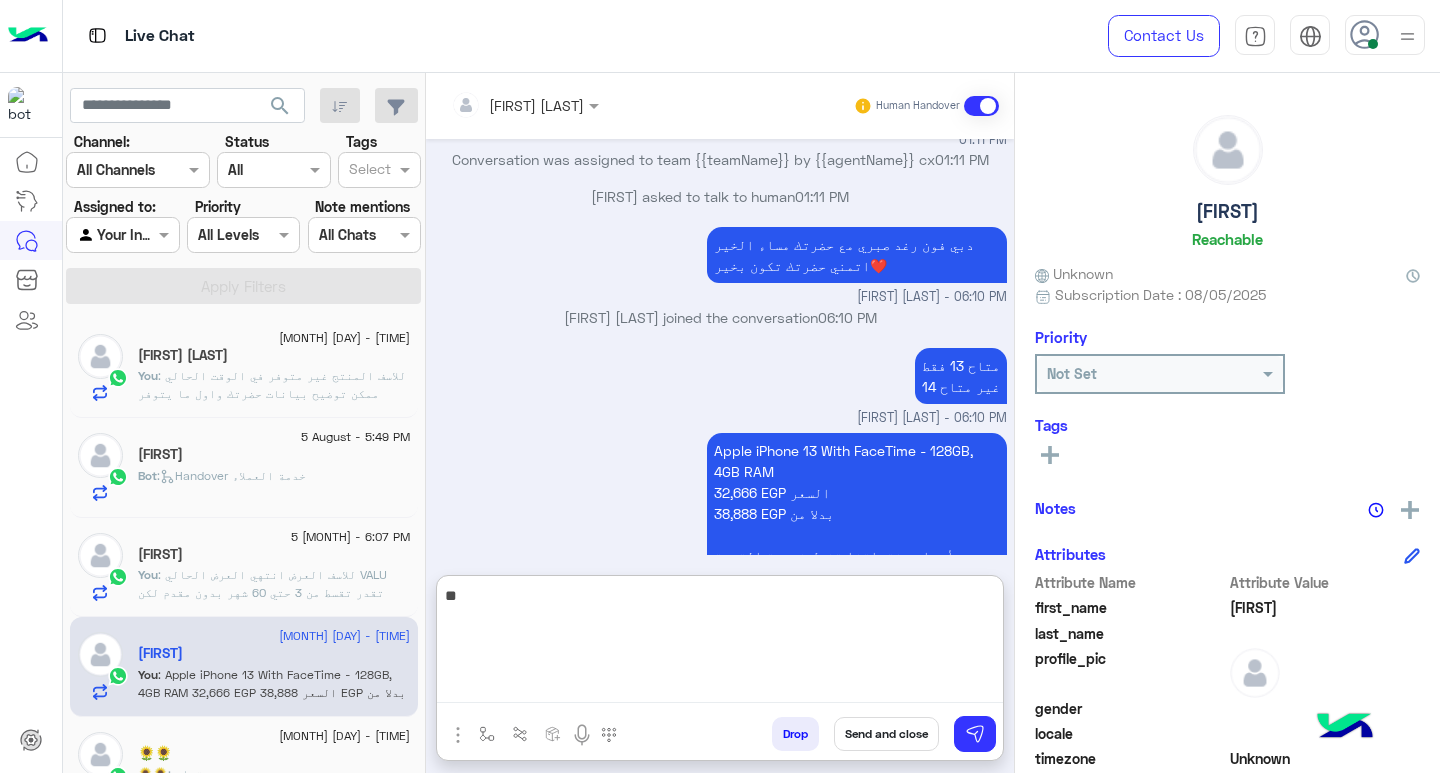 type on "*" 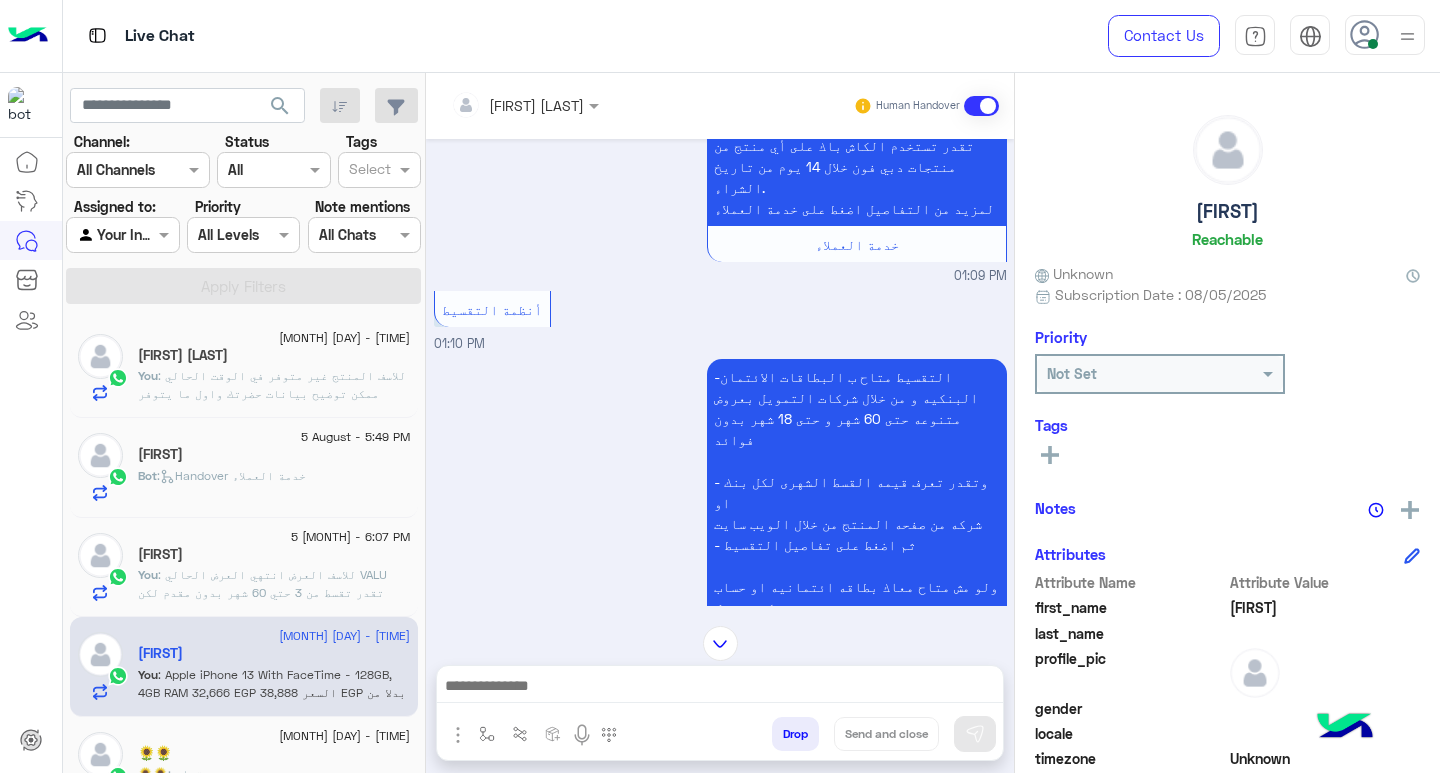 scroll, scrollTop: 154, scrollLeft: 0, axis: vertical 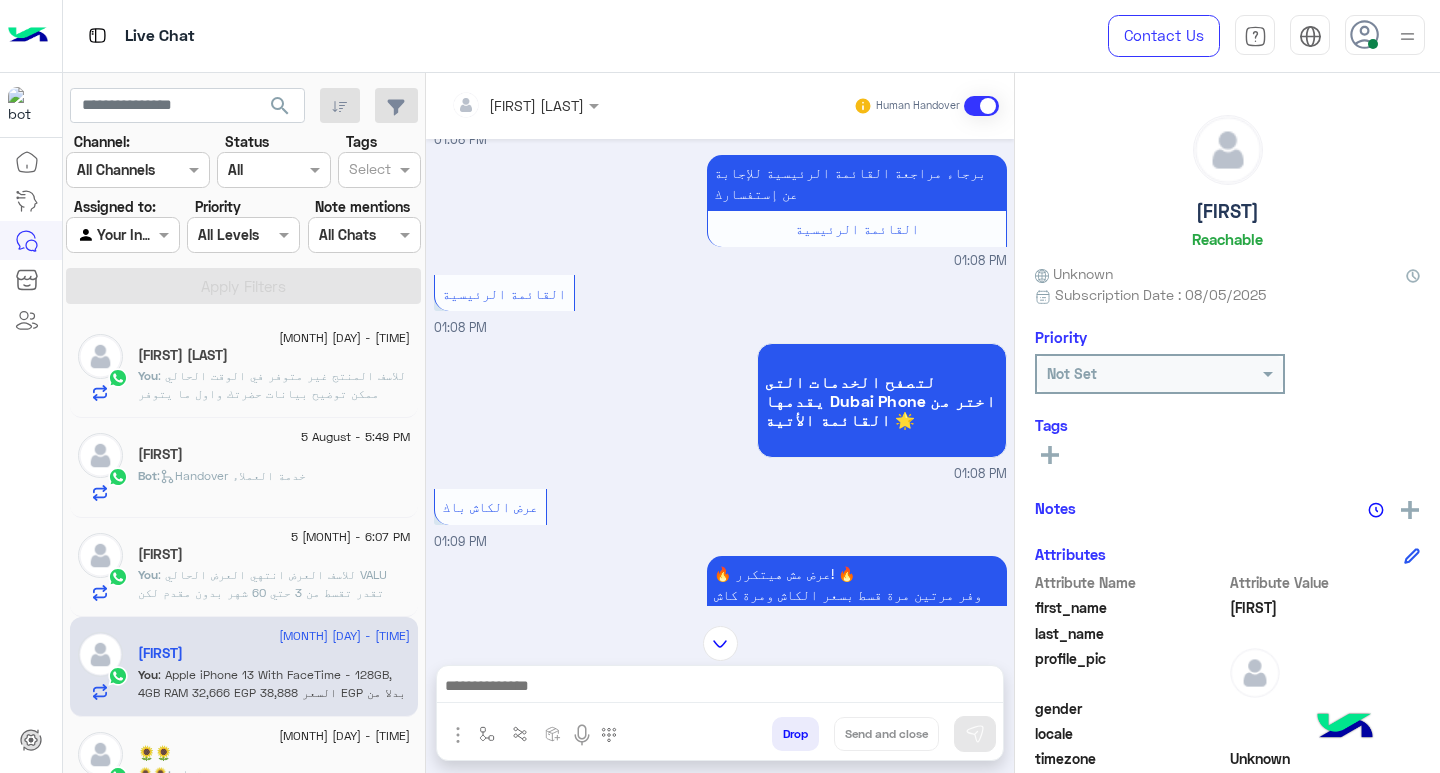 drag, startPoint x: 965, startPoint y: 688, endPoint x: 971, endPoint y: 697, distance: 10.816654 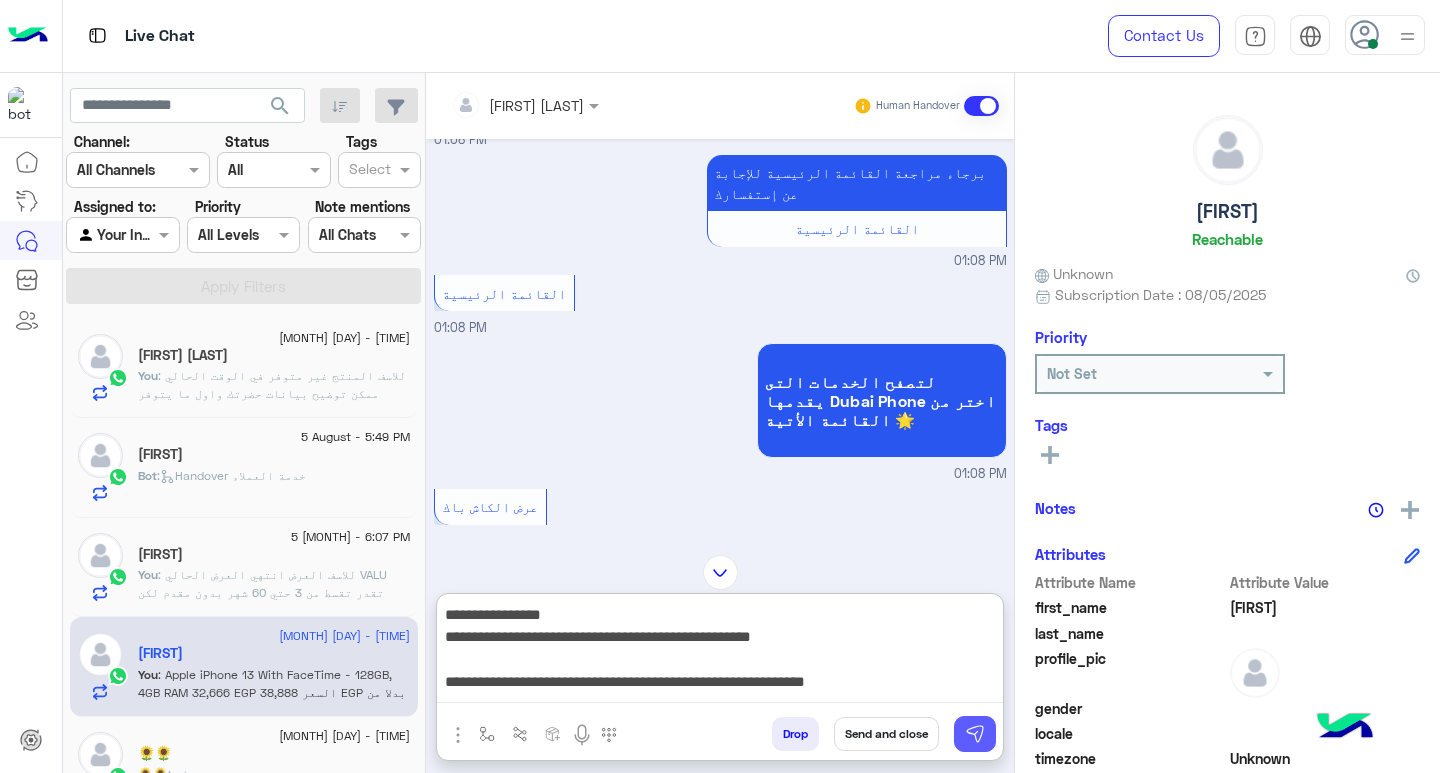 scroll, scrollTop: 0, scrollLeft: 0, axis: both 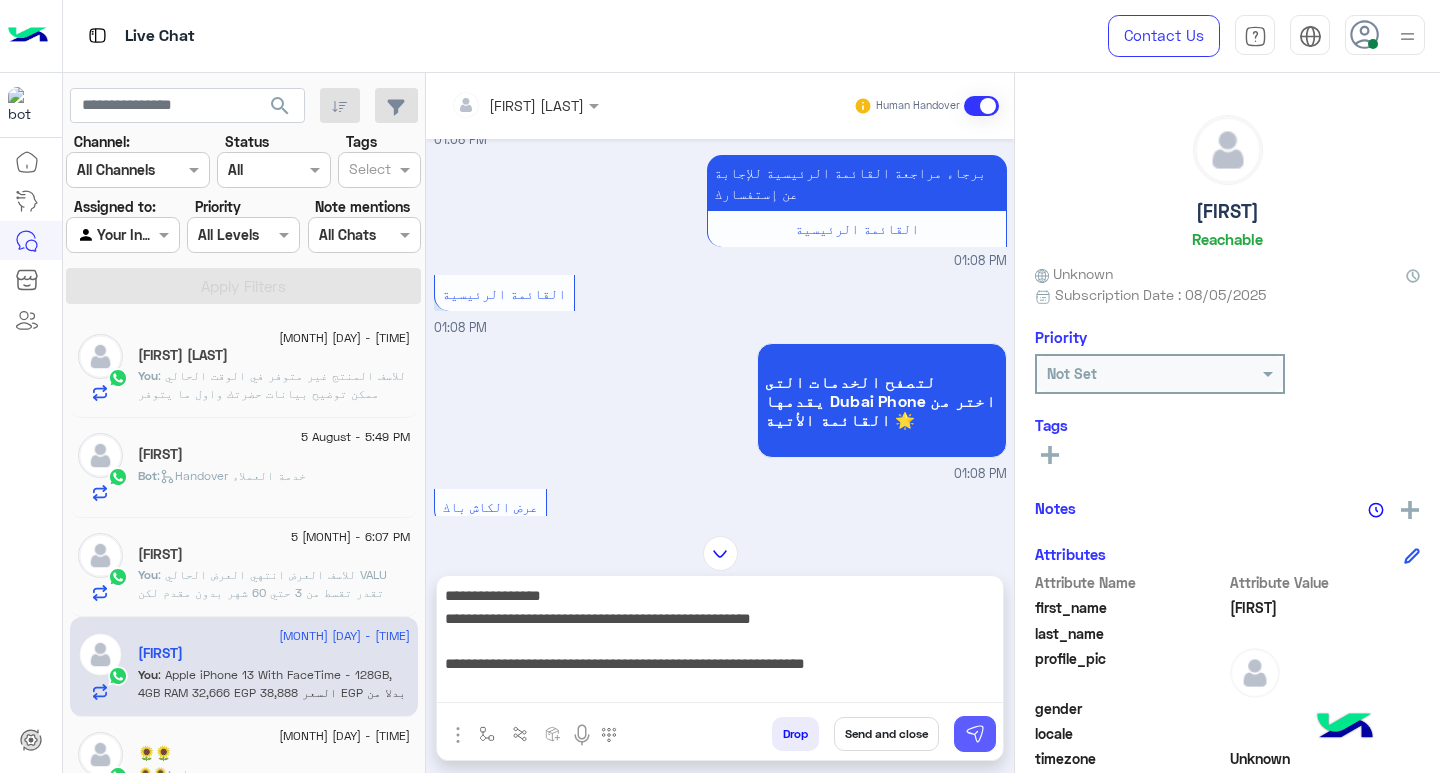 click at bounding box center (975, 734) 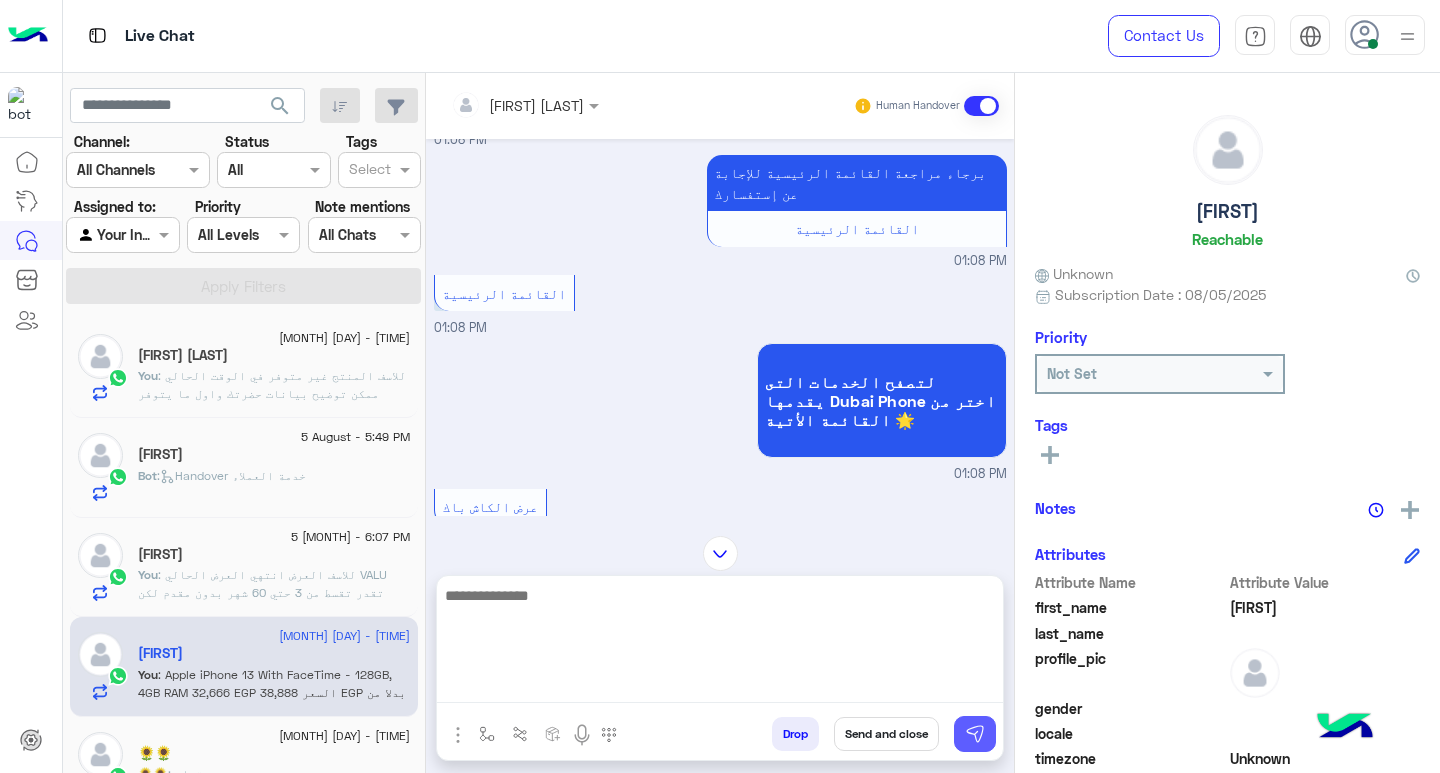 scroll, scrollTop: 1490, scrollLeft: 0, axis: vertical 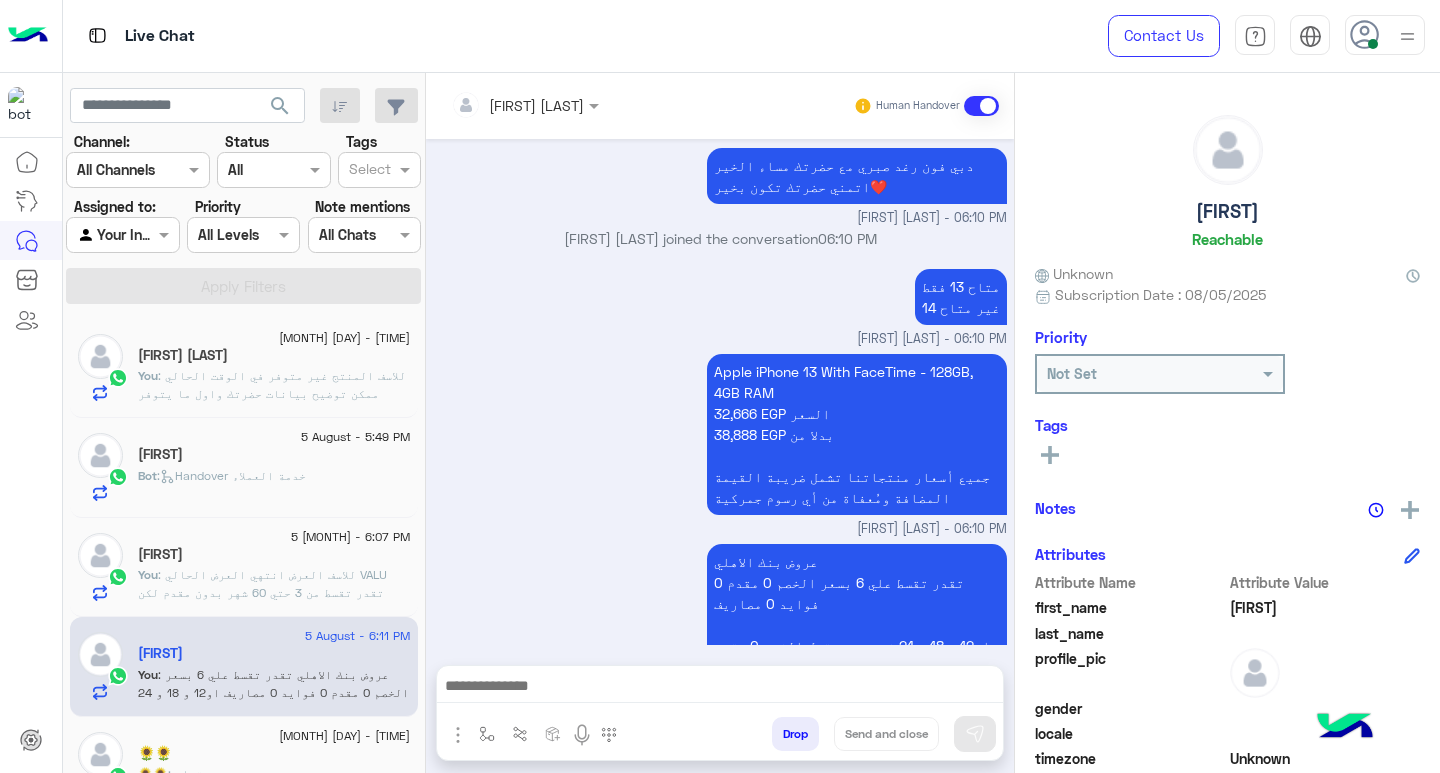 click on ":   Handover خدمة العملاء" 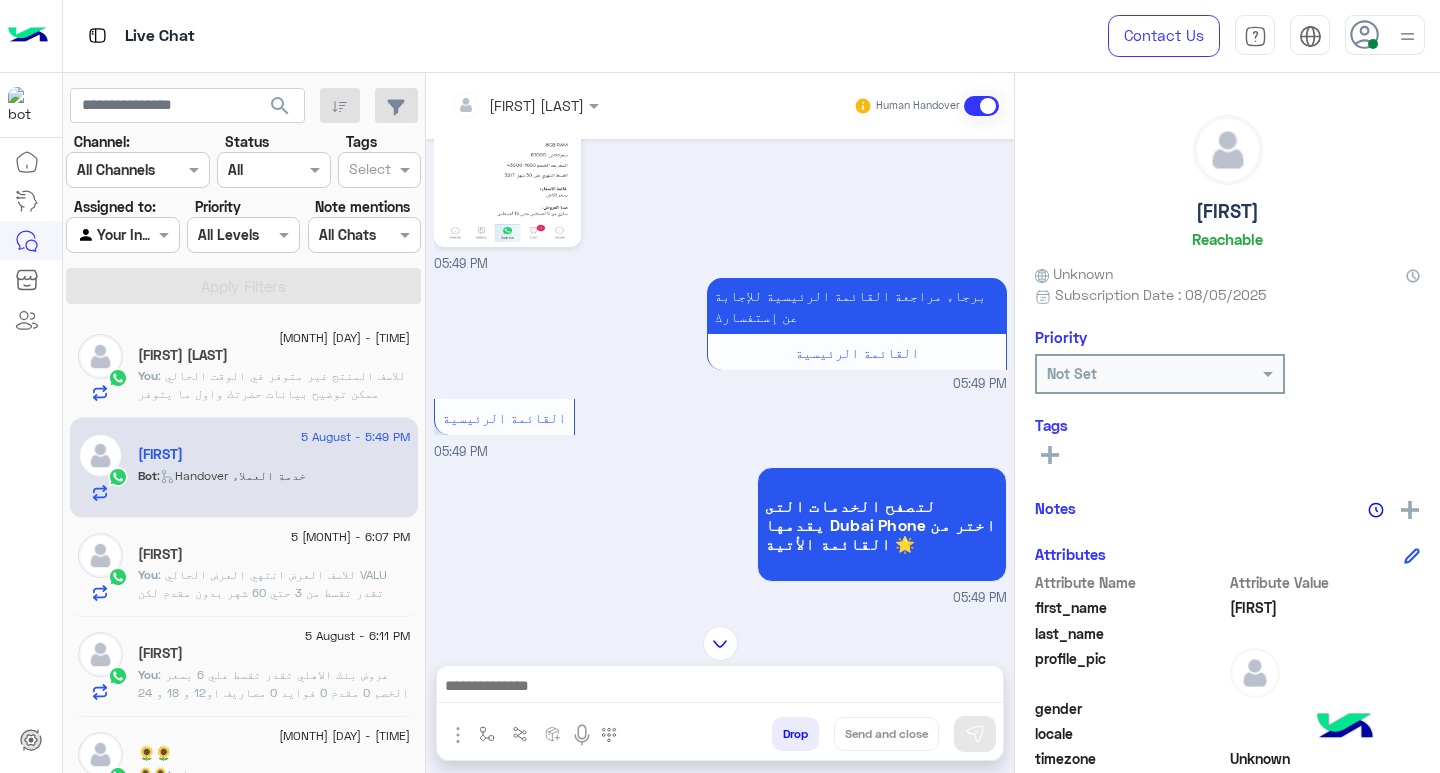 scroll, scrollTop: 499, scrollLeft: 0, axis: vertical 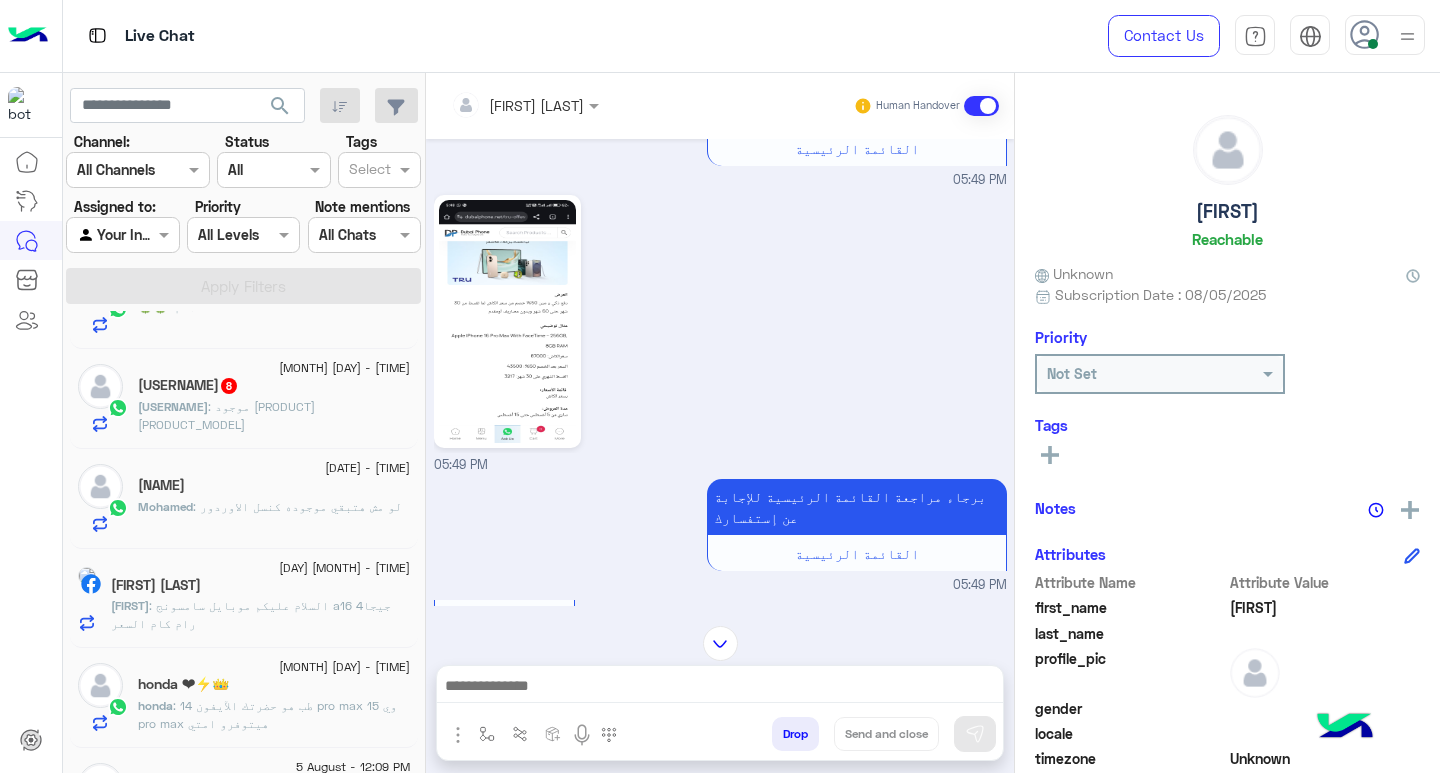 click on "omrsalma080 : موجود موتورولا جي 75" 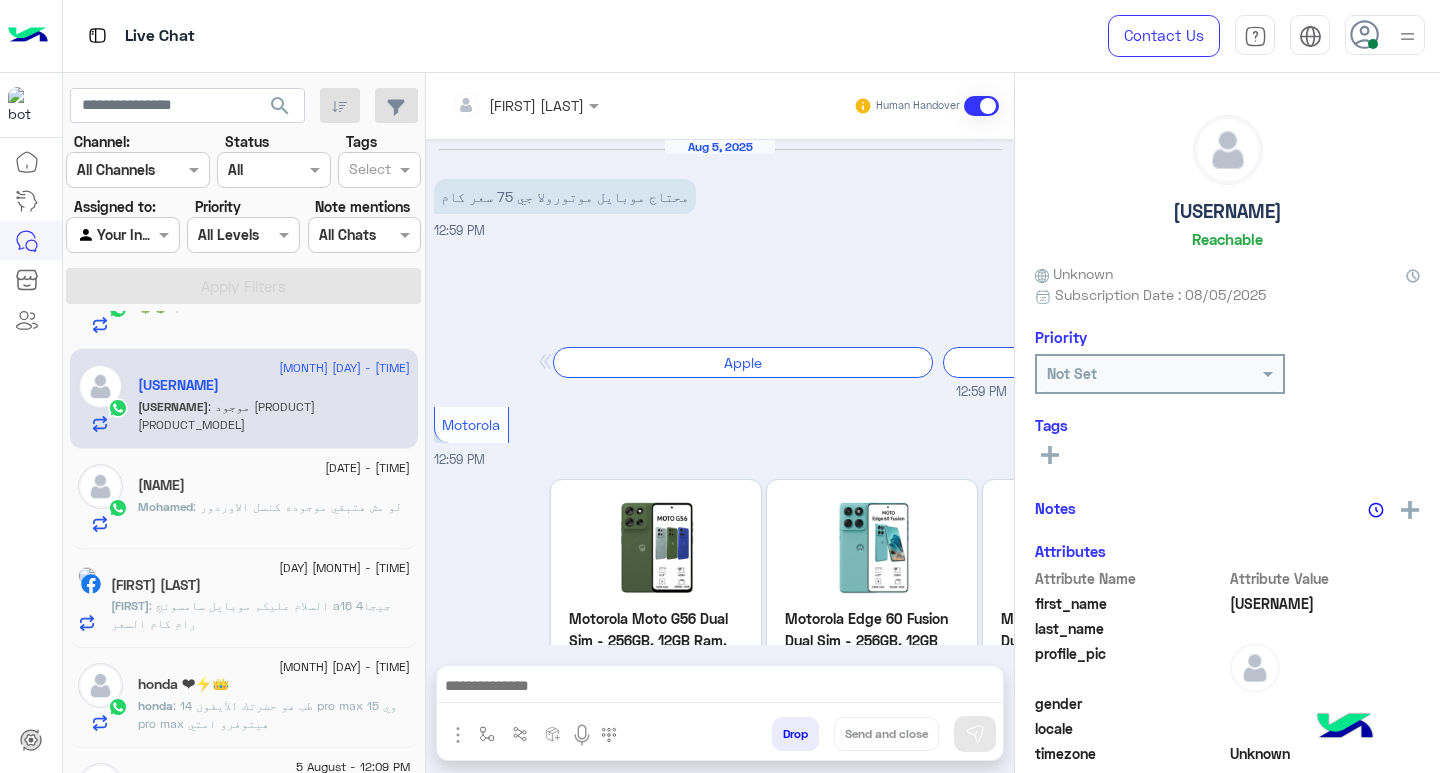 scroll, scrollTop: 1625, scrollLeft: 0, axis: vertical 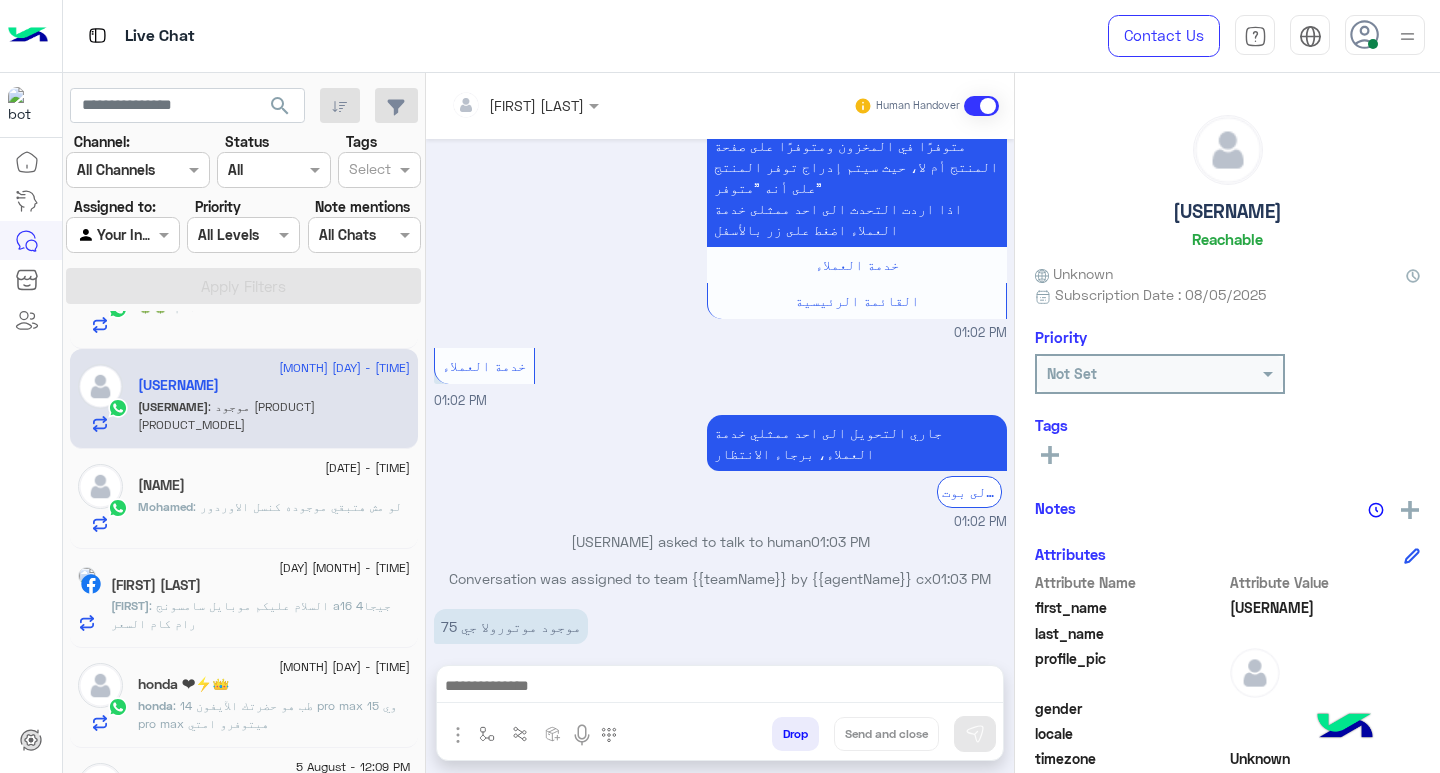 drag, startPoint x: 899, startPoint y: 689, endPoint x: 910, endPoint y: 689, distance: 11 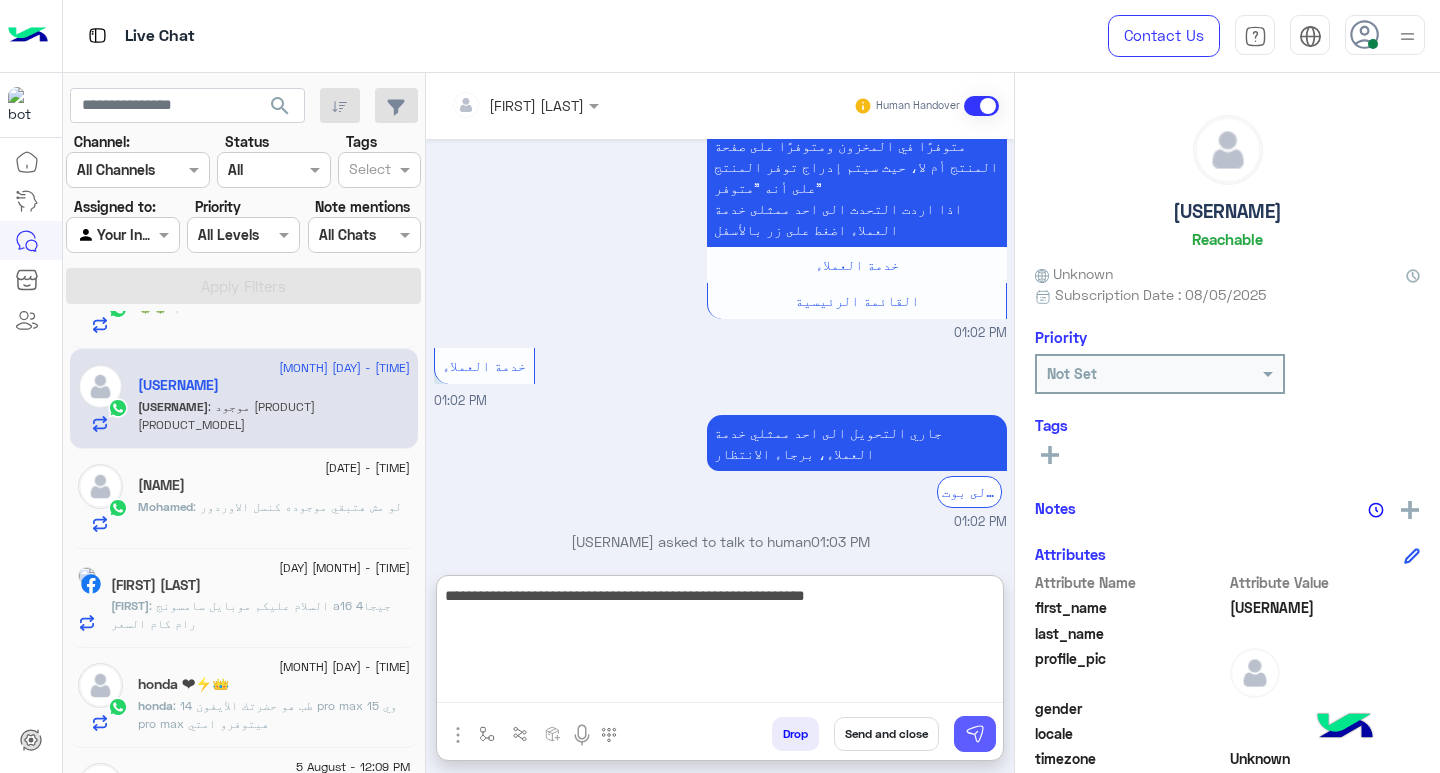 type on "**********" 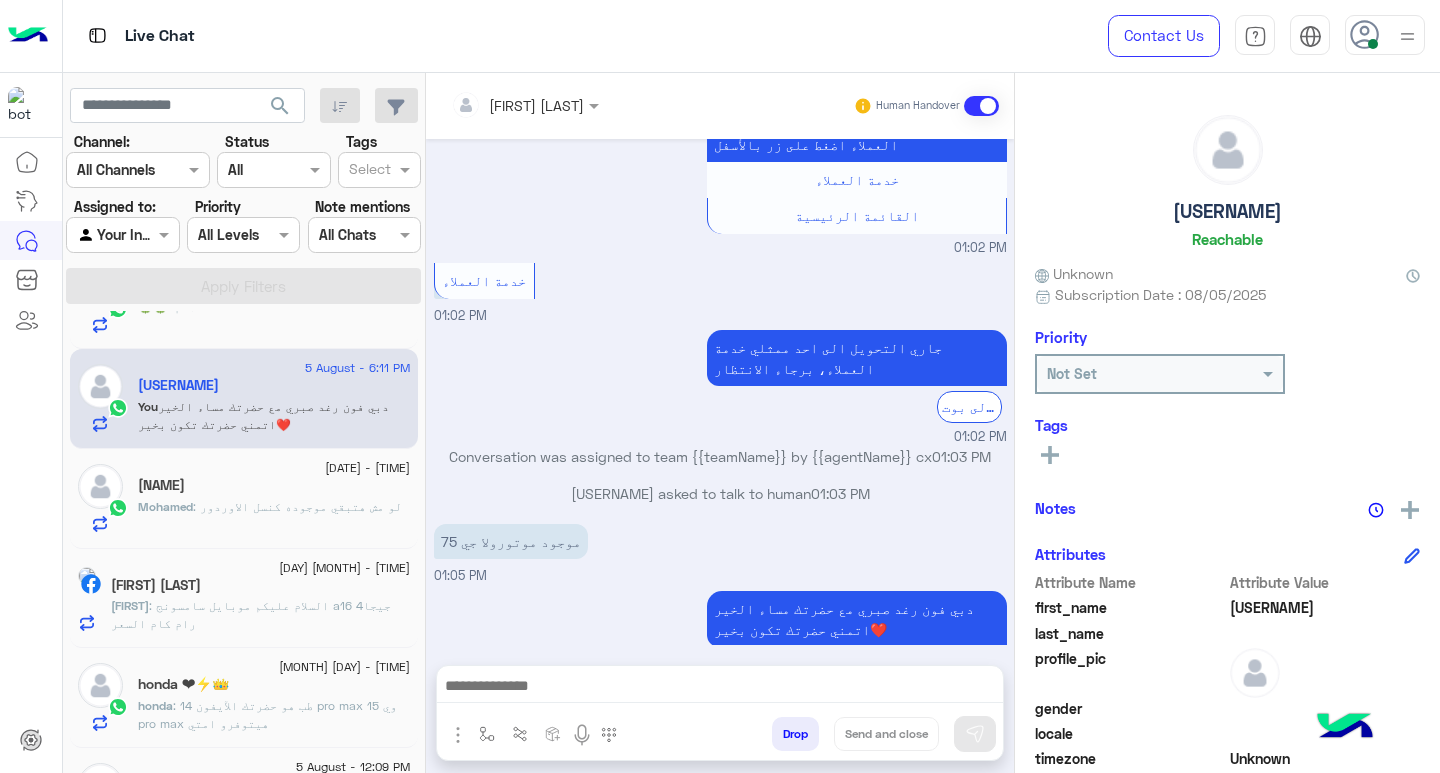 scroll, scrollTop: 1746, scrollLeft: 0, axis: vertical 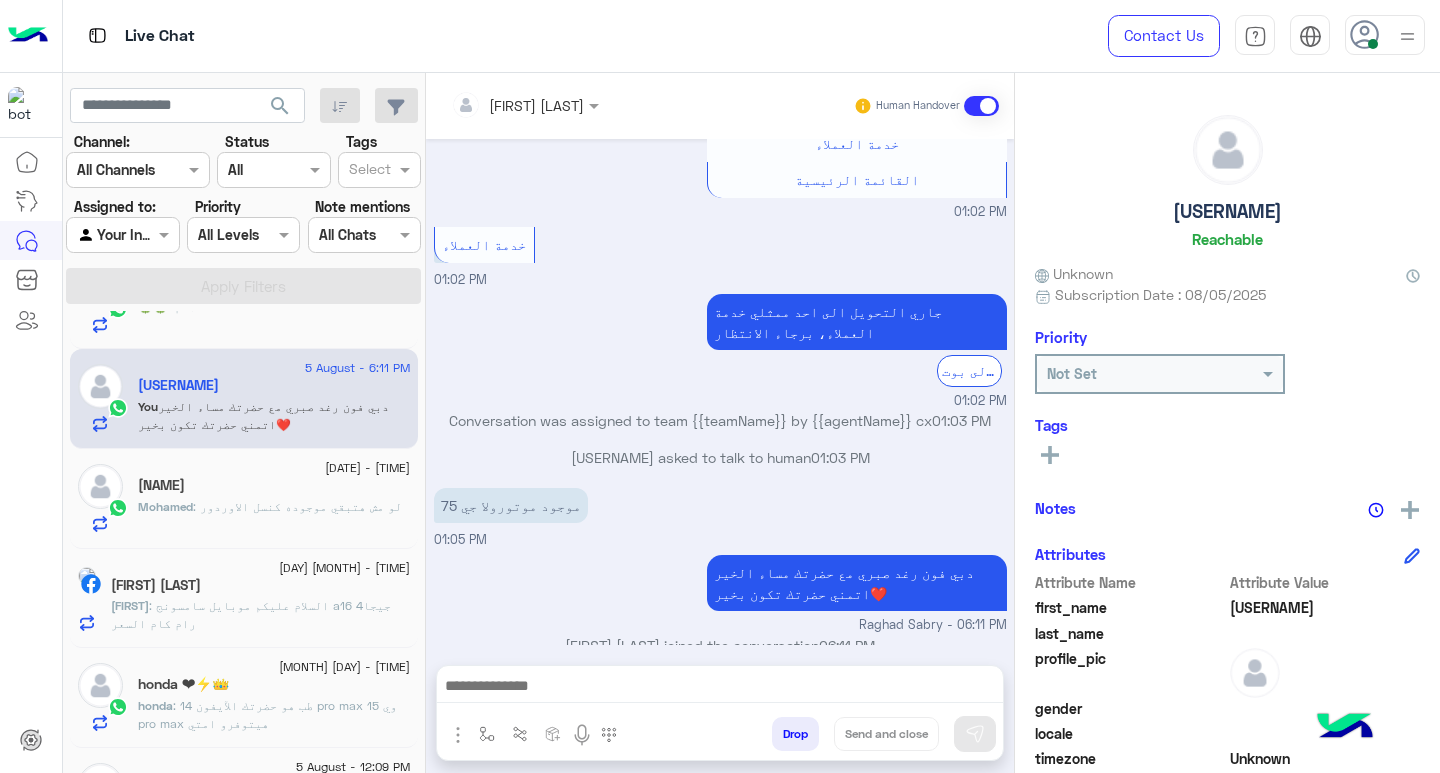 click at bounding box center (720, 688) 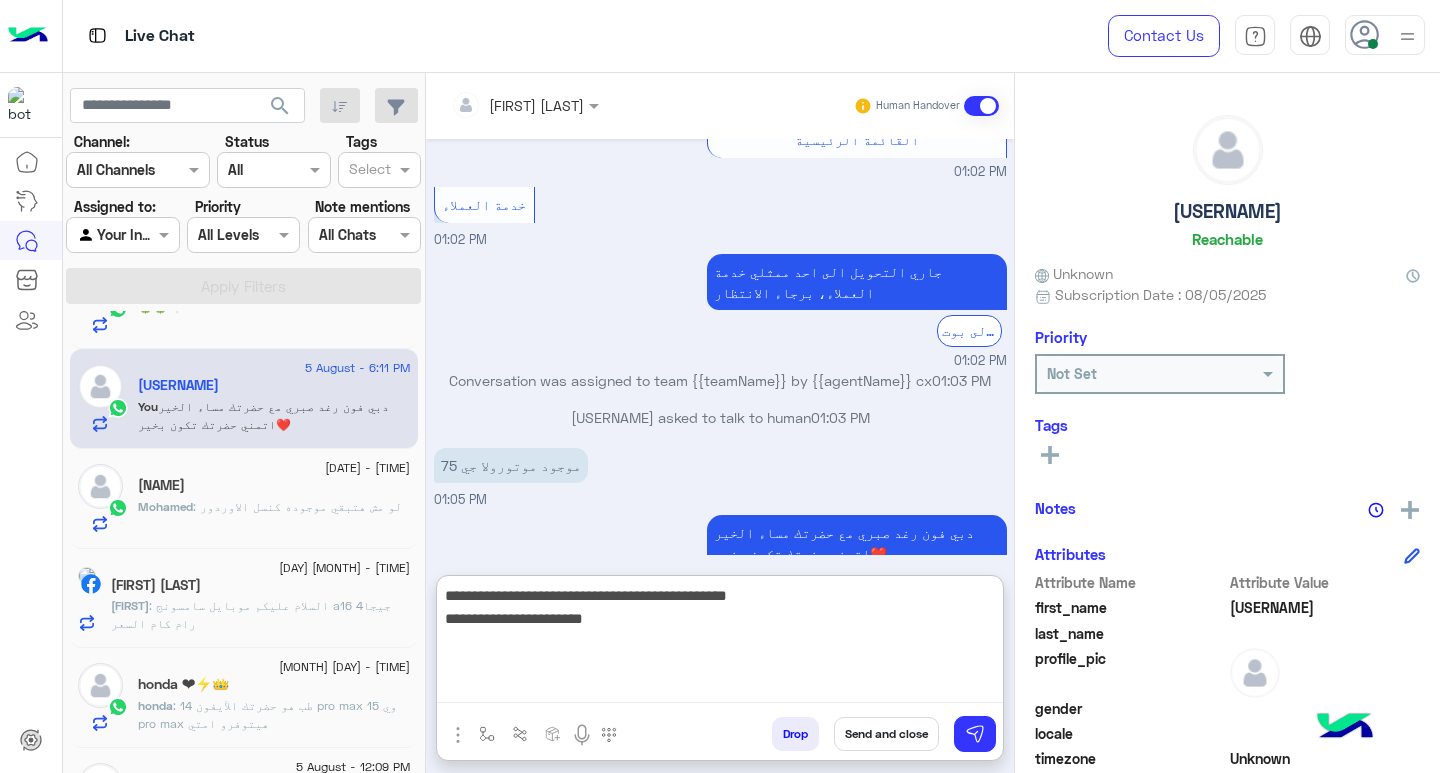 click on "**********" at bounding box center (720, 643) 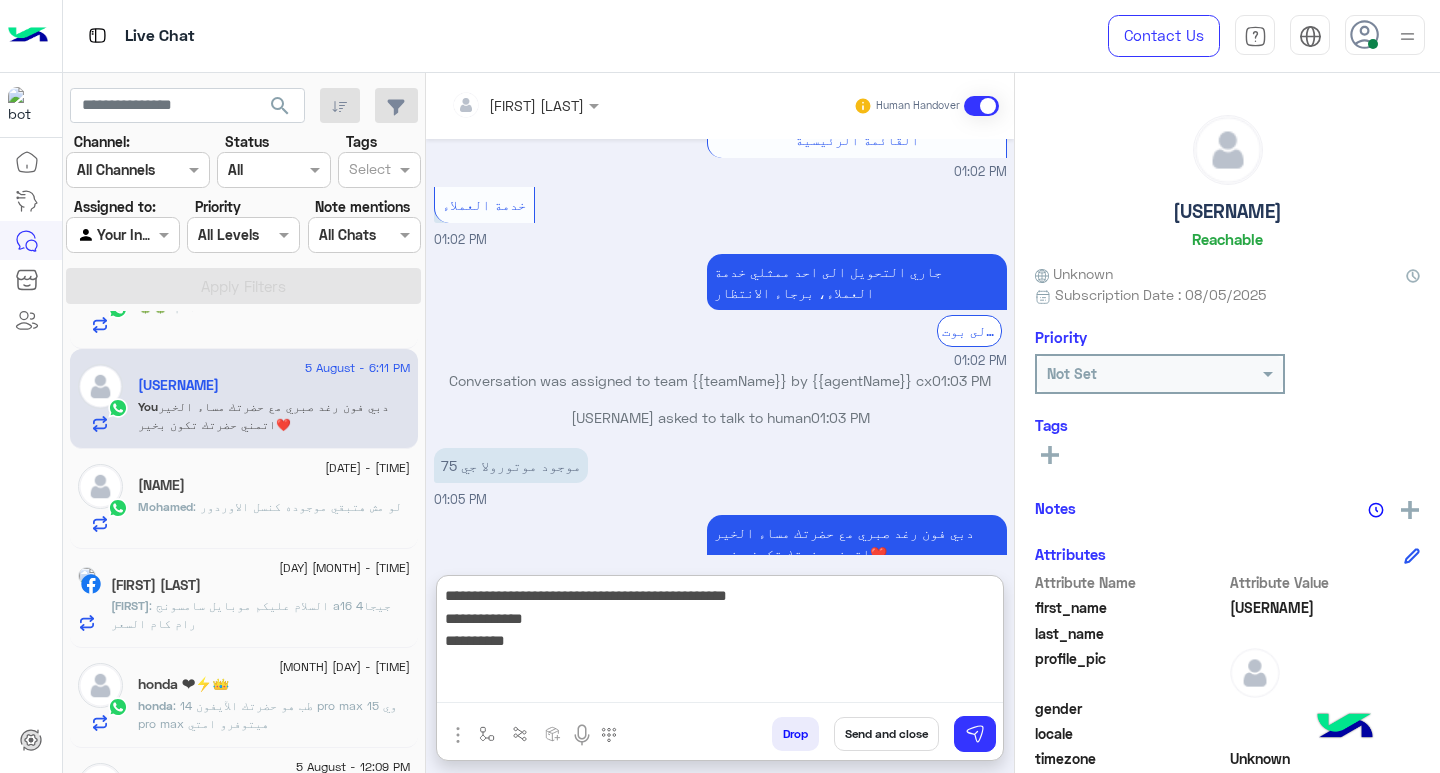click on "**********" at bounding box center (720, 643) 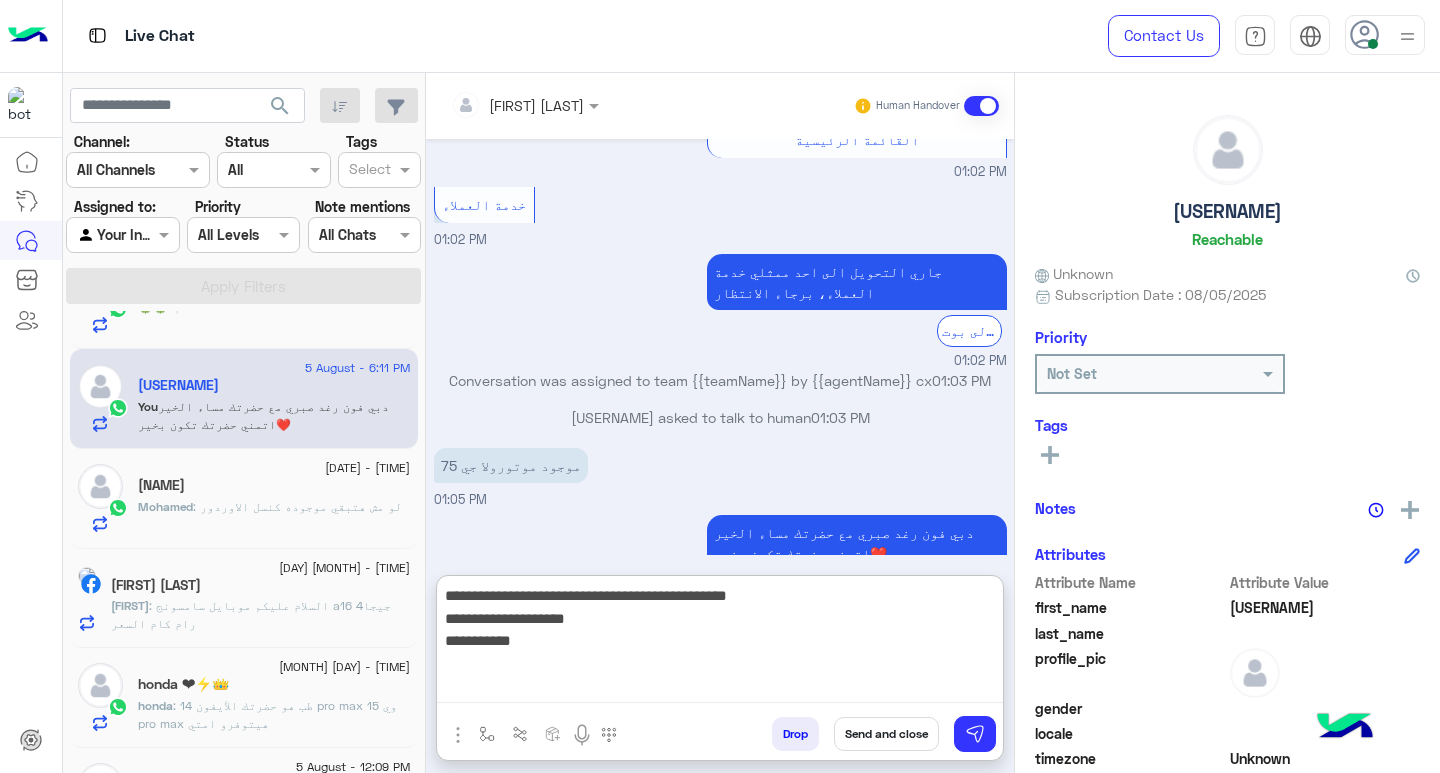 click on "**********" at bounding box center [720, 643] 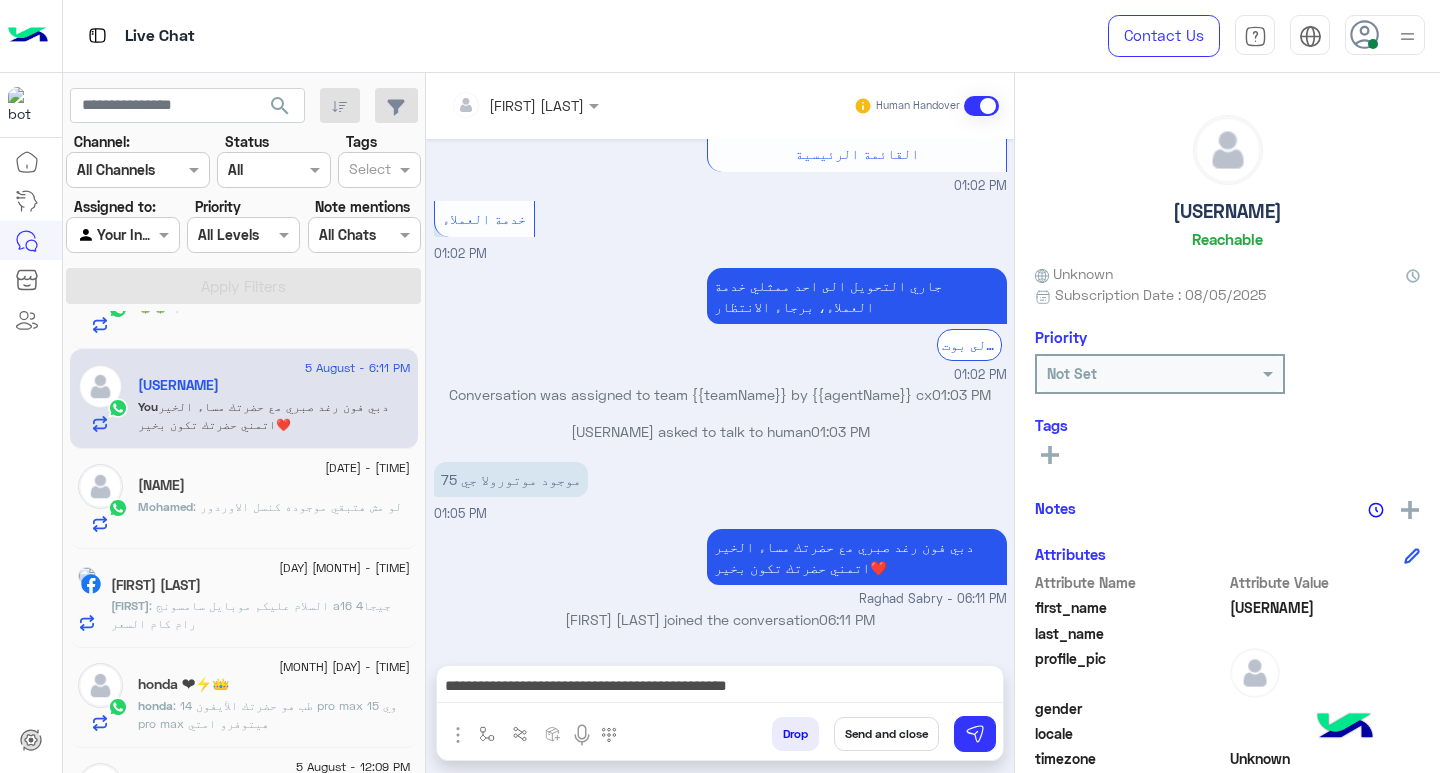 scroll, scrollTop: 1746, scrollLeft: 0, axis: vertical 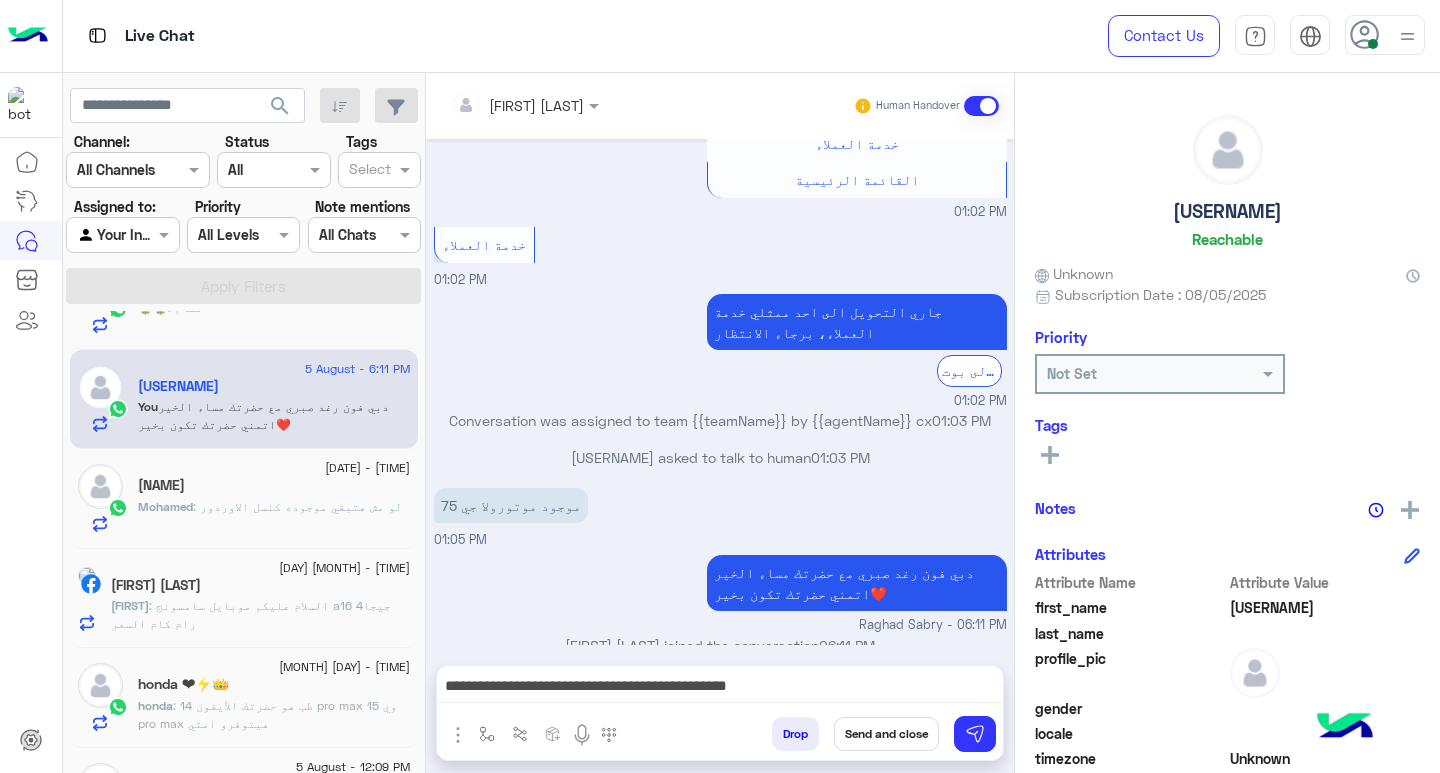 click on "**********" at bounding box center (720, 688) 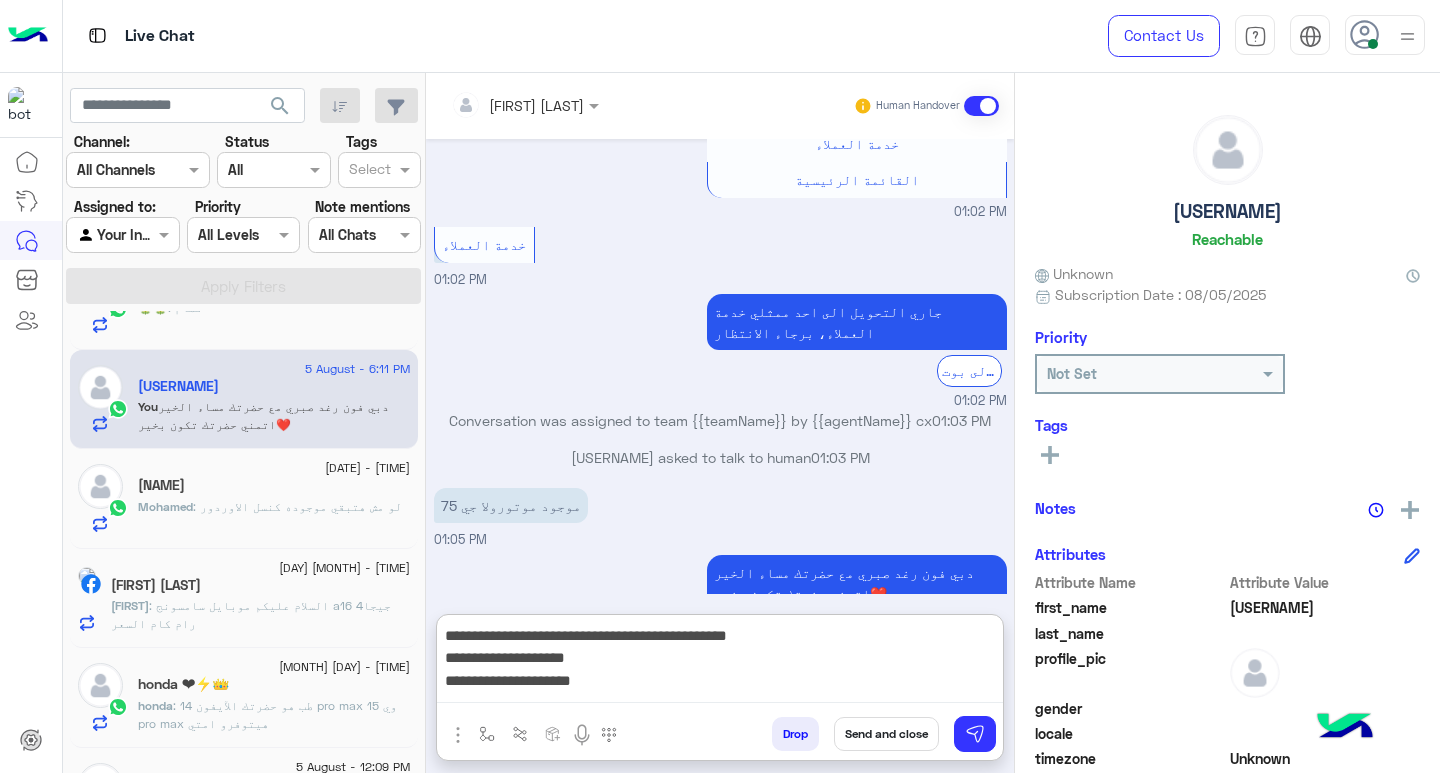 scroll, scrollTop: 1786, scrollLeft: 0, axis: vertical 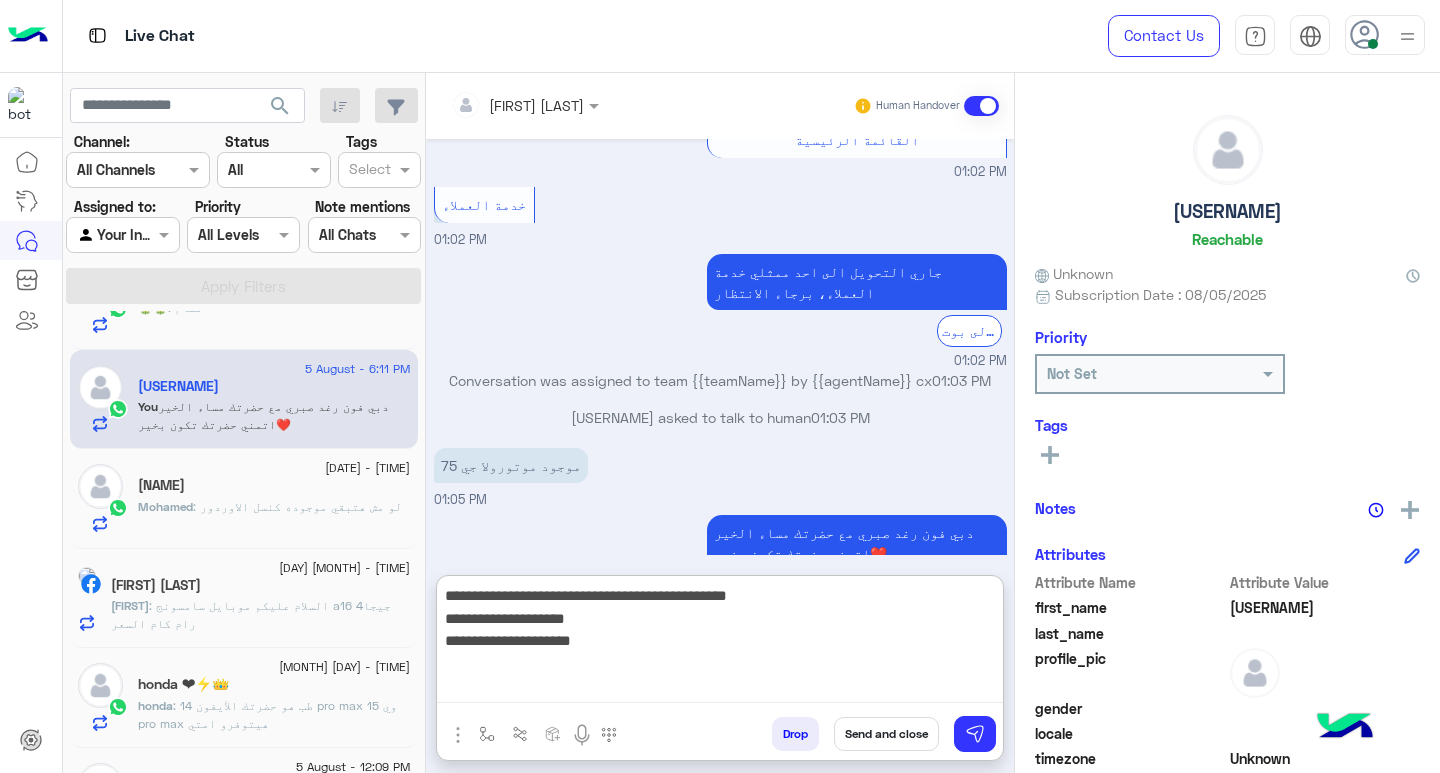 click on "**********" at bounding box center (720, 643) 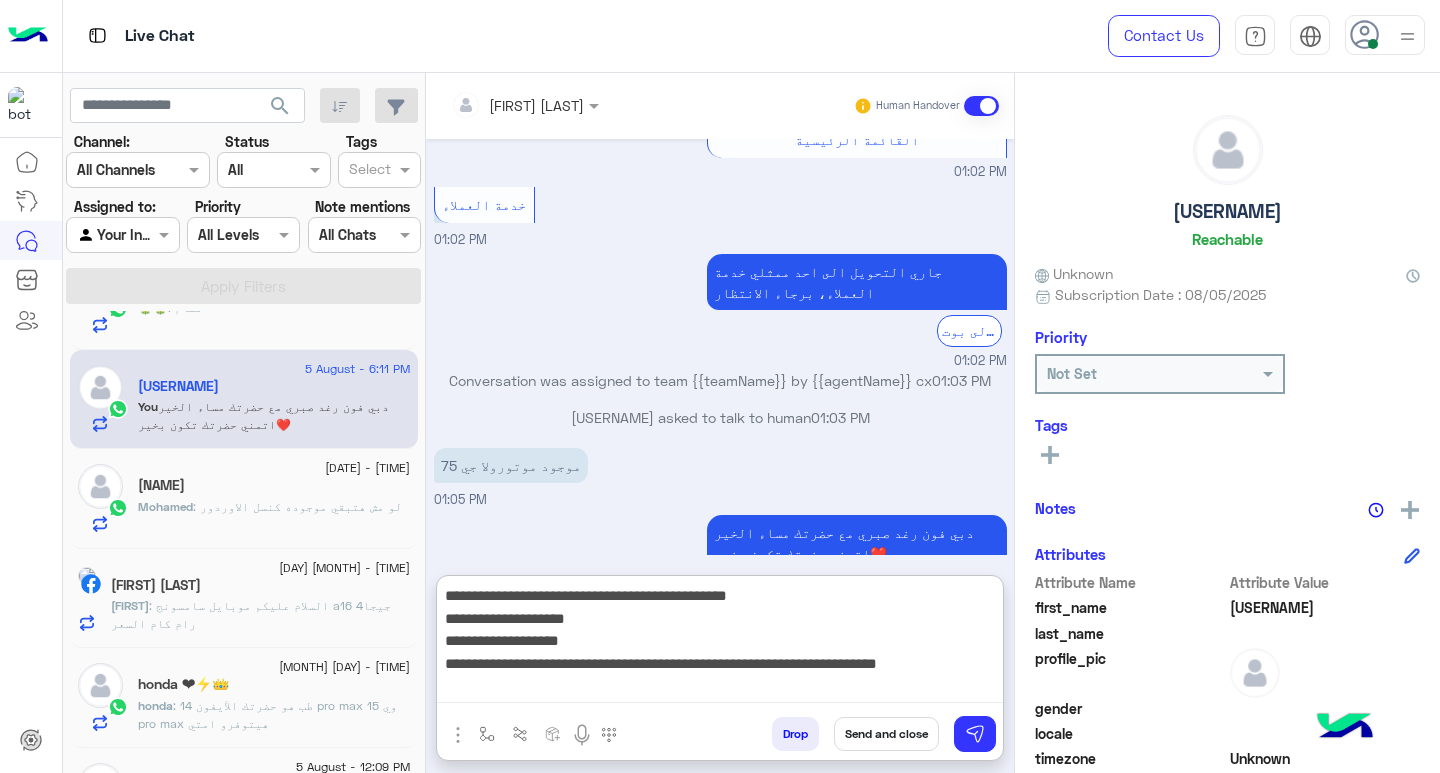 click on "**********" at bounding box center [720, 643] 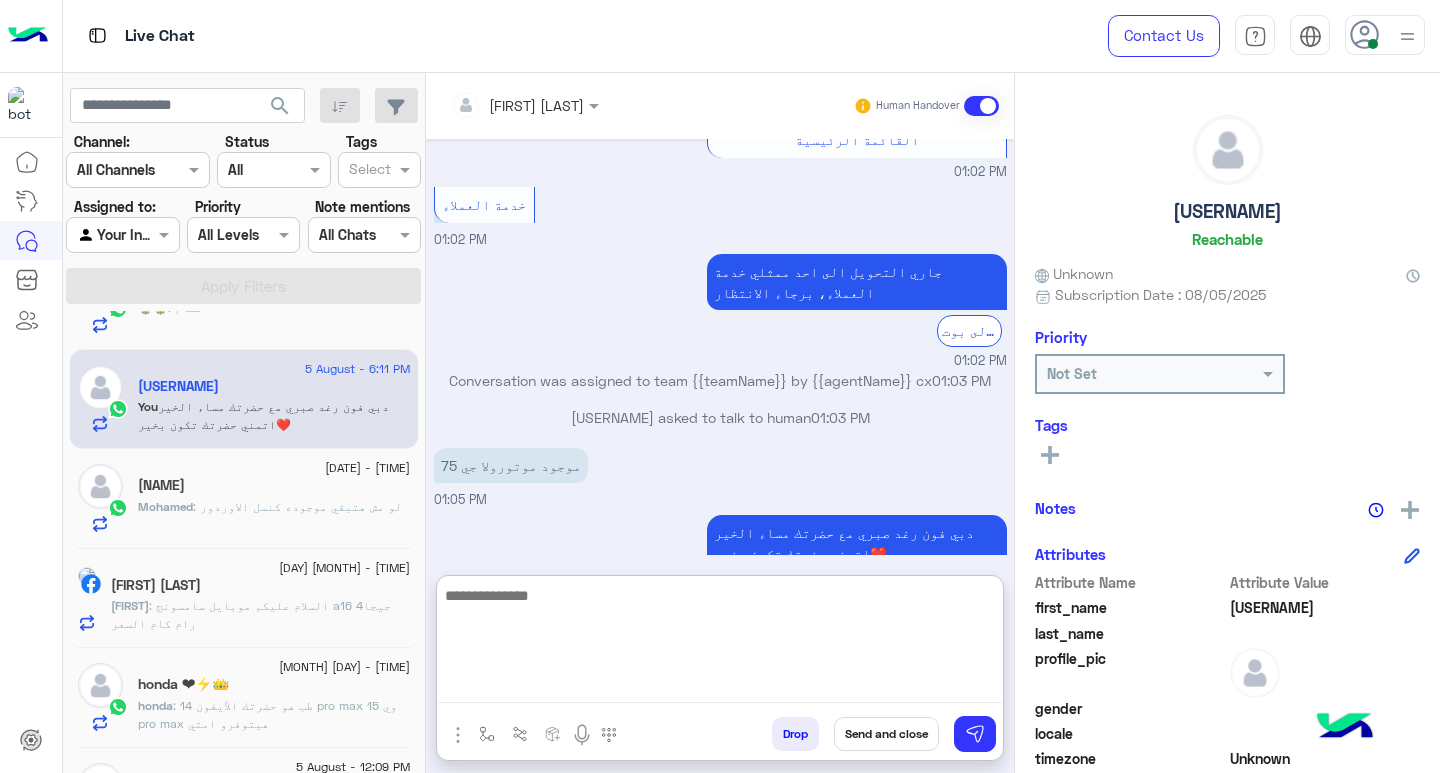 scroll, scrollTop: 2026, scrollLeft: 0, axis: vertical 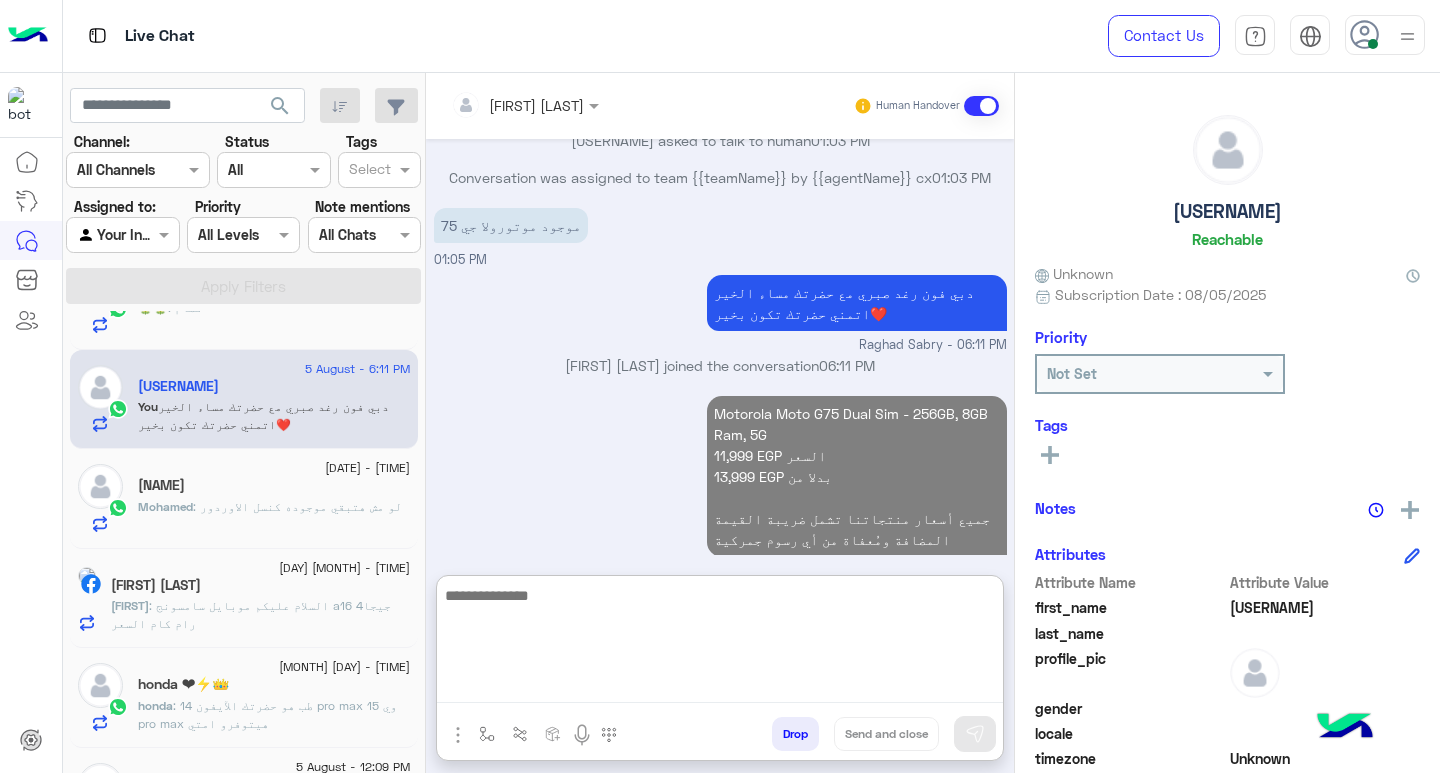 click at bounding box center [720, 643] 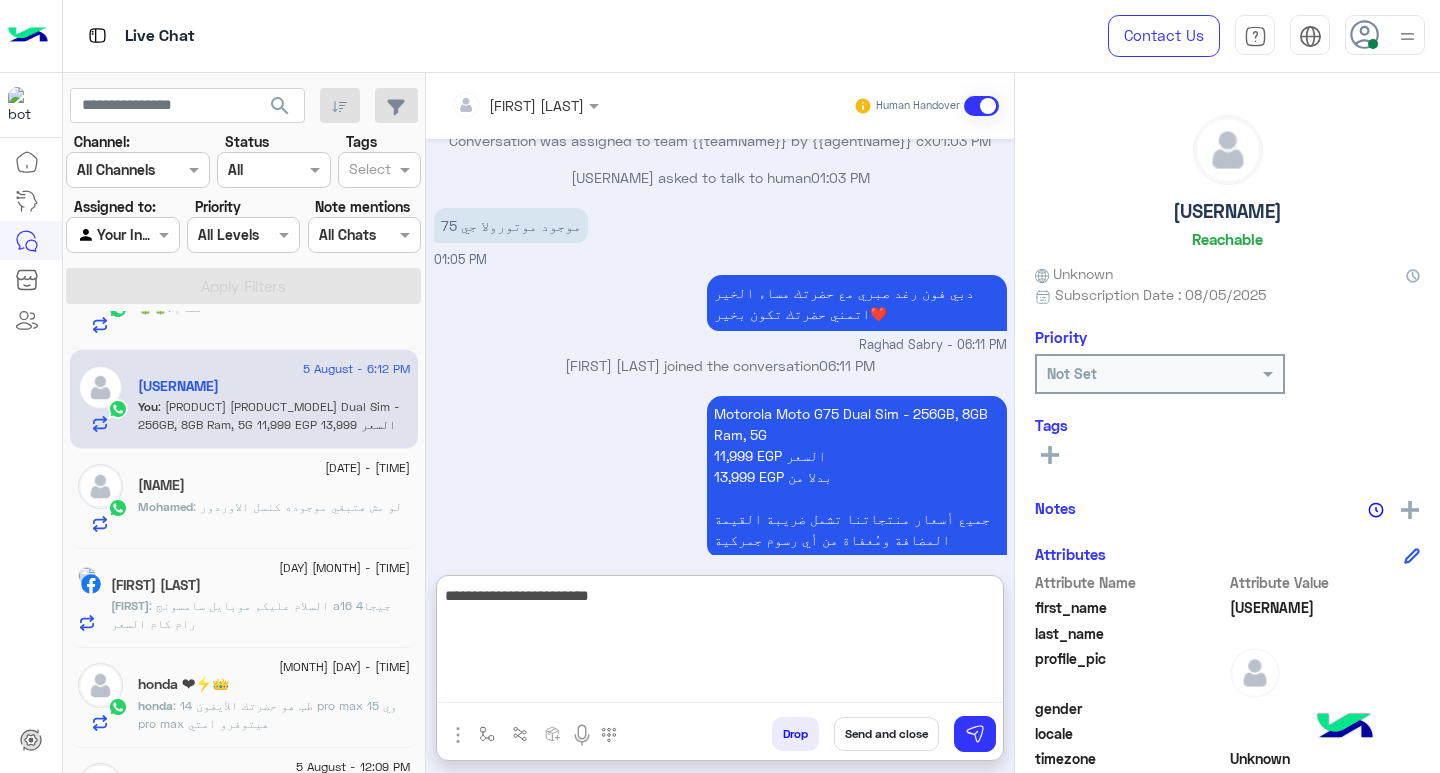 type on "**********" 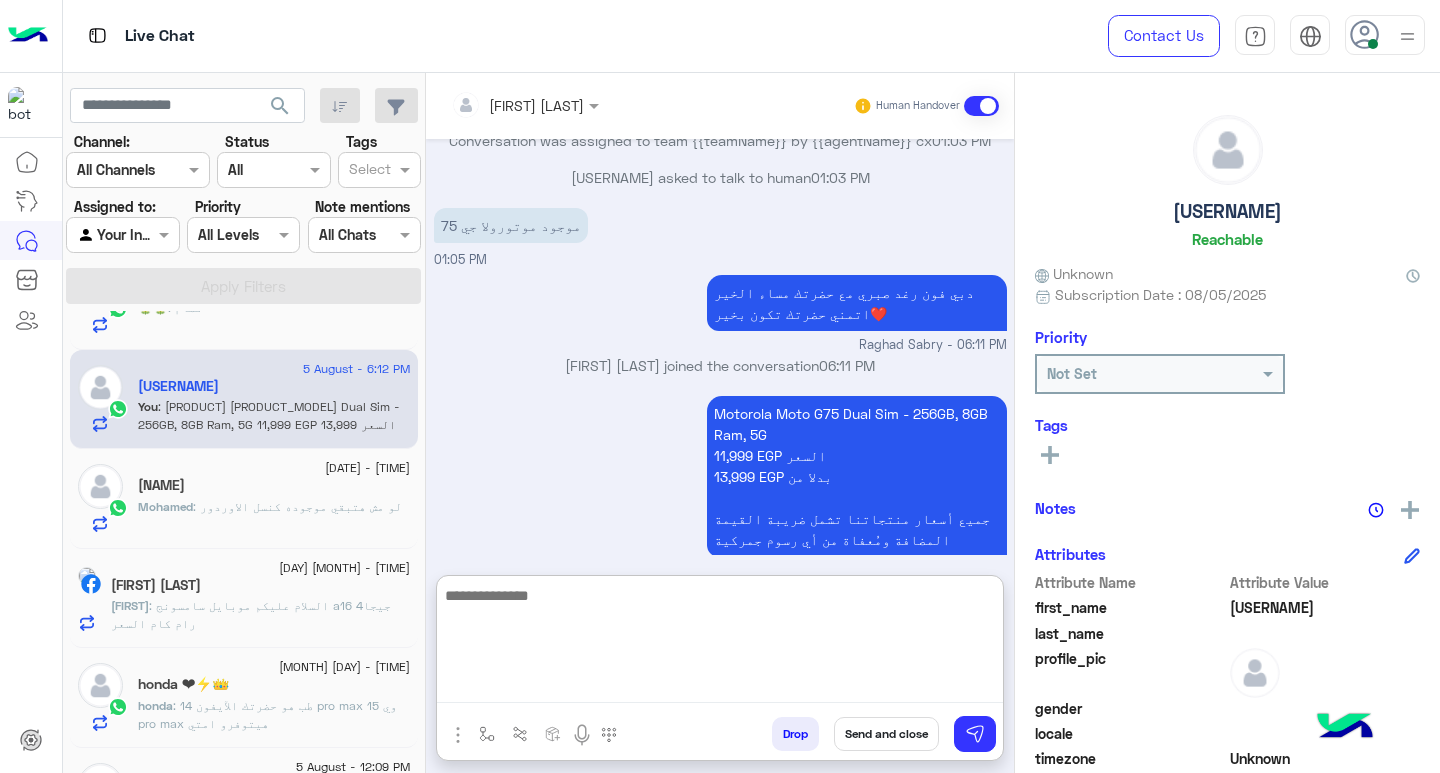 scroll, scrollTop: 2090, scrollLeft: 0, axis: vertical 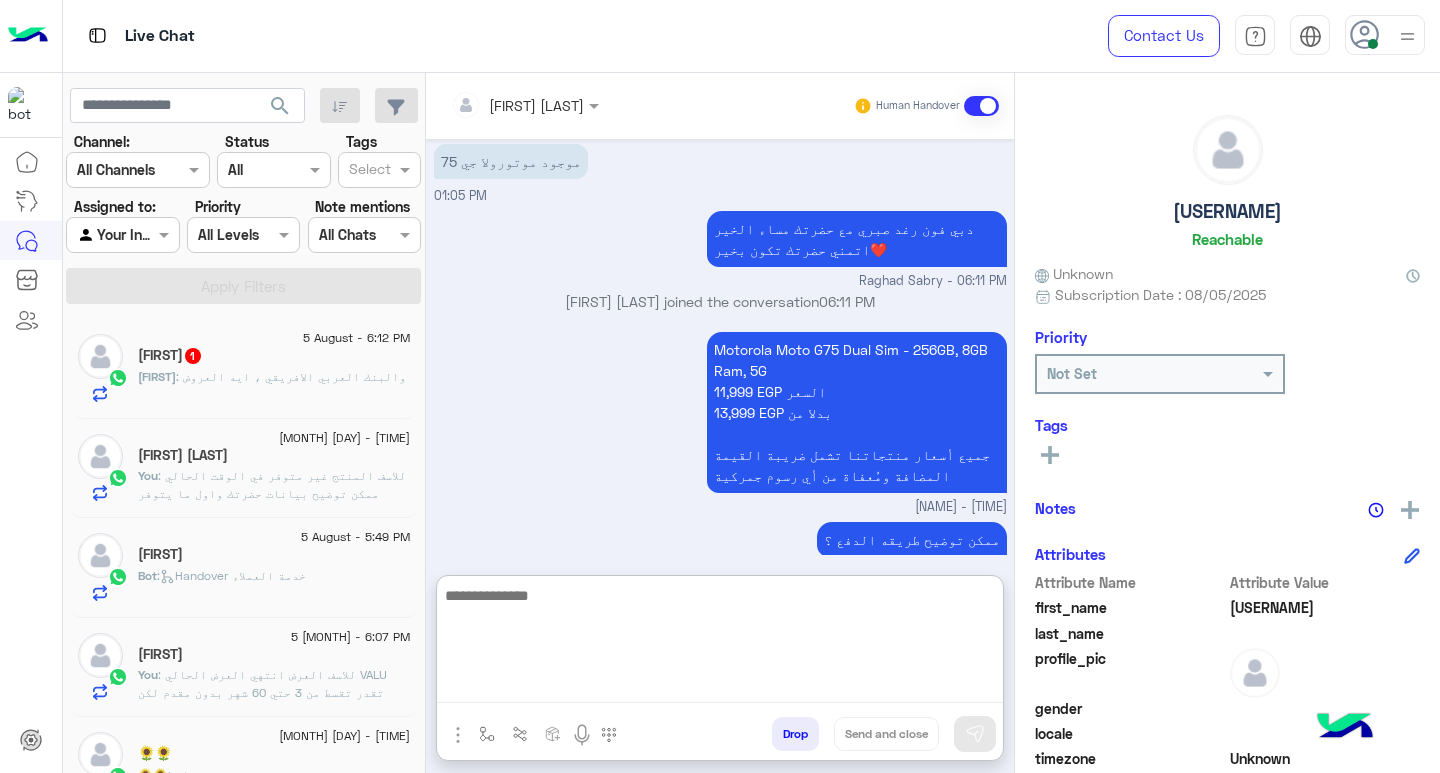 click on "[FIRST] : والبنك العربي الافريقي ، ايه العروض" 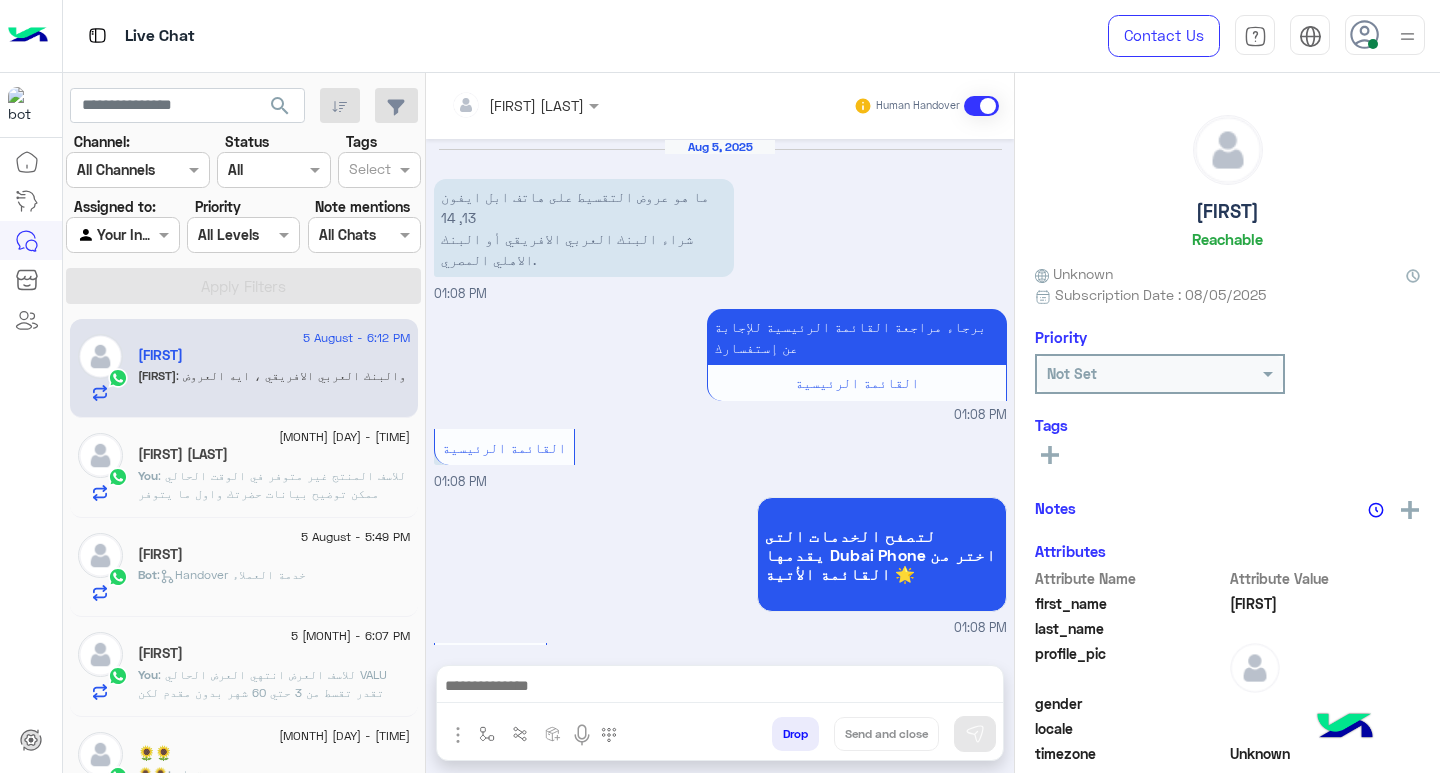 scroll, scrollTop: 1556, scrollLeft: 0, axis: vertical 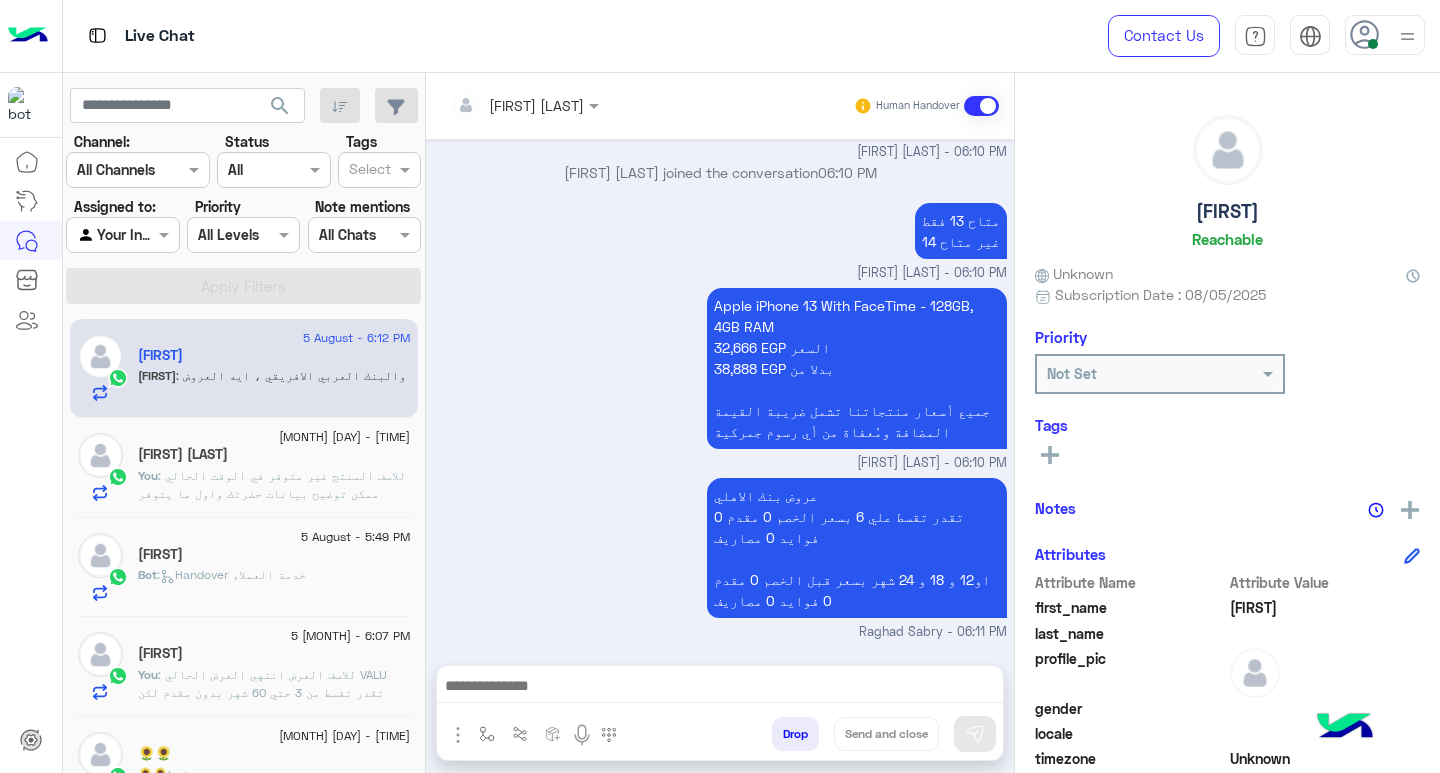 click at bounding box center (720, 688) 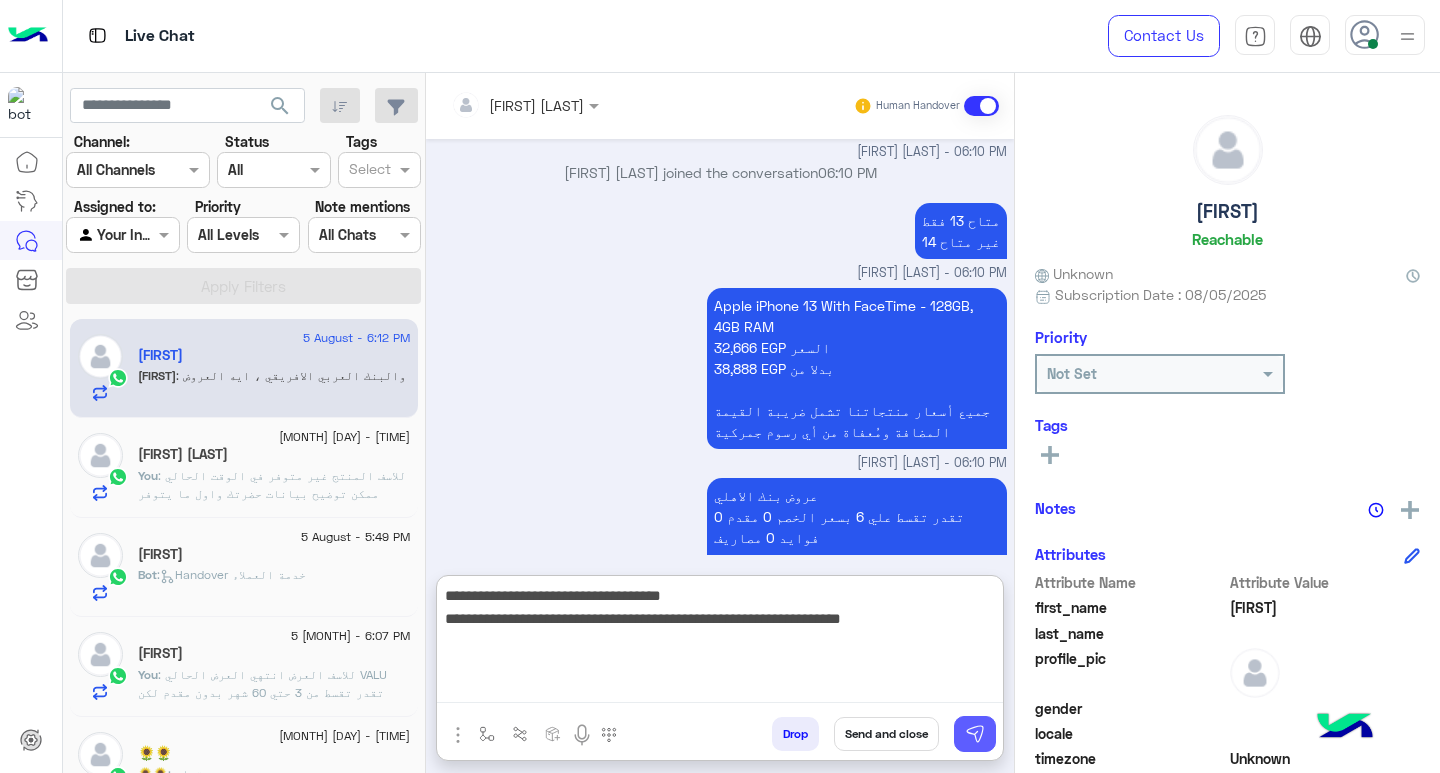 type on "**********" 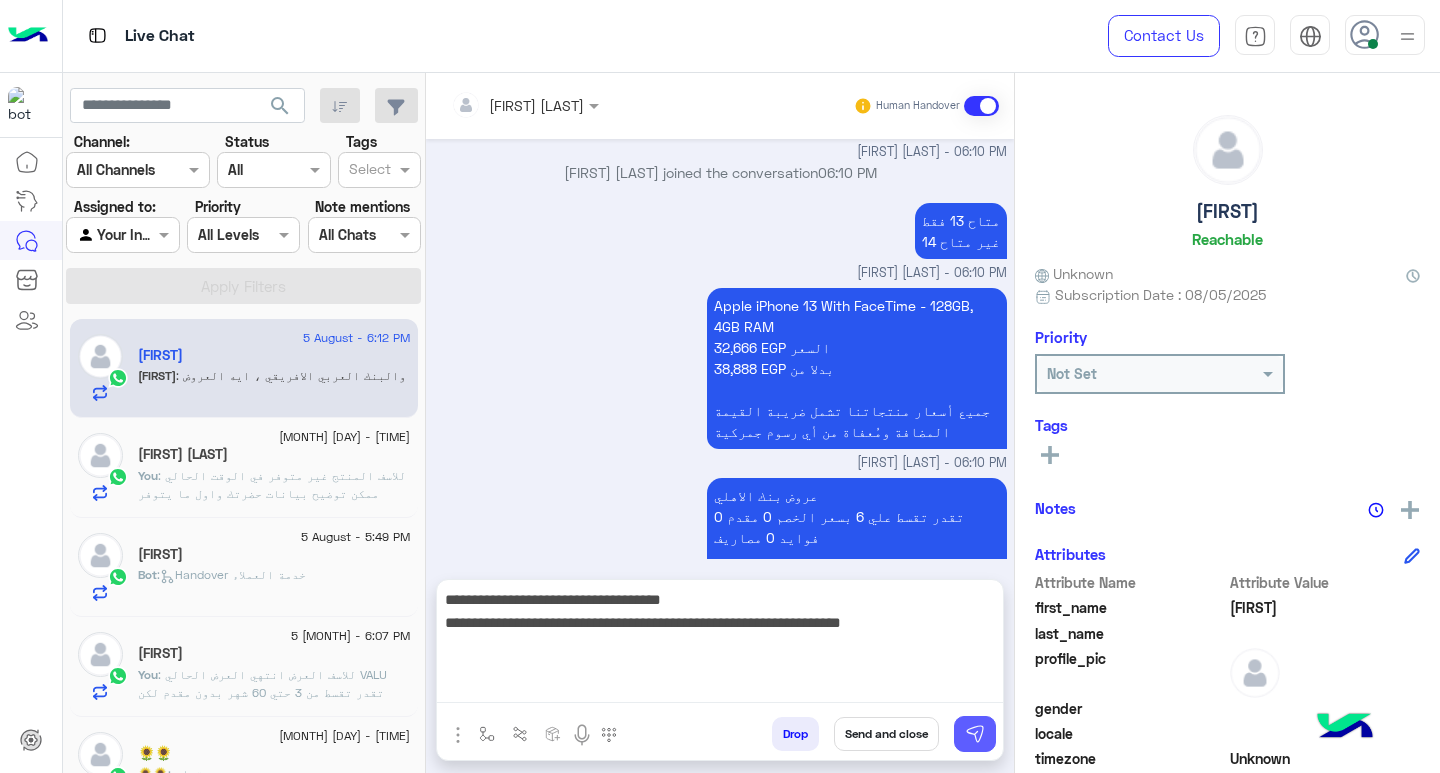 click at bounding box center (975, 734) 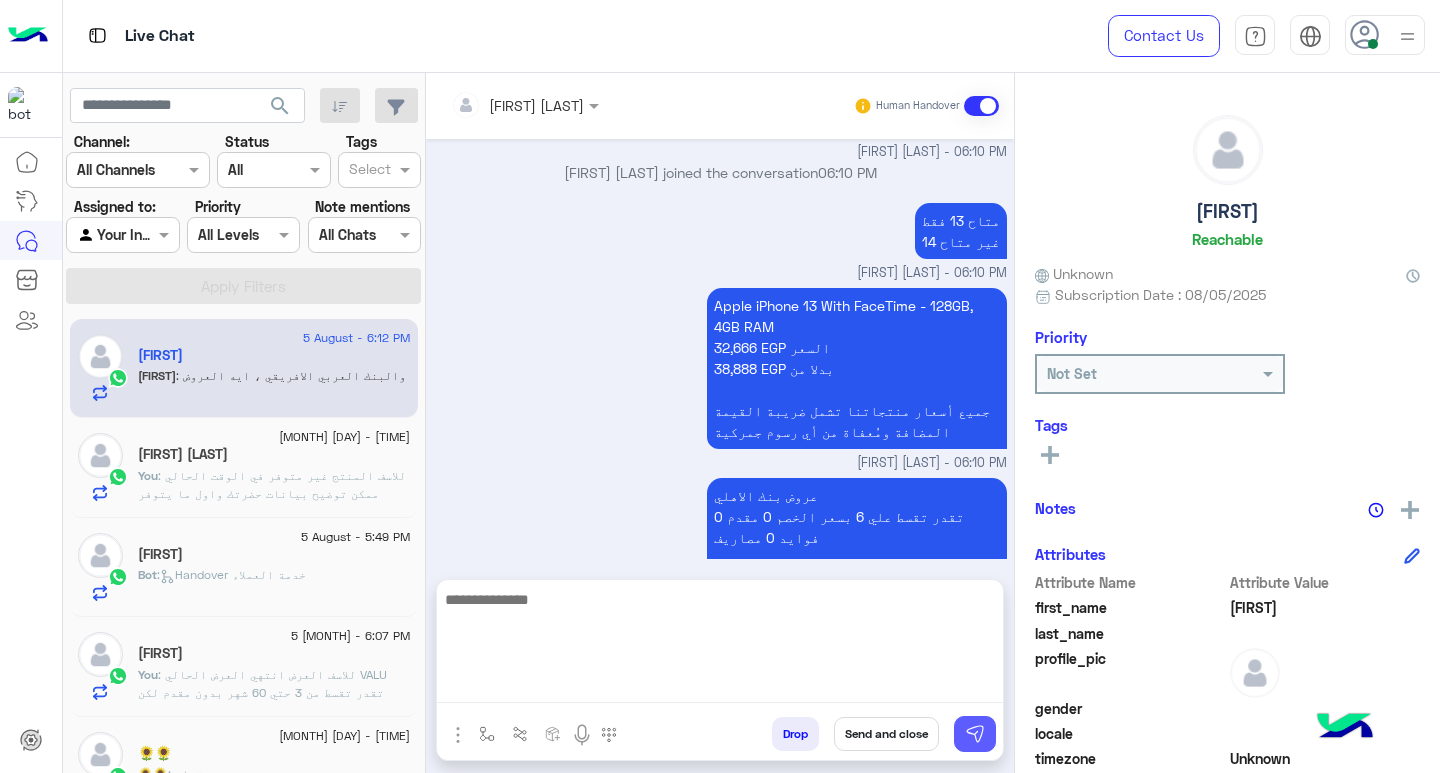 scroll, scrollTop: 1662, scrollLeft: 0, axis: vertical 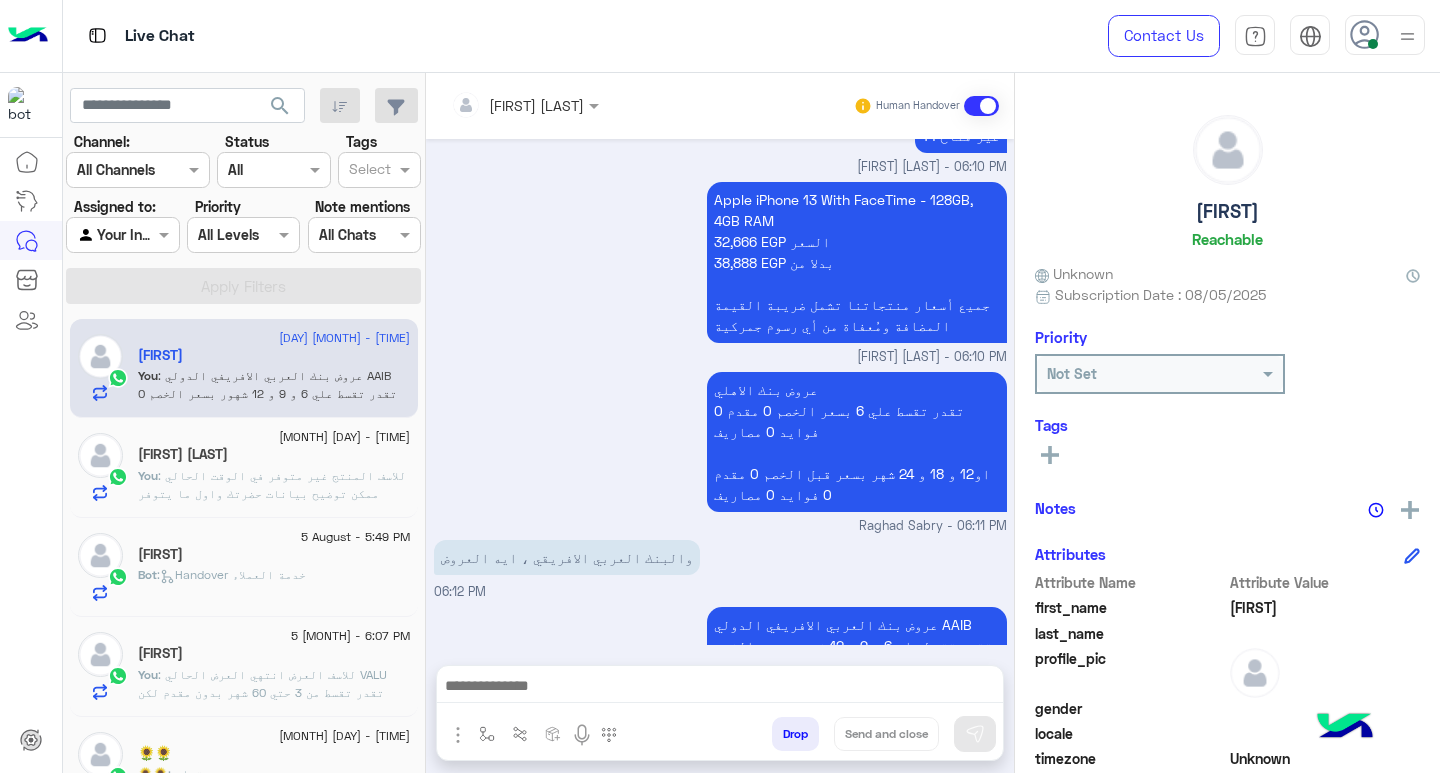 click on ": للاسف المنتج غير متوفر في الوقت الحالي
ممكن توضيح بيانات حضرتك واول ما يتوفر استوك جديد هيتم التواصل ؟" 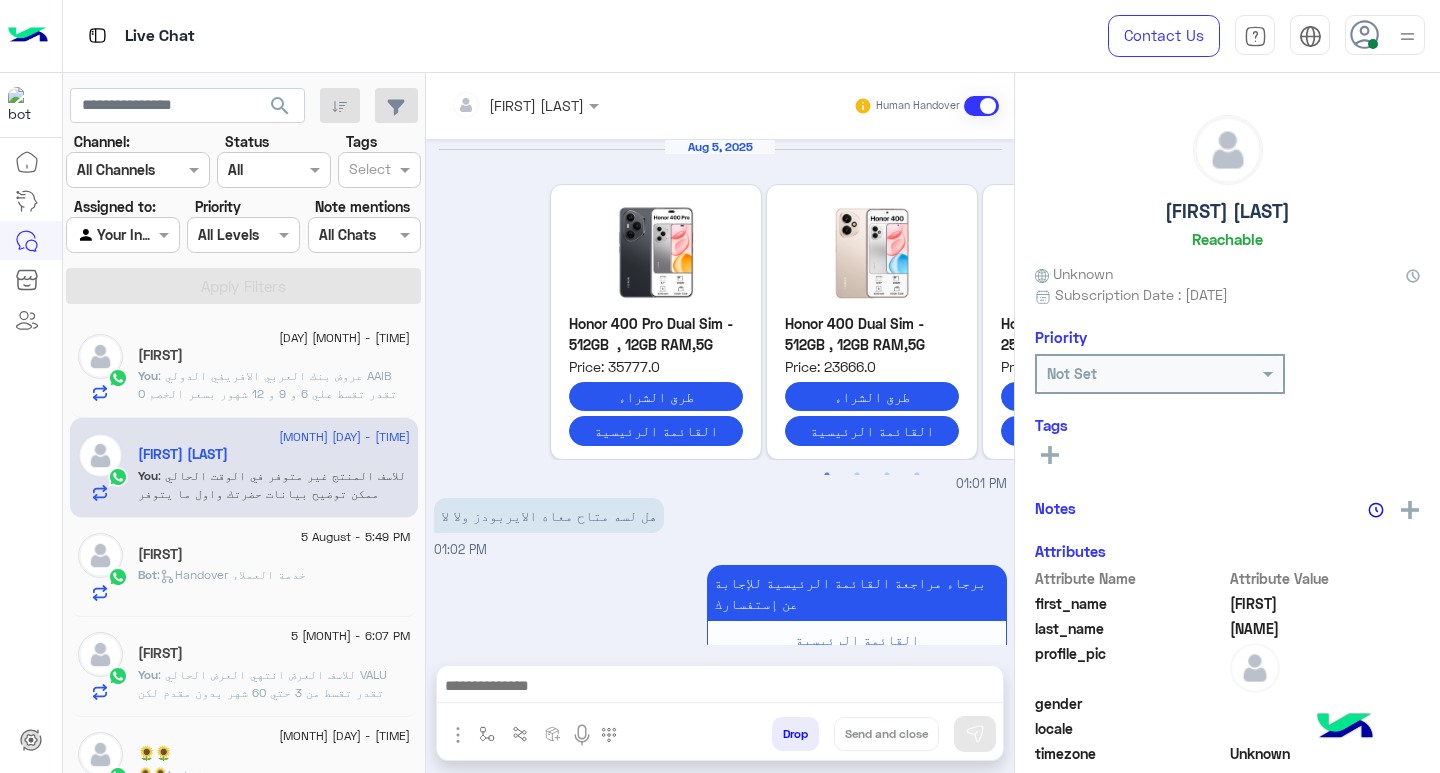 scroll, scrollTop: 1498, scrollLeft: 0, axis: vertical 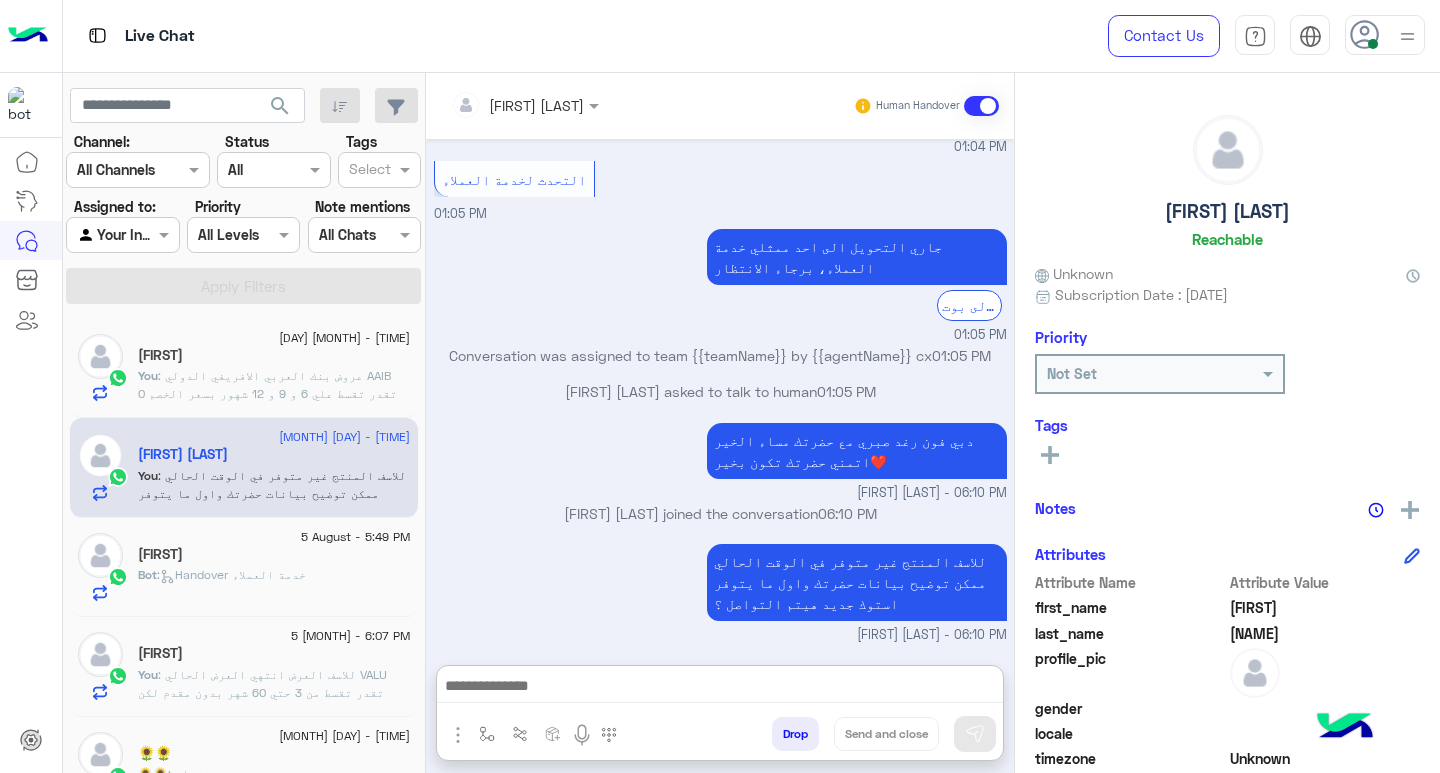 click at bounding box center [720, 688] 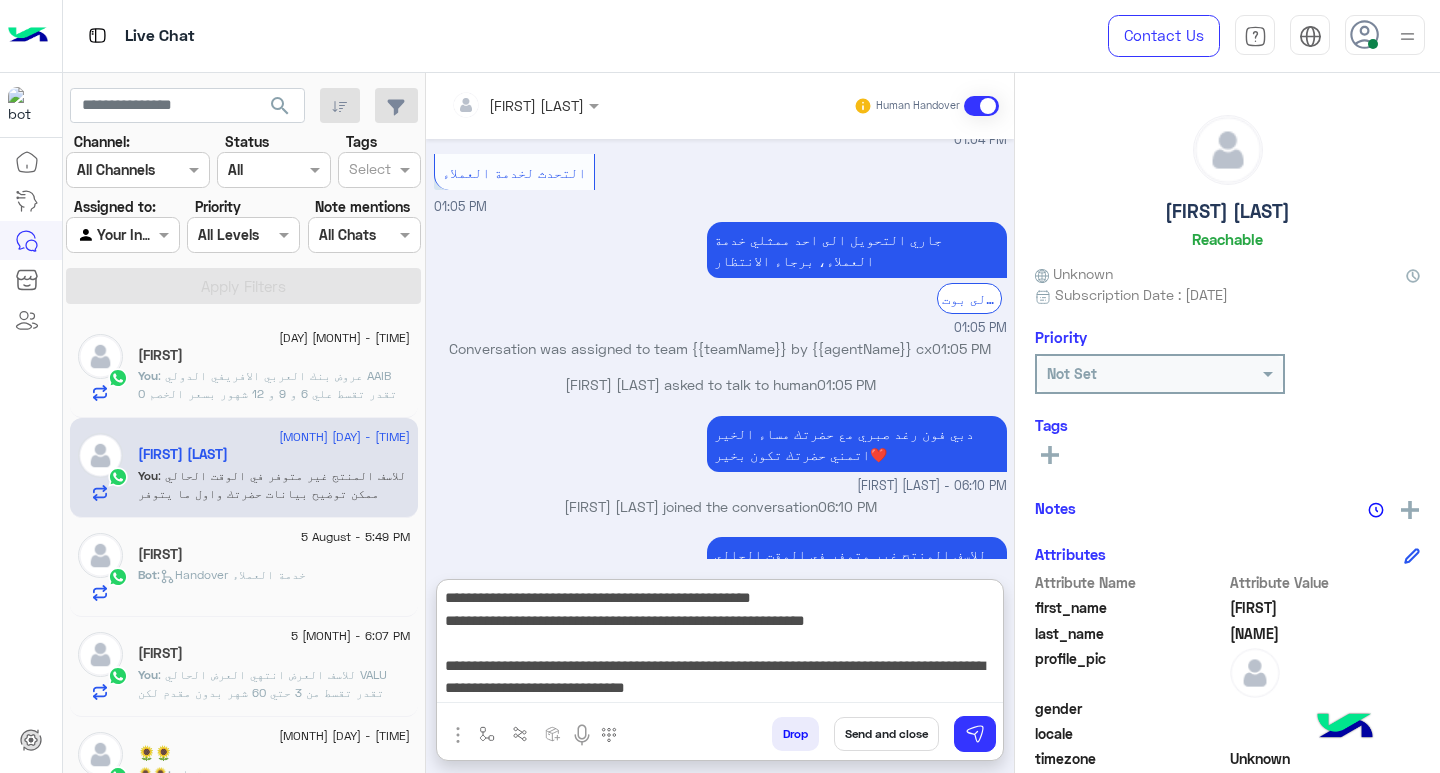 scroll, scrollTop: 155, scrollLeft: 0, axis: vertical 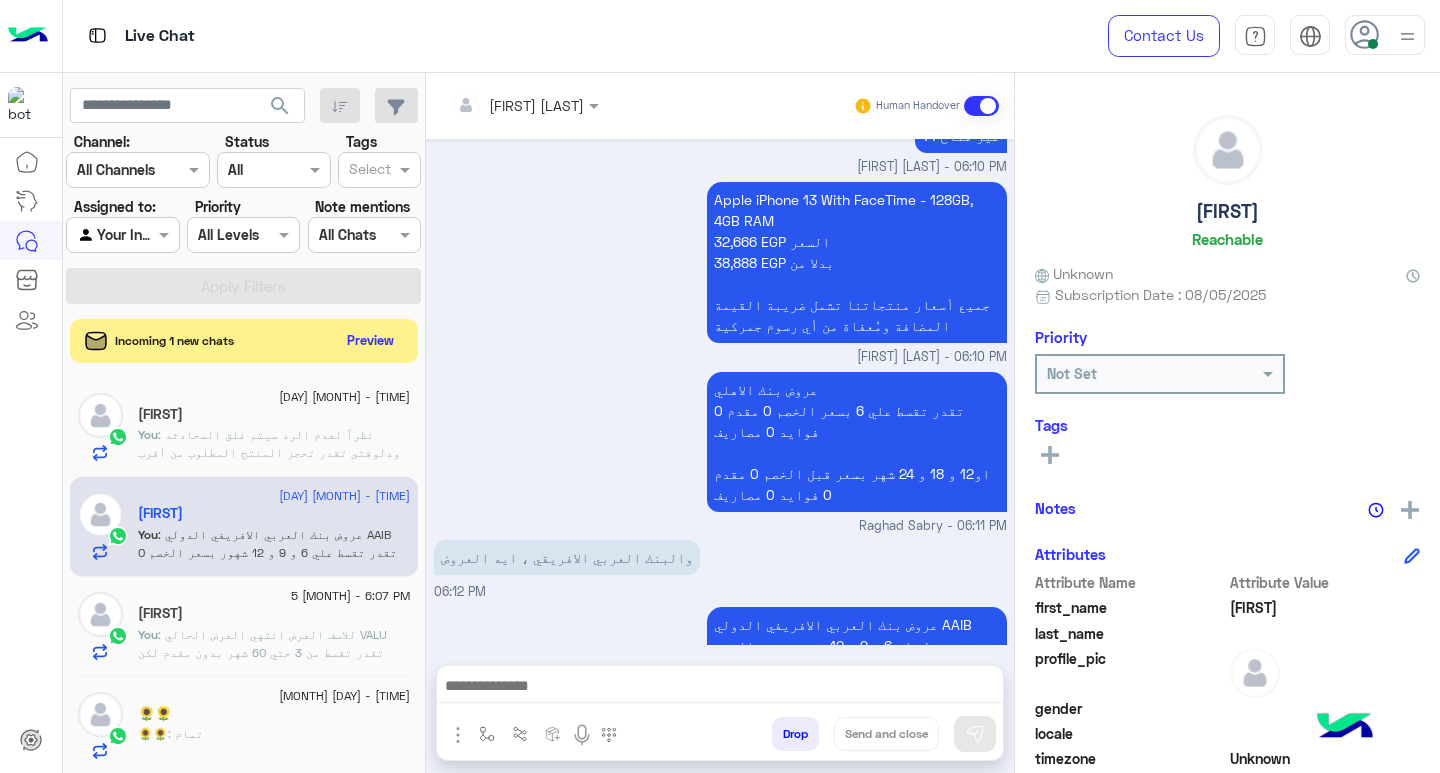 click at bounding box center (720, 688) 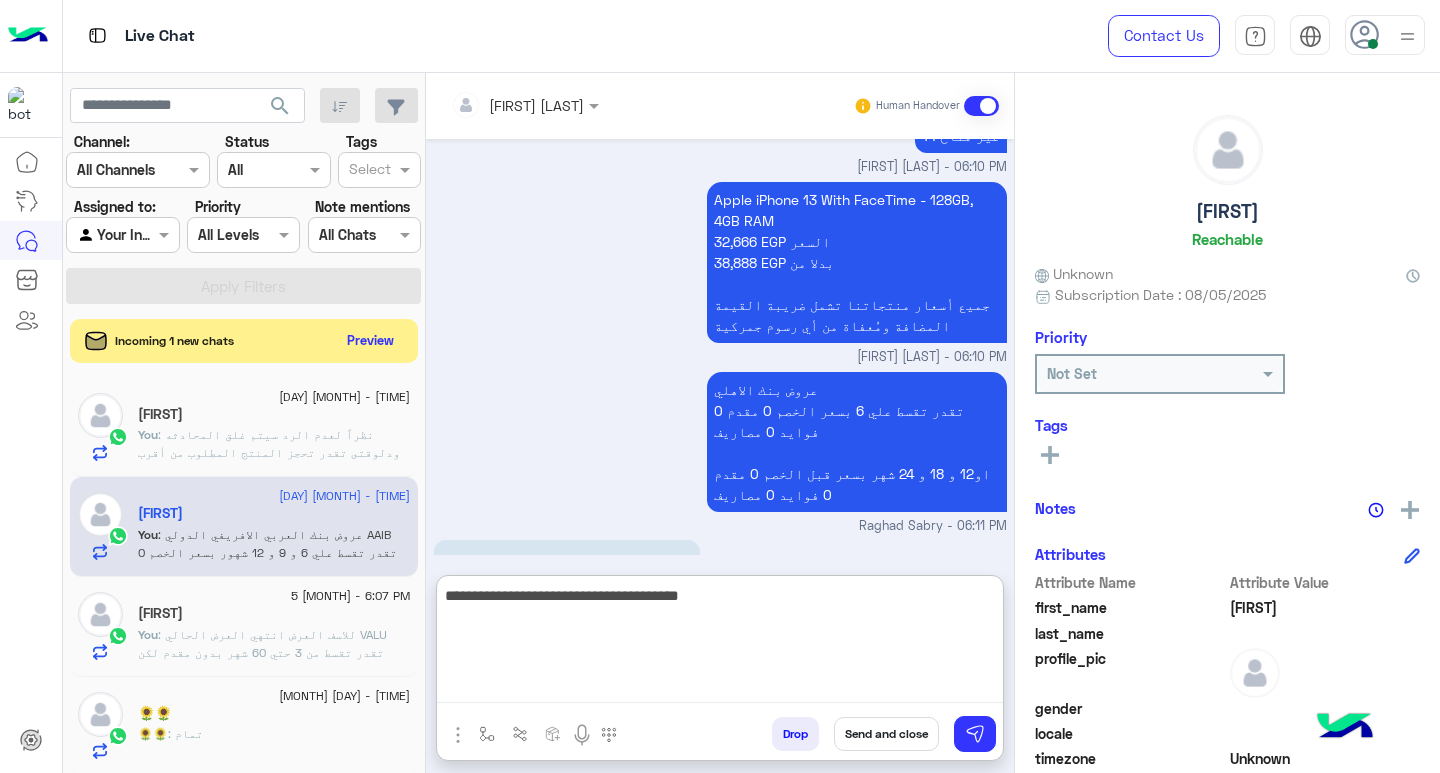 type on "**********" 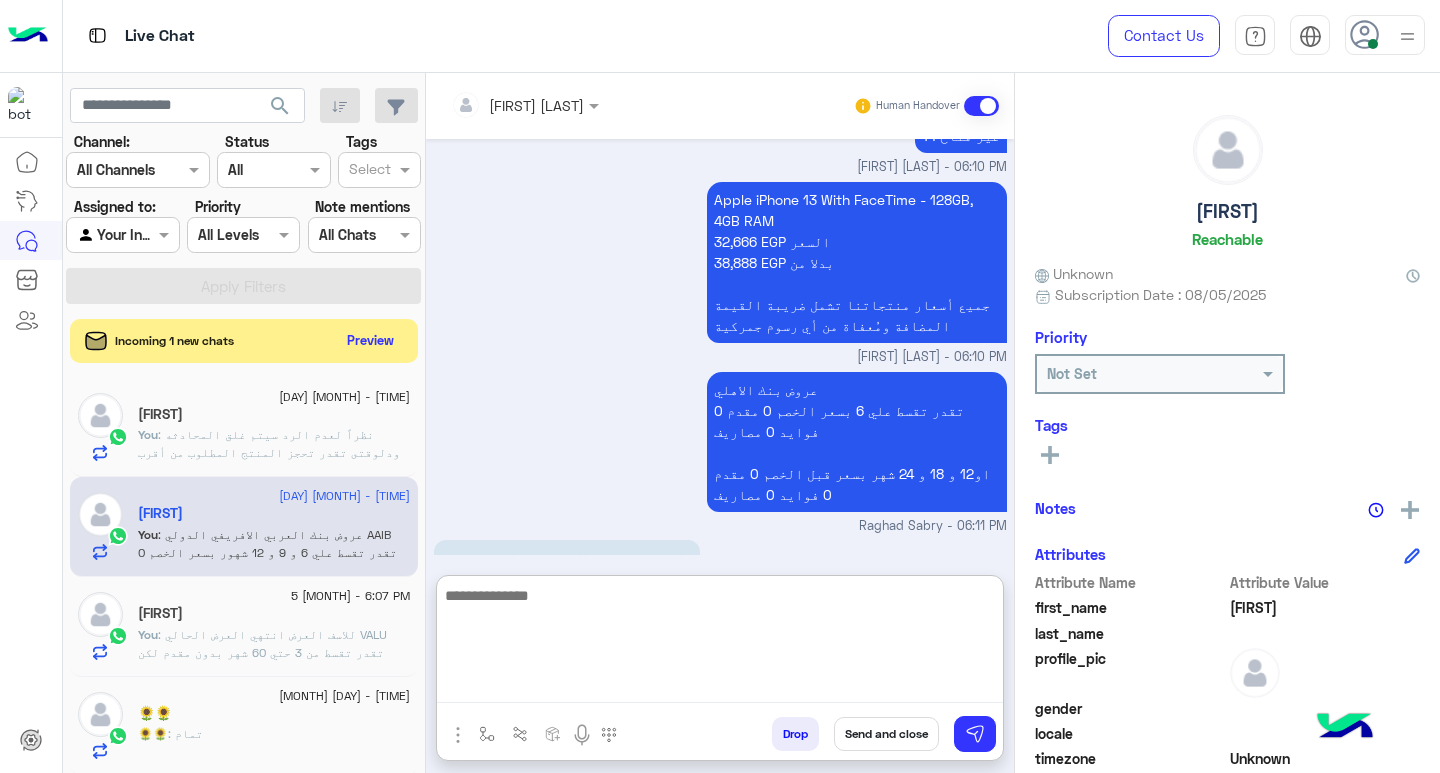 scroll, scrollTop: 1816, scrollLeft: 0, axis: vertical 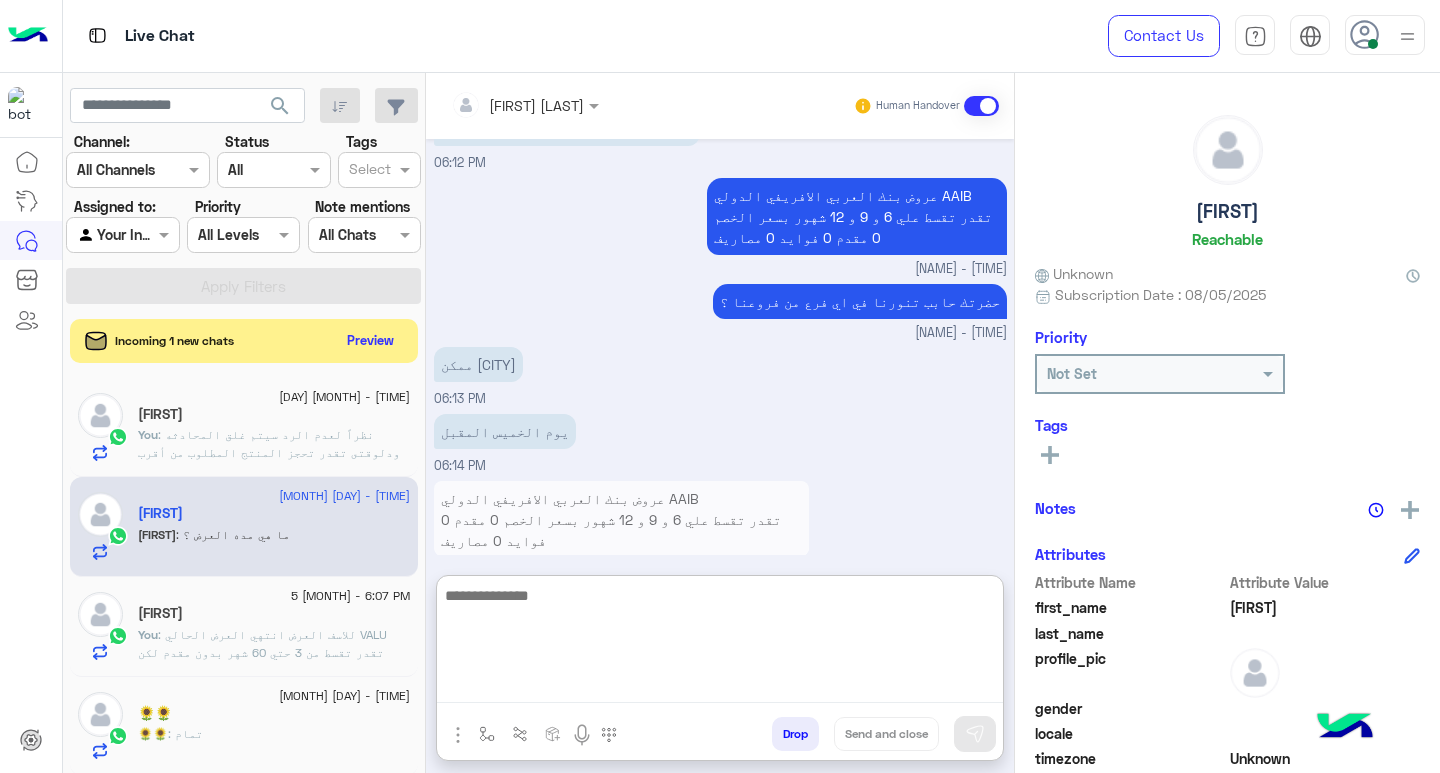 click at bounding box center (720, 643) 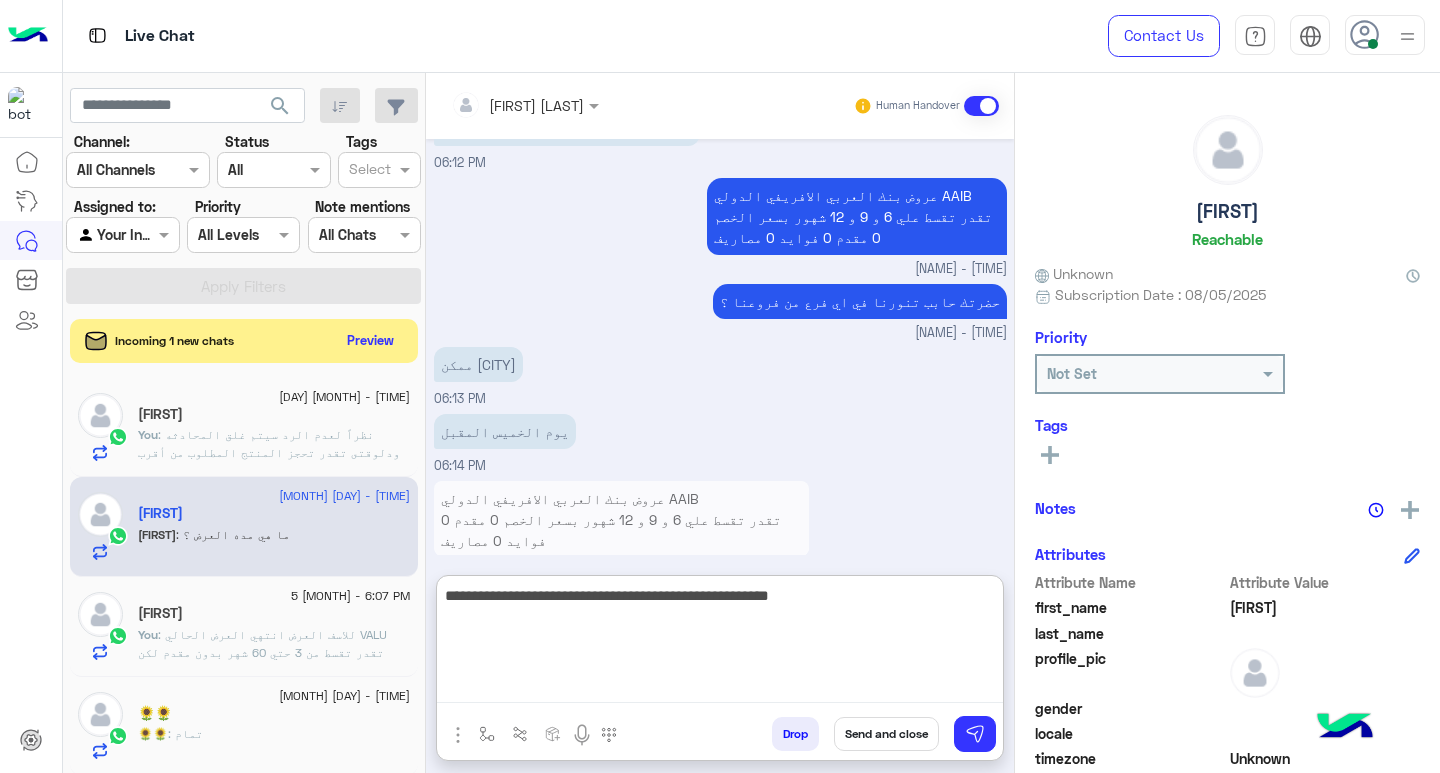 type on "**********" 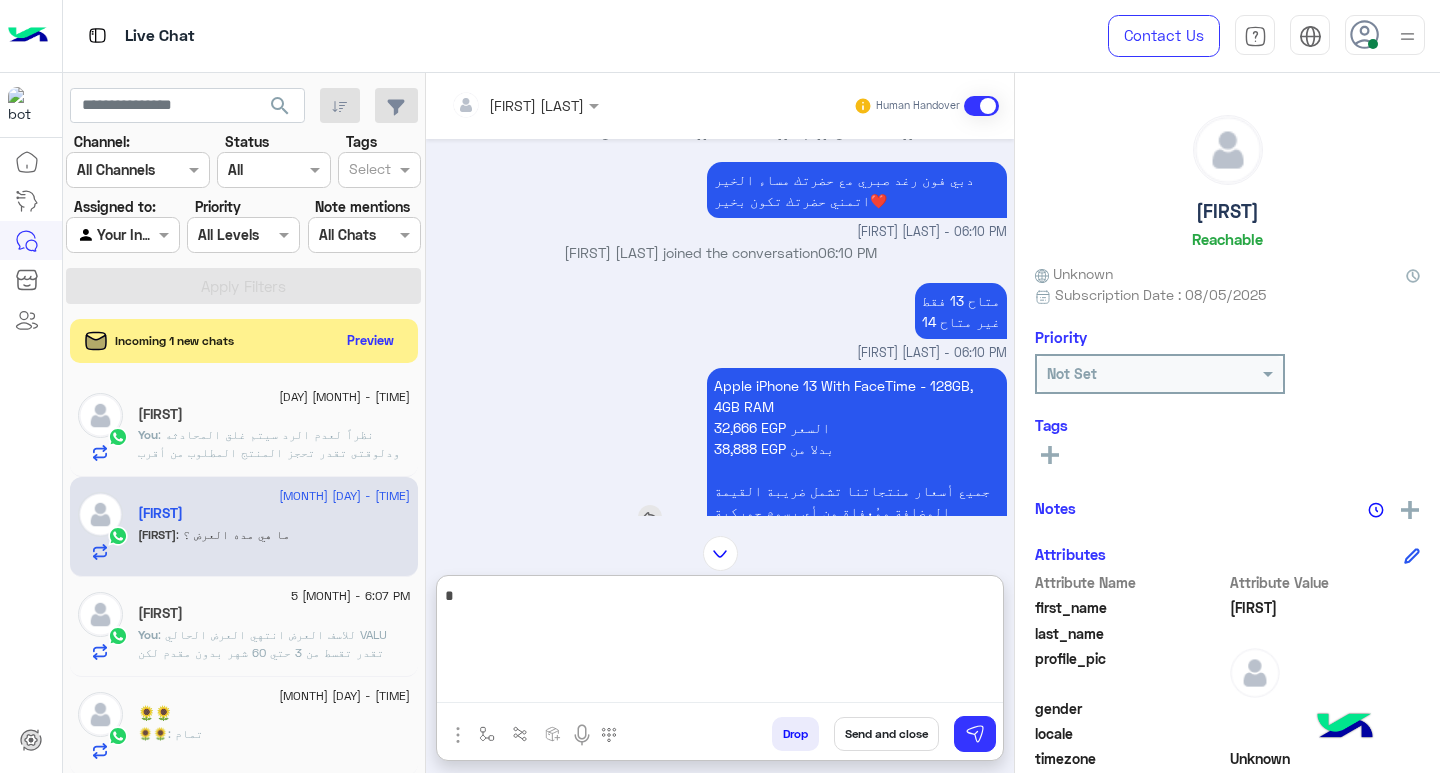 click on "Apple IPhone 13 With FaceTime - 128GB, 4GB RAM 32,666 EGP   السعر  38,888 EGP بدلا من  جميع أسعار منتجاتنا تشمل ضريبة القيمة المضافة ومُعفاة من أي رسوم جمركية" at bounding box center (857, 448) 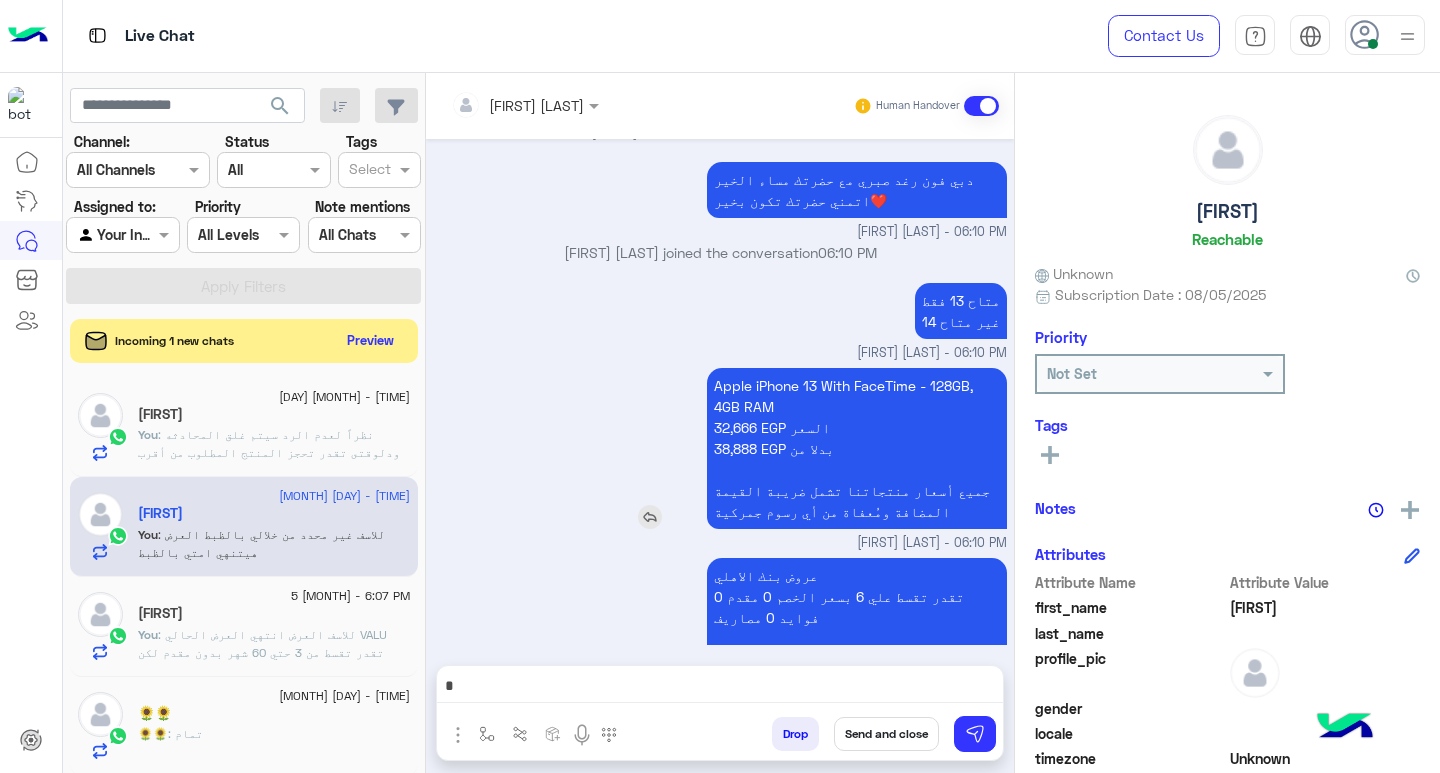 scroll, scrollTop: 2086, scrollLeft: 0, axis: vertical 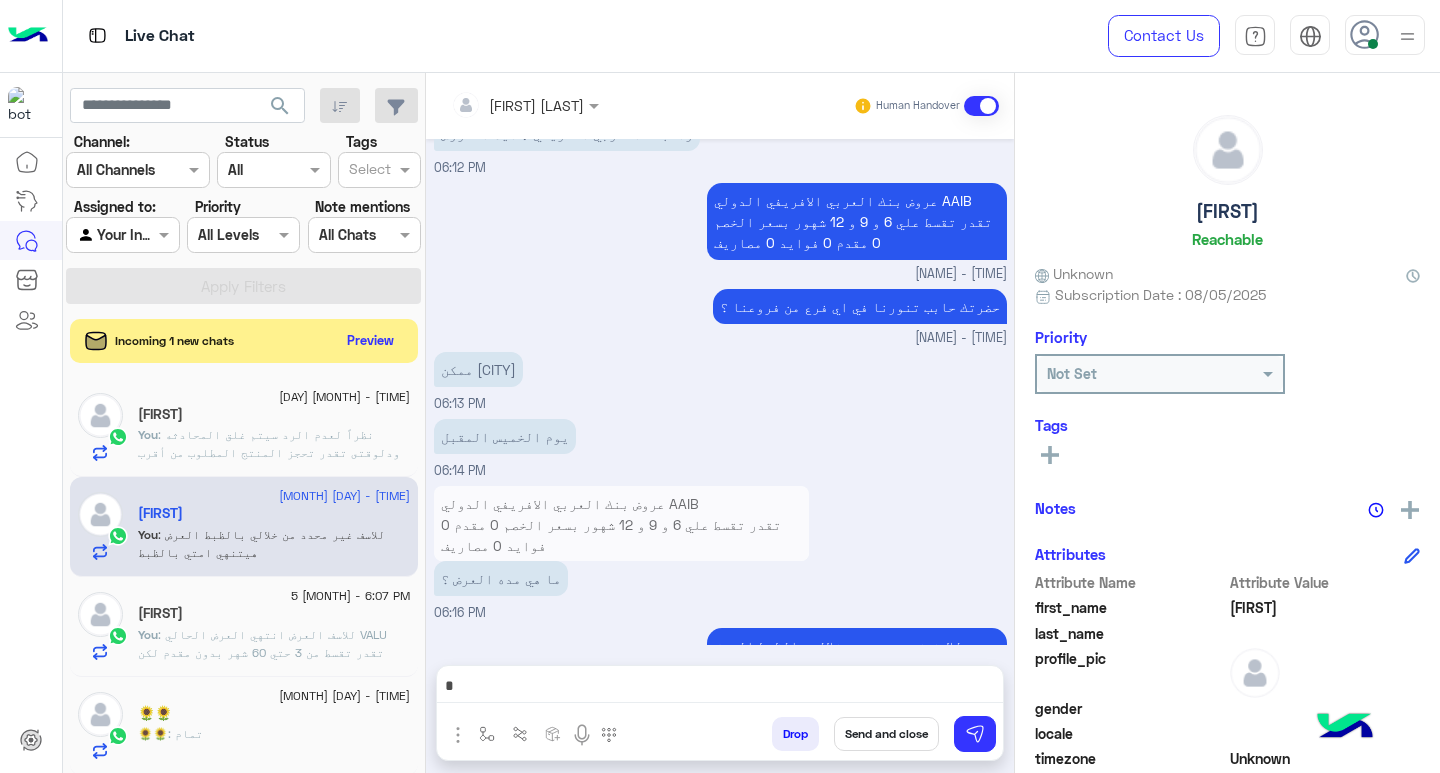 click on "ممكن الدقى   06:13 PM" at bounding box center [720, 380] 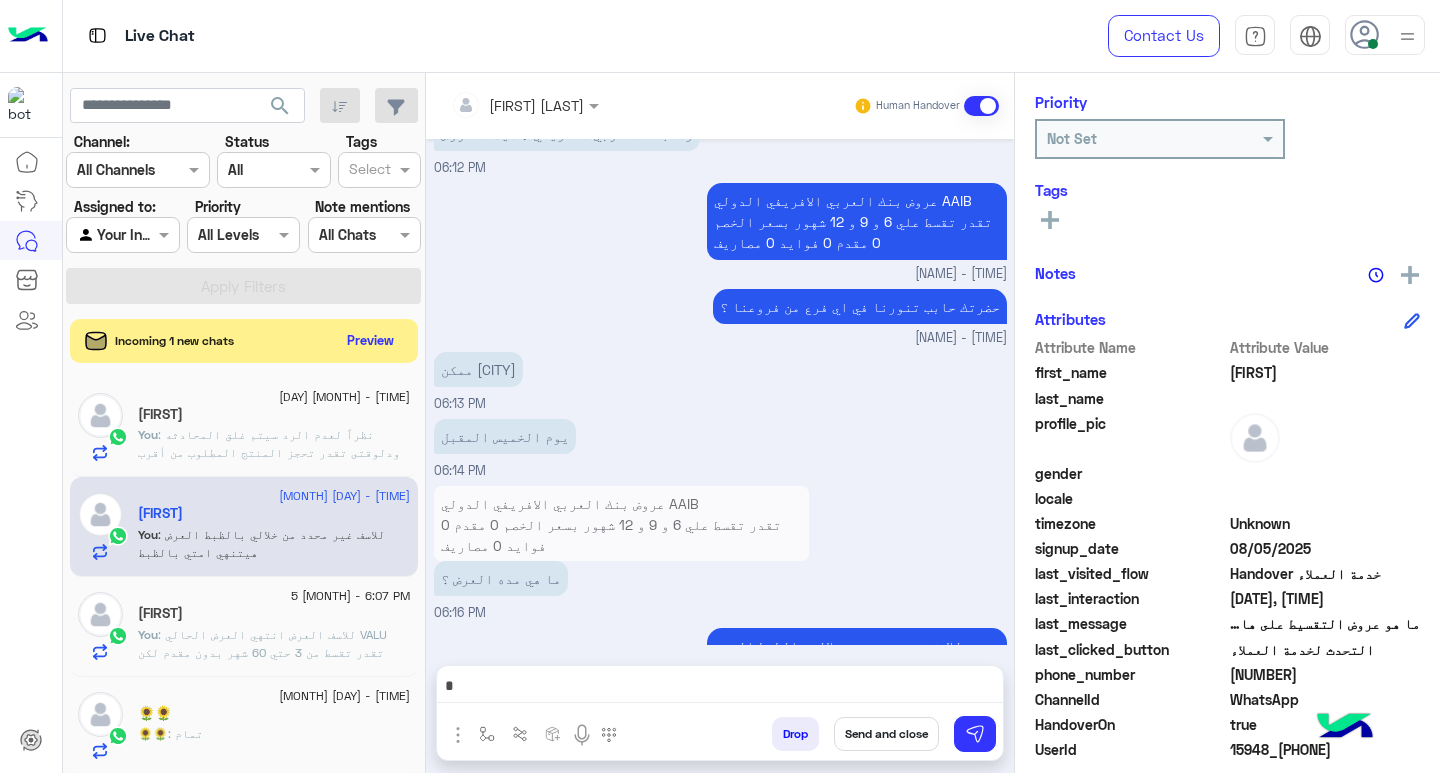 scroll, scrollTop: 329, scrollLeft: 0, axis: vertical 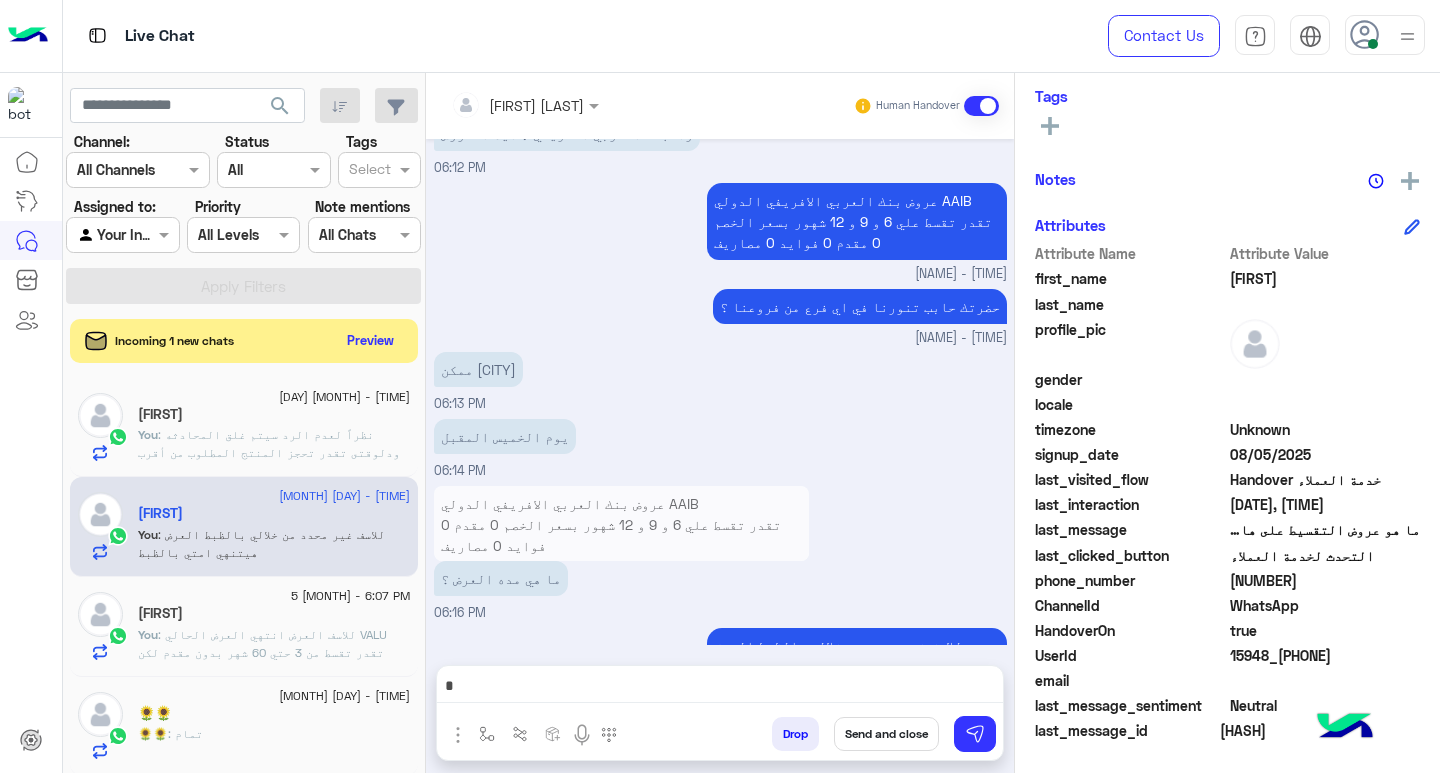 click on "last_clicked_button  التحدث لخدمة العملاء" 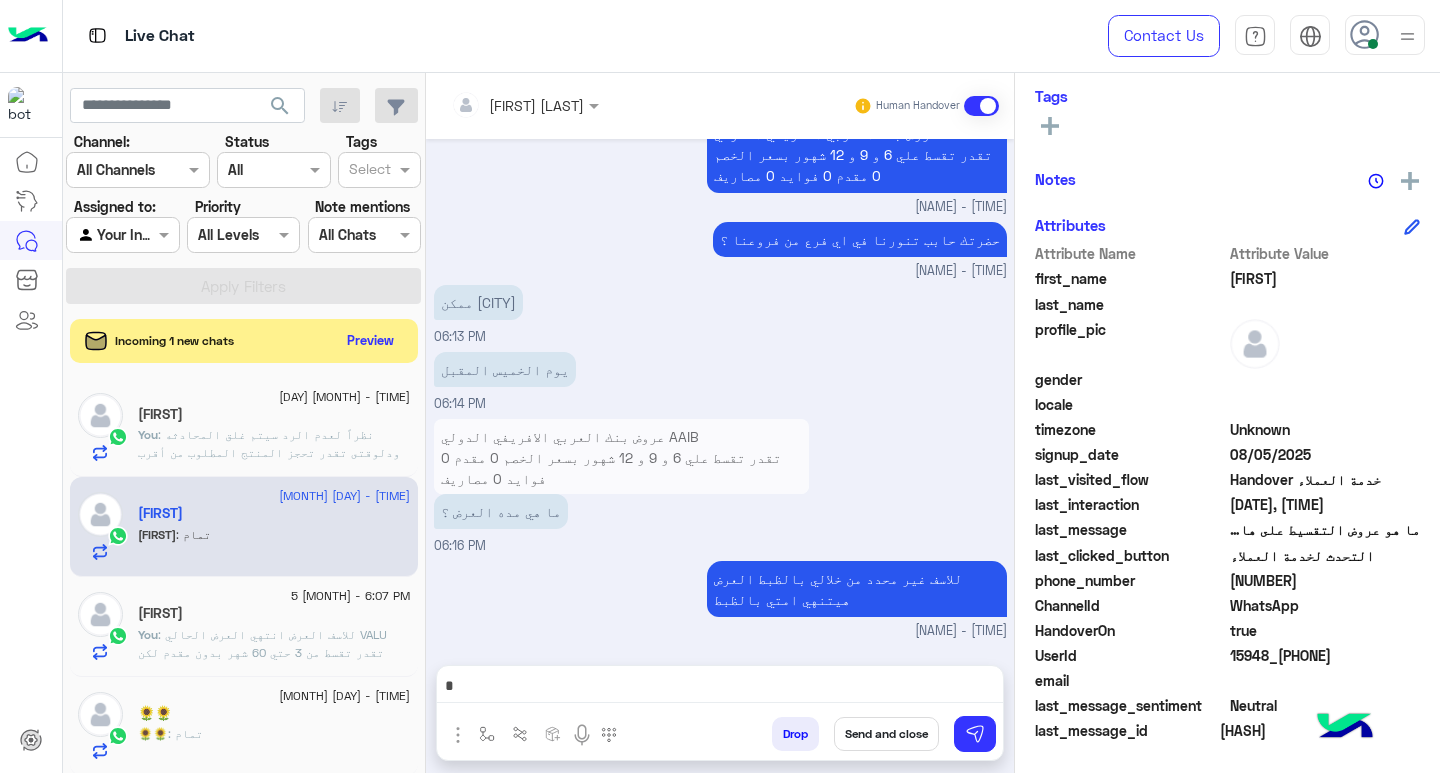 scroll, scrollTop: 2152, scrollLeft: 0, axis: vertical 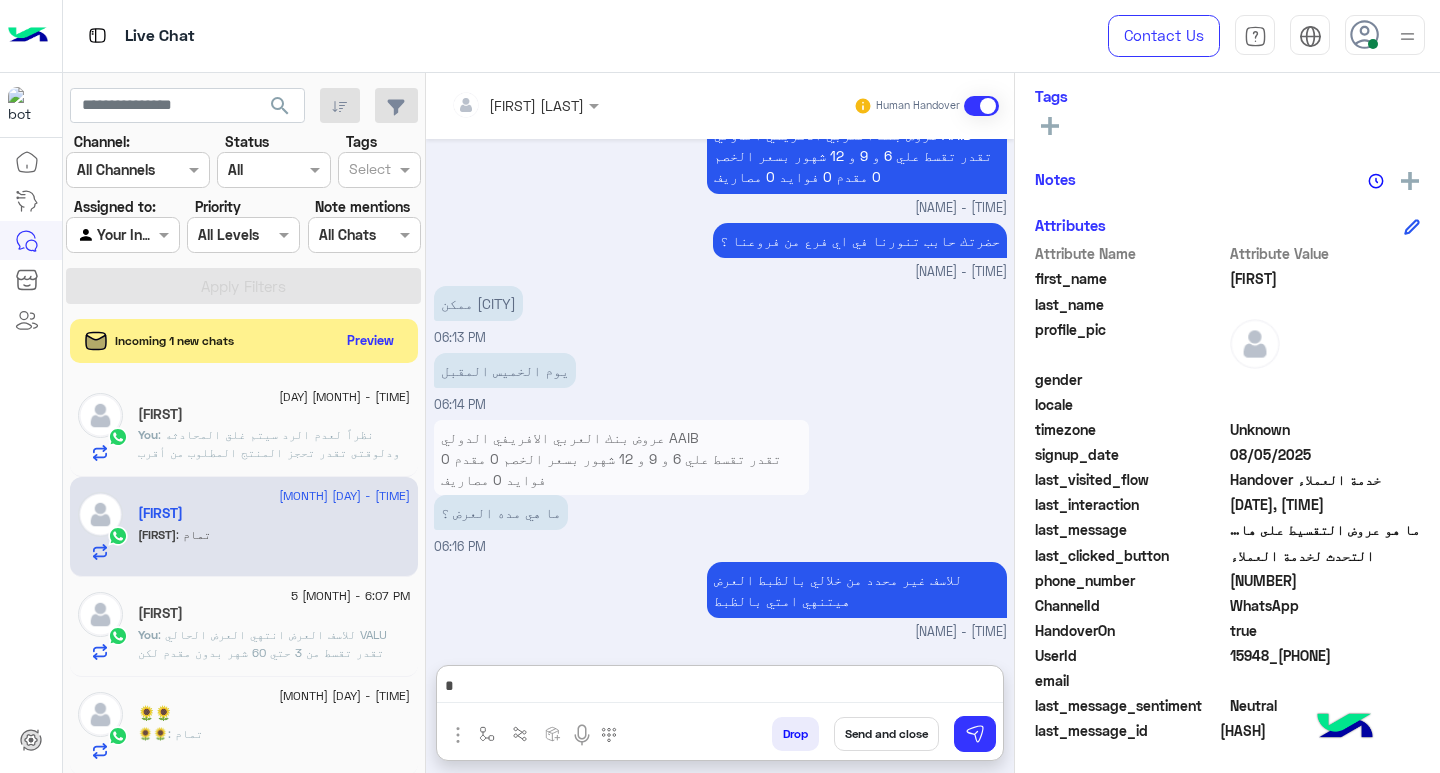 click at bounding box center (720, 688) 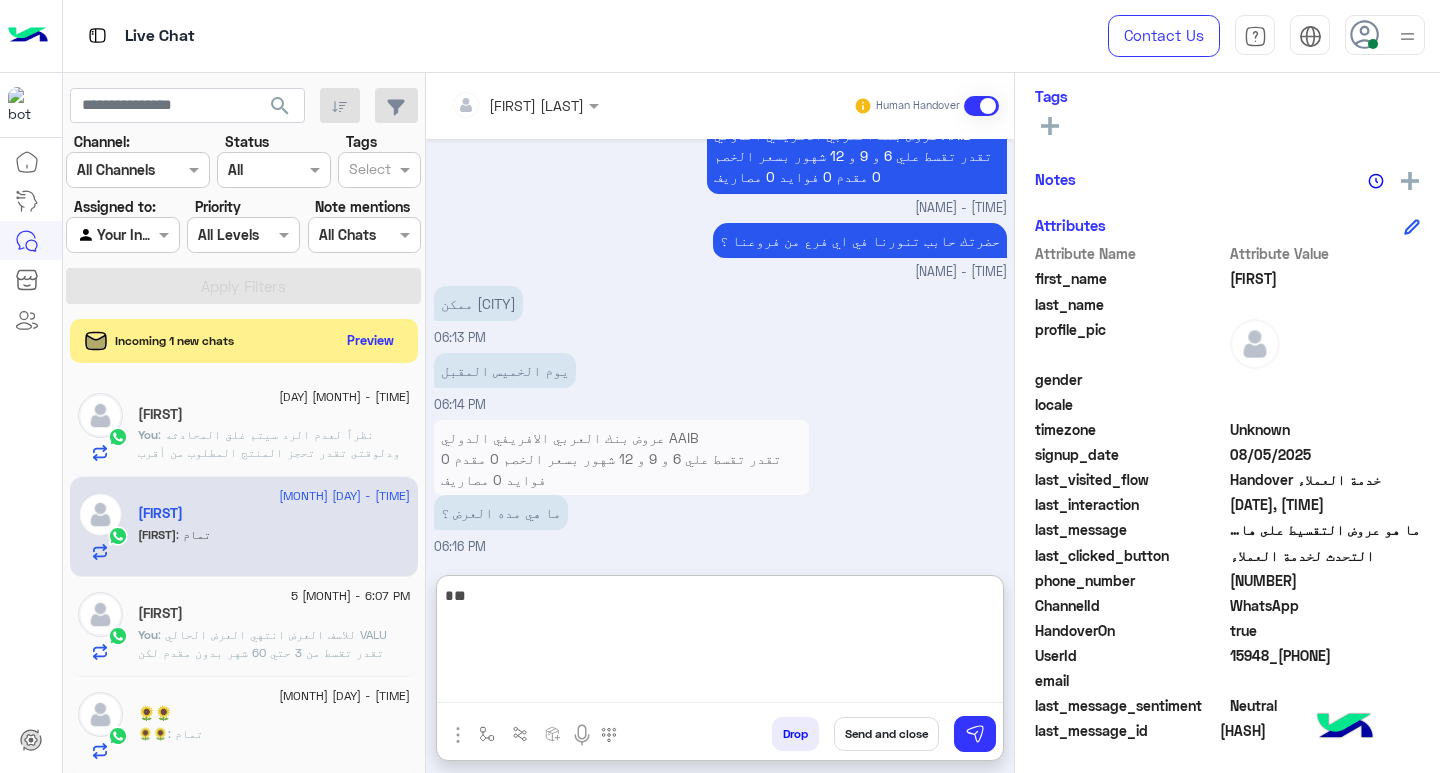 type on "*" 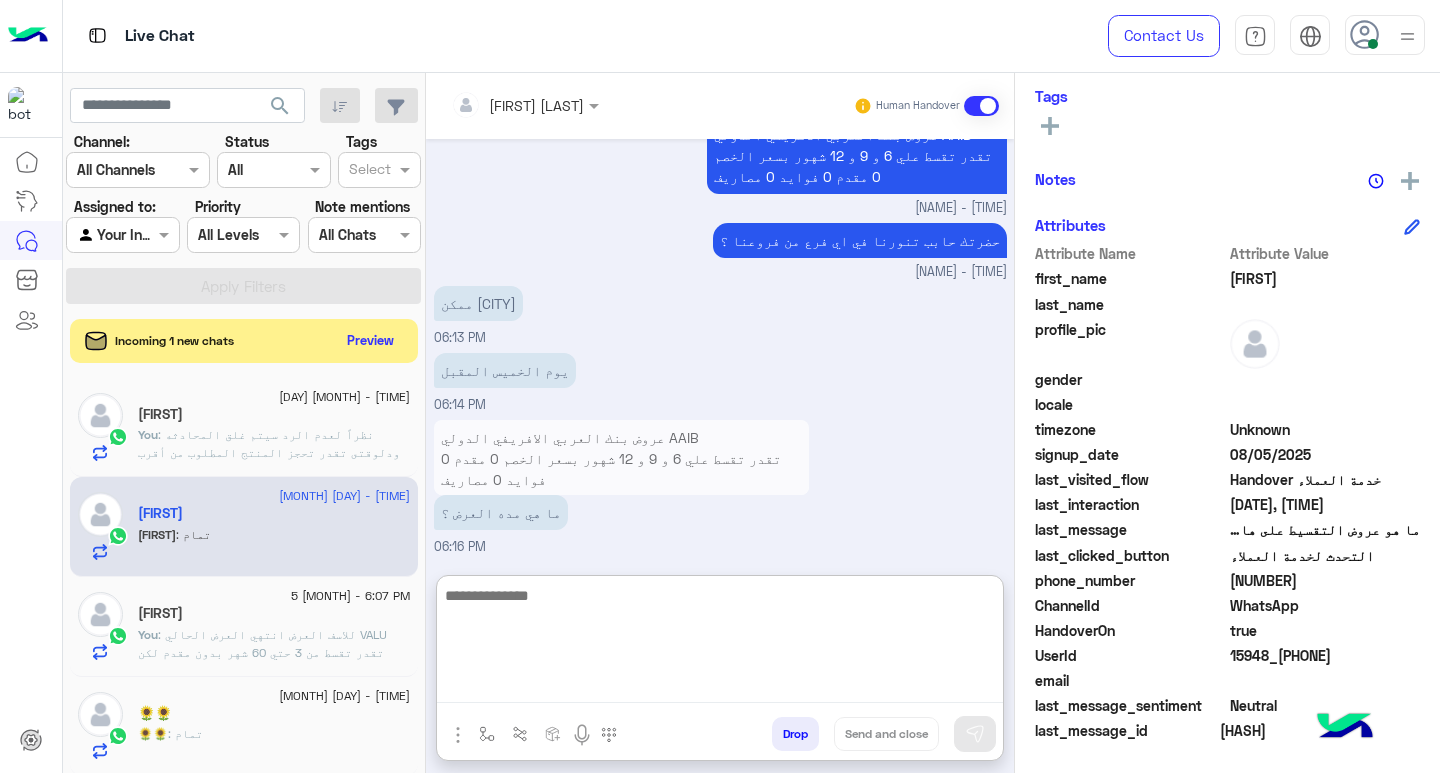 type 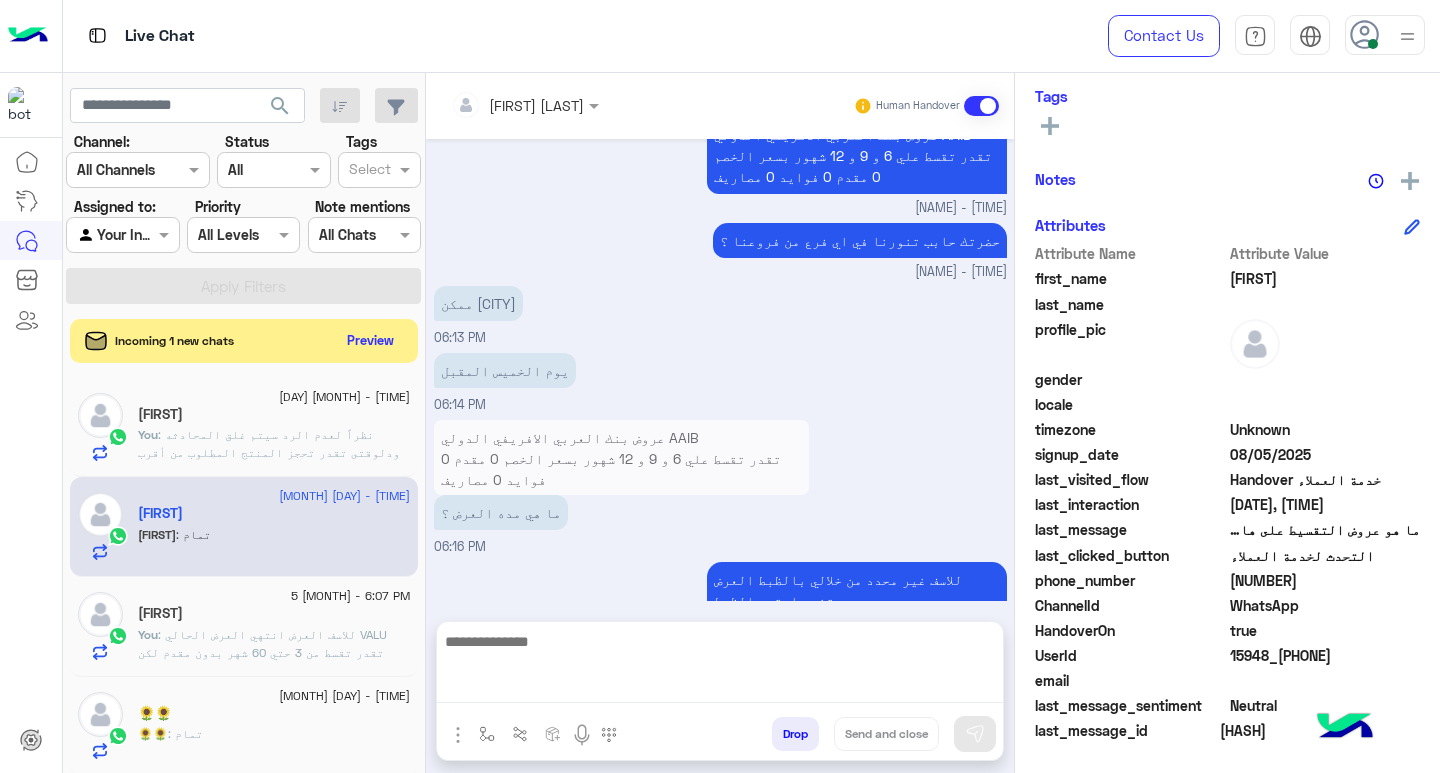 click on "[NUMBER]" 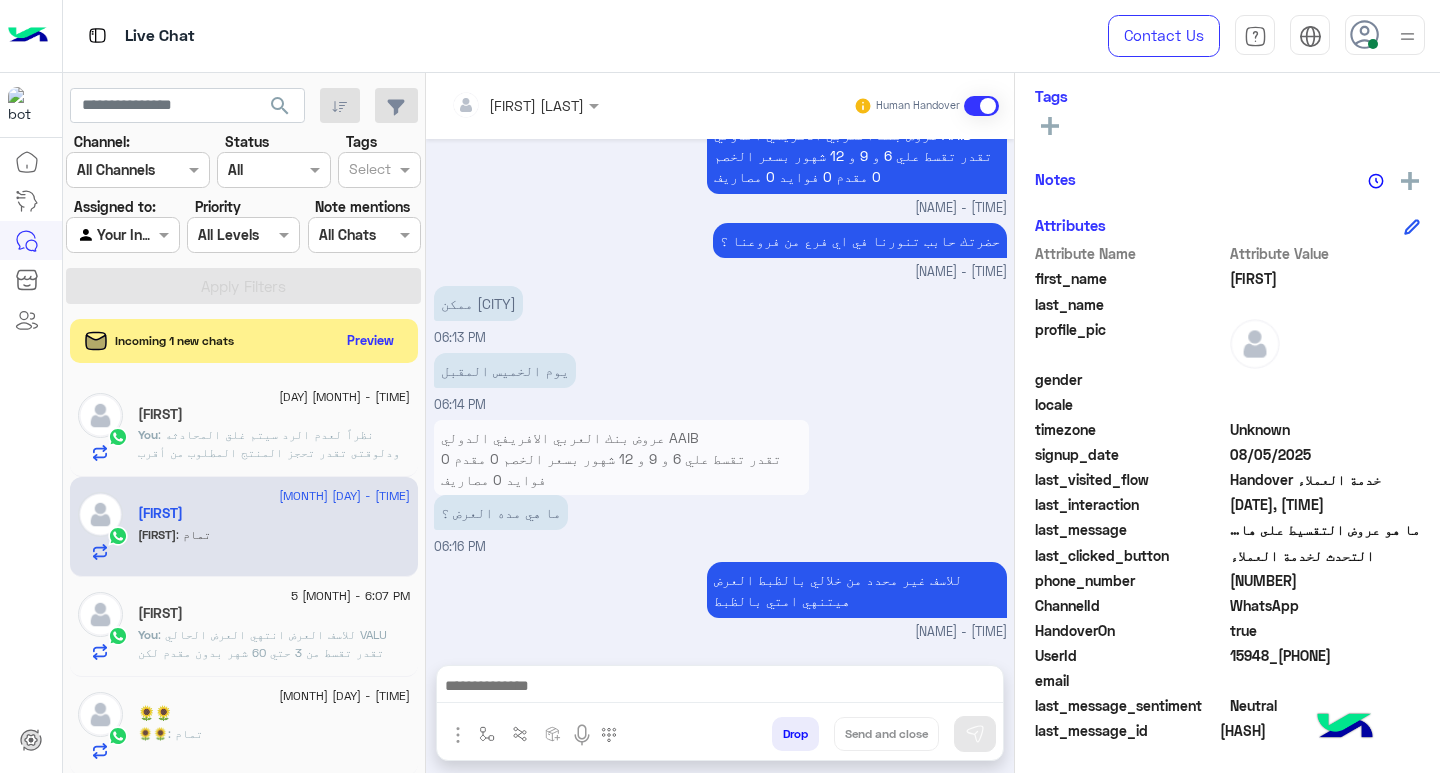 copy on "[NUMBER]" 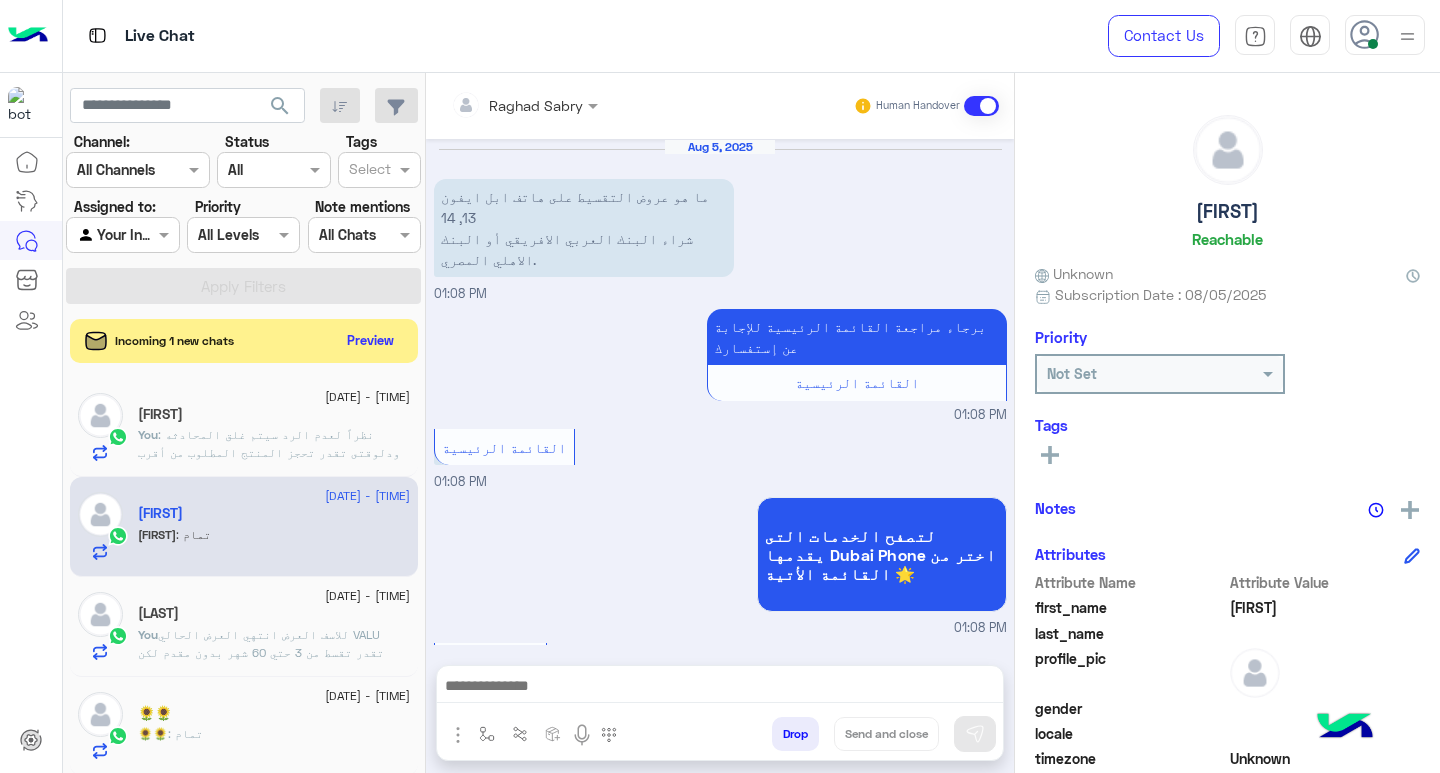 scroll, scrollTop: 0, scrollLeft: 0, axis: both 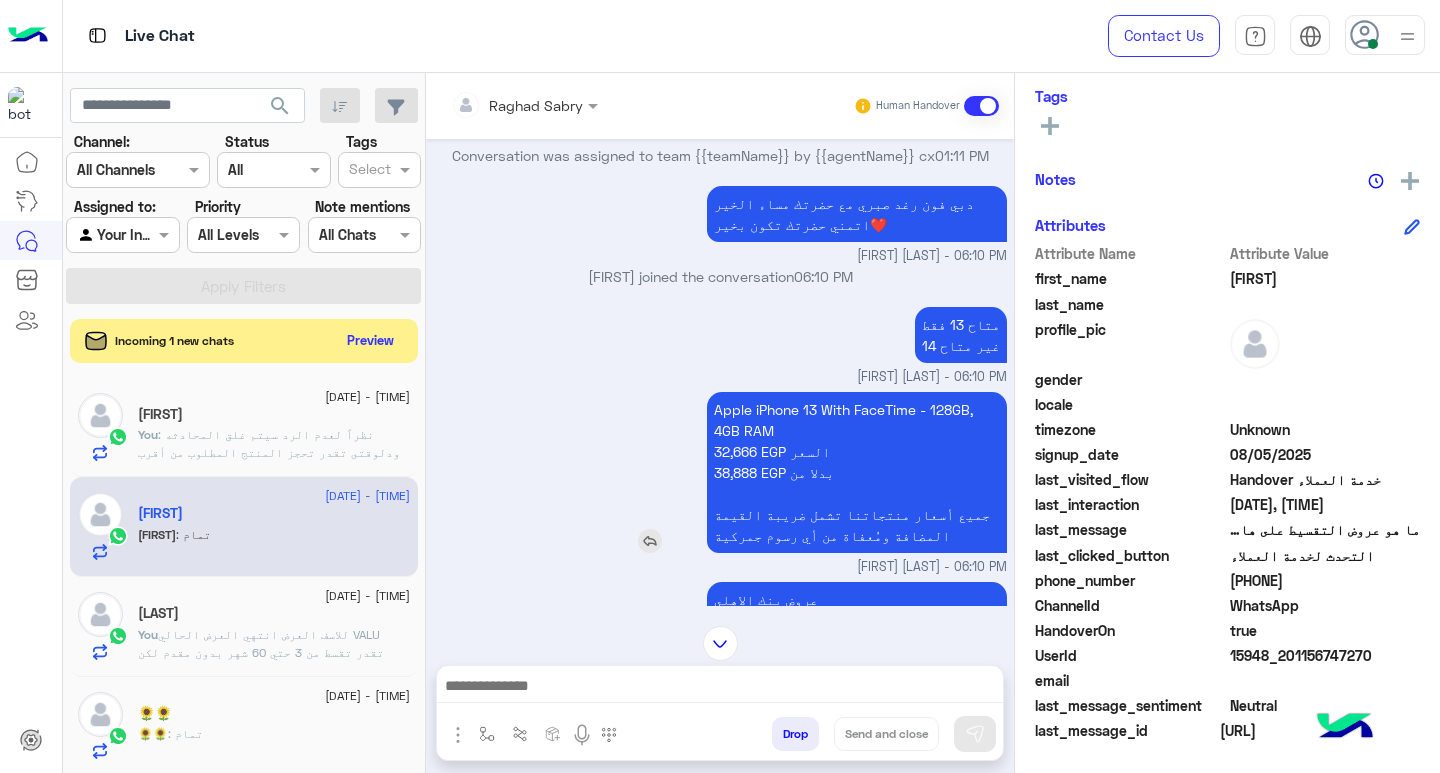click on "Apple iPhone 13 With FaceTime - 128GB, 4GB RAM 32,666 EGP   السعر  38,888 EGP بدلا من  جميع أسعار منتجاتنا تشمل ضريبة القيمة المضافة ومُعفاة من أي رسوم جمركية" at bounding box center (857, 472) 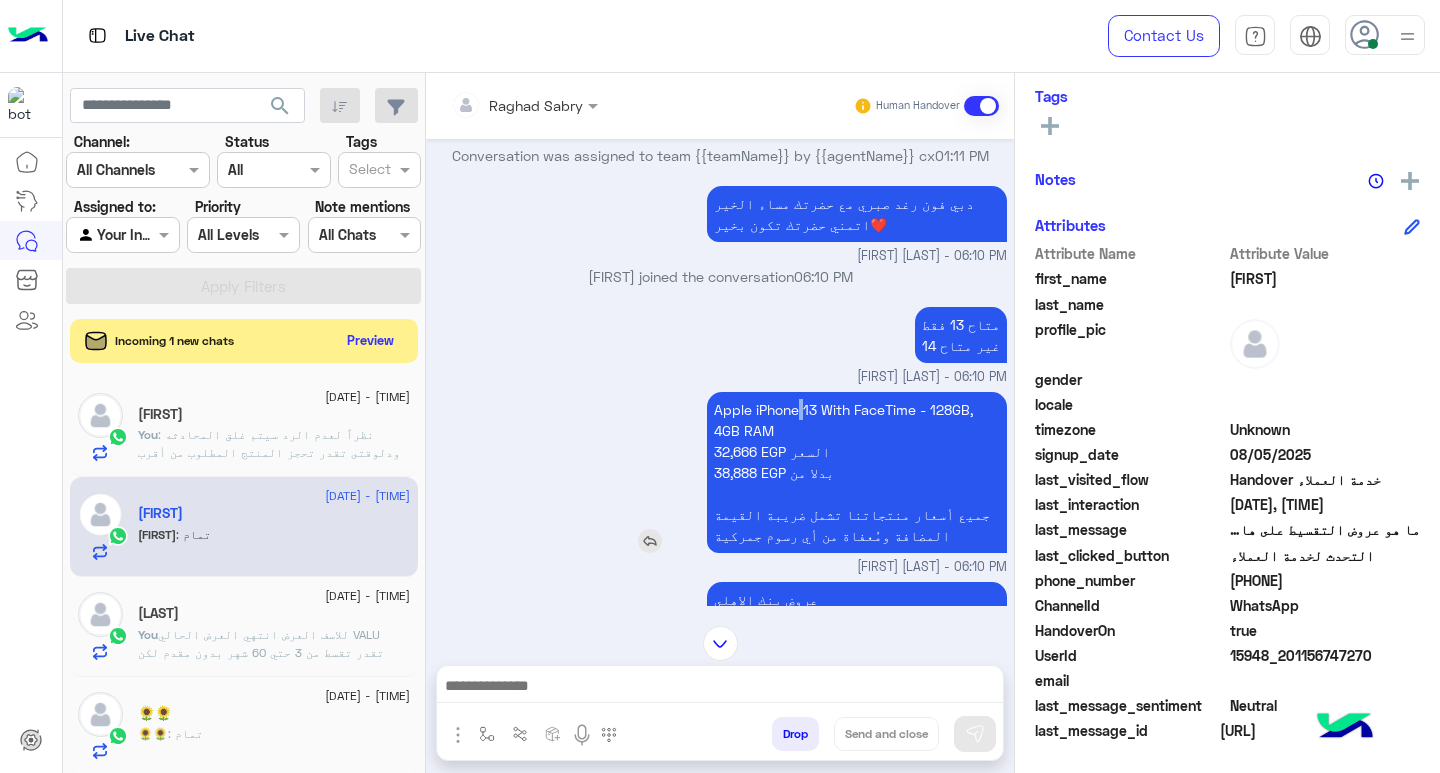 click on "Apple iPhone 13 With FaceTime - 128GB, 4GB RAM 32,666 EGP   السعر  38,888 EGP بدلا من  جميع أسعار منتجاتنا تشمل ضريبة القيمة المضافة ومُعفاة من أي رسوم جمركية" at bounding box center (857, 472) 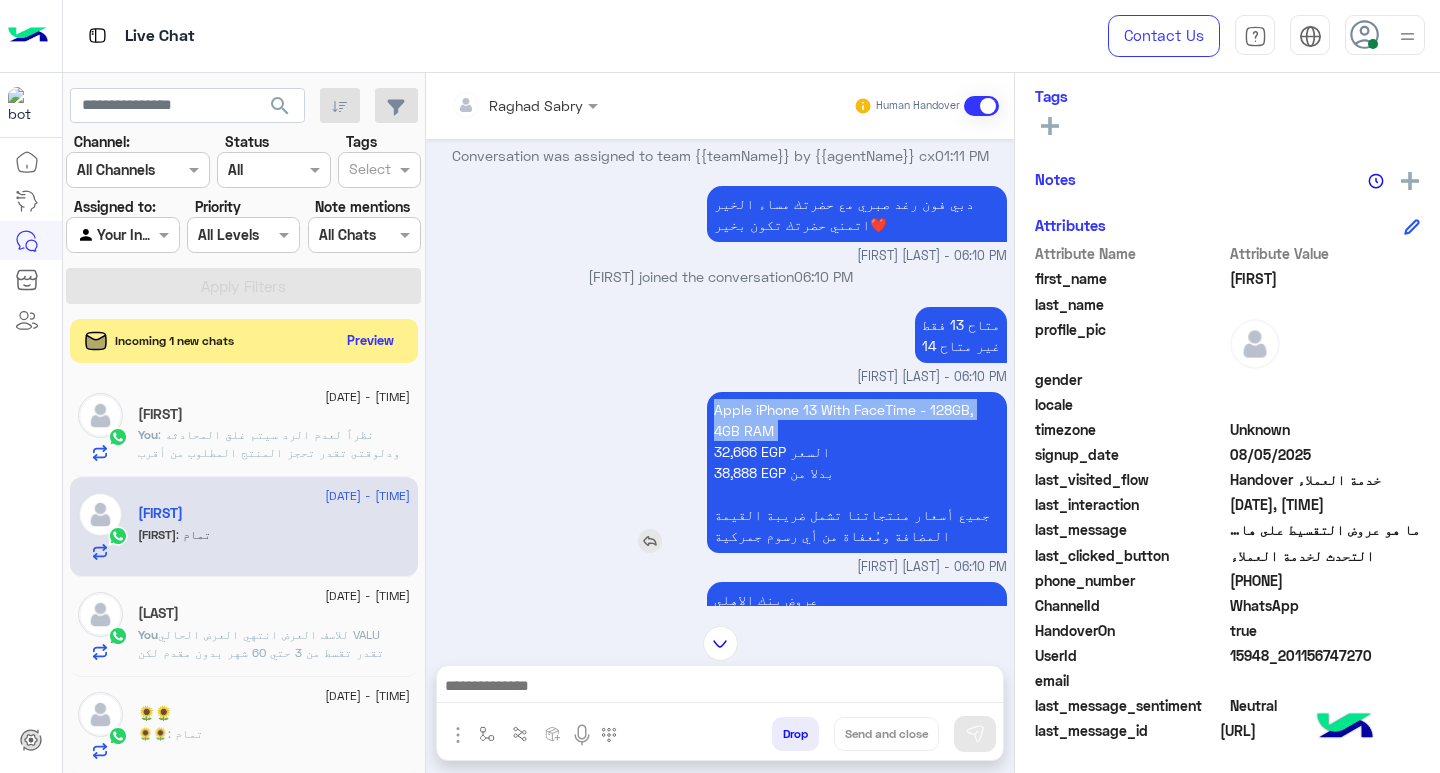 click on "Apple iPhone 13 With FaceTime - 128GB, 4GB RAM 32,666 EGP   السعر  38,888 EGP بدلا من  جميع أسعار منتجاتنا تشمل ضريبة القيمة المضافة ومُعفاة من أي رسوم جمركية" at bounding box center (857, 472) 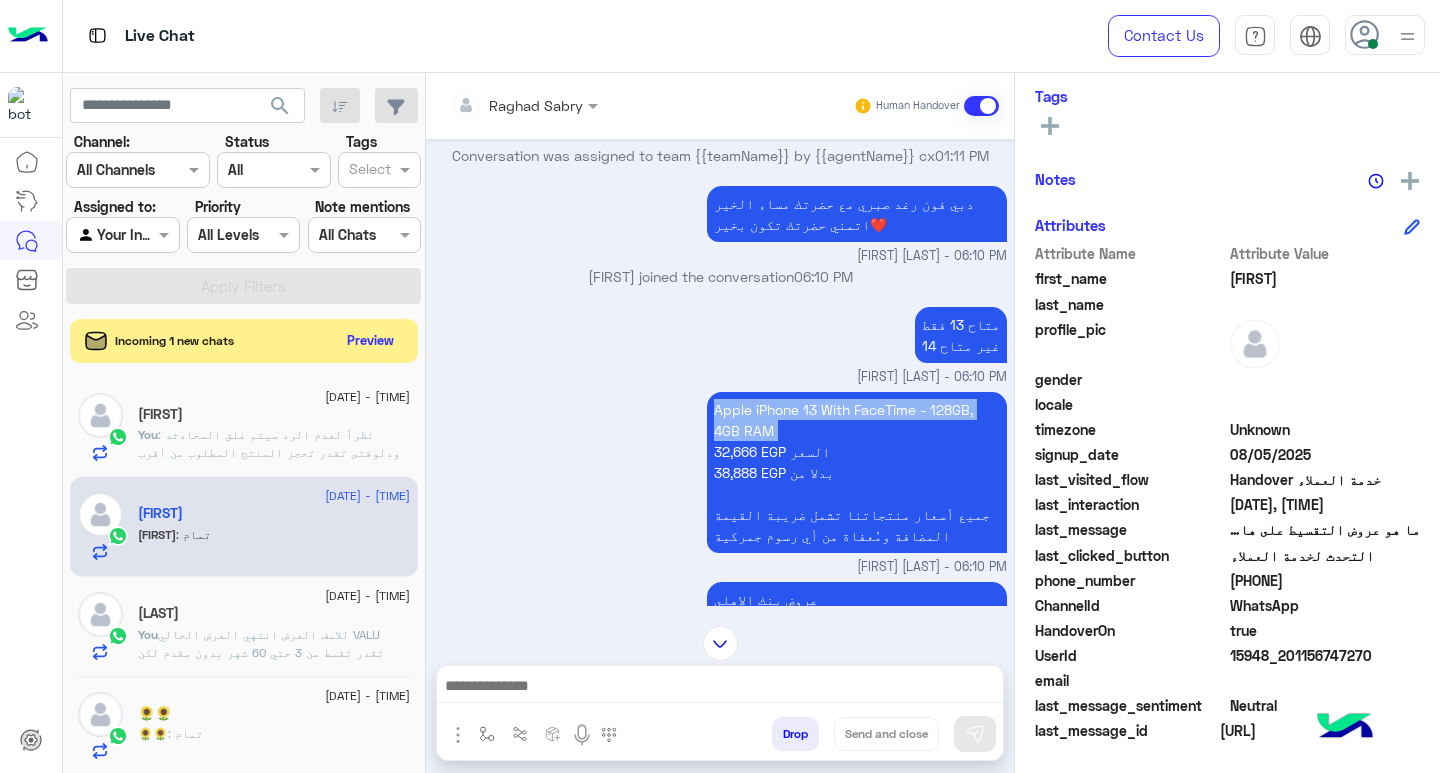 scroll, scrollTop: 2153, scrollLeft: 0, axis: vertical 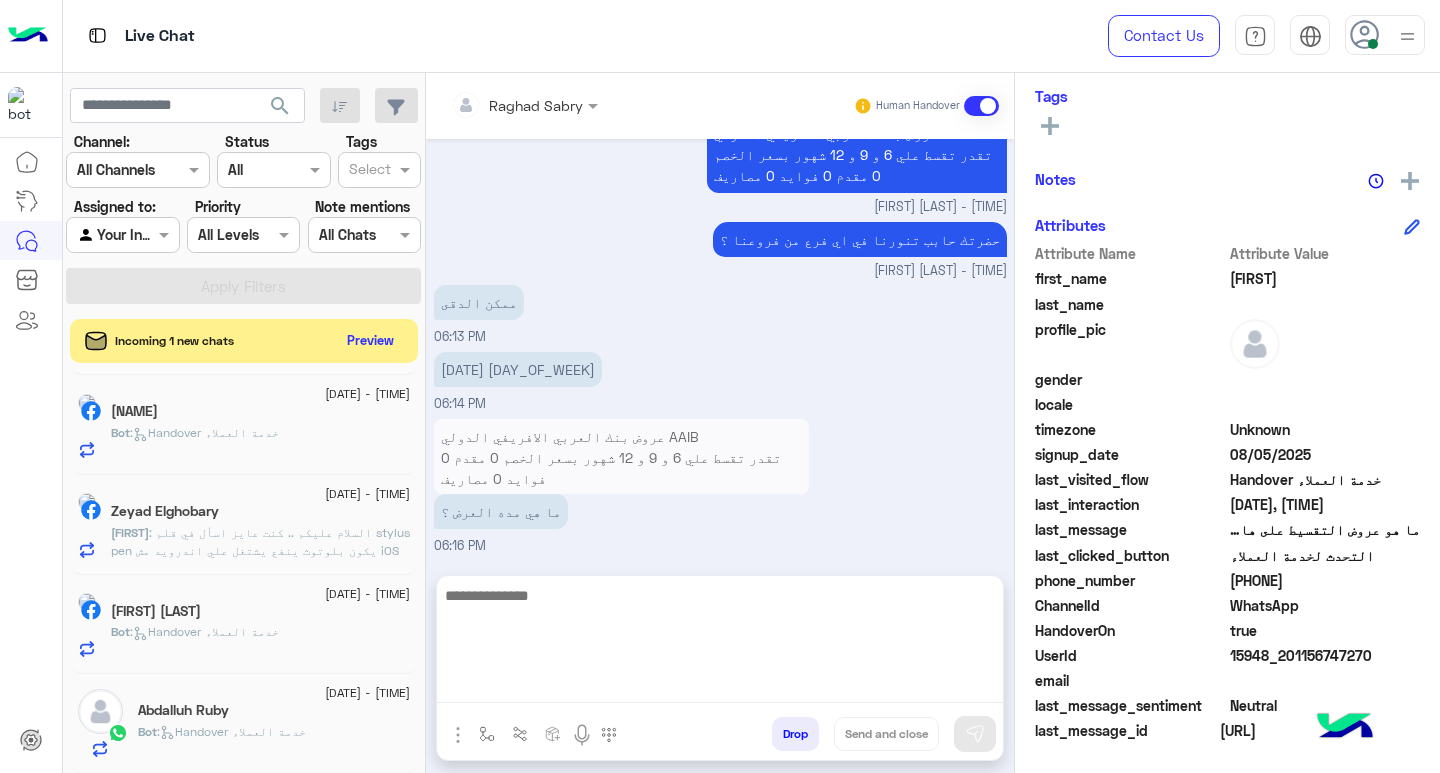 click at bounding box center (720, 643) 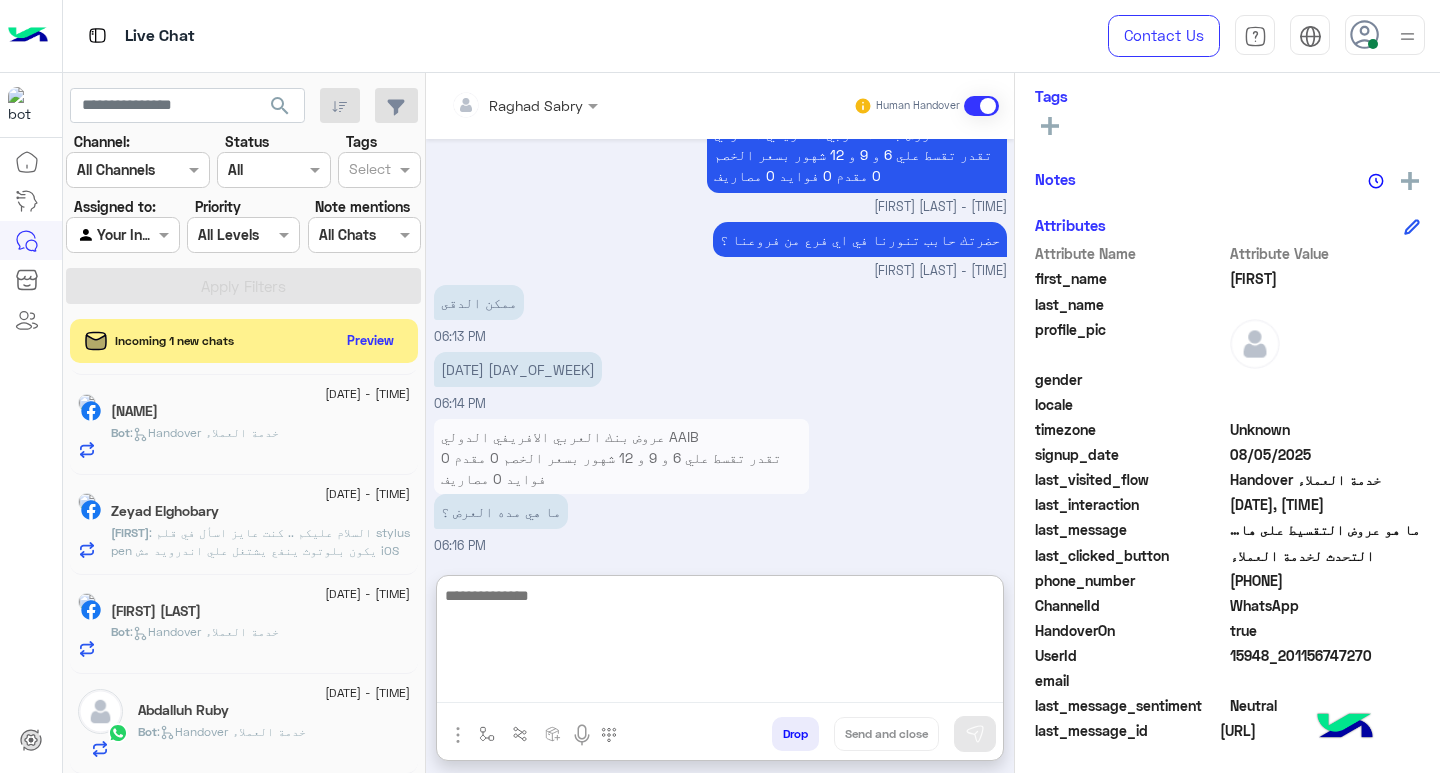 paste on "**********" 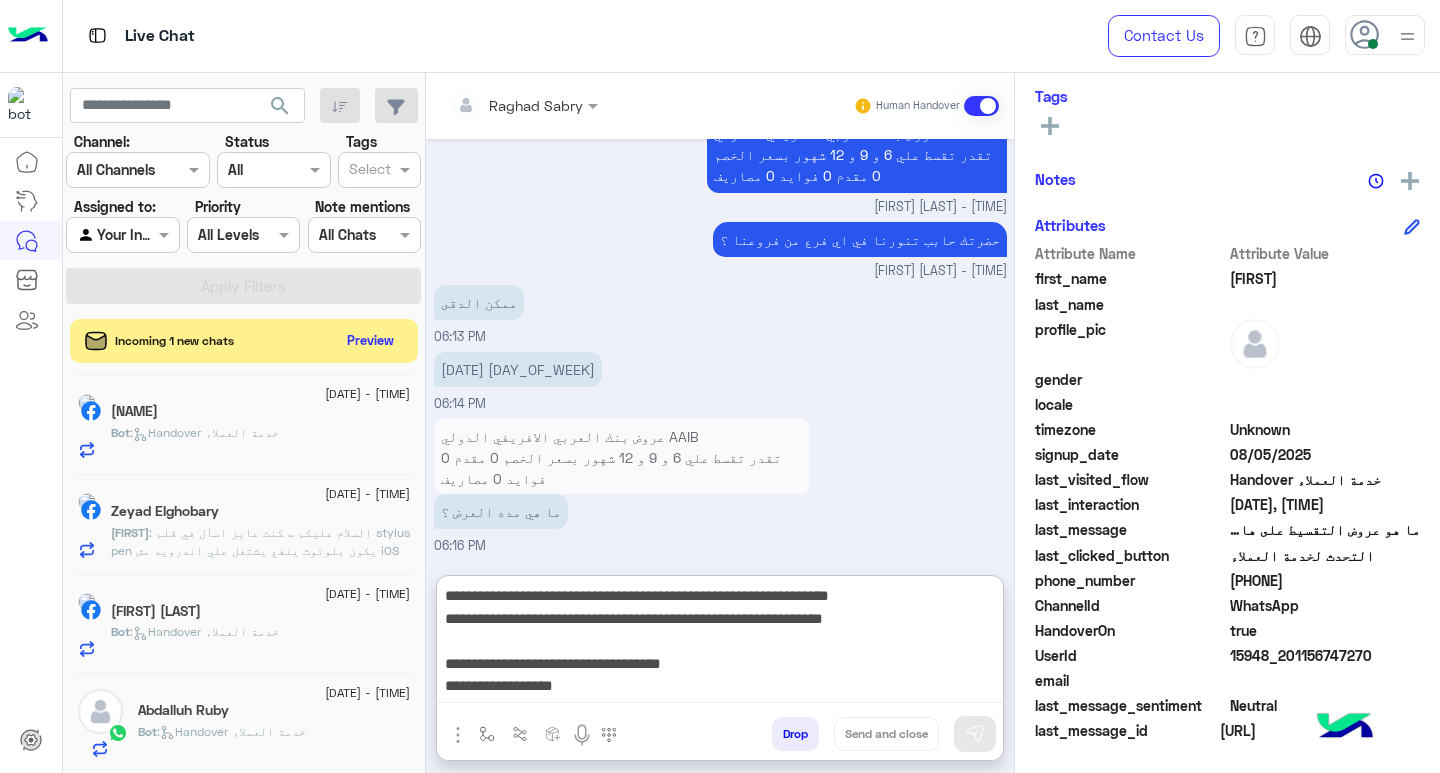 scroll, scrollTop: 133, scrollLeft: 0, axis: vertical 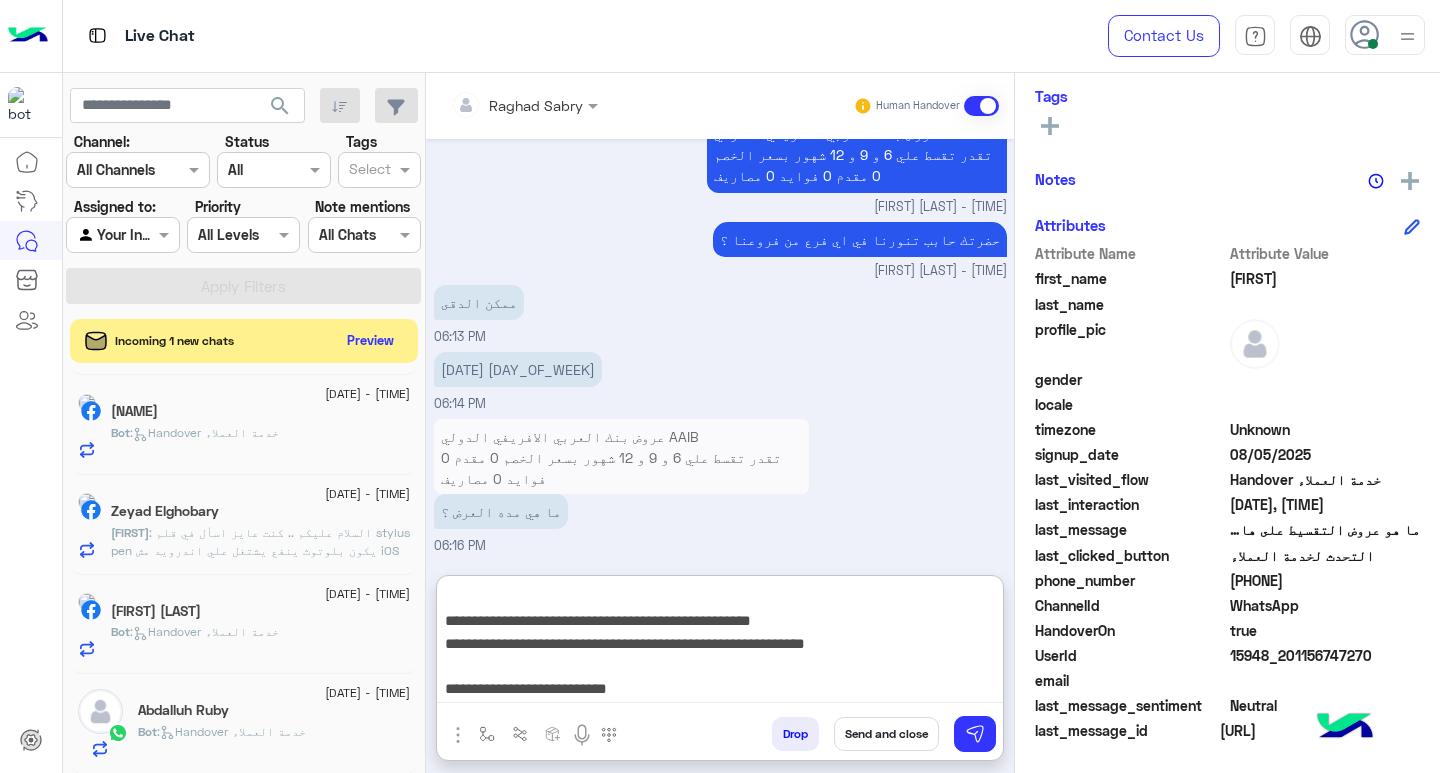 type on "**********" 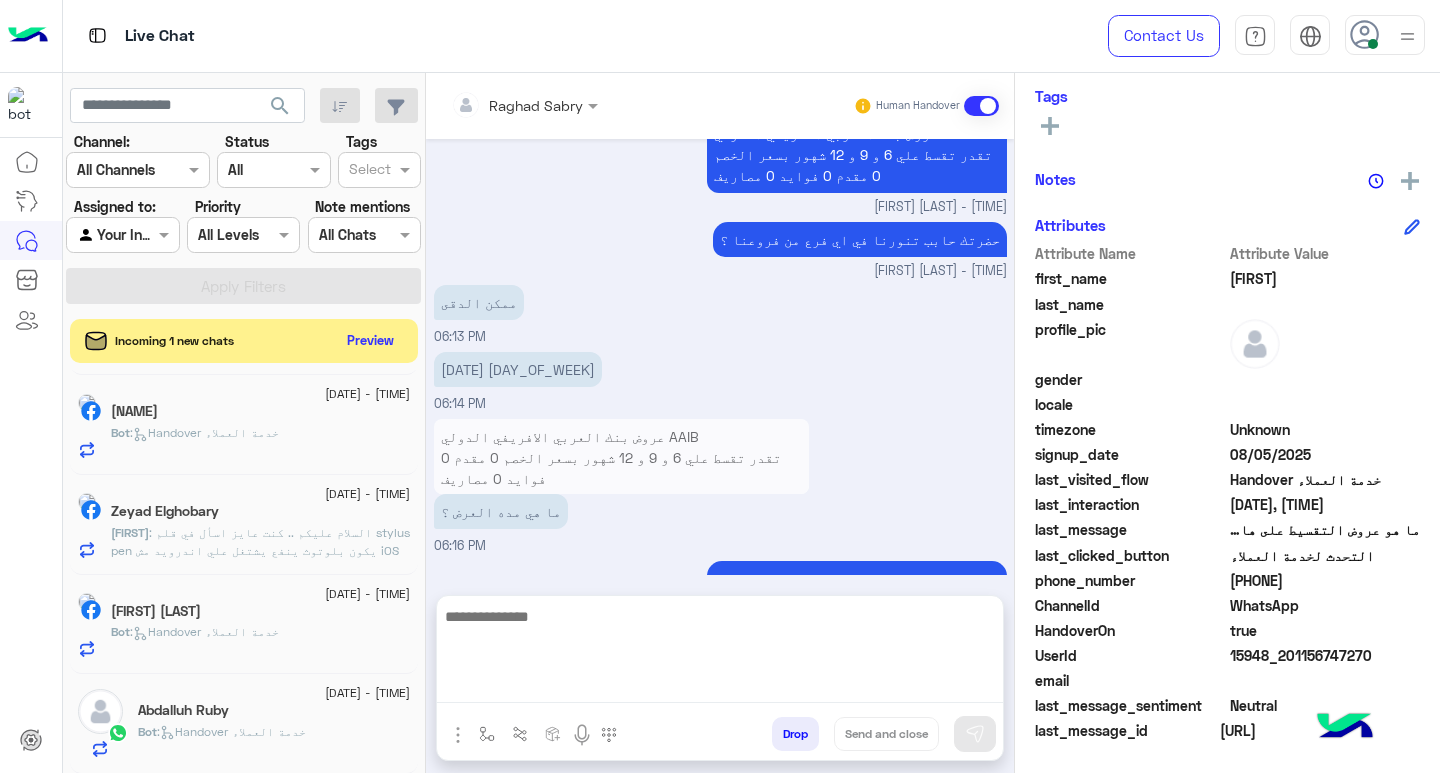 scroll, scrollTop: 0, scrollLeft: 0, axis: both 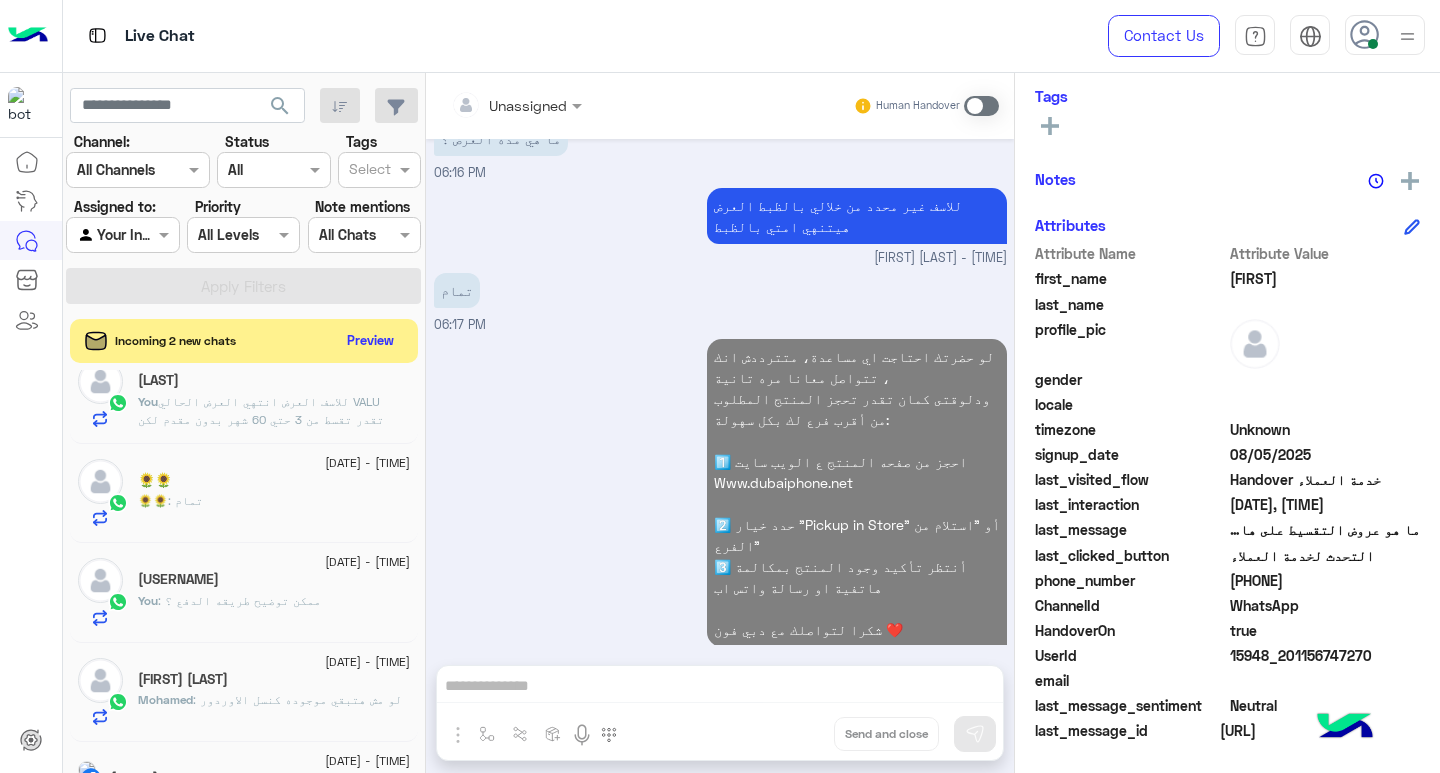 click on "🌻🌻" 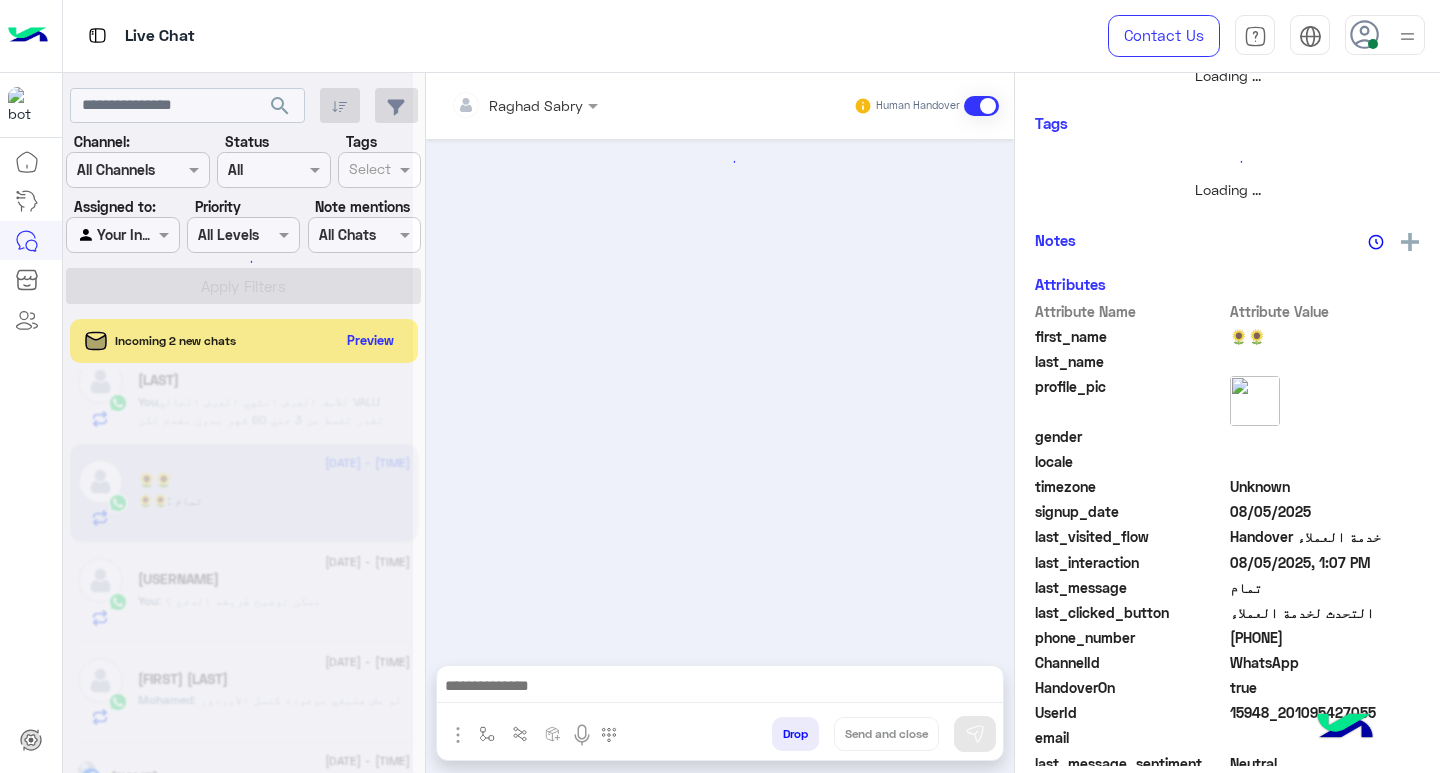 scroll, scrollTop: 355, scrollLeft: 0, axis: vertical 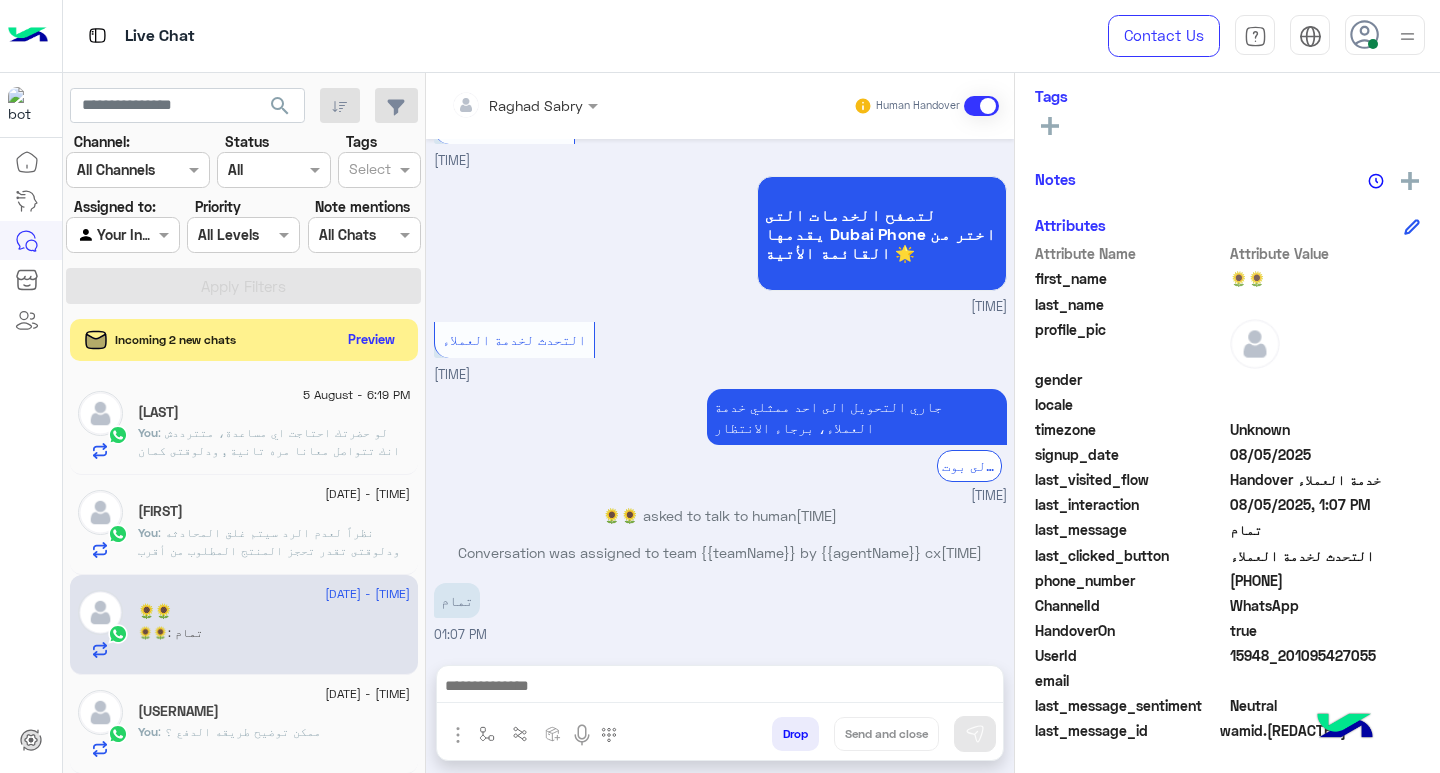 click on "Preview" 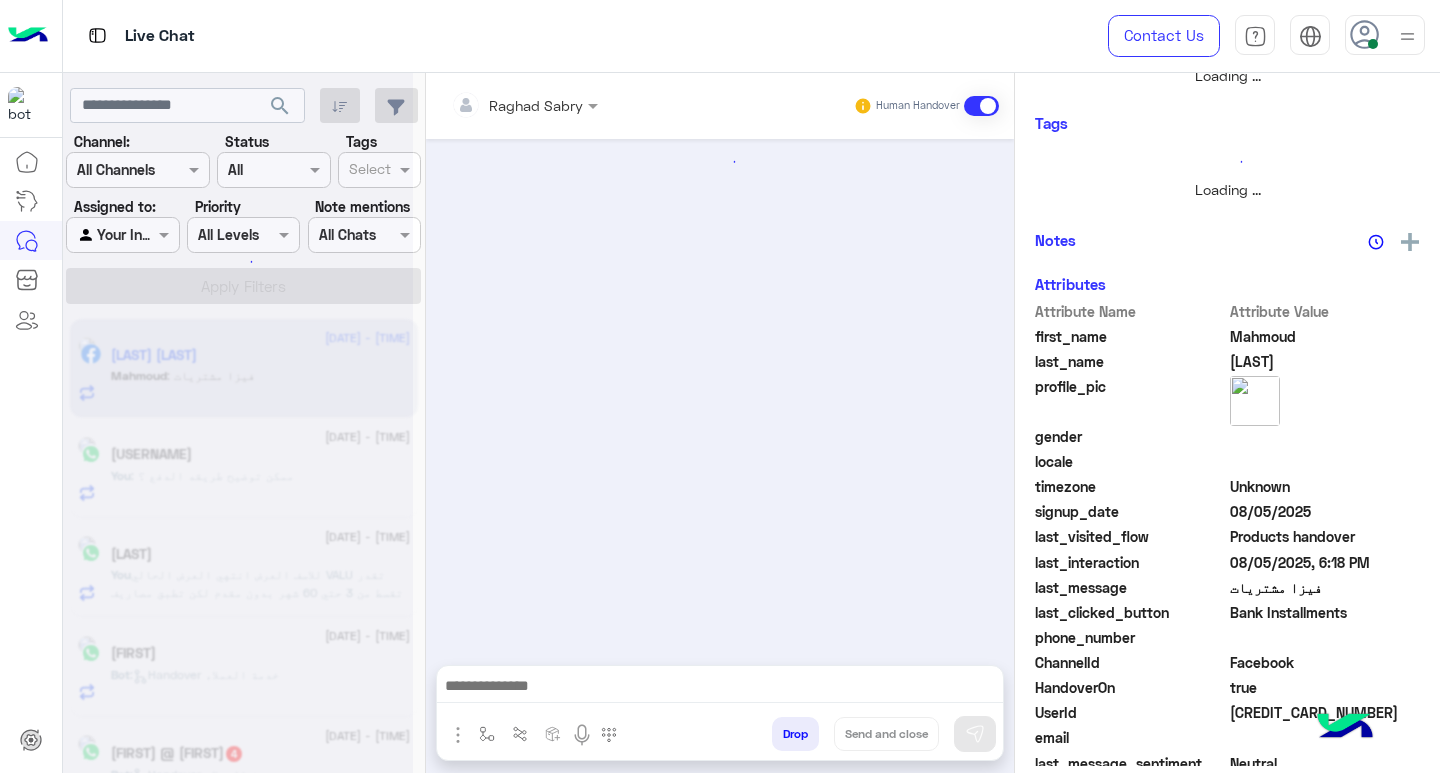 scroll, scrollTop: 355, scrollLeft: 0, axis: vertical 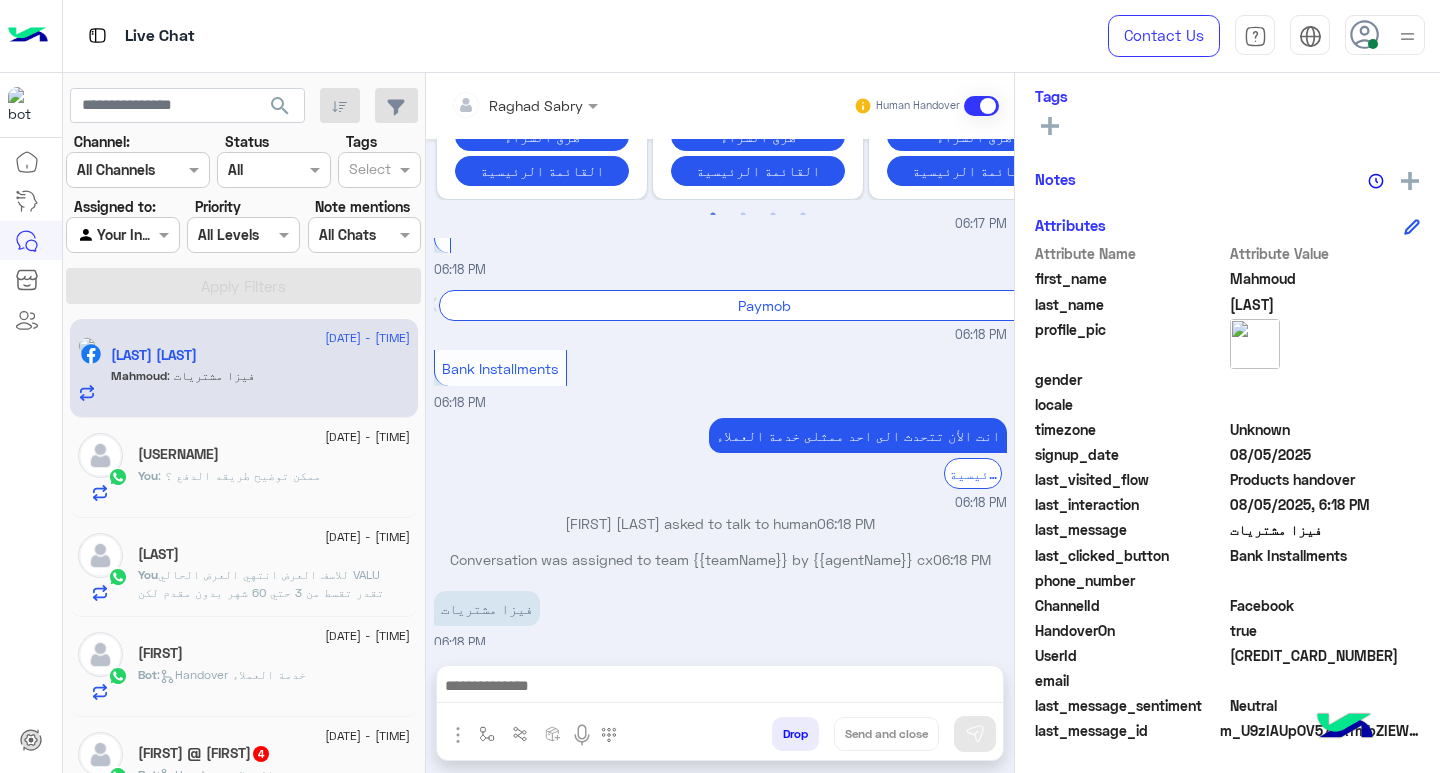 click on "You : ممكن توضيح طريقه الدفع ؟" 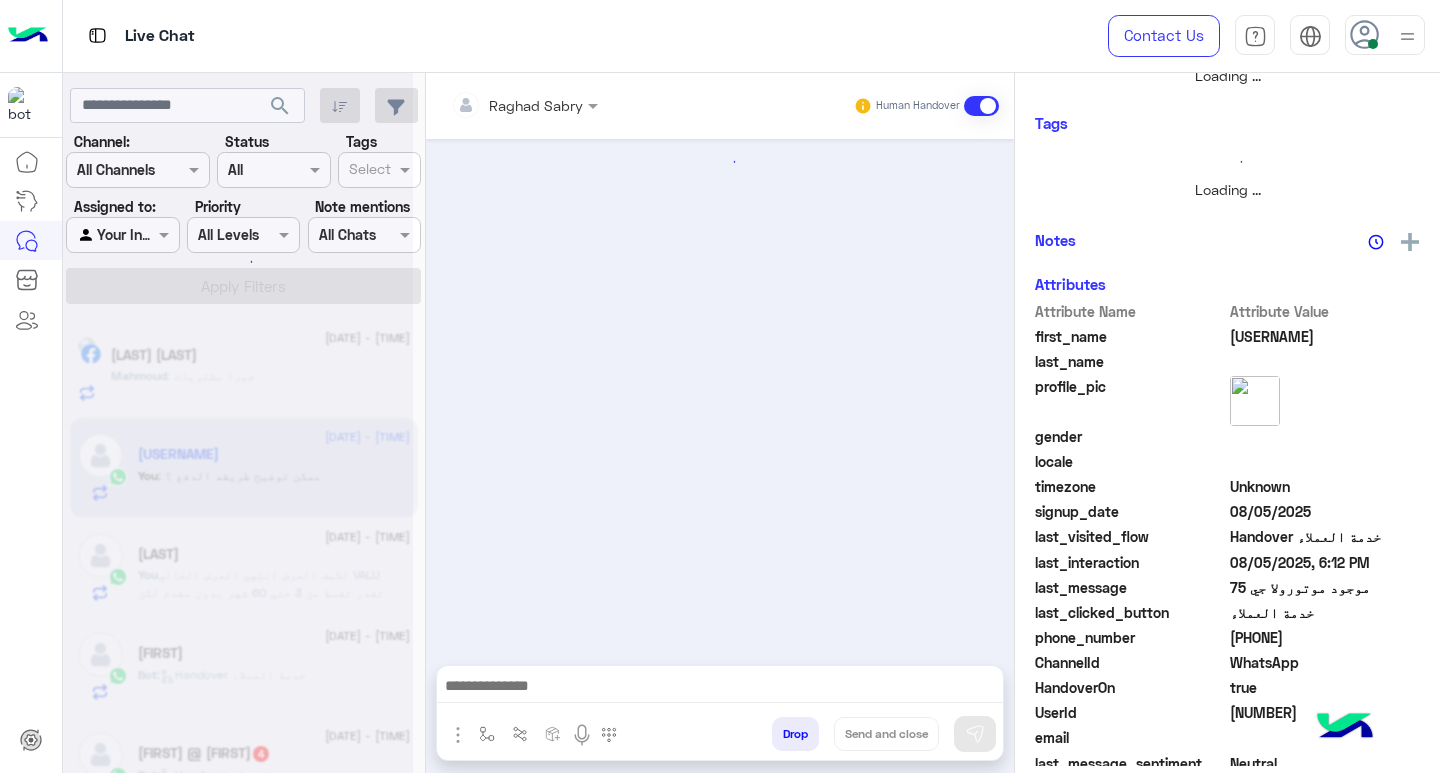 scroll, scrollTop: 355, scrollLeft: 0, axis: vertical 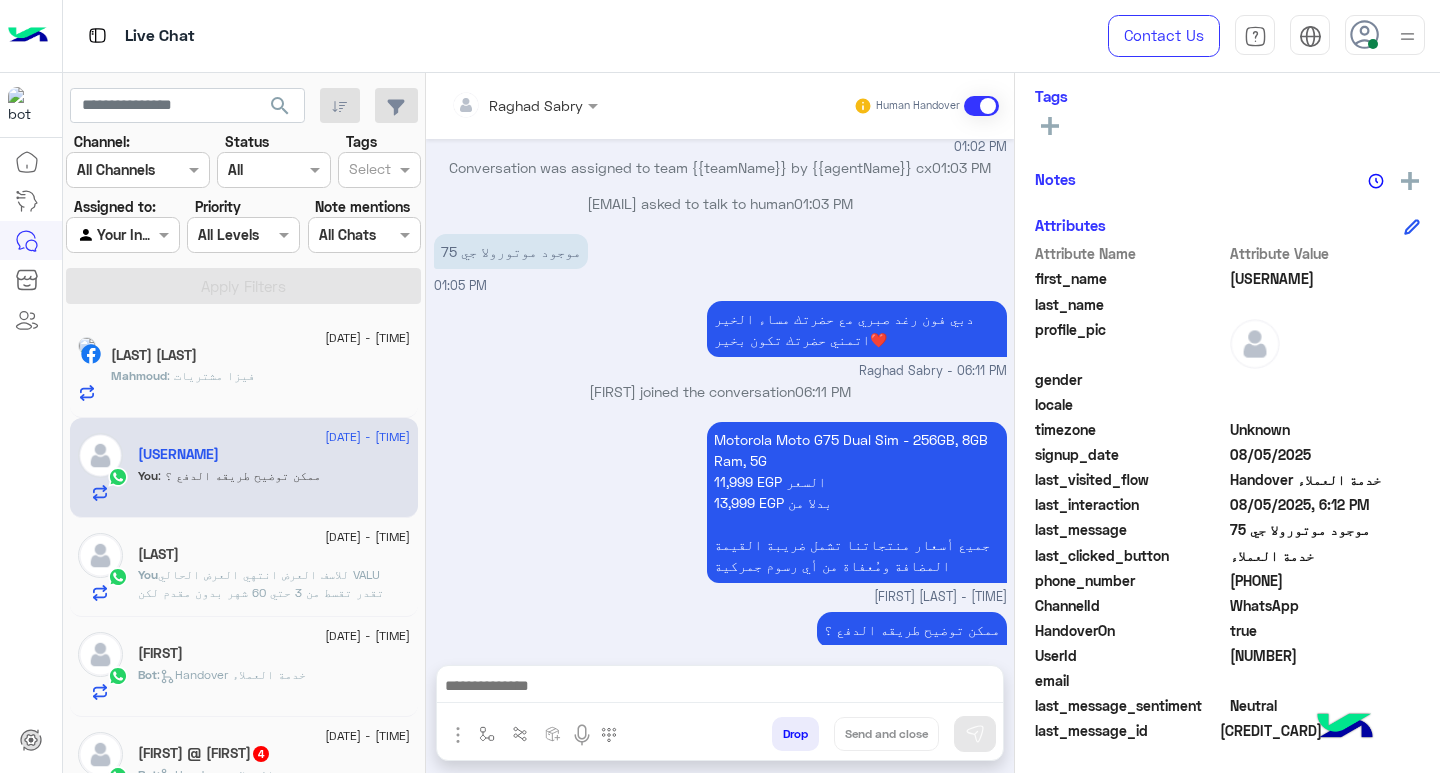 click on "ممكن توضيح طريقه الدفع ؟  Raghad Sabry -  06:12 PM" at bounding box center (720, 639) 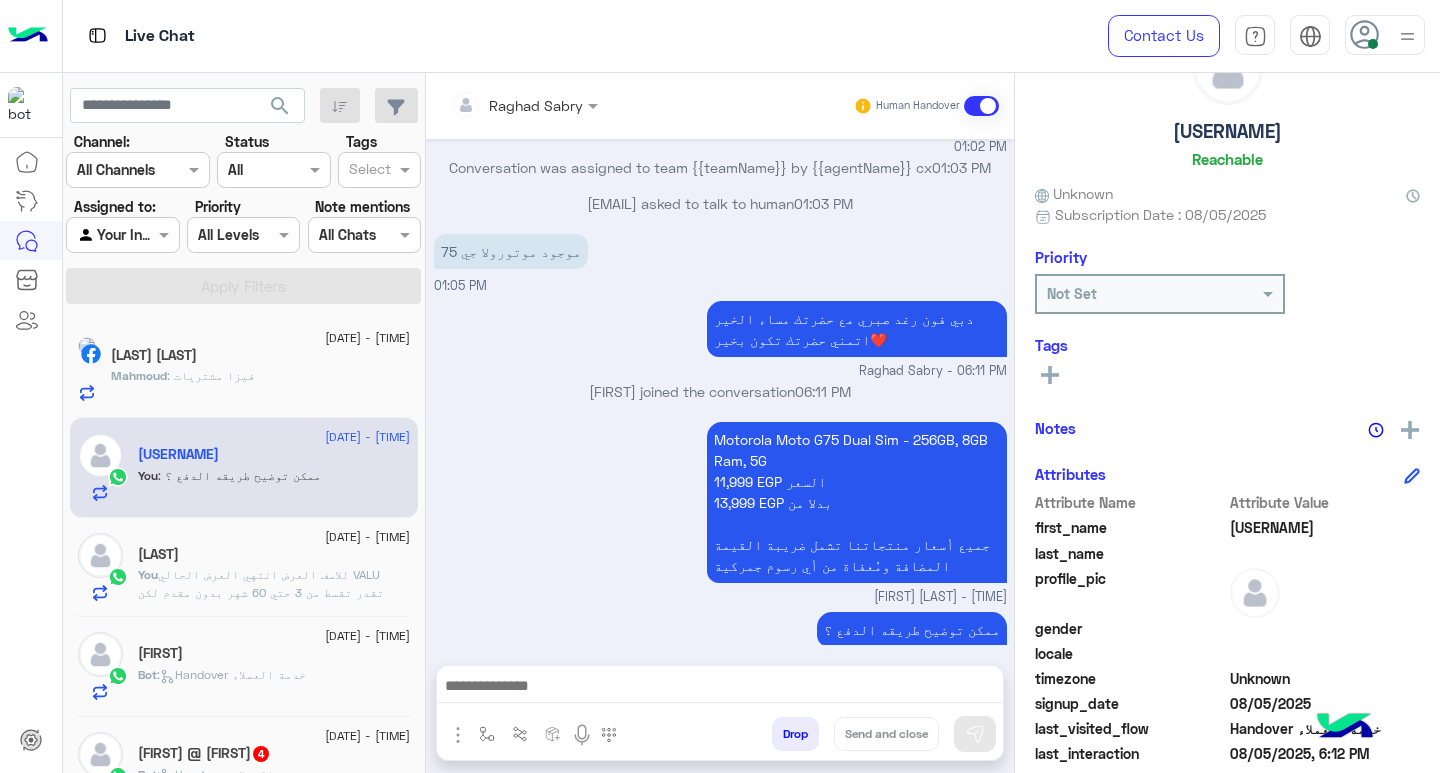 scroll, scrollTop: 0, scrollLeft: 0, axis: both 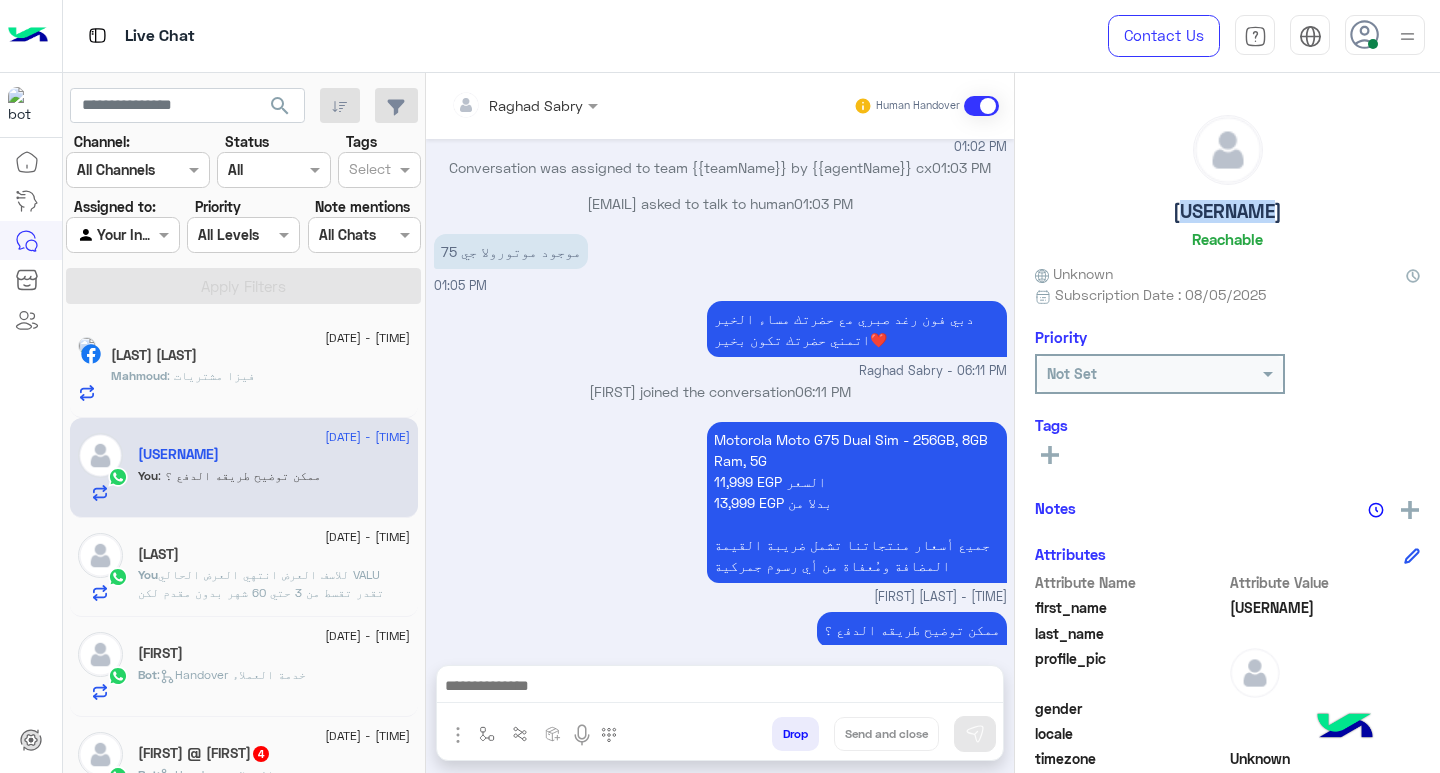 drag, startPoint x: 1168, startPoint y: 214, endPoint x: 1249, endPoint y: 219, distance: 81.154175 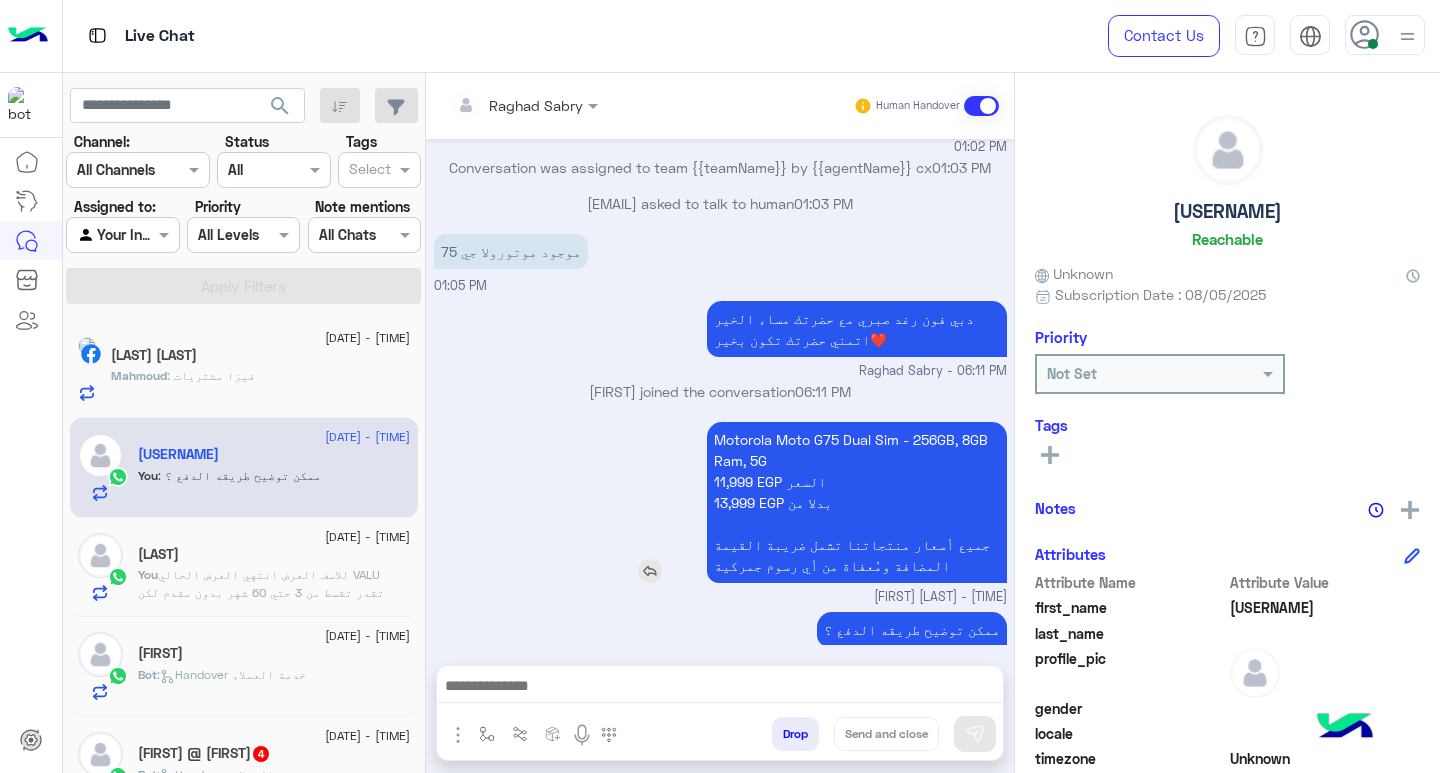 drag, startPoint x: 1211, startPoint y: 211, endPoint x: 635, endPoint y: 529, distance: 657.95135 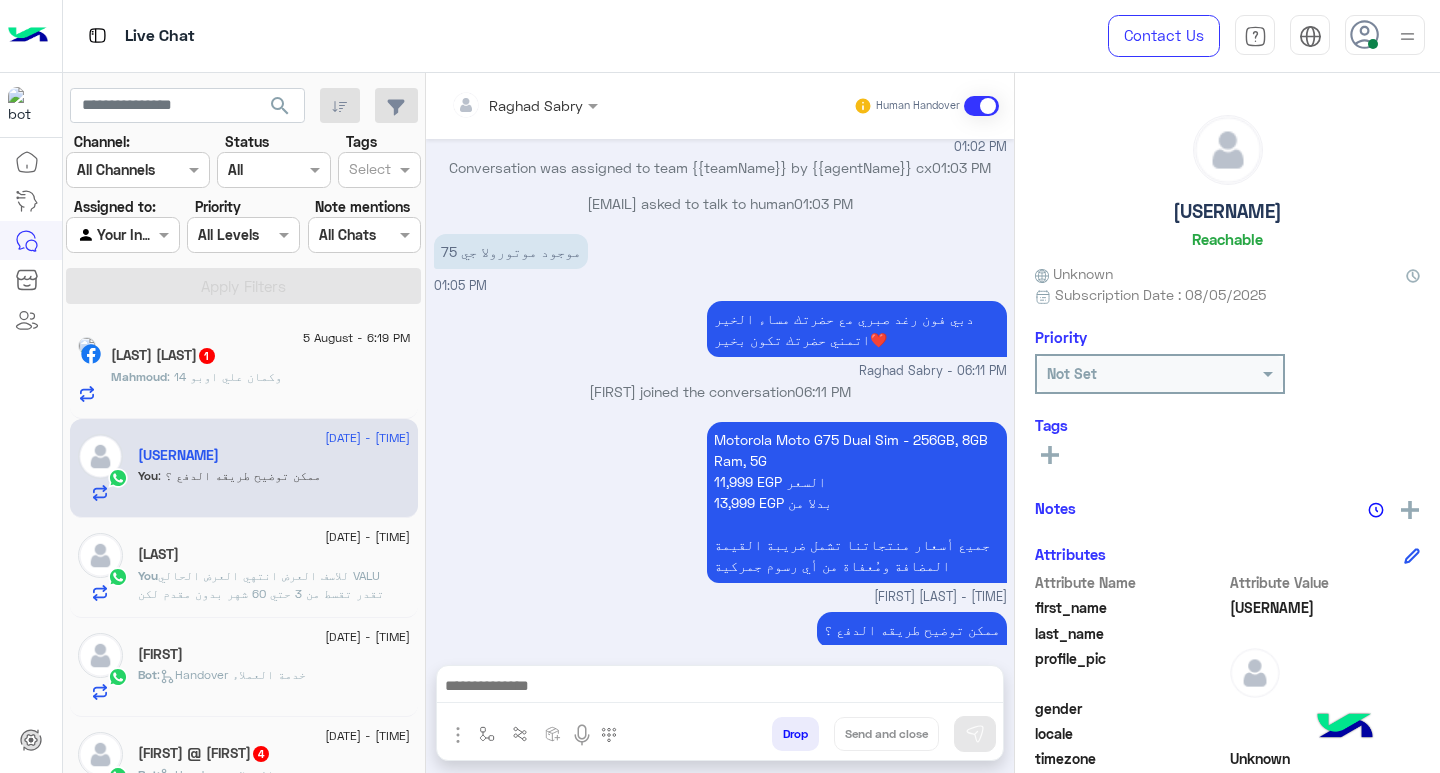 click on ": وكمان علي اوبو 14" 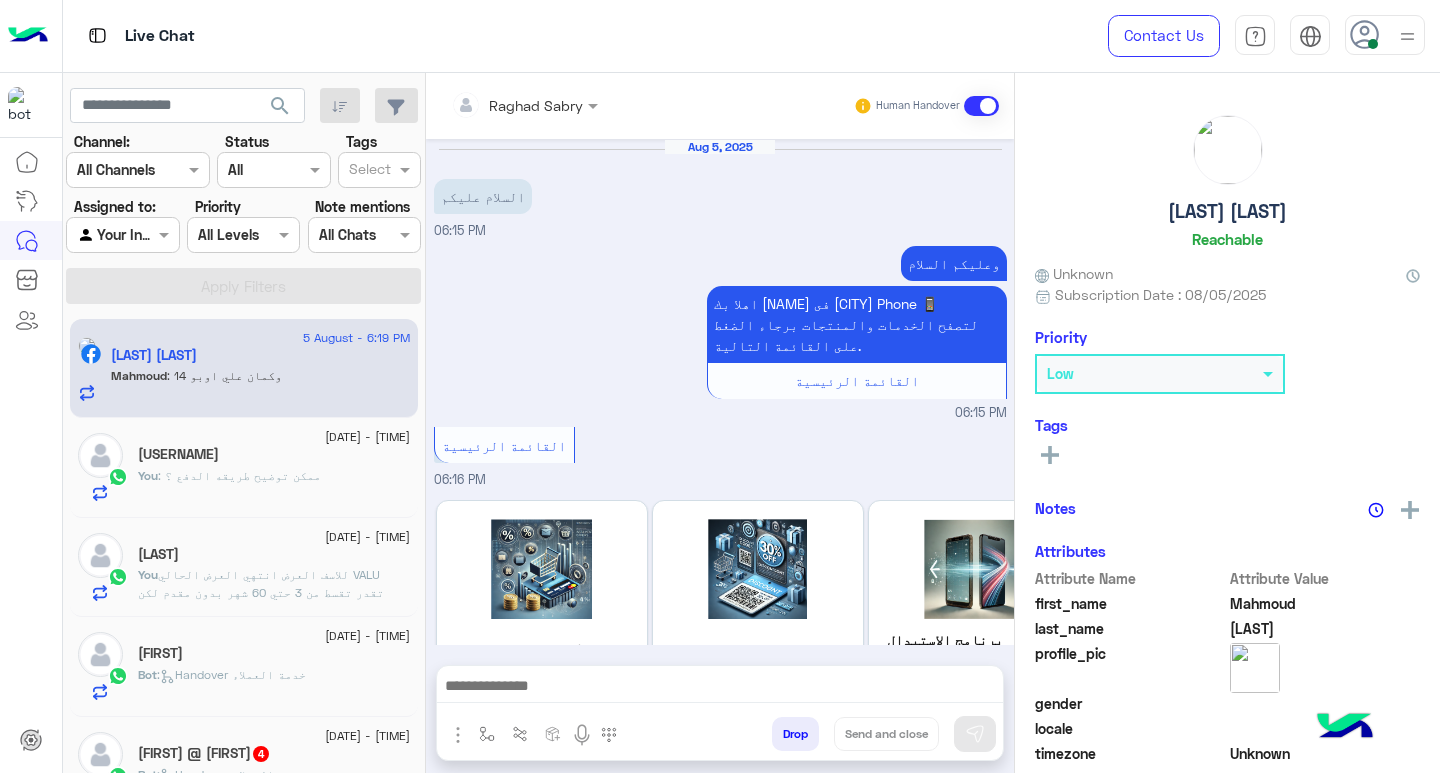 scroll, scrollTop: 1189, scrollLeft: 0, axis: vertical 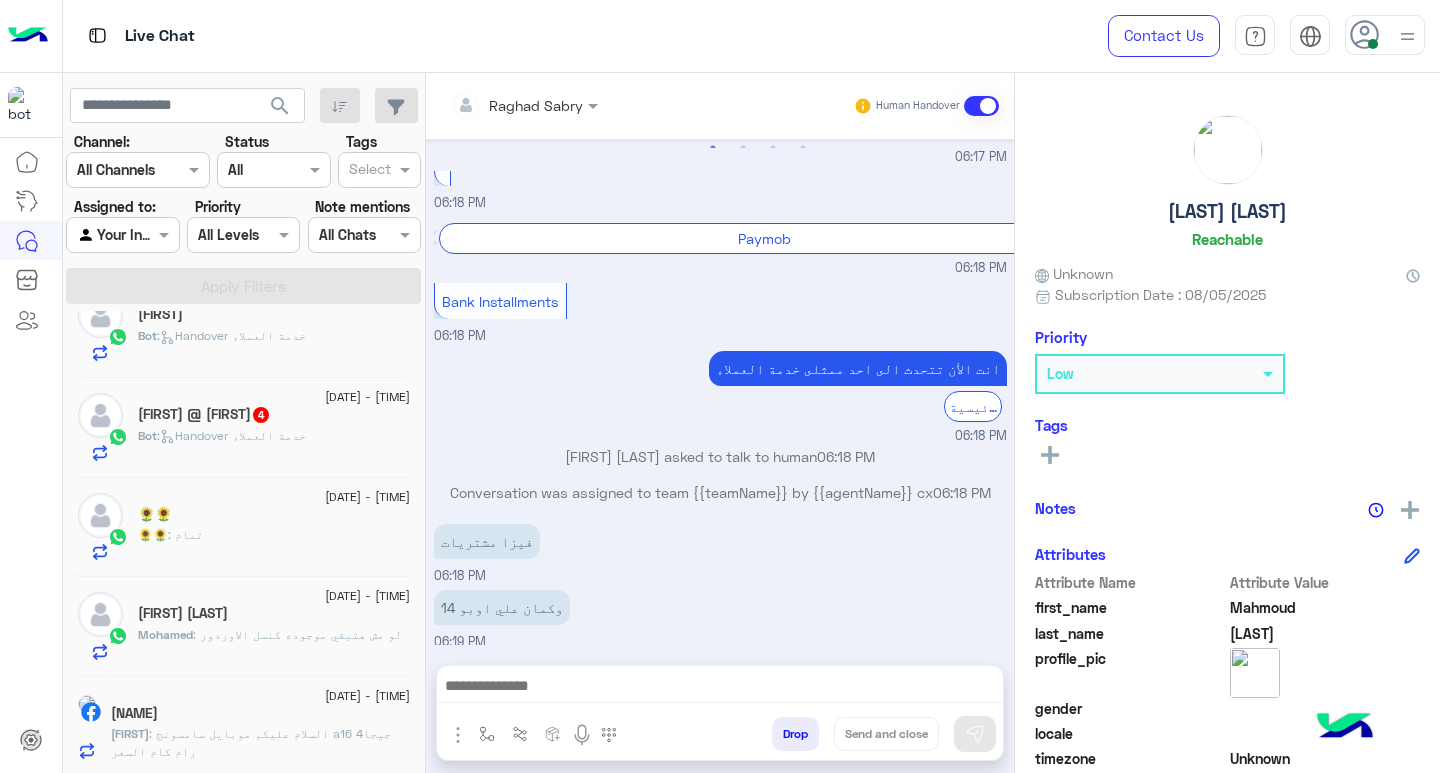 click on "Amar @ Omer  4" 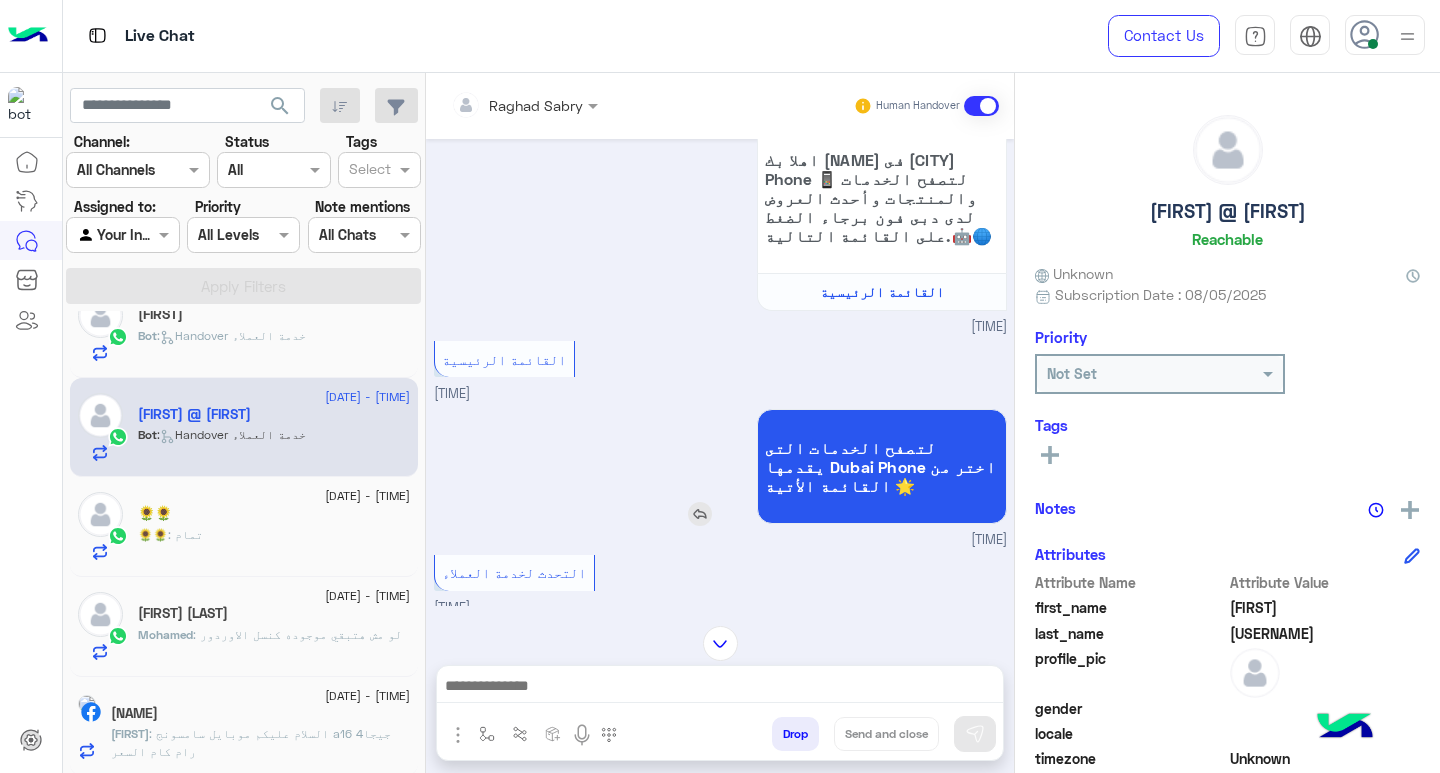 scroll, scrollTop: 331, scrollLeft: 0, axis: vertical 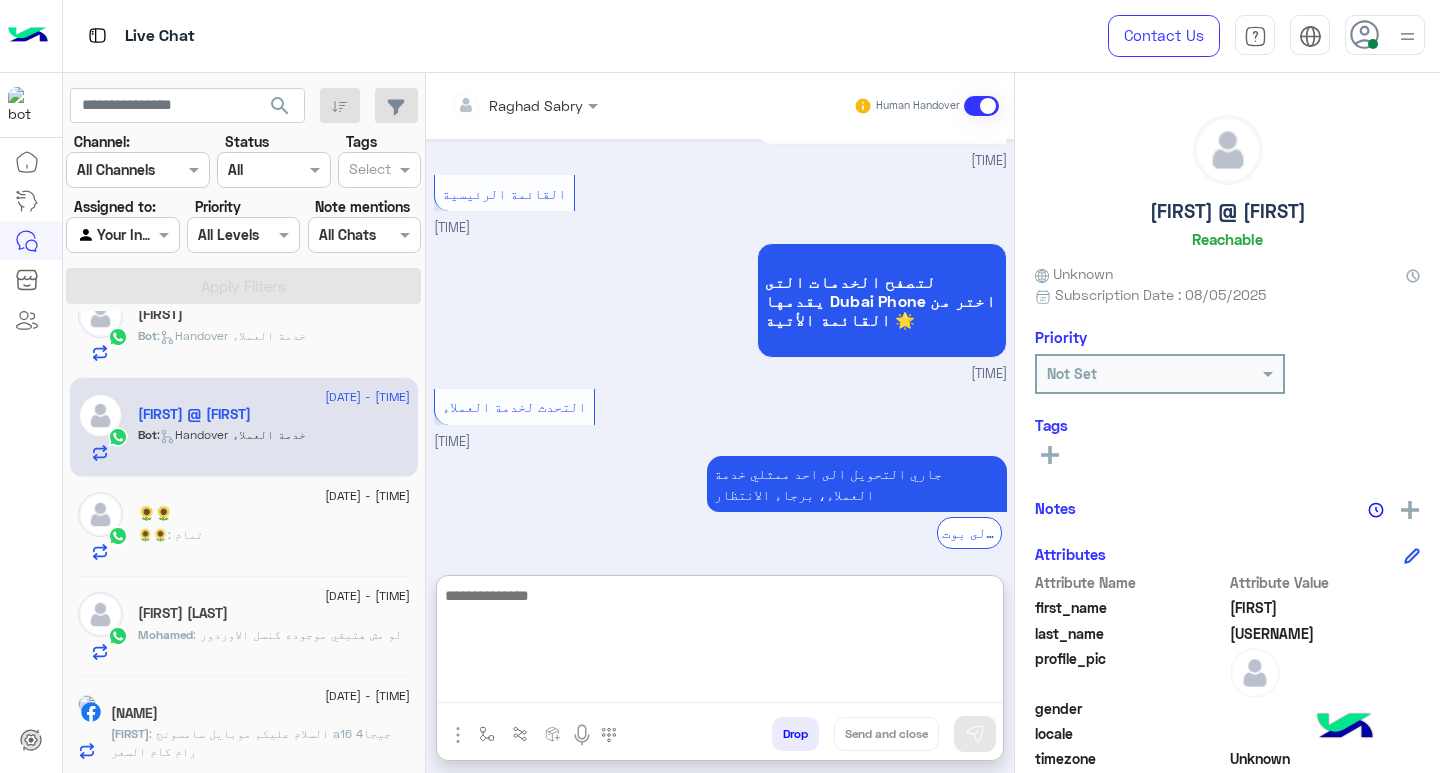 paste on "**********" 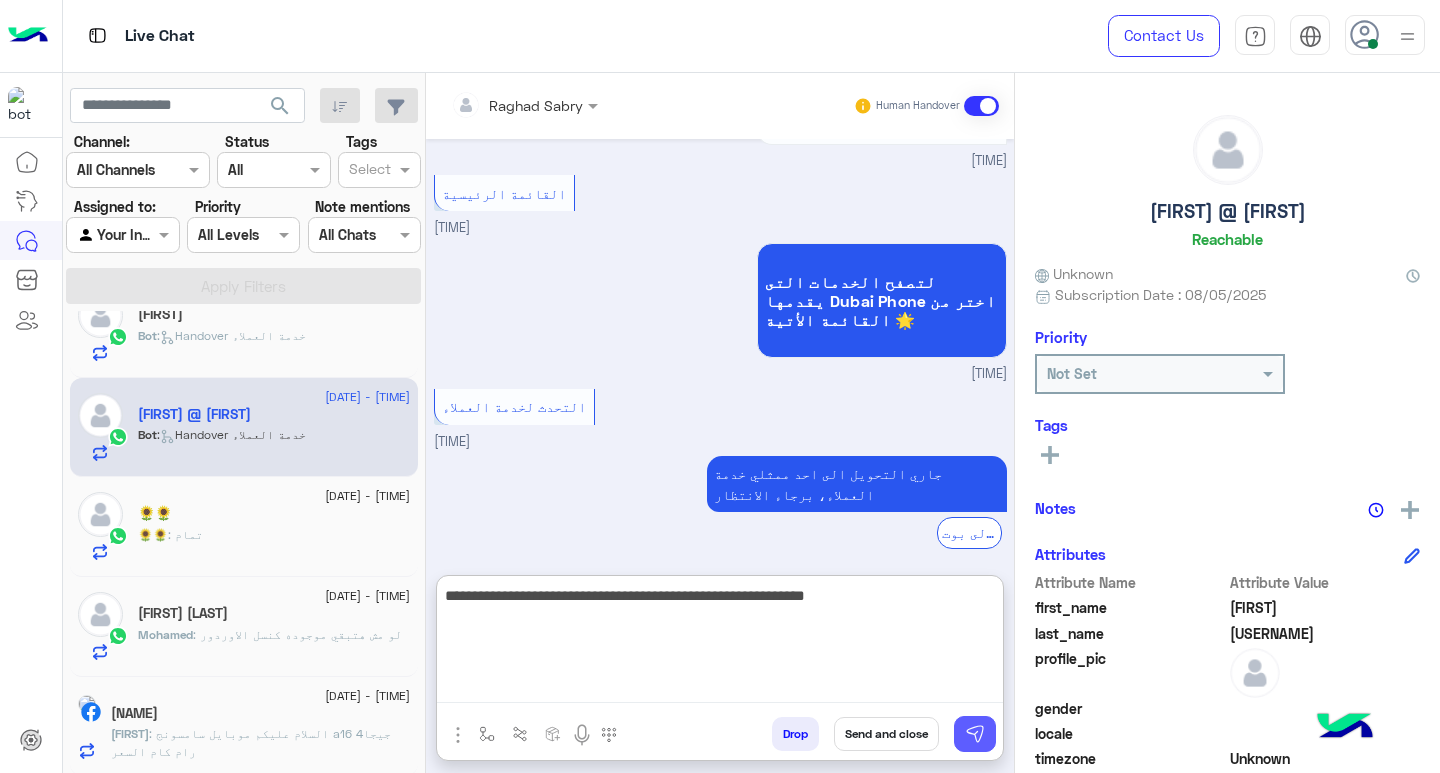type on "**********" 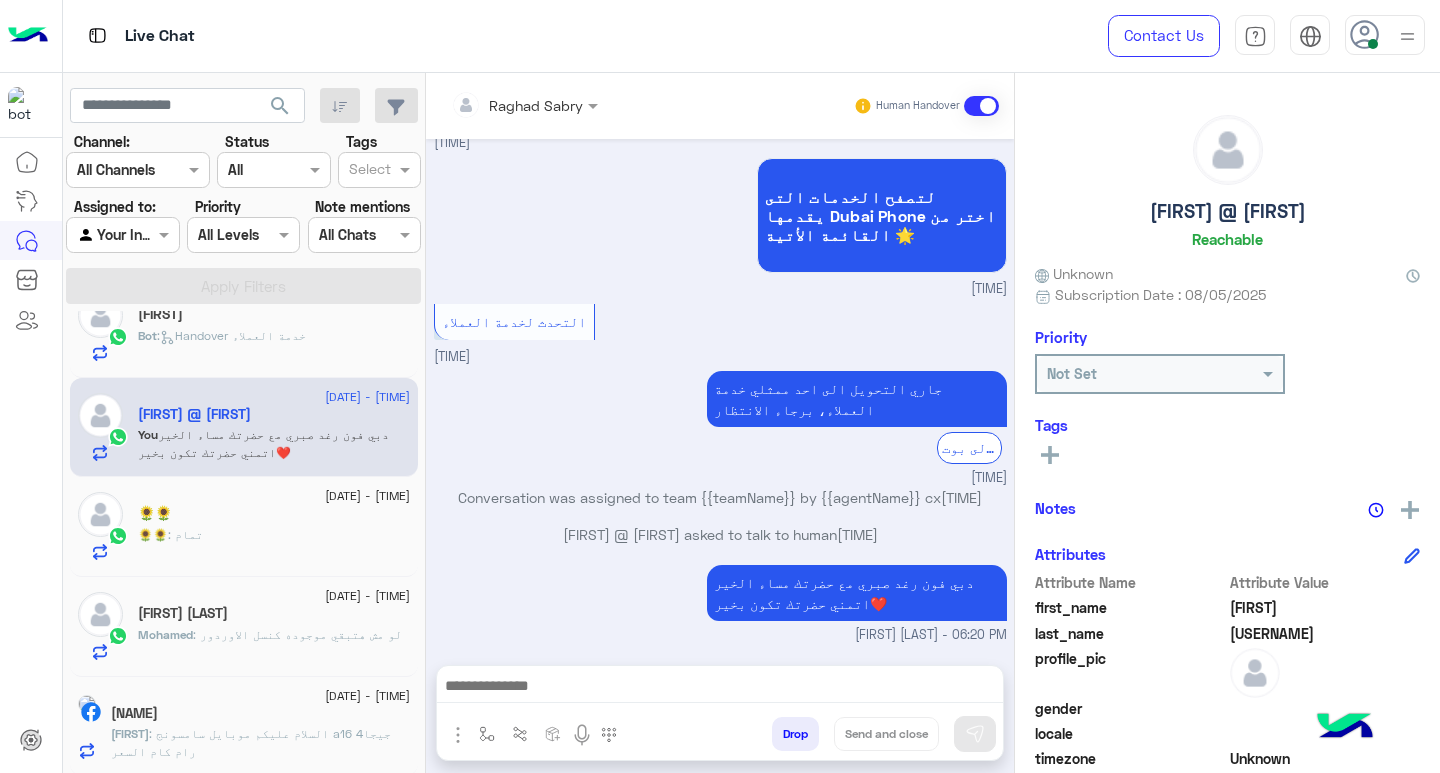 scroll, scrollTop: 453, scrollLeft: 0, axis: vertical 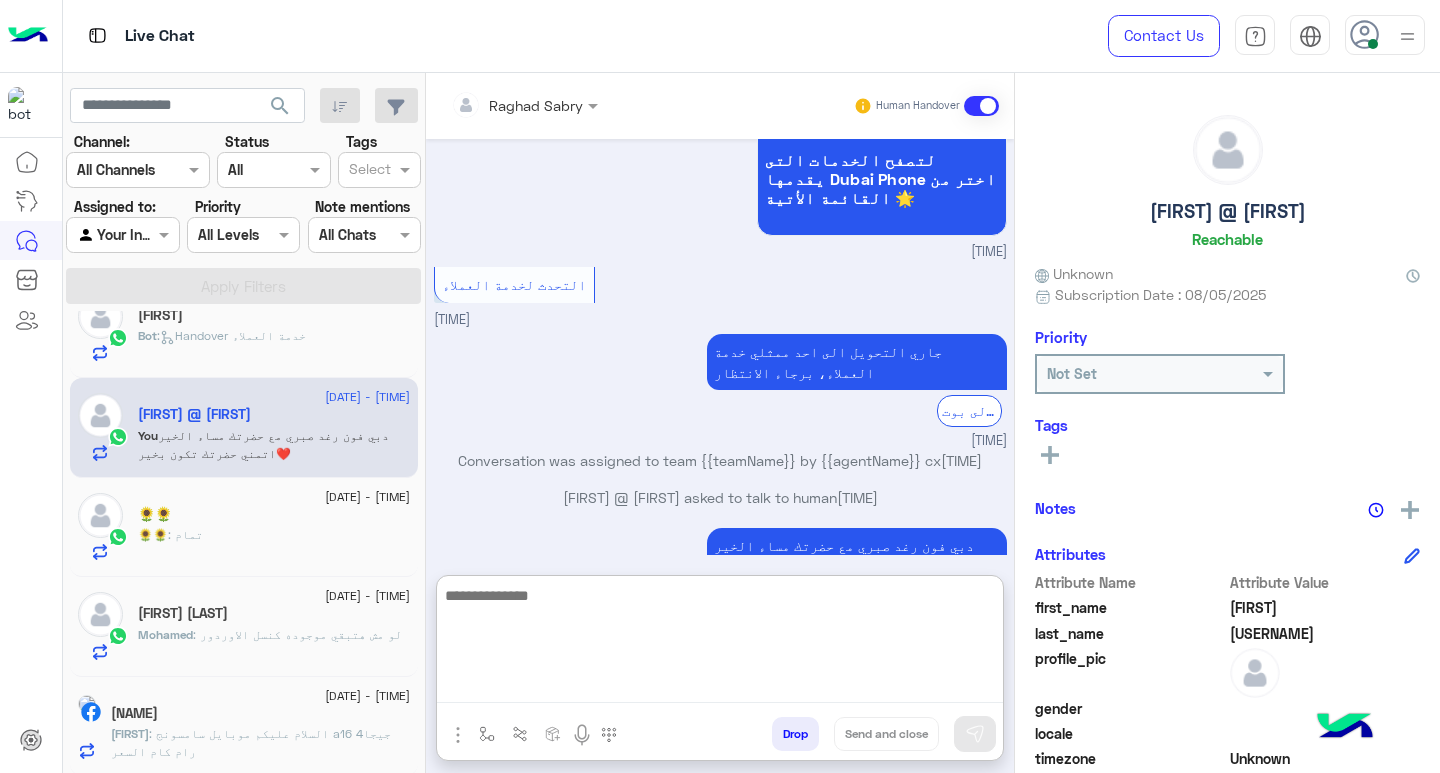paste on "**********" 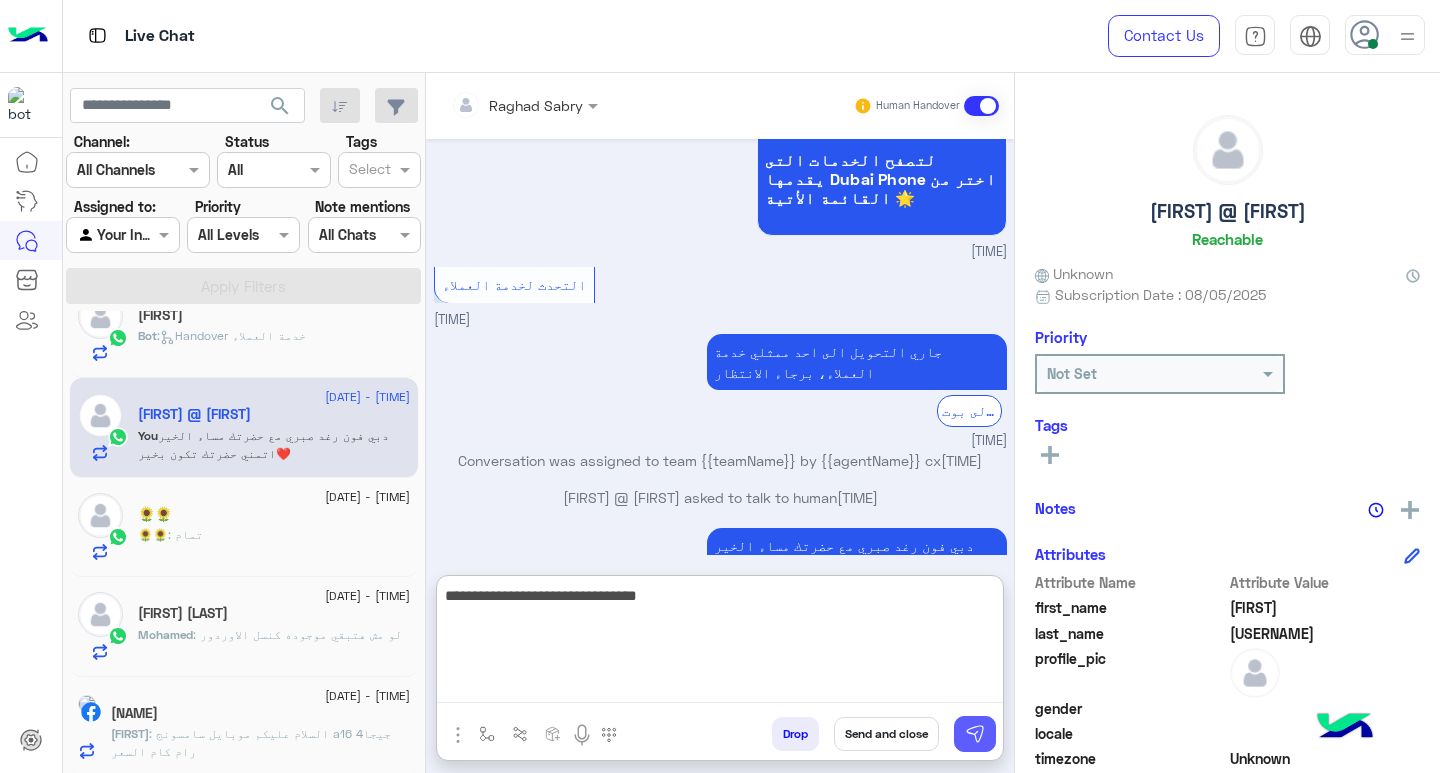 type on "**********" 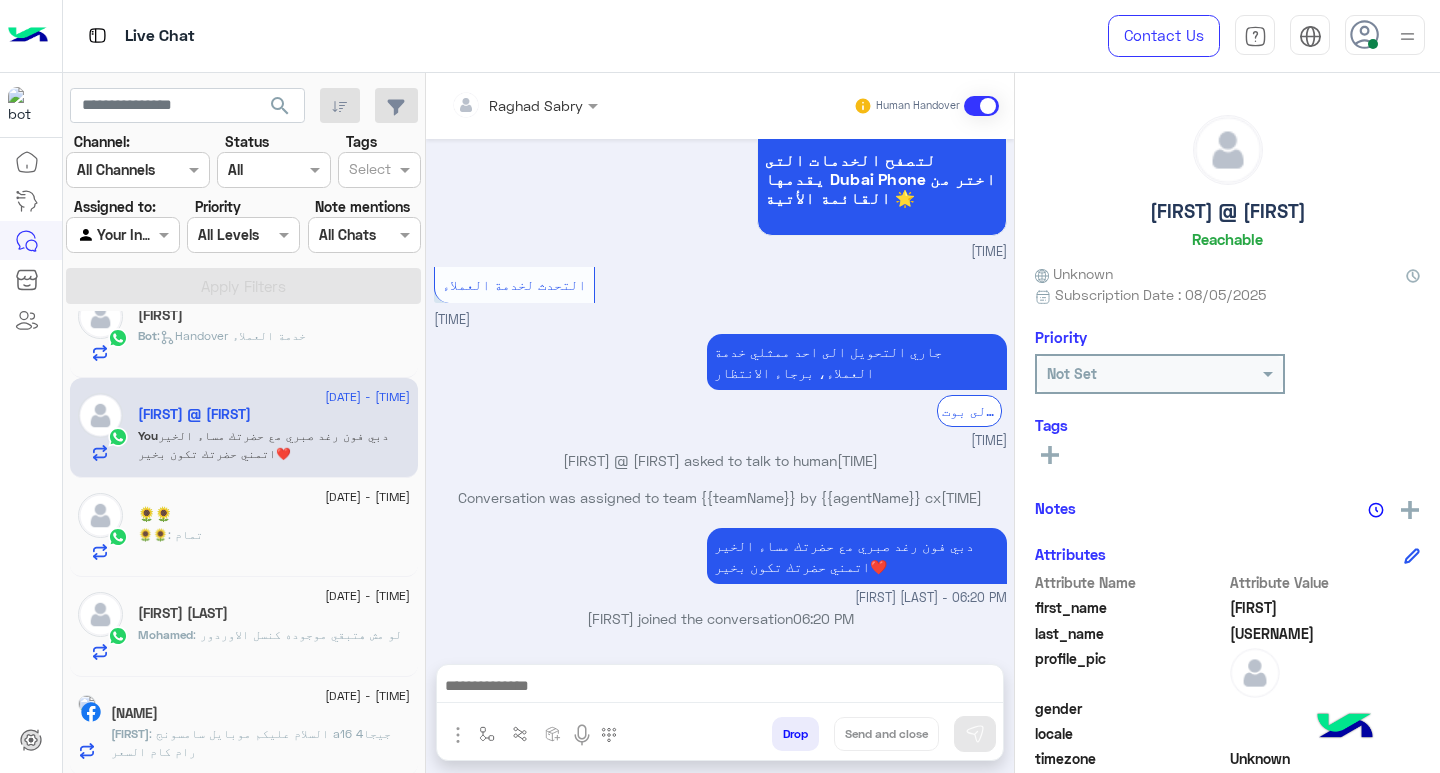 scroll, scrollTop: 517, scrollLeft: 0, axis: vertical 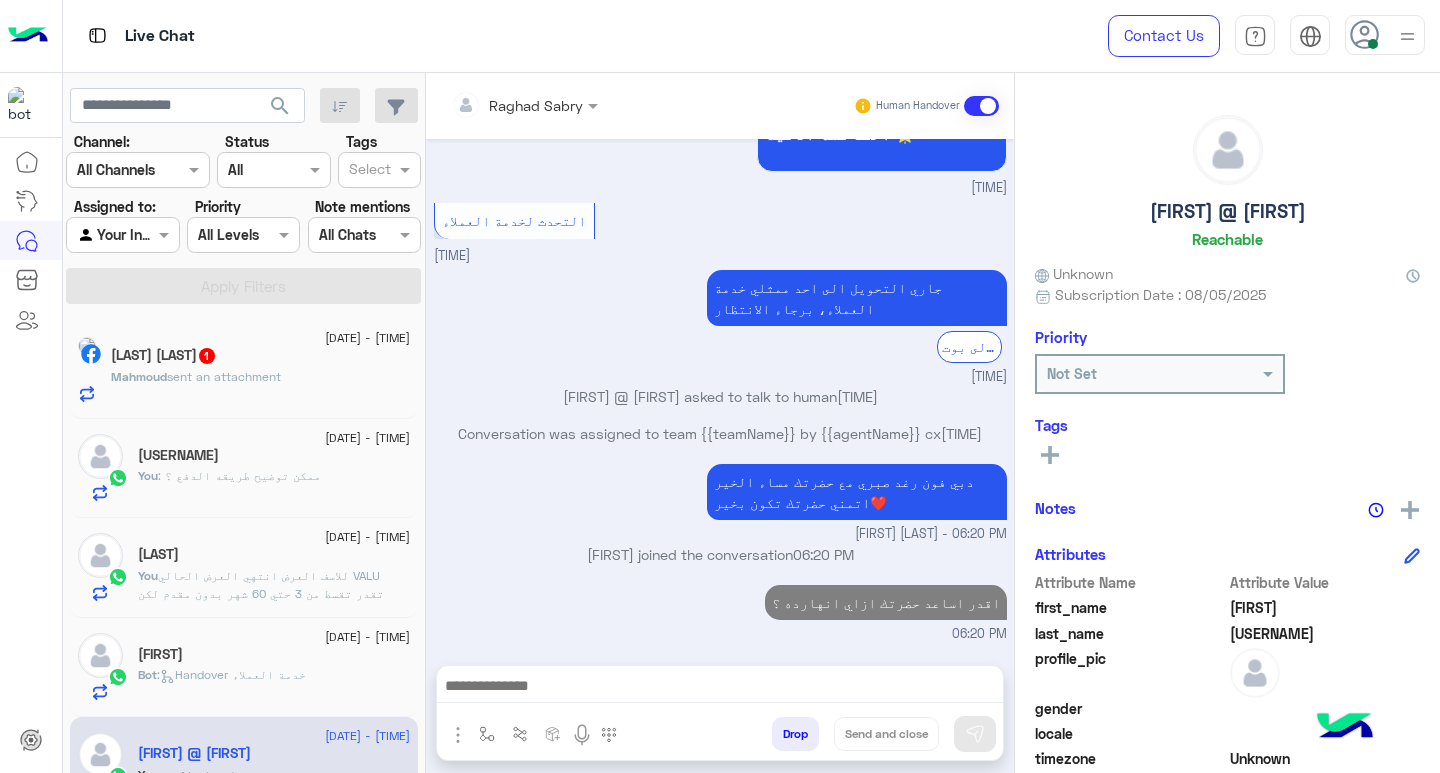 click on "sent an attachment" 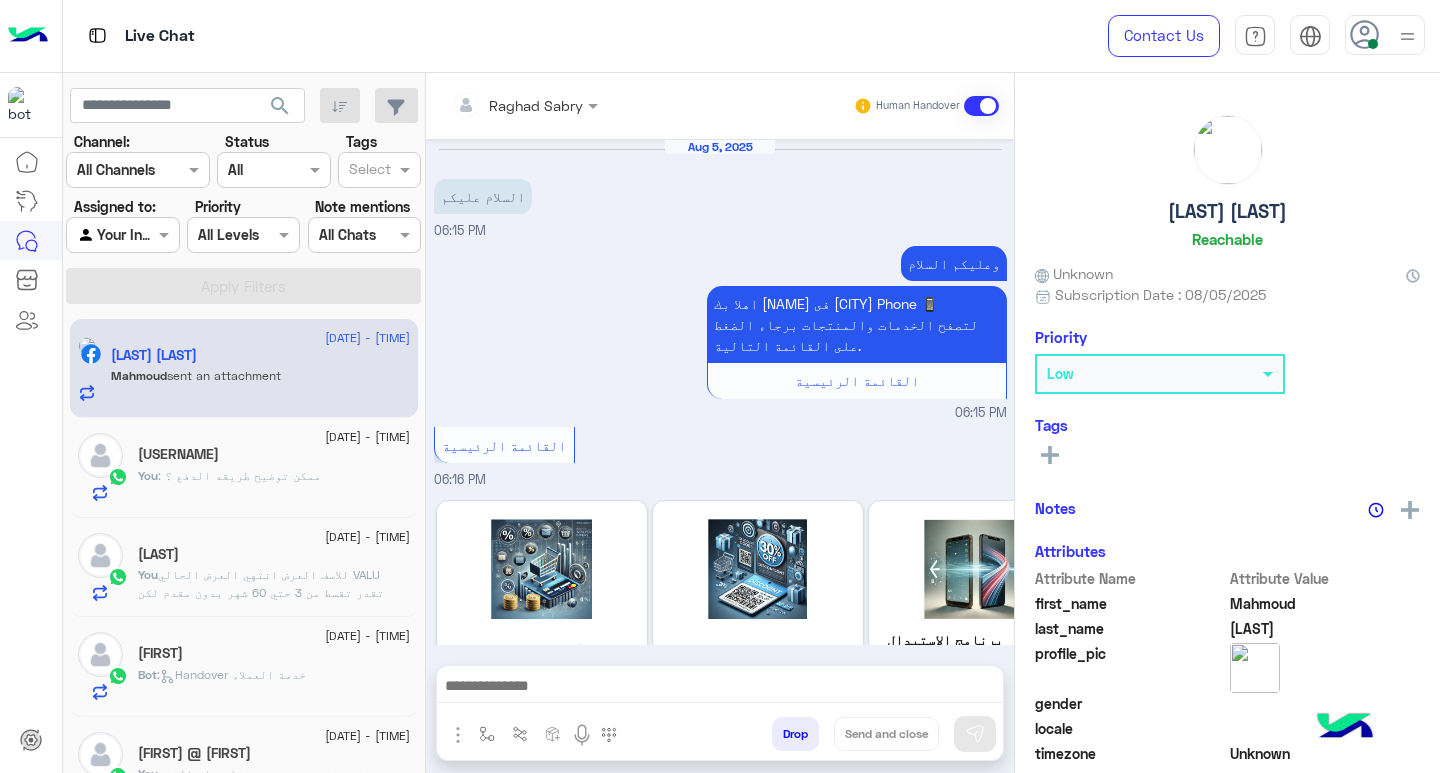 scroll, scrollTop: 1474, scrollLeft: 0, axis: vertical 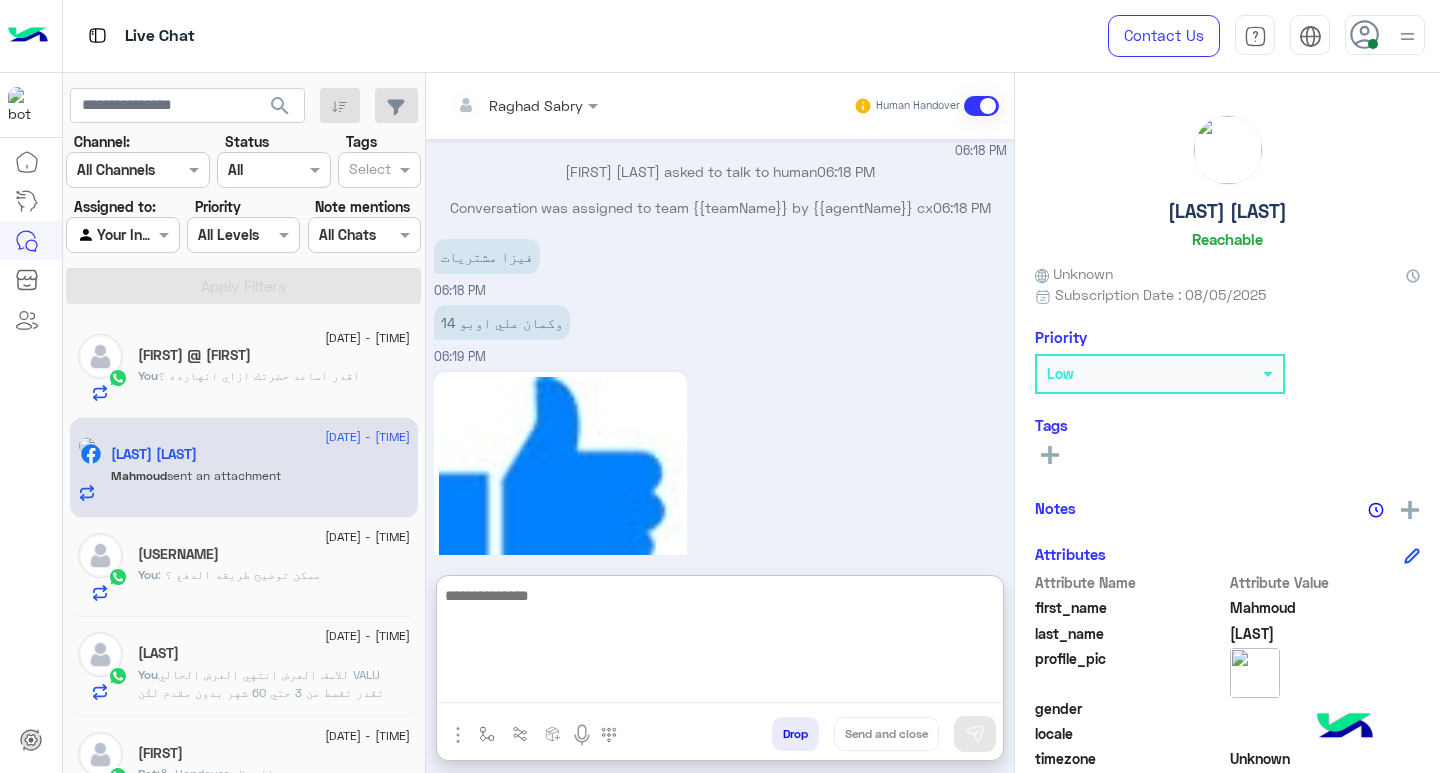paste on "**********" 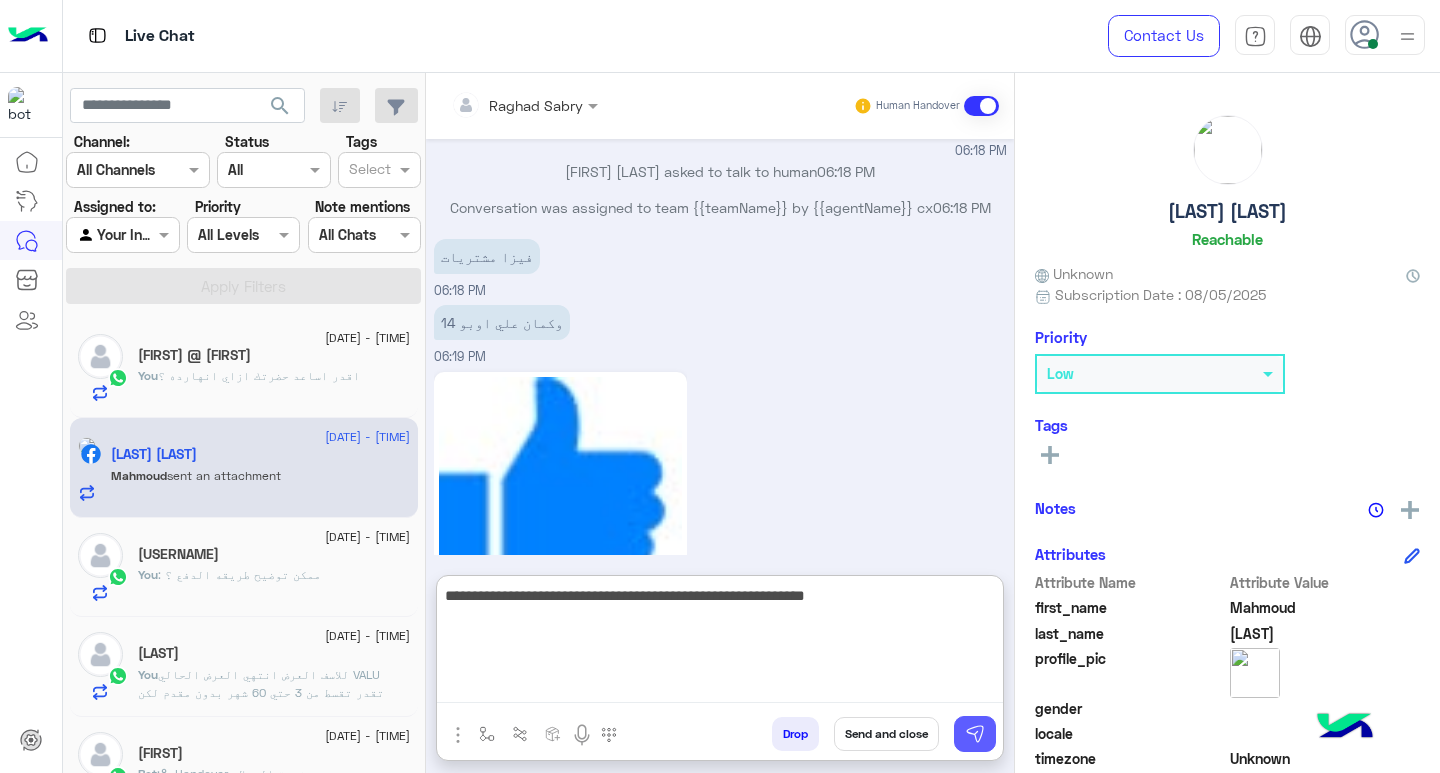 type on "**********" 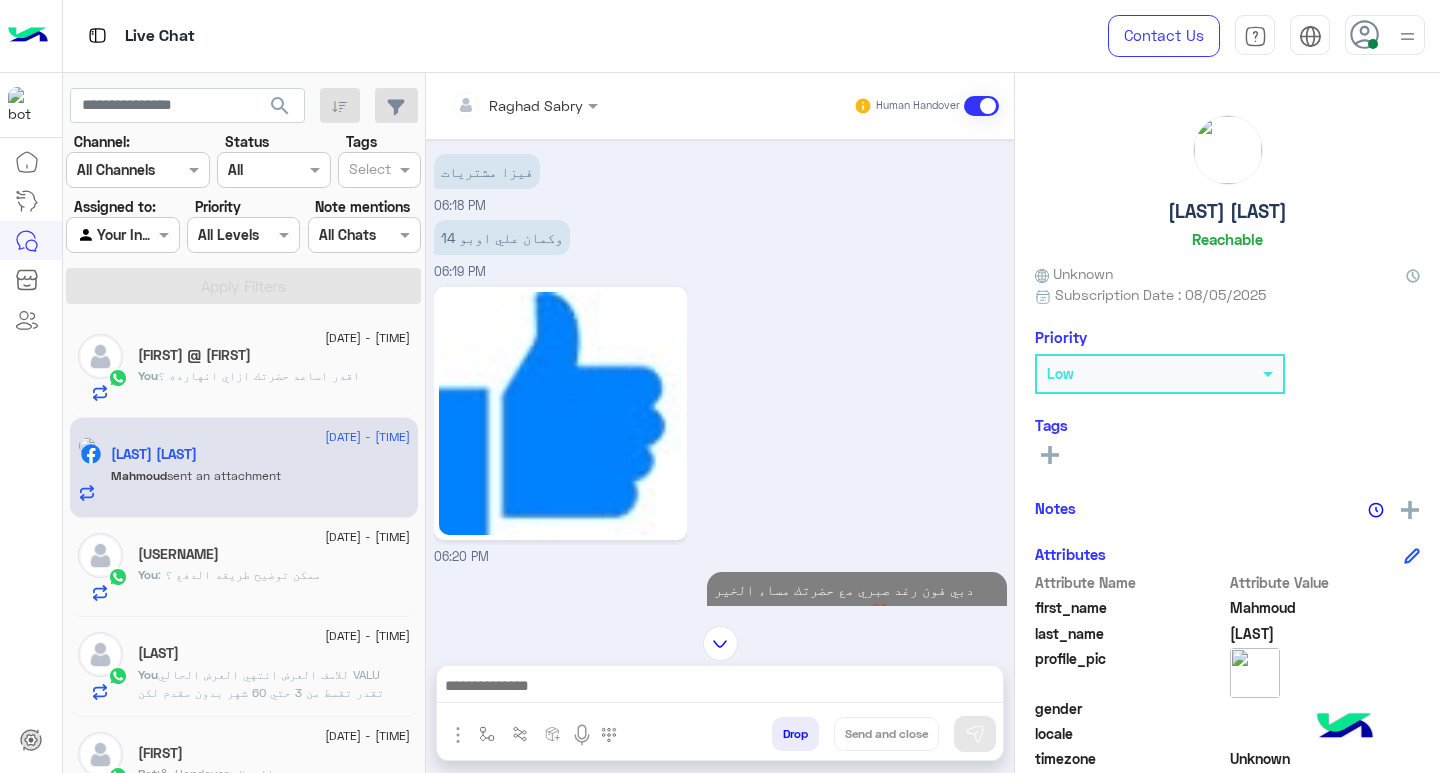 scroll, scrollTop: 1553, scrollLeft: 0, axis: vertical 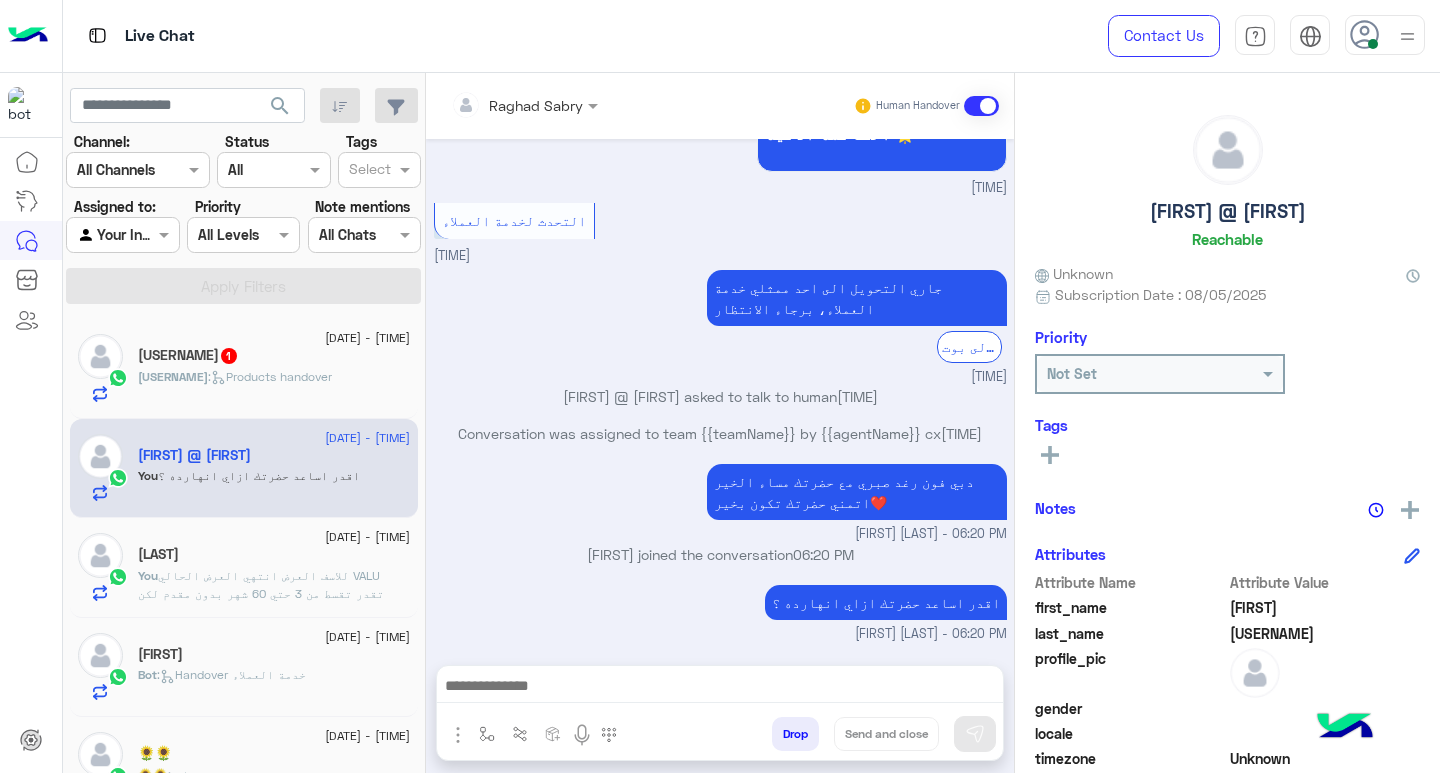 click on ":   Products handover" 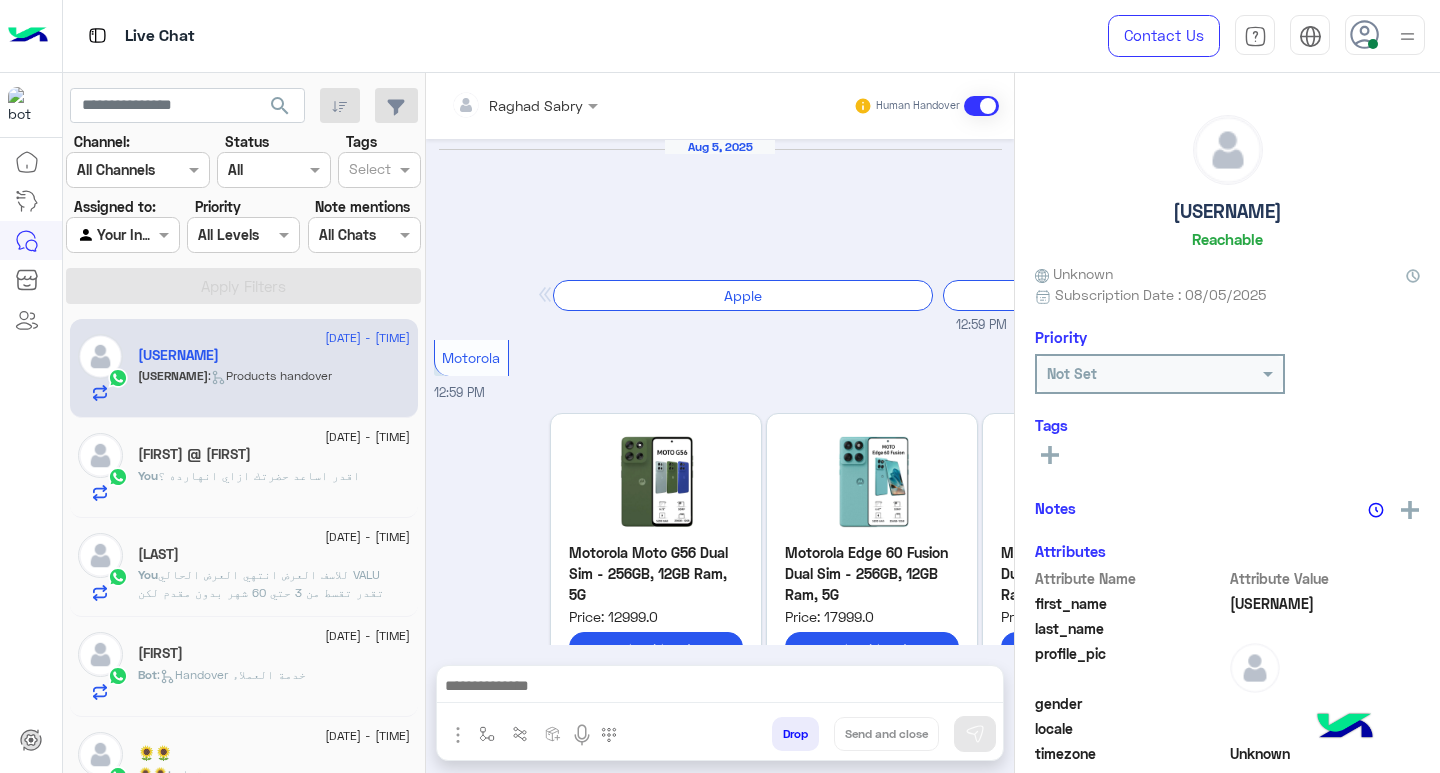 scroll, scrollTop: 1933, scrollLeft: 0, axis: vertical 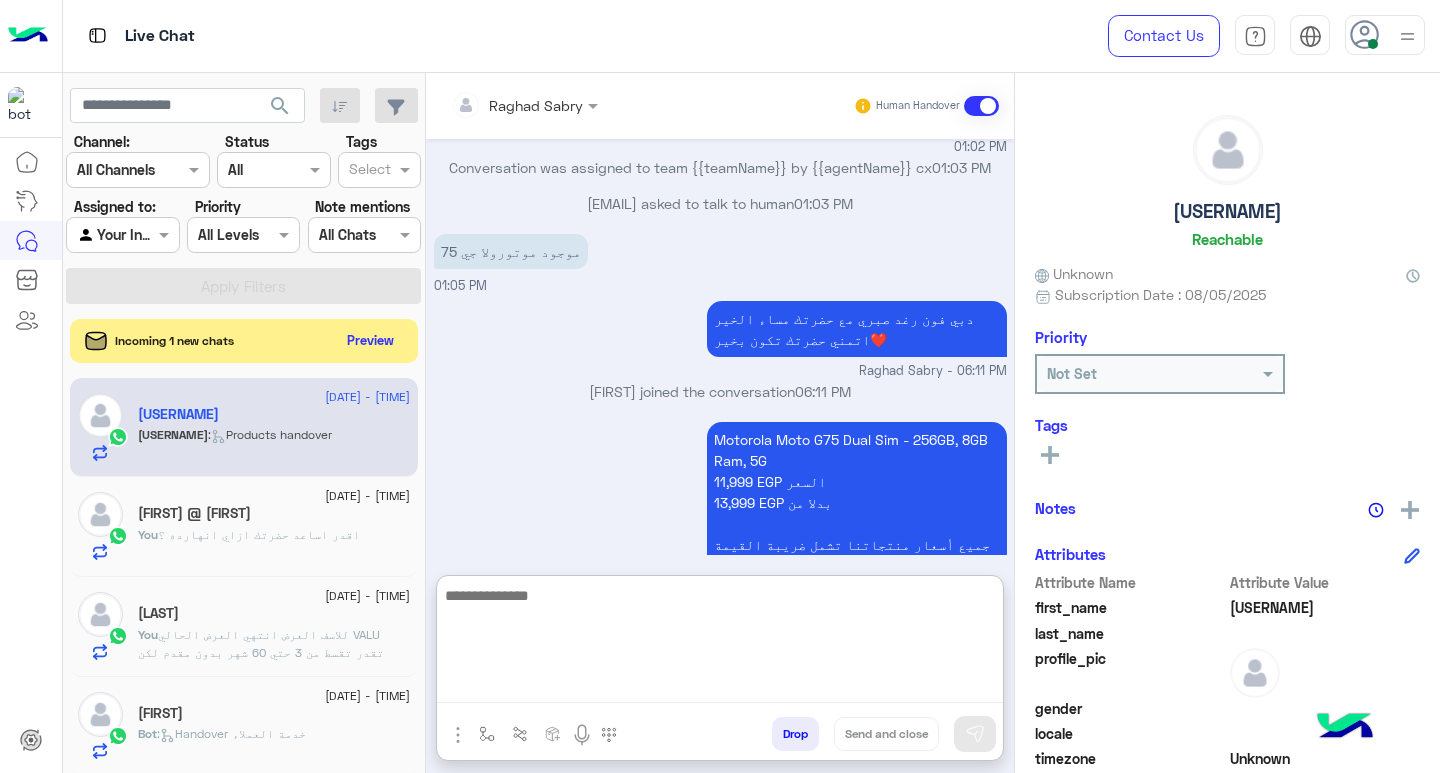 paste on "**********" 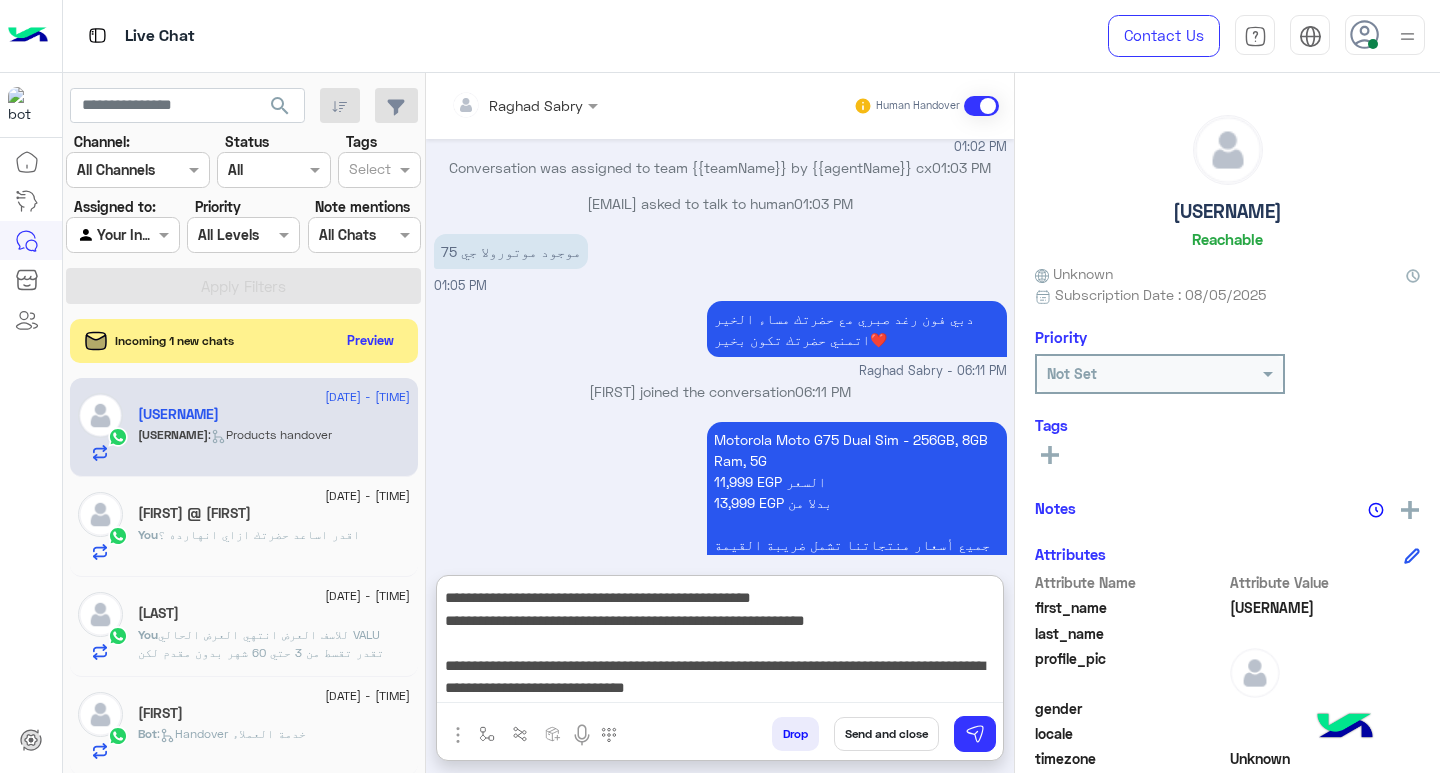 scroll, scrollTop: 0, scrollLeft: 0, axis: both 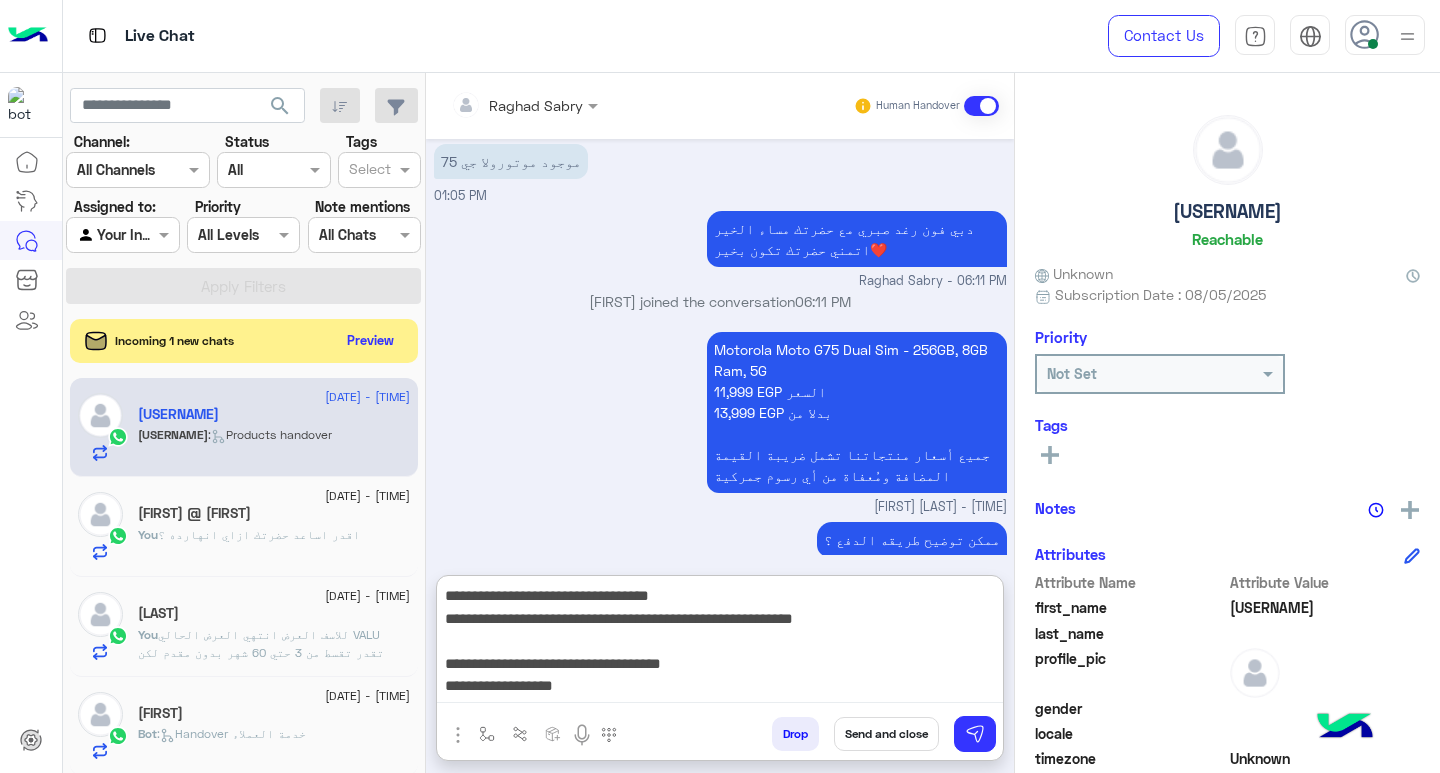 type on "**********" 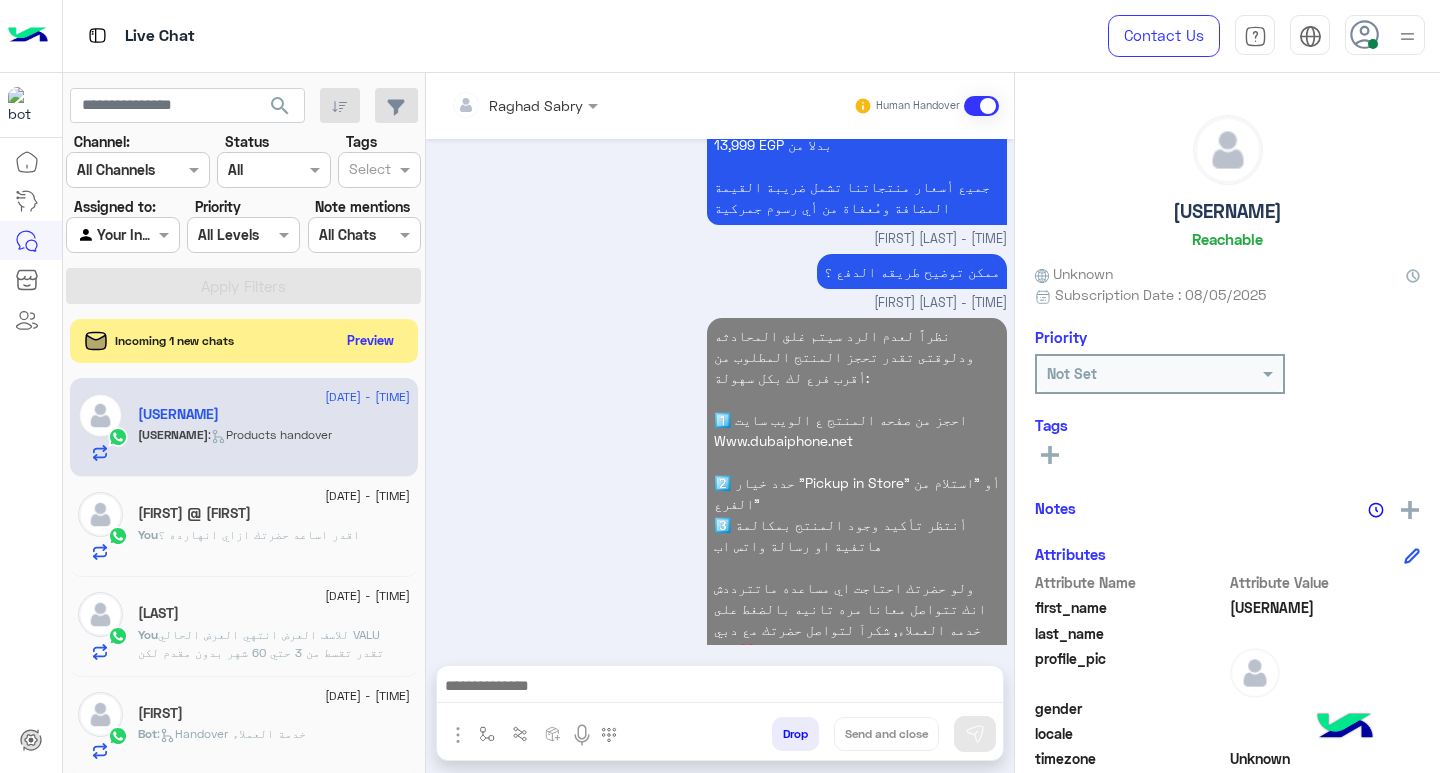 scroll, scrollTop: 2327, scrollLeft: 0, axis: vertical 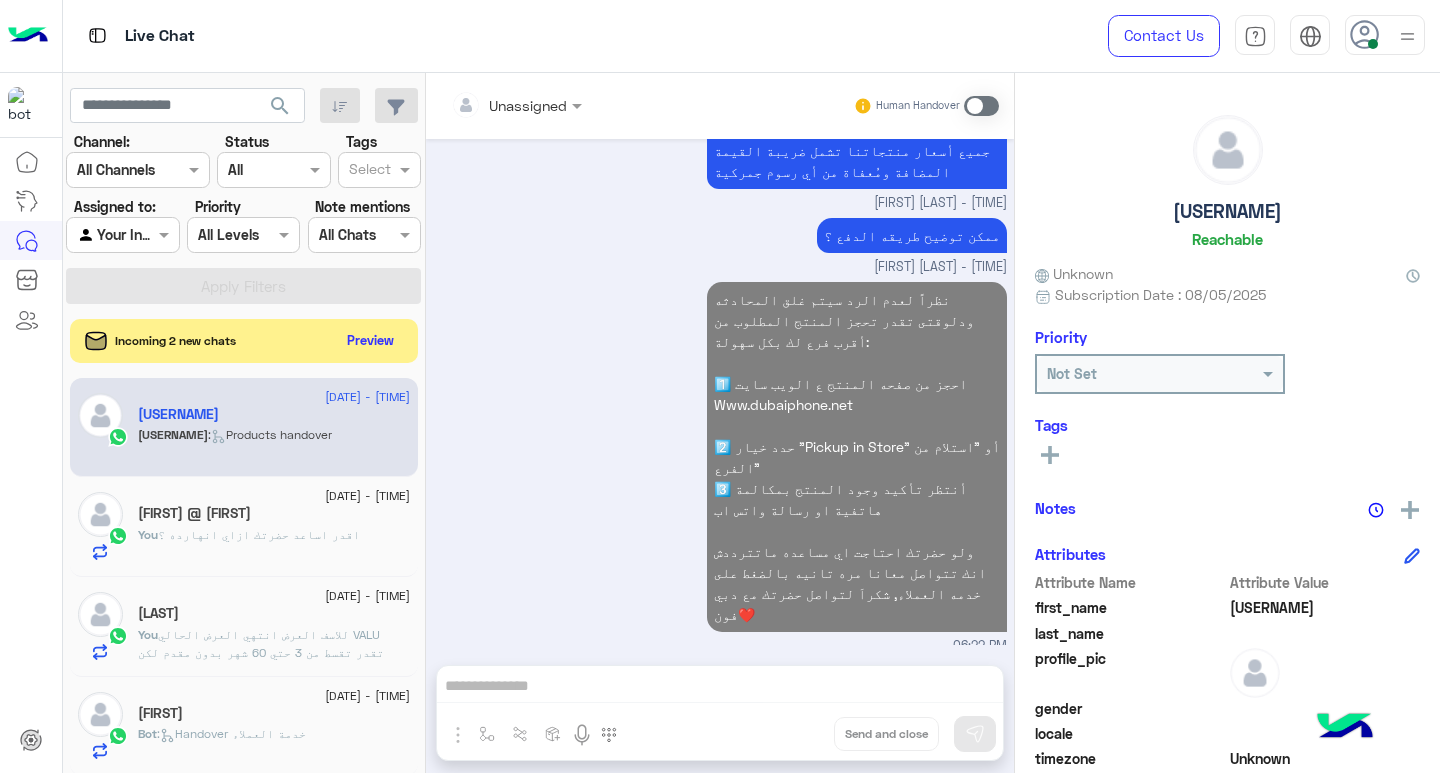 click on "You  : اقدر اساعد حضرتك ازاي انهارده ؟" 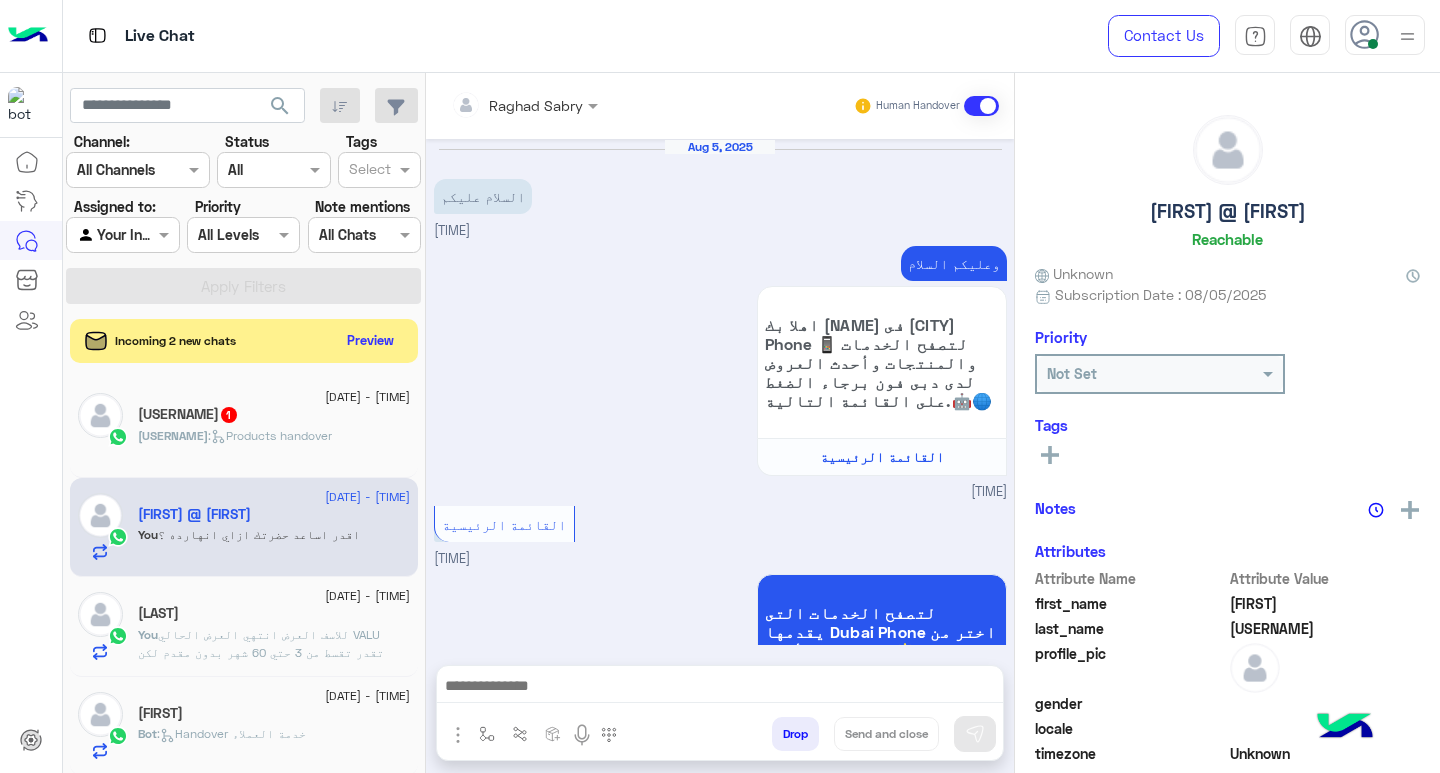 scroll, scrollTop: 517, scrollLeft: 0, axis: vertical 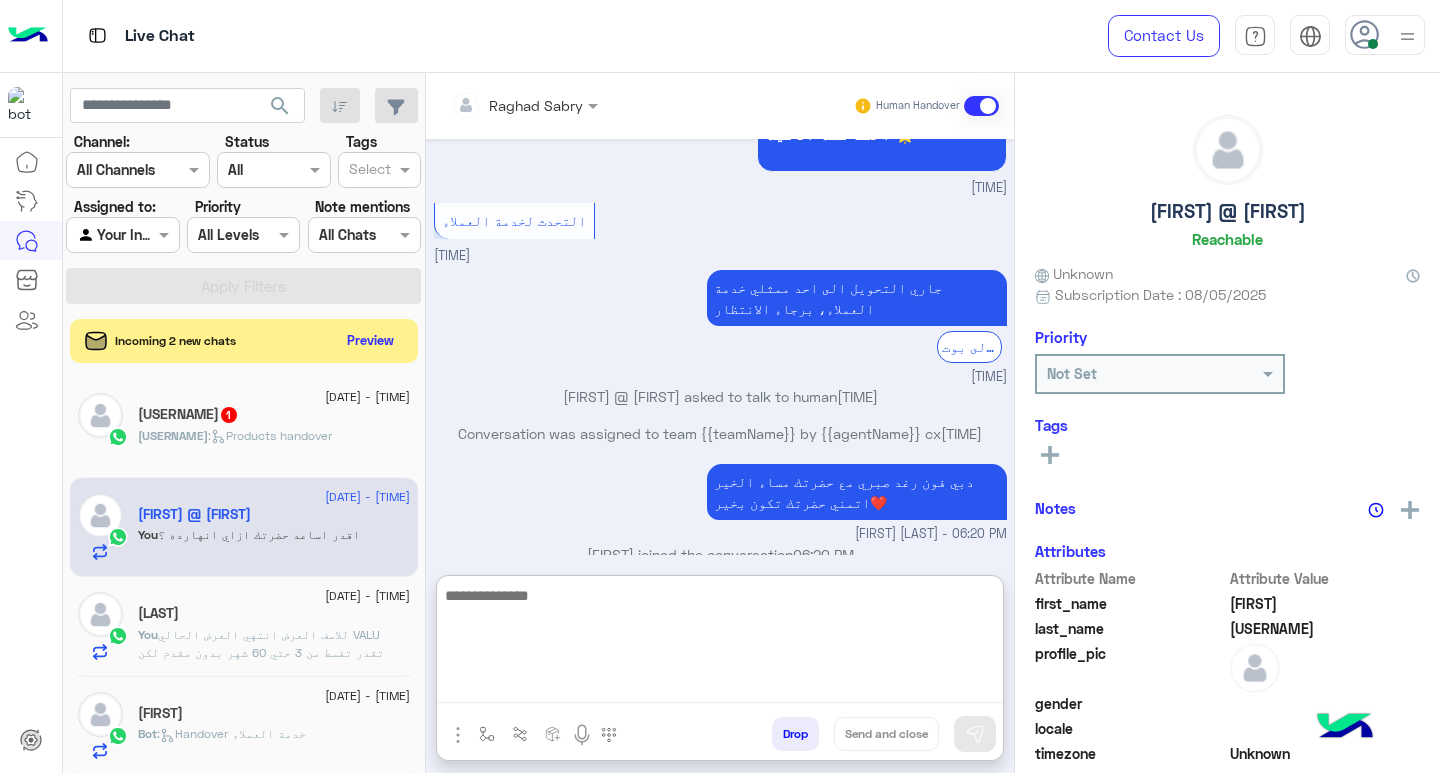 paste on "**********" 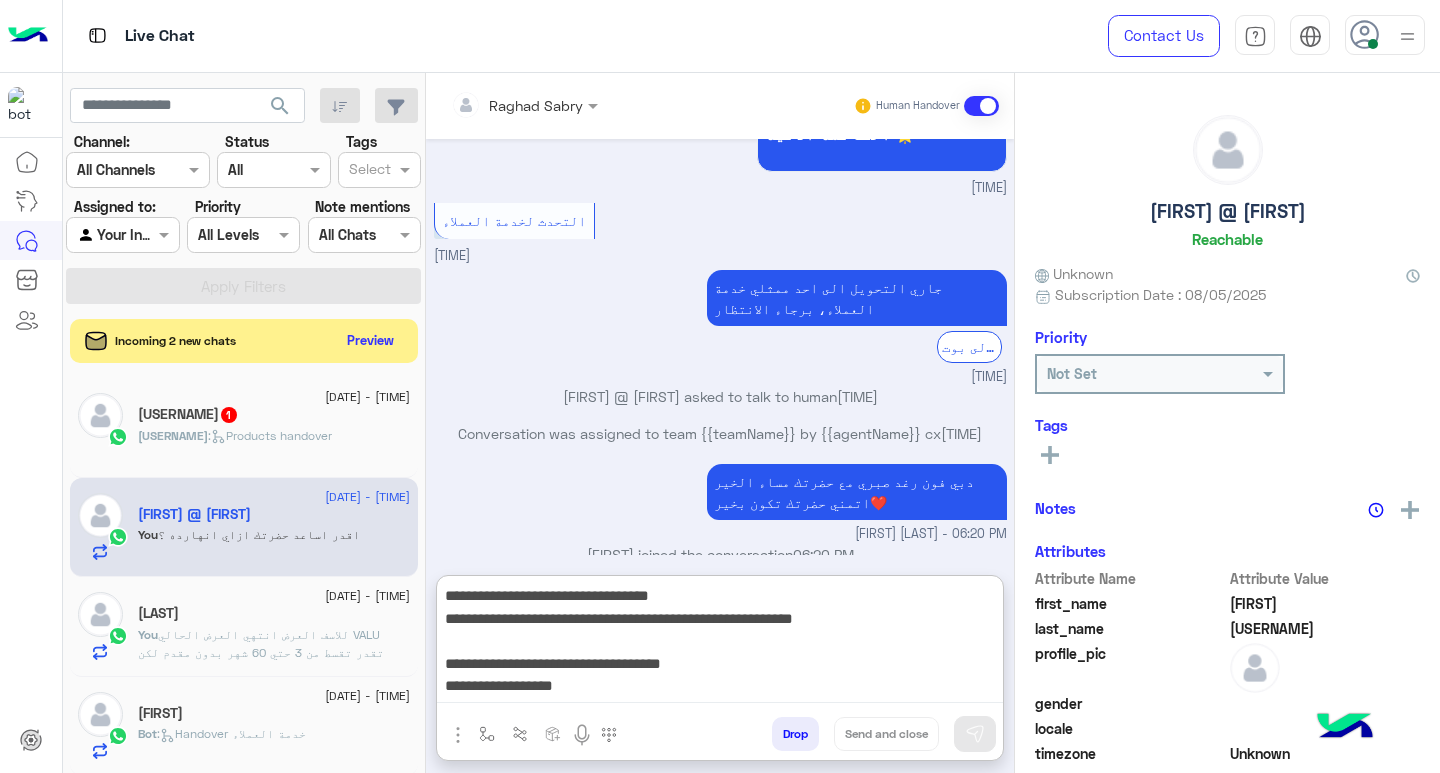 scroll, scrollTop: 151, scrollLeft: 0, axis: vertical 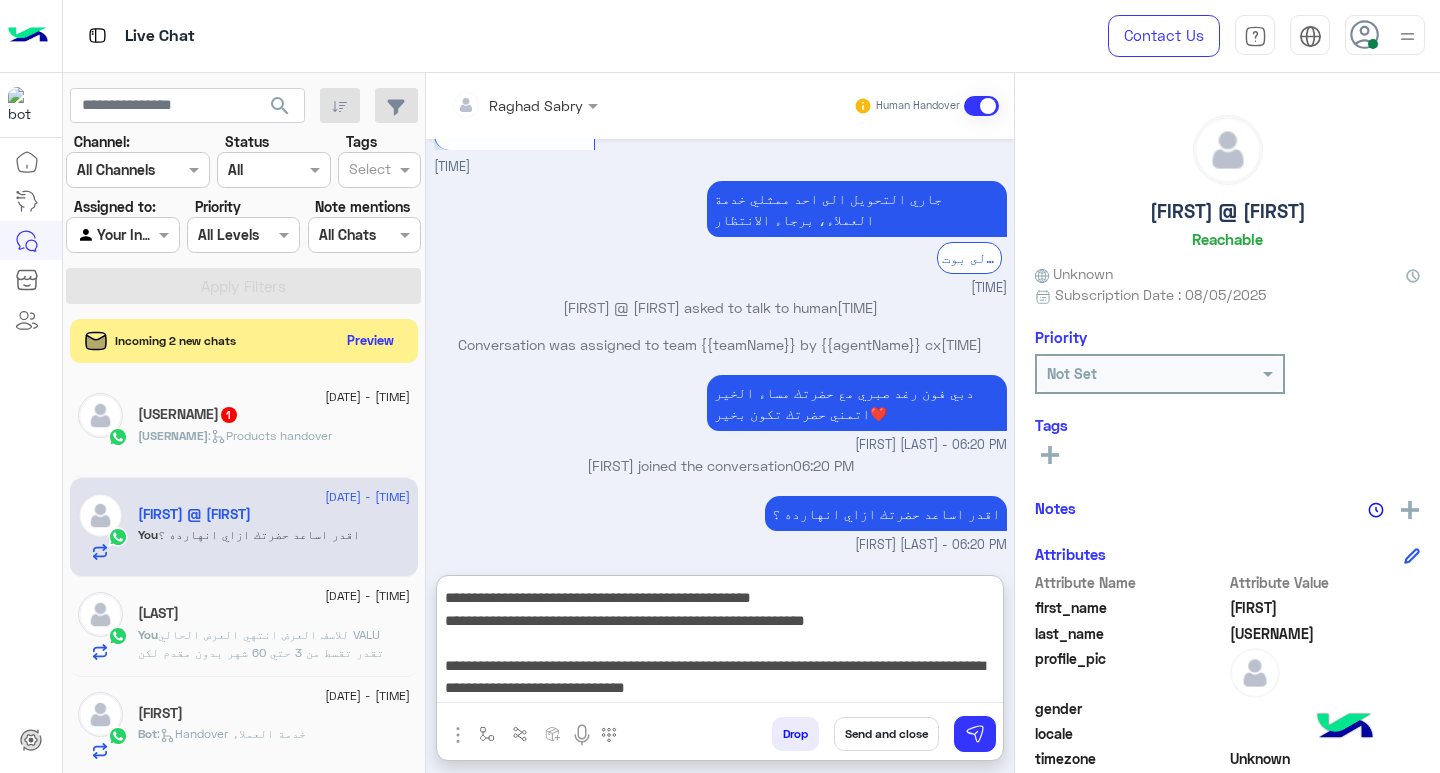 type on "**********" 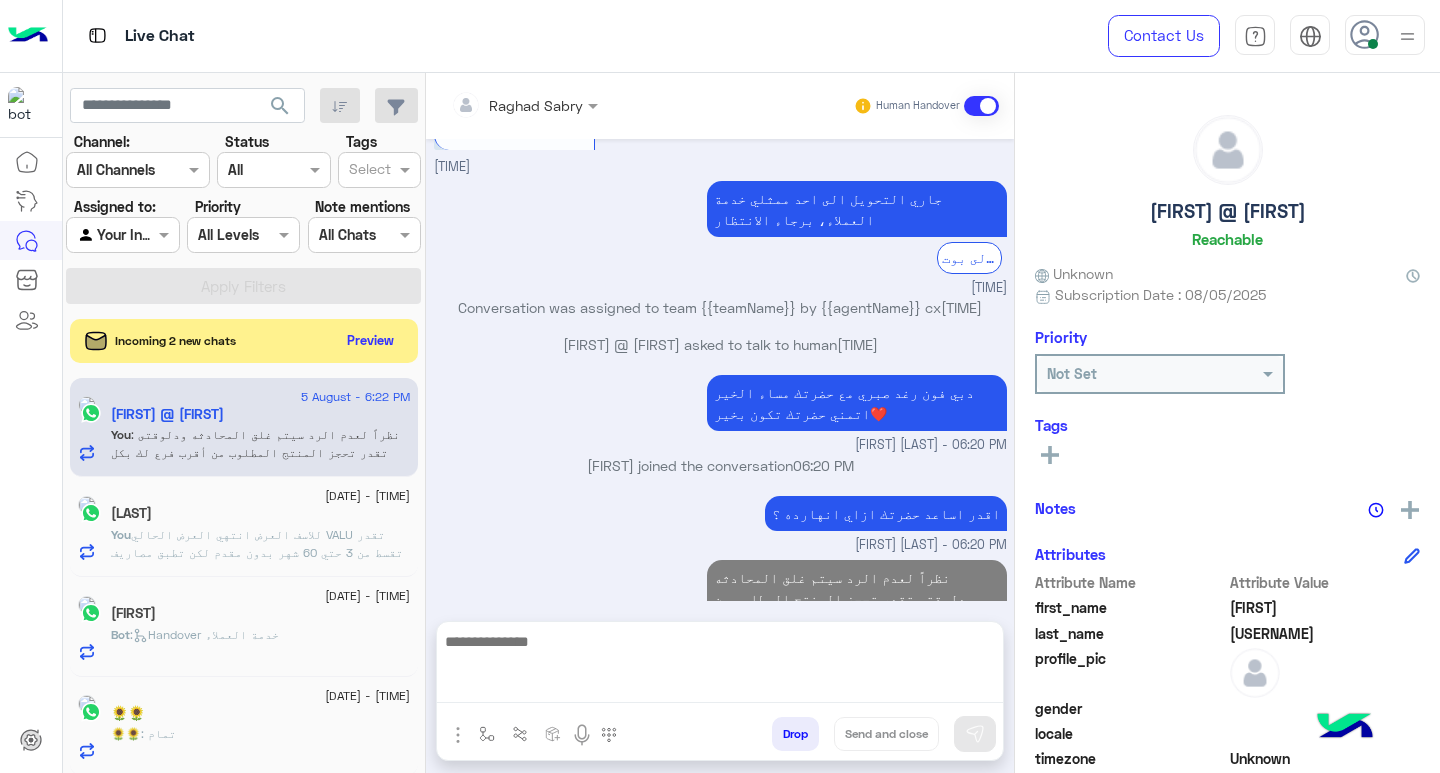 scroll, scrollTop: 874, scrollLeft: 0, axis: vertical 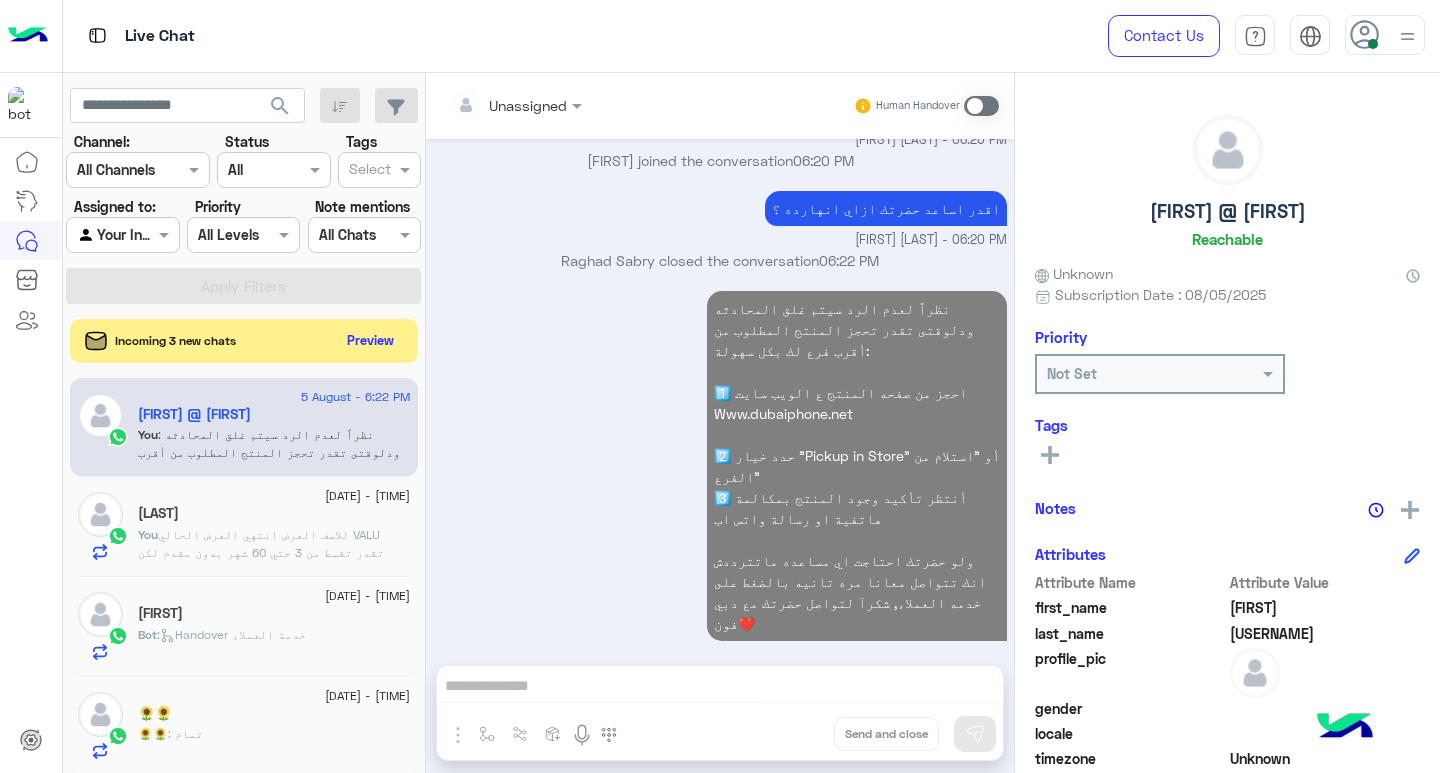 click on ": للاسف العرض انتهي
العرض الحالي VALU
تقدر تقسط من 3 حتي  60 شهر بدون مقدم لكن تطبق مصاريف وفوايد من خلال الابلكيشن
او نقدر نقسط علي مده 12 شهر 0 مقدم 0 فوايد 0 مصاريف بالسعر الكاش
MOTO G 85 & Motorola Edge 60 Pro" 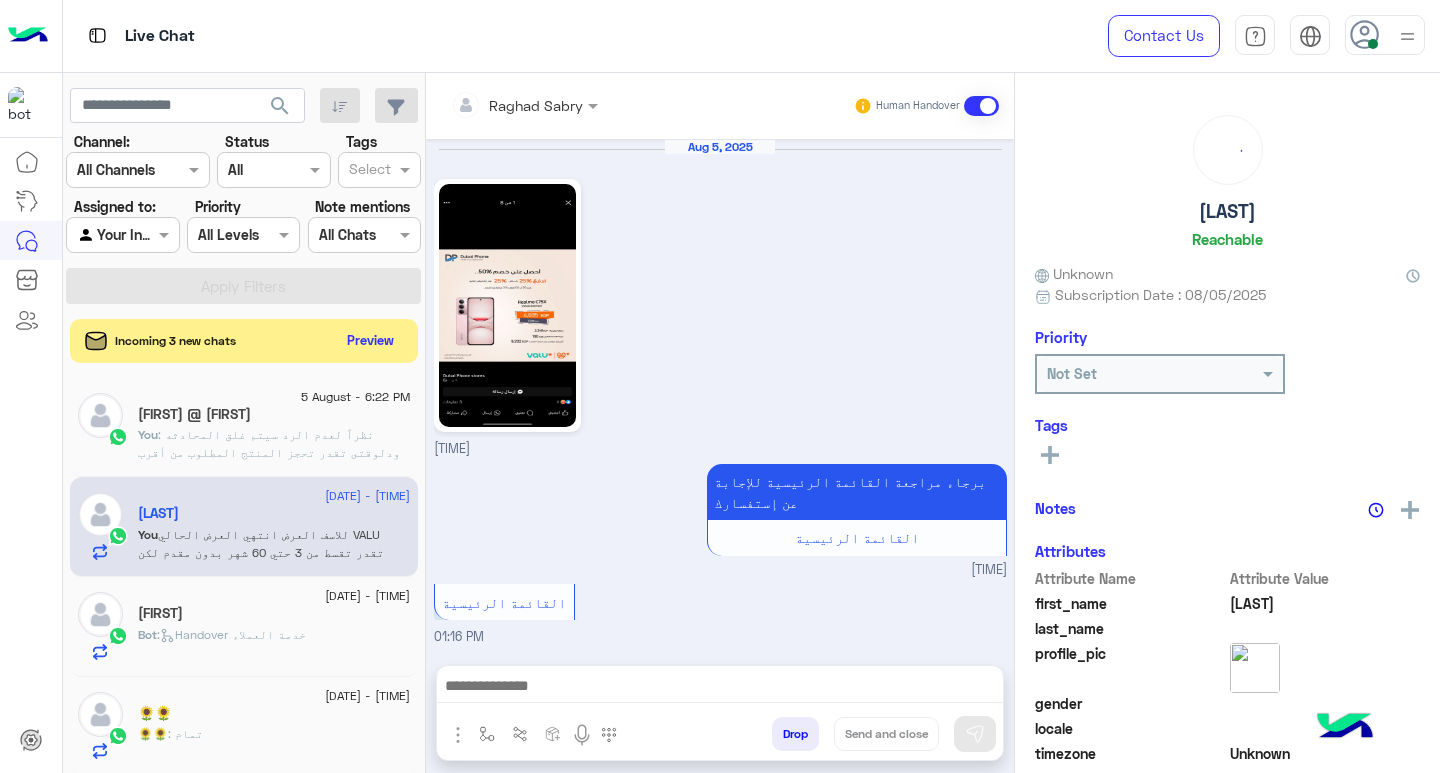 scroll, scrollTop: 1480, scrollLeft: 0, axis: vertical 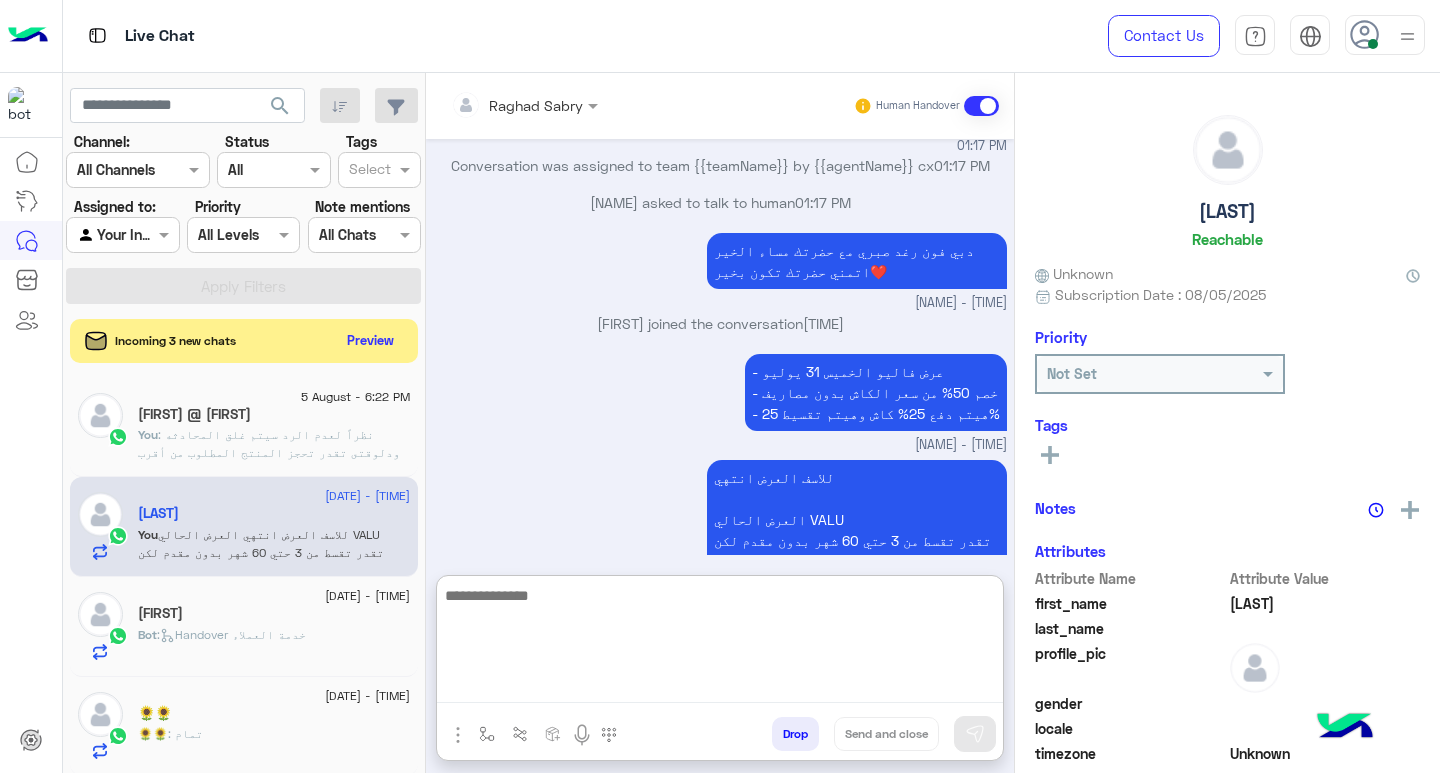 paste on "**********" 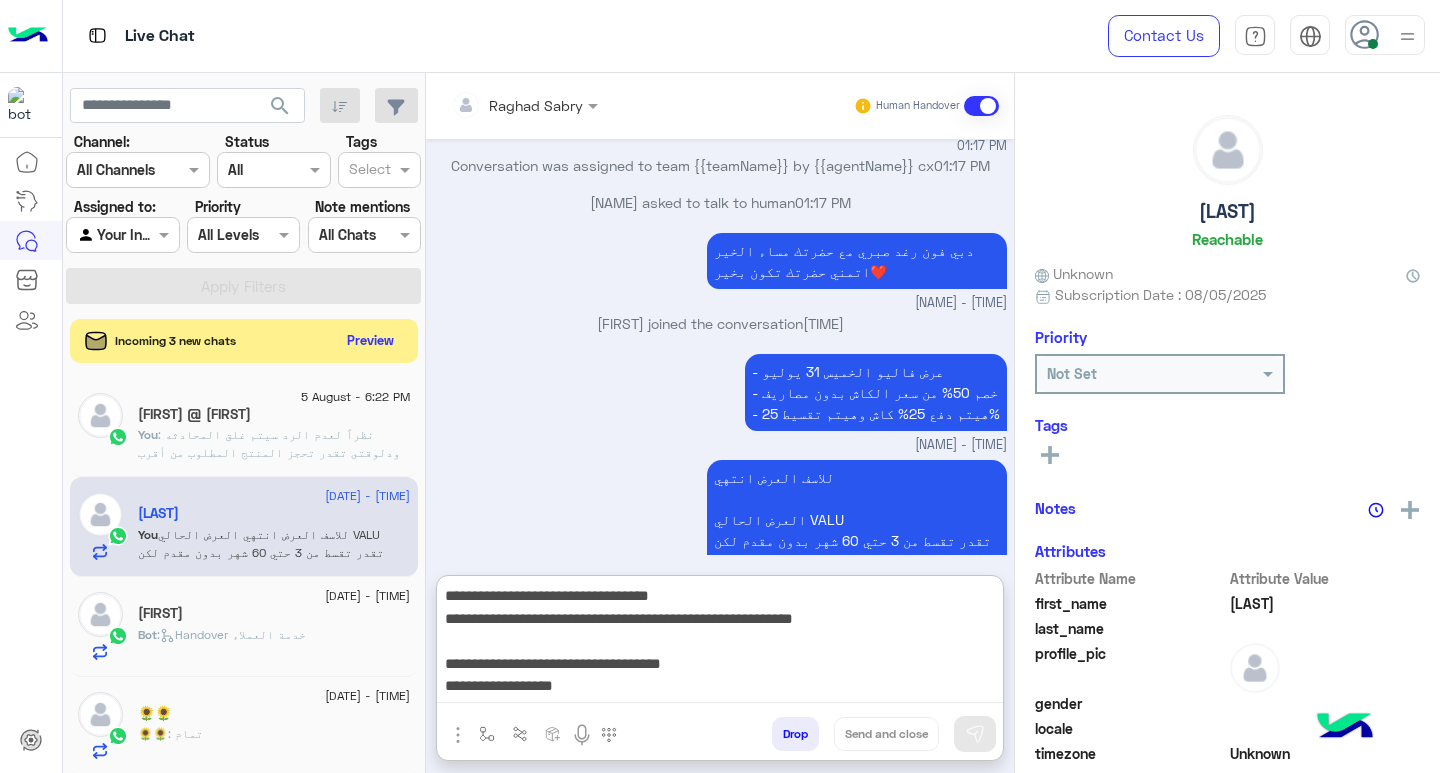 scroll, scrollTop: 151, scrollLeft: 0, axis: vertical 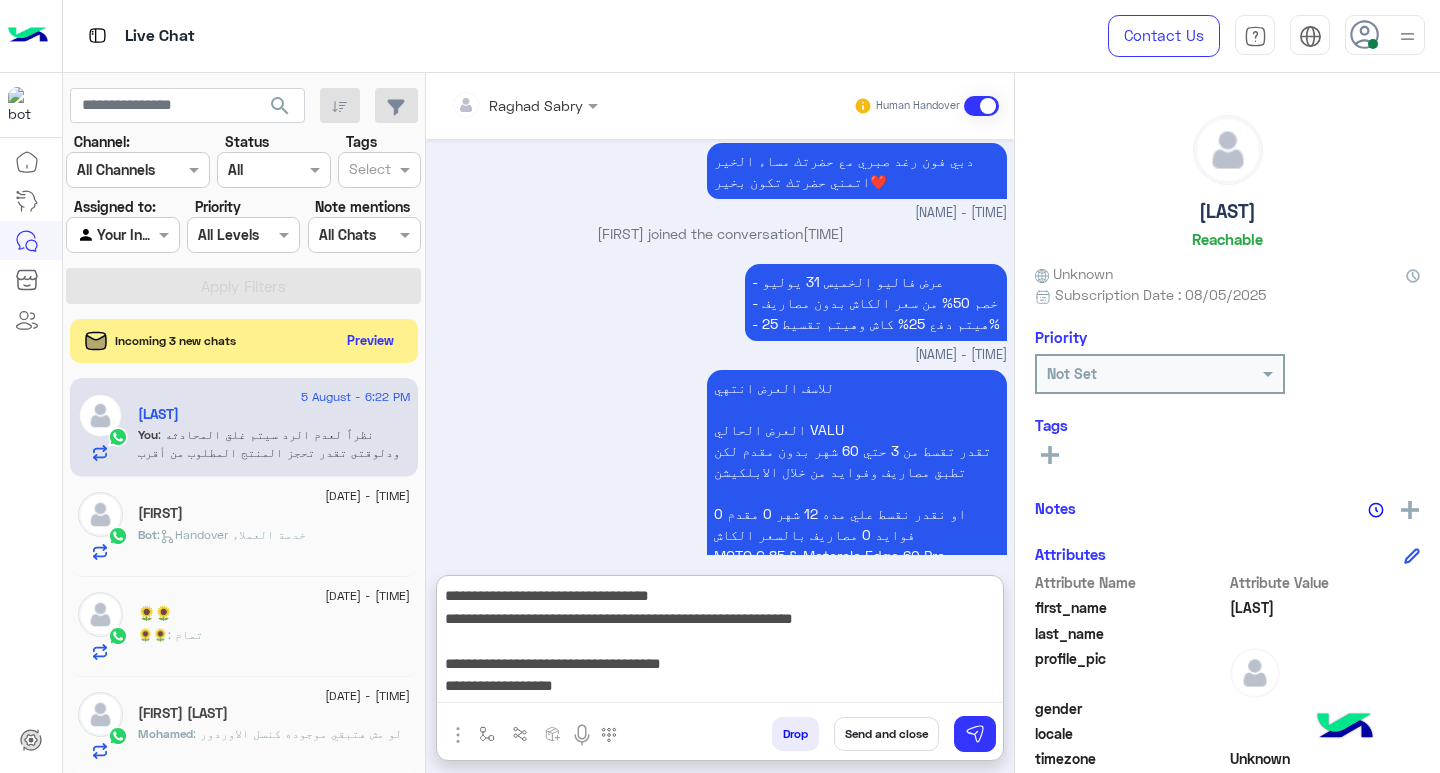 type on "**********" 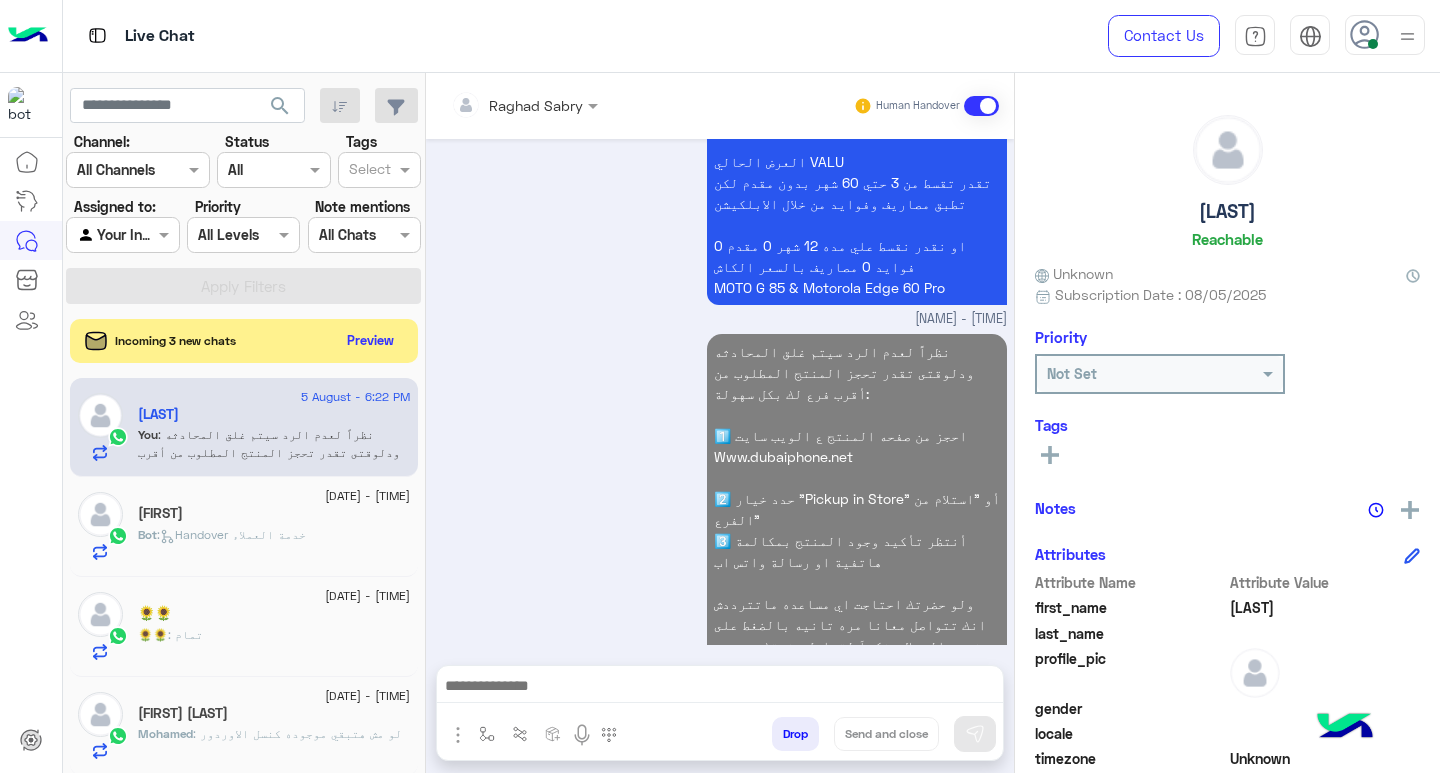 scroll, scrollTop: 1874, scrollLeft: 0, axis: vertical 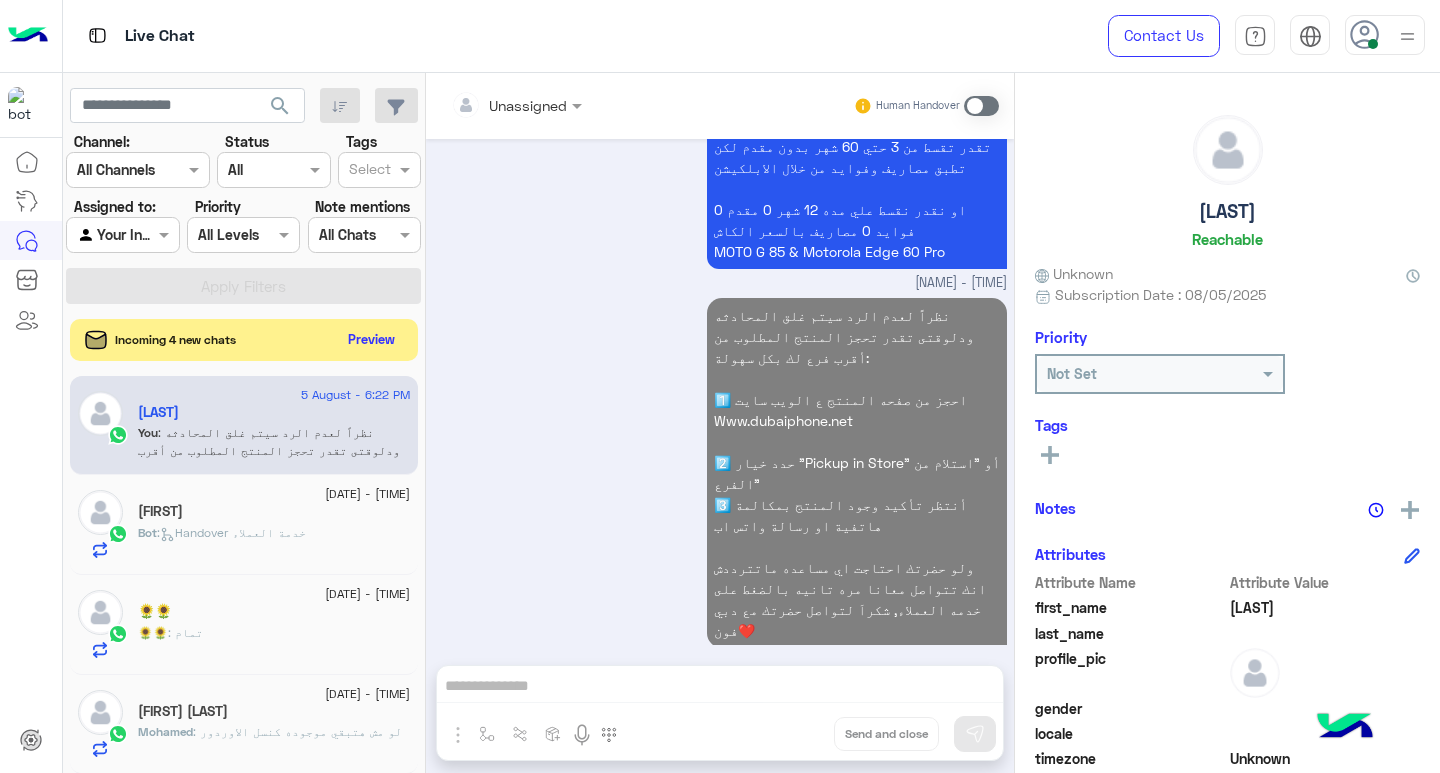 click on "Preview" 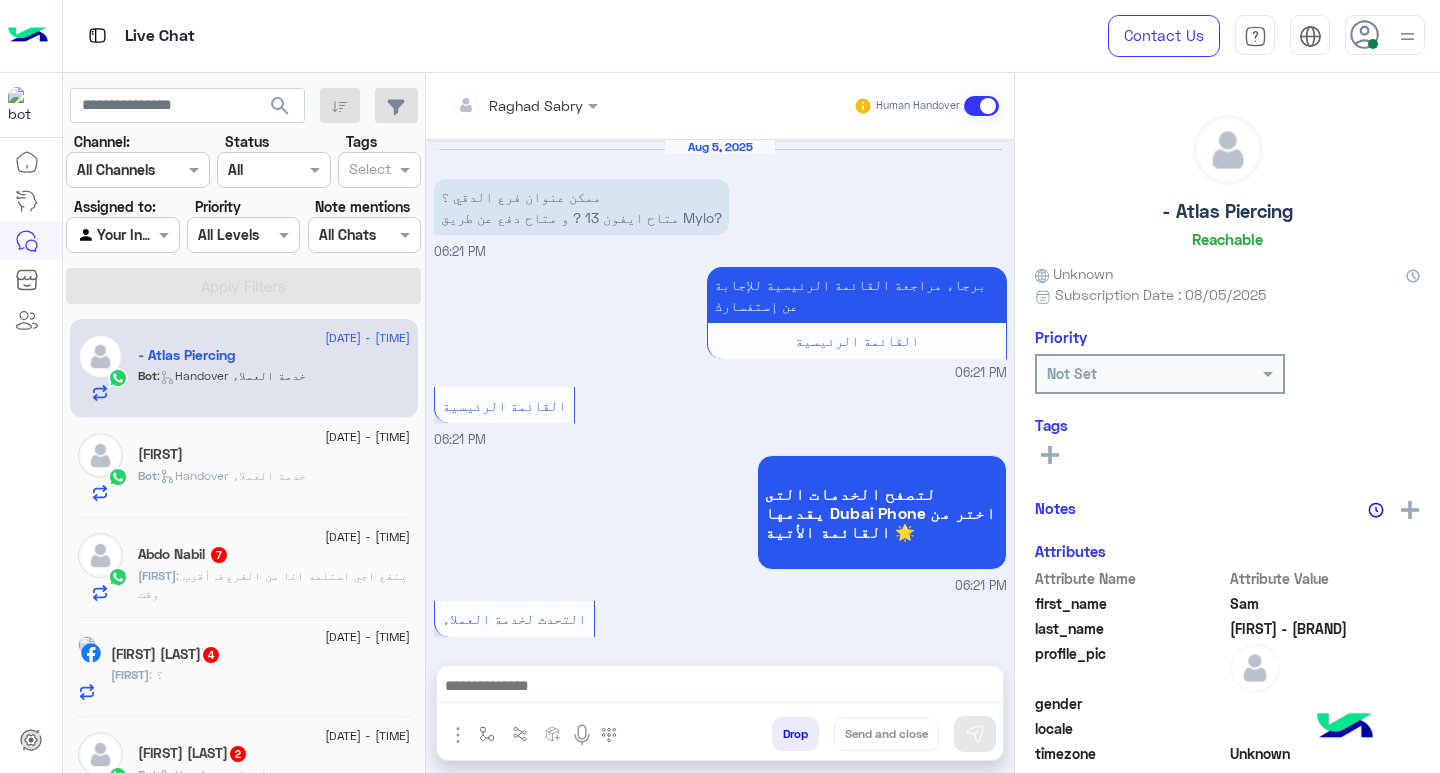 scroll, scrollTop: 234, scrollLeft: 0, axis: vertical 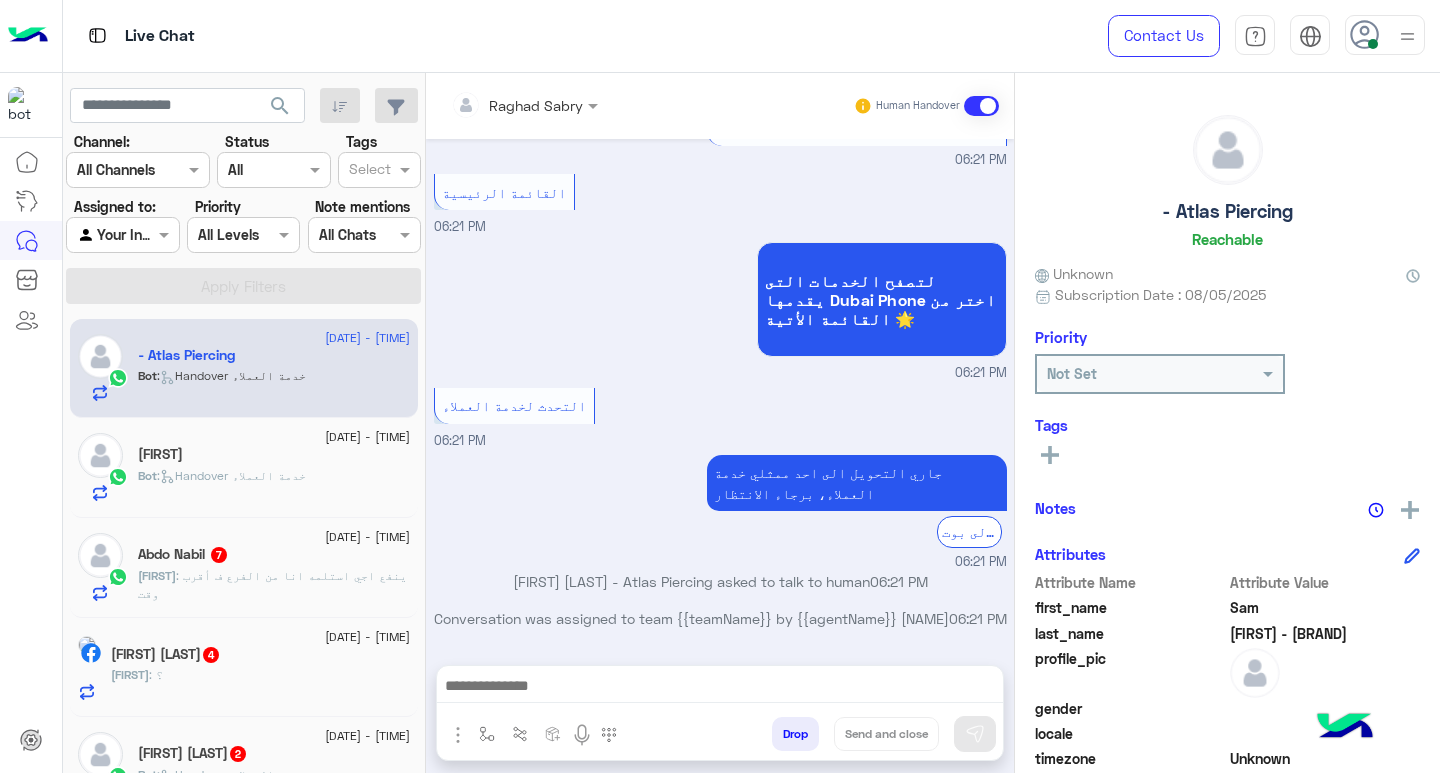 click on "Bot :   Handover خدمة العملاء" 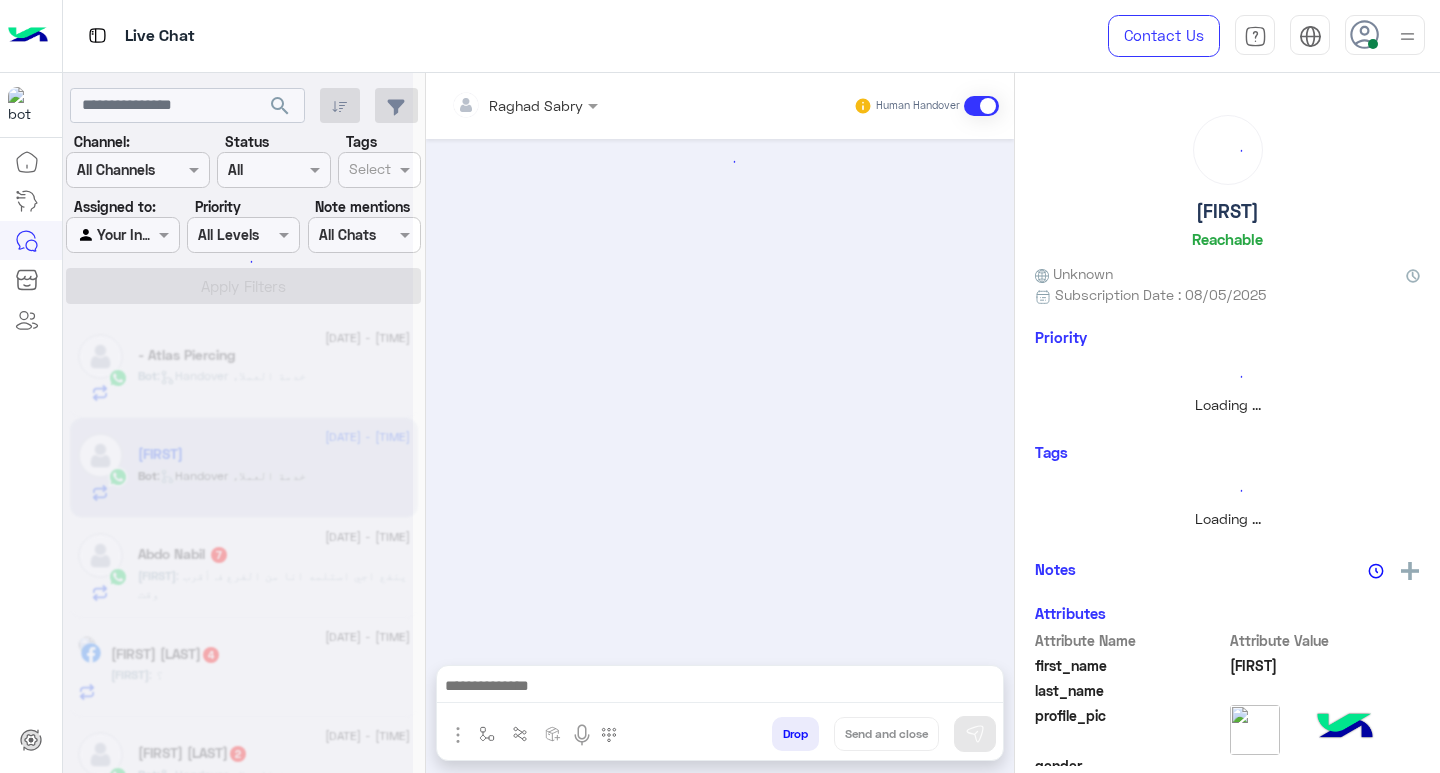scroll, scrollTop: 0, scrollLeft: 0, axis: both 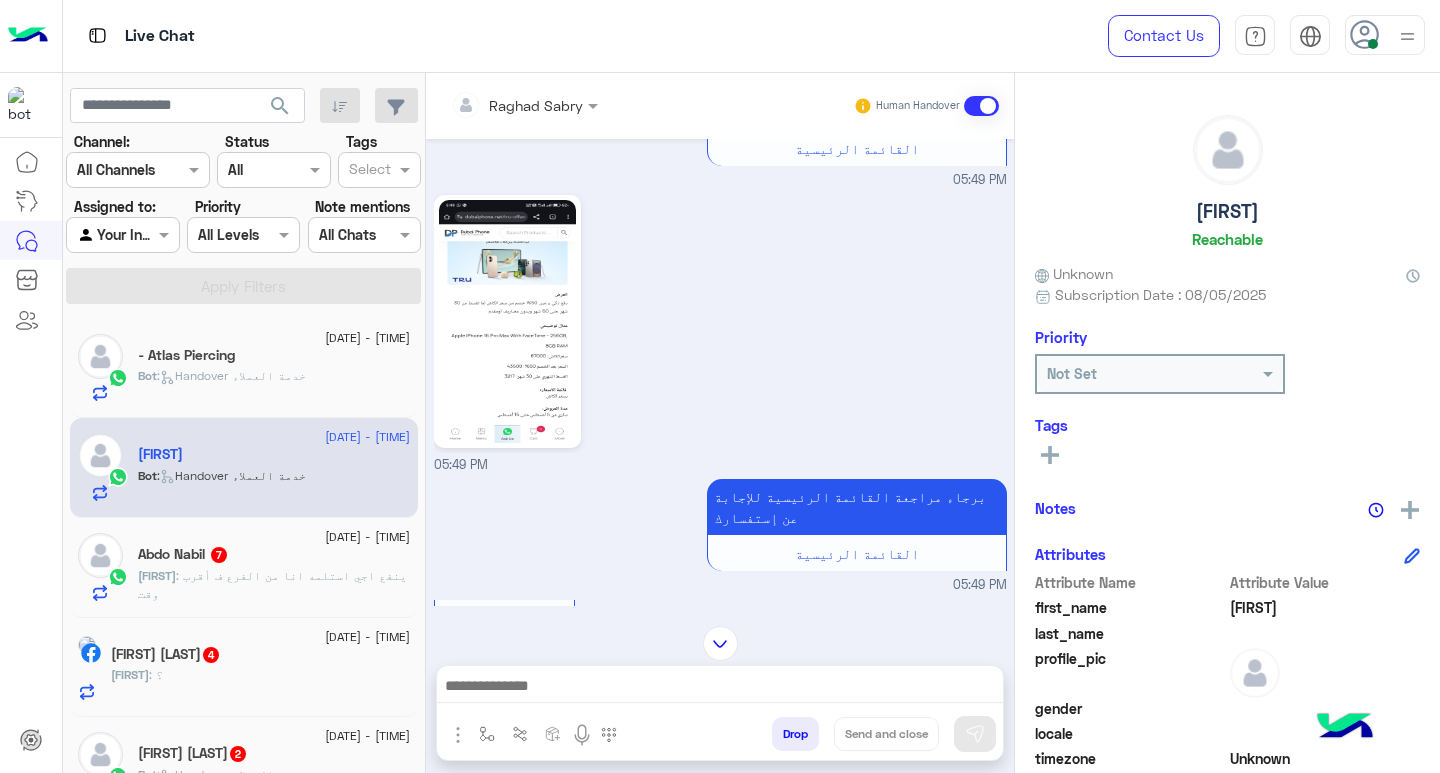 click on ":   Handover خدمة العملاء" 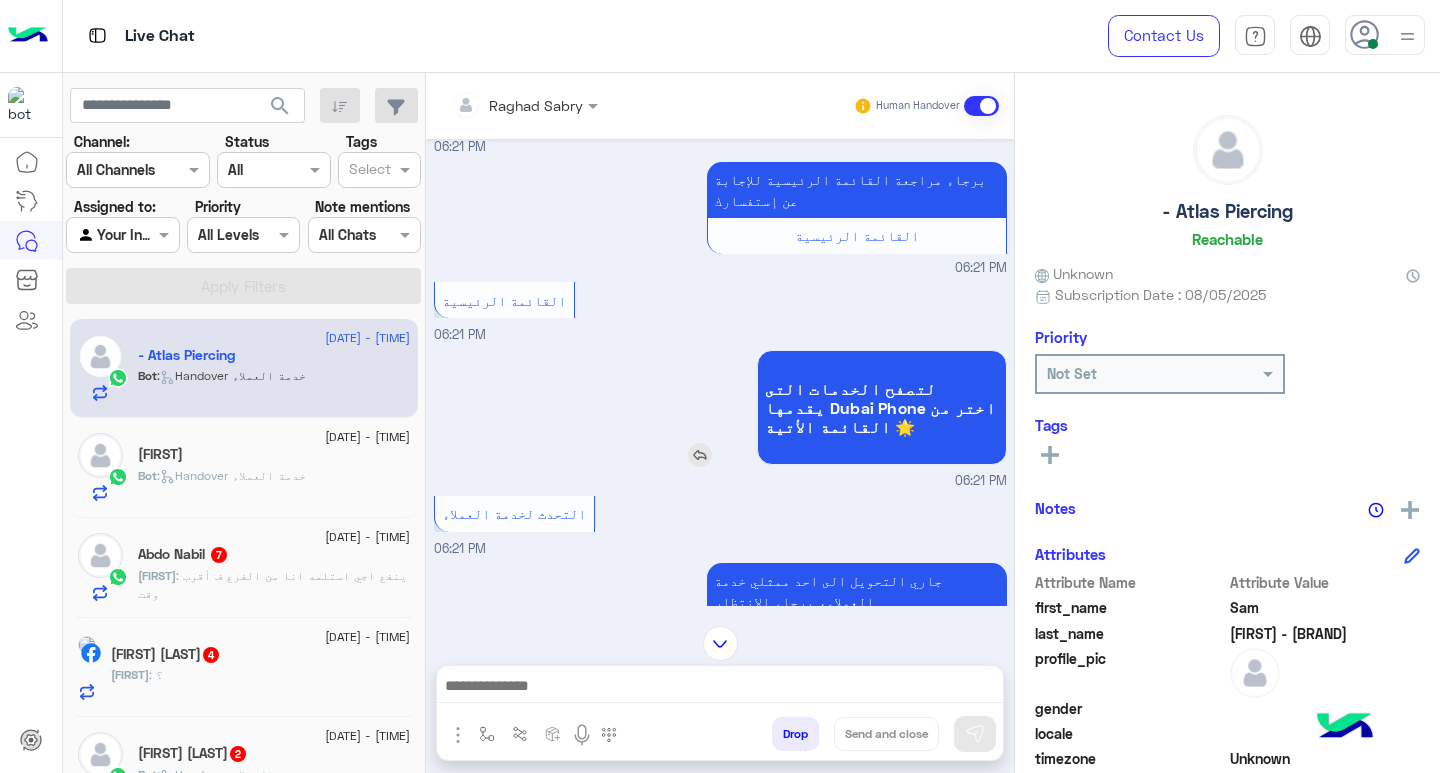 scroll, scrollTop: 0, scrollLeft: 0, axis: both 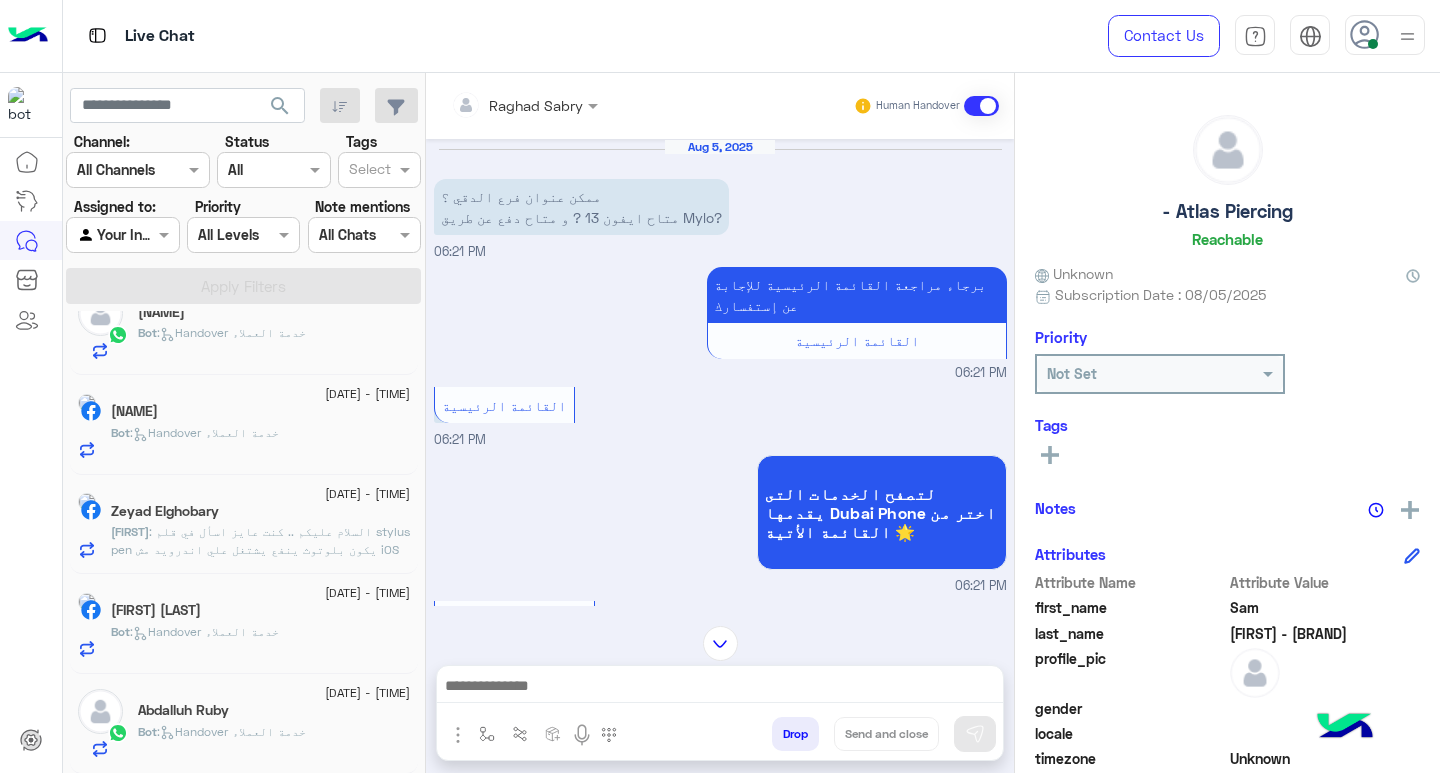 click on "[FIRST] : السلام عليكم ..
كنت عايز اسأل في قلم stylus pen  يكون بلوتوث ينفع يشتغل علي اندرويد مش iOS
معايا honor pad 10 و عايز اجيب قلم يشتغل معاه" 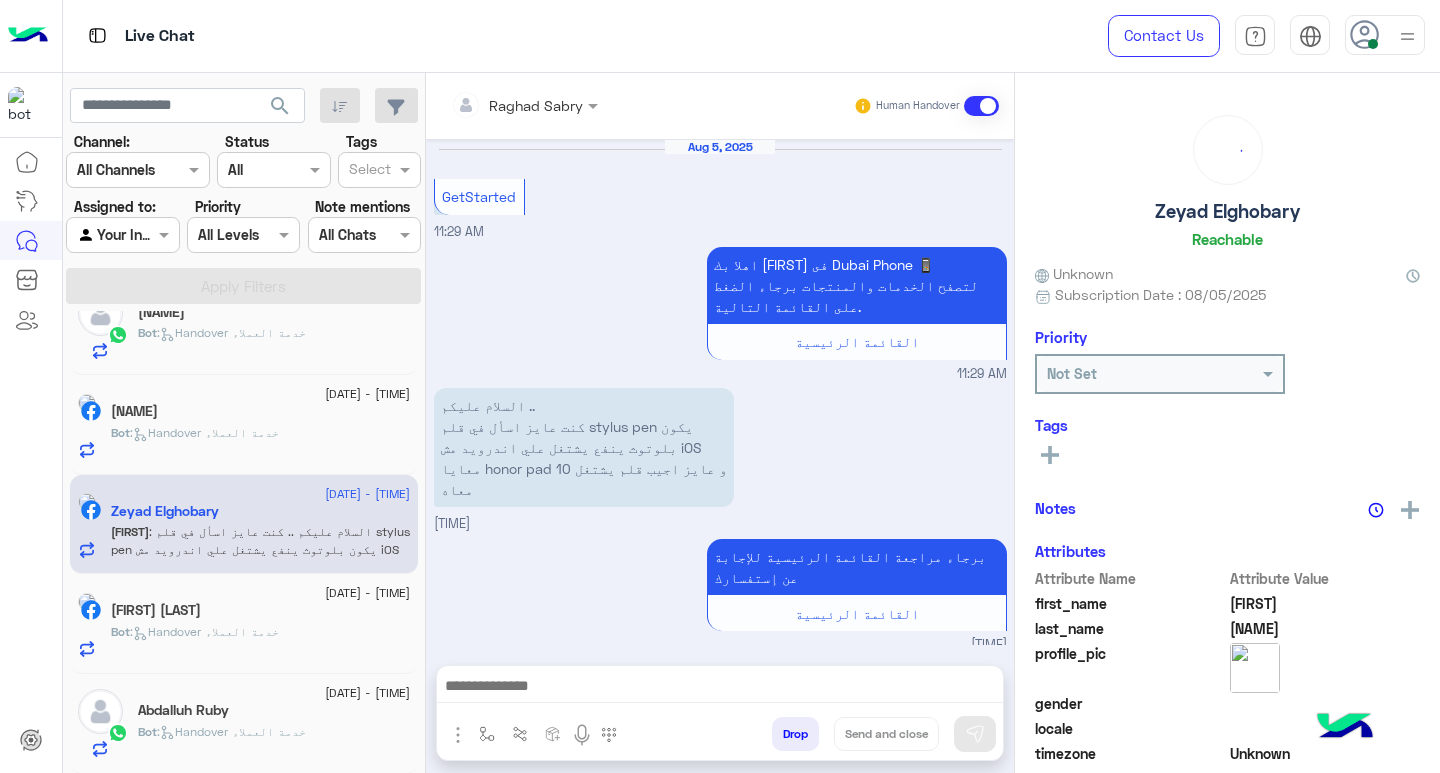 scroll, scrollTop: 754, scrollLeft: 0, axis: vertical 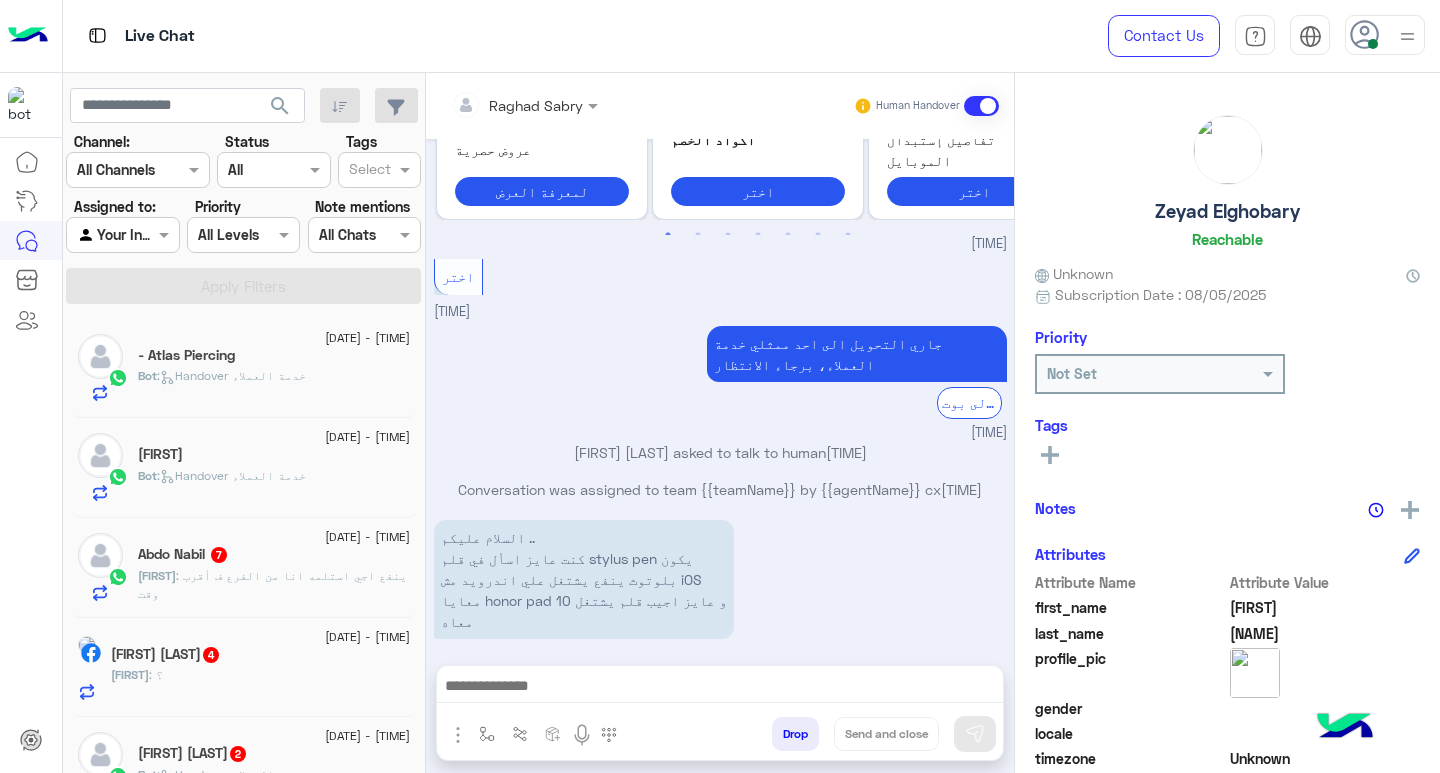 click on "Bot :   Handover خدمة العملاء" 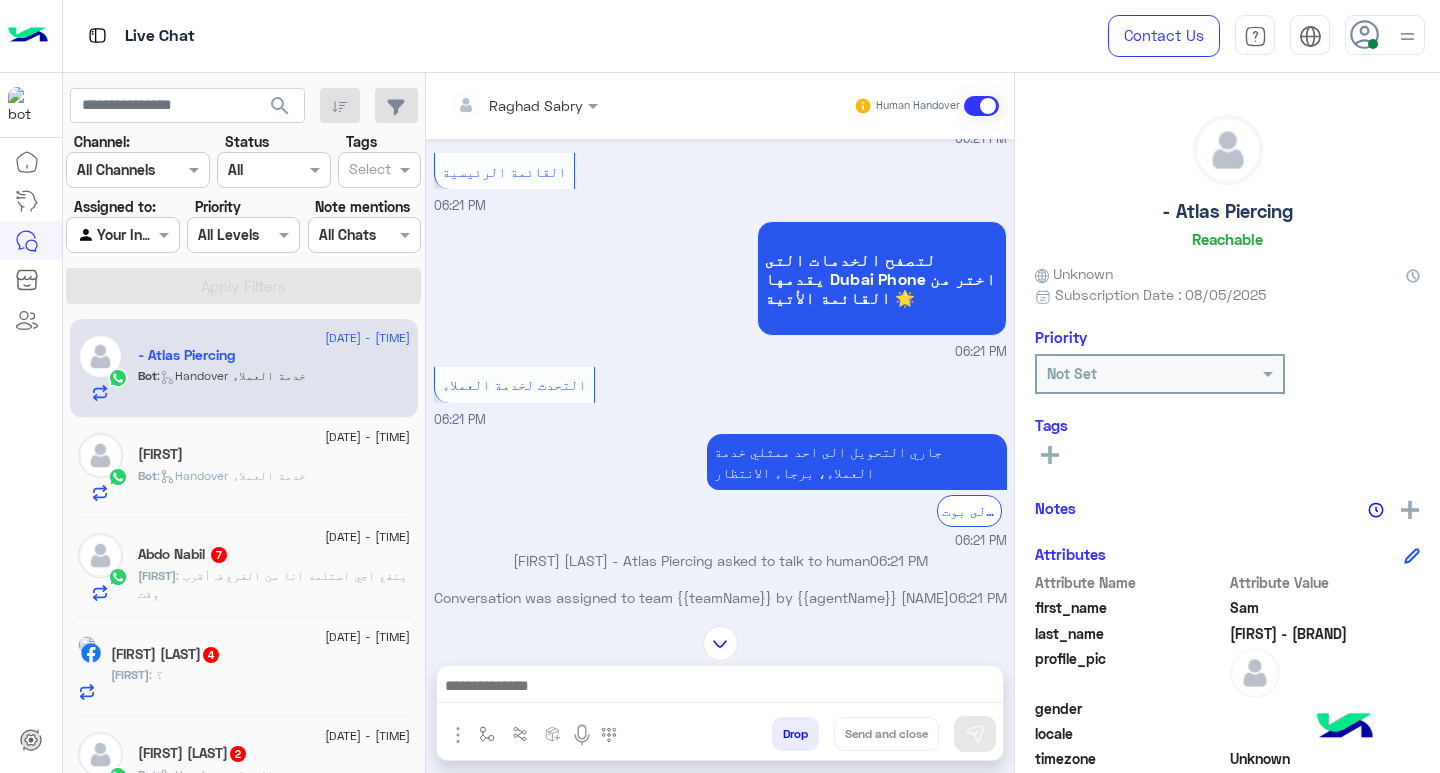 scroll, scrollTop: 0, scrollLeft: 0, axis: both 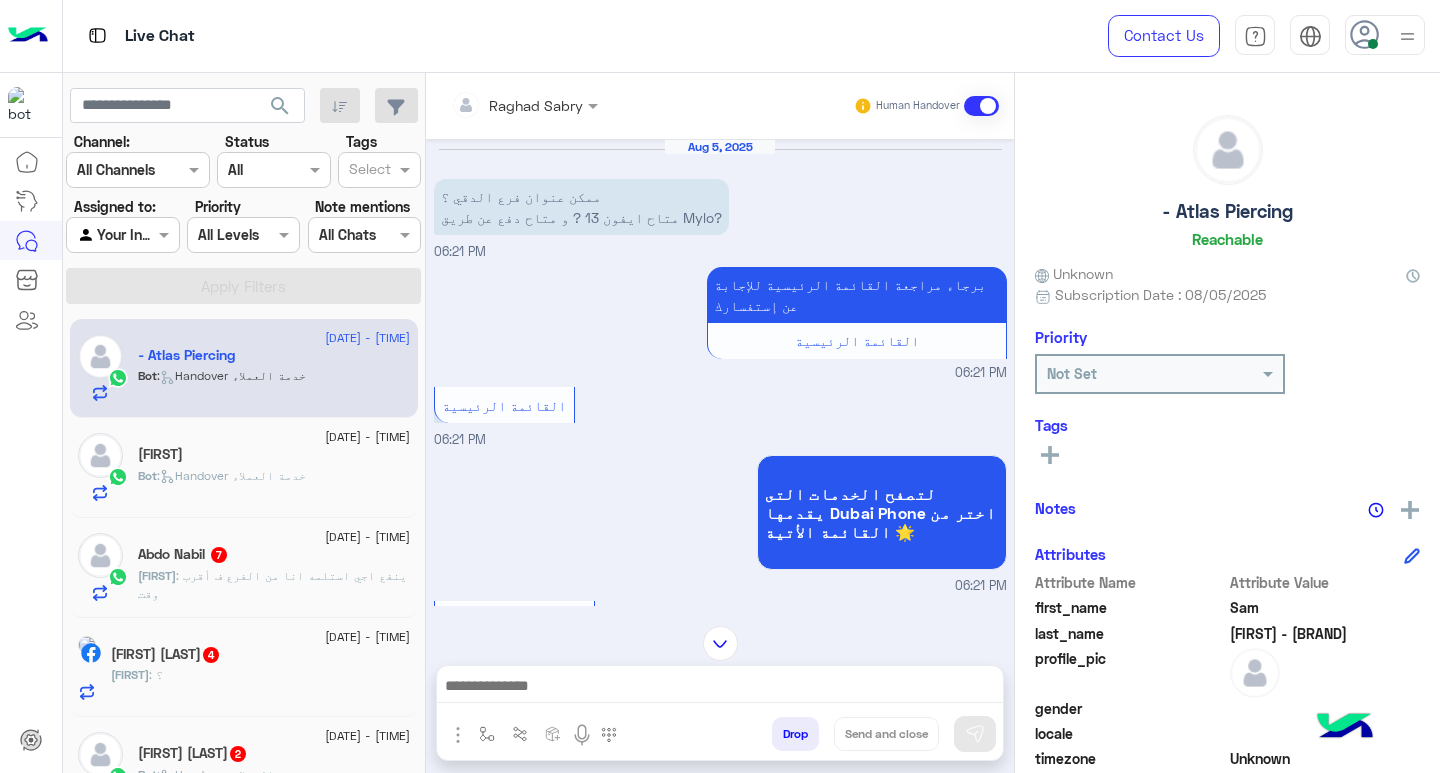 click on "Bot :   Handover خدمة العملاء" 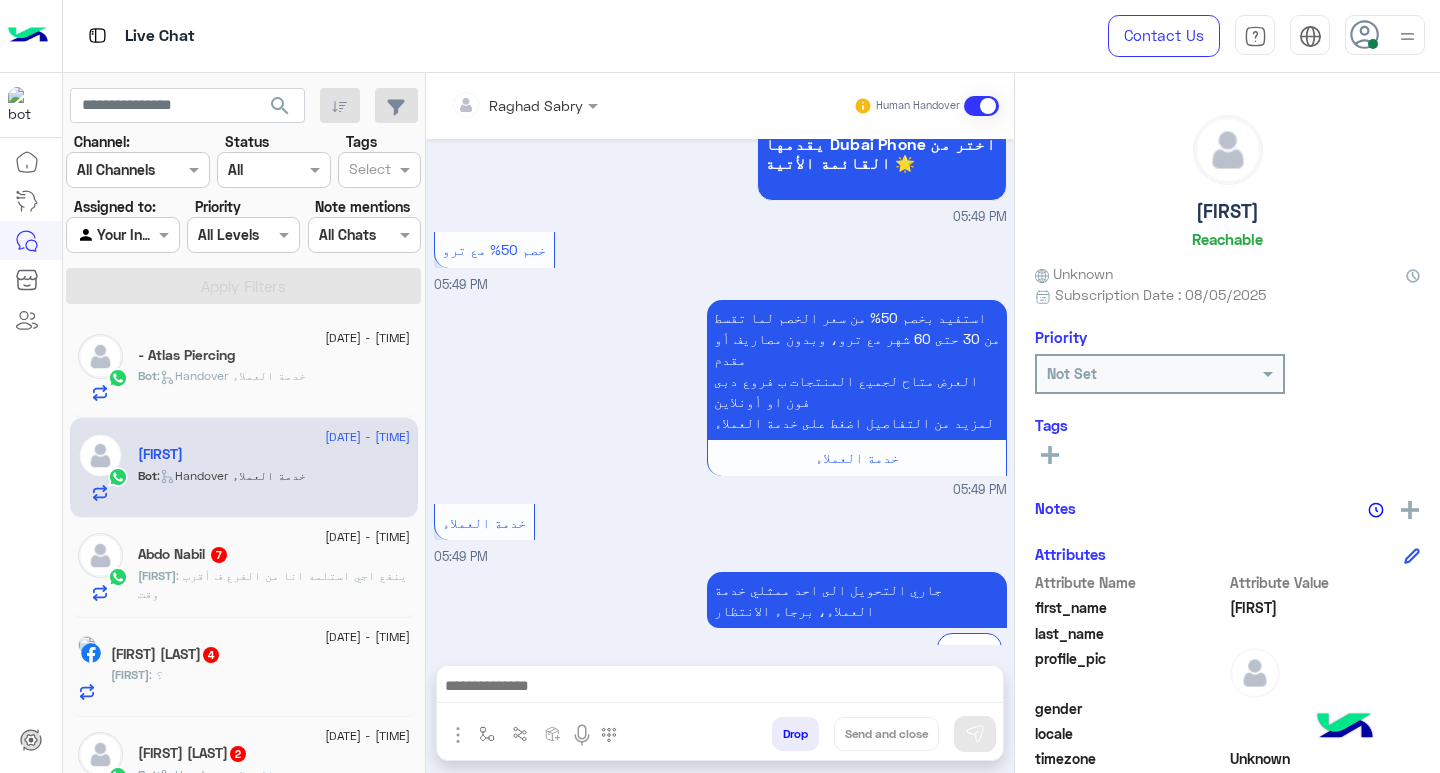 scroll, scrollTop: 1431, scrollLeft: 0, axis: vertical 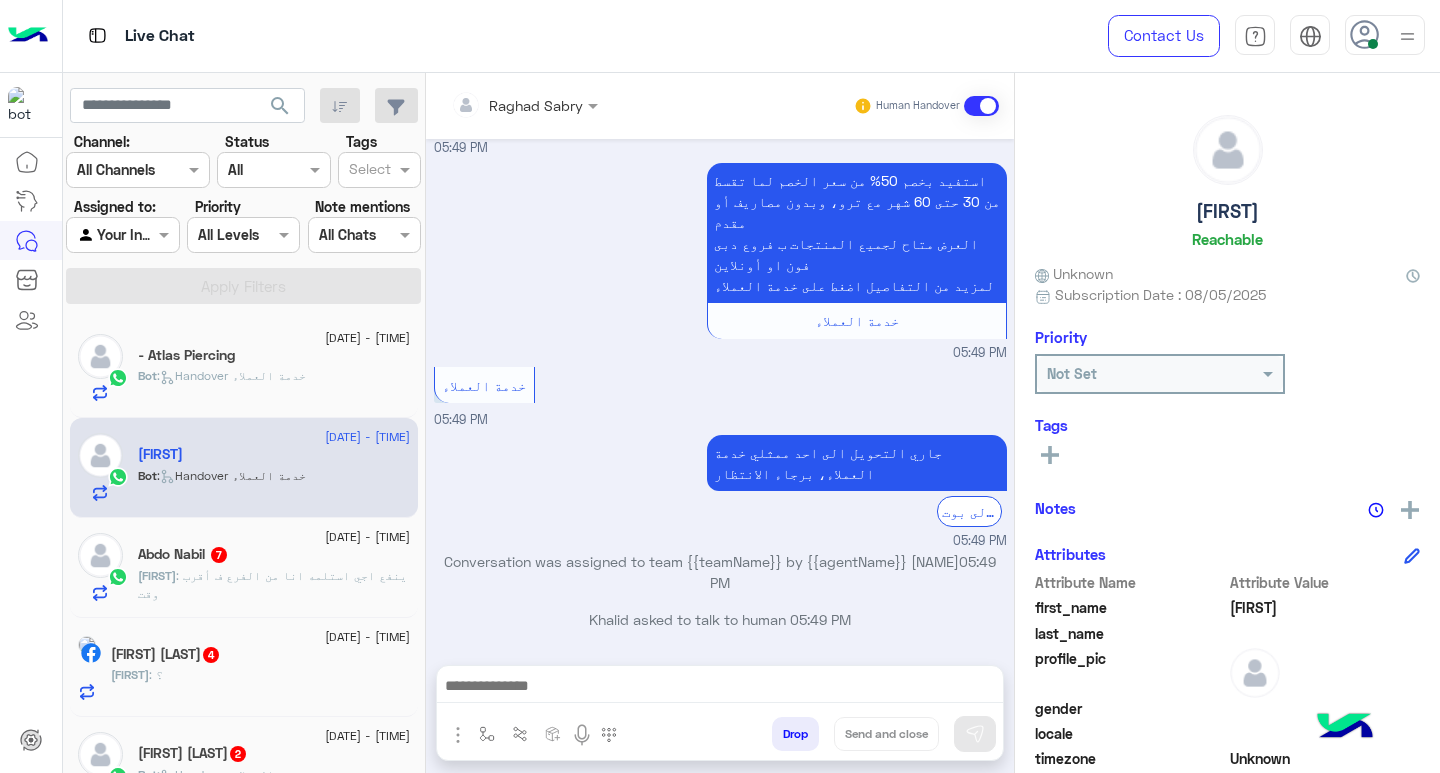 click on ": ينفع اجي استلمه انا من الفرع ف أقرب وقت" 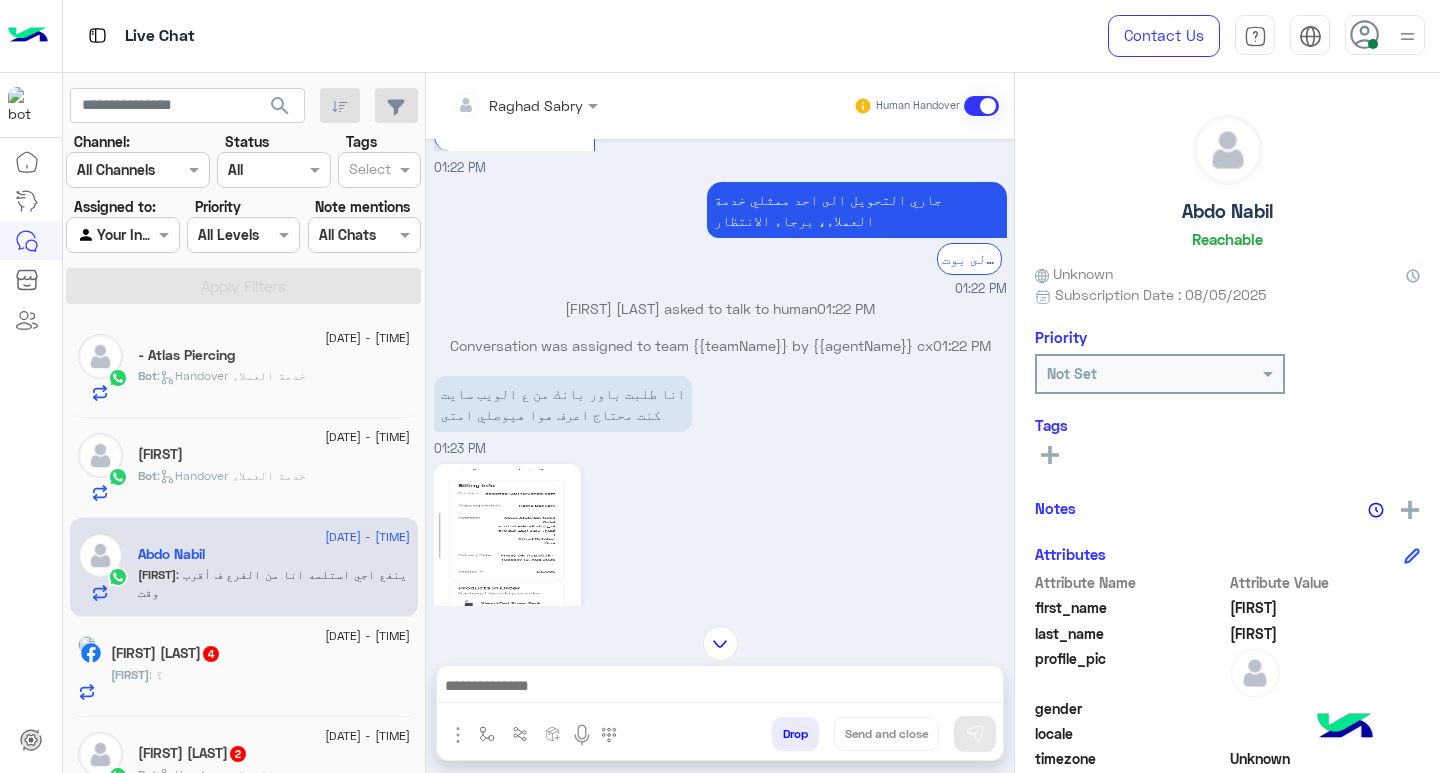 scroll, scrollTop: 837, scrollLeft: 0, axis: vertical 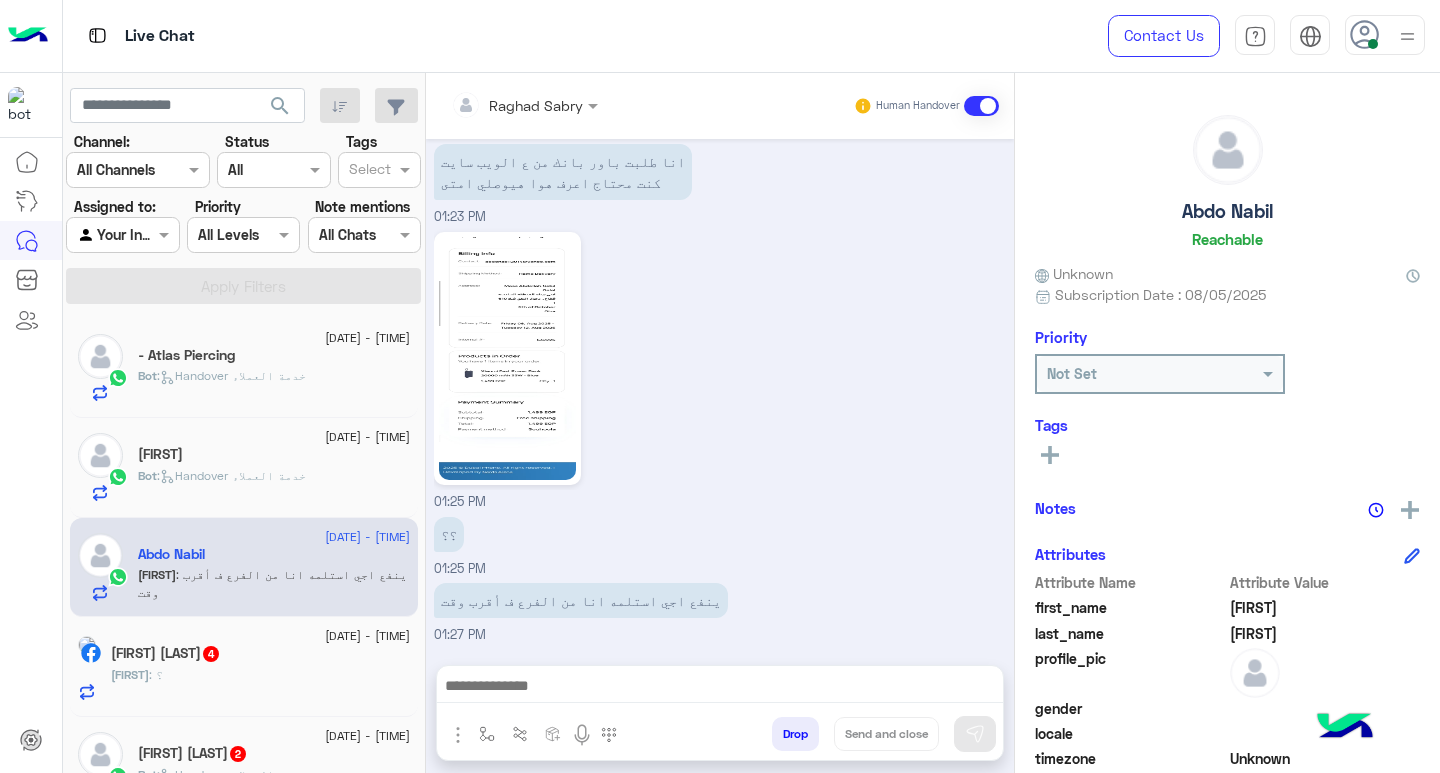 click on "Bot :   Handover خدمة العملاء" 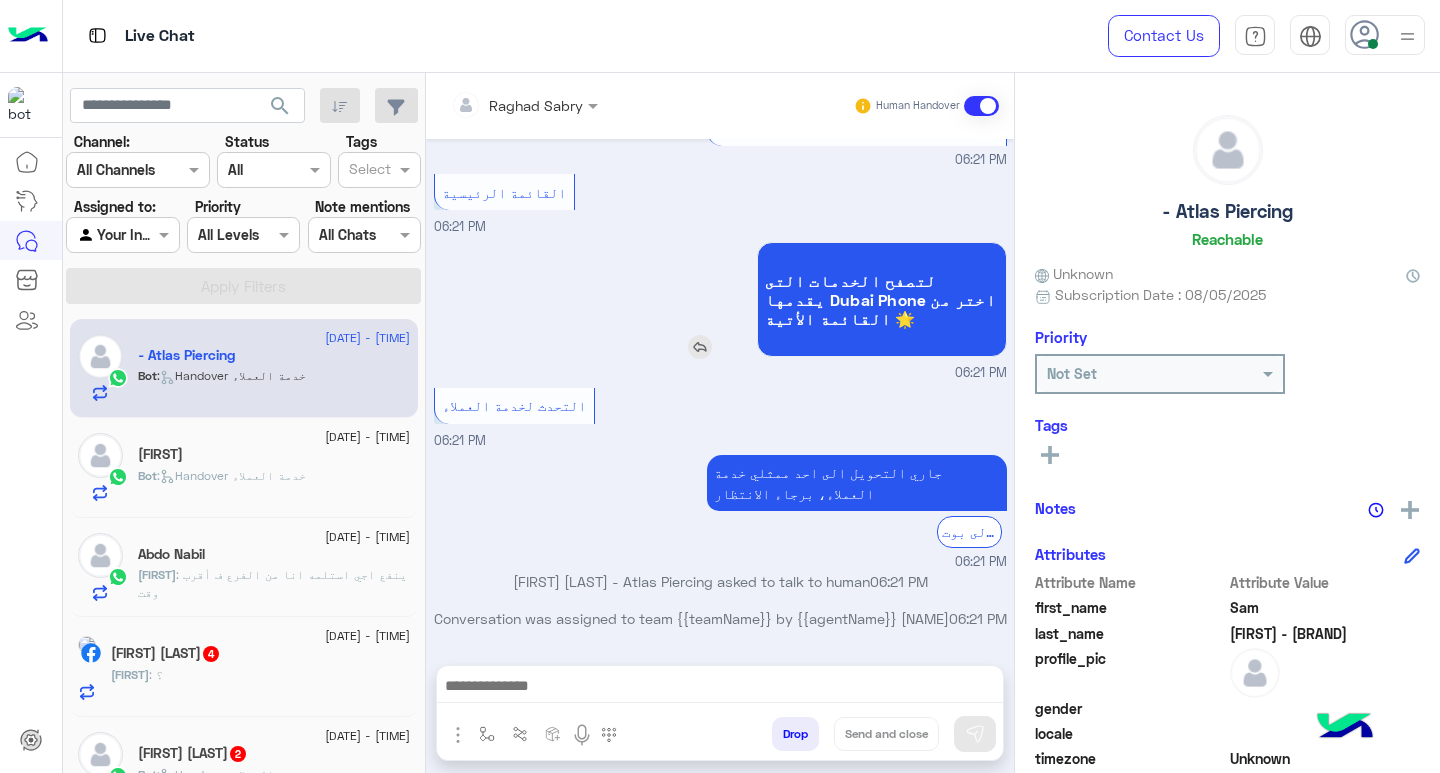 scroll, scrollTop: 0, scrollLeft: 0, axis: both 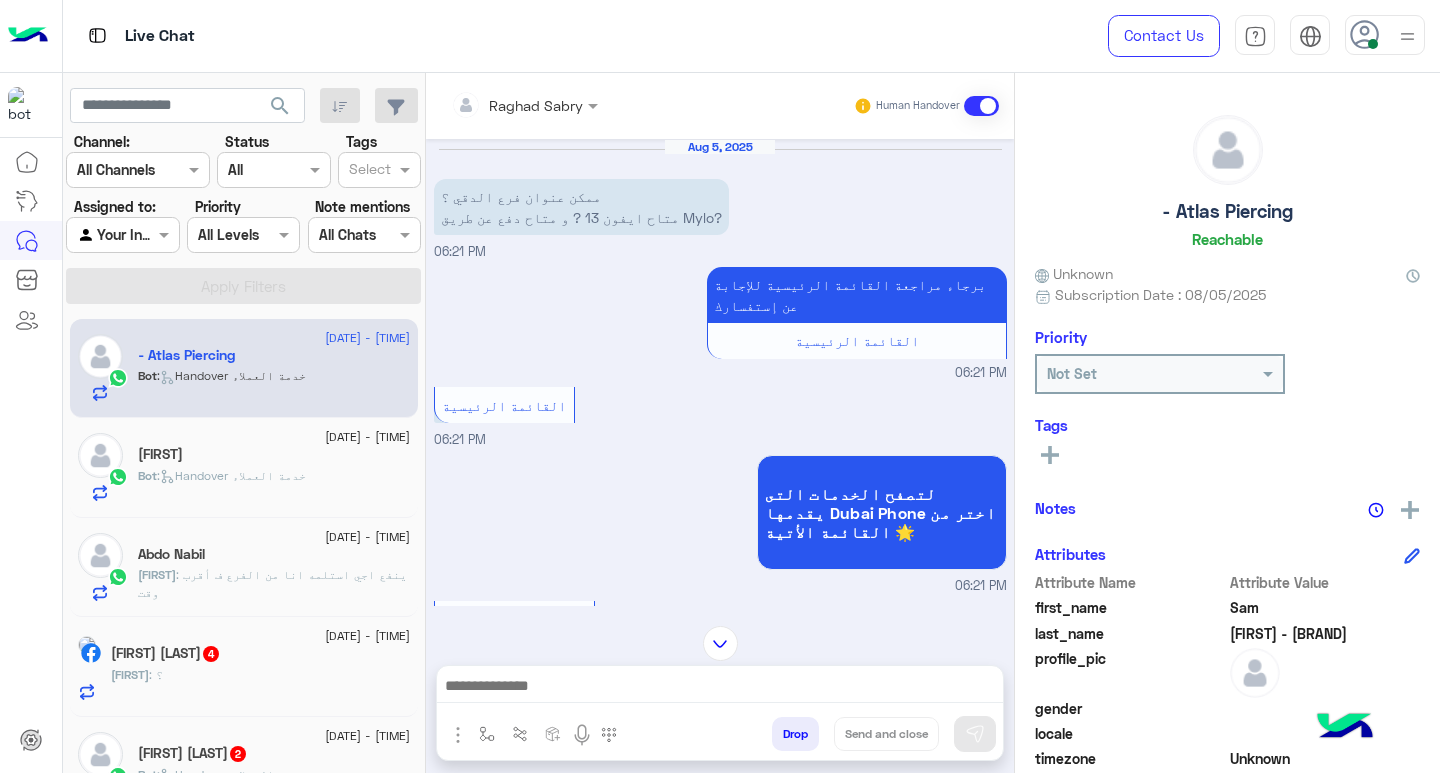 click on ":   Handover خدمة العملاء" 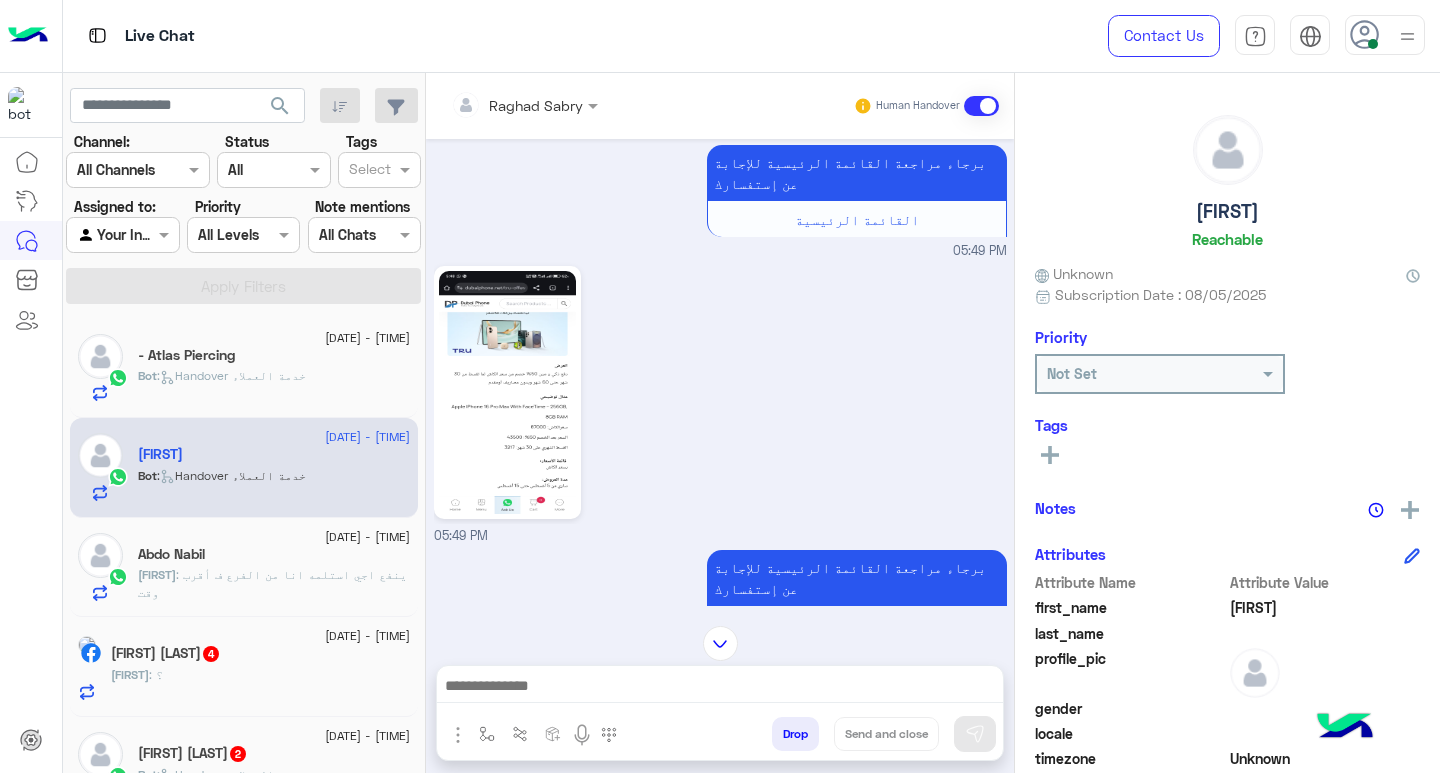 scroll, scrollTop: 265, scrollLeft: 0, axis: vertical 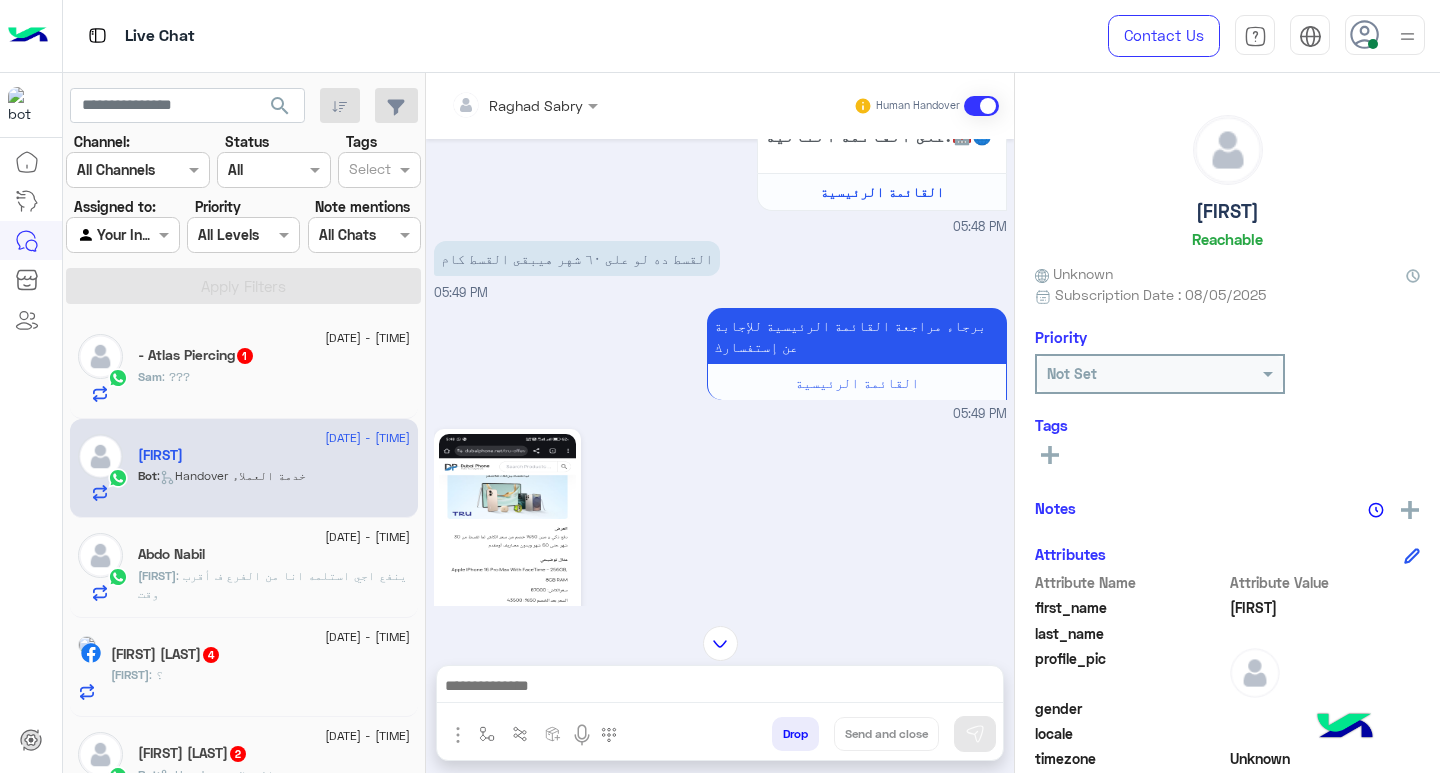 click on "Sam : ???" 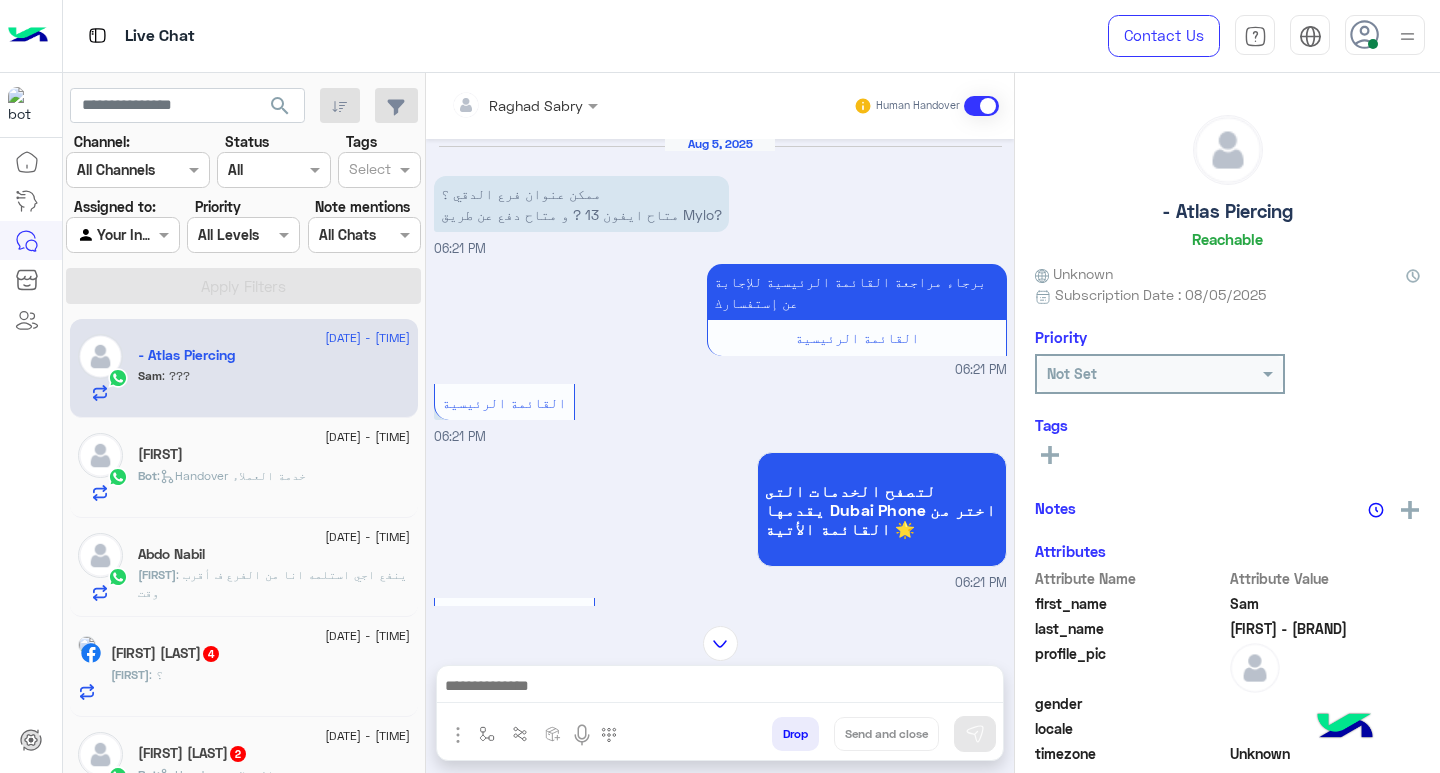 scroll, scrollTop: 0, scrollLeft: 0, axis: both 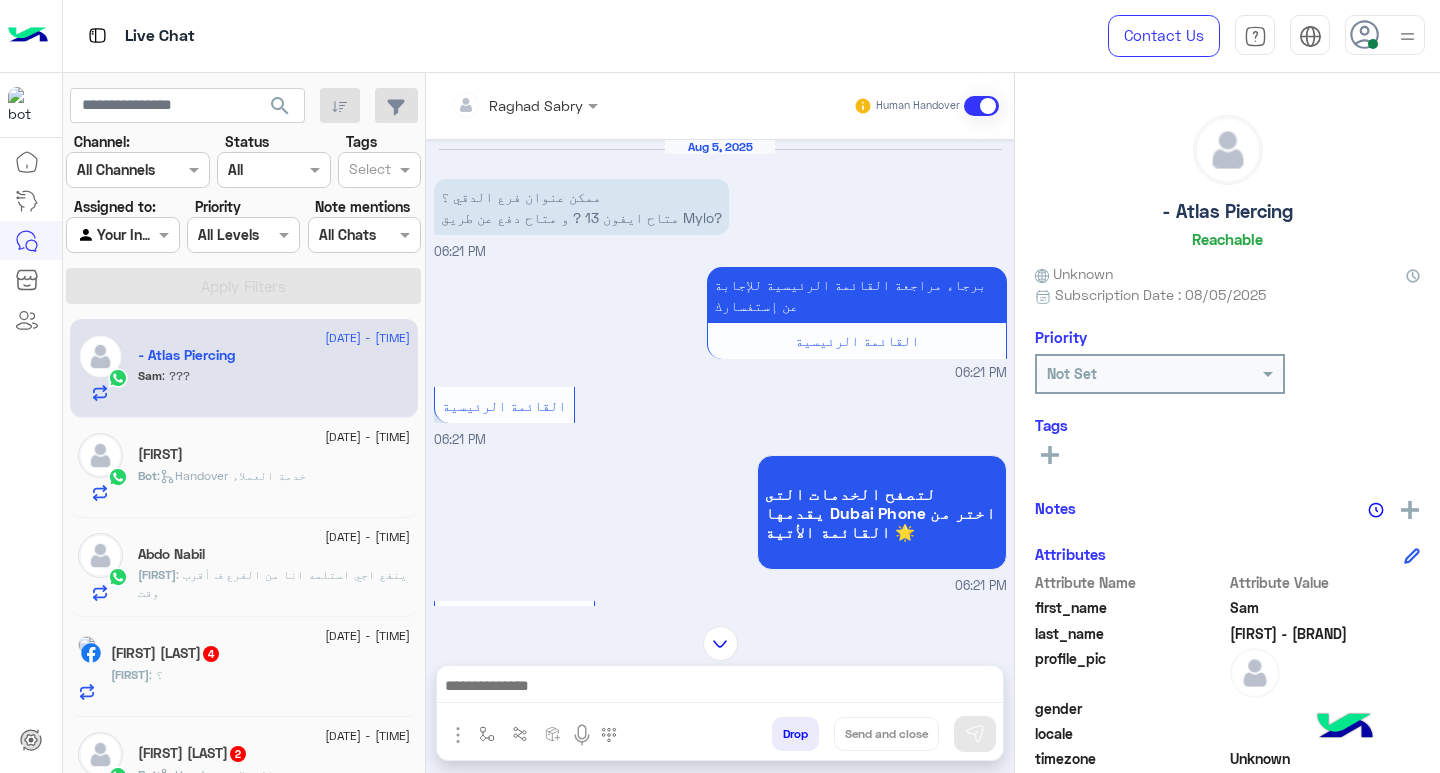 click at bounding box center [720, 688] 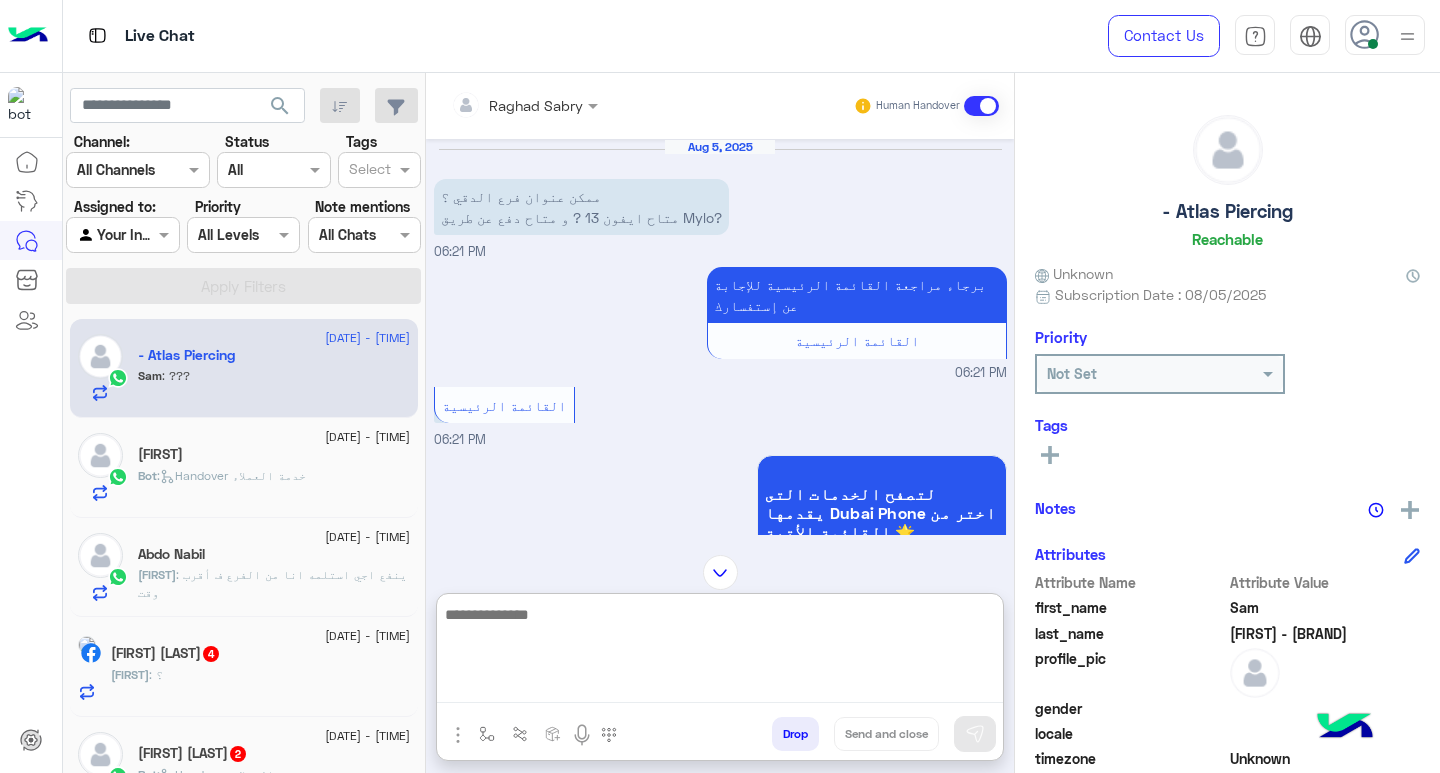 paste on "**********" 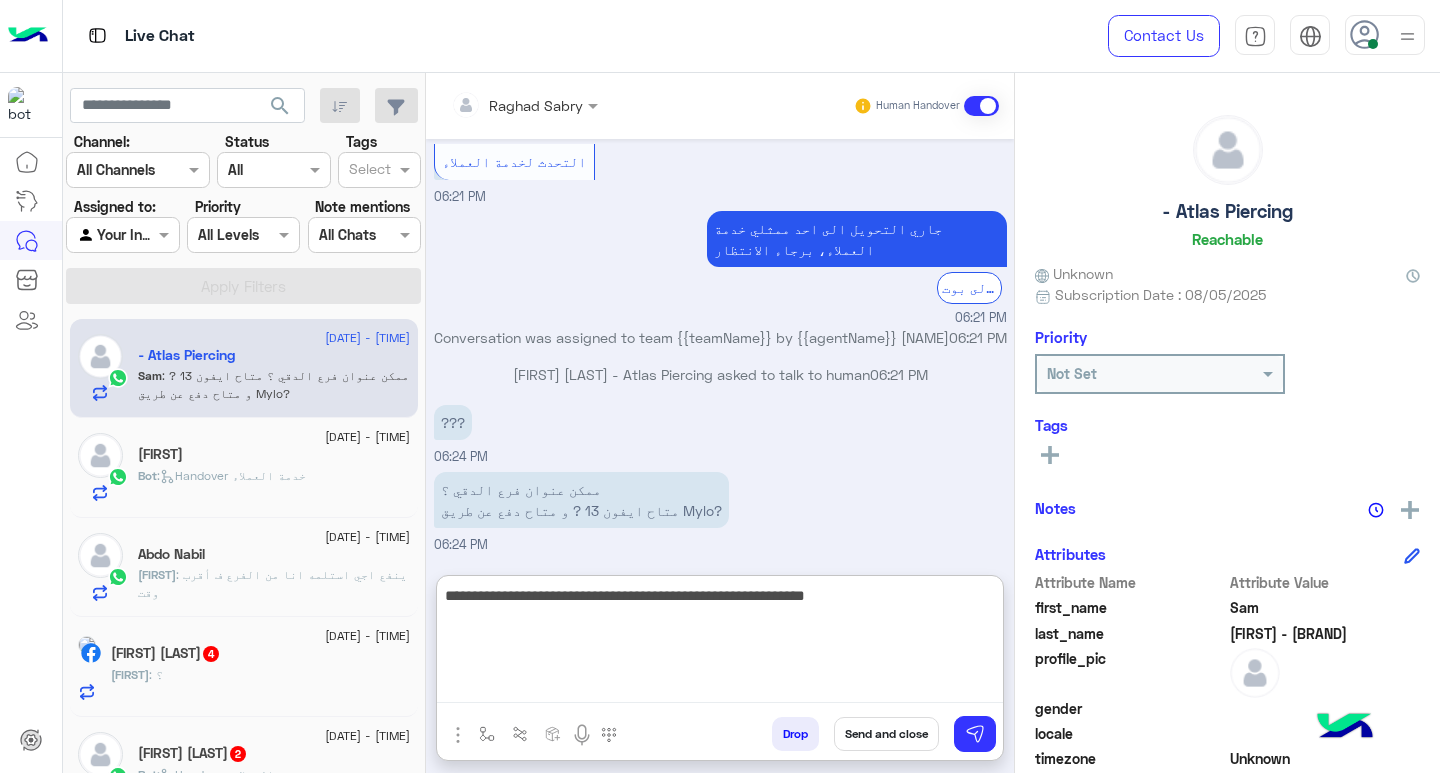 scroll, scrollTop: 478, scrollLeft: 0, axis: vertical 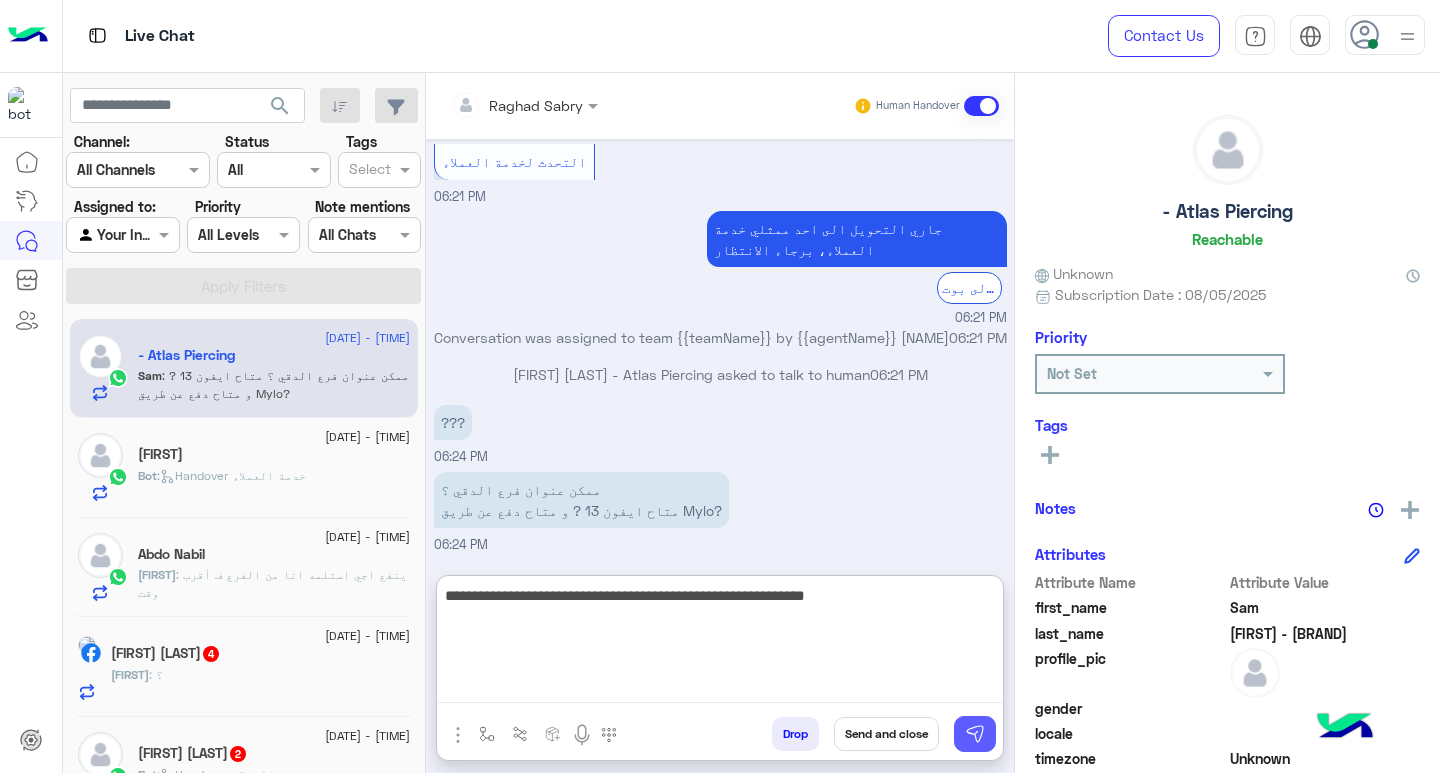 type on "**********" 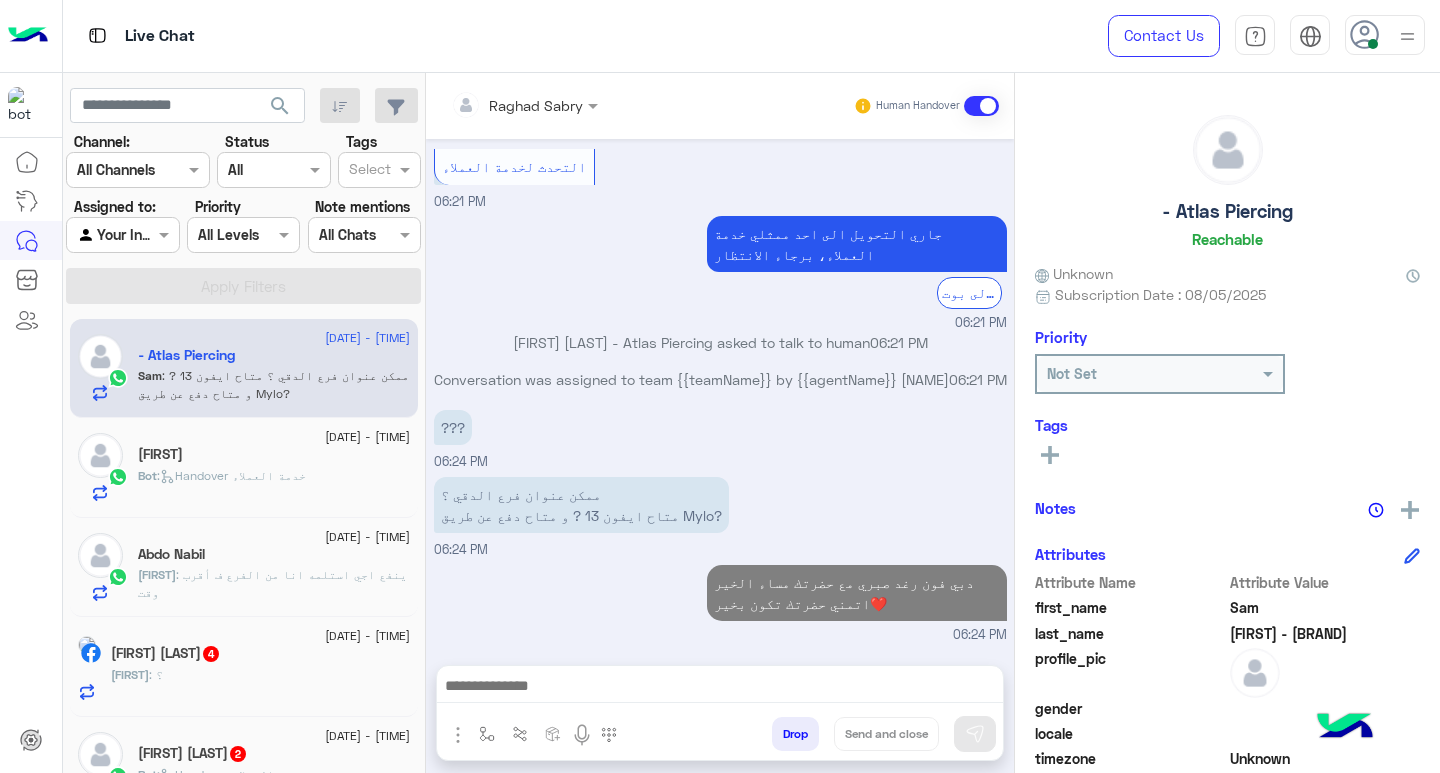 scroll, scrollTop: 473, scrollLeft: 0, axis: vertical 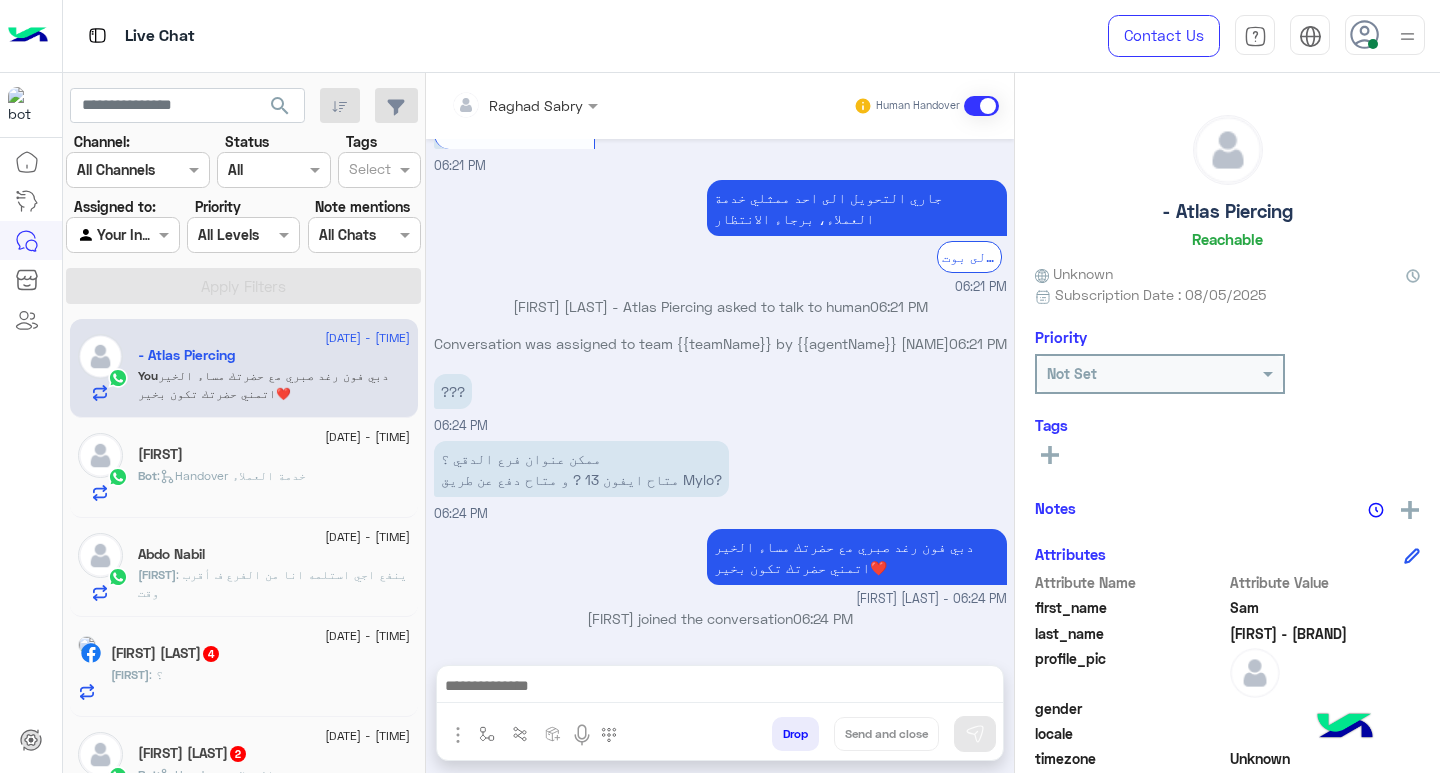 click at bounding box center (720, 688) 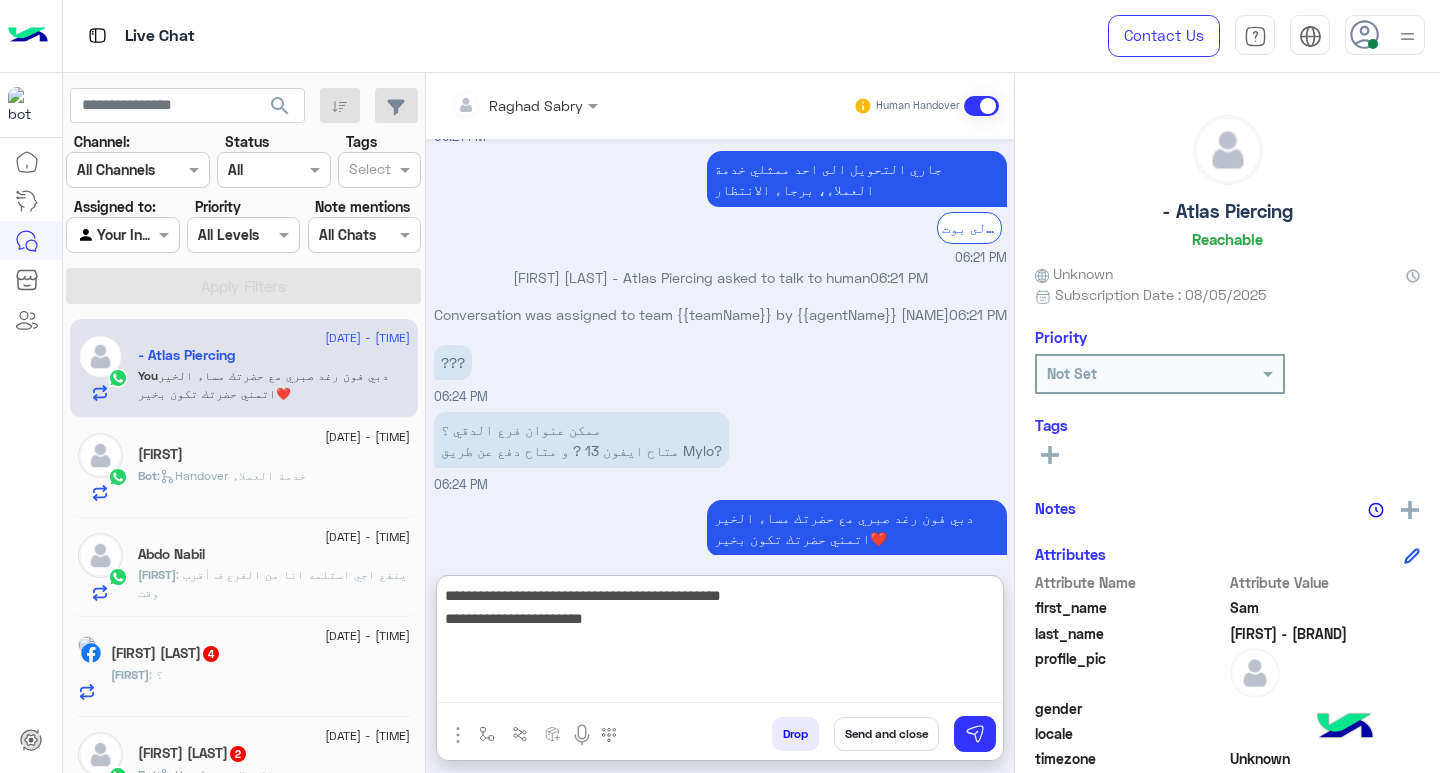 click on "**********" at bounding box center [720, 643] 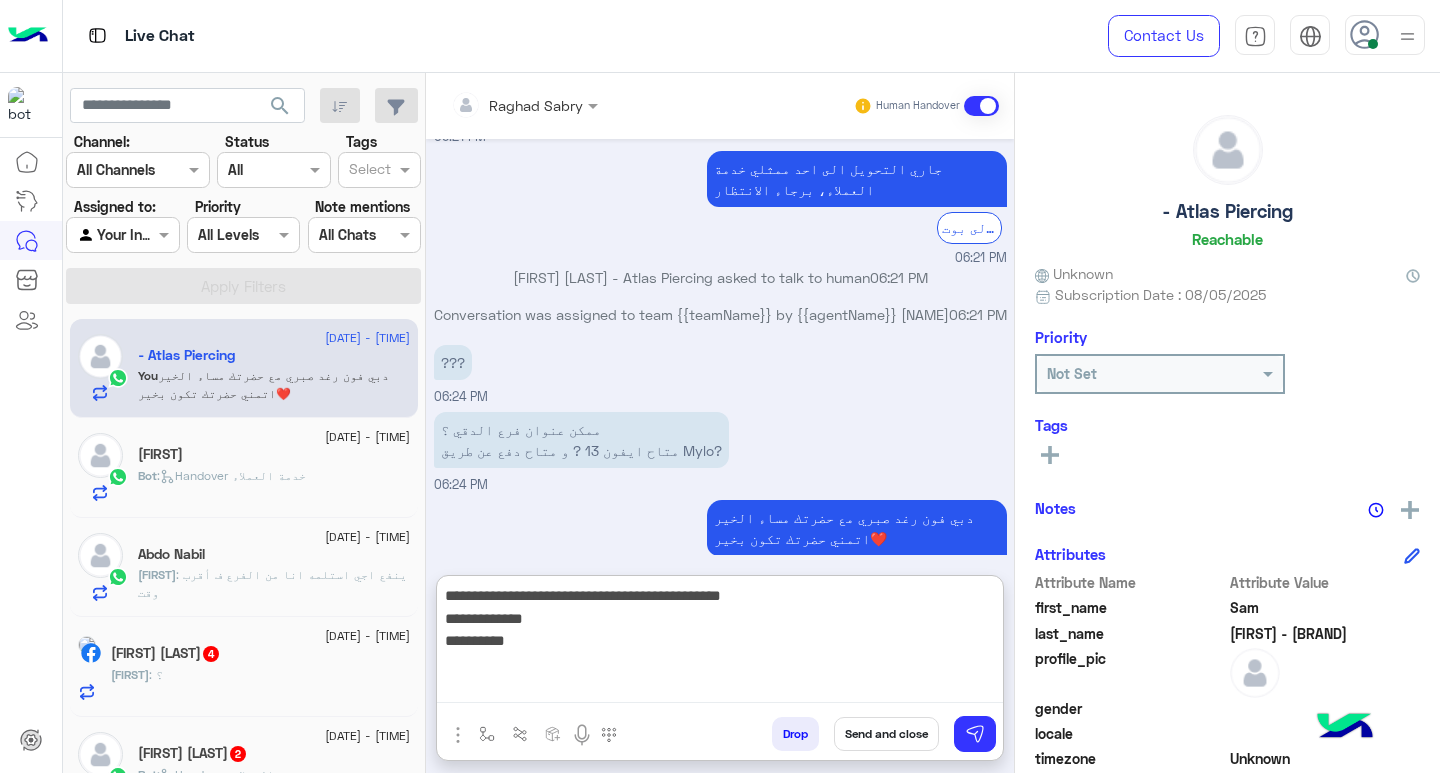 click on "**********" at bounding box center [720, 643] 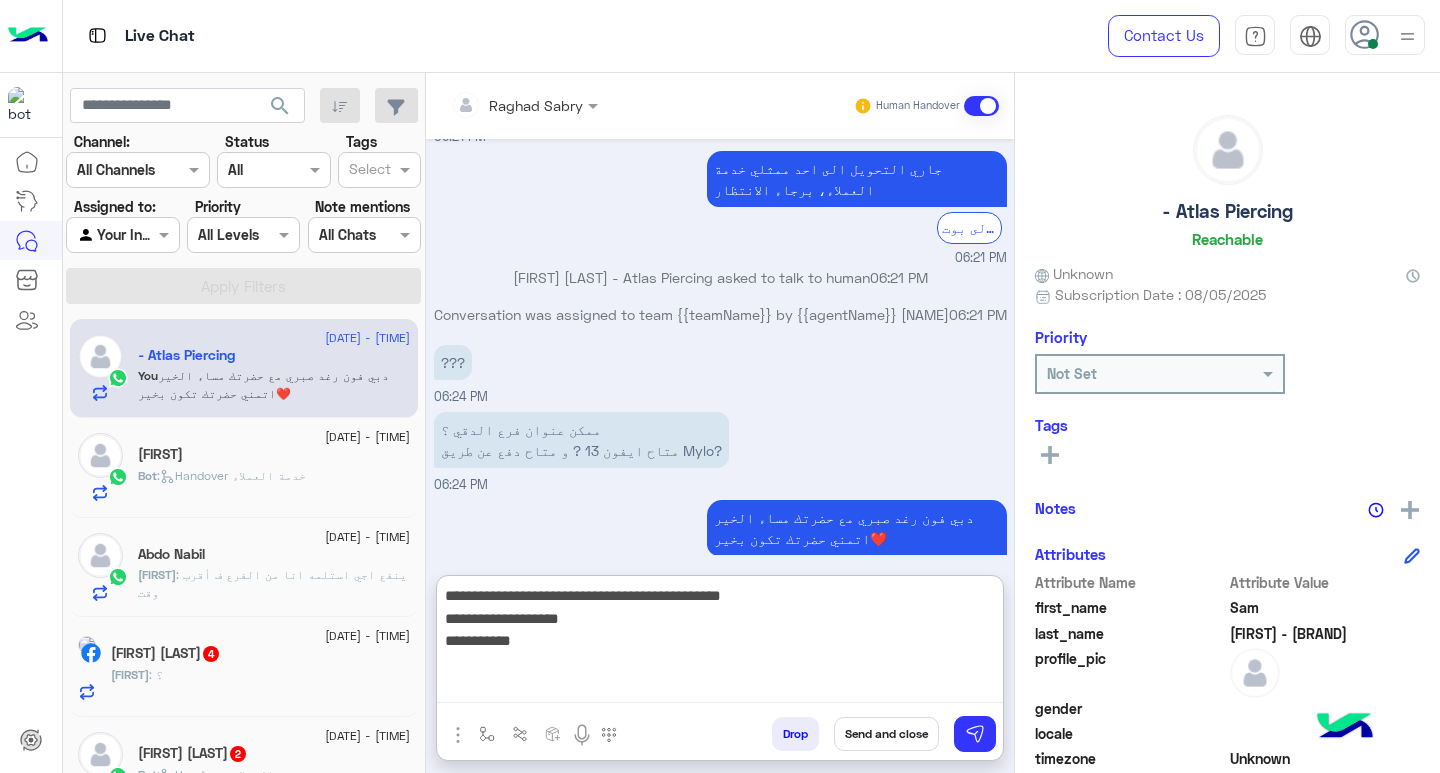 click on "**********" at bounding box center (720, 643) 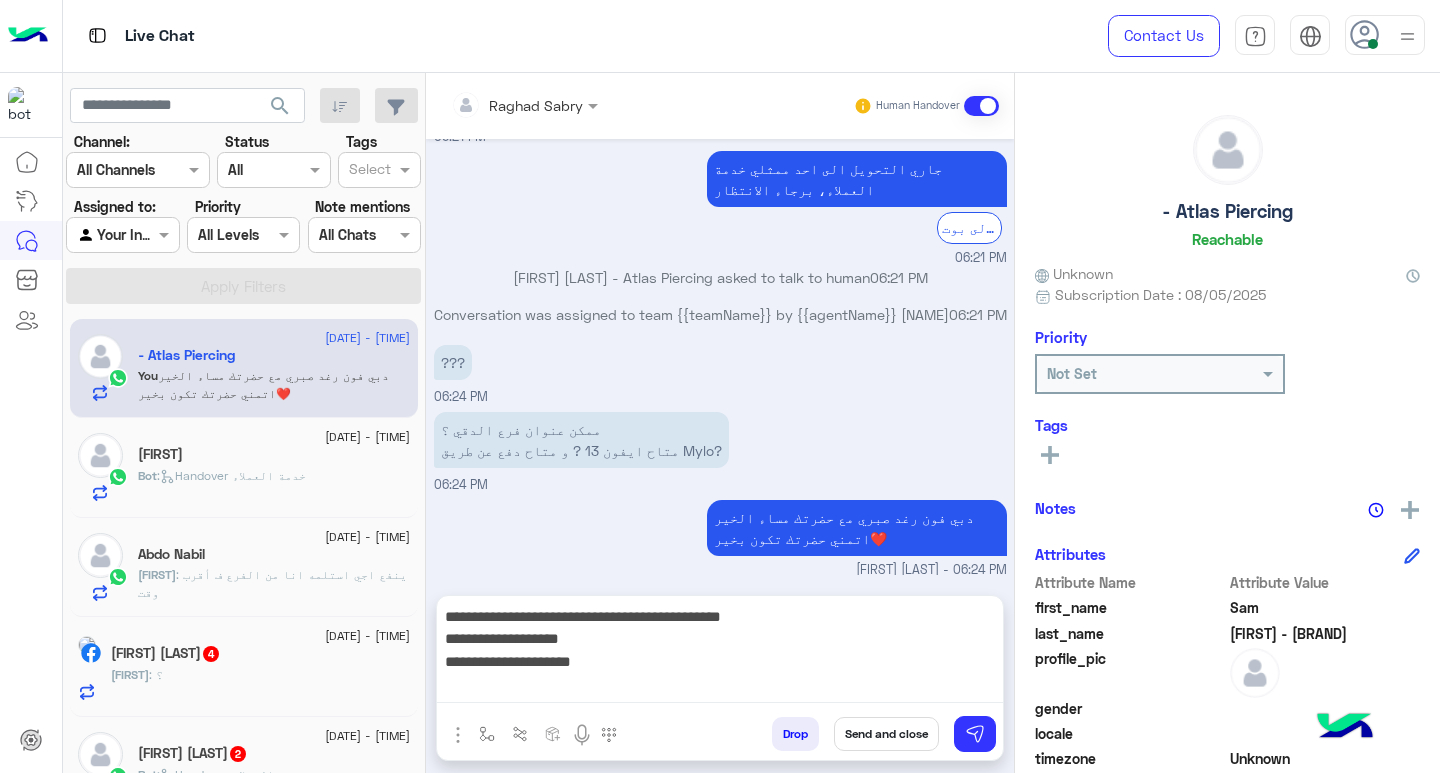scroll, scrollTop: 510, scrollLeft: 0, axis: vertical 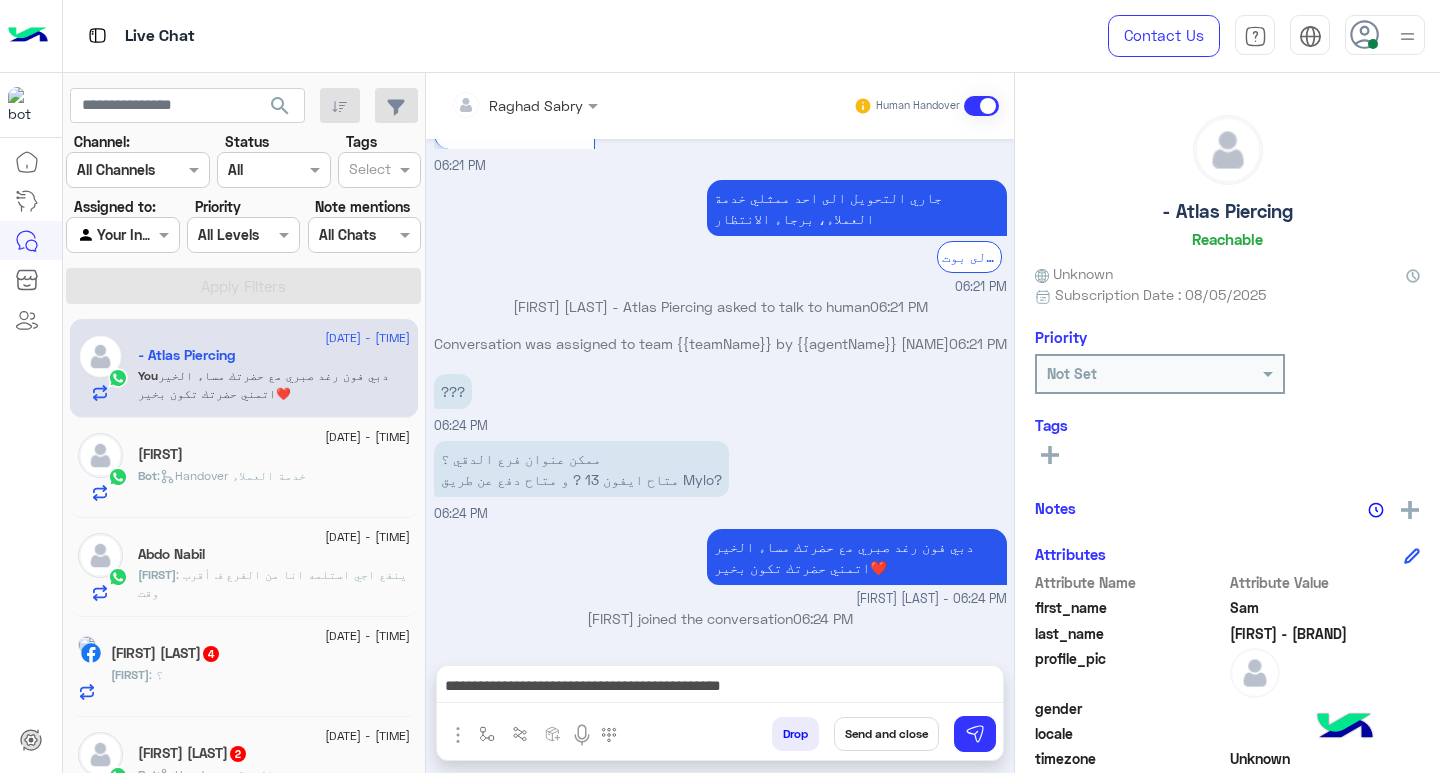 click on "**********" at bounding box center [720, 688] 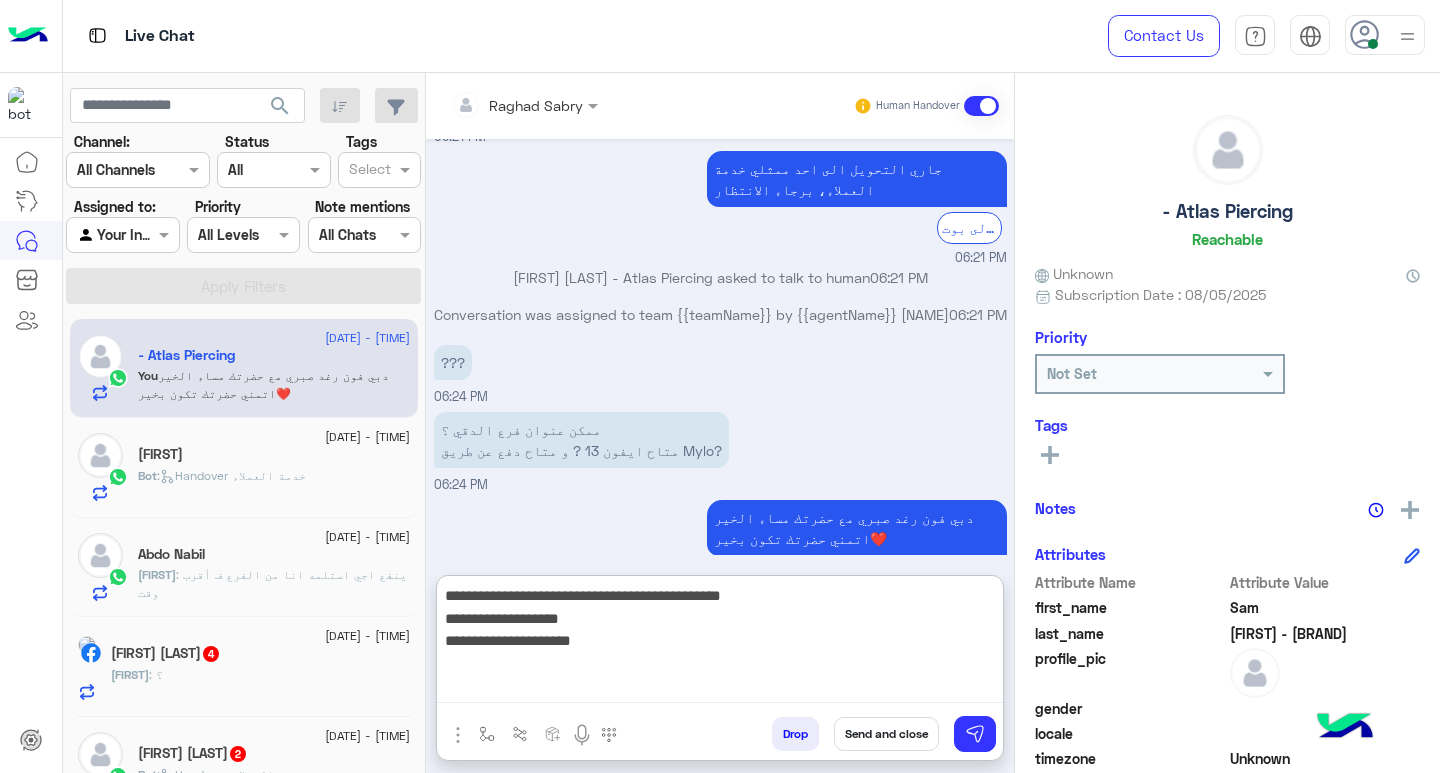 click on "**********" at bounding box center [720, 643] 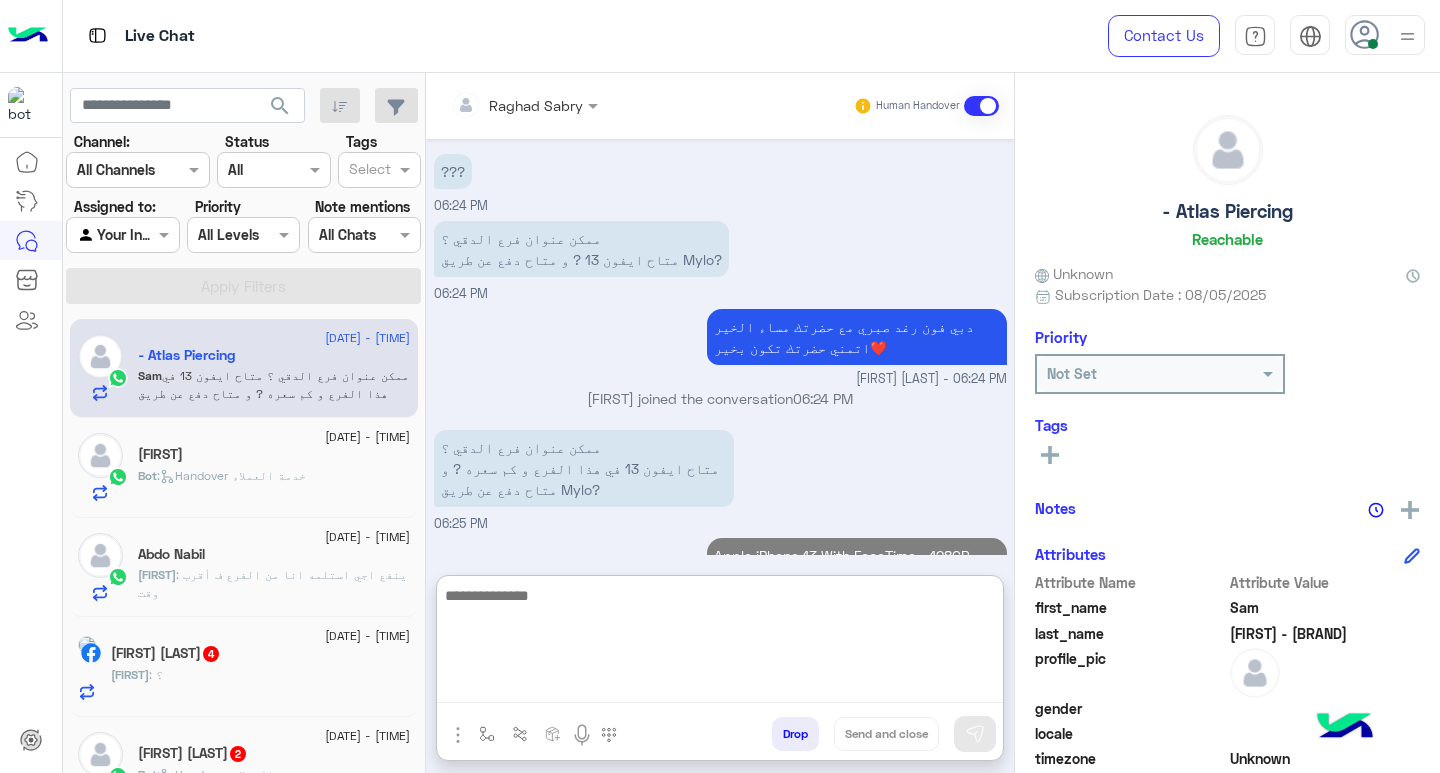 scroll, scrollTop: 898, scrollLeft: 0, axis: vertical 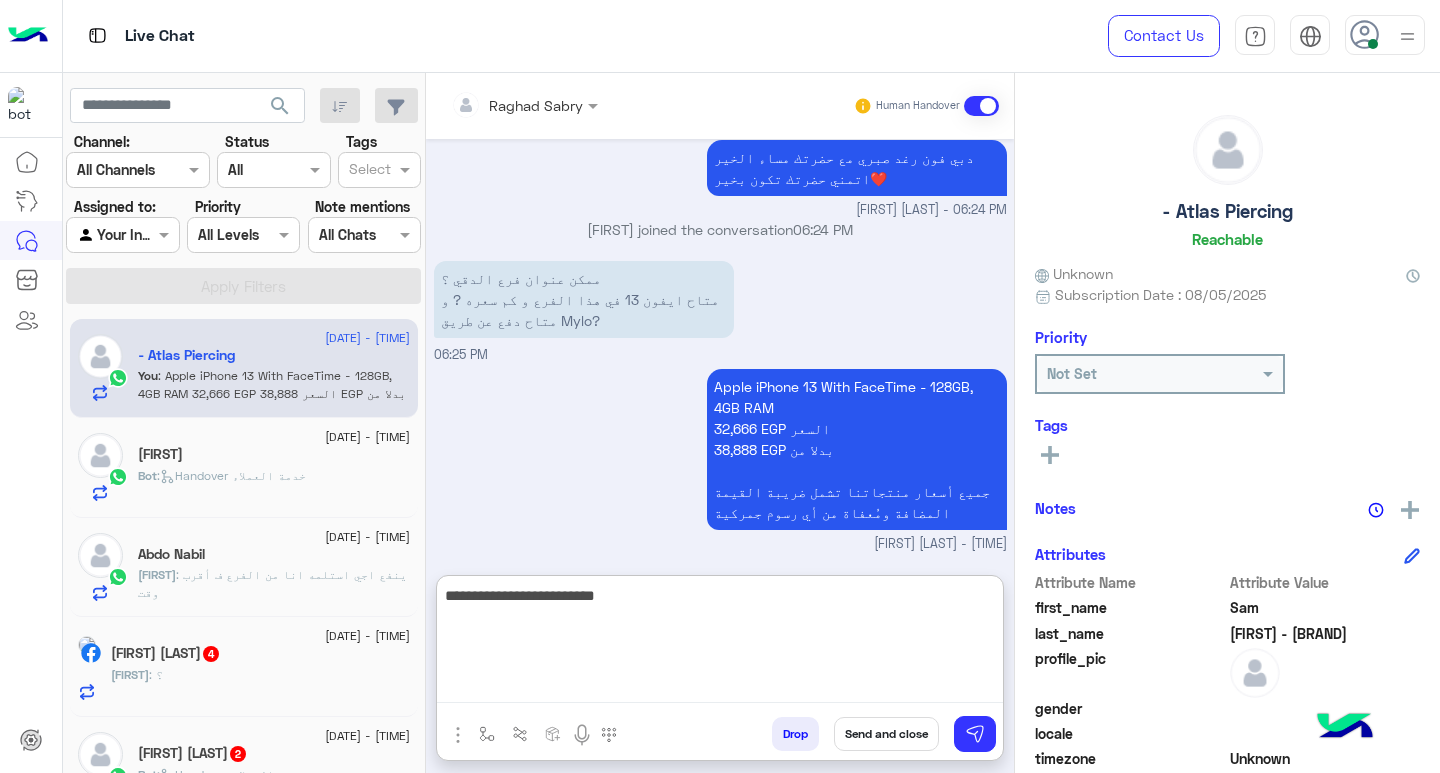 type on "**********" 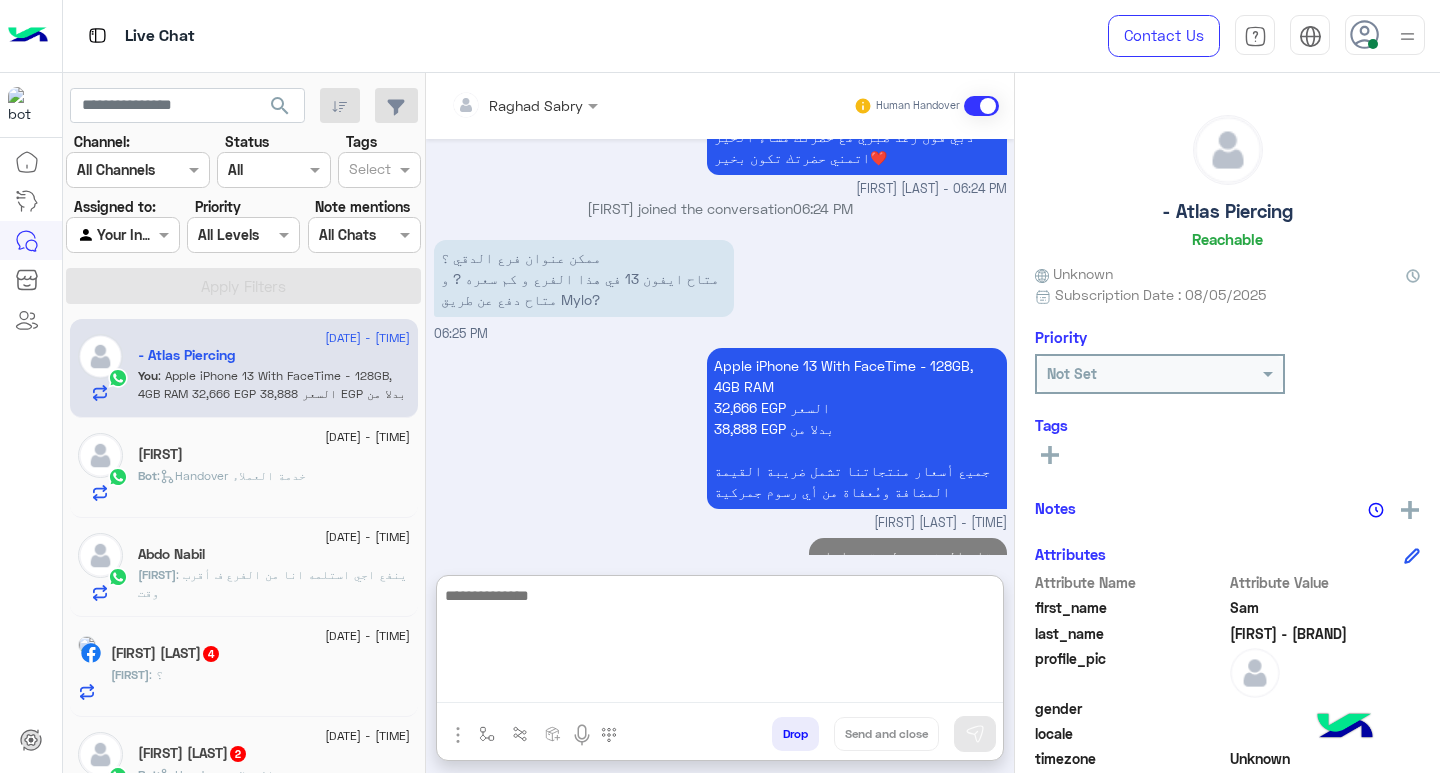 scroll, scrollTop: 962, scrollLeft: 0, axis: vertical 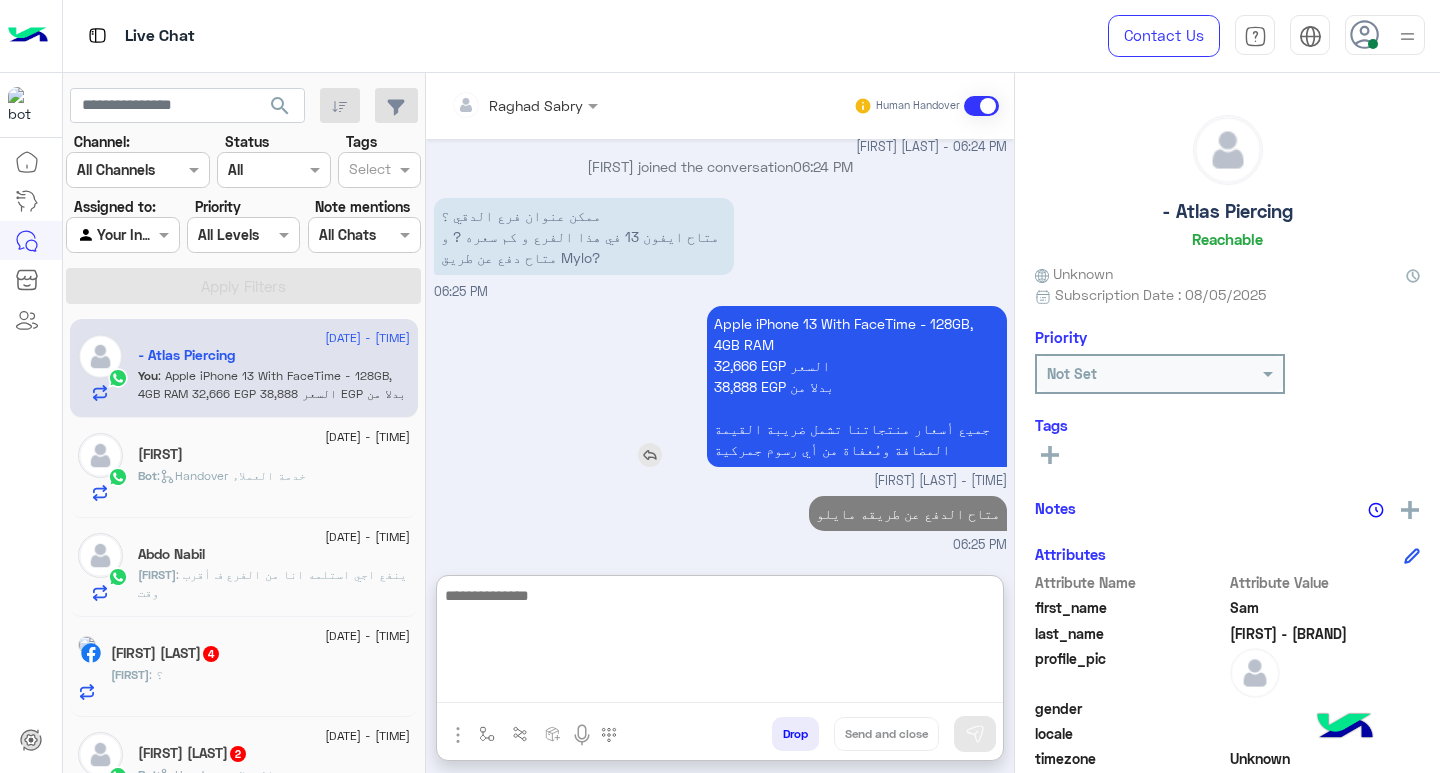 click on "Apple IPhone 13 With FaceTime - 128GB, 4GB RAM 32,666 EGP   السعر  38,888 EGP بدلا من  جميع أسعار منتجاتنا تشمل ضريبة القيمة المضافة ومُعفاة من أي رسوم جمركية" at bounding box center [857, 386] 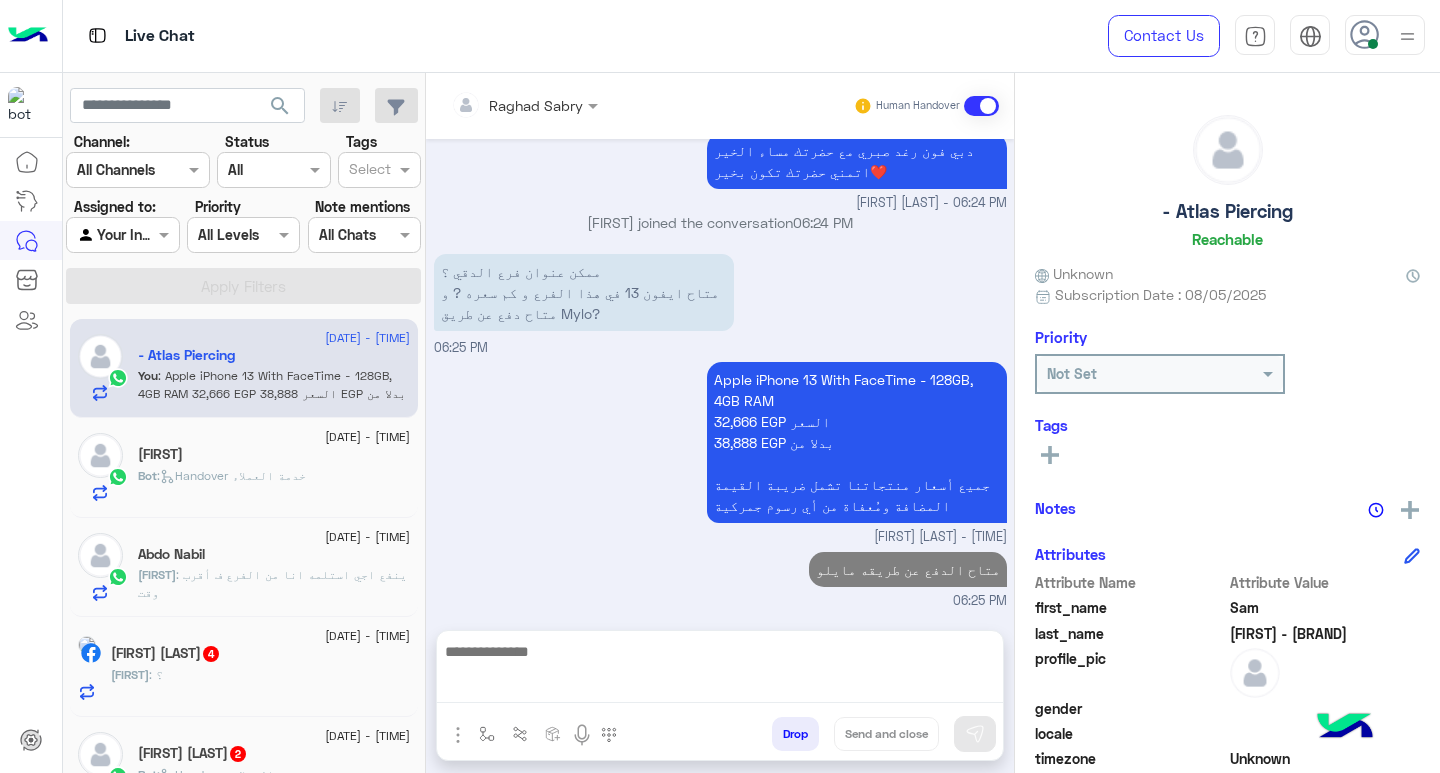 scroll, scrollTop: 872, scrollLeft: 0, axis: vertical 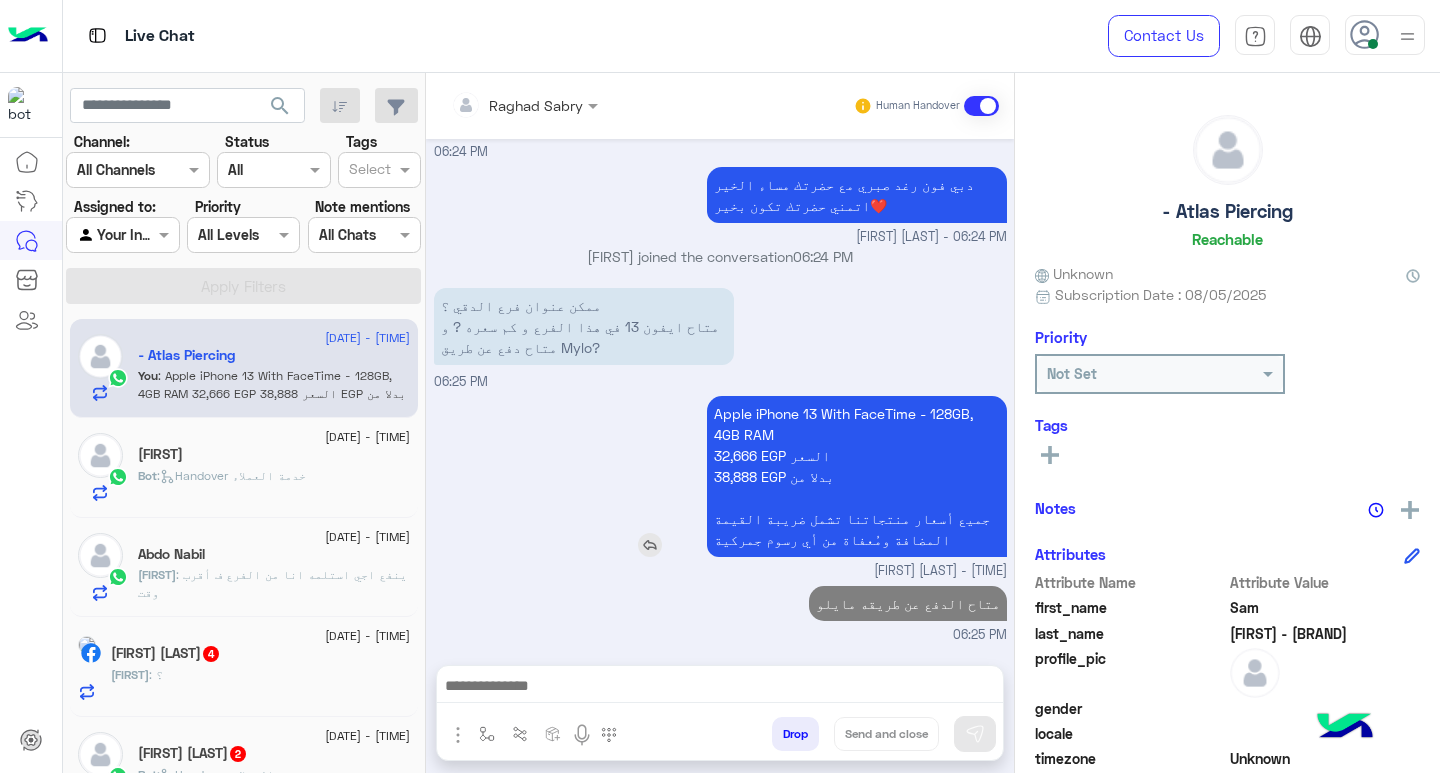 click on "Apple IPhone 13 With FaceTime - 128GB, 4GB RAM 32,666 EGP   السعر  38,888 EGP بدلا من  جميع أسعار منتجاتنا تشمل ضريبة القيمة المضافة ومُعفاة من أي رسوم جمركية" at bounding box center (857, 476) 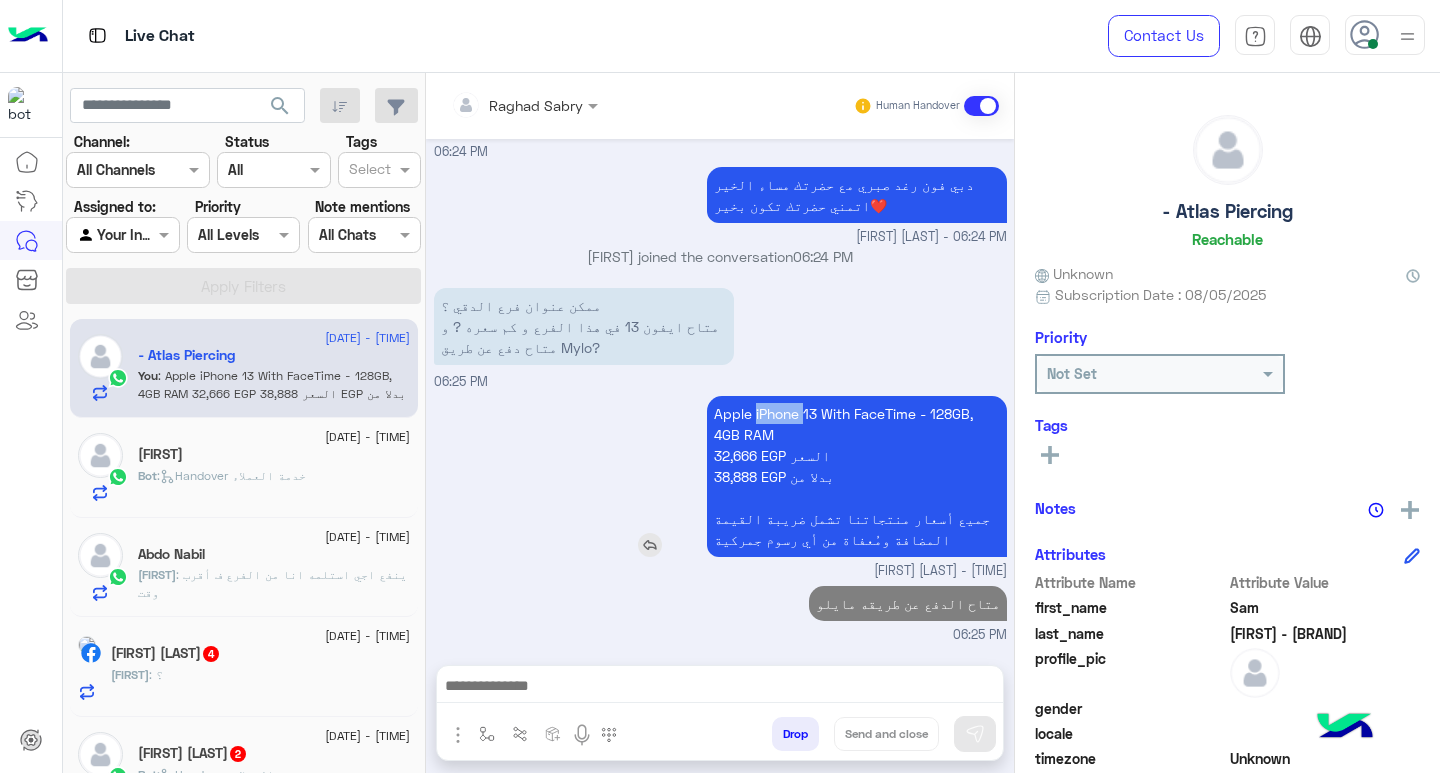click on "Apple IPhone 13 With FaceTime - 128GB, 4GB RAM 32,666 EGP   السعر  38,888 EGP بدلا من  جميع أسعار منتجاتنا تشمل ضريبة القيمة المضافة ومُعفاة من أي رسوم جمركية" at bounding box center (857, 476) 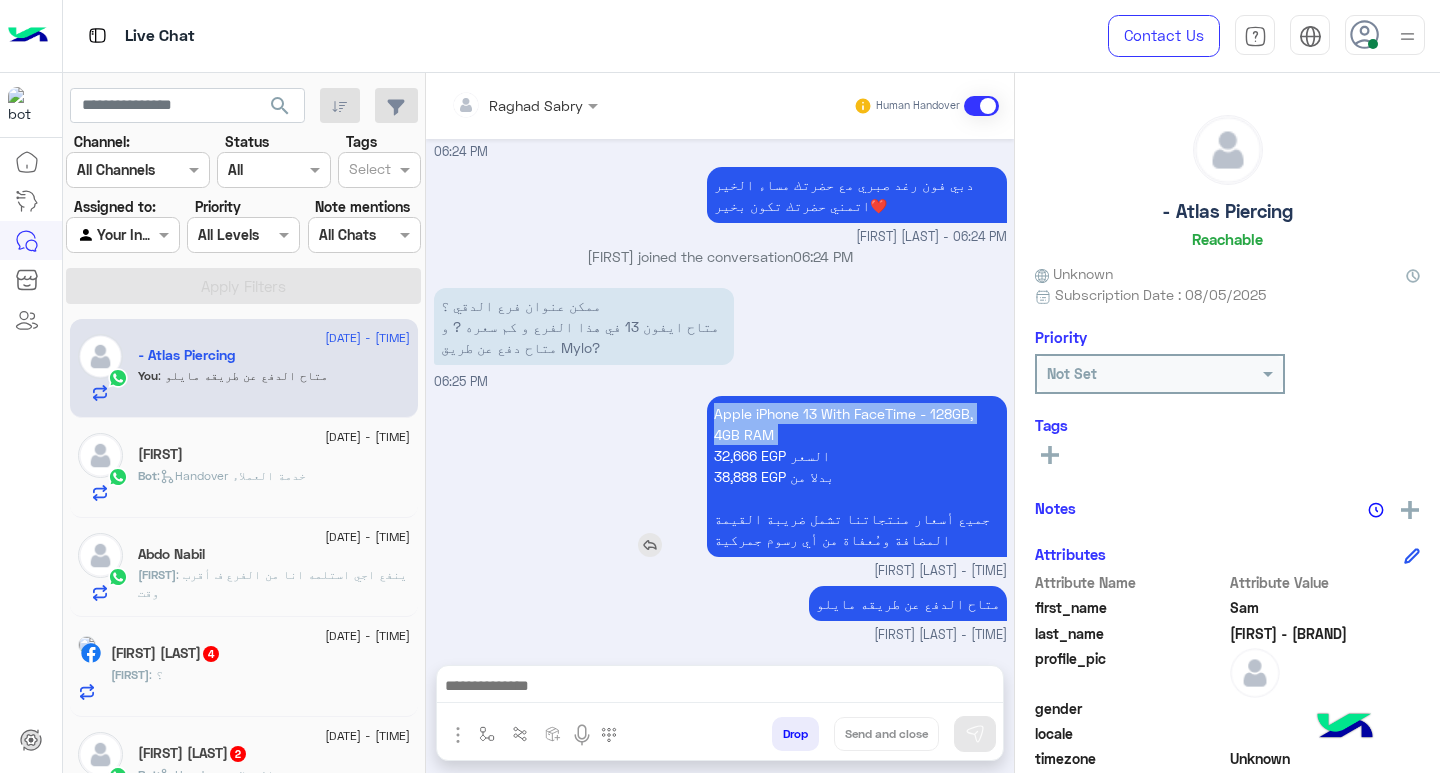 click on "Apple IPhone 13 With FaceTime - 128GB, 4GB RAM 32,666 EGP   السعر  38,888 EGP بدلا من  جميع أسعار منتجاتنا تشمل ضريبة القيمة المضافة ومُعفاة من أي رسوم جمركية" at bounding box center (857, 476) 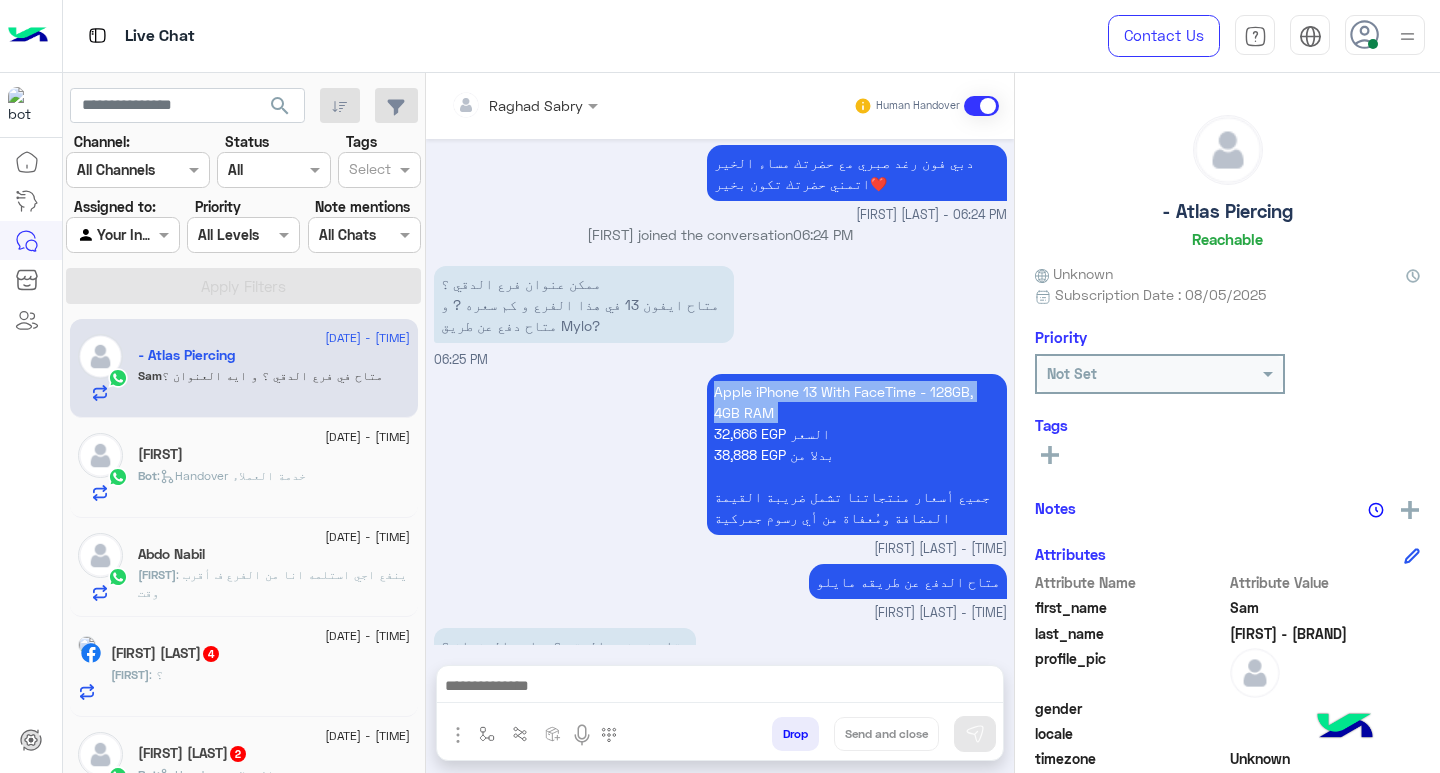 scroll, scrollTop: 938, scrollLeft: 0, axis: vertical 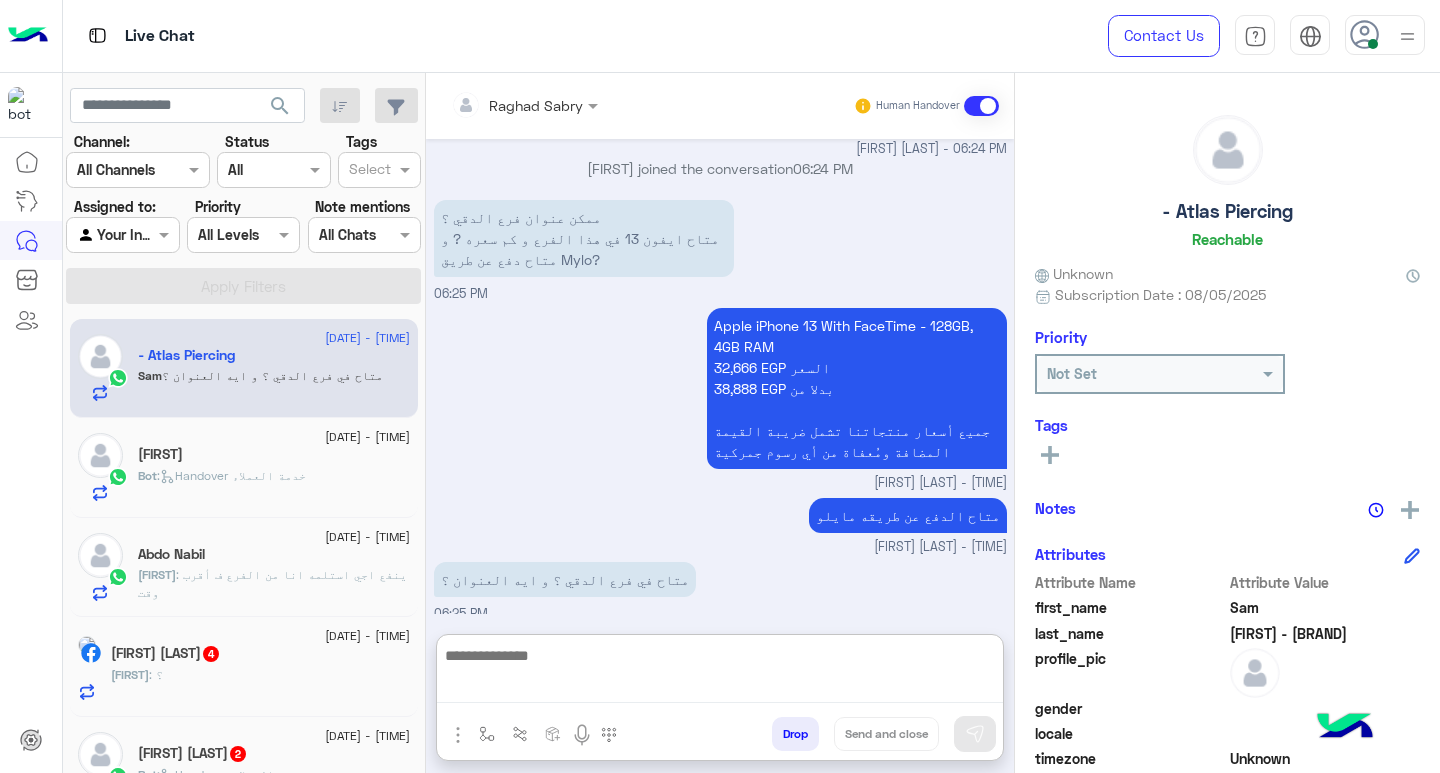 click at bounding box center [720, 673] 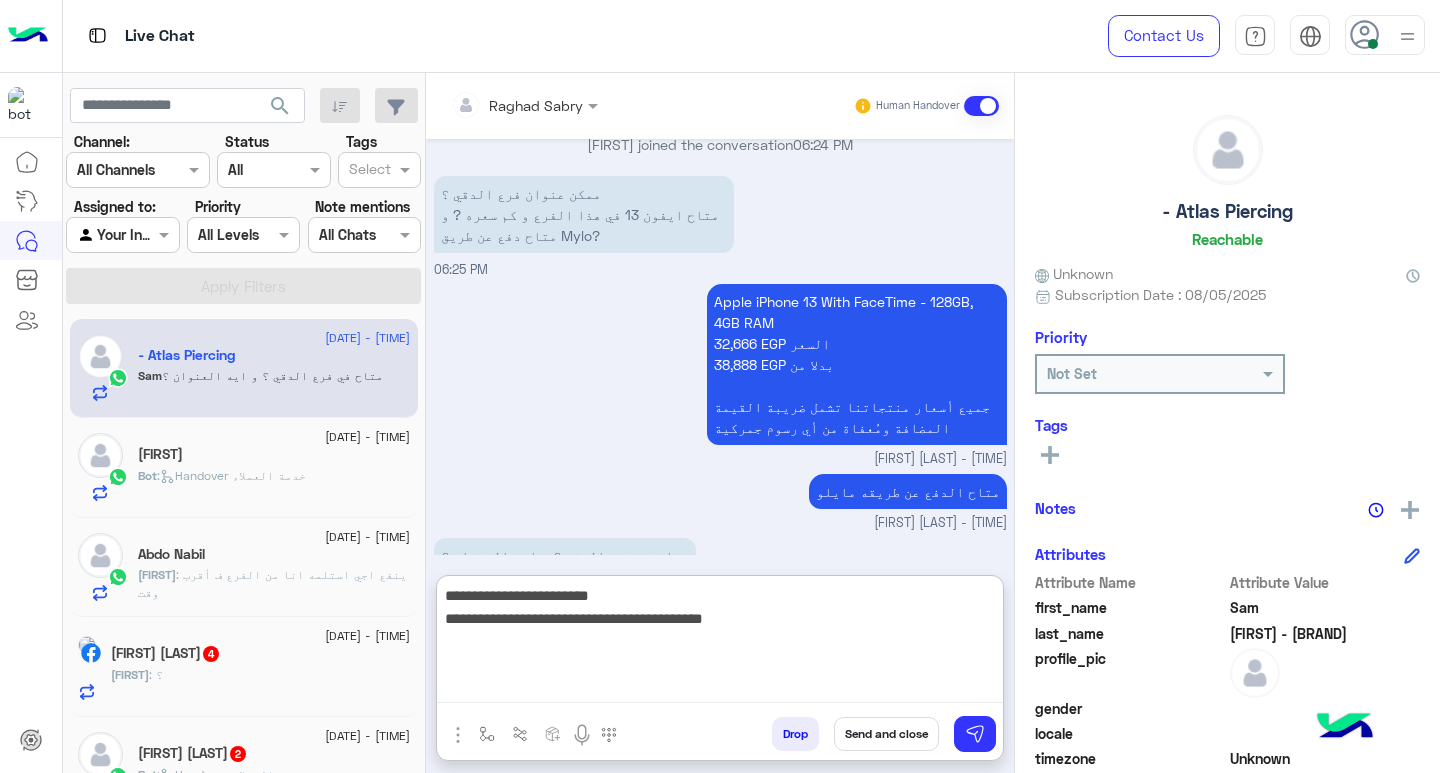 type on "**********" 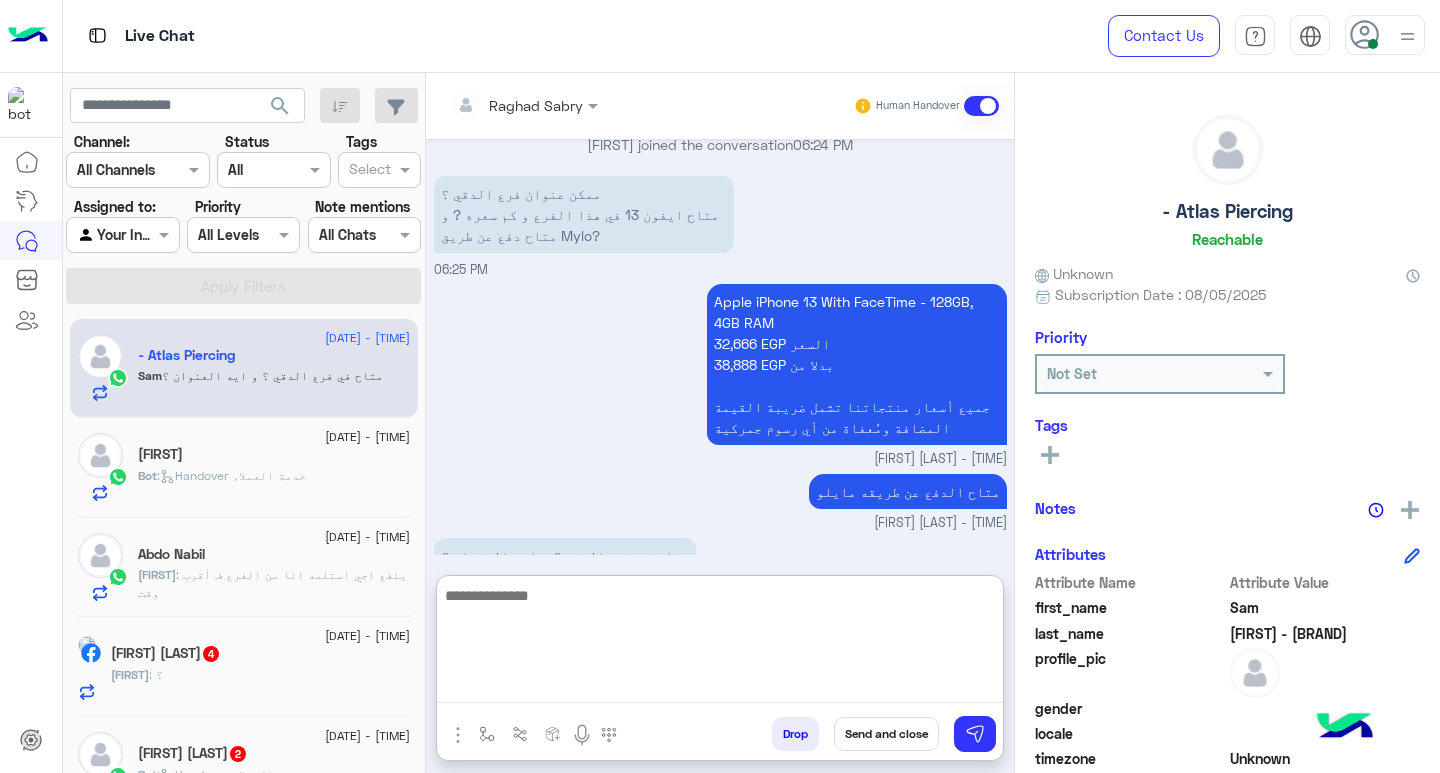 scroll, scrollTop: 1113, scrollLeft: 0, axis: vertical 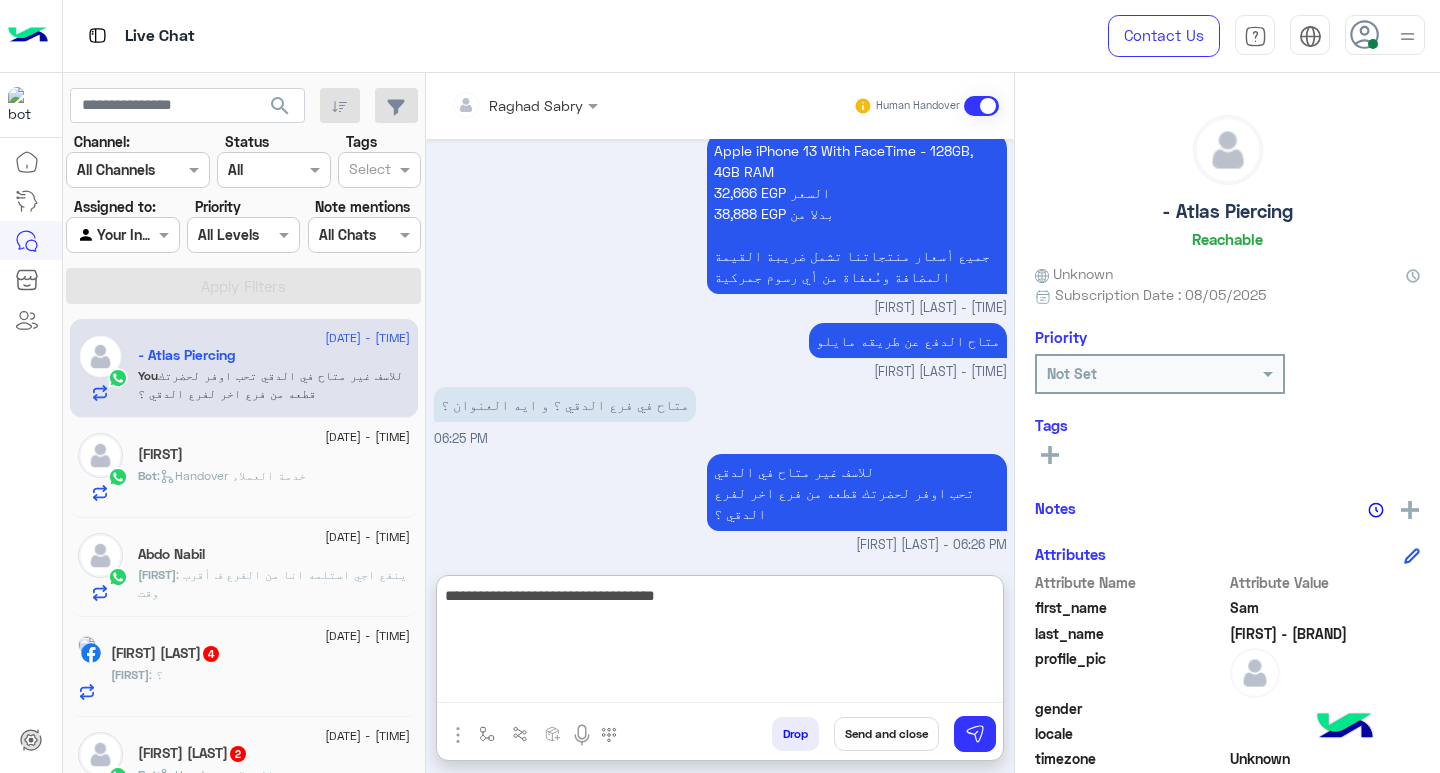 type on "**********" 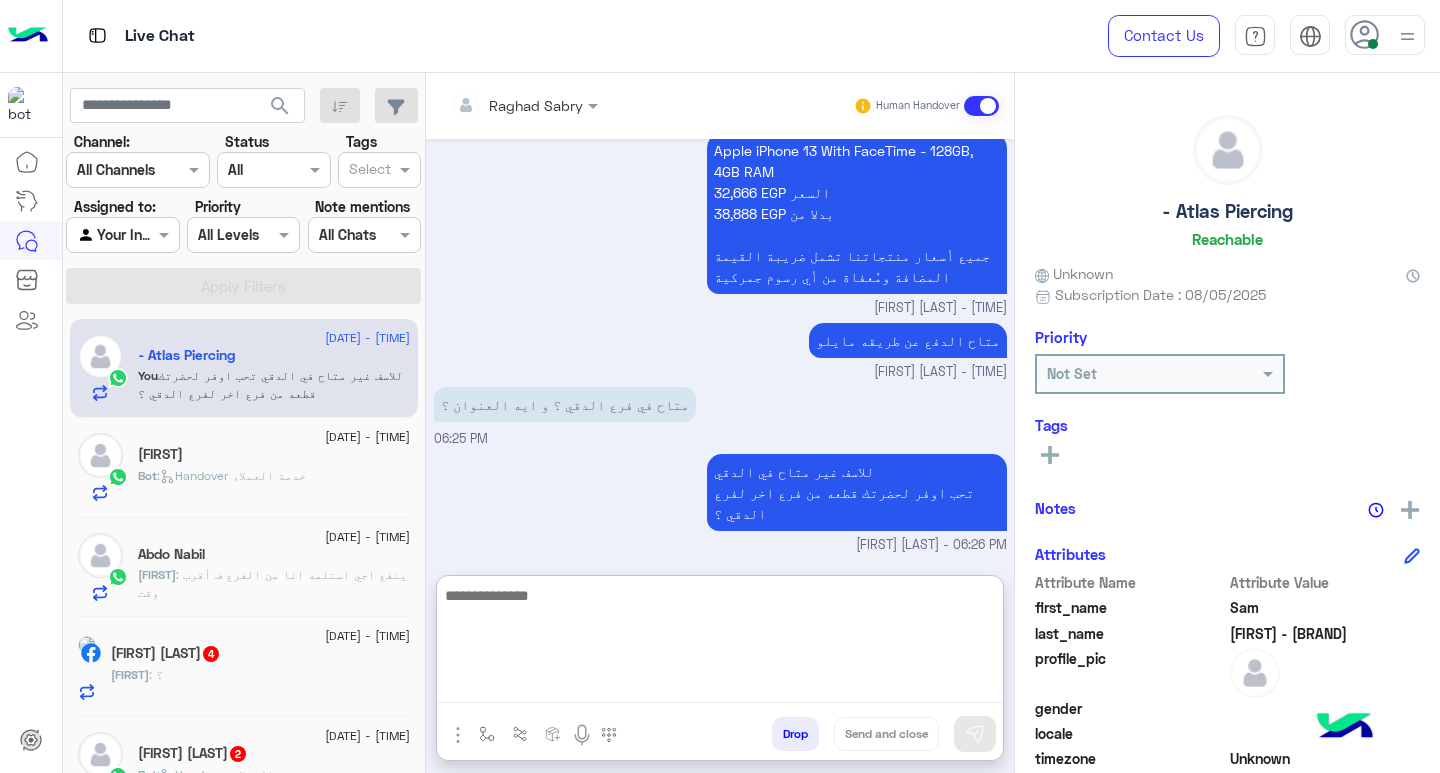 scroll, scrollTop: 1177, scrollLeft: 0, axis: vertical 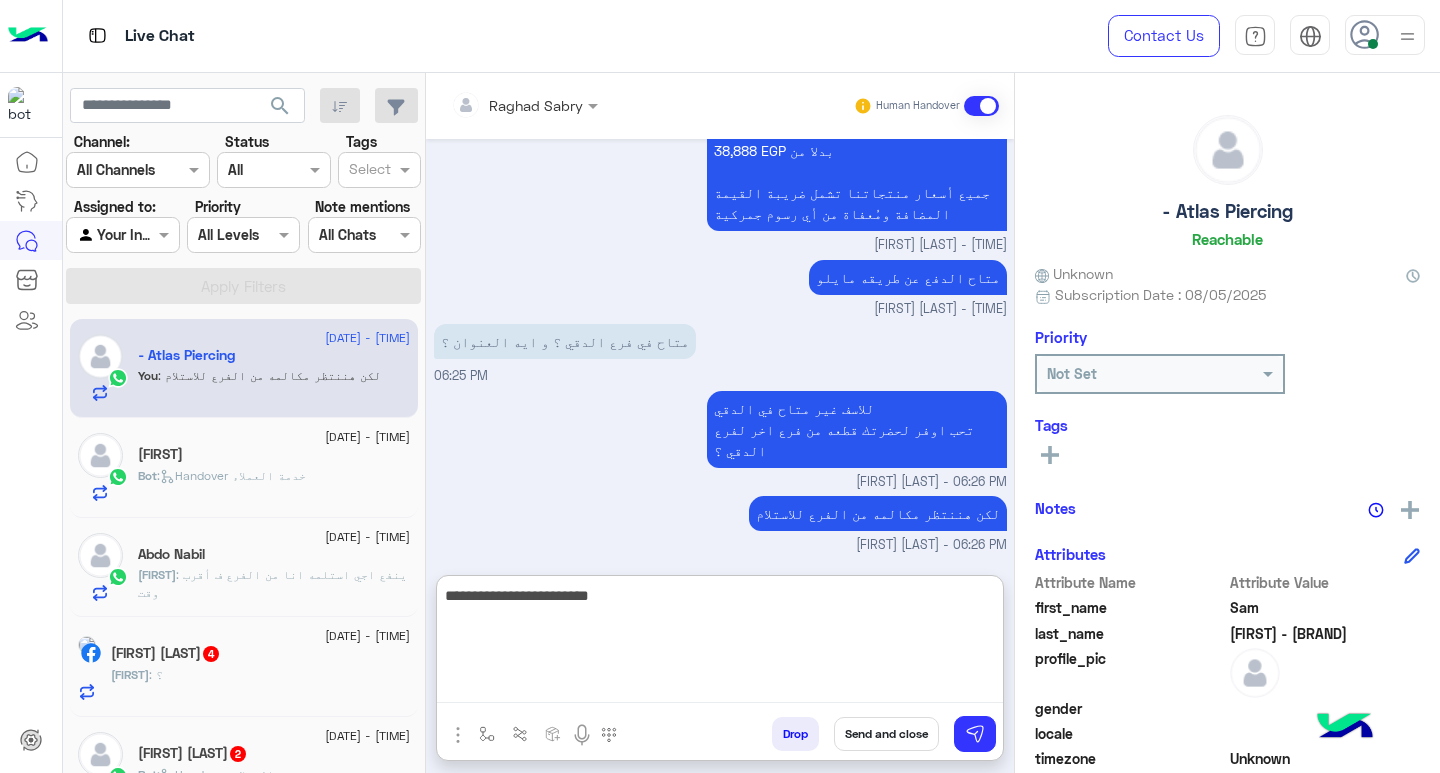 type on "**********" 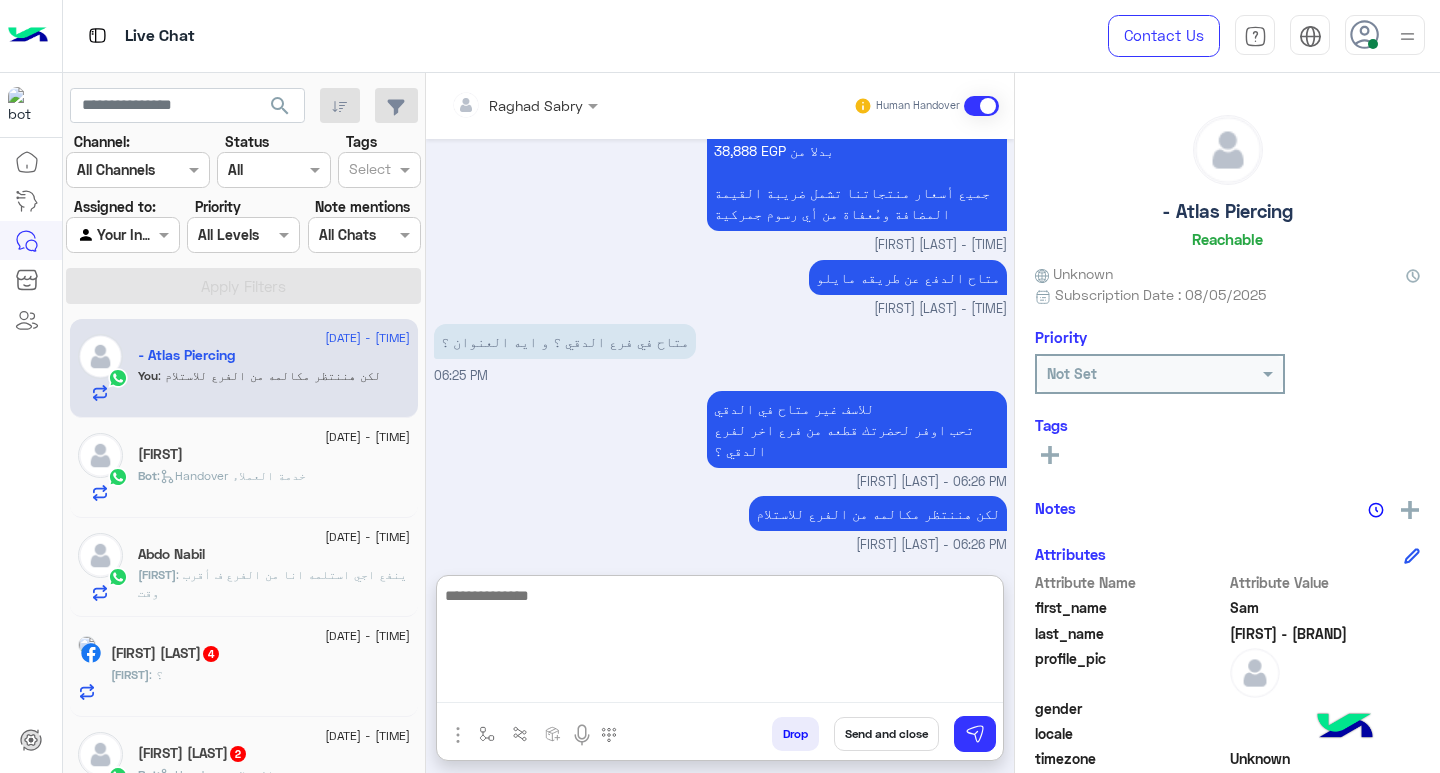 scroll, scrollTop: 1241, scrollLeft: 0, axis: vertical 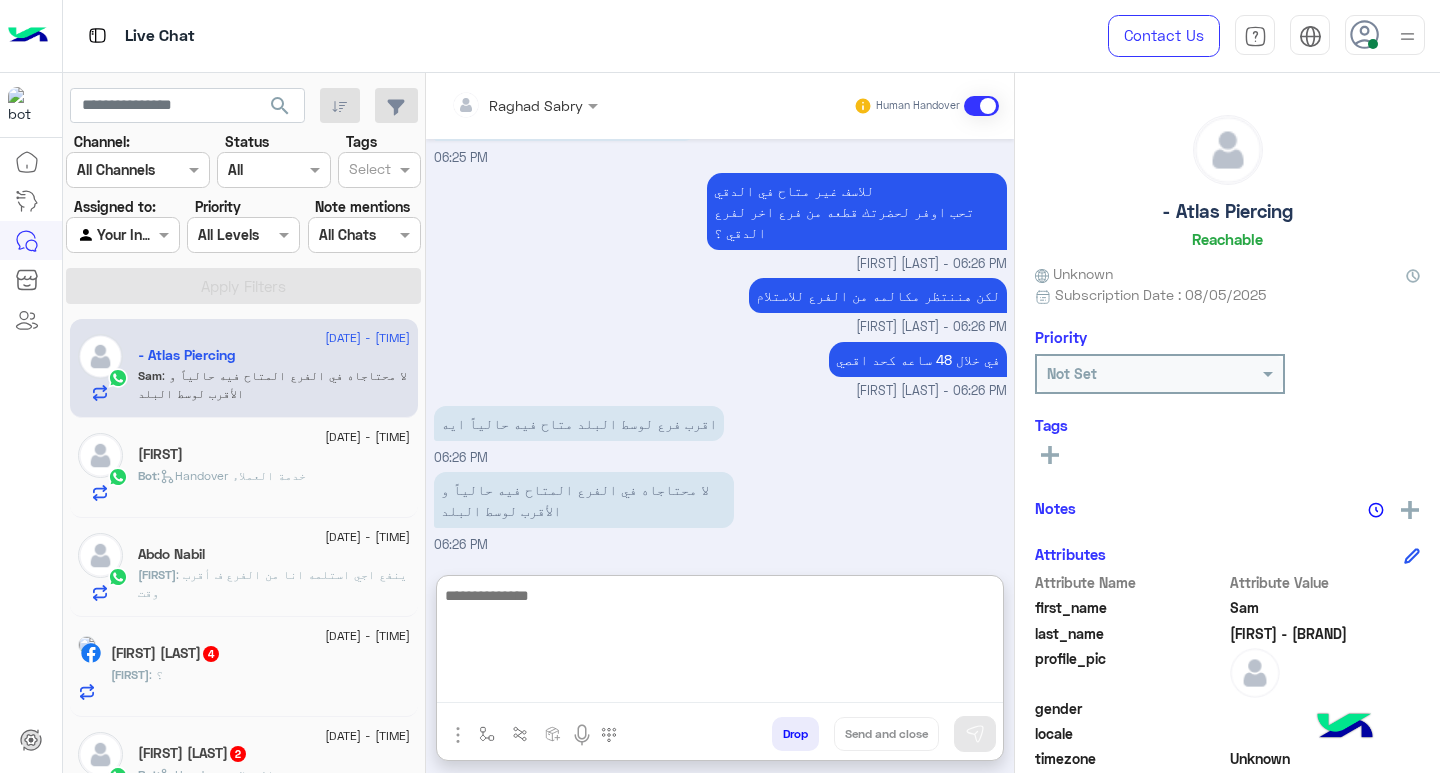 click at bounding box center [720, 643] 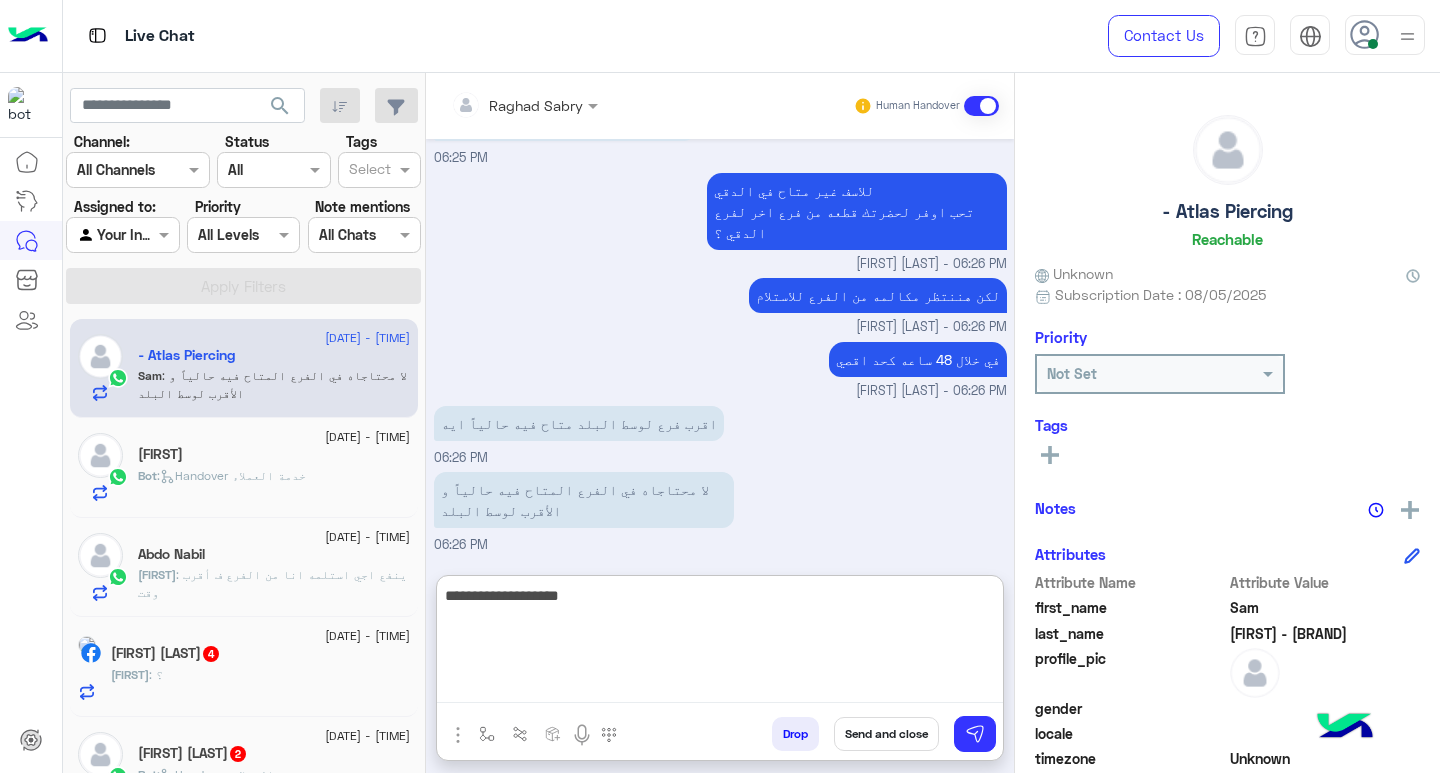 type on "**********" 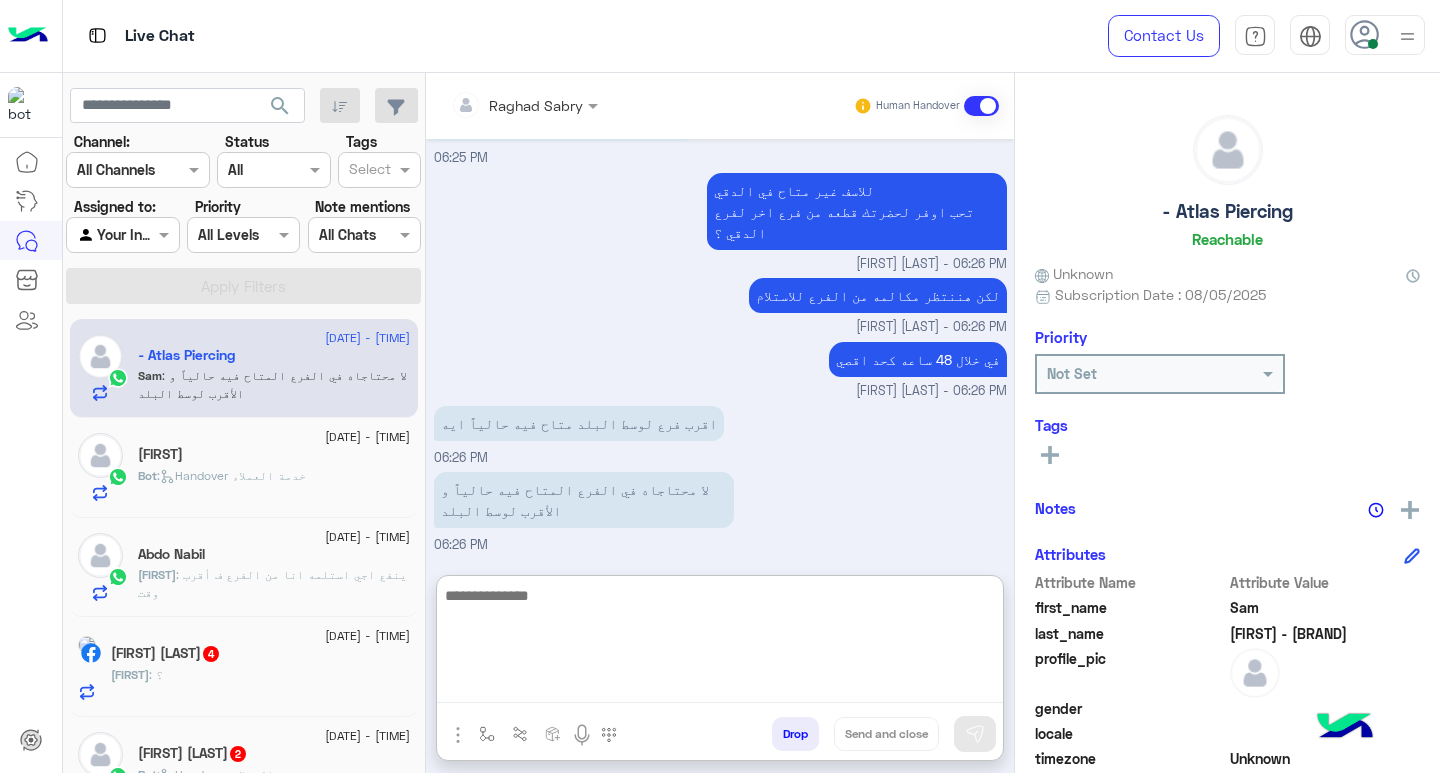 scroll, scrollTop: 1459, scrollLeft: 0, axis: vertical 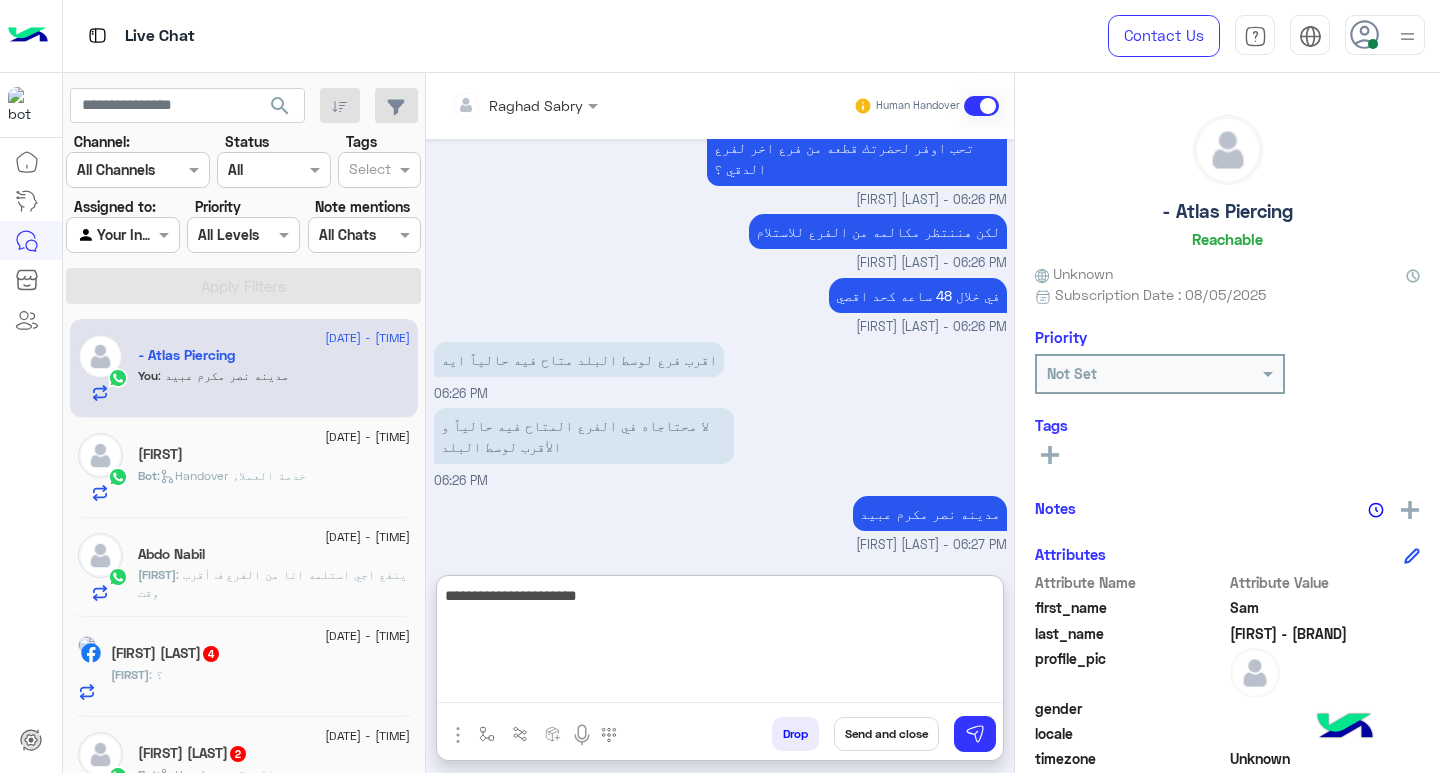 type on "**********" 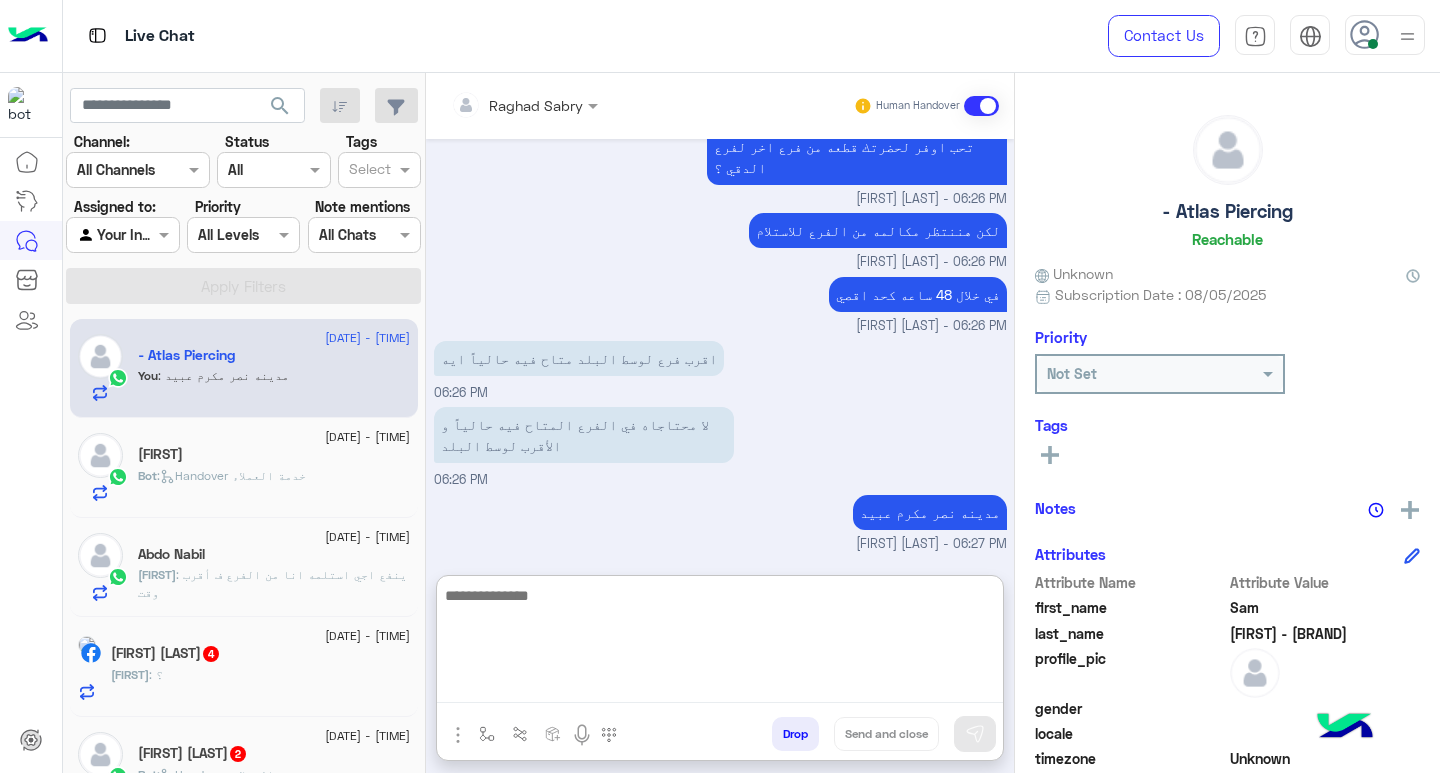scroll, scrollTop: 1522, scrollLeft: 0, axis: vertical 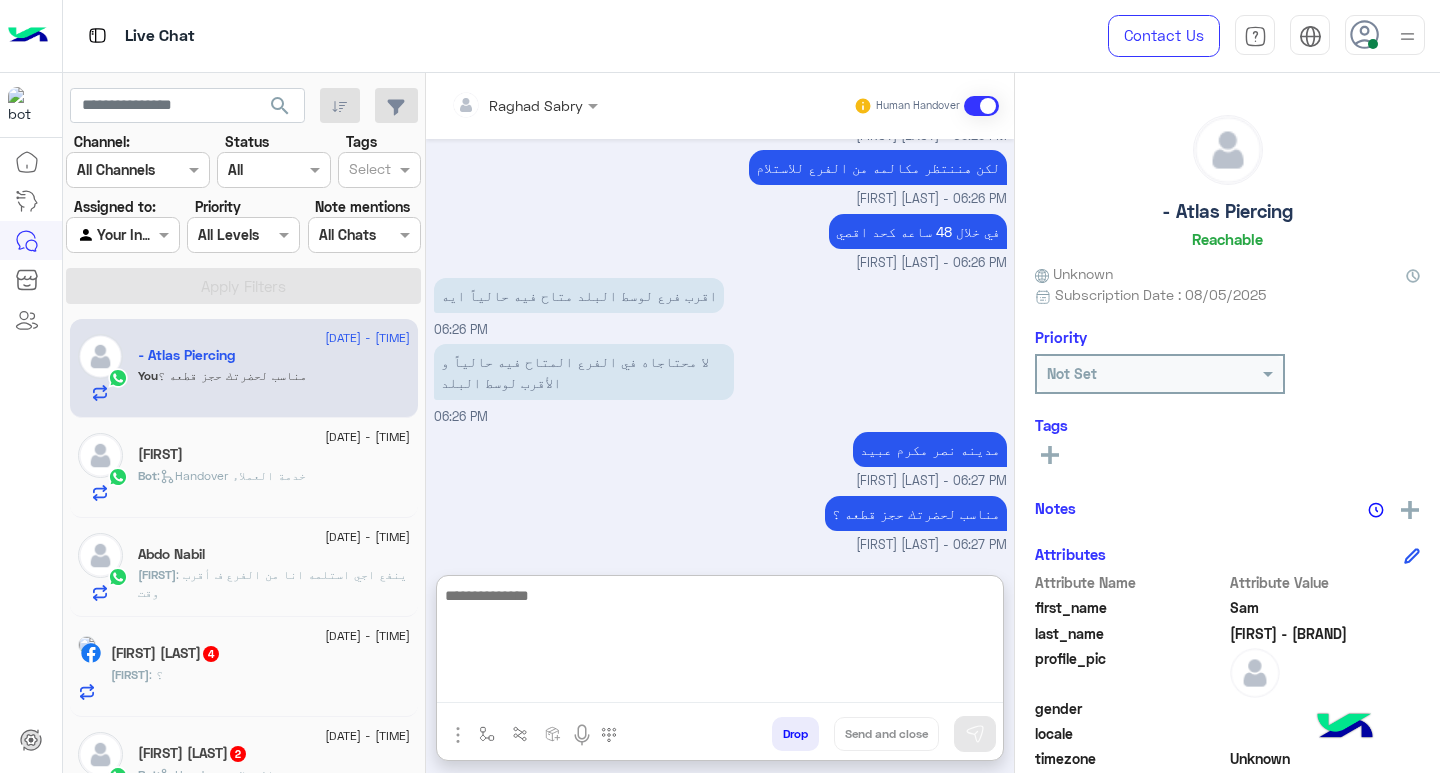 click on ":   Handover خدمة العملاء" 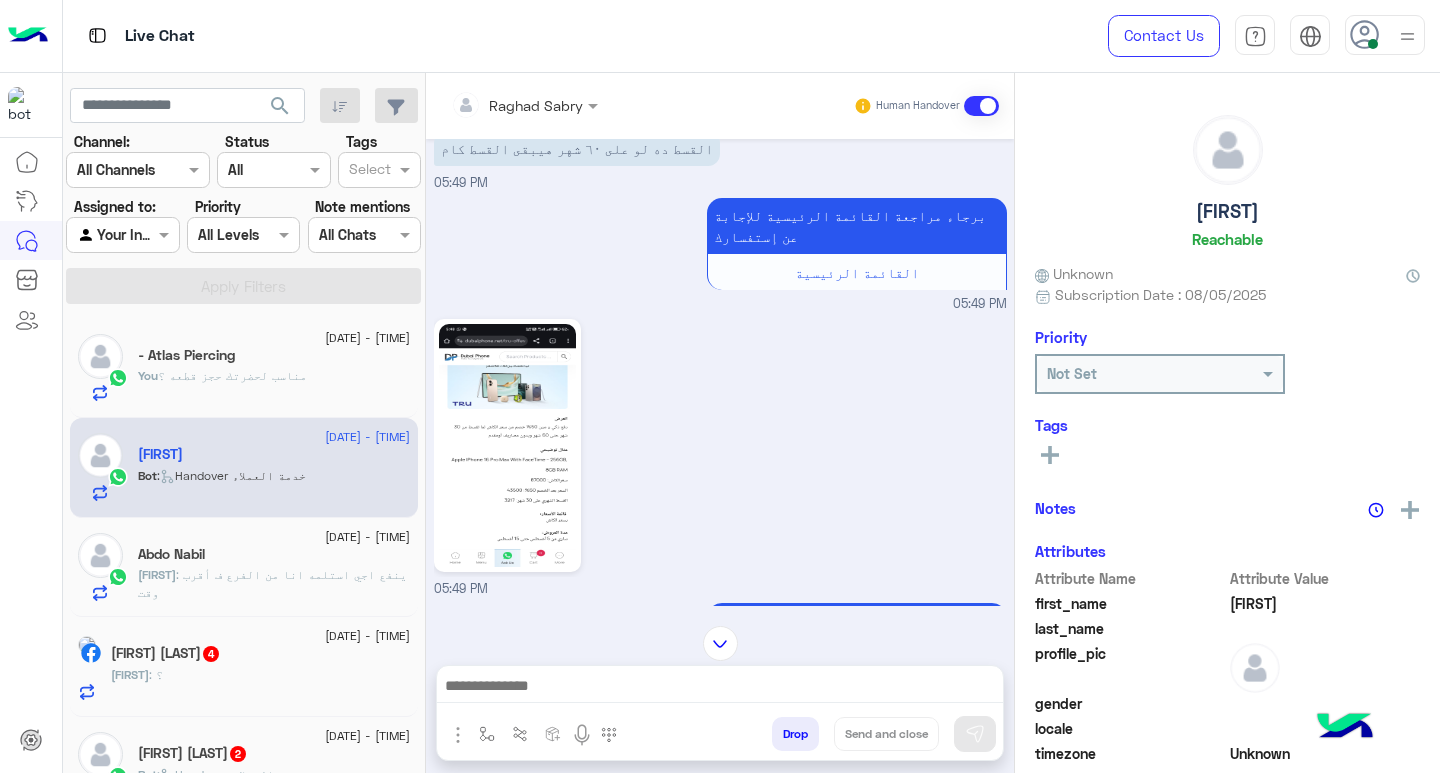 scroll, scrollTop: 265, scrollLeft: 0, axis: vertical 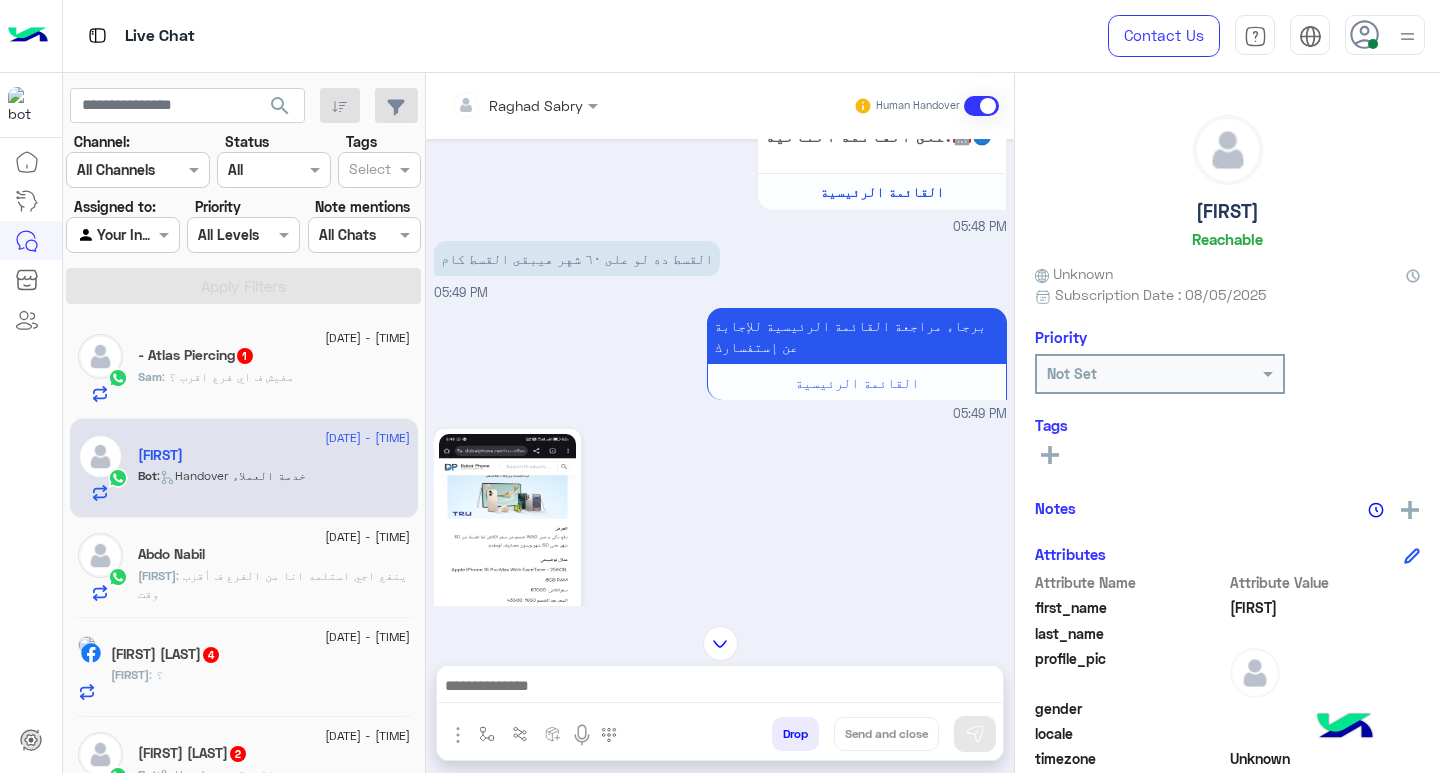 click on "Sam : مفيش ف اي فرع اقرب ؟" 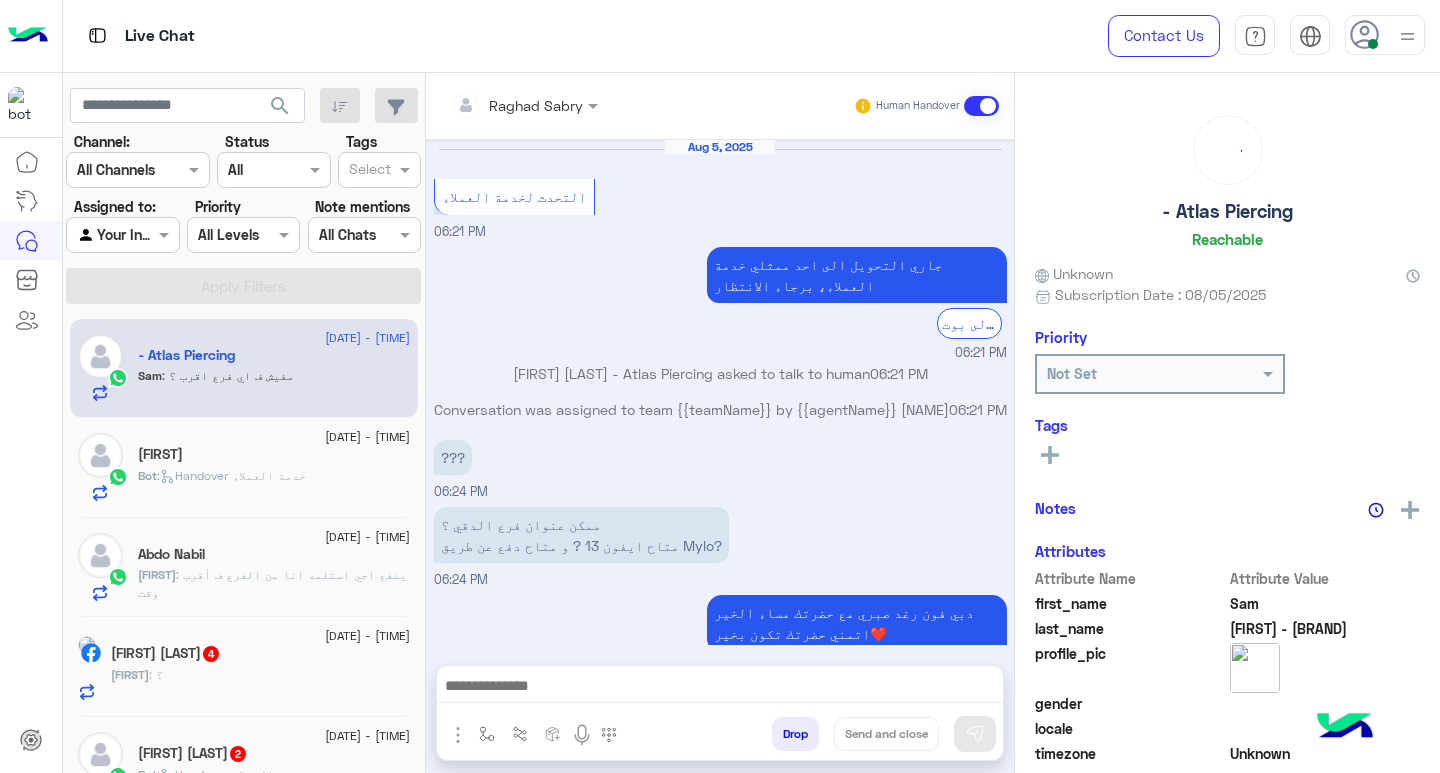 scroll, scrollTop: 1077, scrollLeft: 0, axis: vertical 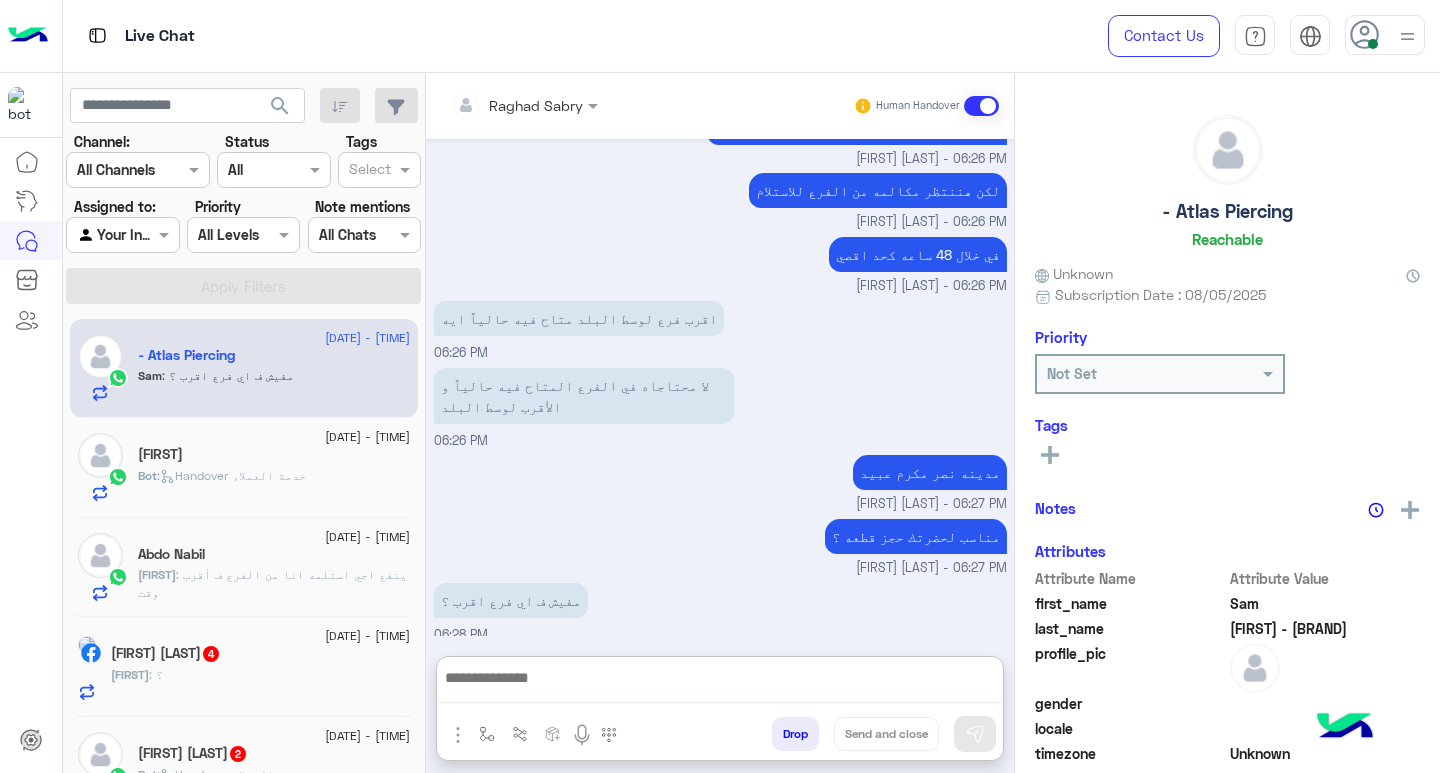 click at bounding box center (720, 684) 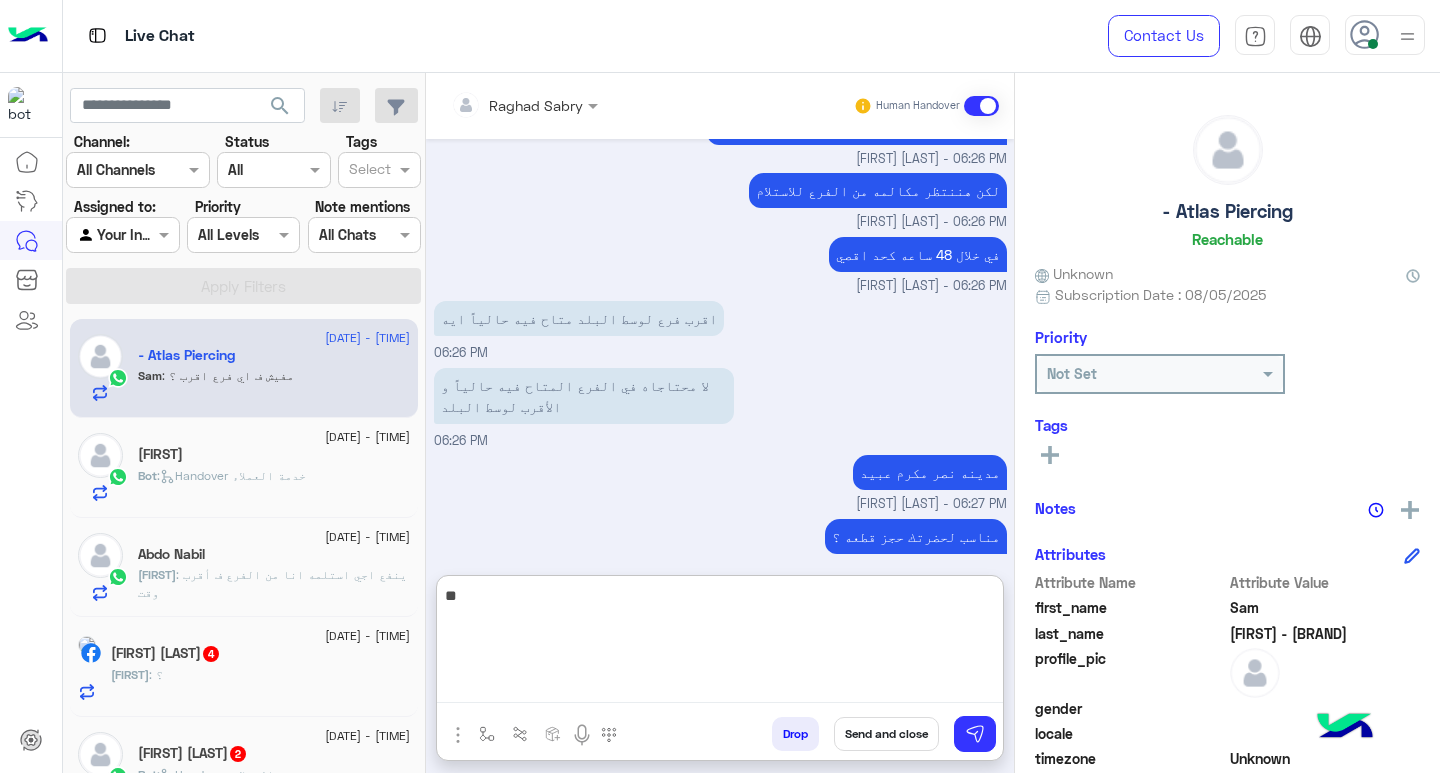 type on "*" 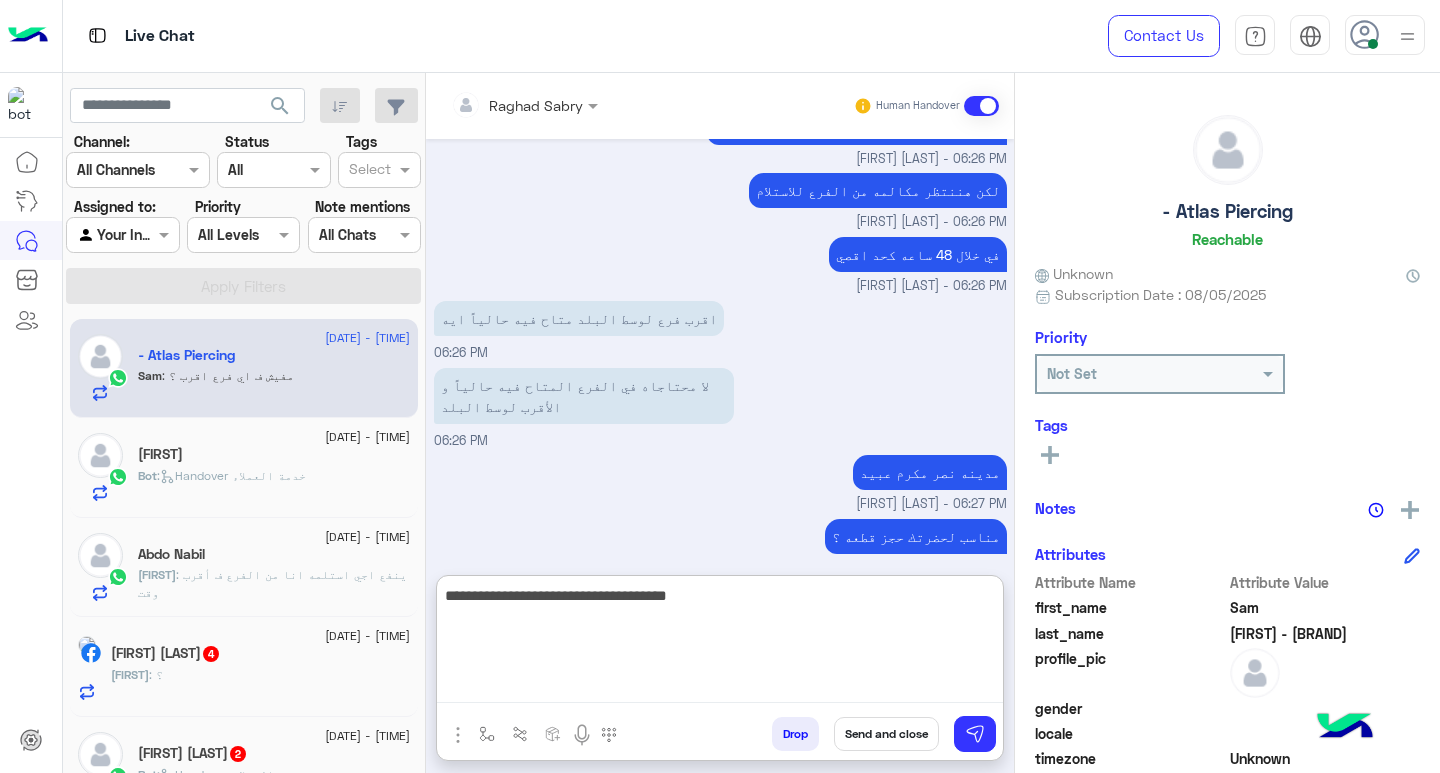 type on "**********" 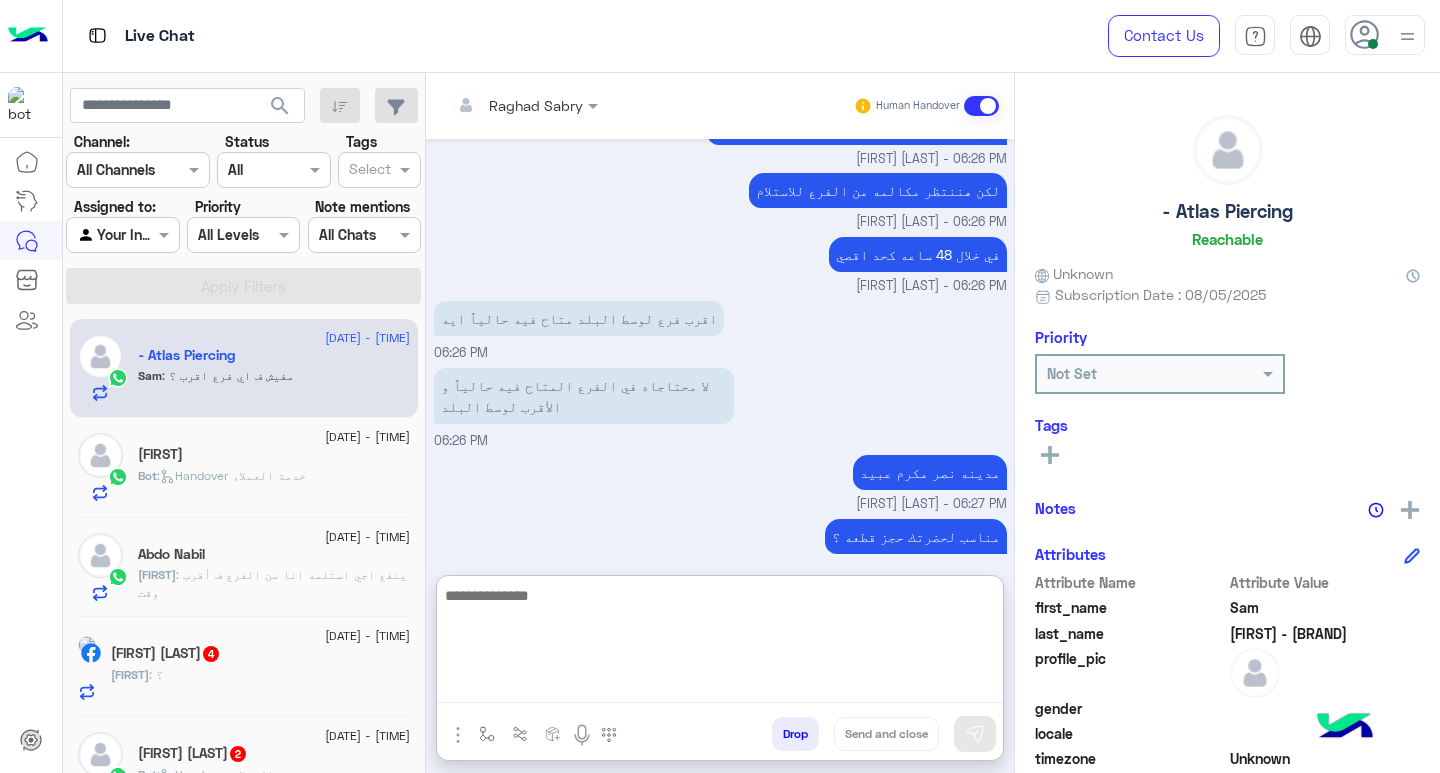 scroll, scrollTop: 1231, scrollLeft: 0, axis: vertical 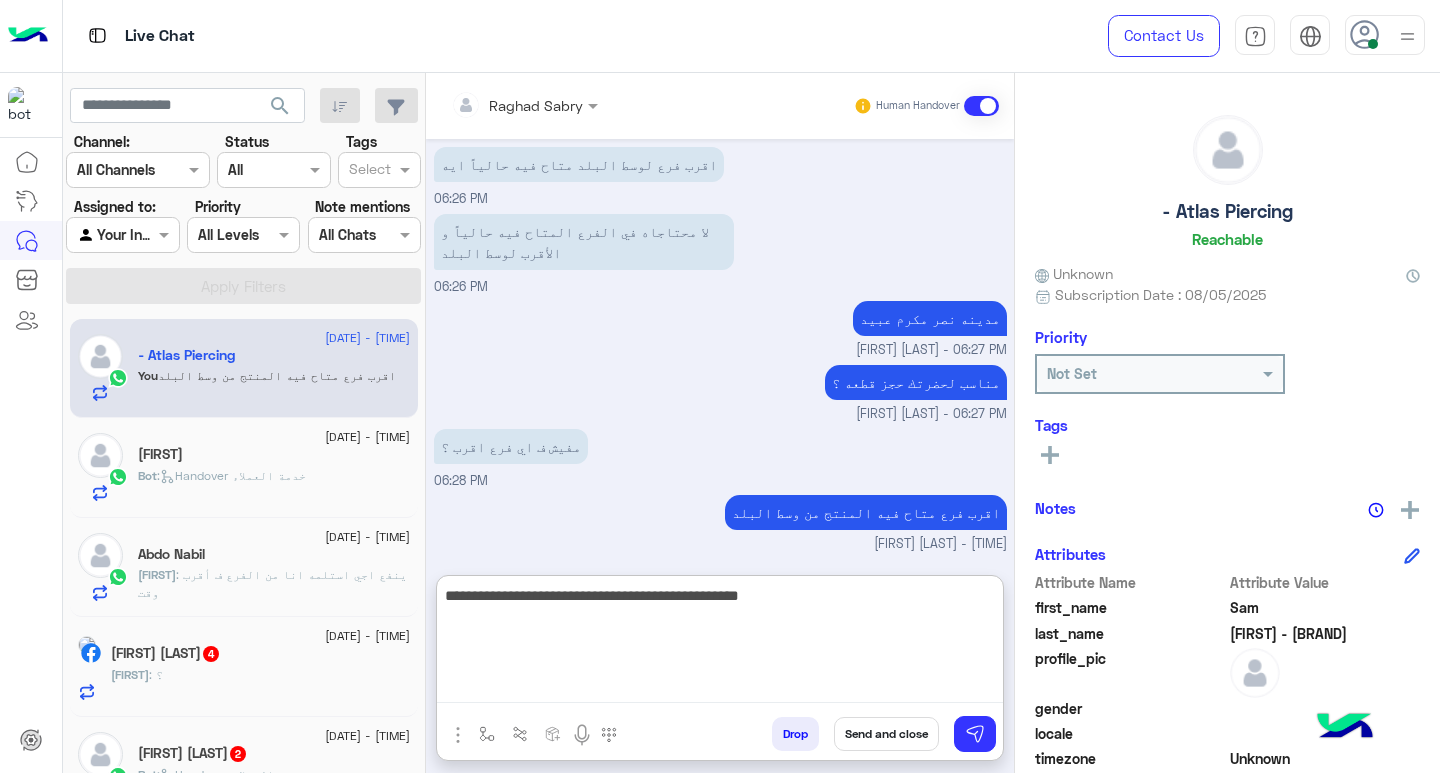 type on "**********" 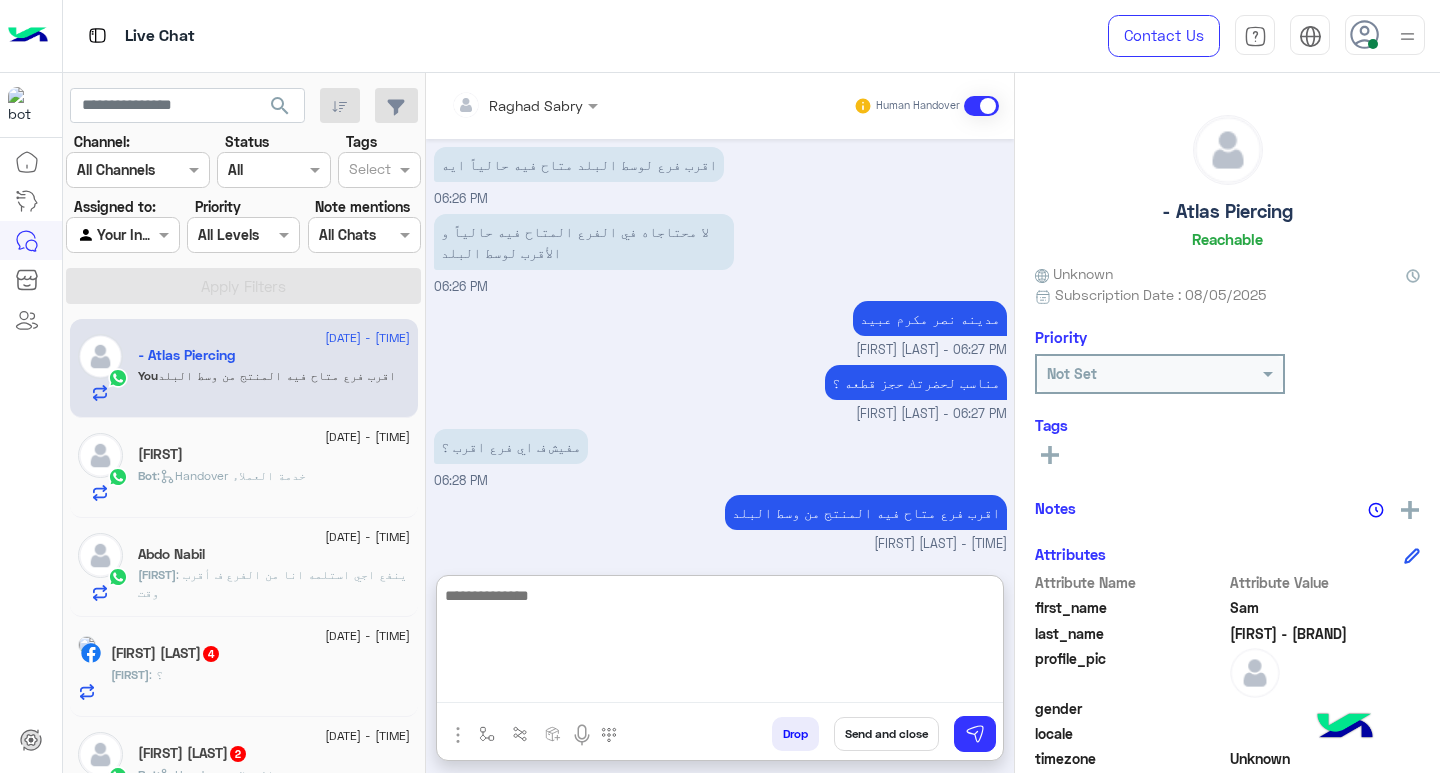 scroll, scrollTop: 1316, scrollLeft: 0, axis: vertical 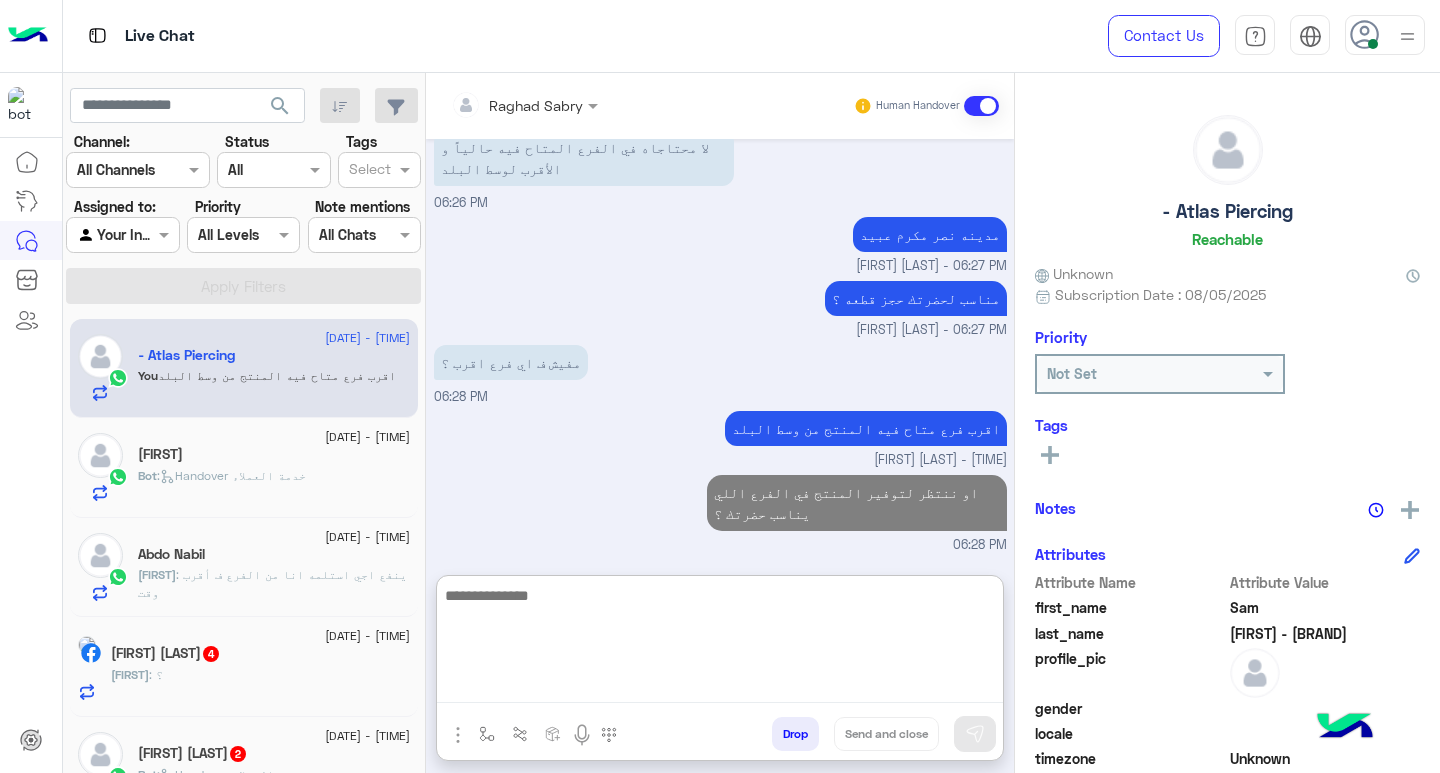 click on ":   Handover خدمة العملاء" 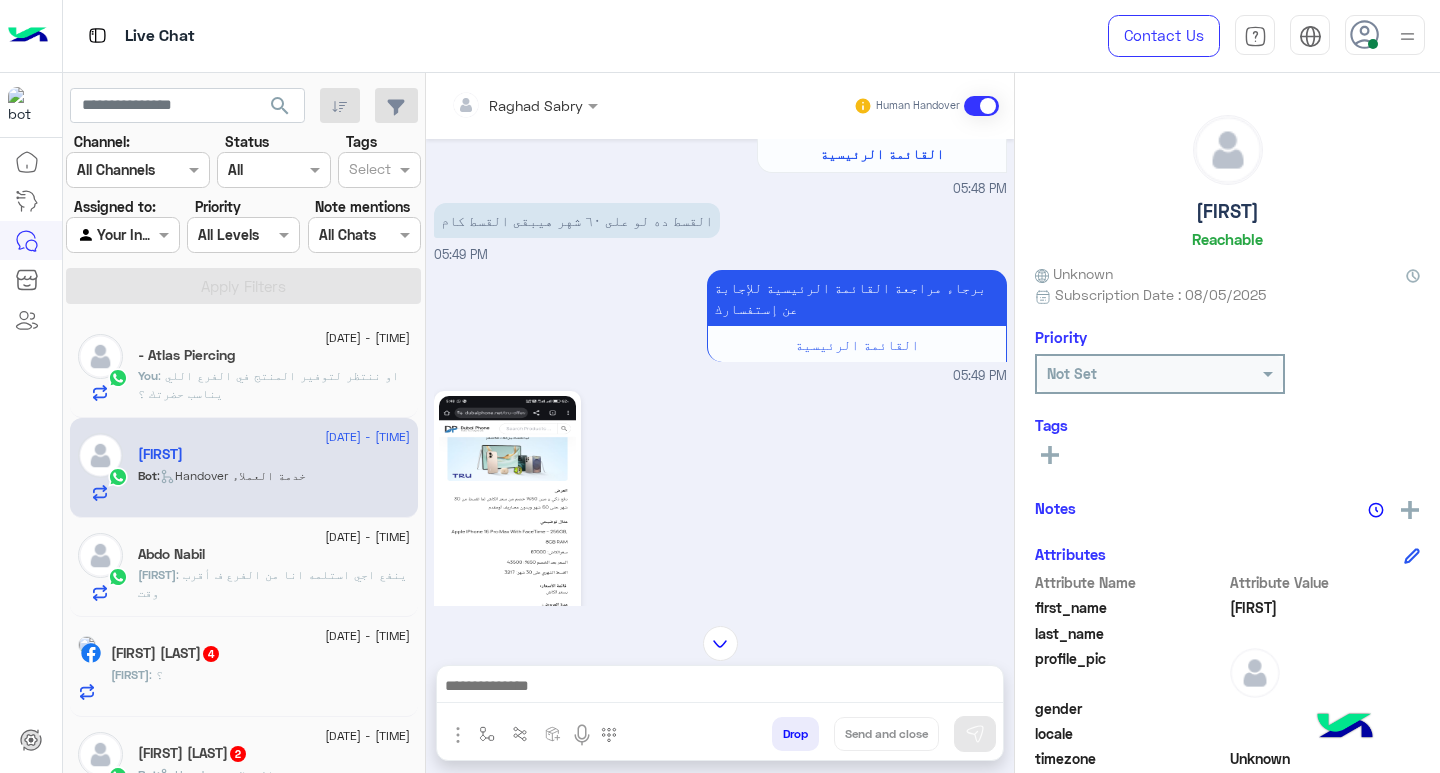 scroll, scrollTop: 265, scrollLeft: 0, axis: vertical 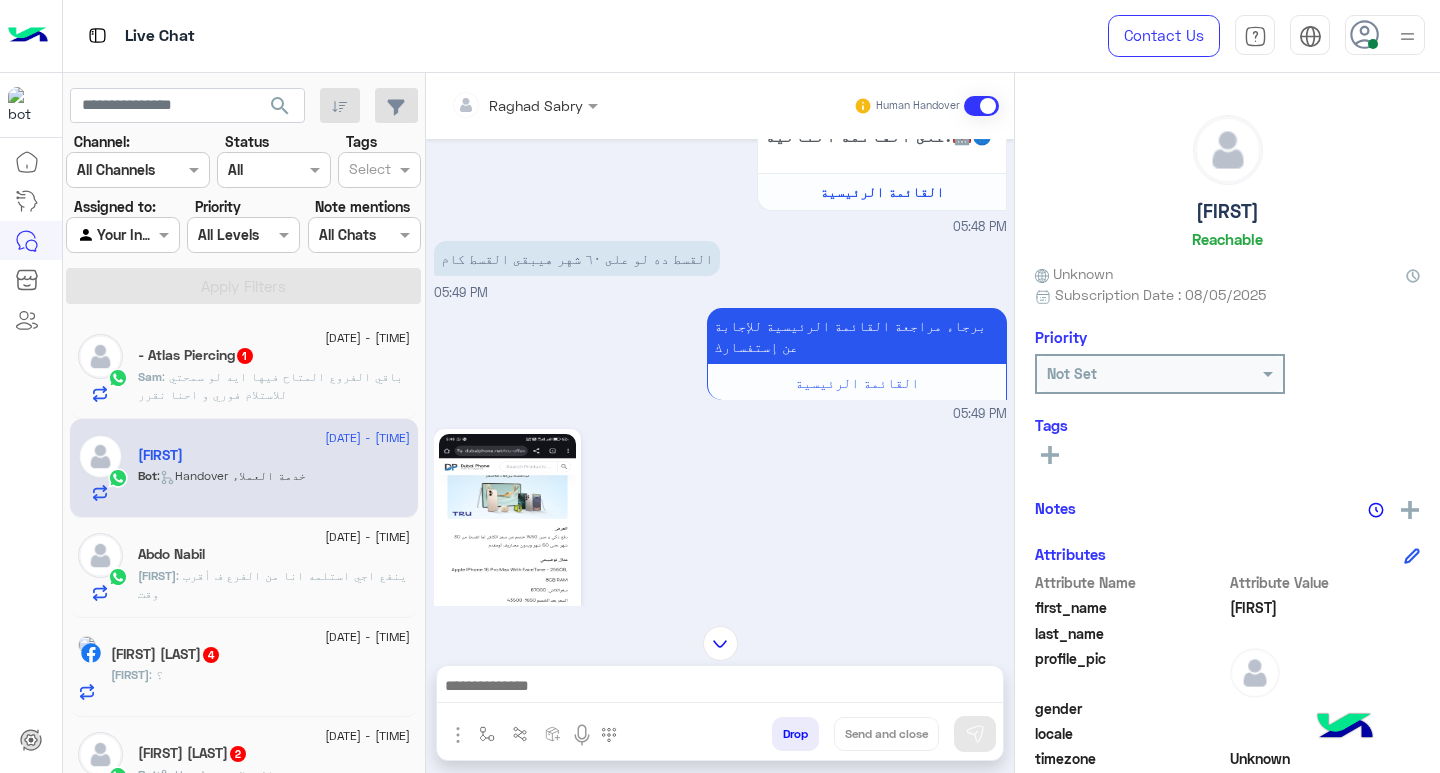 click on "Sam Imran - Atlas Piercing  1" 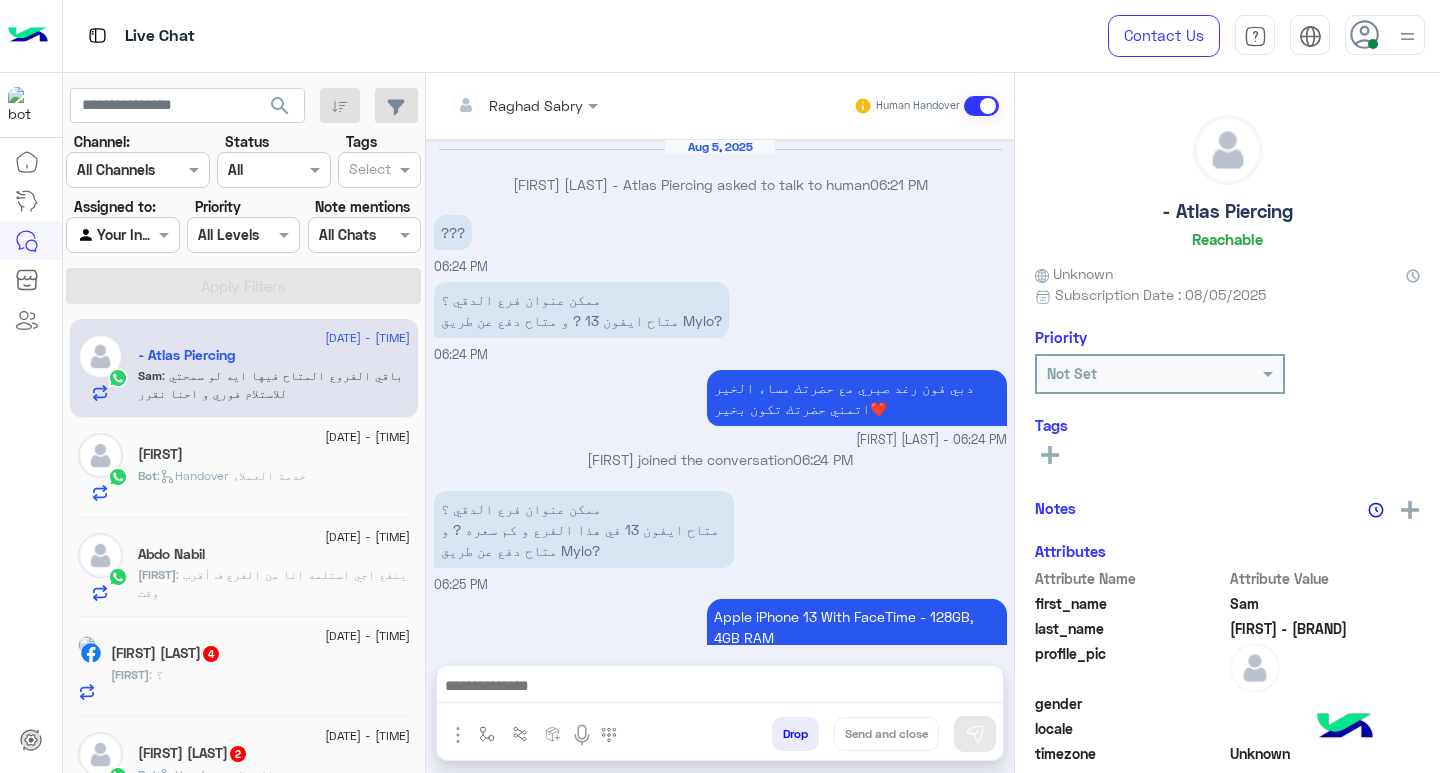 scroll, scrollTop: 1067, scrollLeft: 0, axis: vertical 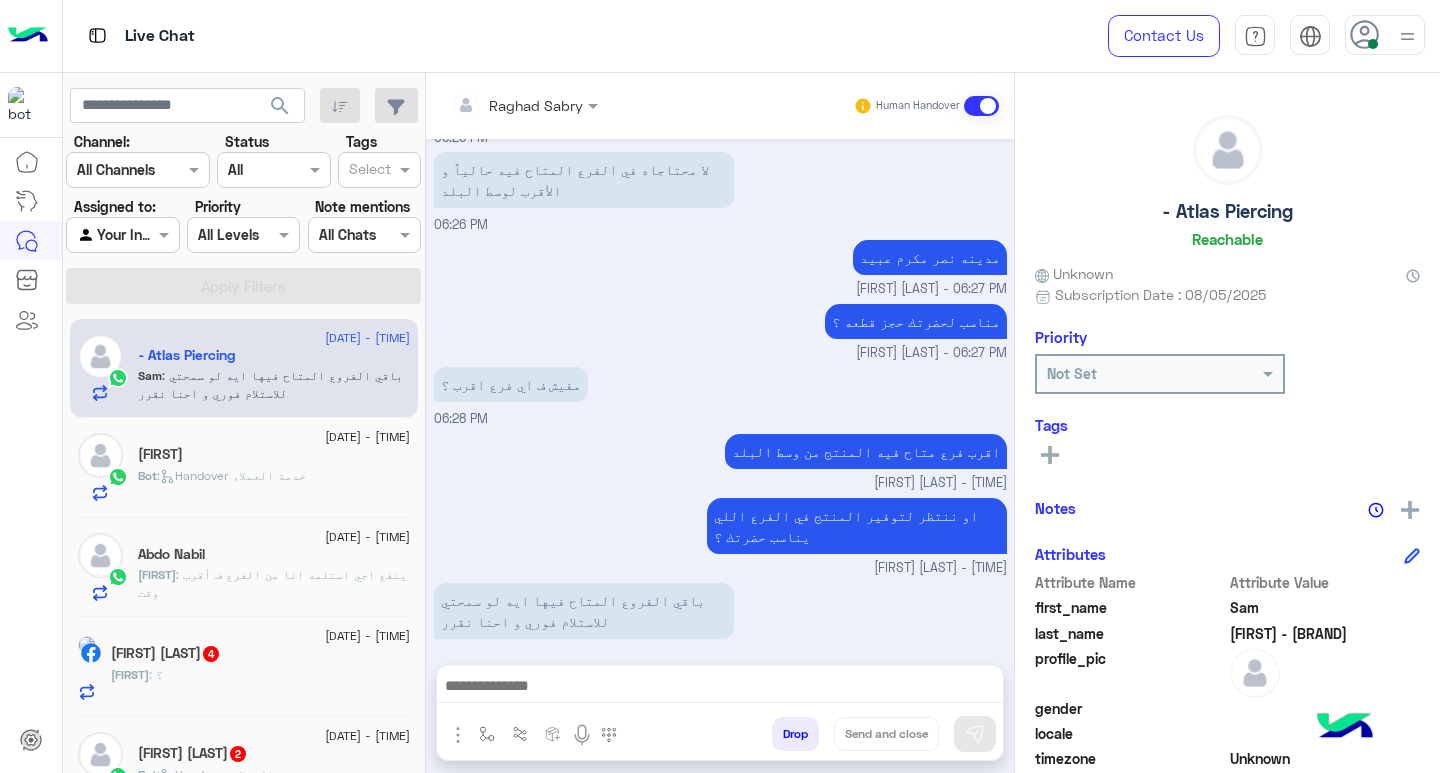click at bounding box center [720, 688] 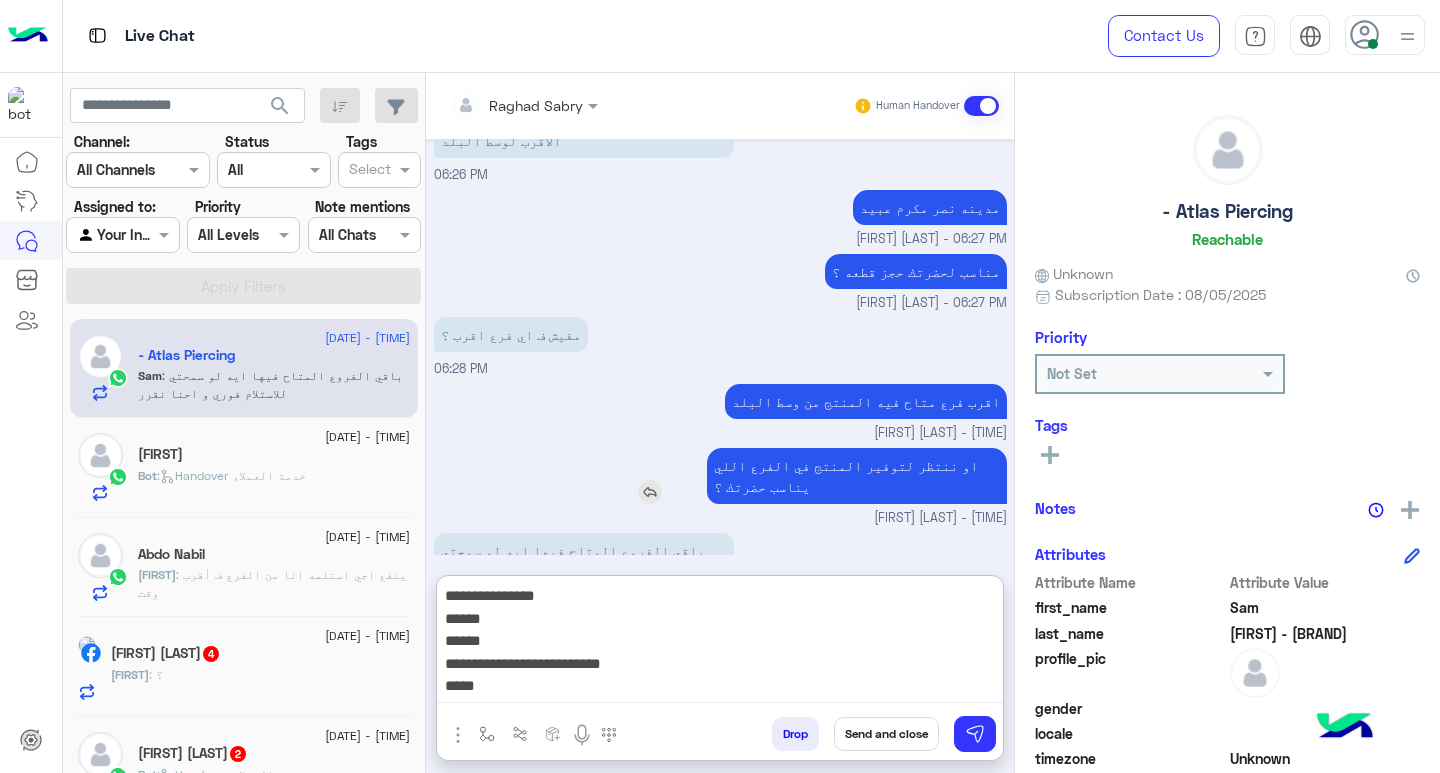scroll, scrollTop: 1156, scrollLeft: 0, axis: vertical 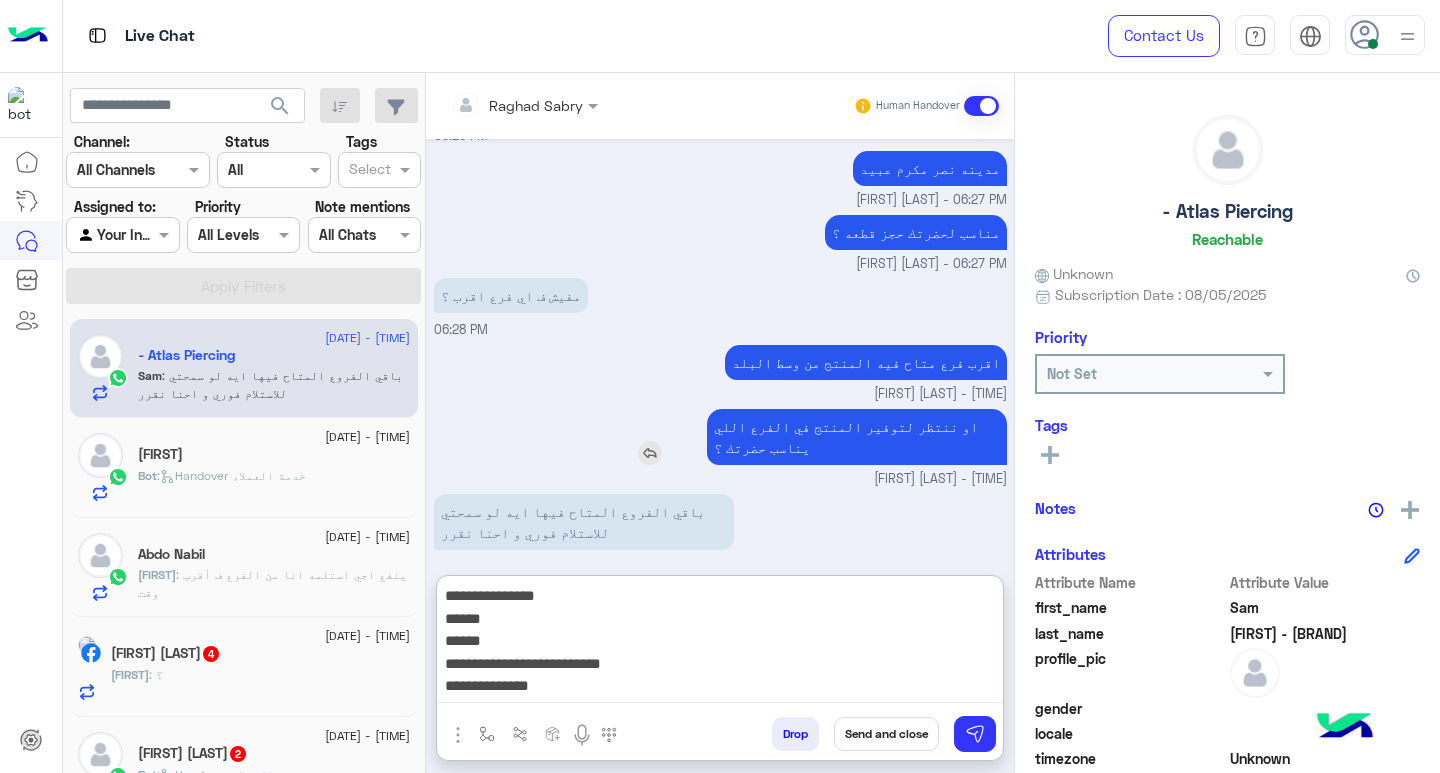 type on "**********" 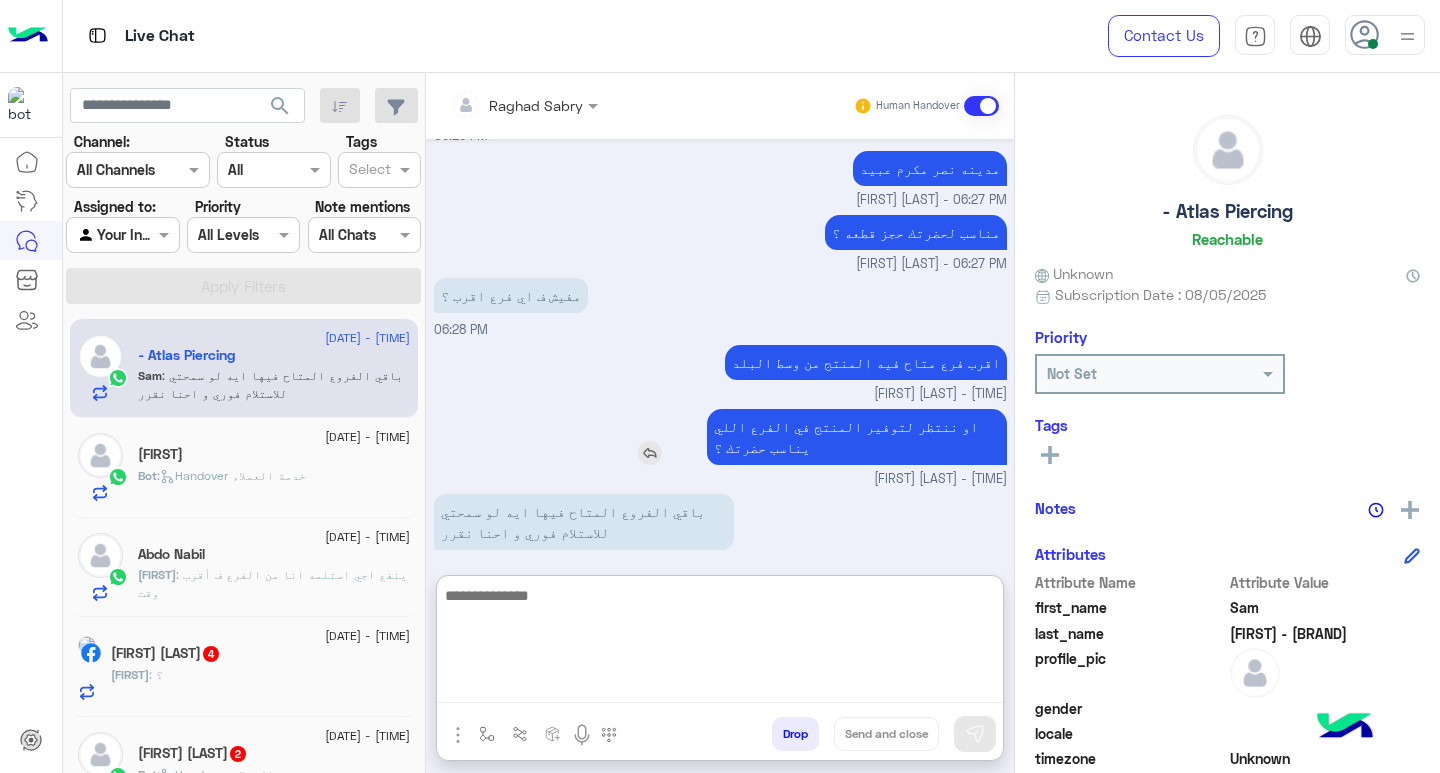scroll, scrollTop: 1305, scrollLeft: 0, axis: vertical 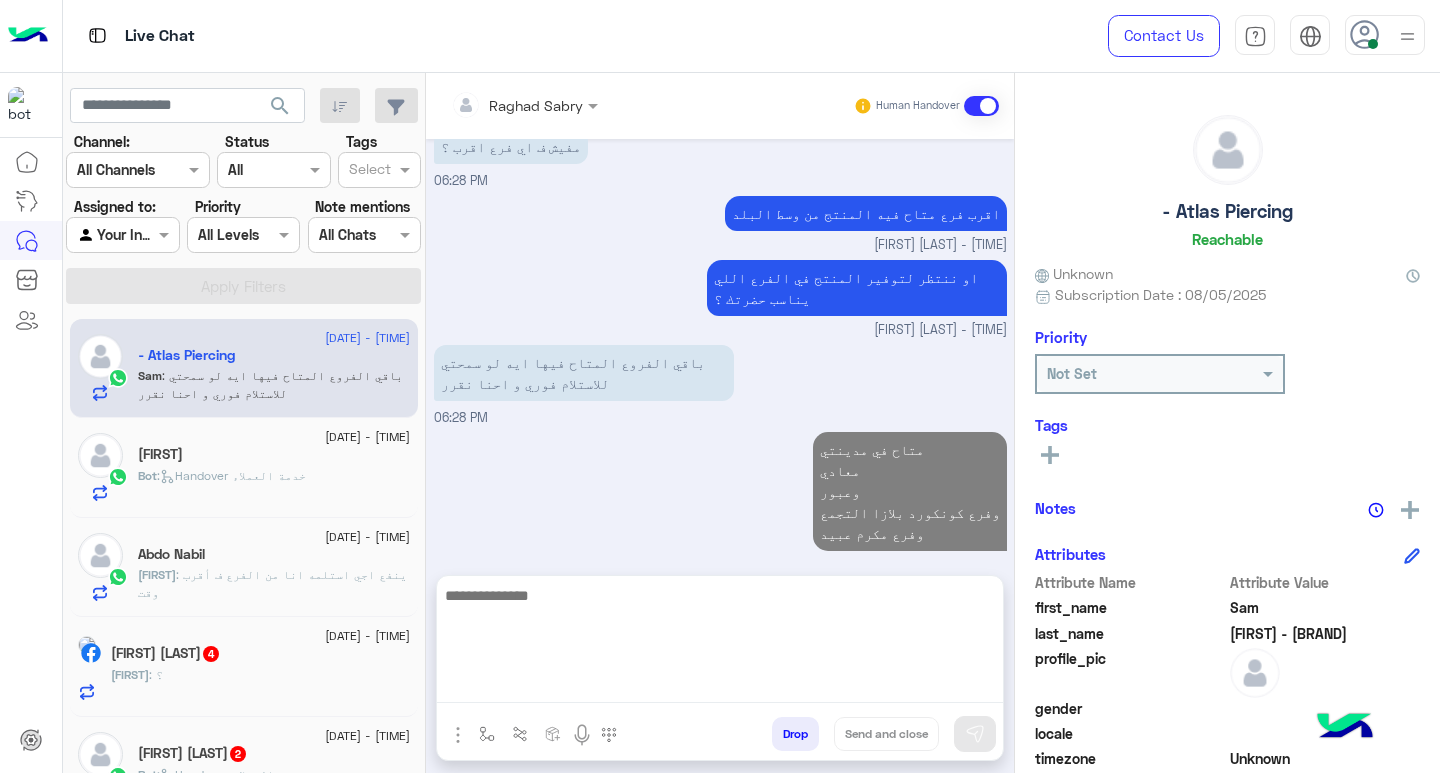 click on ":   Handover خدمة العملاء" 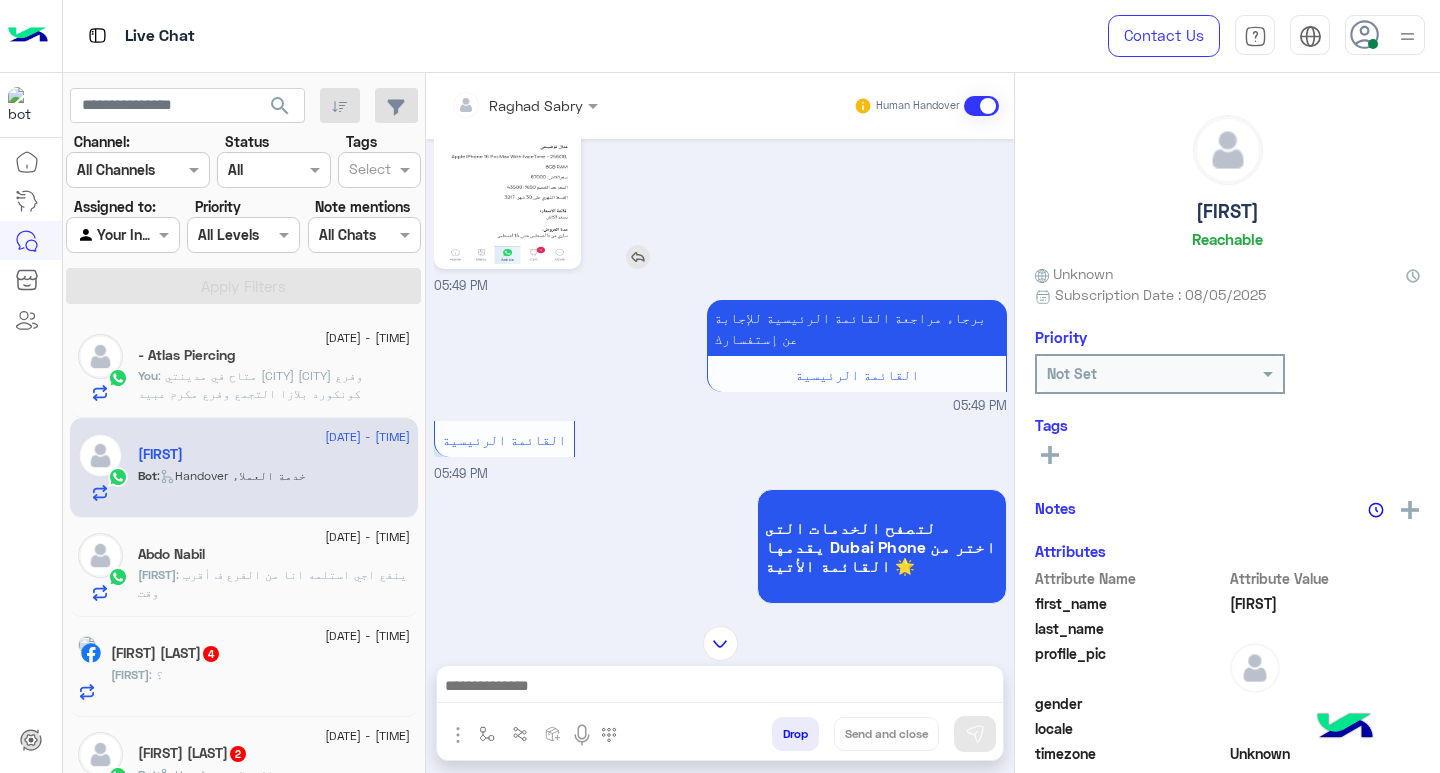 scroll, scrollTop: 499, scrollLeft: 0, axis: vertical 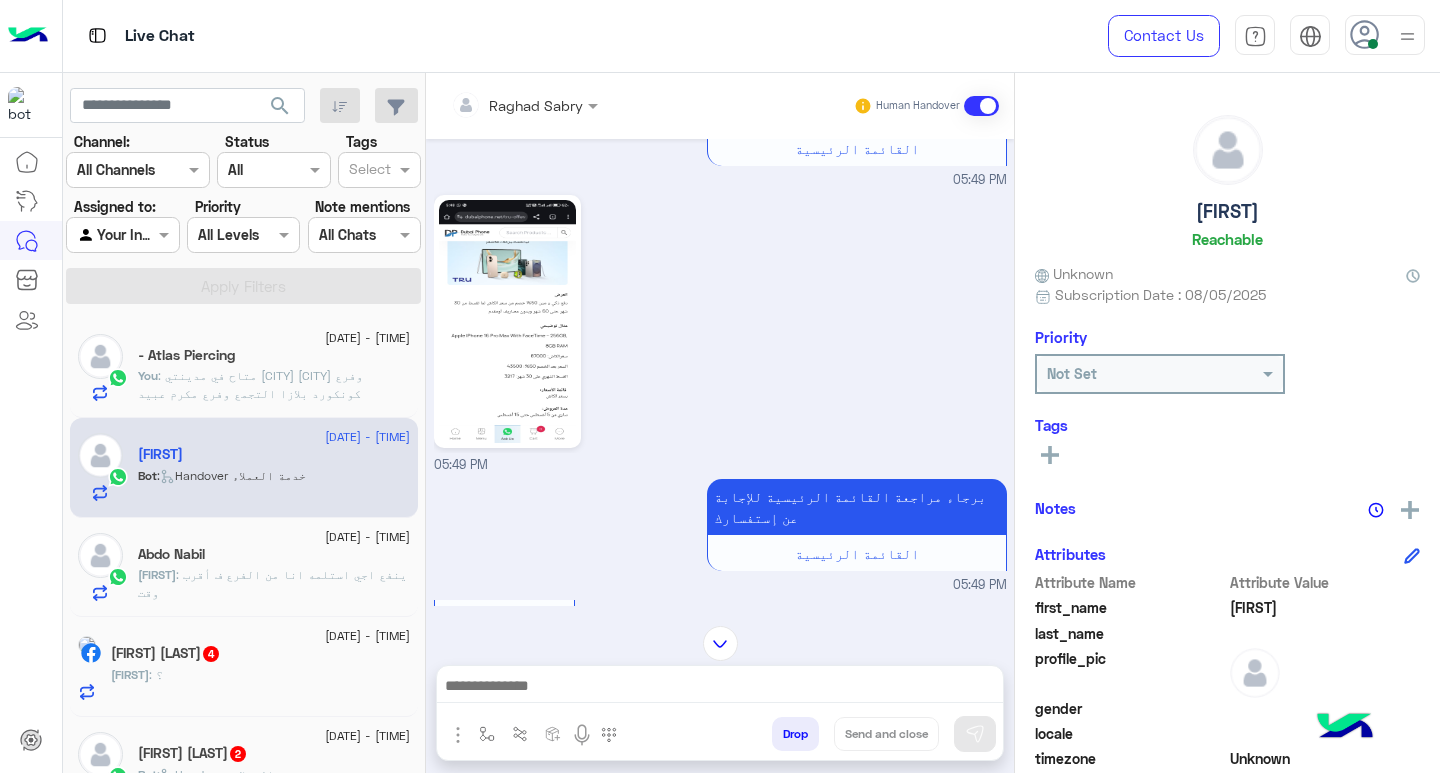 click on "Amal Anwar  4" 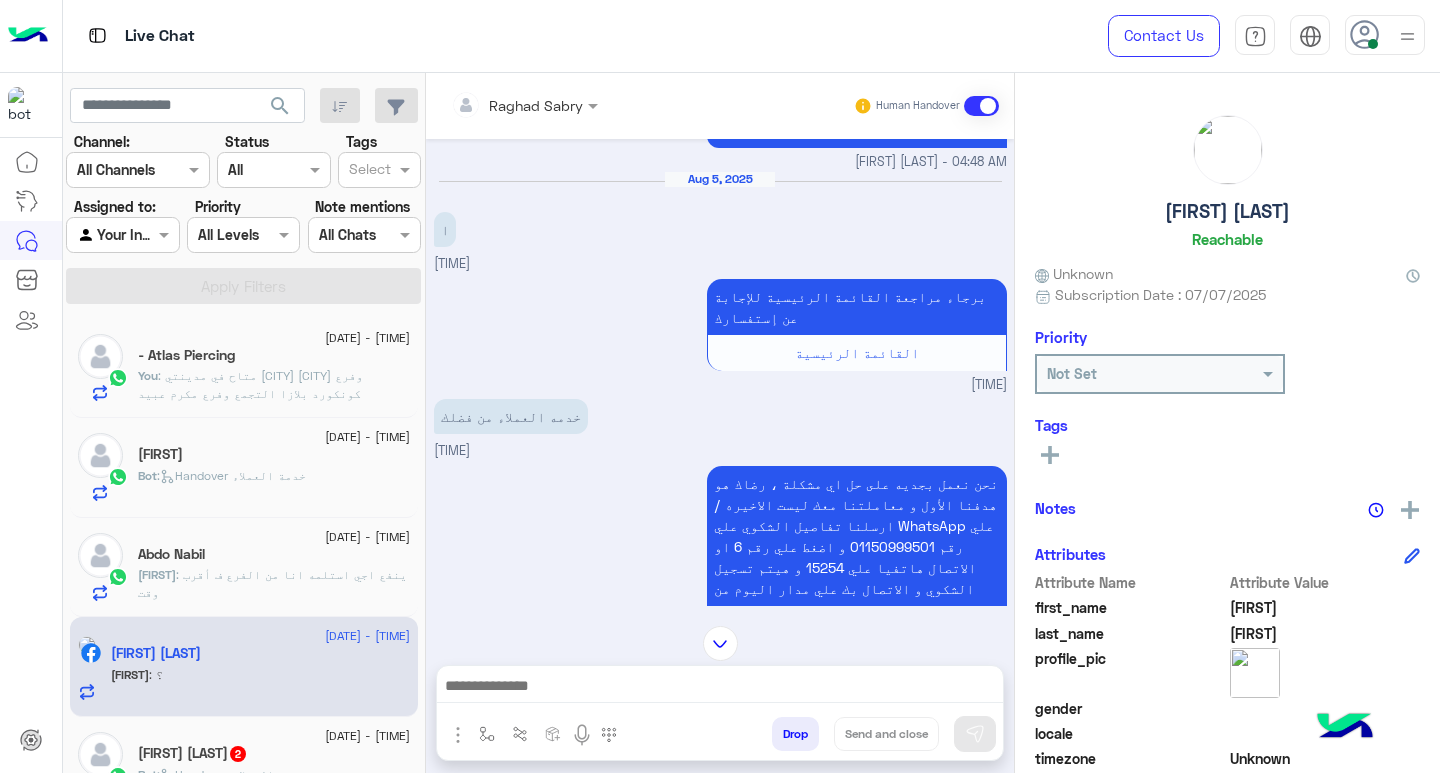 scroll, scrollTop: 1308, scrollLeft: 0, axis: vertical 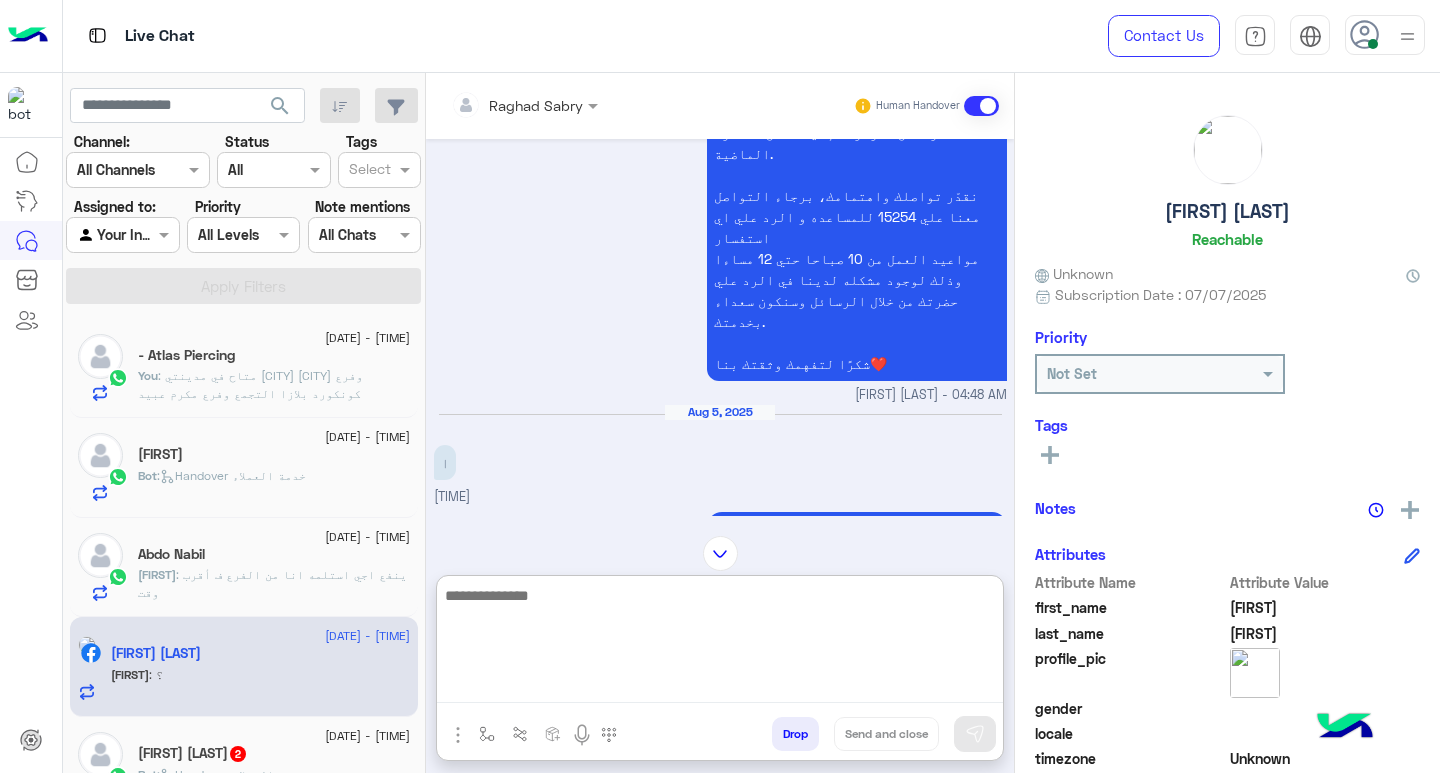 paste on "**********" 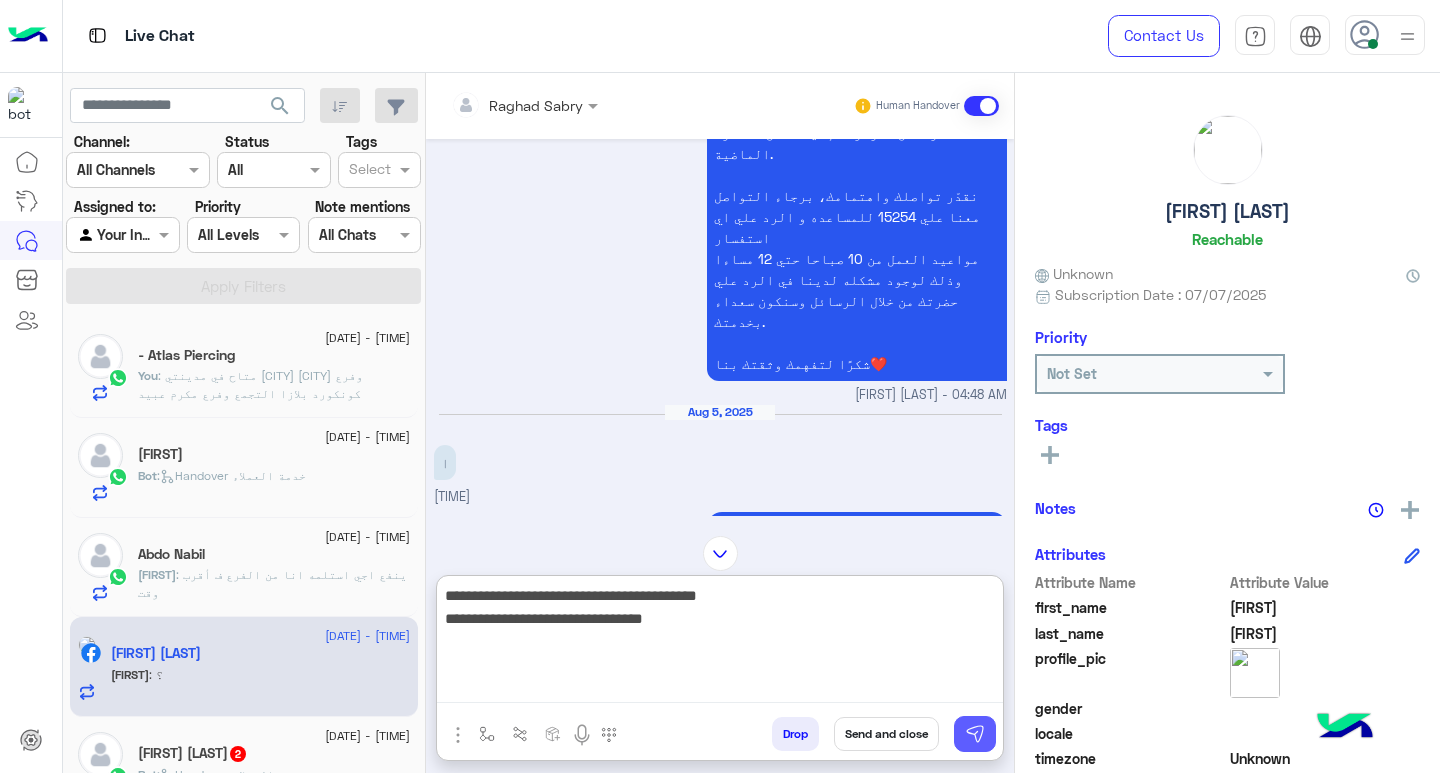 type on "**********" 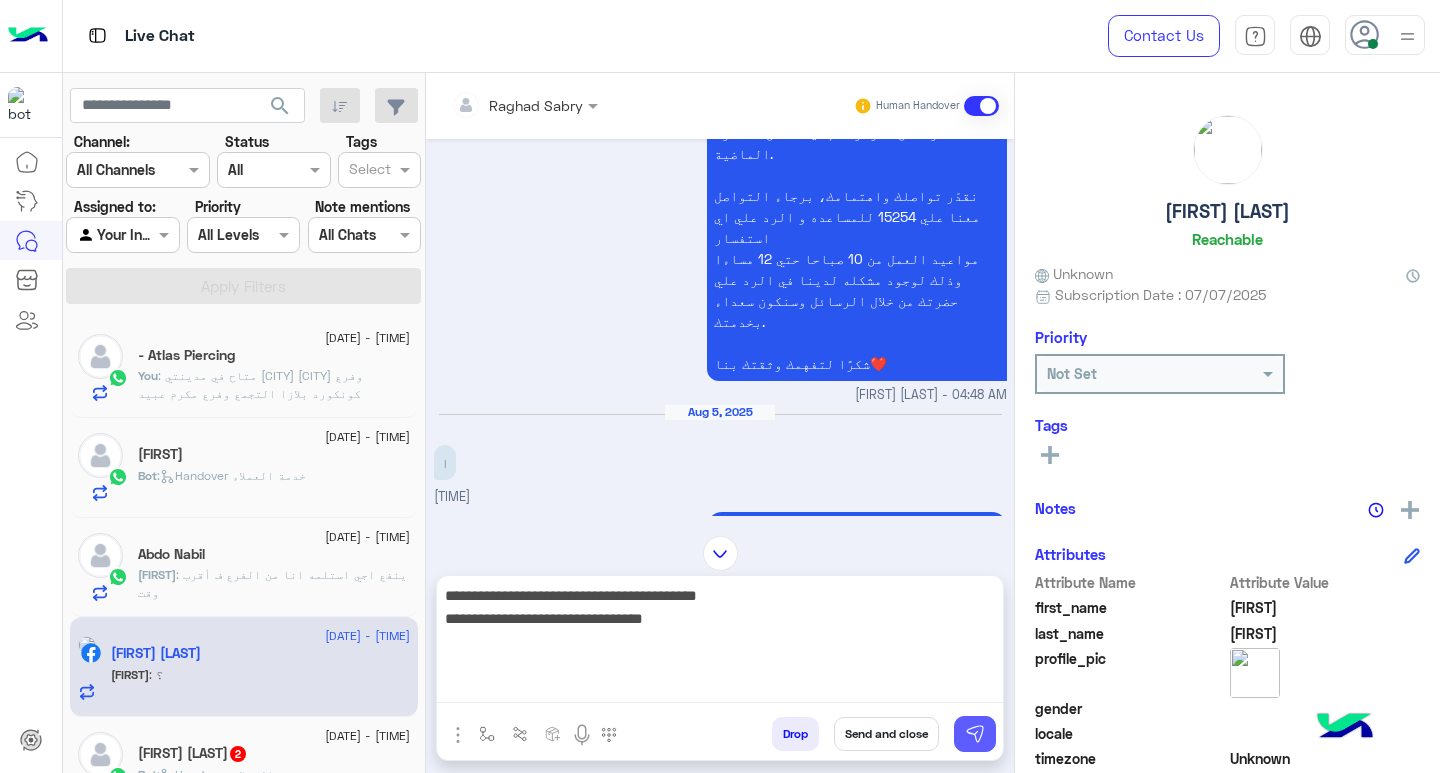 click at bounding box center (975, 734) 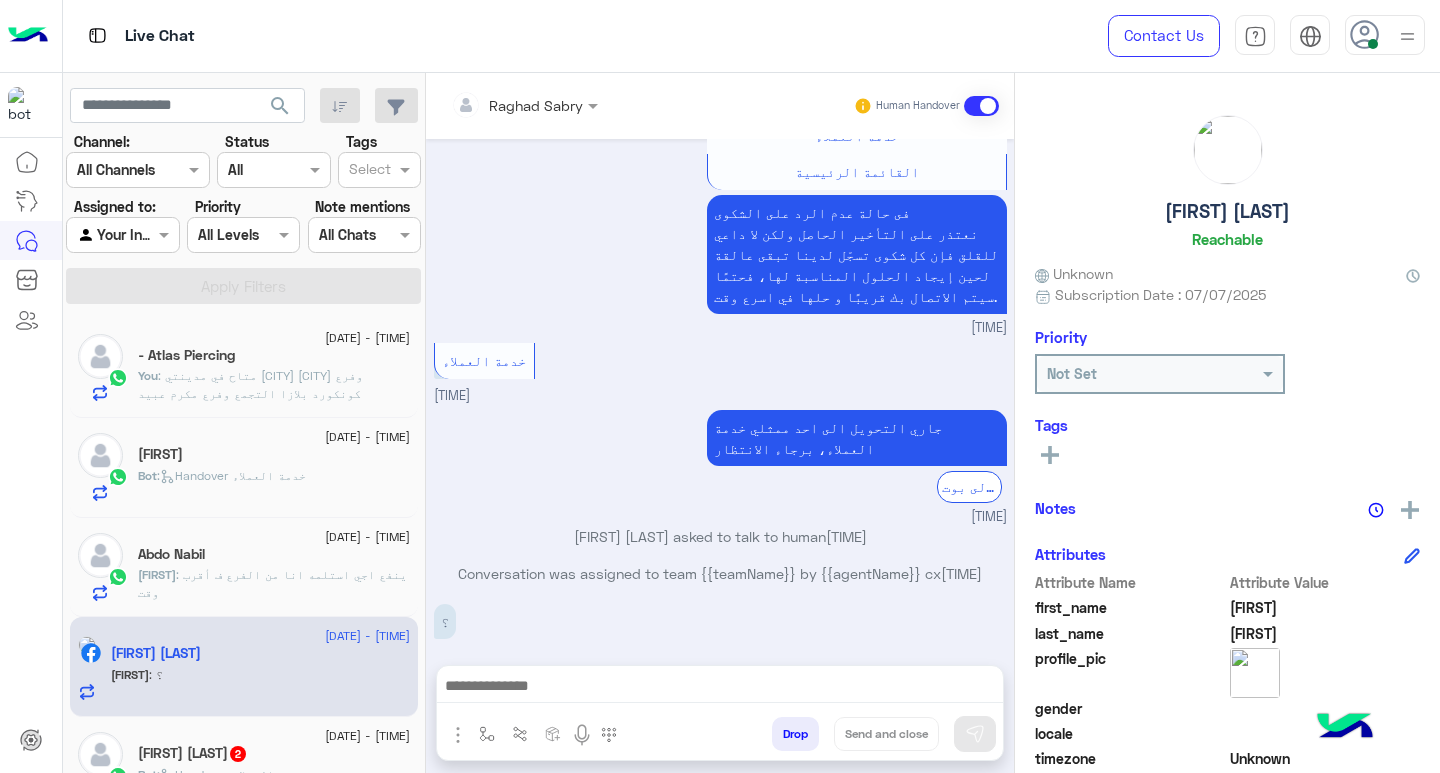 scroll, scrollTop: 2129, scrollLeft: 0, axis: vertical 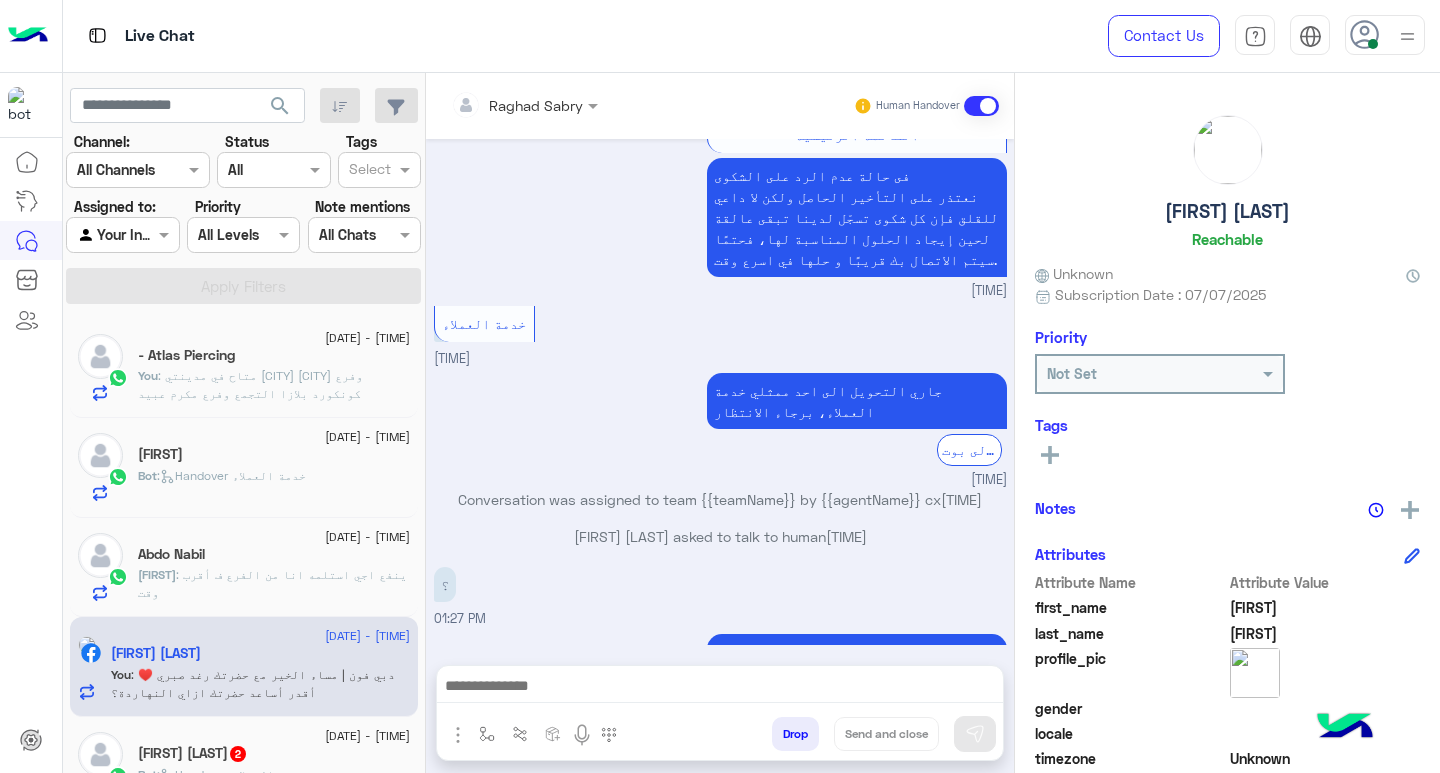 click on ": ينفع اجي استلمه انا من الفرع ف أقرب وقت" 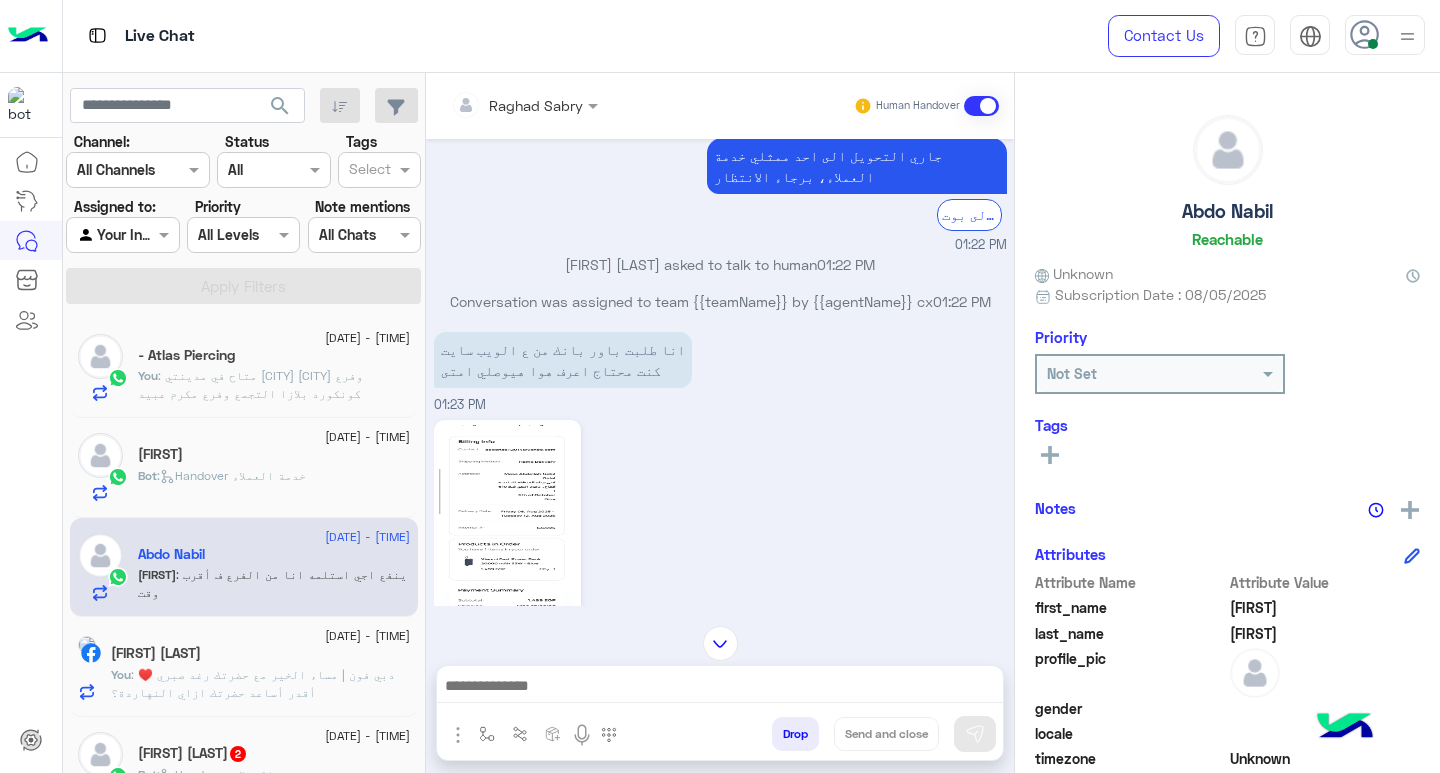 scroll, scrollTop: 605, scrollLeft: 0, axis: vertical 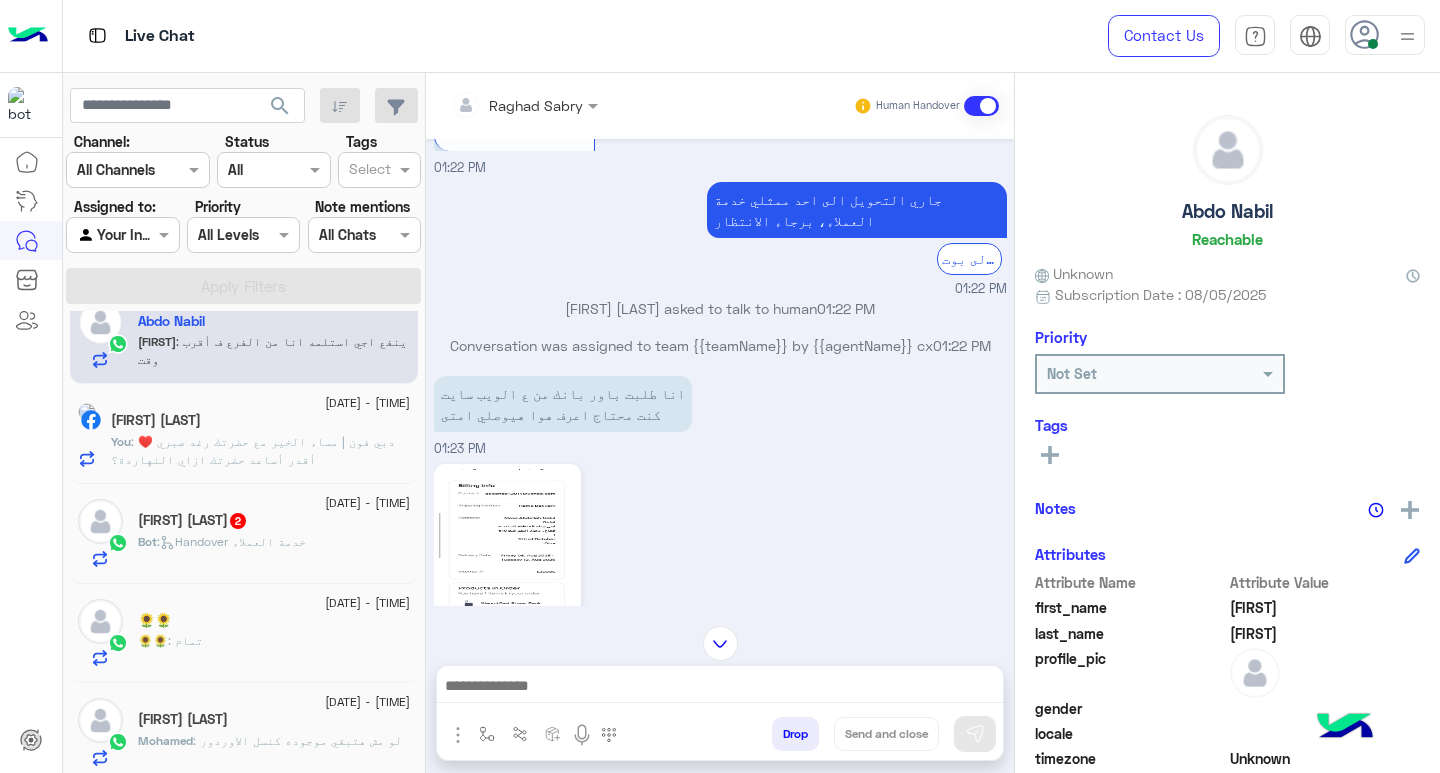 click on "KHALID RAMADAN 1  2" 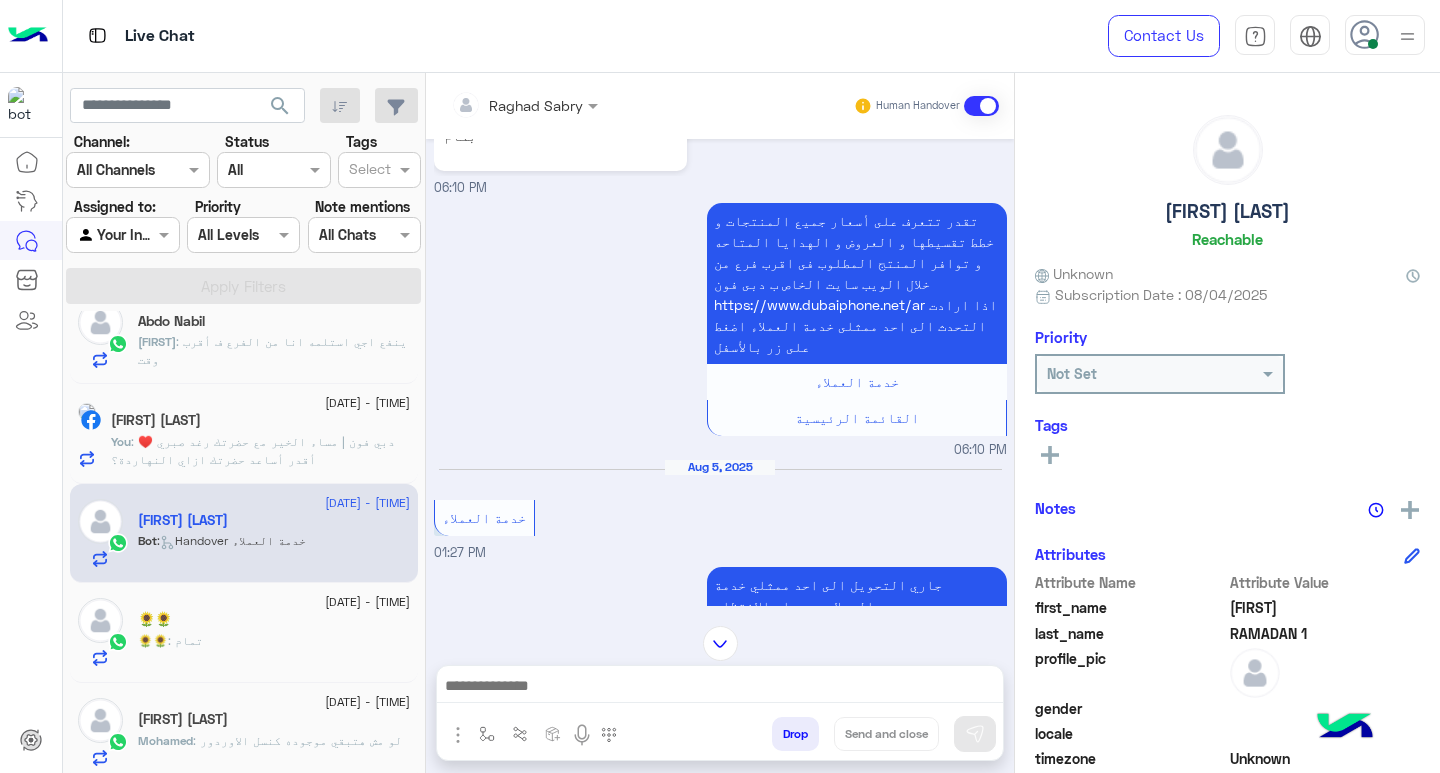 scroll, scrollTop: 423, scrollLeft: 0, axis: vertical 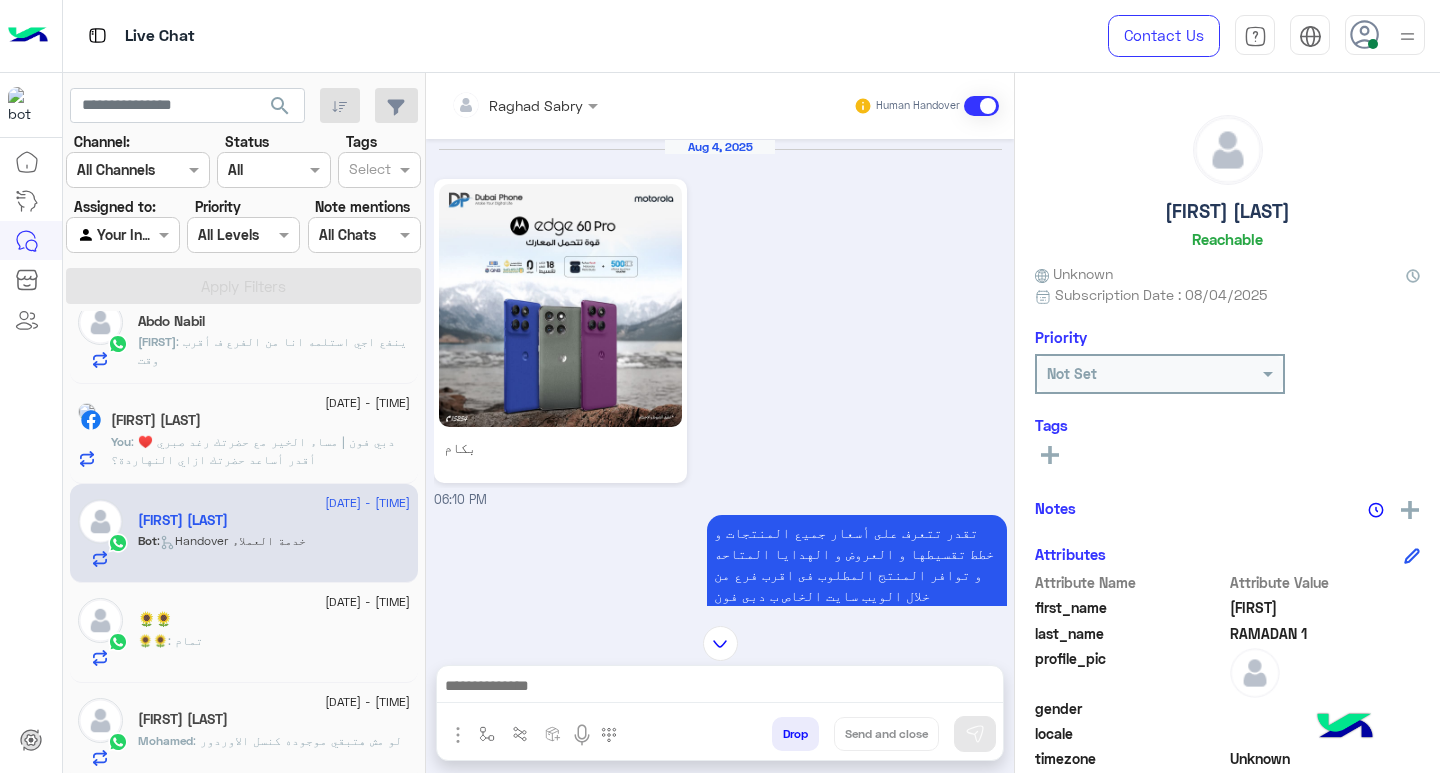 drag, startPoint x: 773, startPoint y: 724, endPoint x: 661, endPoint y: 679, distance: 120.70211 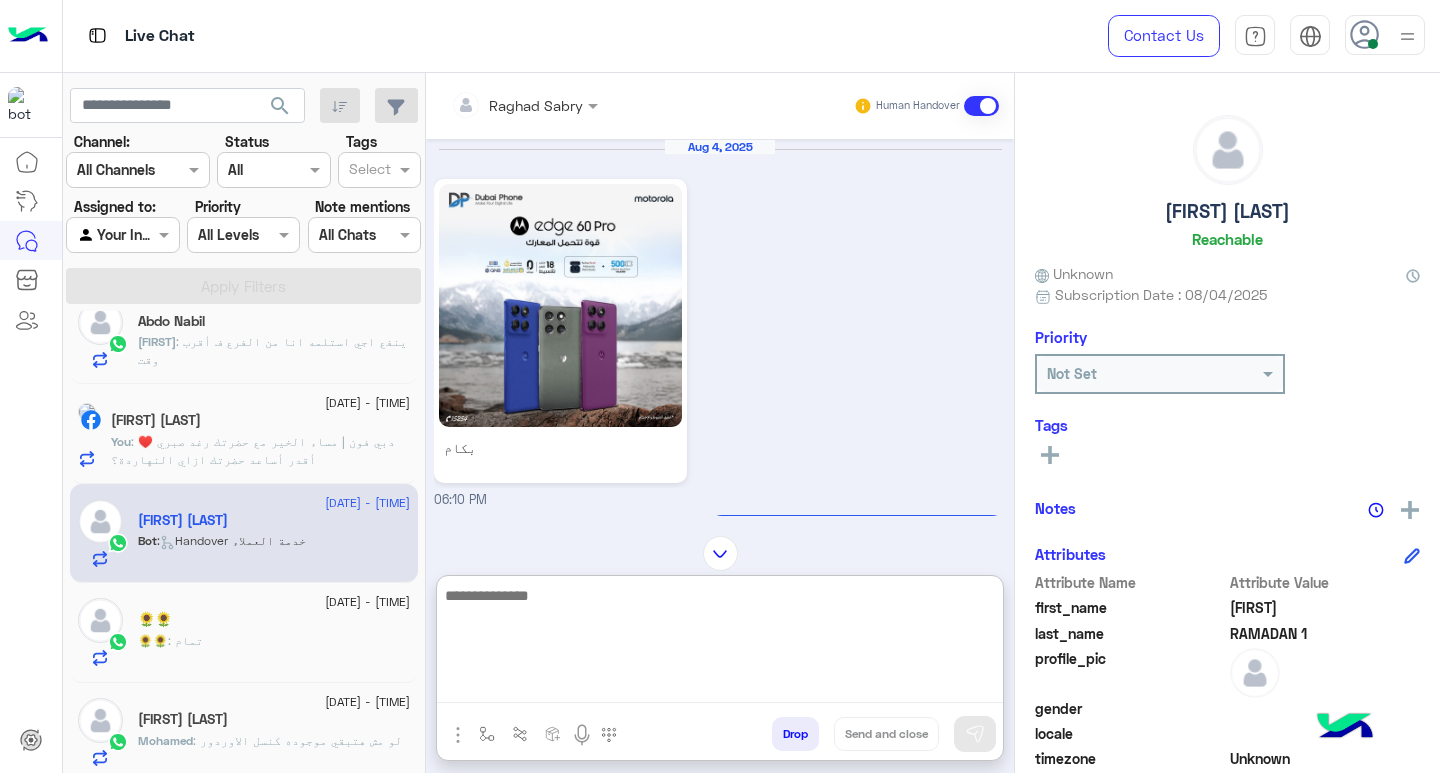 paste on "**********" 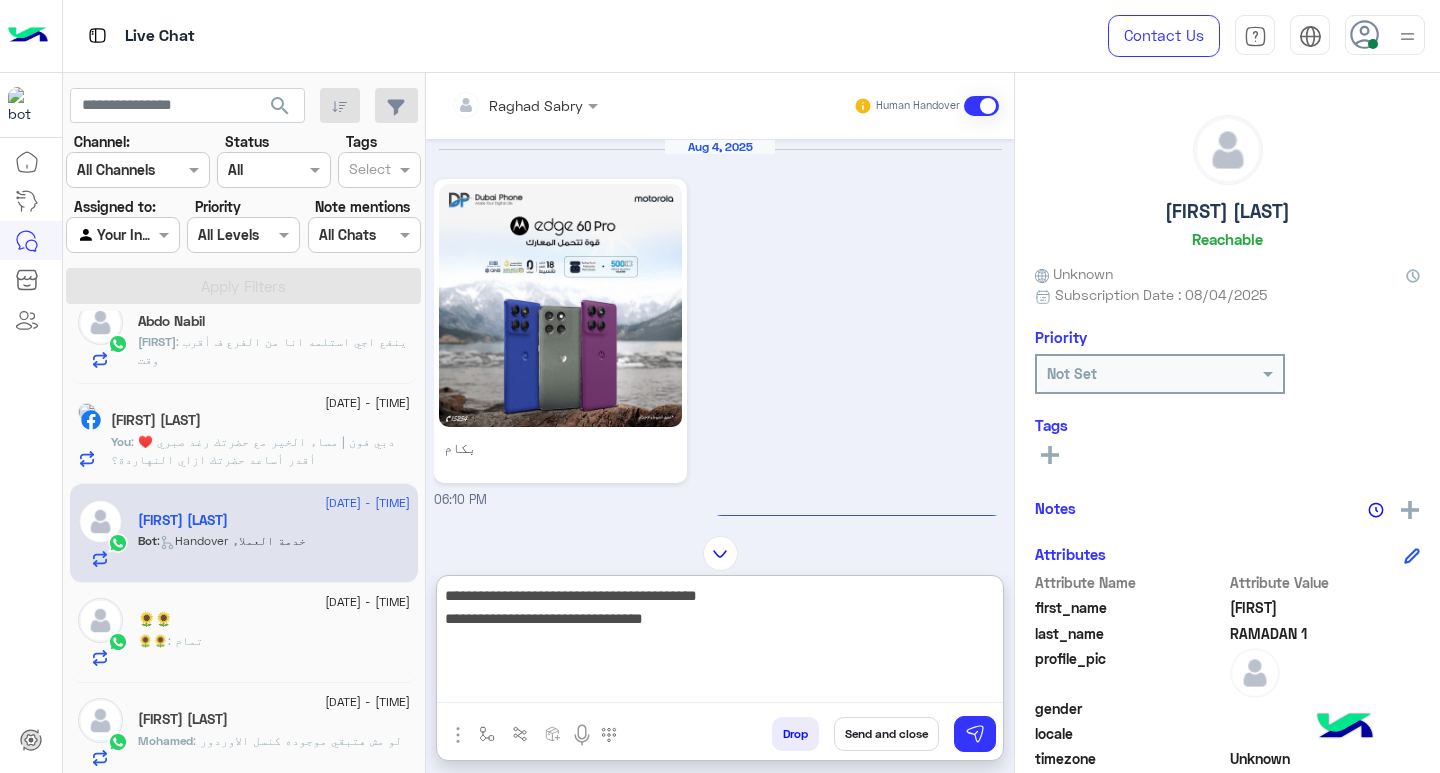 click on "**********" at bounding box center (720, 643) 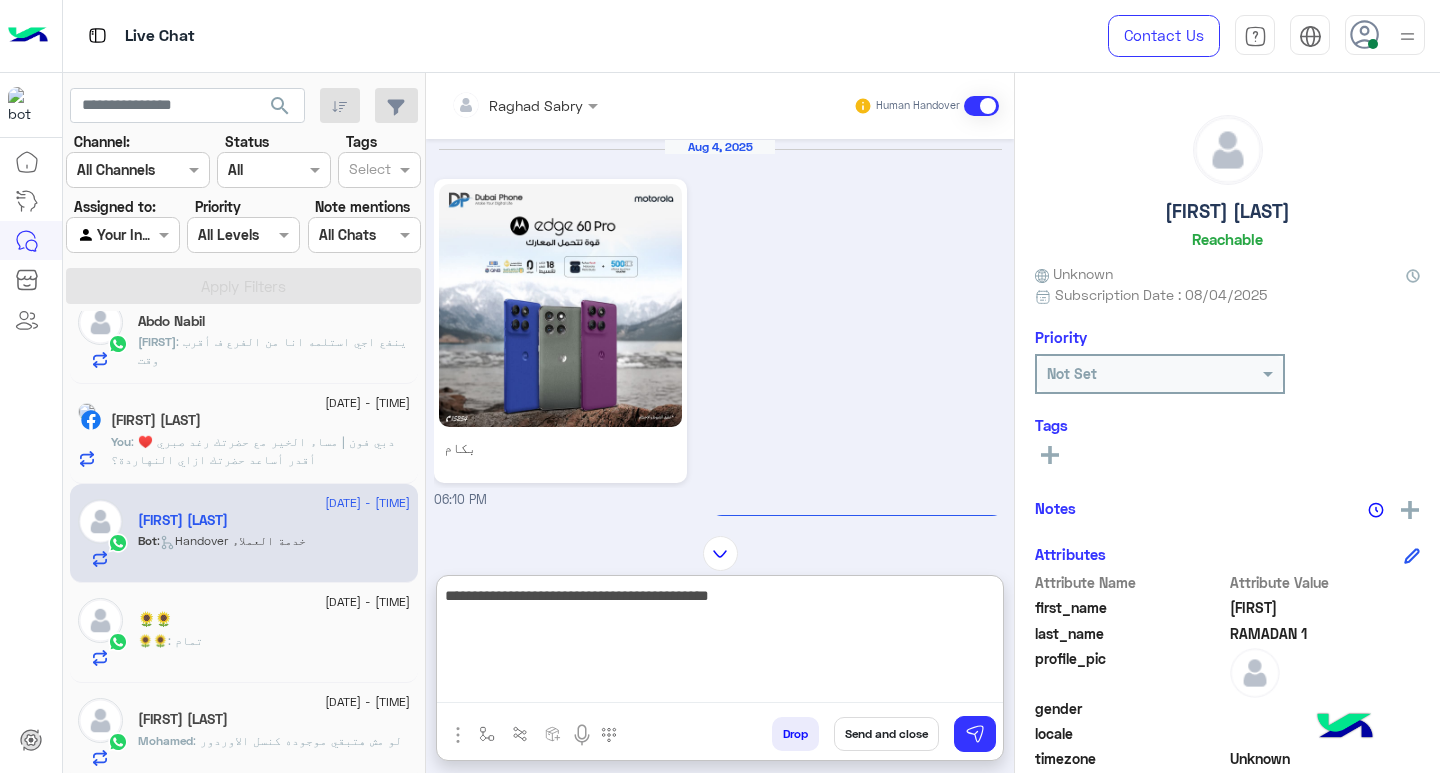 type on "**********" 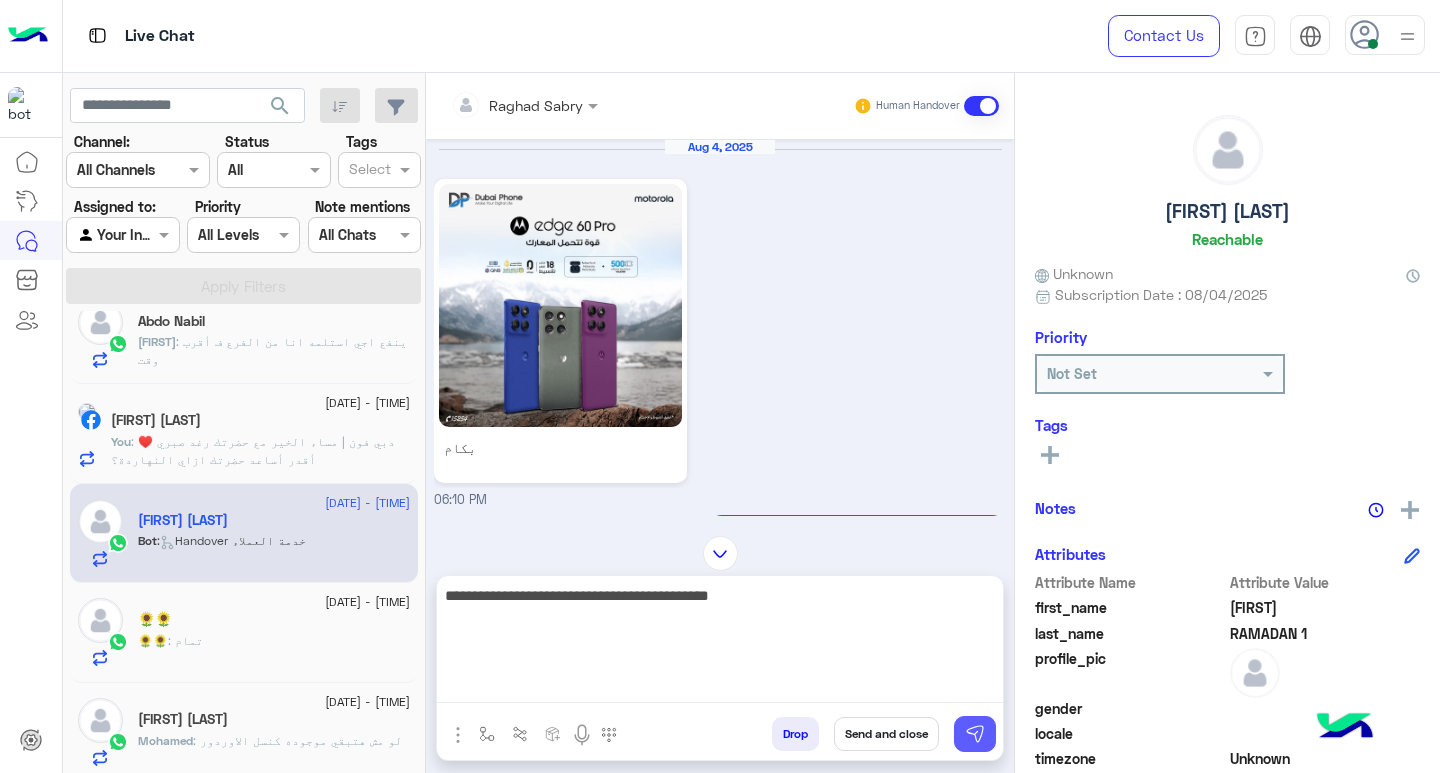 click at bounding box center [975, 734] 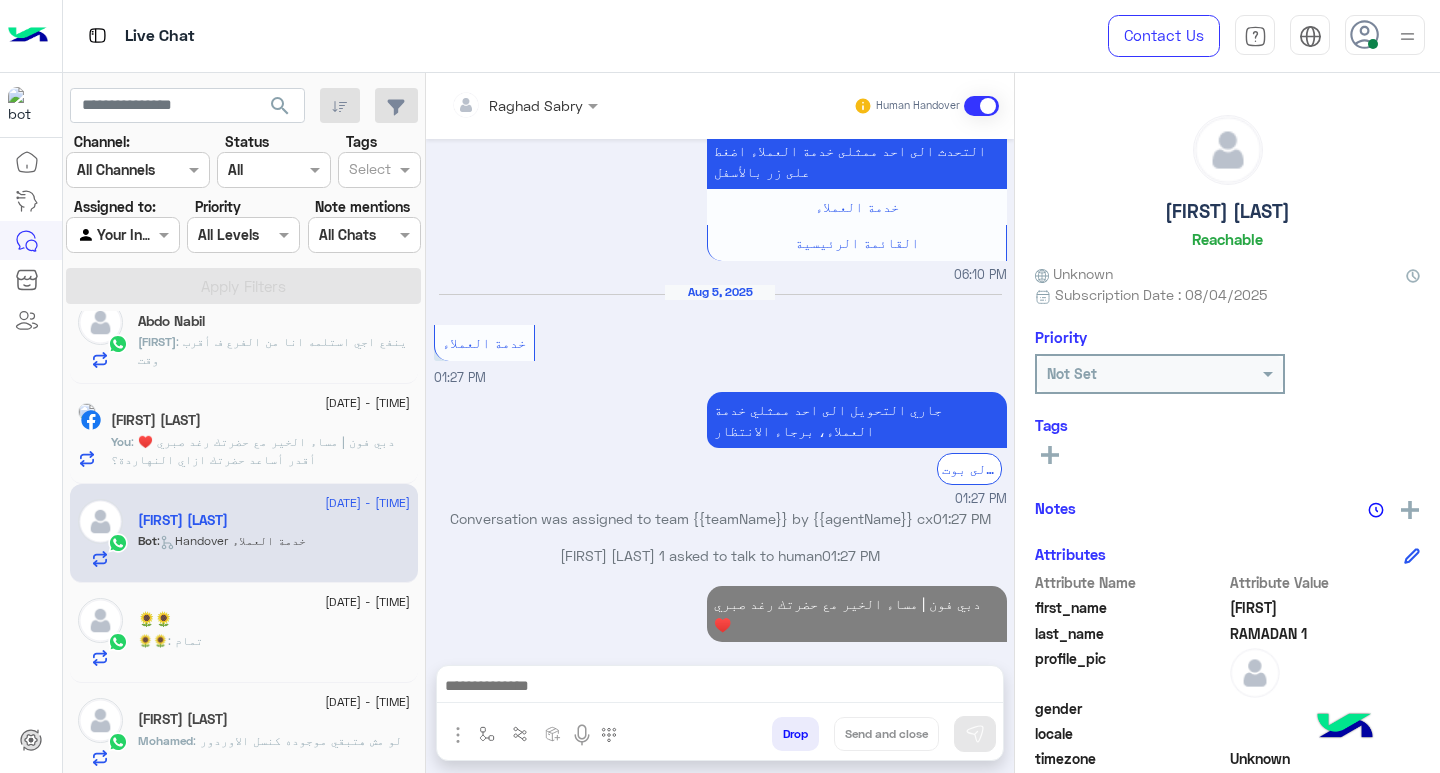 click at bounding box center [720, 688] 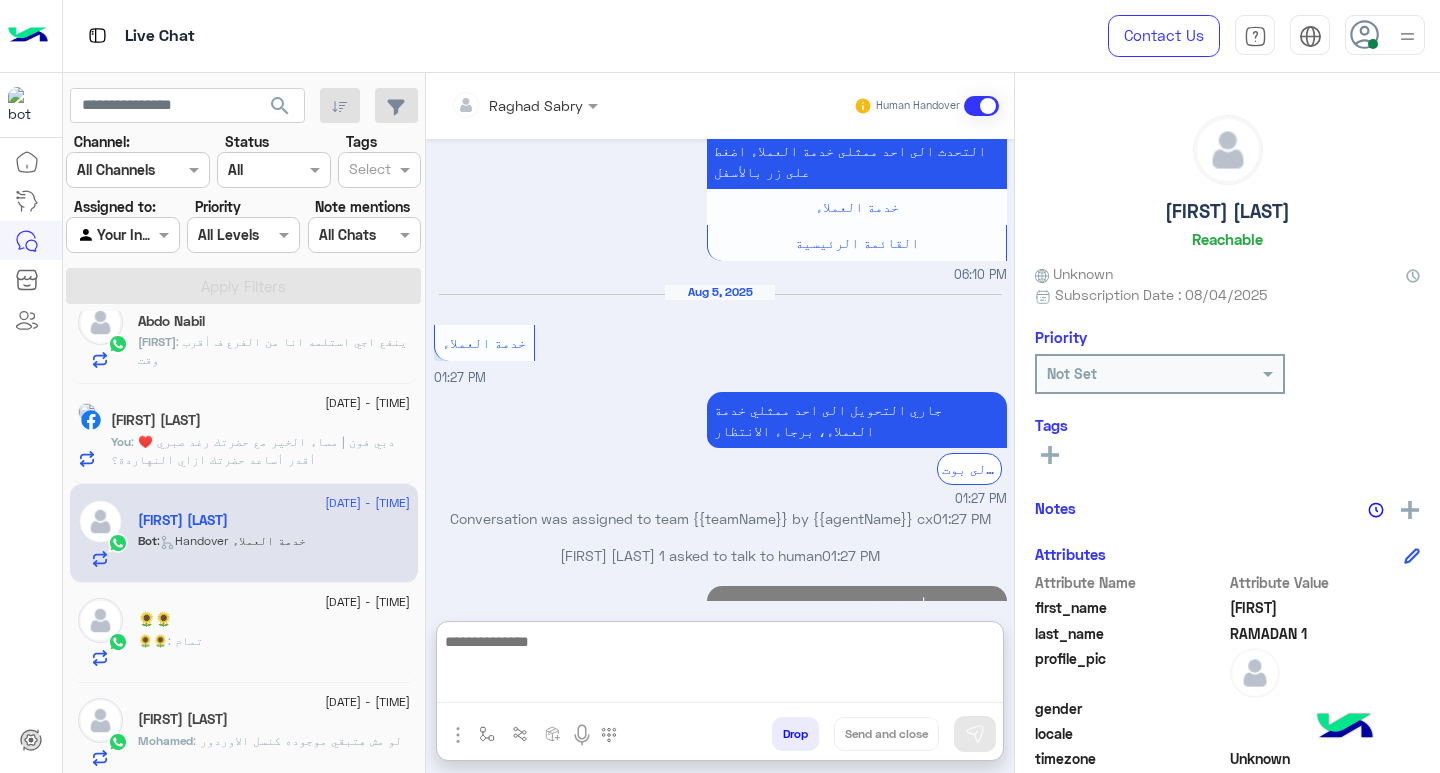 scroll, scrollTop: 531, scrollLeft: 0, axis: vertical 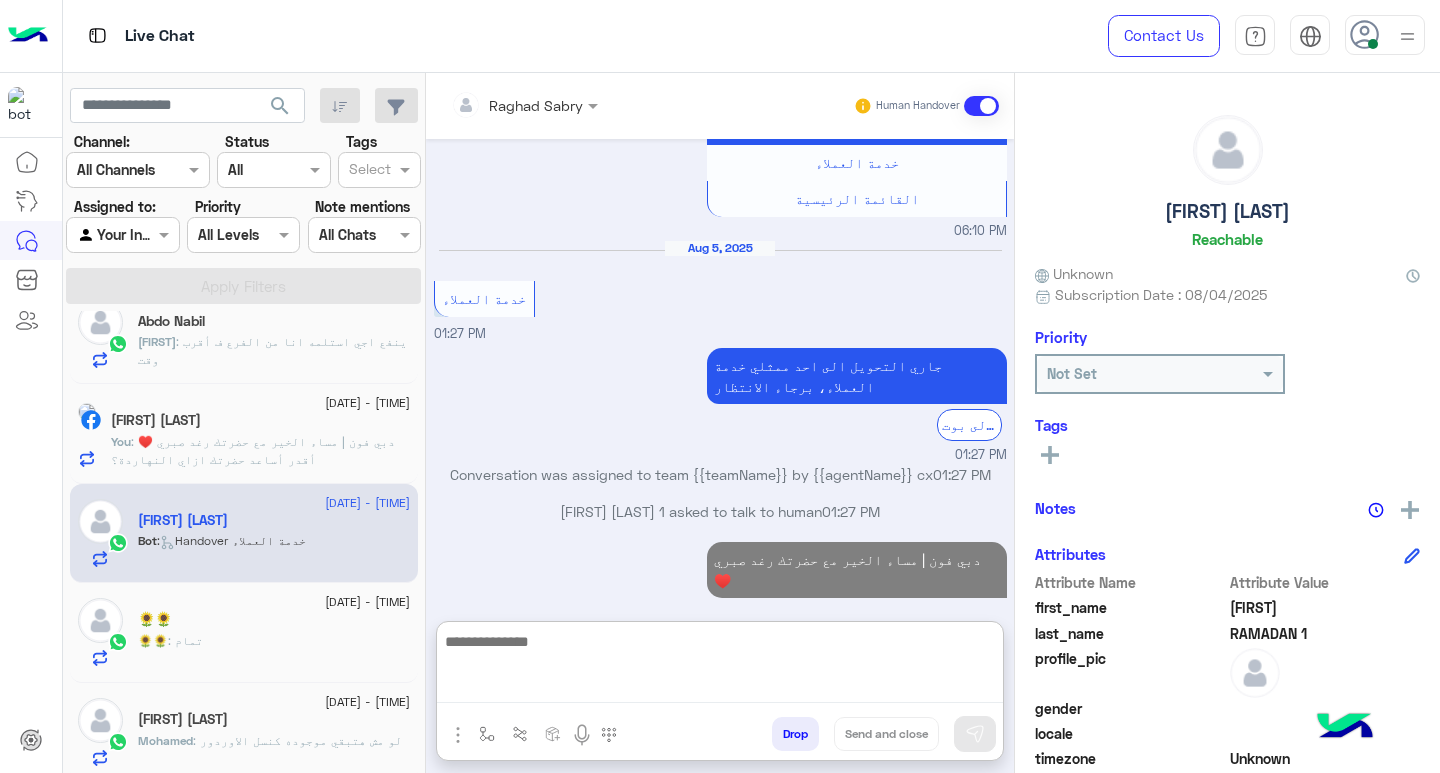 paste on "**********" 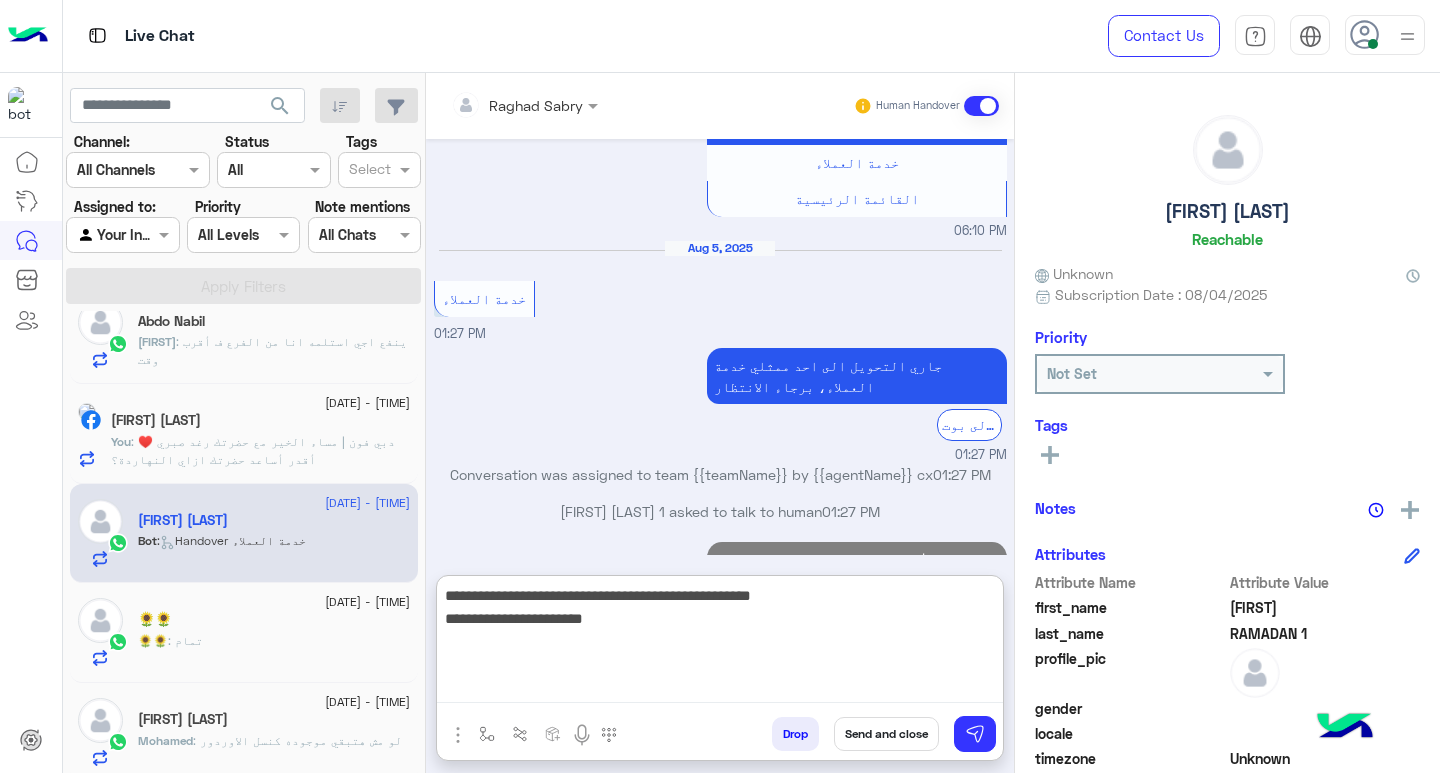 click on "**********" at bounding box center (720, 643) 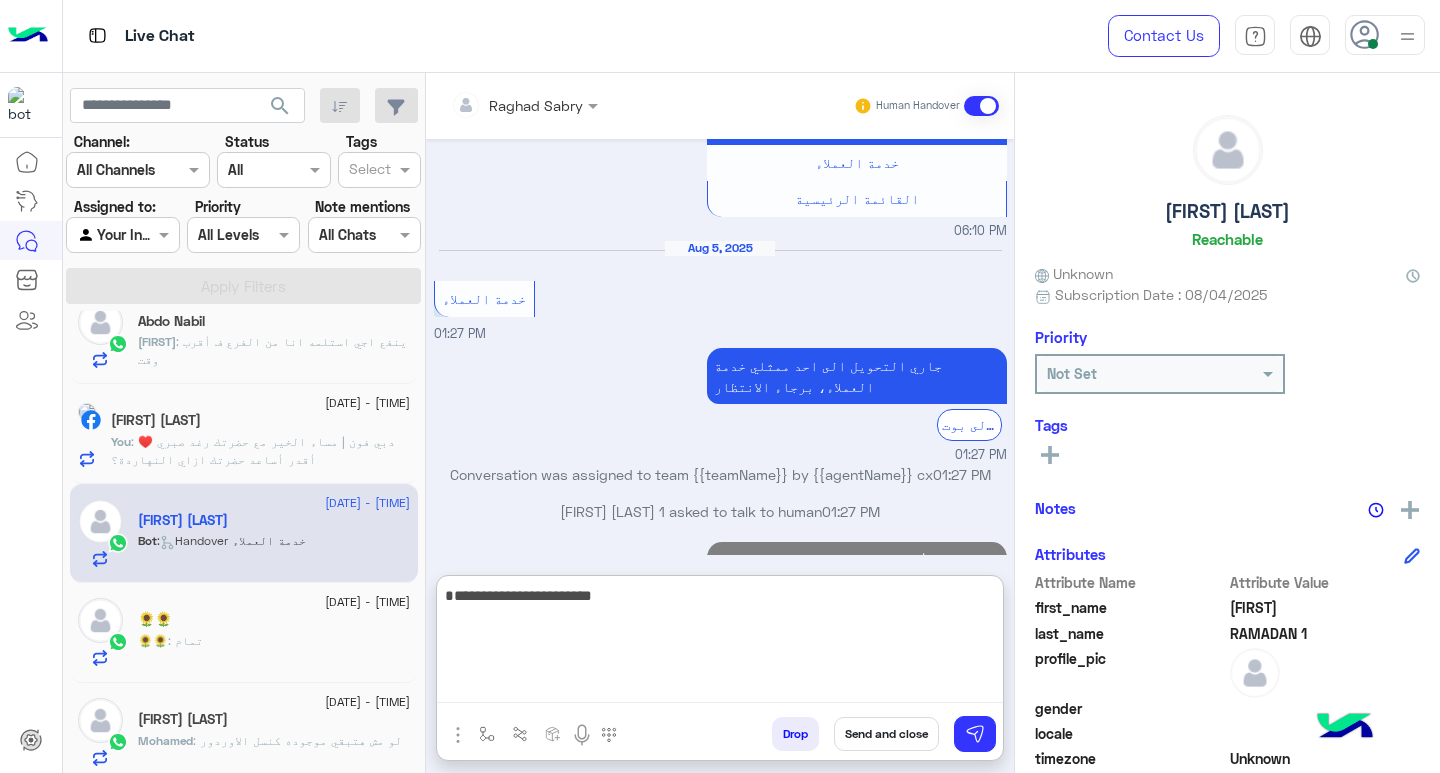 scroll, scrollTop: 614, scrollLeft: 0, axis: vertical 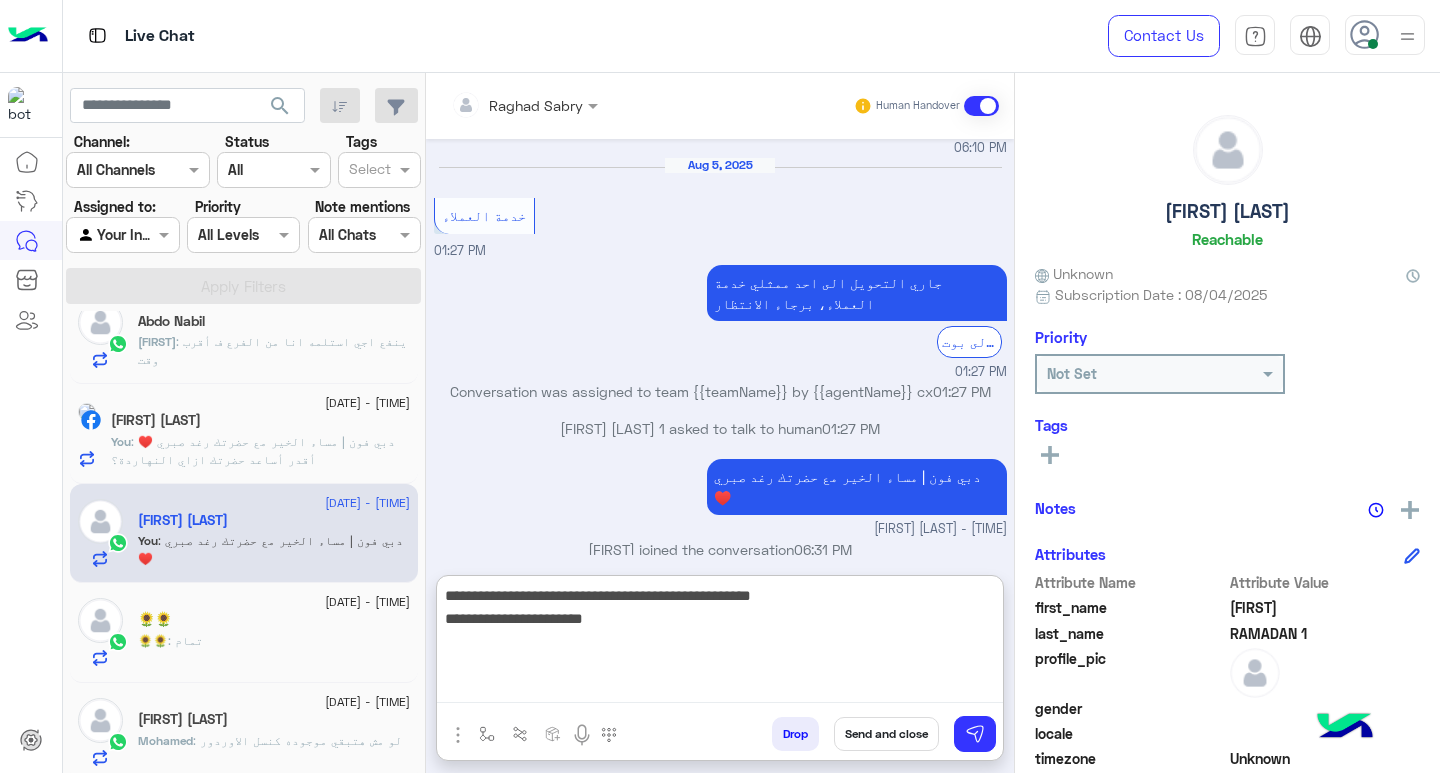 click on "**********" at bounding box center [720, 643] 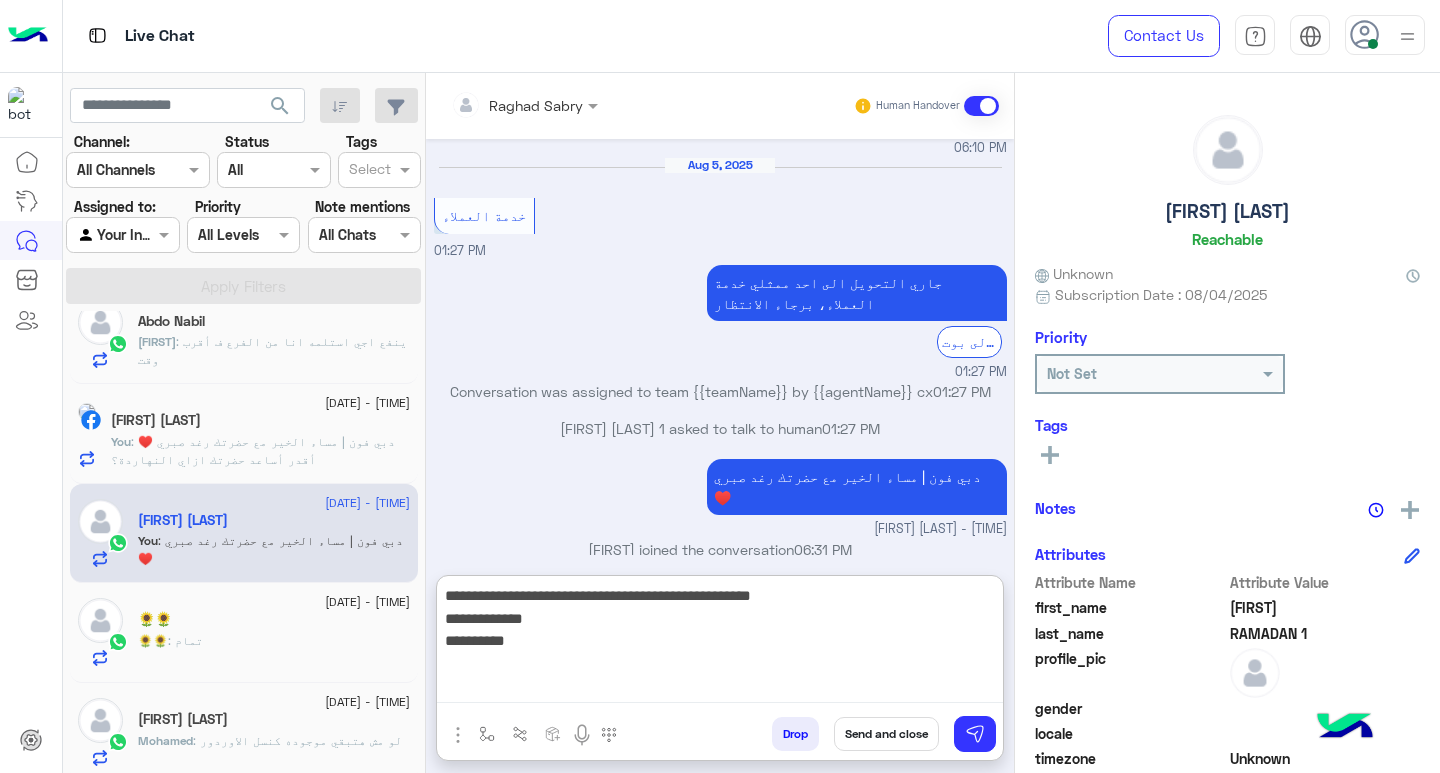 click on "**********" at bounding box center [720, 643] 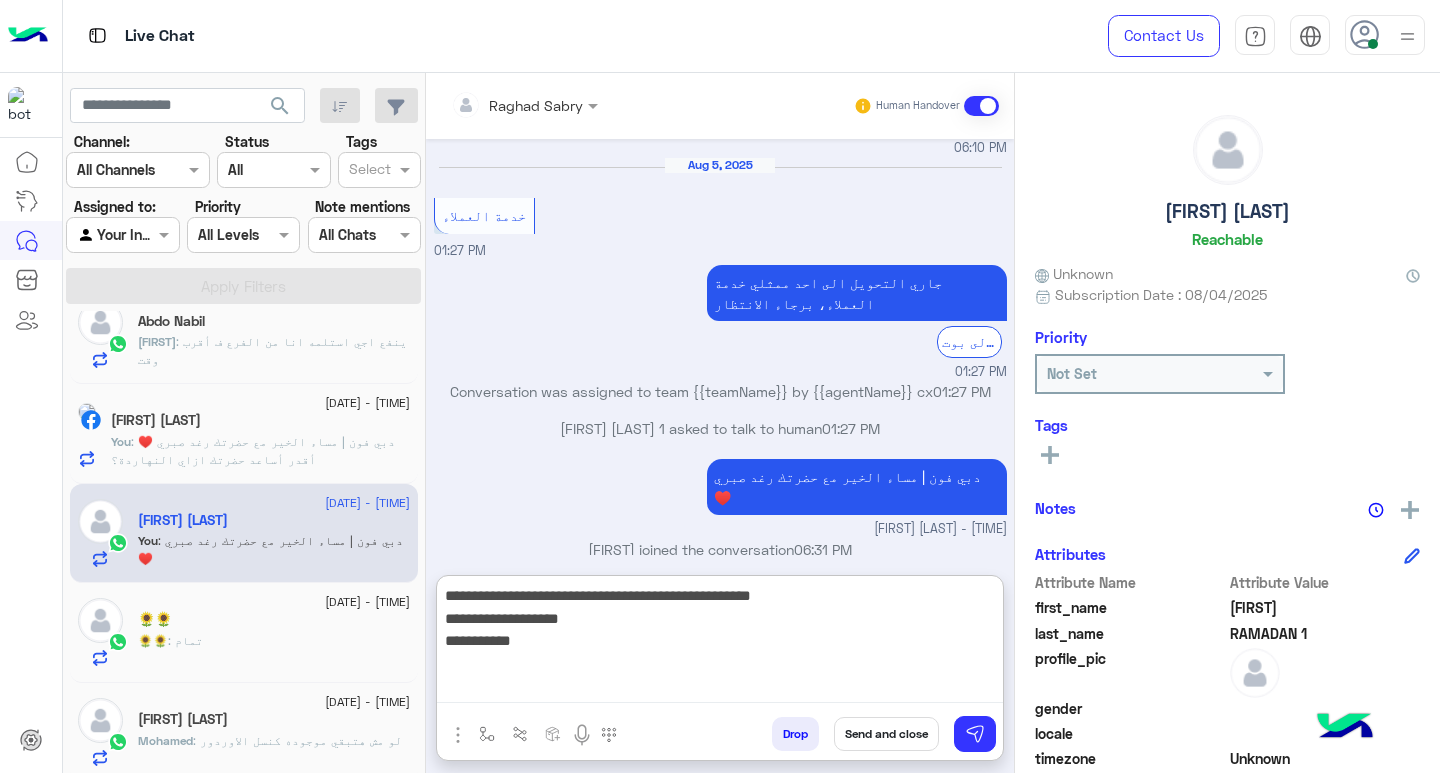 click on "**********" at bounding box center [720, 643] 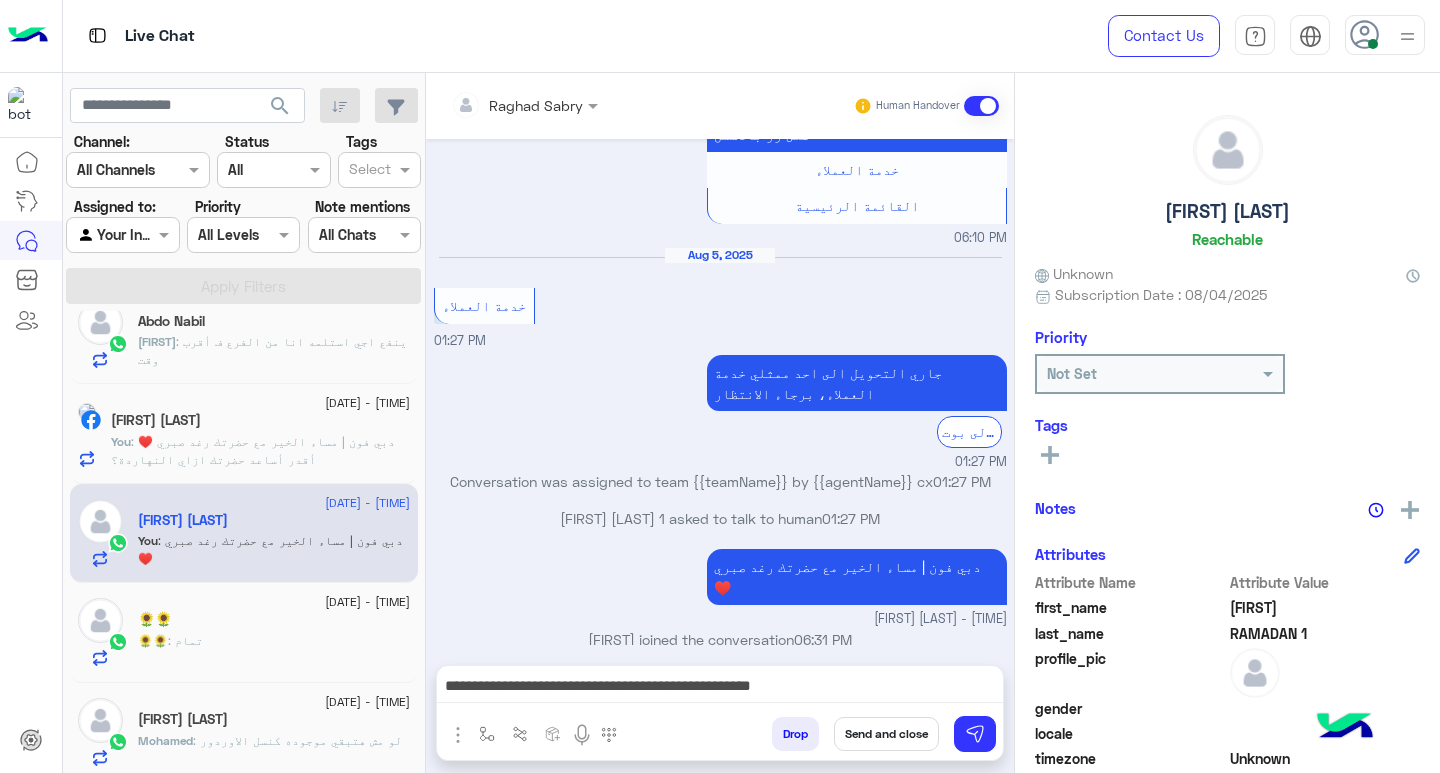 scroll, scrollTop: 524, scrollLeft: 0, axis: vertical 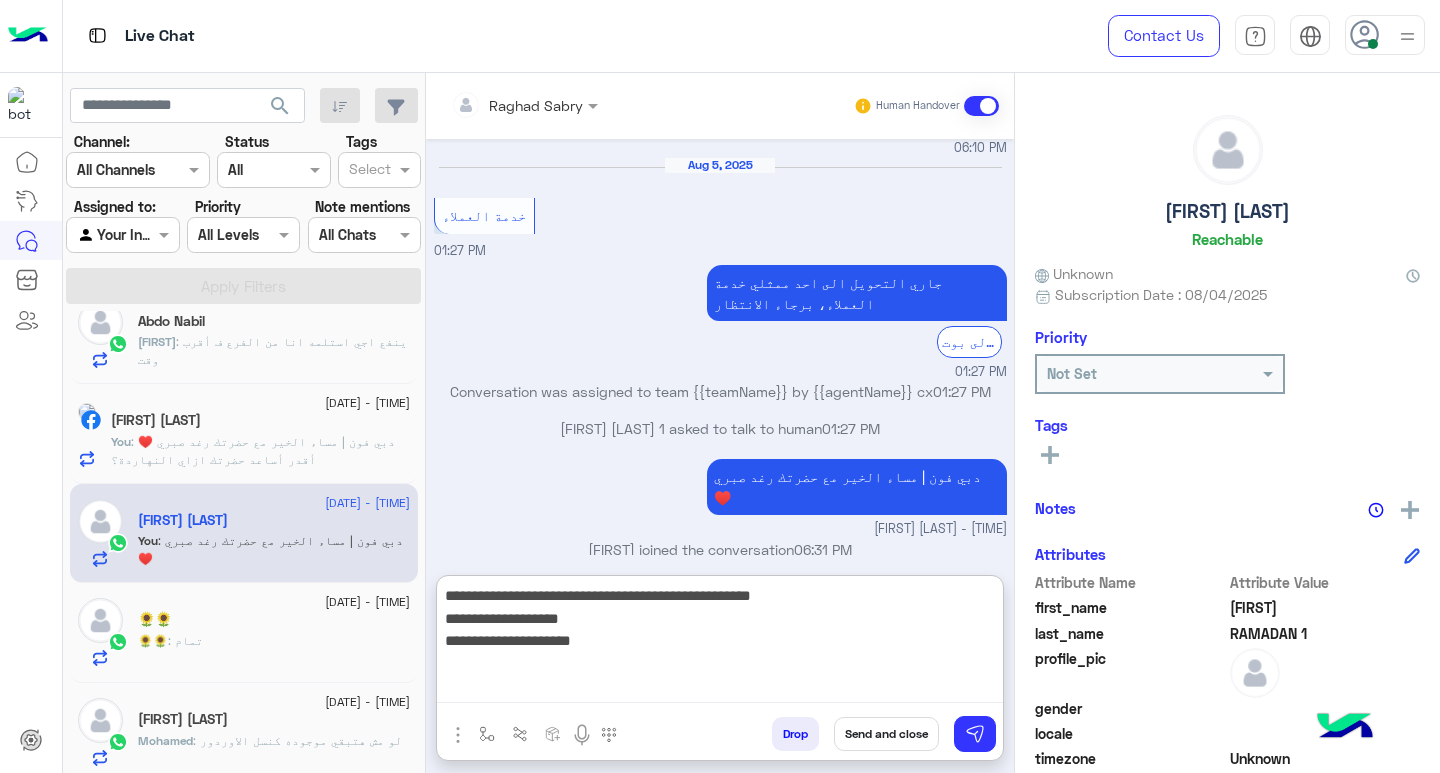 click on "**********" at bounding box center (720, 643) 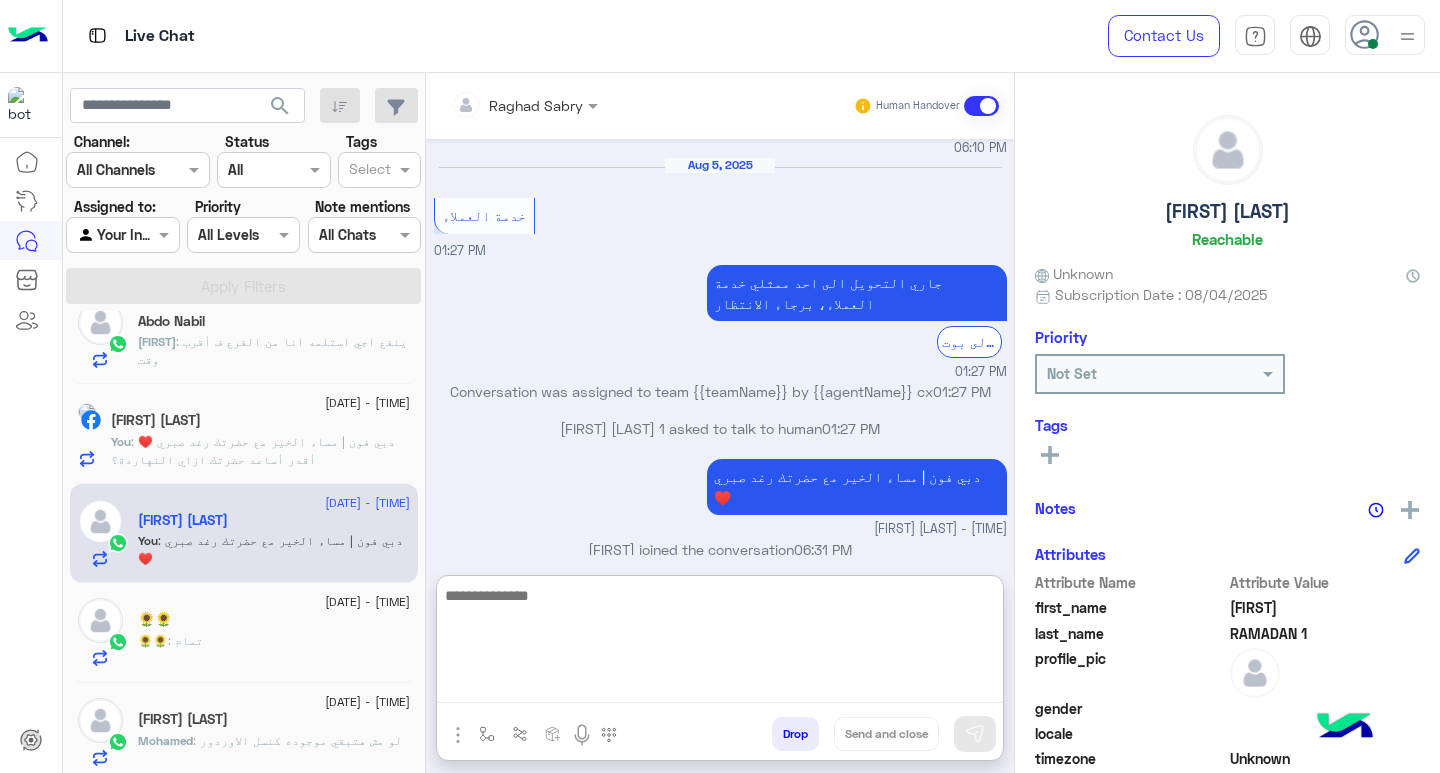 scroll, scrollTop: 804, scrollLeft: 0, axis: vertical 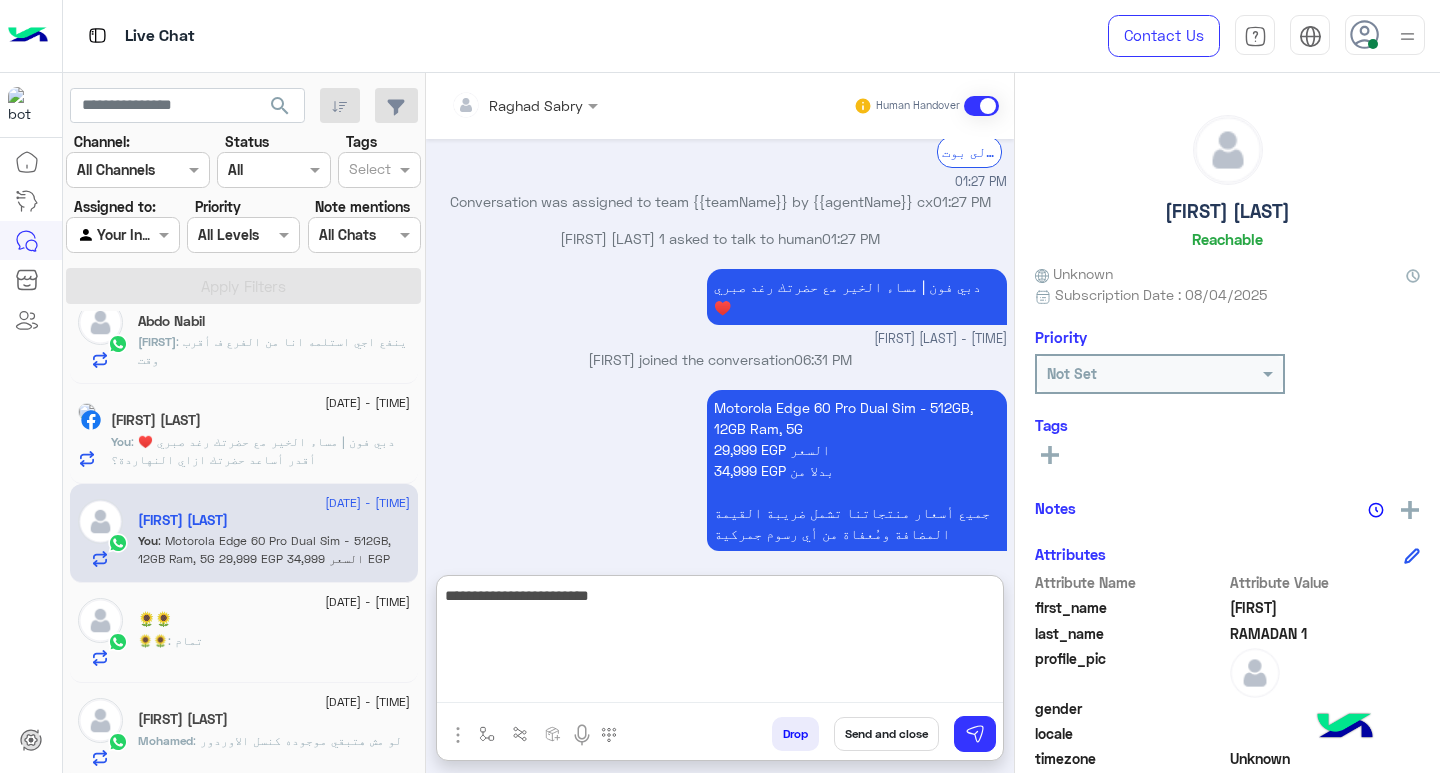 type on "**********" 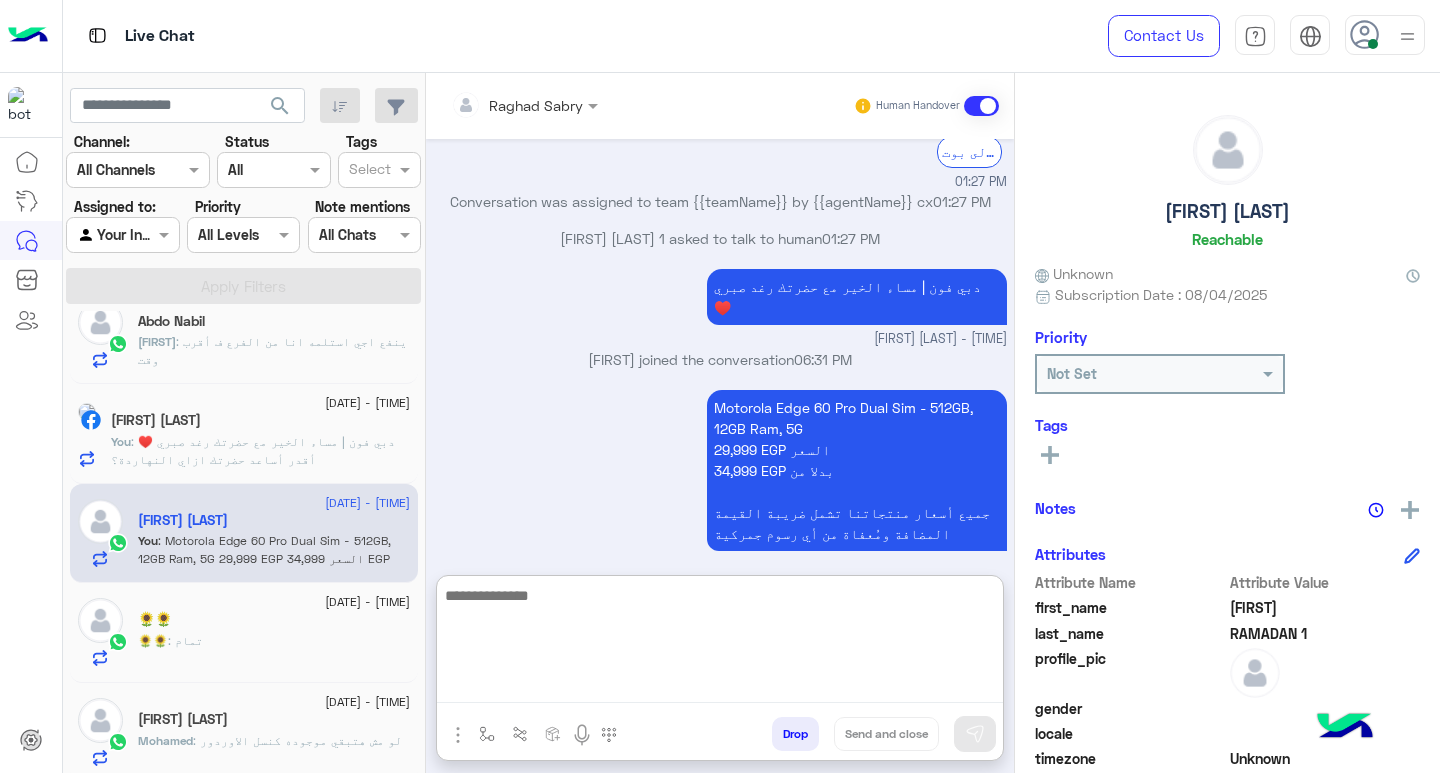 scroll, scrollTop: 867, scrollLeft: 0, axis: vertical 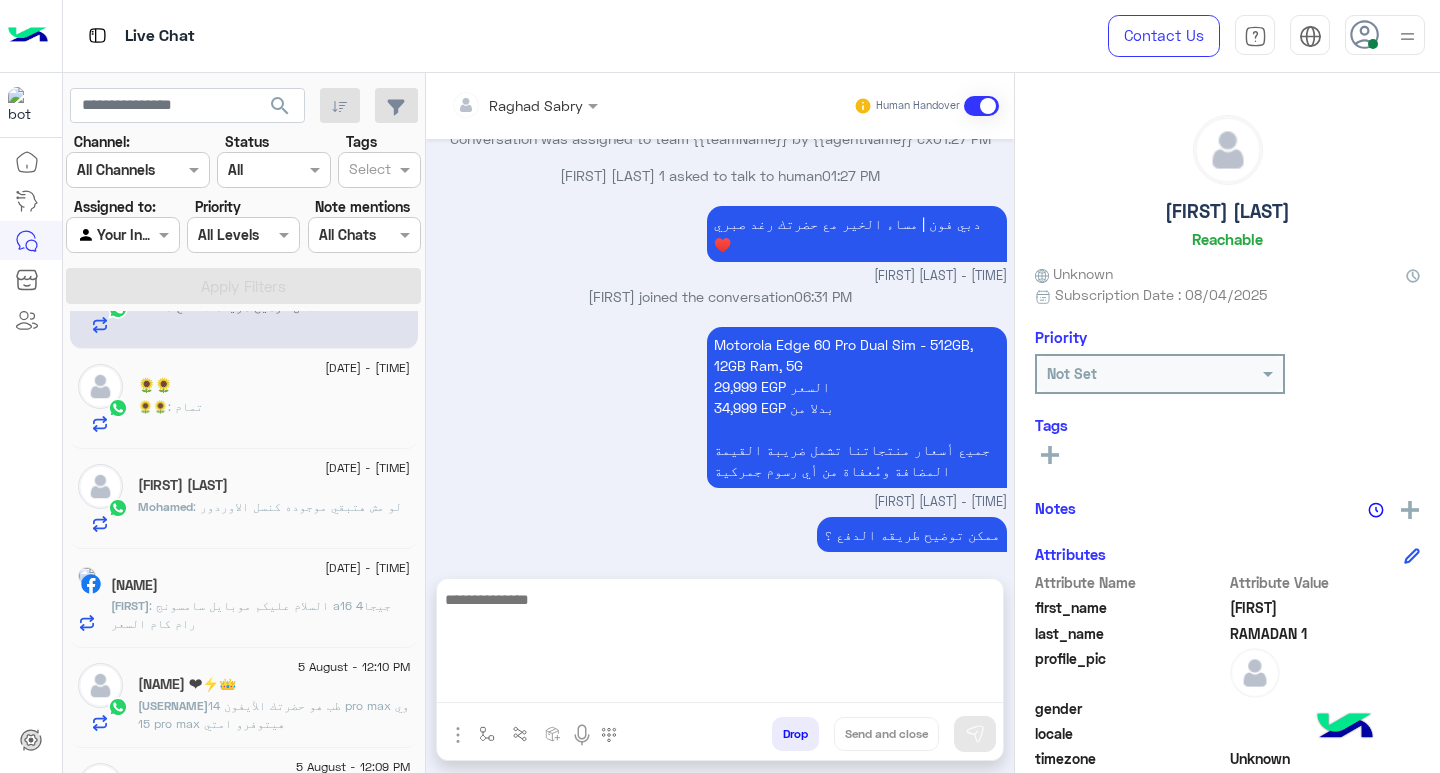 click on "🌻🌻" 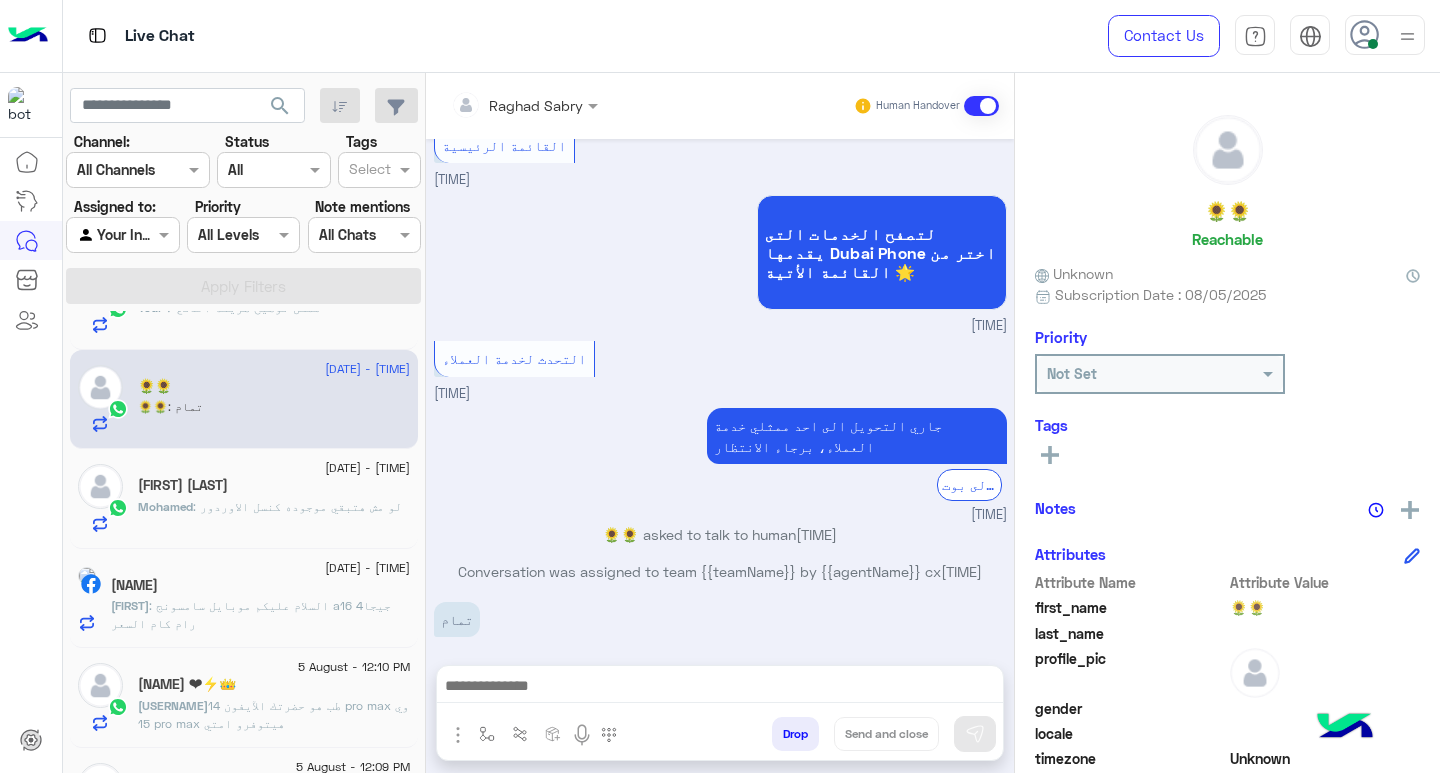 scroll, scrollTop: 799, scrollLeft: 0, axis: vertical 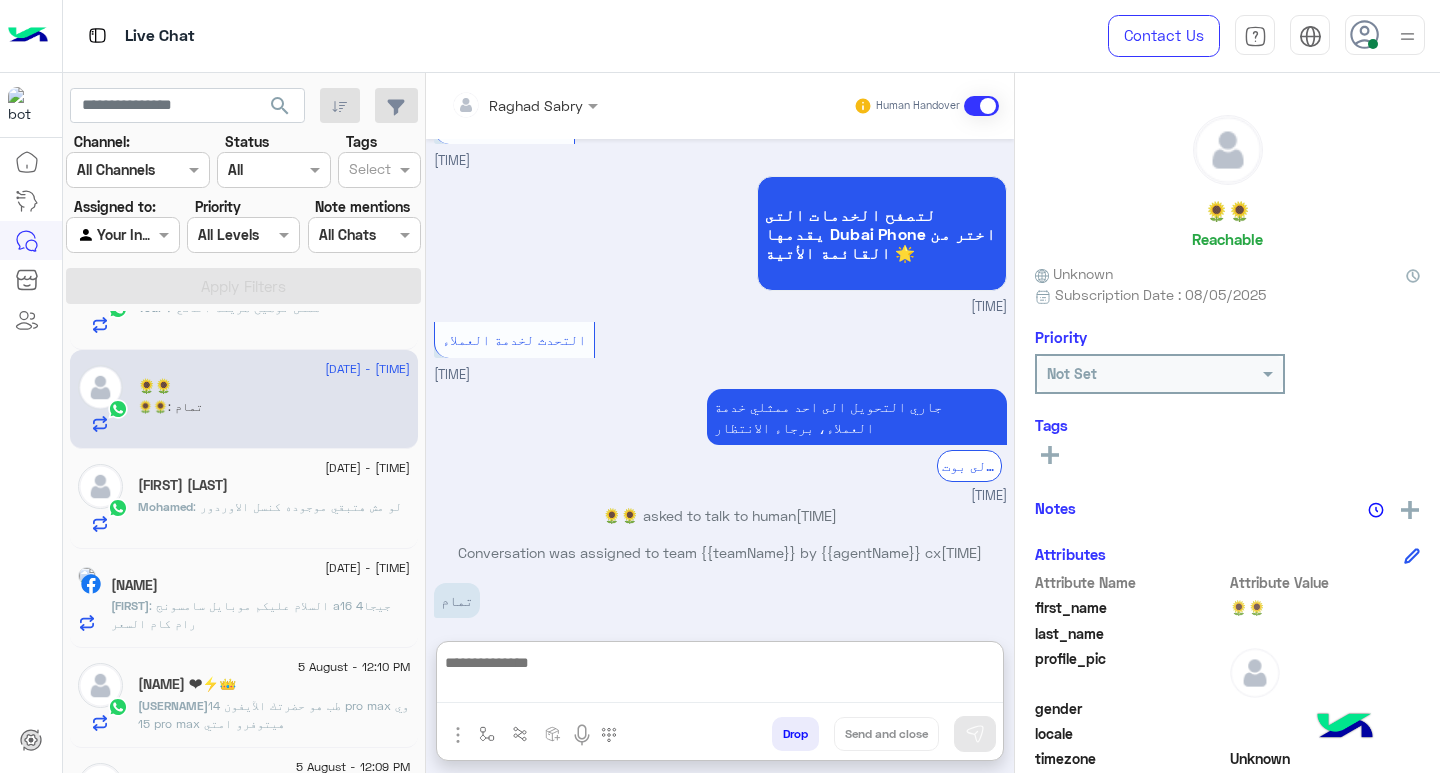 click at bounding box center (720, 676) 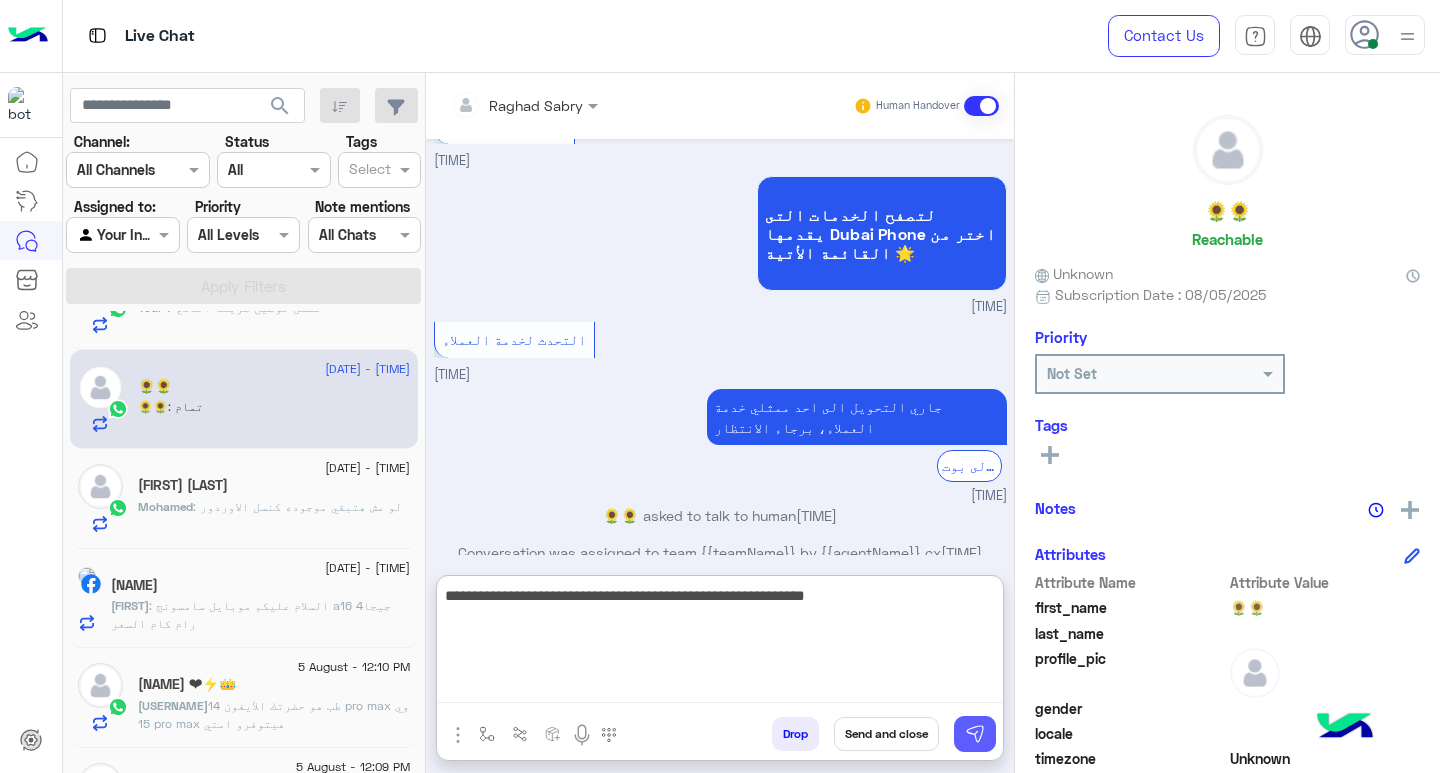 type on "**********" 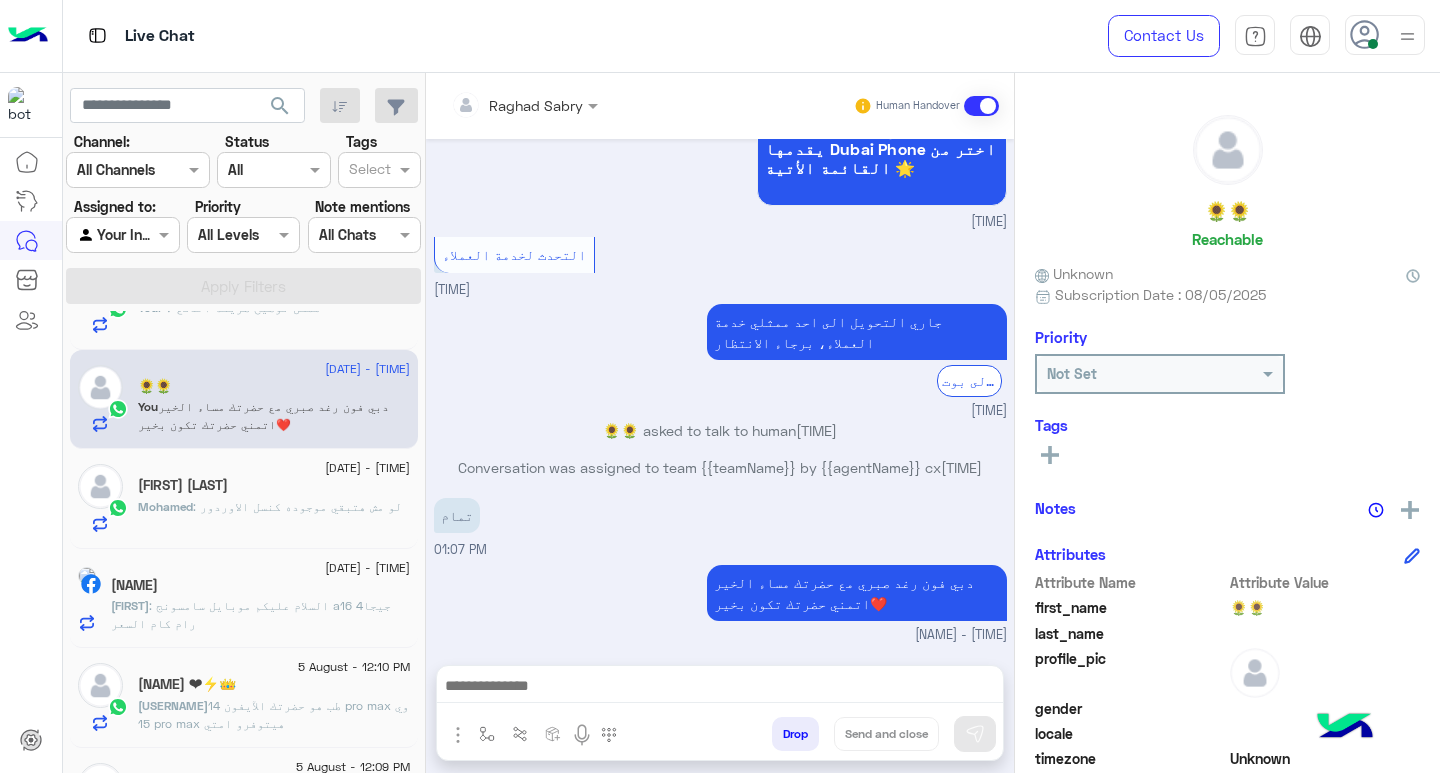 scroll, scrollTop: 920, scrollLeft: 0, axis: vertical 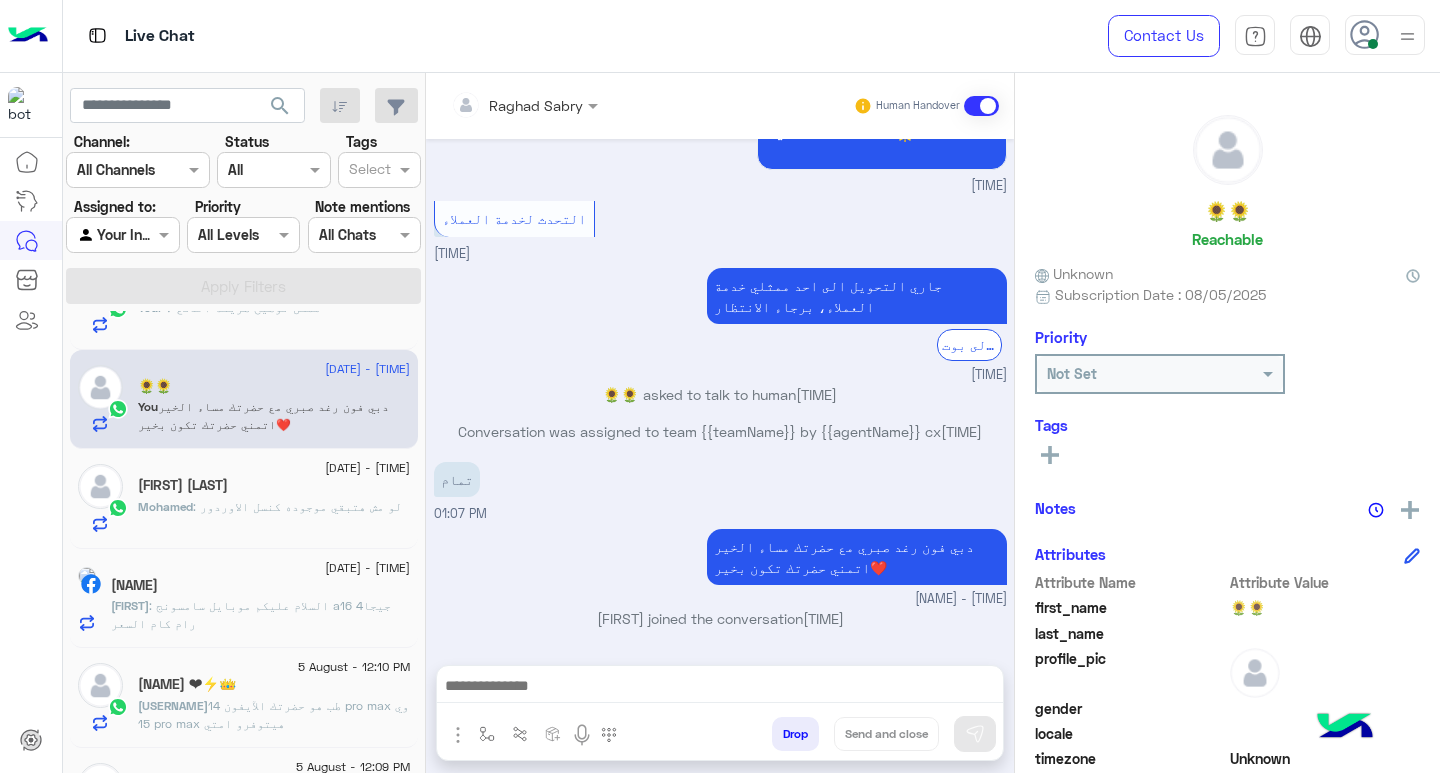 click at bounding box center [720, 688] 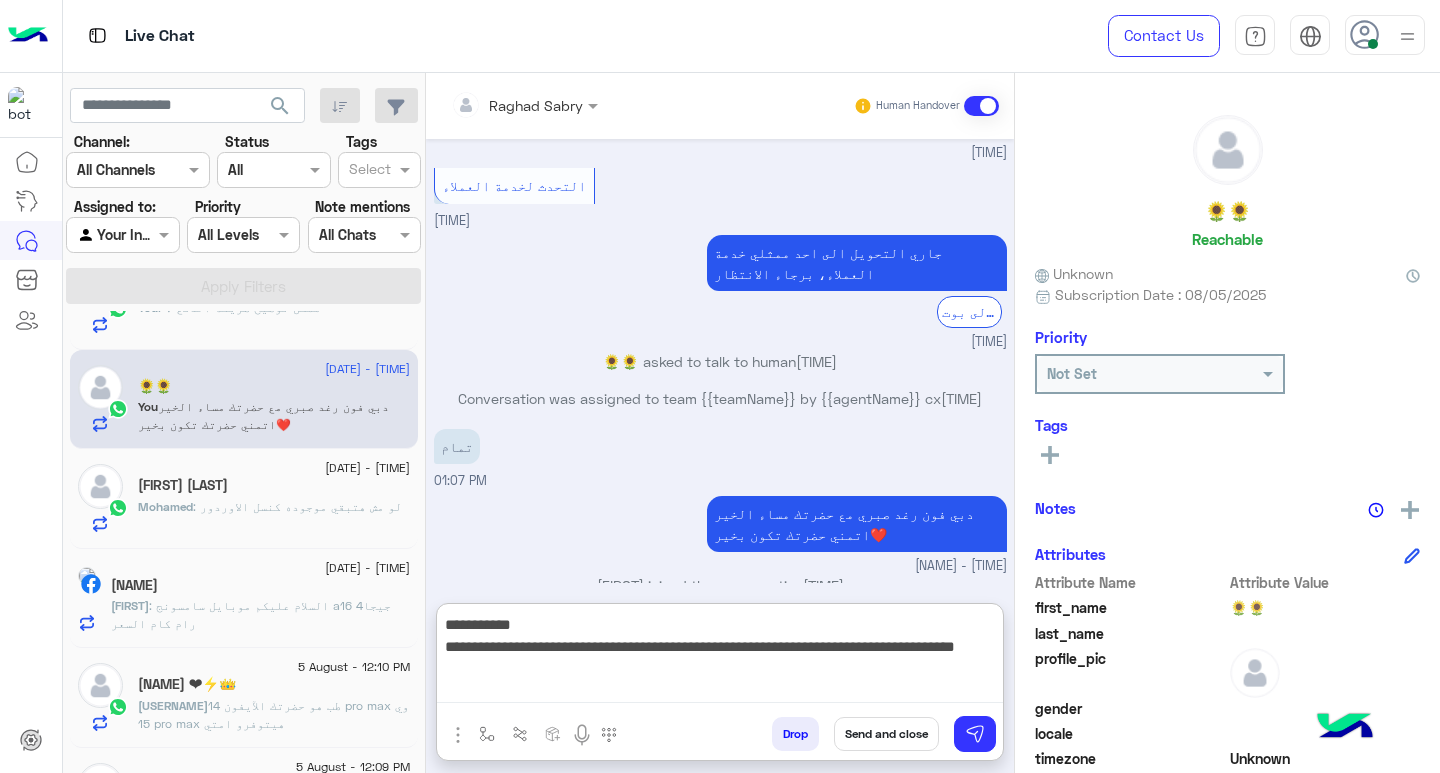 scroll, scrollTop: 0, scrollLeft: 0, axis: both 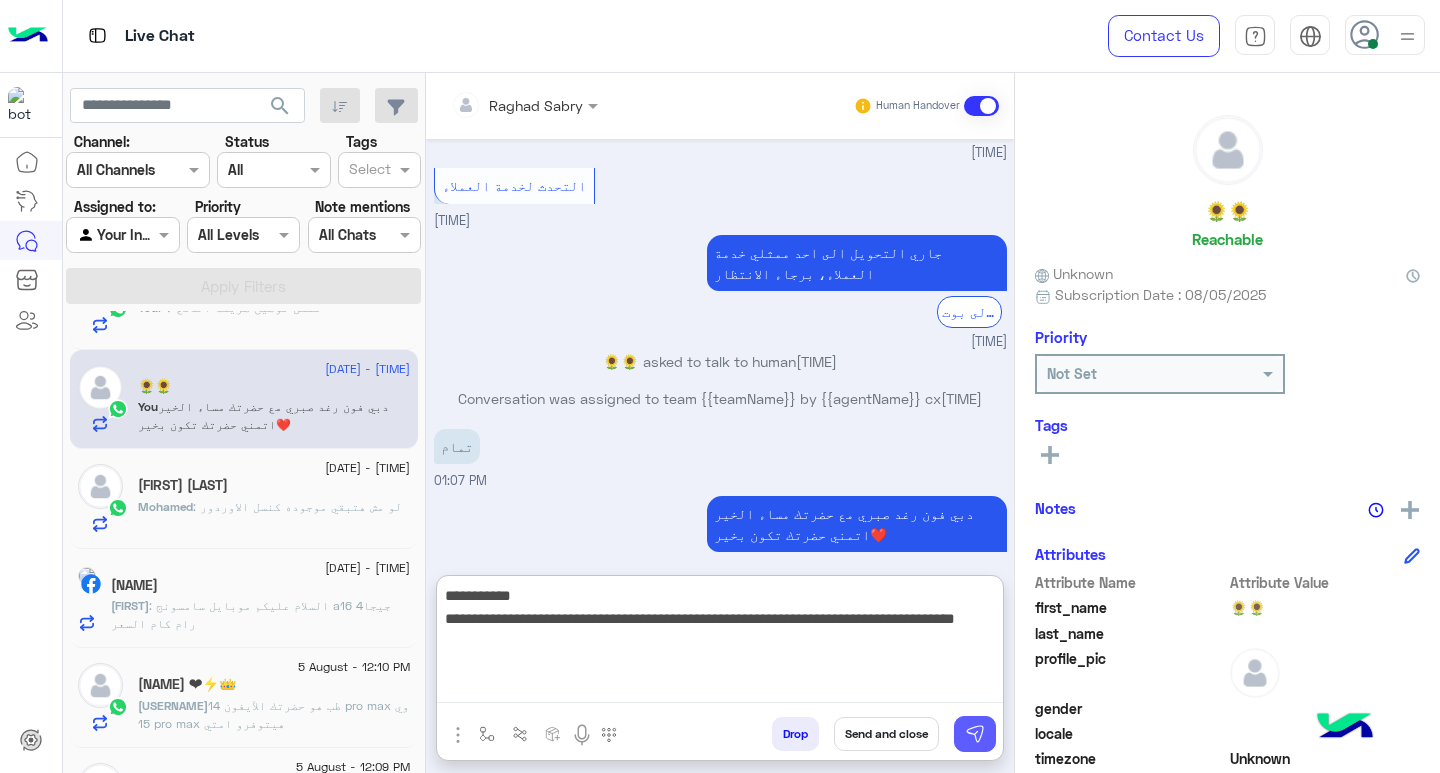 type on "**********" 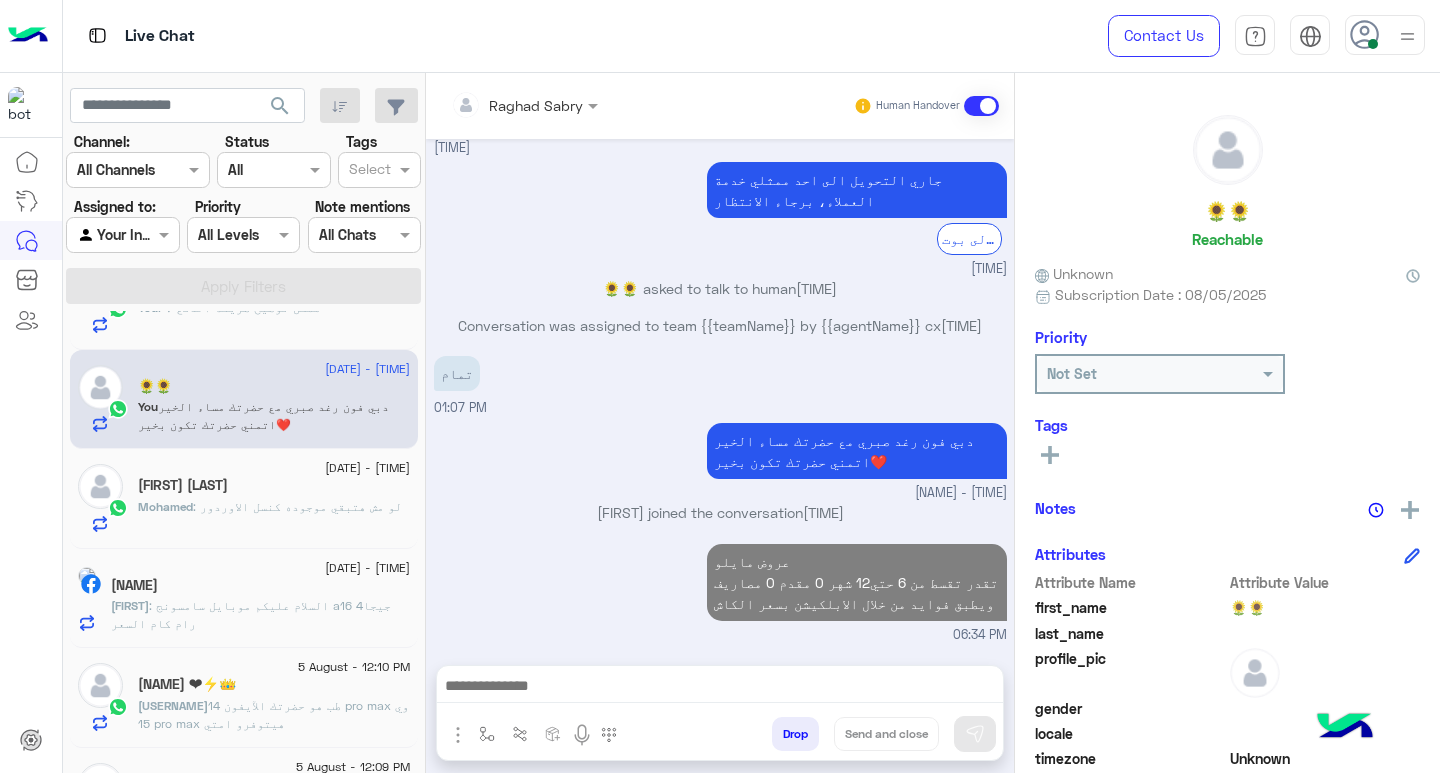 click at bounding box center (720, 688) 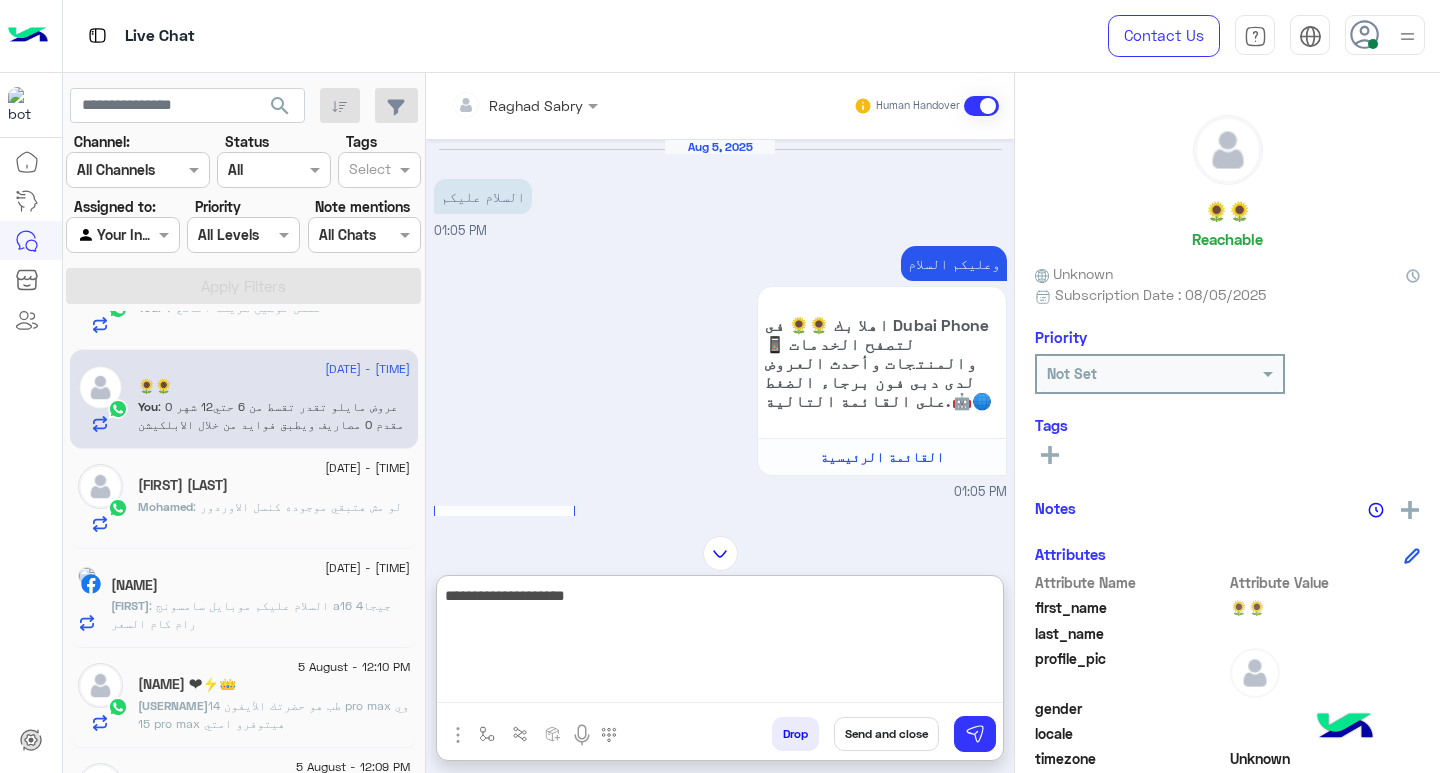 scroll, scrollTop: 233, scrollLeft: 0, axis: vertical 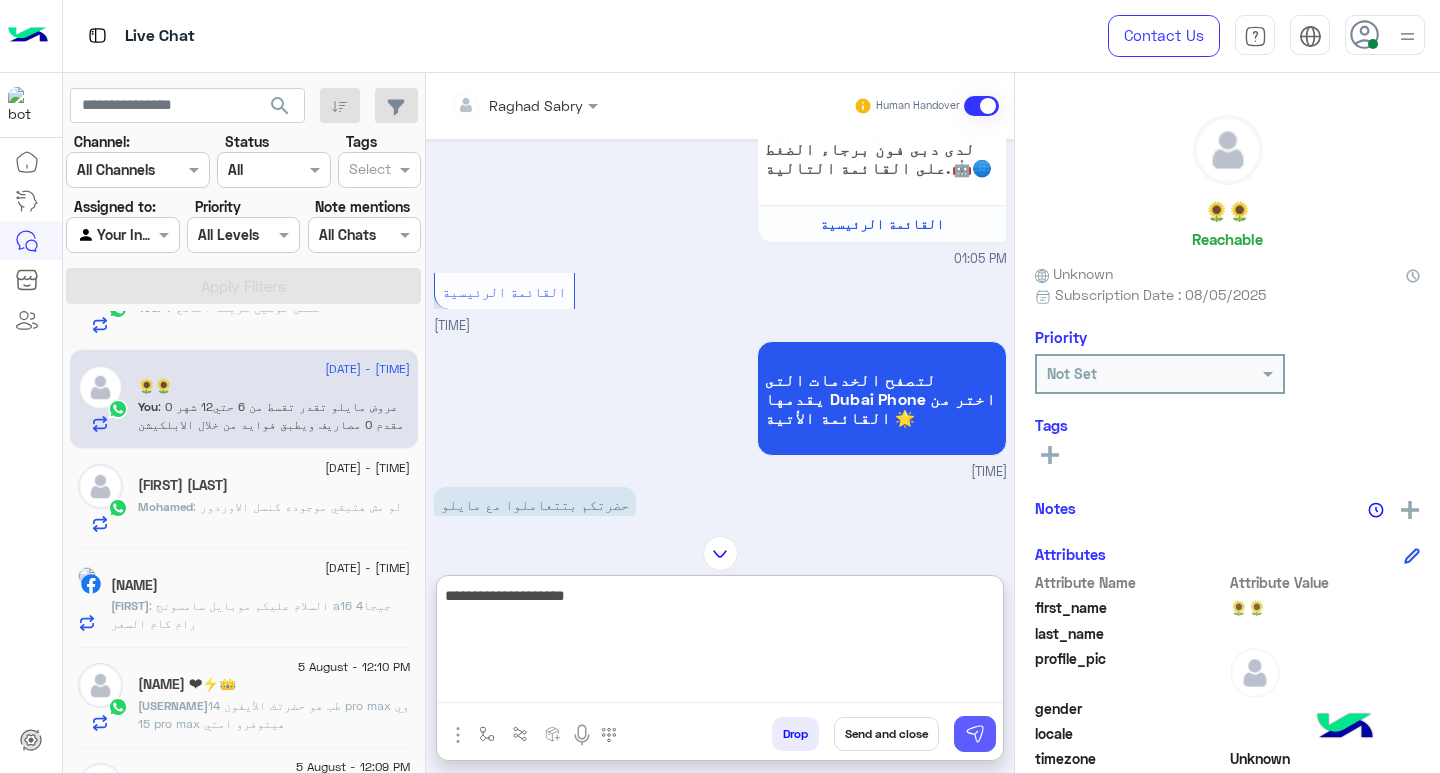 type on "**********" 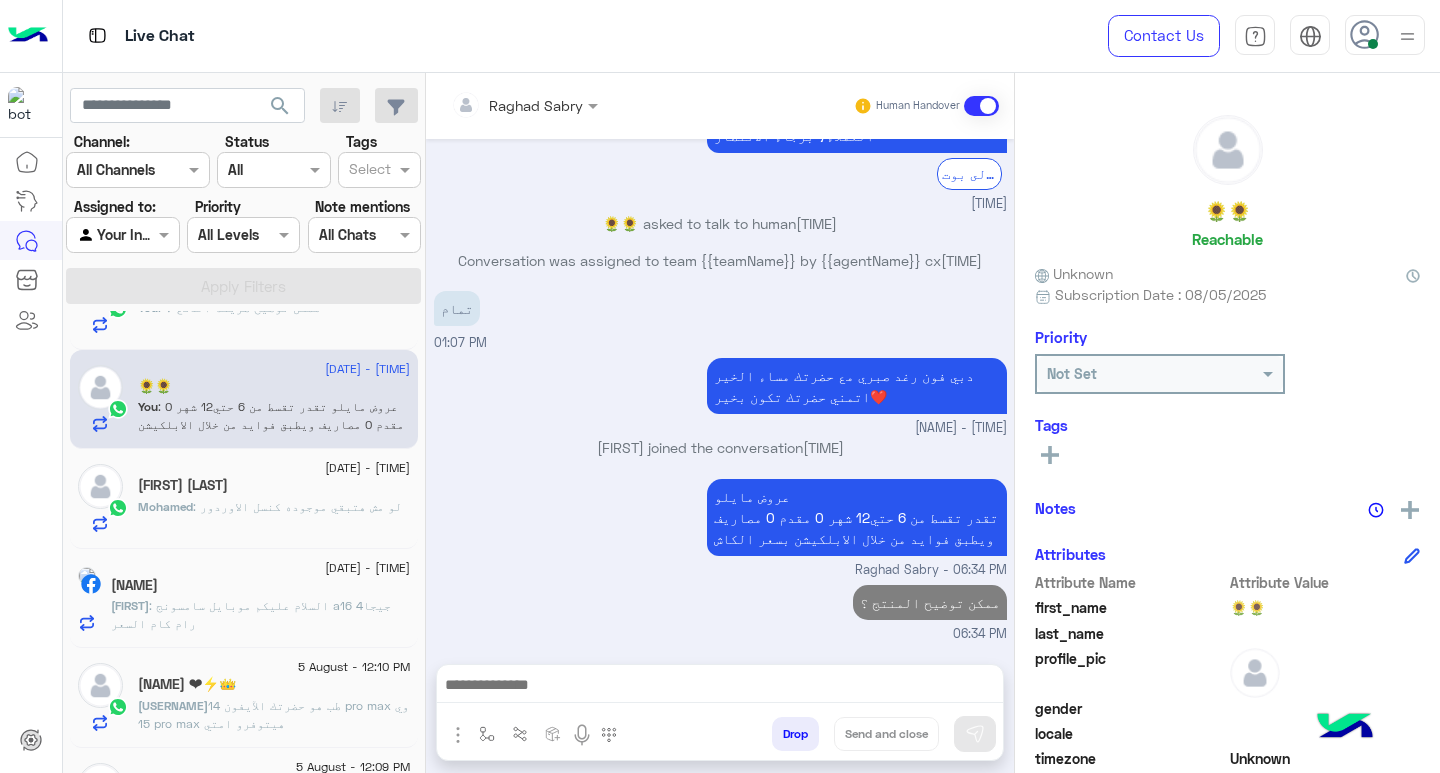 scroll, scrollTop: 1111, scrollLeft: 0, axis: vertical 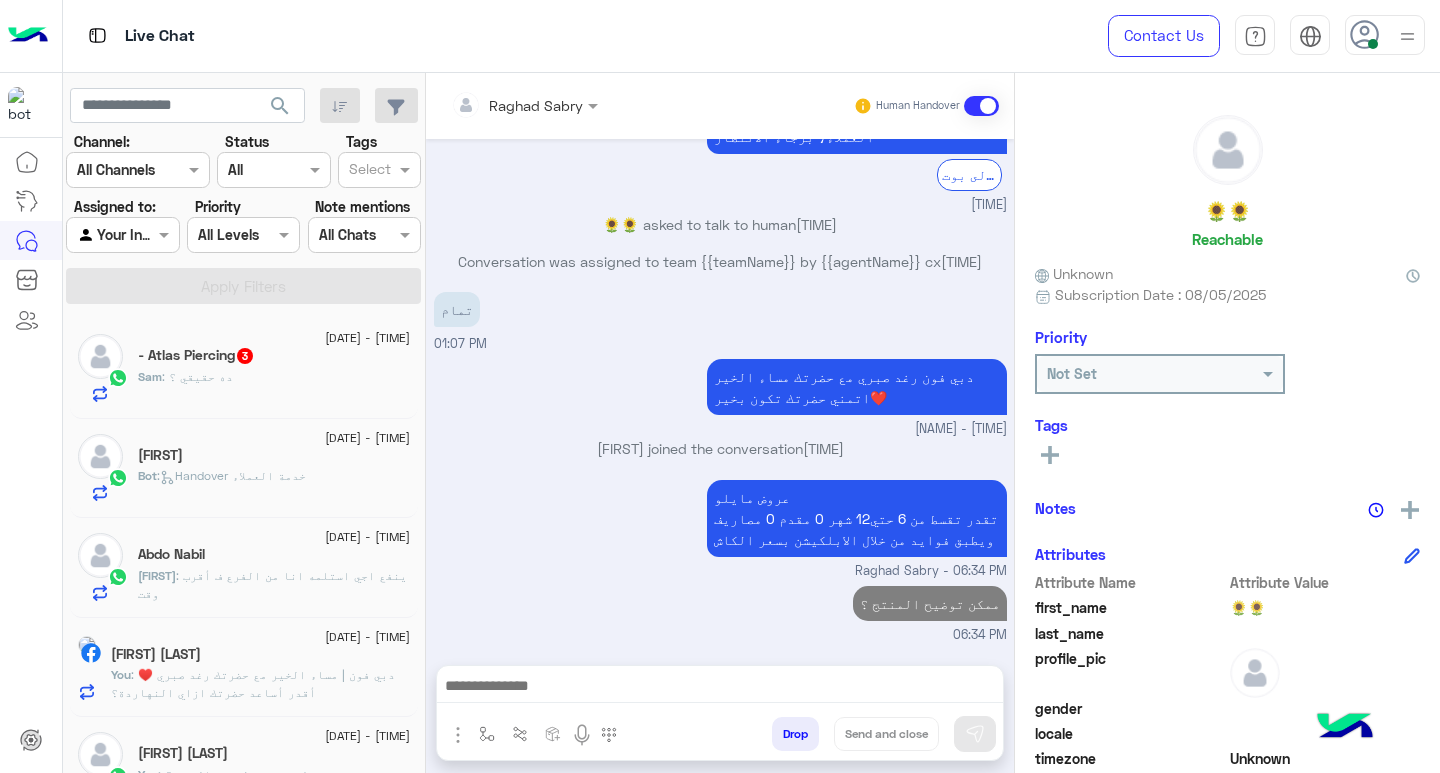 click on "Sam : ده حقيقي ؟" 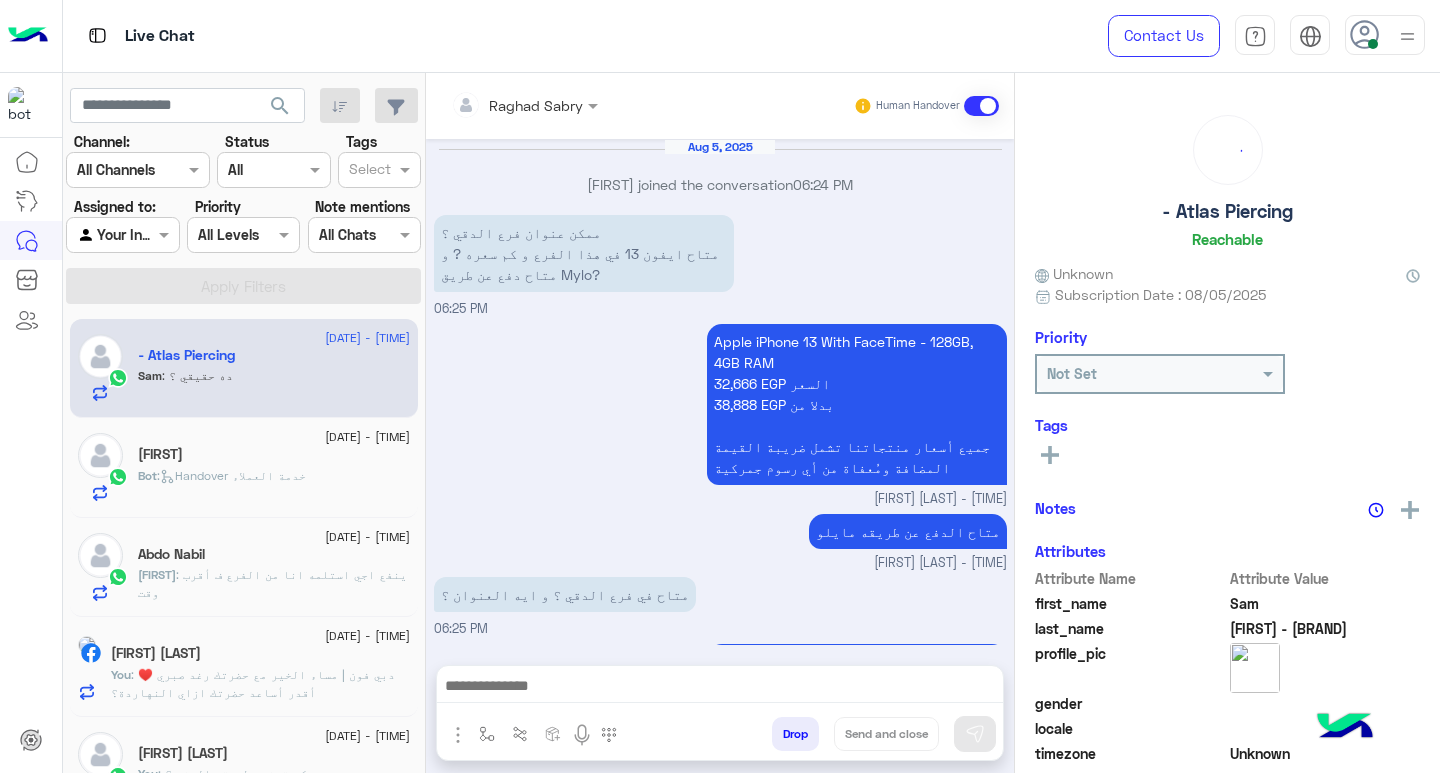 scroll, scrollTop: 1181, scrollLeft: 0, axis: vertical 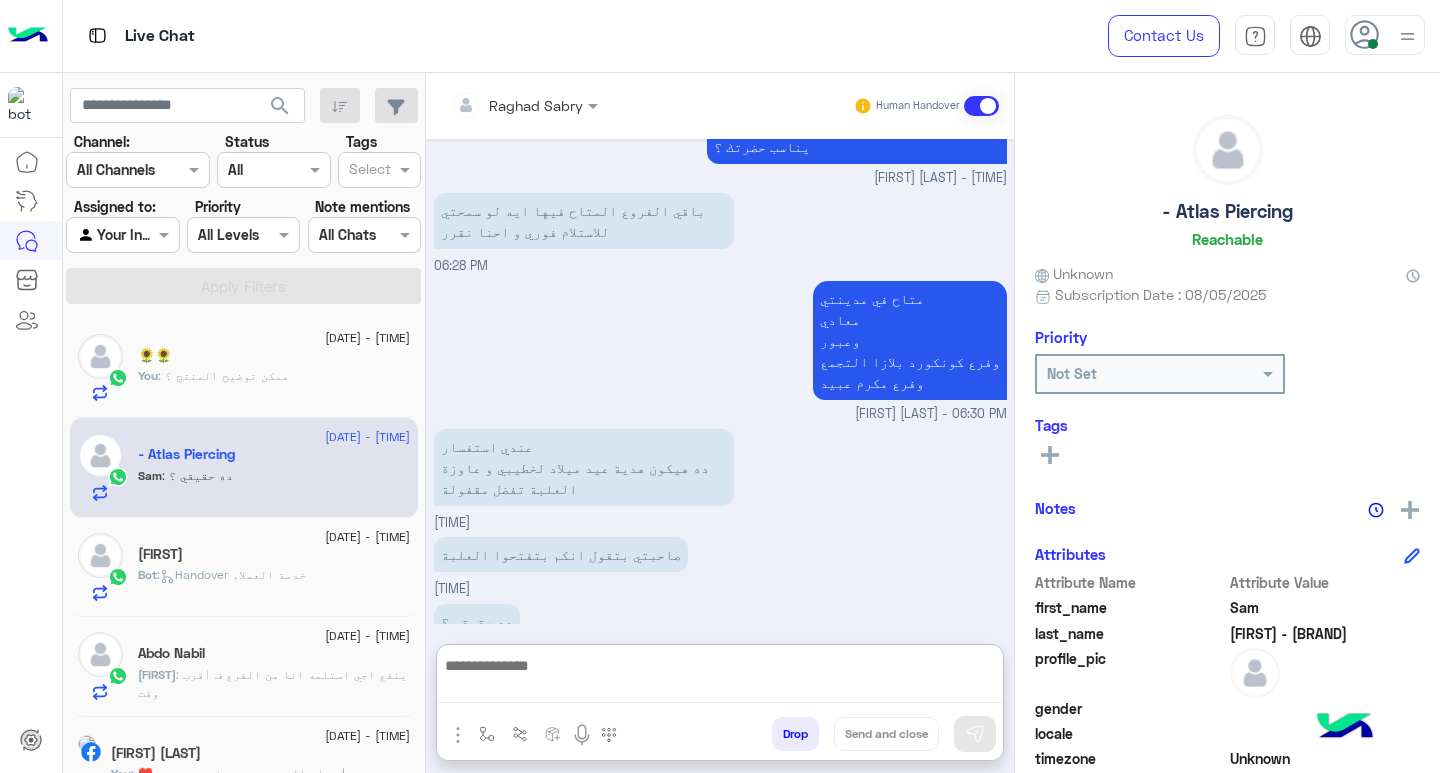 click at bounding box center [720, 678] 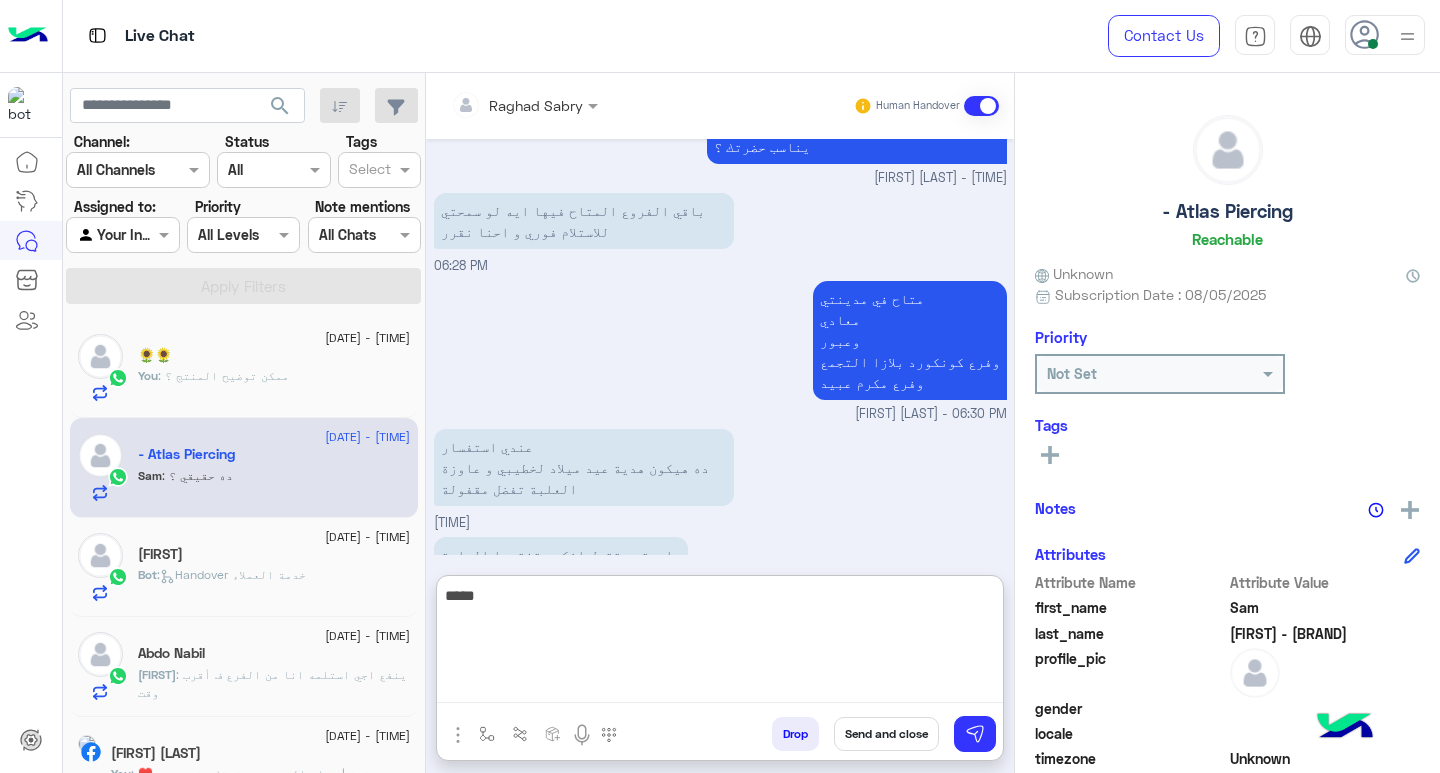 type on "*****" 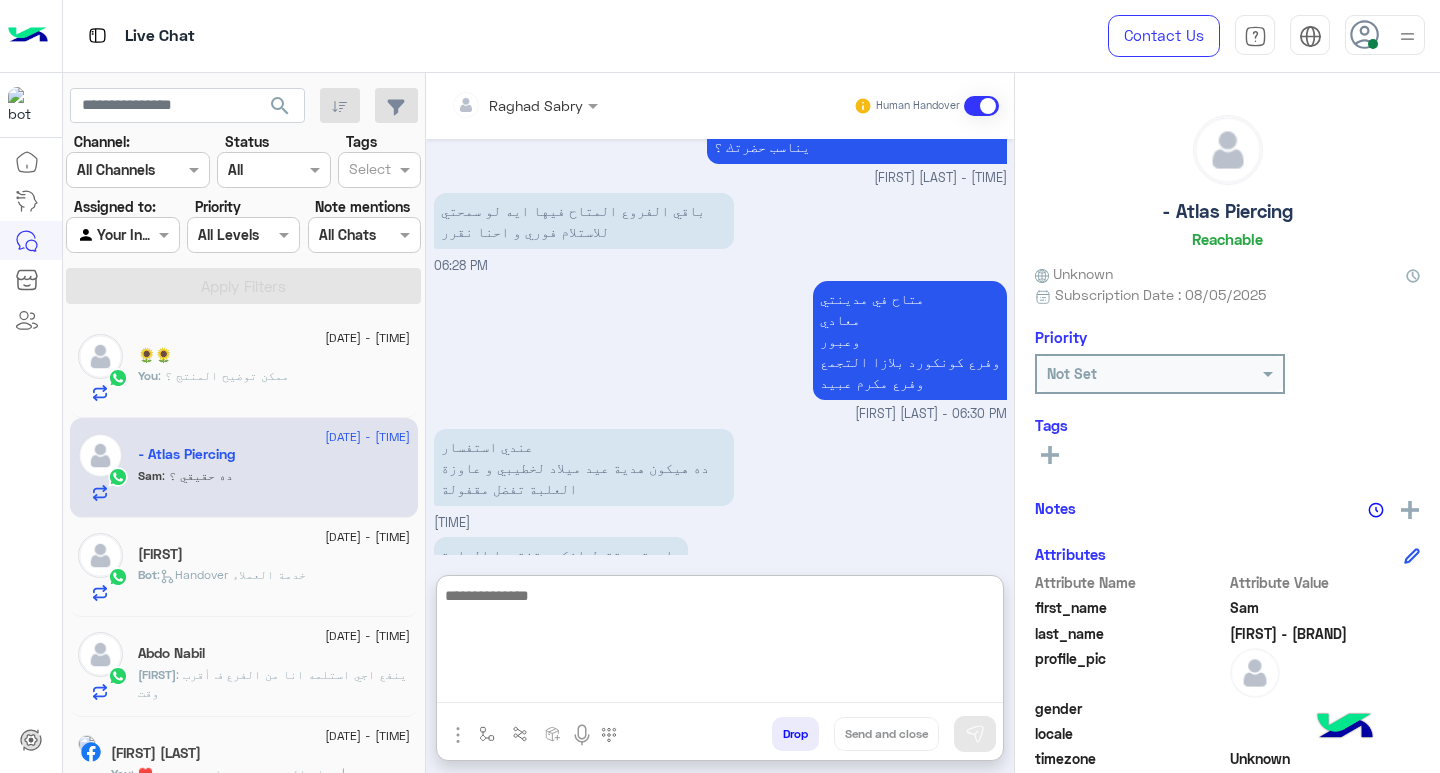 scroll, scrollTop: 1335, scrollLeft: 0, axis: vertical 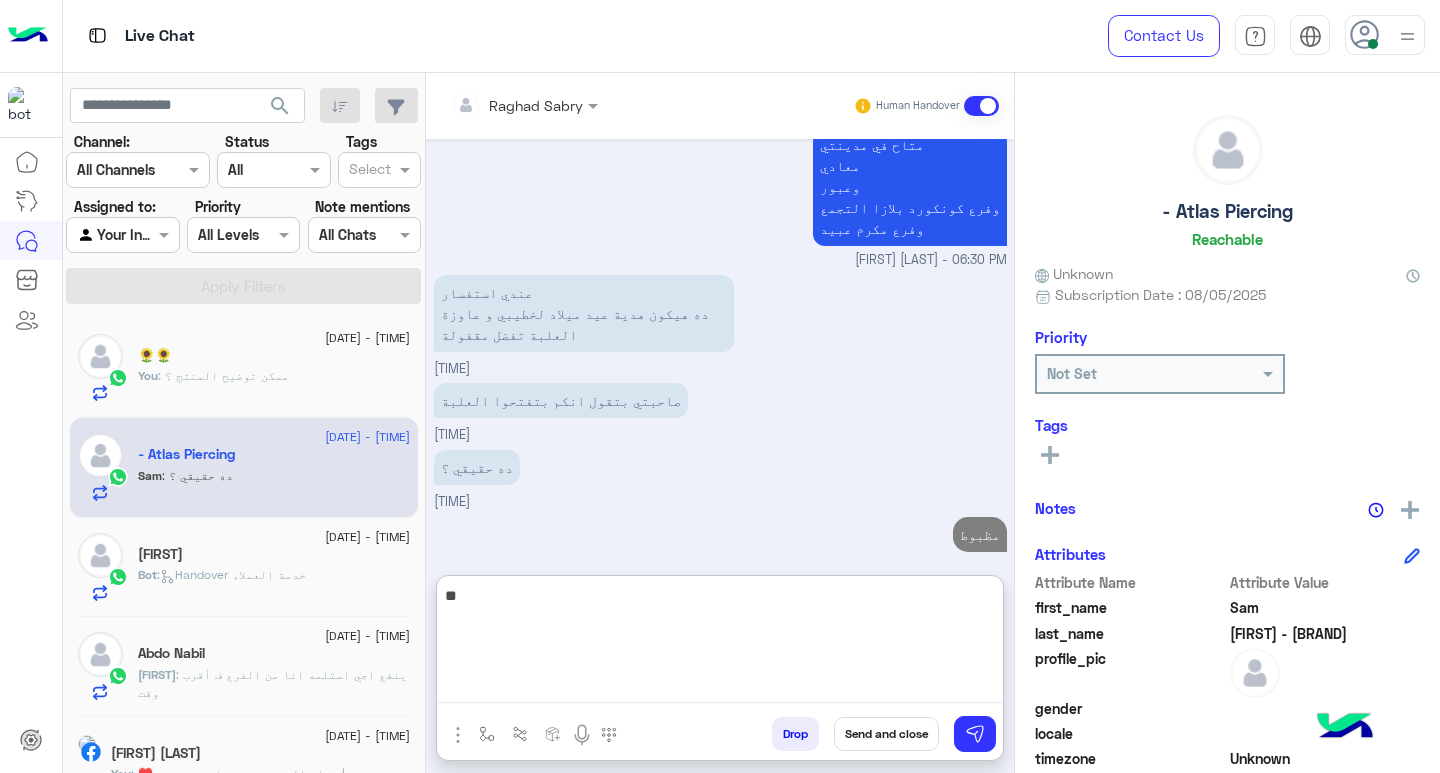 type on "*" 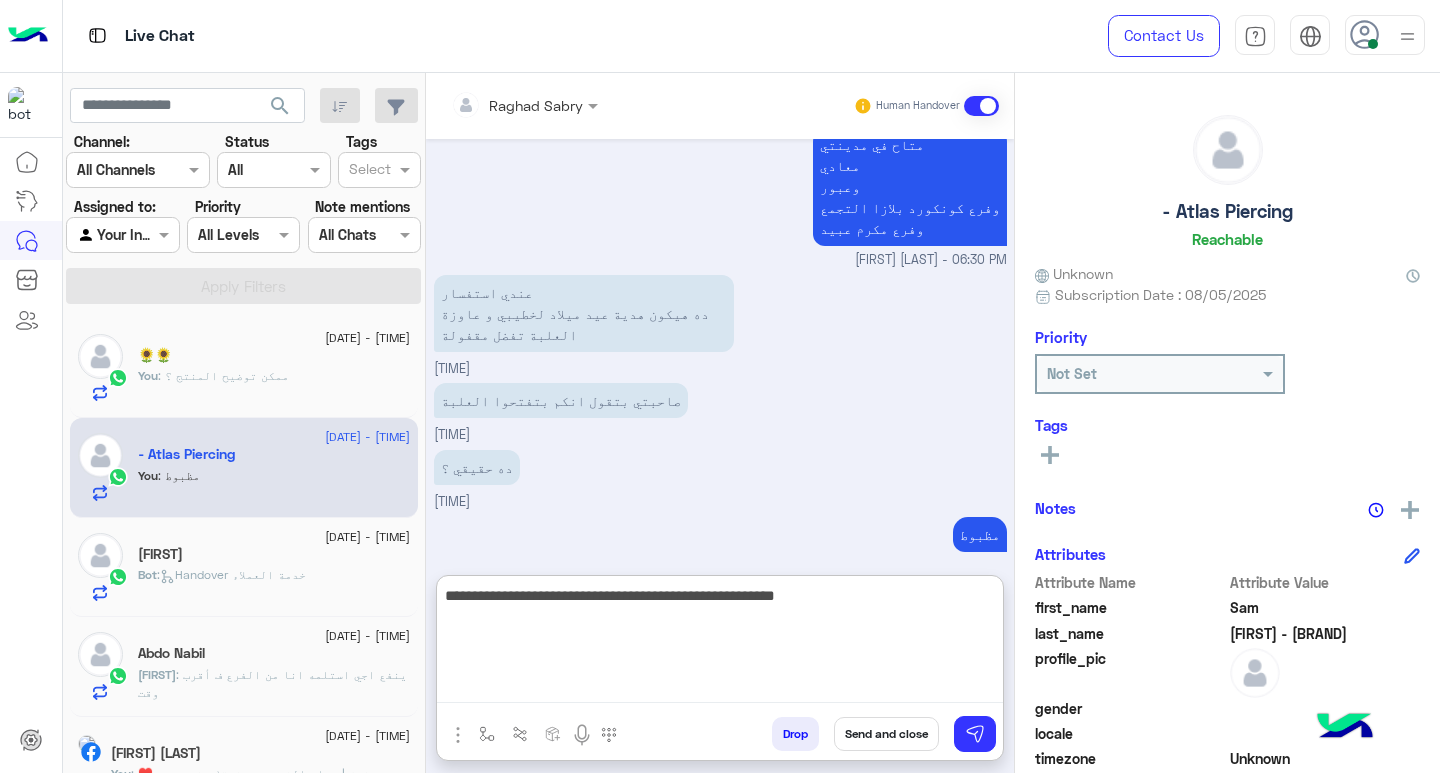 type on "**********" 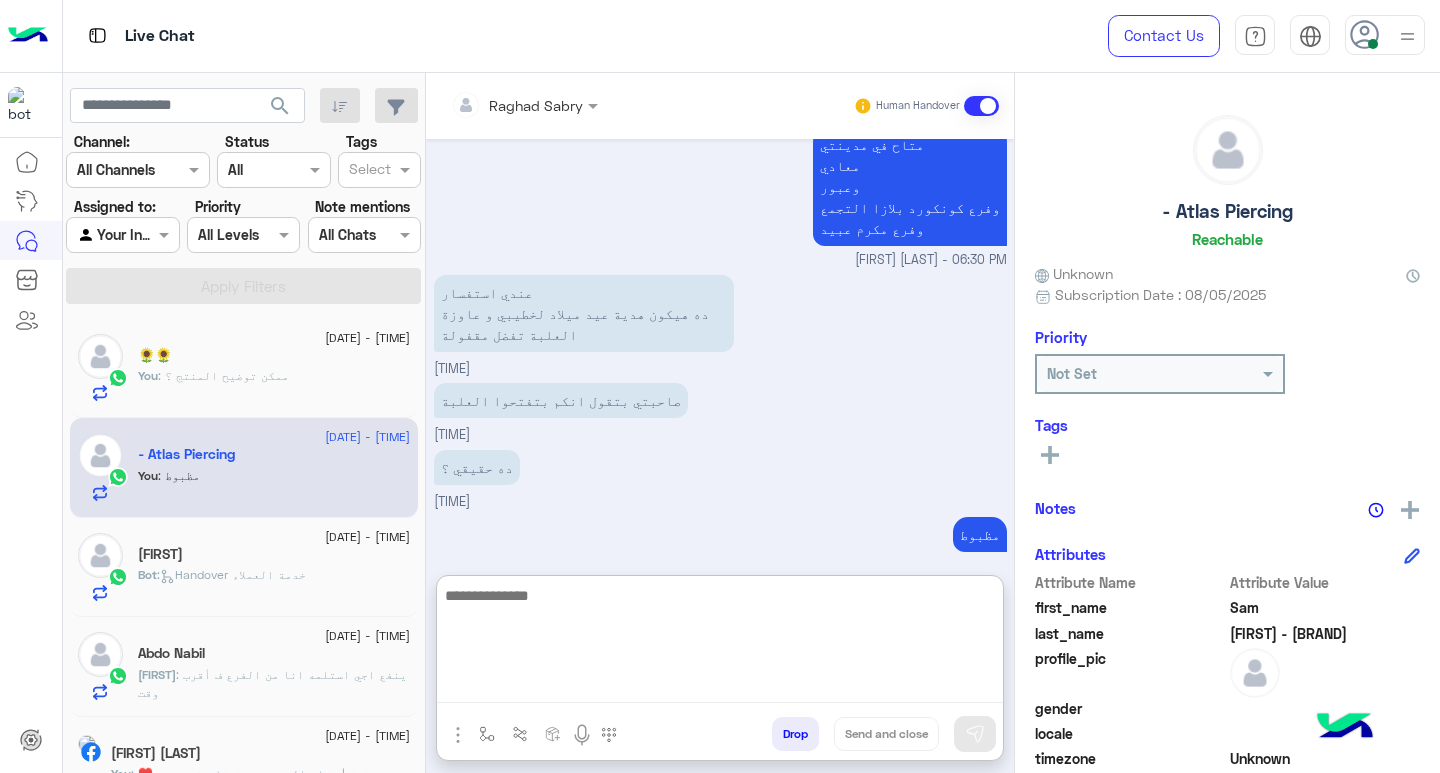 scroll, scrollTop: 1420, scrollLeft: 0, axis: vertical 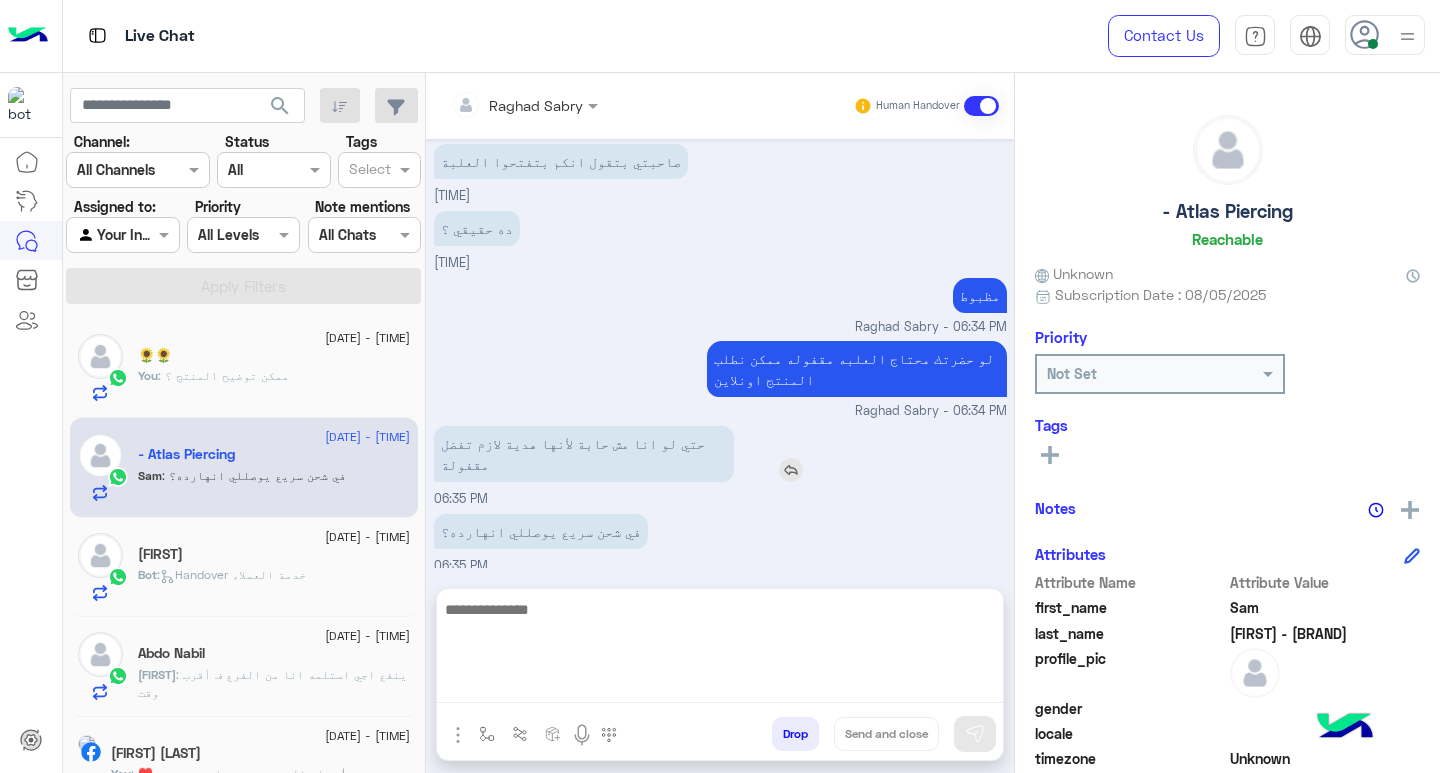 click on "حتي لو انا مش حابة لأنها هدية لازم تفضل مقفولة" at bounding box center (641, 454) 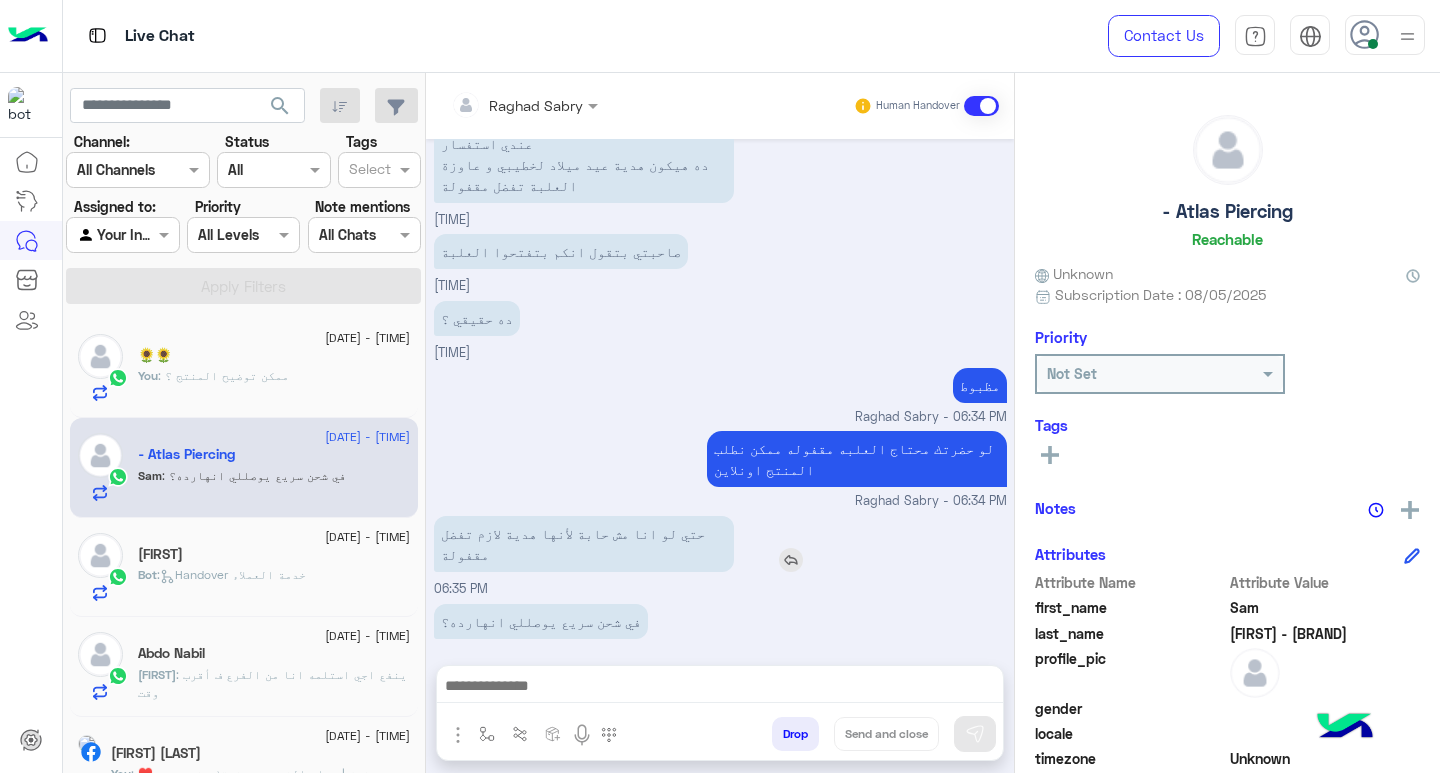 click at bounding box center (791, 560) 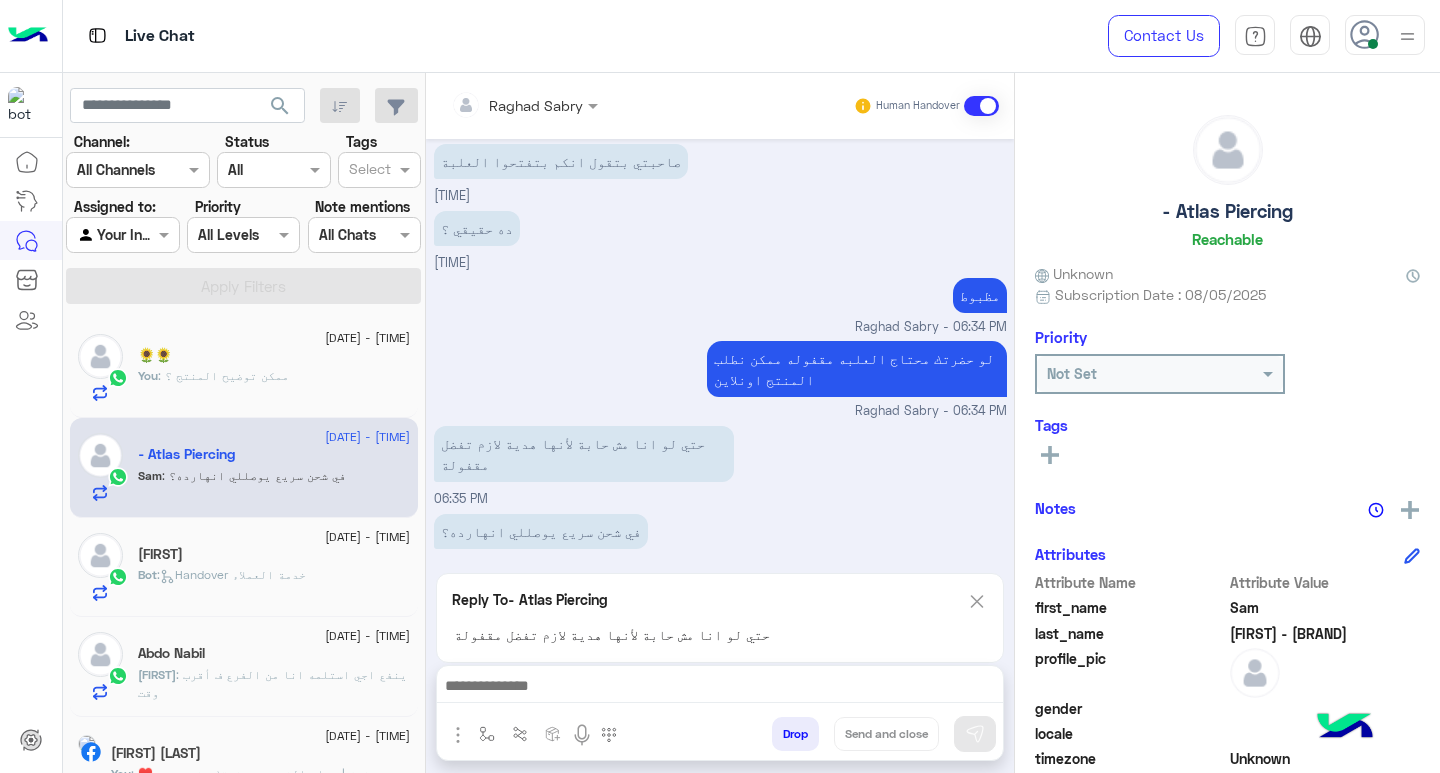 click at bounding box center (720, 688) 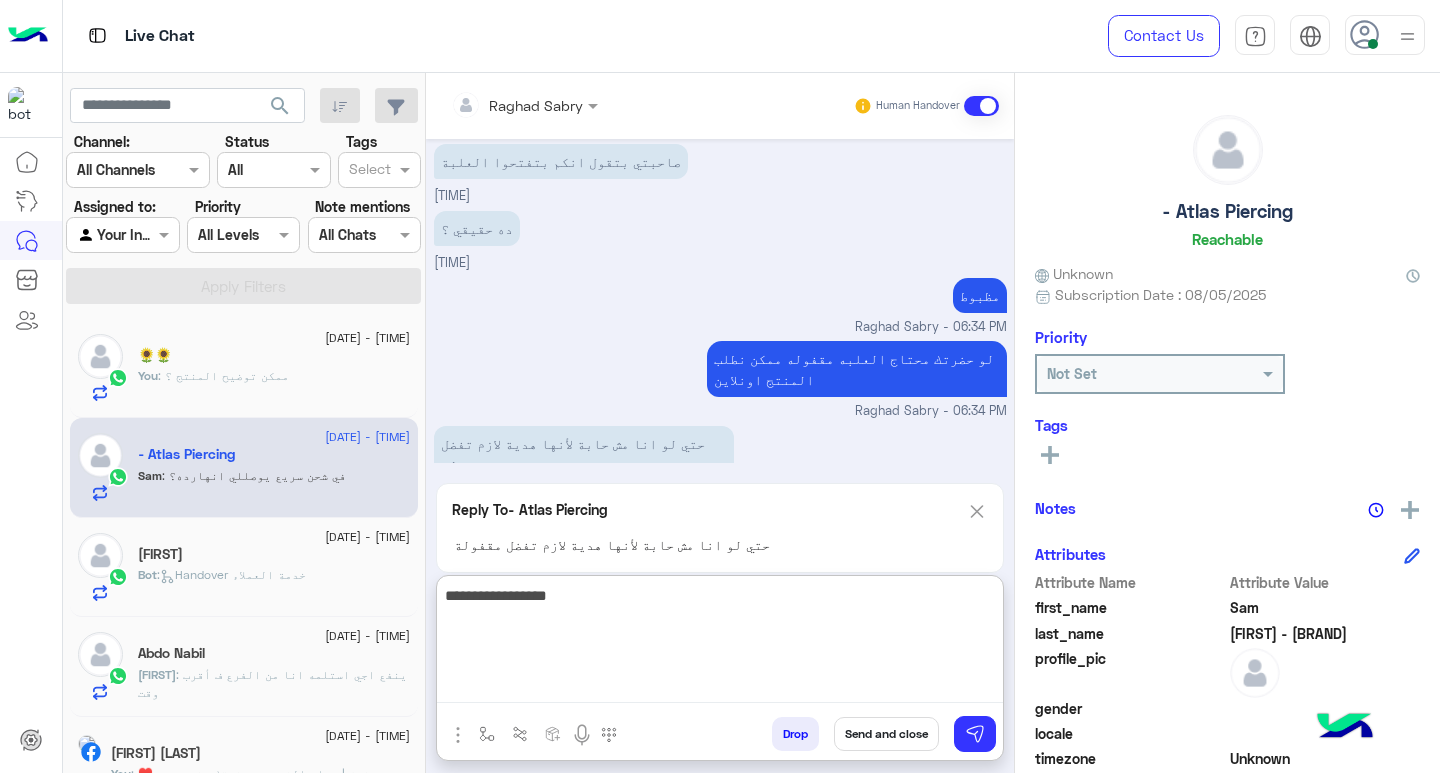 type on "**********" 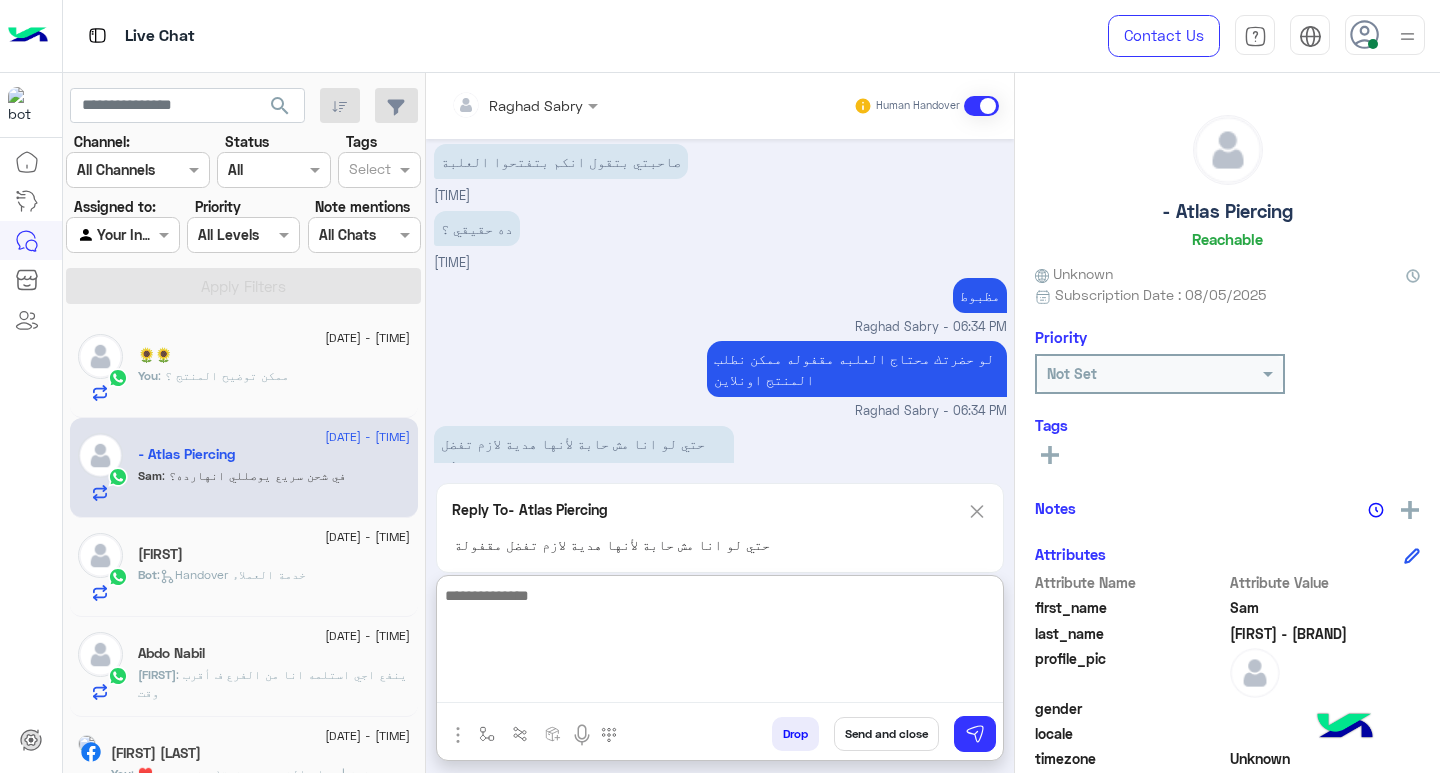 scroll, scrollTop: 1673, scrollLeft: 0, axis: vertical 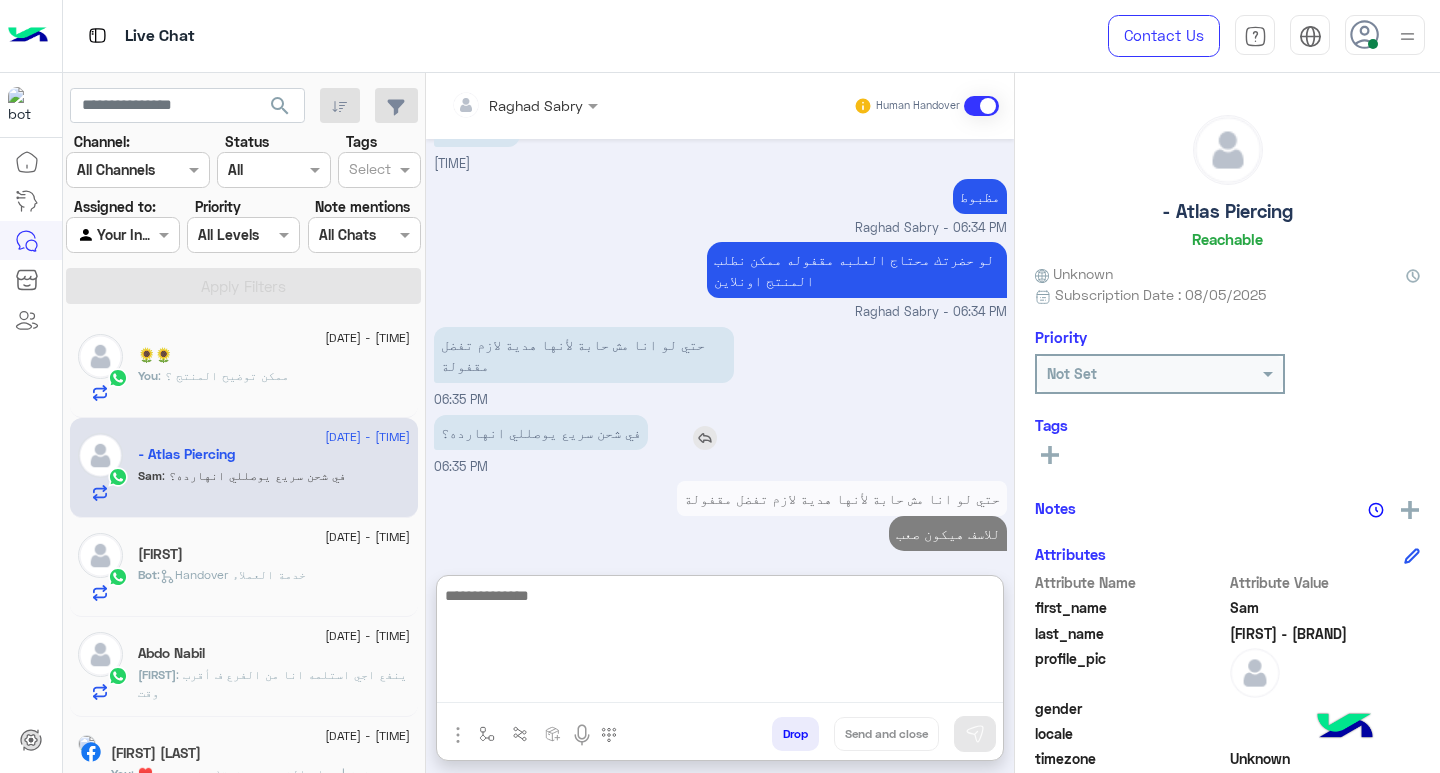 click at bounding box center [705, 438] 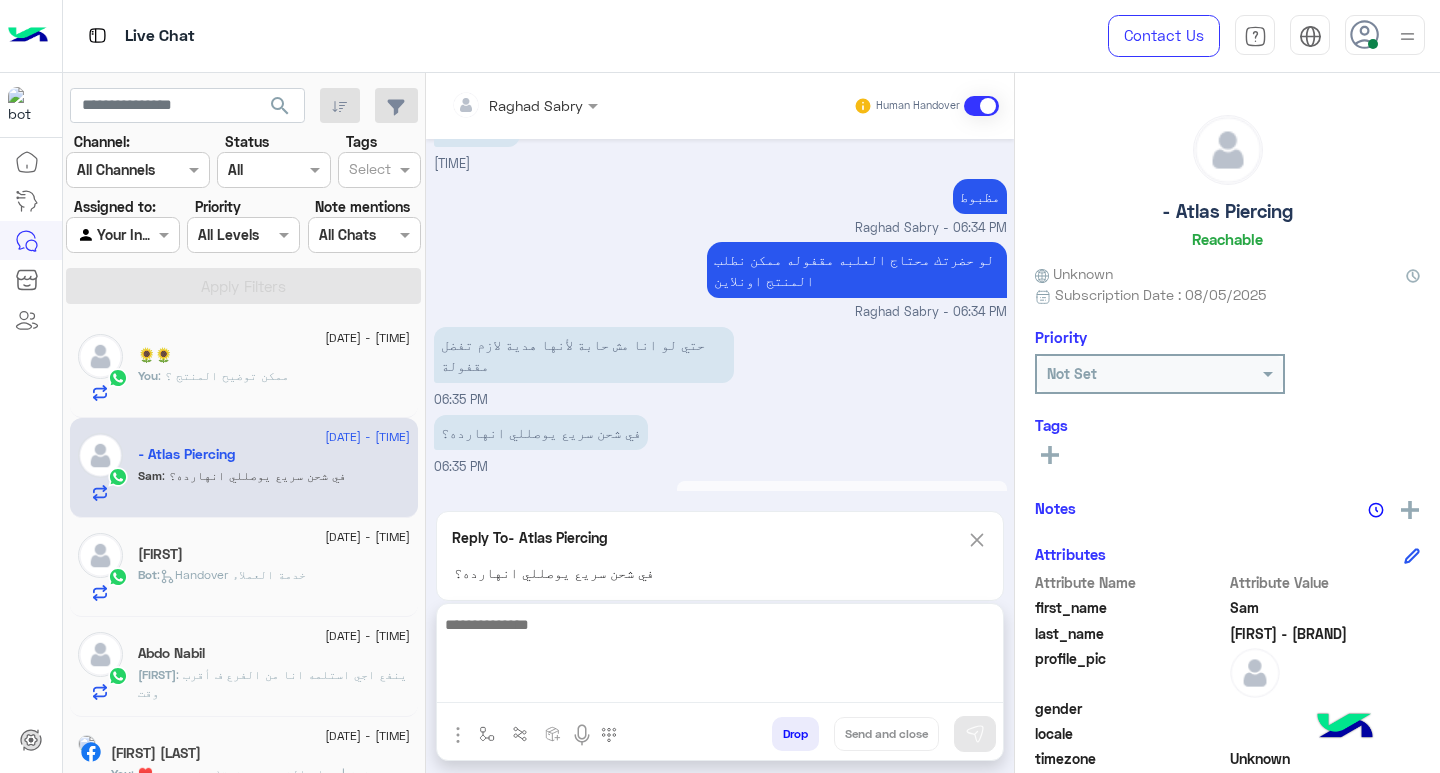 scroll, scrollTop: 1673, scrollLeft: 0, axis: vertical 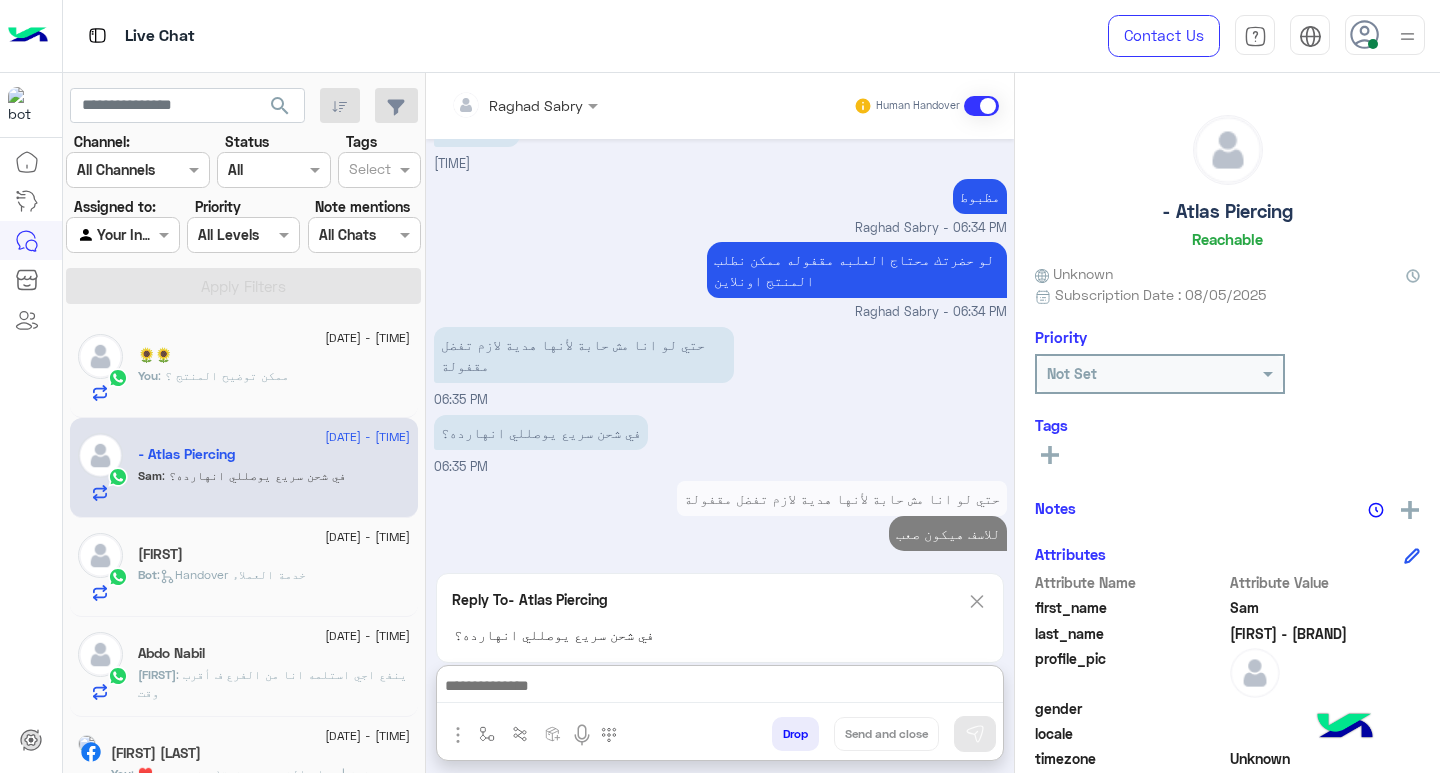 click at bounding box center [720, 688] 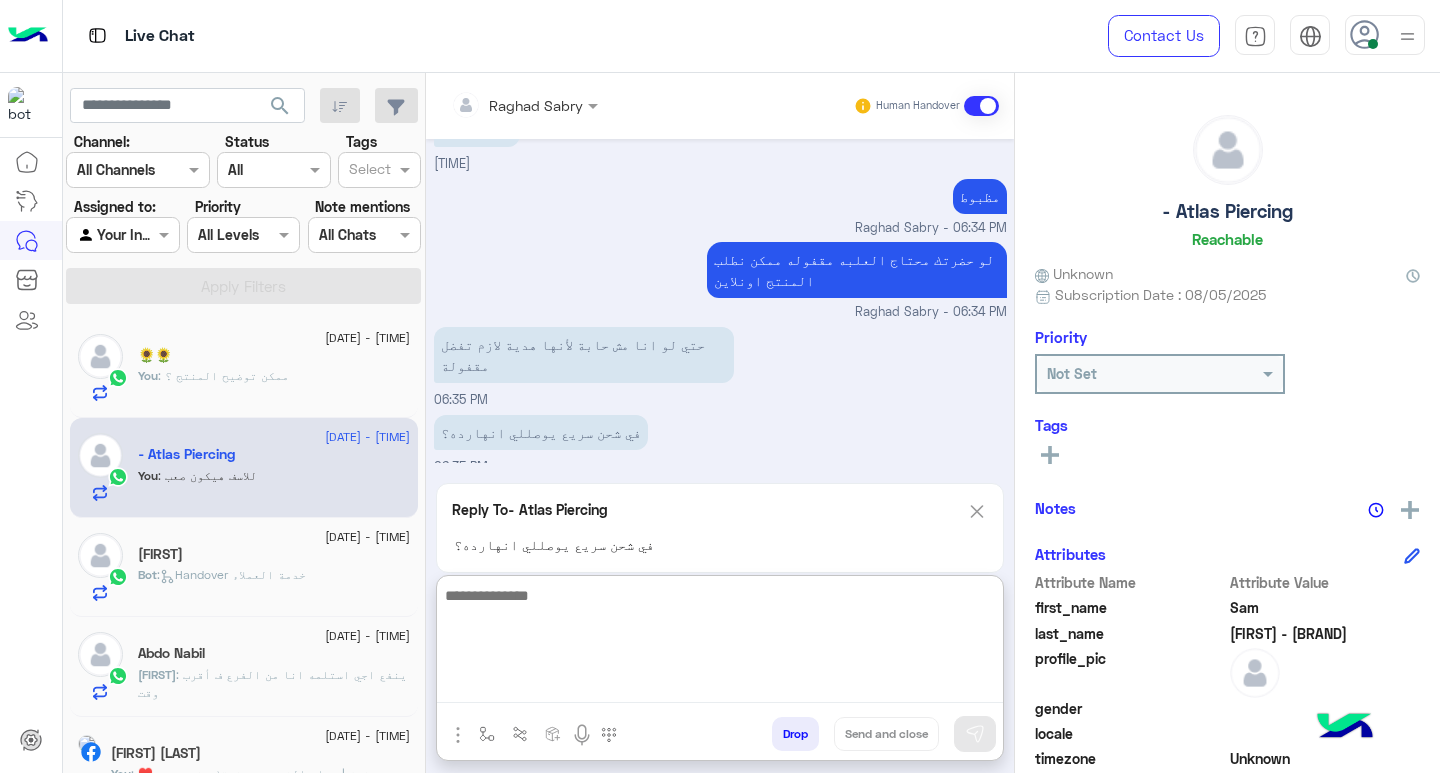 scroll, scrollTop: 1765, scrollLeft: 0, axis: vertical 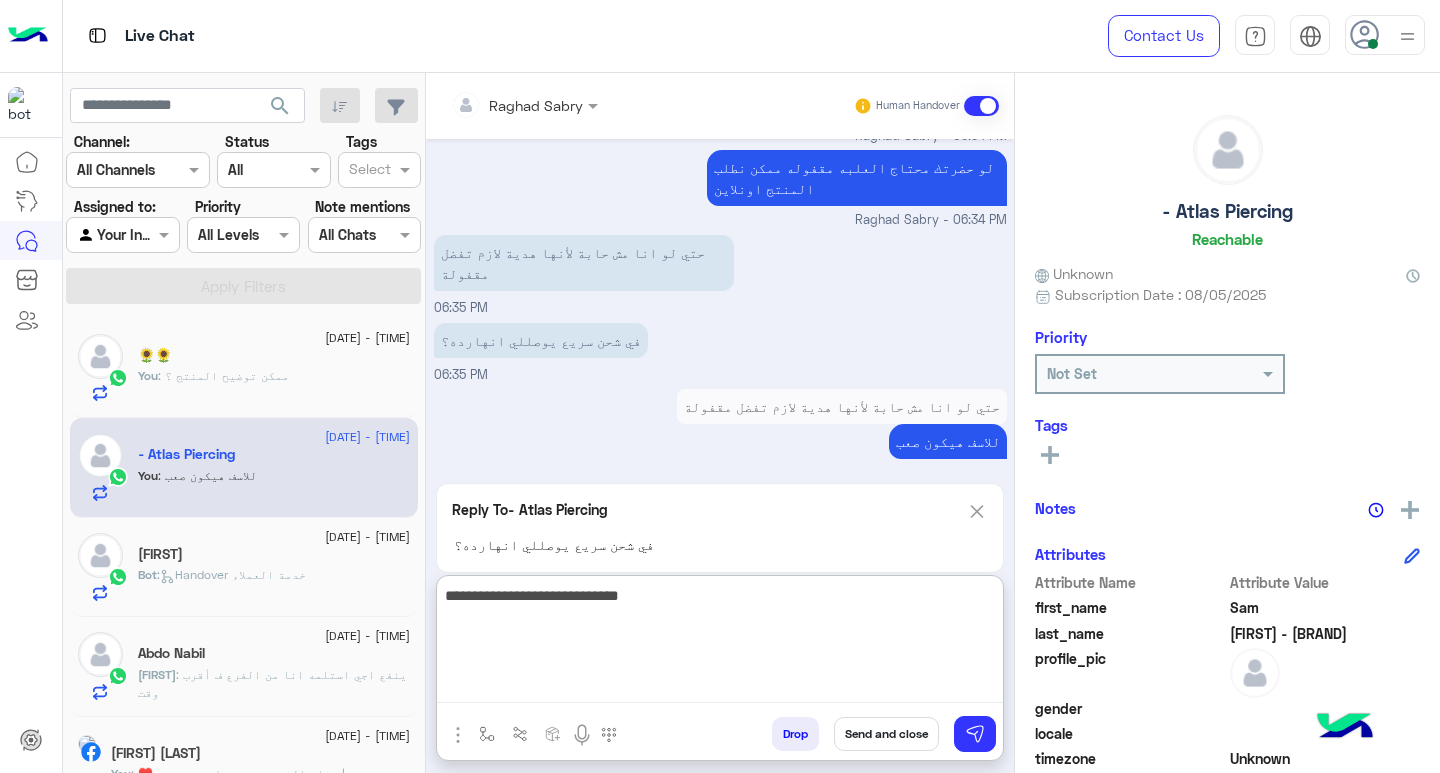 type on "**********" 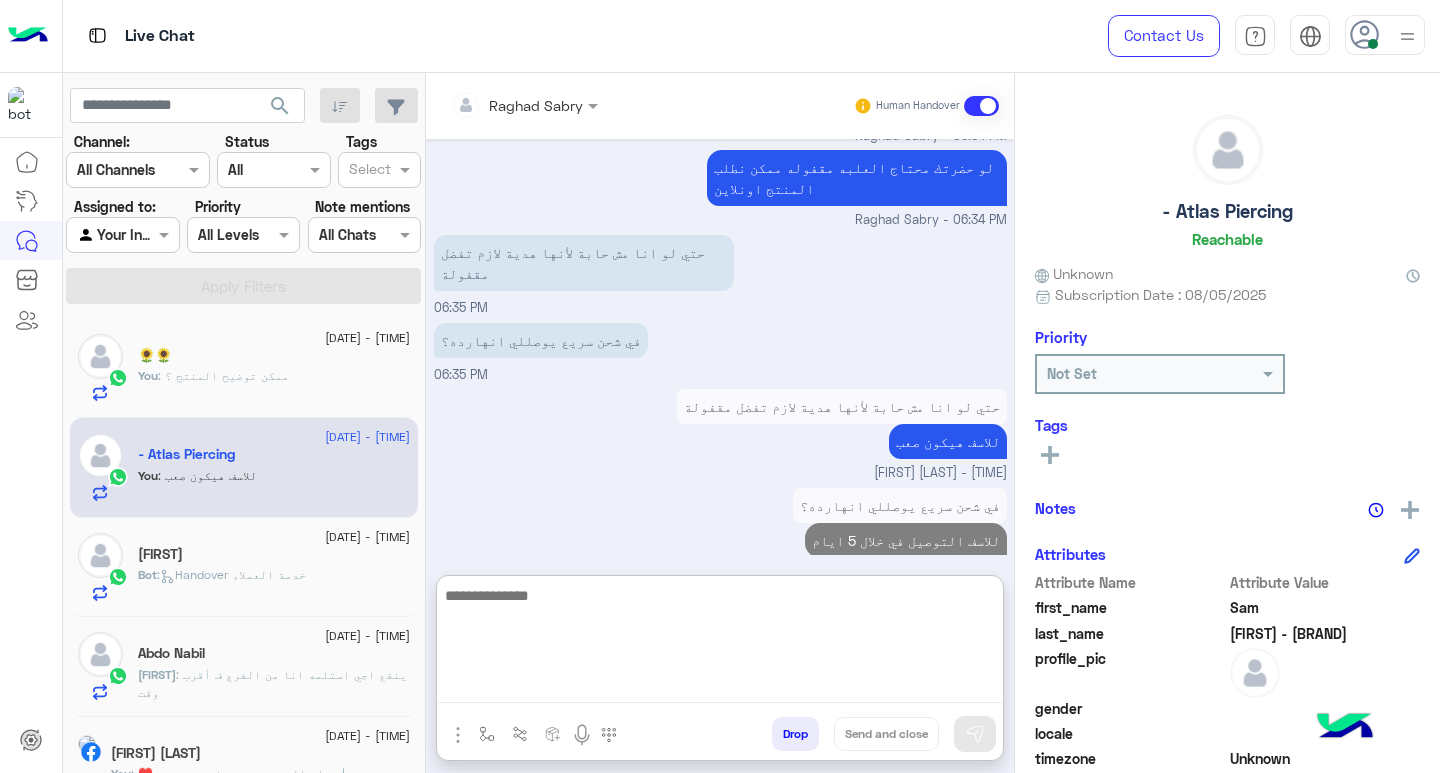 scroll, scrollTop: 1771, scrollLeft: 0, axis: vertical 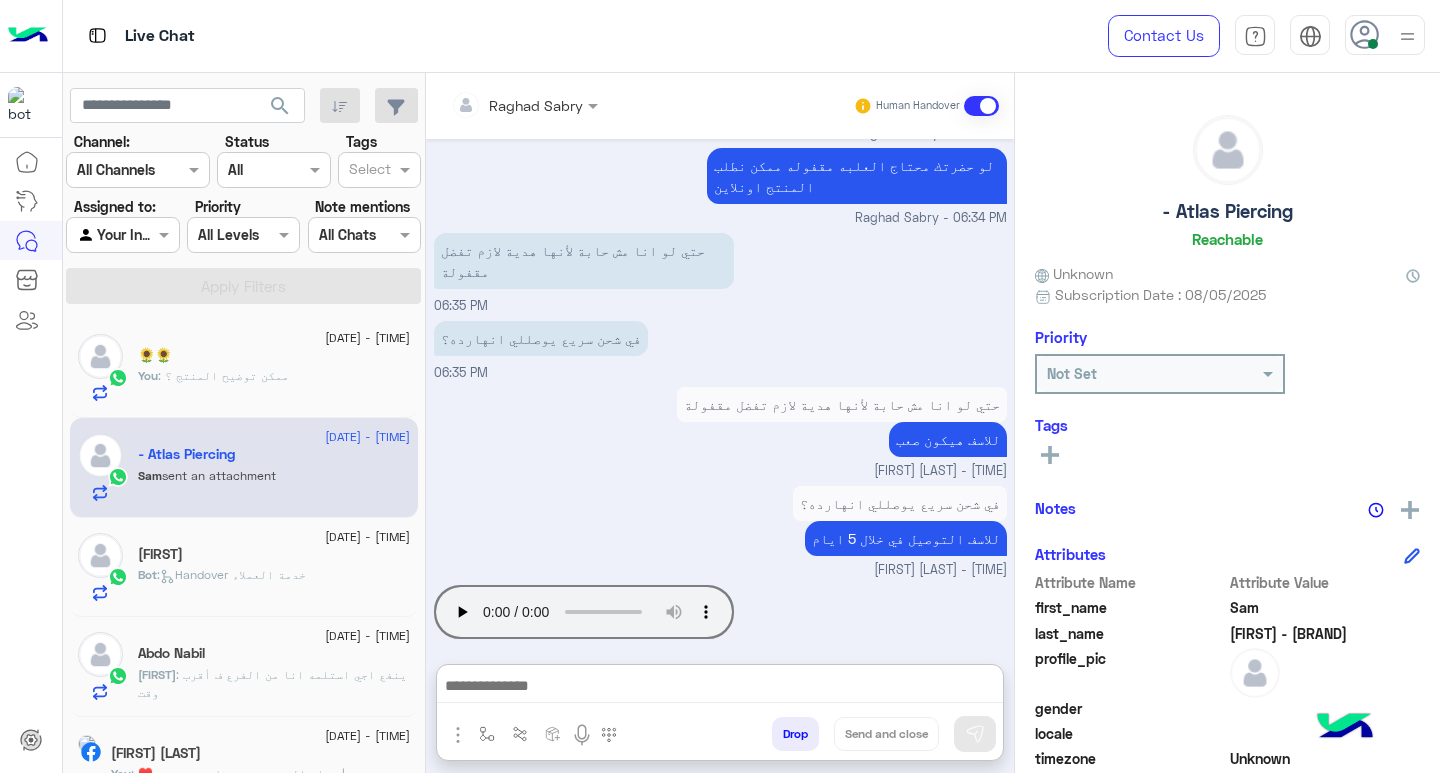 click at bounding box center [720, 688] 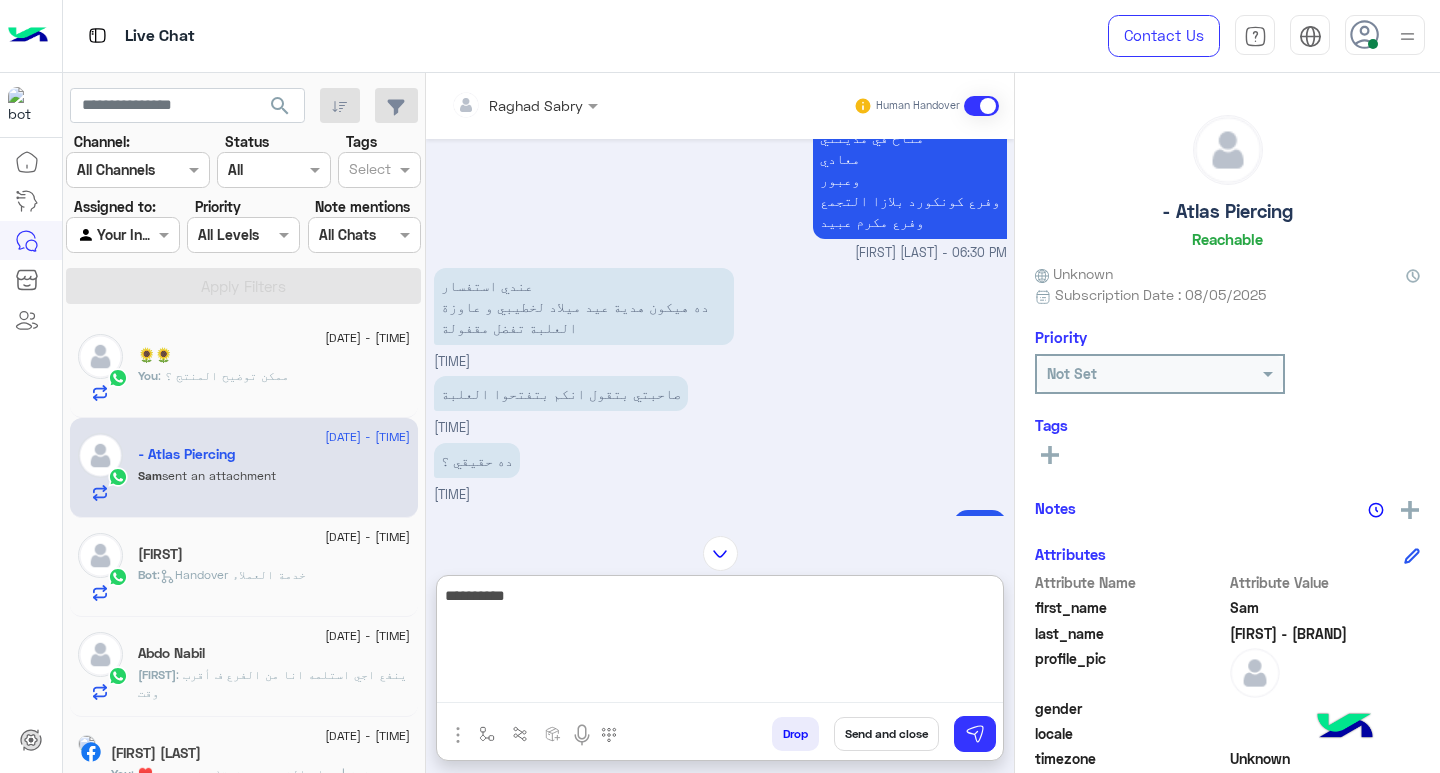 scroll, scrollTop: 1300, scrollLeft: 0, axis: vertical 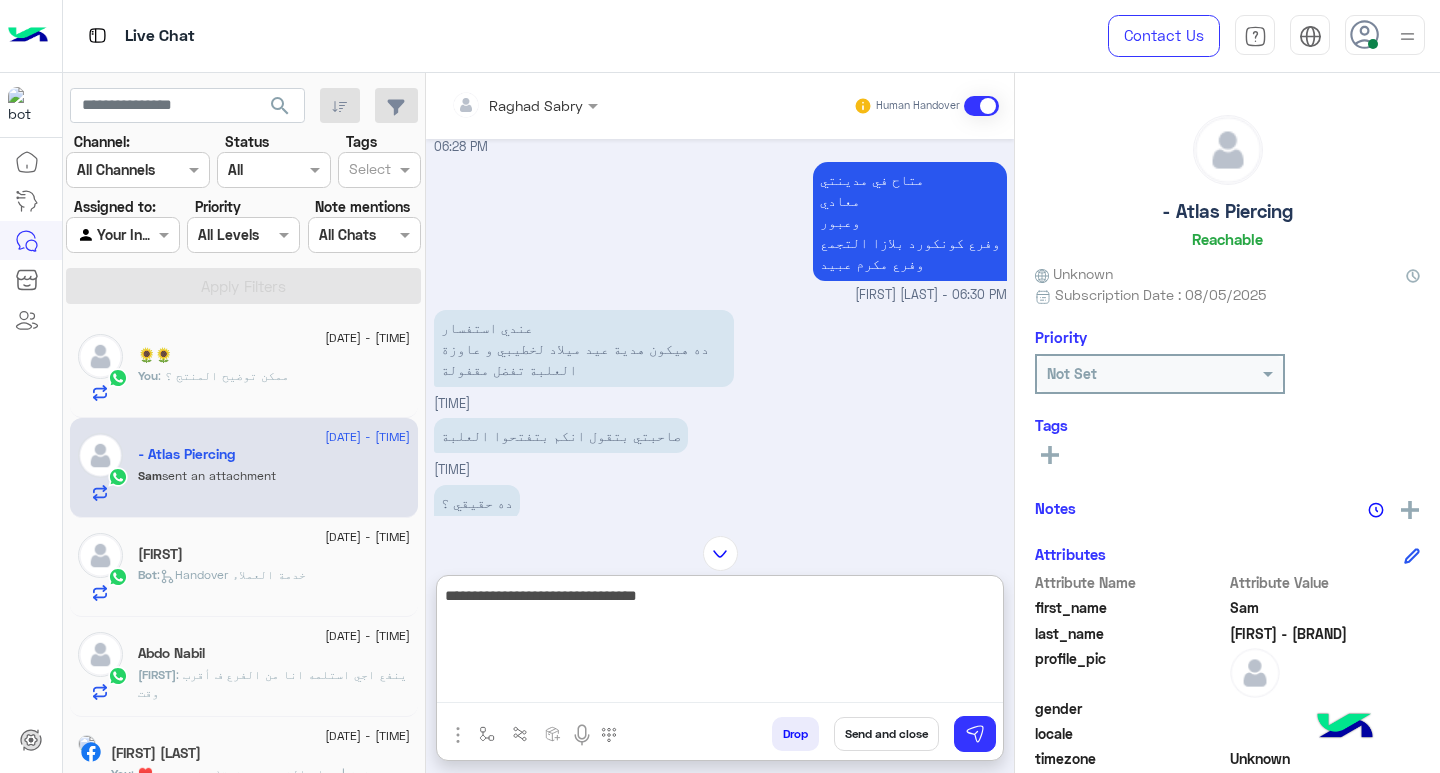 type on "**********" 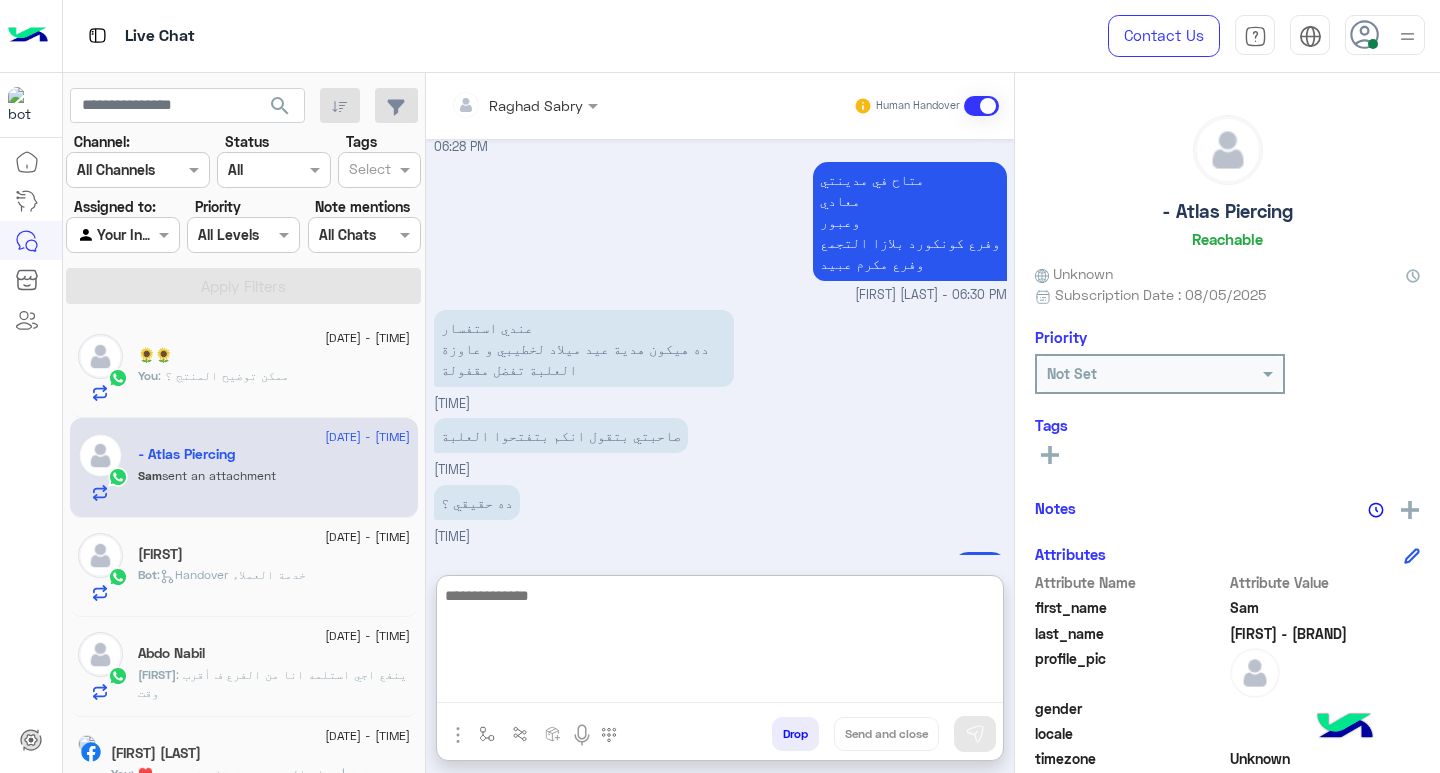 scroll, scrollTop: 1921, scrollLeft: 0, axis: vertical 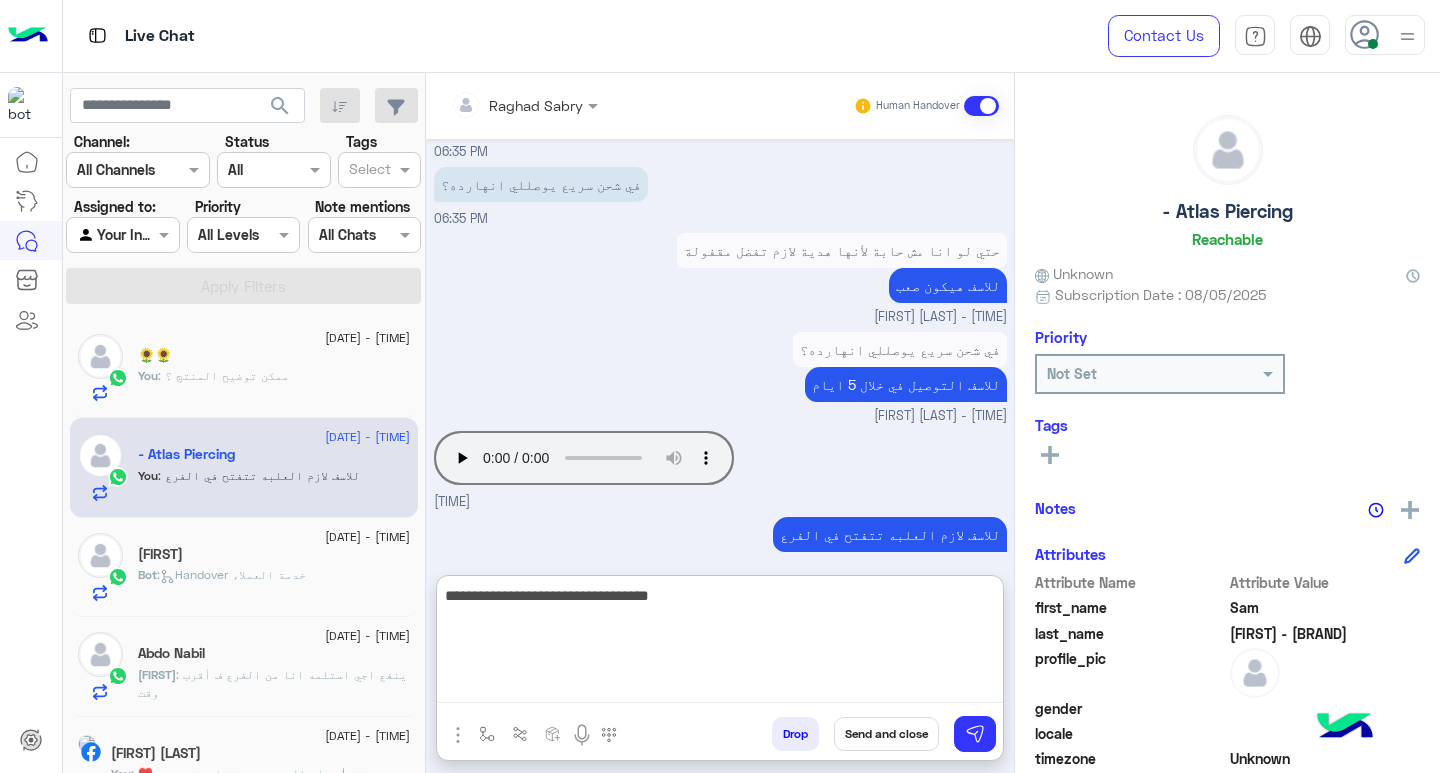 type on "**********" 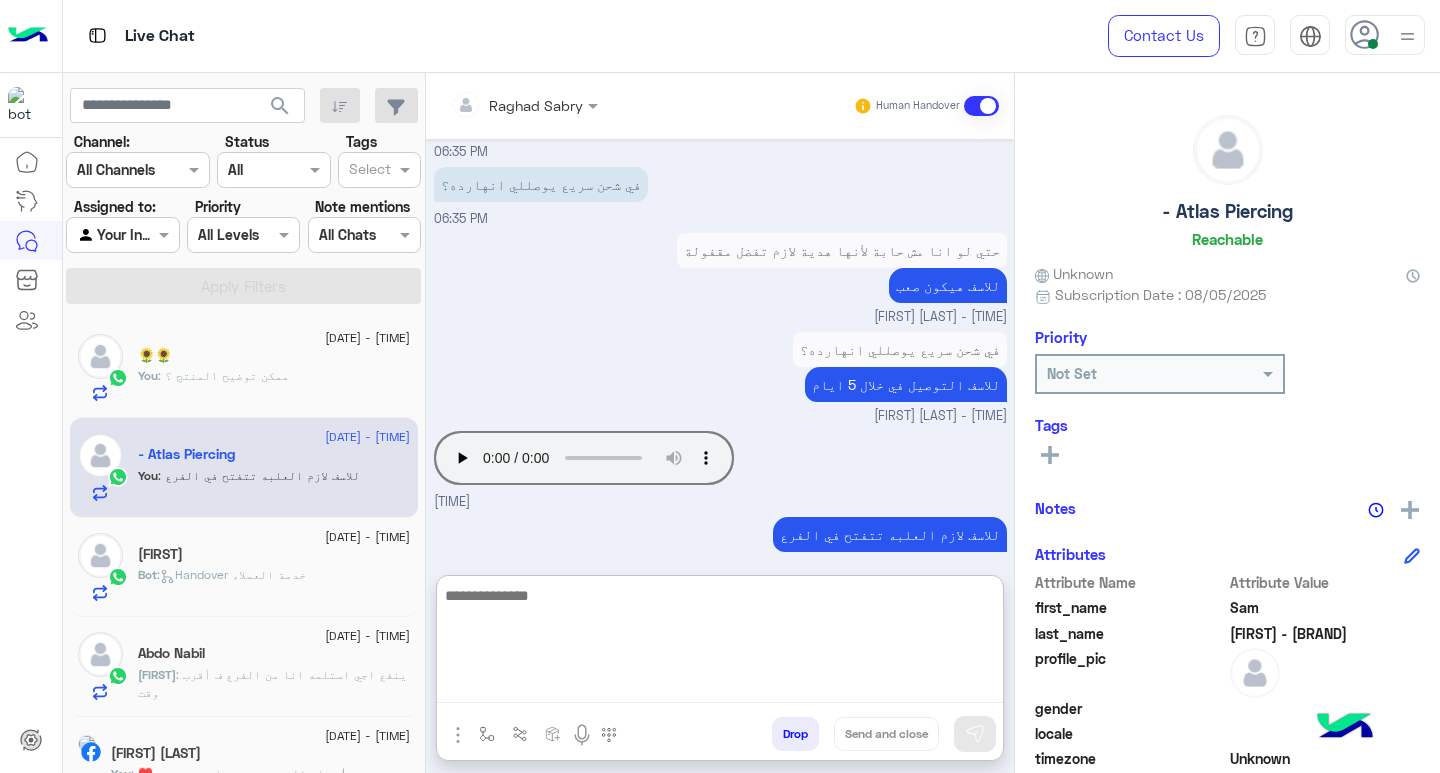 scroll, scrollTop: 1984, scrollLeft: 0, axis: vertical 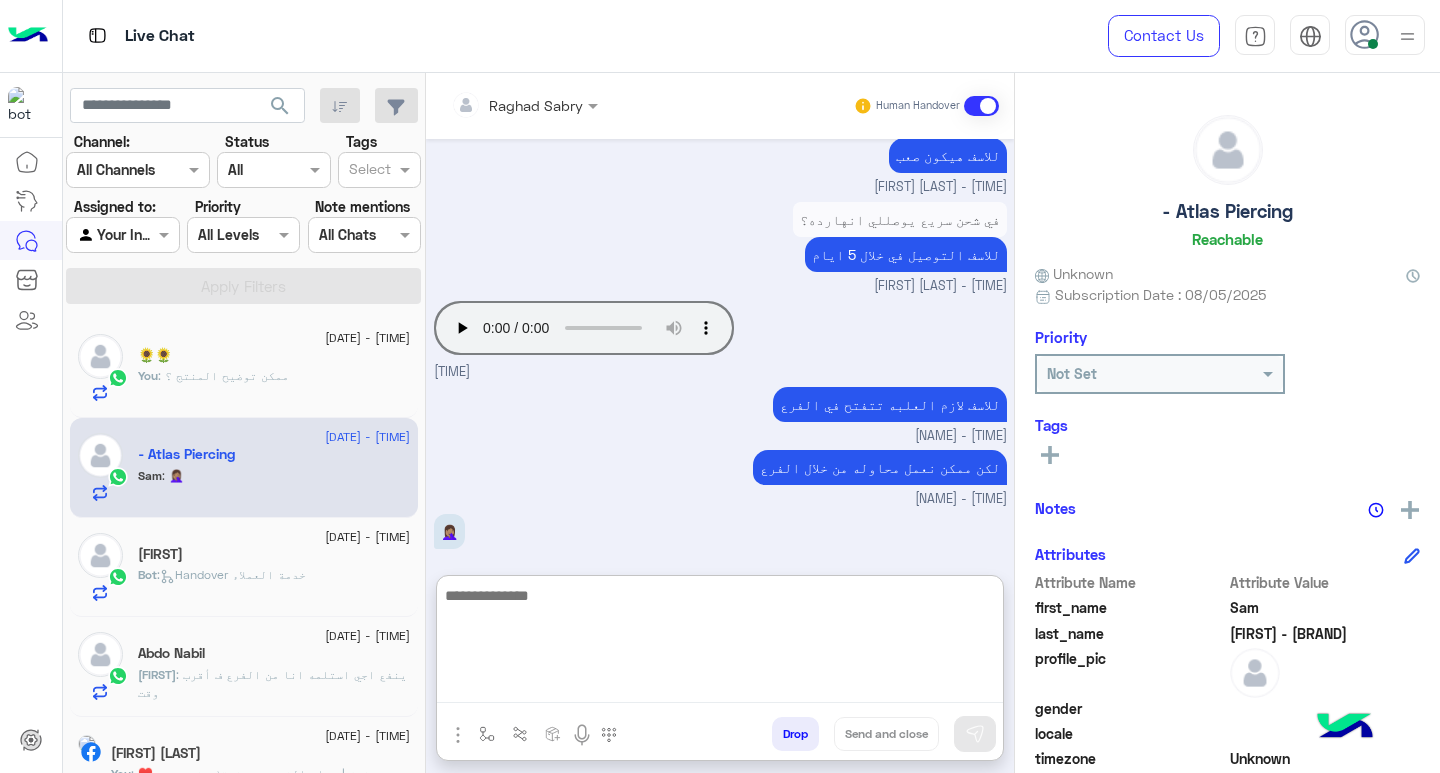click on ": ممكن توضيح المنتج ؟" 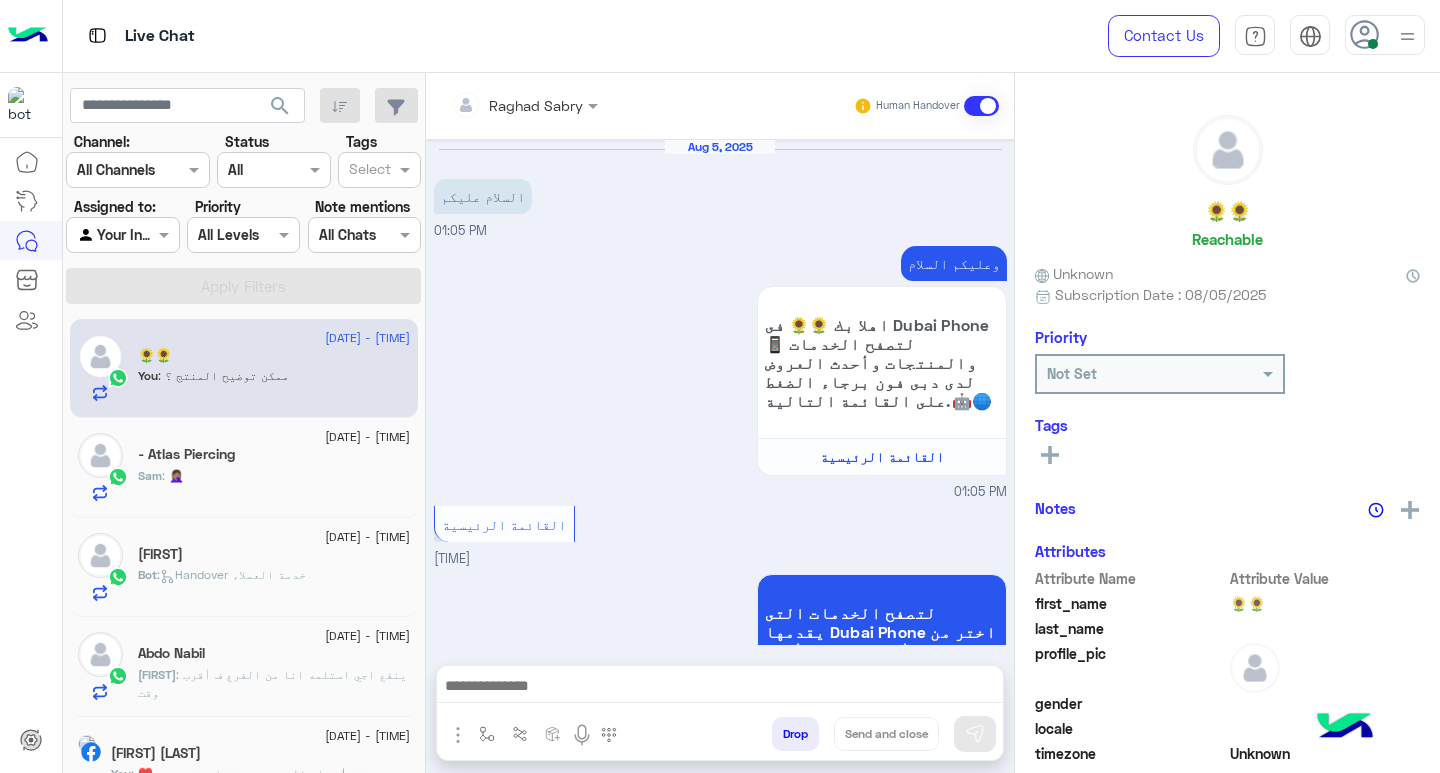 scroll, scrollTop: 1111, scrollLeft: 0, axis: vertical 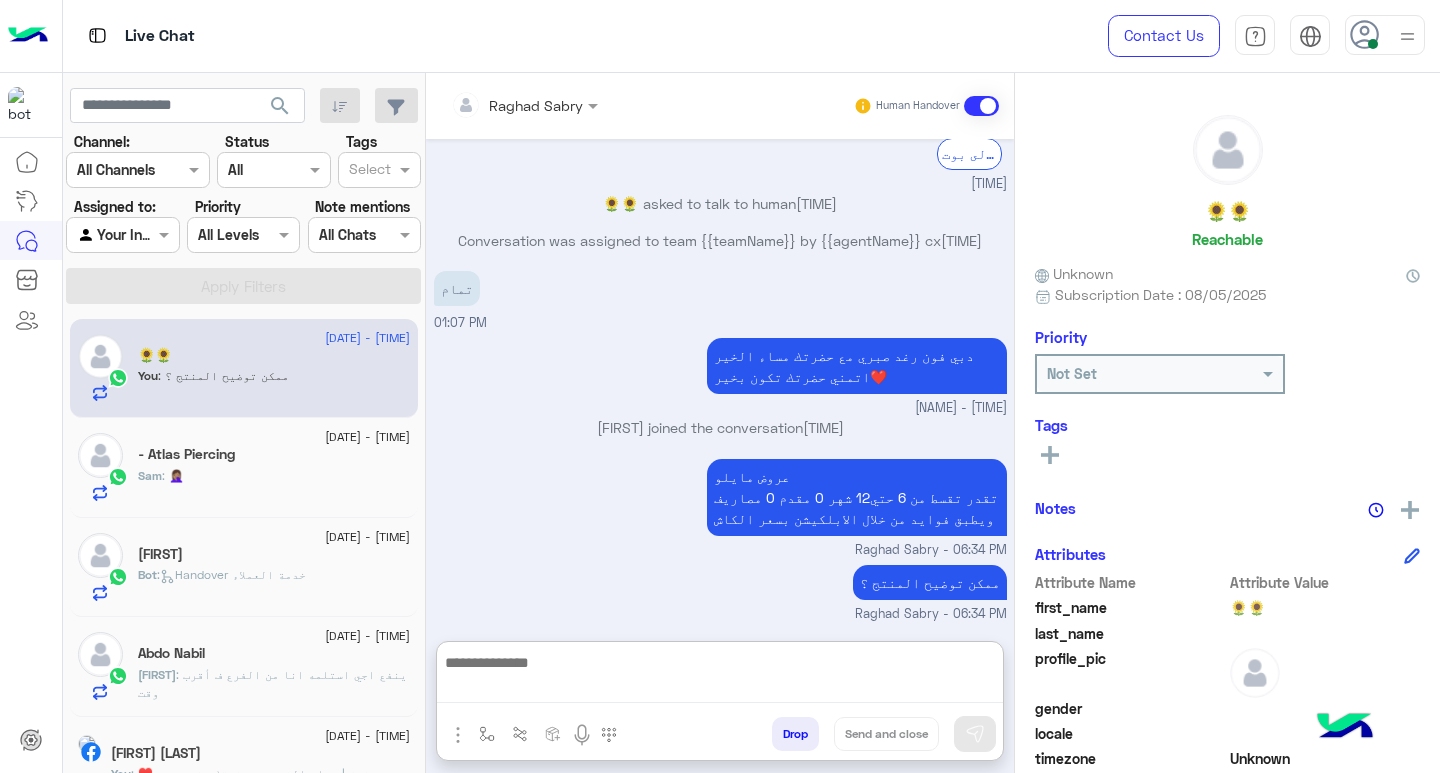 click at bounding box center [720, 676] 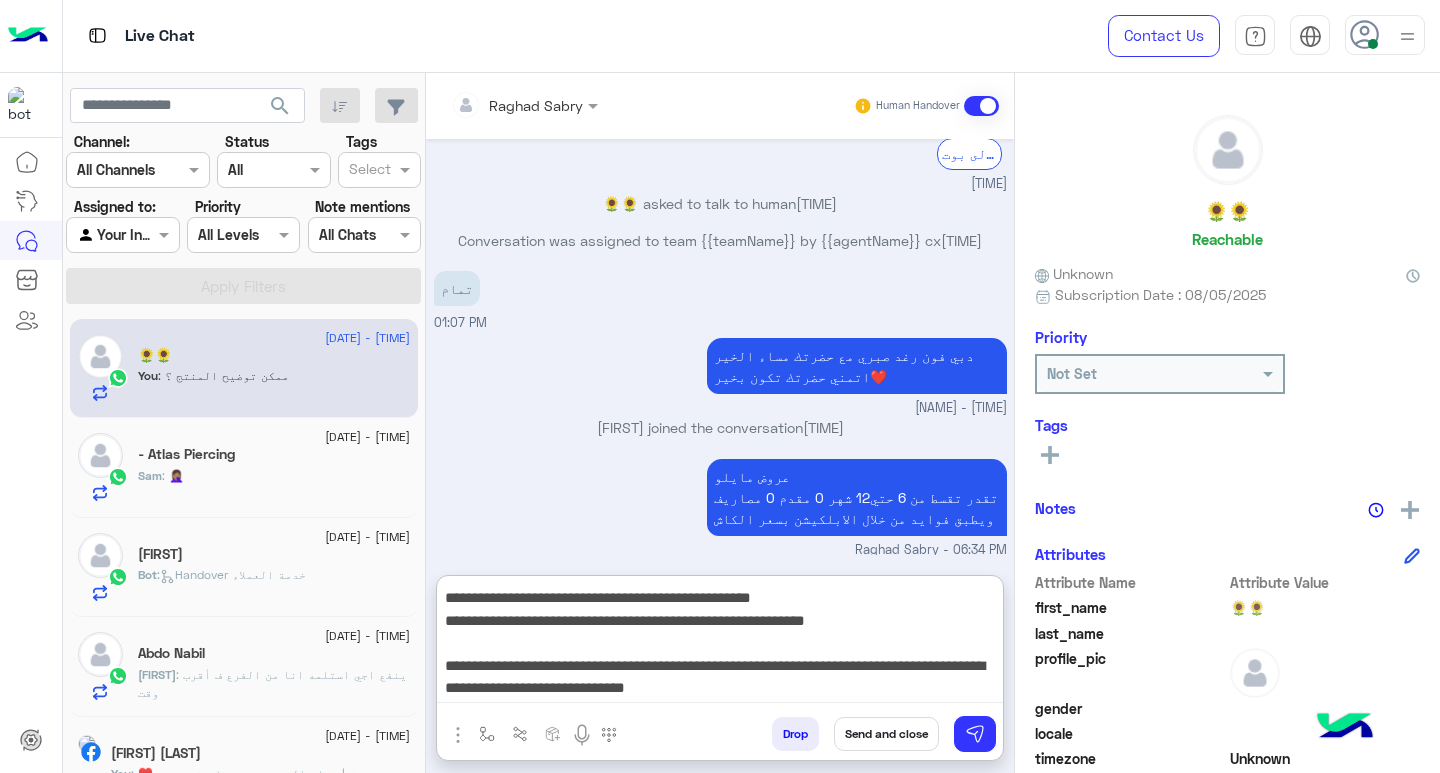 scroll, scrollTop: 155, scrollLeft: 0, axis: vertical 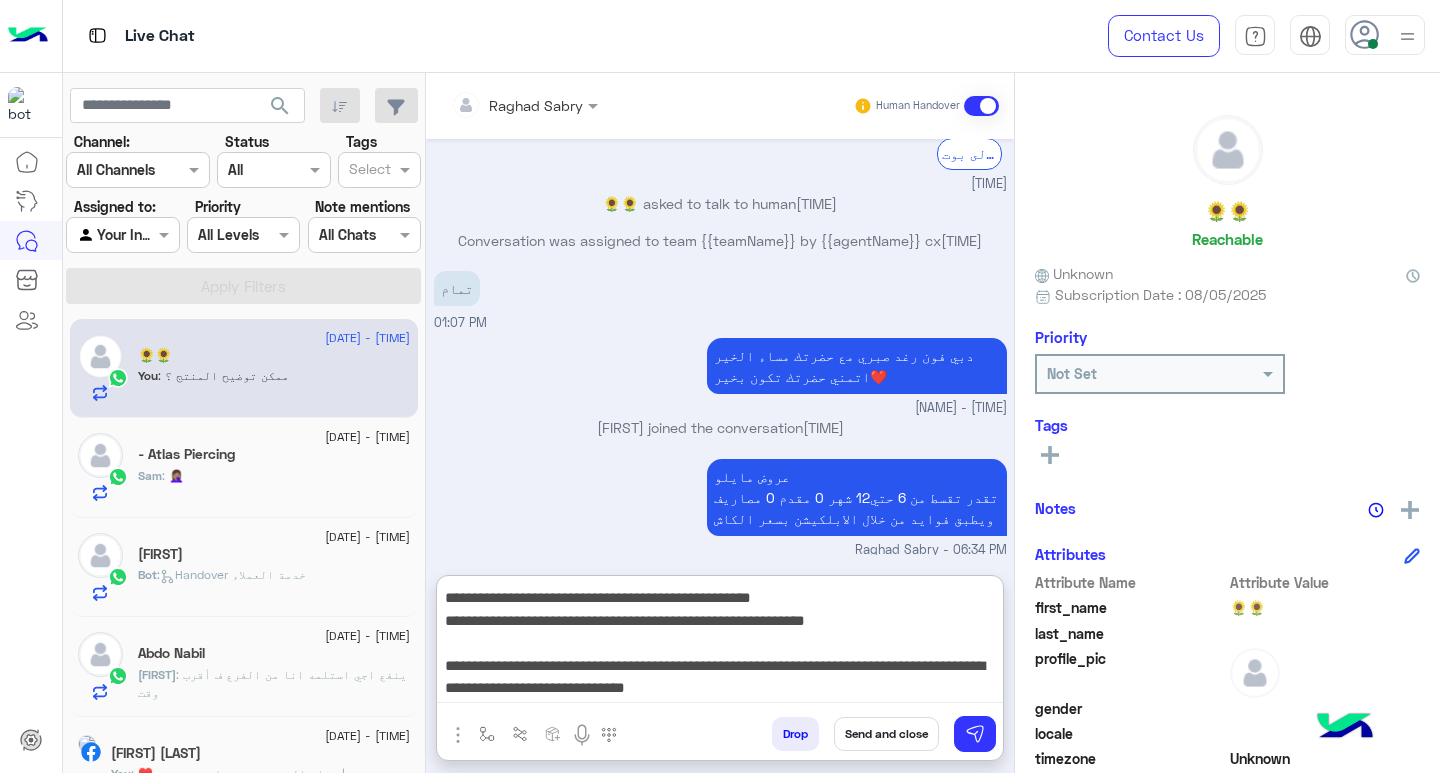 type on "**********" 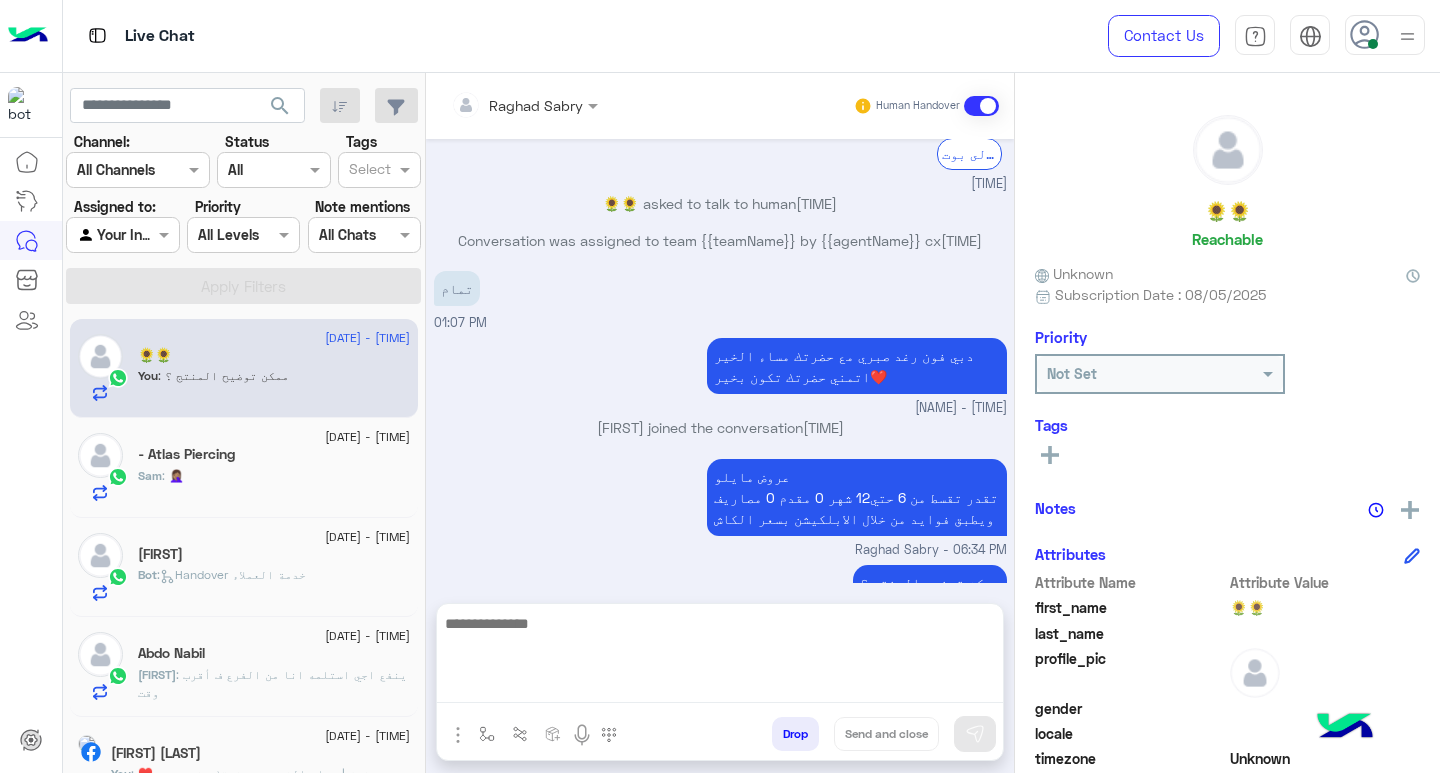 scroll, scrollTop: 0, scrollLeft: 0, axis: both 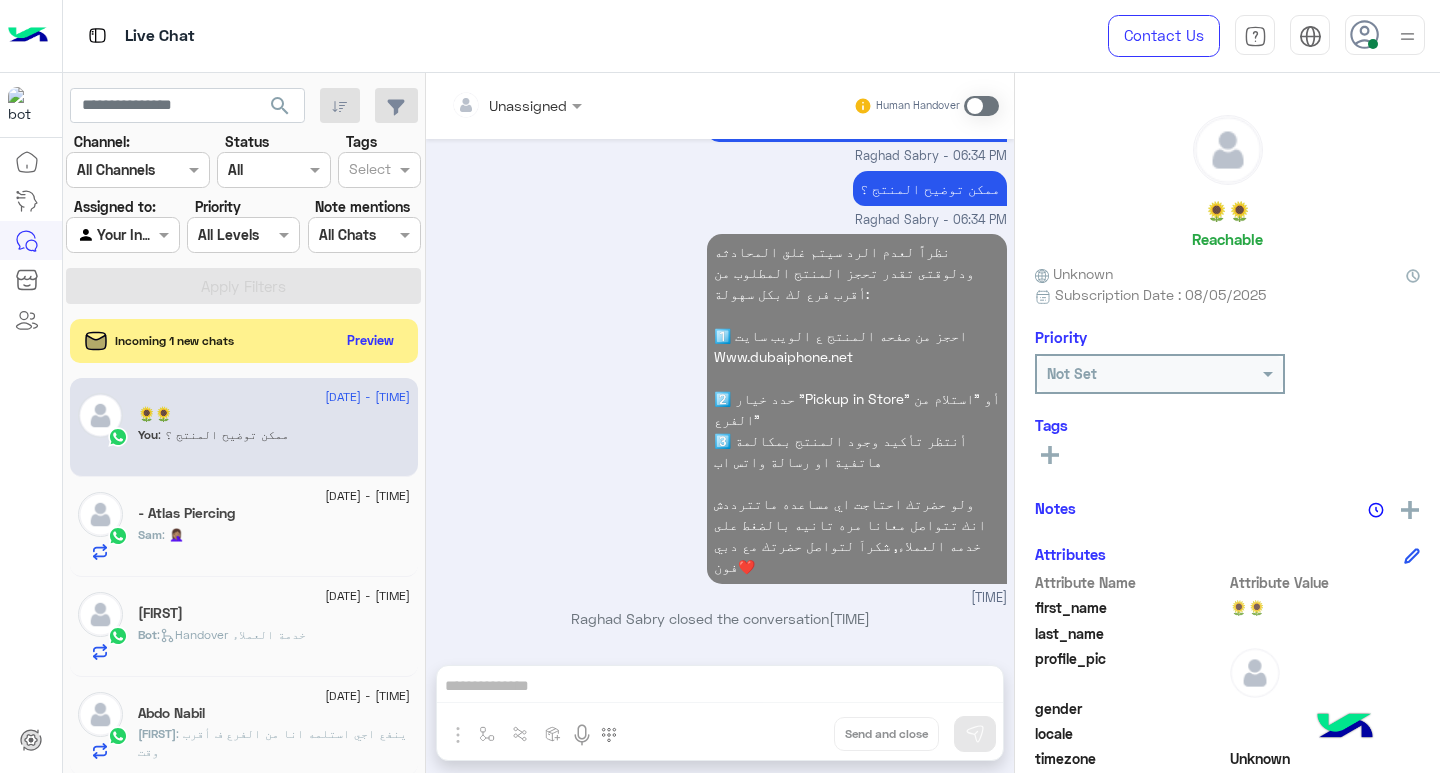 click on "Abdo Nabil" 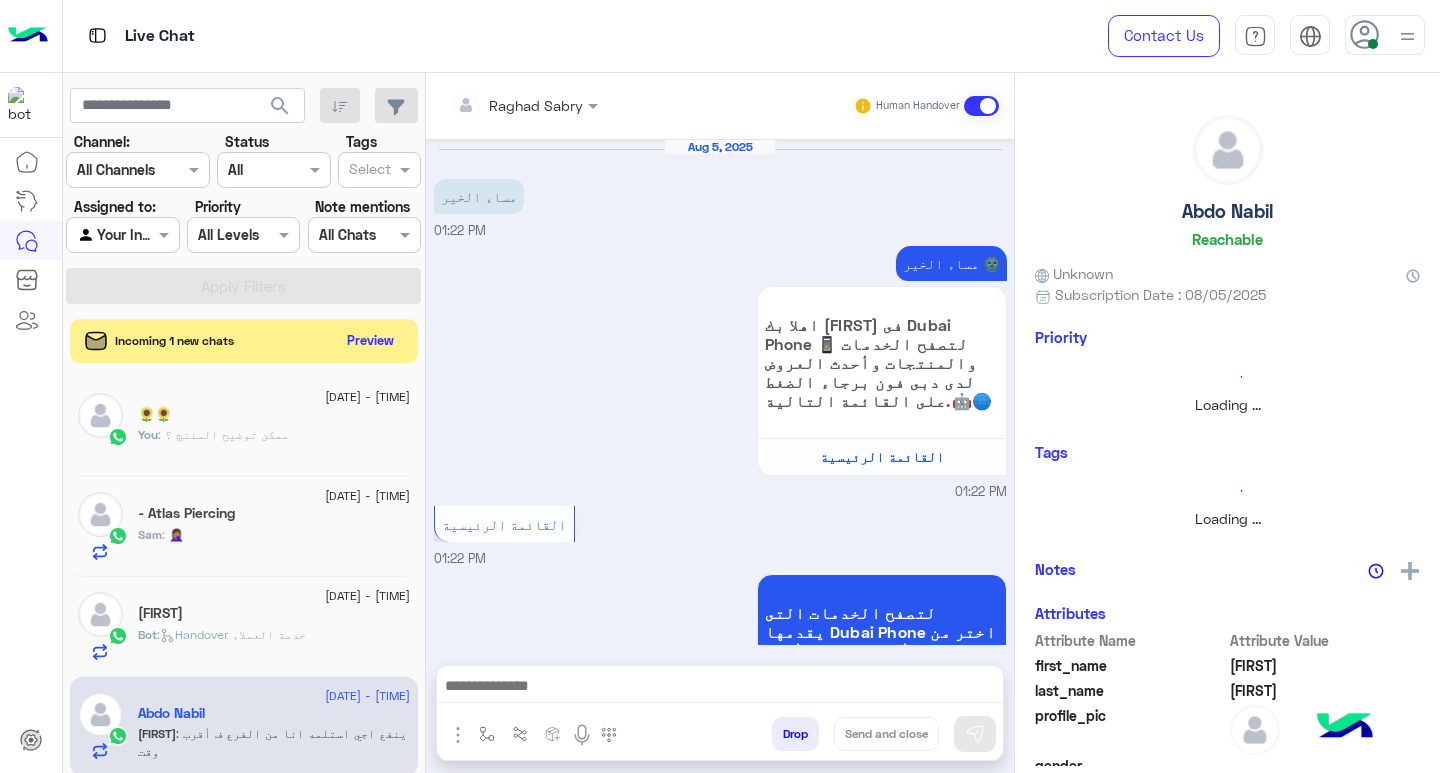 scroll, scrollTop: 838, scrollLeft: 0, axis: vertical 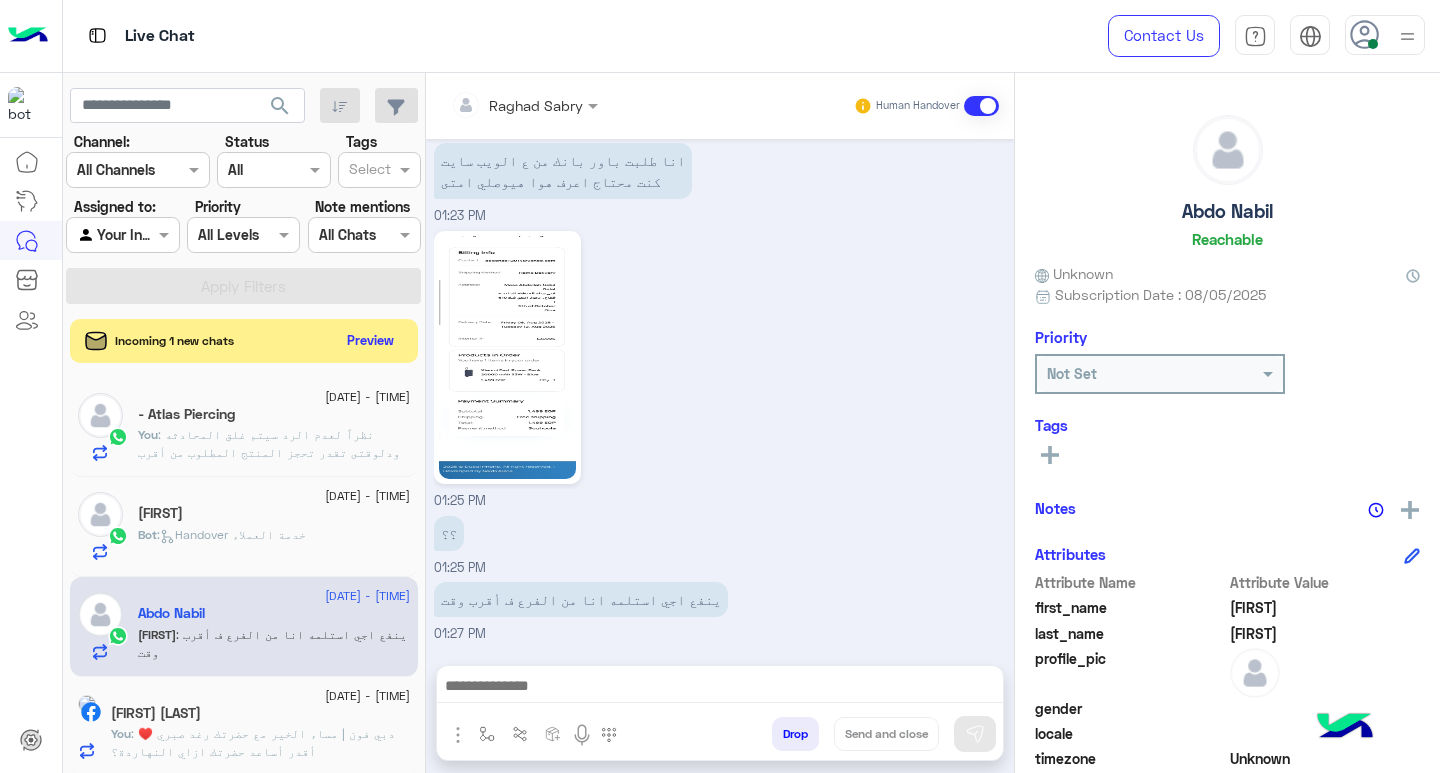 click on ":   Handover خدمة العملاء" 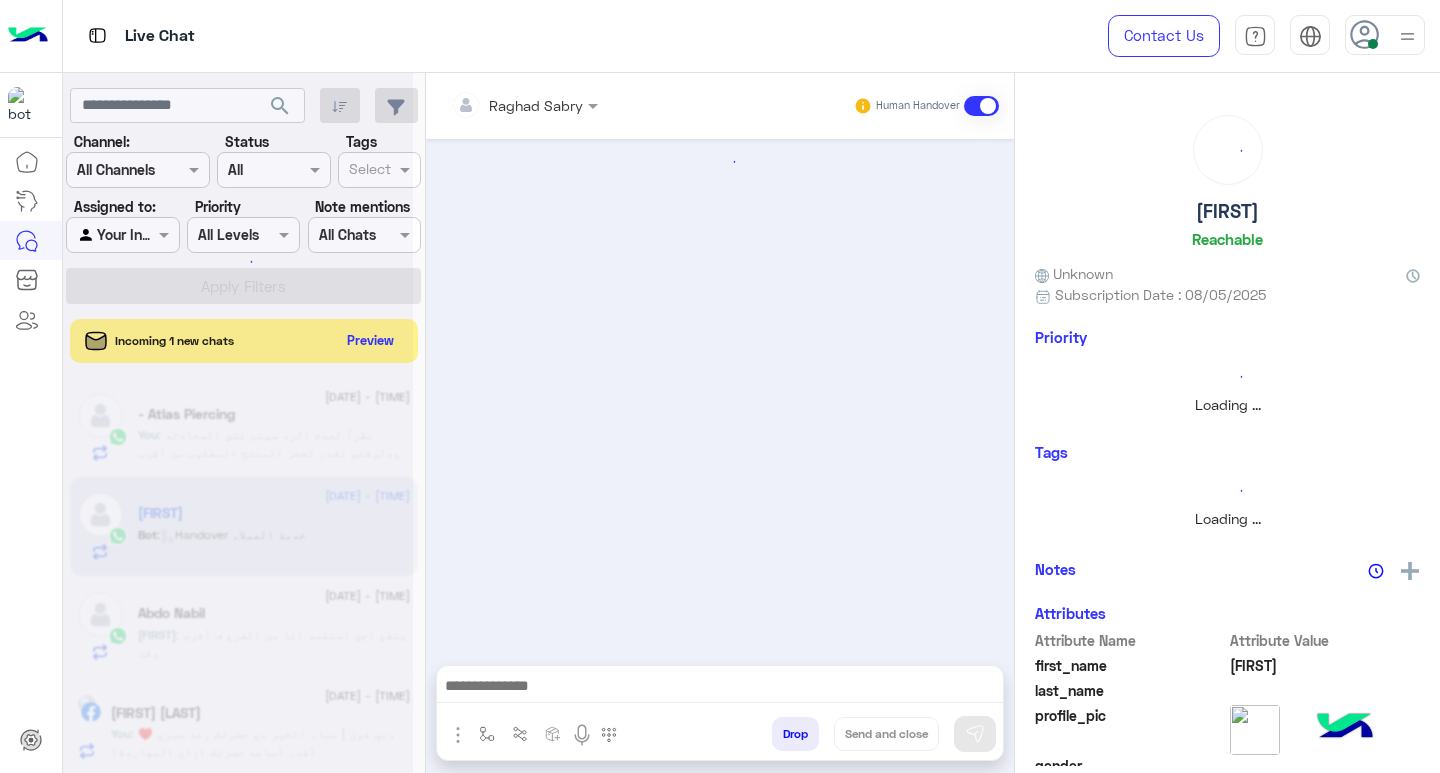 scroll, scrollTop: 1432, scrollLeft: 0, axis: vertical 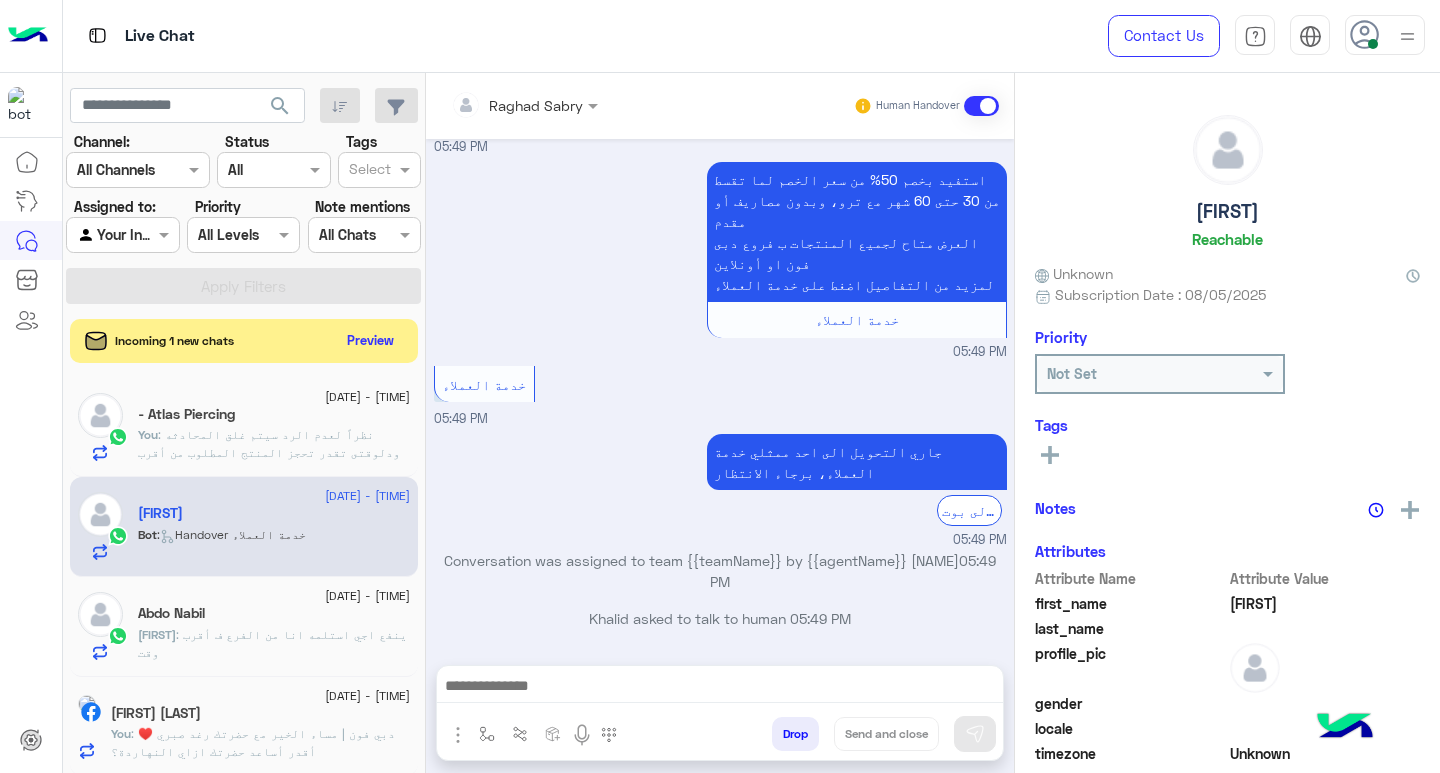 click on ": نظراً لعدم الرد سيتم غلق المحادثه
ودلوقتى تقدر تحجز المنتج المطلوب من أقرب فرع لك بكل سهولة:
1️⃣ احجز من صفحه المنتج ع الويب سايت
Www.dubaiphone.net
2️⃣ حدد خيار "Pickup in Store" أو "استلام من الفرع"
3️⃣ أنتظر تأكيد وجود المنتج  بمكالمة هاتفية او رسالة واتس اب
ولو حضرتك احتاجت اي مساعده ماتترددش انك تتواصل معانا مره تانيه بالضغط على خدمه العملاء, شكراَ لتواصل حضرتك مع دبي فون❤️" 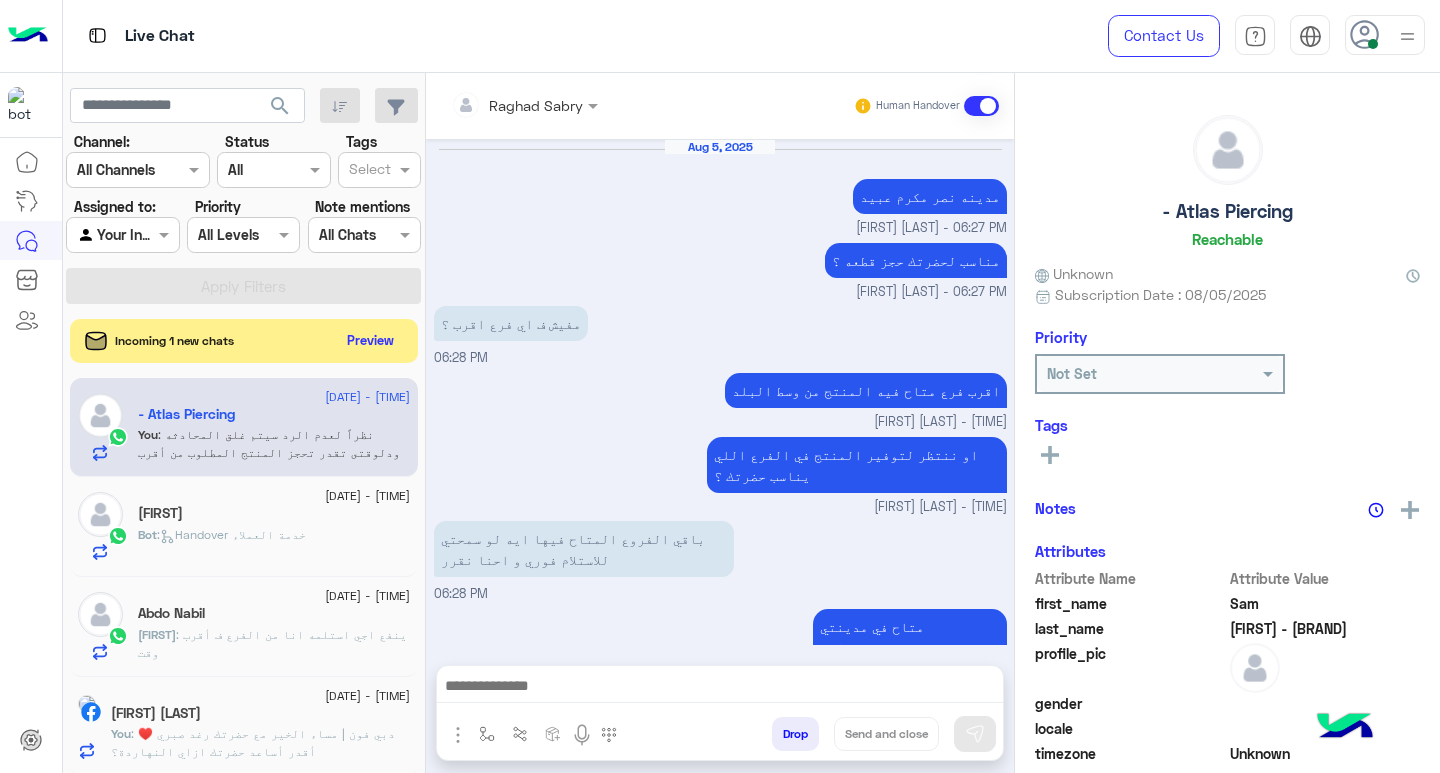 scroll, scrollTop: 1129, scrollLeft: 0, axis: vertical 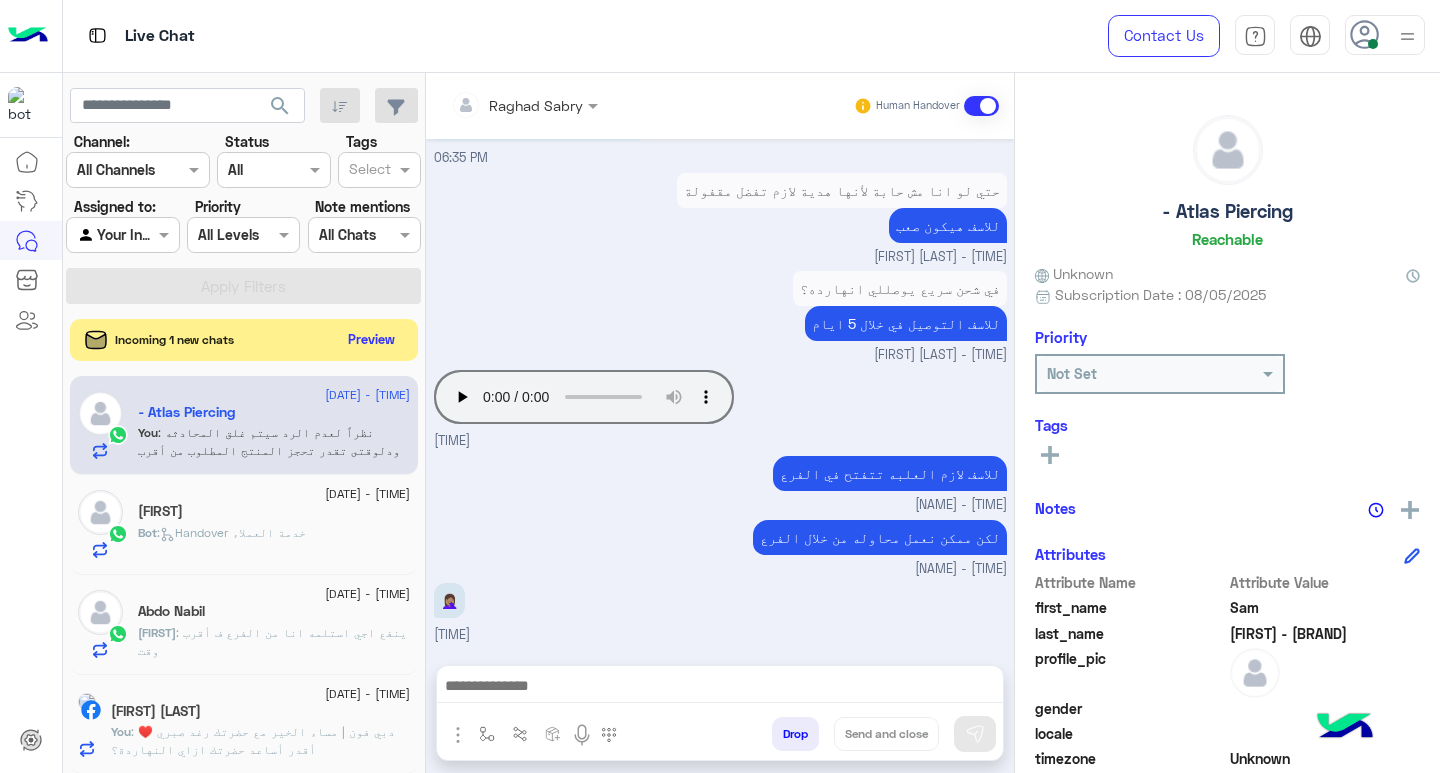 click on "Preview" 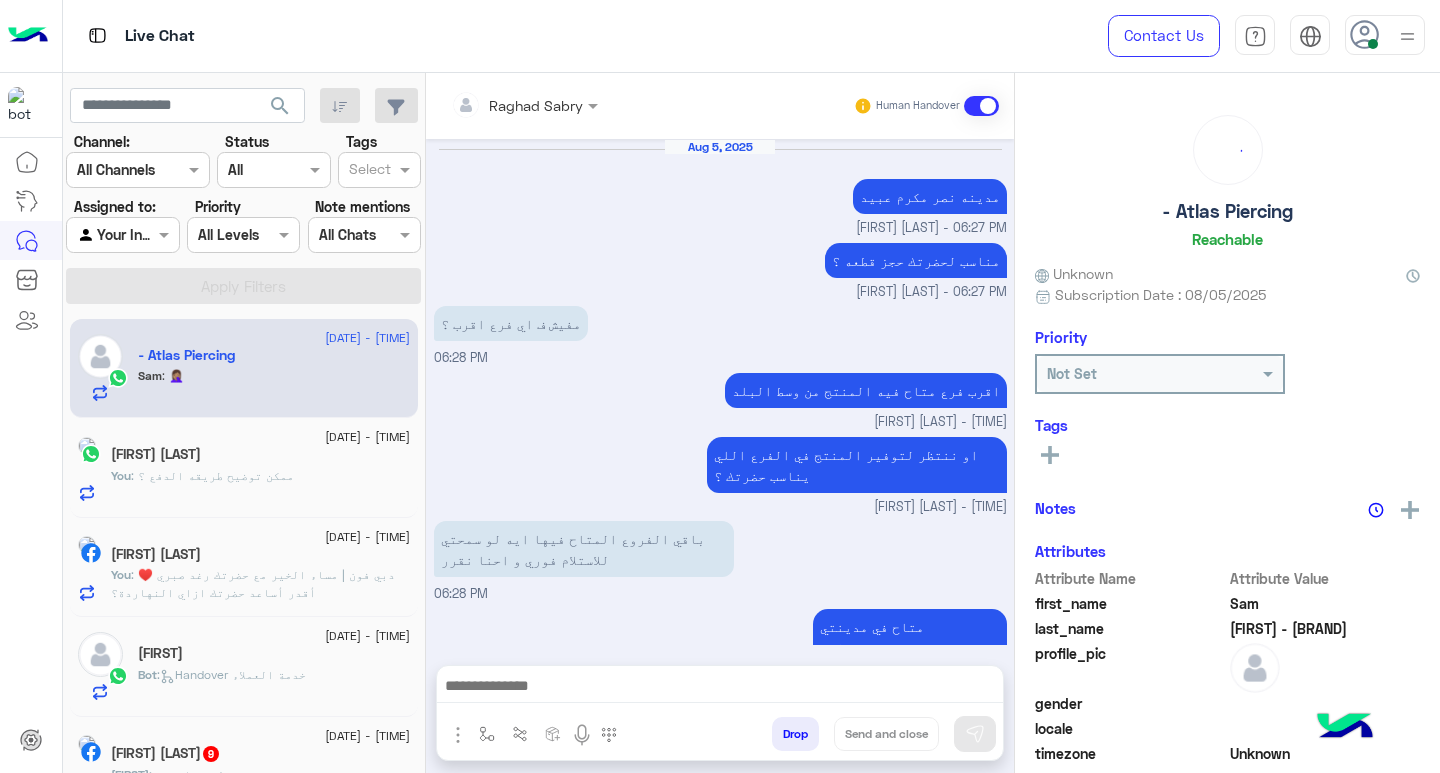 scroll, scrollTop: 1129, scrollLeft: 0, axis: vertical 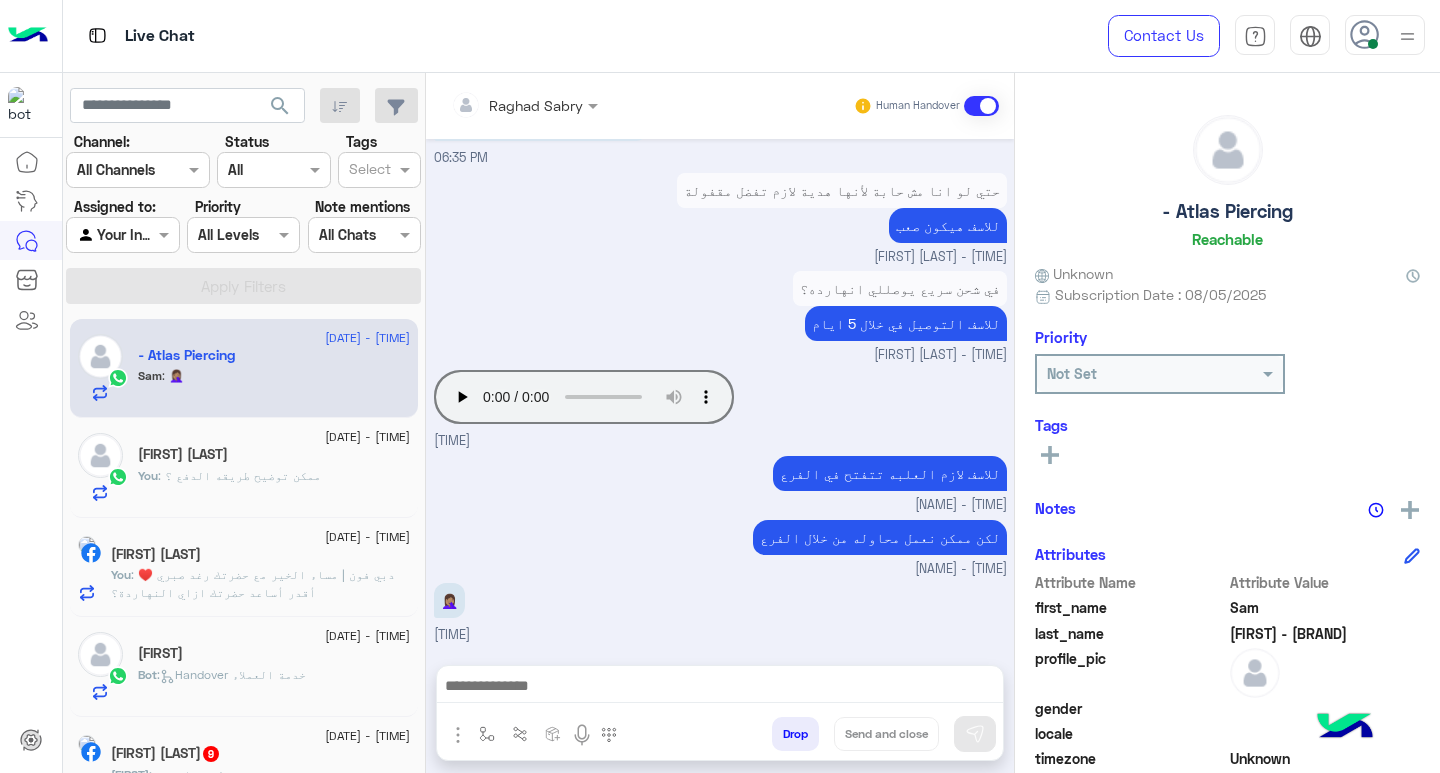 click on ": ممكن توضيح طريقه الدفع ؟" 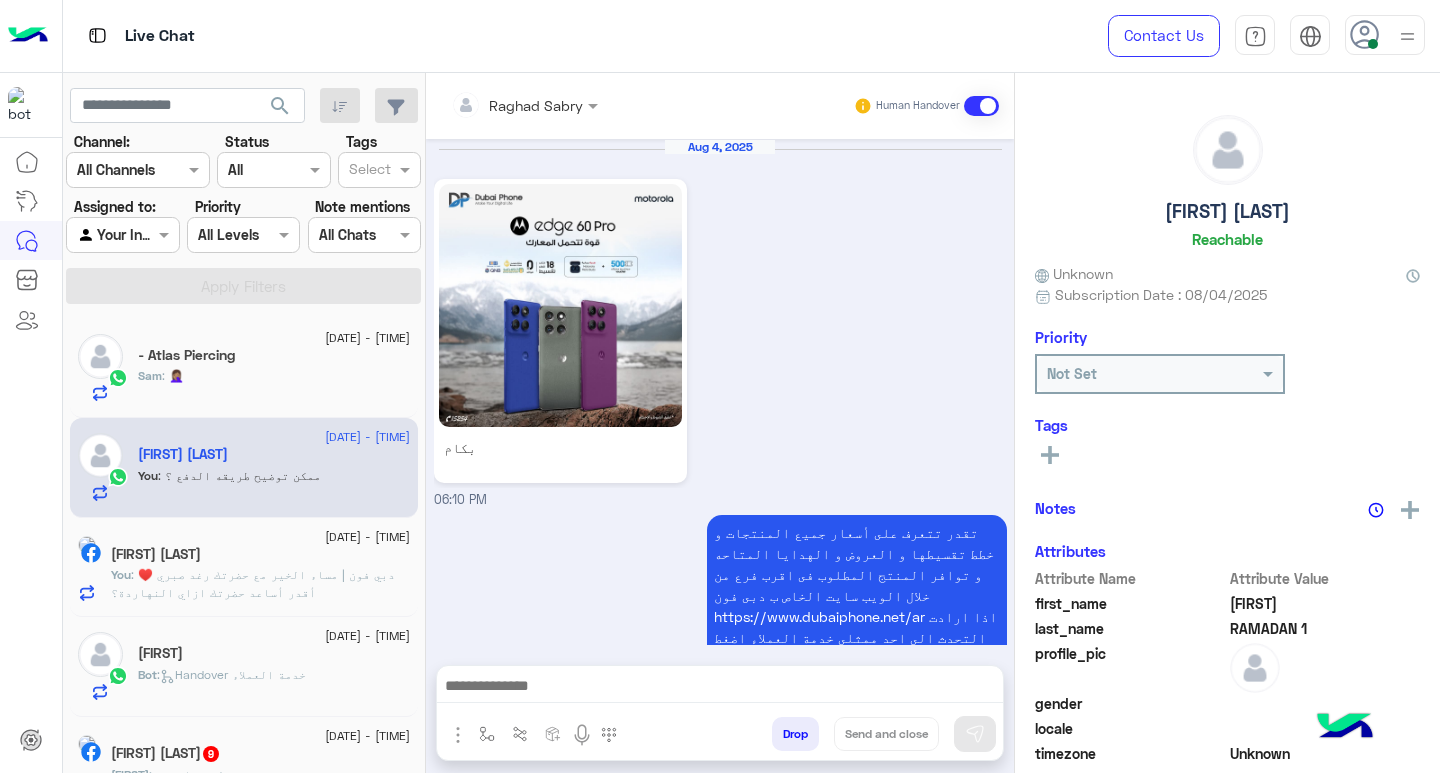 scroll, scrollTop: 777, scrollLeft: 0, axis: vertical 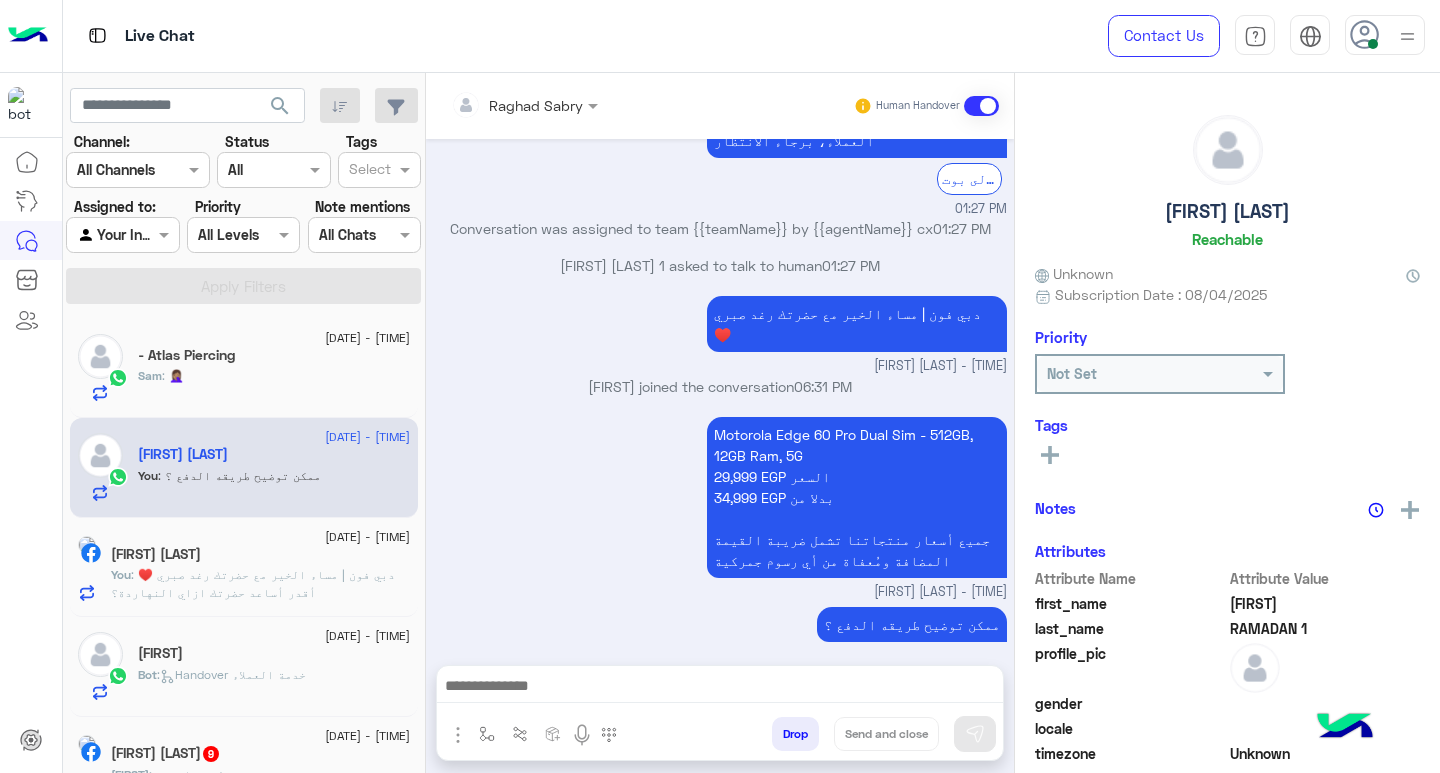 click at bounding box center (720, 688) 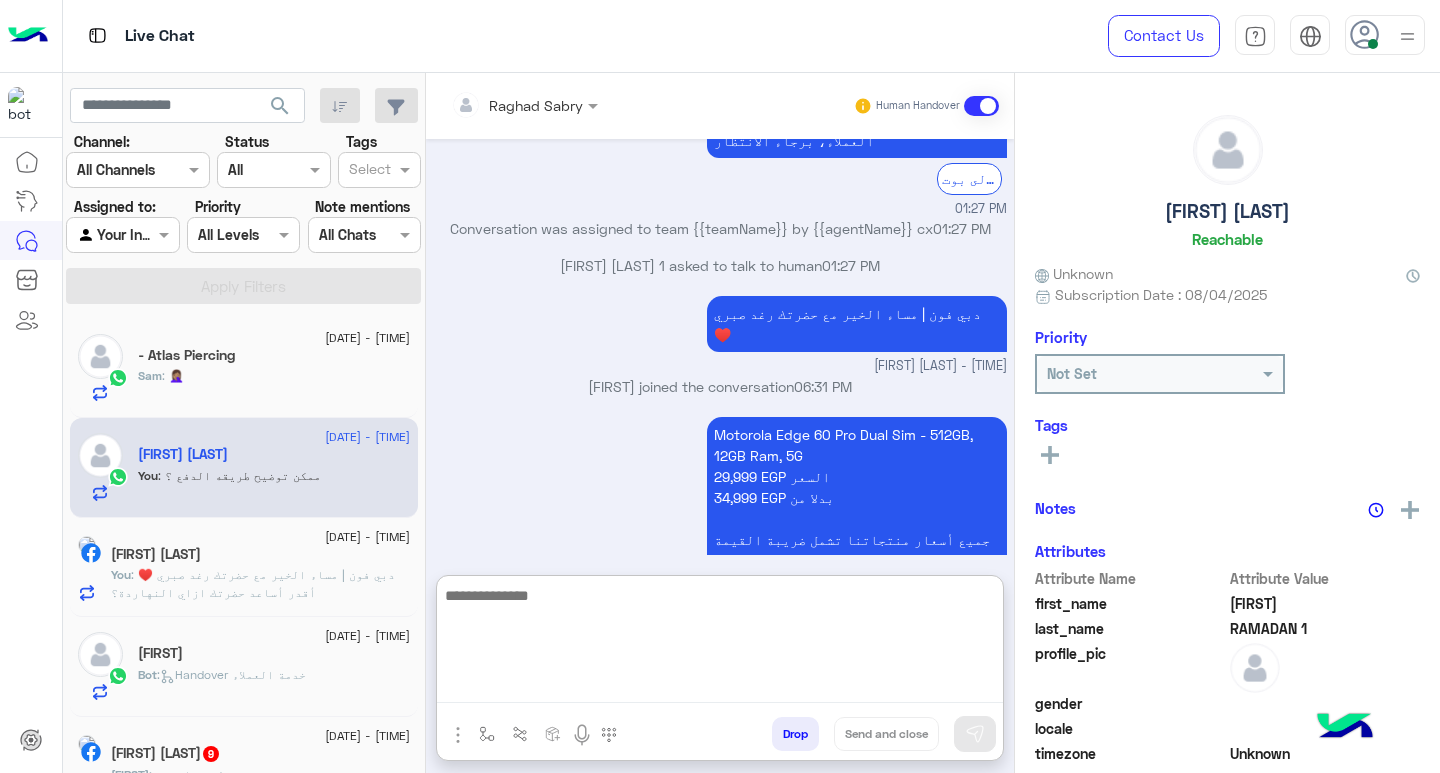 paste on "**********" 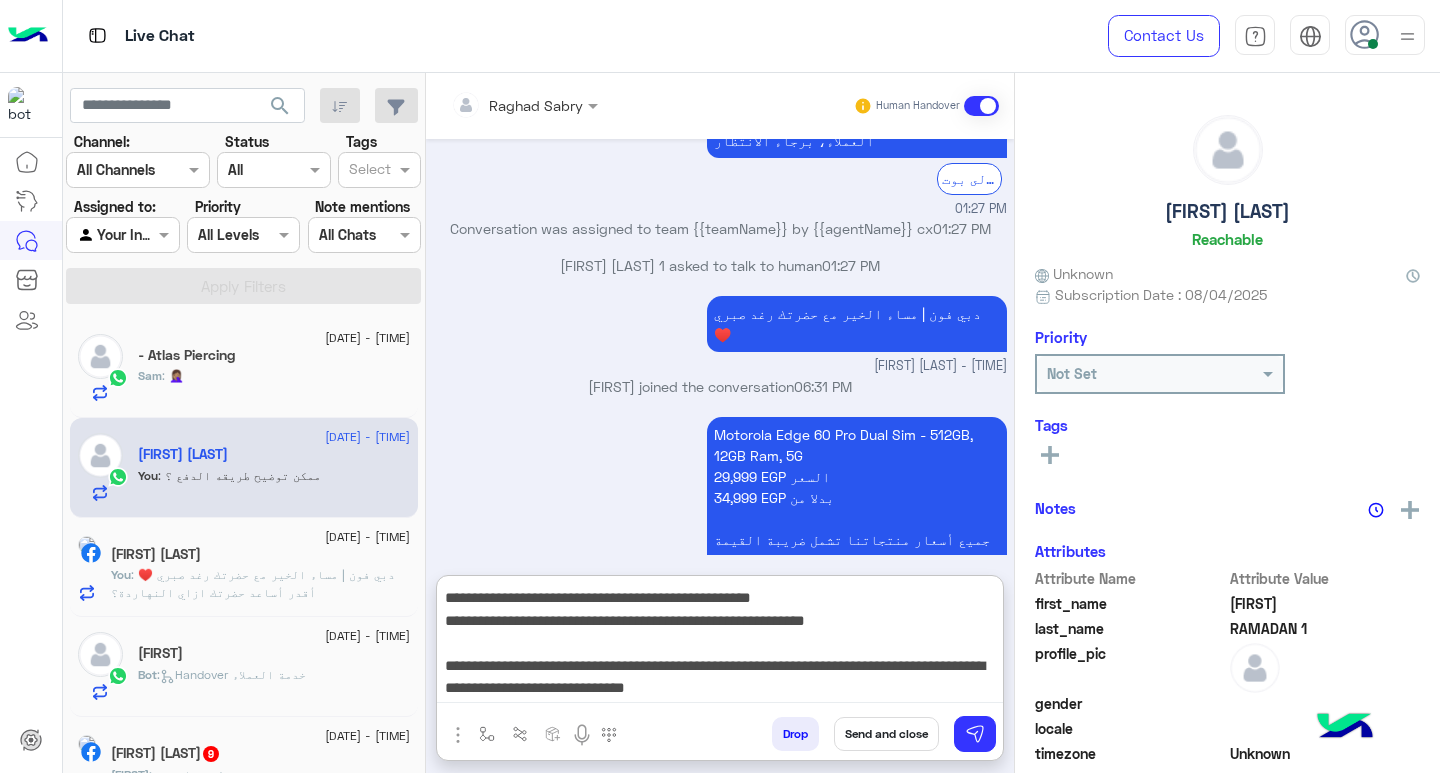 scroll, scrollTop: 0, scrollLeft: 0, axis: both 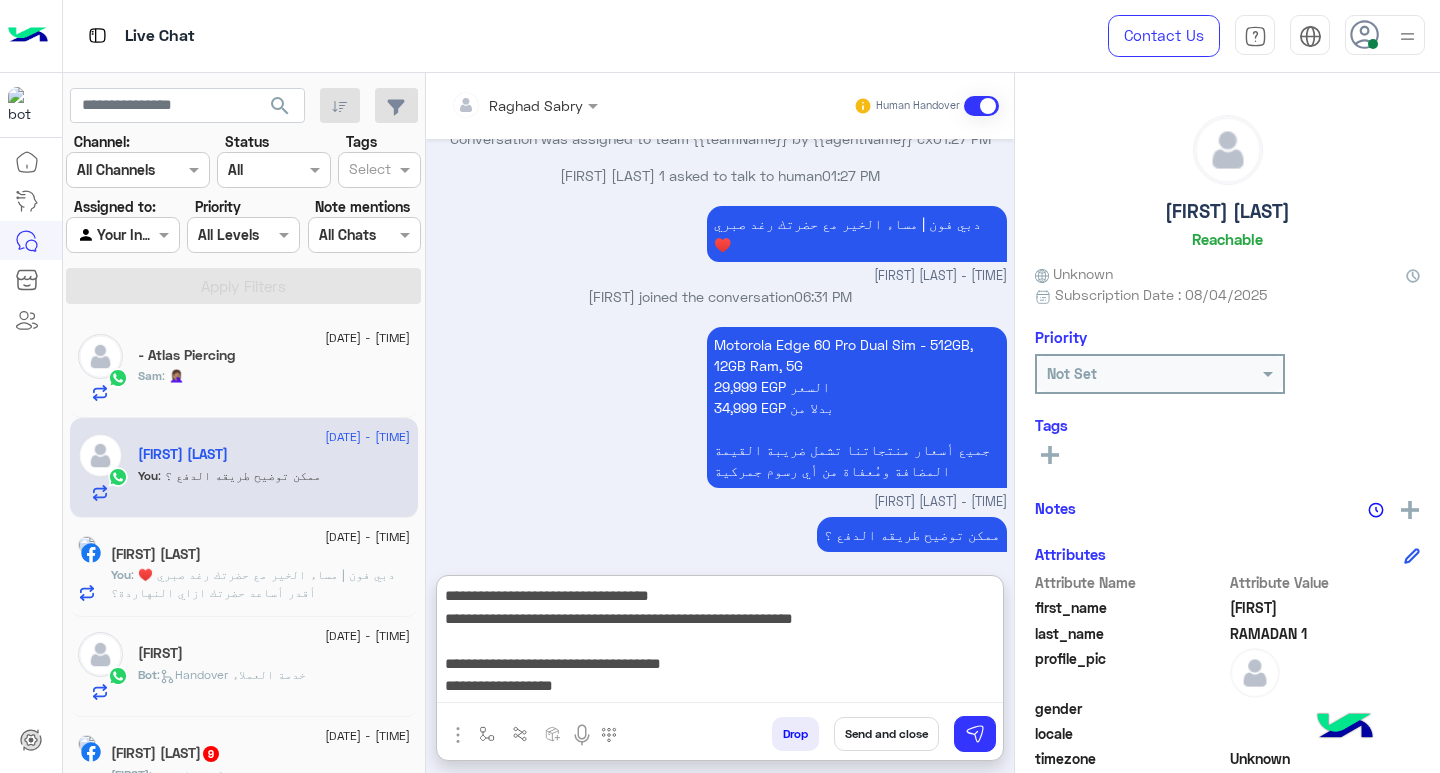 type on "**********" 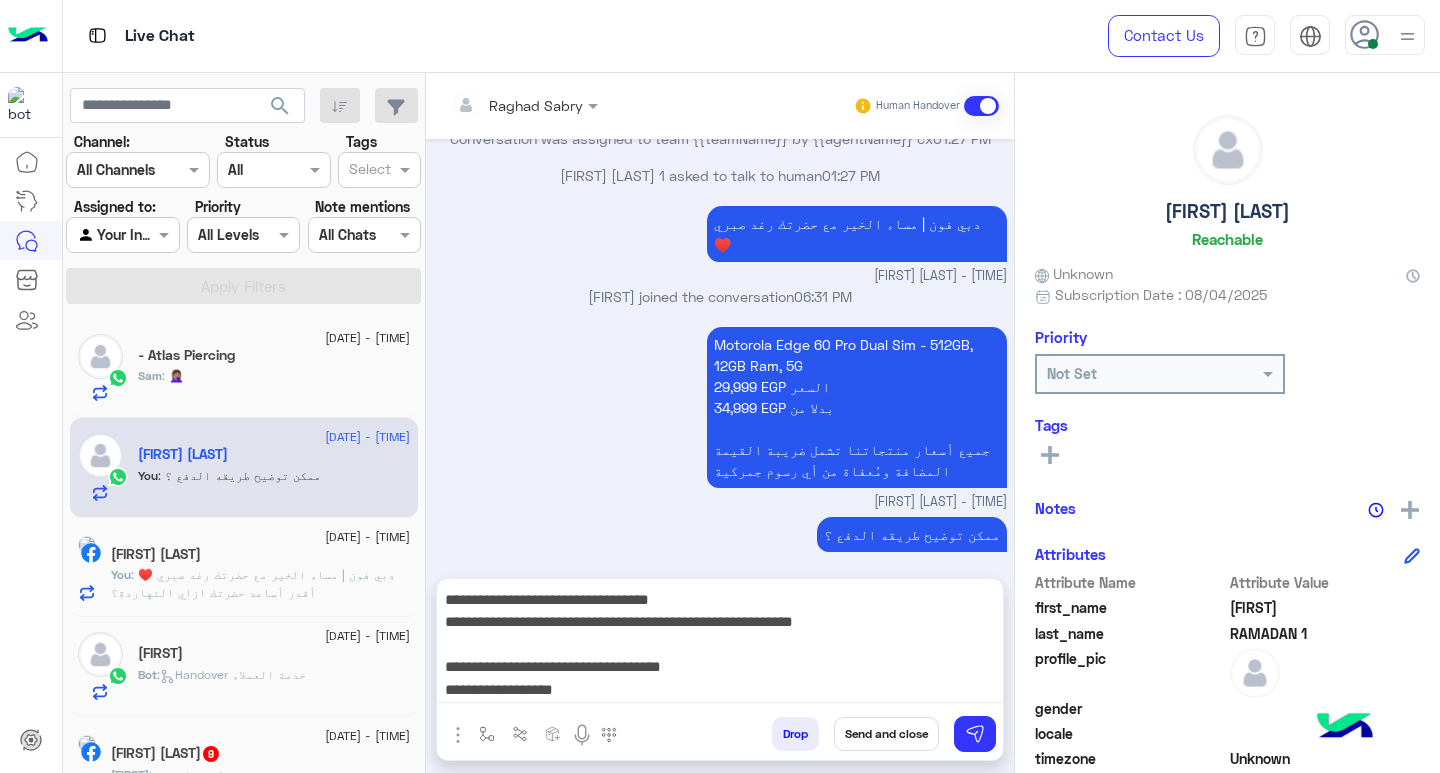 click on "Send and close" at bounding box center (886, 734) 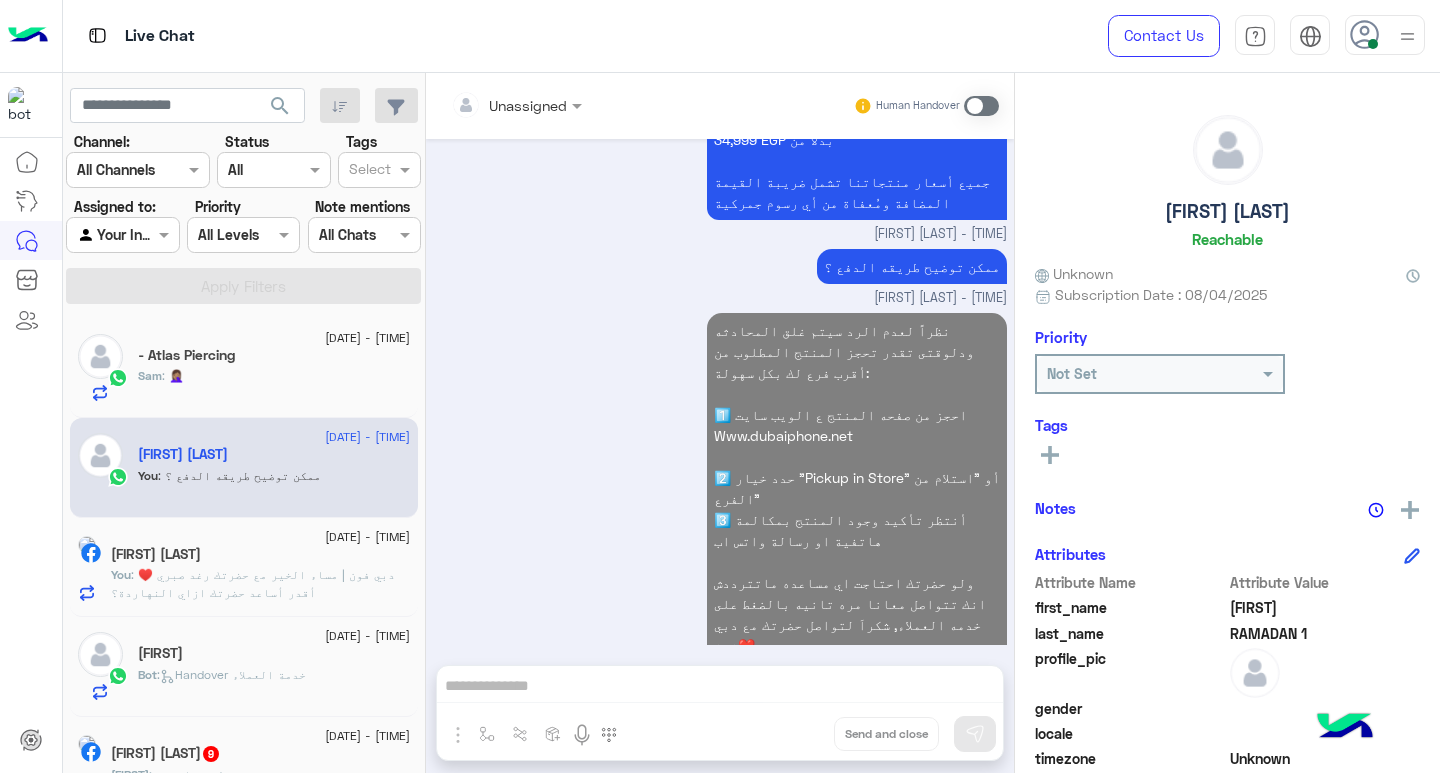 scroll, scrollTop: 1171, scrollLeft: 0, axis: vertical 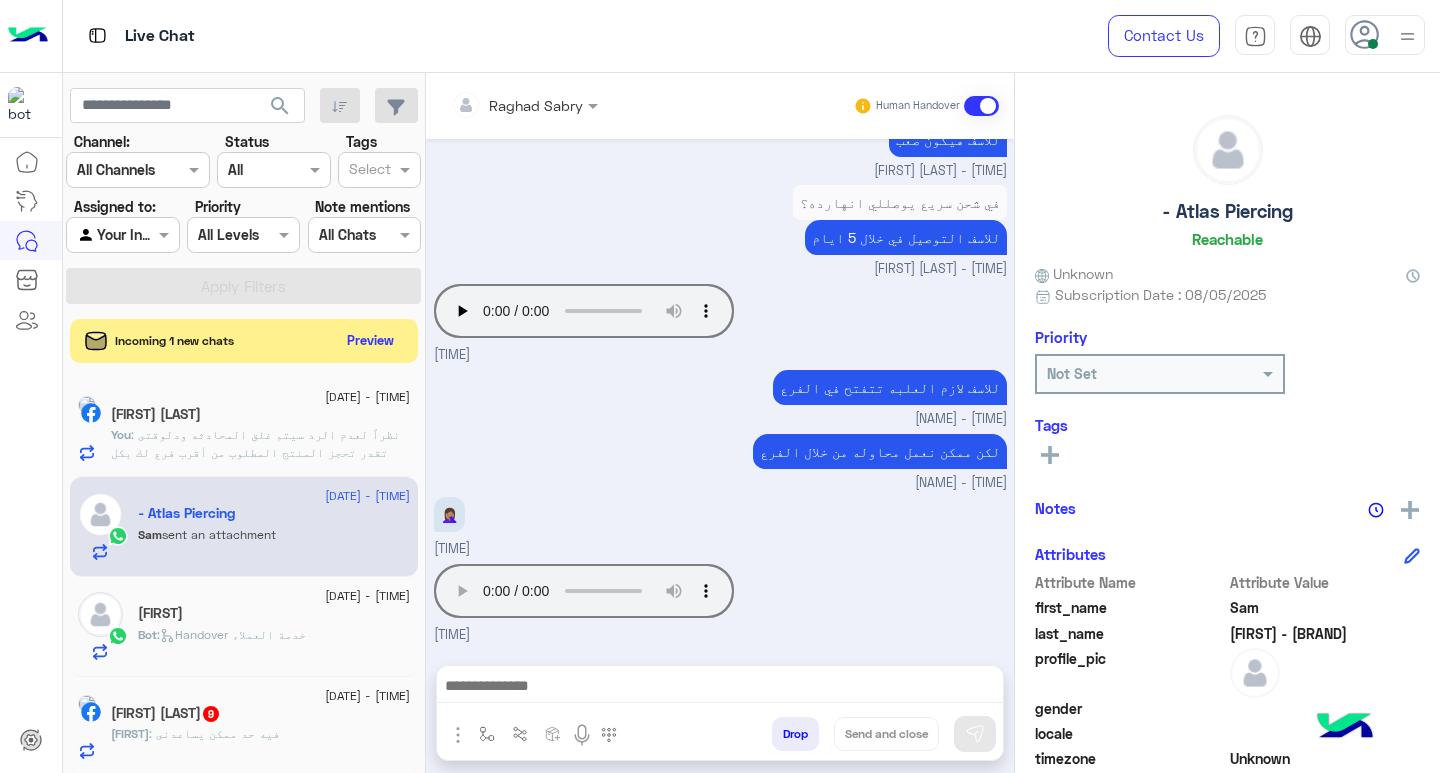 click at bounding box center (720, 688) 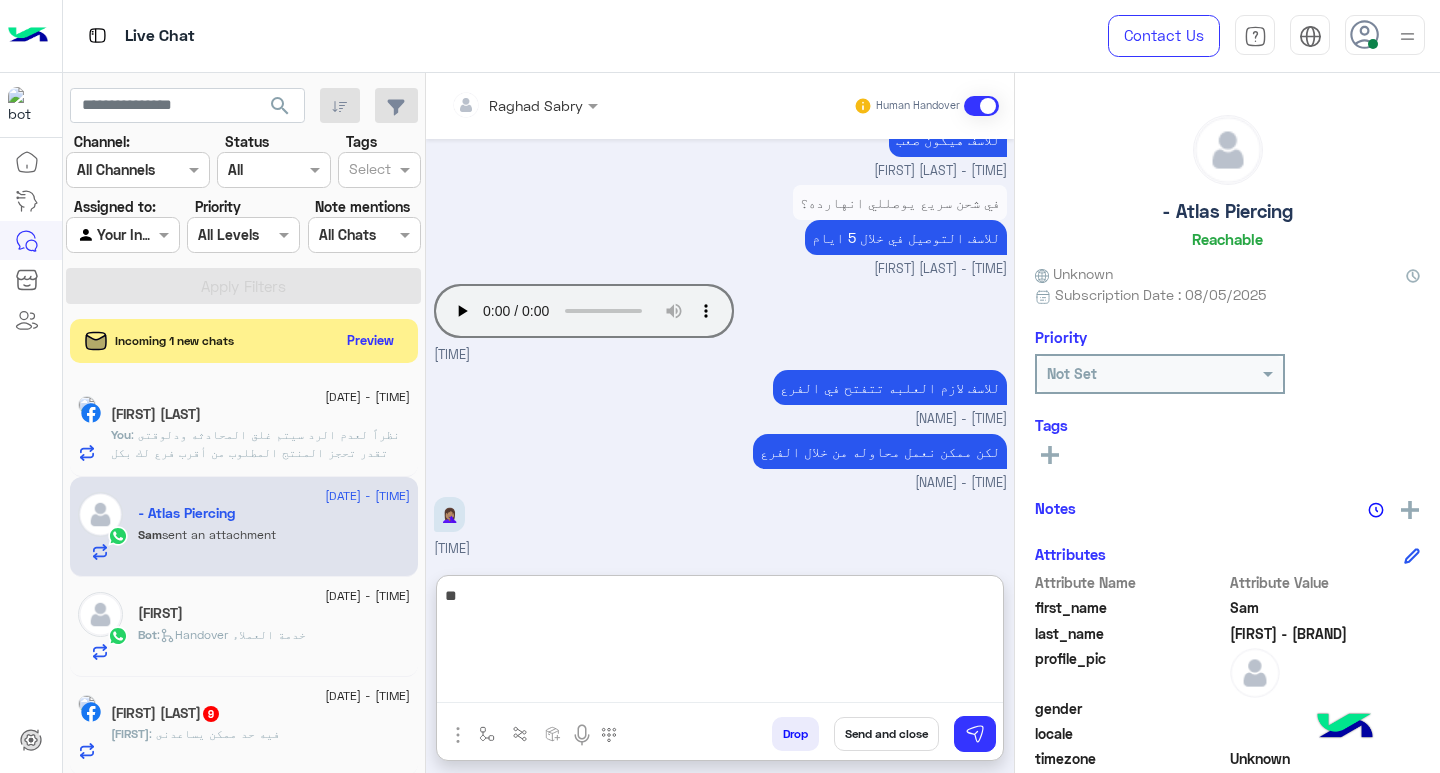 type on "*" 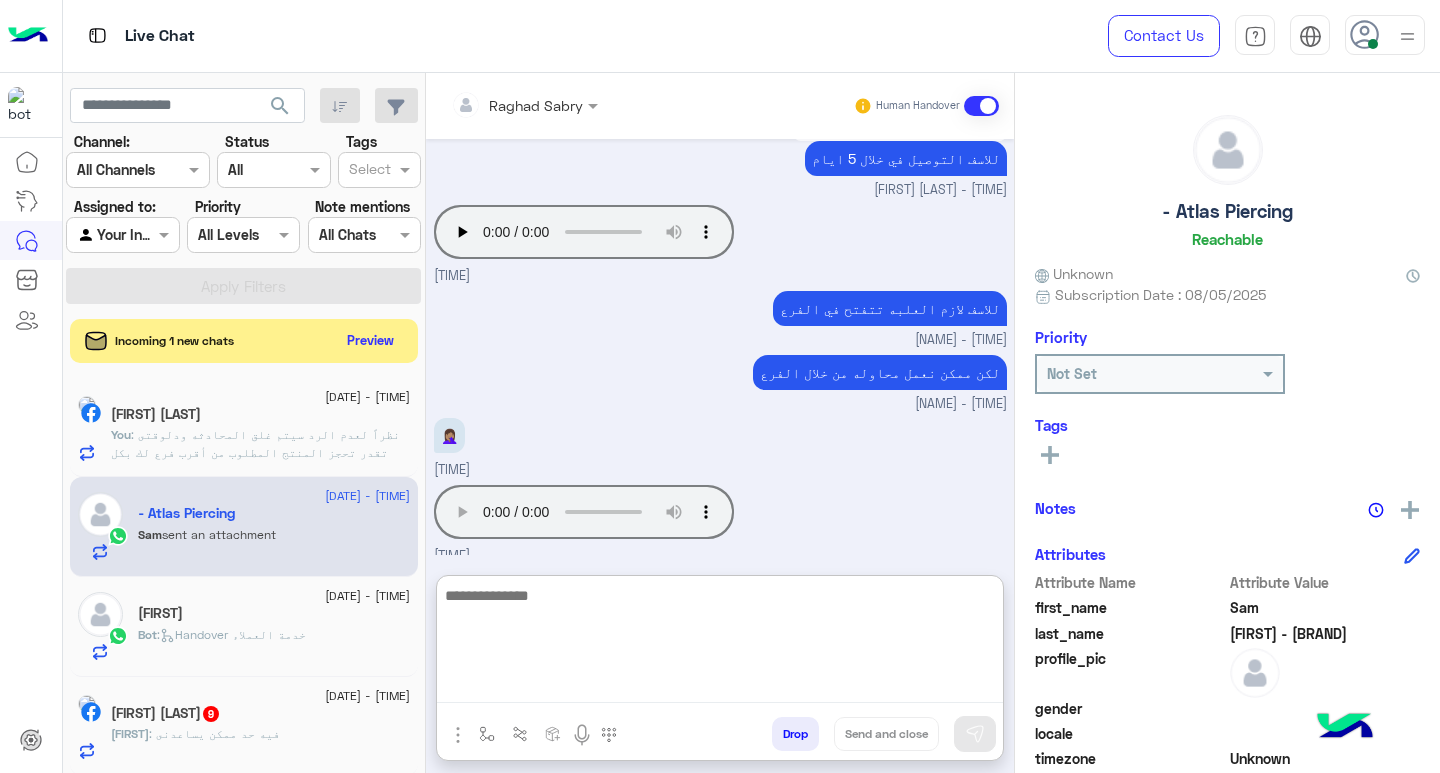 scroll, scrollTop: 1305, scrollLeft: 0, axis: vertical 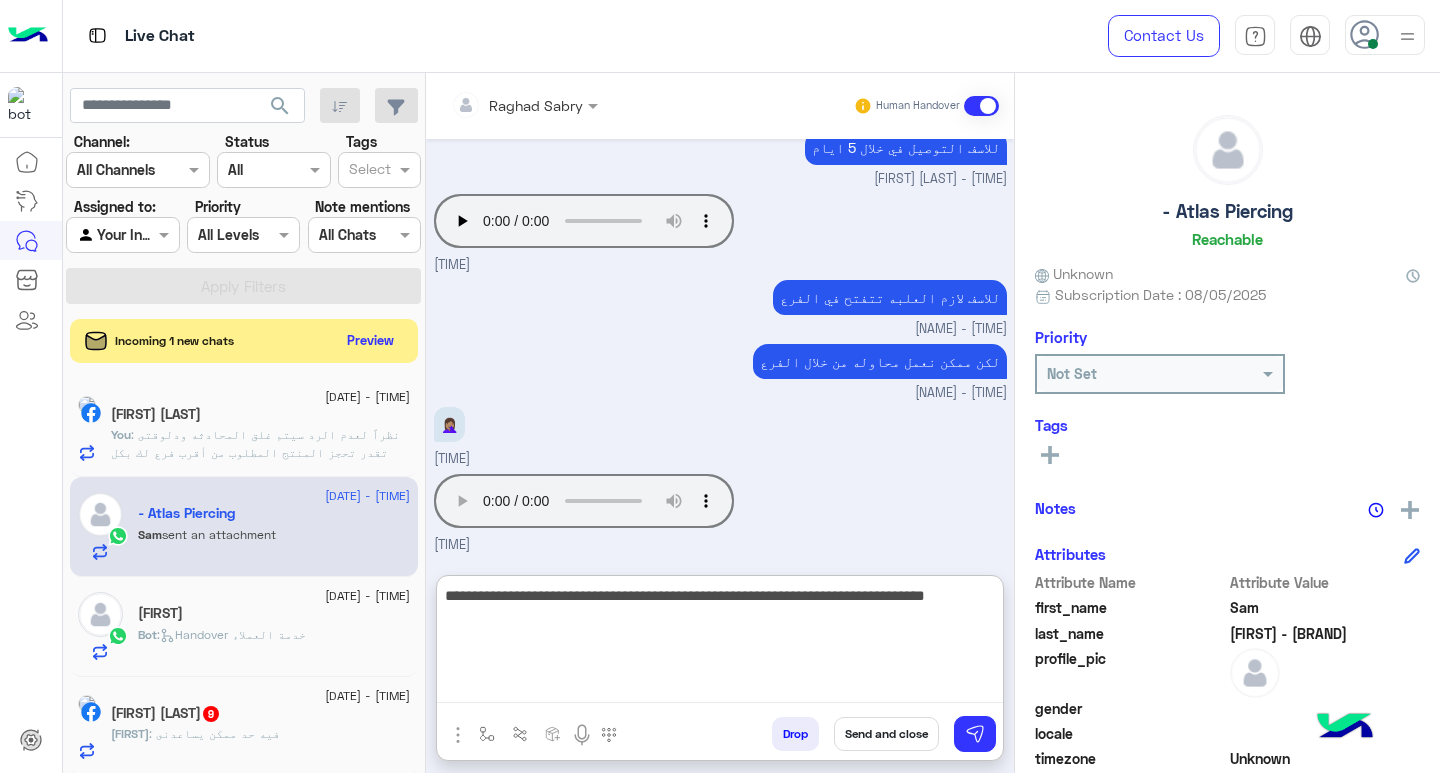 type on "**********" 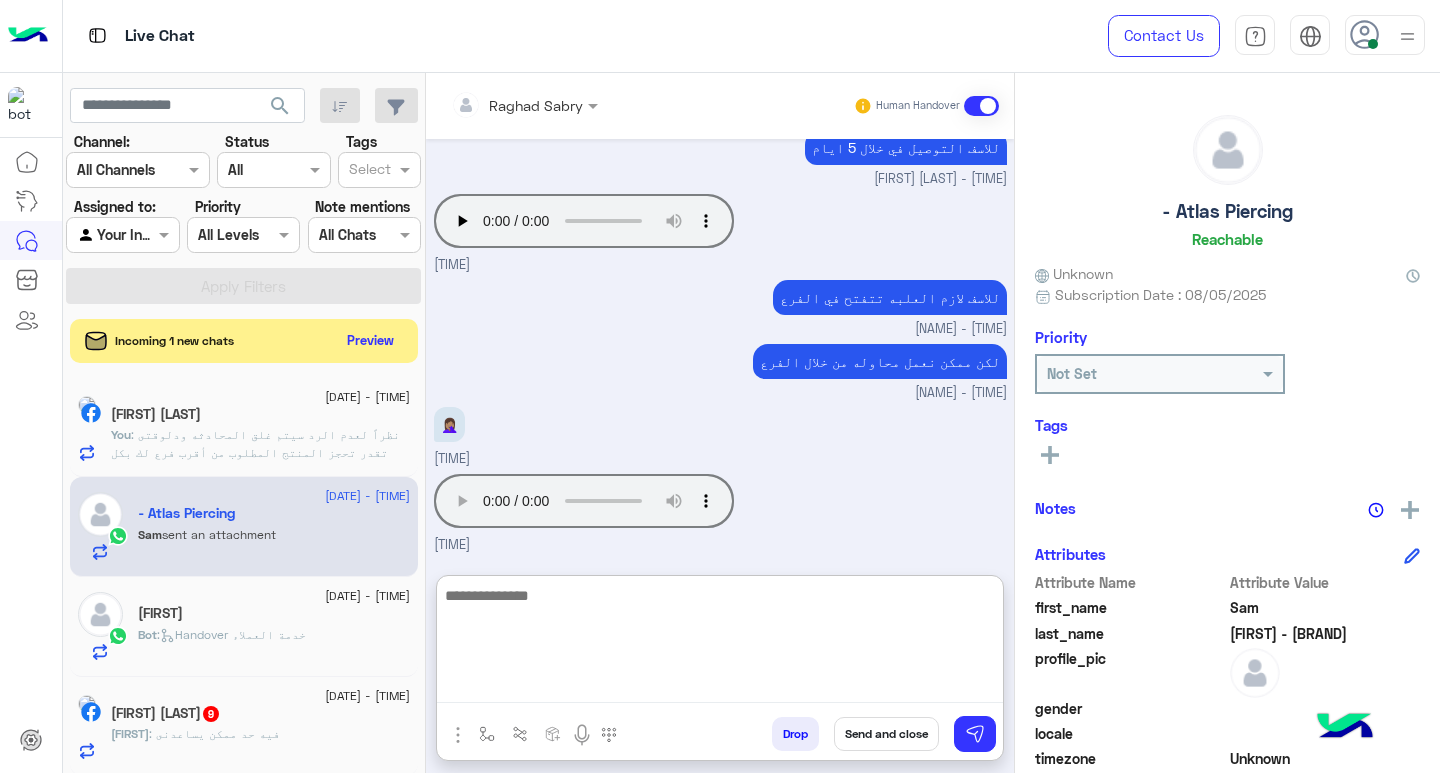 scroll, scrollTop: 1390, scrollLeft: 0, axis: vertical 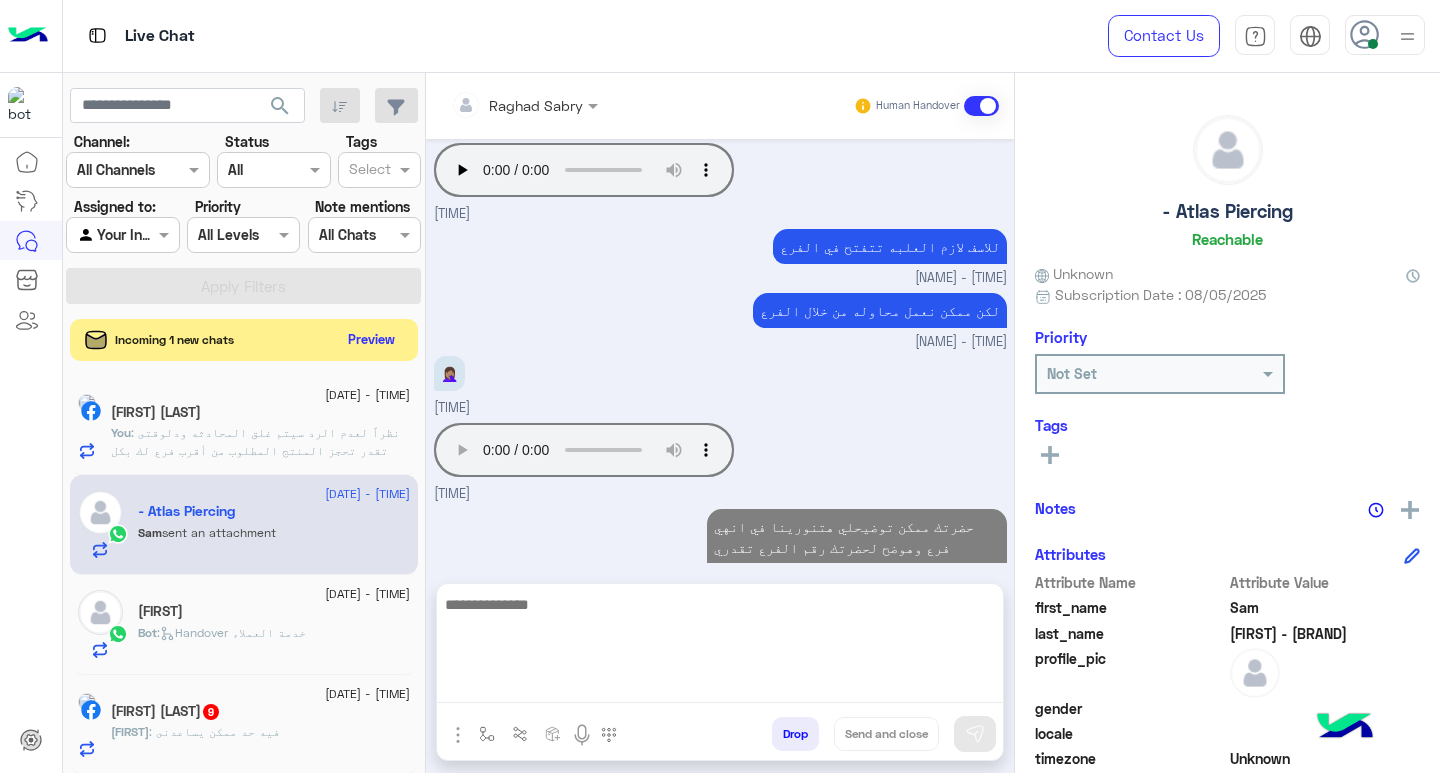 click on "Preview" 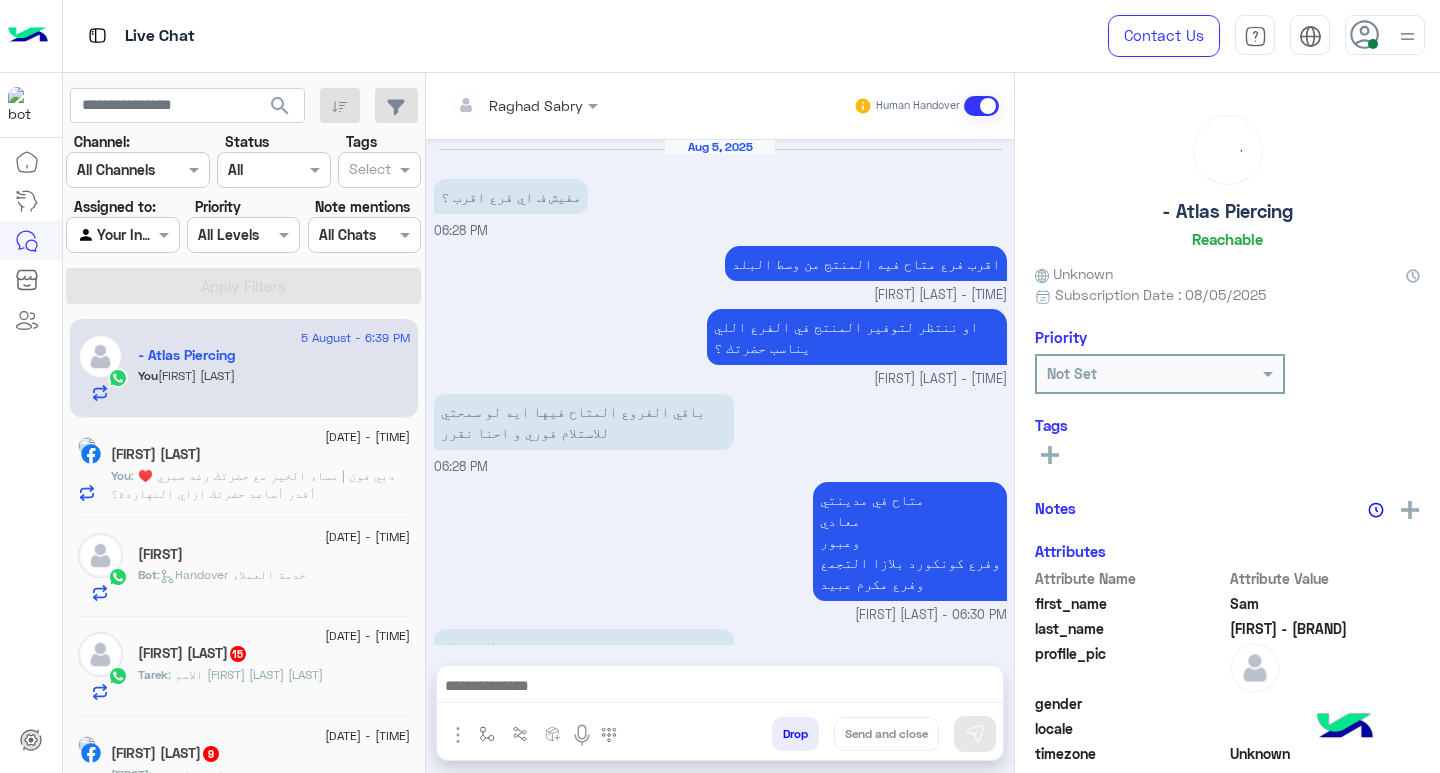 scroll, scrollTop: 1172, scrollLeft: 0, axis: vertical 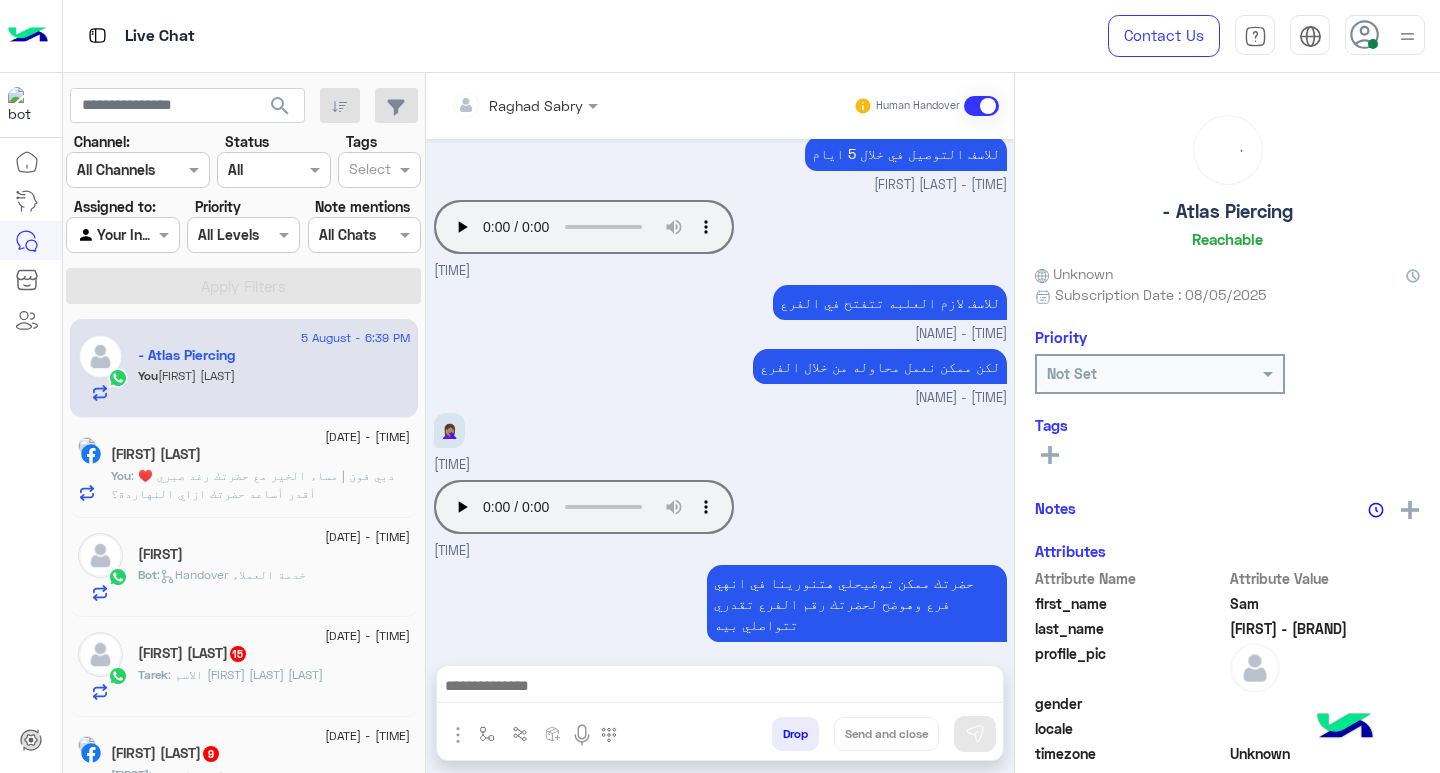 click on ": دبي فون | مساء  الخير مع حضرتك رغد صبري ♥️
أقدر أساعد حضرتك ازاي النهاردة؟" 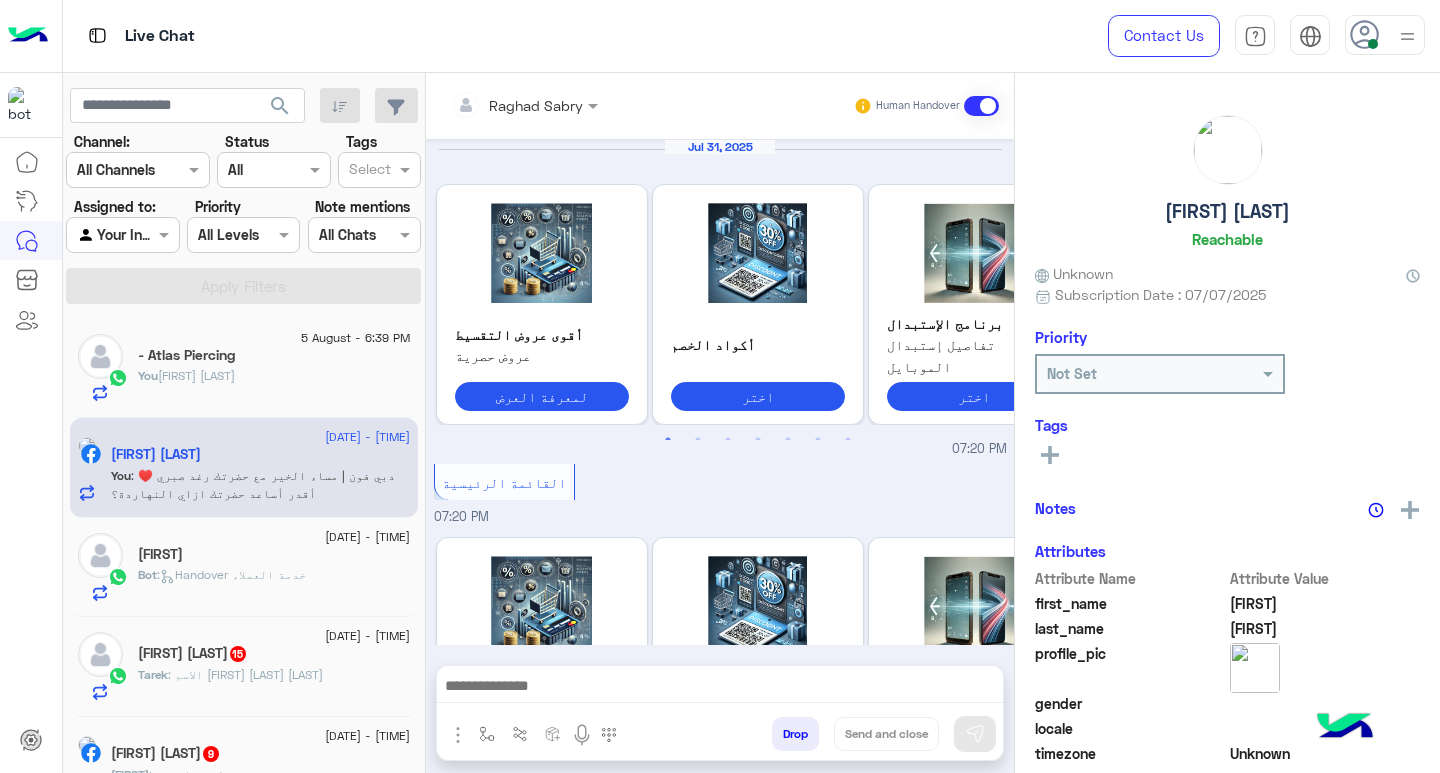 scroll, scrollTop: 1940, scrollLeft: 0, axis: vertical 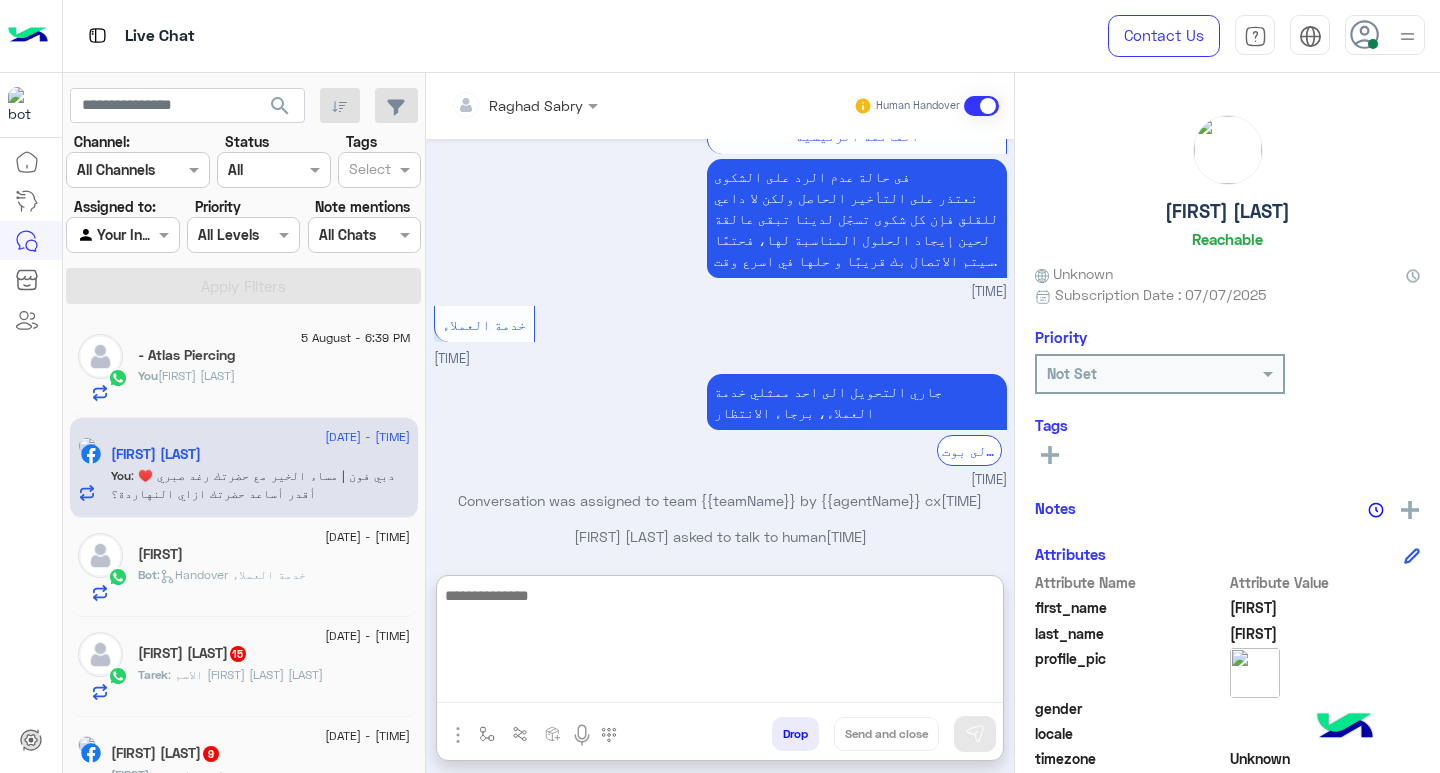 paste on "**********" 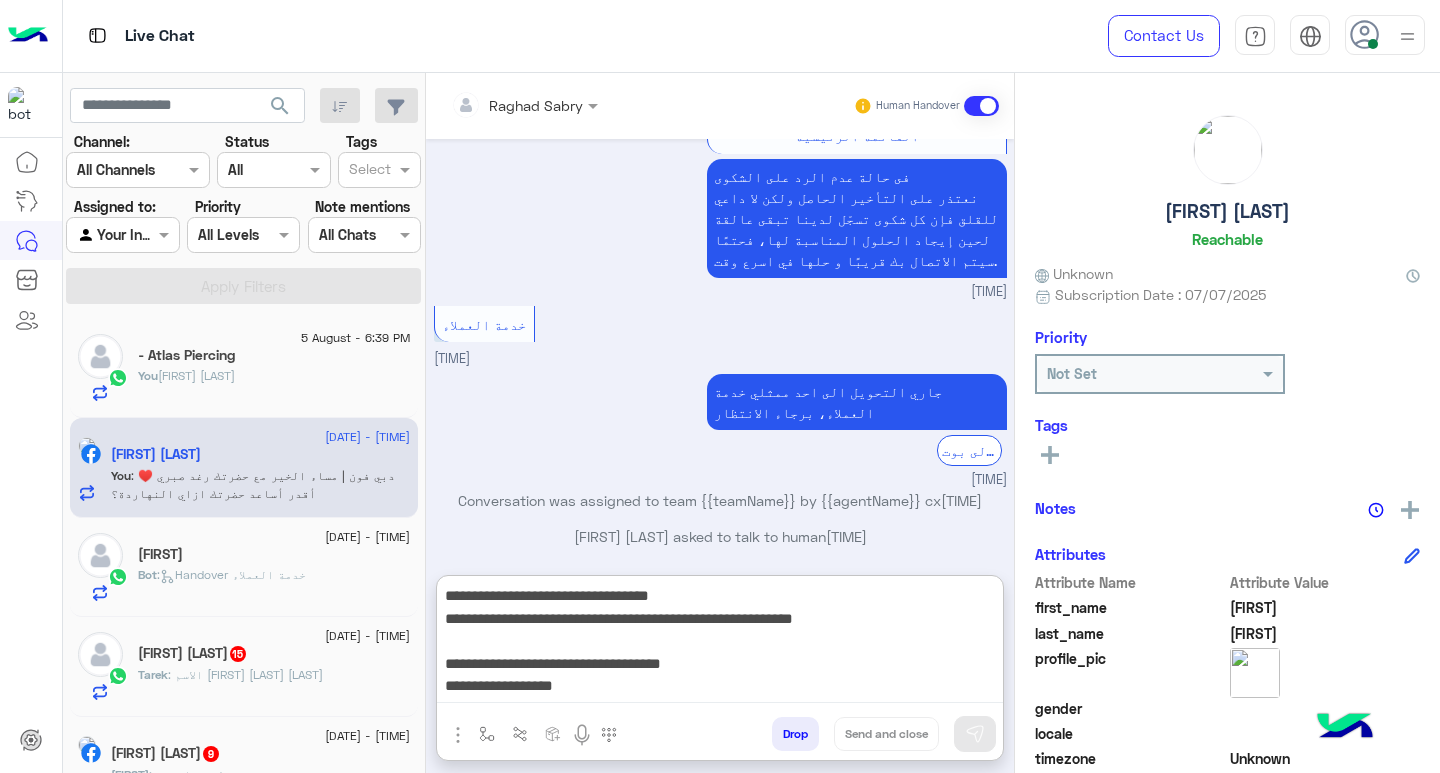 scroll, scrollTop: 151, scrollLeft: 0, axis: vertical 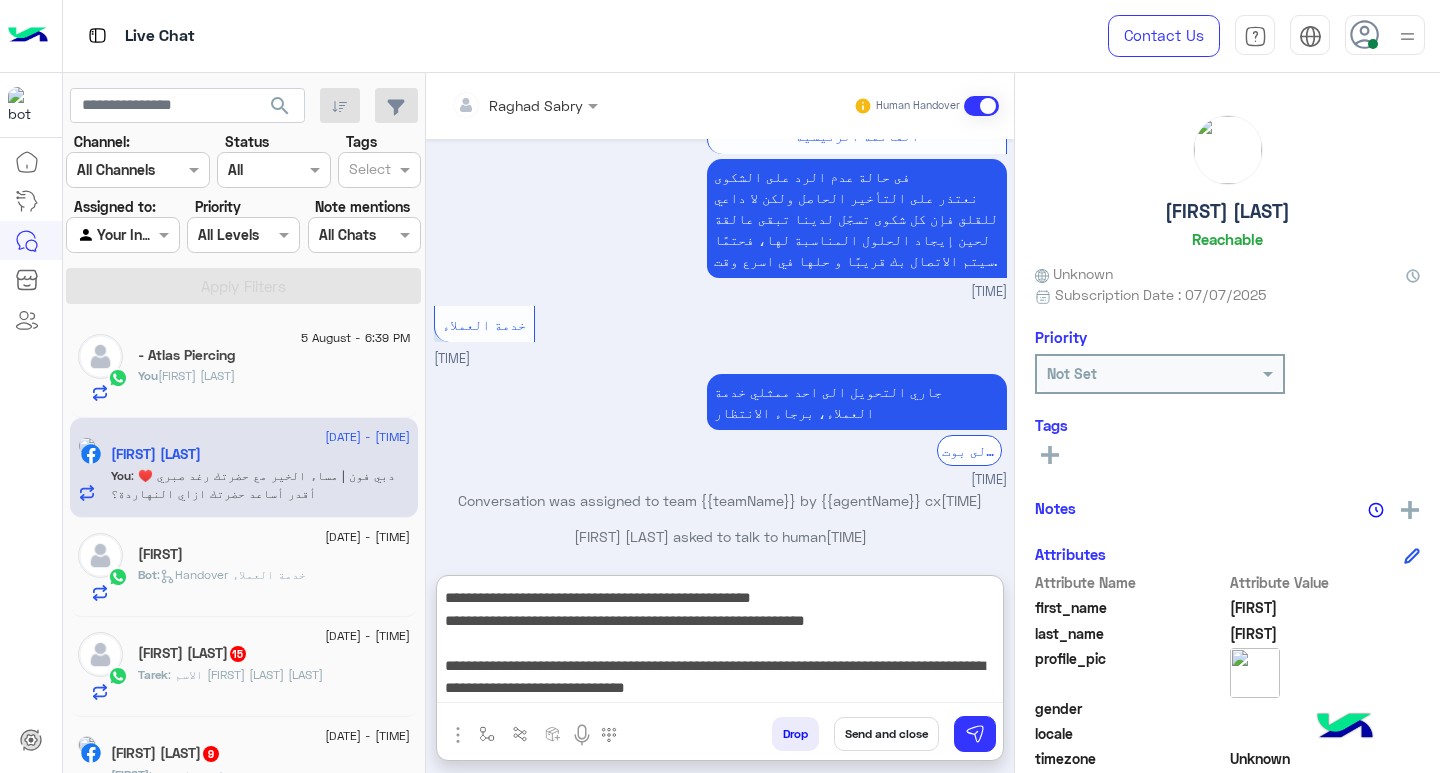 type on "**********" 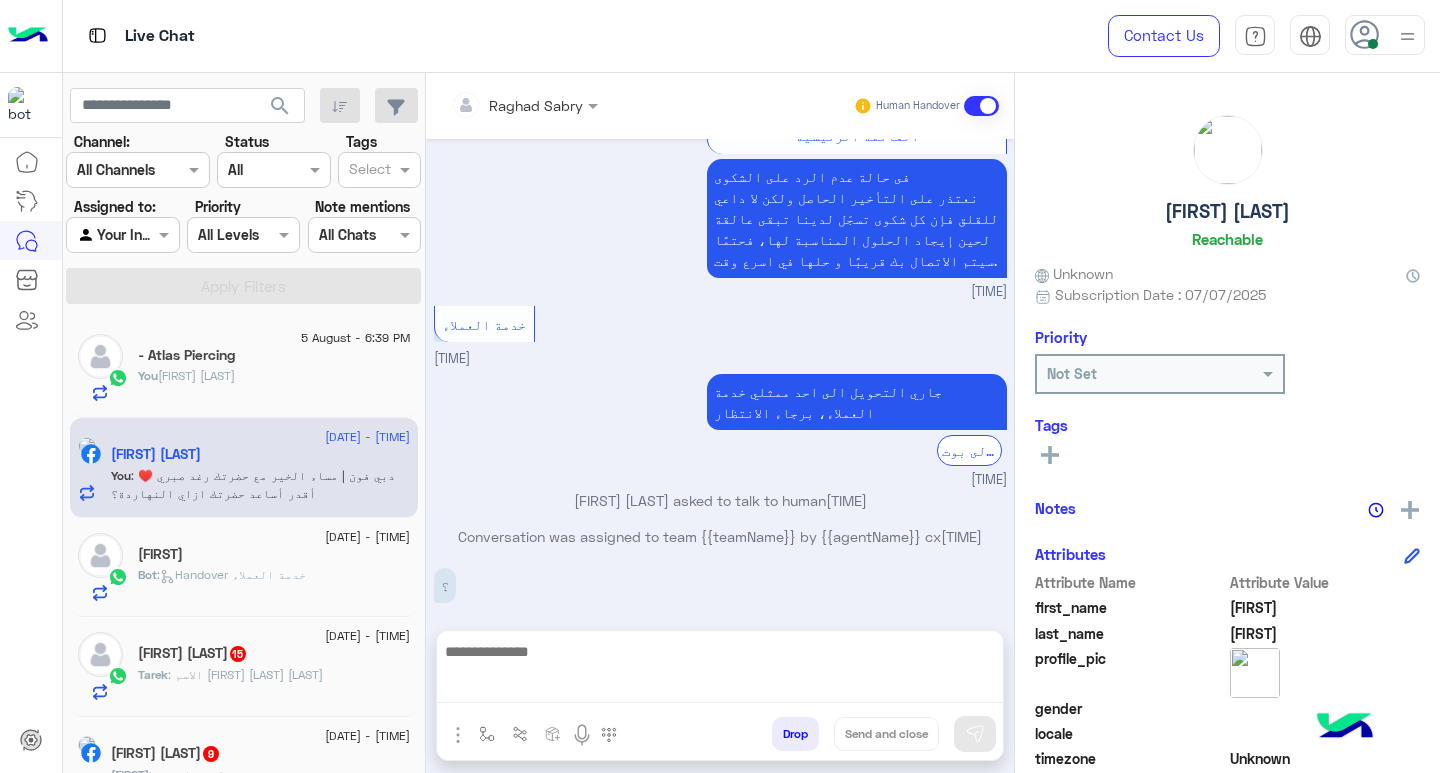 scroll, scrollTop: 0, scrollLeft: 0, axis: both 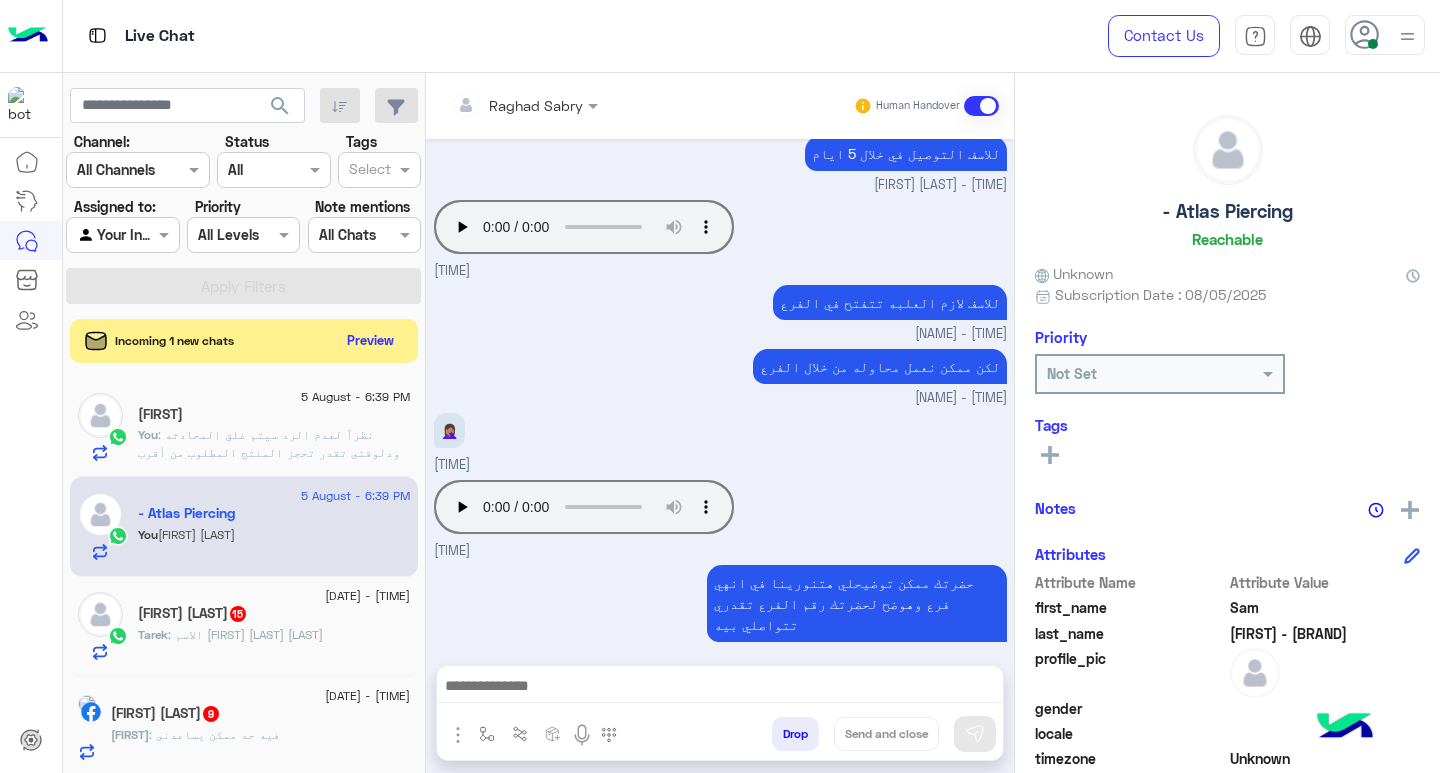 click on "Tarek : الاسم طارق ماهر عبدالحليم" 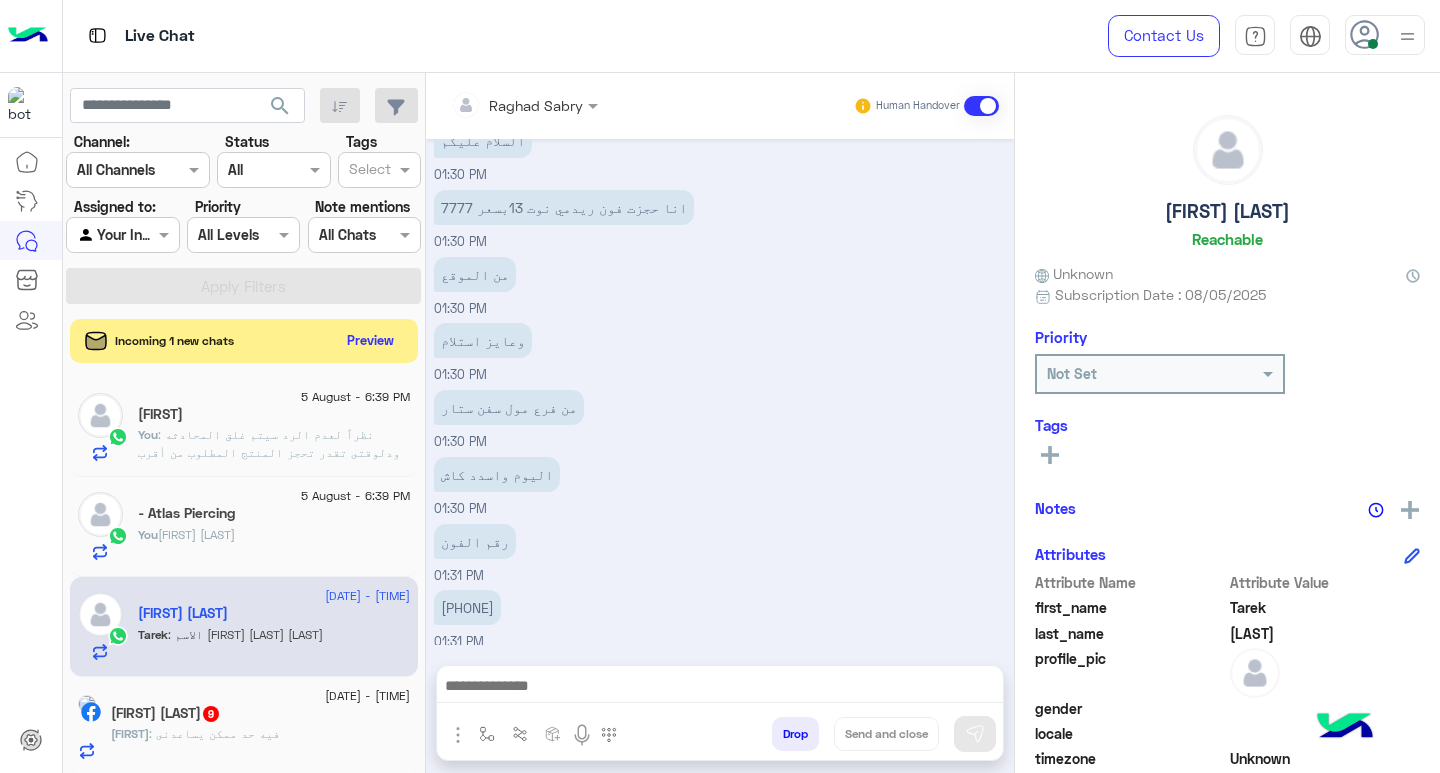 scroll, scrollTop: 1271, scrollLeft: 0, axis: vertical 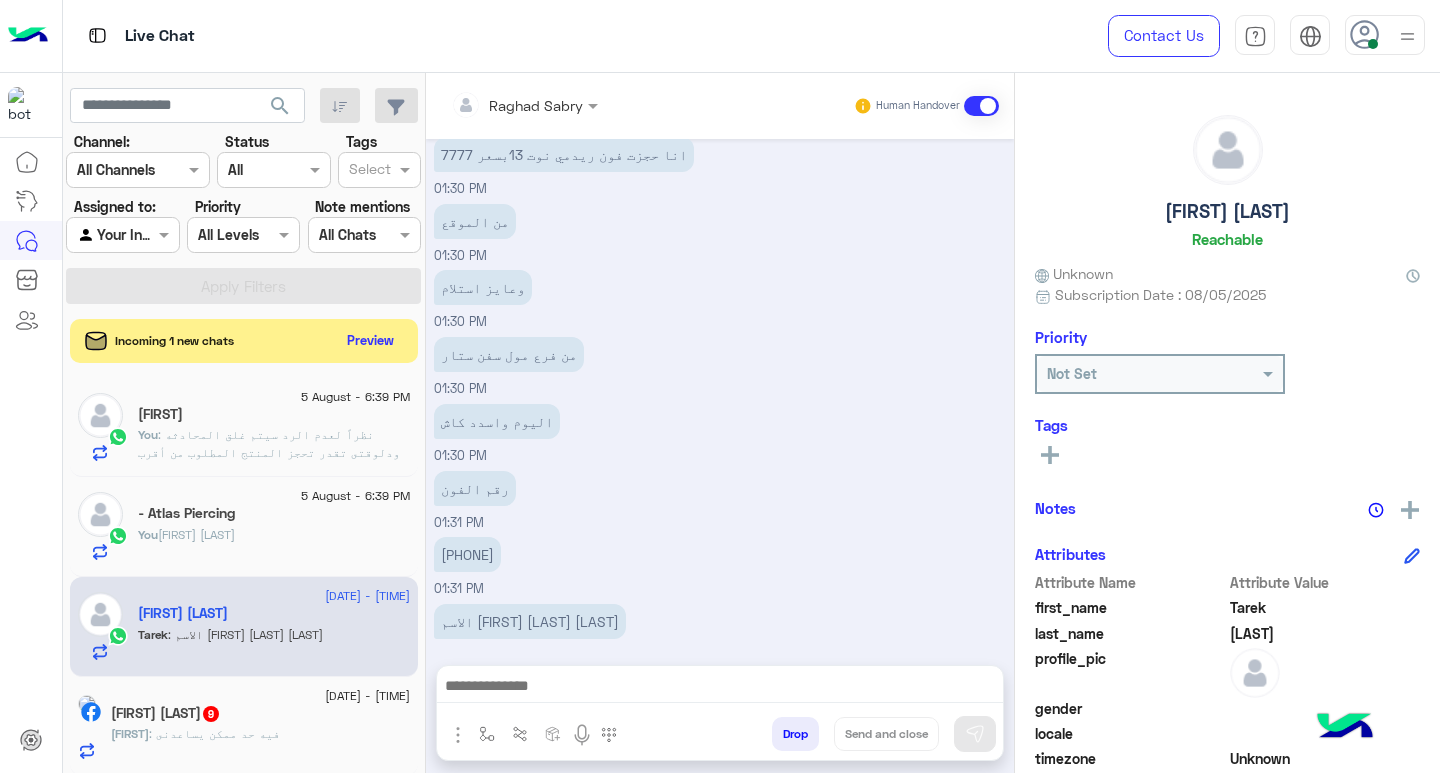 click on "Tarek Maher   Reachable" 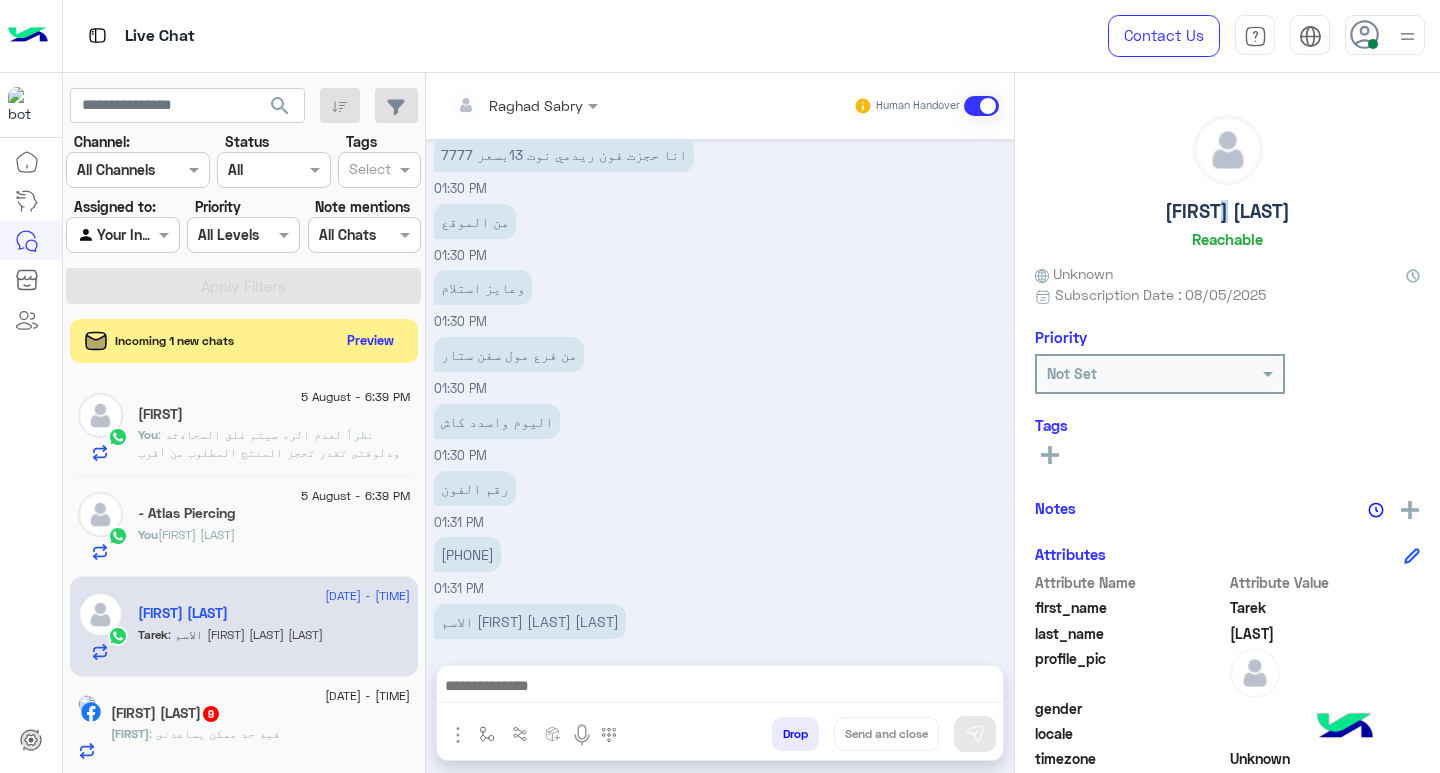 click on "Tarek Maher" 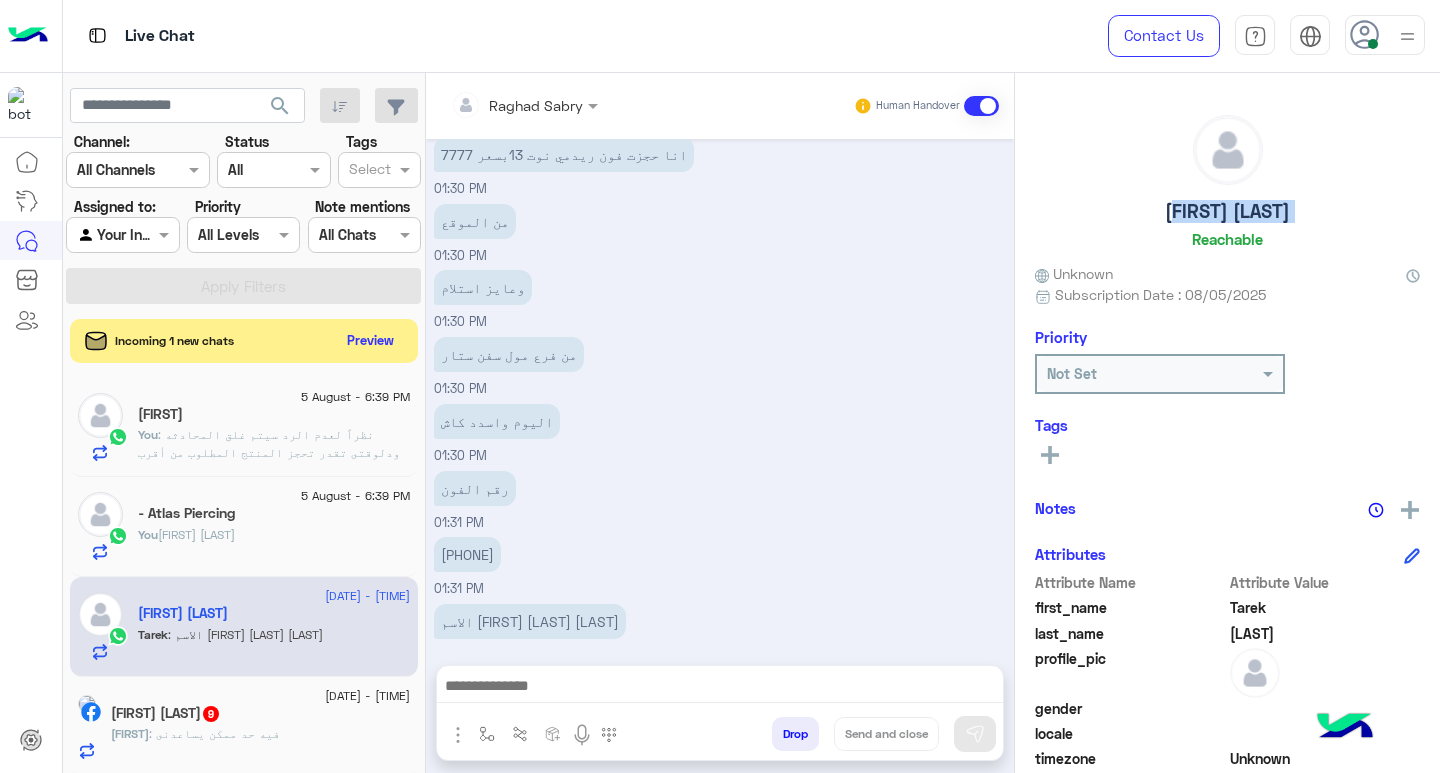 click on "Tarek Maher" 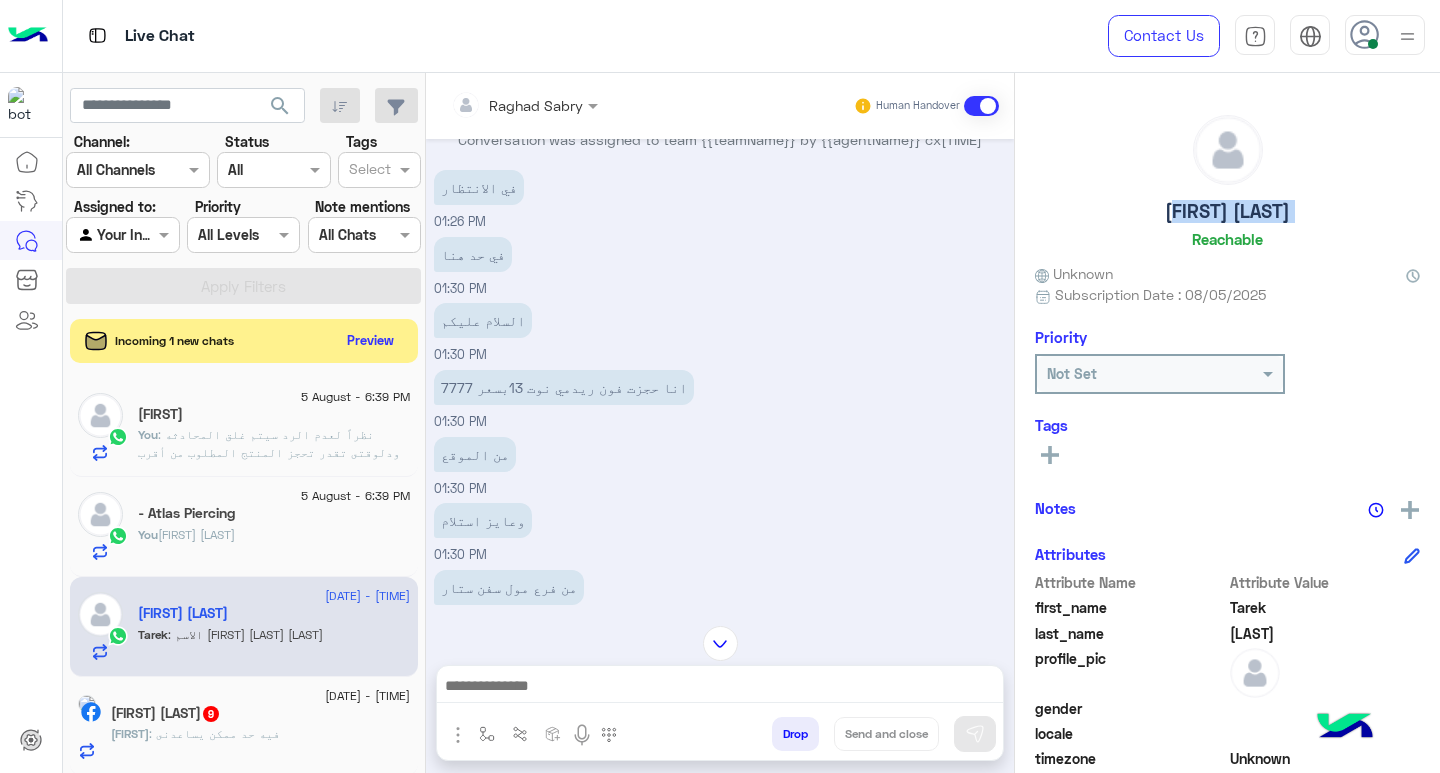 scroll, scrollTop: 1271, scrollLeft: 0, axis: vertical 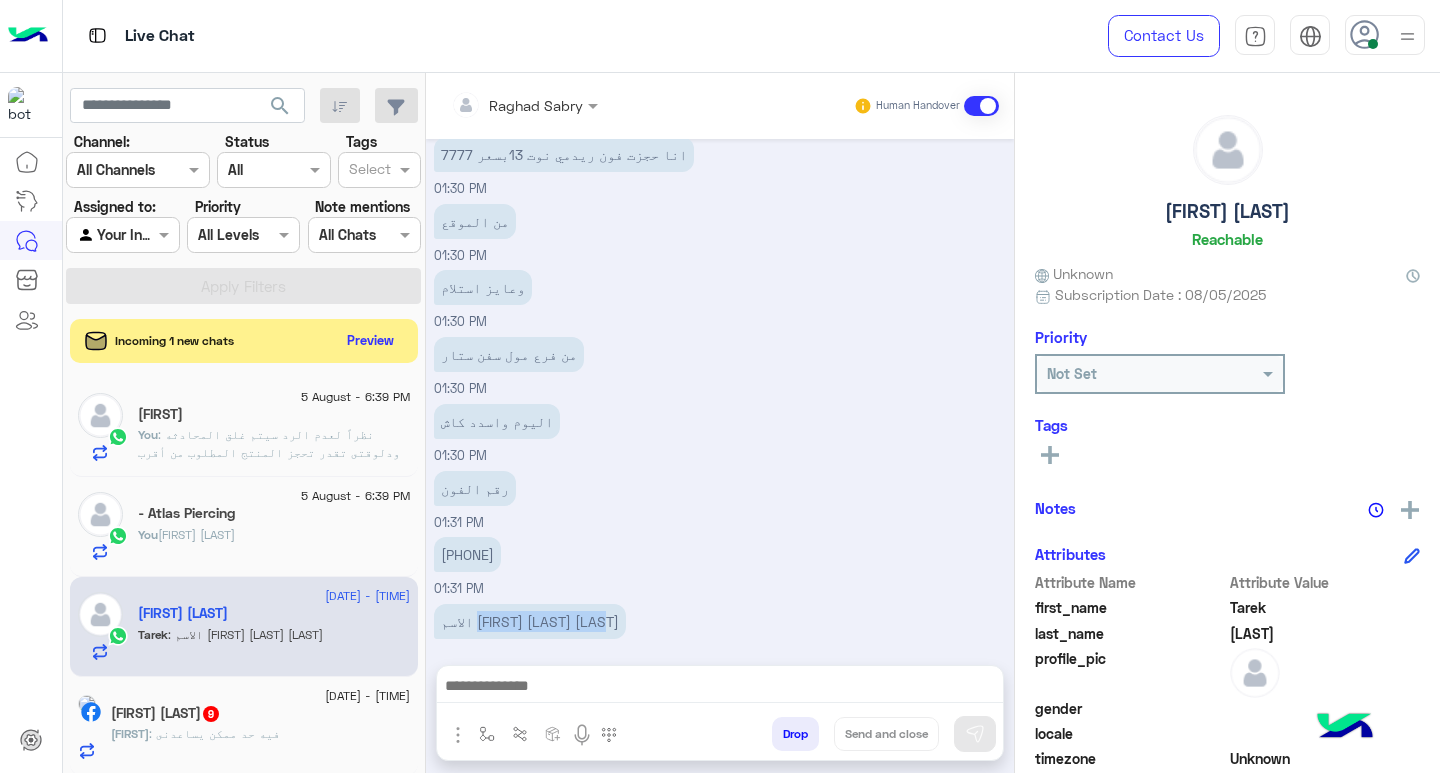 drag, startPoint x: 557, startPoint y: 600, endPoint x: 432, endPoint y: 591, distance: 125.32358 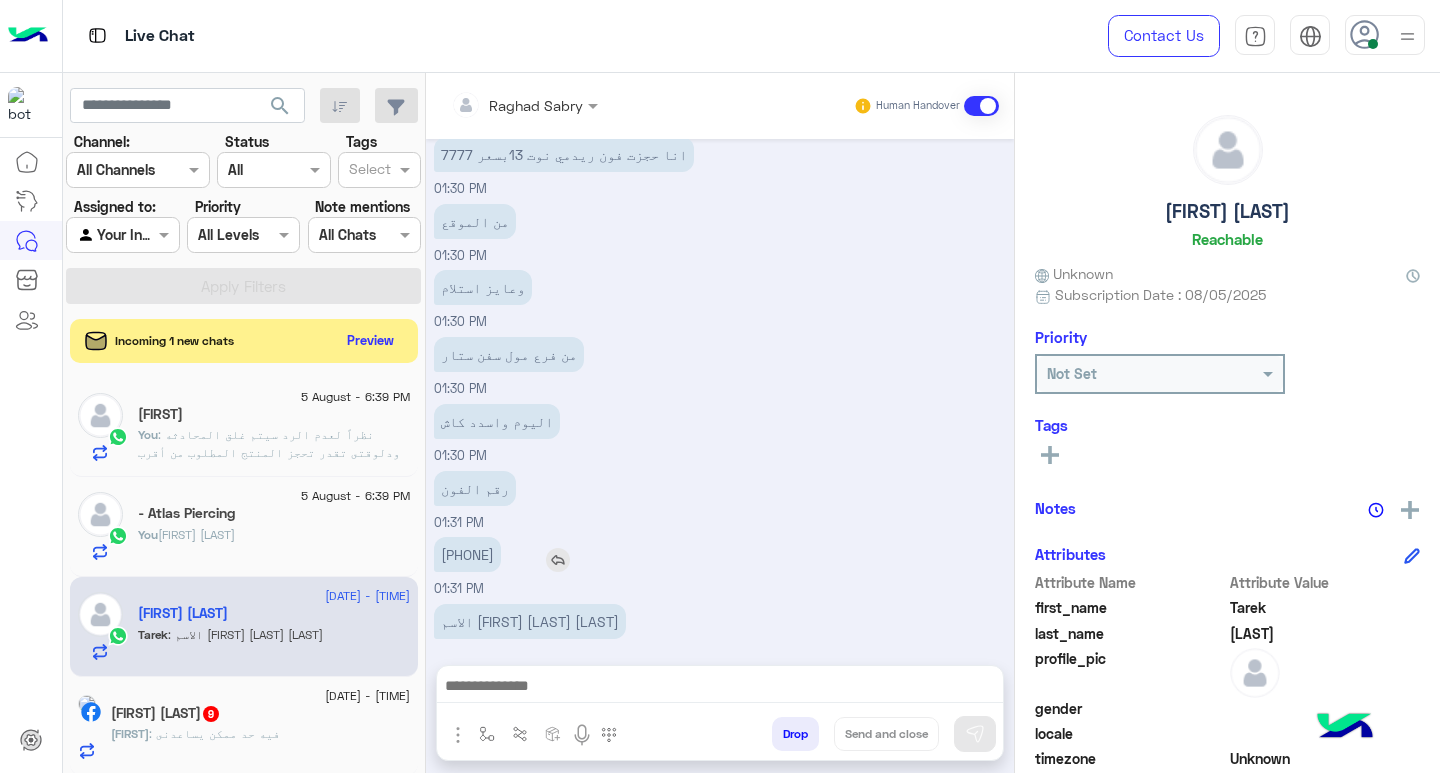 click on "01006127656" at bounding box center [467, 554] 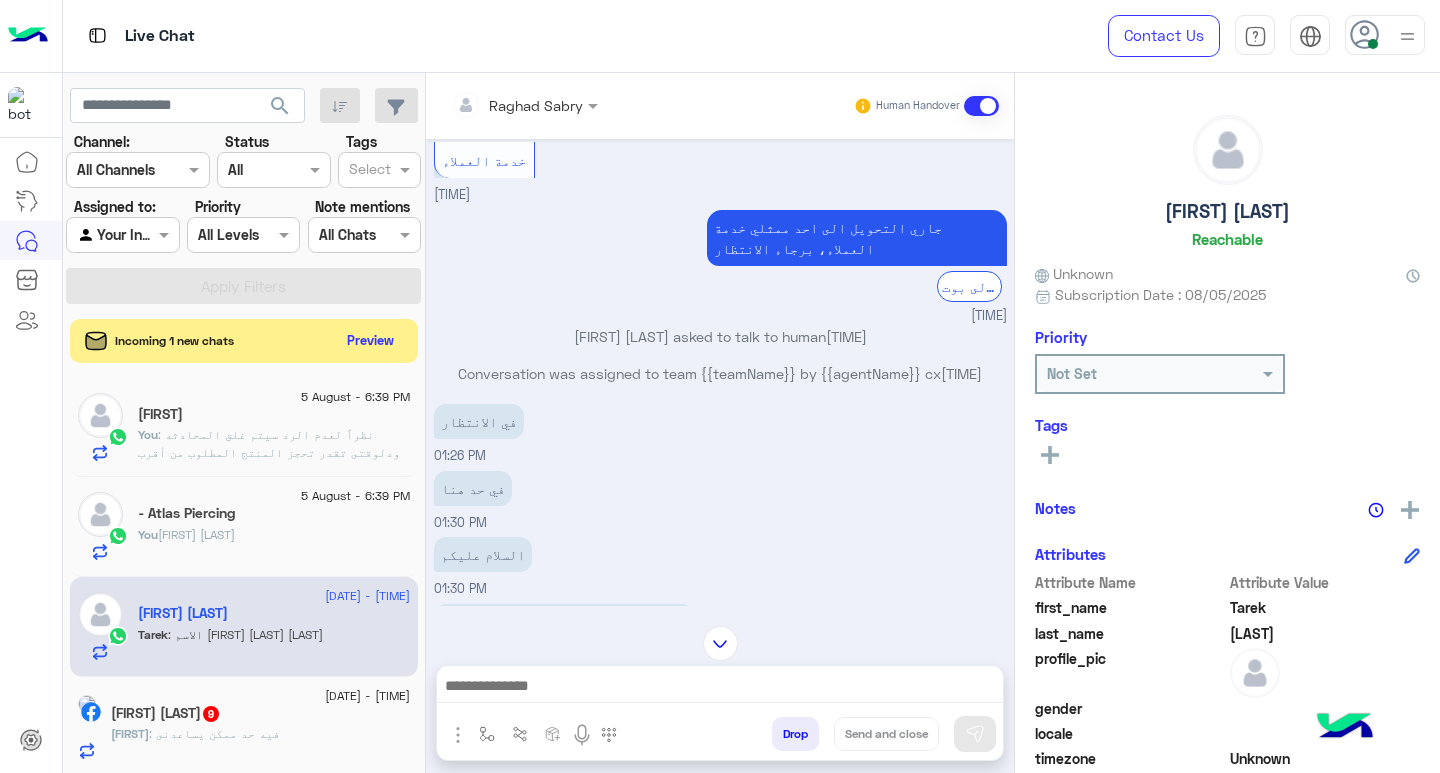 scroll, scrollTop: 1038, scrollLeft: 0, axis: vertical 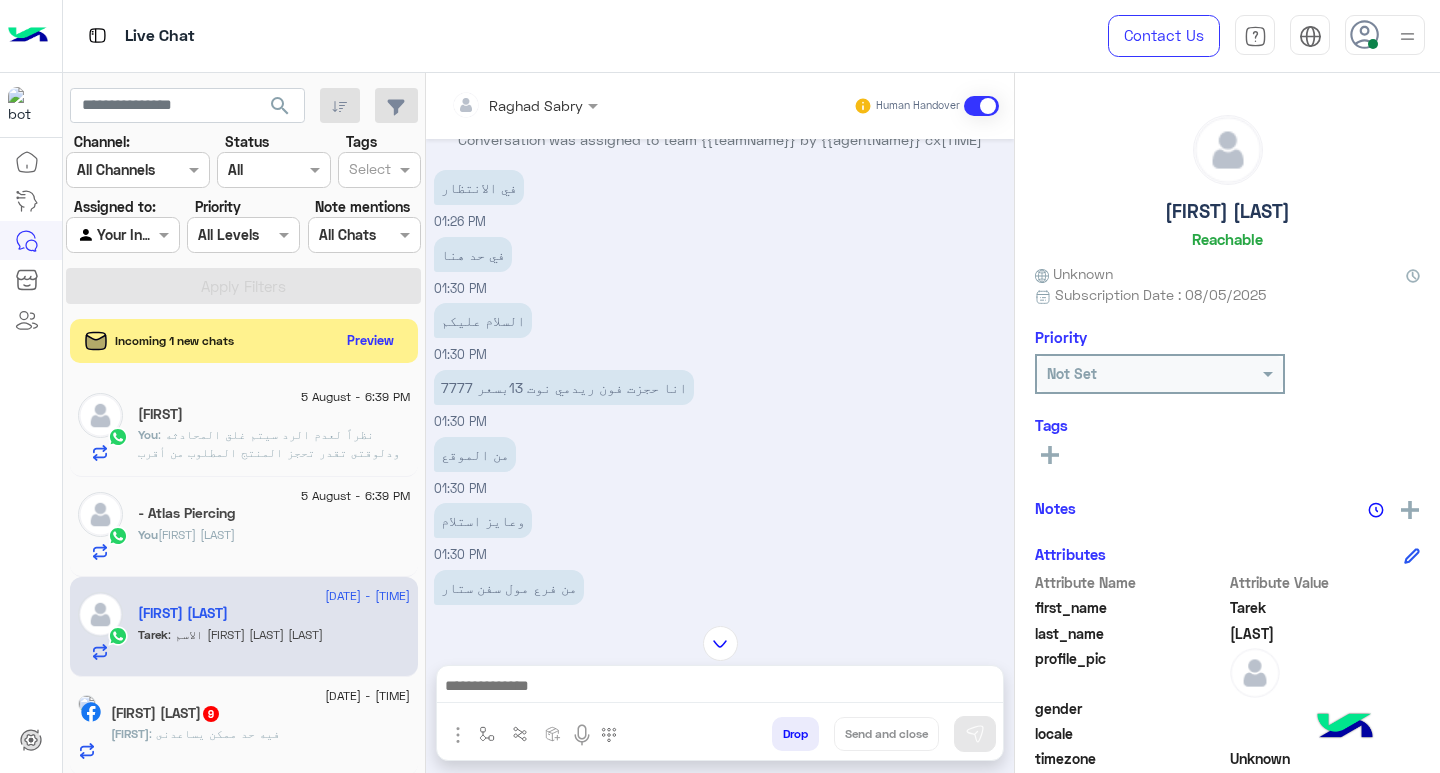 click at bounding box center (720, 691) 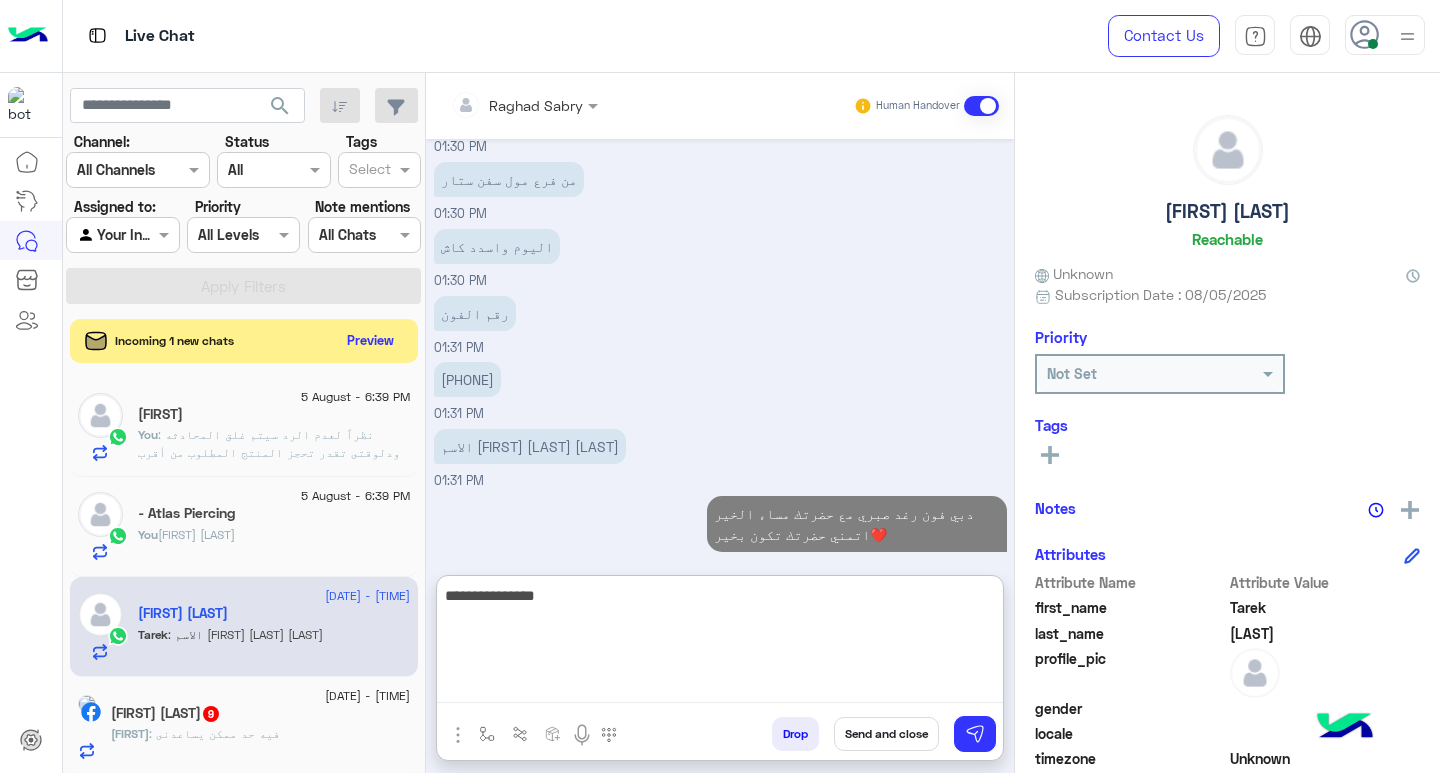 scroll, scrollTop: 1482, scrollLeft: 0, axis: vertical 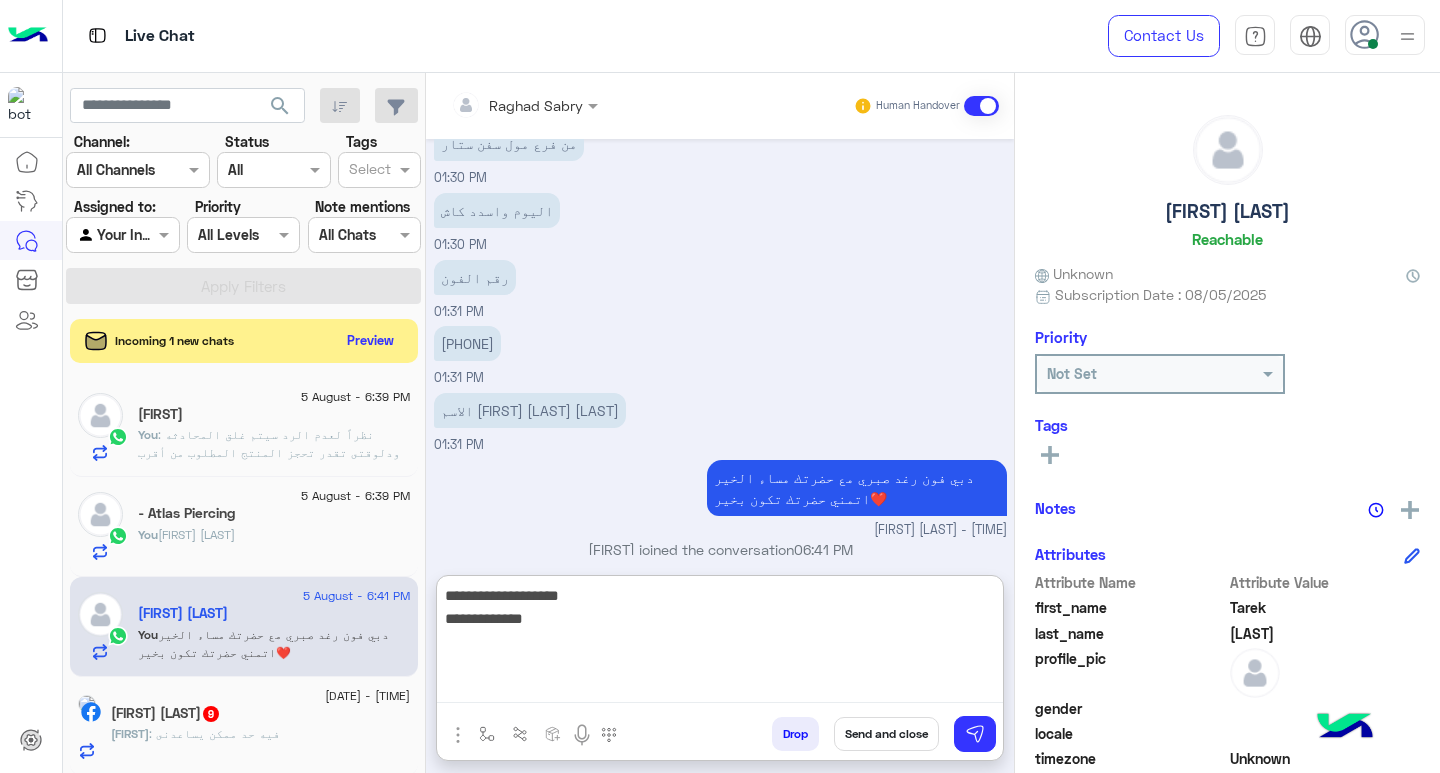 type on "**********" 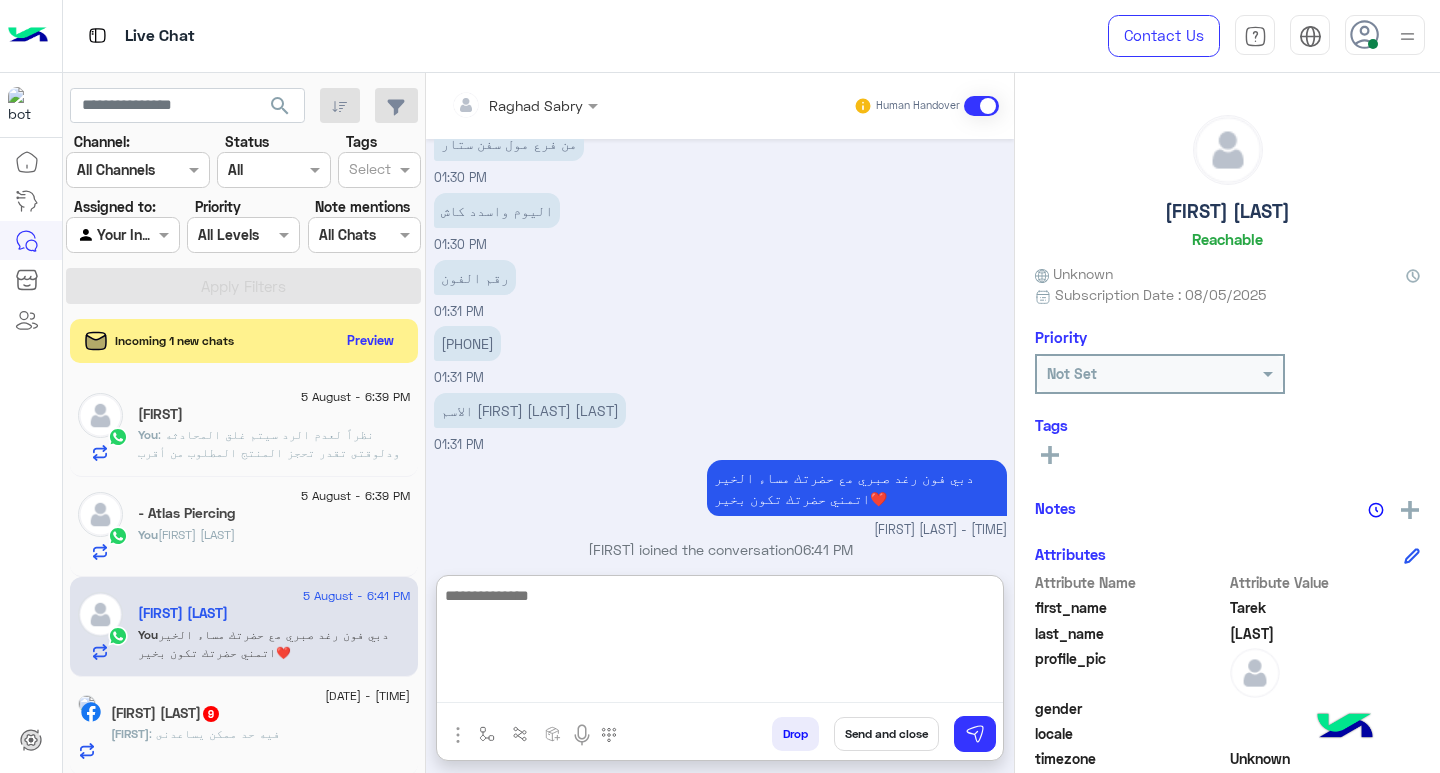 scroll, scrollTop: 1567, scrollLeft: 0, axis: vertical 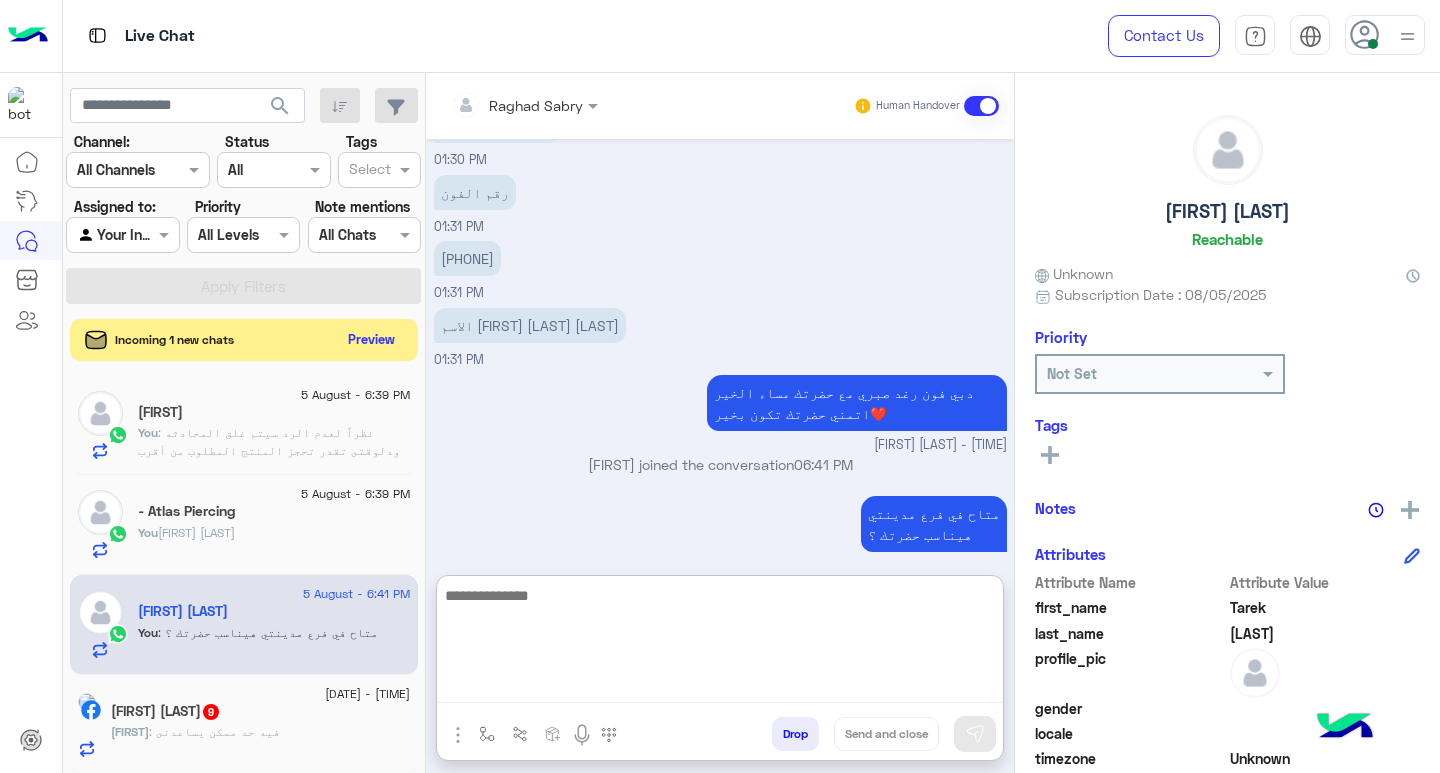 click on "Preview" 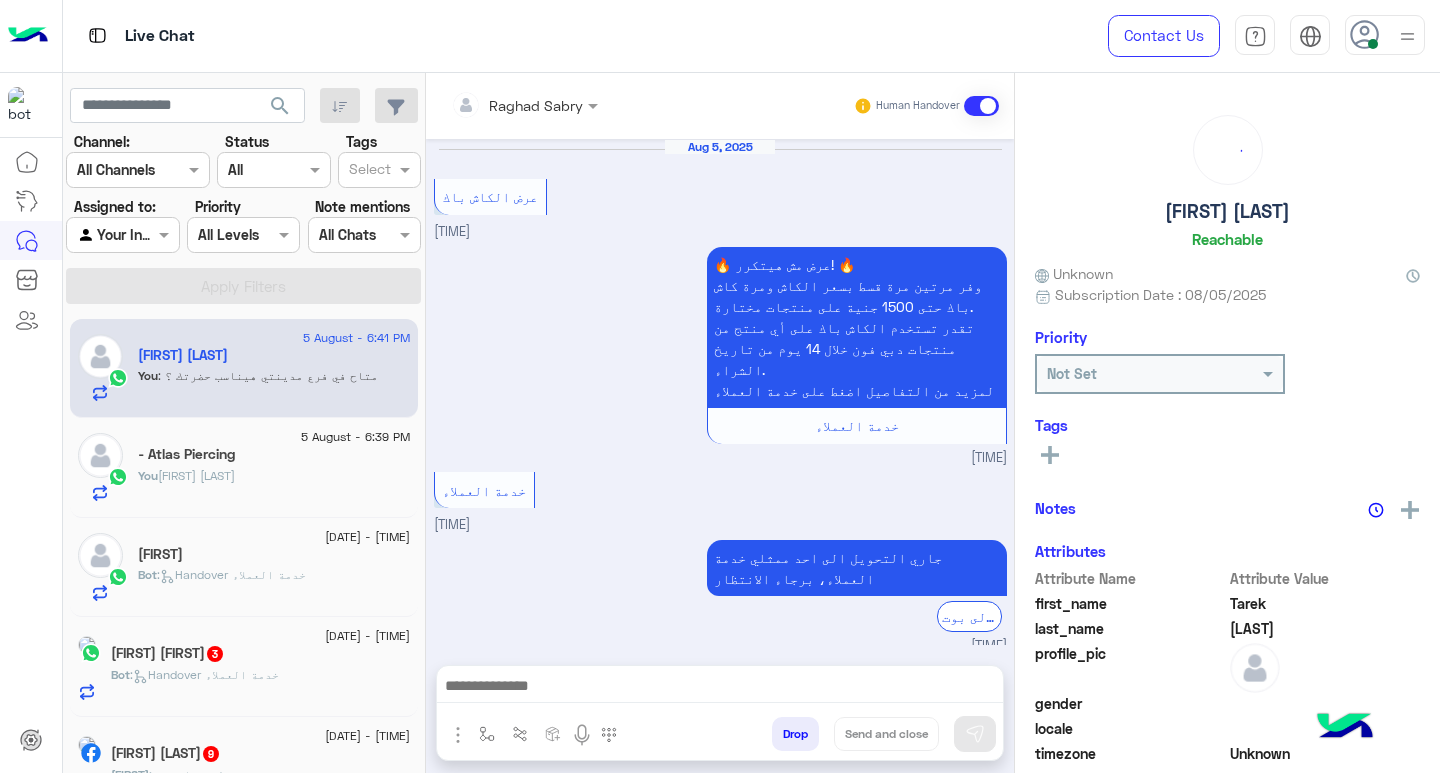scroll, scrollTop: 1003, scrollLeft: 0, axis: vertical 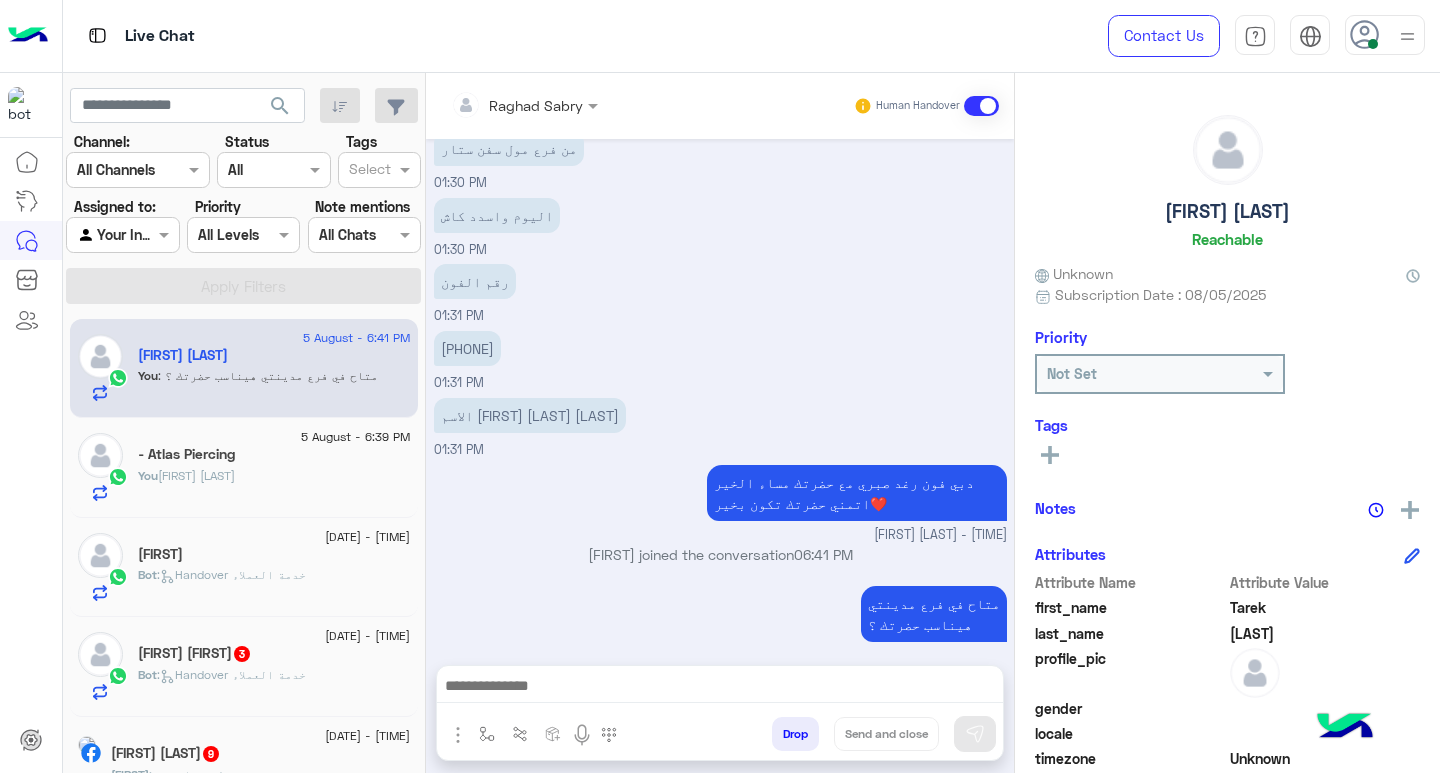 click on "Sam Imran - Atlas Piercing" 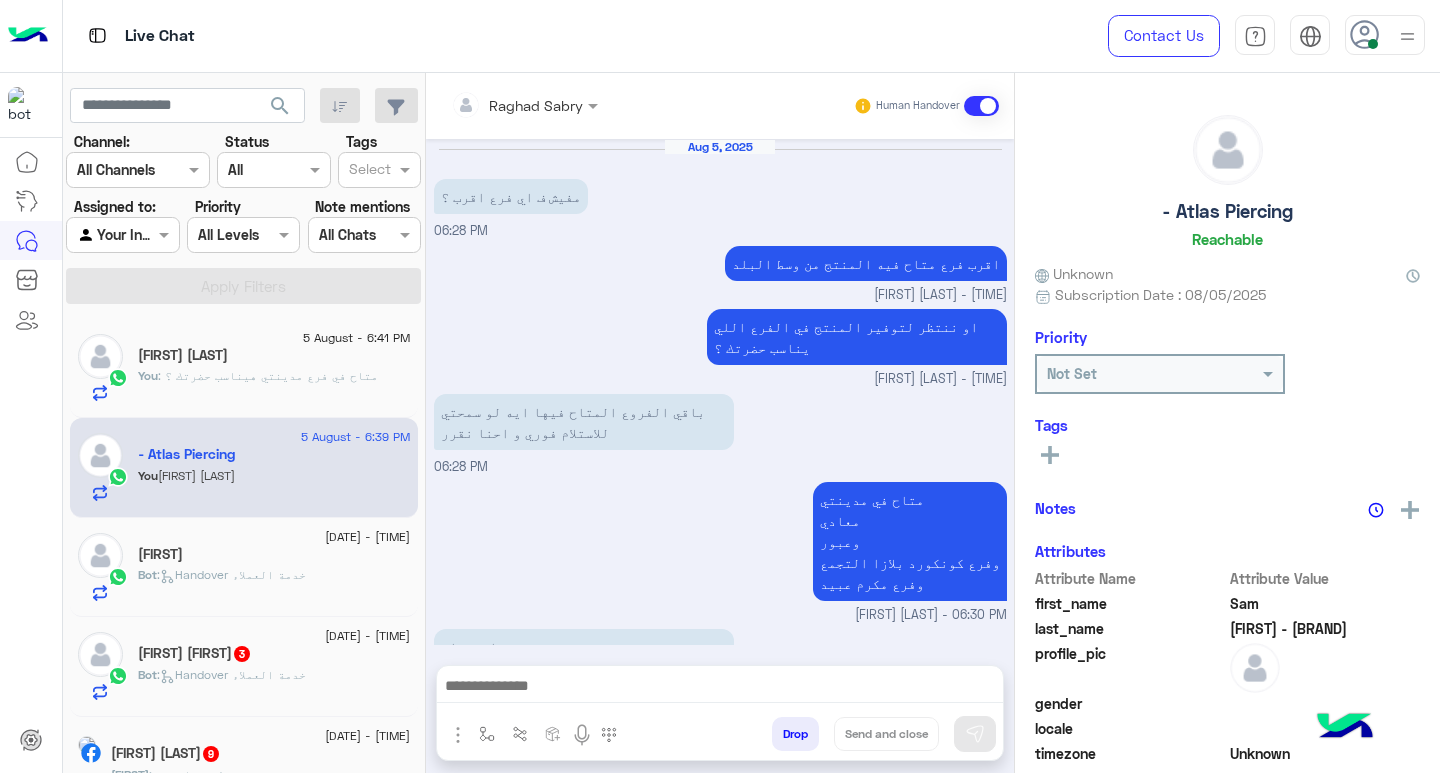 scroll, scrollTop: 1172, scrollLeft: 0, axis: vertical 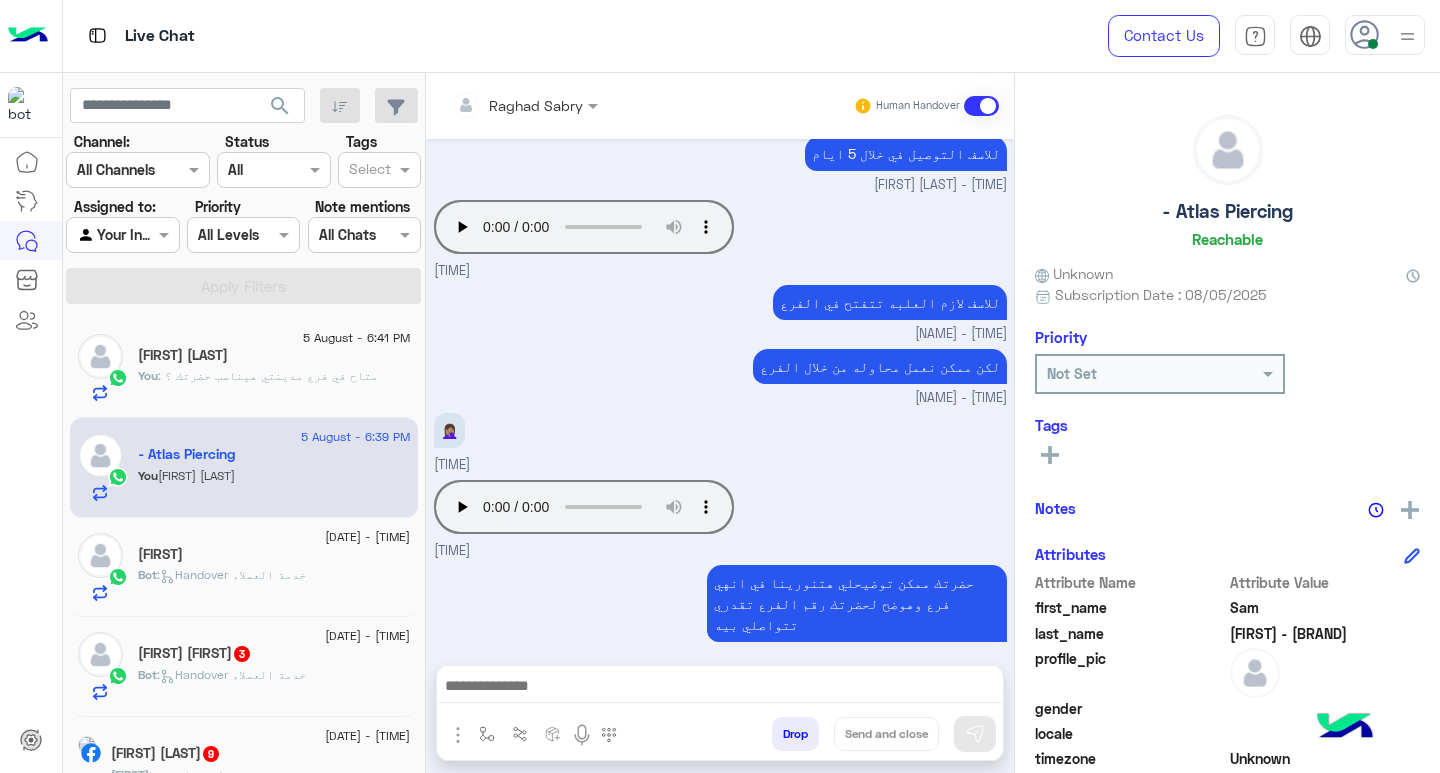 paste on "**********" 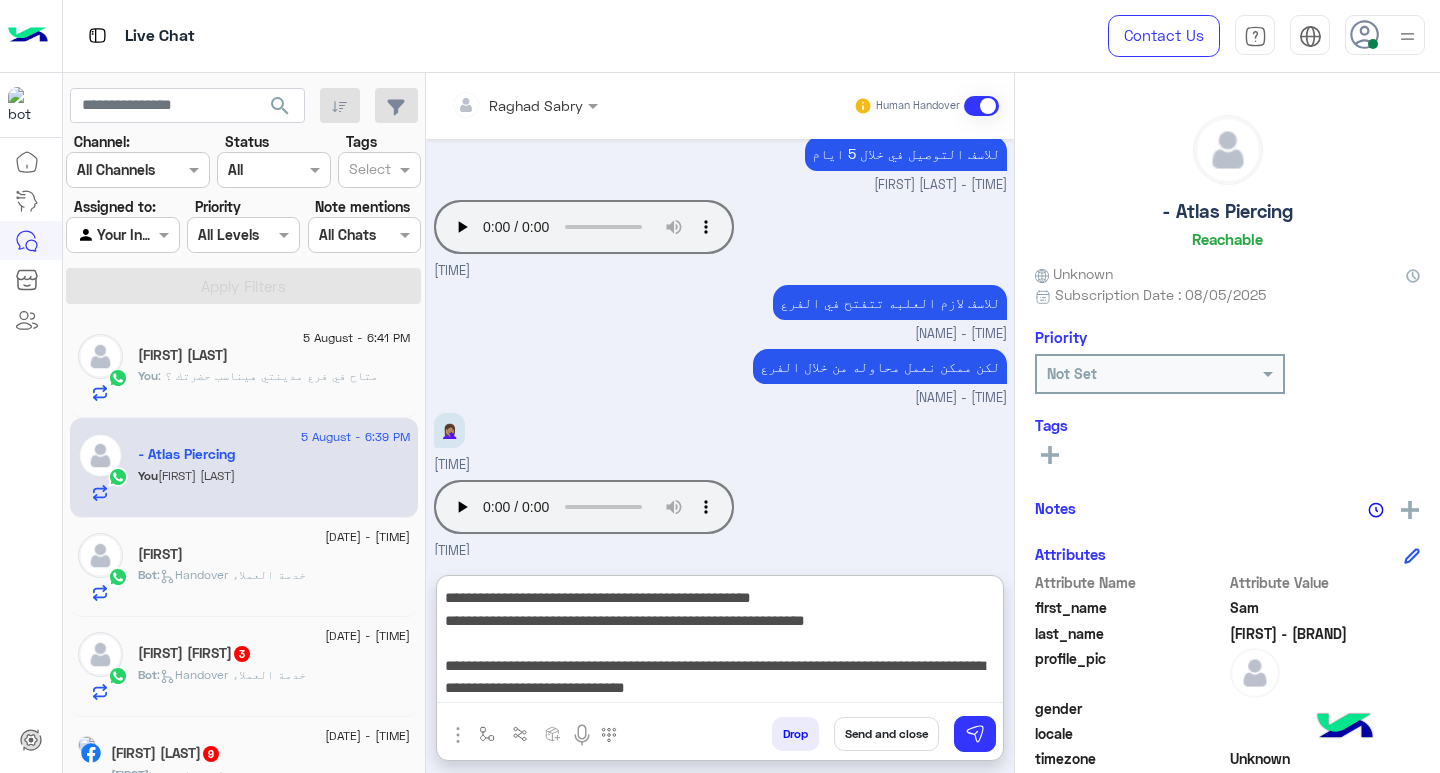 type on "**********" 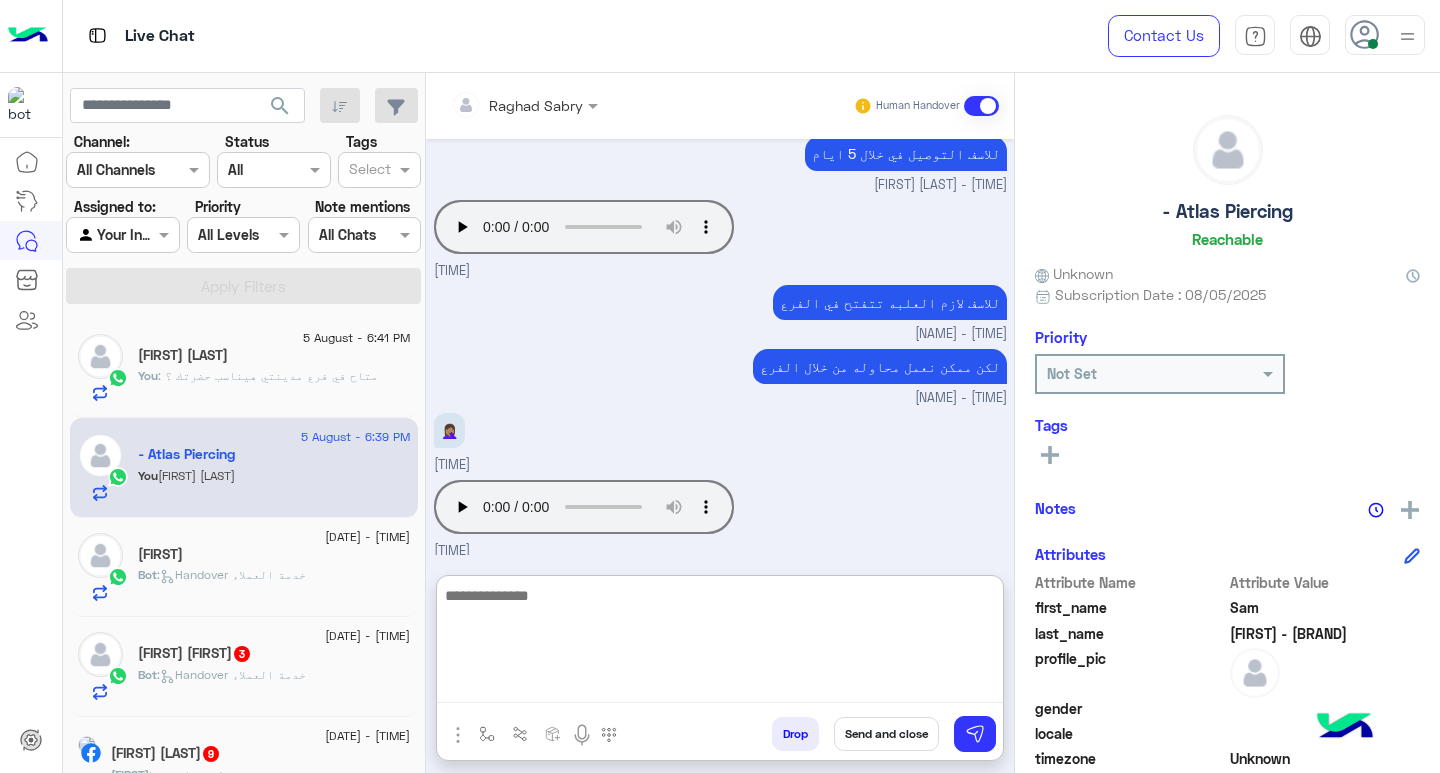 scroll, scrollTop: 0, scrollLeft: 0, axis: both 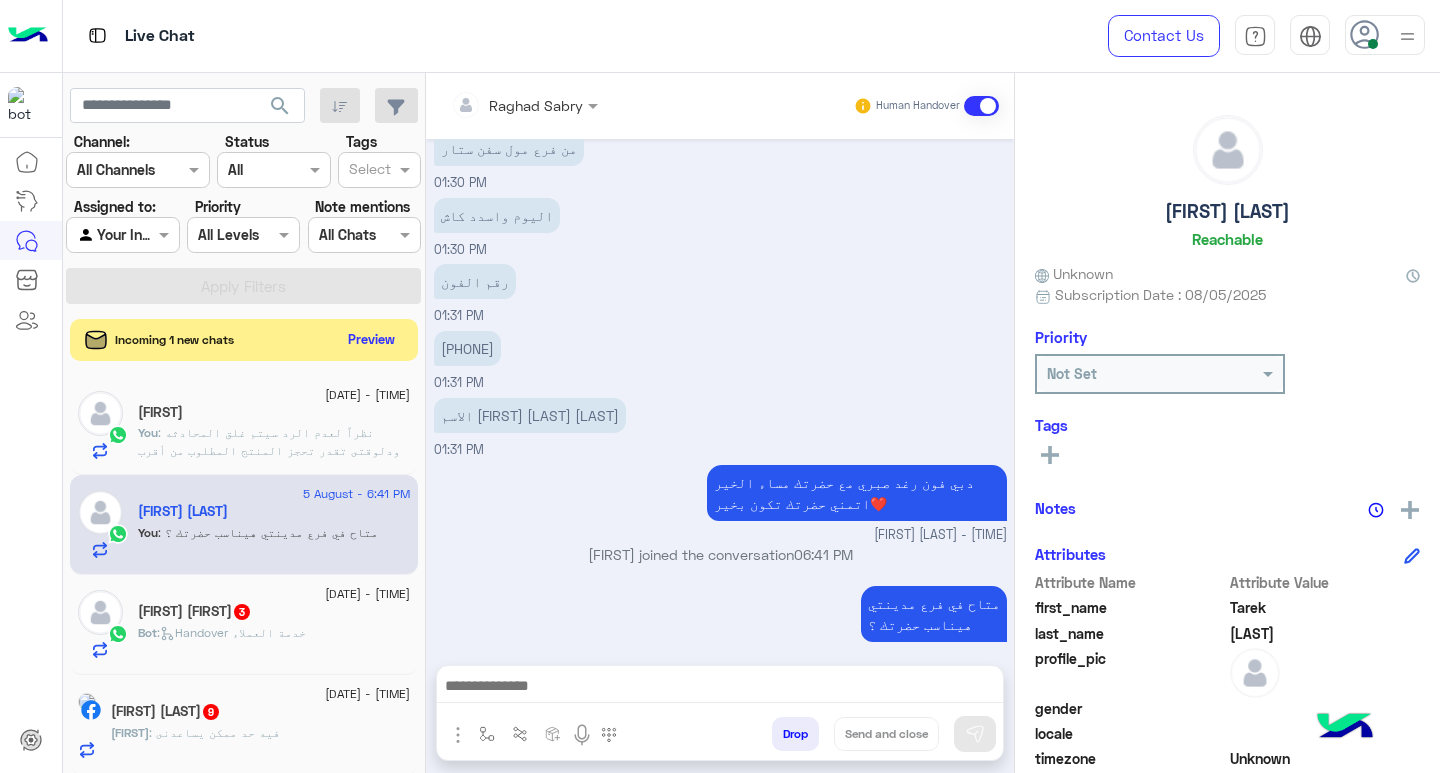 click on "Preview" 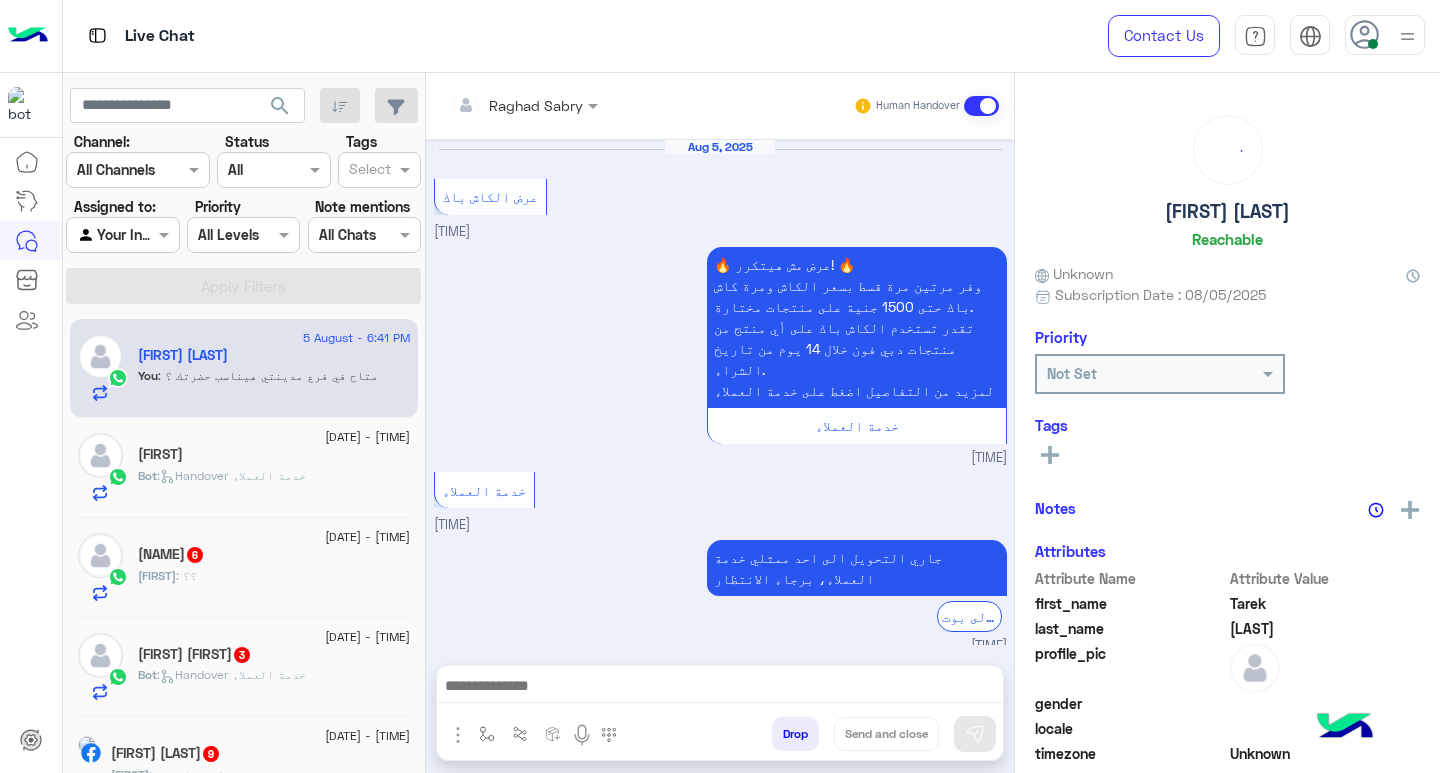 scroll, scrollTop: 1003, scrollLeft: 0, axis: vertical 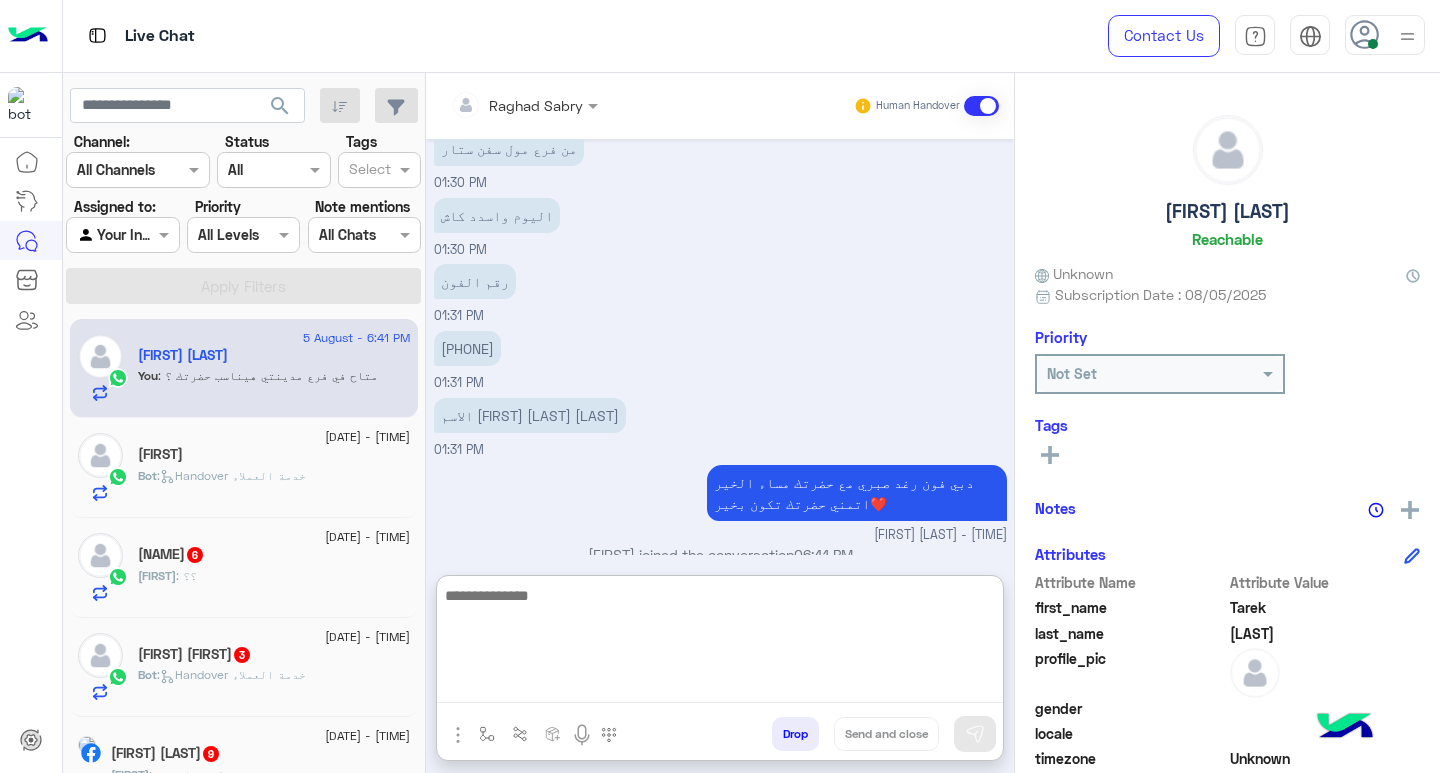 paste on "**********" 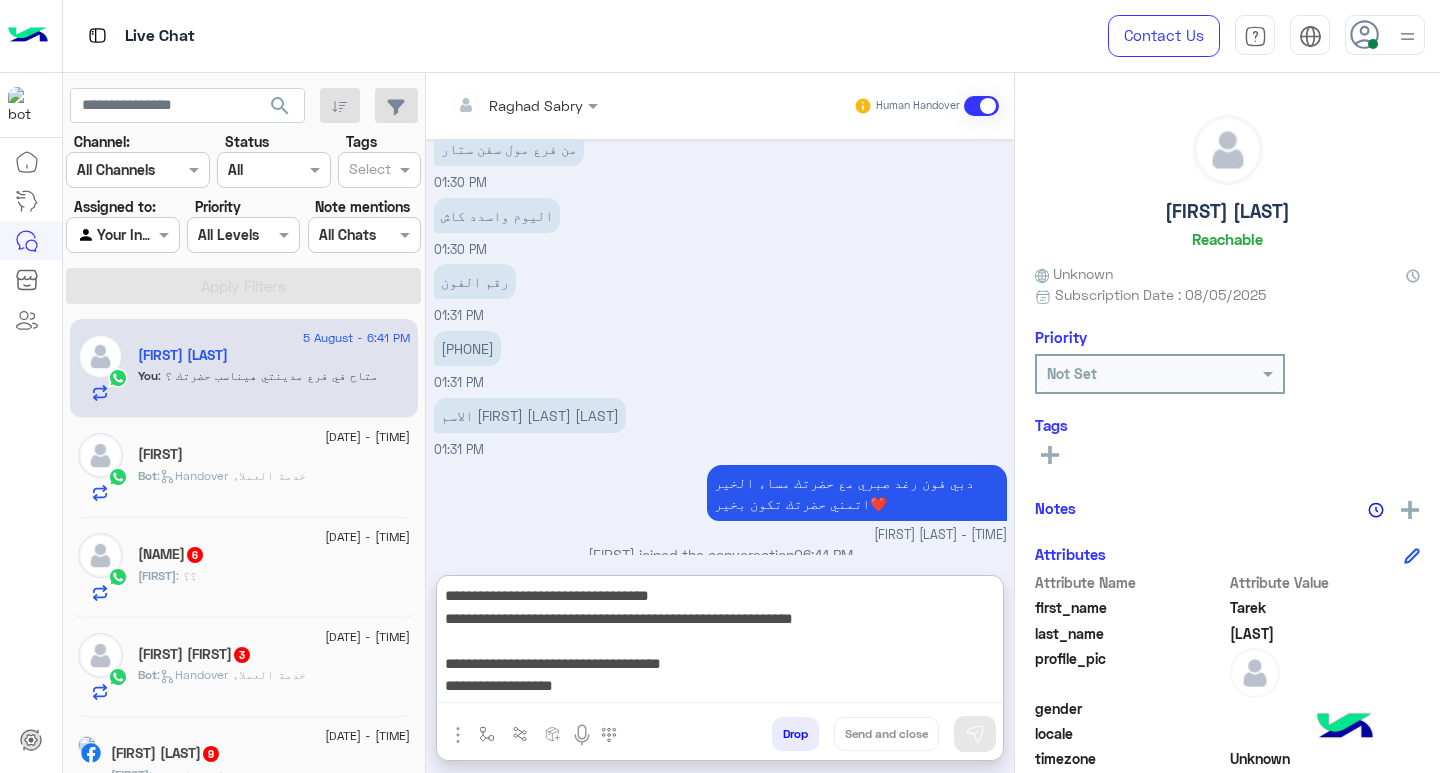 scroll, scrollTop: 151, scrollLeft: 0, axis: vertical 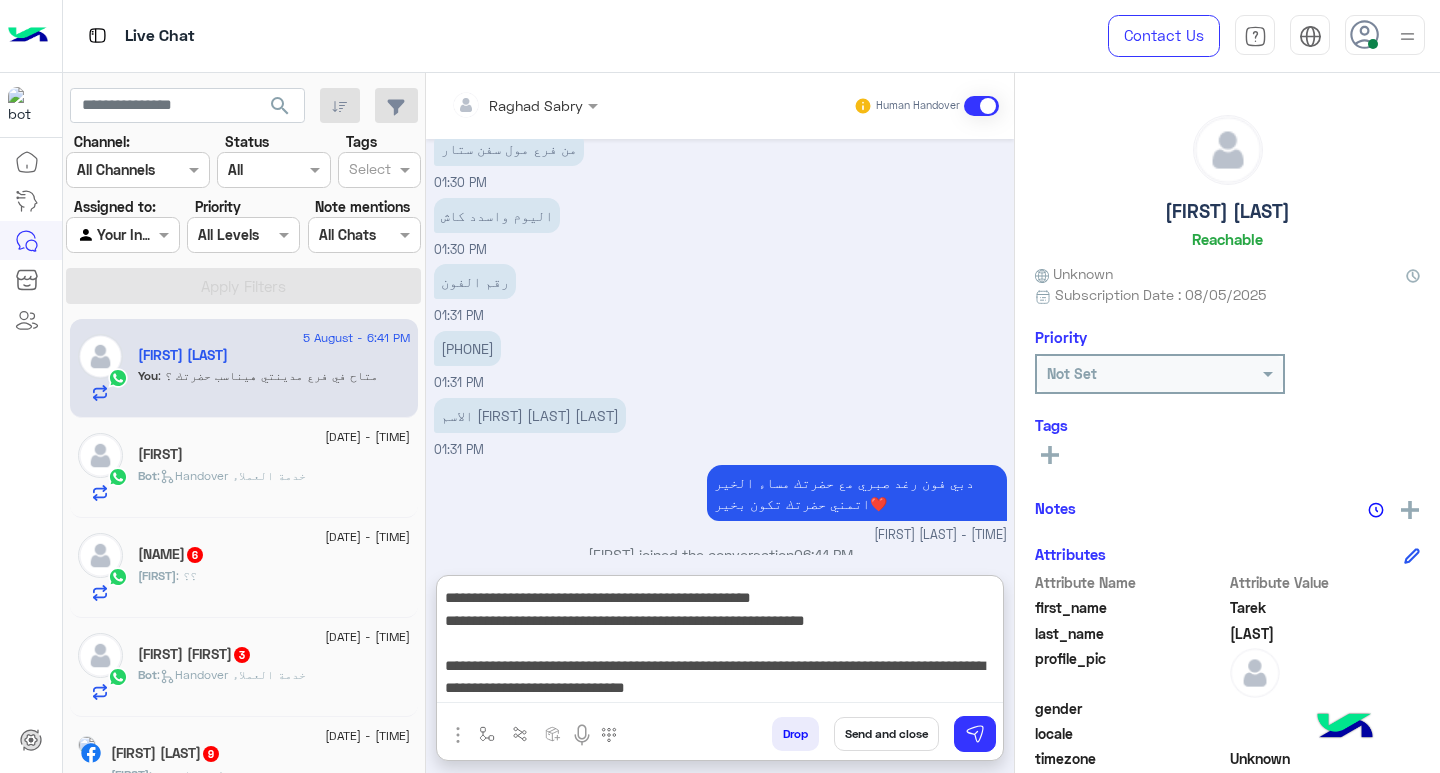 type on "**********" 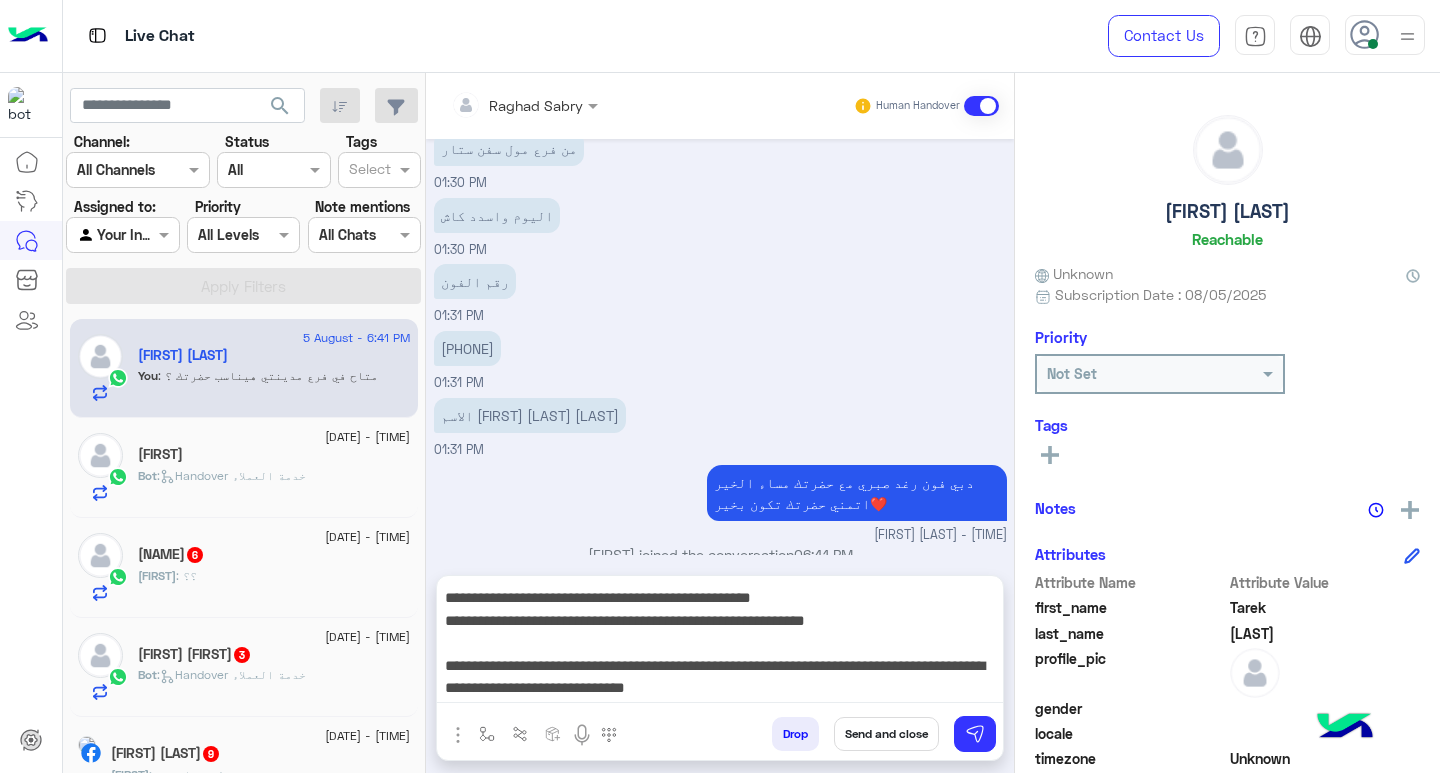 click on "Send and close" at bounding box center [886, 734] 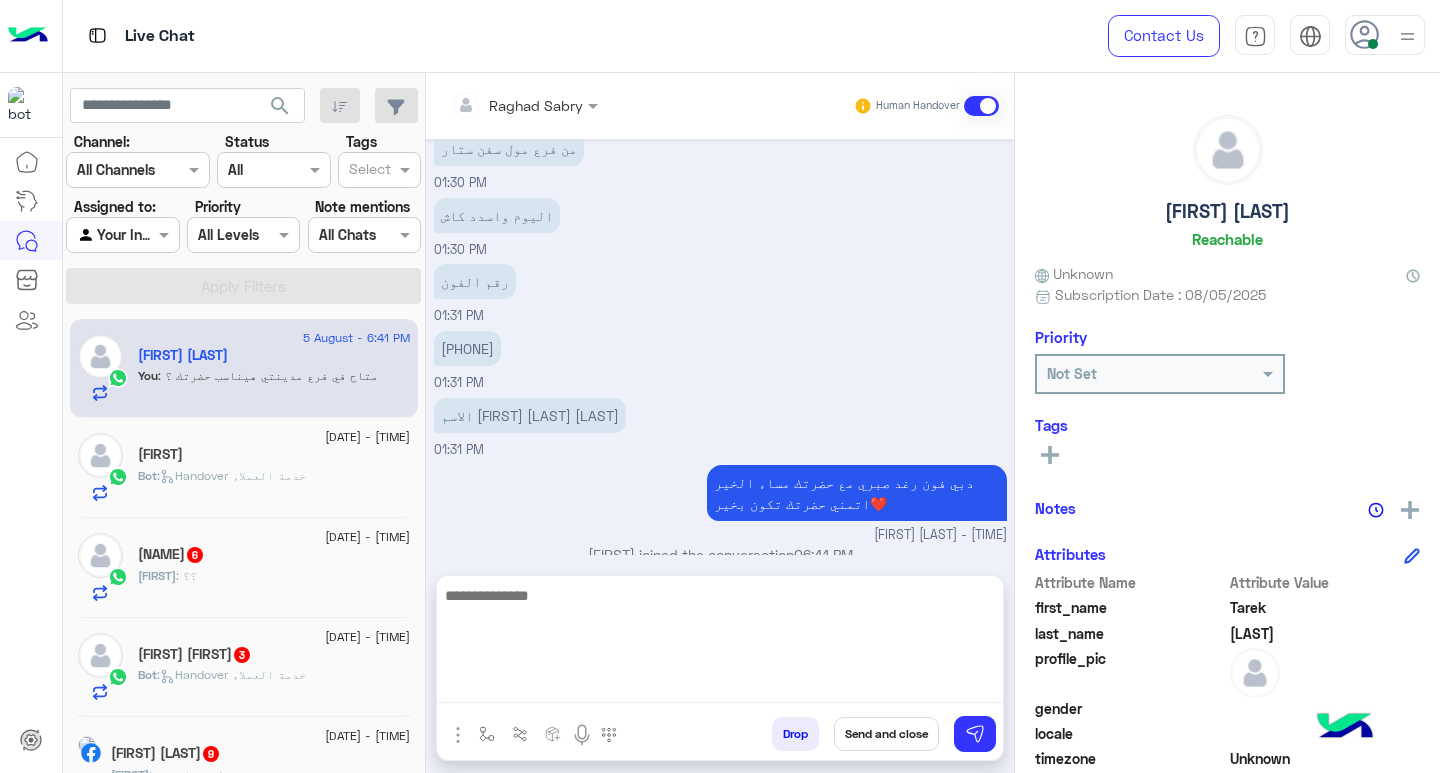 scroll, scrollTop: 0, scrollLeft: 0, axis: both 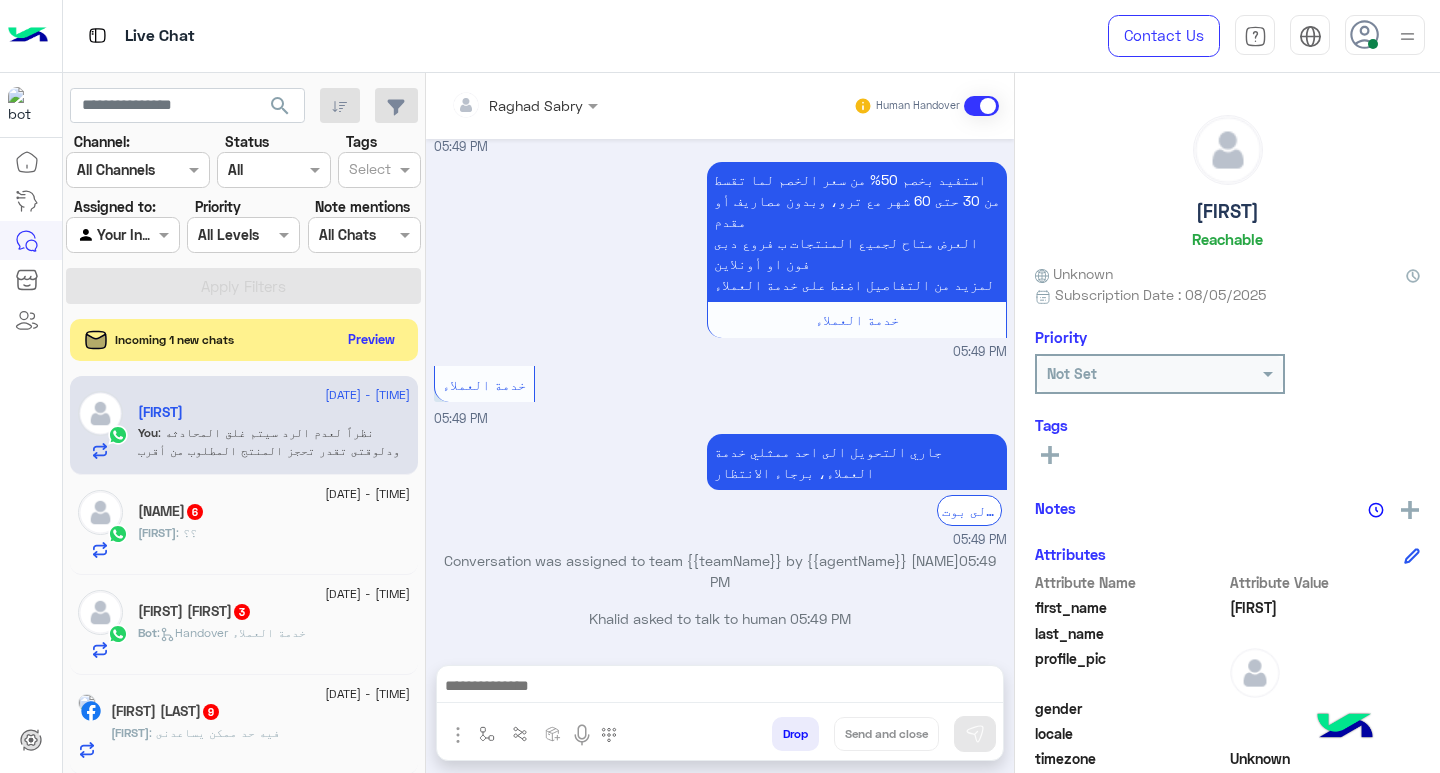 click on "Preview" 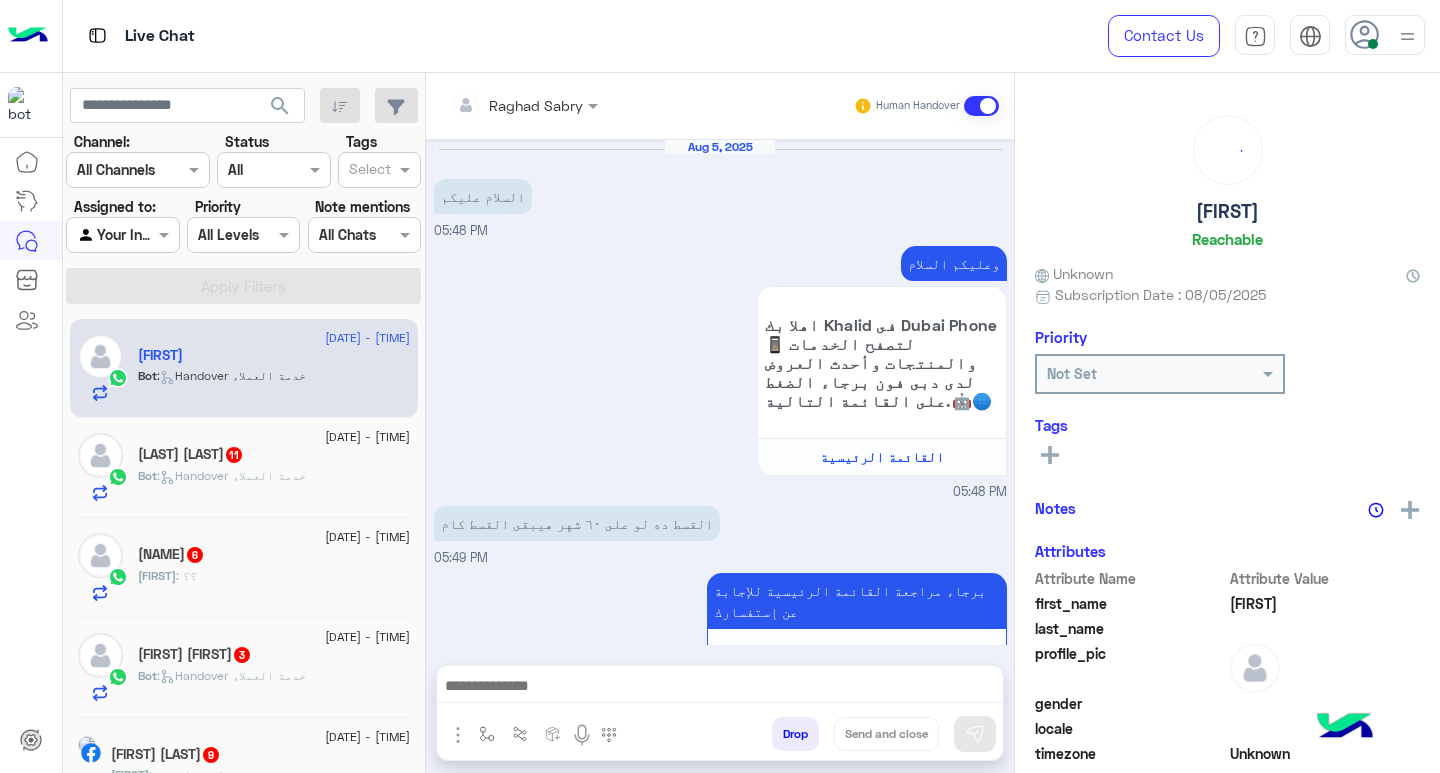 scroll, scrollTop: 1432, scrollLeft: 0, axis: vertical 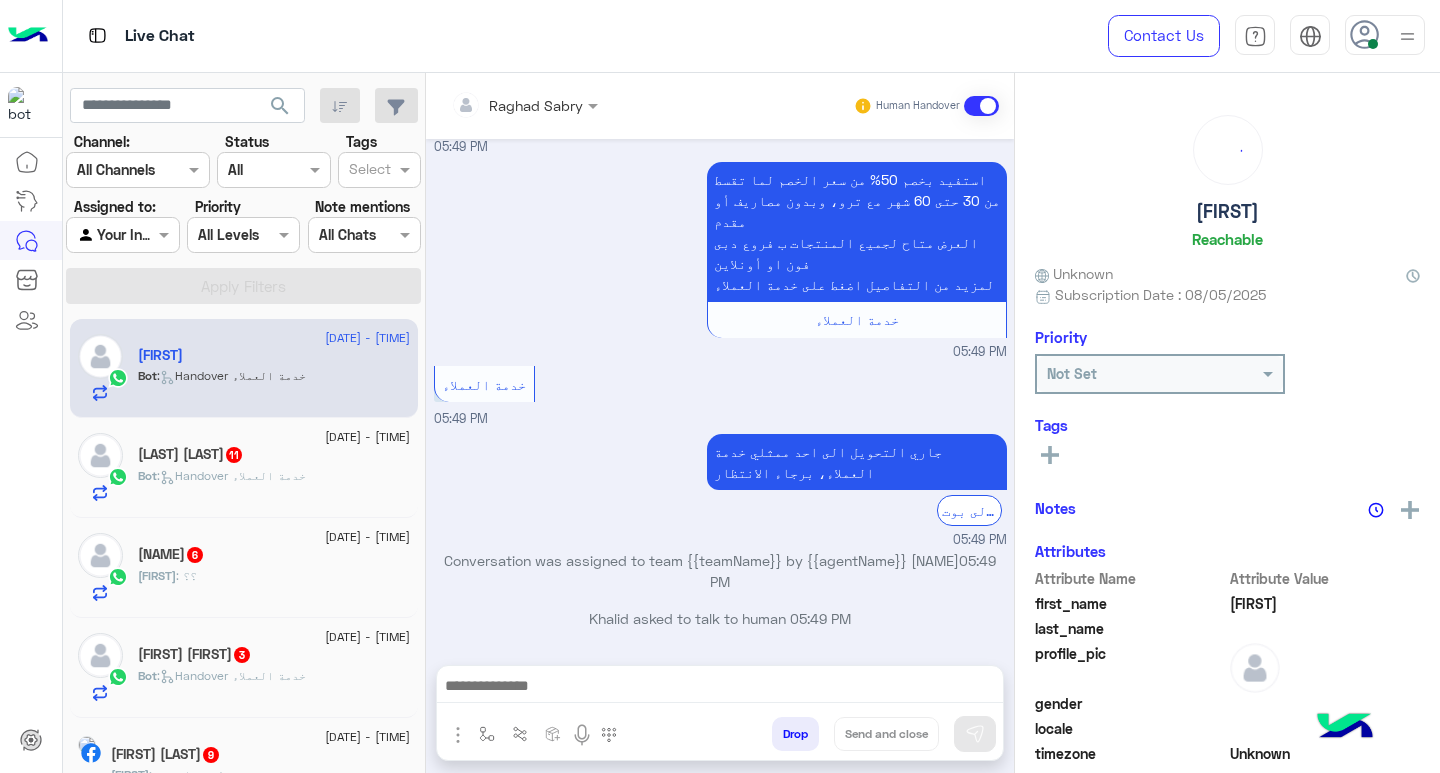 click on "Hassan Rauof  11" 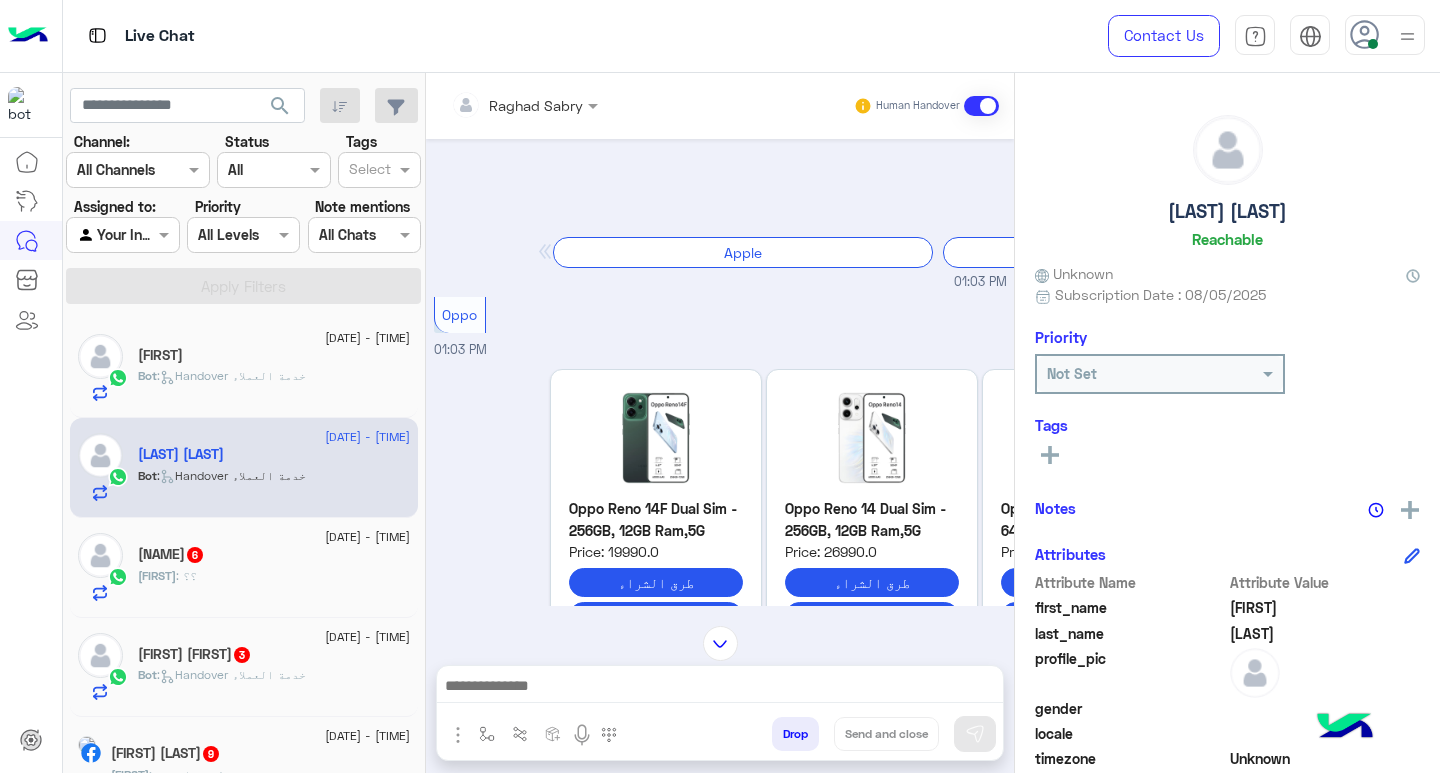 scroll, scrollTop: 0, scrollLeft: 0, axis: both 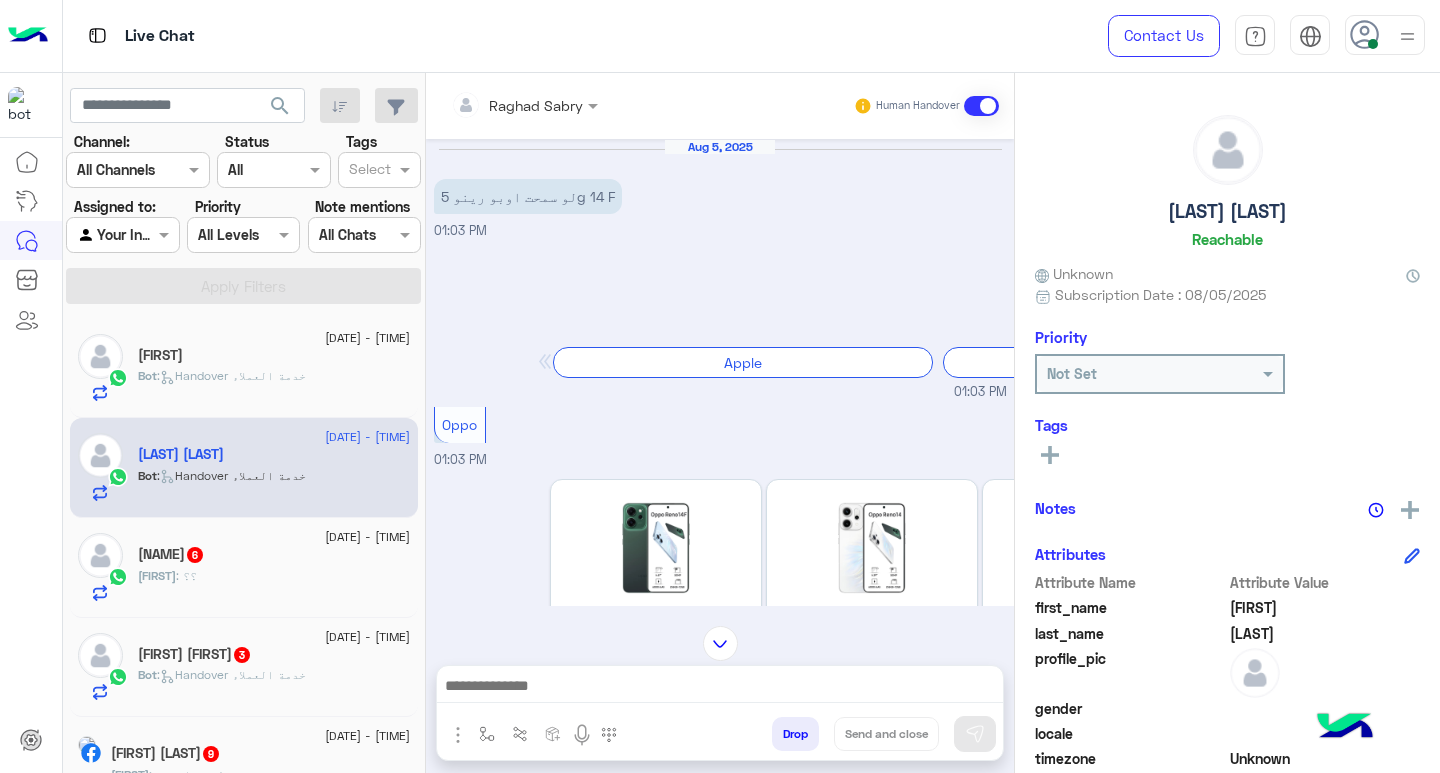 click on "[FIRST]" 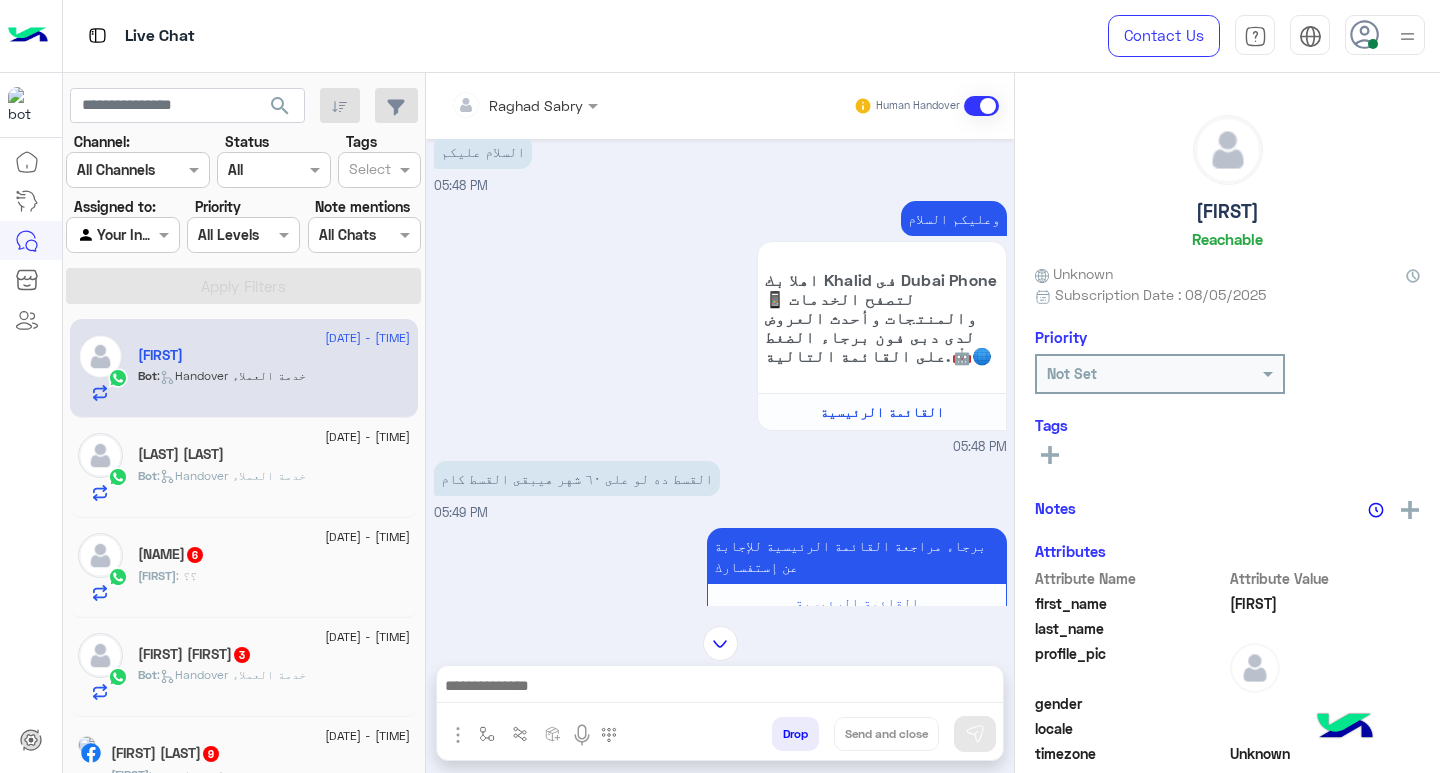 scroll, scrollTop: 32, scrollLeft: 0, axis: vertical 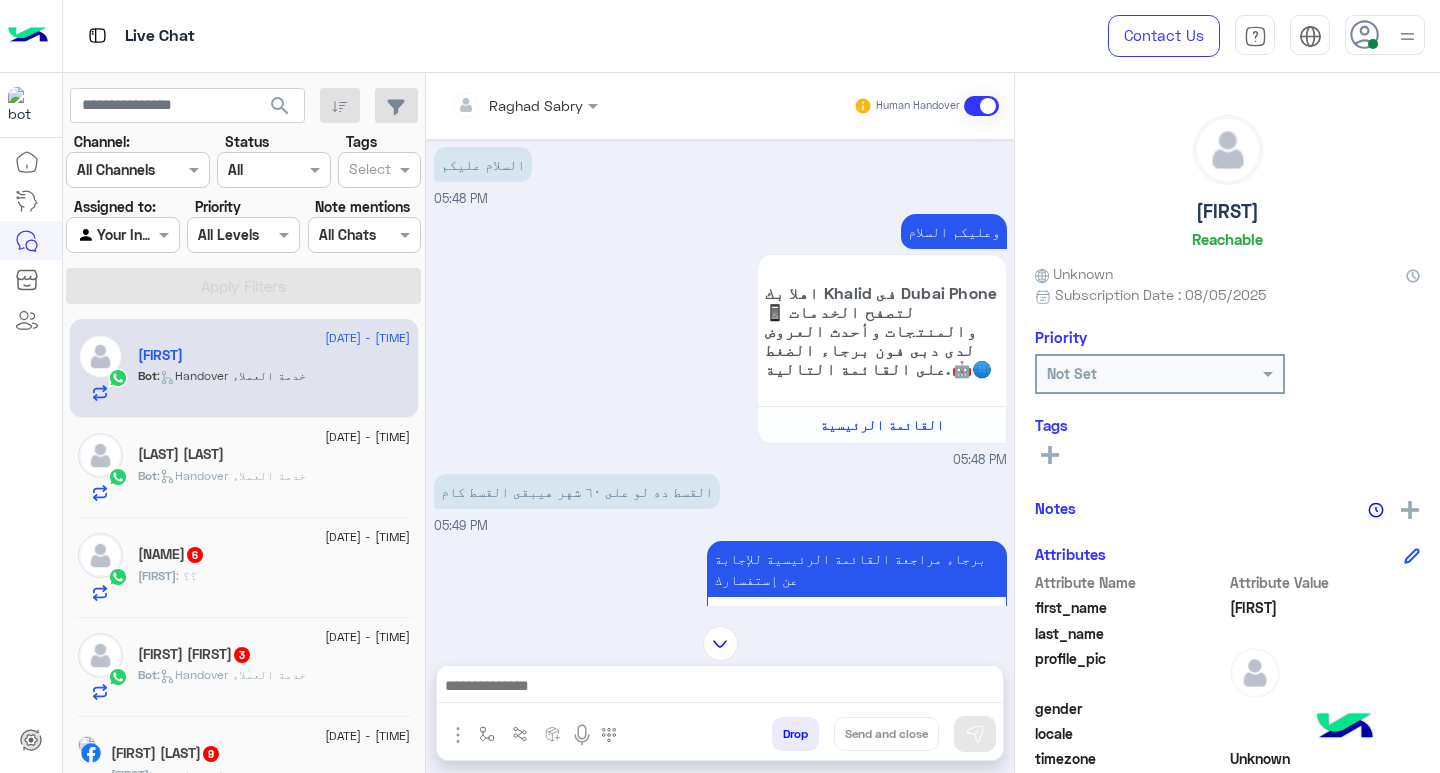 click on "Yasmeen 💕  6" 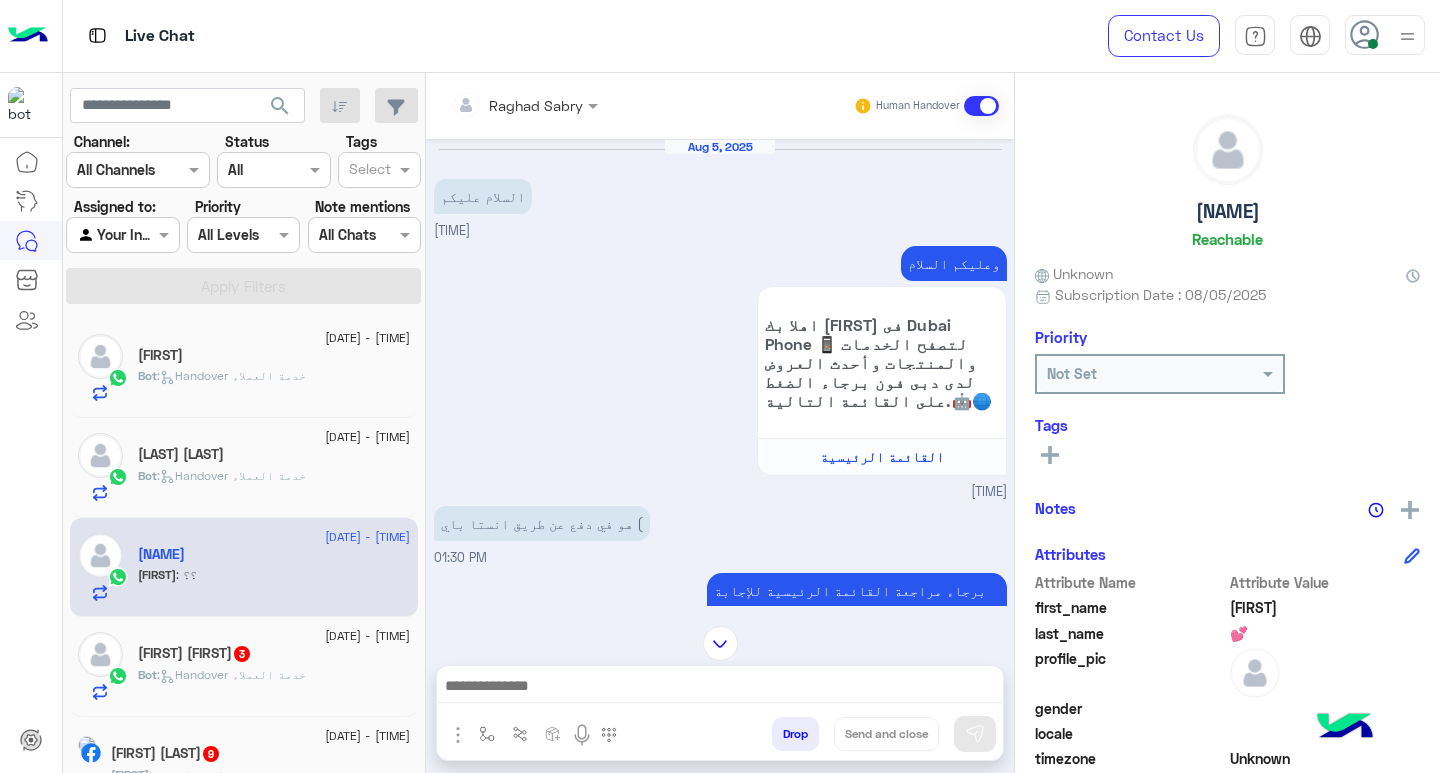 scroll, scrollTop: 652, scrollLeft: 0, axis: vertical 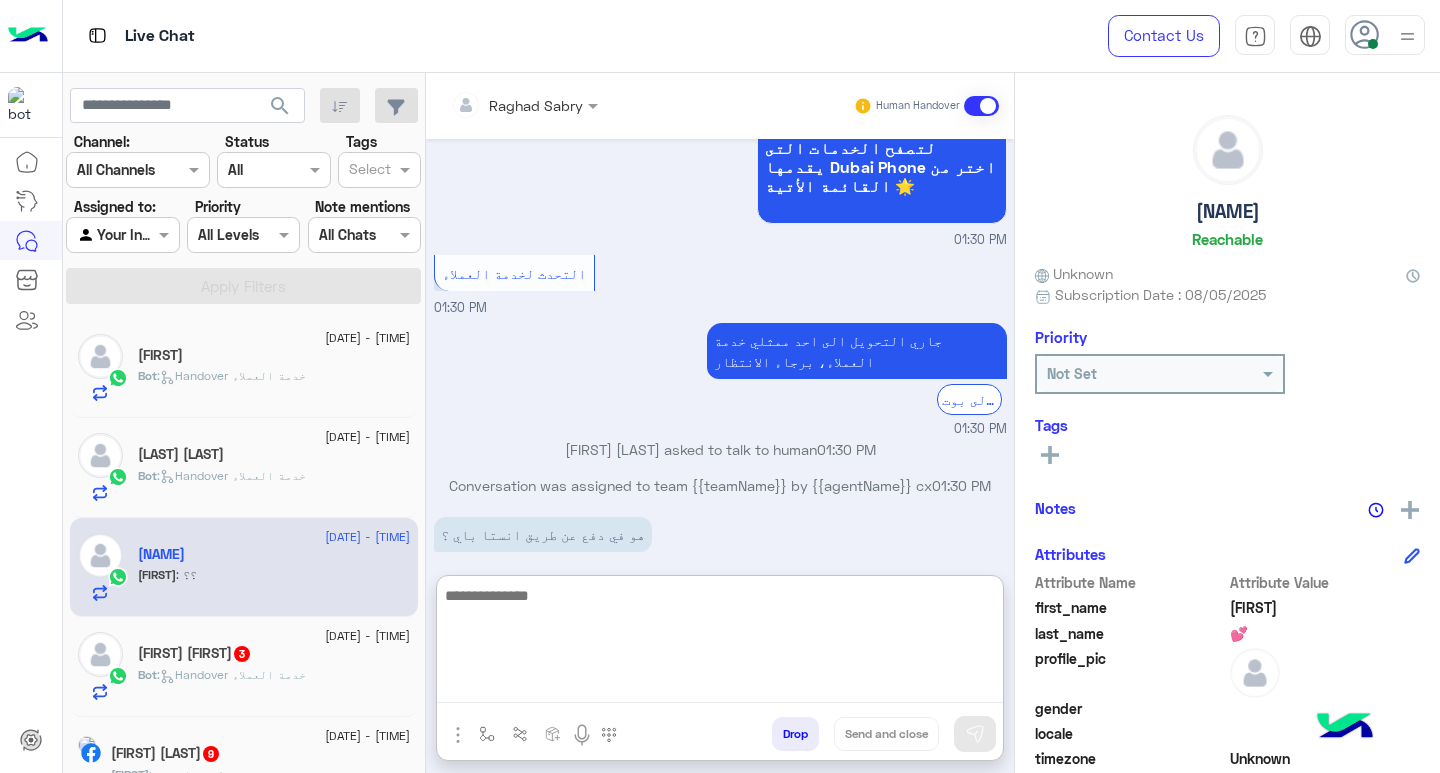 paste on "**********" 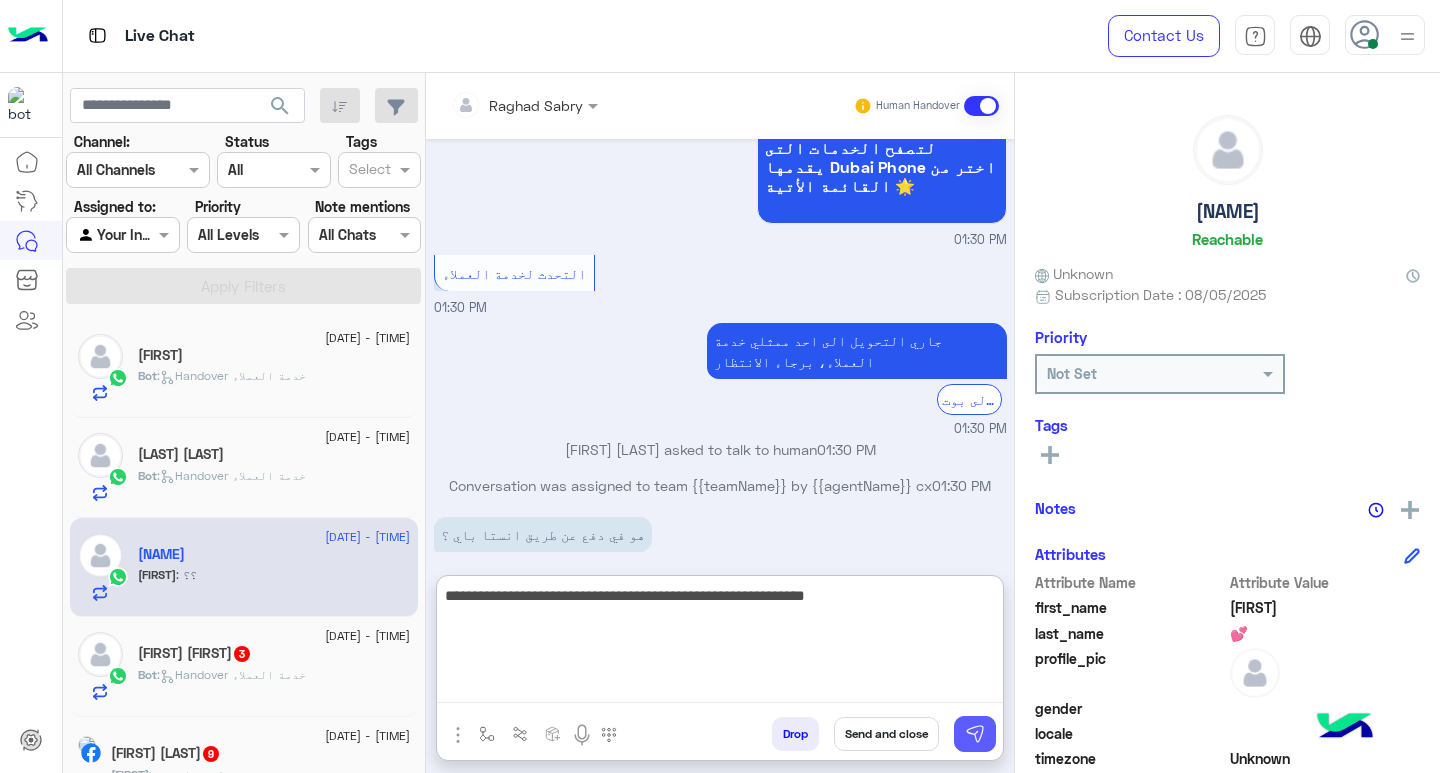type on "**********" 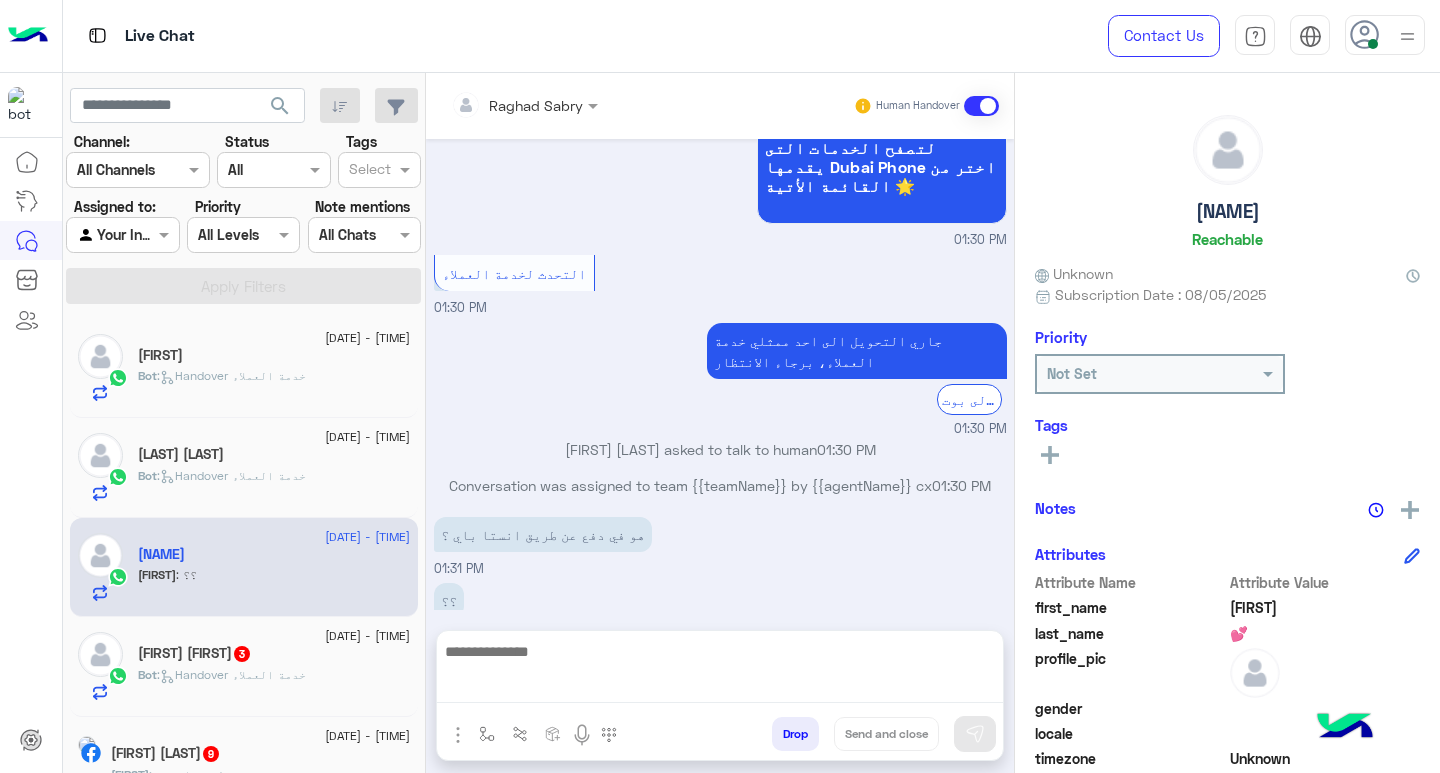 scroll, scrollTop: 737, scrollLeft: 0, axis: vertical 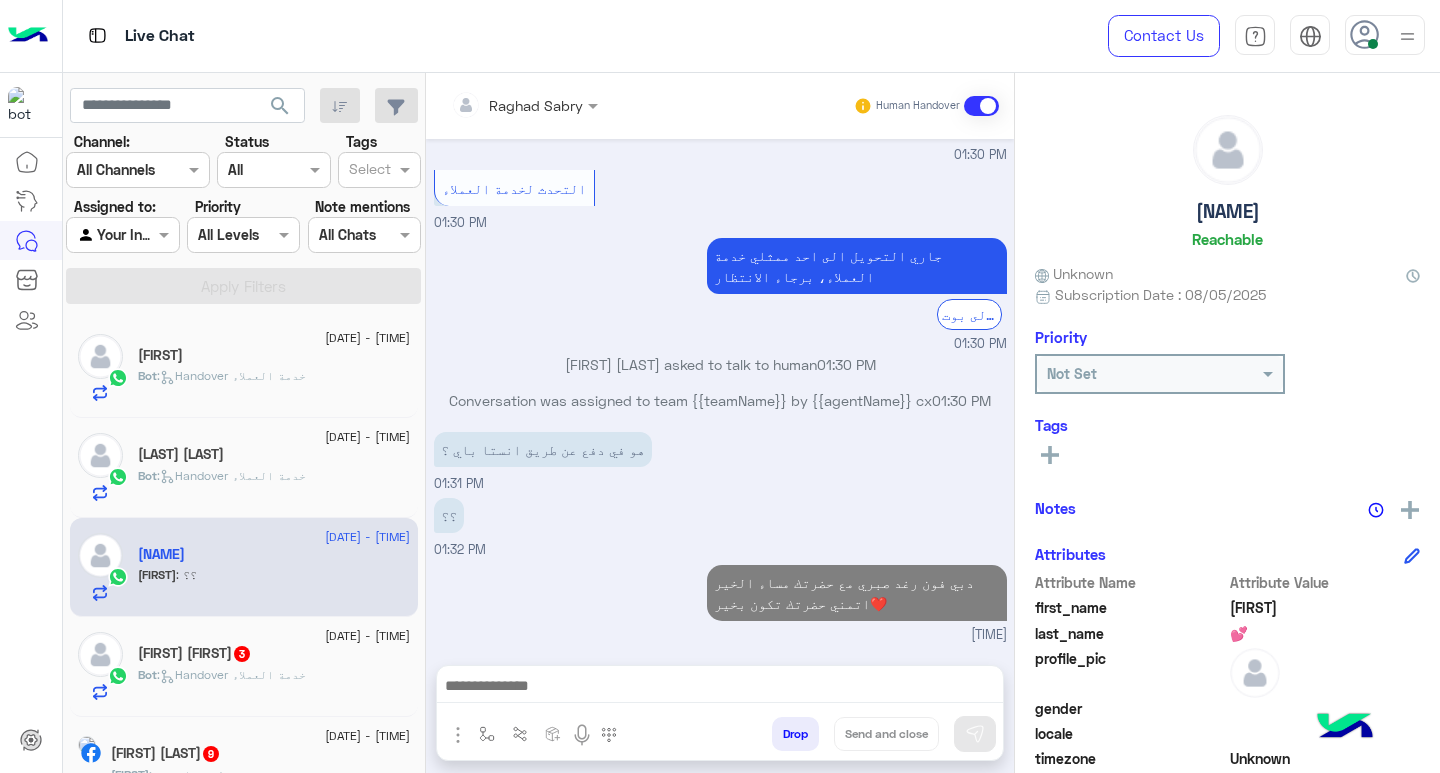 click at bounding box center [720, 688] 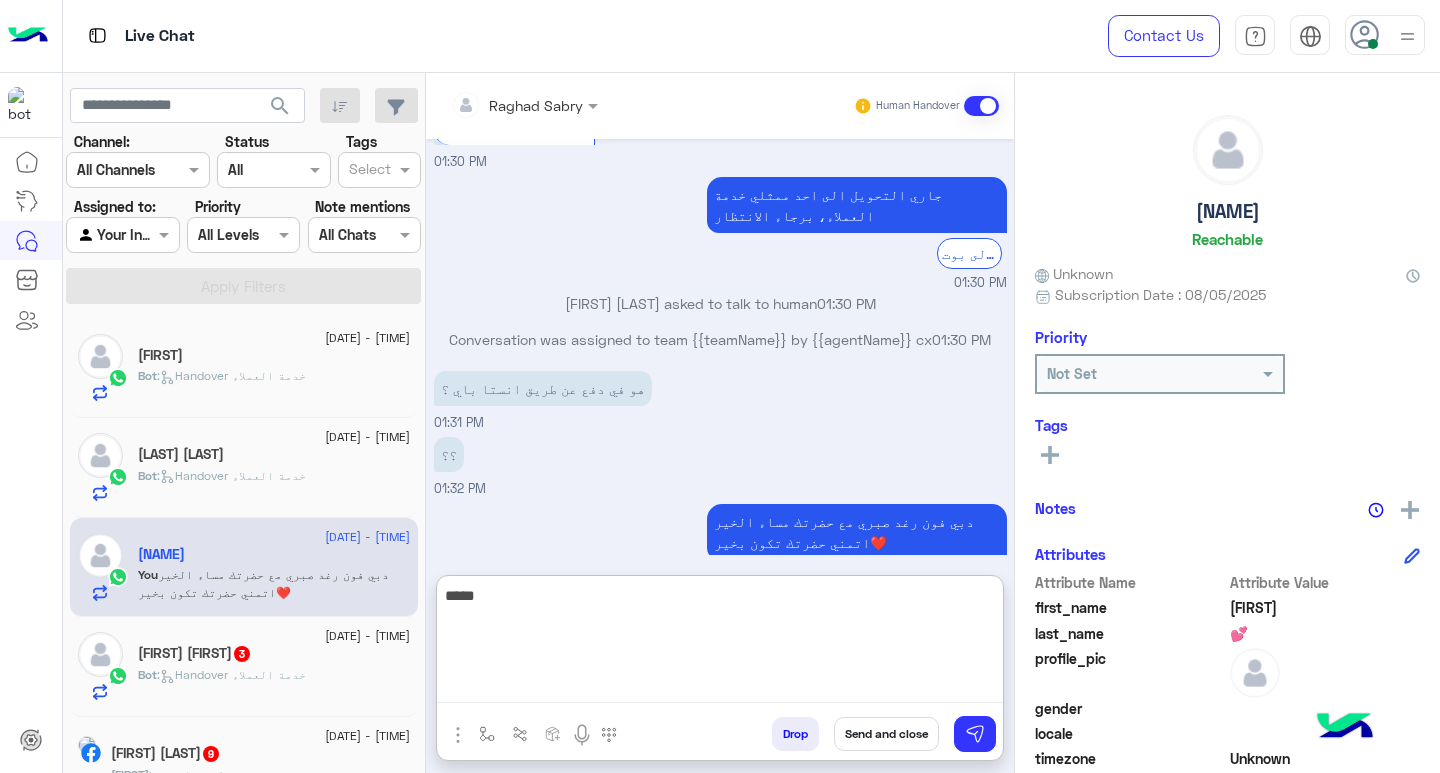 scroll, scrollTop: 864, scrollLeft: 0, axis: vertical 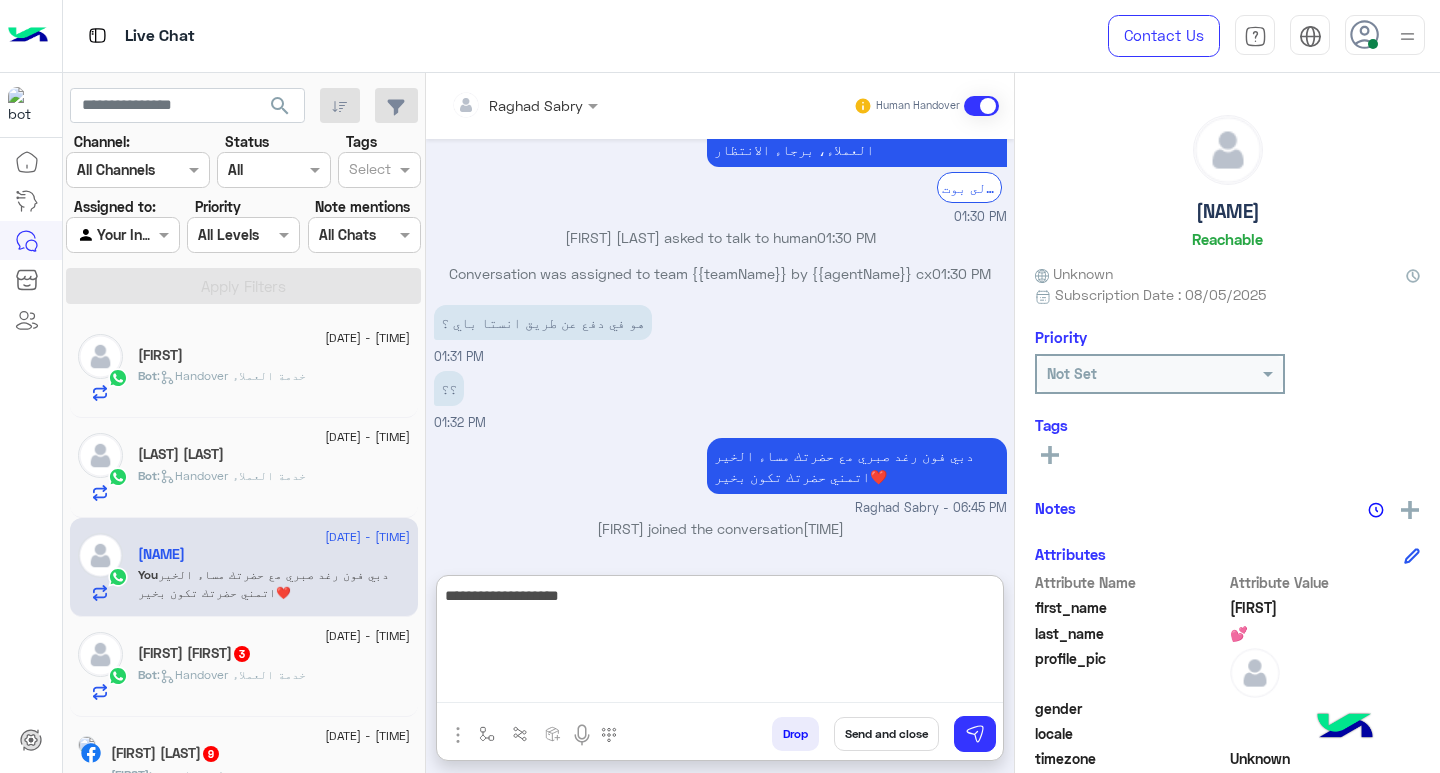 type on "**********" 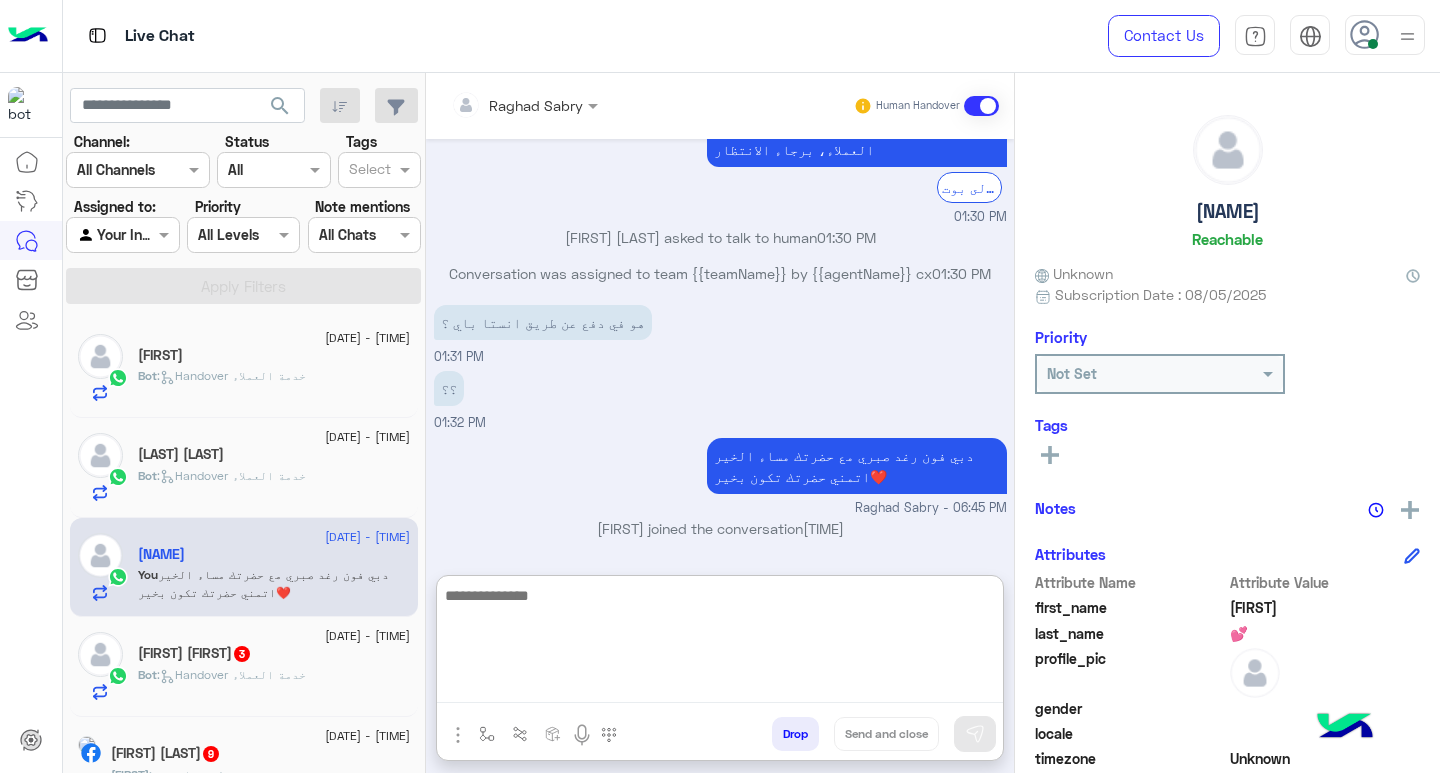 scroll, scrollTop: 927, scrollLeft: 0, axis: vertical 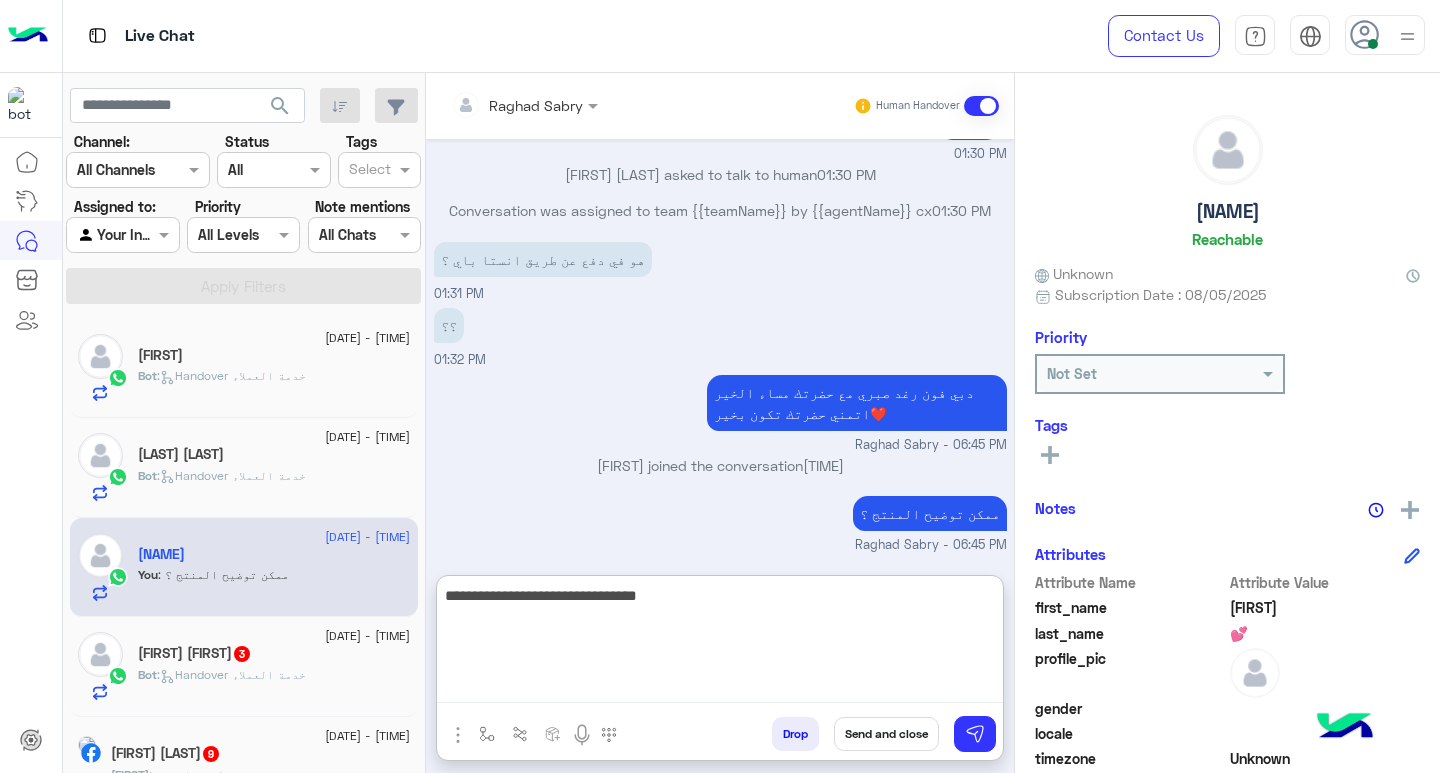 type on "**********" 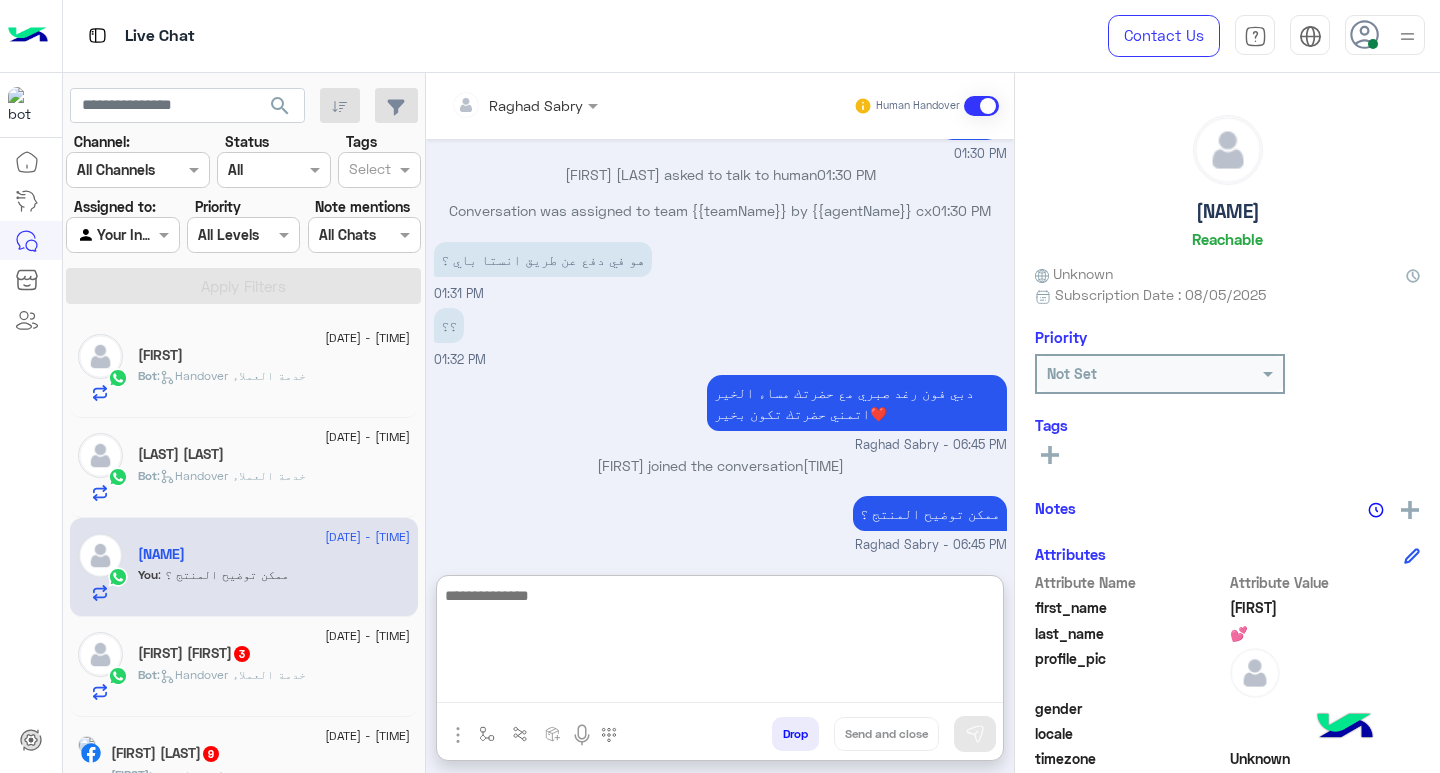 scroll, scrollTop: 991, scrollLeft: 0, axis: vertical 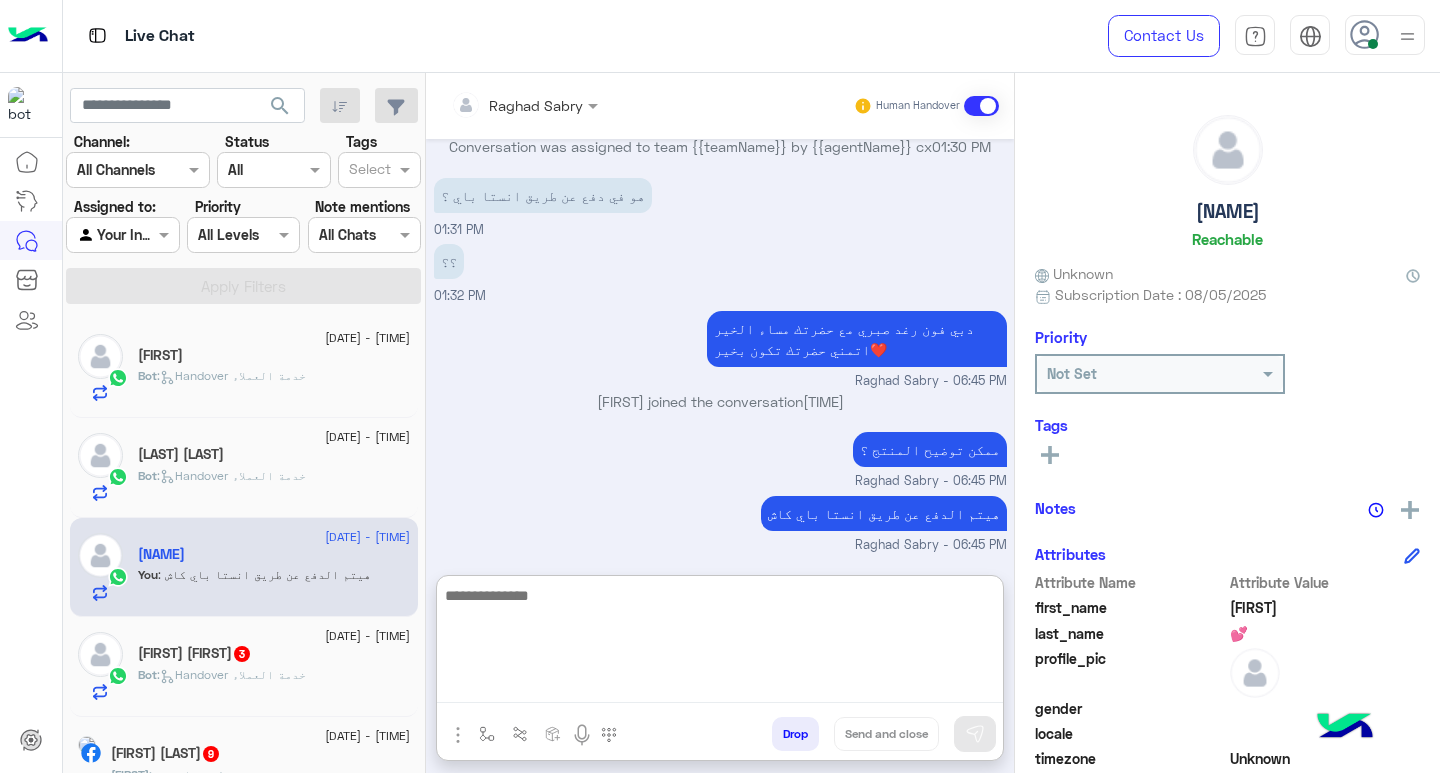 click on ":   Handover خدمة العملاء" 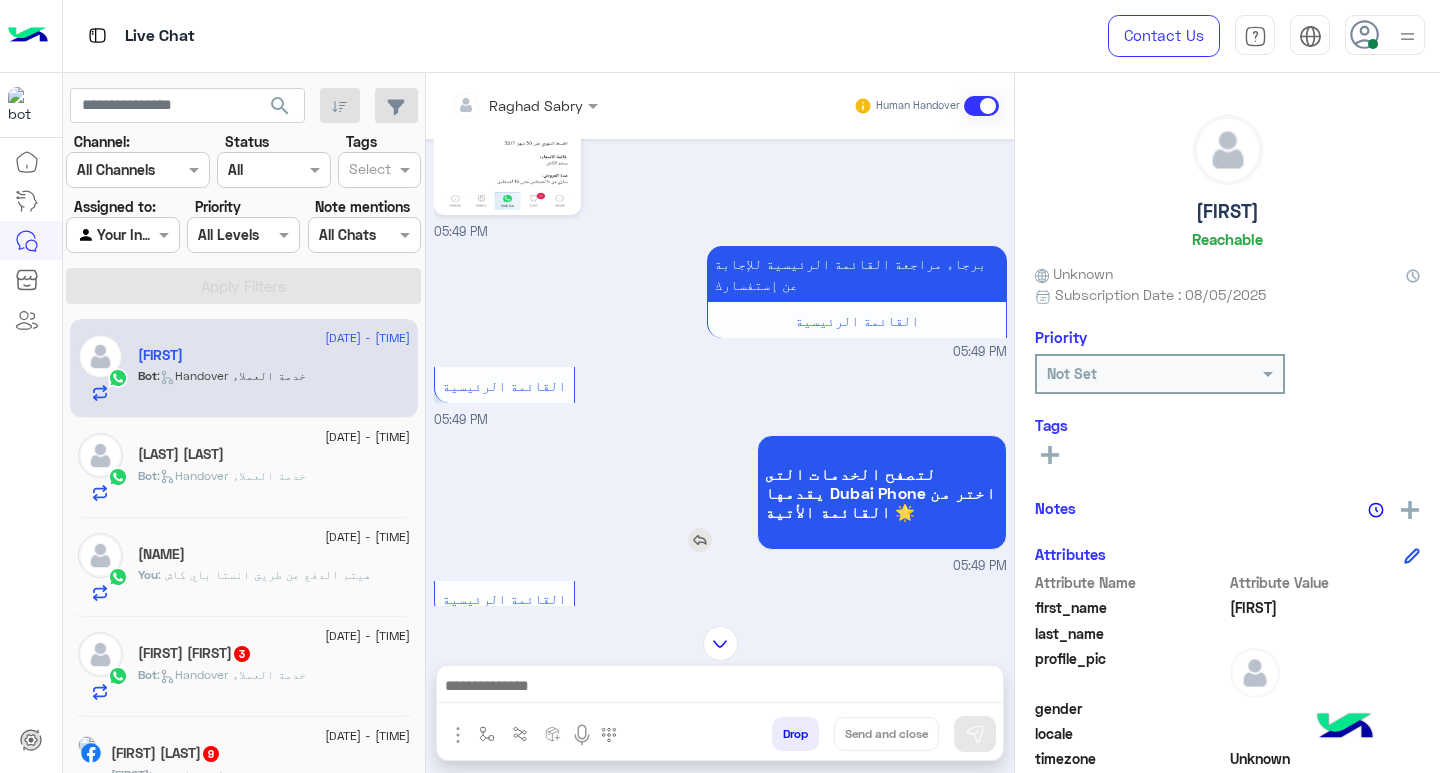 scroll, scrollTop: 265, scrollLeft: 0, axis: vertical 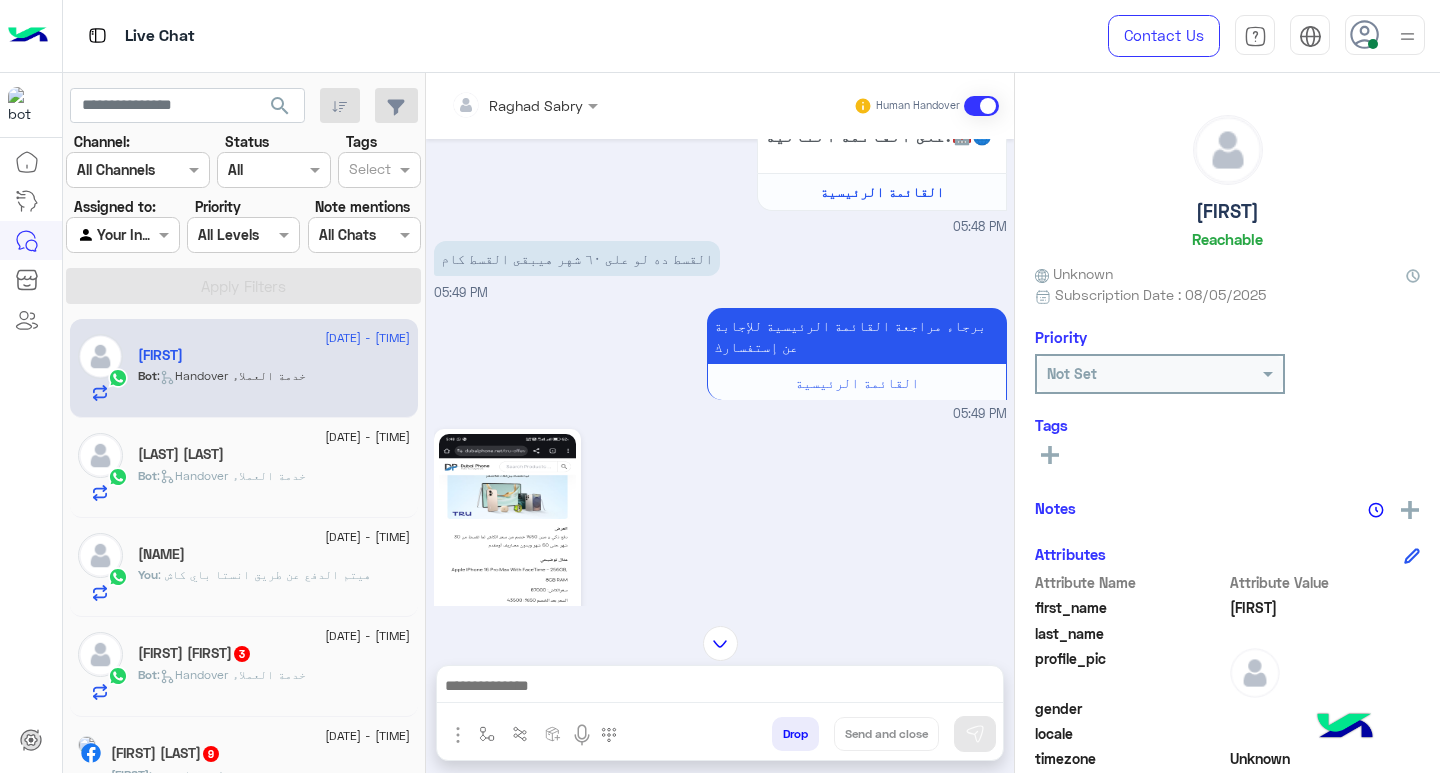 click on ":   Handover خدمة العملاء" 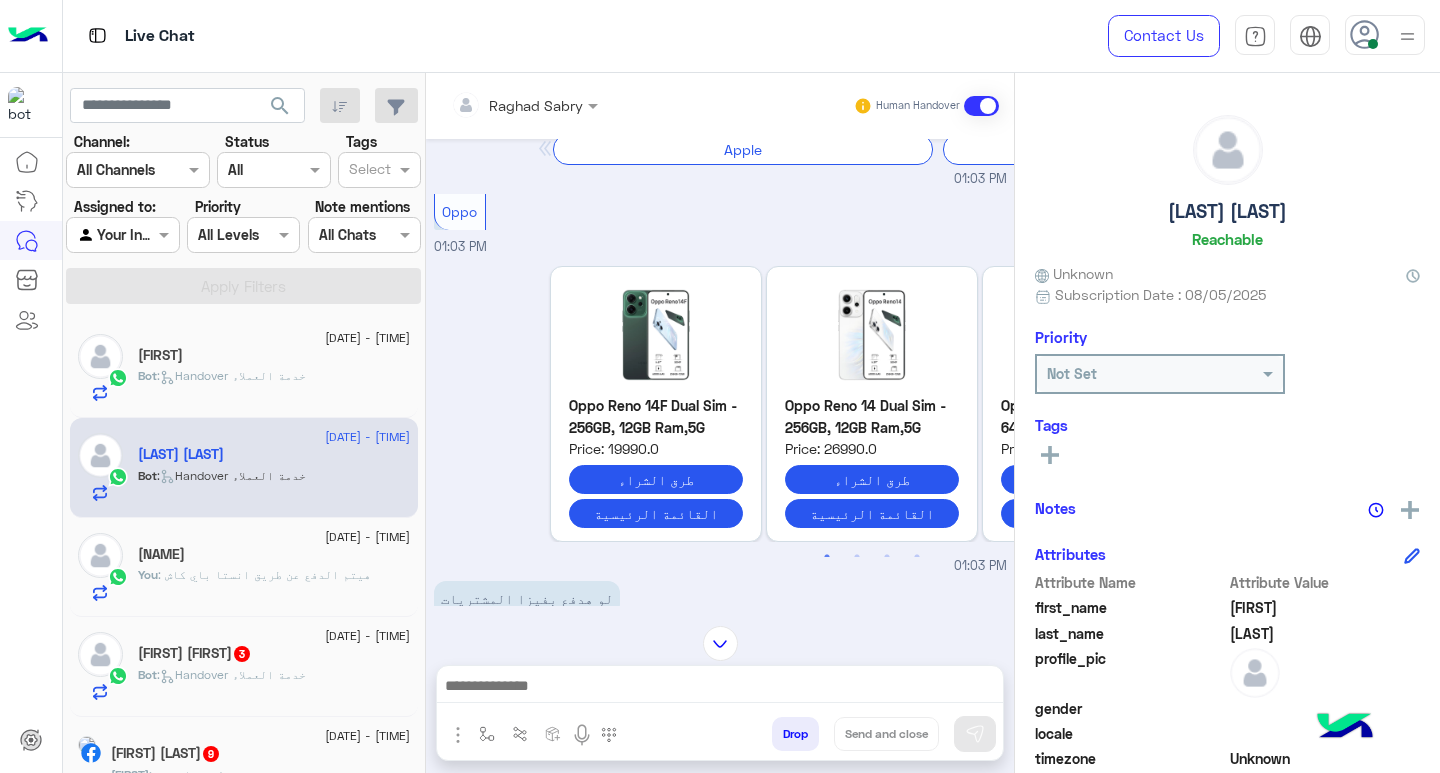 scroll, scrollTop: 0, scrollLeft: 0, axis: both 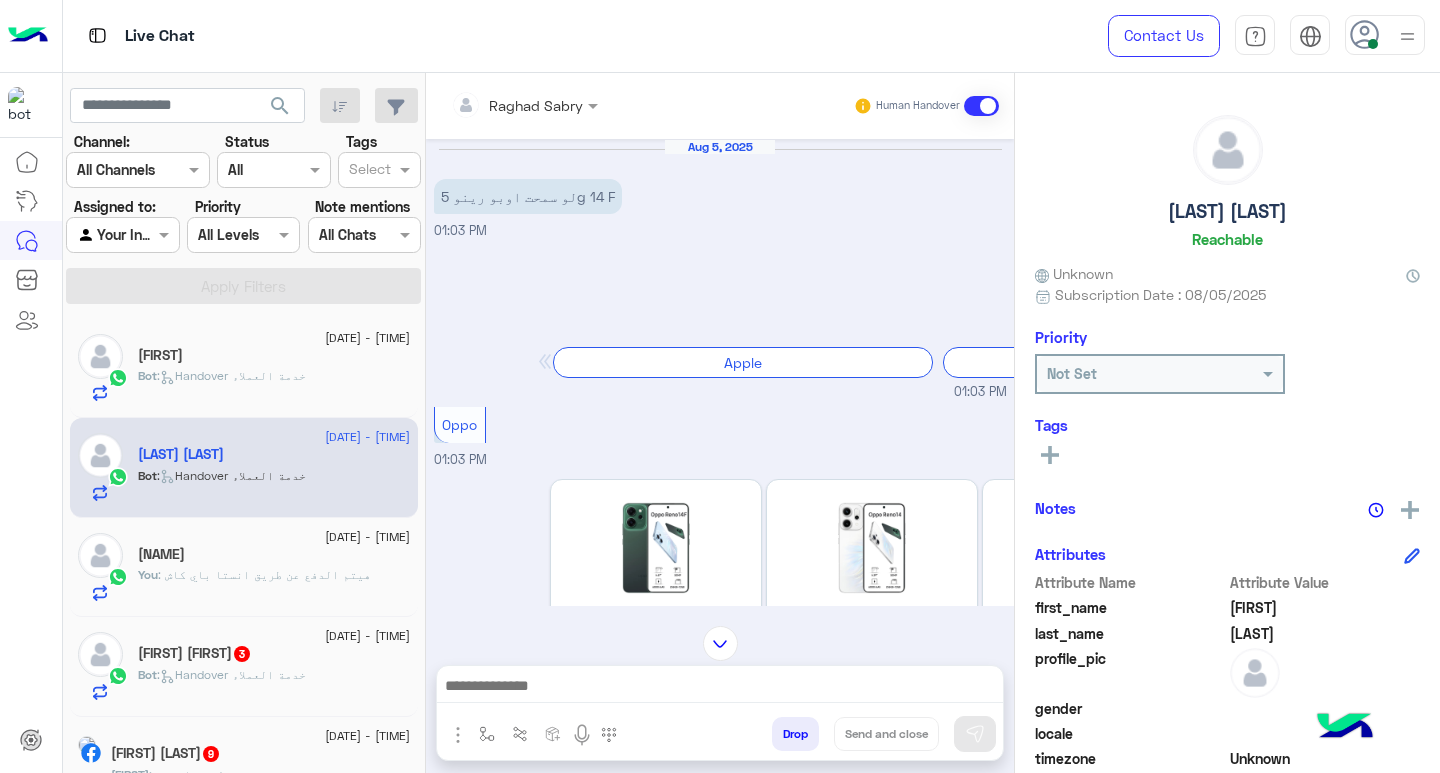 click on "𝒜𝒽𝓂𝑒𝒹 ℐ𝒷𝓇𝒶𝒽𝒾𝓂  3" 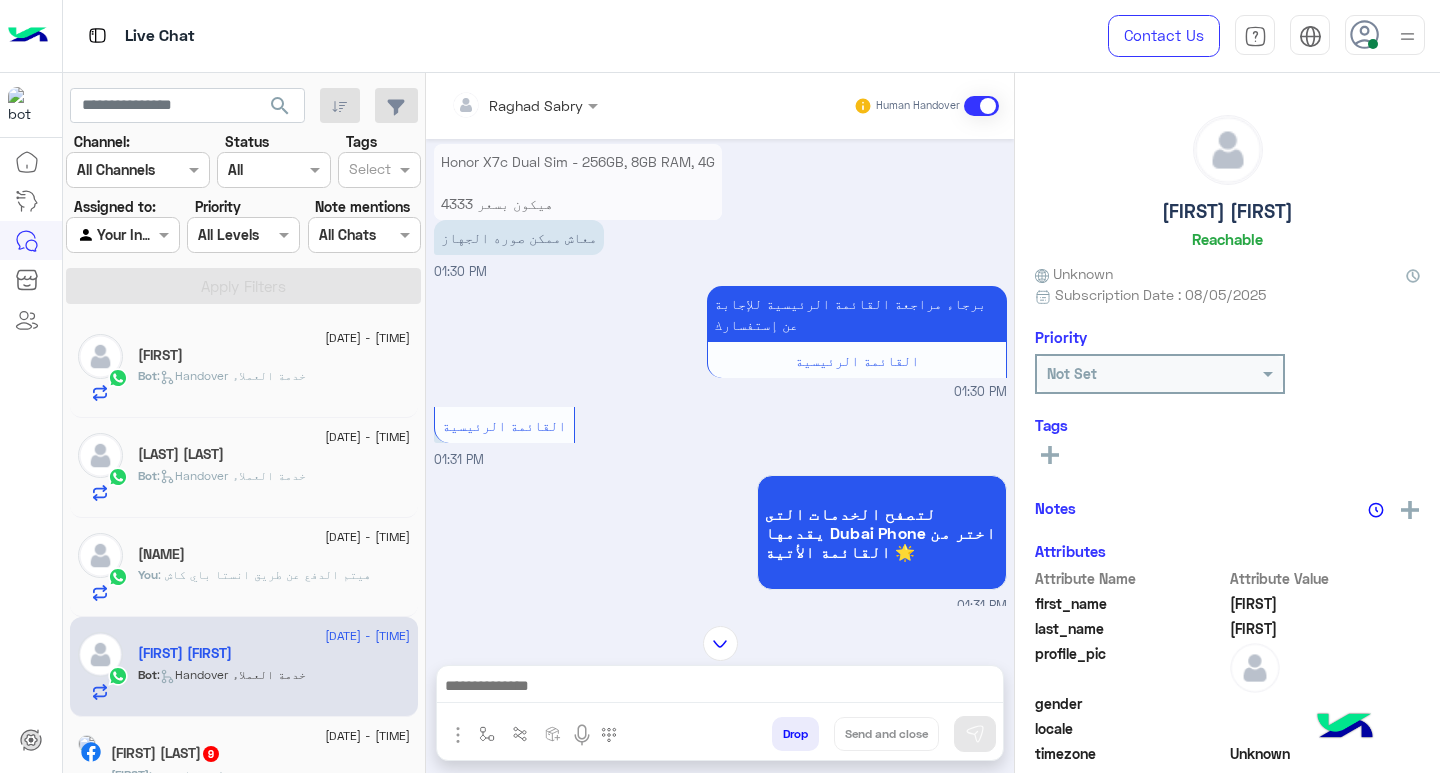 scroll, scrollTop: 1935, scrollLeft: 0, axis: vertical 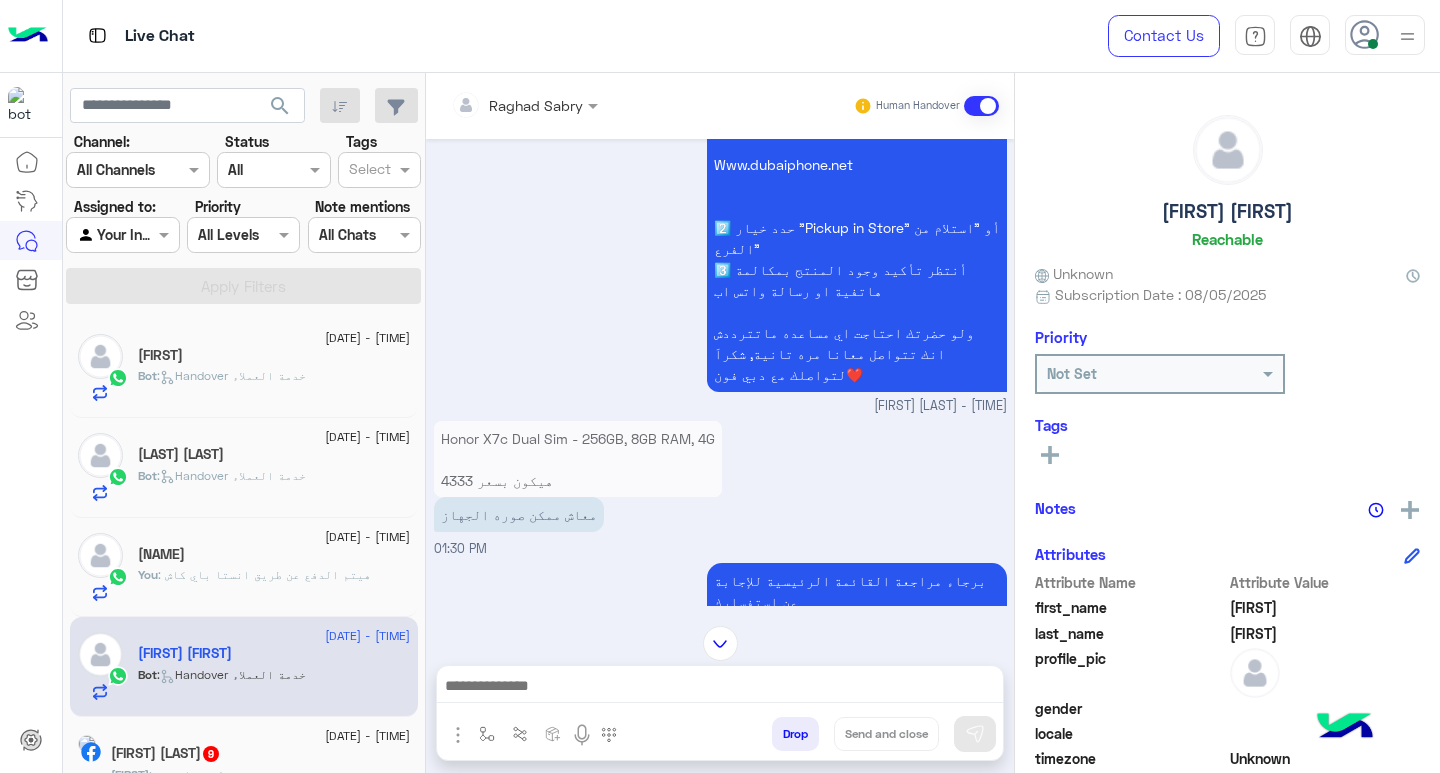 click at bounding box center [720, 688] 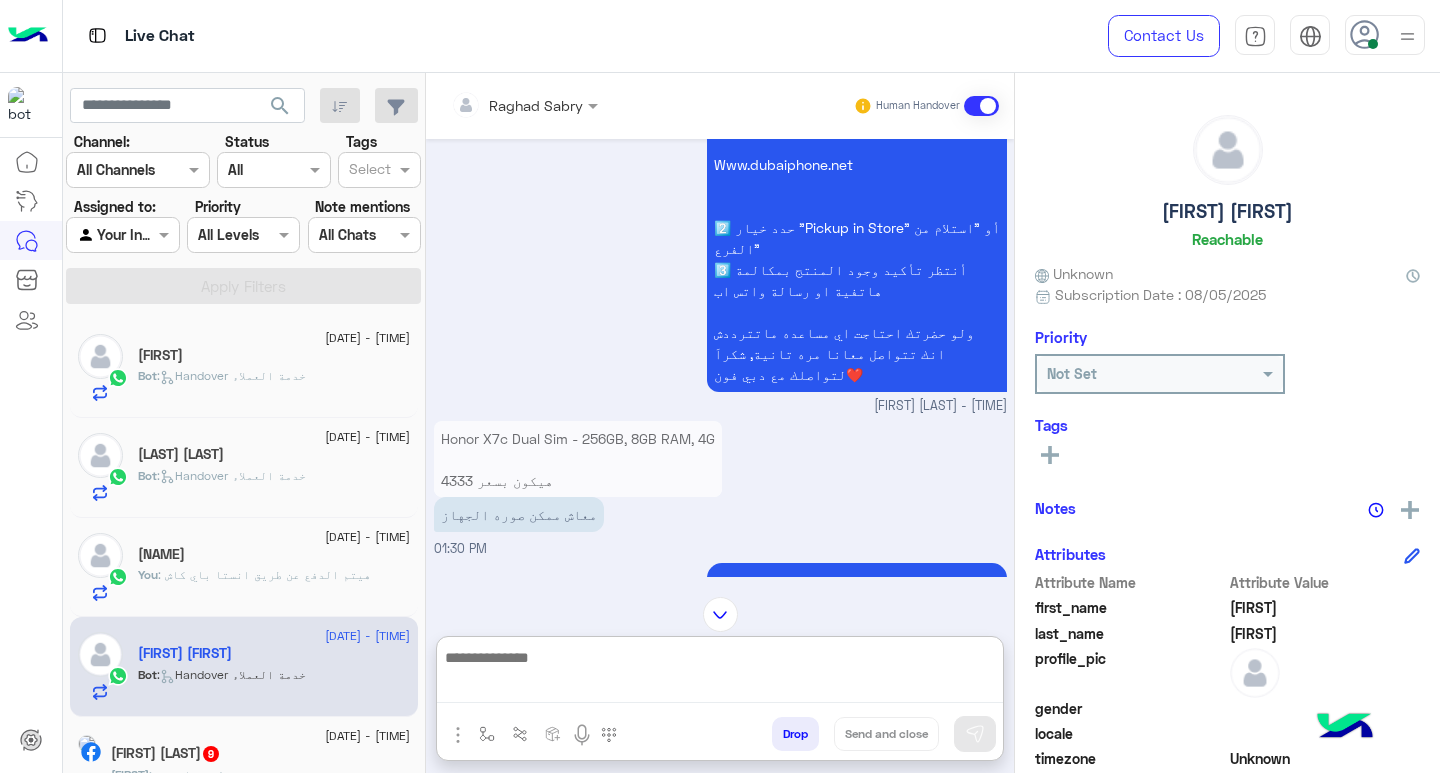 paste on "**********" 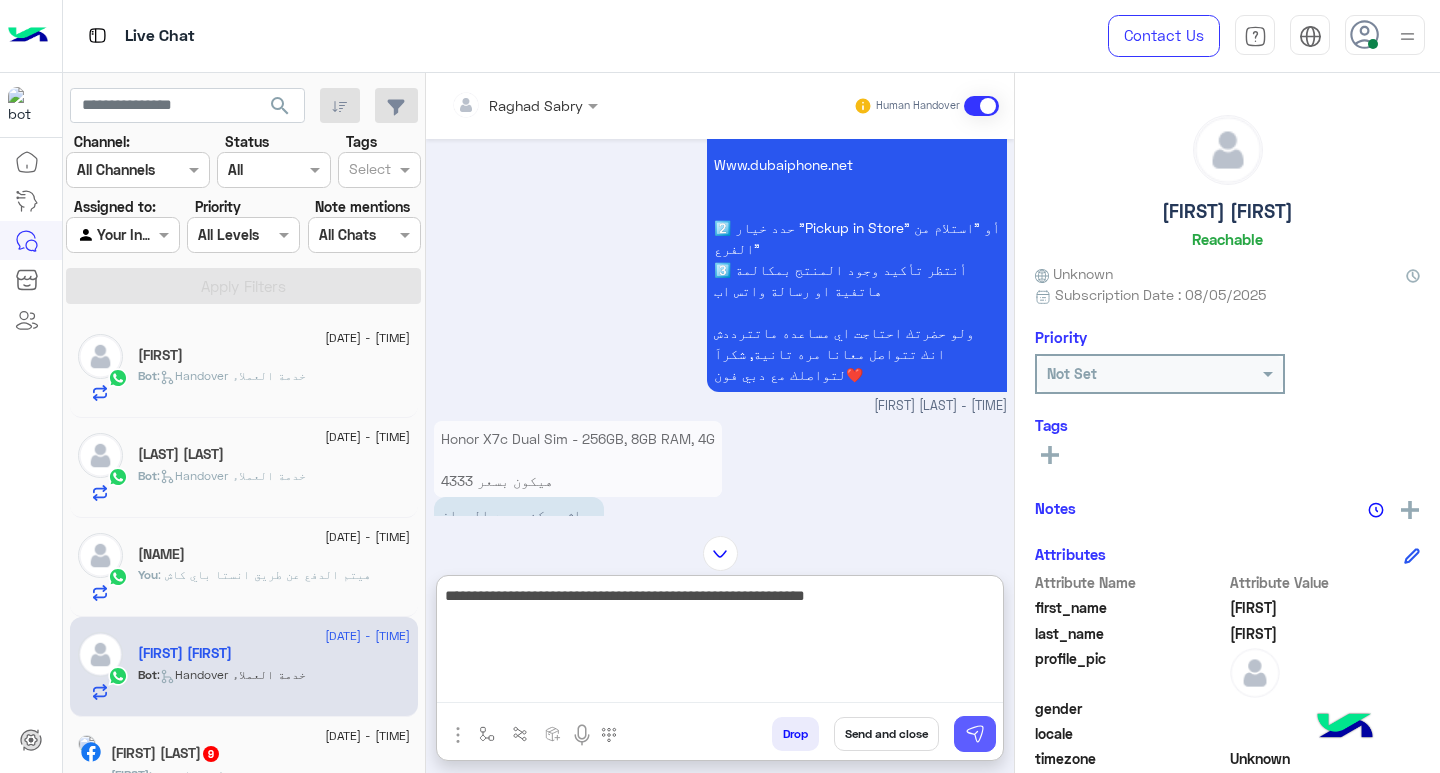 type on "**********" 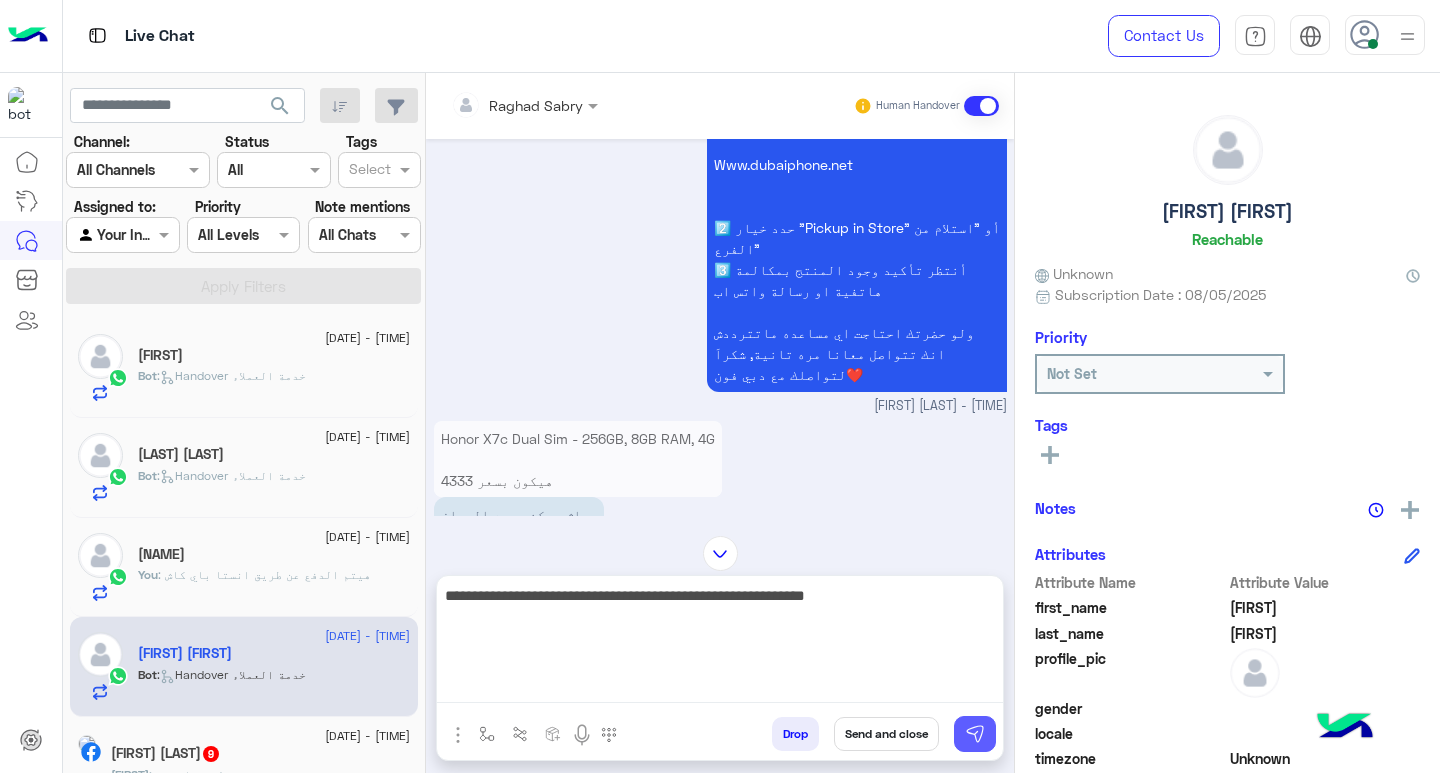 click at bounding box center [975, 734] 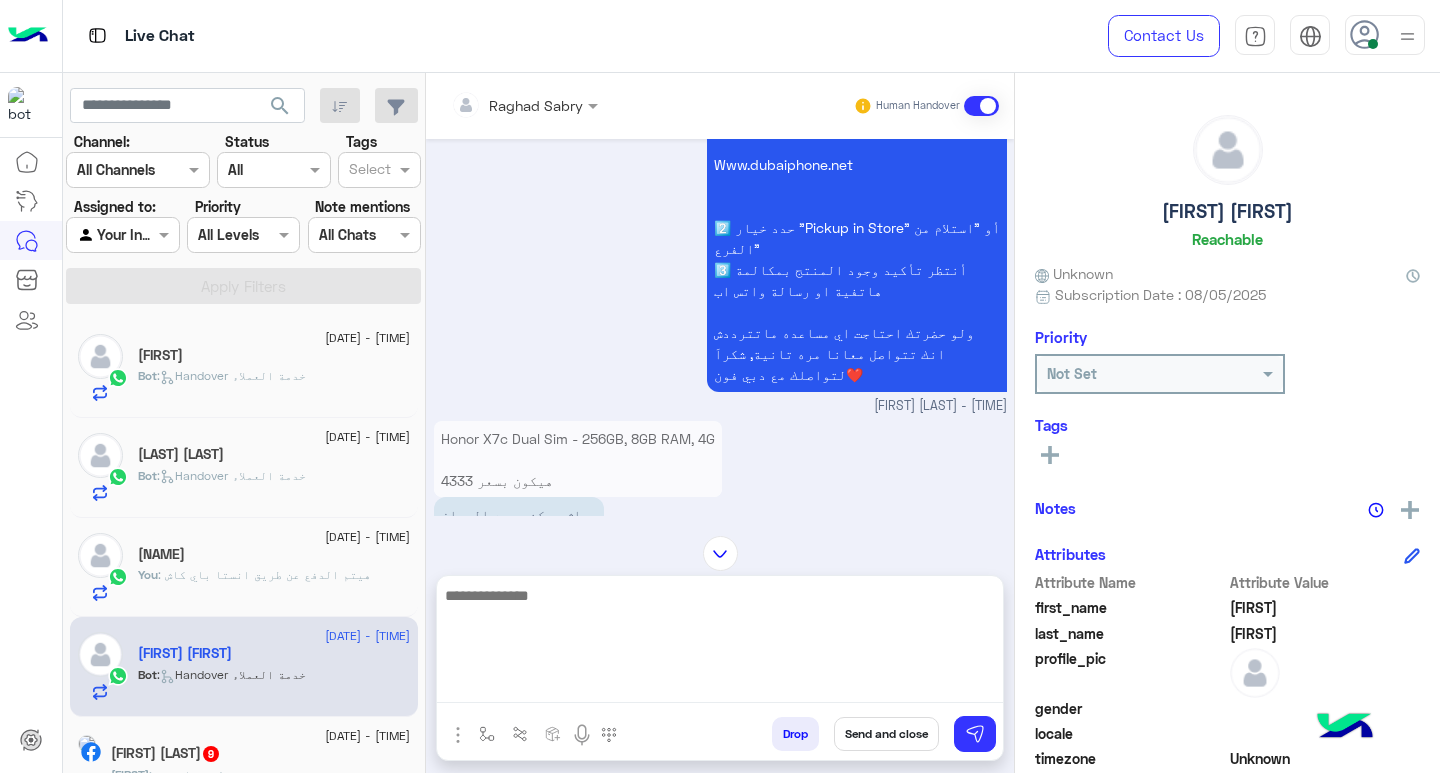 scroll, scrollTop: 2487, scrollLeft: 0, axis: vertical 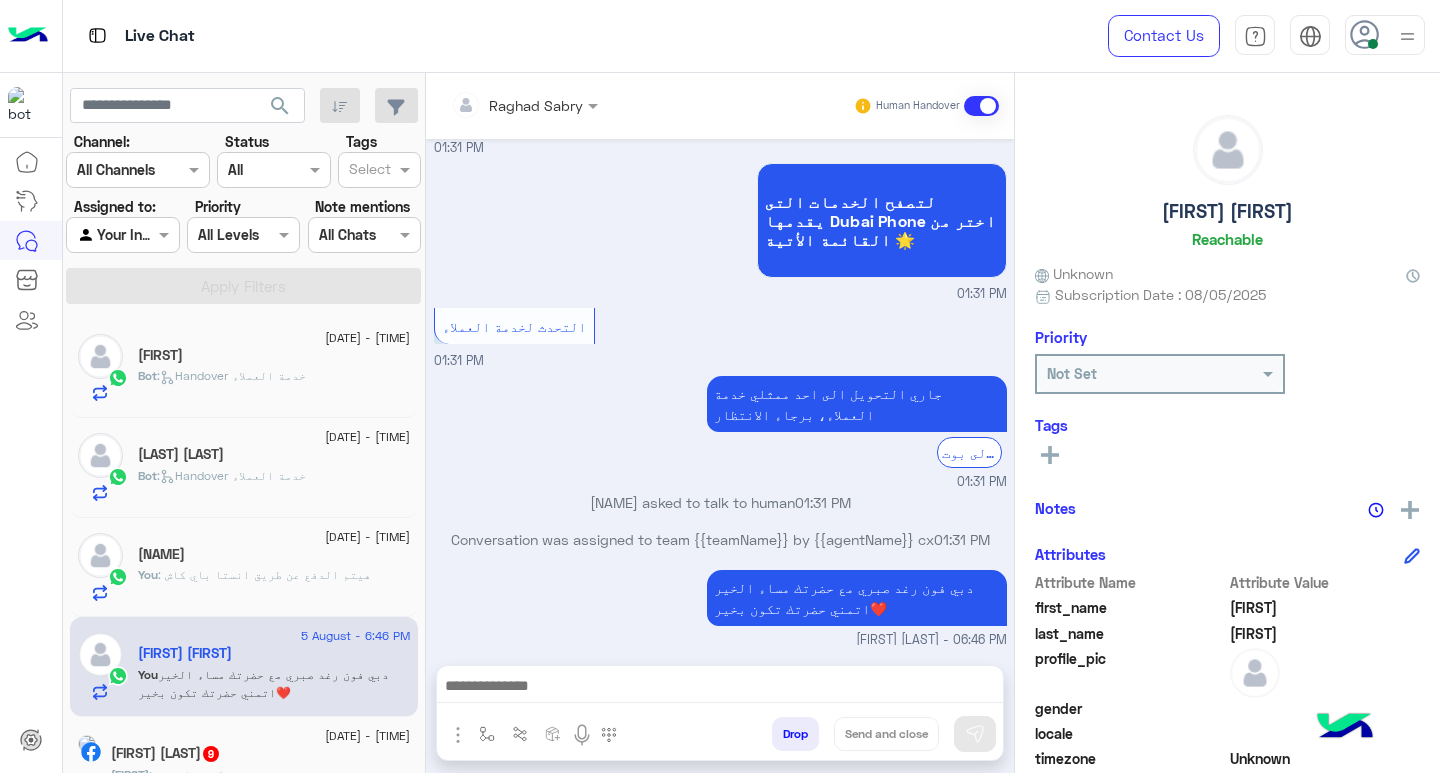 click at bounding box center [720, 688] 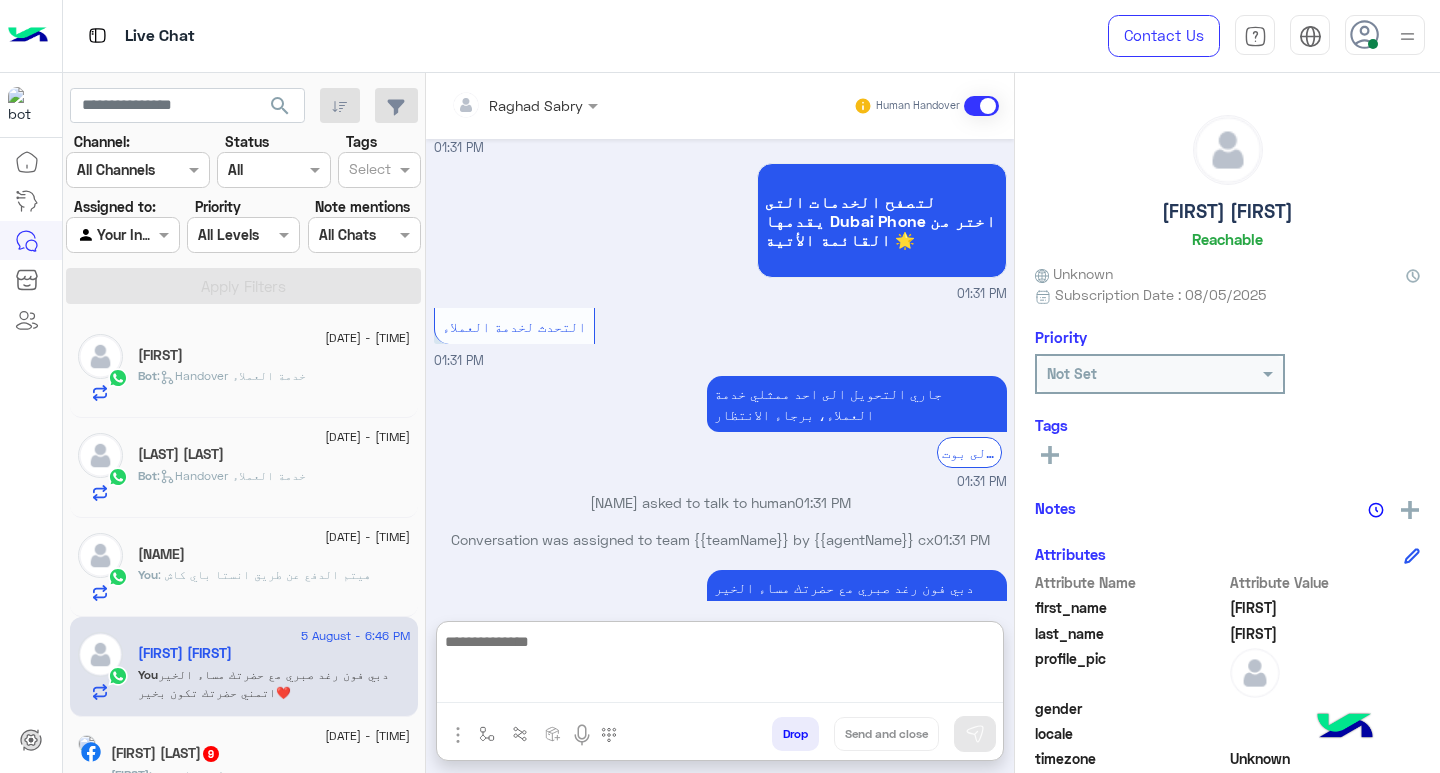 paste on "**********" 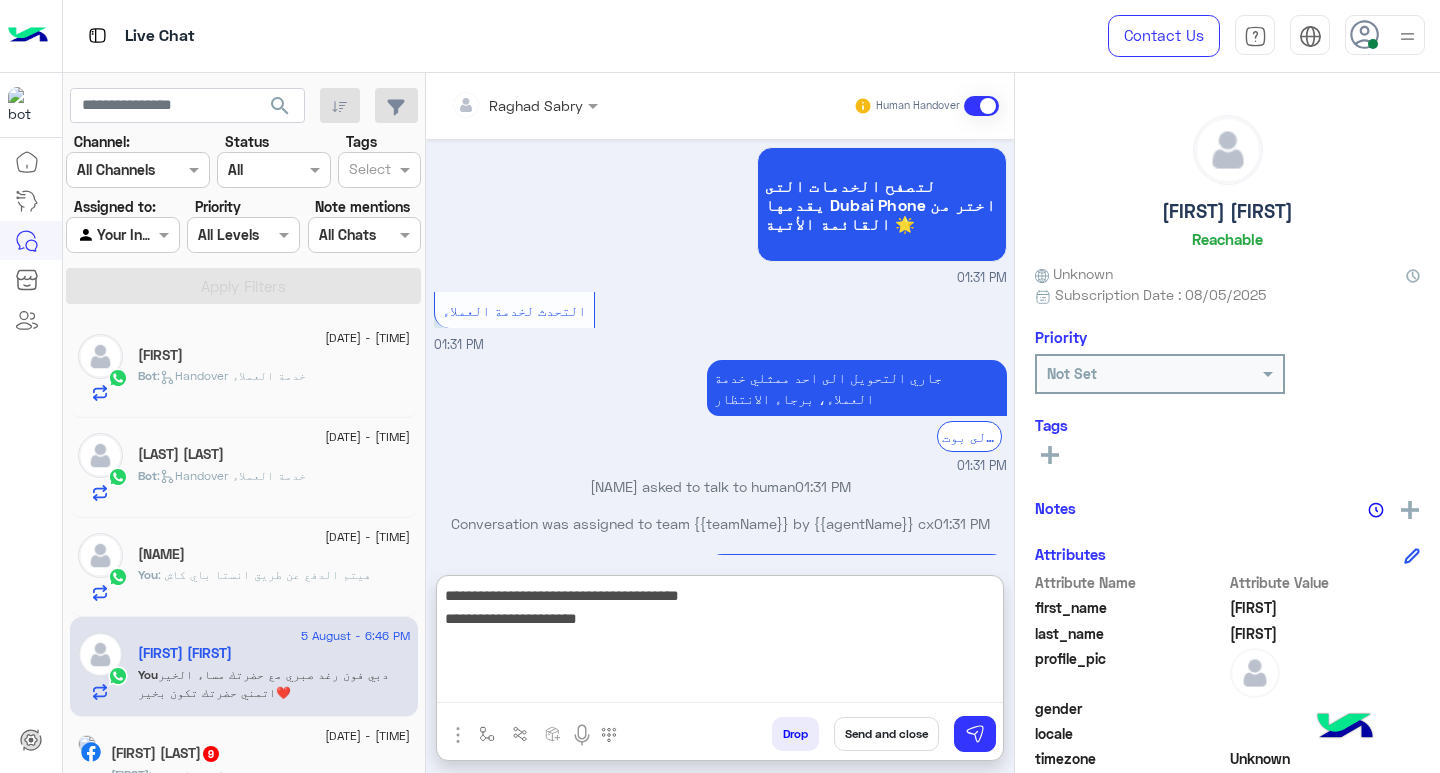 drag, startPoint x: 529, startPoint y: 624, endPoint x: 545, endPoint y: 657, distance: 36.67424 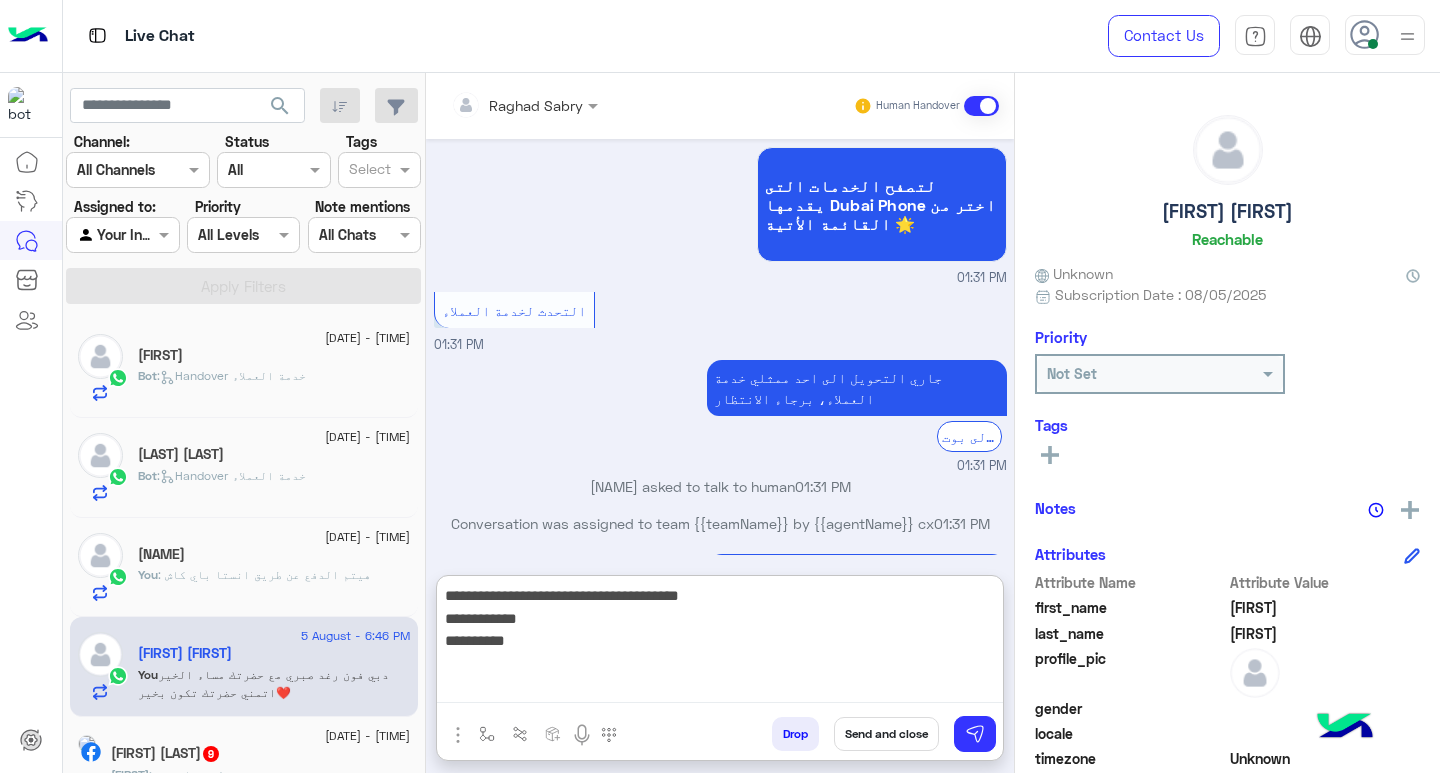 click on "**********" at bounding box center (720, 643) 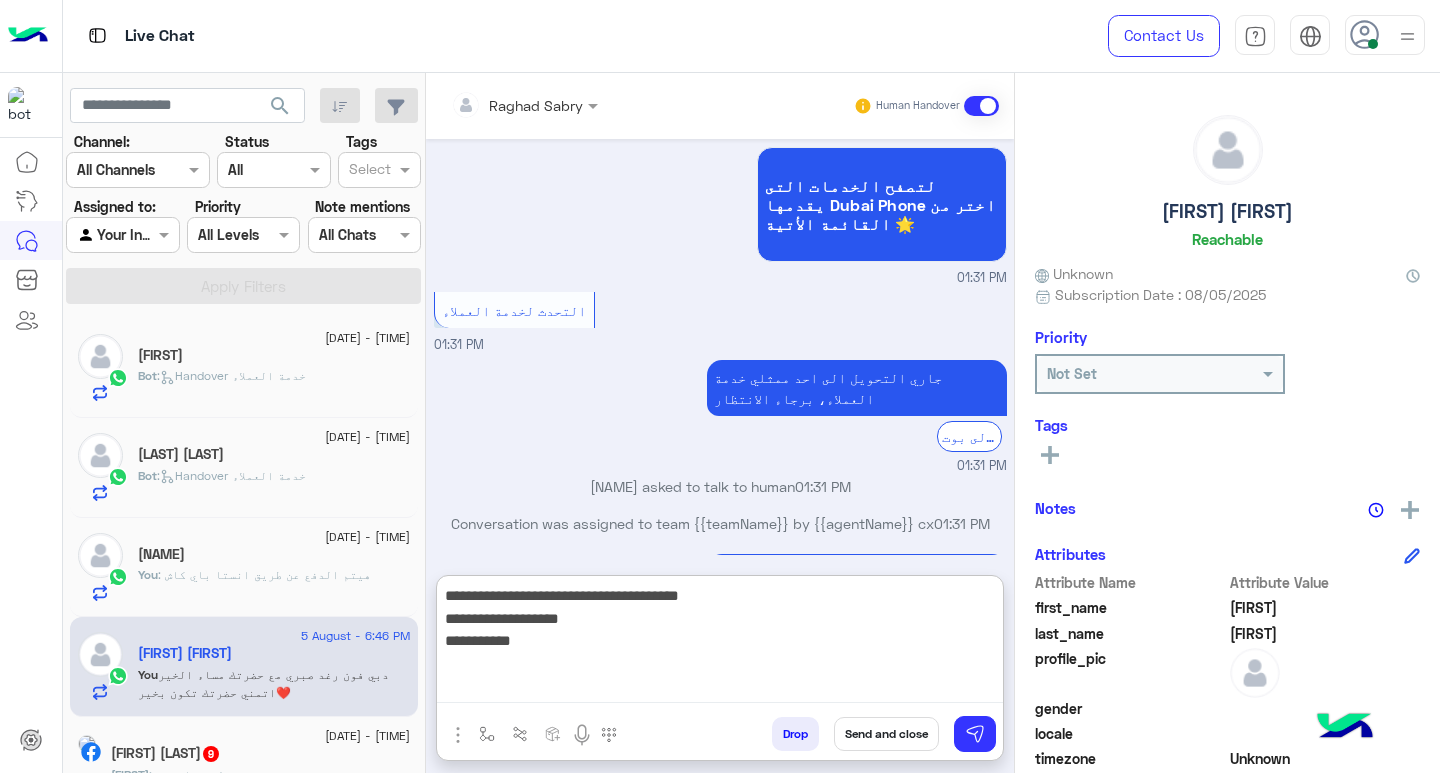 click on "**********" at bounding box center (720, 643) 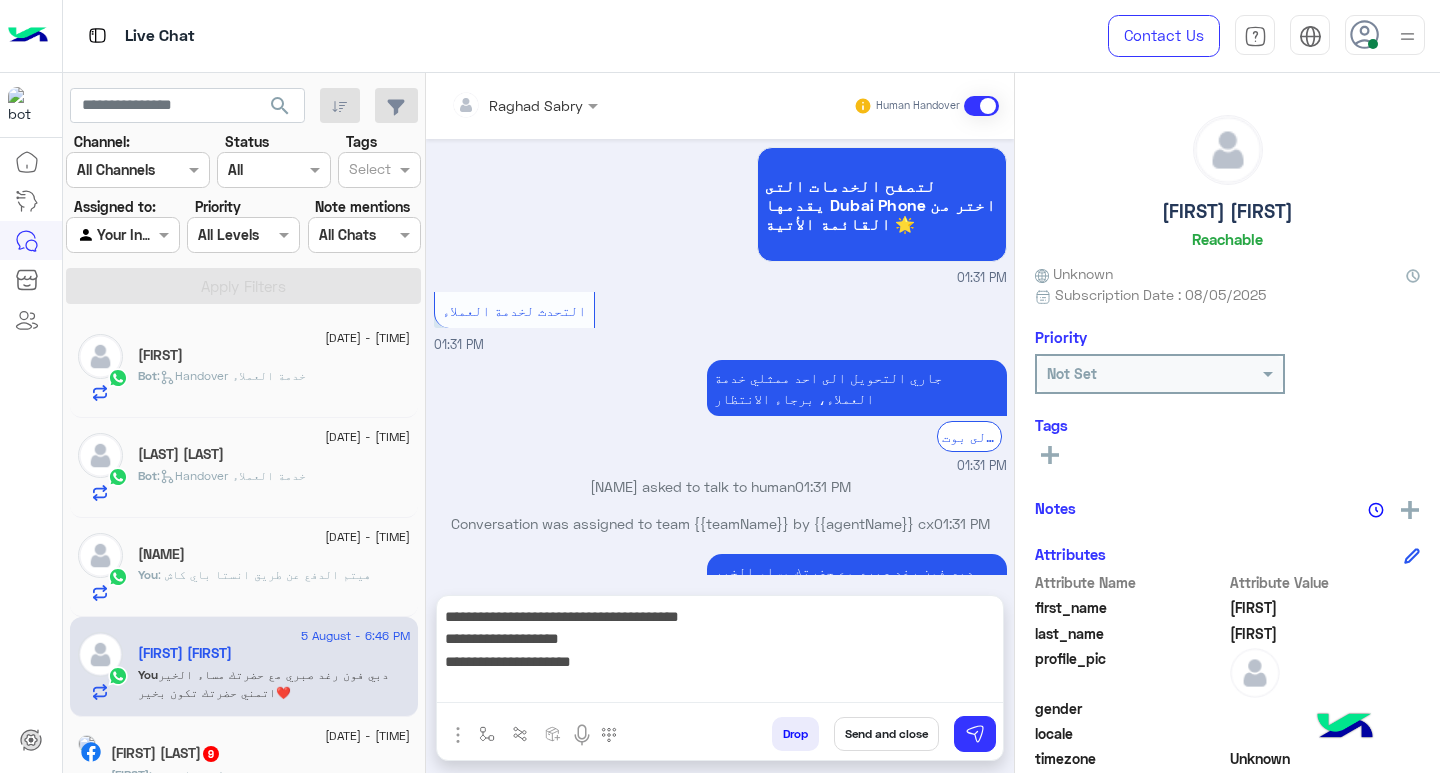scroll, scrollTop: 2524, scrollLeft: 0, axis: vertical 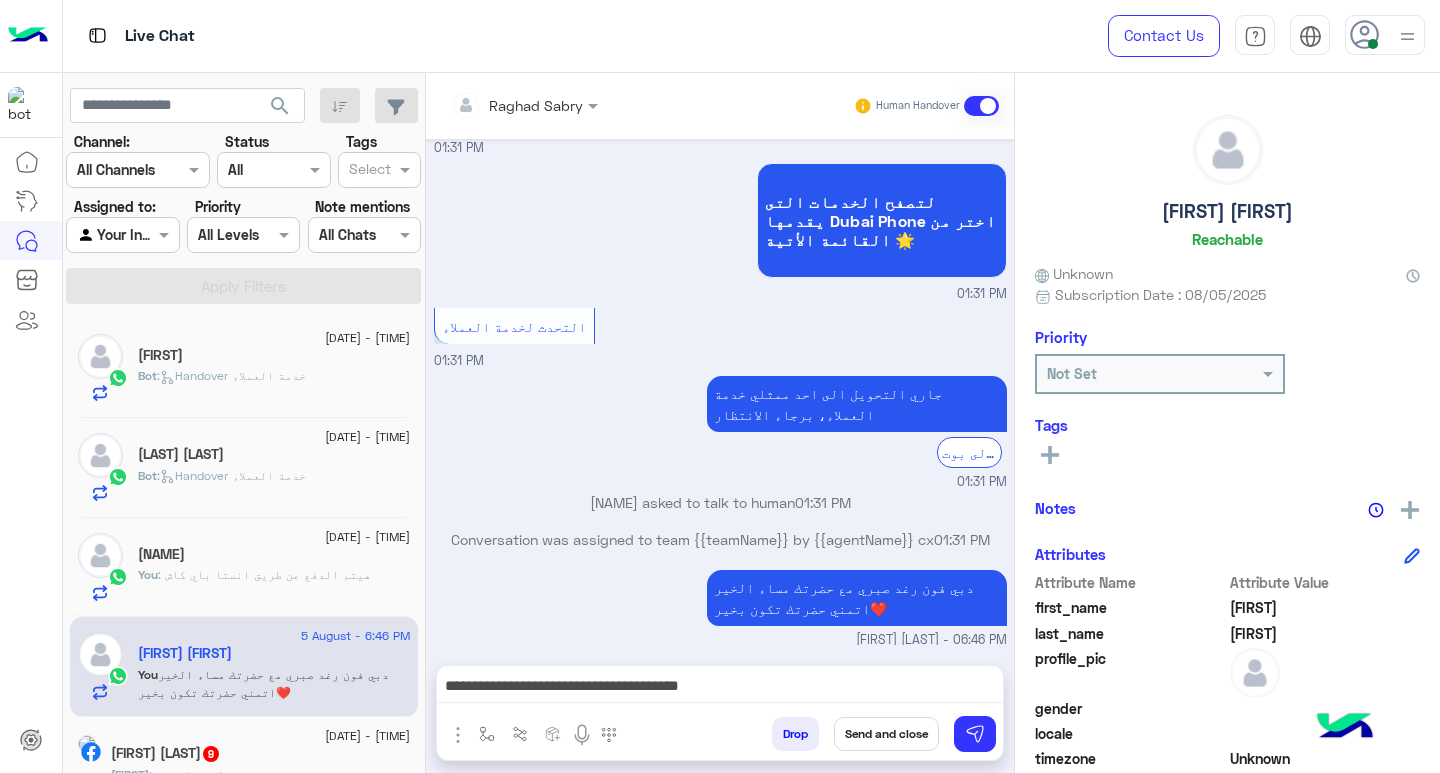 click on "**********" at bounding box center [720, 688] 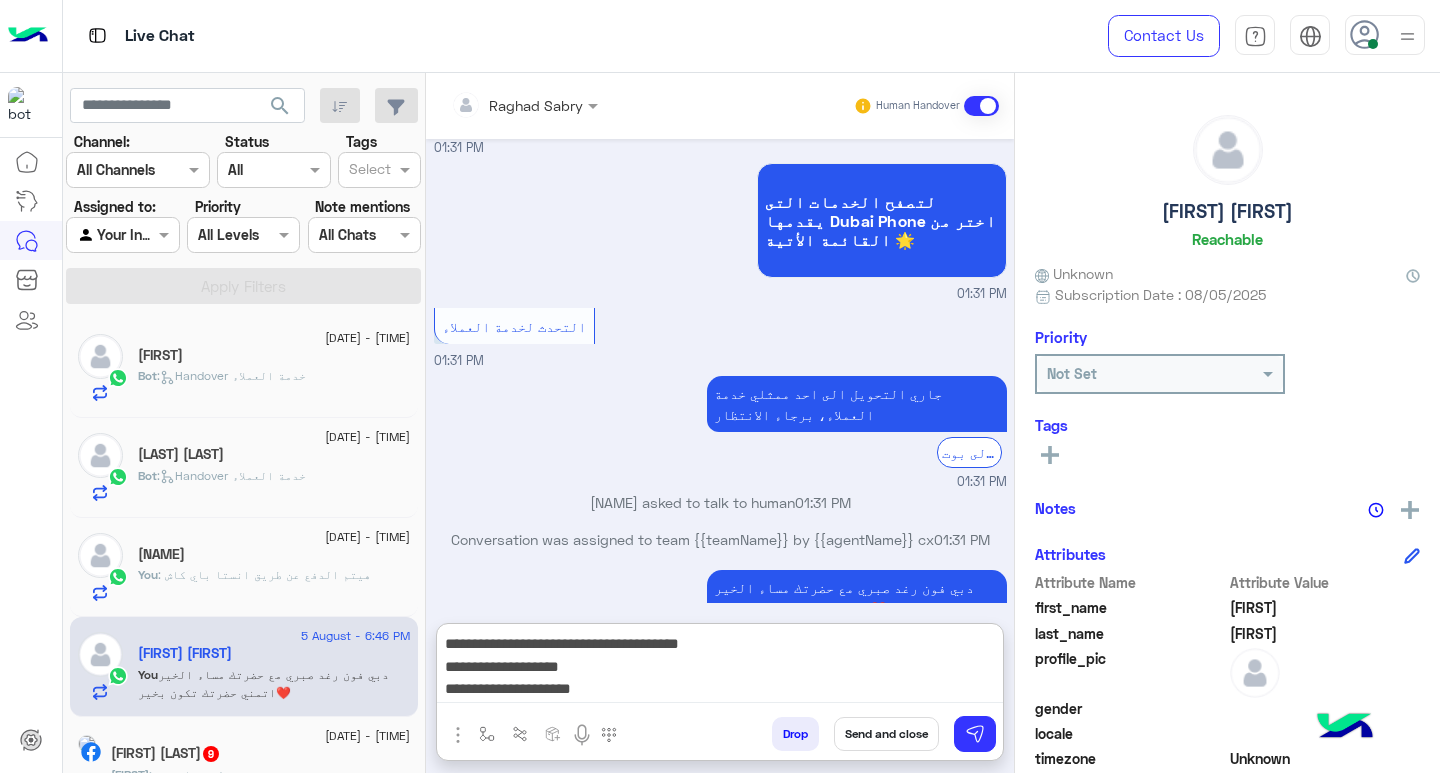 scroll, scrollTop: 2540, scrollLeft: 0, axis: vertical 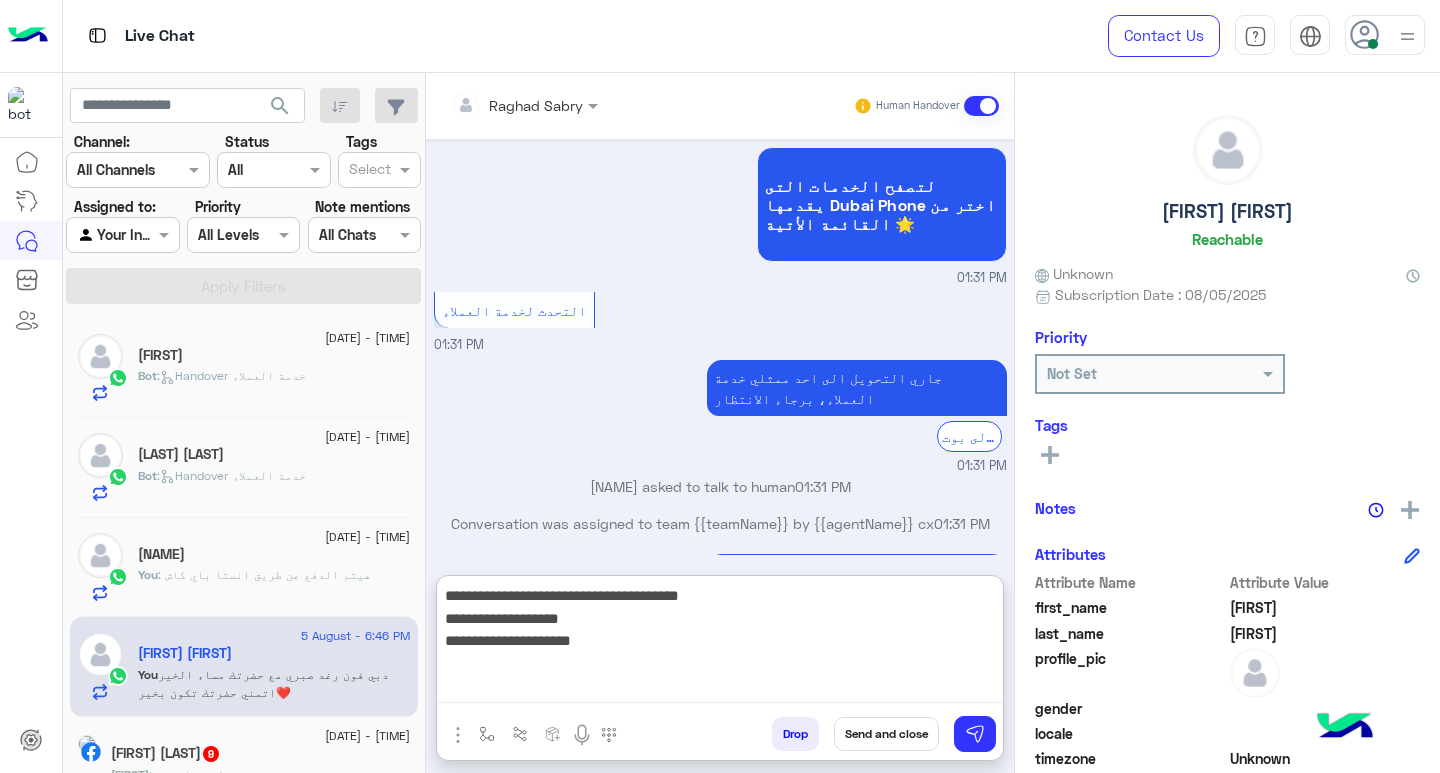 click on "**********" at bounding box center [720, 643] 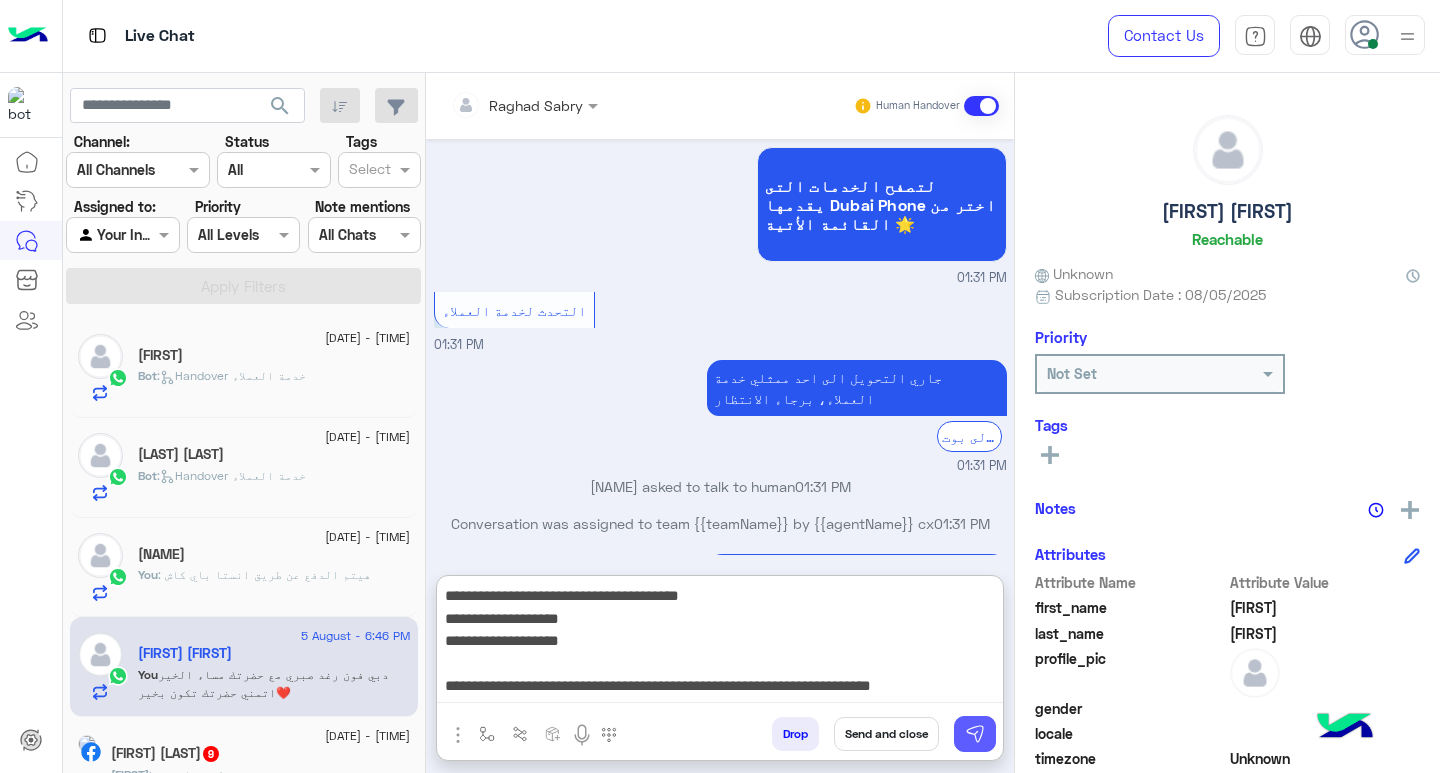 type on "**********" 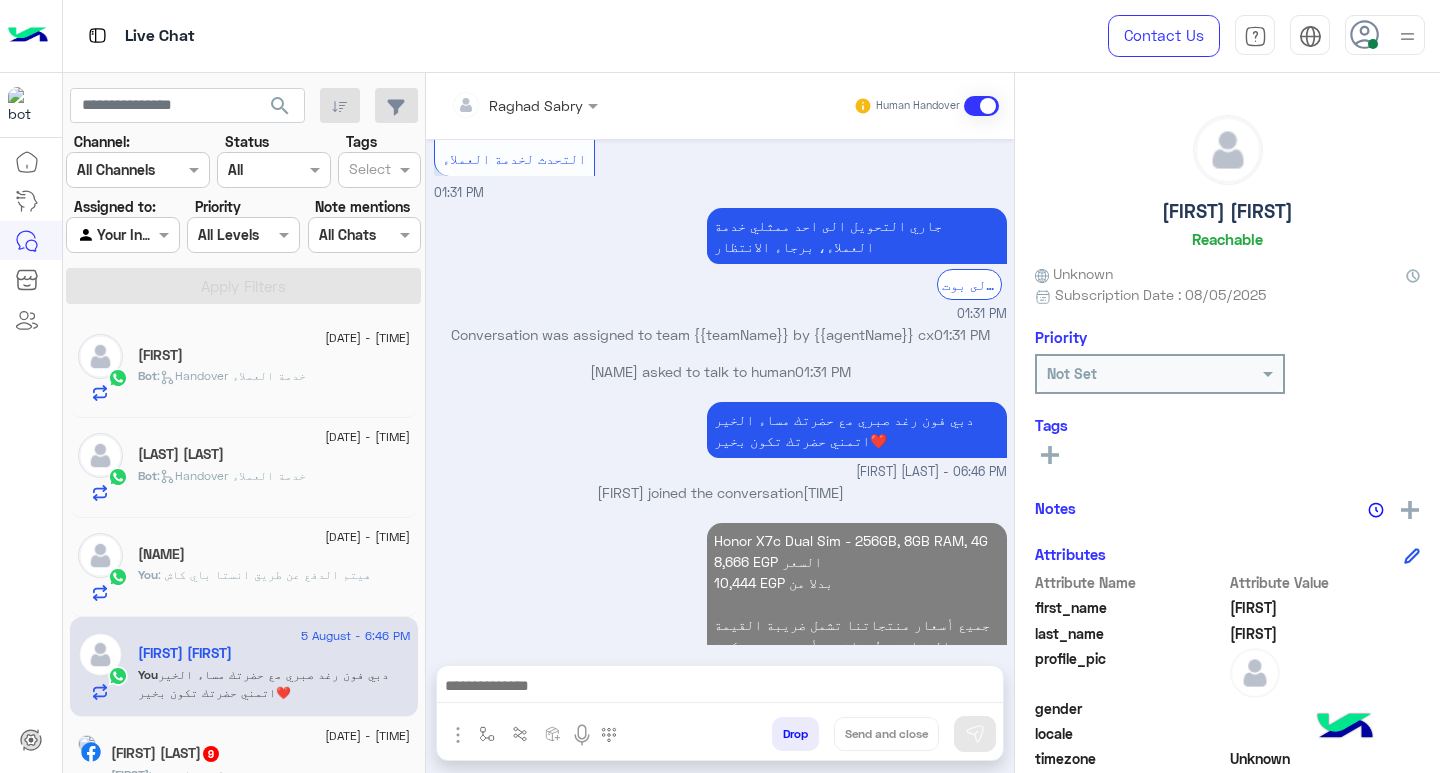 click at bounding box center [720, 688] 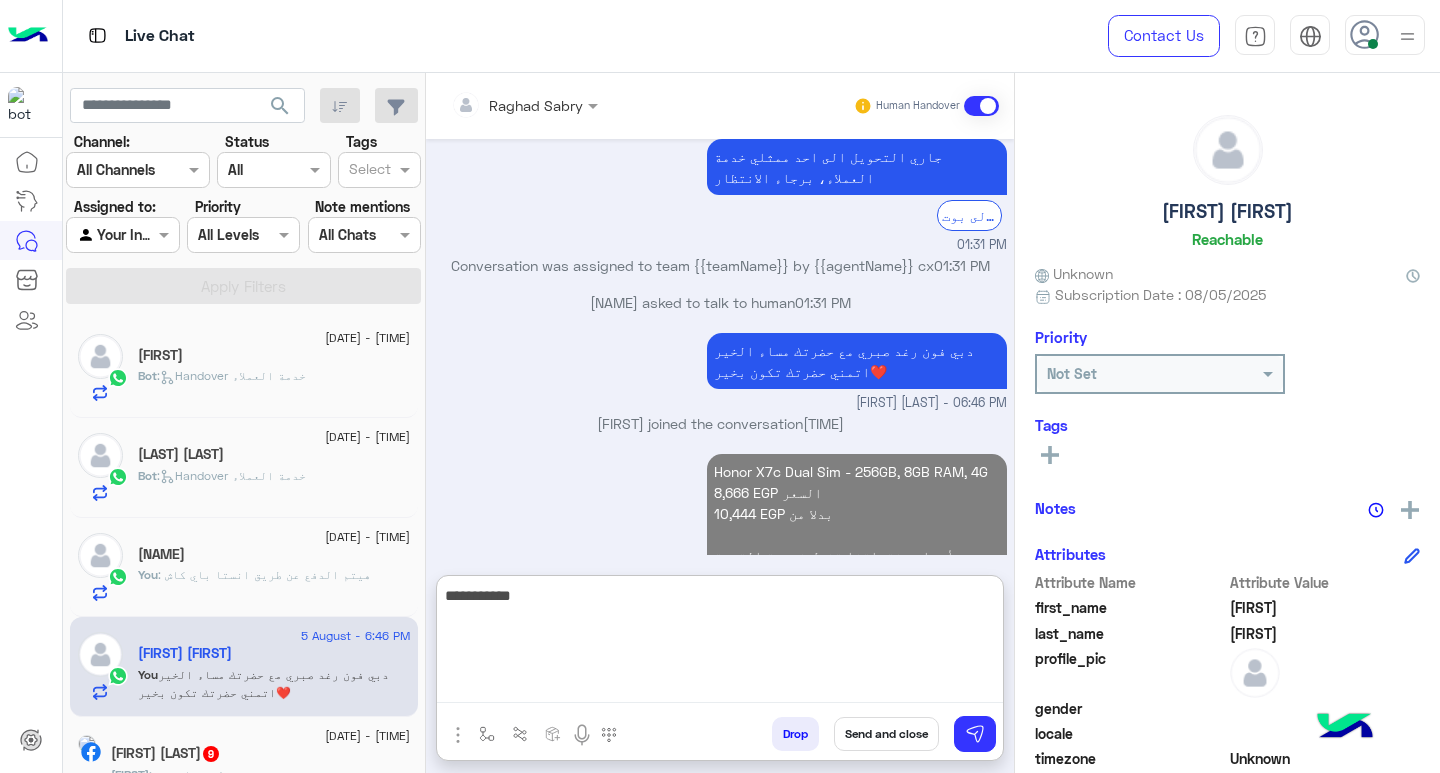 scroll, scrollTop: 2782, scrollLeft: 0, axis: vertical 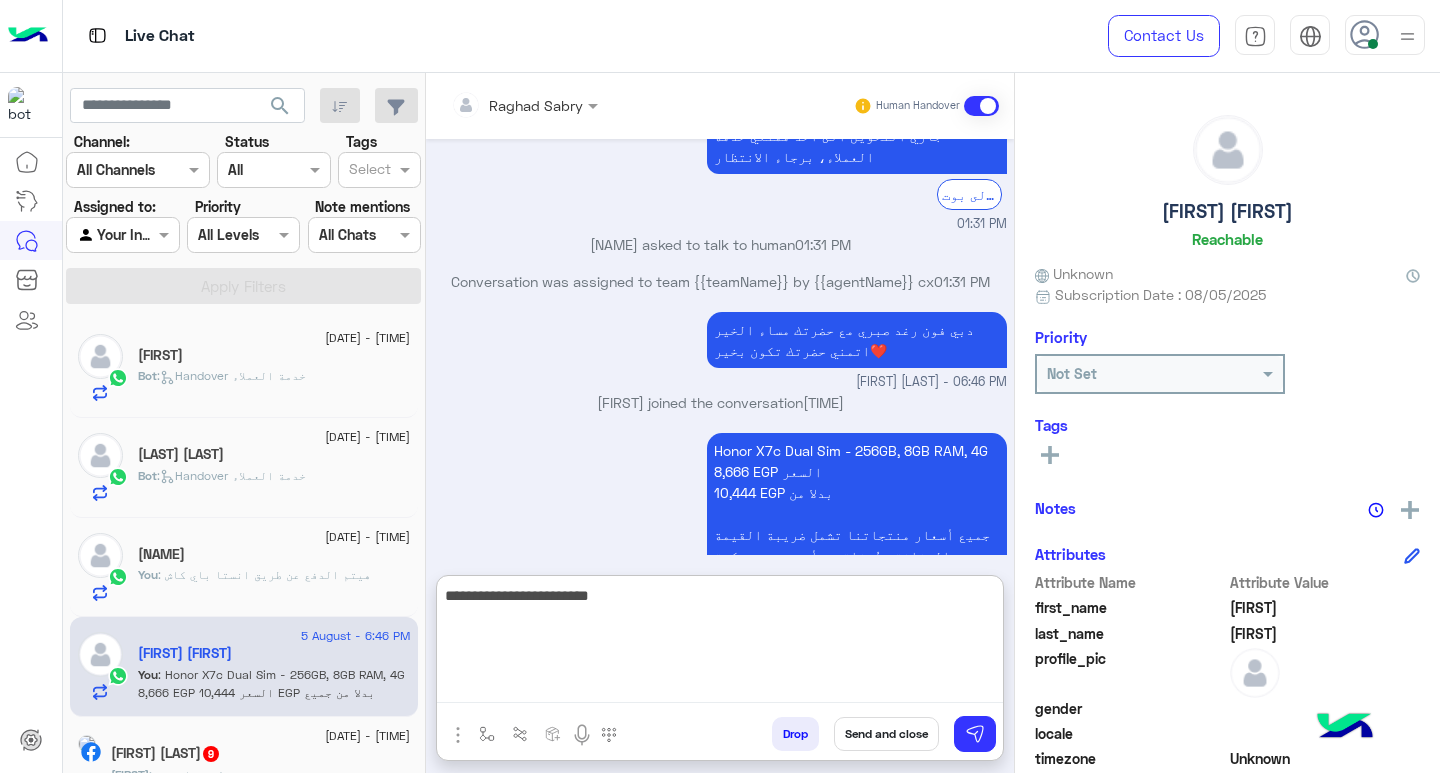 type on "**********" 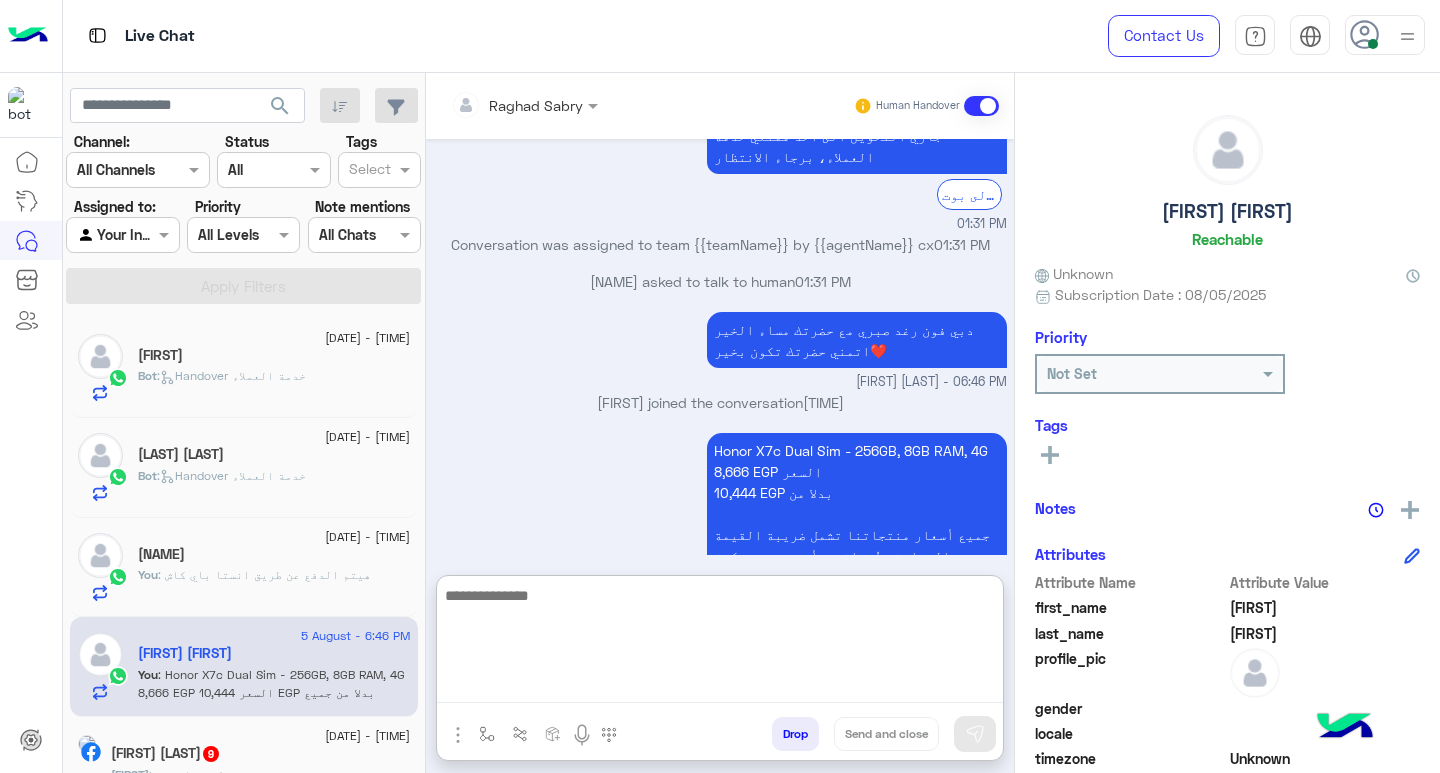scroll, scrollTop: 2846, scrollLeft: 0, axis: vertical 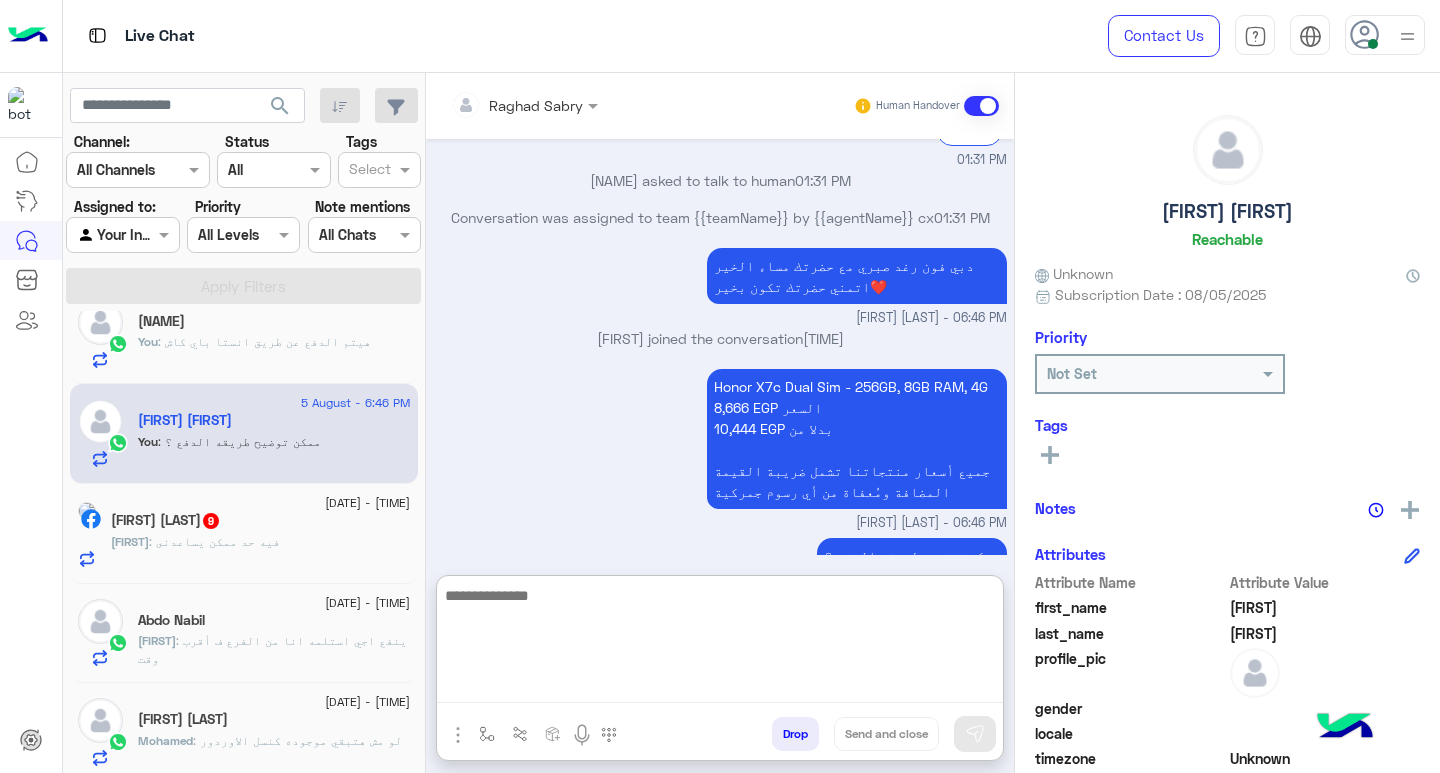 click on "Marwan Mohamed  9" 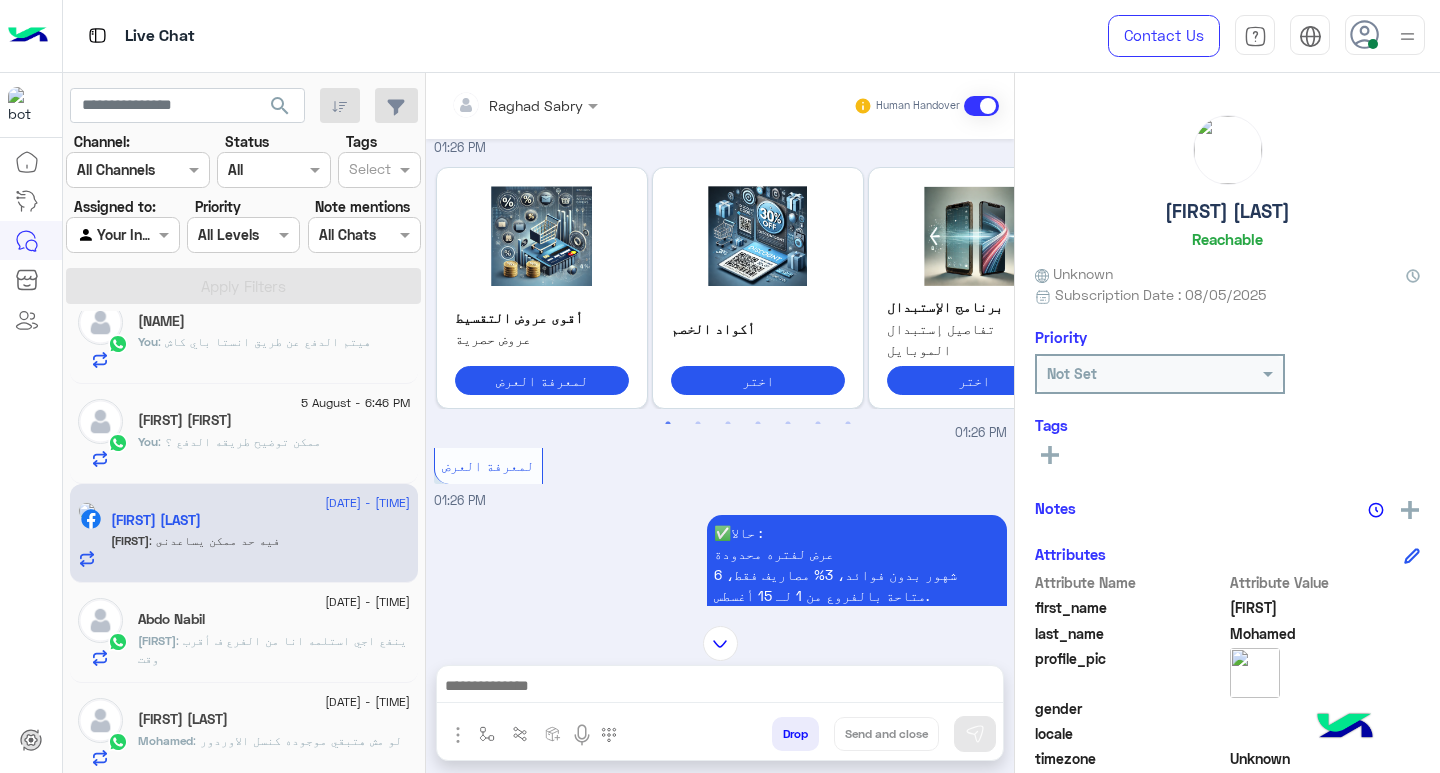scroll, scrollTop: 0, scrollLeft: 0, axis: both 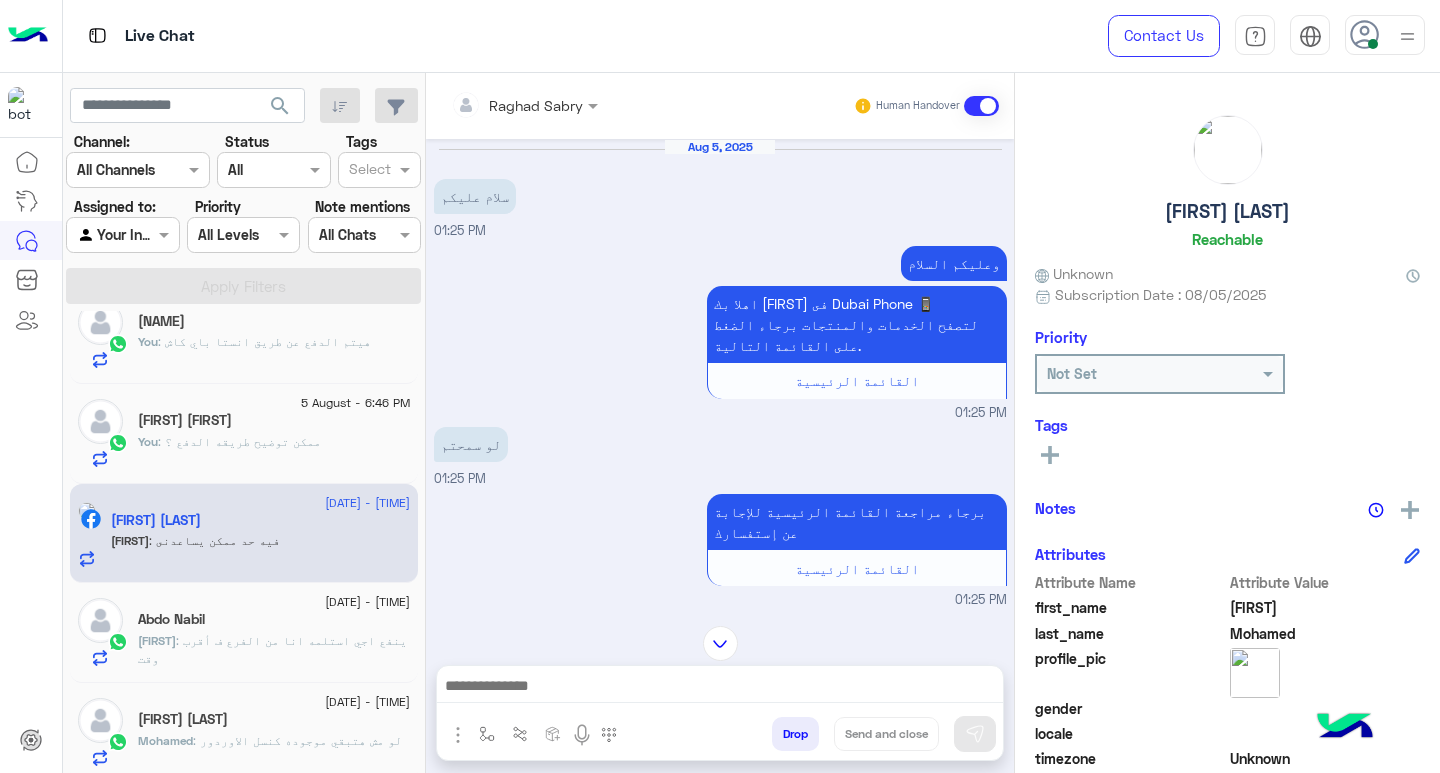 click at bounding box center [720, 688] 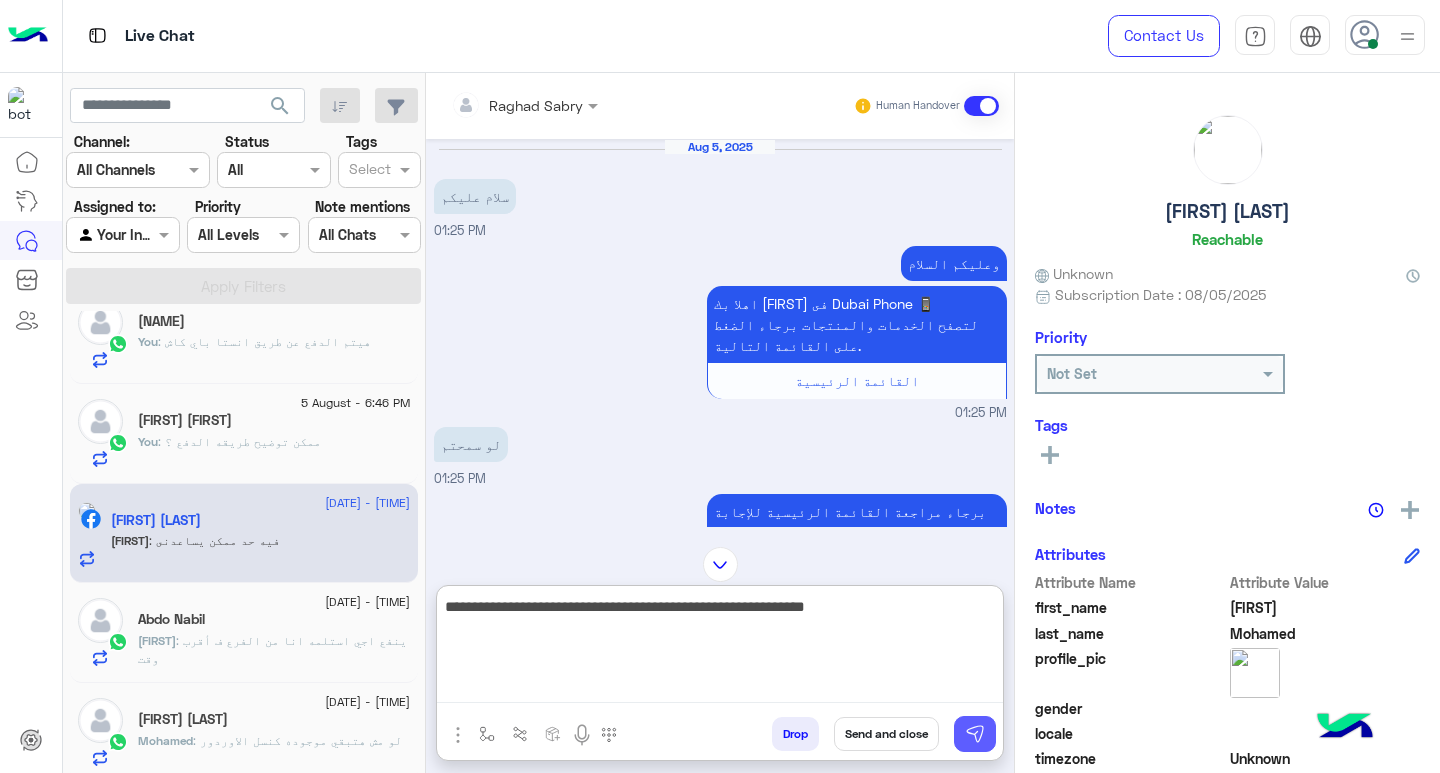 type on "**********" 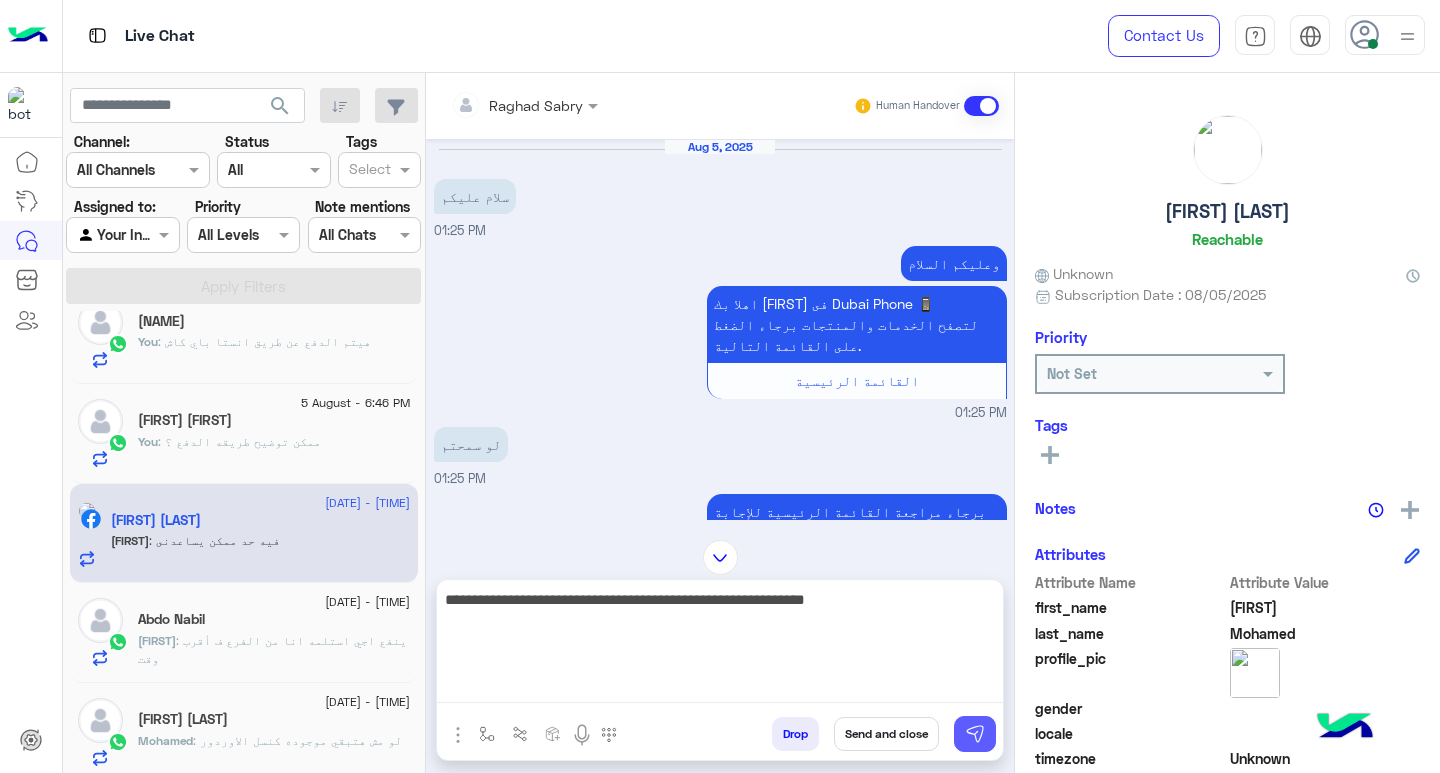 click at bounding box center [975, 734] 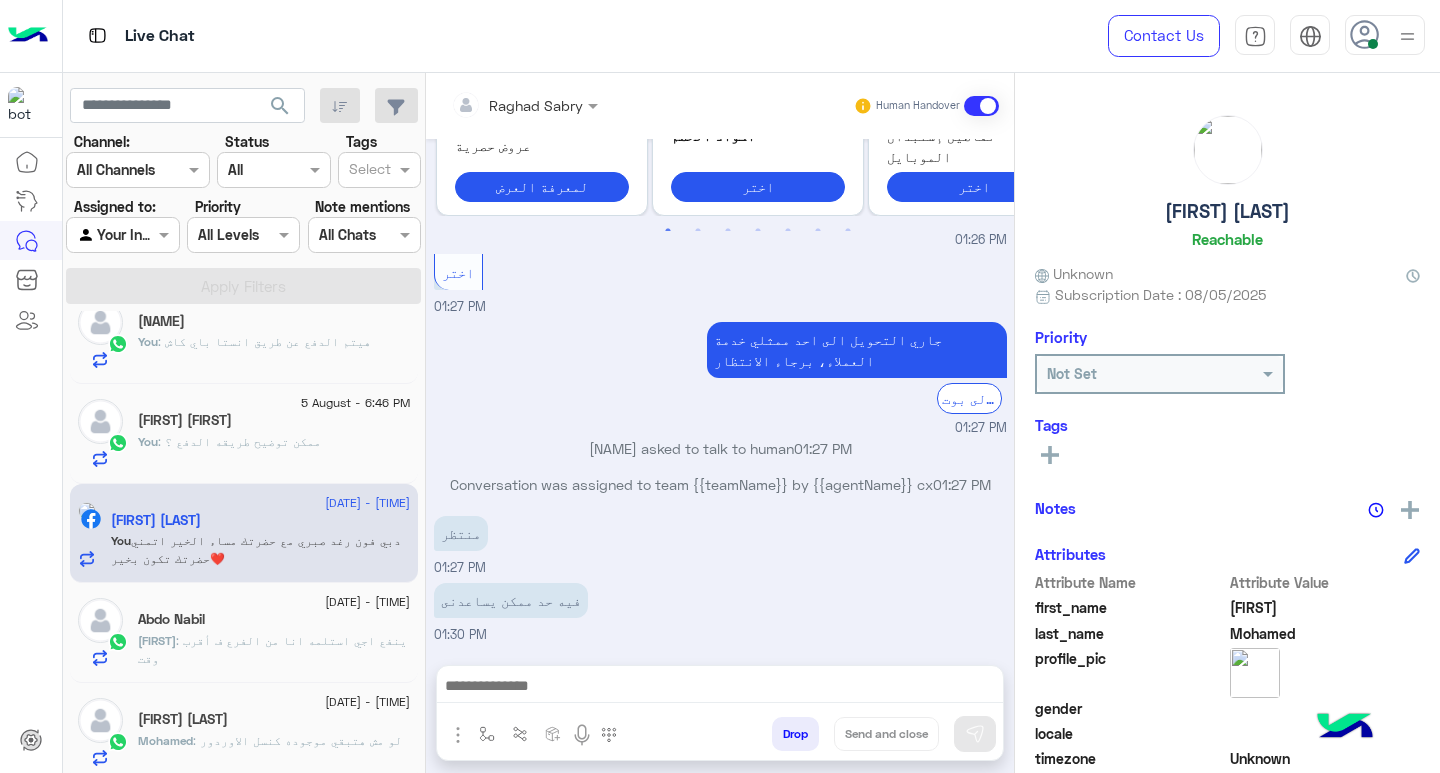 scroll, scrollTop: 2274, scrollLeft: 0, axis: vertical 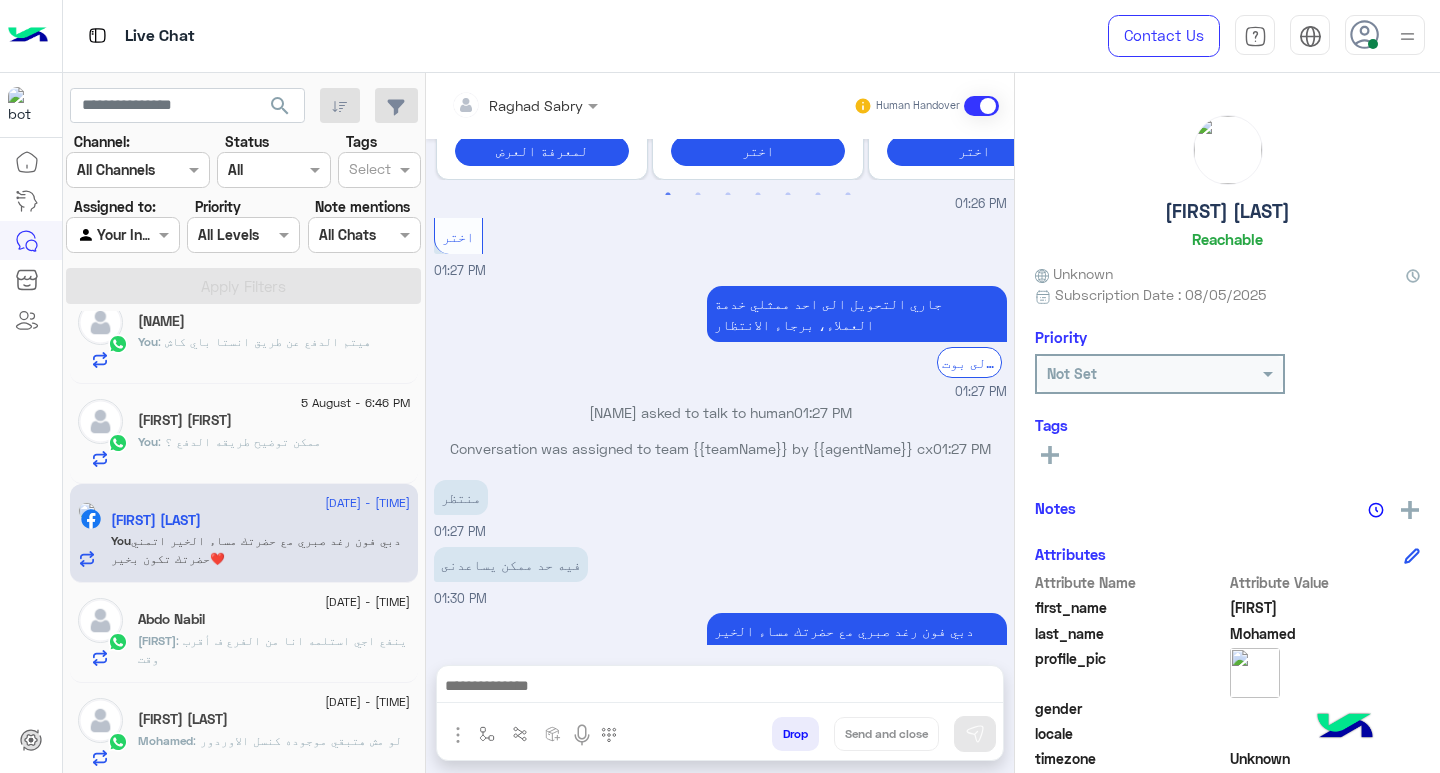 drag, startPoint x: 976, startPoint y: 679, endPoint x: 982, endPoint y: 716, distance: 37.48333 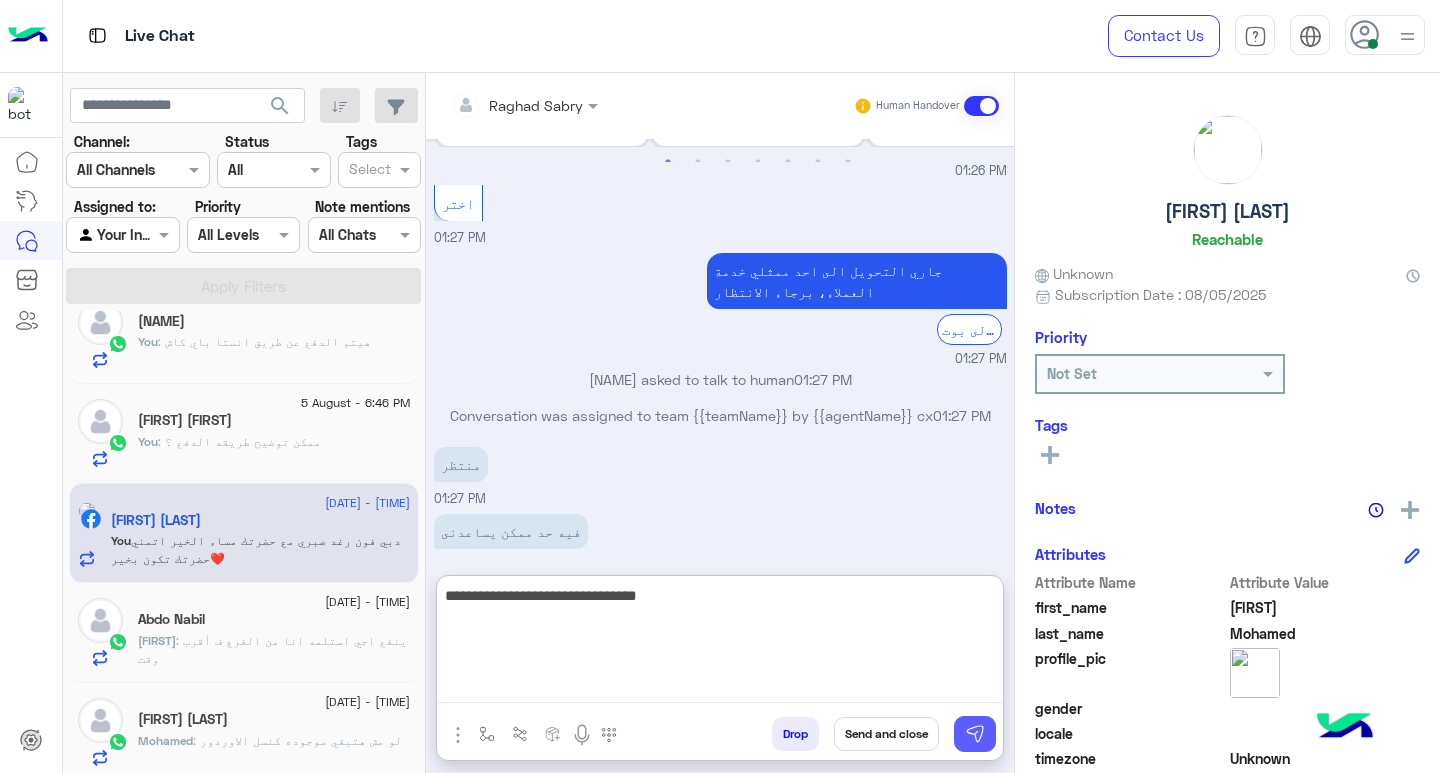 type on "**********" 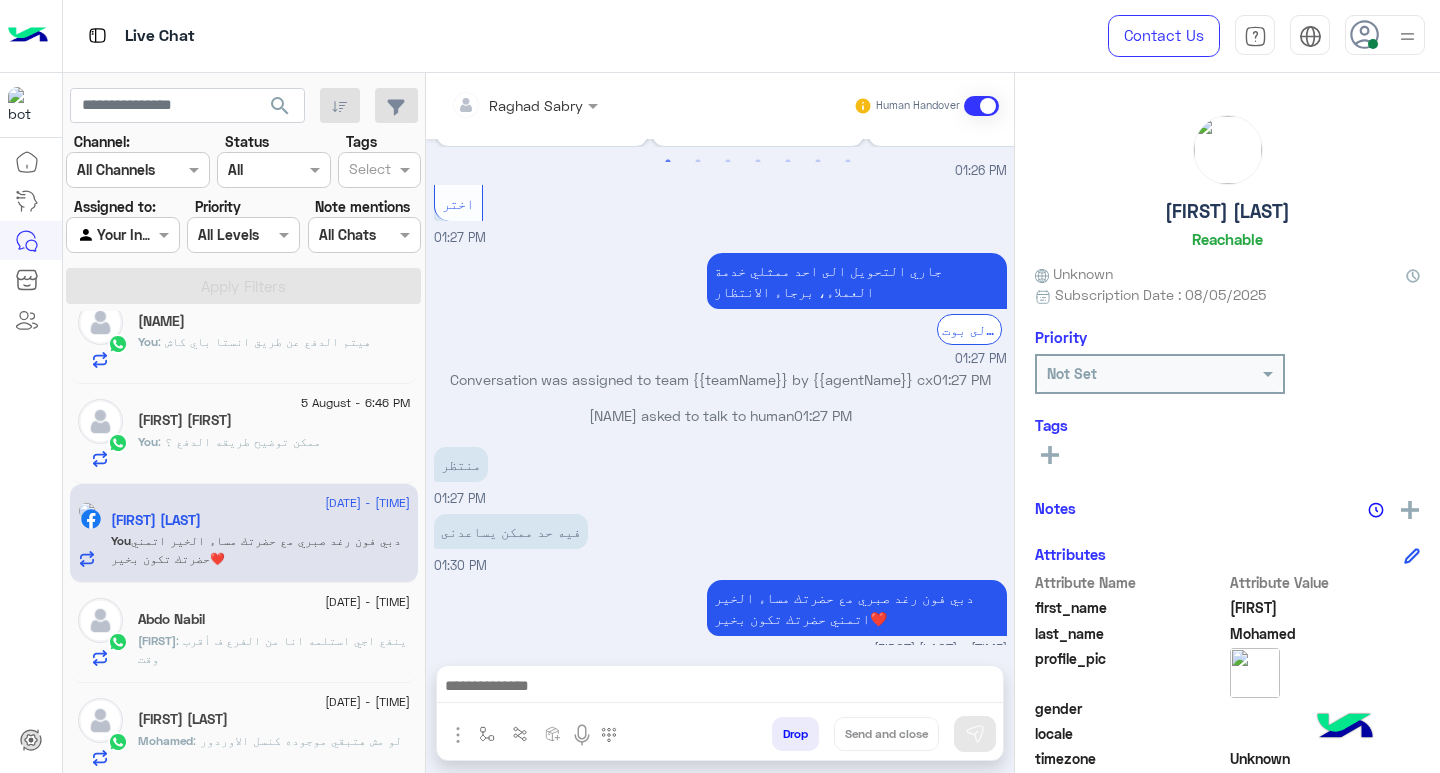 scroll, scrollTop: 2338, scrollLeft: 0, axis: vertical 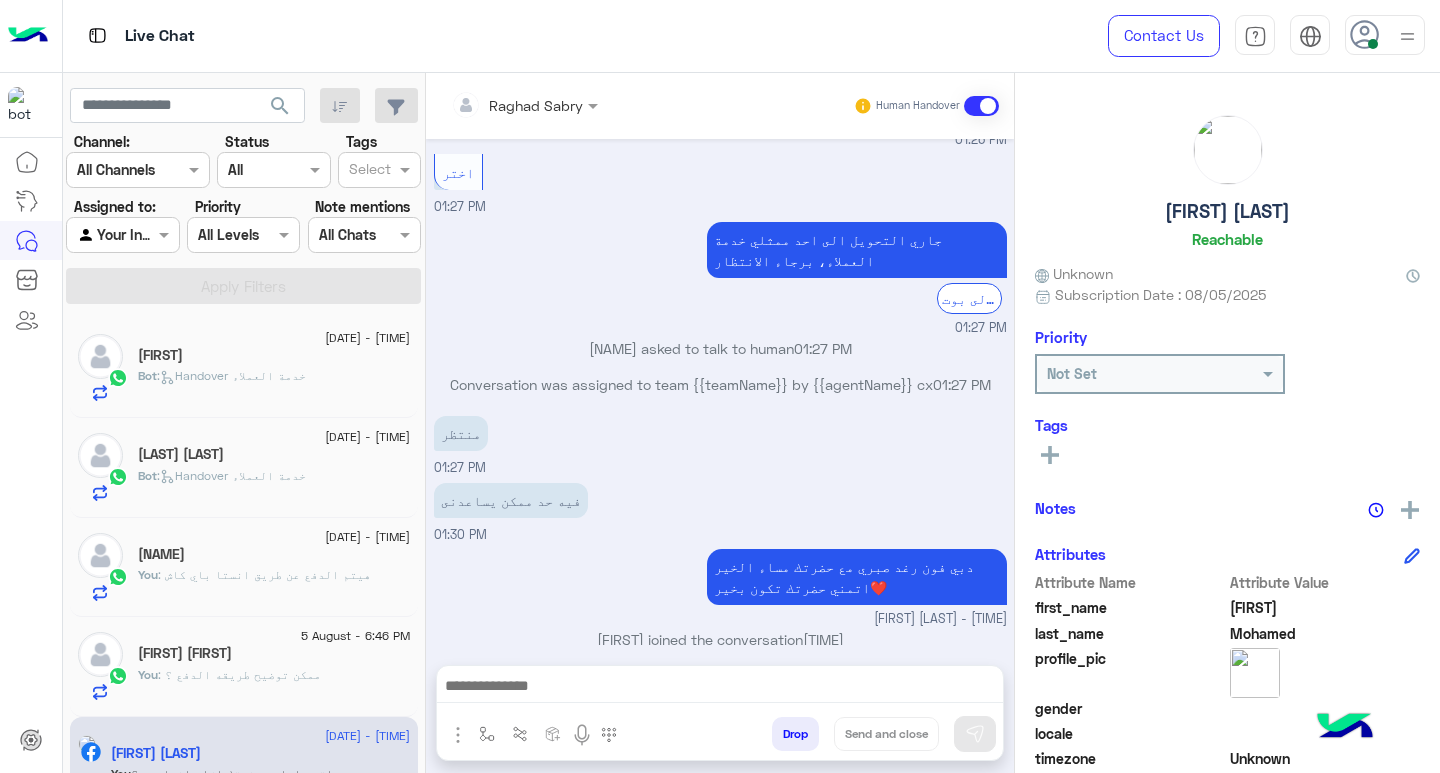 click on "[FIRST]" 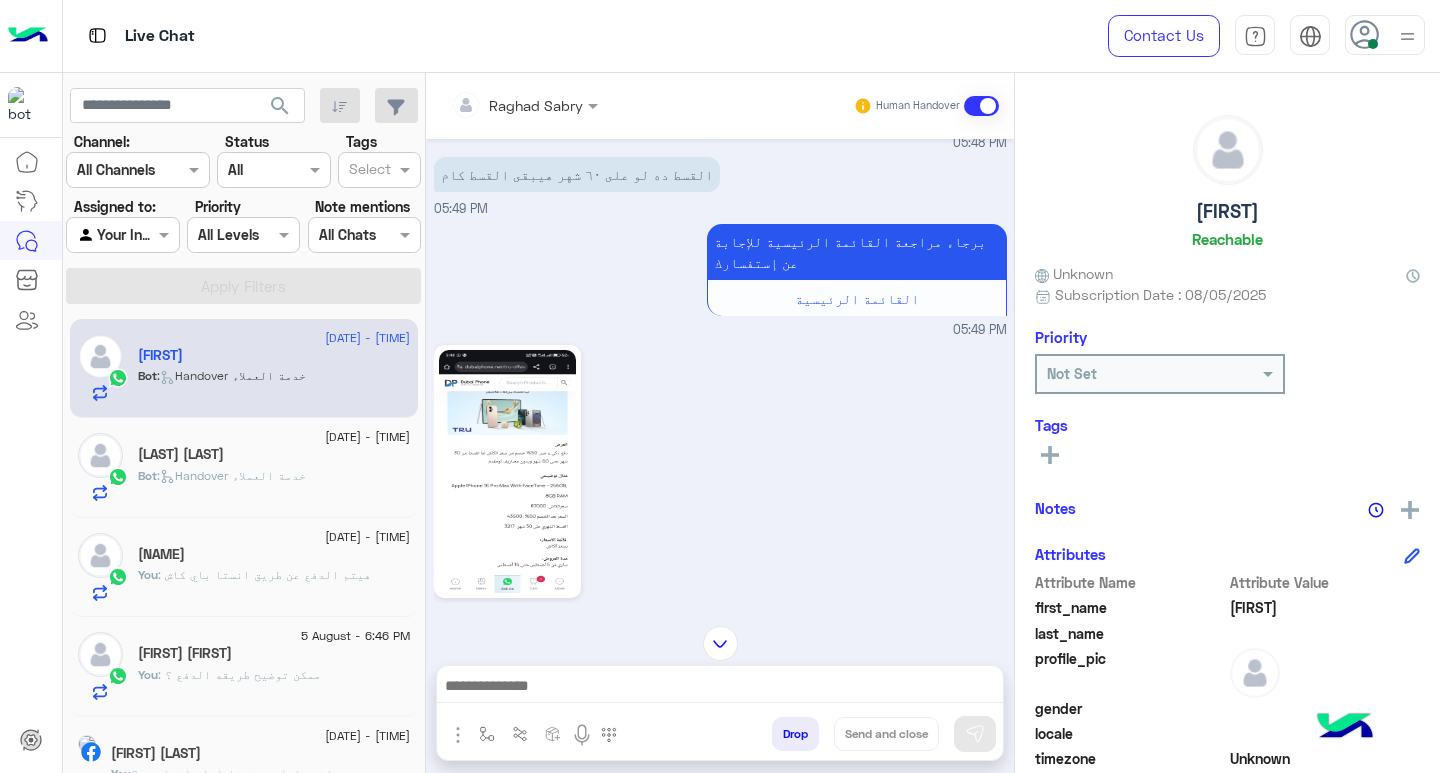 scroll, scrollTop: 32, scrollLeft: 0, axis: vertical 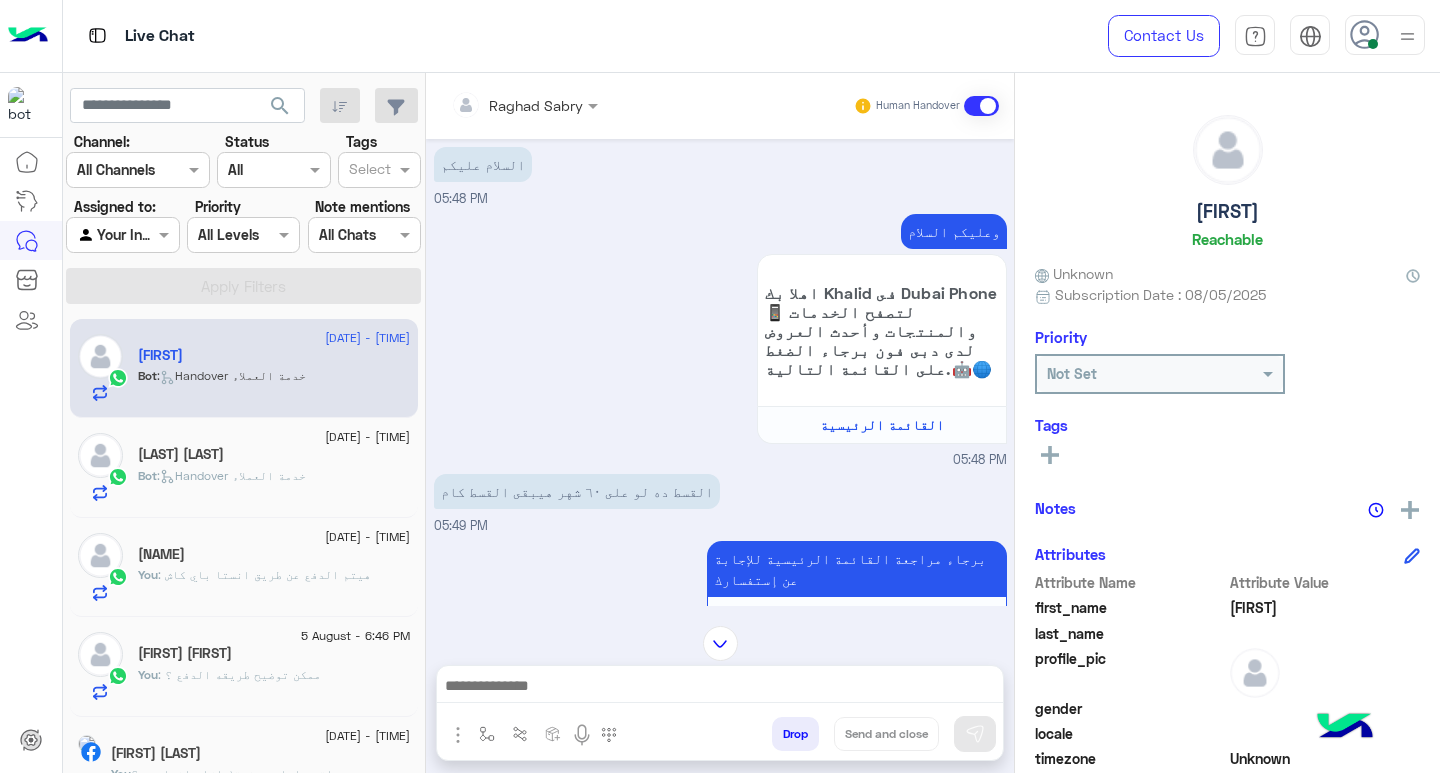 click on "Bot :   Handover خدمة العملاء" 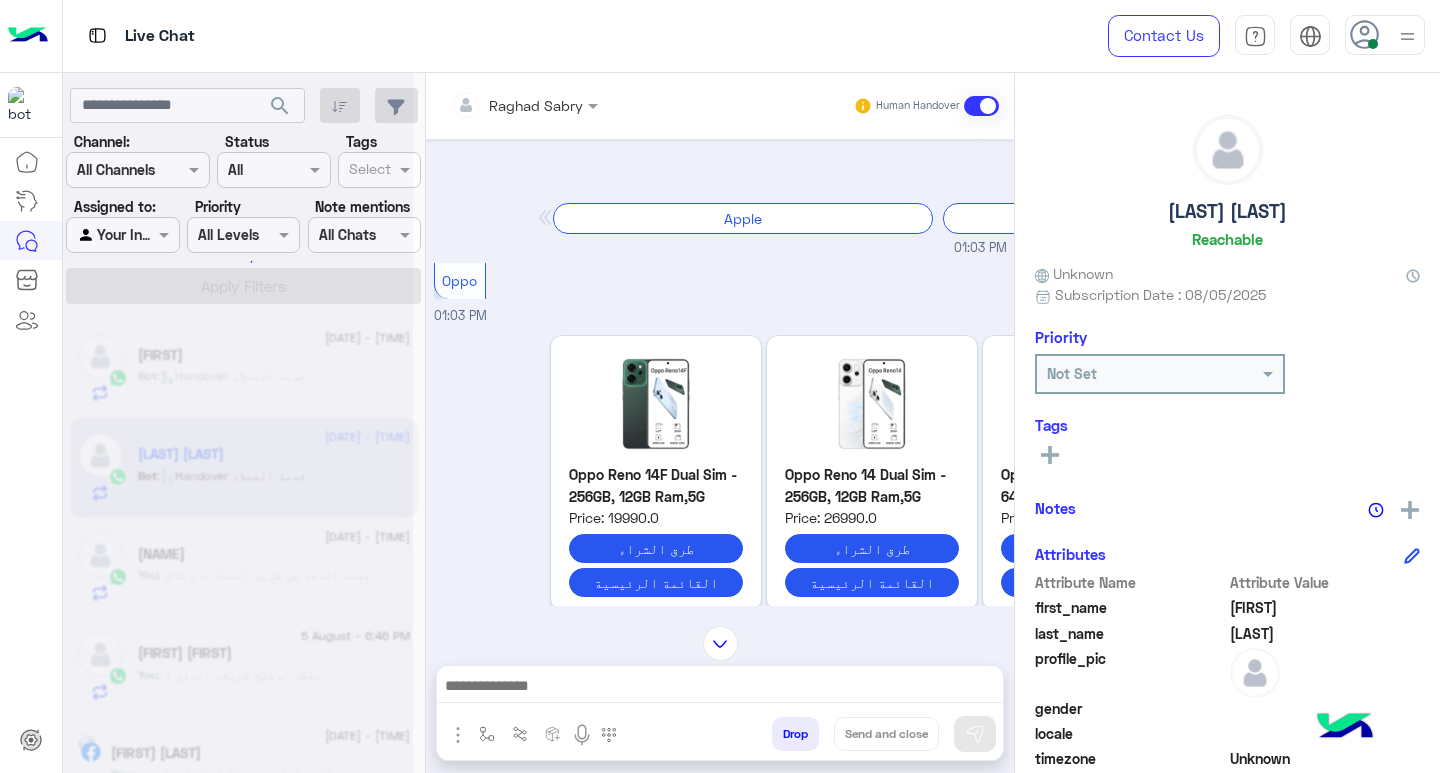 scroll, scrollTop: 0, scrollLeft: 0, axis: both 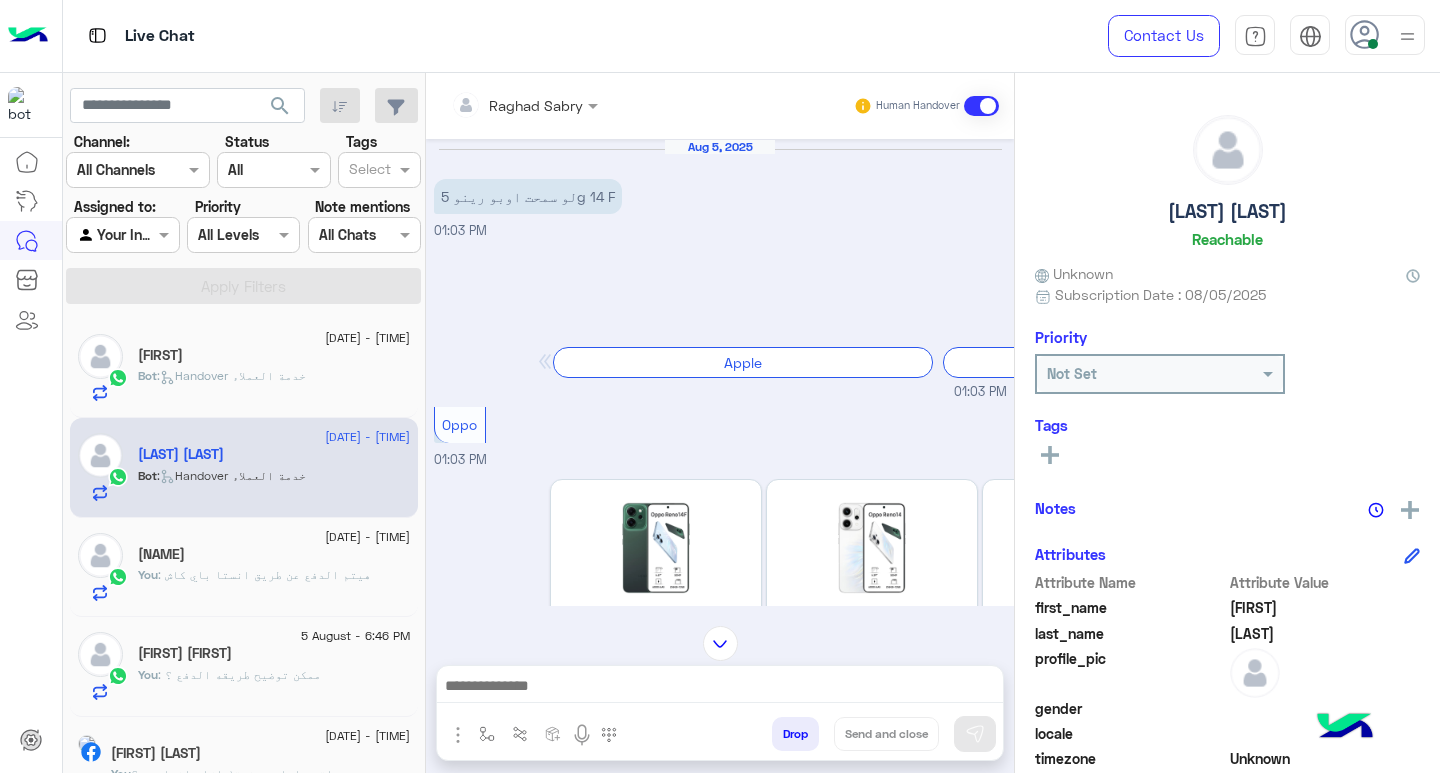 click at bounding box center [720, 688] 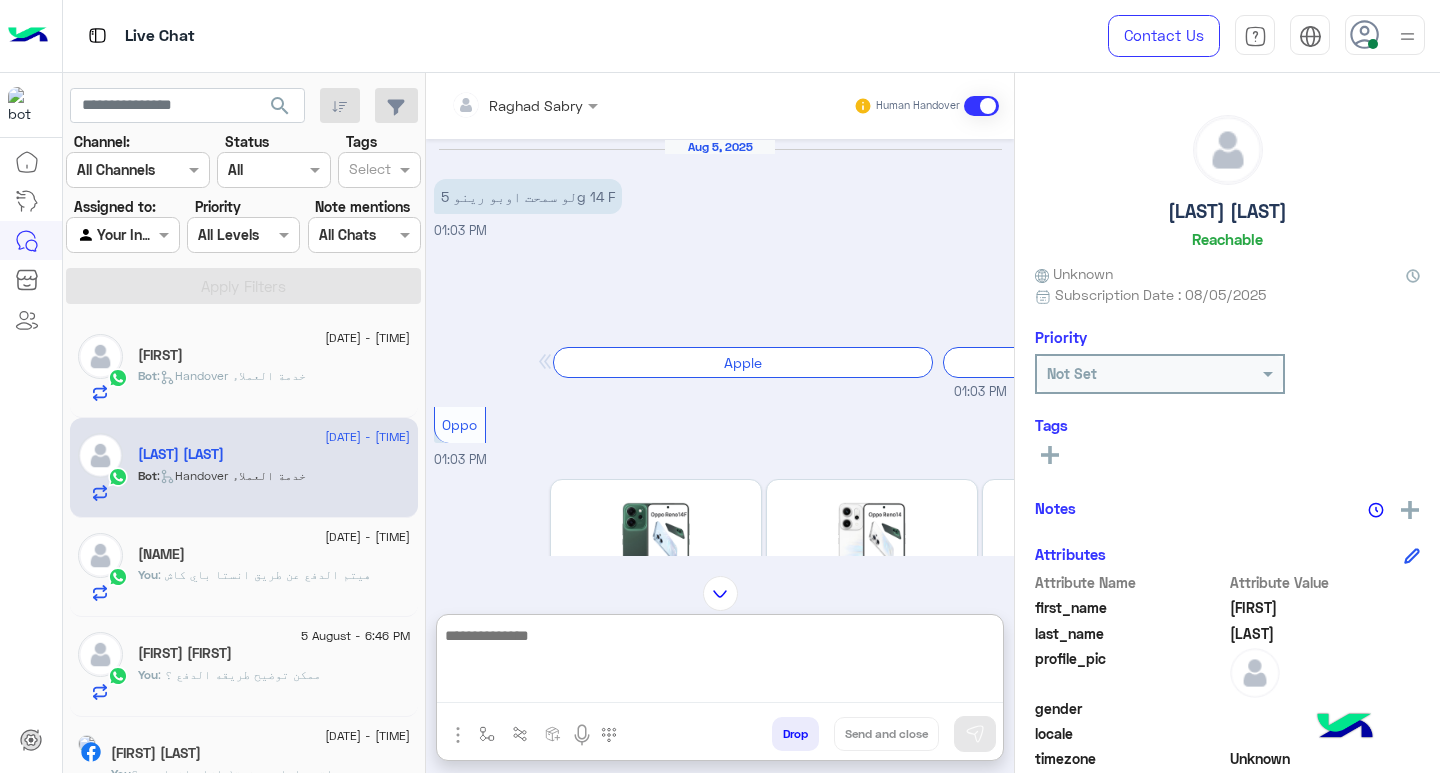 paste on "**********" 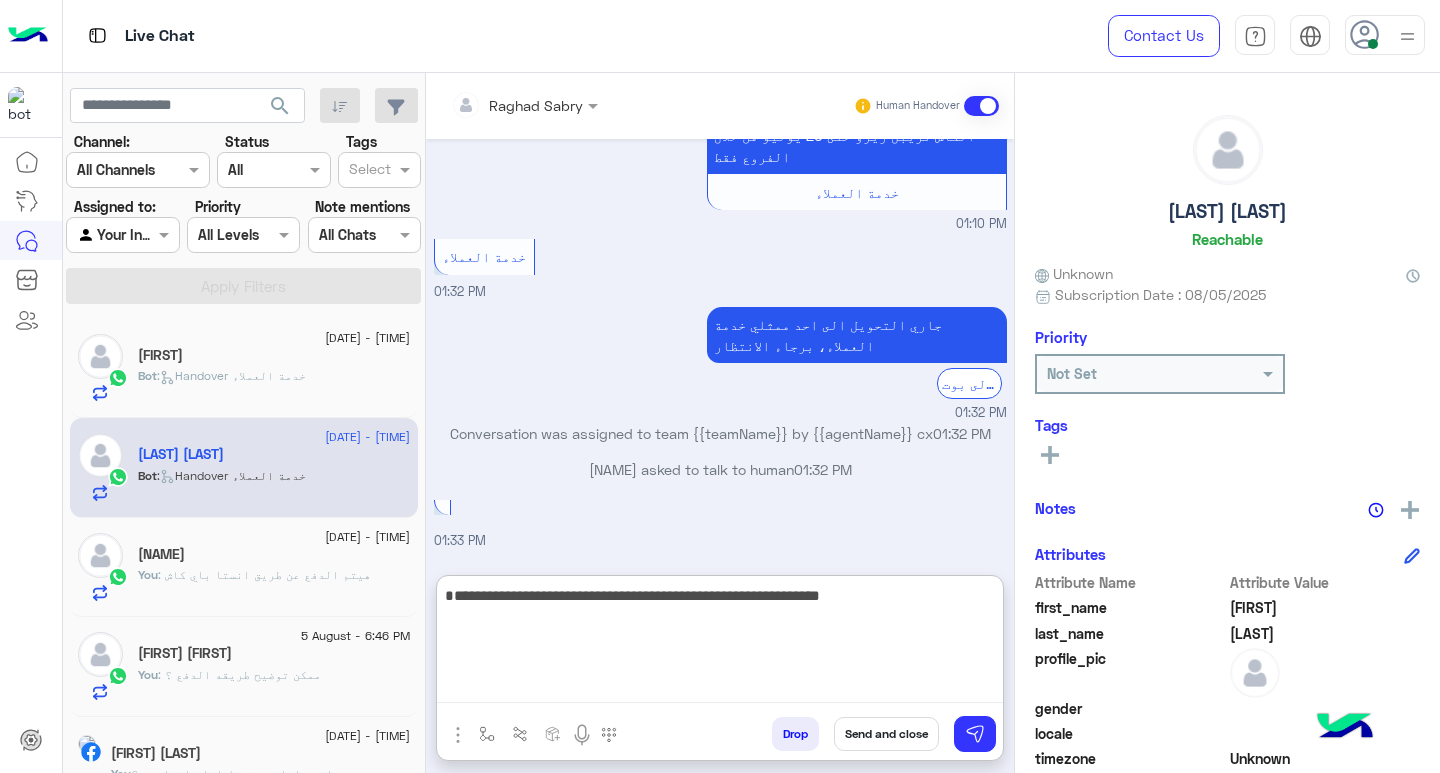 scroll, scrollTop: 3034, scrollLeft: 0, axis: vertical 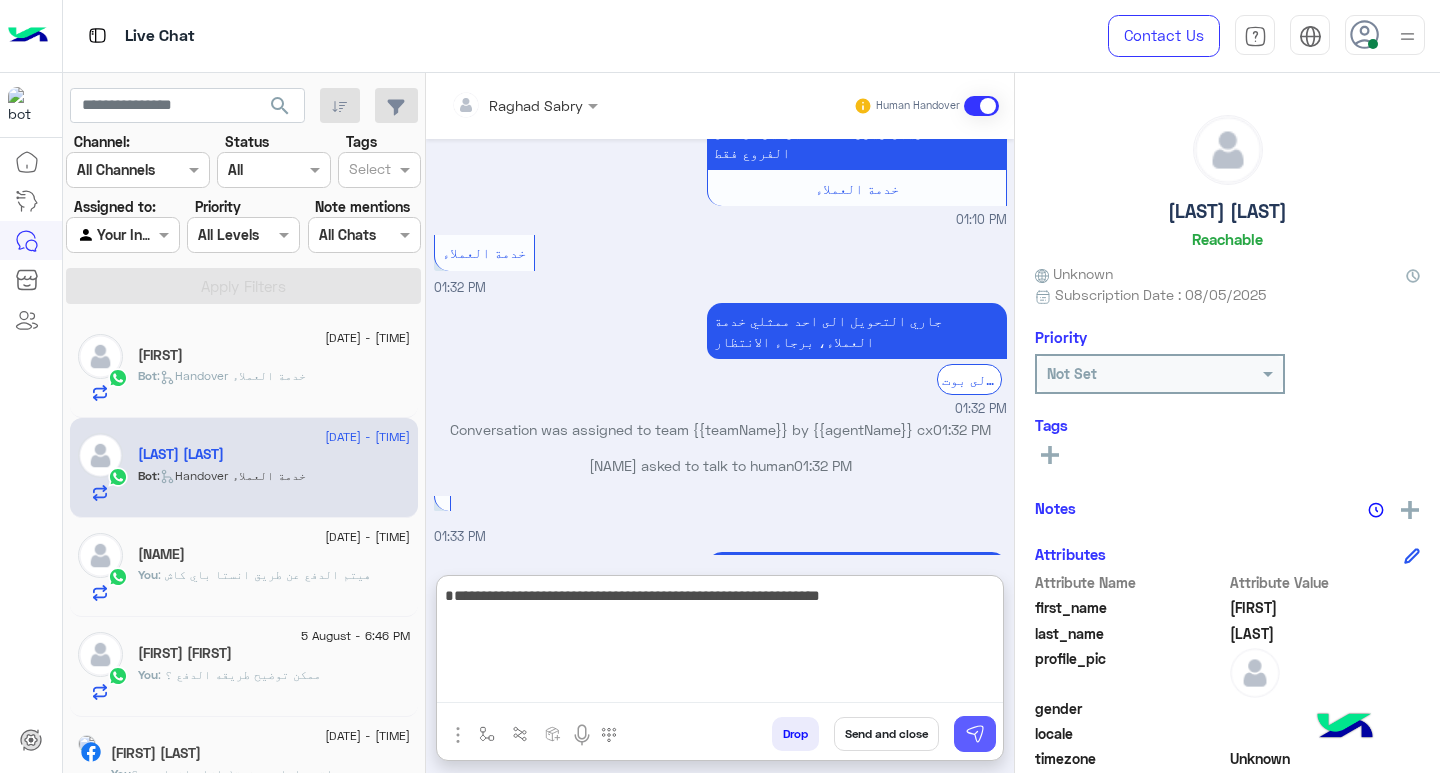 type on "**********" 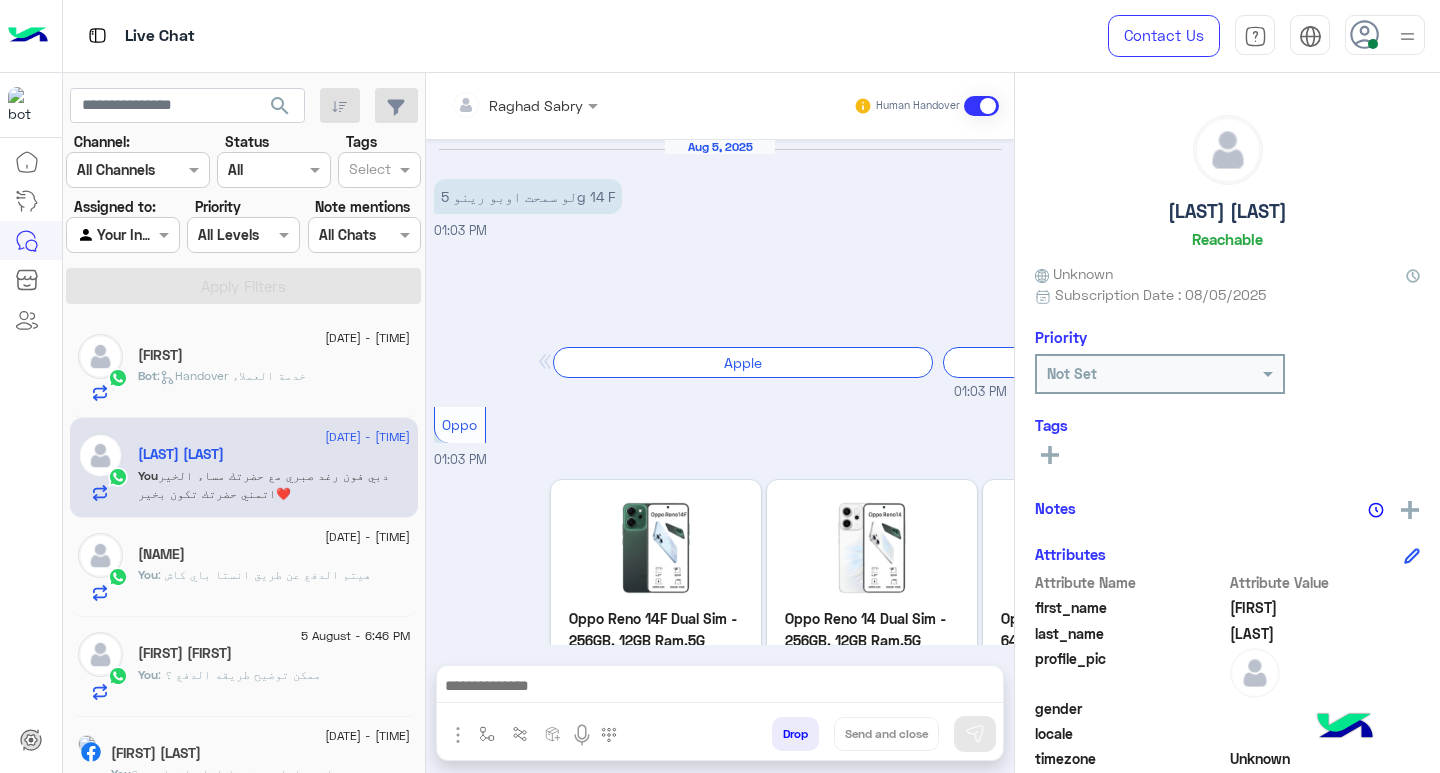 scroll, scrollTop: 3065, scrollLeft: 0, axis: vertical 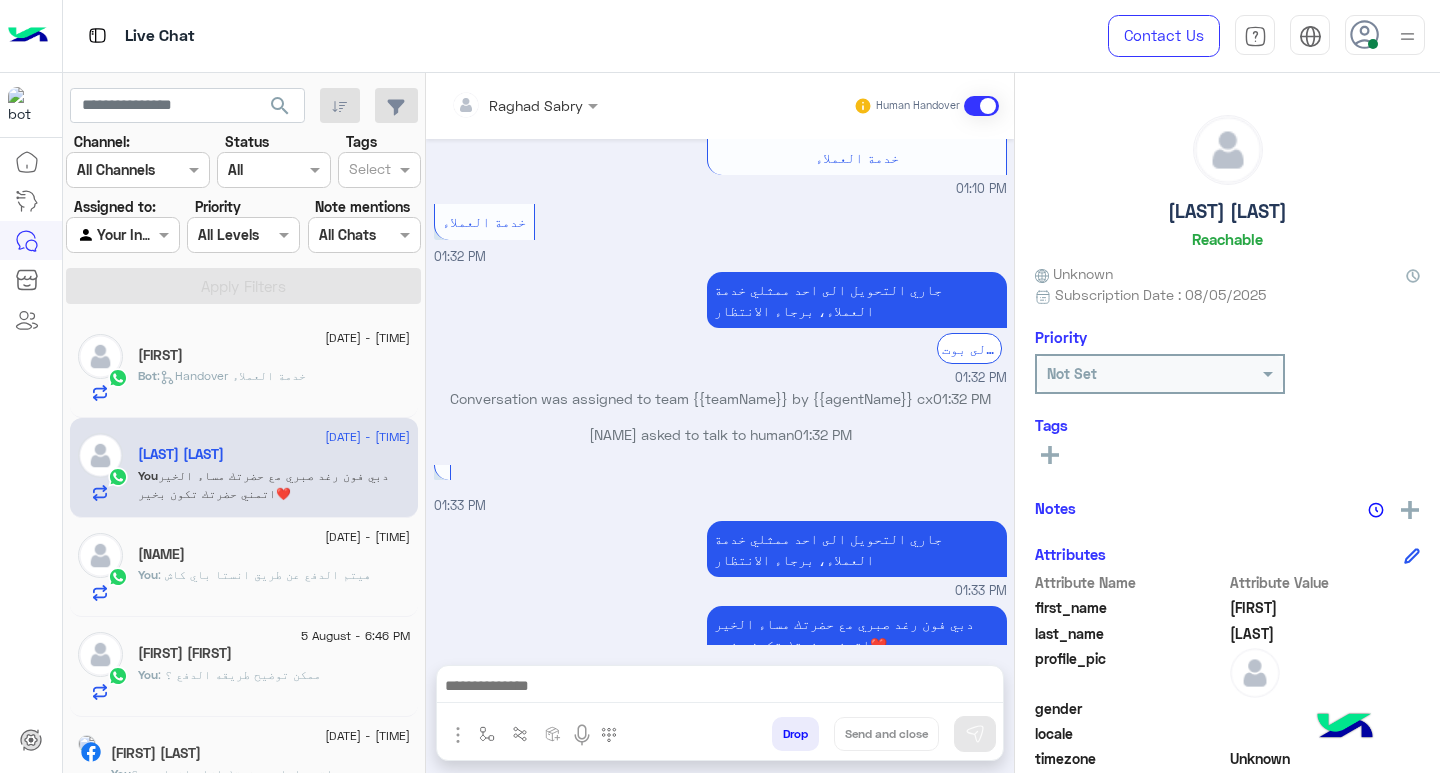 click at bounding box center [720, 688] 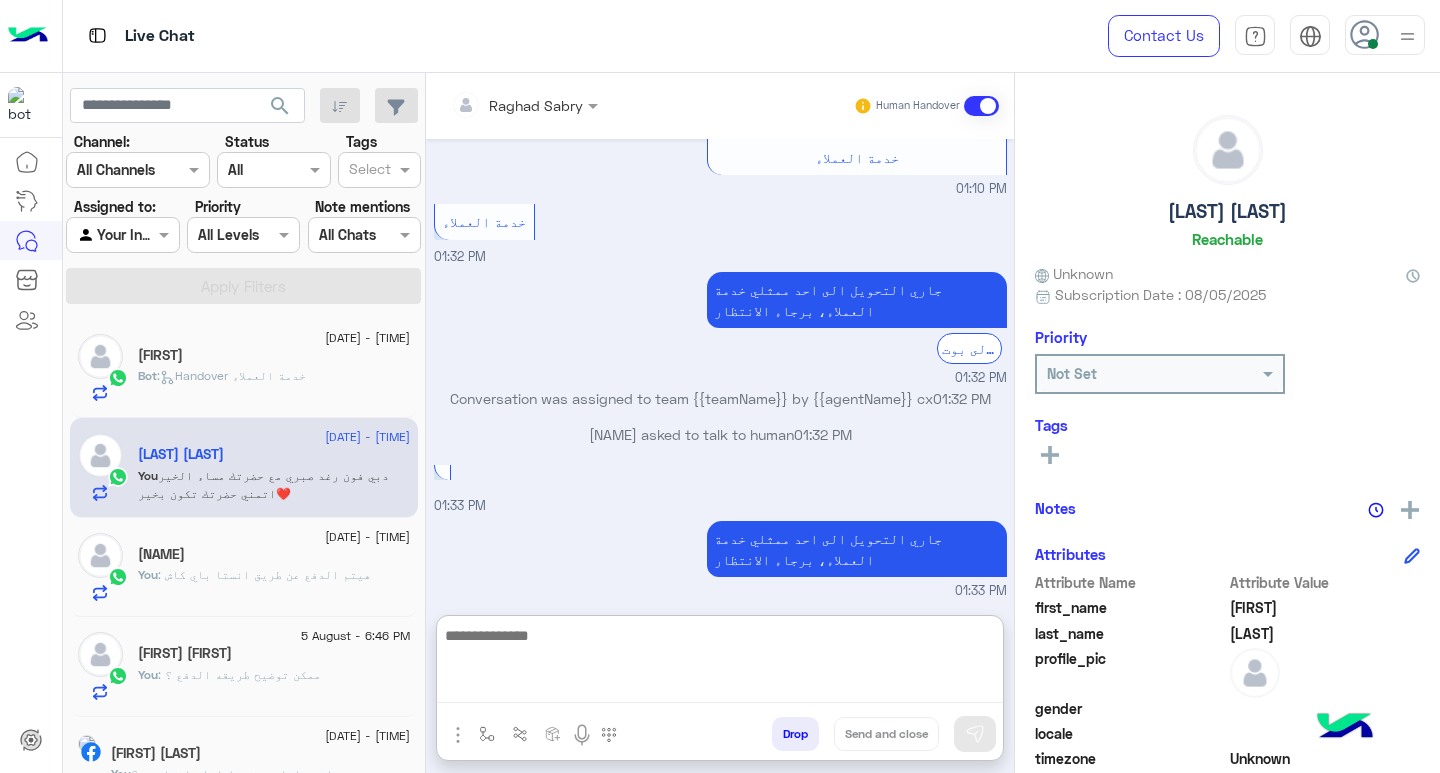 paste on "**********" 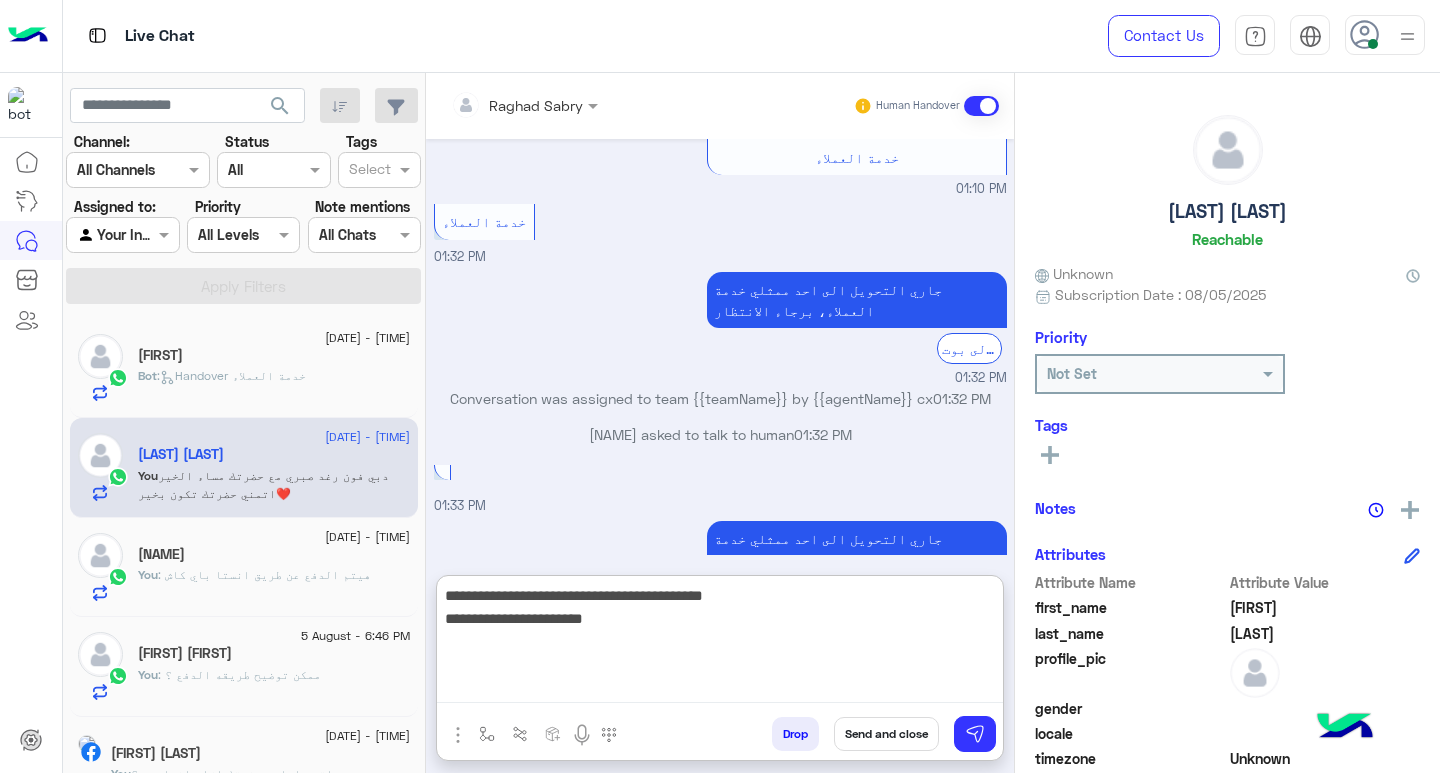 click on "**********" at bounding box center (720, 643) 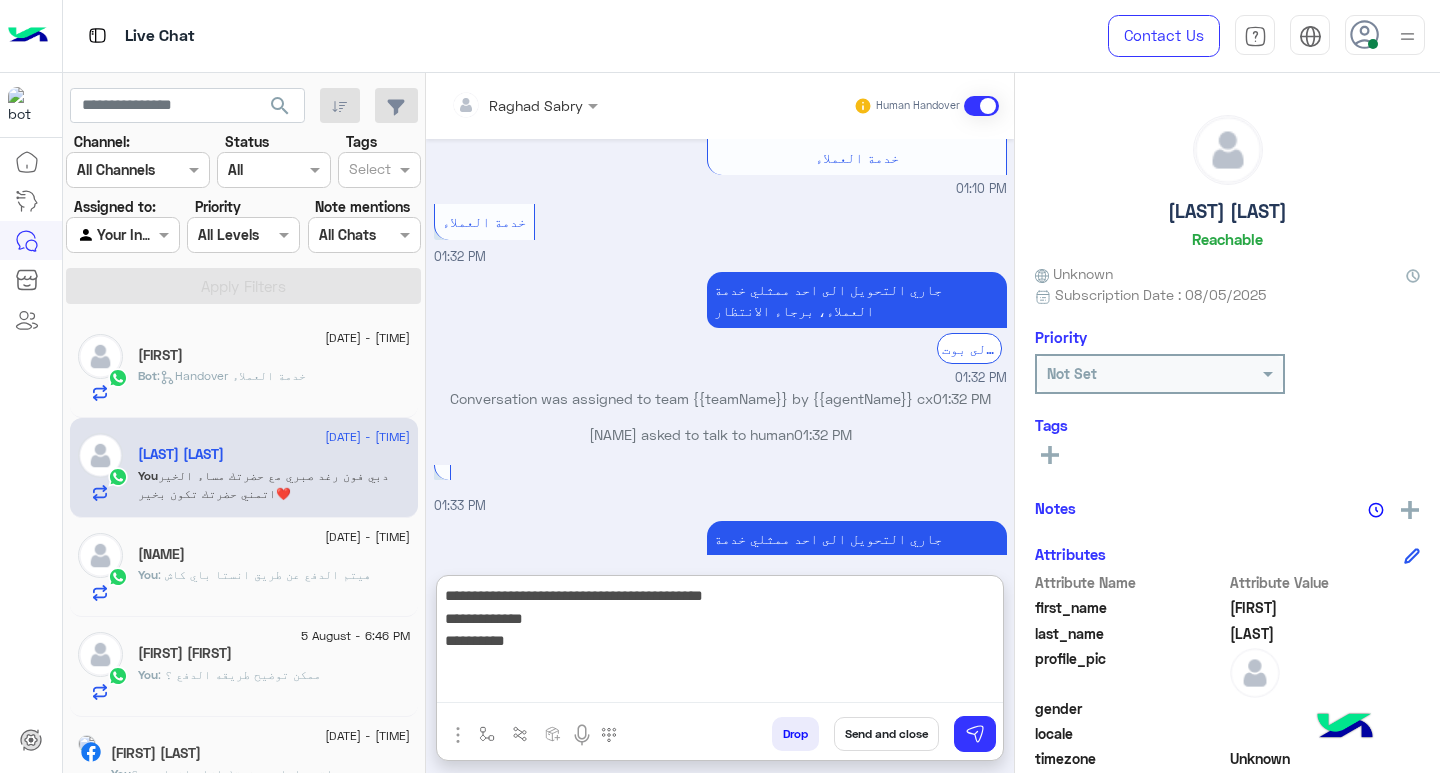 click on "**********" at bounding box center (720, 643) 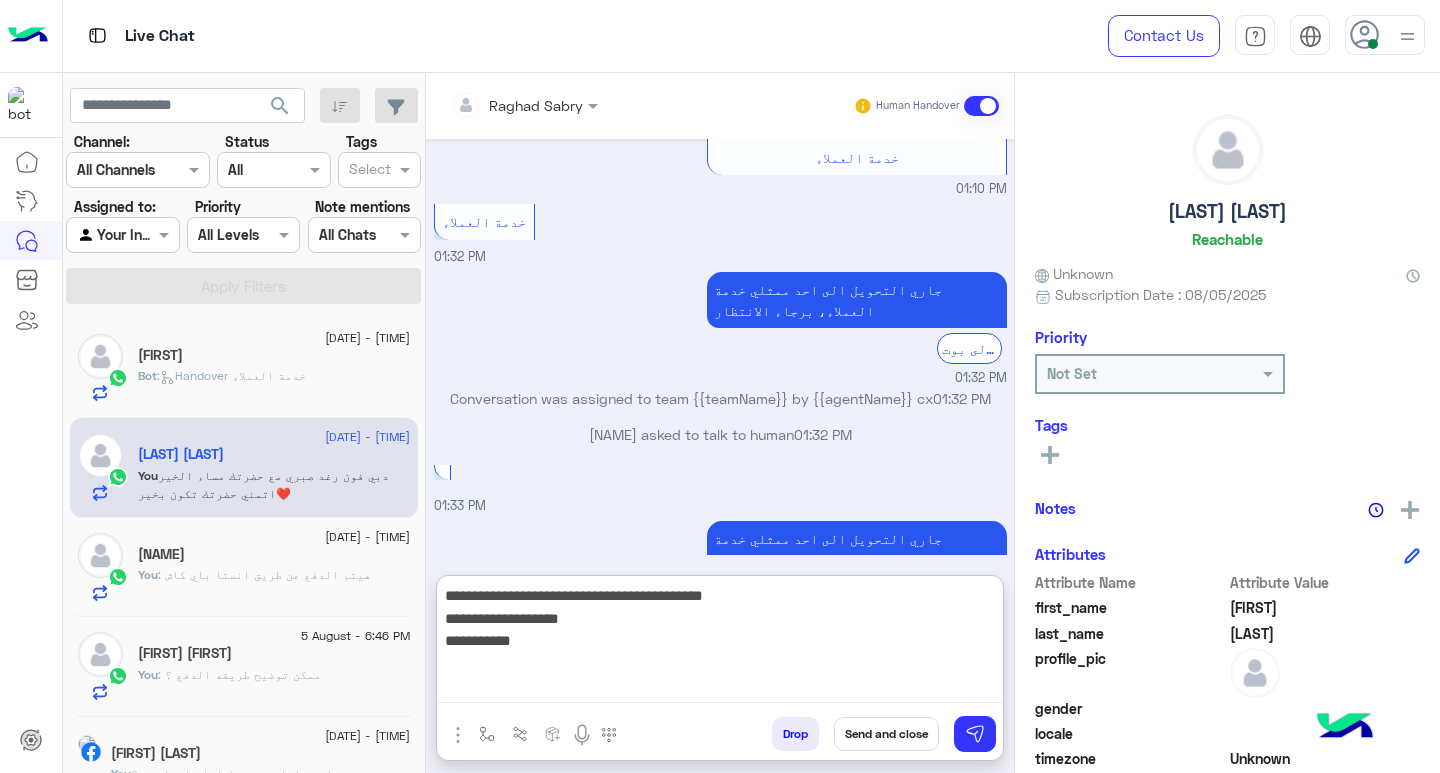 click on "**********" at bounding box center (720, 643) 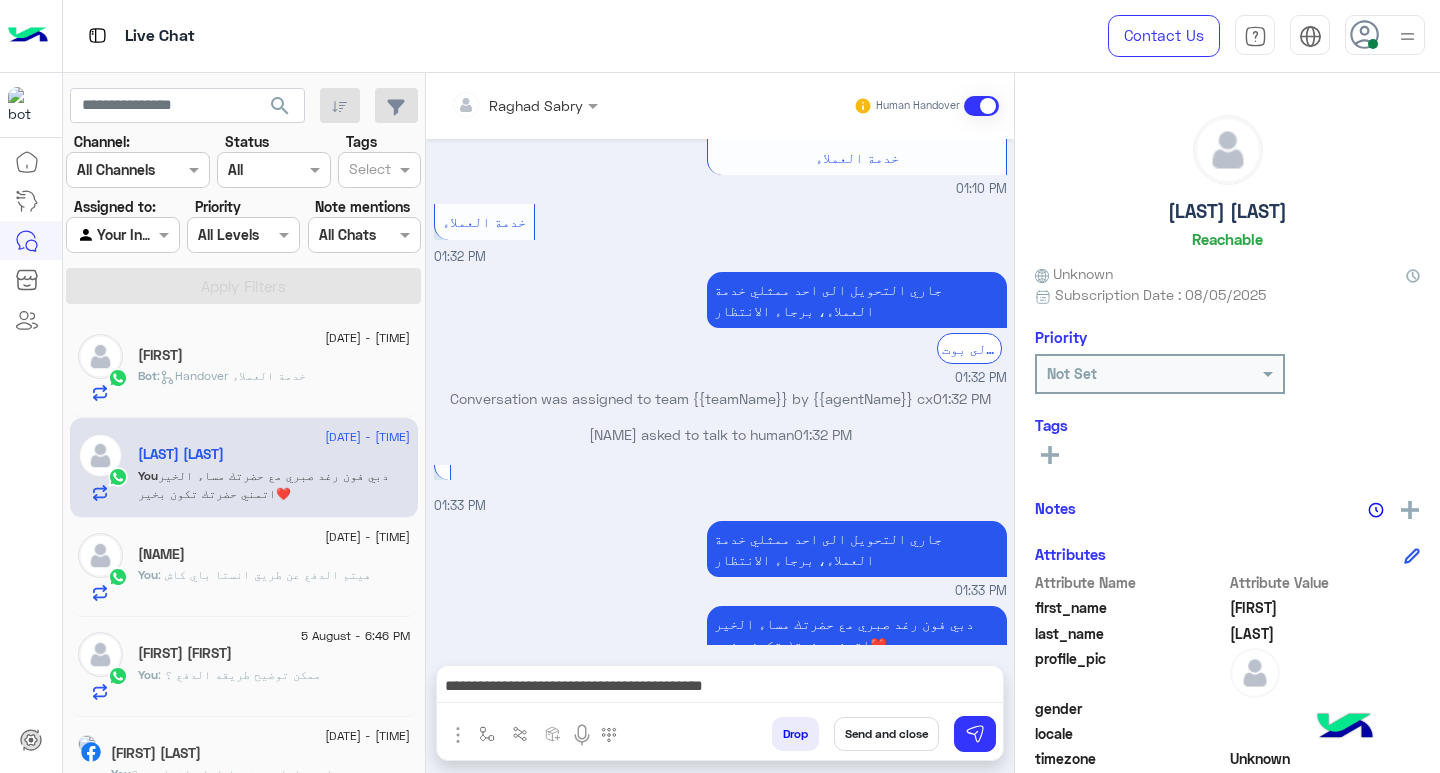 click on "**********" at bounding box center [720, 688] 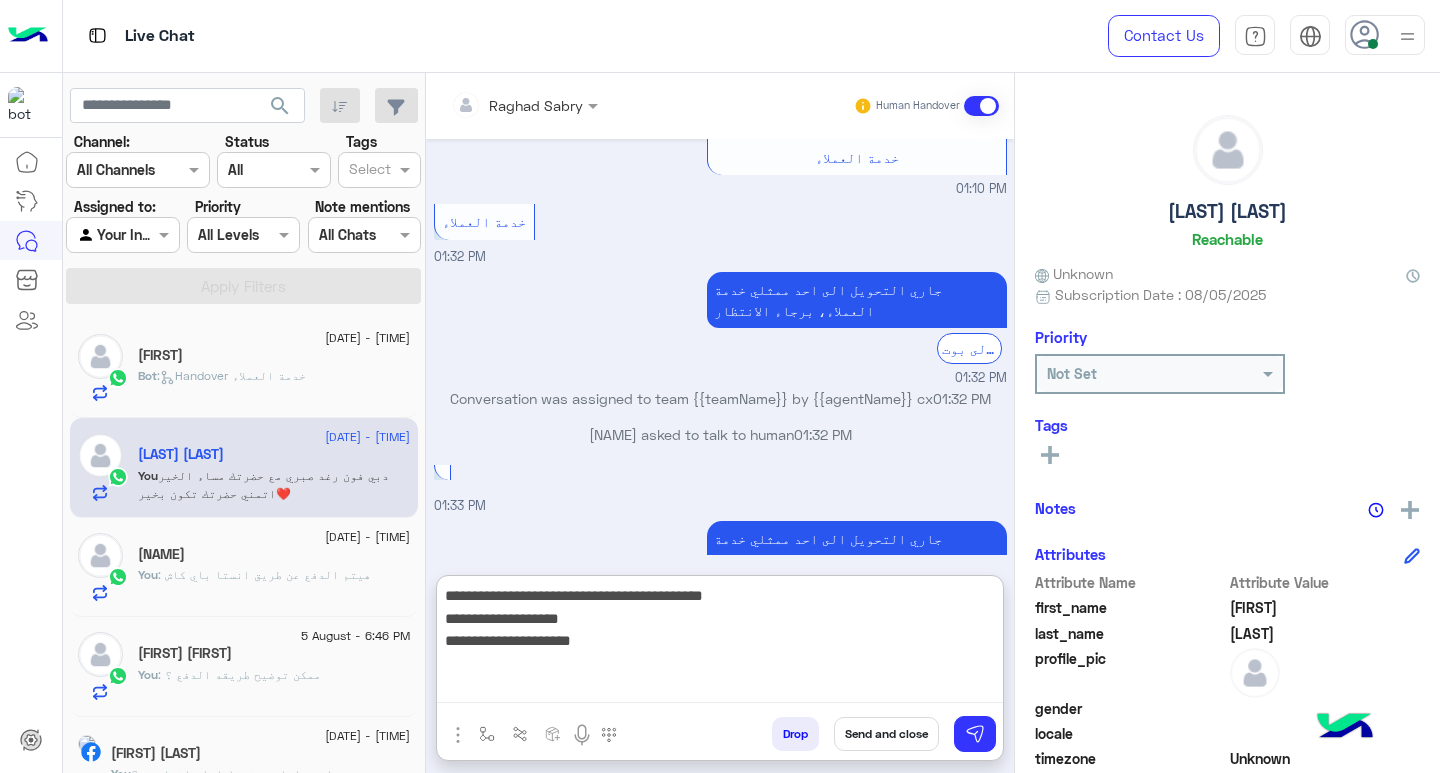 click on "**********" at bounding box center (720, 643) 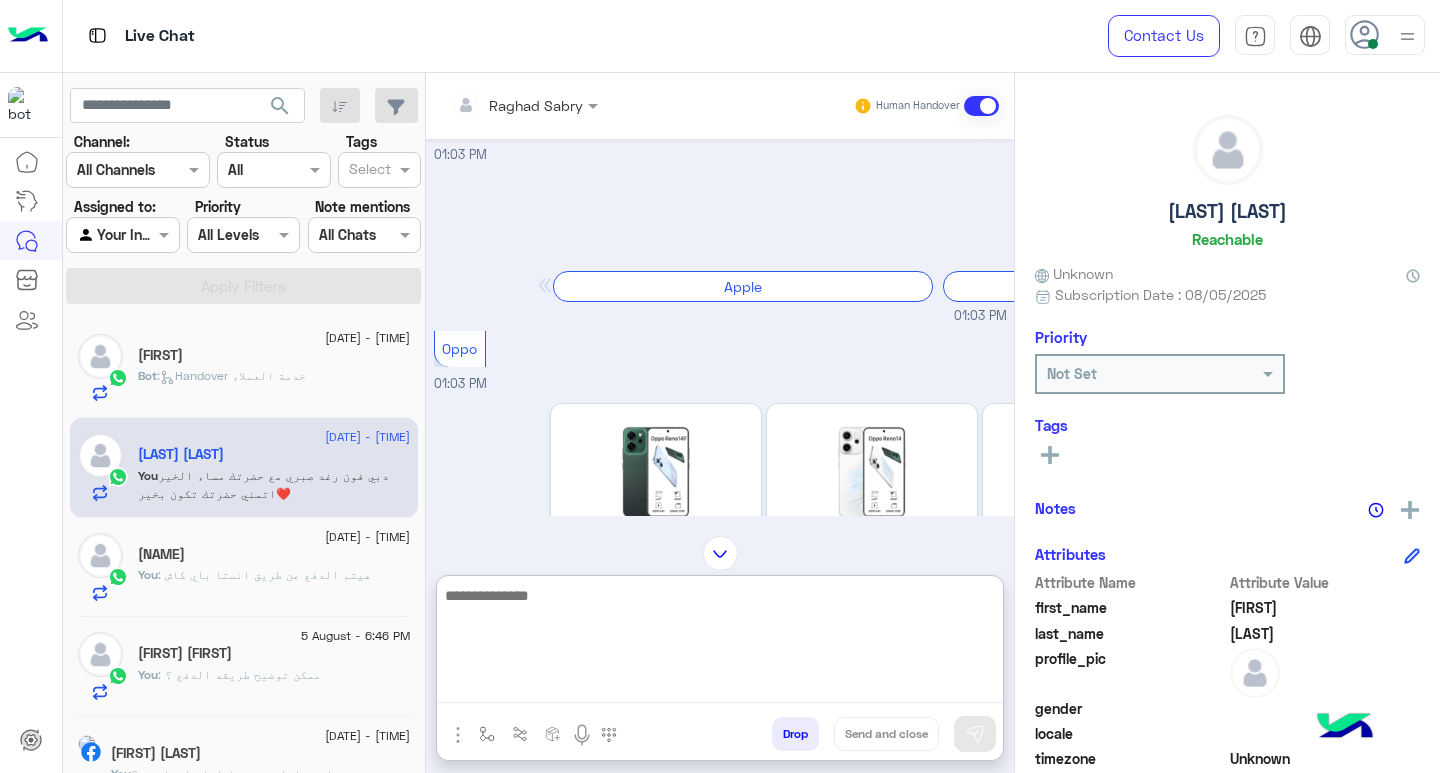 scroll, scrollTop: 3466, scrollLeft: 0, axis: vertical 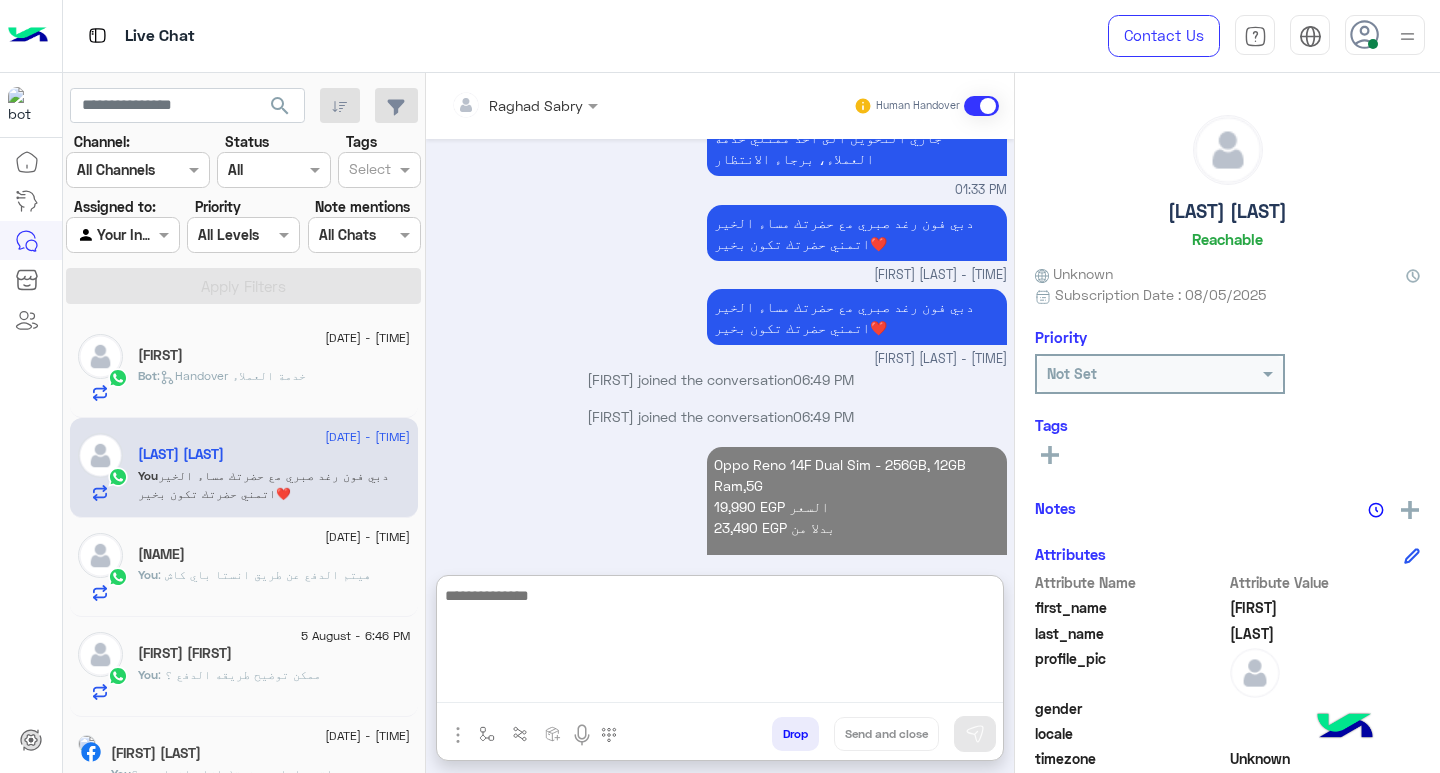 click at bounding box center [720, 643] 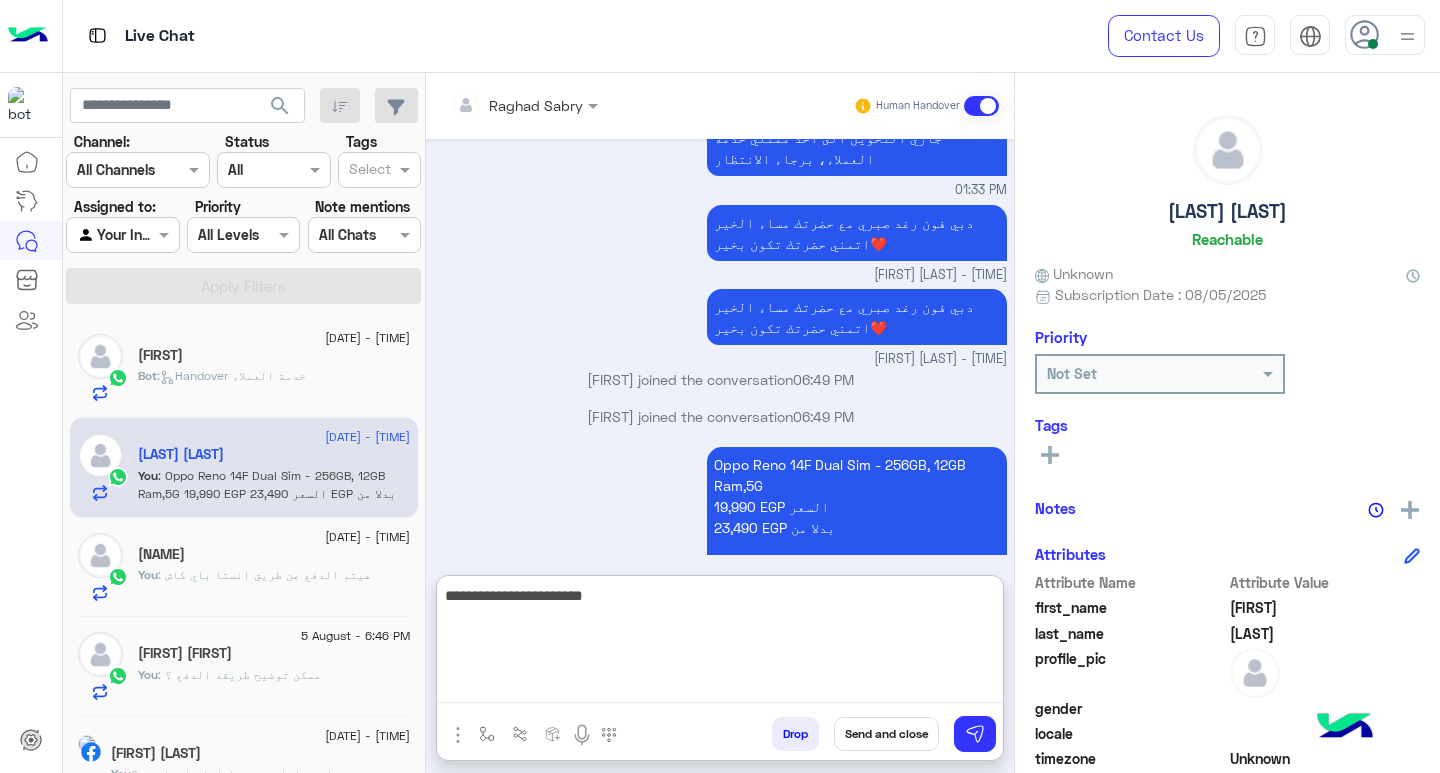 type on "**********" 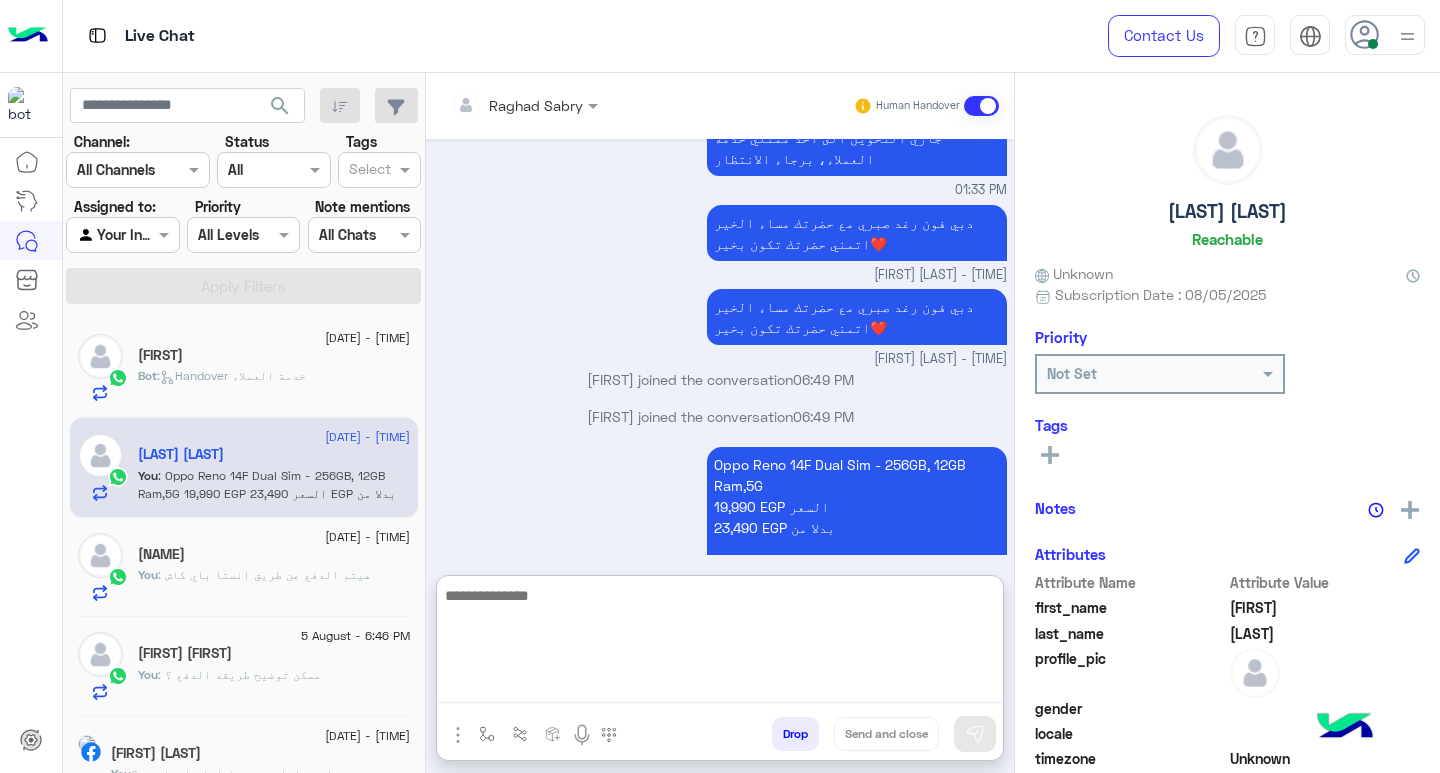 scroll, scrollTop: 3530, scrollLeft: 0, axis: vertical 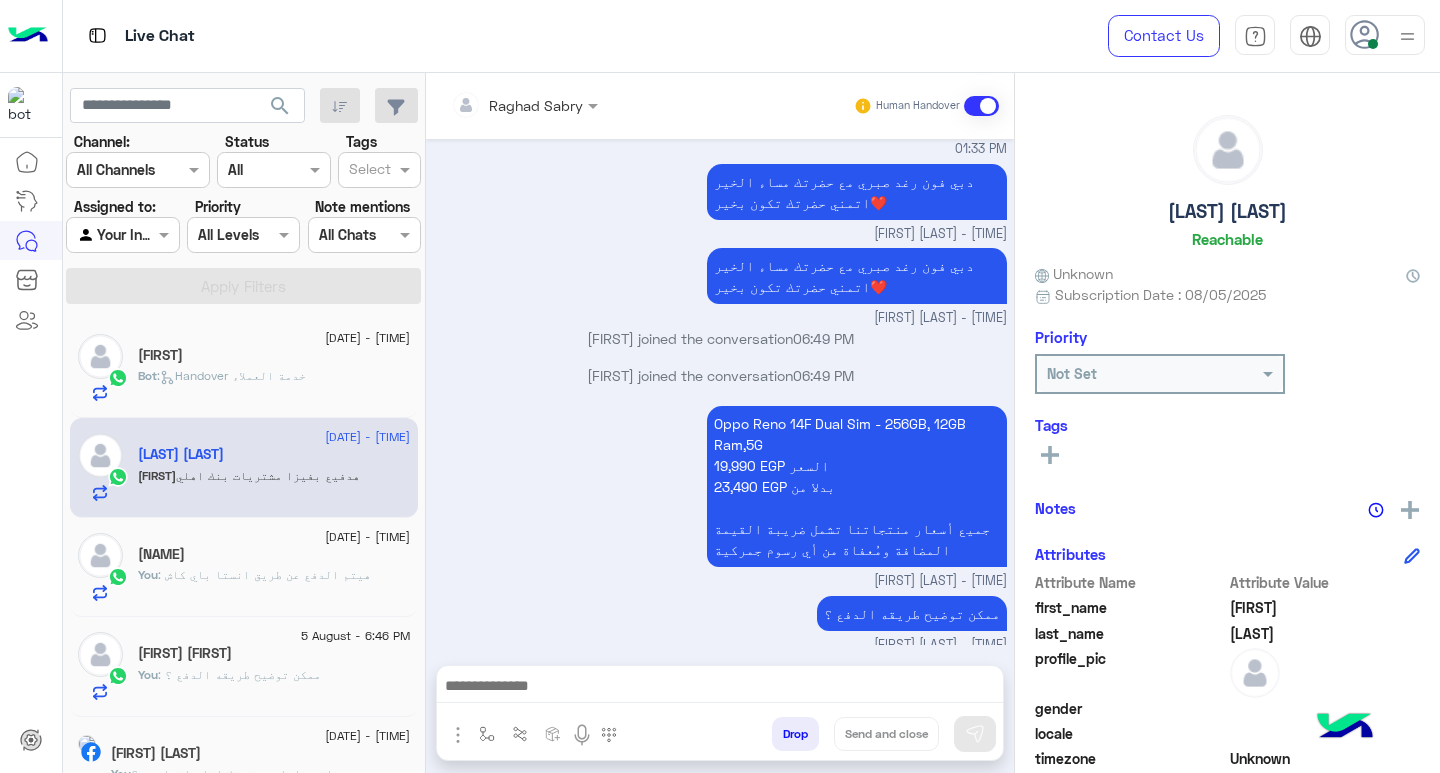 click at bounding box center (720, 688) 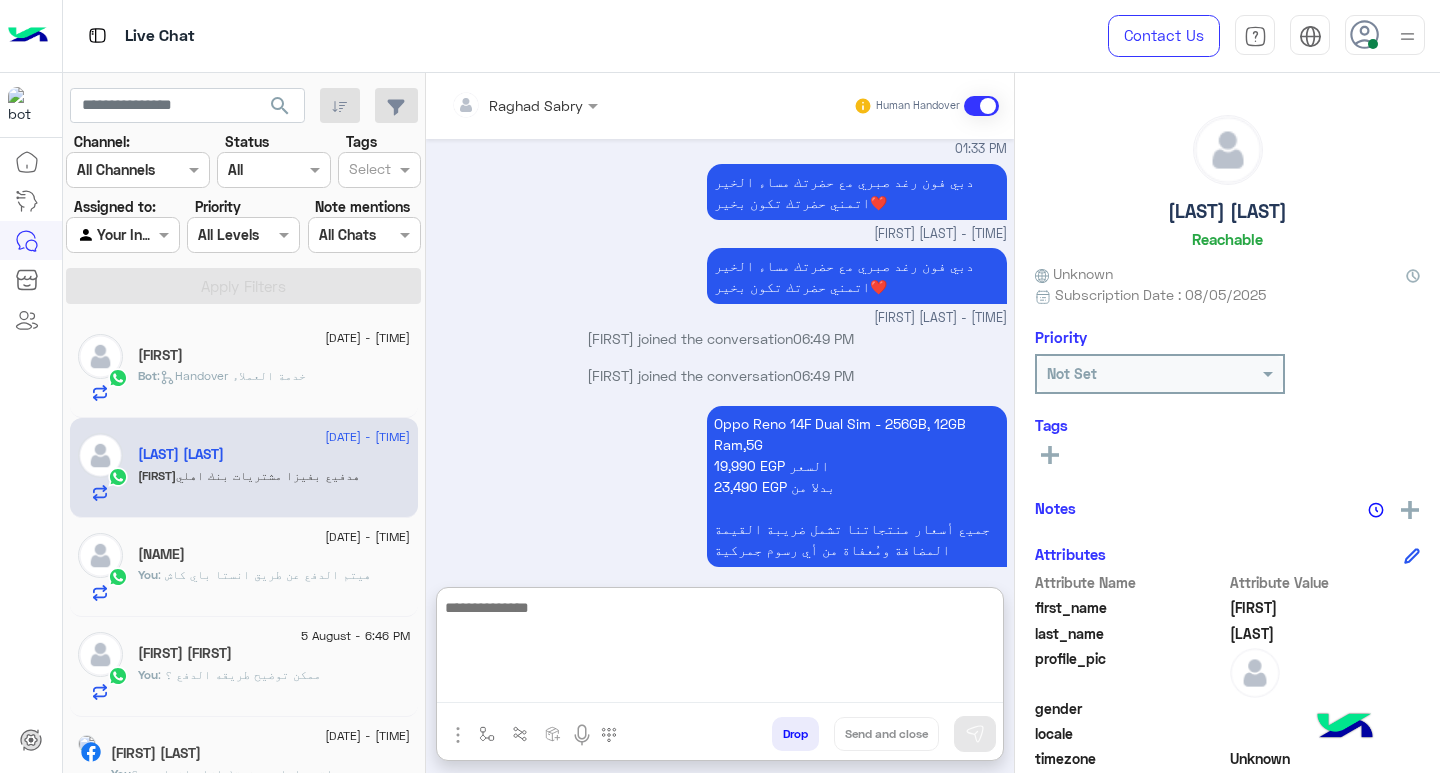 paste on "**********" 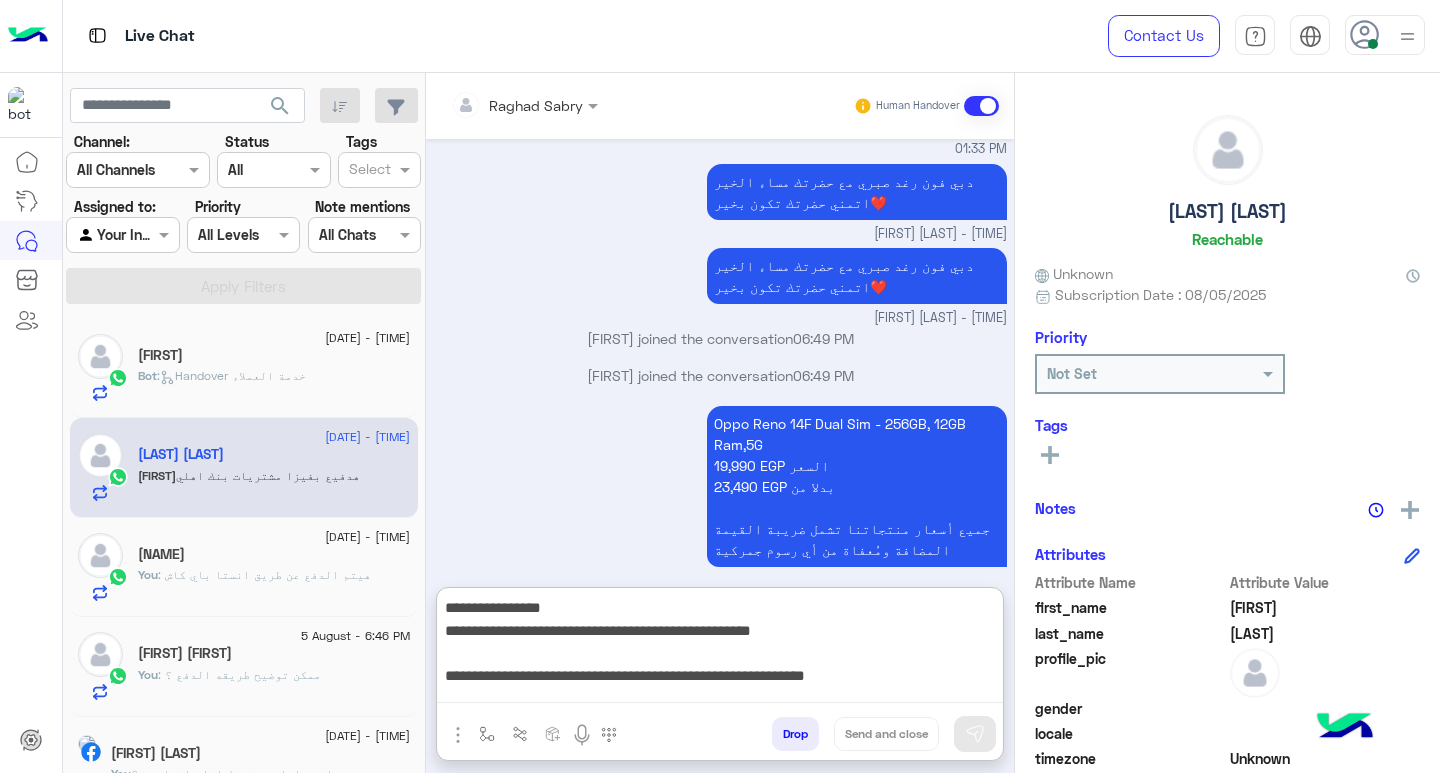 scroll, scrollTop: 3597, scrollLeft: 0, axis: vertical 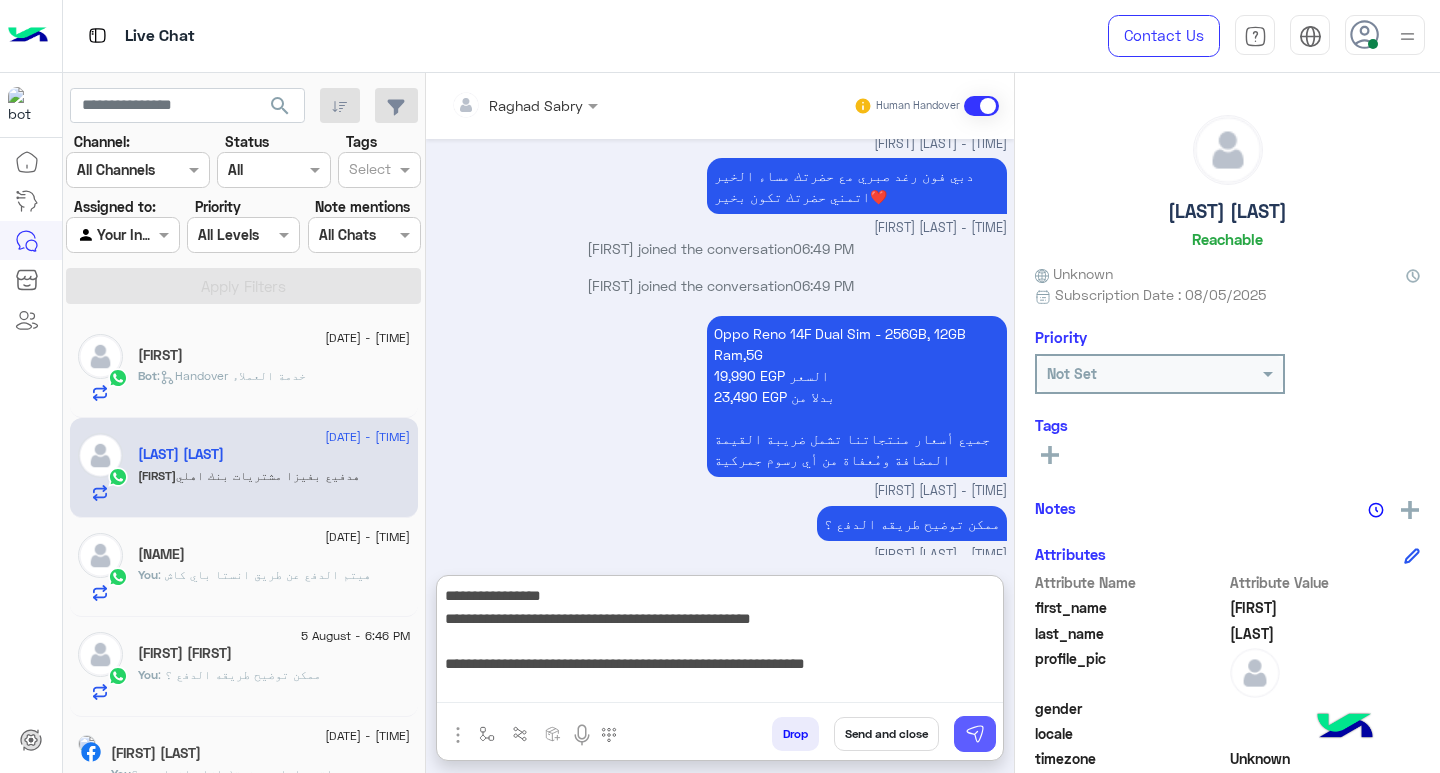 type on "**********" 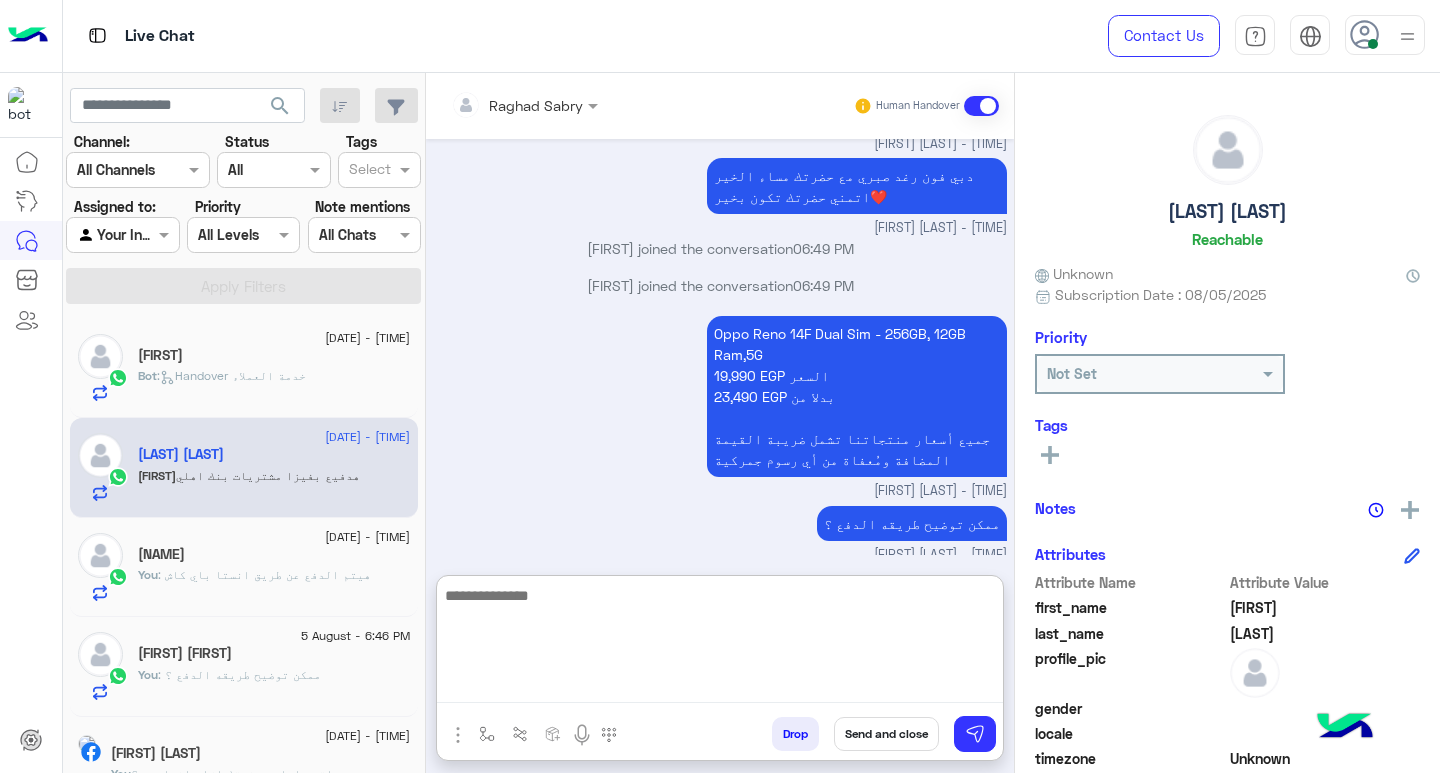 scroll, scrollTop: 3675, scrollLeft: 0, axis: vertical 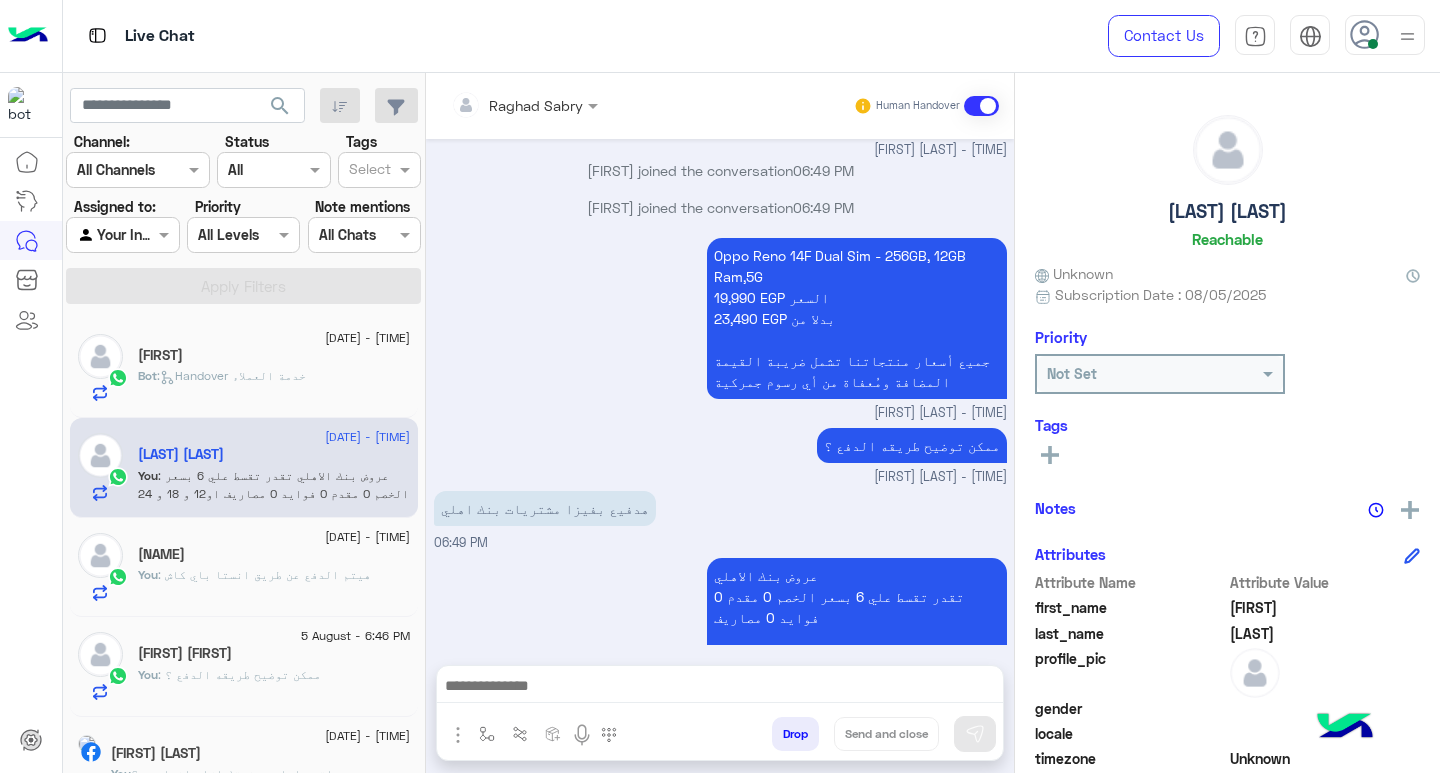 click at bounding box center [720, 688] 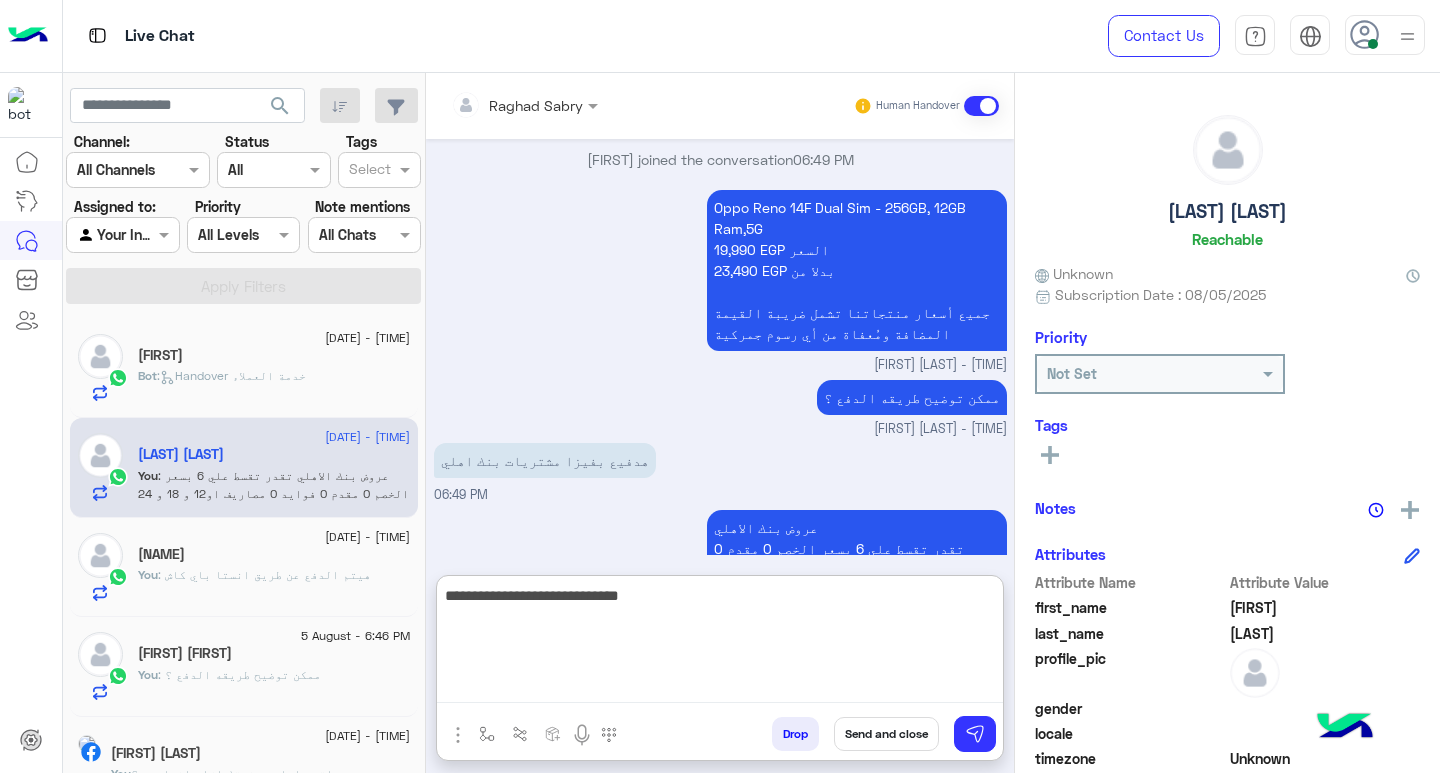 type on "**********" 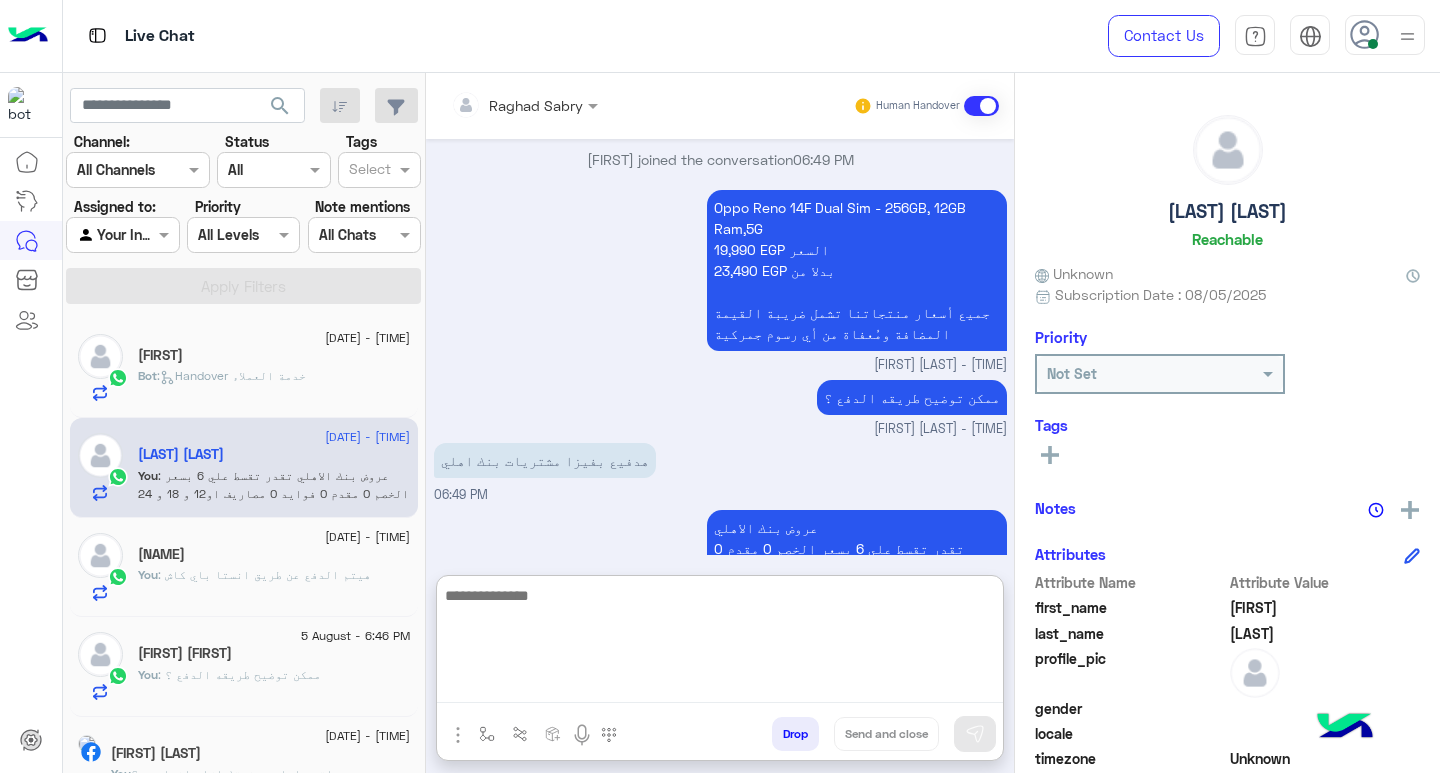 scroll, scrollTop: 3829, scrollLeft: 0, axis: vertical 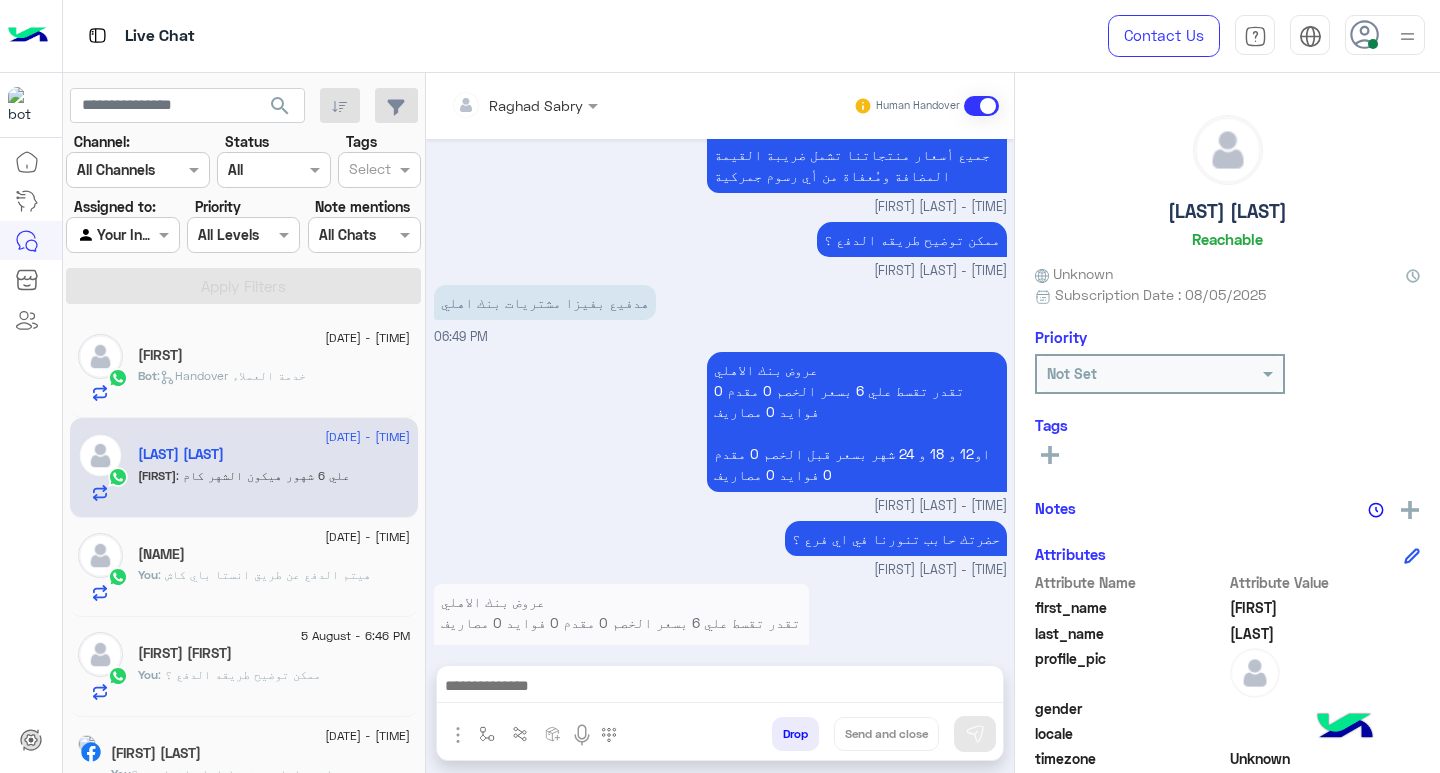 click at bounding box center [720, 688] 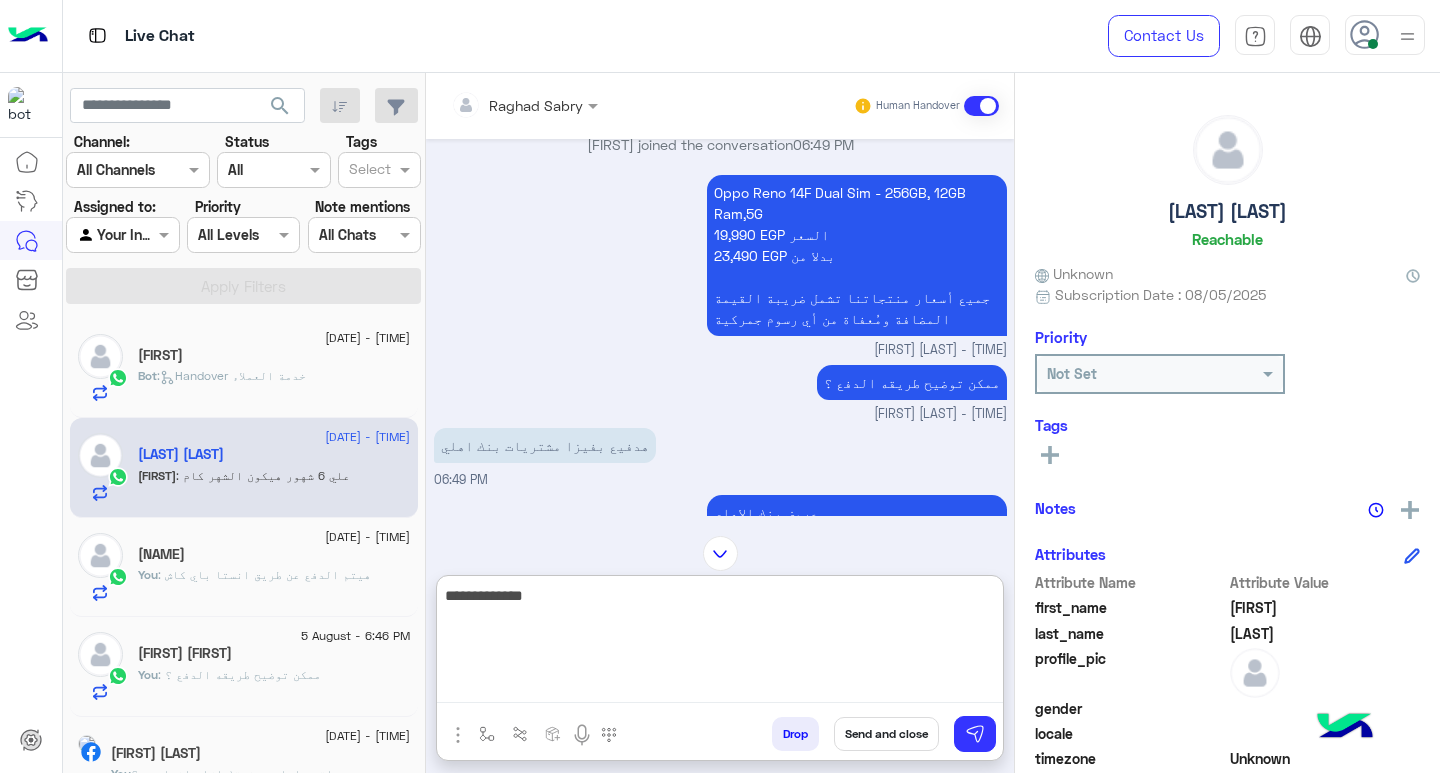 scroll, scrollTop: 3504, scrollLeft: 0, axis: vertical 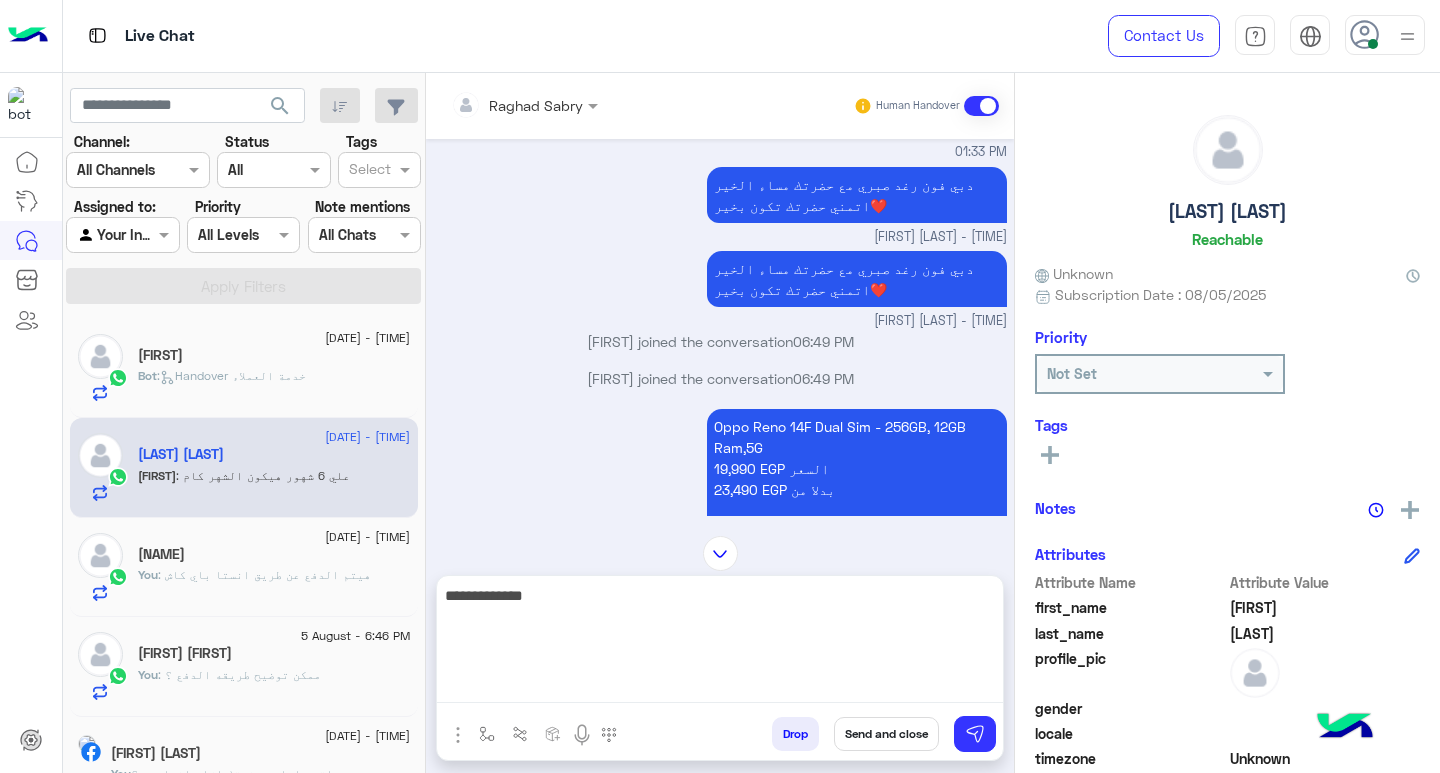 click on "Oppo Reno 14F Dual Sim - 256GB, 12GB Ram,5G 19,990 EGP   السعر  23,490 EGP بدلا من  جميع أسعار منتجاتنا تشمل ضريبة القيمة المضافة ومُعفاة من أي رسوم جمركية" at bounding box center (857, 489) 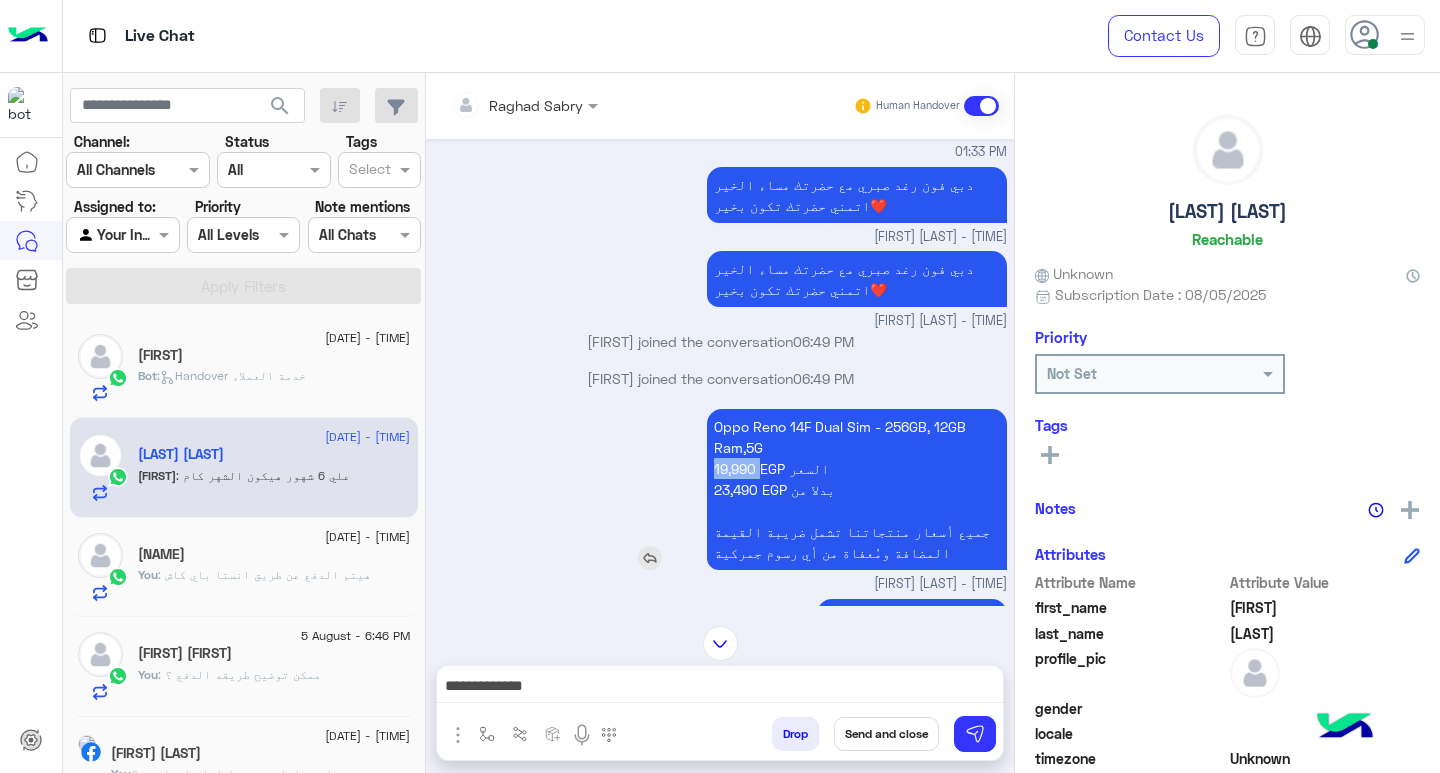 click on "Oppo Reno 14F Dual Sim - 256GB, 12GB Ram,5G 19,990 EGP   السعر  23,490 EGP بدلا من  جميع أسعار منتجاتنا تشمل ضريبة القيمة المضافة ومُعفاة من أي رسوم جمركية" at bounding box center (857, 489) 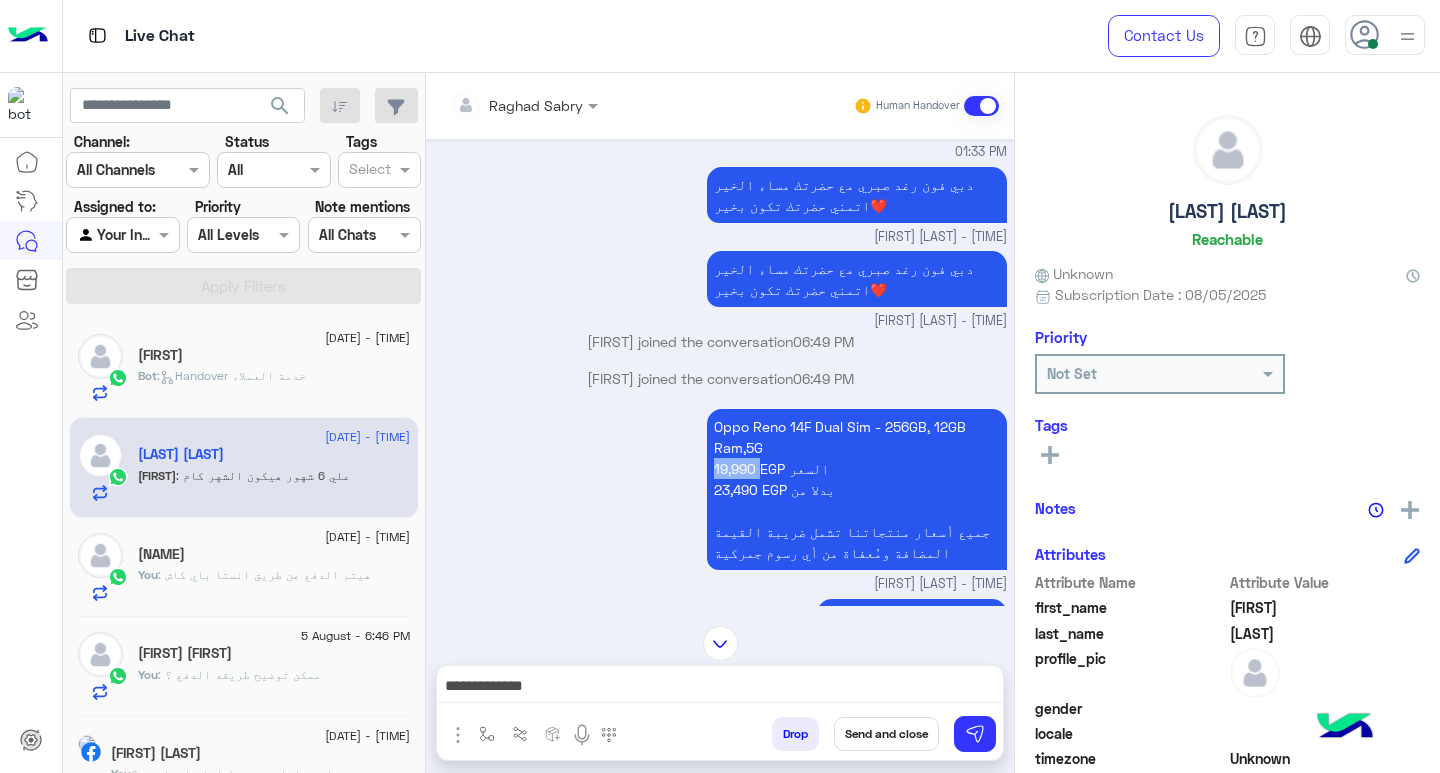 copy on "19,990" 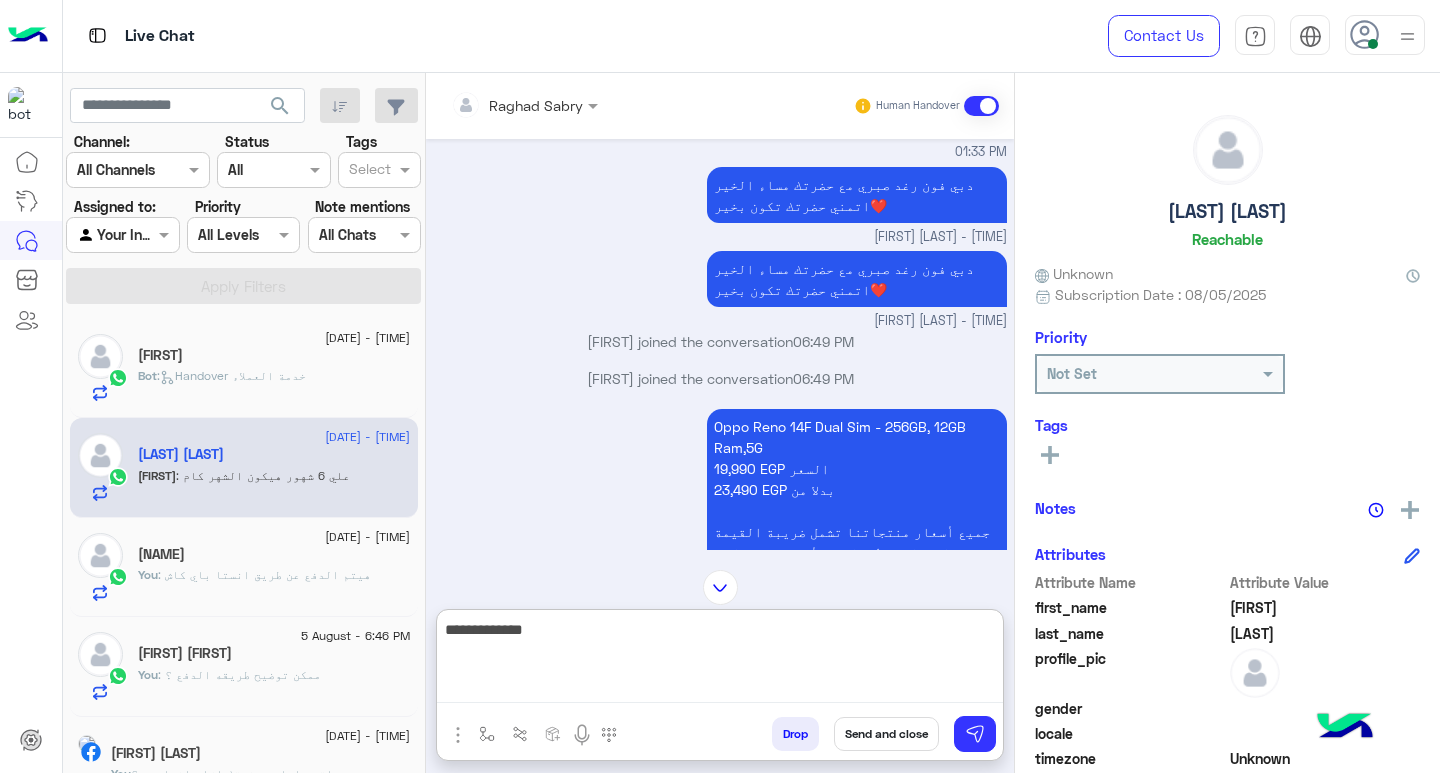 paste on "******" 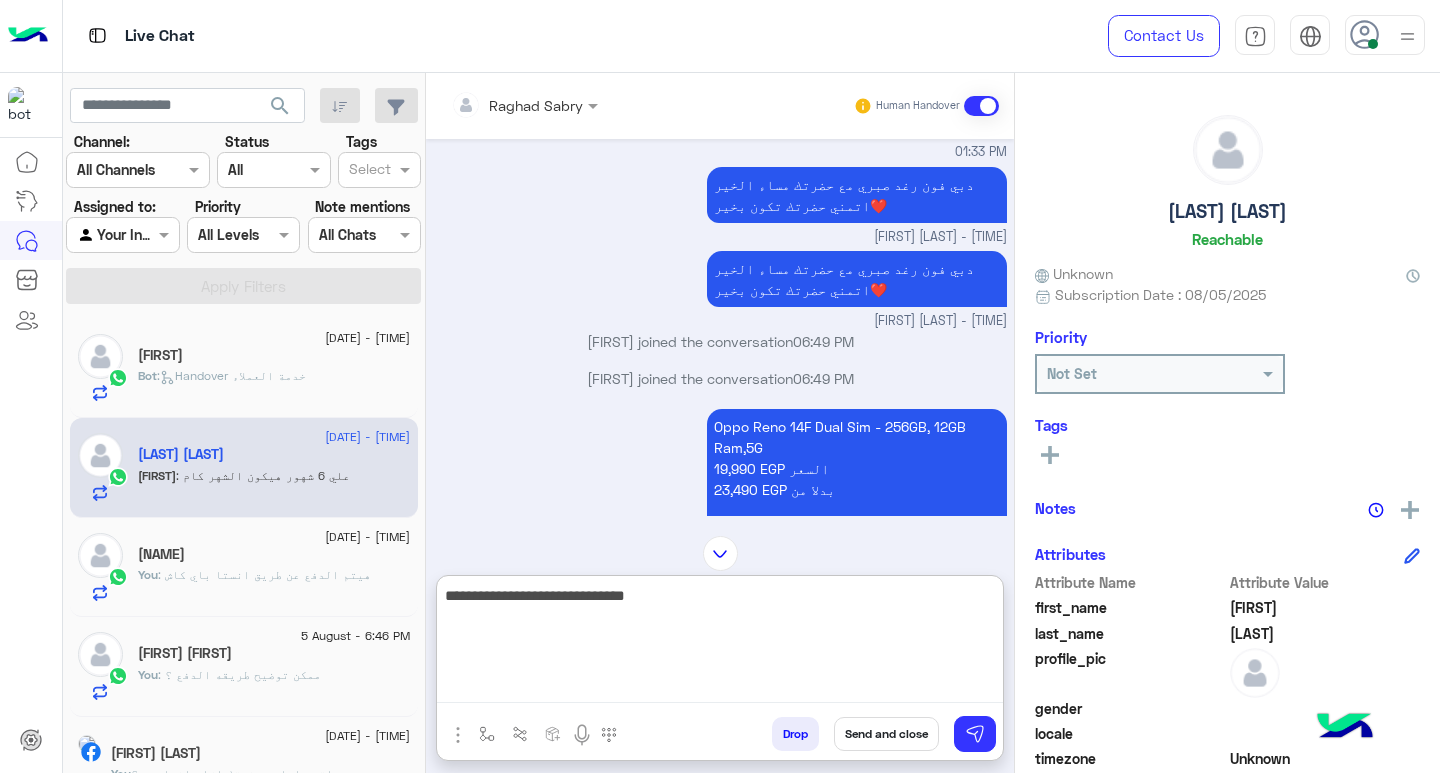 type on "**********" 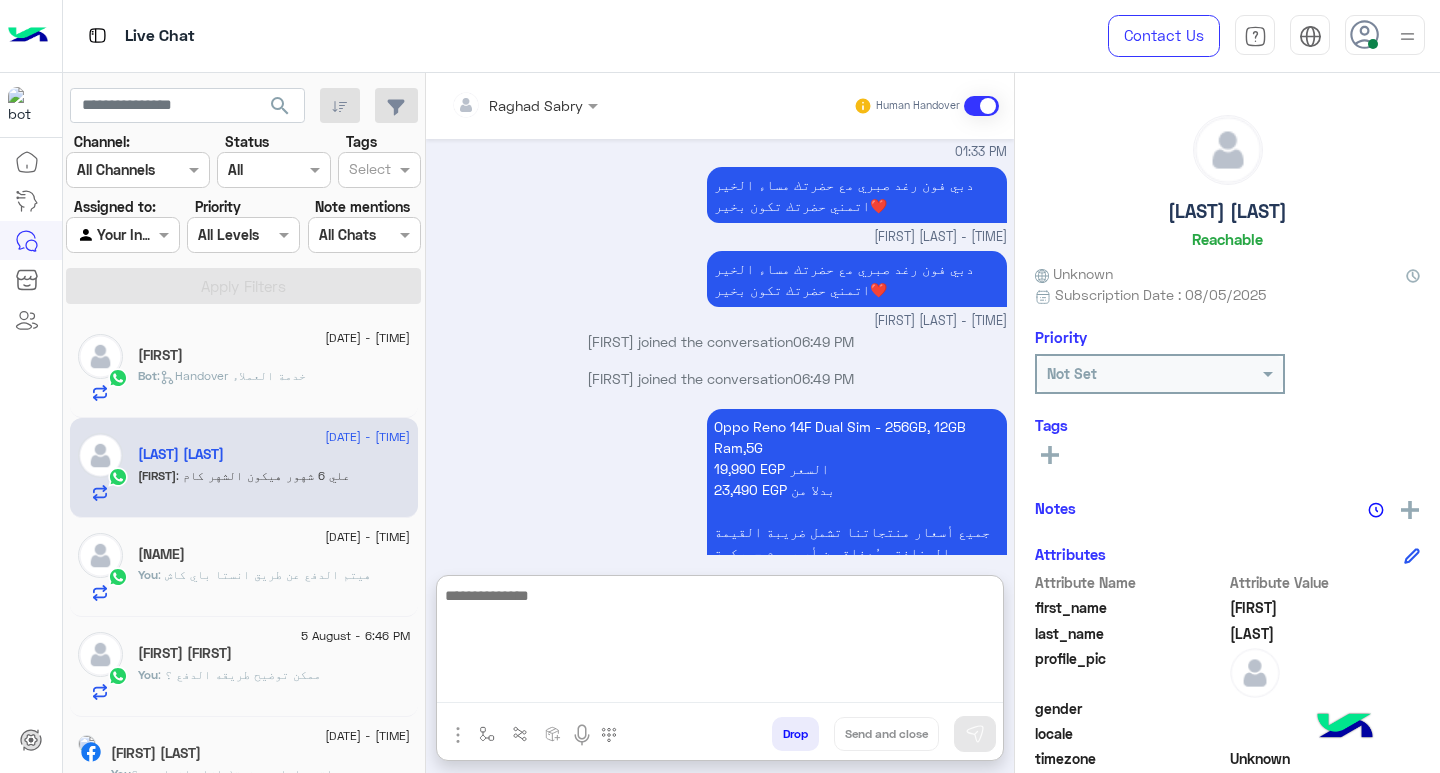 scroll, scrollTop: 4035, scrollLeft: 0, axis: vertical 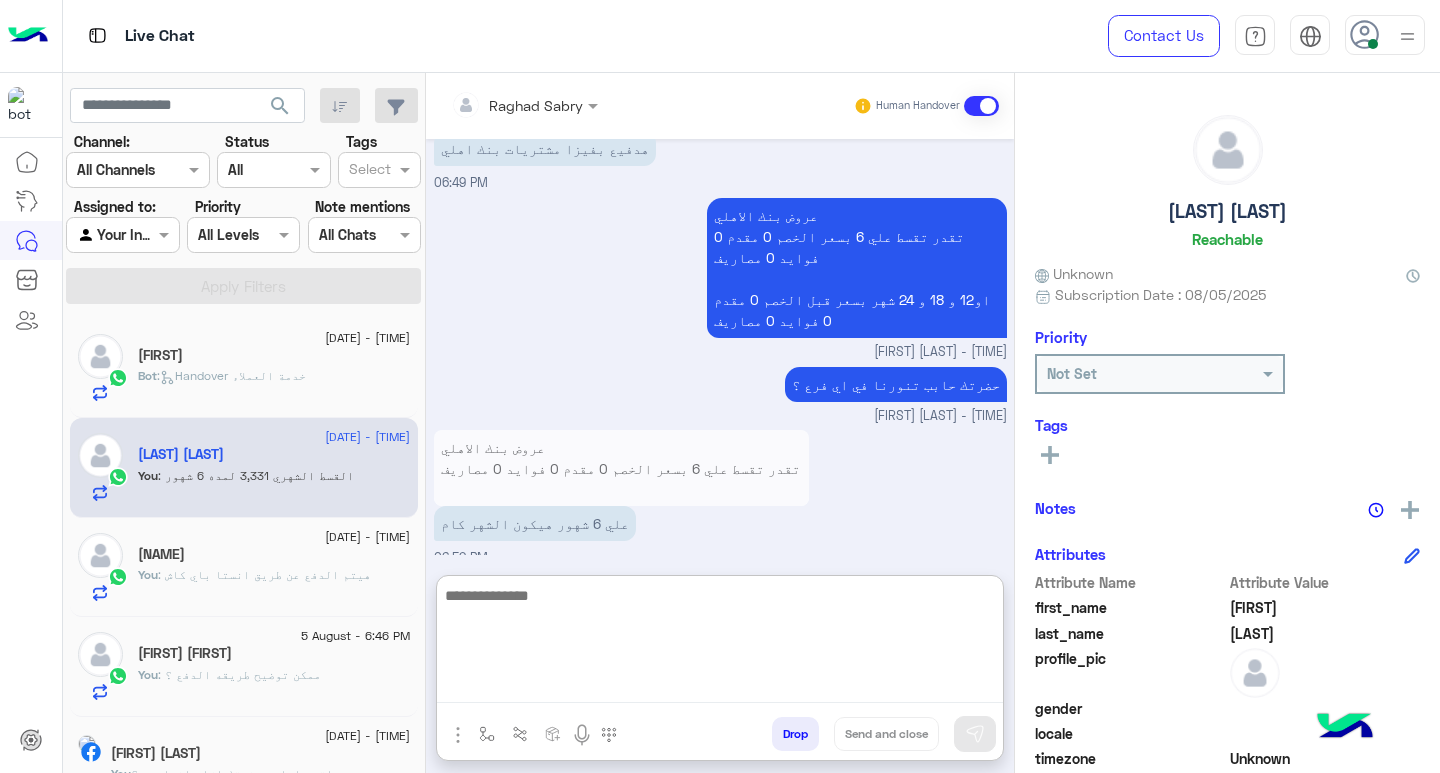 click on ":   Handover خدمة العملاء" 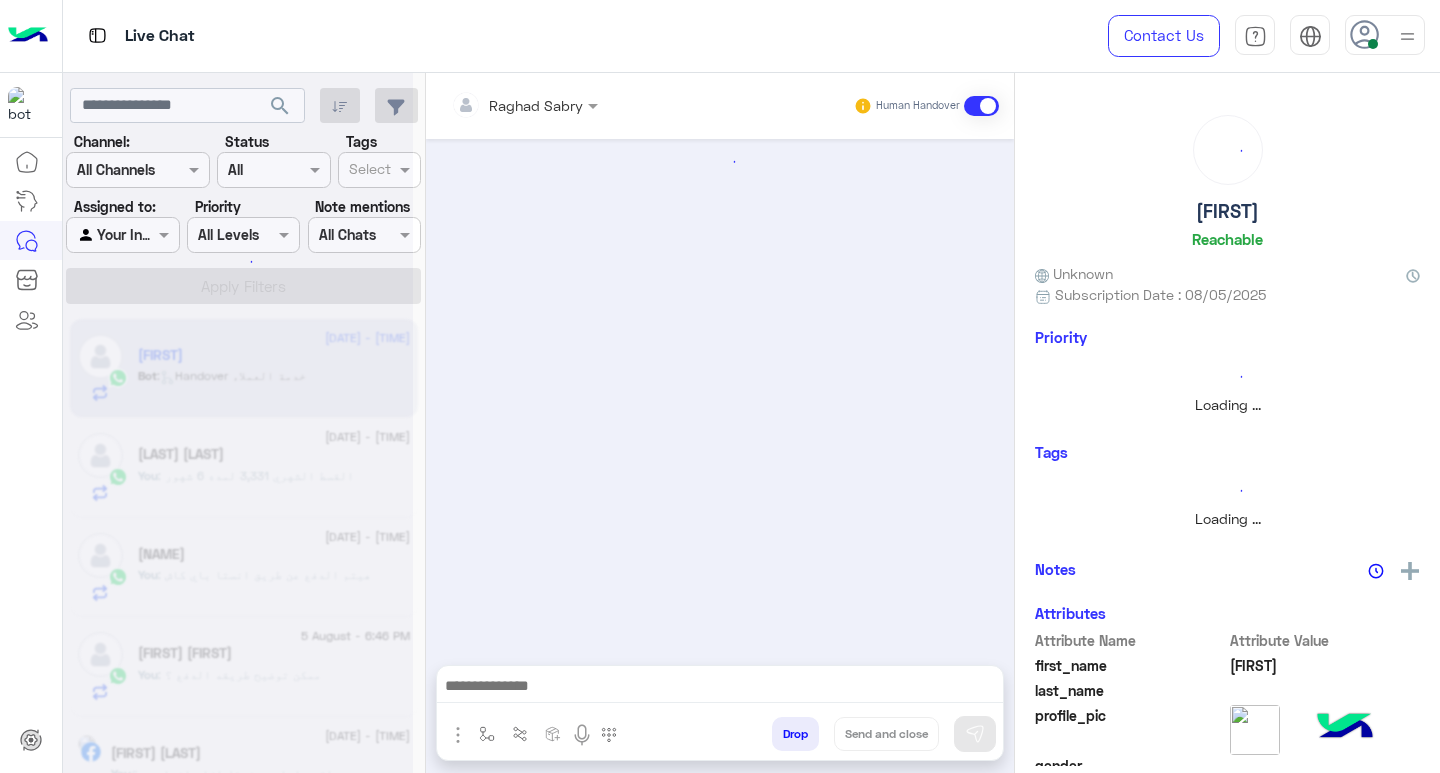 scroll, scrollTop: 1432, scrollLeft: 0, axis: vertical 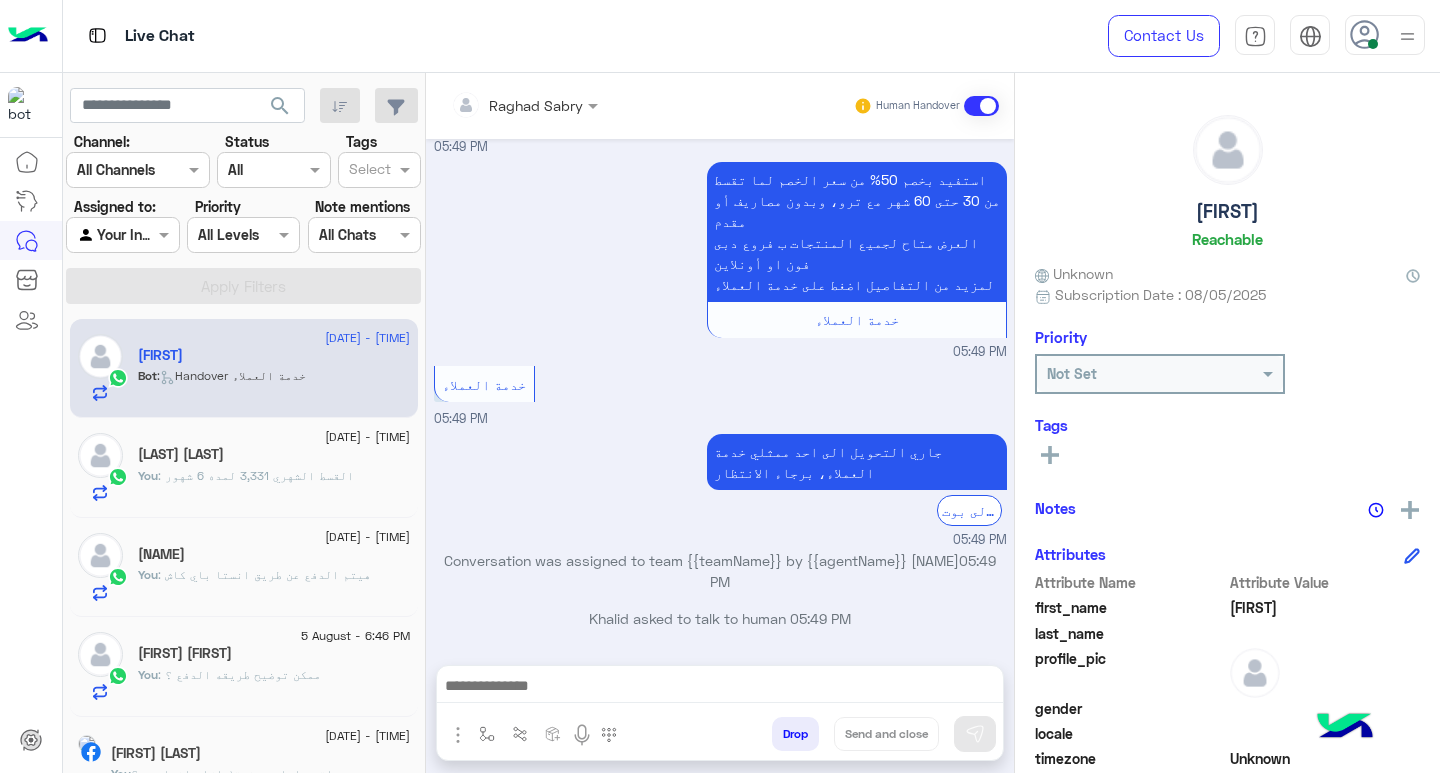 click on ": القسط الشهري 3,331 لمده 6 شهور" 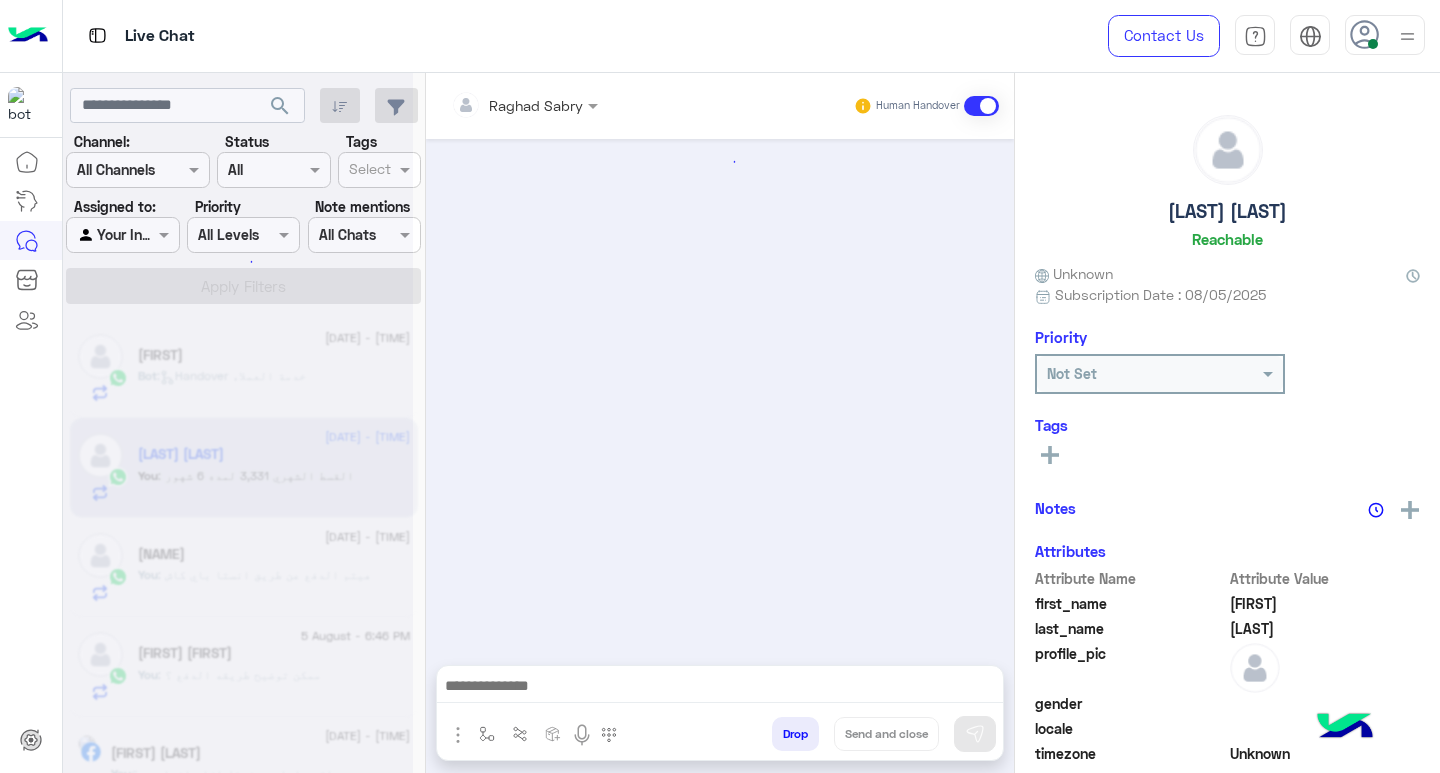 scroll, scrollTop: 2297, scrollLeft: 0, axis: vertical 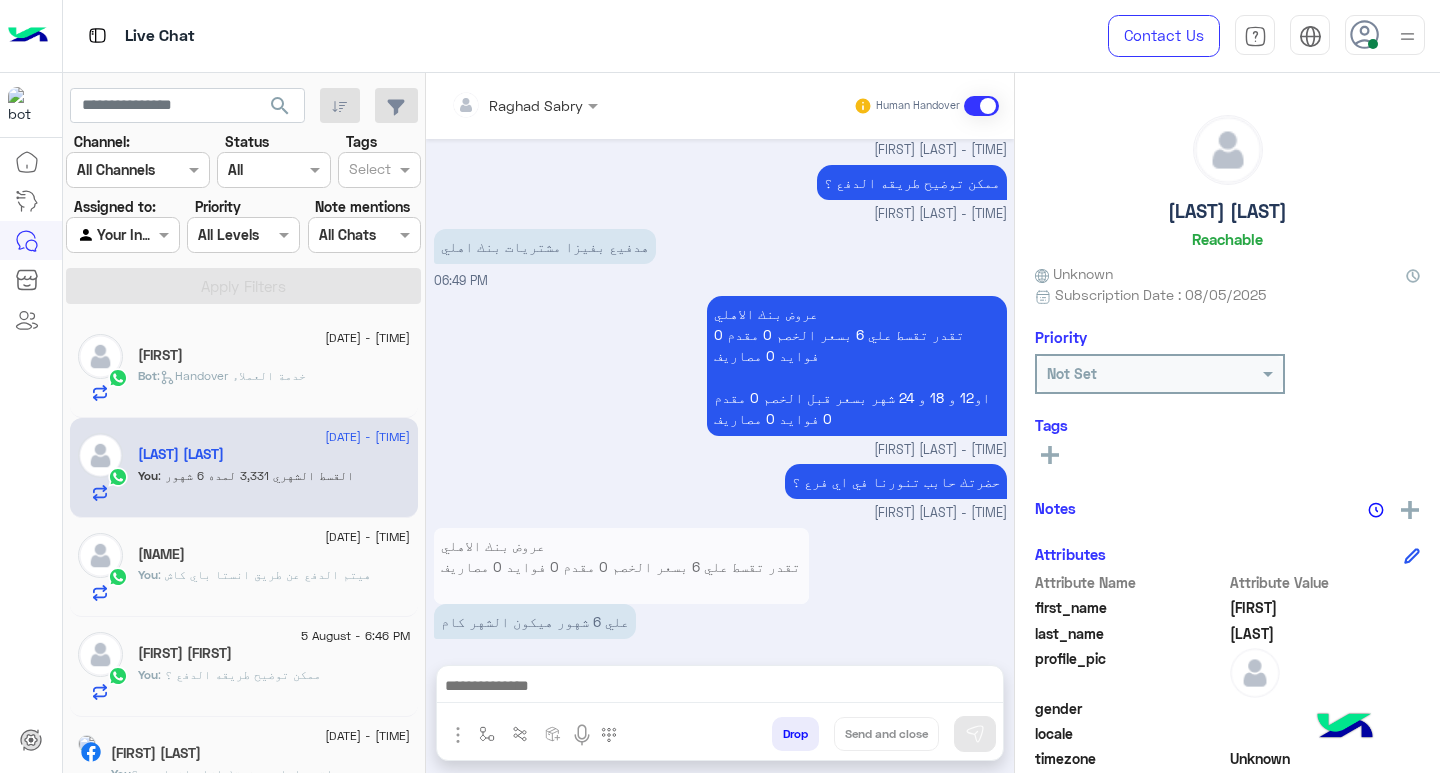 click on ":   Handover خدمة العملاء" 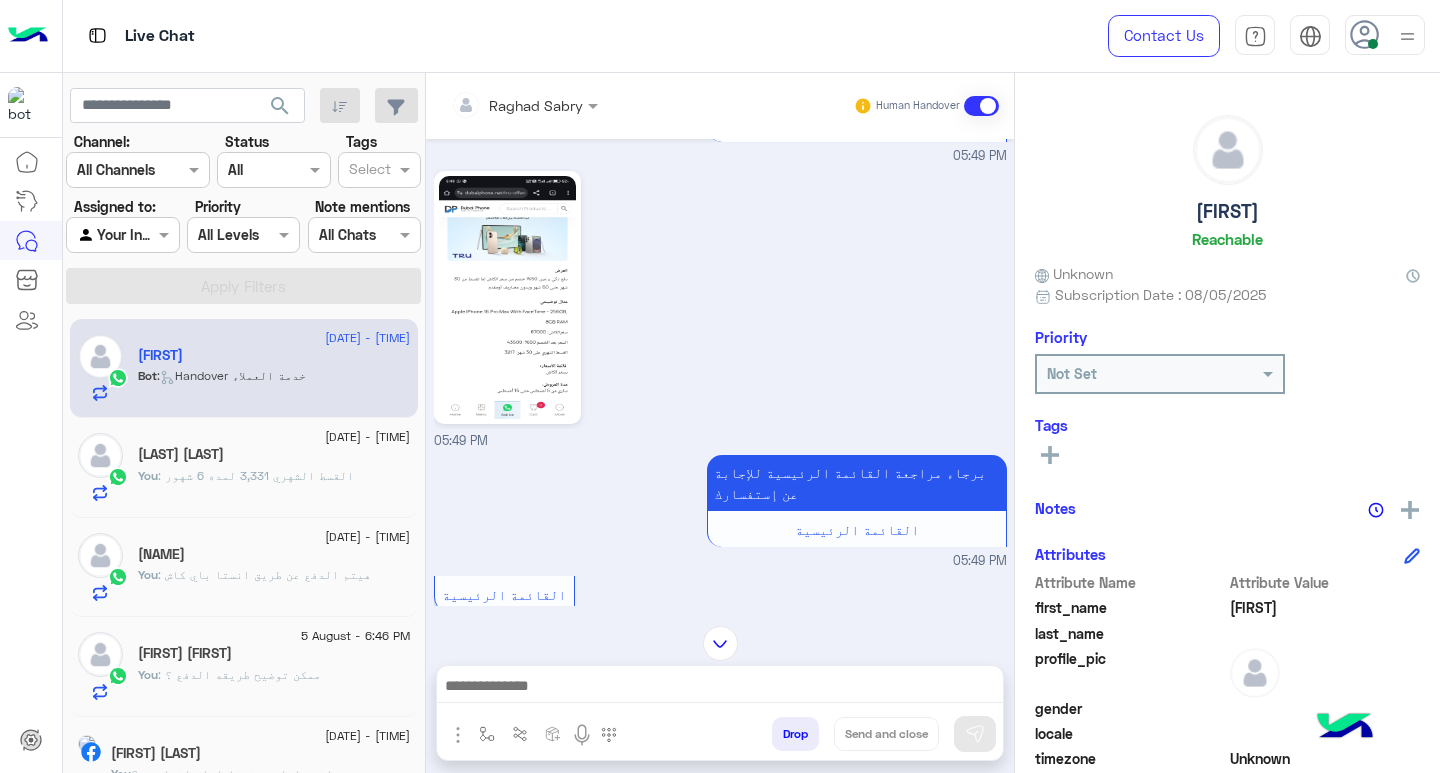 scroll, scrollTop: 499, scrollLeft: 0, axis: vertical 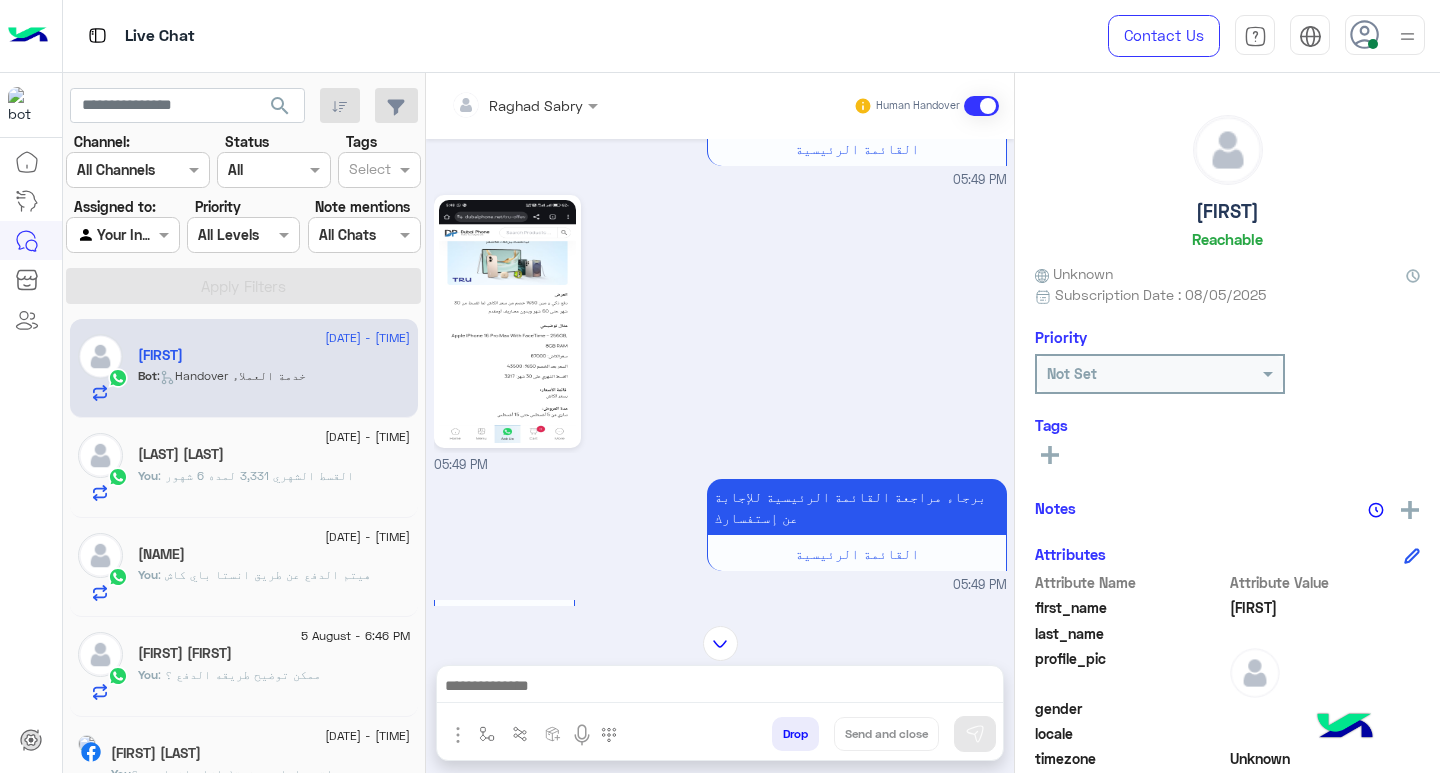 click on "Yasmeen 💕" 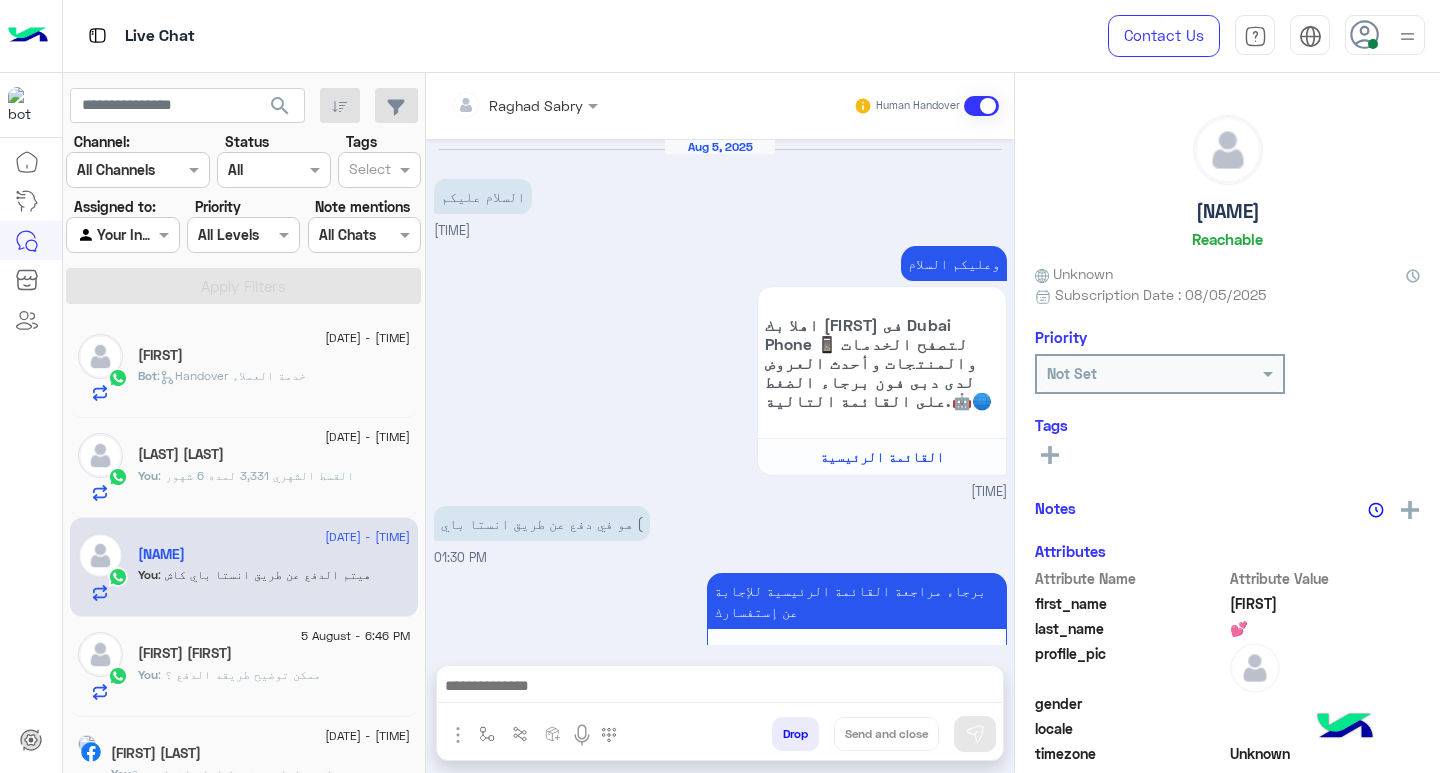 scroll, scrollTop: 901, scrollLeft: 0, axis: vertical 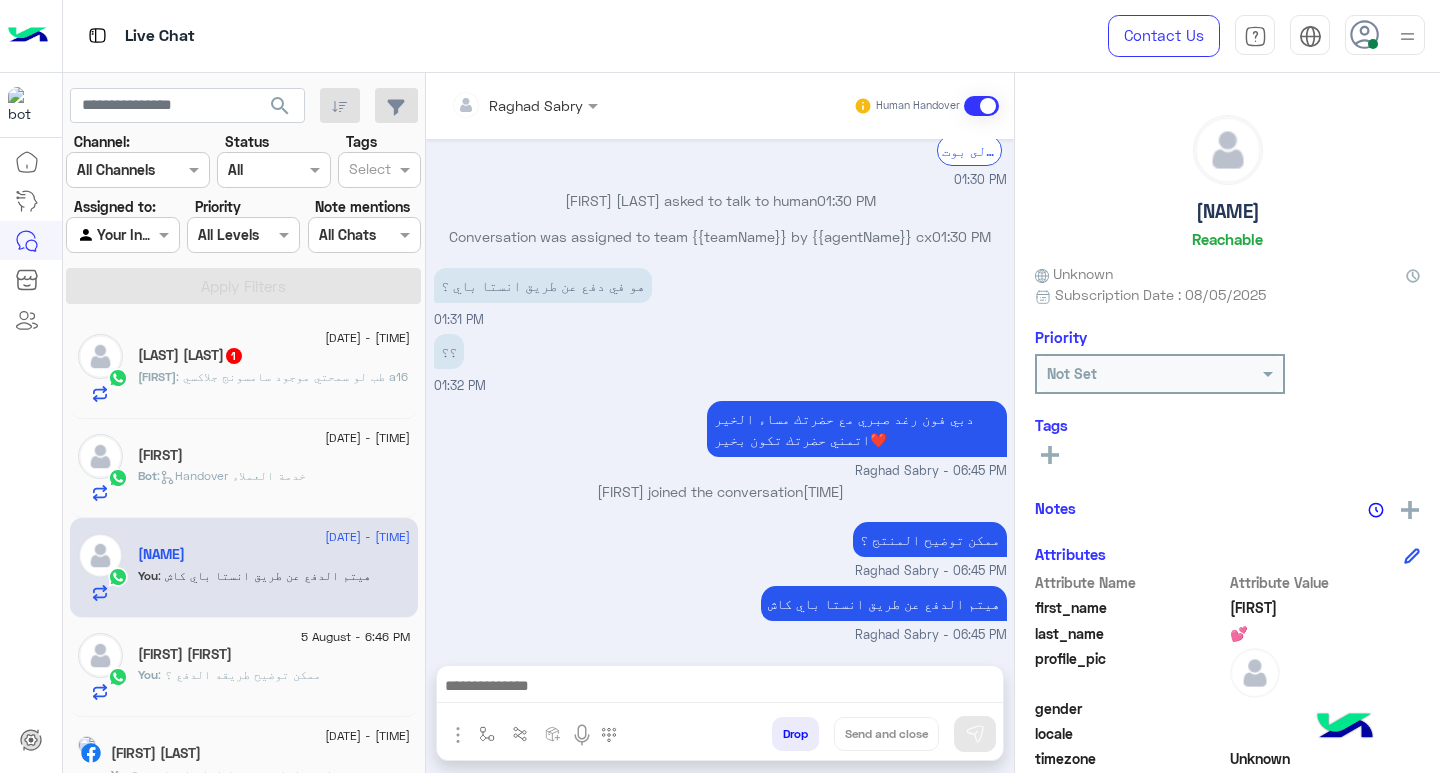 click on ": طب لو سمحتي
موجود
سامسونج جلاكسي a16" 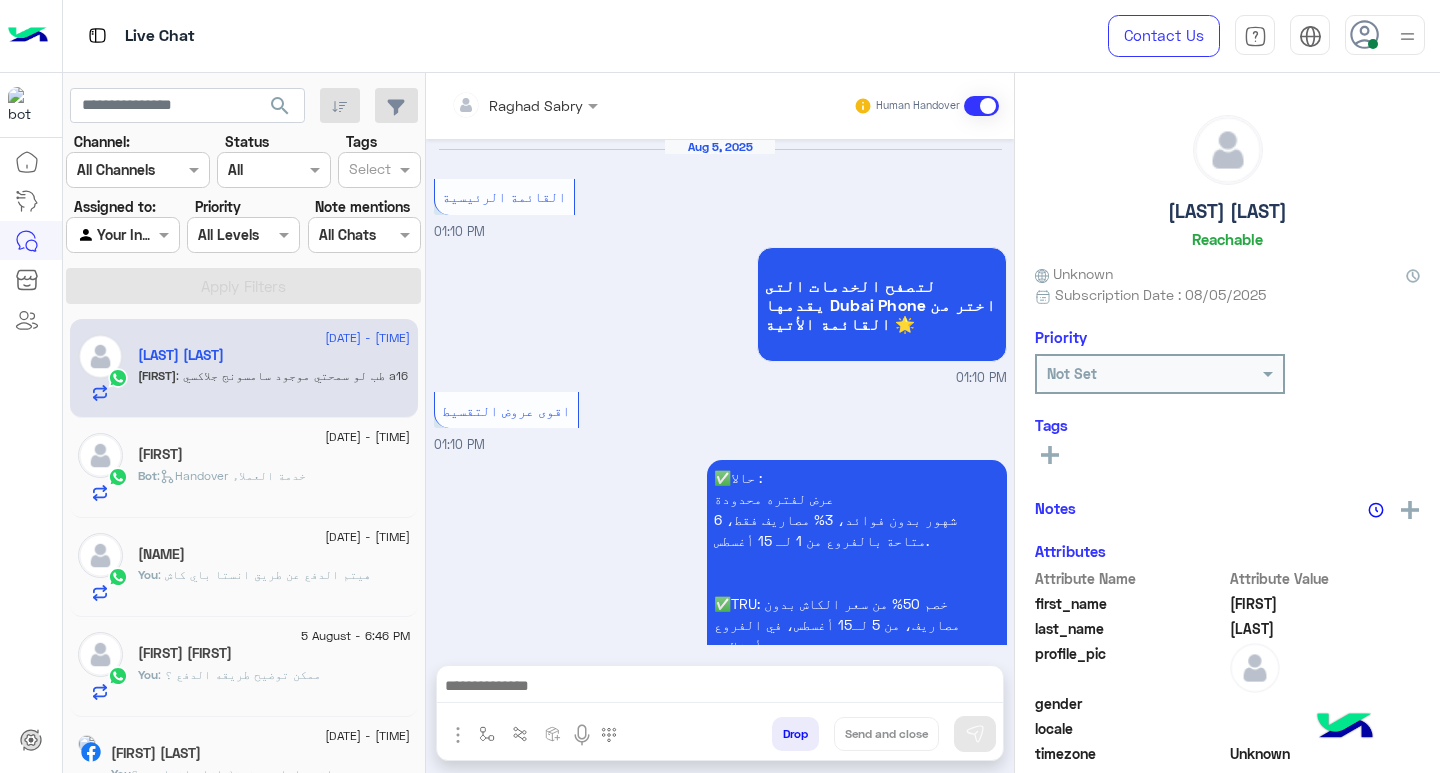 scroll, scrollTop: 2075, scrollLeft: 0, axis: vertical 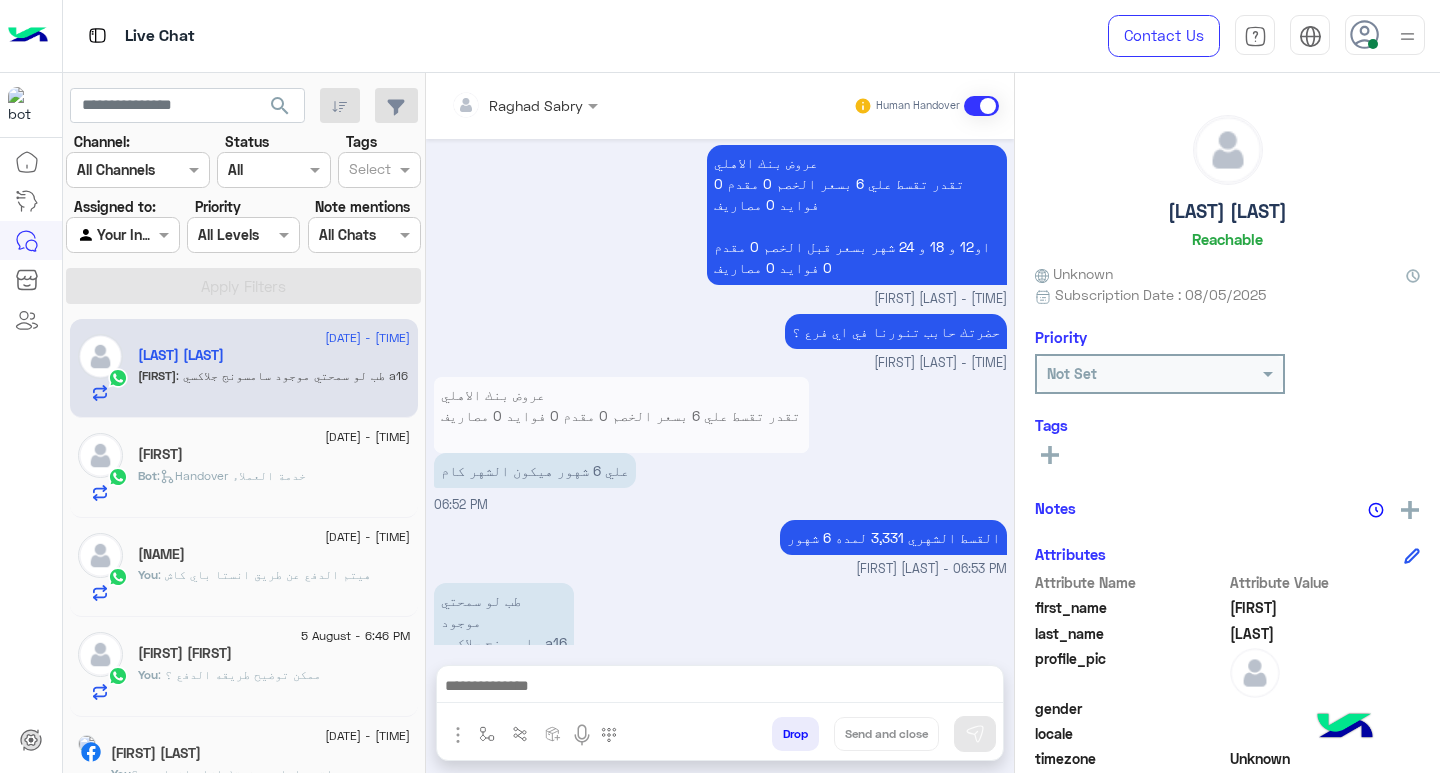 click at bounding box center (720, 688) 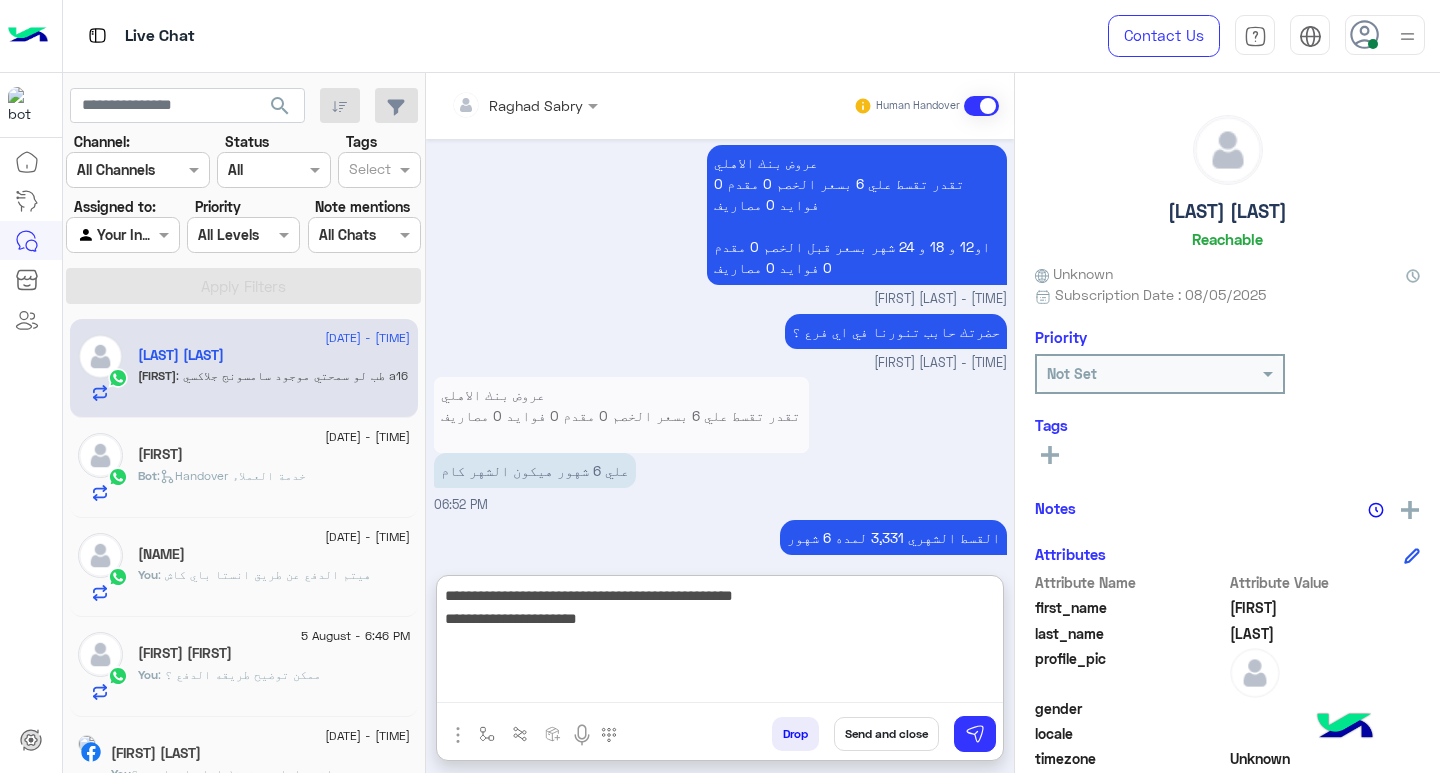 click on "**********" at bounding box center (720, 643) 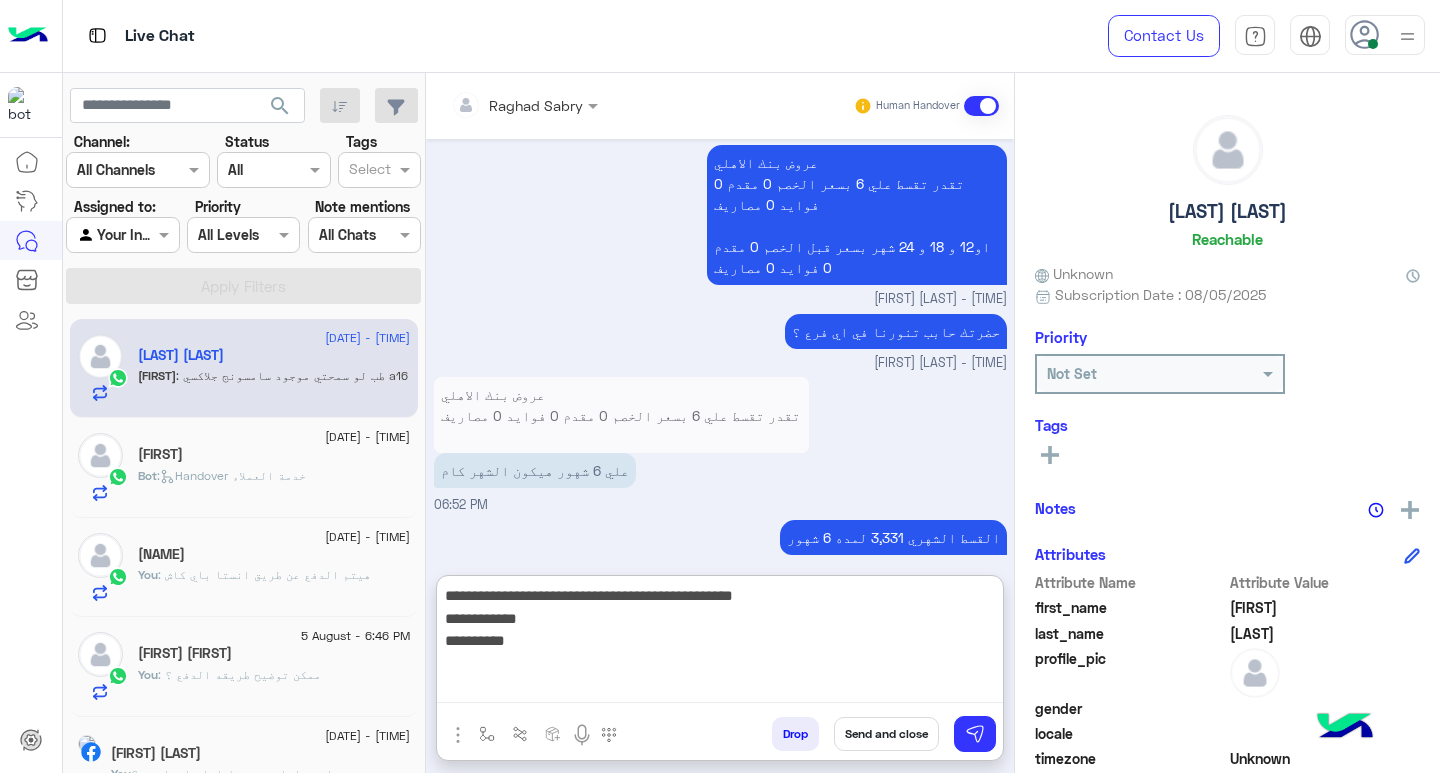 click on "**********" at bounding box center [720, 643] 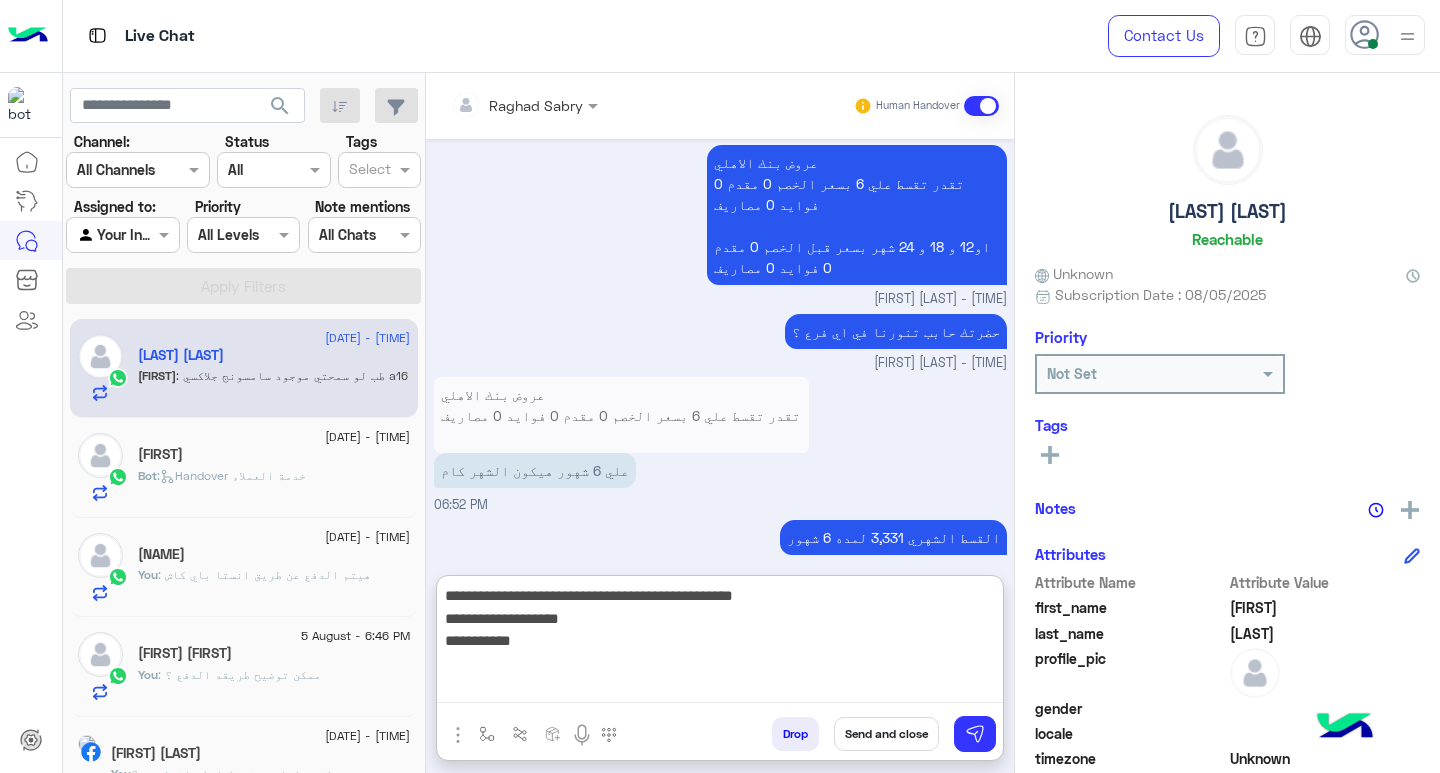 click on "**********" at bounding box center [720, 643] 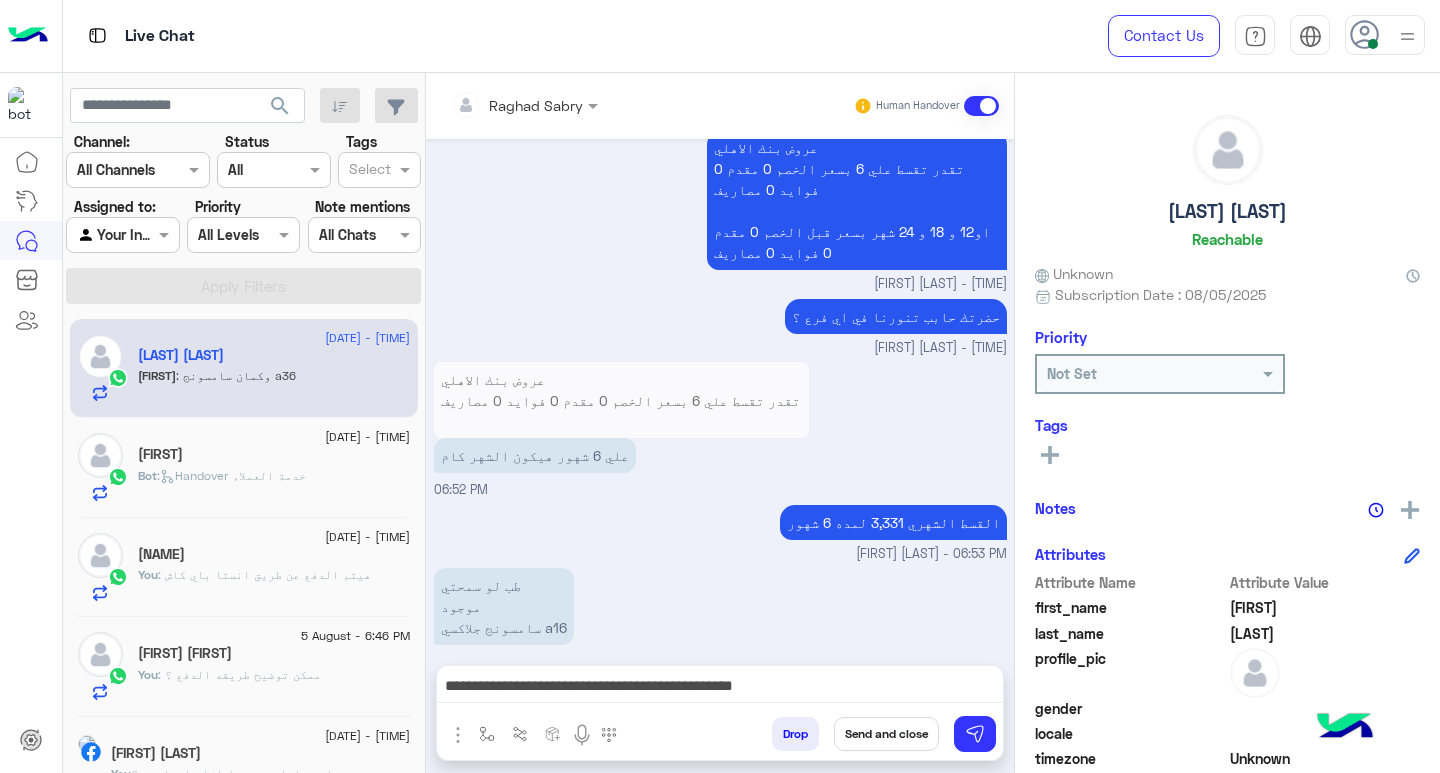 scroll, scrollTop: 2142, scrollLeft: 0, axis: vertical 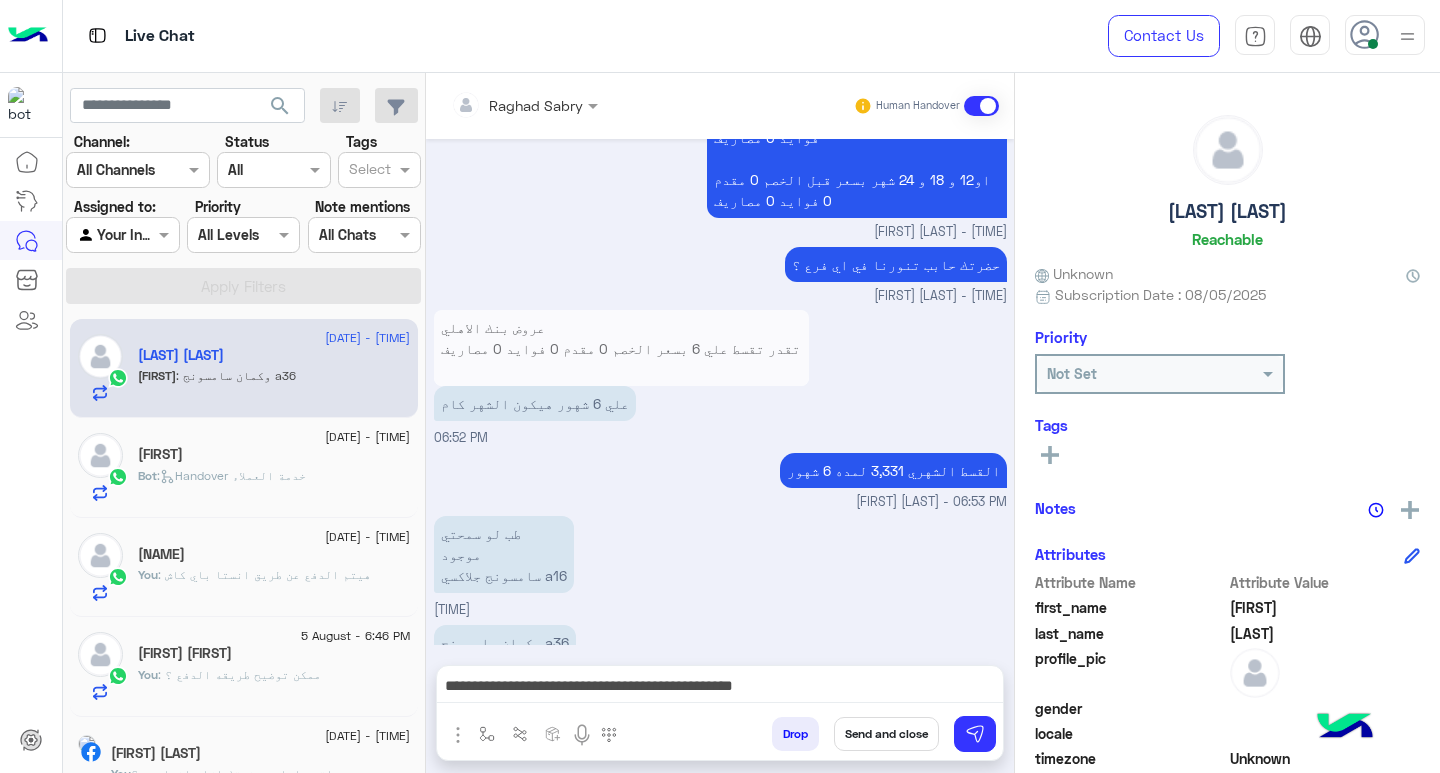 click on "**********" at bounding box center (720, 688) 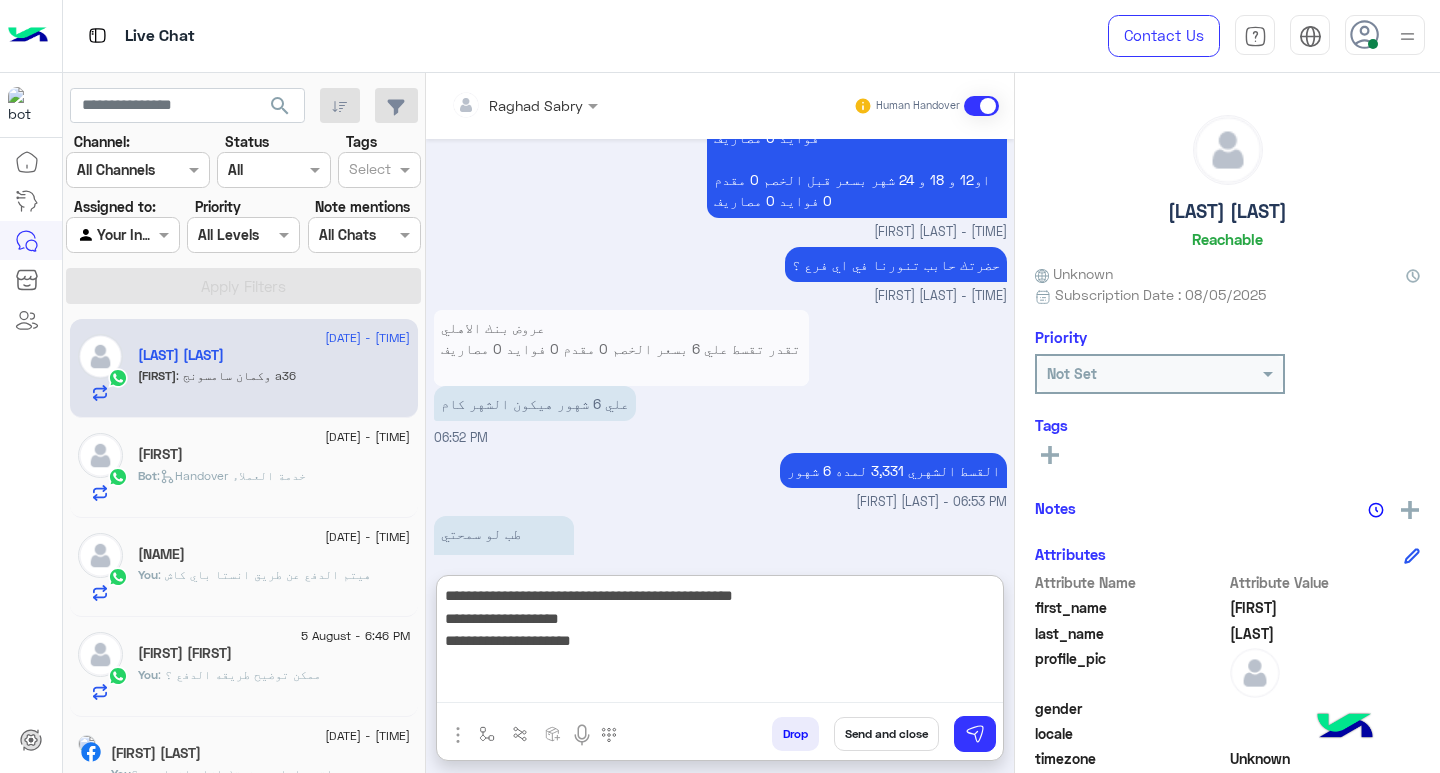 click on "**********" at bounding box center [720, 643] 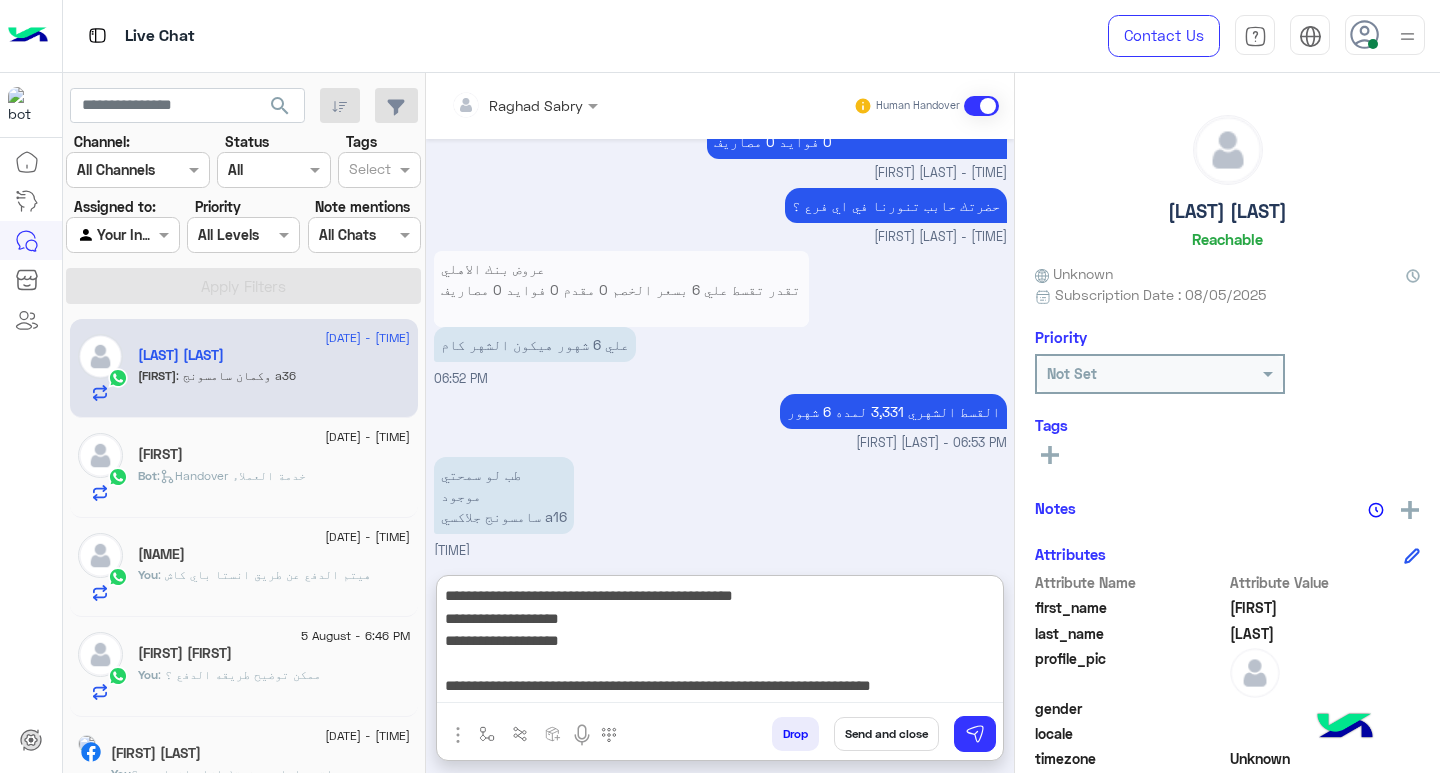 scroll, scrollTop: 2232, scrollLeft: 0, axis: vertical 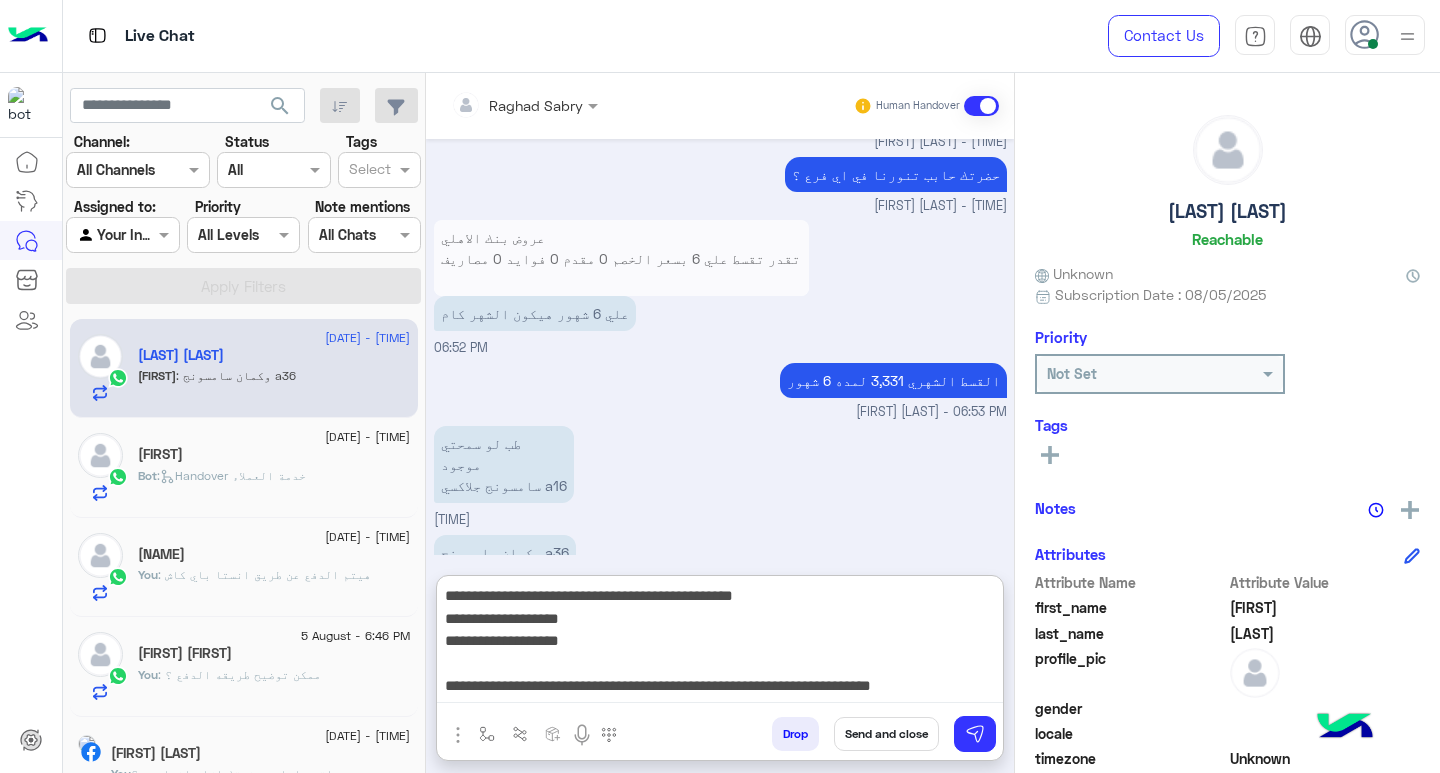 click on "**********" at bounding box center [720, 643] 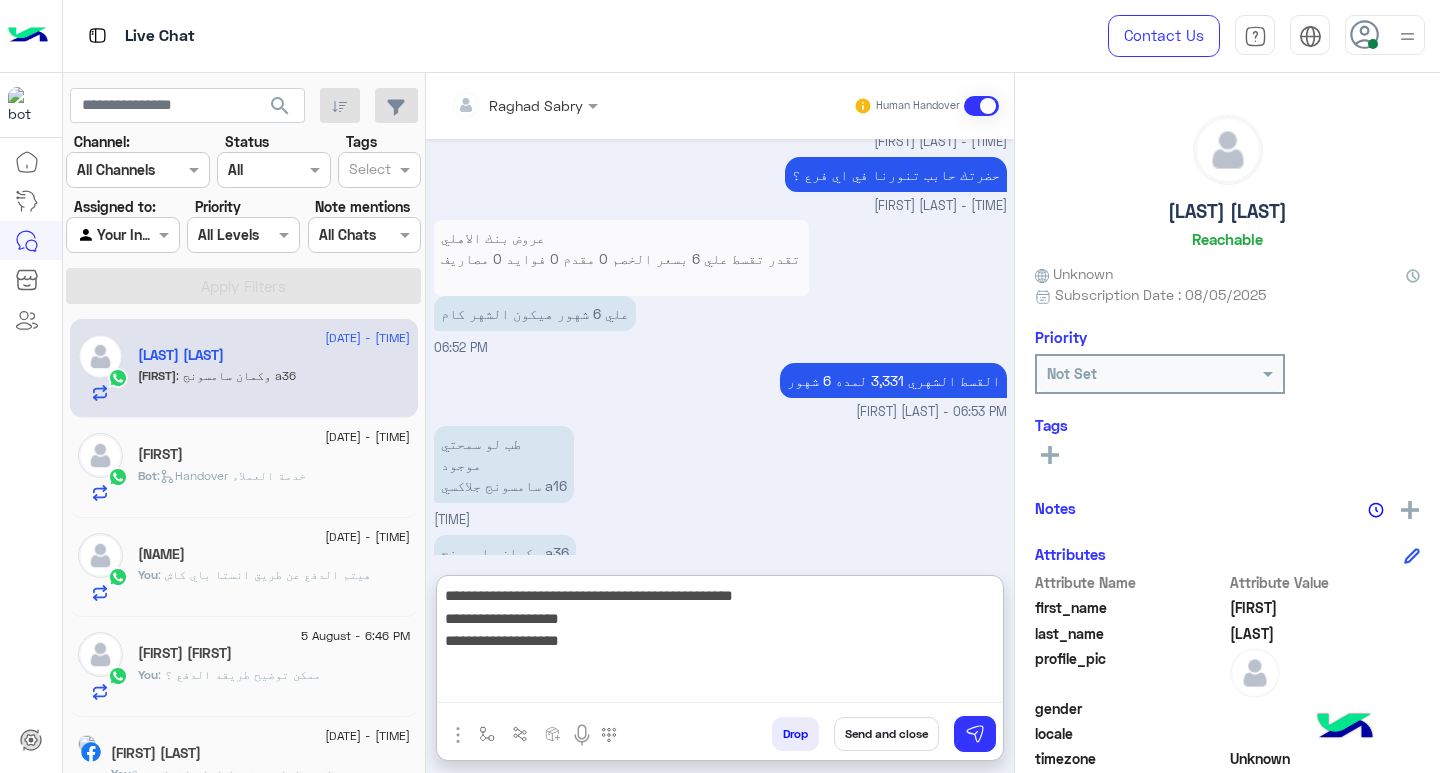 click on "**********" at bounding box center [720, 643] 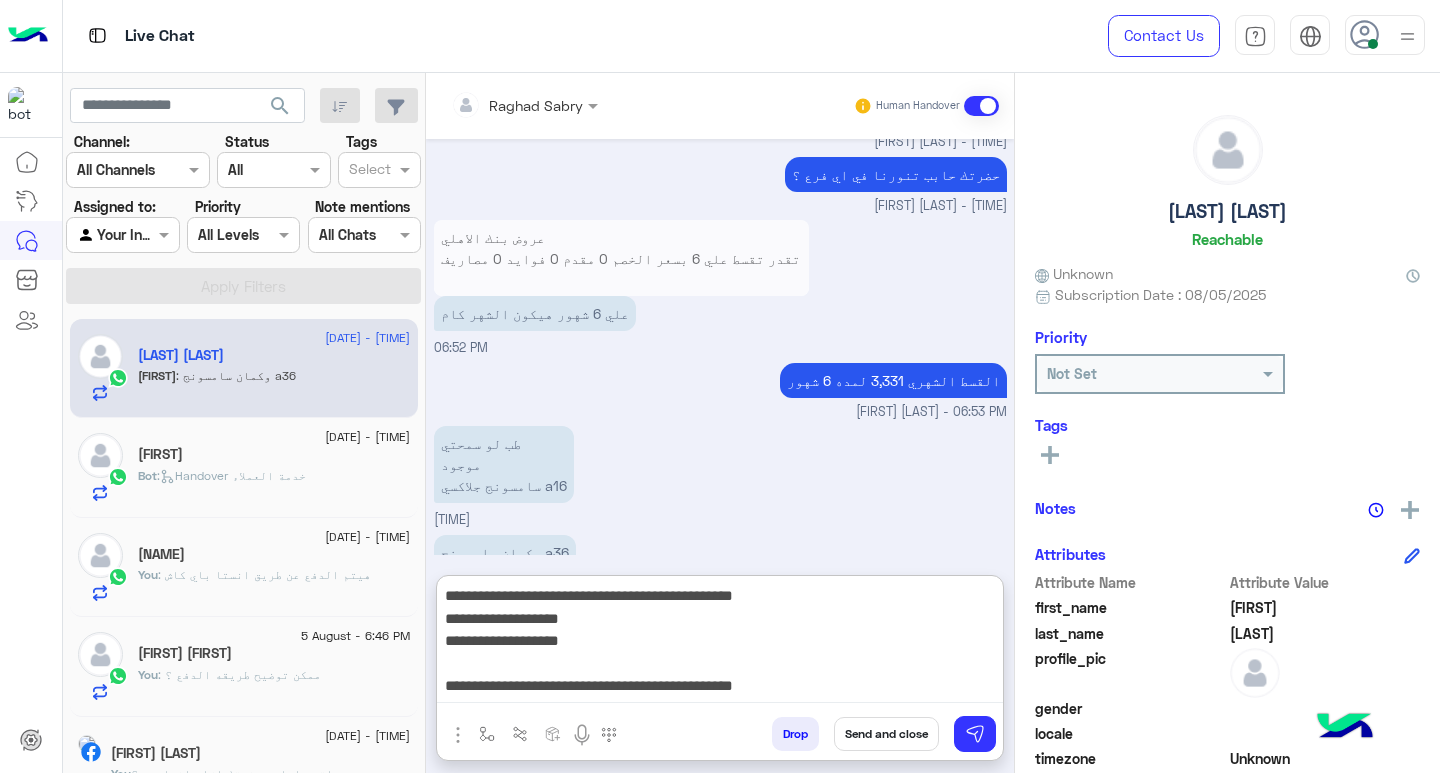 scroll, scrollTop: 16, scrollLeft: 0, axis: vertical 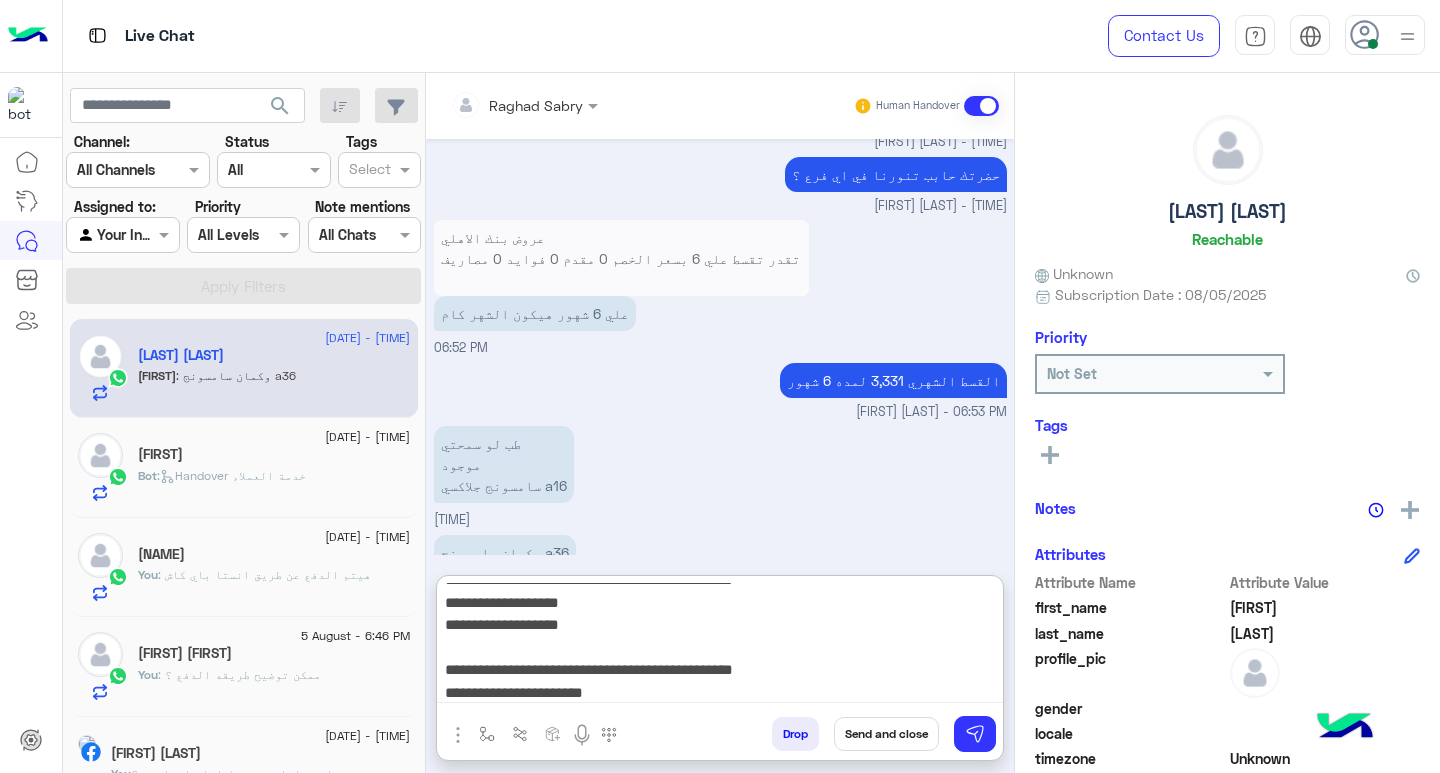 click on "**********" at bounding box center (720, 643) 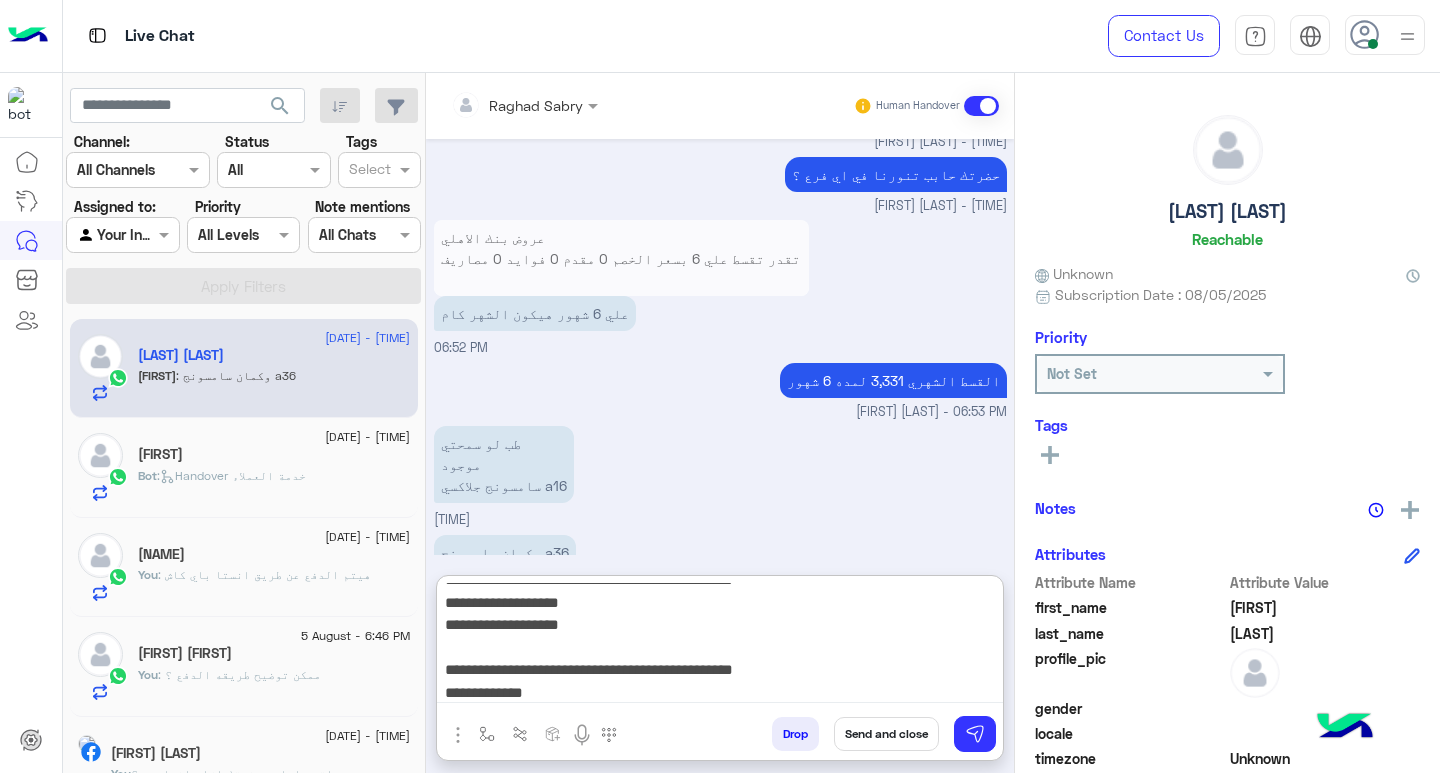 scroll, scrollTop: 39, scrollLeft: 0, axis: vertical 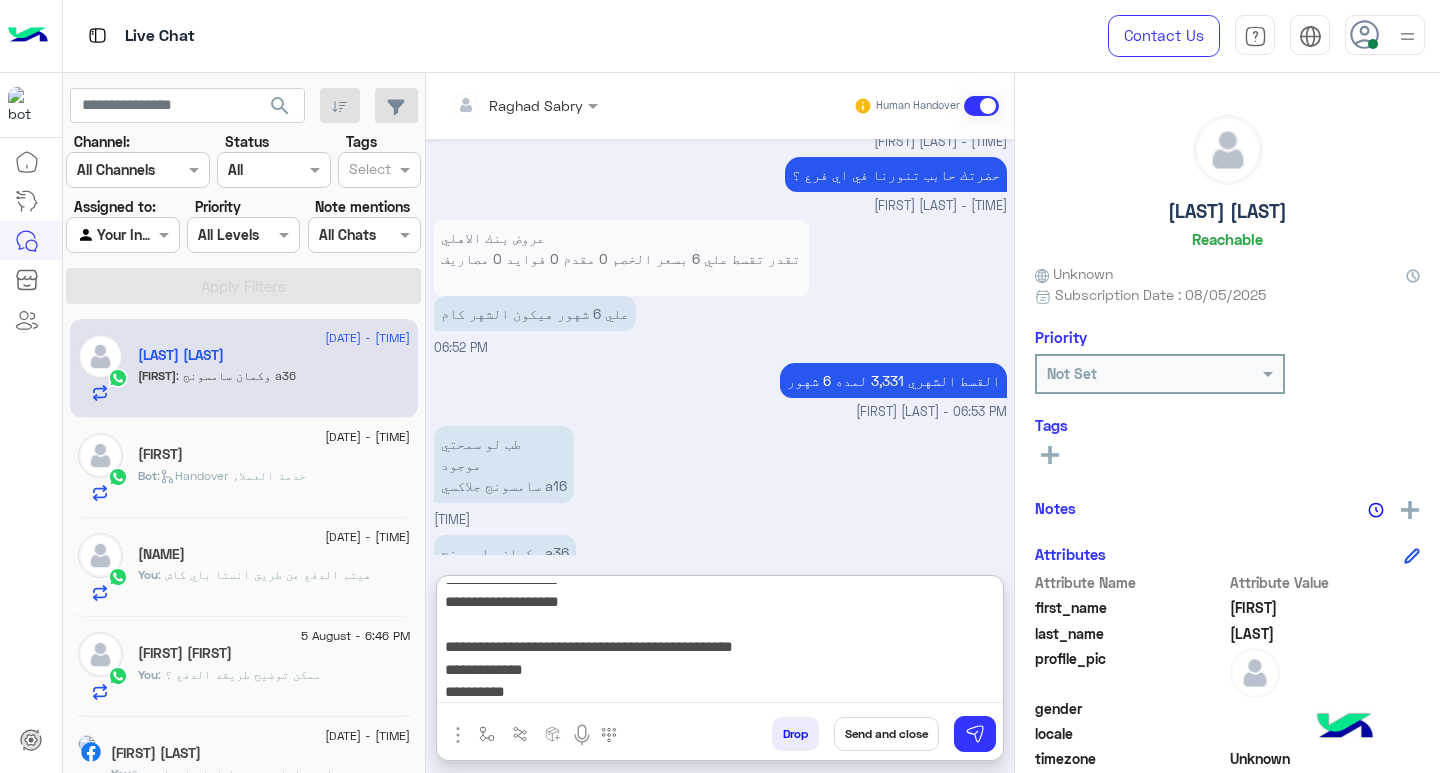 click on "**********" at bounding box center (720, 643) 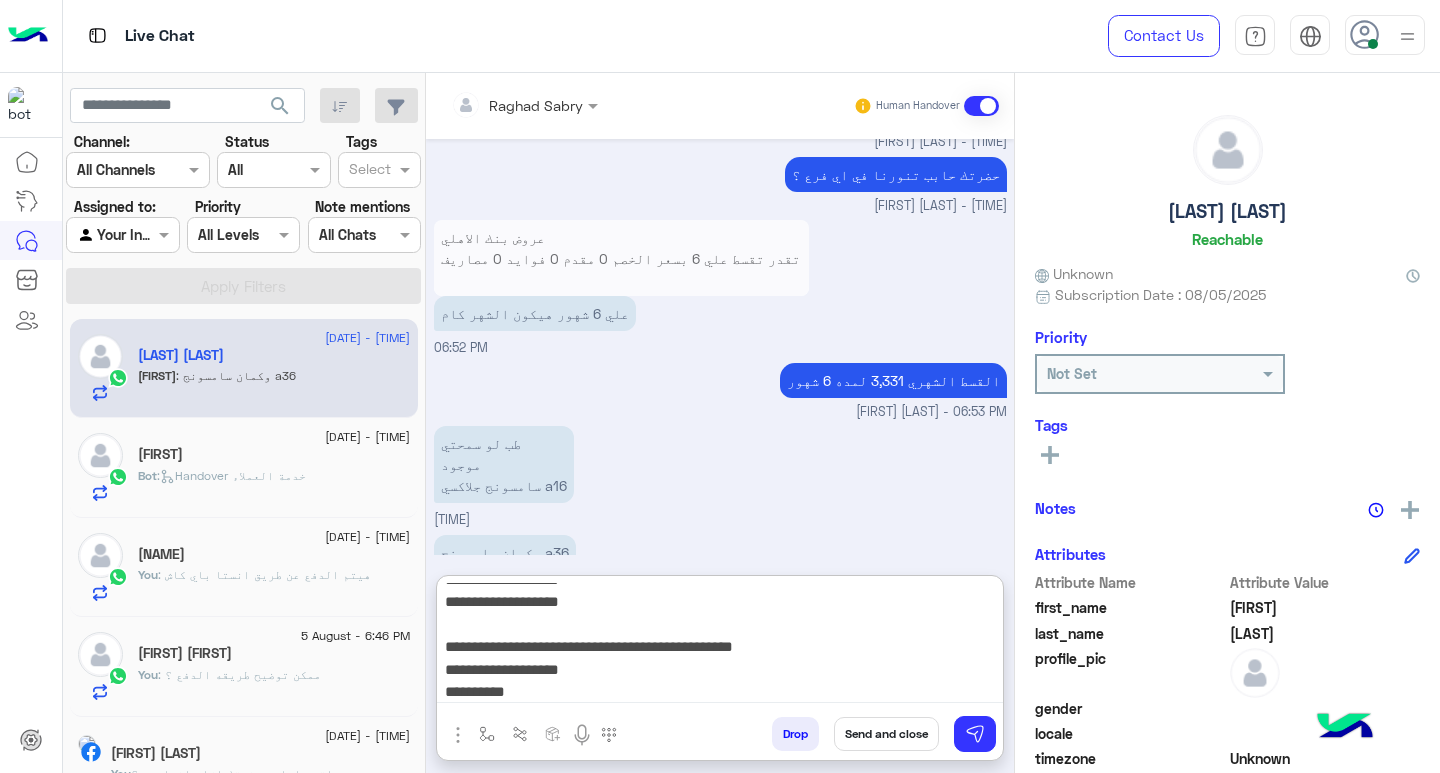 click on "**********" at bounding box center (720, 643) 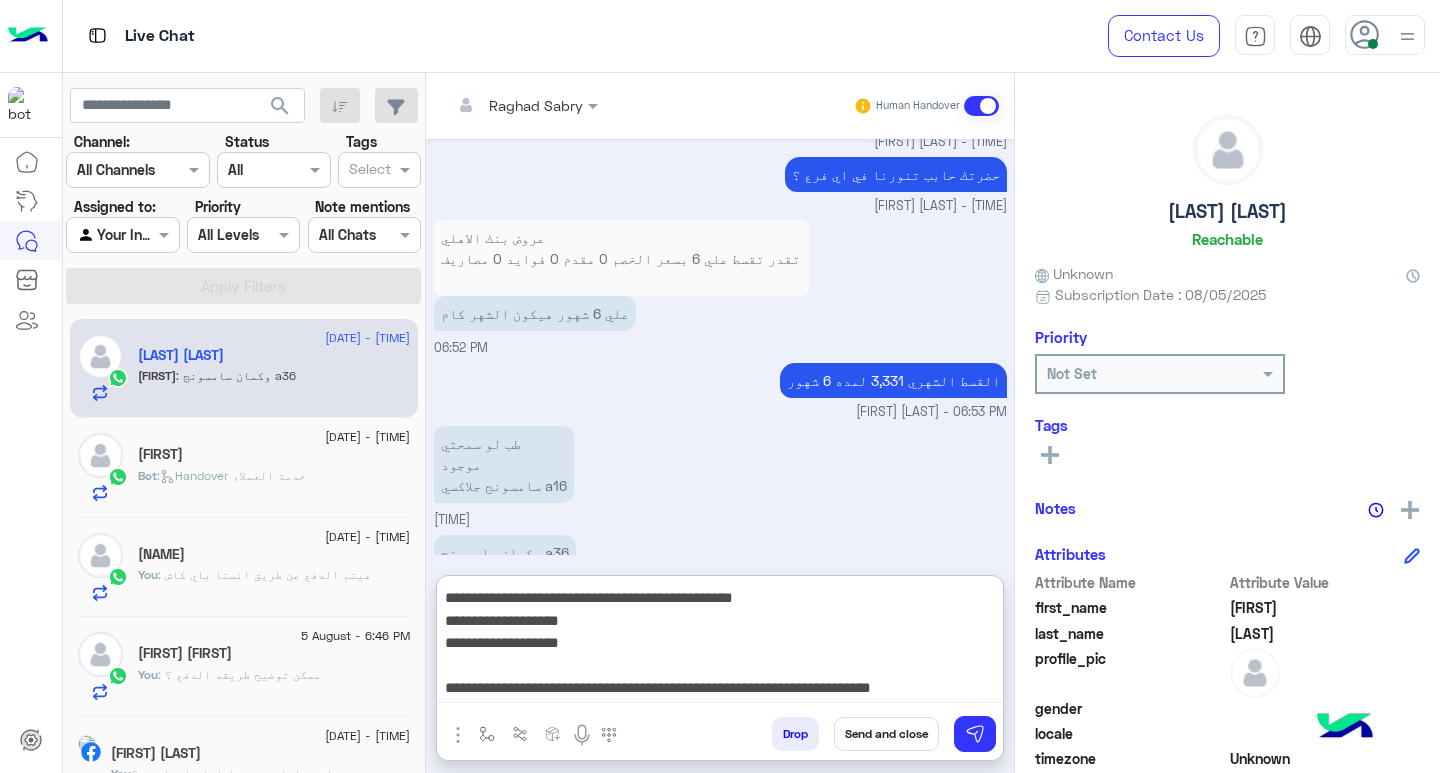 scroll, scrollTop: 0, scrollLeft: 0, axis: both 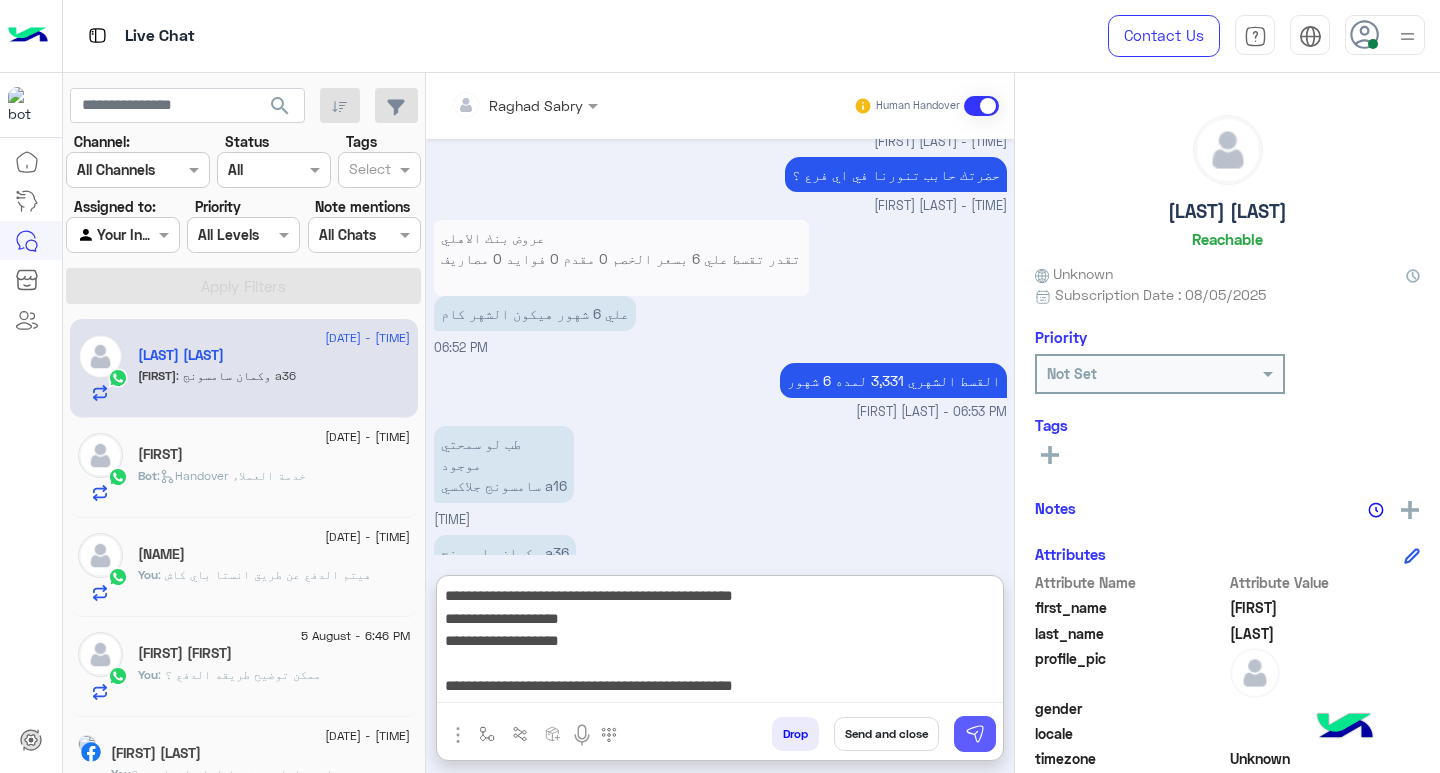 type on "**********" 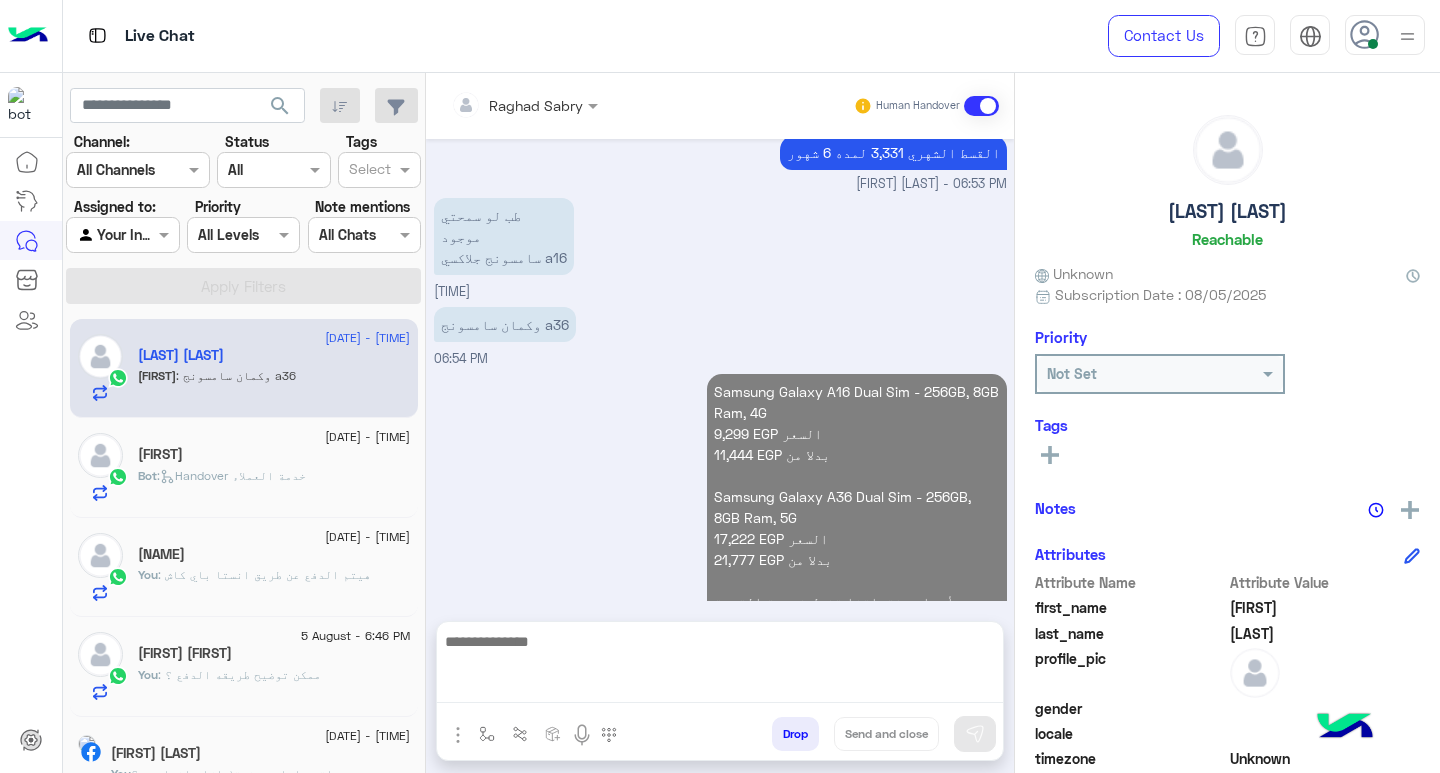 scroll, scrollTop: 2437, scrollLeft: 0, axis: vertical 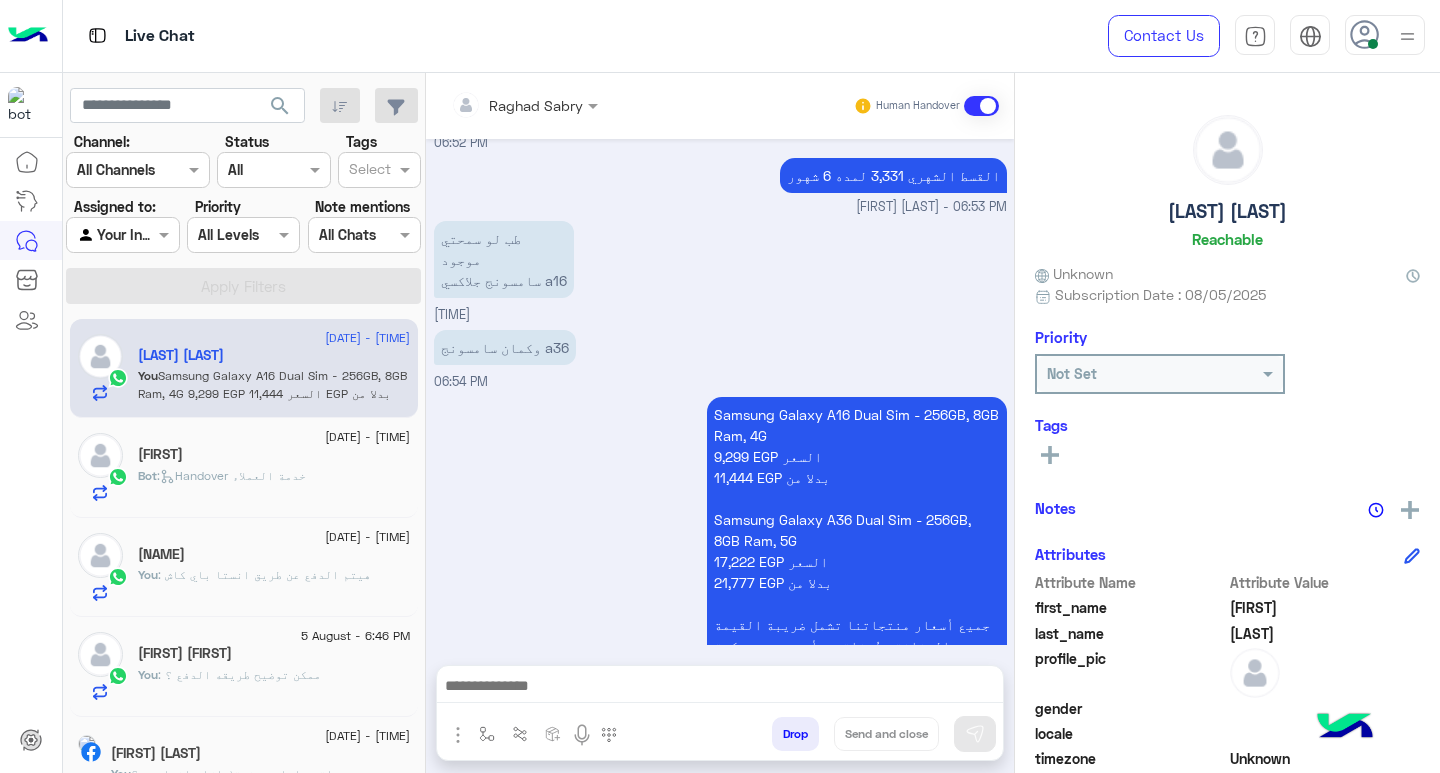 click on "Bot :   Handover خدمة العملاء" 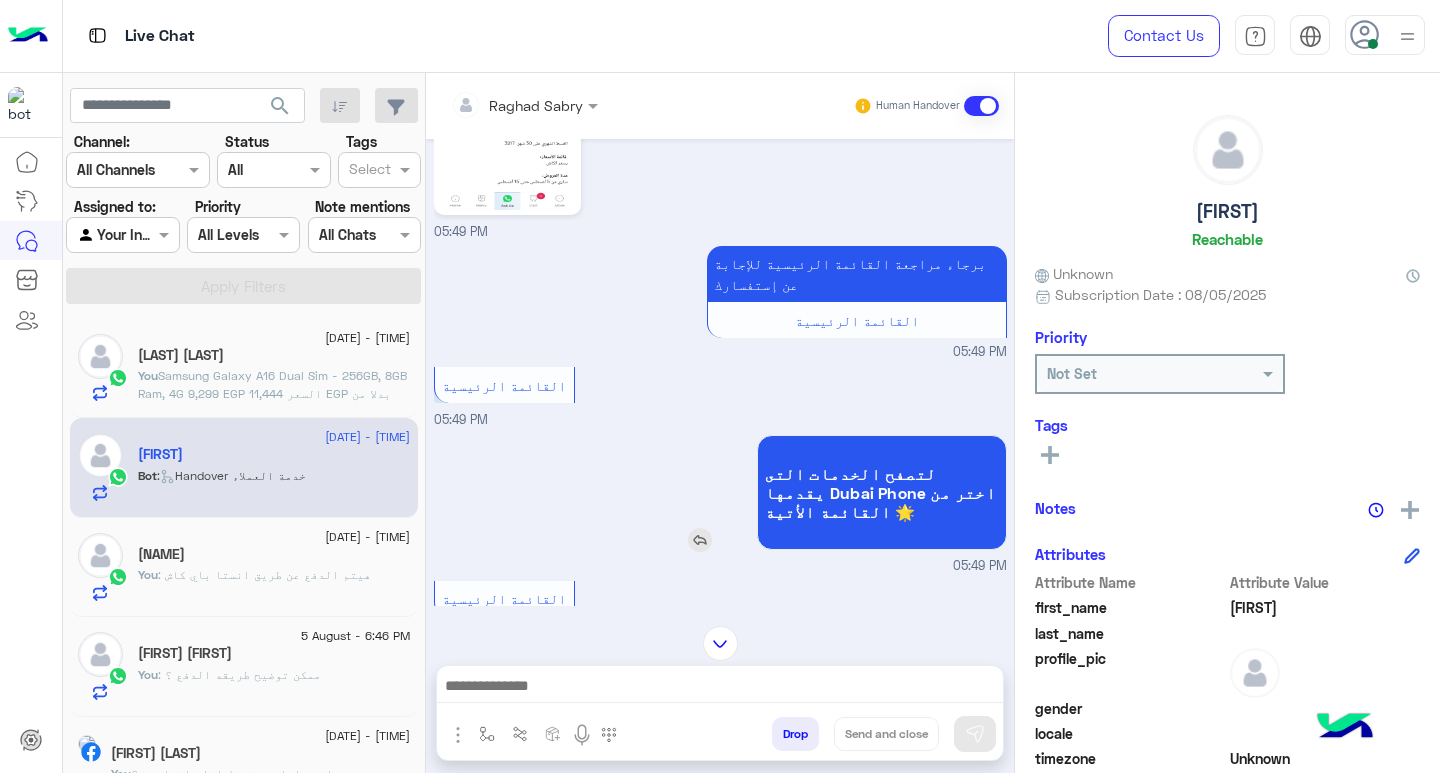 scroll, scrollTop: 265, scrollLeft: 0, axis: vertical 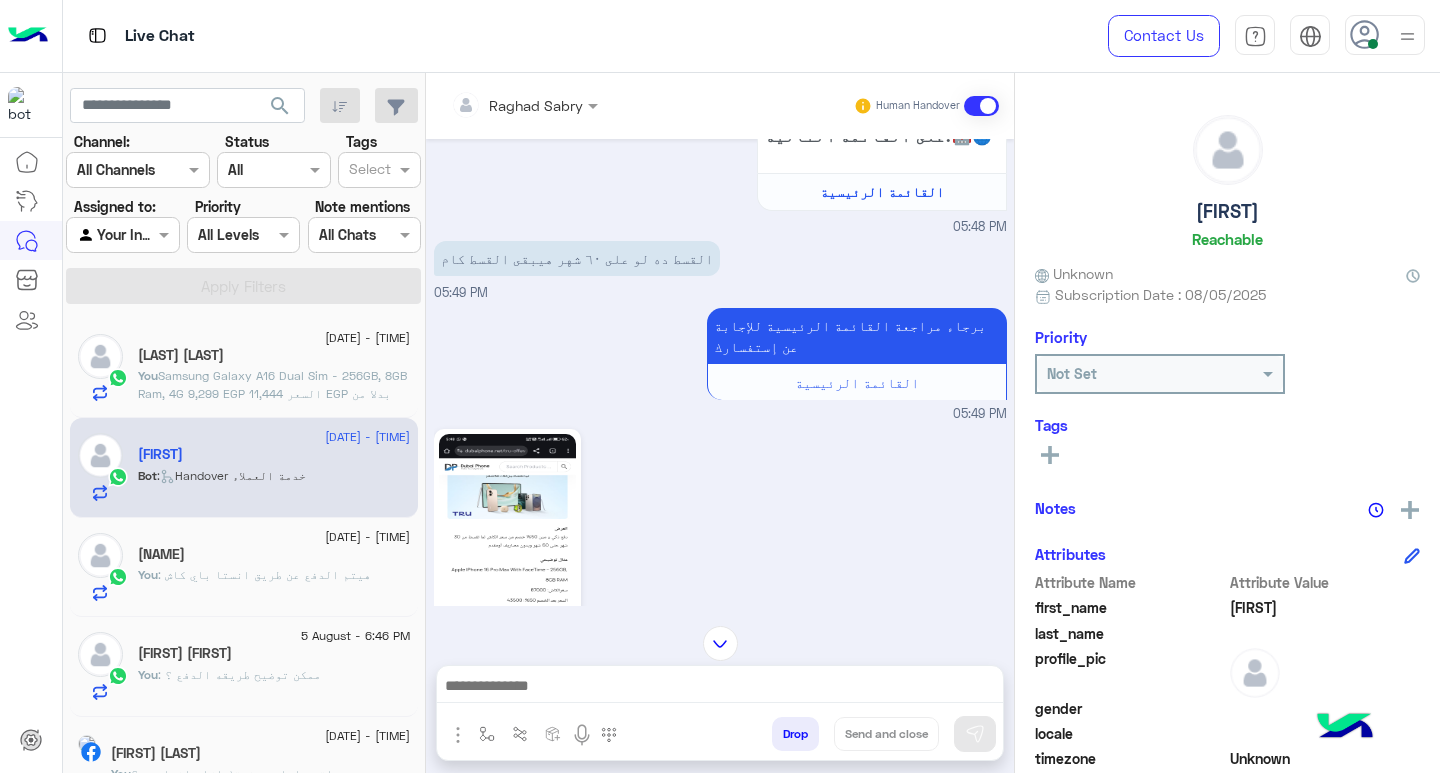 click on "You  : Samsung Galaxy A16 Dual Sim - 256GB, 8GB Ram, 4G
9,299 EGP    السعر
11,444 EGP بدلا من
Samsung Galaxy A36 Dual Sim - 256GB, 8GB Ram, 5G
17,222 EGP   السعر
21,777 EGP بدلا من
جميع أسعار منتجاتنا تشمل ضريبة القيمة المضافة ومُعفاة من أي رسوم جمركية" 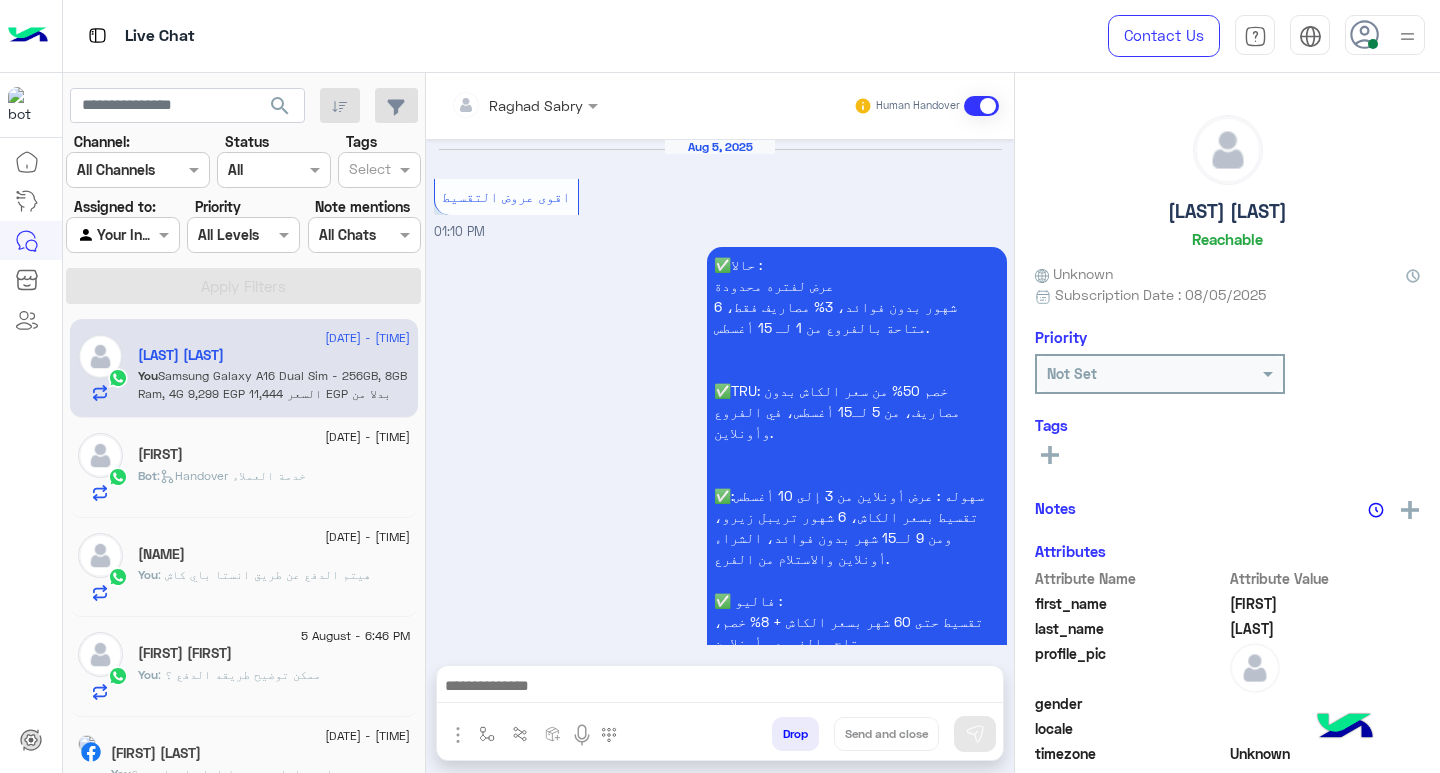 scroll, scrollTop: 2223, scrollLeft: 0, axis: vertical 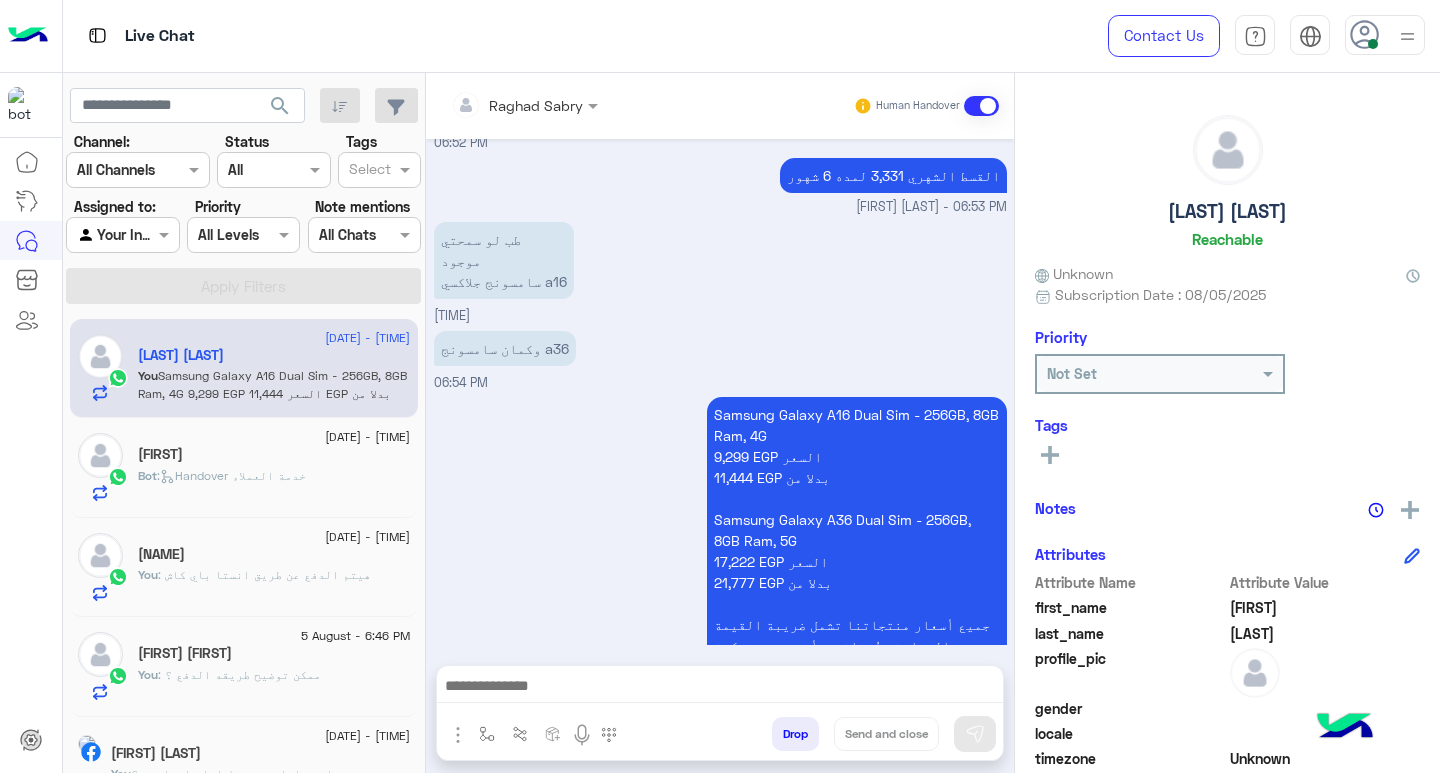 click on "Yasmeen 💕" 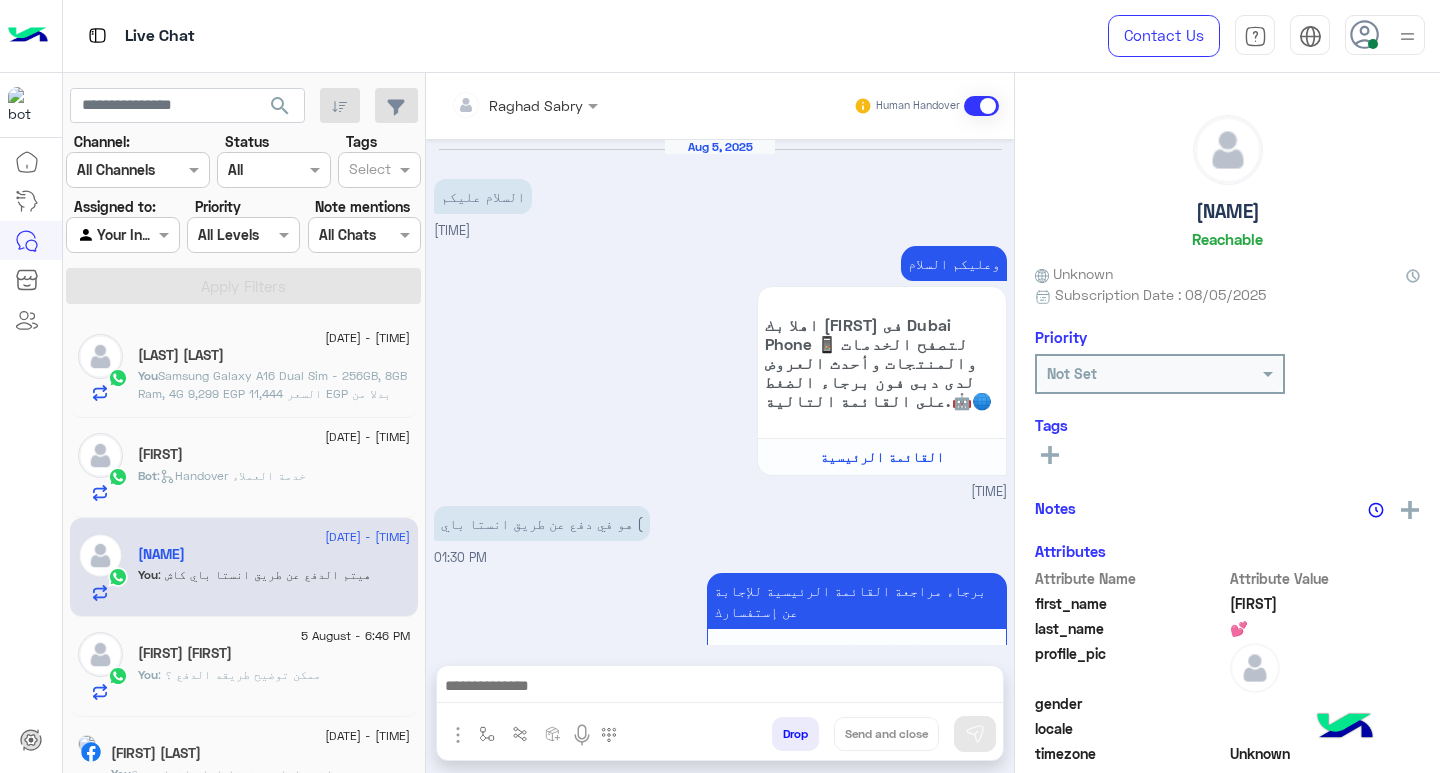 scroll, scrollTop: 901, scrollLeft: 0, axis: vertical 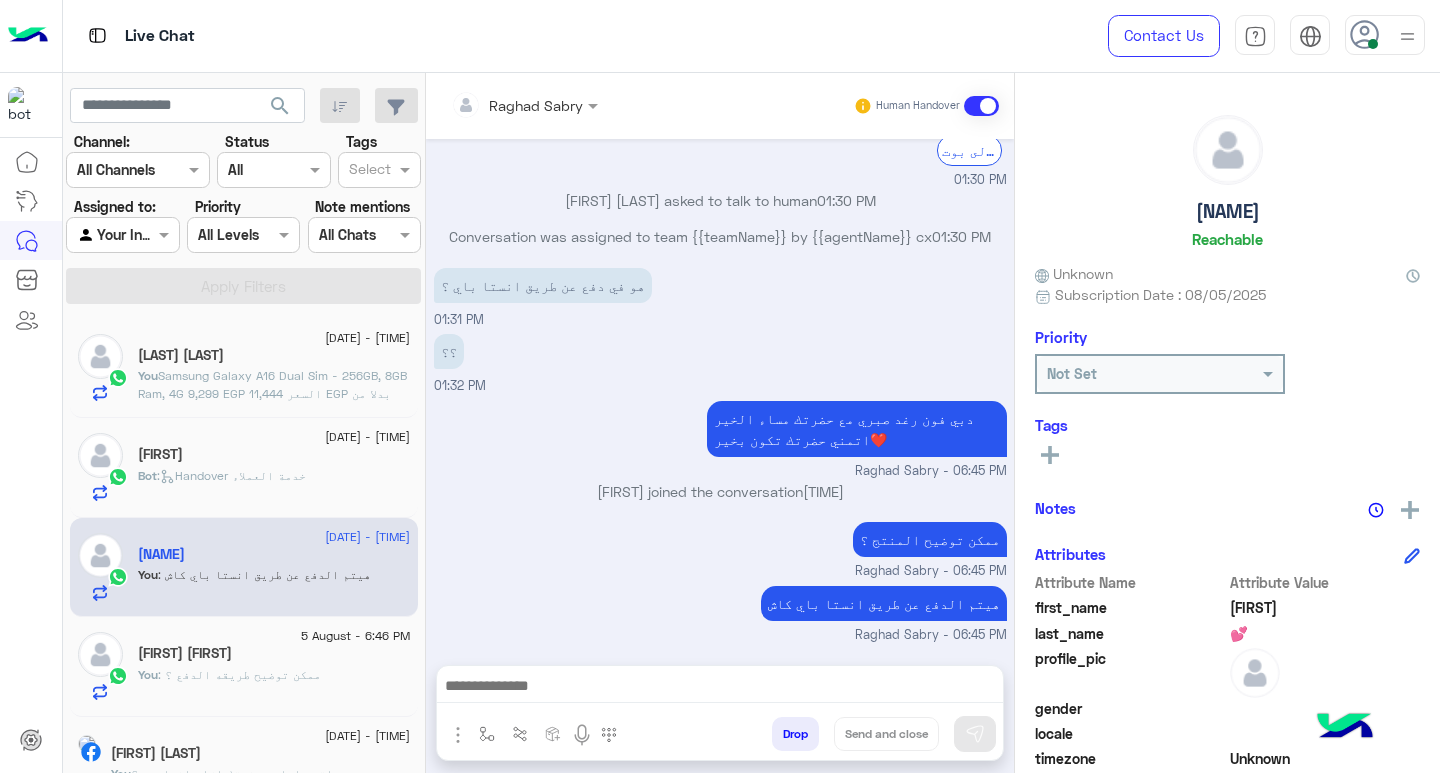 click on ": Samsung Galaxy A16 Dual Sim - 256GB, 8GB Ram, 4G
9,299 EGP    السعر
11,444 EGP بدلا من
Samsung Galaxy A36 Dual Sim - 256GB, 8GB Ram, 5G
17,222 EGP   السعر
21,777 EGP بدلا من
جميع أسعار منتجاتنا تشمل ضريبة القيمة المضافة ومُعفاة من أي رسوم جمركية" 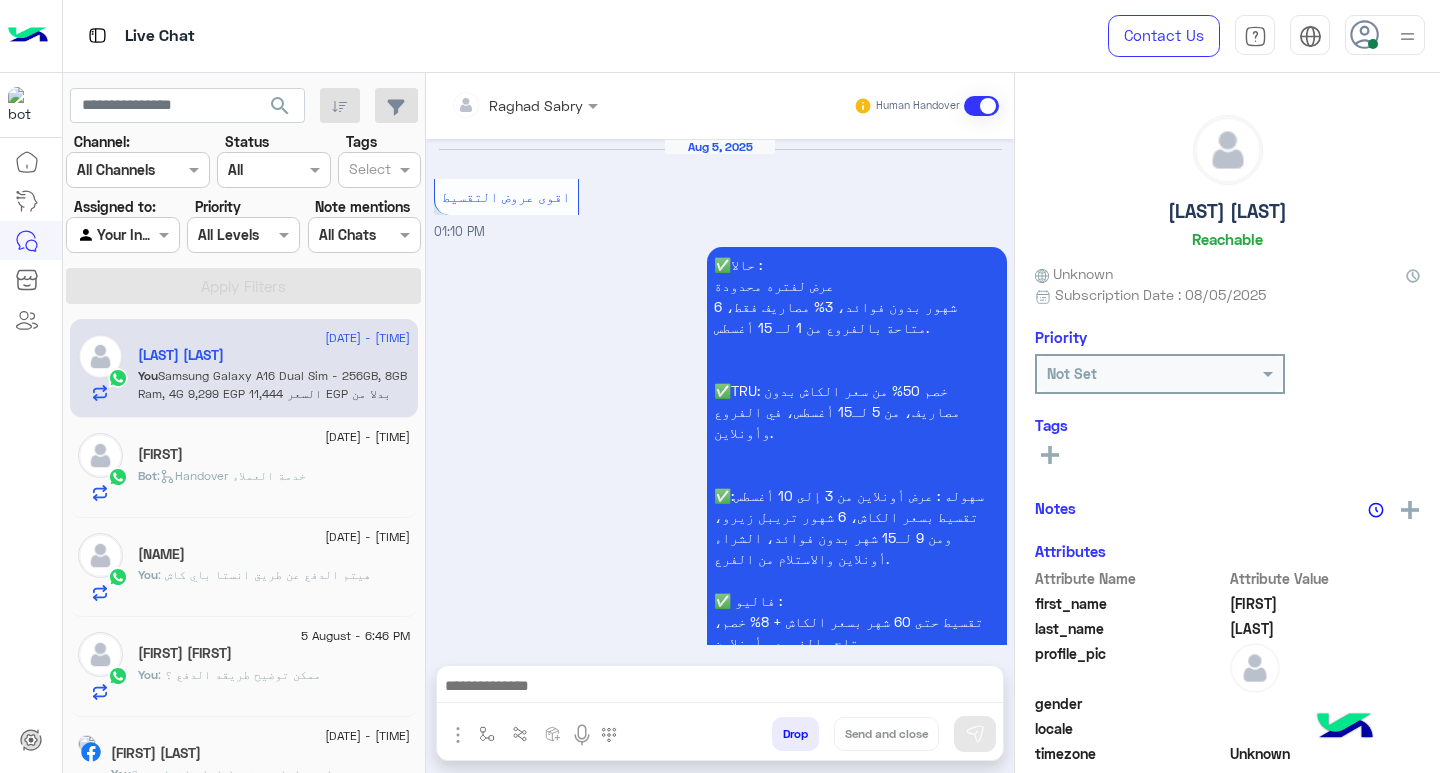scroll, scrollTop: 2223, scrollLeft: 0, axis: vertical 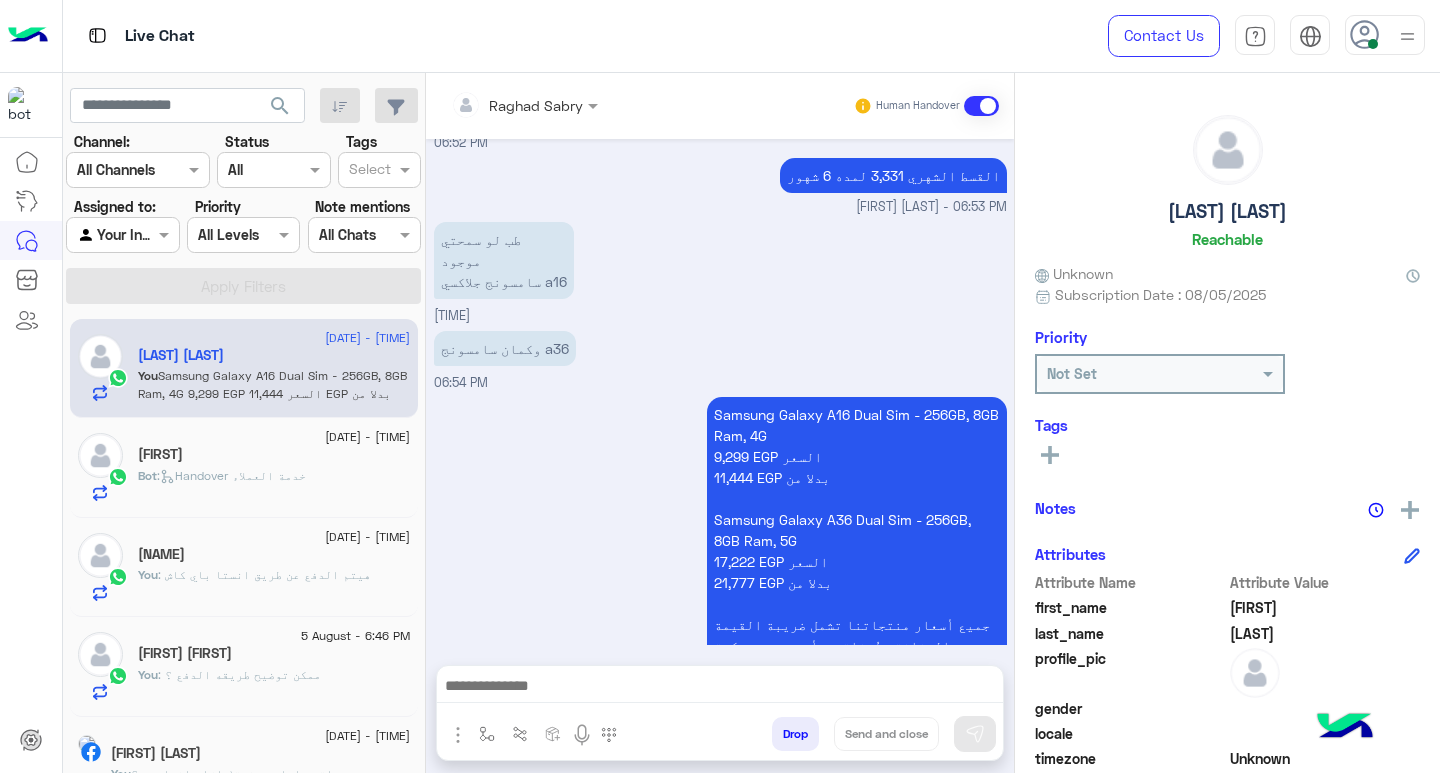 click on "Yasmeen 💕" 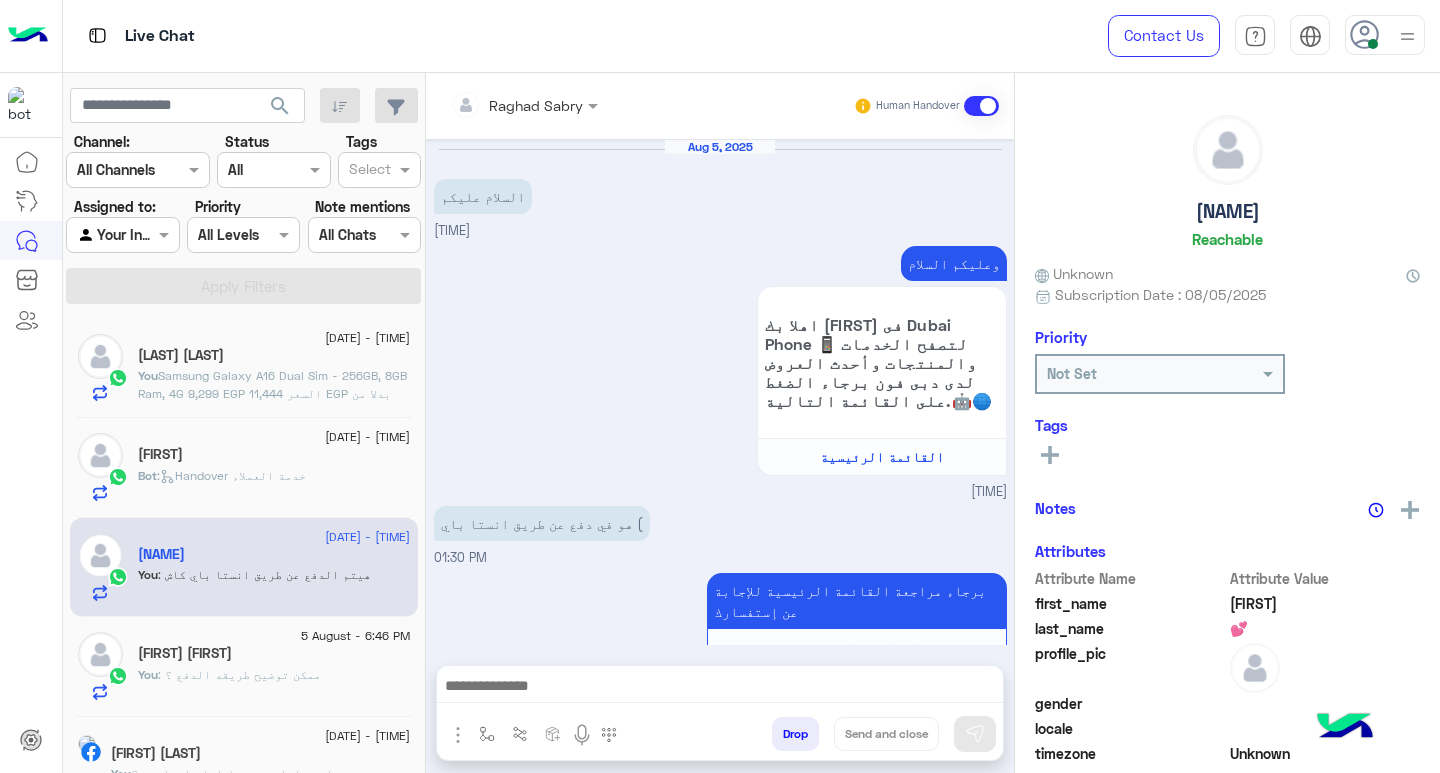 scroll, scrollTop: 901, scrollLeft: 0, axis: vertical 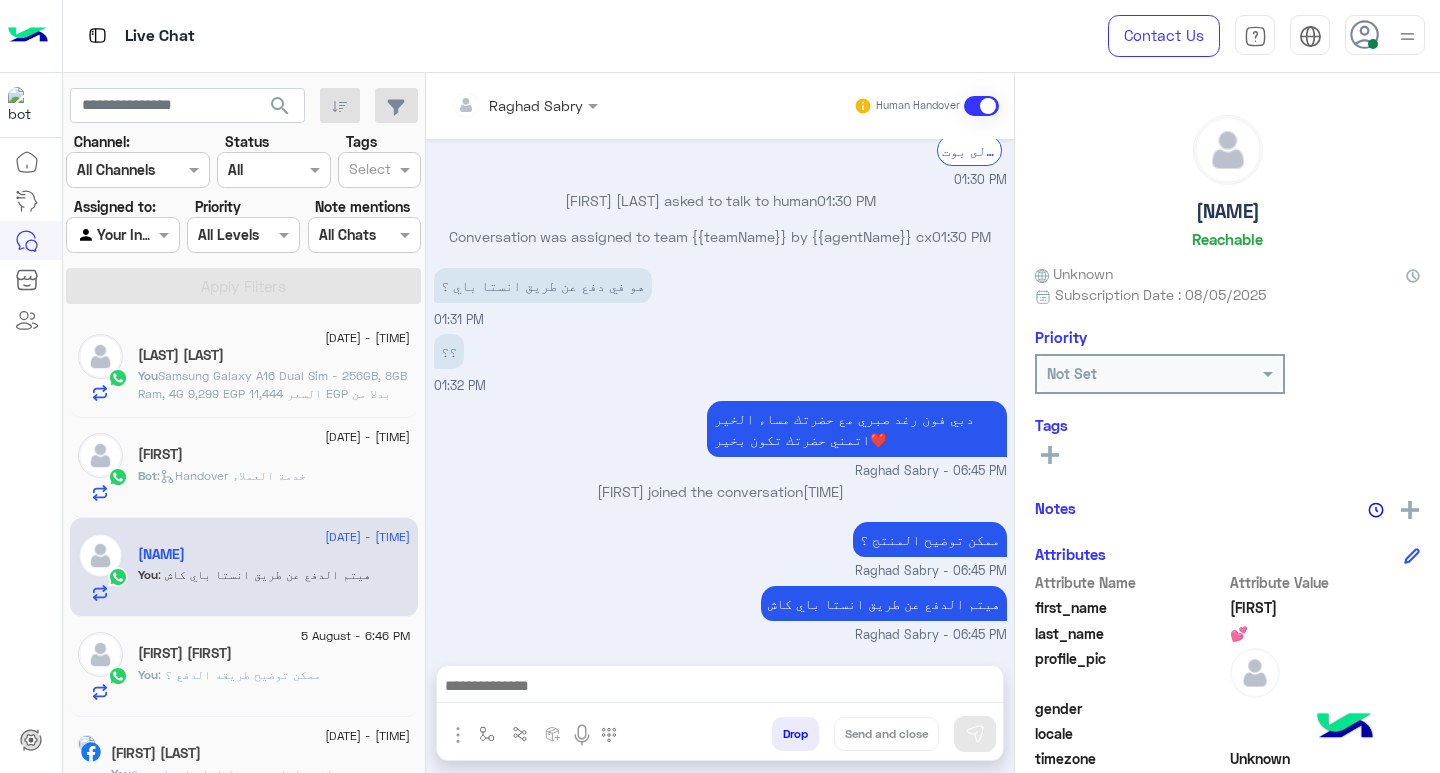 click on "ممكن توضيح المنتج ؟  Raghad Sabry -  06:45 PM" at bounding box center [720, 549] 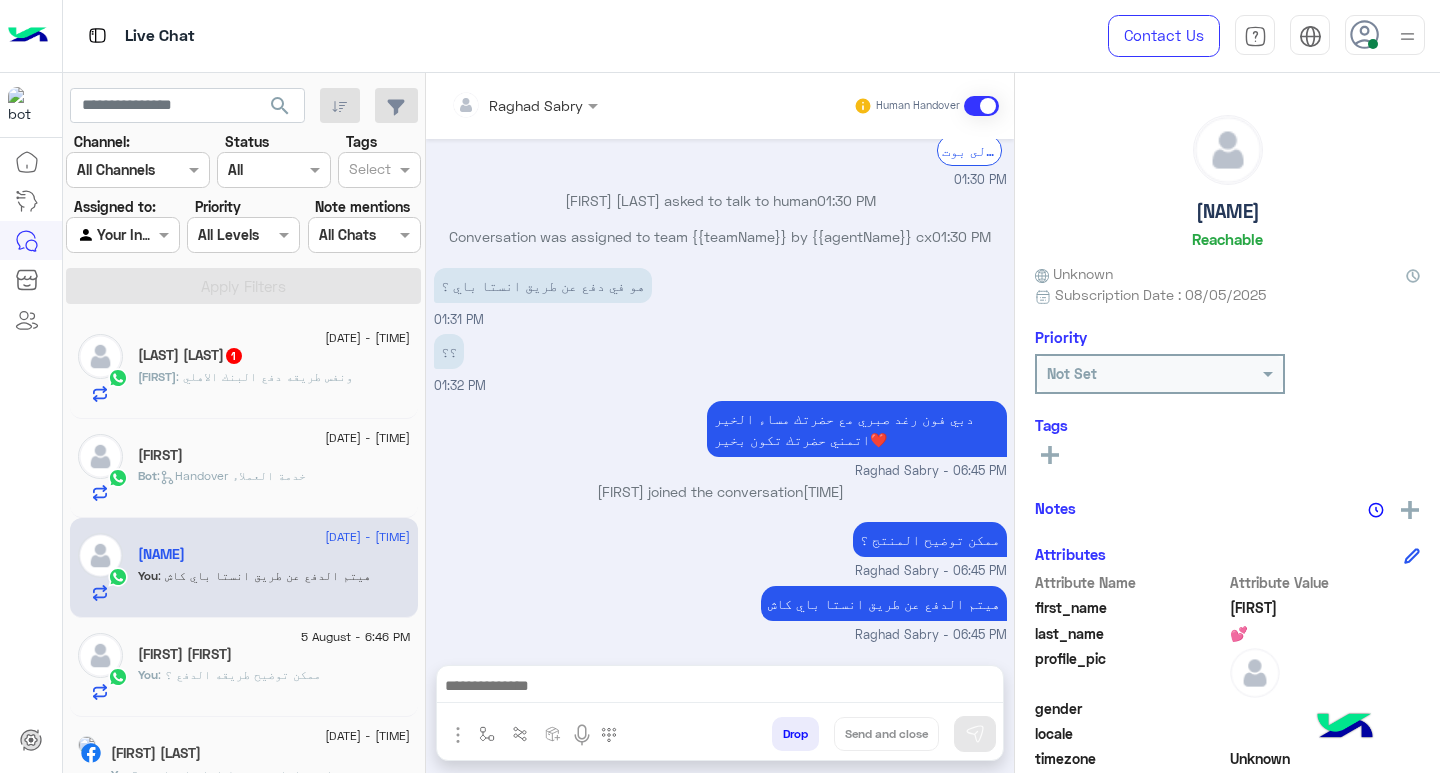 click on "Hassan : ونفس طريقه دفع البنك الاهلي" 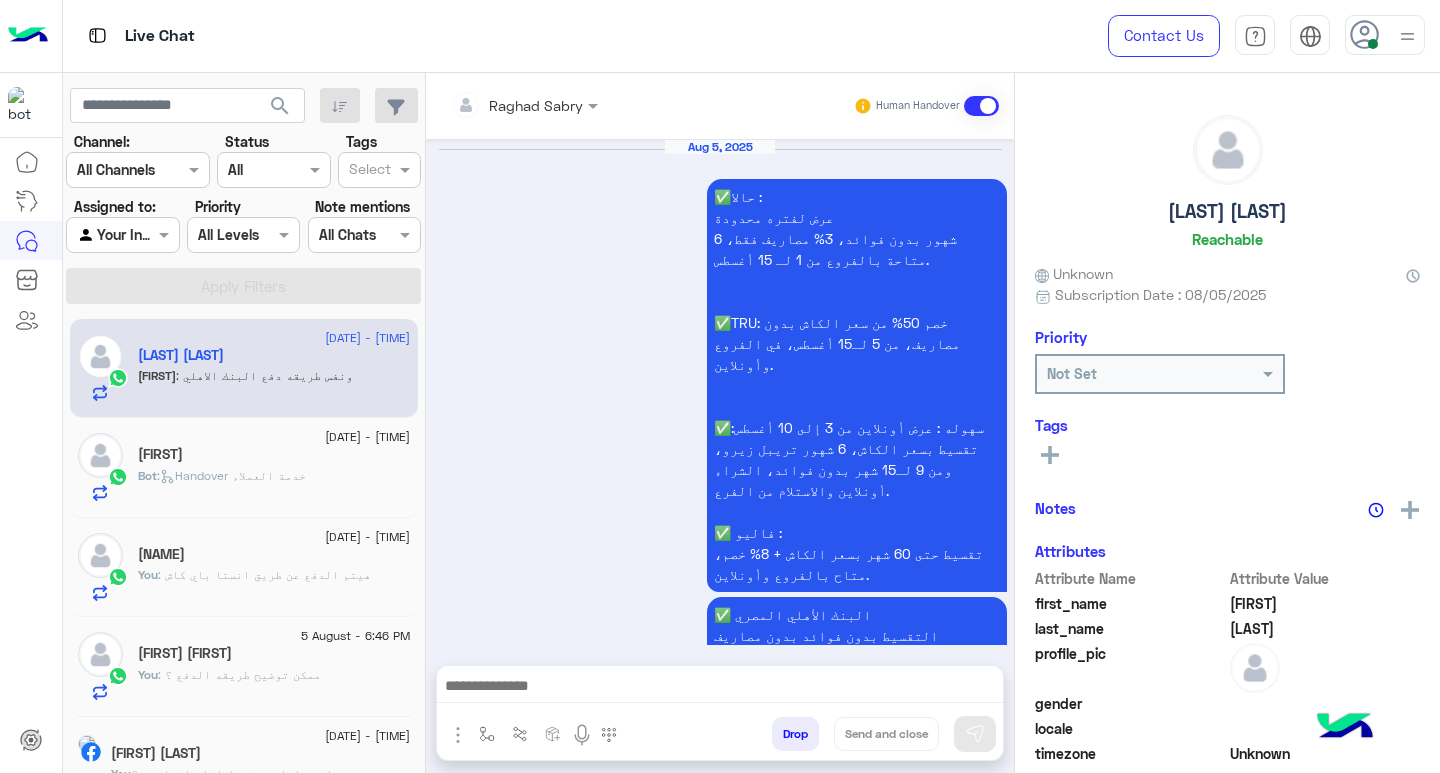 scroll, scrollTop: 2222, scrollLeft: 0, axis: vertical 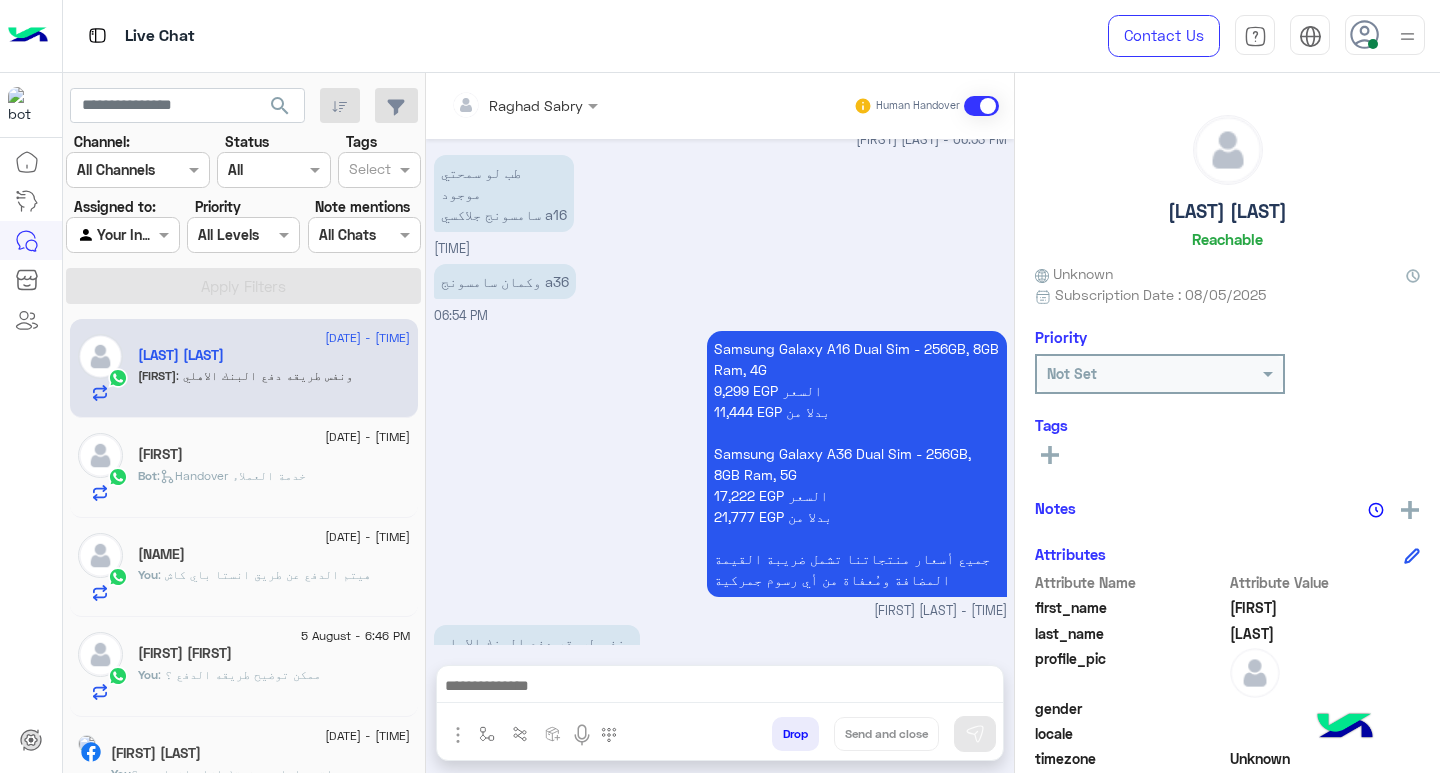 click at bounding box center [720, 691] 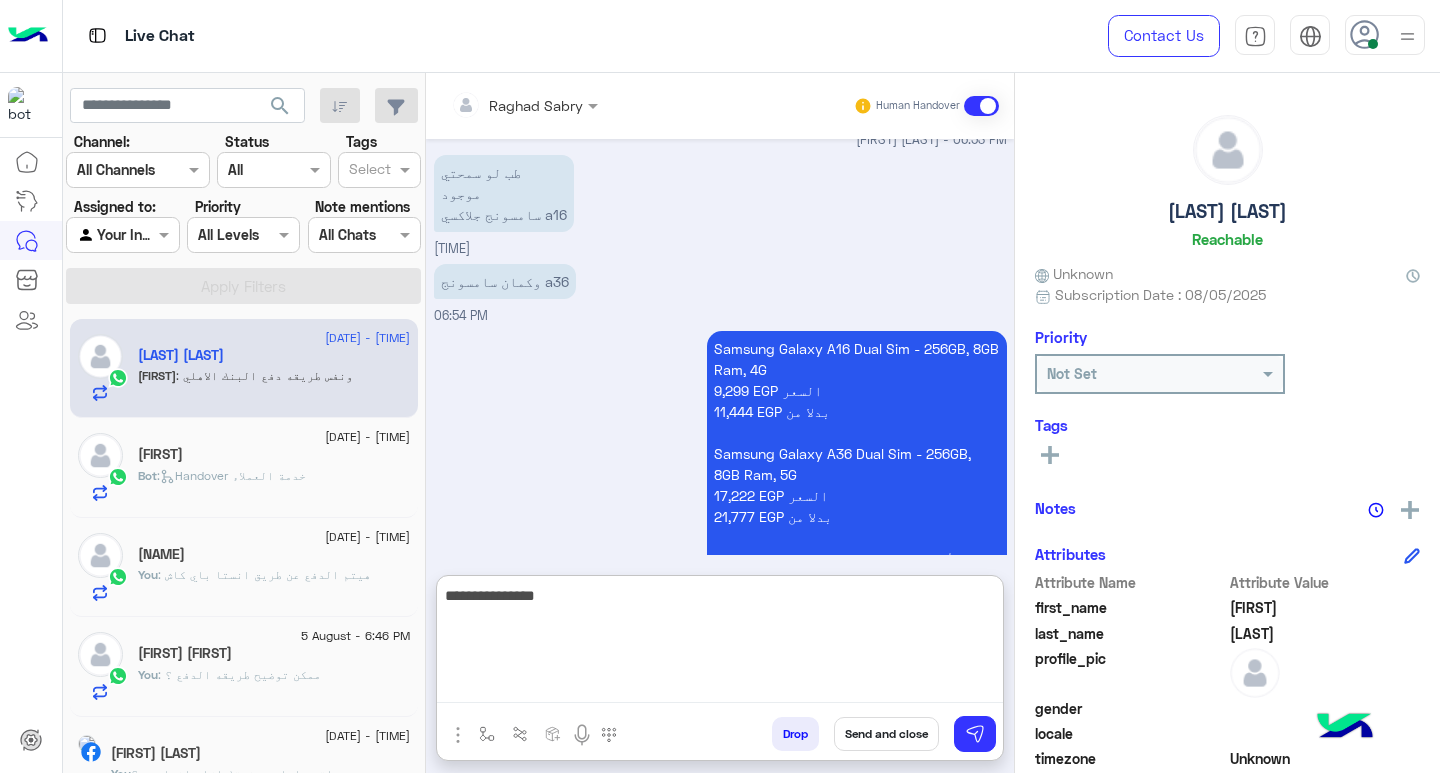 type on "**********" 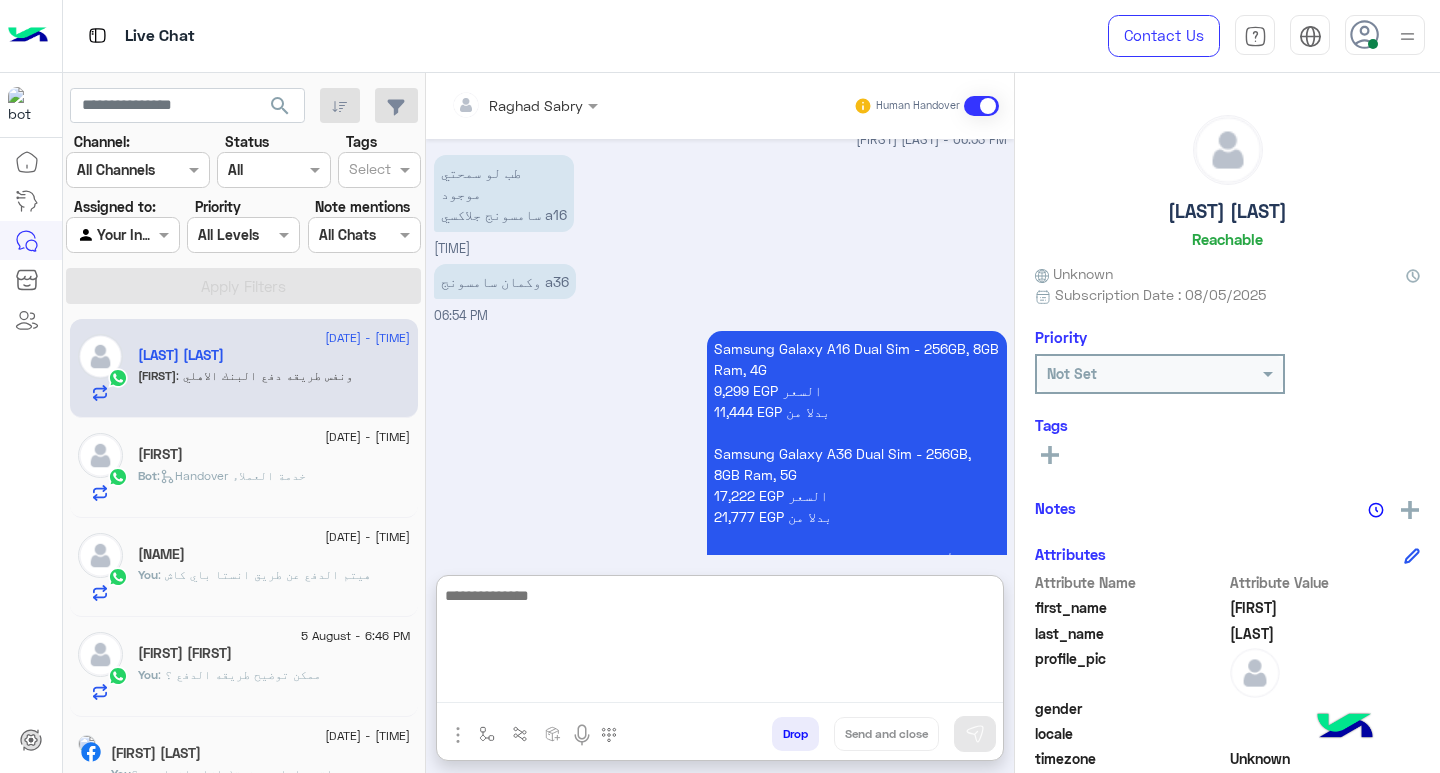 scroll, scrollTop: 2376, scrollLeft: 0, axis: vertical 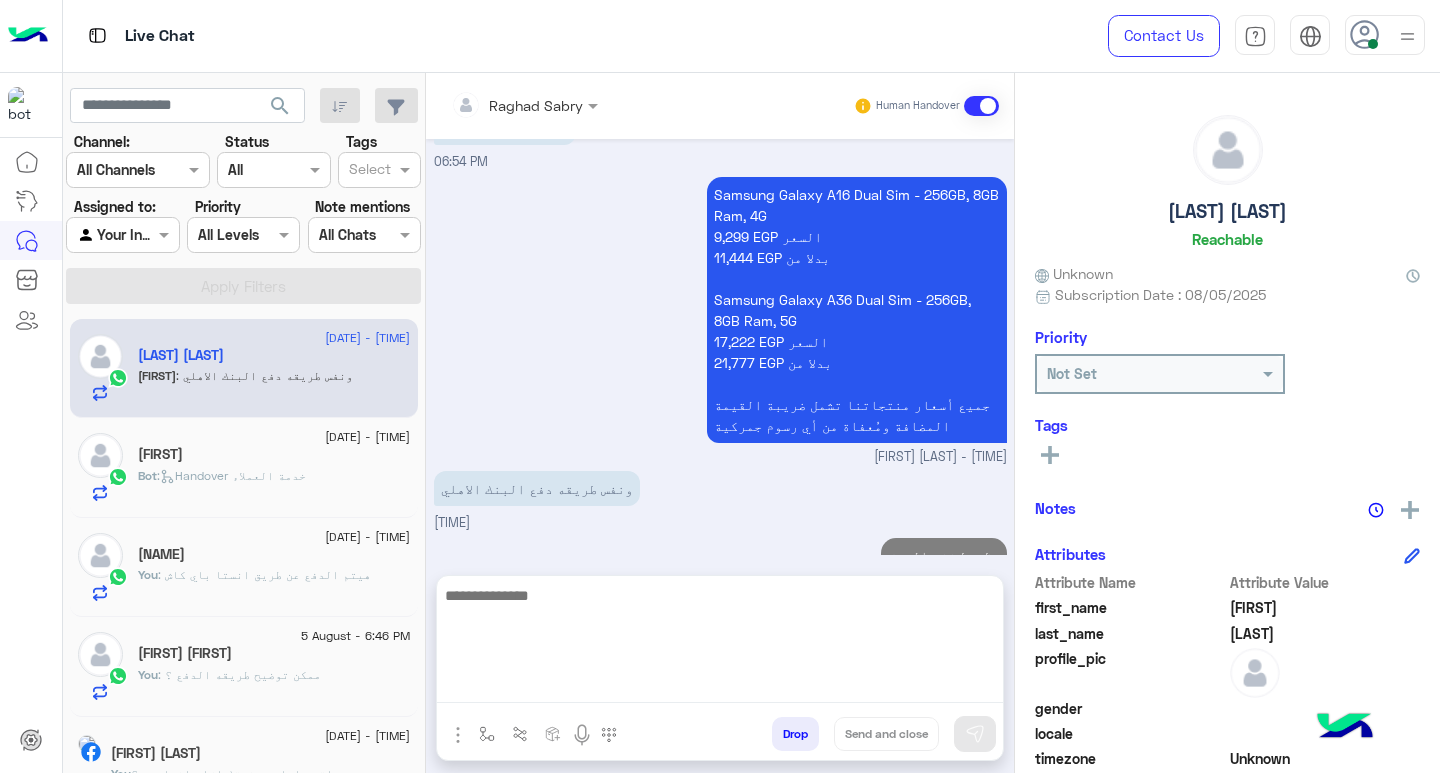 click on "Hassan Rauof" 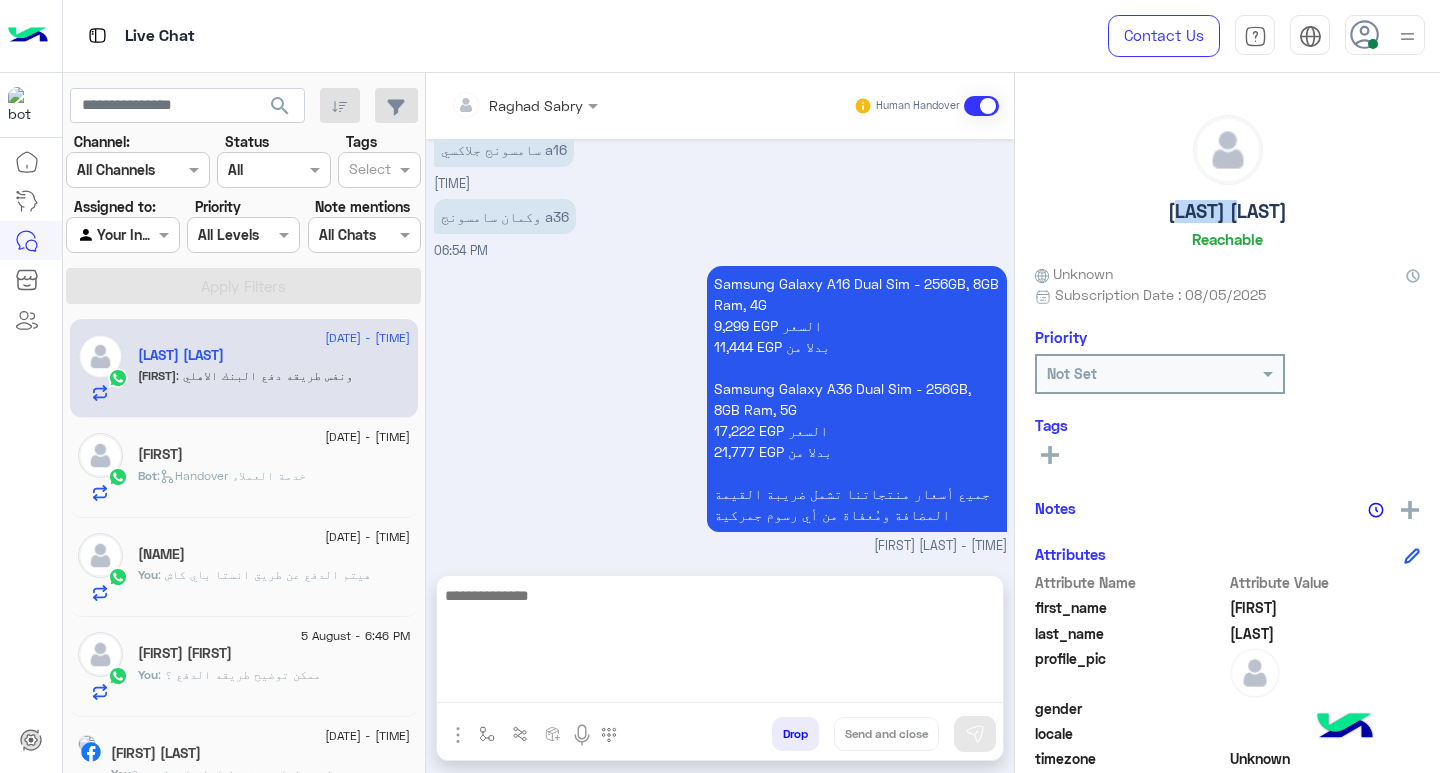 click on "Hassan Rauof" 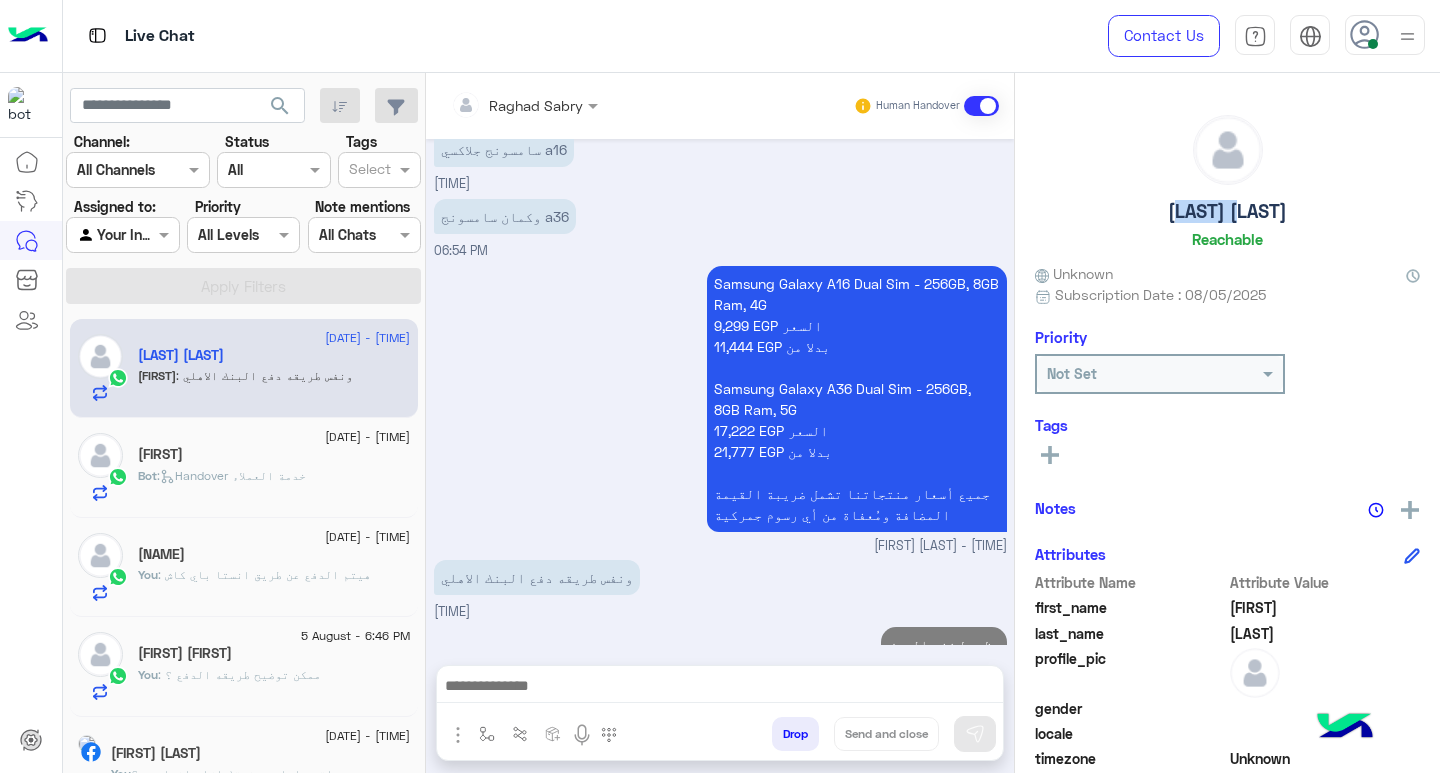 scroll, scrollTop: 2286, scrollLeft: 0, axis: vertical 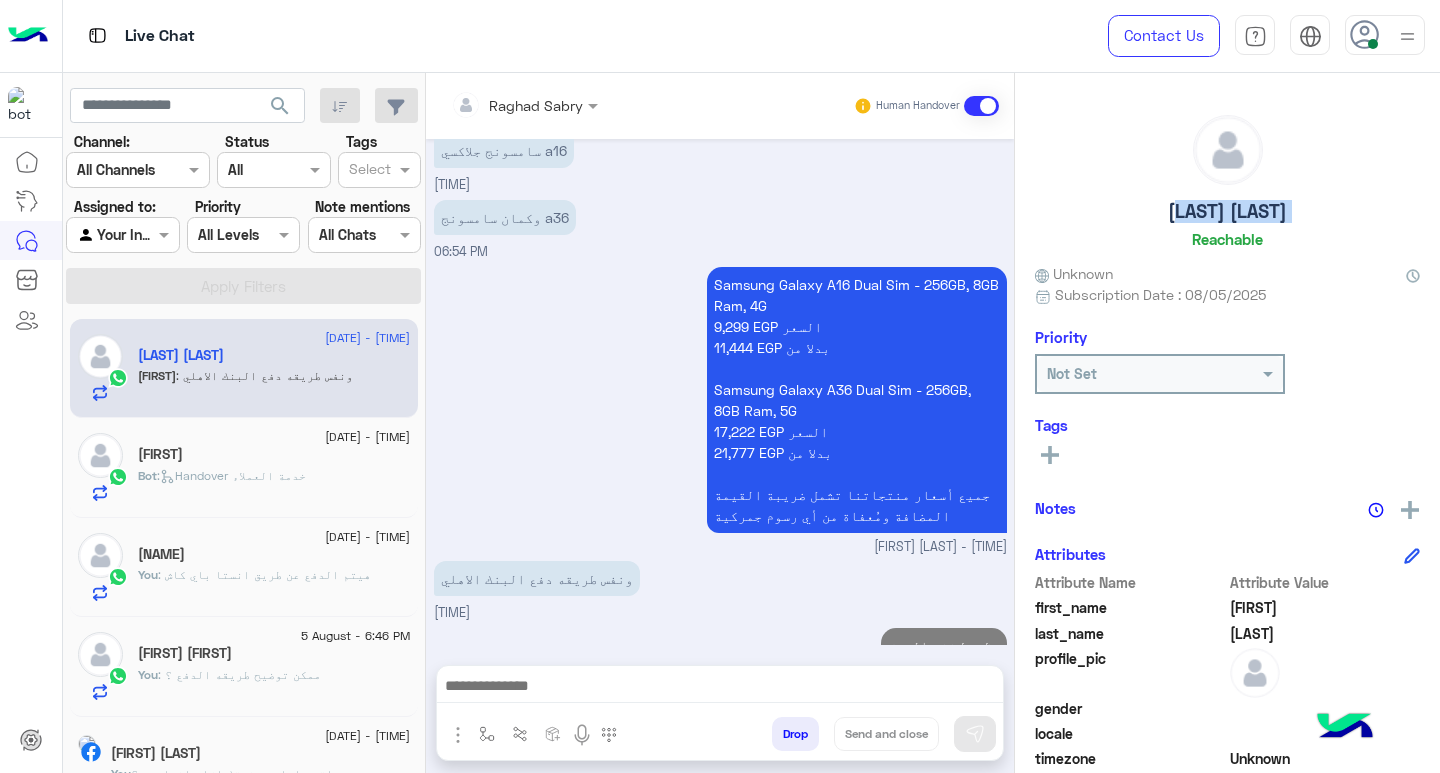 click on "Hassan Rauof" 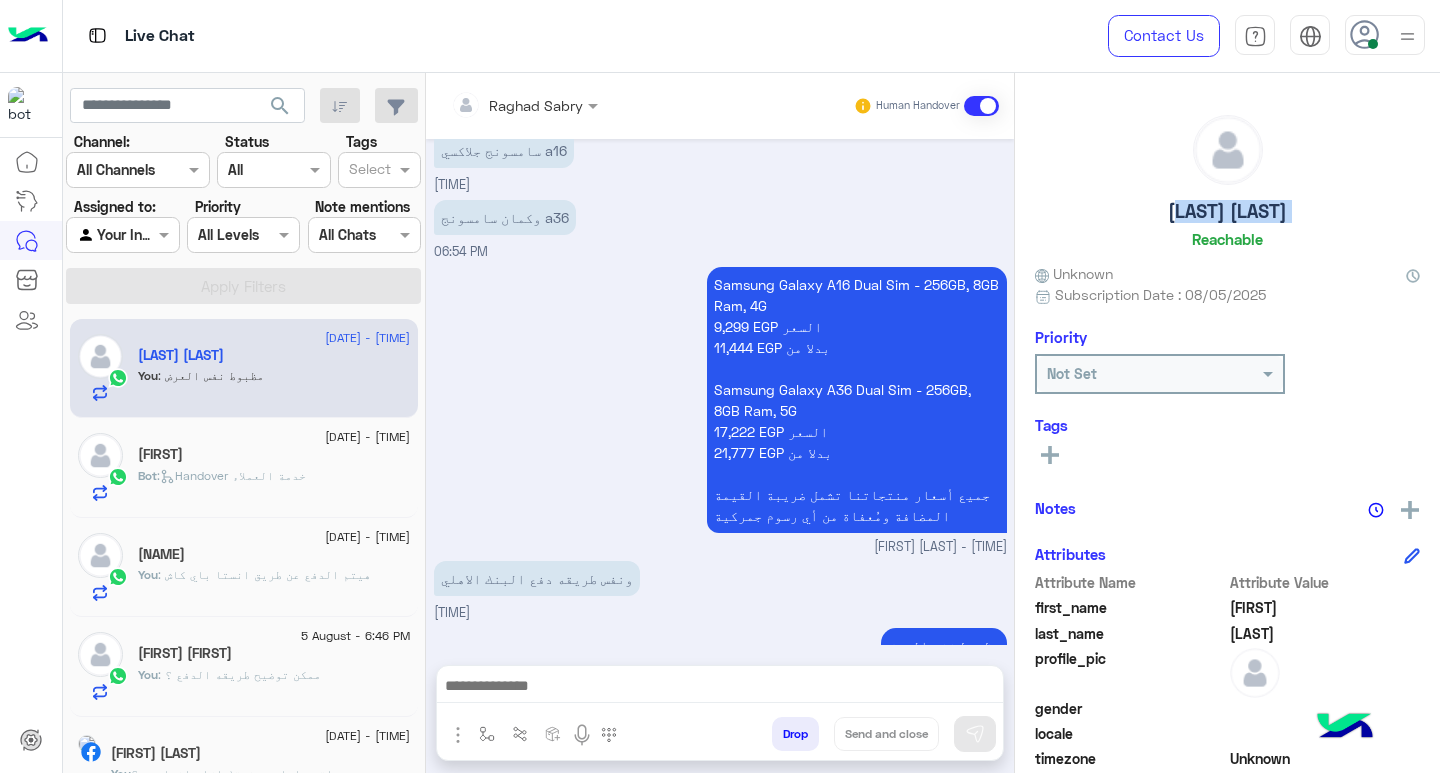 scroll, scrollTop: 329, scrollLeft: 0, axis: vertical 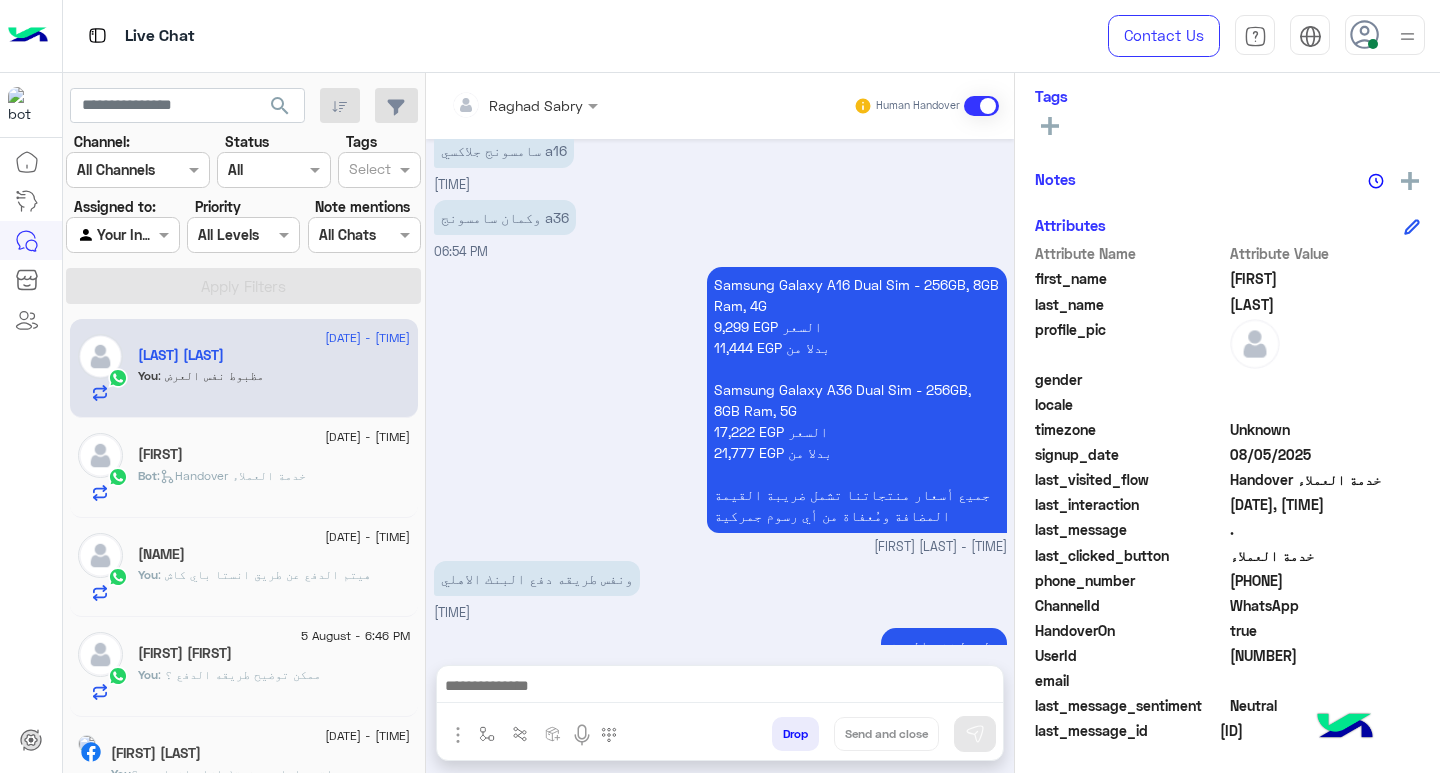 click on "201097378411" 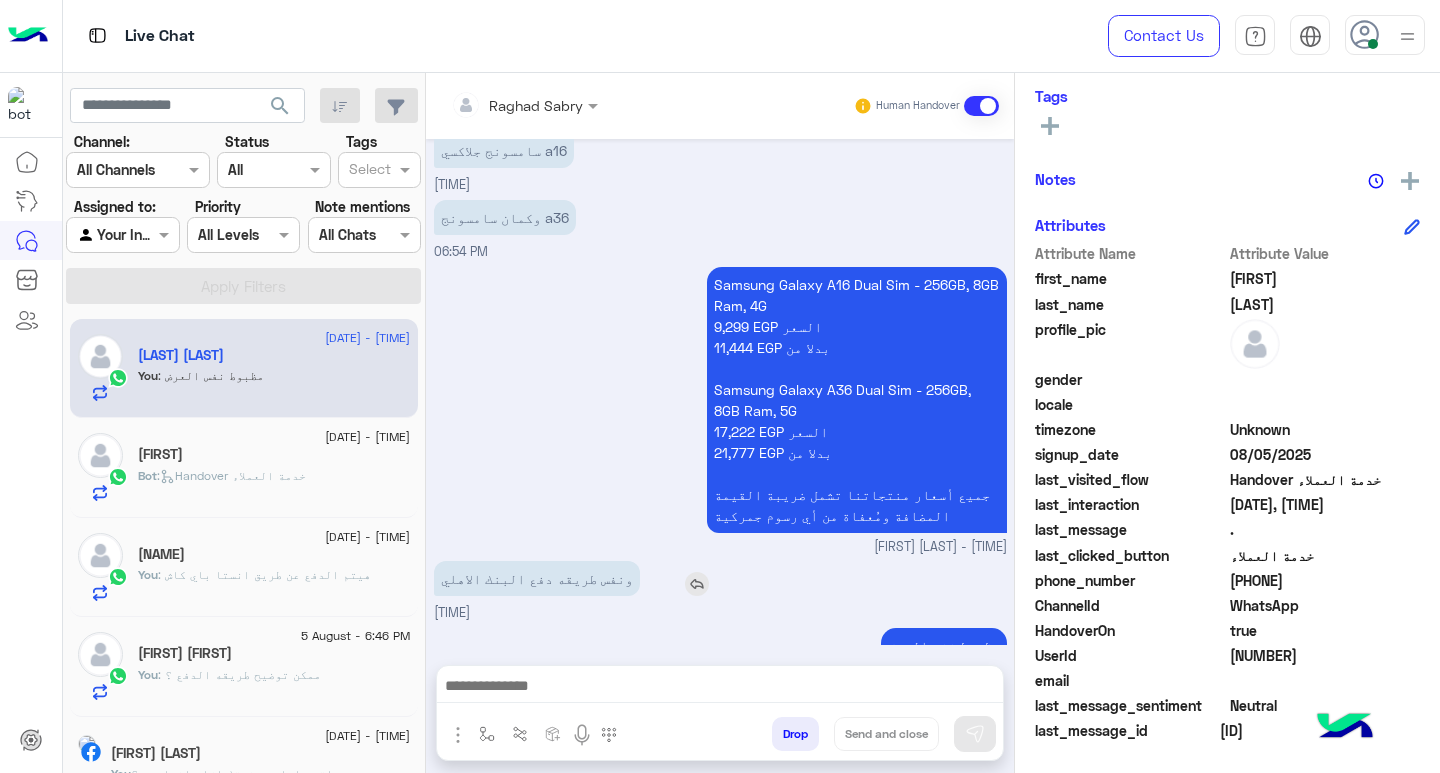 copy on "201097378411" 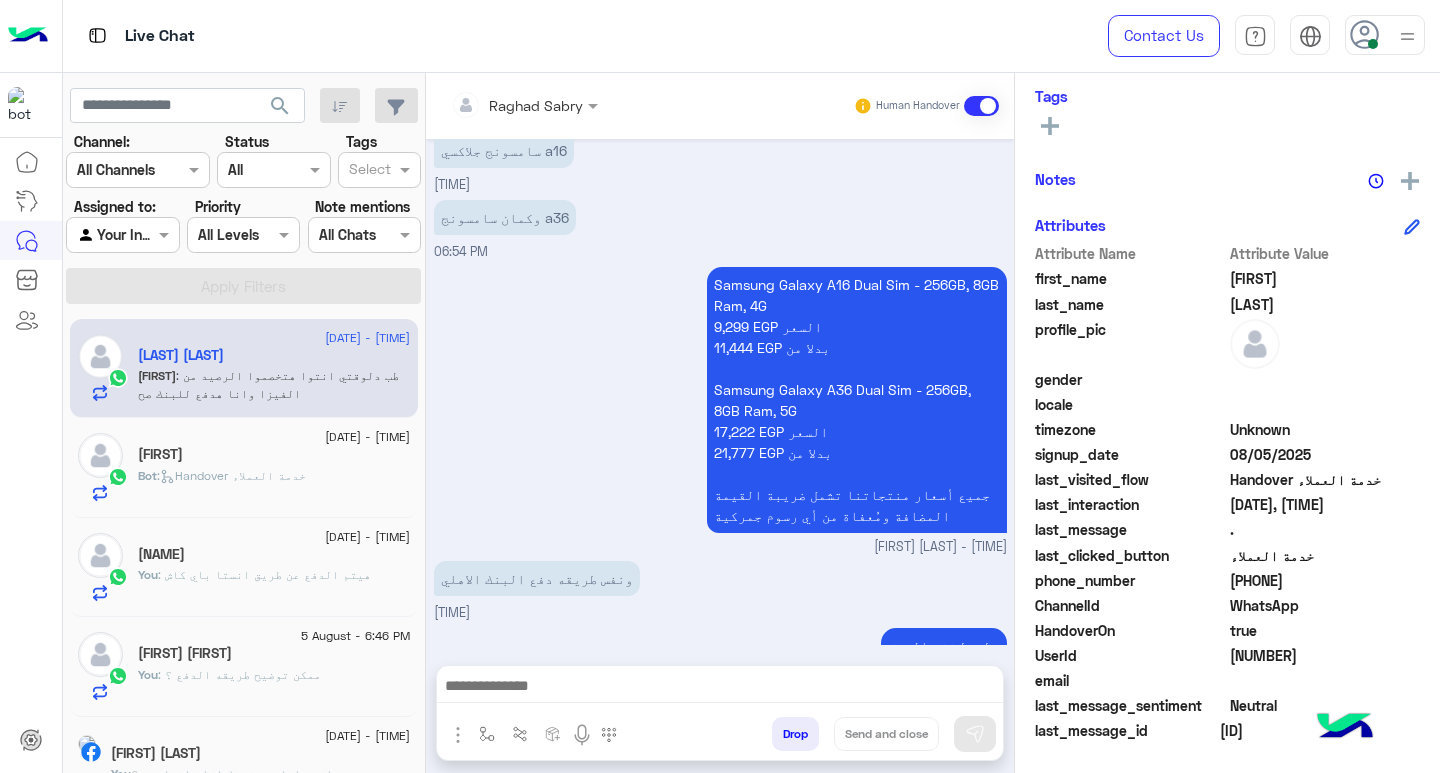 scroll, scrollTop: 2374, scrollLeft: 0, axis: vertical 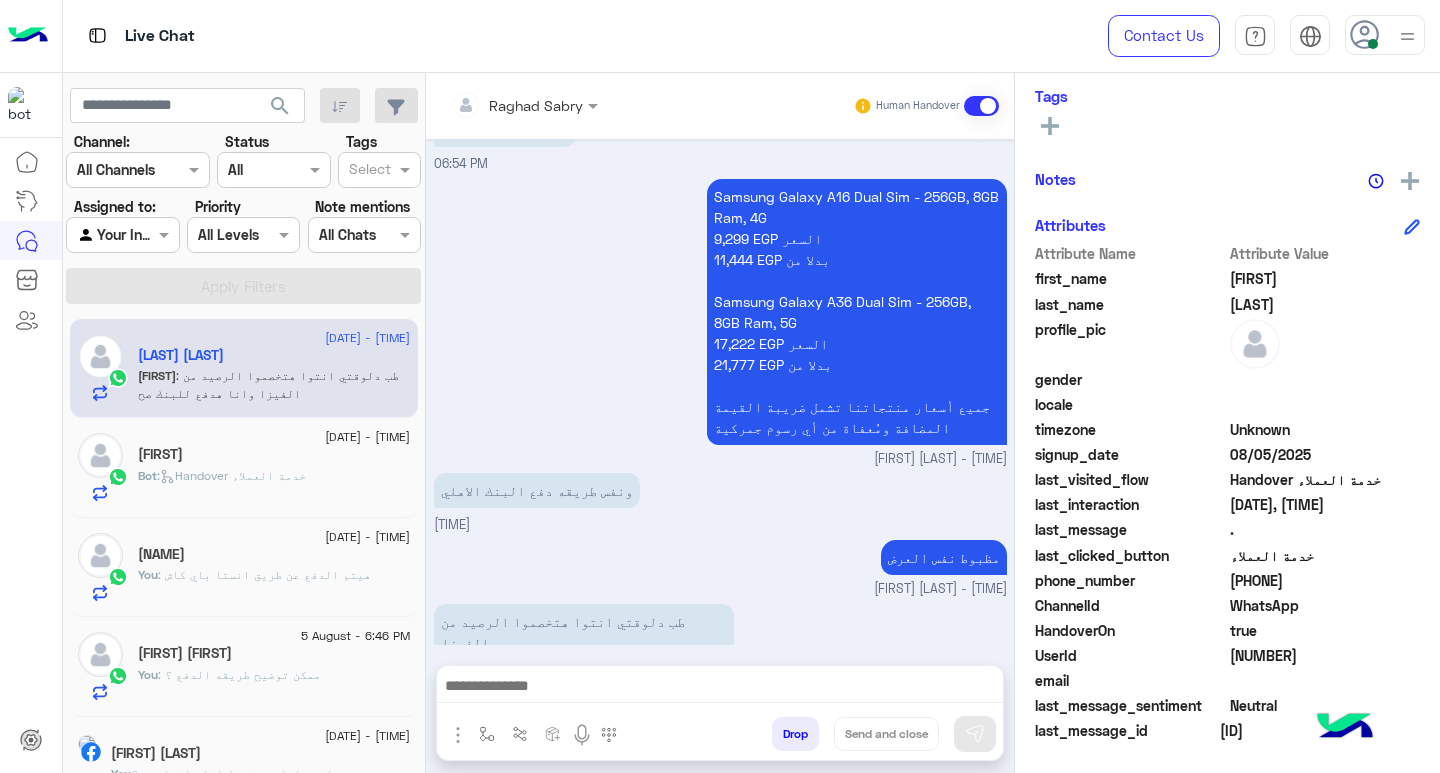 click at bounding box center [720, 688] 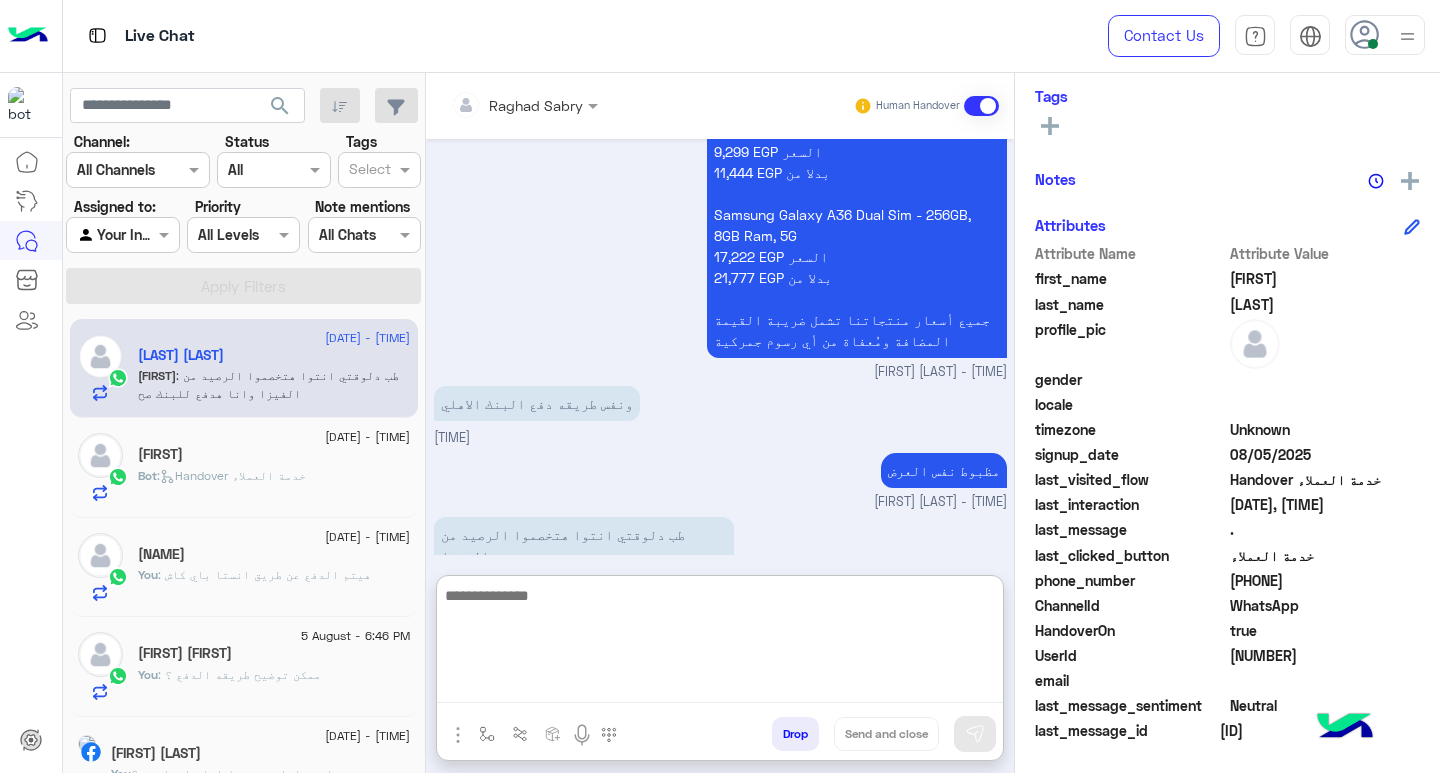 scroll, scrollTop: 2463, scrollLeft: 0, axis: vertical 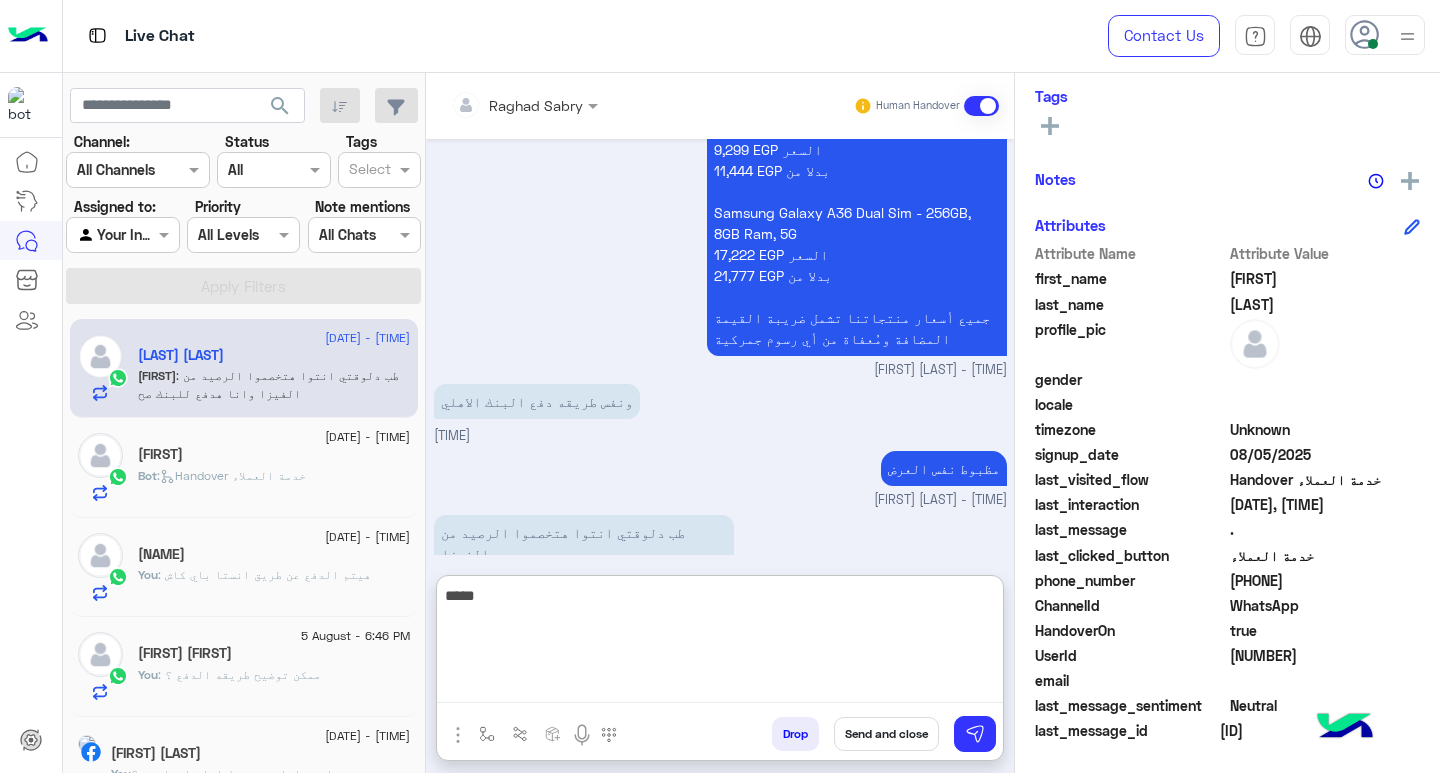 type on "*****" 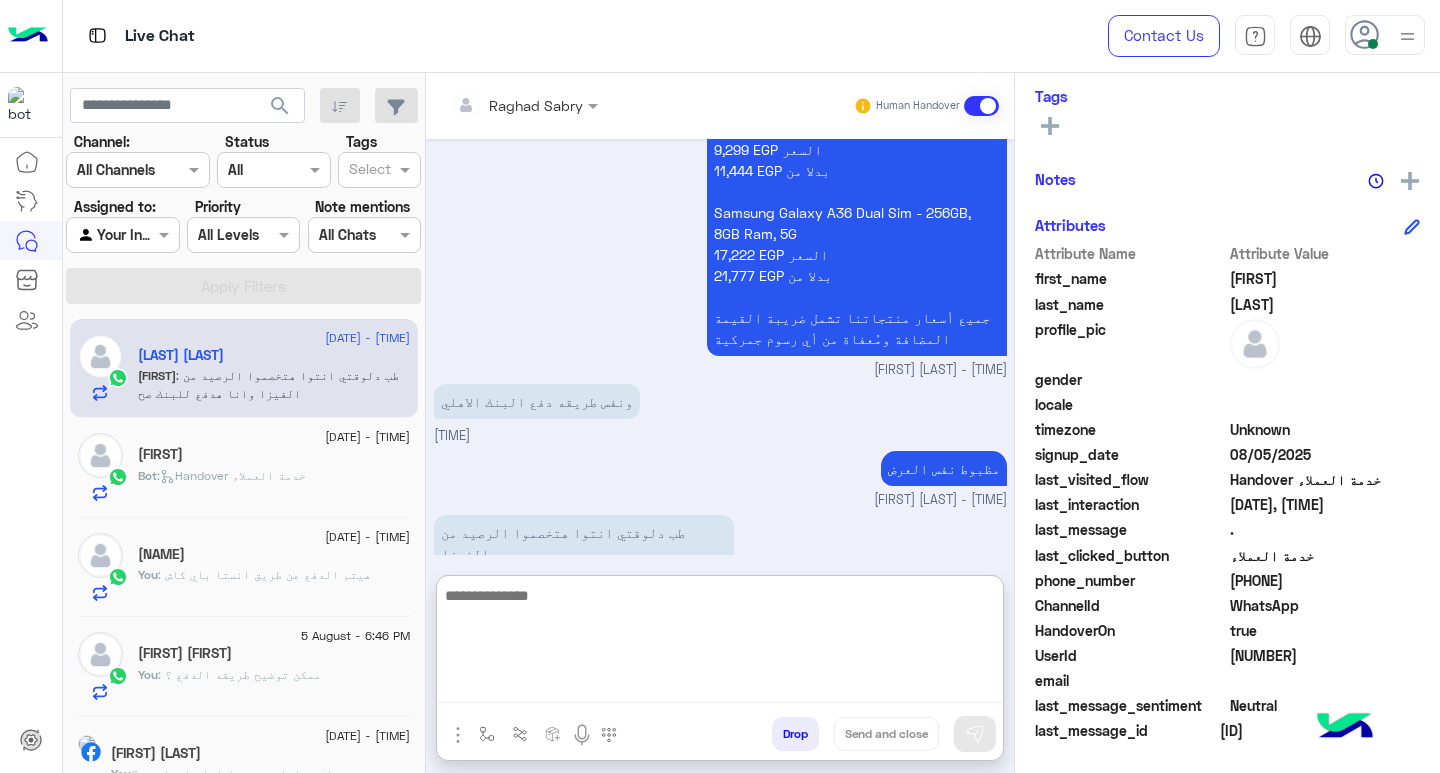 scroll, scrollTop: 2528, scrollLeft: 0, axis: vertical 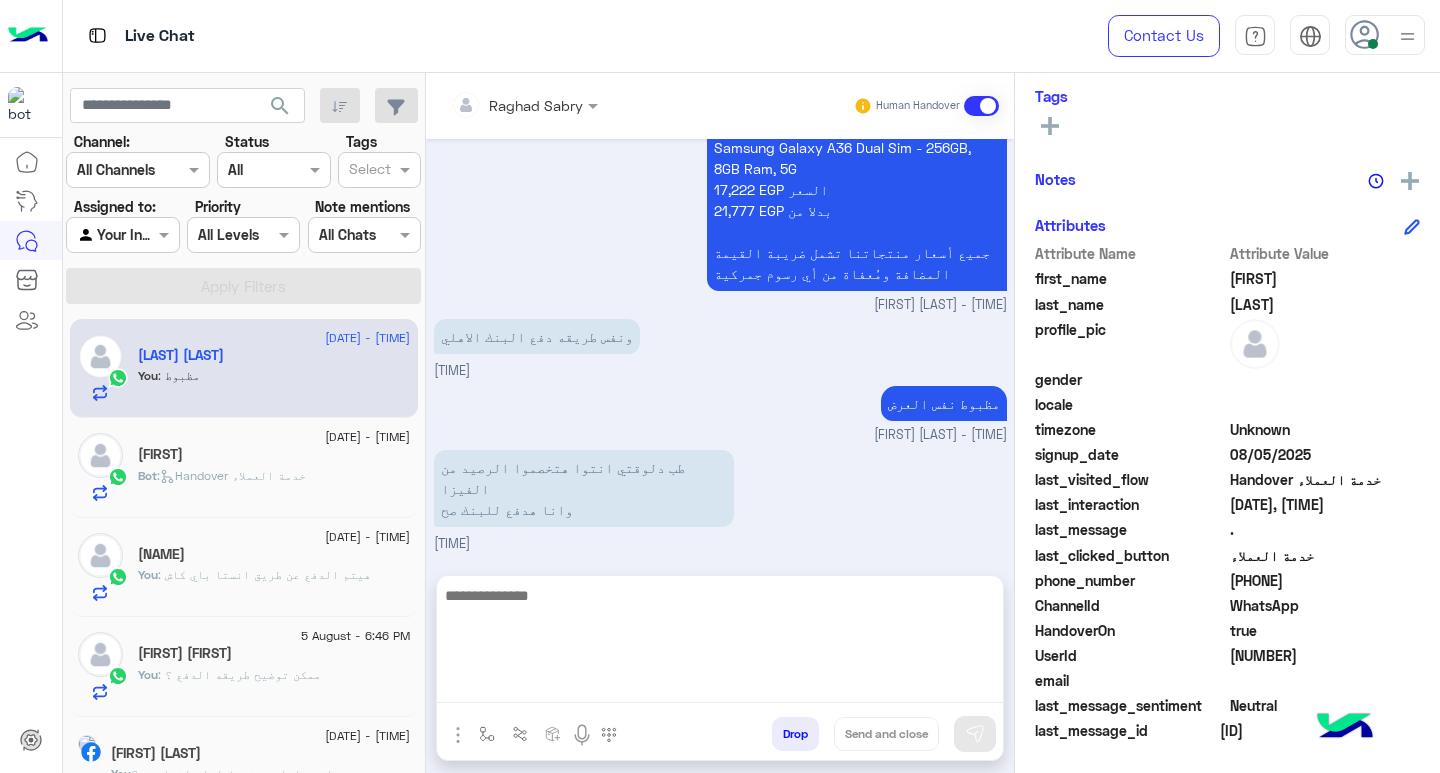click on ": هيتم الدفع عن طريق انستا باي كاش" 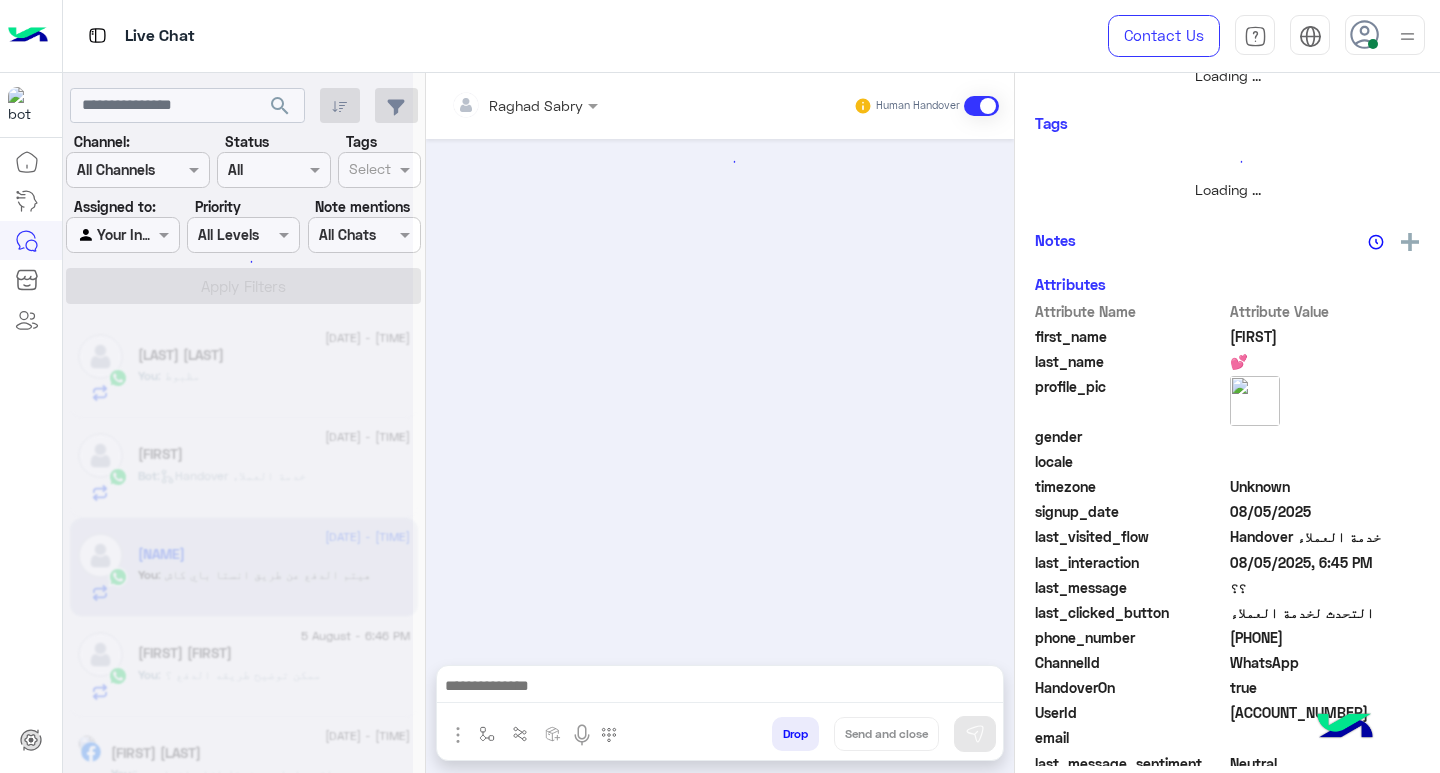 scroll, scrollTop: 355, scrollLeft: 0, axis: vertical 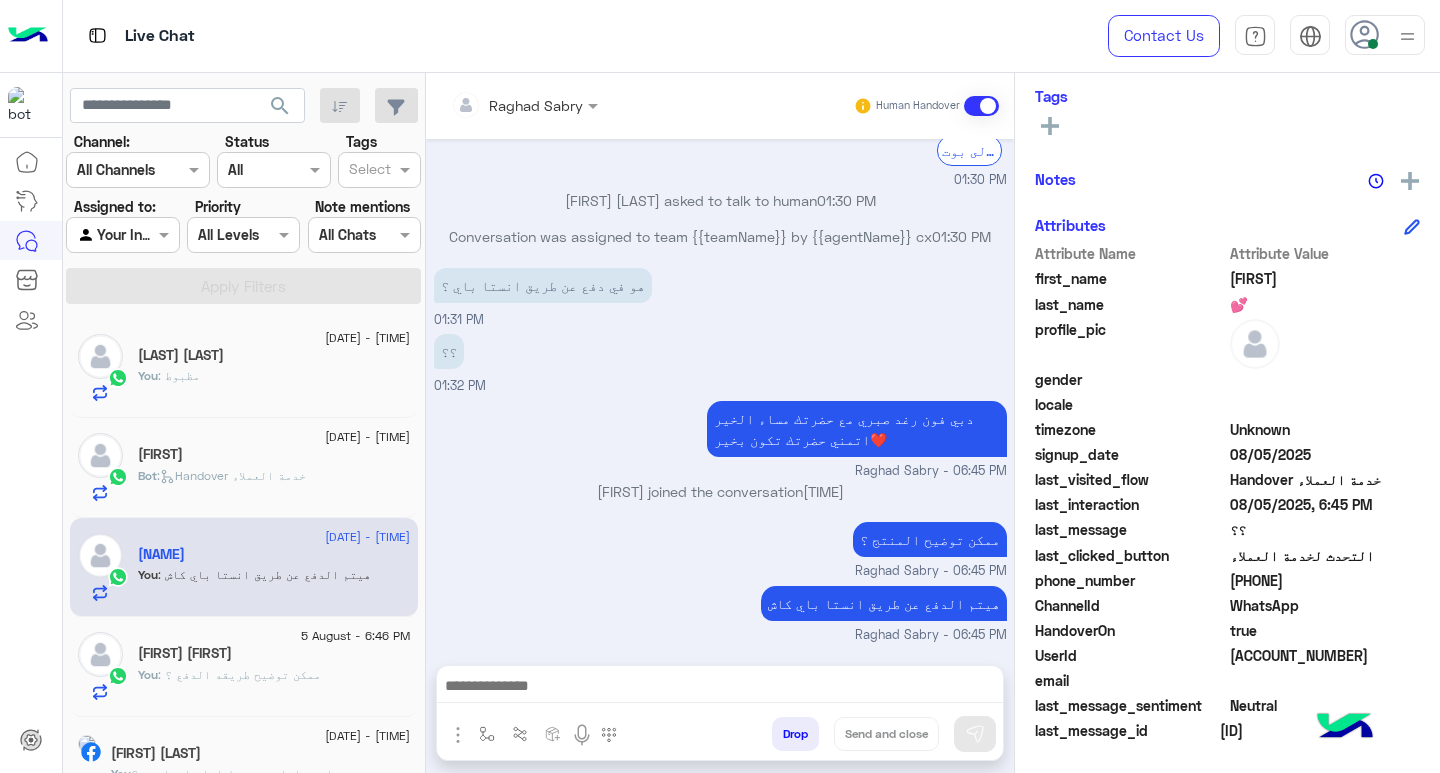 click at bounding box center (720, 688) 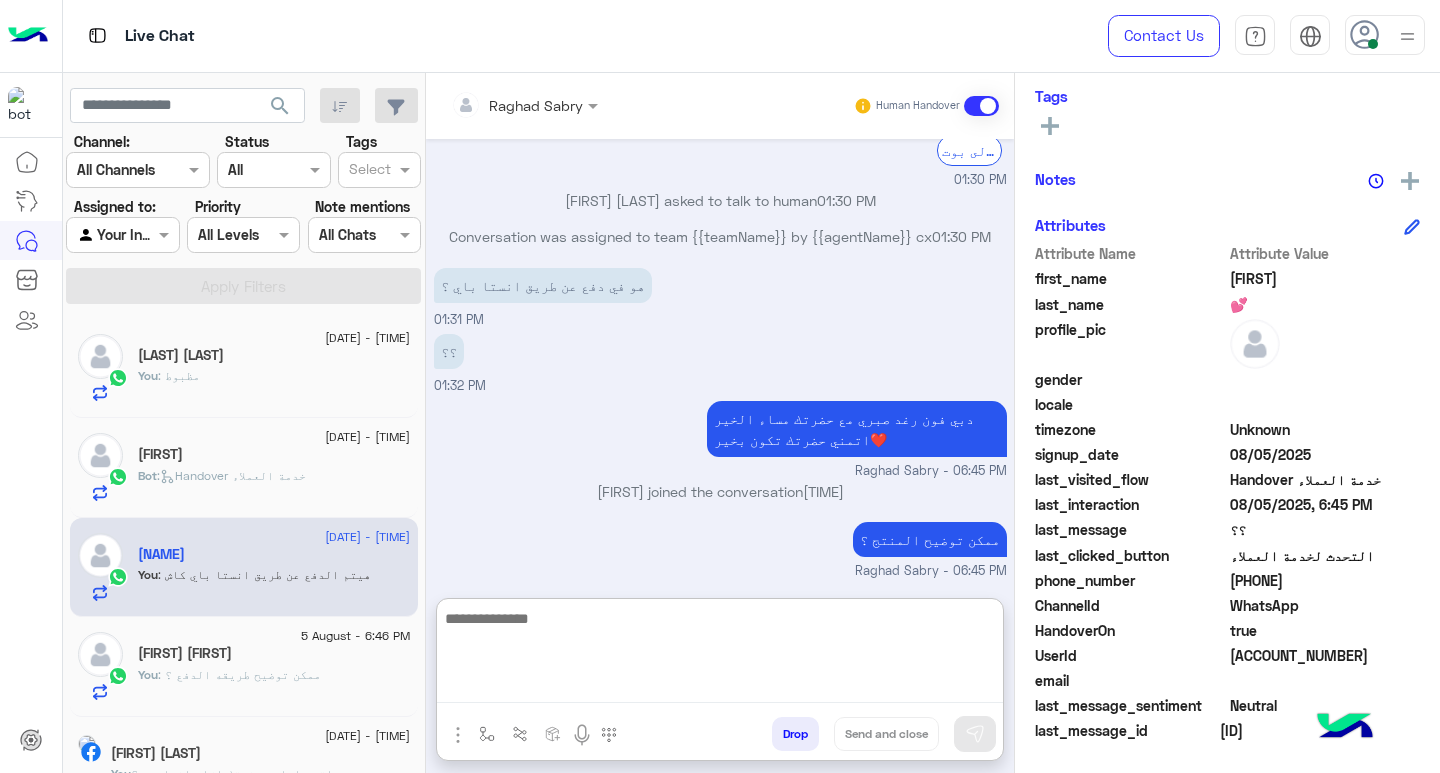 paste on "**********" 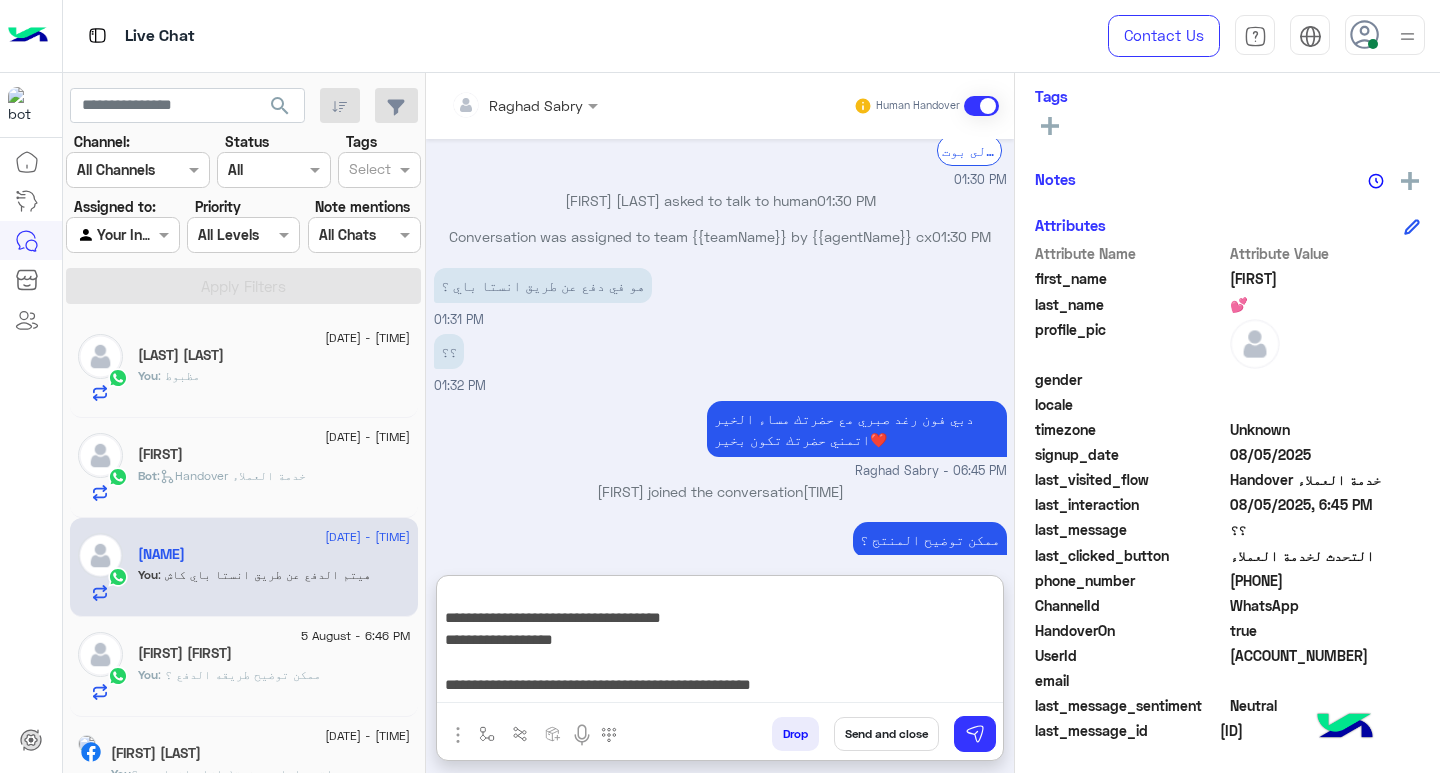 scroll, scrollTop: 0, scrollLeft: 0, axis: both 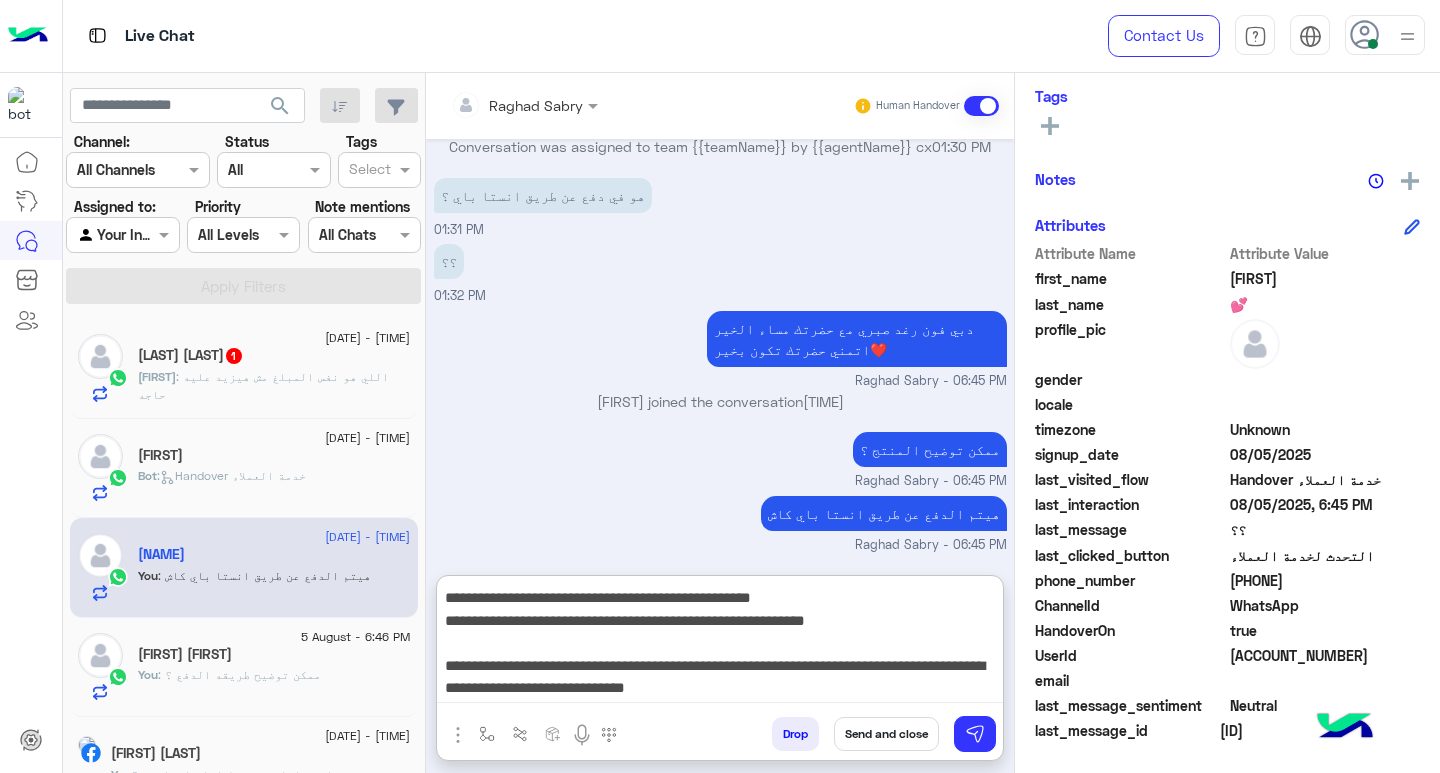 type on "**********" 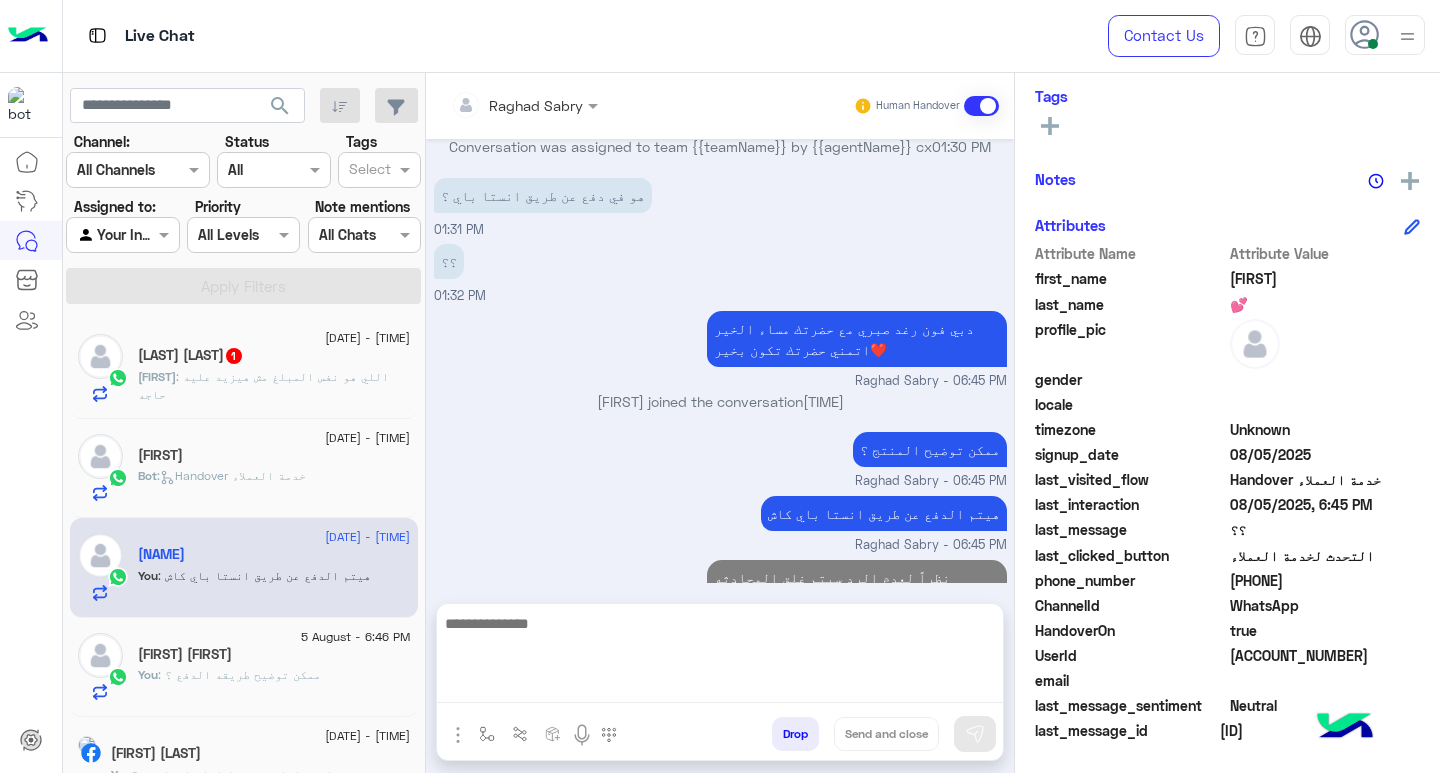 scroll, scrollTop: 1259, scrollLeft: 0, axis: vertical 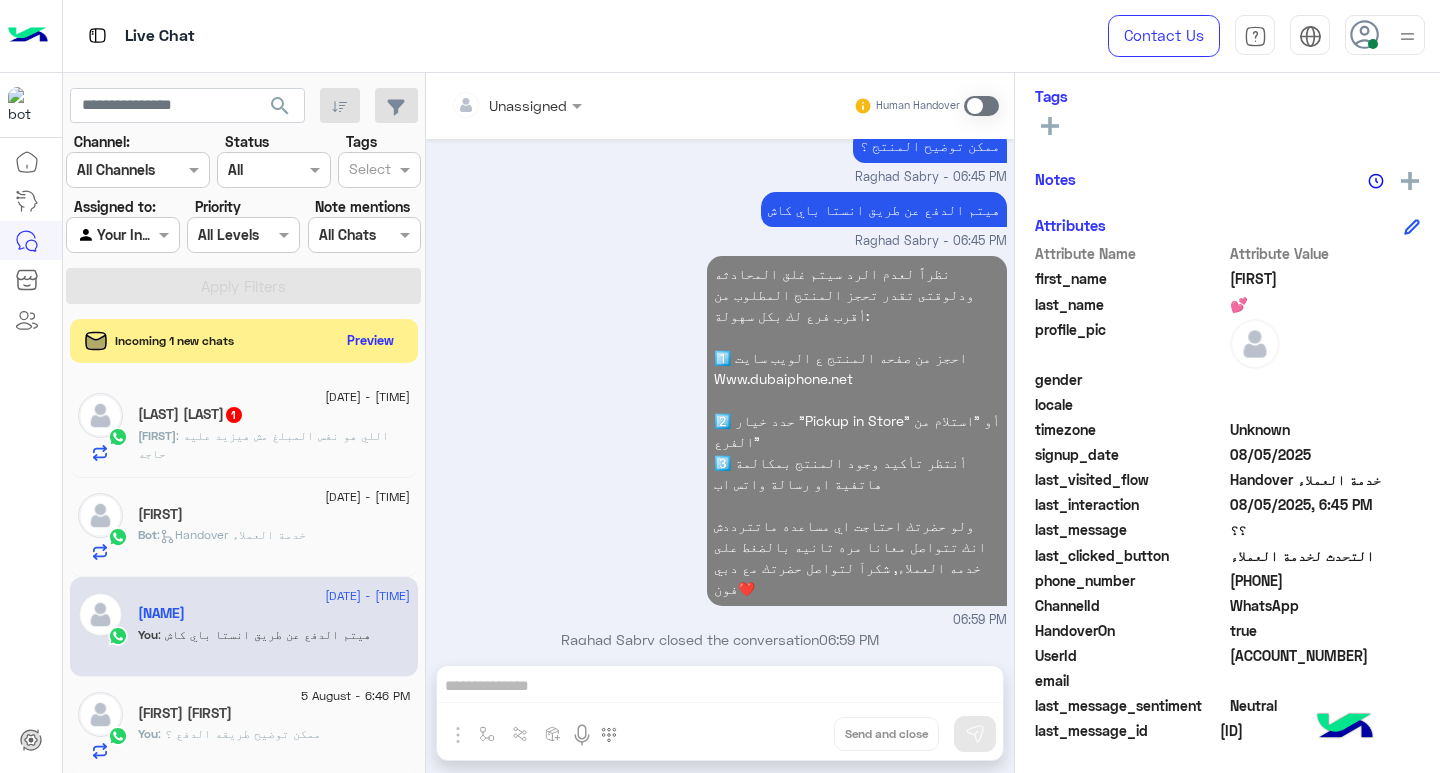 click on "𝒜𝒽𝓂𝑒𝒹 ℐ𝒷𝓇𝒶𝒽𝒾𝓂" 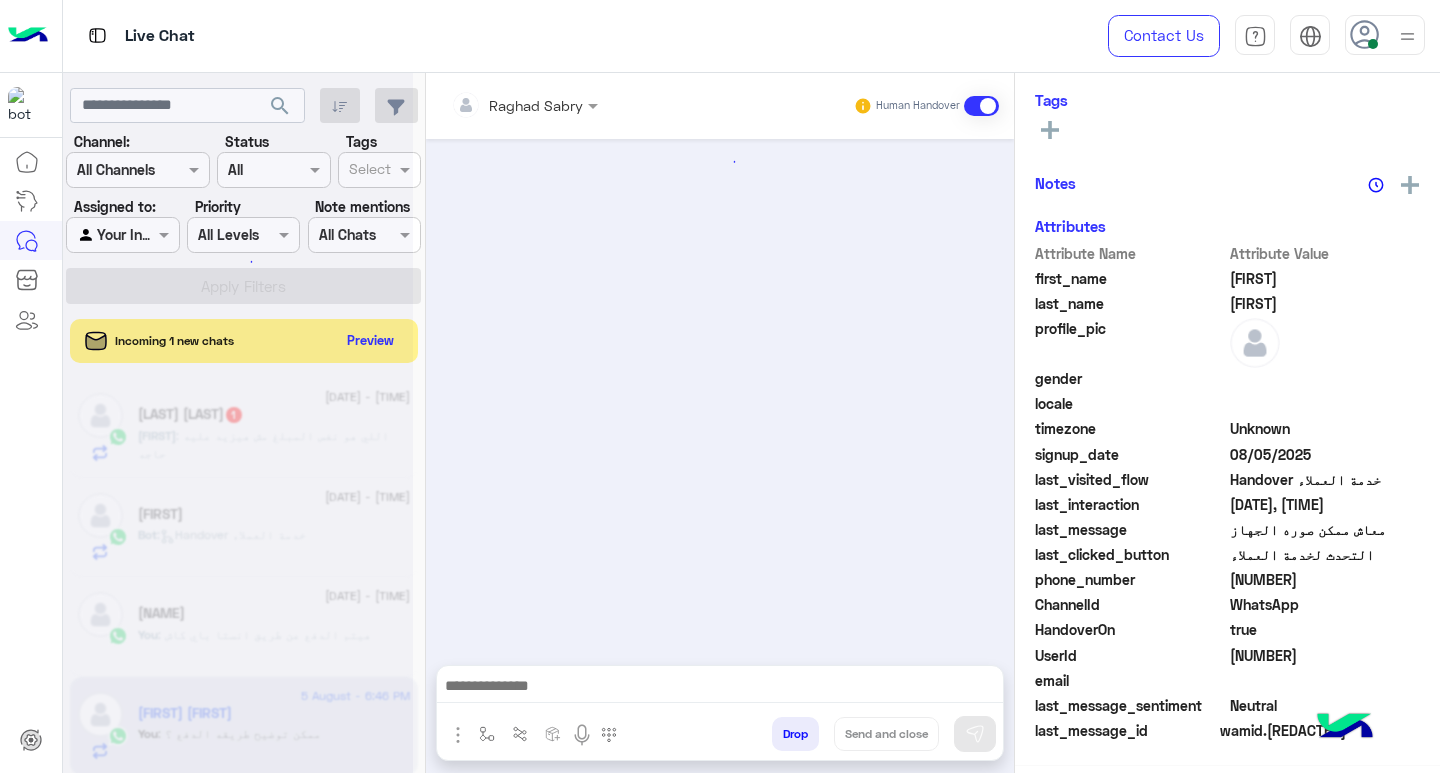 scroll, scrollTop: 325, scrollLeft: 0, axis: vertical 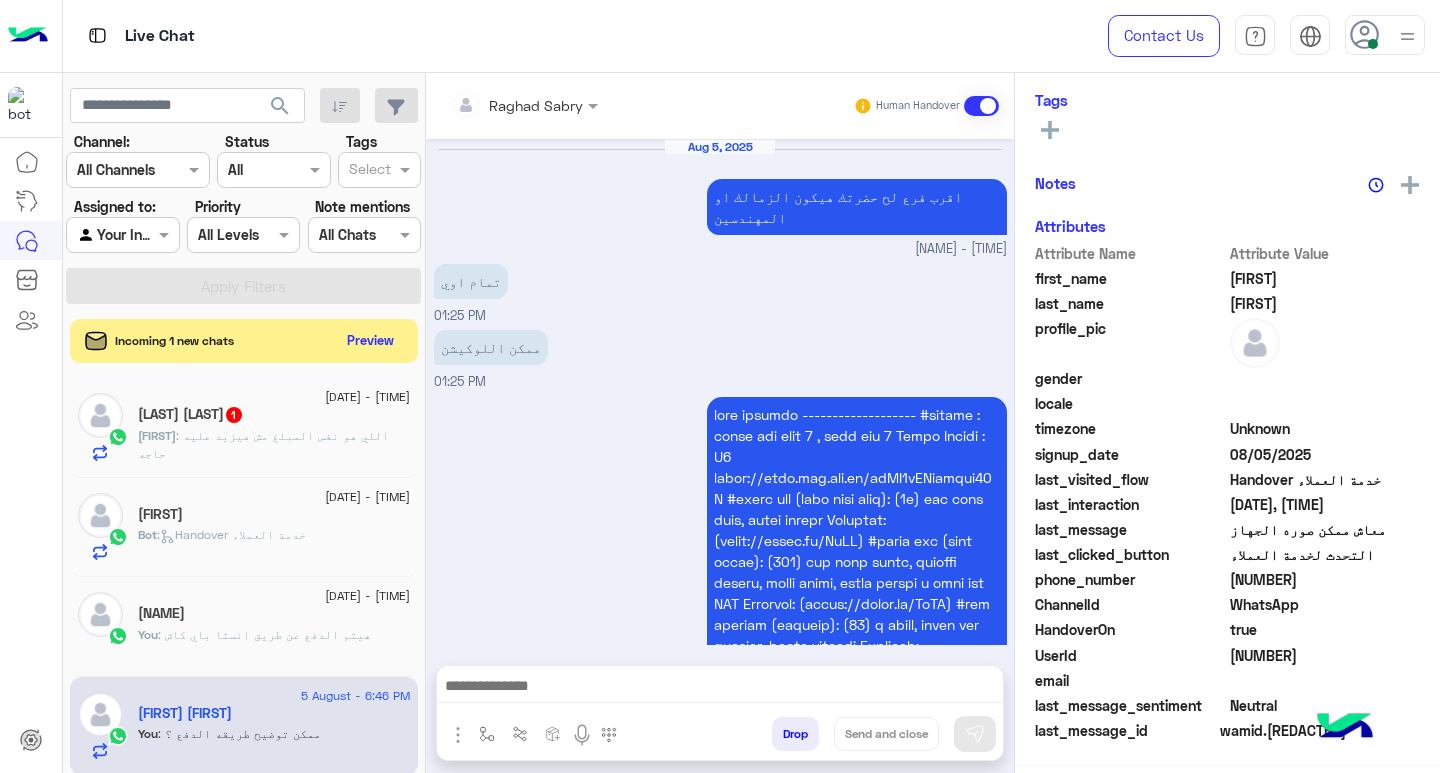 click at bounding box center (720, 688) 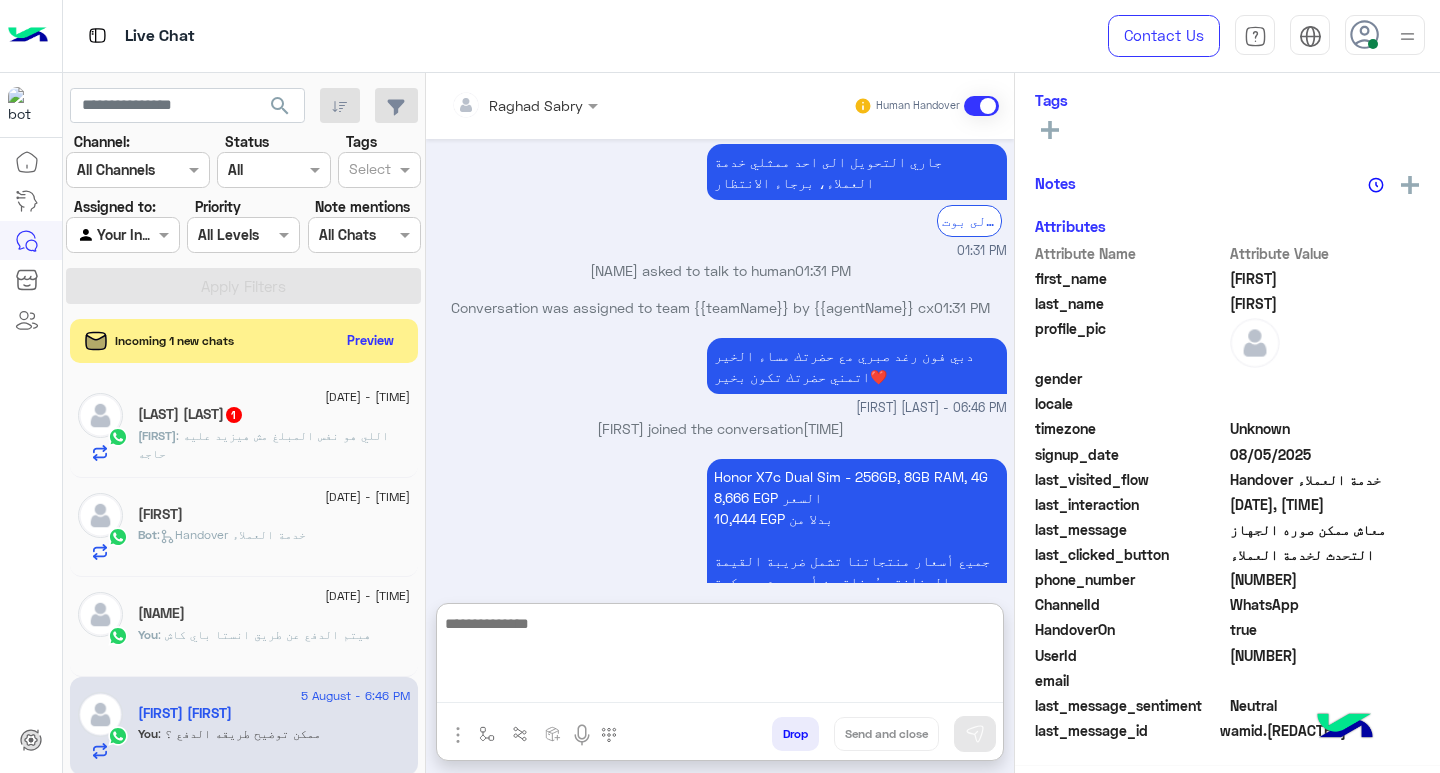 paste on "**********" 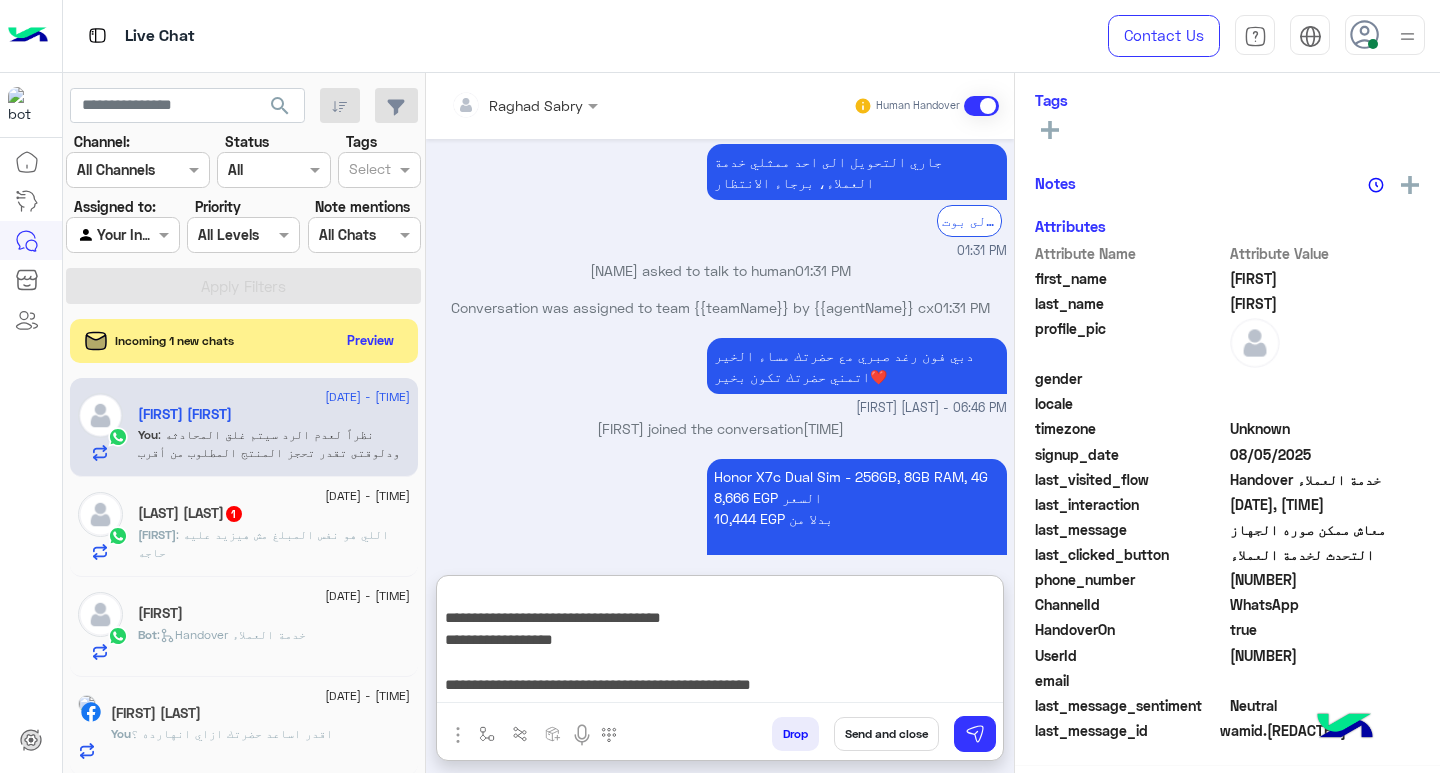 scroll, scrollTop: 0, scrollLeft: 0, axis: both 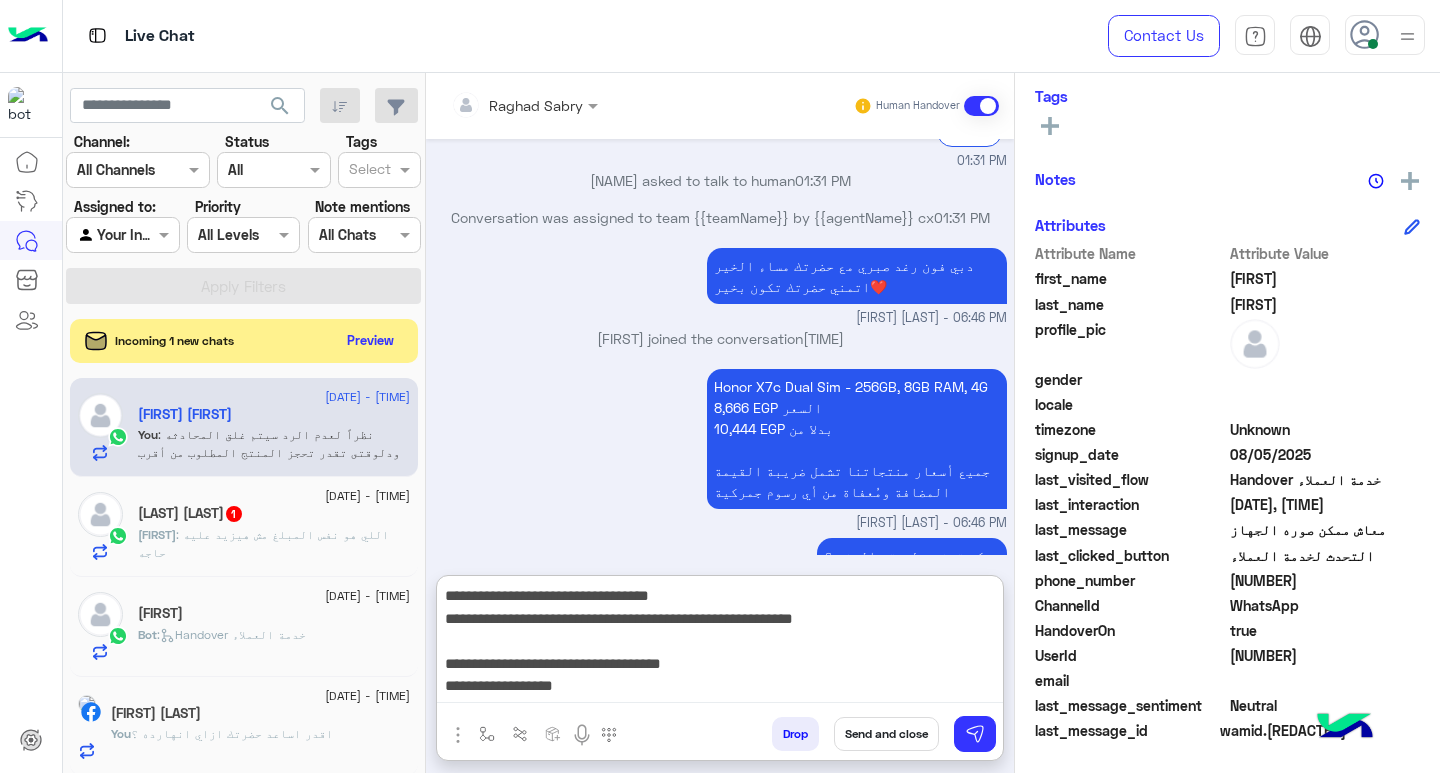 type on "**********" 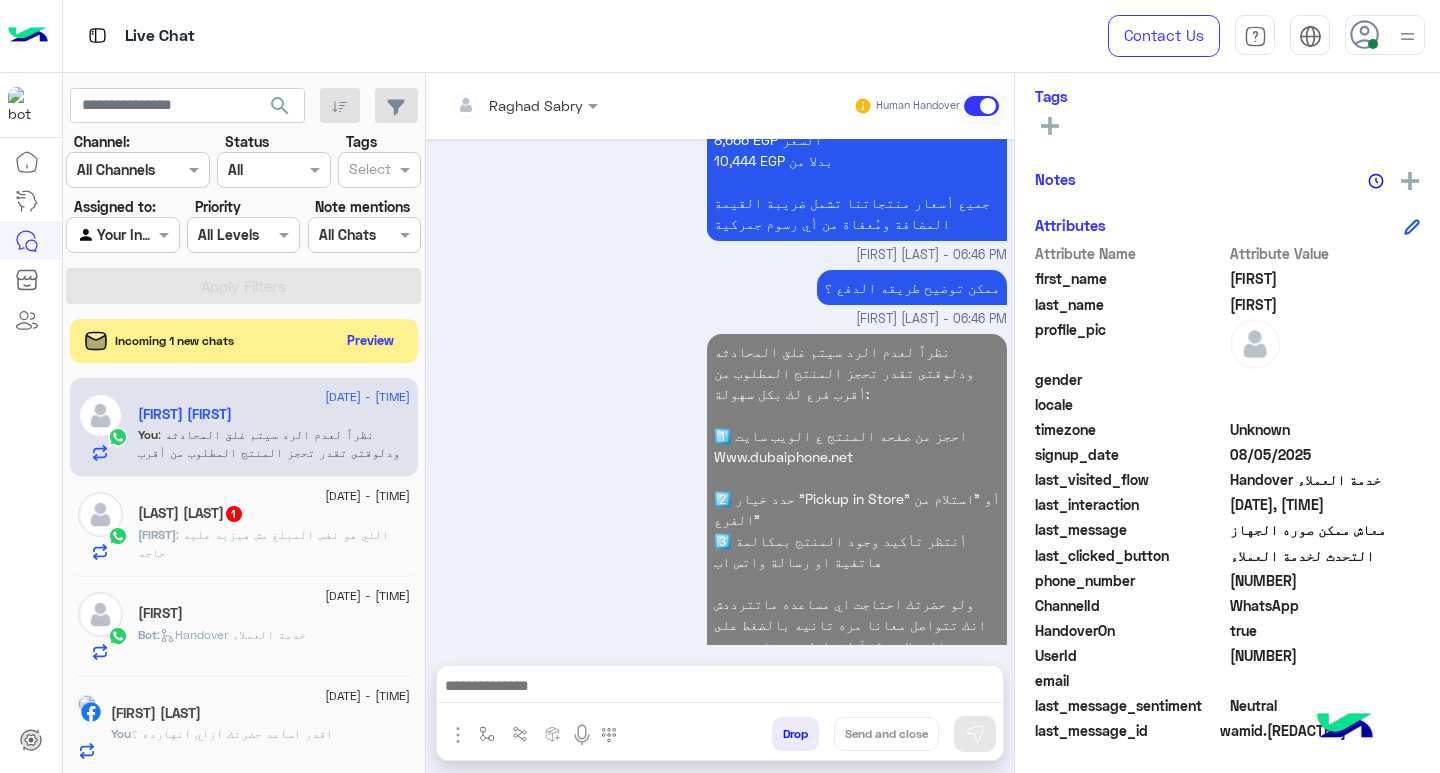 scroll, scrollTop: 2889, scrollLeft: 0, axis: vertical 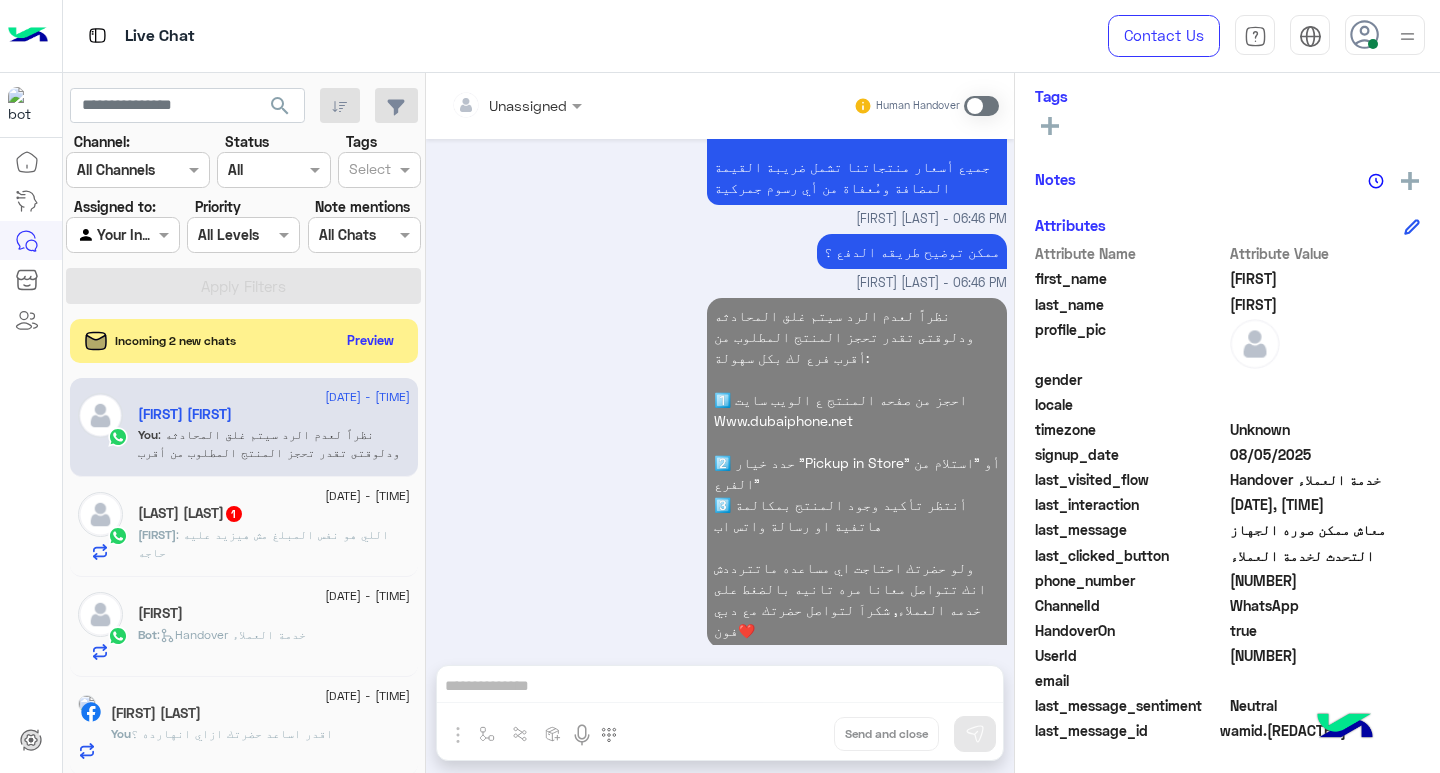click on "Hassan Rauof  1" 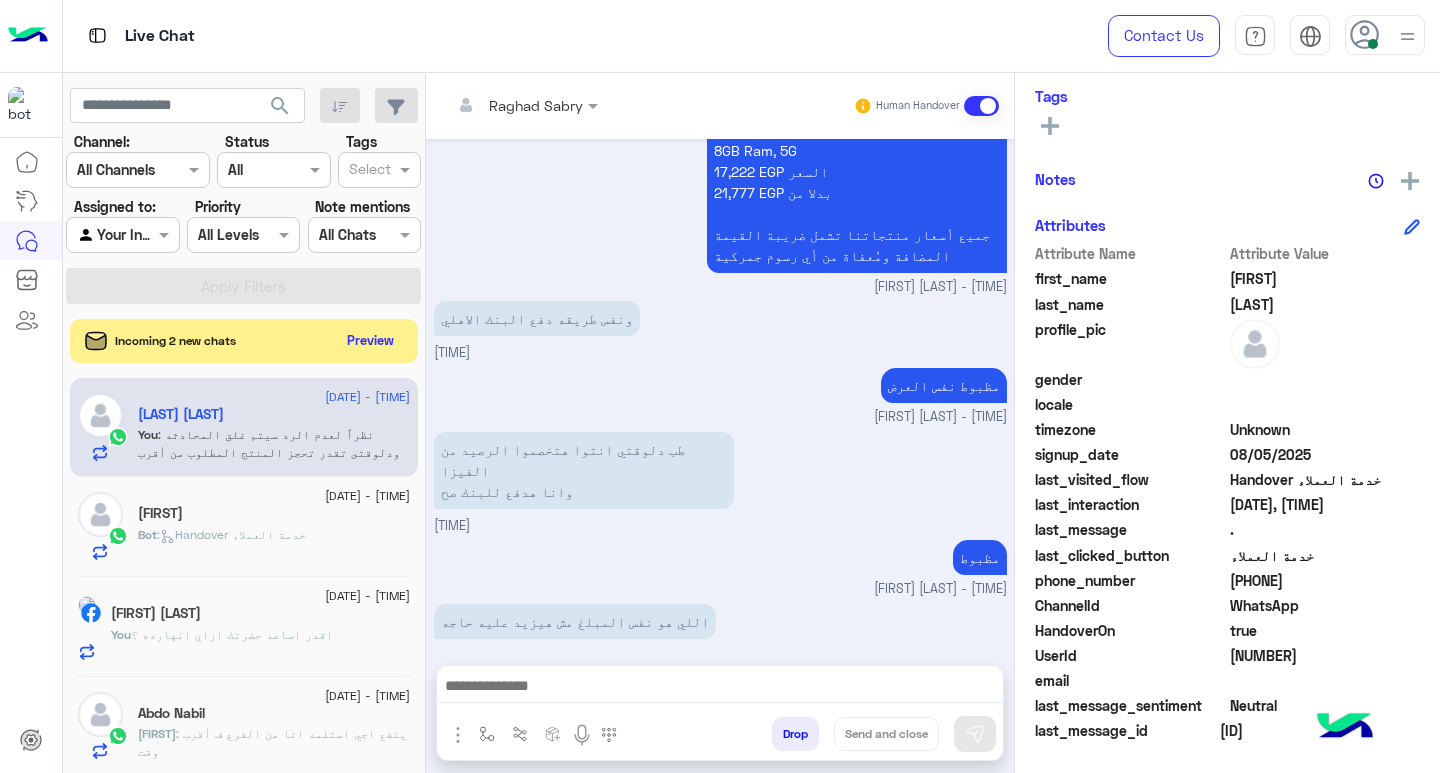 click at bounding box center (720, 688) 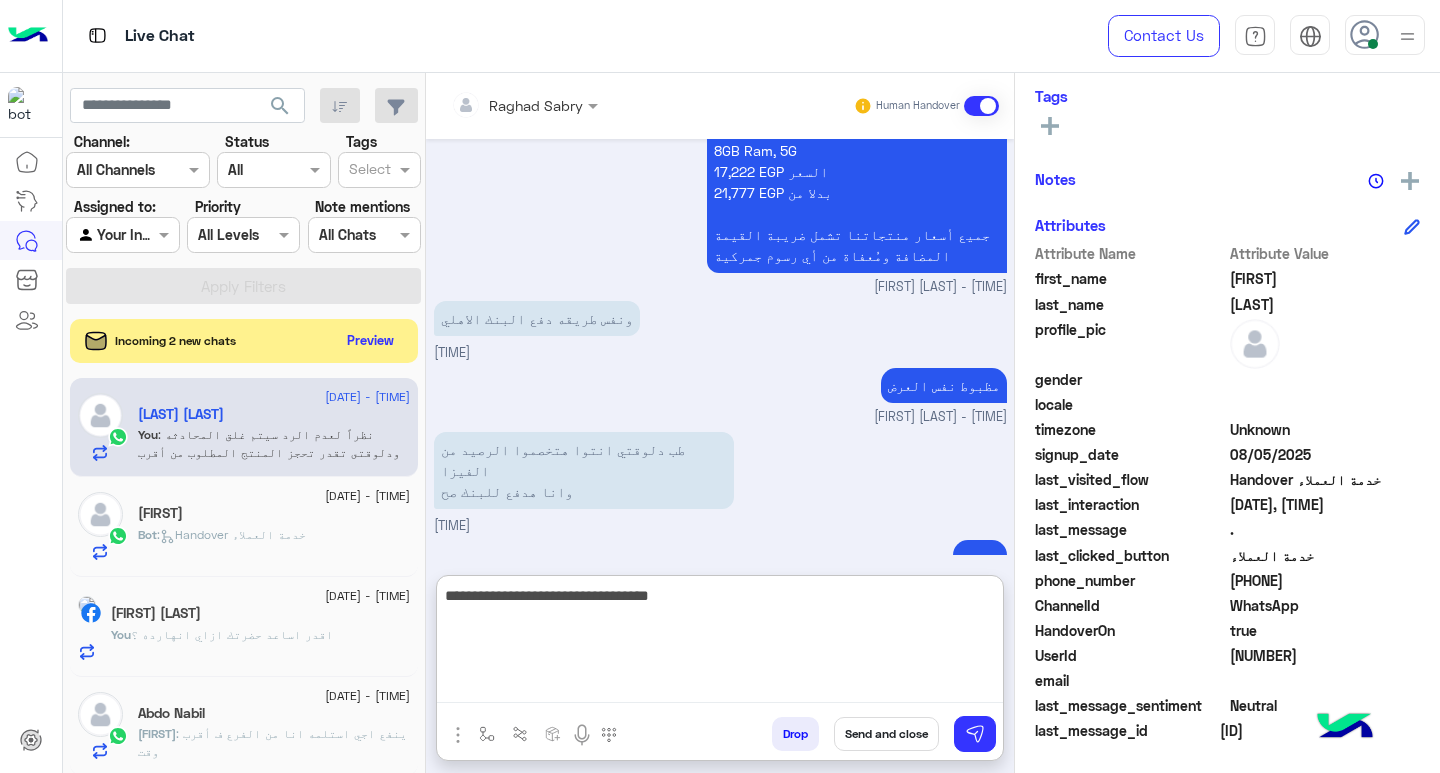 type on "**********" 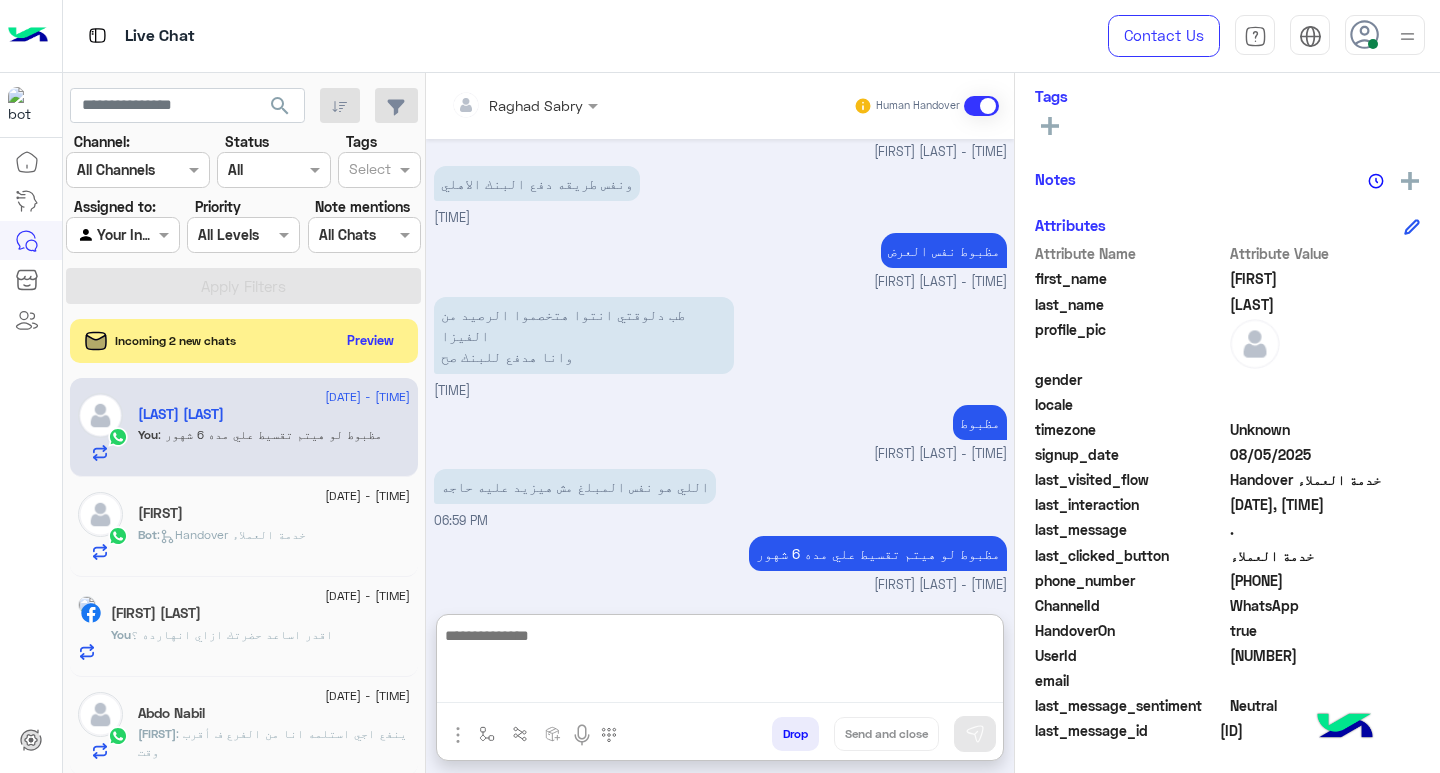 scroll, scrollTop: 1558, scrollLeft: 0, axis: vertical 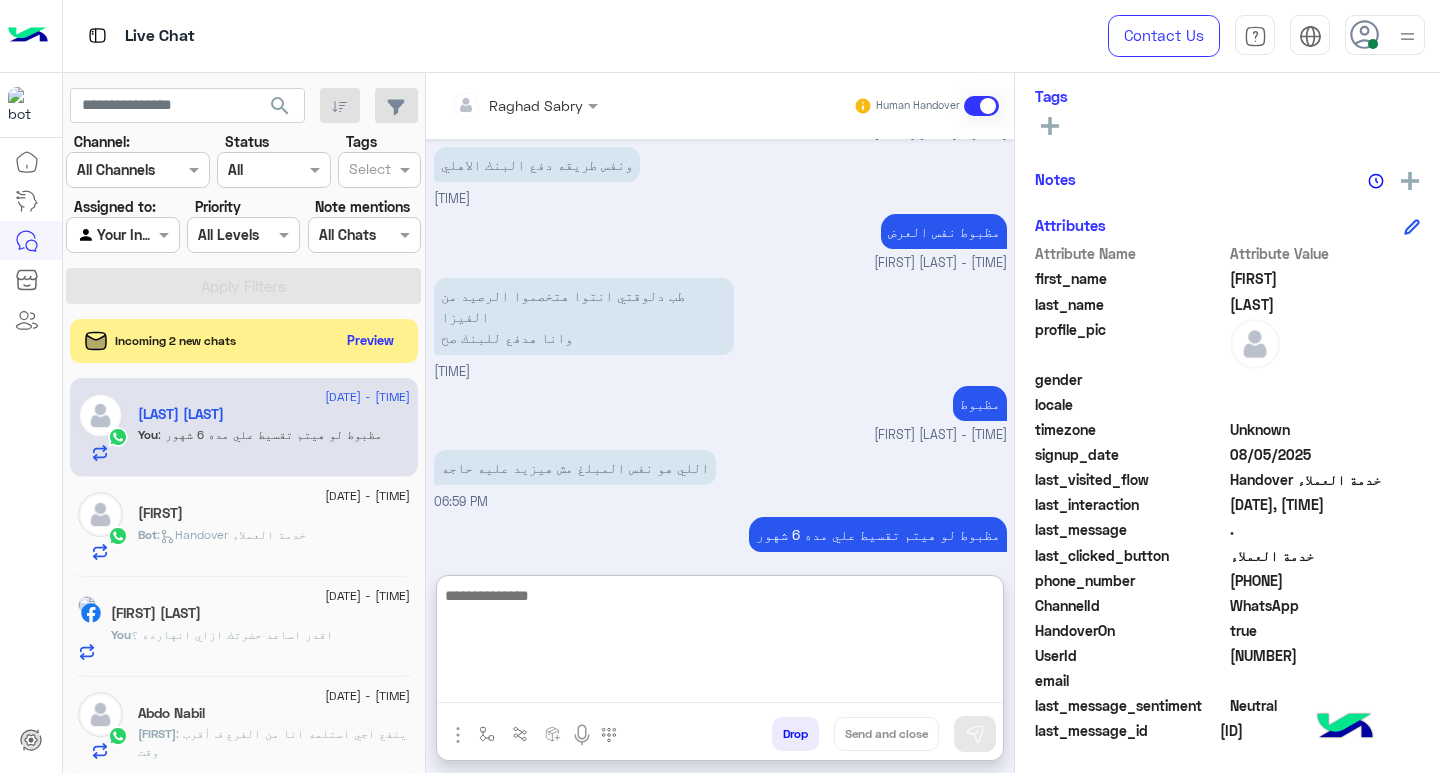 click on "Marwan Mohamed" 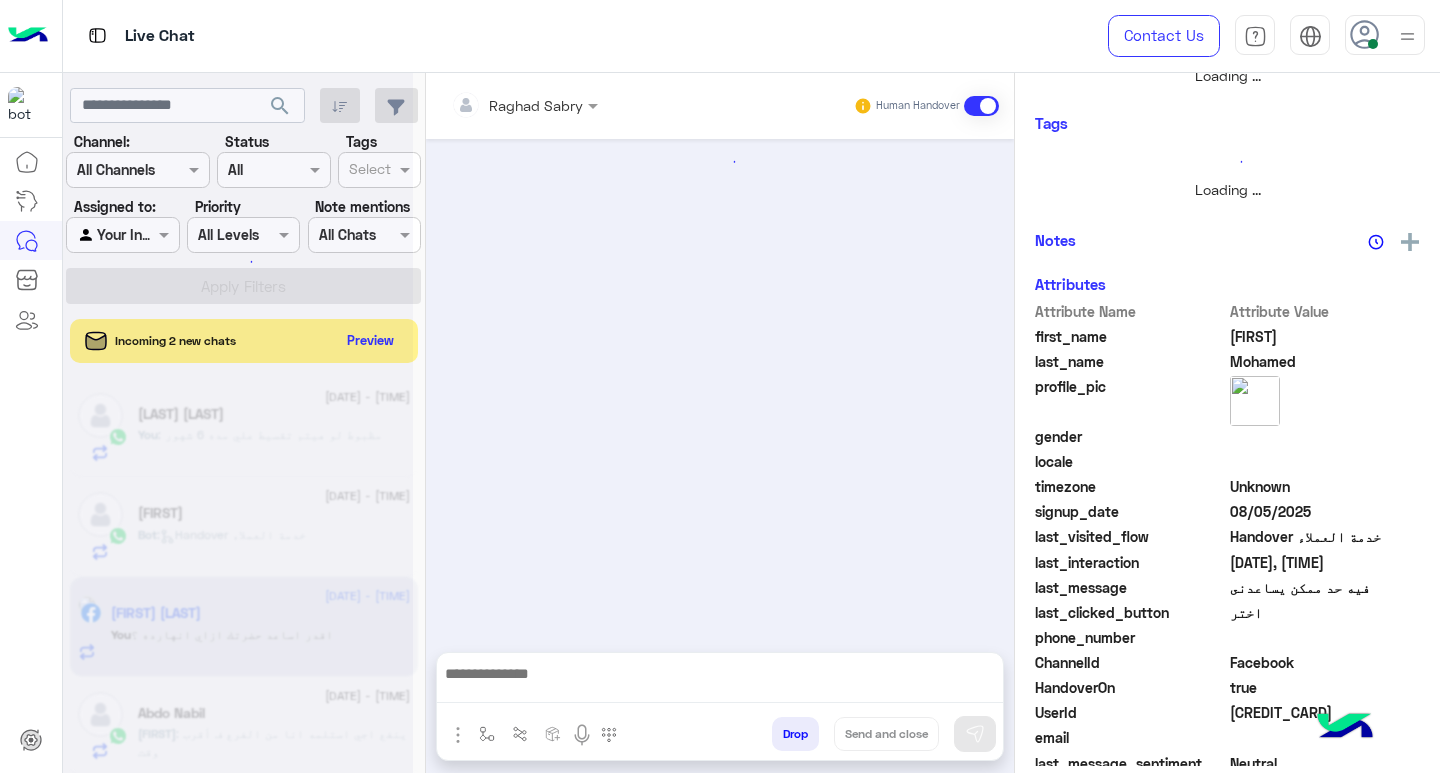 scroll, scrollTop: 0, scrollLeft: 0, axis: both 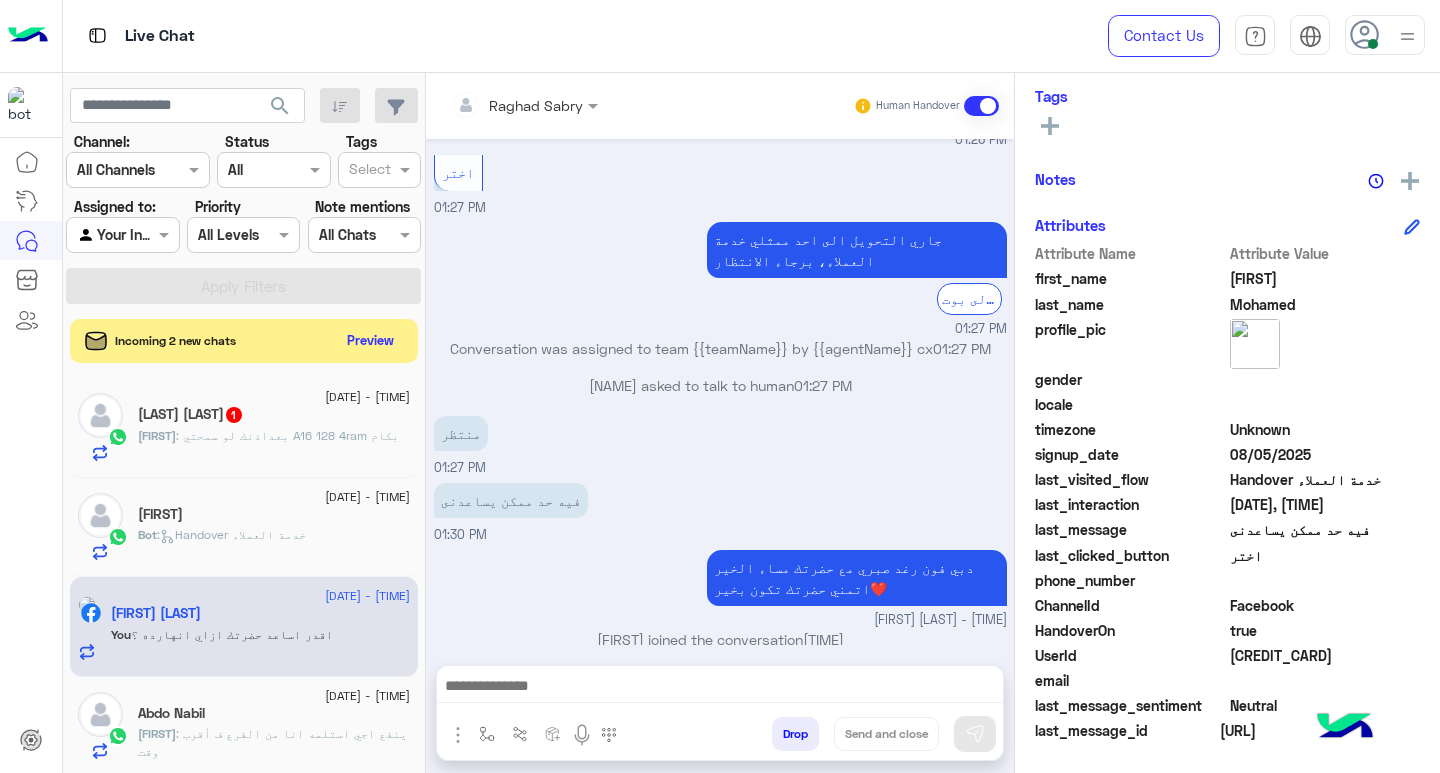 click at bounding box center (720, 688) 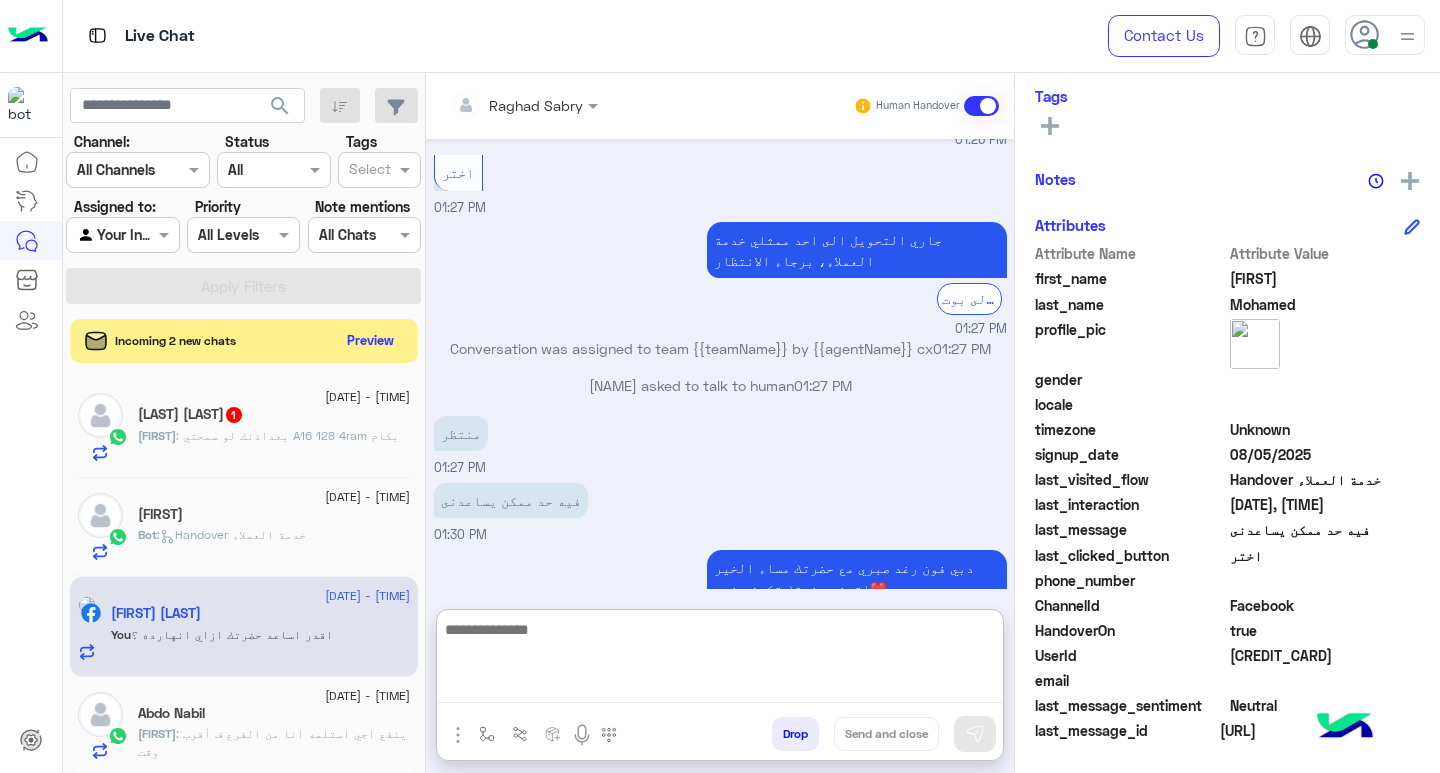 paste on "**********" 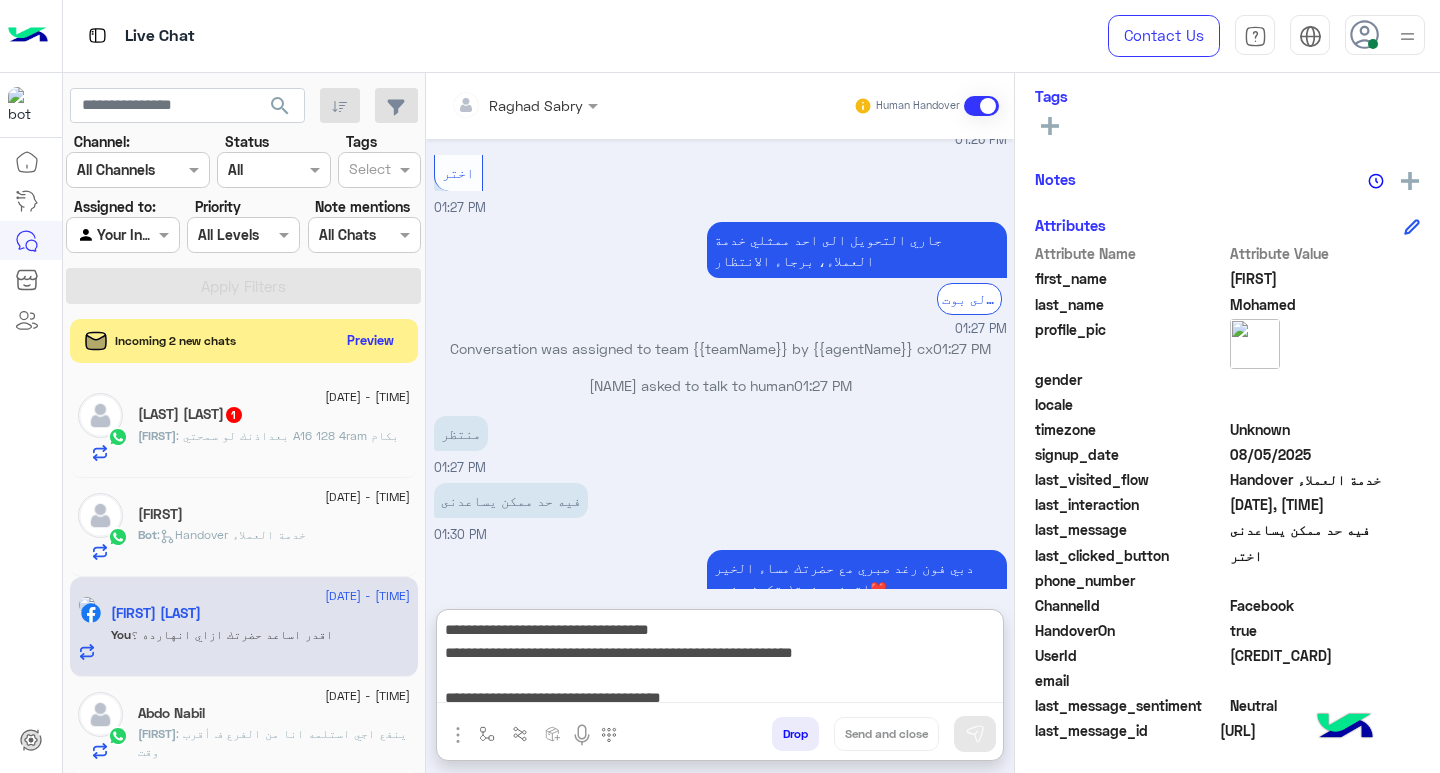 scroll, scrollTop: 155, scrollLeft: 0, axis: vertical 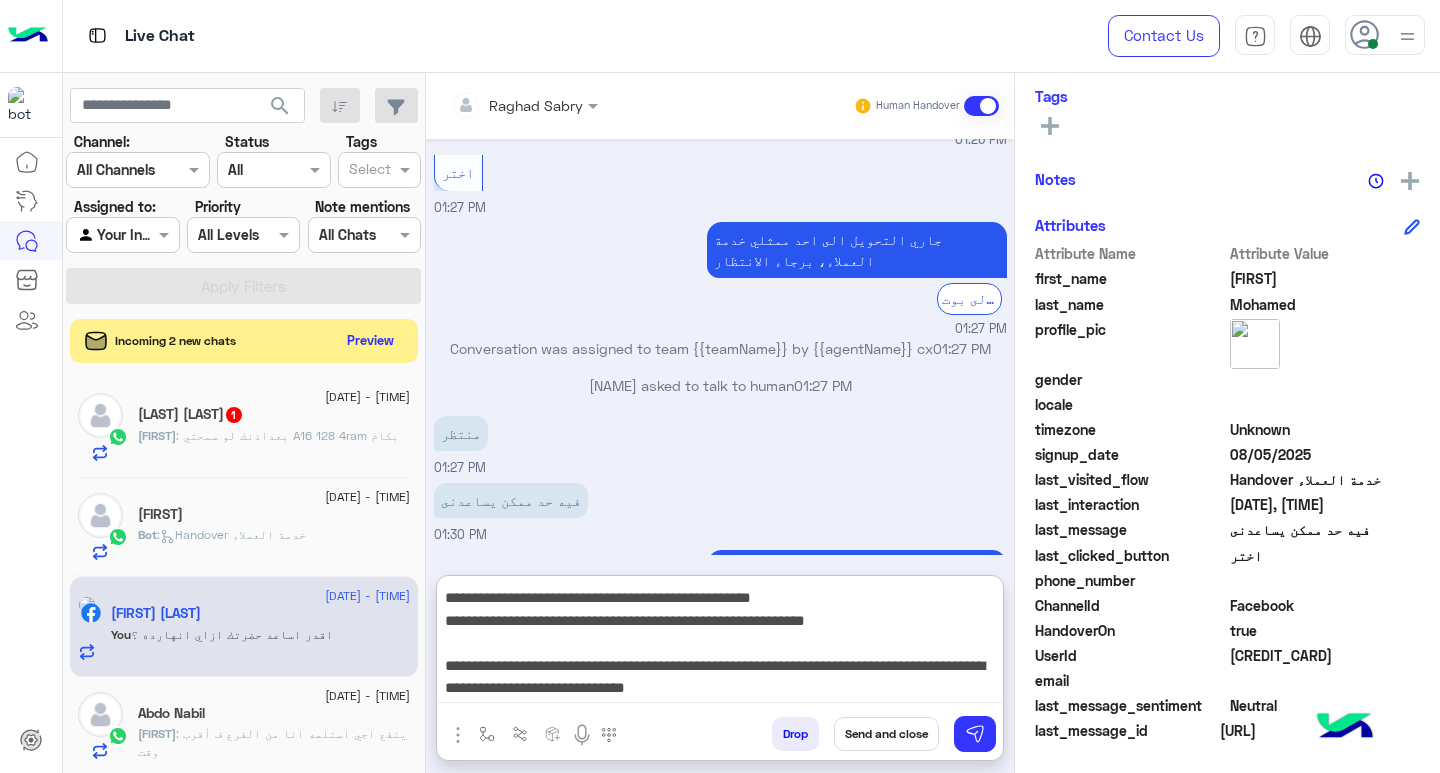 type on "**********" 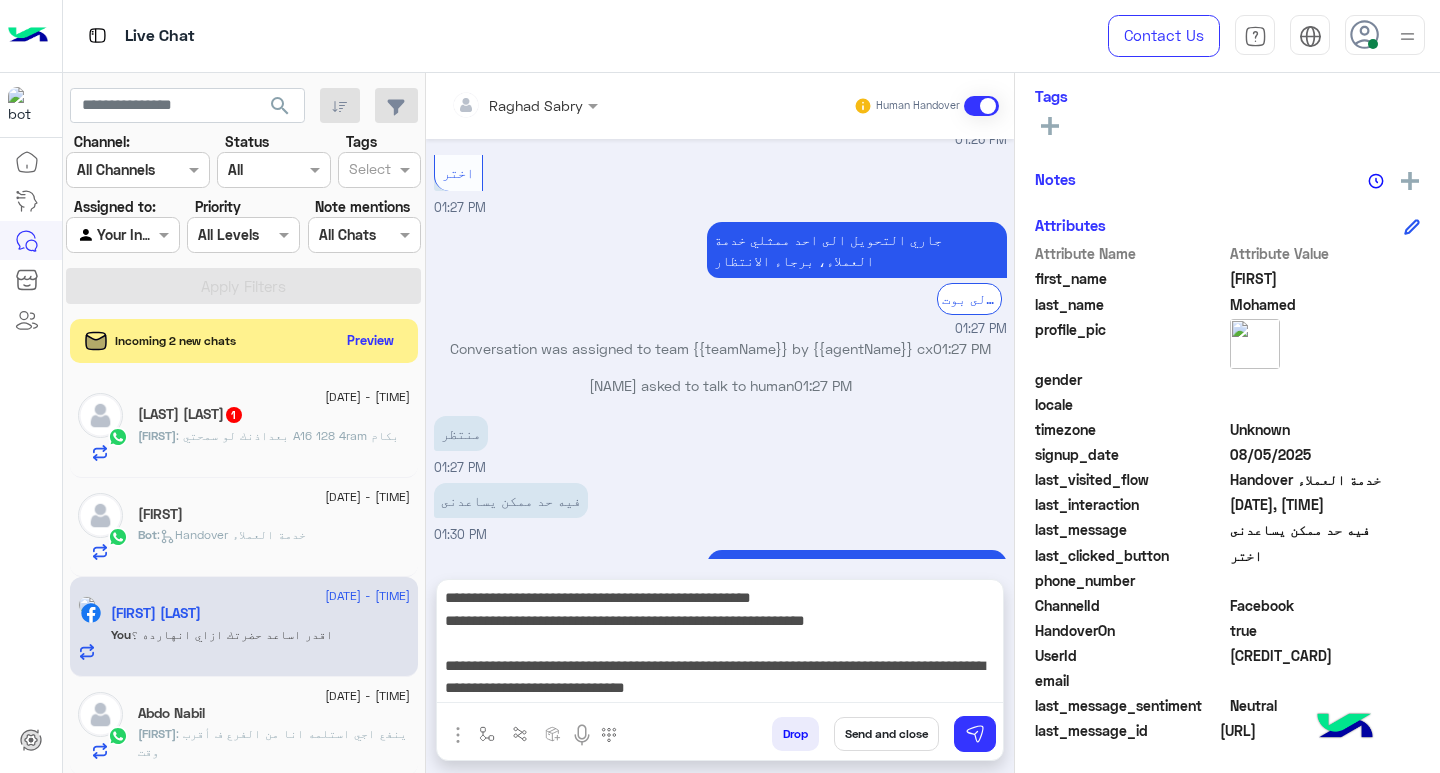 click on "Send and close" at bounding box center (886, 734) 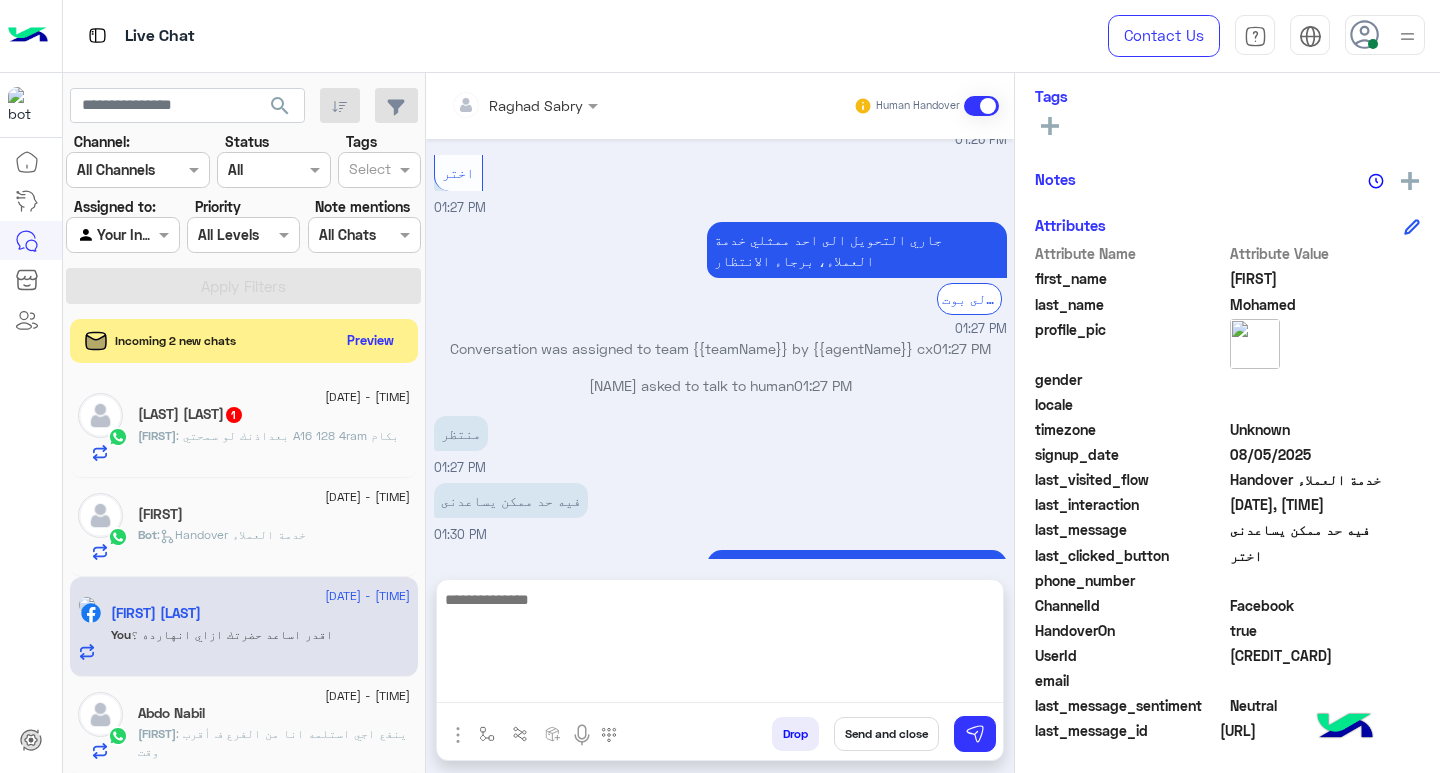 scroll, scrollTop: 0, scrollLeft: 0, axis: both 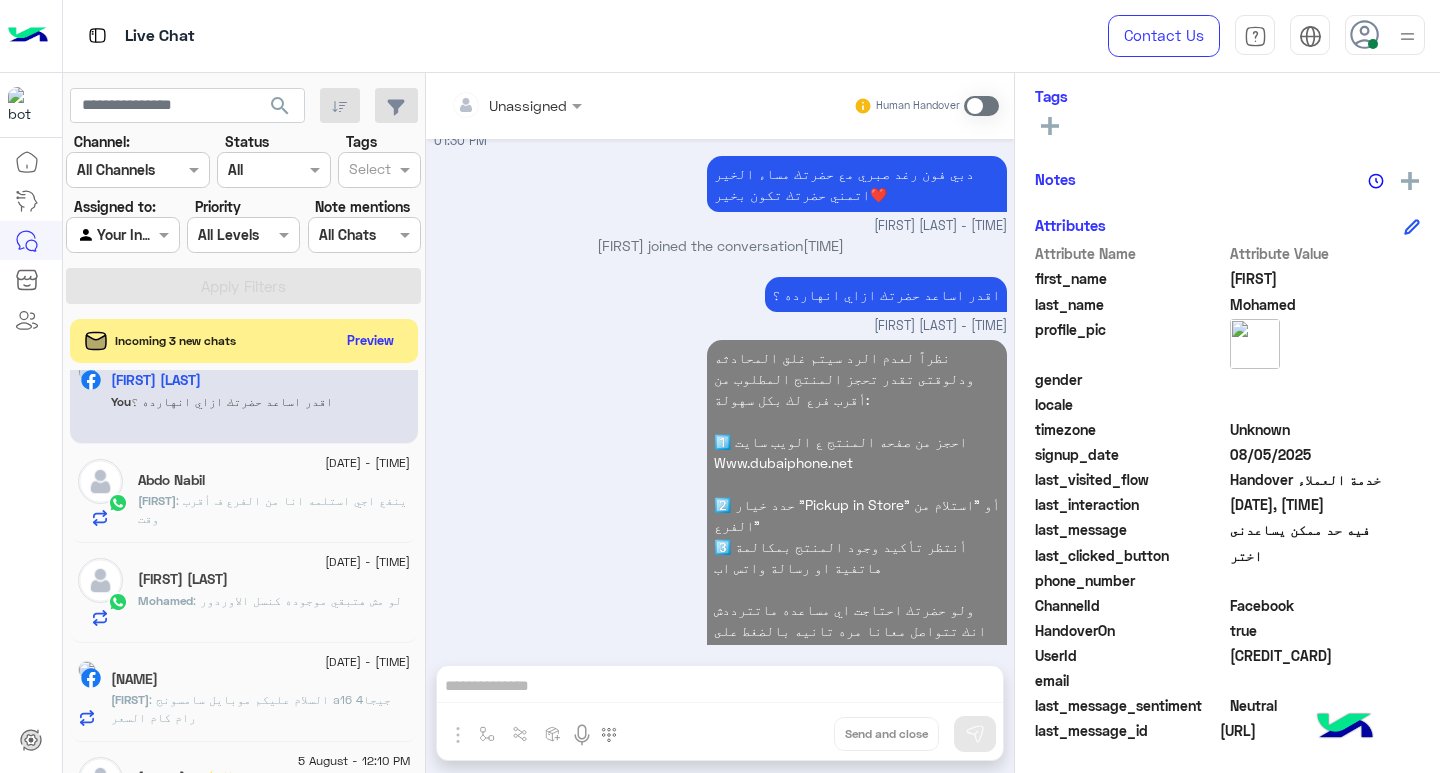 click on "Abdo Nabil" 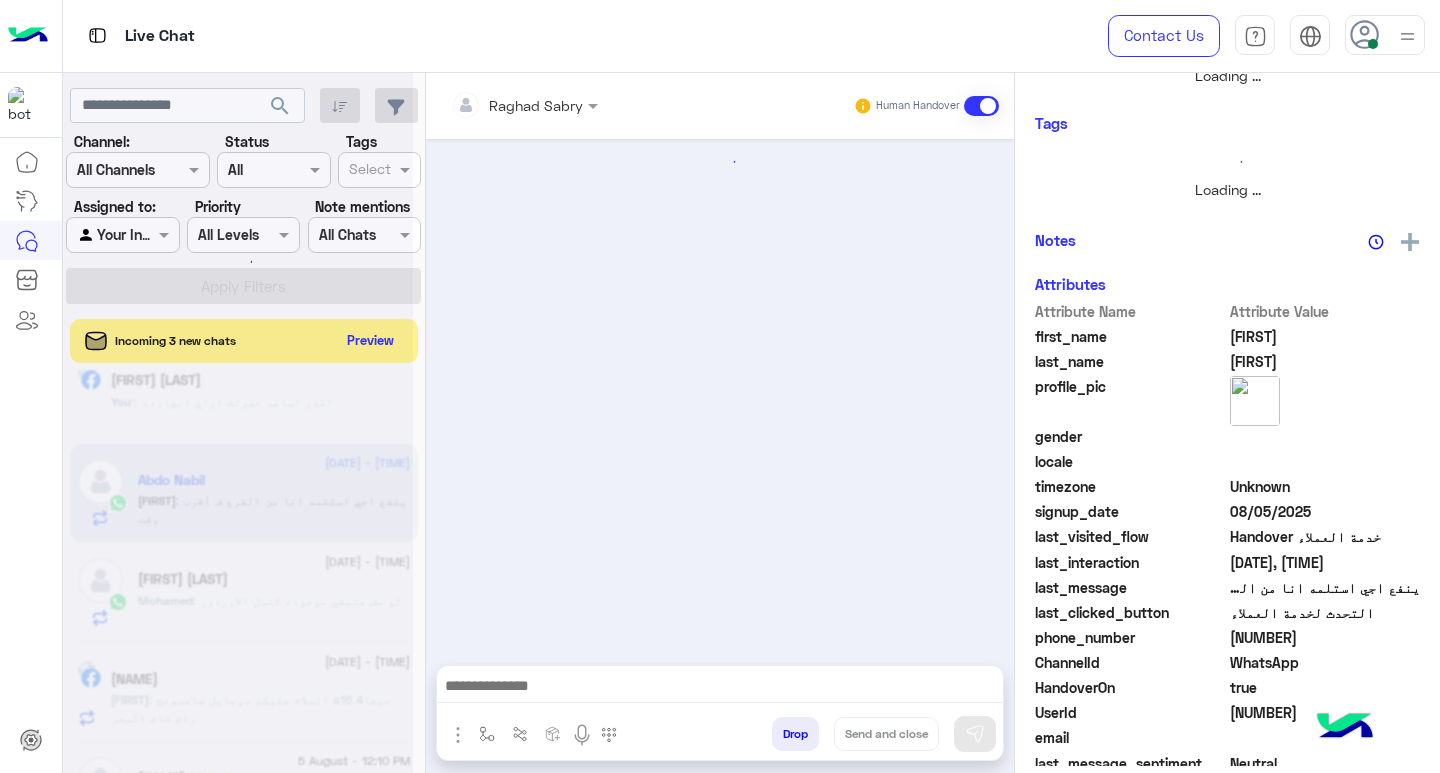 scroll, scrollTop: 355, scrollLeft: 0, axis: vertical 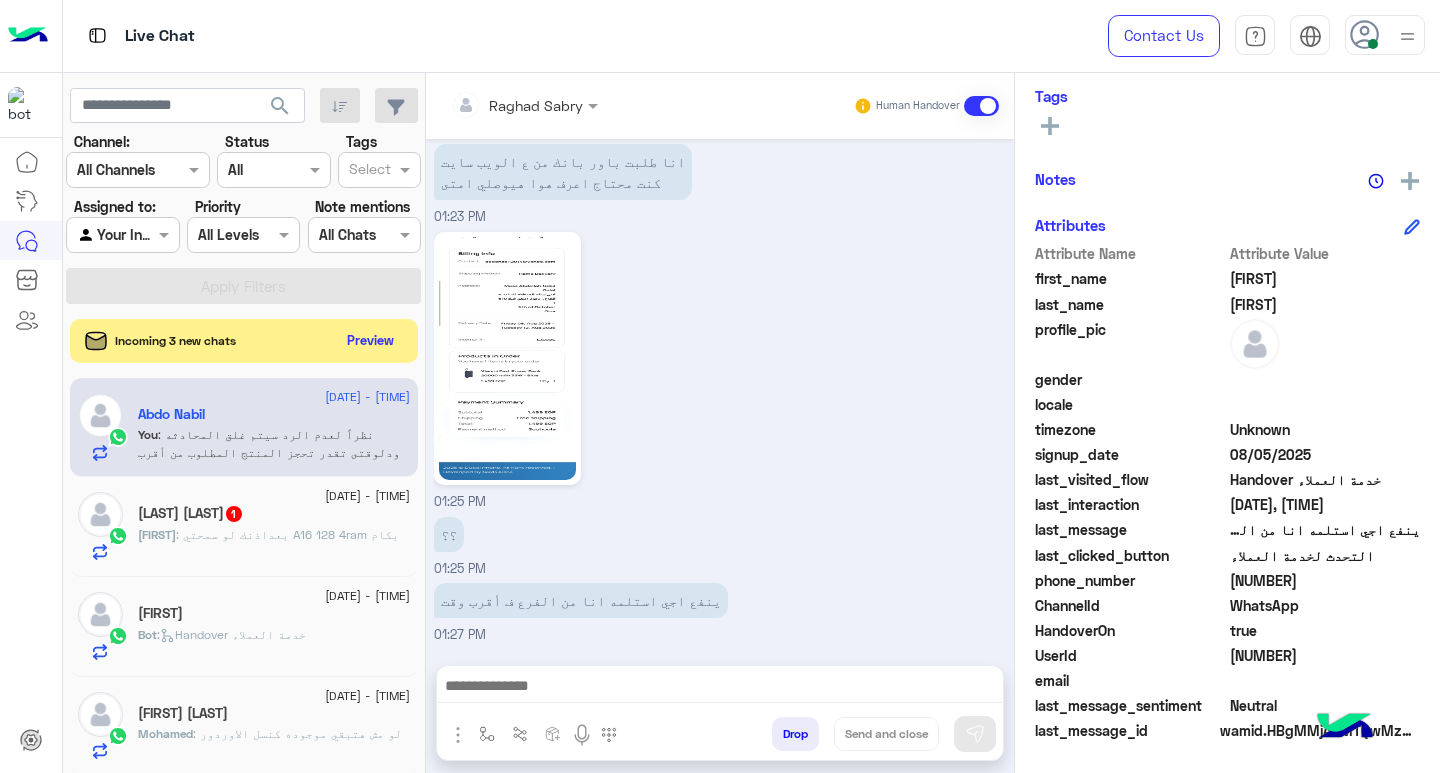 click on "Hassan Rauof  1" 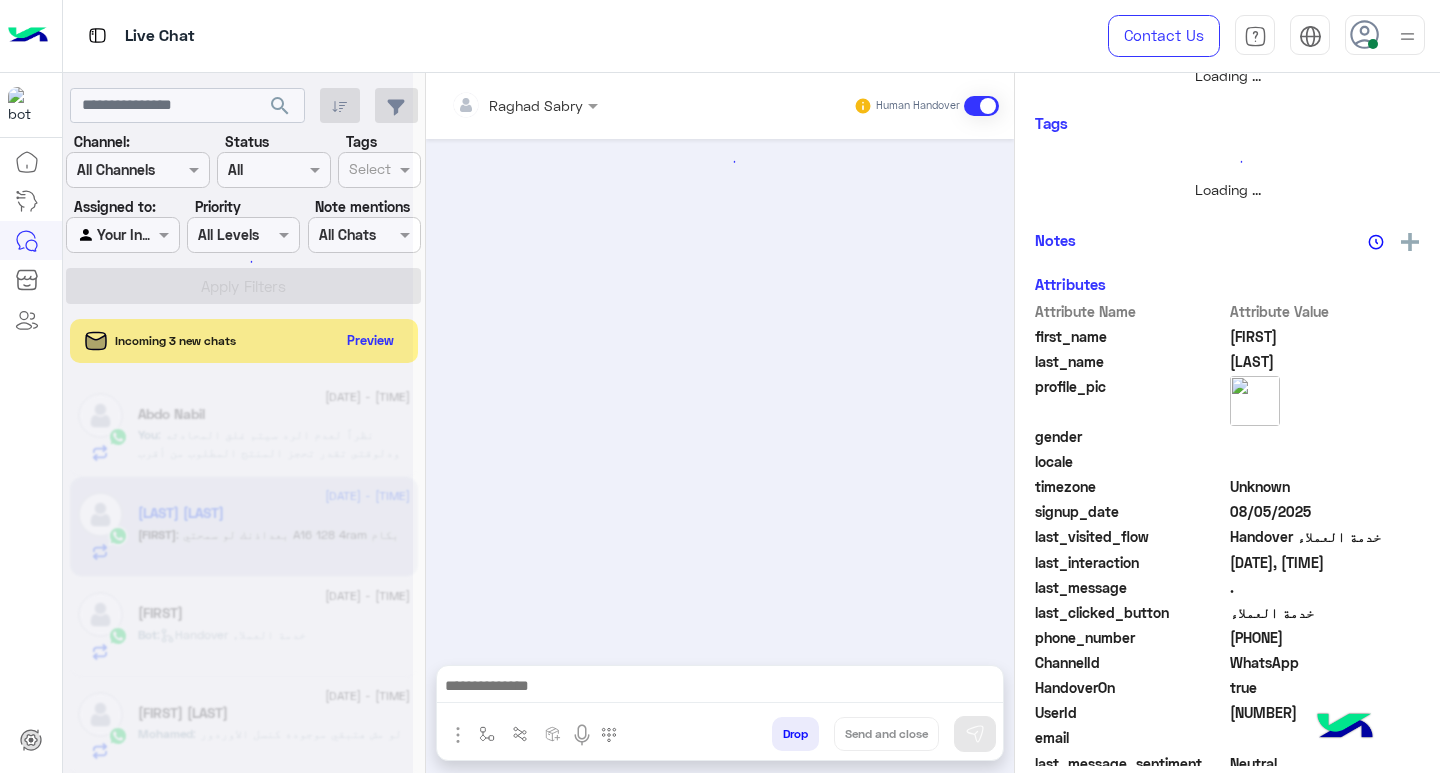 scroll, scrollTop: 355, scrollLeft: 0, axis: vertical 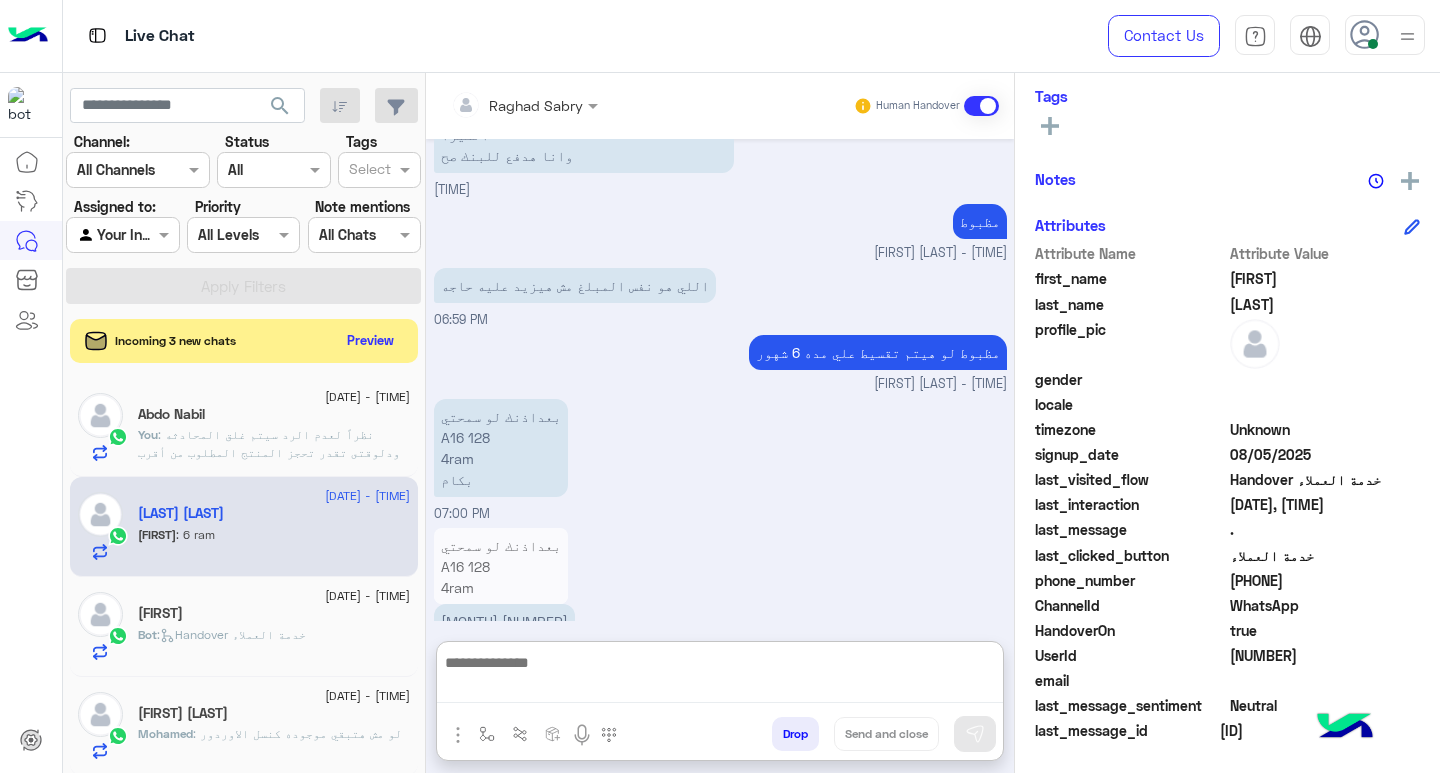 click at bounding box center (720, 676) 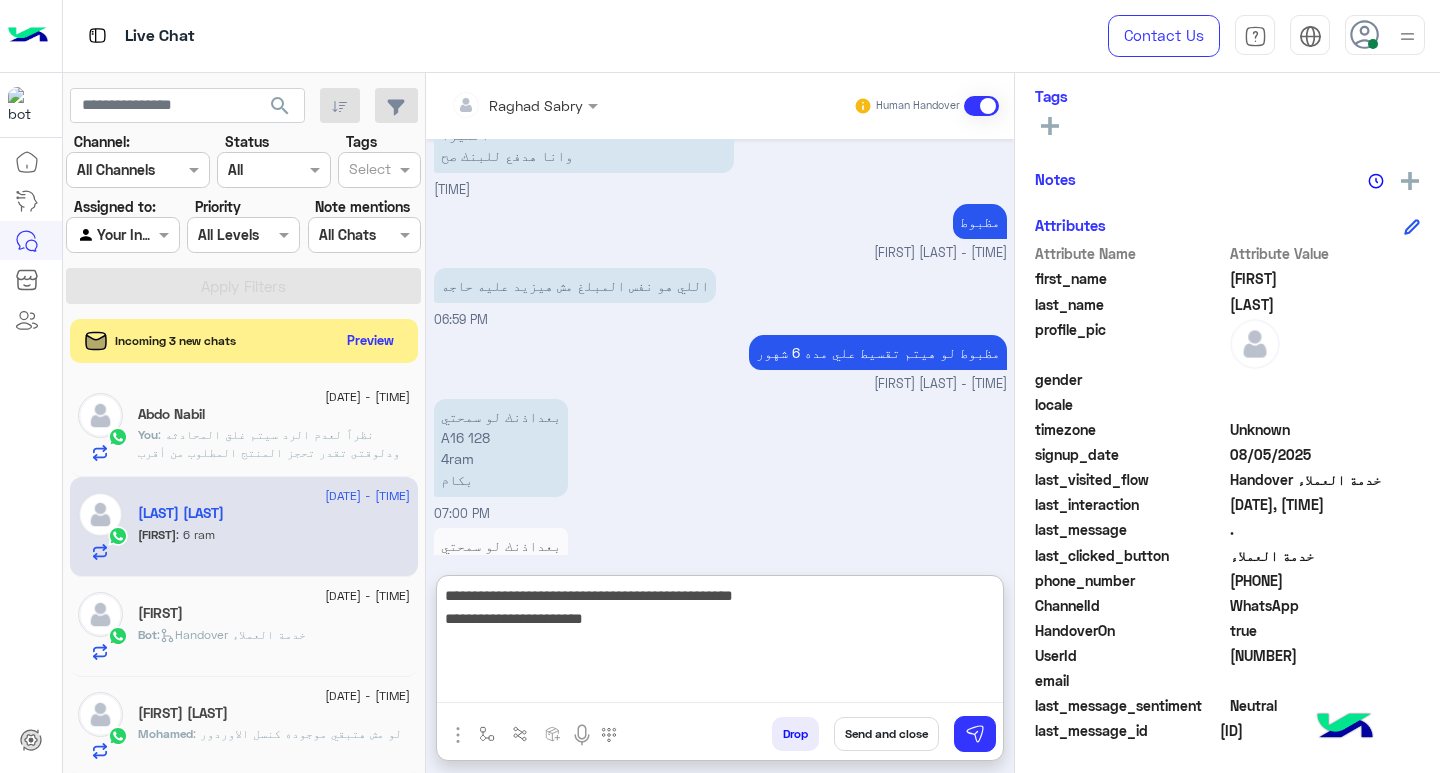 click on "**********" at bounding box center [720, 643] 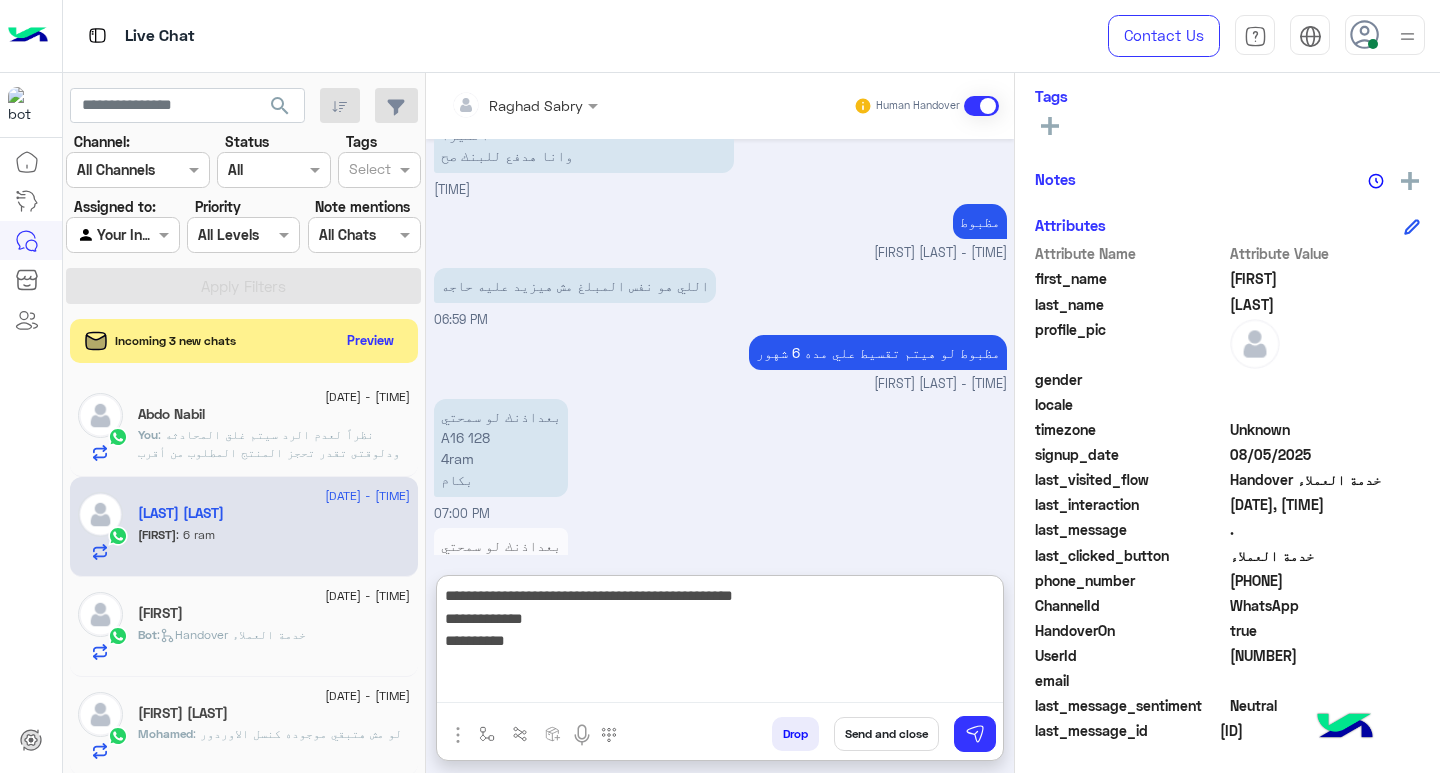click on "**********" at bounding box center [720, 643] 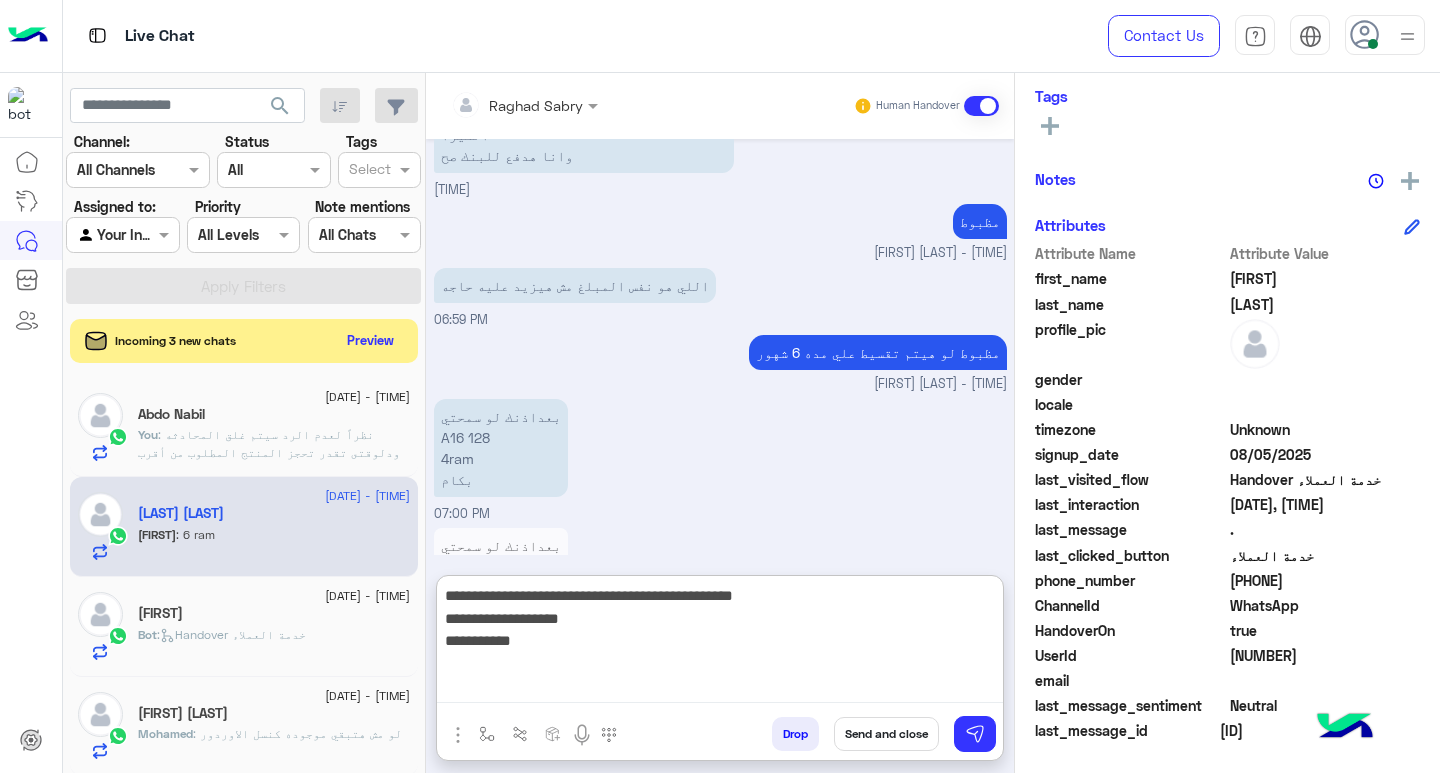 click on "**********" at bounding box center (720, 643) 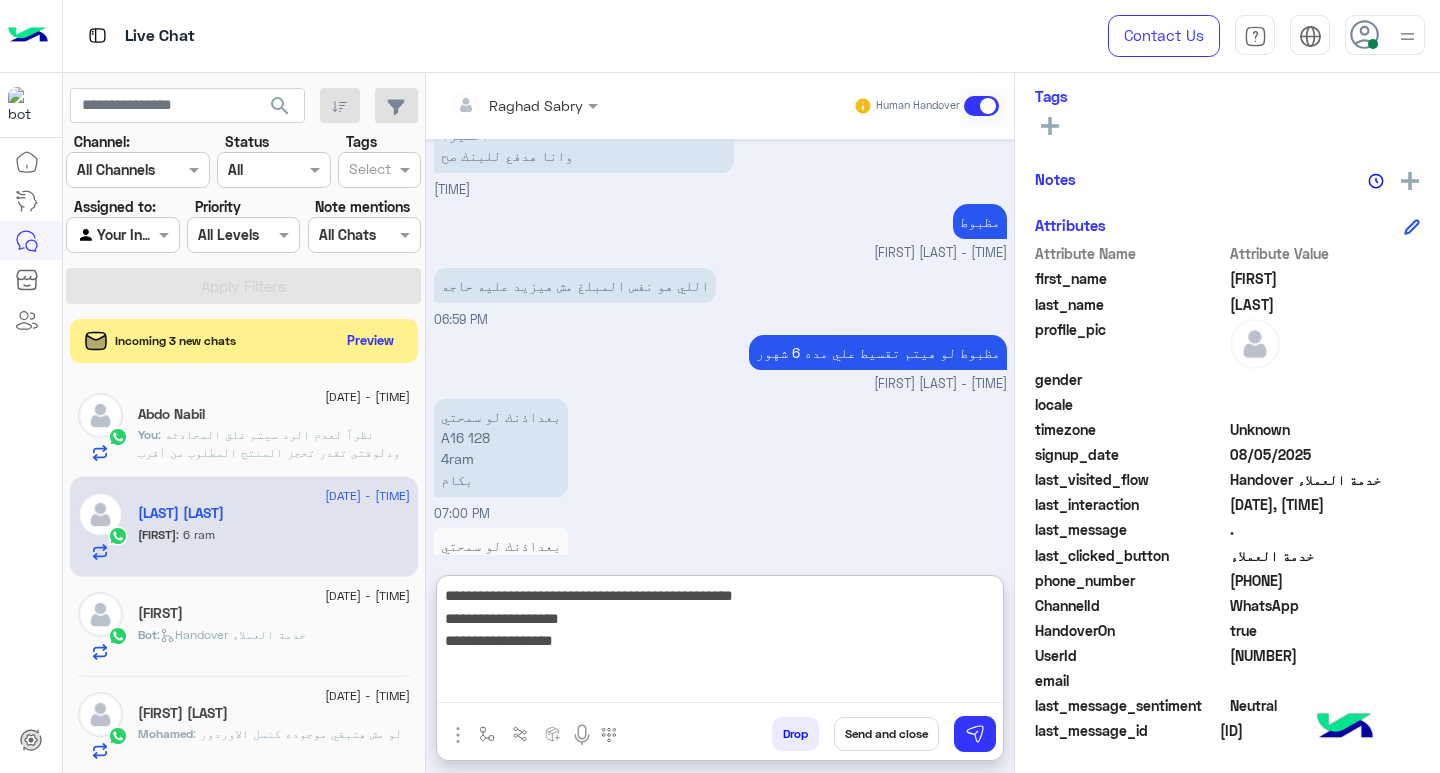 type on "**********" 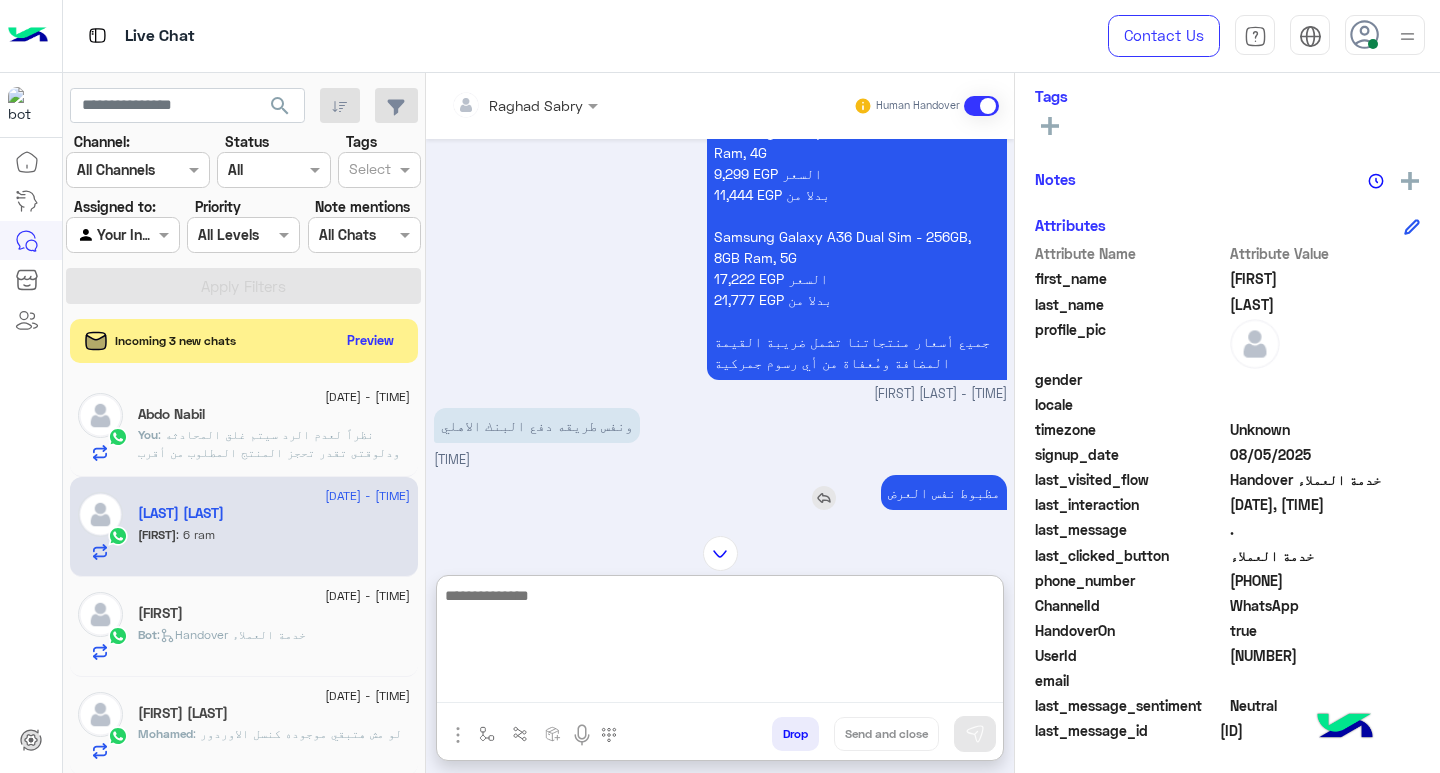 scroll, scrollTop: 1165, scrollLeft: 0, axis: vertical 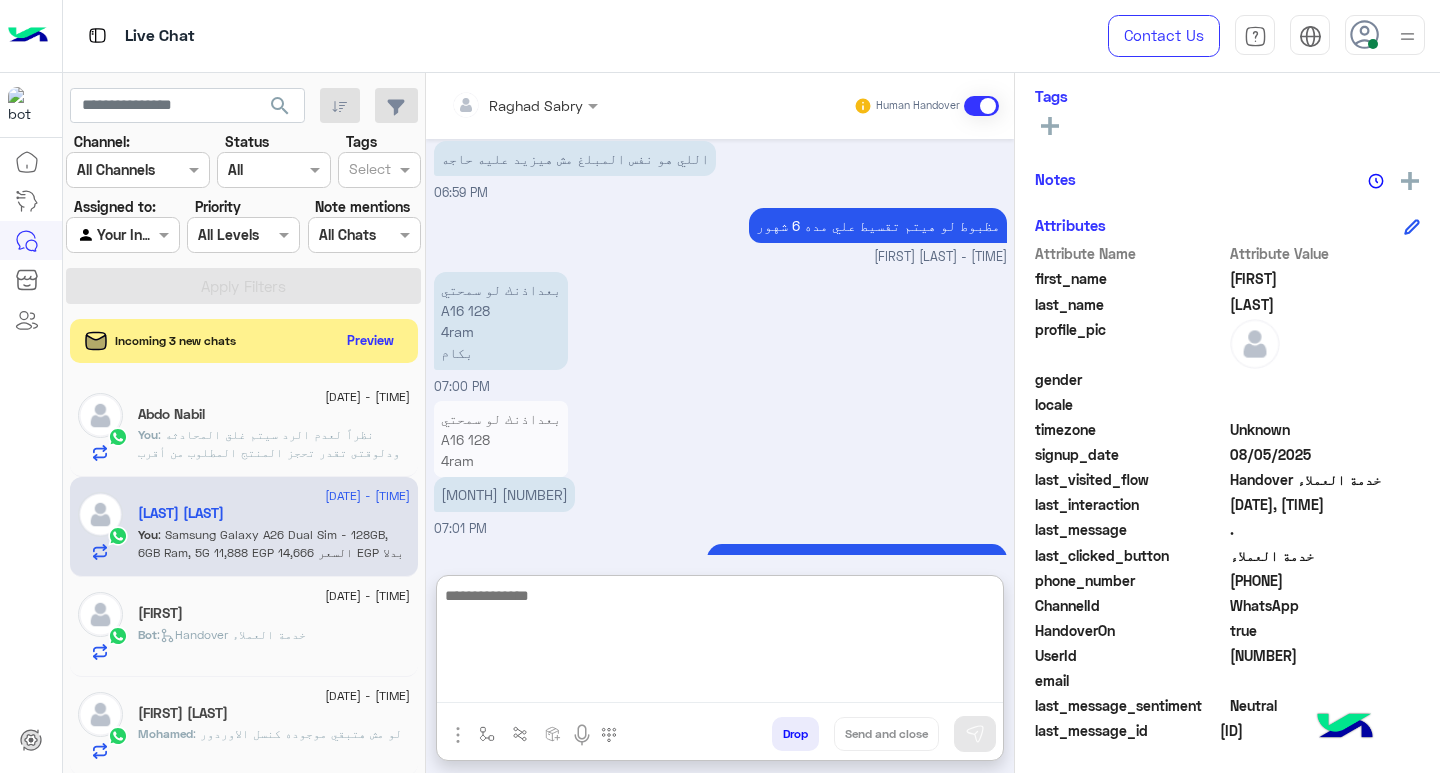click at bounding box center [720, 643] 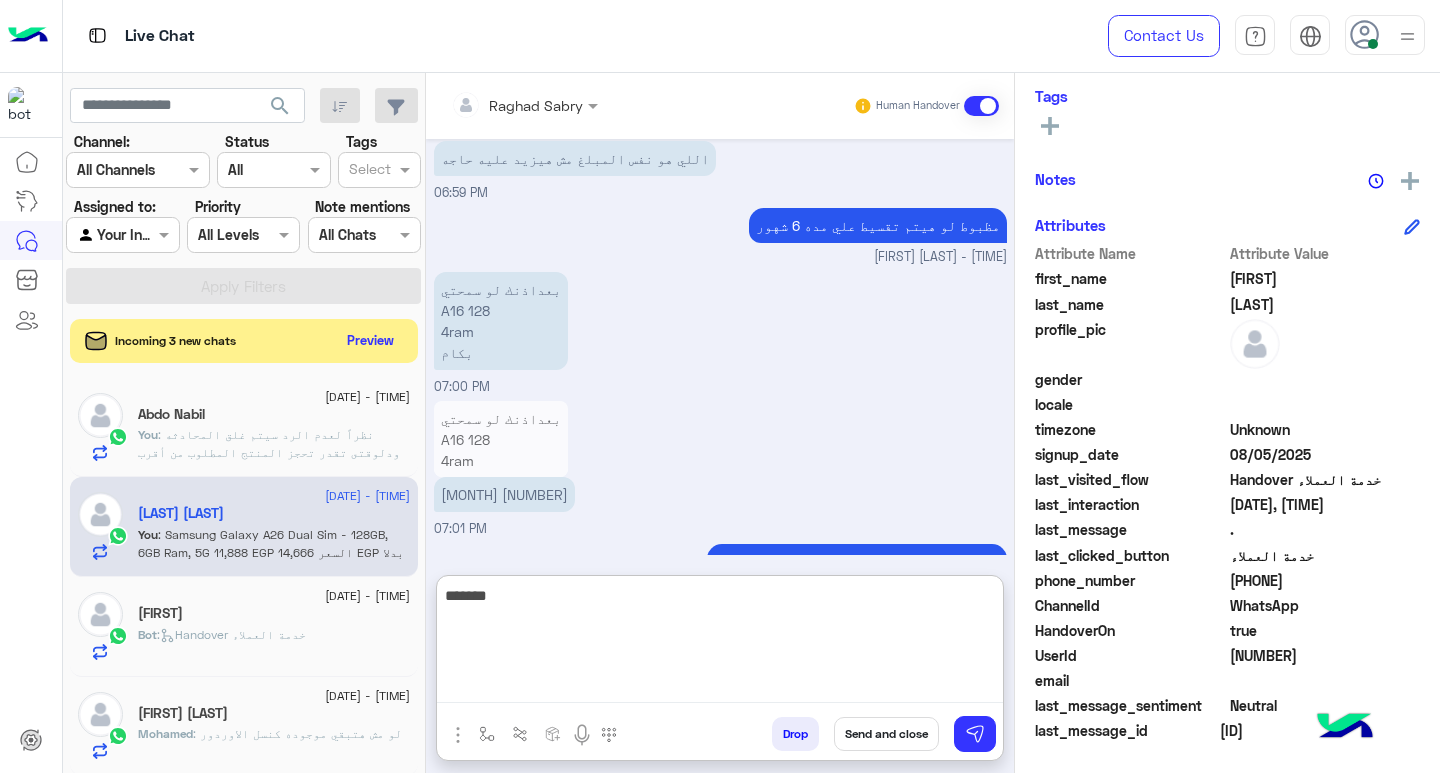 paste on "**********" 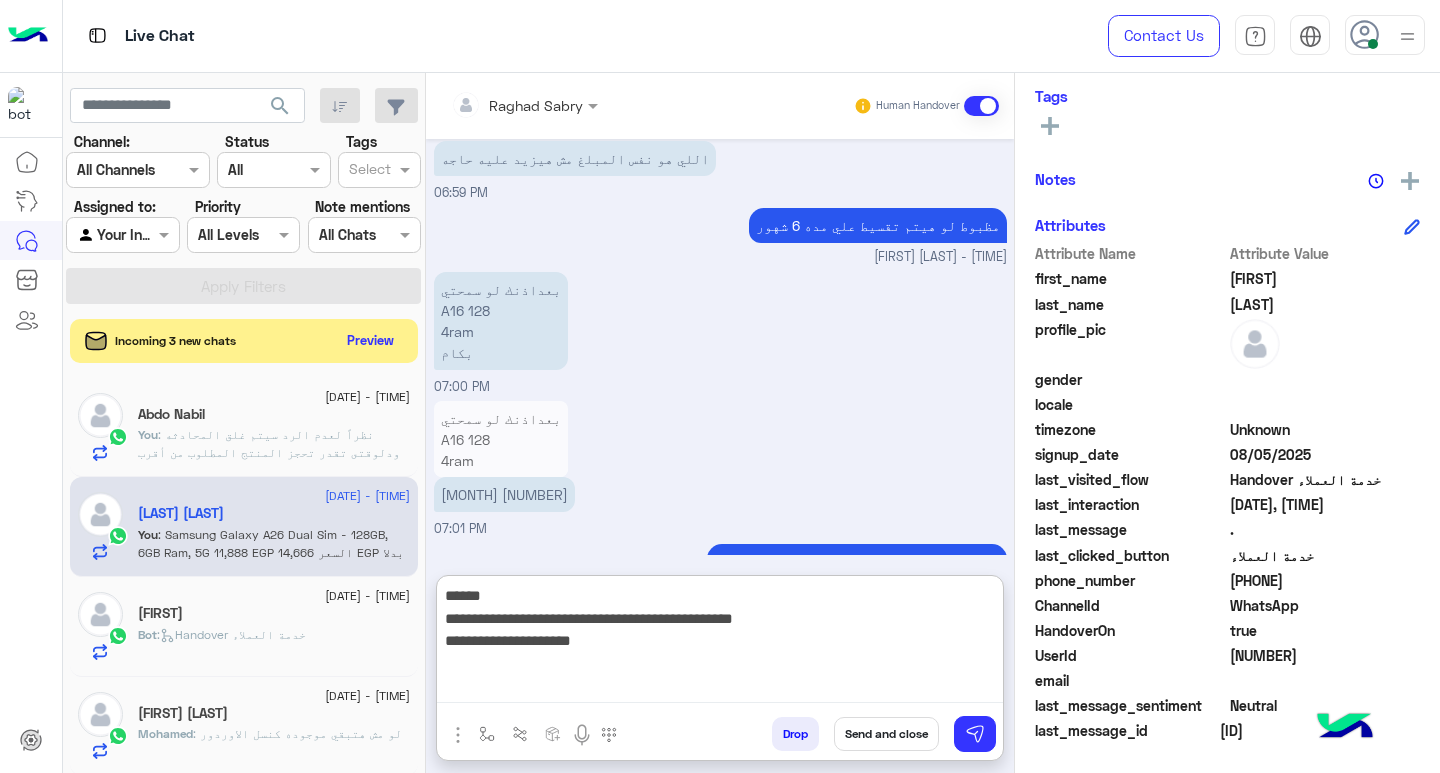 click on "**********" at bounding box center (720, 643) 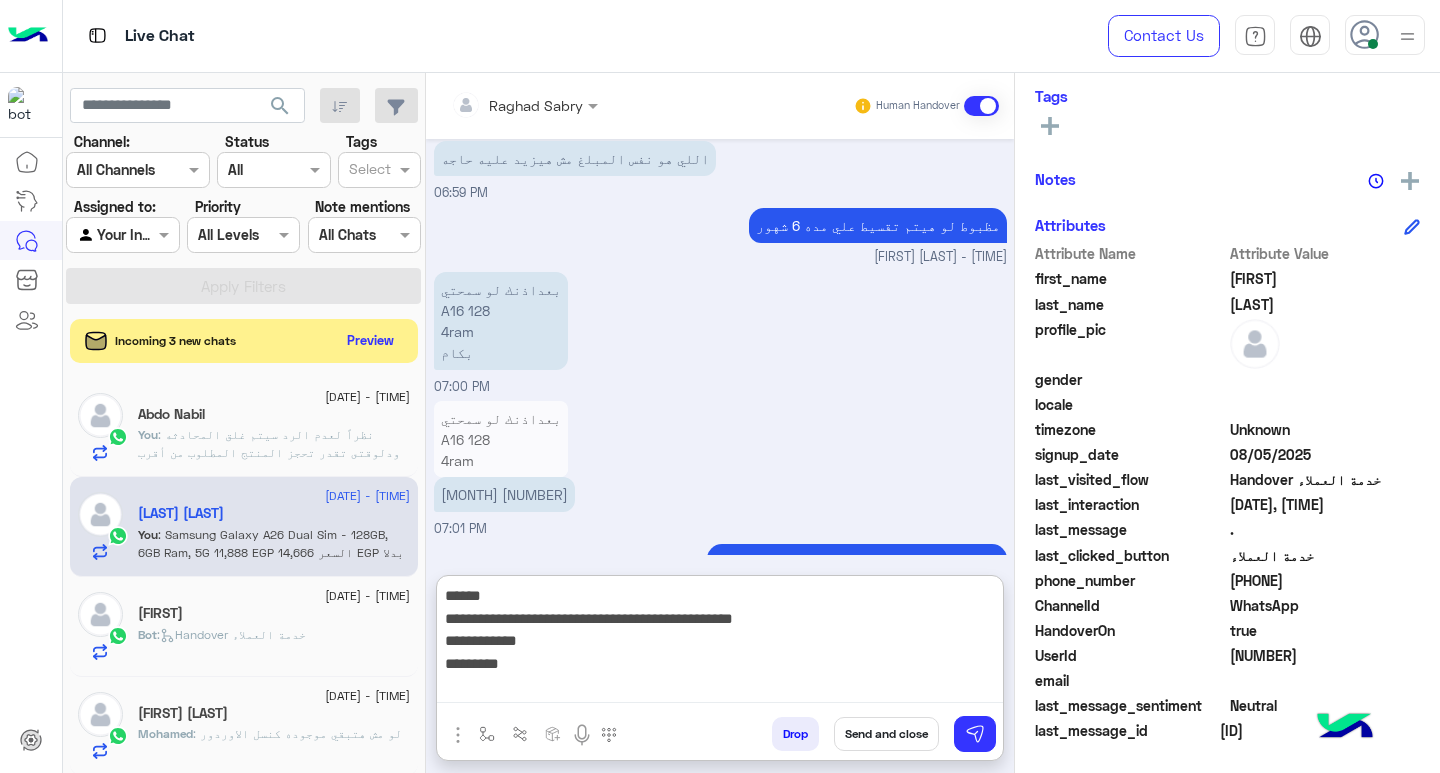 click on "**********" at bounding box center [720, 643] 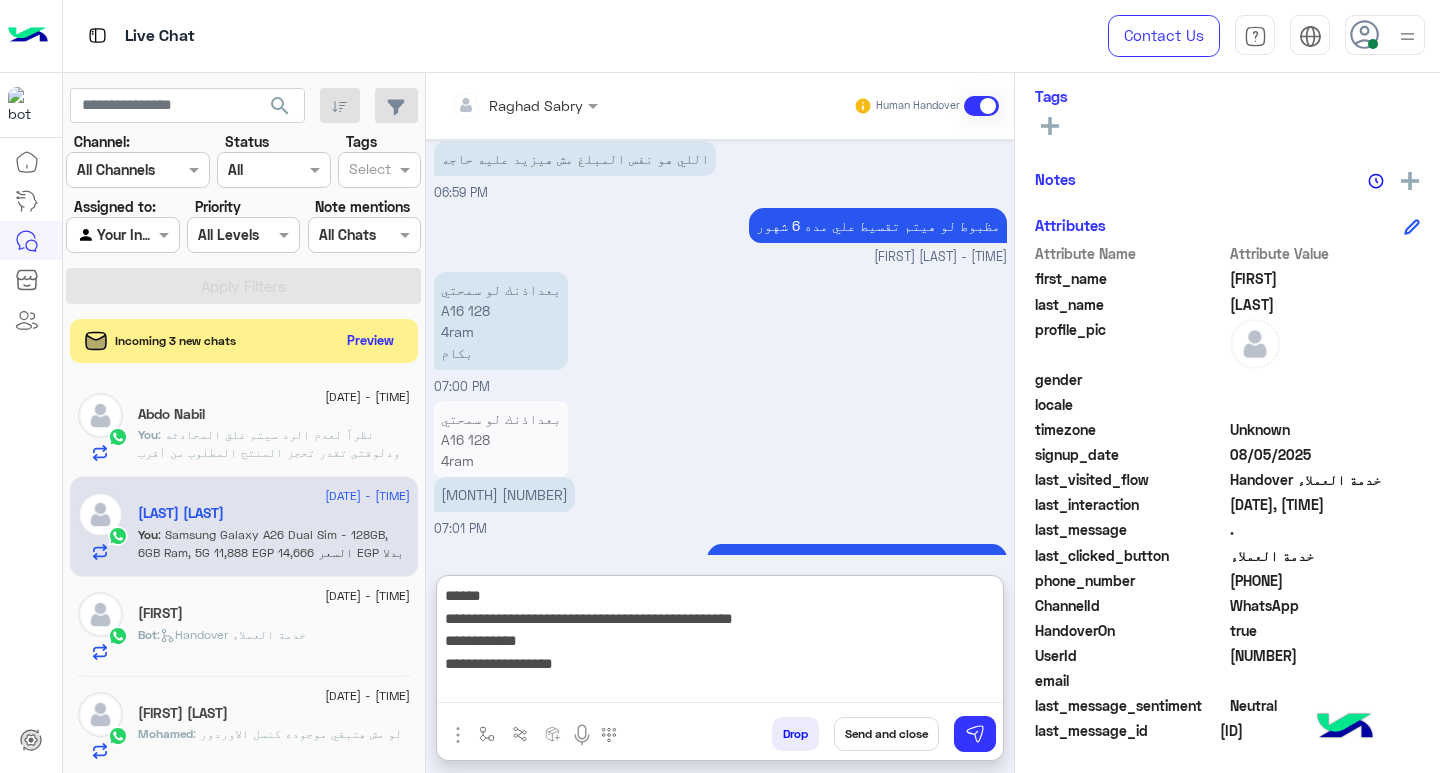 click on "**********" at bounding box center [720, 643] 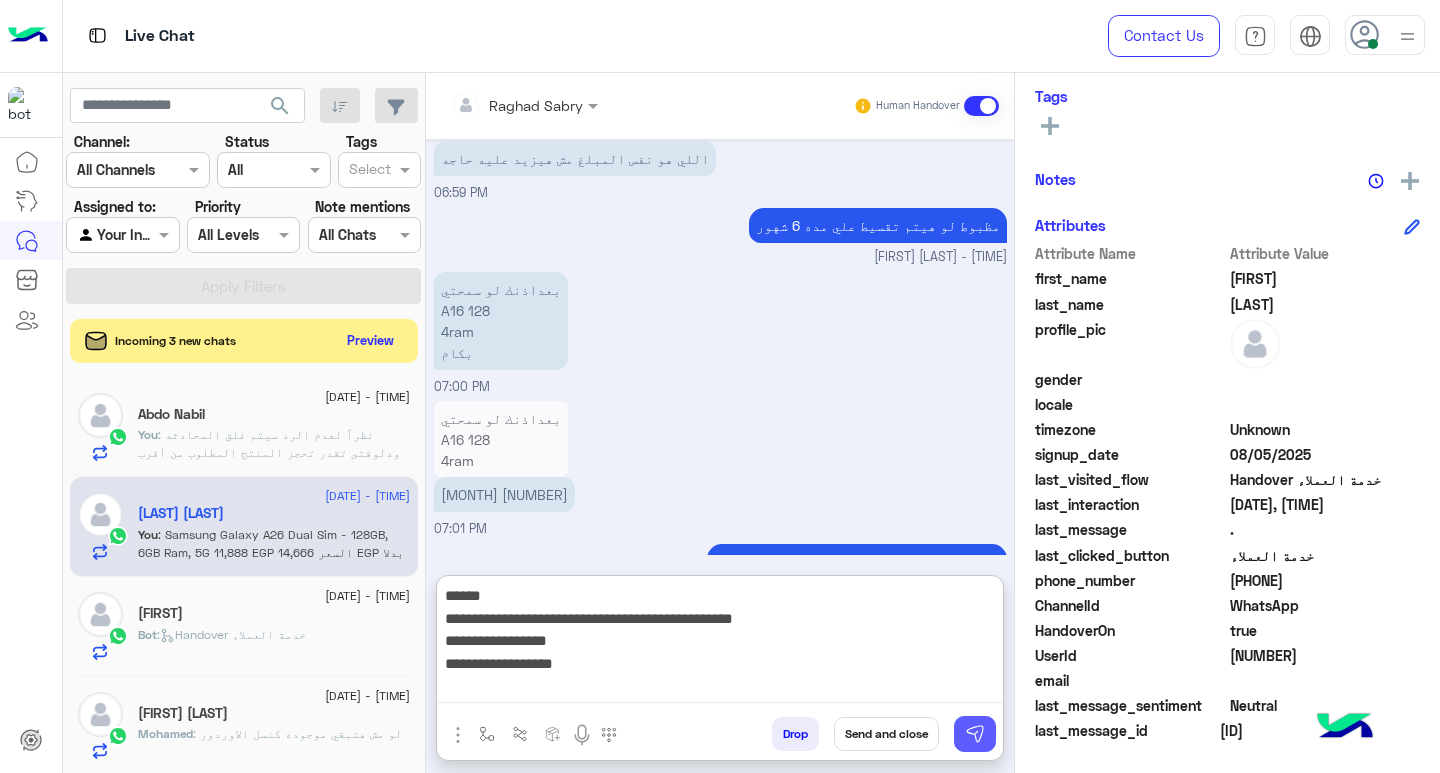 type on "**********" 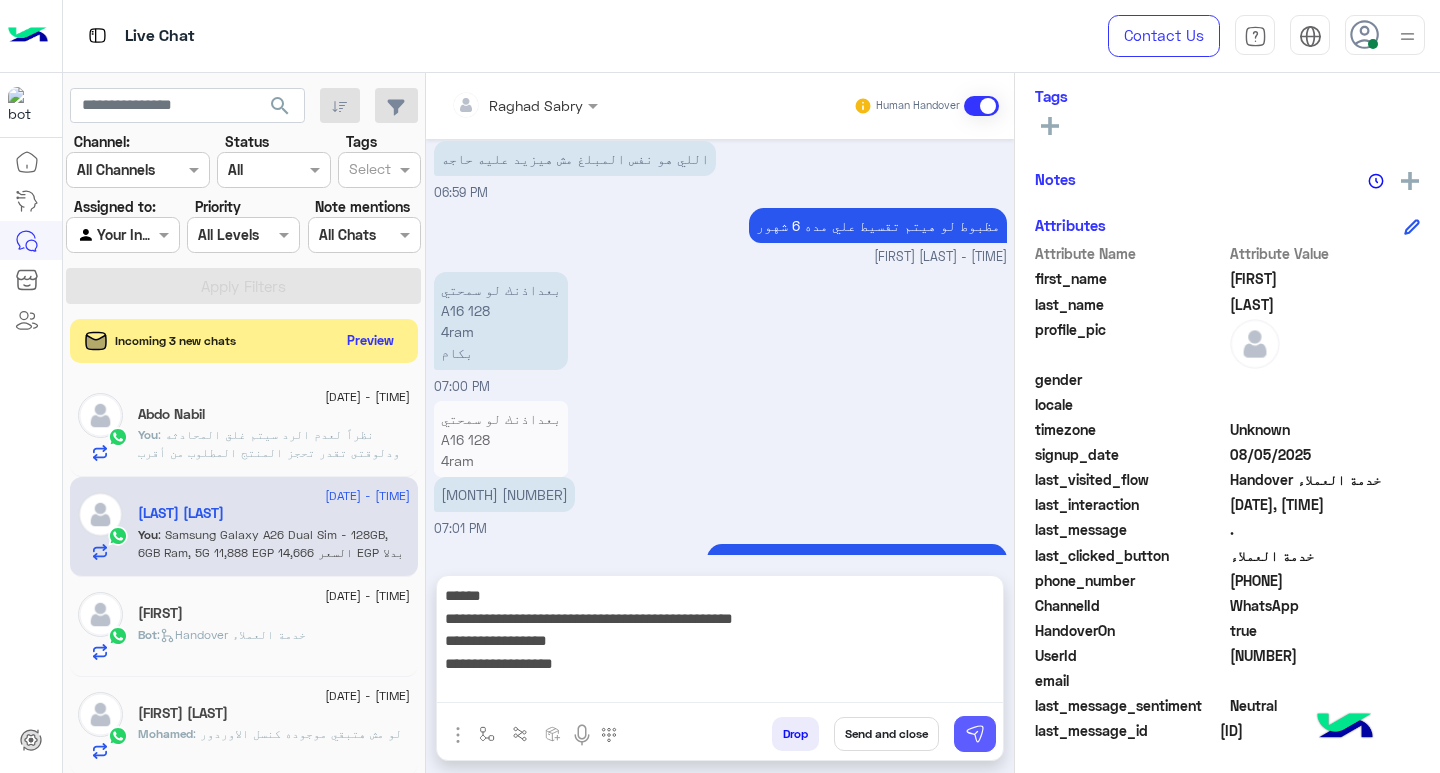 click at bounding box center (975, 734) 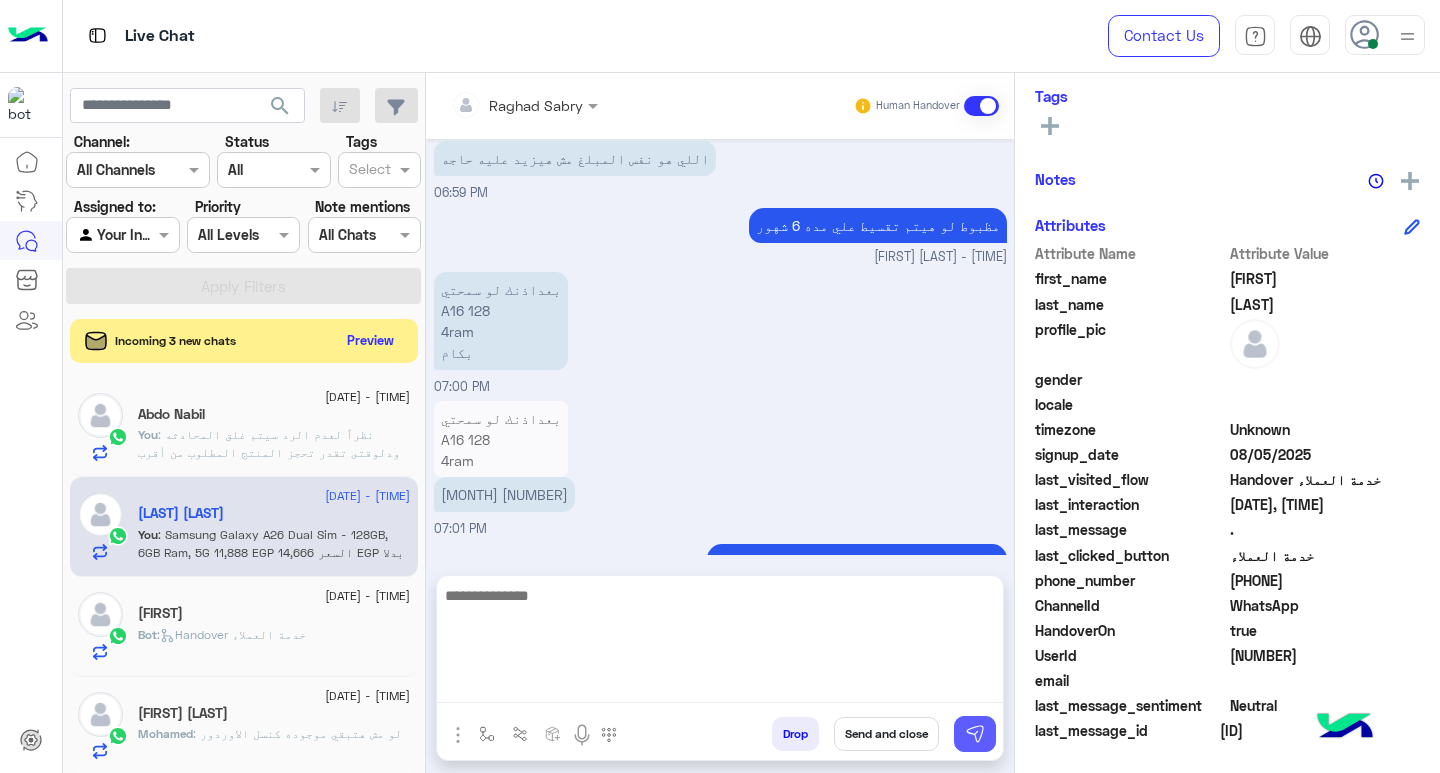 scroll, scrollTop: 1922, scrollLeft: 0, axis: vertical 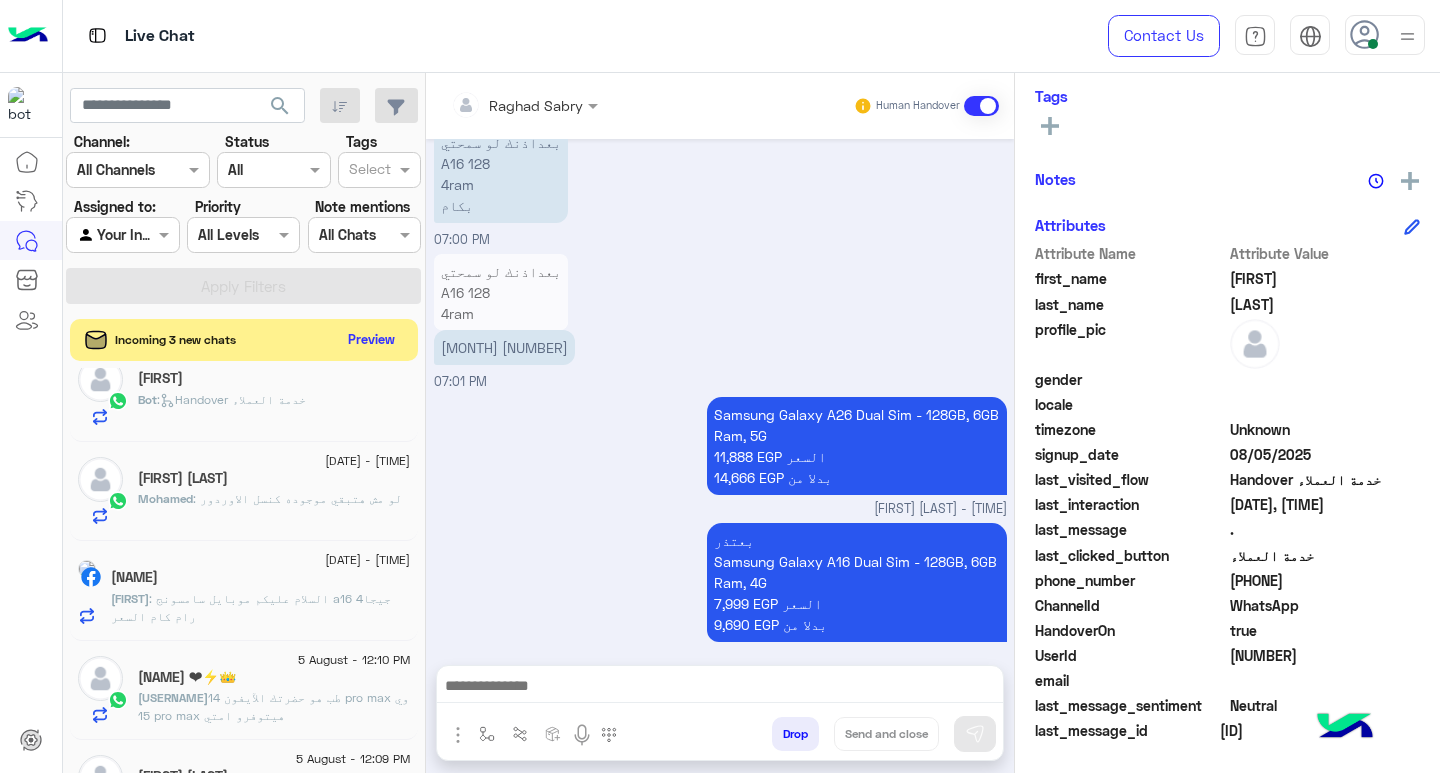 click on "Preview" 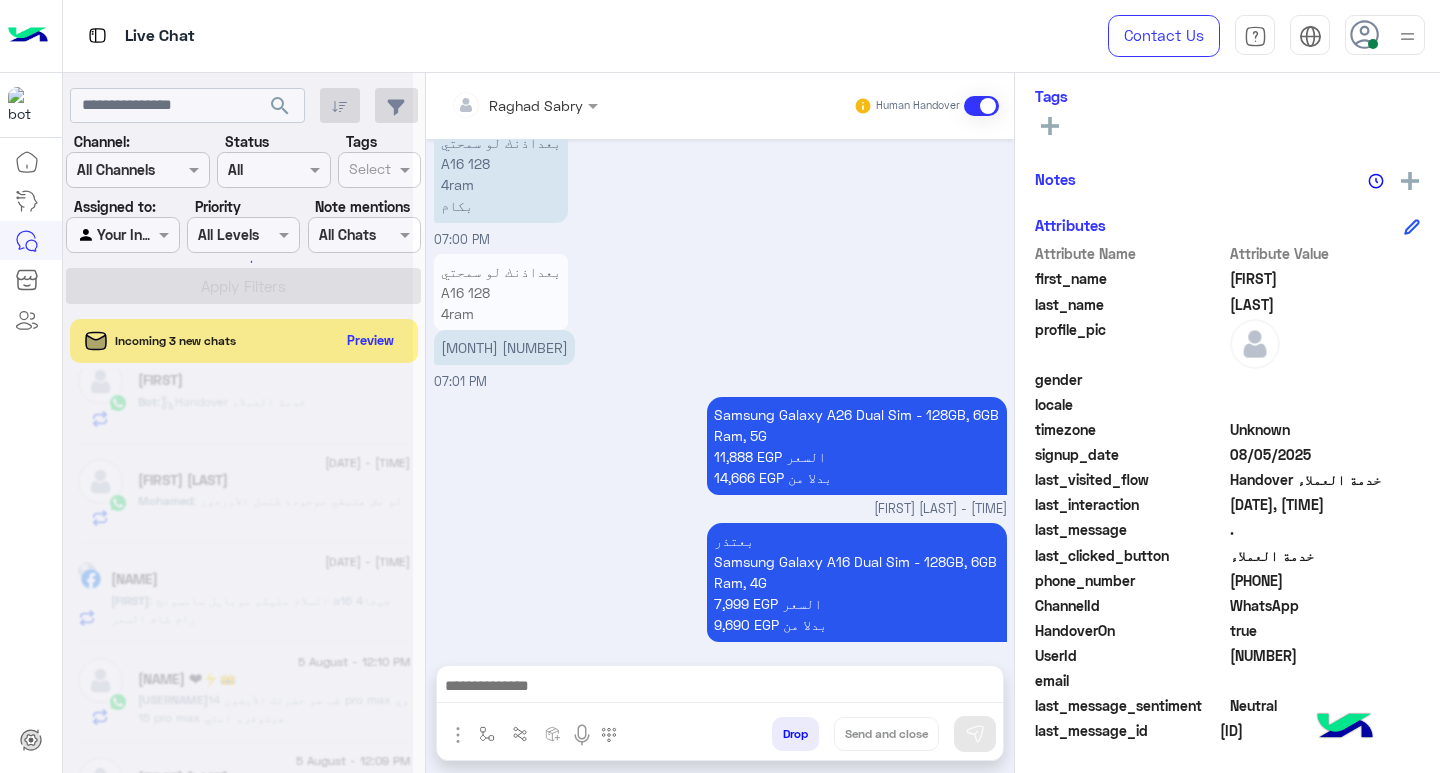 scroll, scrollTop: 355, scrollLeft: 0, axis: vertical 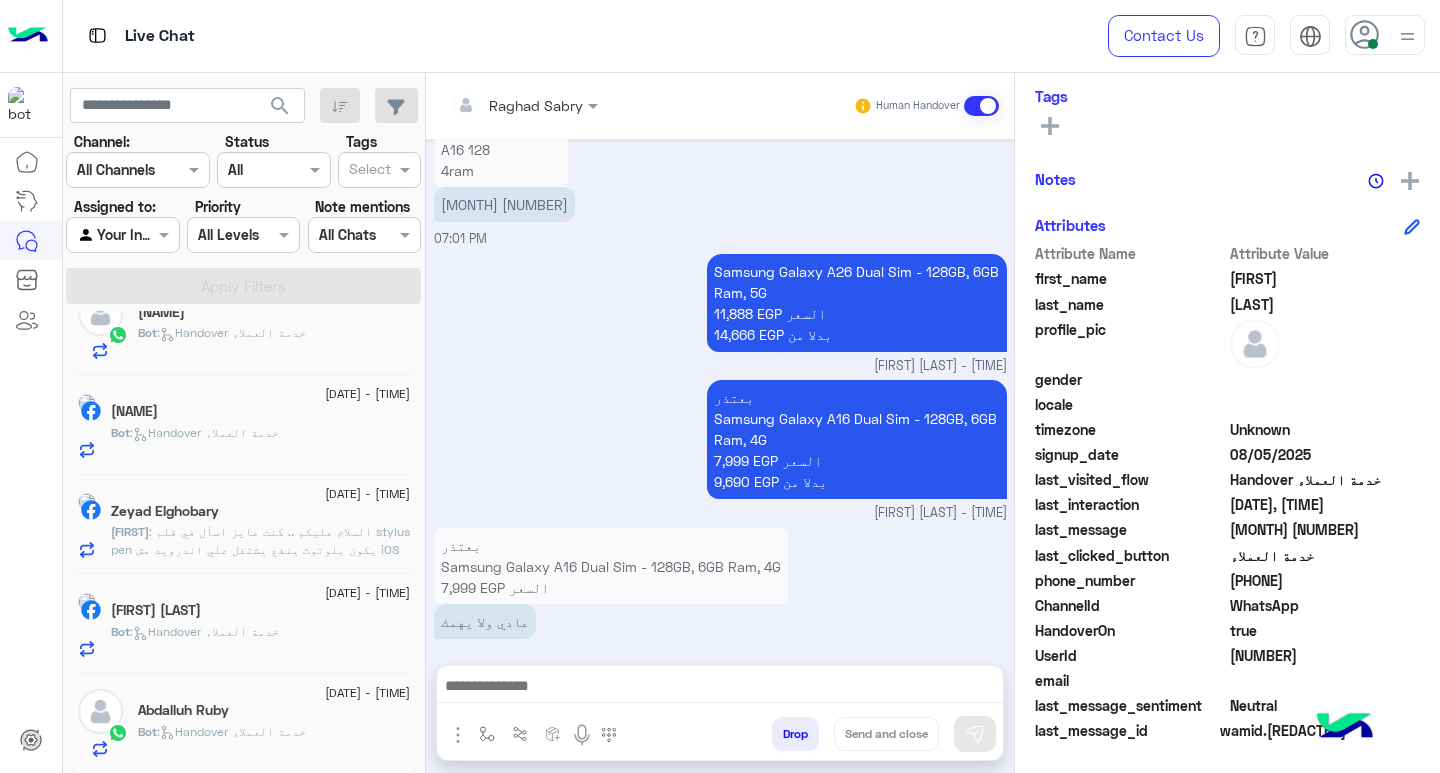 click on ": السلام عليكم ..
كنت عايز اسأل في قلم stylus pen  يكون بلوتوث ينفع يشتغل علي اندرويد مش iOS
معايا honor pad 10 و عايز اجيب قلم يشتغل معاه" 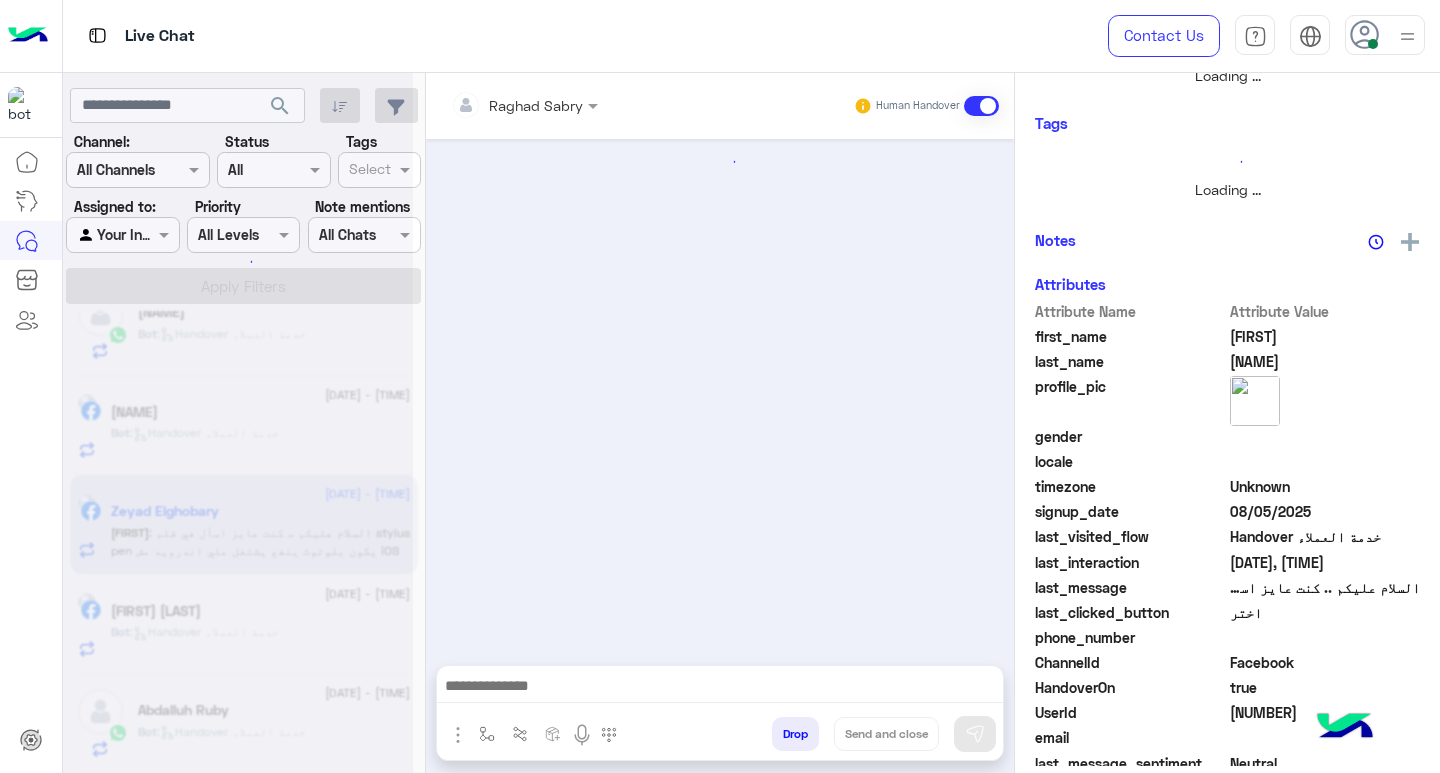scroll, scrollTop: 355, scrollLeft: 0, axis: vertical 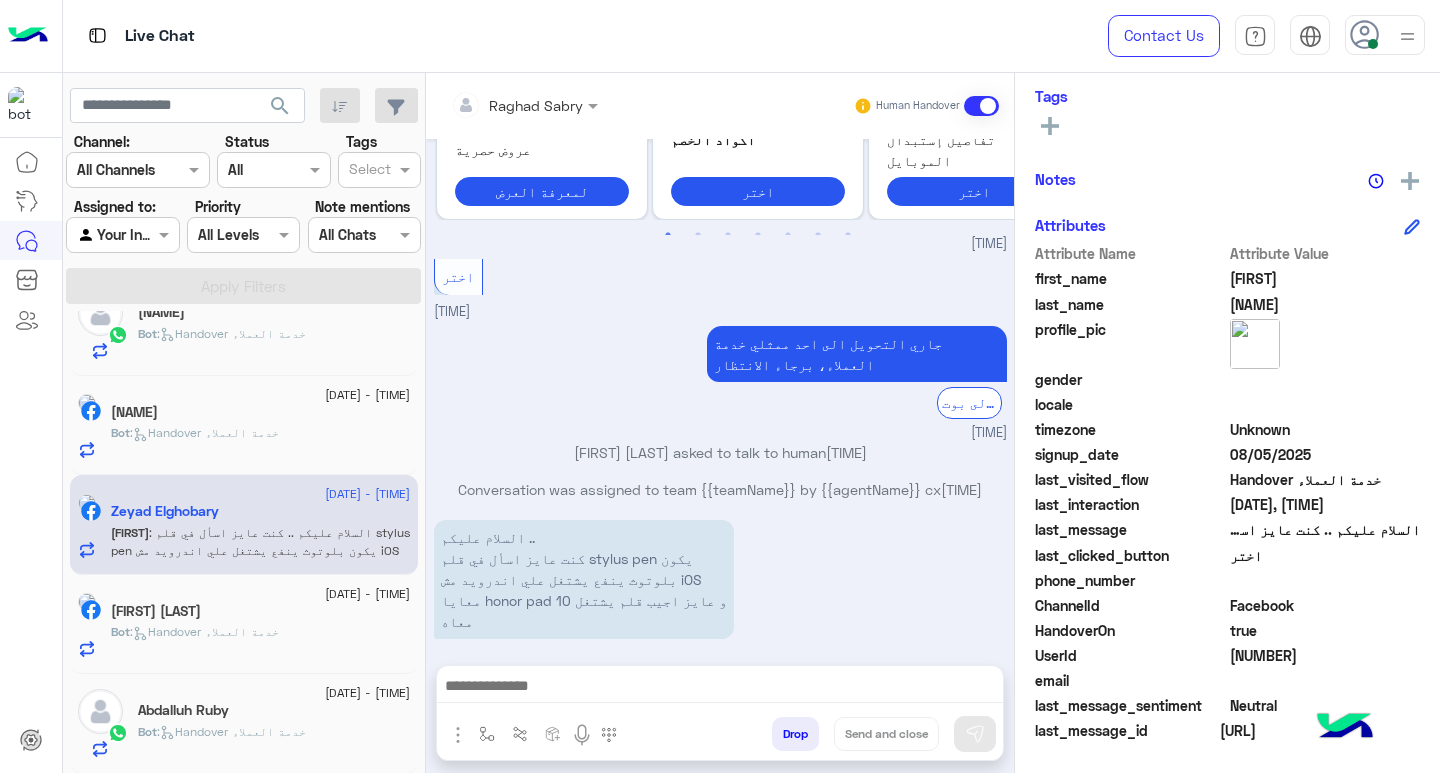 click on "Bot :   Handover خدمة العملاء" 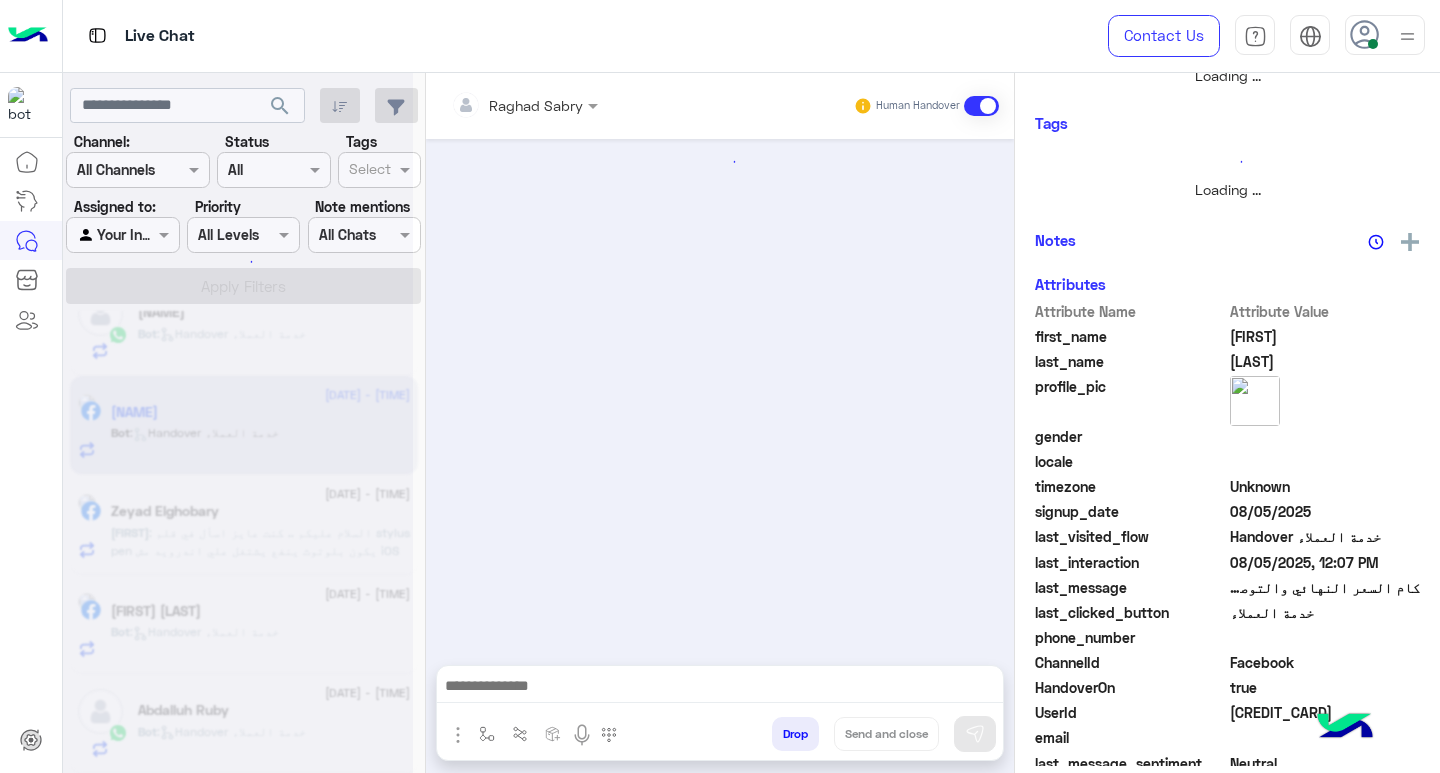 scroll, scrollTop: 355, scrollLeft: 0, axis: vertical 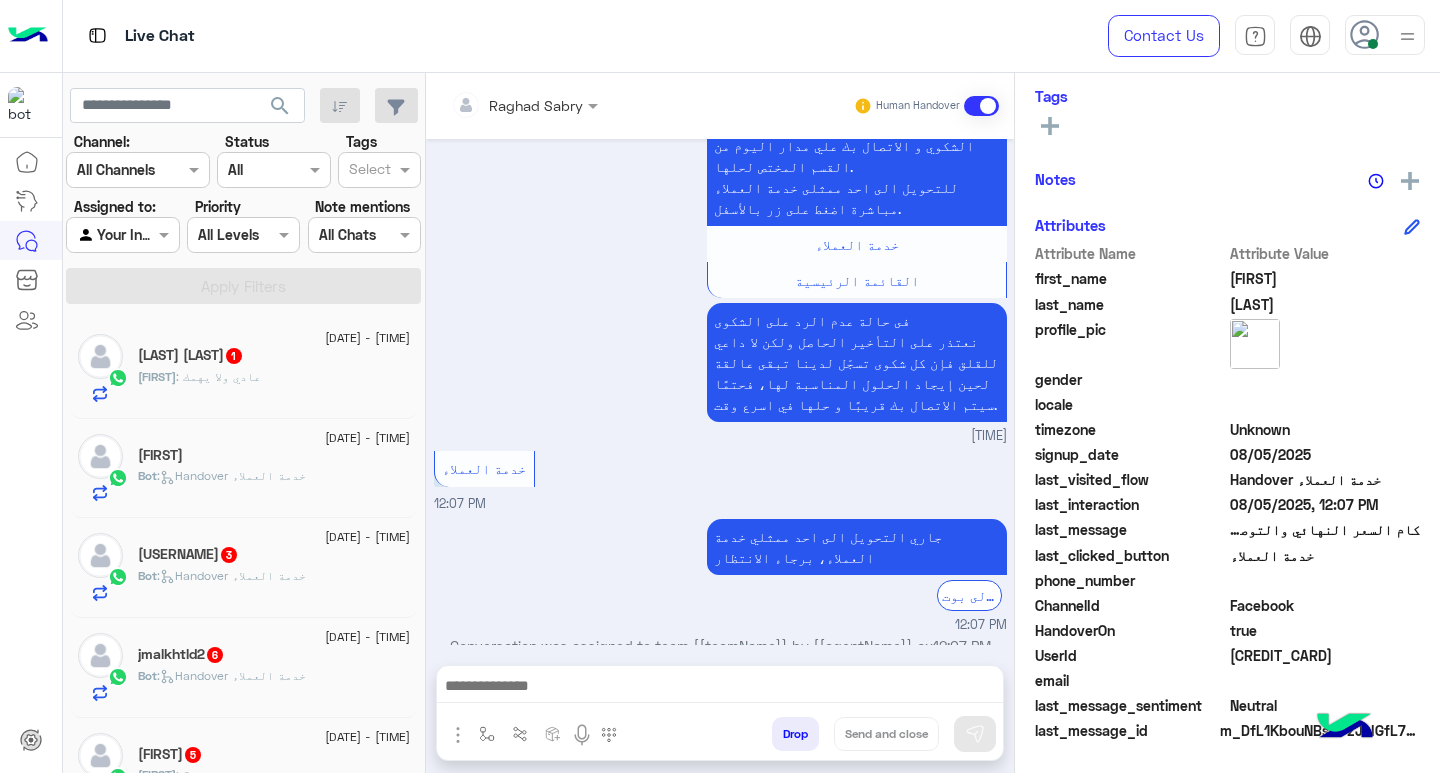 click on "Hassan : عادي ولا يهمك" 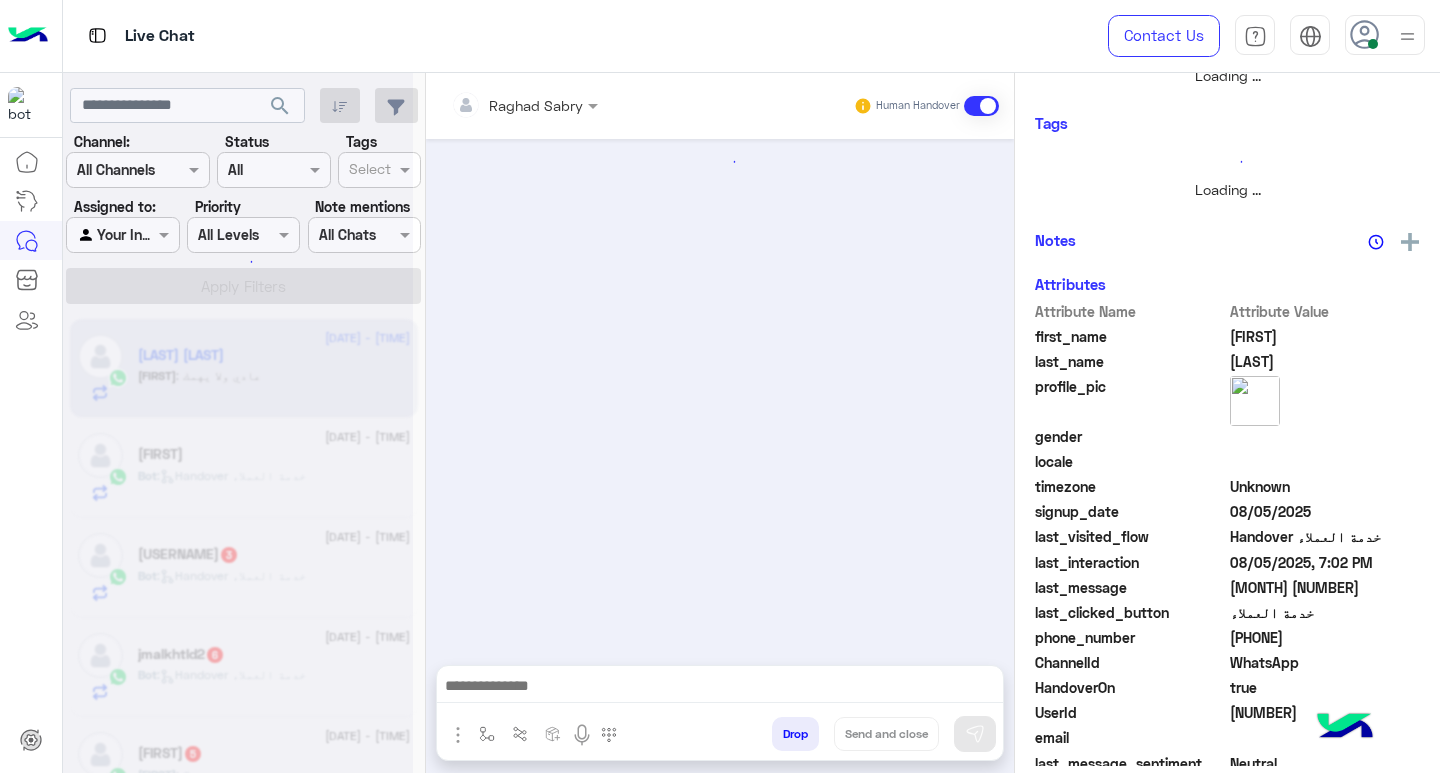 scroll, scrollTop: 355, scrollLeft: 0, axis: vertical 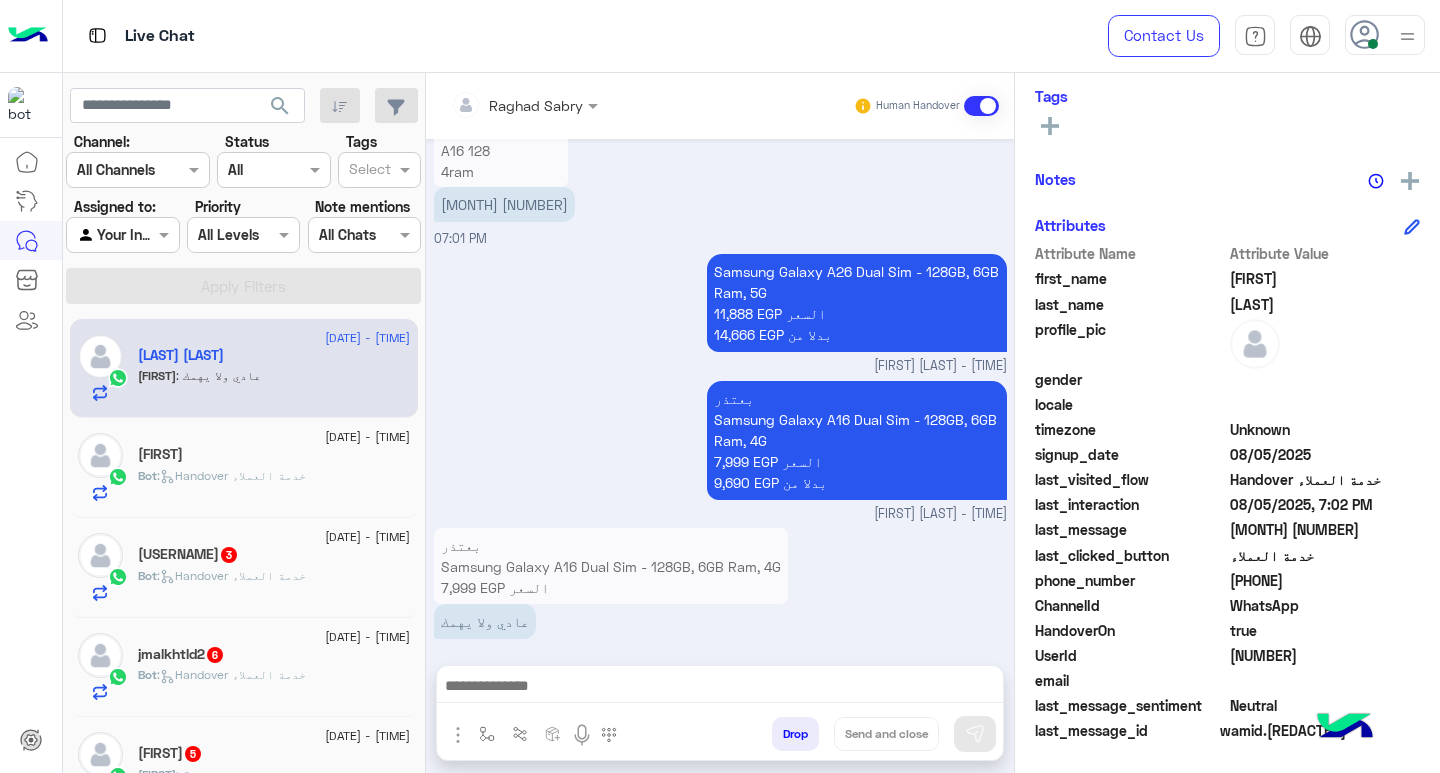 click on "بعتذر  Samsung Galaxy A16 Dual Sim - 128GB, 6GB Ram, 4G 7,999 EGP   السعر 9,690 EGP بدلا من عادي ولا يهمك   07:02 PM" at bounding box center [720, 594] 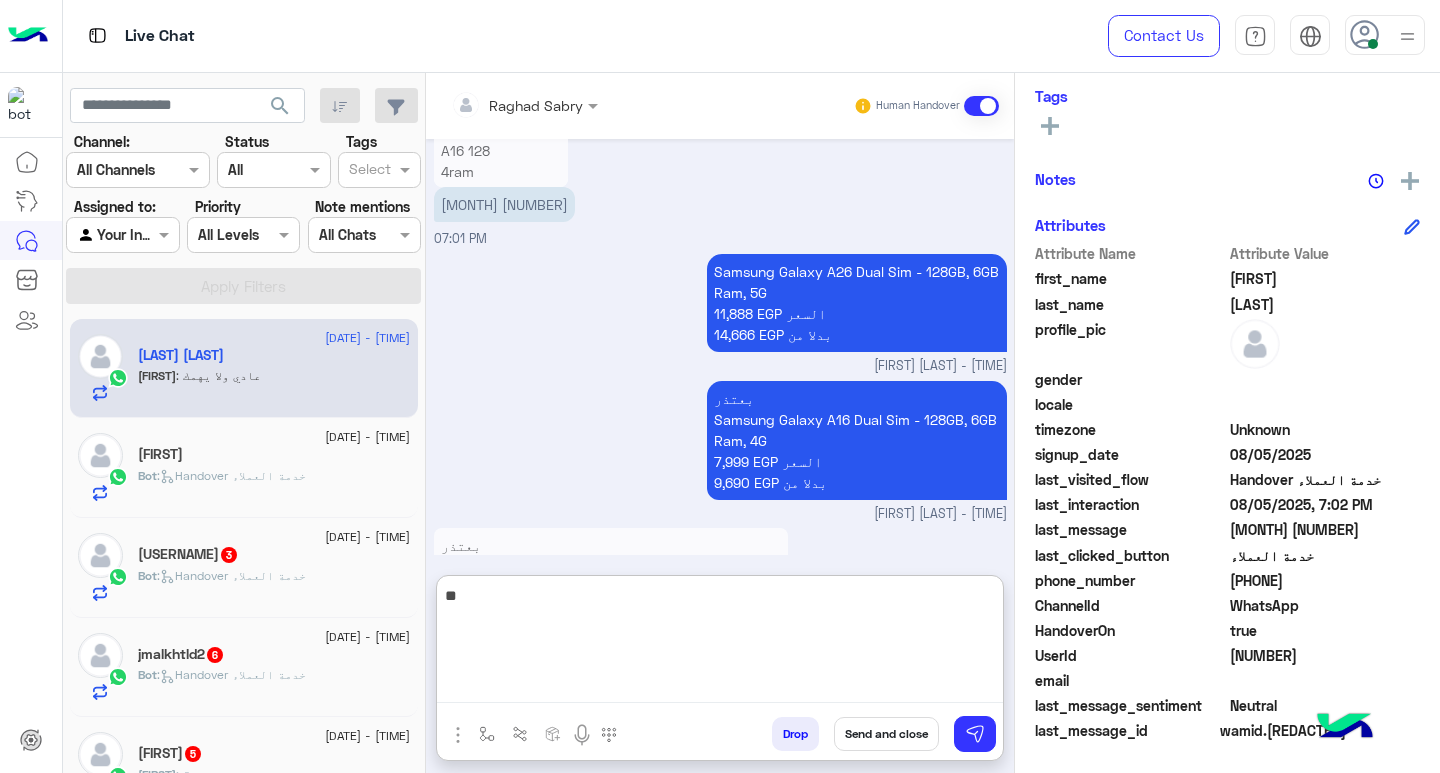 type on "*" 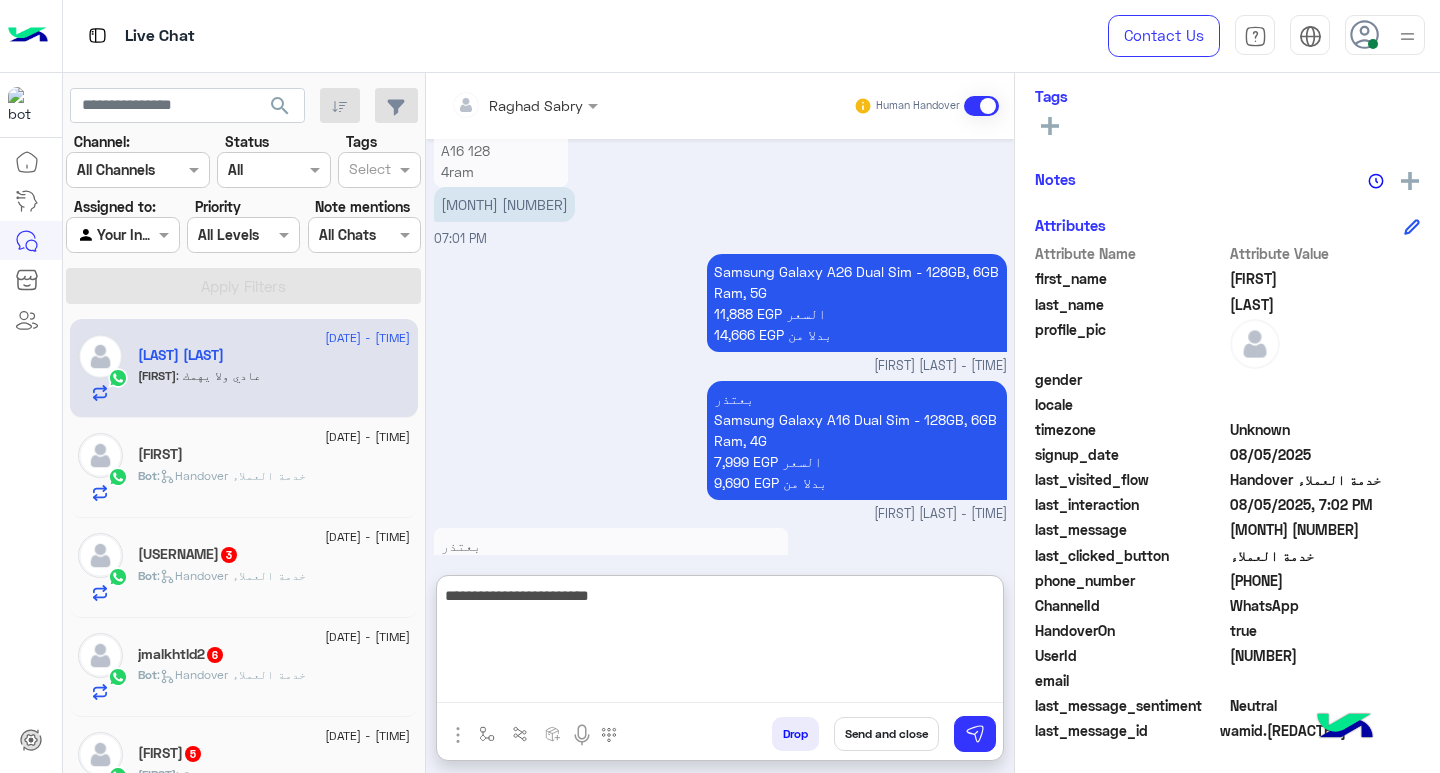 type on "**********" 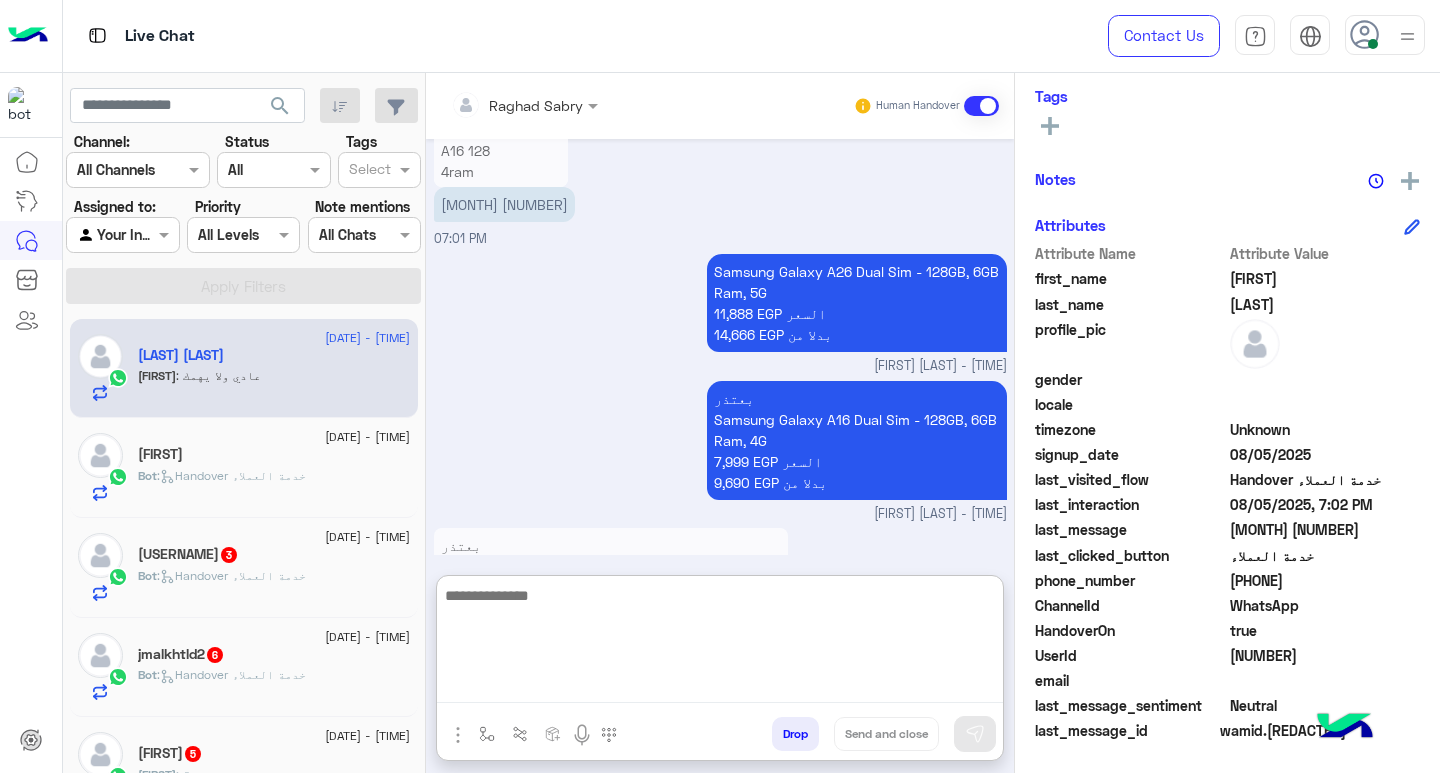 scroll, scrollTop: 1823, scrollLeft: 0, axis: vertical 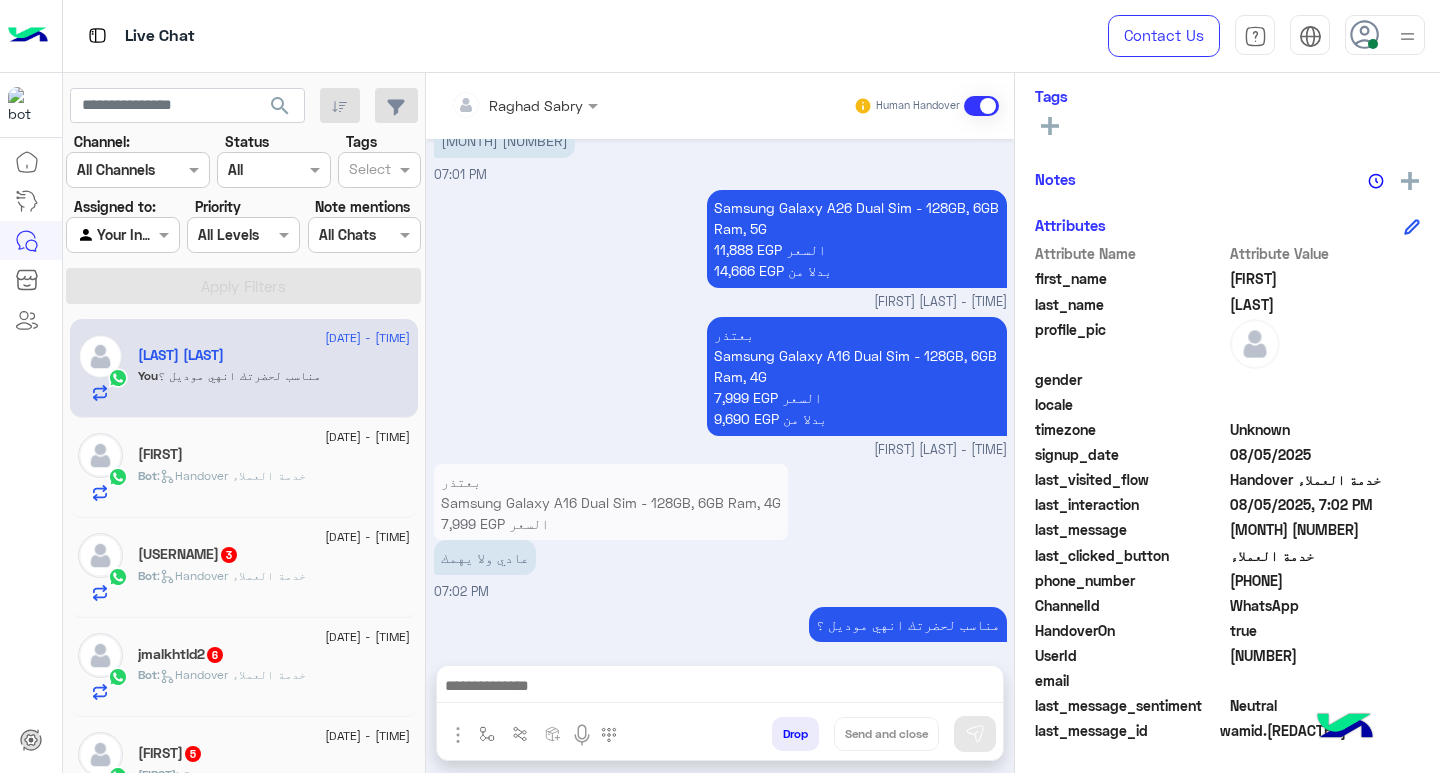 click at bounding box center (720, 688) 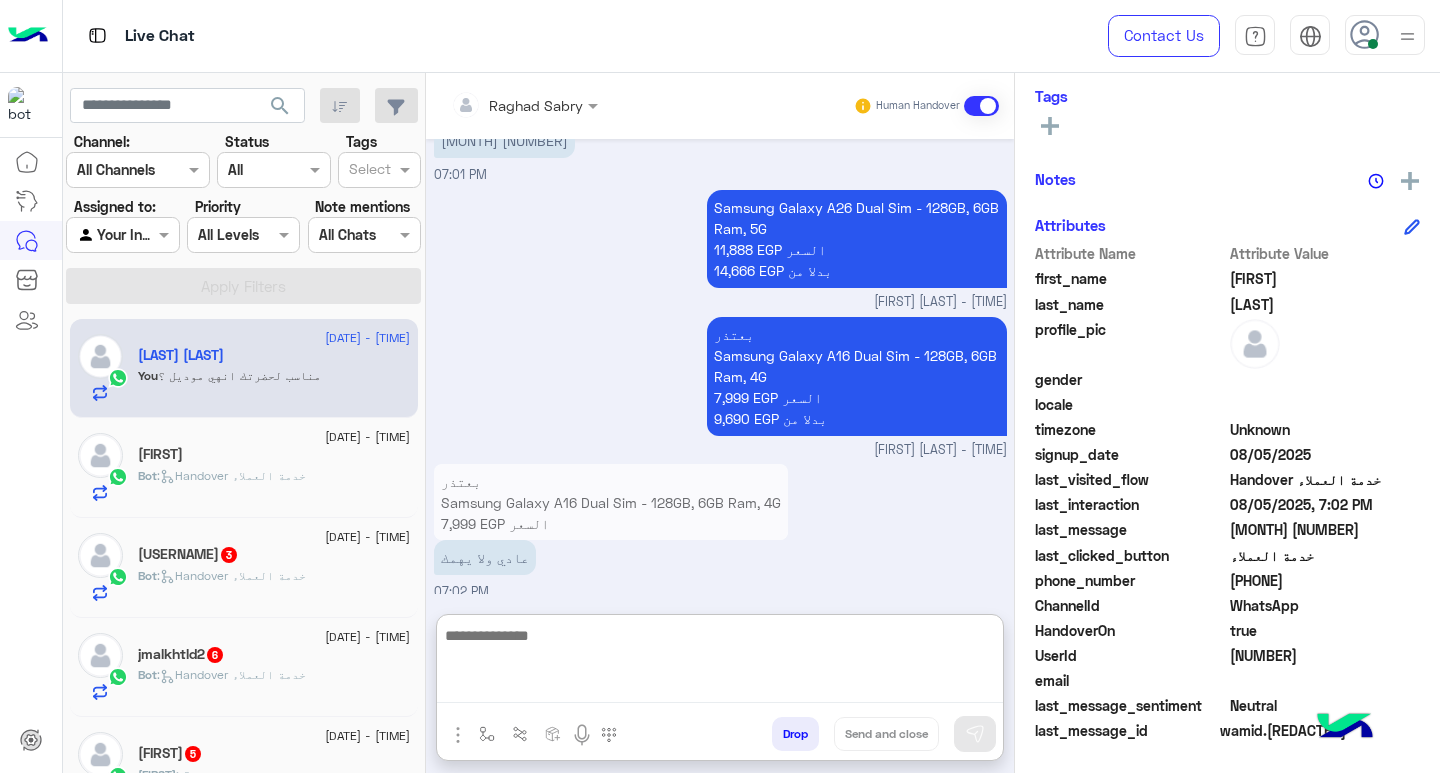 paste on "**********" 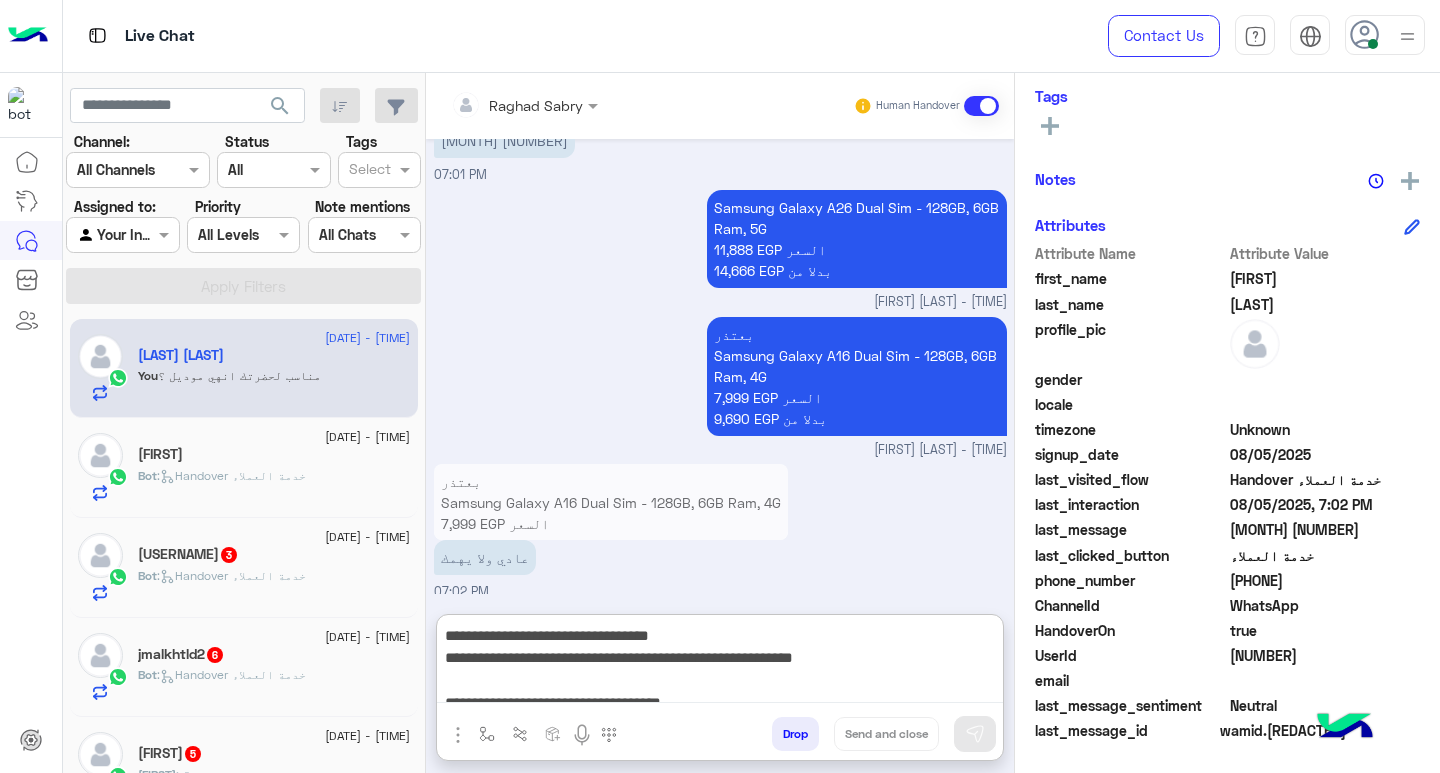scroll, scrollTop: 1808, scrollLeft: 0, axis: vertical 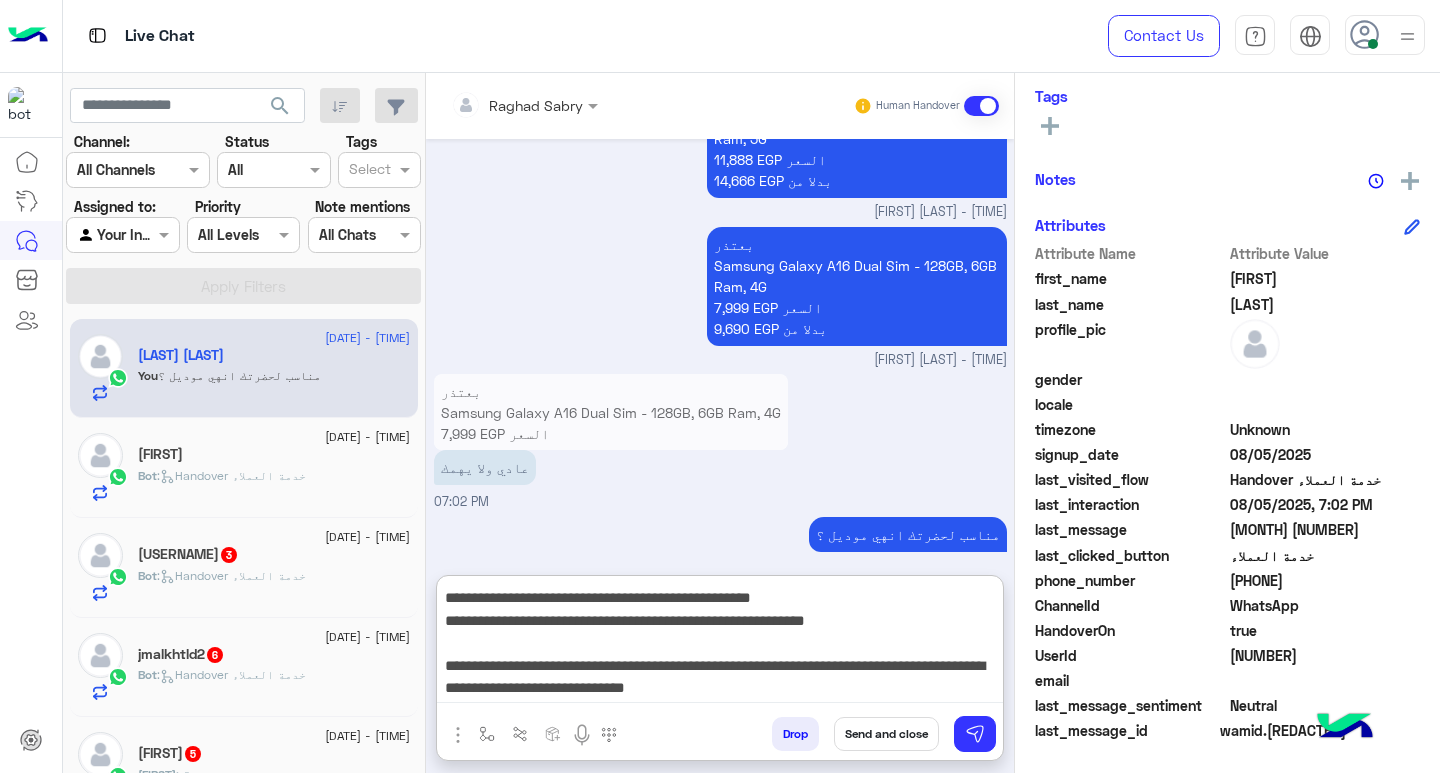 type on "**********" 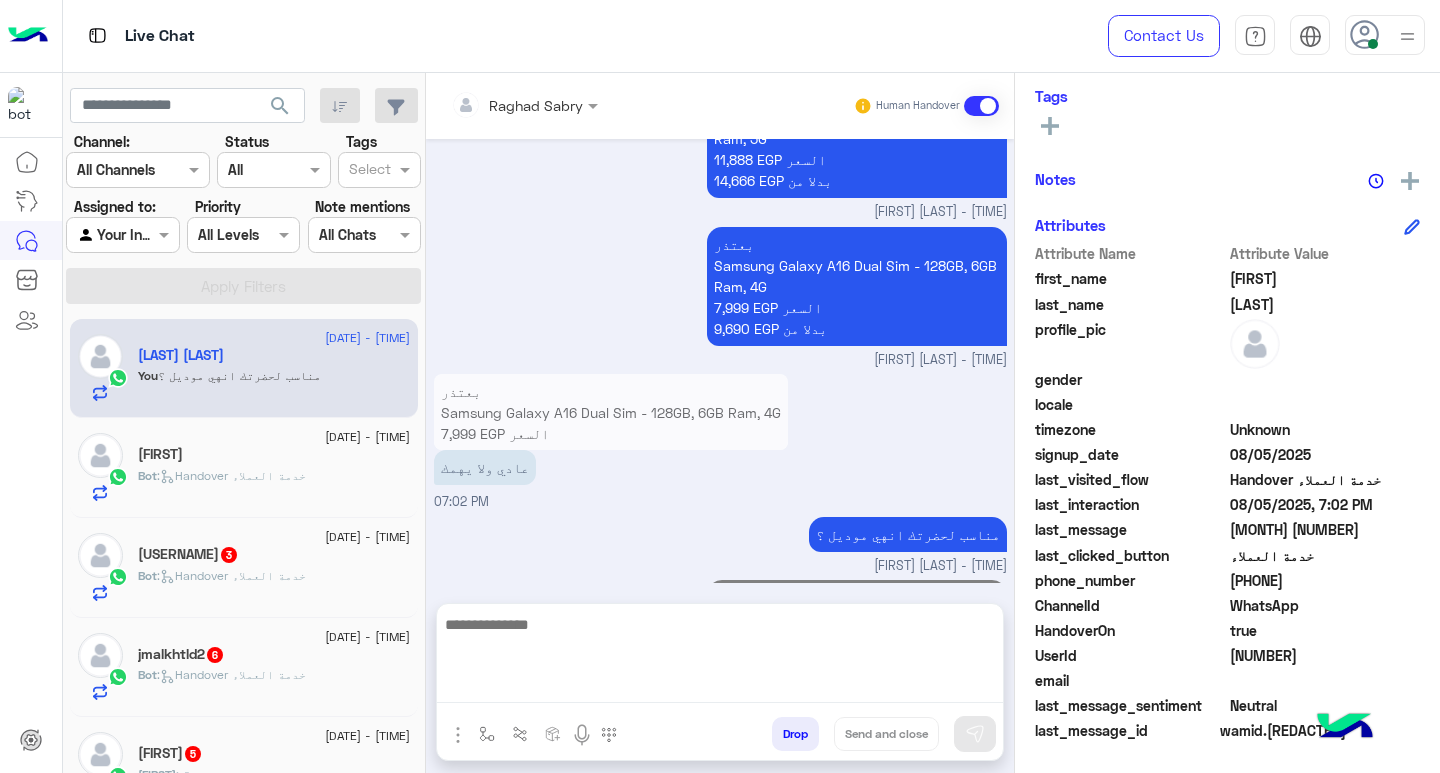 scroll, scrollTop: 2103, scrollLeft: 0, axis: vertical 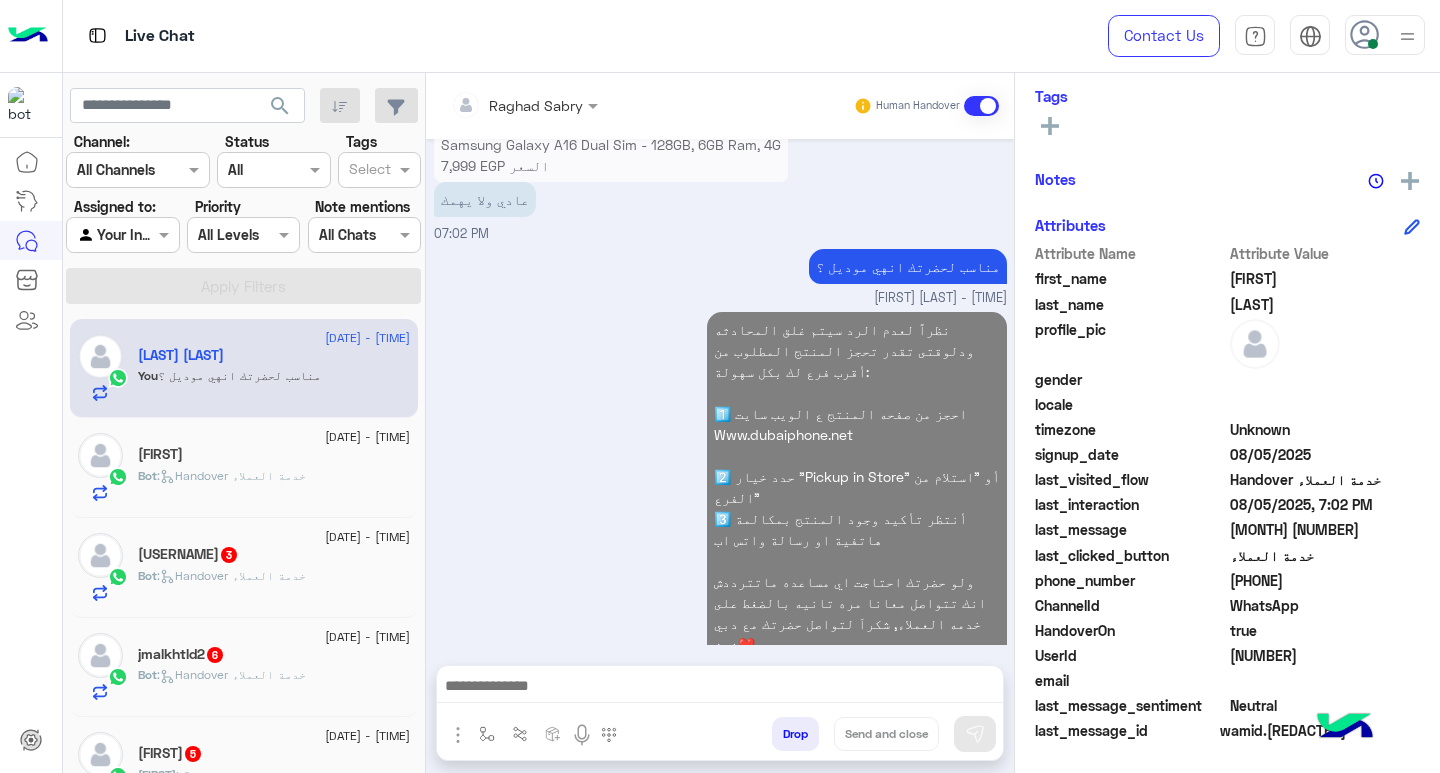 click 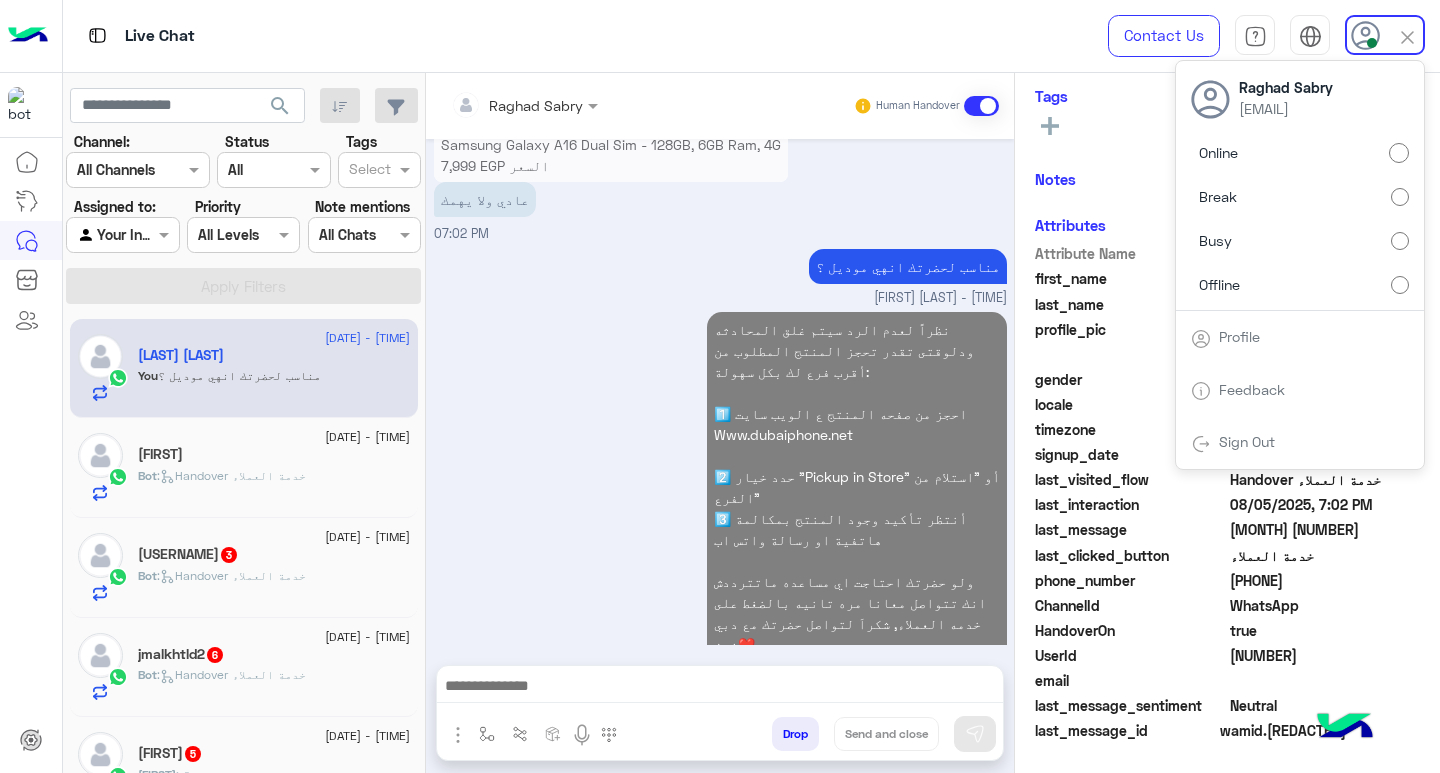scroll, scrollTop: 2127, scrollLeft: 0, axis: vertical 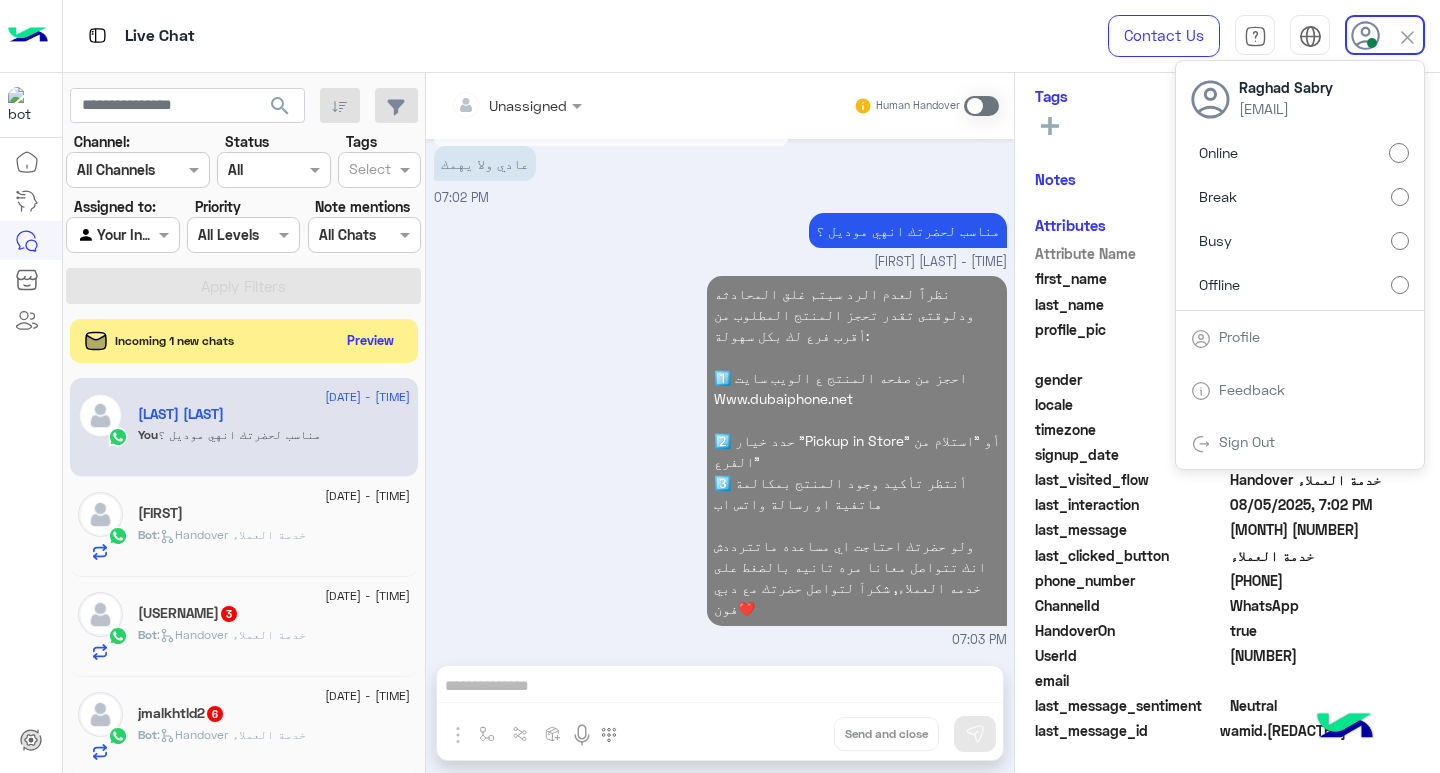 click on "Offline" at bounding box center [1300, 284] 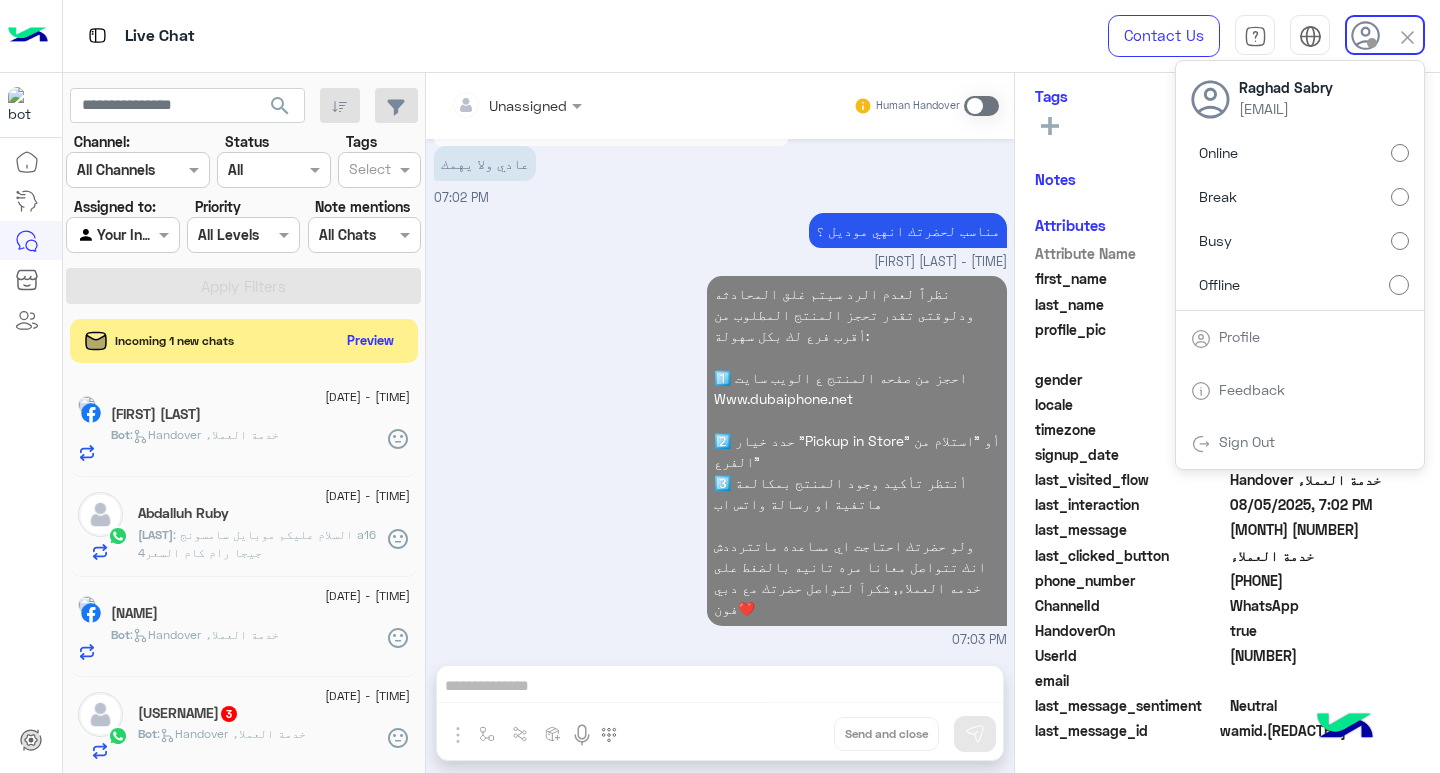 click on "search" 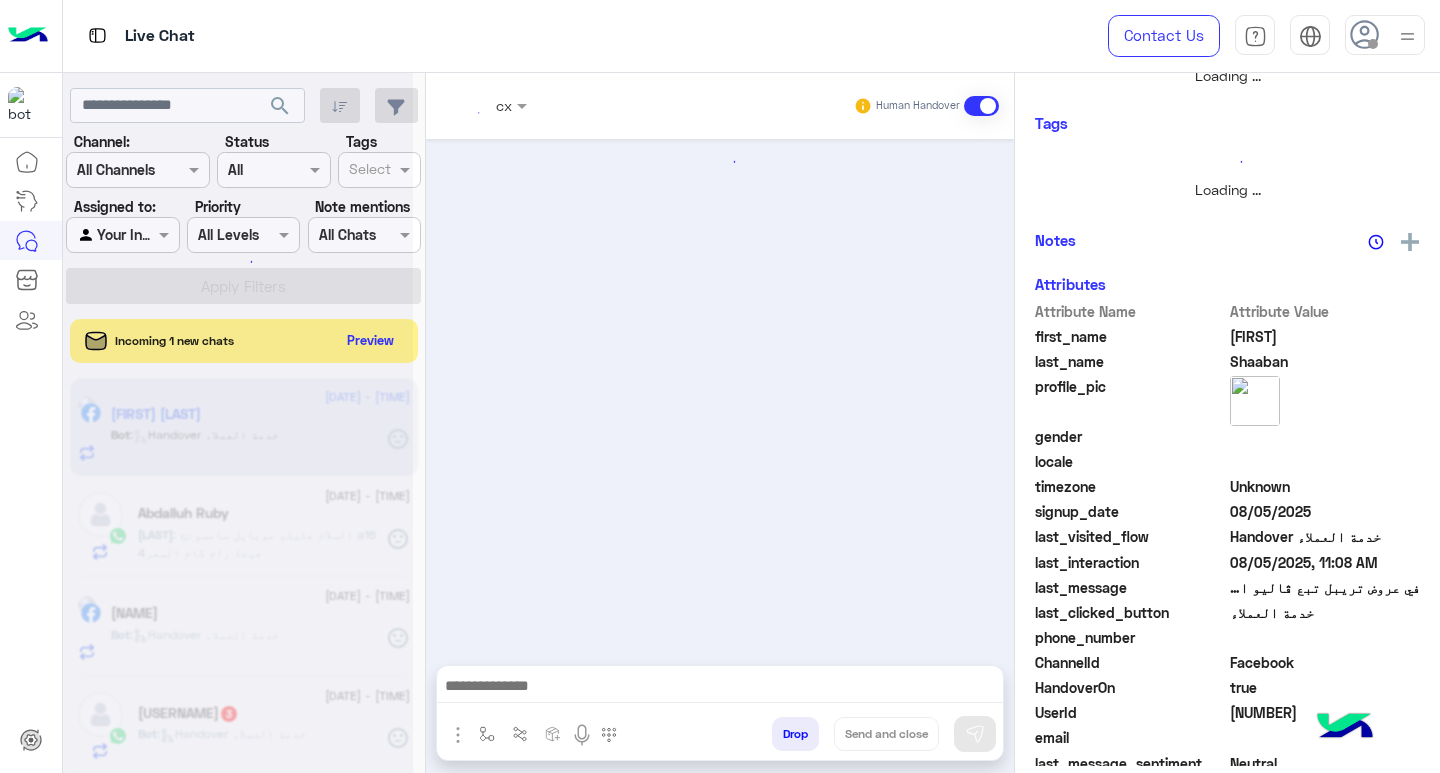 scroll, scrollTop: 355, scrollLeft: 0, axis: vertical 